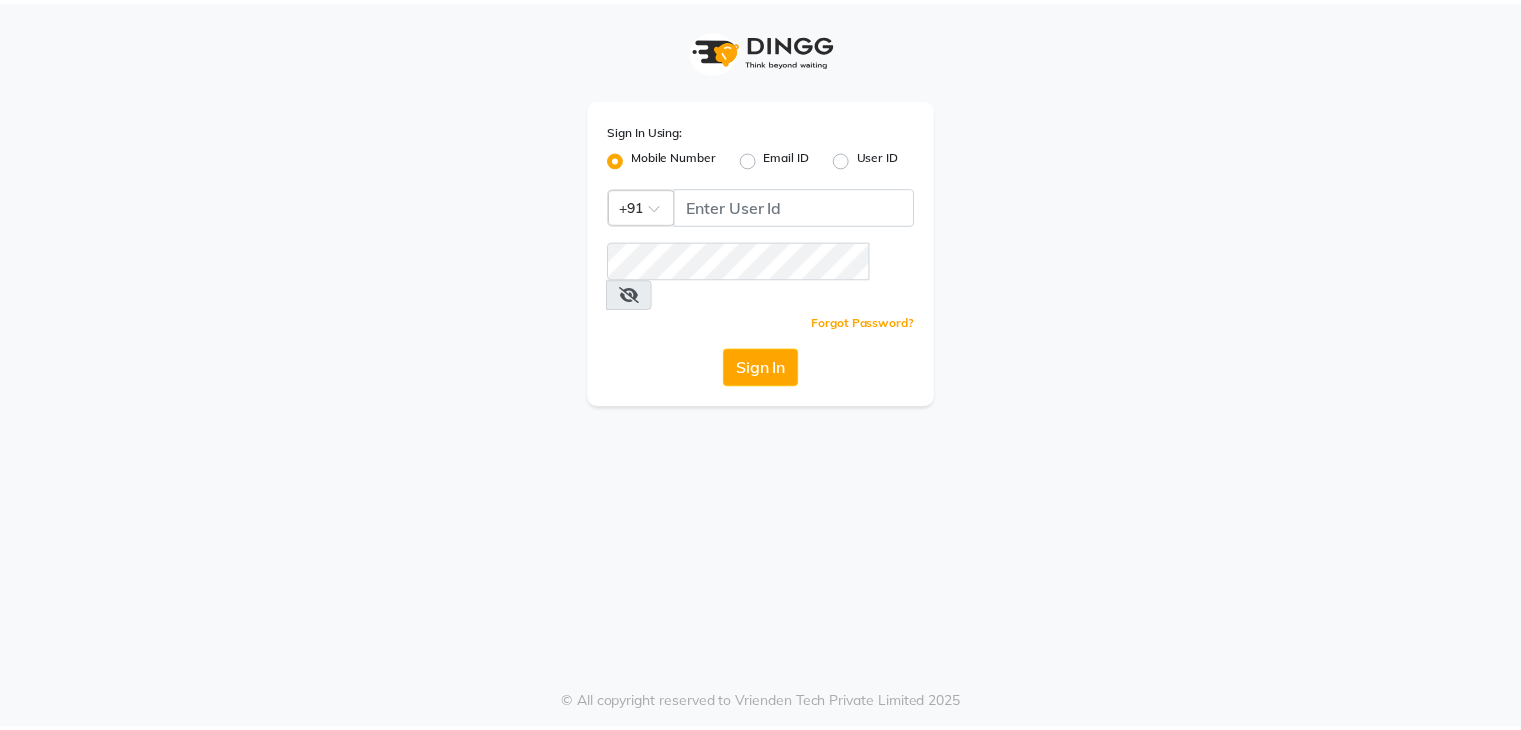 scroll, scrollTop: 0, scrollLeft: 0, axis: both 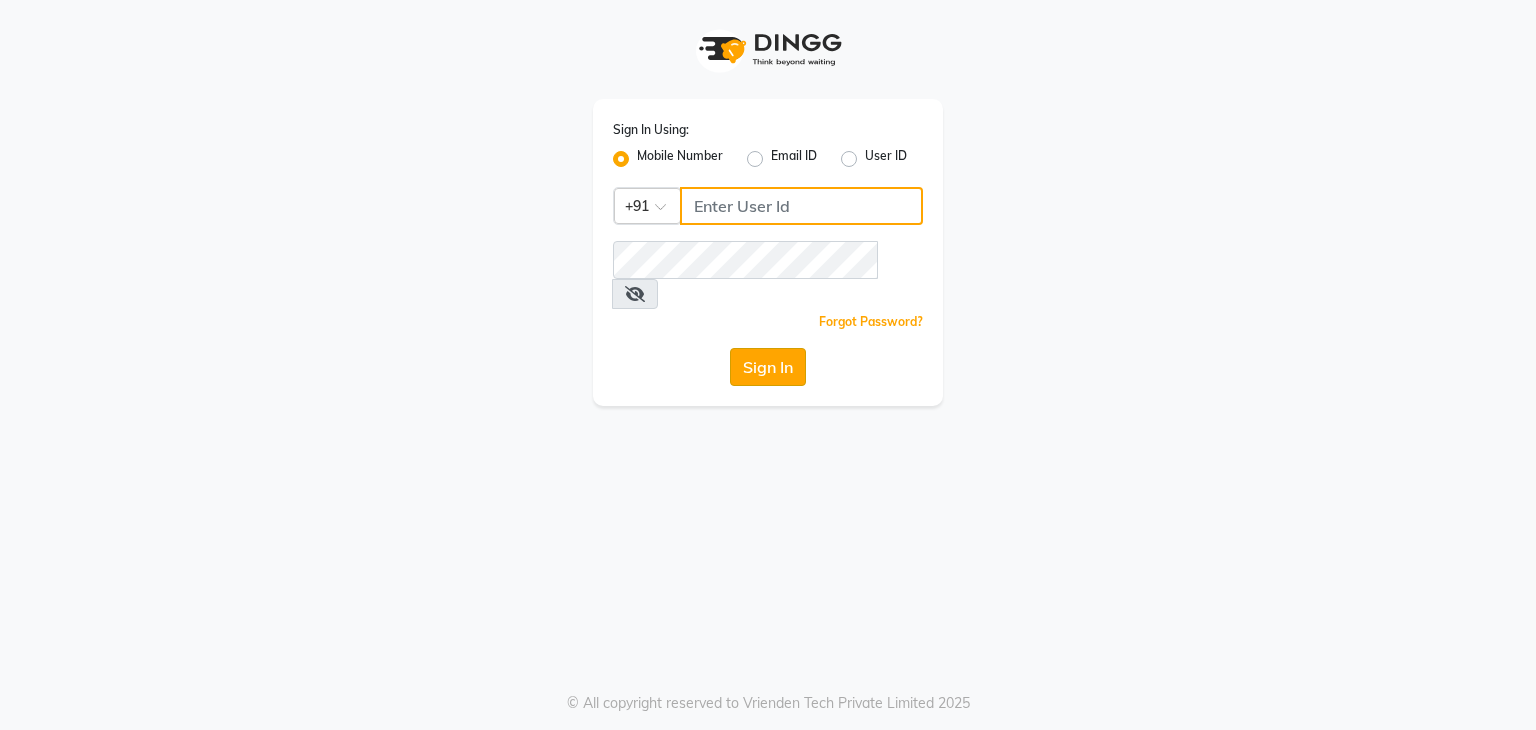 type on "[PHONE]" 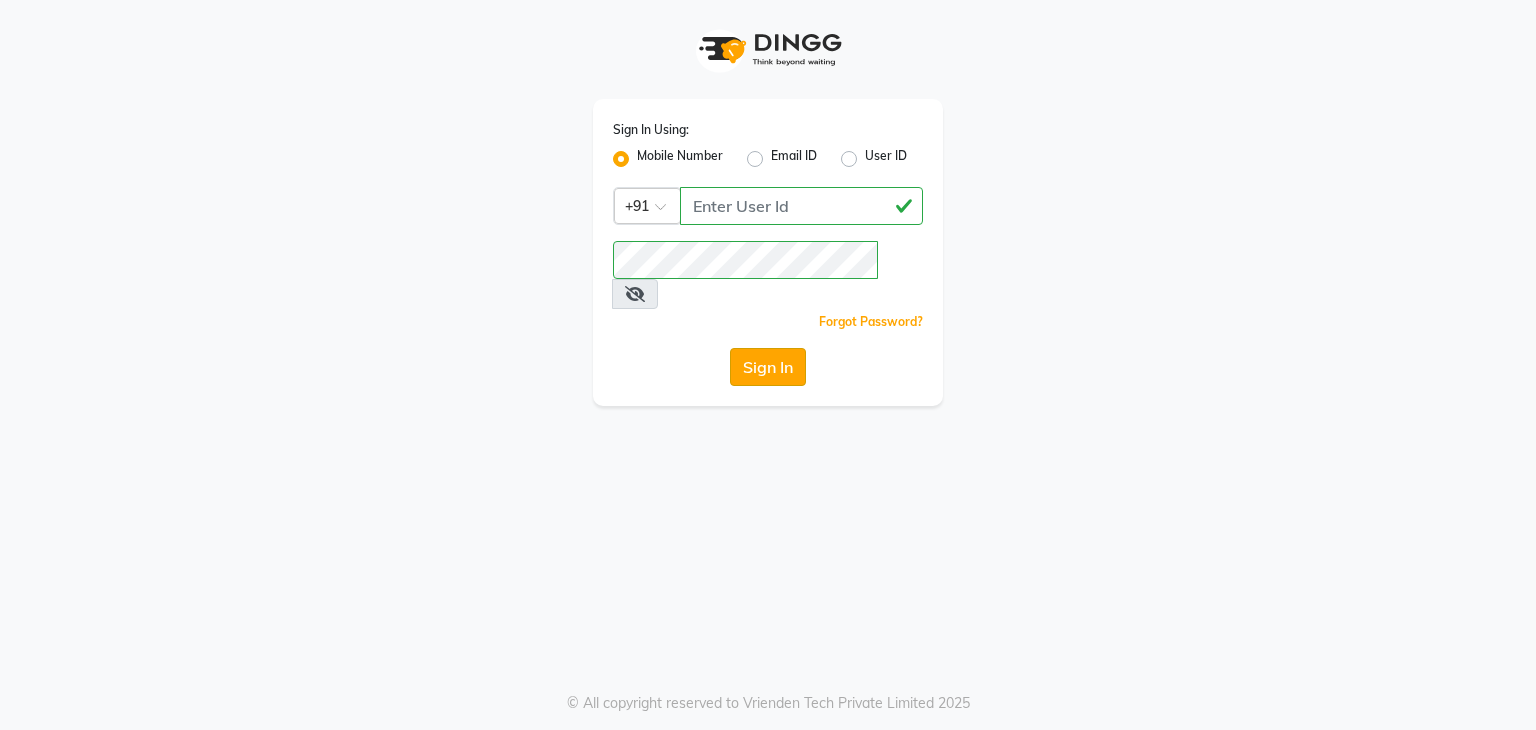 click on "Sign In" 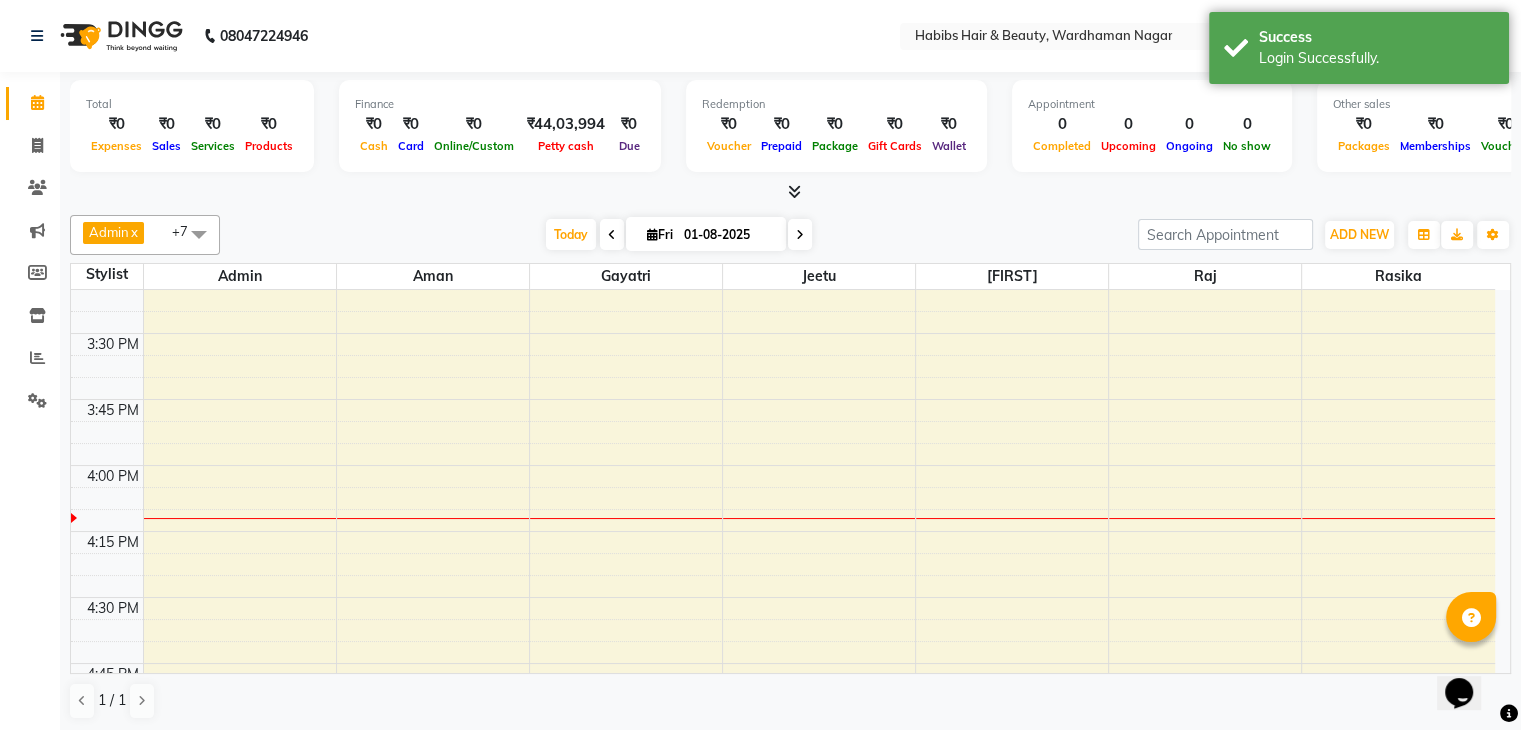 scroll, scrollTop: 0, scrollLeft: 0, axis: both 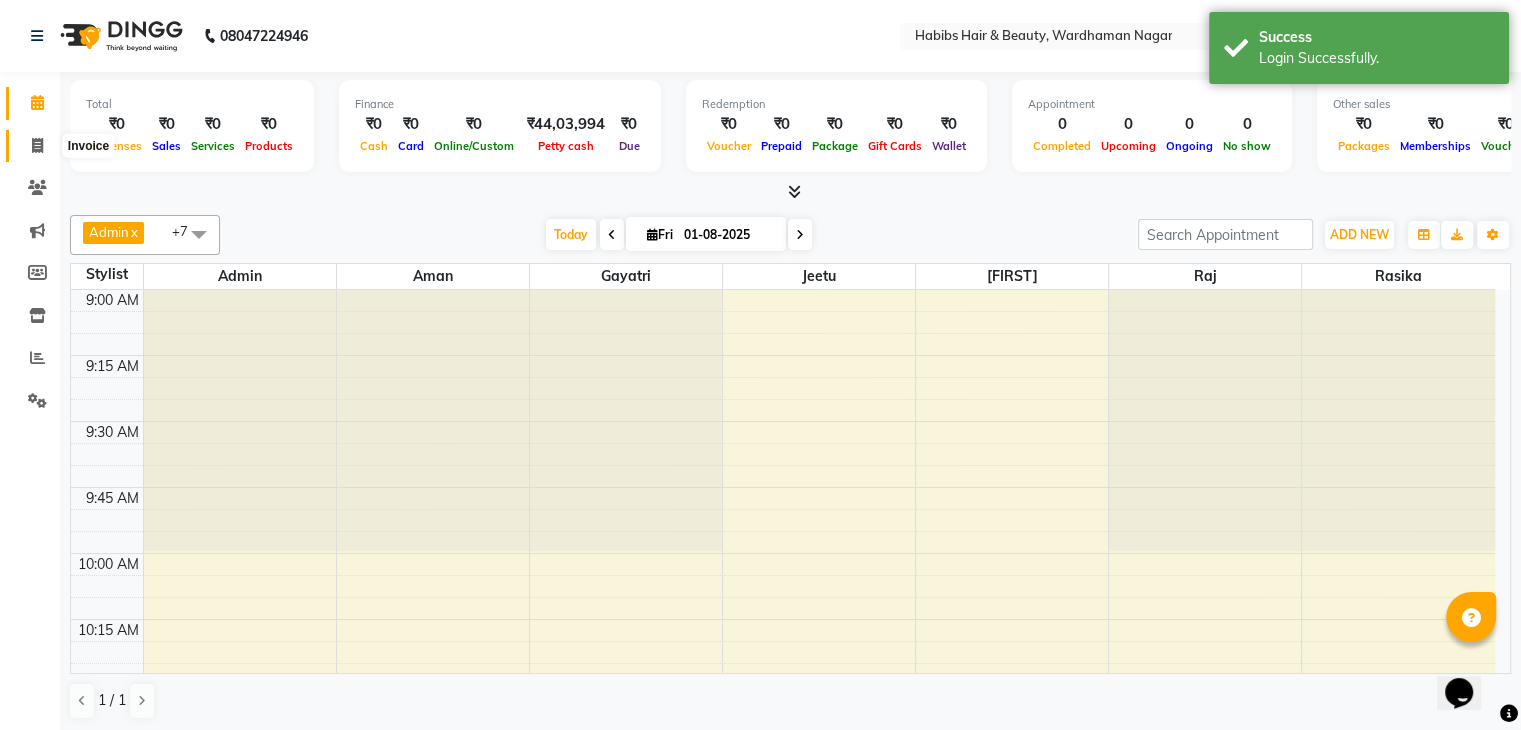 click 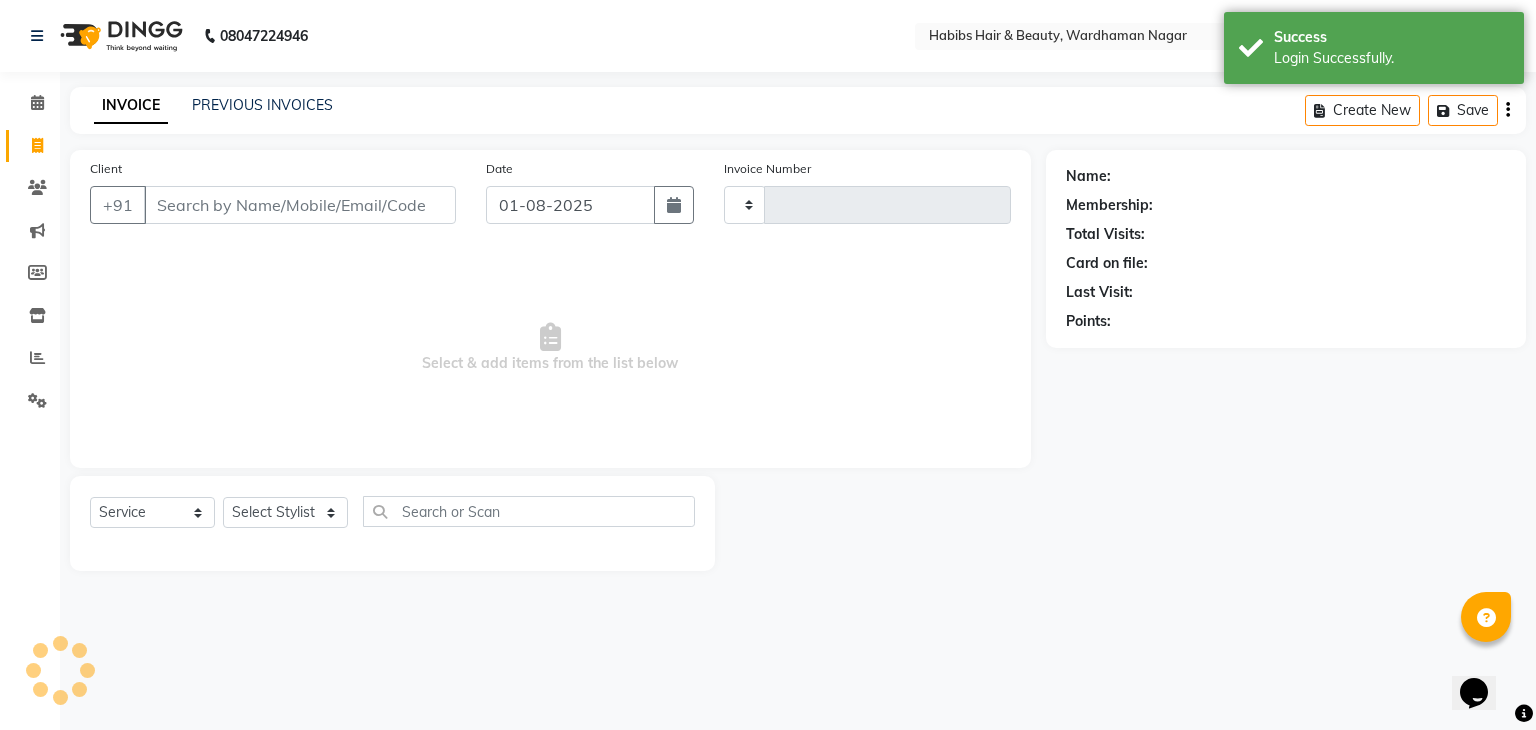 type on "1472" 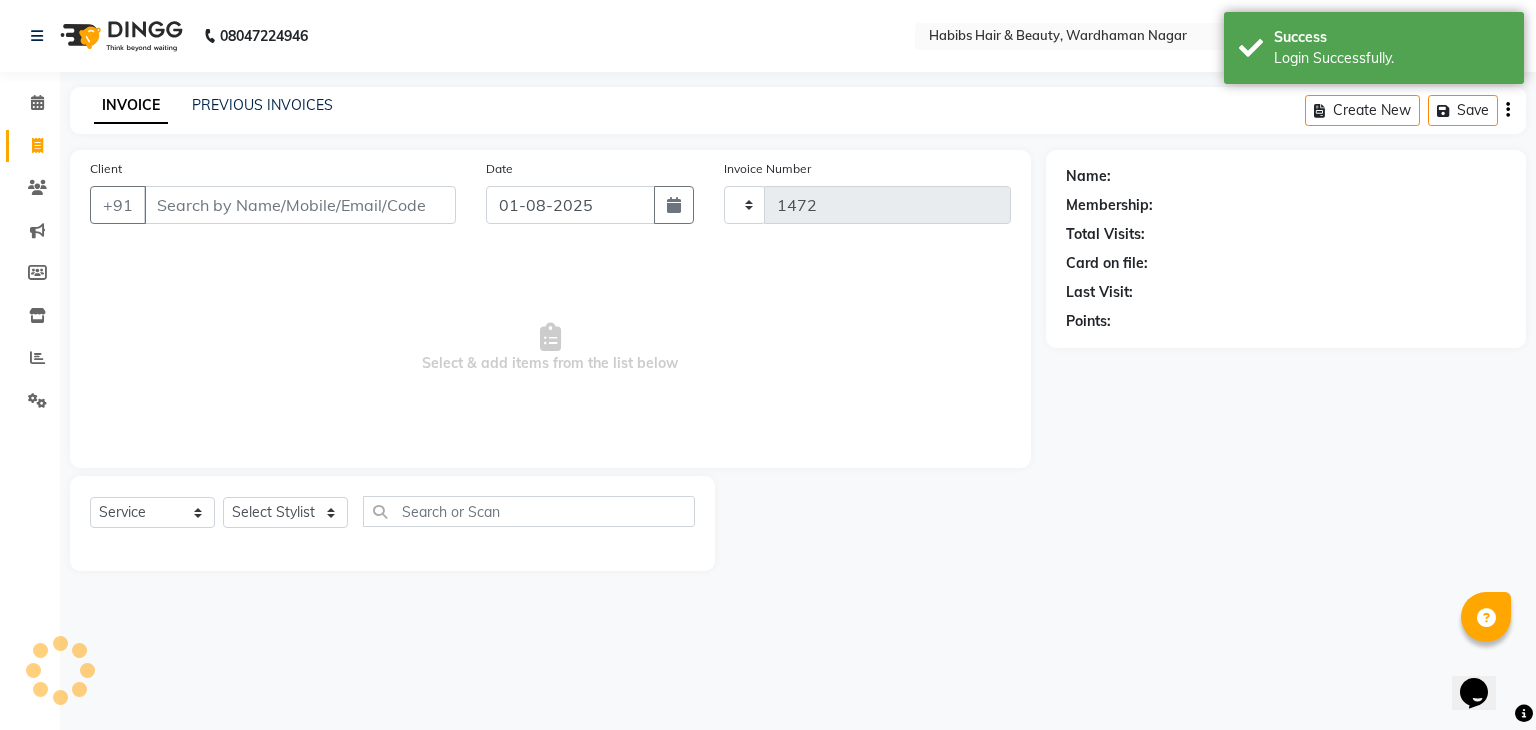 select on "3714" 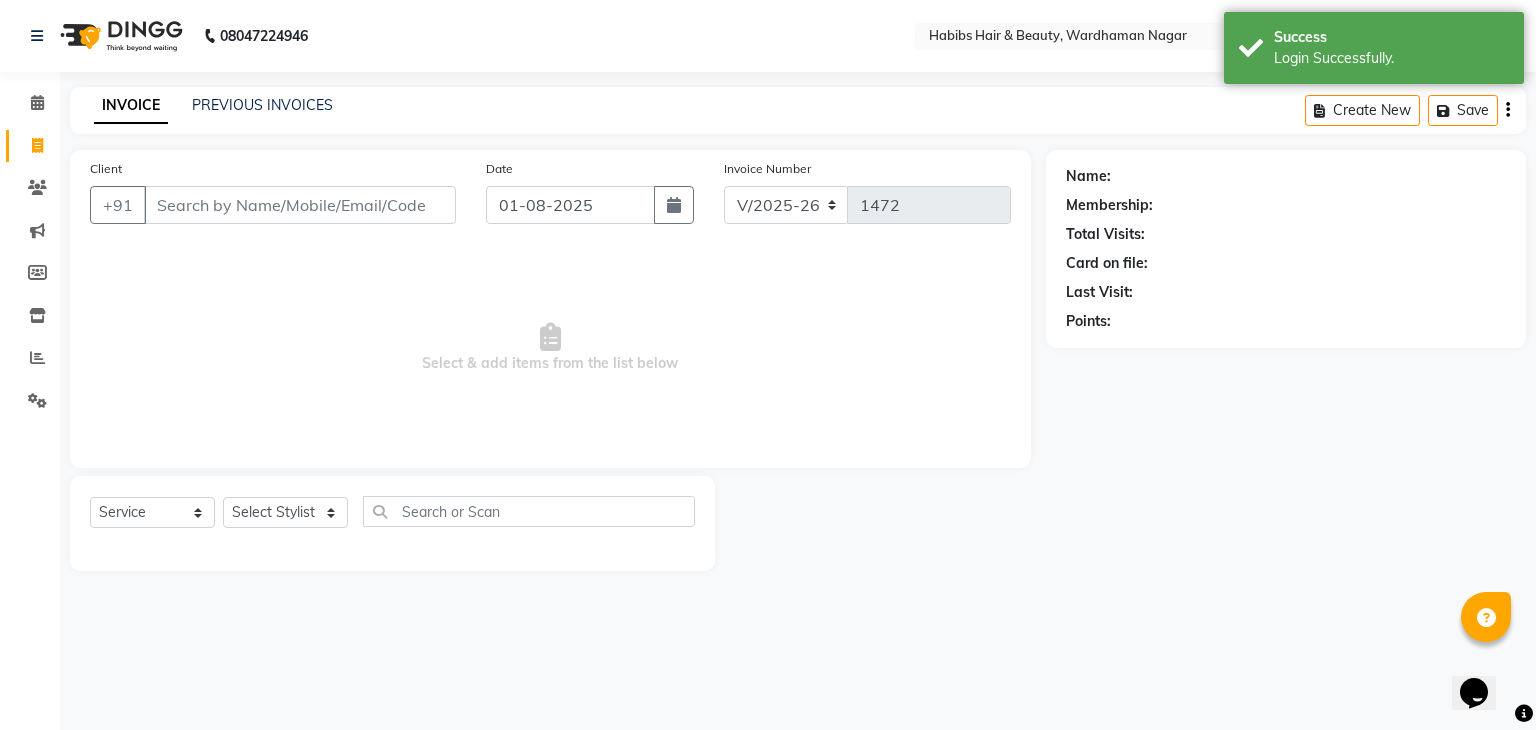 click on "Client" at bounding box center [300, 205] 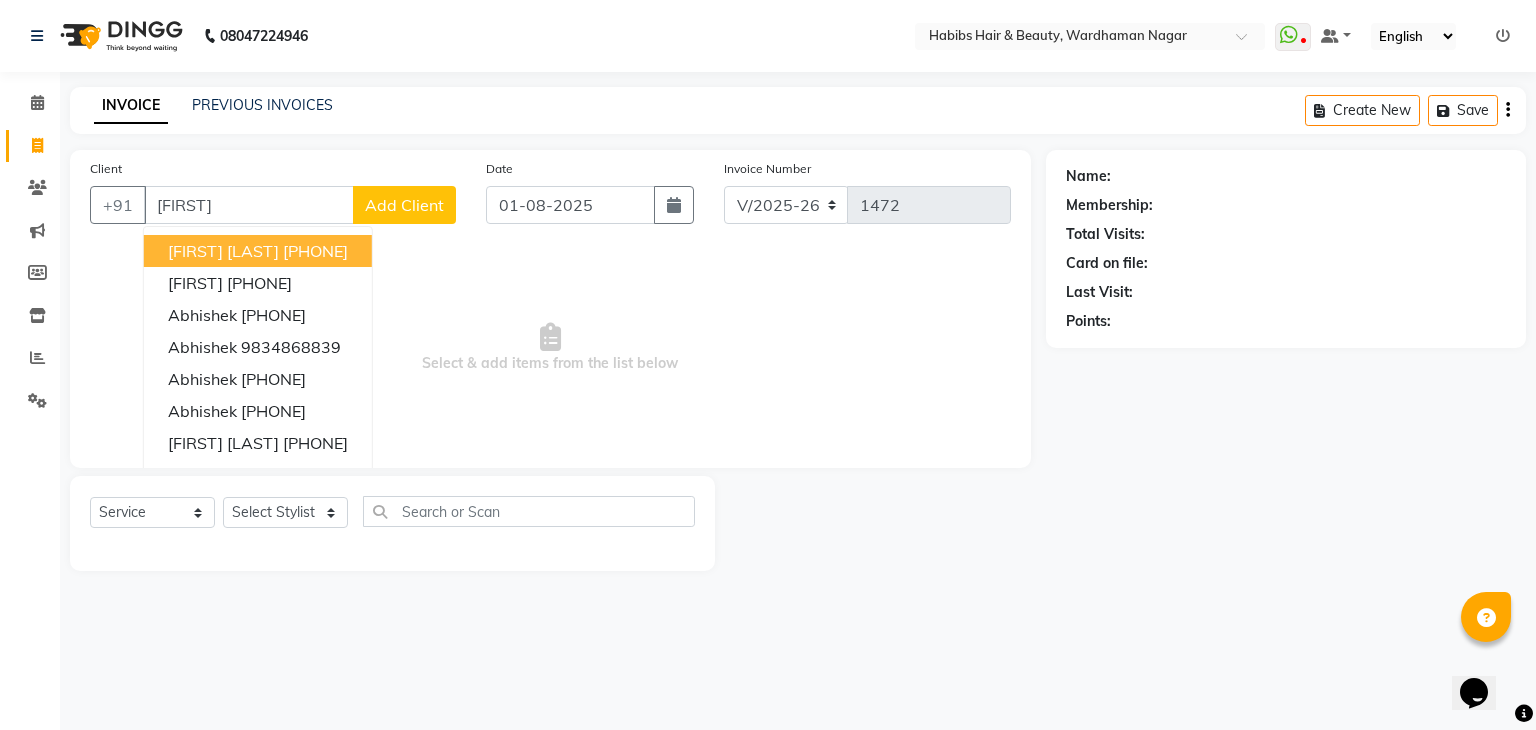 click on "ABHISHH" at bounding box center (249, 205) 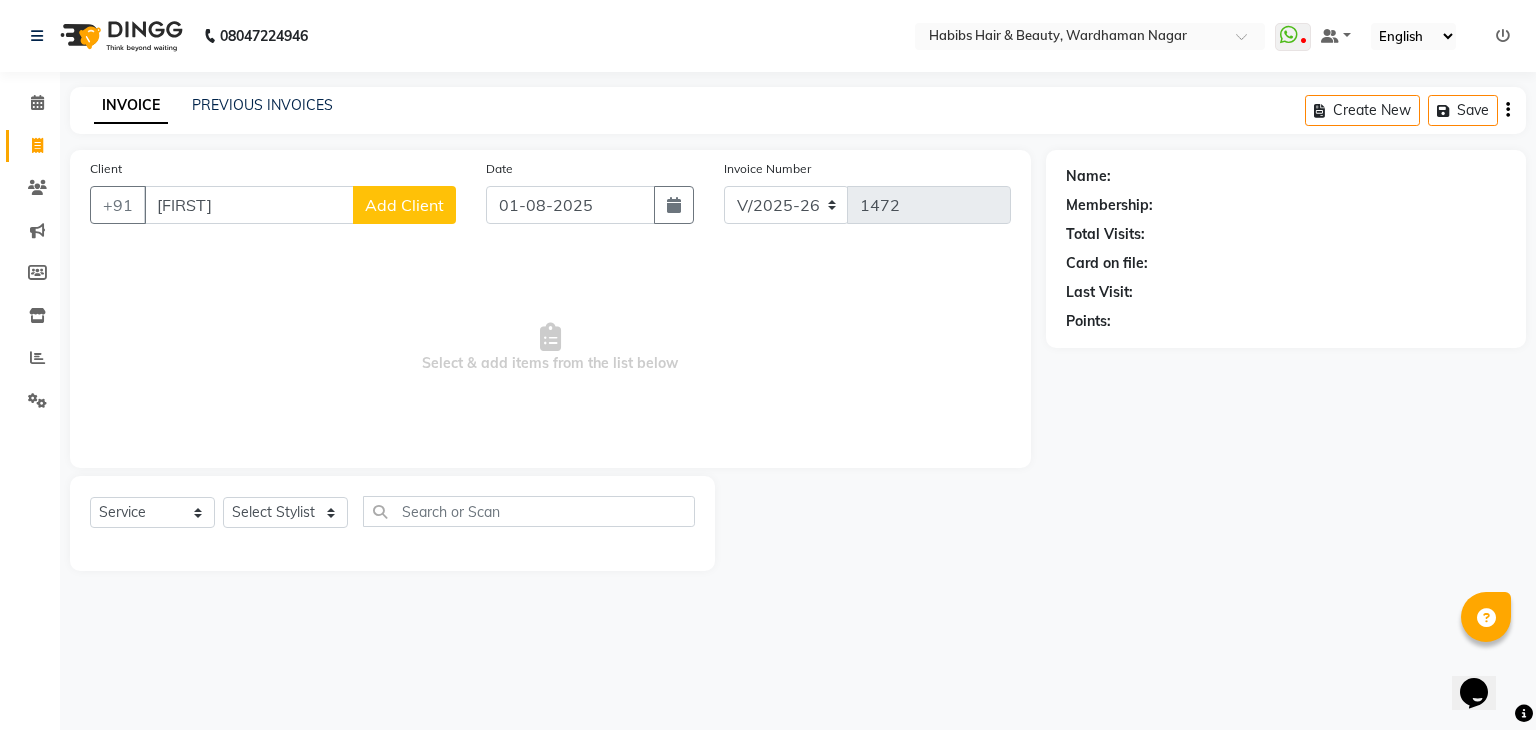 click on "ABHISHHEK" at bounding box center (249, 205) 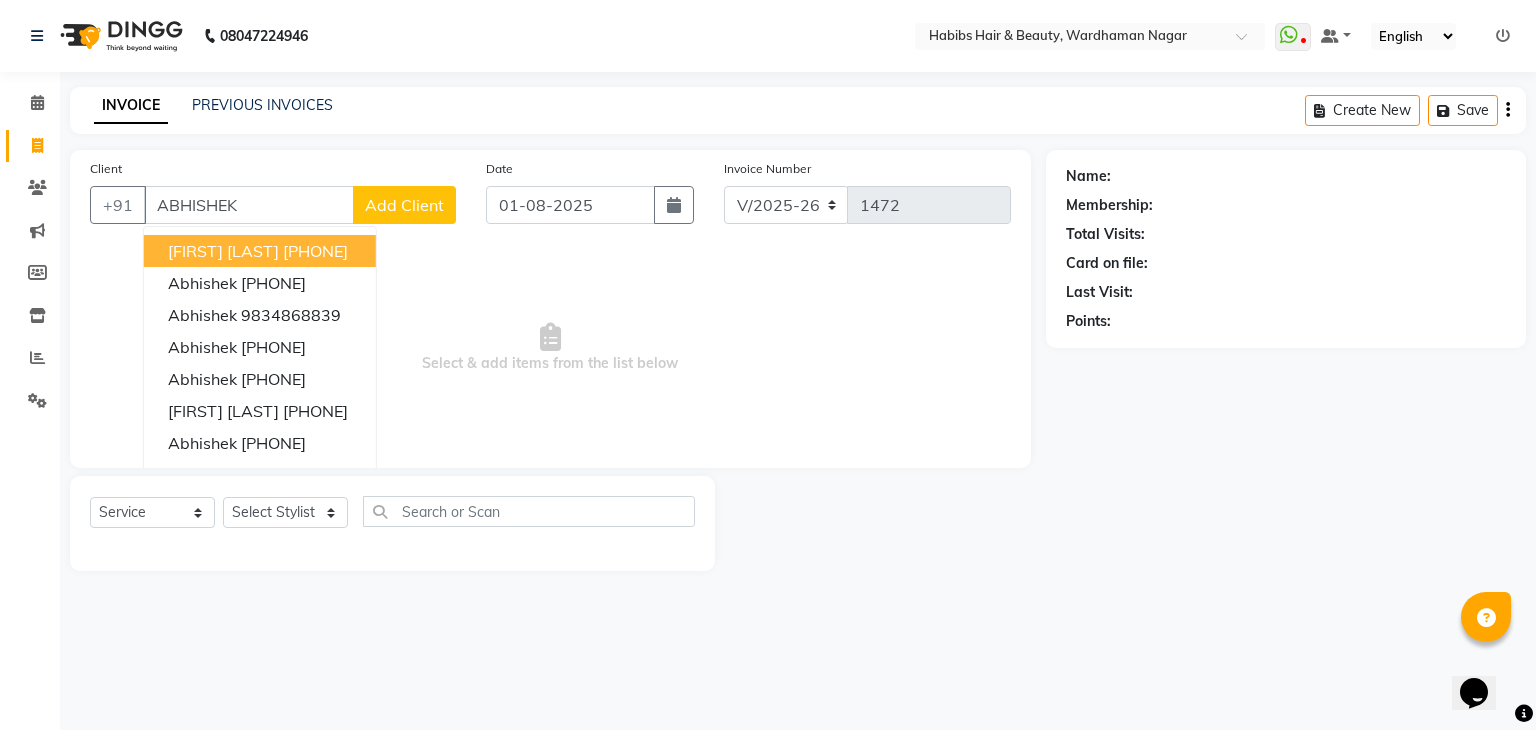 click on "ABHISHEK" at bounding box center [249, 205] 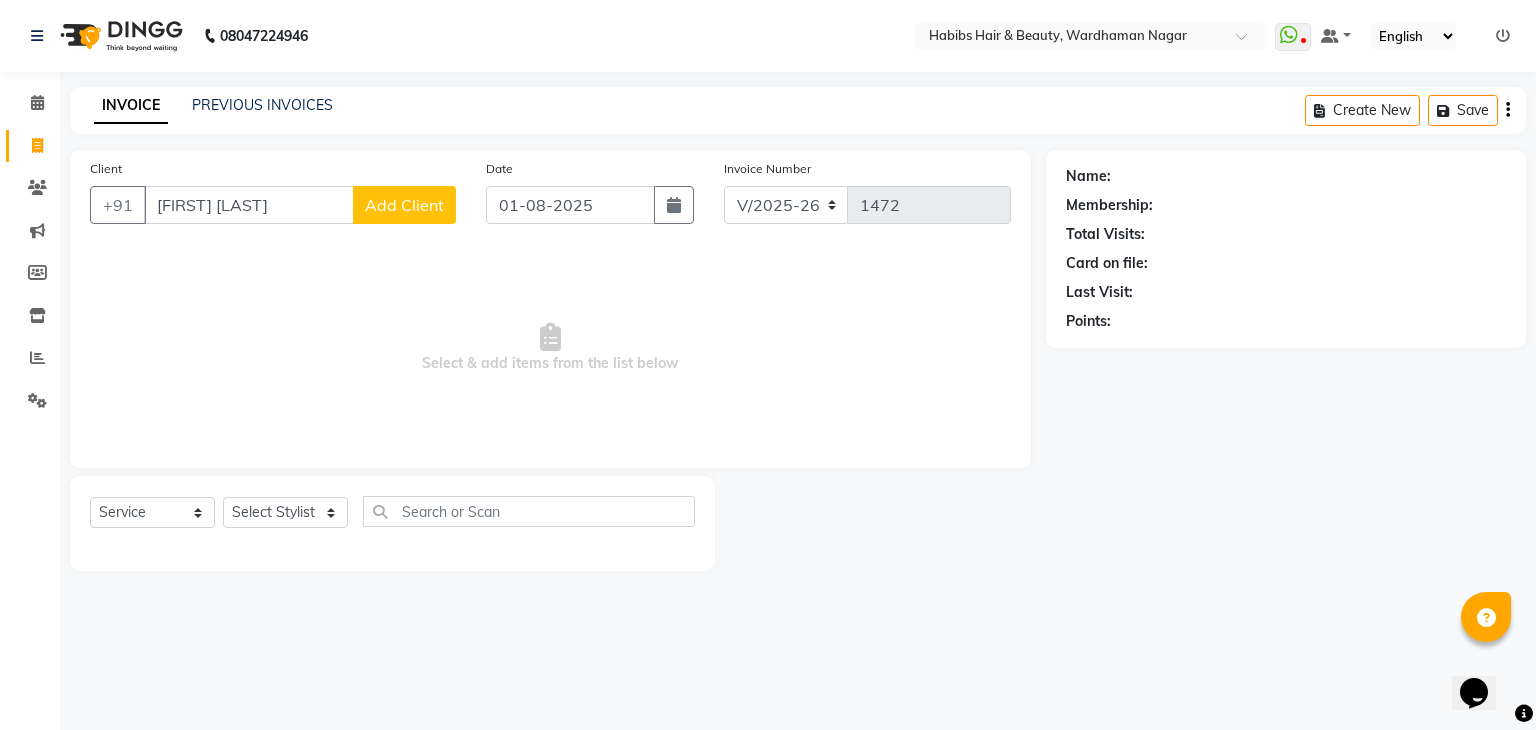 click on "Clients" 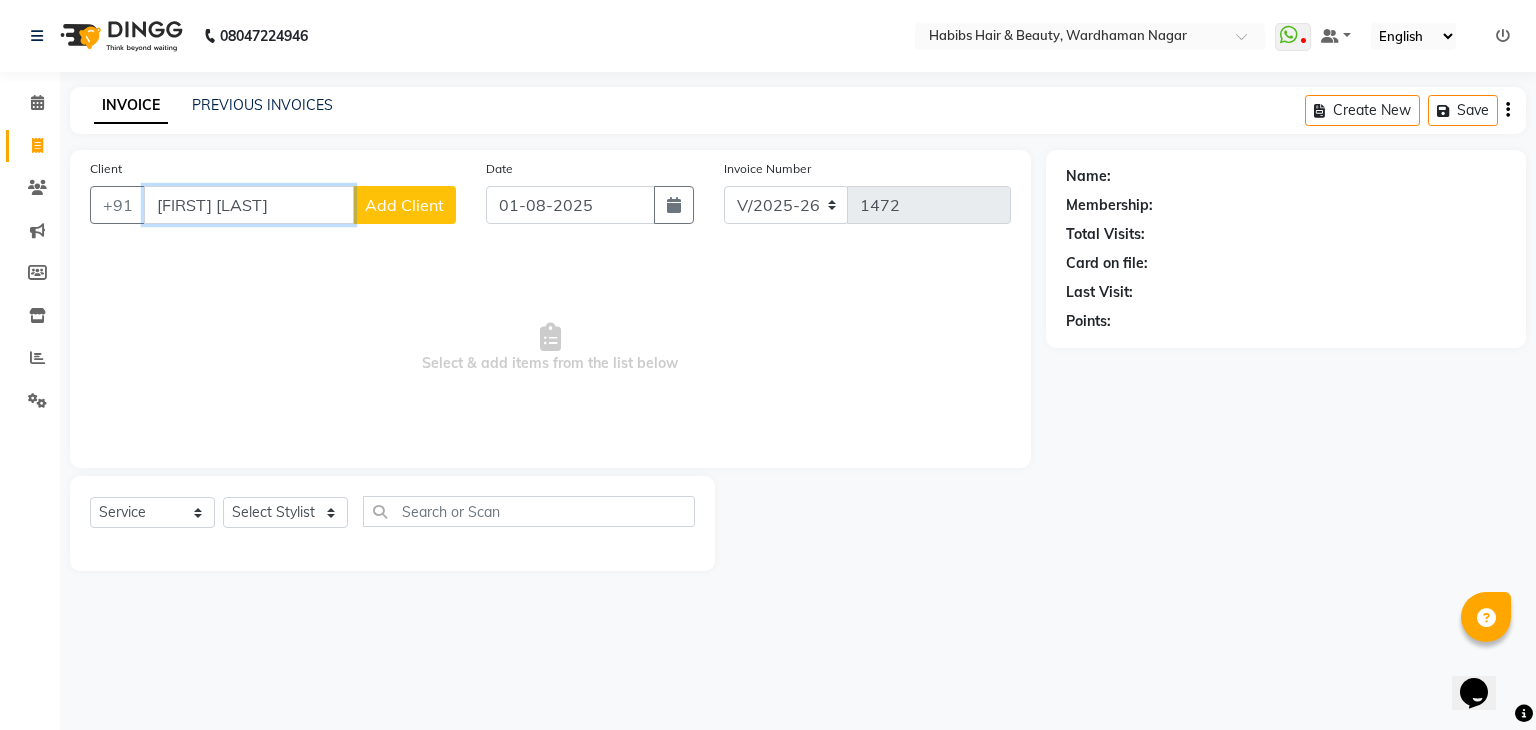 click on "ABHISHEK KA" at bounding box center (249, 205) 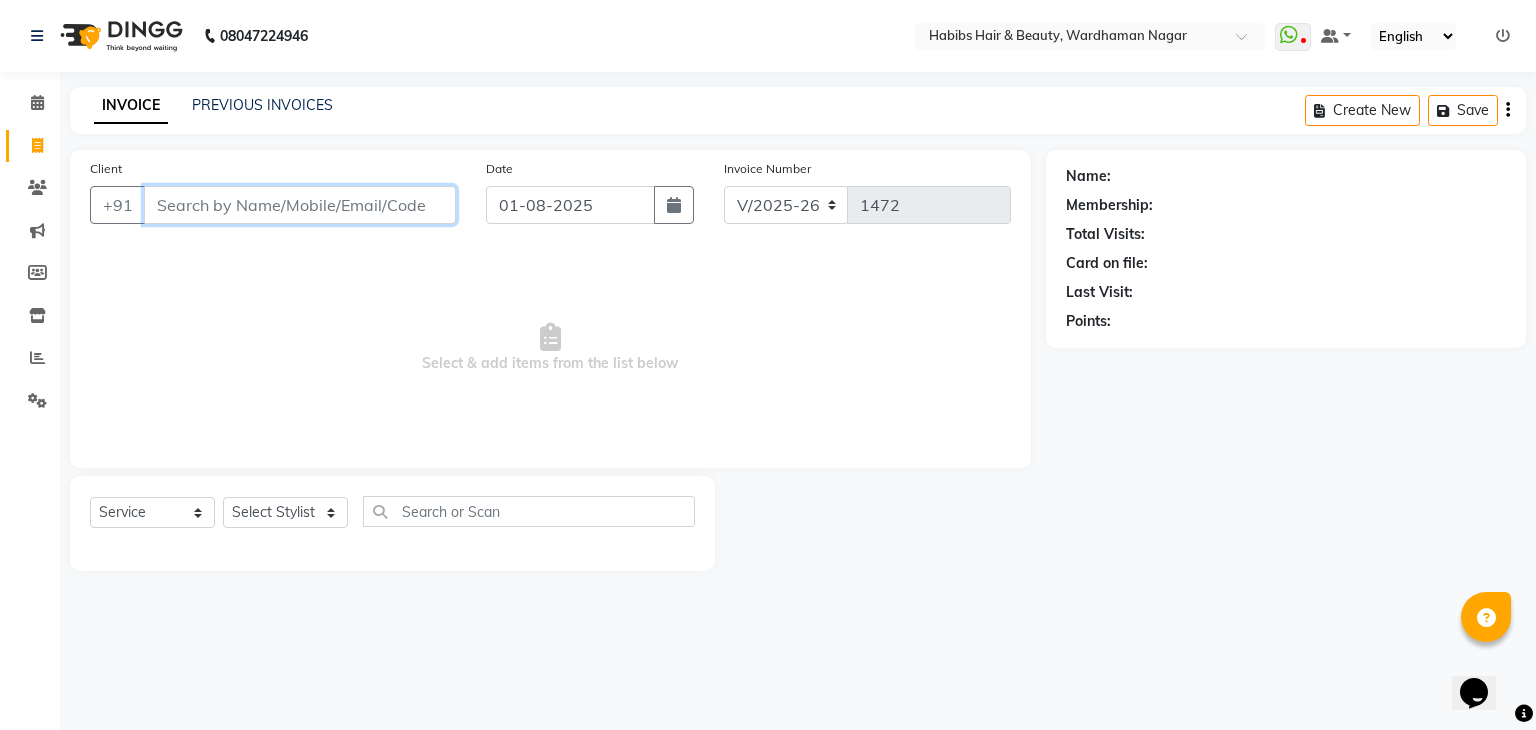 click on "Client" at bounding box center [300, 205] 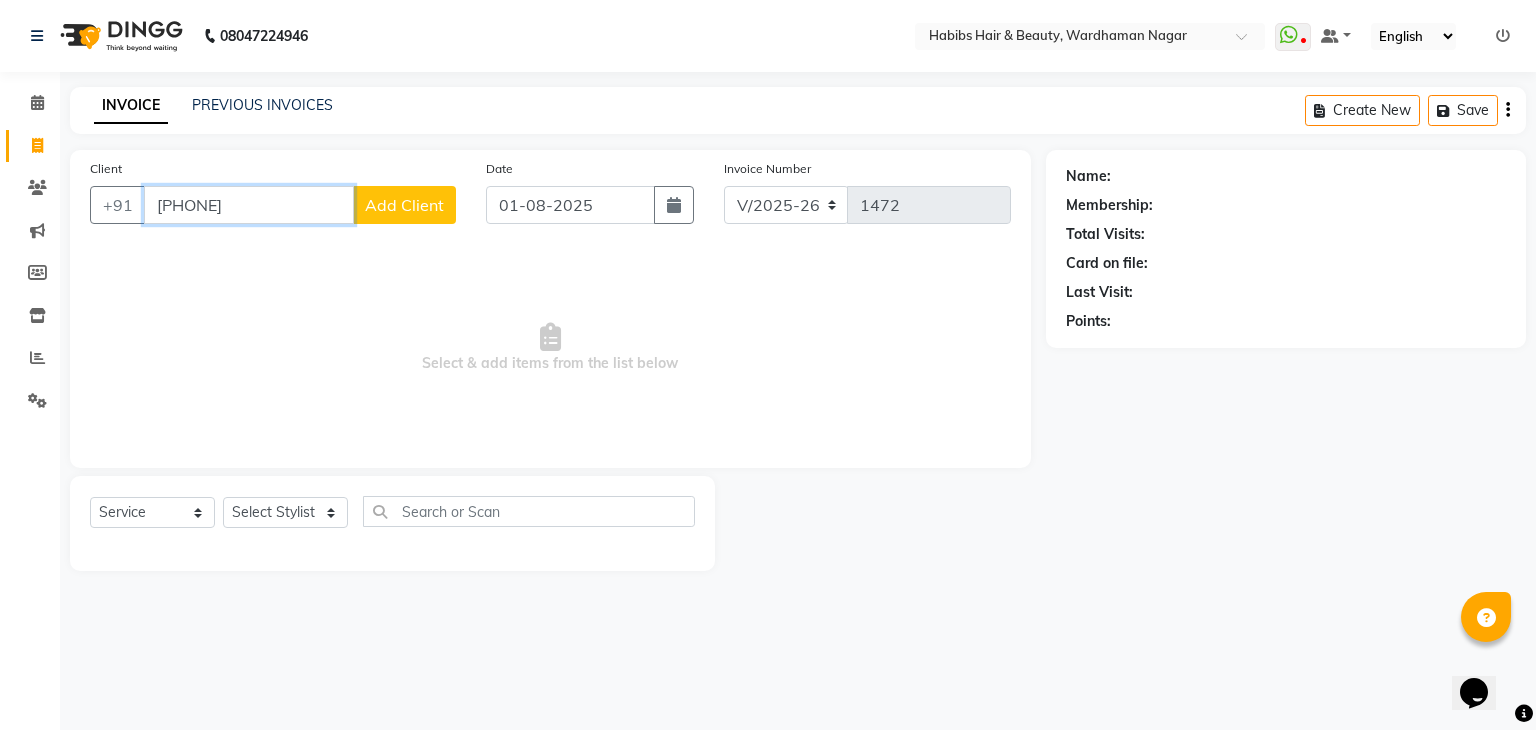 type on "7558498758" 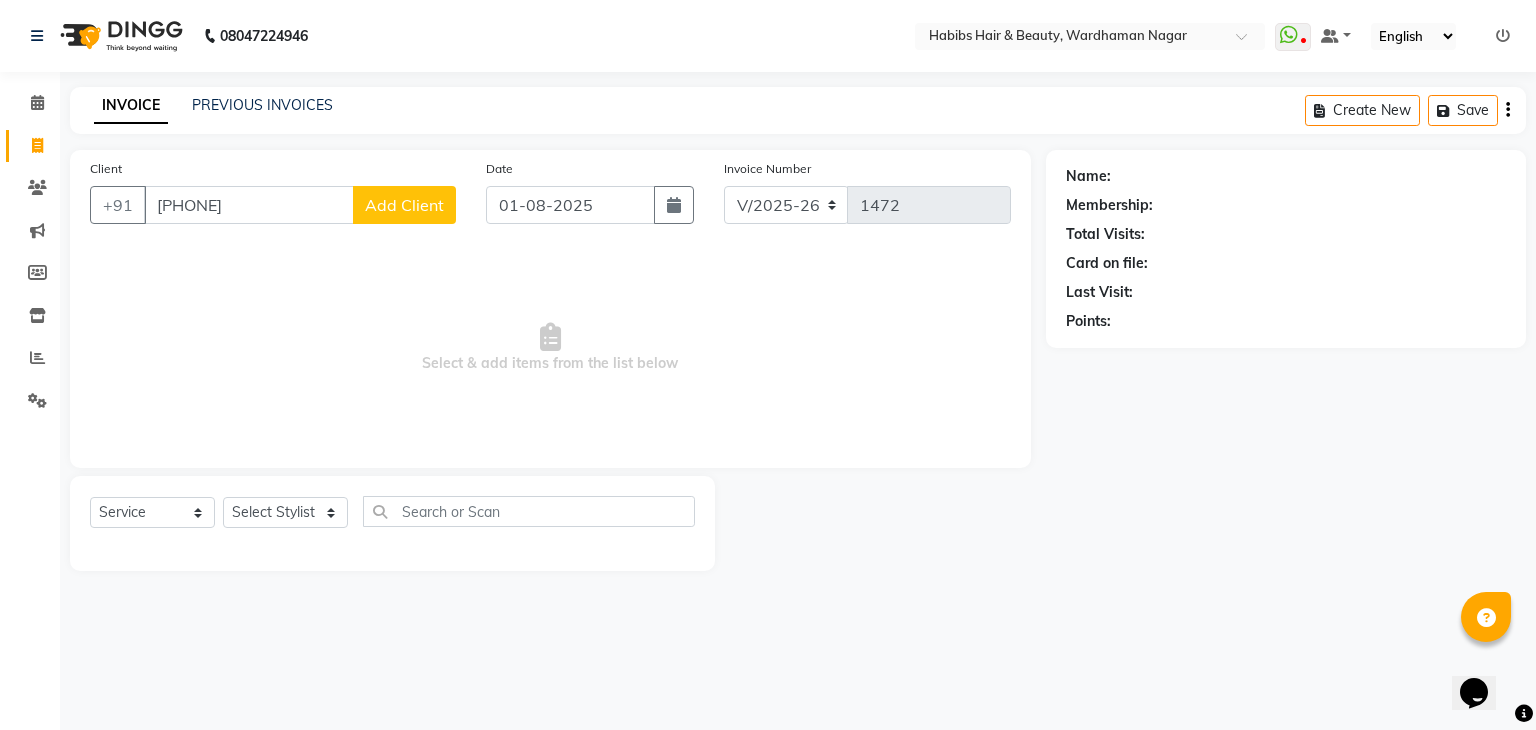 click on "Add Client" 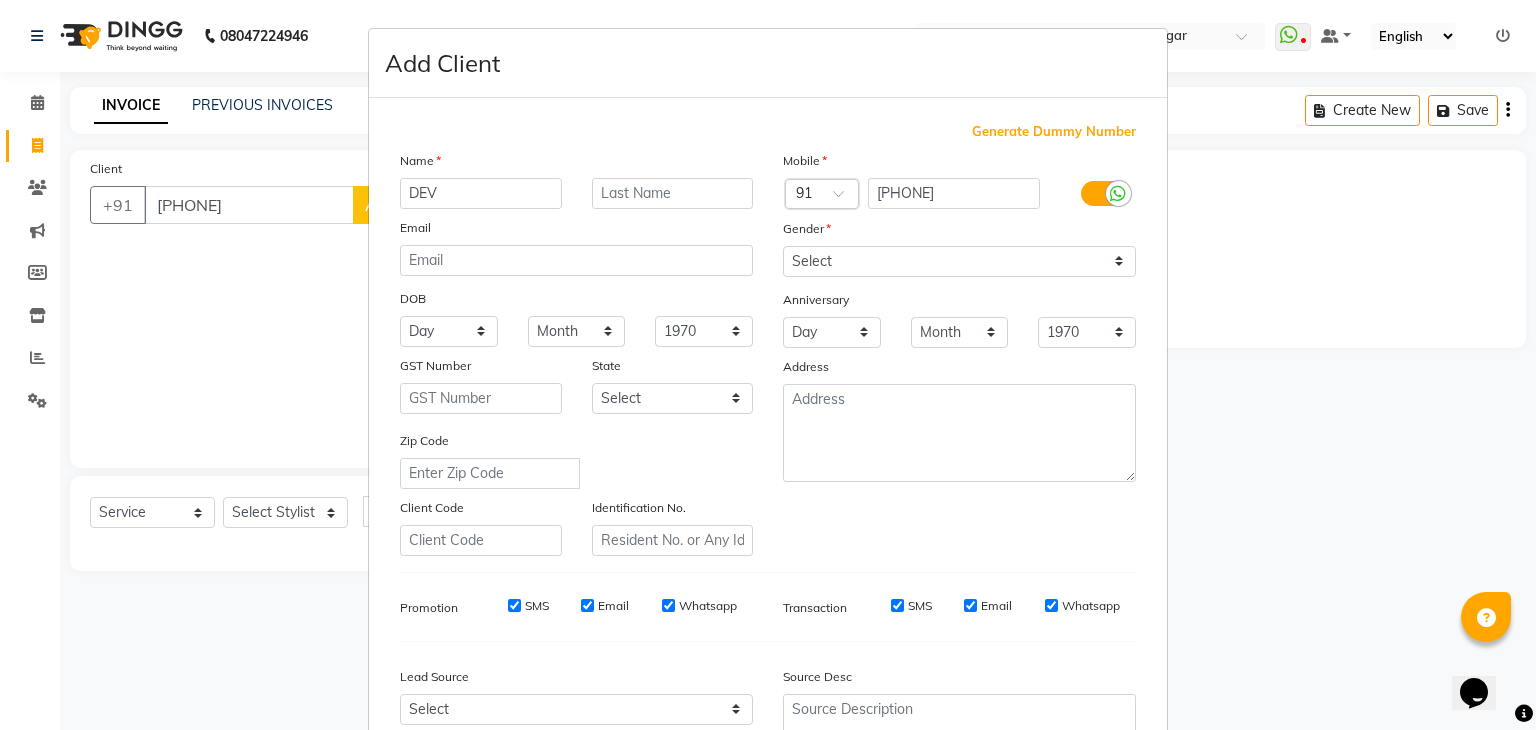 type on "DEV" 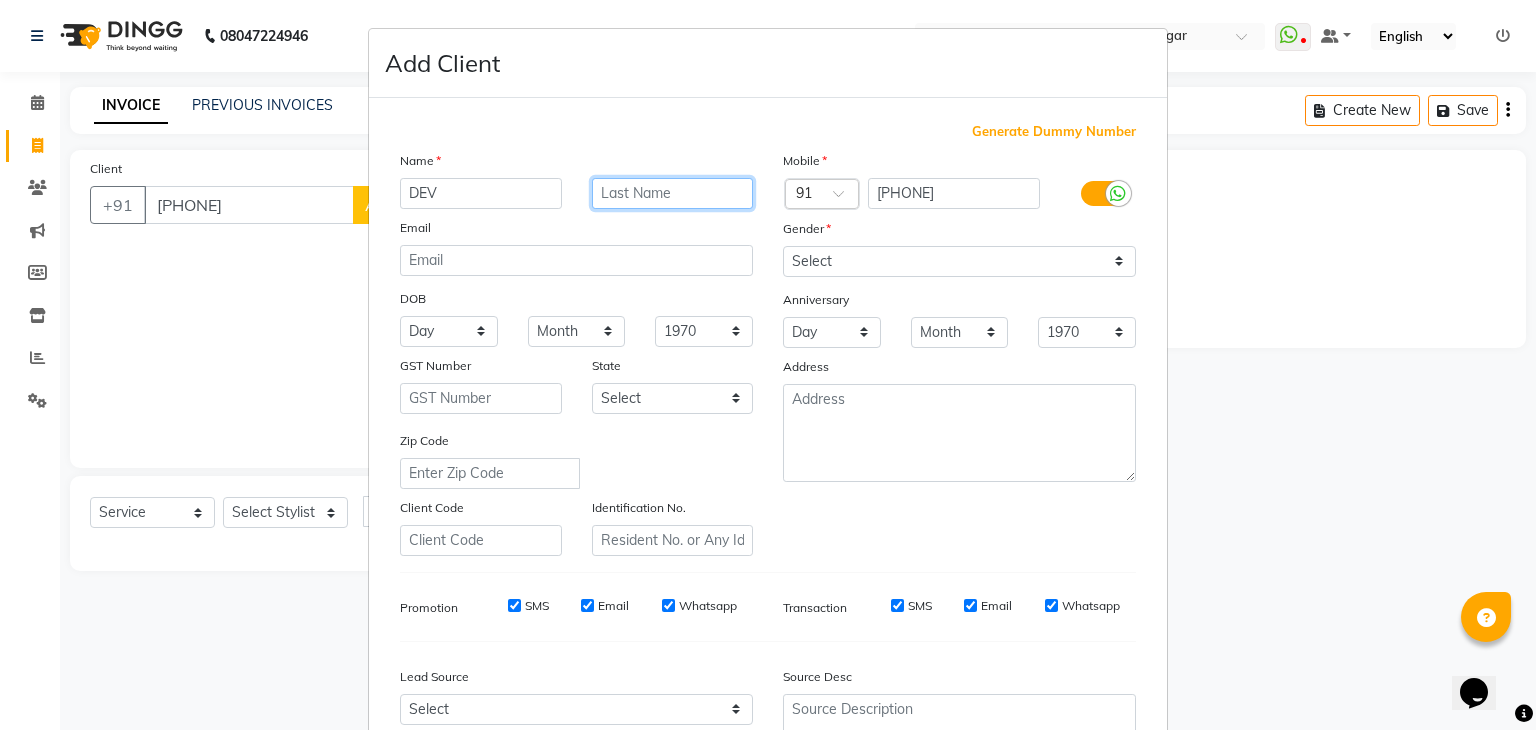 click at bounding box center (673, 193) 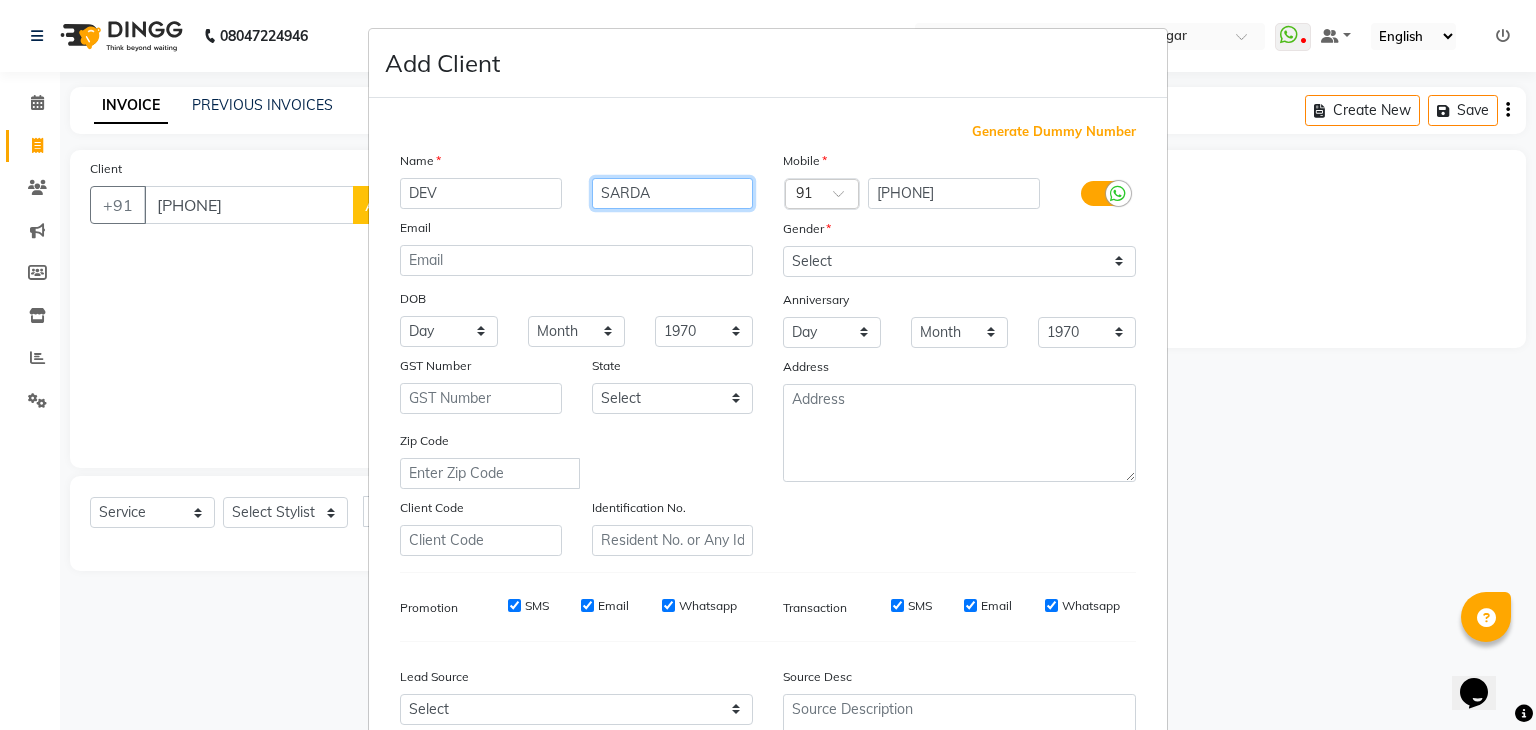 type on "SARDA" 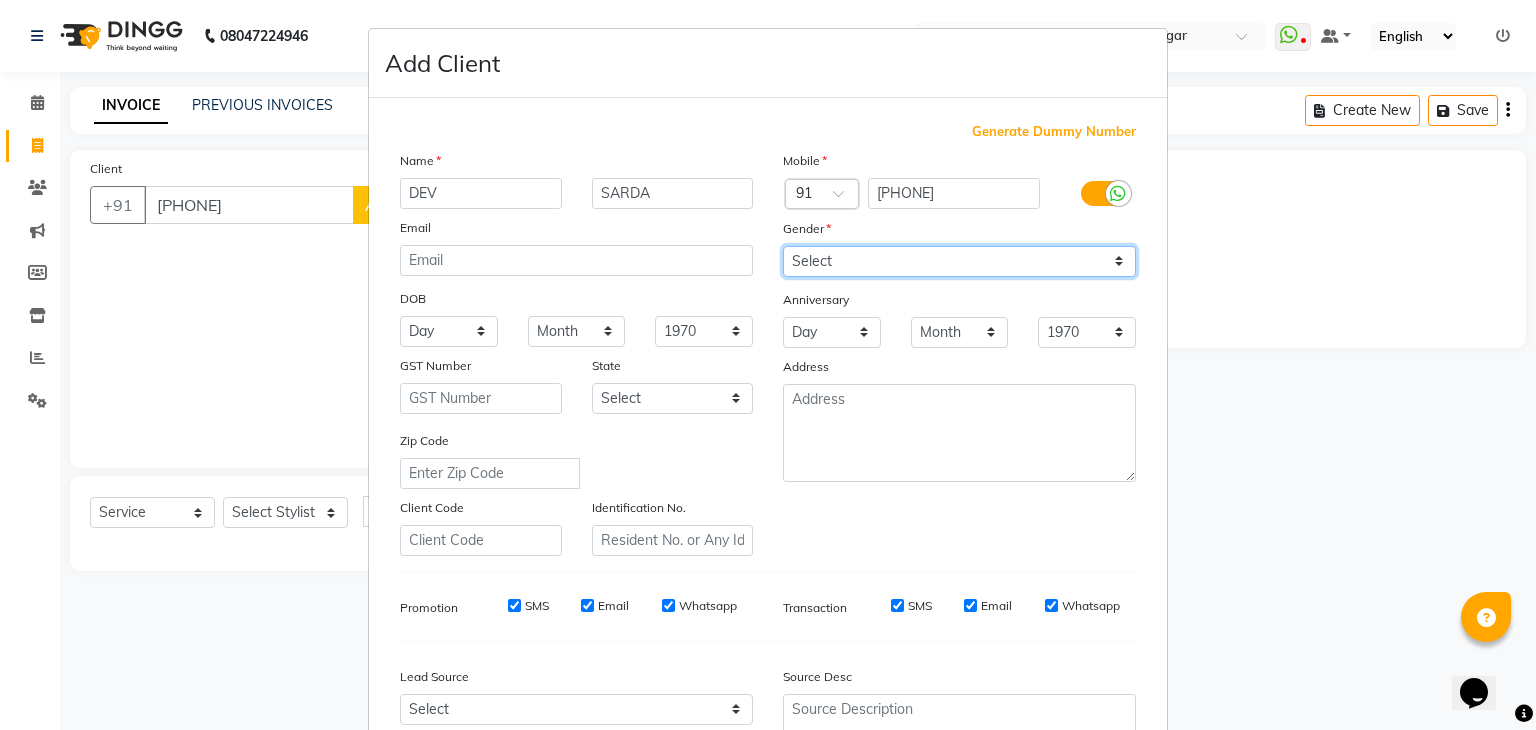 click on "Select Male Female Other Prefer Not To Say" at bounding box center (959, 261) 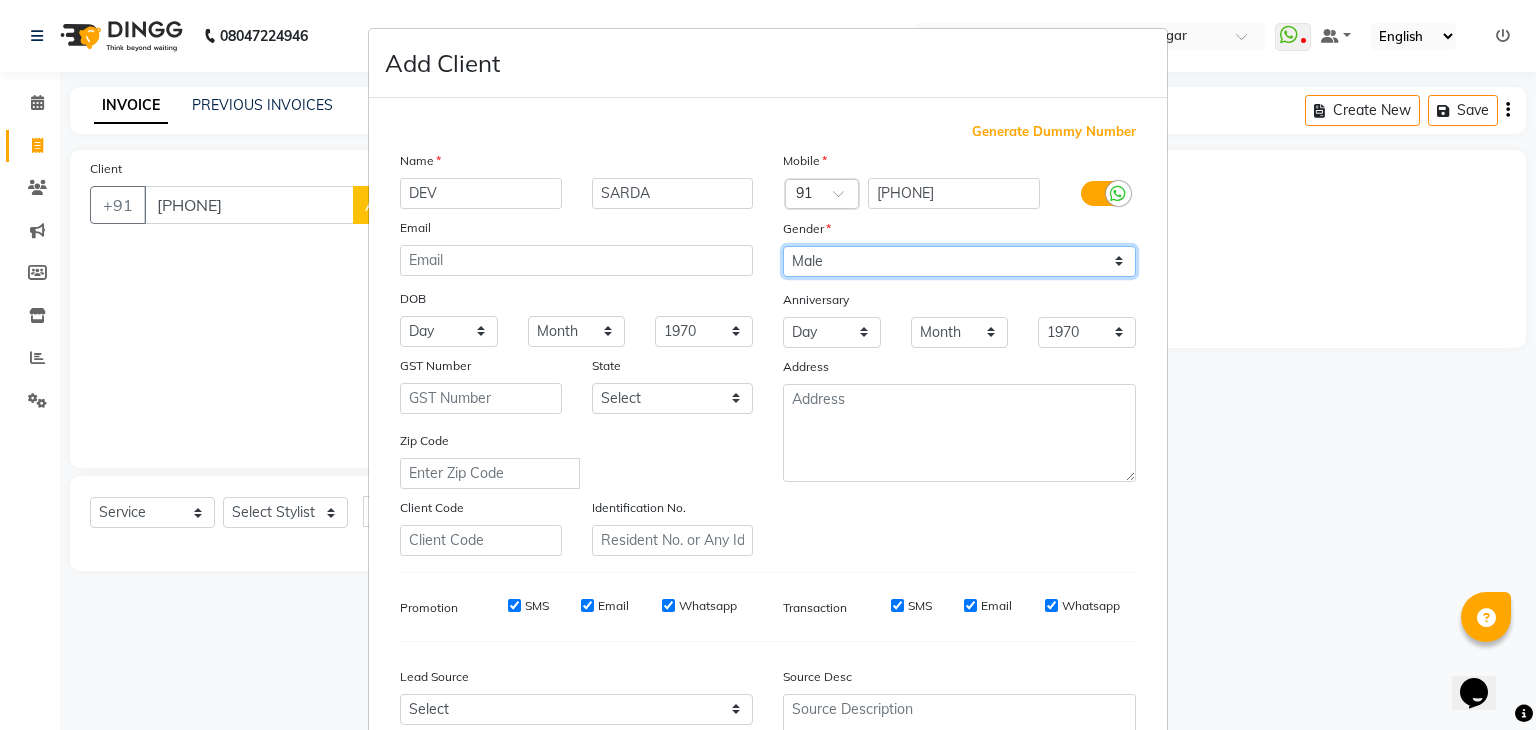click on "Select Male Female Other Prefer Not To Say" at bounding box center [959, 261] 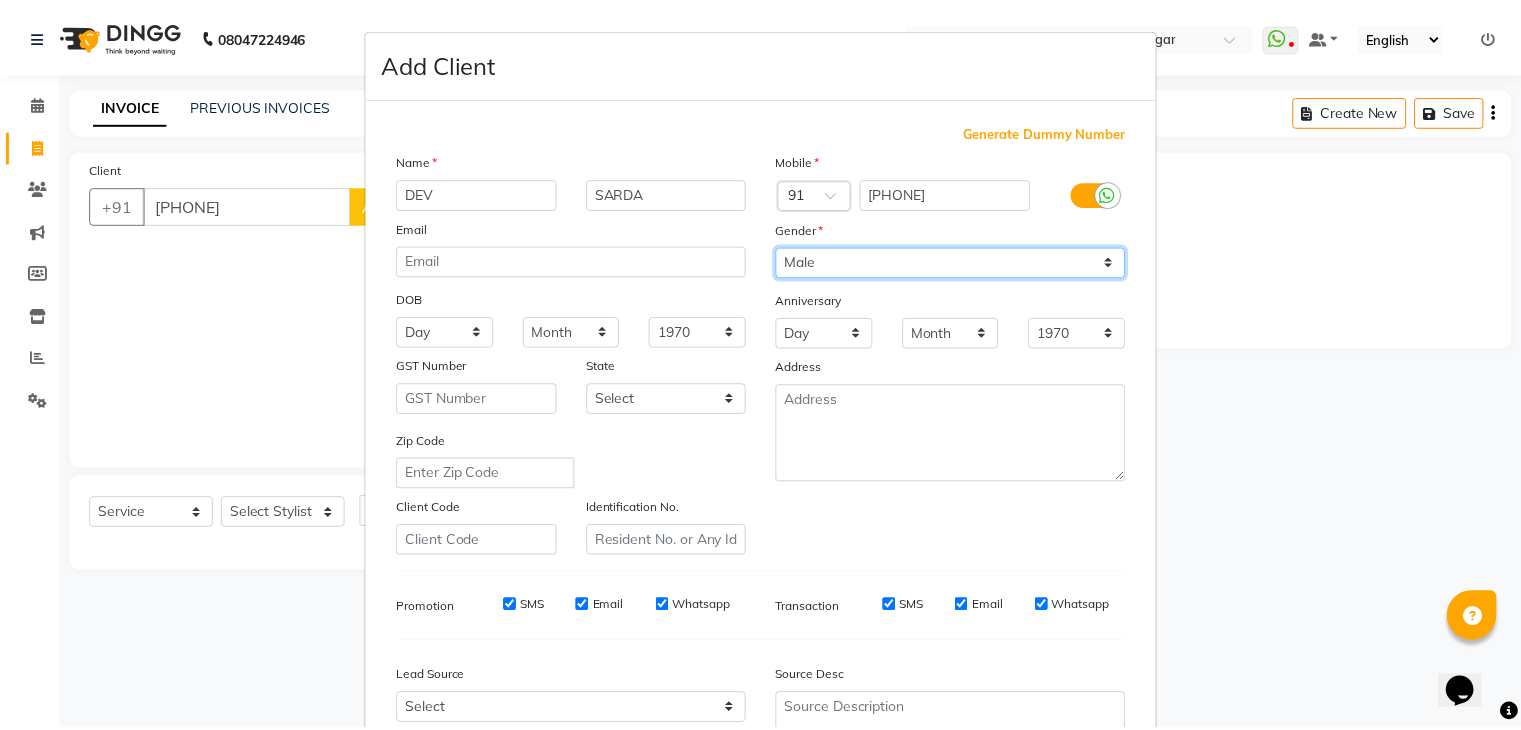 scroll, scrollTop: 203, scrollLeft: 0, axis: vertical 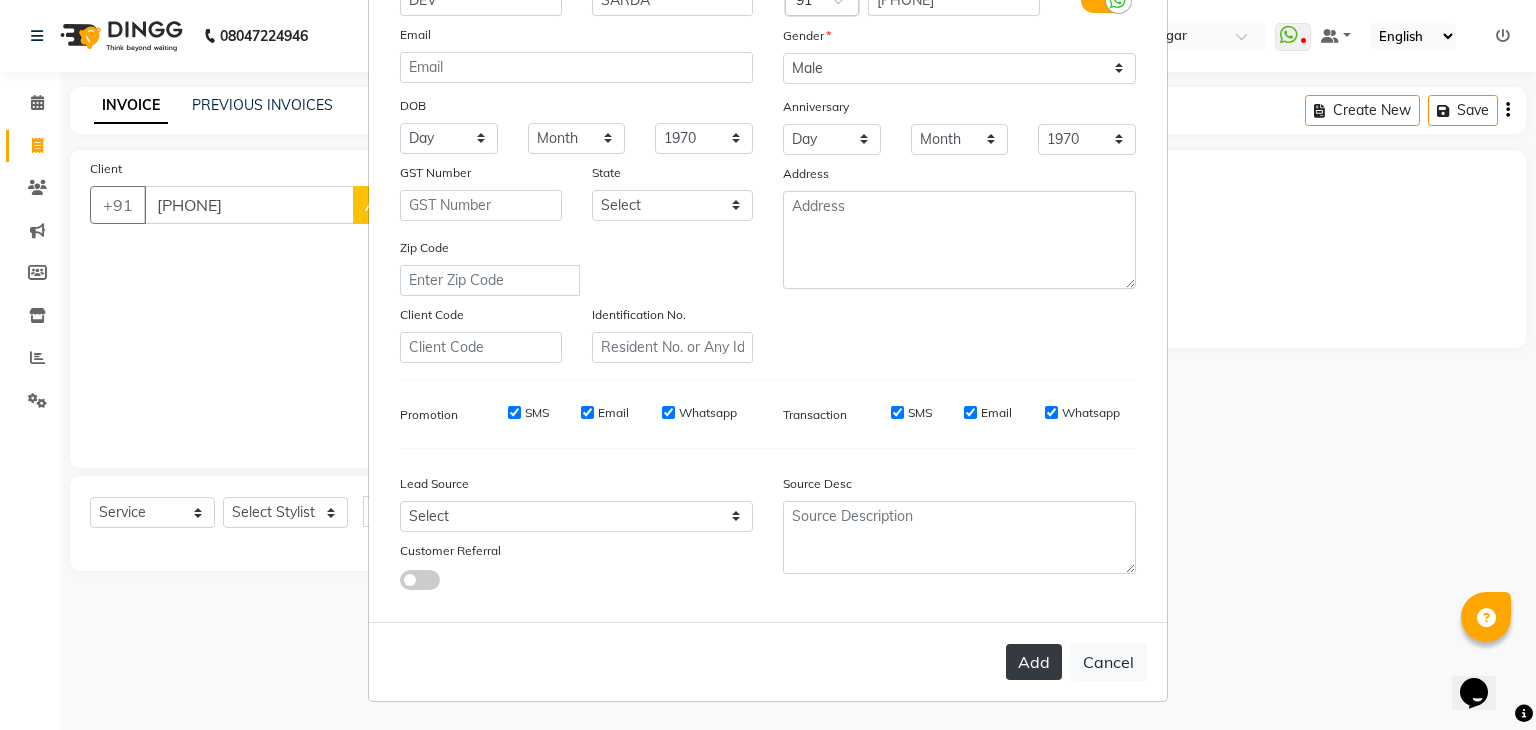 click on "Add" at bounding box center (1034, 662) 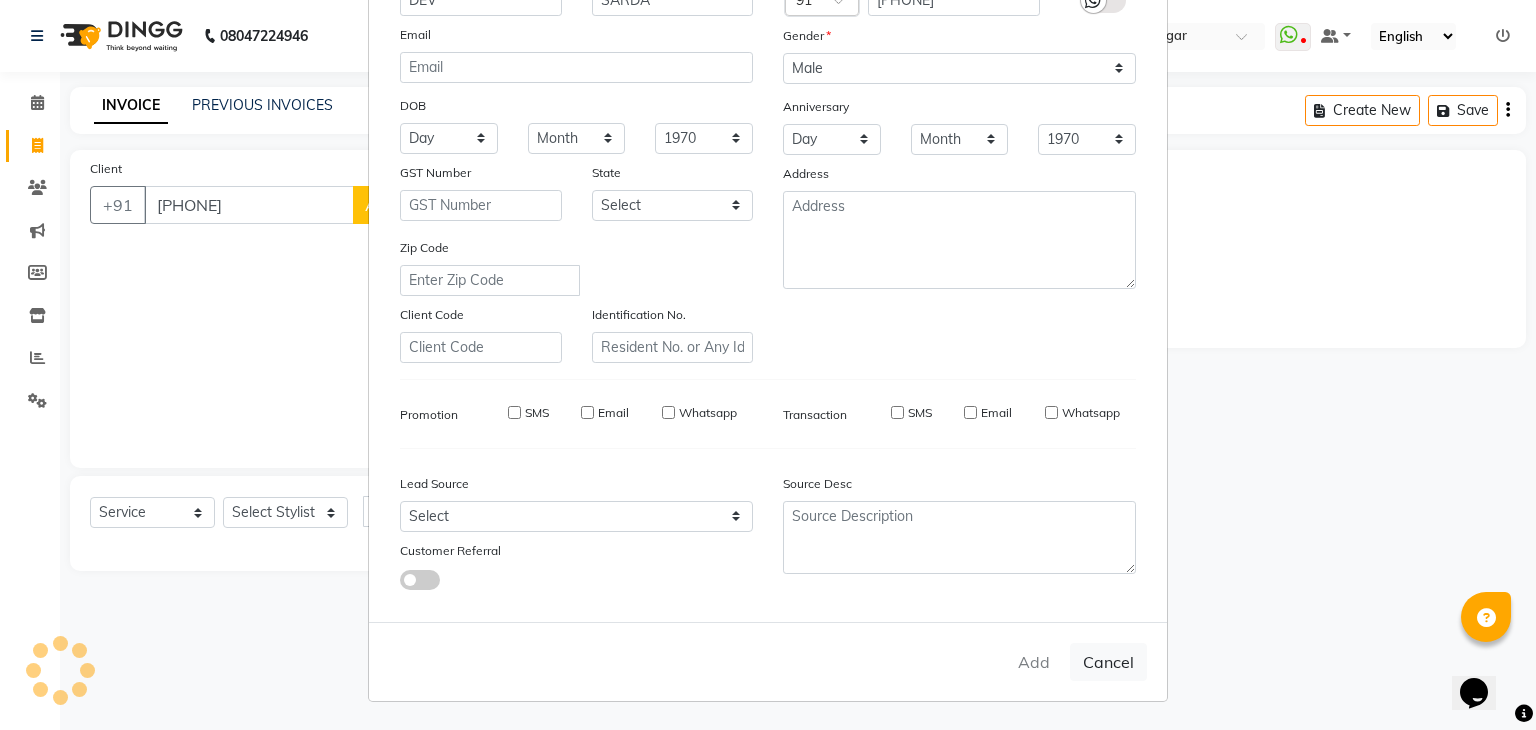 type 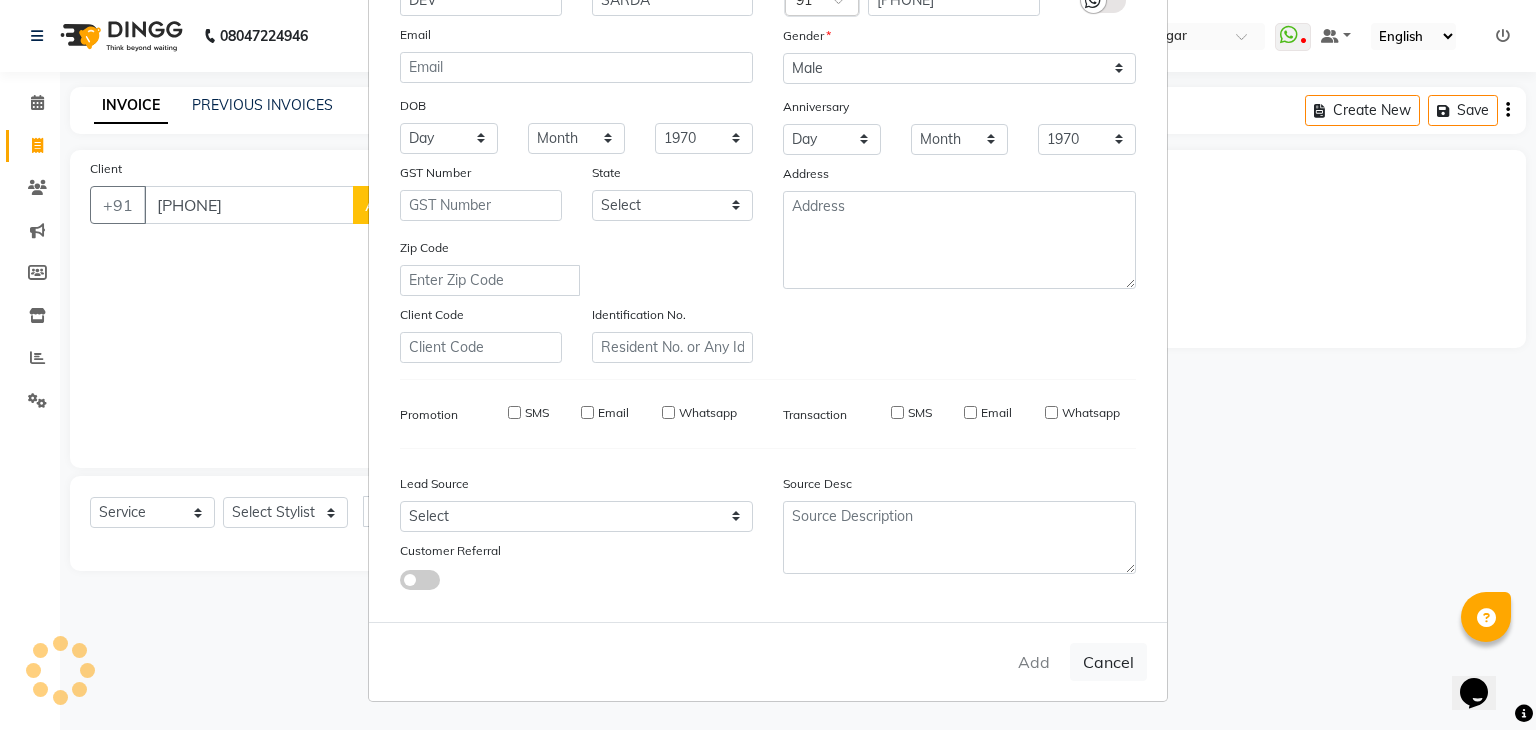 type 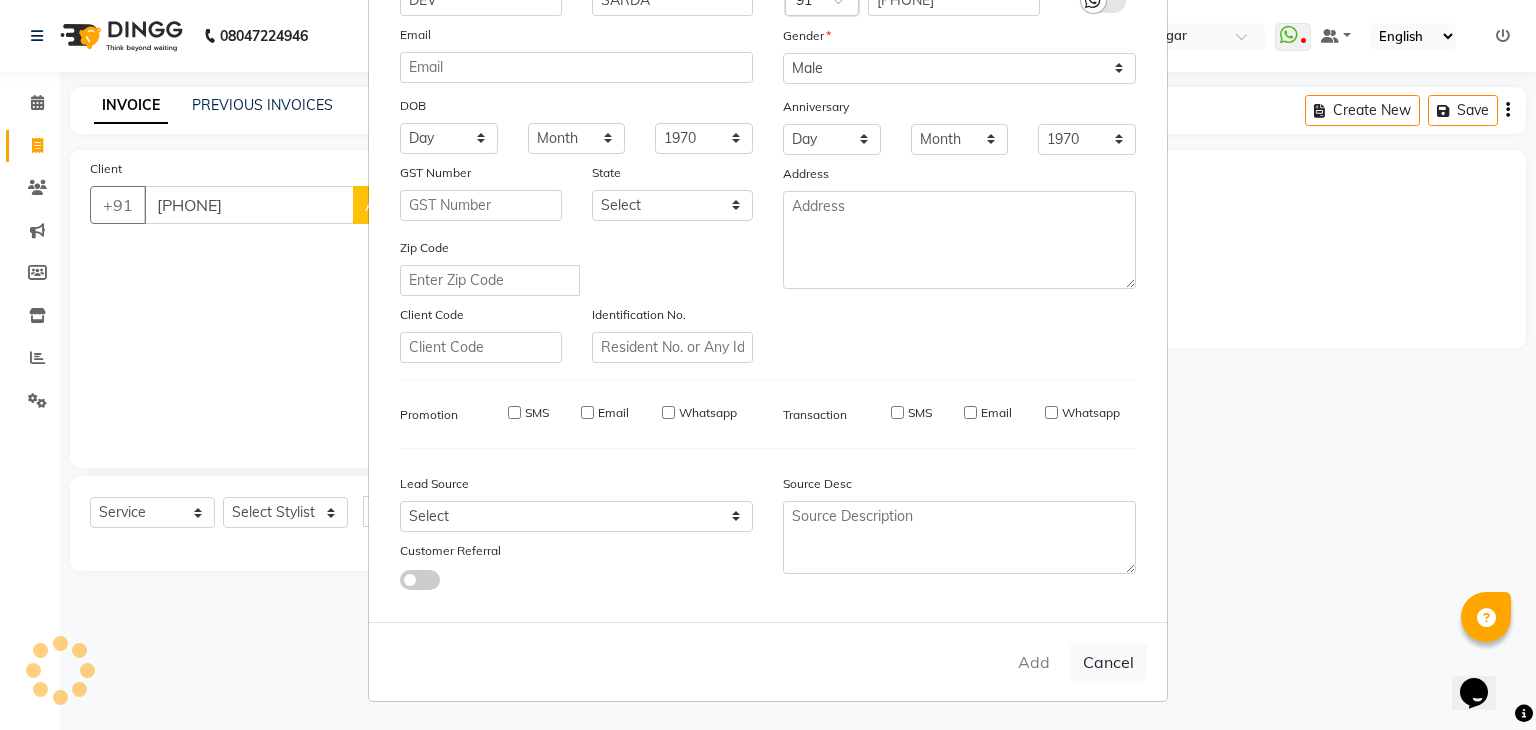 select 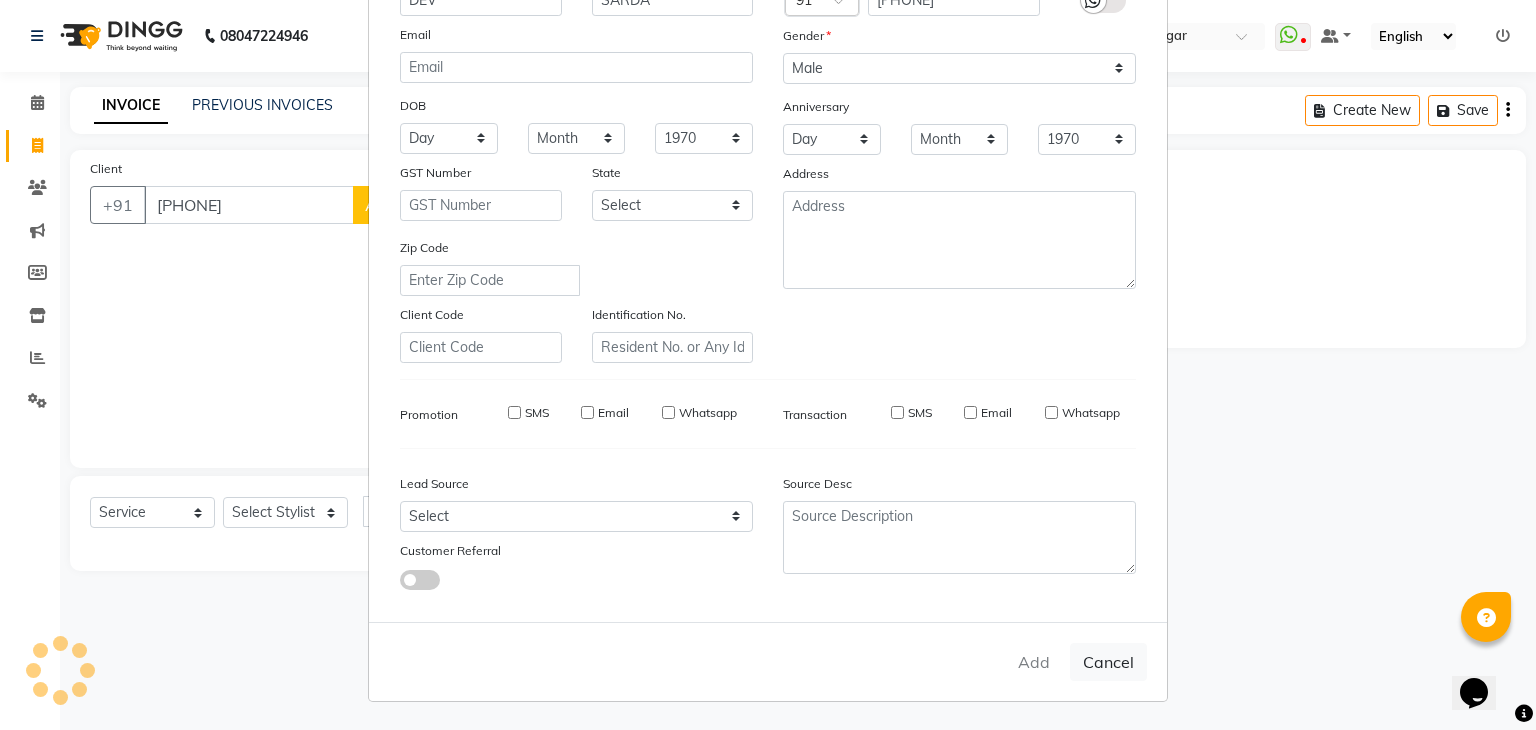 type 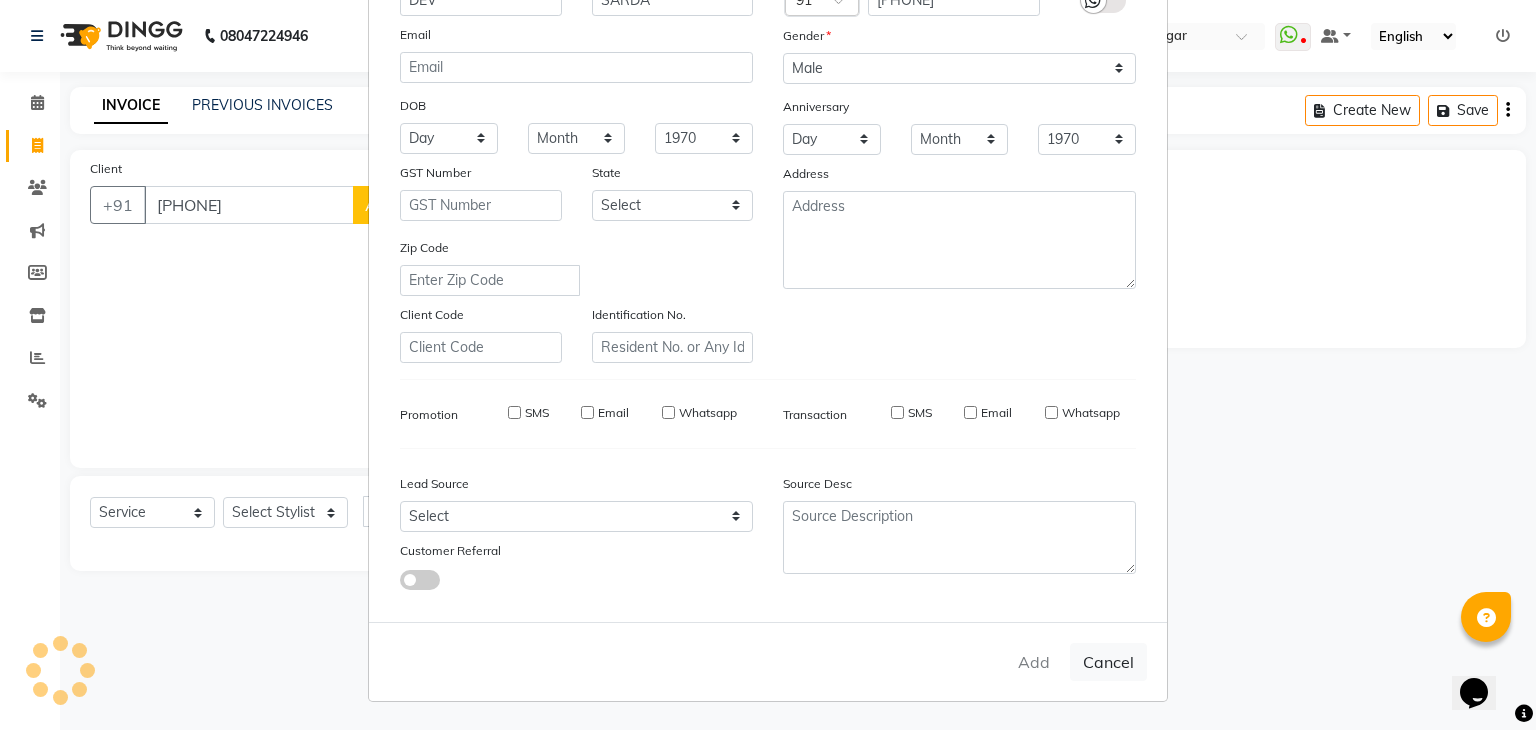 select 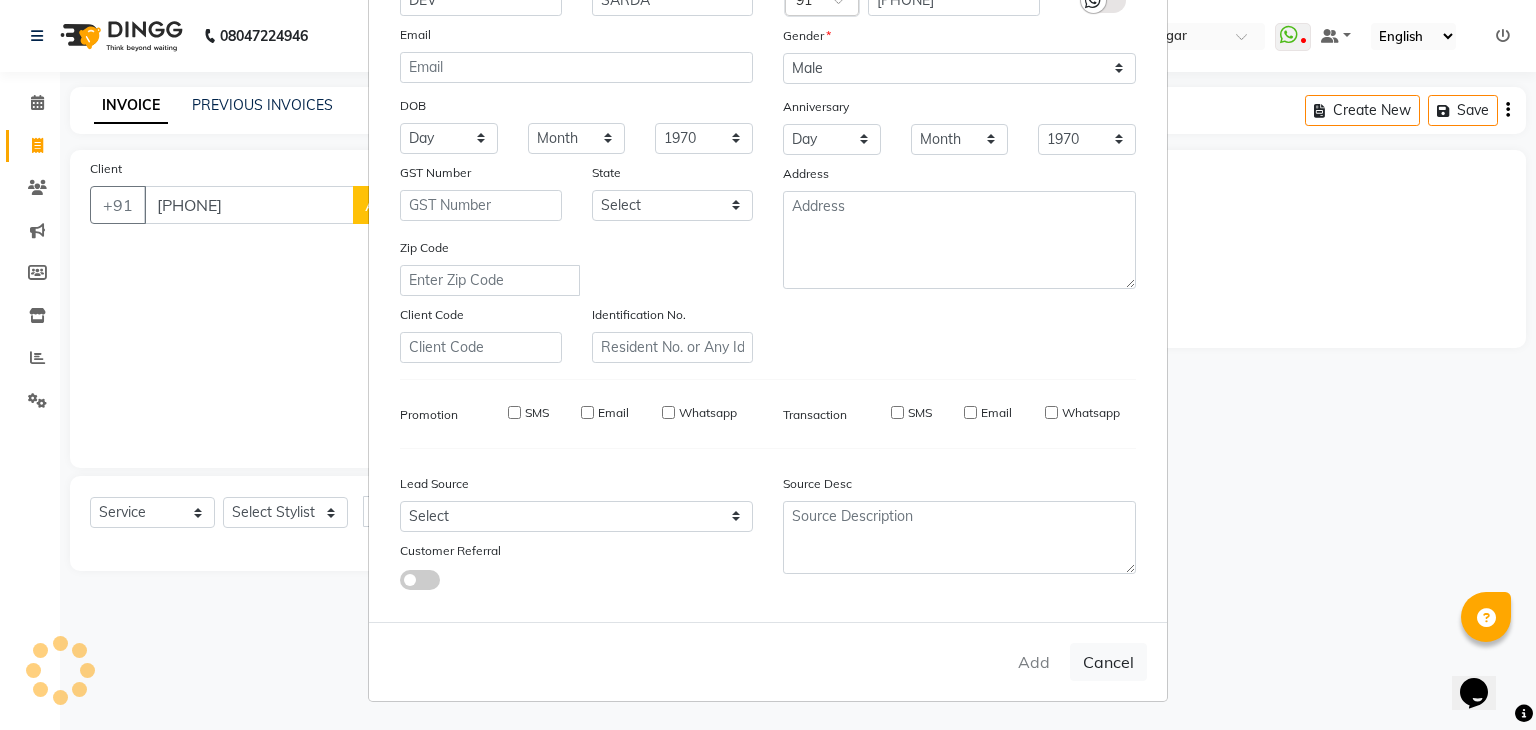 select 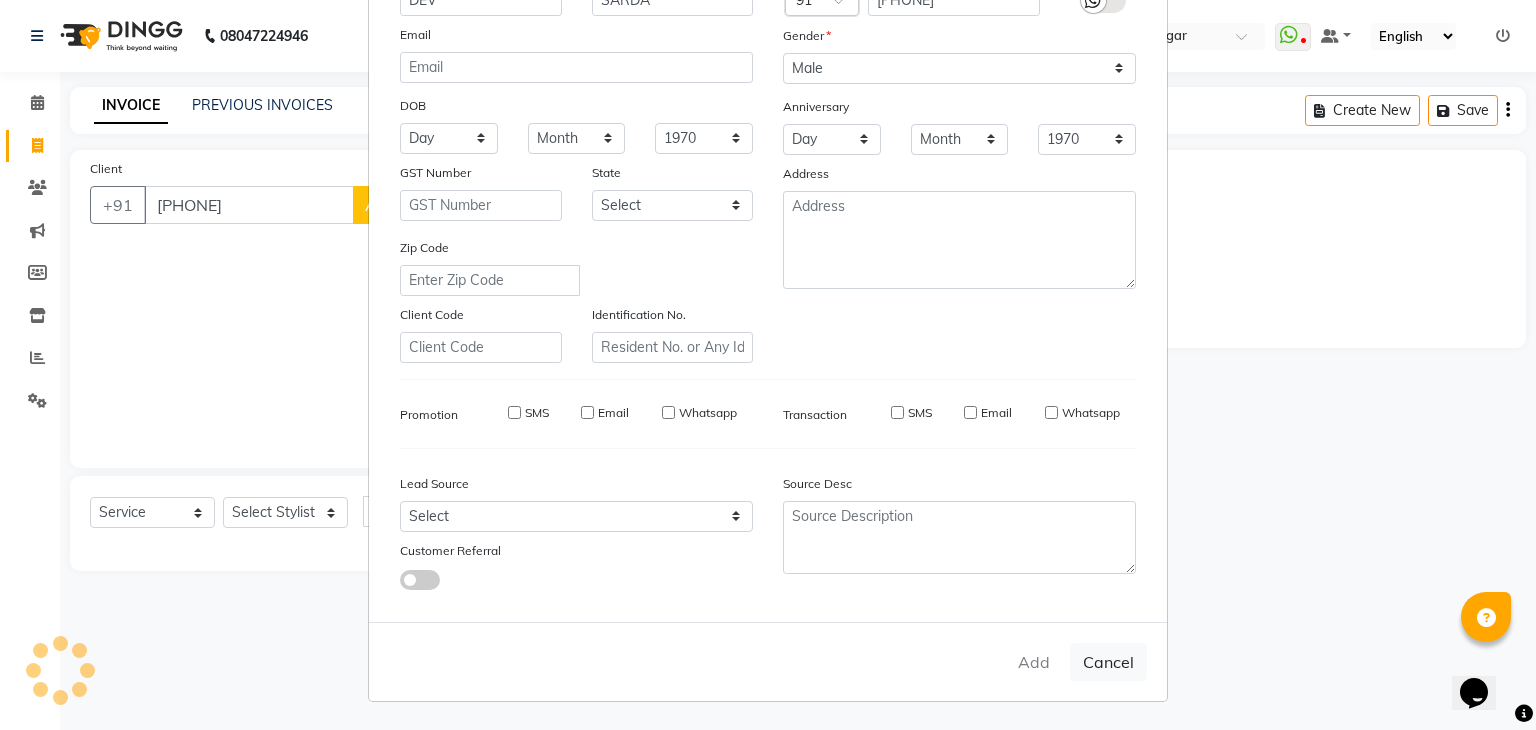 checkbox on "false" 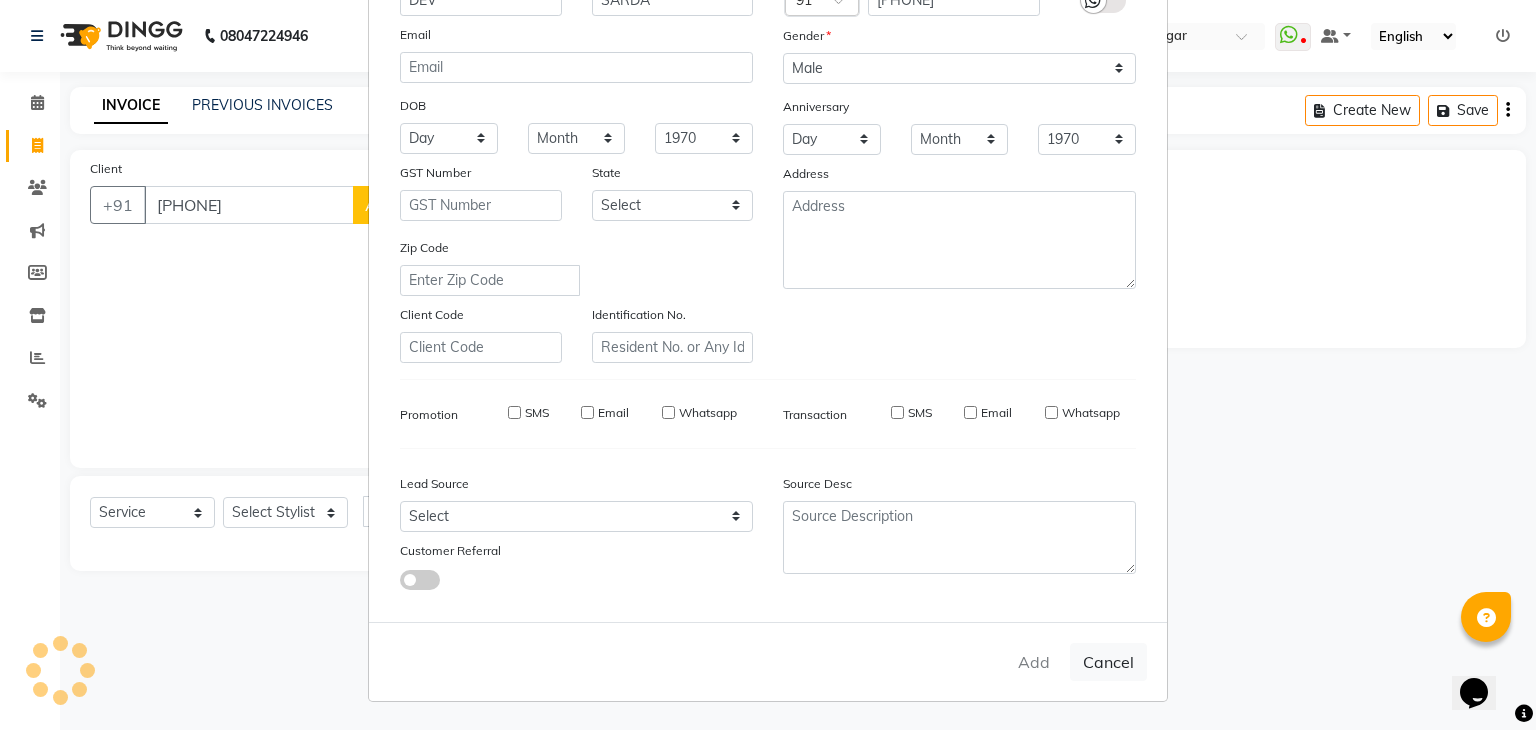 checkbox on "false" 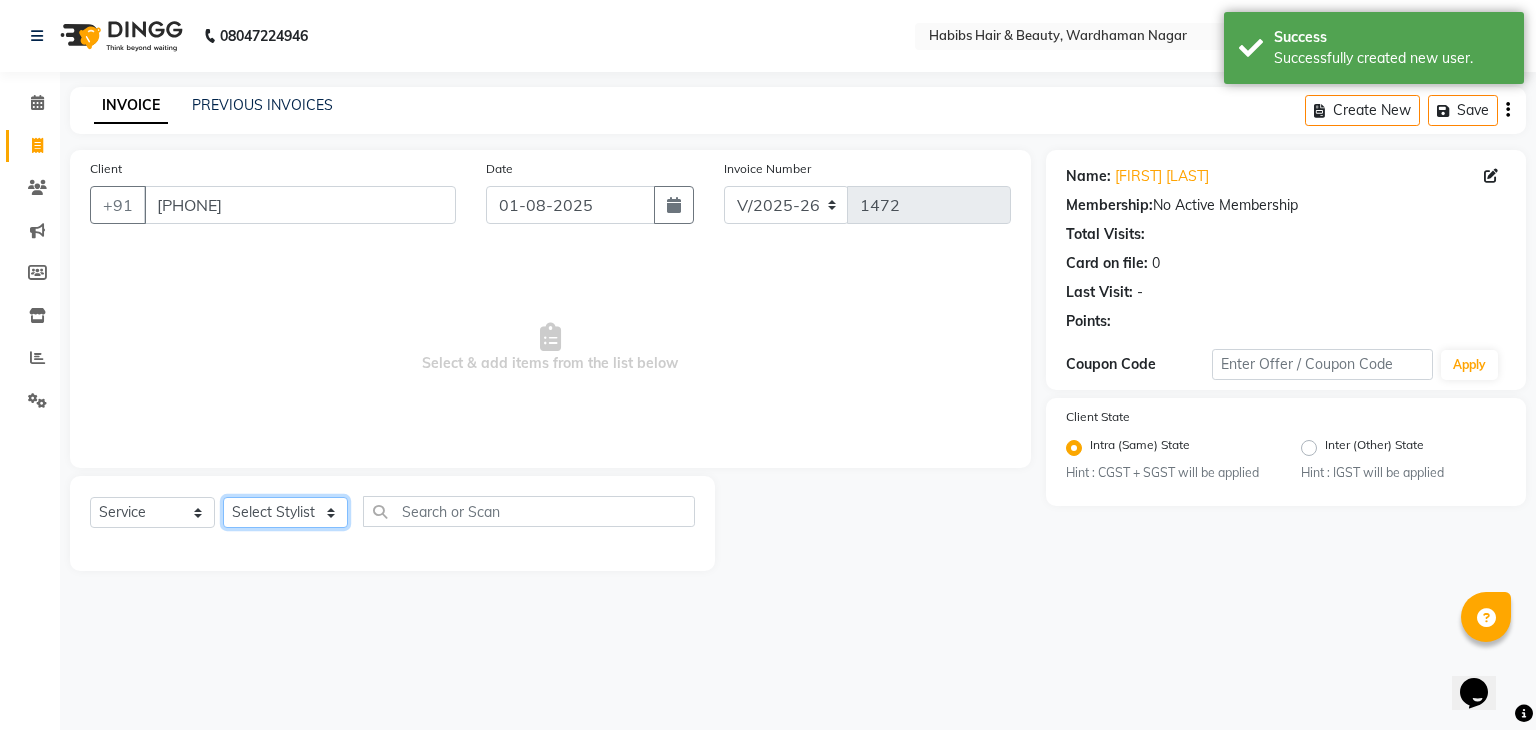 click on "Select Stylist Admin Aman Gayatri Jeetu Mick Raj Rashmi Rasika Sarang" 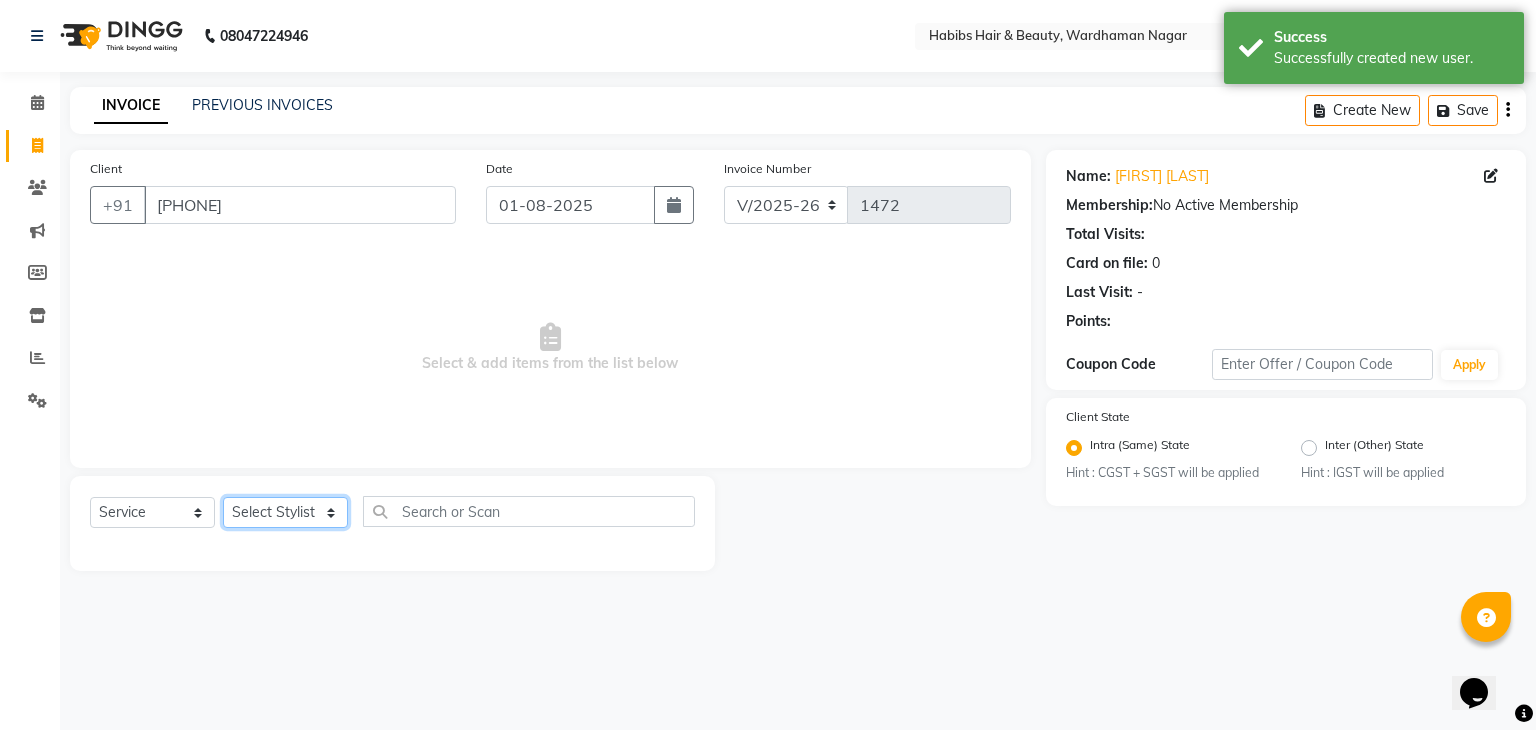 select on "63156" 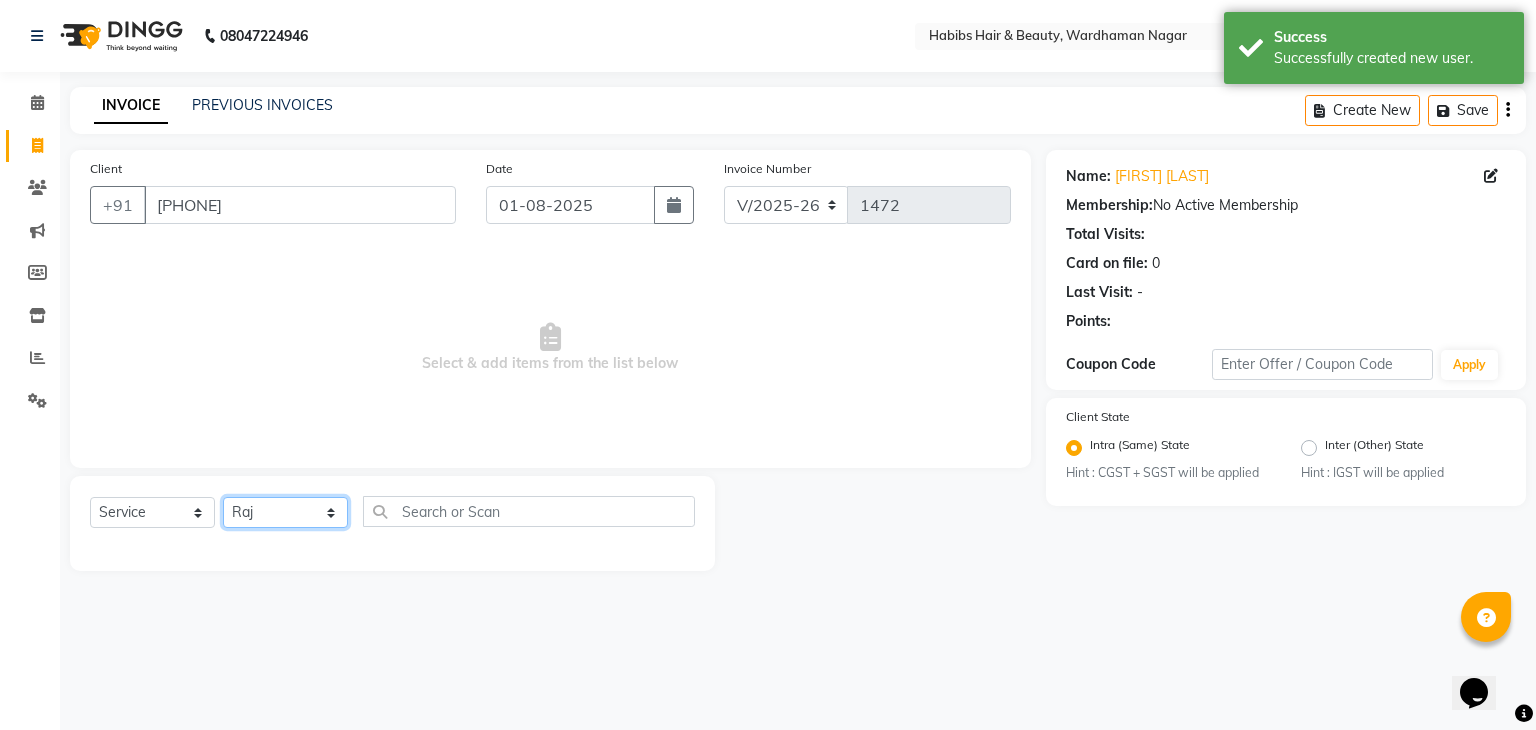 click on "Select Stylist Admin Aman Gayatri Jeetu Mick Raj Rashmi Rasika Sarang" 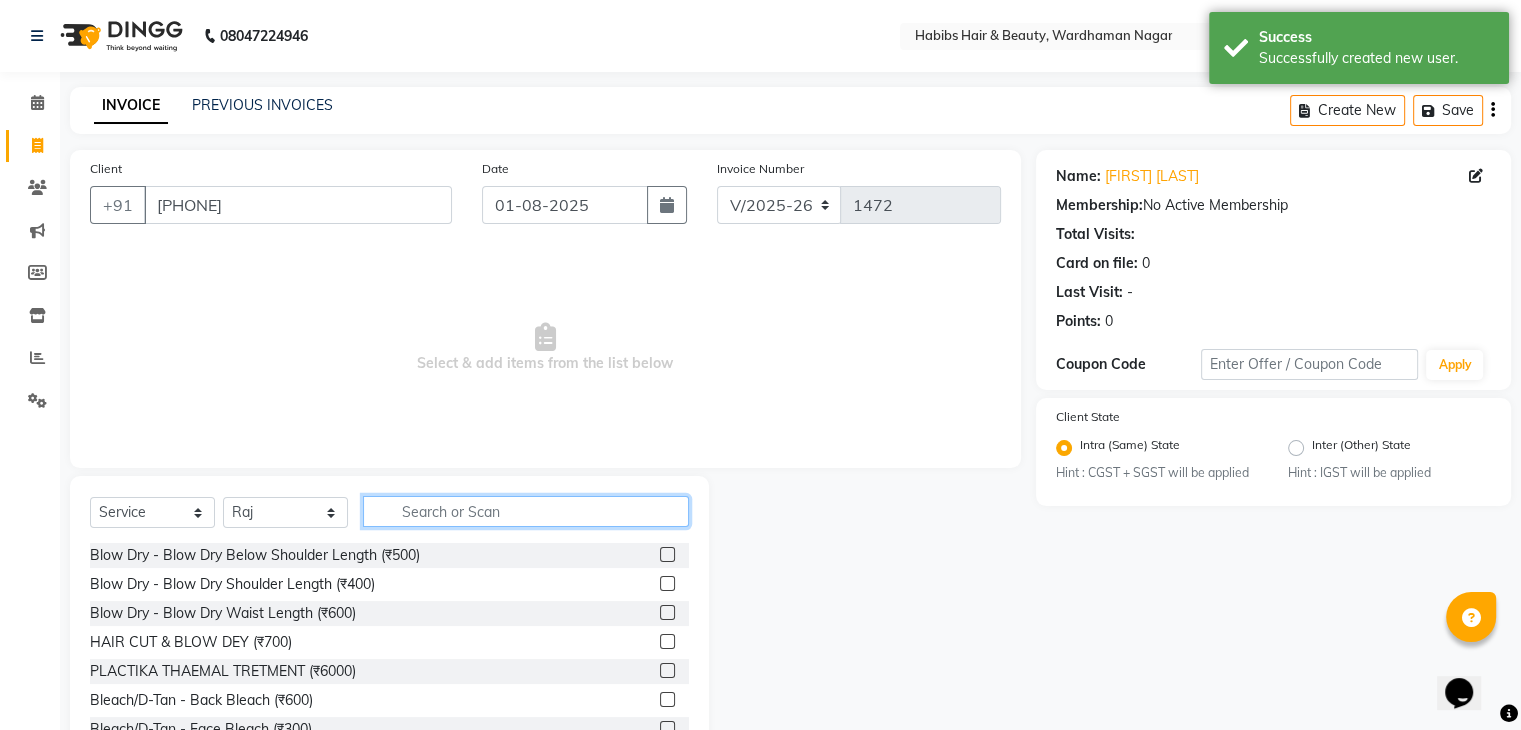 click 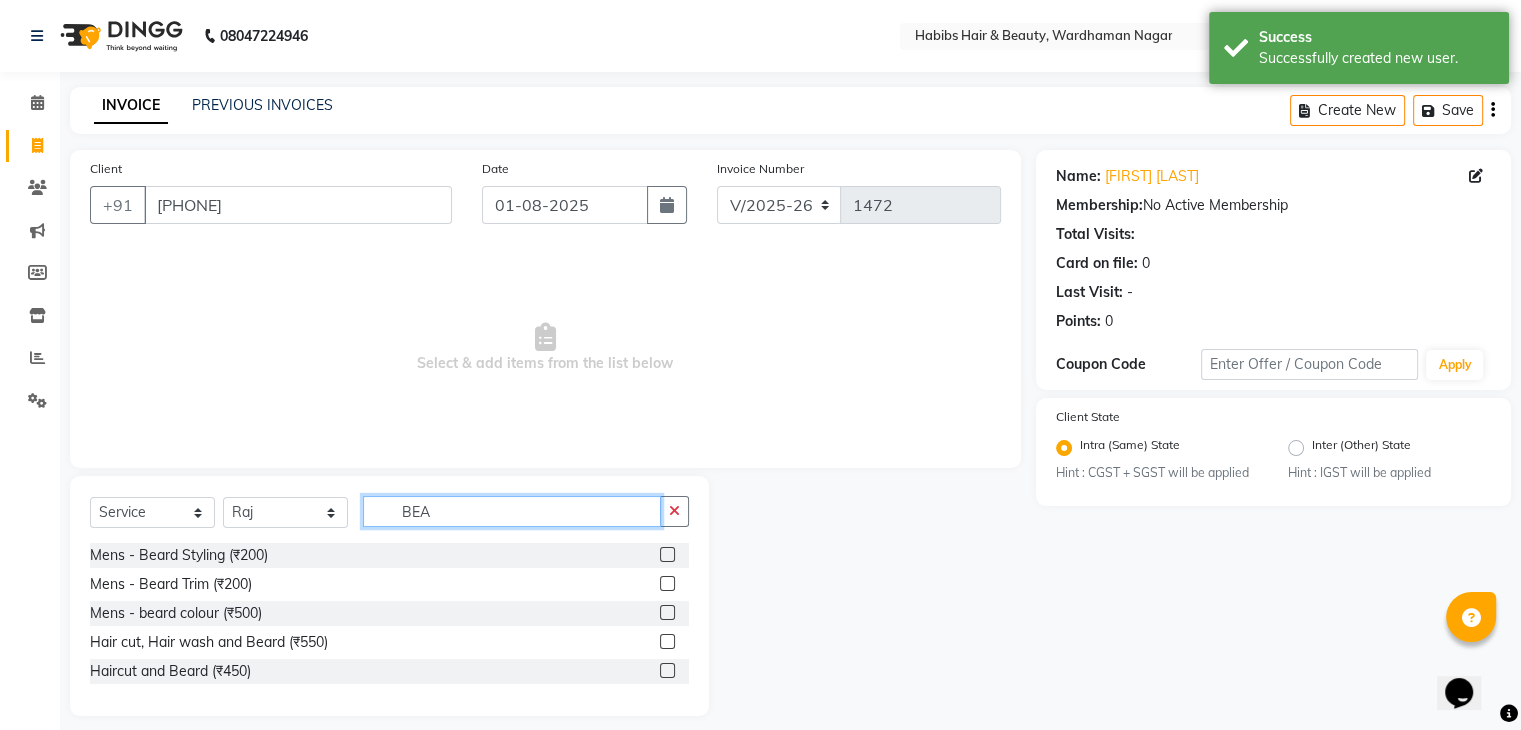 type on "BEA" 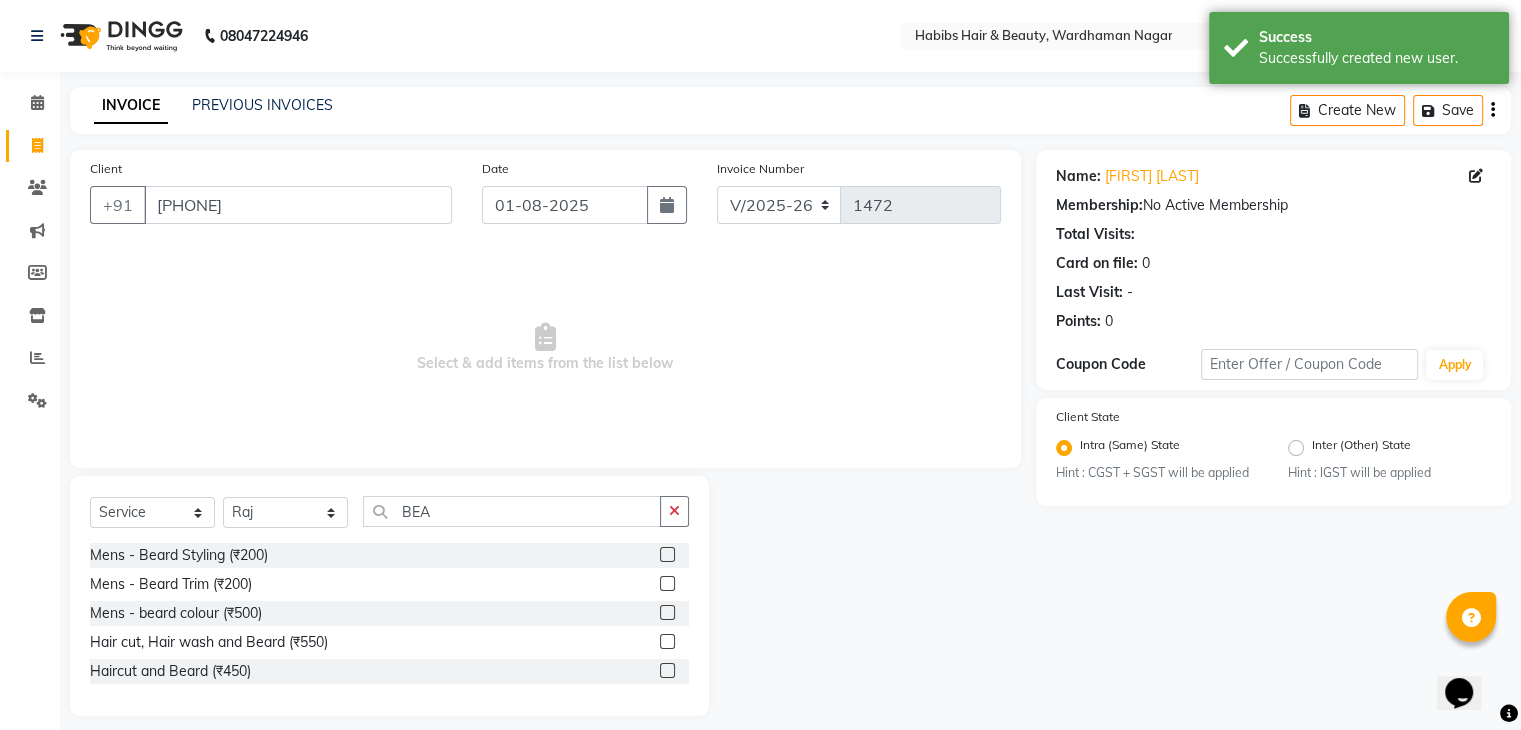 click 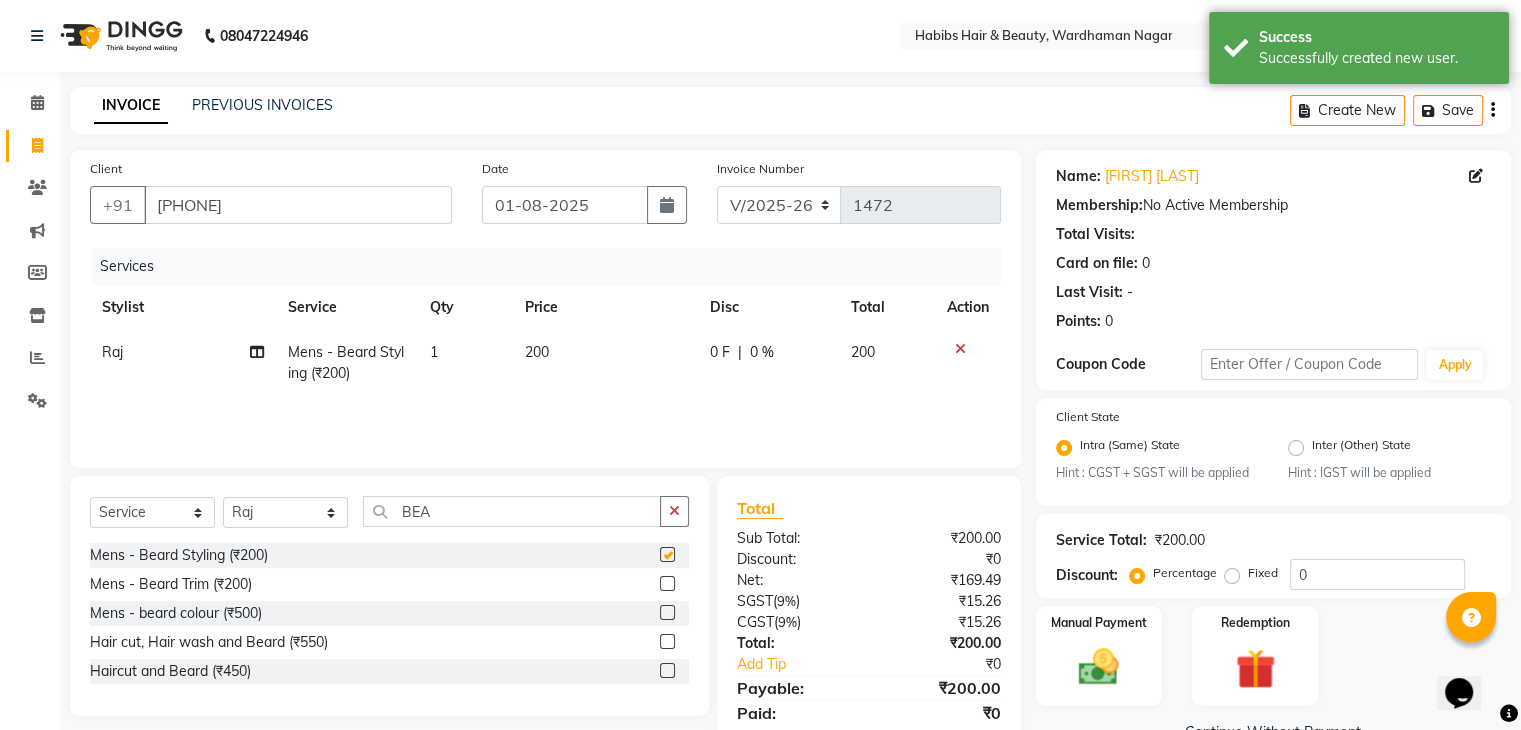 checkbox on "false" 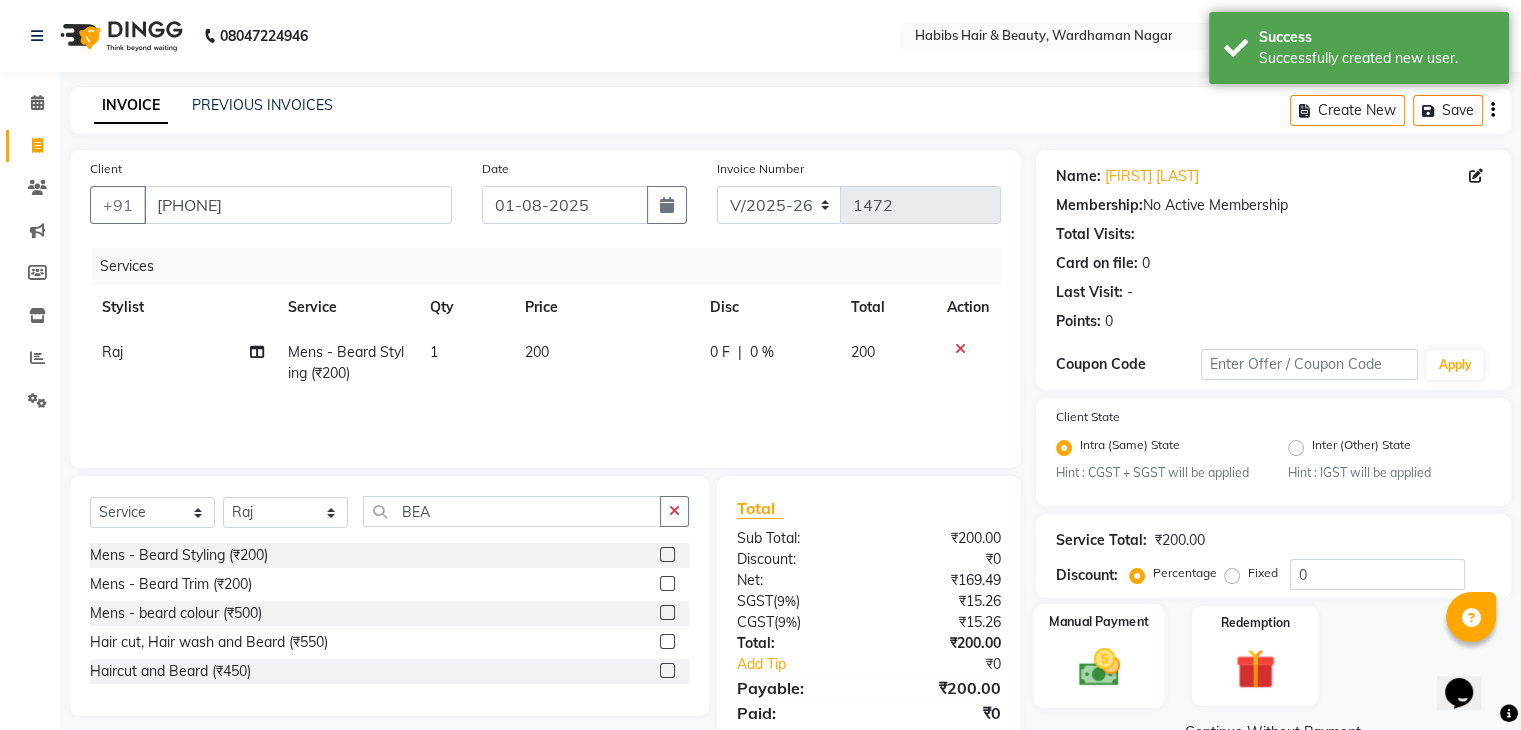 click 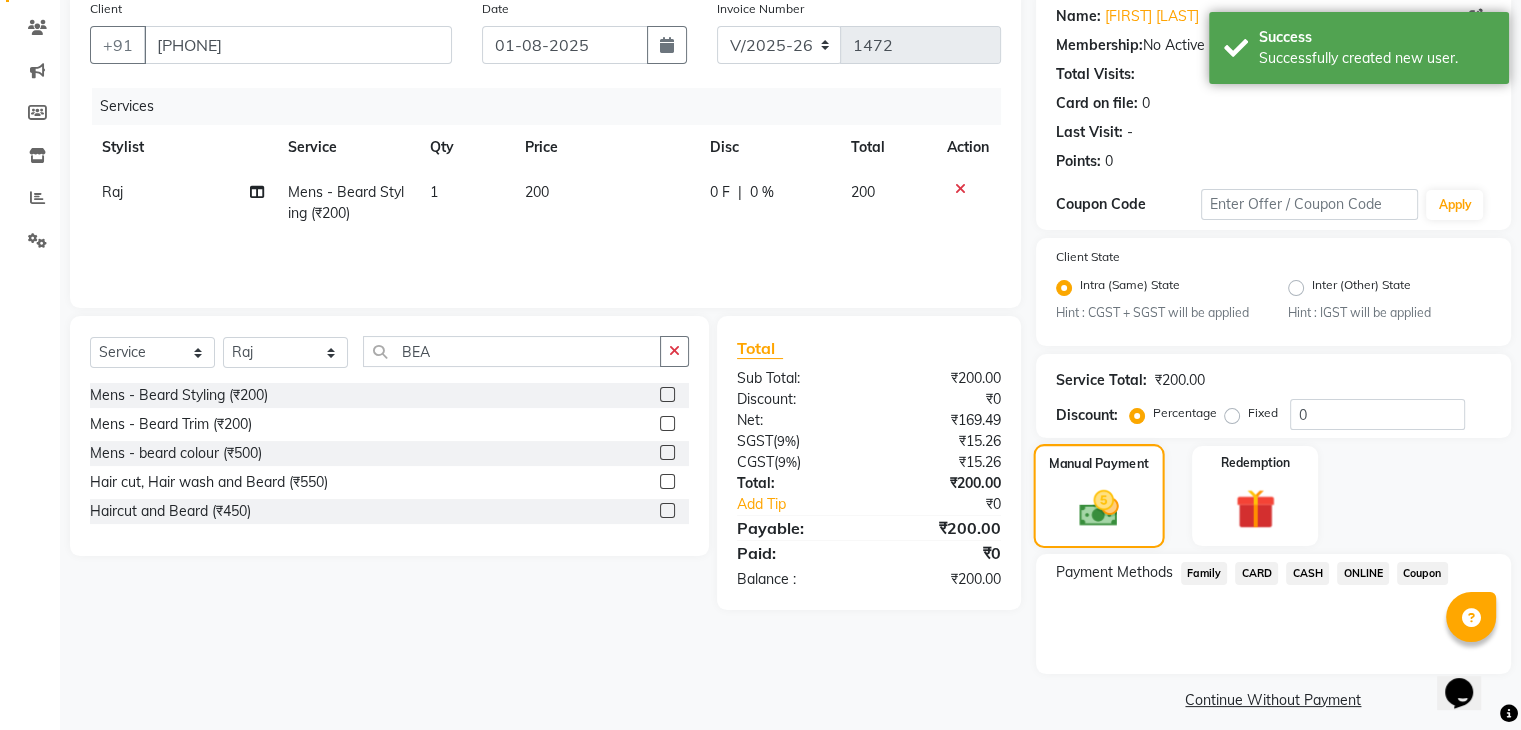 scroll, scrollTop: 177, scrollLeft: 0, axis: vertical 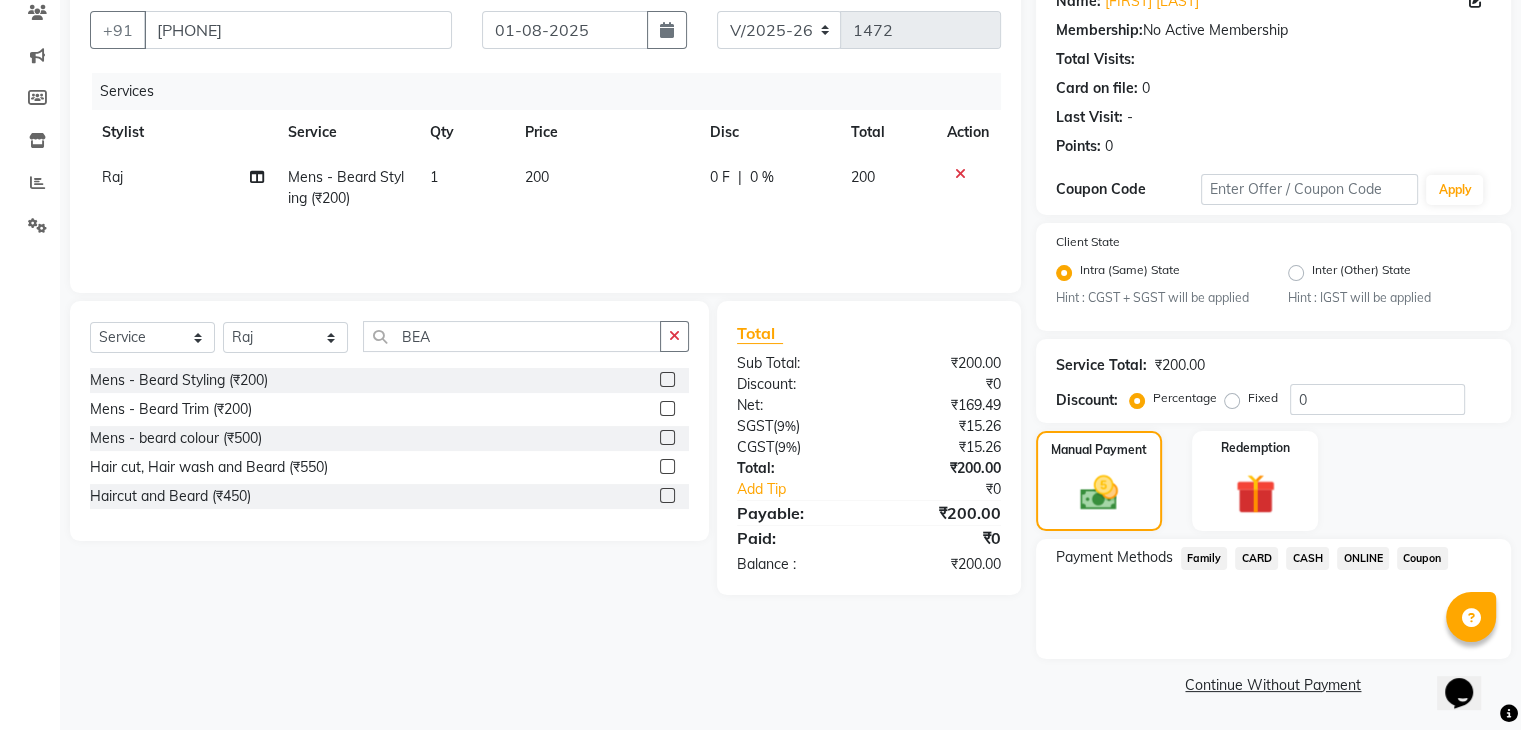 click on "ONLINE" 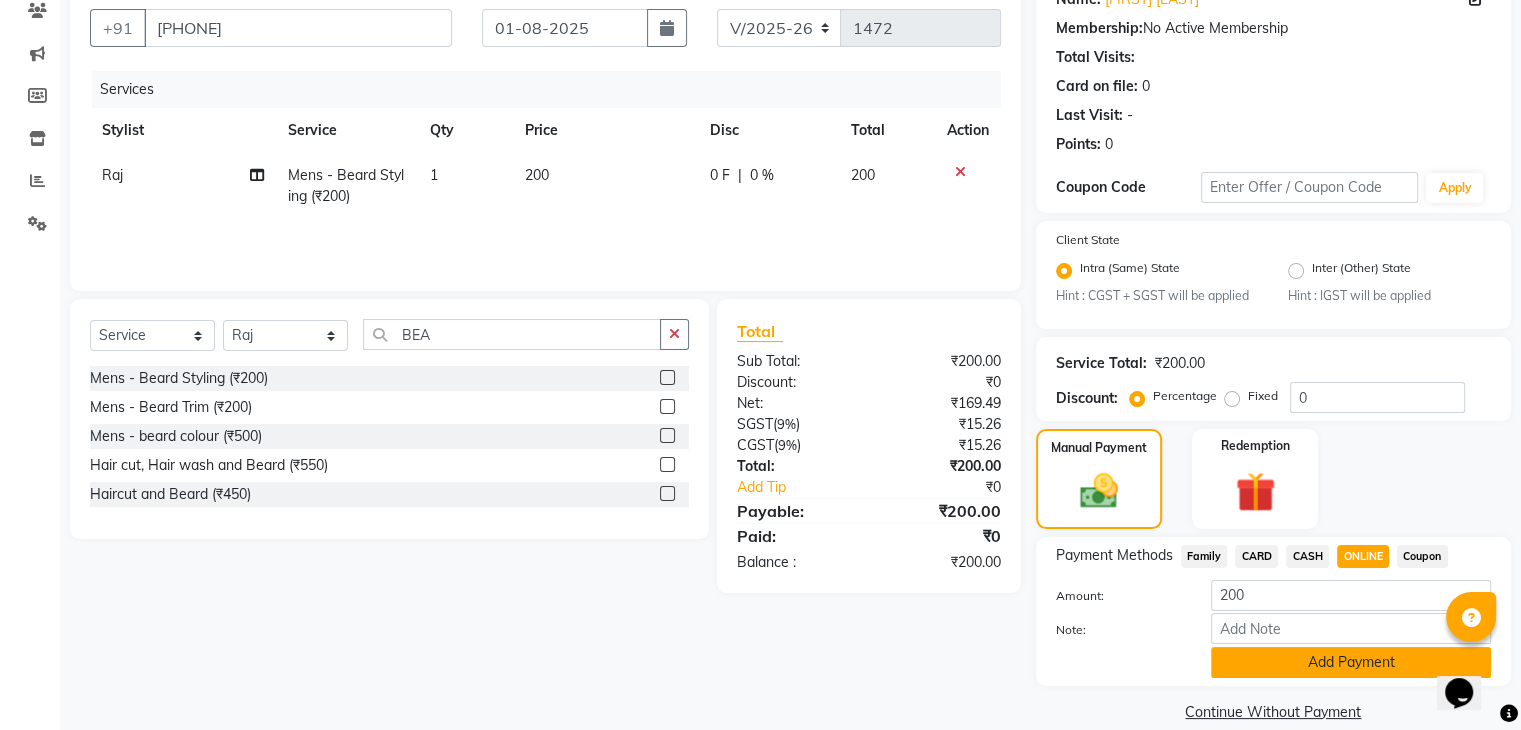 click on "Add Payment" 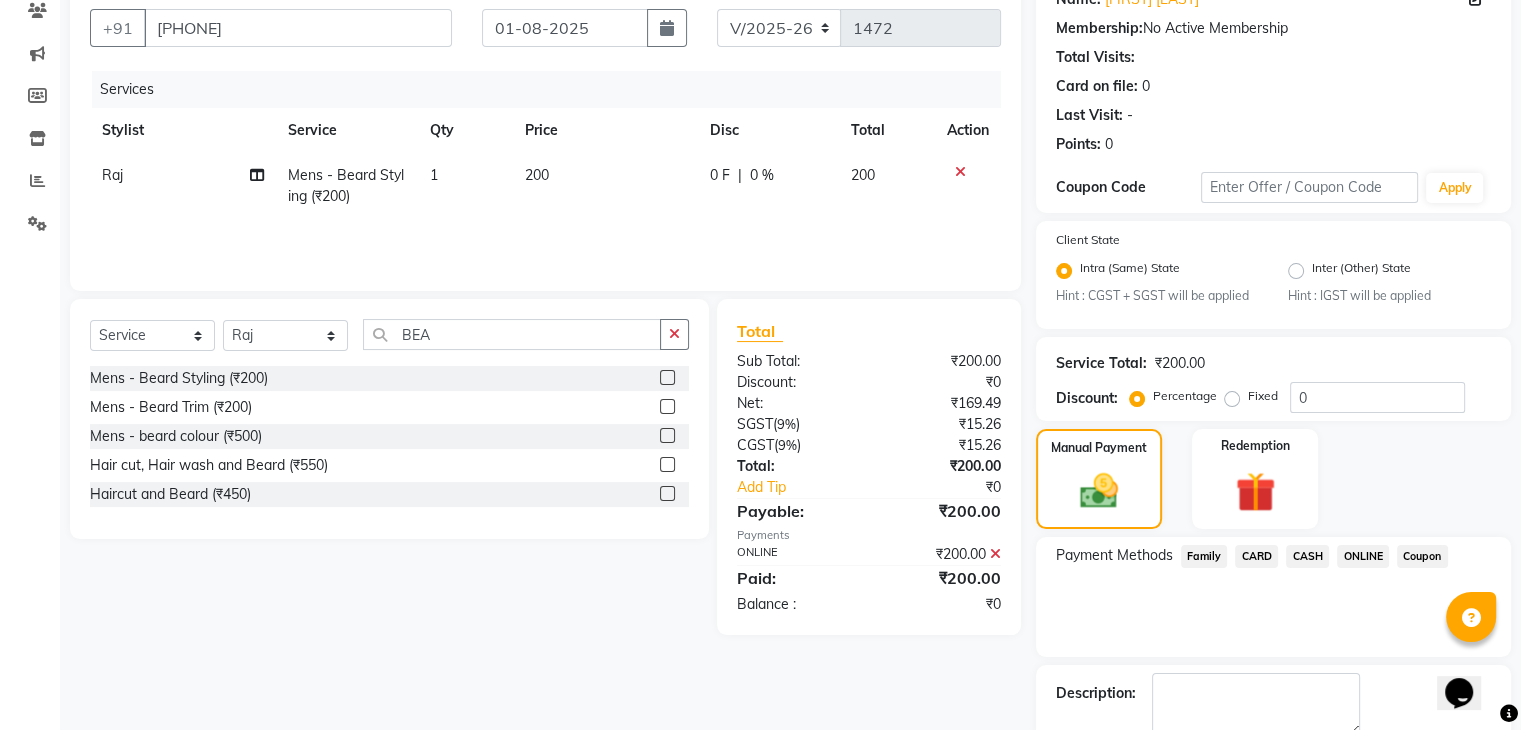 scroll, scrollTop: 289, scrollLeft: 0, axis: vertical 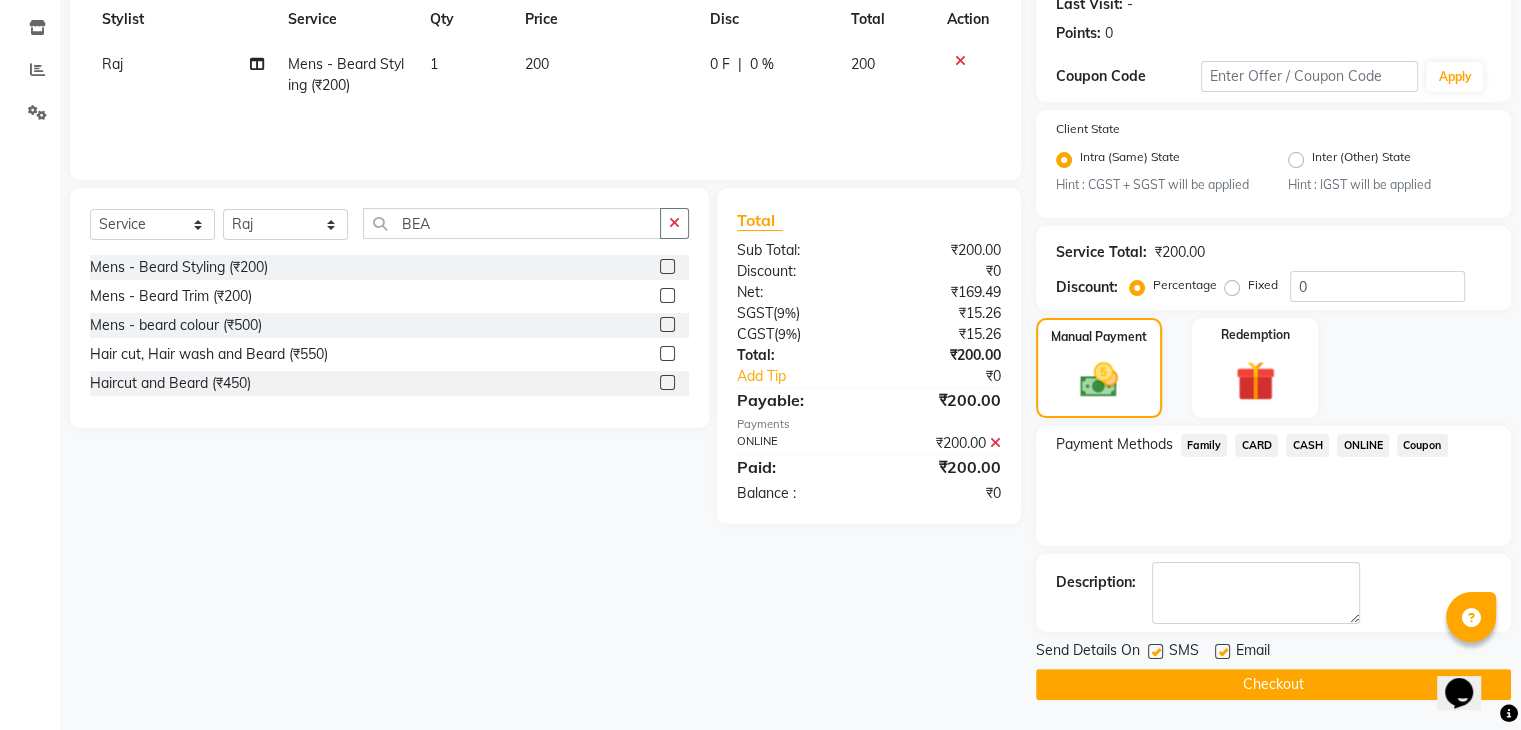 click on "Checkout" 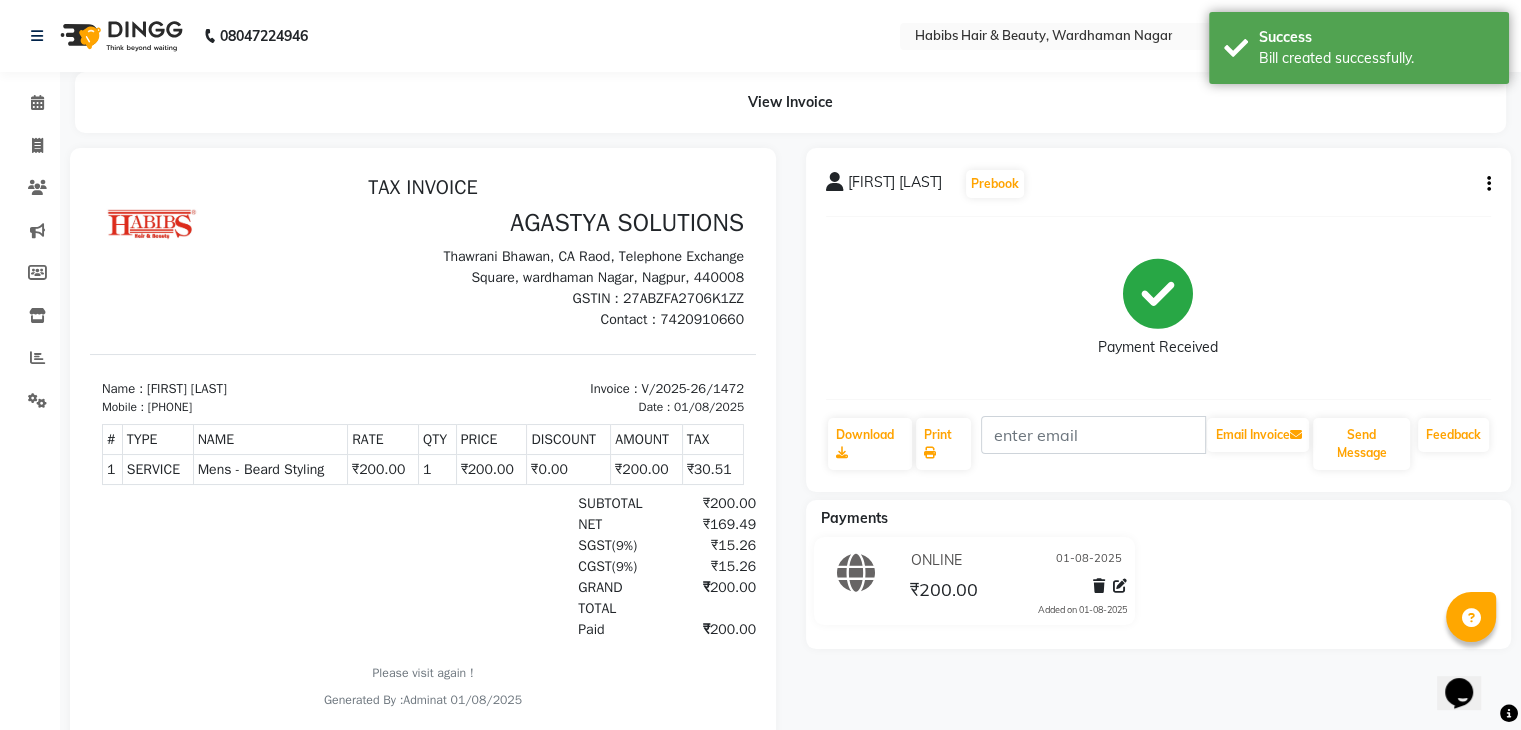scroll, scrollTop: 0, scrollLeft: 0, axis: both 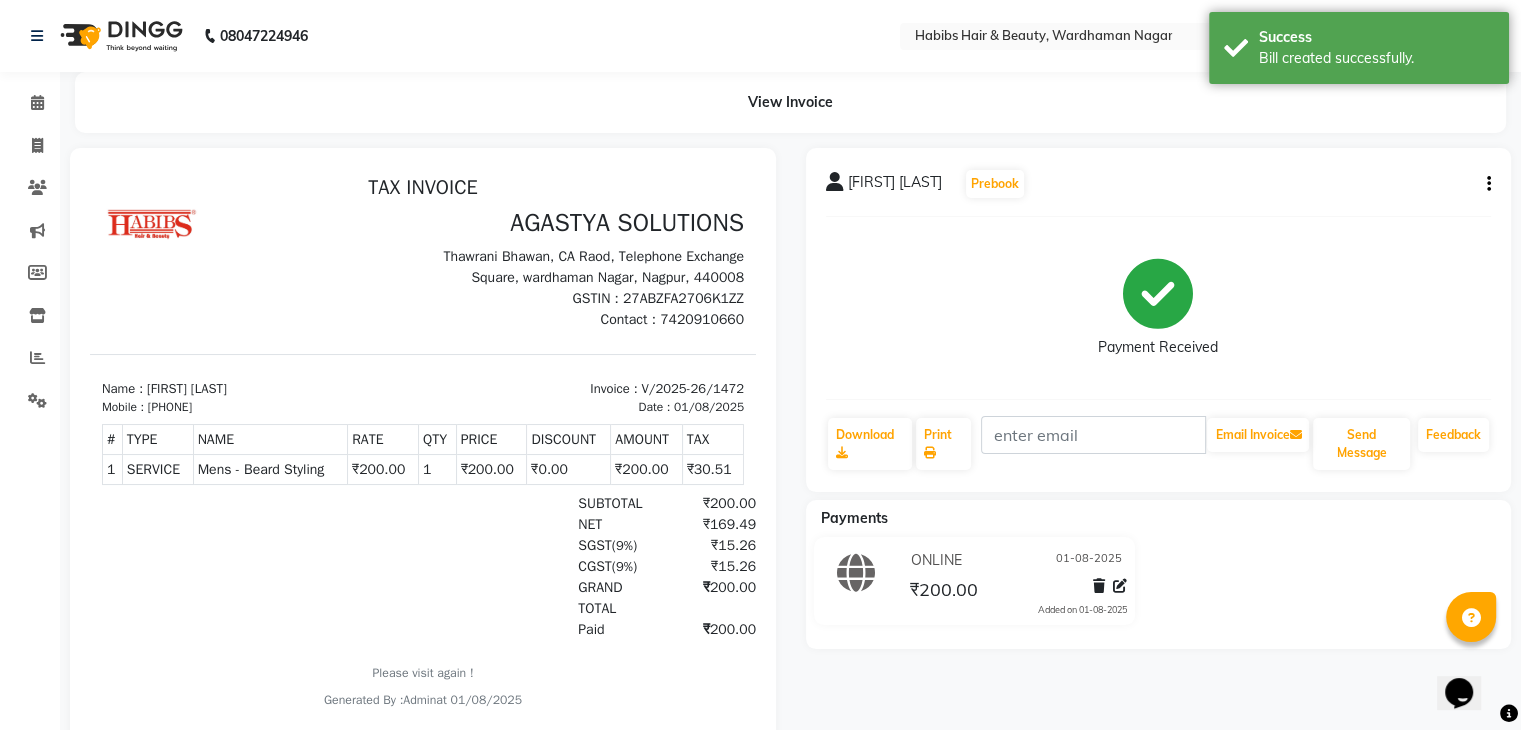 click on "Invoice" 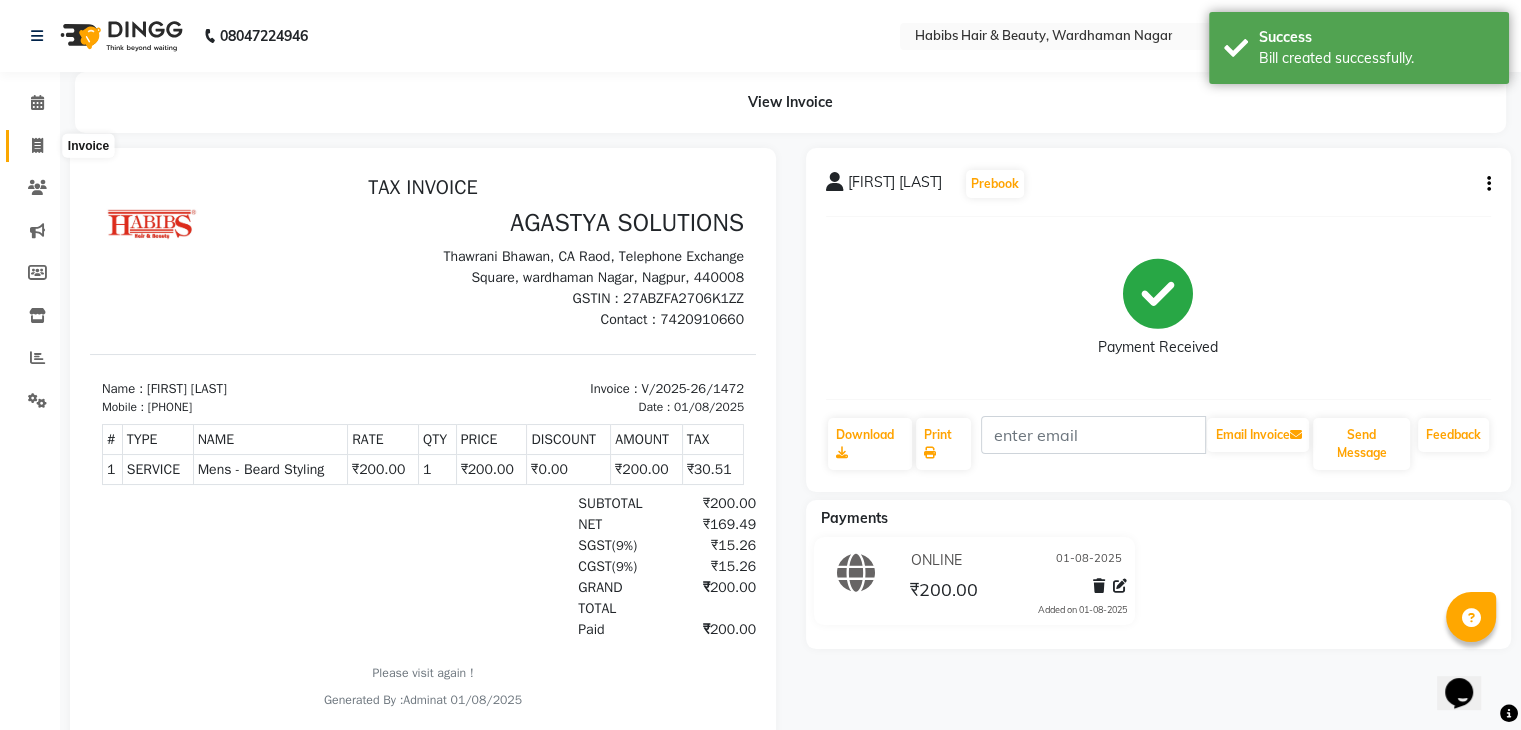 click 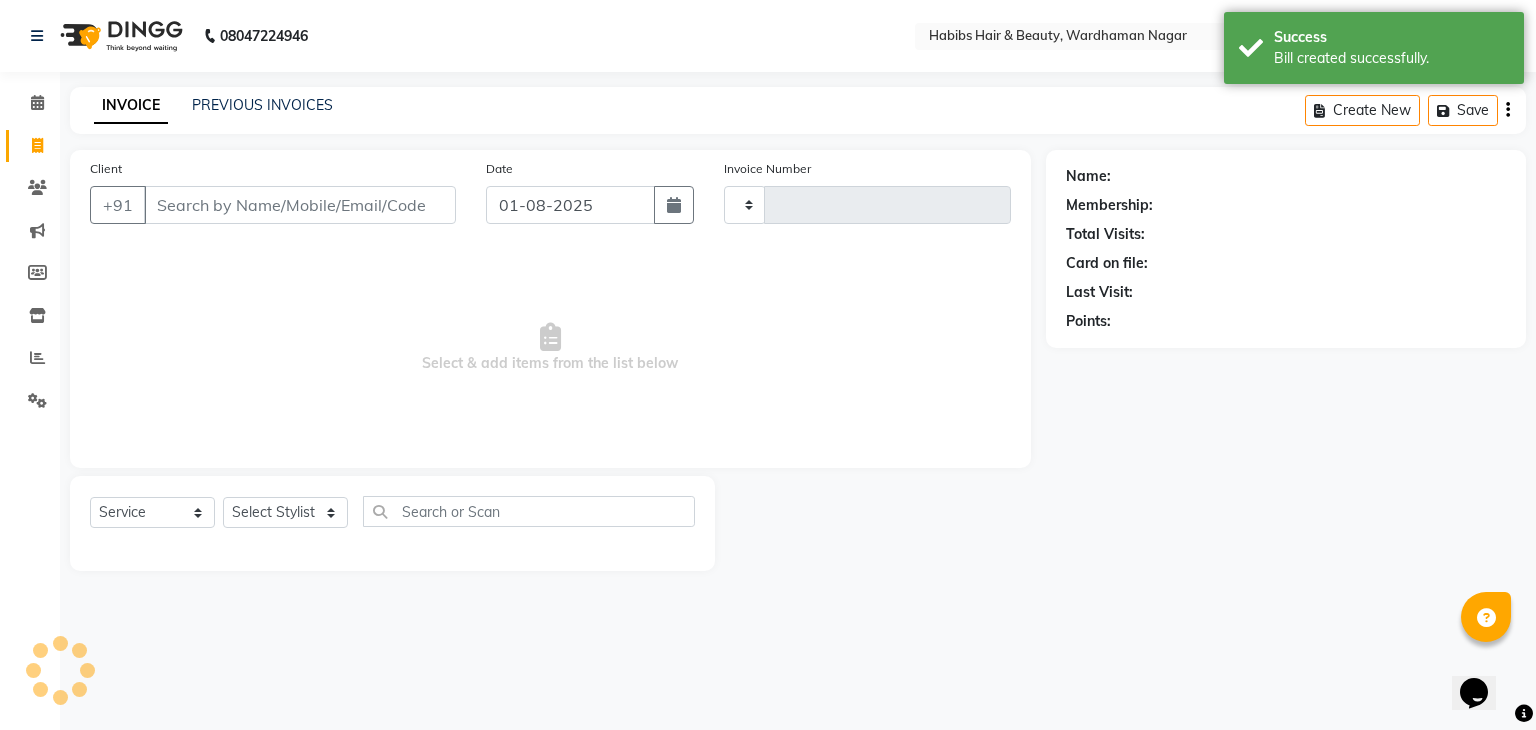 type on "1473" 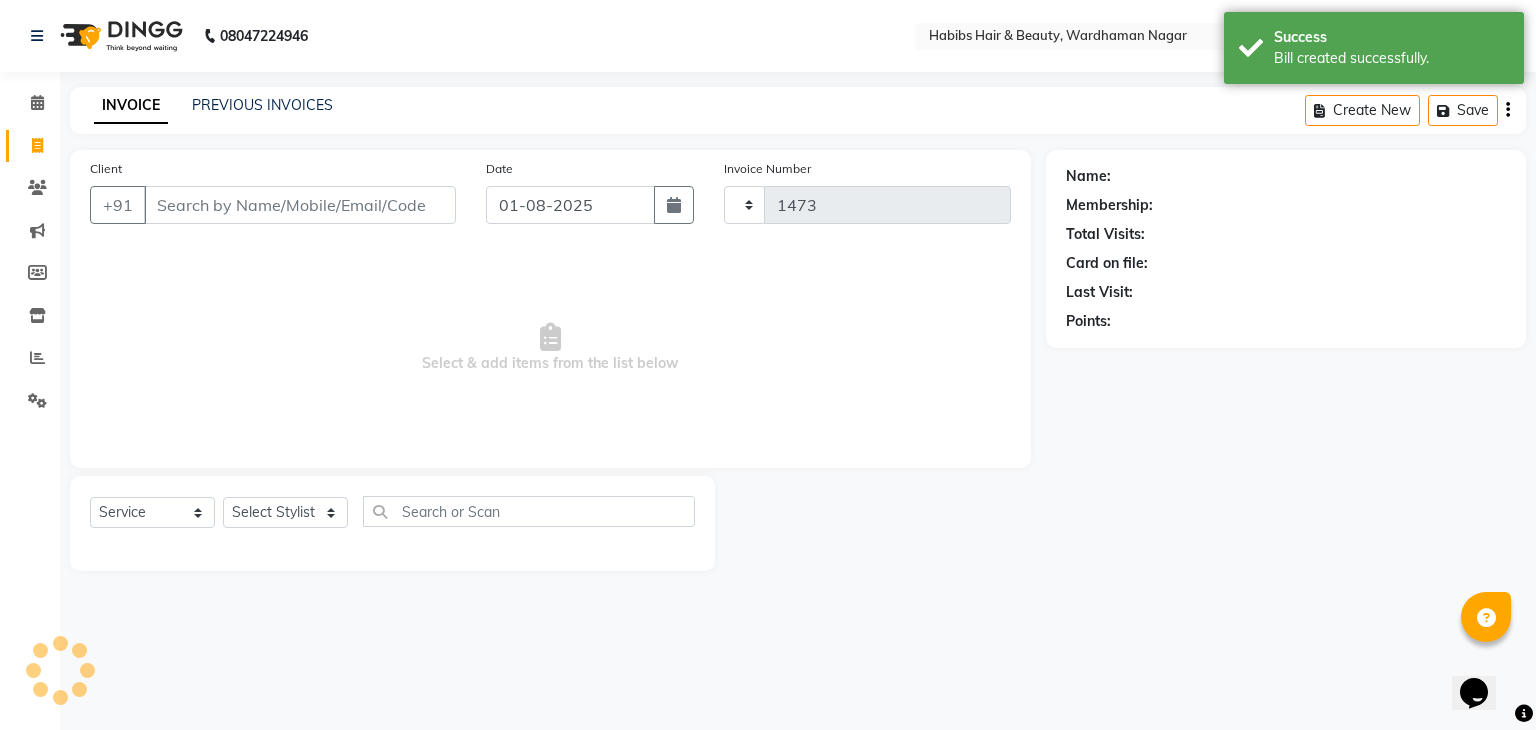 select on "3714" 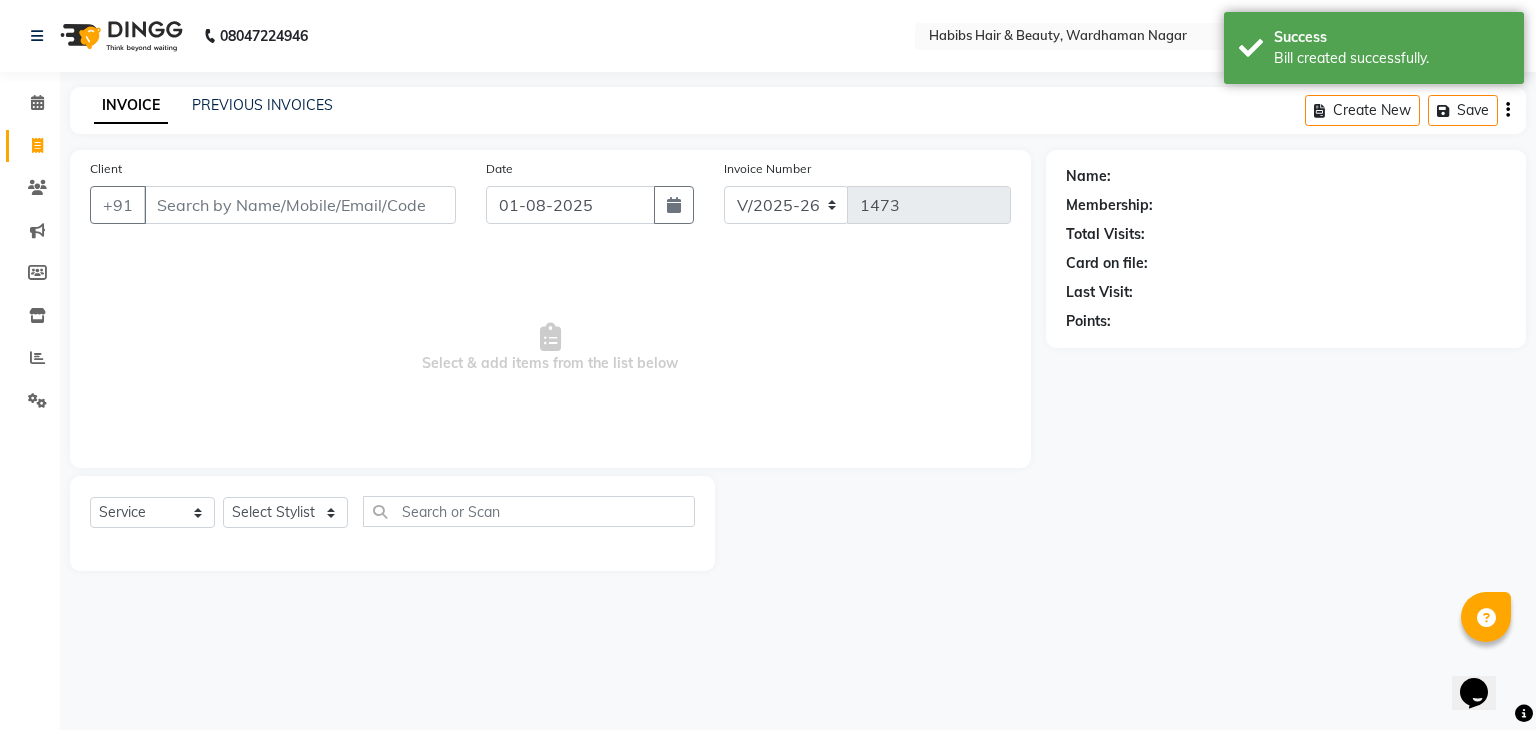 click on "Client" at bounding box center (300, 205) 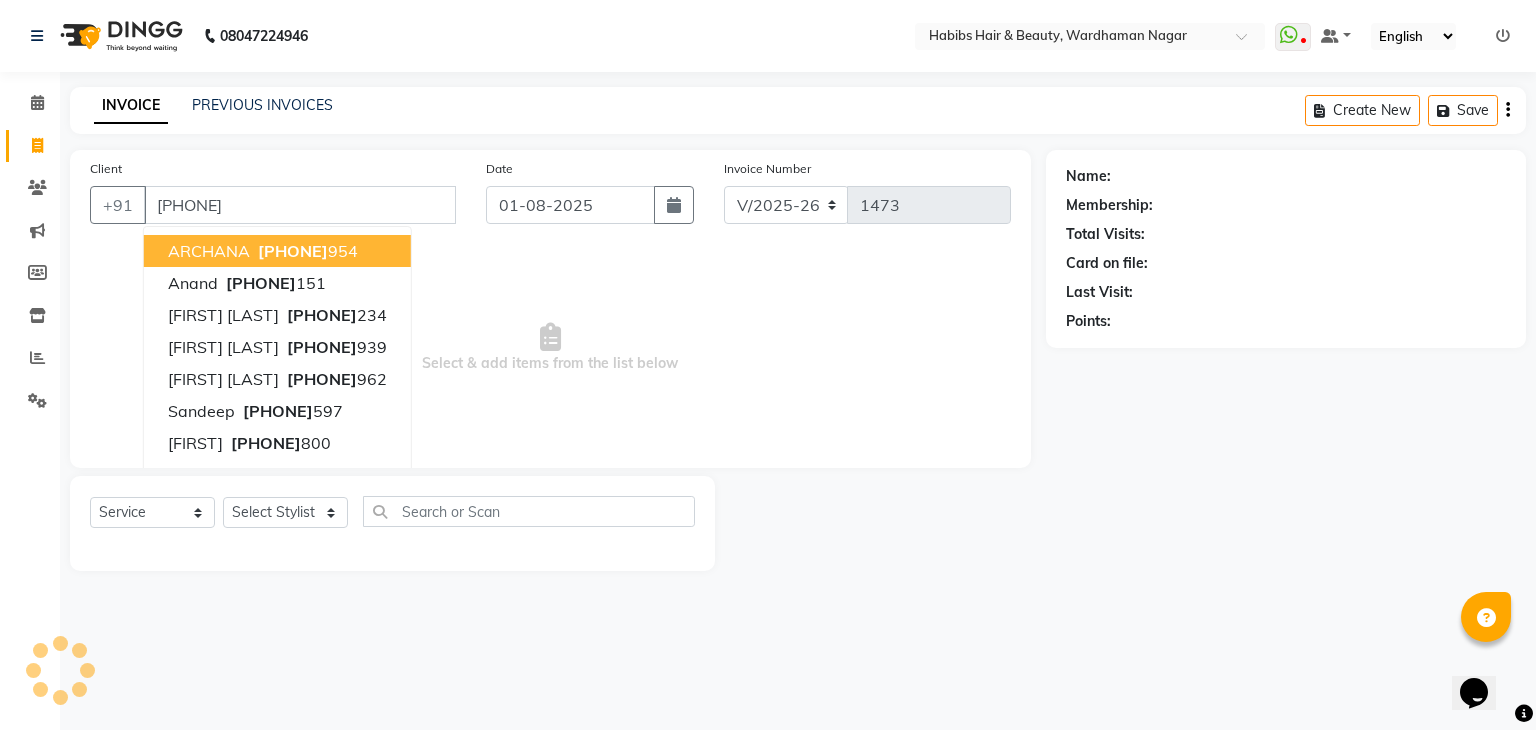 type on "9960695234" 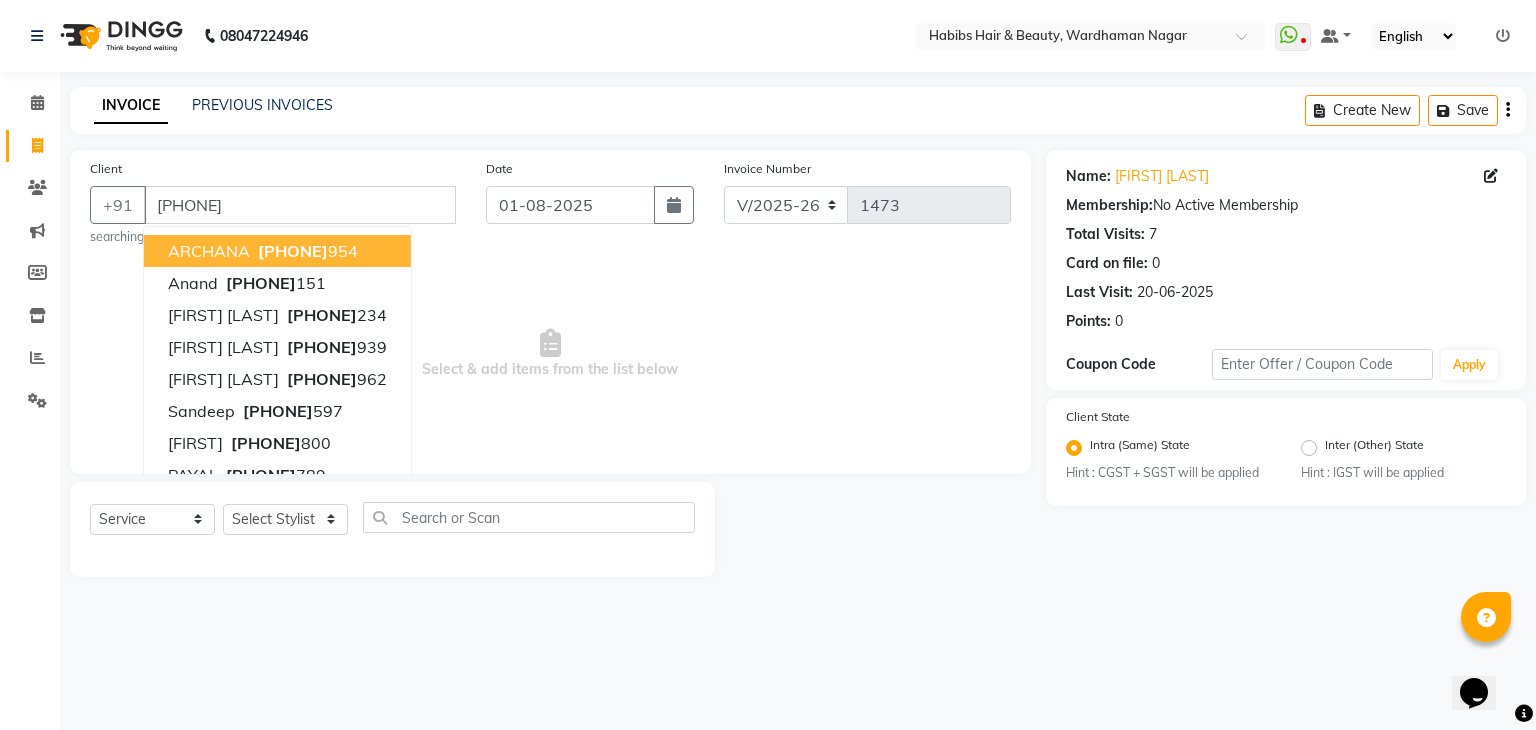 click on "Select & add items from the list below" at bounding box center [550, 354] 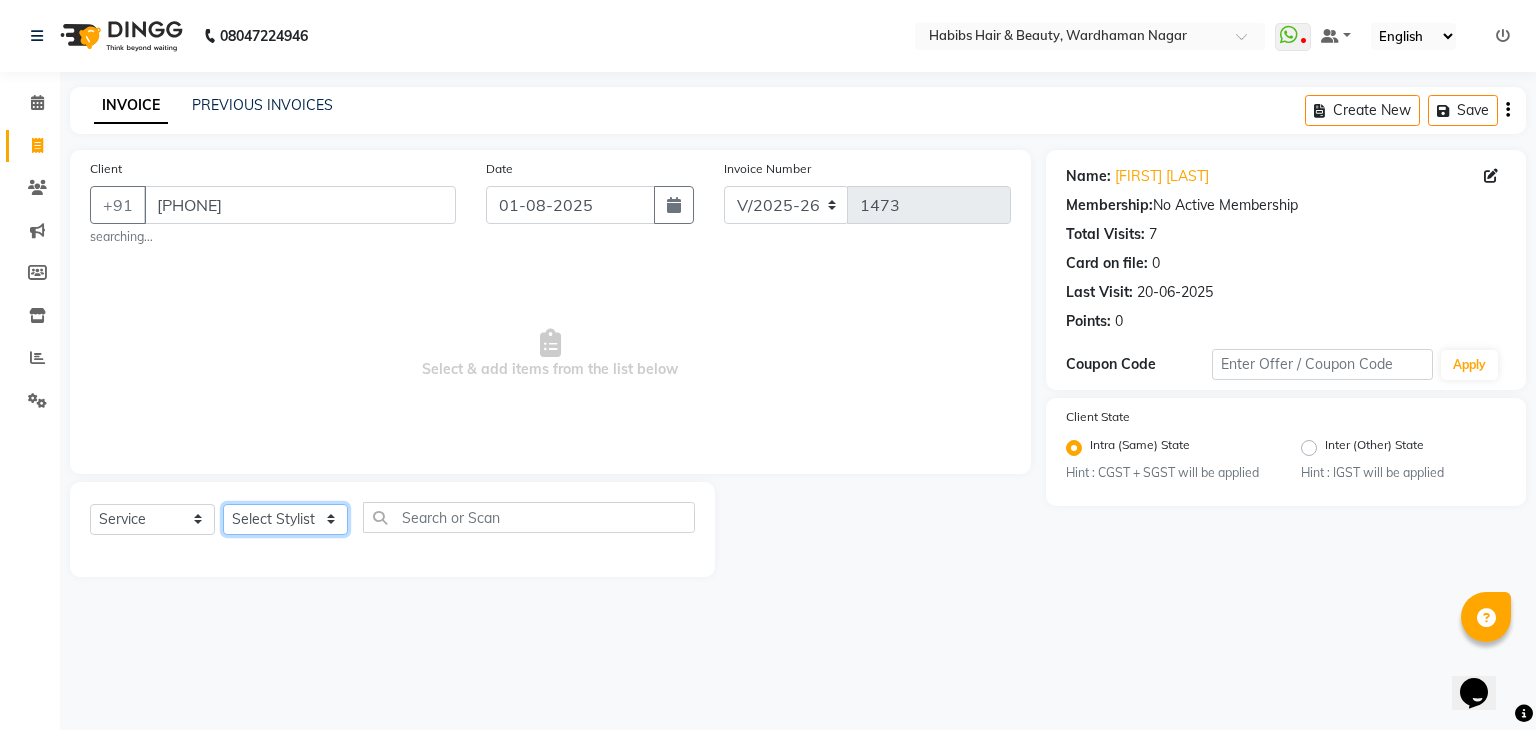 click on "Select Stylist Admin Aman Gayatri Jeetu Mick Raj Rashmi Rasika Sarang" 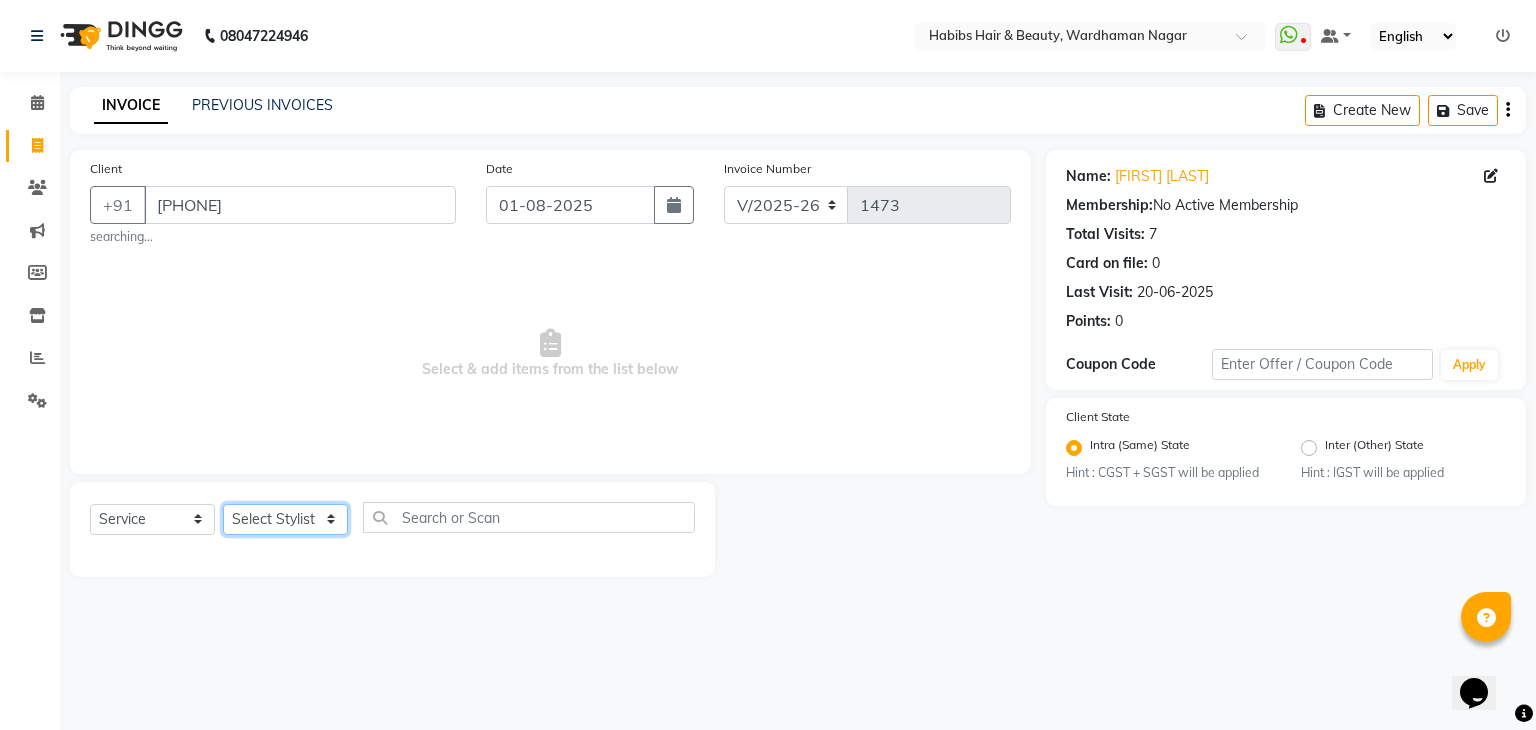 click on "Select Stylist Admin Aman Gayatri Jeetu Mick Raj Rashmi Rasika Sarang" 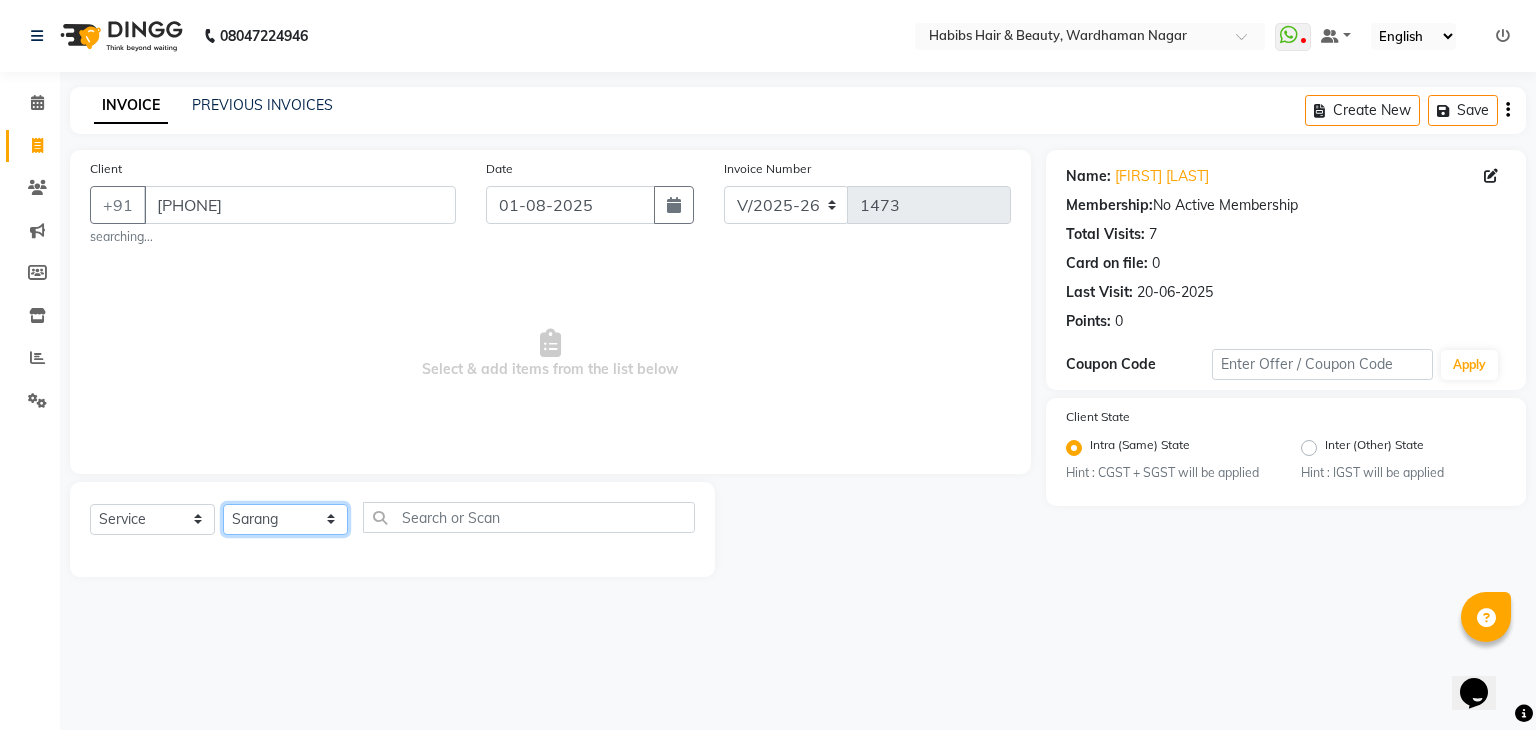 click on "Select Stylist Admin Aman Gayatri Jeetu Mick Raj Rashmi Rasika Sarang" 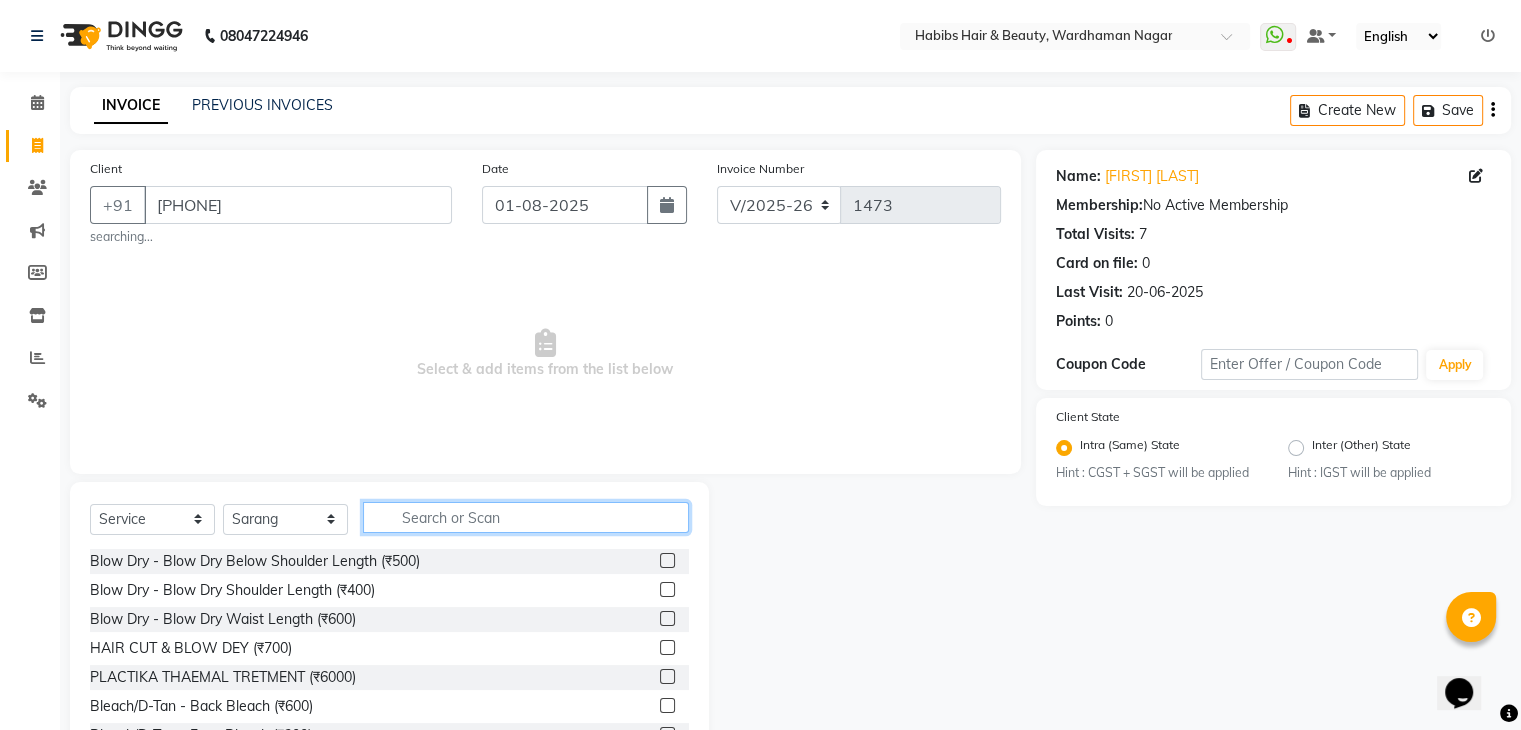 click 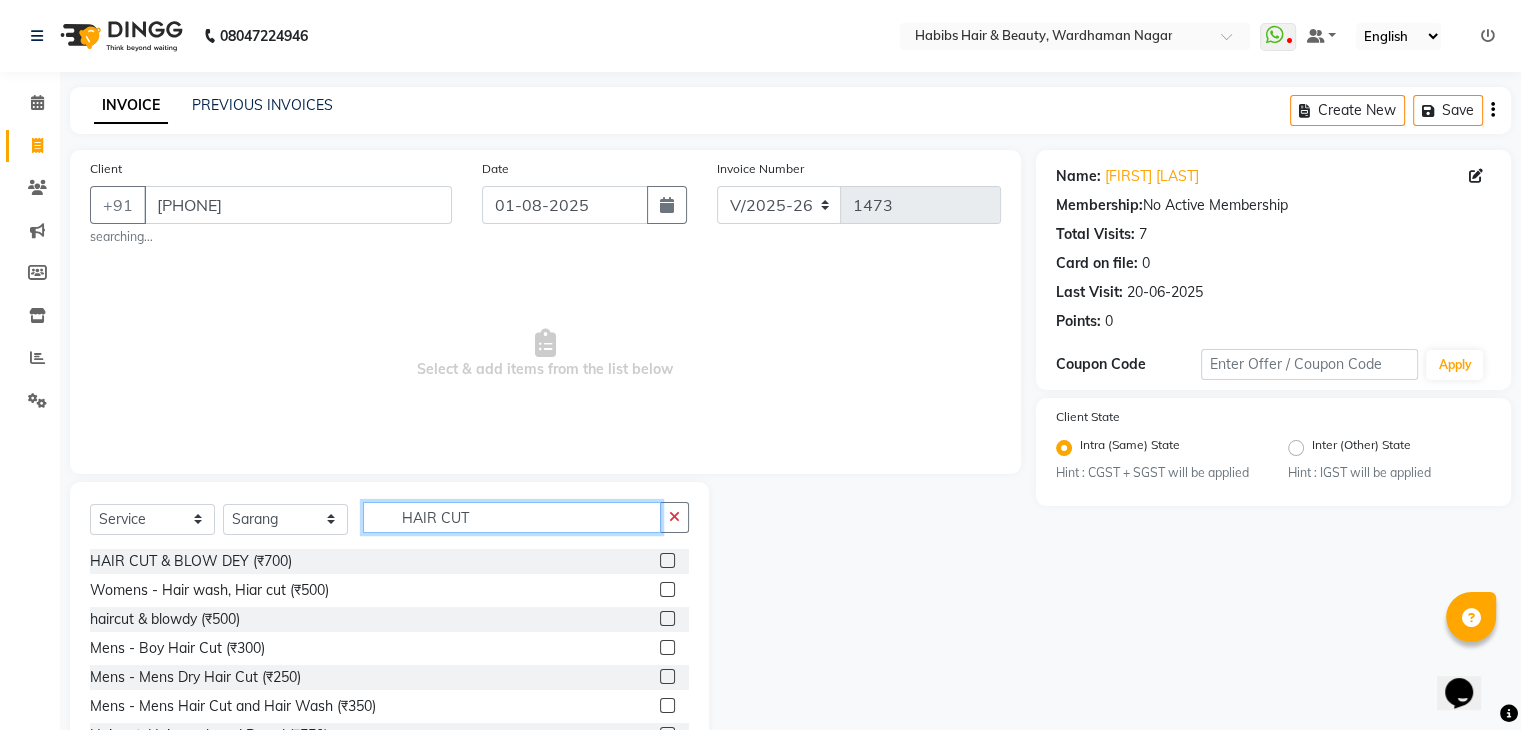 scroll, scrollTop: 78, scrollLeft: 0, axis: vertical 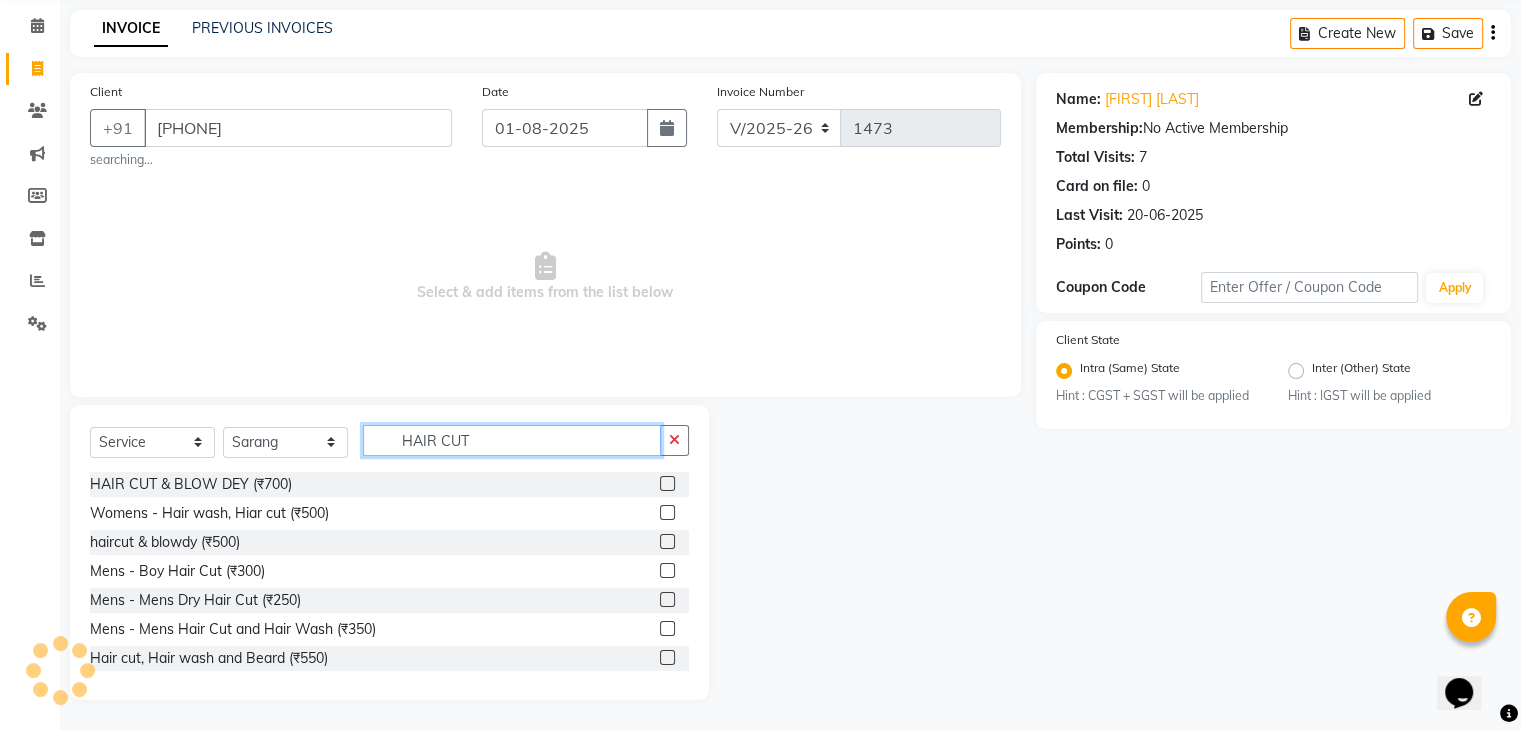 type on "HAIR CUT" 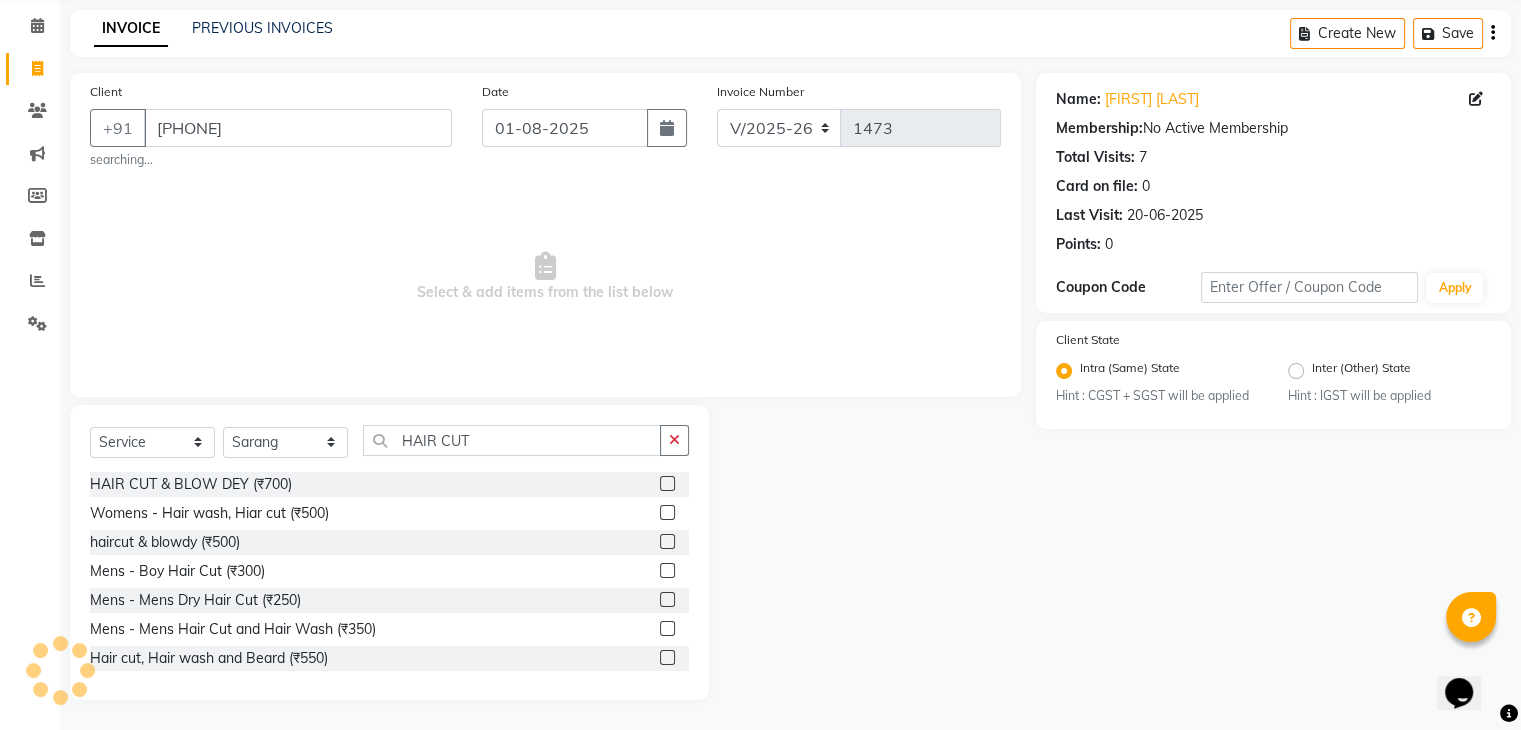 click 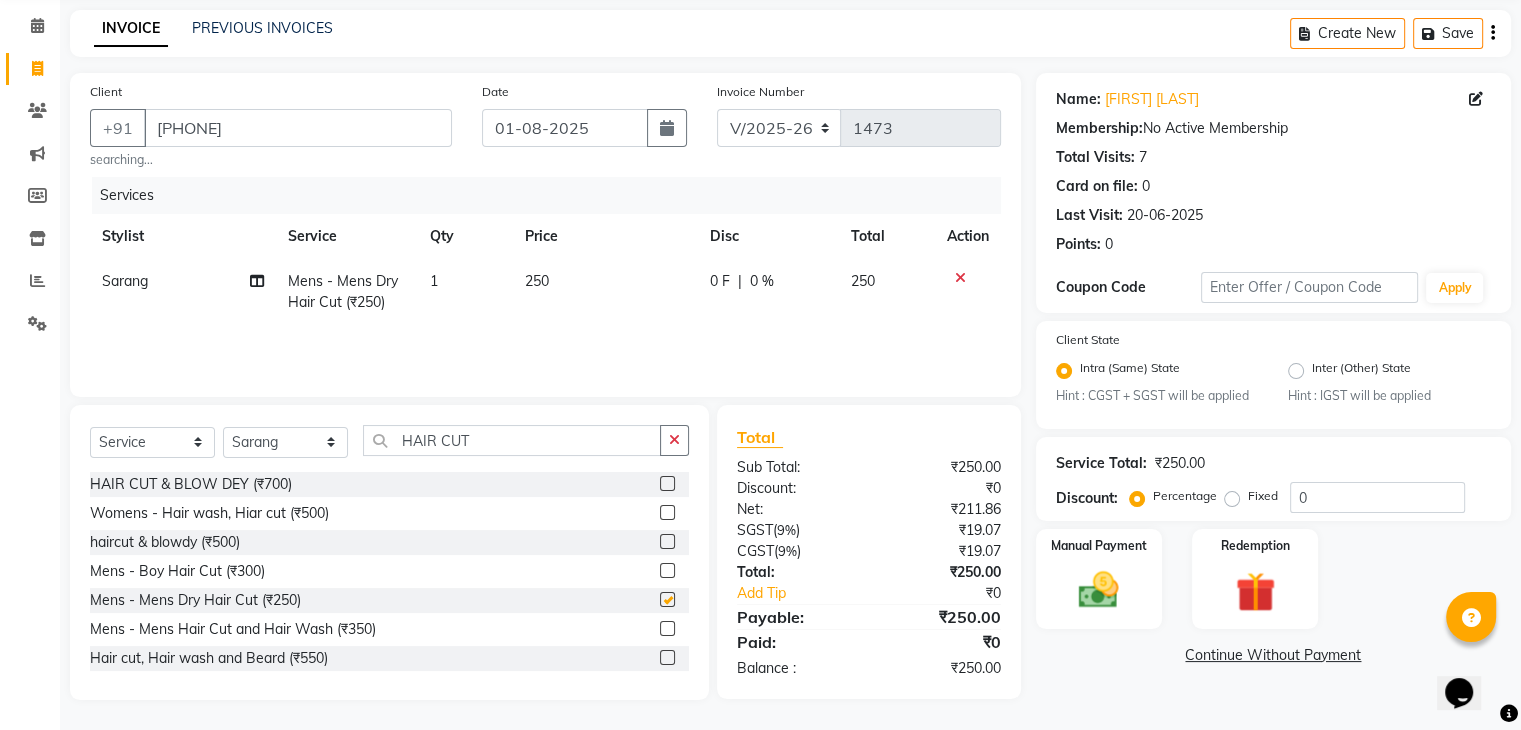 checkbox on "false" 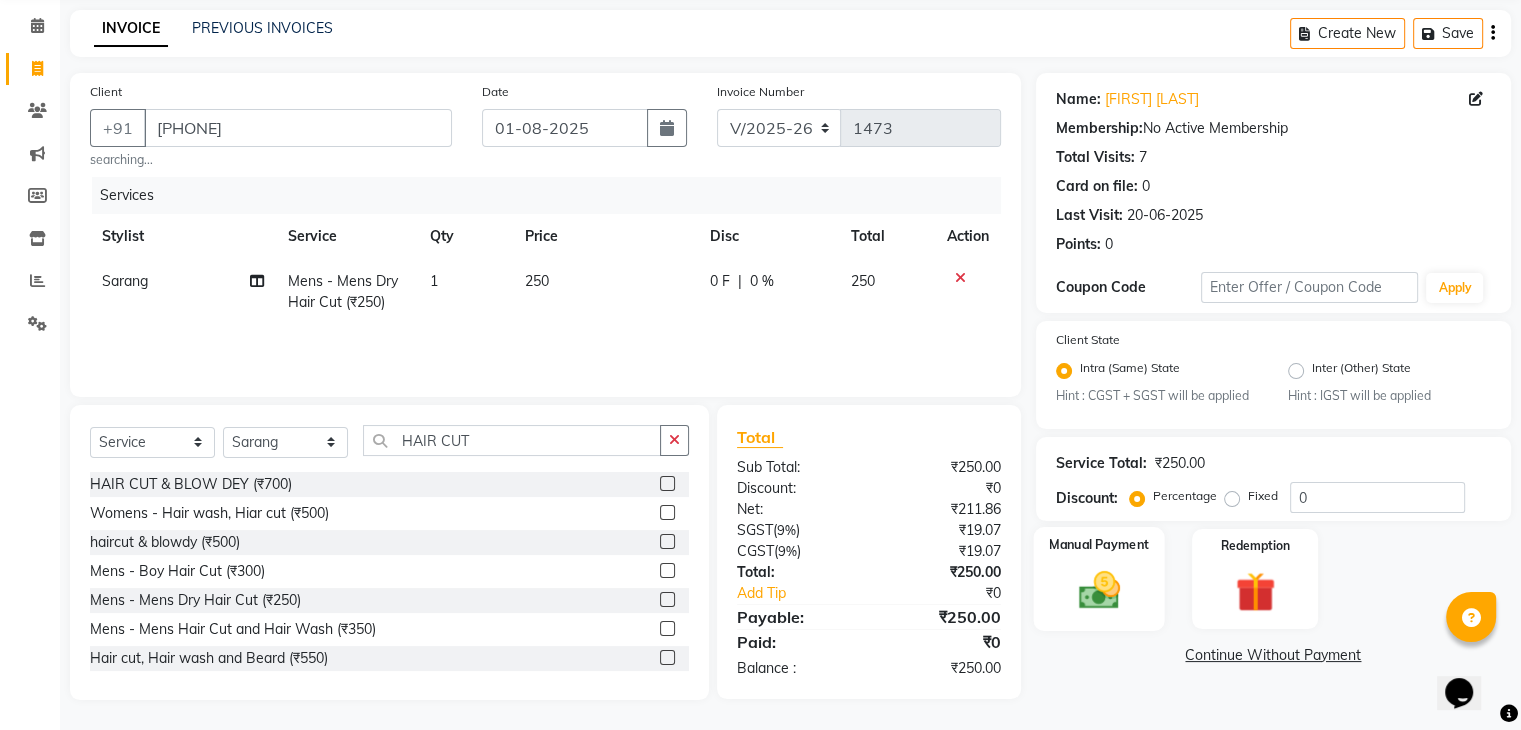 click on "Manual Payment" 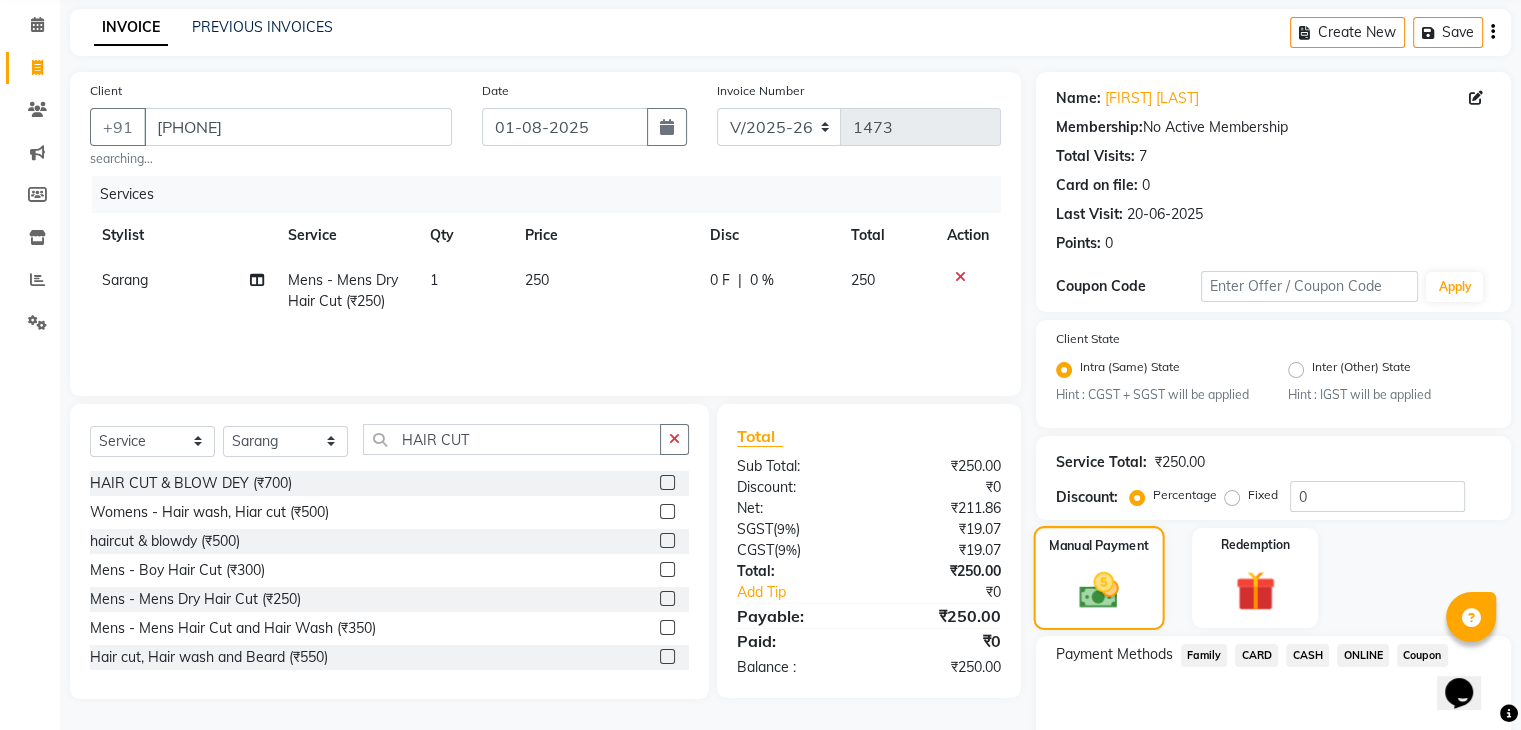scroll, scrollTop: 177, scrollLeft: 0, axis: vertical 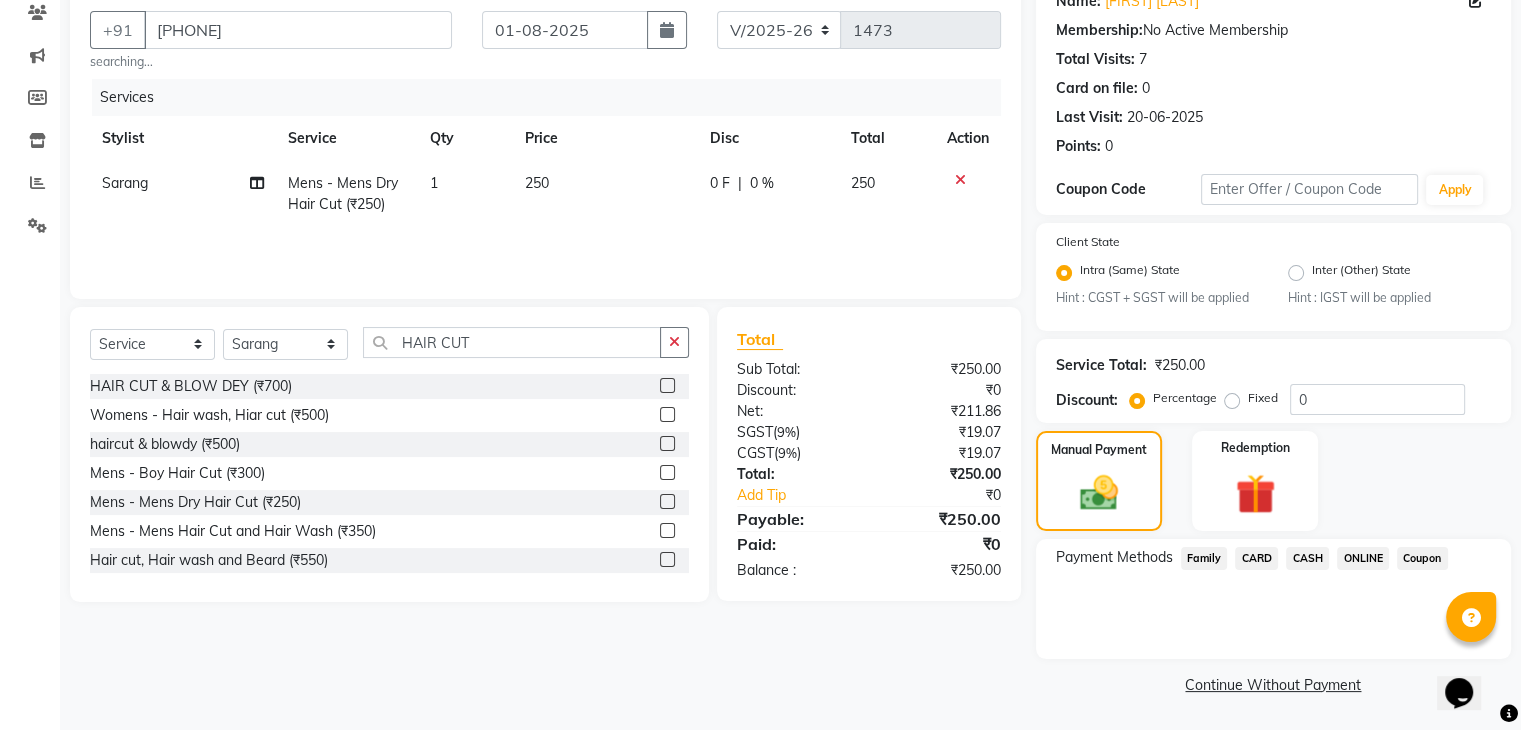 click on "CASH" 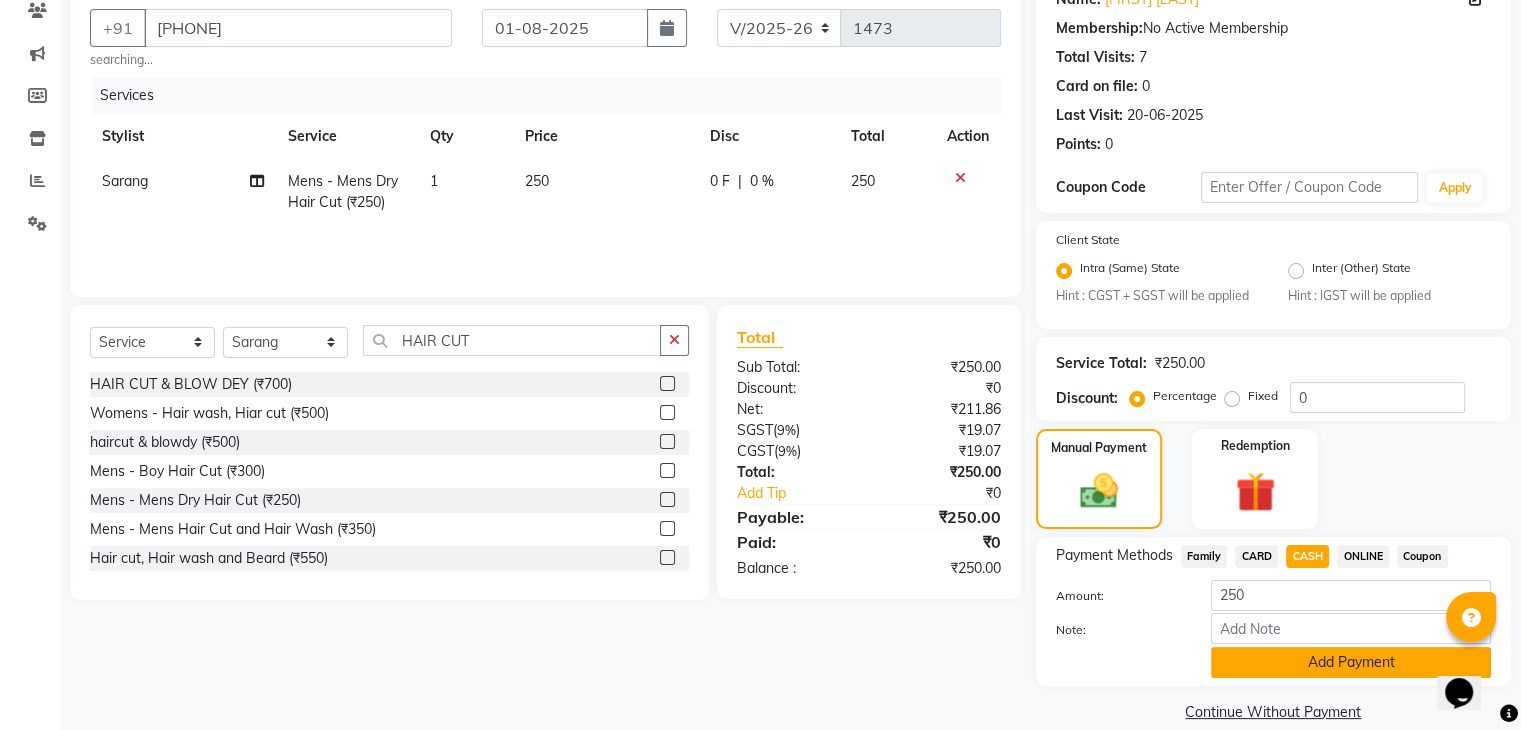click on "Add Payment" 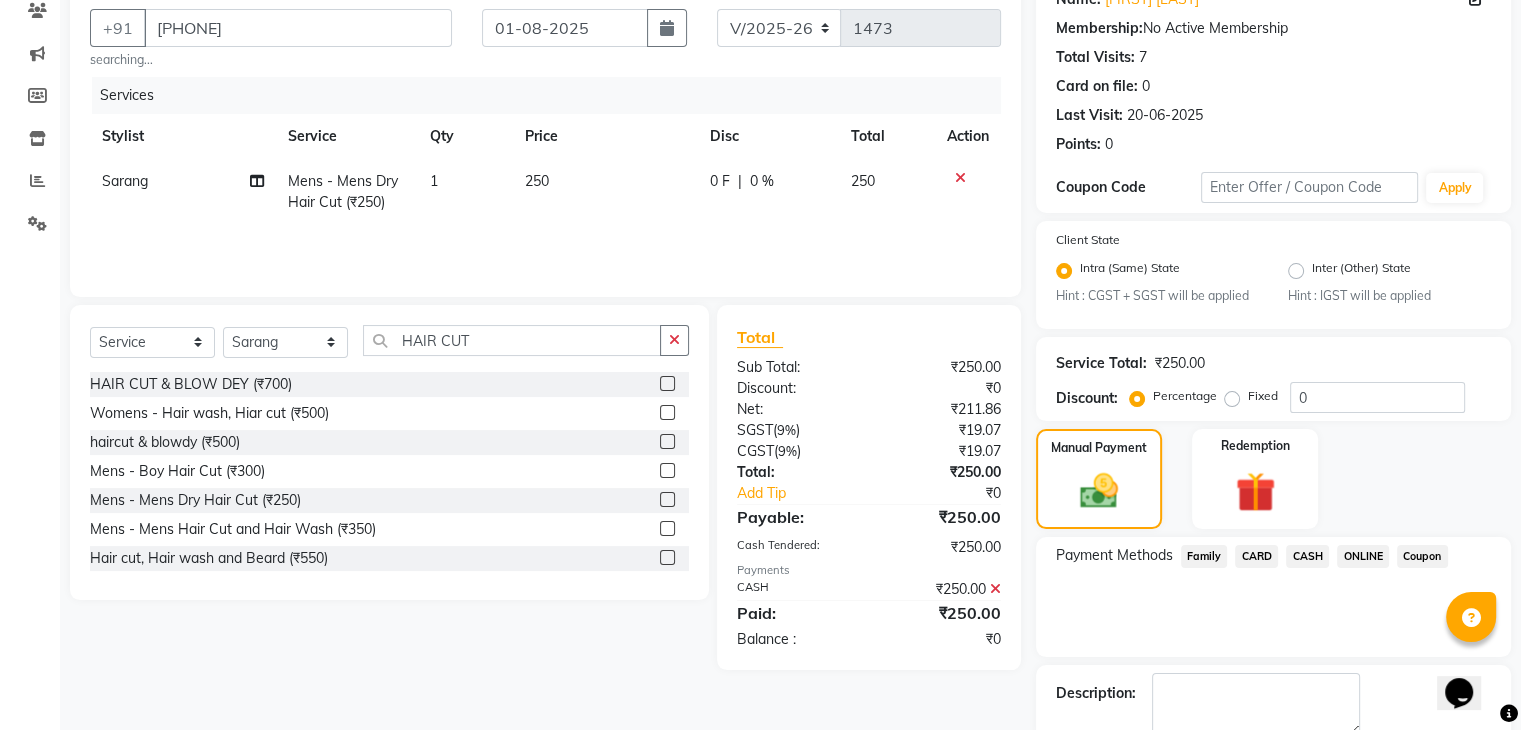 scroll, scrollTop: 289, scrollLeft: 0, axis: vertical 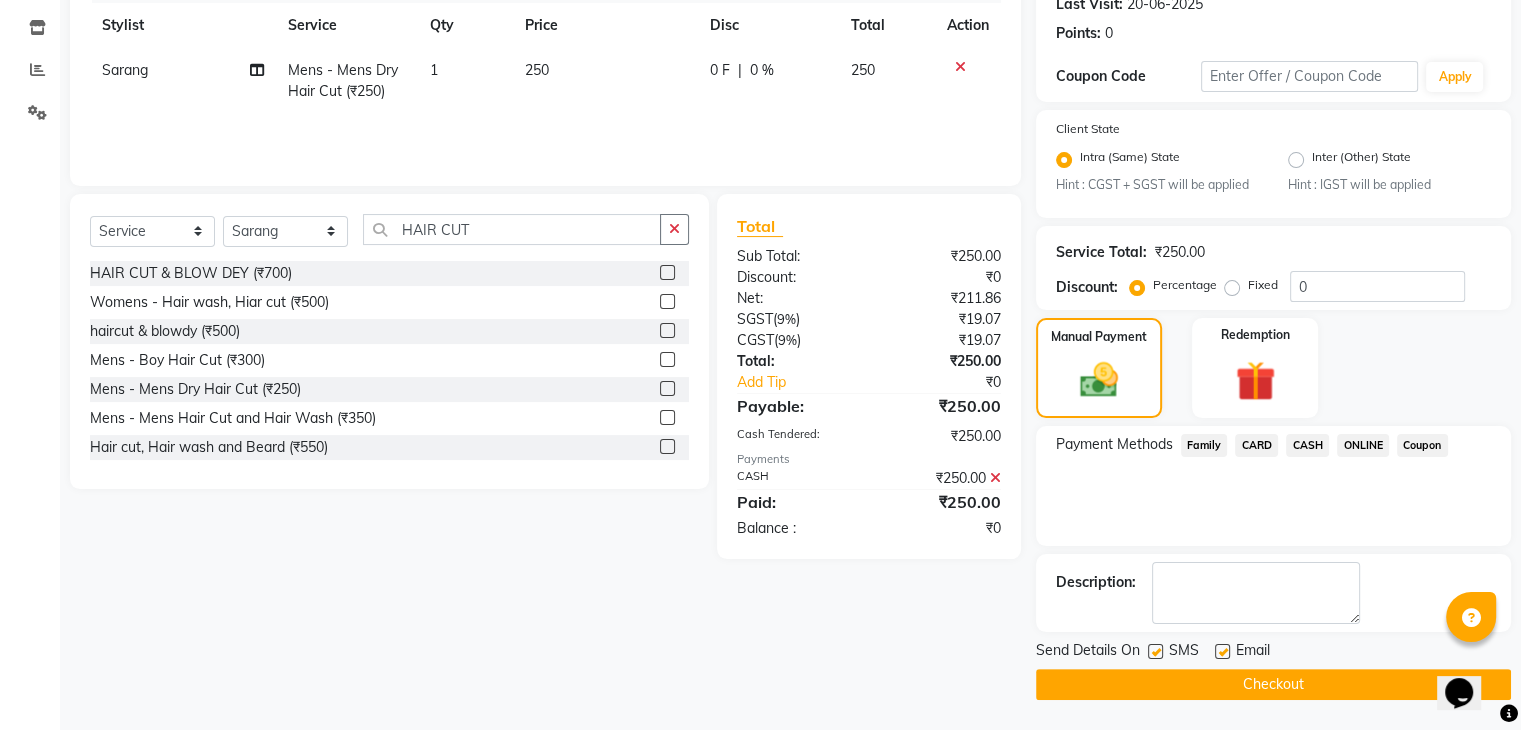 click on "Checkout" 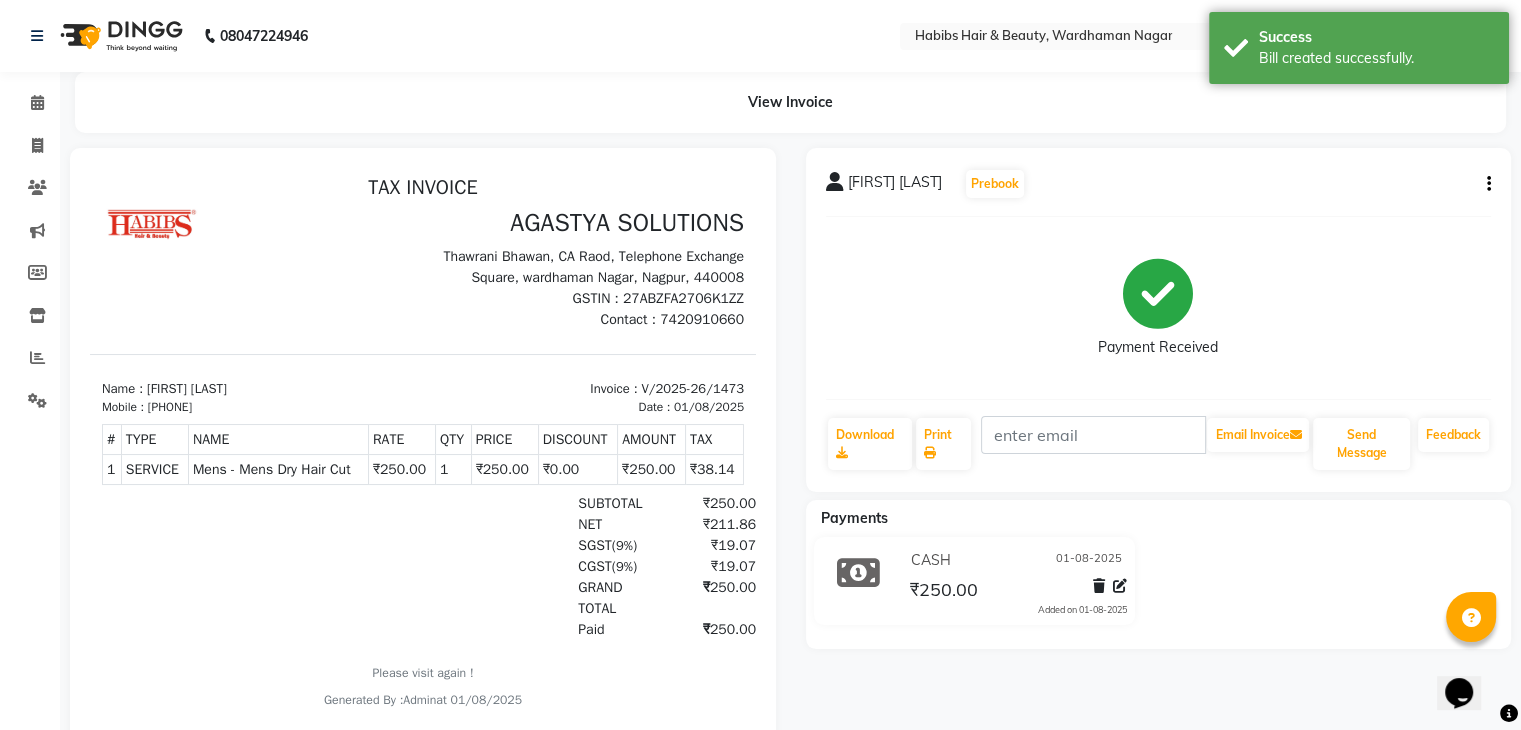 scroll, scrollTop: 0, scrollLeft: 0, axis: both 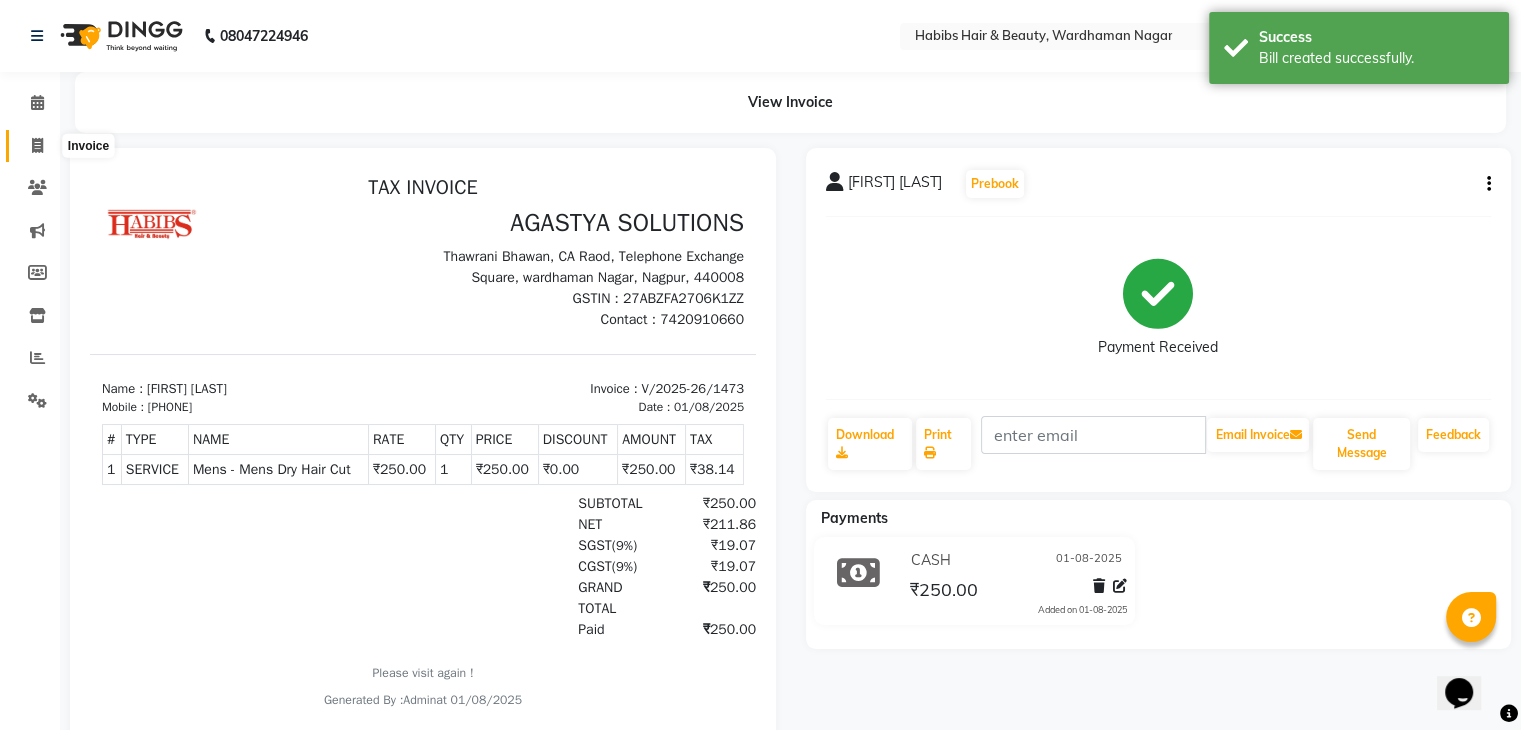 click 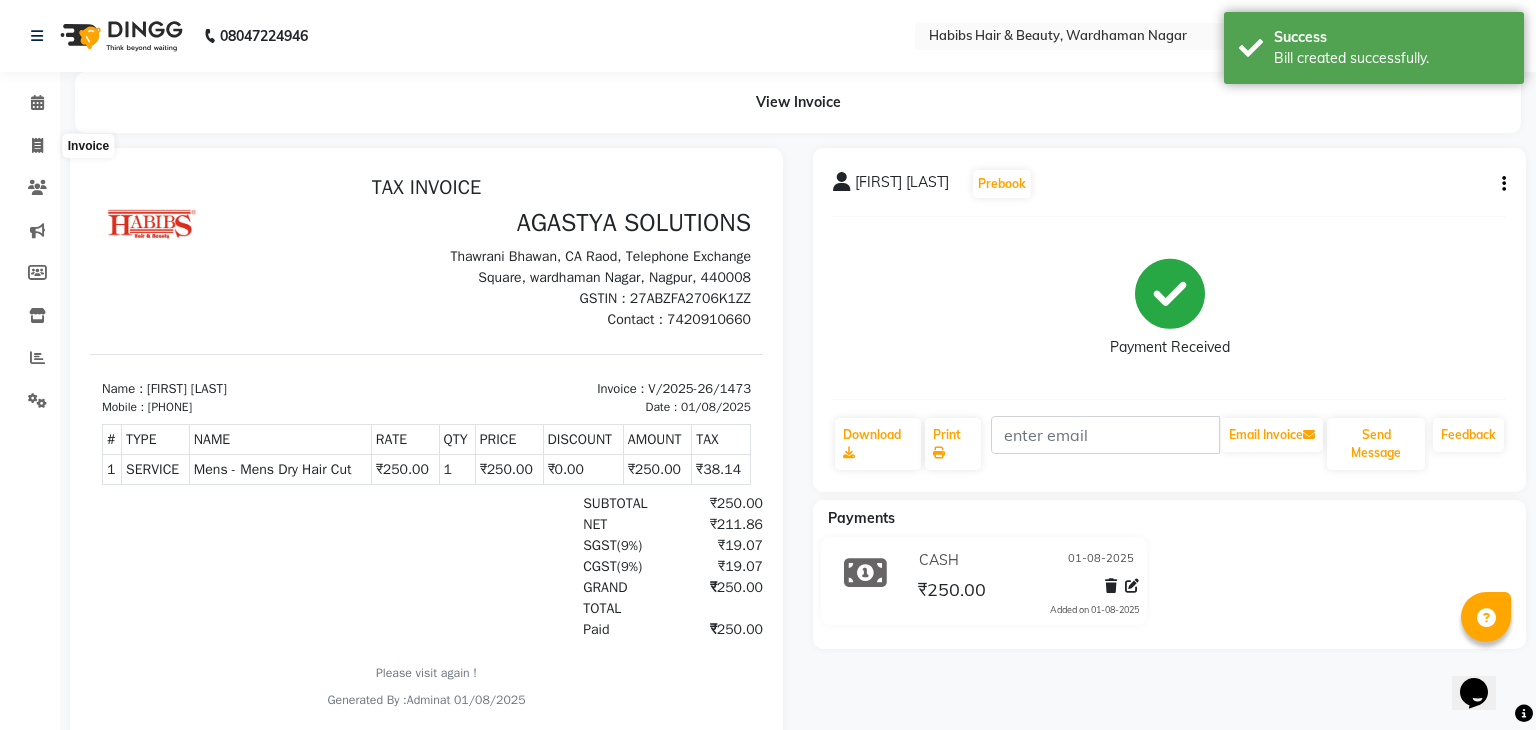 select on "3714" 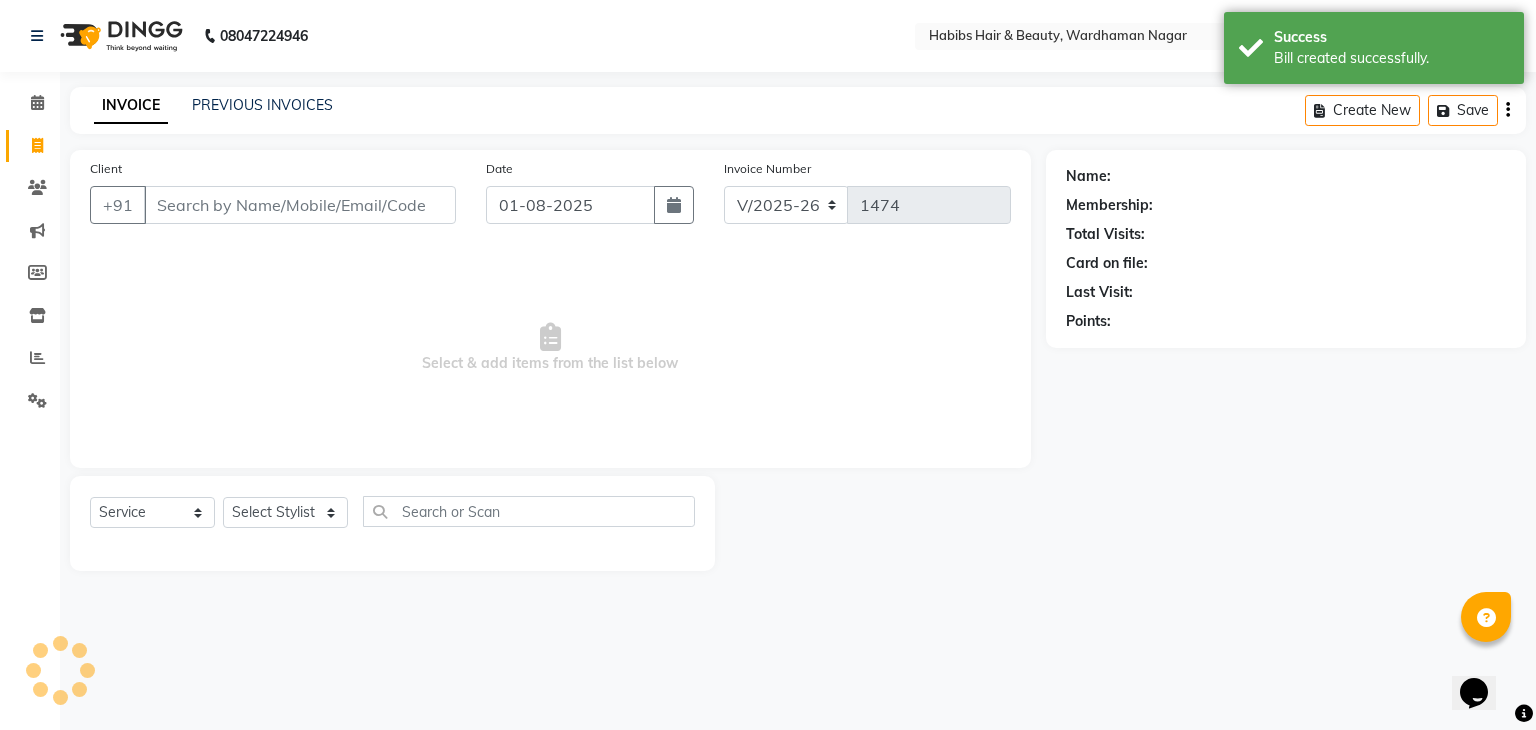 click on "Client" at bounding box center [300, 205] 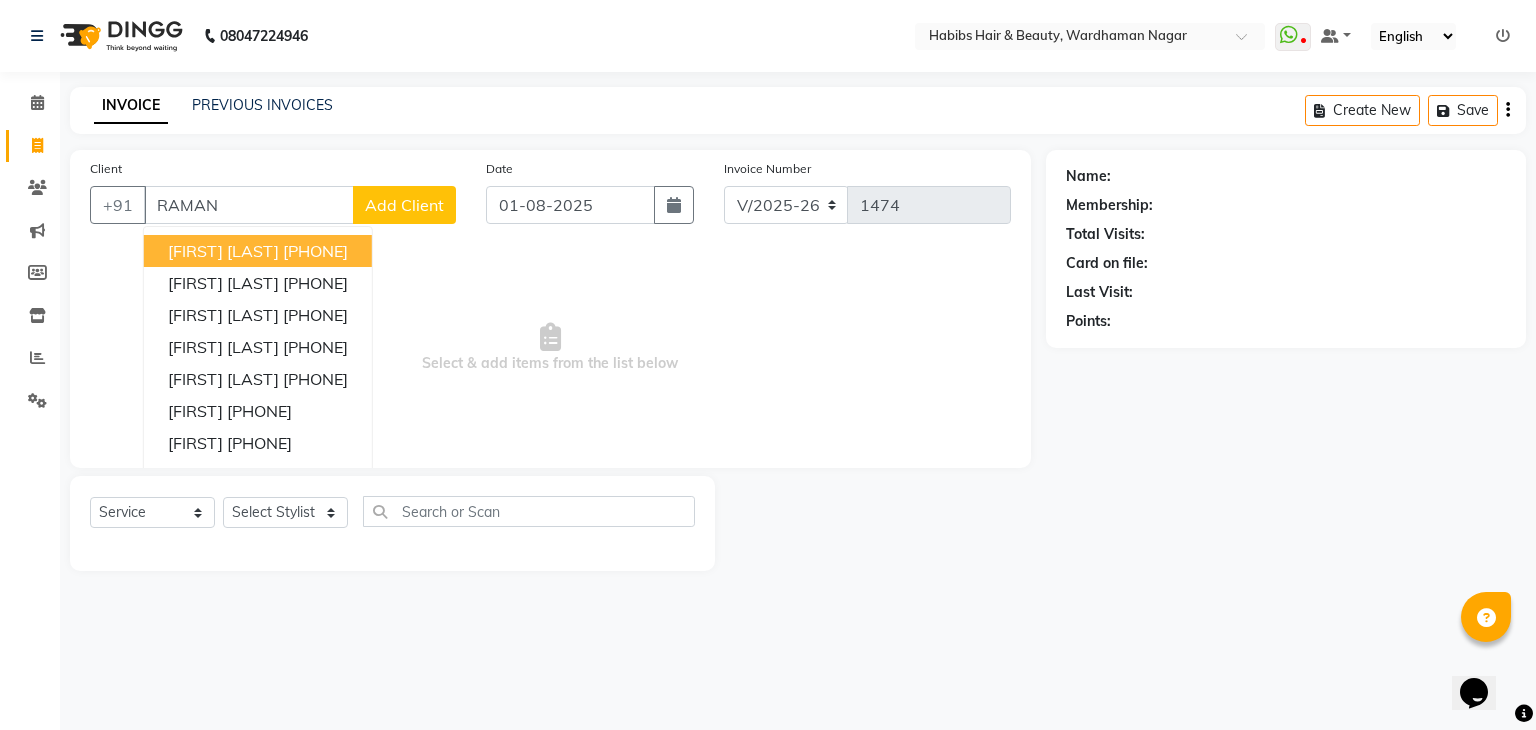 click on "Raman Vishwakarma" at bounding box center (223, 251) 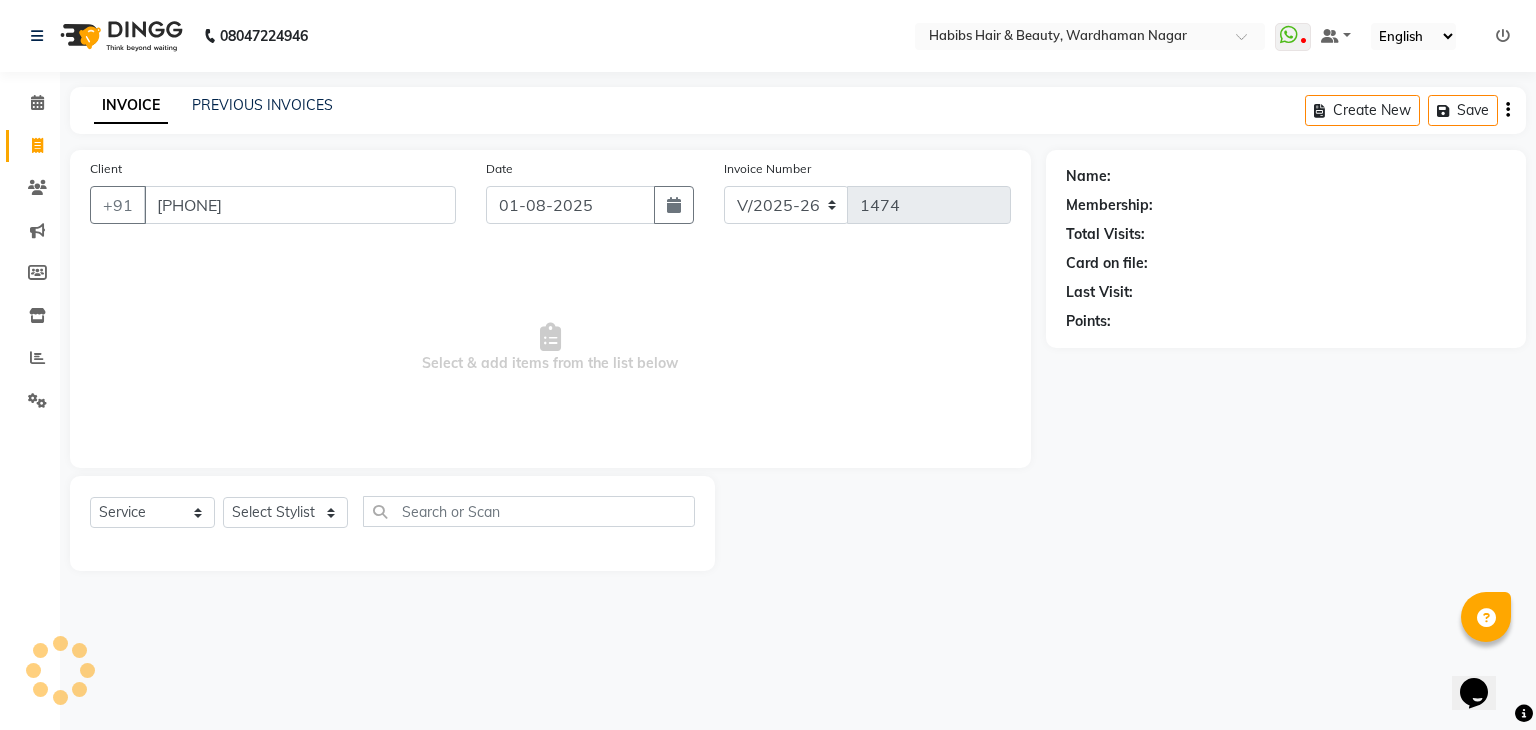 type on "98822643369" 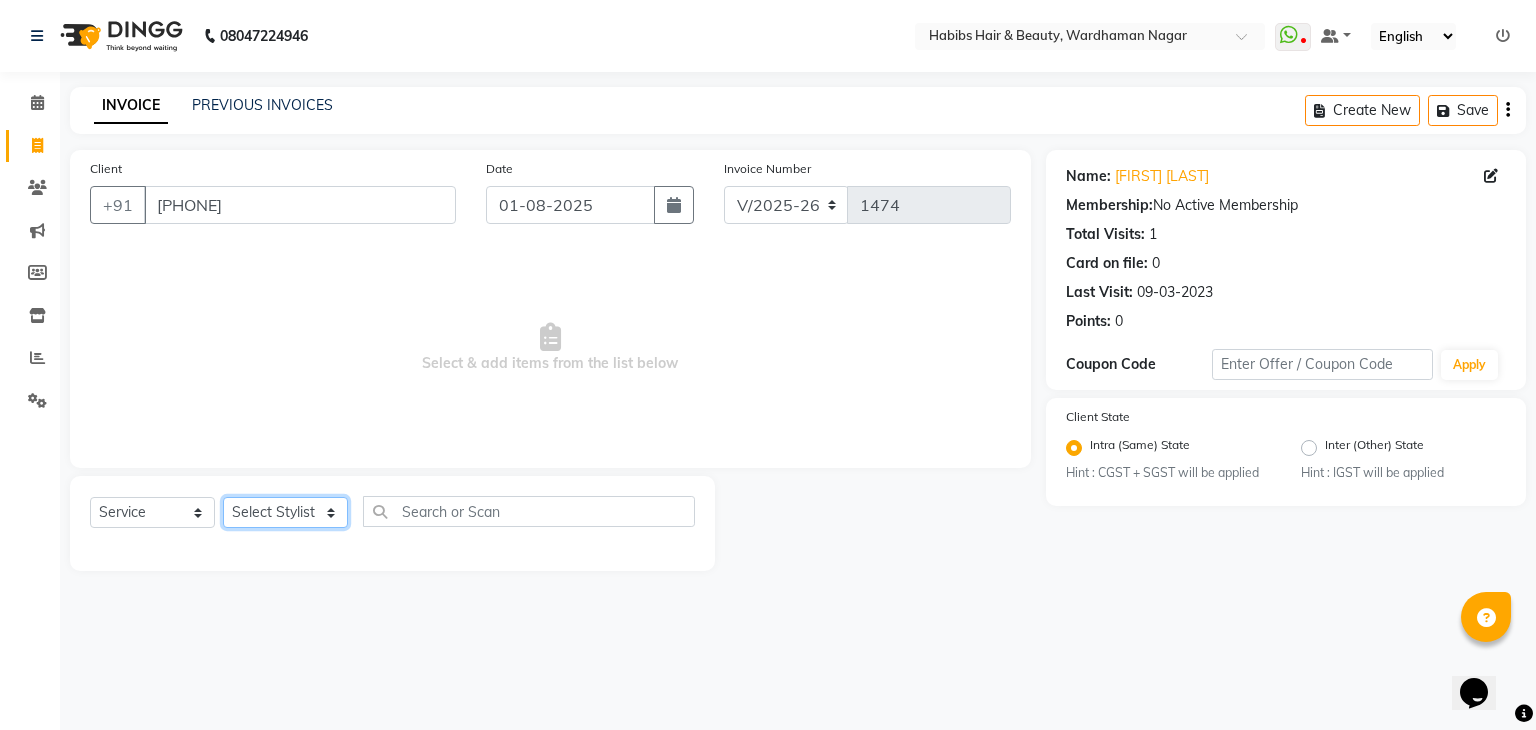 click on "Select Stylist Admin Aman Gayatri Jeetu Mick Raj Rashmi Rasika Sarang" 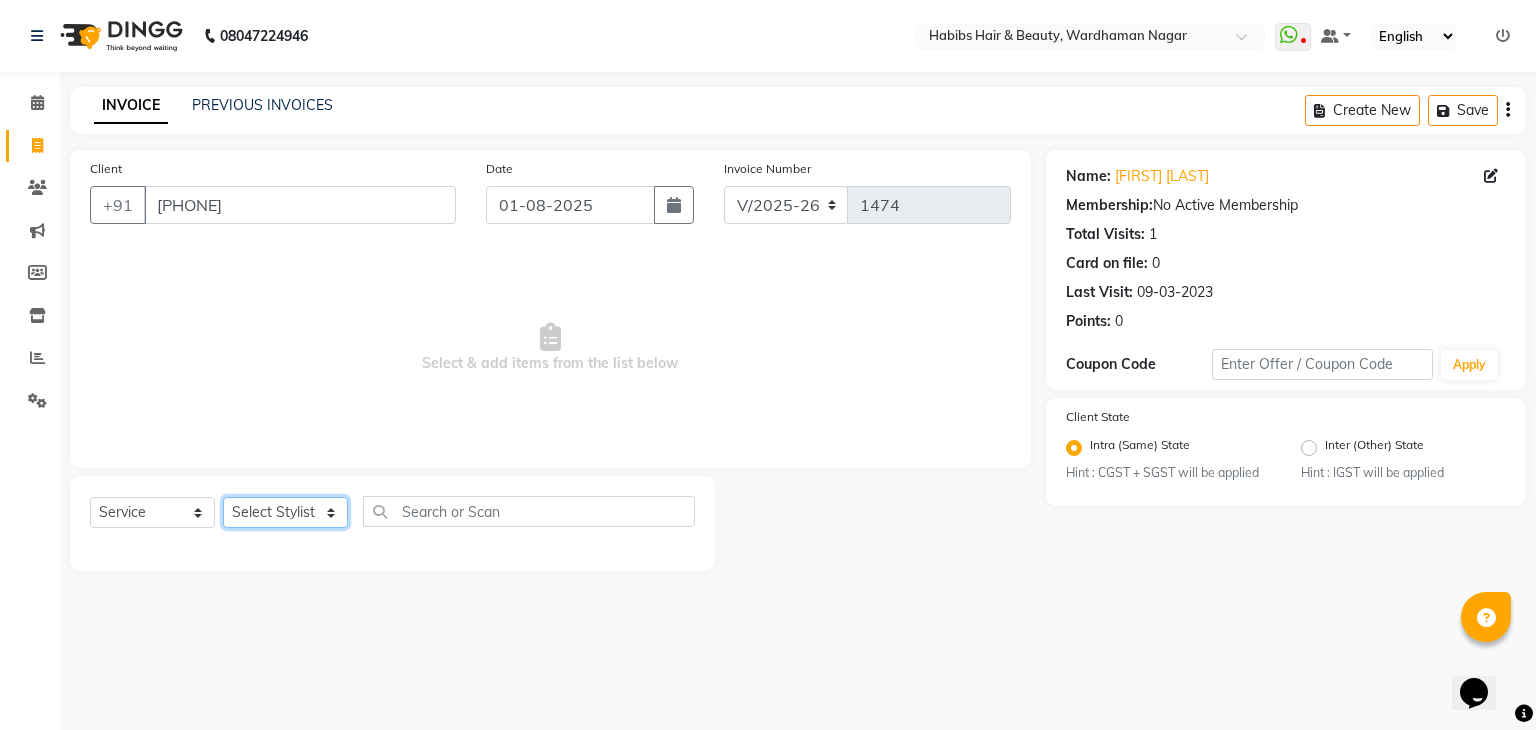 select on "63156" 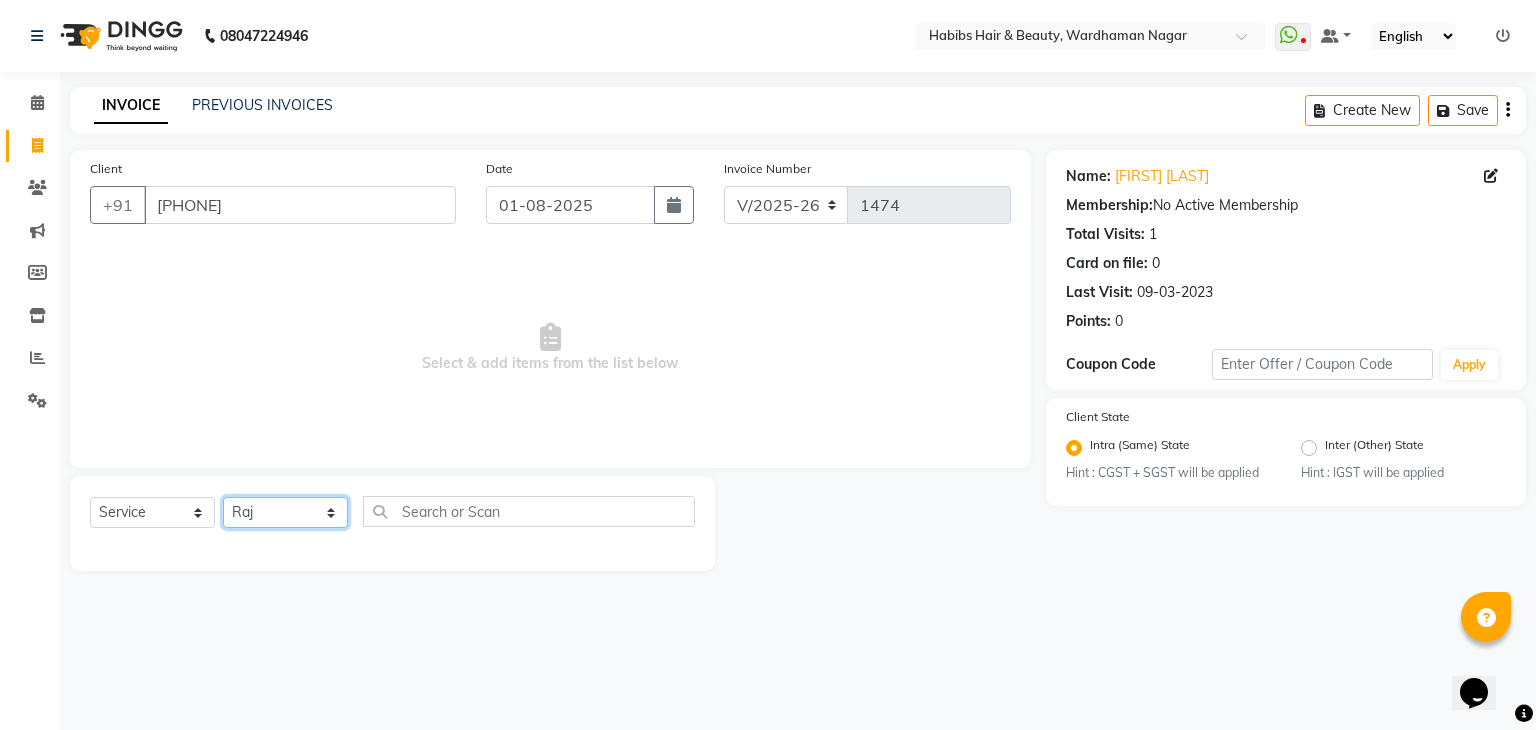 click on "Select Stylist Admin Aman Gayatri Jeetu Mick Raj Rashmi Rasika Sarang" 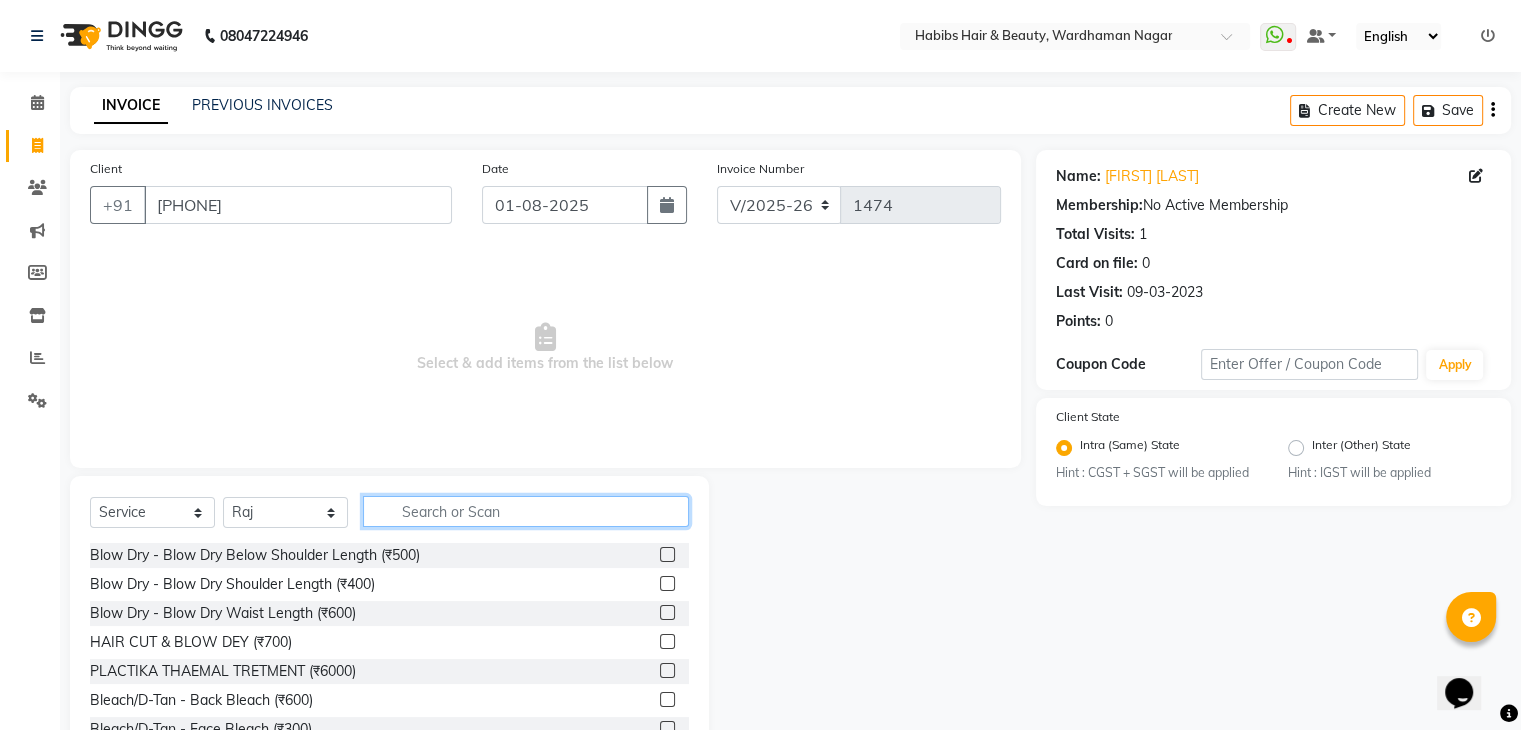 click 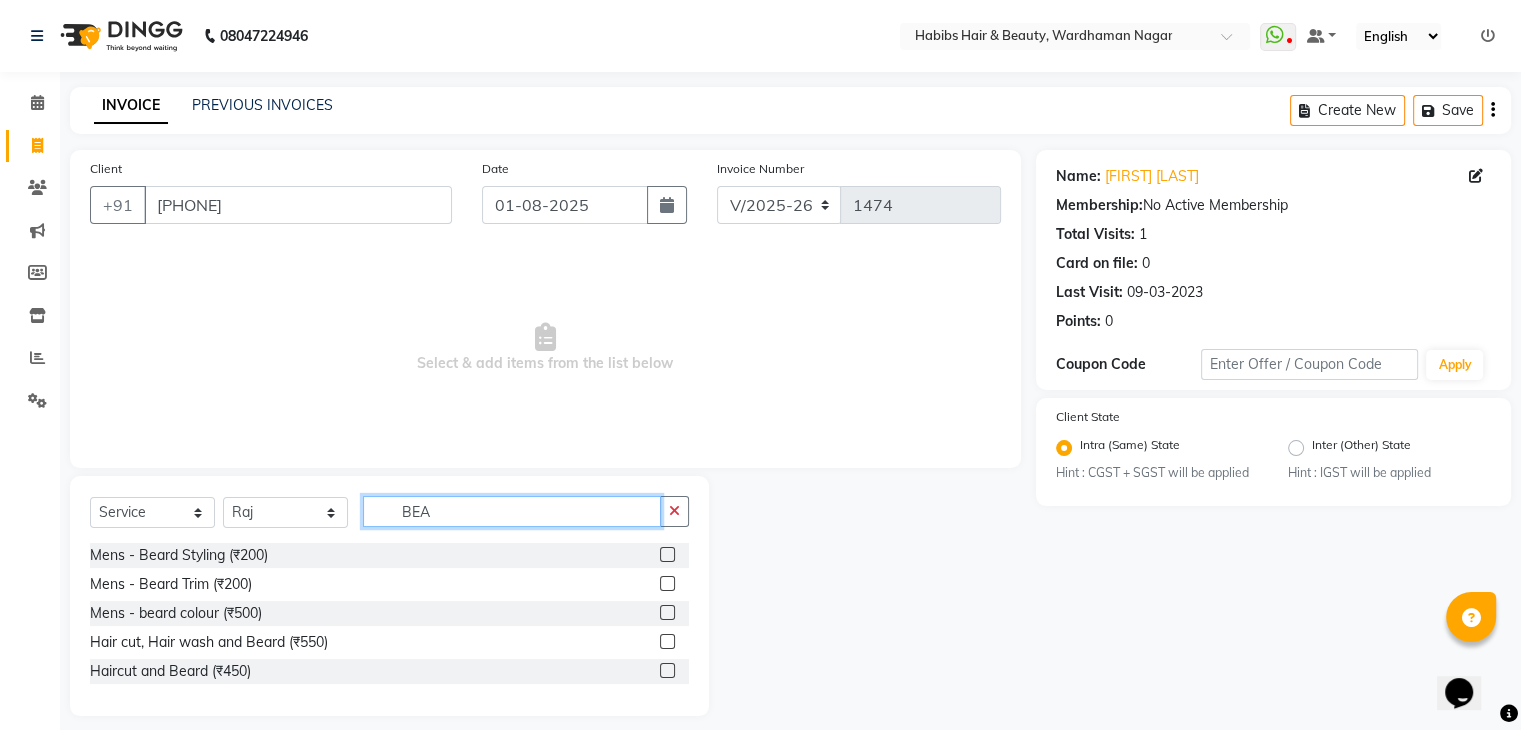 type on "BEA" 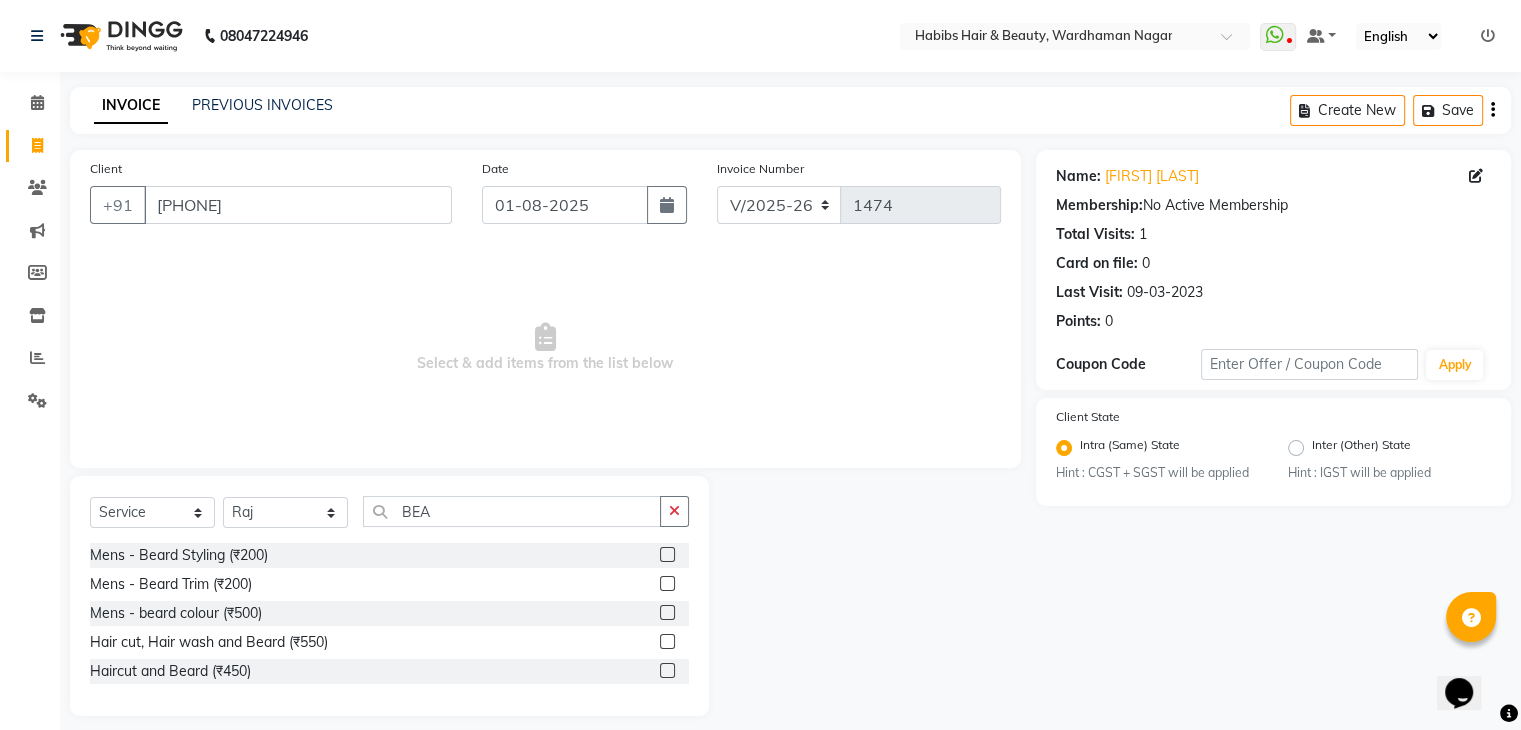 click 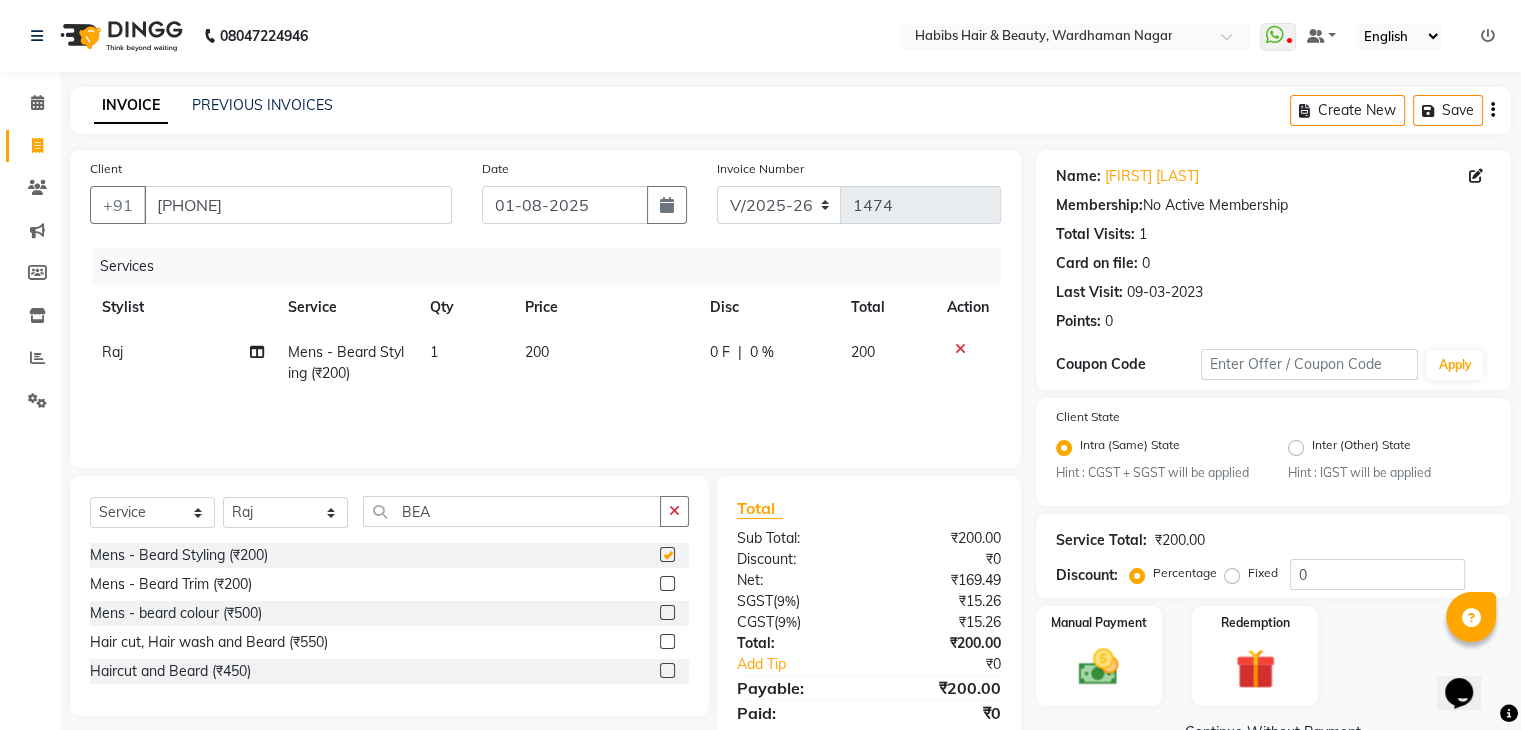 checkbox on "false" 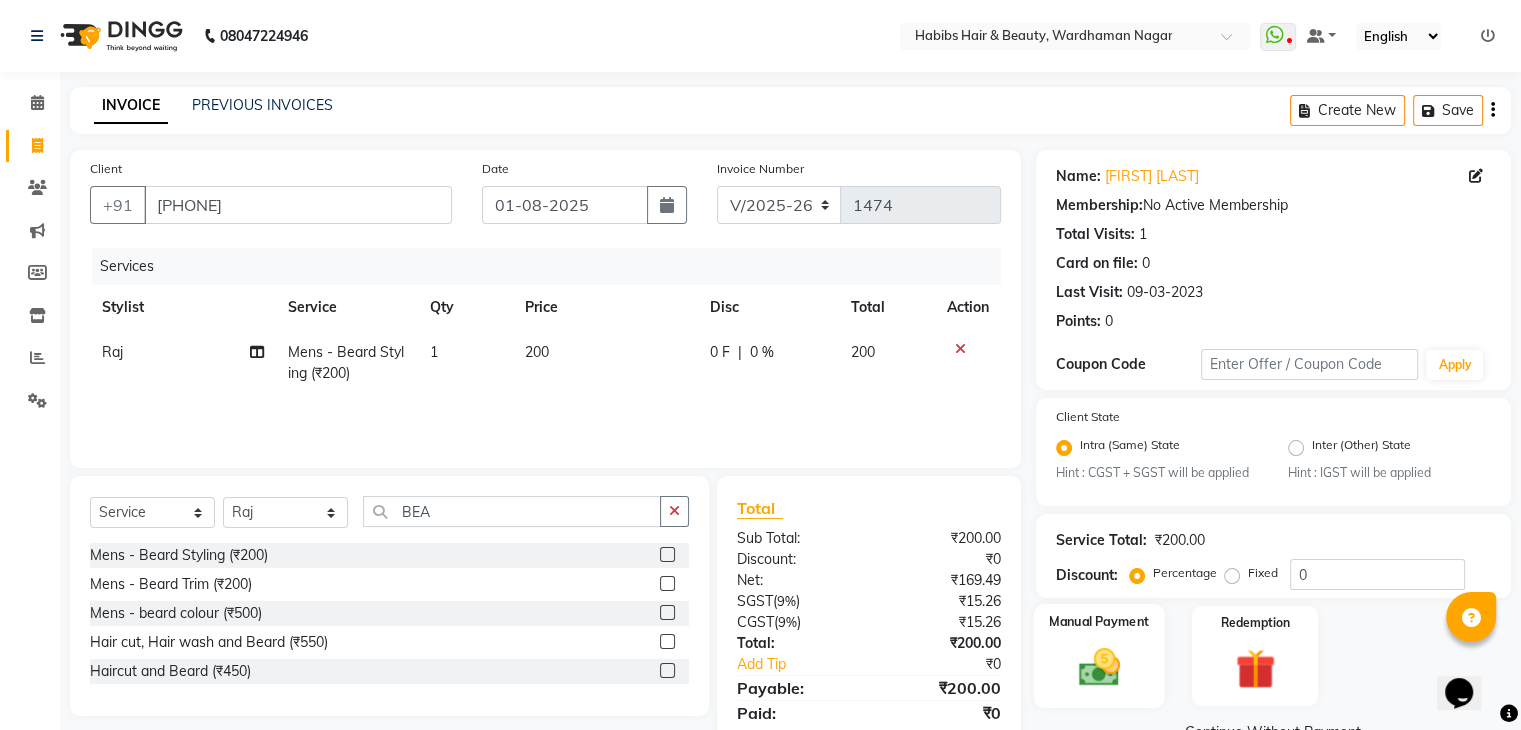 click on "Manual Payment" 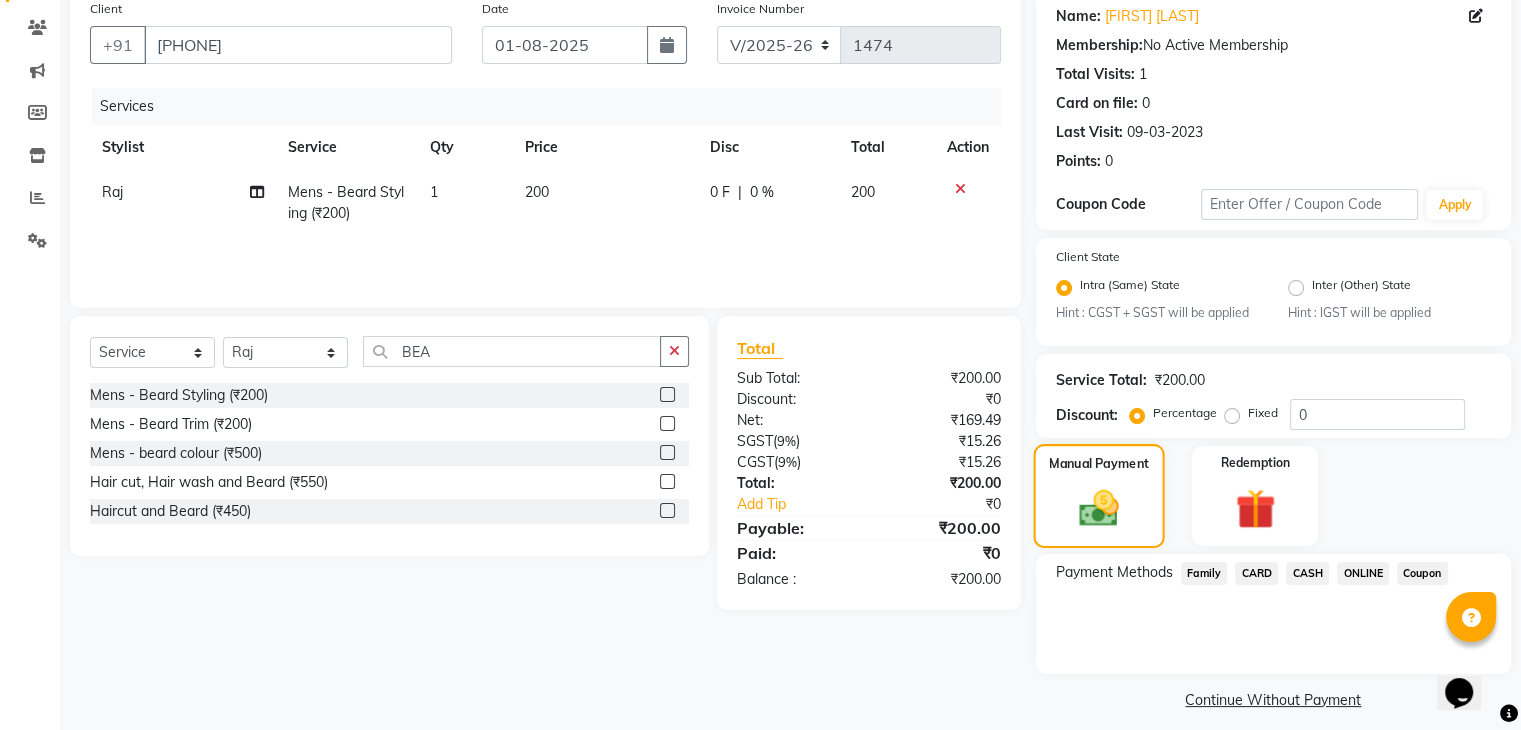 scroll, scrollTop: 163, scrollLeft: 0, axis: vertical 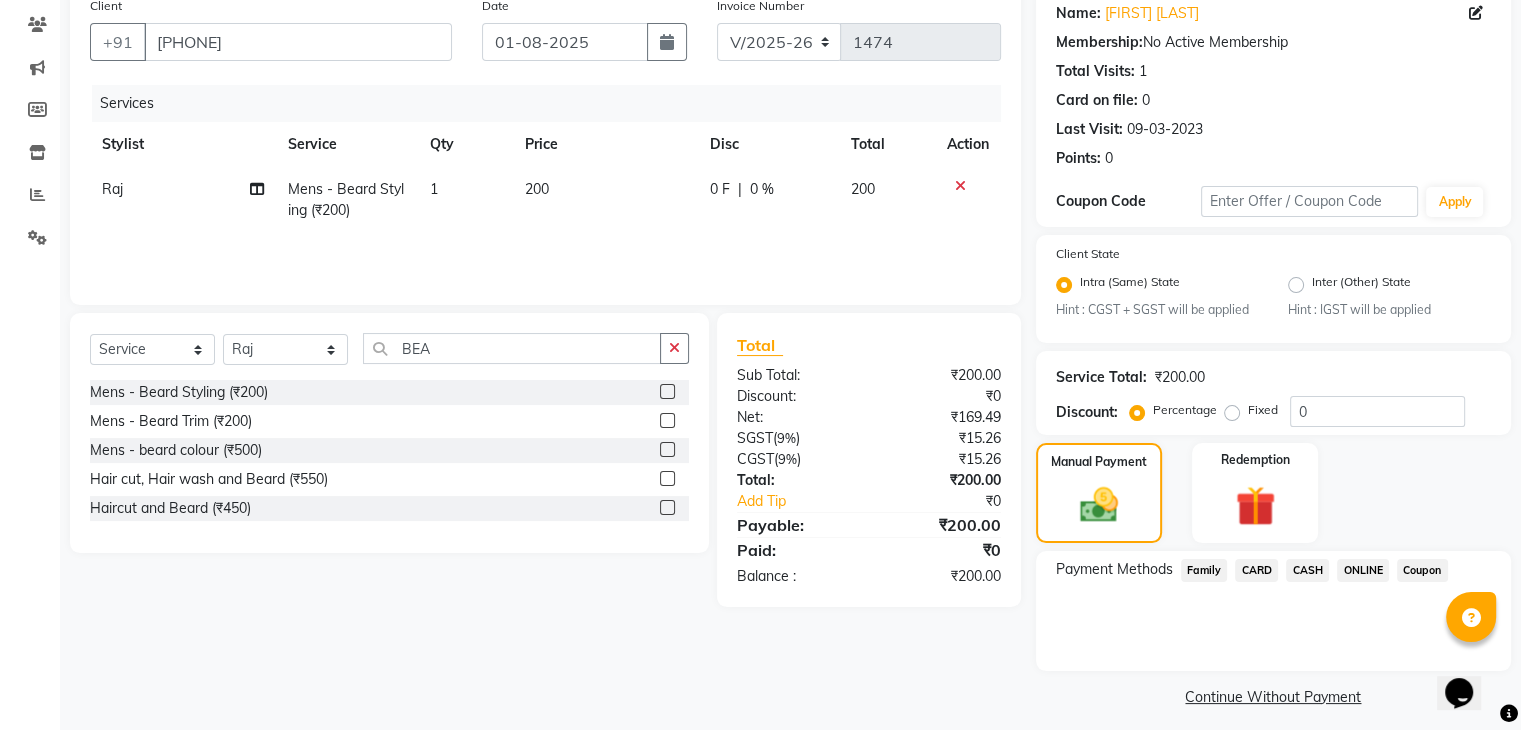 click on "CASH" 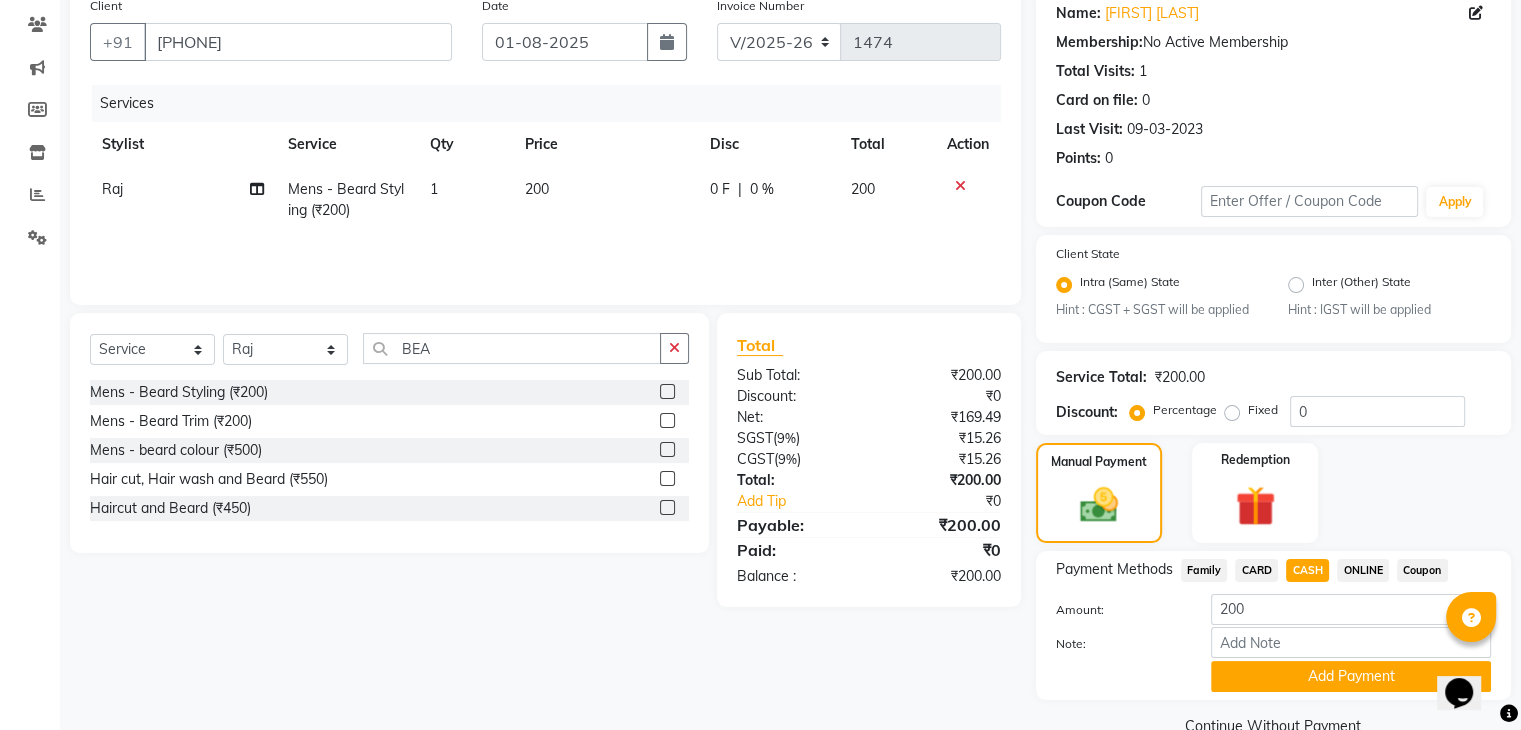 scroll, scrollTop: 208, scrollLeft: 0, axis: vertical 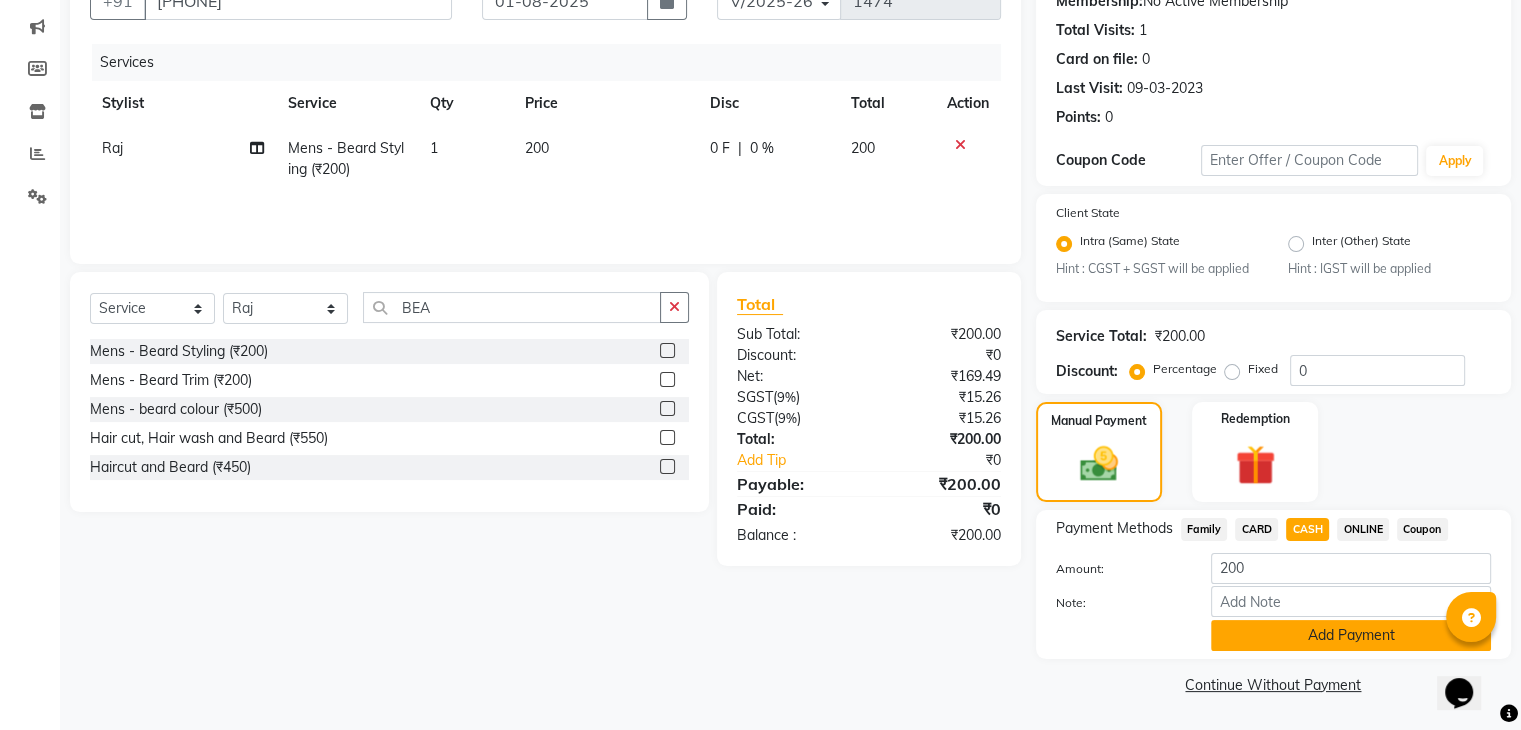 click on "Add Payment" 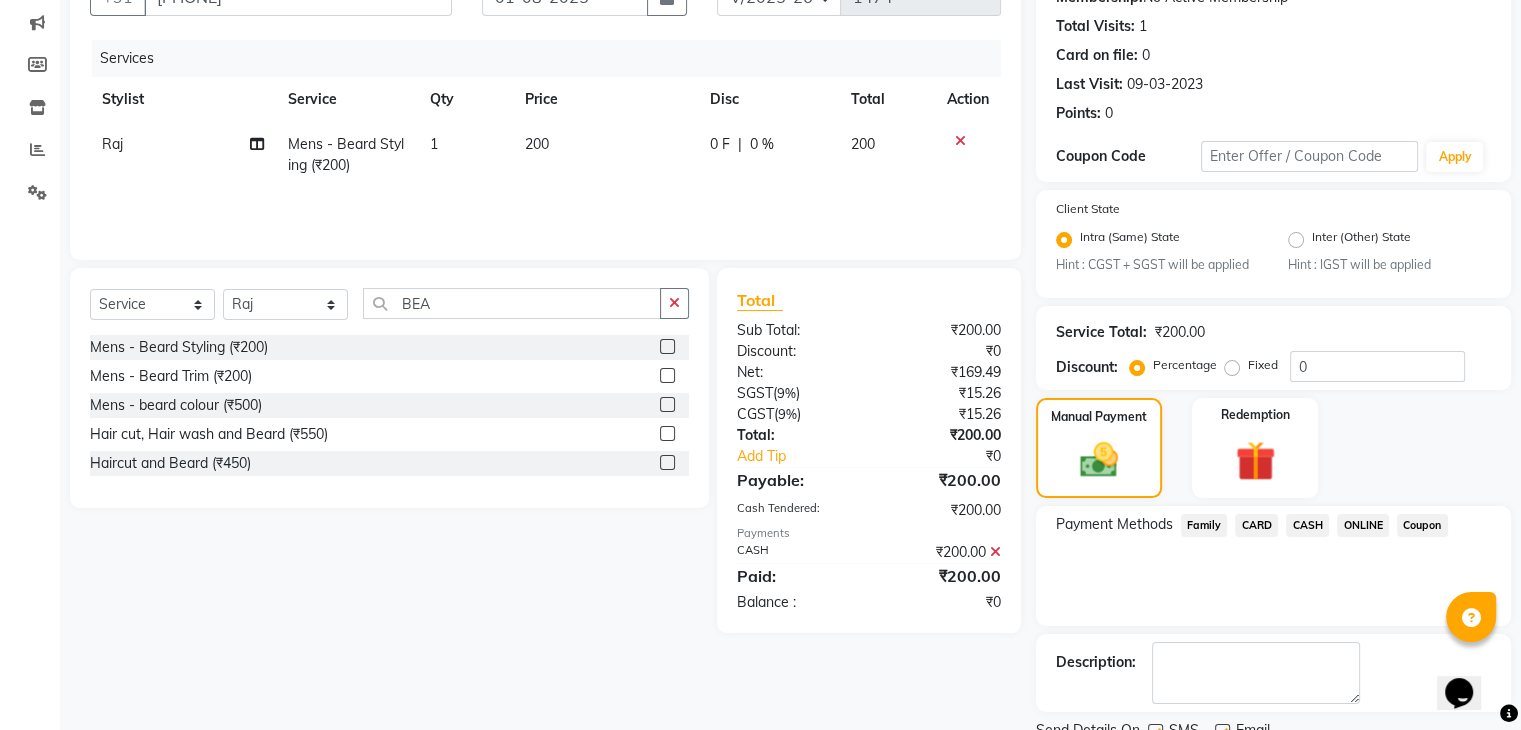 scroll, scrollTop: 289, scrollLeft: 0, axis: vertical 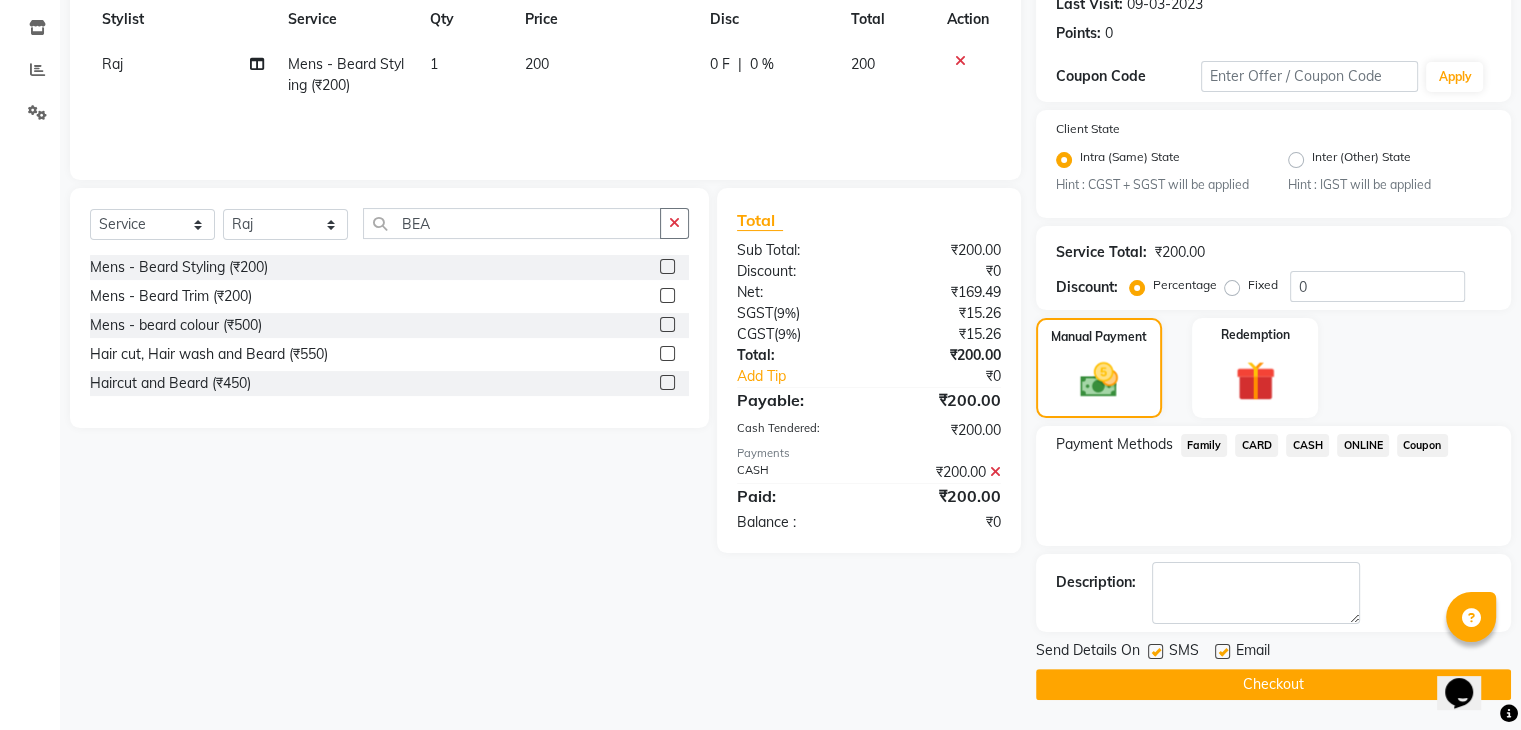 click on "Checkout" 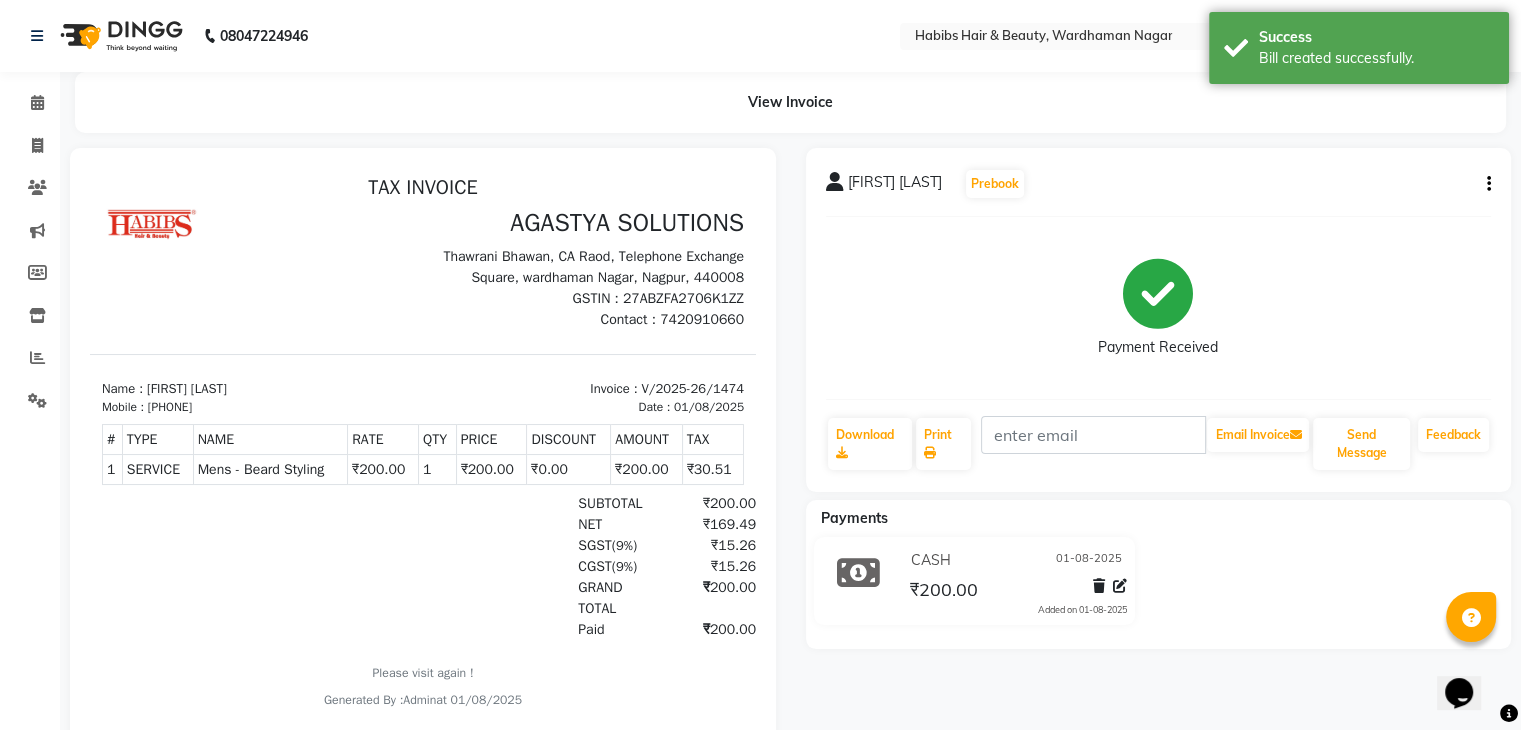 scroll, scrollTop: 0, scrollLeft: 0, axis: both 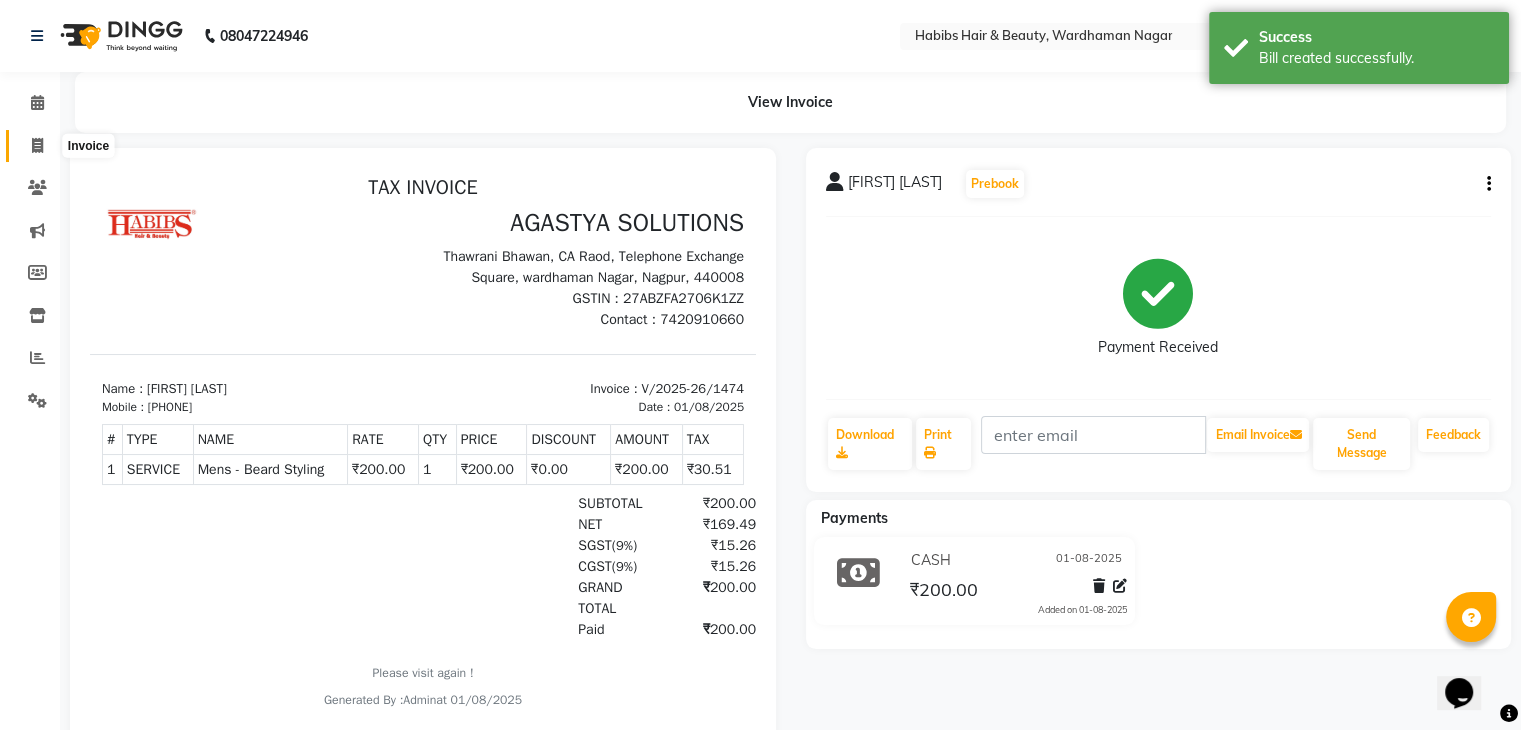 click 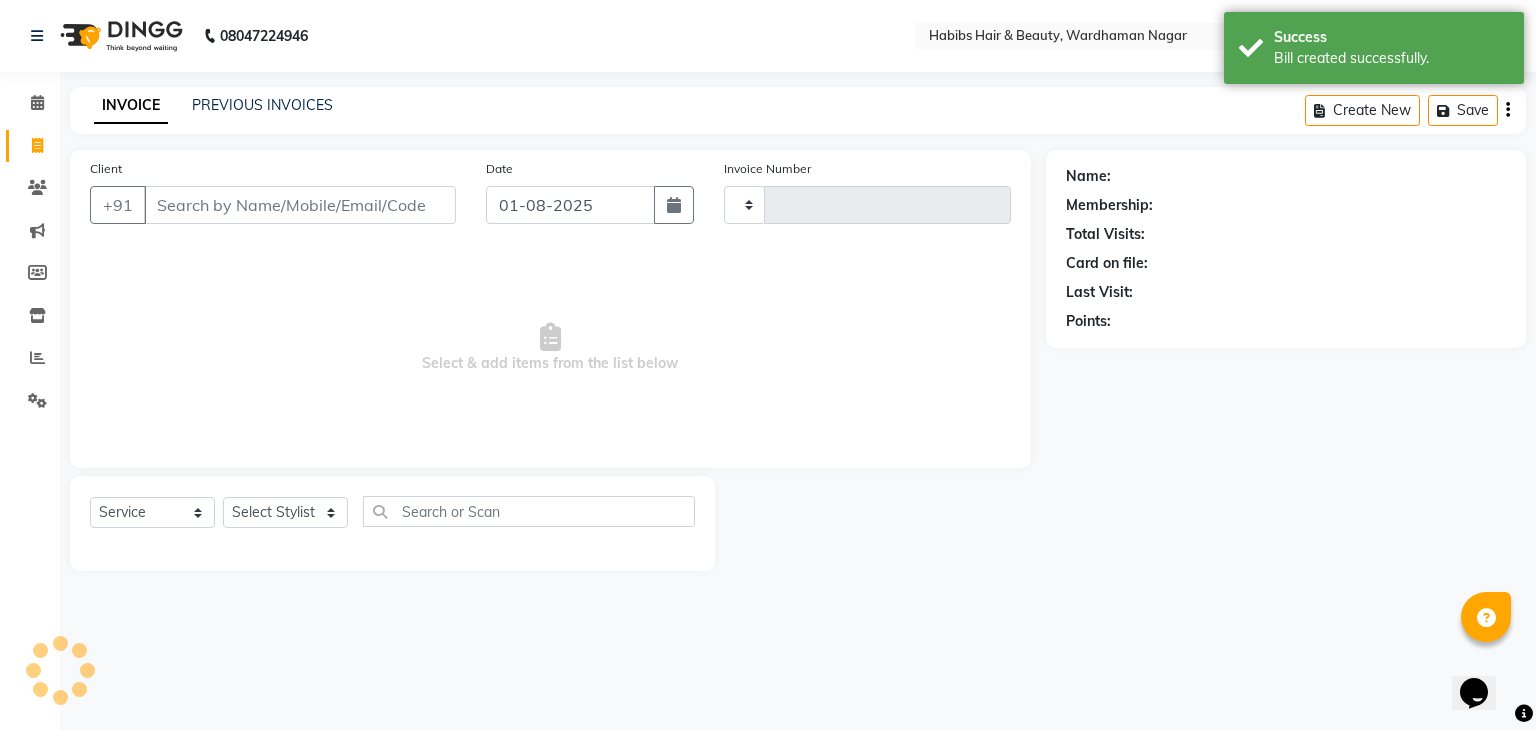 type on "1475" 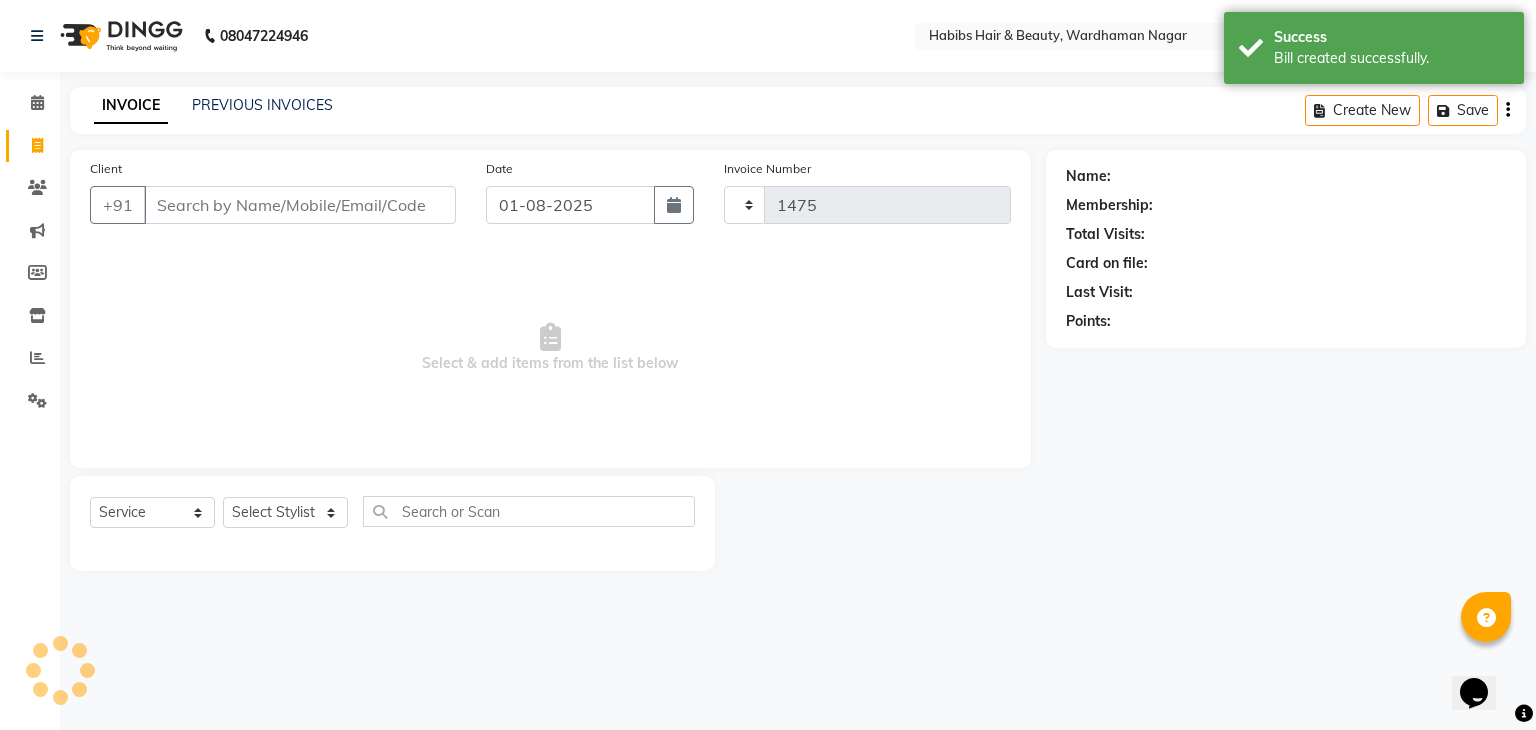 select on "3714" 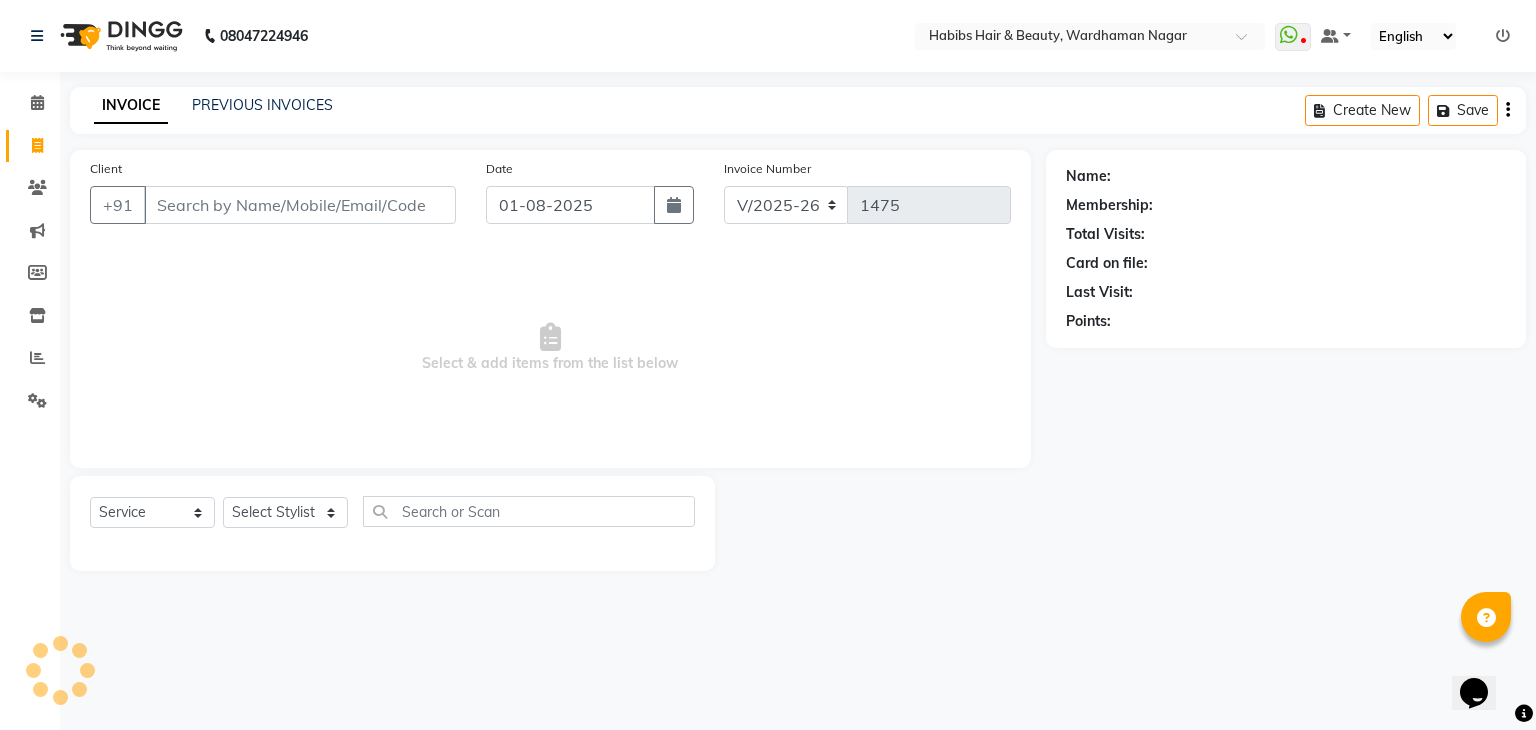 click on "Client" at bounding box center (300, 205) 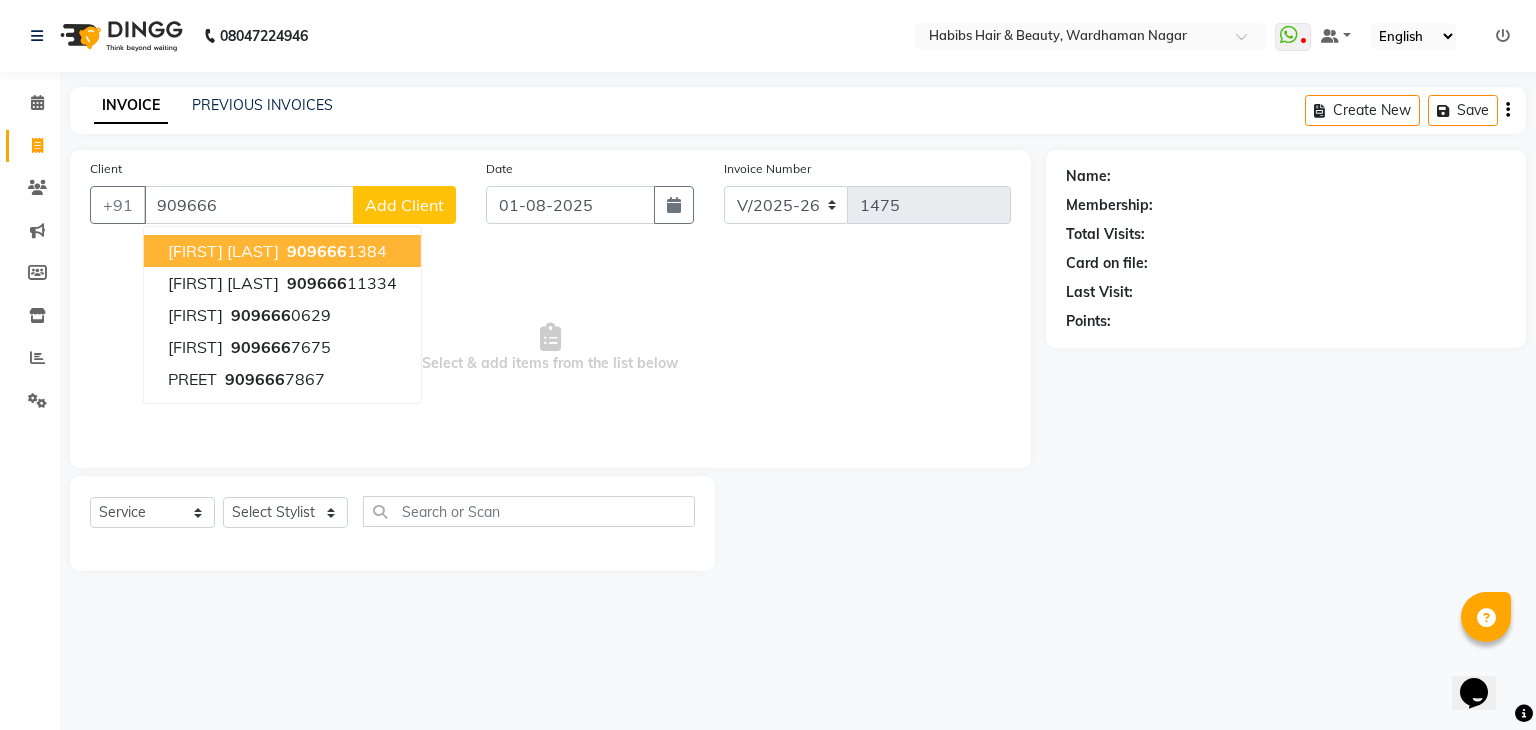 click on "PRATIK GIJANI" at bounding box center [223, 251] 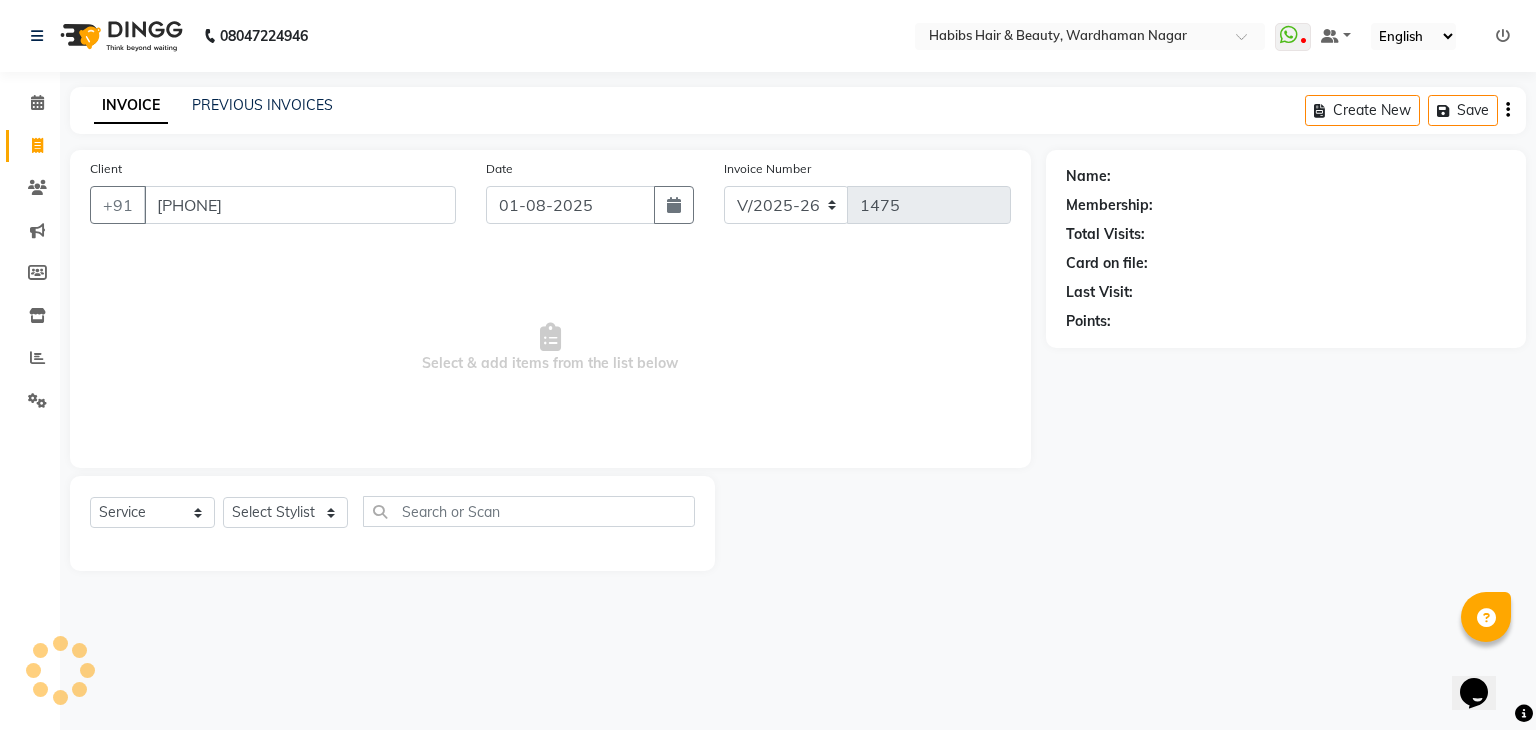 type on "9096661384" 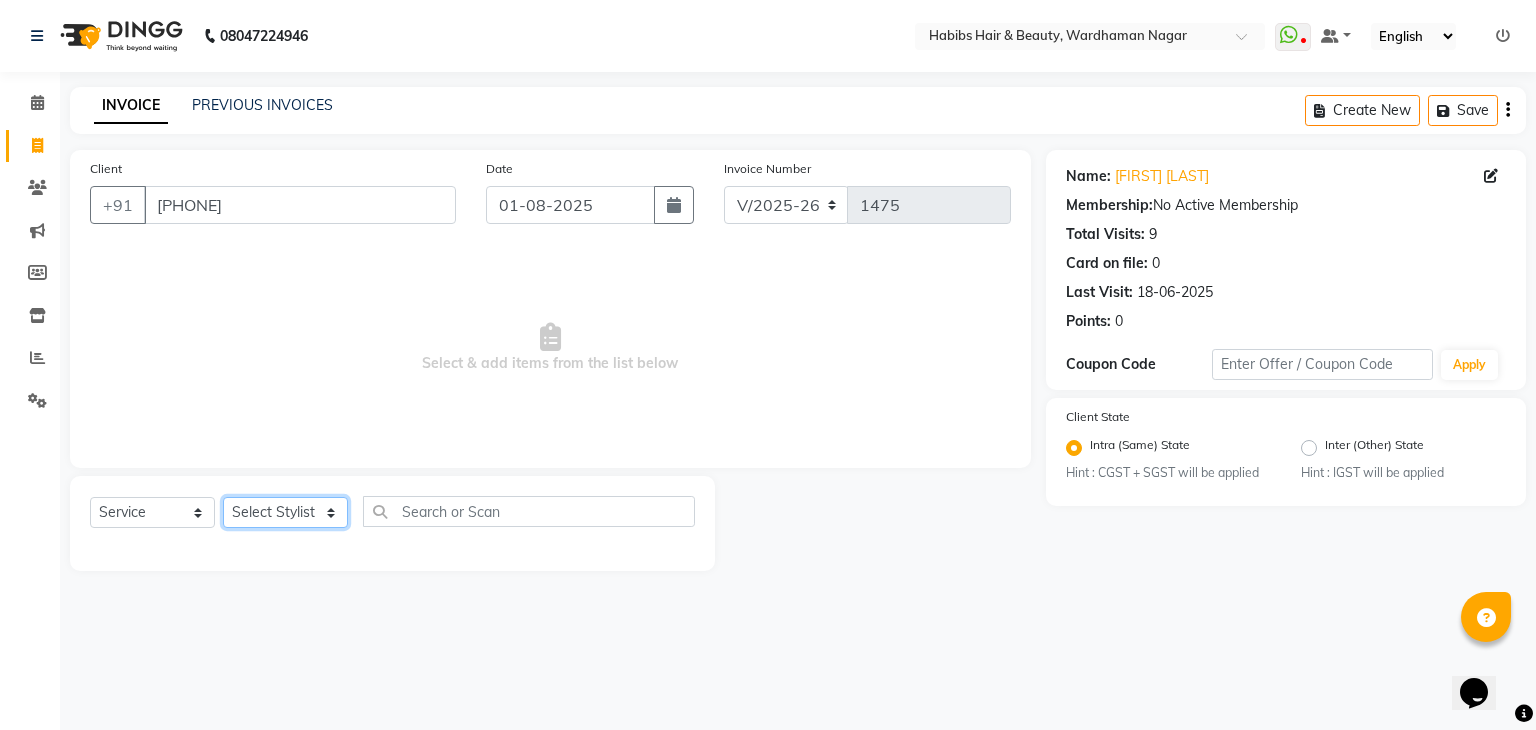 click on "Select Stylist Admin Aman Gayatri Jeetu Mick Raj Rashmi Rasika Sarang" 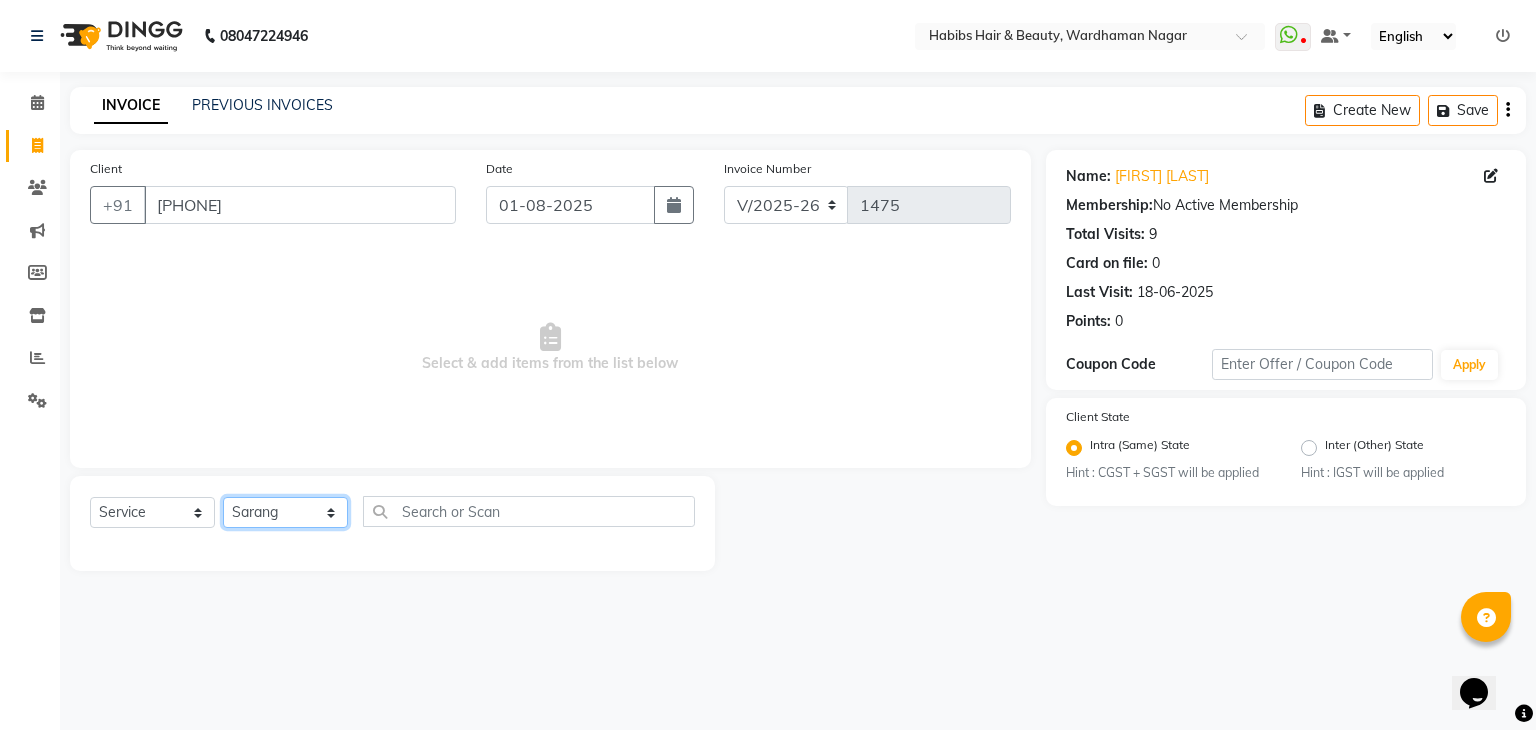 click on "Select Stylist Admin Aman Gayatri Jeetu Mick Raj Rashmi Rasika Sarang" 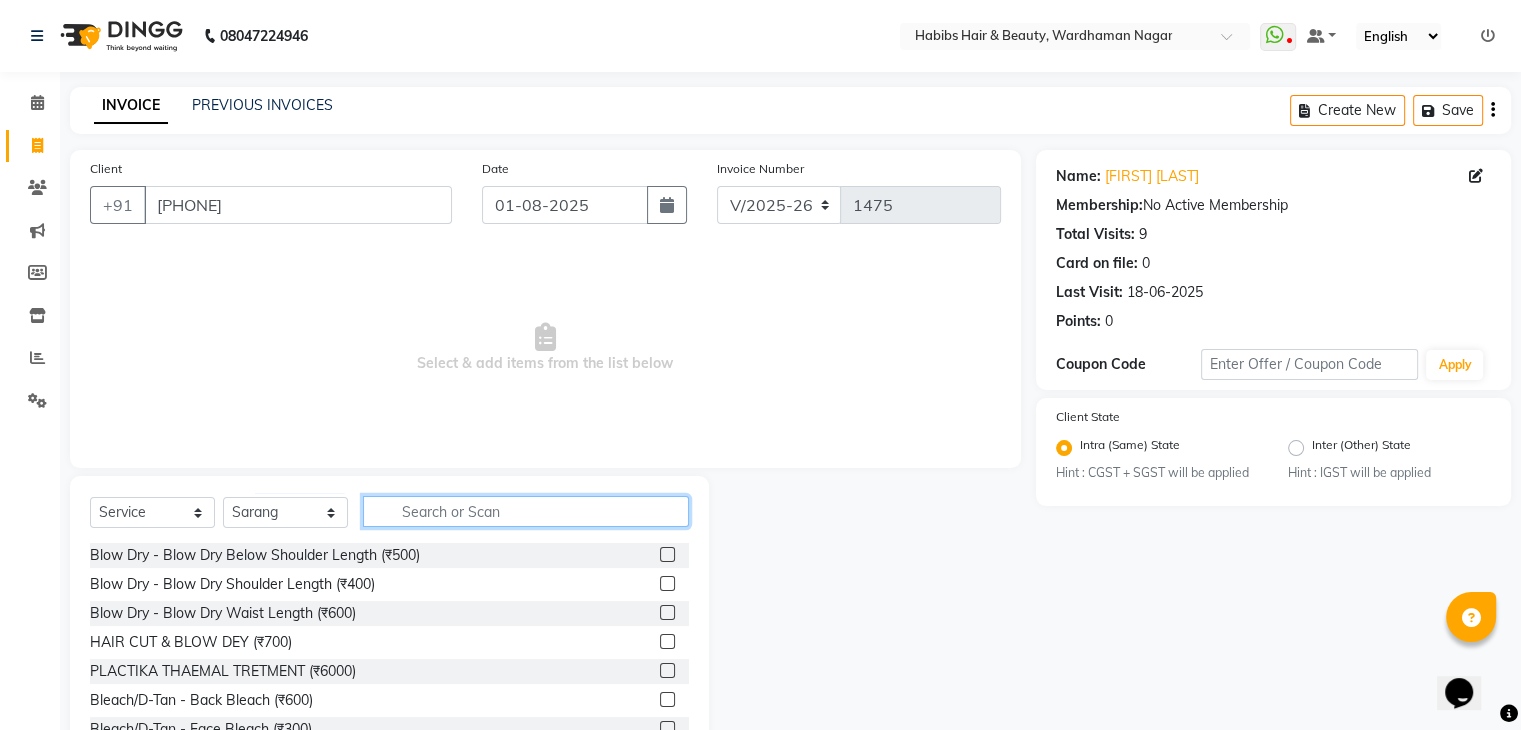 click 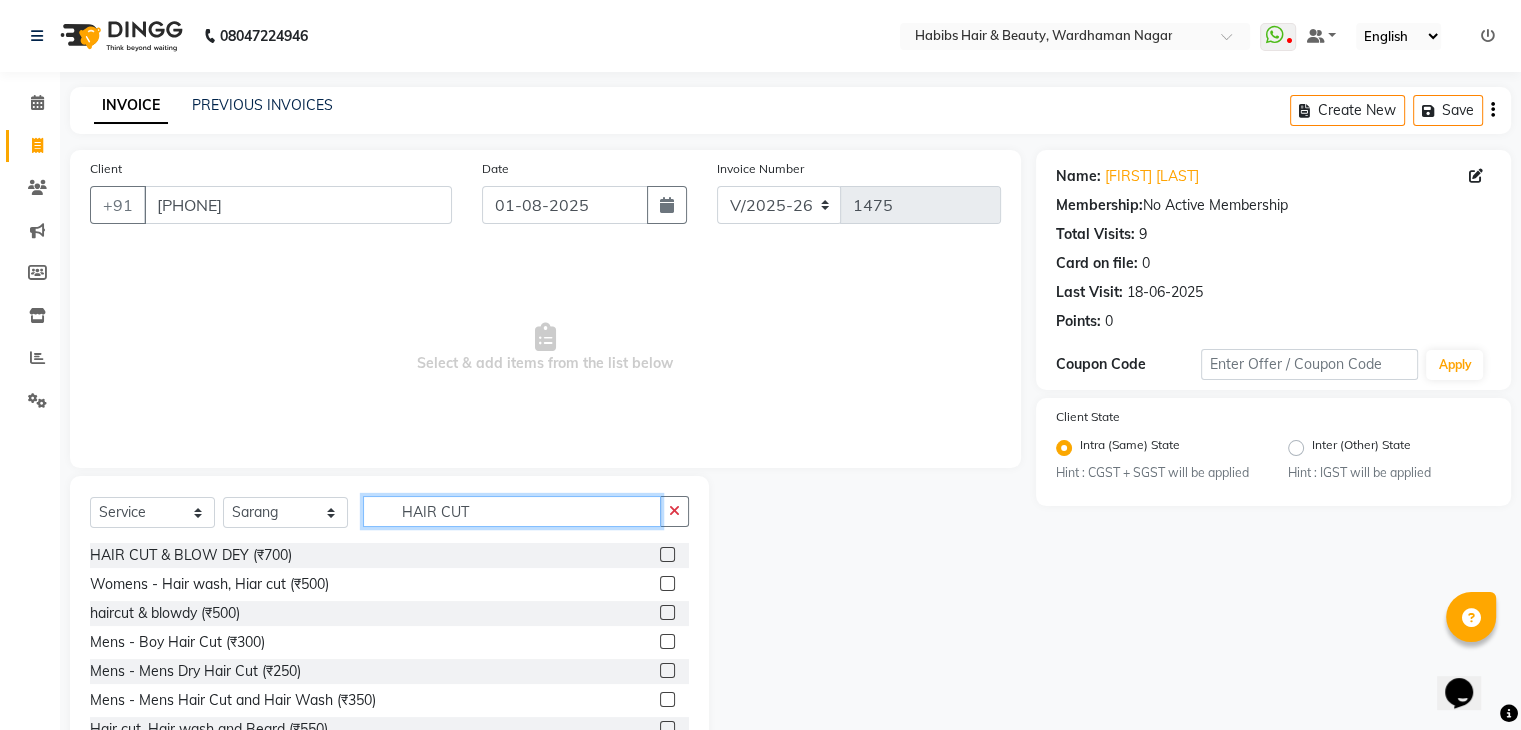 scroll, scrollTop: 72, scrollLeft: 0, axis: vertical 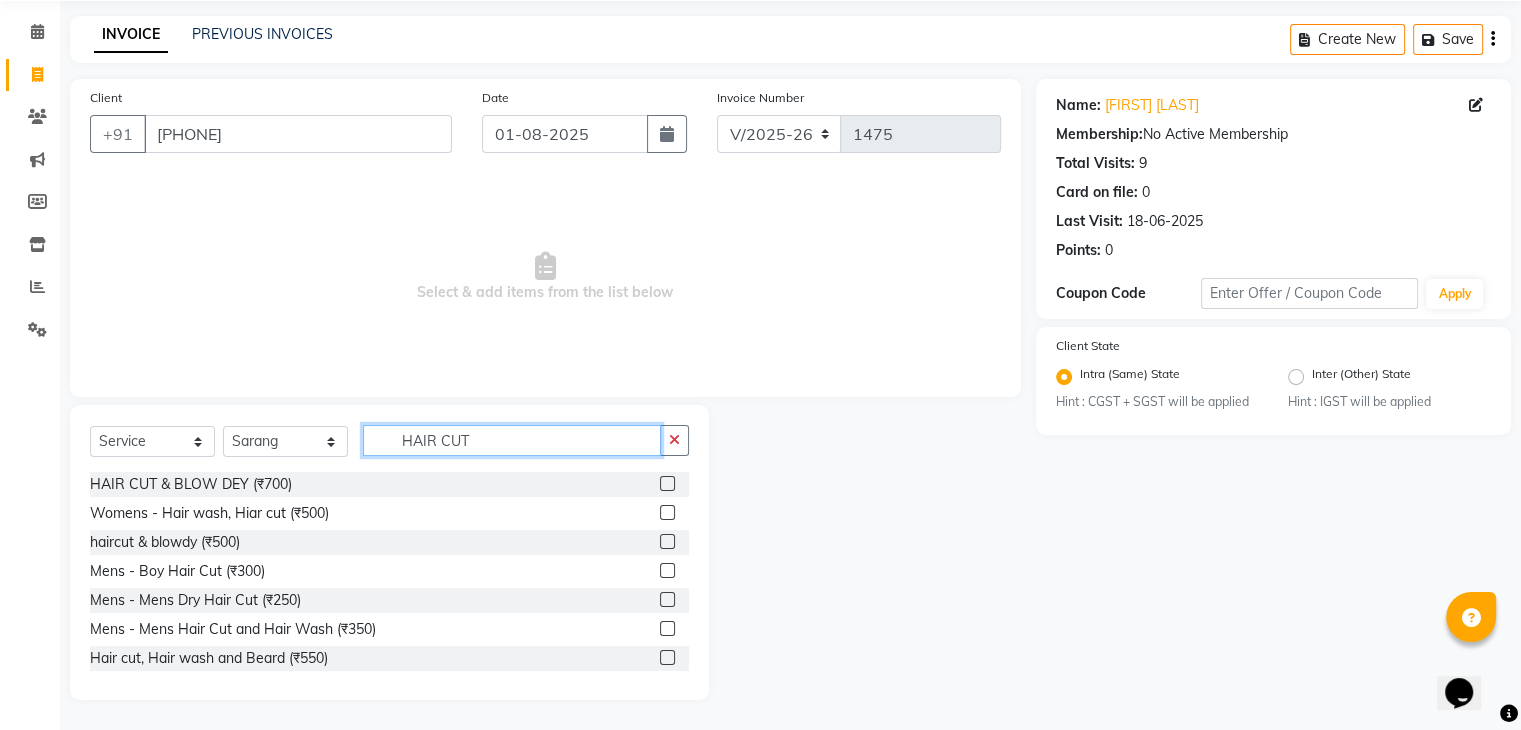 type on "HAIR CUT" 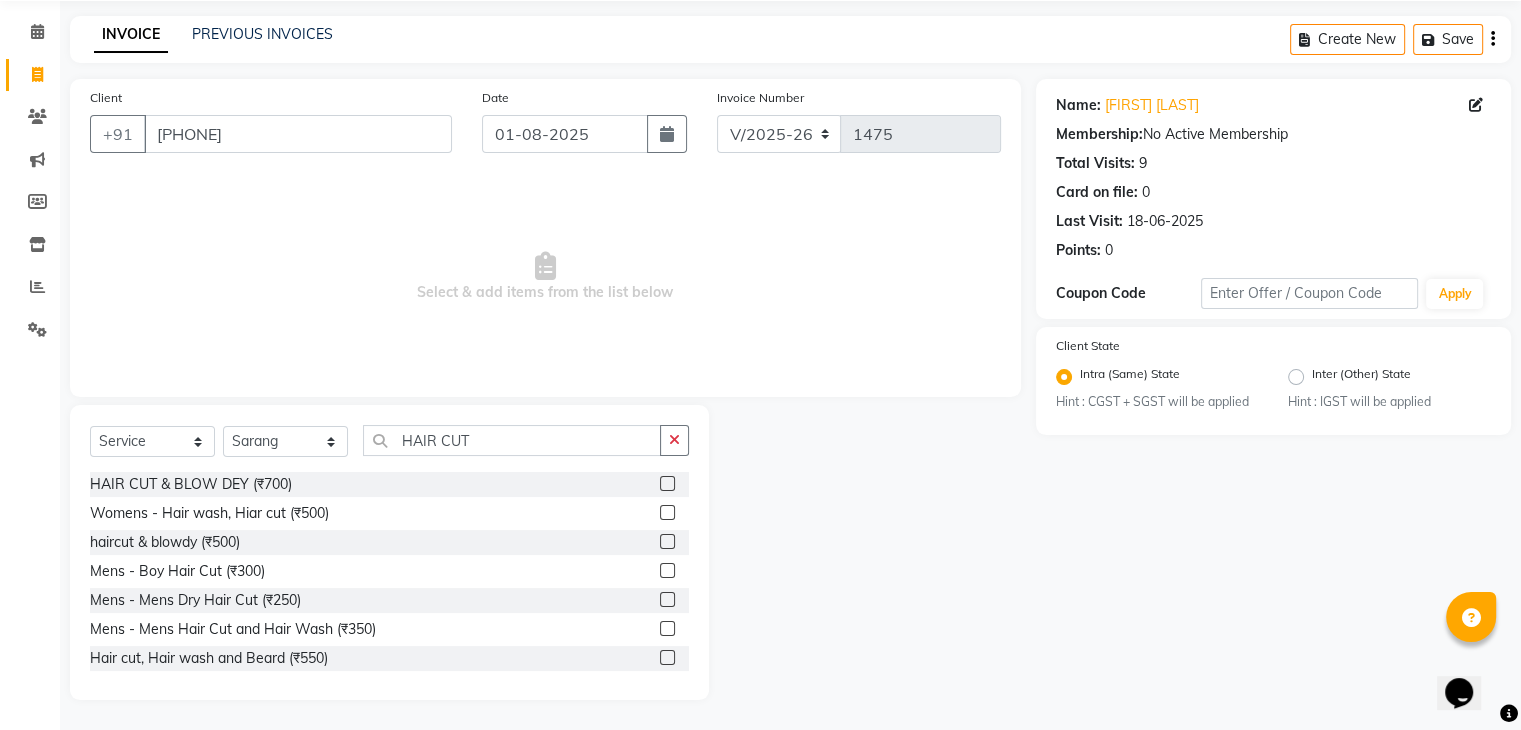 click 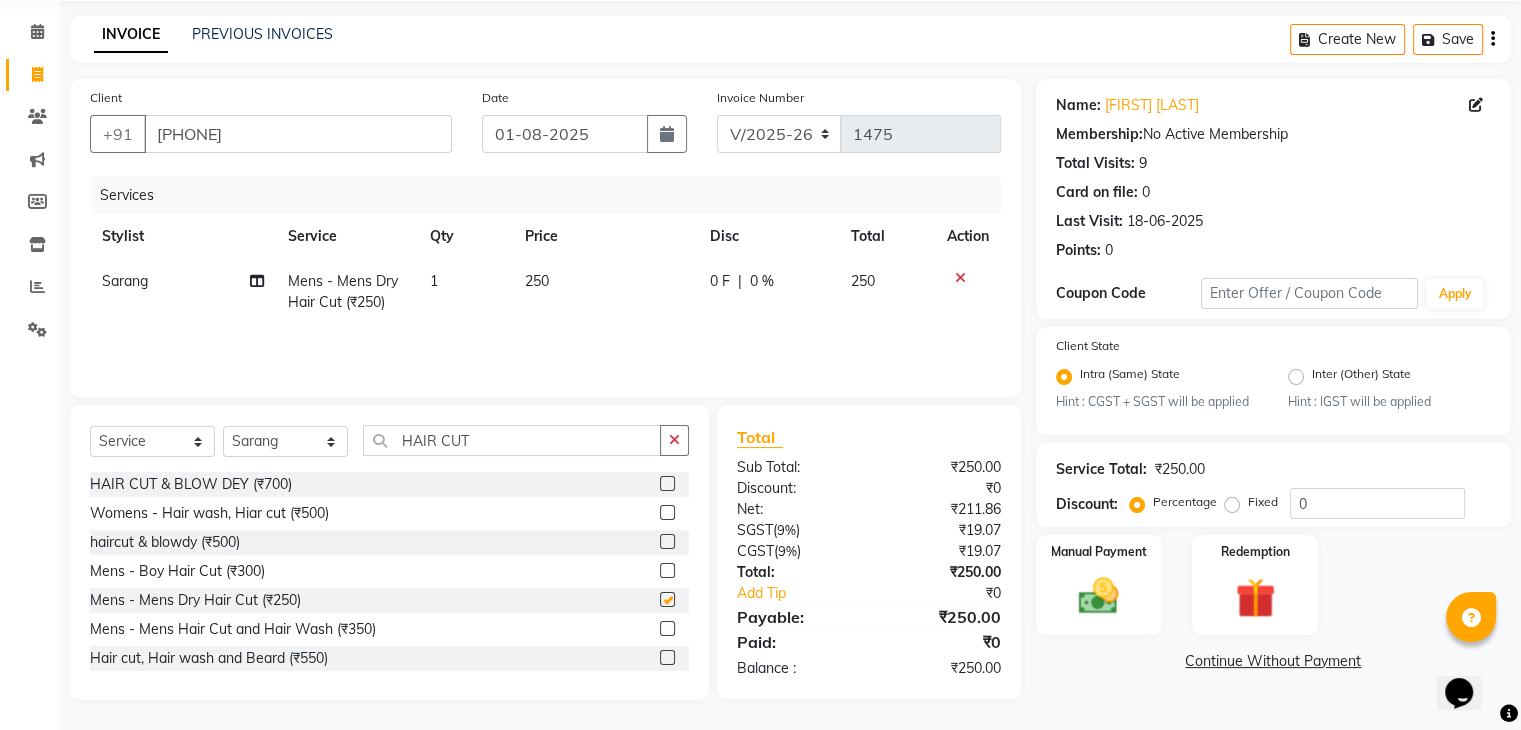 checkbox on "false" 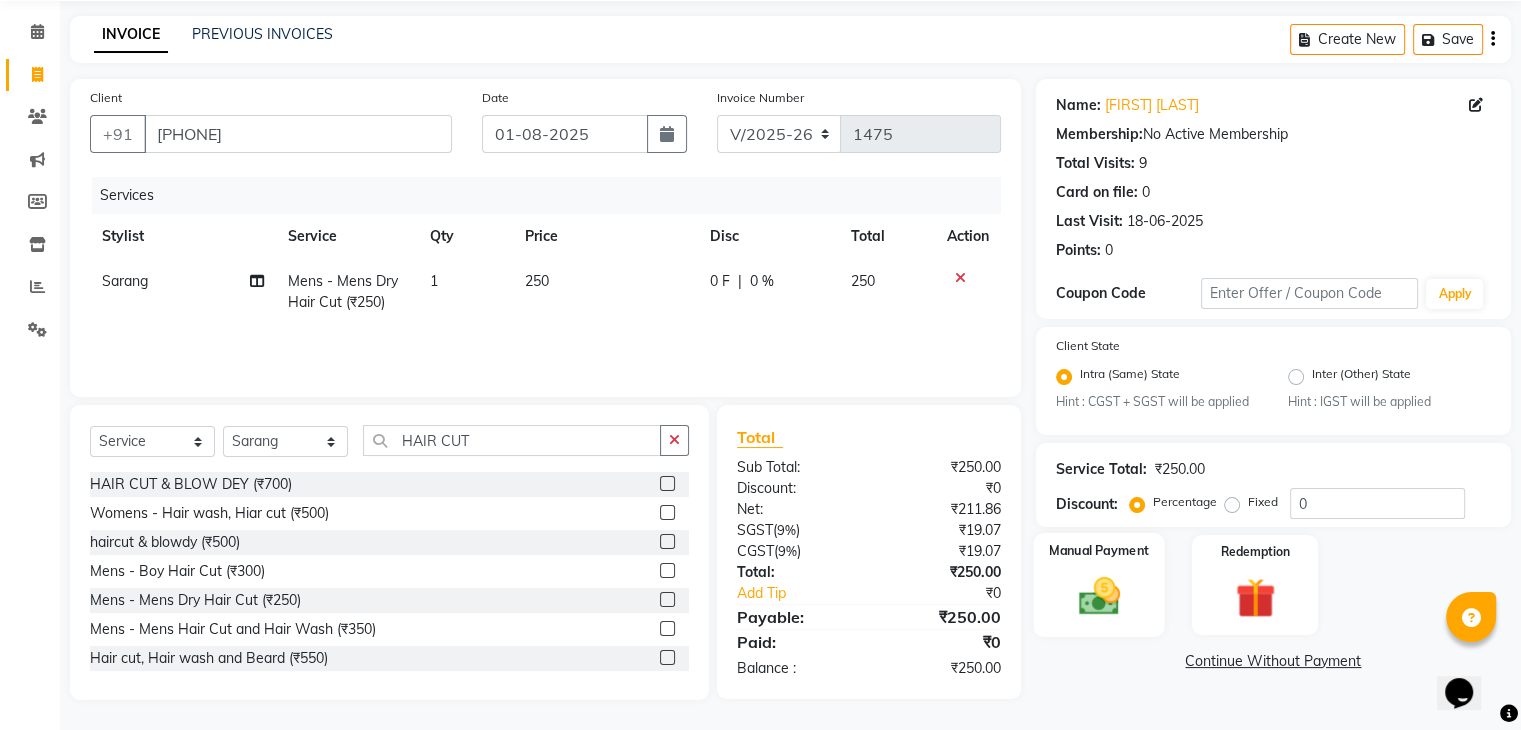 click 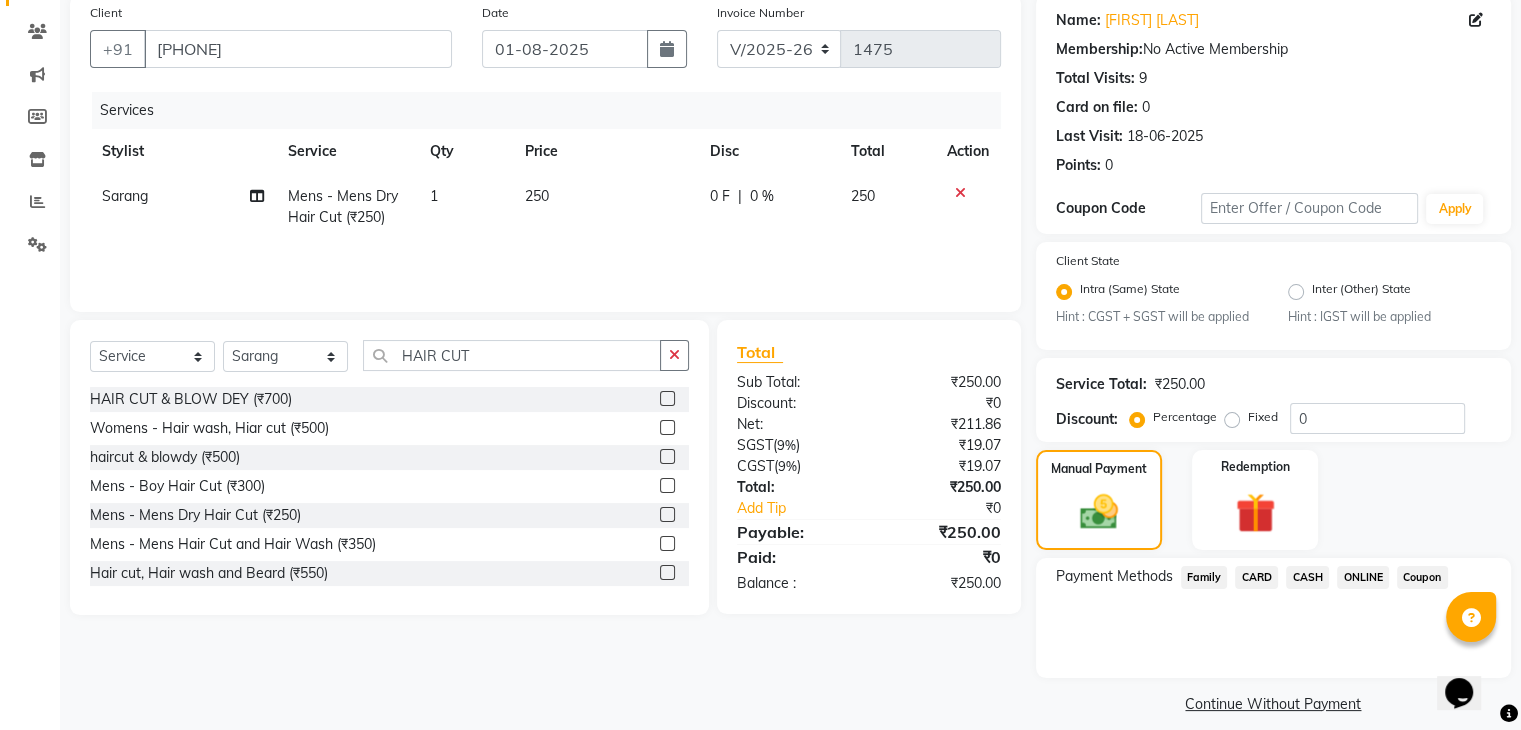 scroll, scrollTop: 158, scrollLeft: 0, axis: vertical 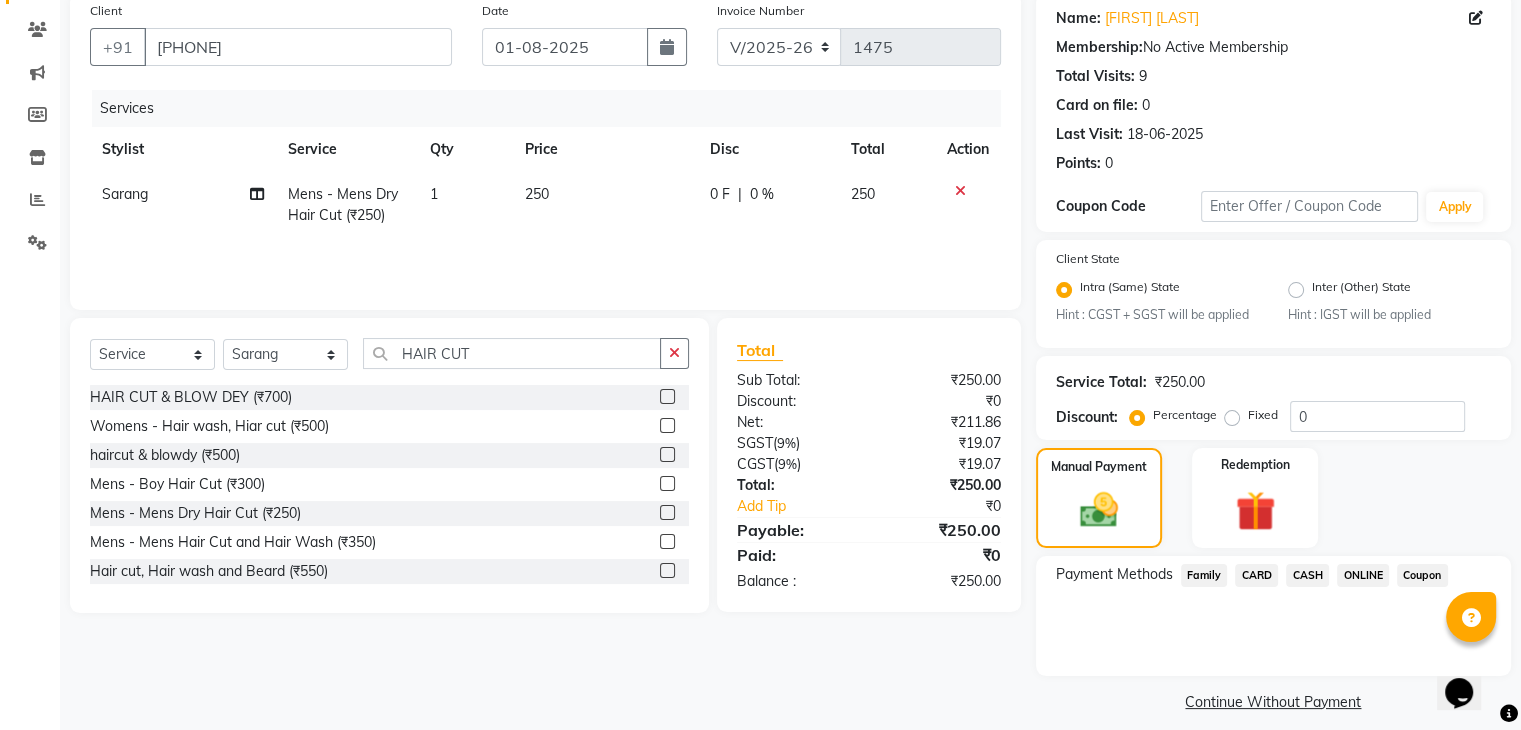 click on "ONLINE" 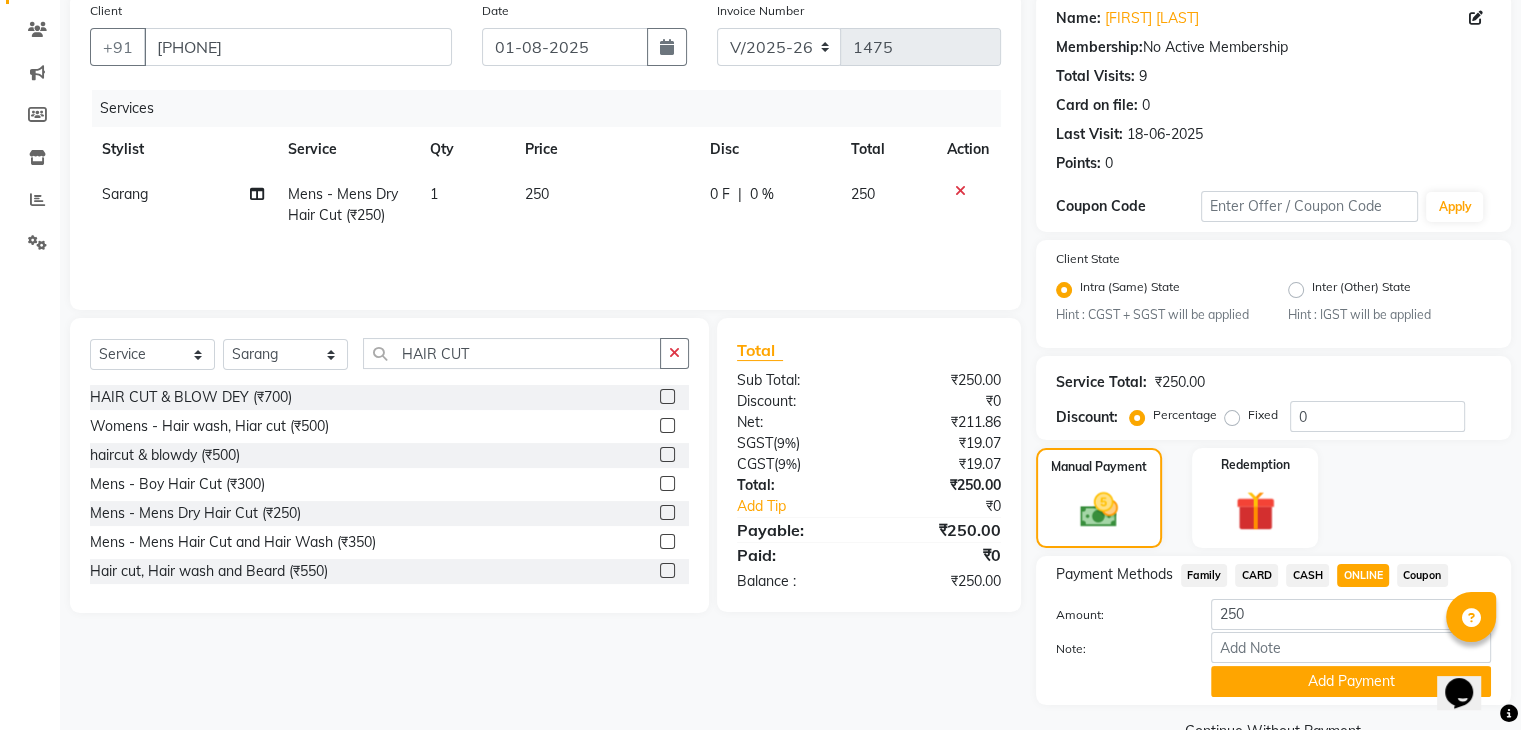 scroll, scrollTop: 208, scrollLeft: 0, axis: vertical 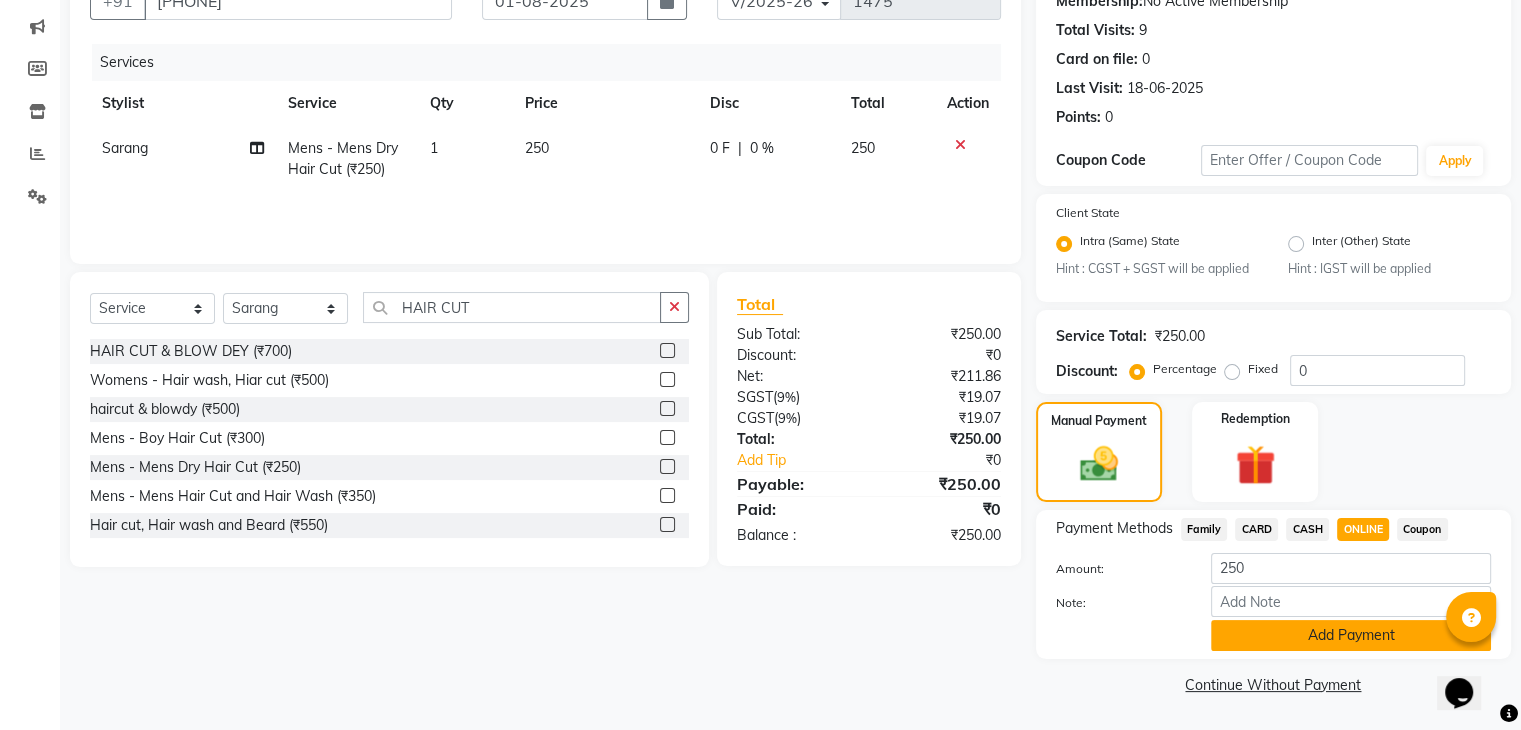 click on "Add Payment" 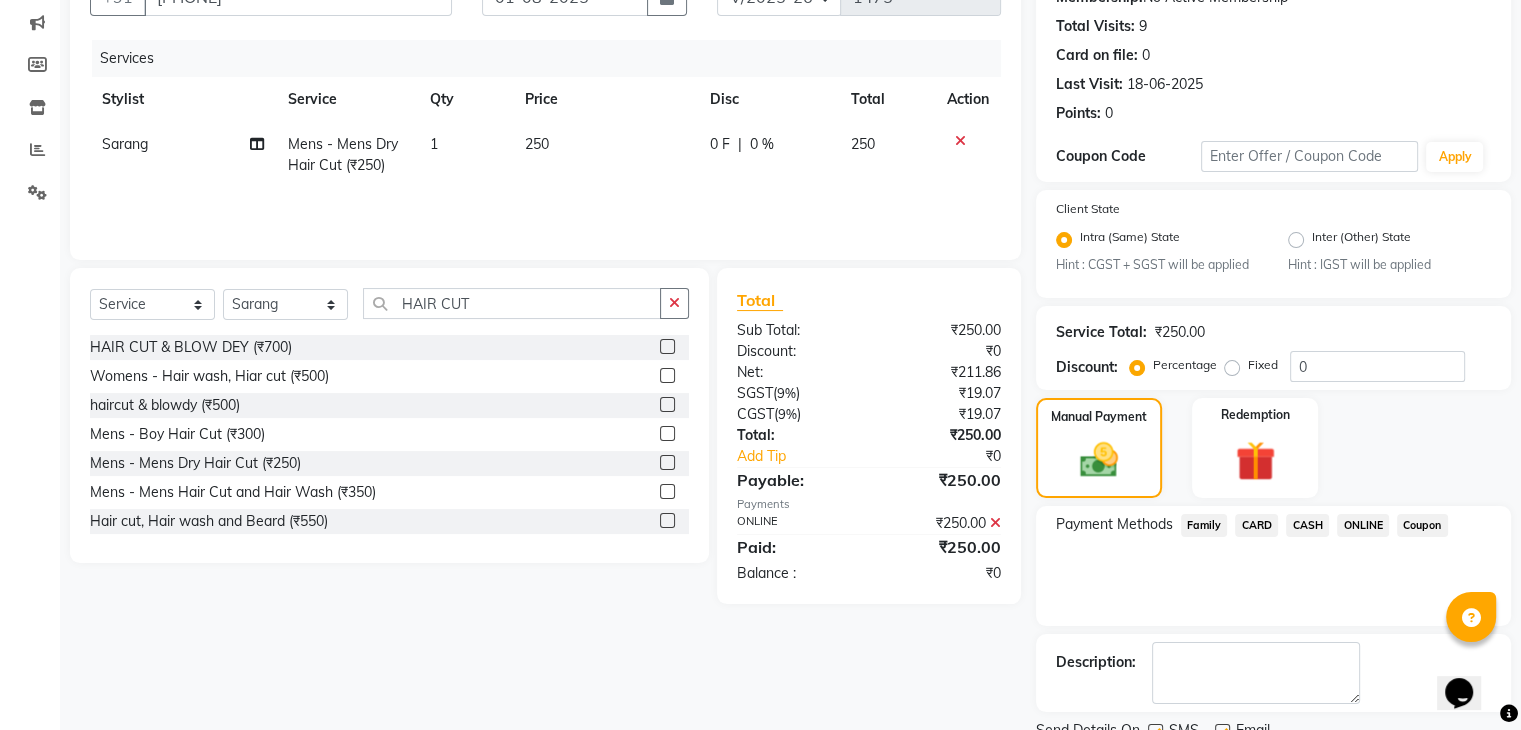 scroll, scrollTop: 289, scrollLeft: 0, axis: vertical 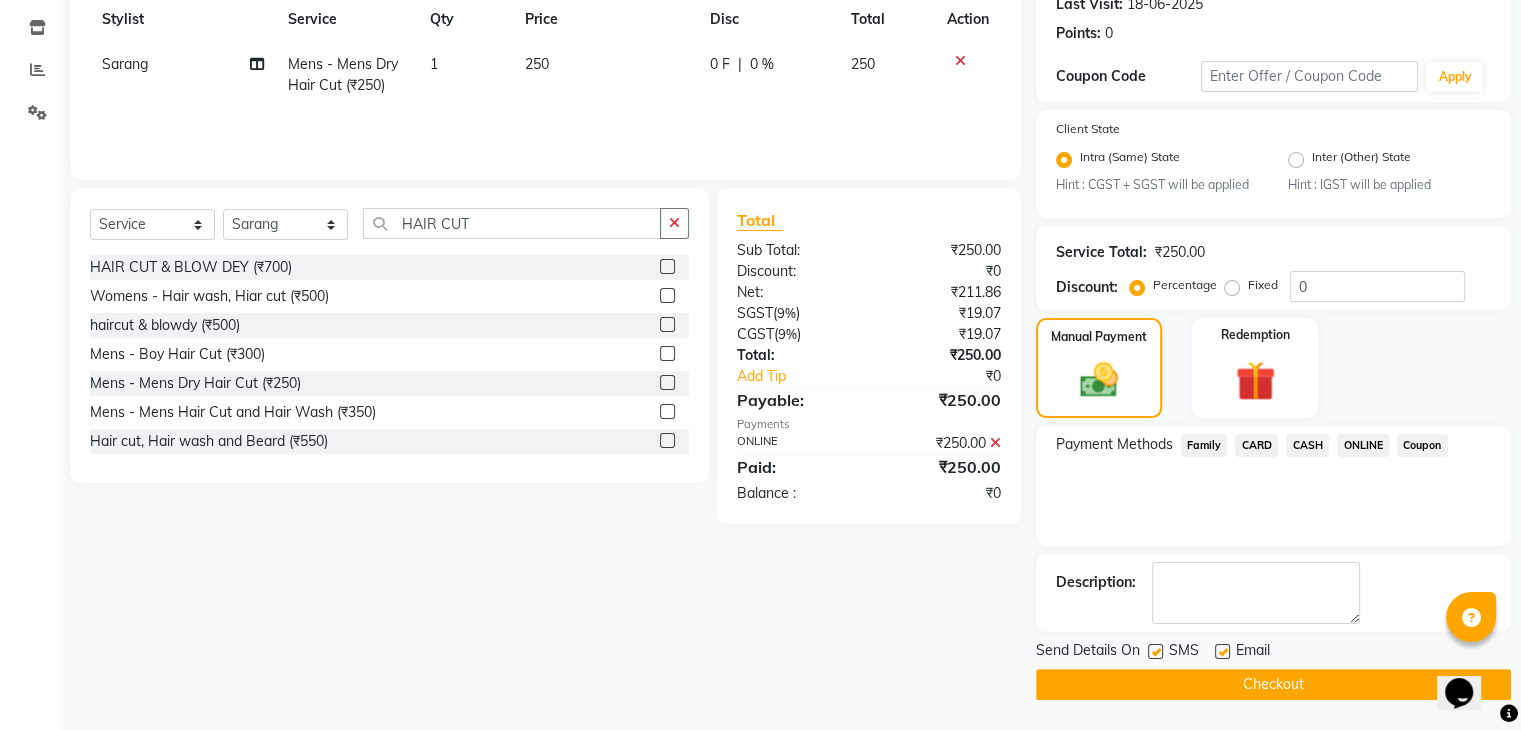 click on "Checkout" 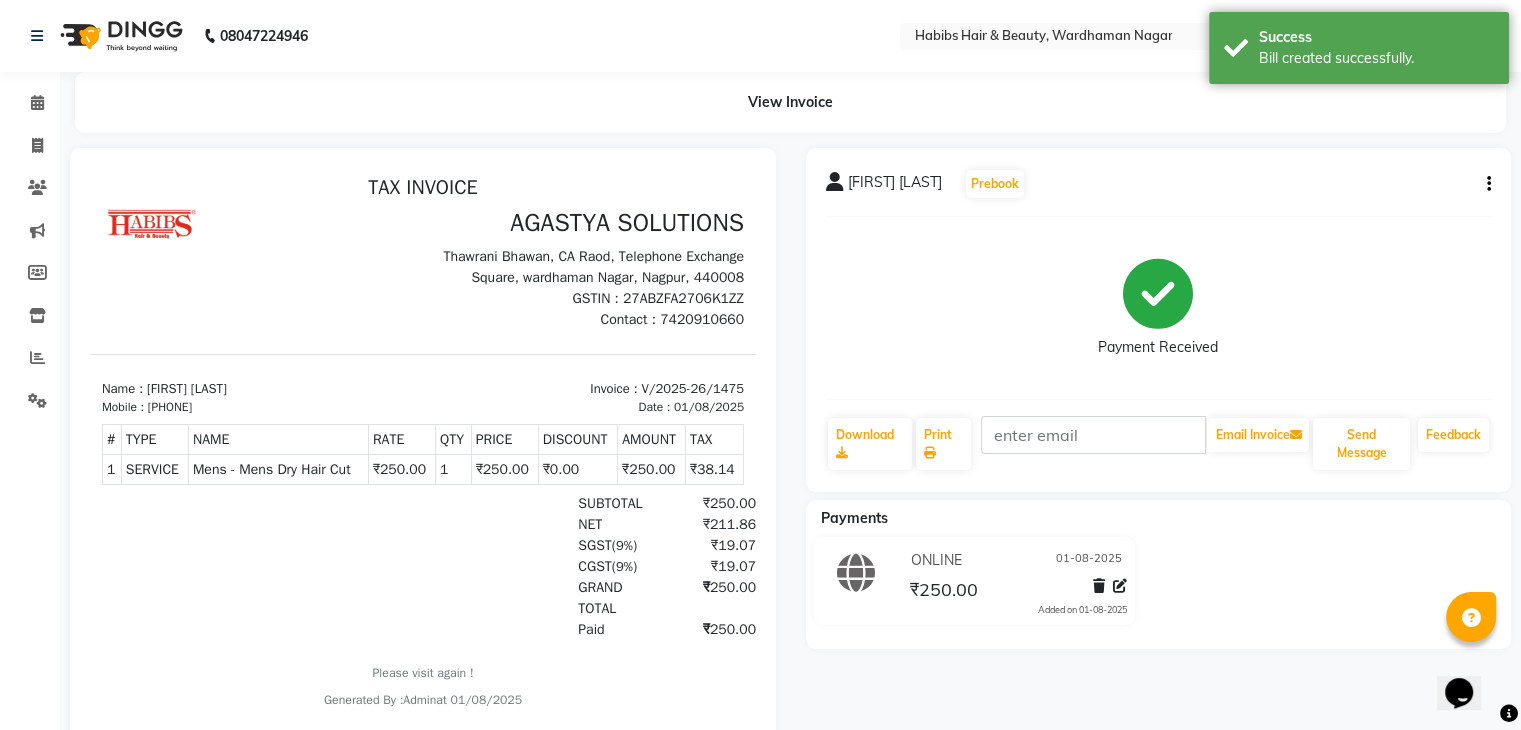 scroll, scrollTop: 0, scrollLeft: 0, axis: both 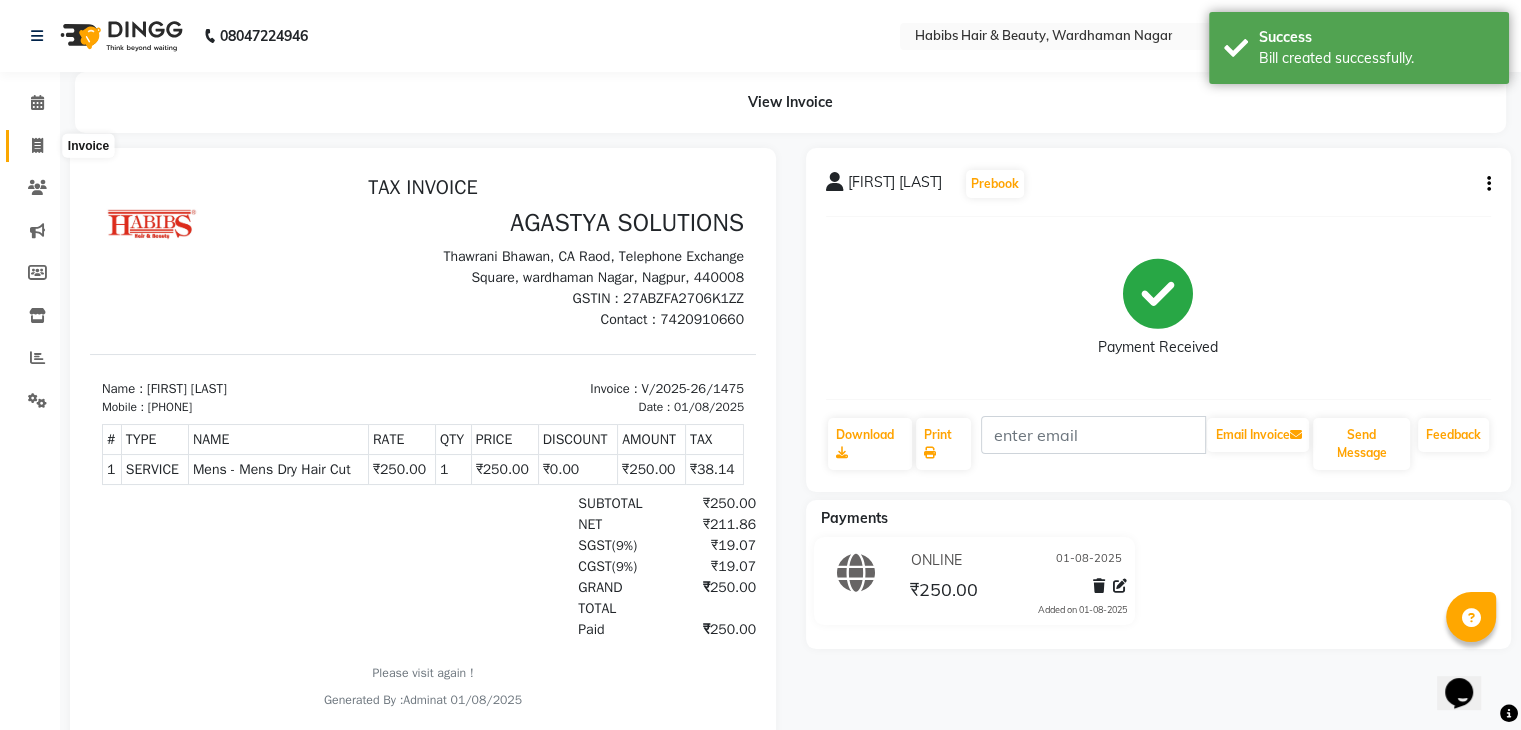 click 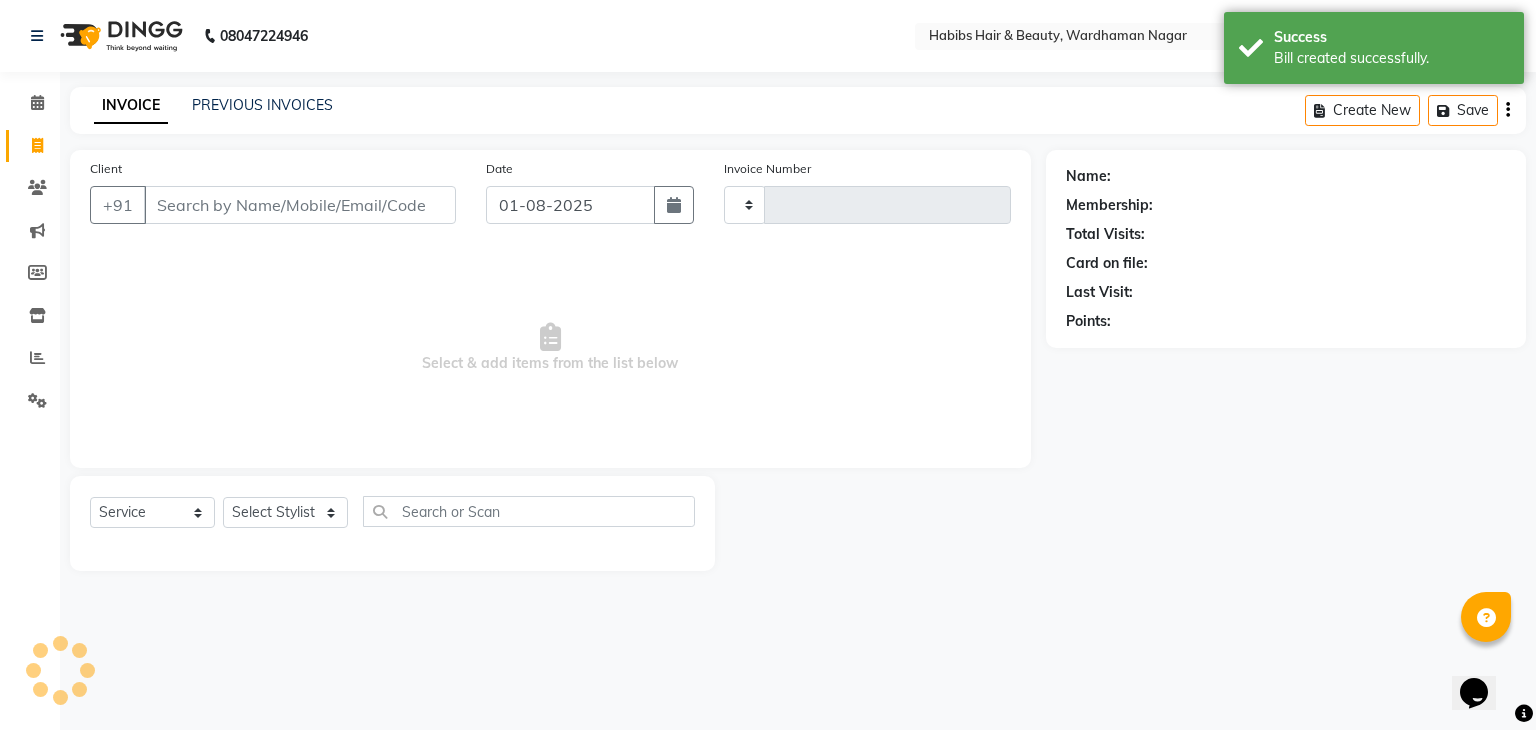 type on "1476" 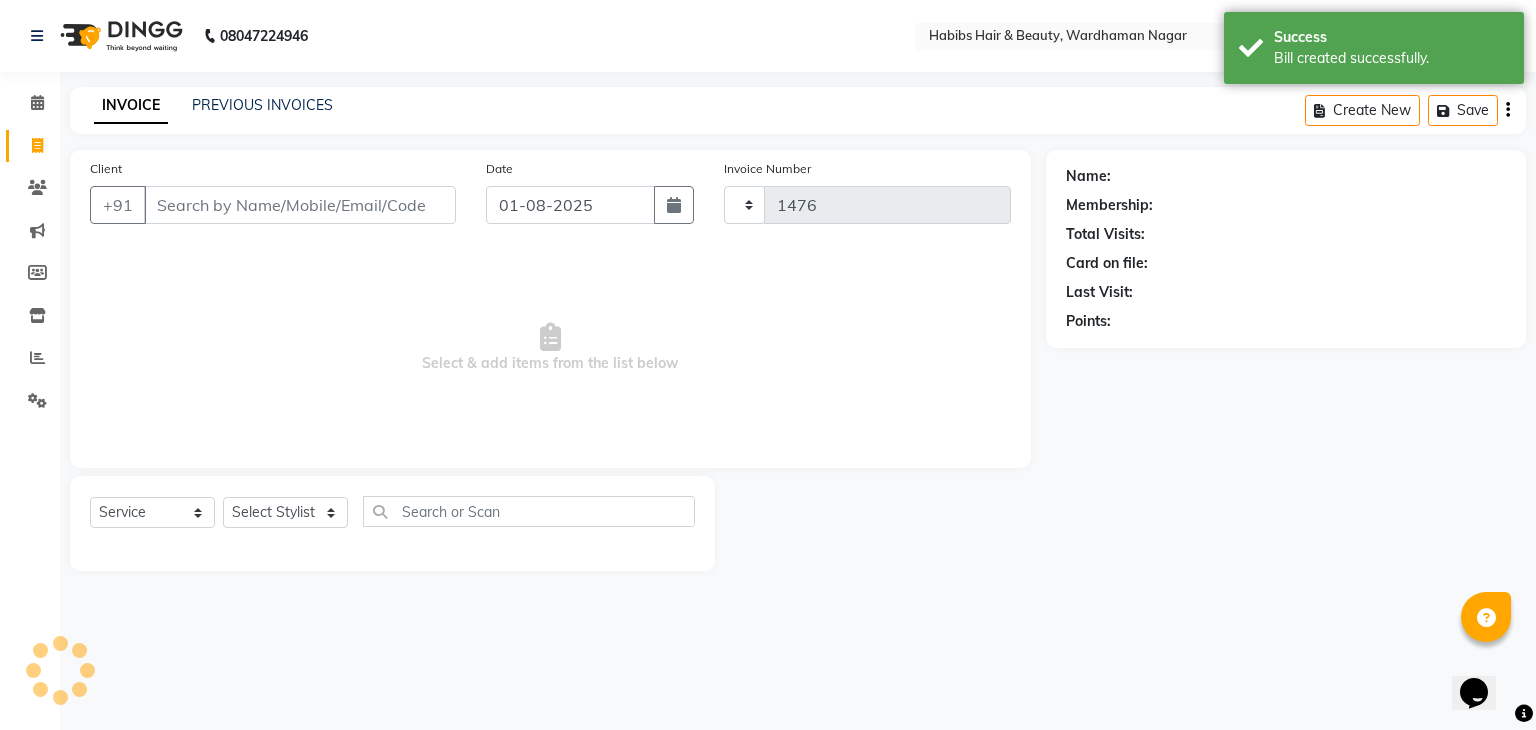 select on "3714" 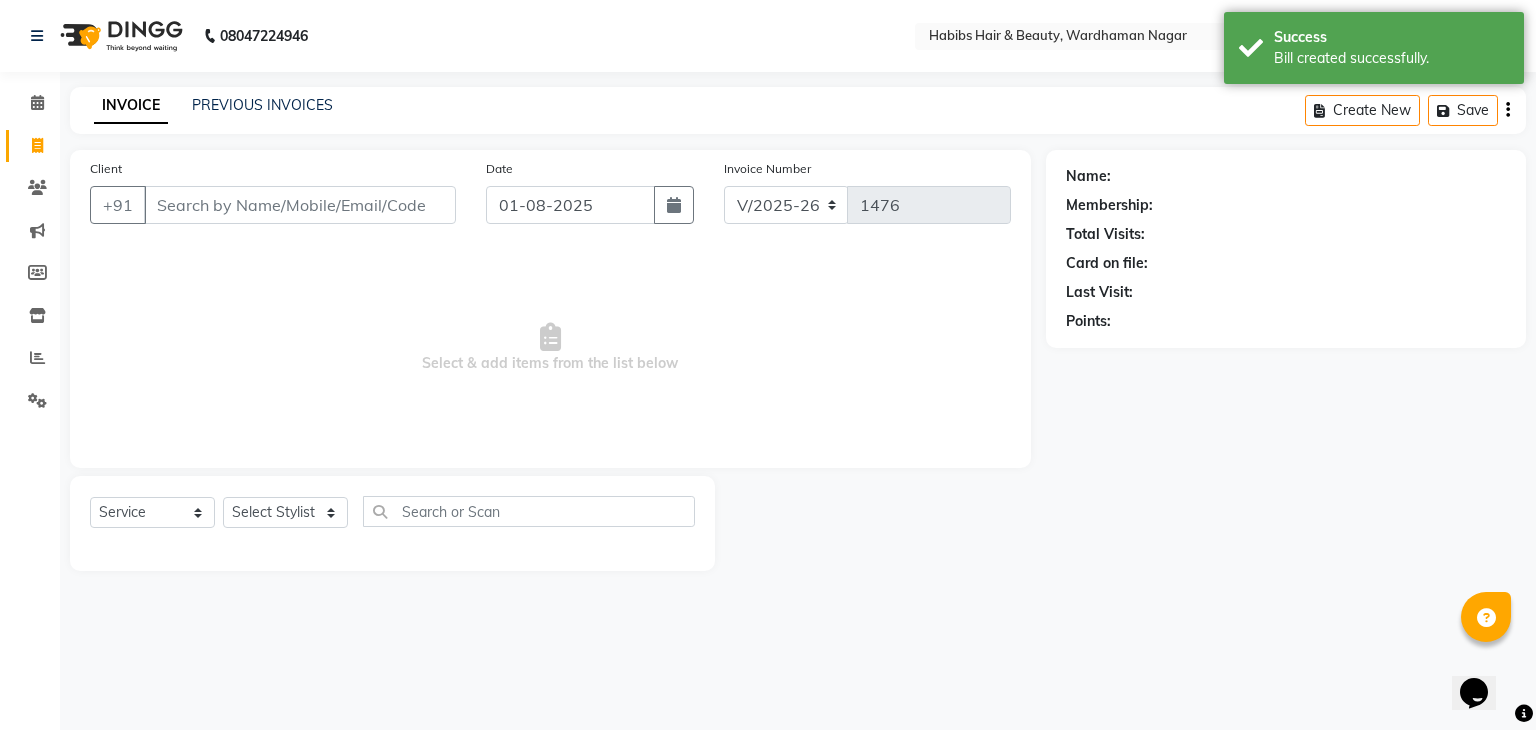 click on "Client" at bounding box center [300, 205] 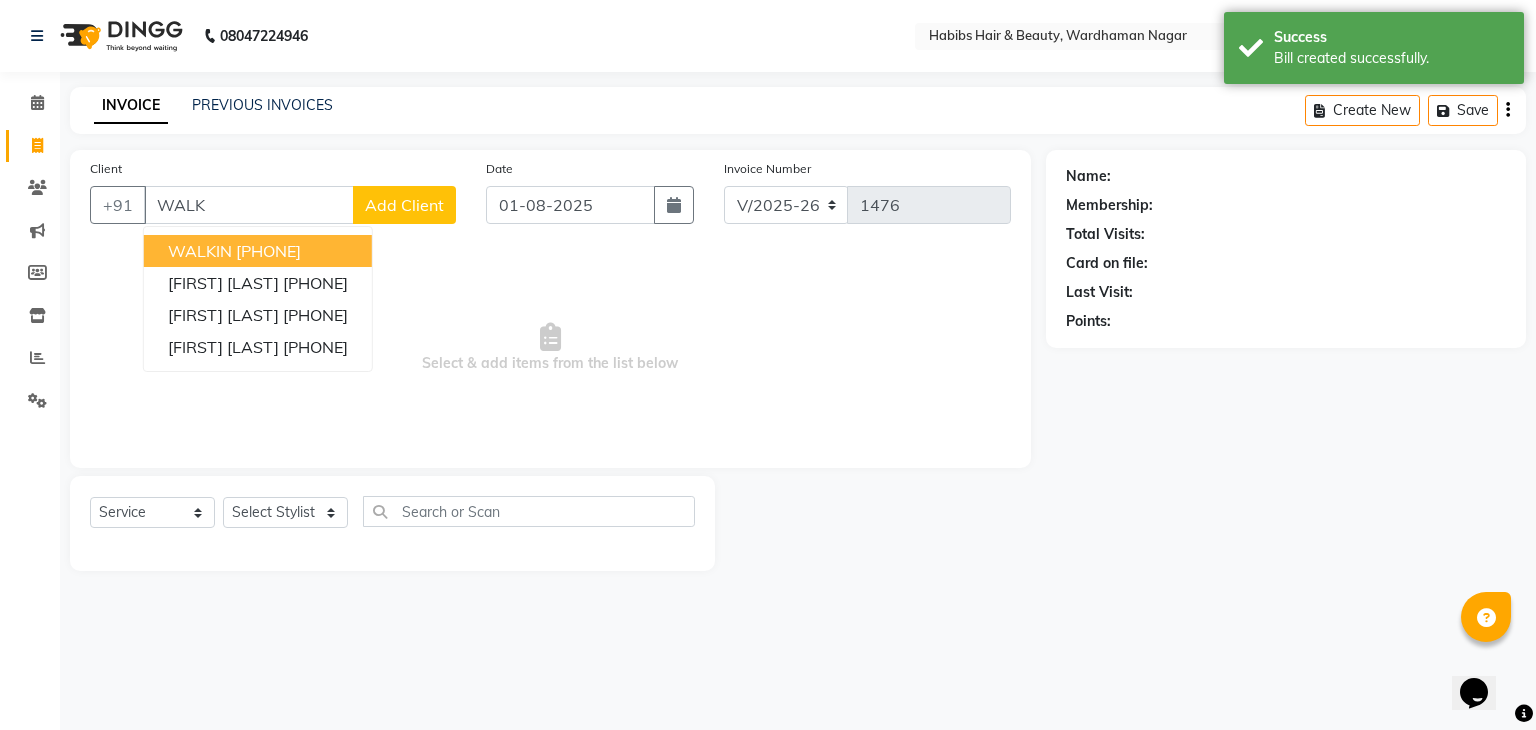 click on "WALKIN" at bounding box center (200, 251) 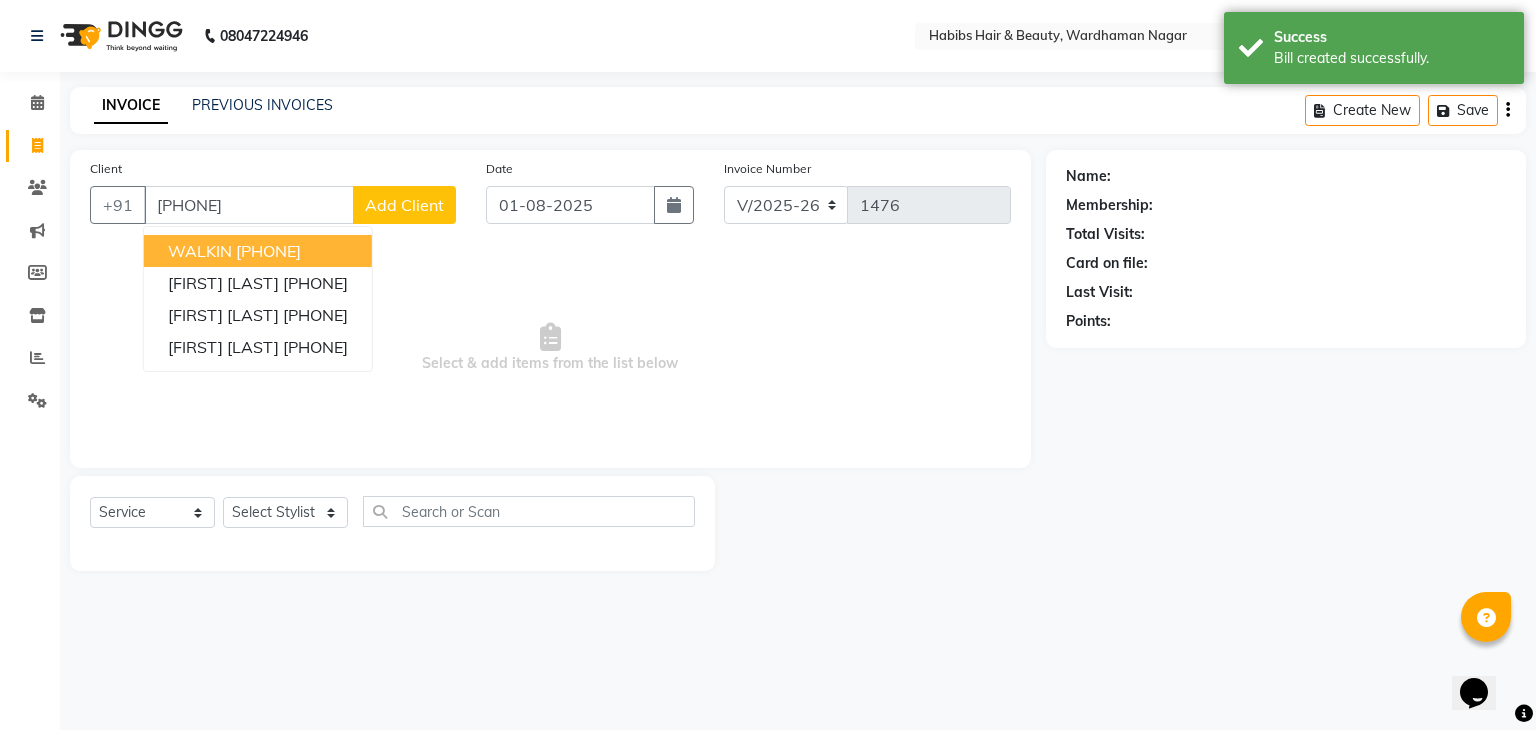type on "[PHONE]" 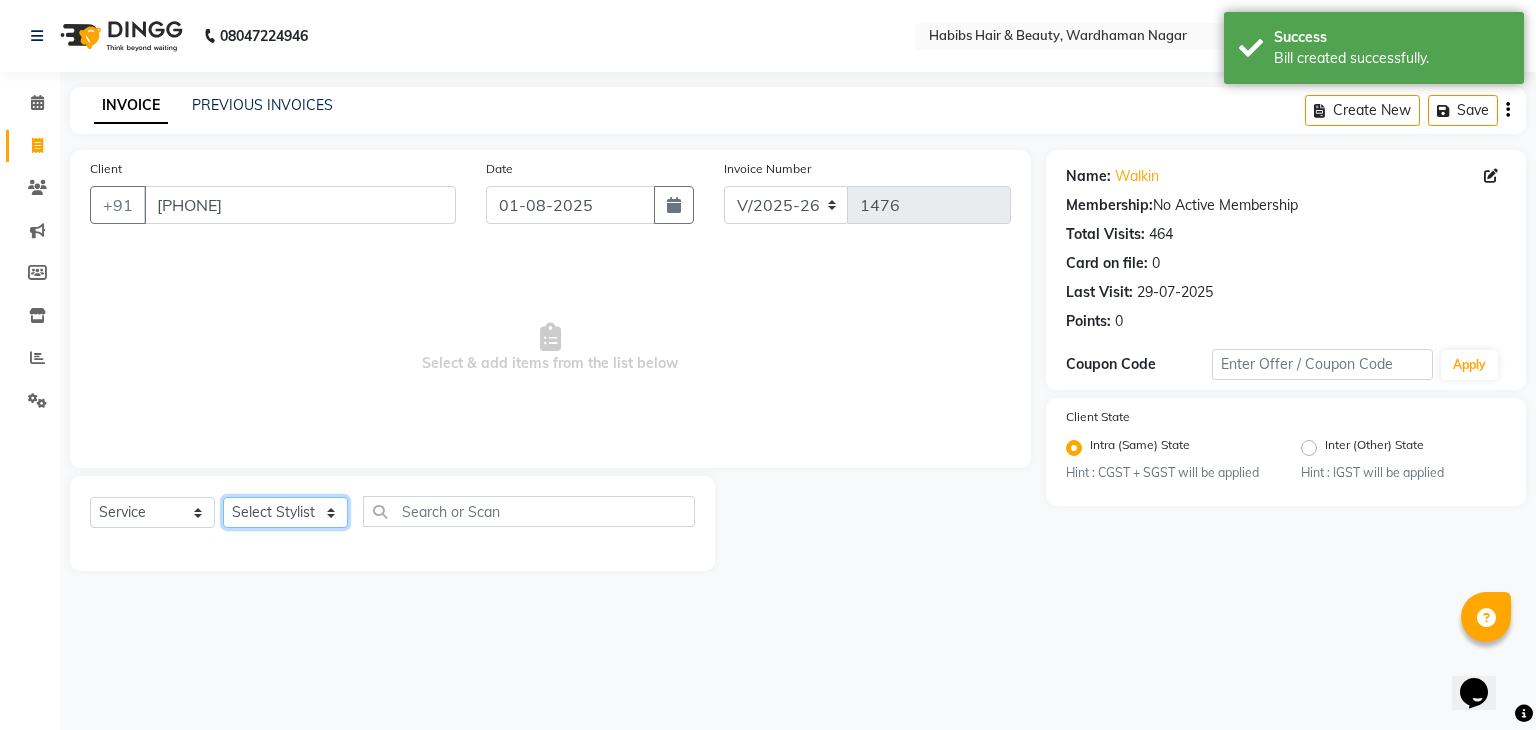 click on "Select Stylist Admin Aman Gayatri Jeetu Mick Raj Rashmi Rasika Sarang" 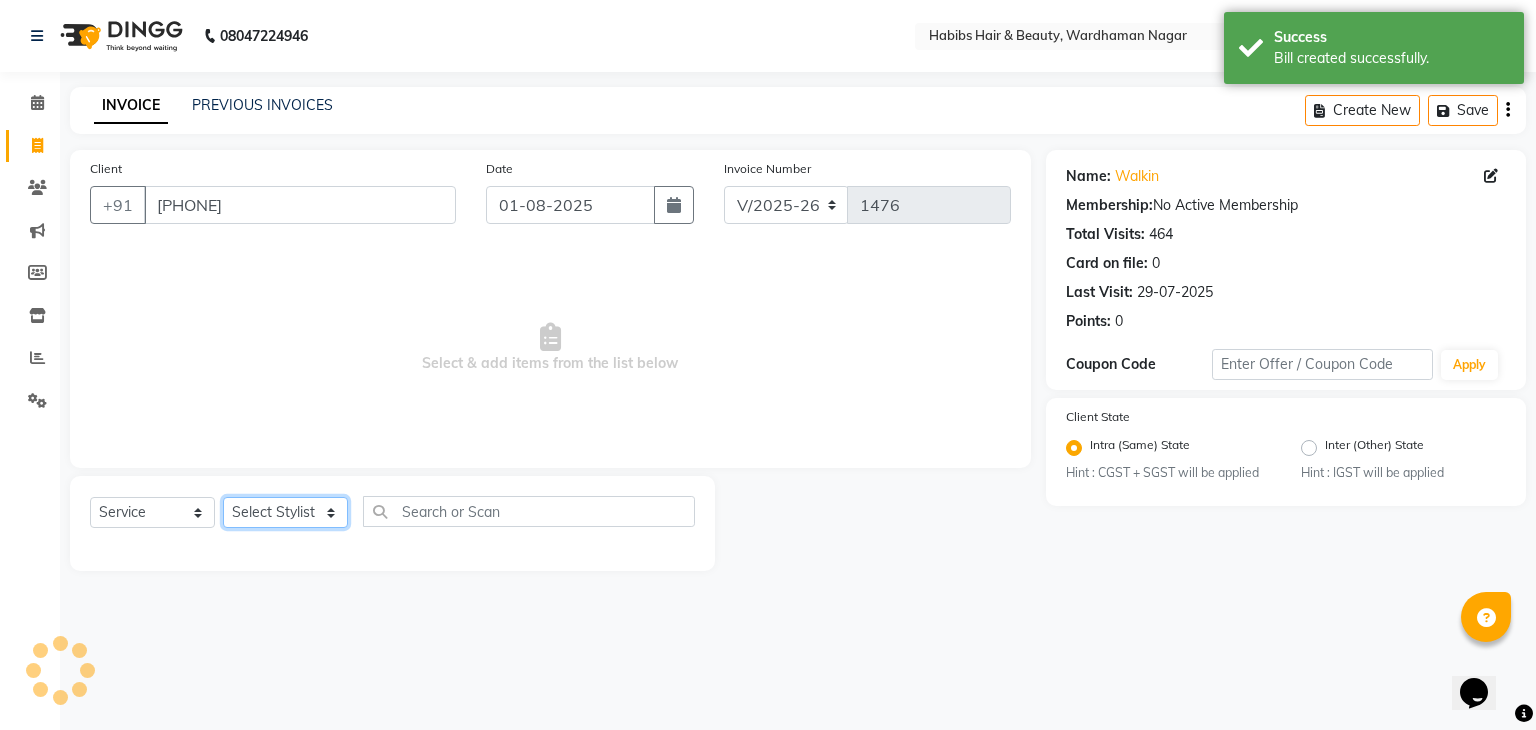 select on "31656" 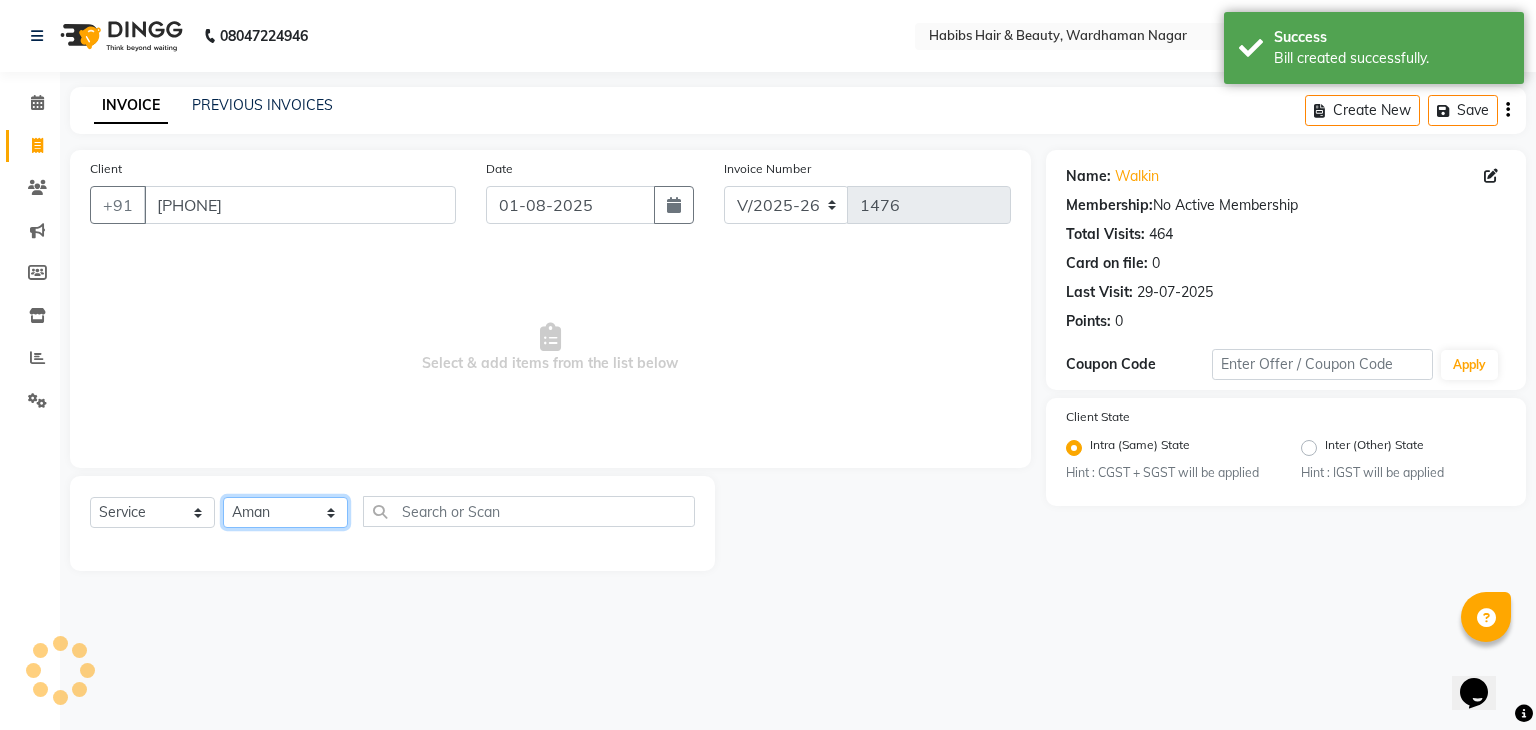 click on "Select Stylist Admin Aman Gayatri Jeetu Mick Raj Rashmi Rasika Sarang" 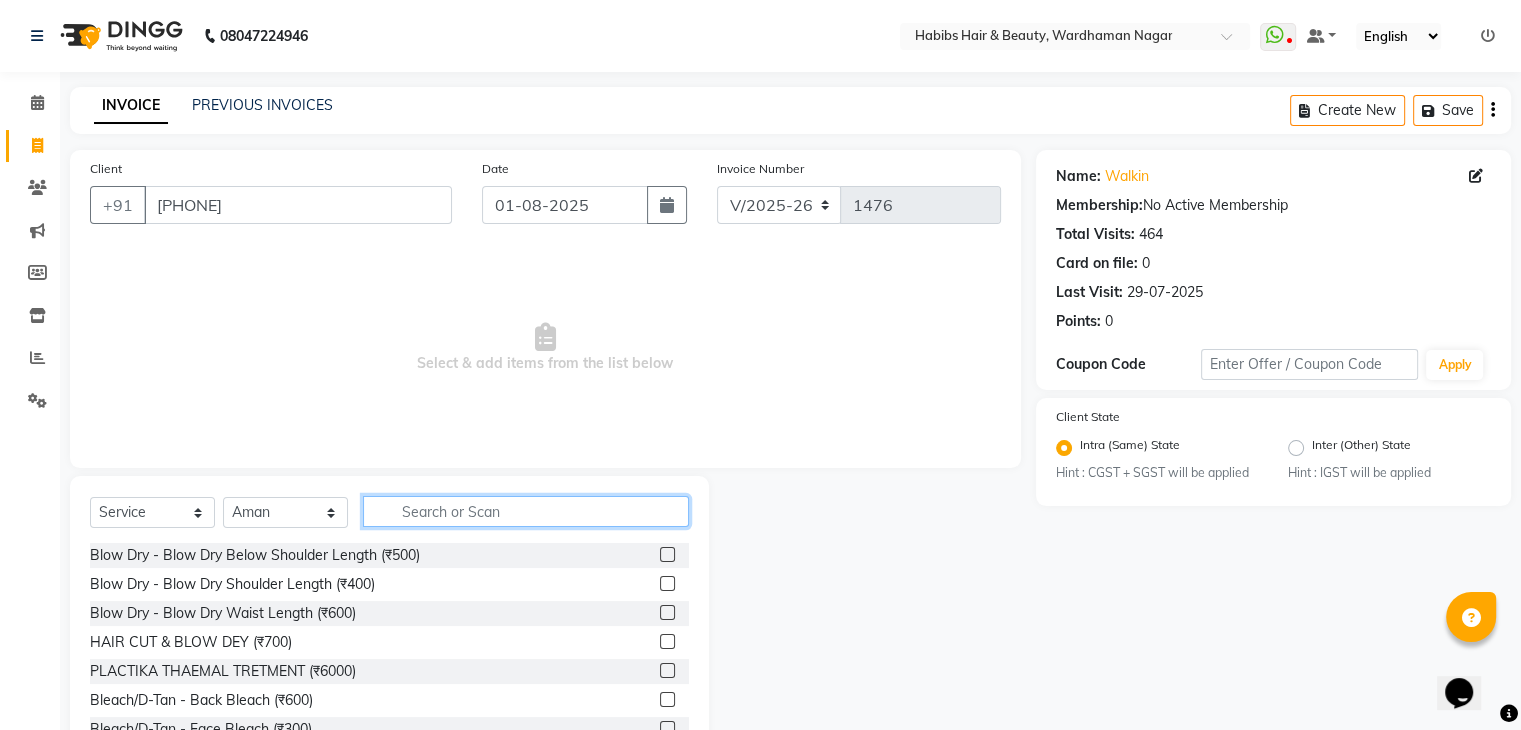 click 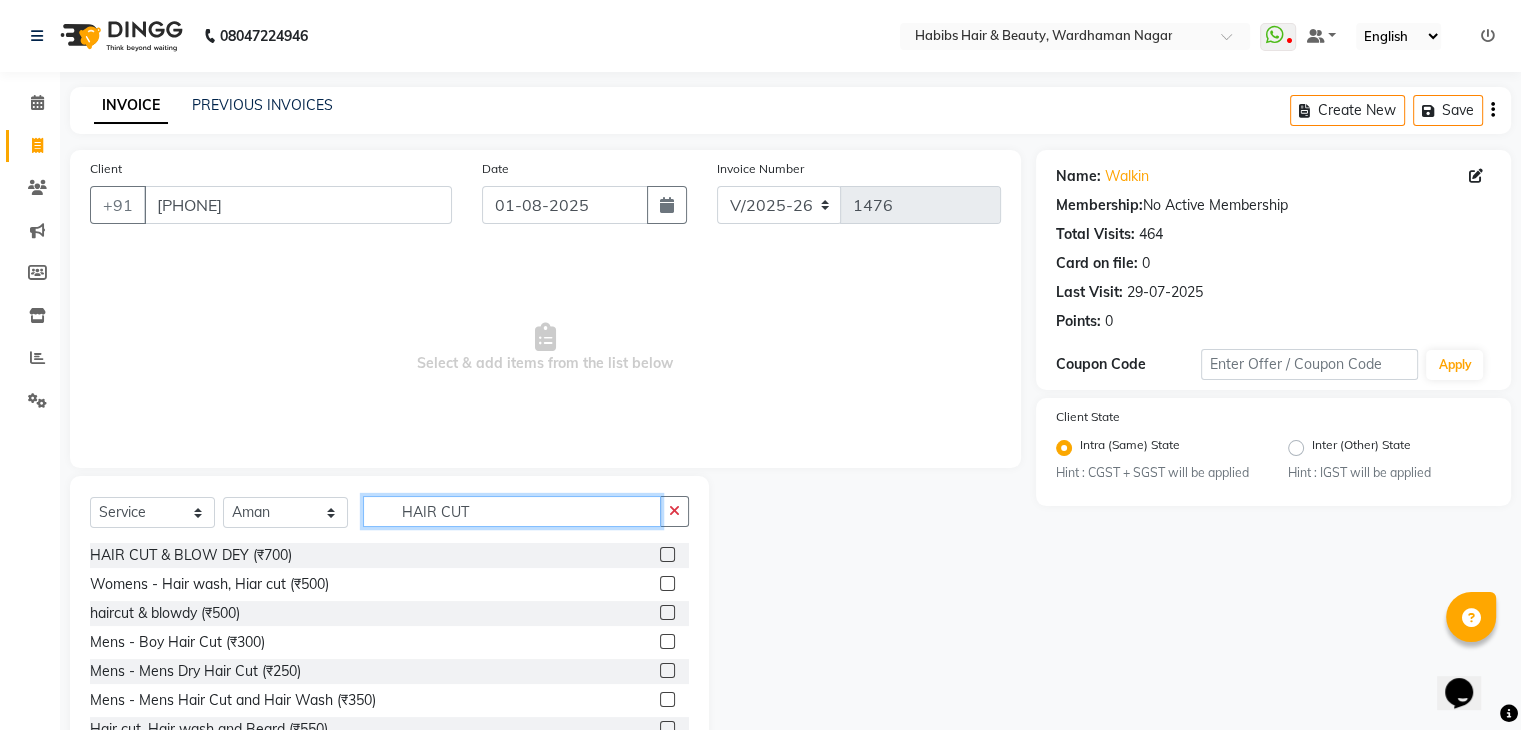 scroll, scrollTop: 72, scrollLeft: 0, axis: vertical 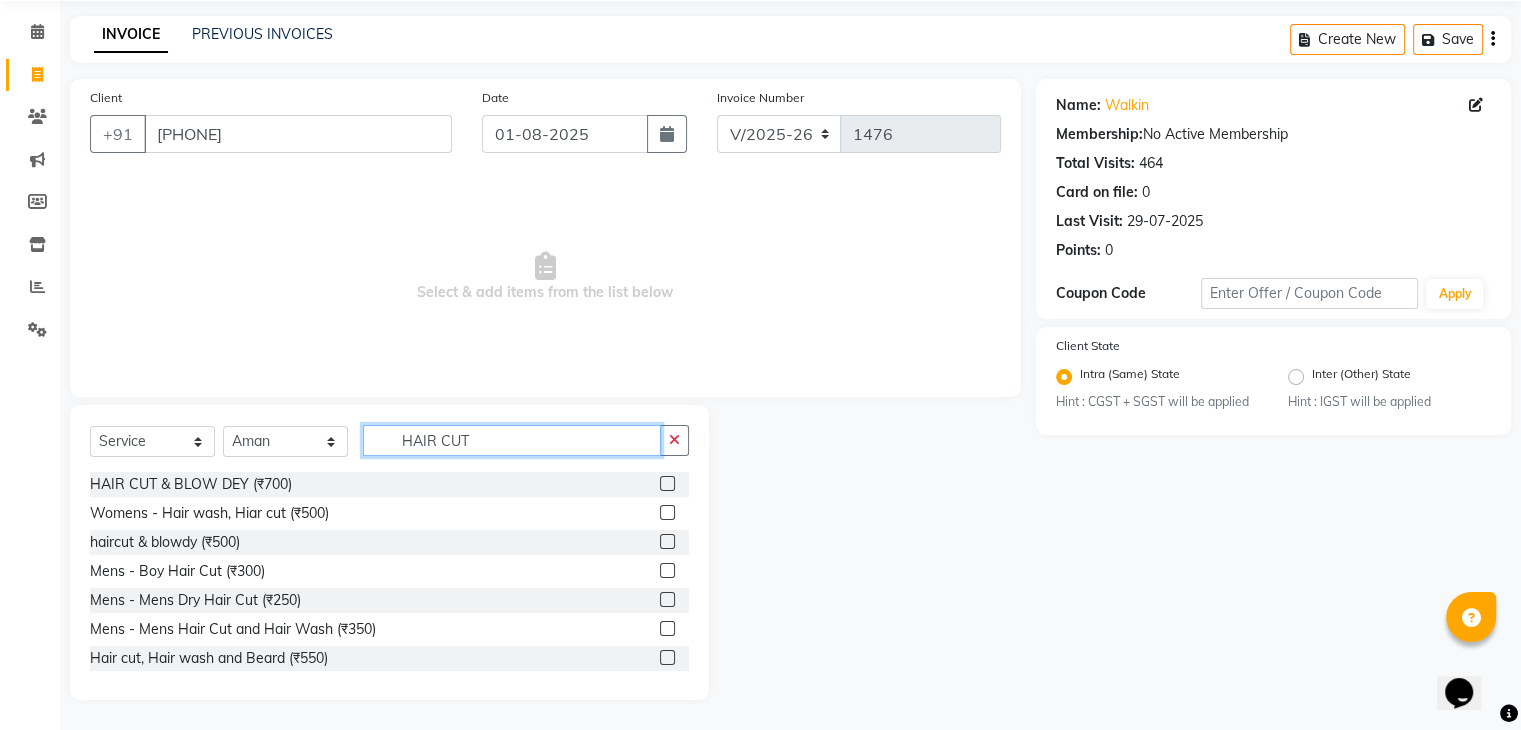 type on "HAIR CUT" 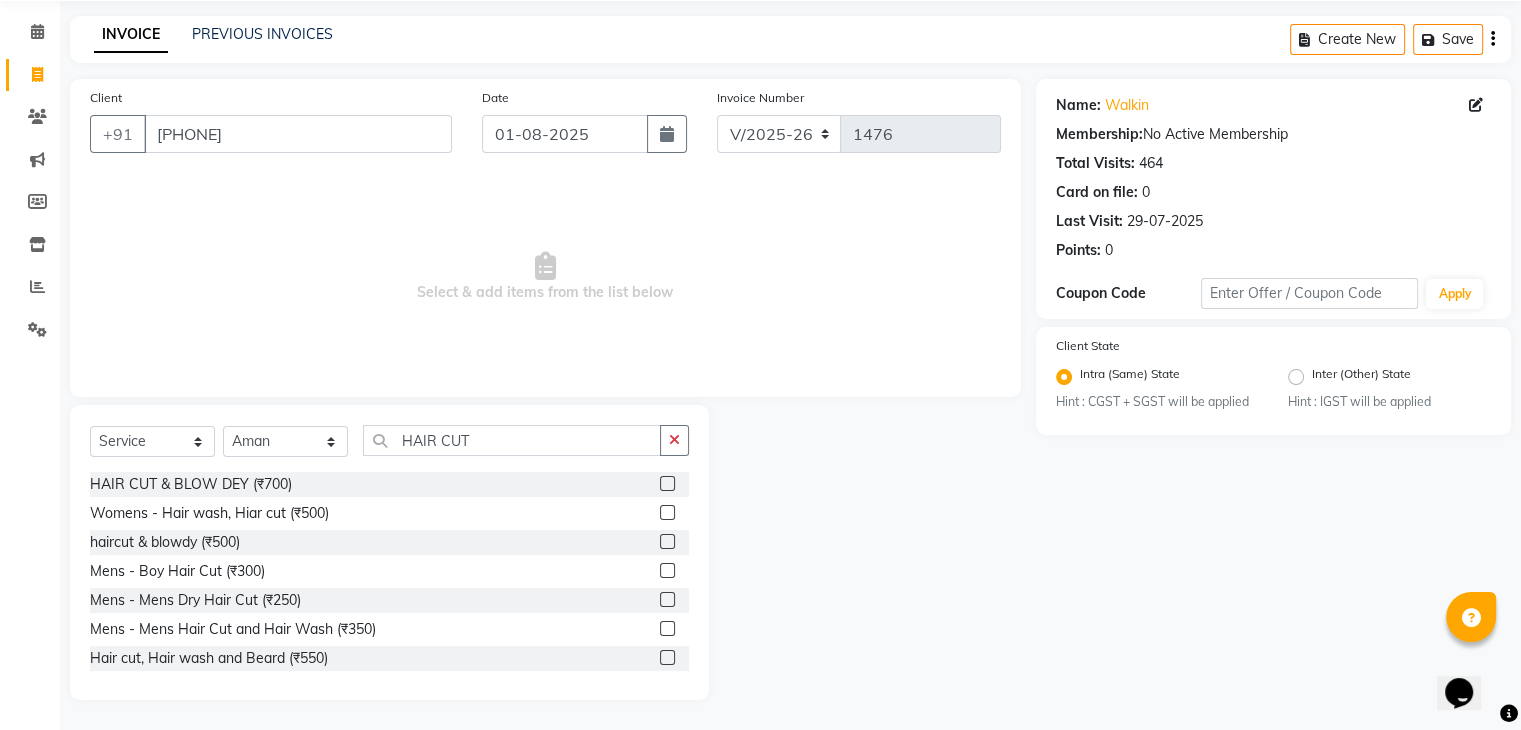 click 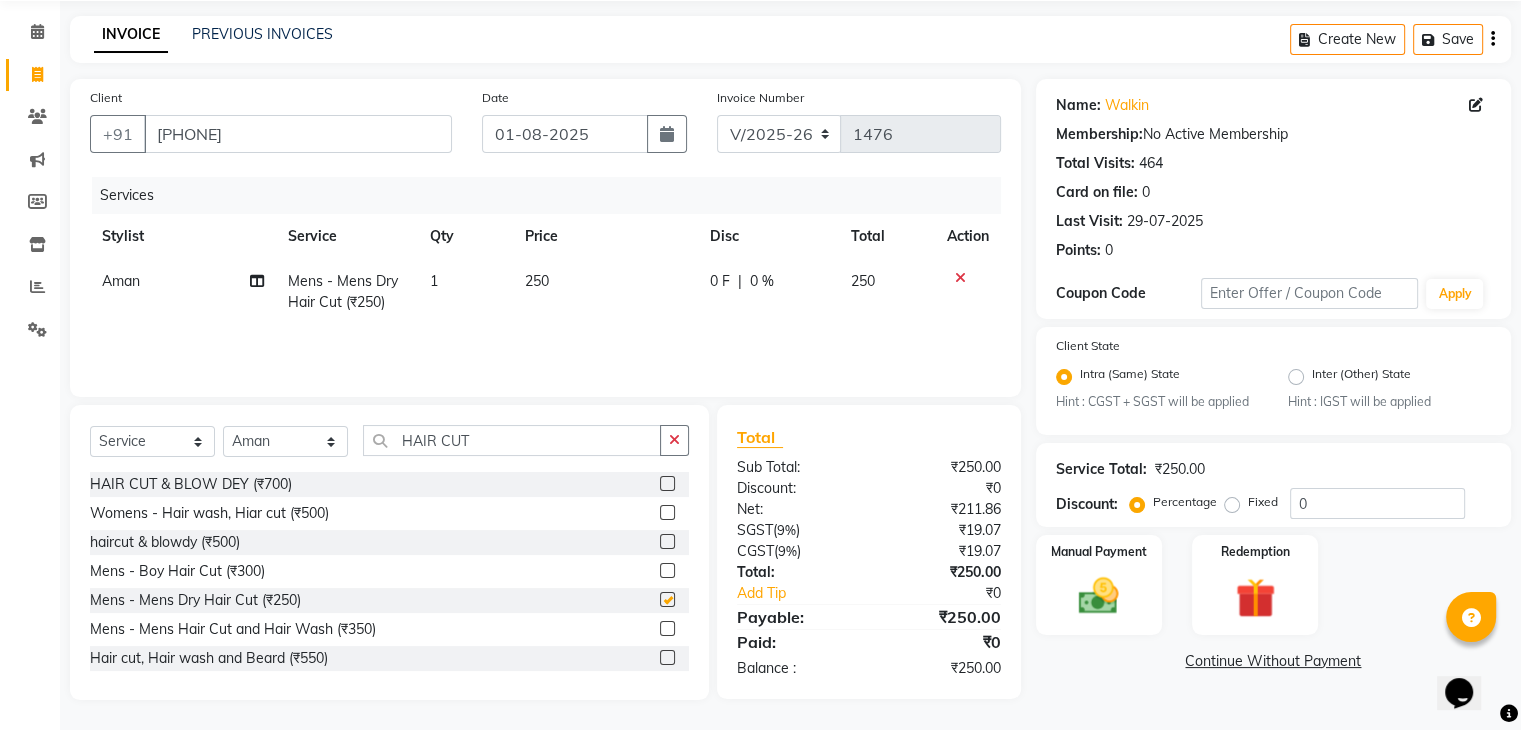 checkbox on "false" 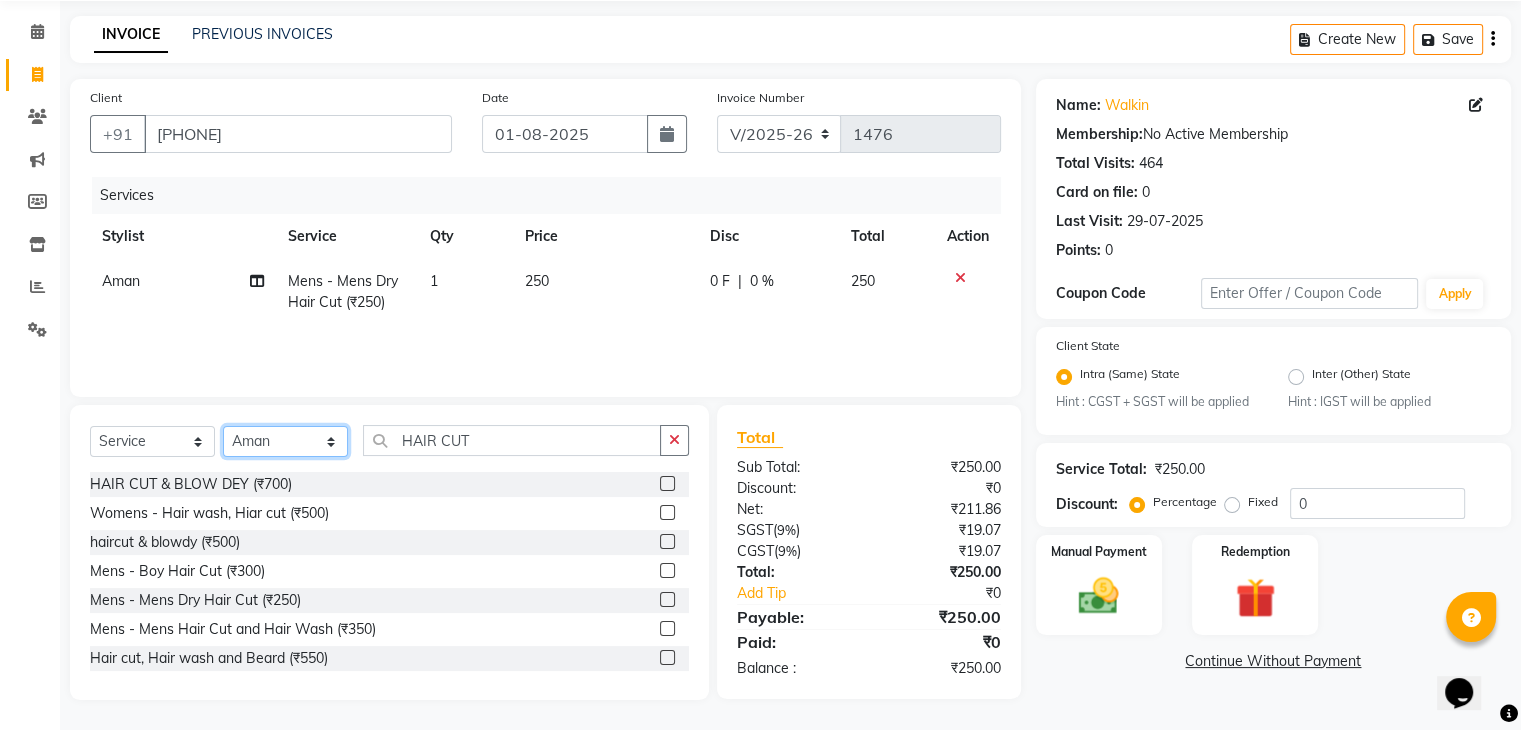 click on "Select Stylist Admin Aman Gayatri Jeetu Mick Raj Rashmi Rasika Sarang" 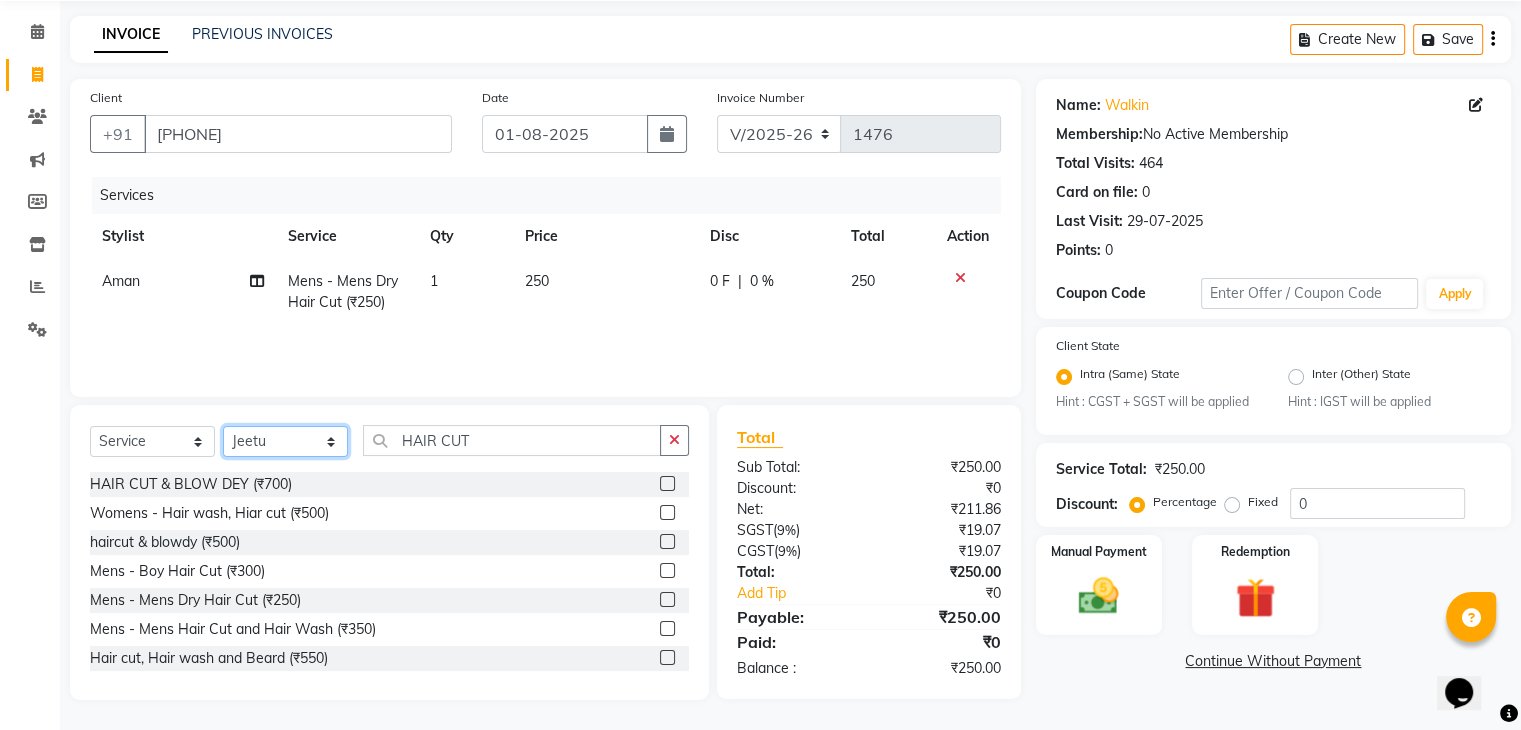 click on "Select Stylist Admin Aman Gayatri Jeetu Mick Raj Rashmi Rasika Sarang" 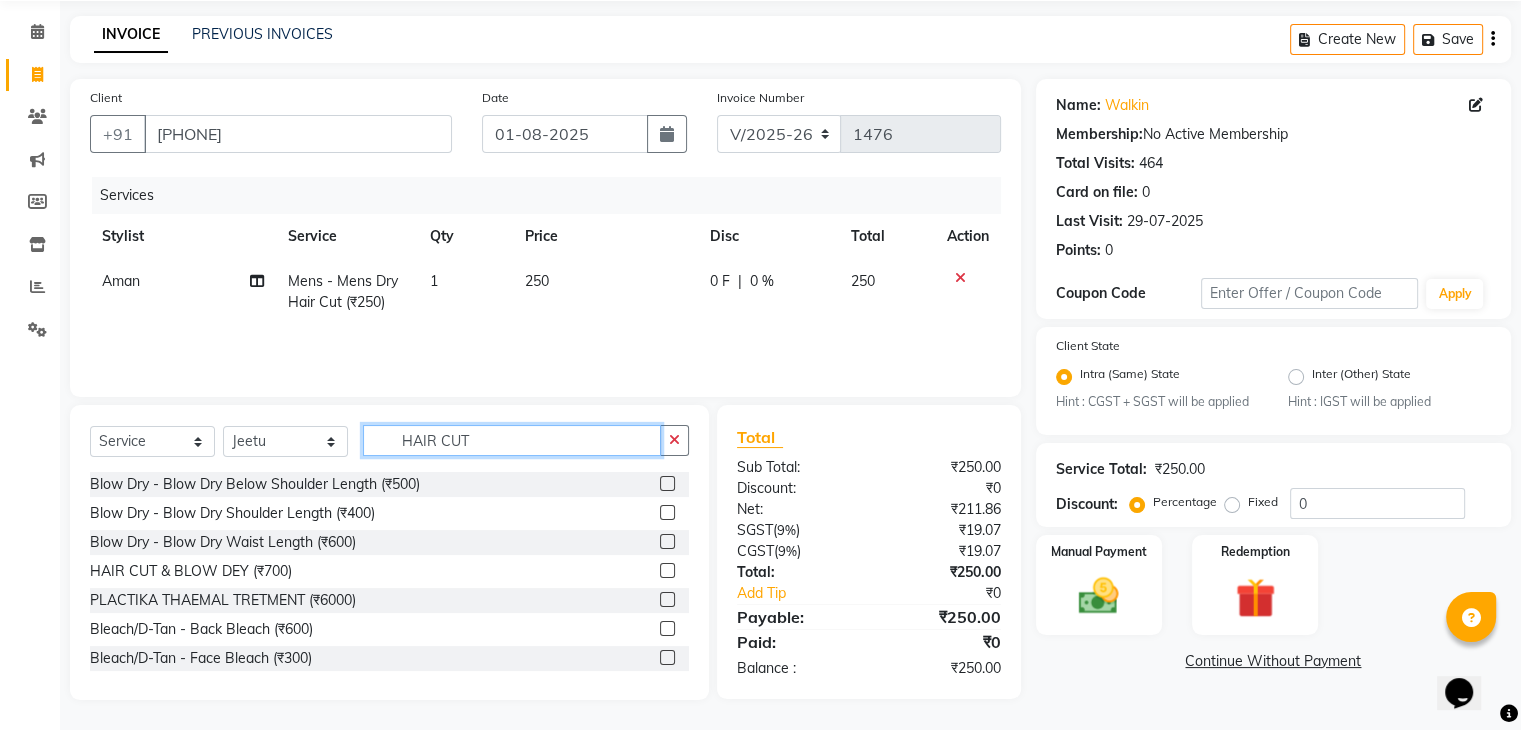 click on "HAIR CUT" 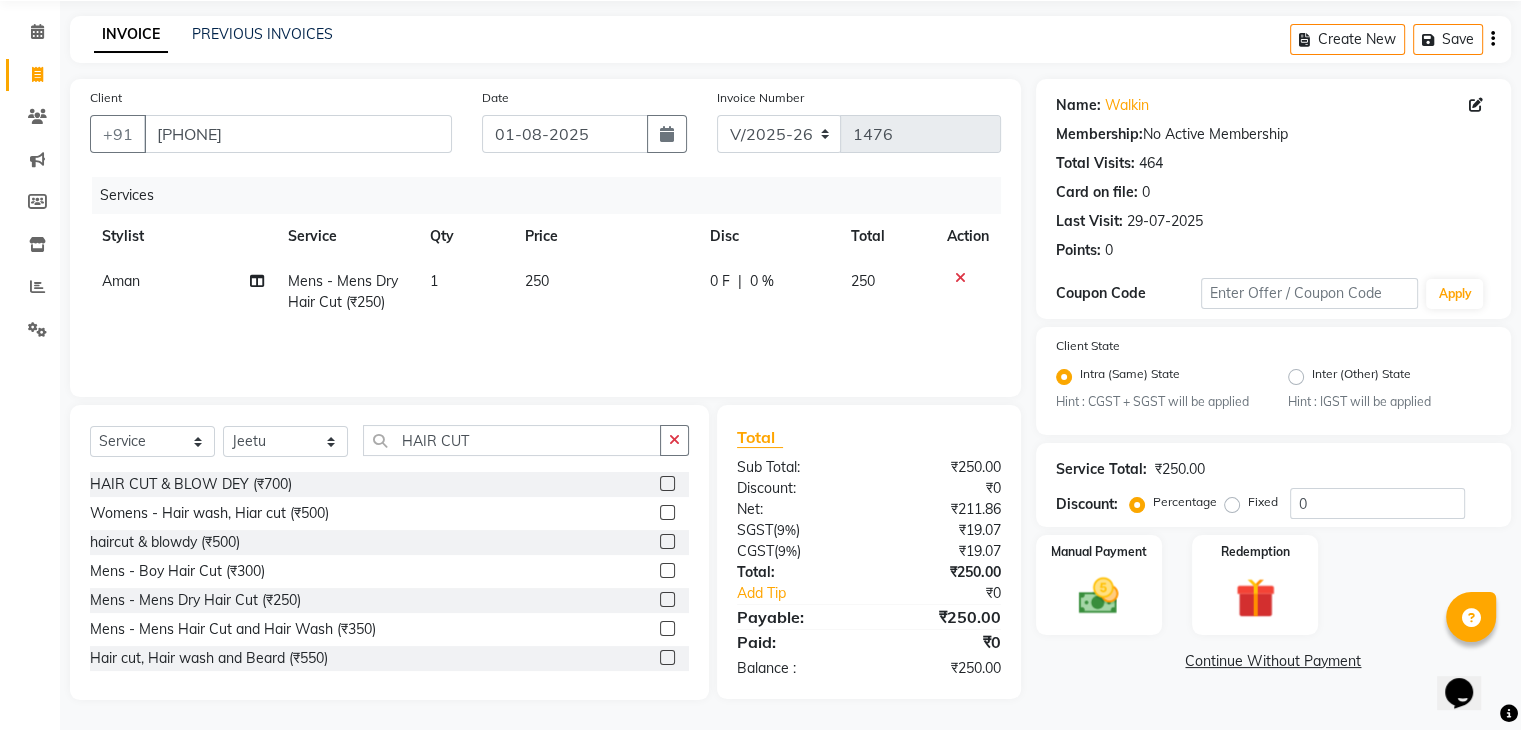 click 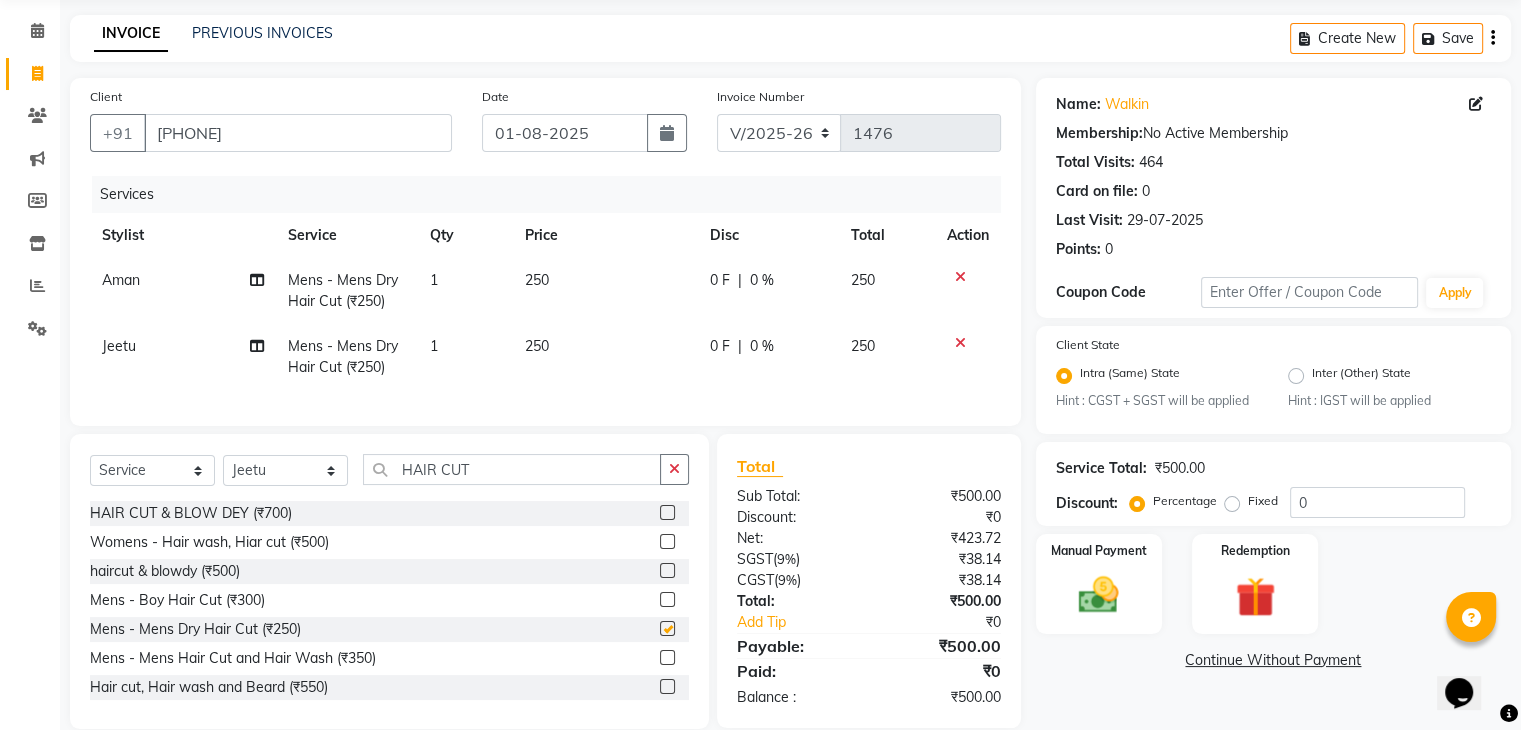 checkbox on "false" 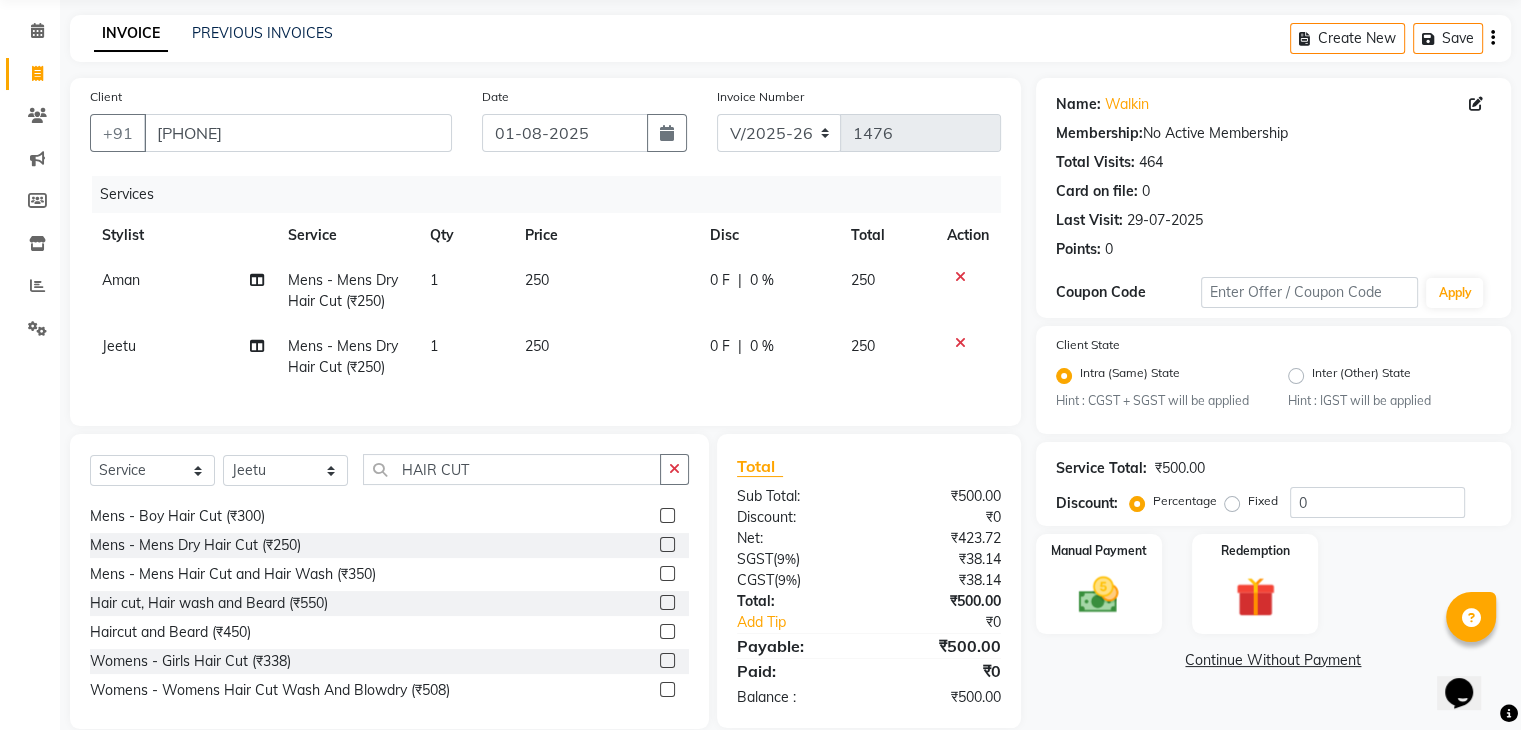 scroll, scrollTop: 148, scrollLeft: 0, axis: vertical 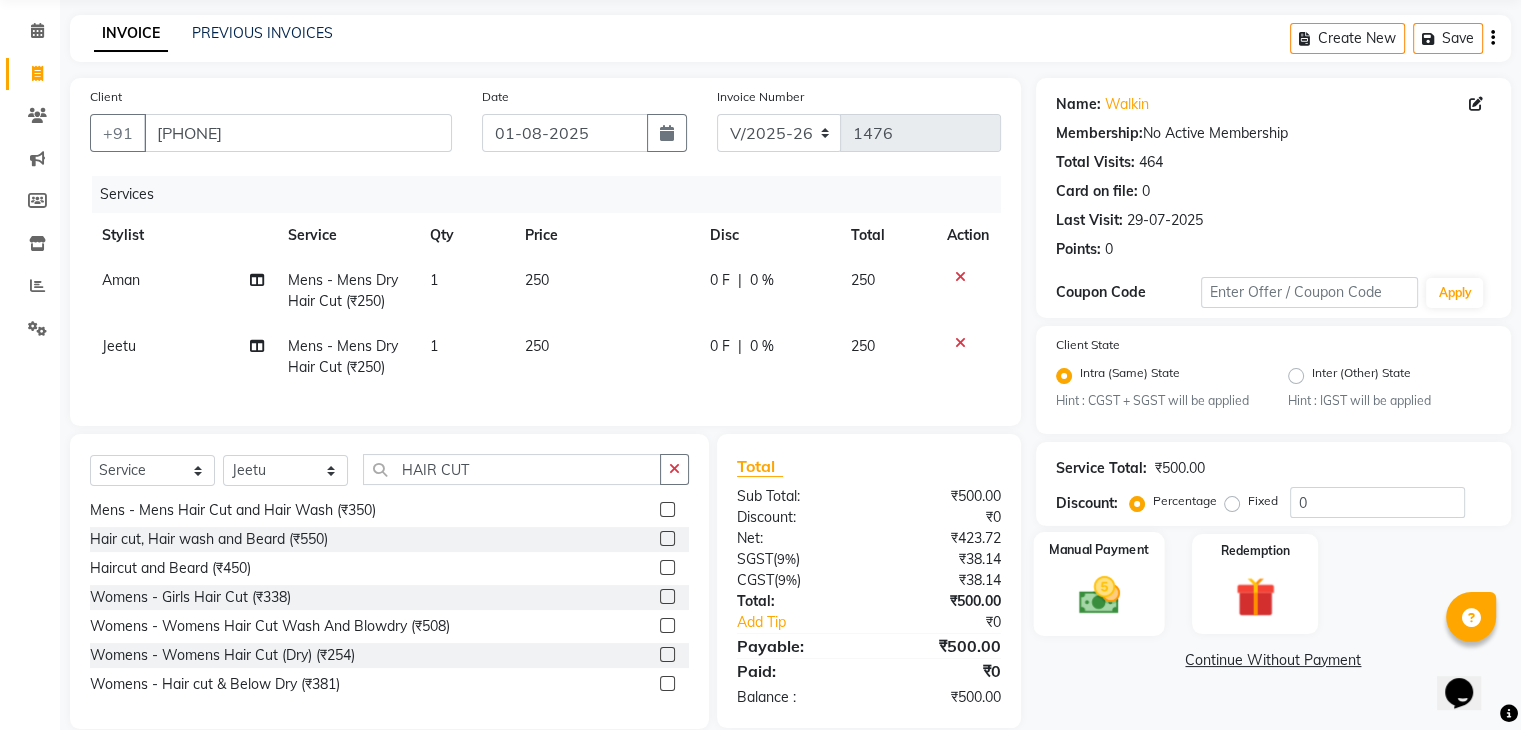 click on "Manual Payment" 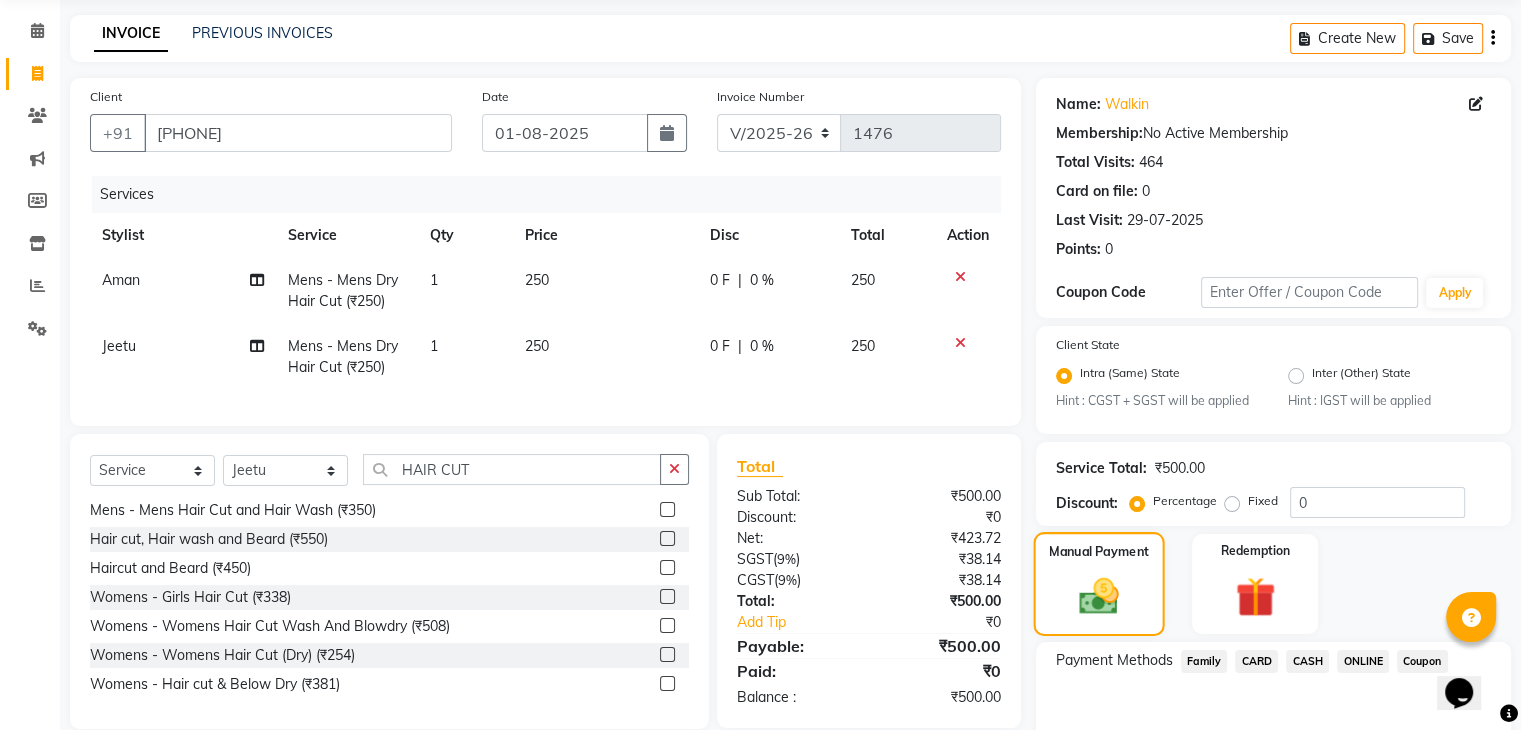 scroll, scrollTop: 177, scrollLeft: 0, axis: vertical 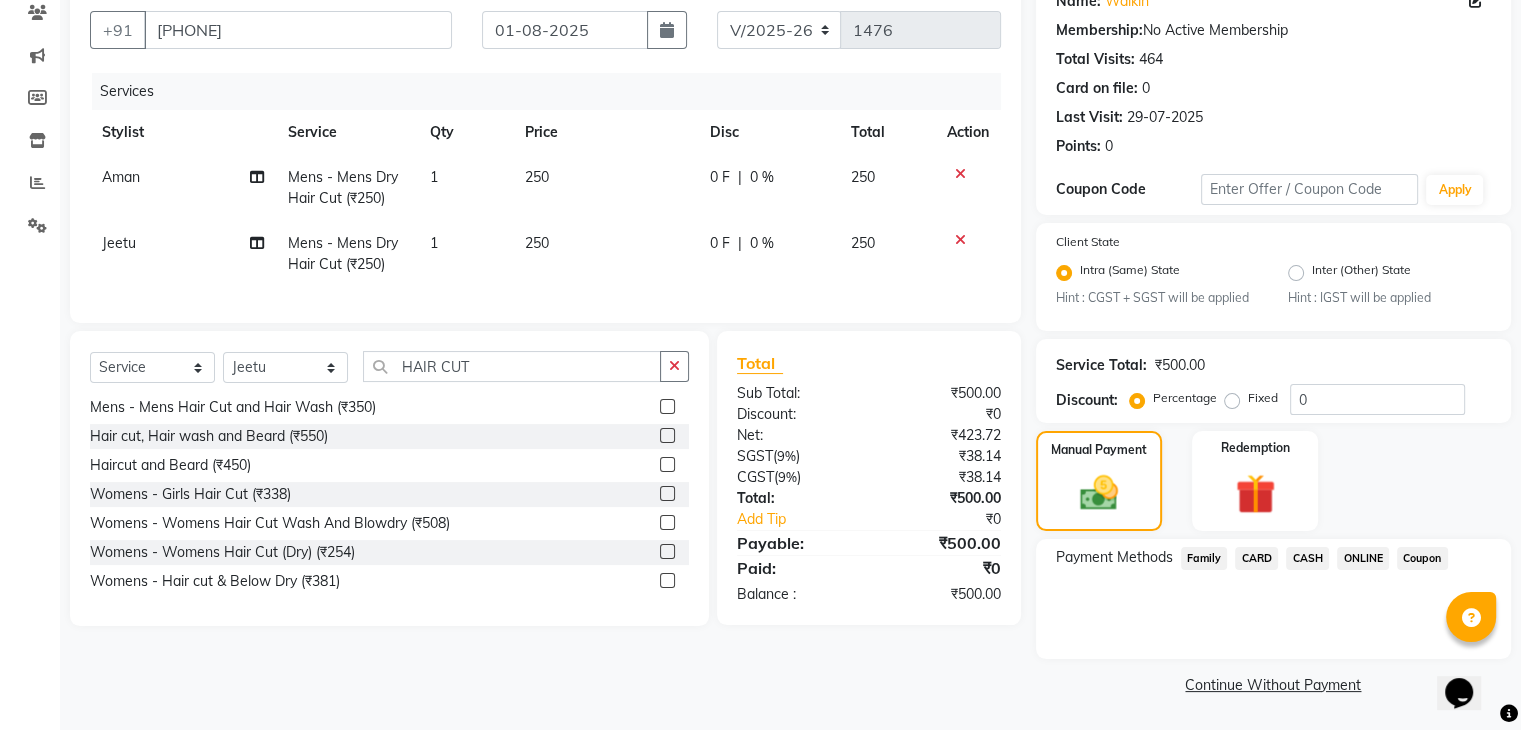 click on "CASH" 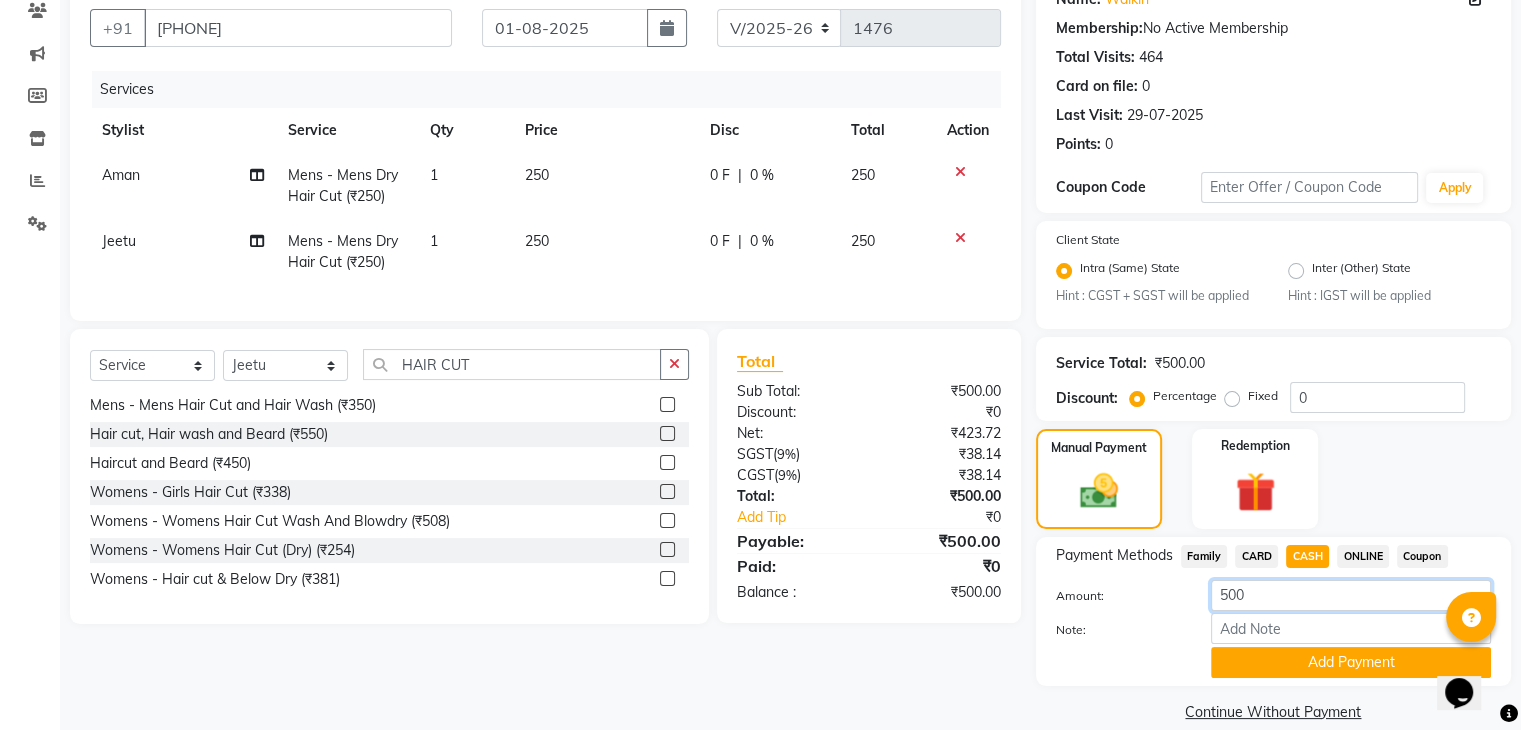 click on "500" 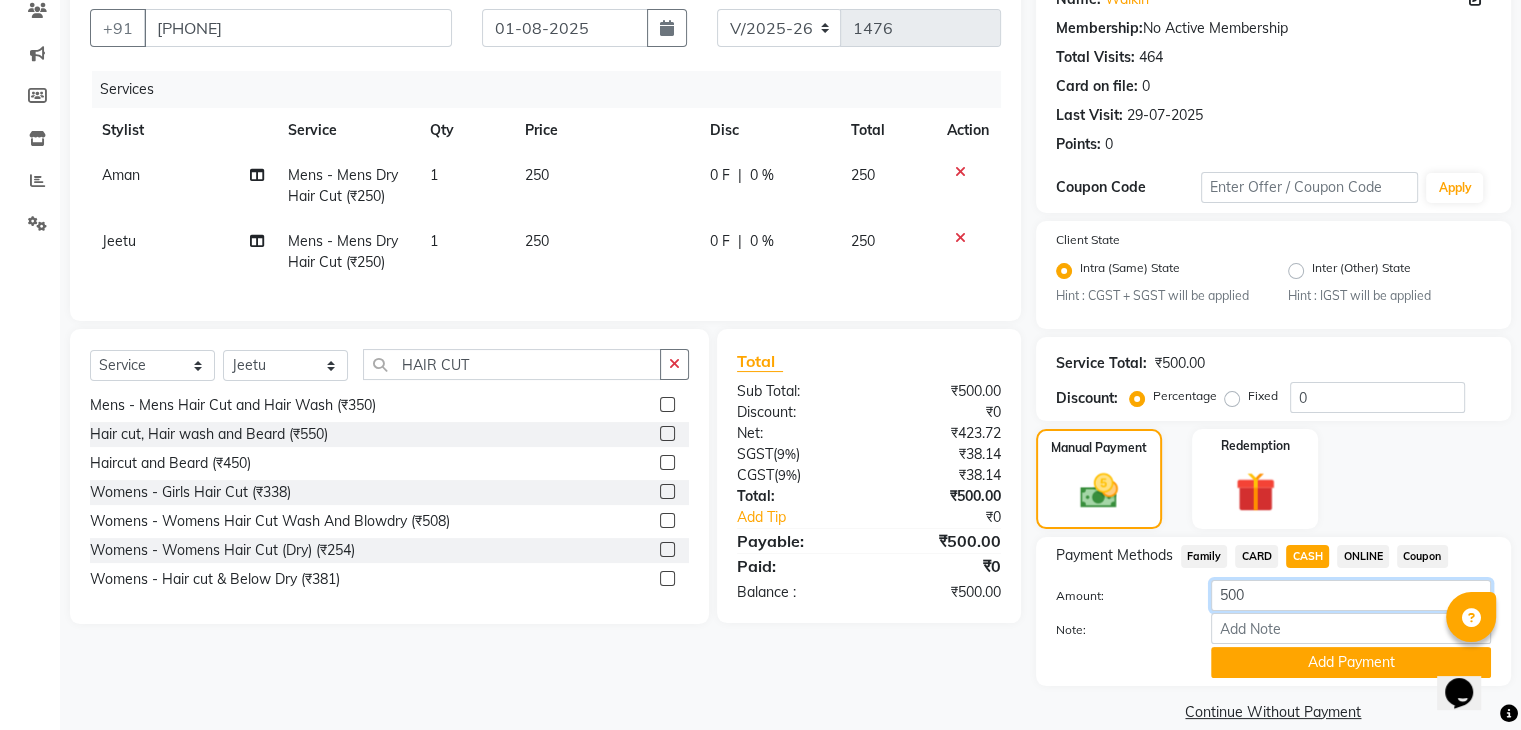 click on "500" 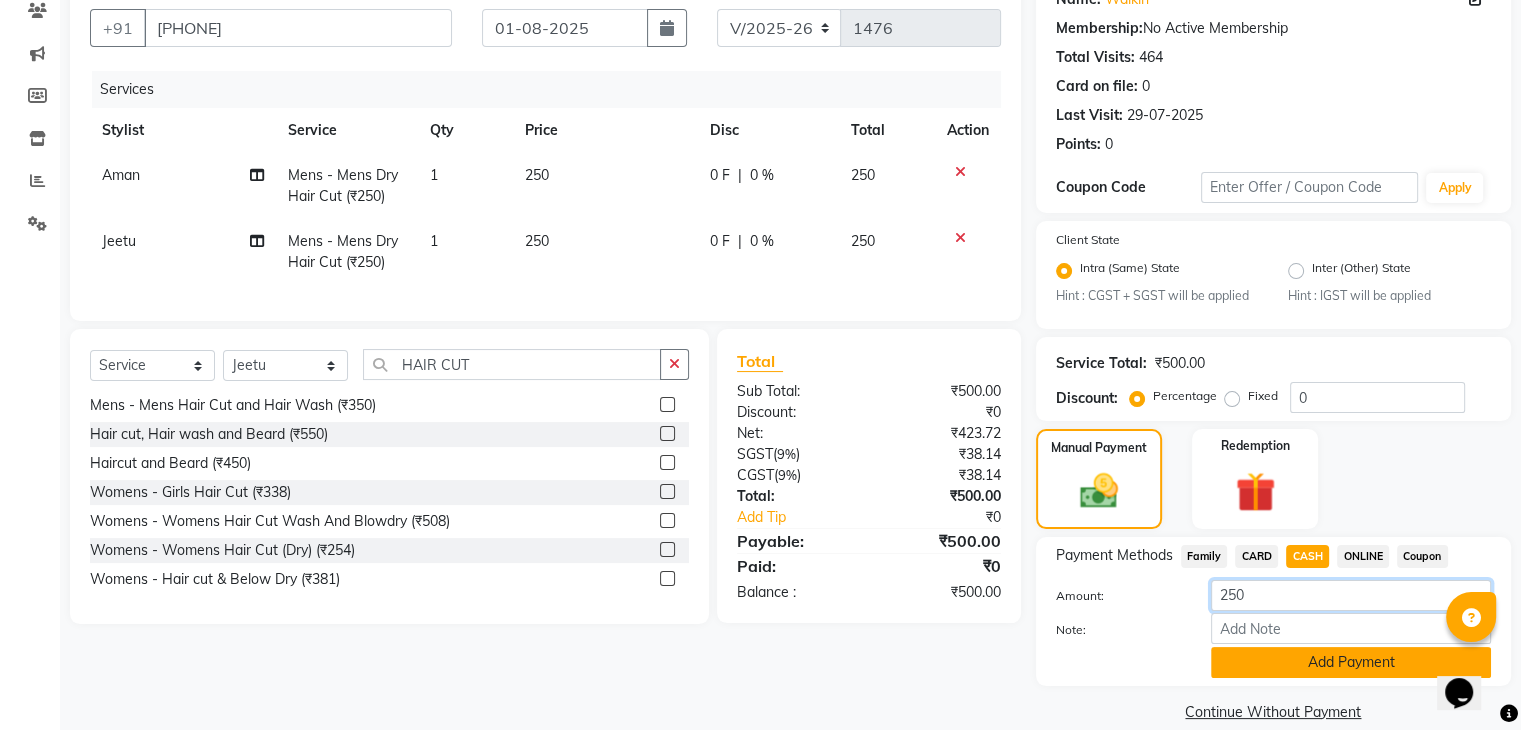 type on "250" 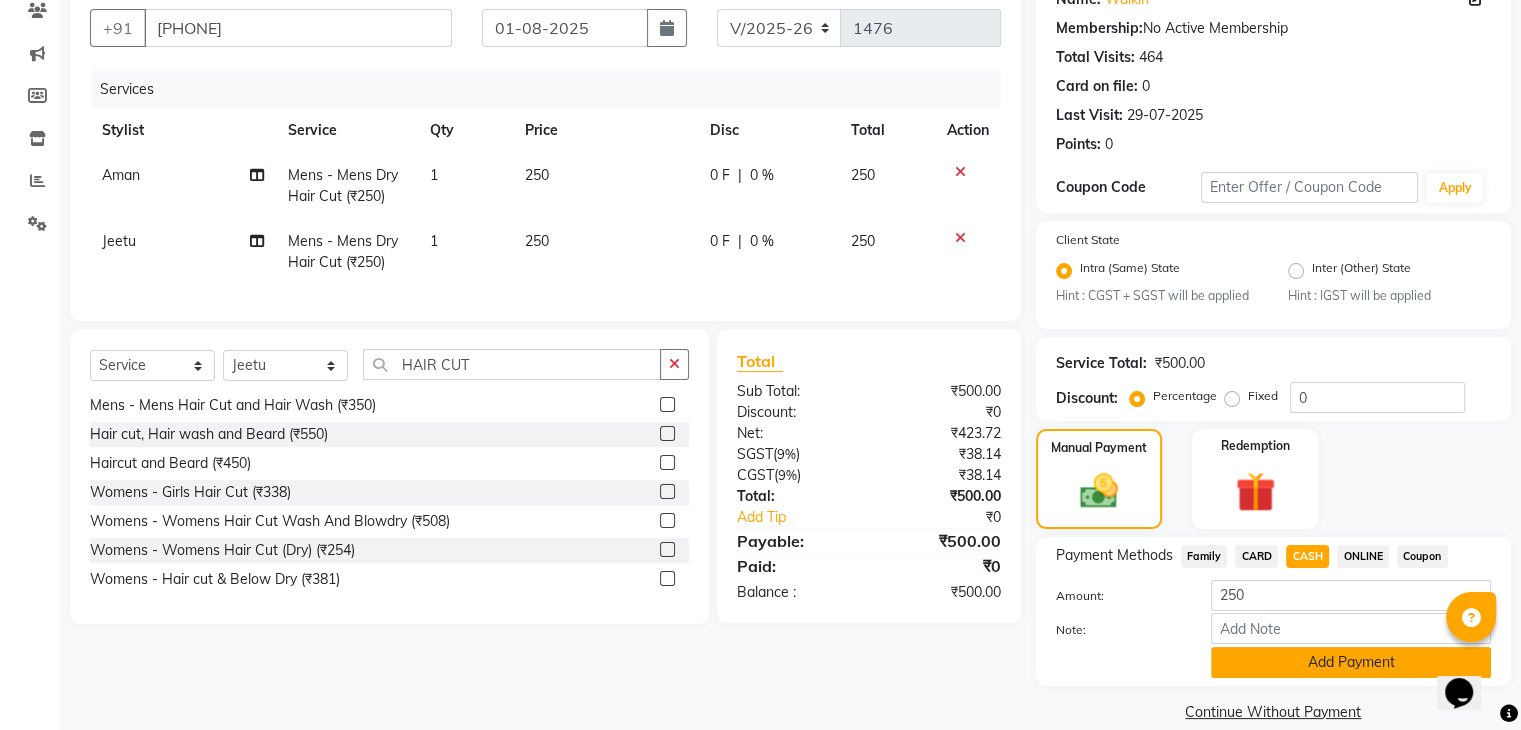click on "Add Payment" 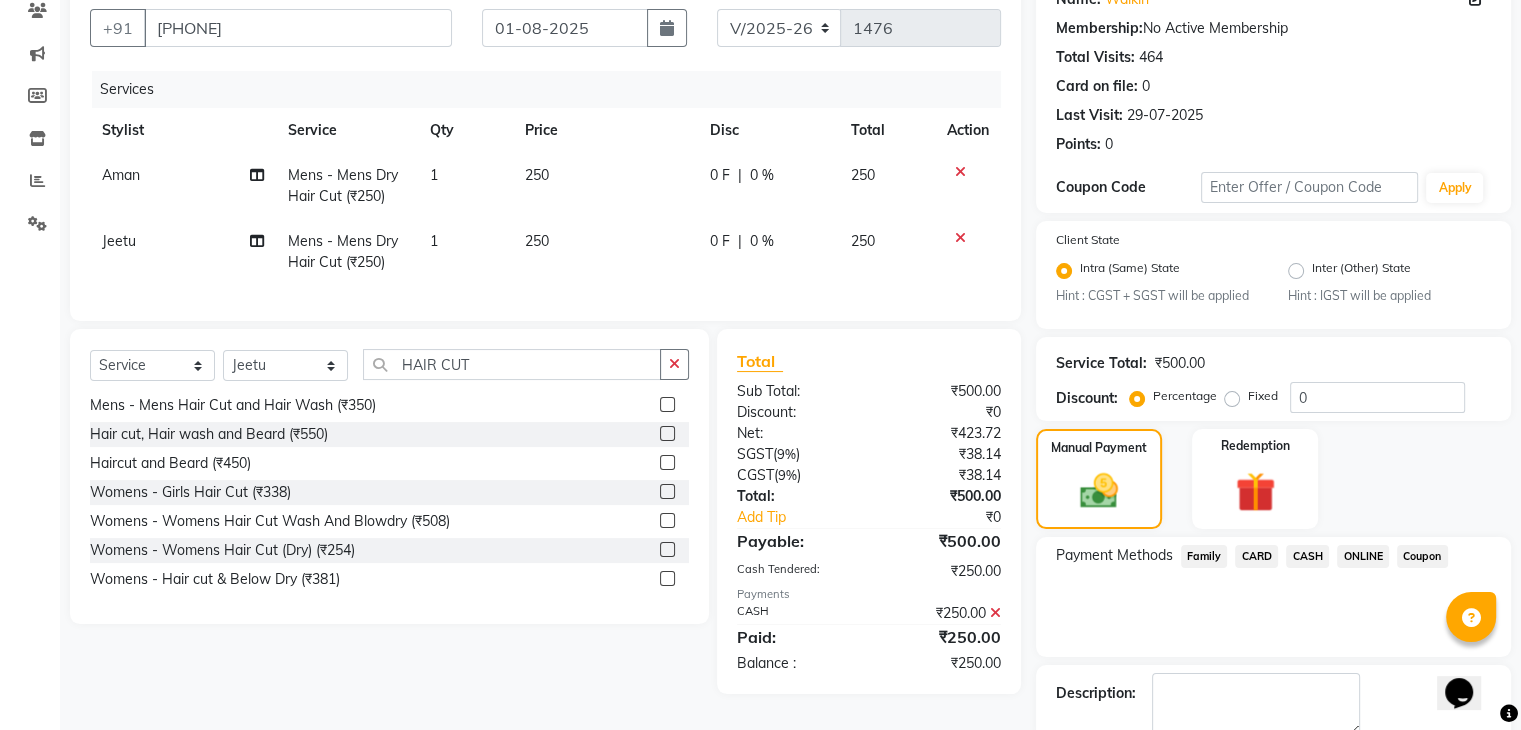 click on "ONLINE" 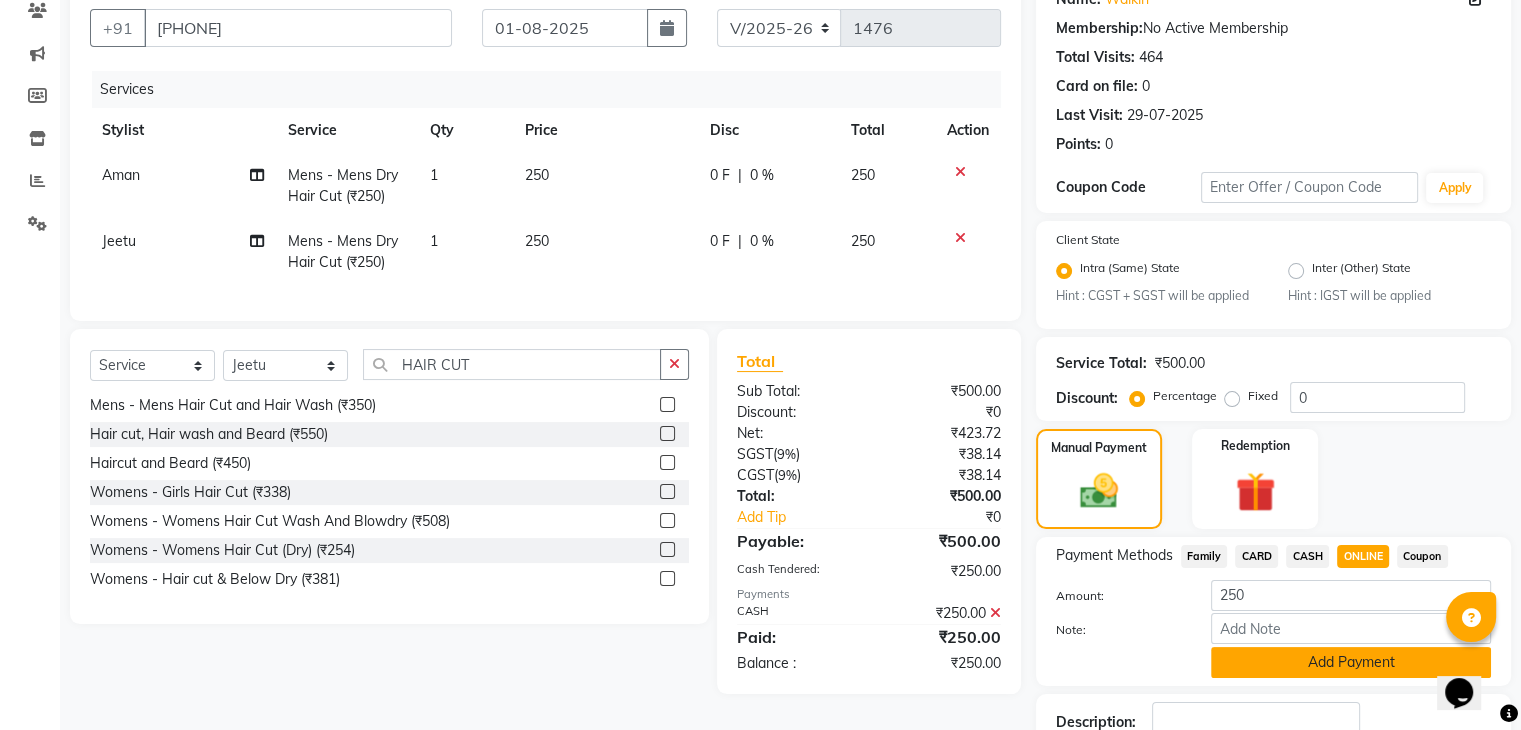 click on "Add Payment" 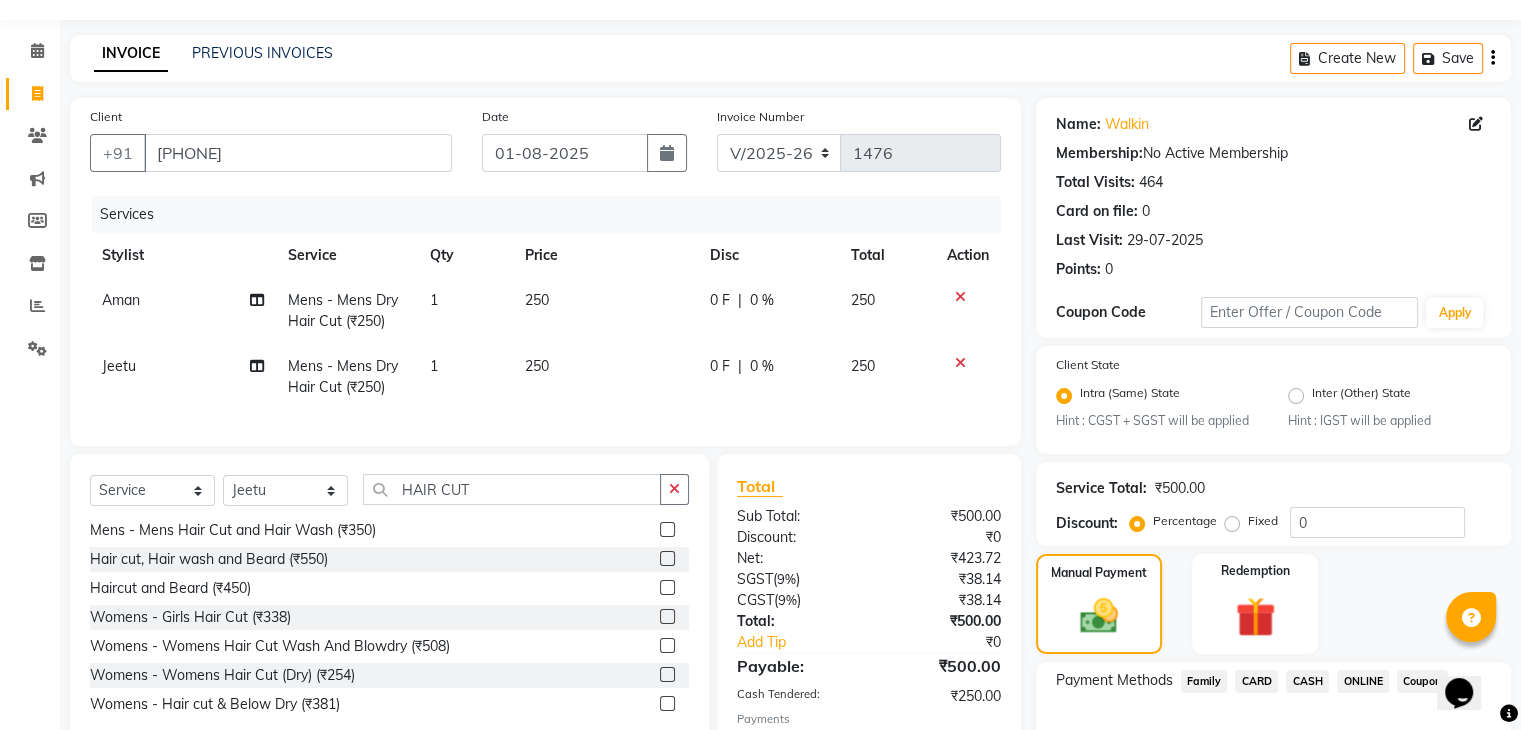 scroll, scrollTop: 289, scrollLeft: 0, axis: vertical 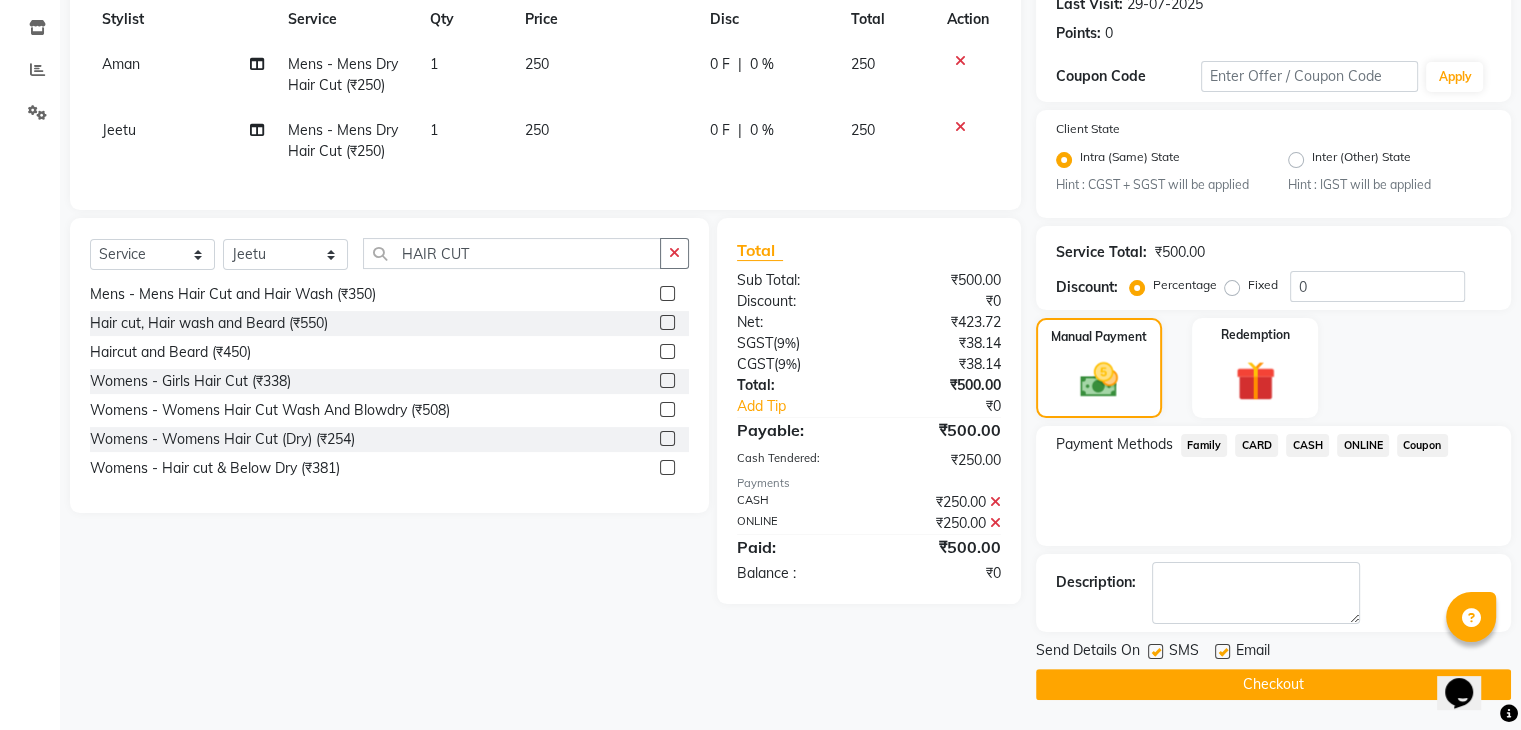 click on "Checkout" 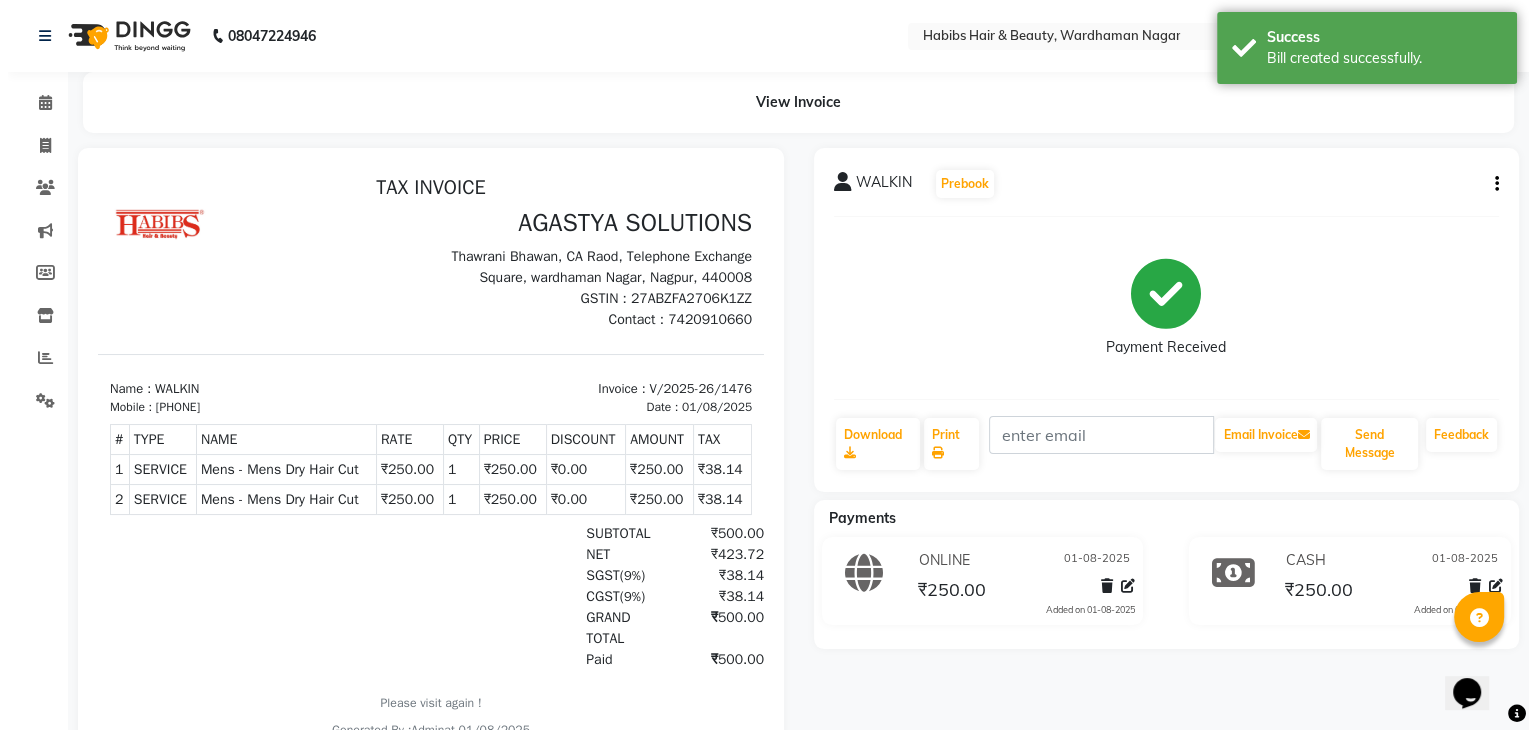 scroll, scrollTop: 0, scrollLeft: 0, axis: both 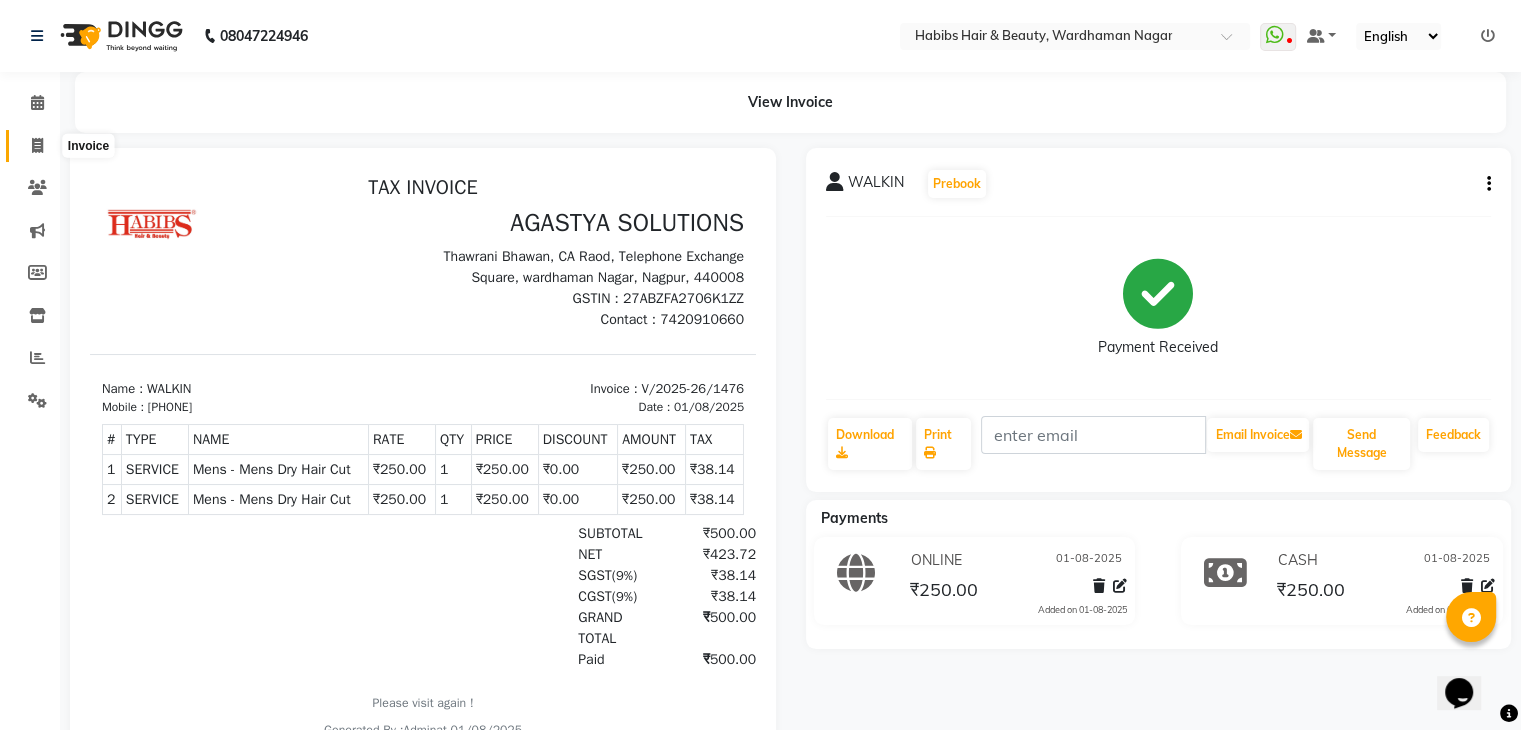 click 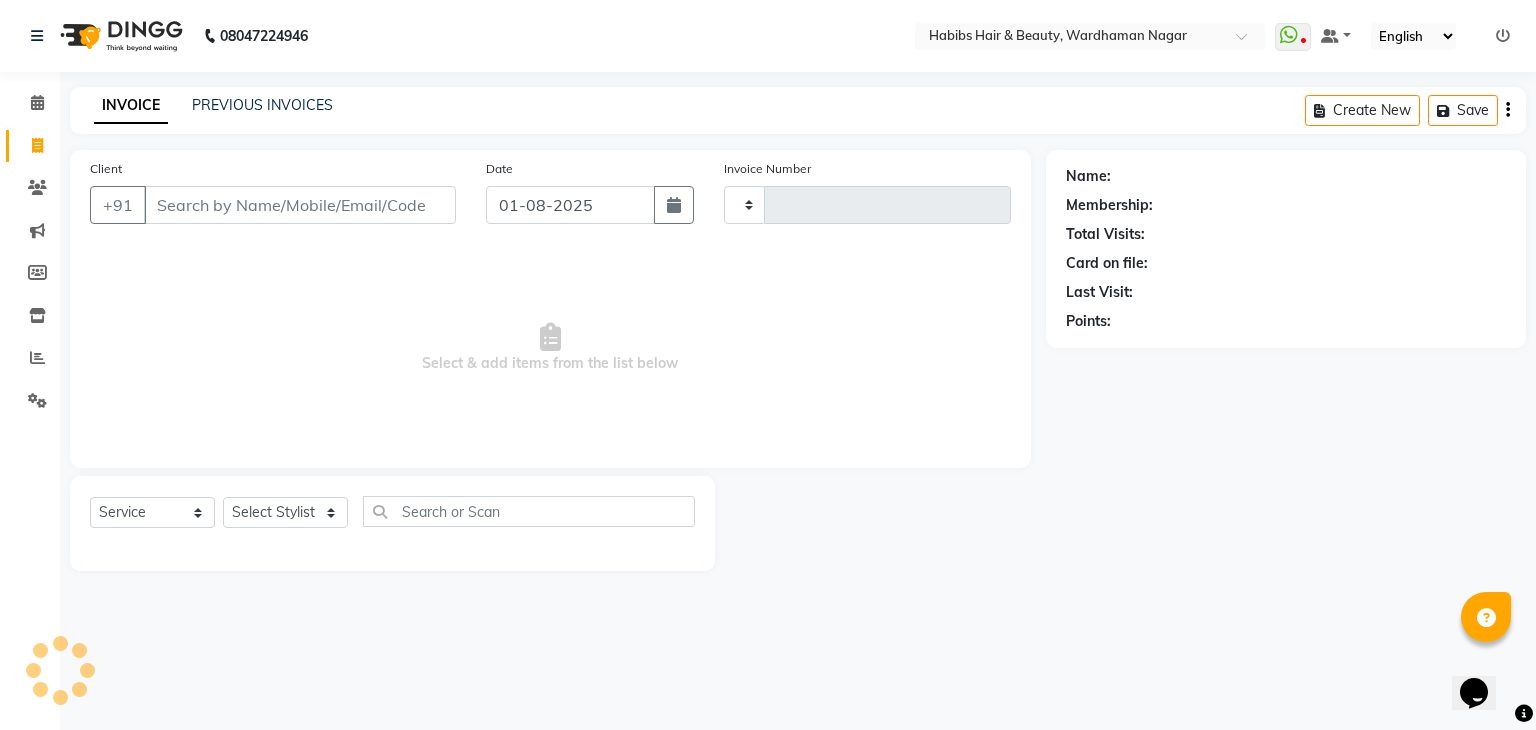 type on "1477" 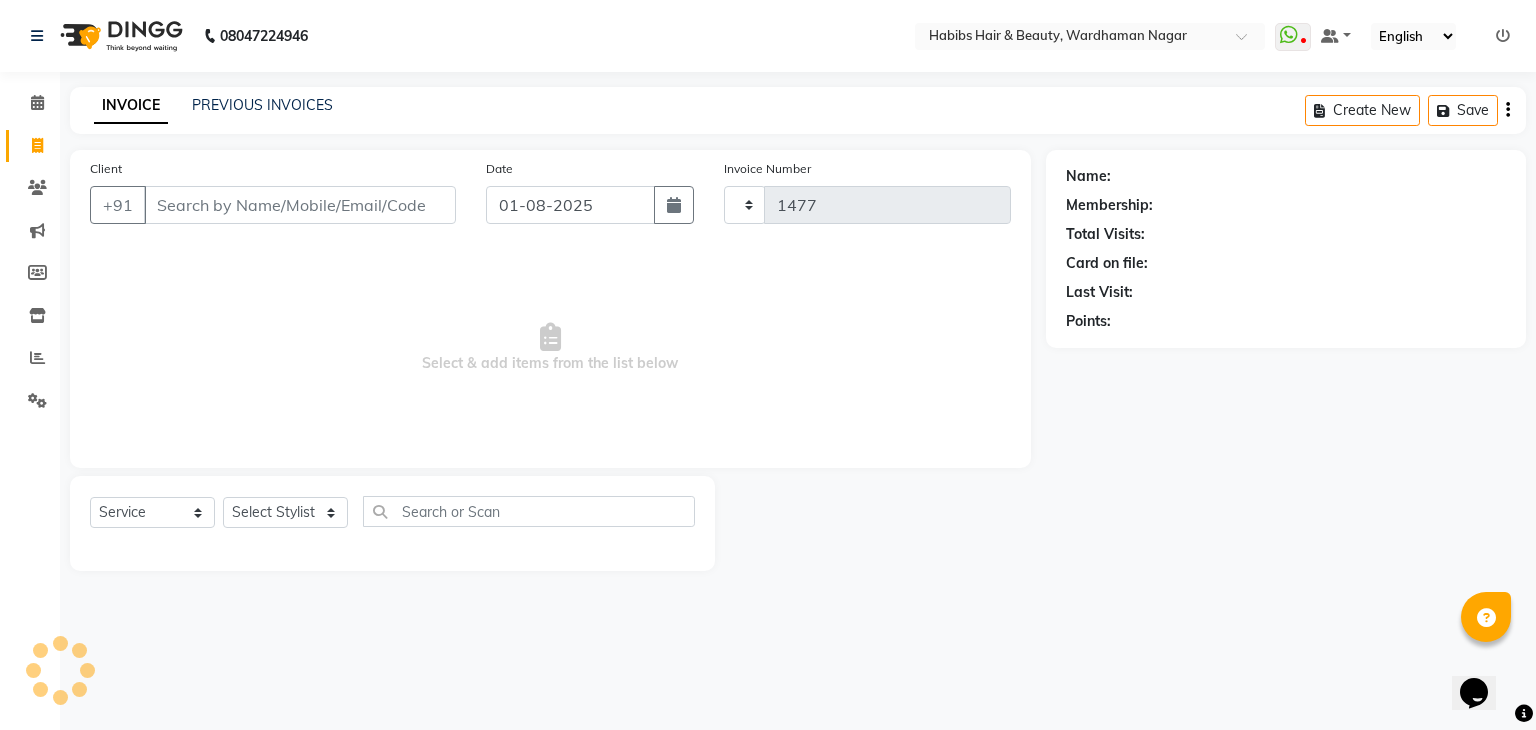 select on "3714" 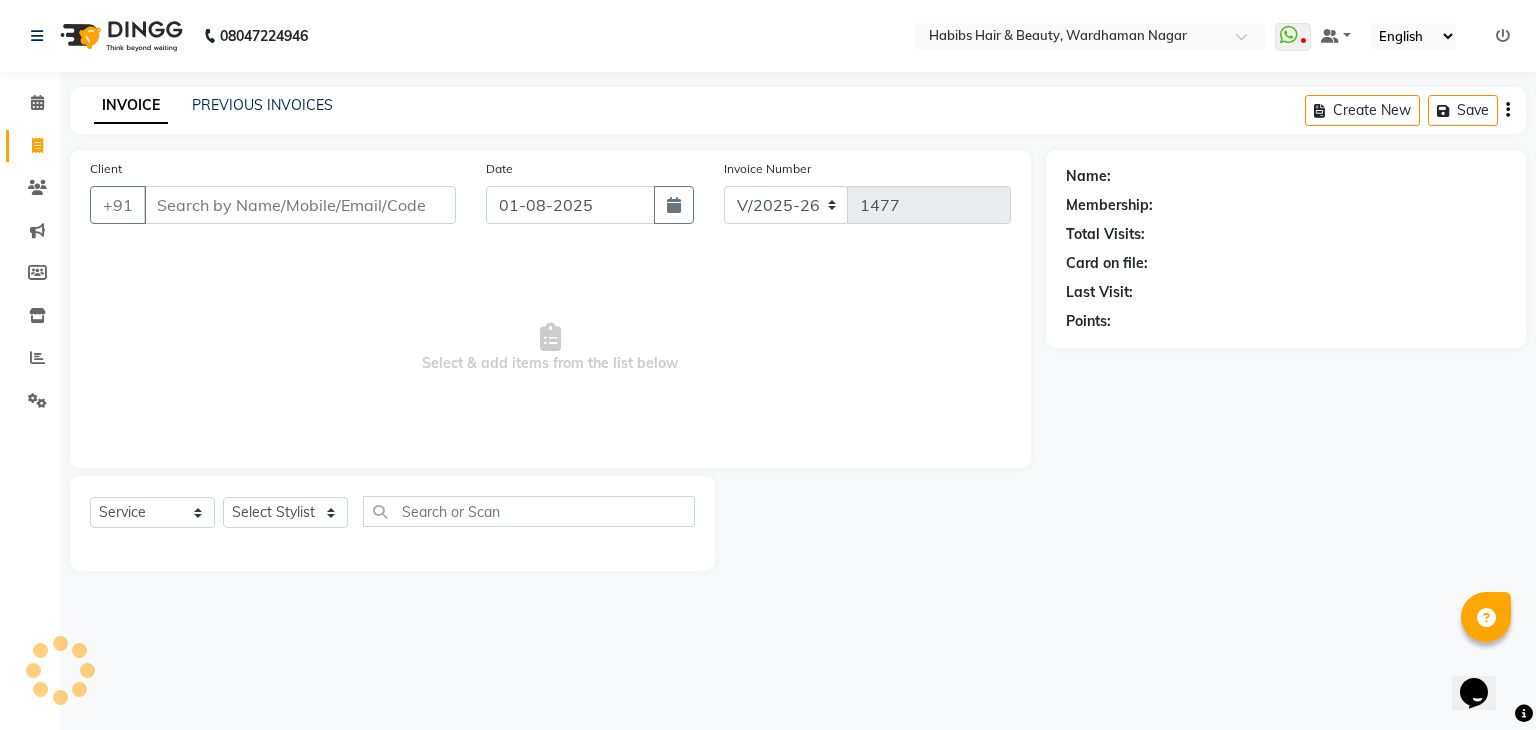 click on "Client" at bounding box center [300, 205] 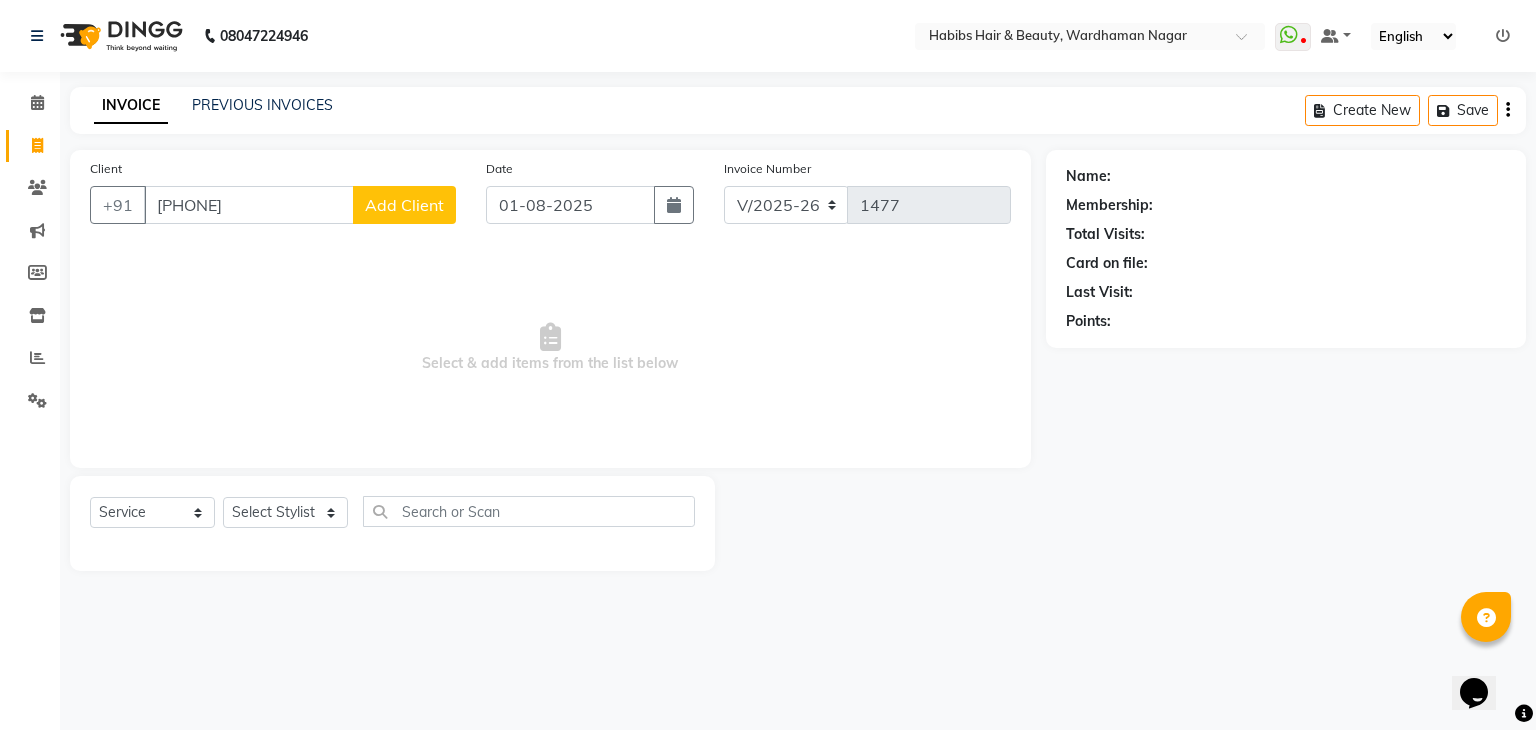 type on "9975485942" 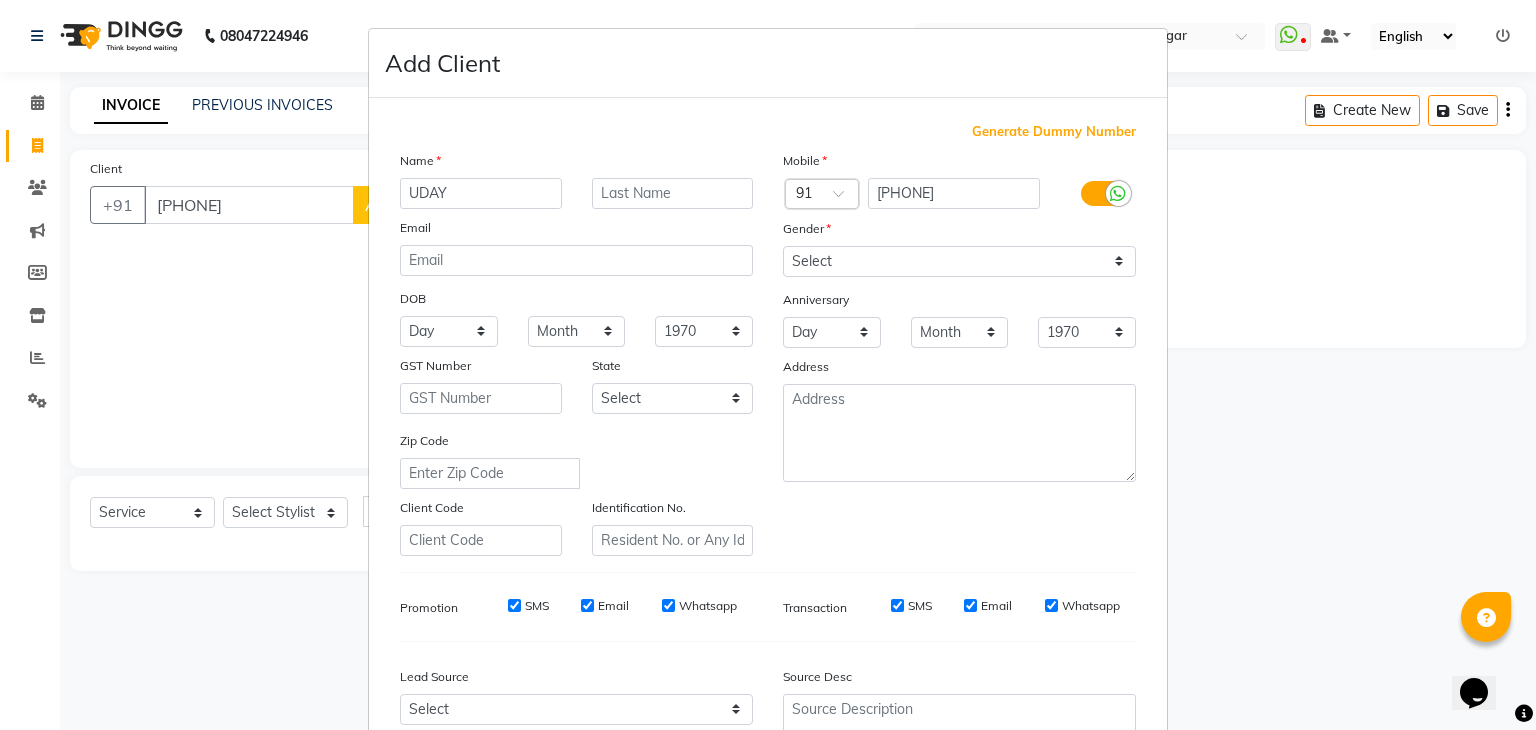 type on "UDAY" 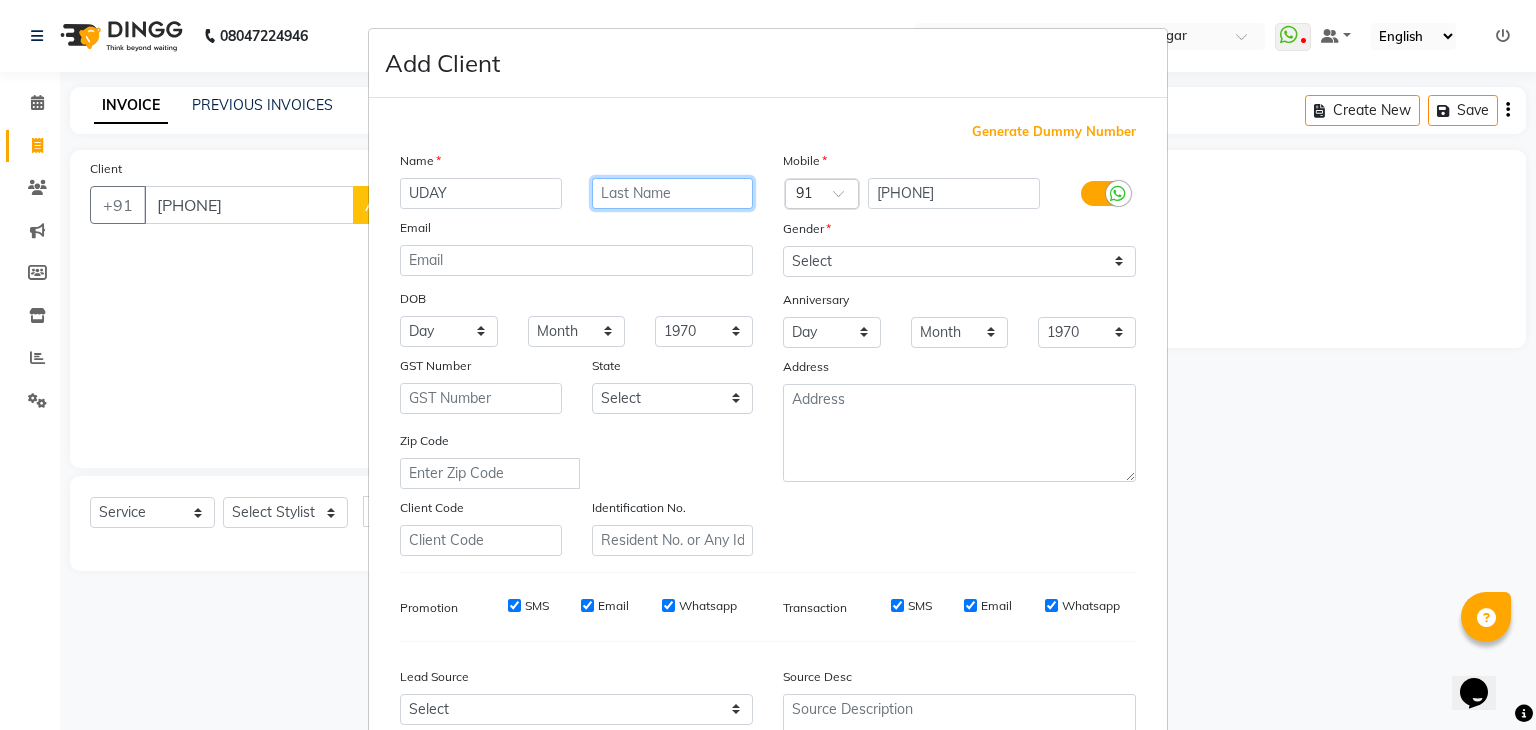 click at bounding box center (673, 193) 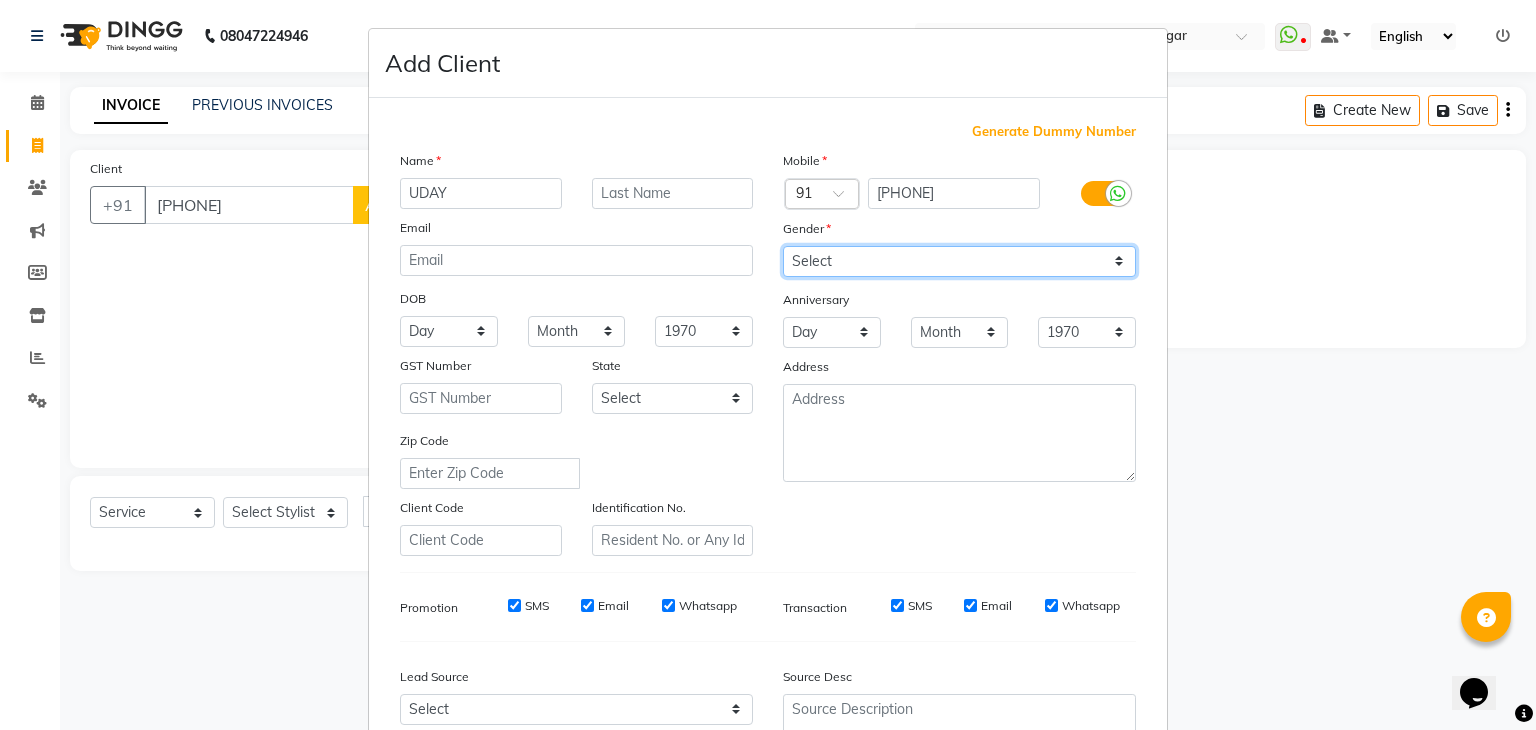 click on "Select Male Female Other Prefer Not To Say" at bounding box center (959, 261) 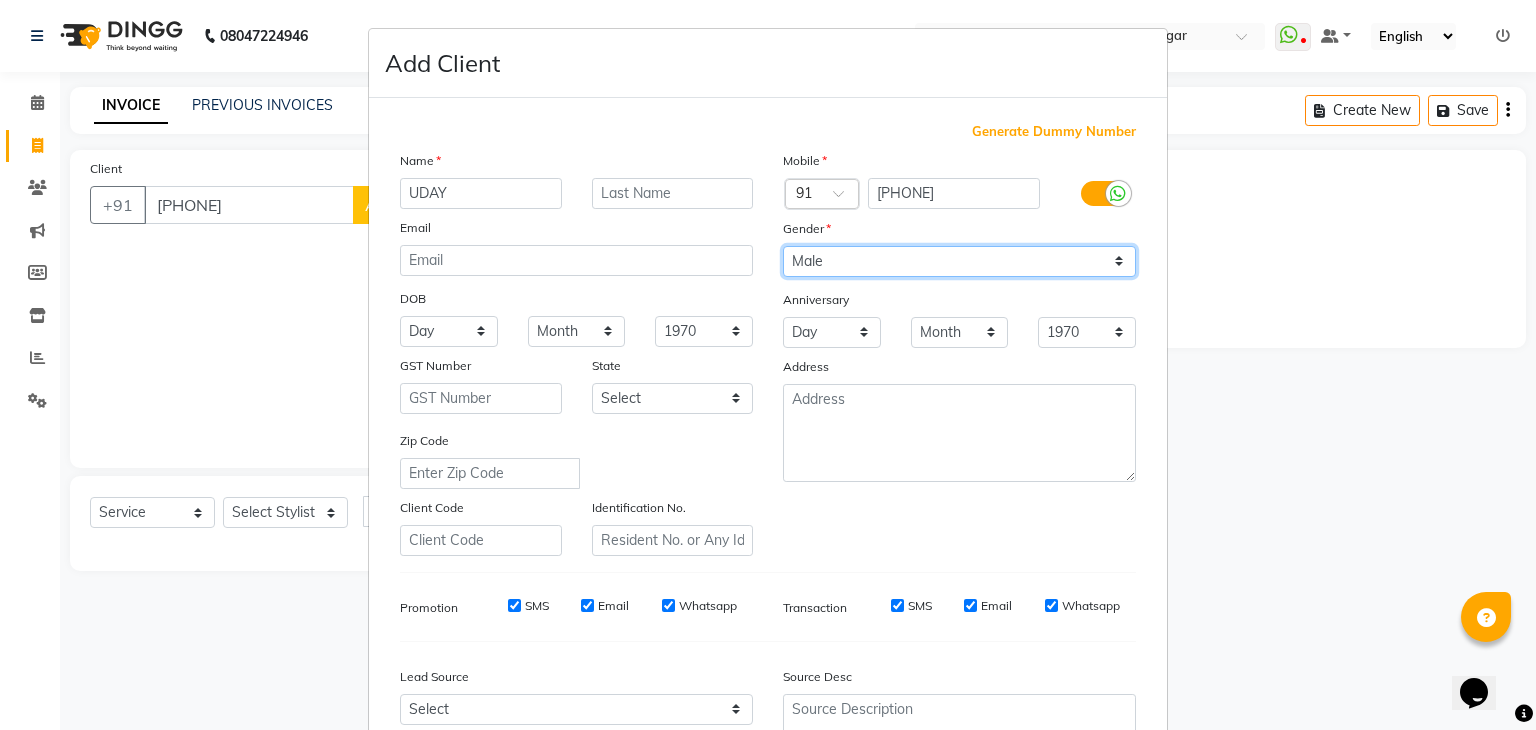 click on "Select Male Female Other Prefer Not To Say" at bounding box center [959, 261] 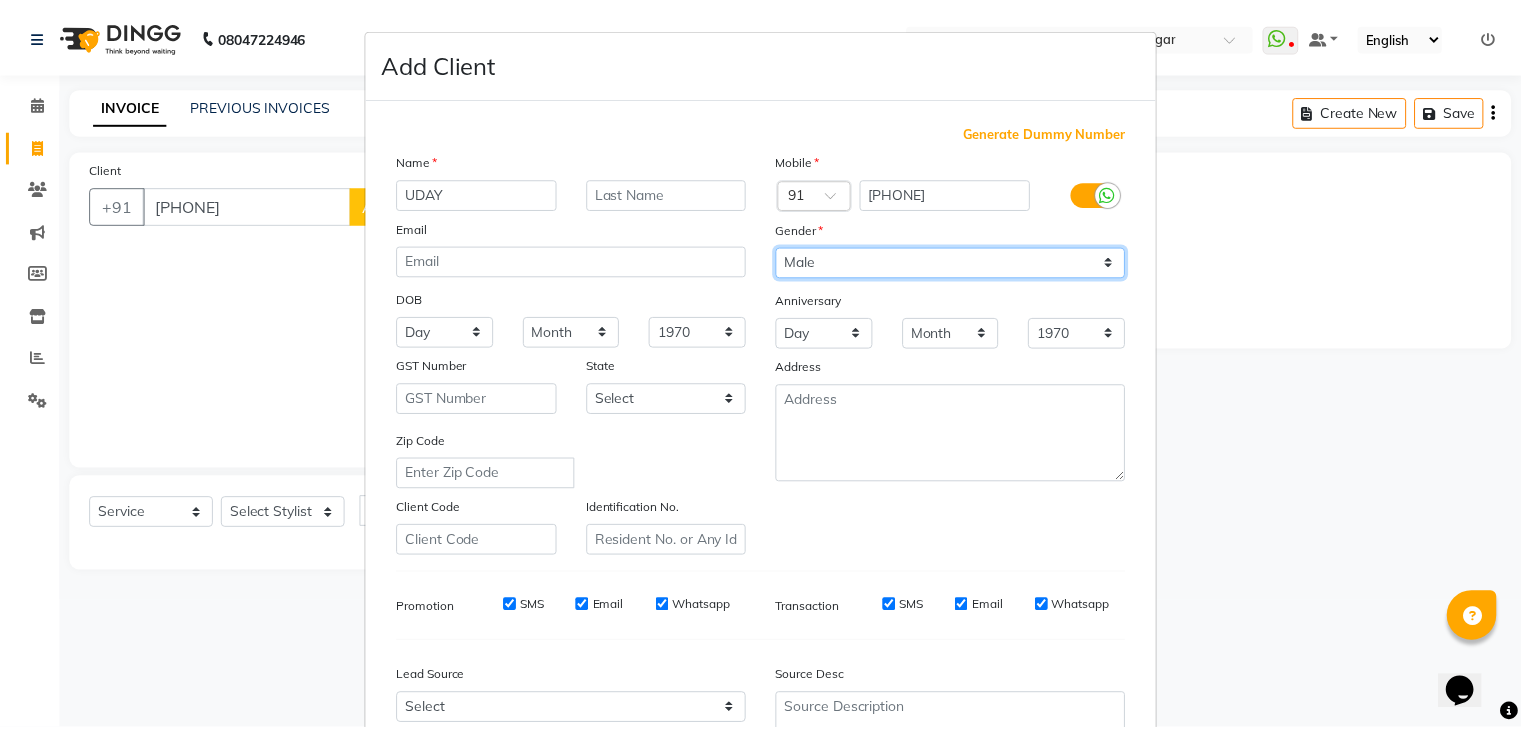 scroll, scrollTop: 203, scrollLeft: 0, axis: vertical 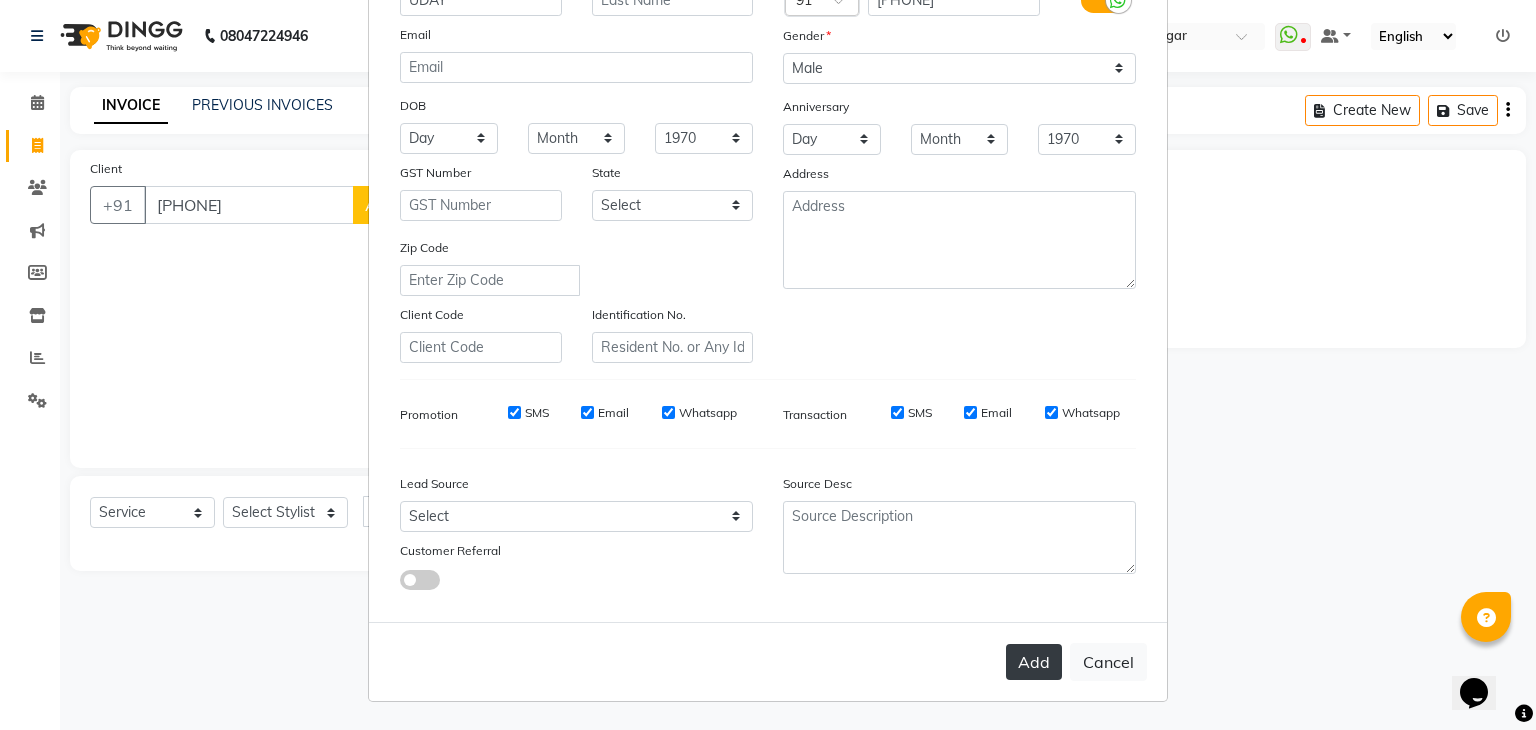 click on "Add" at bounding box center [1034, 662] 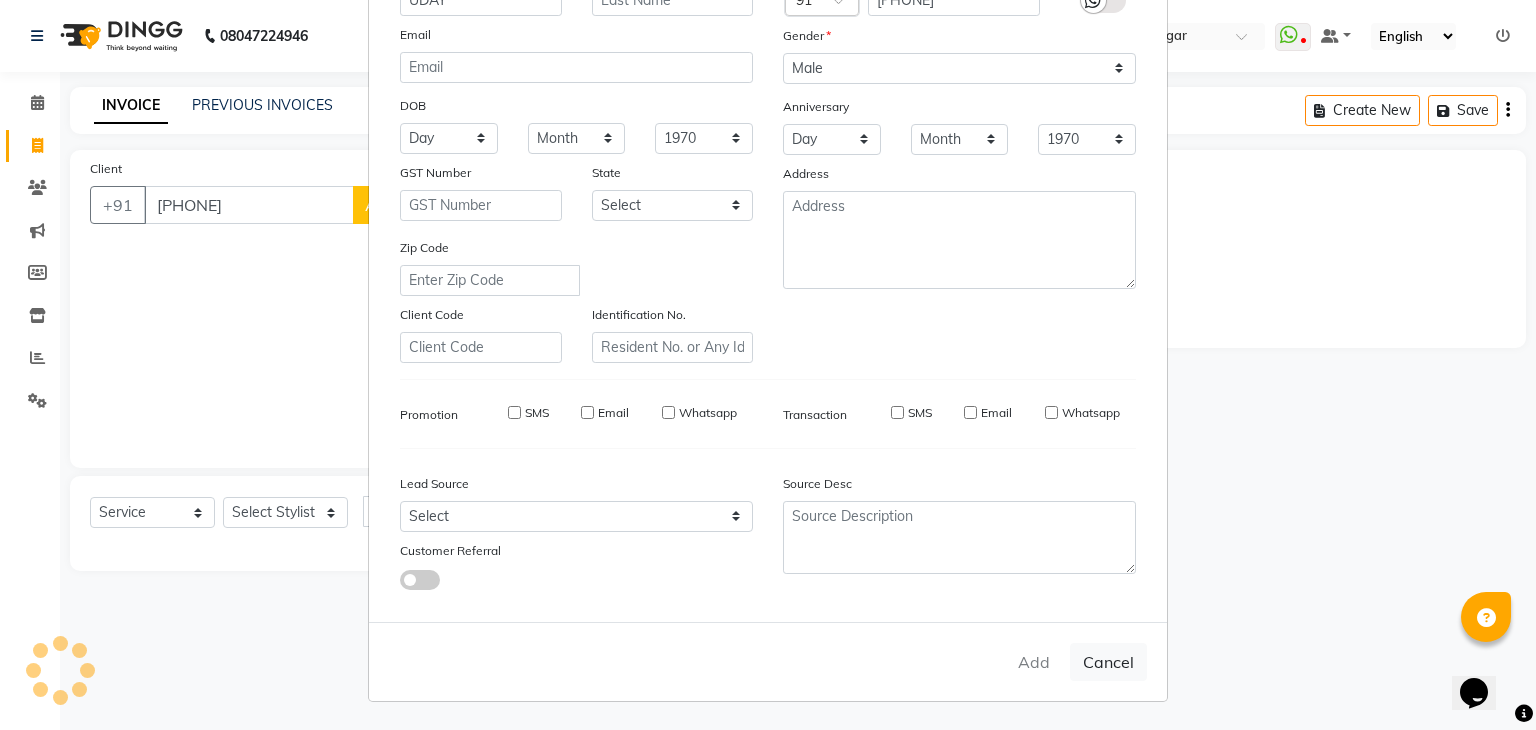 type 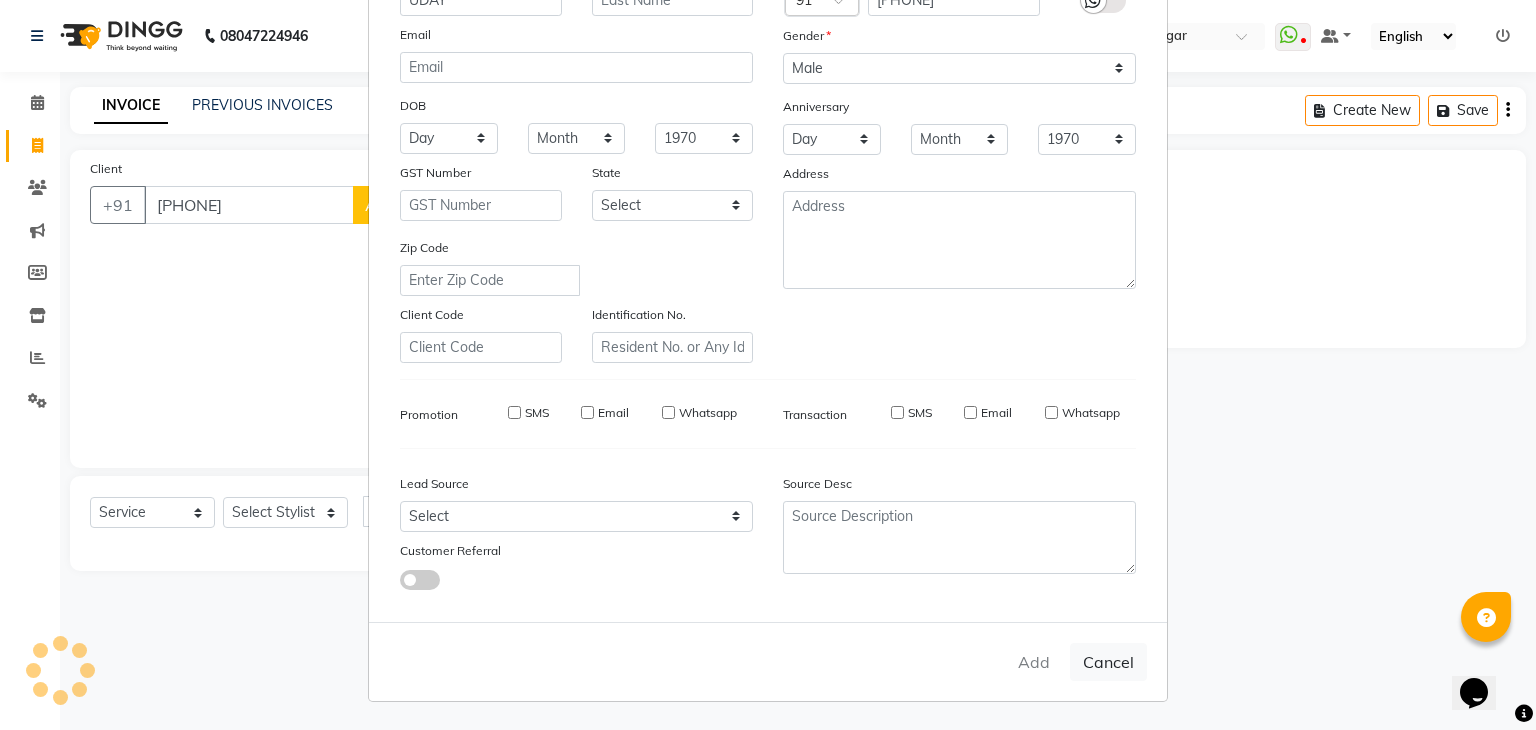 select 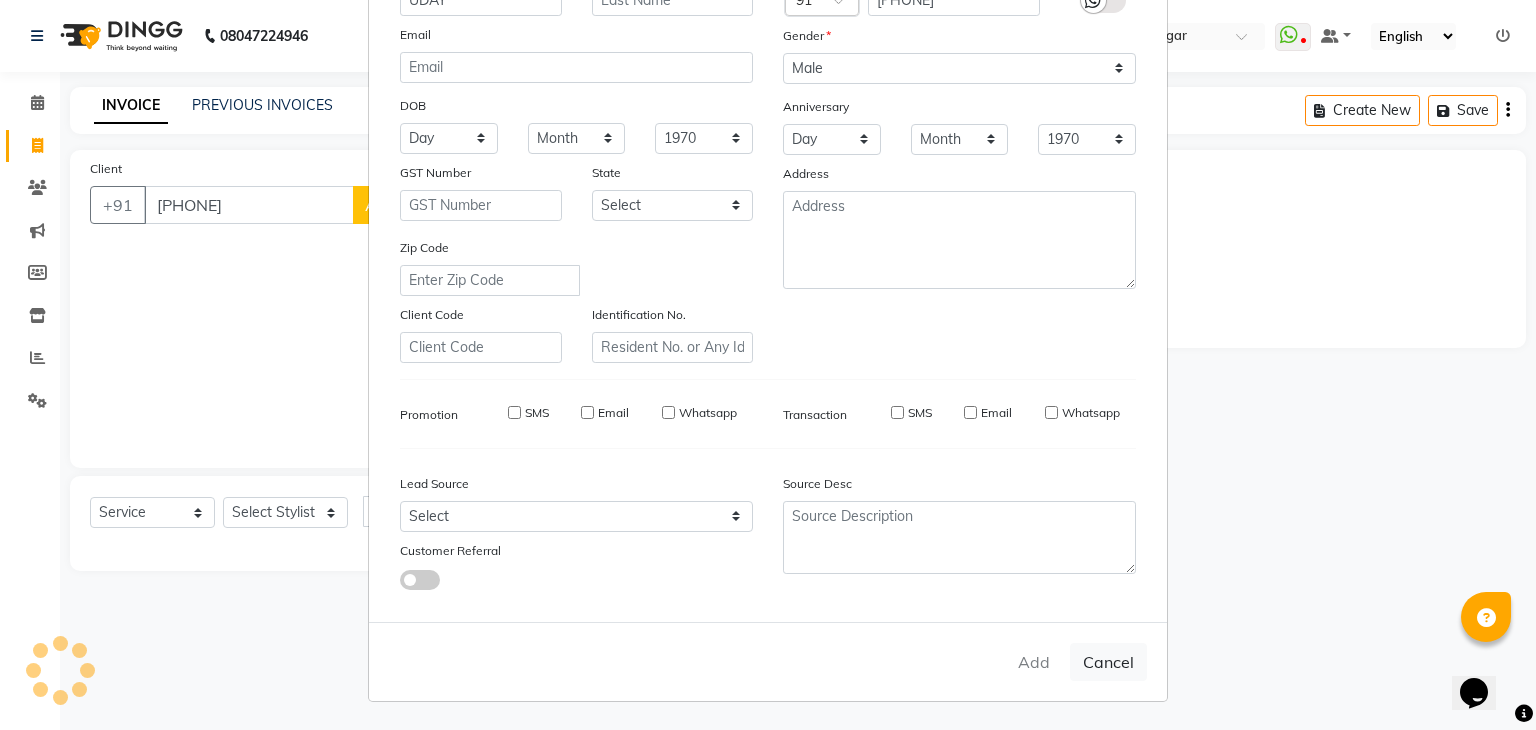 select 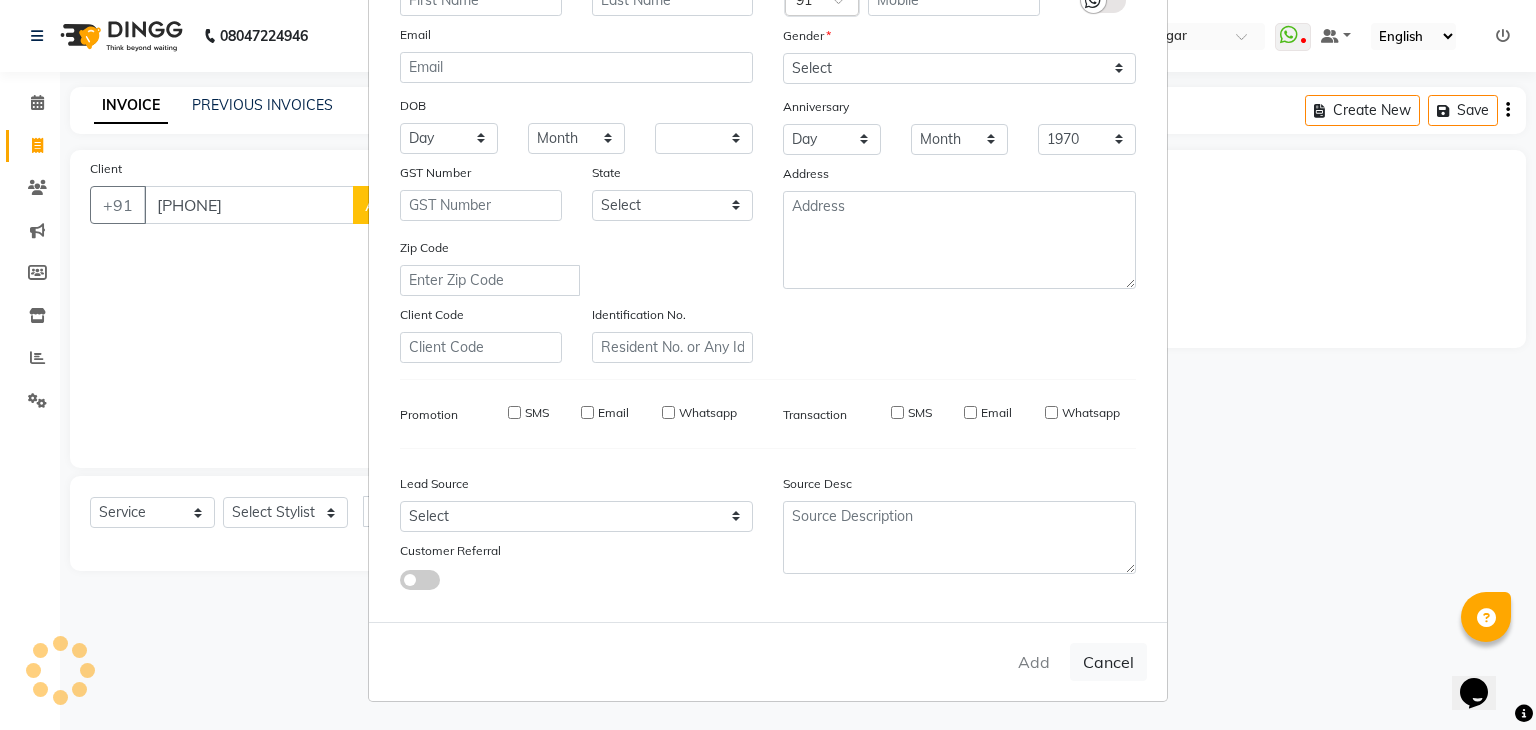 select 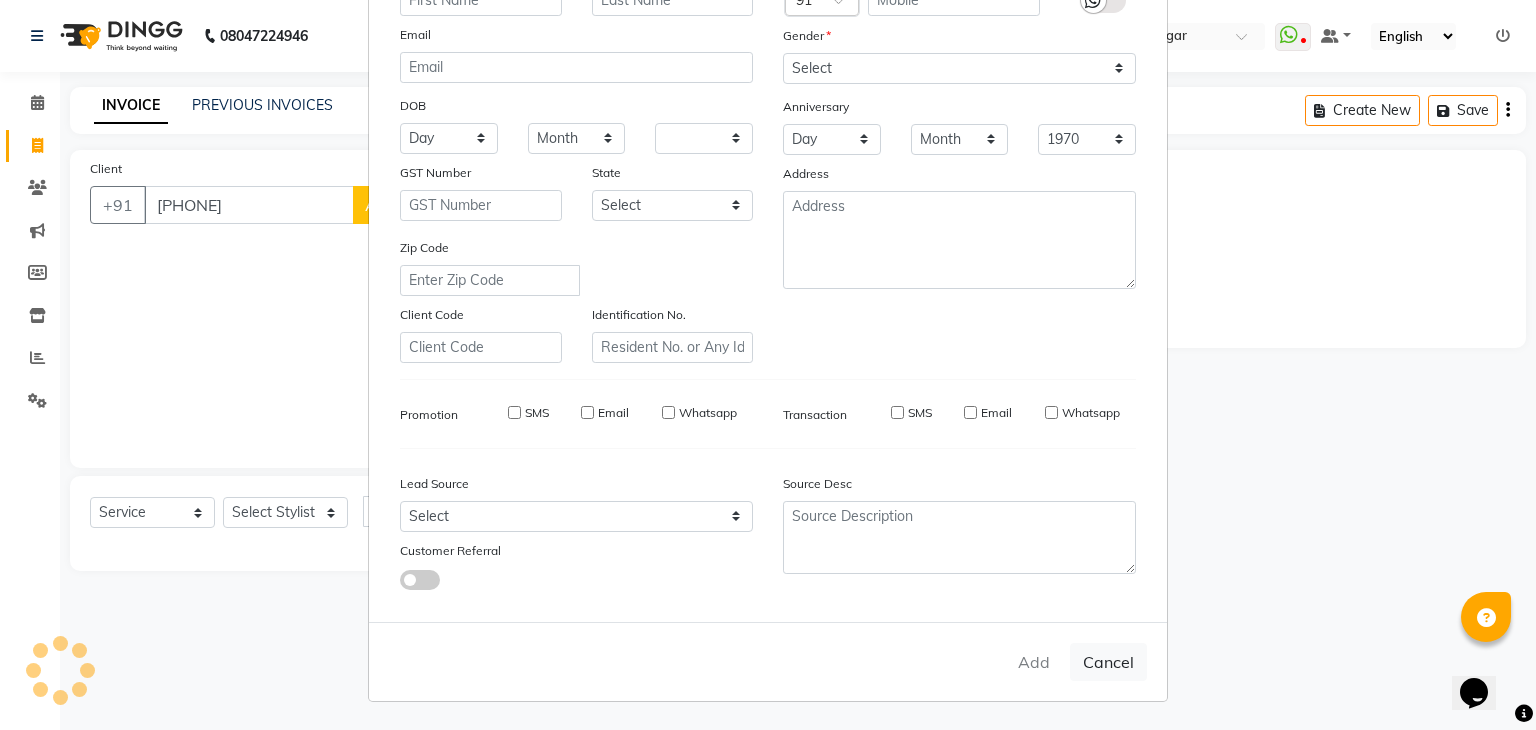 checkbox on "false" 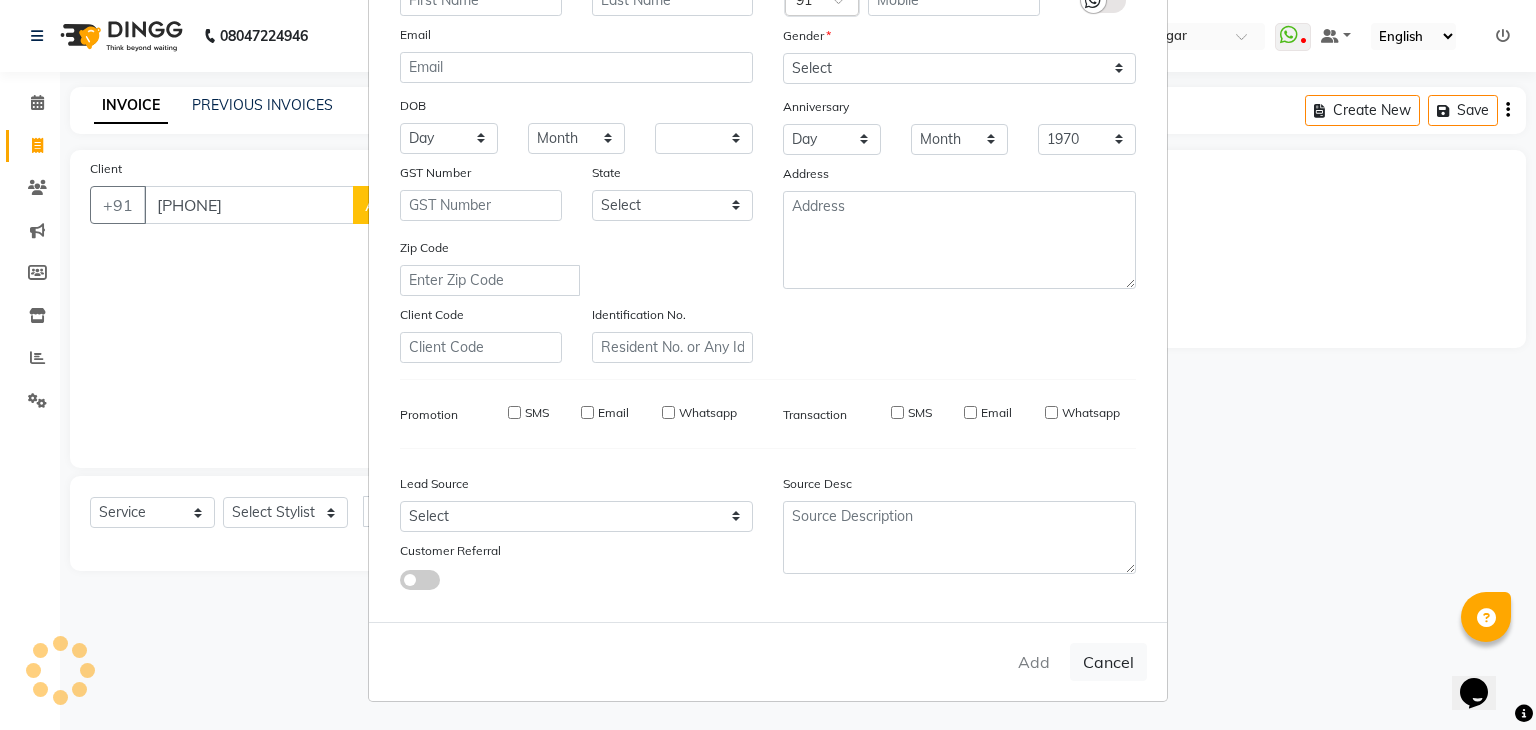 checkbox on "false" 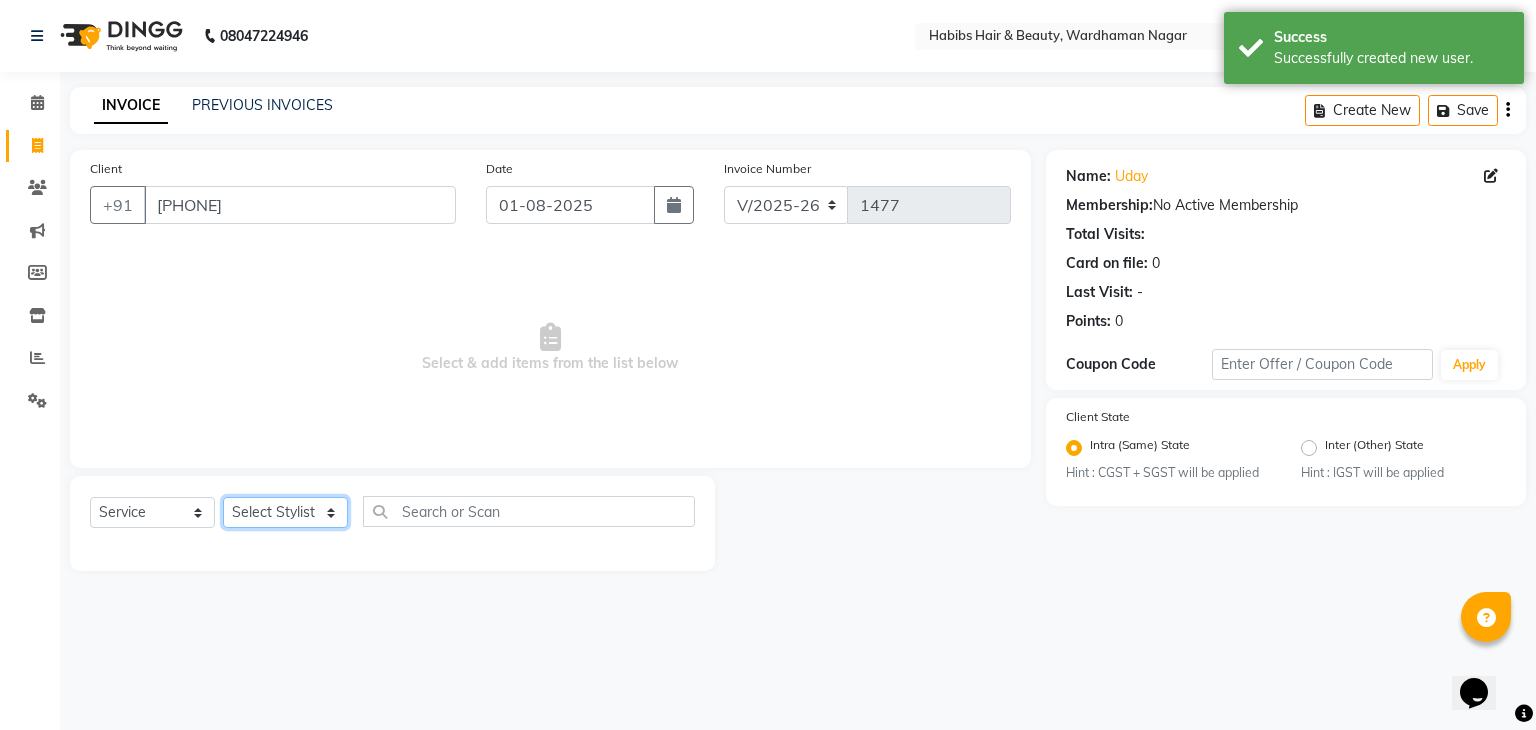 click on "Select Stylist Admin Aman Gayatri Jeetu Mick Raj Rashmi Rasika Sarang" 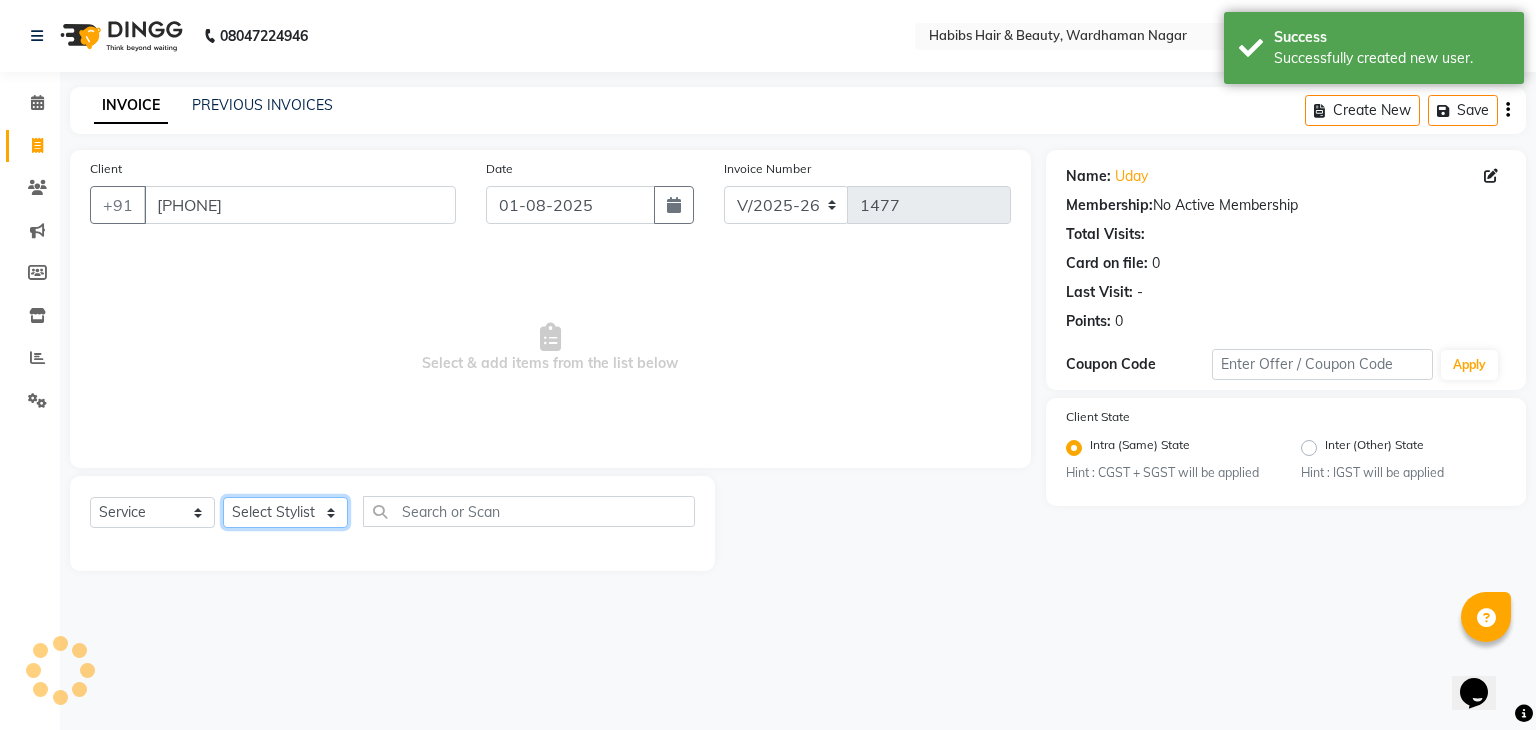 select on "46993" 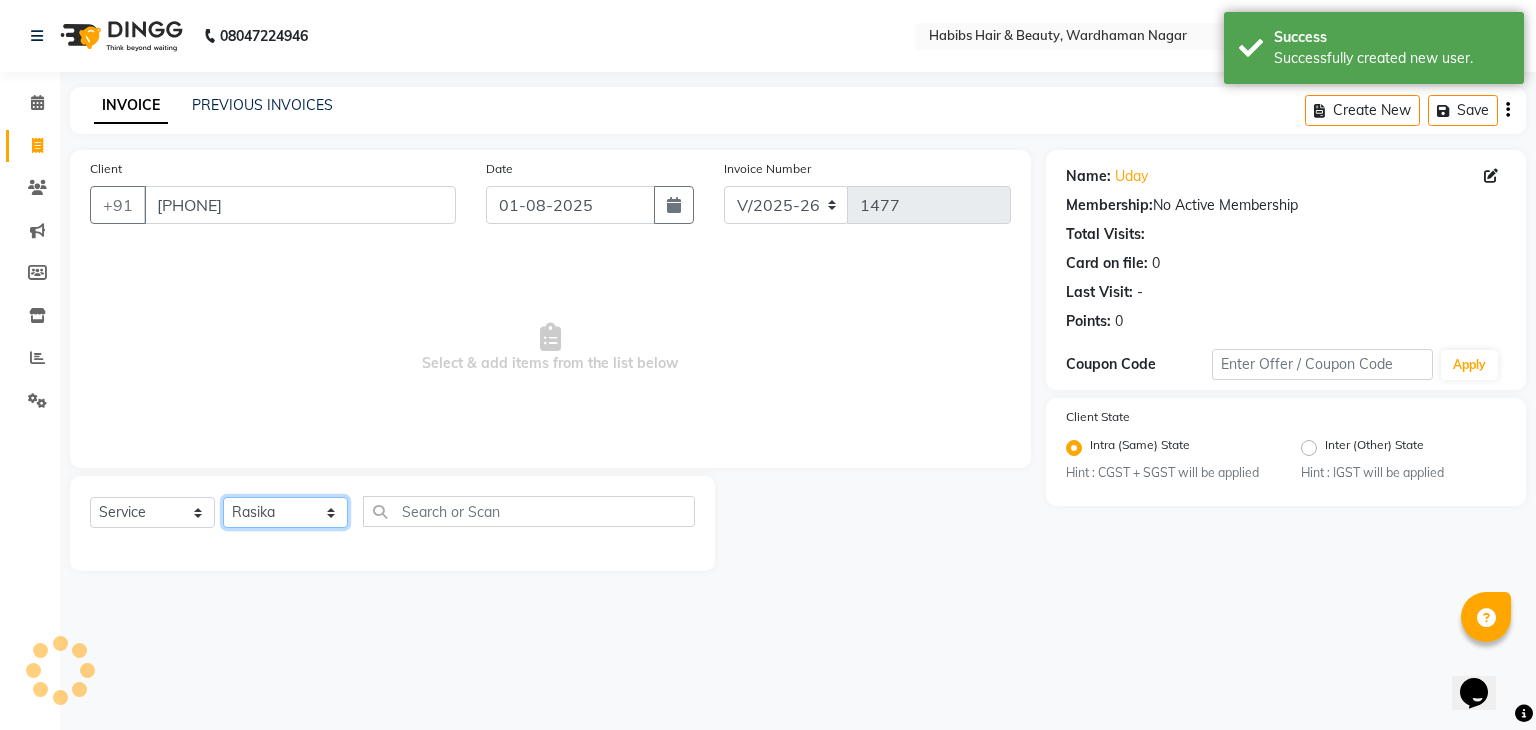 click on "Select Stylist Admin Aman Gayatri Jeetu Mick Raj Rashmi Rasika Sarang" 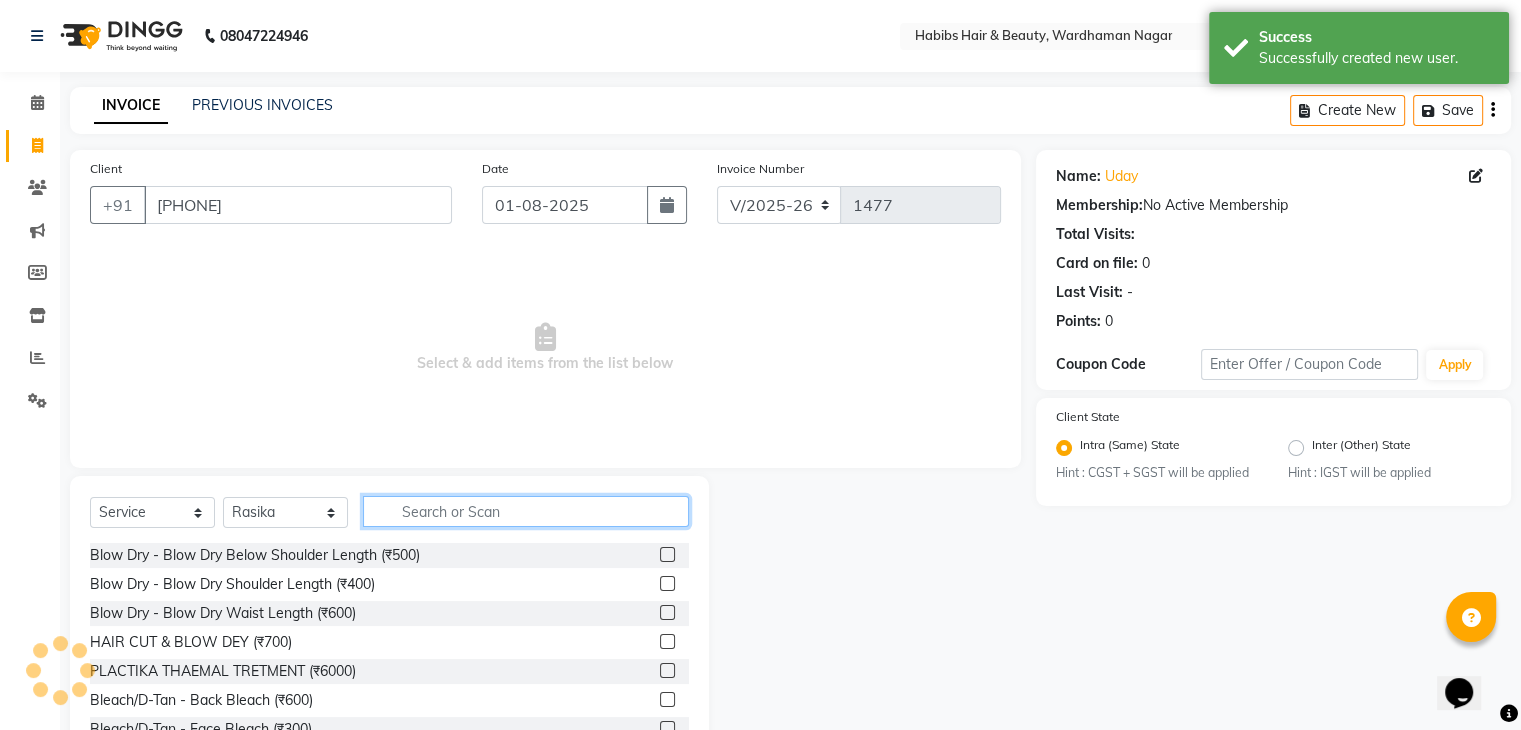 click 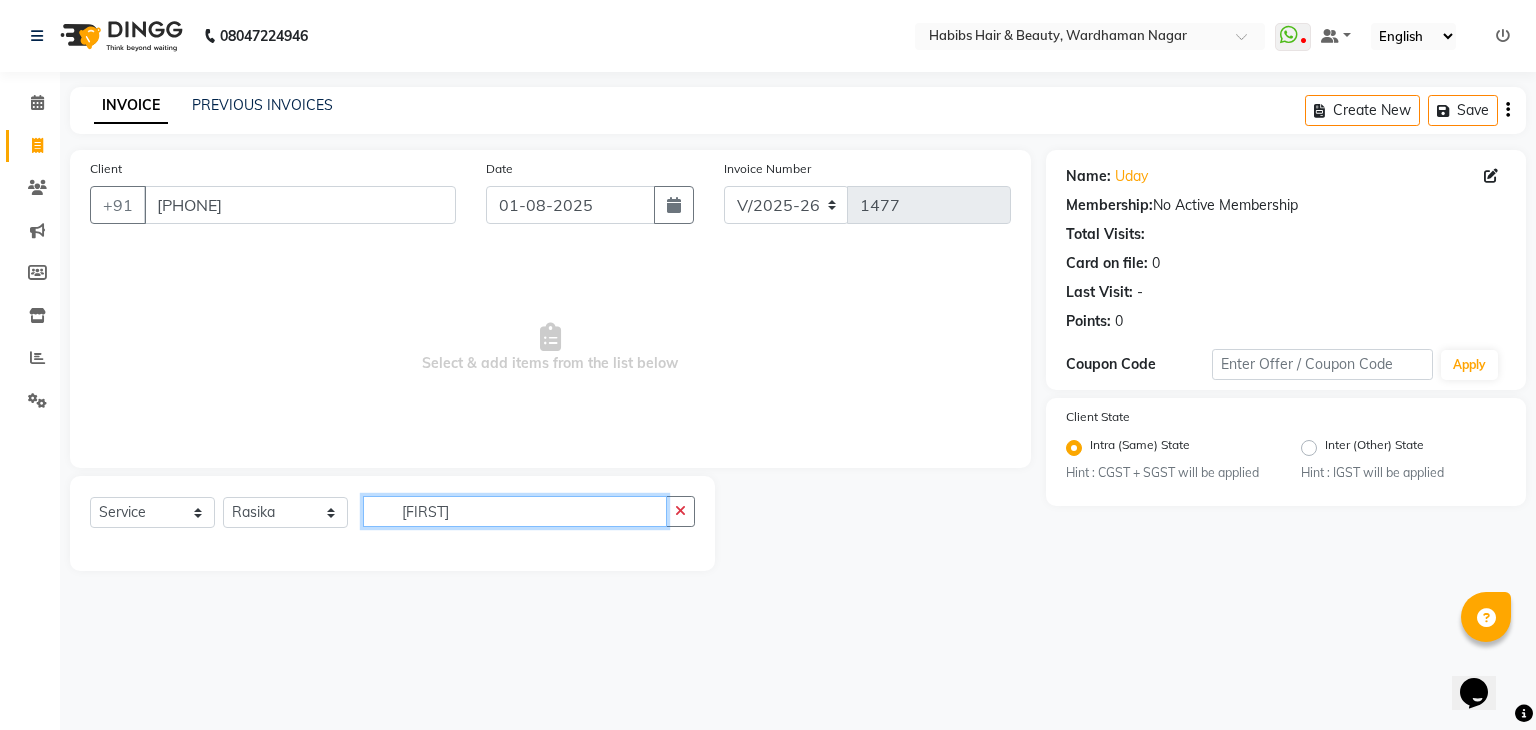 type on "CLA" 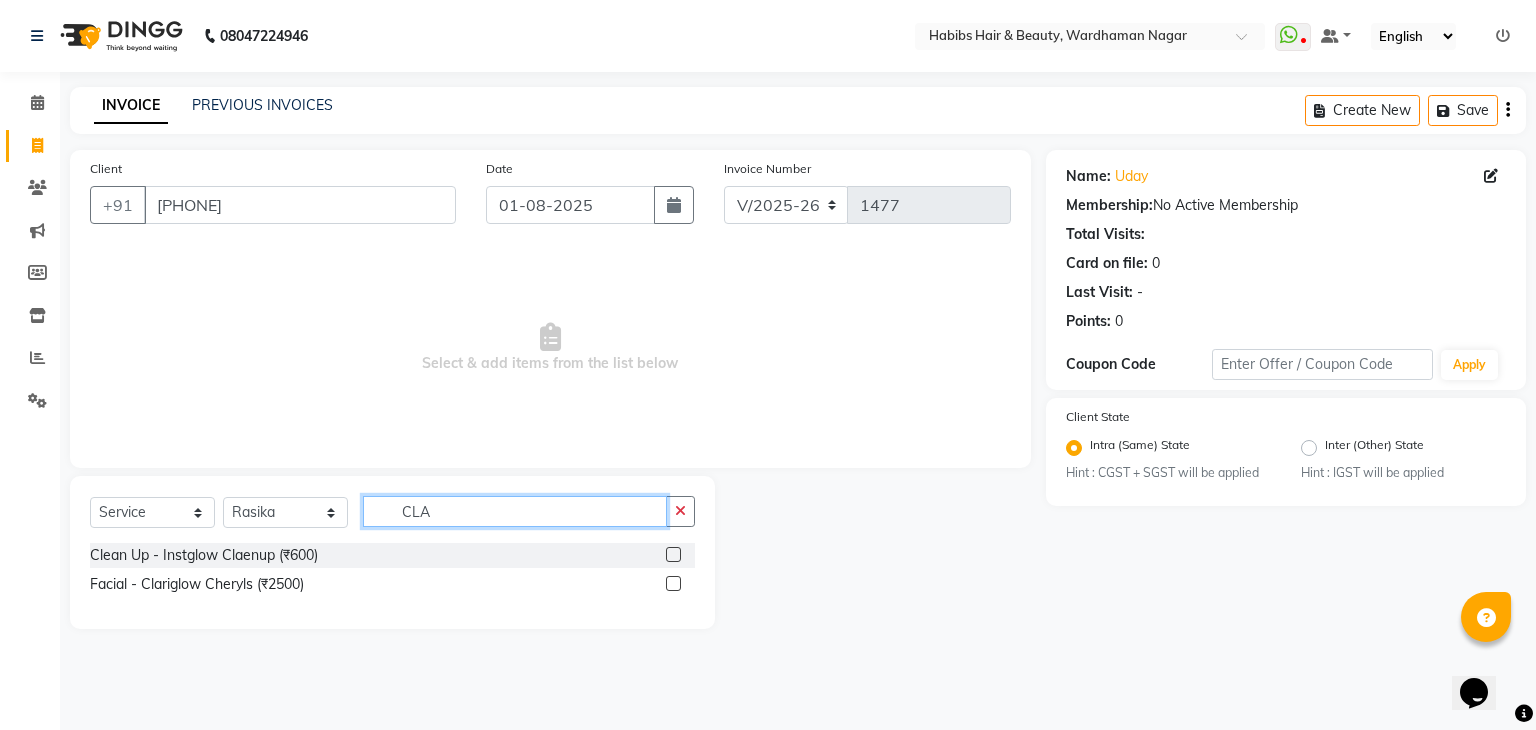 click on "CLA" 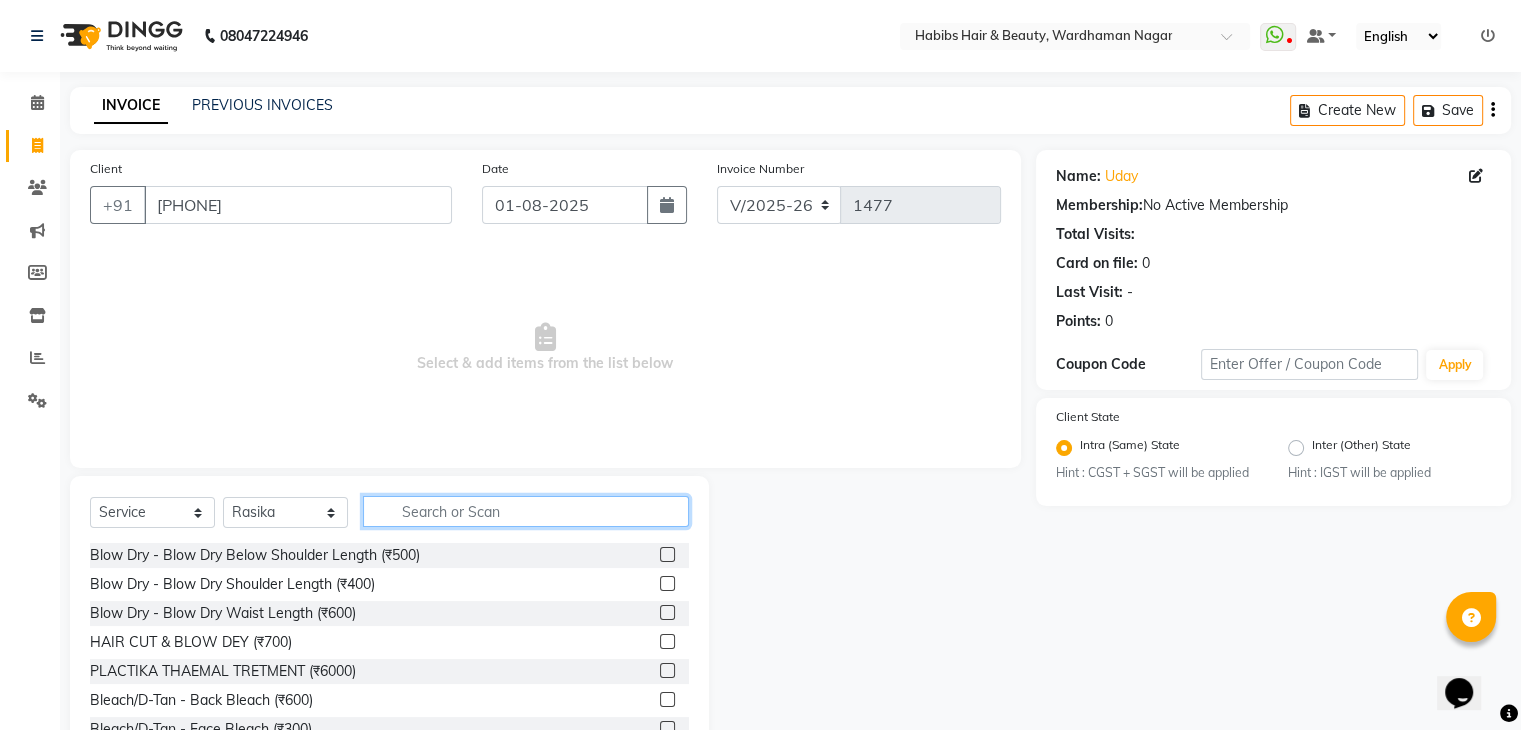 type on "O" 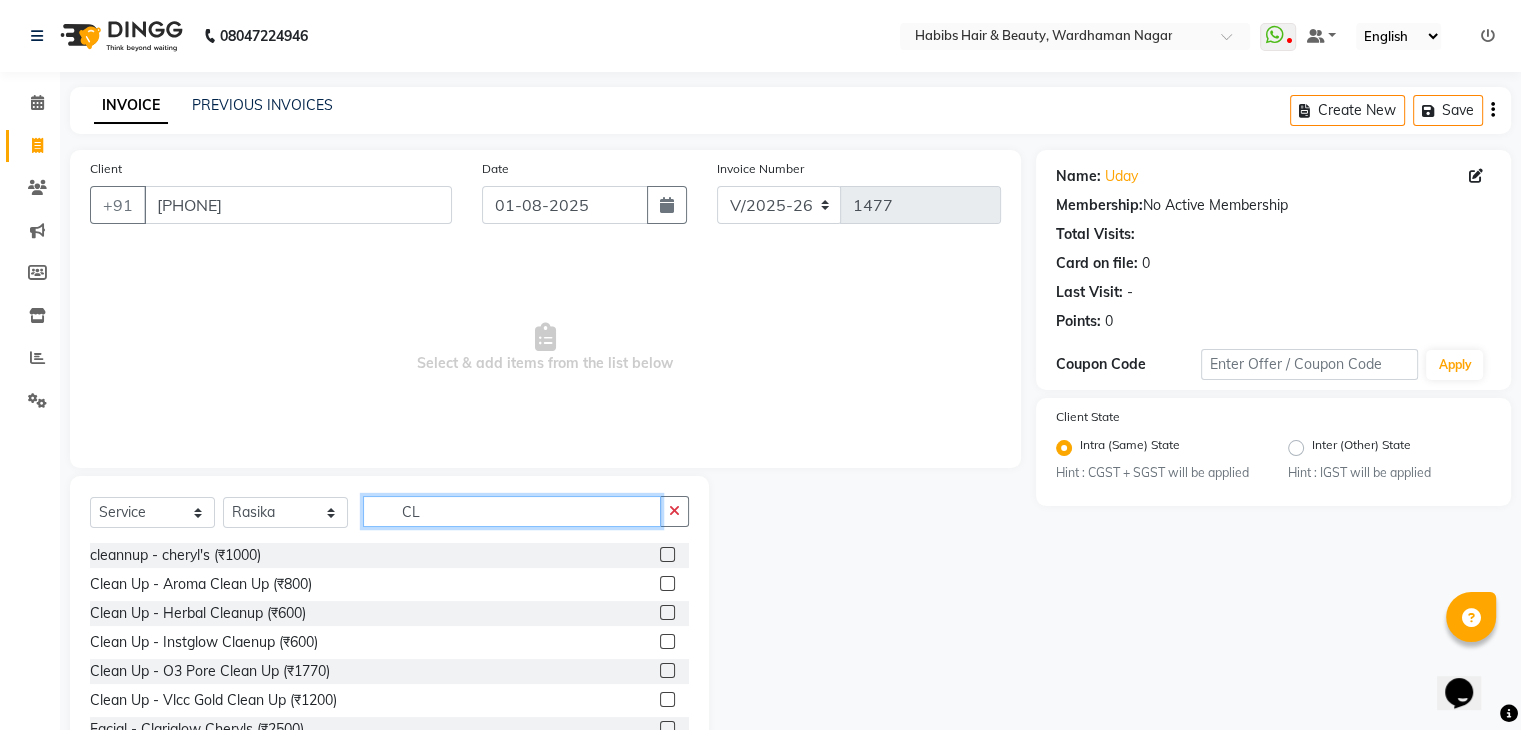 type on "CLE" 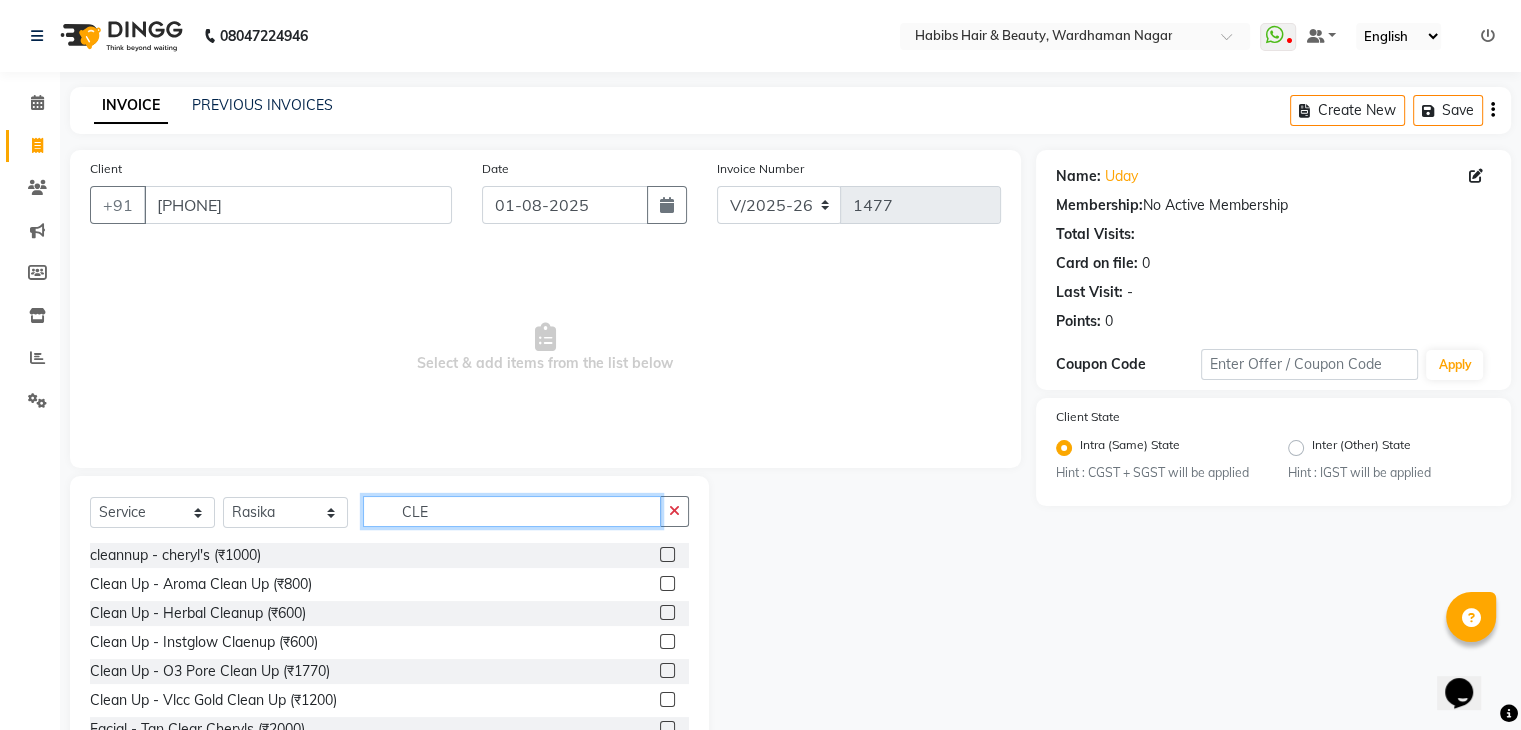scroll, scrollTop: 3, scrollLeft: 0, axis: vertical 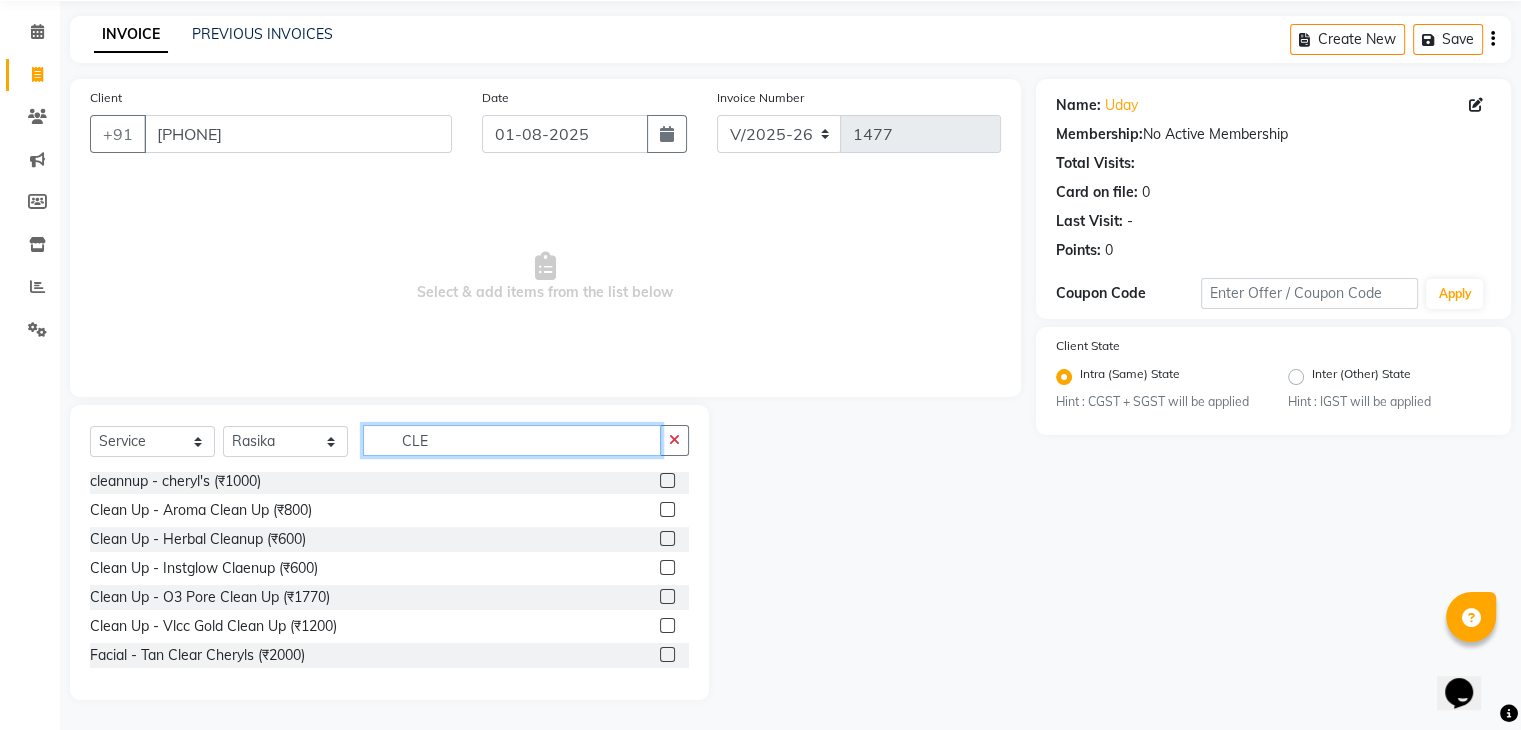 click on "CLE" 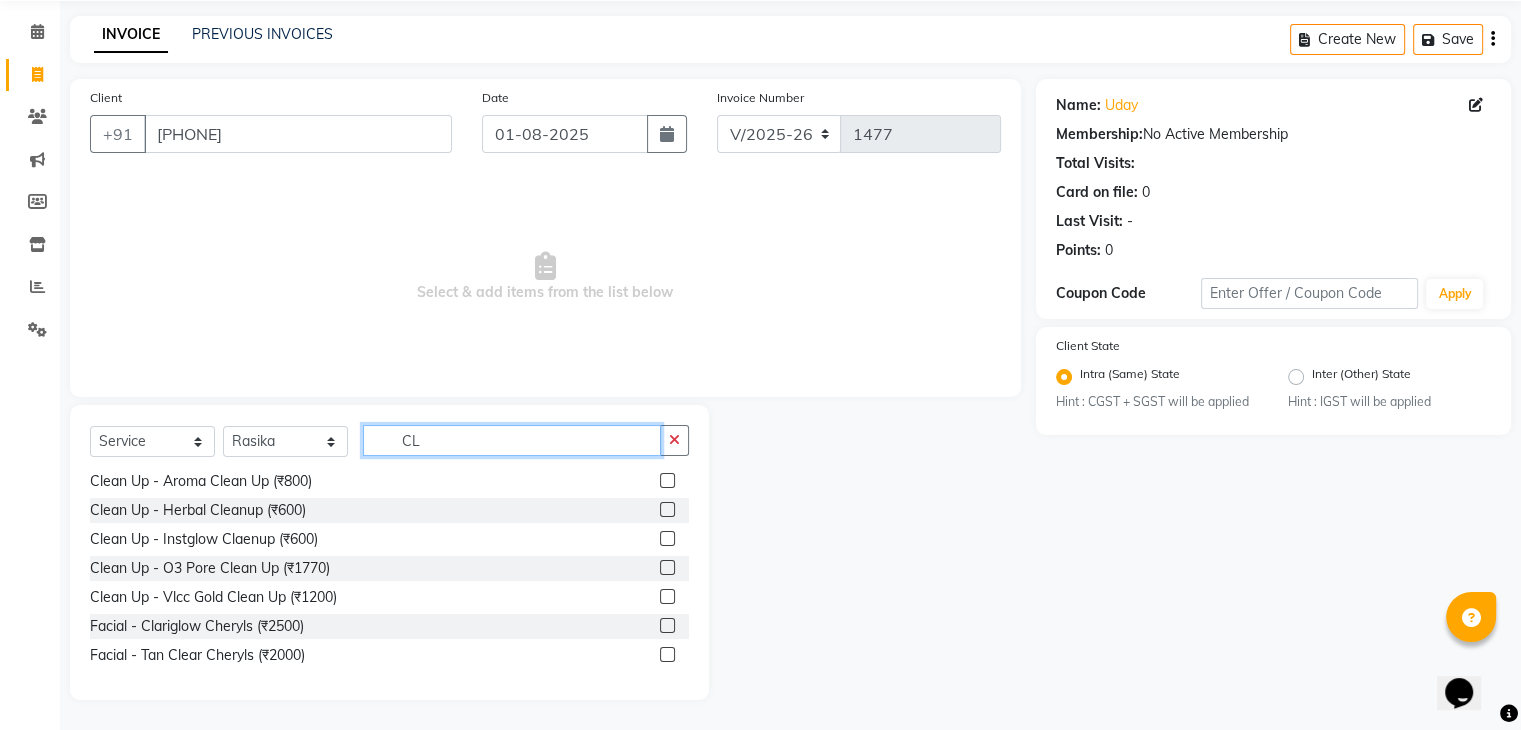 scroll, scrollTop: 3, scrollLeft: 0, axis: vertical 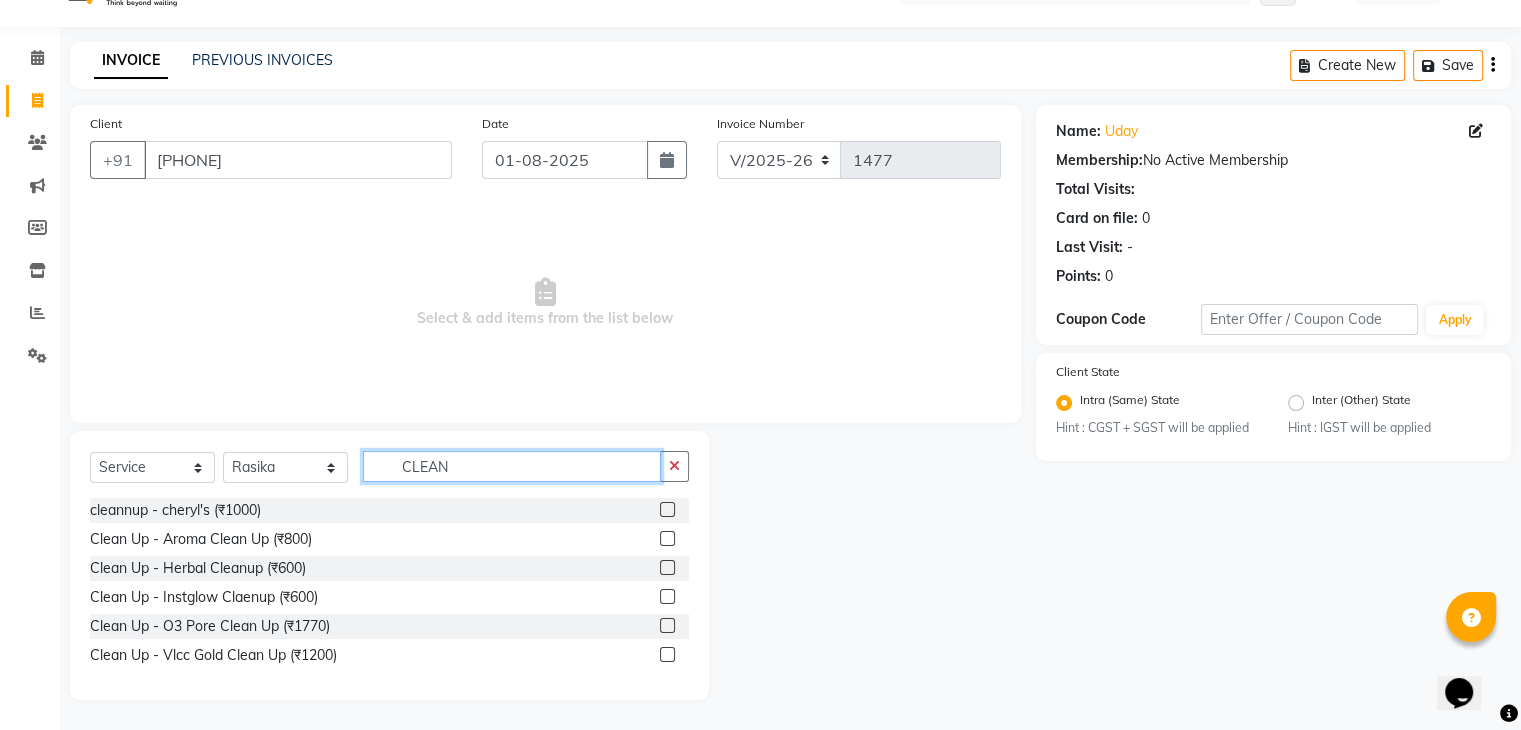 type on "CLEAN" 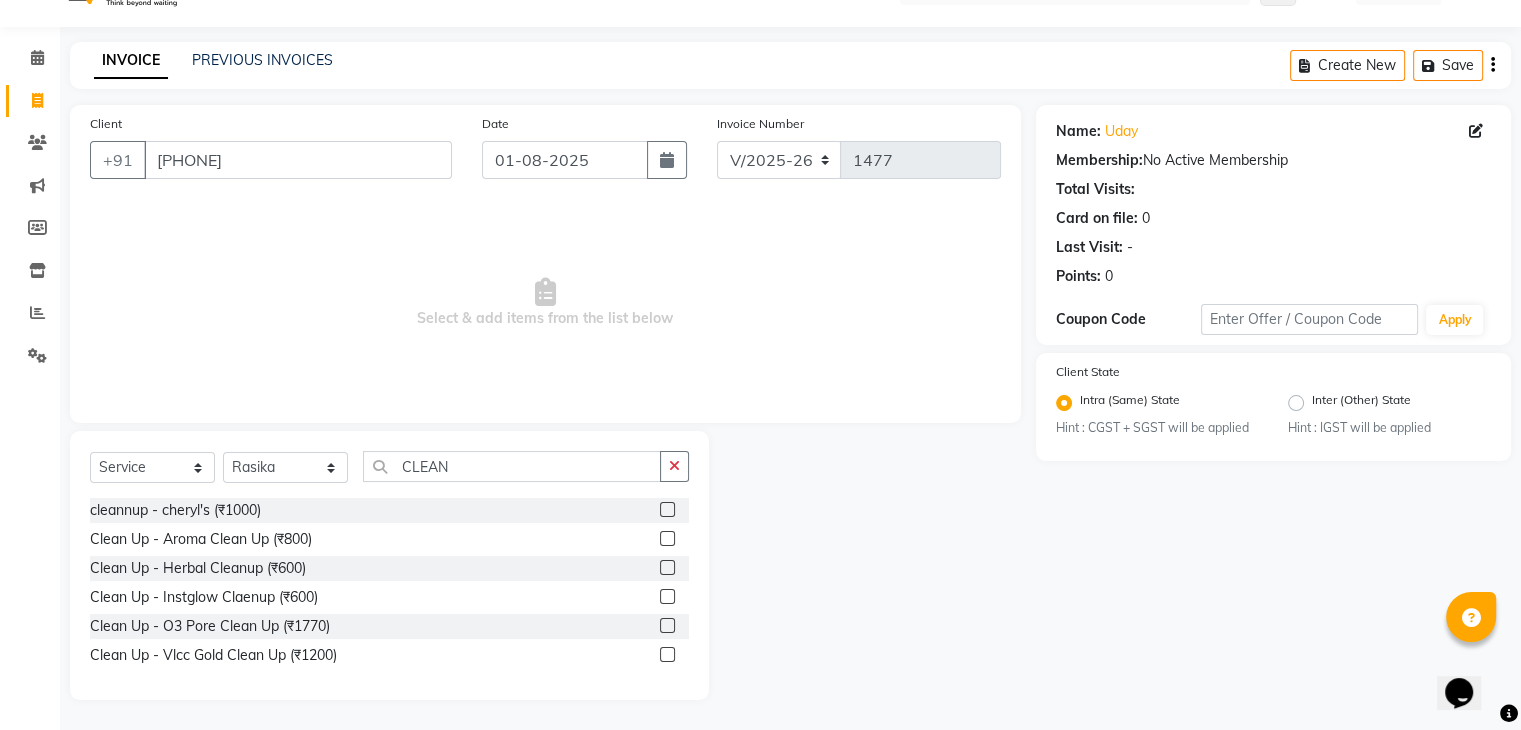 click 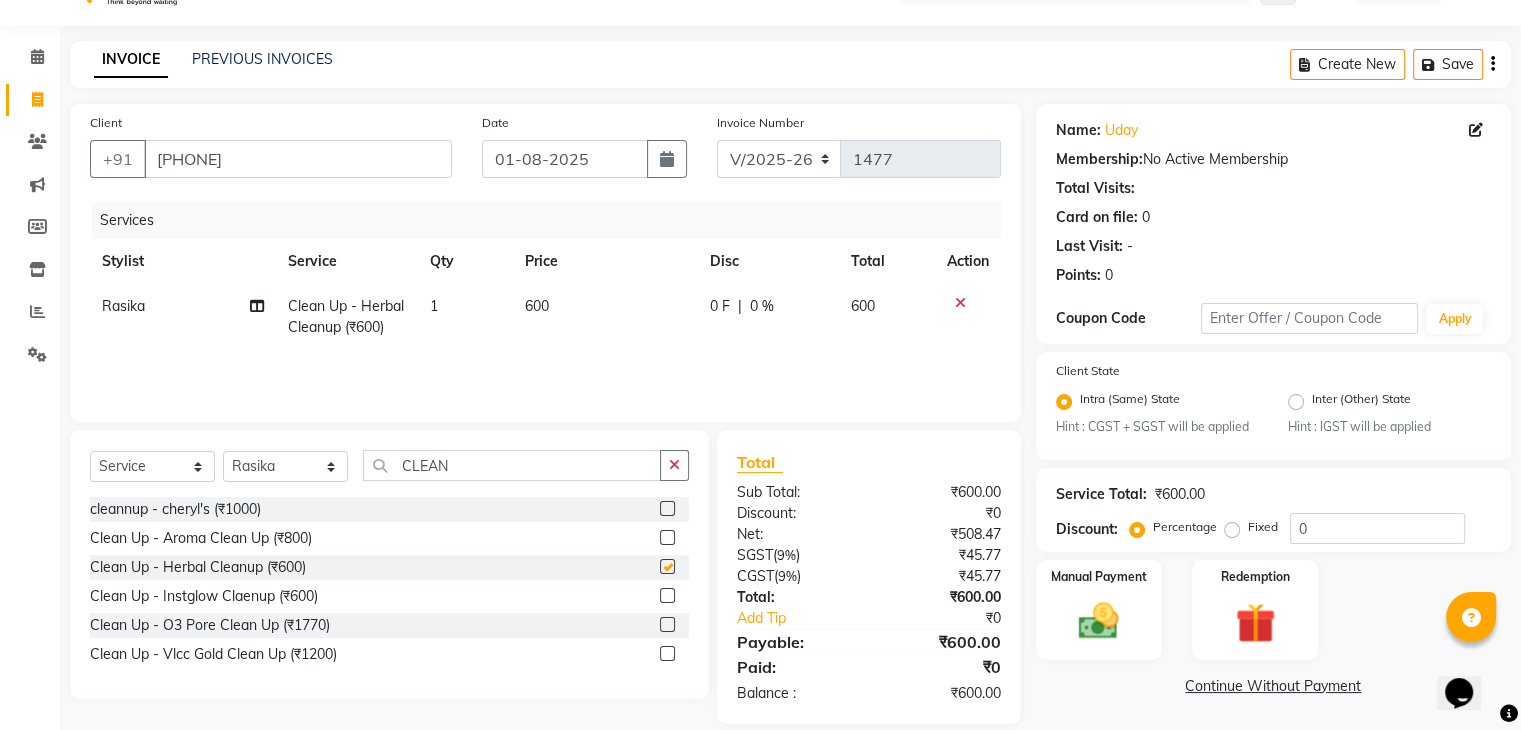 checkbox on "false" 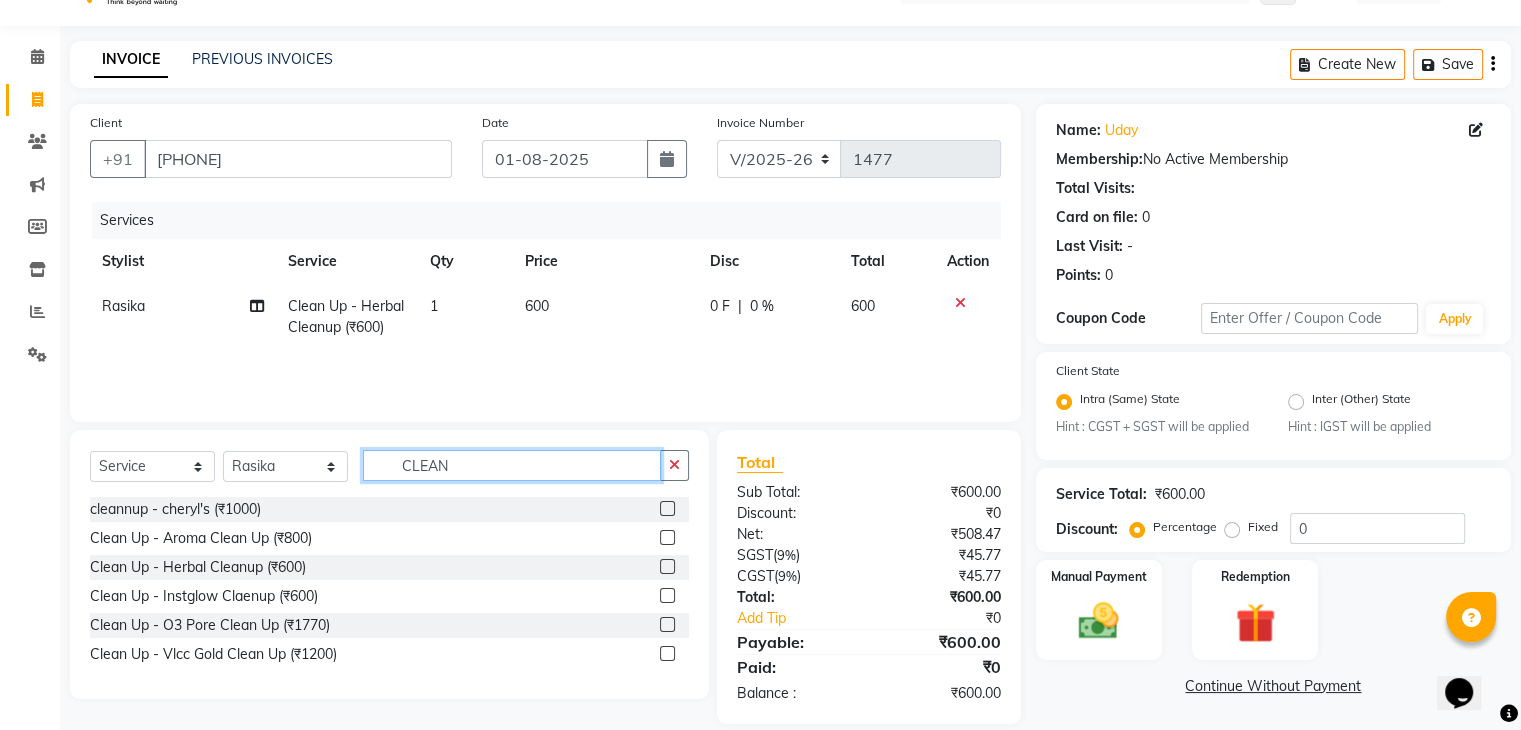 click on "CLEAN" 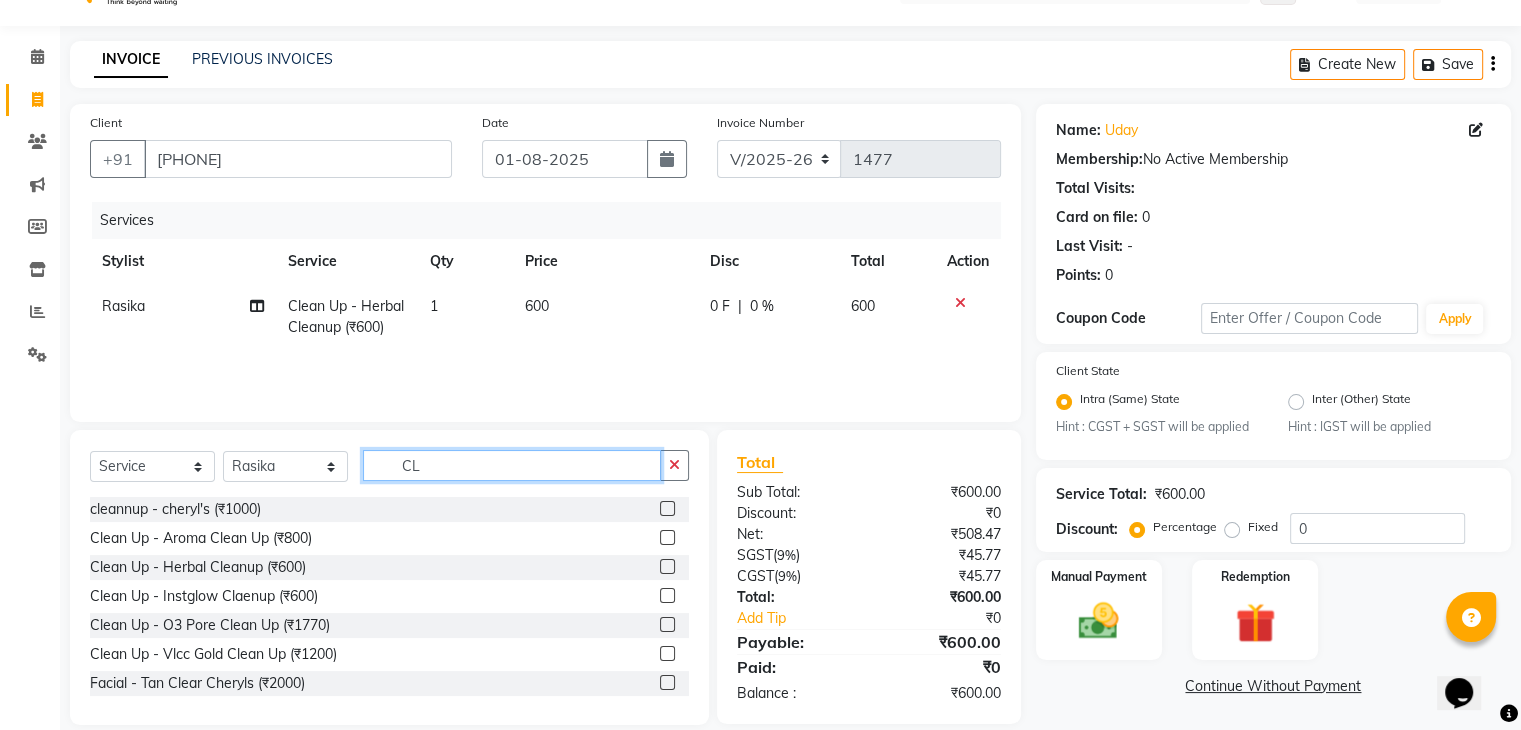 type on "C" 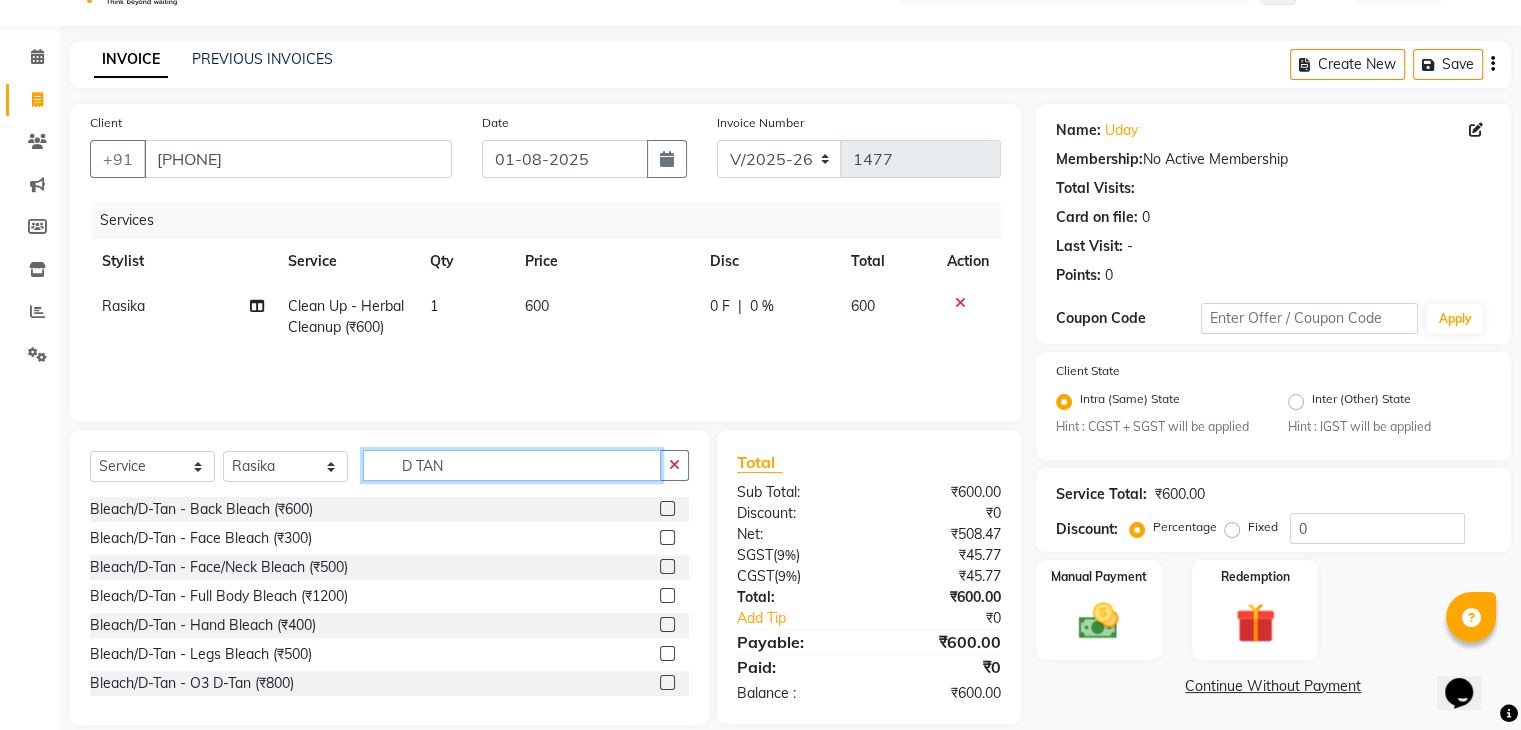 type on "D TAN" 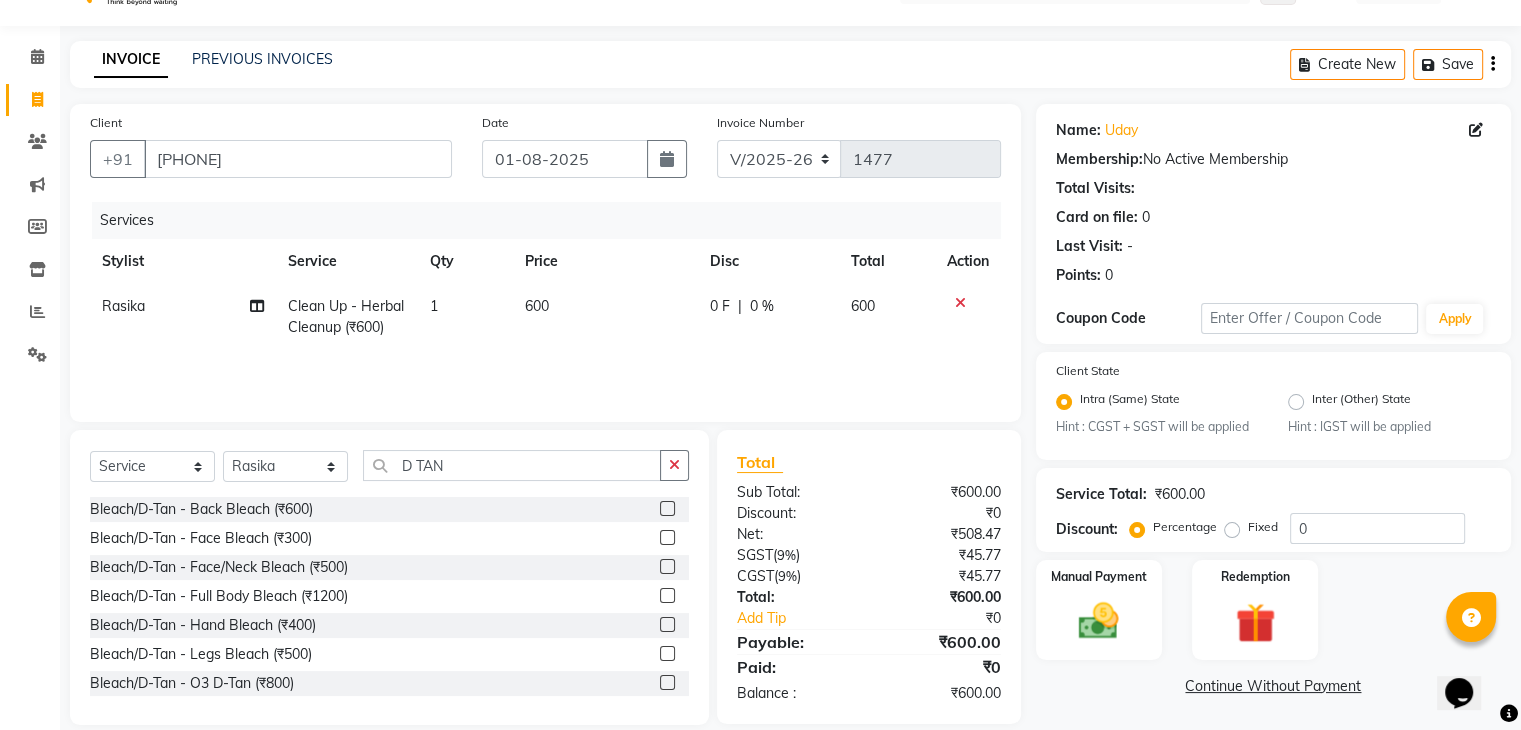 click 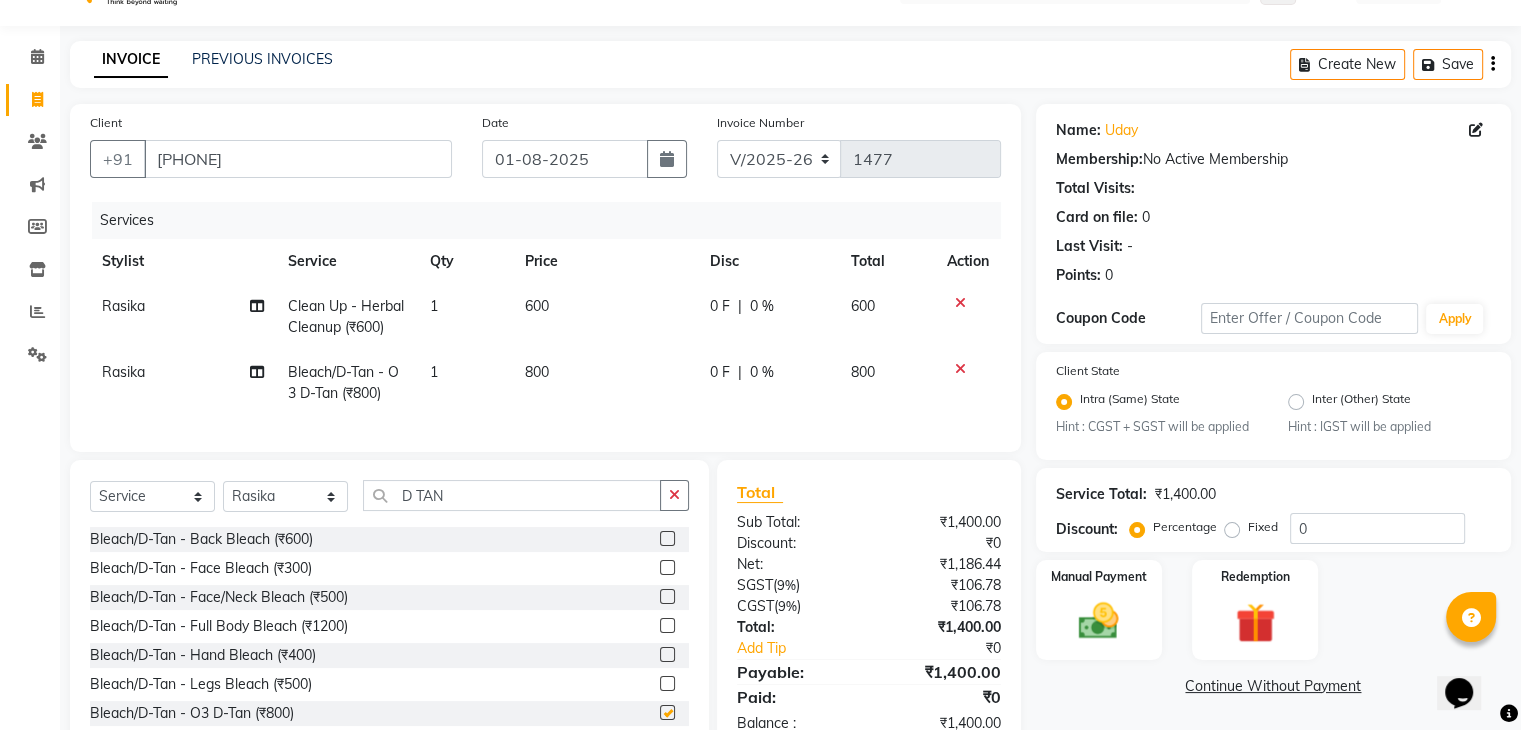 checkbox on "false" 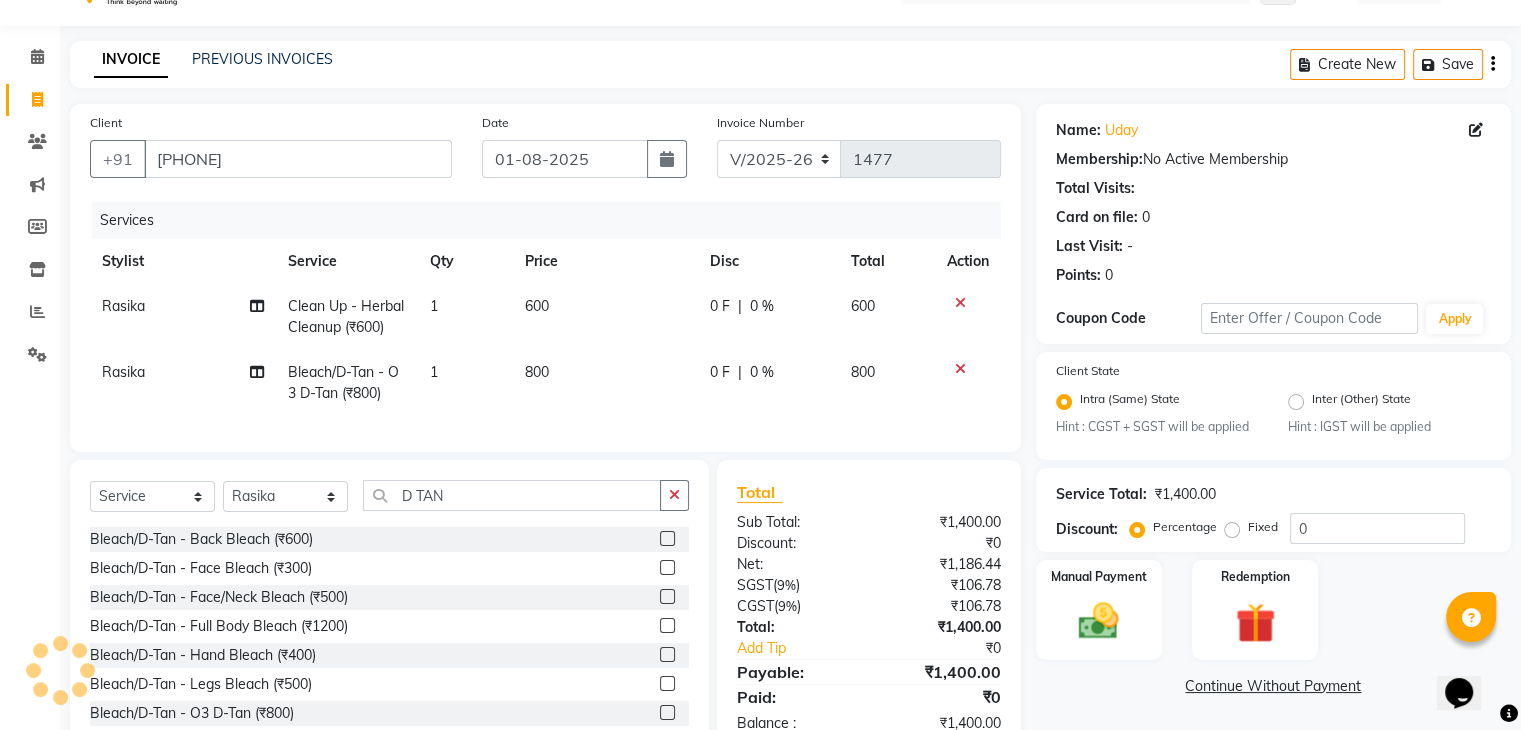 click on "600" 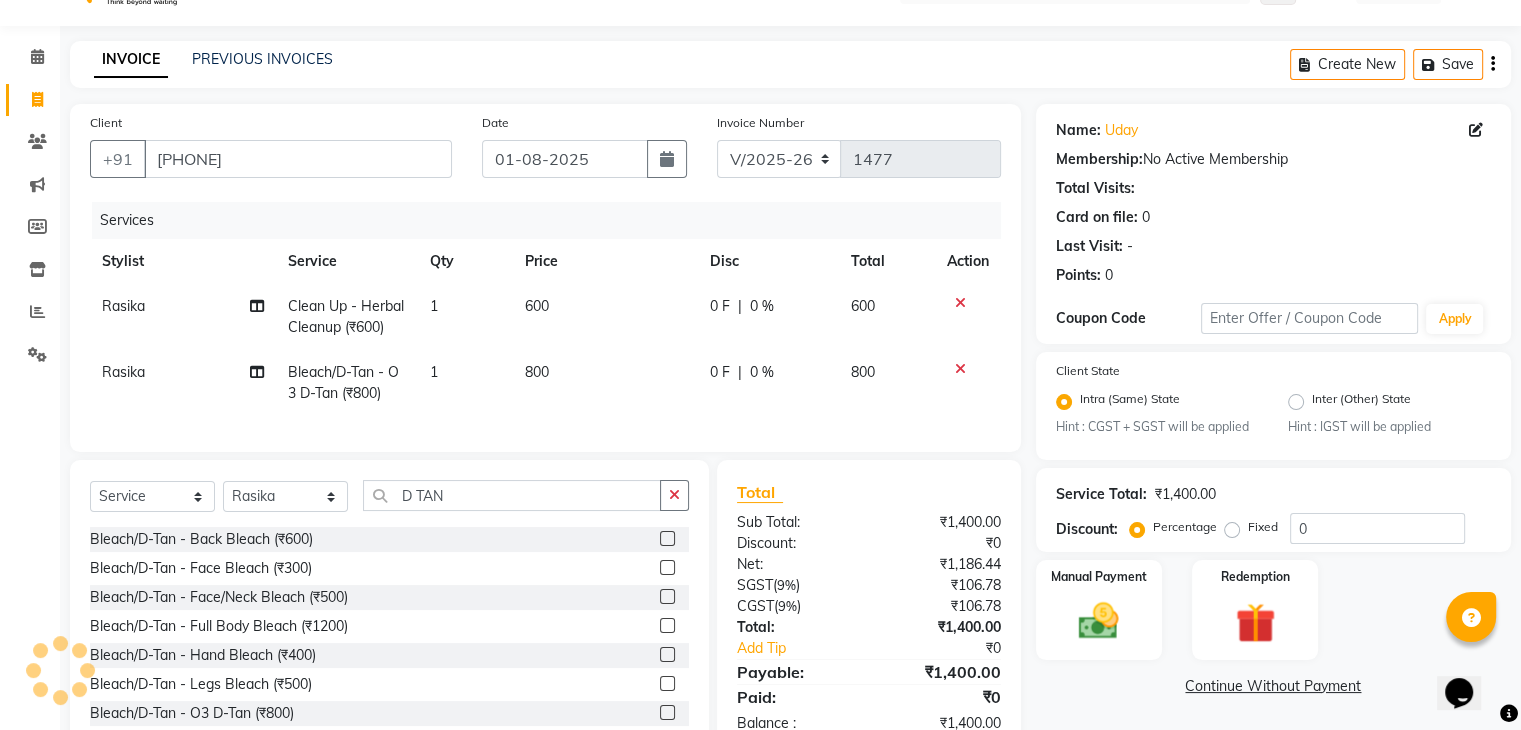select on "46993" 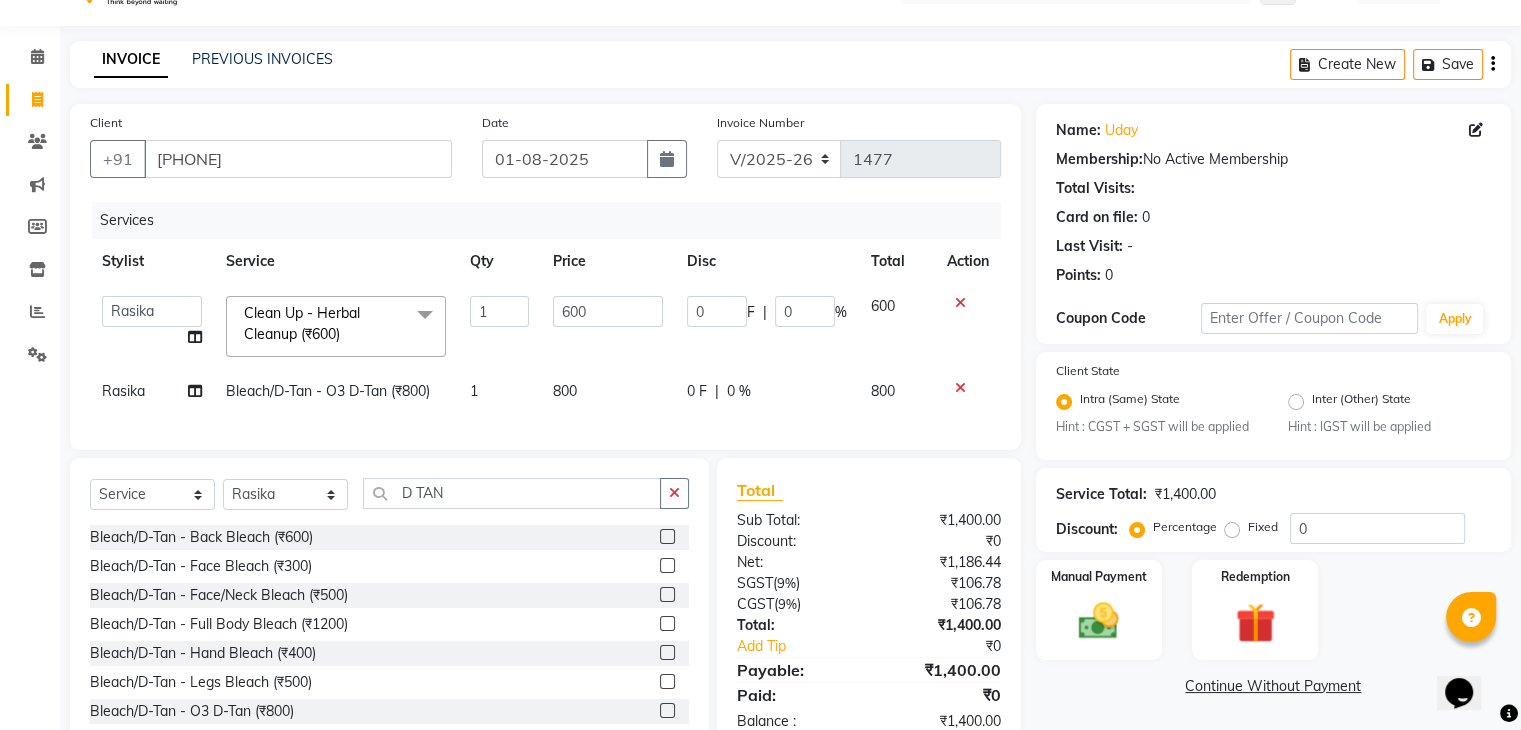 click on "600" 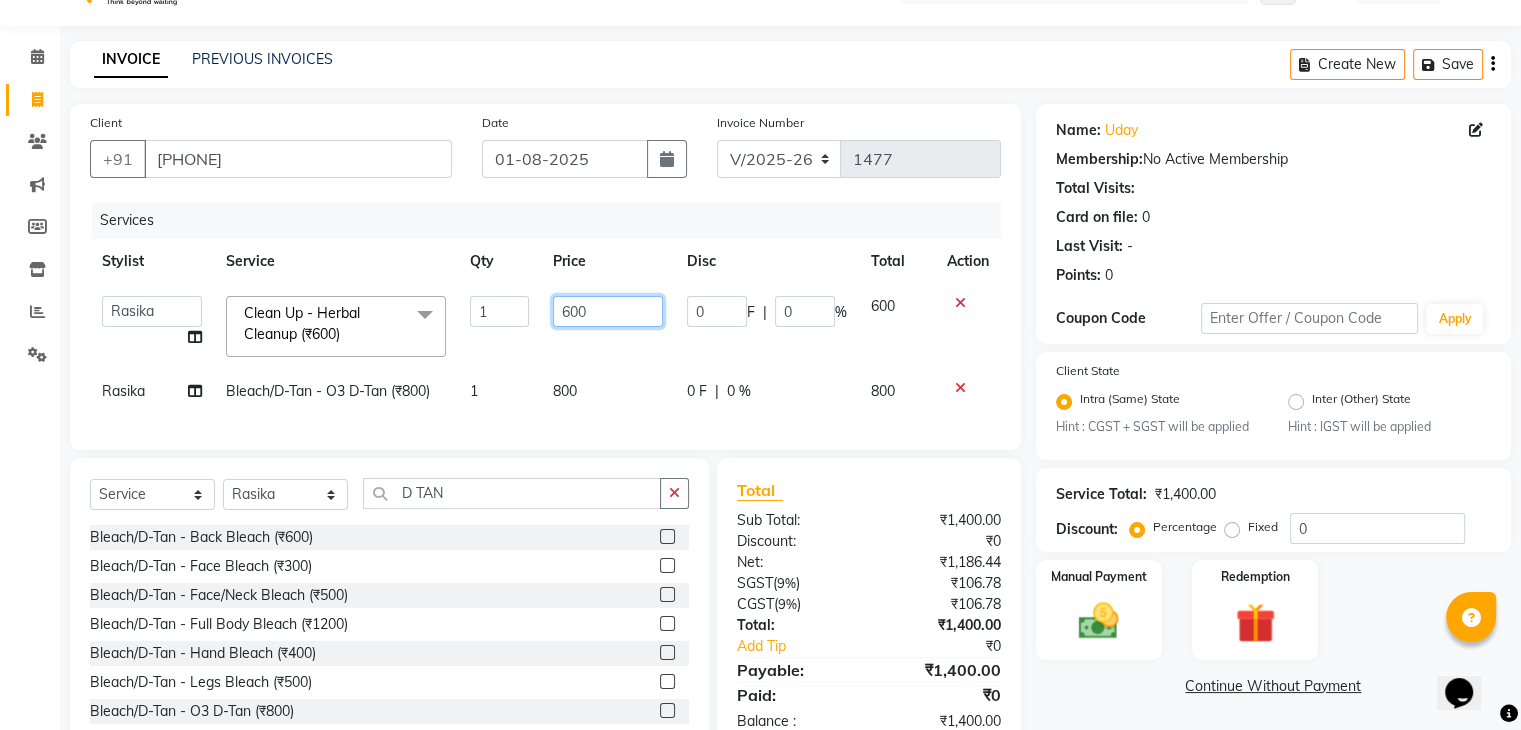 click on "600" 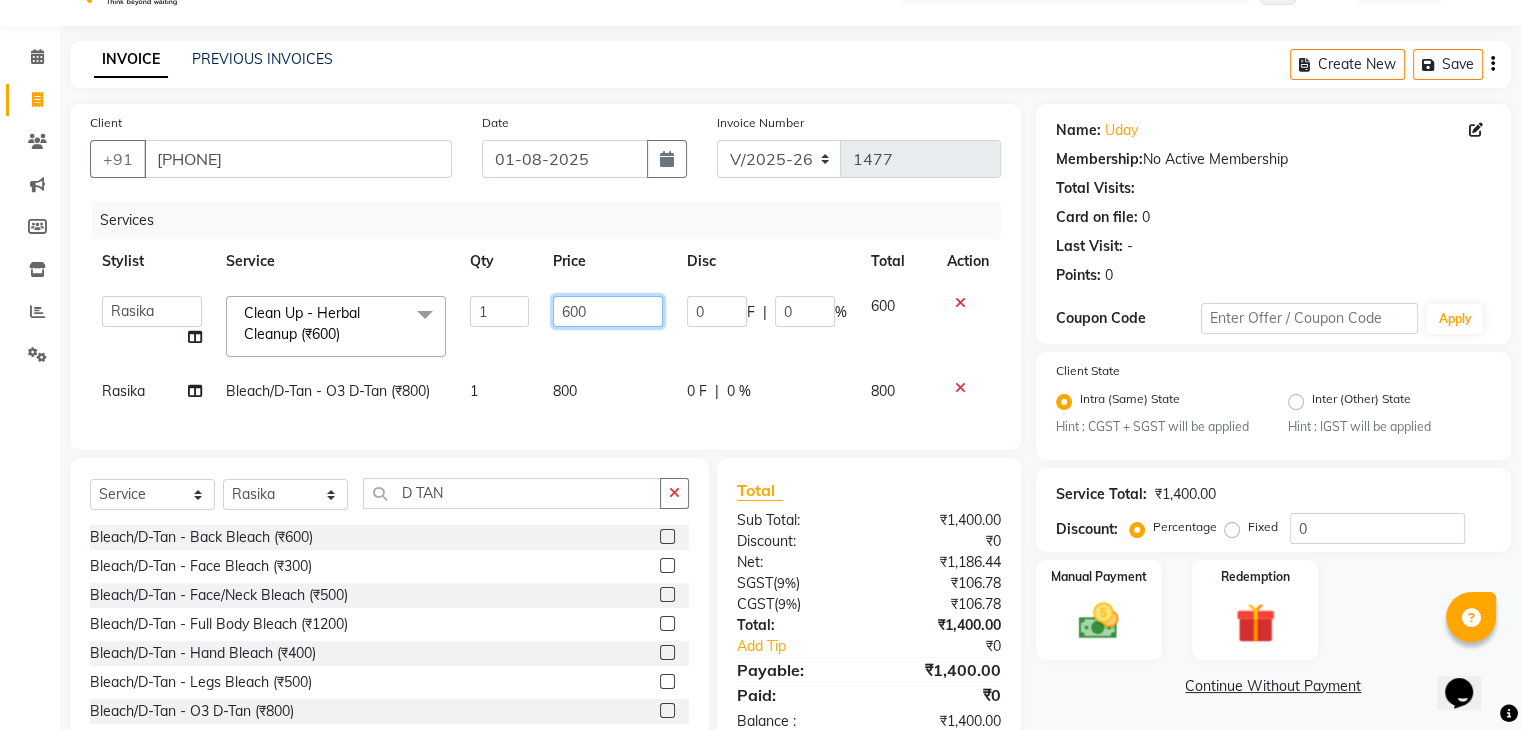 click on "600" 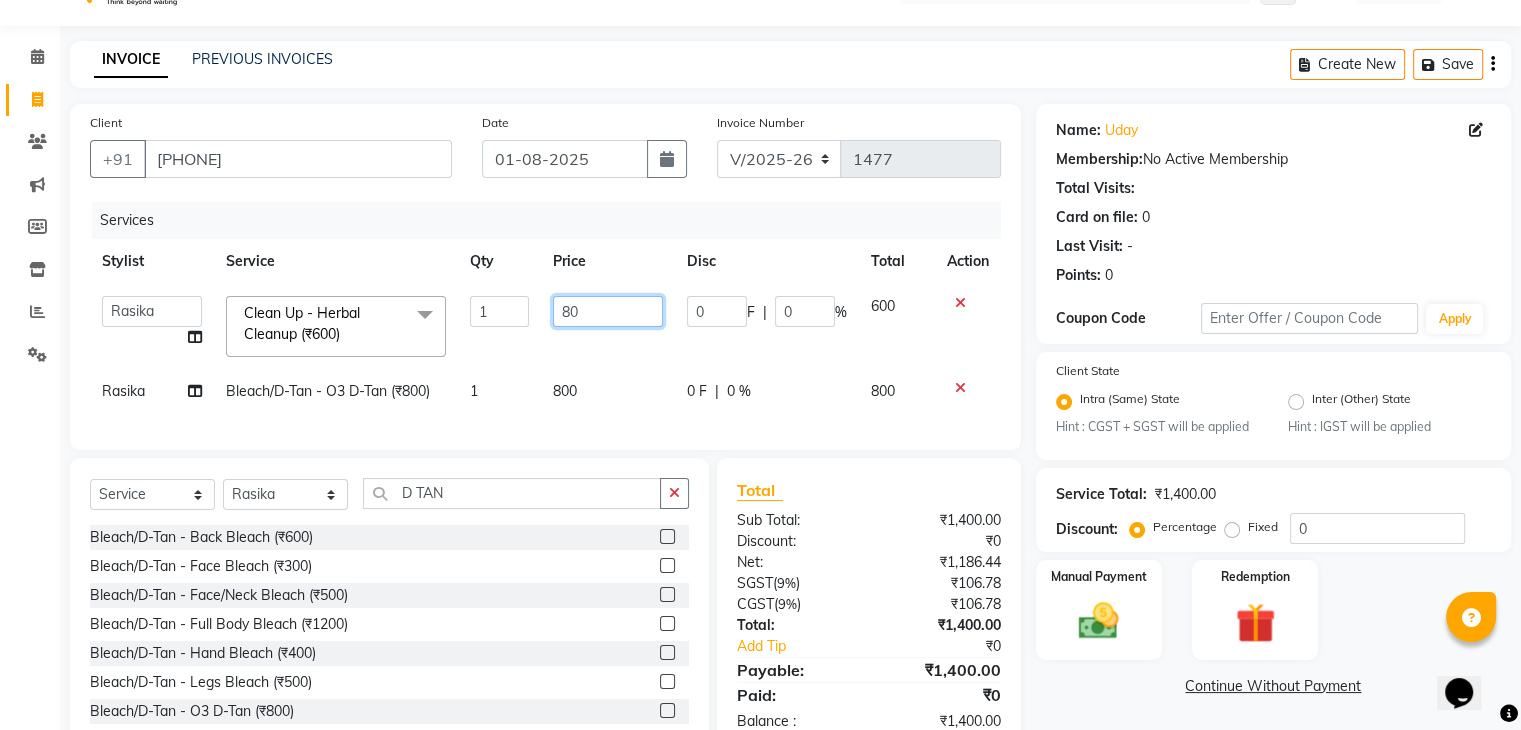 type on "800" 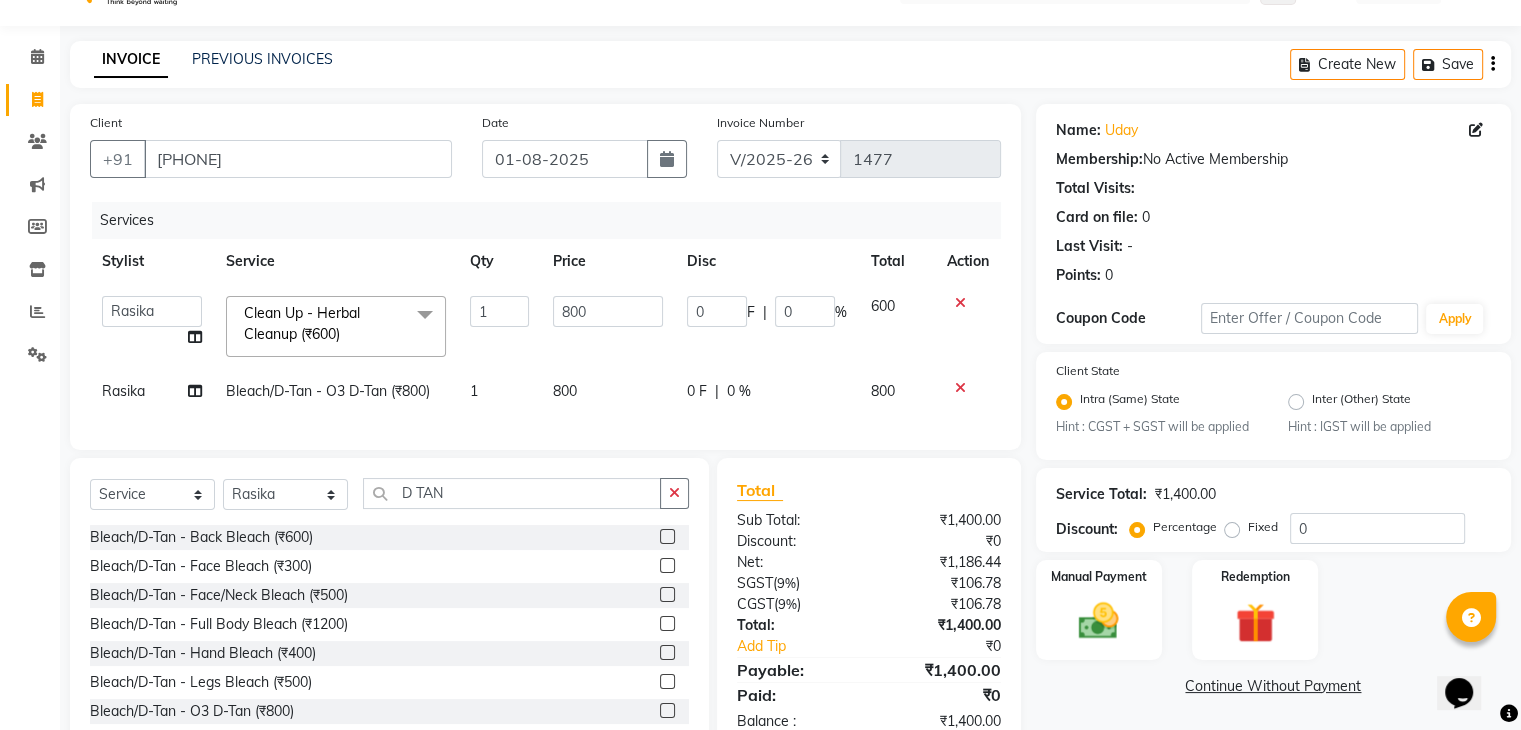 click on "800" 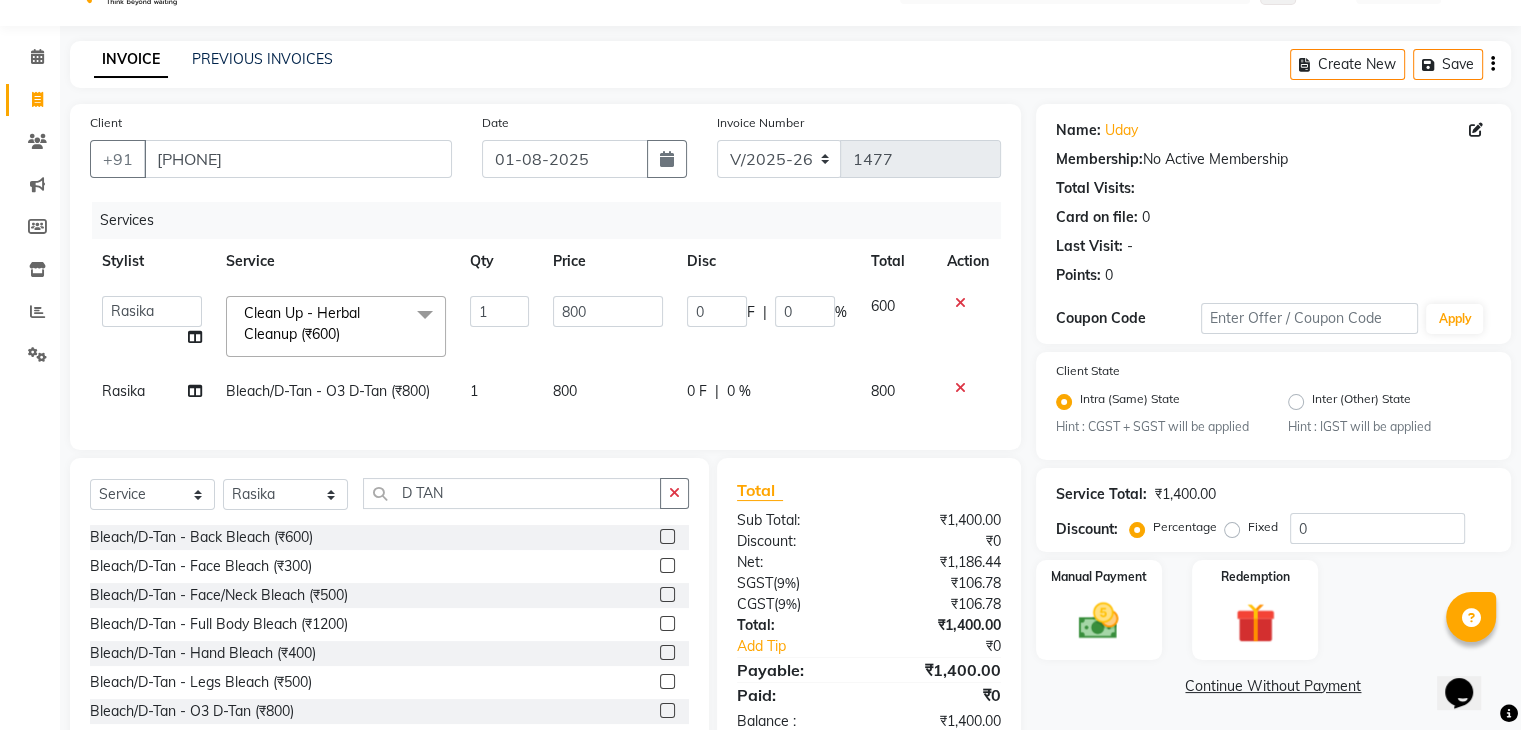 select on "46993" 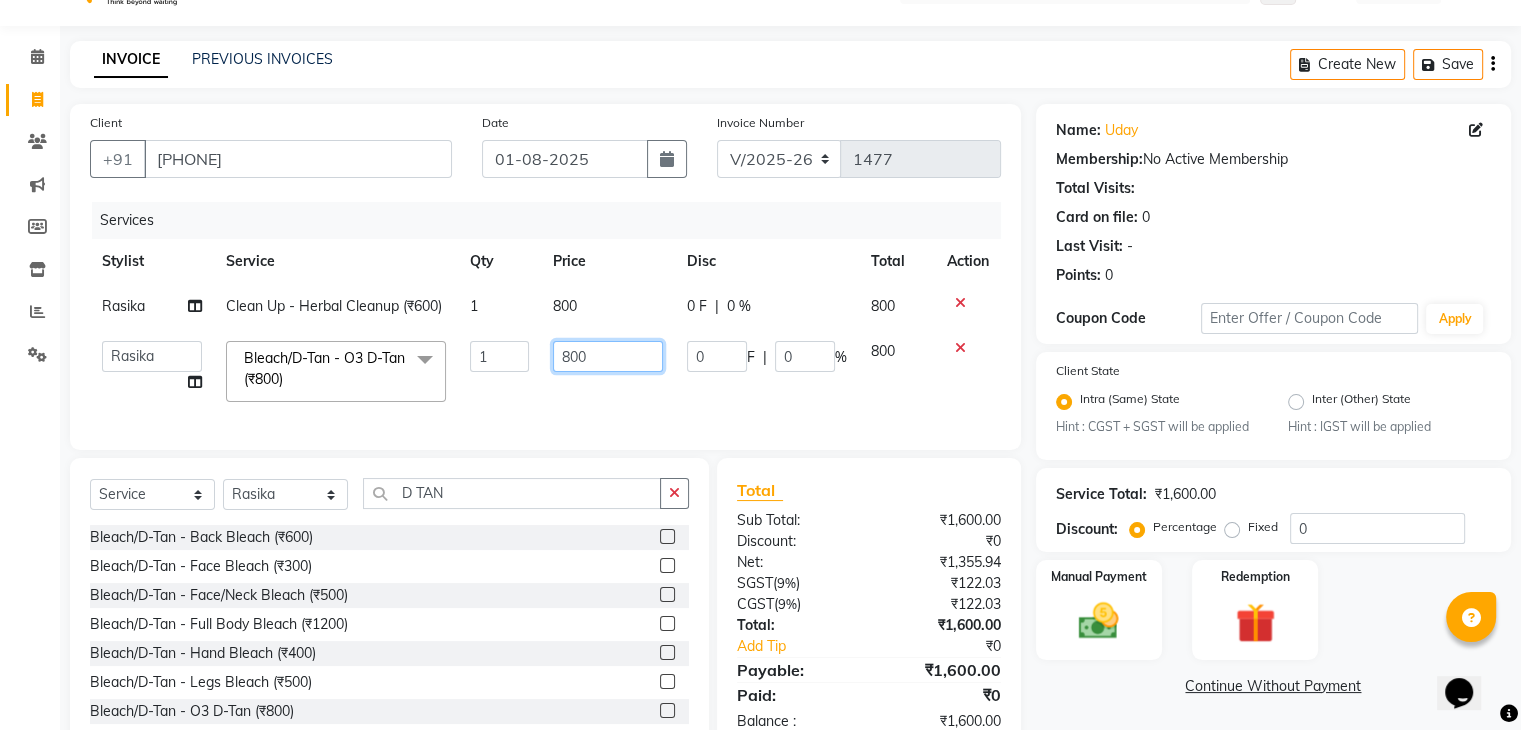 click on "800" 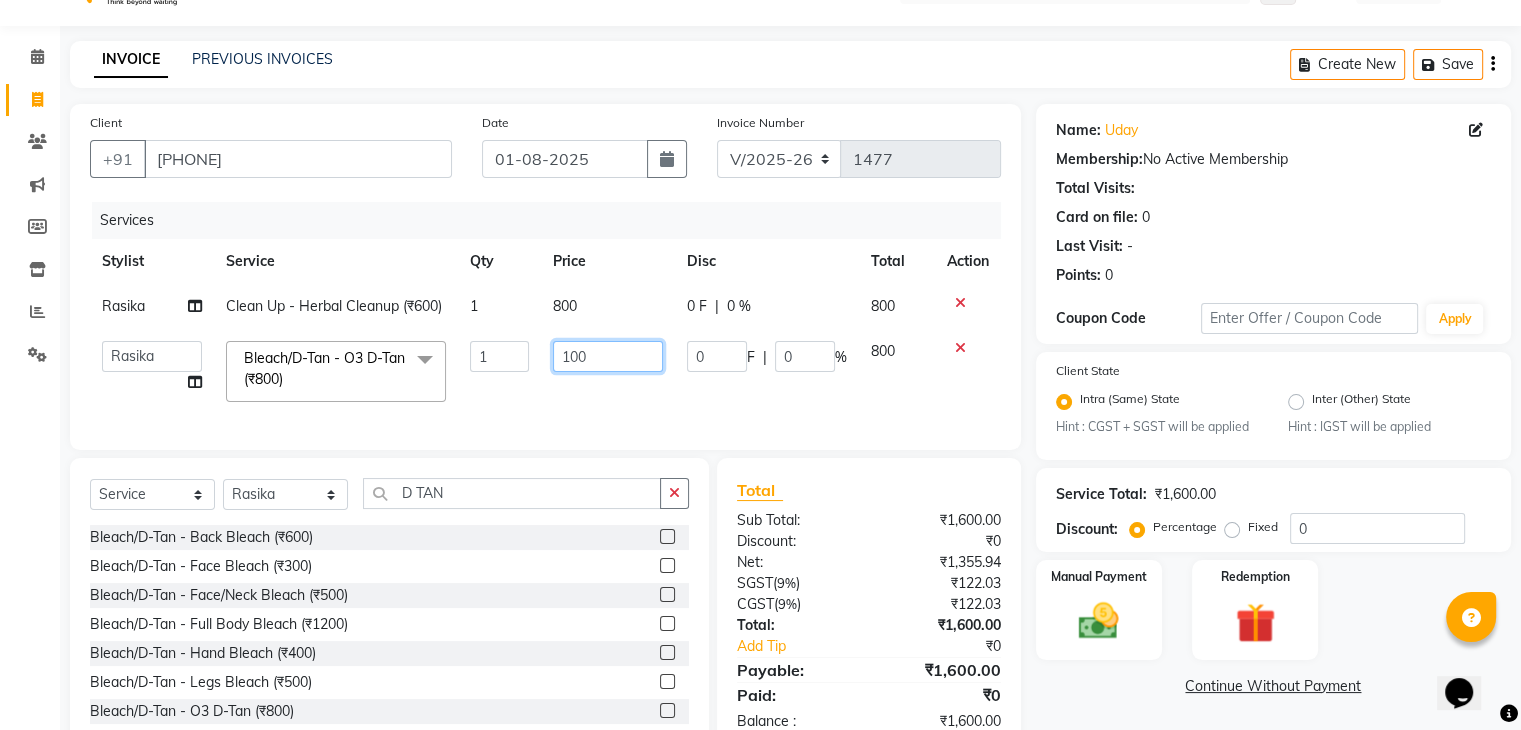 type on "1000" 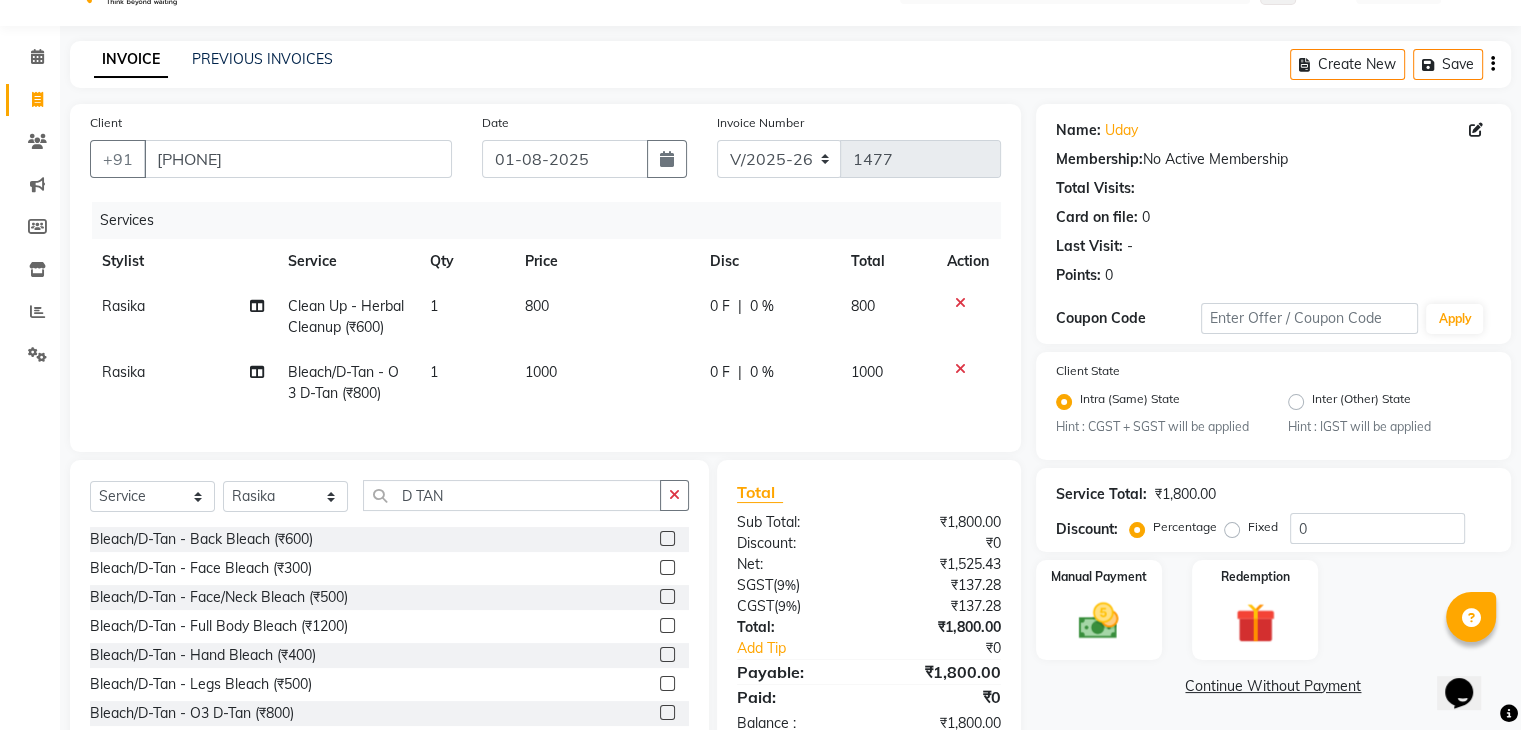 click on "Client +91 9975485942 Date 01-08-2025 Invoice Number V/2025 V/2025-26 1477 Services Stylist Service Qty Price Disc Total Action Rasika Clean Up - Herbal Cleanup (₹600) 1 800 0 F | 0 % 800 Rasika Bleach/D-Tan - O3 D-Tan (₹800) 1 1000 0 F | 0 % 1000 Select  Service  Product  Membership  Package Voucher Prepaid Gift Card  Select Stylist Admin Aman Gayatri Jeetu Mick Raj Rashmi Rasika Sarang D TAN Bleach/D-Tan - Back Bleach (₹600)  Bleach/D-Tan - Face  Bleach (₹300)  Bleach/D-Tan - Face/Neck Bleach (₹500)  Bleach/D-Tan - Full Body Bleach (₹1200)  Bleach/D-Tan - Hand Bleach (₹400)  Bleach/D-Tan - Legs Bleach (₹500)  Bleach/D-Tan - O3 D-Tan (₹800)  Bleach/D-Tan - Raga D- Tan (₹600)  Neck dtan (₹300)  Facial - O3 D-Tan Facial (₹3000)  Total Sub Total: ₹1,800.00 Discount: ₹0 Net: ₹1,525.43 SGST  ( 9% ) ₹137.28 CGST  ( 9% ) ₹137.28 Total: ₹1,800.00 Add Tip ₹0 Payable: ₹1,800.00 Paid: ₹0 Balance   : ₹1,800.00" 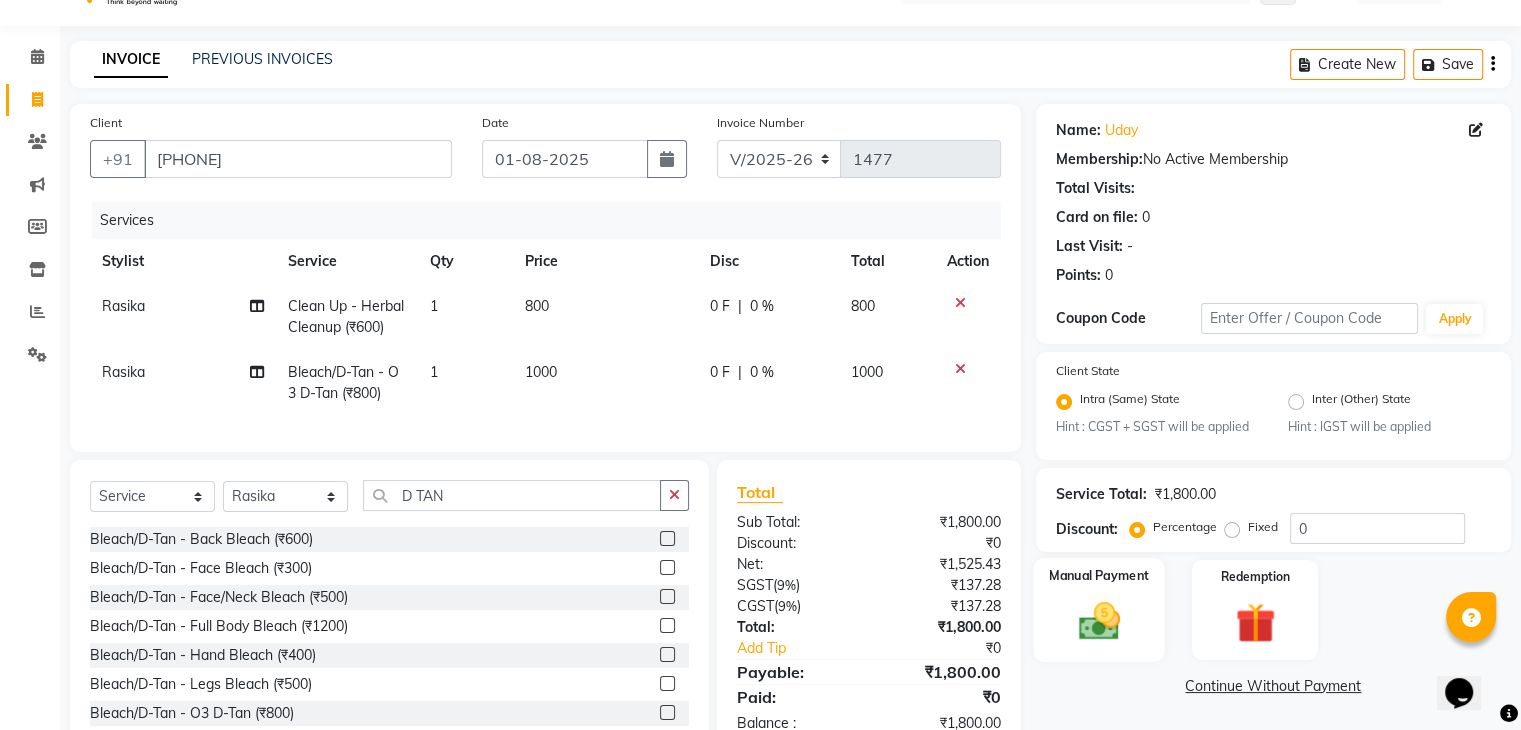 click 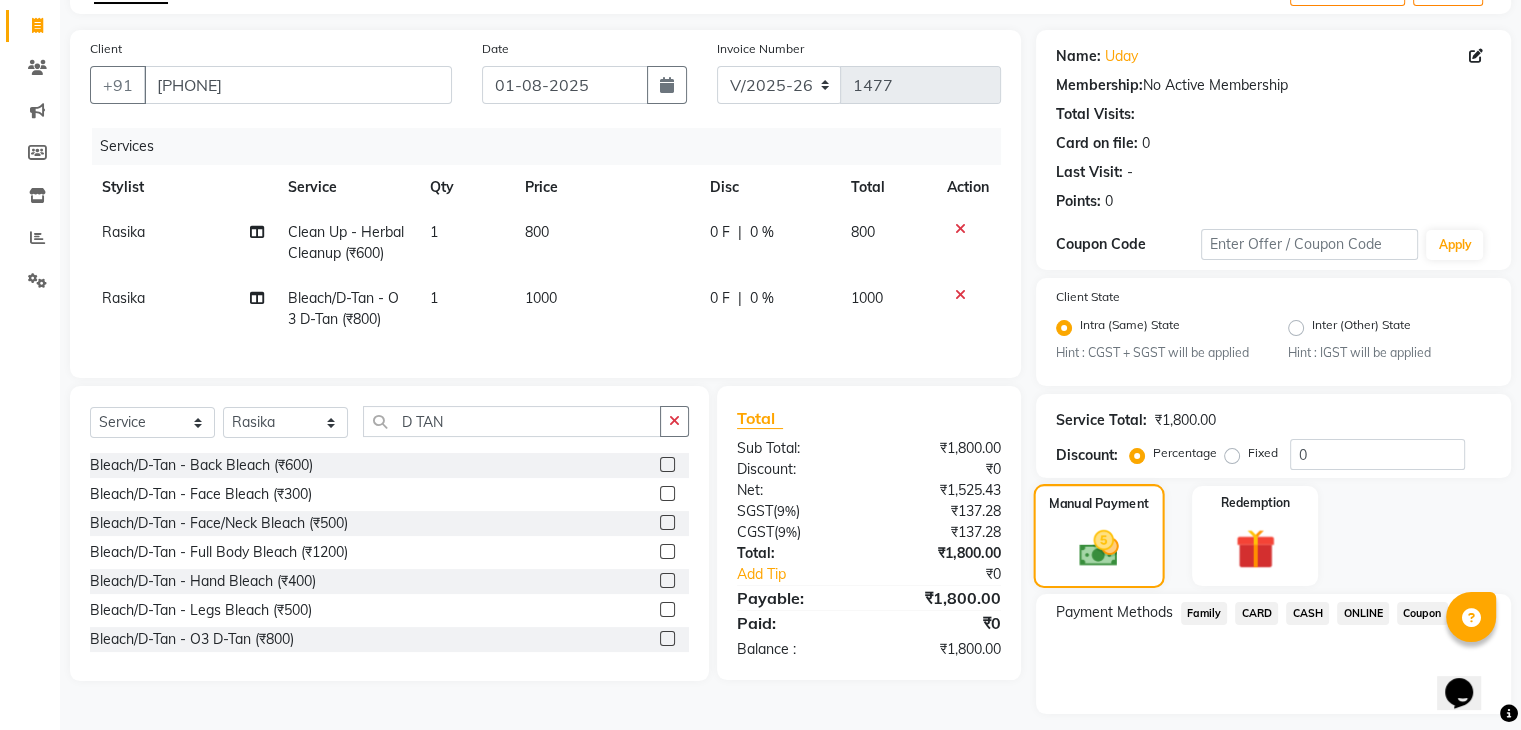 scroll, scrollTop: 125, scrollLeft: 0, axis: vertical 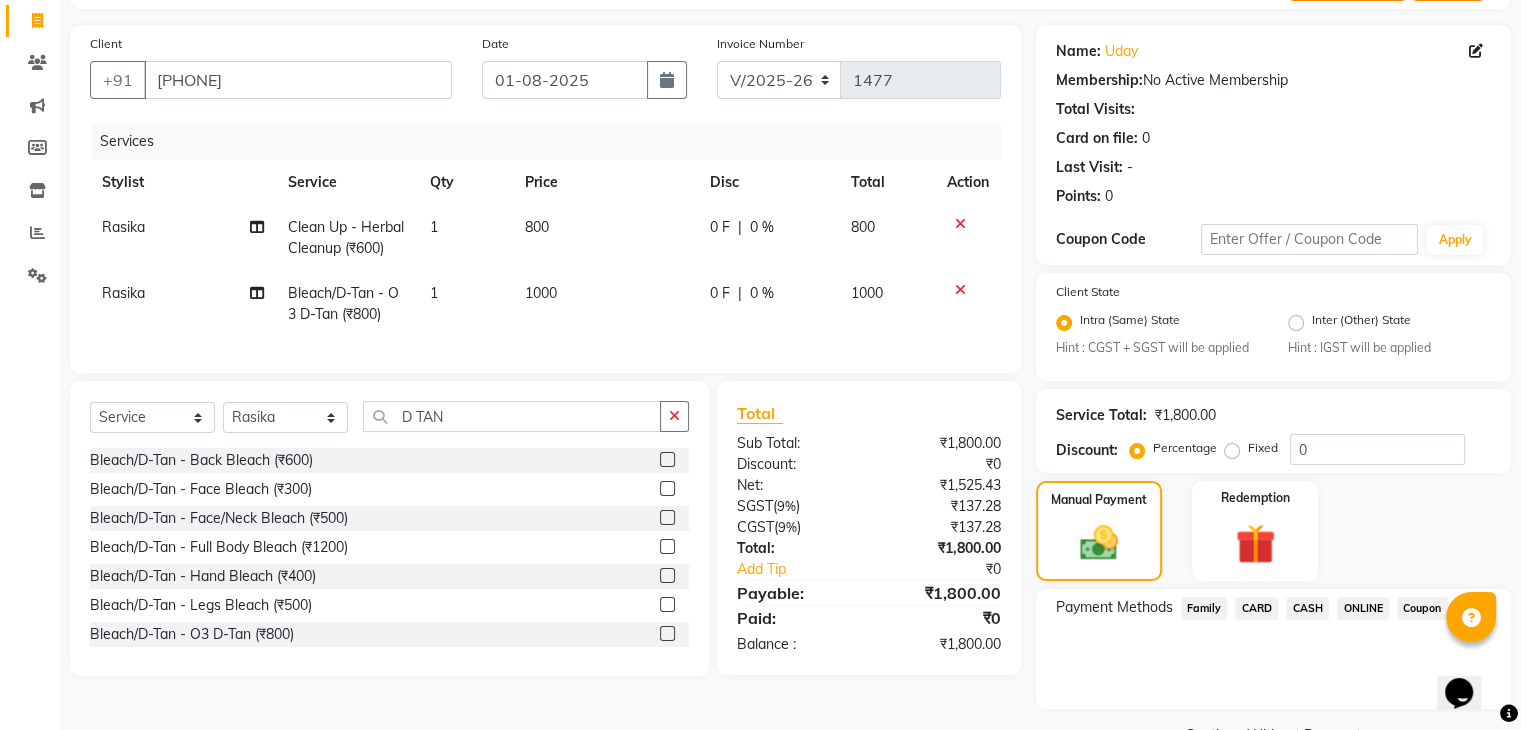 click on "ONLINE" 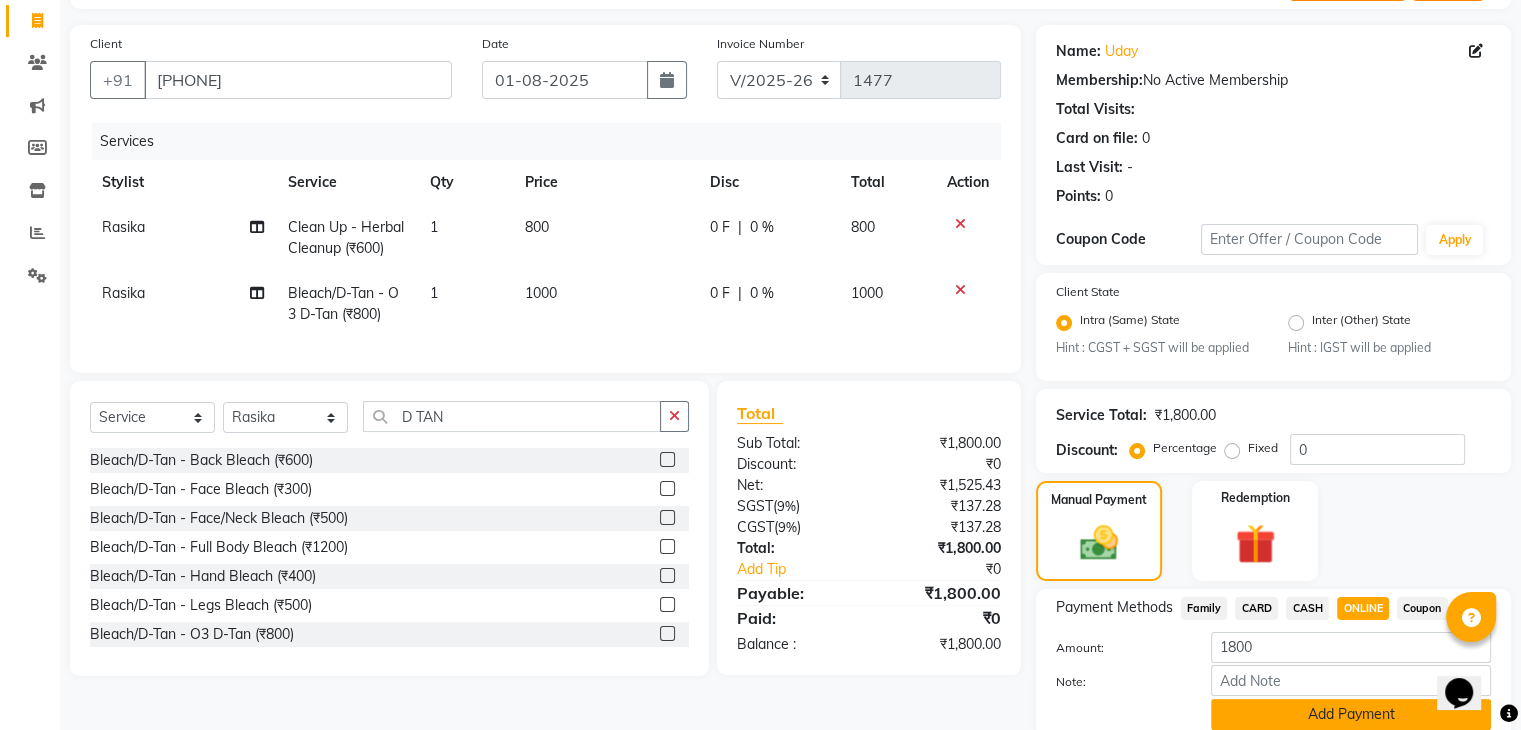 click on "Add Payment" 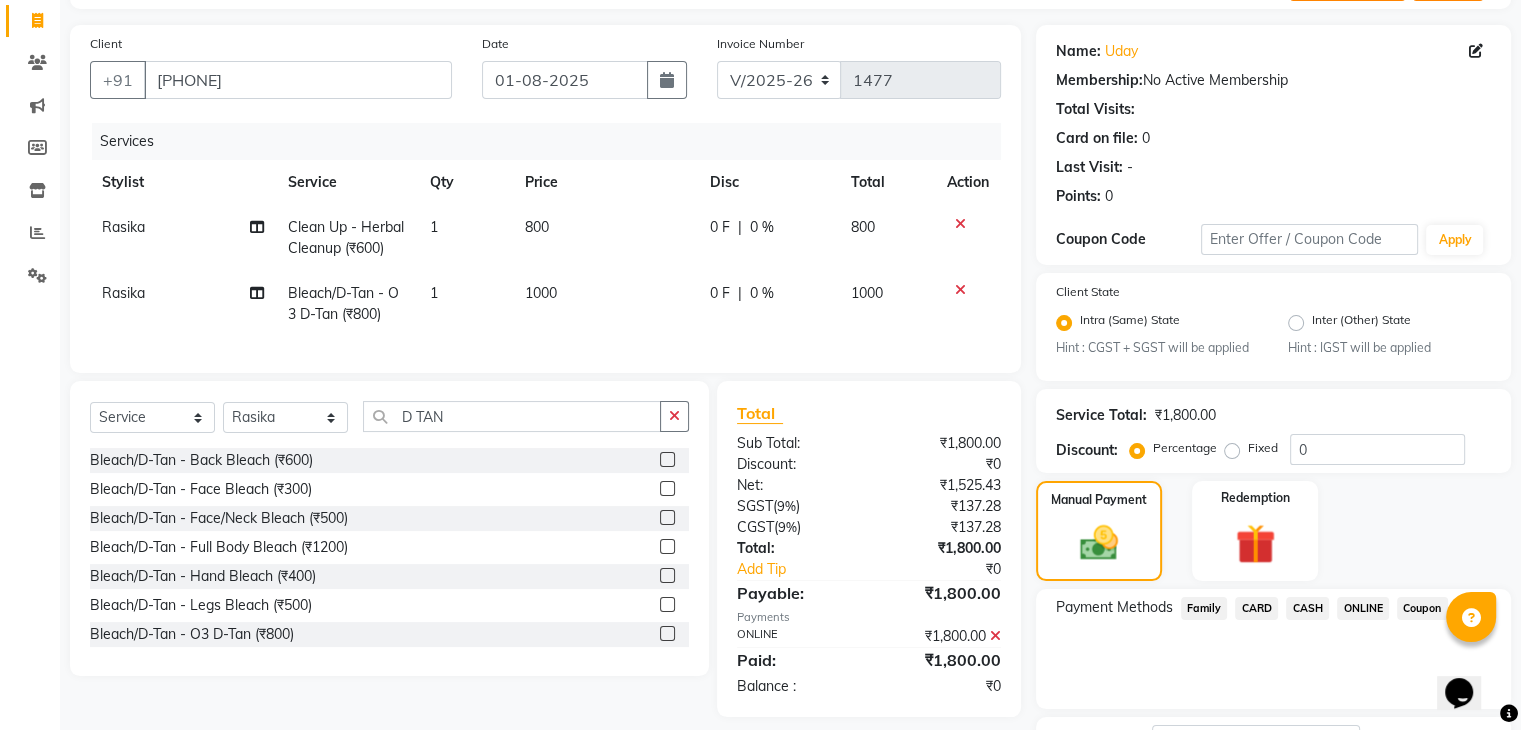 scroll, scrollTop: 289, scrollLeft: 0, axis: vertical 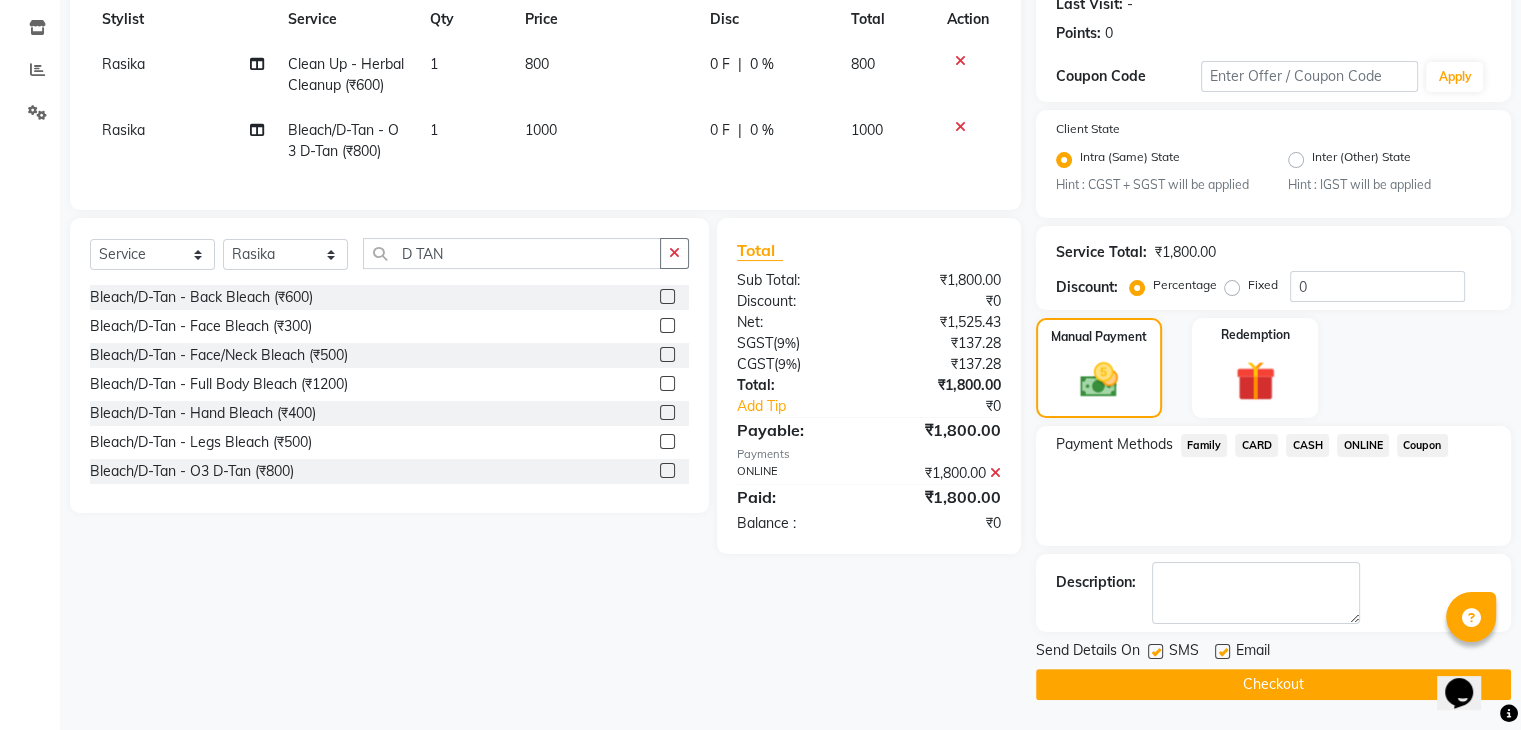 click on "Checkout" 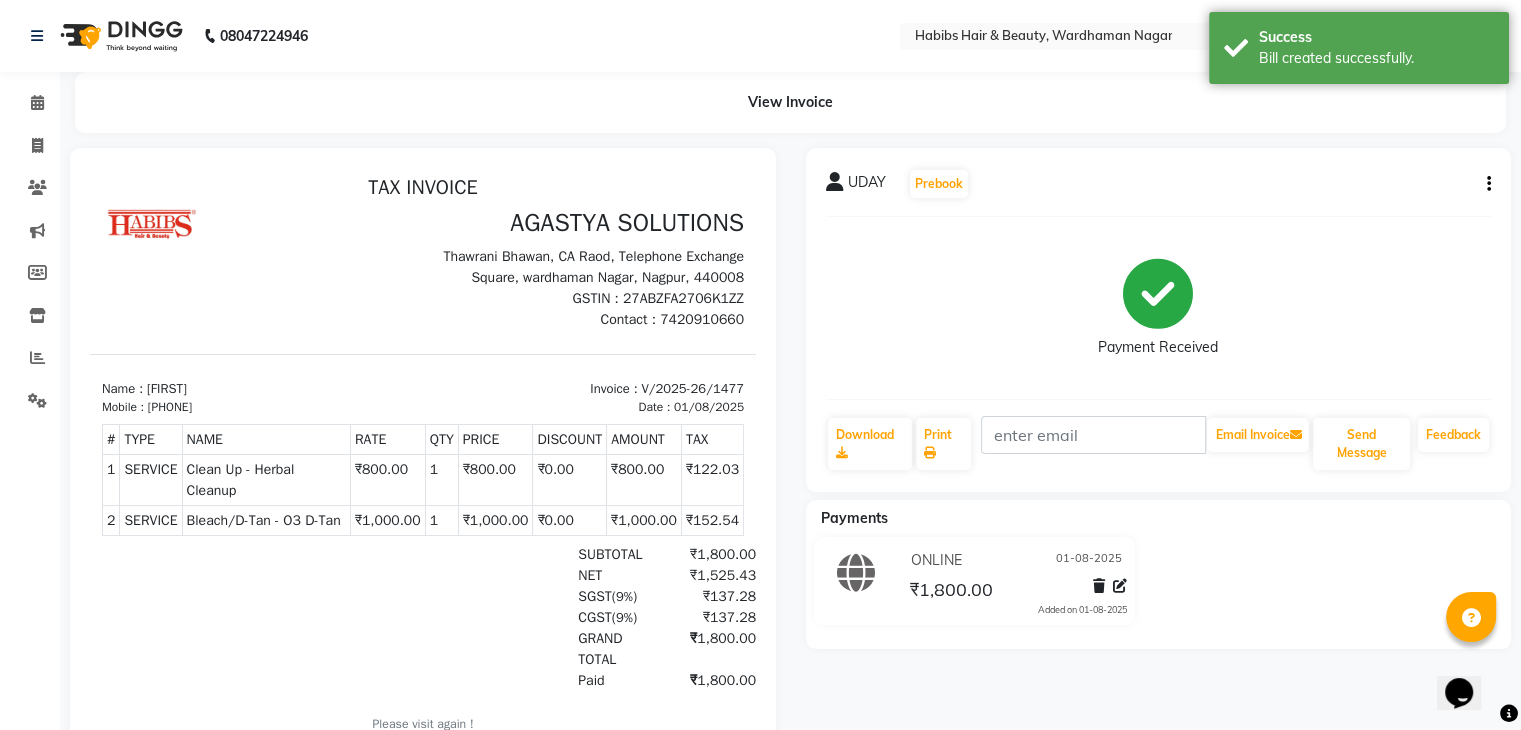 scroll, scrollTop: 0, scrollLeft: 0, axis: both 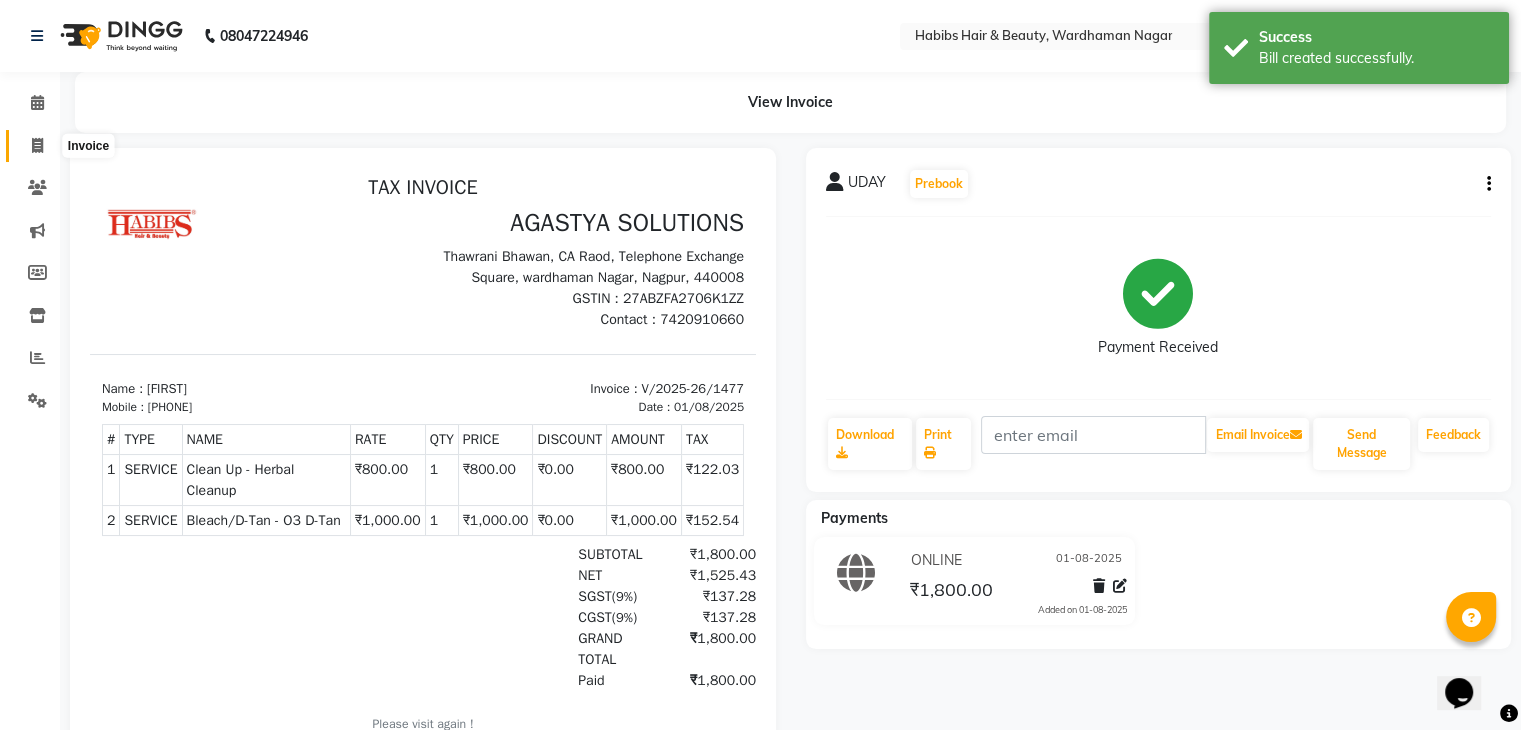 click 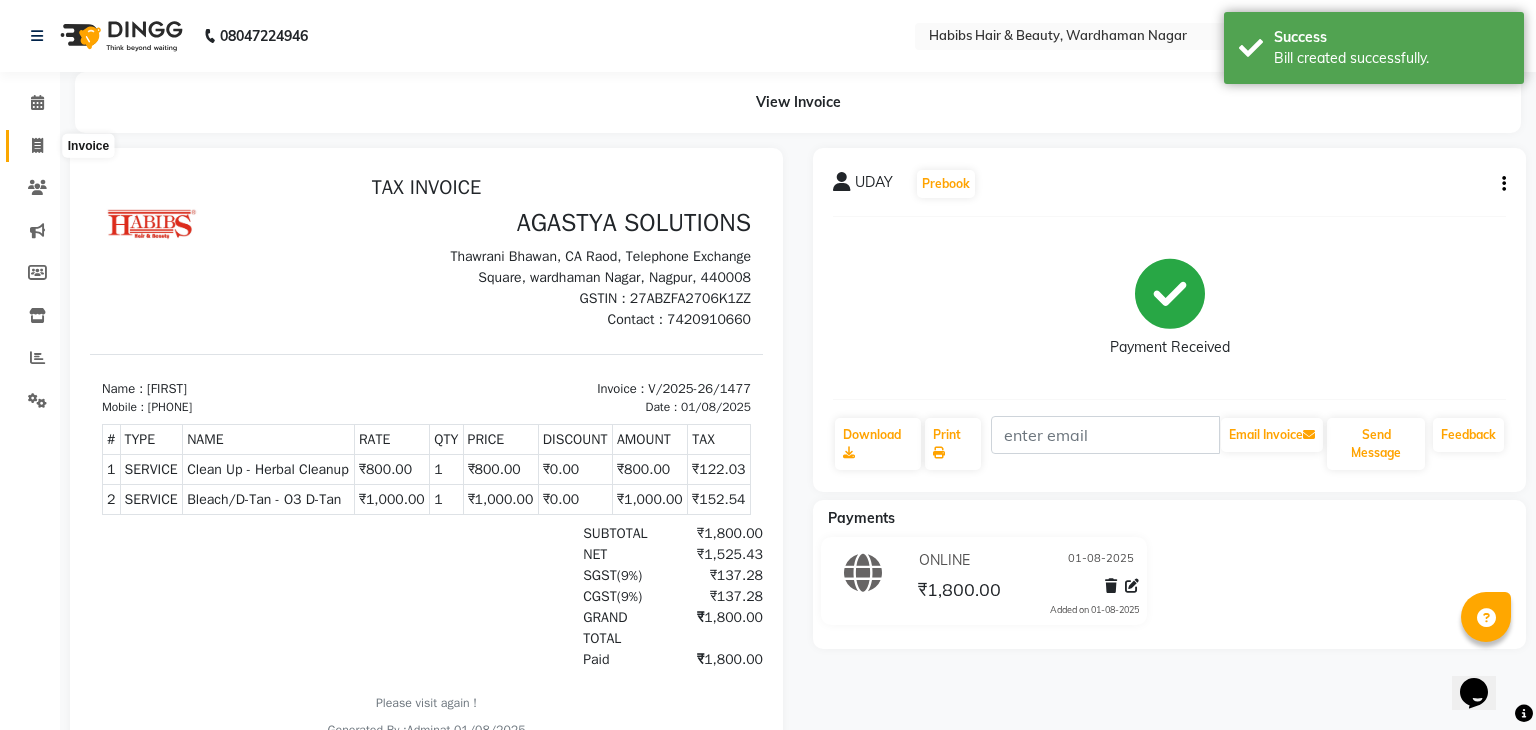 select on "service" 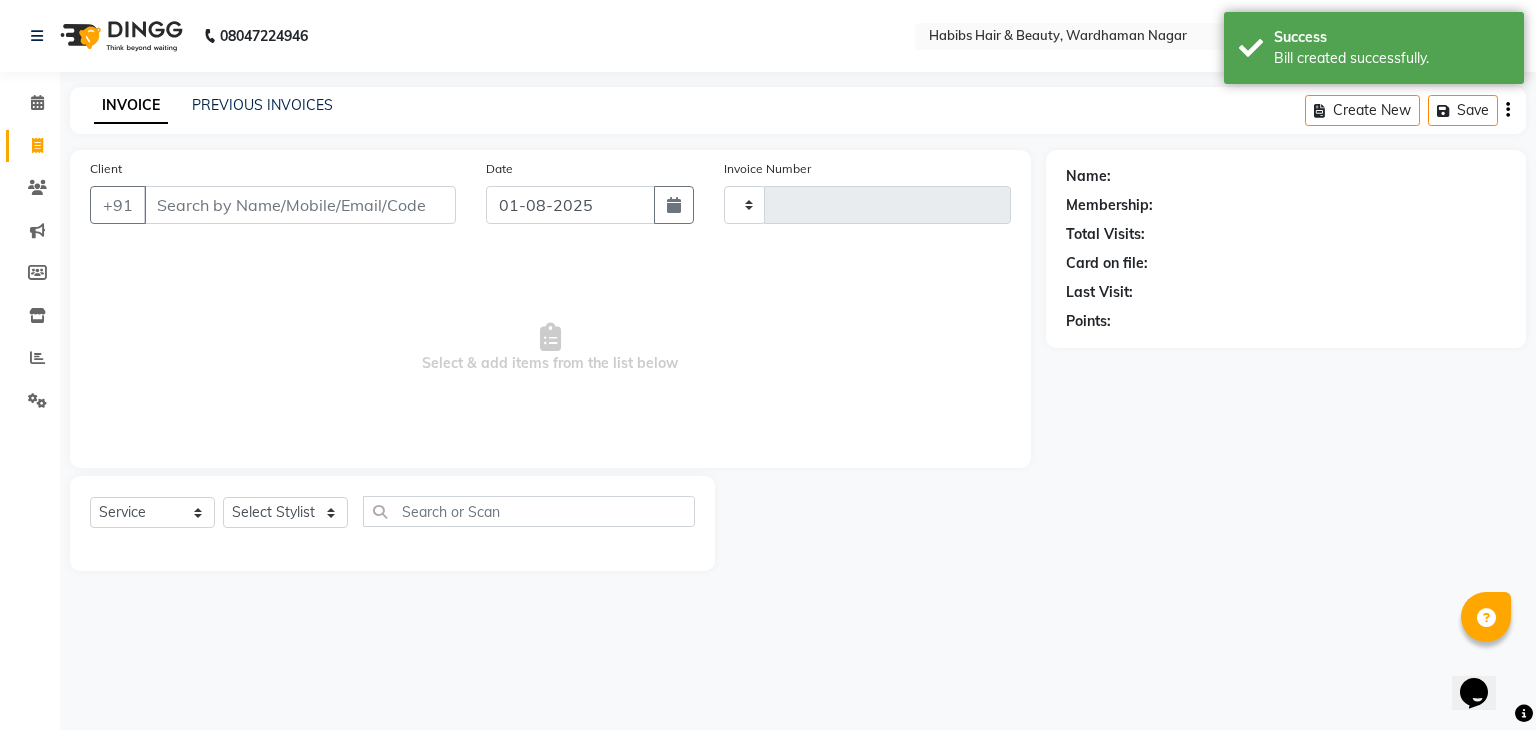 type on "1478" 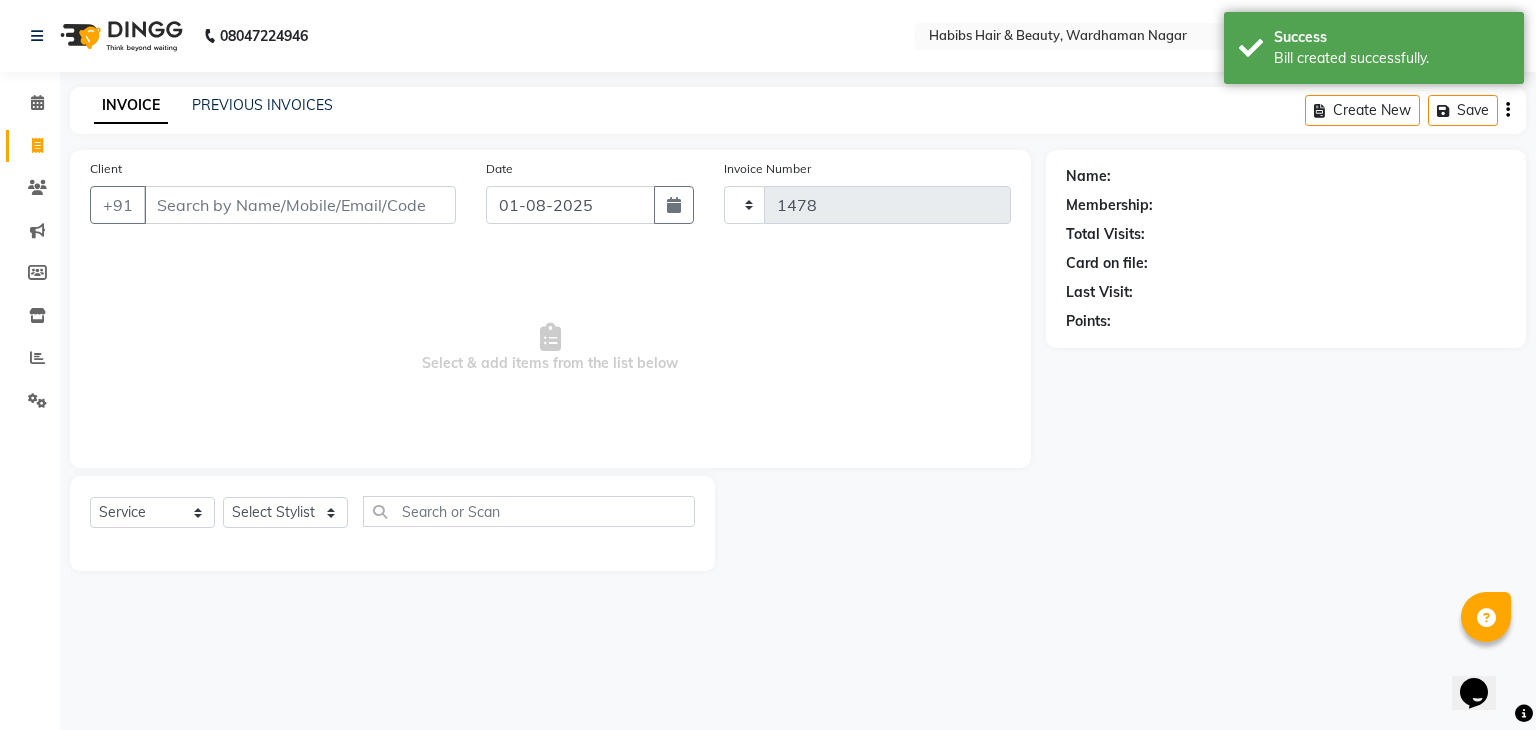 select on "3714" 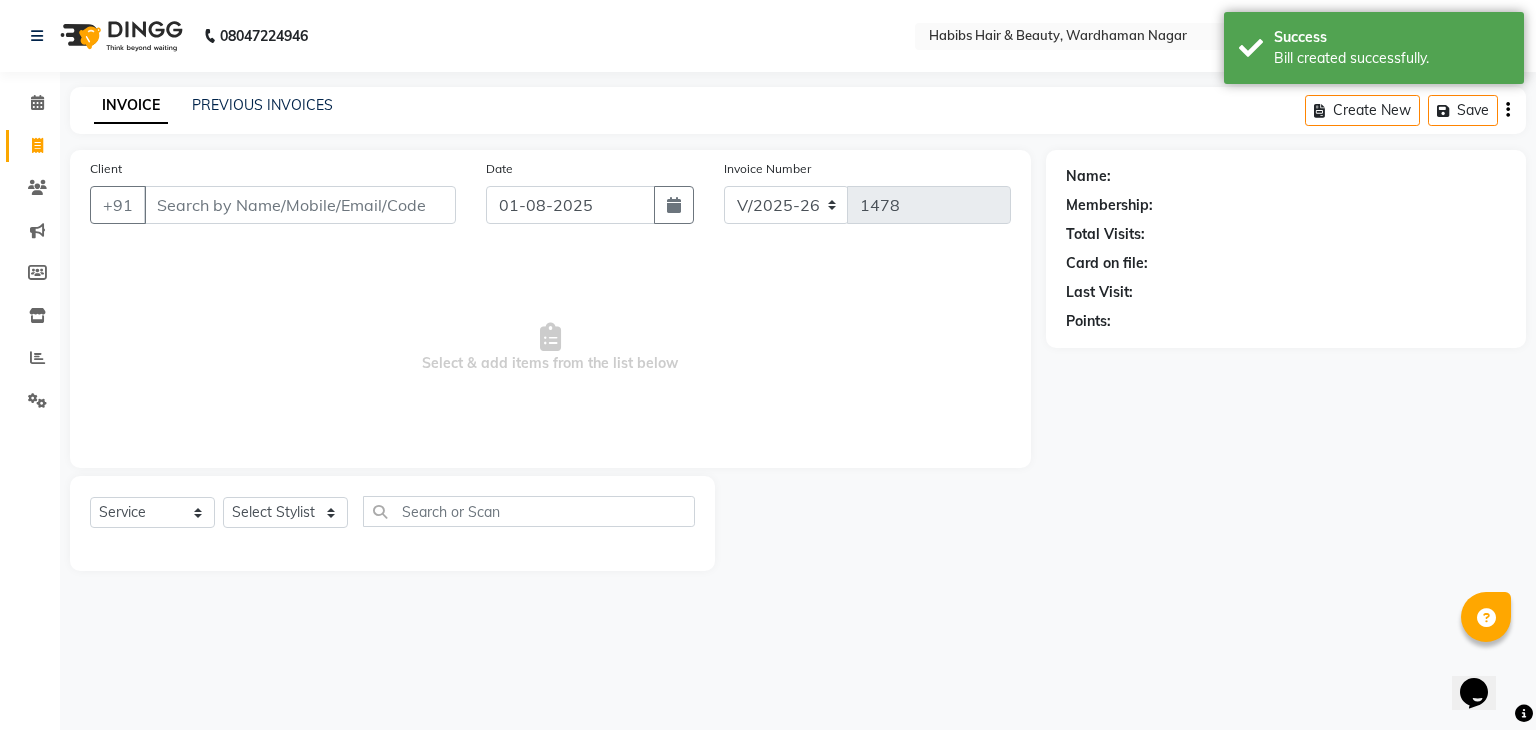 click on "Client" at bounding box center [300, 205] 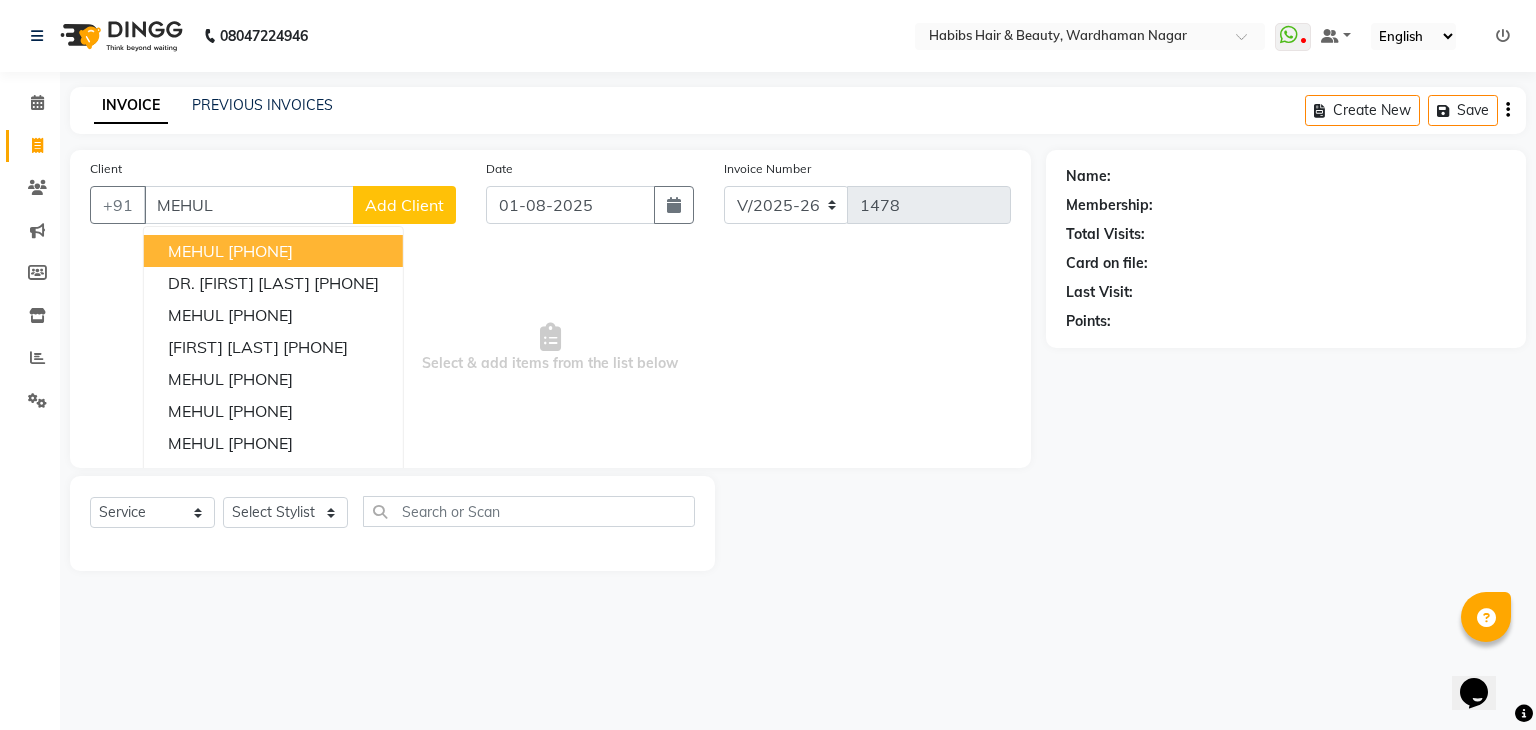 click on "MEHUL" at bounding box center (196, 251) 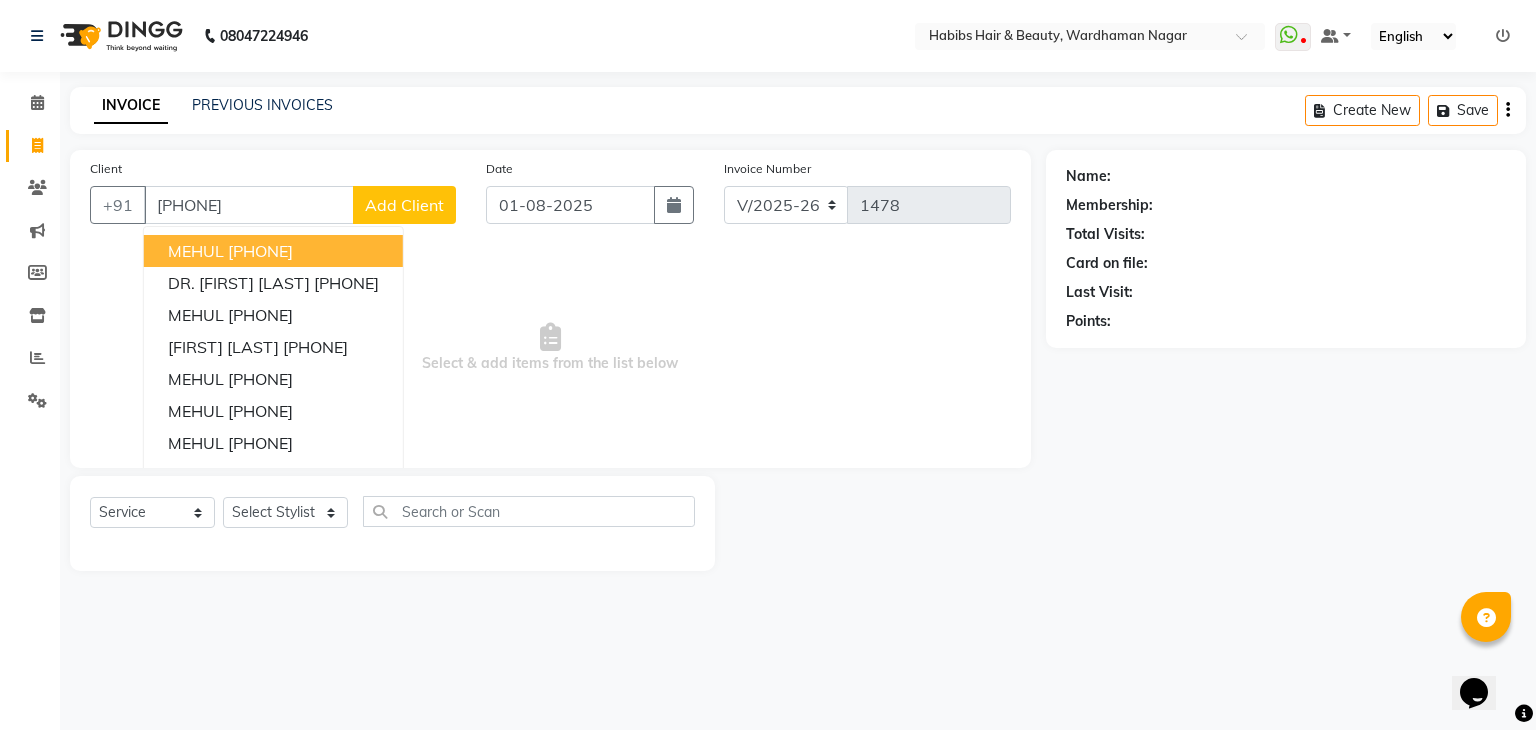 type on "9623445865" 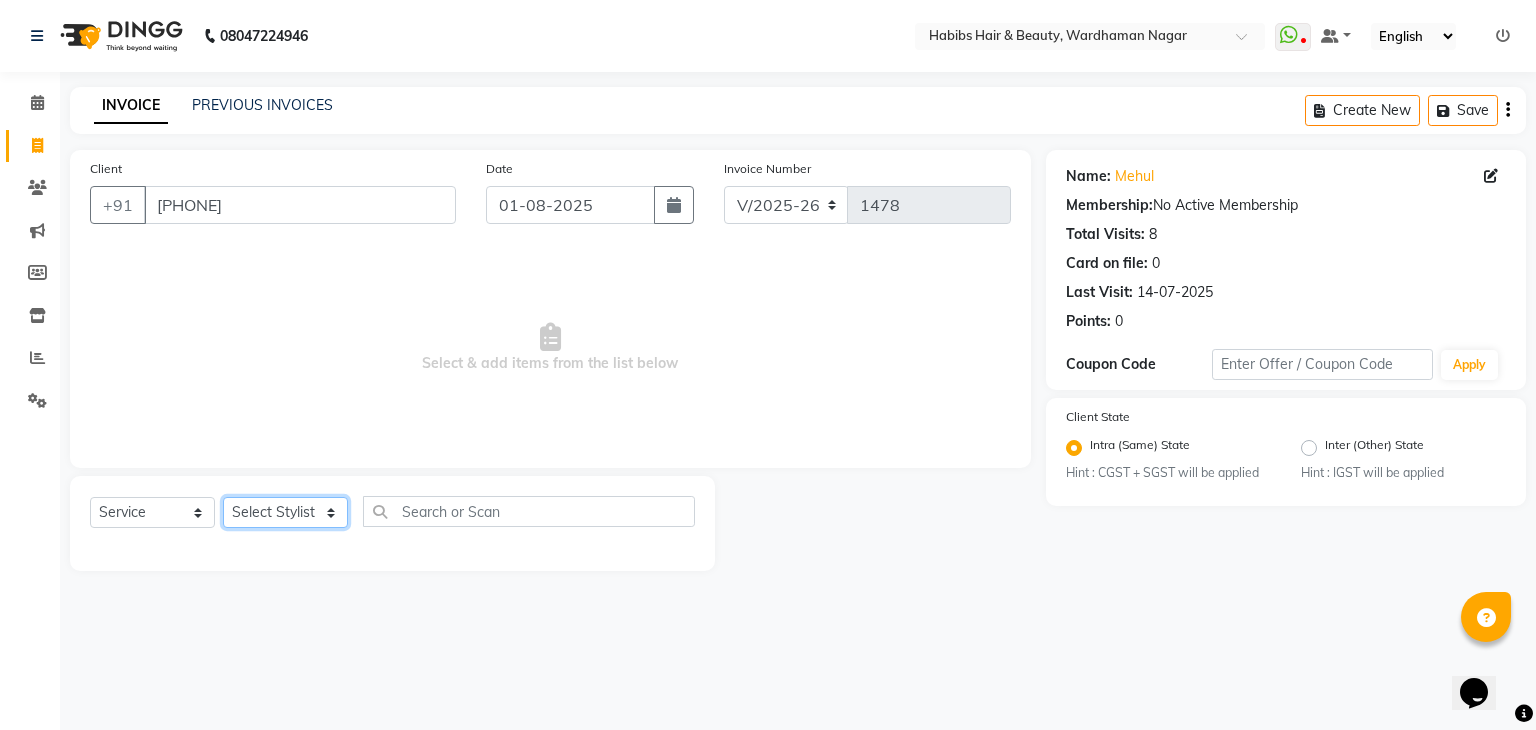 click on "Select Stylist Admin Aman Gayatri Jeetu Mick Raj Rashmi Rasika Sarang" 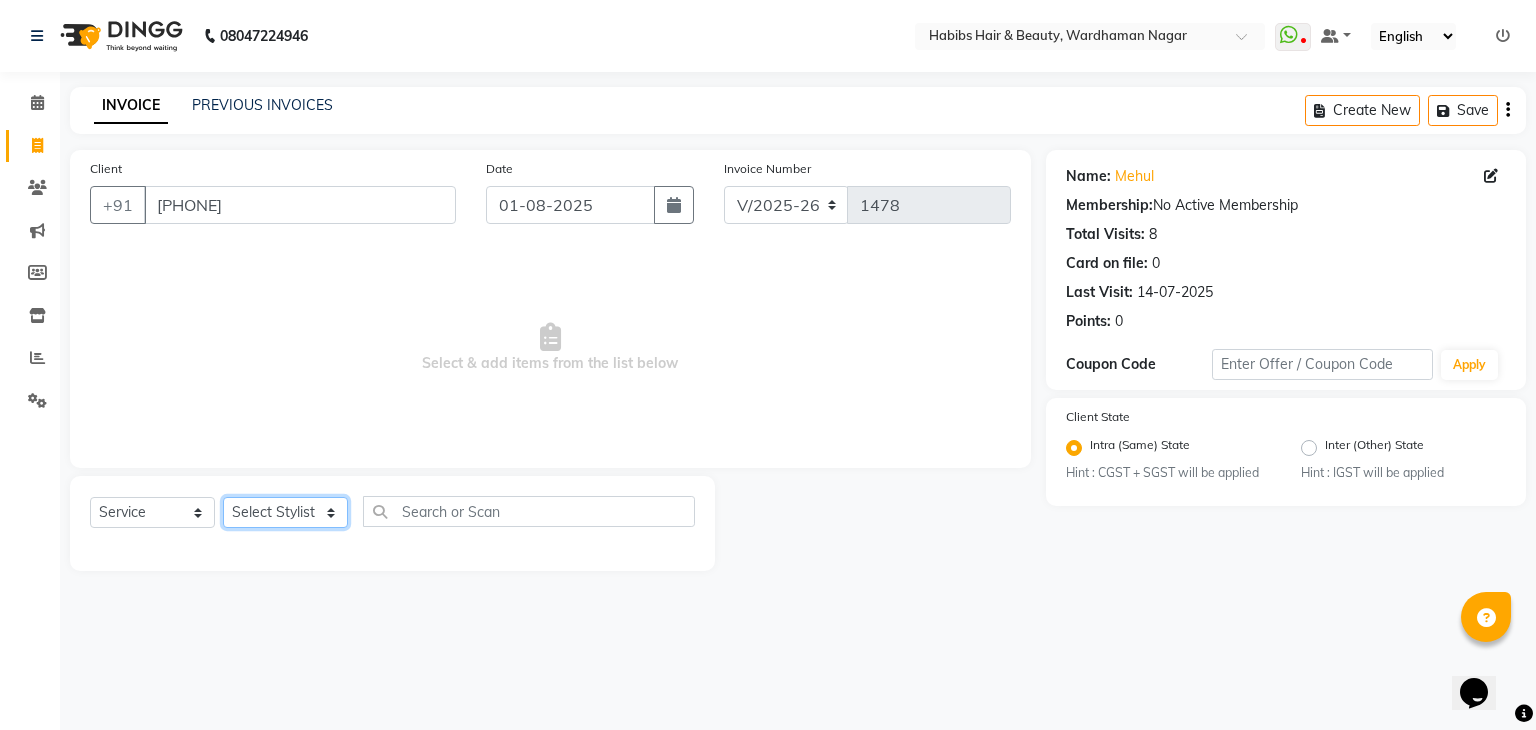 select on "63156" 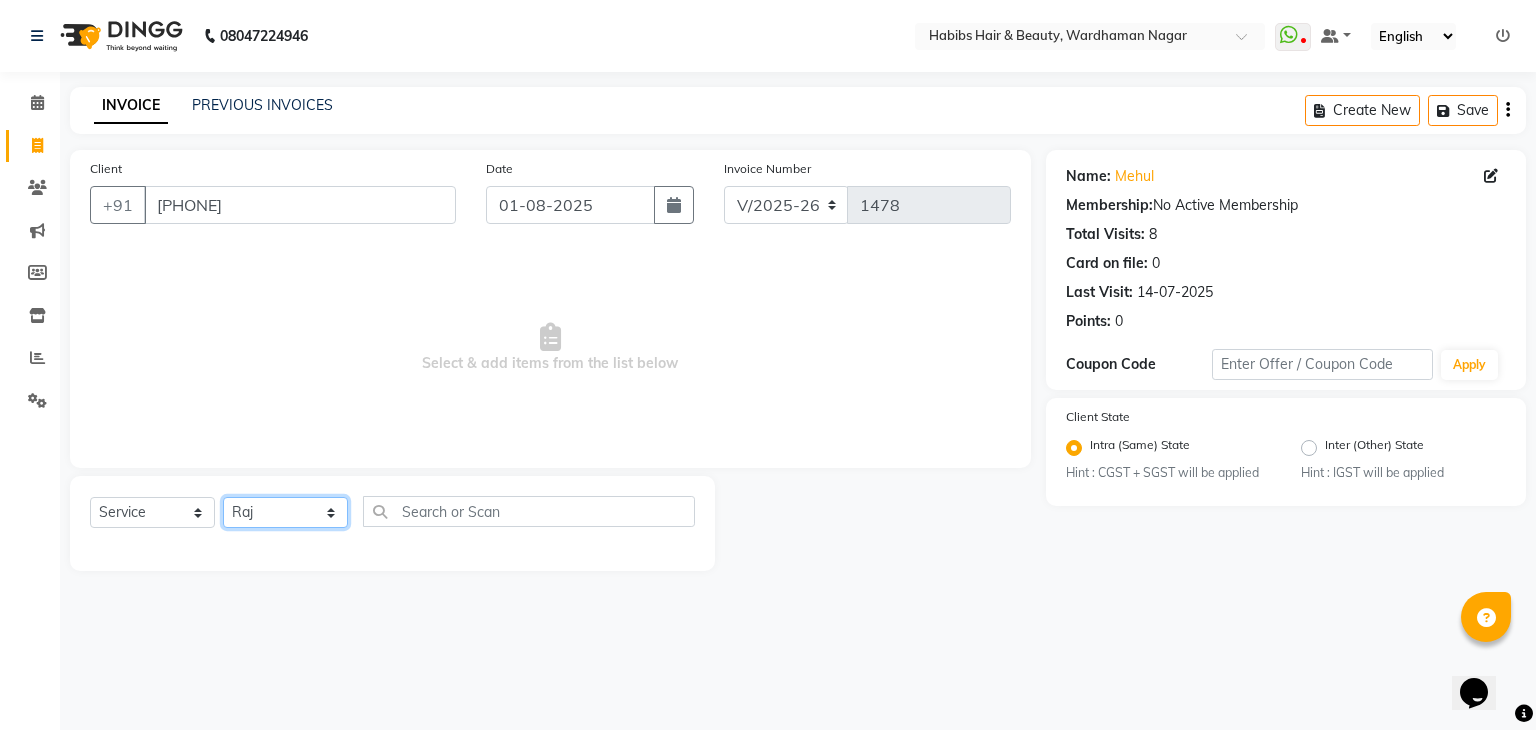 click on "Select Stylist Admin Aman Gayatri Jeetu Mick Raj Rashmi Rasika Sarang" 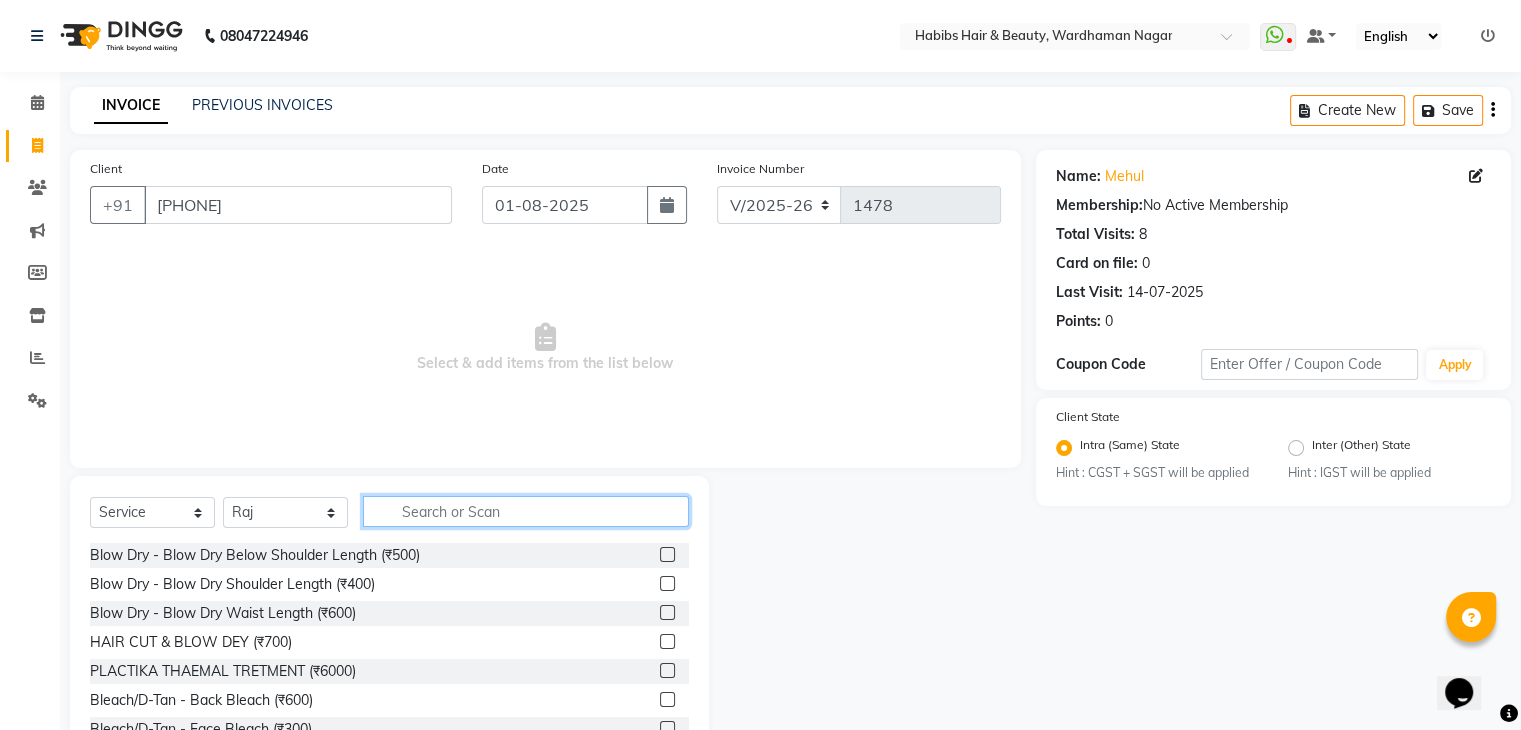 click 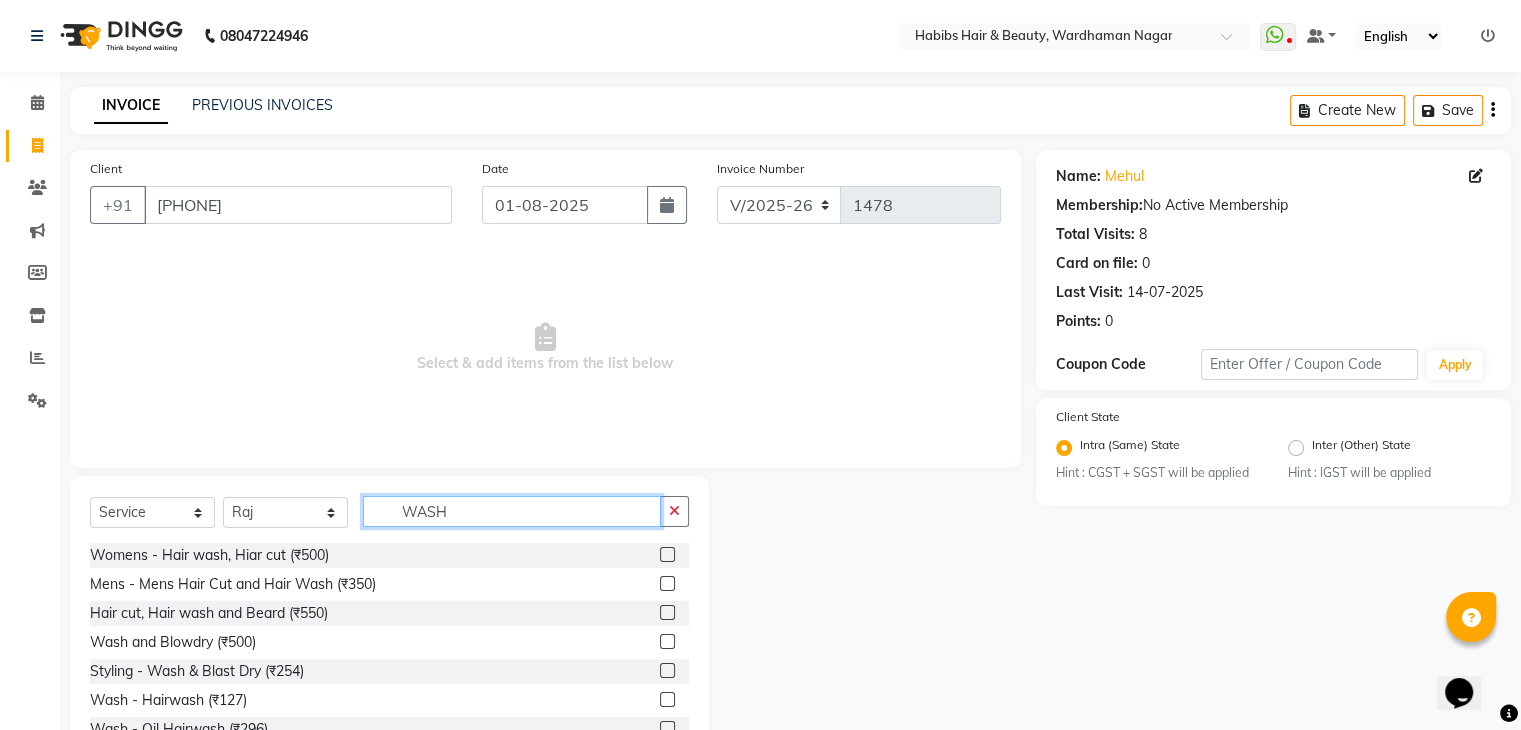 type on "WASH" 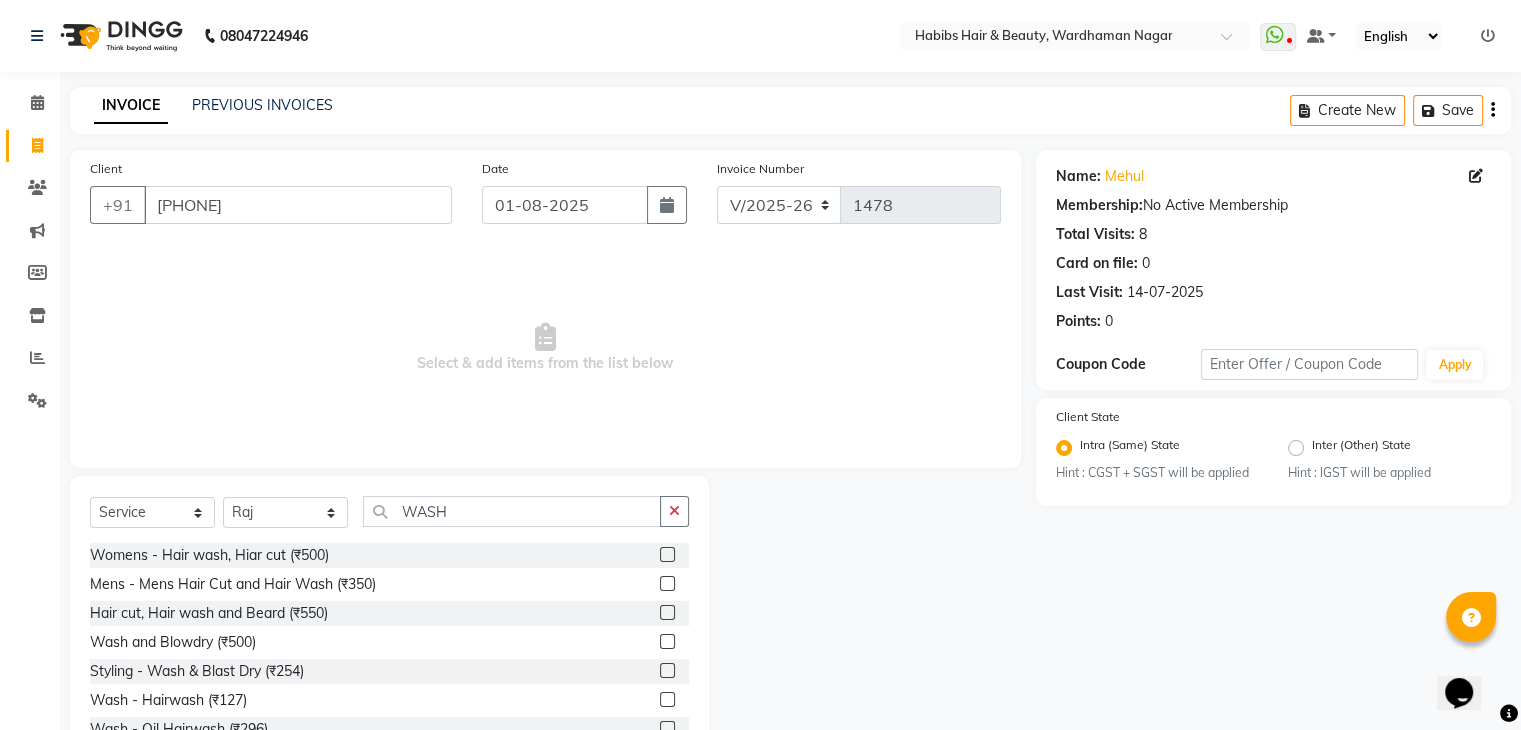click 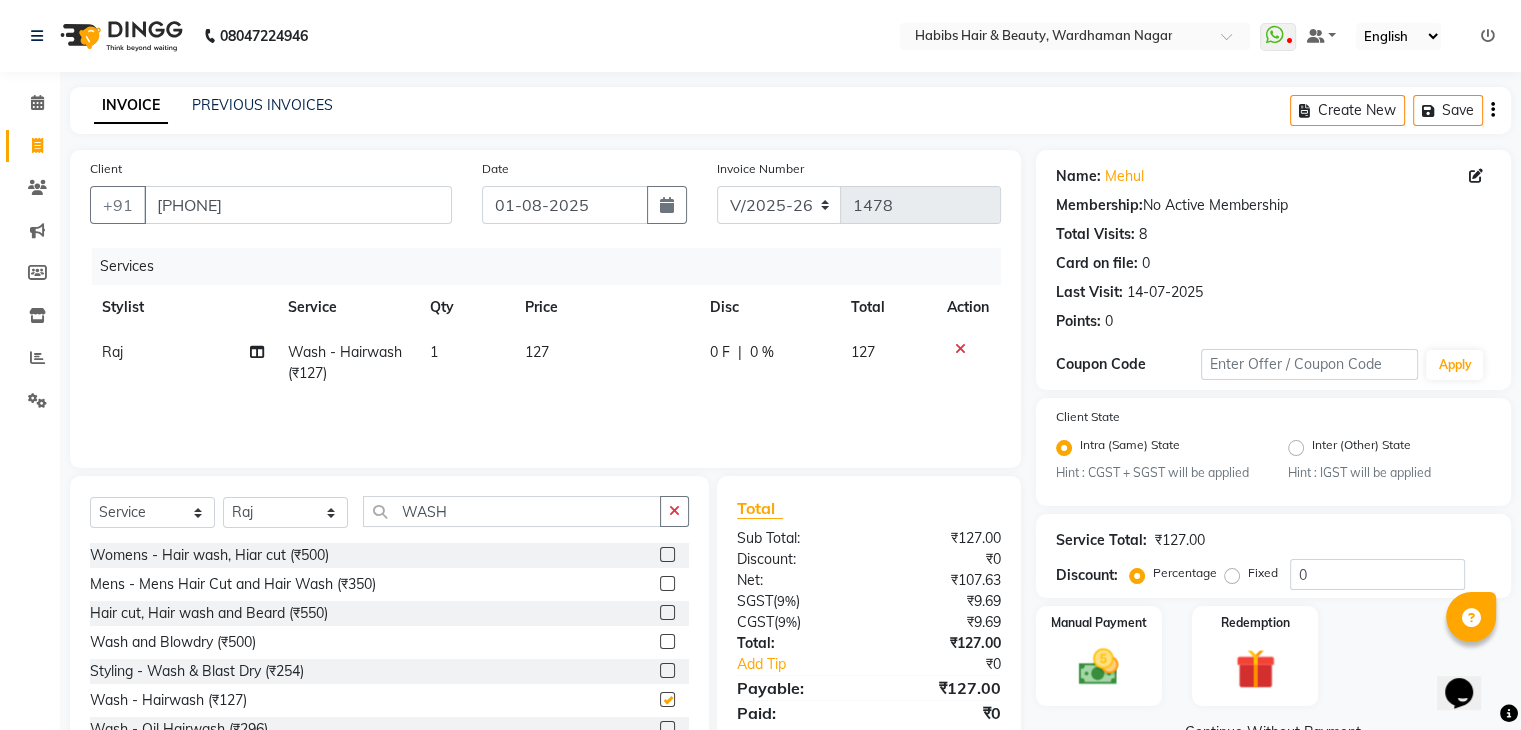 checkbox on "false" 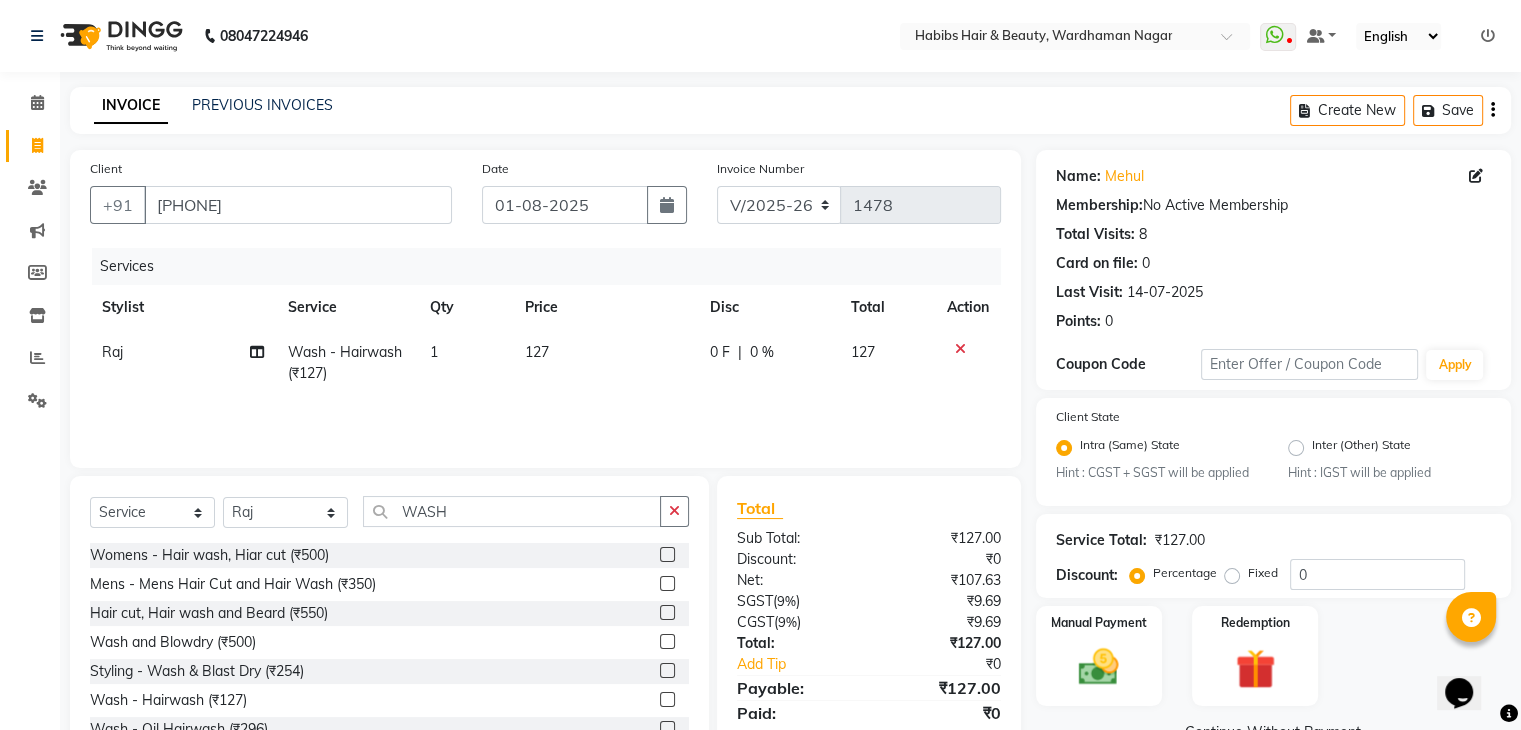 click on "127" 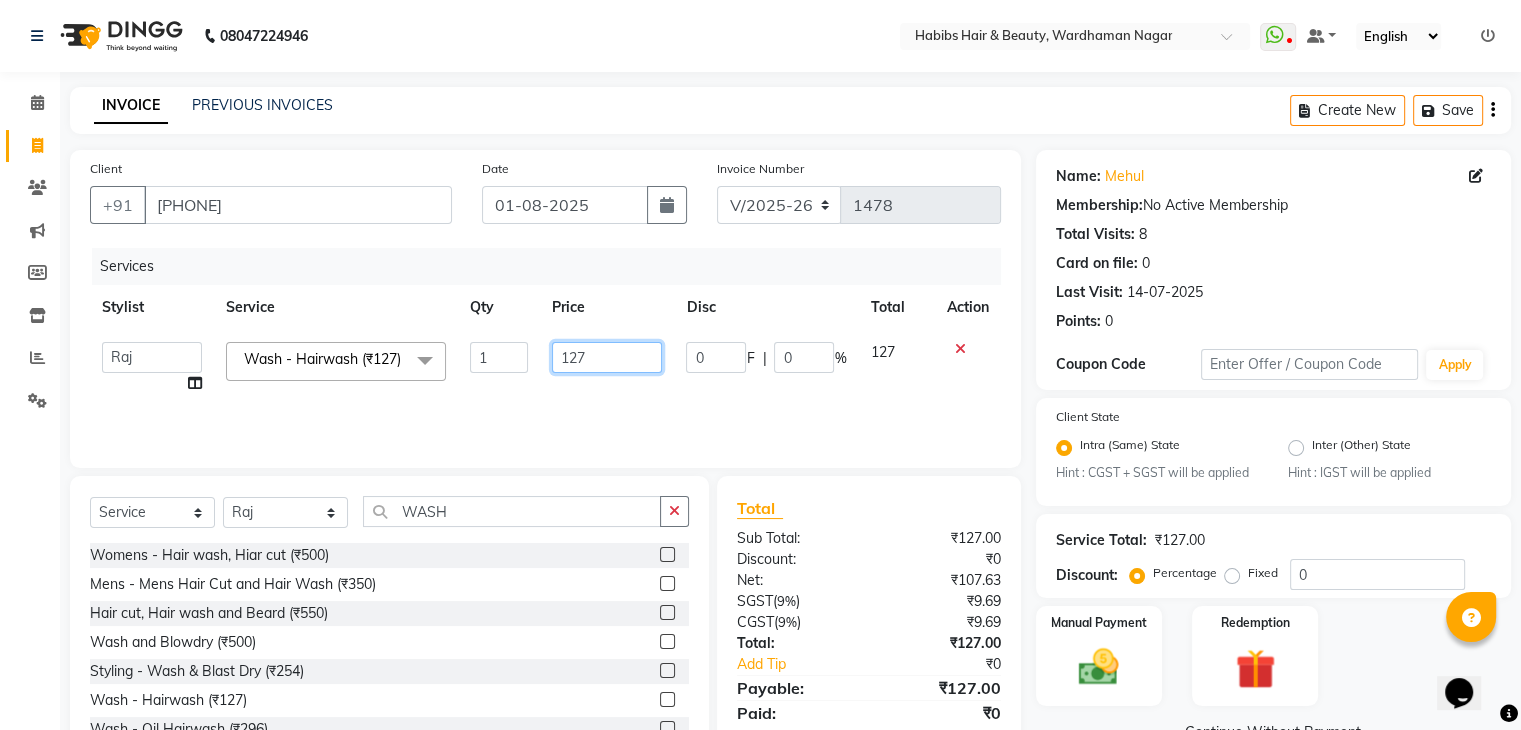 click on "127" 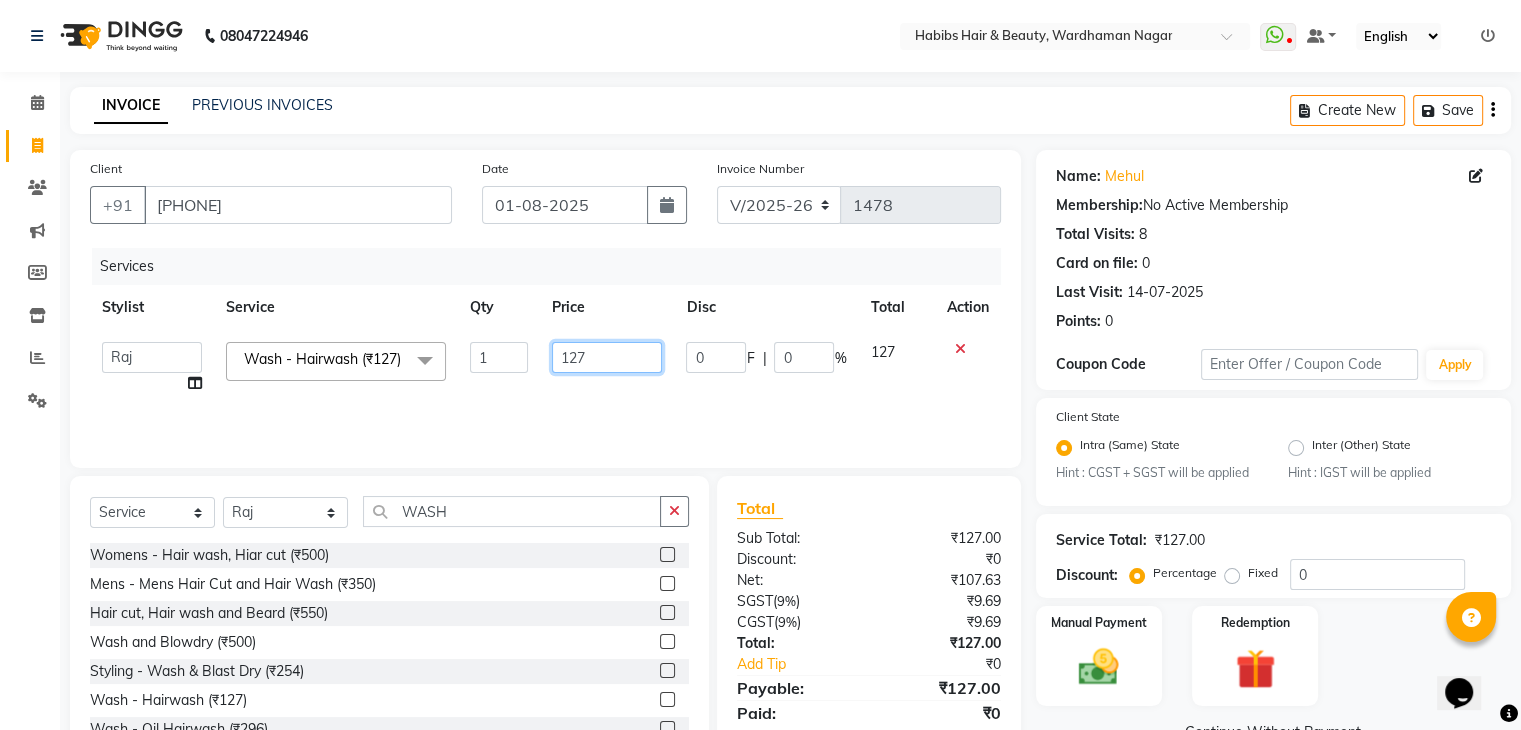 click on "127" 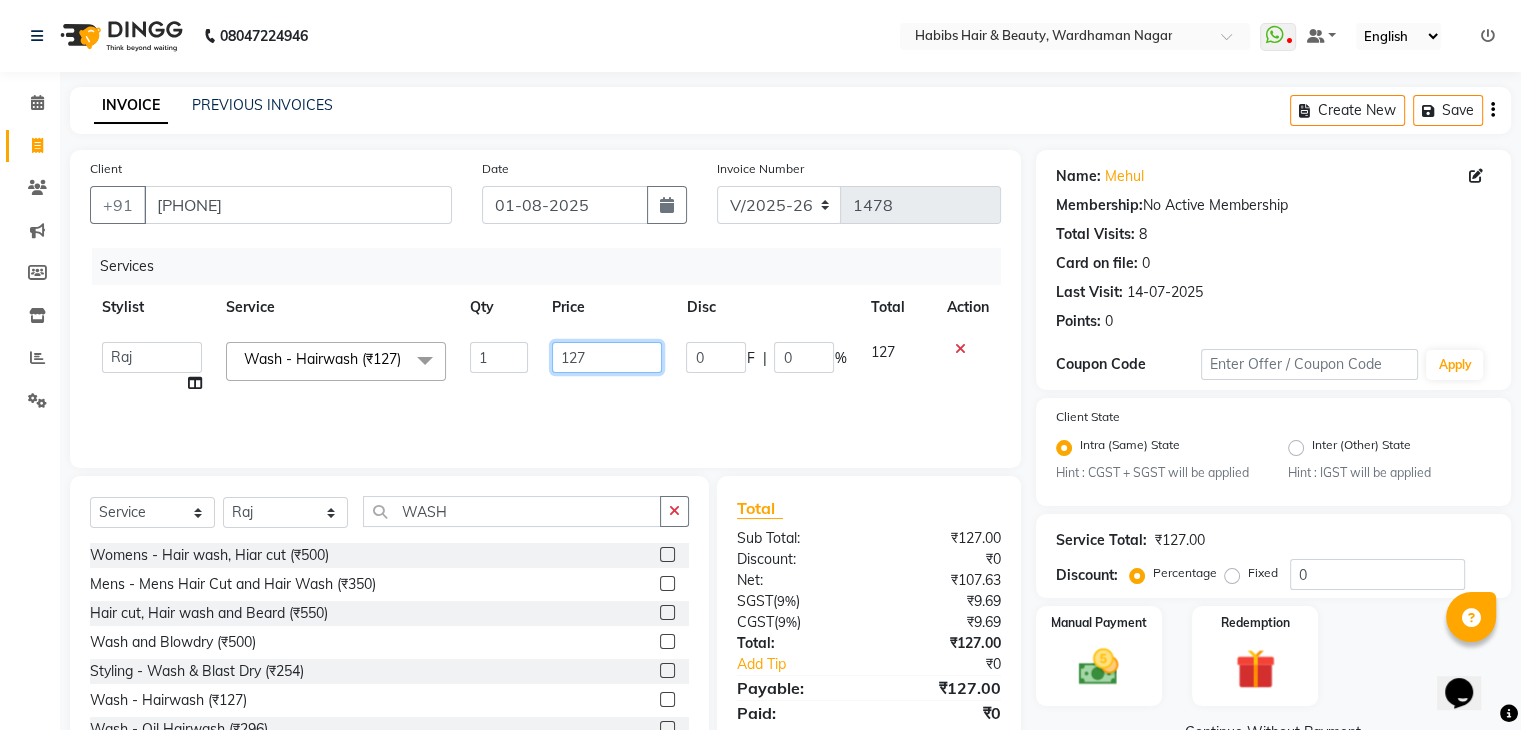 click on "127" 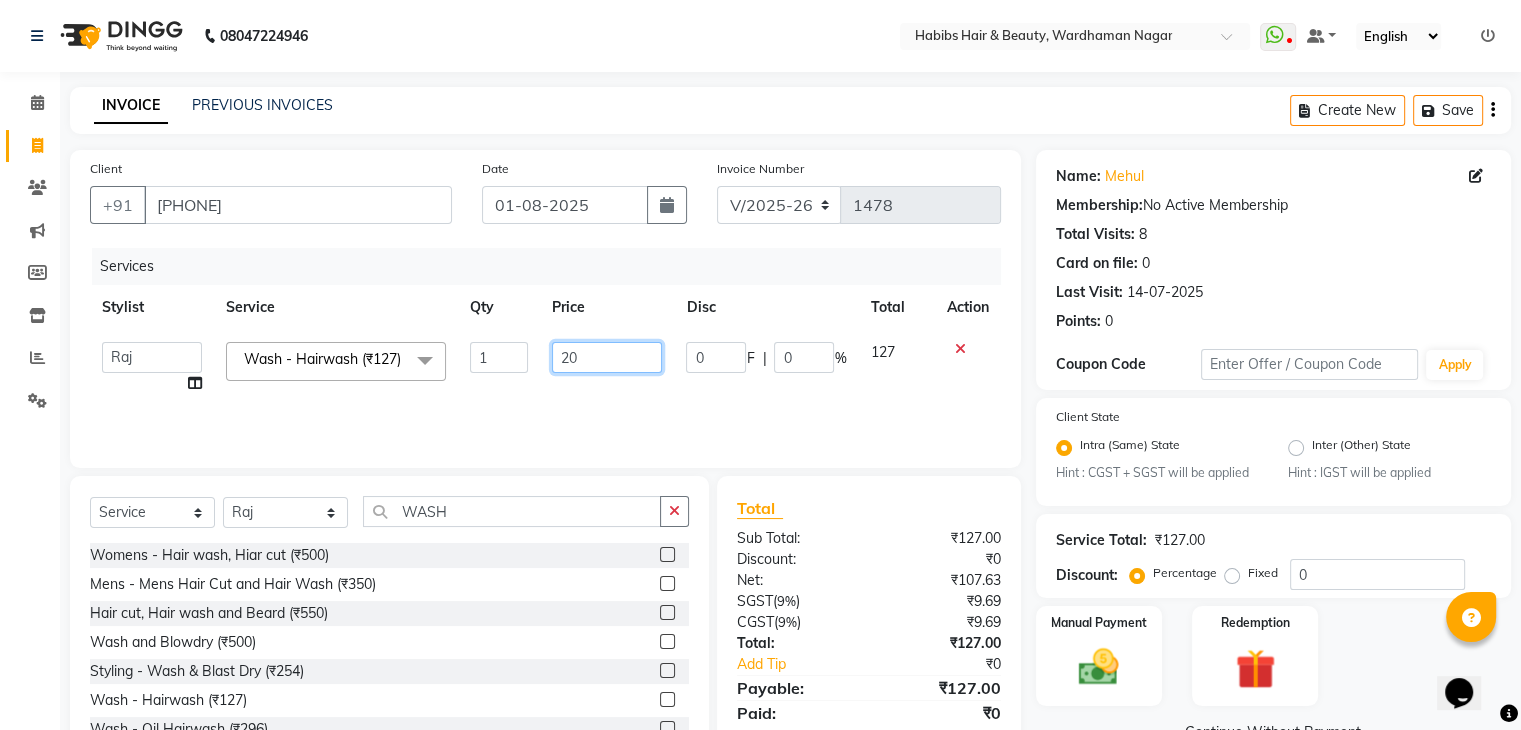 type on "200" 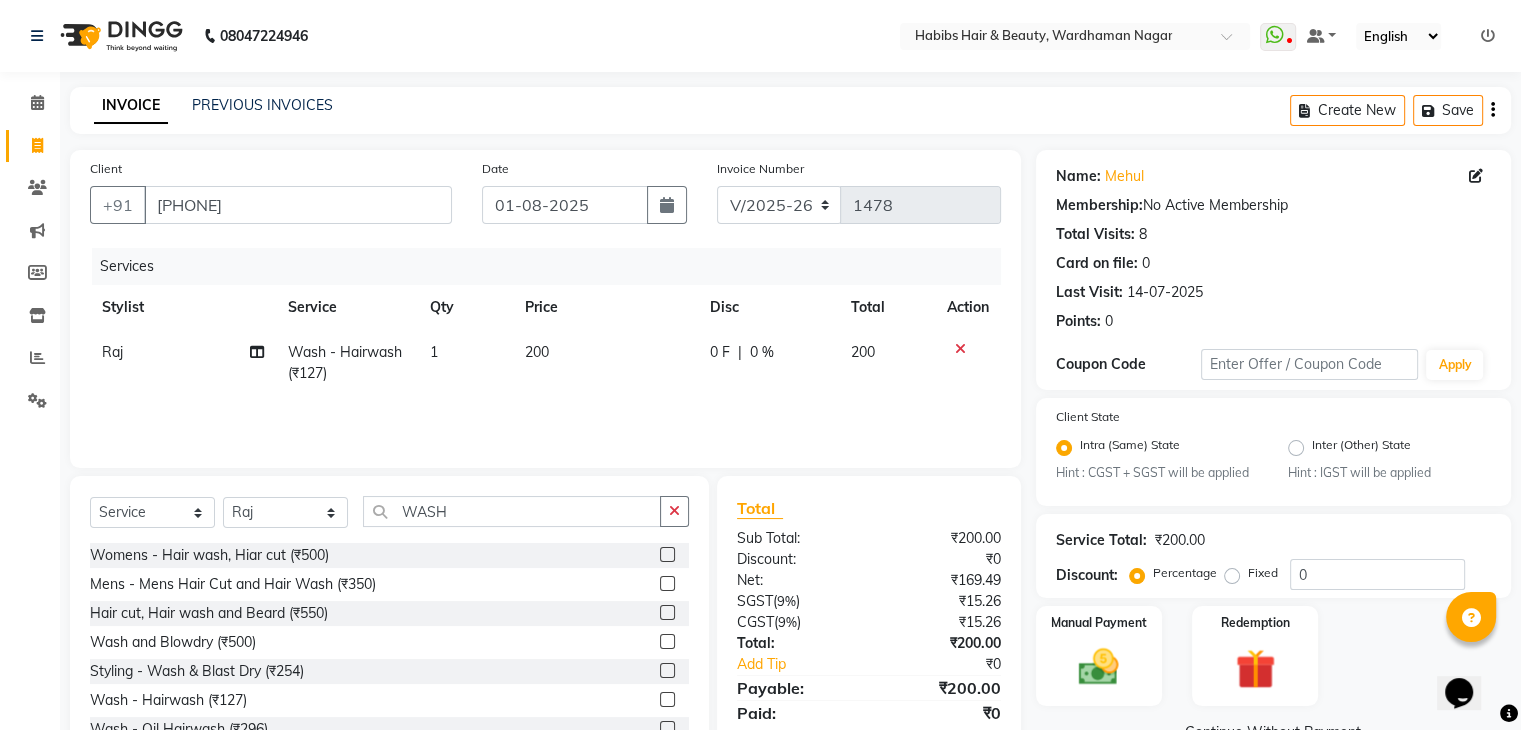 click on "Womens - Hair wash, Hiar cut (₹500)  Mens - Mens Hair Cut and Hair Wash (₹350)  Hair cut, Hair wash and Beard (₹550)  Wash and Blowdry (₹500)  Styling - Wash & Blast Dry (₹254)  Wash - Hairwash (₹127)  Wash - Oil Hairwash (₹296)  Wash - Treatment wash (₹296)  Womens - Womens  Hair Cut Wash And Blowdry (₹508)" 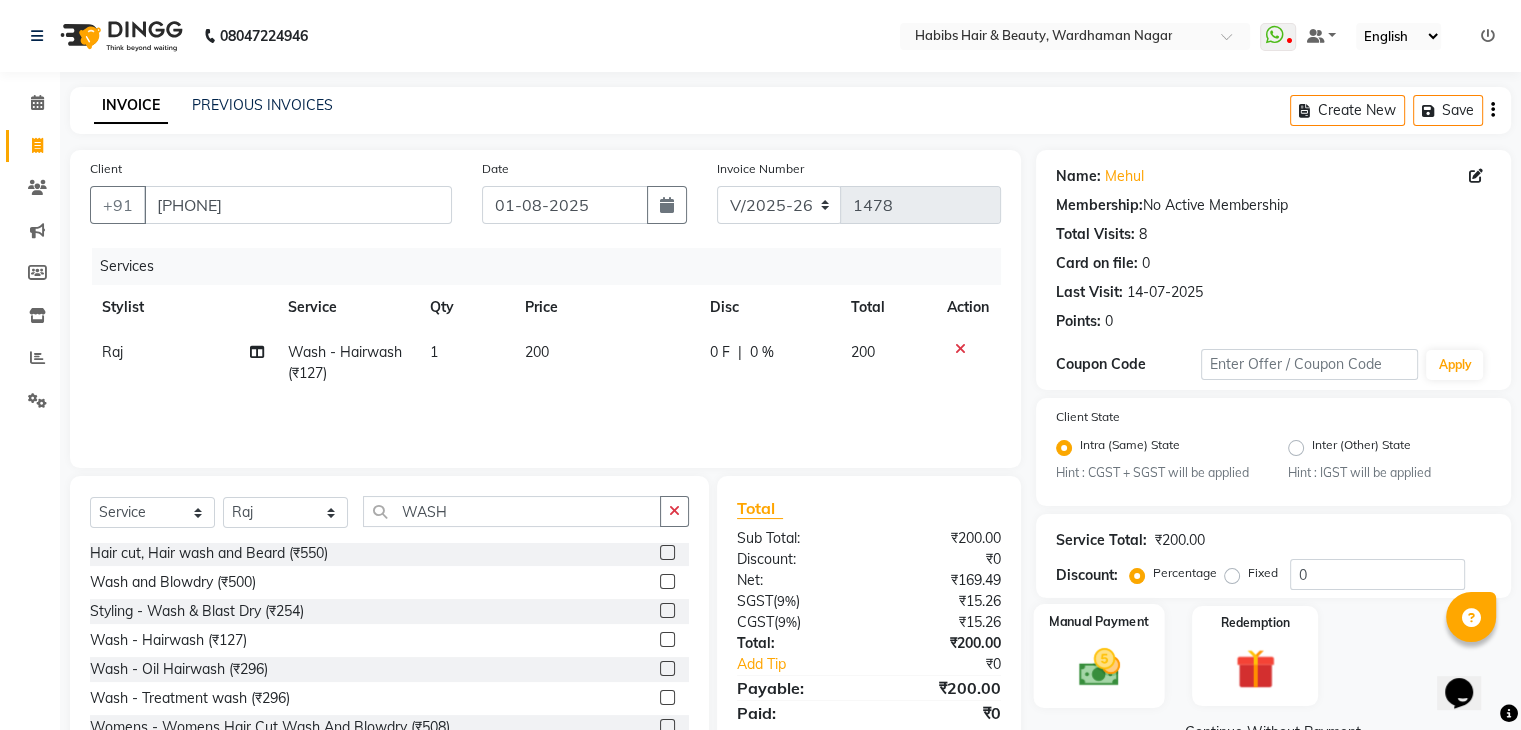 click 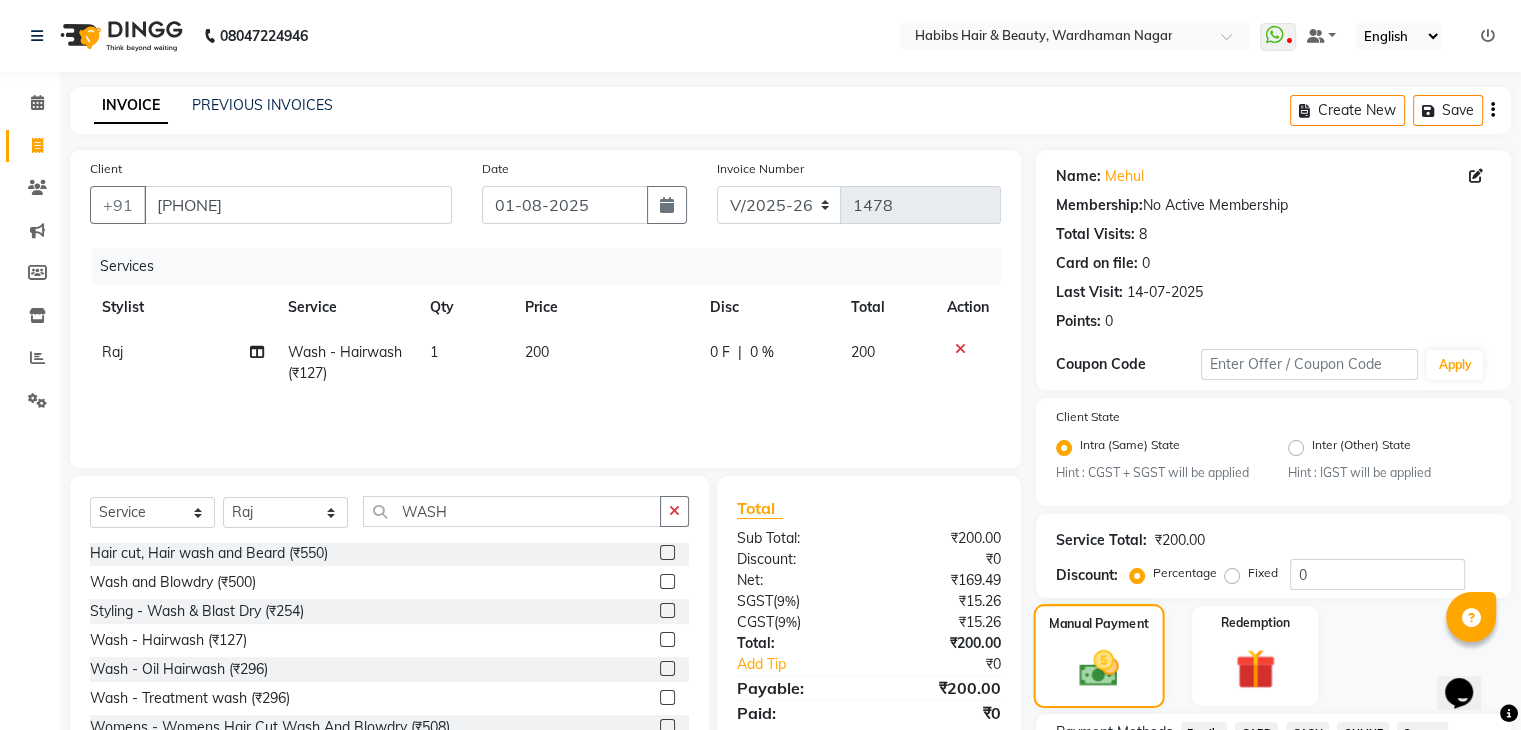 scroll, scrollTop: 177, scrollLeft: 0, axis: vertical 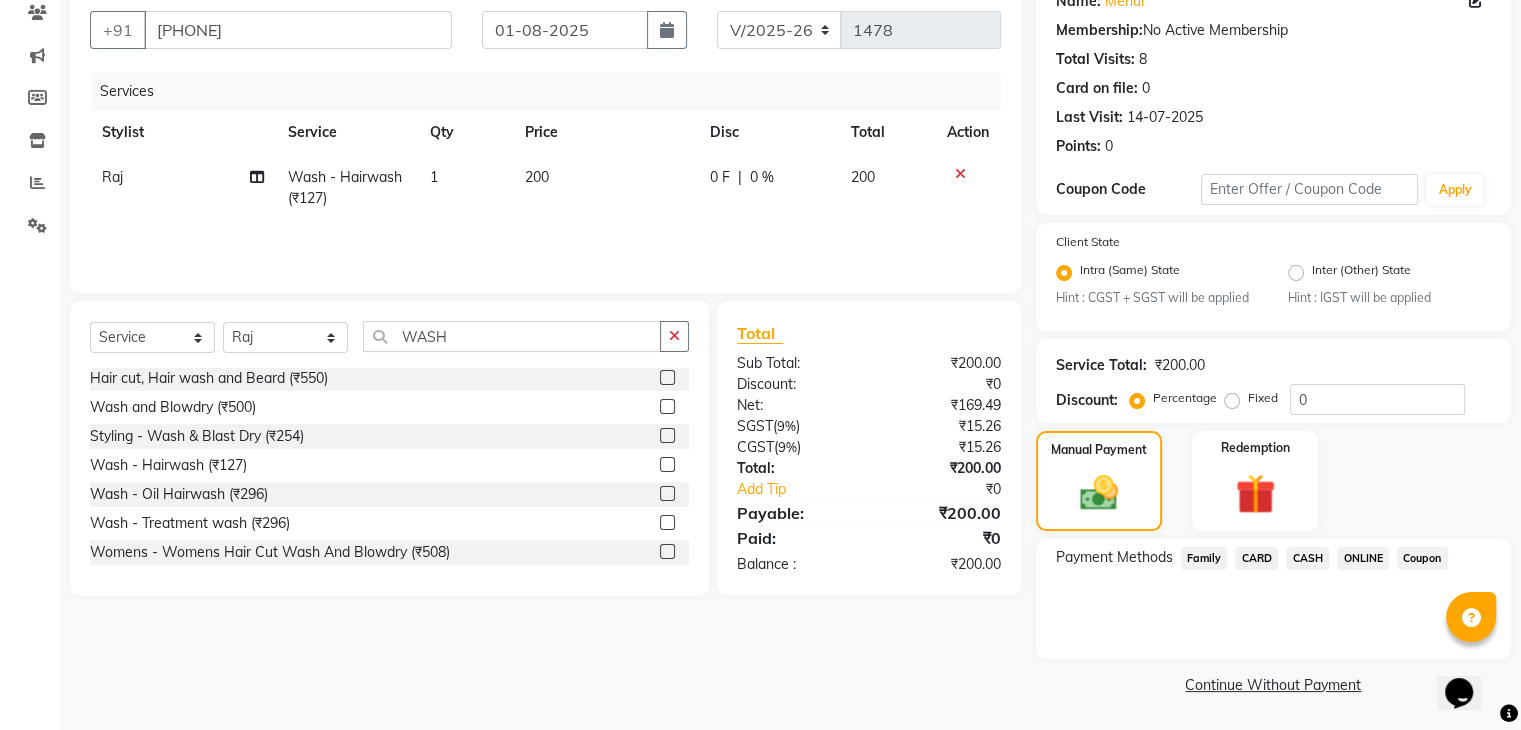 click on "CASH" 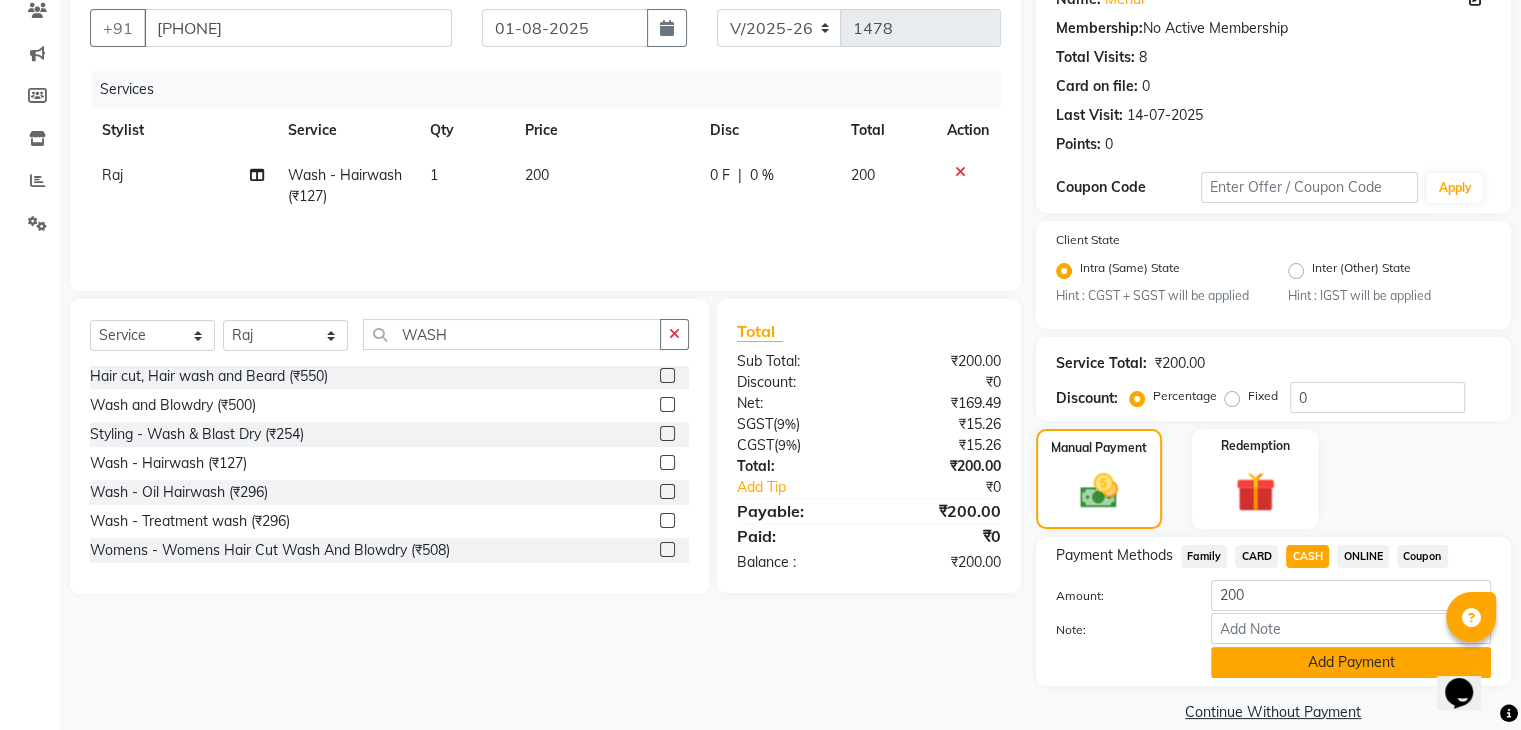 click on "Add Payment" 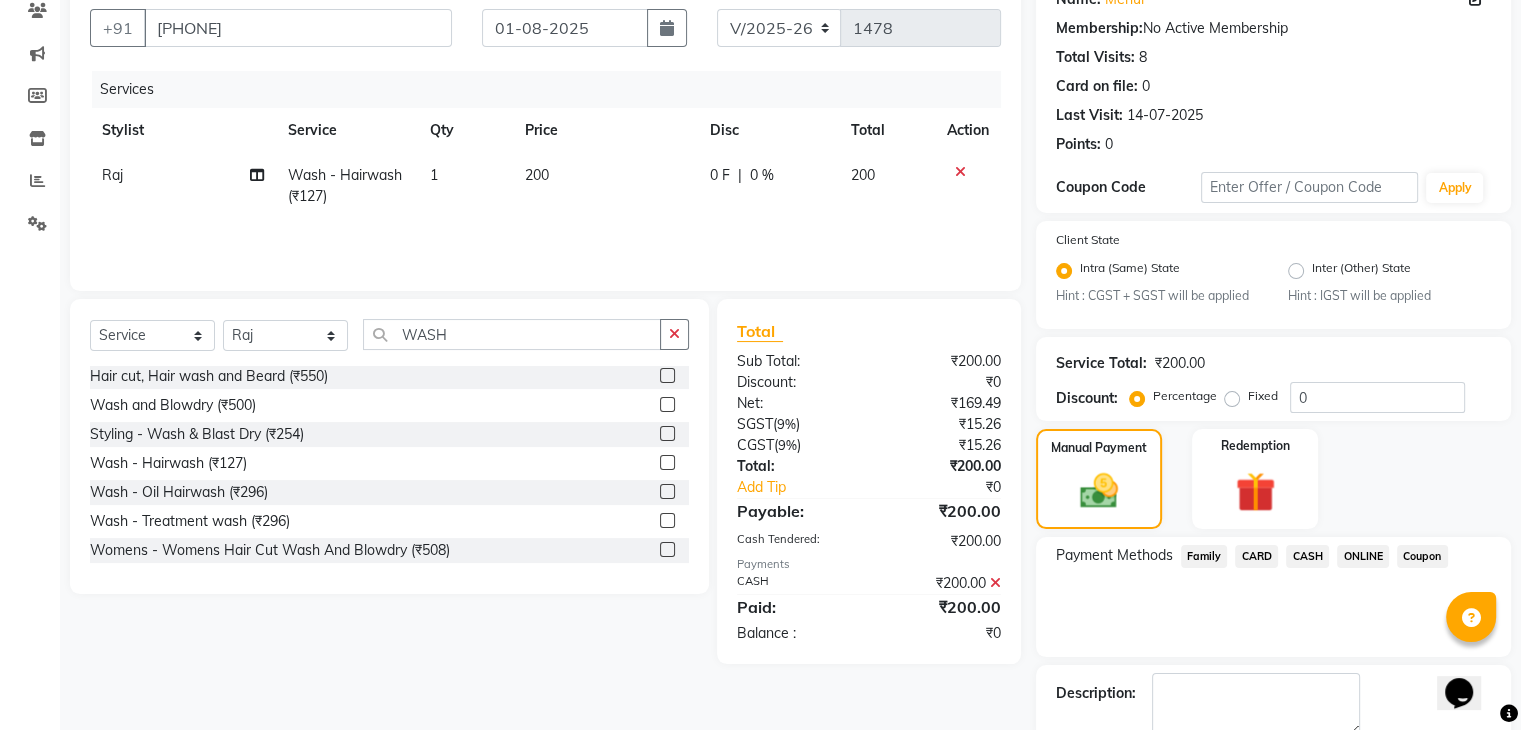 scroll, scrollTop: 289, scrollLeft: 0, axis: vertical 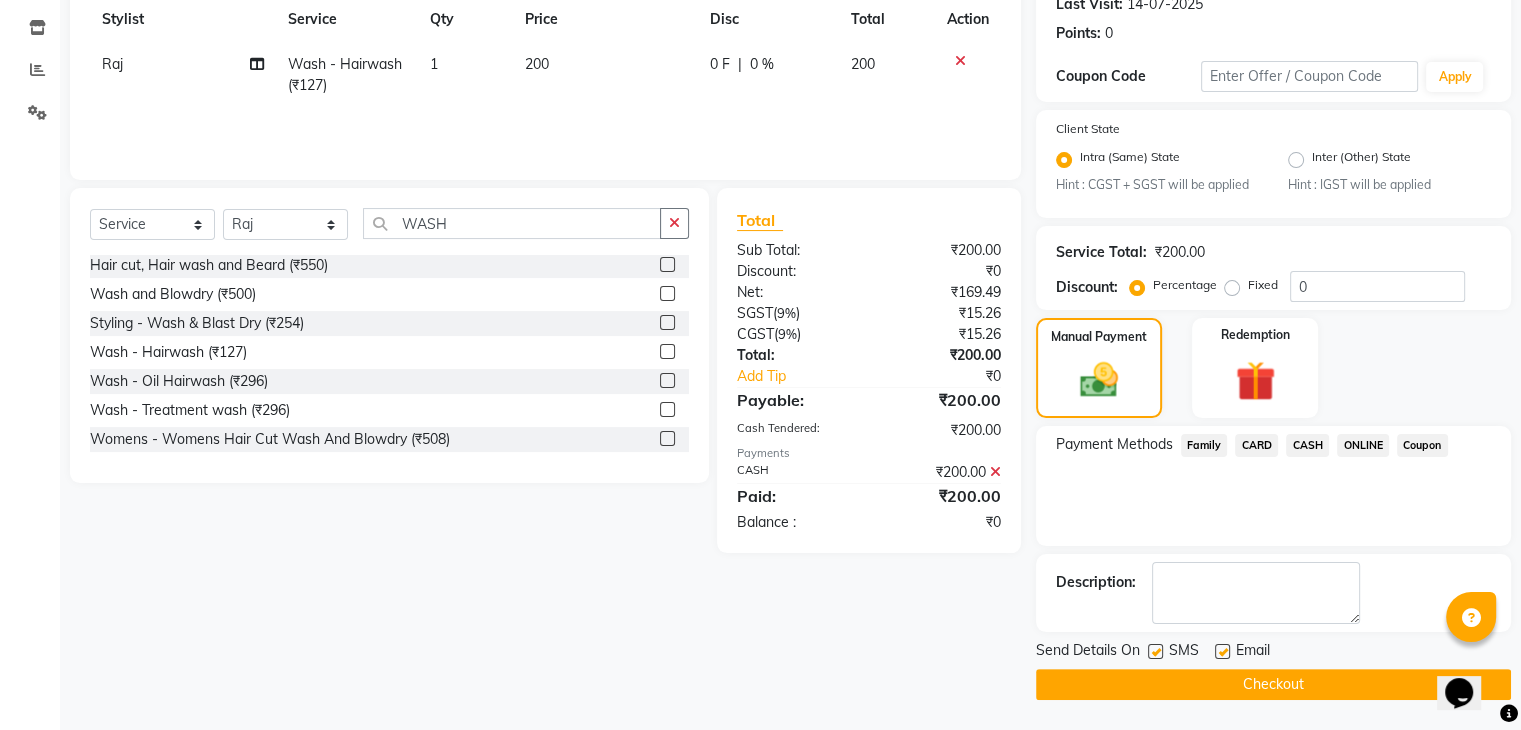 click on "Checkout" 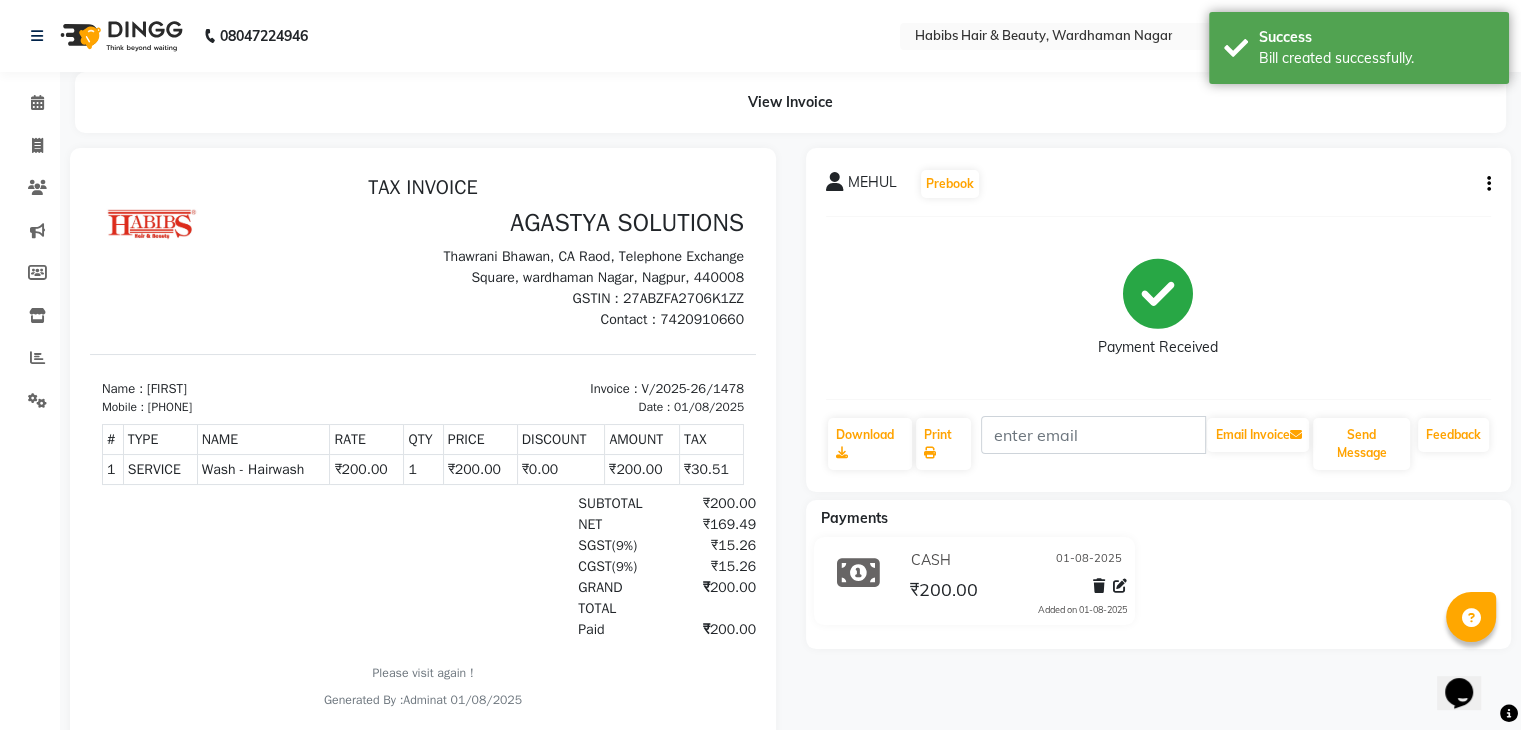 scroll, scrollTop: 0, scrollLeft: 0, axis: both 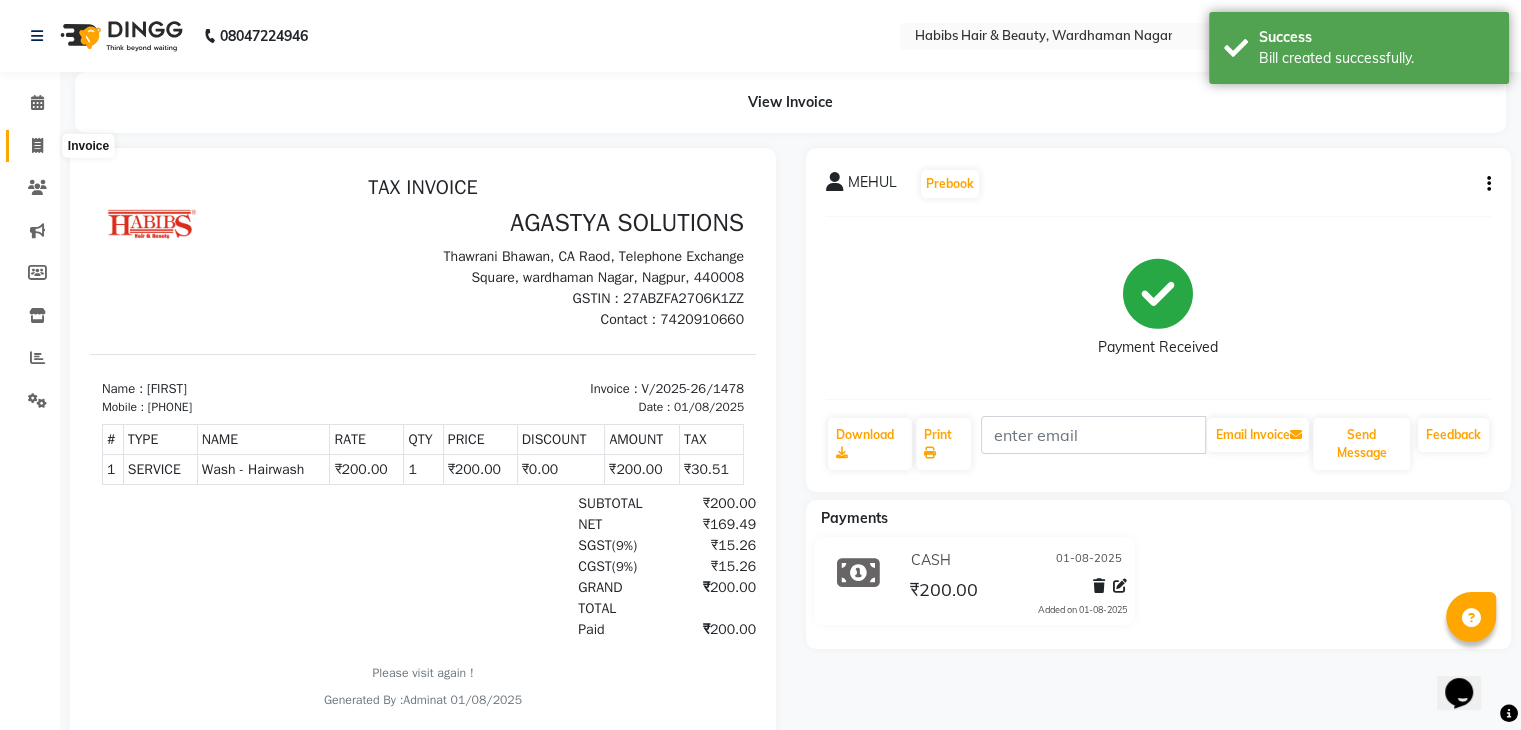 click 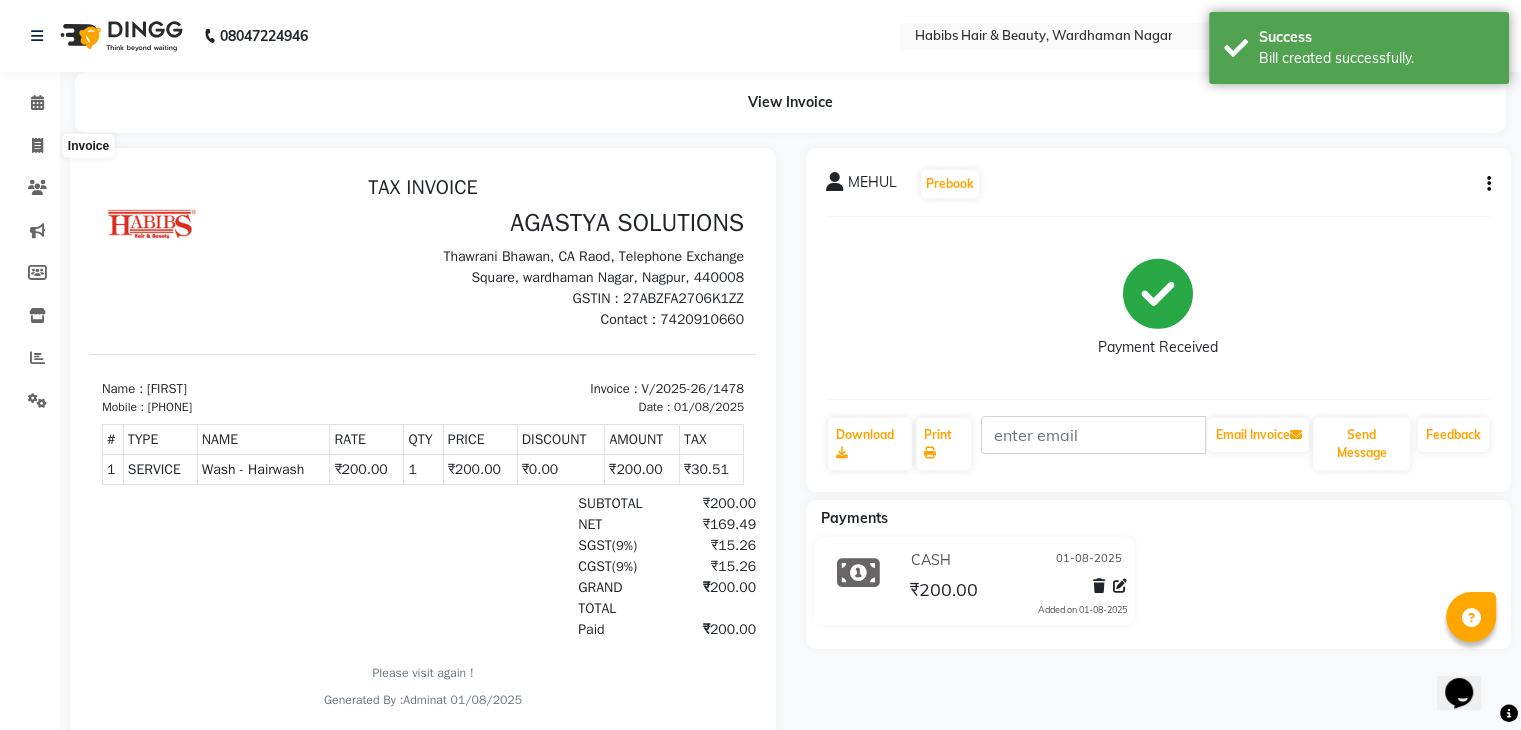 select on "service" 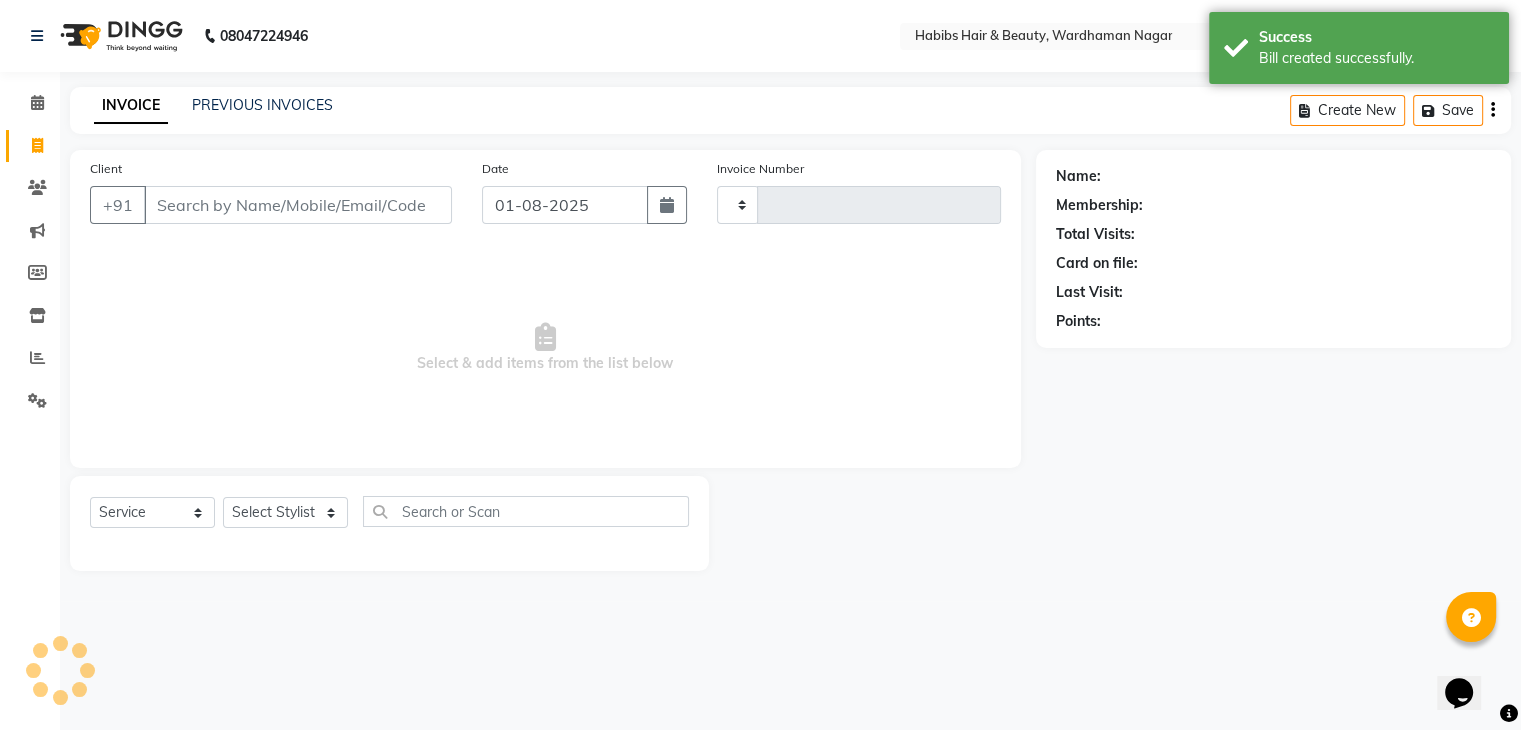 type on "1479" 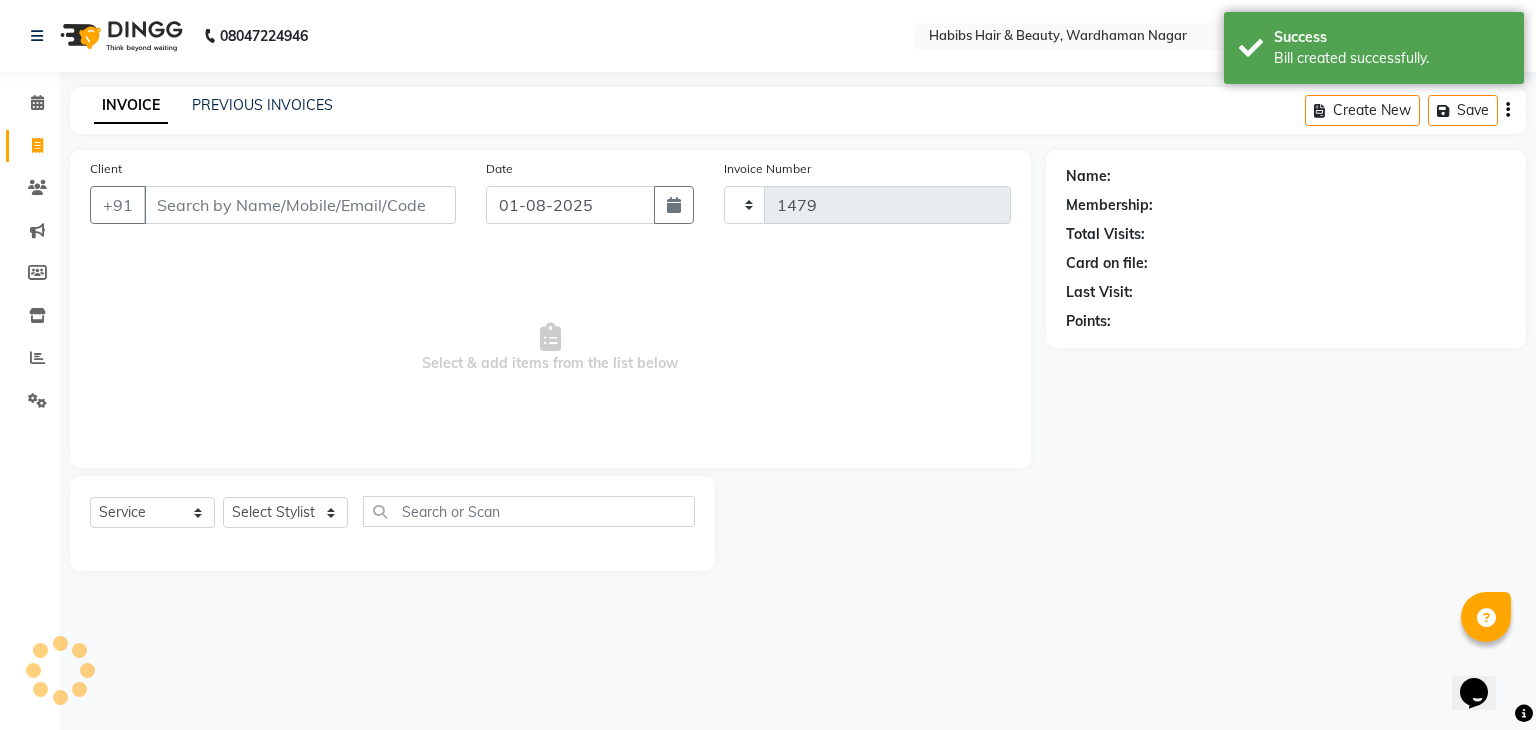 select on "3714" 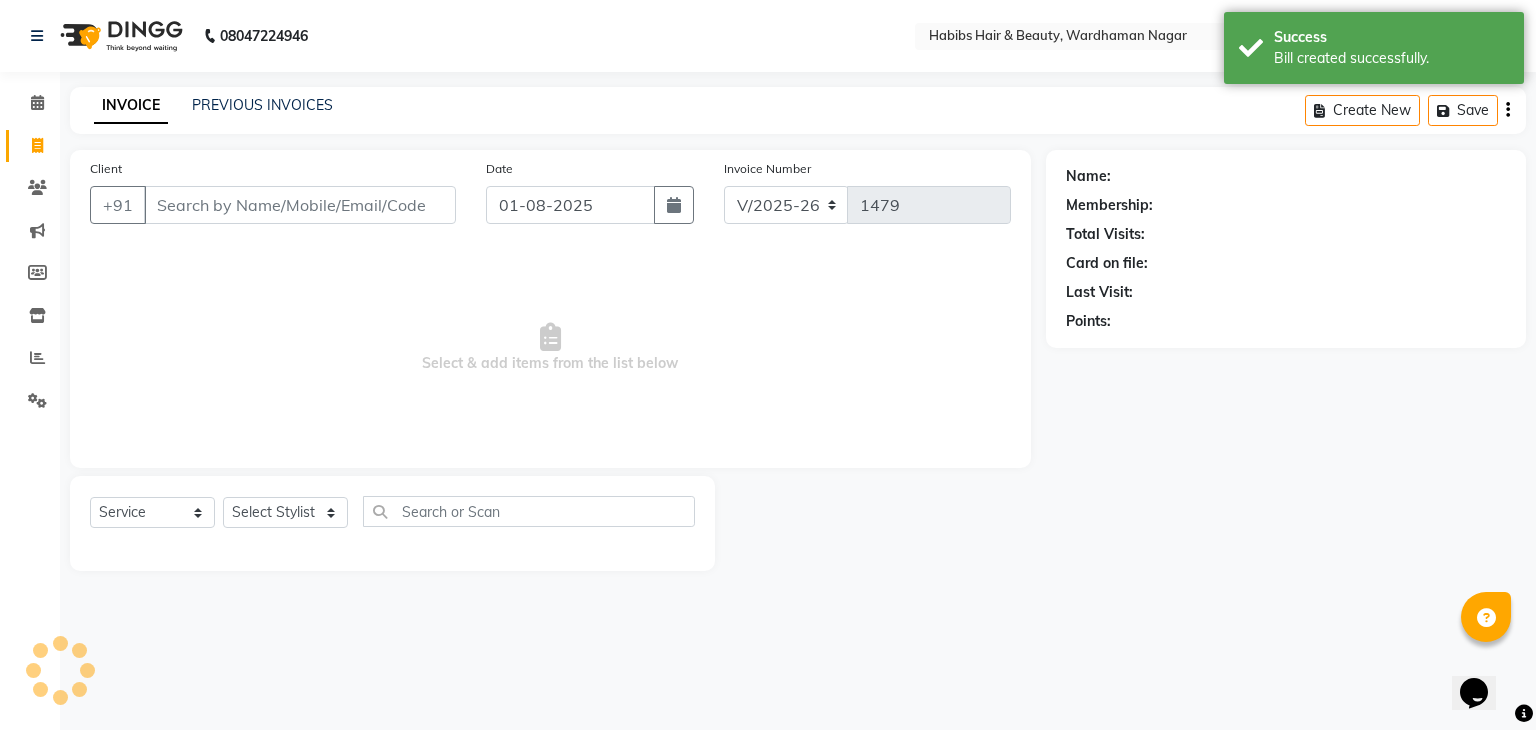 drag, startPoint x: 146, startPoint y: 194, endPoint x: 184, endPoint y: 217, distance: 44.418465 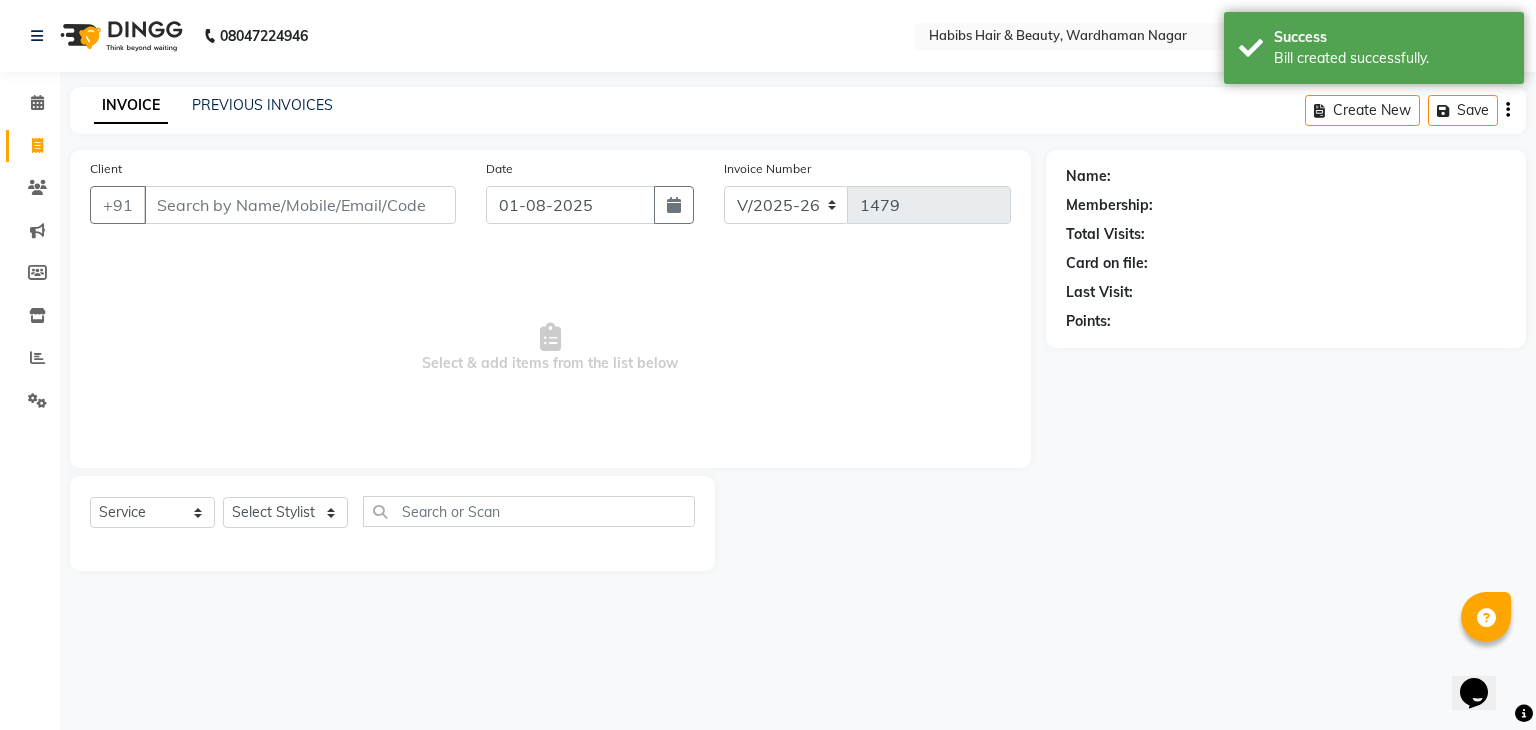 click on "Client" at bounding box center [300, 205] 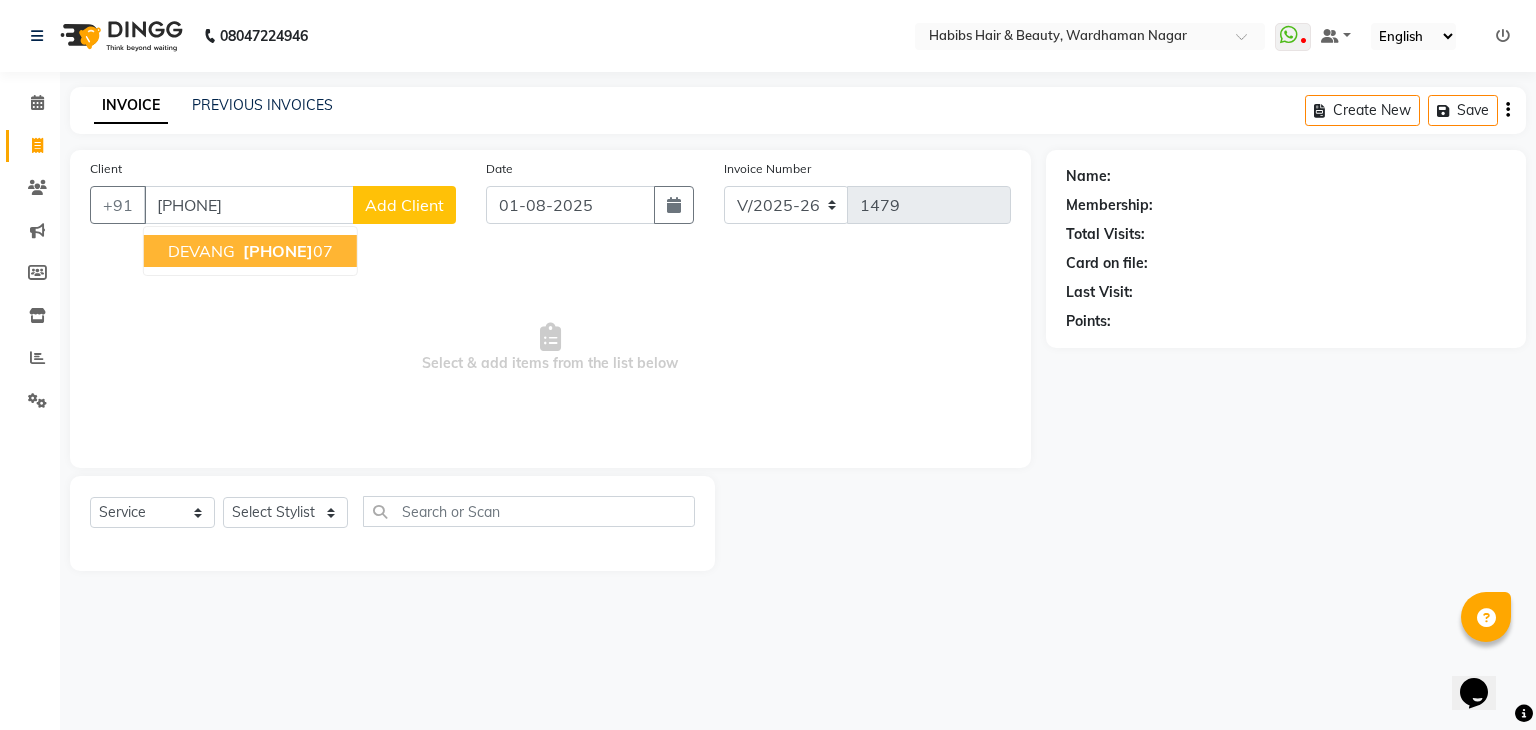 click on "DEVANG" at bounding box center [201, 251] 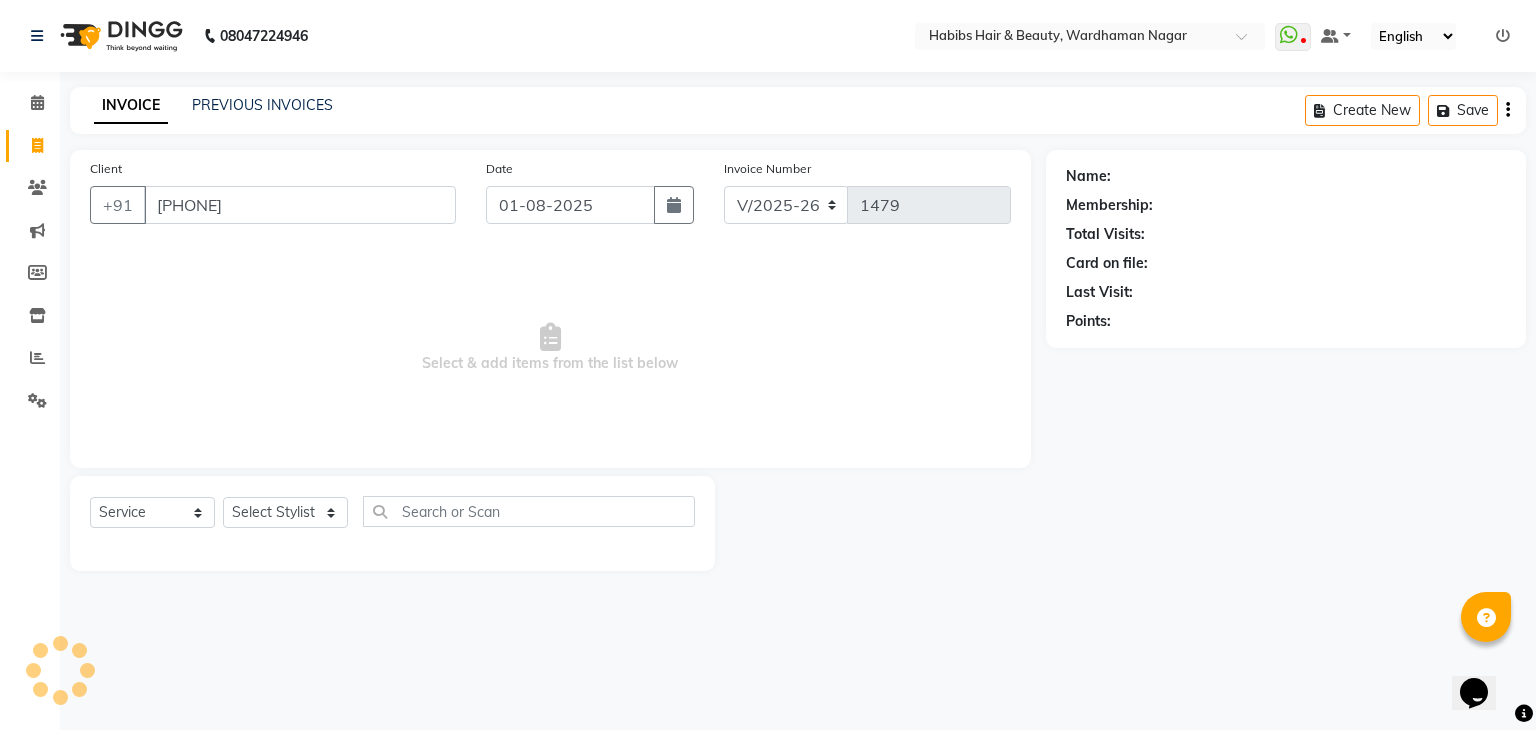 type on "8007651107" 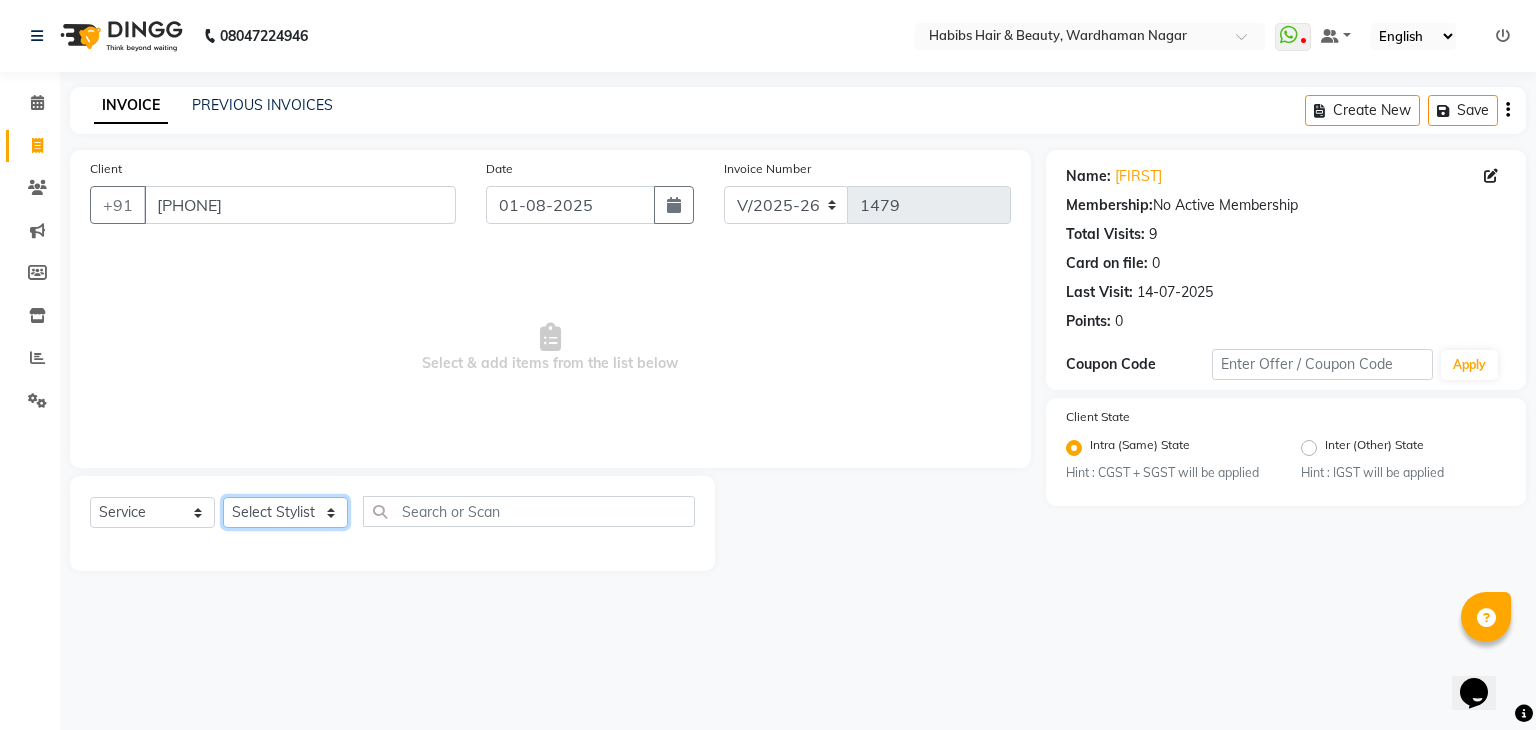 click on "Select Stylist Admin Aman Gayatri Jeetu Mick Raj Rashmi Rasika Sarang" 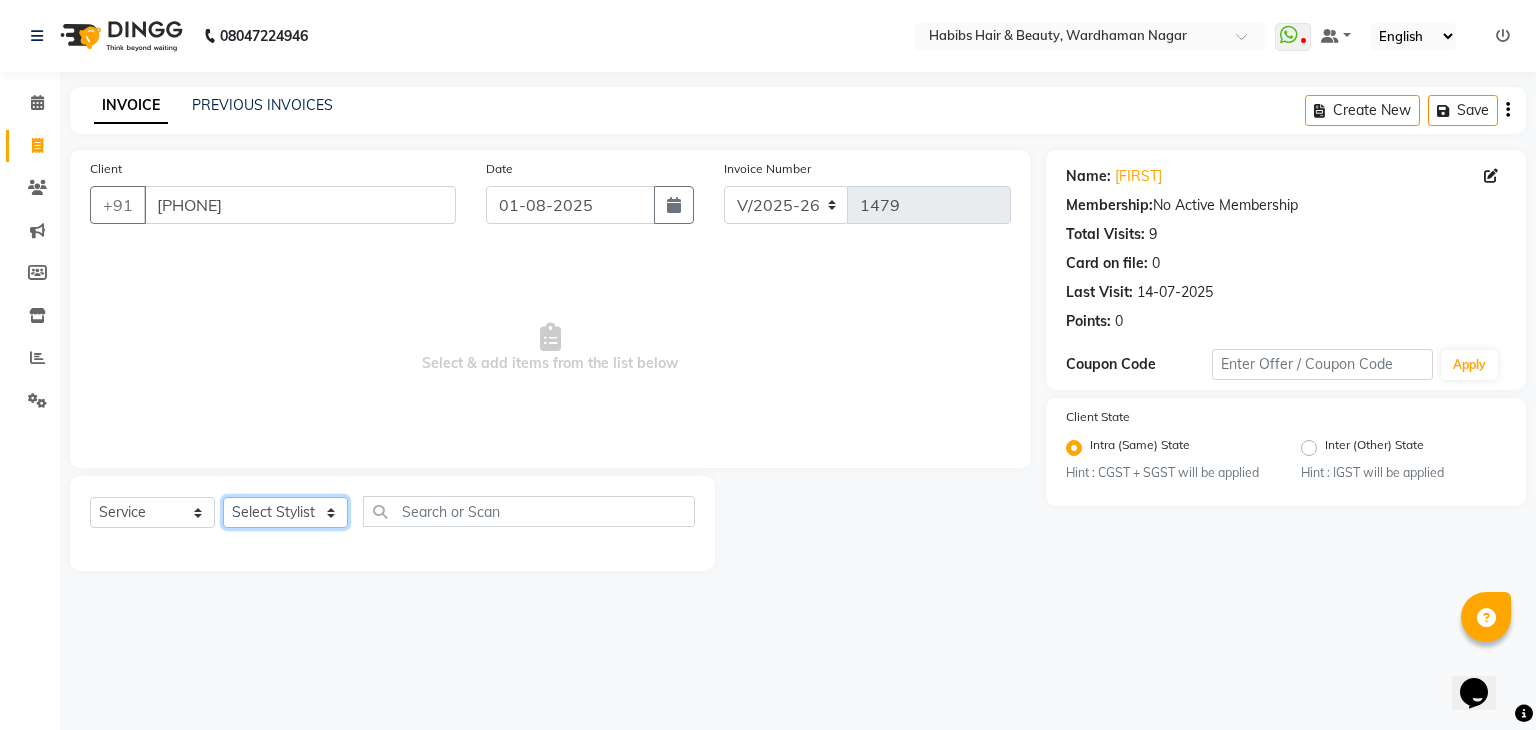 select on "83345" 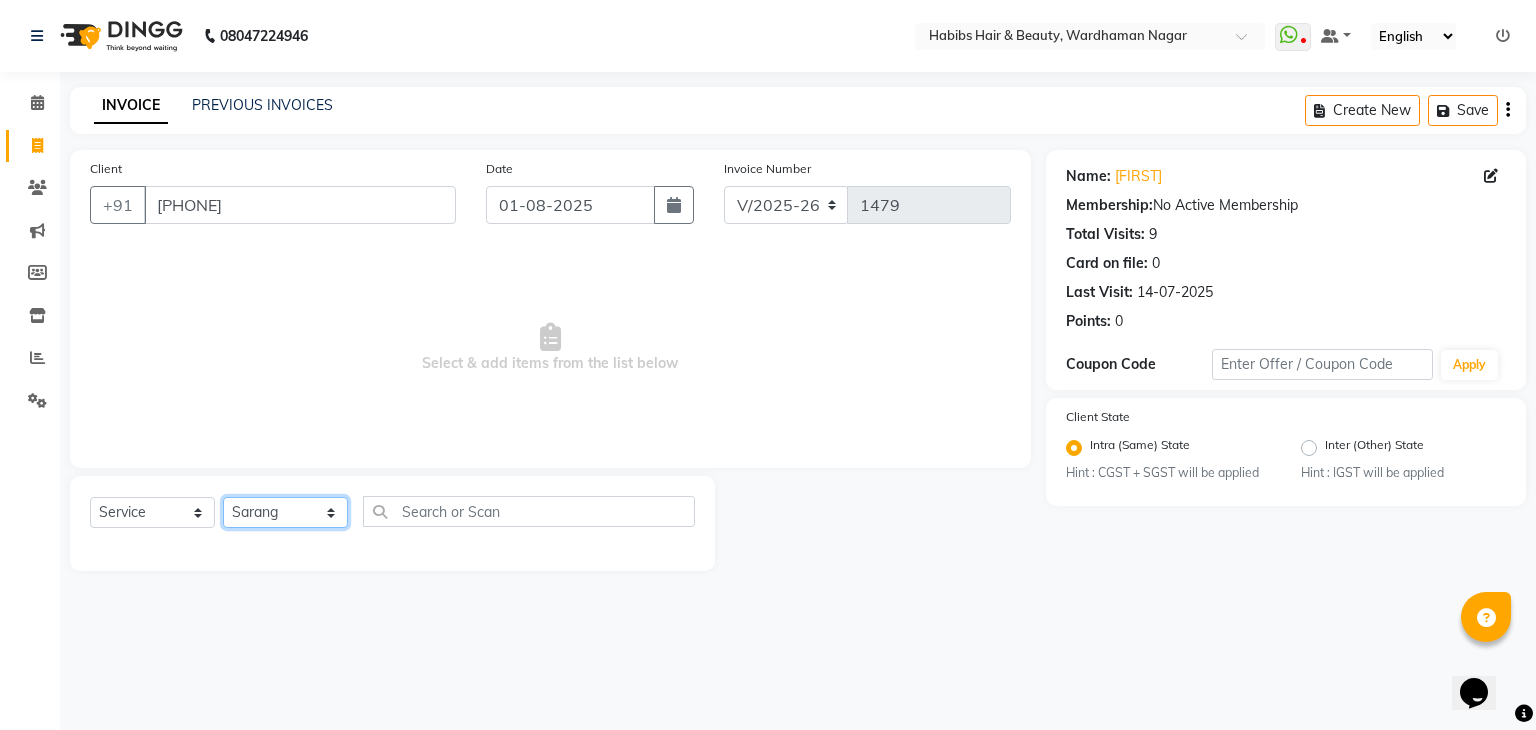 click on "Select Stylist Admin Aman Gayatri Jeetu Mick Raj Rashmi Rasika Sarang" 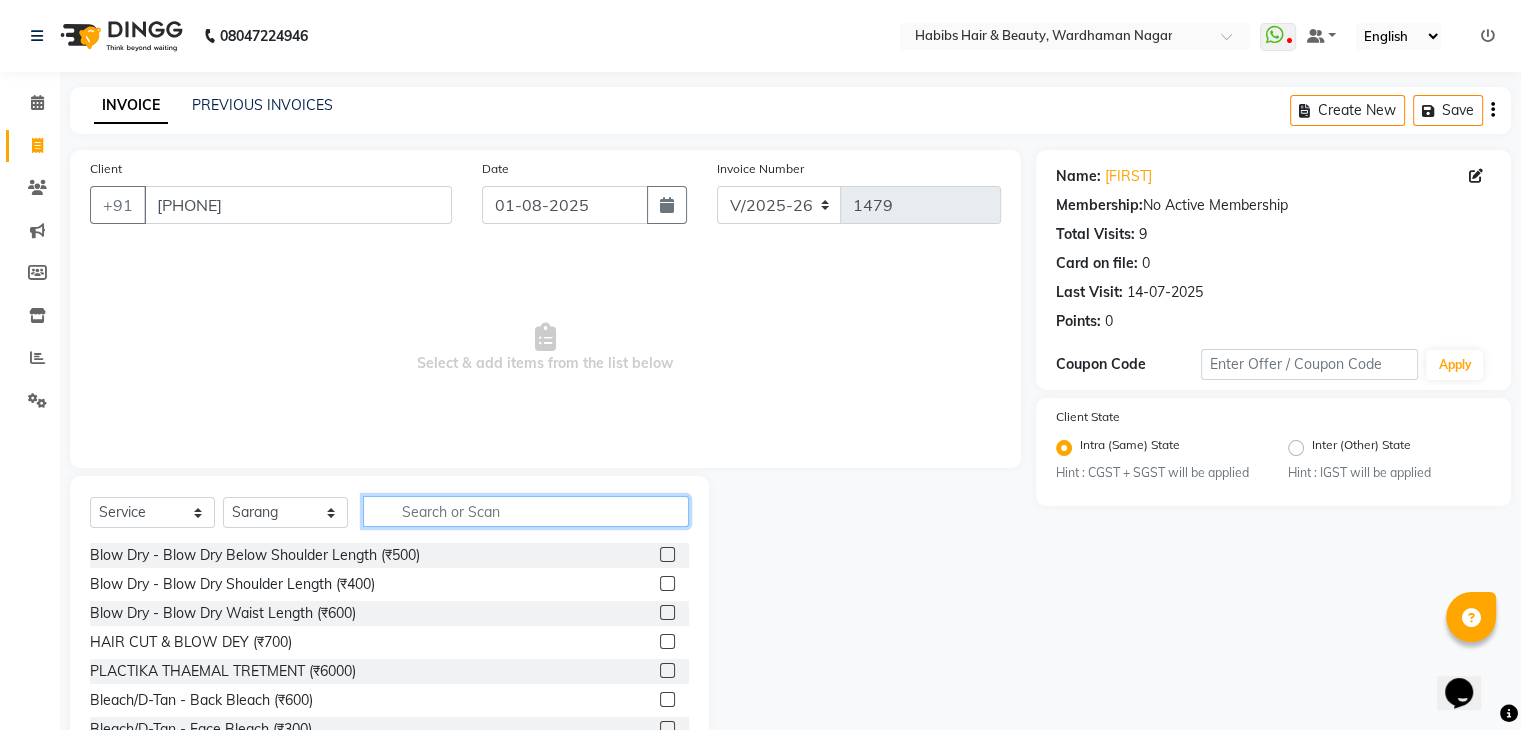 click 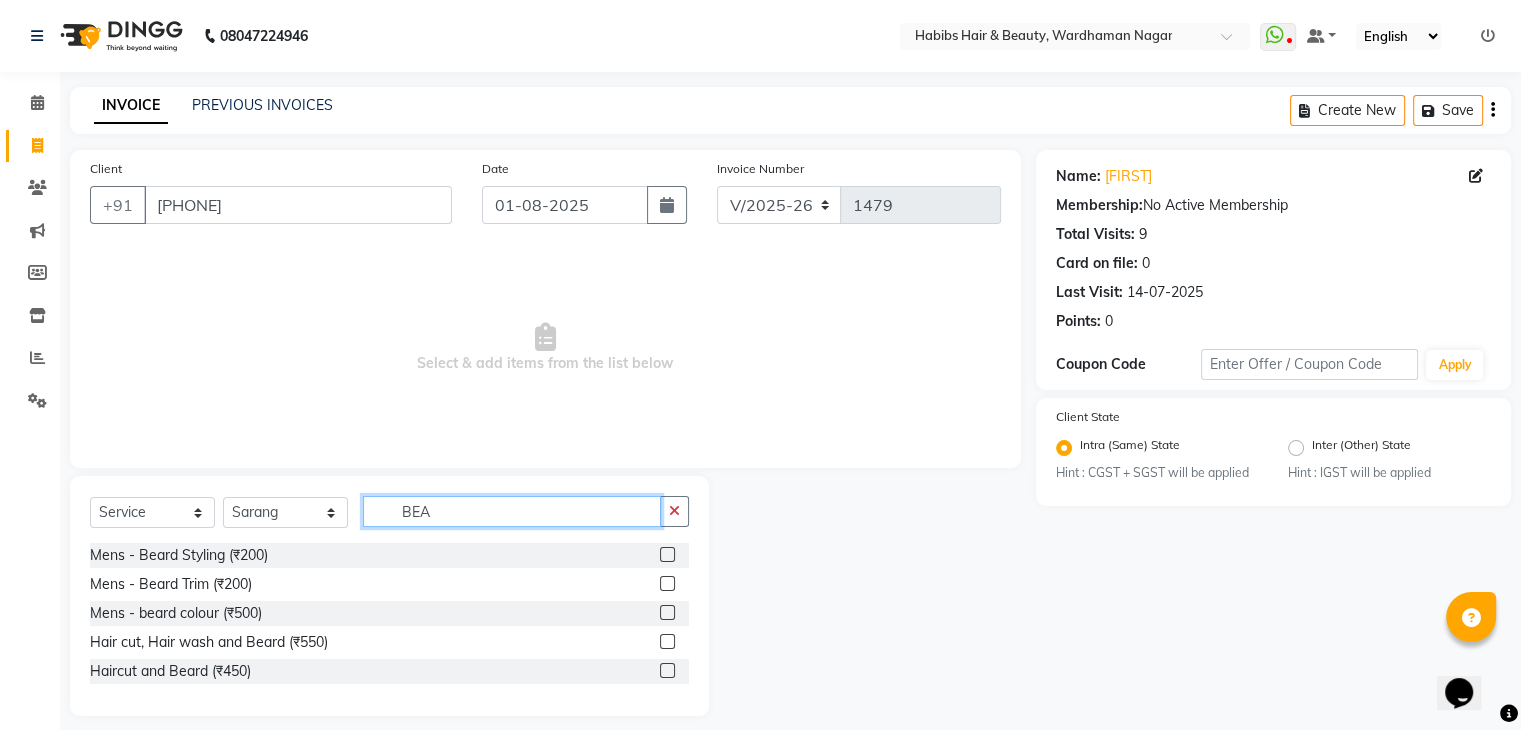 type on "BEA" 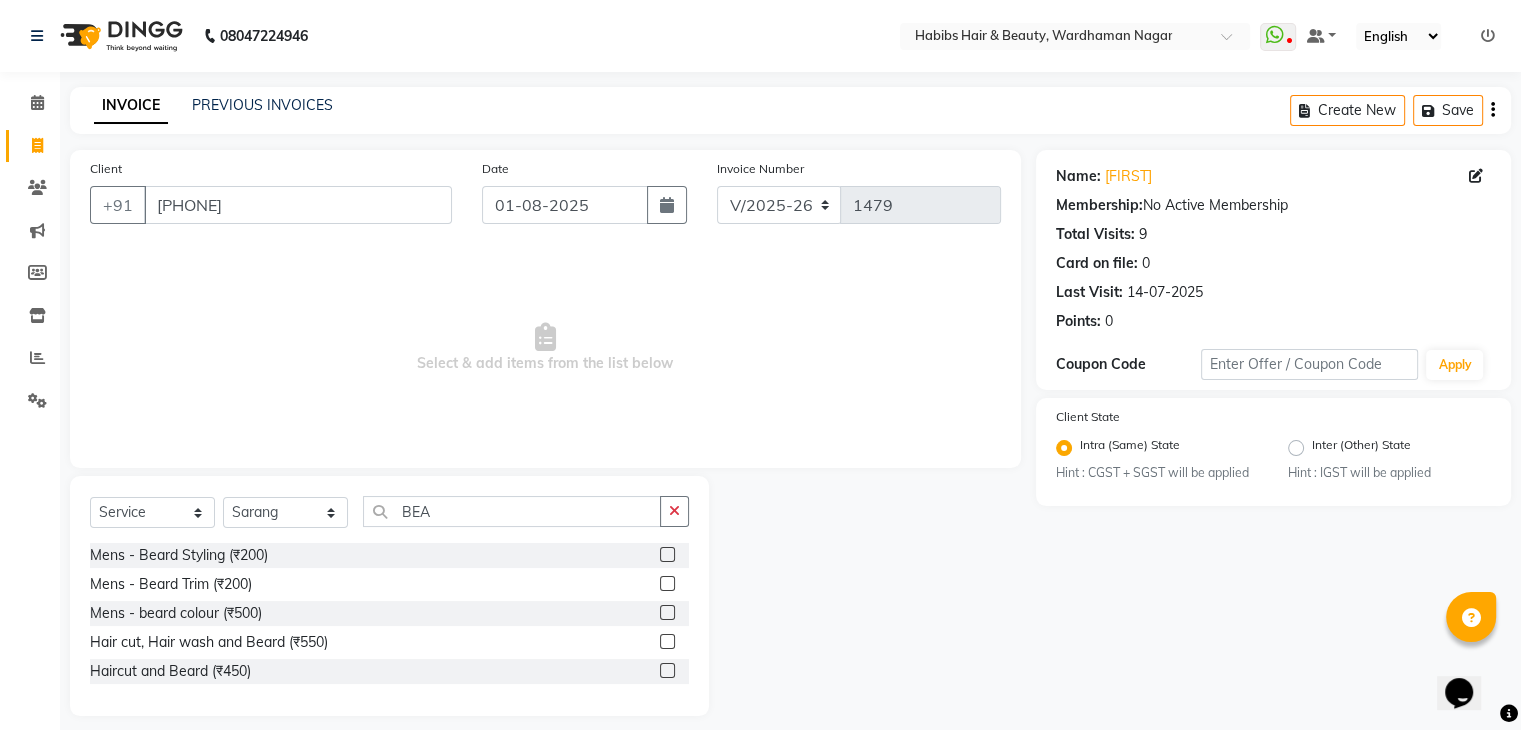 click 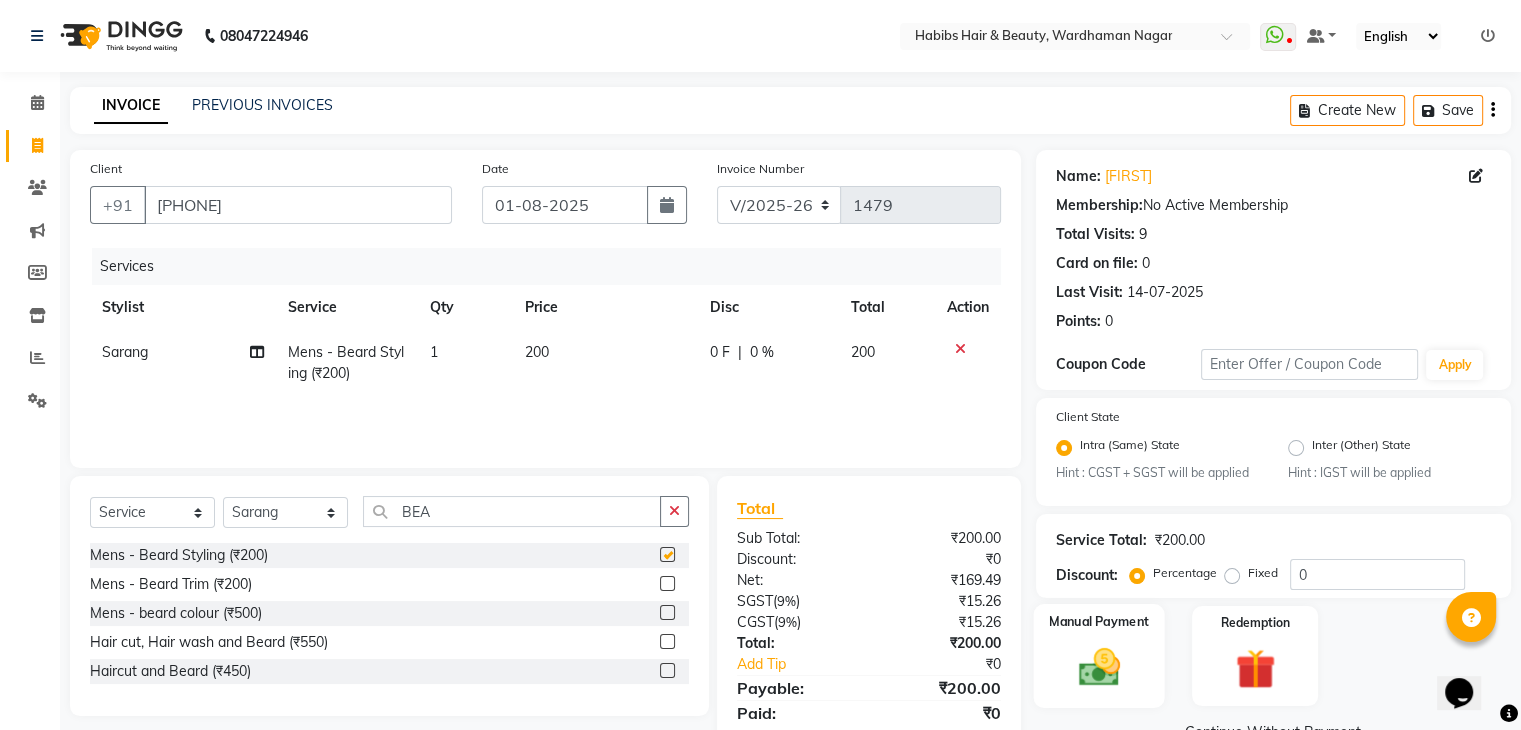 checkbox on "false" 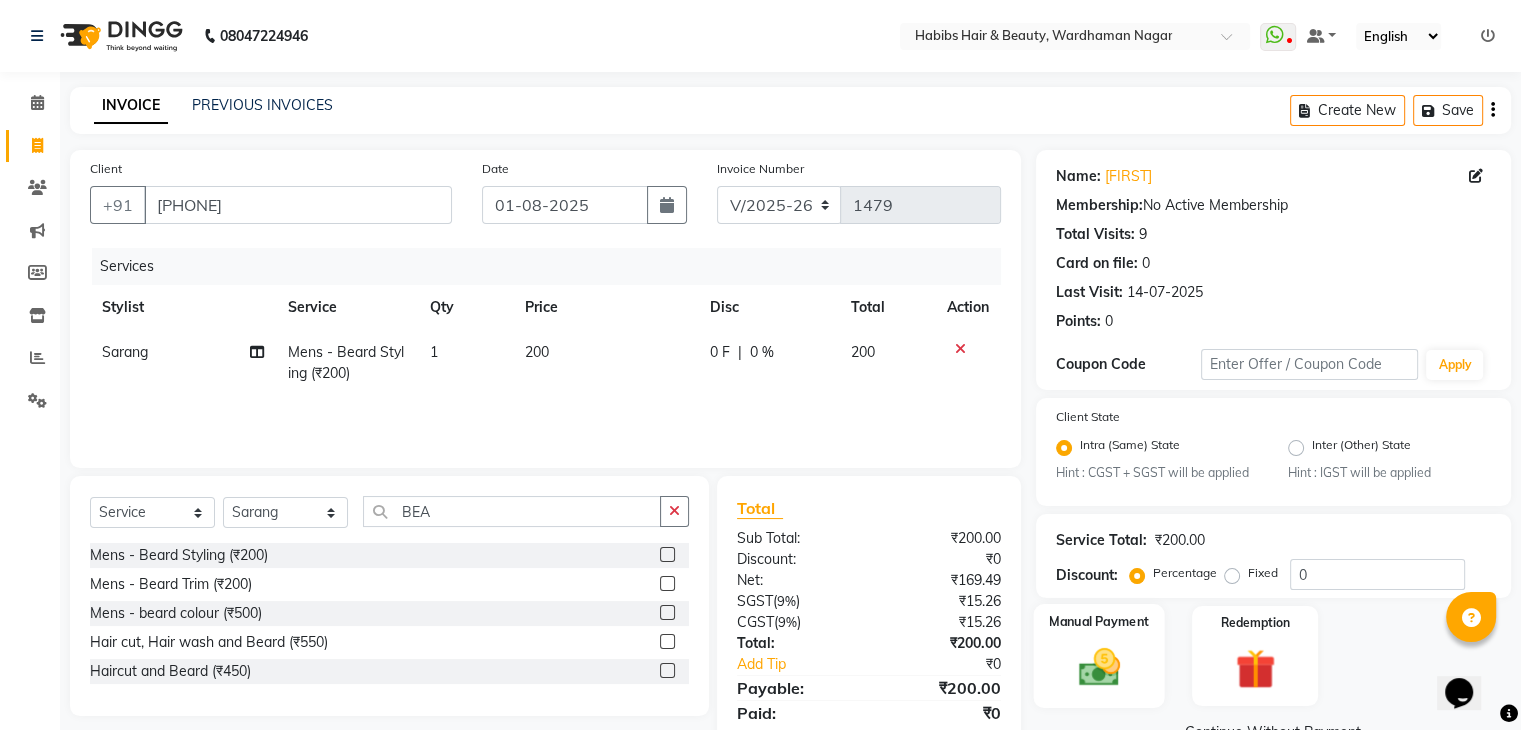 click 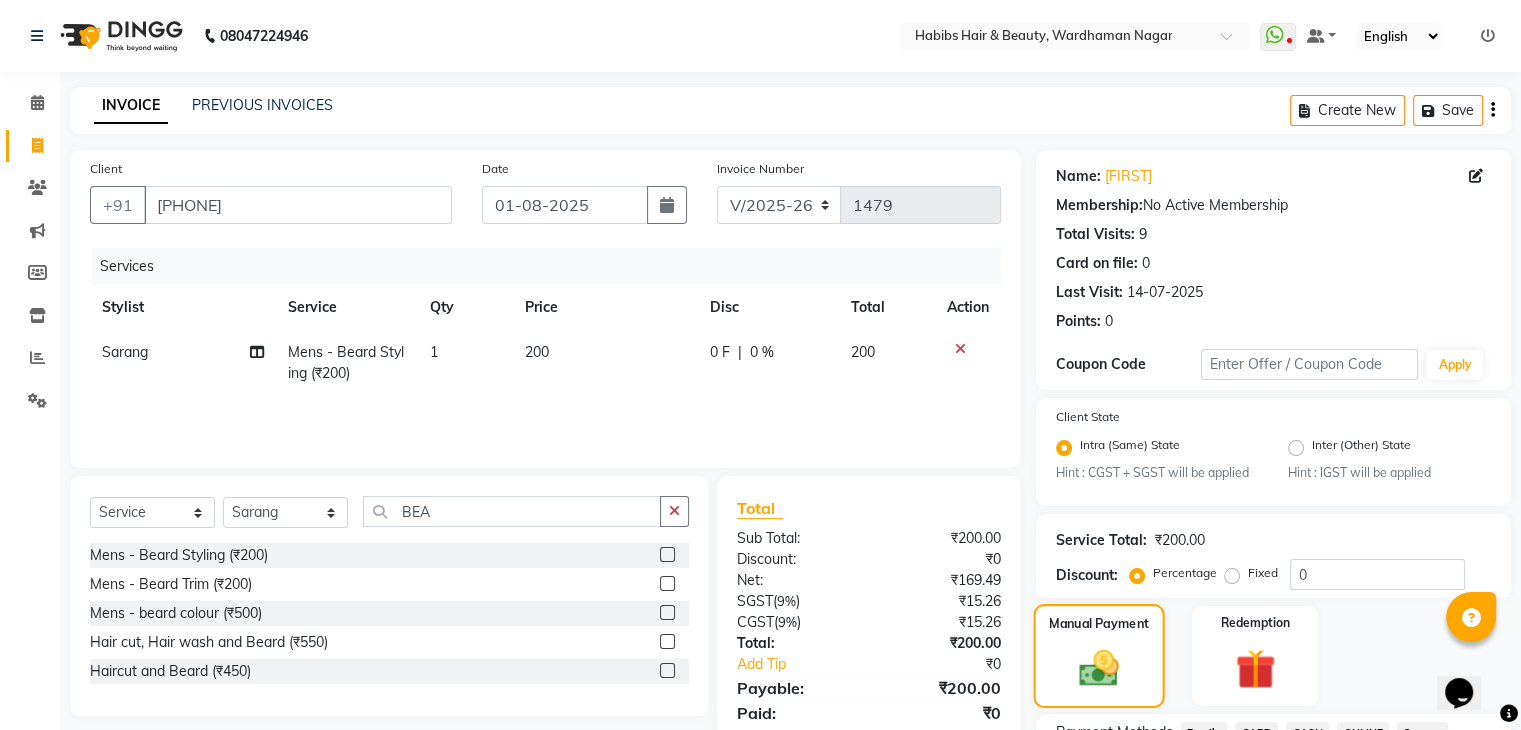 scroll, scrollTop: 116, scrollLeft: 0, axis: vertical 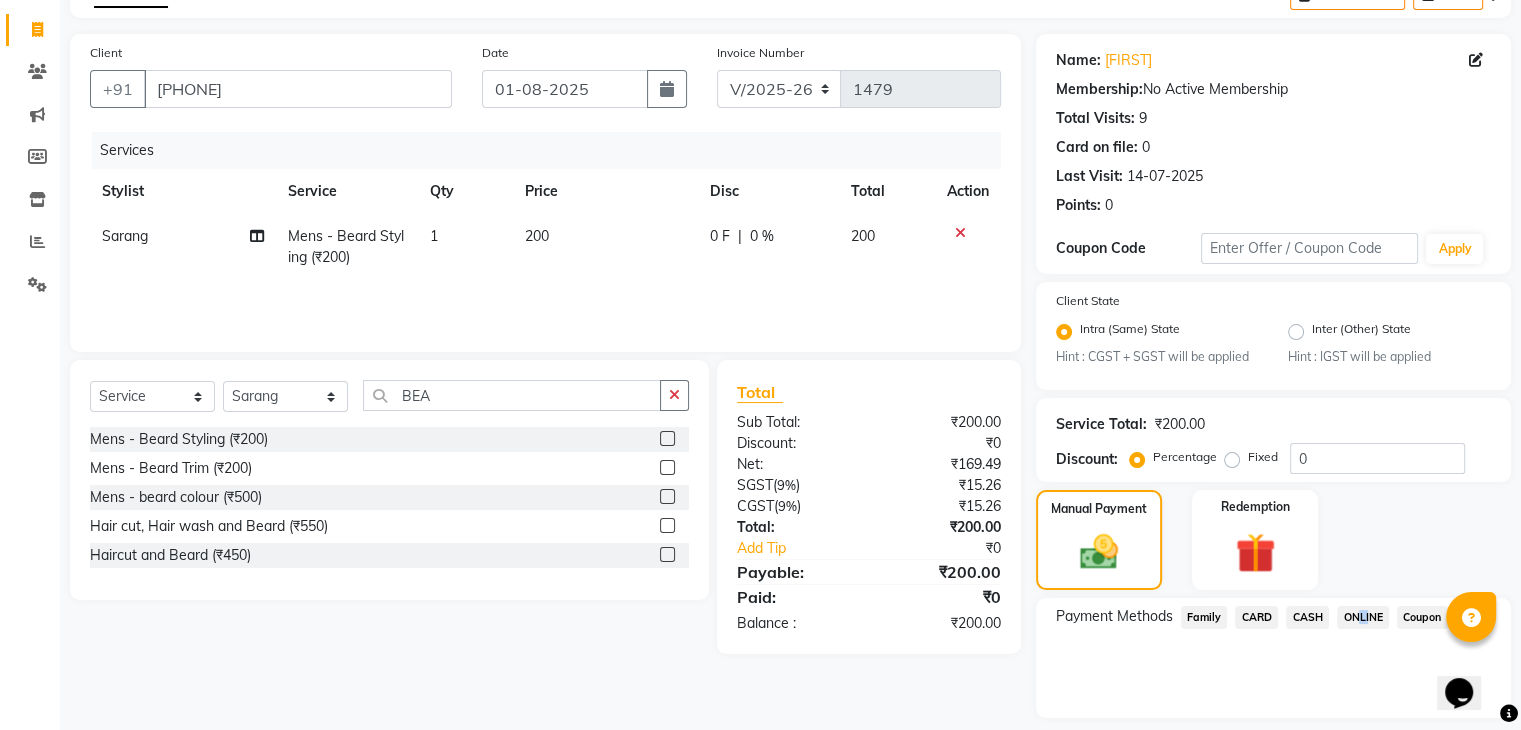 click on "ONLINE" 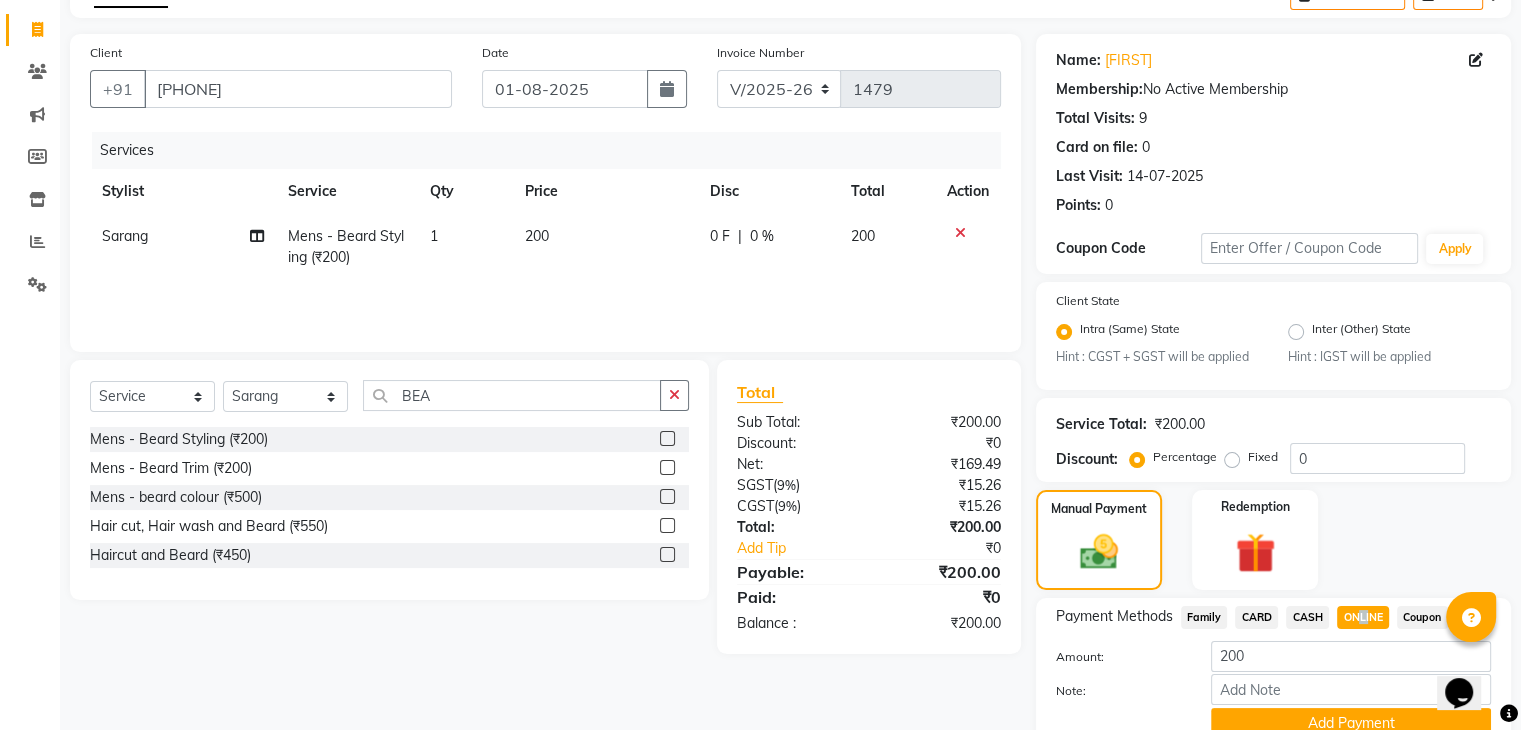 scroll, scrollTop: 208, scrollLeft: 0, axis: vertical 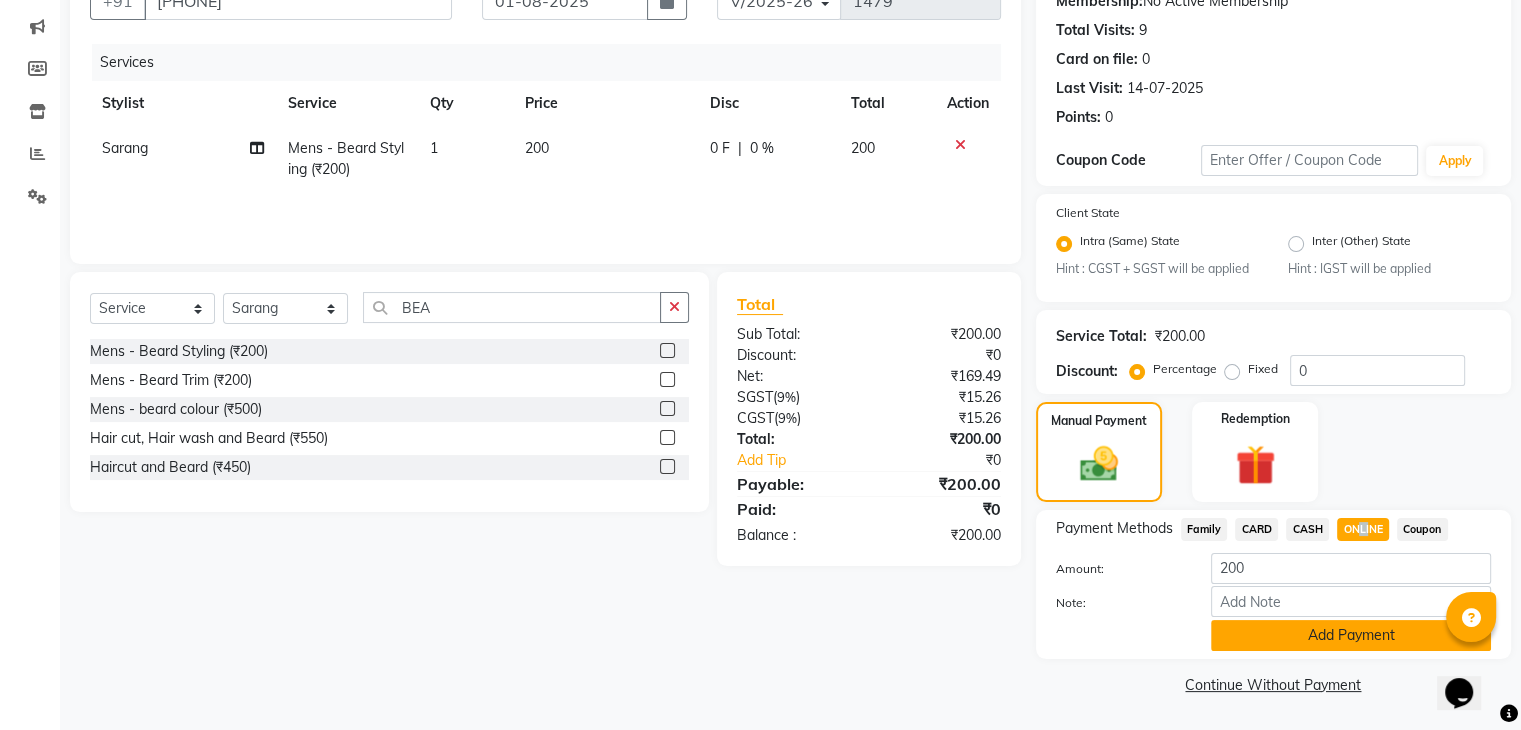 click on "Add Payment" 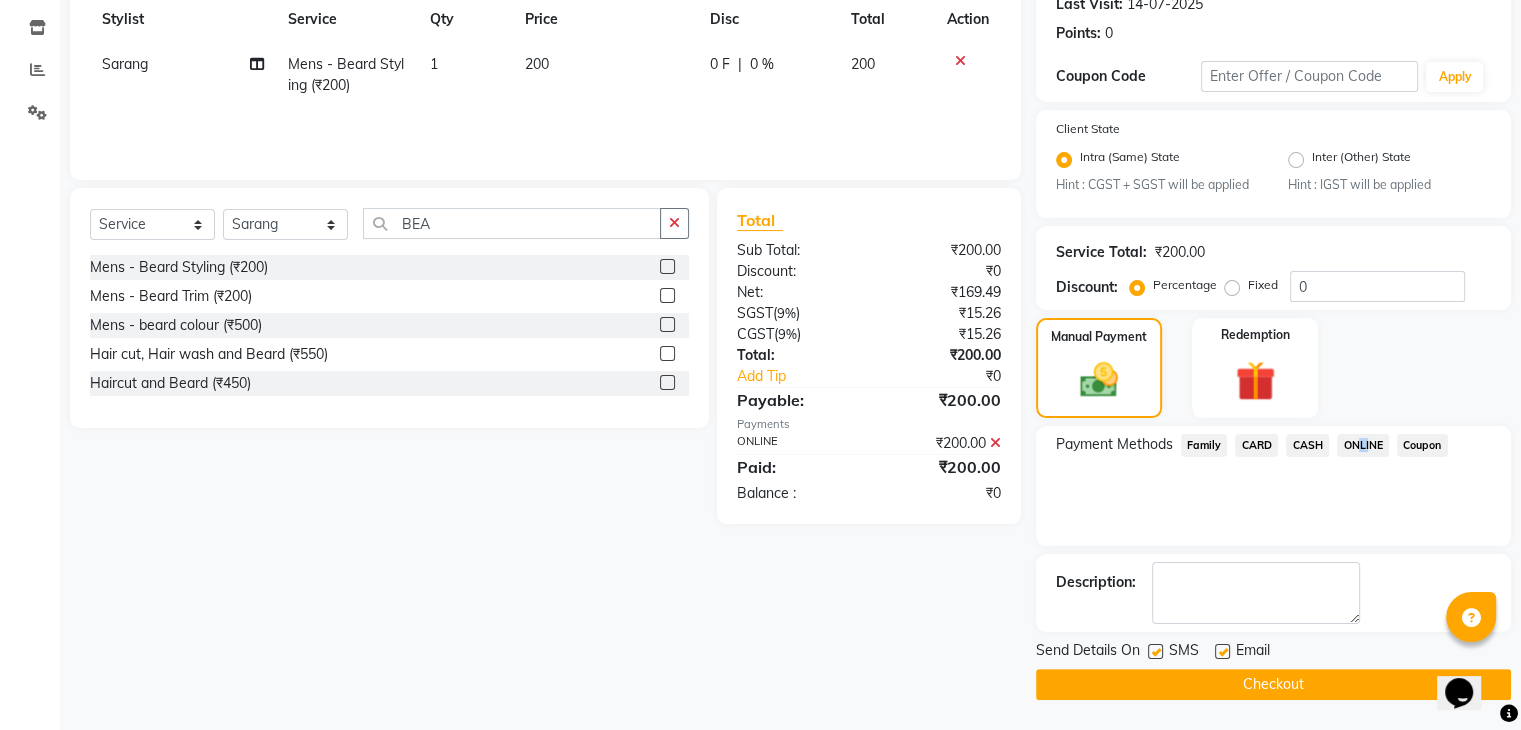 click on "Checkout" 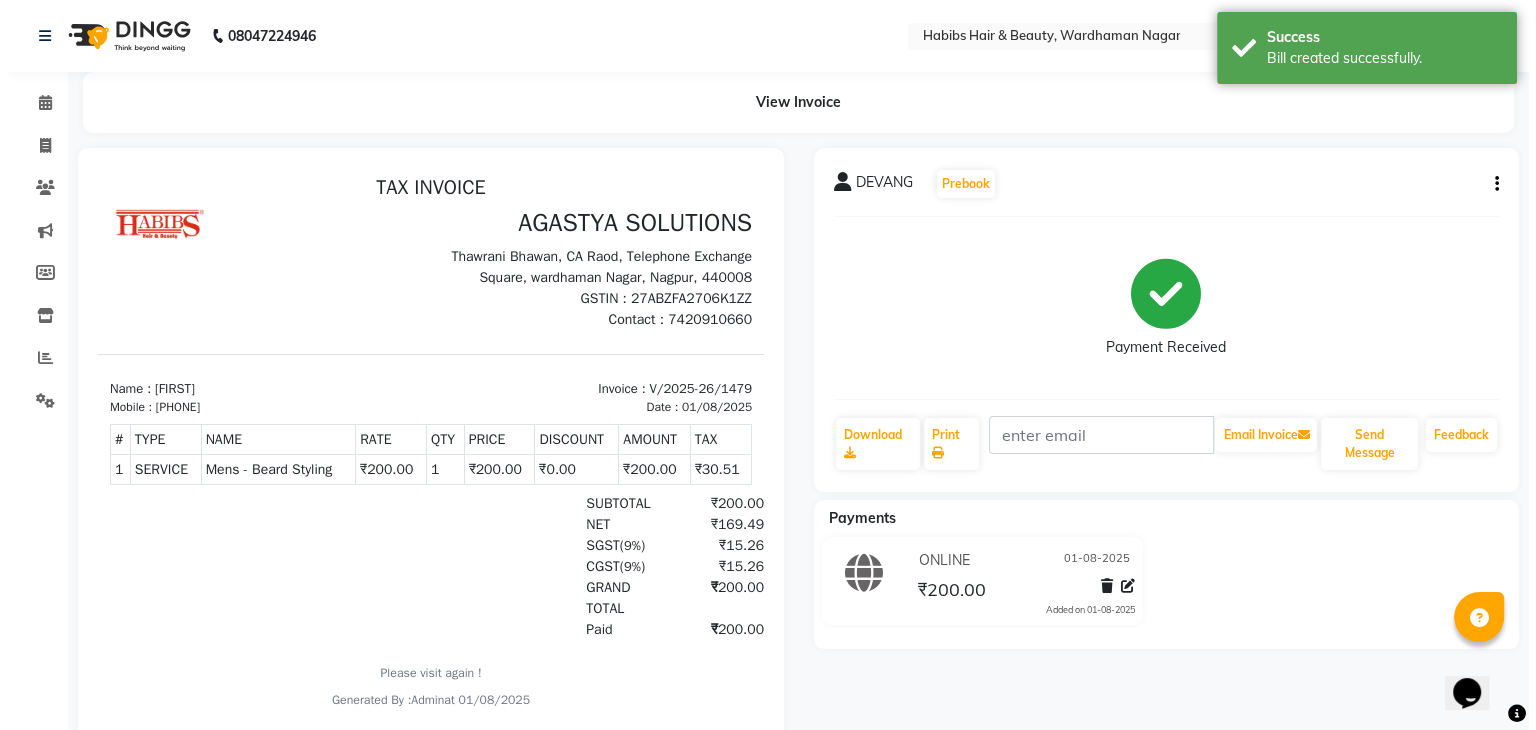 scroll, scrollTop: 0, scrollLeft: 0, axis: both 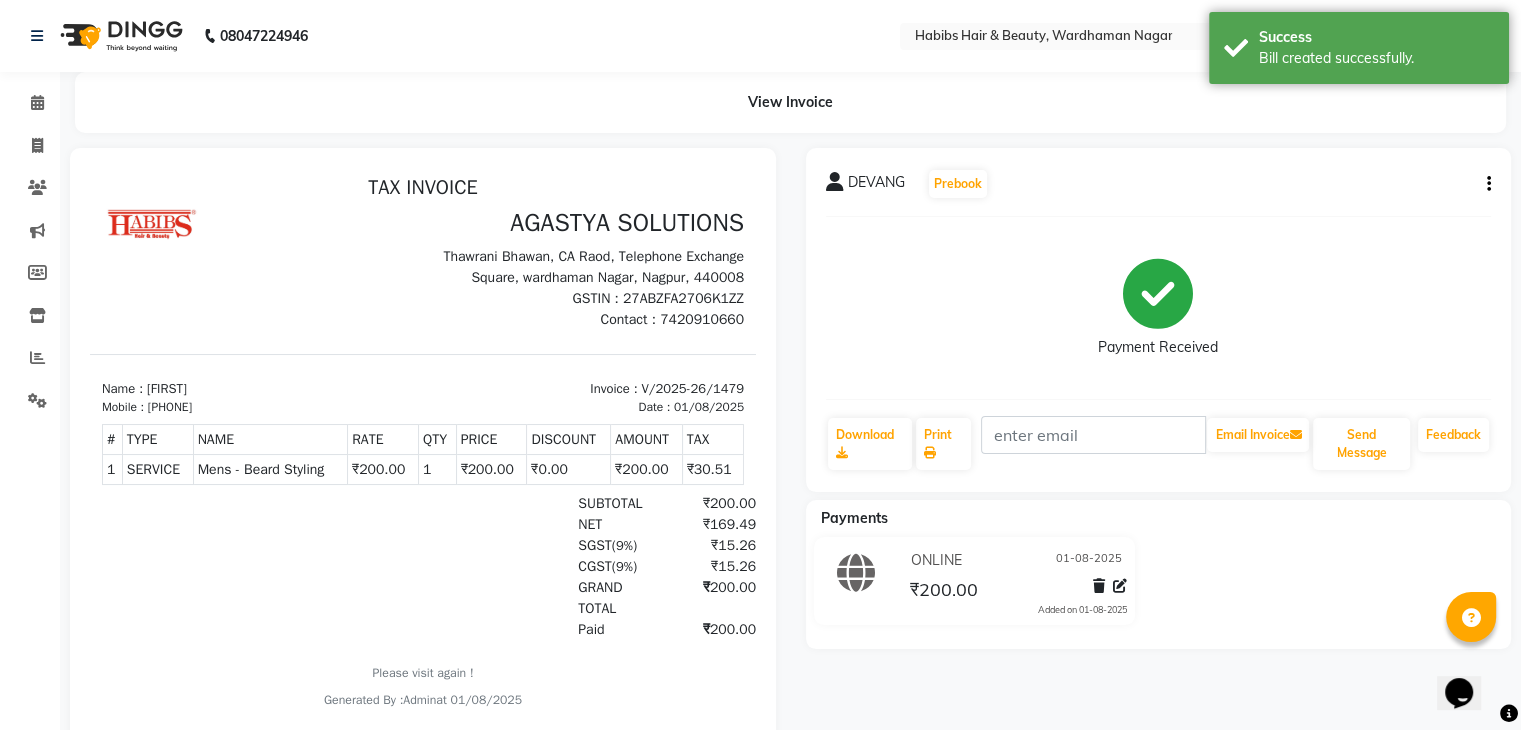 click on "Invoice" 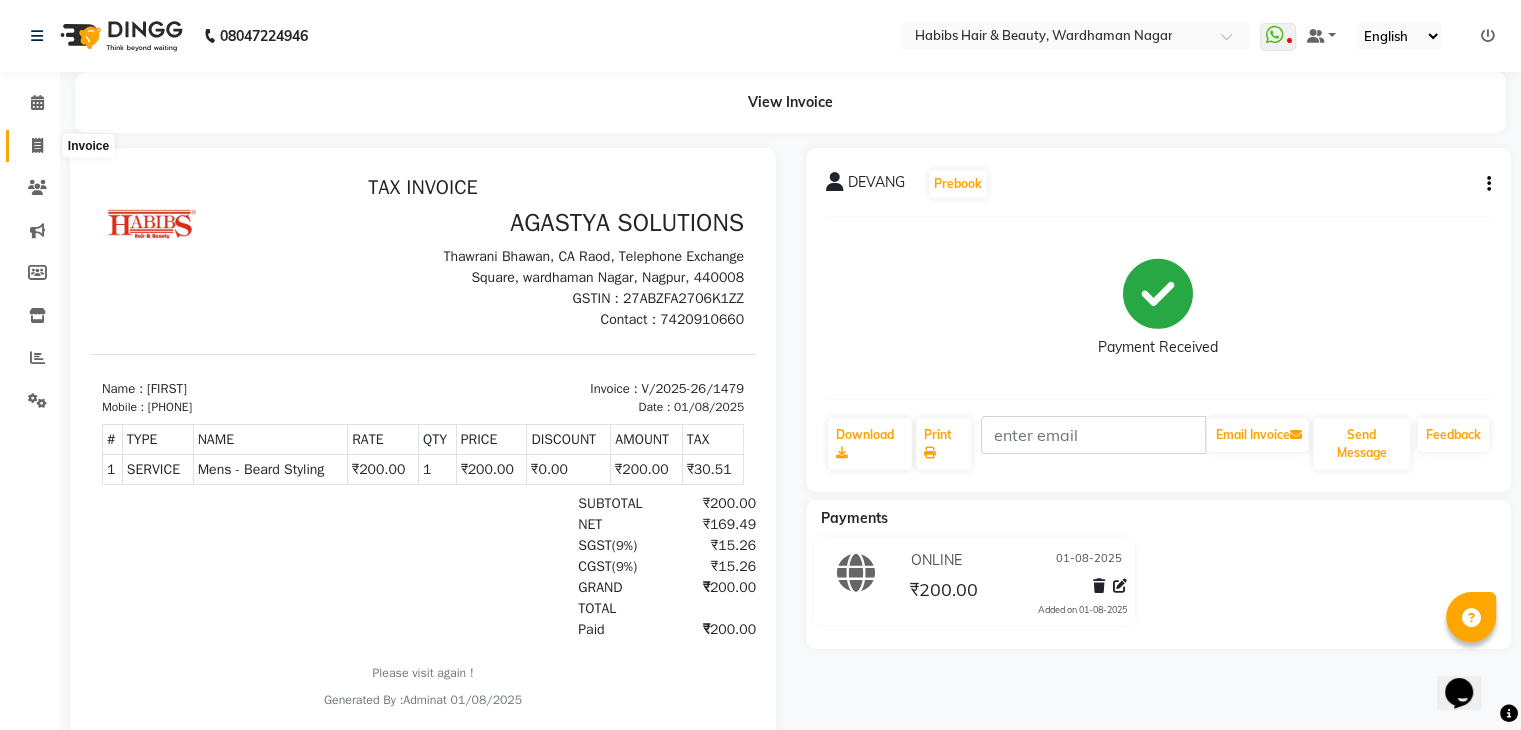 click 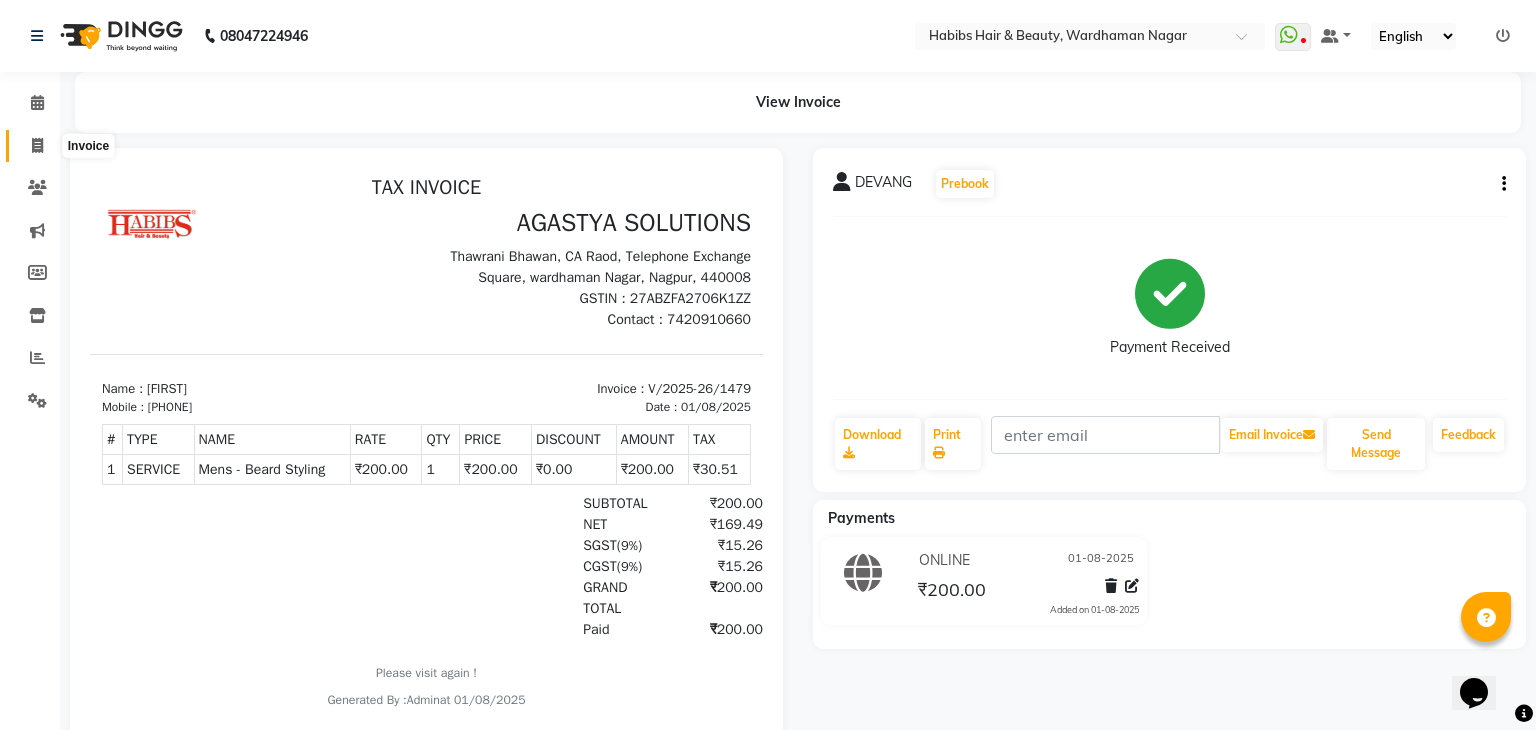 select on "service" 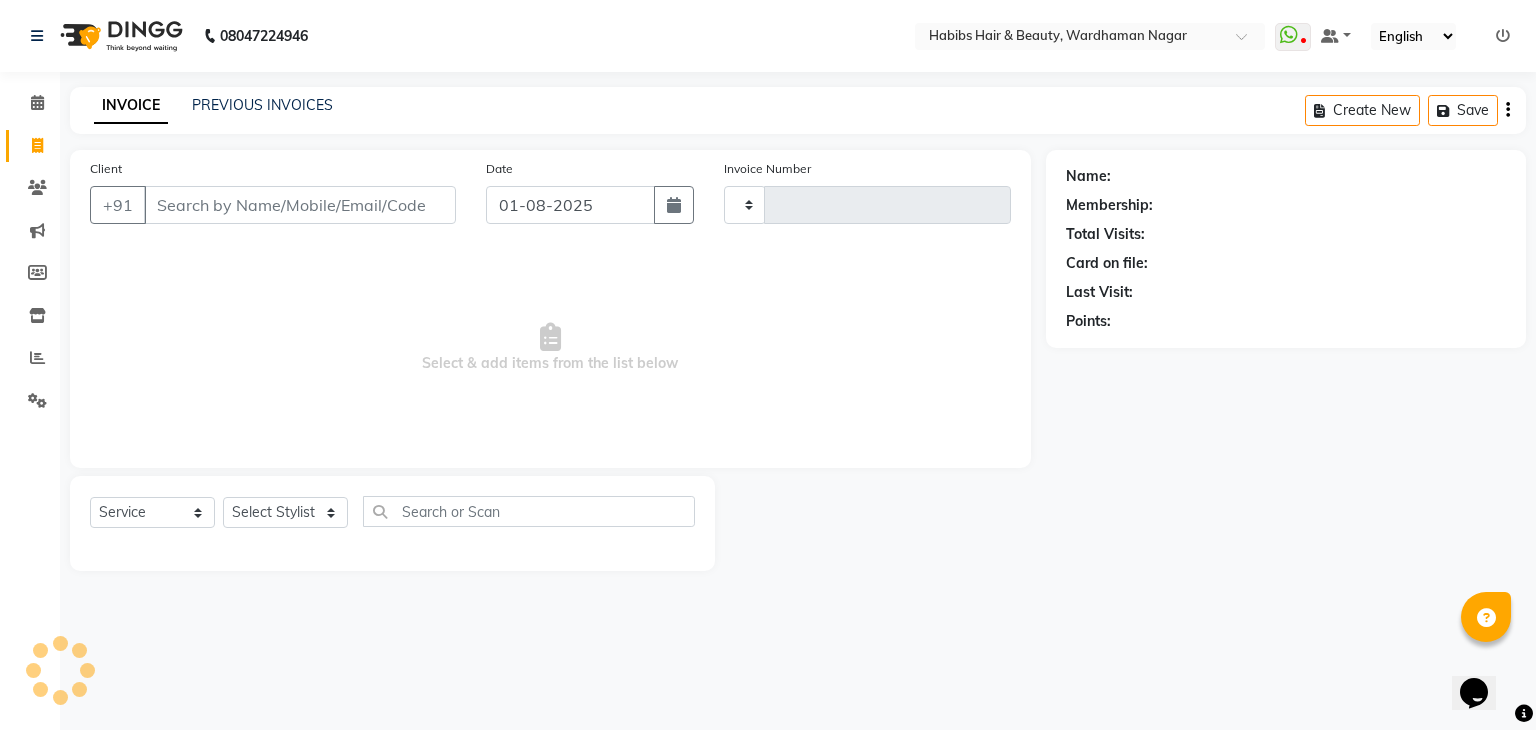 type on "1480" 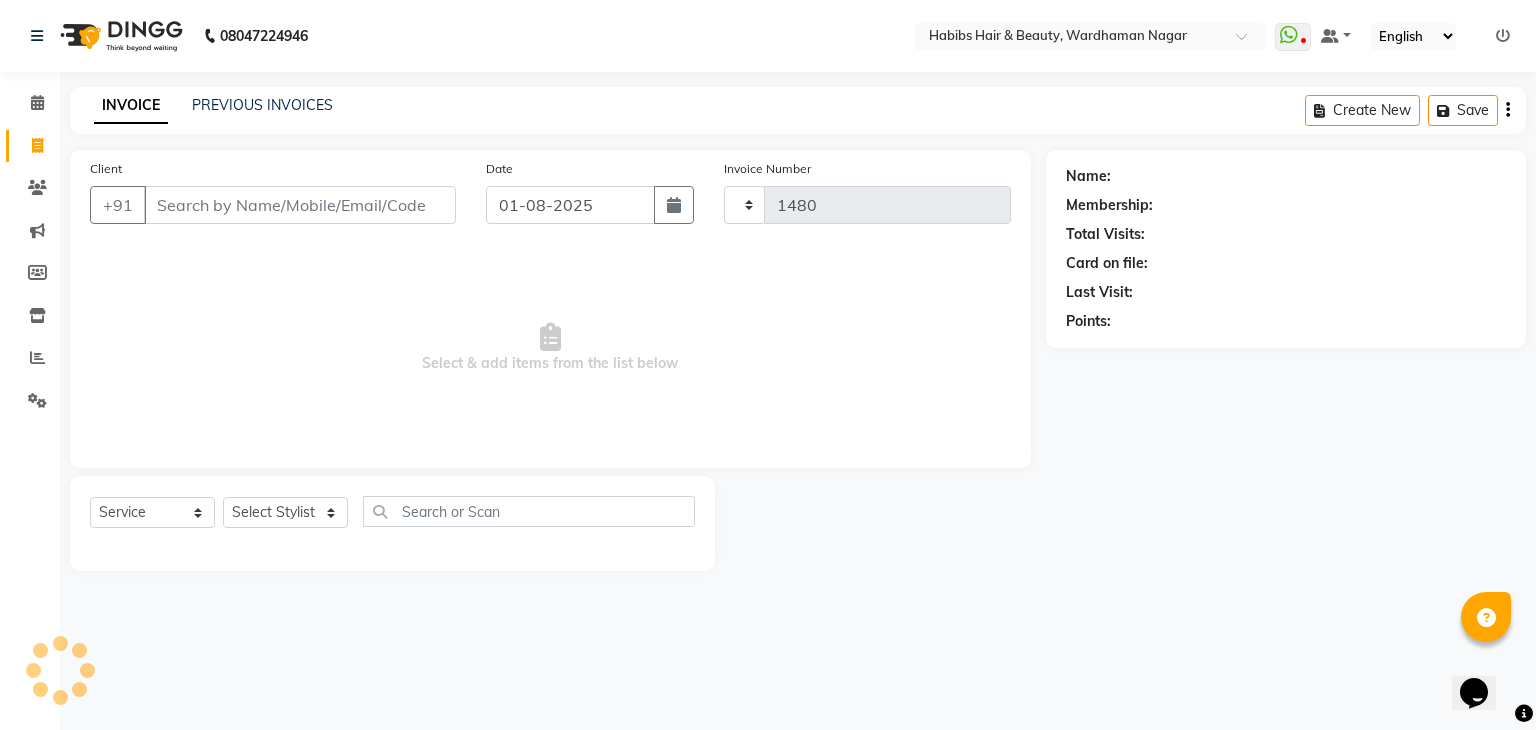 select on "3714" 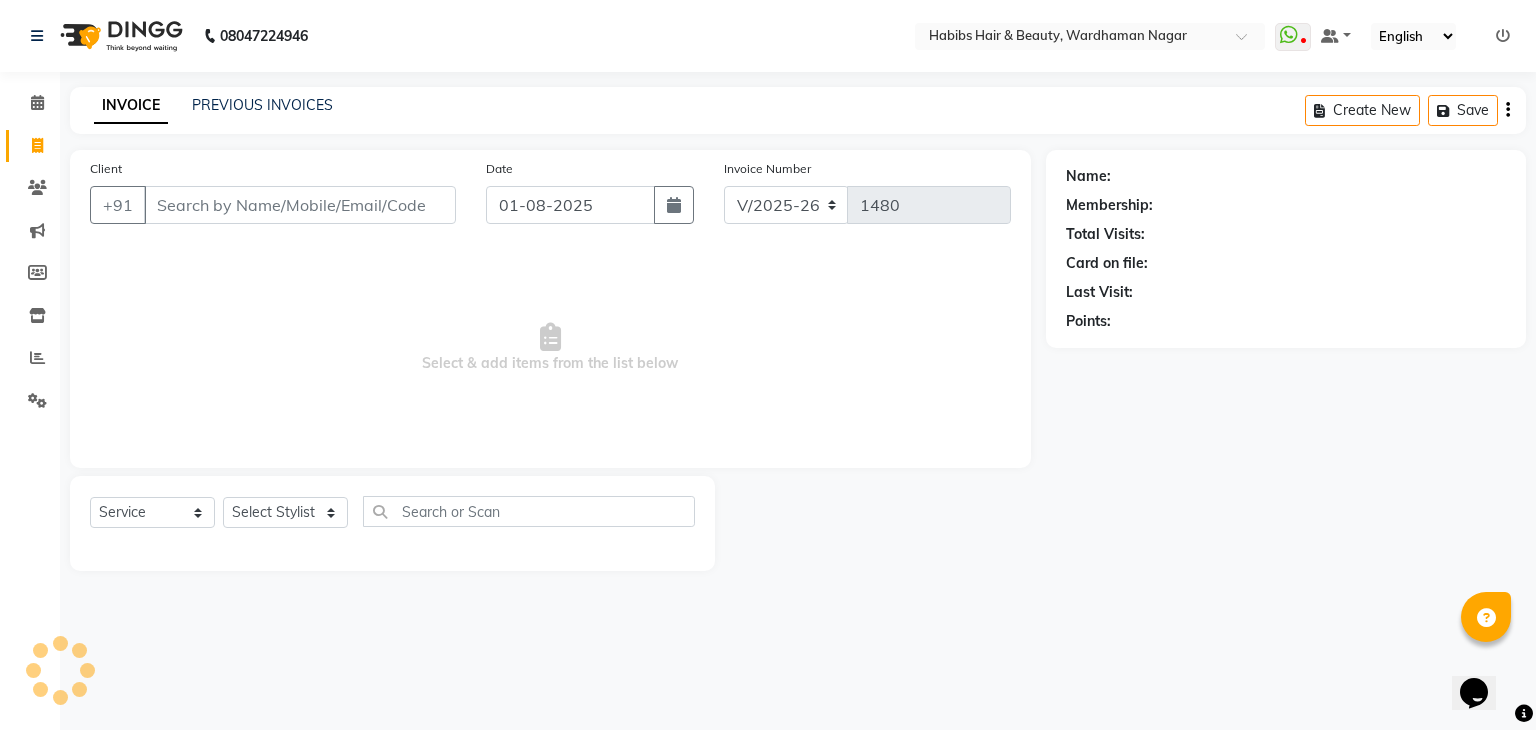 click on "Client" at bounding box center (300, 205) 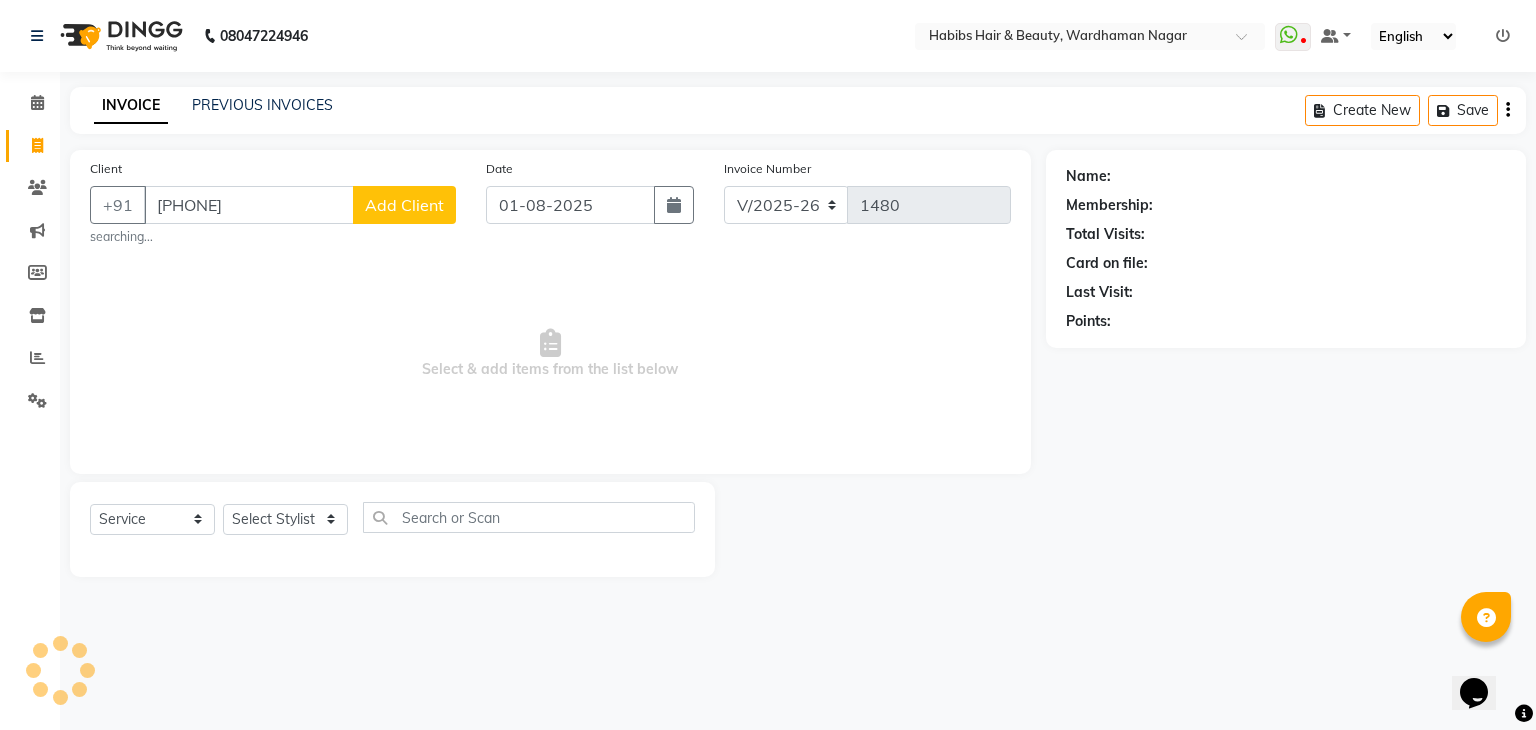 type on "9373289318" 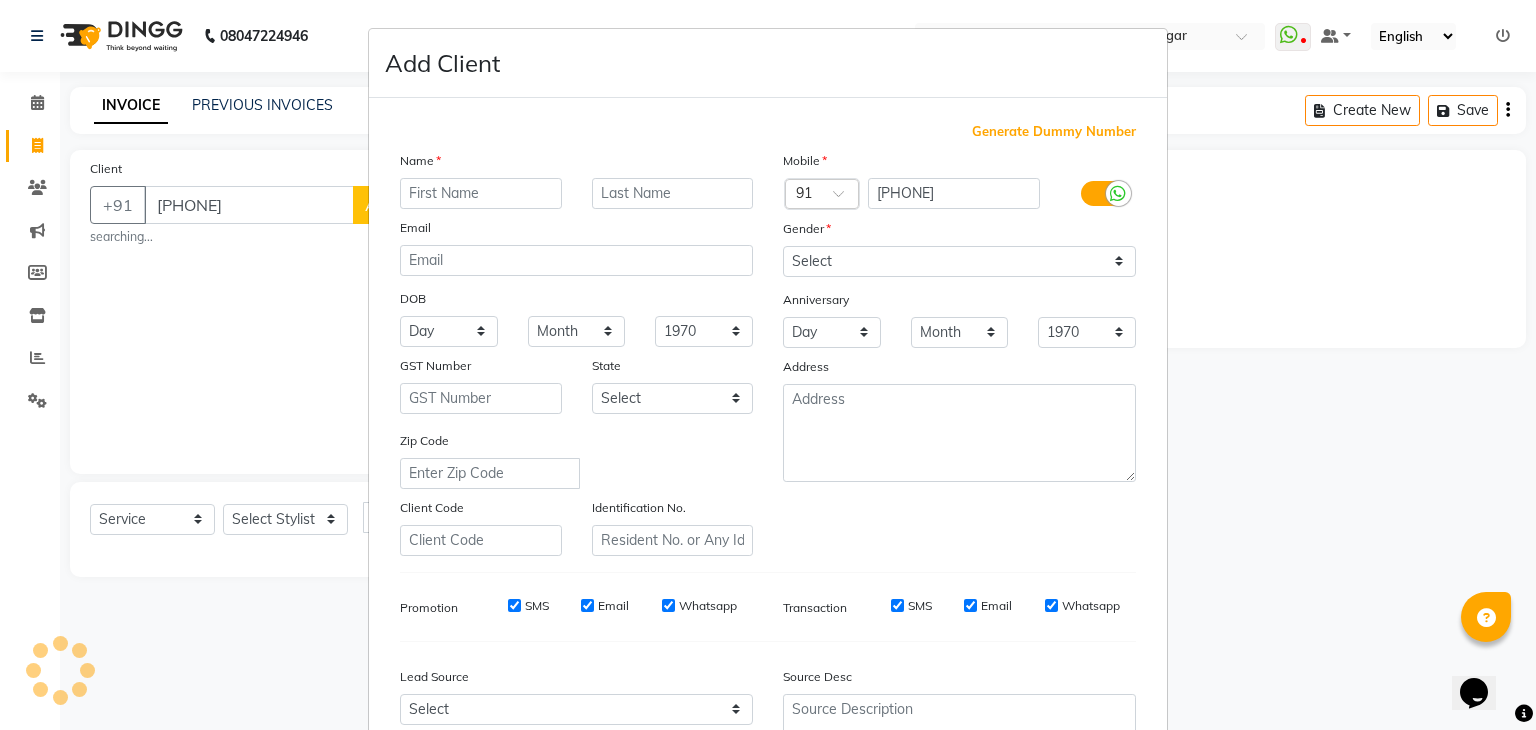 click at bounding box center [481, 193] 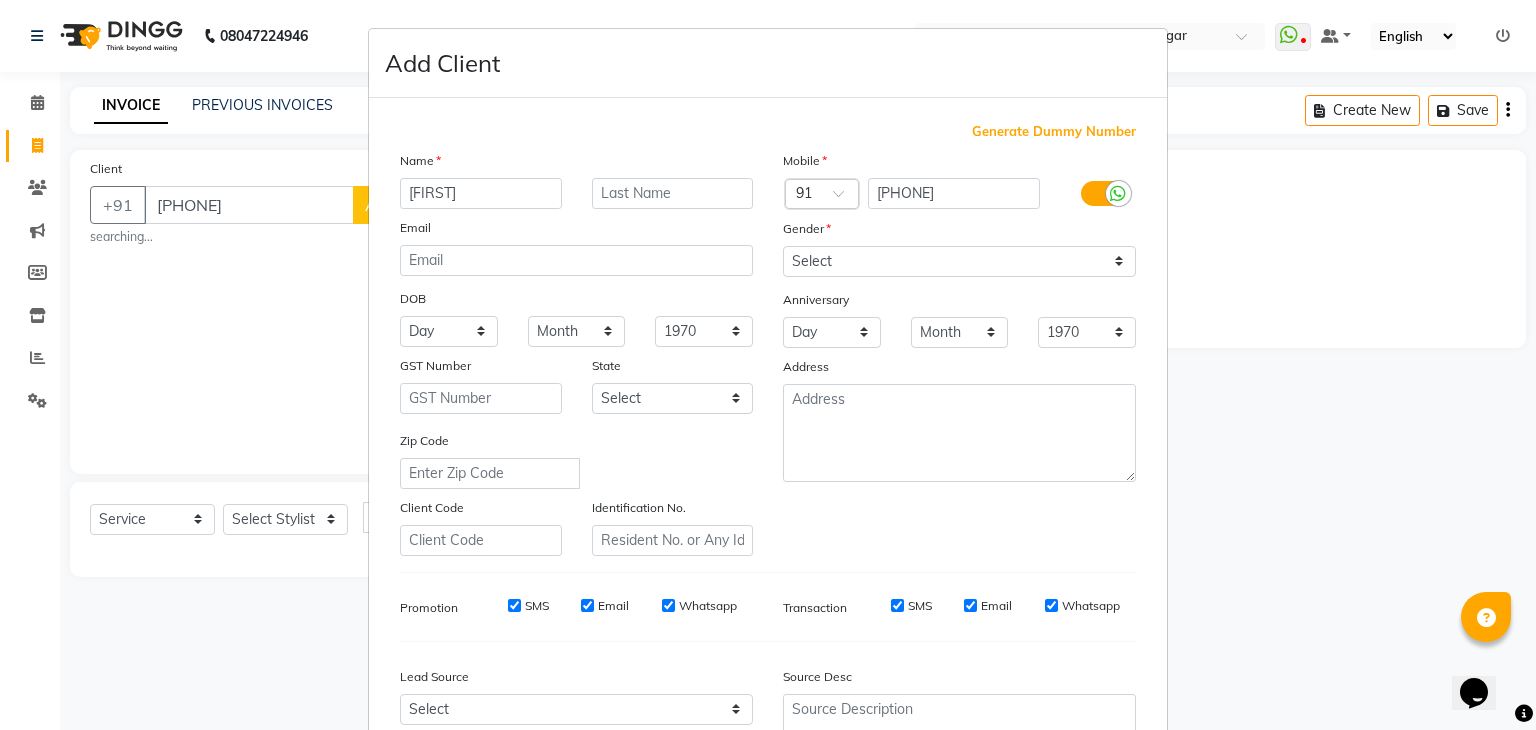 type on "ATHARWA" 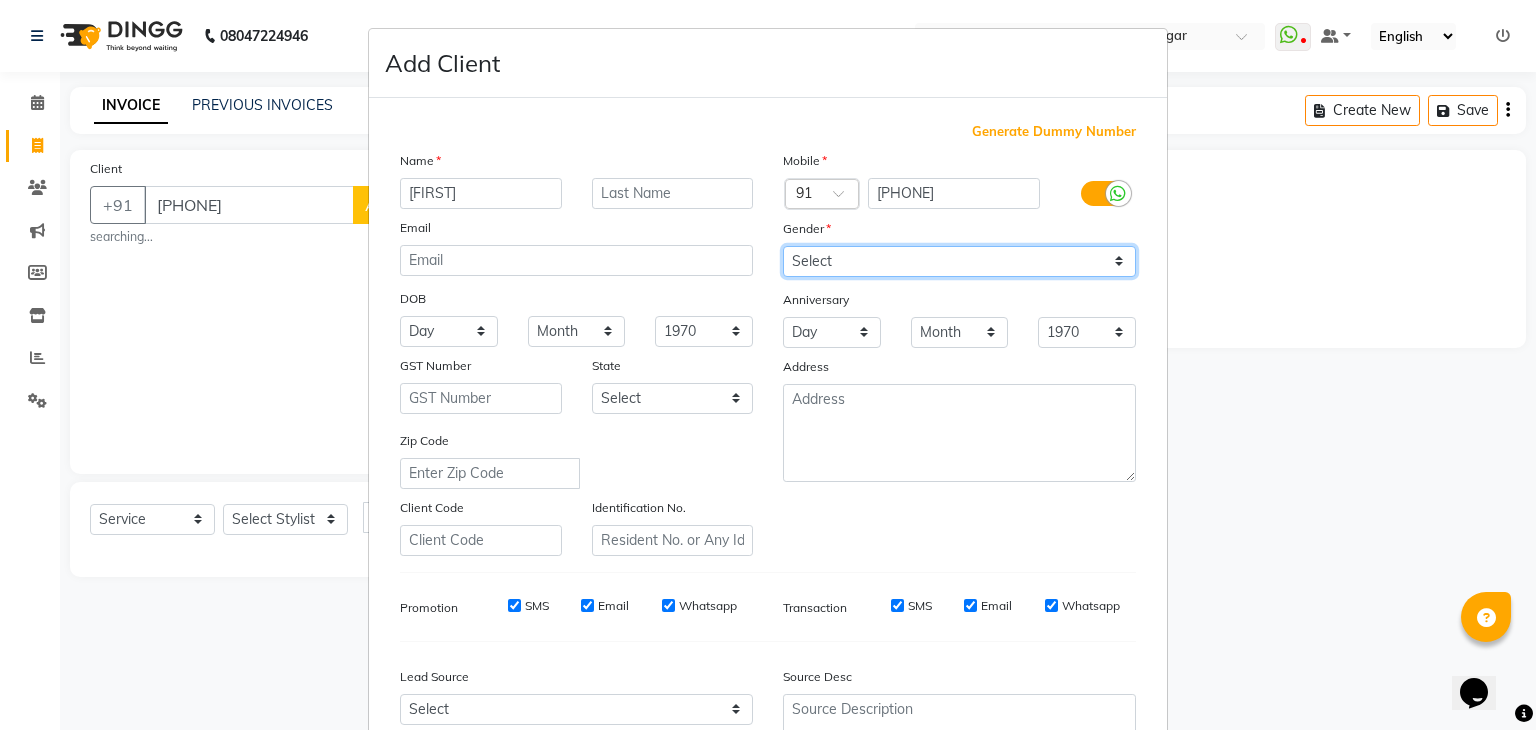 click on "Select Male Female Other Prefer Not To Say" at bounding box center (959, 261) 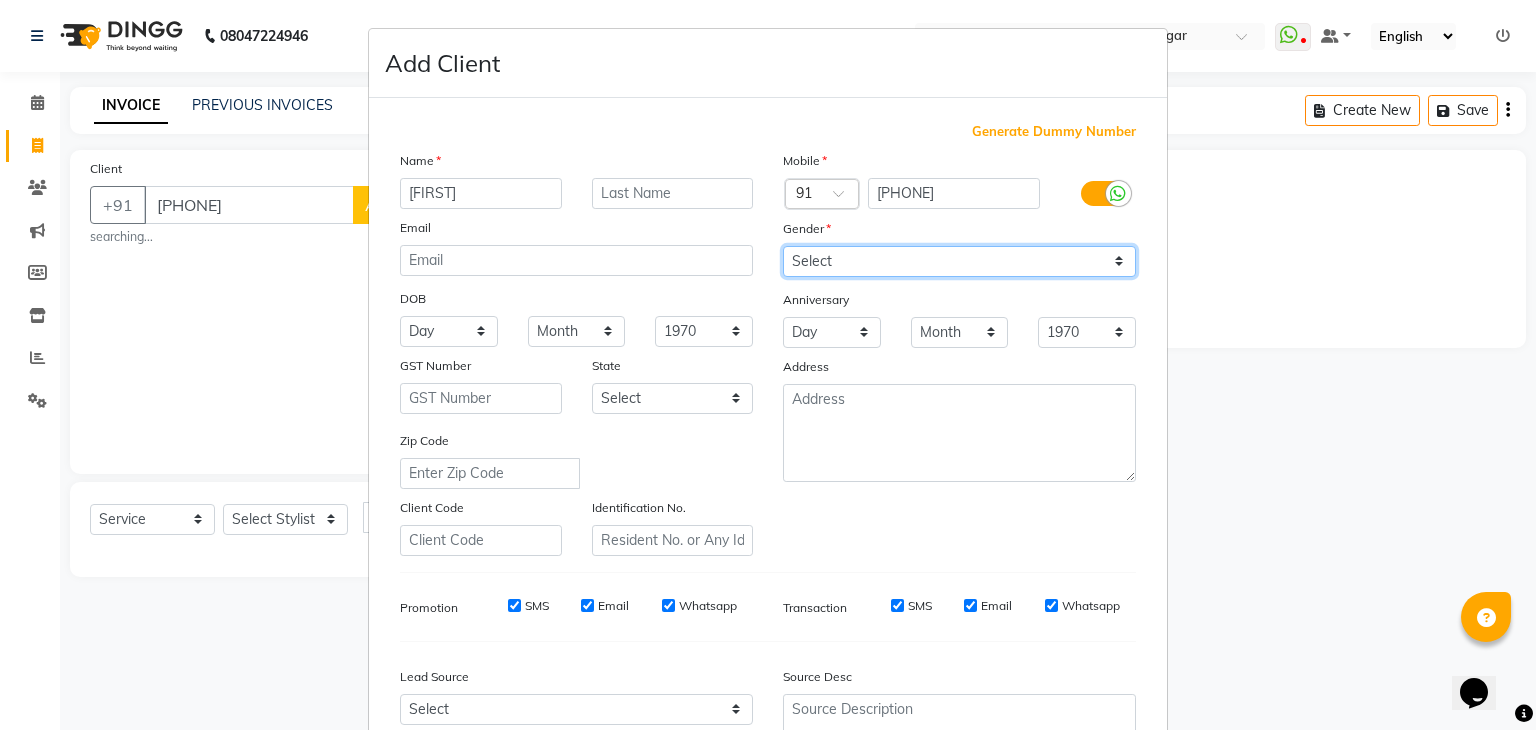 select on "male" 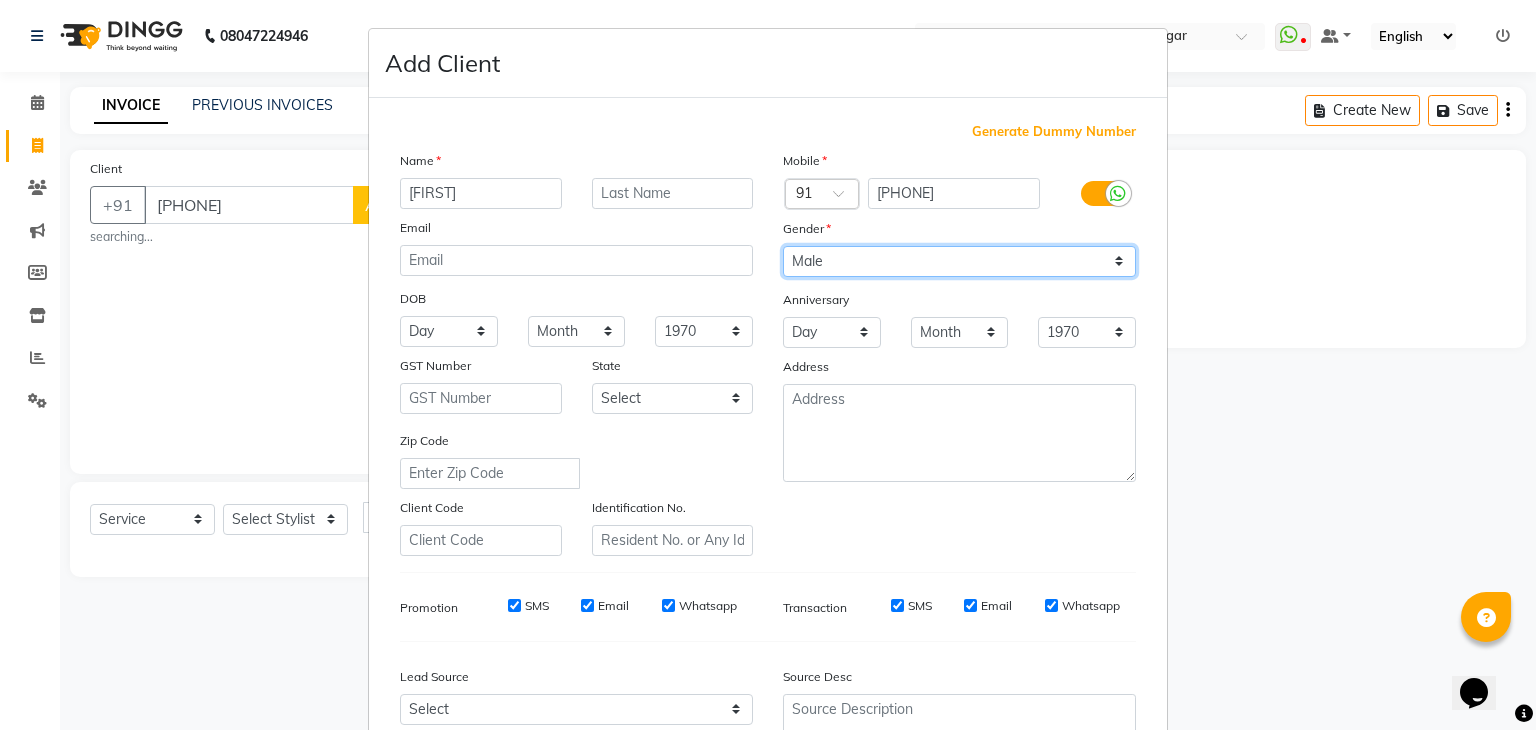 click on "Select Male Female Other Prefer Not To Say" at bounding box center (959, 261) 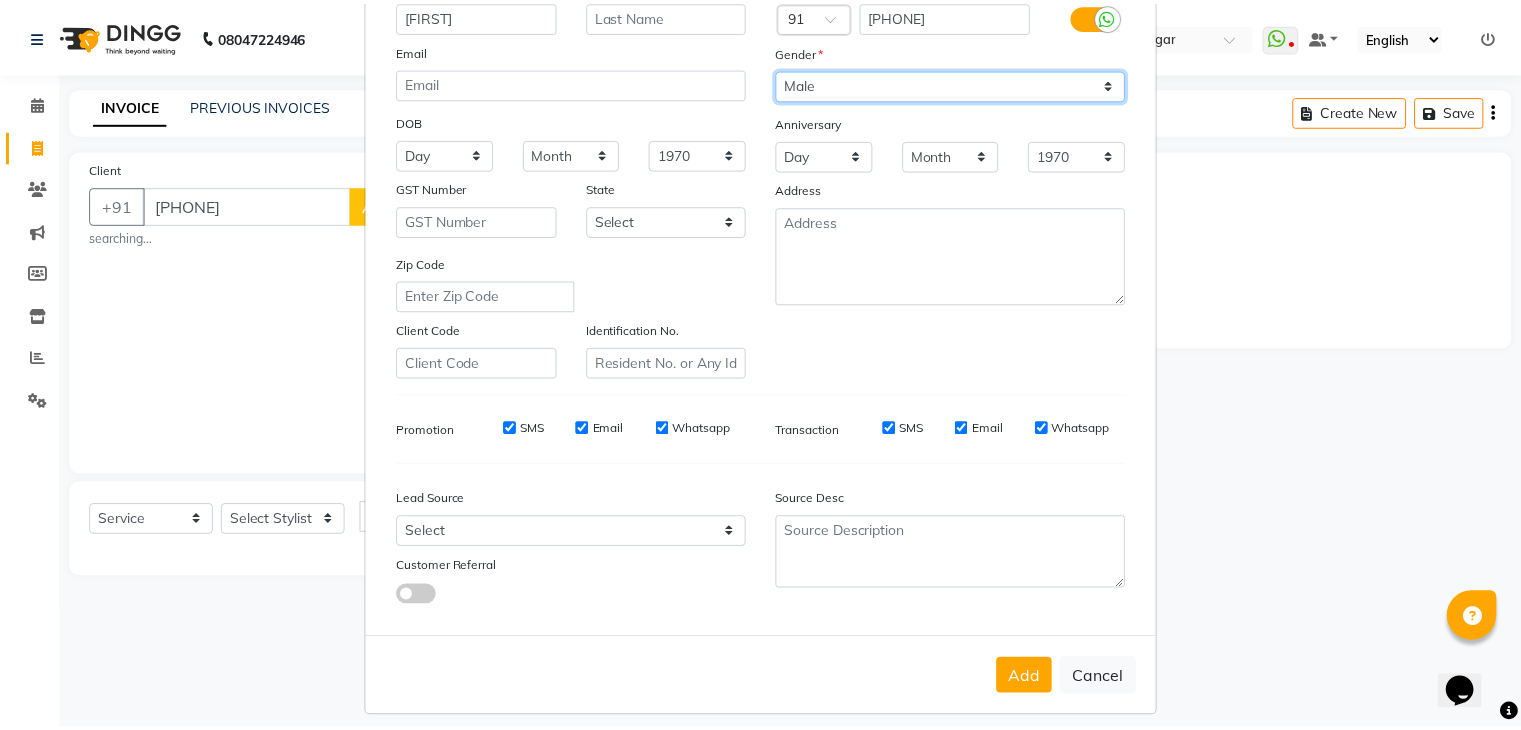 scroll, scrollTop: 203, scrollLeft: 0, axis: vertical 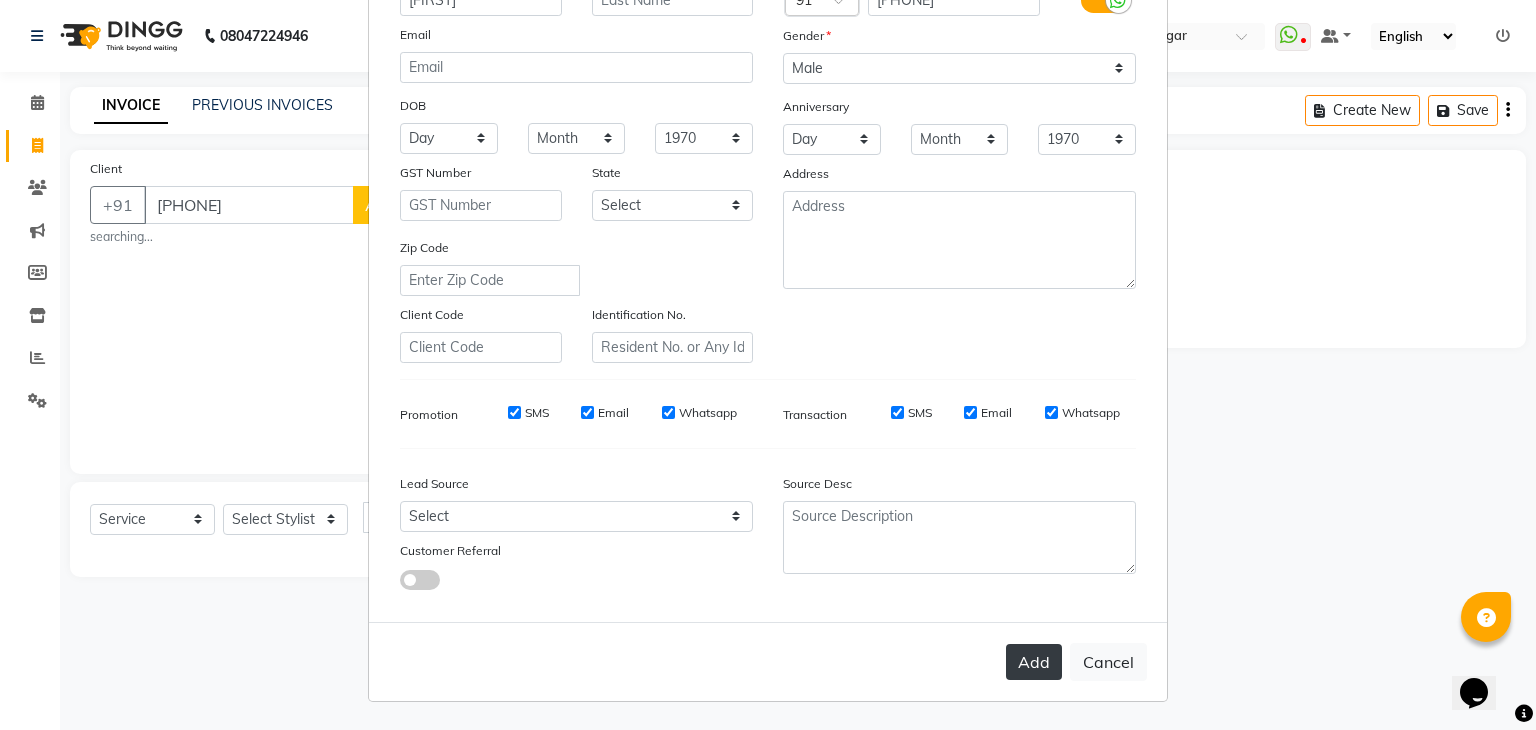 click on "Add" at bounding box center [1034, 662] 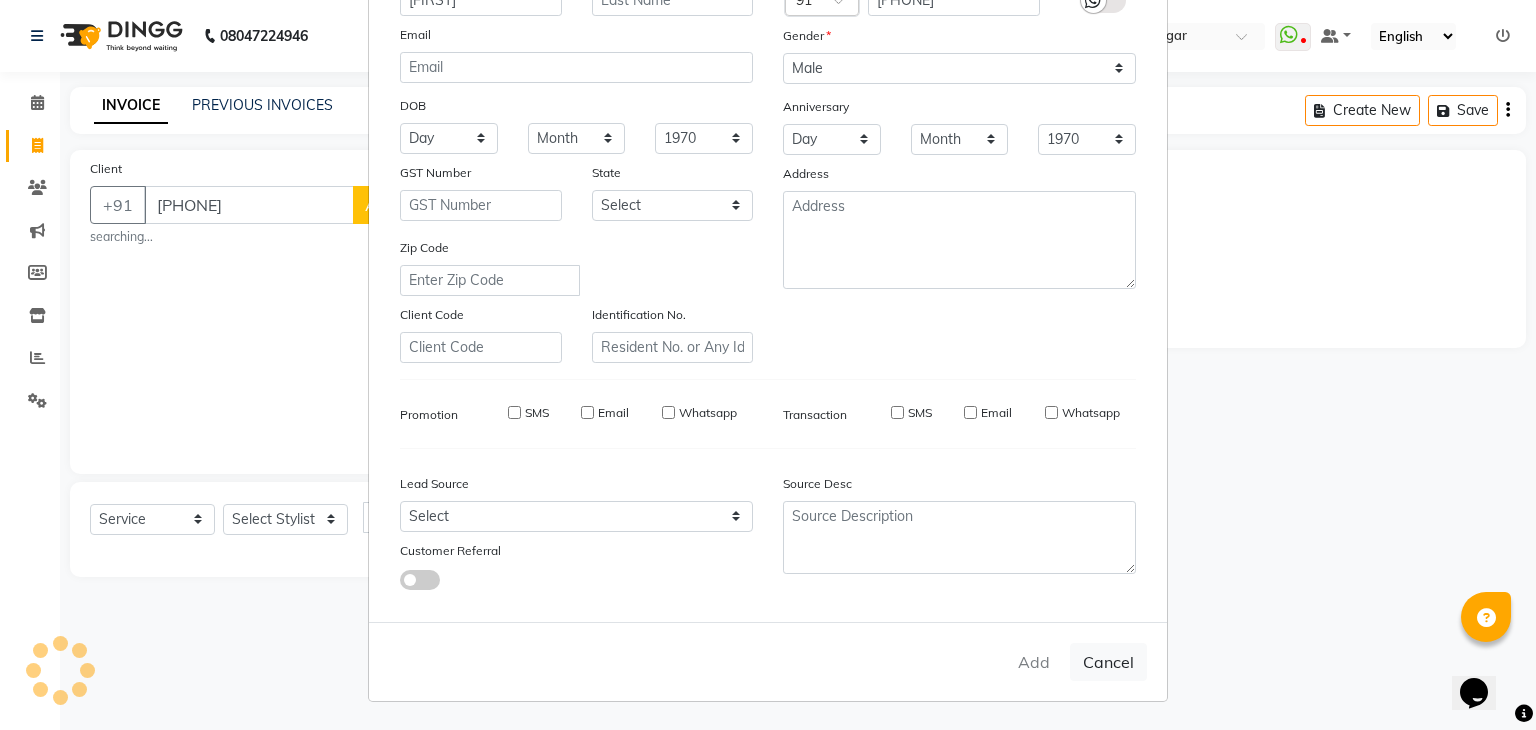 type 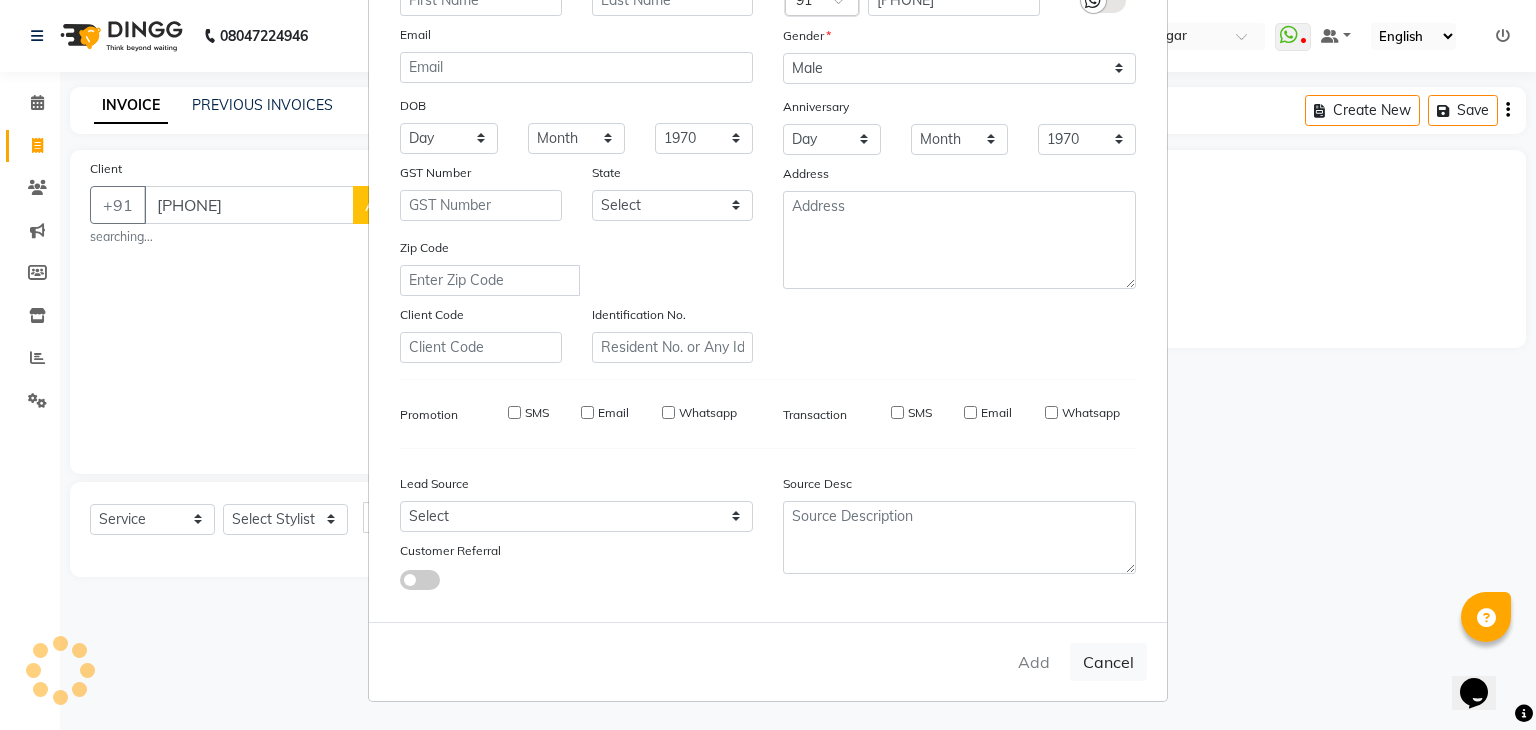 select 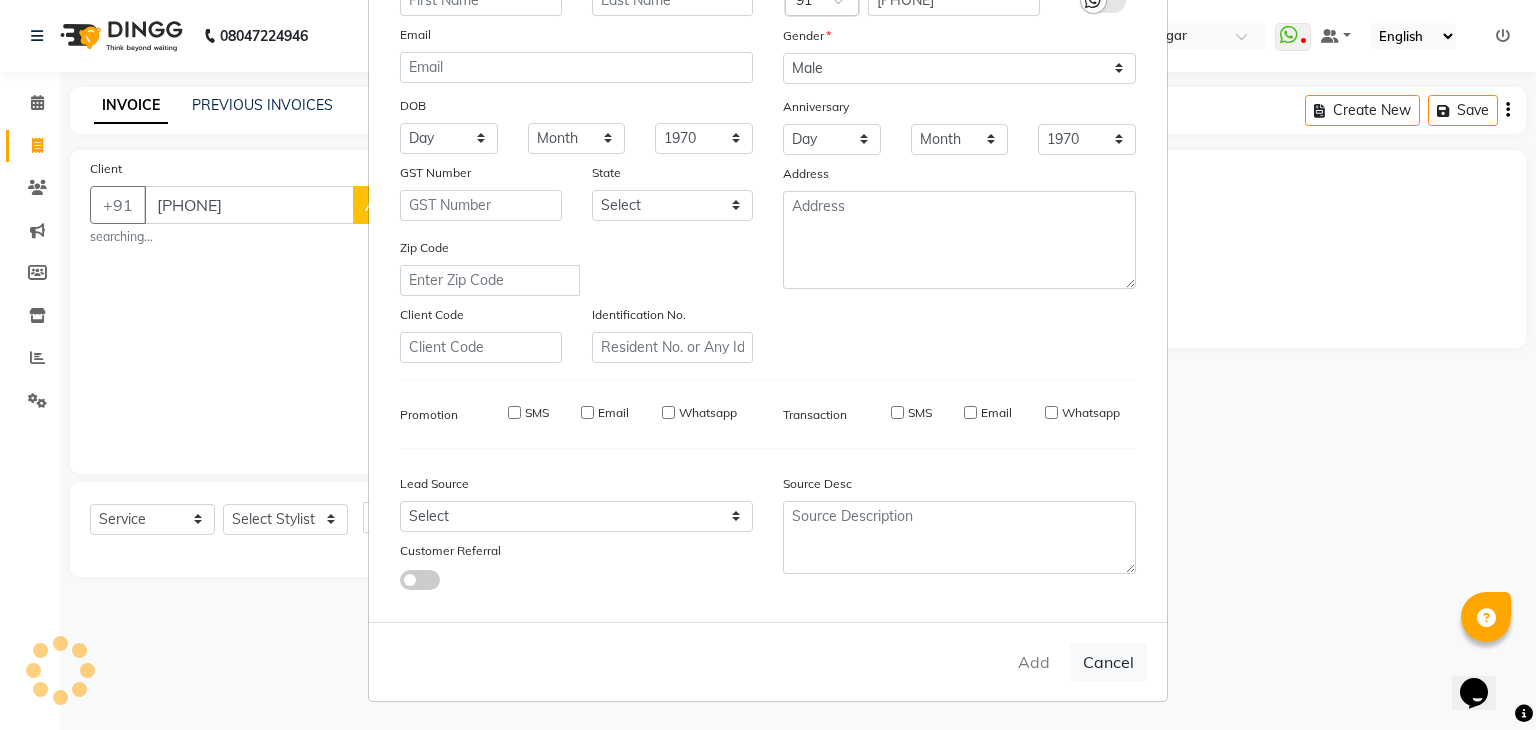 select 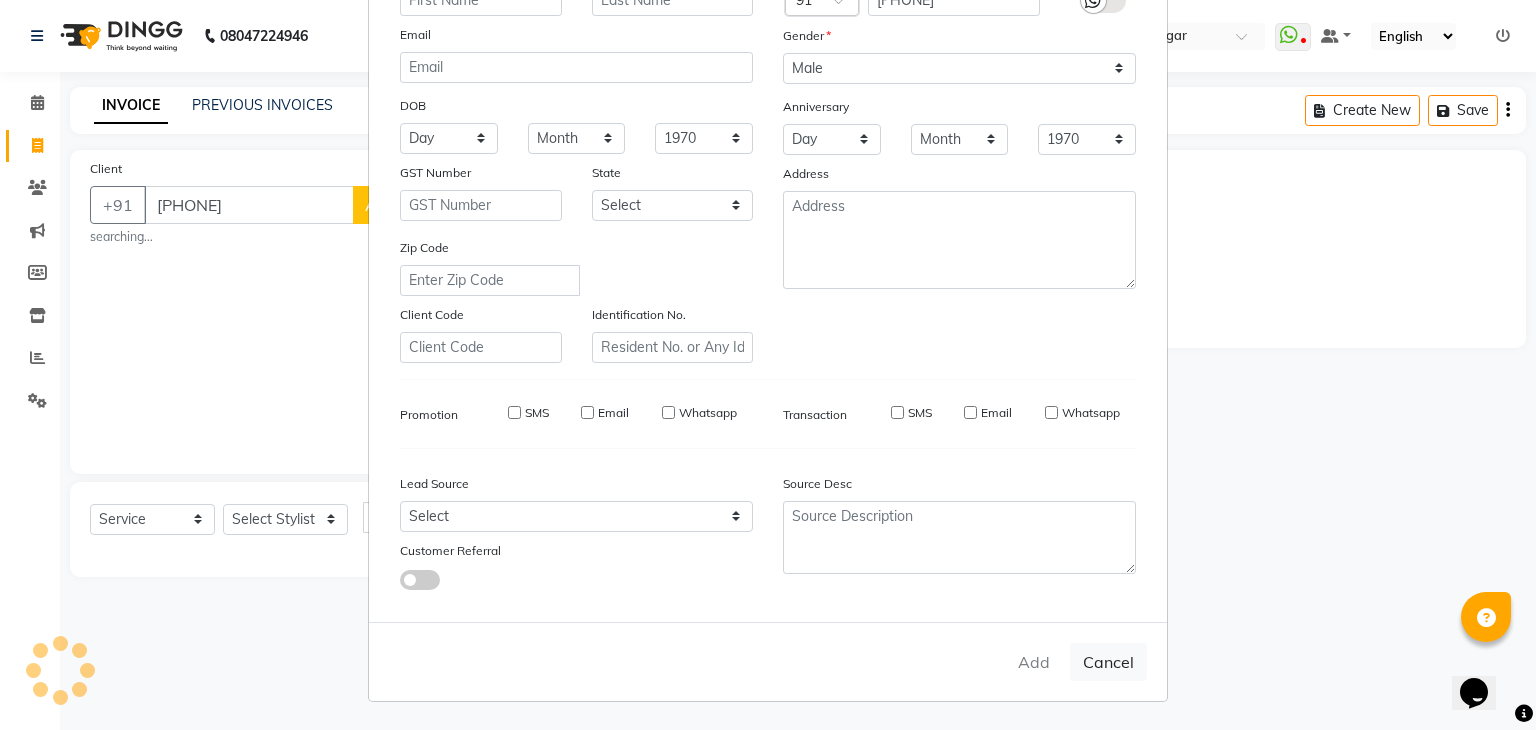 select 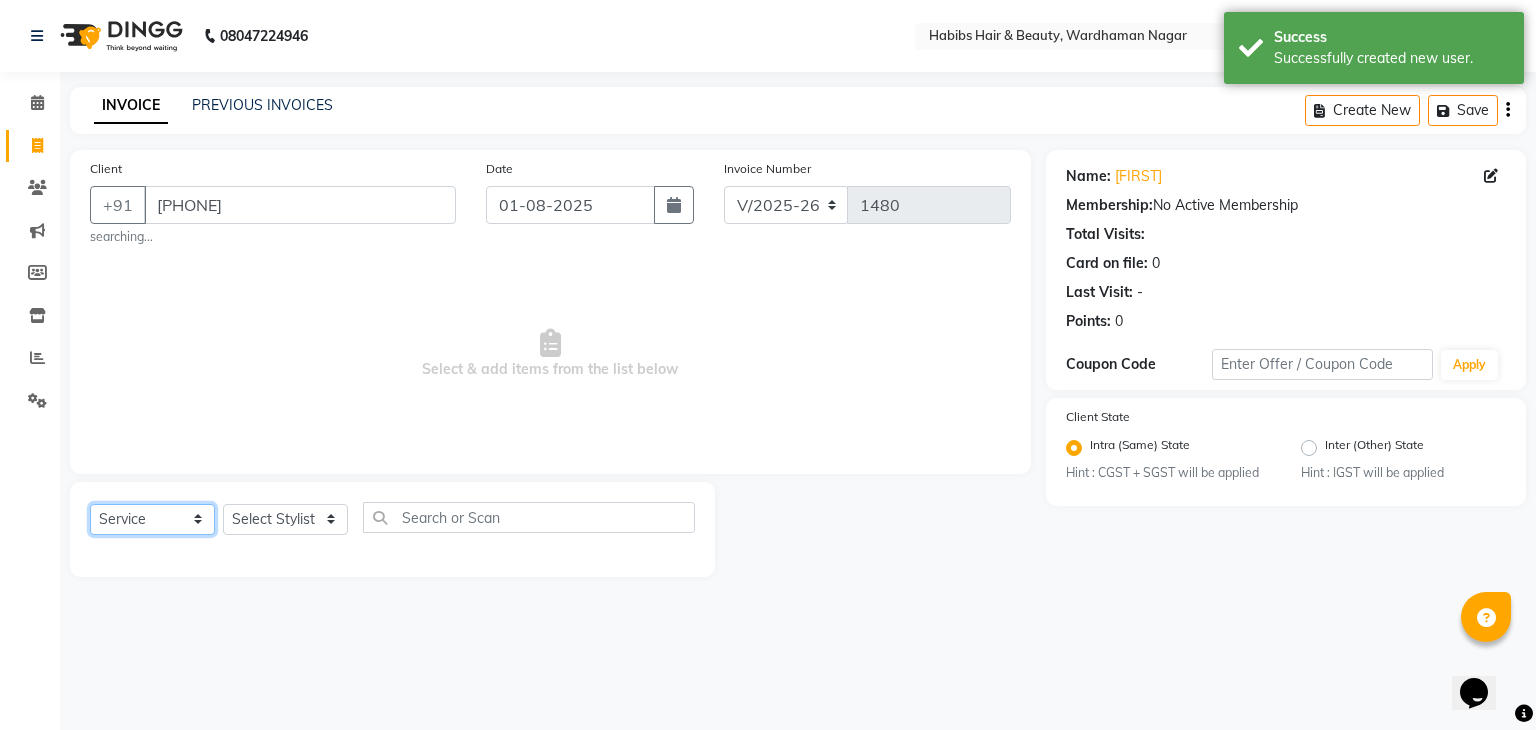 click on "Select  Service  Product  Membership  Package Voucher Prepaid Gift Card" 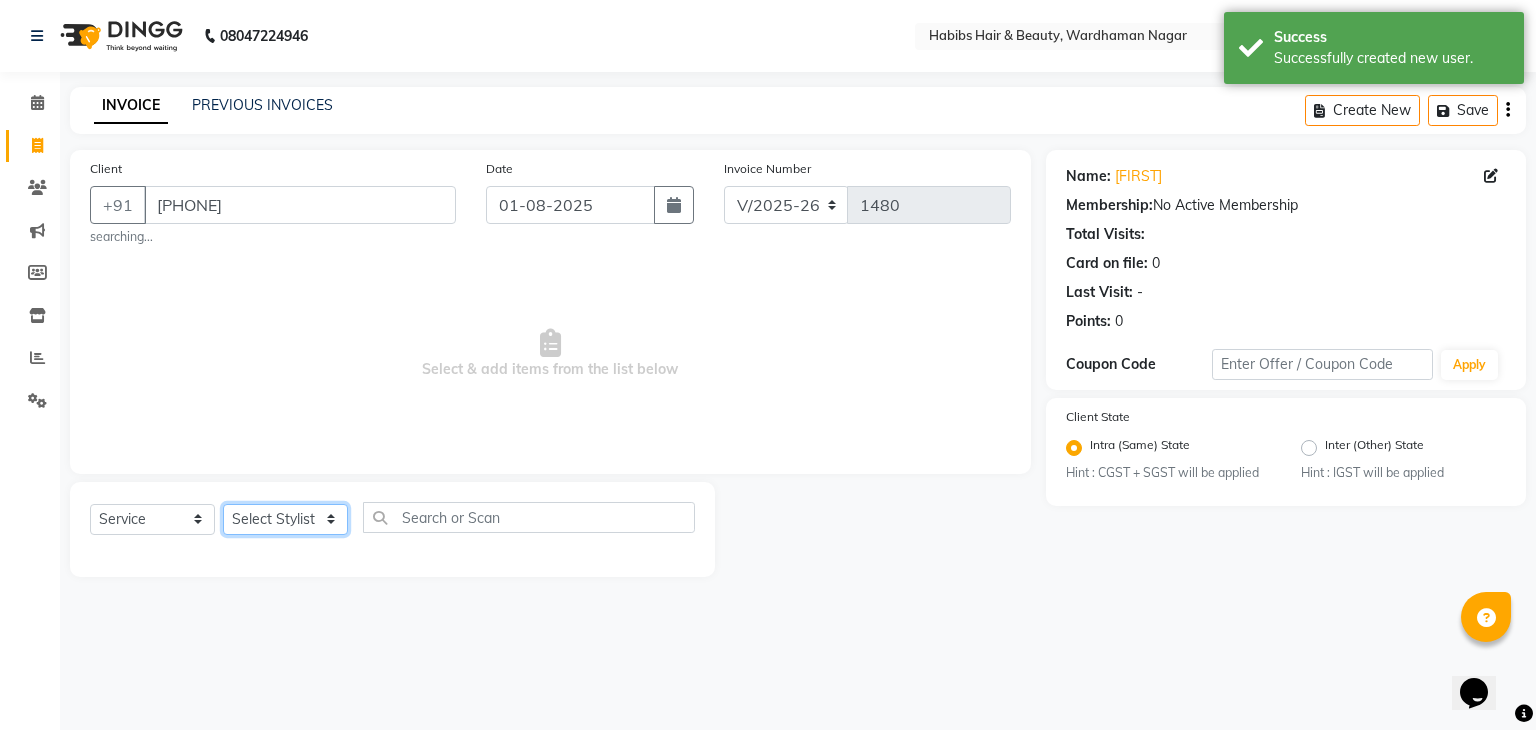 click on "Select Stylist Admin Aman Gayatri Jeetu Mick Raj Rashmi Rasika Sarang" 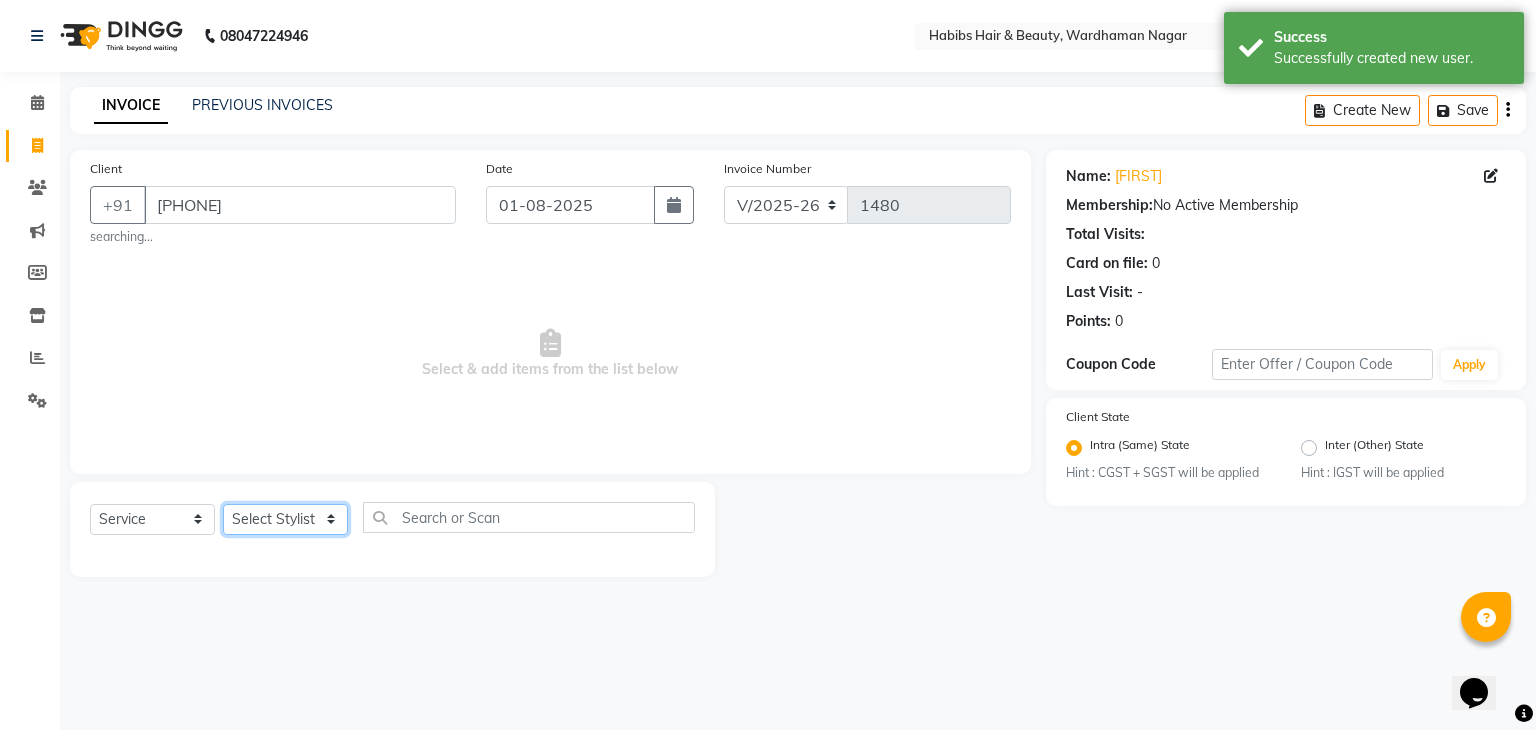 select on "17878" 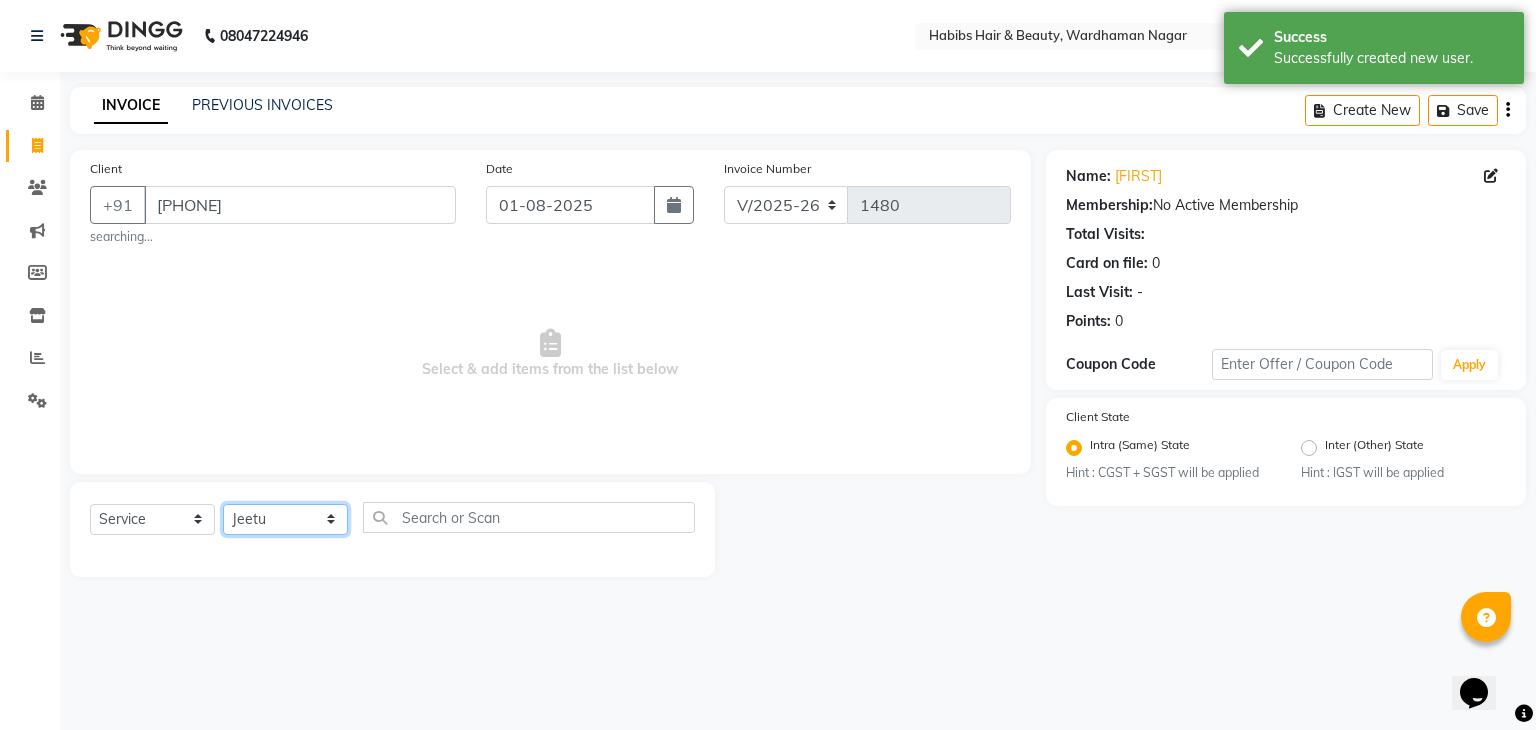 click on "Select Stylist Admin Aman Gayatri Jeetu Mick Raj Rashmi Rasika Sarang" 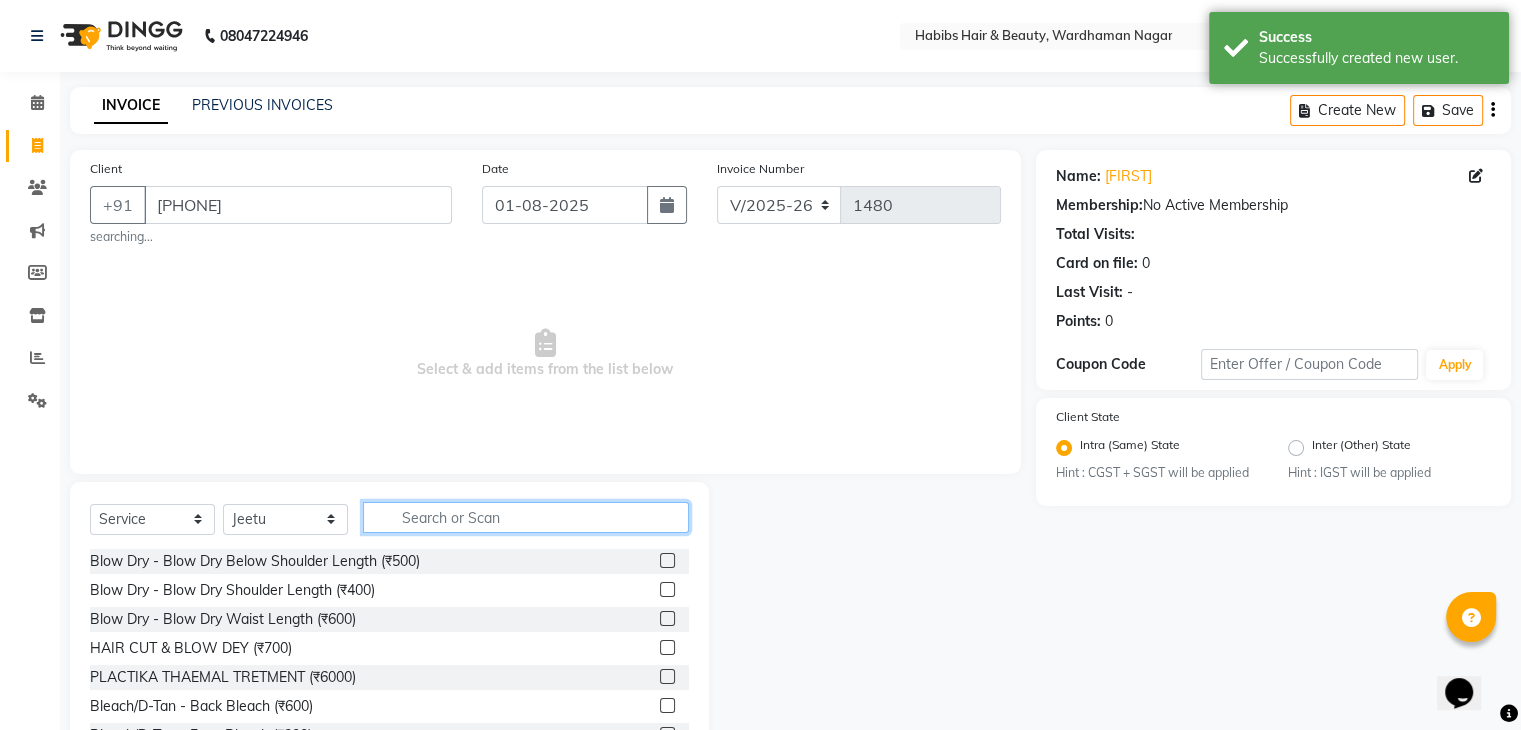 click 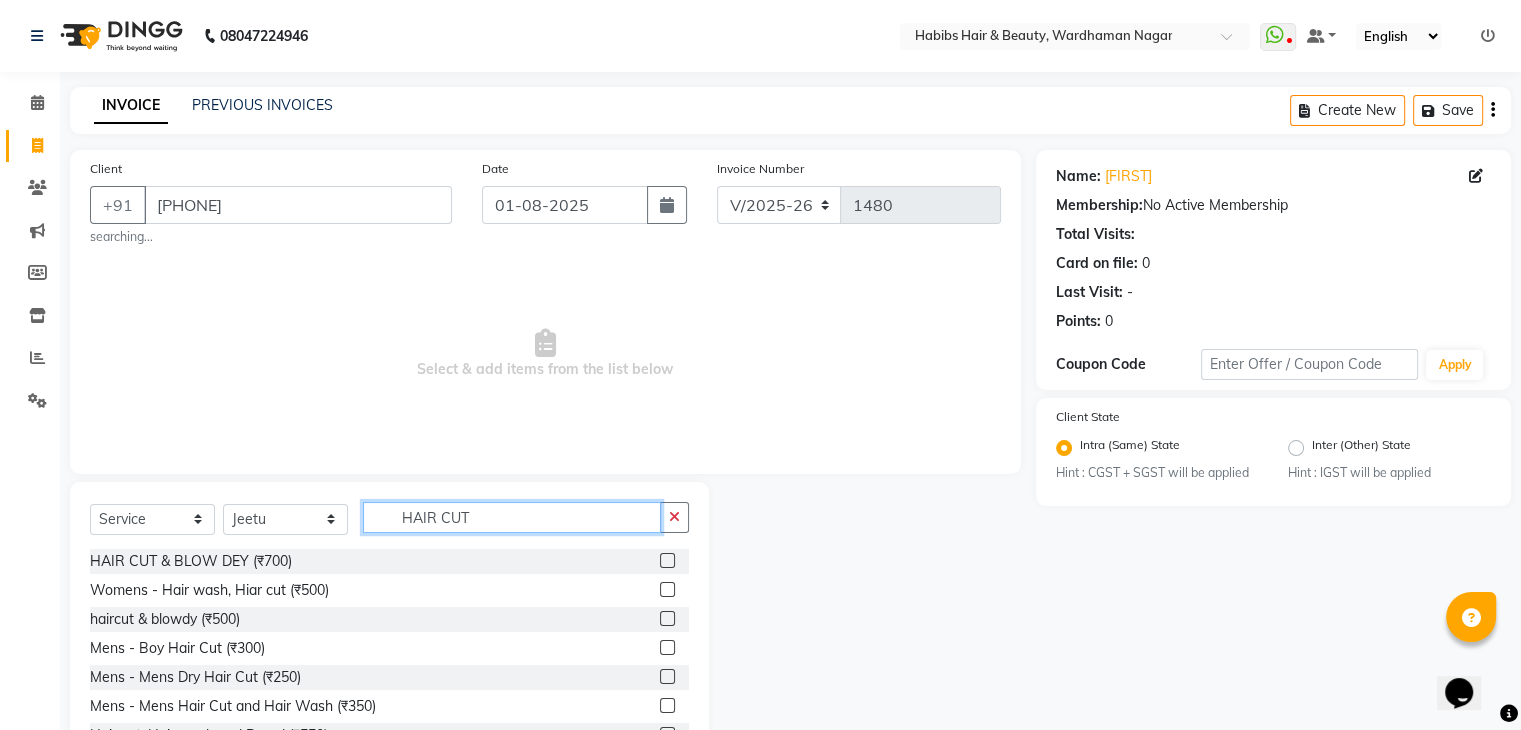 scroll, scrollTop: 78, scrollLeft: 0, axis: vertical 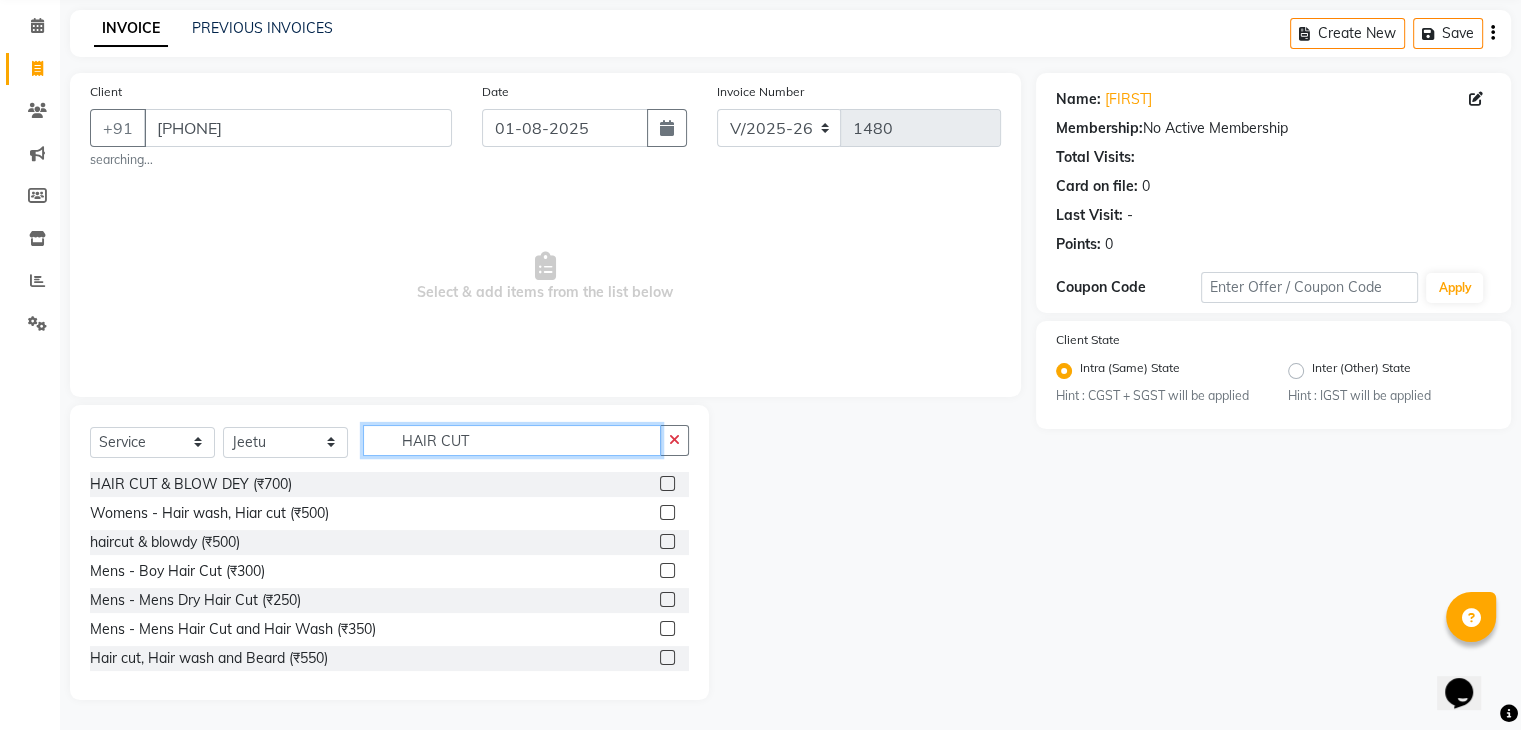 type on "HAIR CUT" 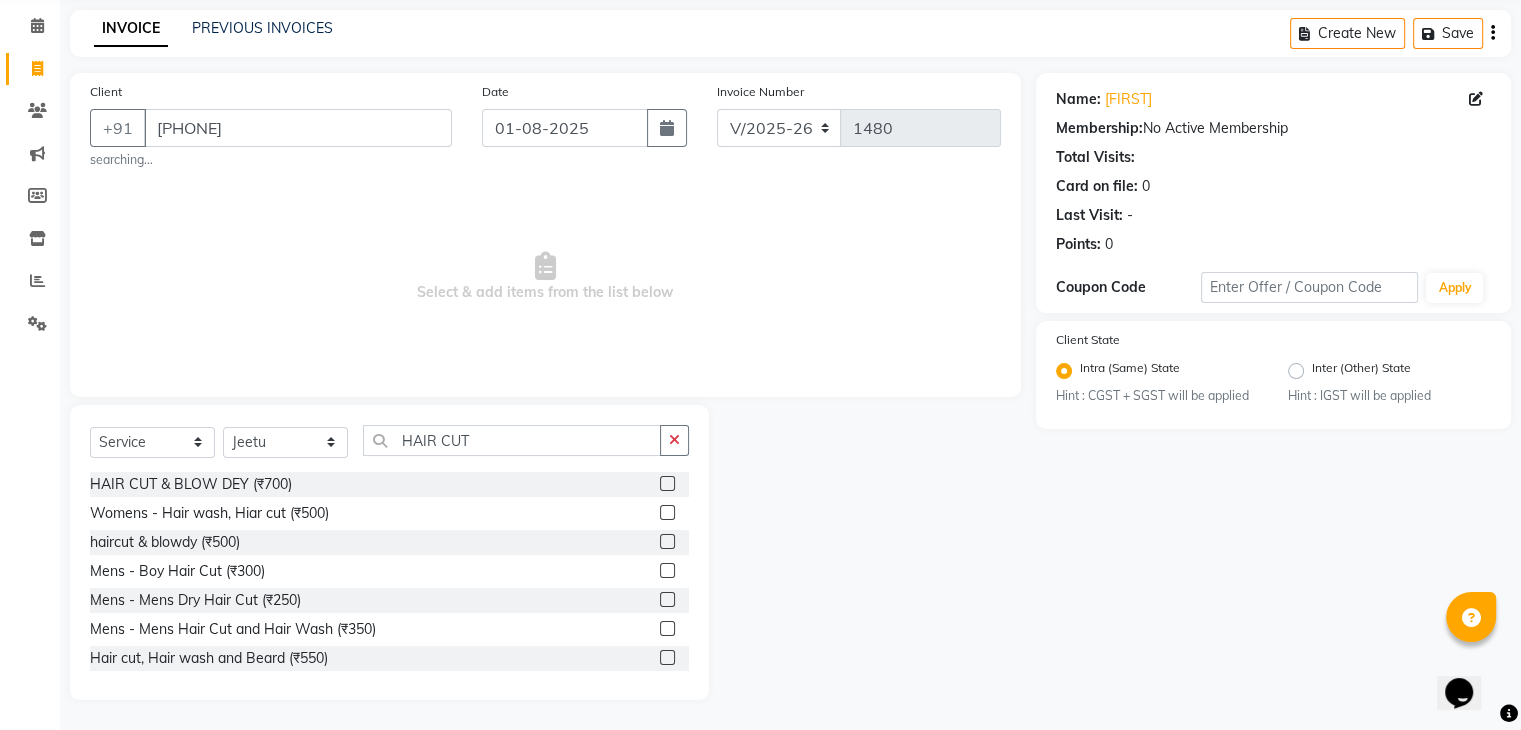 click 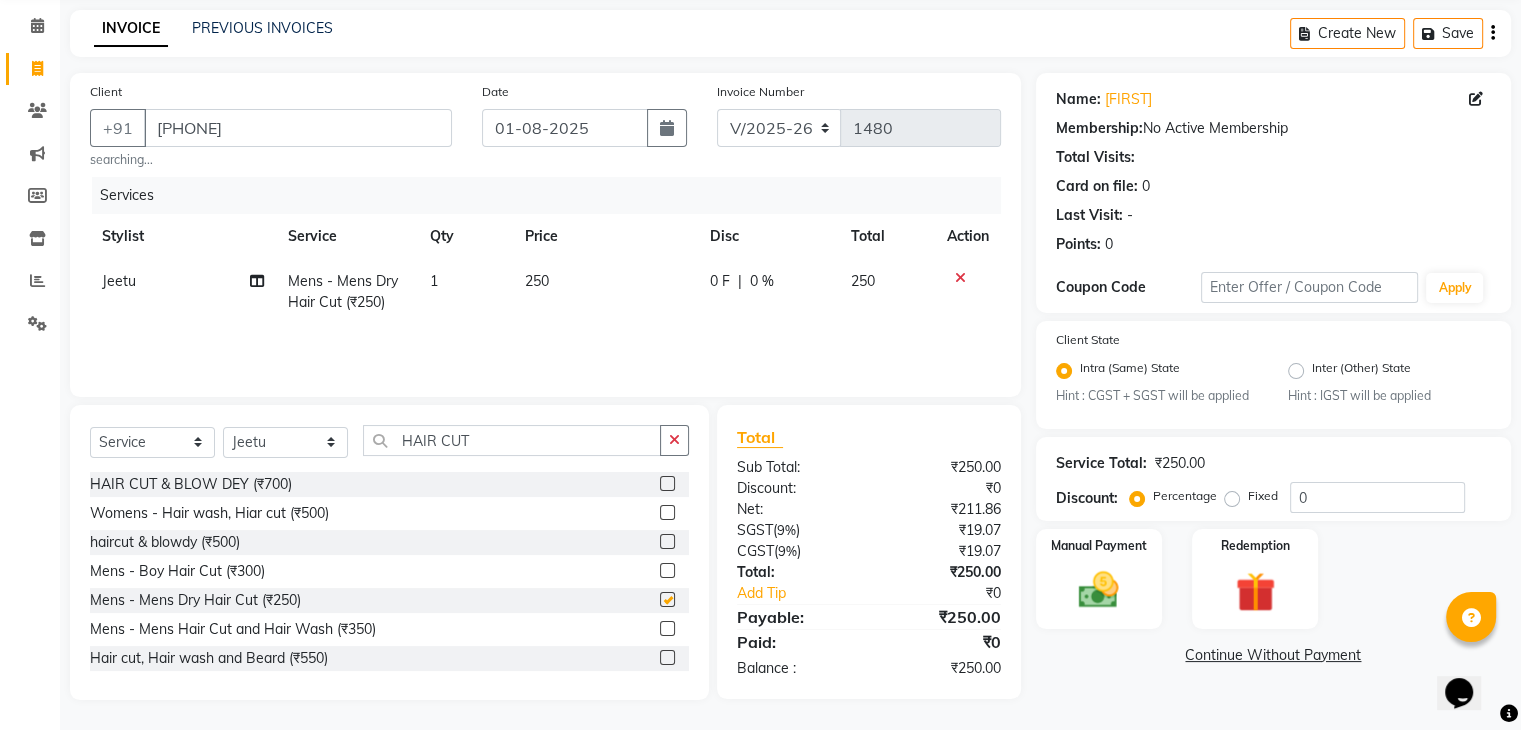 checkbox on "false" 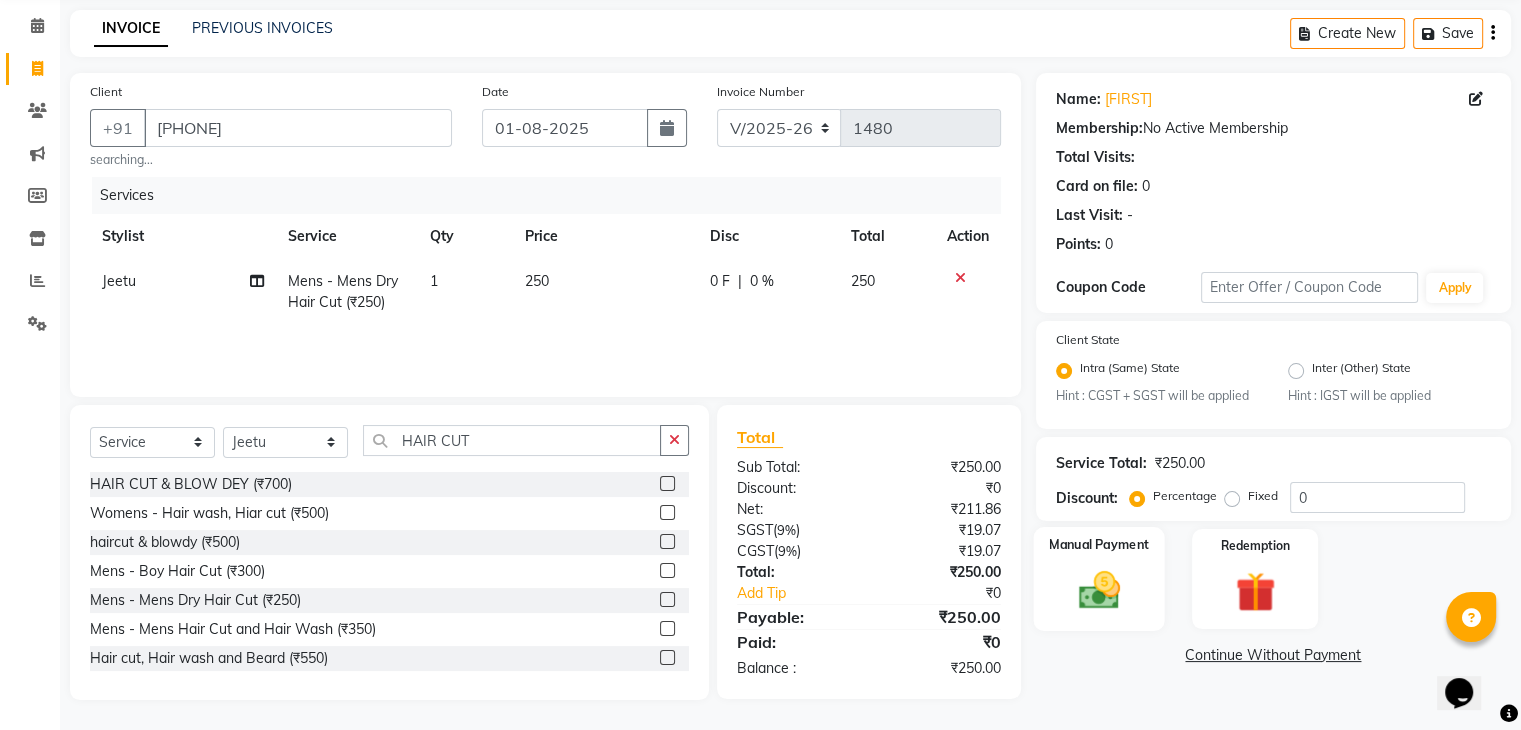click 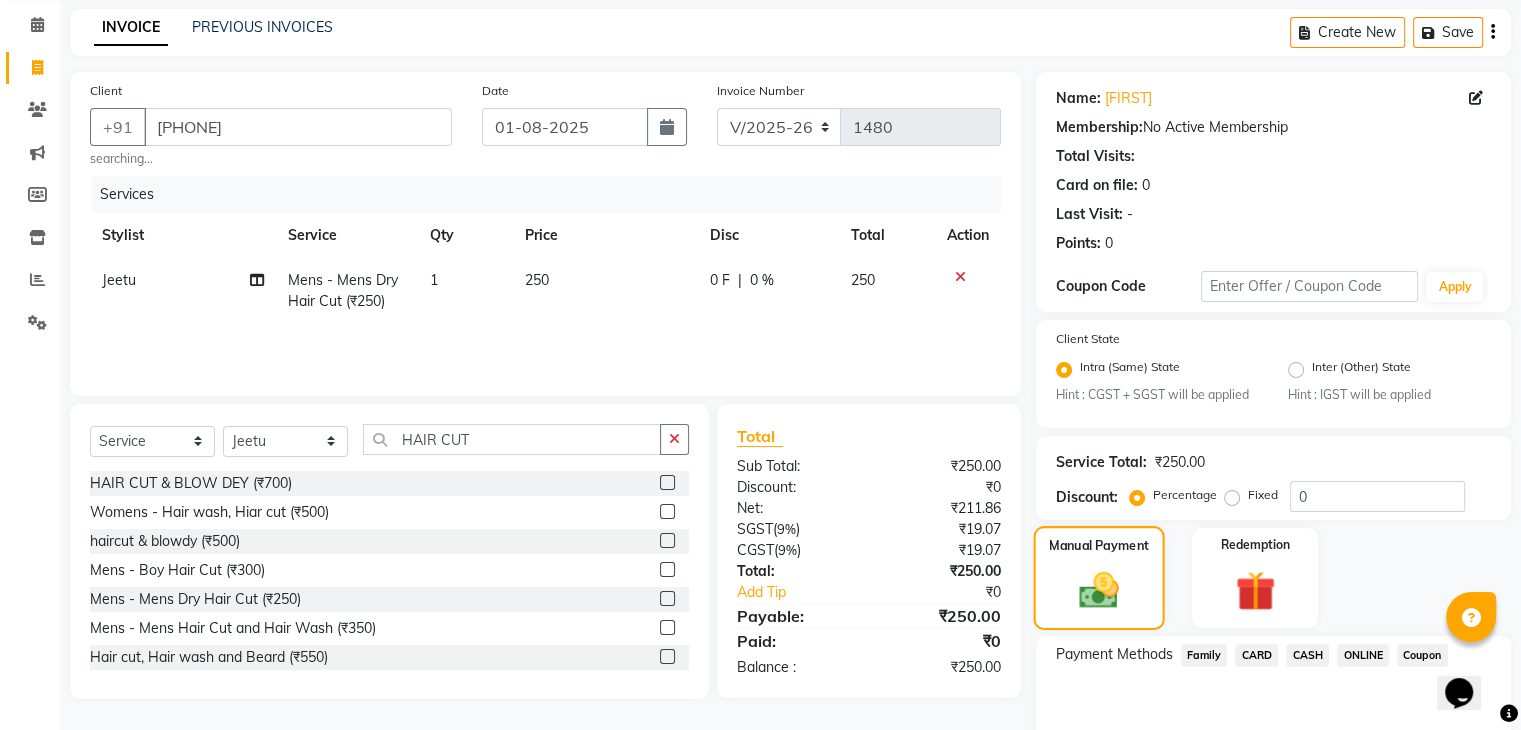 scroll, scrollTop: 177, scrollLeft: 0, axis: vertical 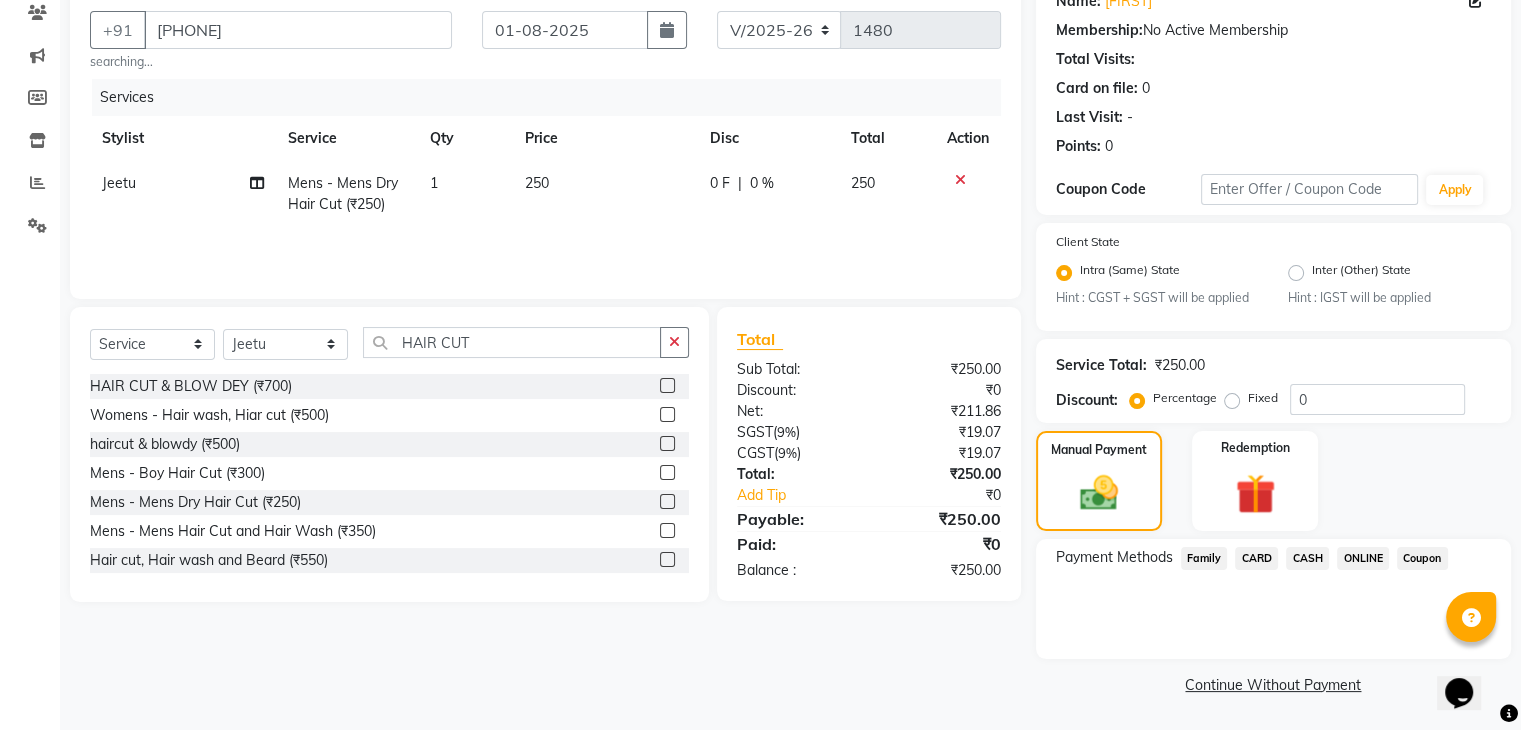 click on "CASH" 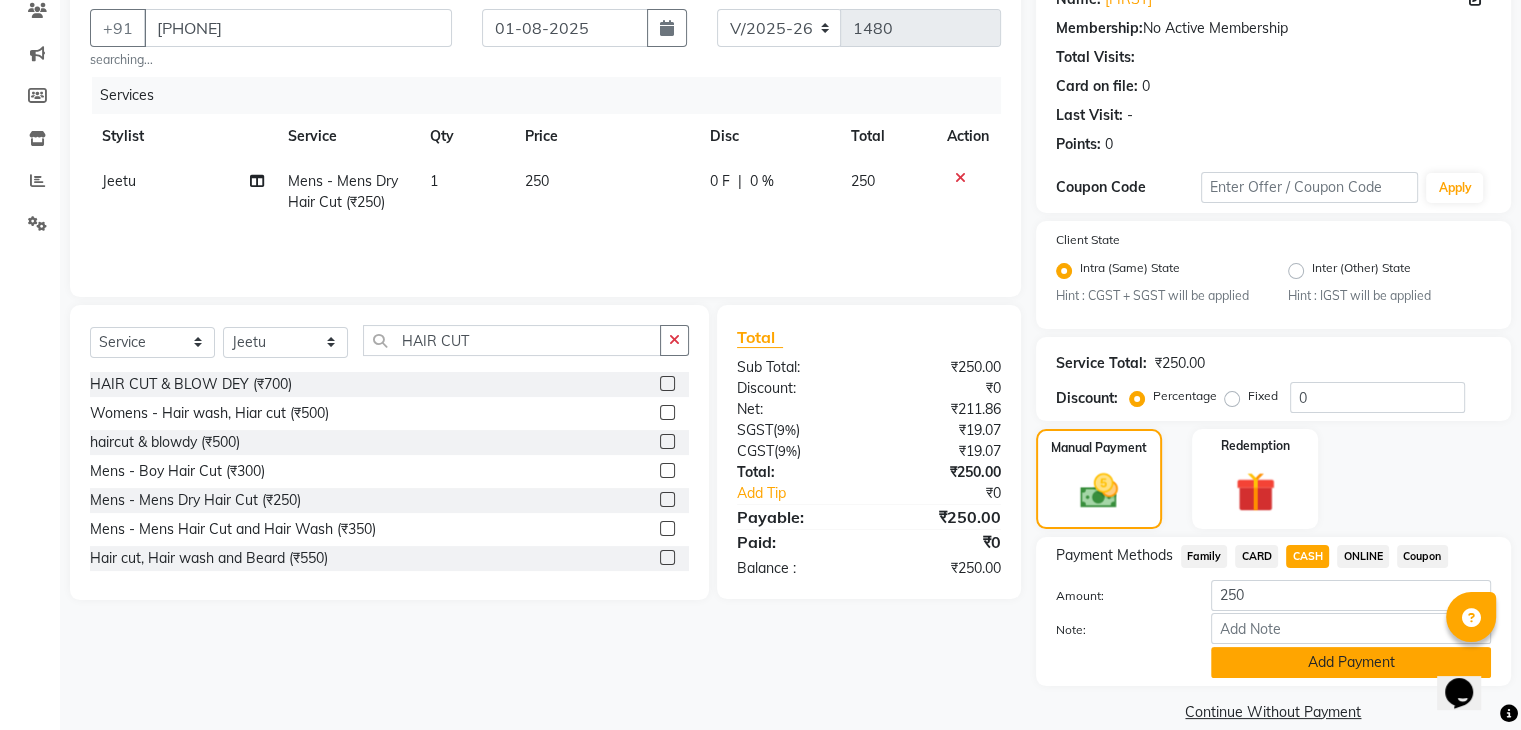 click on "Add Payment" 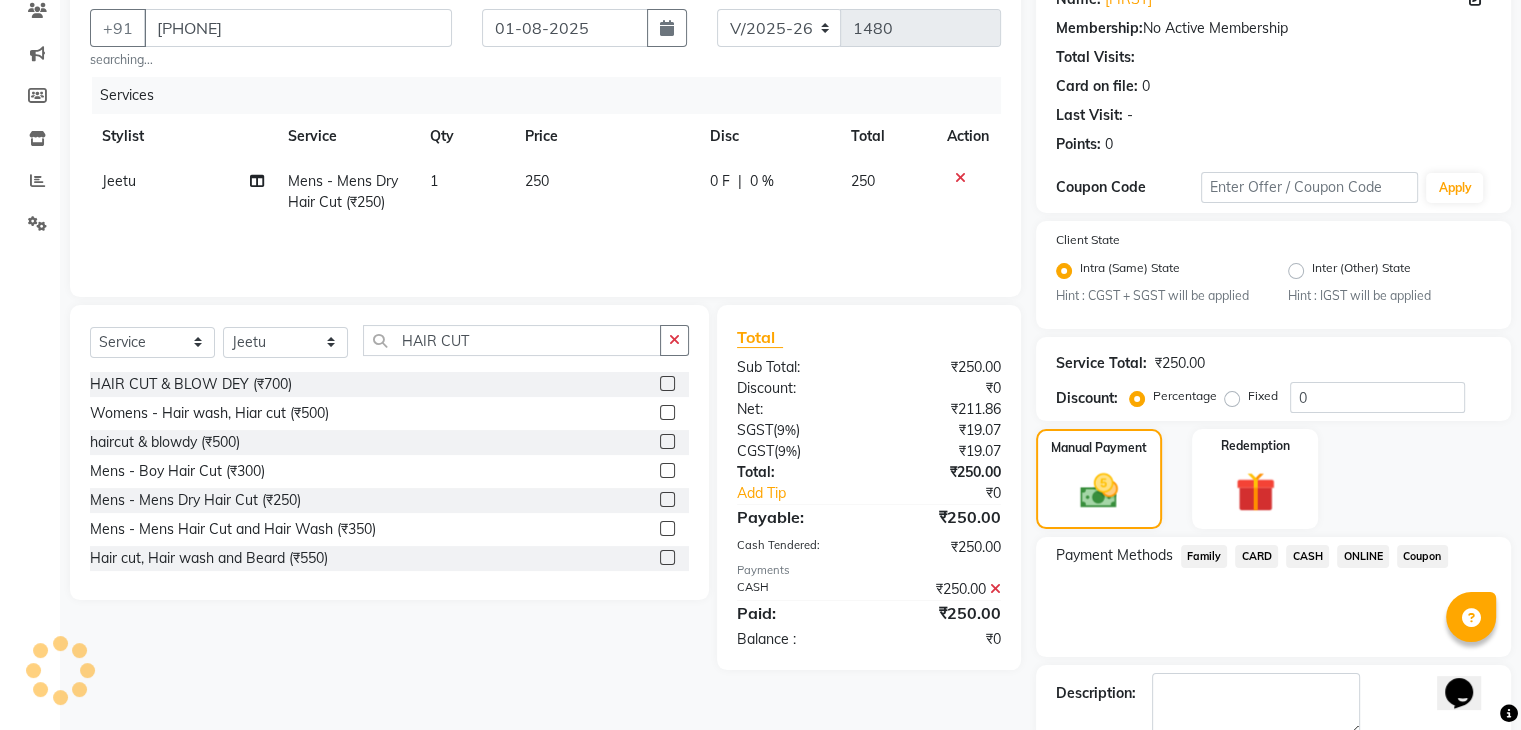 scroll, scrollTop: 289, scrollLeft: 0, axis: vertical 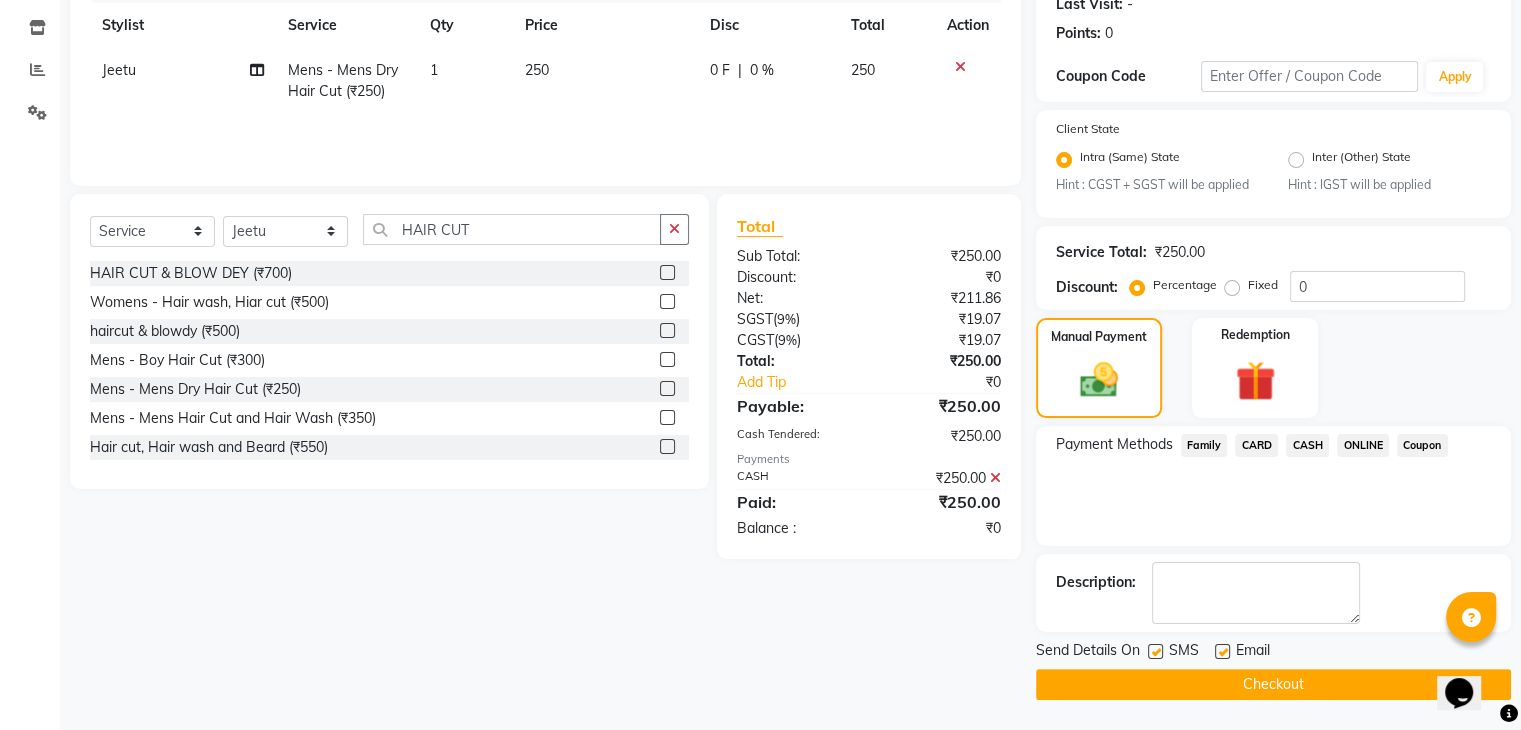 click on "Checkout" 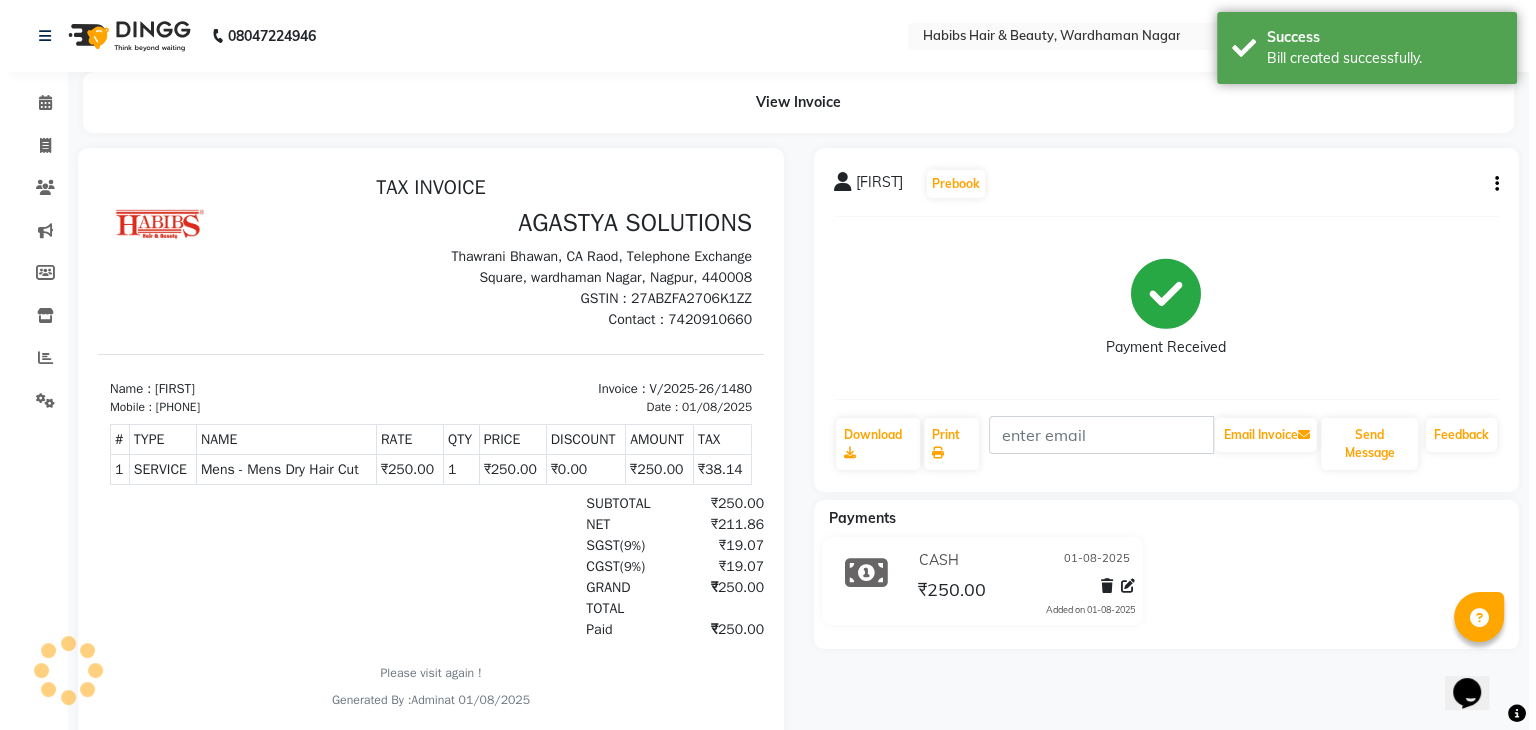 scroll, scrollTop: 0, scrollLeft: 0, axis: both 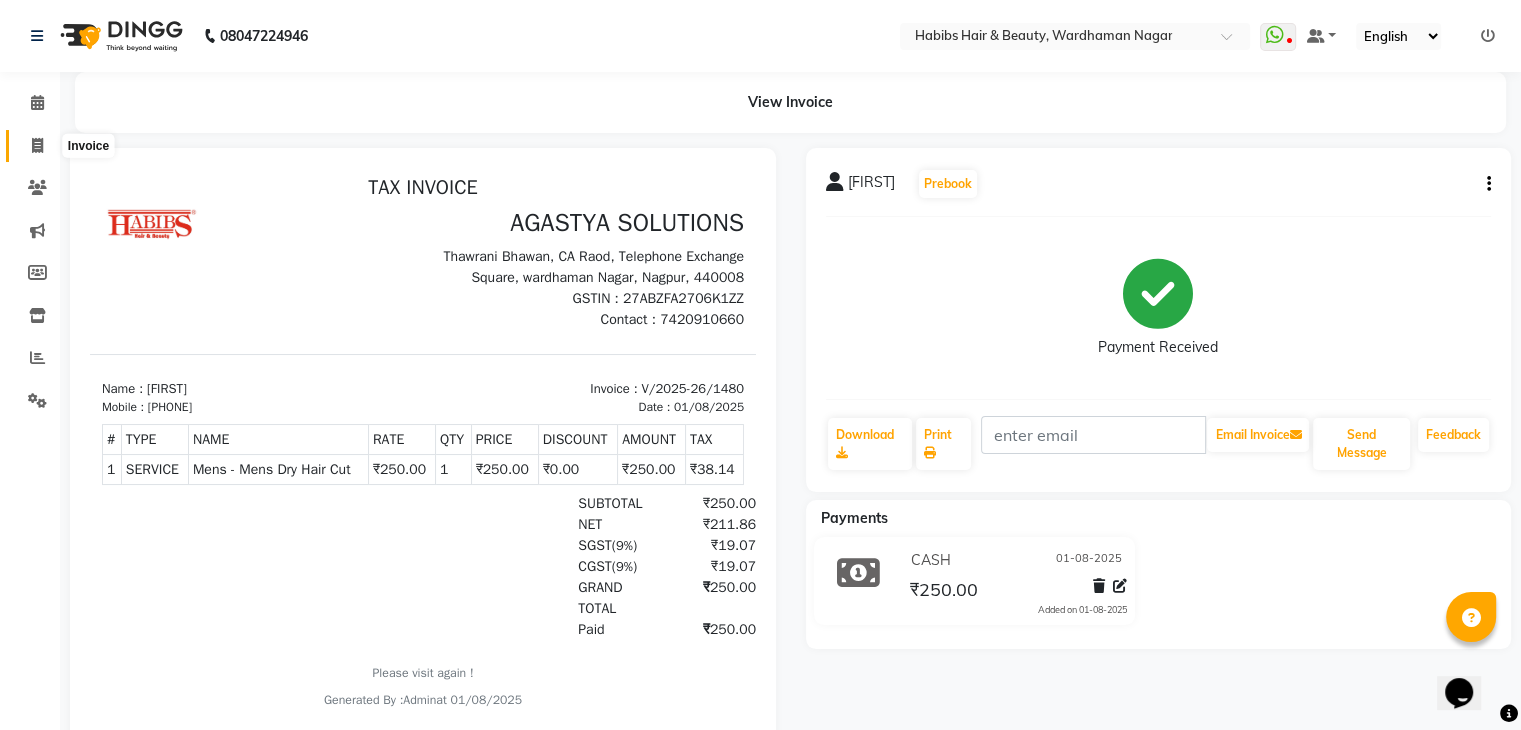 click 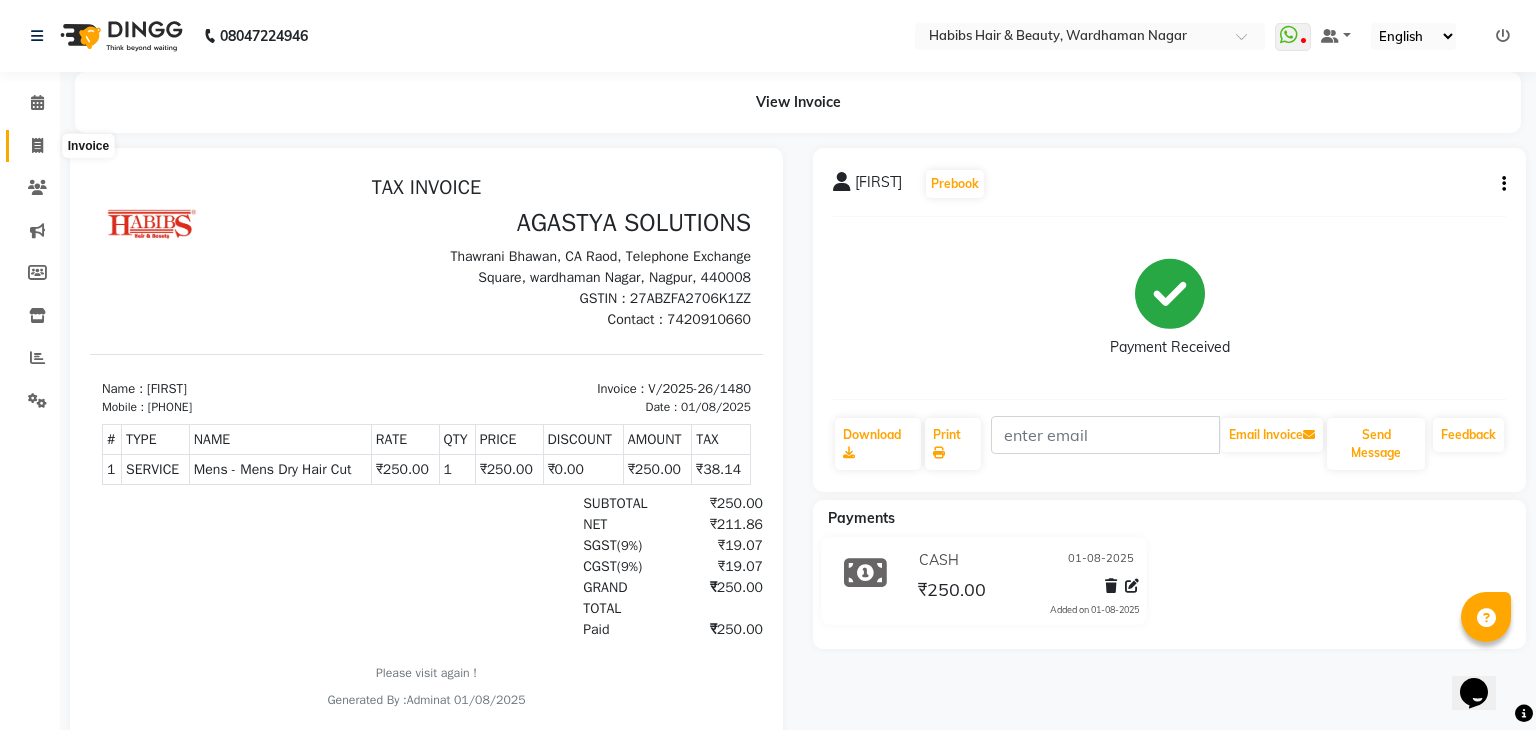 select on "service" 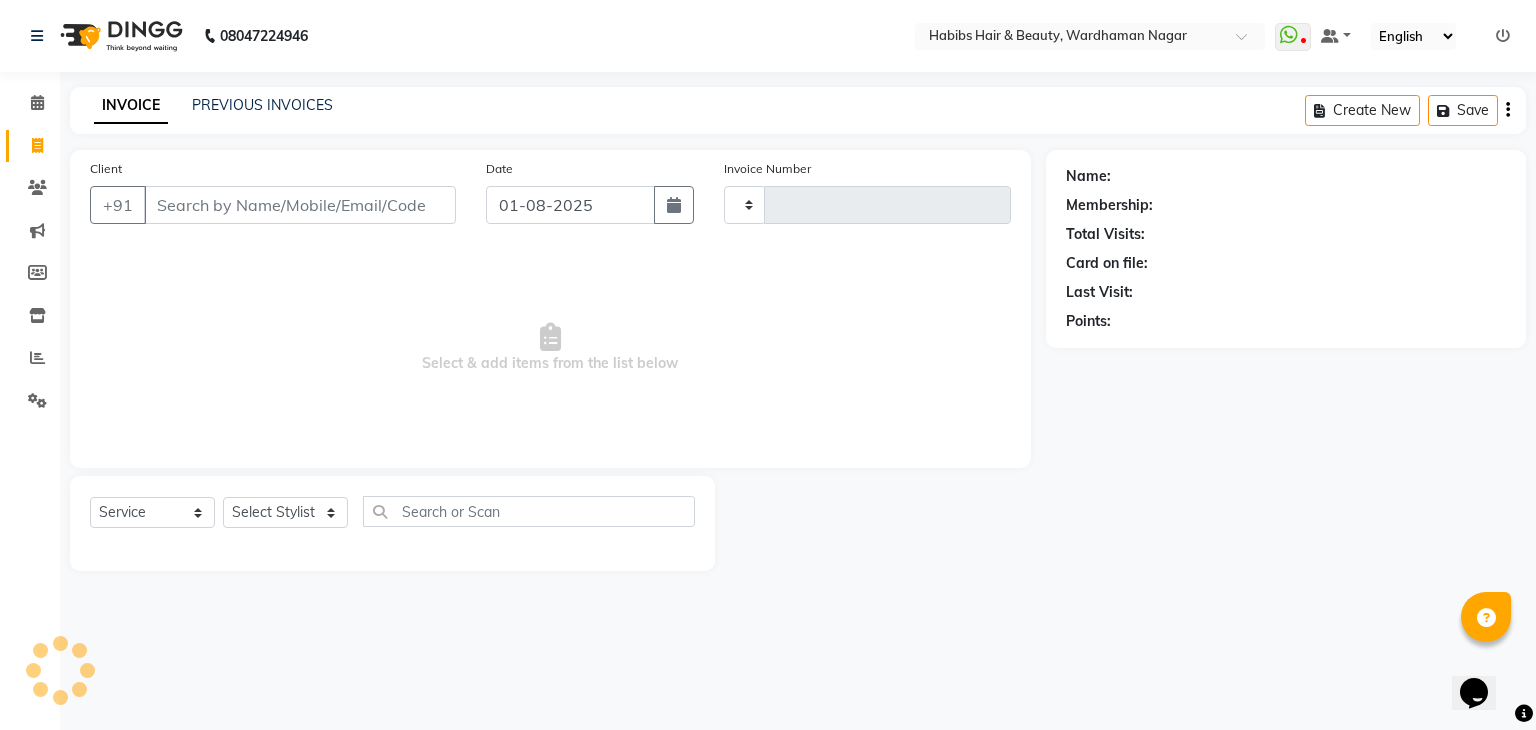 type on "1481" 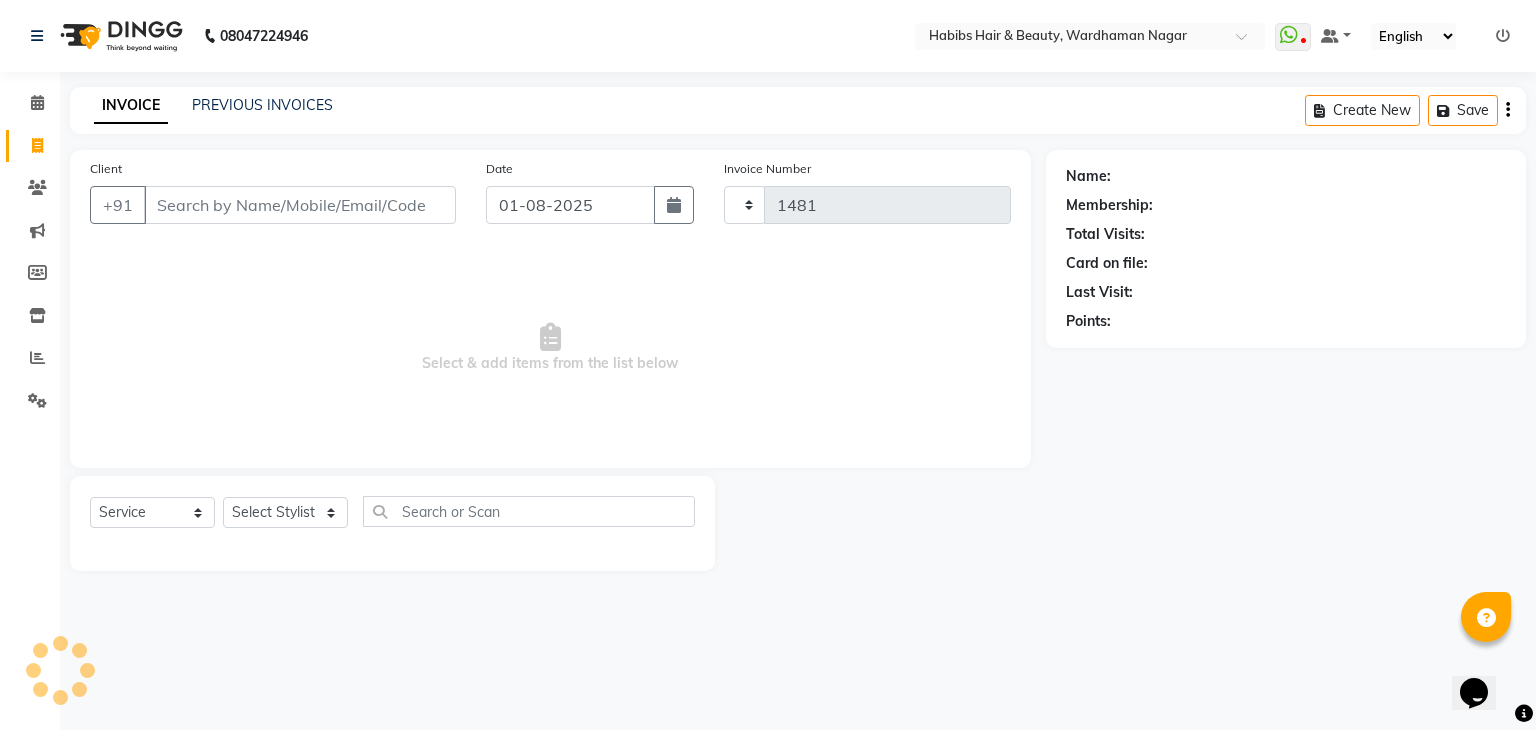 select on "3714" 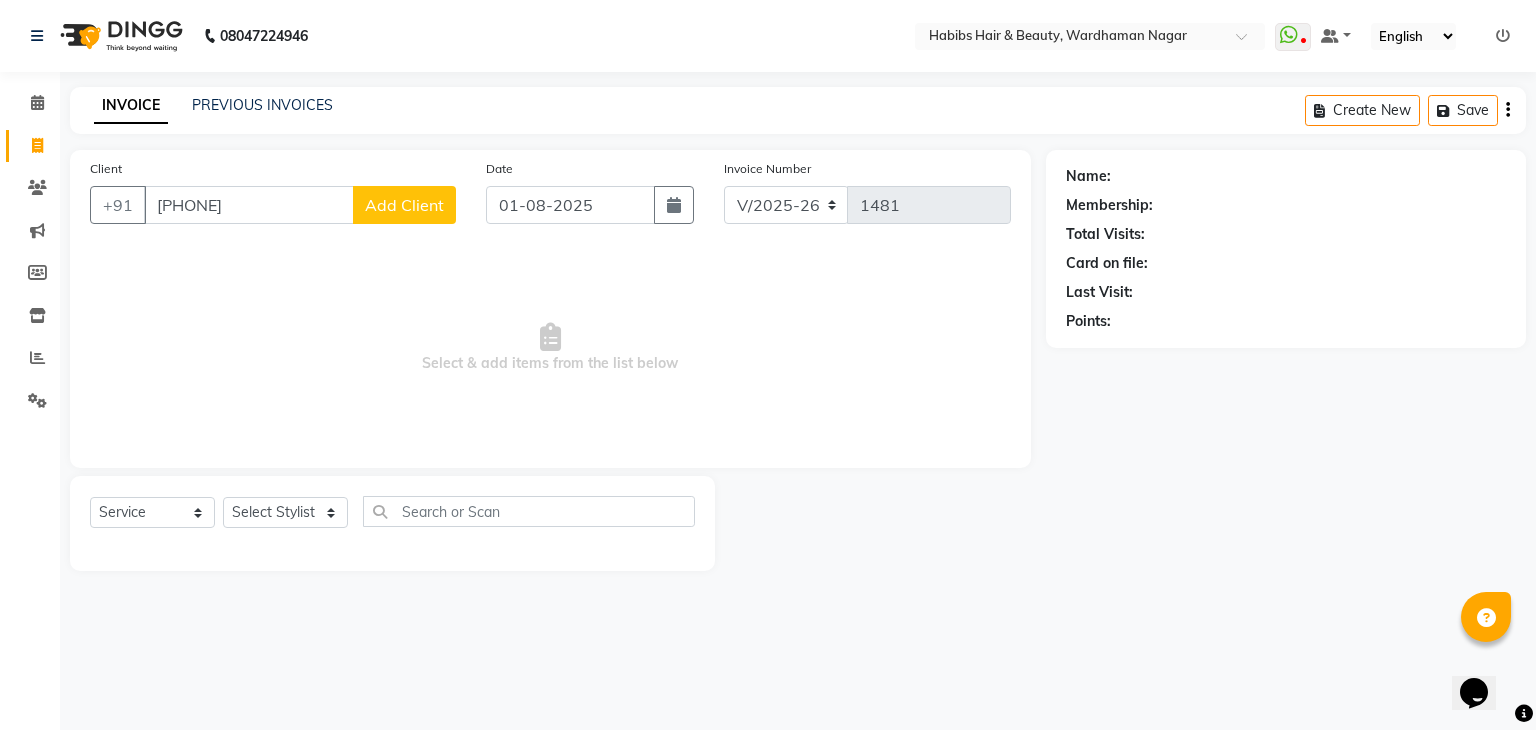 type on "7841091135" 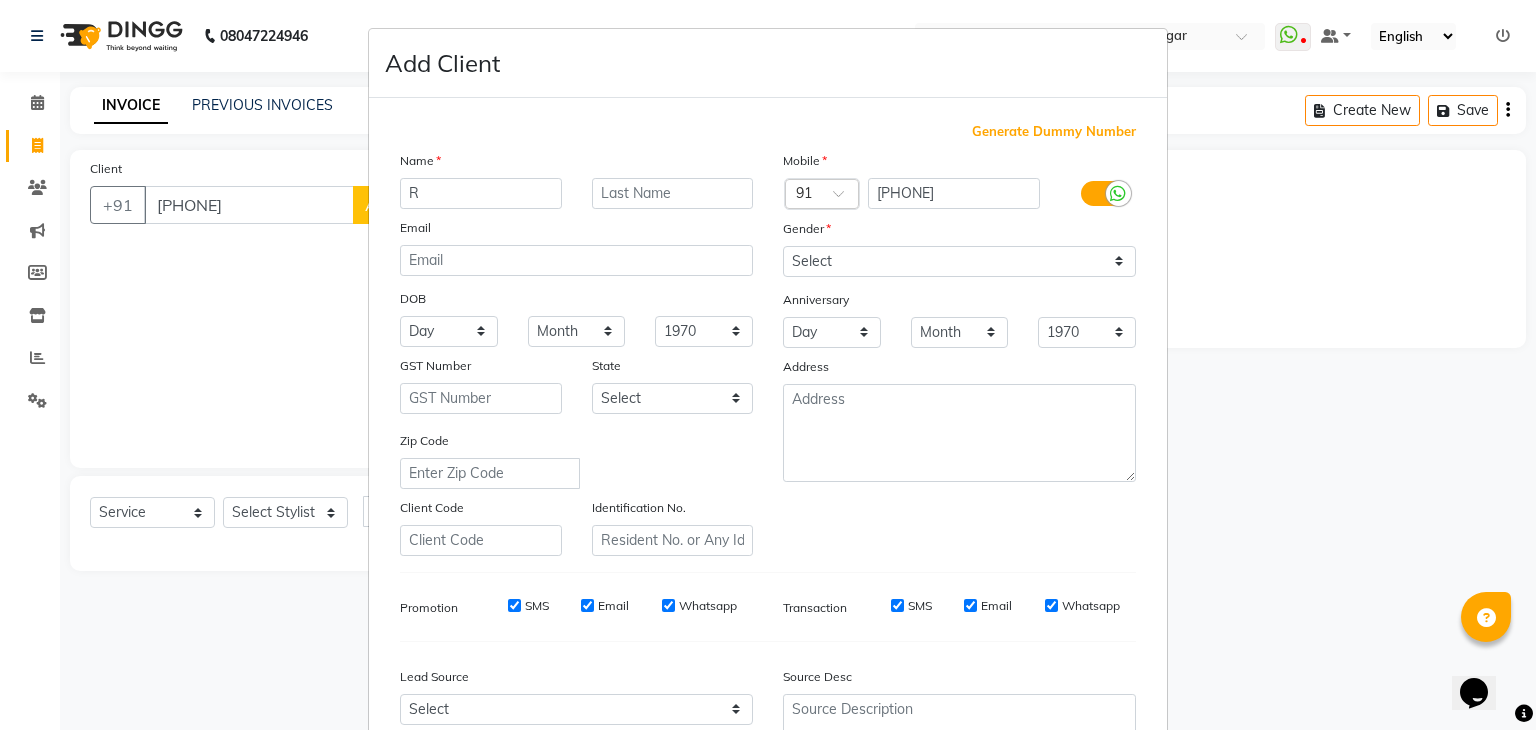 click on "R" at bounding box center [481, 193] 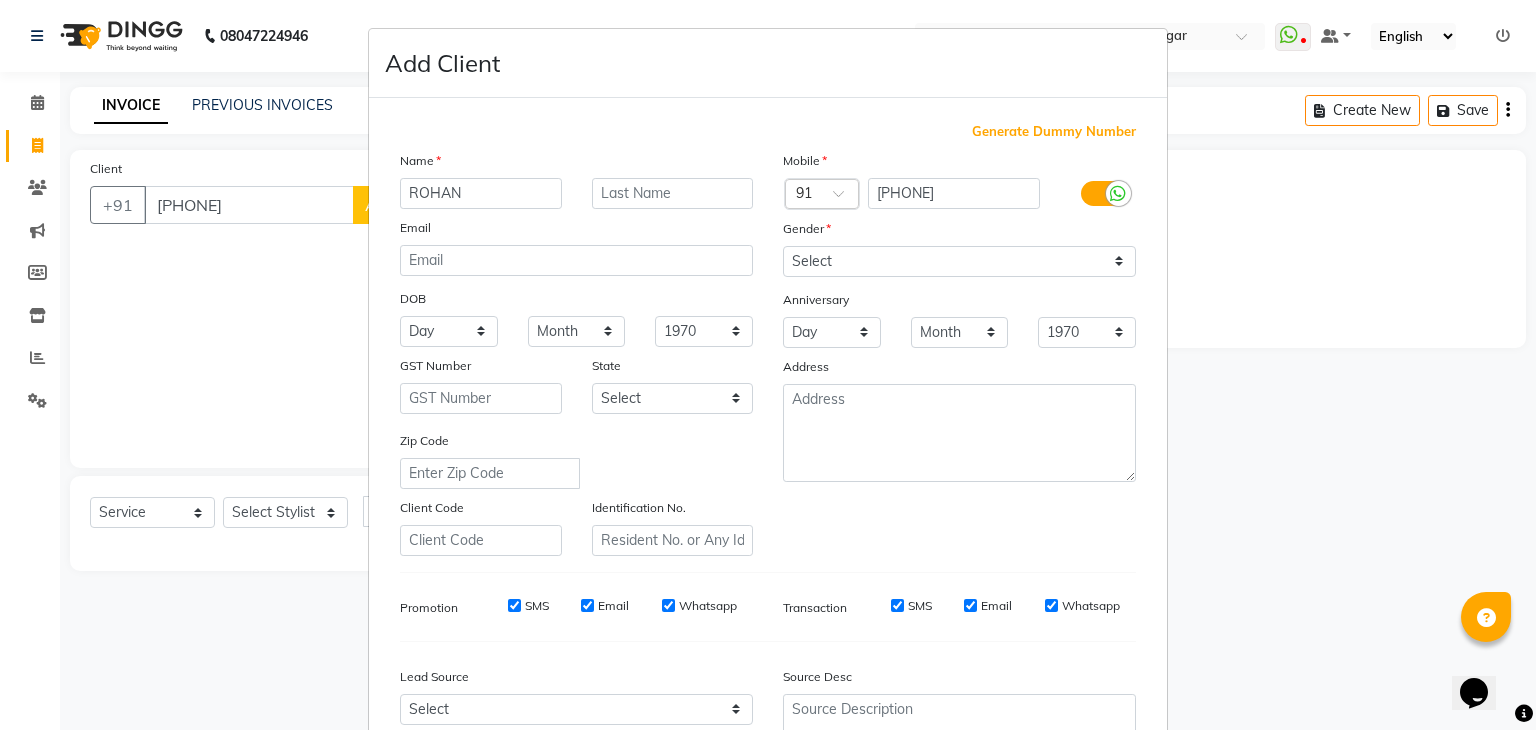 type on "ROHAN" 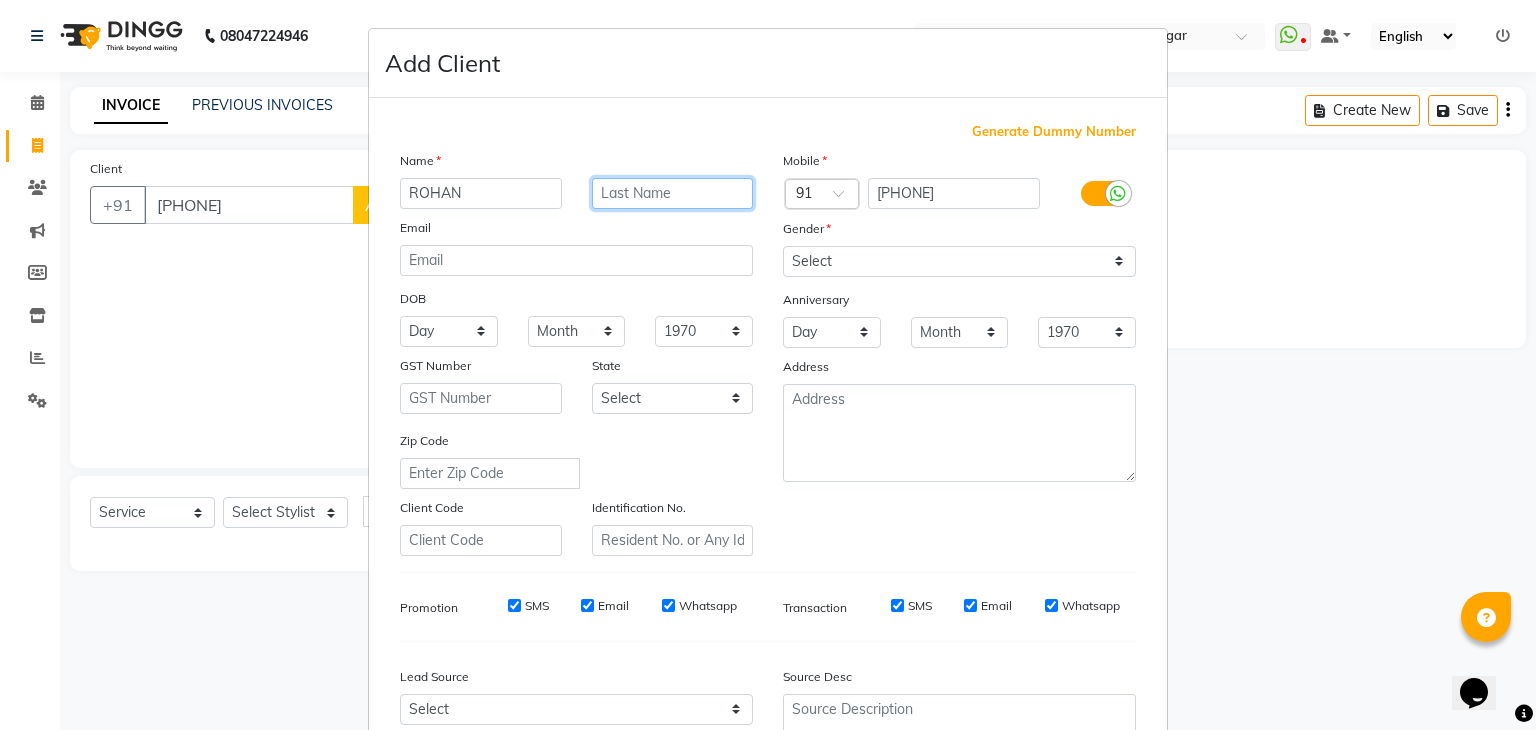 click at bounding box center [673, 193] 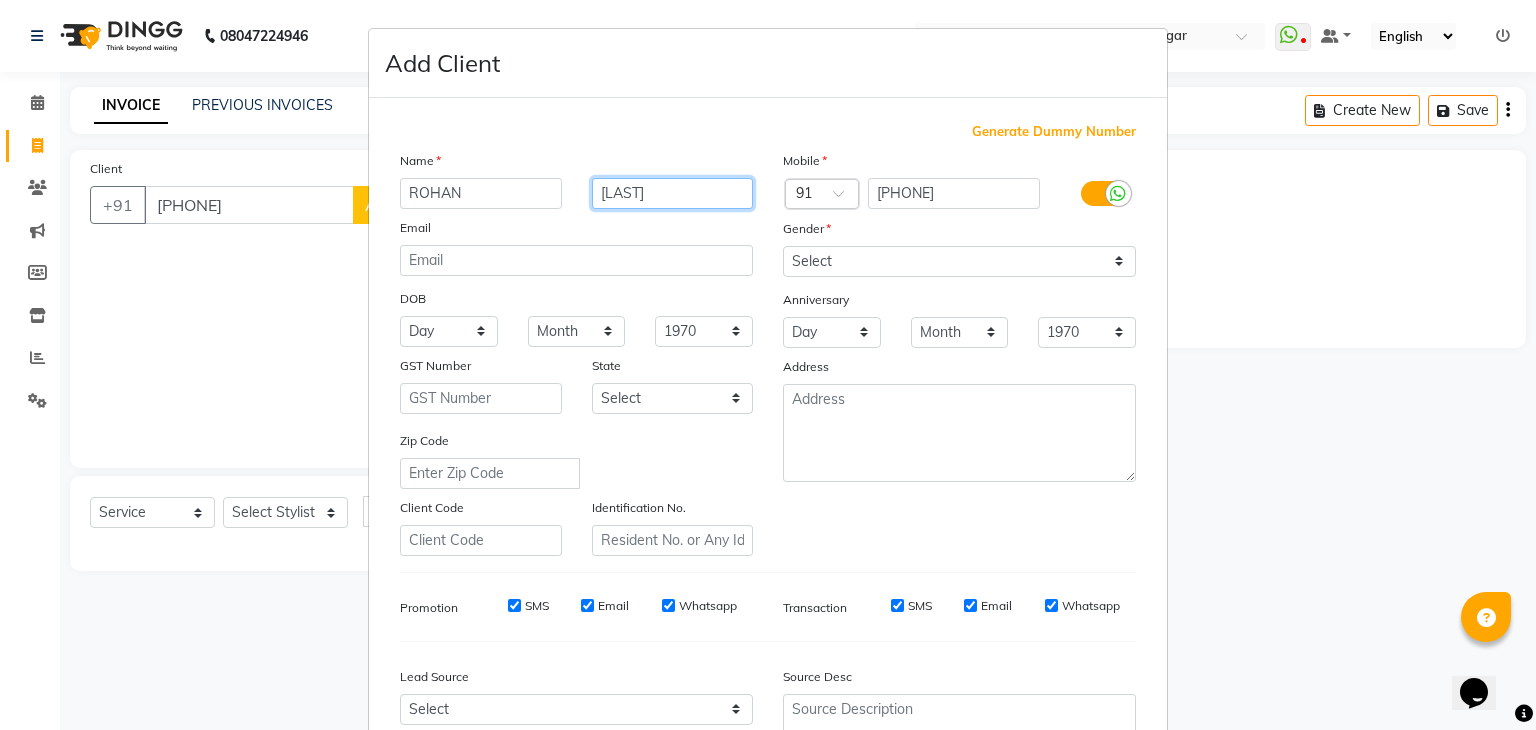 type on "JESWANI" 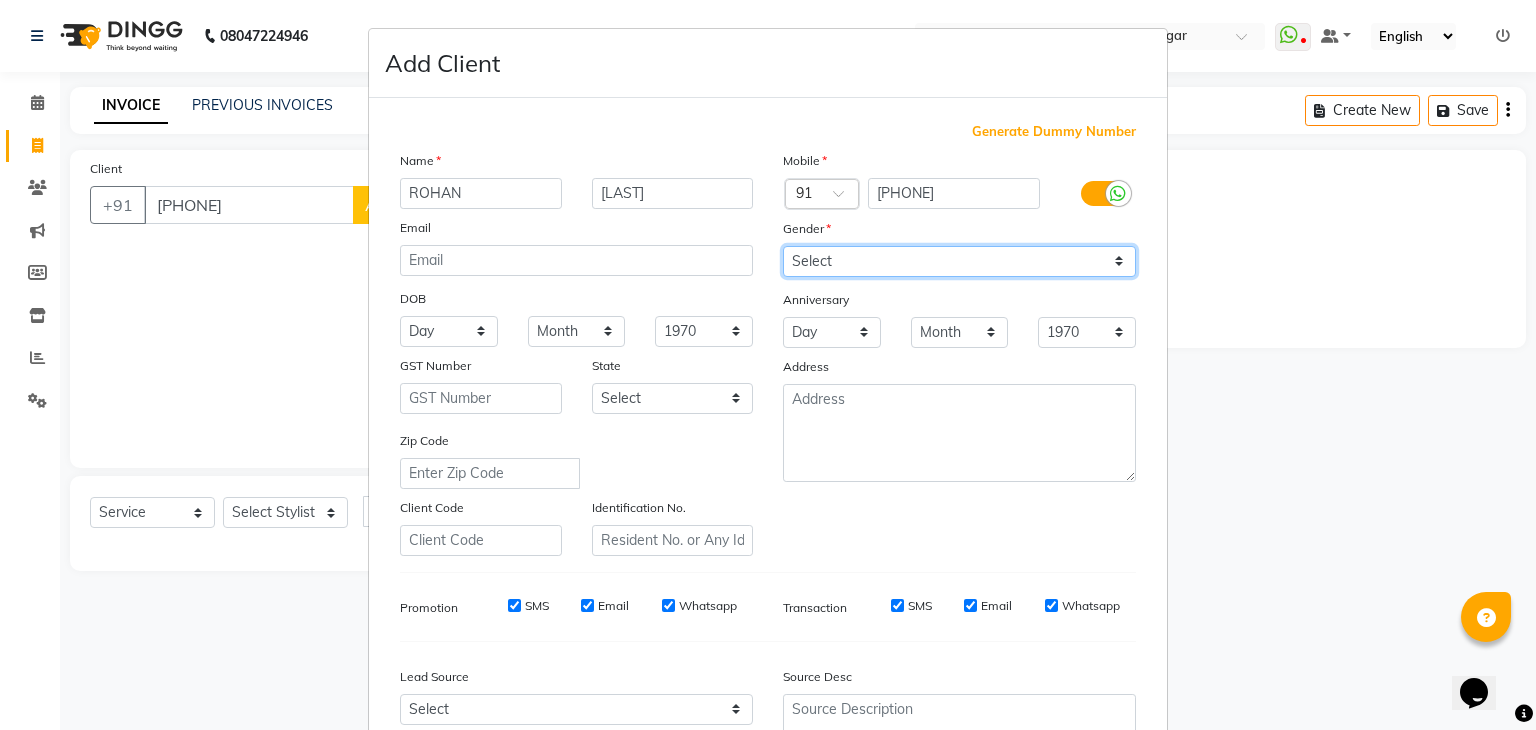 click on "Select Male Female Other Prefer Not To Say" at bounding box center [959, 261] 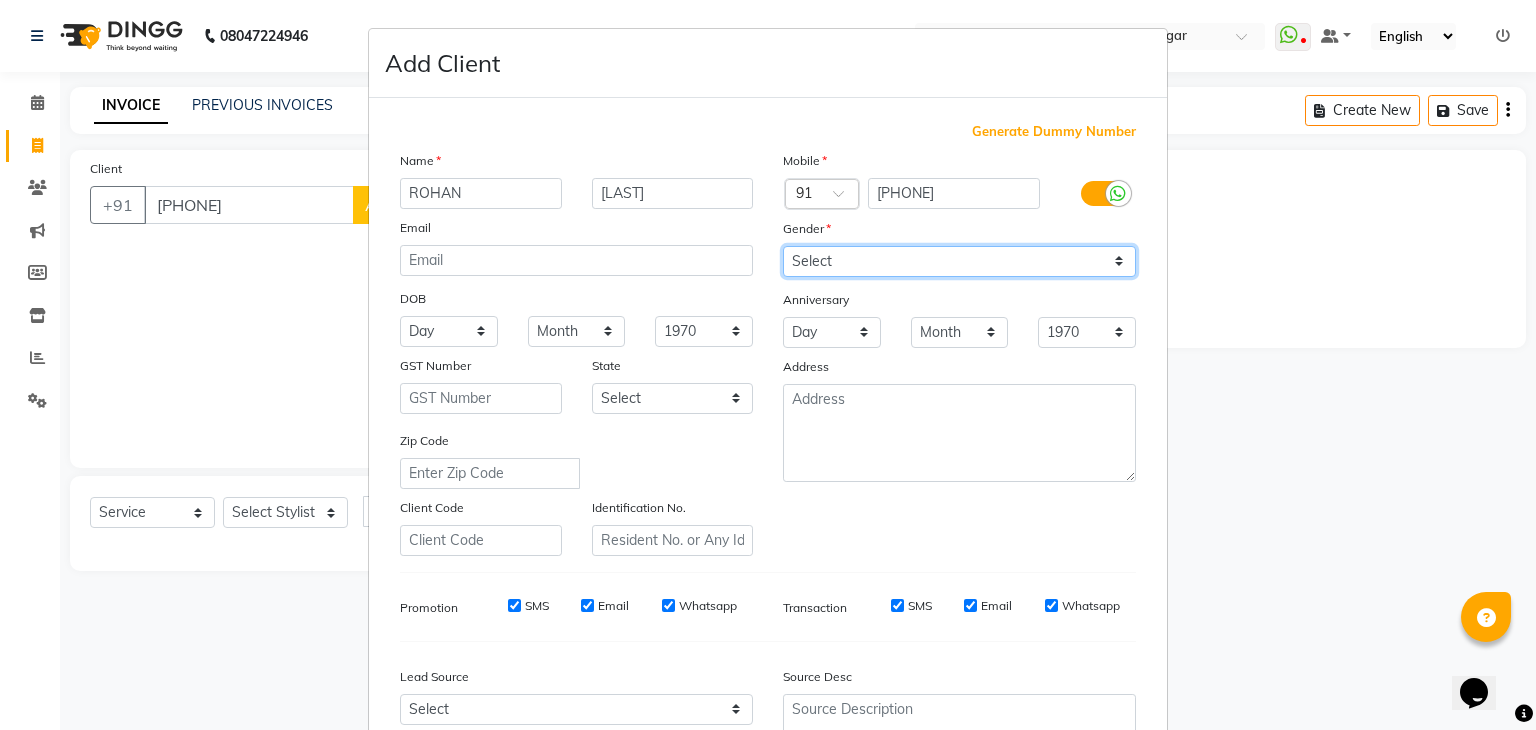 select on "male" 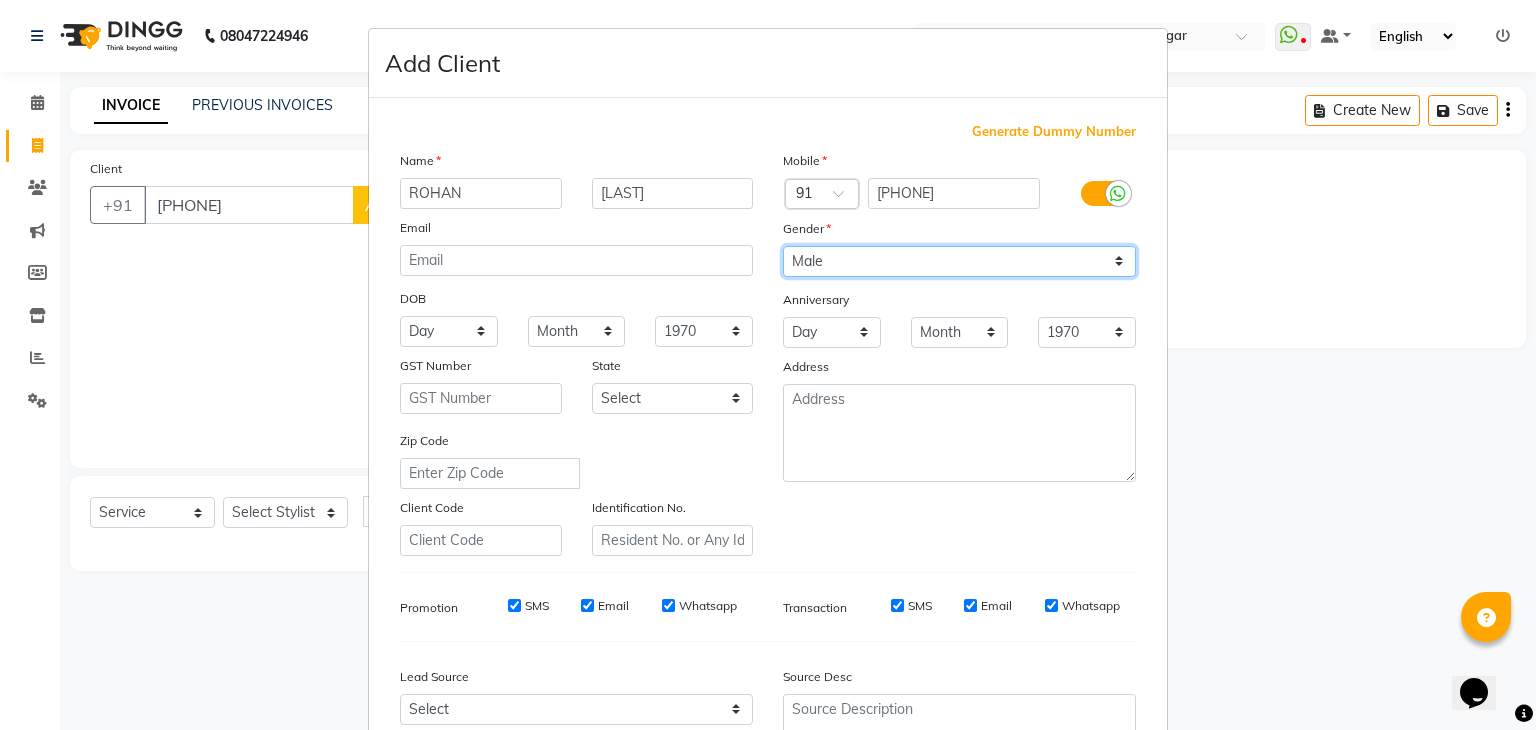 click on "Select Male Female Other Prefer Not To Say" at bounding box center [959, 261] 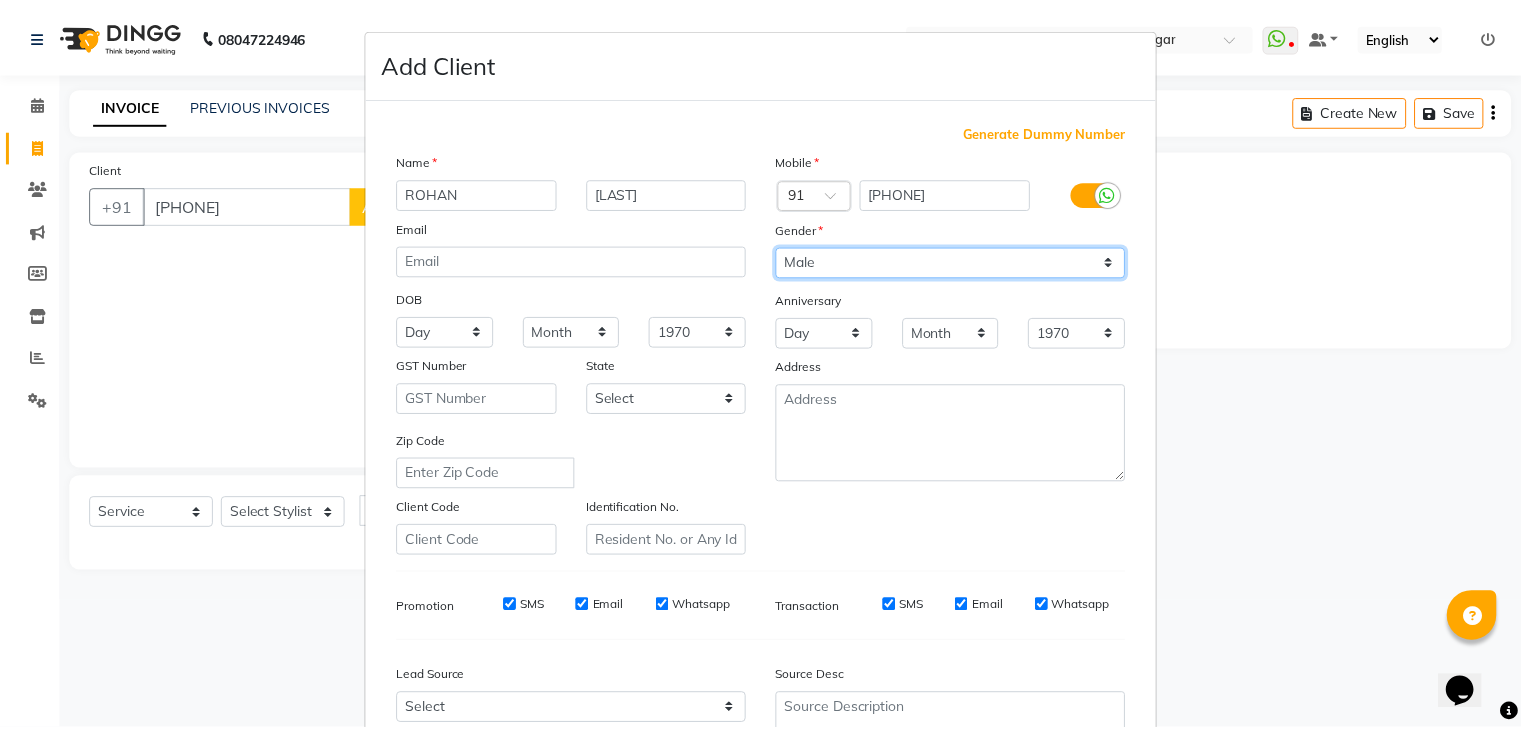 scroll, scrollTop: 203, scrollLeft: 0, axis: vertical 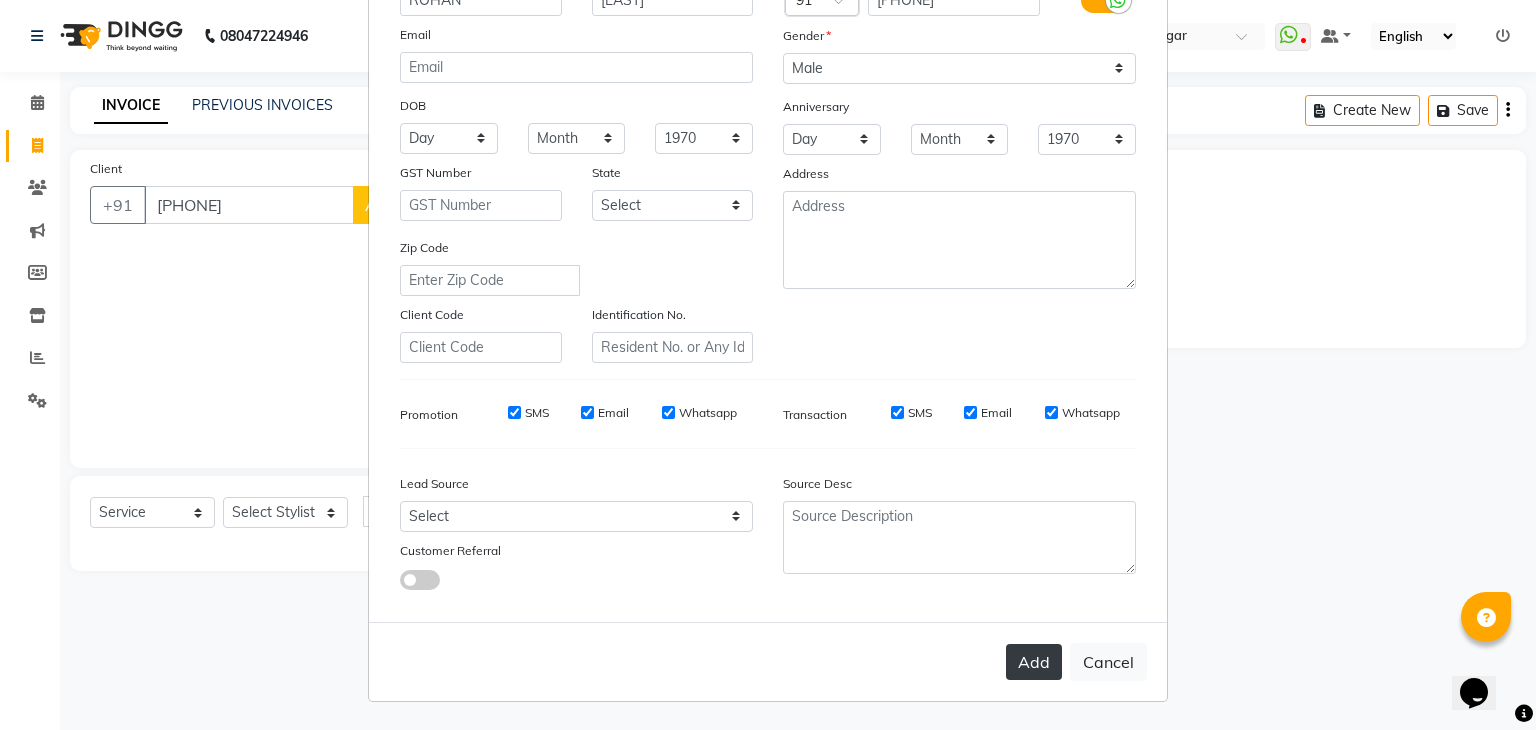 click on "Add" at bounding box center [1034, 662] 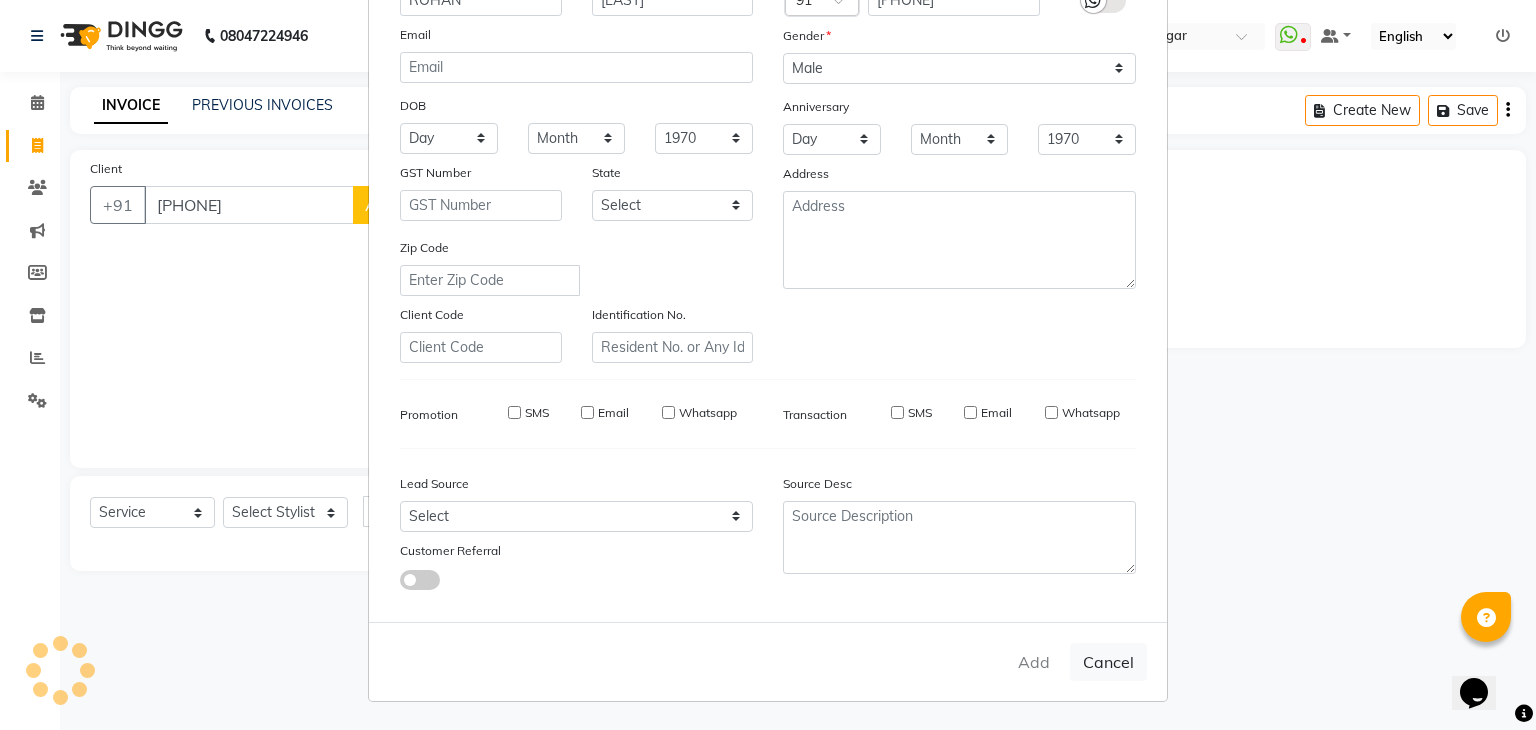 type 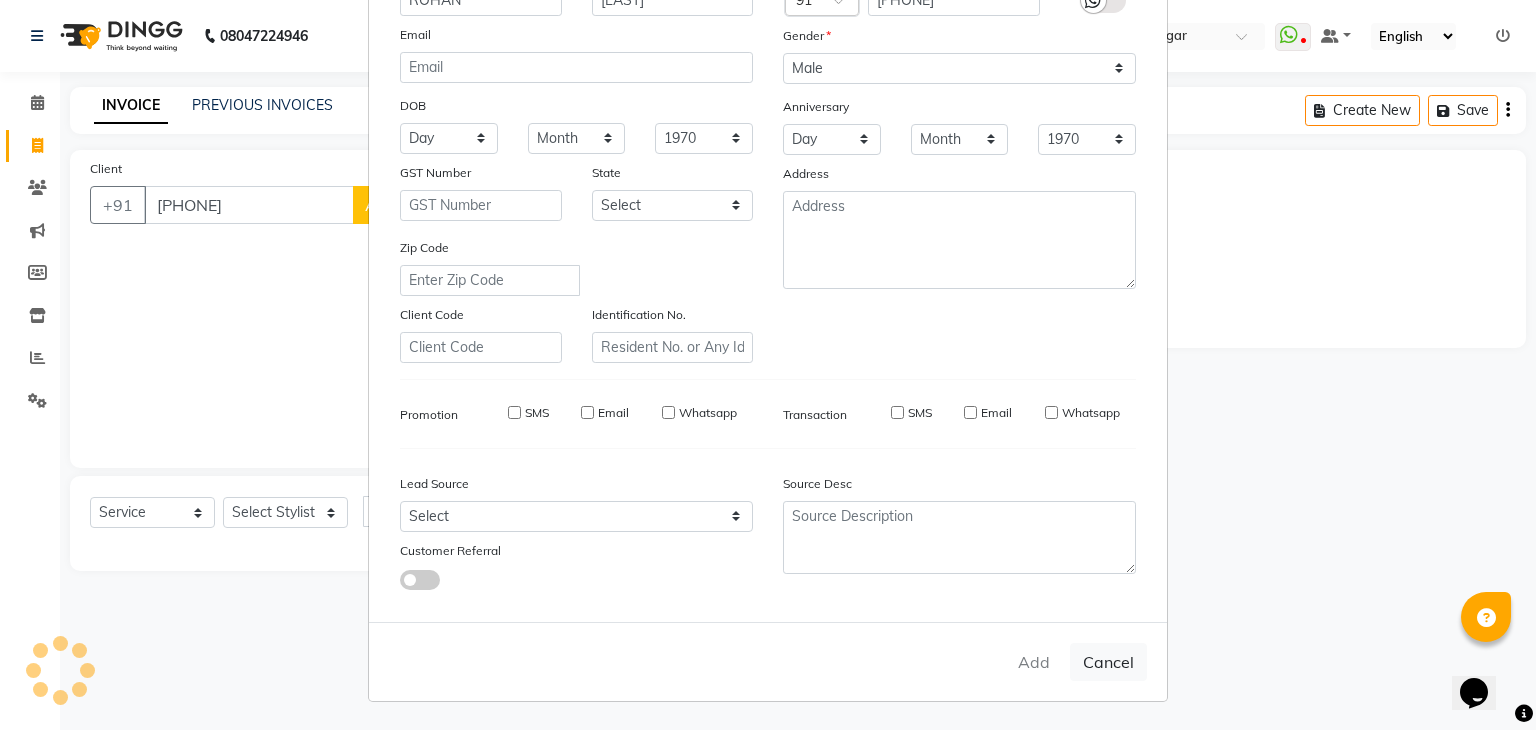 type 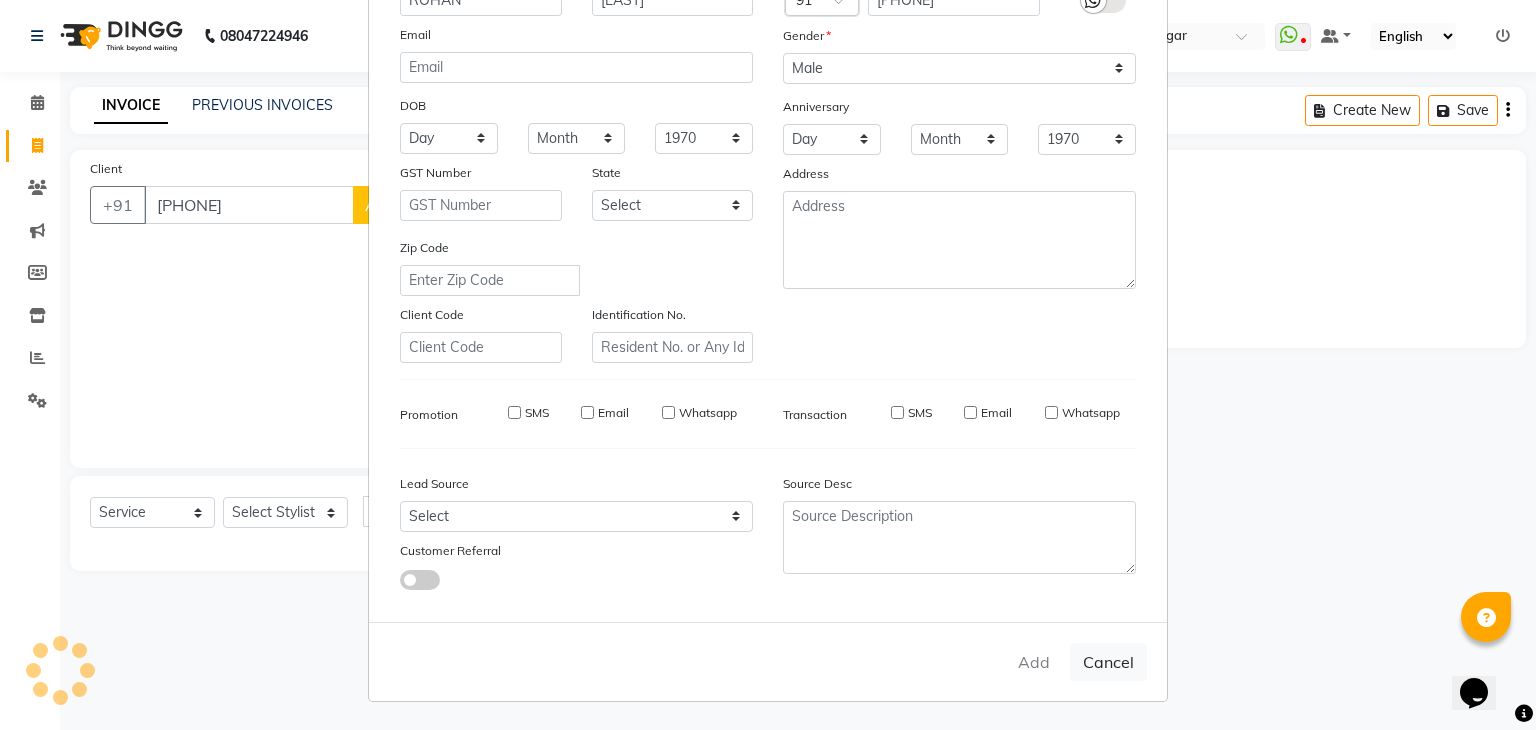 checkbox on "false" 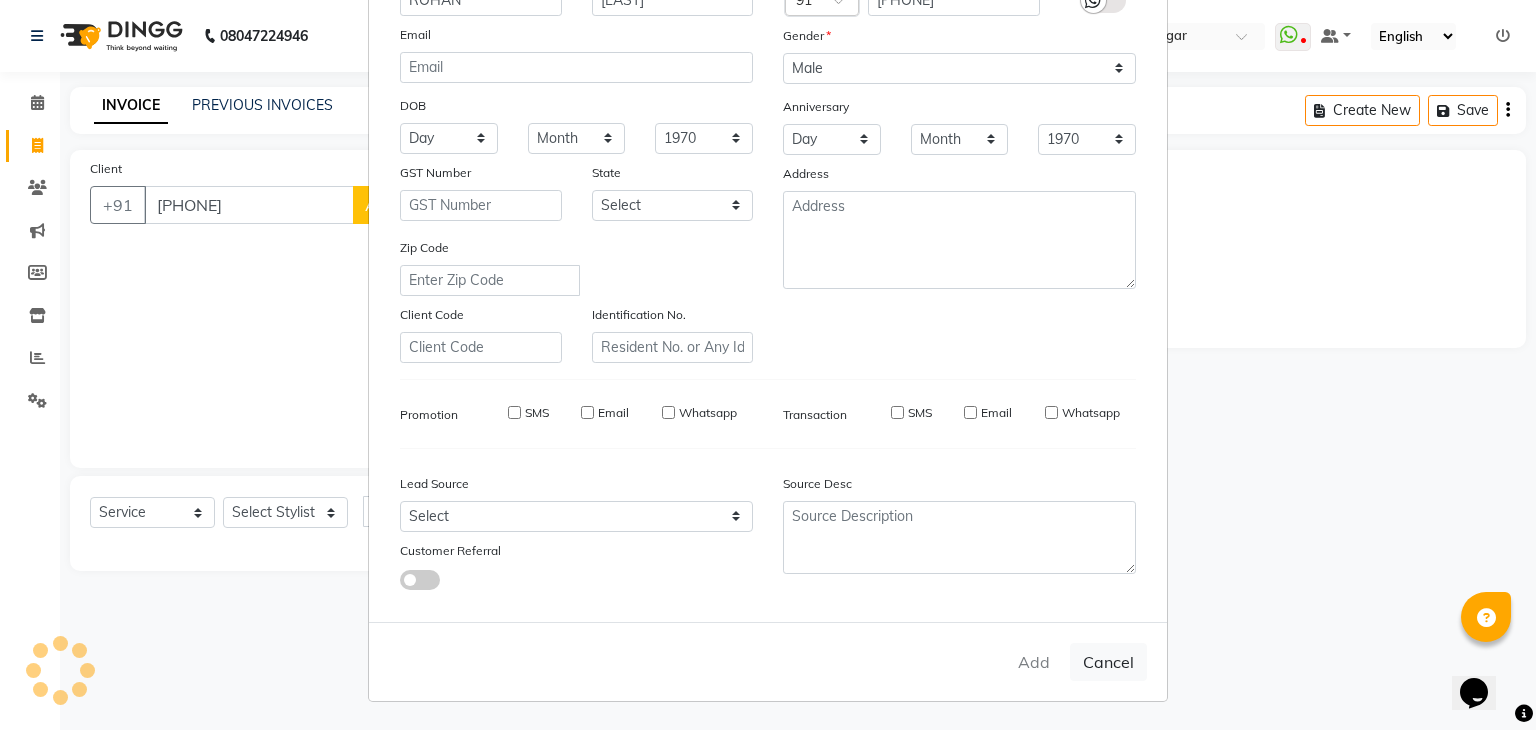 checkbox on "false" 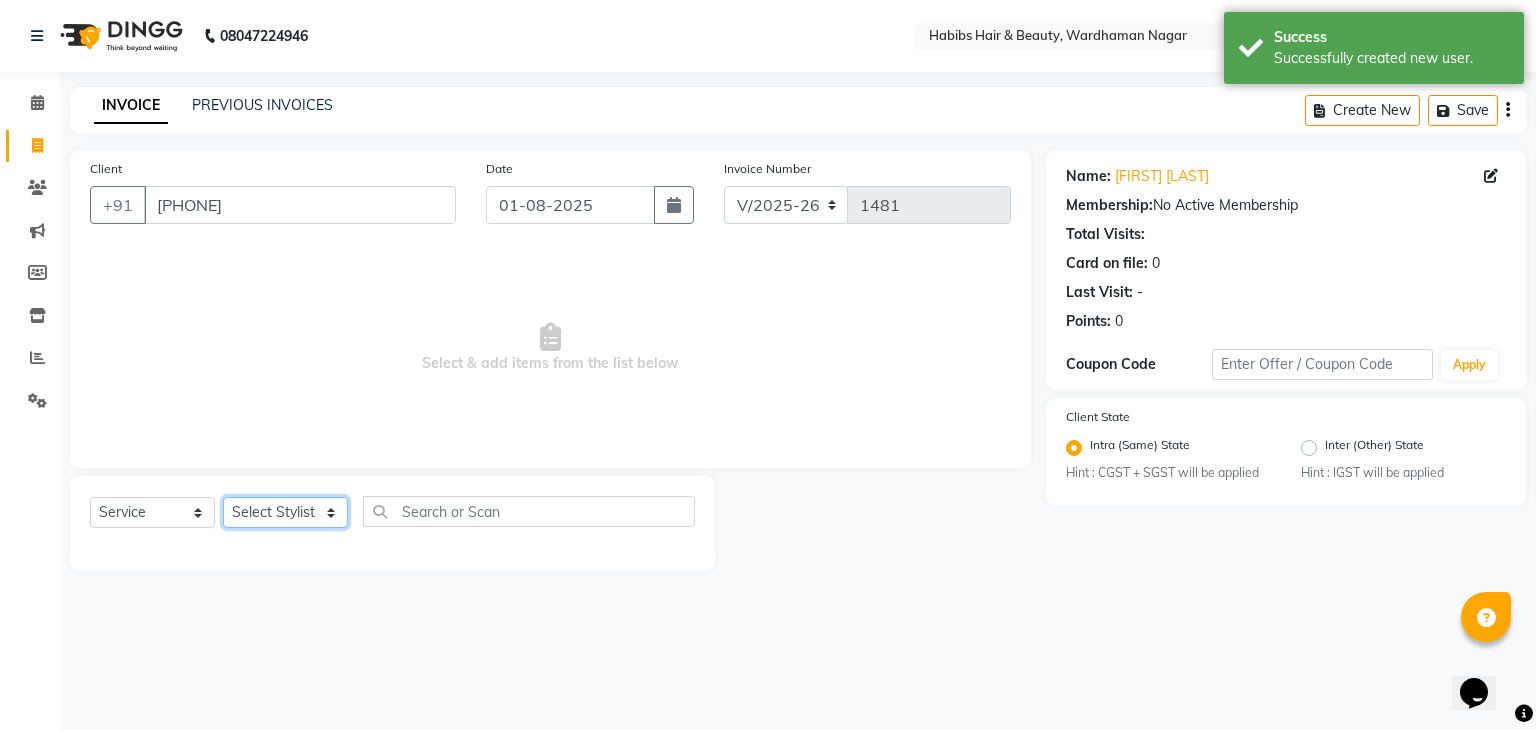 click on "Select Stylist Admin Aman Gayatri Jeetu Mick Raj Rashmi Rasika Sarang" 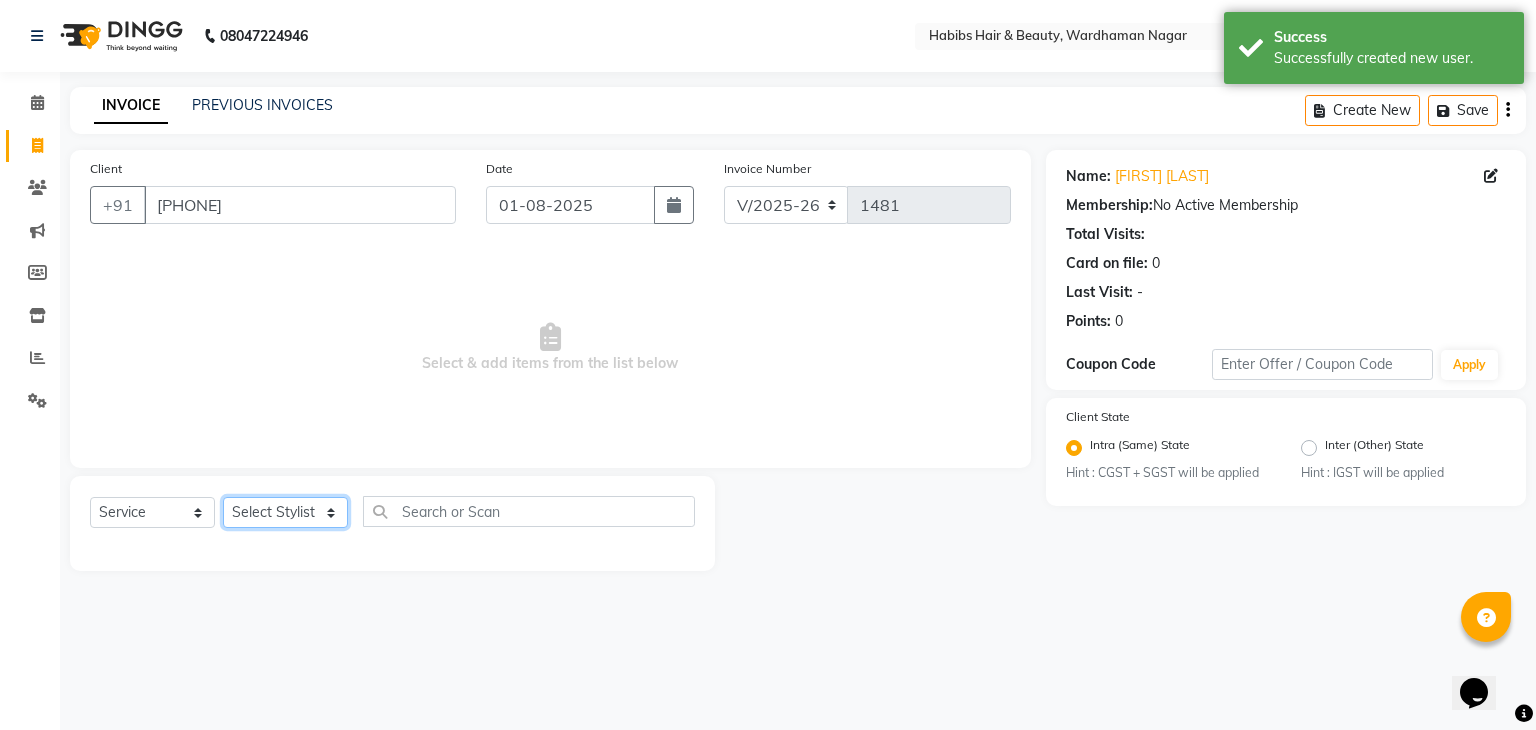 select on "63156" 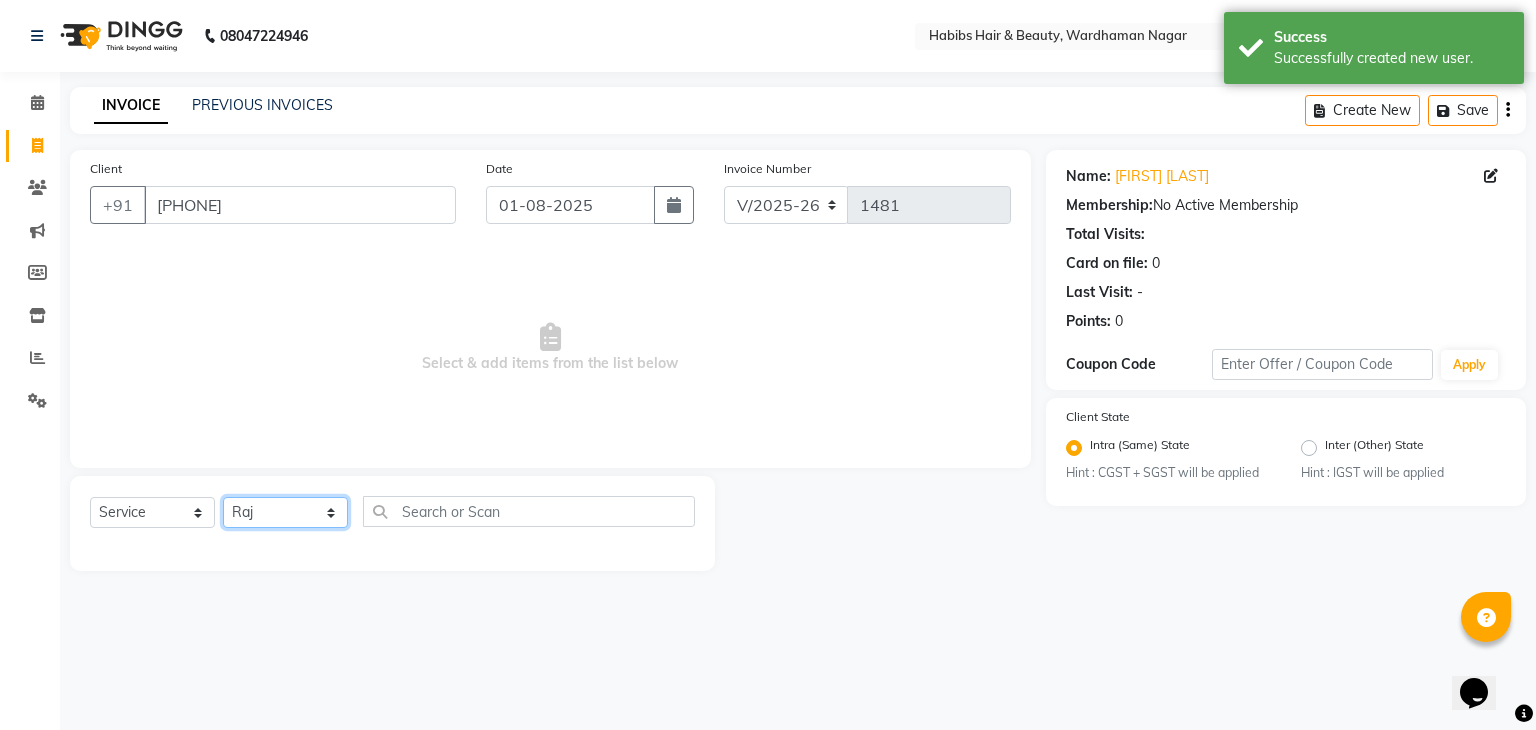 click on "Select Stylist Admin Aman Gayatri Jeetu Mick Raj Rashmi Rasika Sarang" 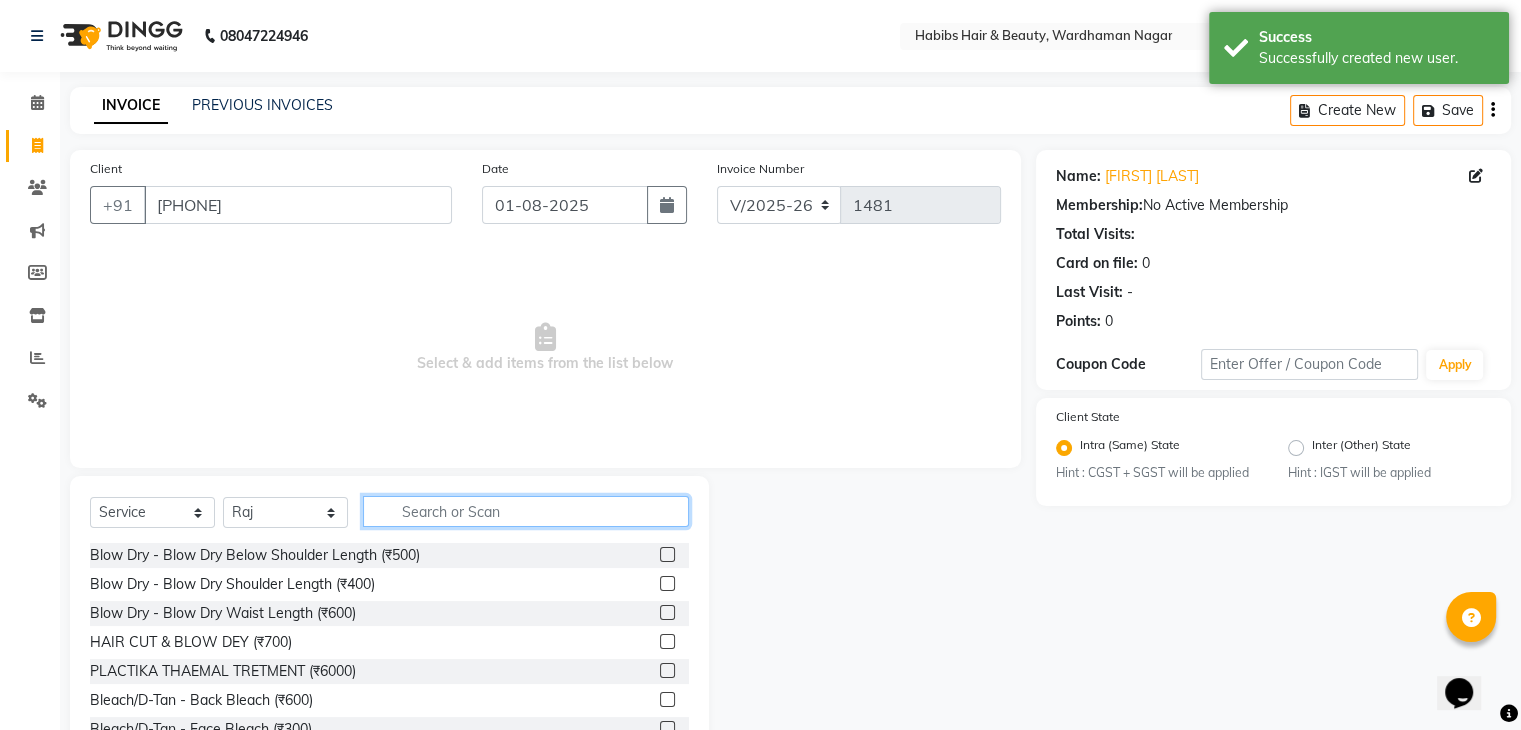click 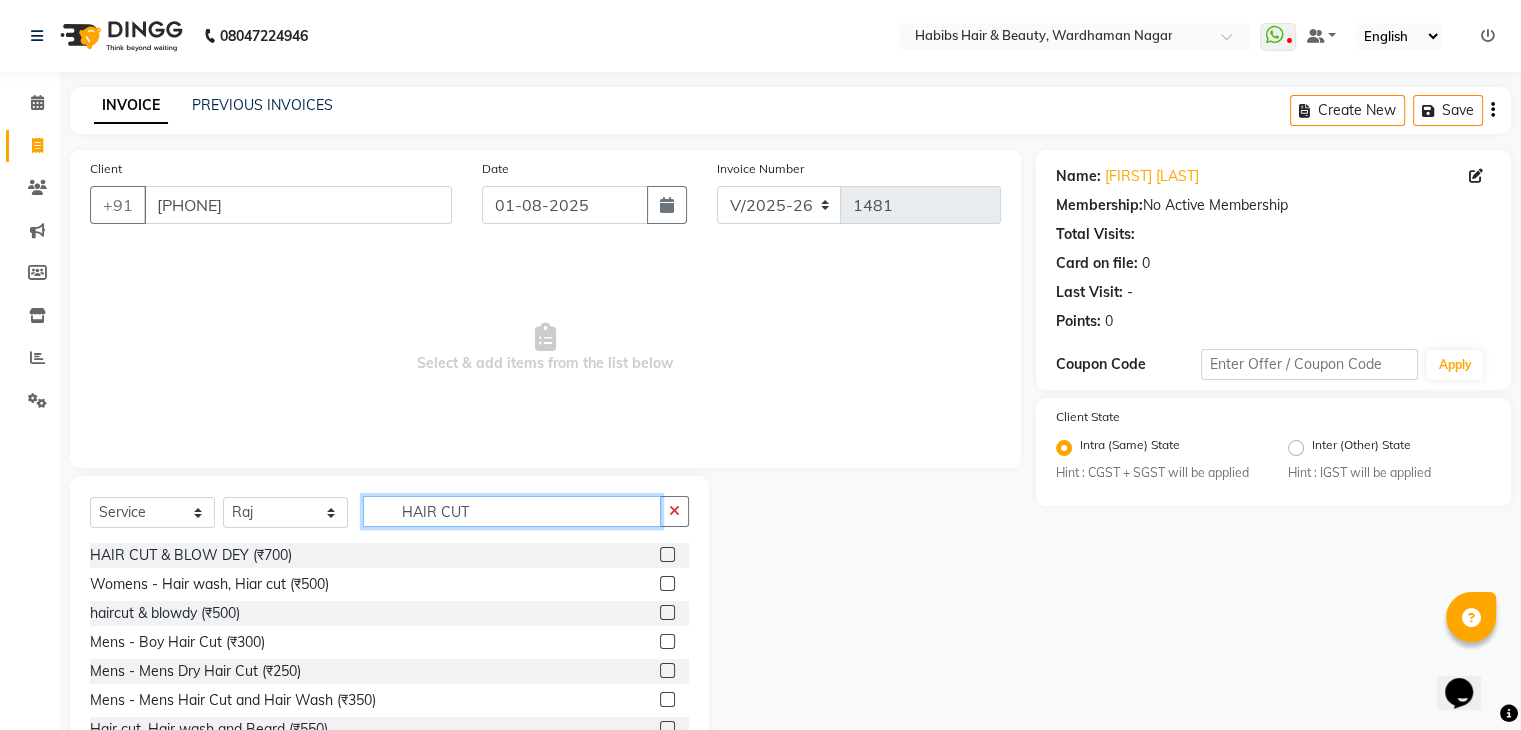 scroll, scrollTop: 72, scrollLeft: 0, axis: vertical 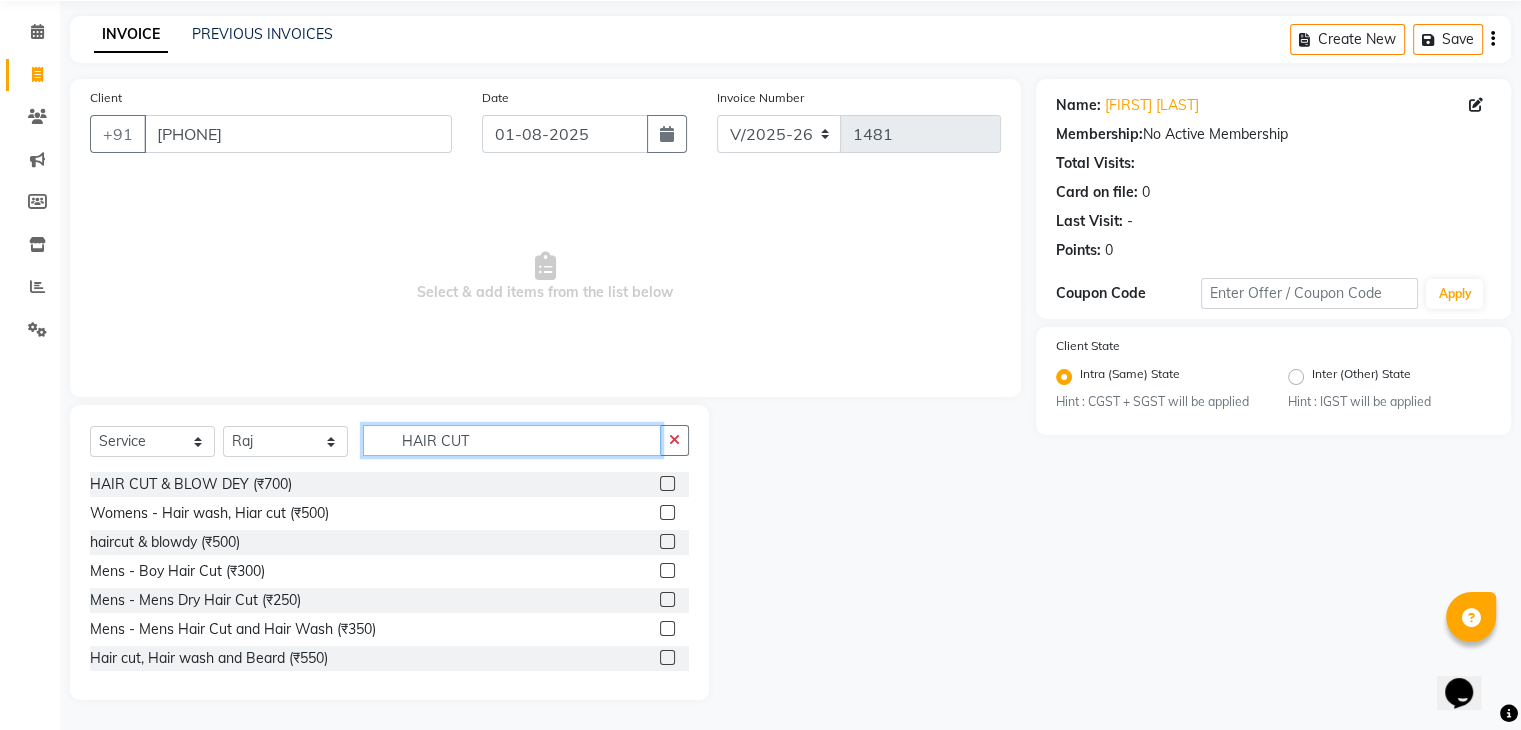 type on "HAIR CUT" 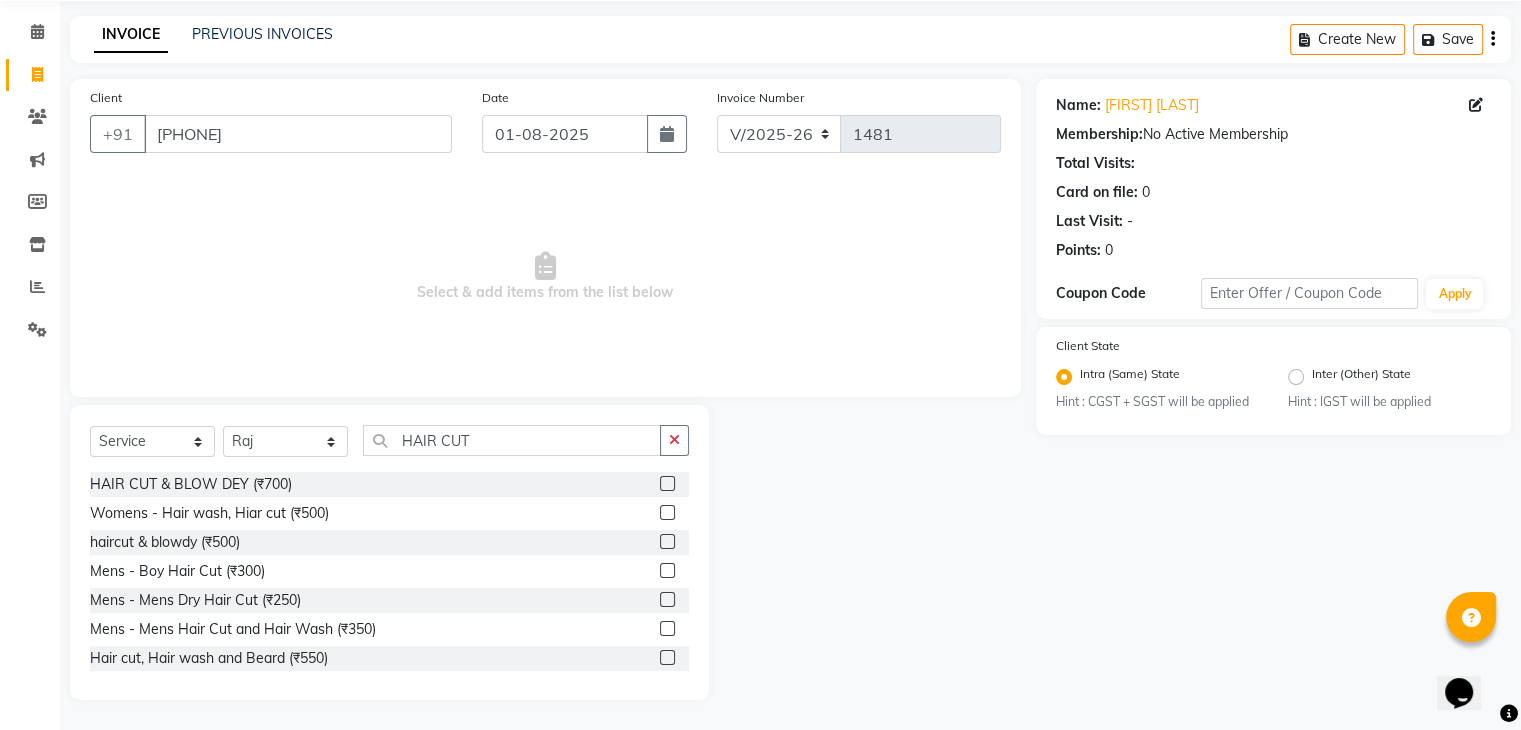 click 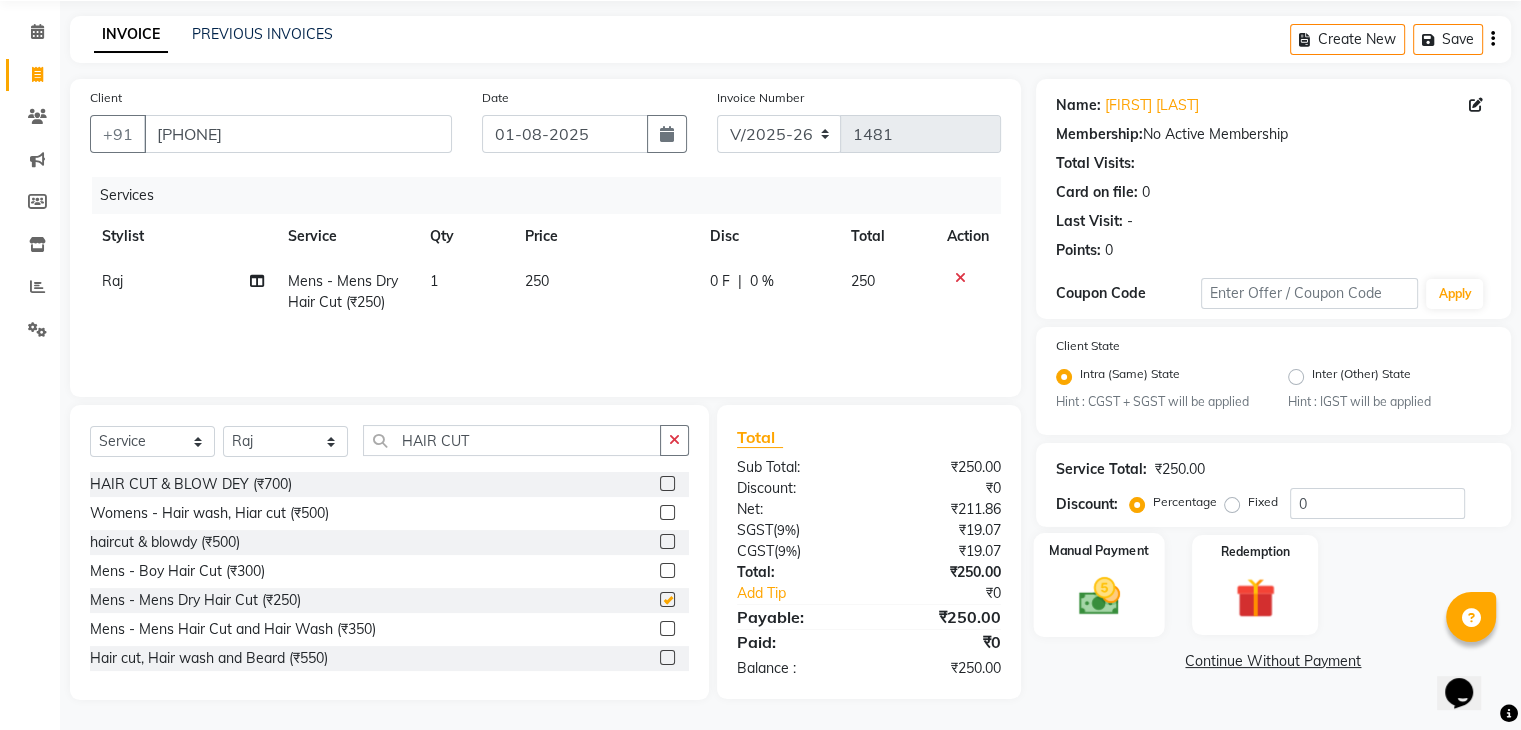 checkbox on "false" 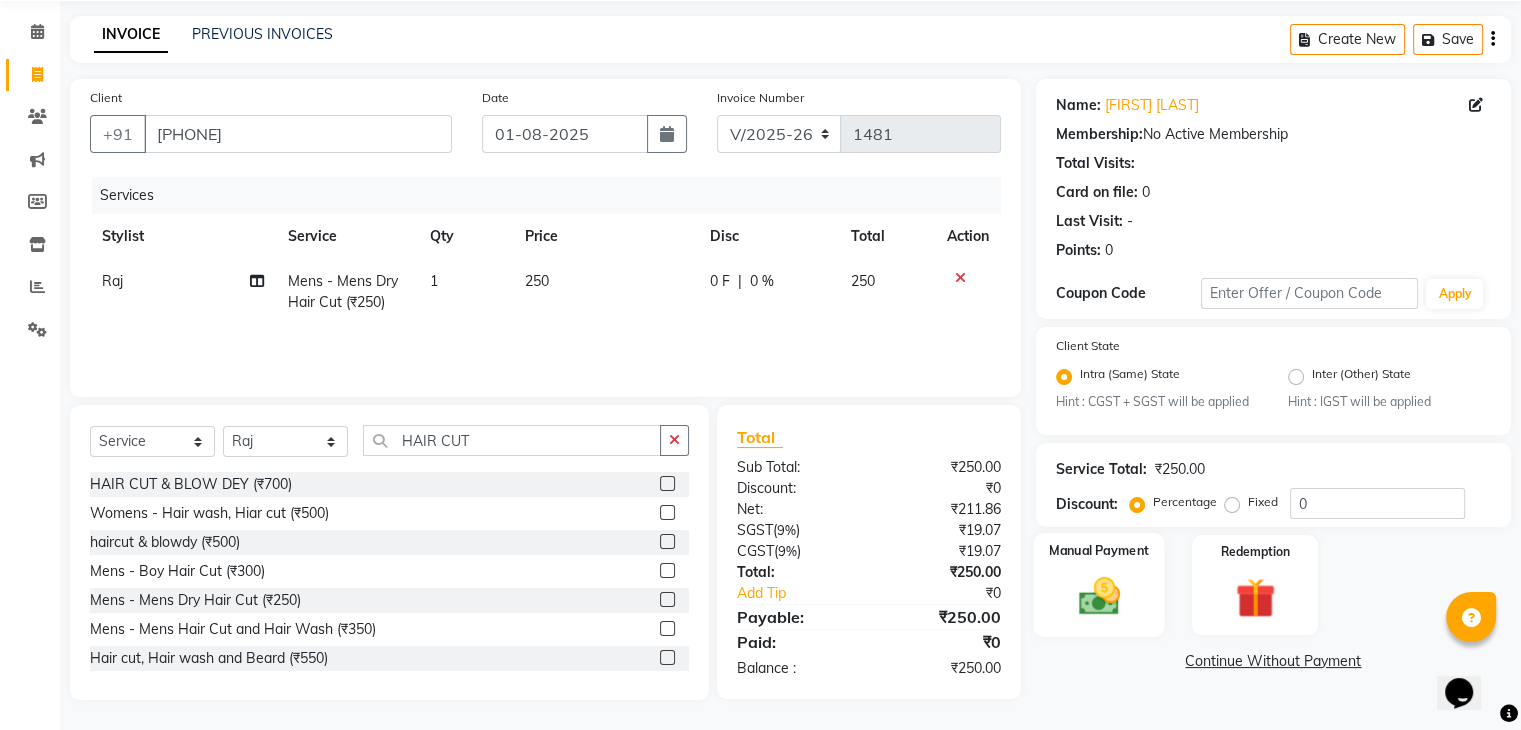 click 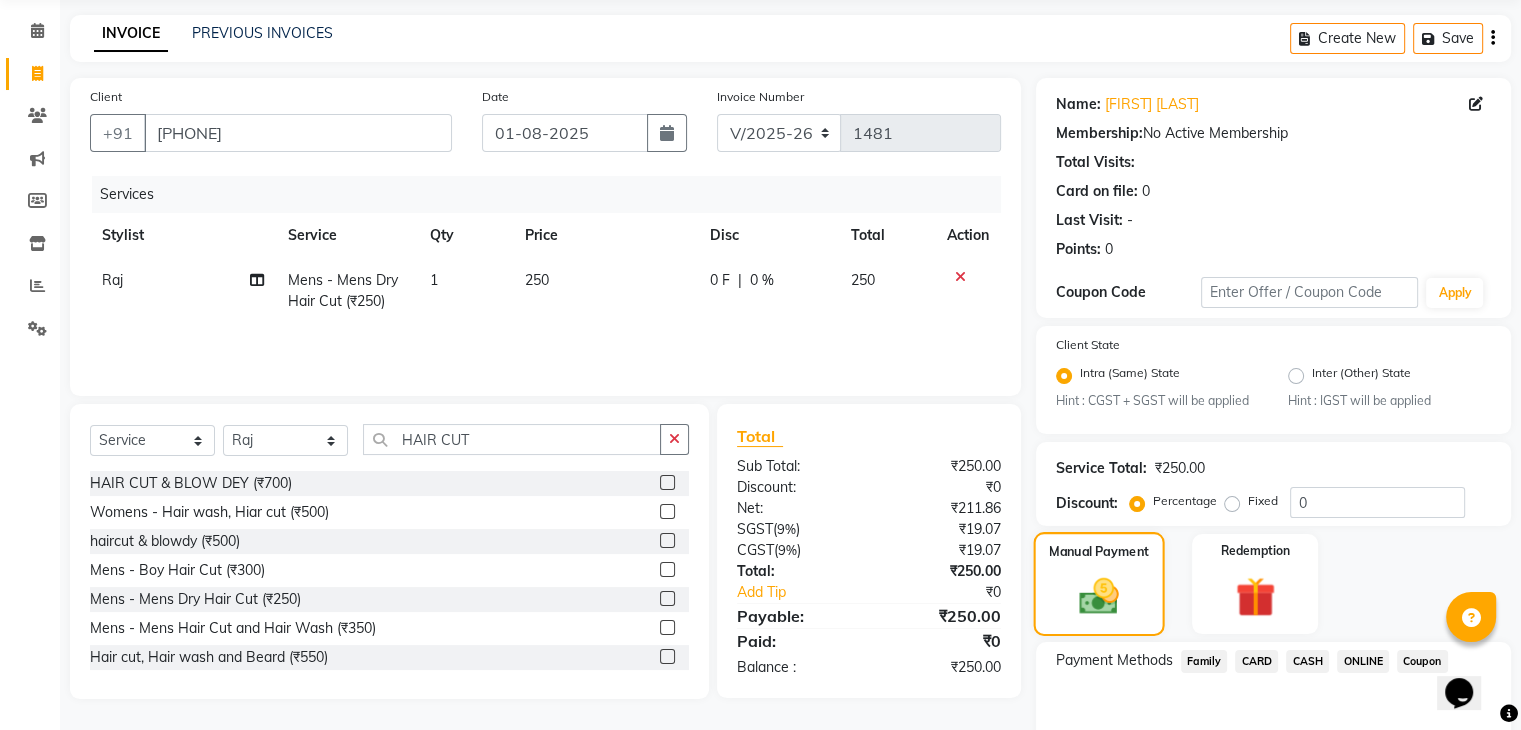 scroll, scrollTop: 177, scrollLeft: 0, axis: vertical 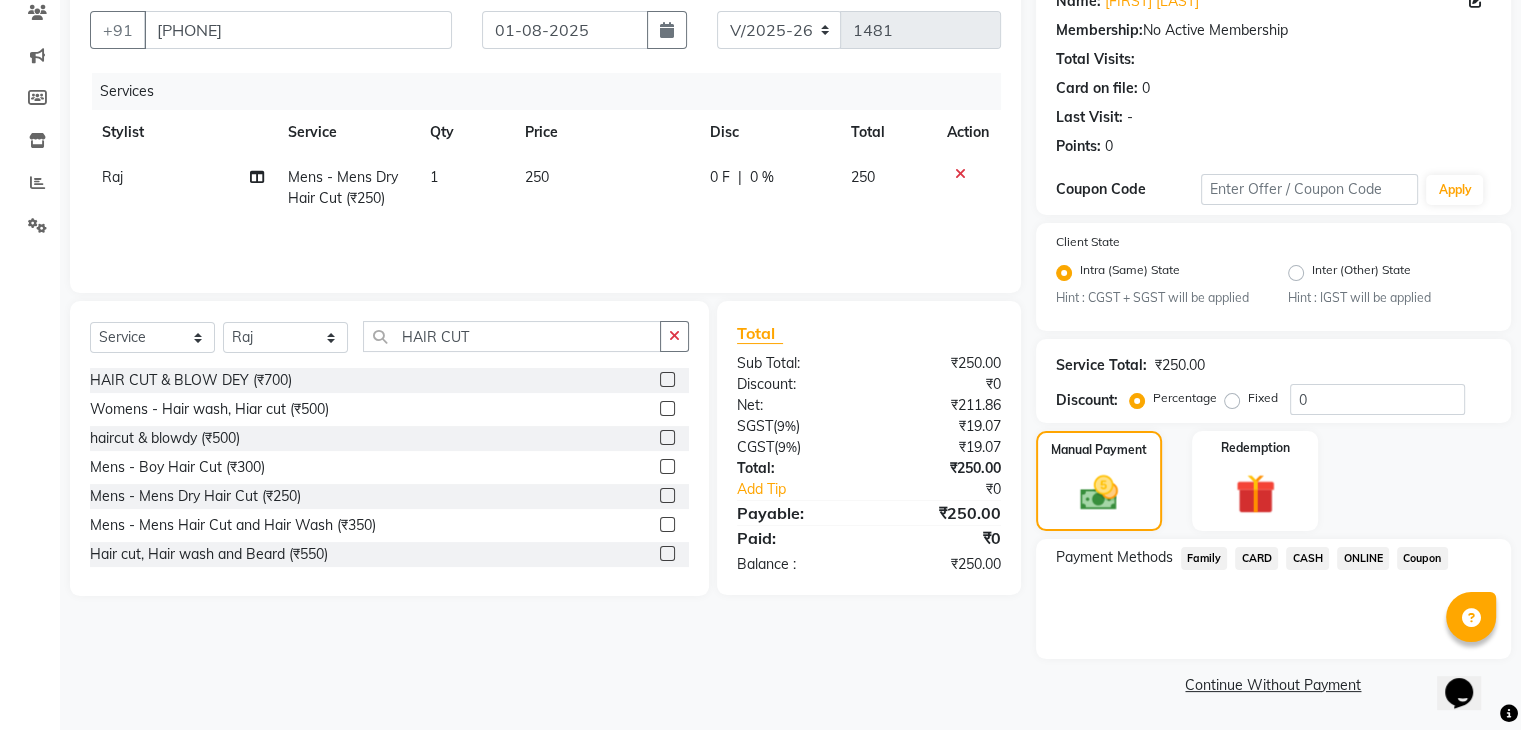 click on "ONLINE" 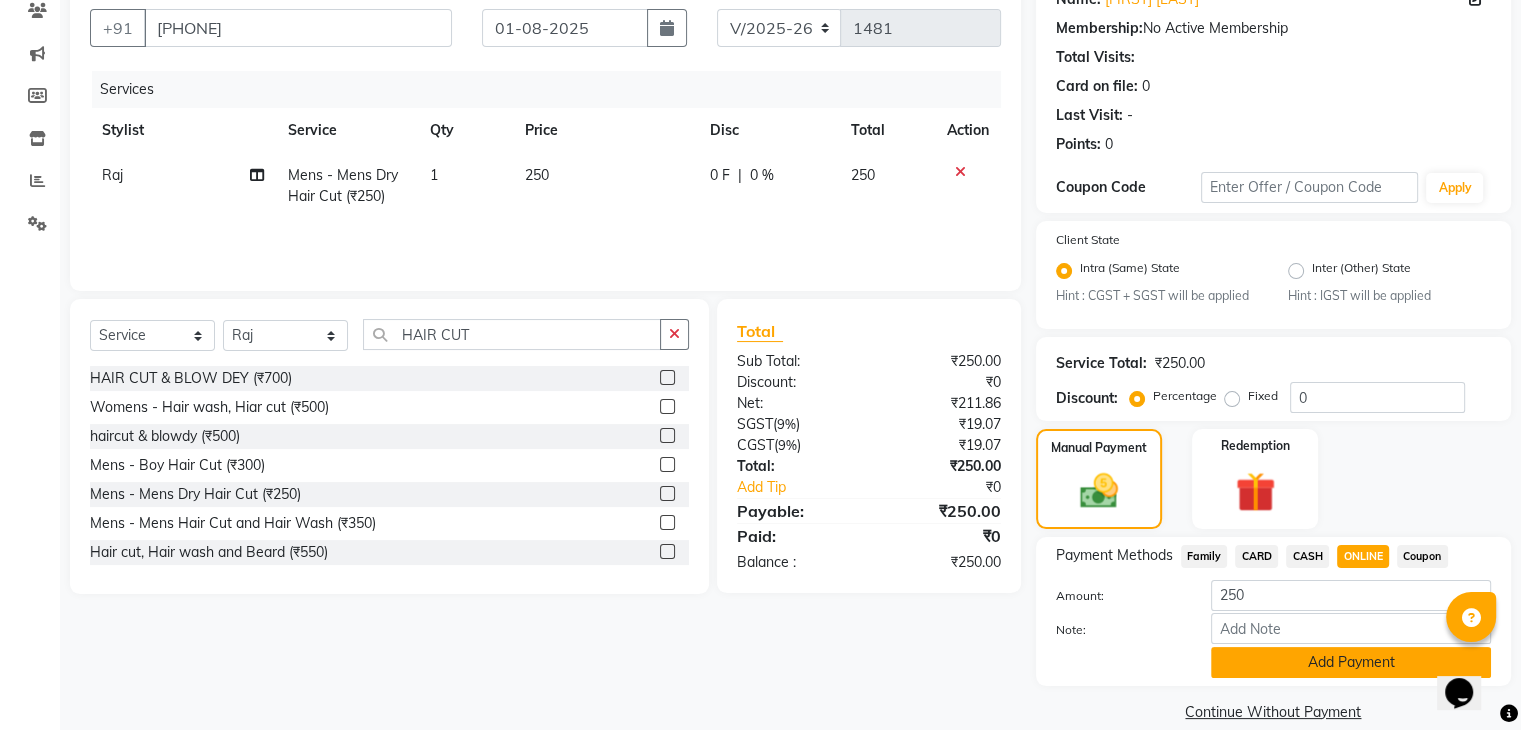 click on "Add Payment" 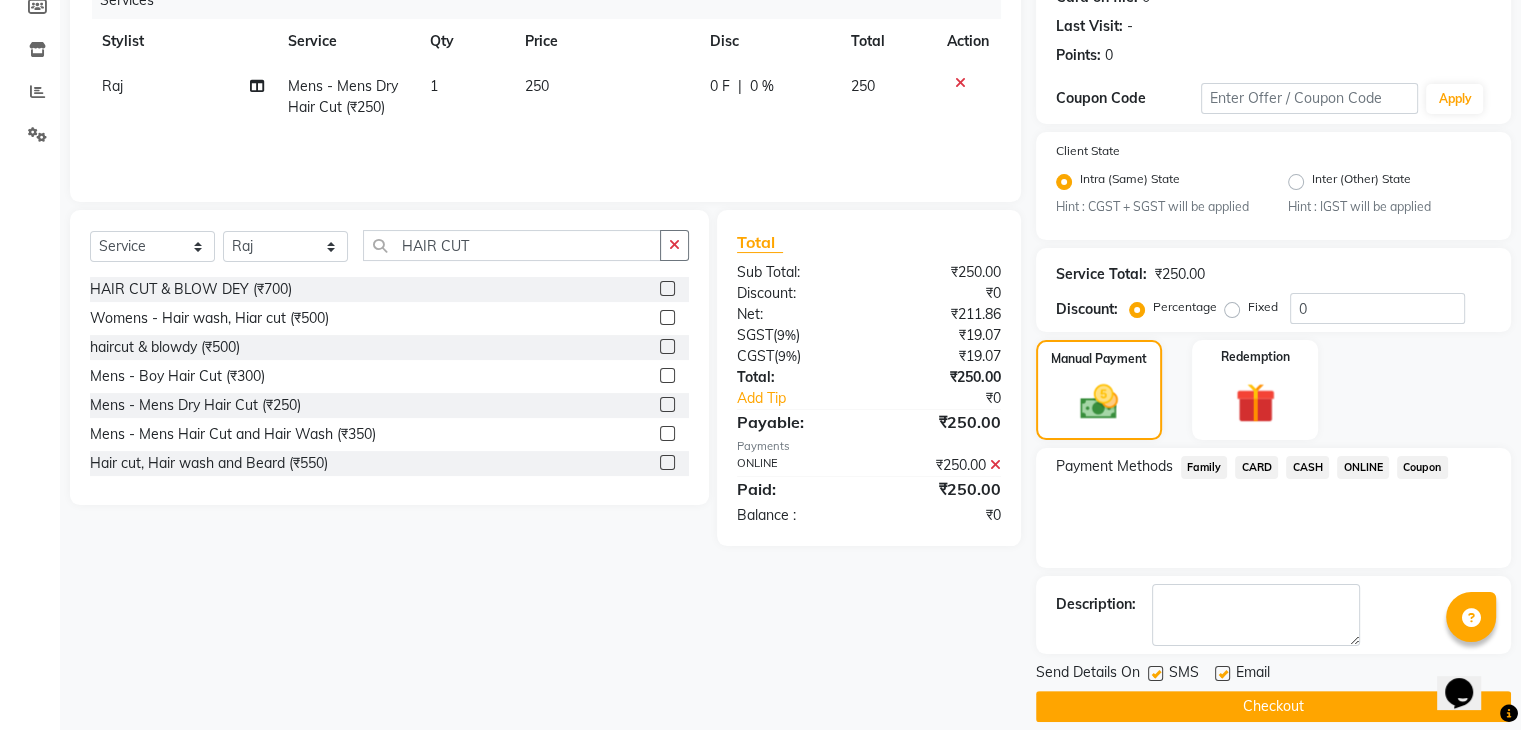 scroll, scrollTop: 273, scrollLeft: 0, axis: vertical 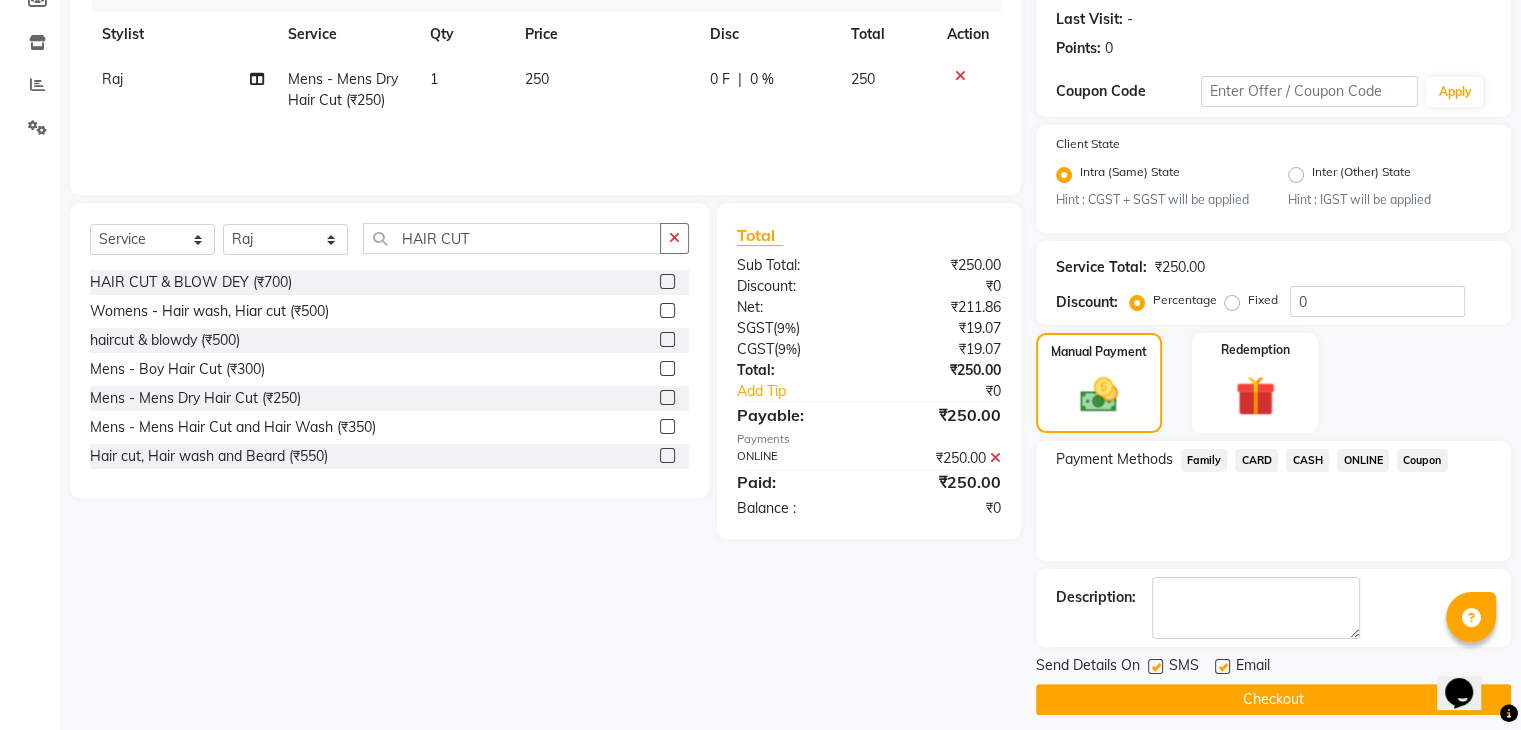 click on "Checkout" 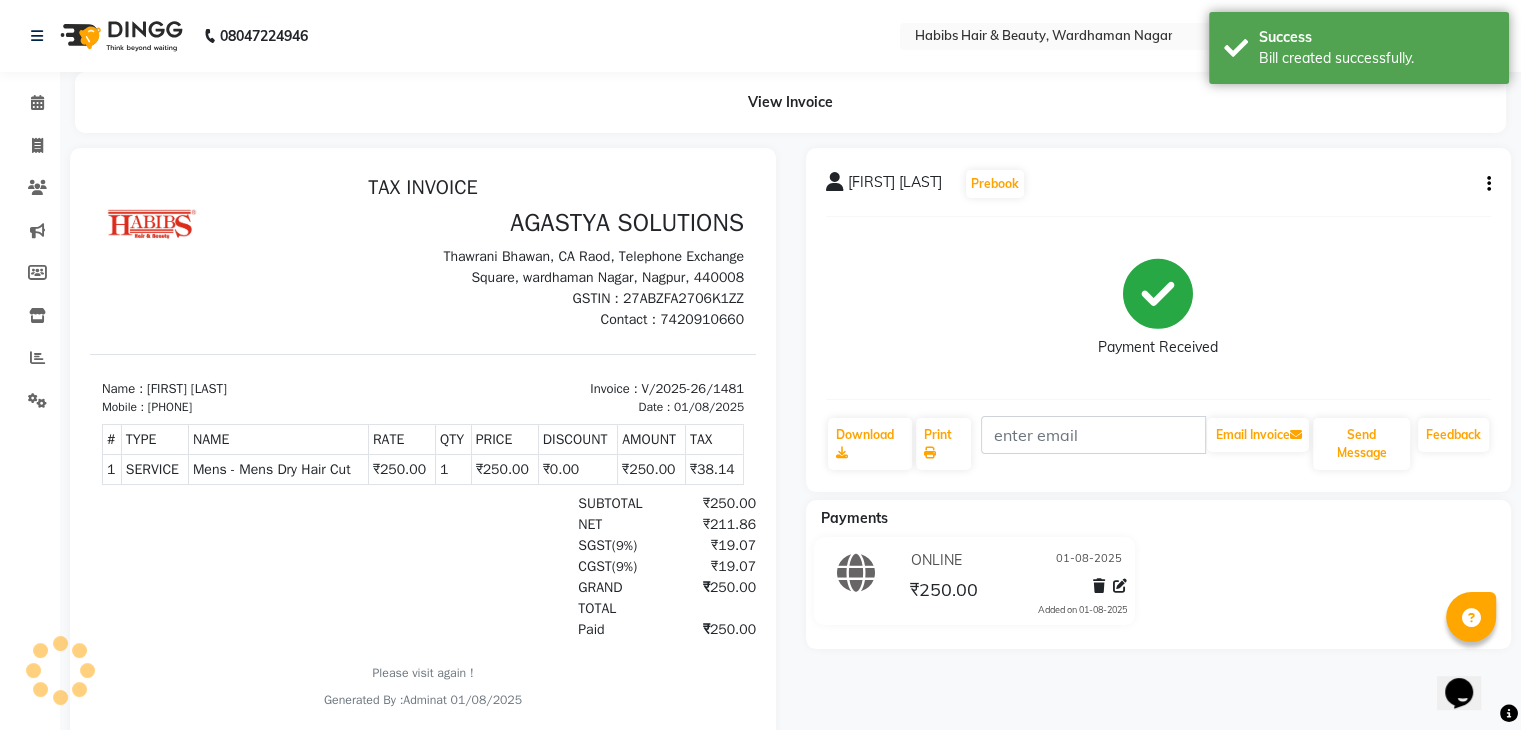 scroll, scrollTop: 0, scrollLeft: 0, axis: both 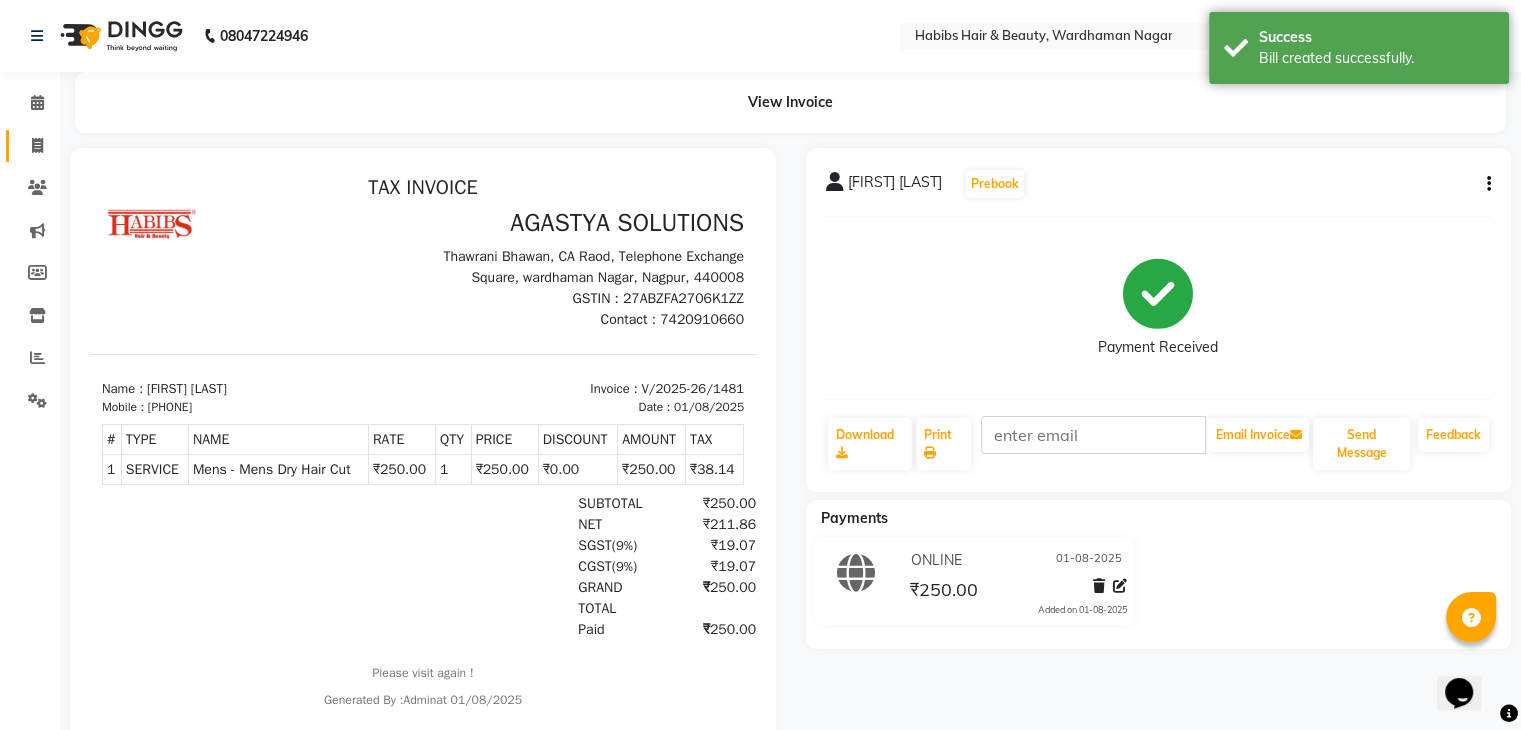 click on "Invoice" 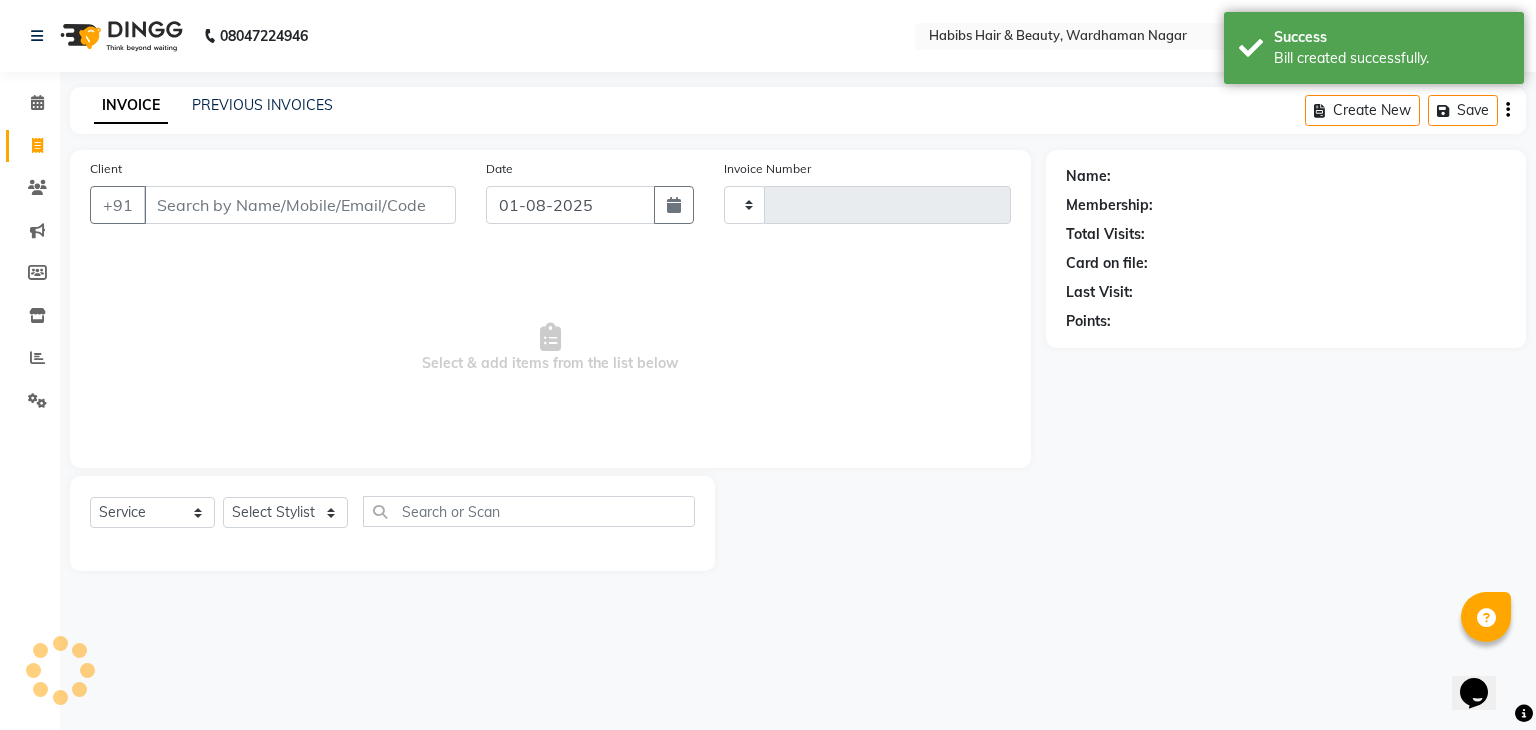 type on "1482" 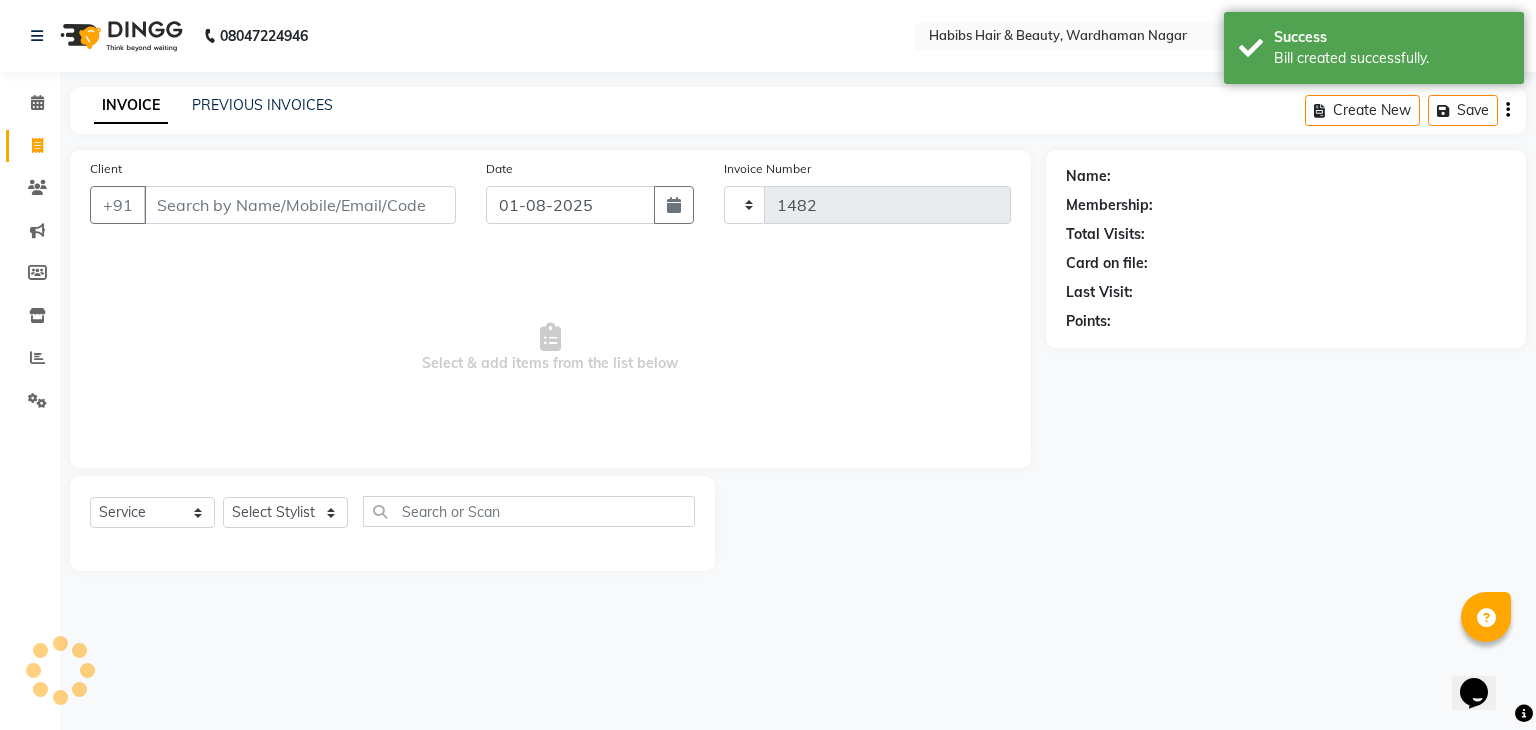 select on "3714" 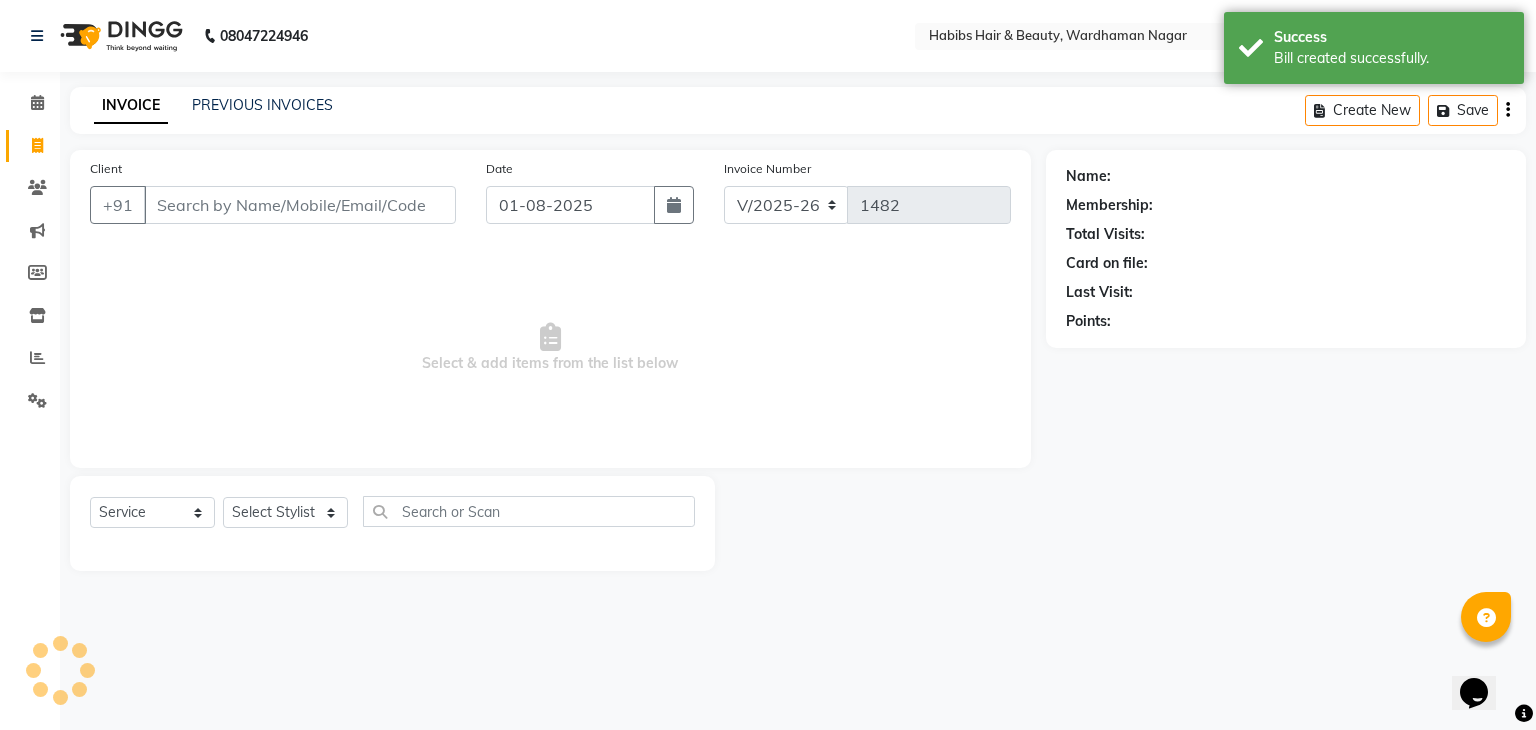 click on "Client" at bounding box center (300, 205) 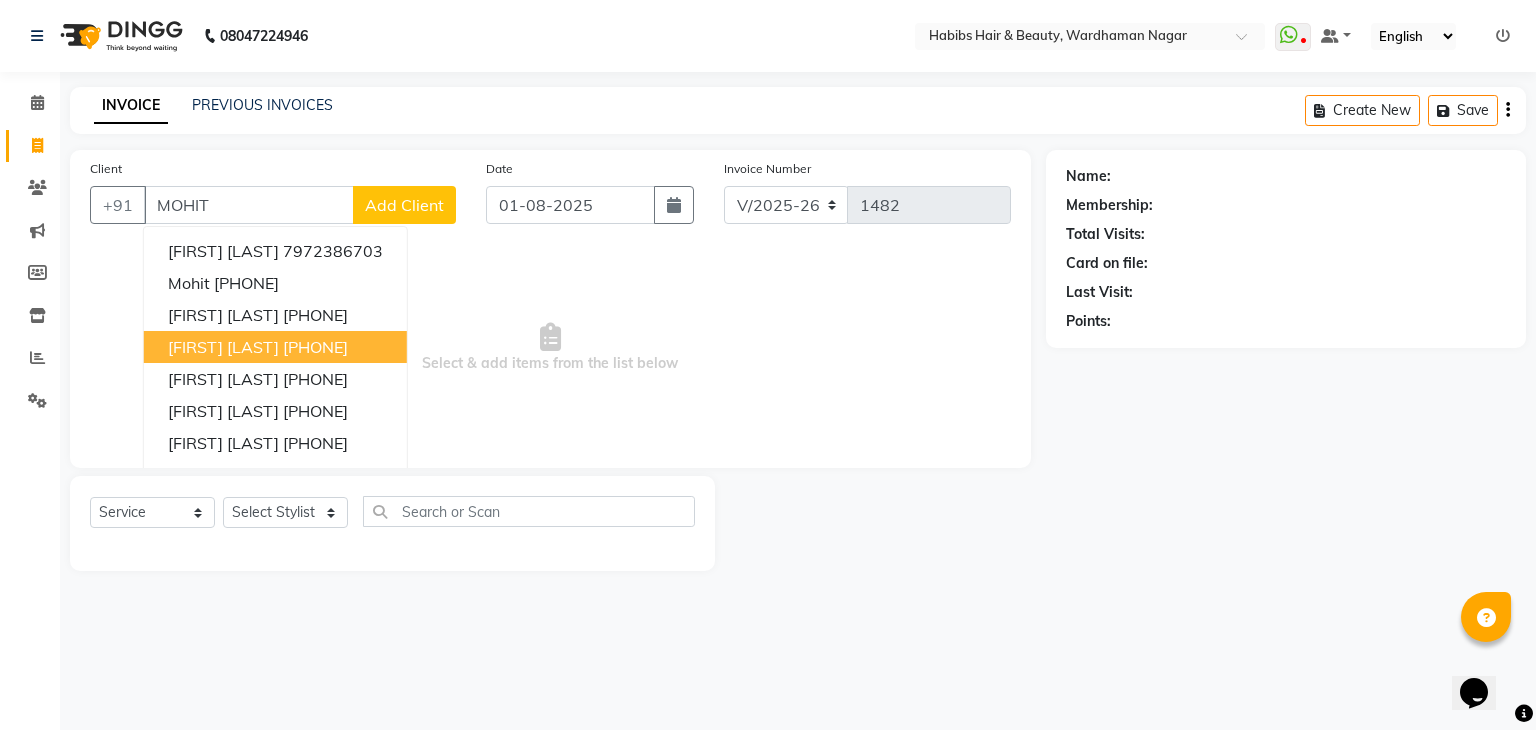 click on "mohit yelne" at bounding box center [223, 347] 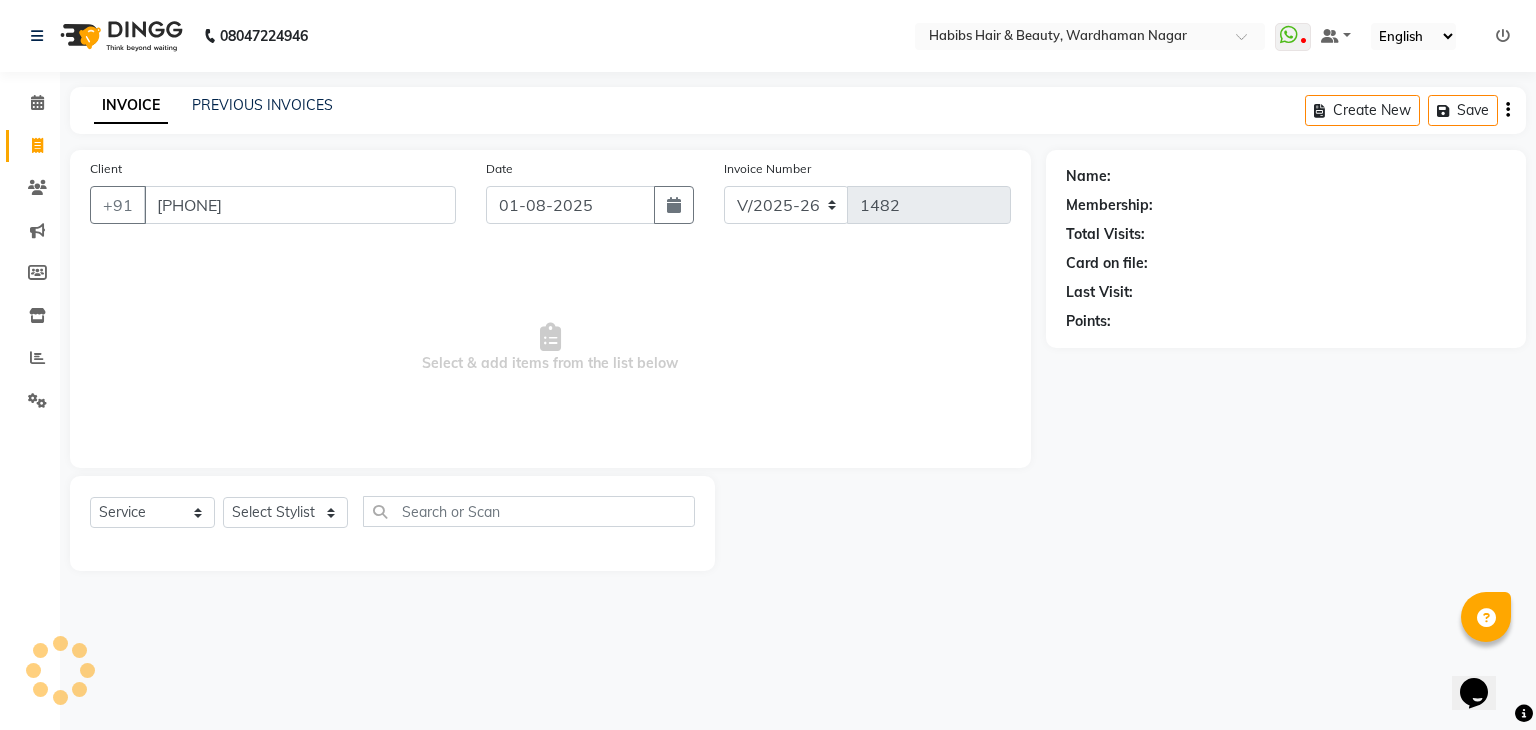 type on "9689119721" 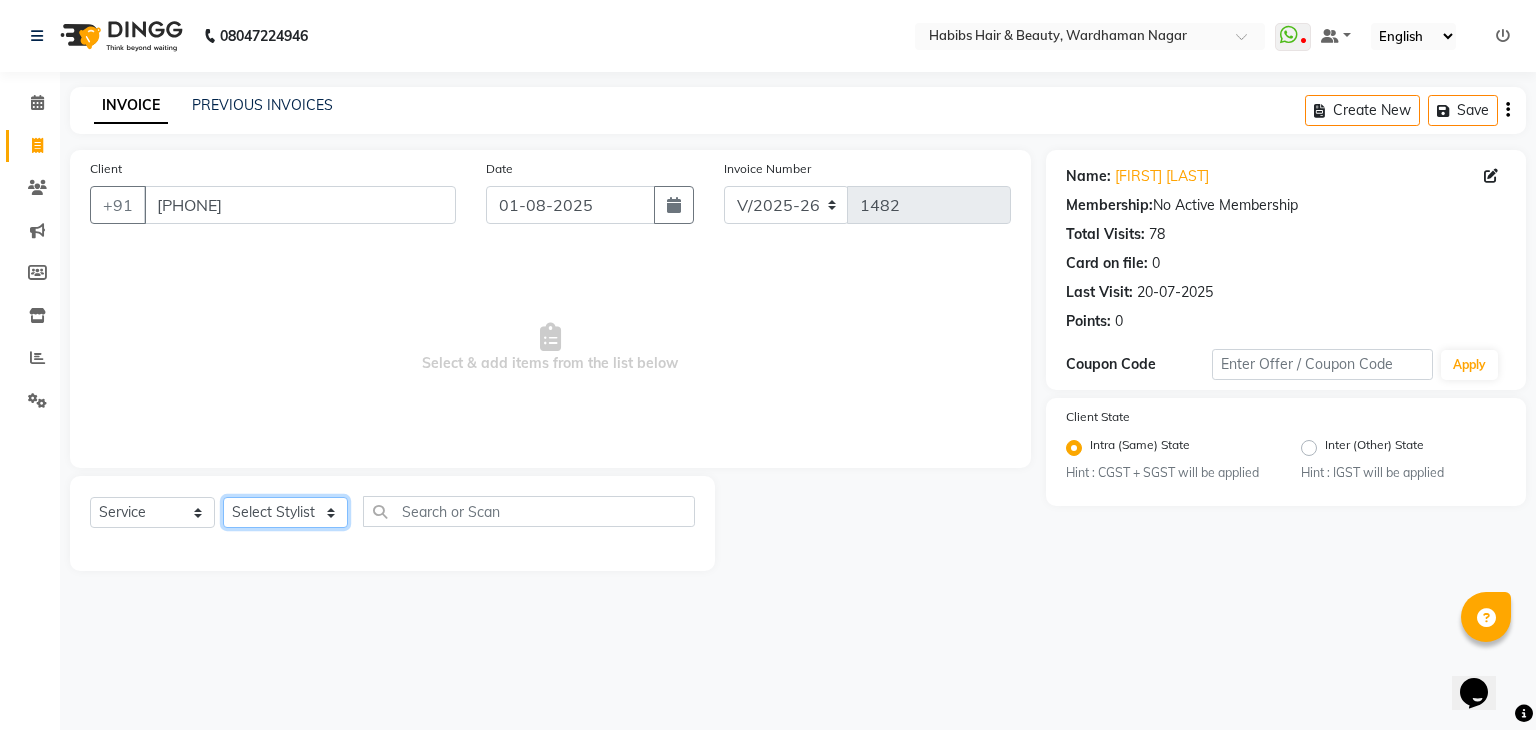 click on "Select Stylist Admin Aman Gayatri Jeetu Mick Raj Rashmi Rasika Sarang" 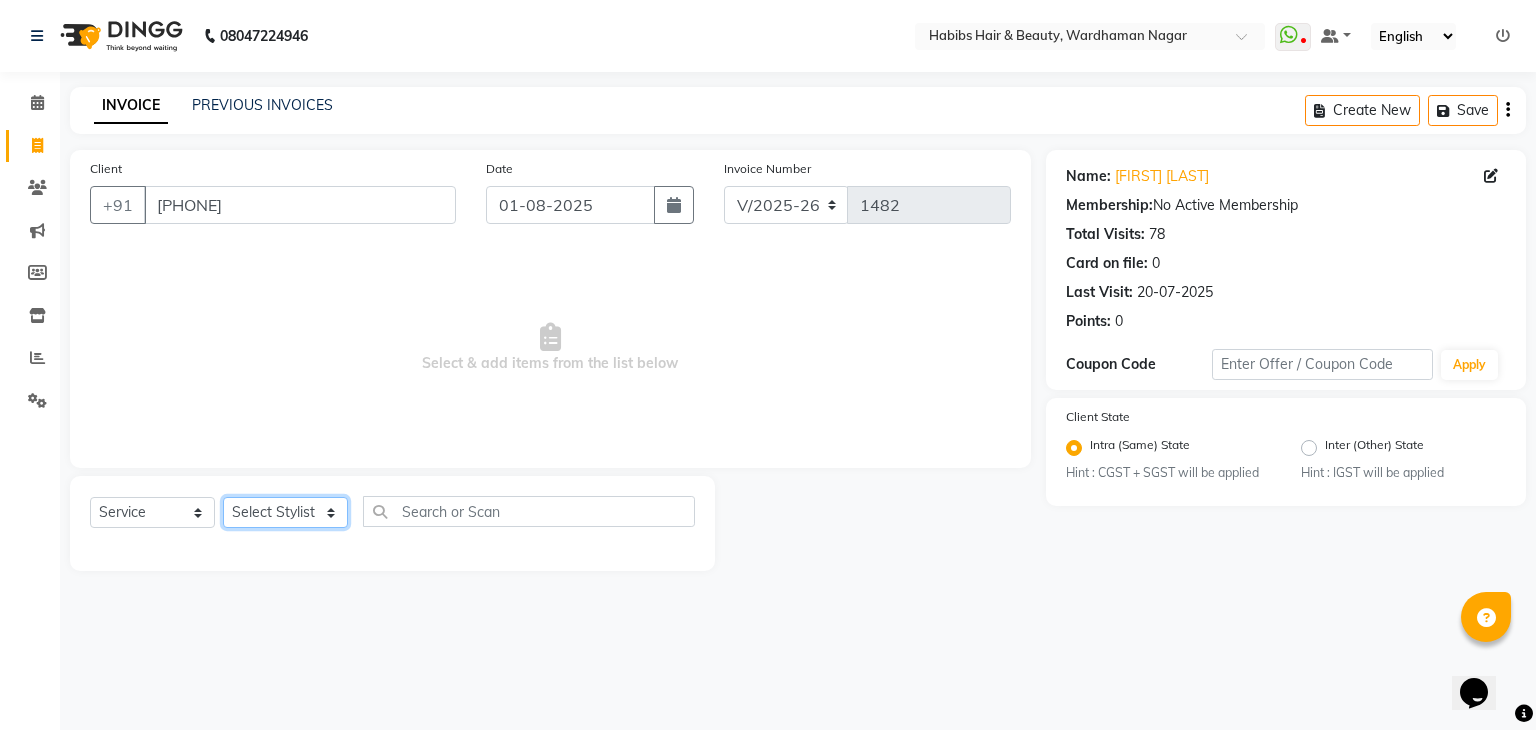 select on "17876" 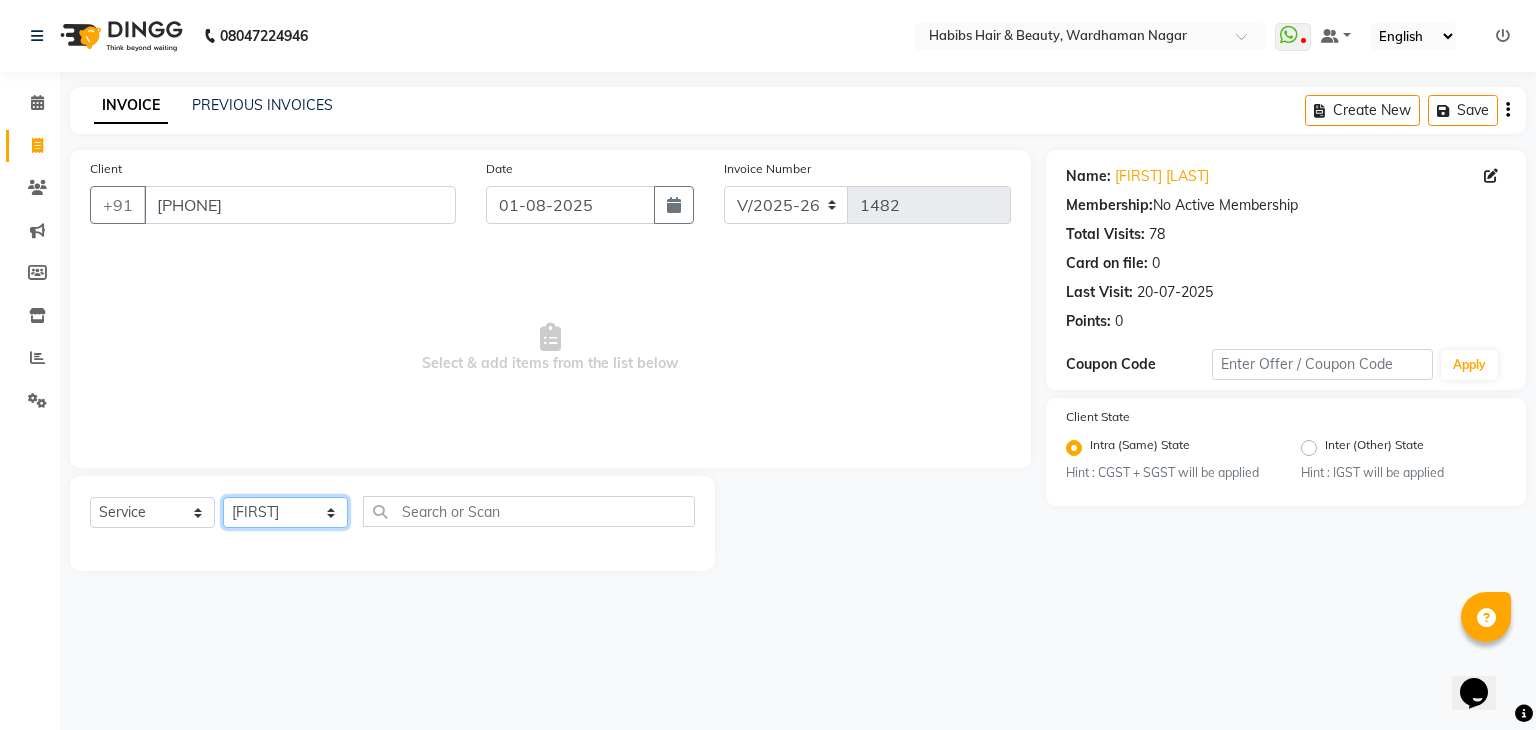 click on "Select Stylist Admin Aman Gayatri Jeetu Mick Raj Rashmi Rasika Sarang" 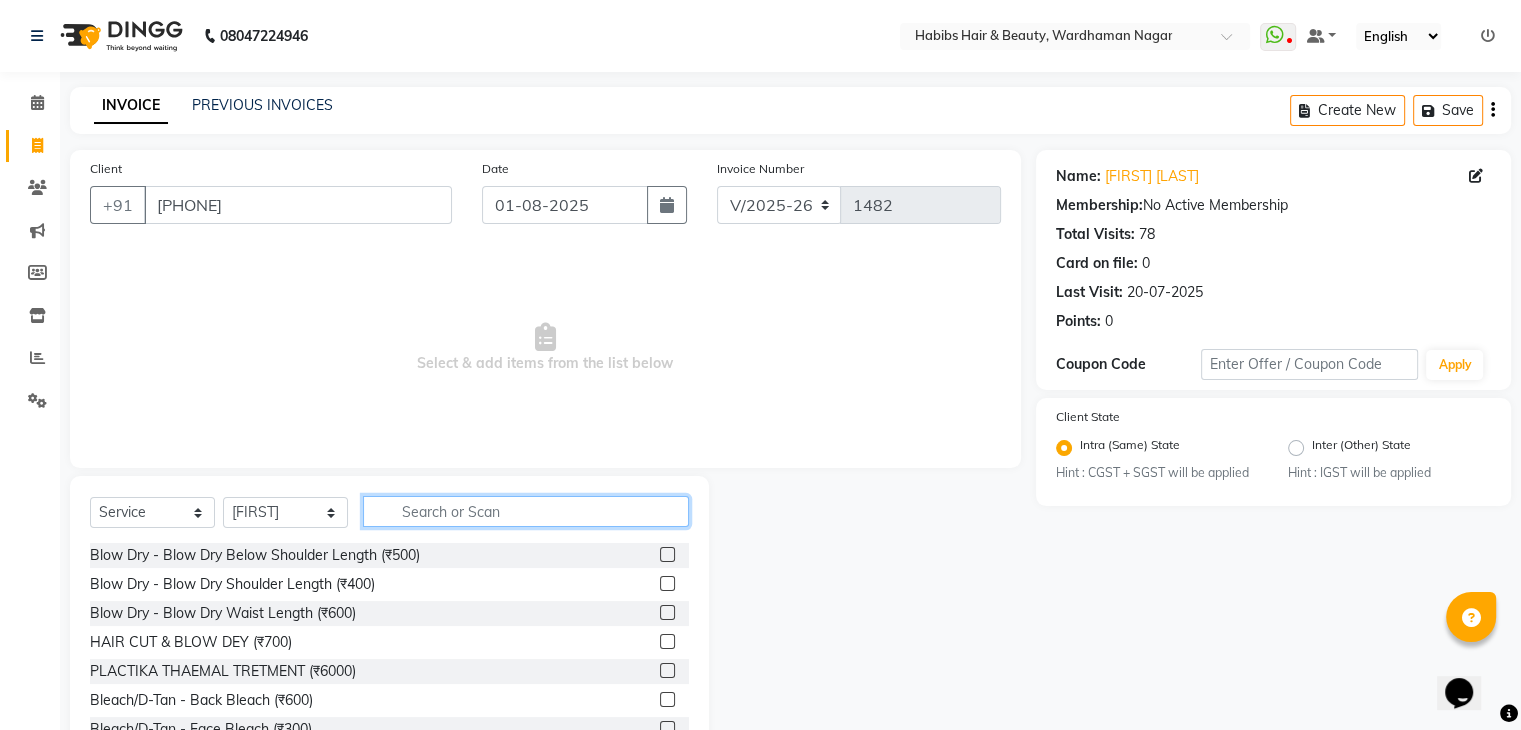 click 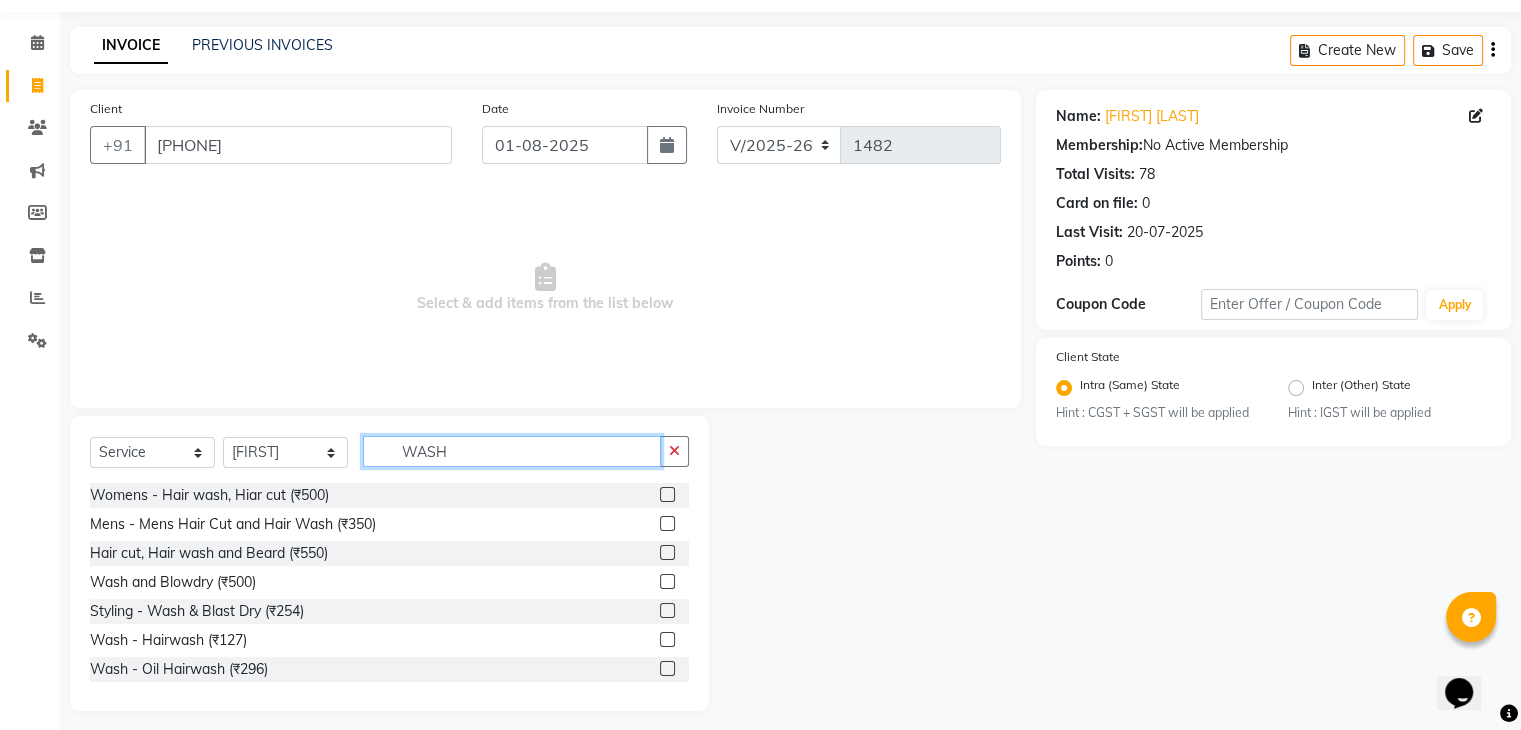 scroll, scrollTop: 62, scrollLeft: 0, axis: vertical 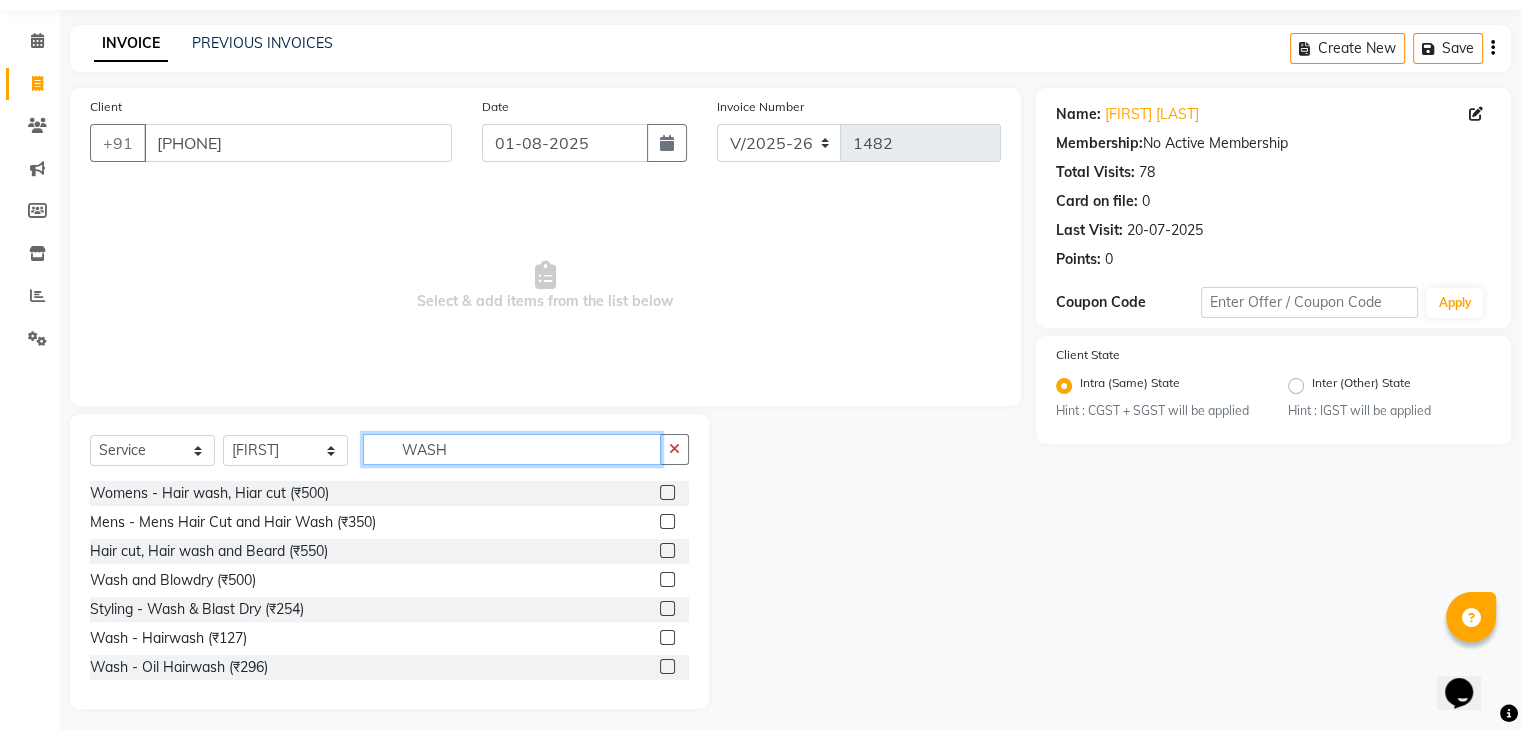 type on "WASH" 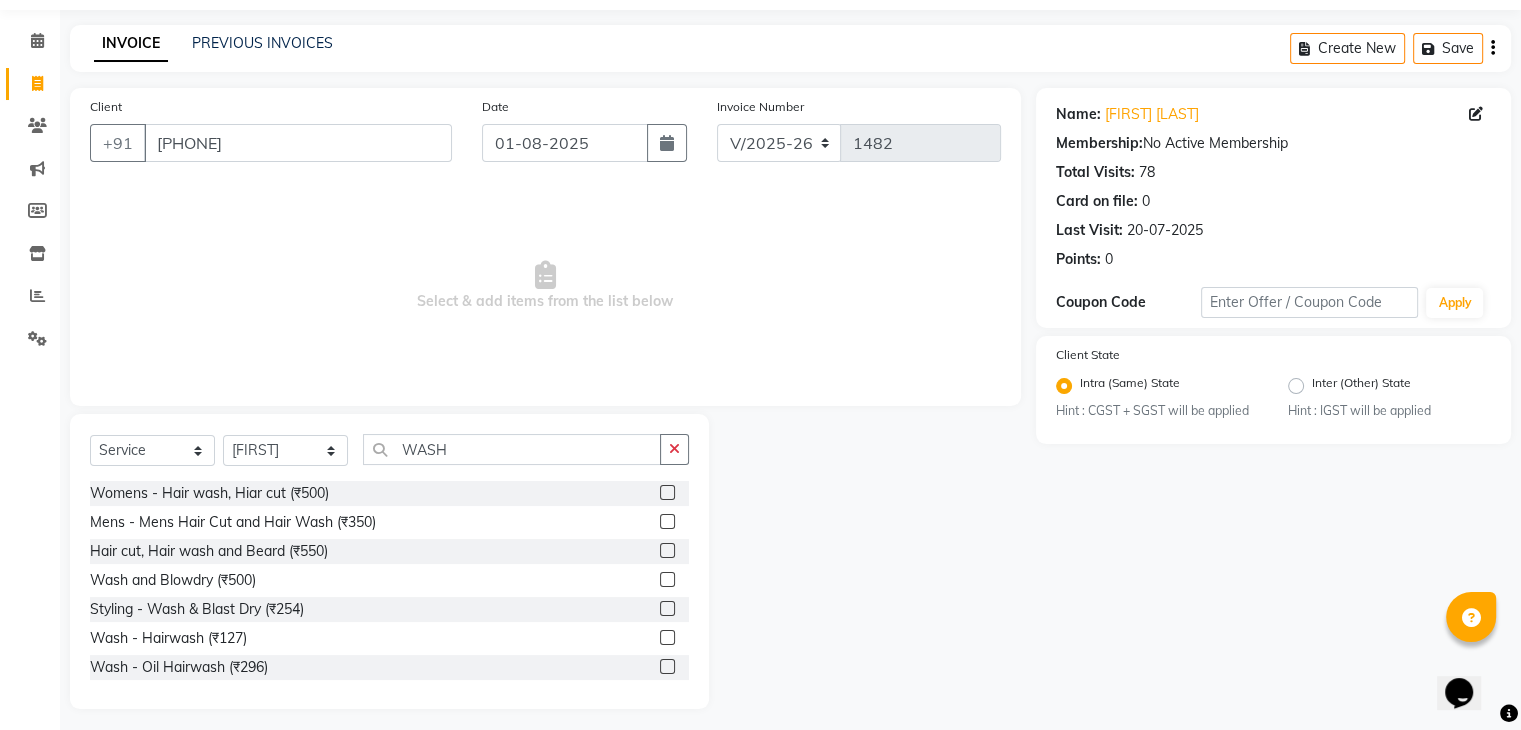 click 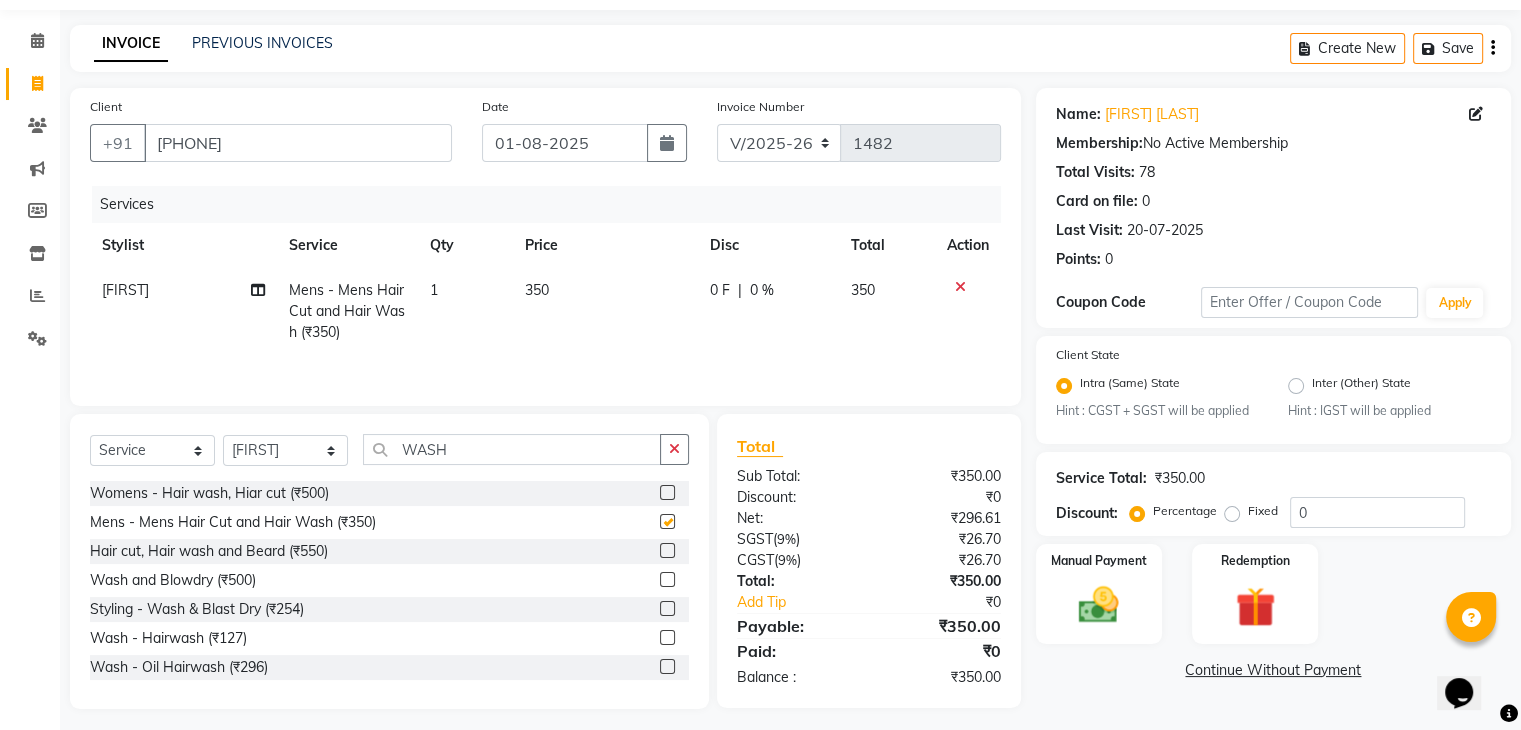 checkbox on "false" 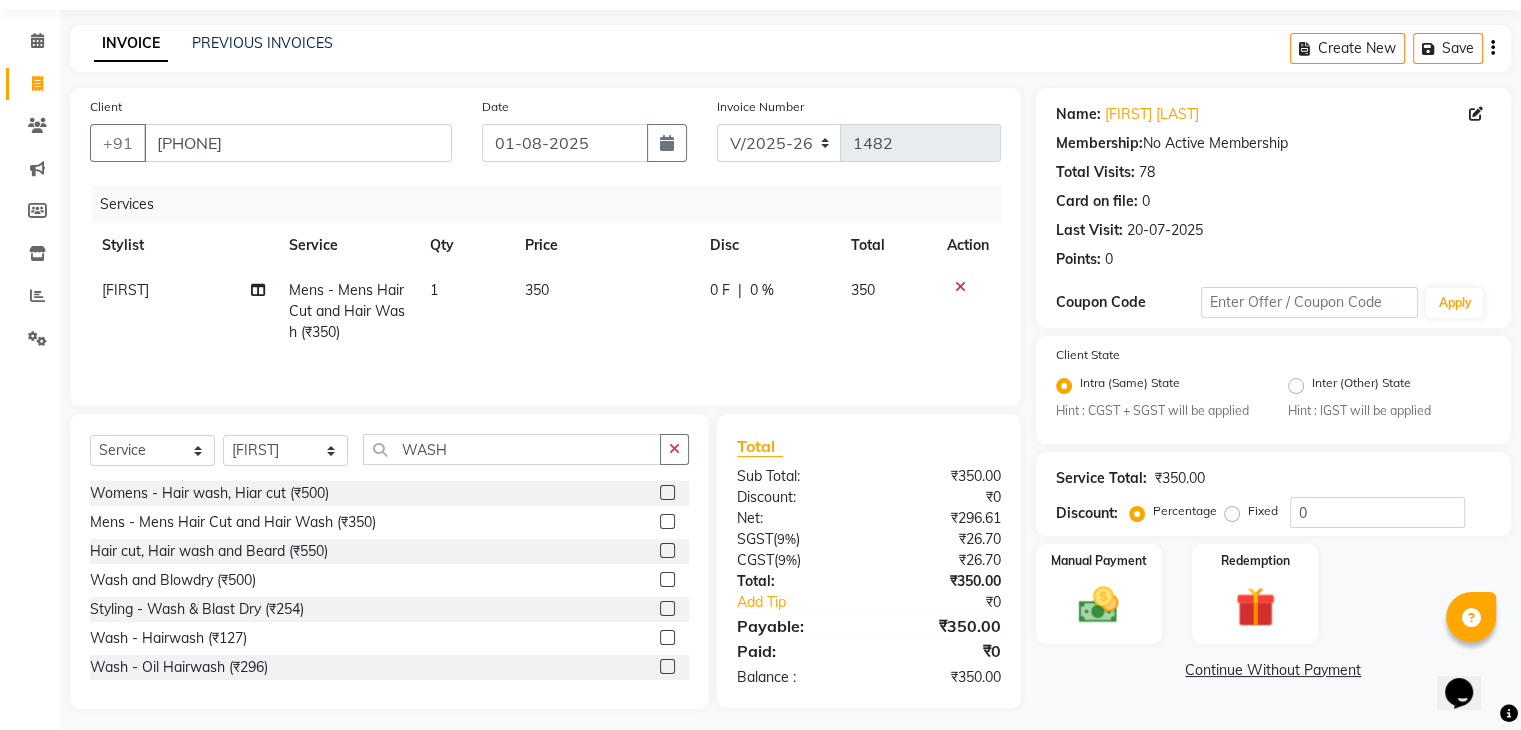 click on "350" 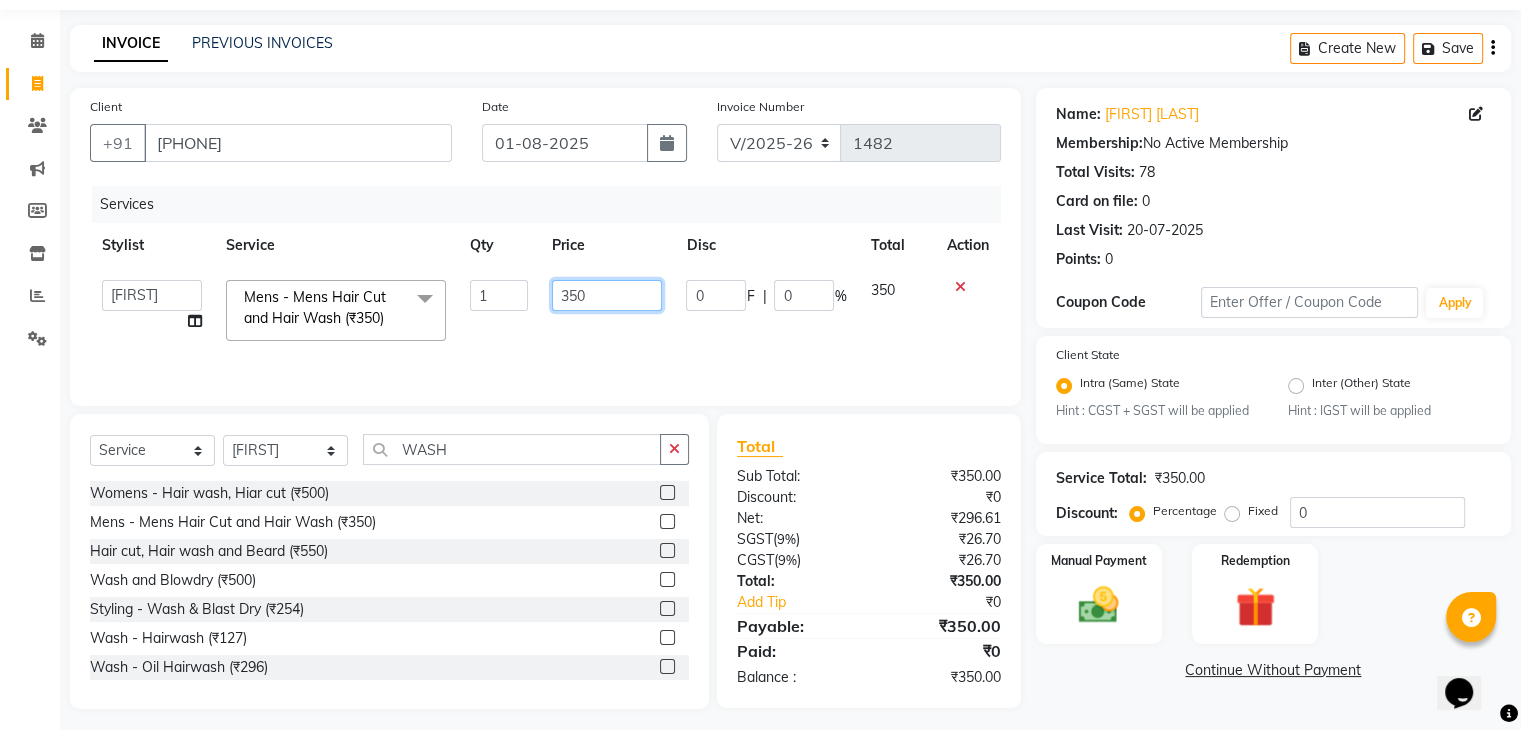click on "350" 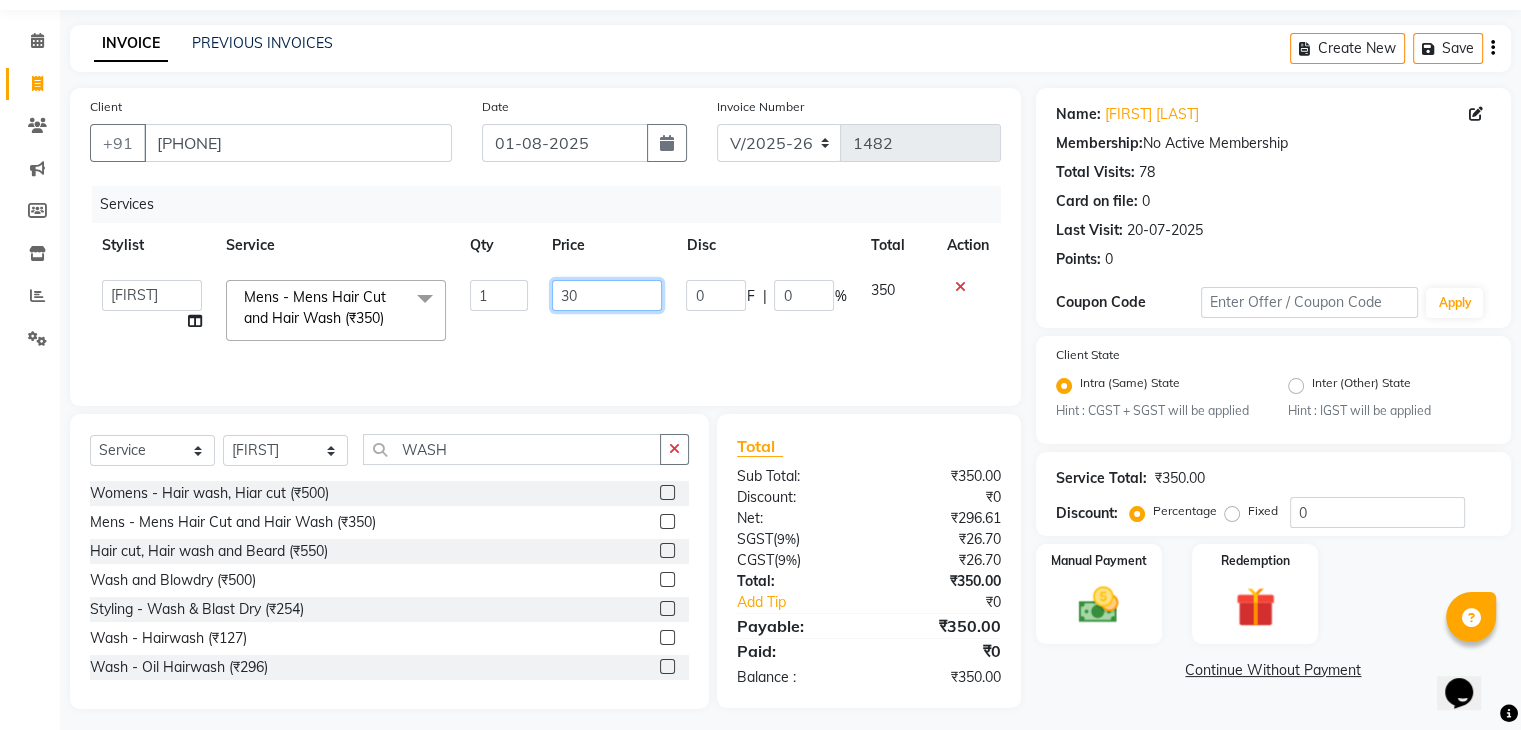 type on "300" 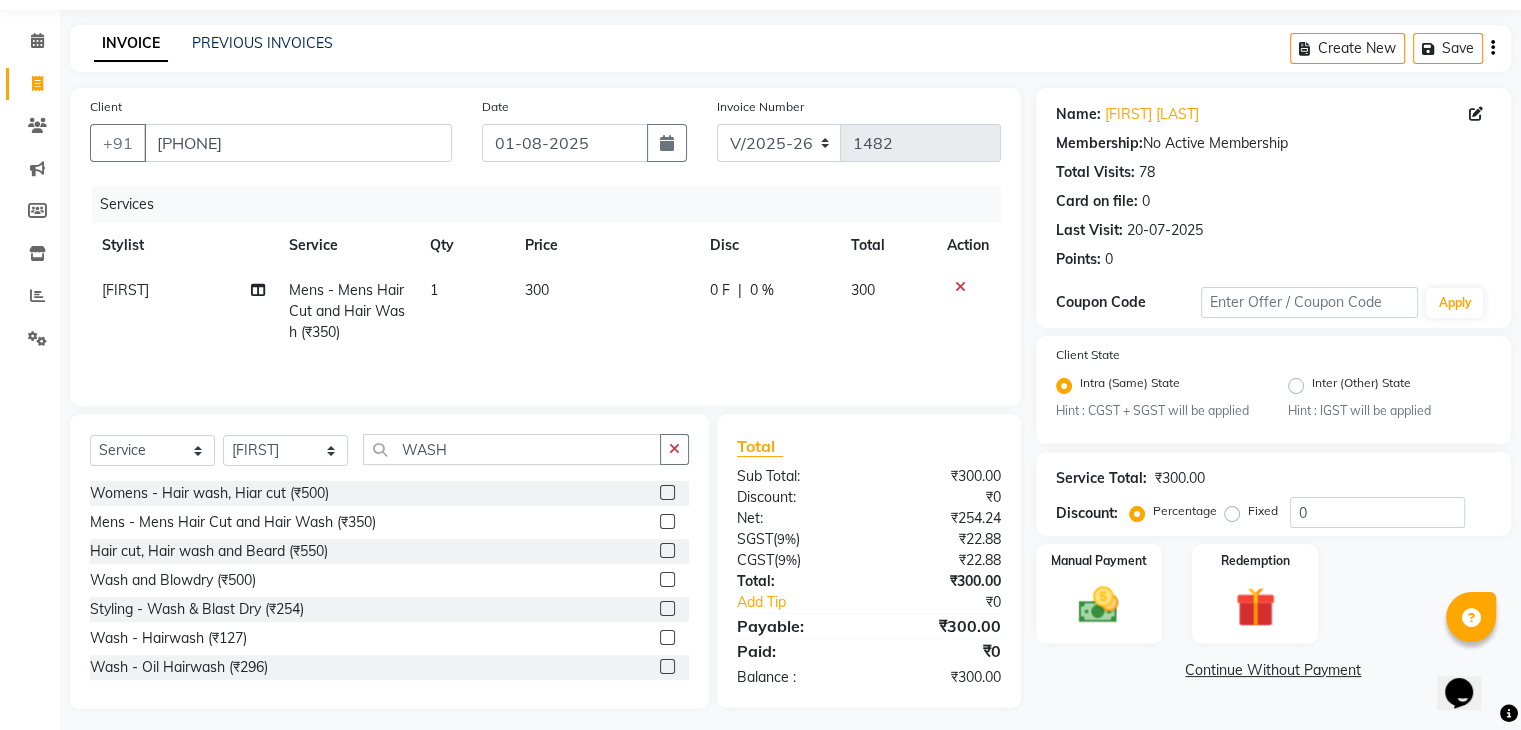 click on "Wash - Oil Hairwash (₹296)" 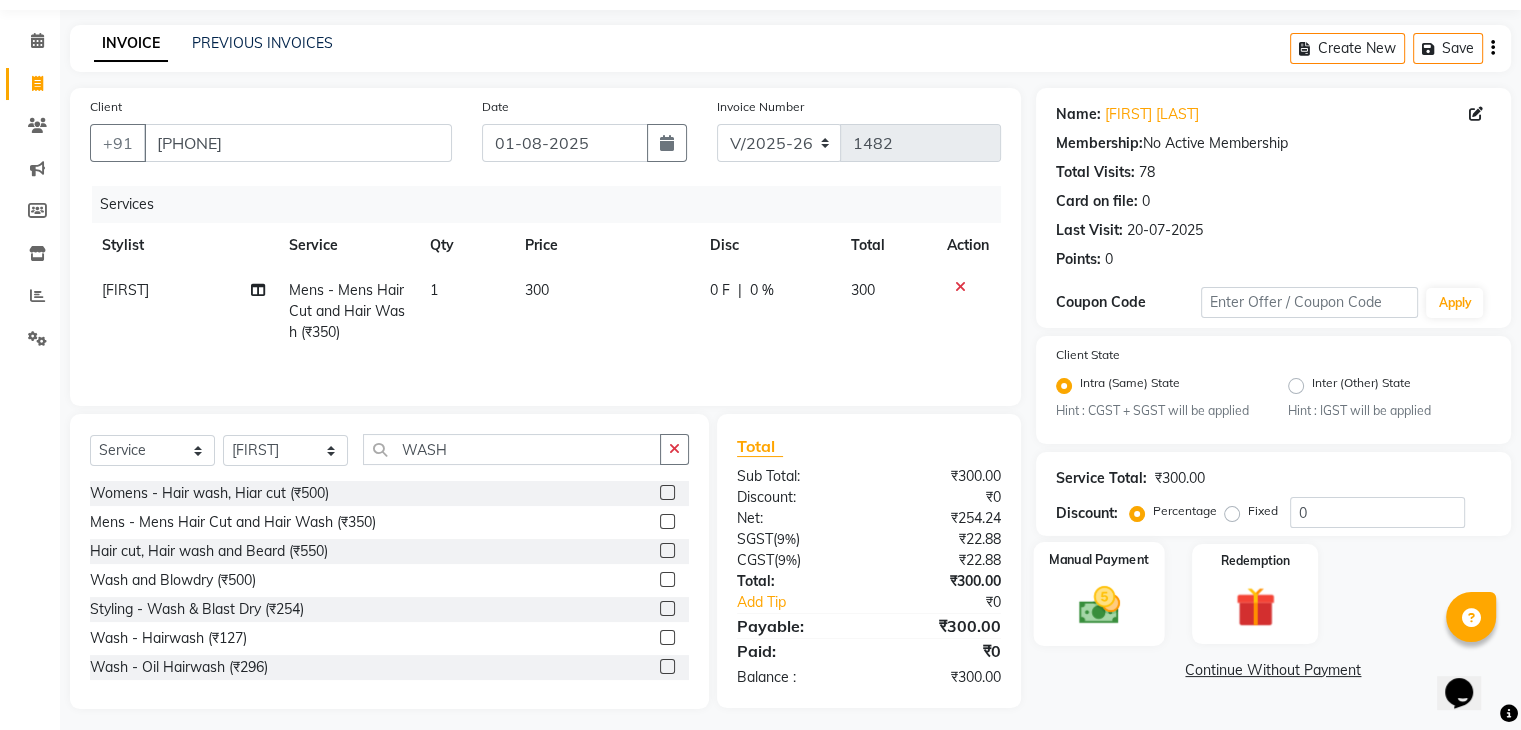 click 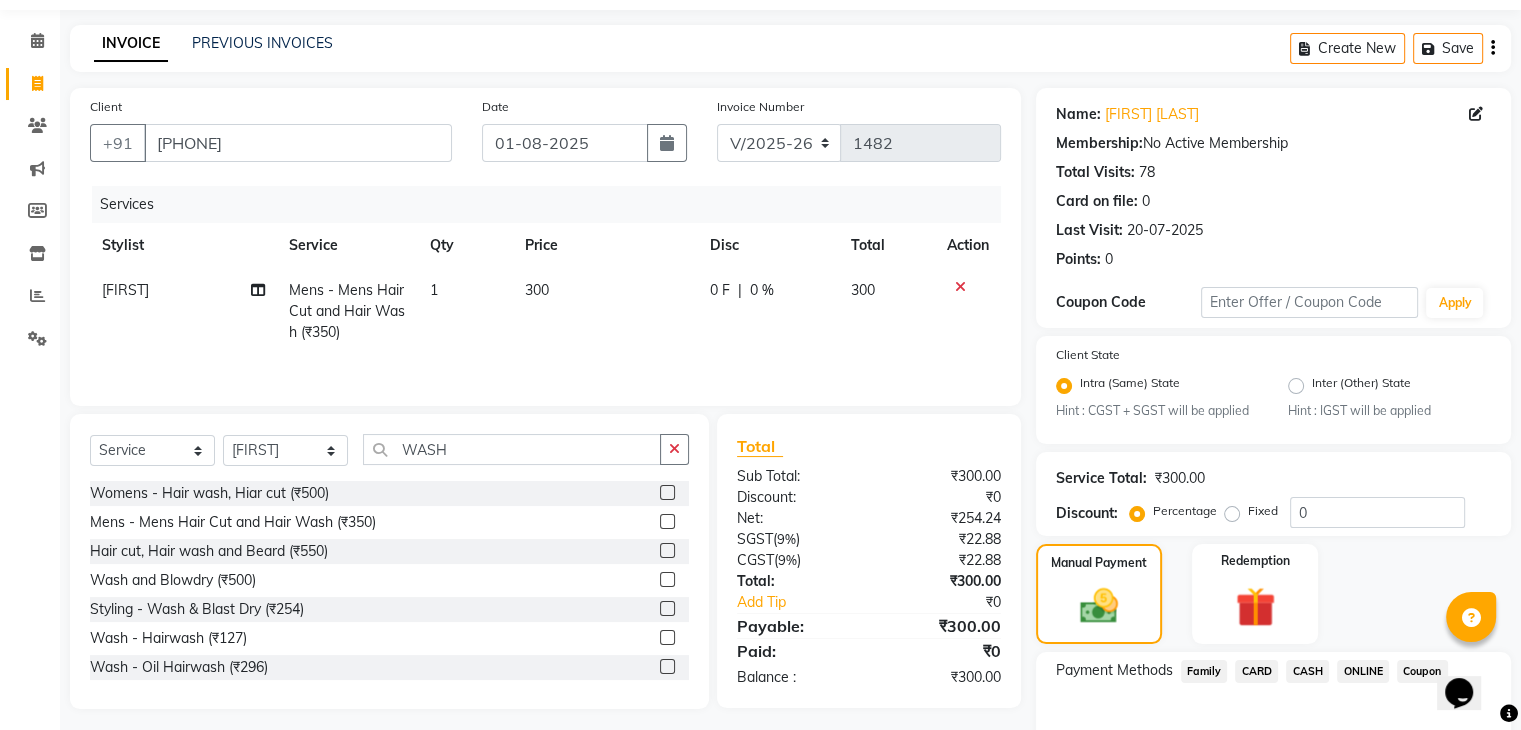 click on "ONLINE" 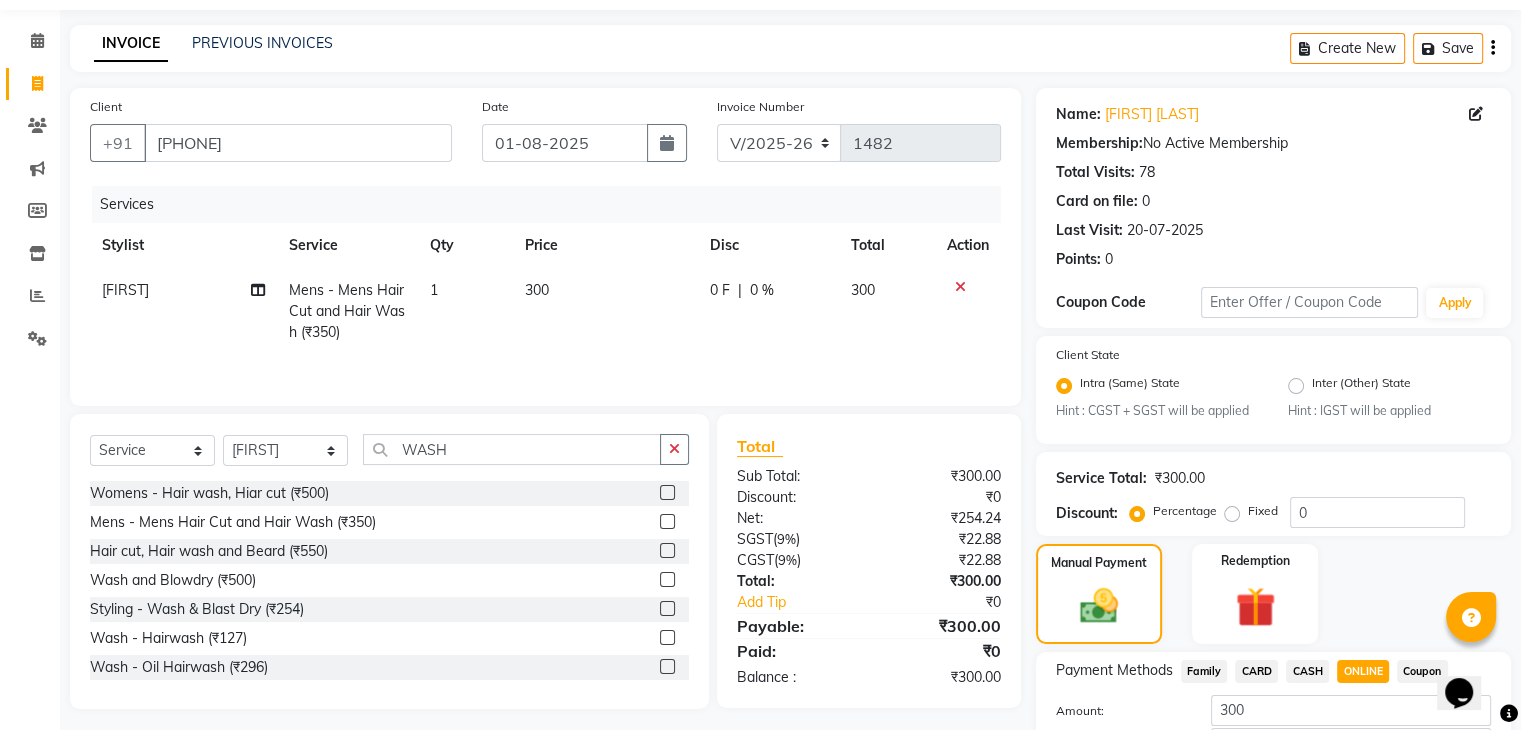 scroll, scrollTop: 171, scrollLeft: 0, axis: vertical 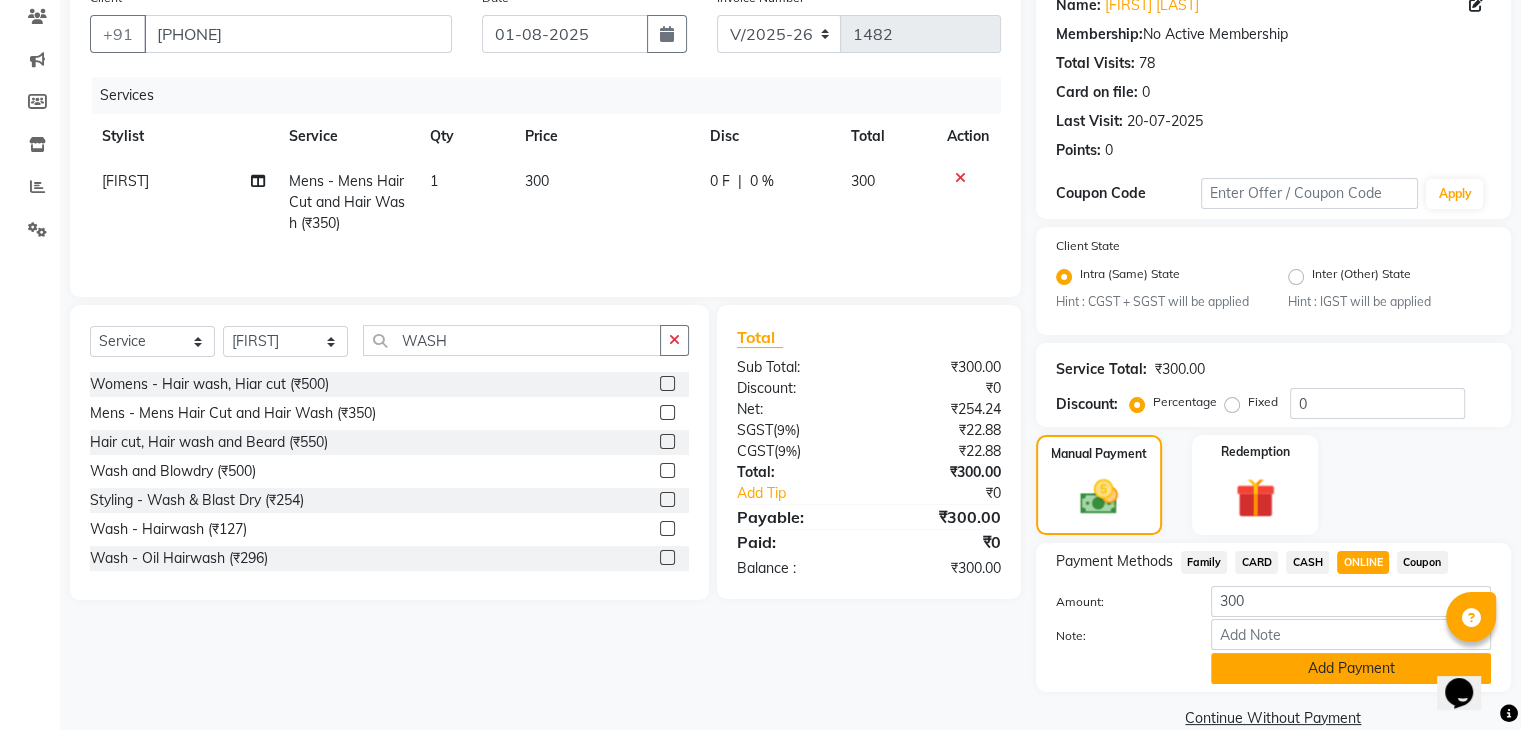 click on "Add Payment" 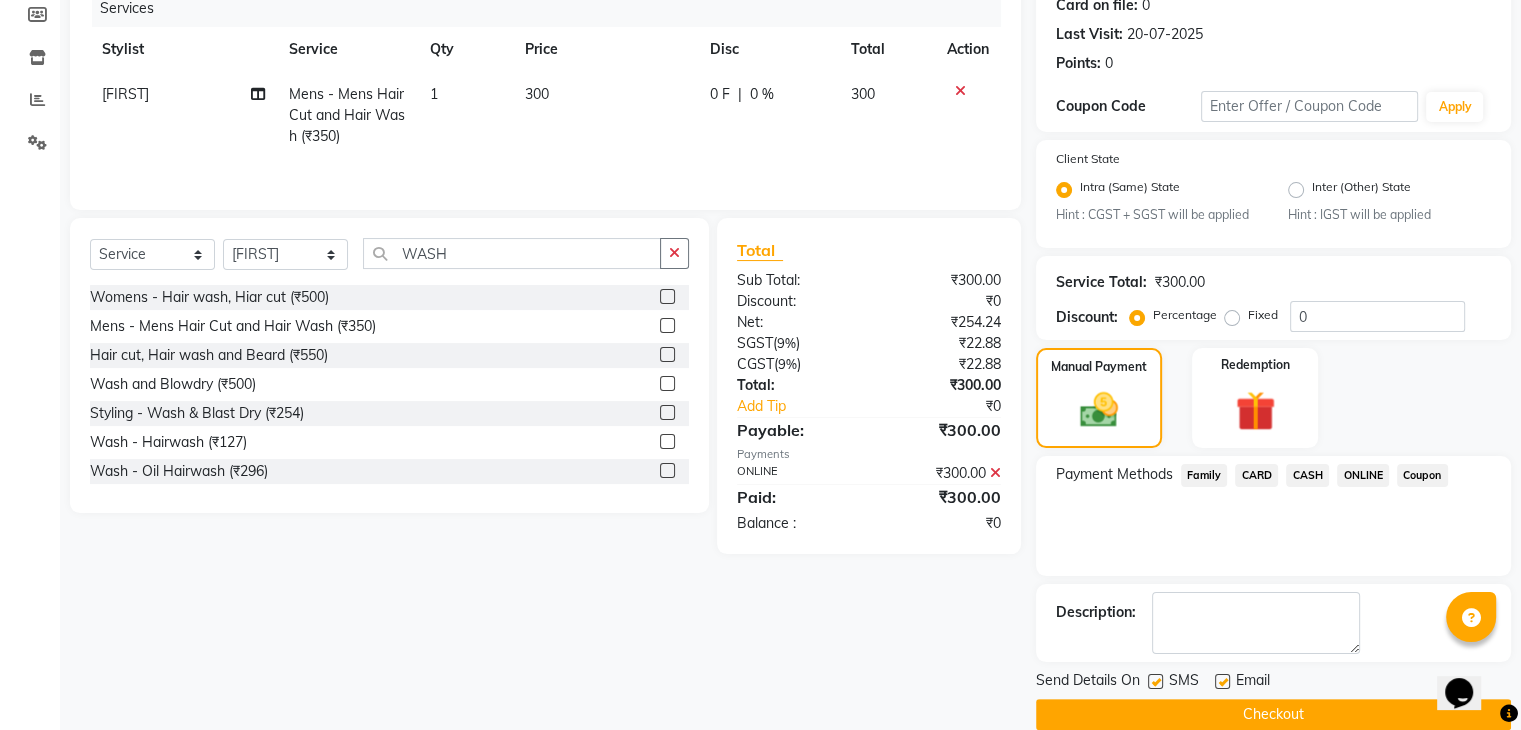 scroll, scrollTop: 259, scrollLeft: 0, axis: vertical 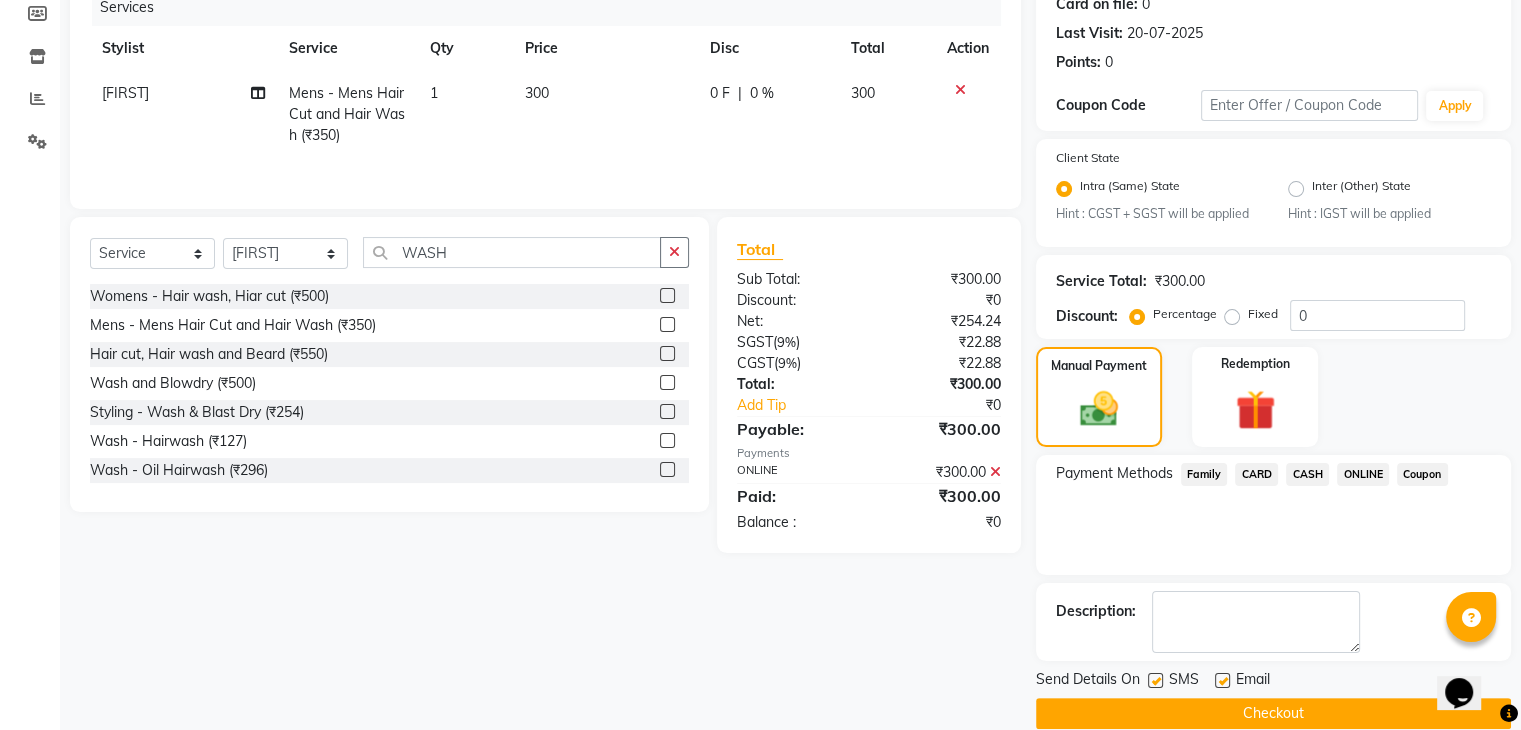 click on "Checkout" 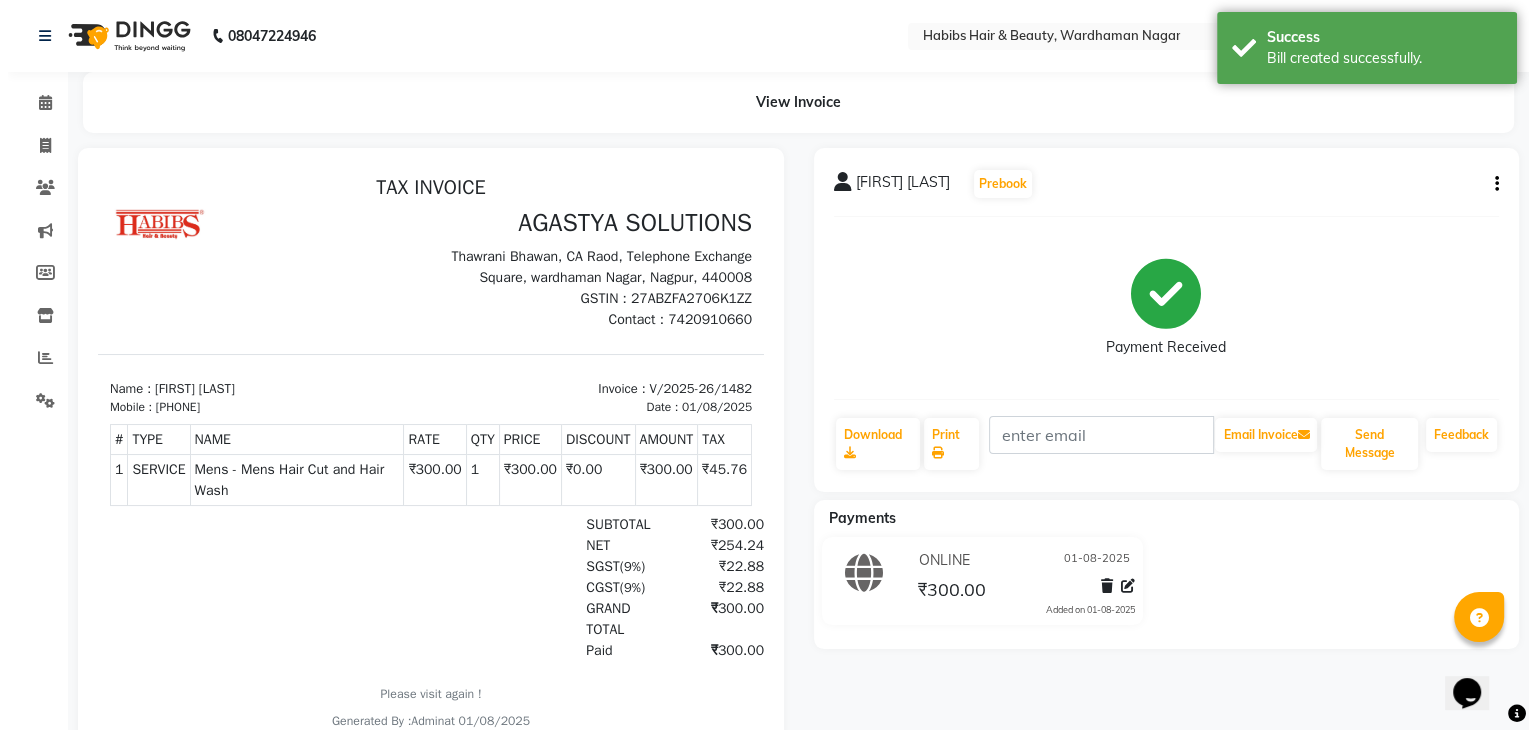 scroll, scrollTop: 0, scrollLeft: 0, axis: both 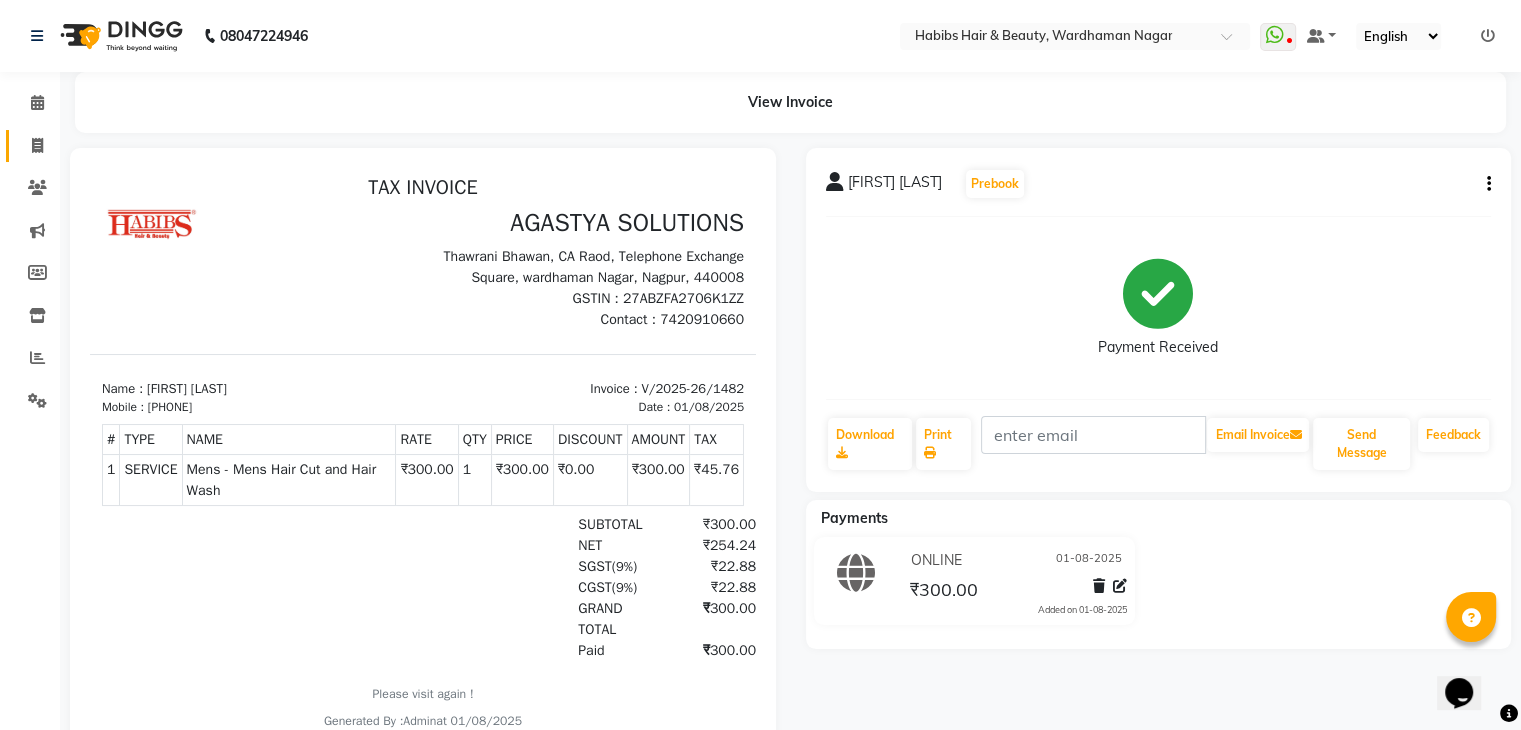 click on "Invoice" 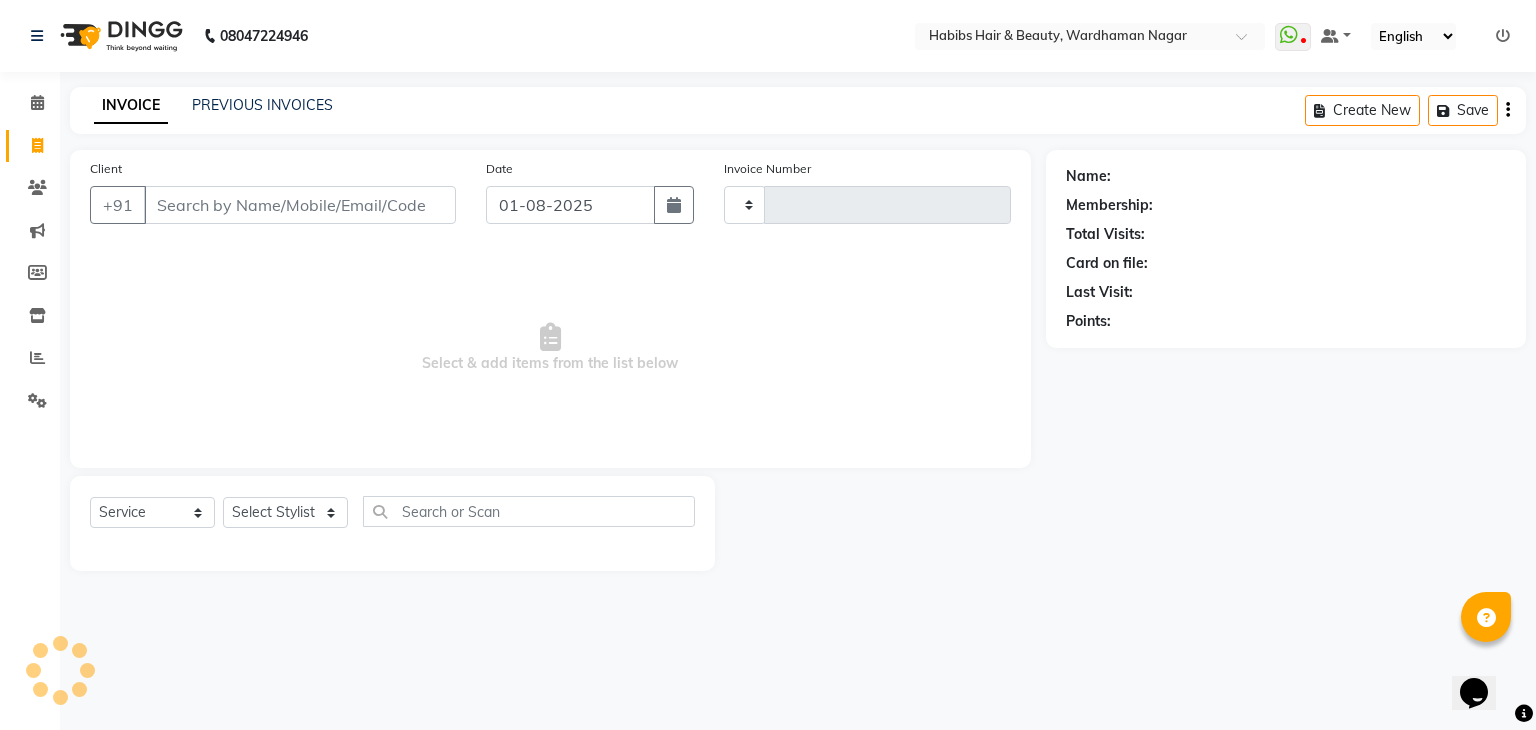 type on "1483" 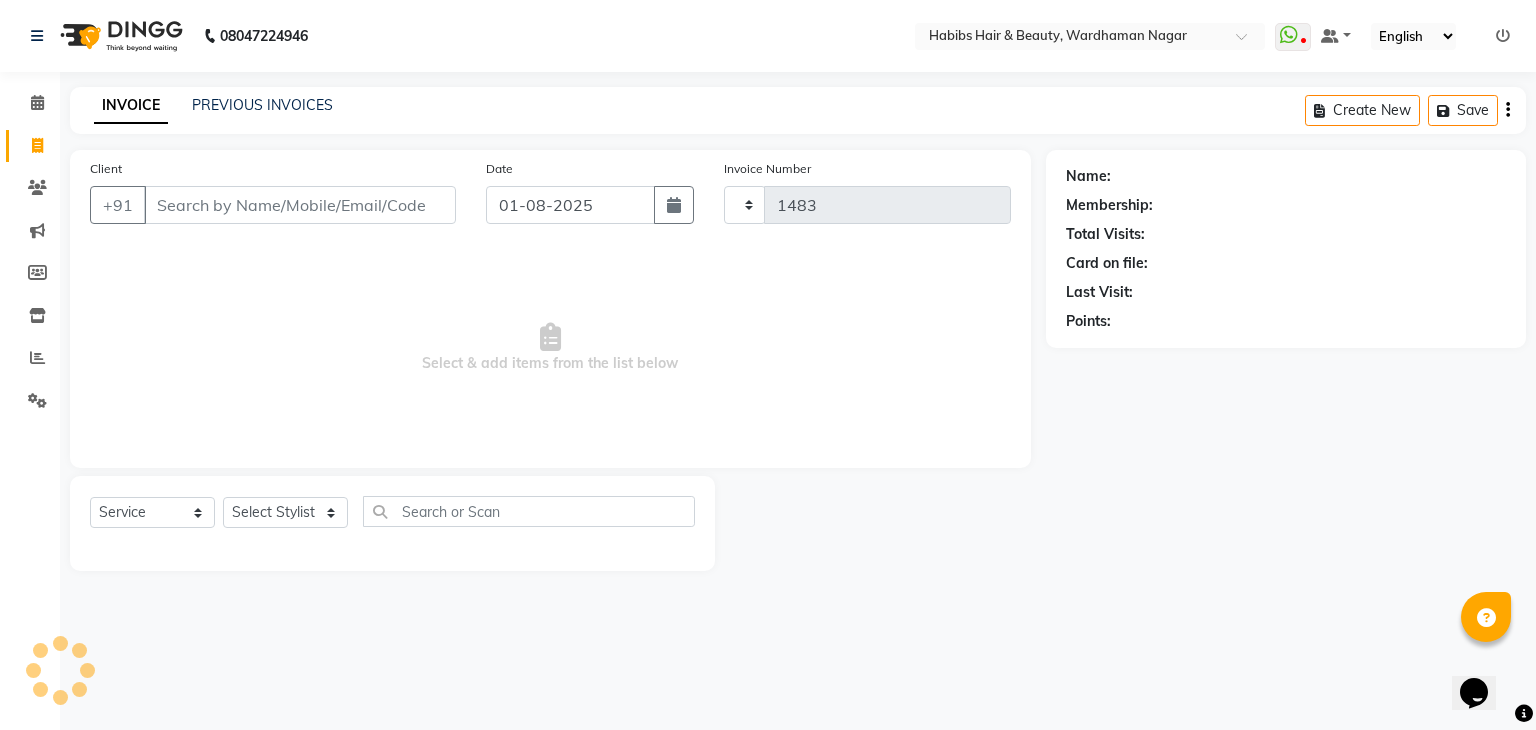 select on "3714" 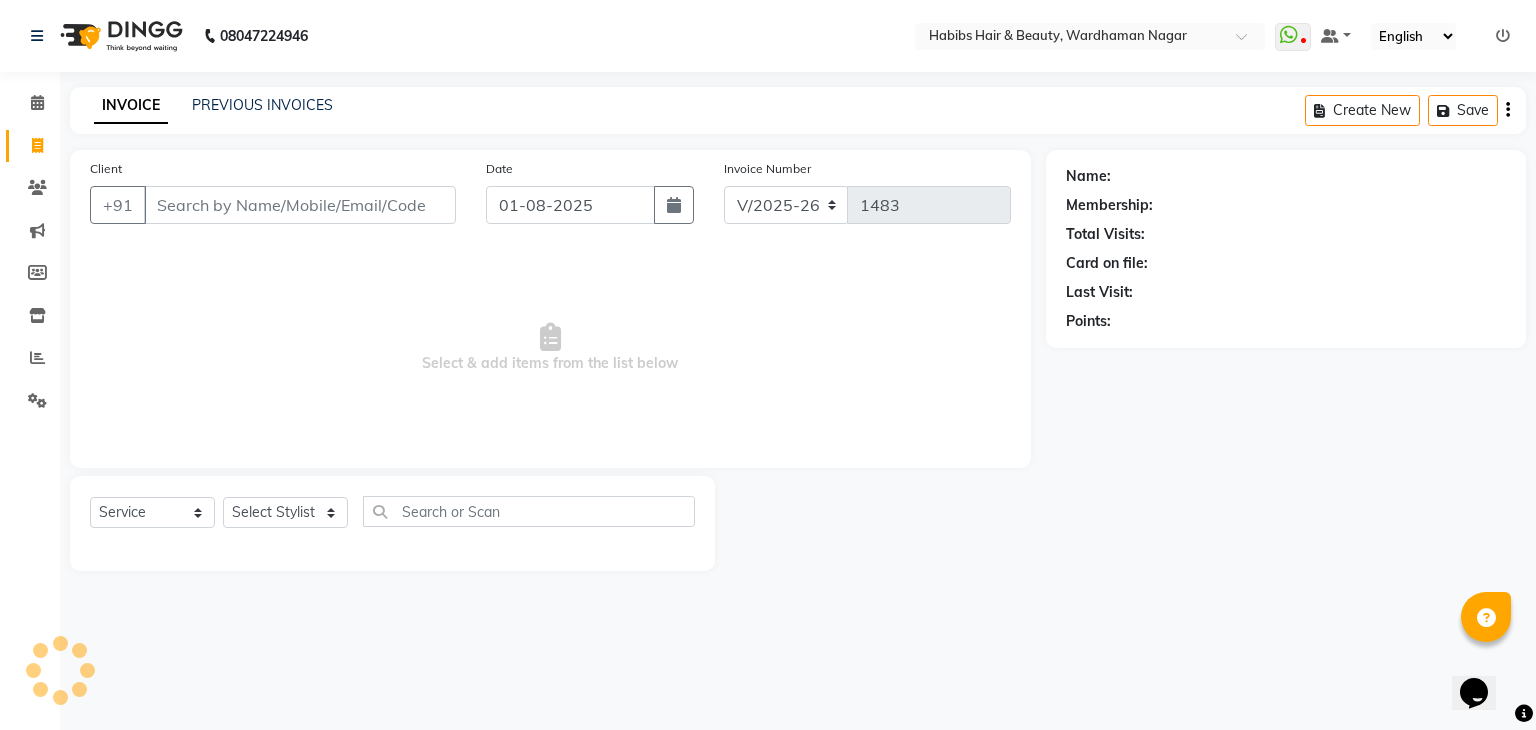 click on "Client" at bounding box center (300, 205) 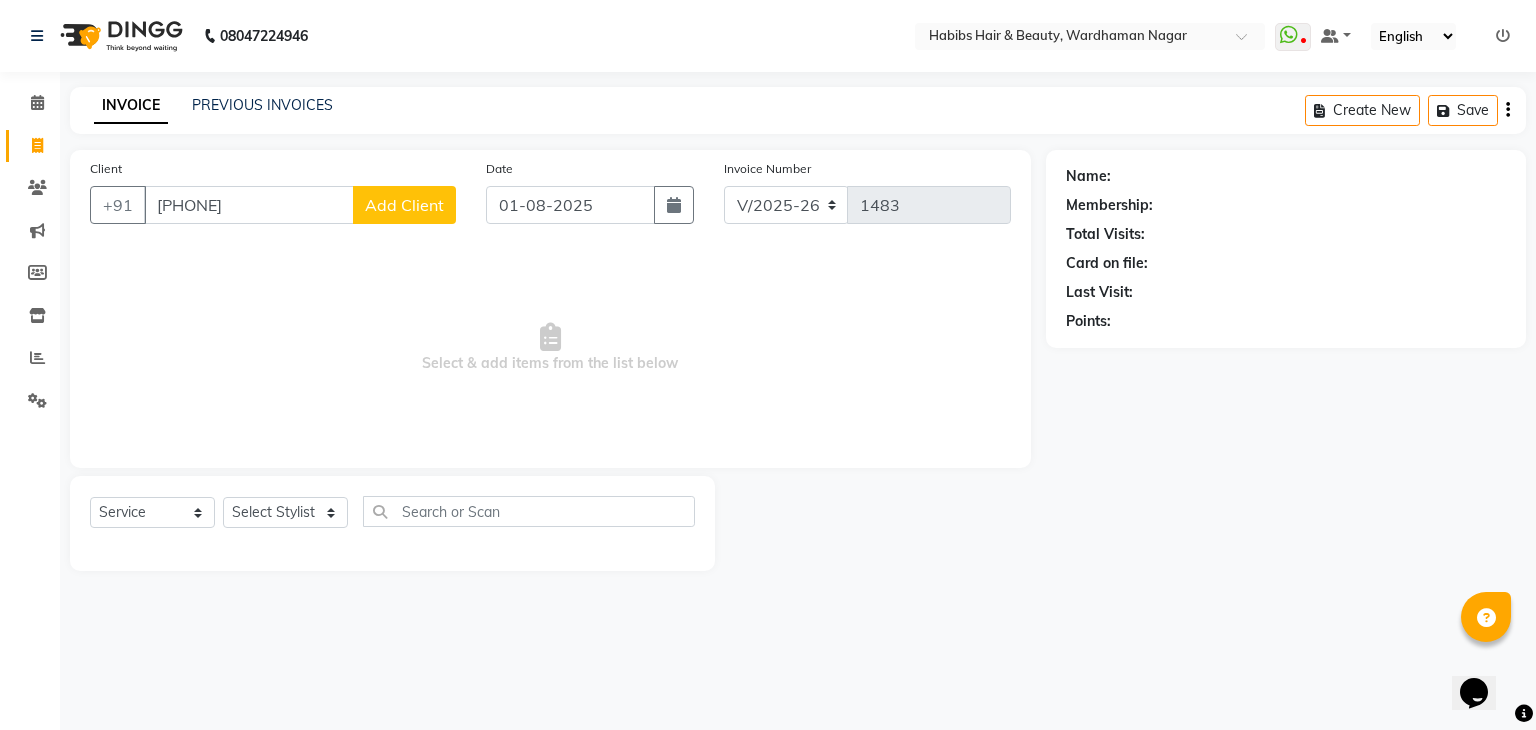 type on "7709722867" 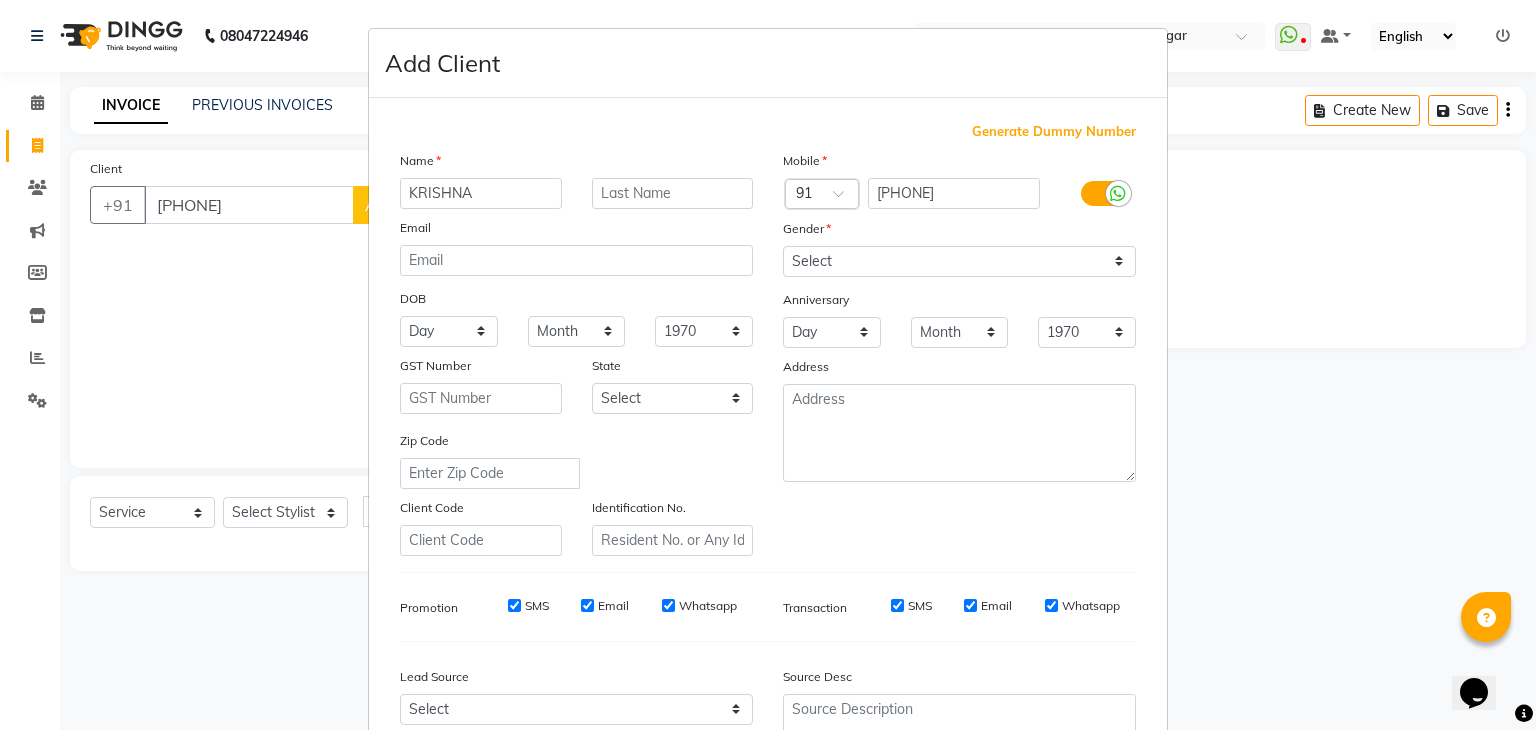 type on "KRISHNA" 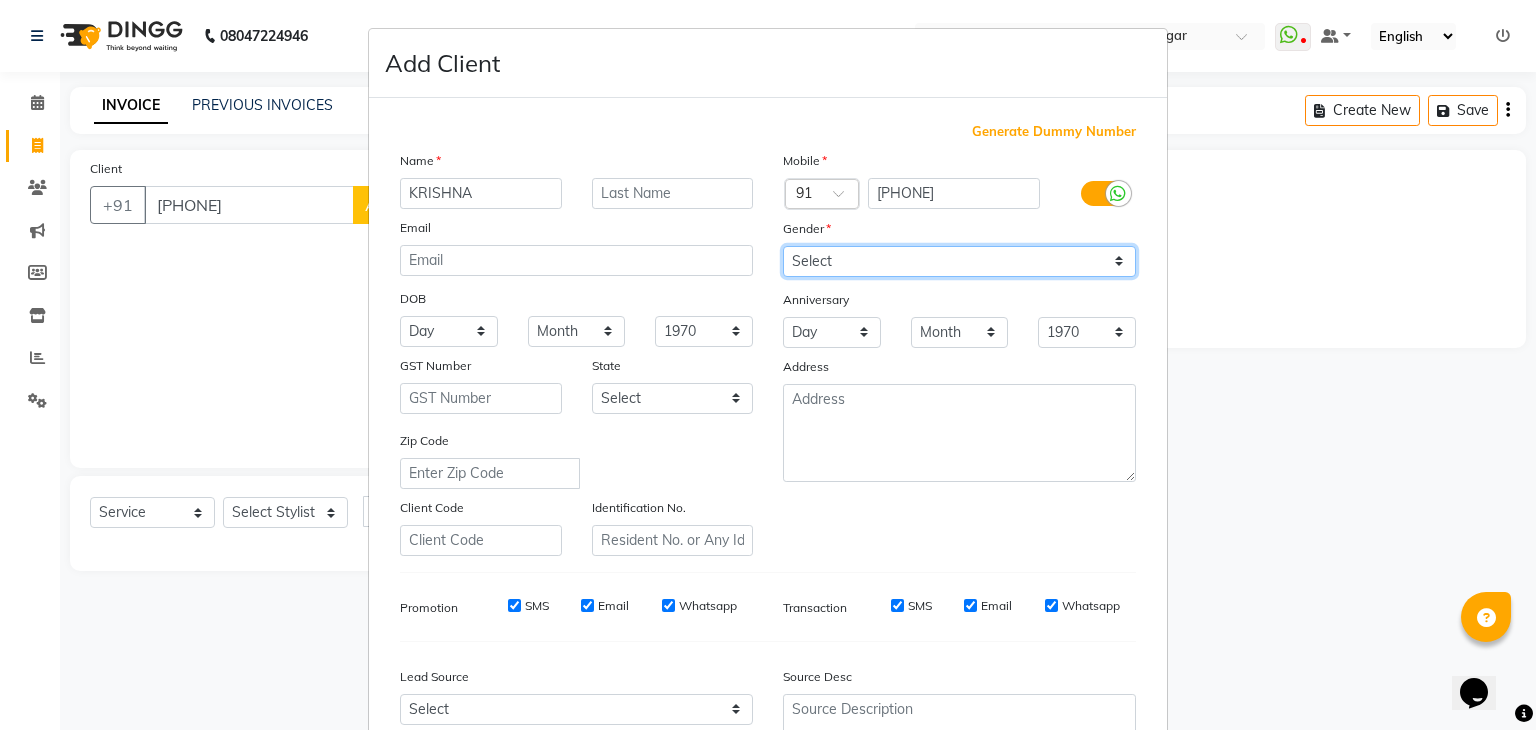 click on "Select Male Female Other Prefer Not To Say" at bounding box center [959, 261] 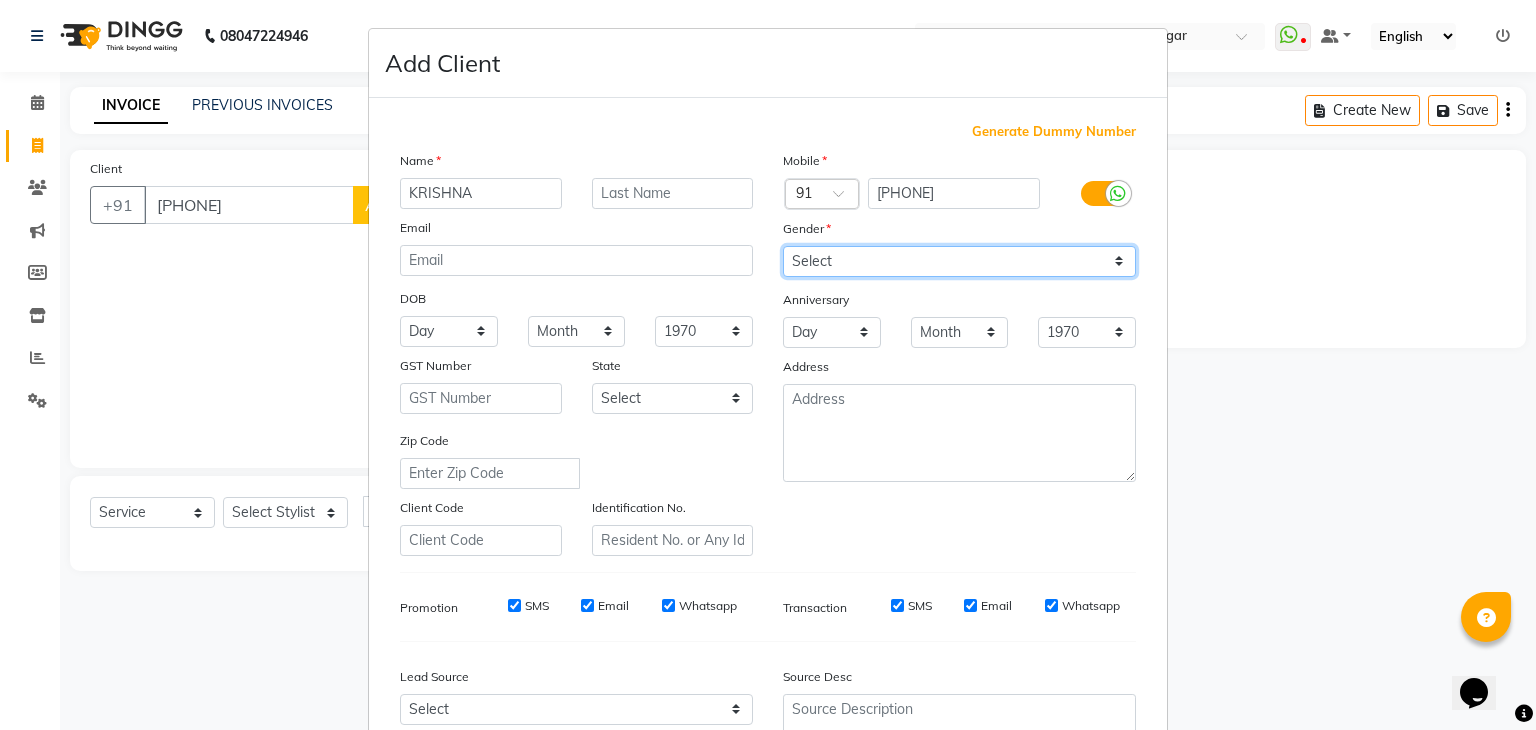 select on "male" 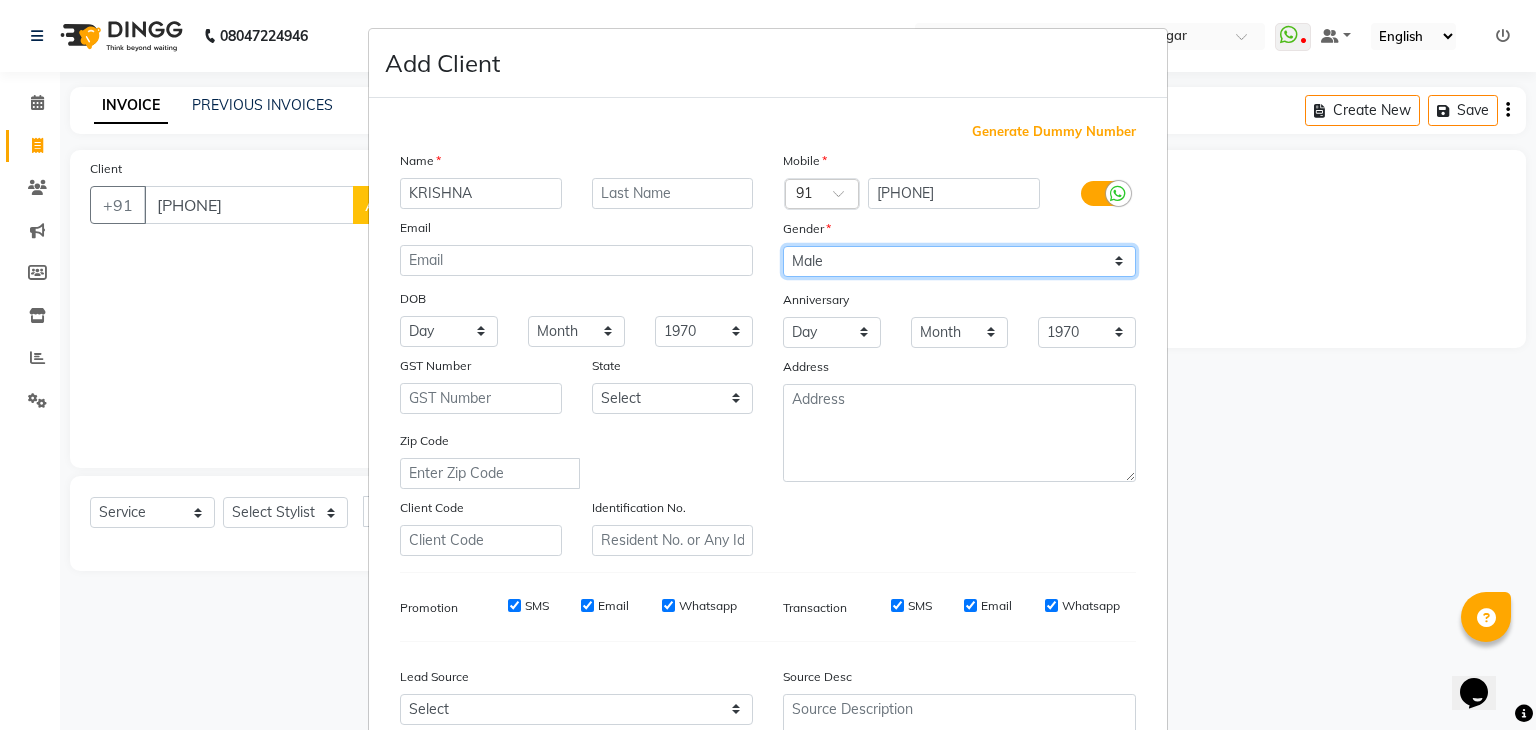 click on "Select Male Female Other Prefer Not To Say" at bounding box center (959, 261) 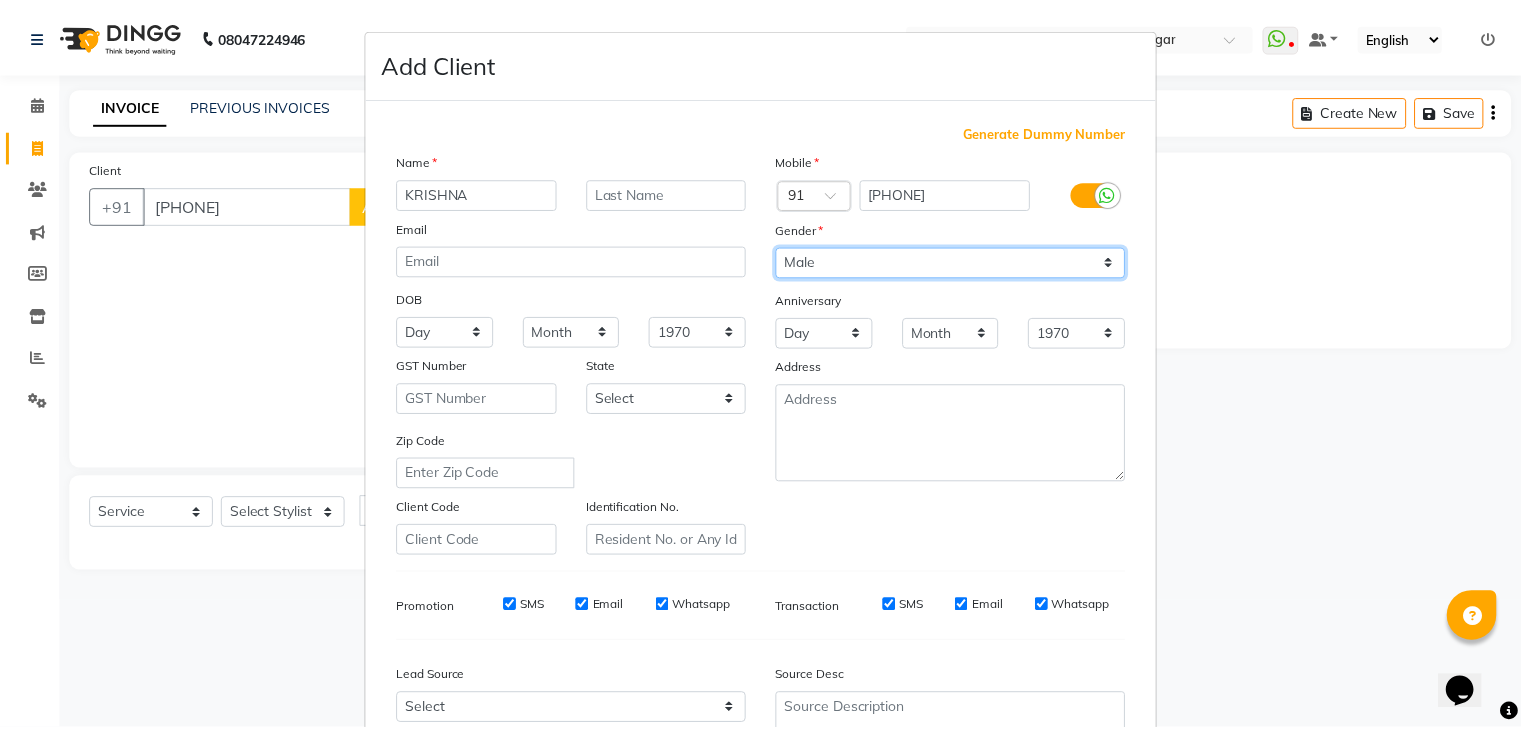 scroll, scrollTop: 203, scrollLeft: 0, axis: vertical 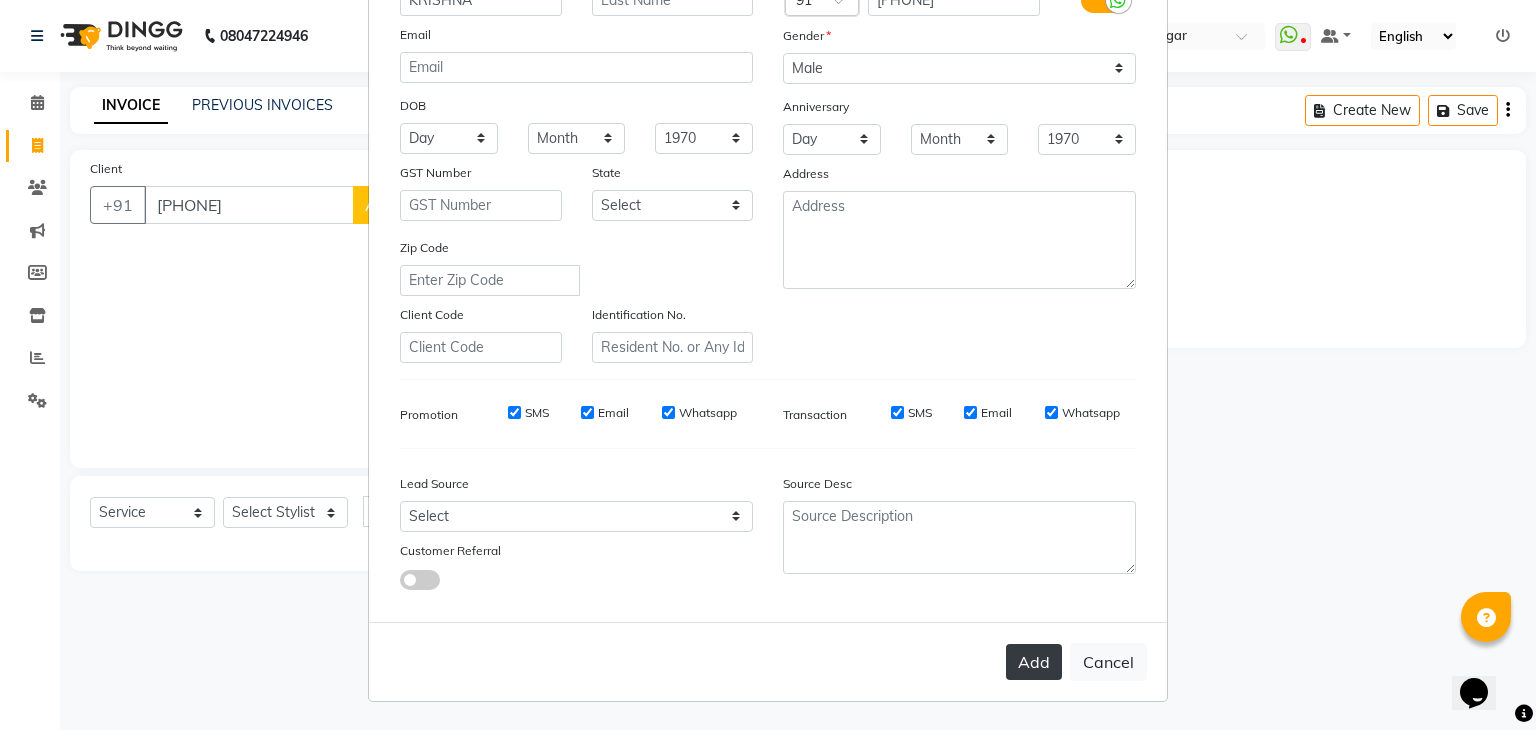 click on "Add" at bounding box center [1034, 662] 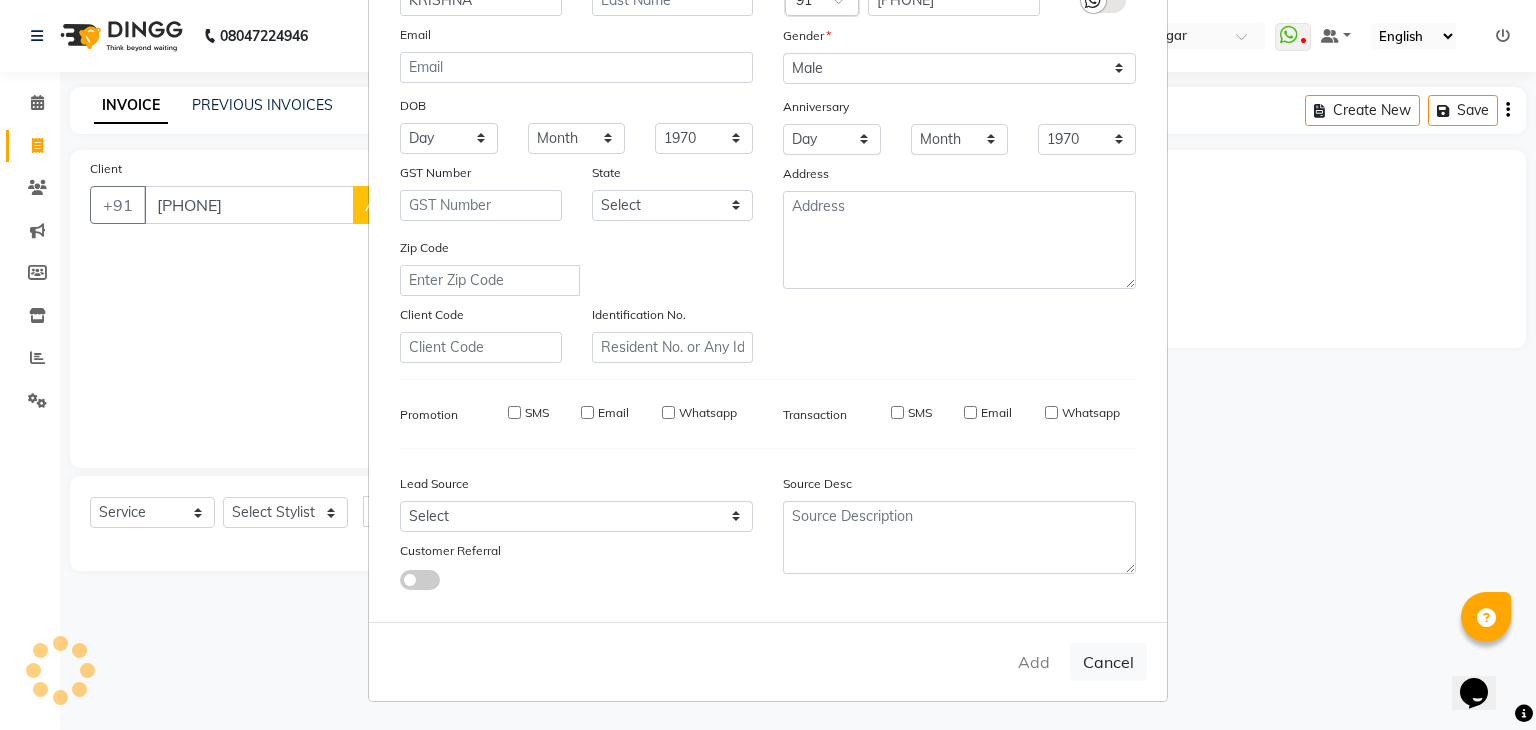 type 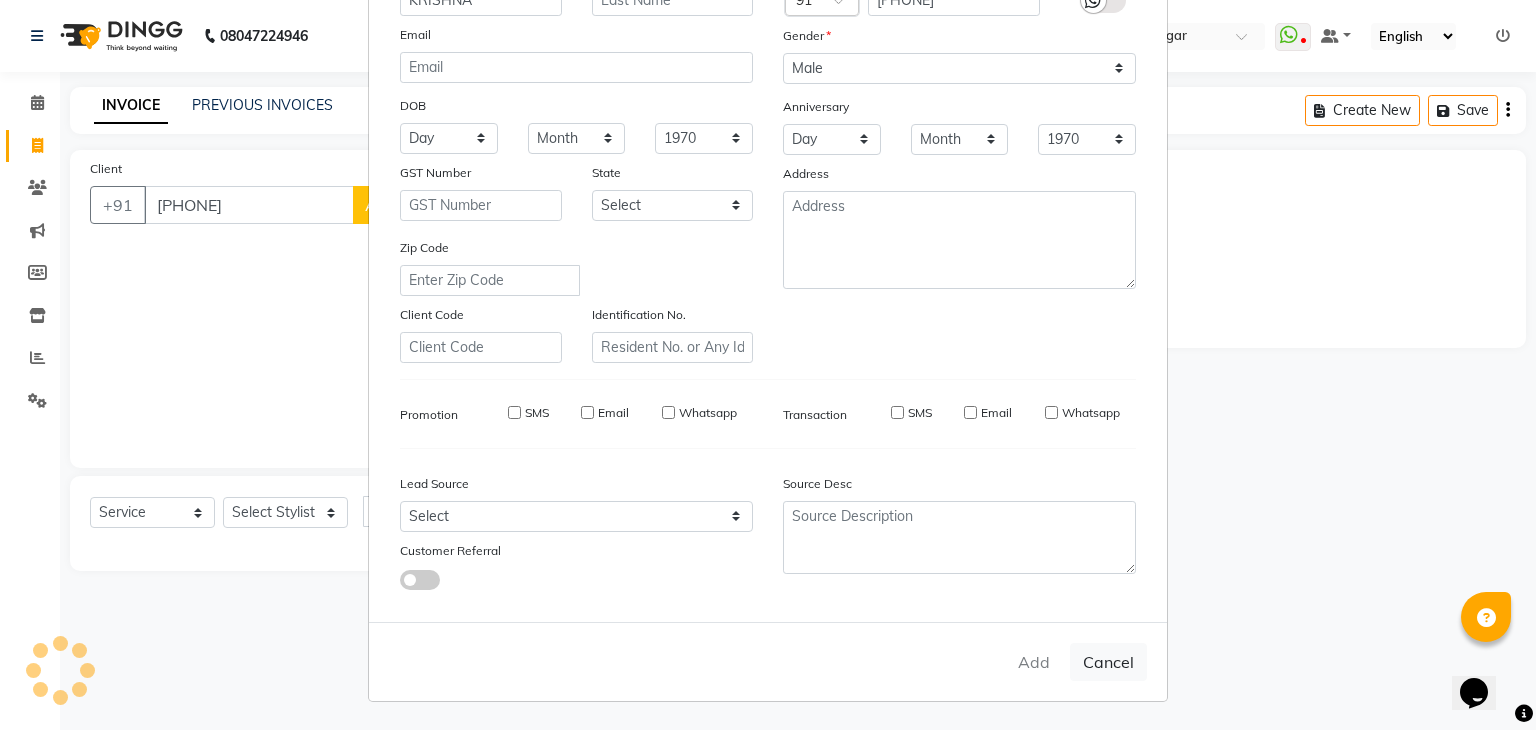 select 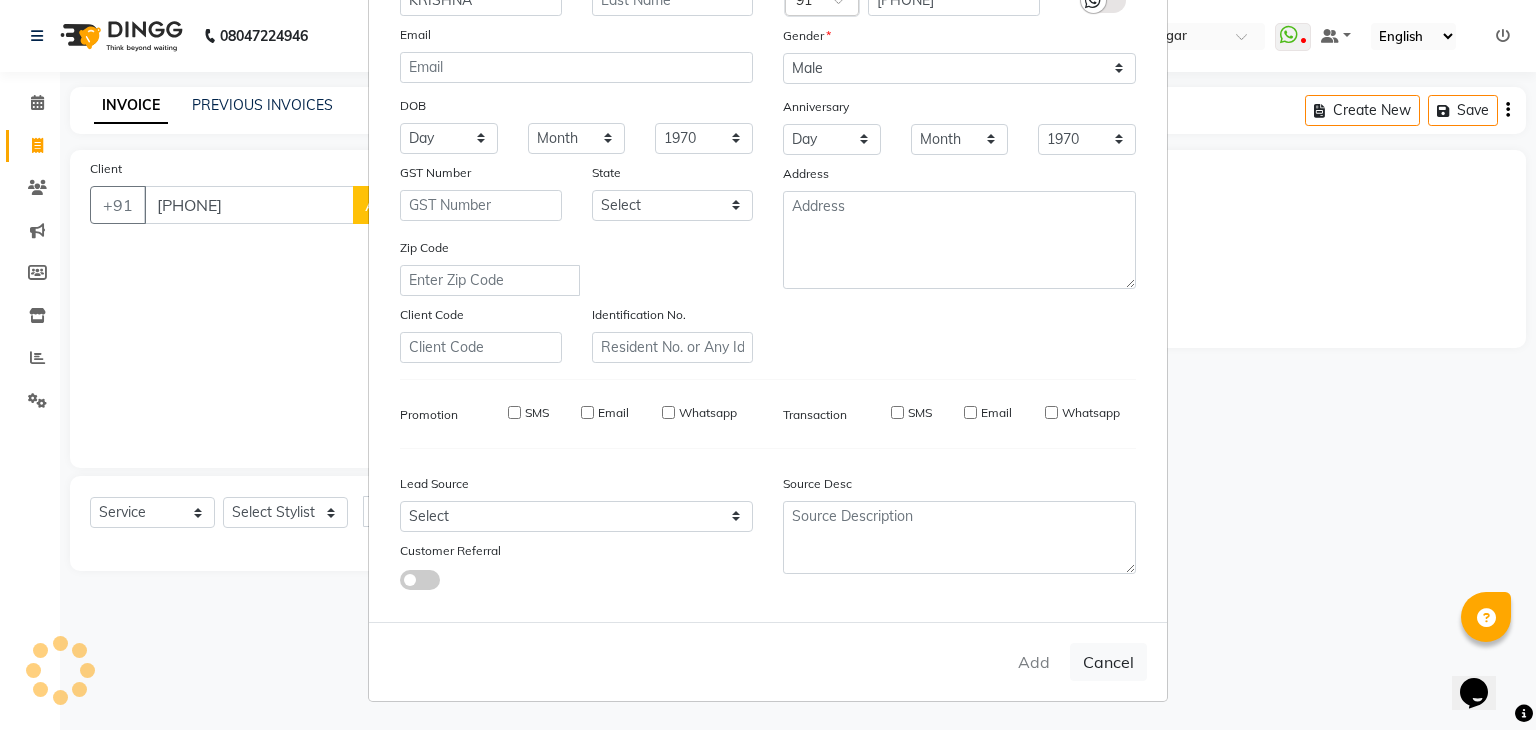 select 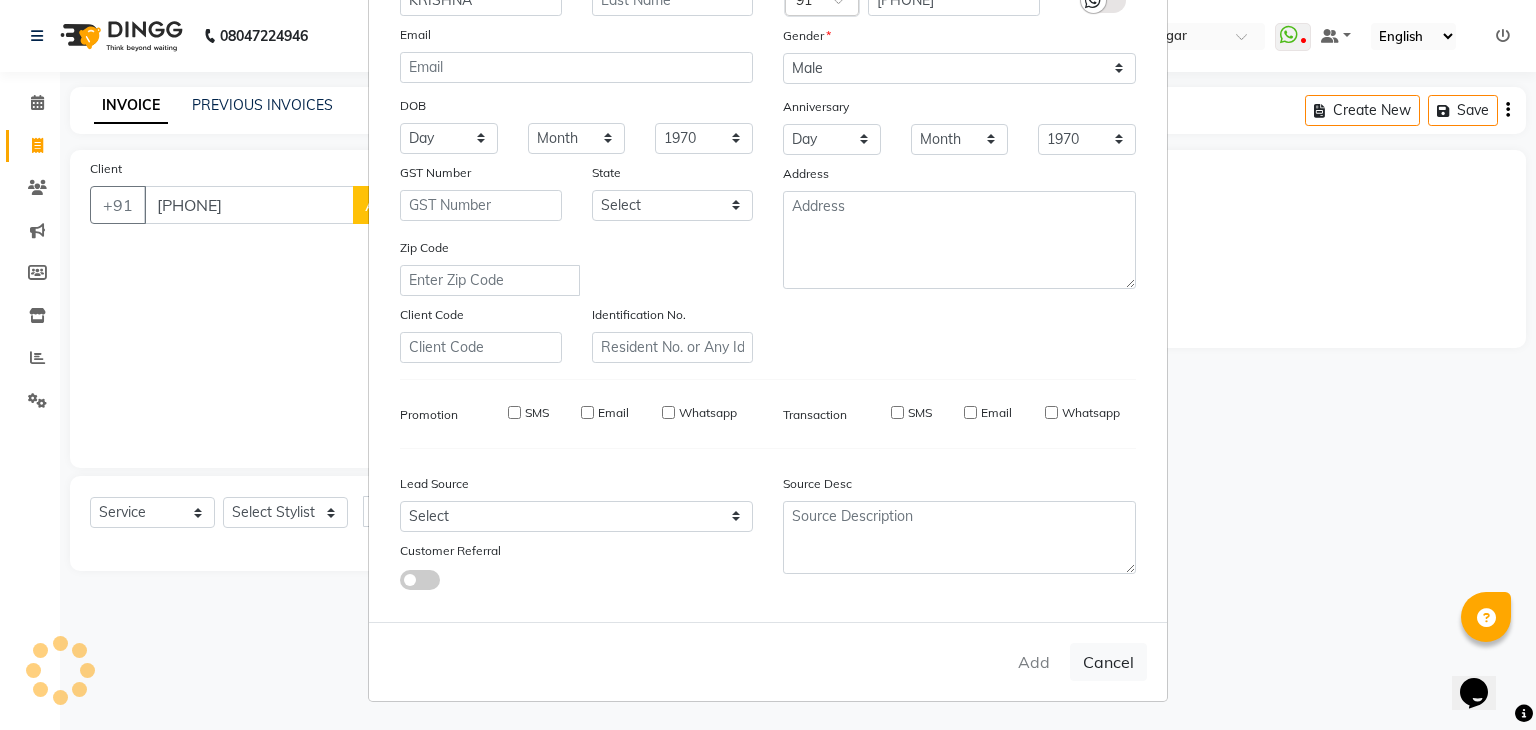 select 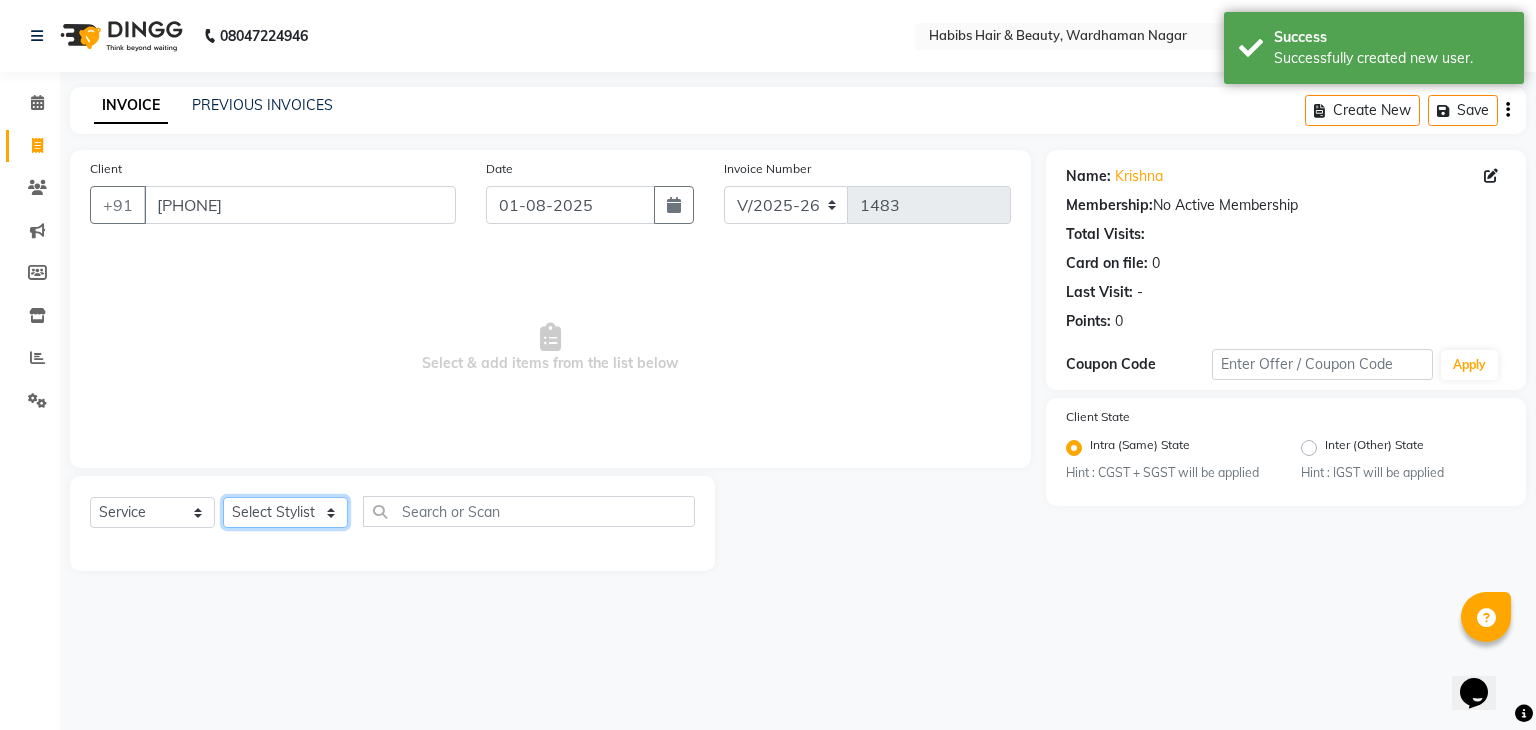 click on "Select Stylist Admin Aman Gayatri Jeetu Mick Raj Rashmi Rasika Sarang" 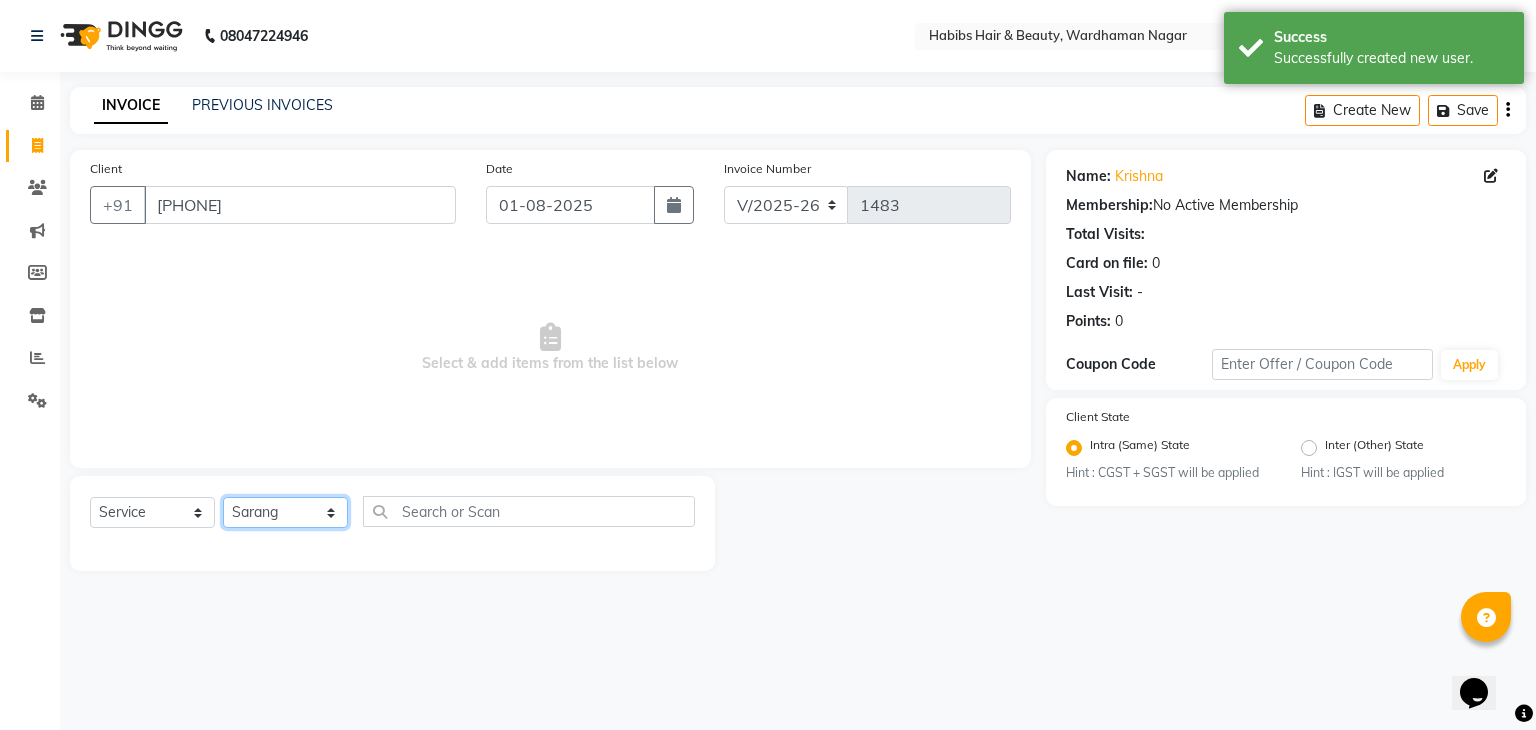 click on "Select Stylist Admin Aman Gayatri Jeetu Mick Raj Rashmi Rasika Sarang" 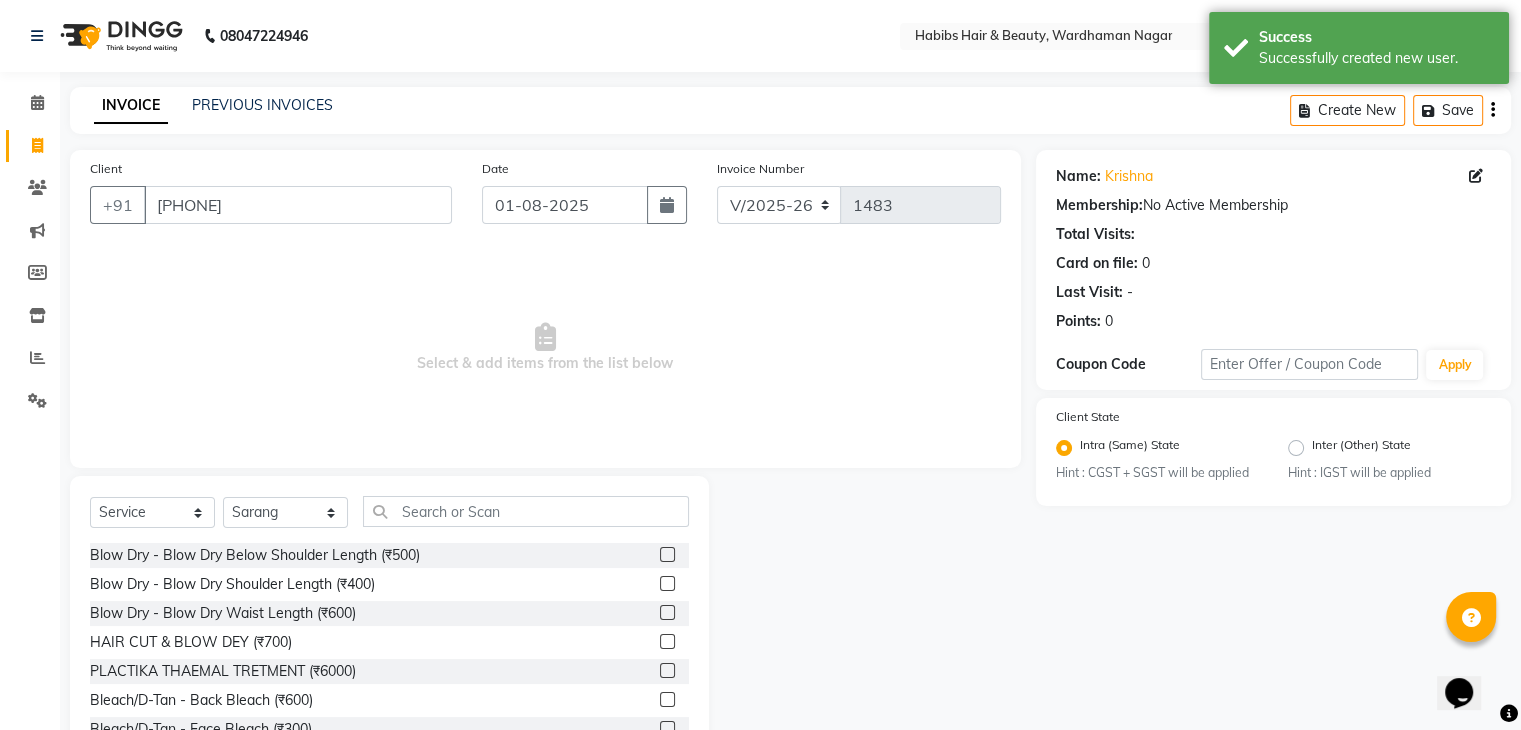 click on "Select  Service  Product  Membership  Package Voucher Prepaid Gift Card  Select Stylist Admin Aman Gayatri Jeetu Mick Raj Rashmi Rasika Sarang" 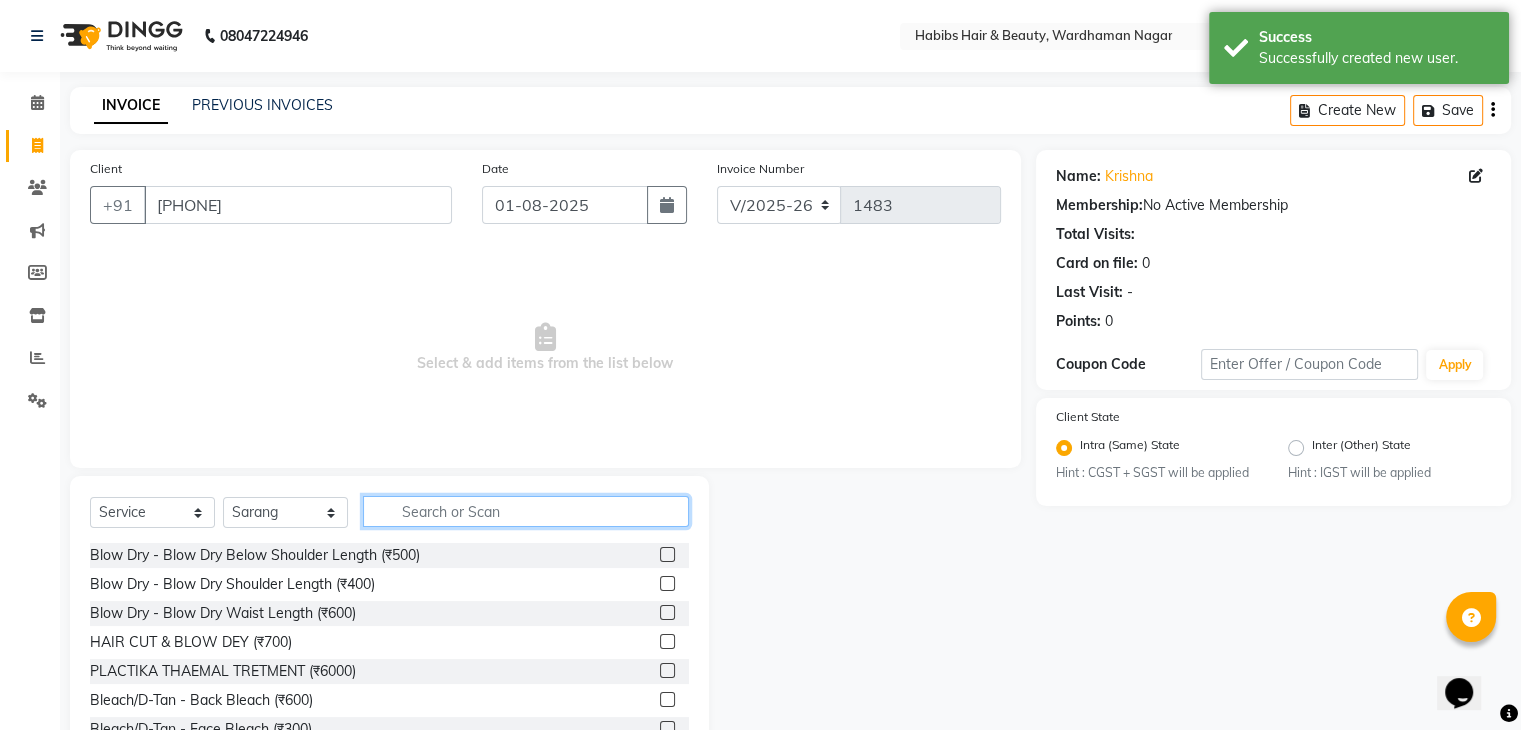 click 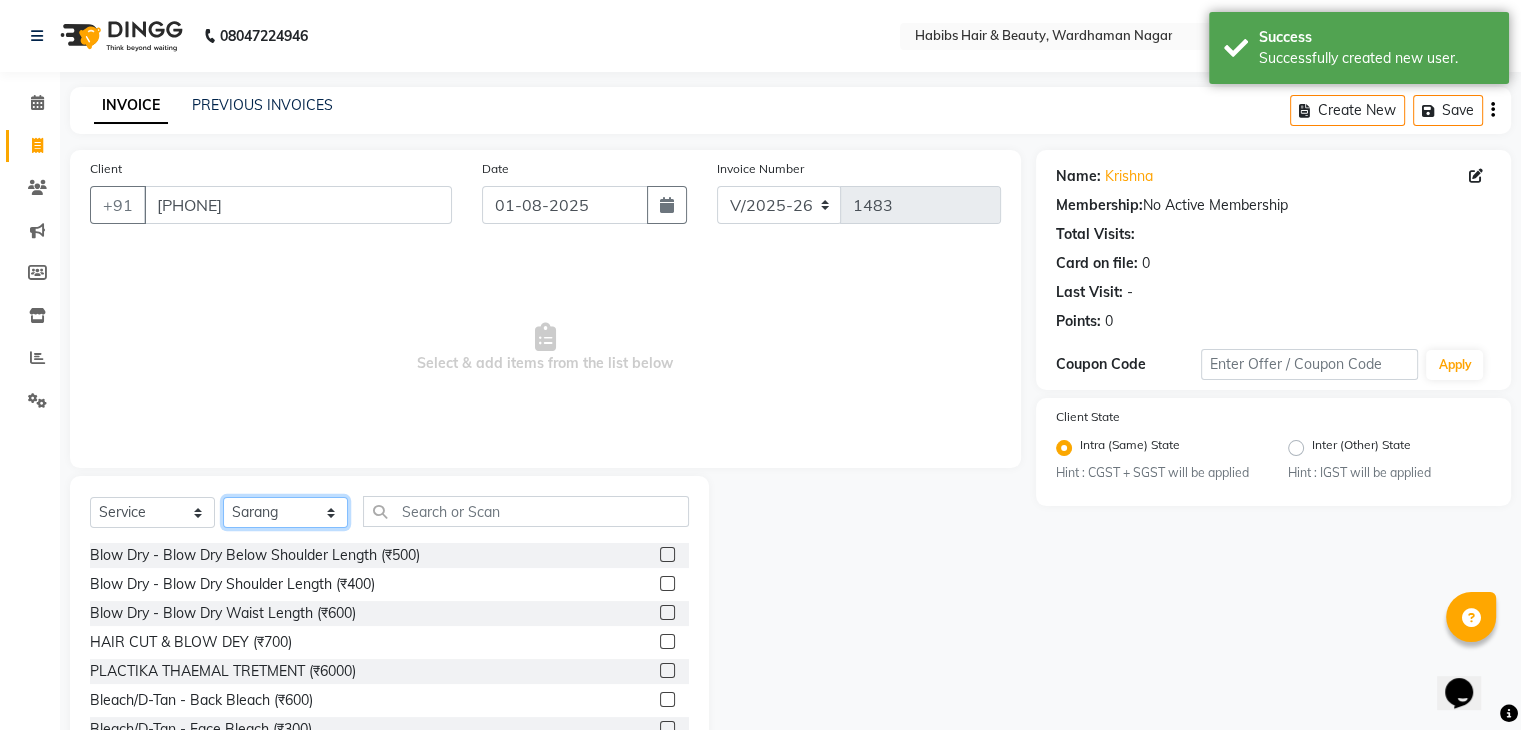 click on "Select Stylist Admin Aman Gayatri Jeetu Mick Raj Rashmi Rasika Sarang" 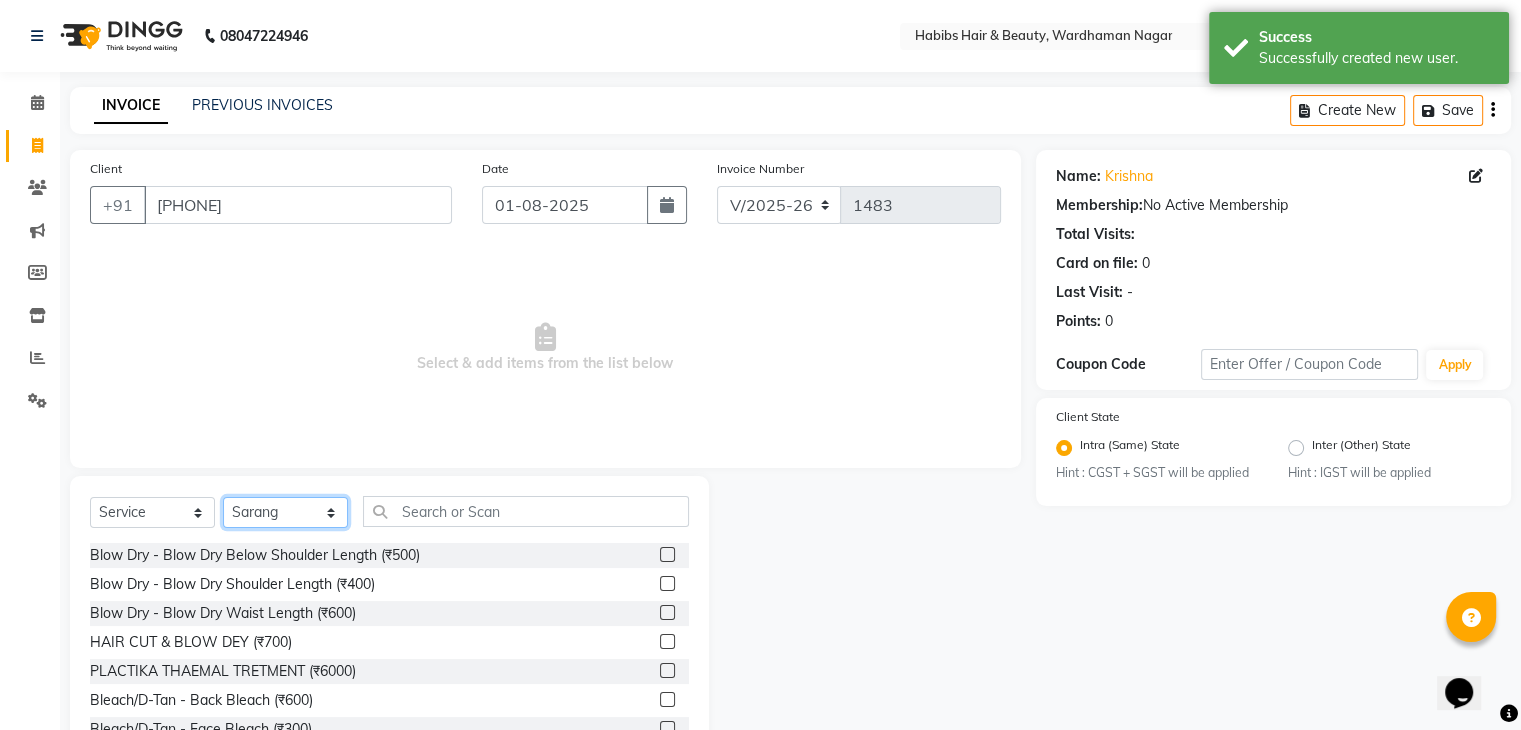 select on "31656" 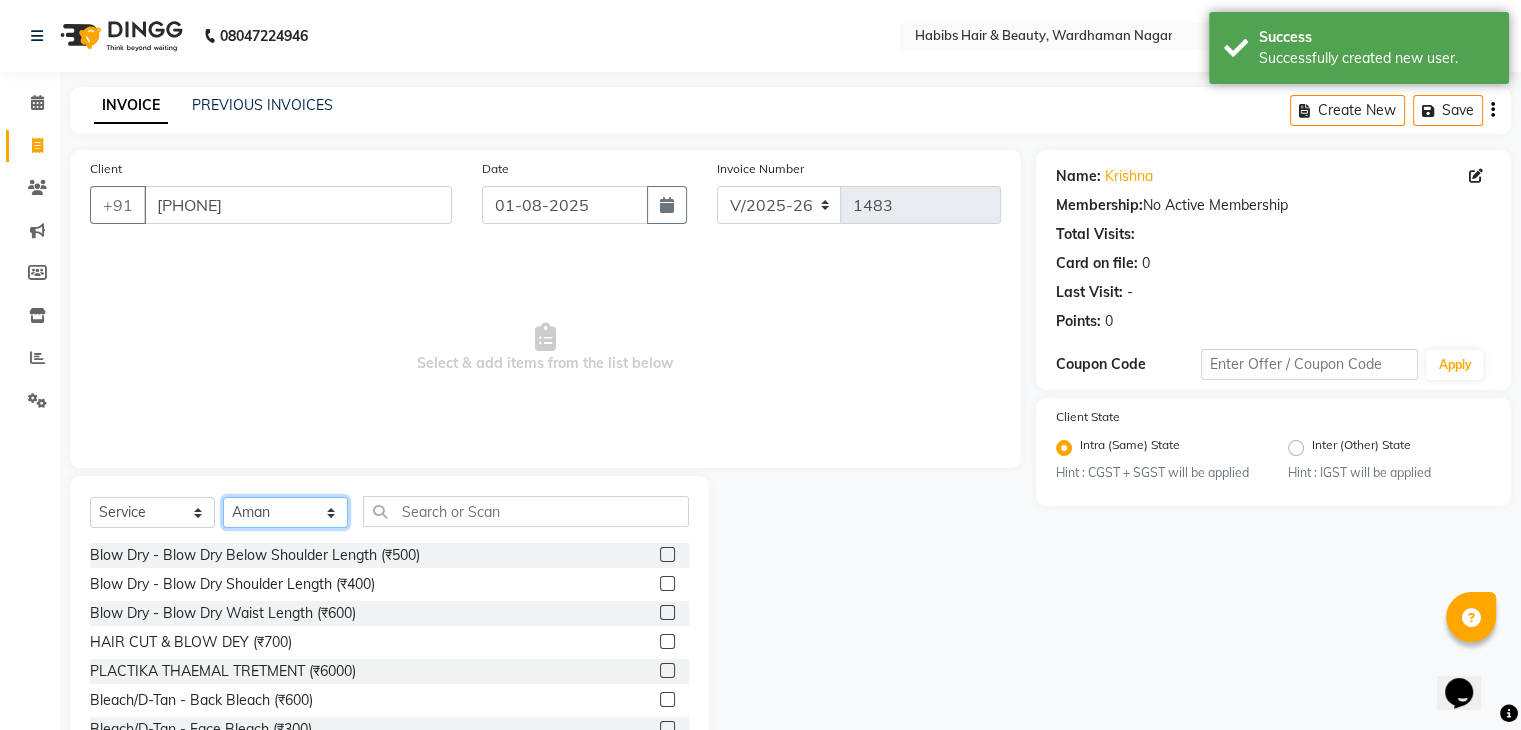 click on "Select Stylist Admin Aman Gayatri Jeetu Mick Raj Rashmi Rasika Sarang" 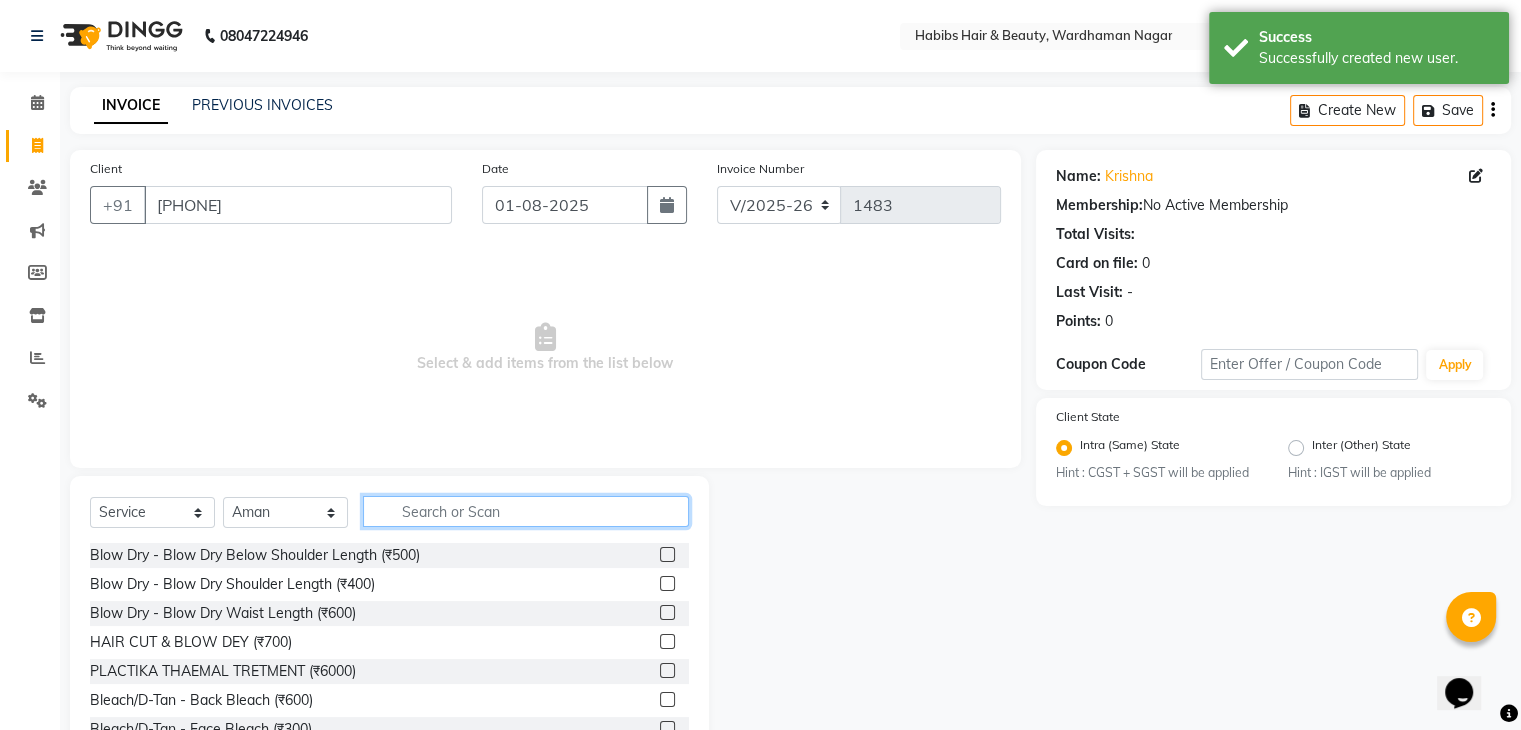 click 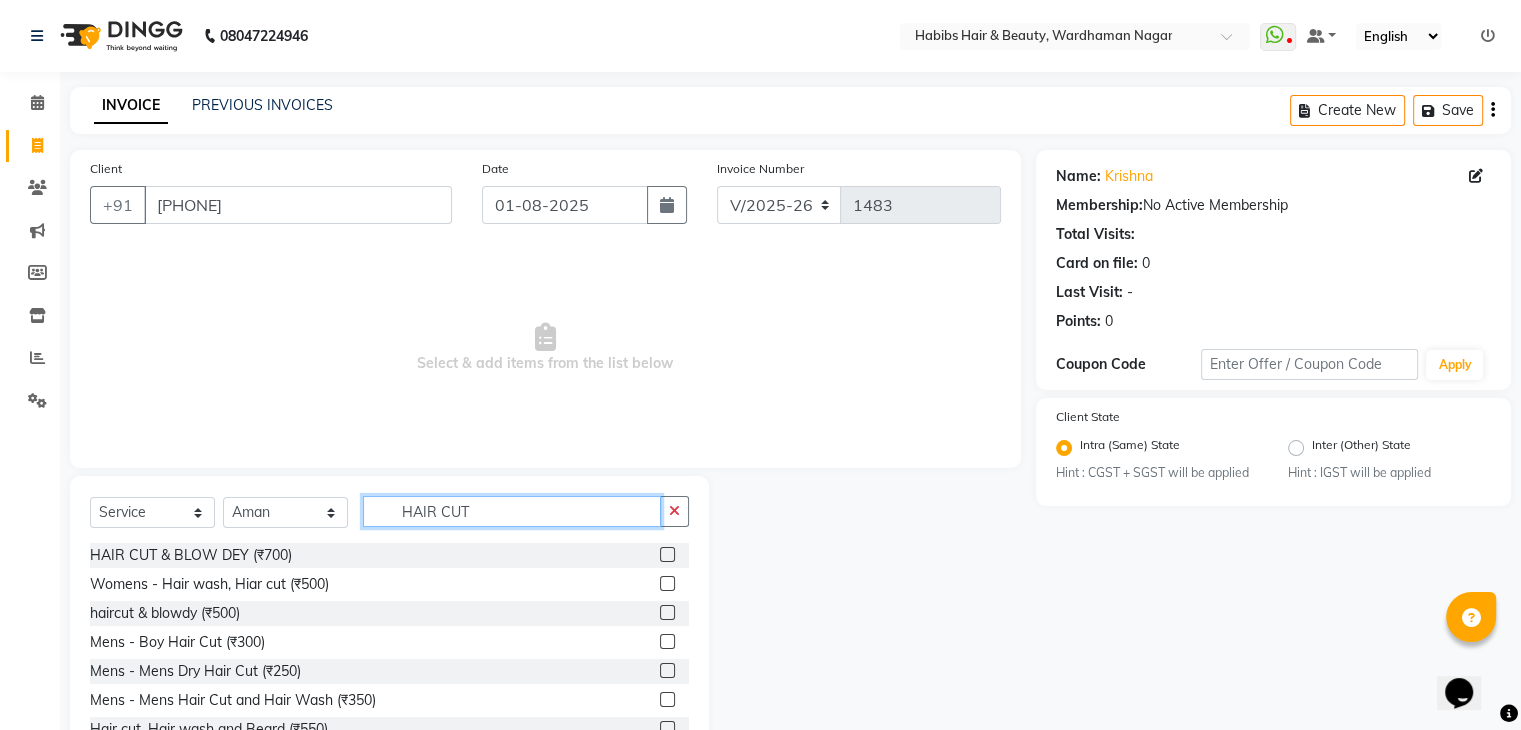 scroll, scrollTop: 72, scrollLeft: 0, axis: vertical 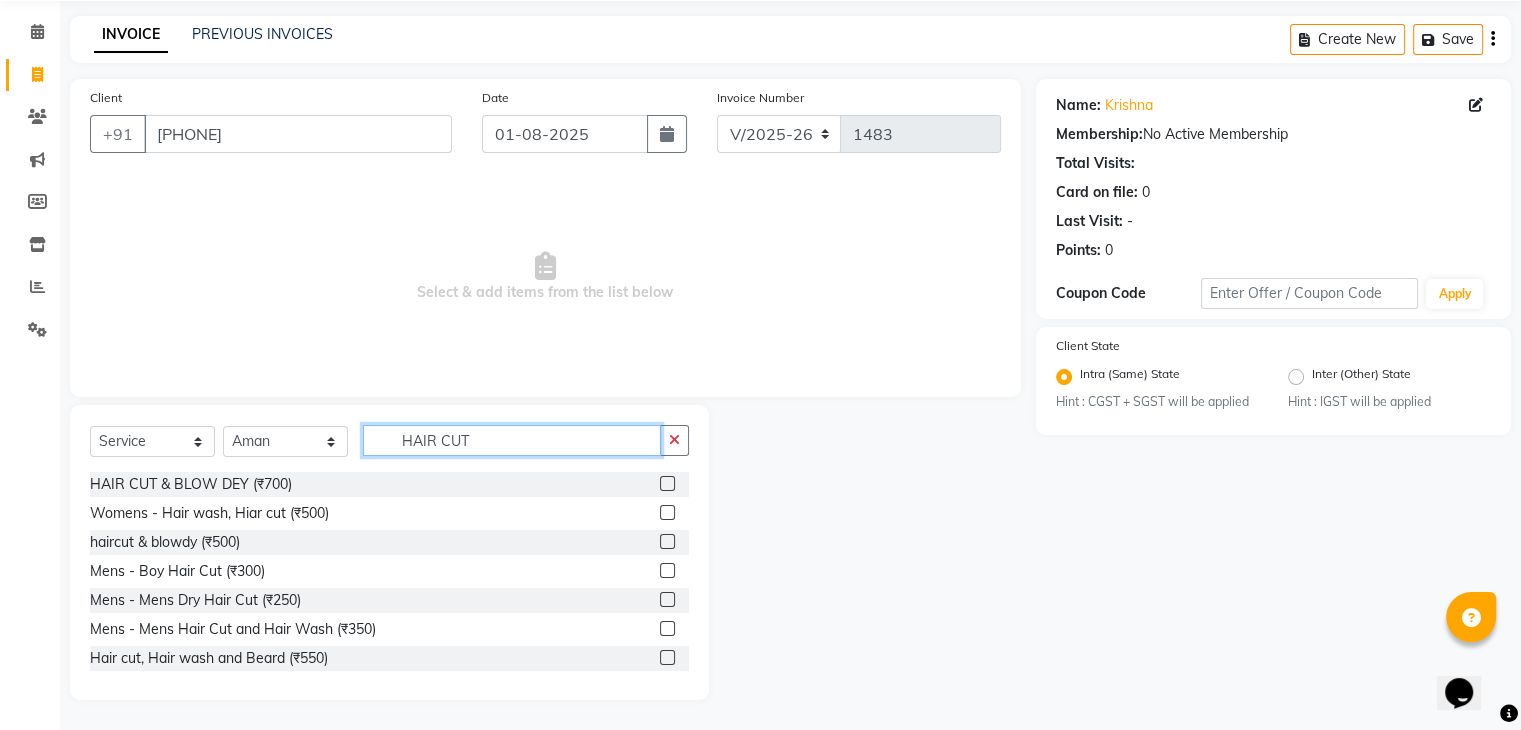 type on "HAIR CUT" 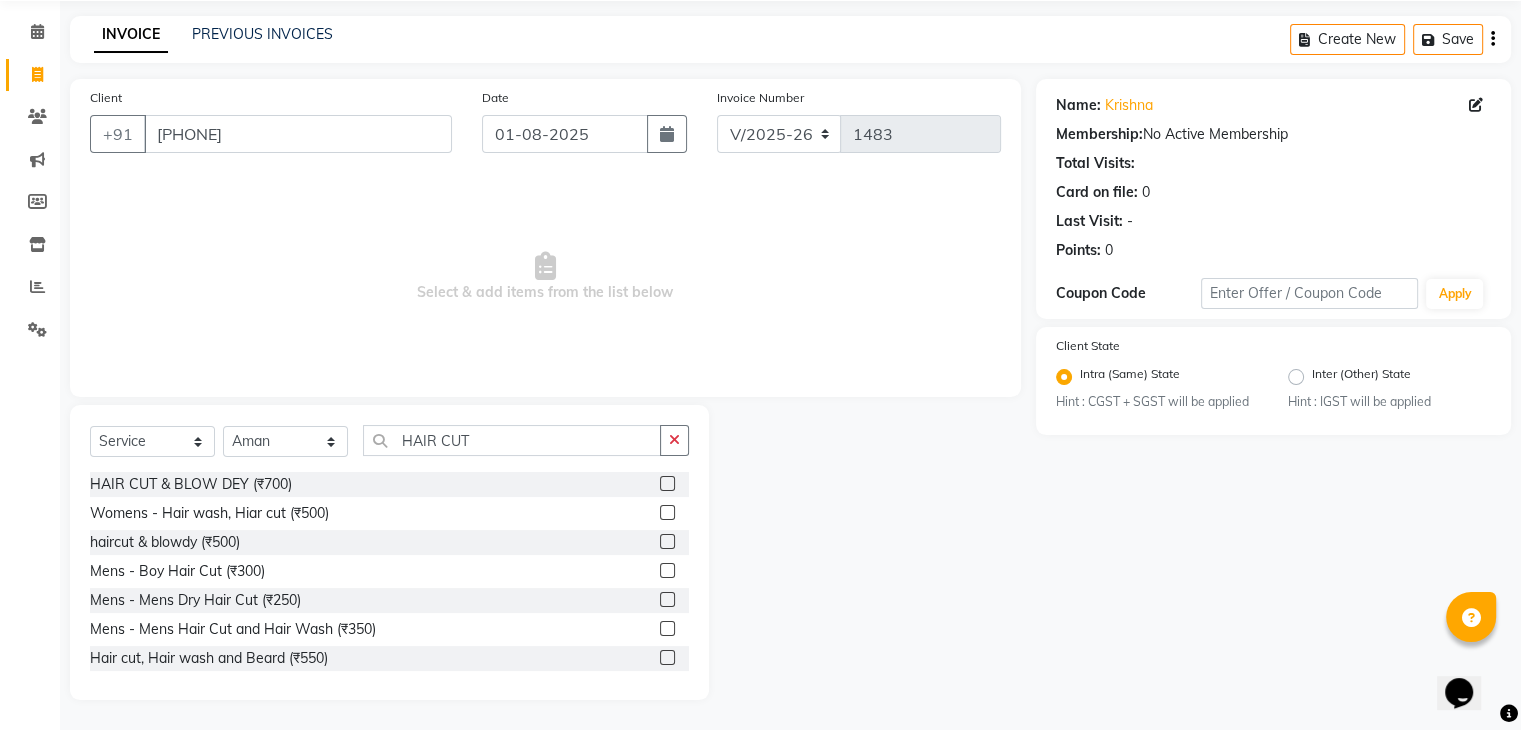 click 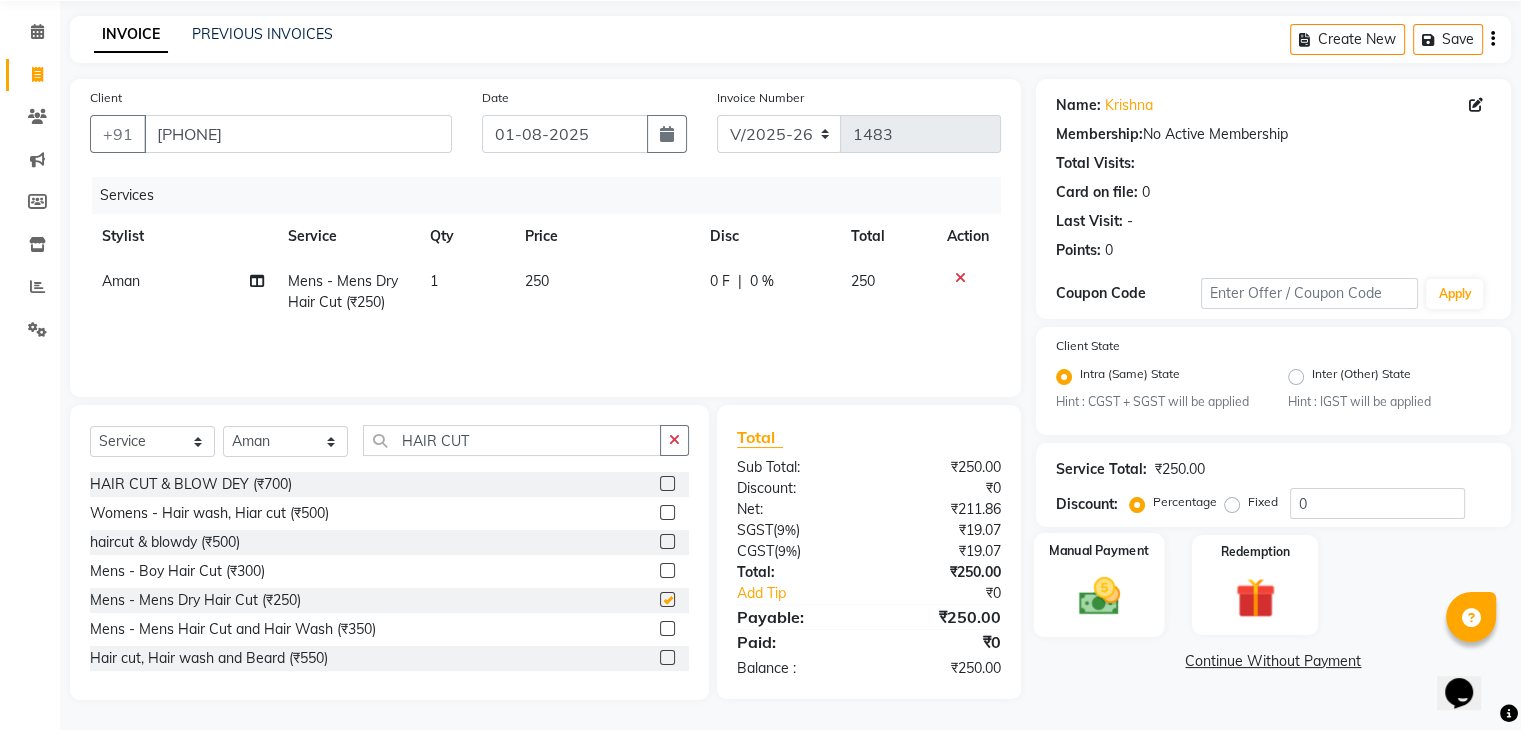 checkbox on "false" 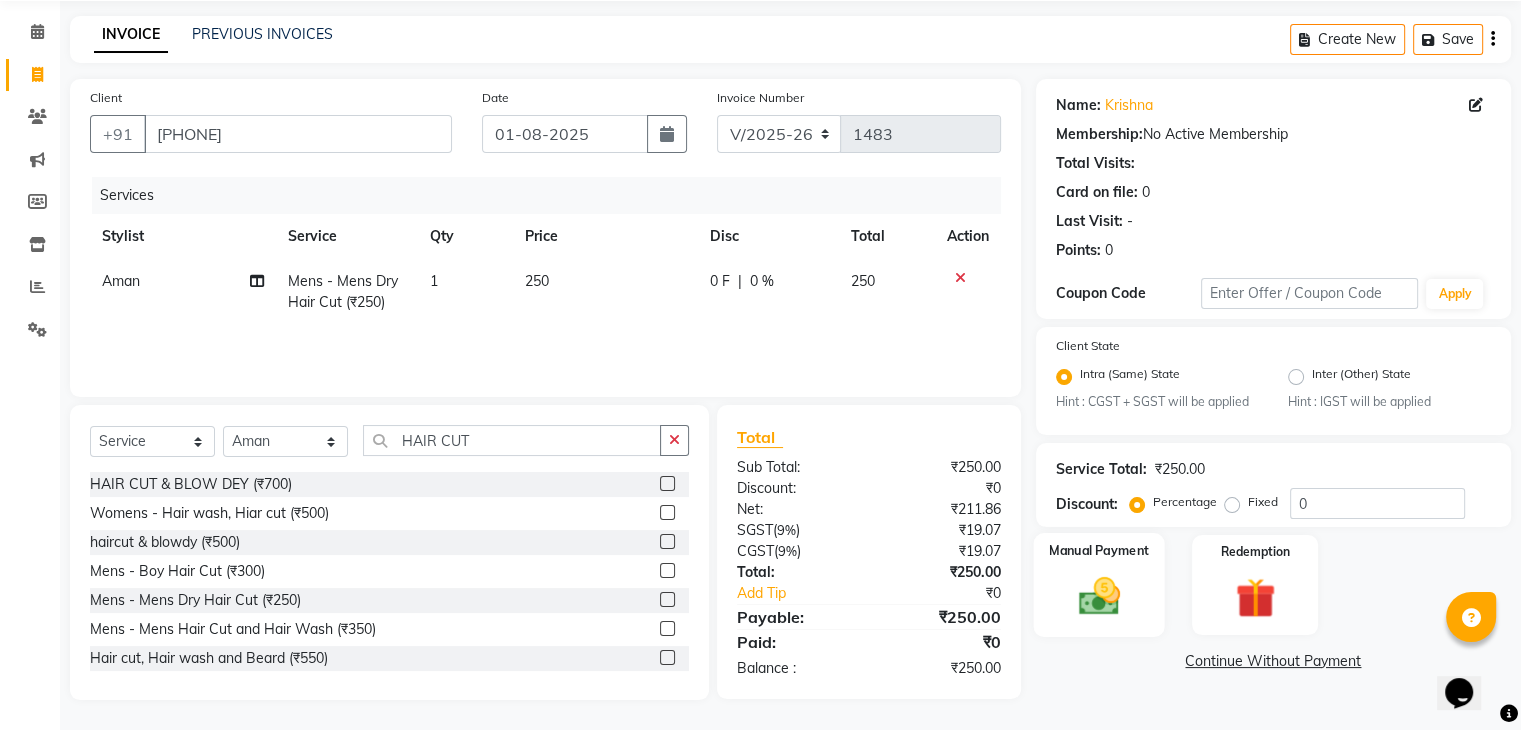 click 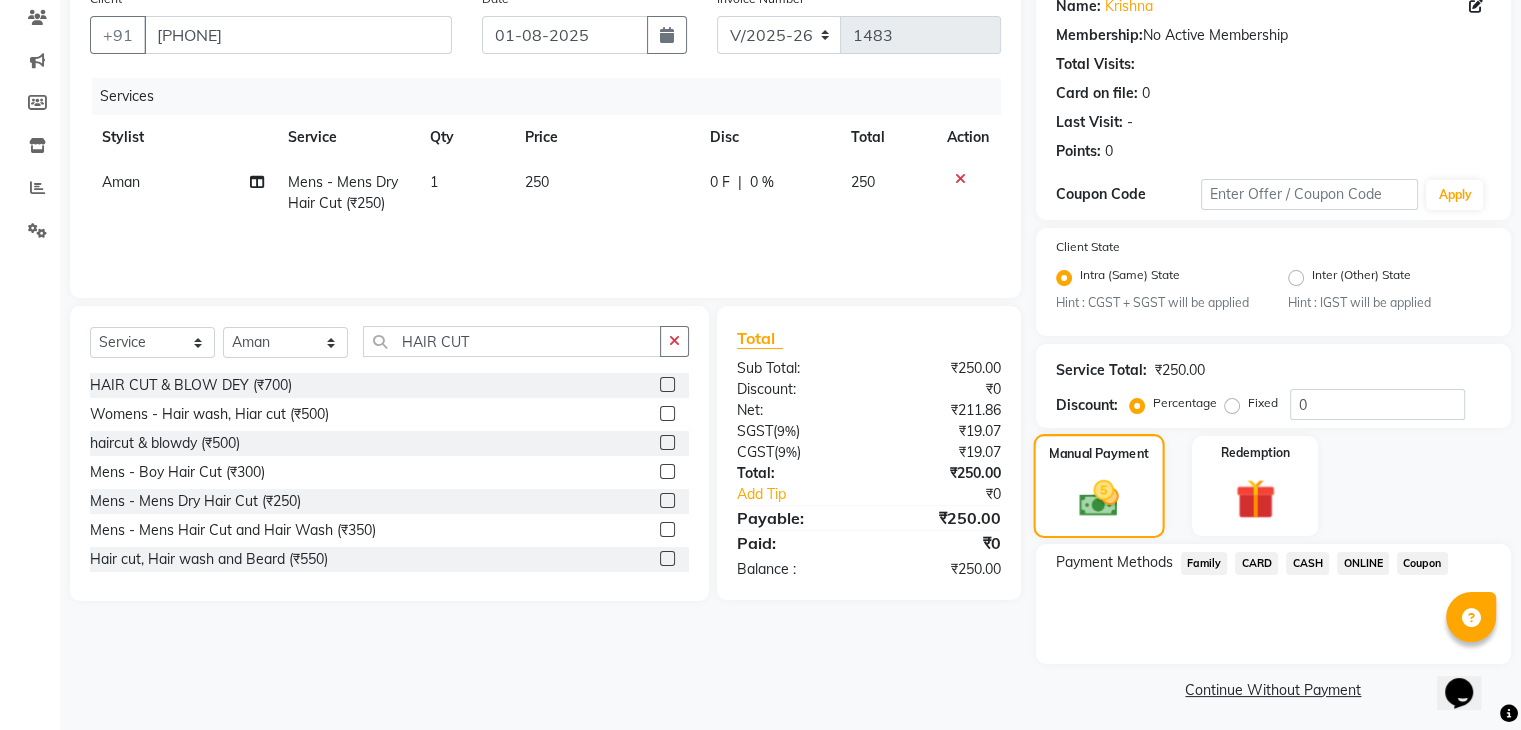 scroll, scrollTop: 177, scrollLeft: 0, axis: vertical 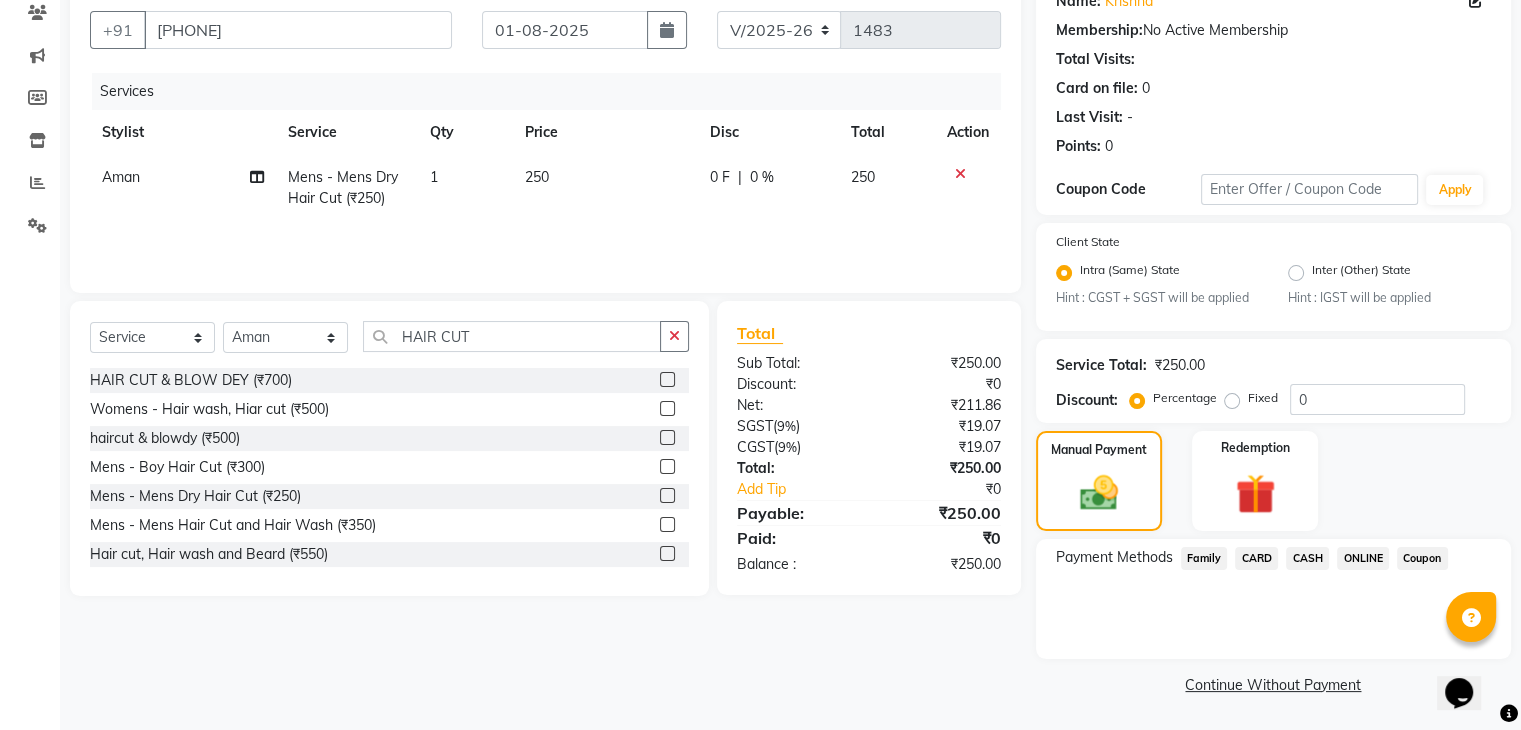 click on "CASH" 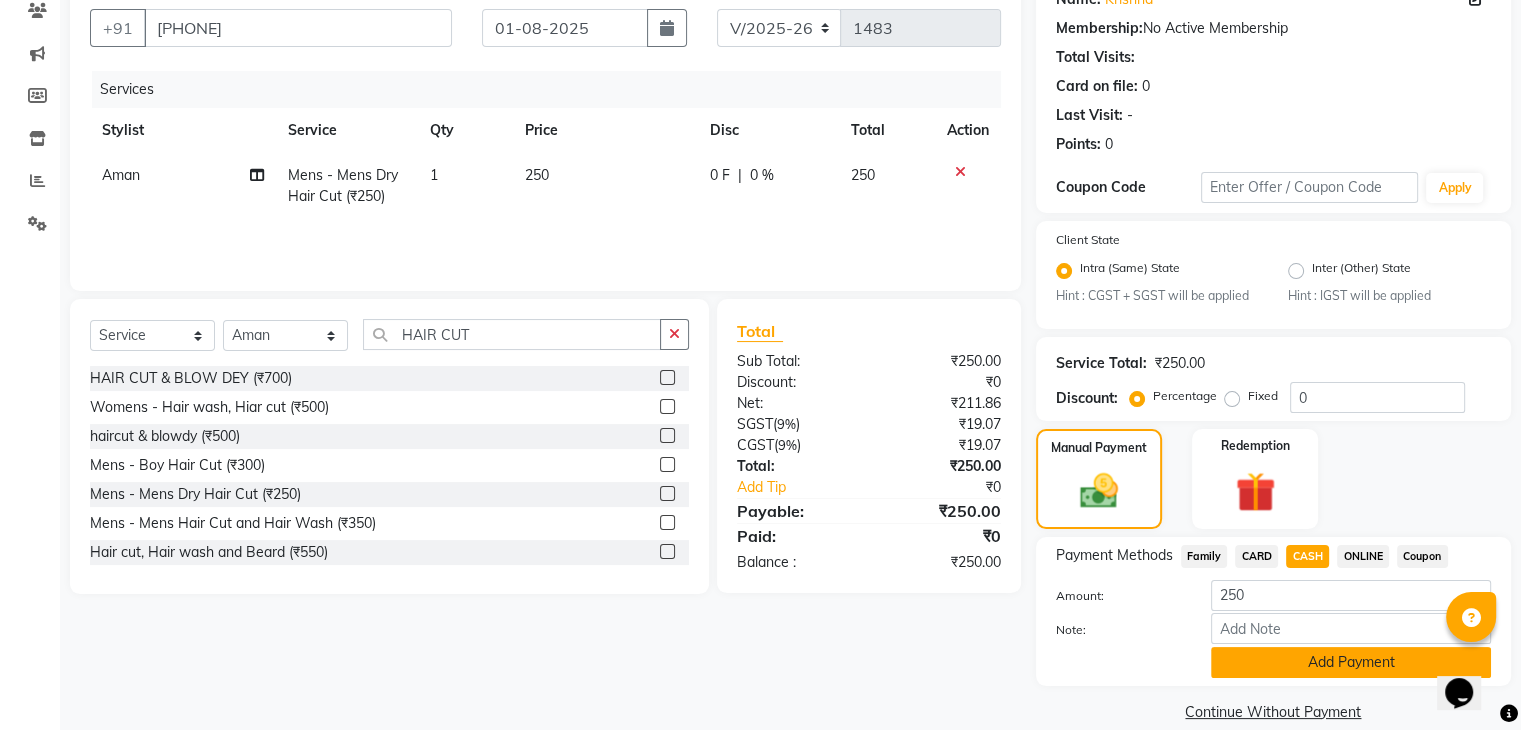 click on "Add Payment" 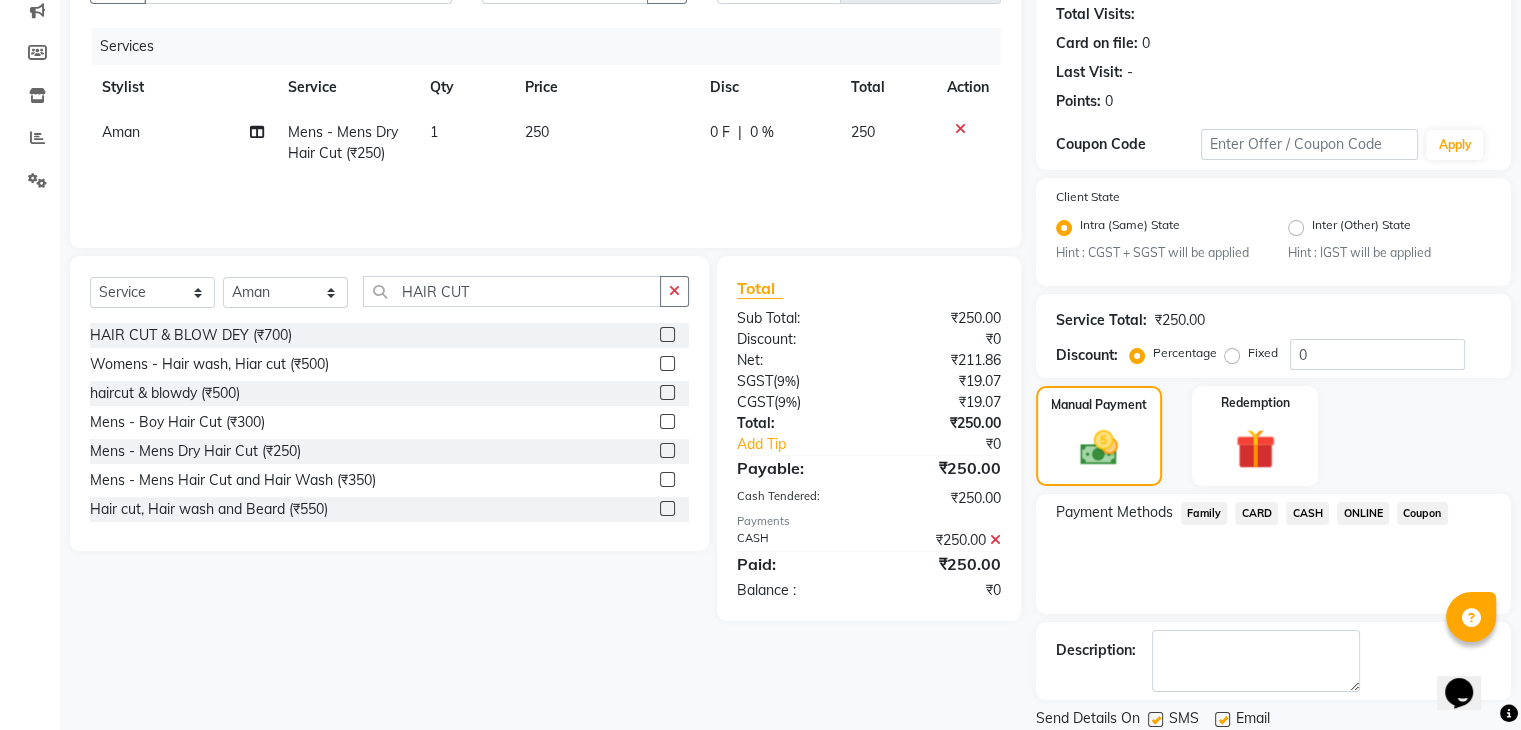 scroll, scrollTop: 289, scrollLeft: 0, axis: vertical 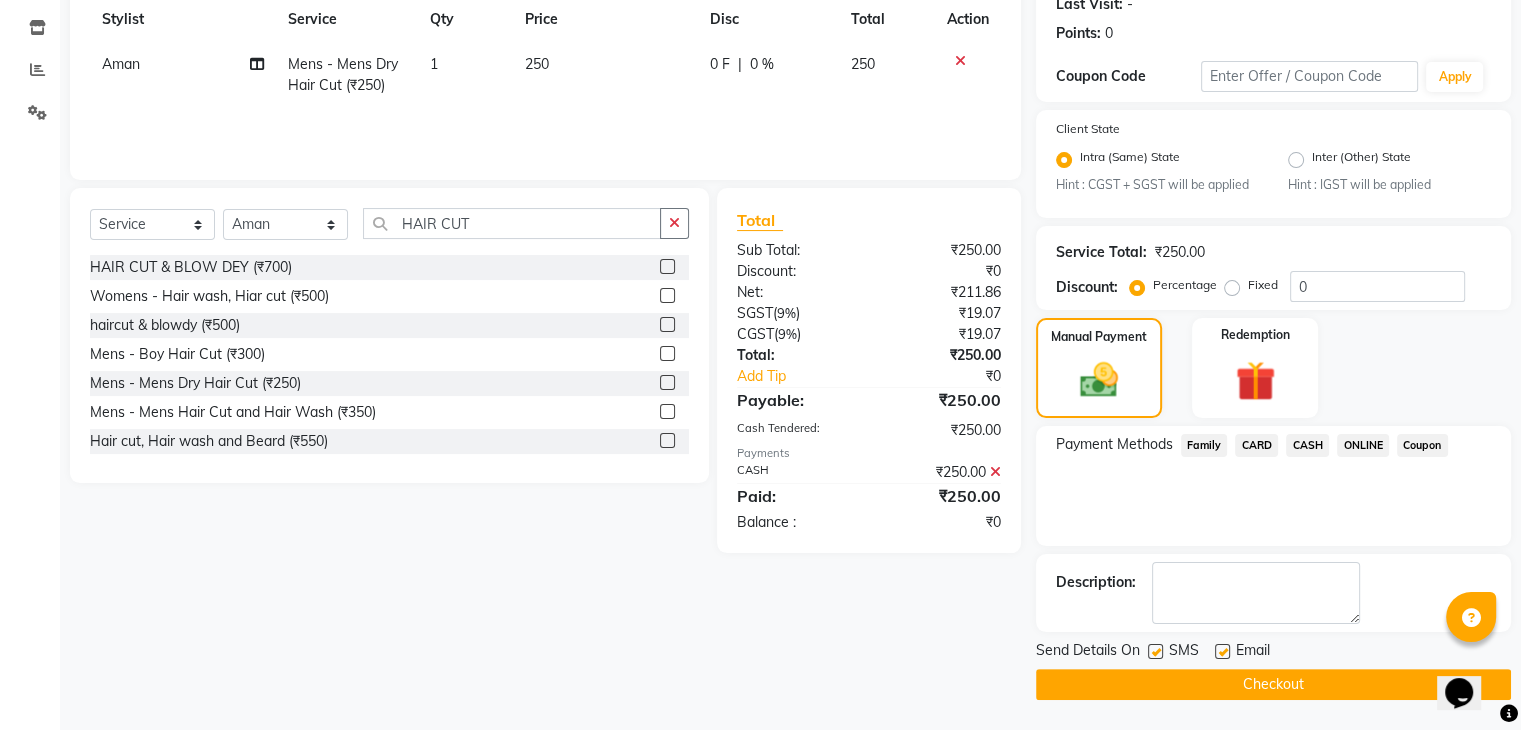 click on "Checkout" 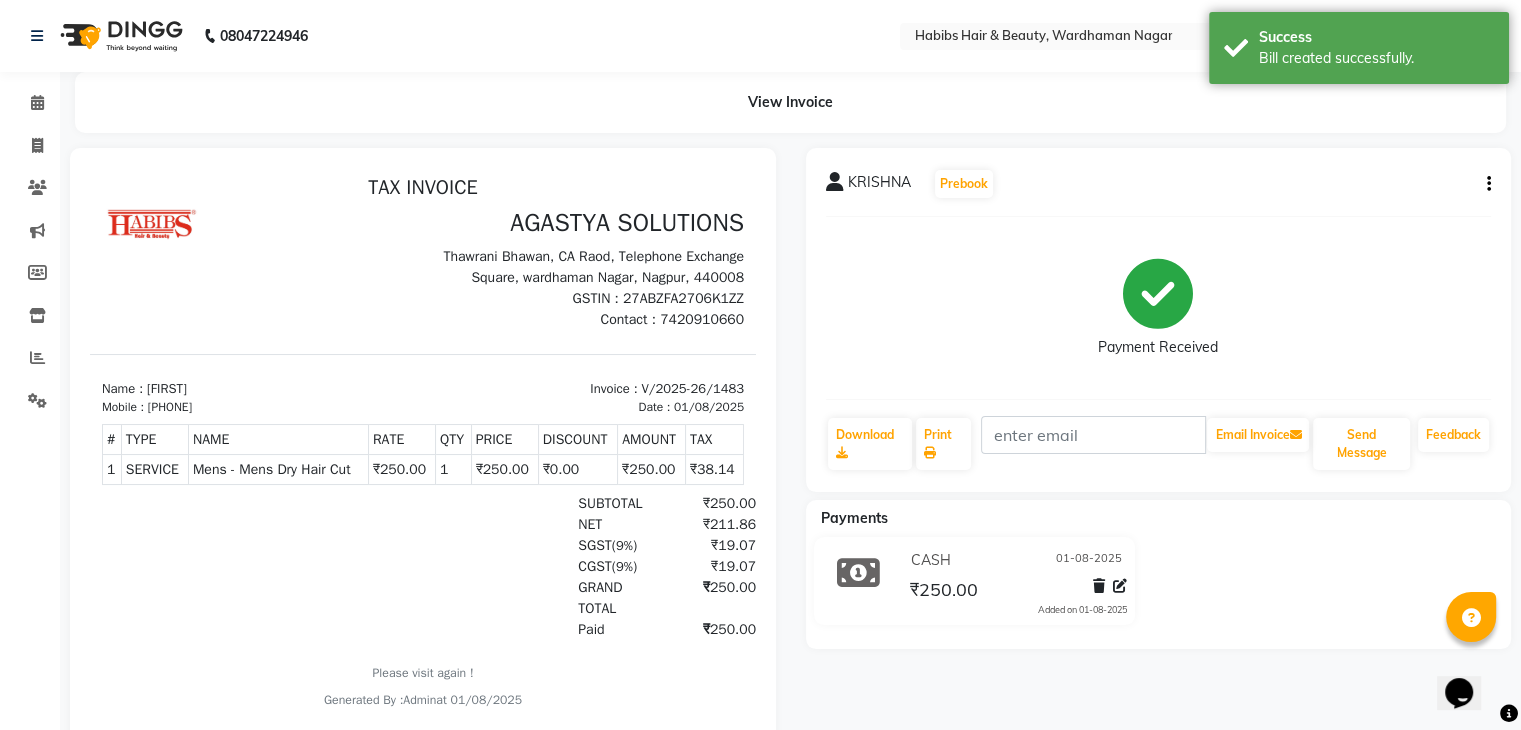 scroll, scrollTop: 0, scrollLeft: 0, axis: both 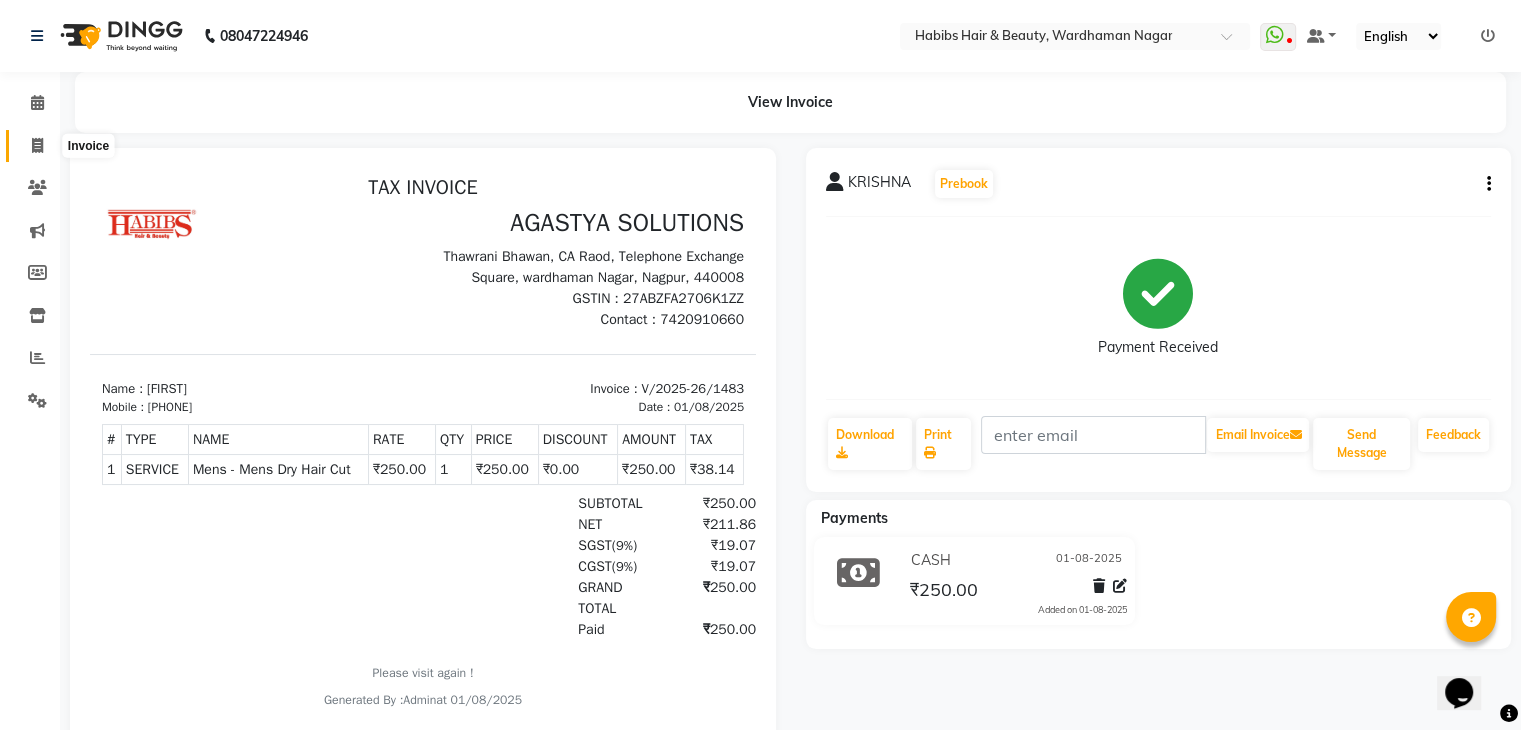 click 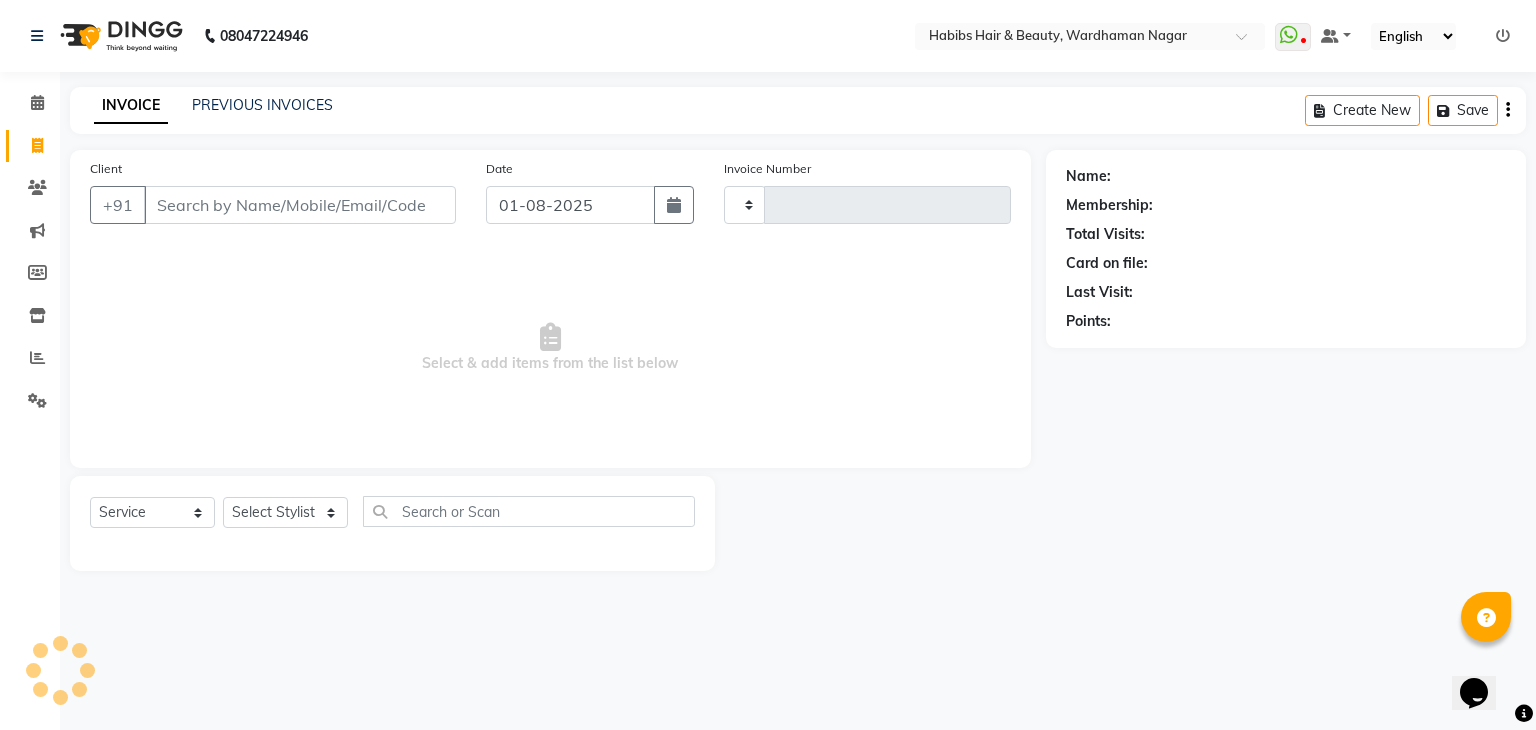 type on "1484" 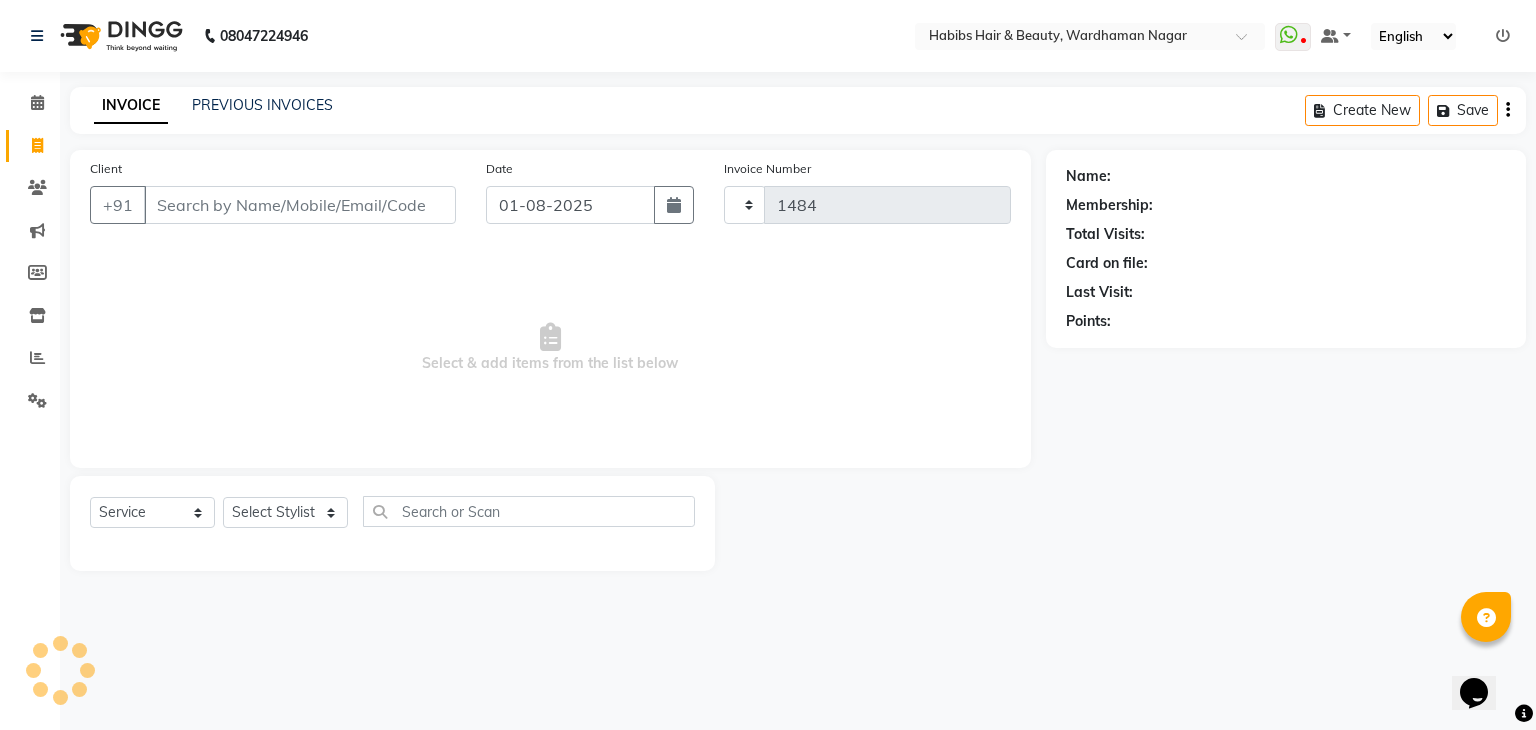 select on "3714" 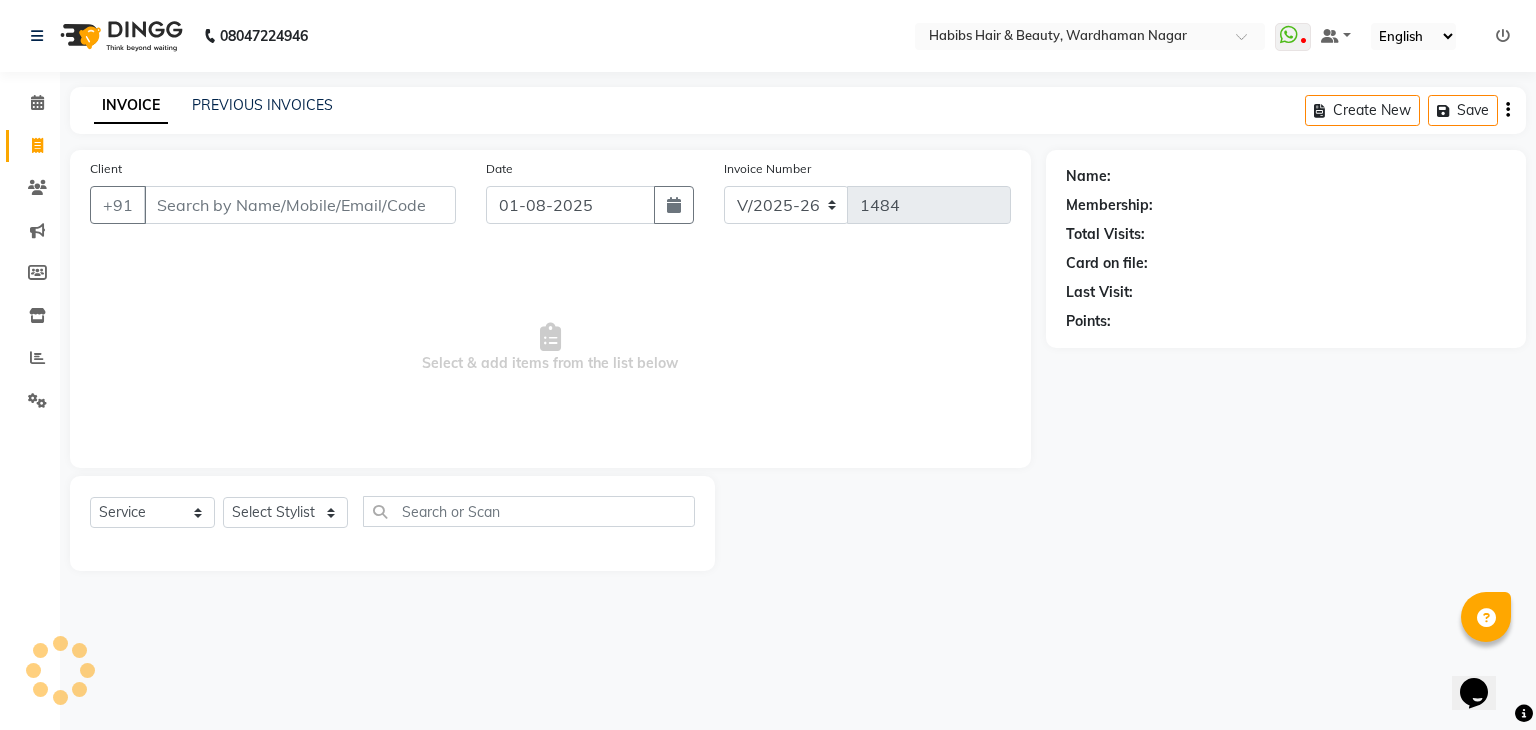 click on "Client" at bounding box center [300, 205] 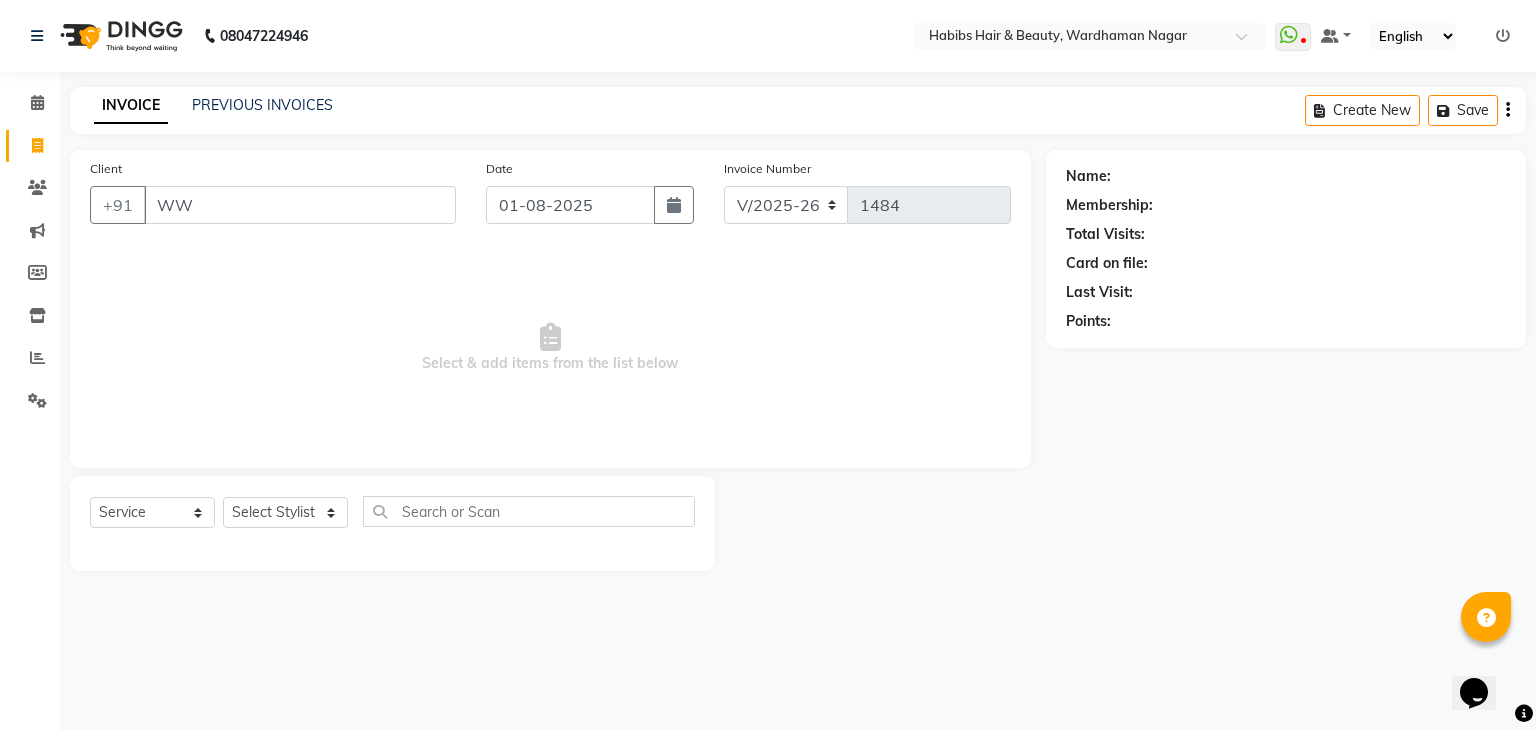 type on "W" 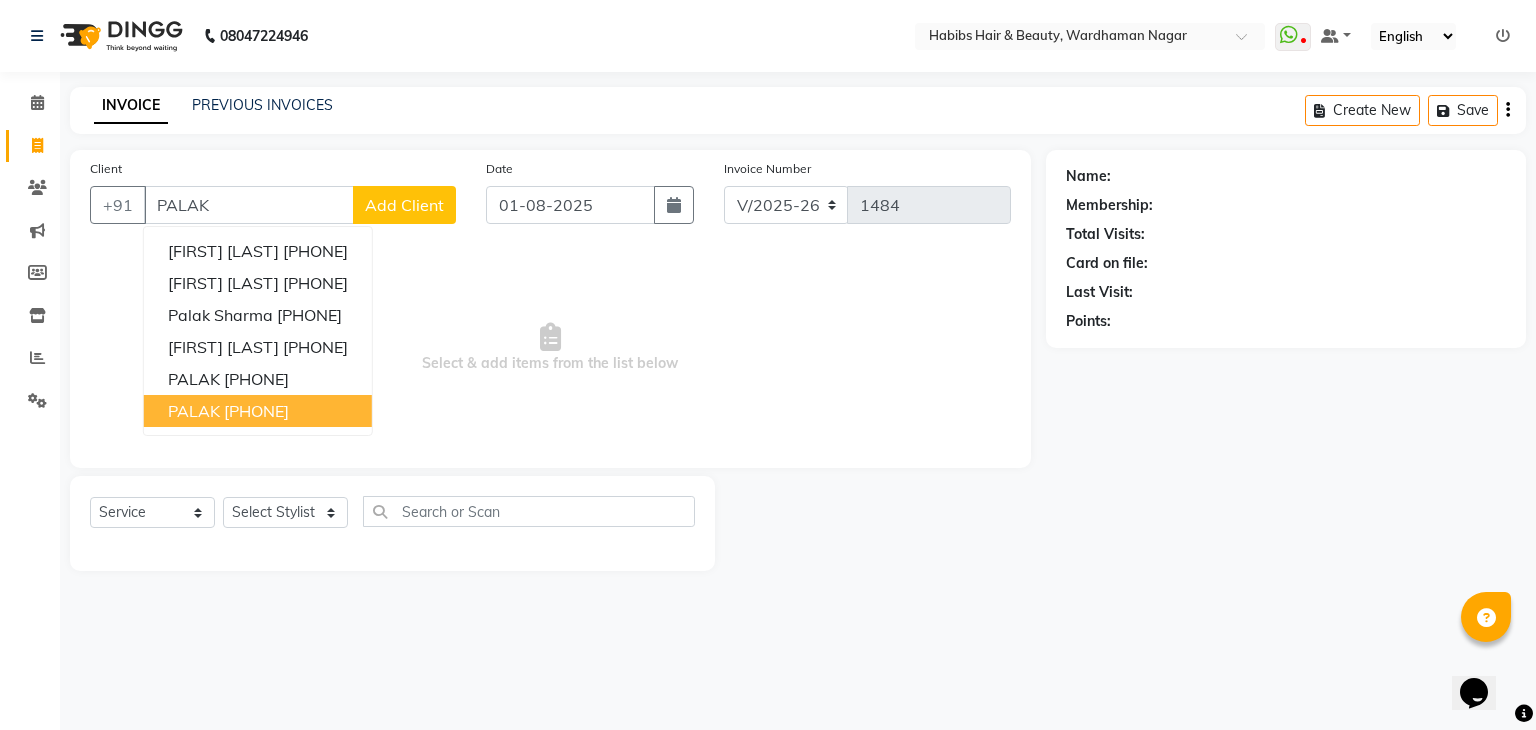 click on "PALAK" at bounding box center [194, 411] 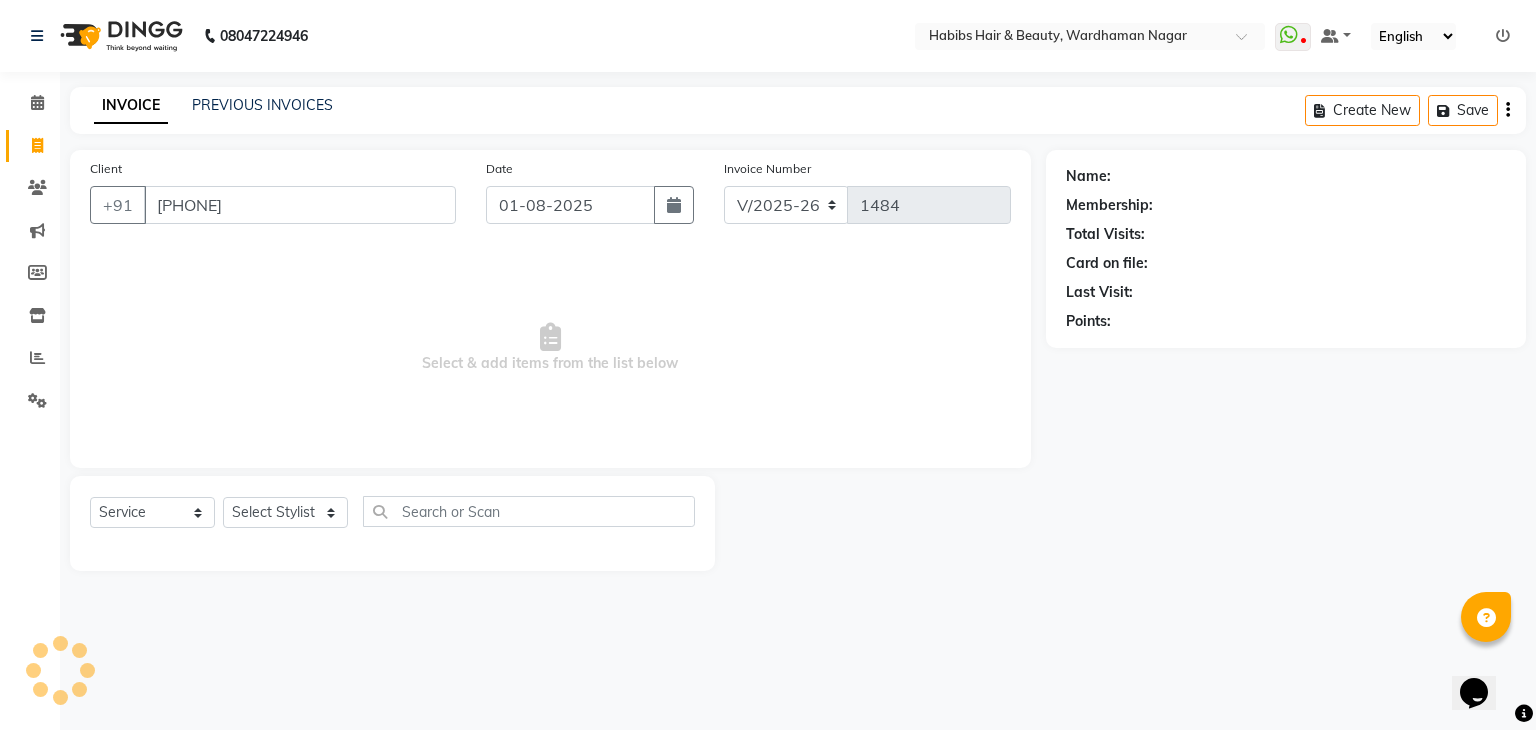 type on "7620212255" 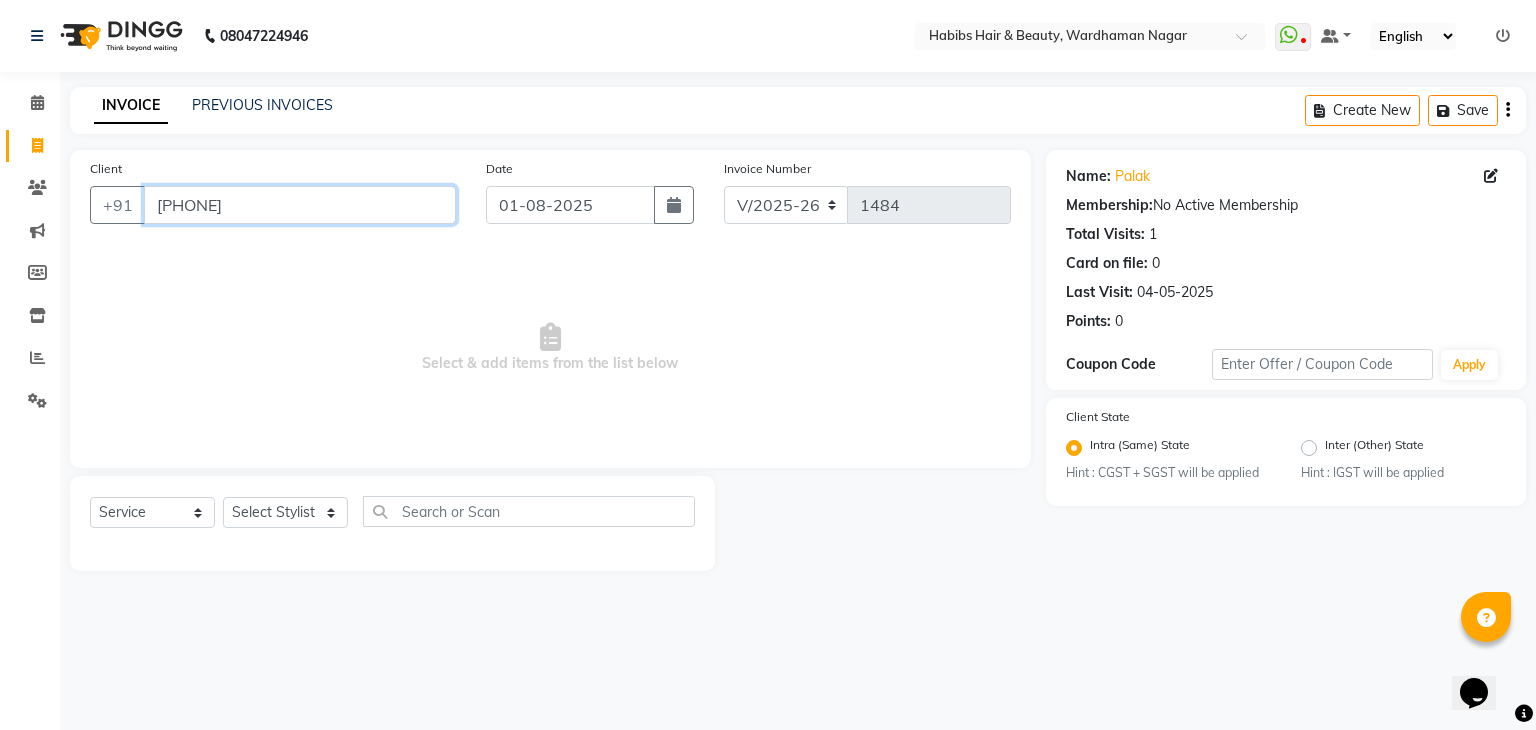 drag, startPoint x: 280, startPoint y: 196, endPoint x: 271, endPoint y: 173, distance: 24.698177 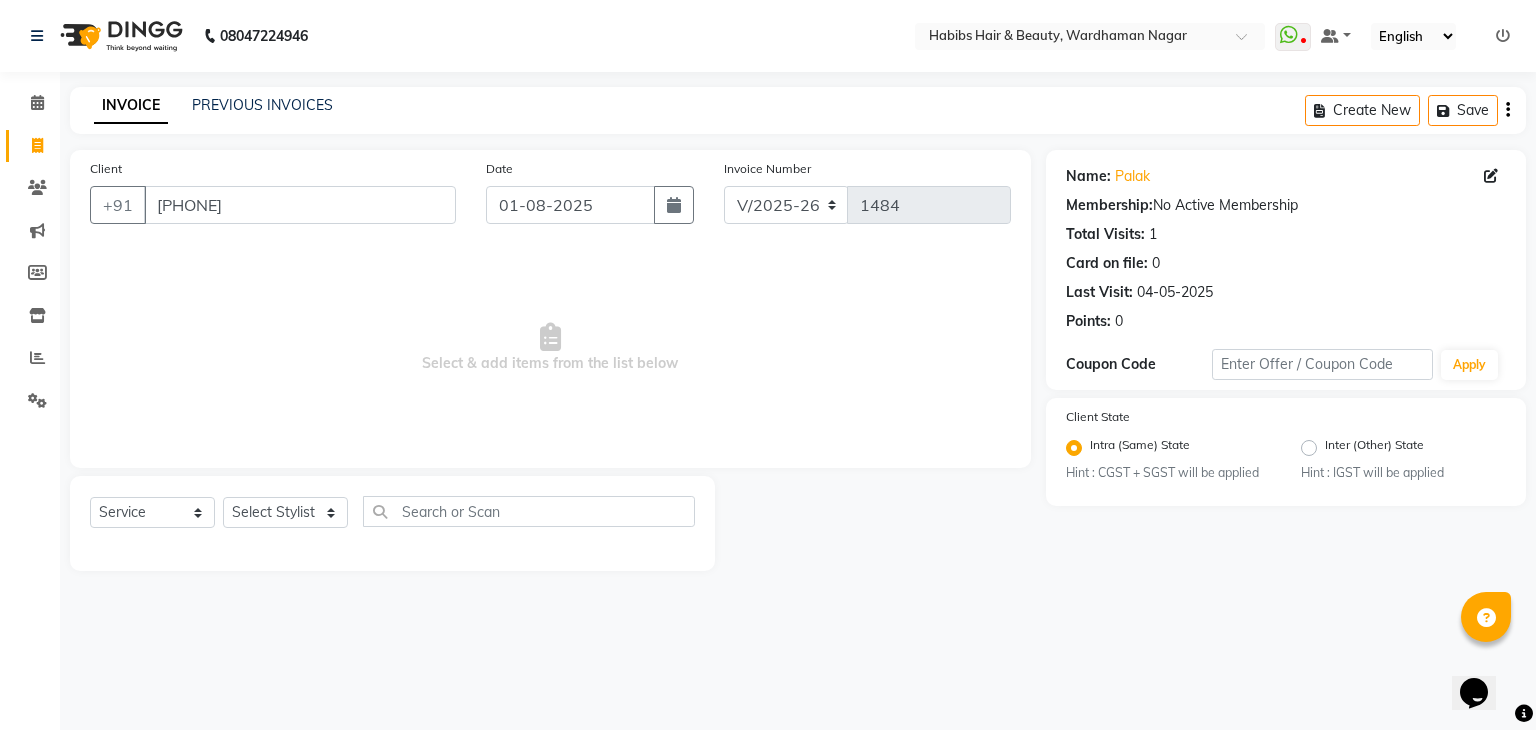 click on "Client +91 7620212255" 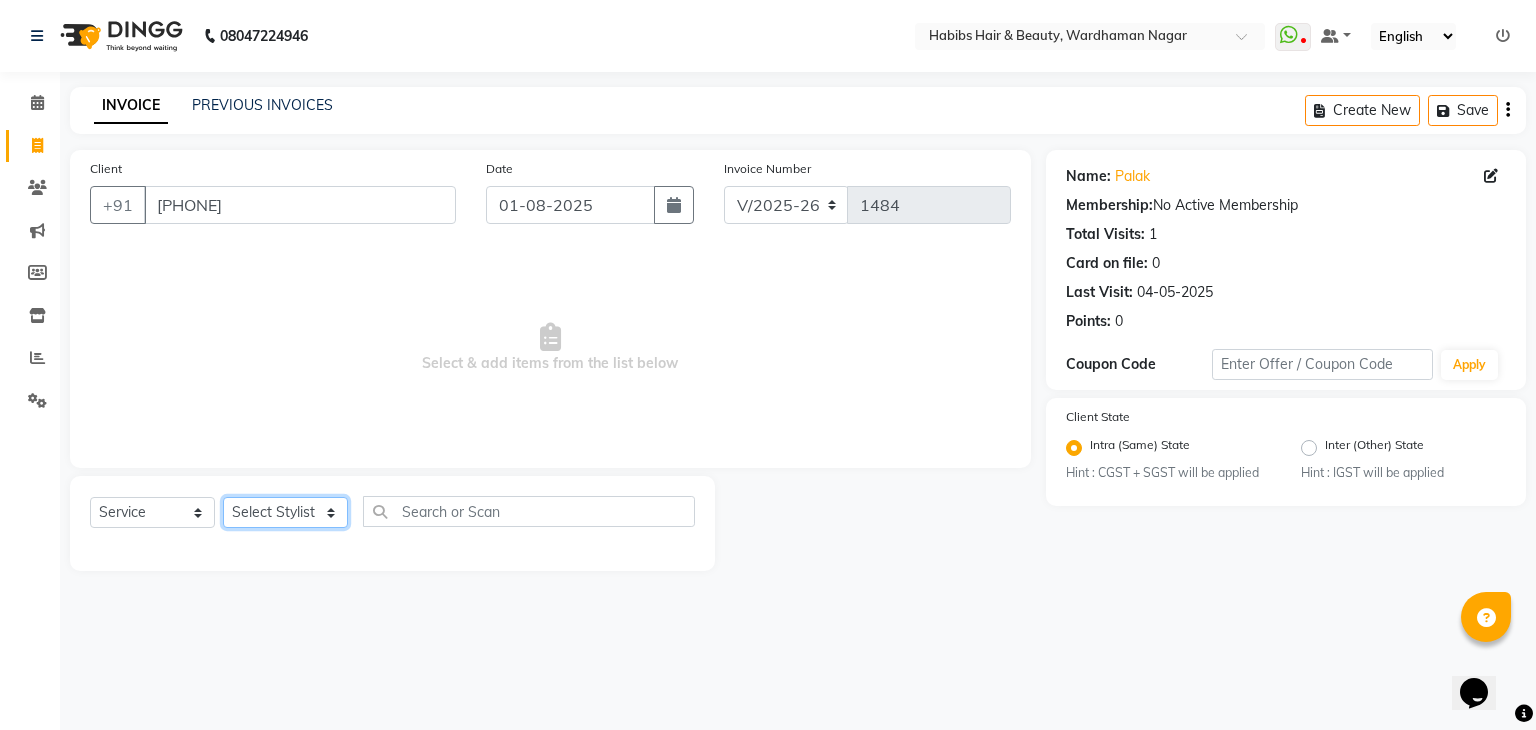 click on "Select Stylist Admin Aman Gayatri Jeetu Mick Raj Rashmi Rasika Sarang" 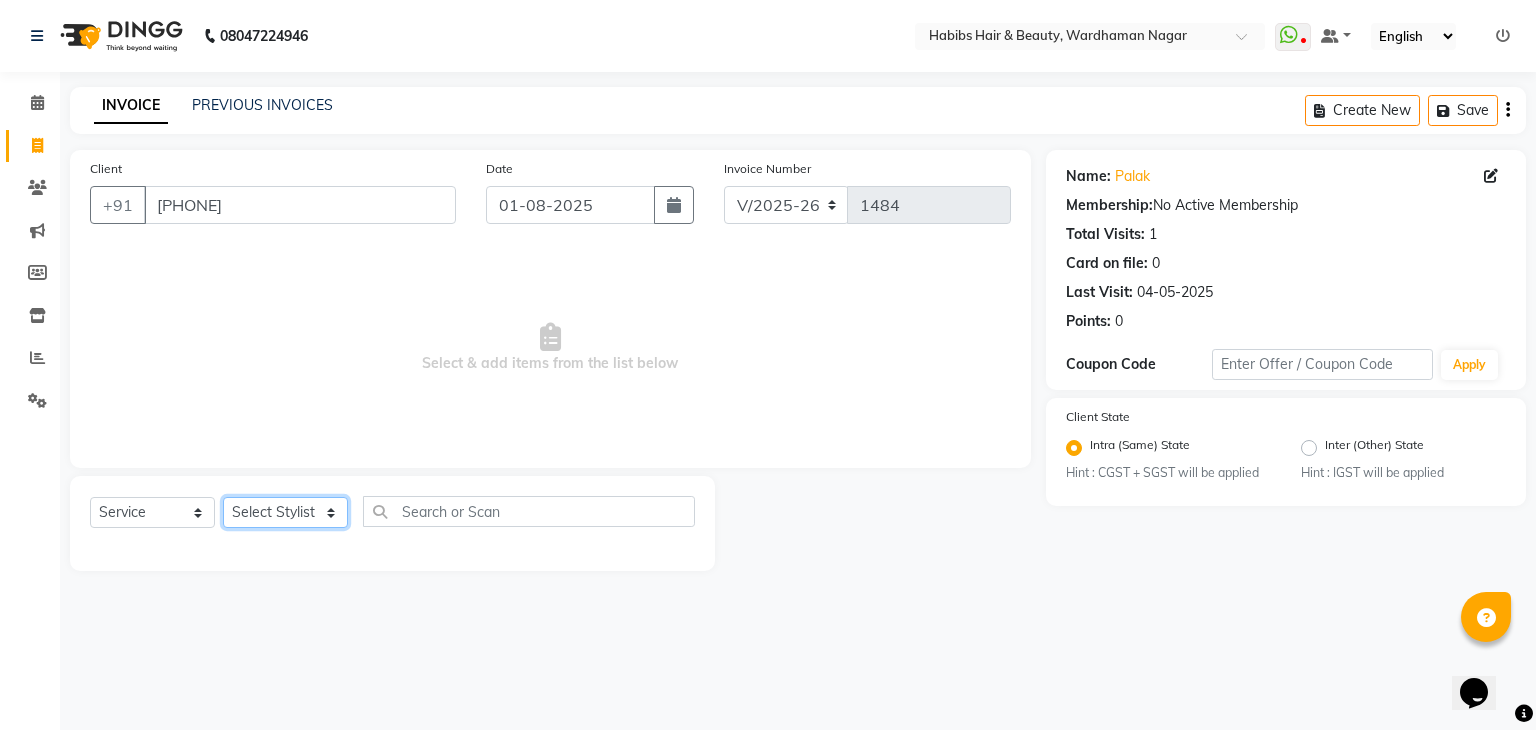 select on "63156" 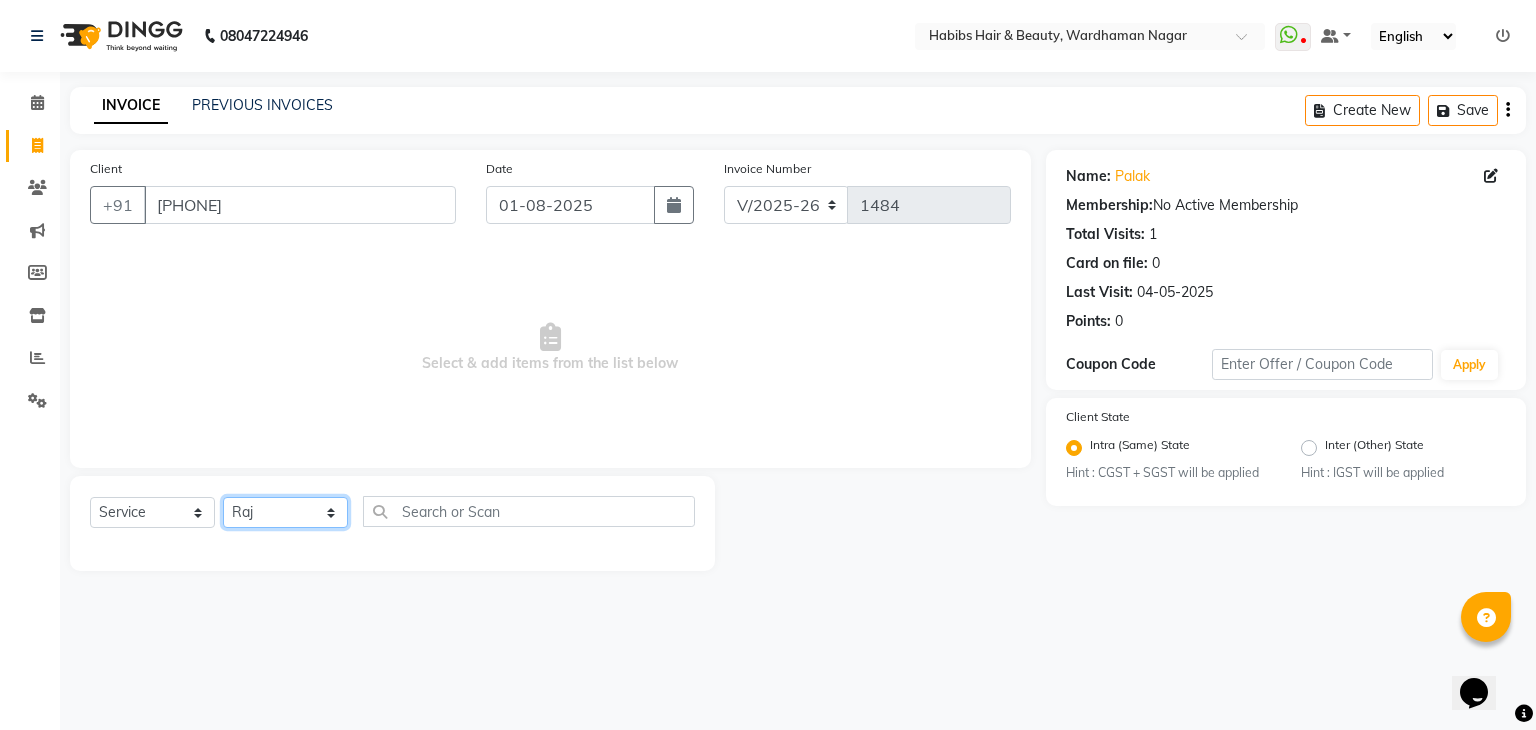 click on "Select Stylist Admin Aman Gayatri Jeetu Mick Raj Rashmi Rasika Sarang" 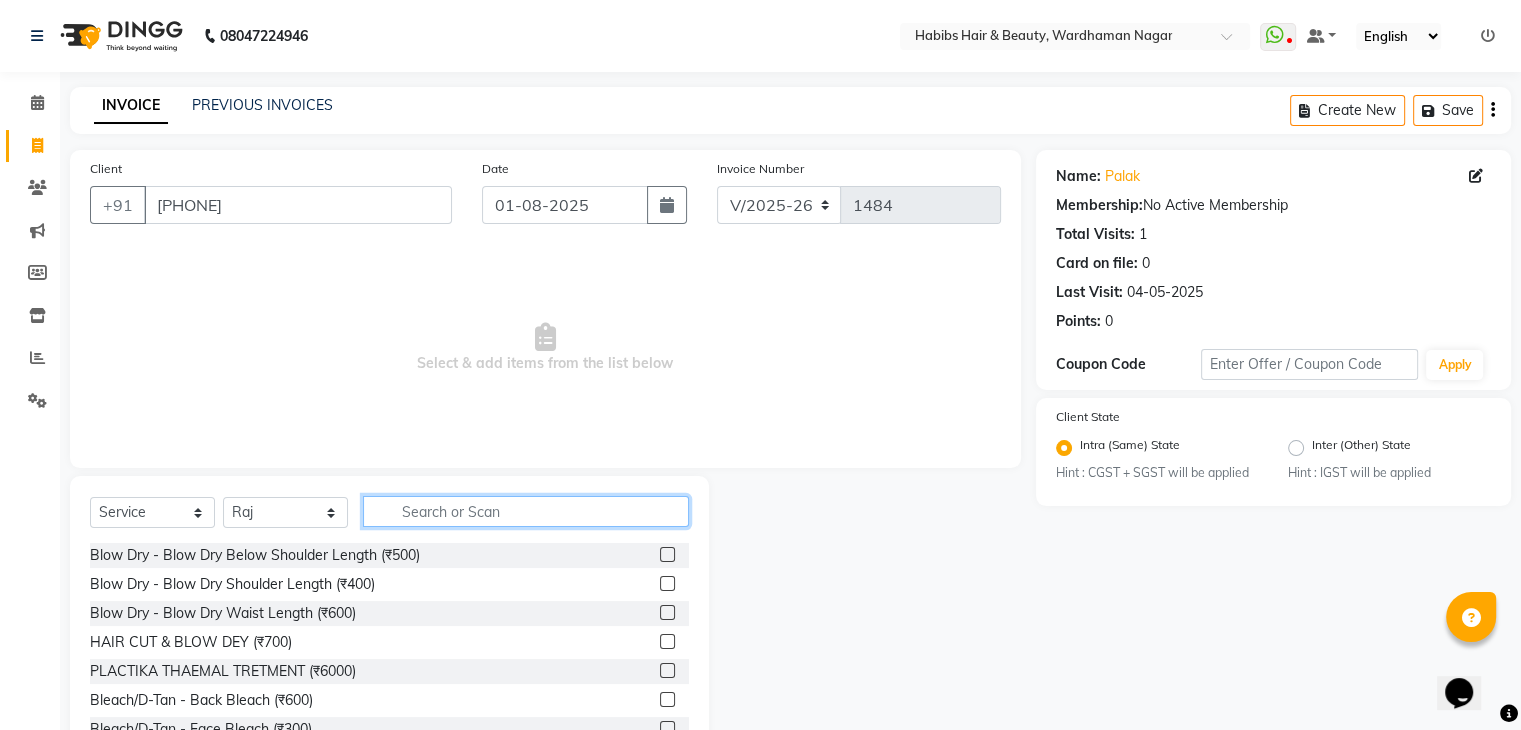 click 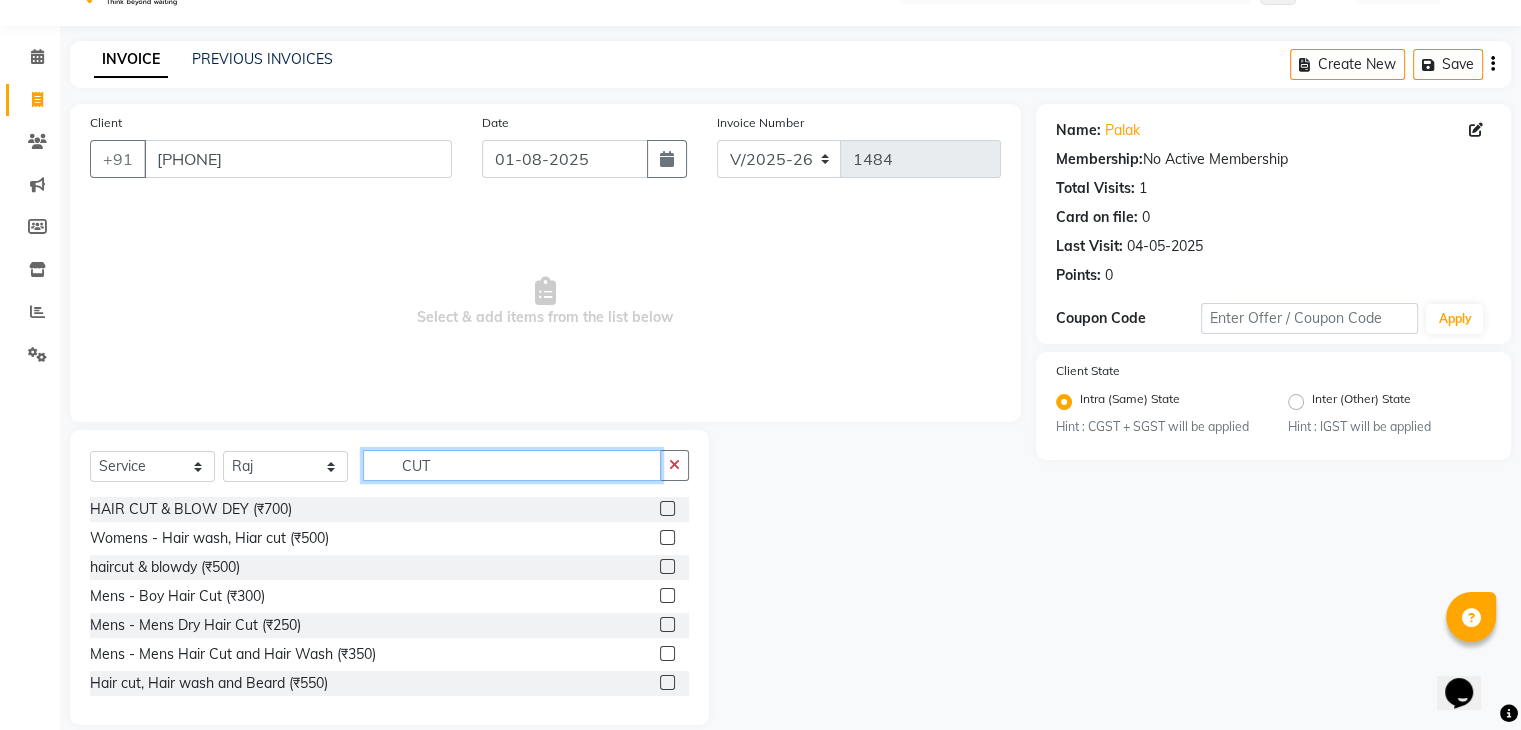 scroll, scrollTop: 47, scrollLeft: 0, axis: vertical 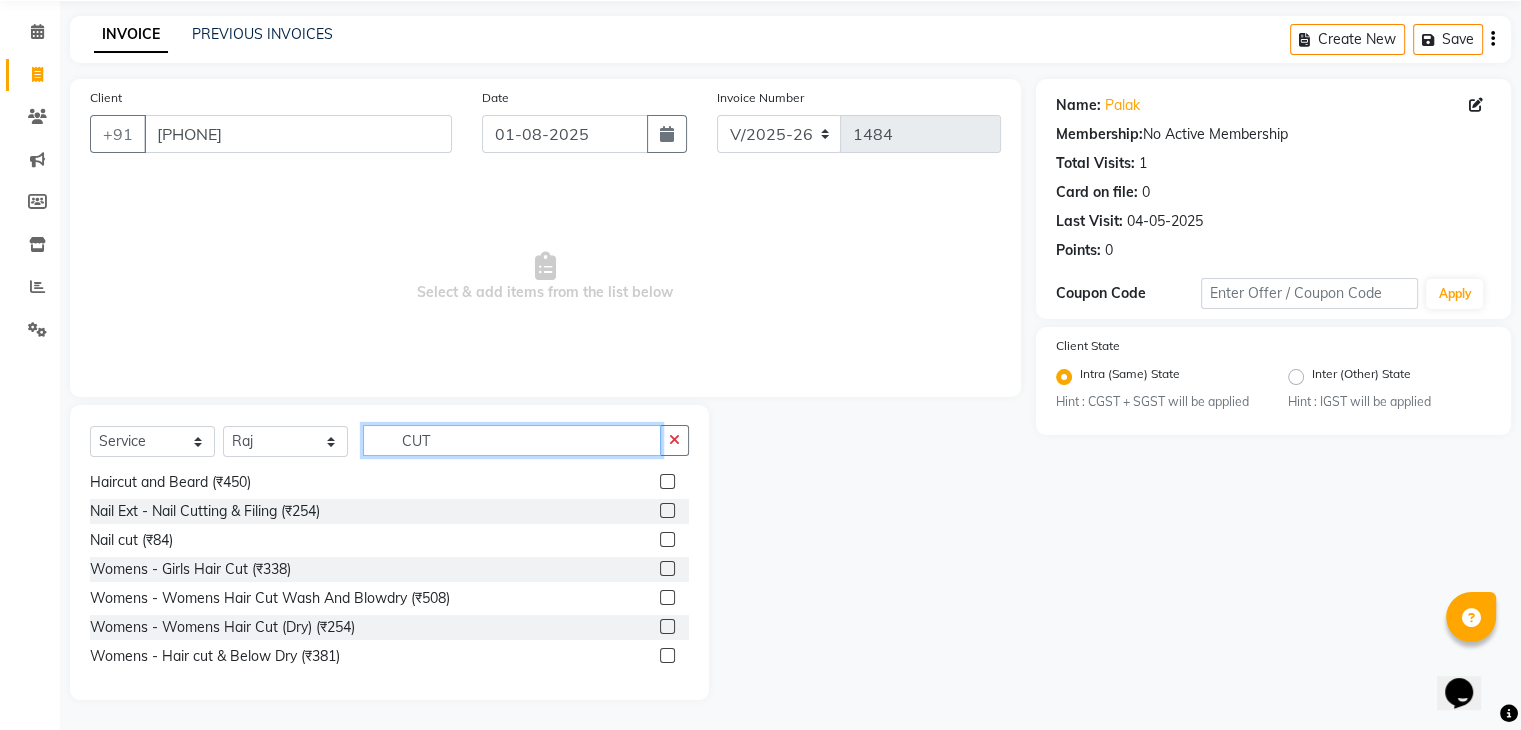 type on "CUT" 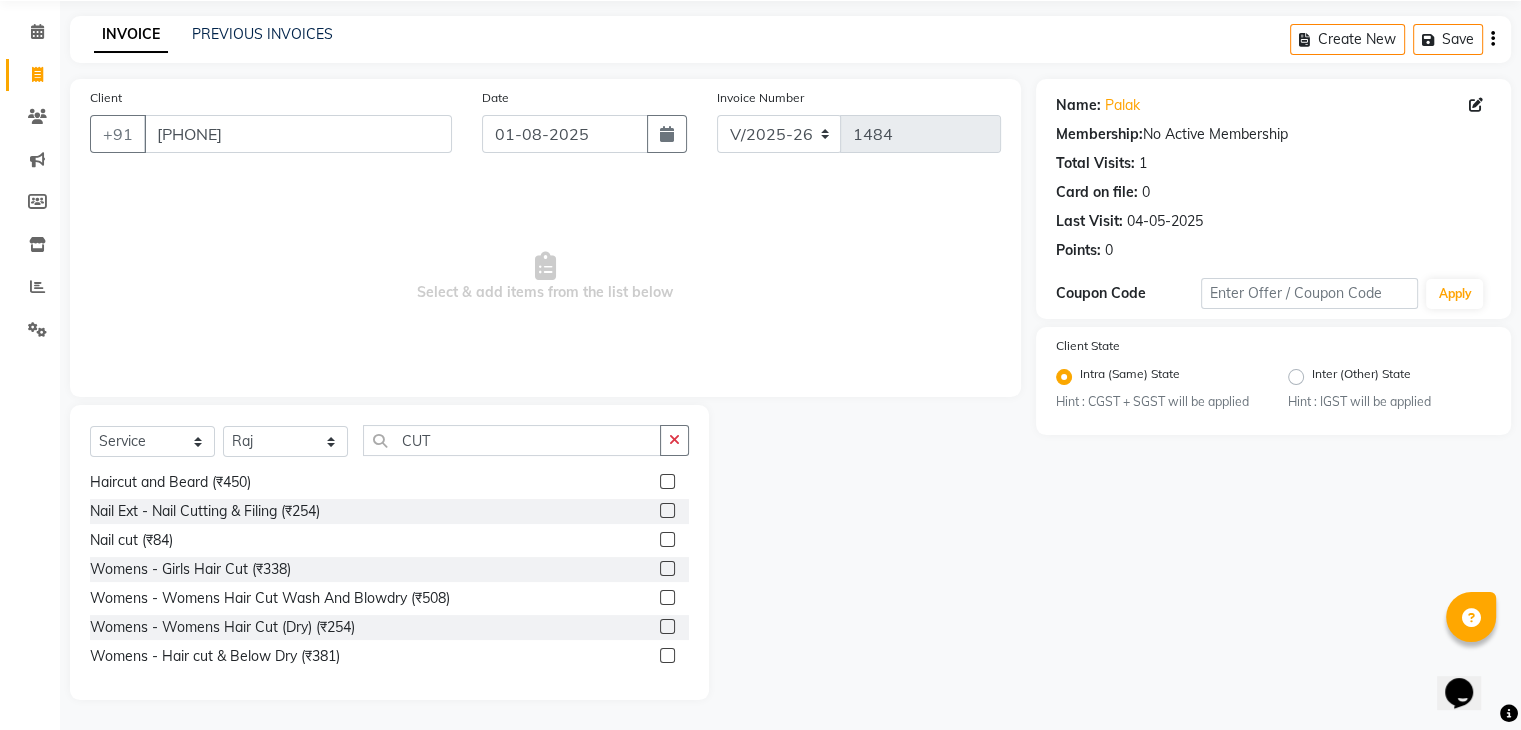 click 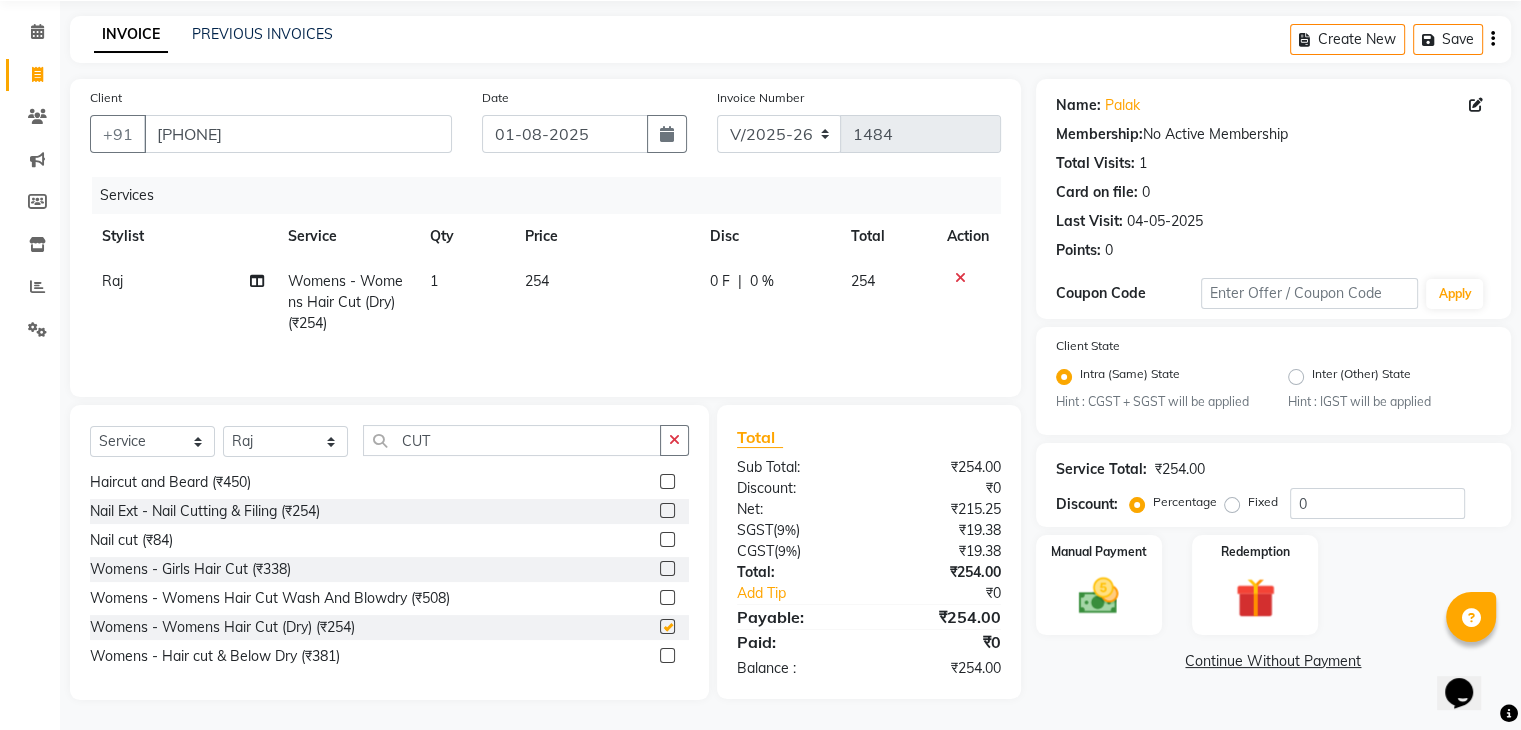 checkbox on "false" 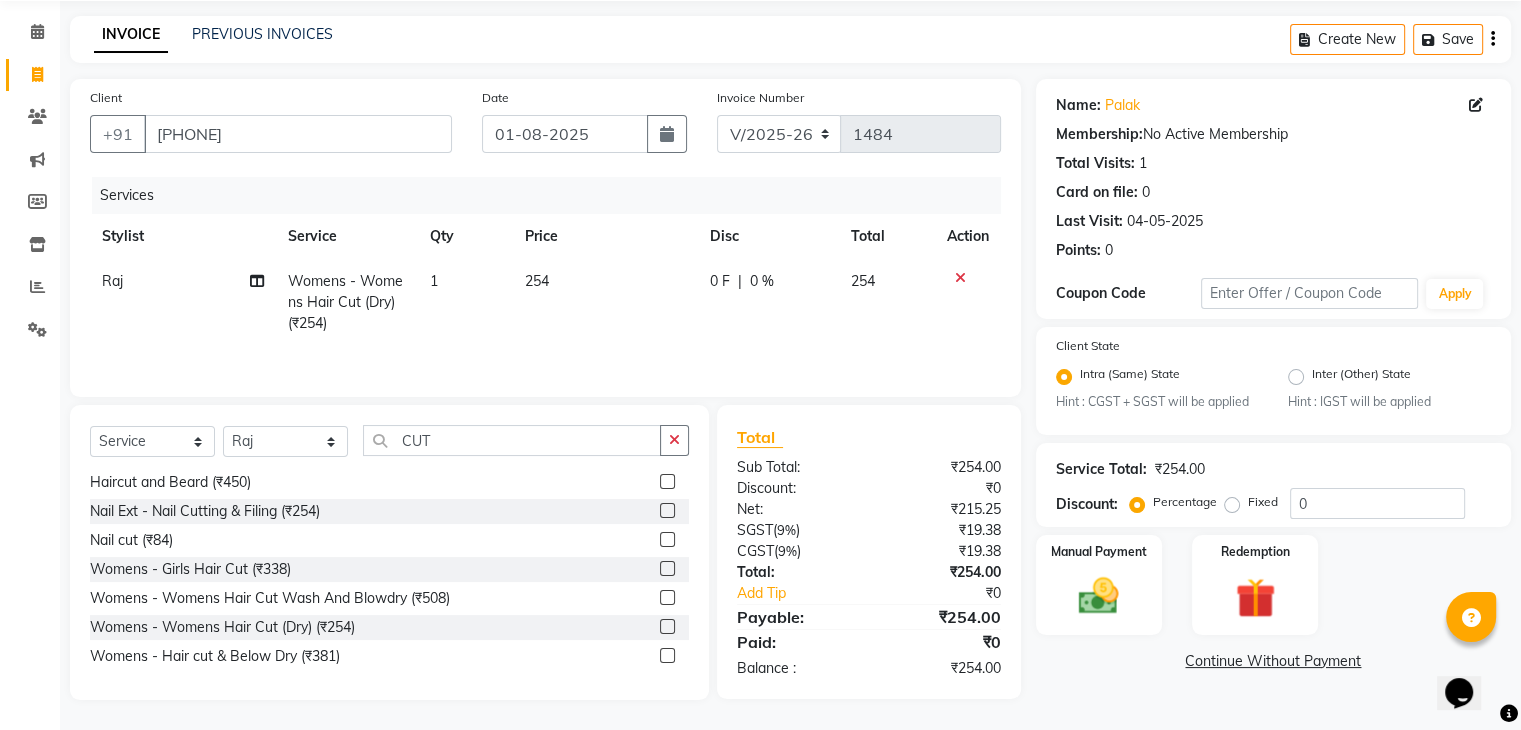 click on "254" 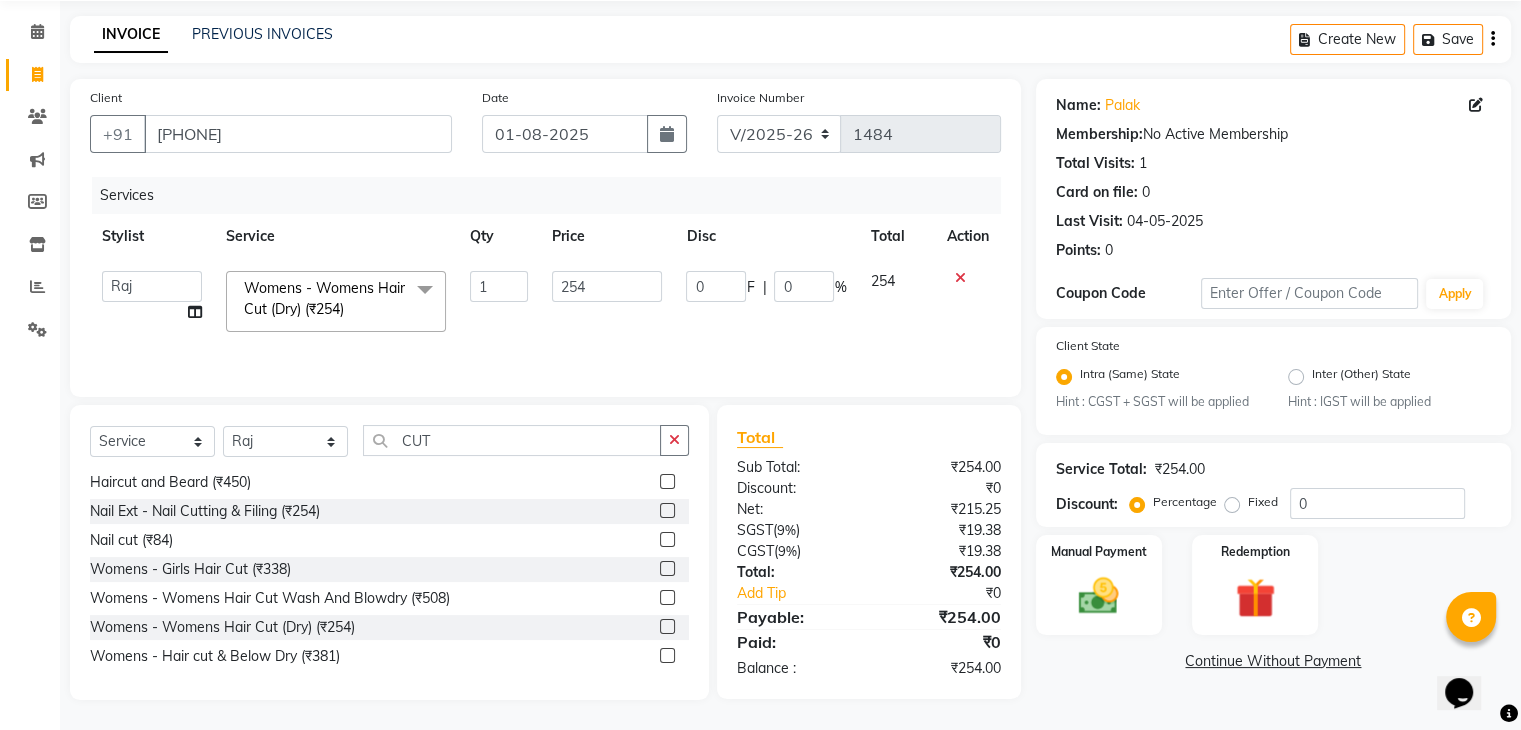 click on "254" 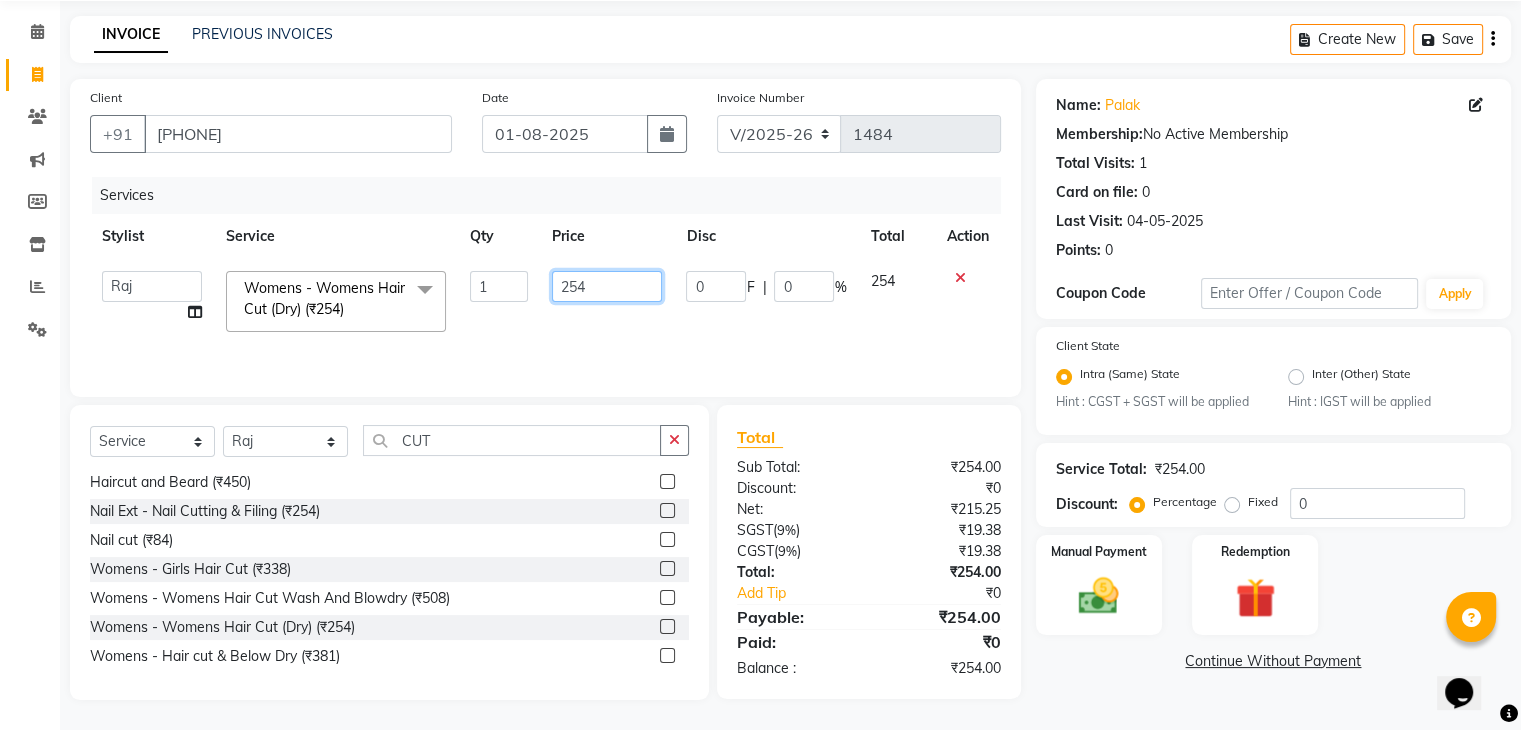 click on "254" 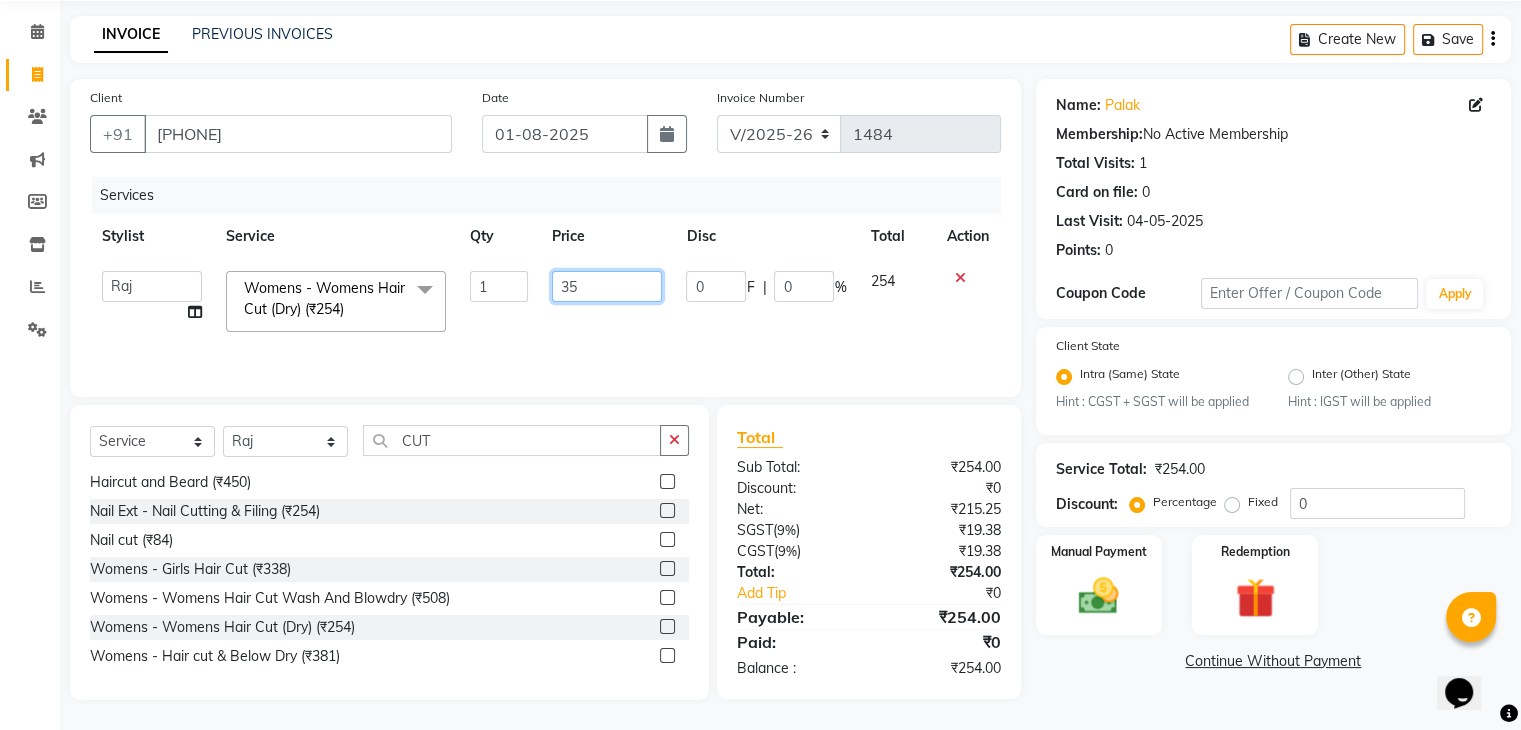 type on "350" 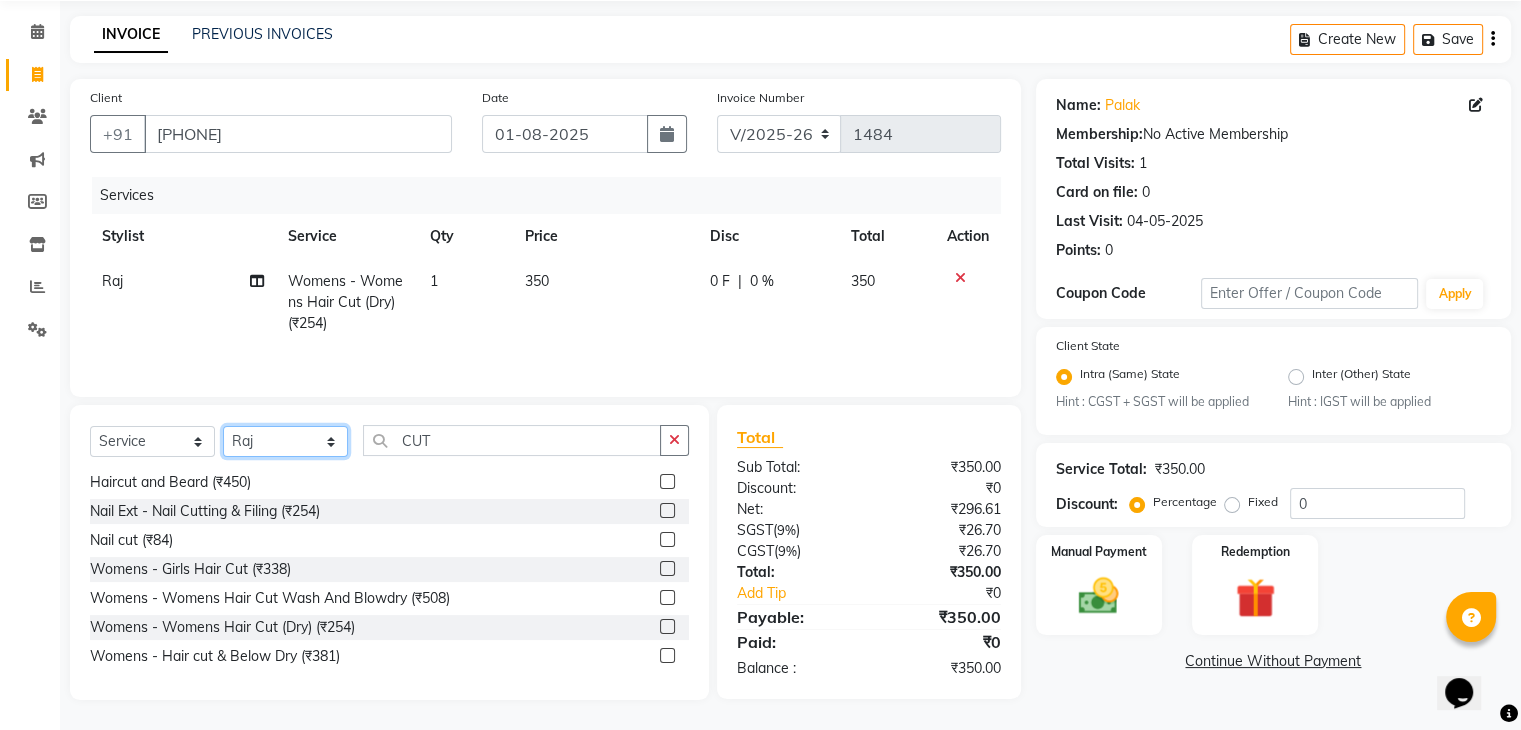 click on "Select Stylist Admin Aman Gayatri Jeetu Mick Raj Rashmi Rasika Sarang" 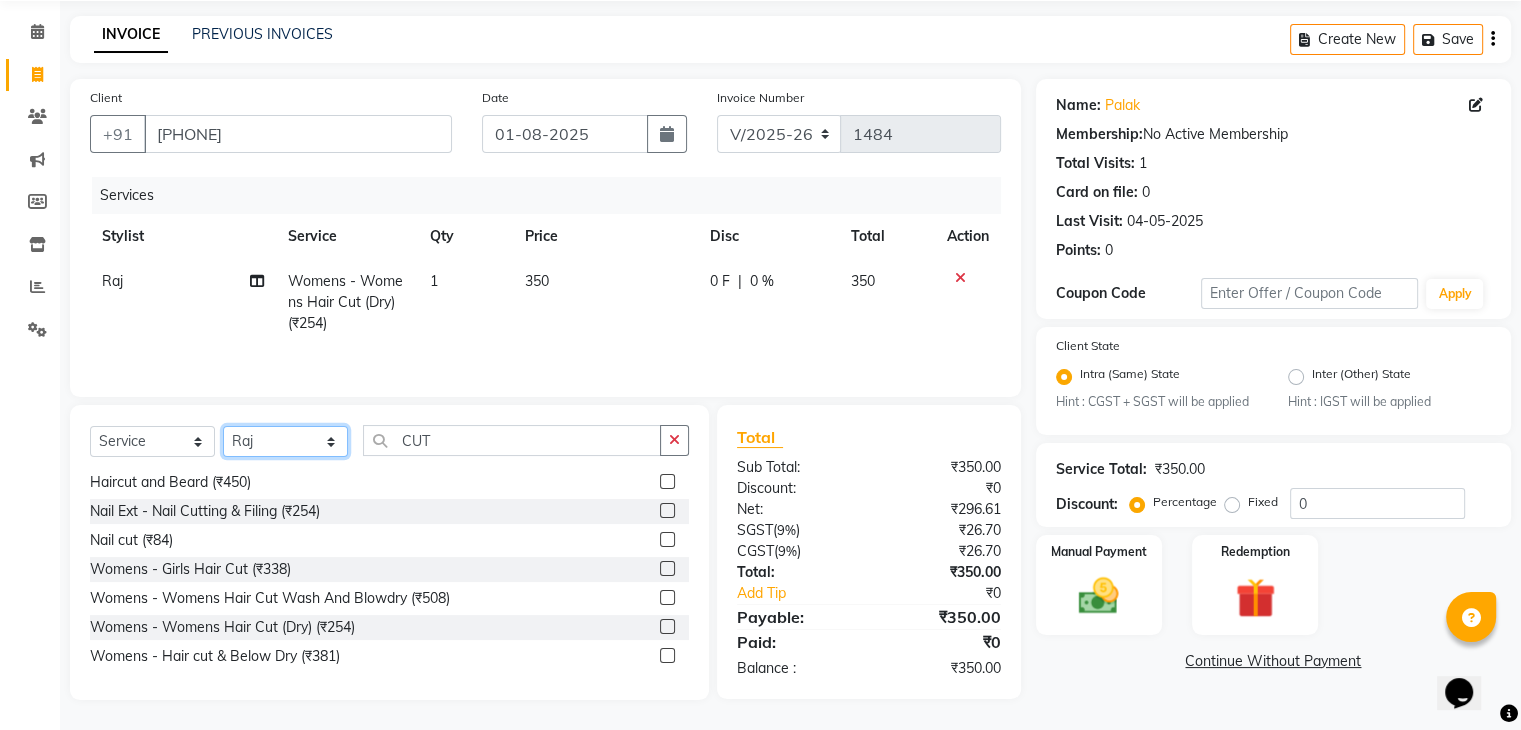 select on "46993" 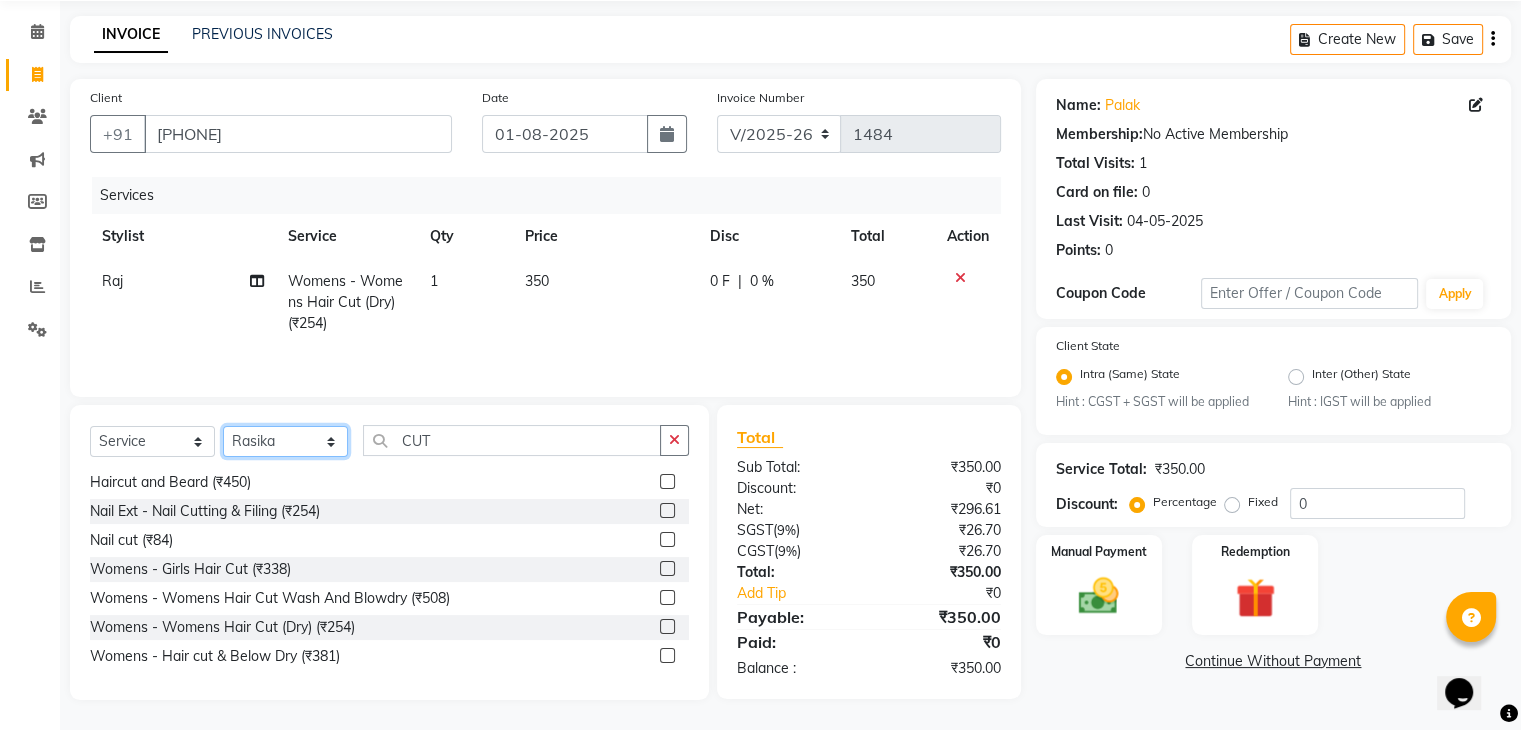 click on "Select Stylist Admin Aman Gayatri Jeetu Mick Raj Rashmi Rasika Sarang" 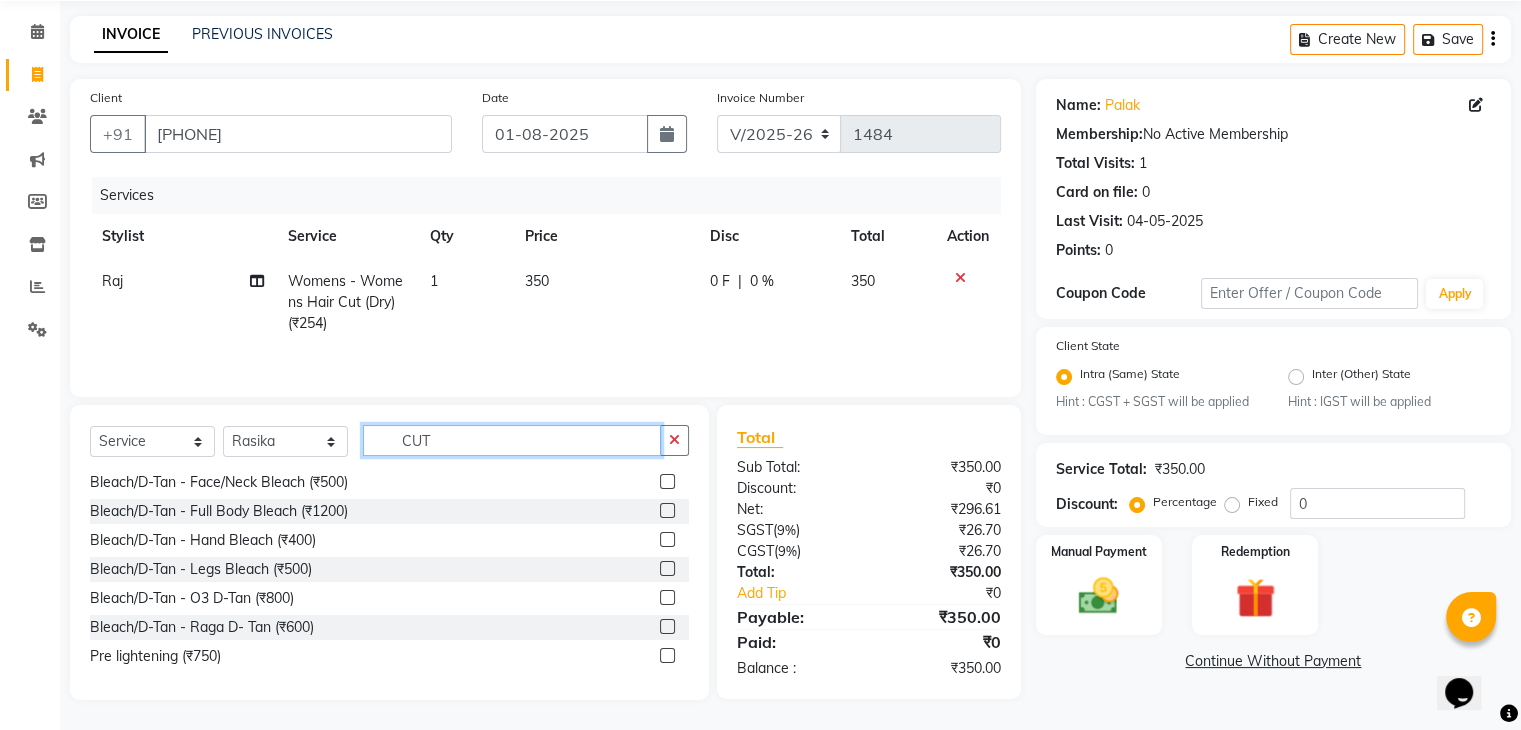 click on "CUT" 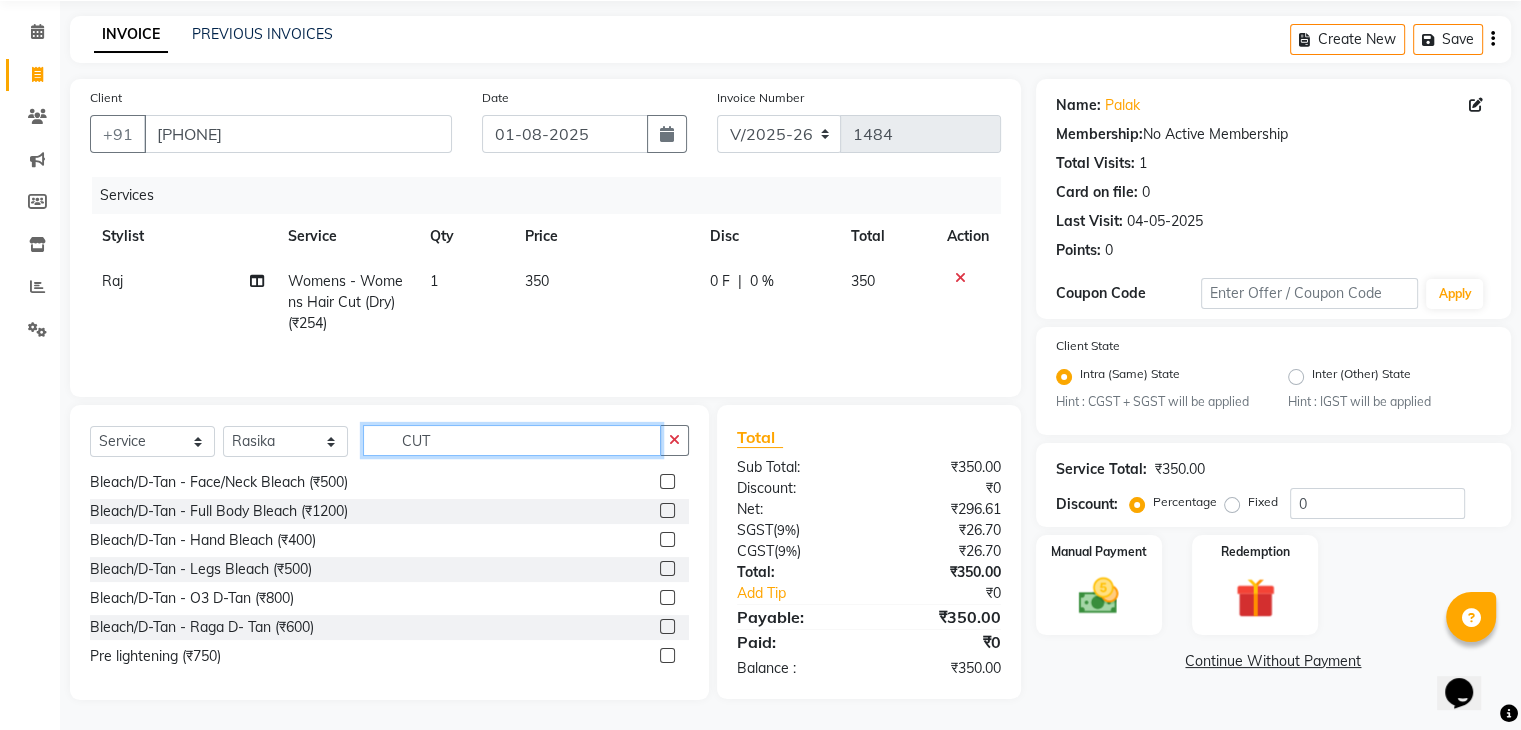 click on "CUT" 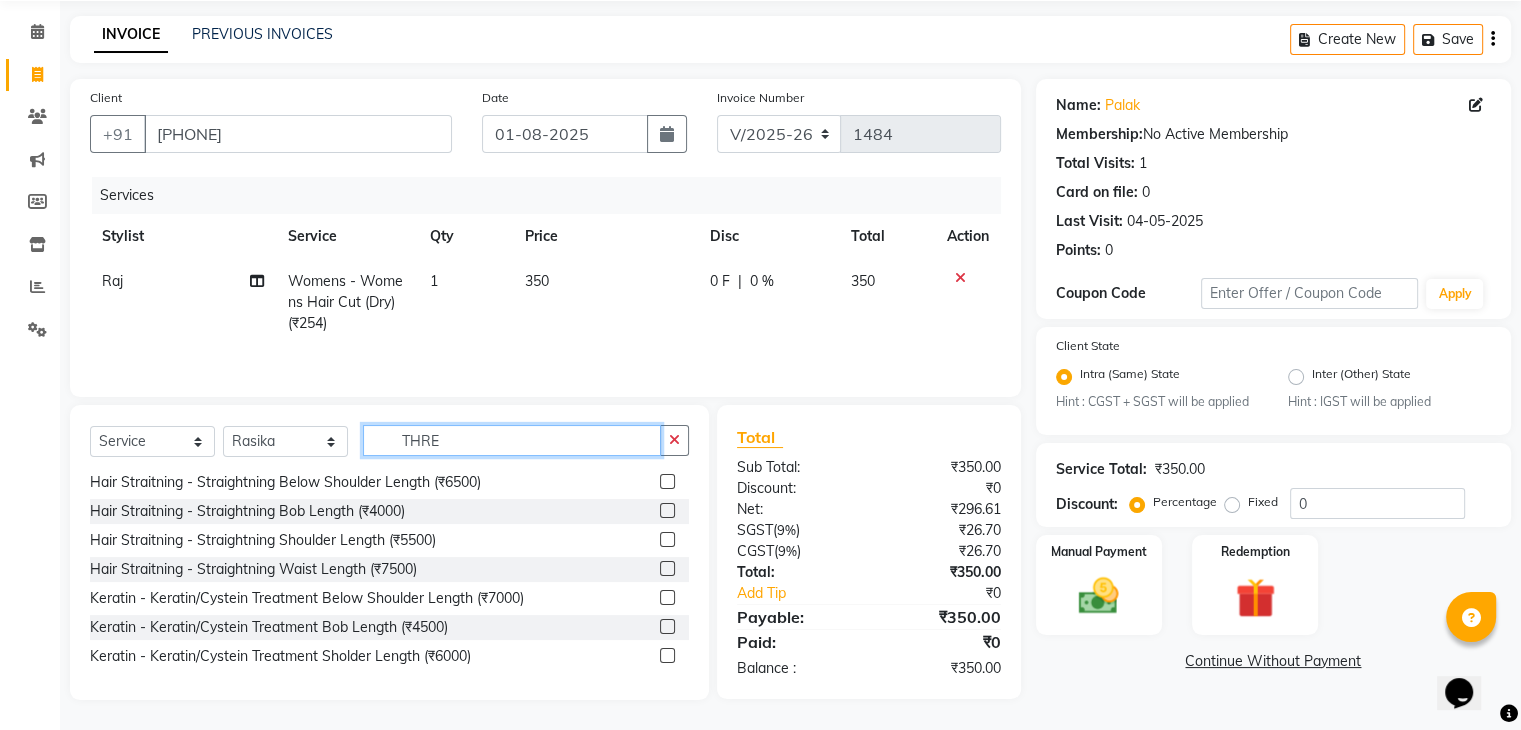 scroll, scrollTop: 3, scrollLeft: 0, axis: vertical 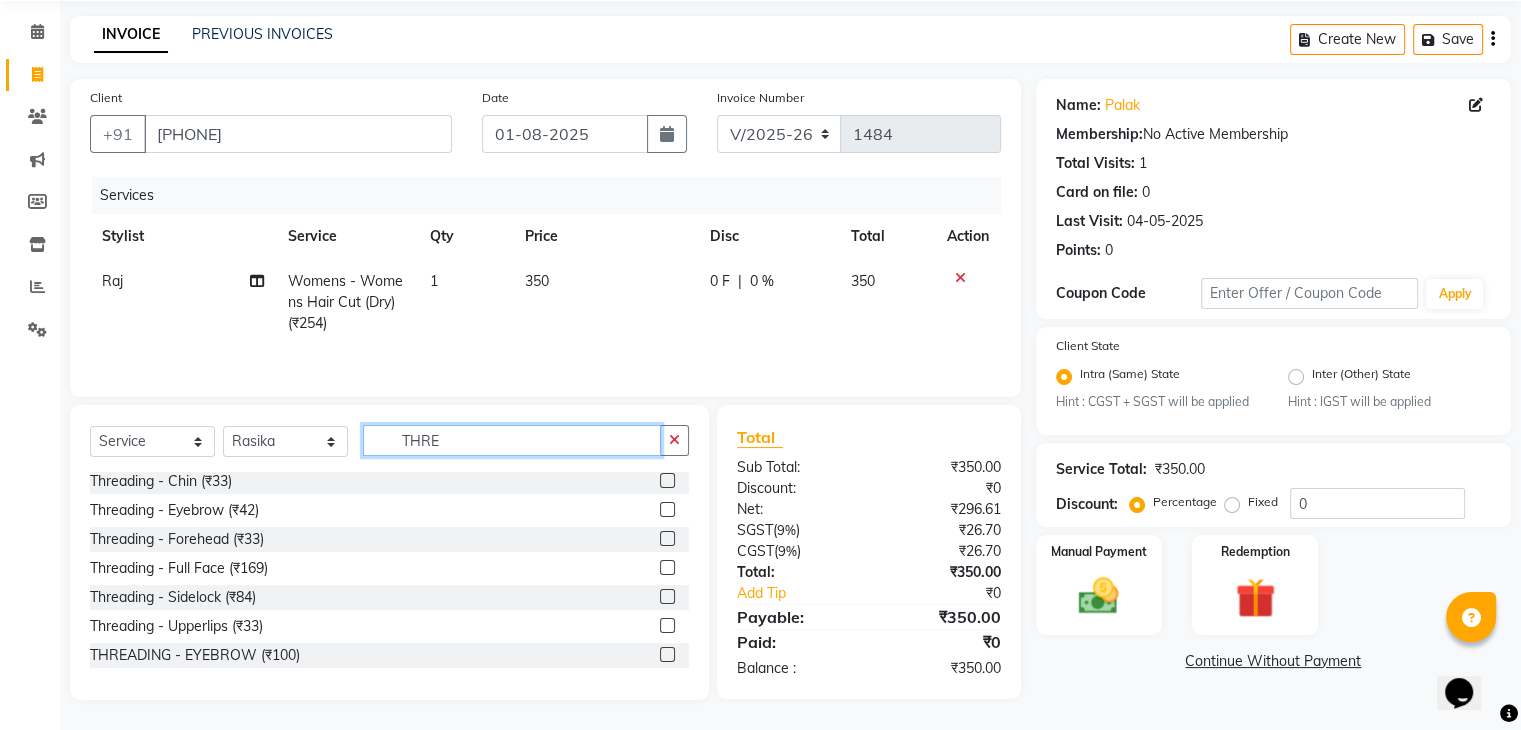 type on "THRE" 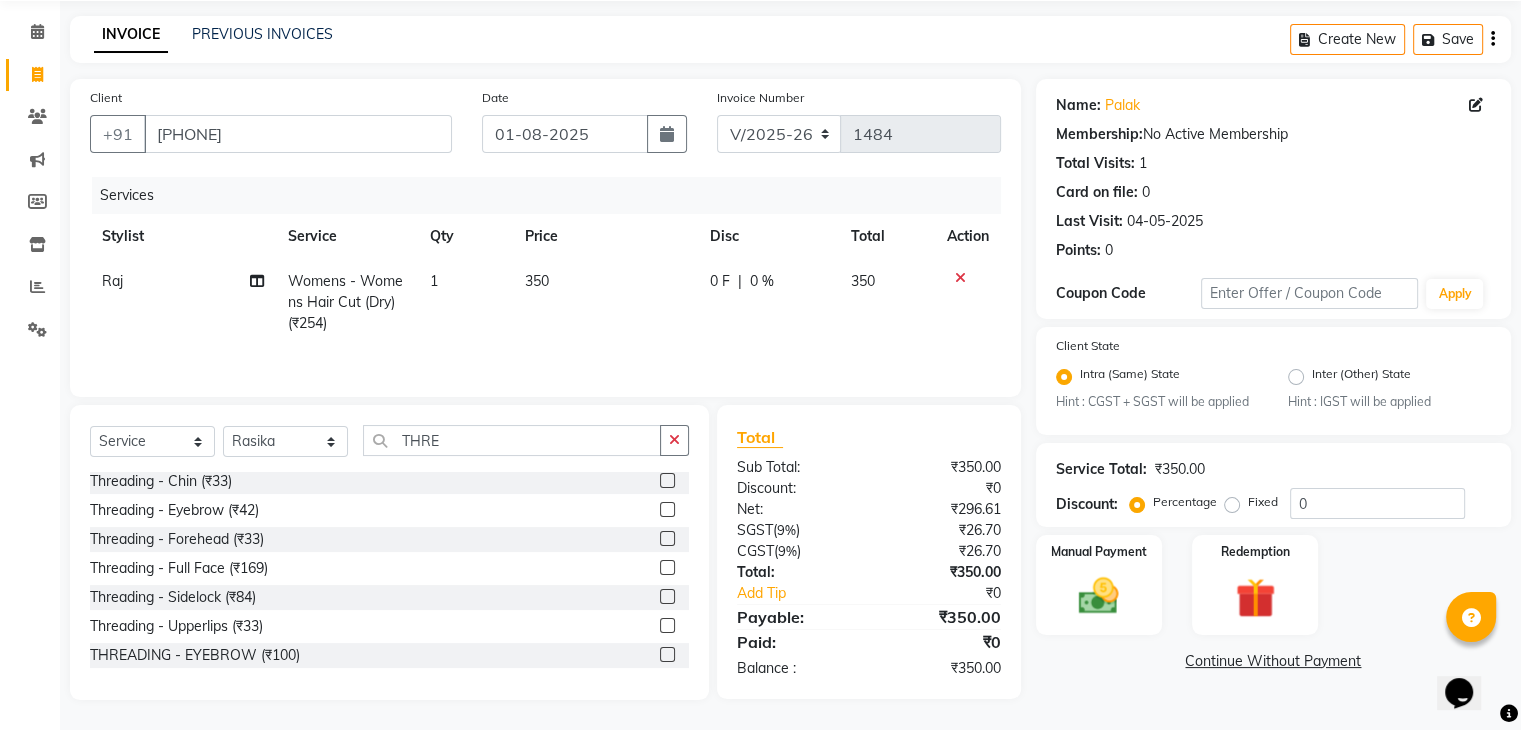 click 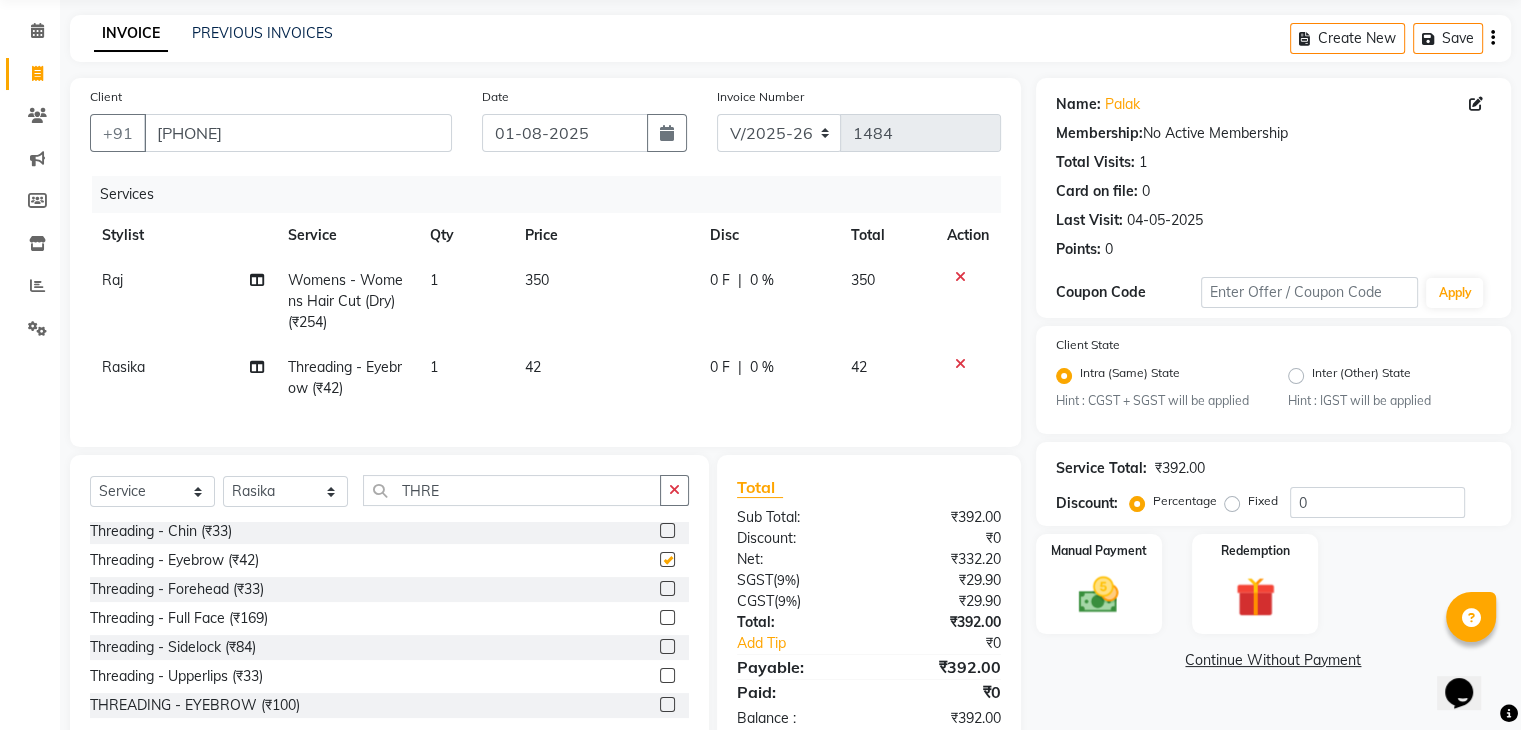checkbox on "false" 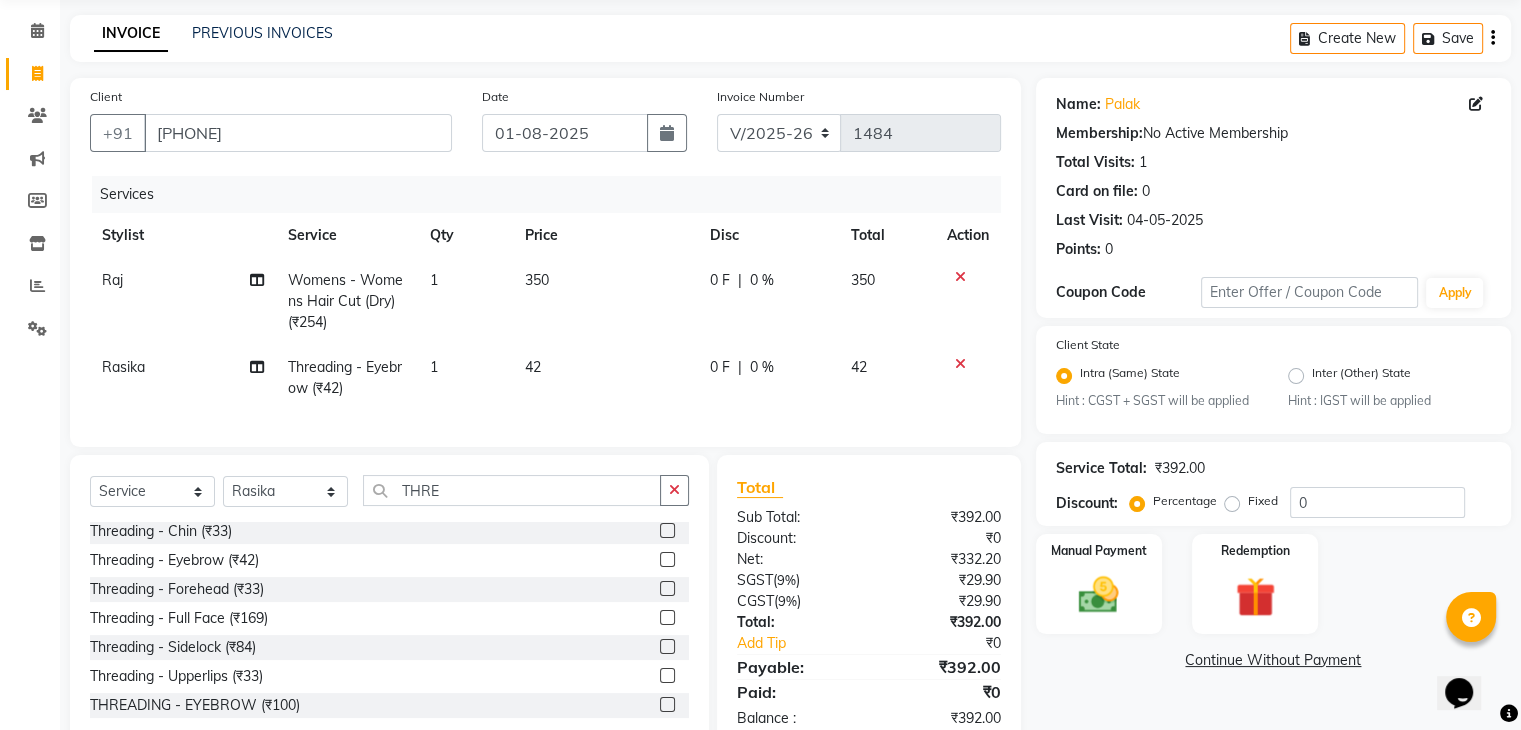 click 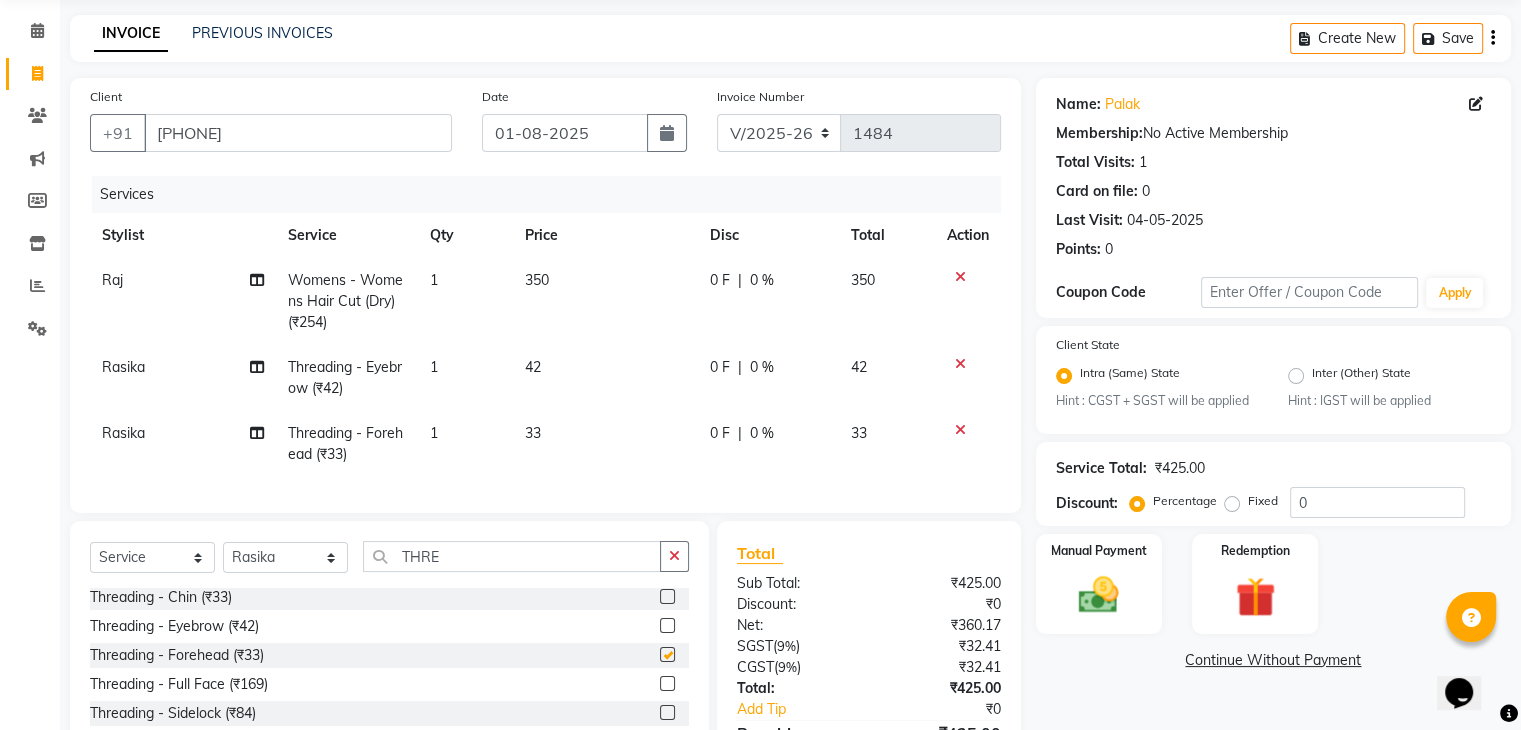 checkbox on "false" 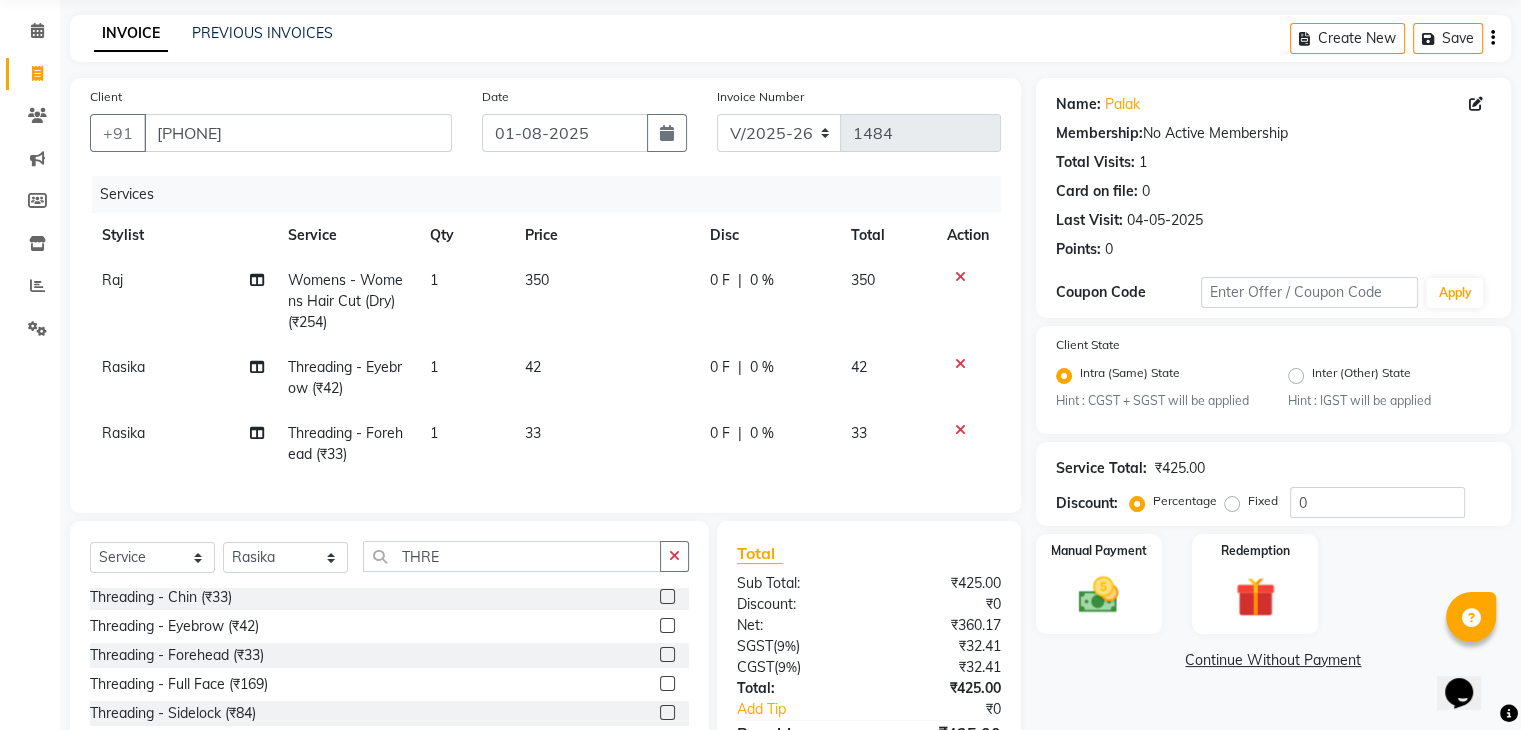click on "42" 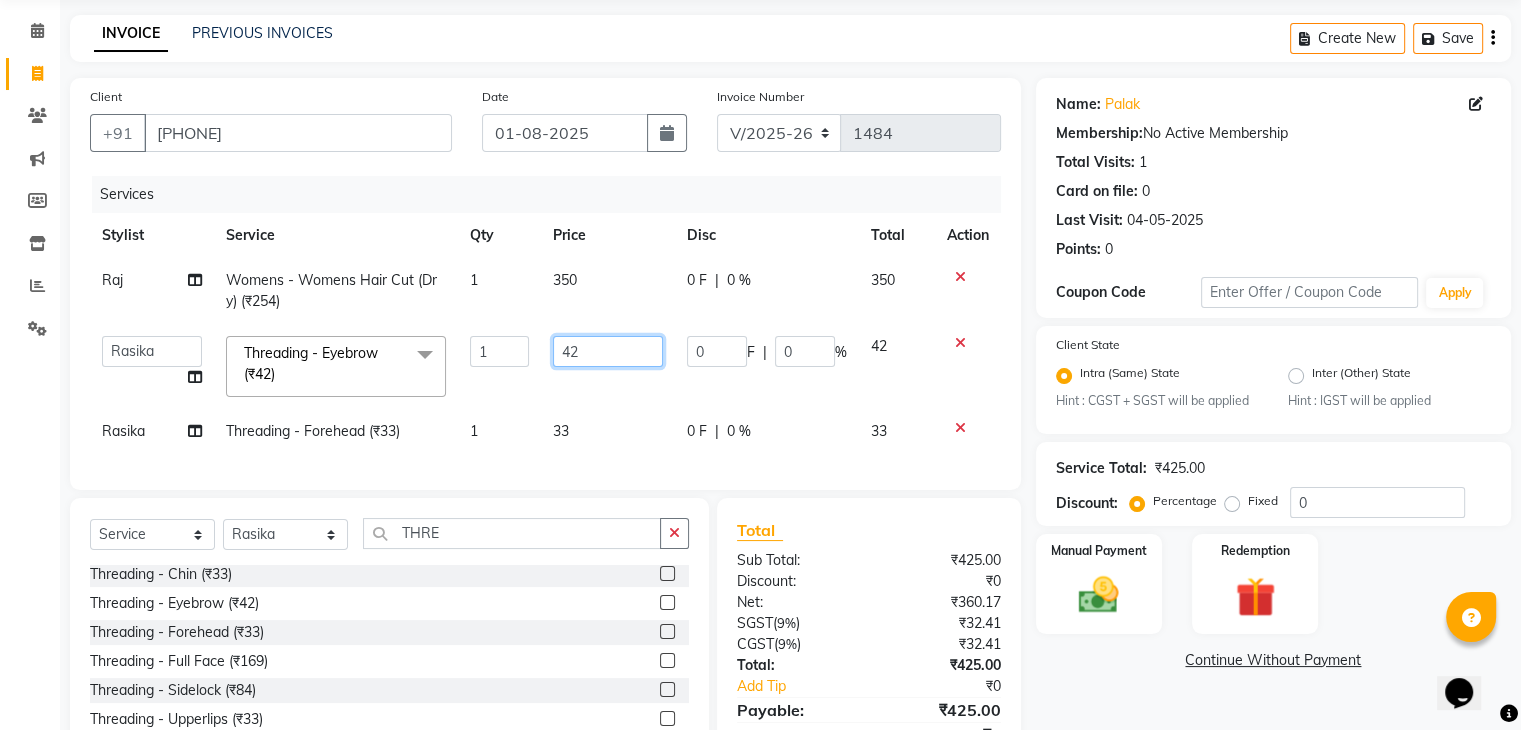 click on "42" 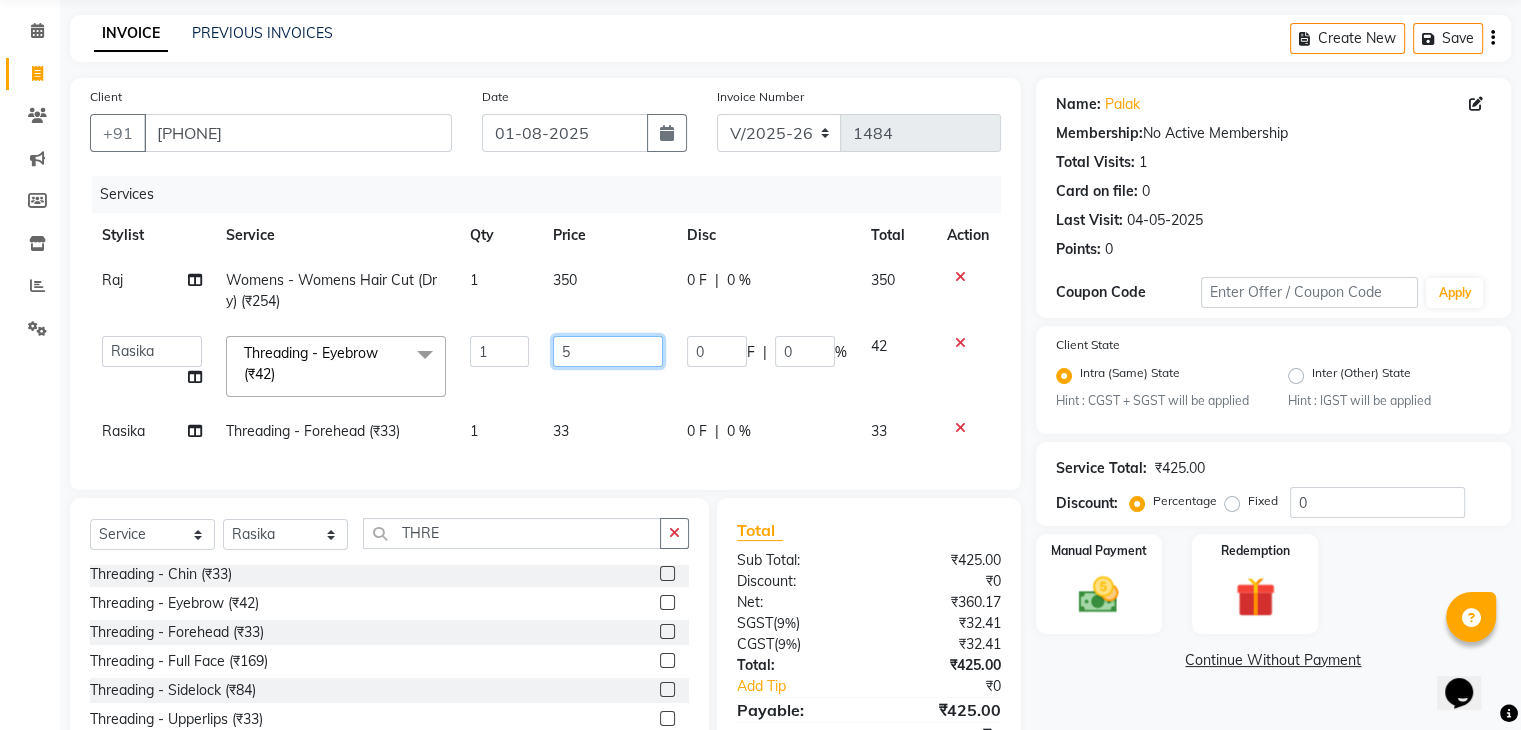 type on "50" 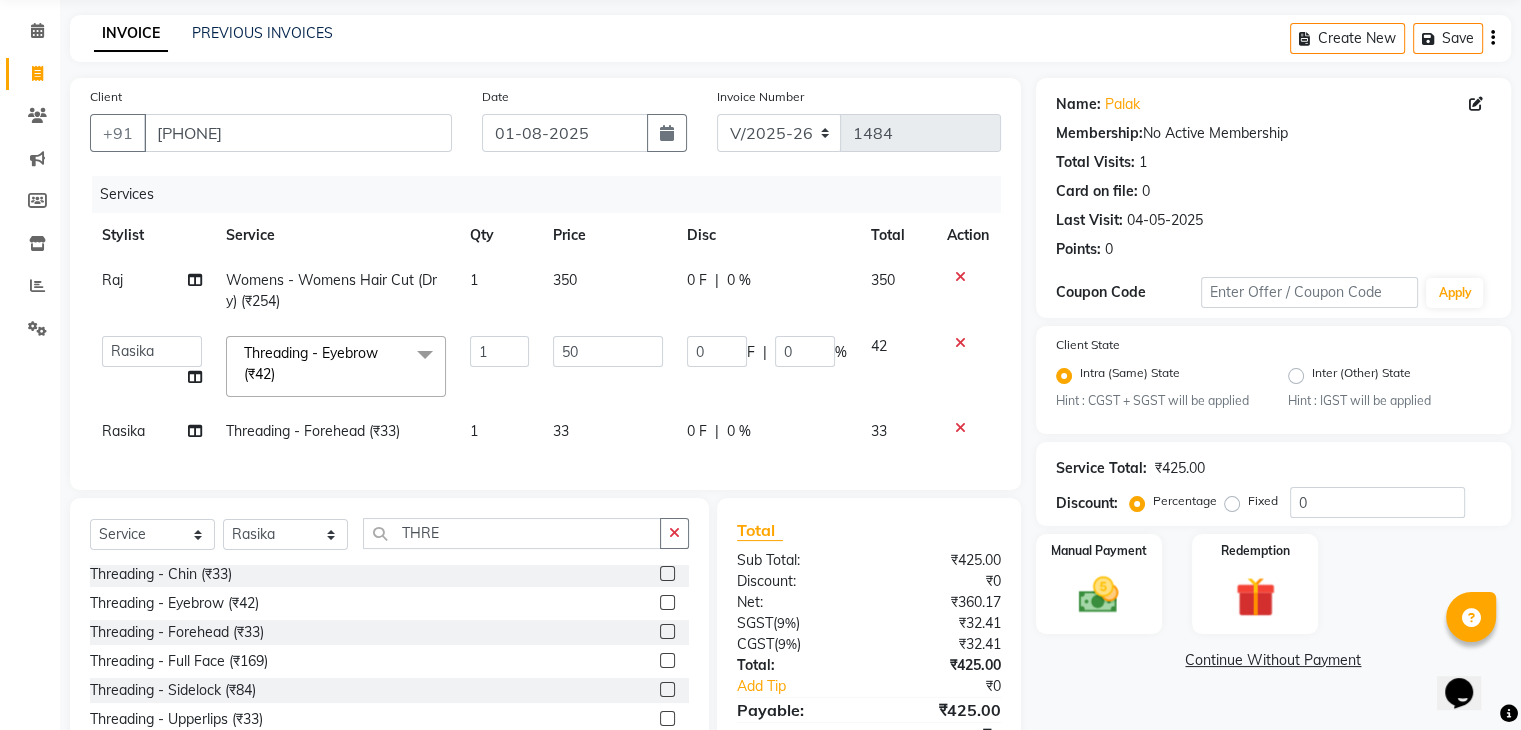 click on "33" 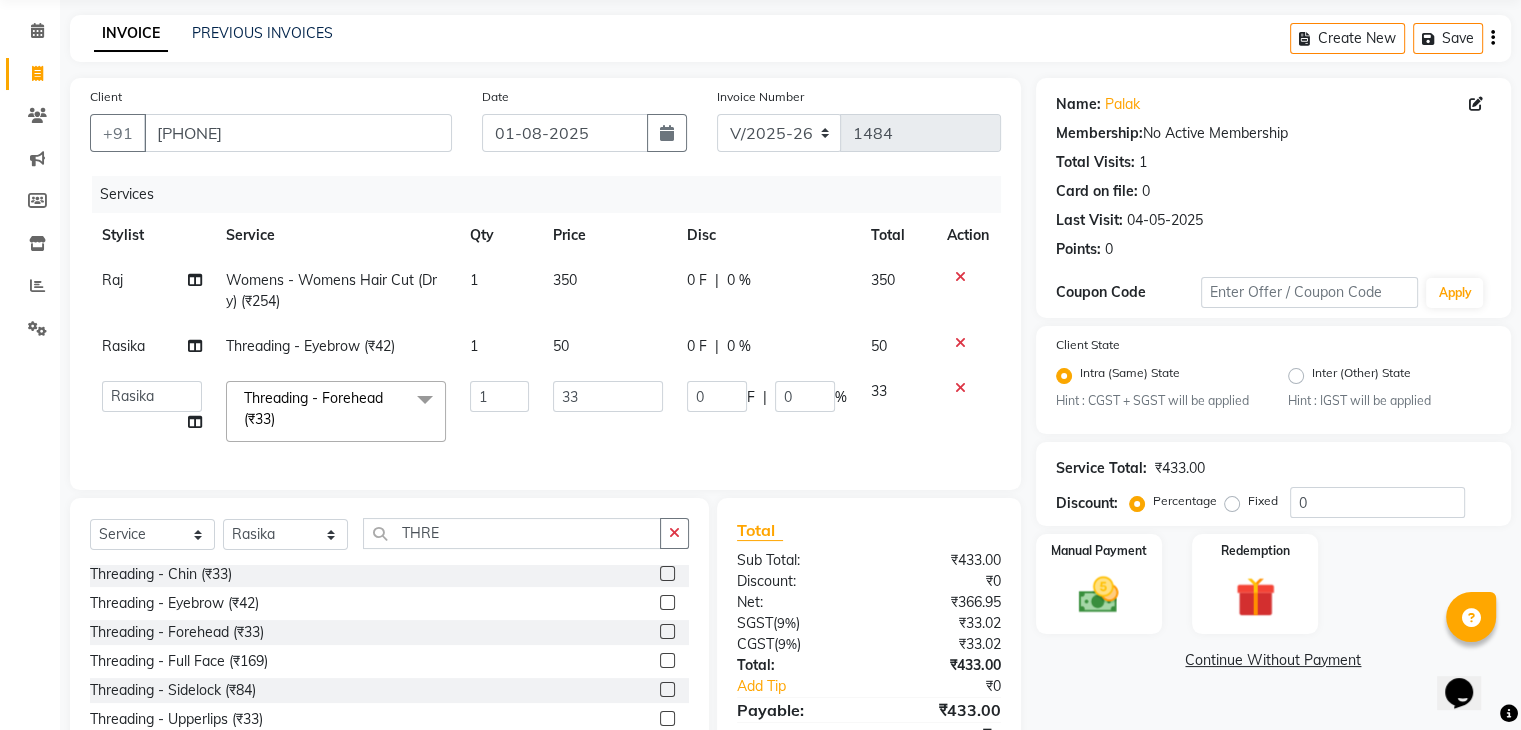 click on "33" 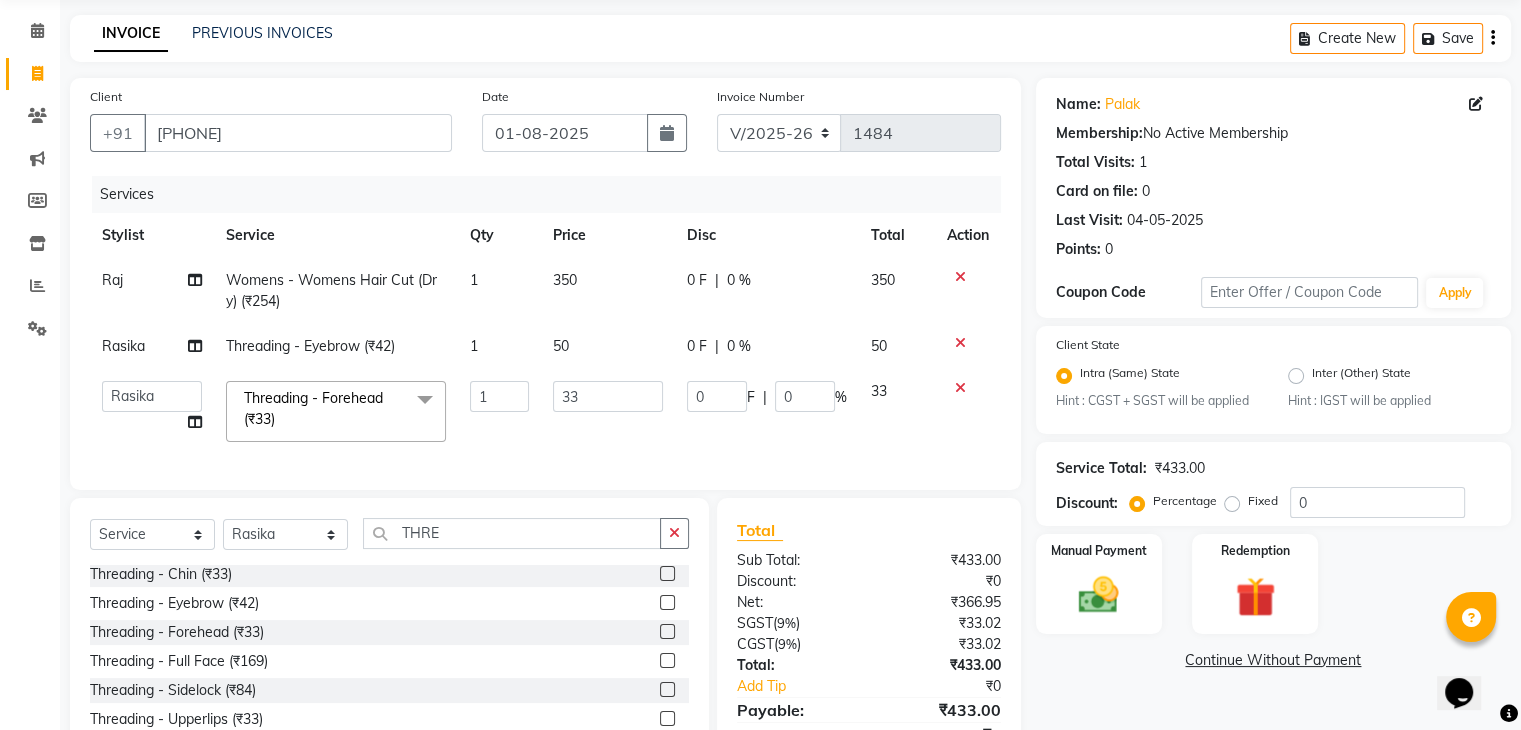 click on "33" 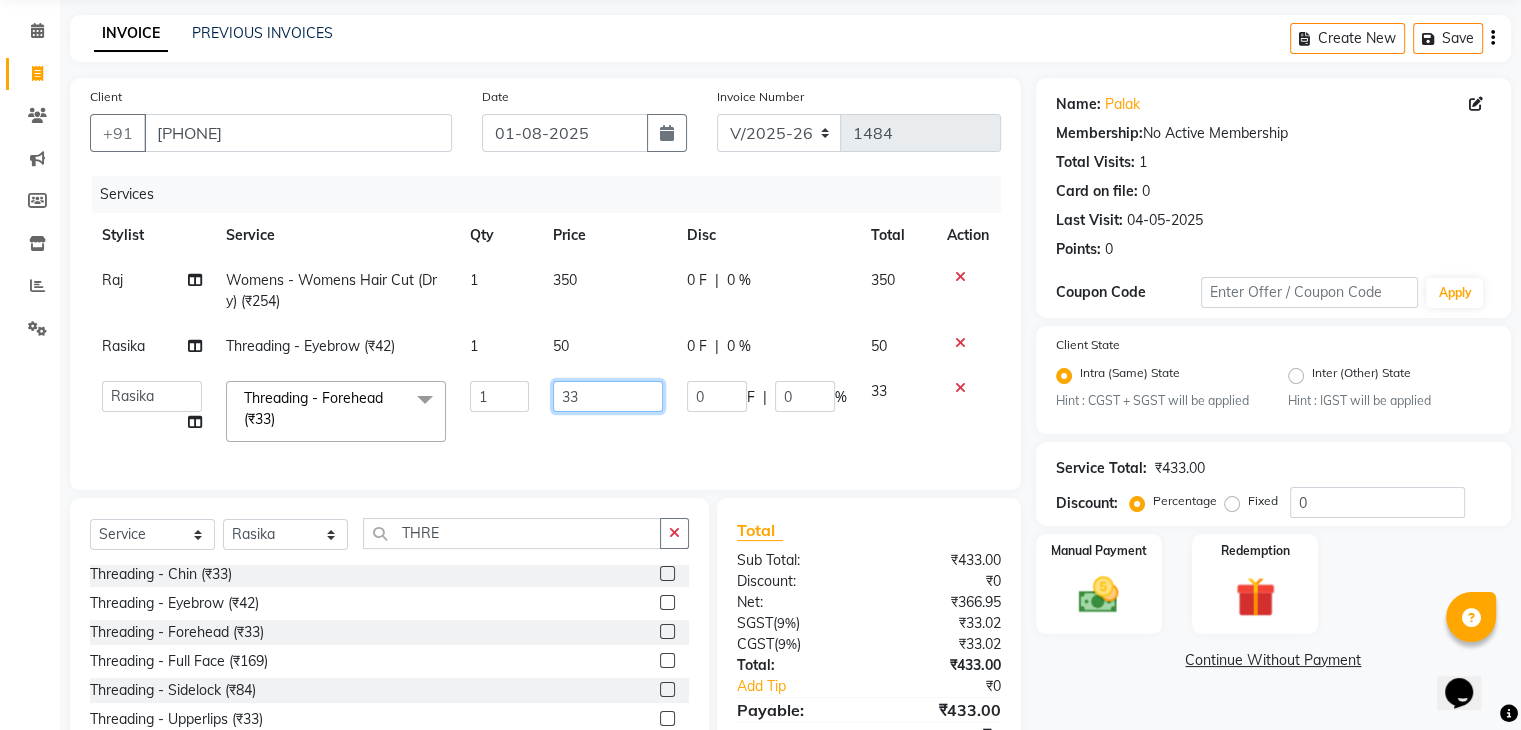 drag, startPoint x: 602, startPoint y: 413, endPoint x: 597, endPoint y: 398, distance: 15.811388 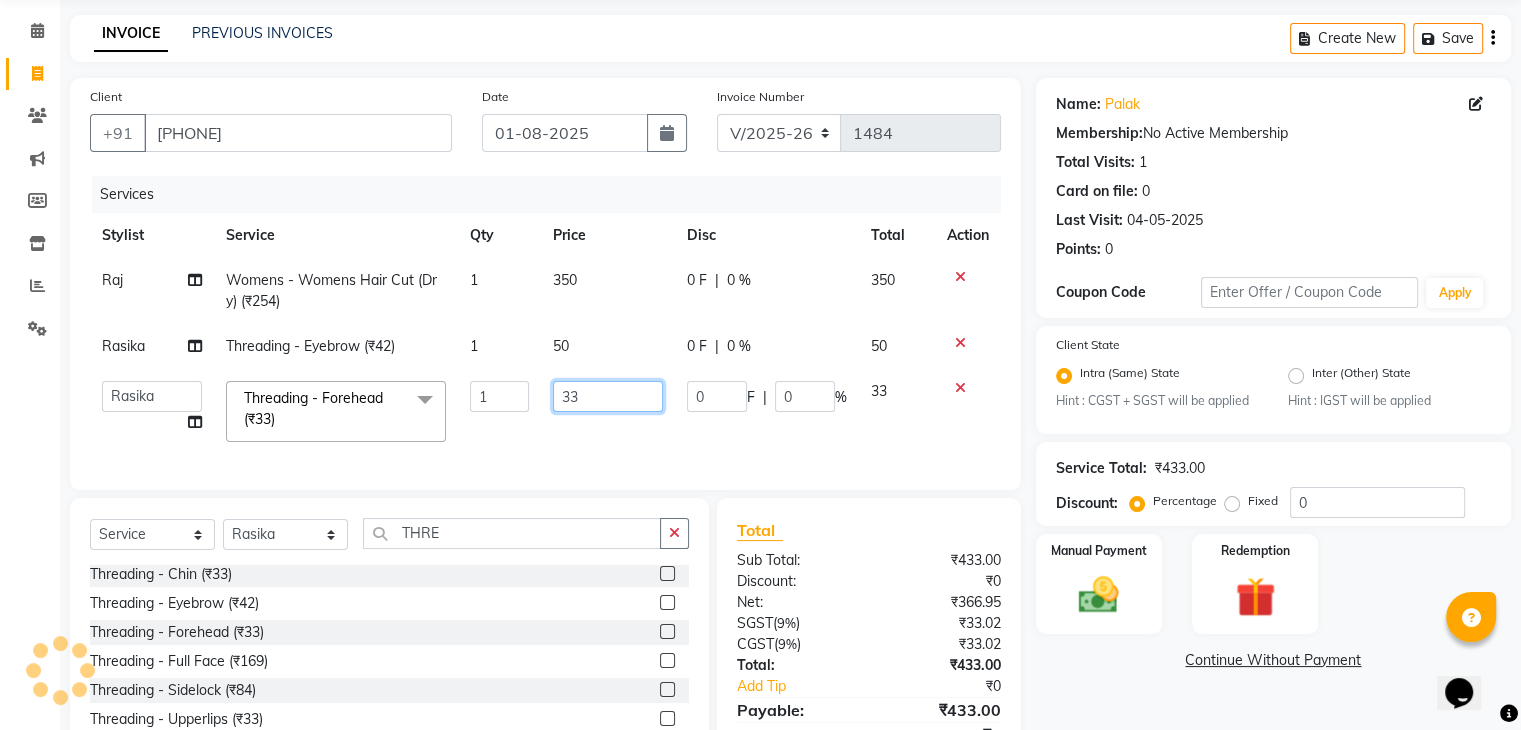 click on "33" 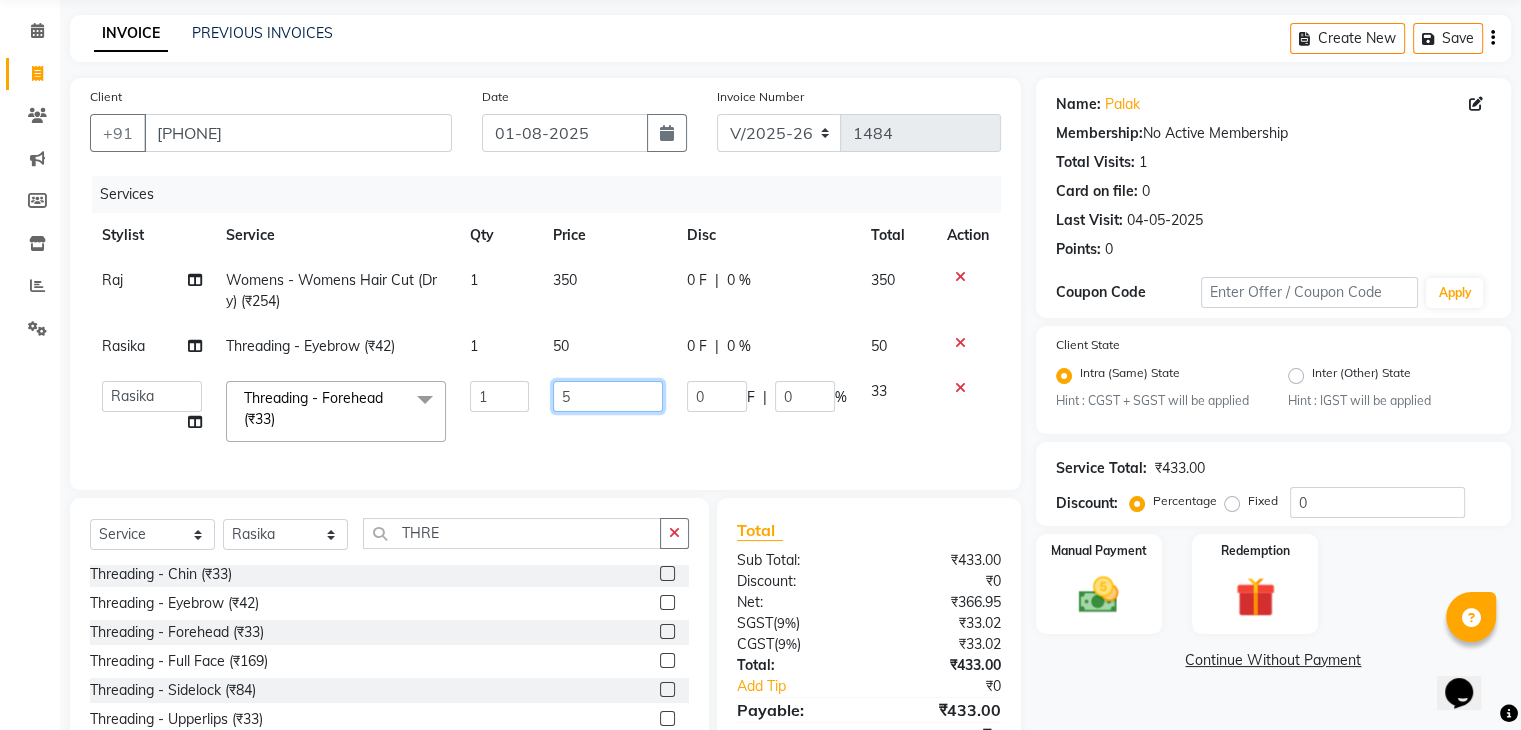 type on "50" 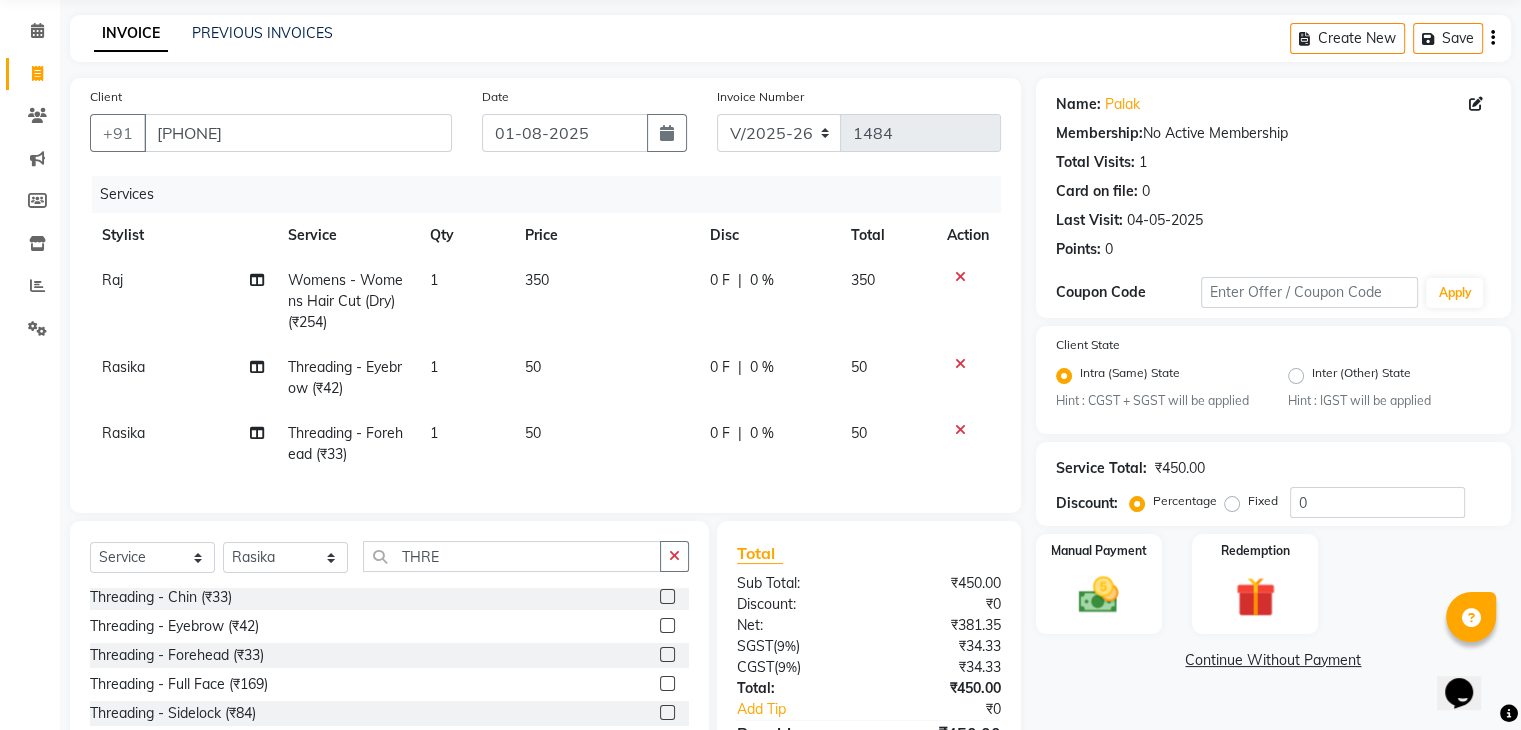 click on "Client +91 7620212255 Date 01-08-2025 Invoice Number V/2025 V/2025-26 1484 Services Stylist Service Qty Price Disc Total Action Raj Womens - Womens Hair Cut (Dry) (₹254) 1 350 0 F | 0 % 350 Rasika Threading - Eyebrow (₹42) 1 50 0 F | 0 % 50 Rasika Threading - Forehead (₹33) 1 50 0 F | 0 % 50 Select  Service  Product  Membership  Package Voucher Prepaid Gift Card  Select Stylist Admin Aman Gayatri Jeetu Mick Raj Rashmi Rasika Sarang THRE Threading - Chin (₹33)  Threading - Eyebrow (₹42)  Threading - Forehead (₹33)  Threading - Full Face (₹169)  Threading - Sidelock (₹84)  Threading - Upperlips (₹33)  THREADING - EYEBROW  (₹100)  Total Sub Total: ₹450.00 Discount: ₹0 Net: ₹381.35 SGST  ( 9% ) ₹34.33 CGST  ( 9% ) ₹34.33 Total: ₹450.00 Add Tip ₹0 Payable: ₹450.00 Paid: ₹0 Balance   : ₹450.00" 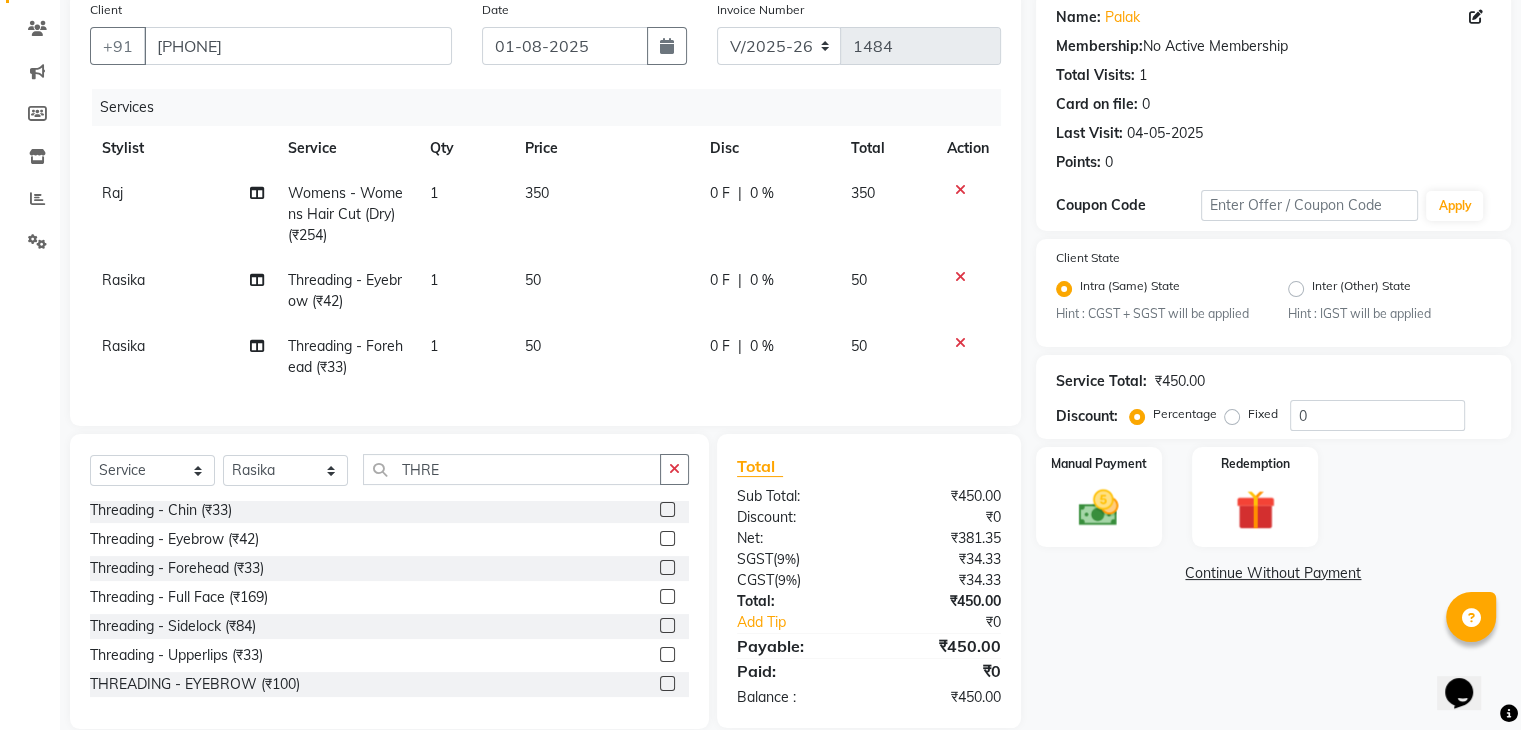 scroll, scrollTop: 160, scrollLeft: 0, axis: vertical 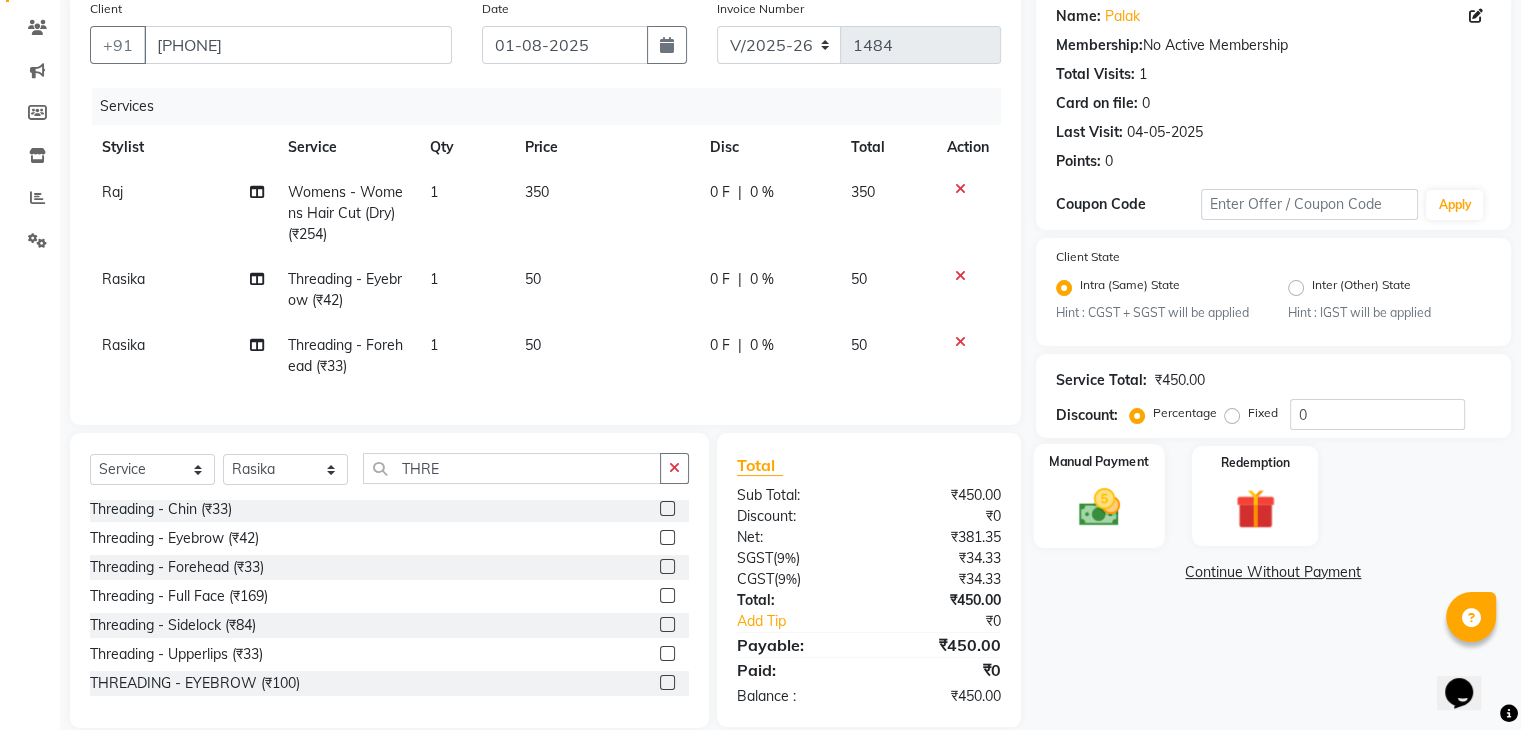 click on "Manual Payment" 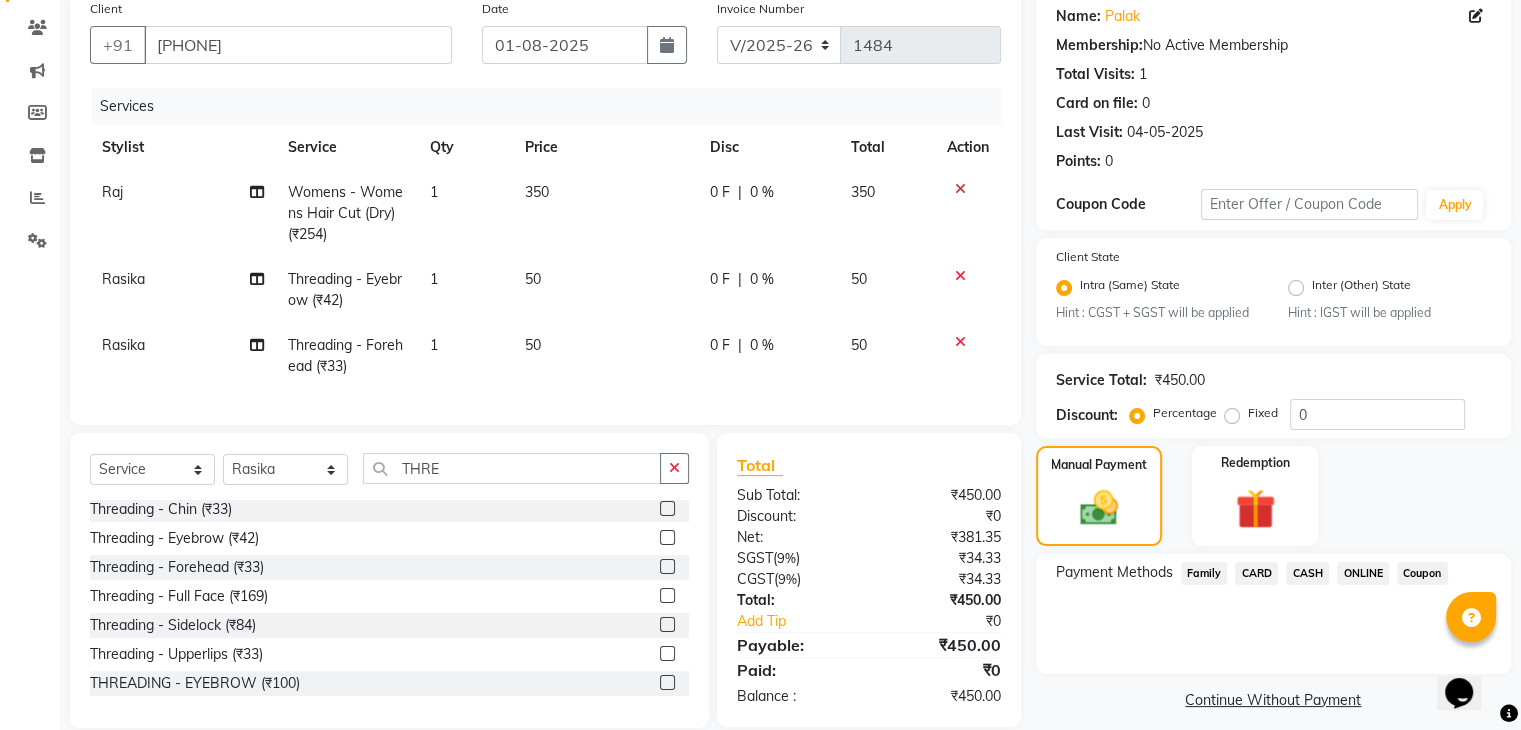 click on "CASH" 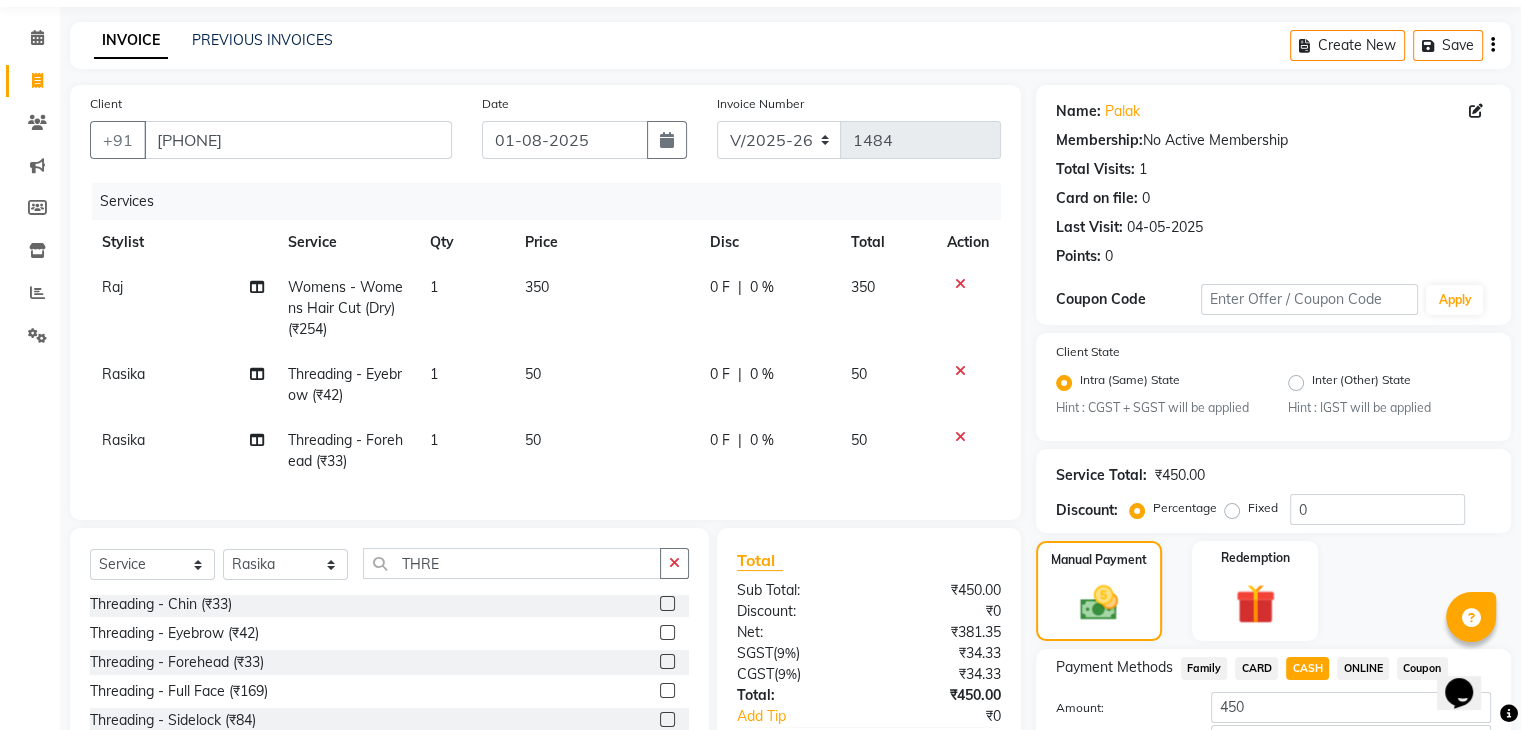 scroll, scrollTop: 208, scrollLeft: 0, axis: vertical 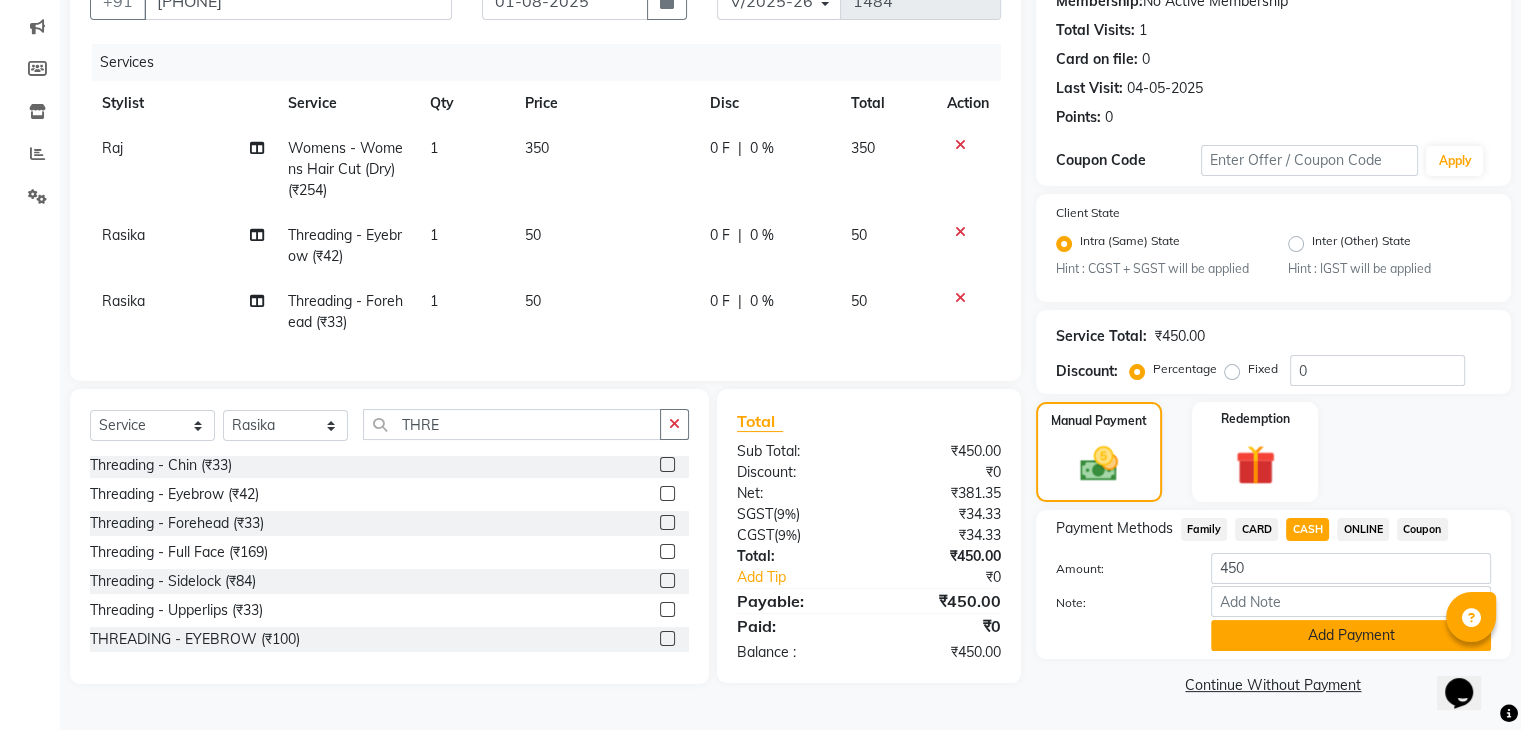 click on "Add Payment" 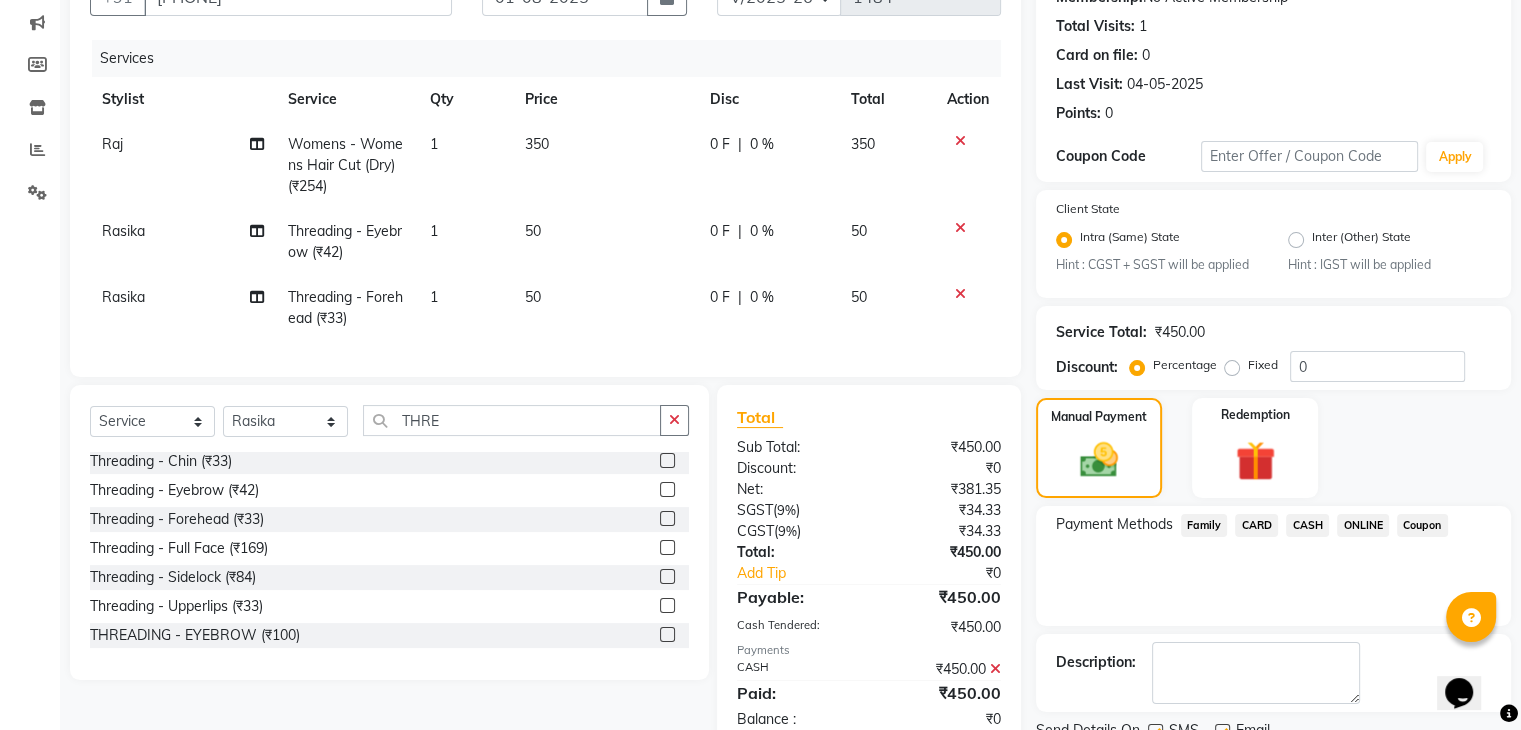 scroll, scrollTop: 289, scrollLeft: 0, axis: vertical 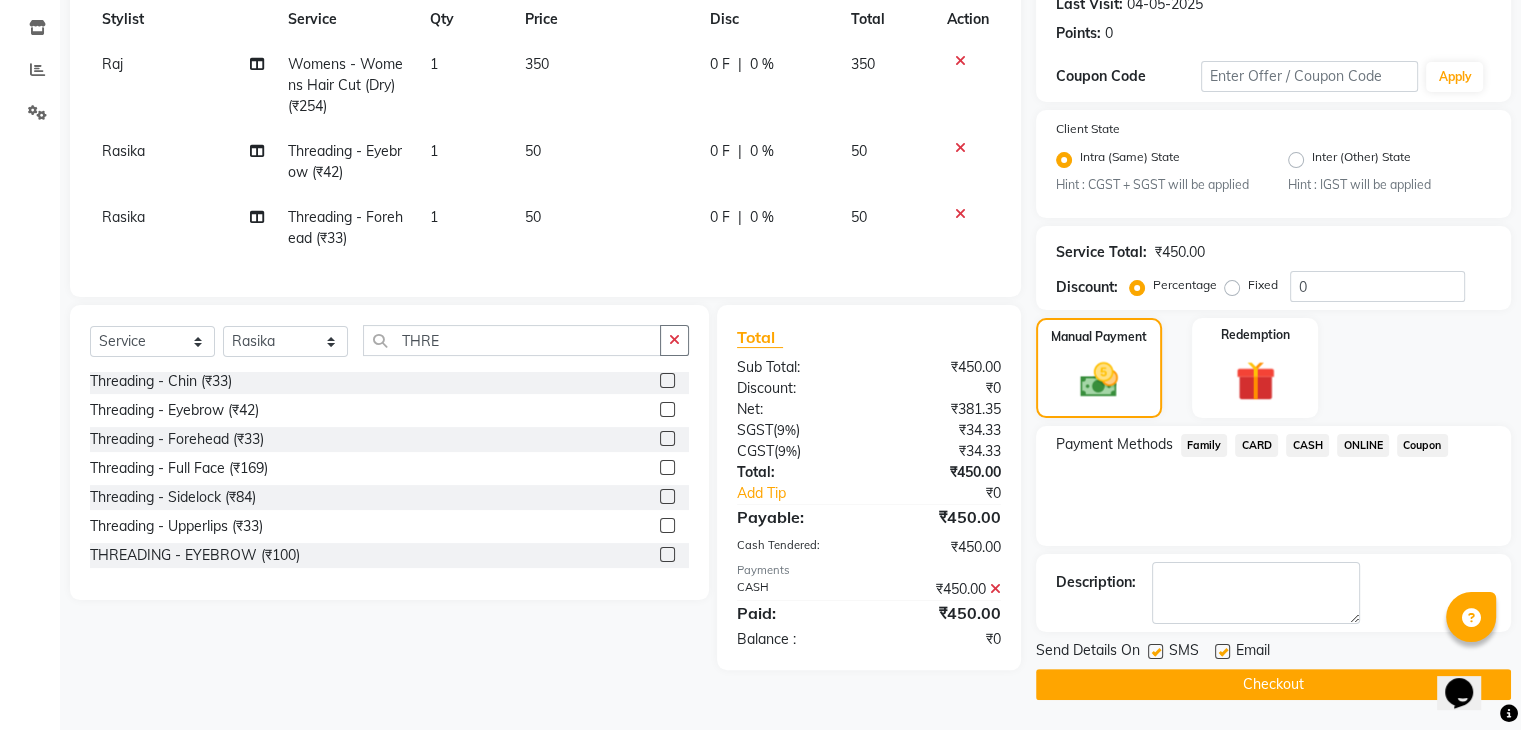 click on "Checkout" 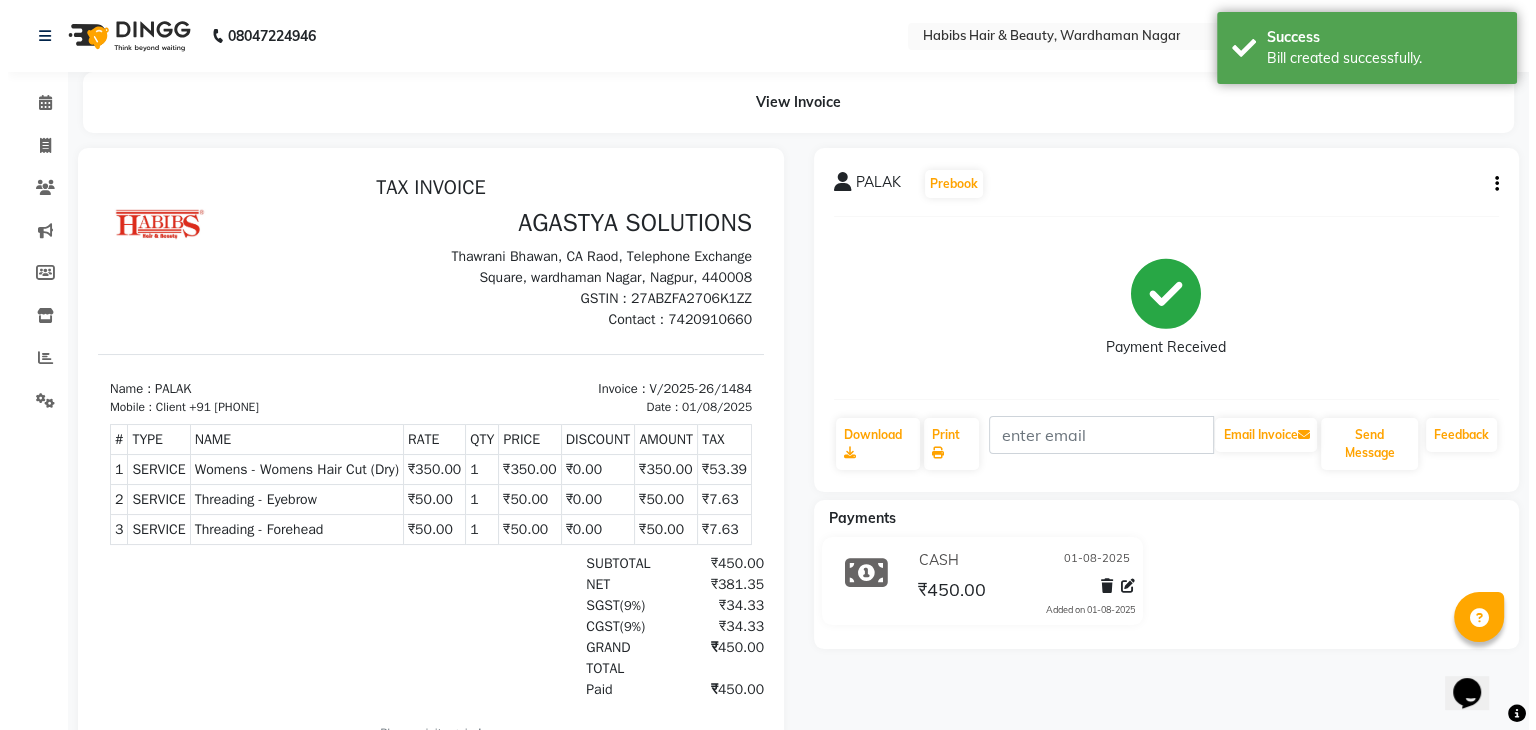 scroll, scrollTop: 0, scrollLeft: 0, axis: both 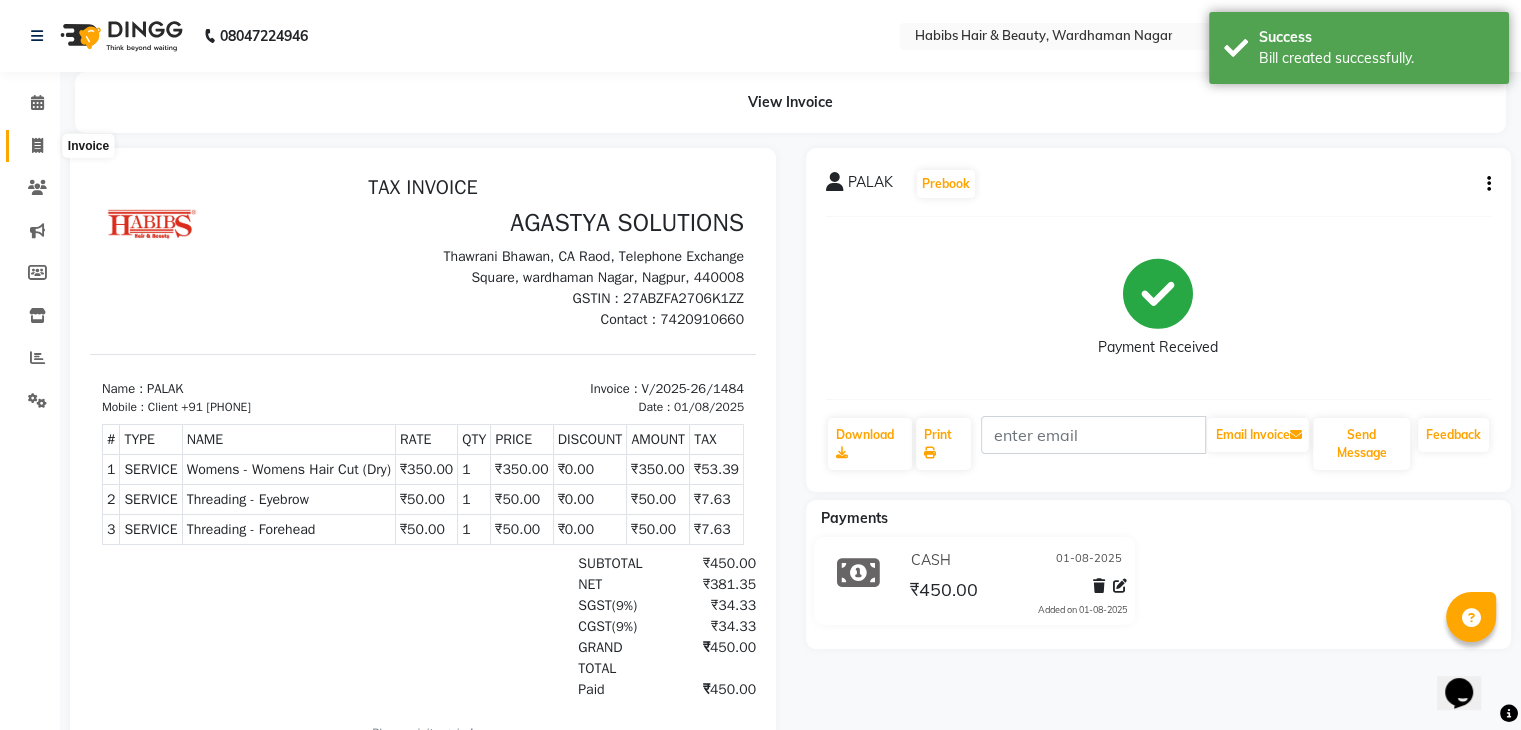 click 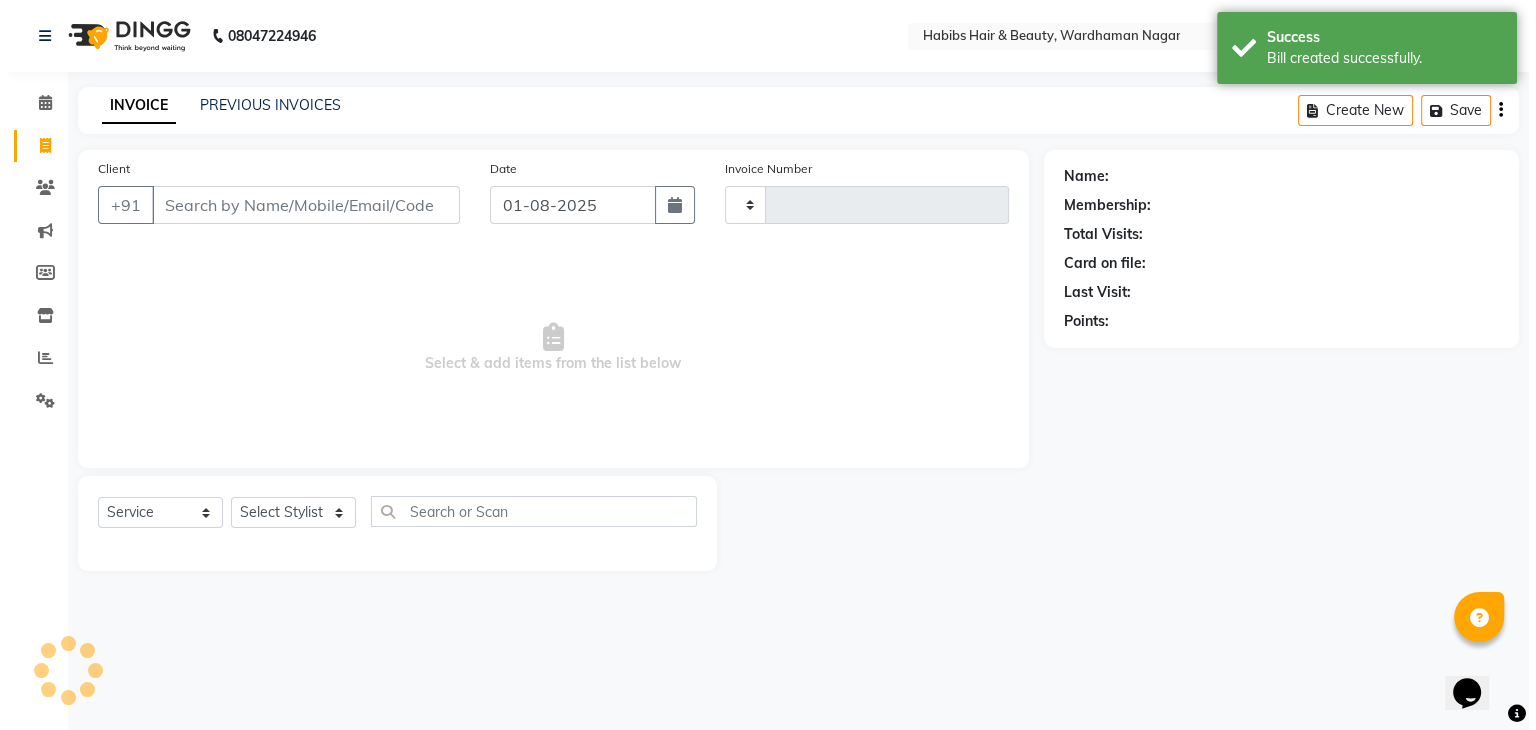 type 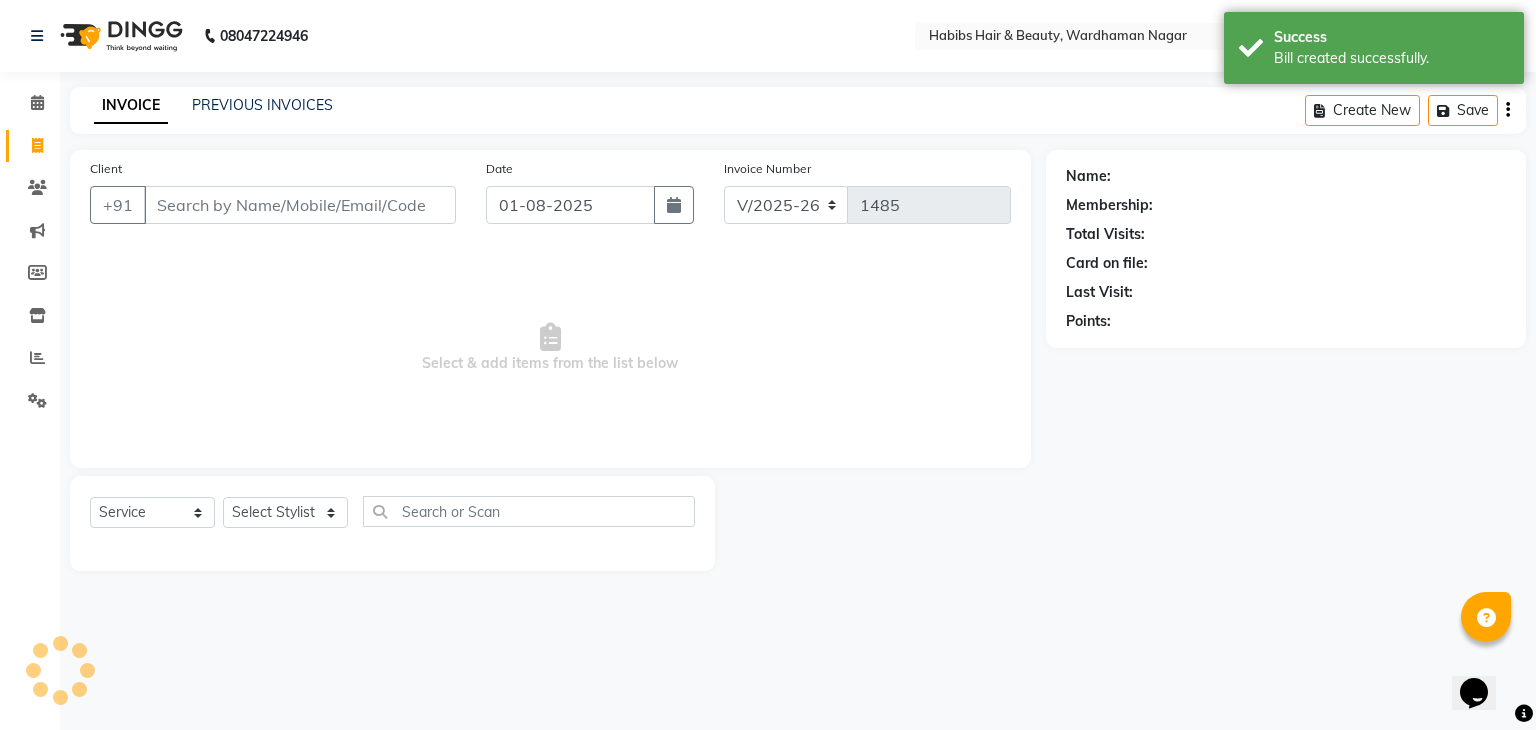 click on "Client" at bounding box center (300, 205) 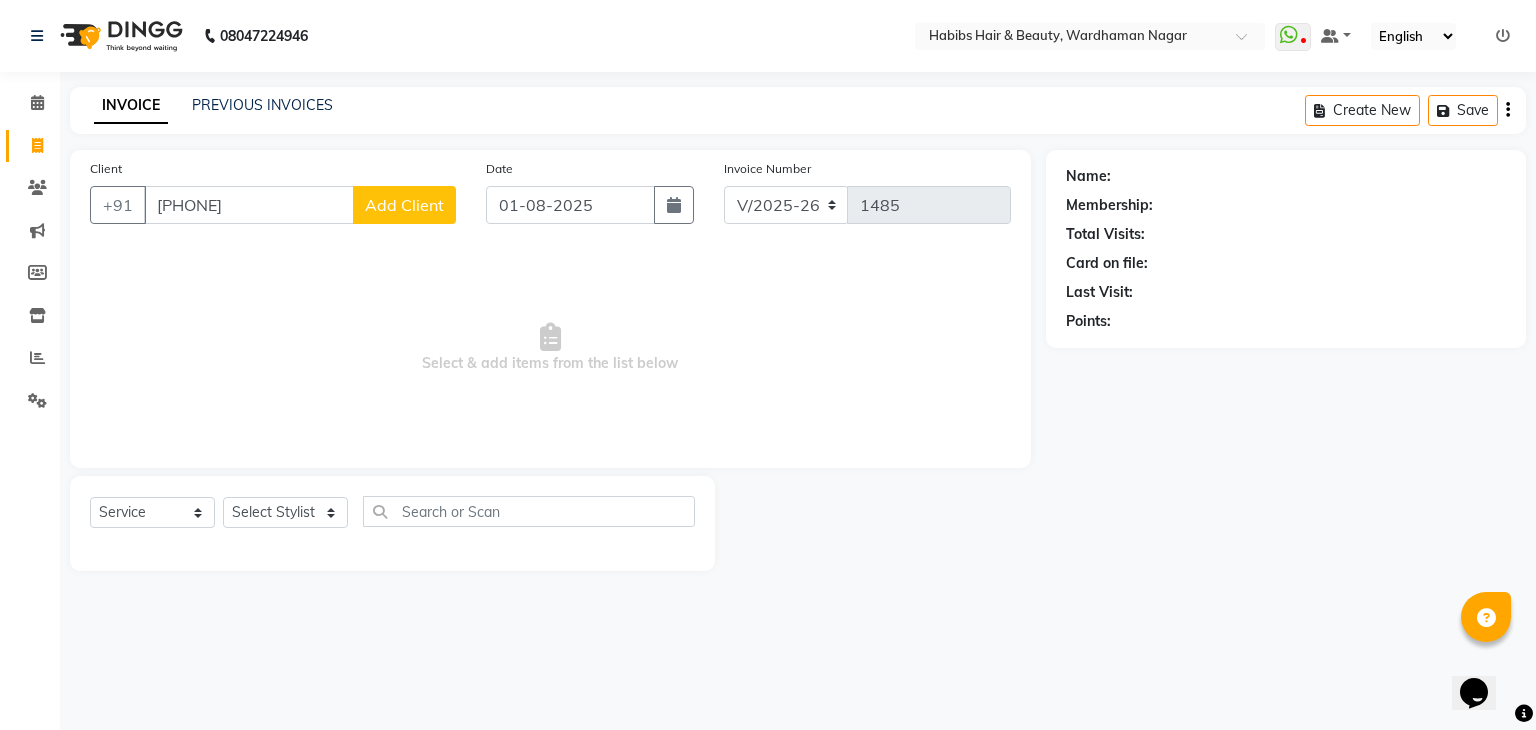 click on "Add Client" 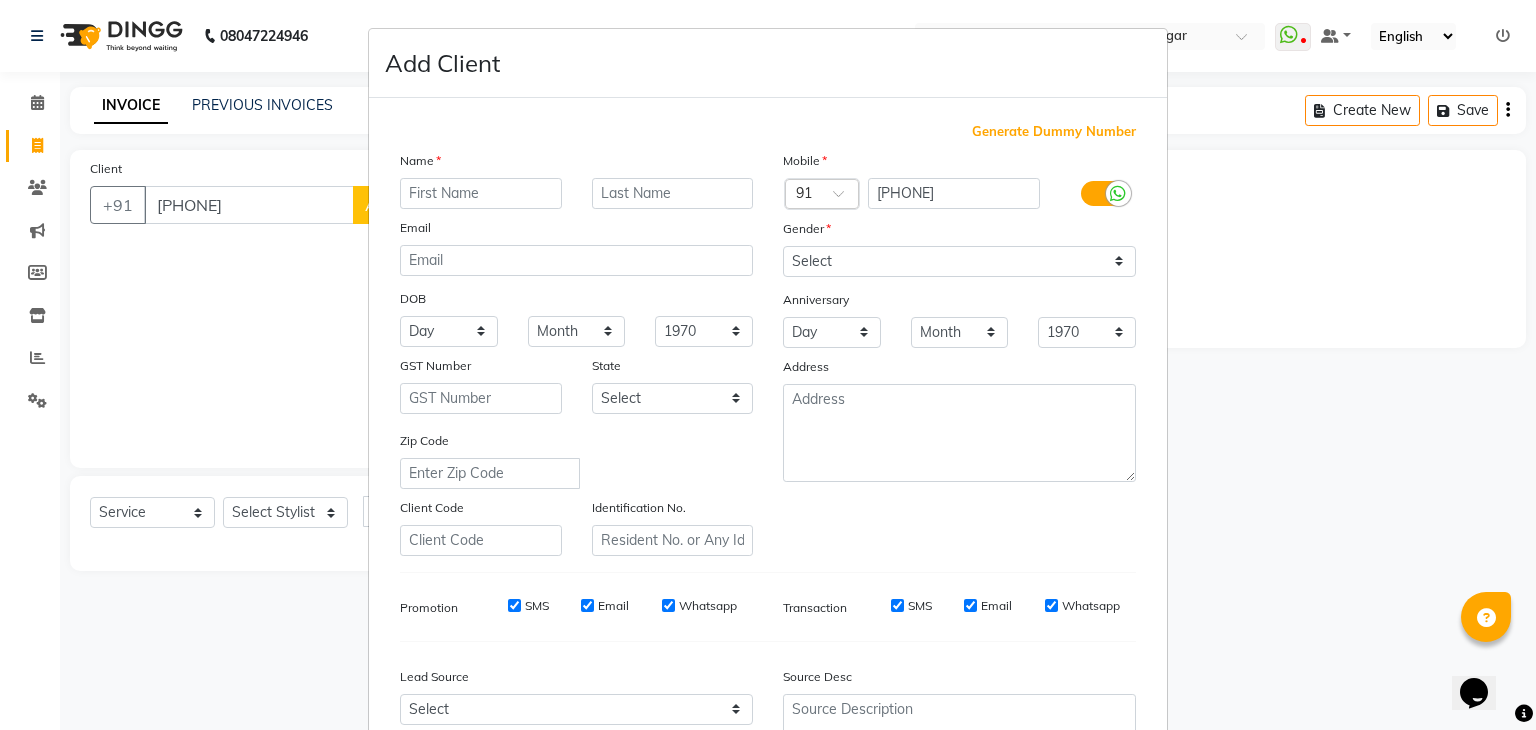 click at bounding box center [481, 193] 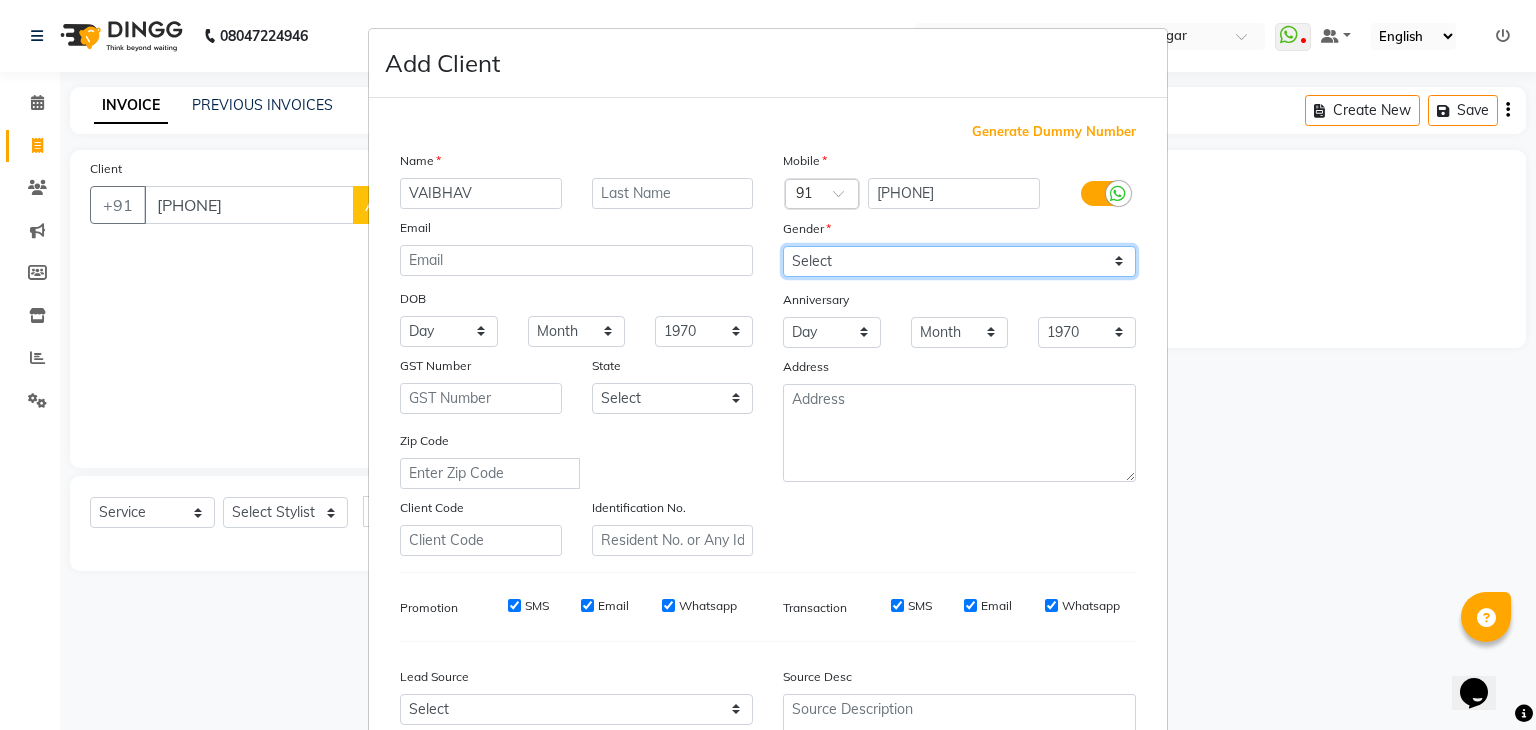 click on "Select Male Female Other Prefer Not To Say" at bounding box center [959, 261] 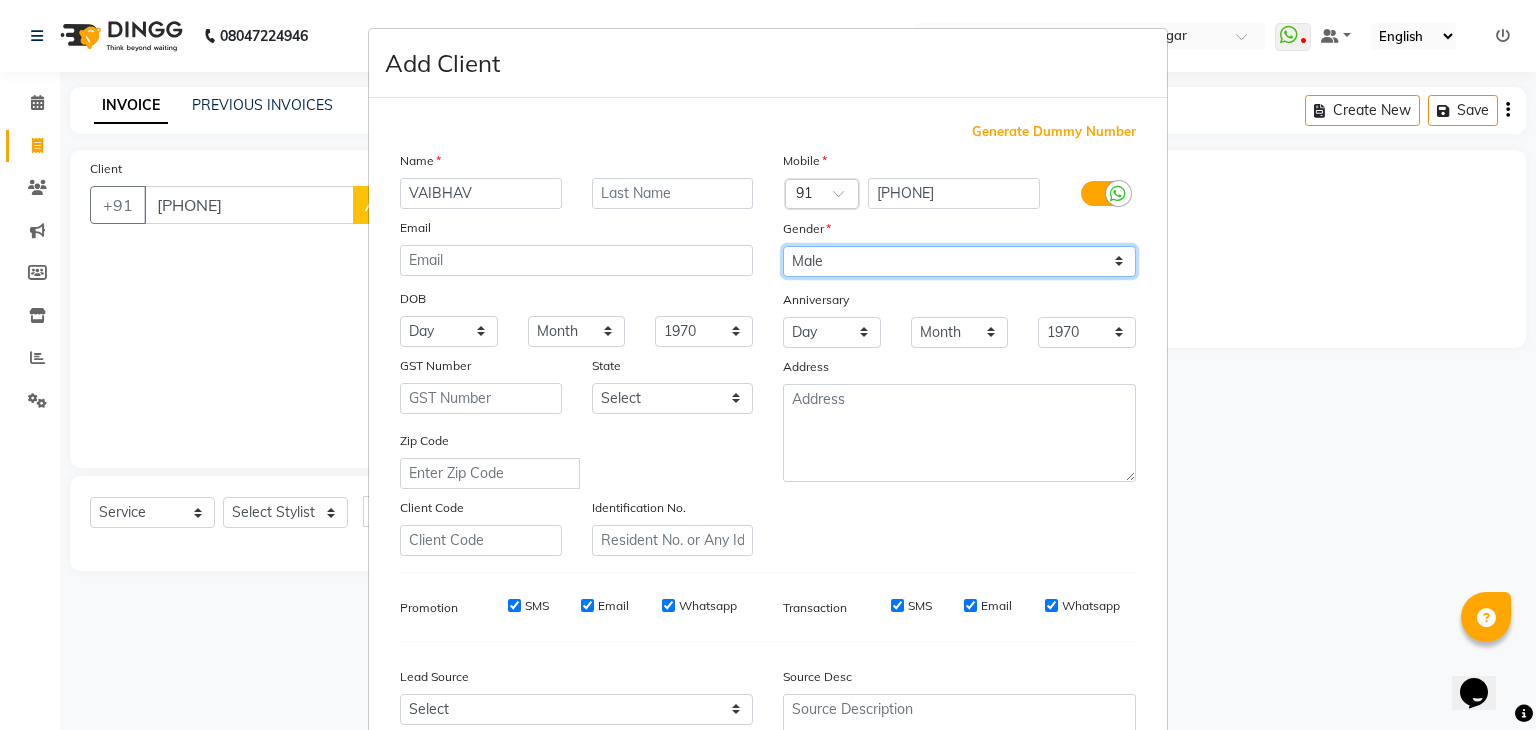 click on "Select Male Female Other Prefer Not To Say" at bounding box center [959, 261] 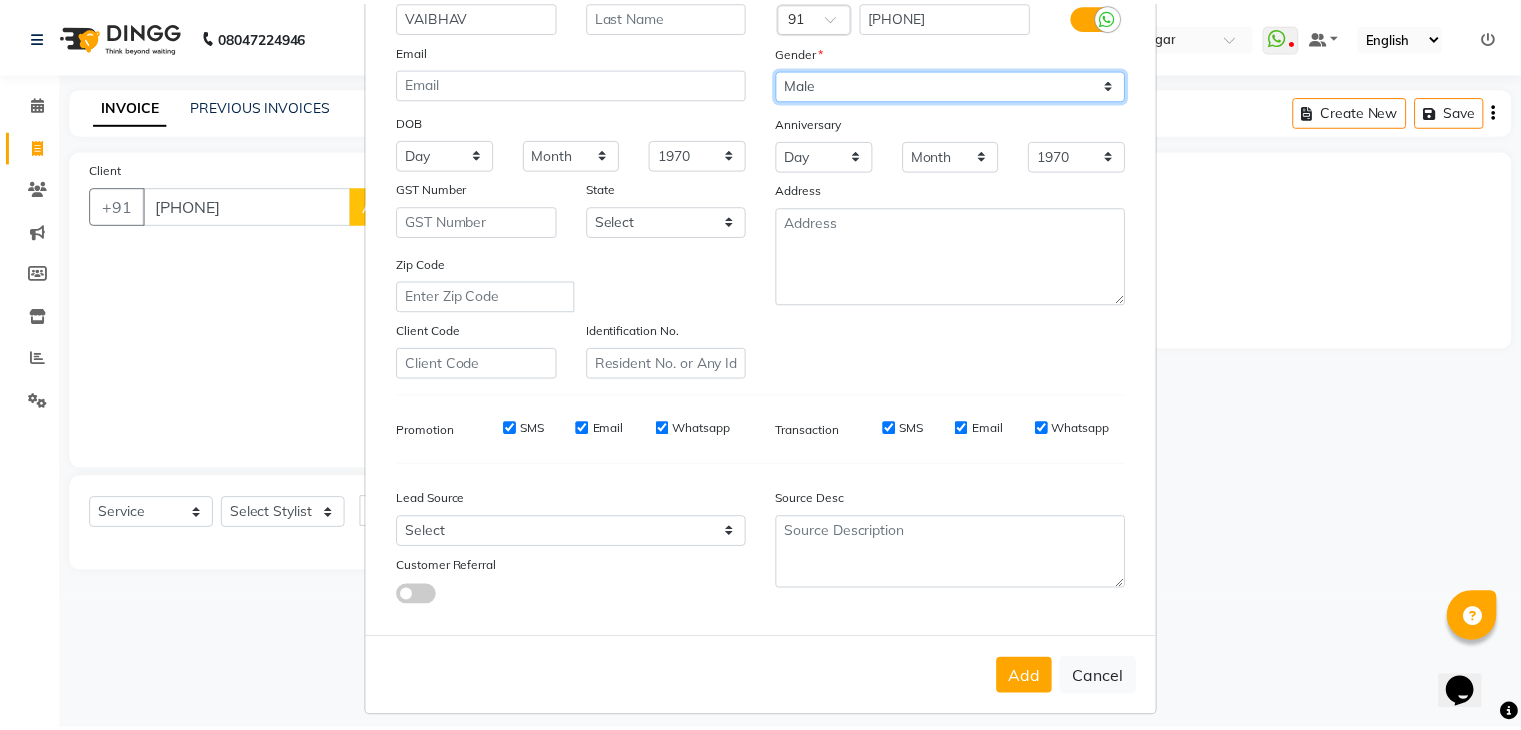 scroll, scrollTop: 180, scrollLeft: 0, axis: vertical 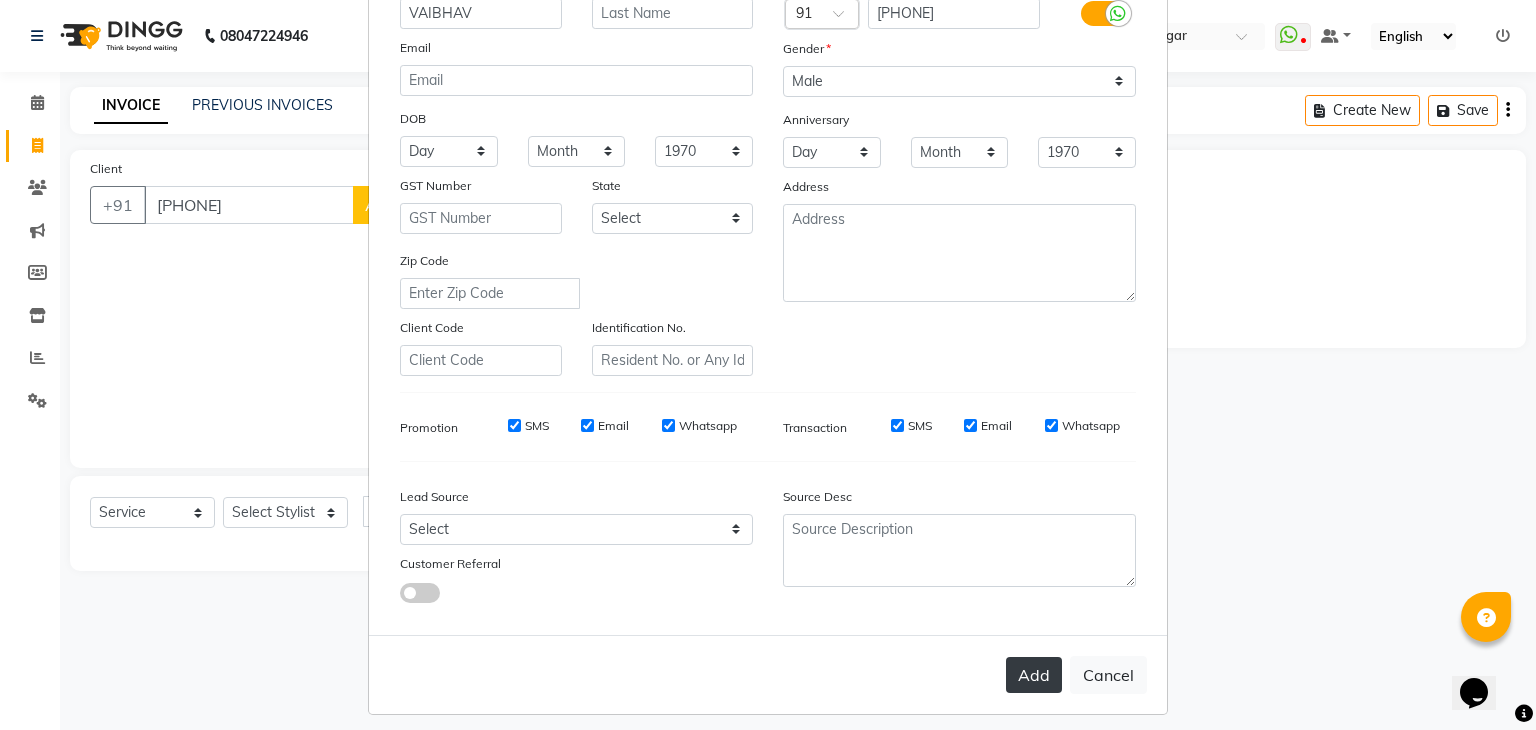 click on "Add" at bounding box center [1034, 675] 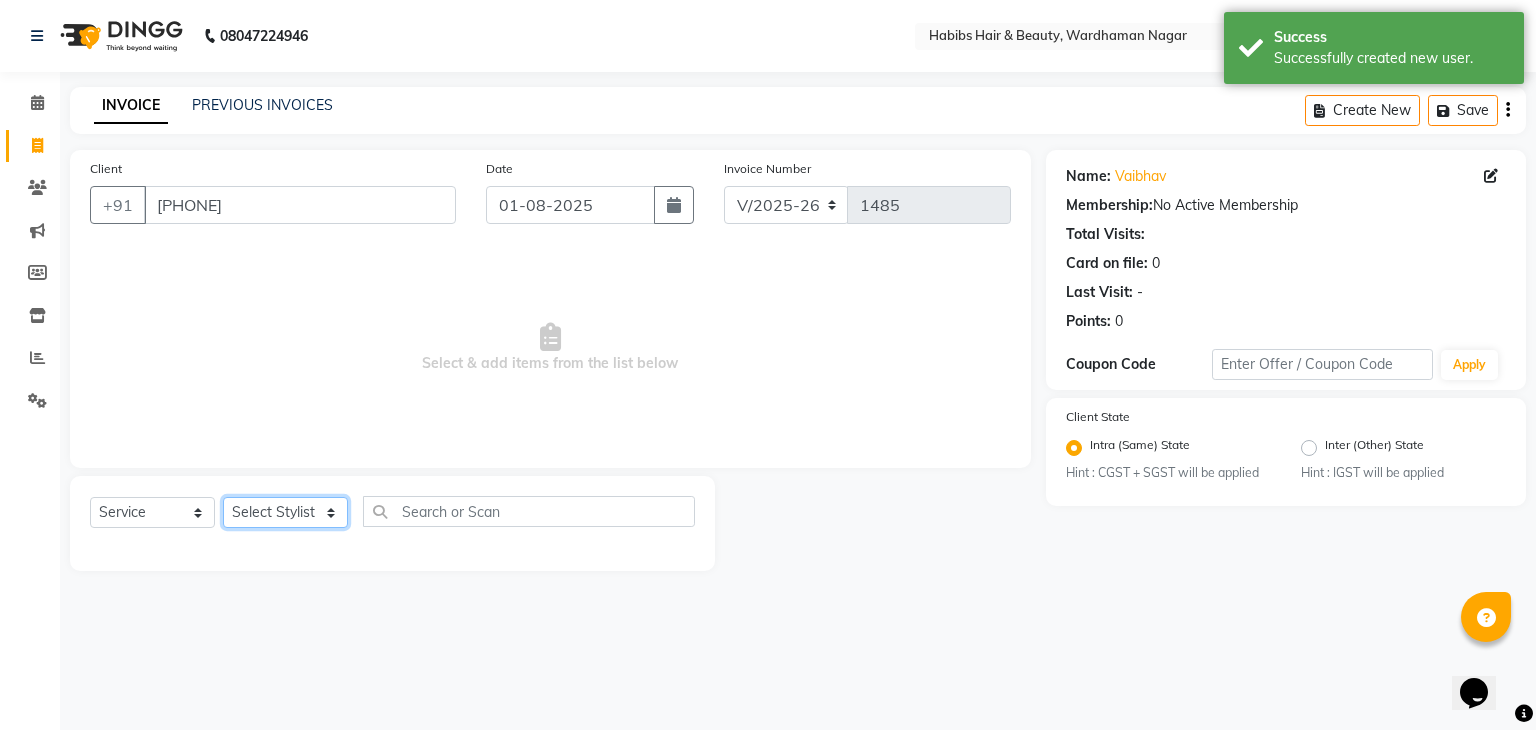 click on "Select Stylist Admin Aman Gayatri Jeetu Mick Raj Rashmi Rasika Sarang" 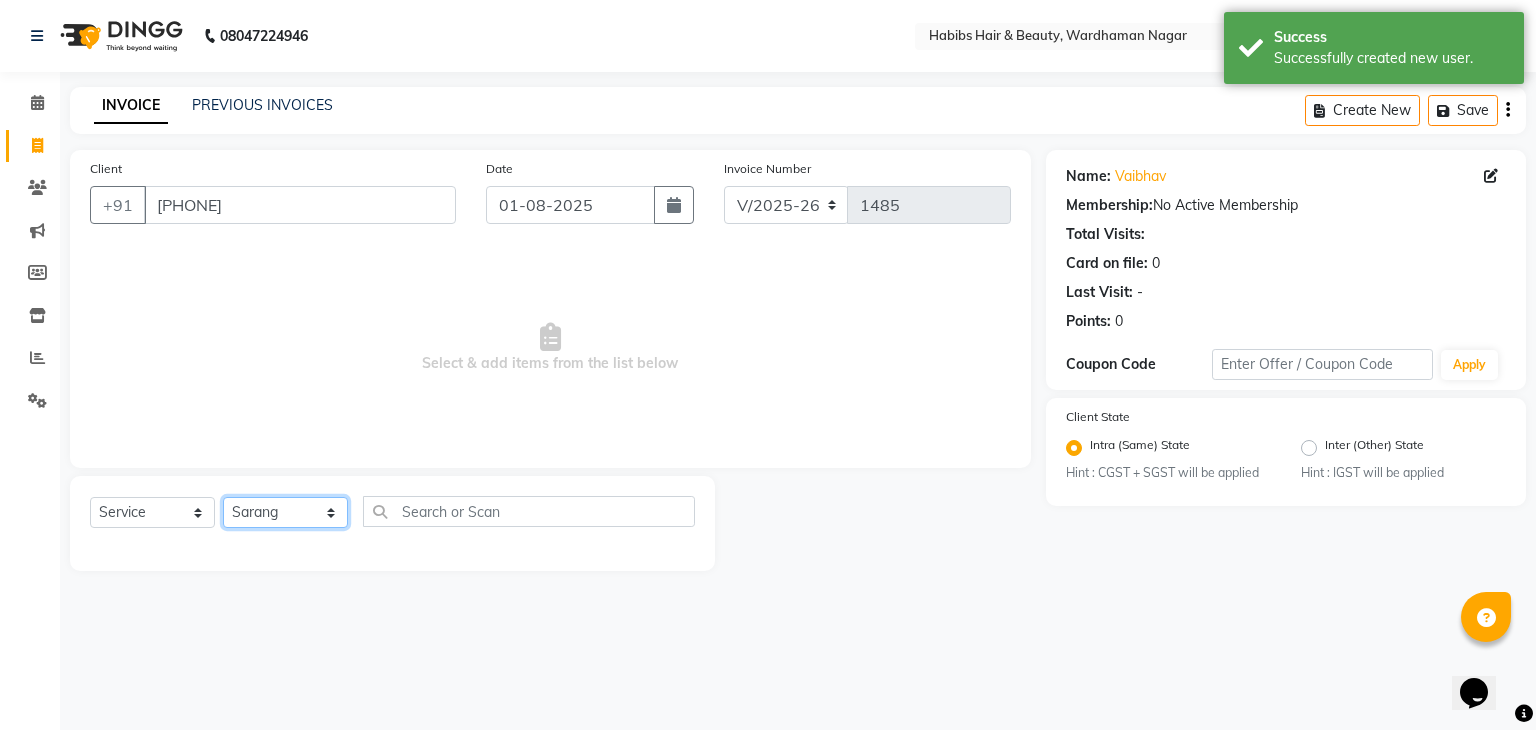 click on "Select Stylist Admin Aman Gayatri Jeetu Mick Raj Rashmi Rasika Sarang" 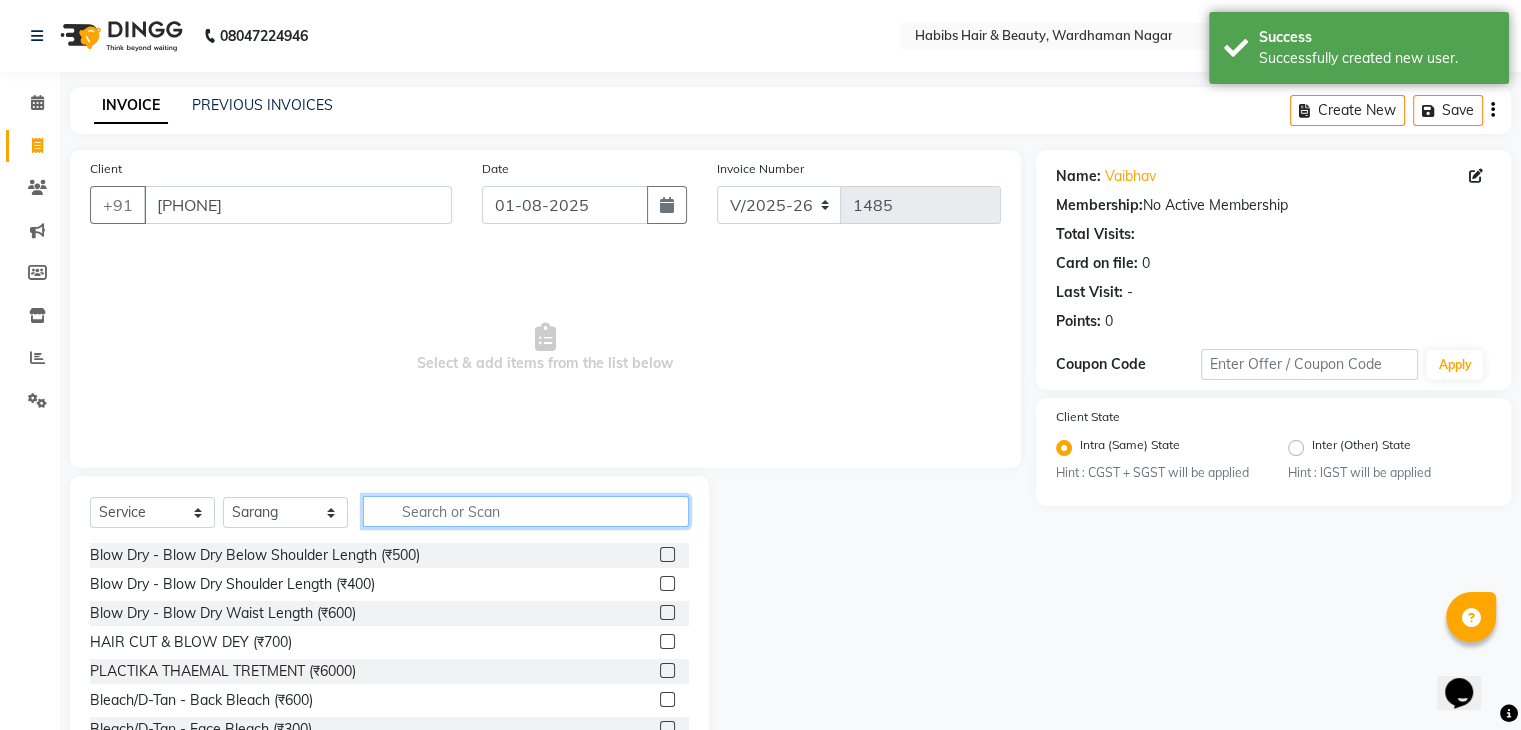 click 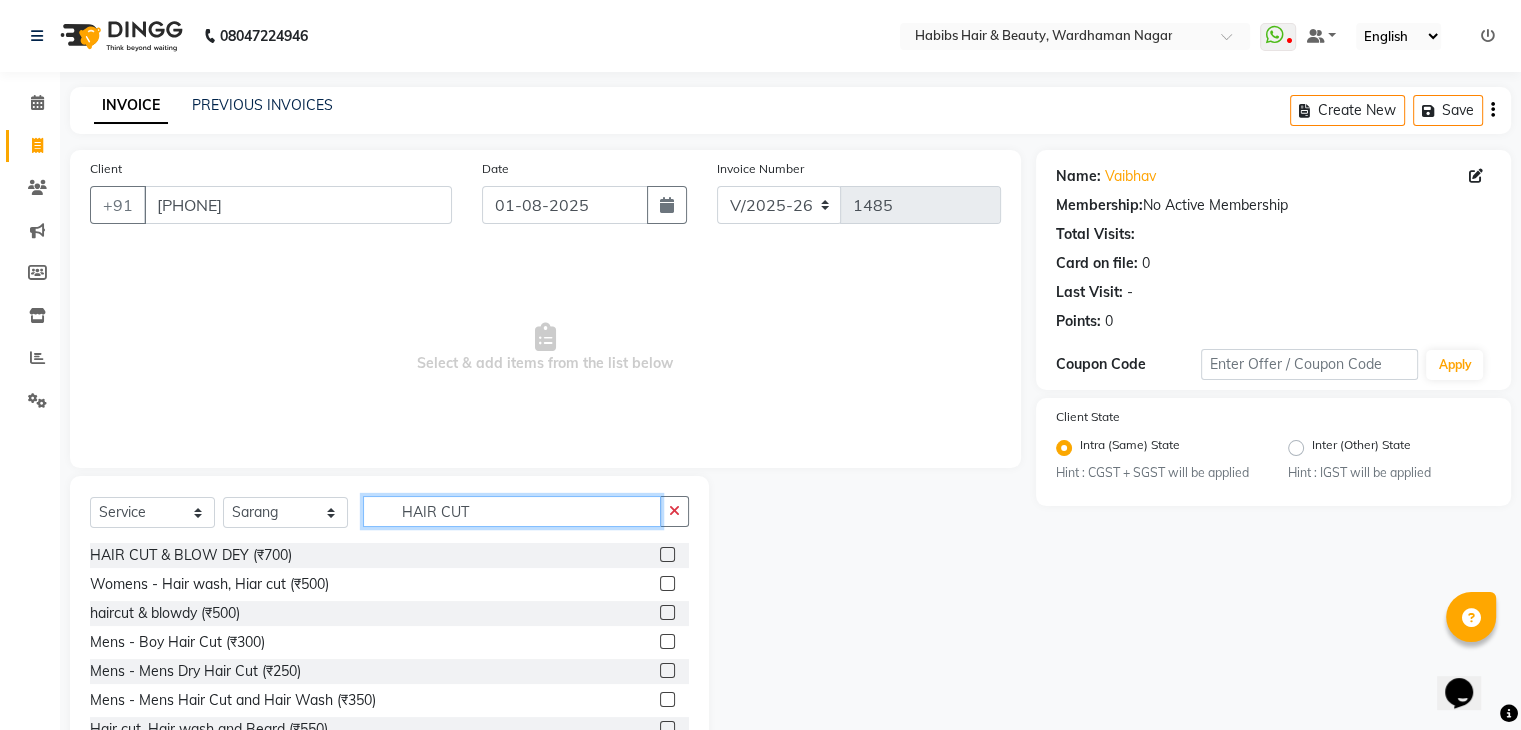 scroll, scrollTop: 42, scrollLeft: 0, axis: vertical 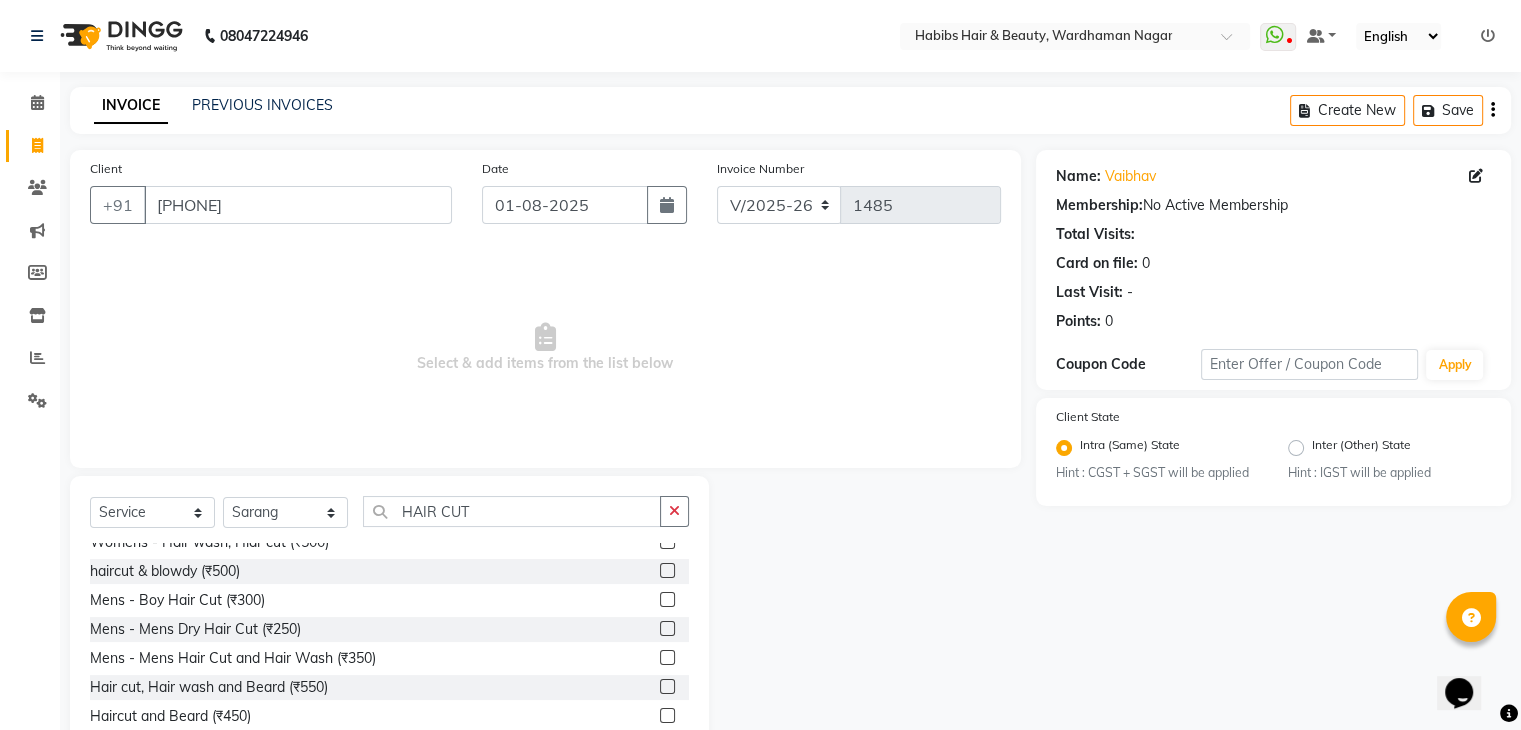 click 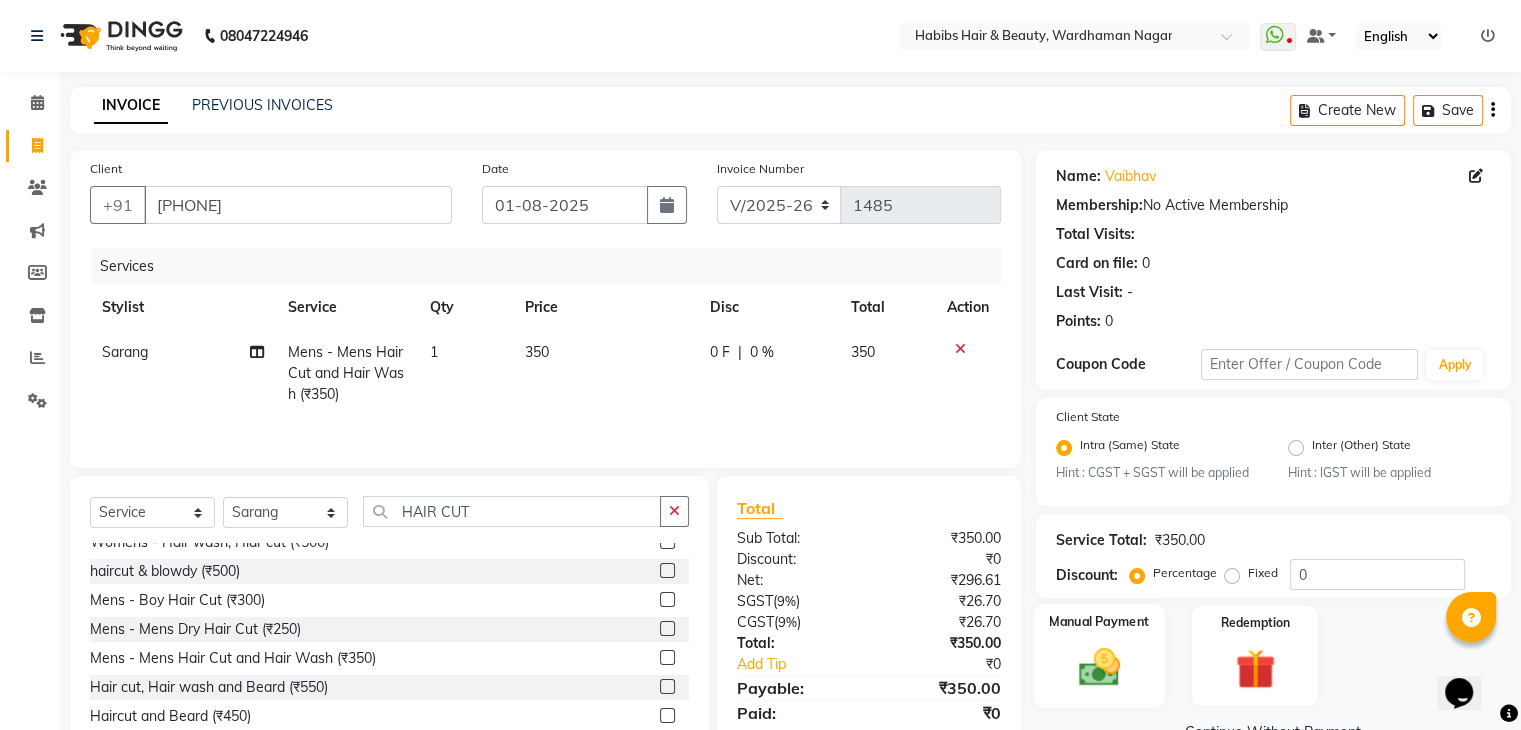 click 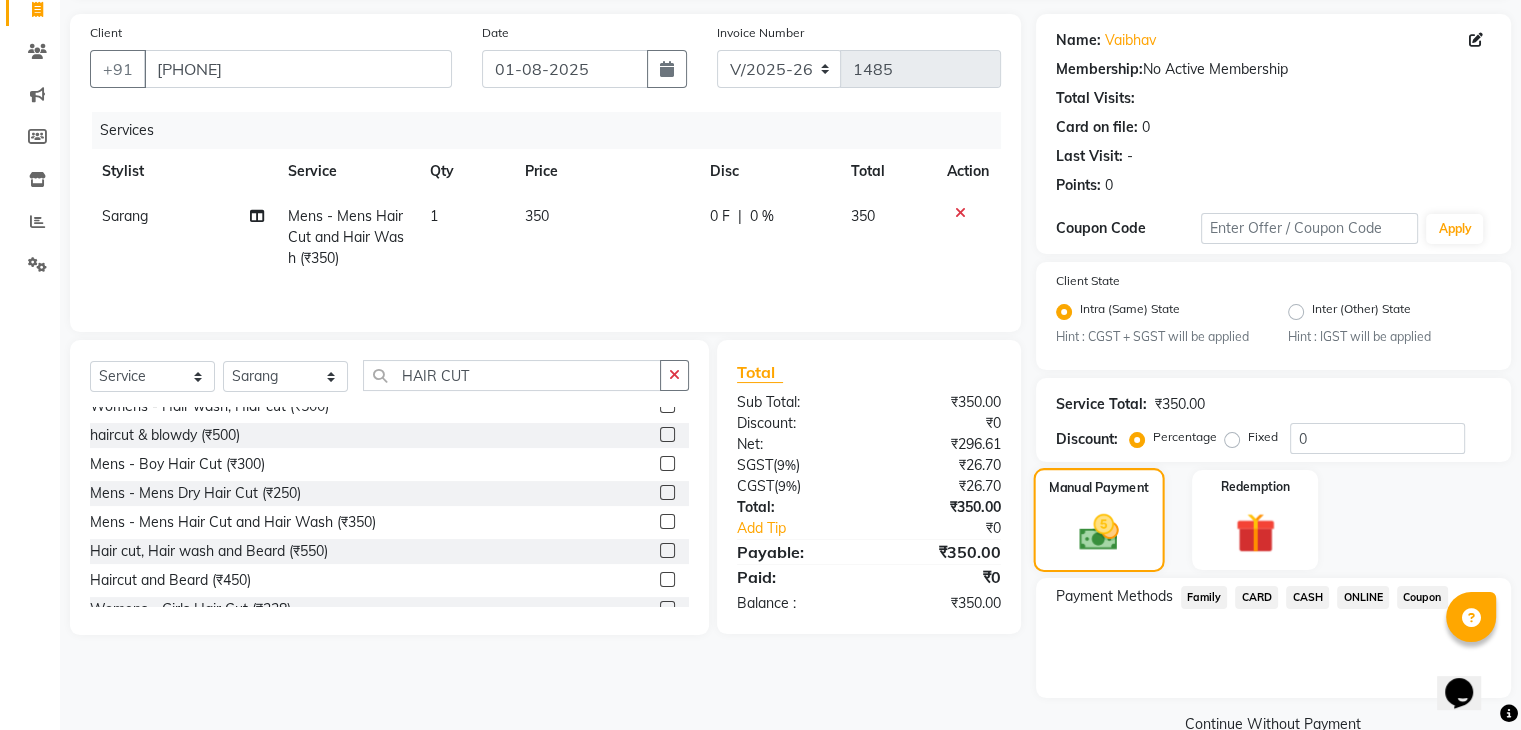 scroll, scrollTop: 140, scrollLeft: 0, axis: vertical 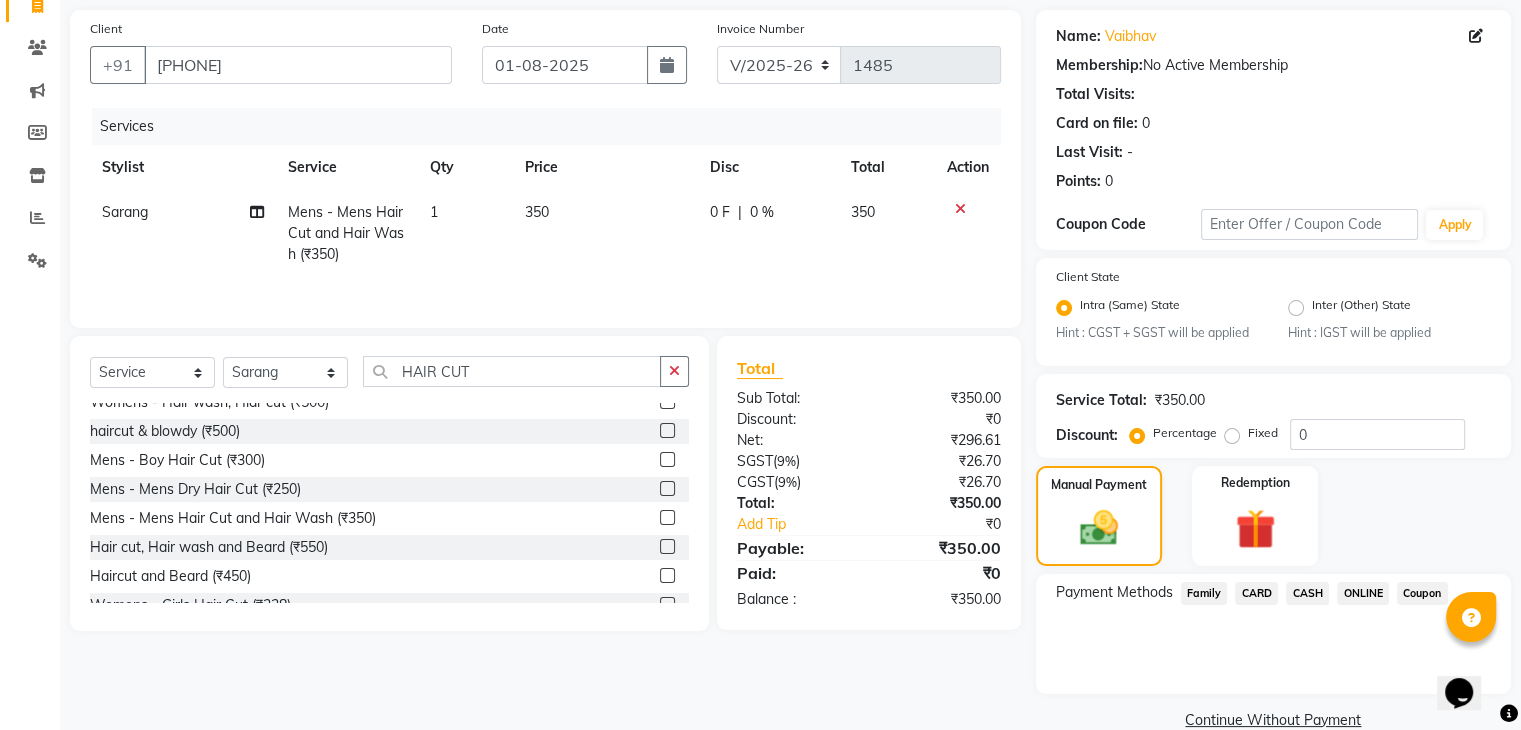 click on "CASH" 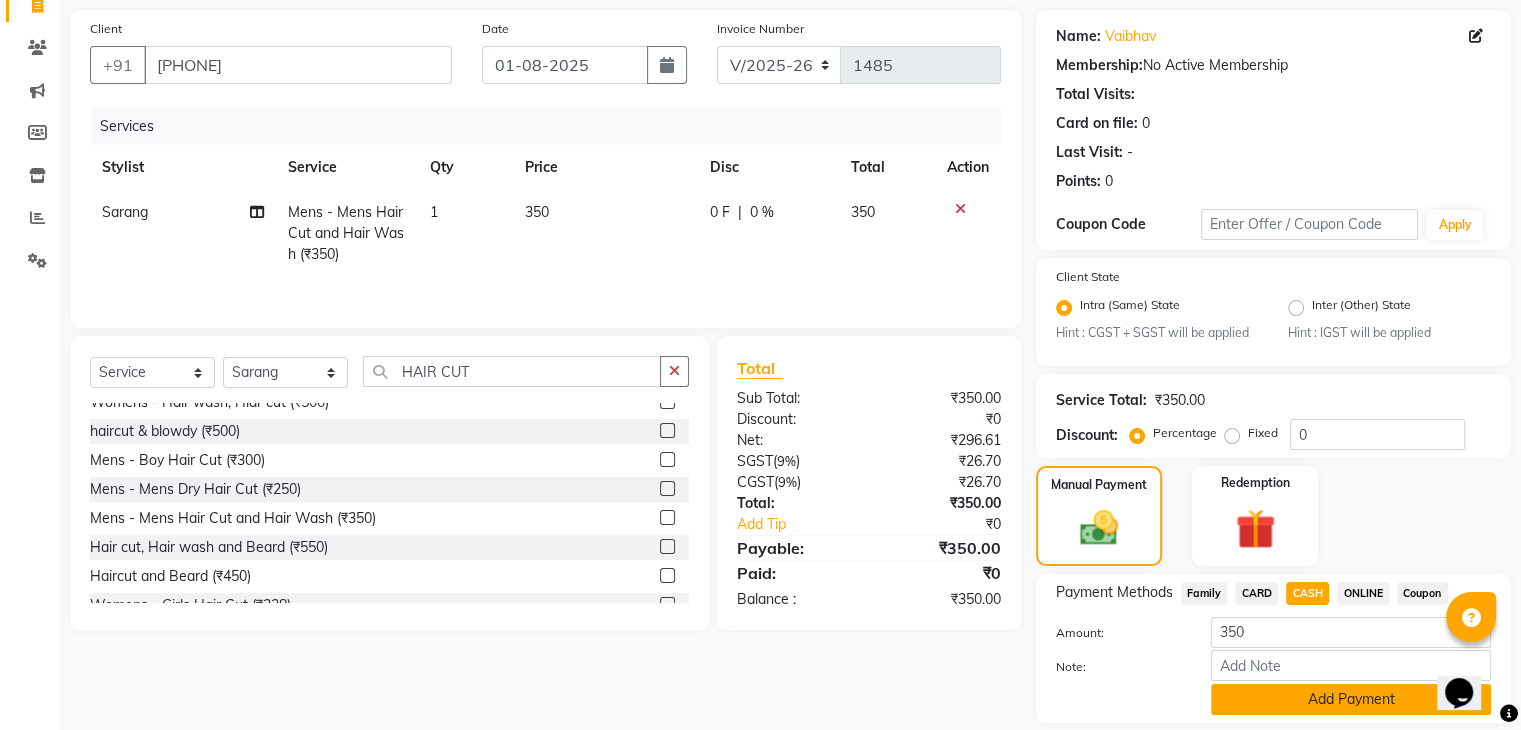 click on "Add Payment" 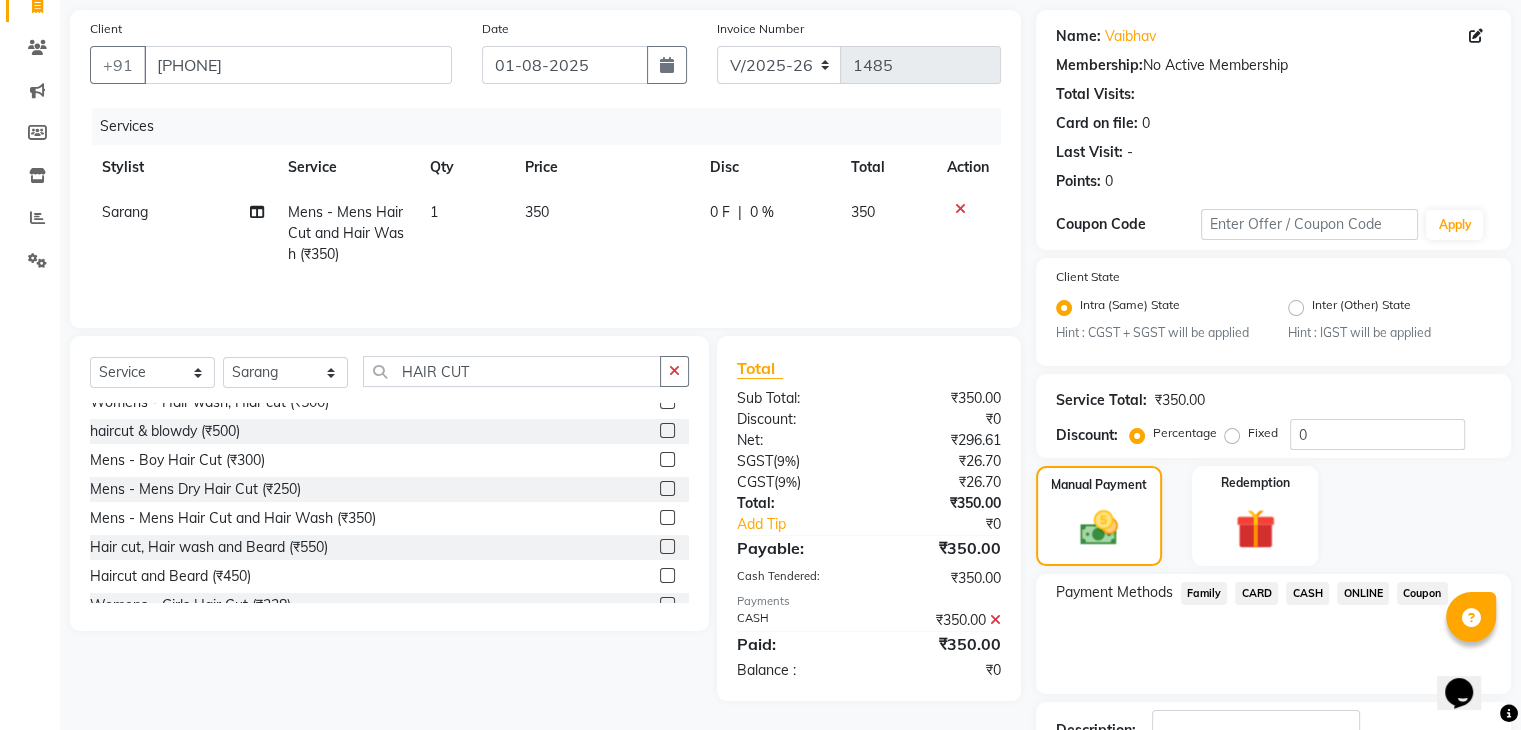 scroll, scrollTop: 284, scrollLeft: 0, axis: vertical 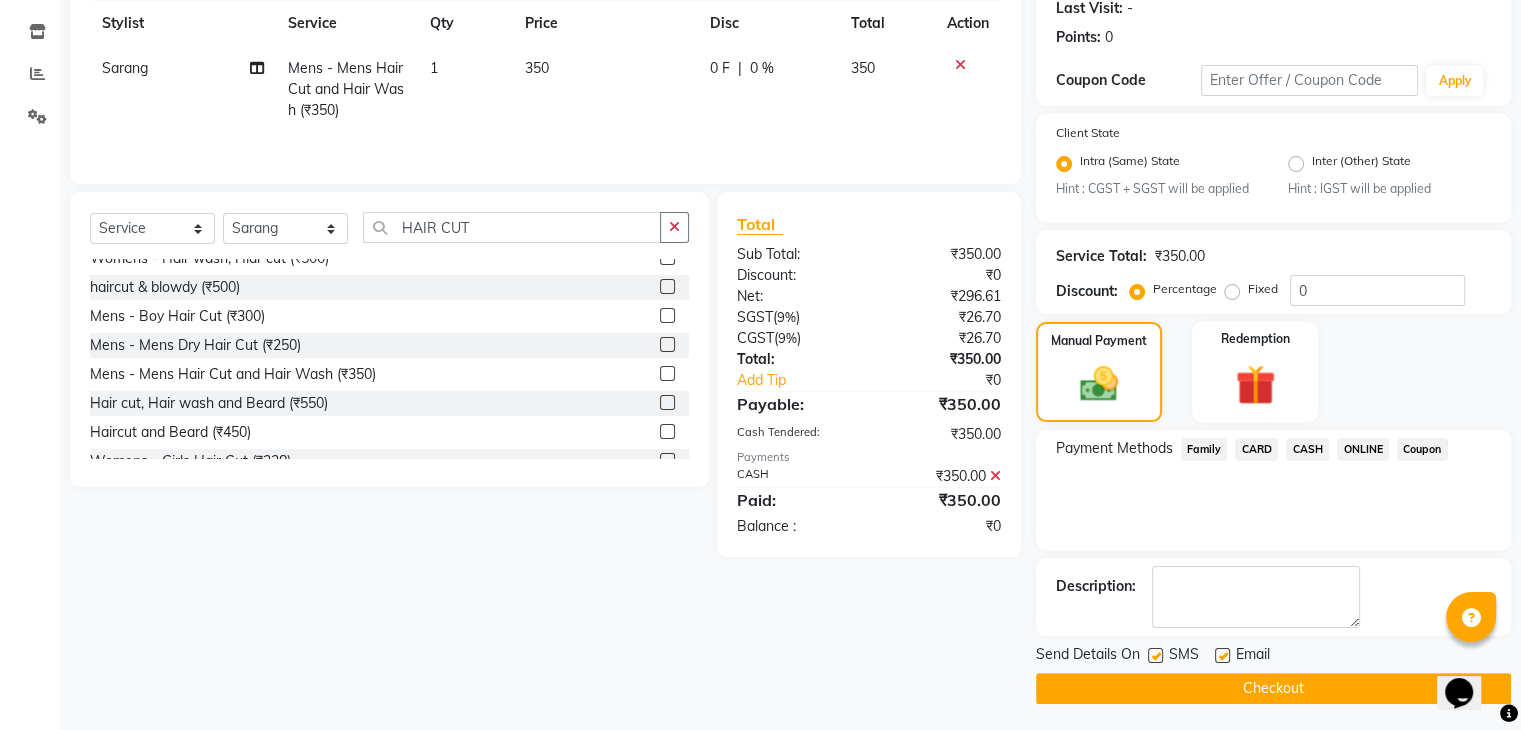 click on "Checkout" 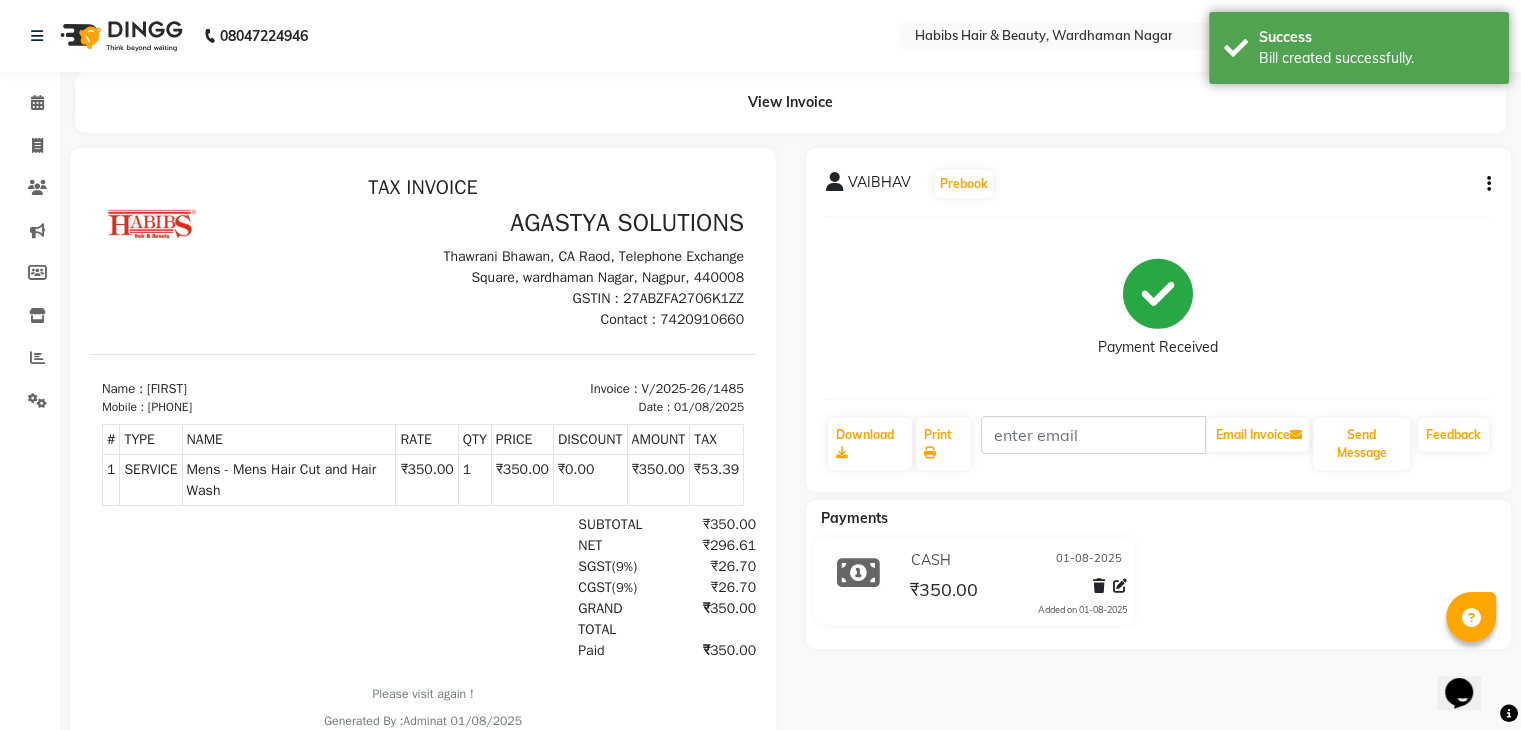 scroll, scrollTop: 0, scrollLeft: 0, axis: both 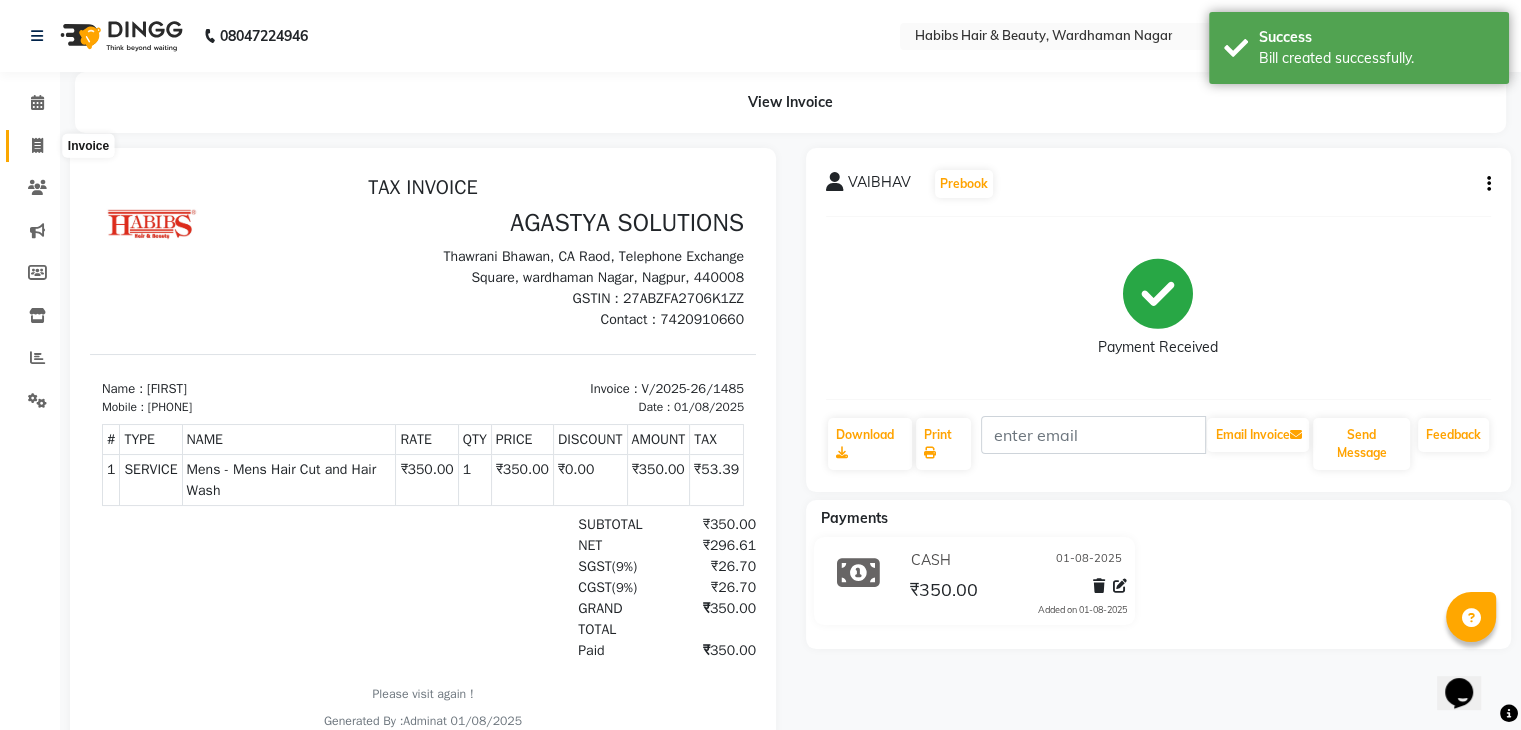click 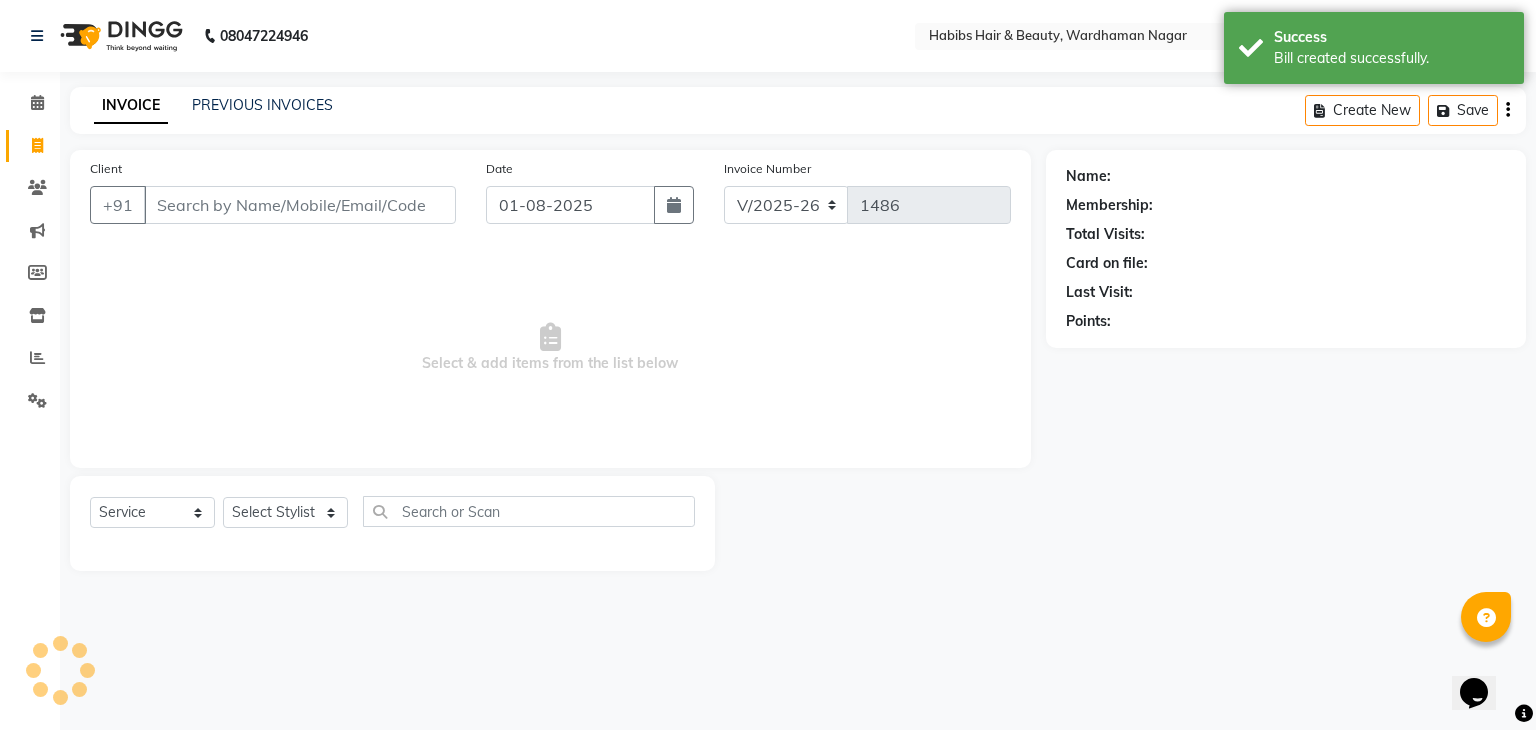 click on "Client" at bounding box center [300, 205] 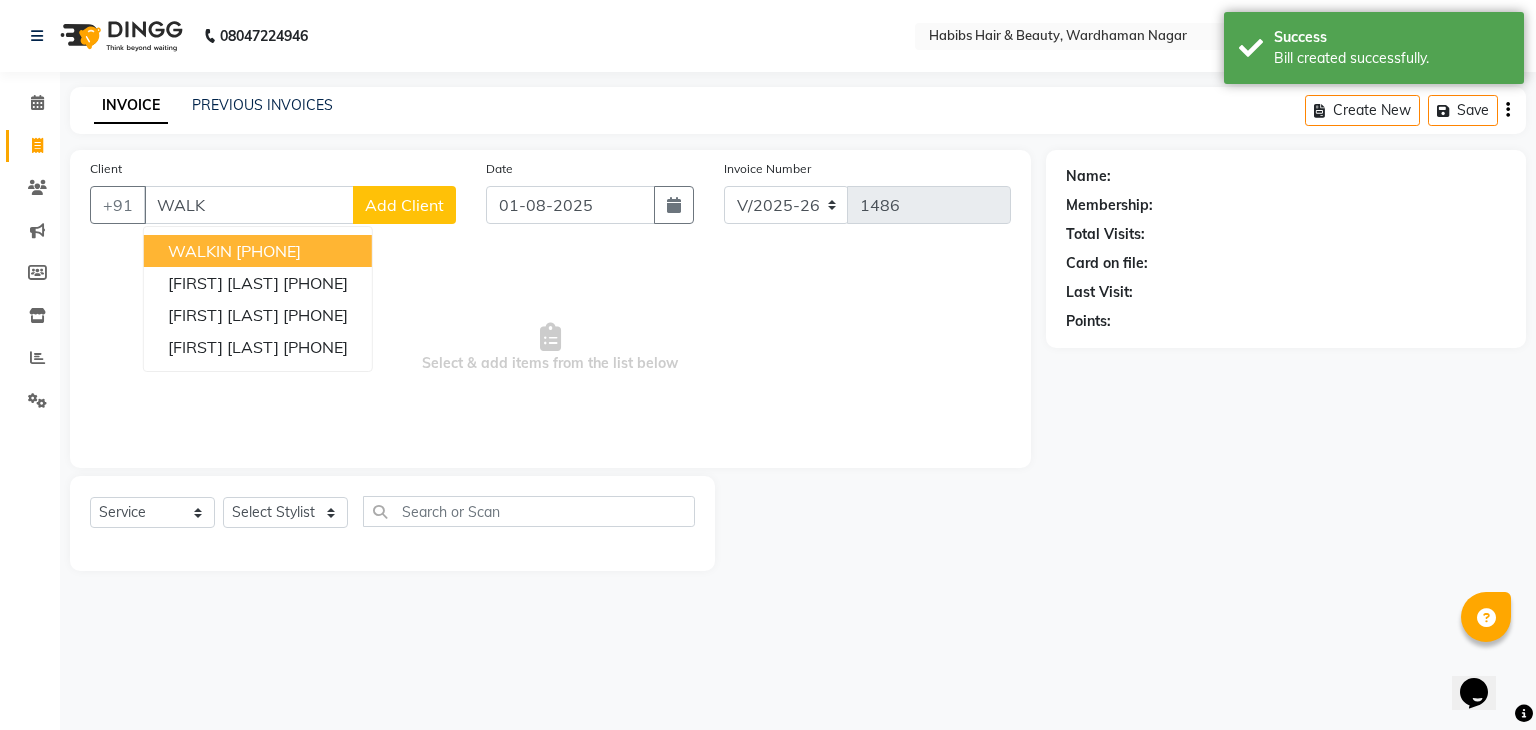 click on "WALKIN  [PHONE]" at bounding box center (258, 251) 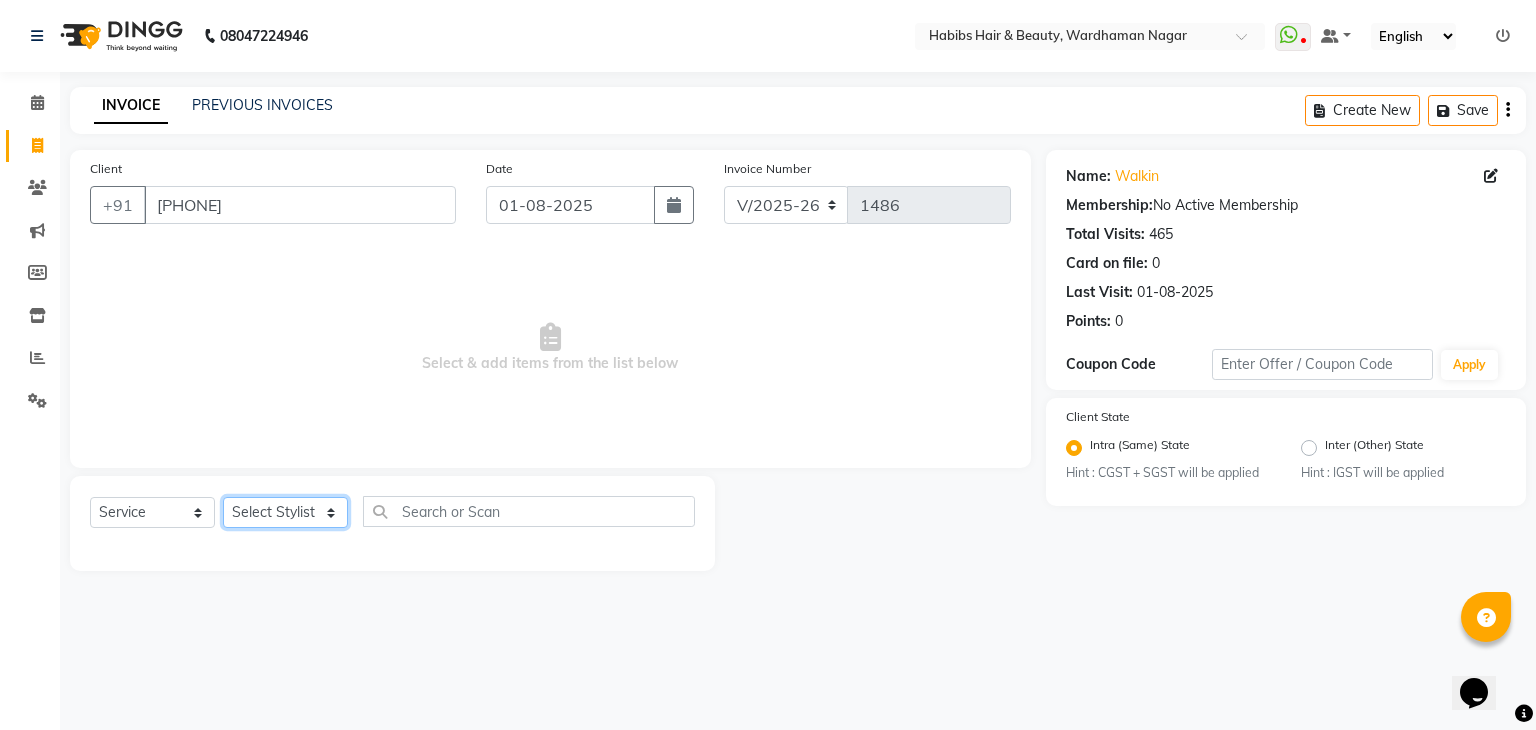 click on "Select Stylist Admin Aman Gayatri Jeetu Mick Raj Rashmi Rasika Sarang" 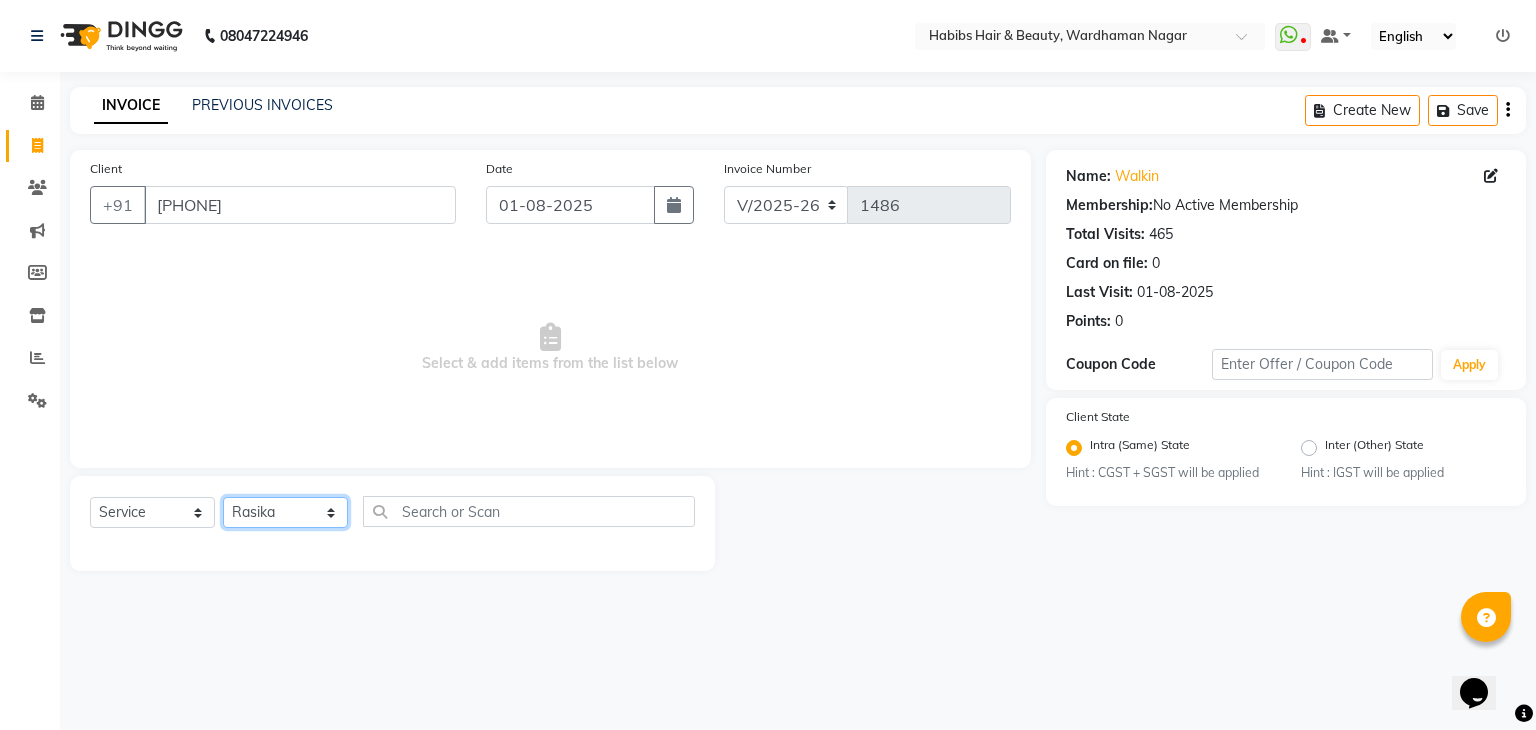 click on "Select Stylist Admin Aman Gayatri Jeetu Mick Raj Rashmi Rasika Sarang" 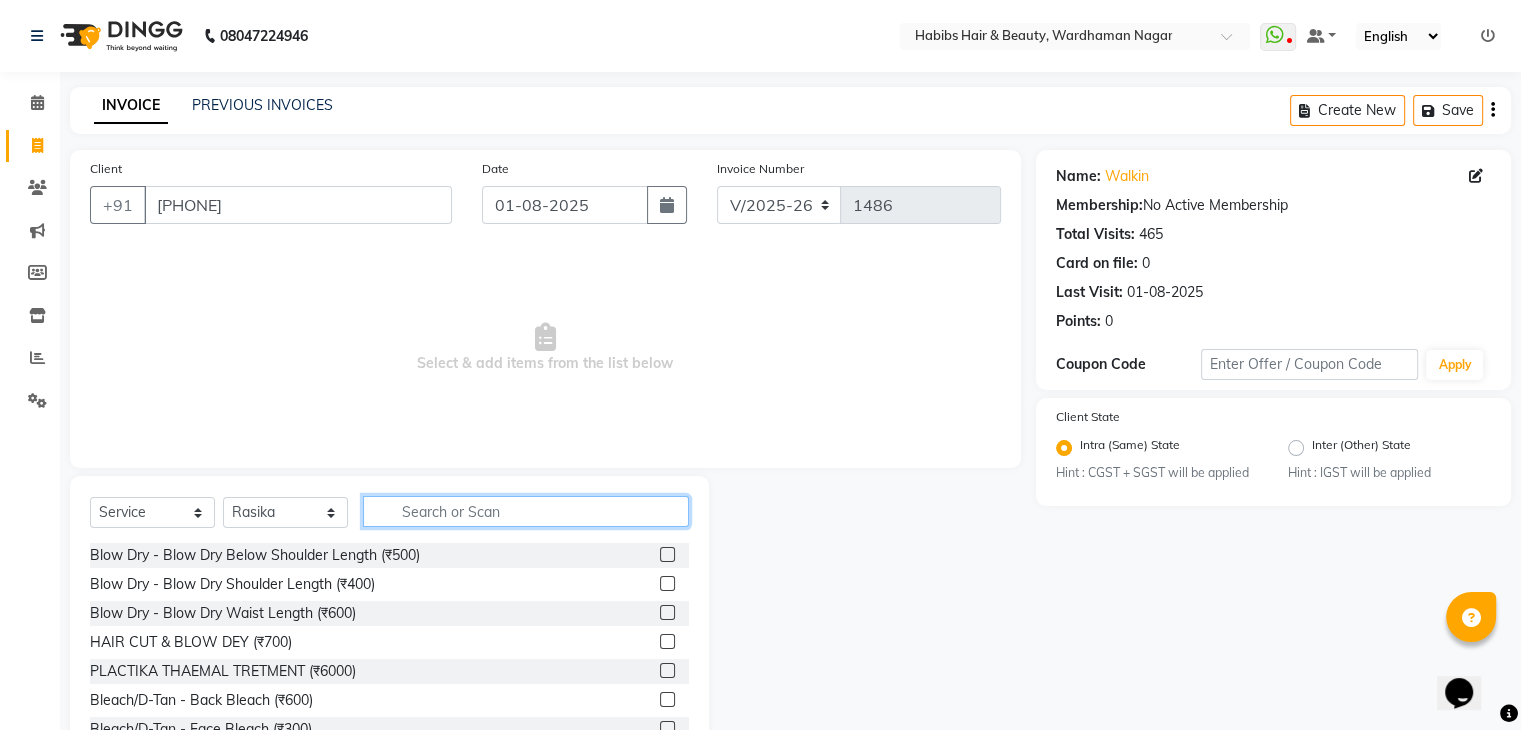 click 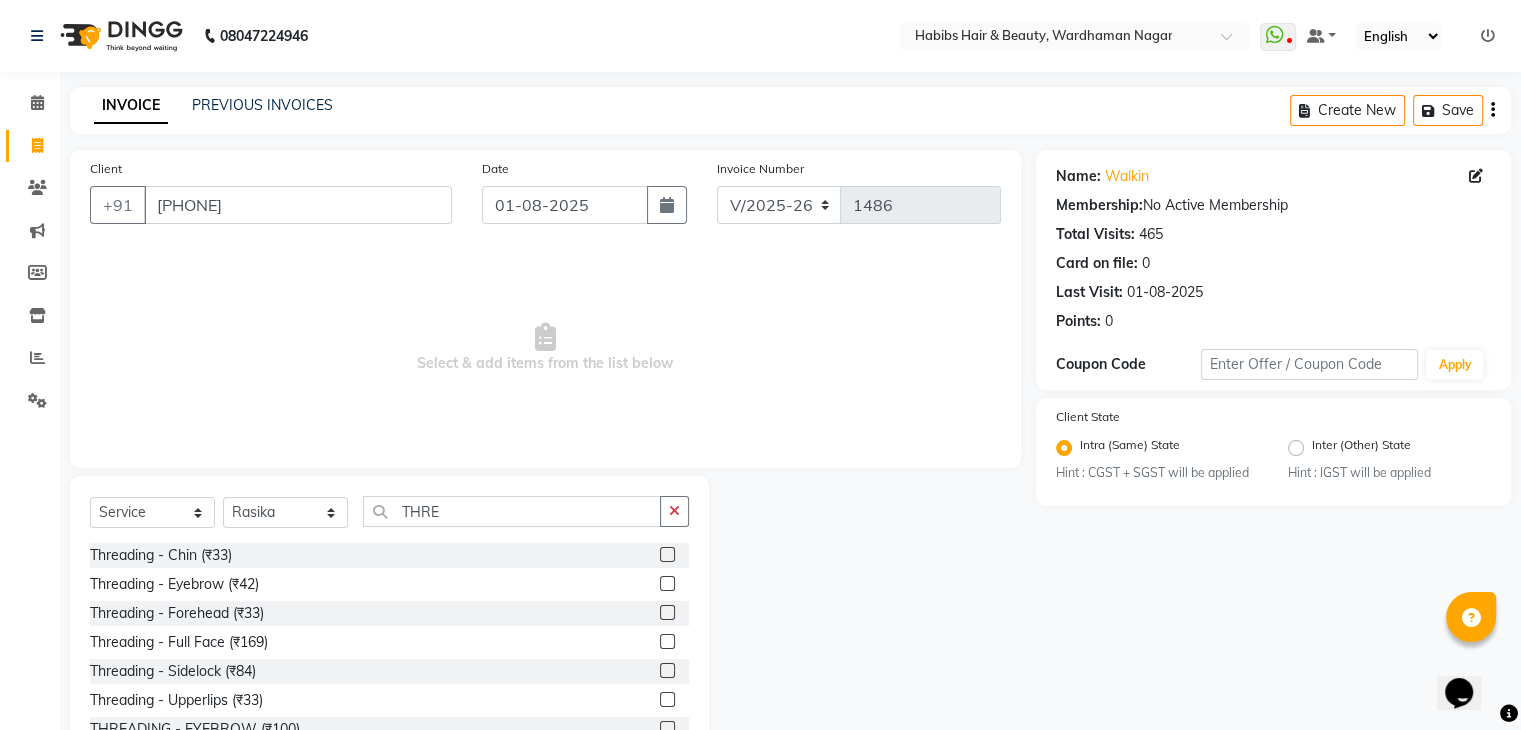 click 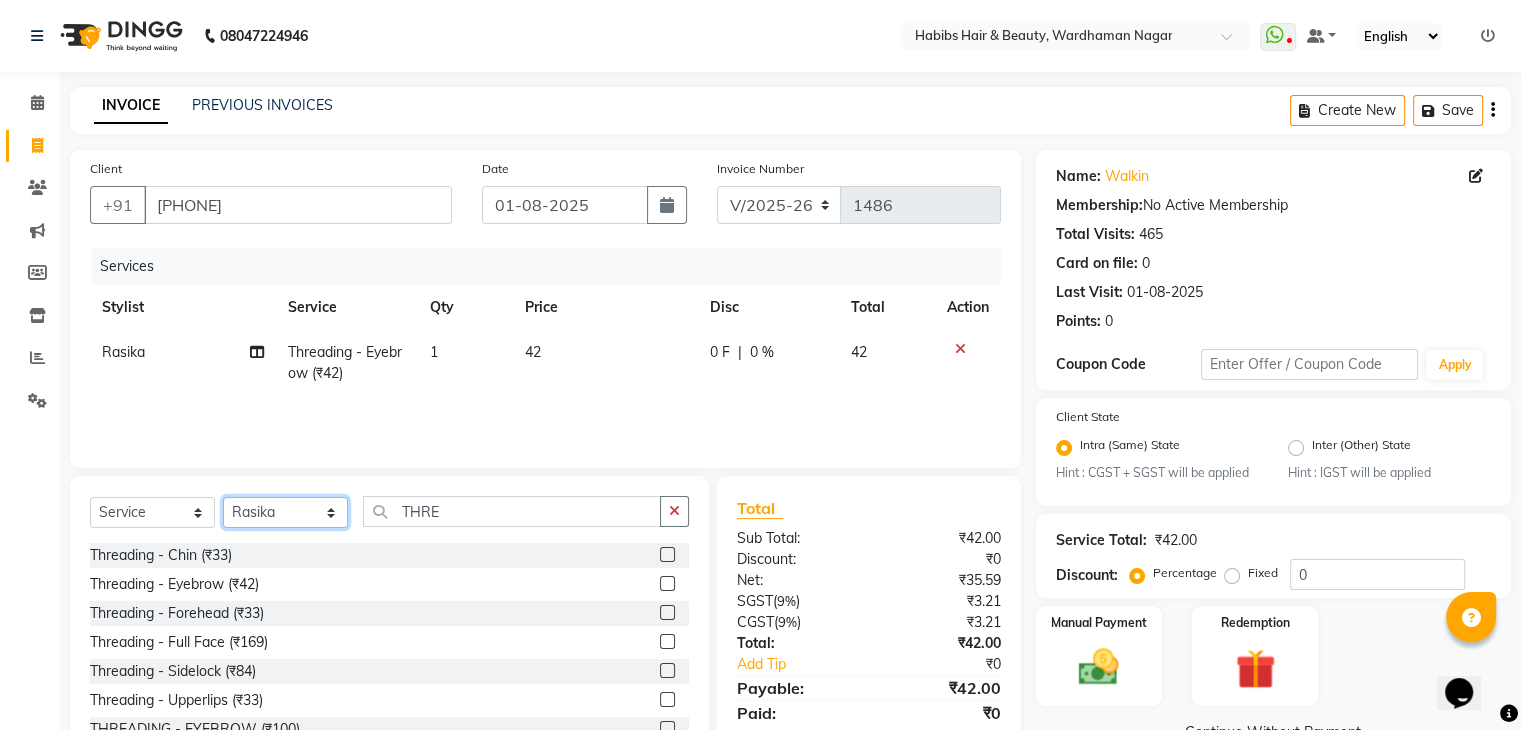 click on "Select Stylist Admin Aman Gayatri Jeetu Mick Raj Rashmi Rasika Sarang" 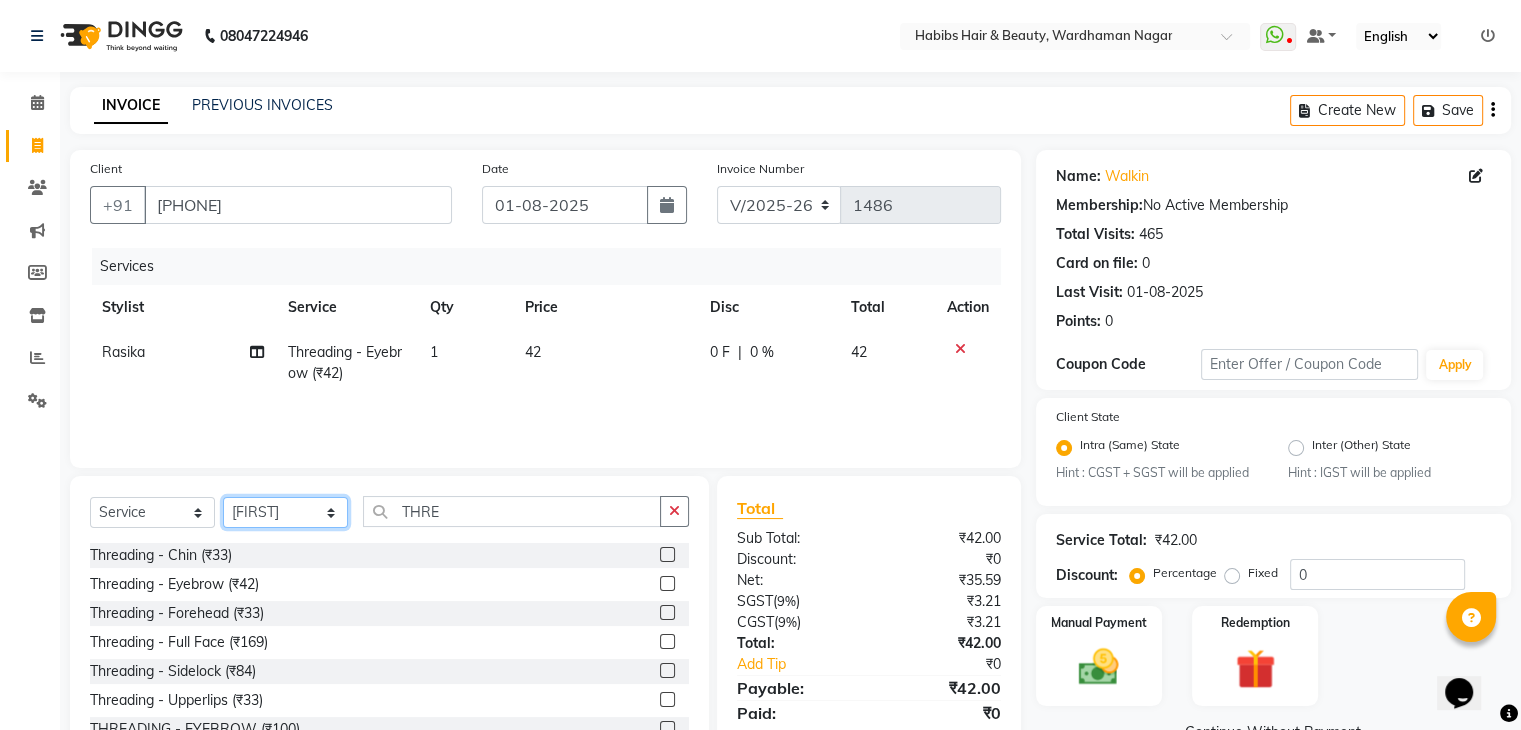 click on "Select Stylist Admin Aman Gayatri Jeetu Mick Raj Rashmi Rasika Sarang" 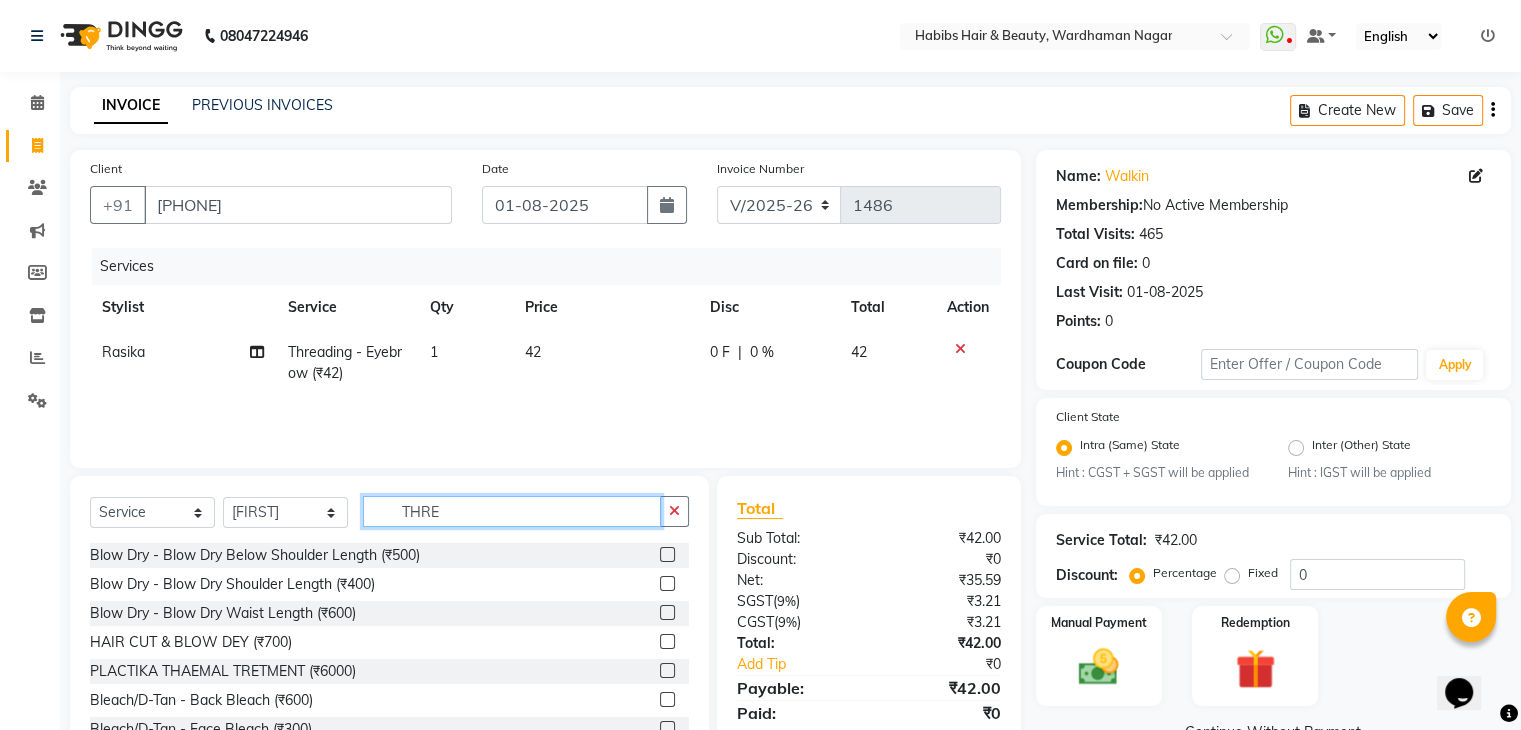 click on "THRE" 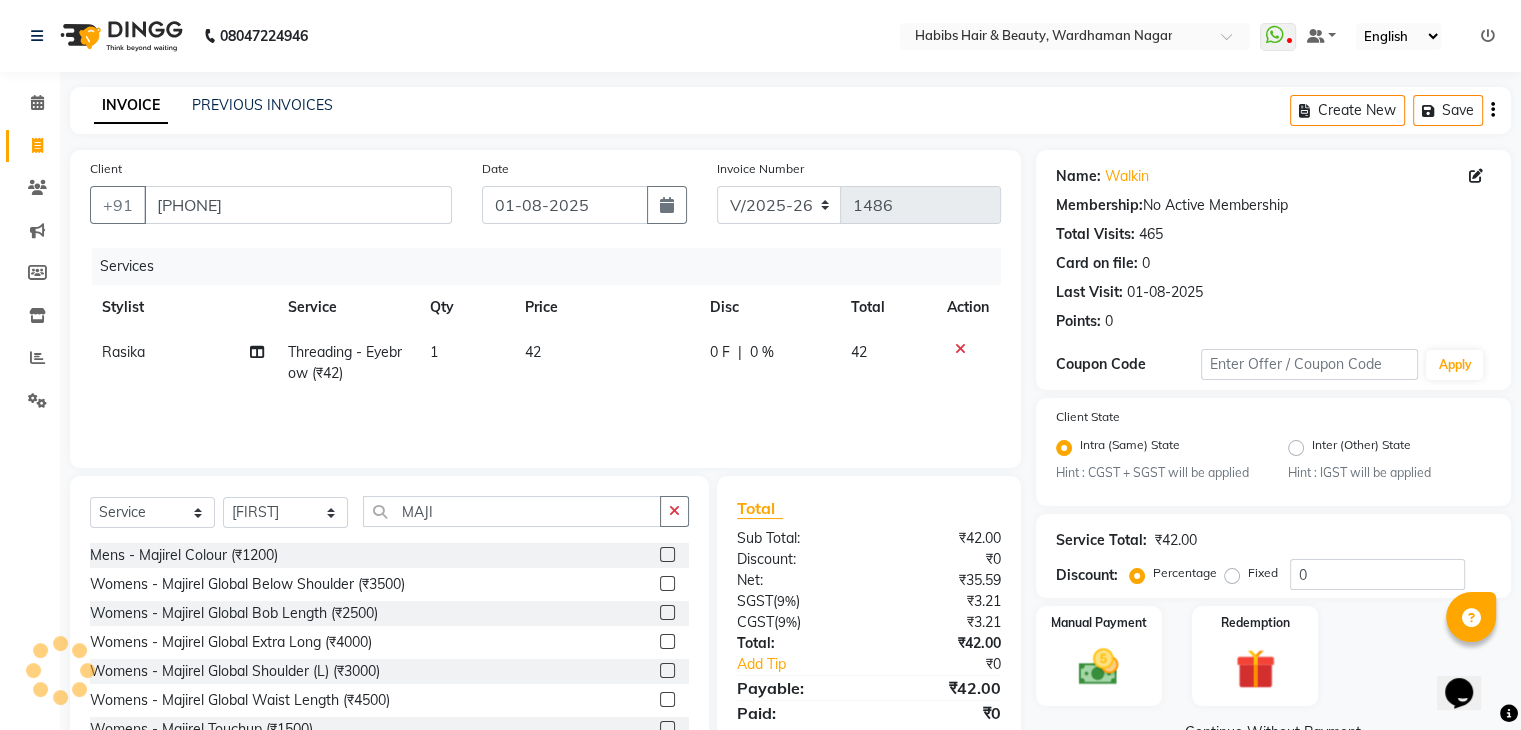 click 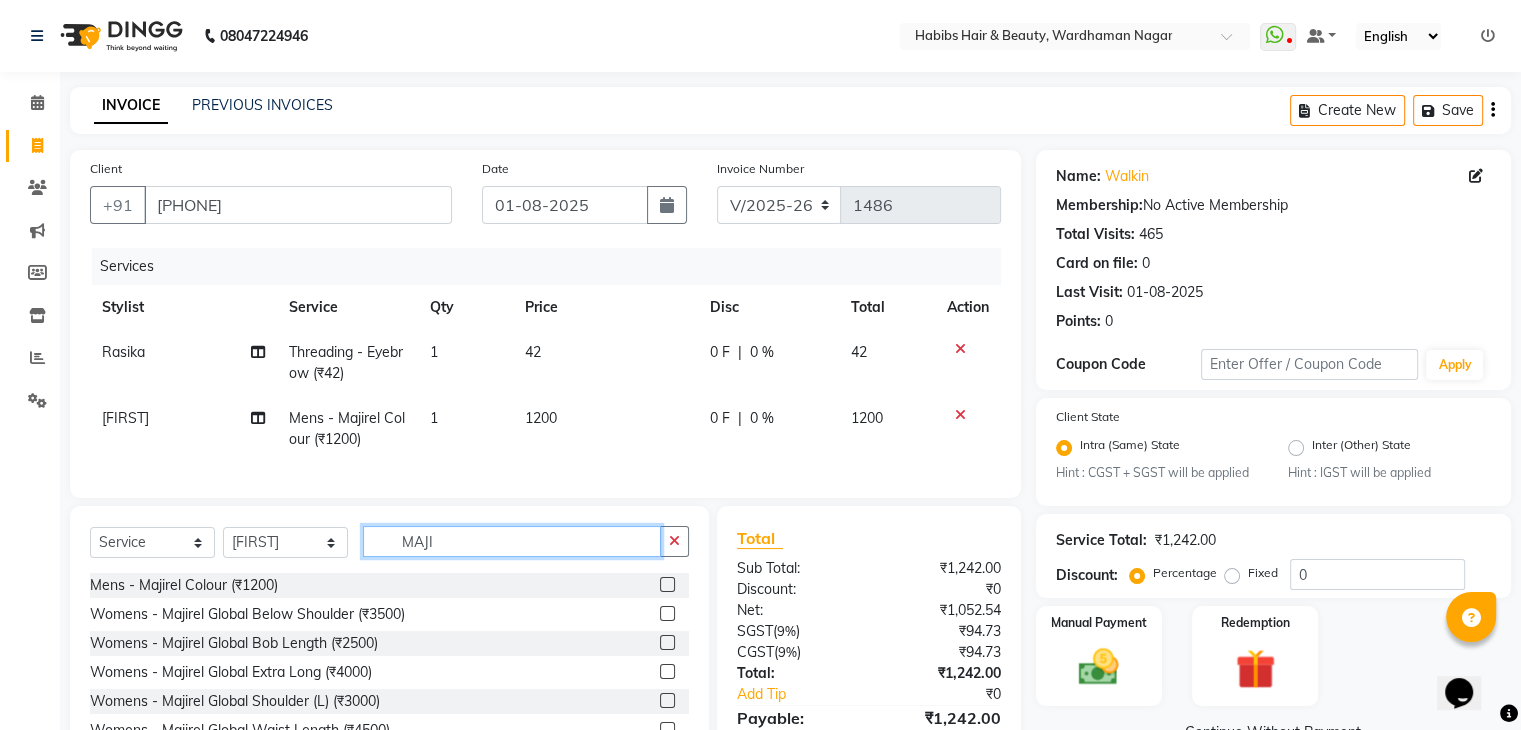 click on "MAJI" 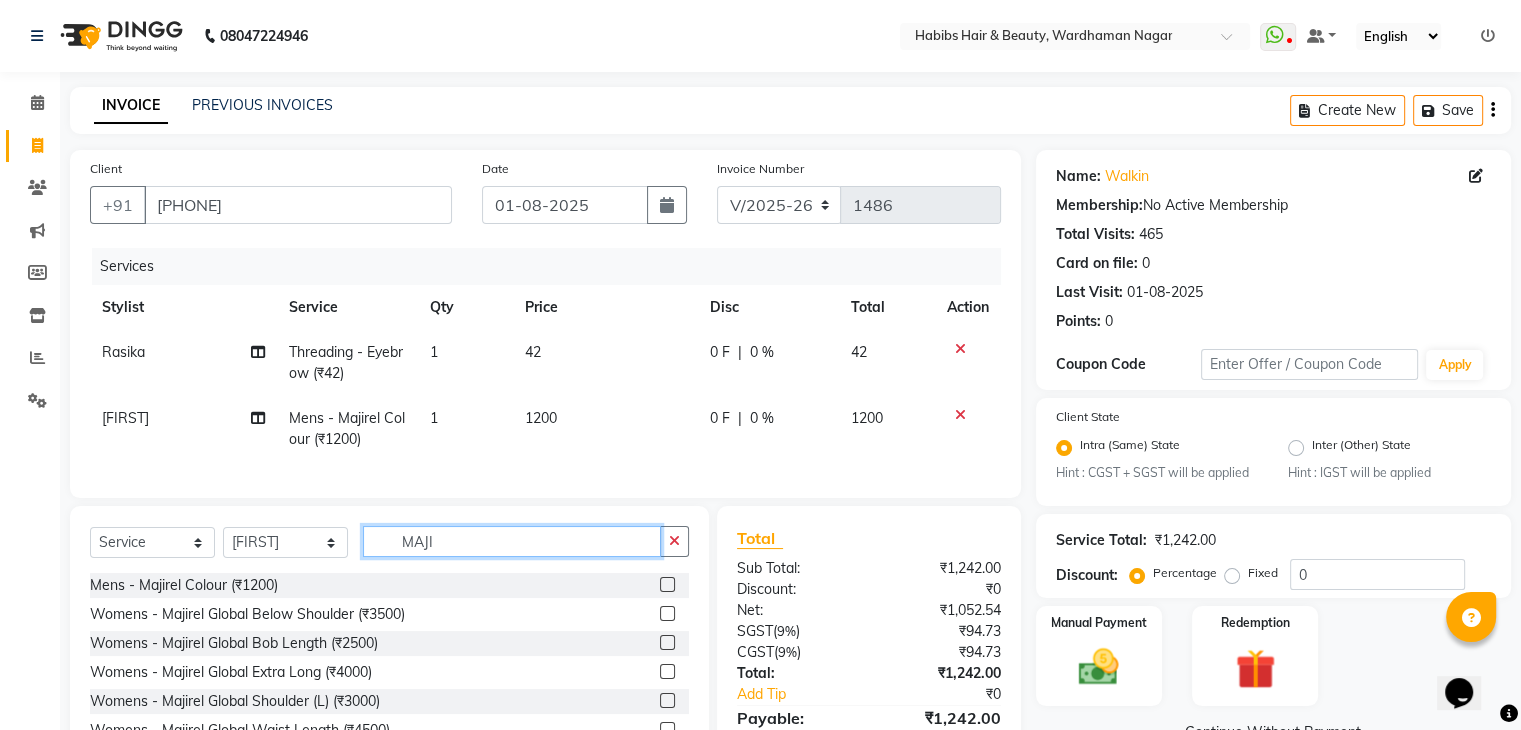 click on "MAJI" 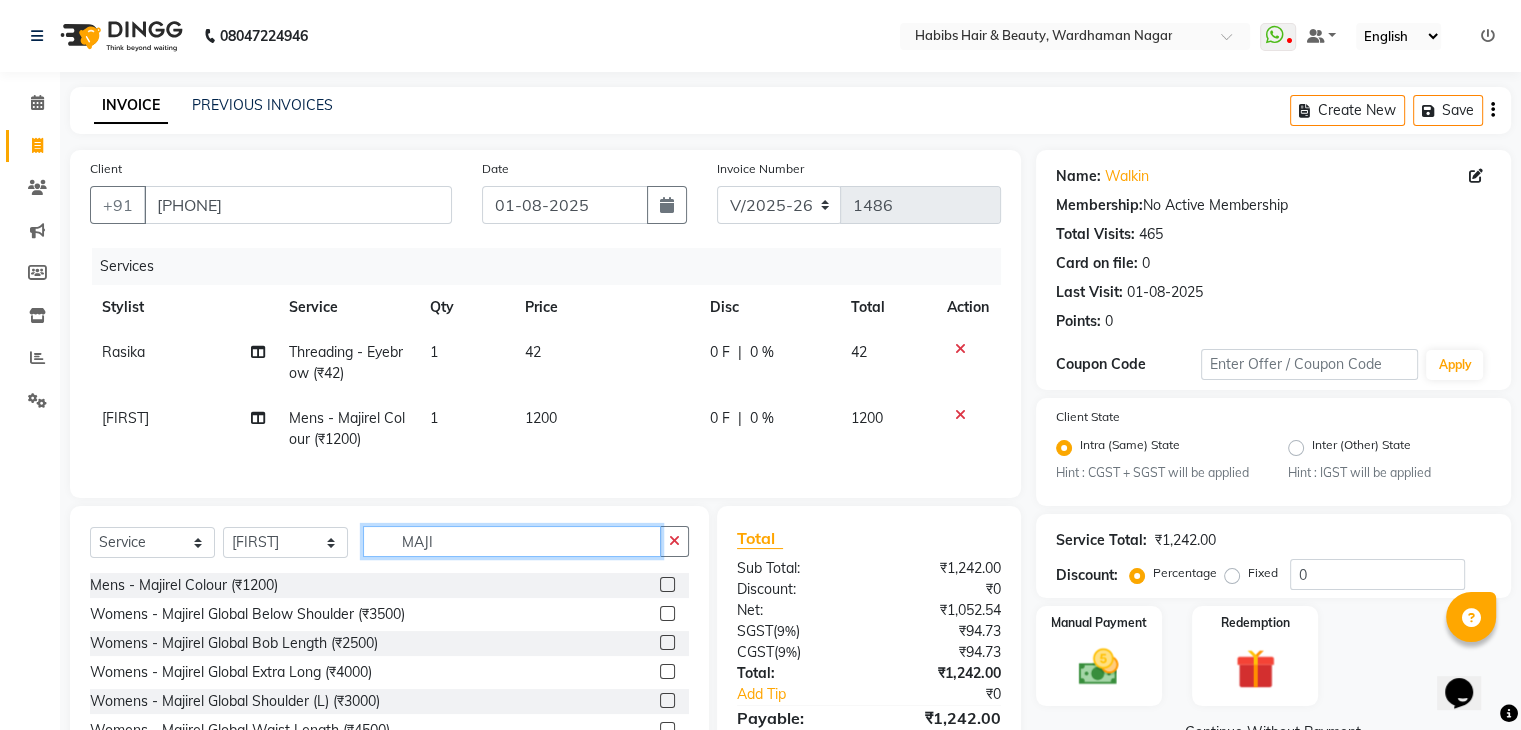 click on "MAJI" 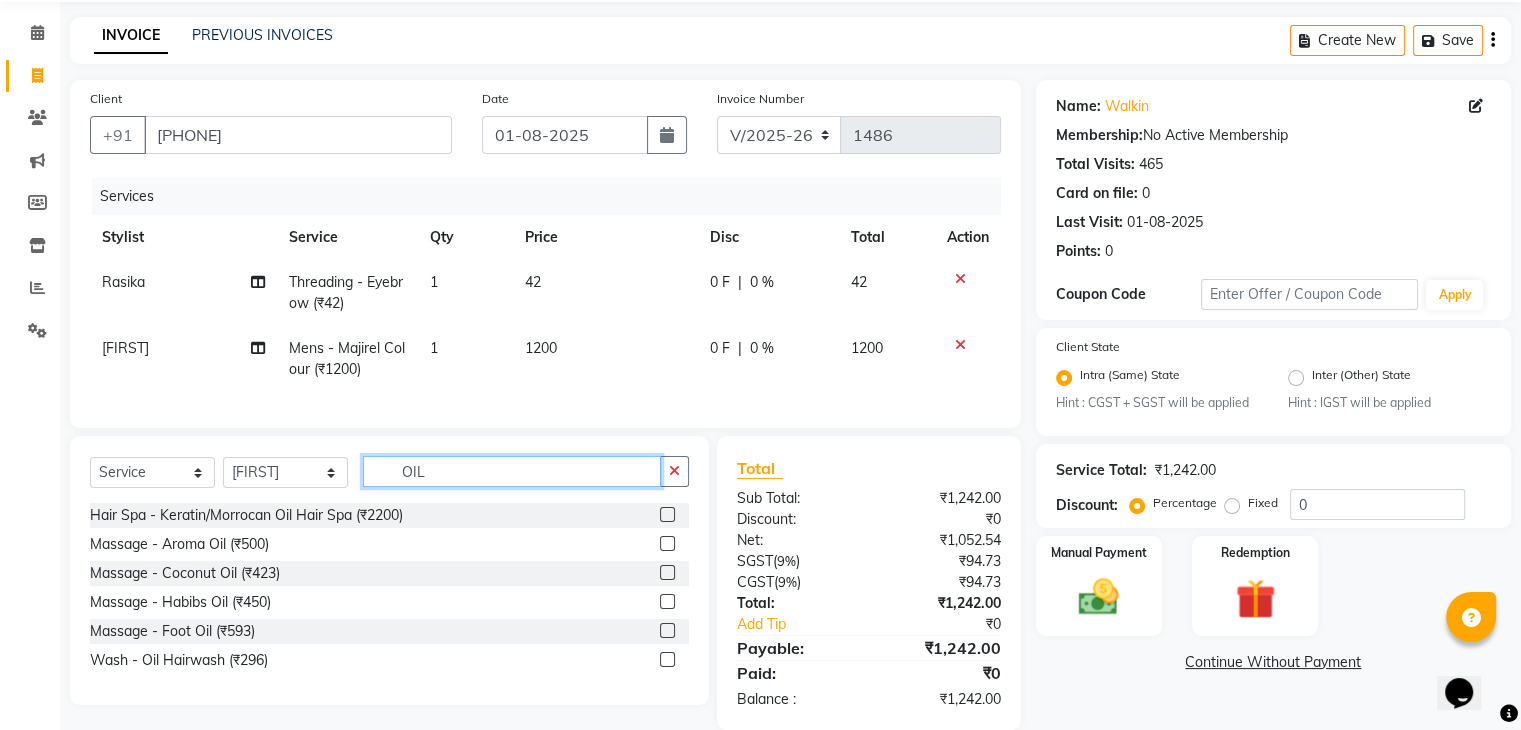 scroll, scrollTop: 71, scrollLeft: 0, axis: vertical 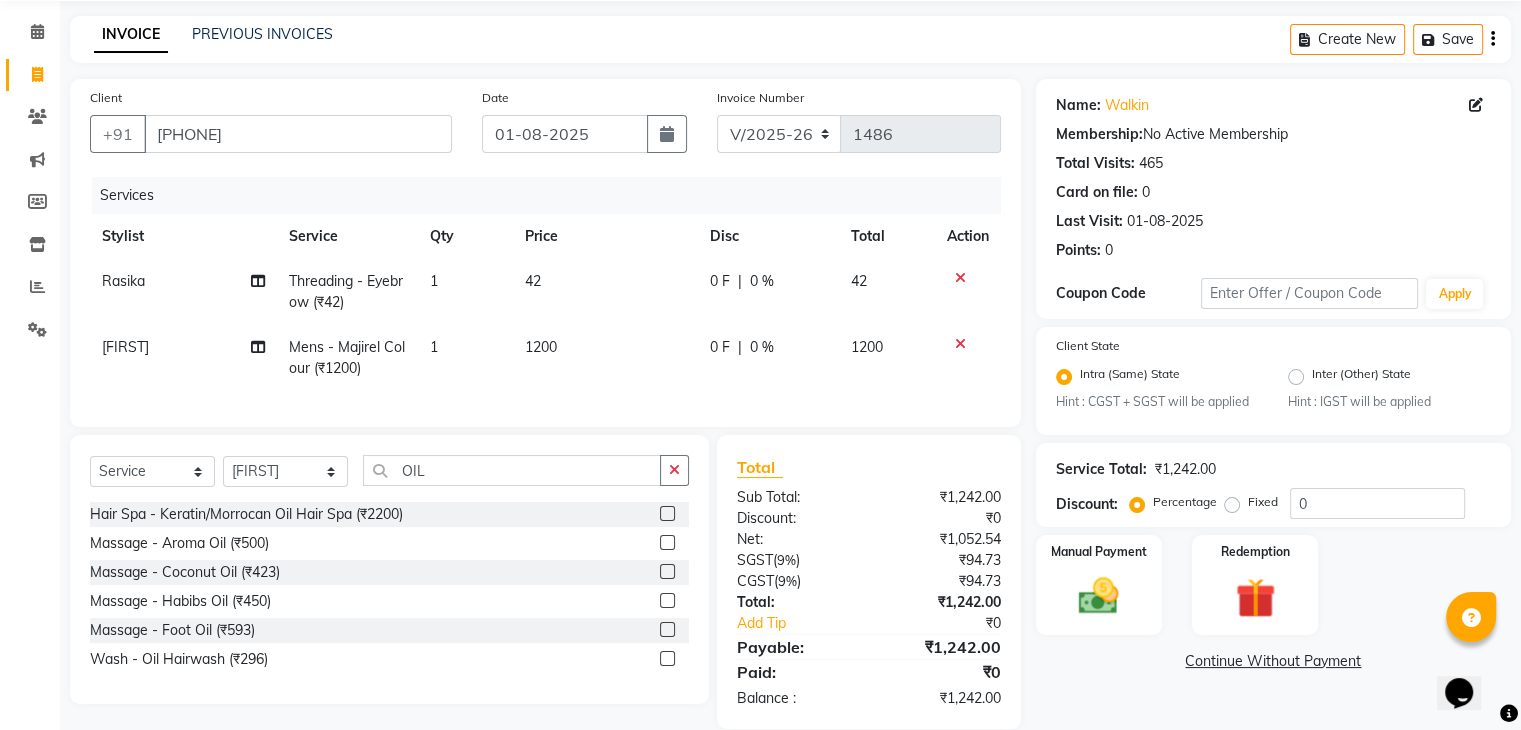 click 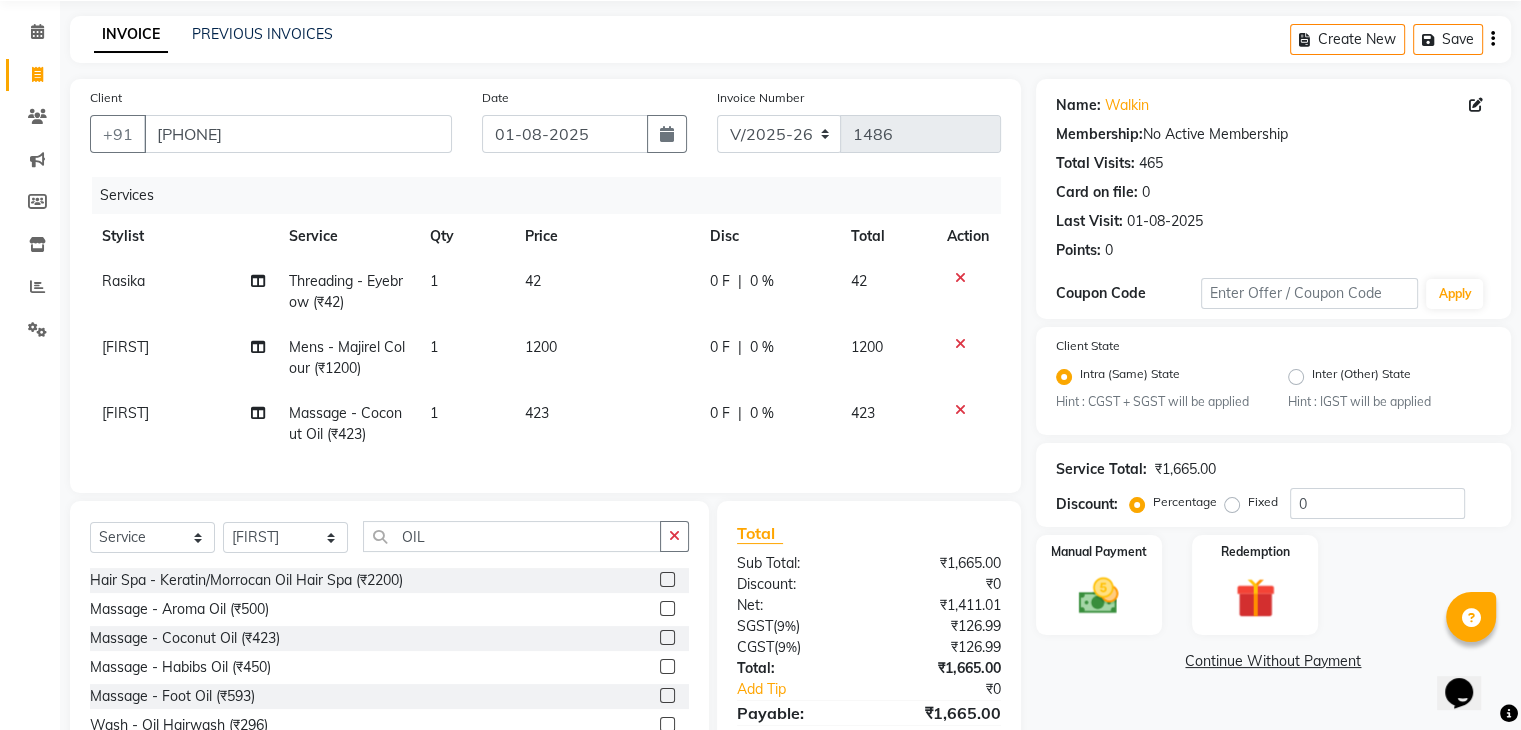 click on "423" 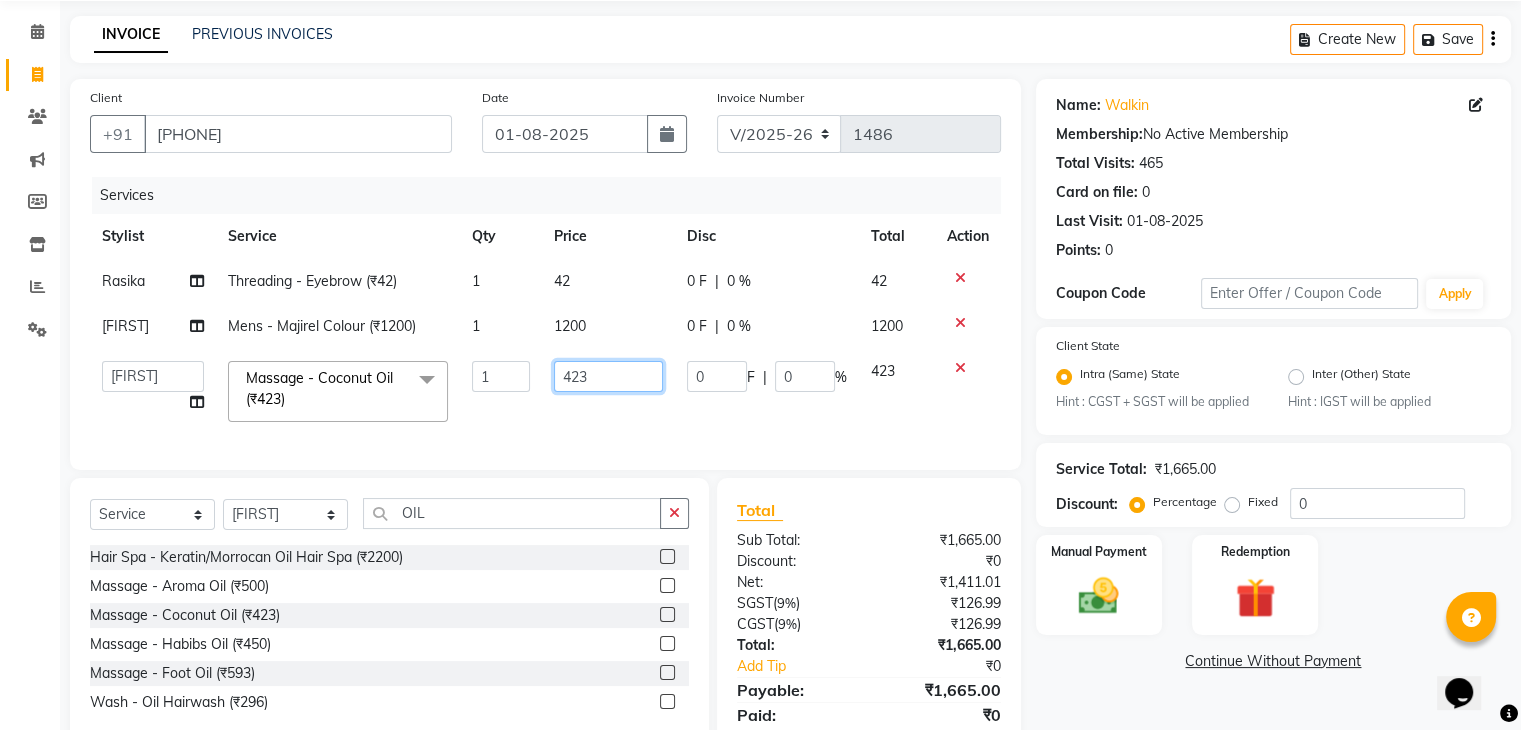 click on "423" 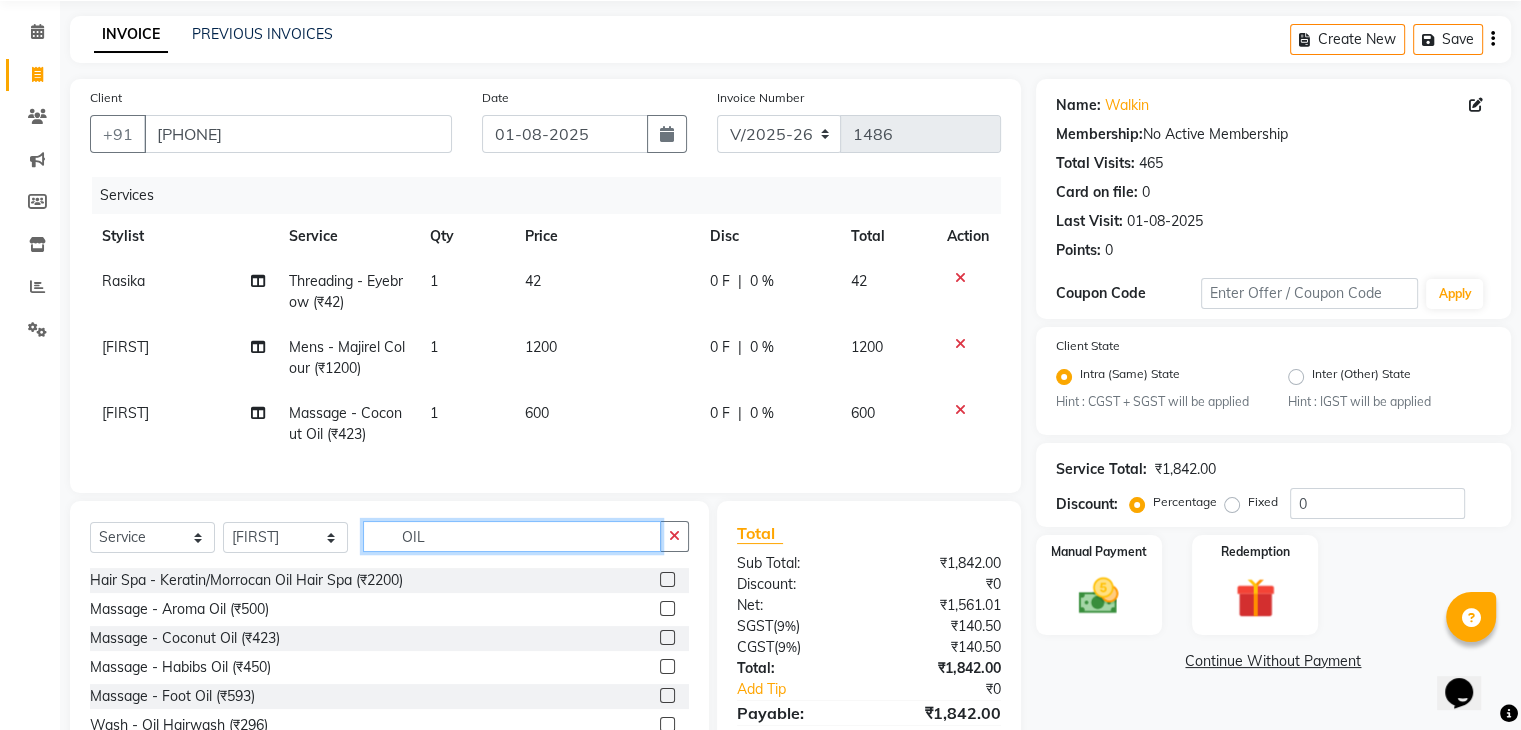 click on "OIL" 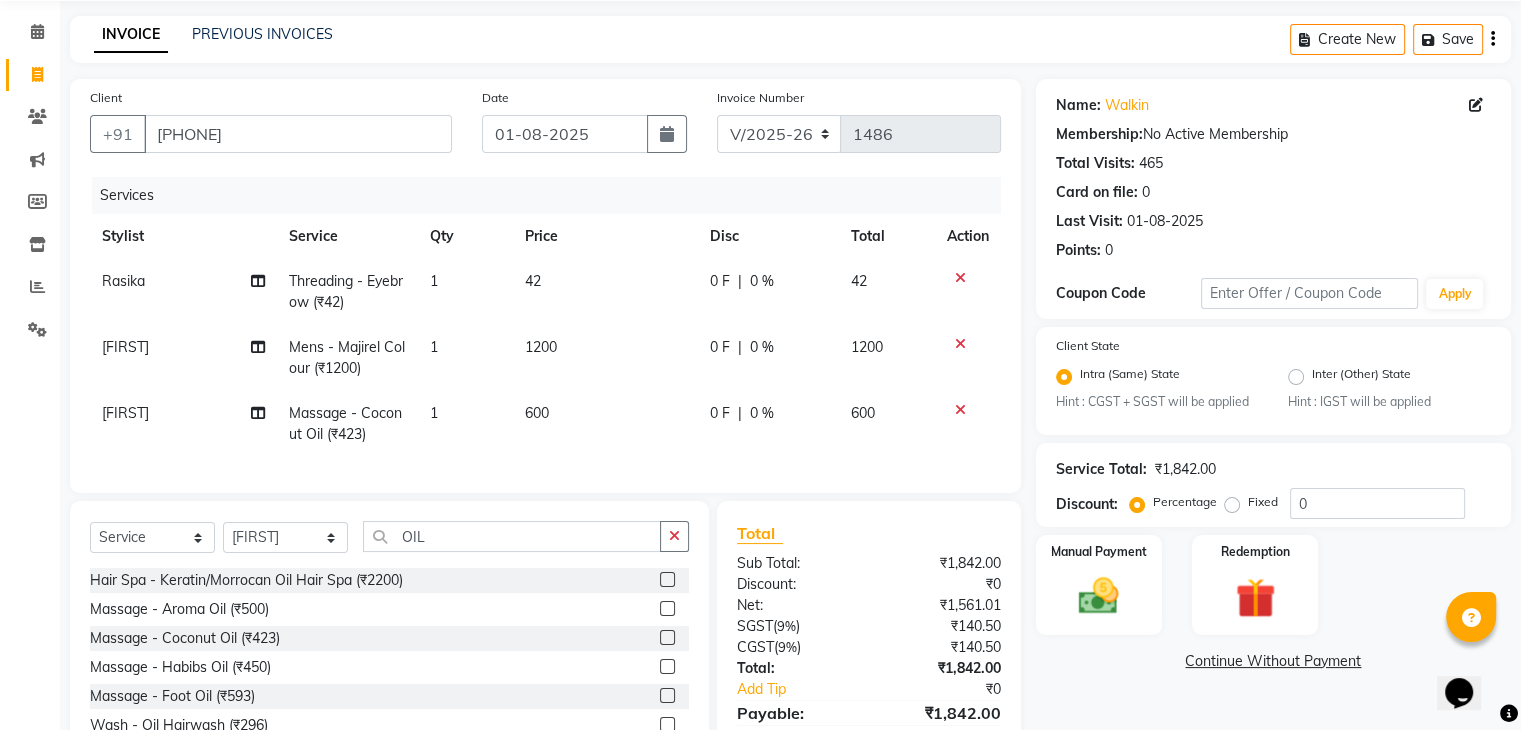 click on "42" 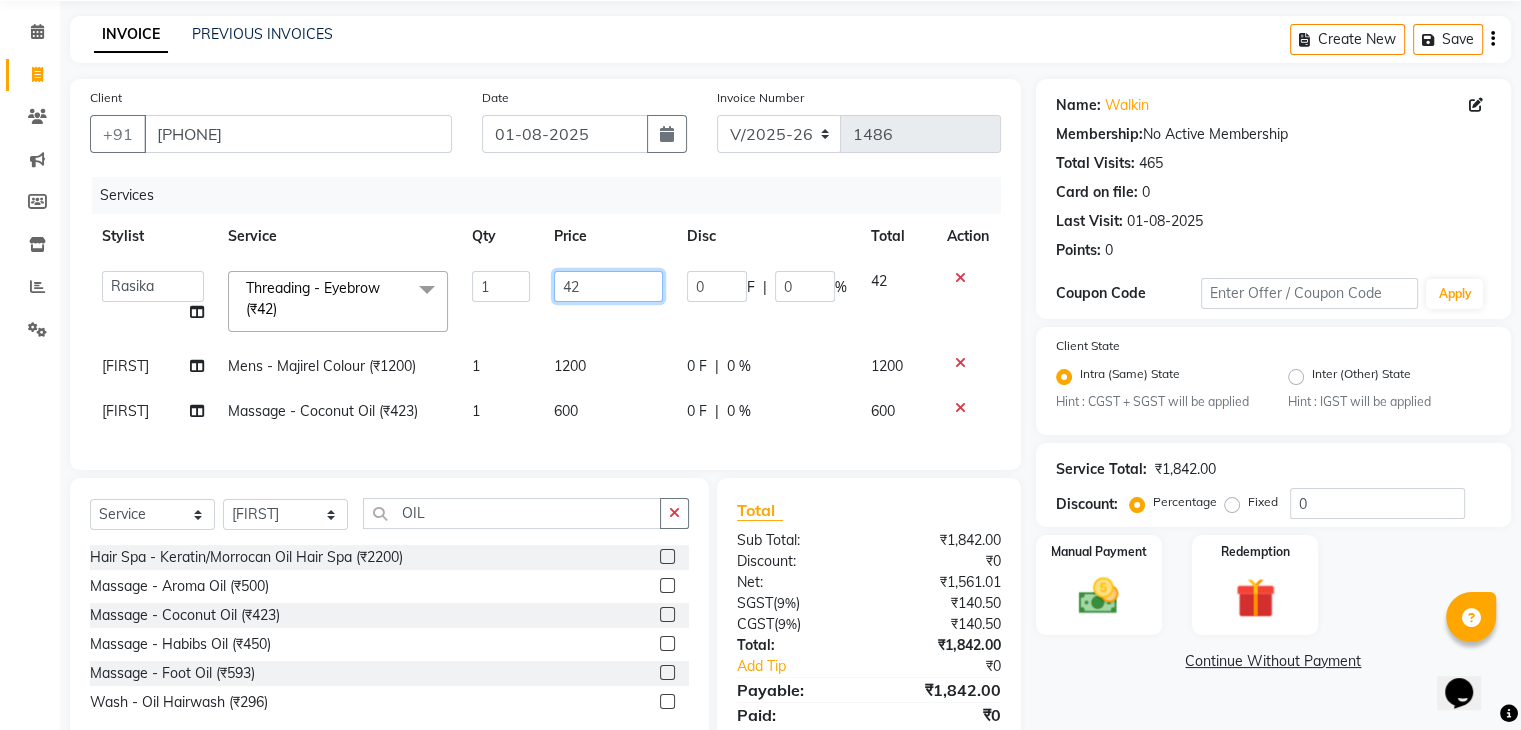 click on "42" 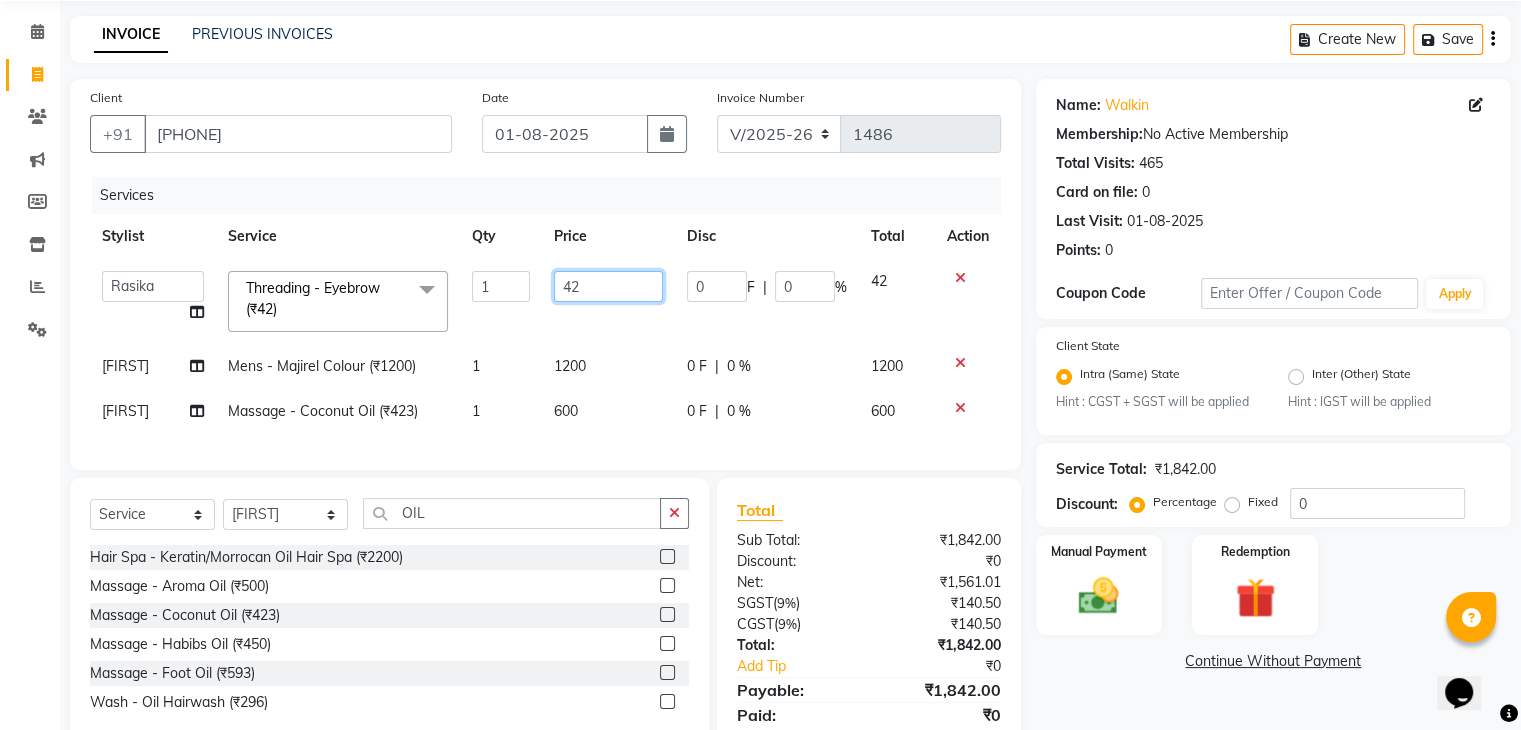 click on "42" 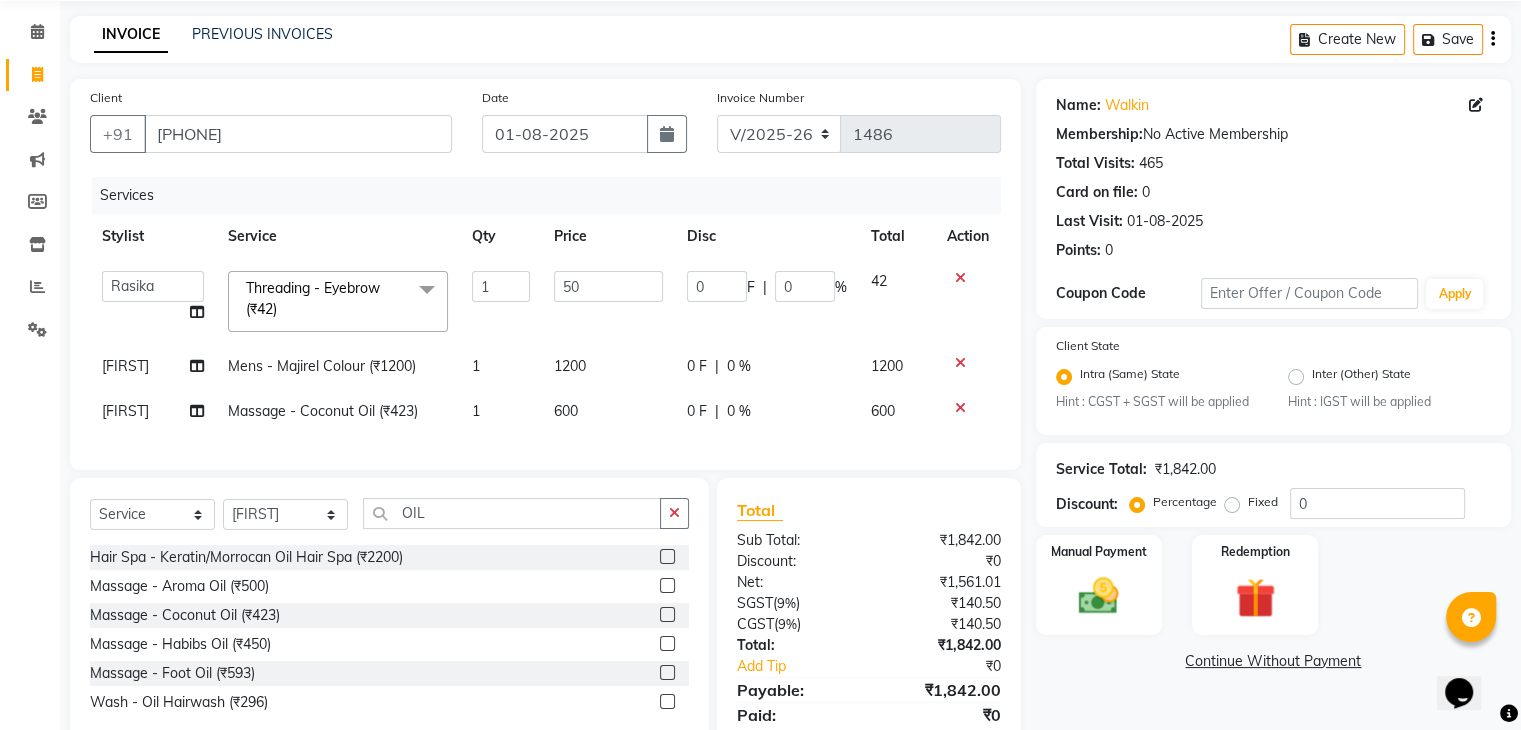 click on "1200" 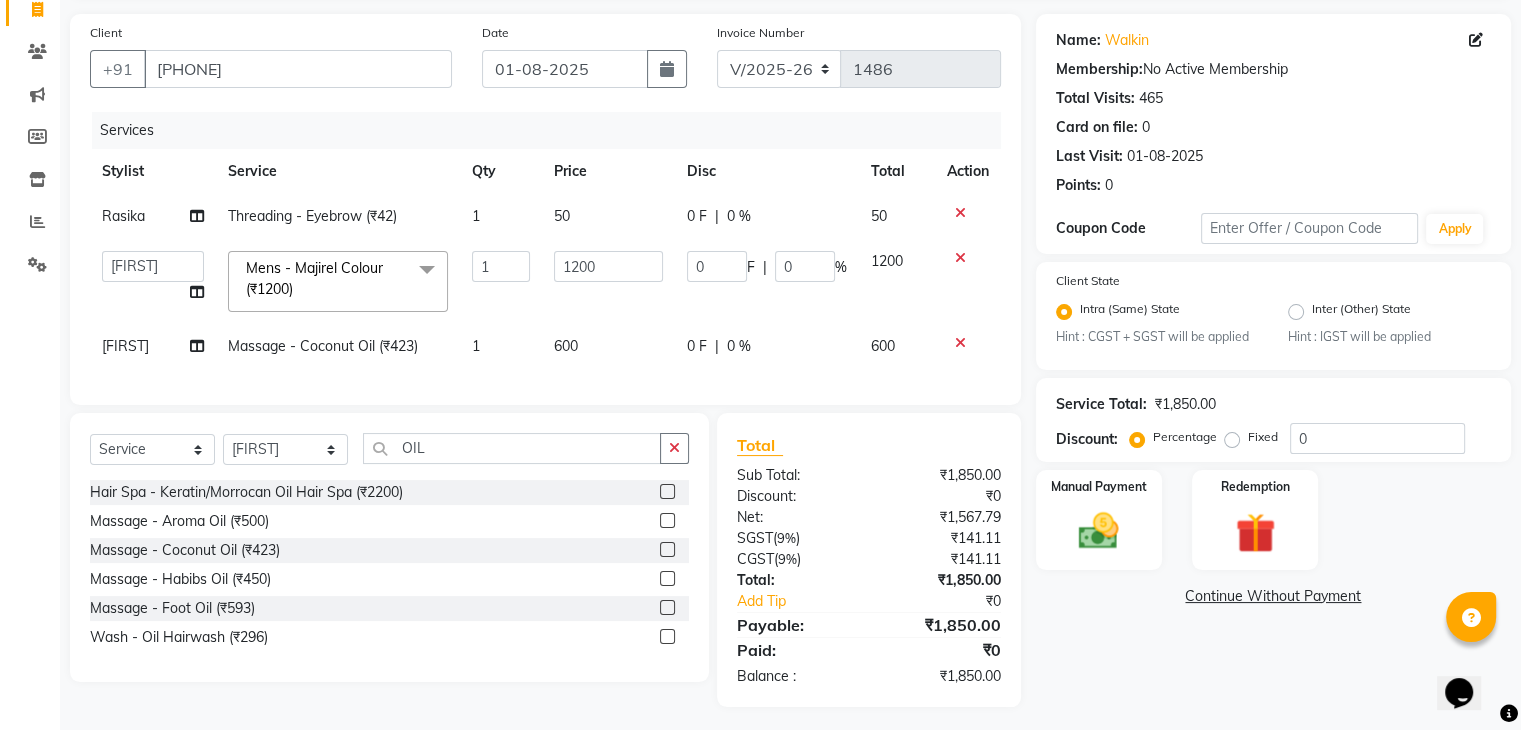 scroll, scrollTop: 146, scrollLeft: 0, axis: vertical 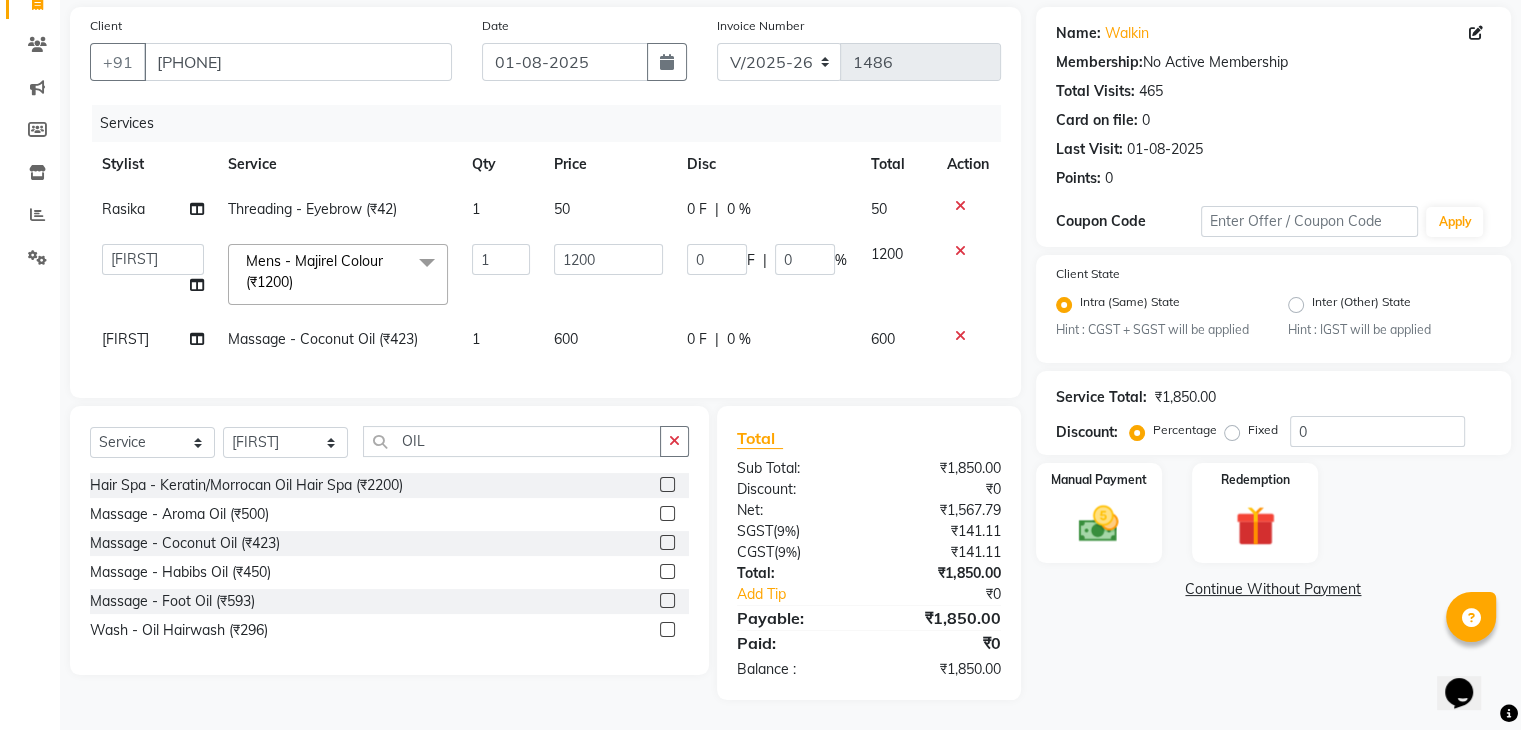 click on "Select  Service  Product  Membership  Package Voucher Prepaid Gift Card  Select Stylist Admin Aman Gayatri Jeetu Mick Raj Rashmi Rasika Sarang OIL Hair Spa - Keratin/Morrocan Oil Hair Spa (₹2200)  Massage - Aroma Oil (₹500)  Massage - Coconut Oil (₹423)  Massage - Habibs Oil (₹450)  Massage - Foot Oil (₹593)  Wash - Oil Hairwash (₹296)" 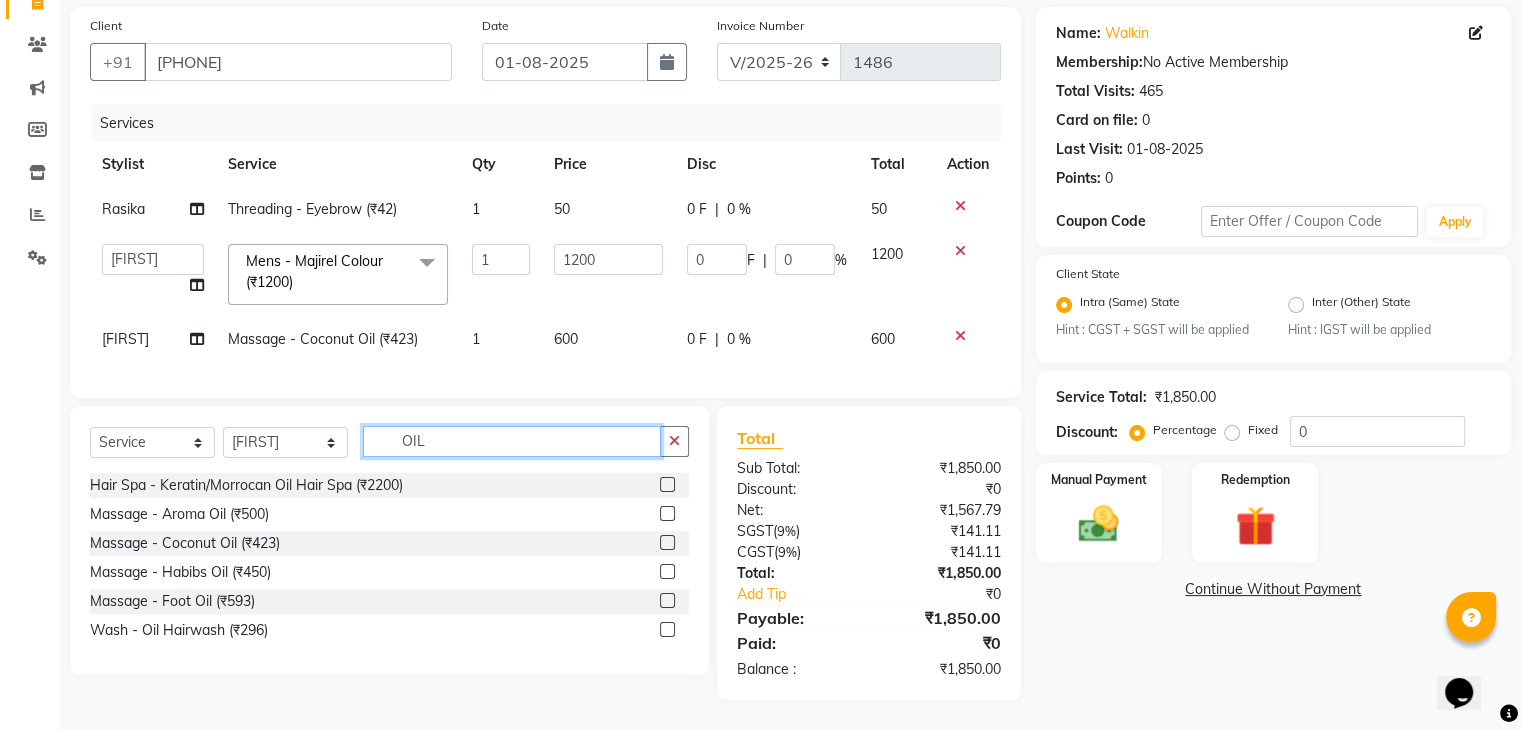 click on "OIL" 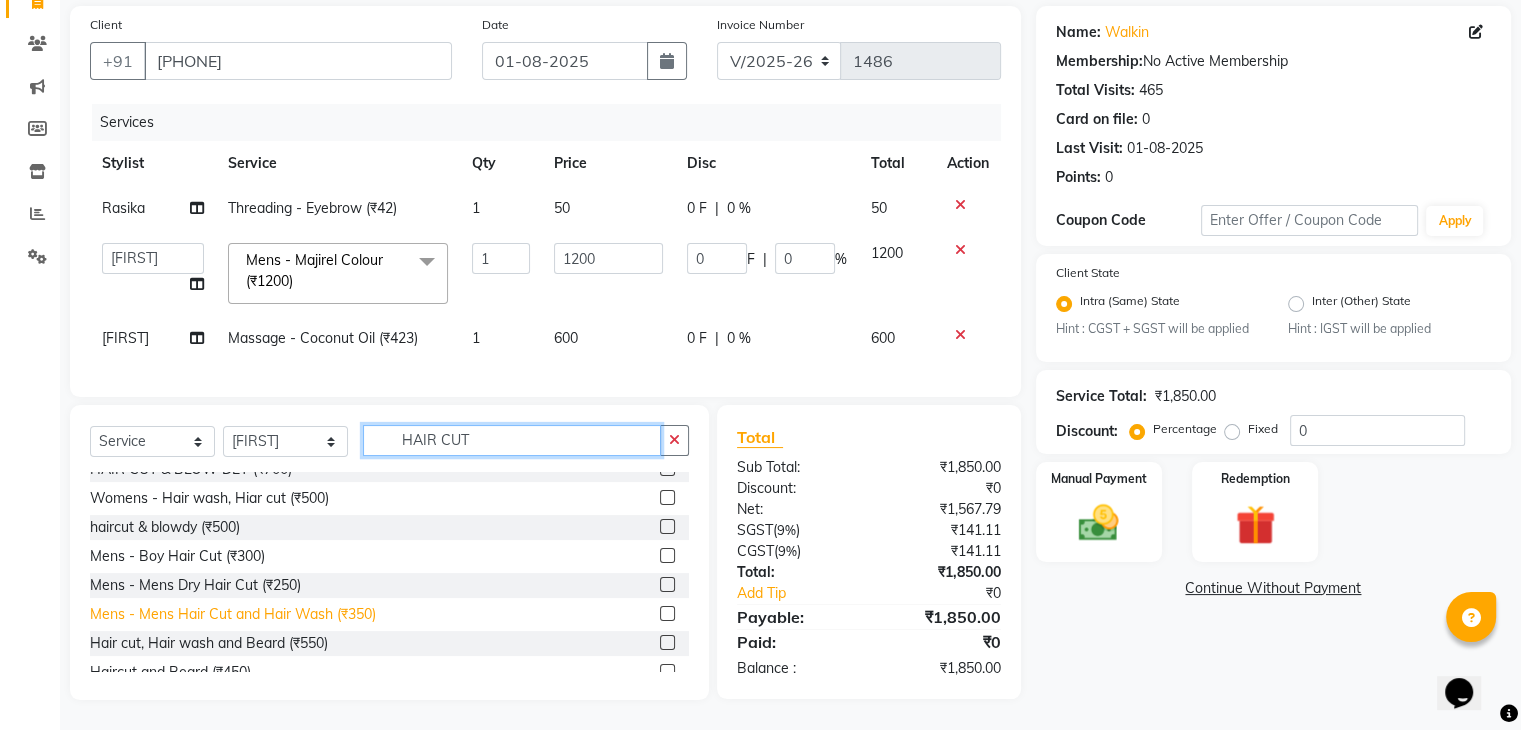 scroll, scrollTop: 18, scrollLeft: 0, axis: vertical 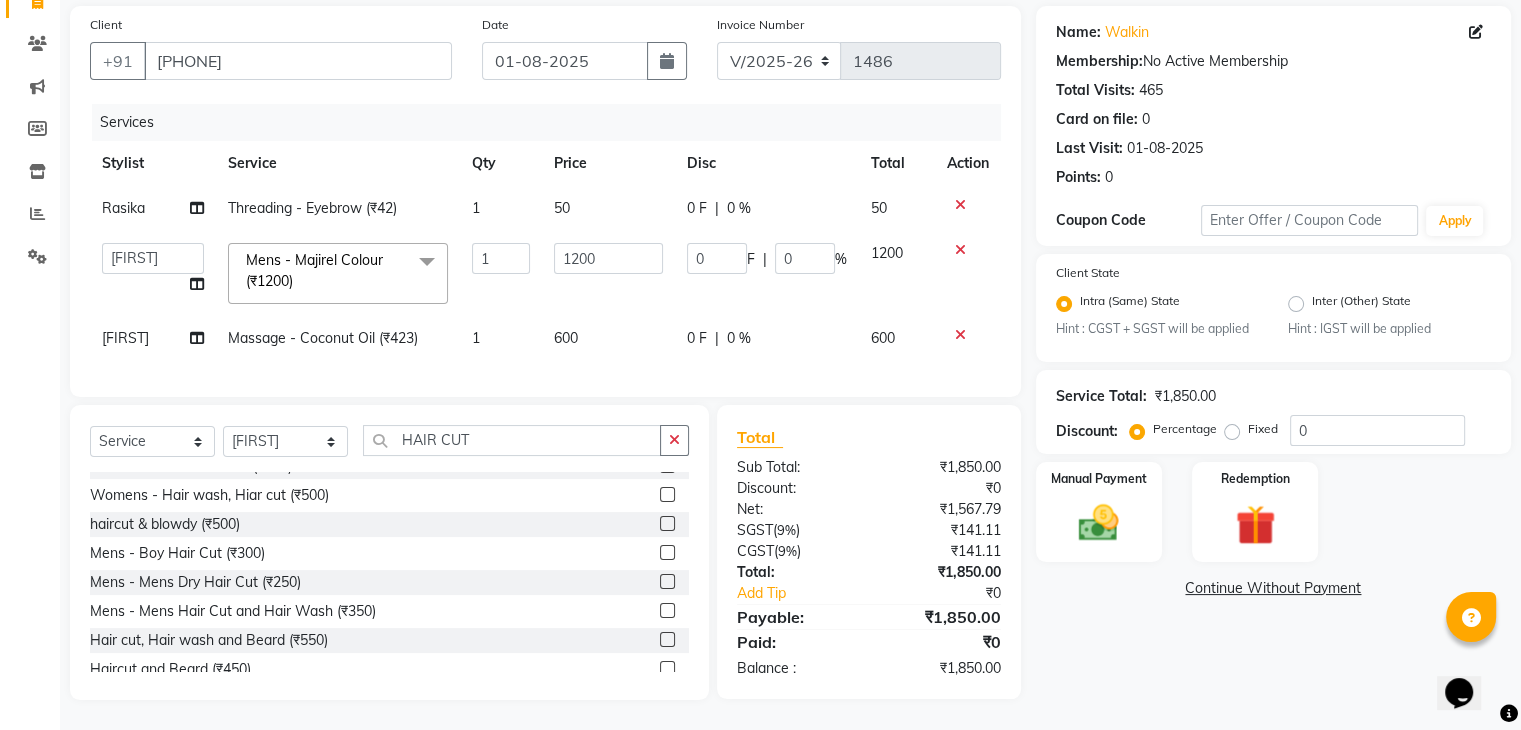 click 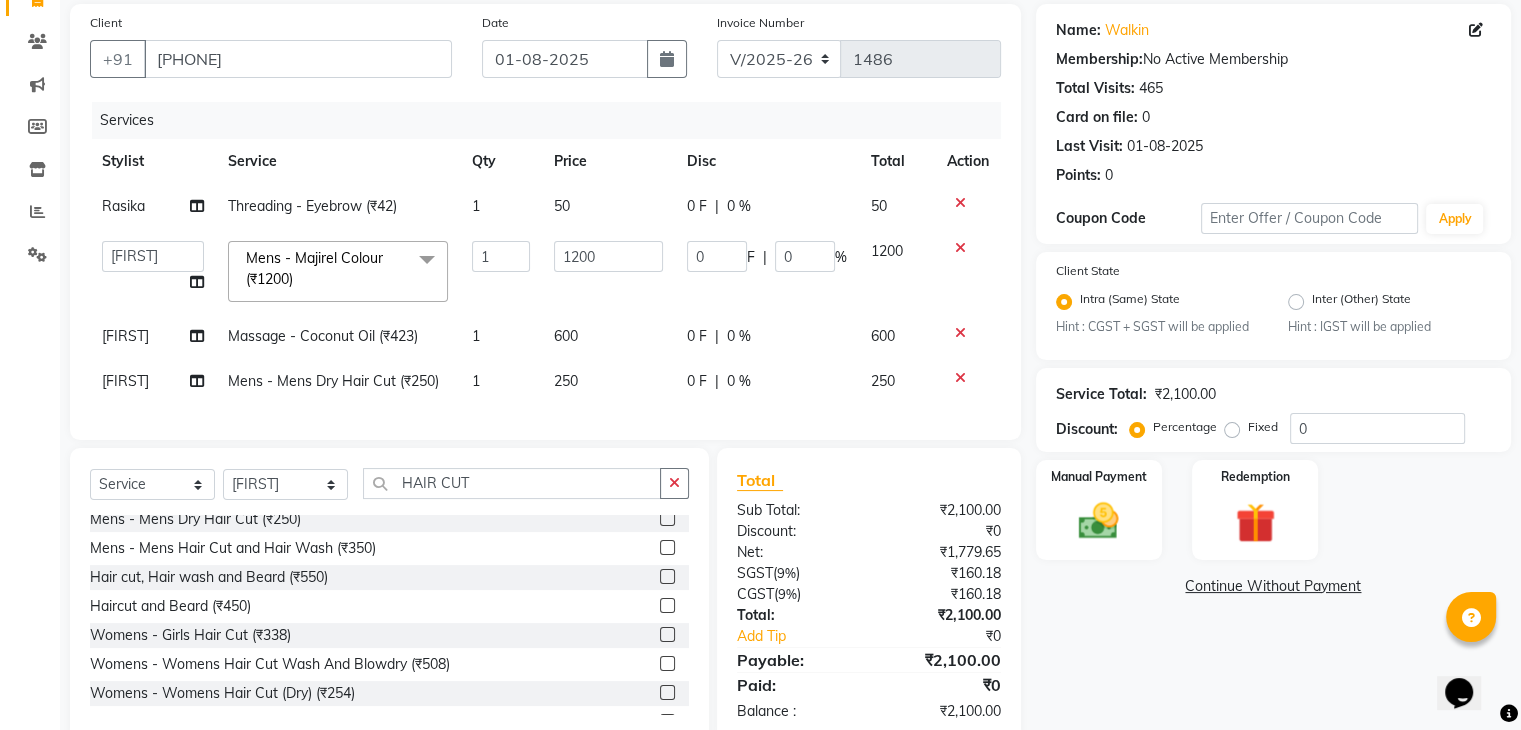 scroll, scrollTop: 148, scrollLeft: 0, axis: vertical 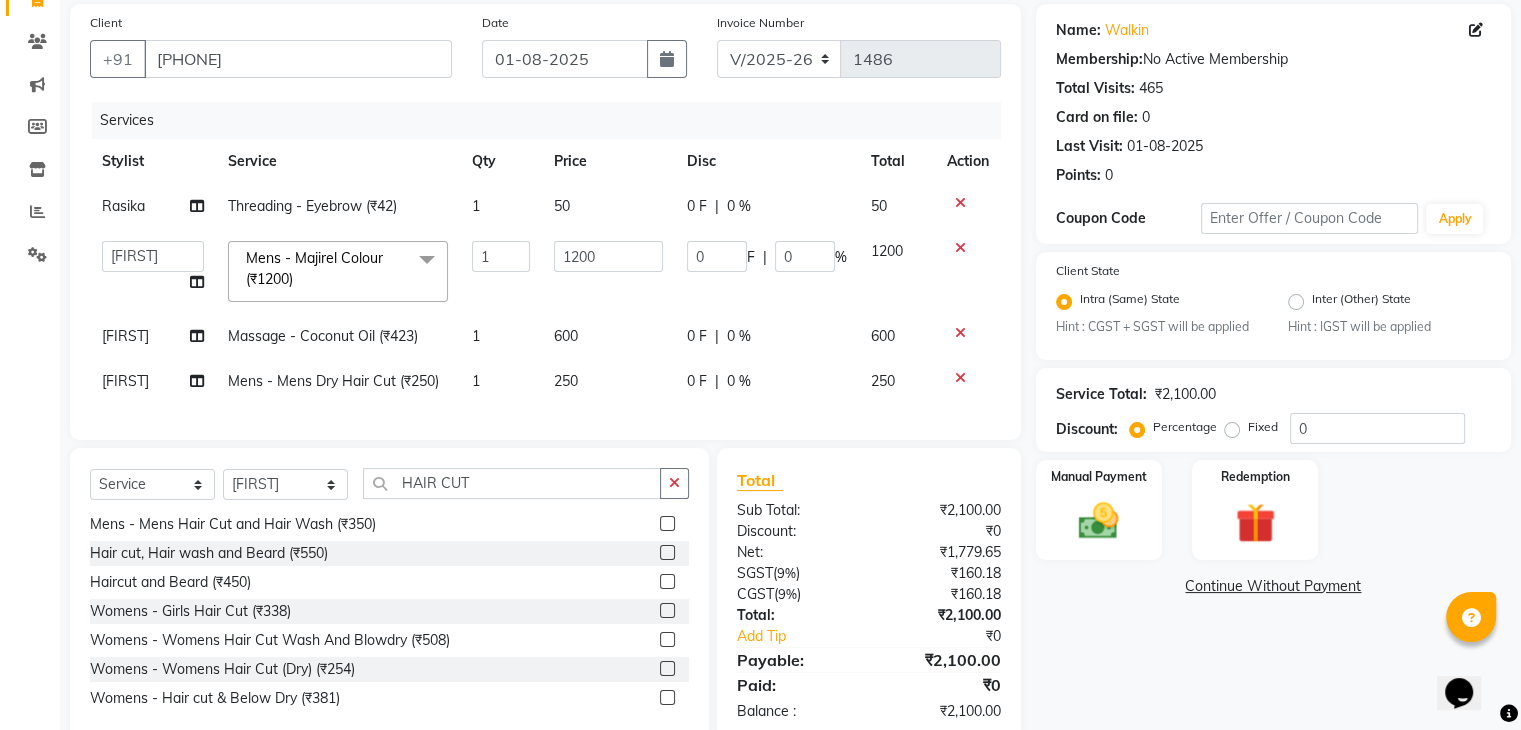 click 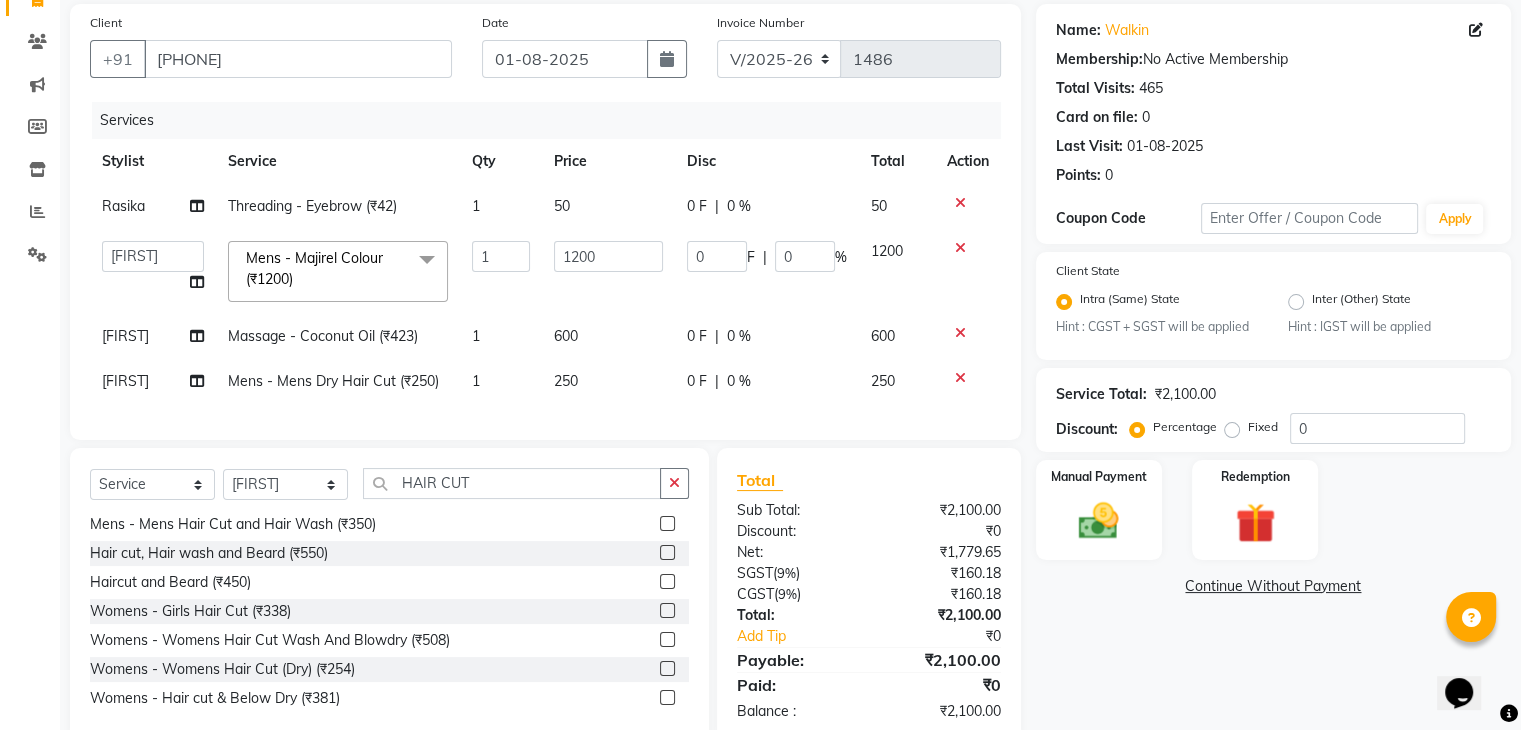 click at bounding box center (666, 582) 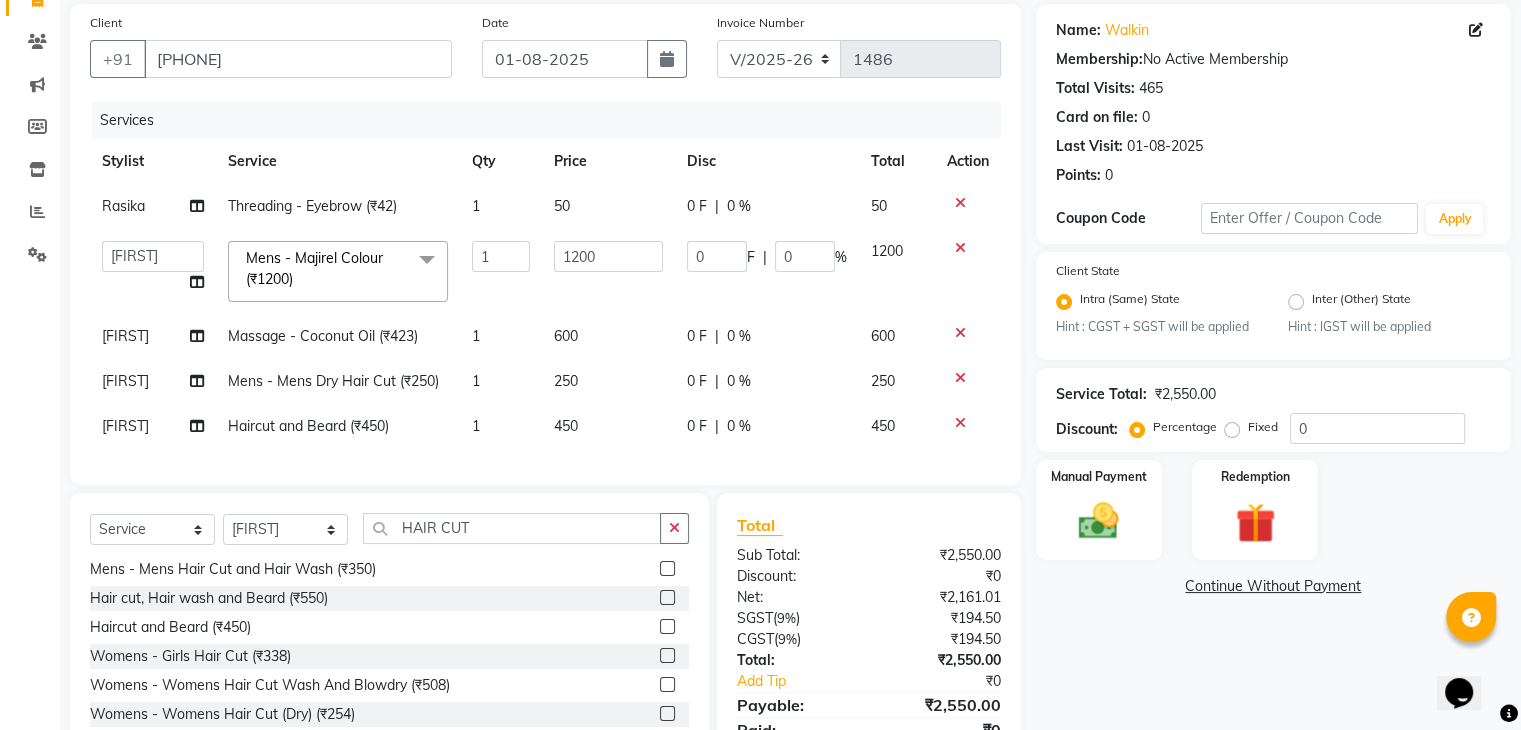 click 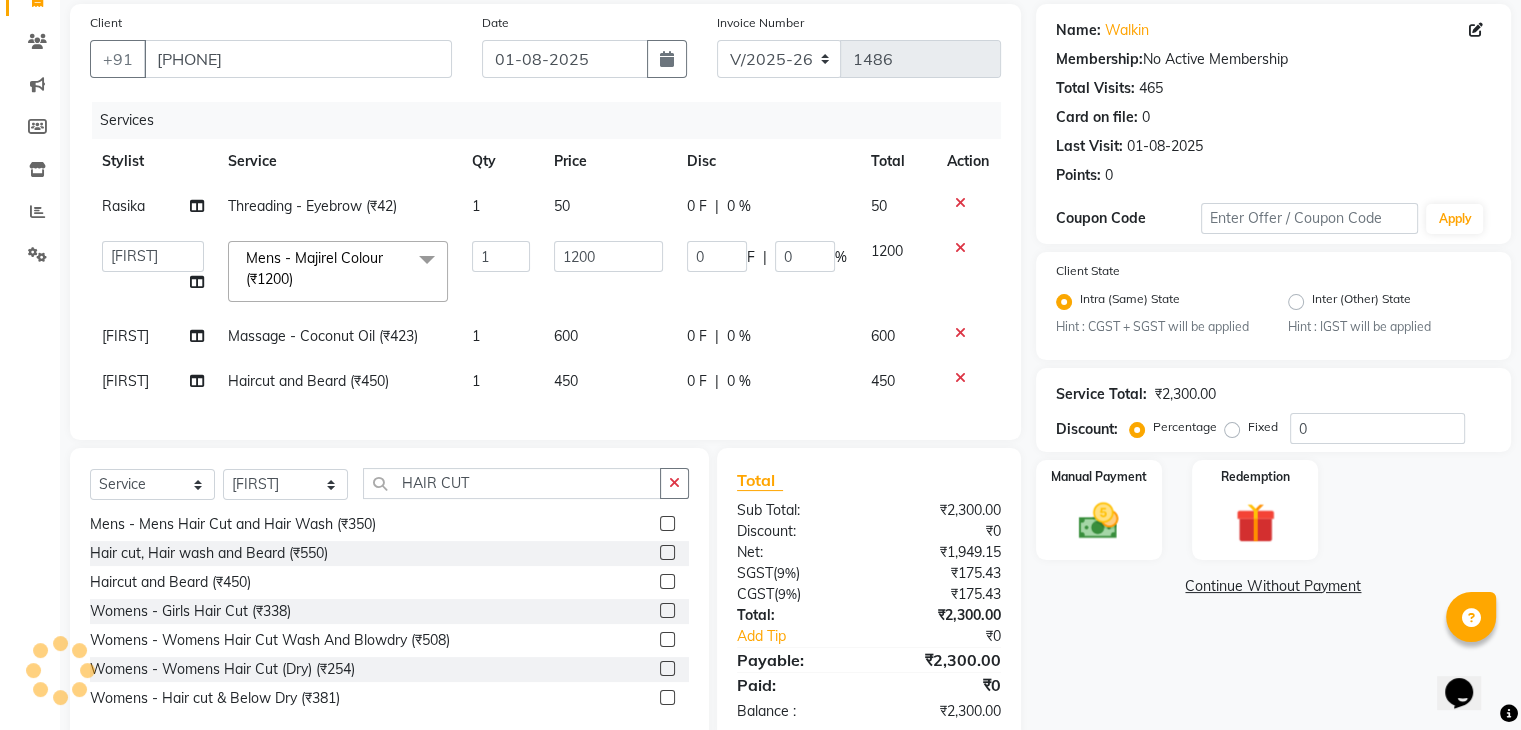 scroll, scrollTop: 200, scrollLeft: 0, axis: vertical 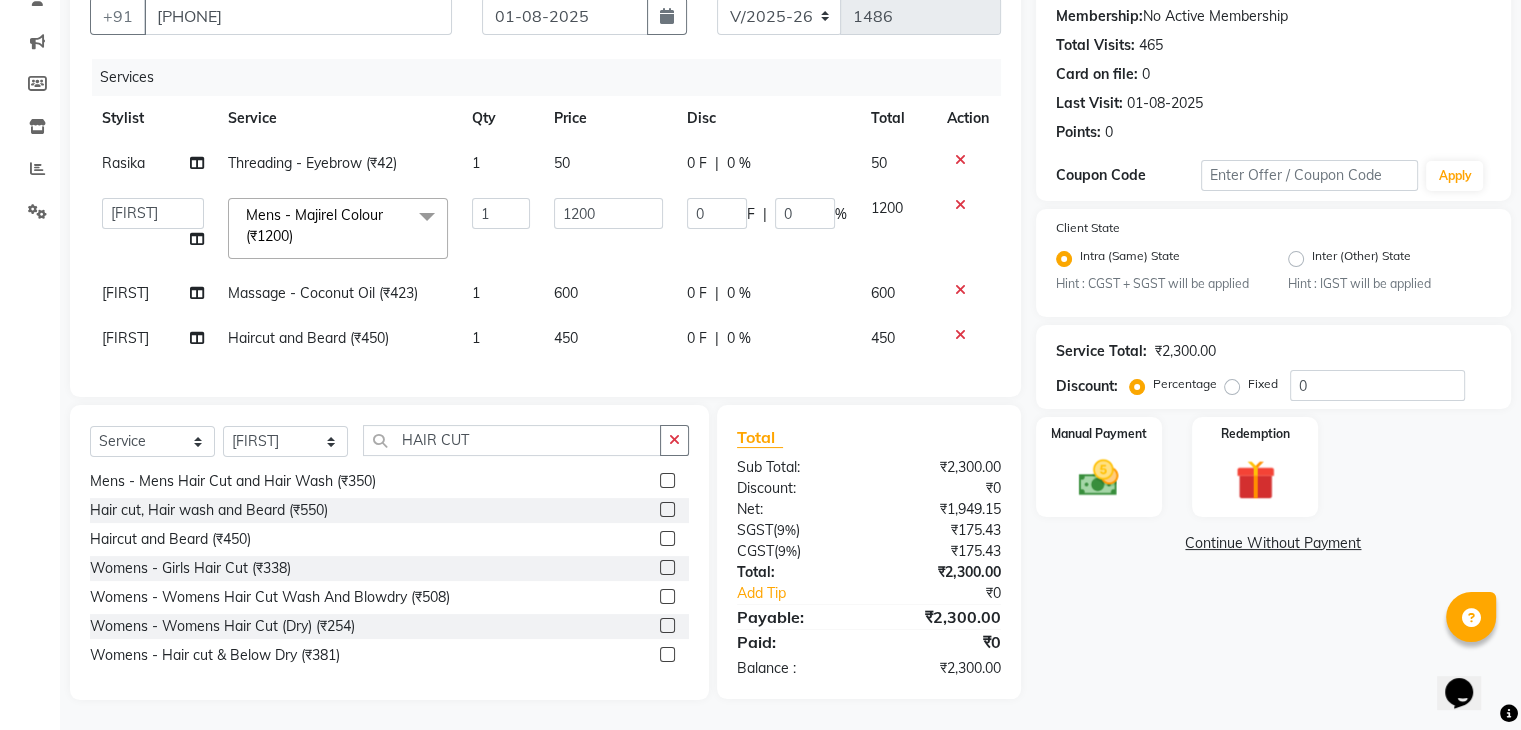 click on "450" 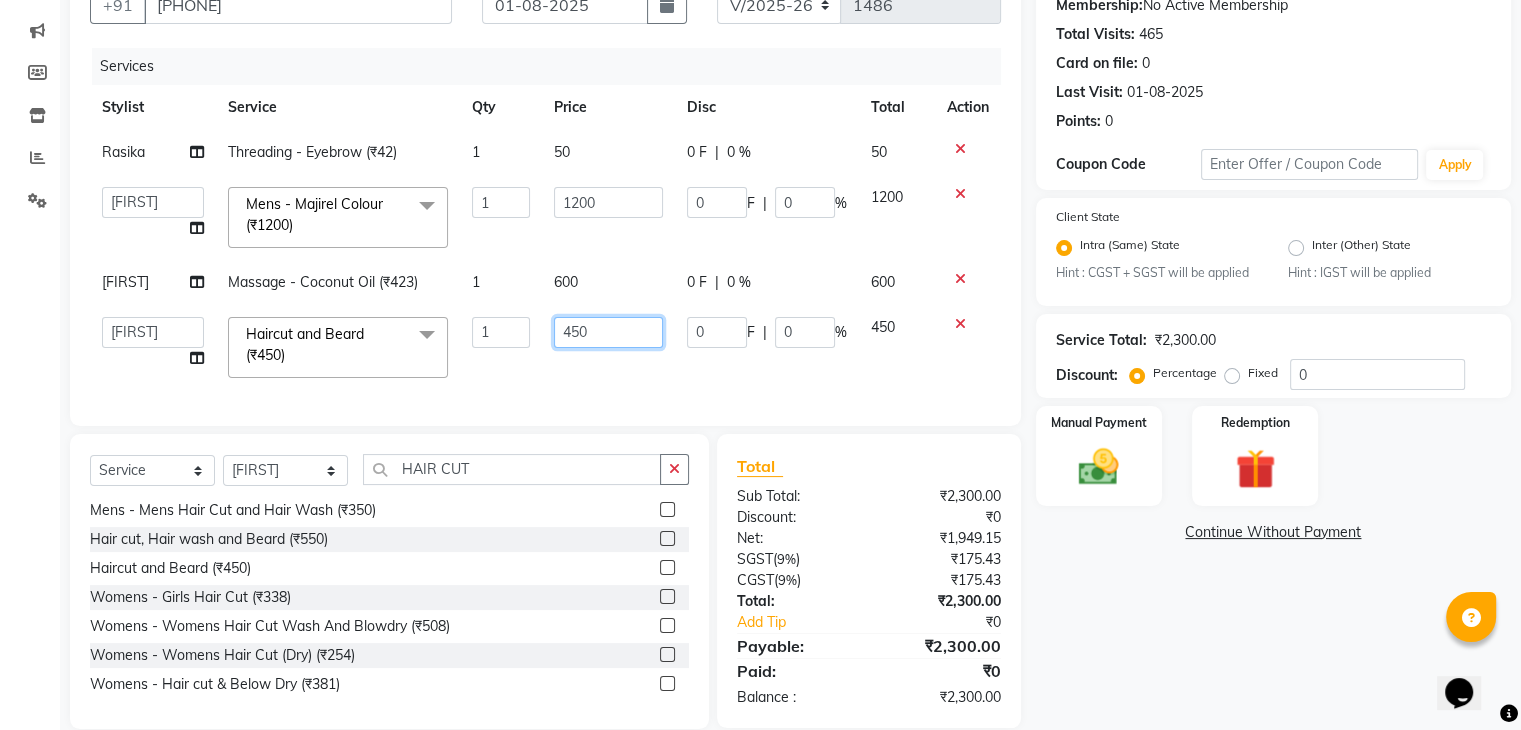 click on "450" 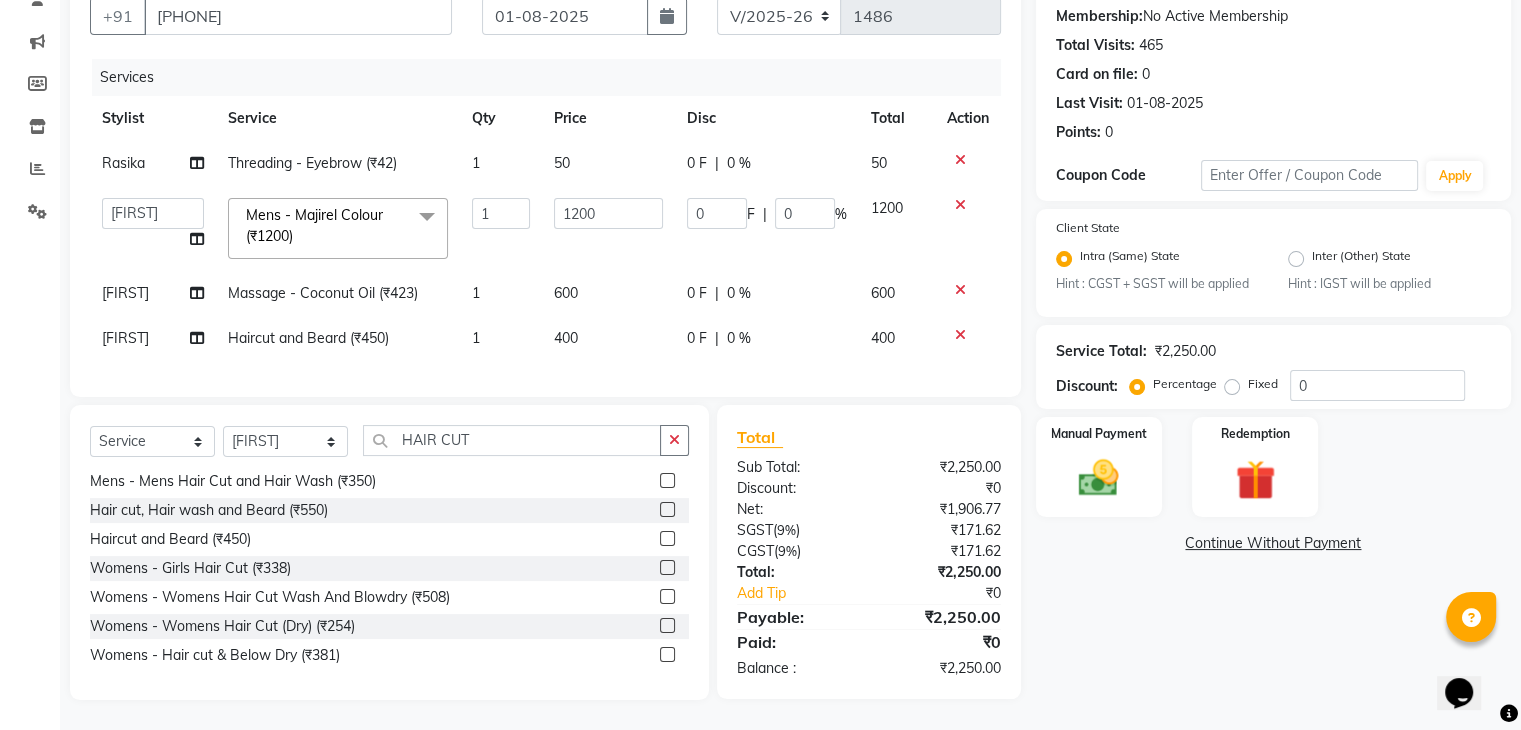click on "HAIR CUT & BLOW DEY (₹700)  Womens - Hair wash, Hiar cut (₹500)  haircut & blowdy (₹500)  Mens - Boy Hair Cut (₹300)  Mens - Mens Dry Hair Cut (₹250)  Mens - Mens Hair Cut and Hair Wash (₹350)  Hair cut, Hair wash and Beard (₹550)  Haircut and Beard (₹450)  Womens - Girls Hair Cut (₹338)  Womens - Womens  Hair Cut Wash And Blowdry (₹508)  Womens - Womens Hair Cut (Dry) (₹254)  Womens - Hair cut & Below Dry (₹381)" 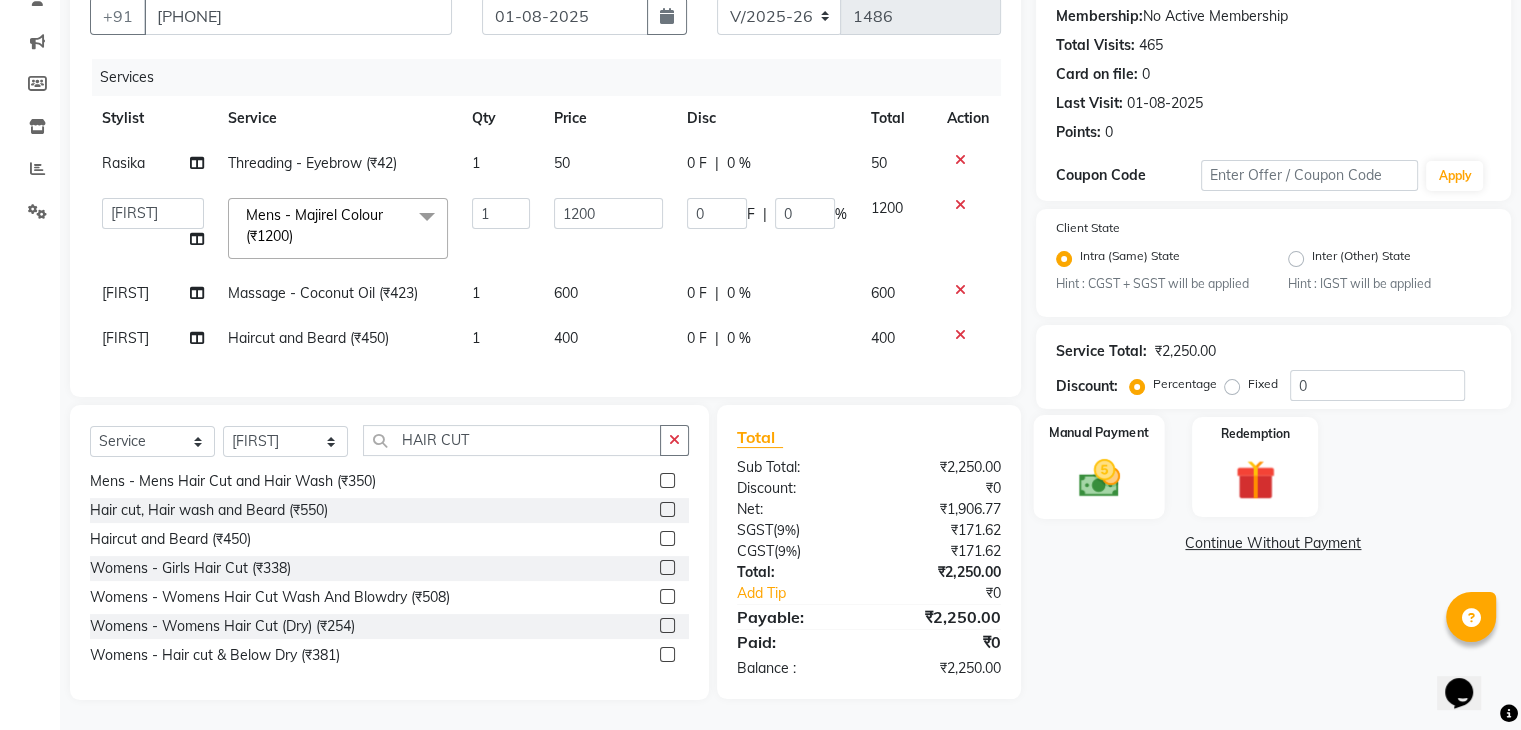 click 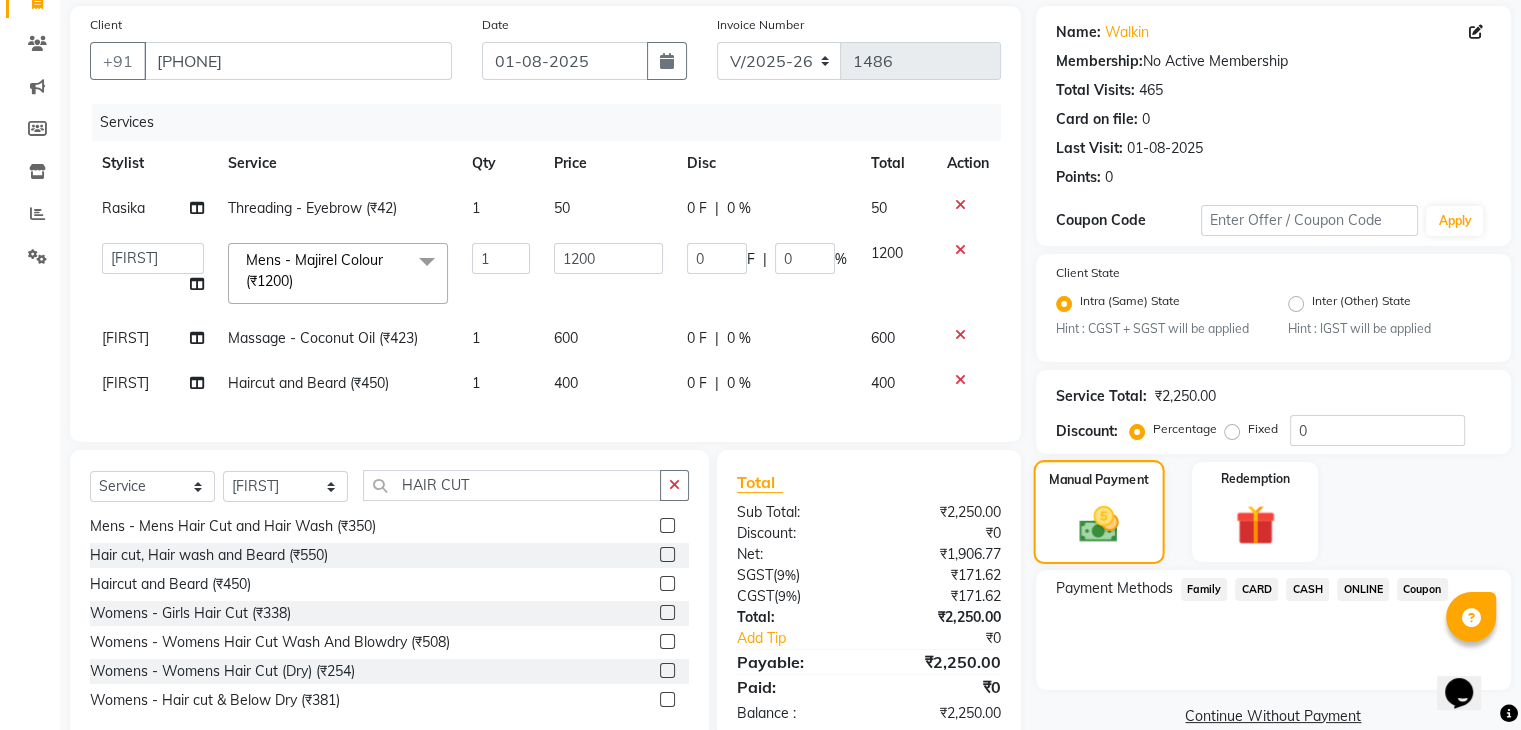 scroll, scrollTop: 156, scrollLeft: 0, axis: vertical 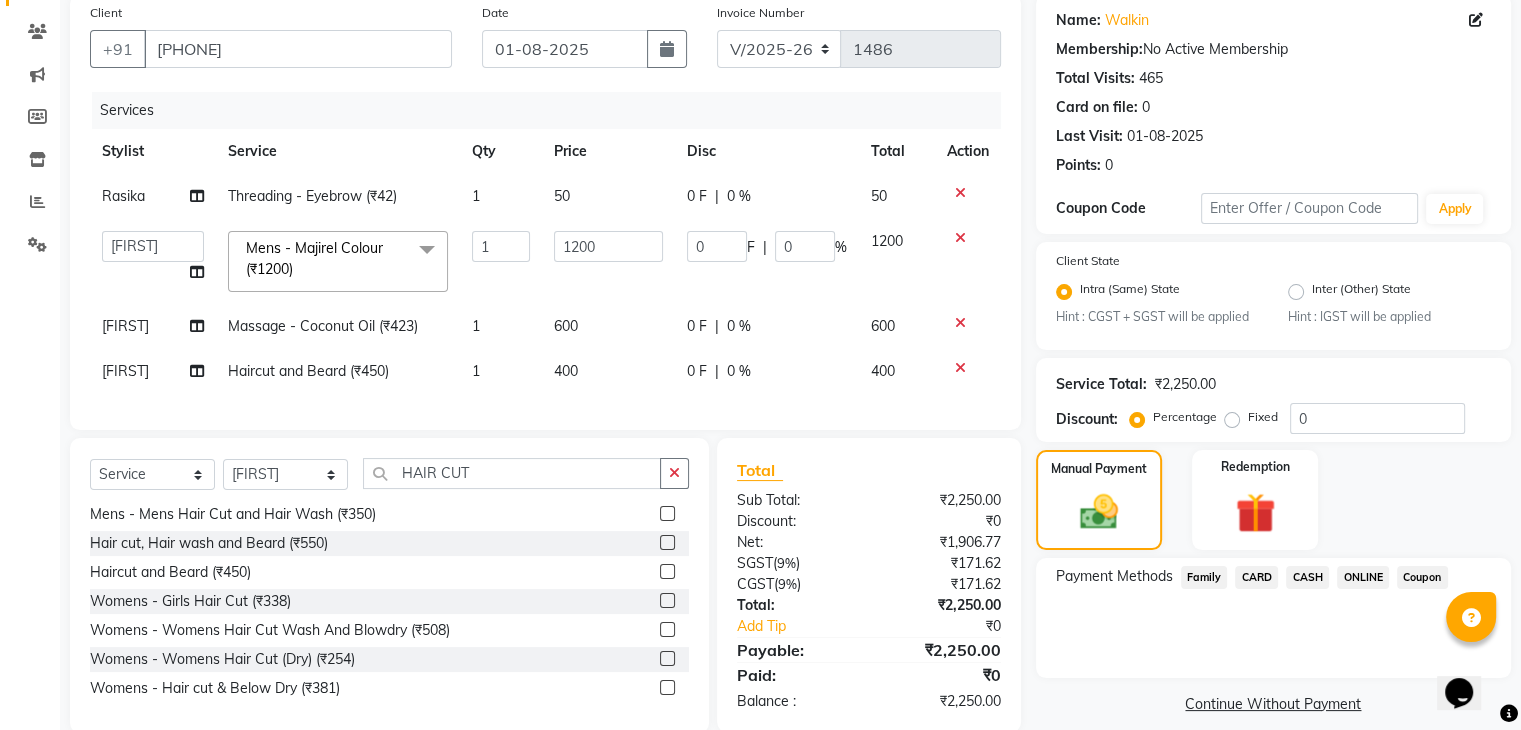 click on "CASH" 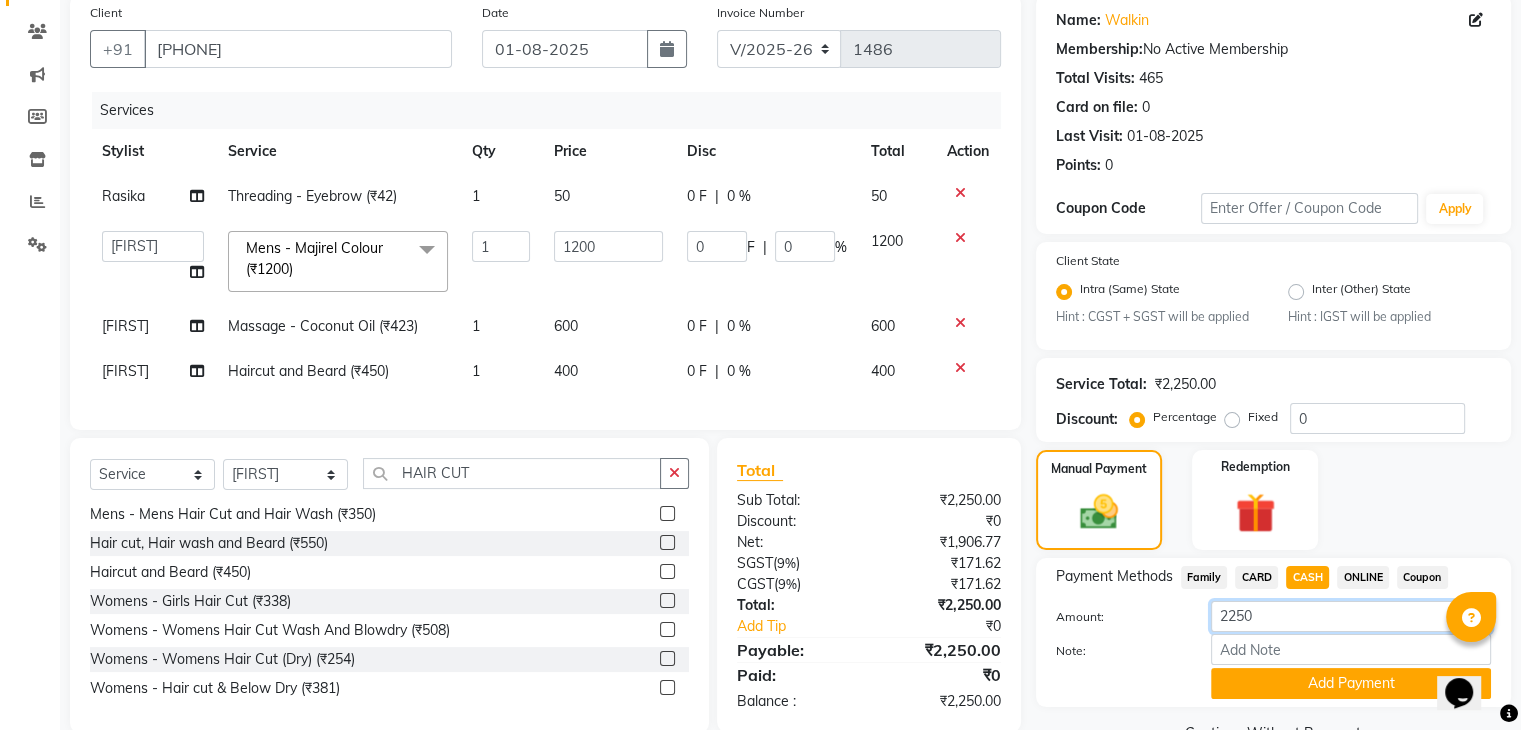 click on "2250" 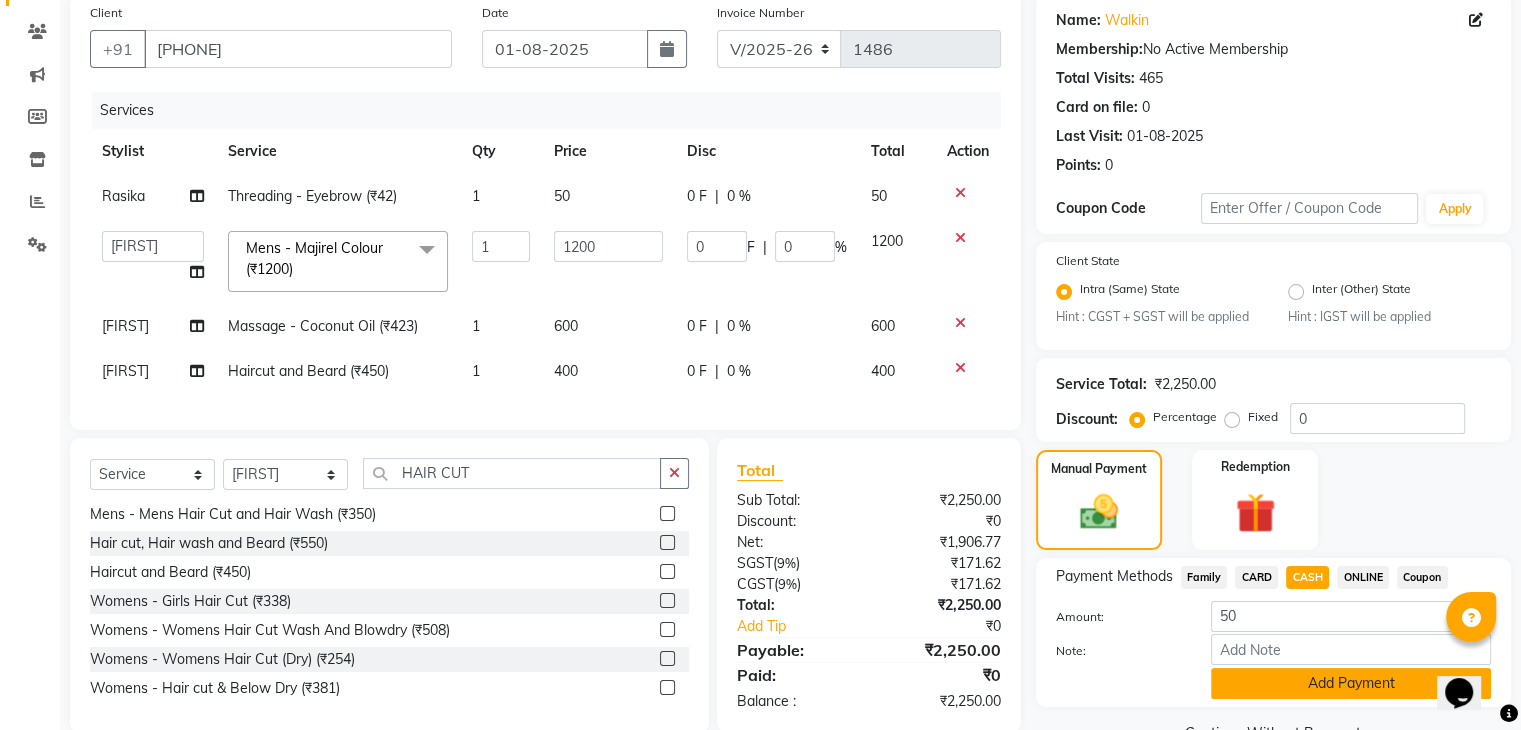click on "Add Payment" 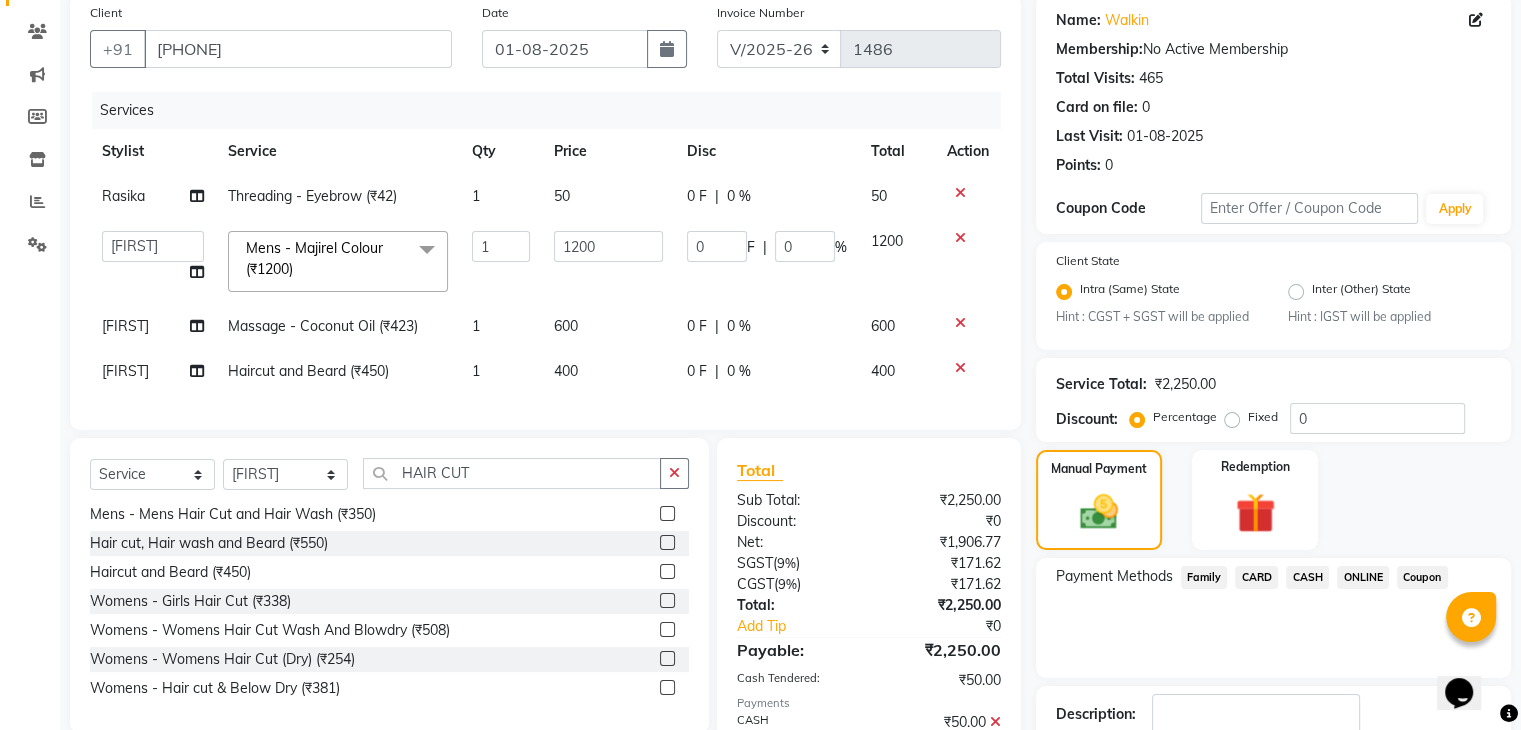 click on "CARD" 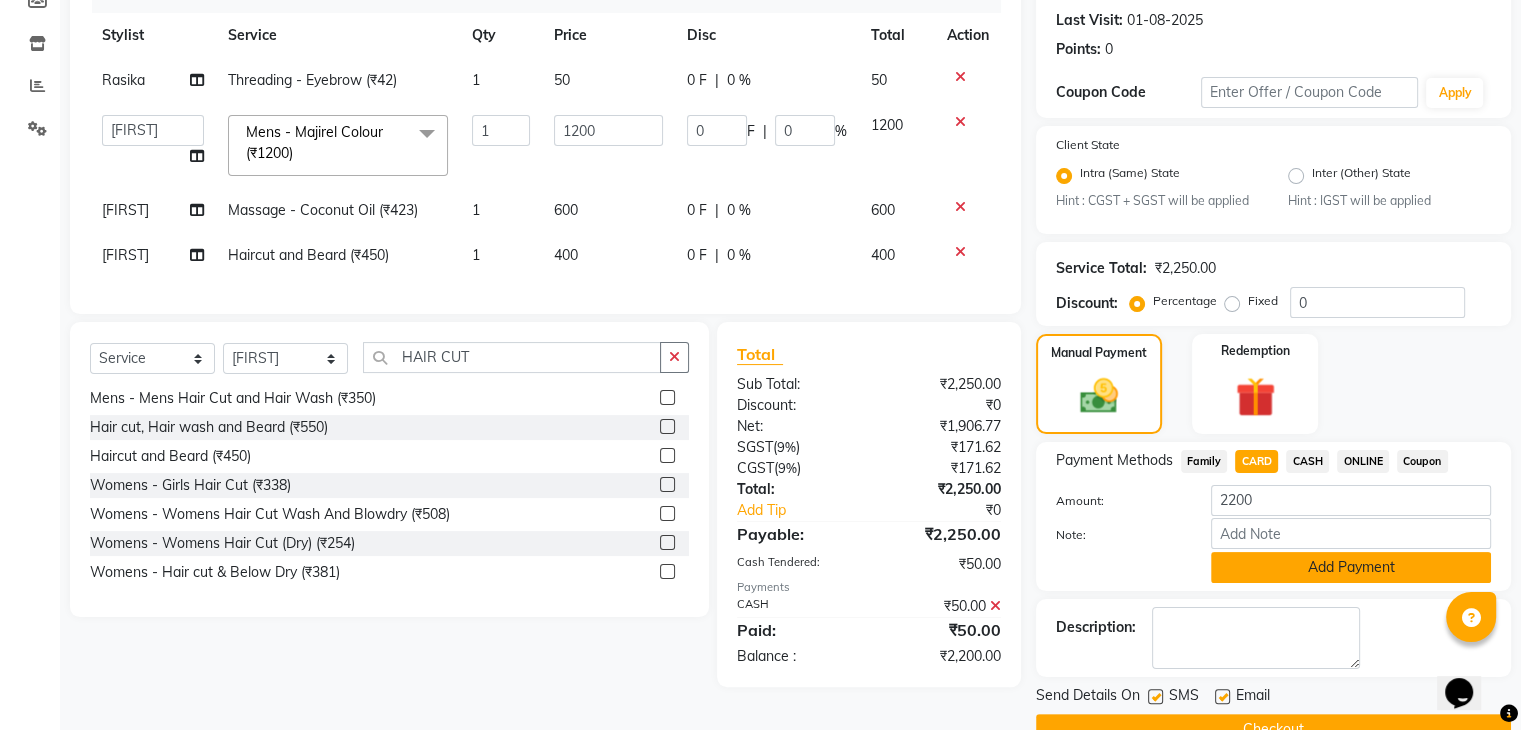 click on "Add Payment" 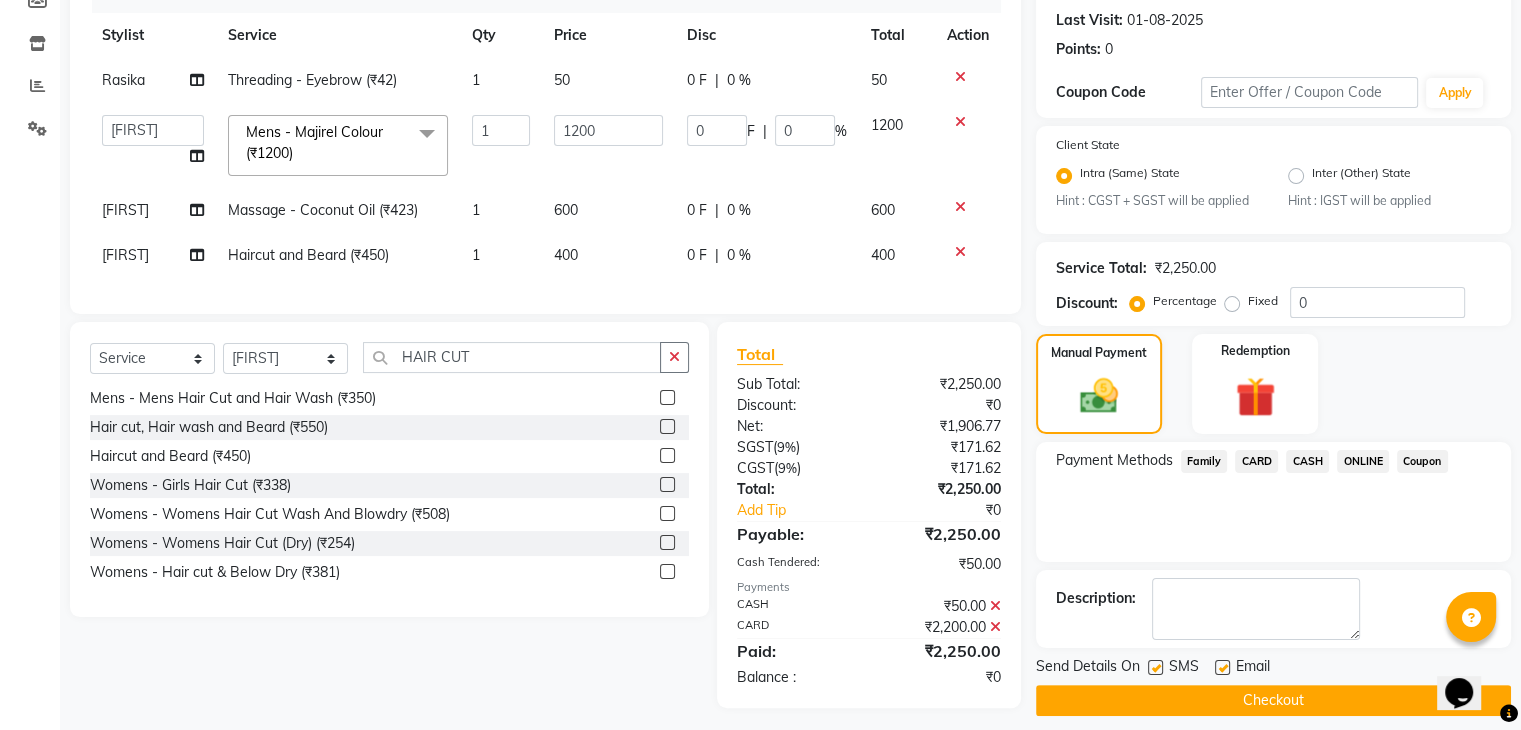 scroll, scrollTop: 295, scrollLeft: 0, axis: vertical 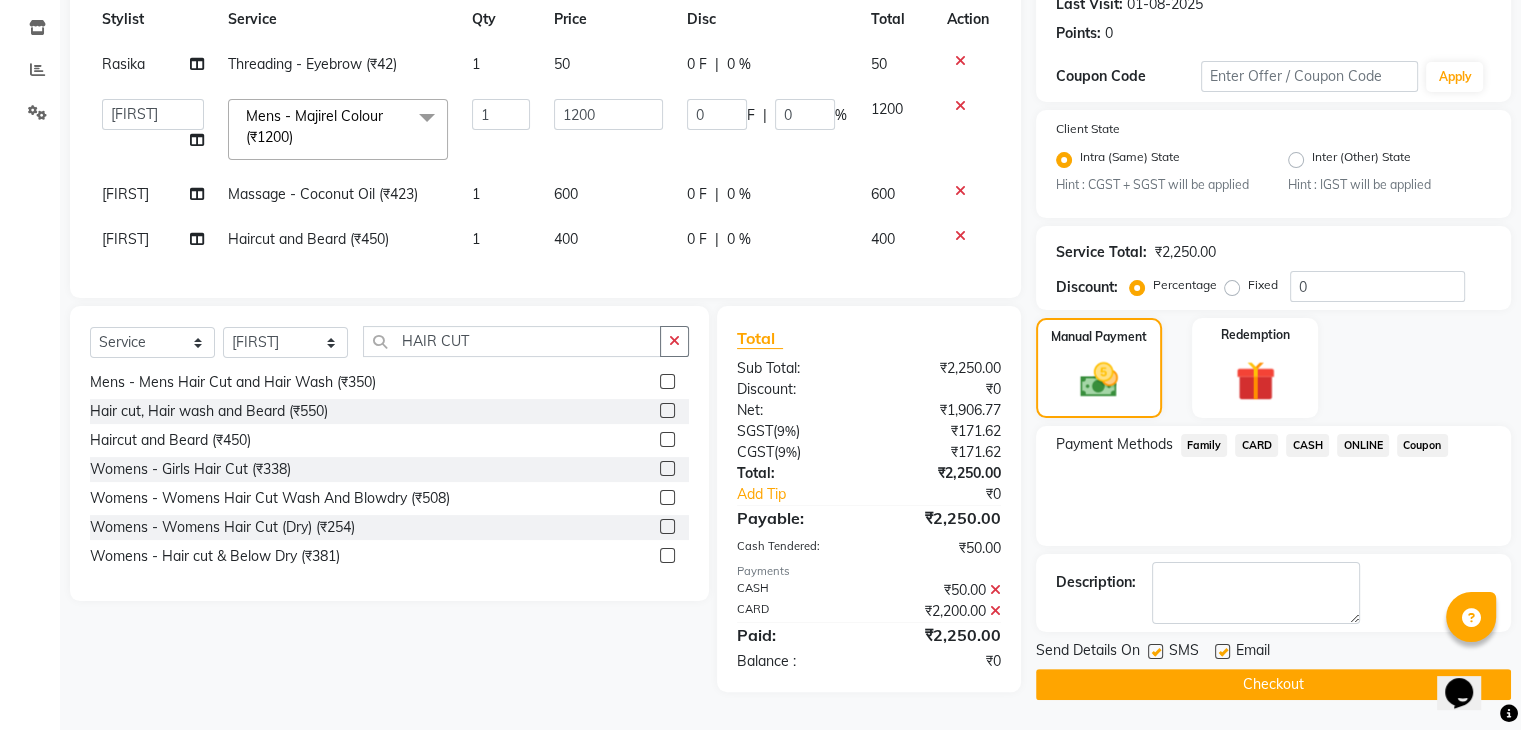 click on "Checkout" 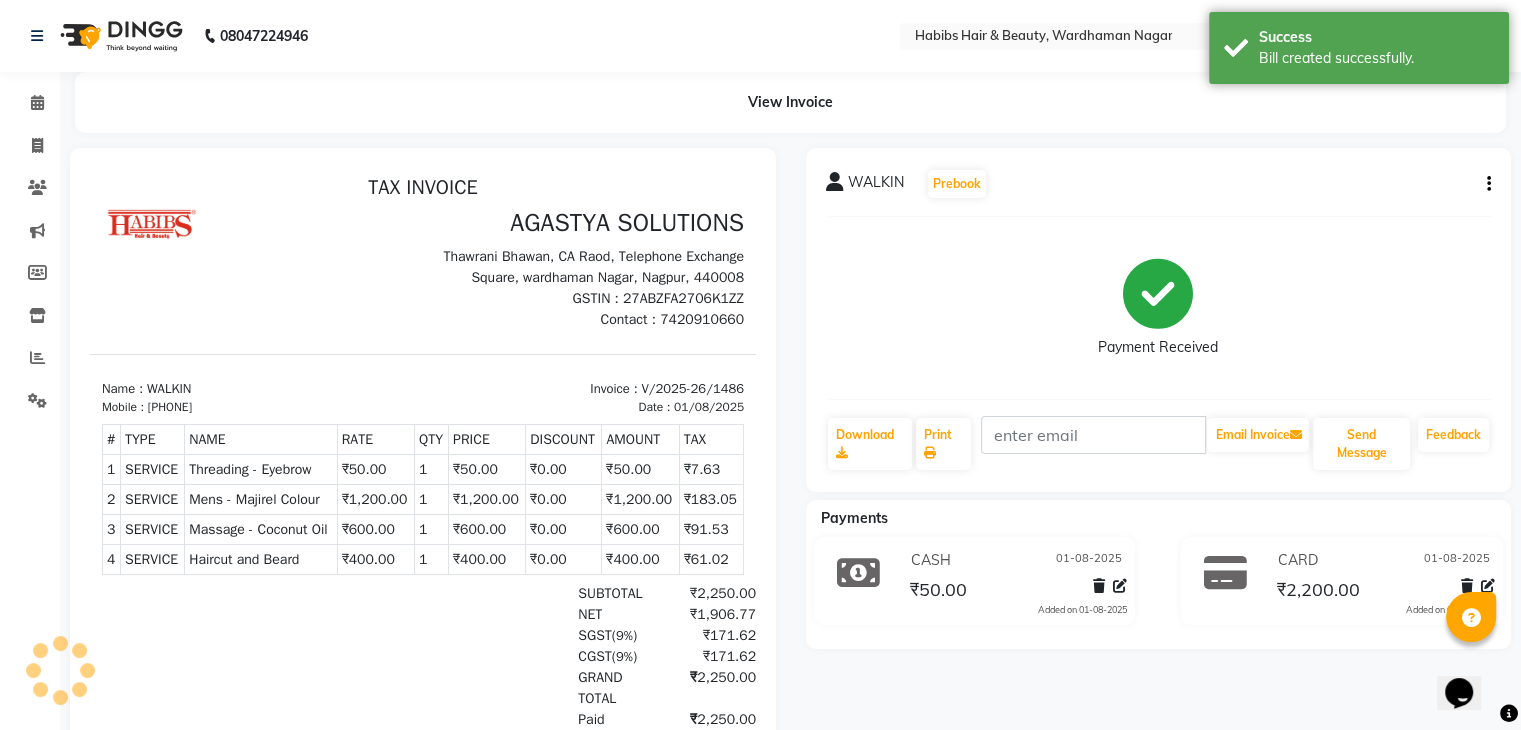scroll, scrollTop: 0, scrollLeft: 0, axis: both 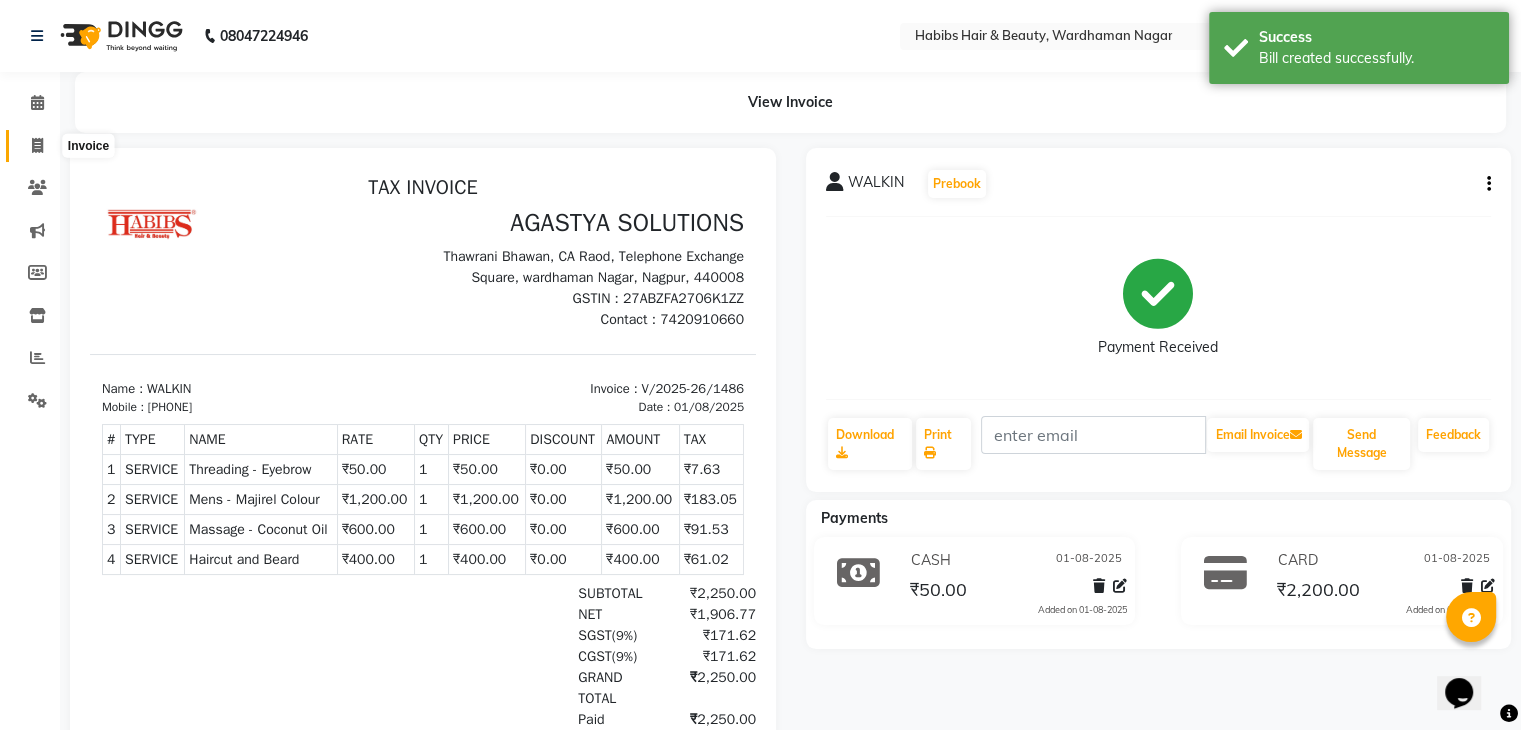 click 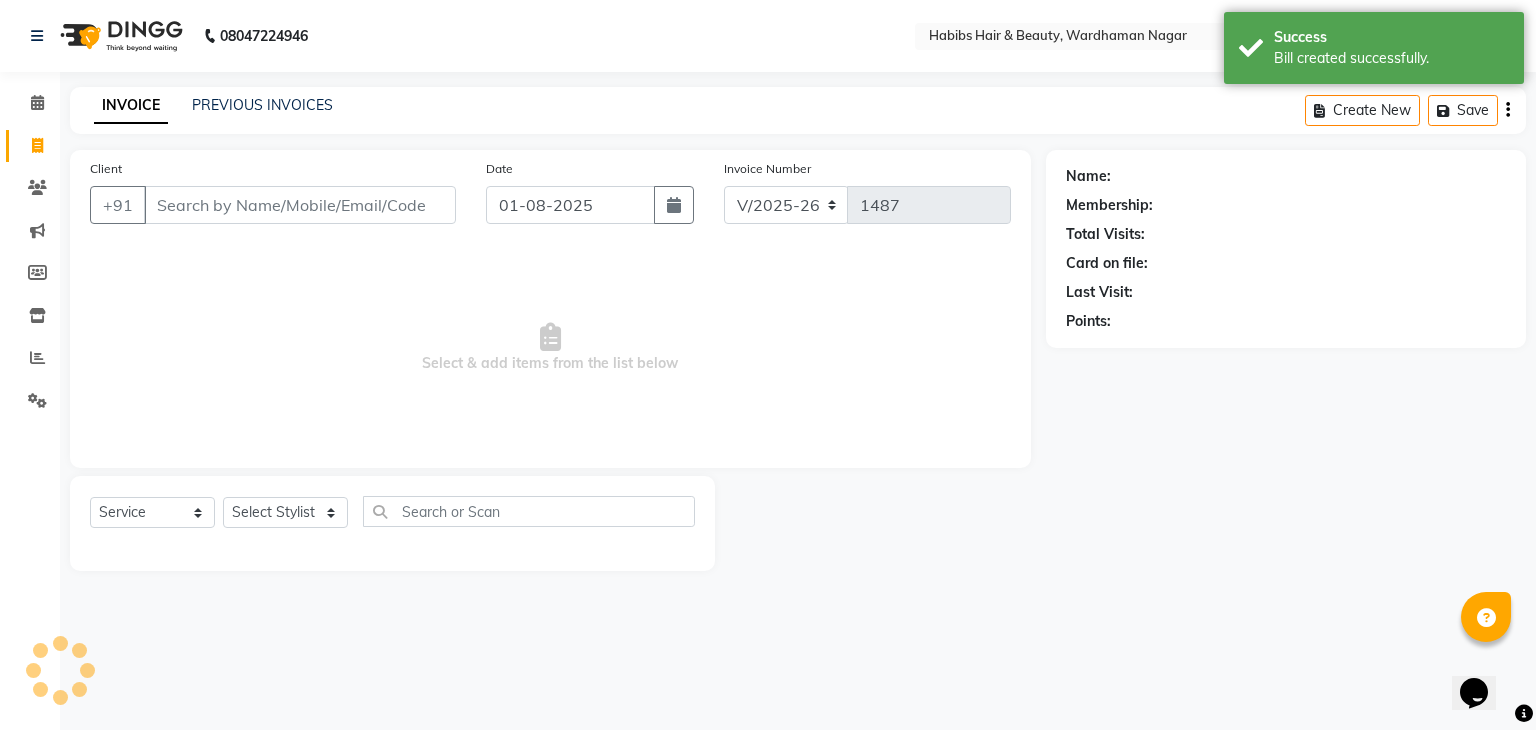 click on "Client" at bounding box center (300, 205) 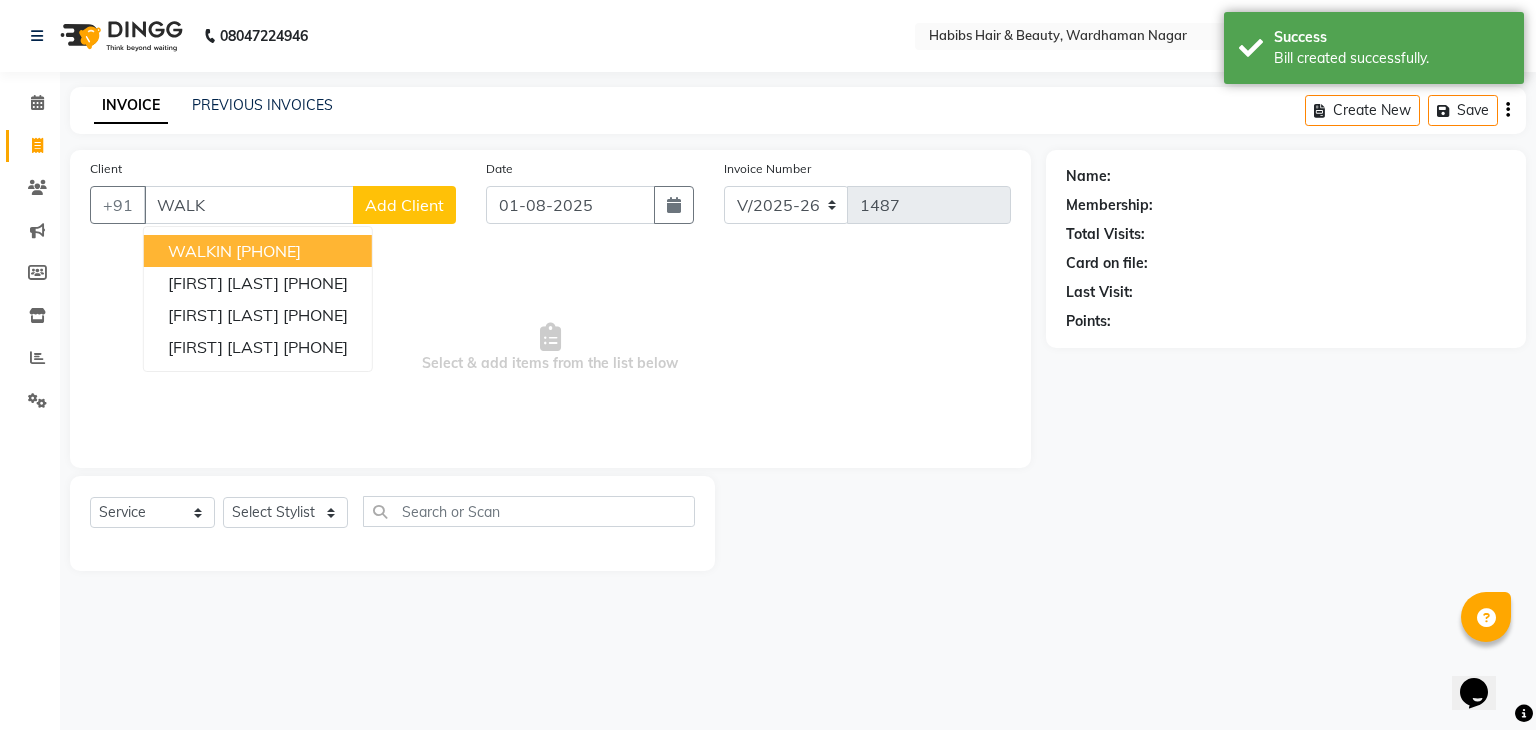 click on "WALKIN" at bounding box center (200, 251) 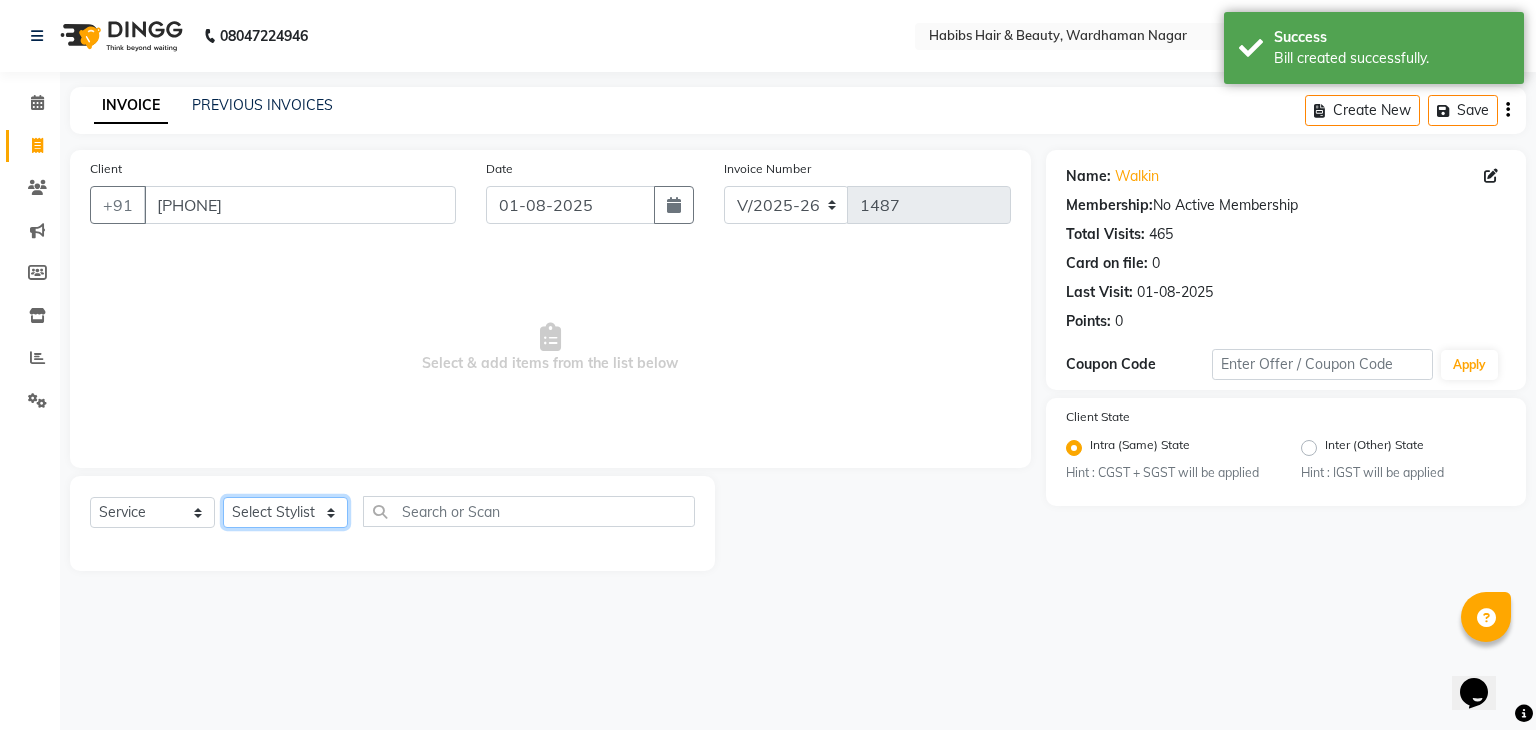 click on "Select Stylist Admin Aman Gayatri Jeetu Mick Raj Rashmi Rasika Sarang" 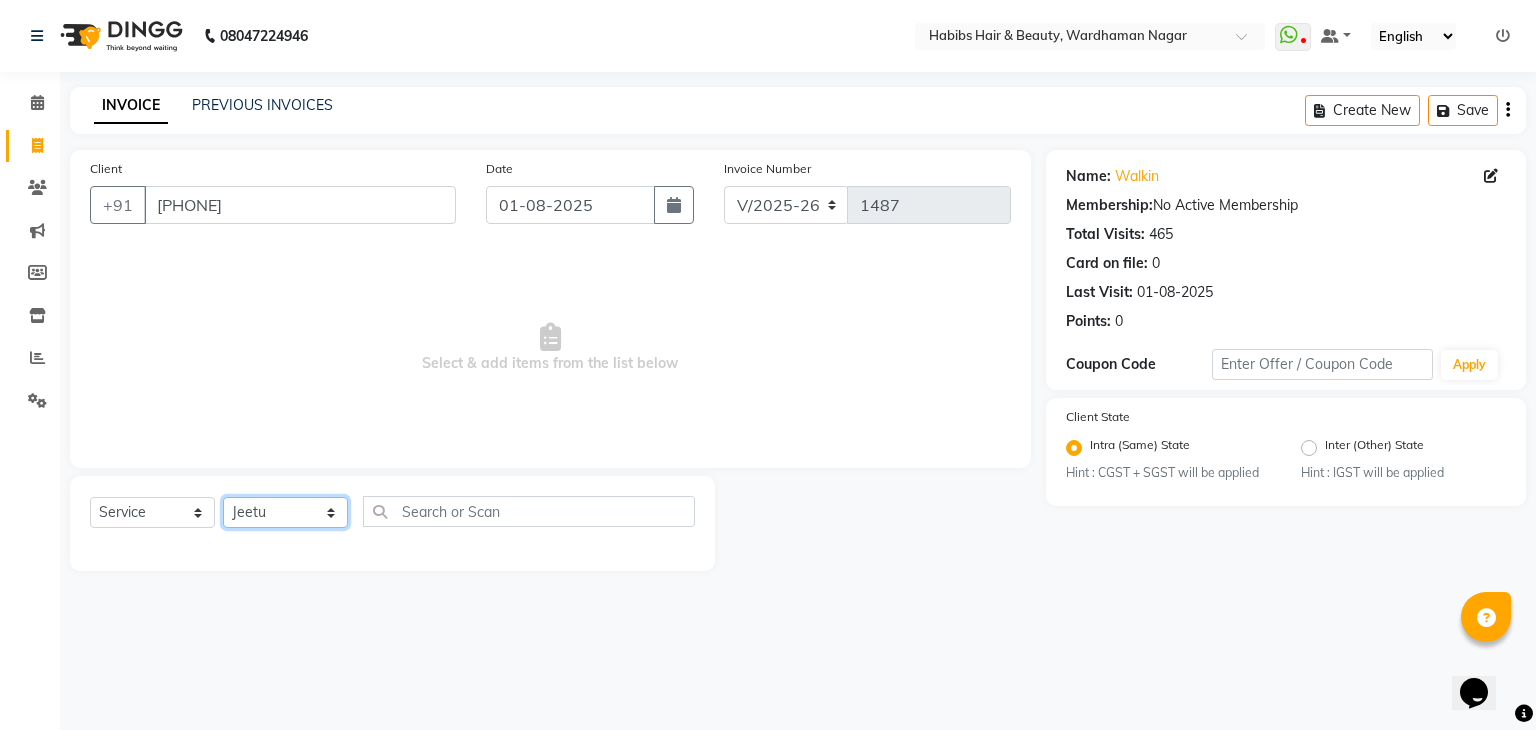click on "Select Stylist Admin Aman Gayatri Jeetu Mick Raj Rashmi Rasika Sarang" 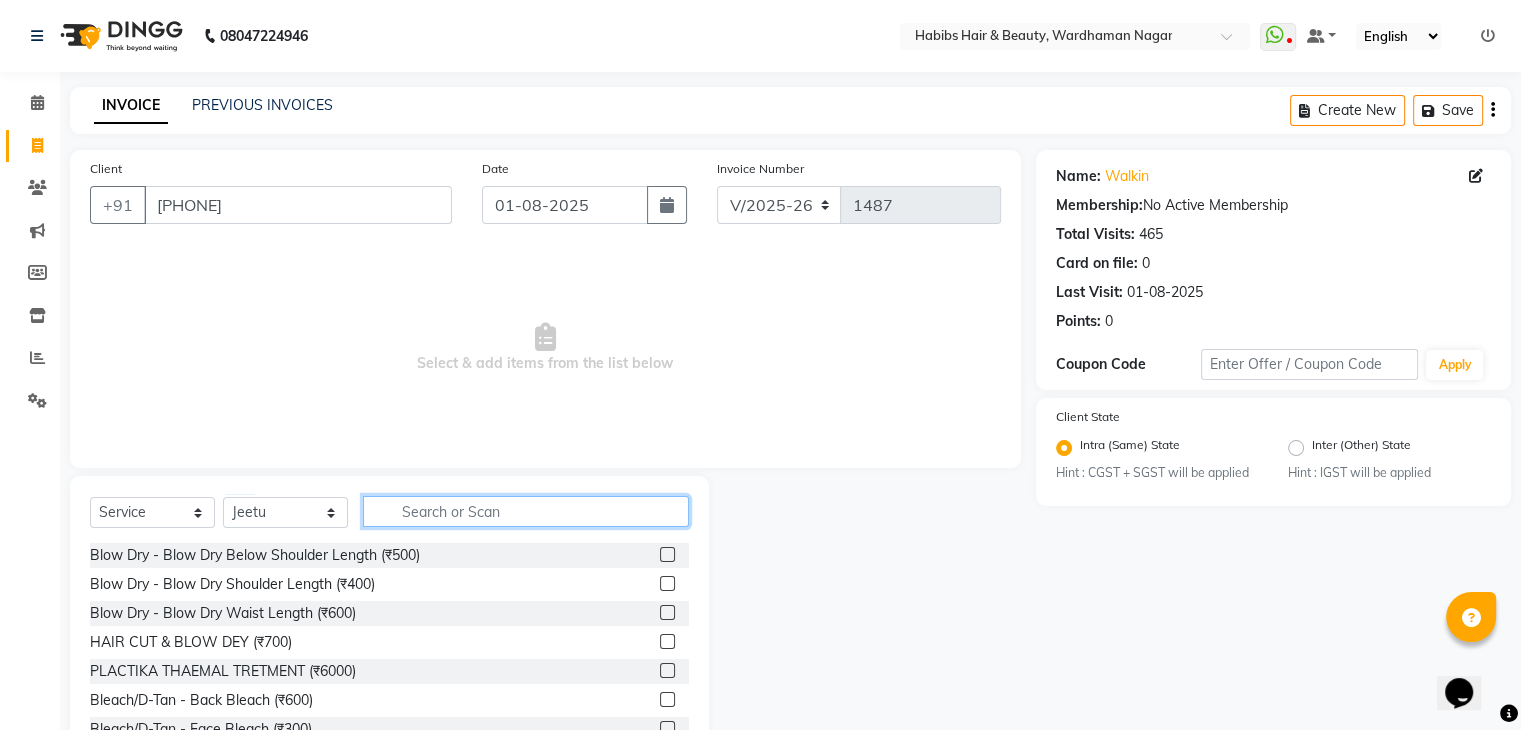 click 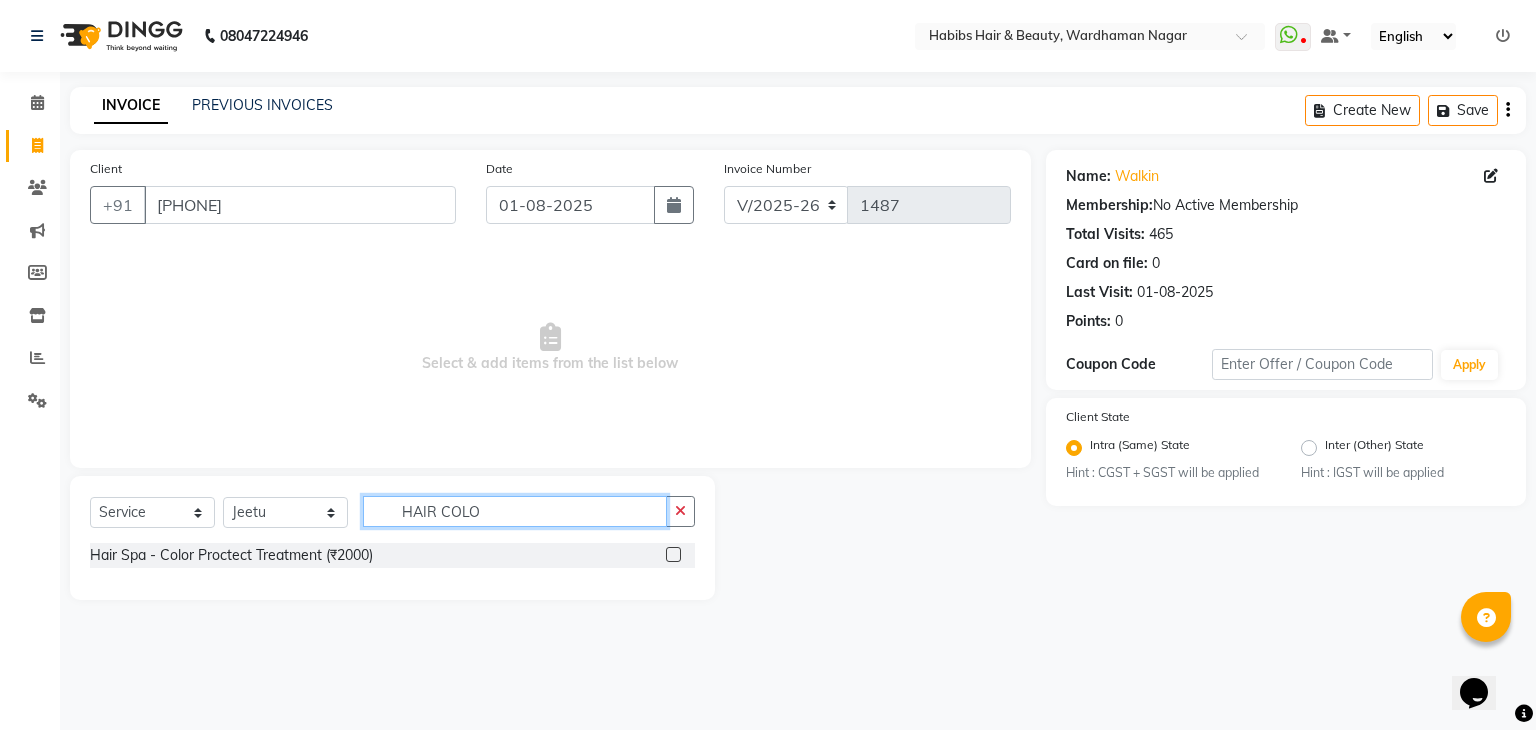 click on "HAIR COLO" 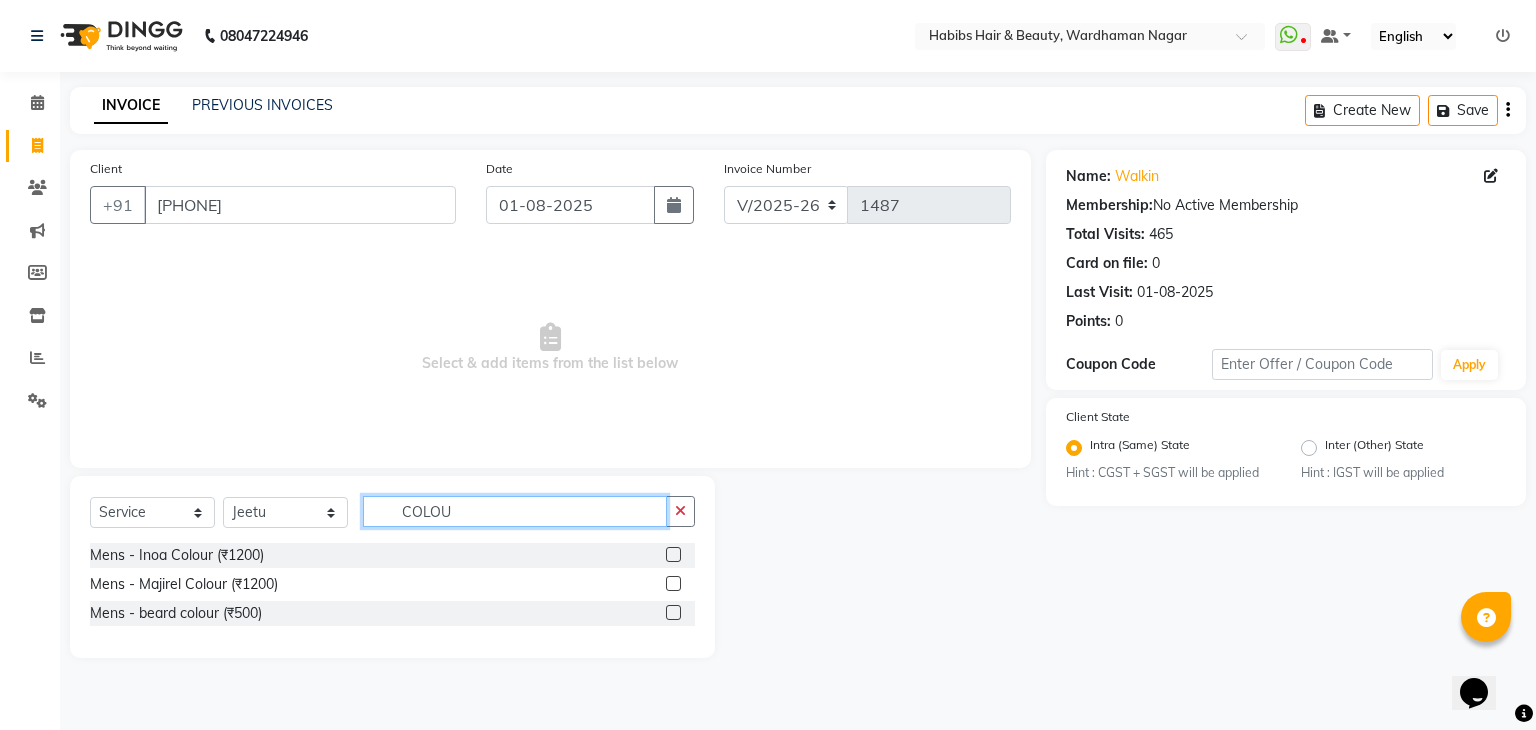 click on "COLOU" 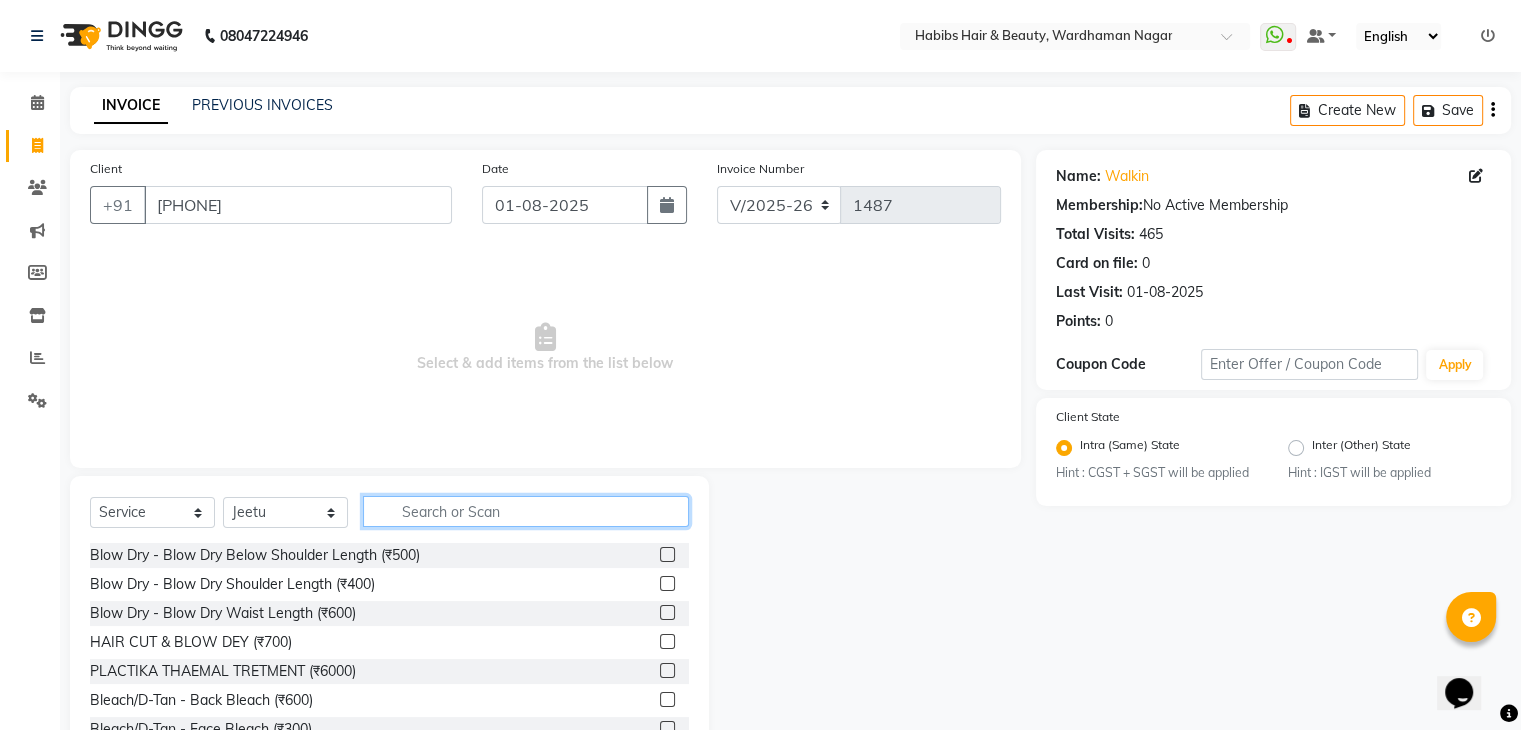 scroll, scrollTop: 72, scrollLeft: 0, axis: vertical 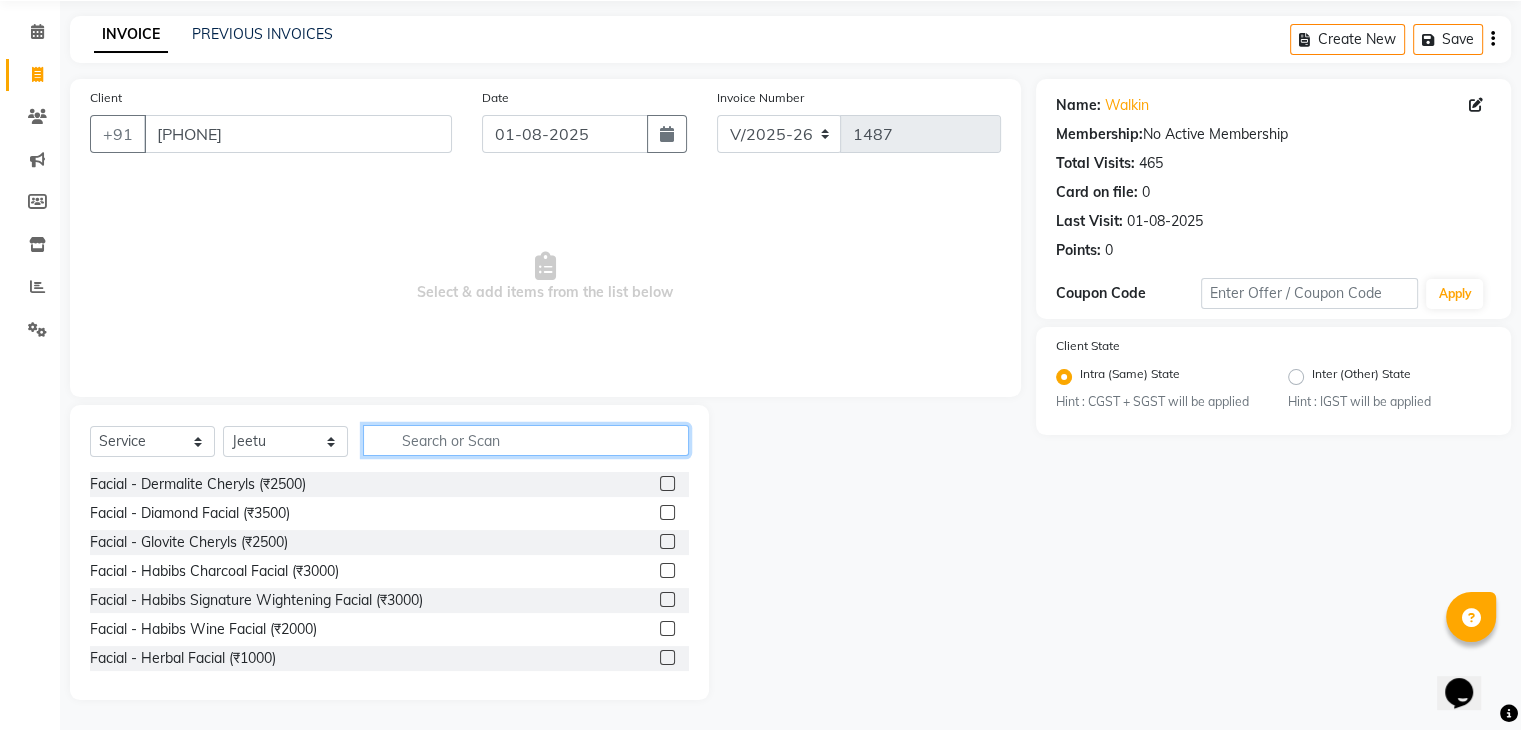 click 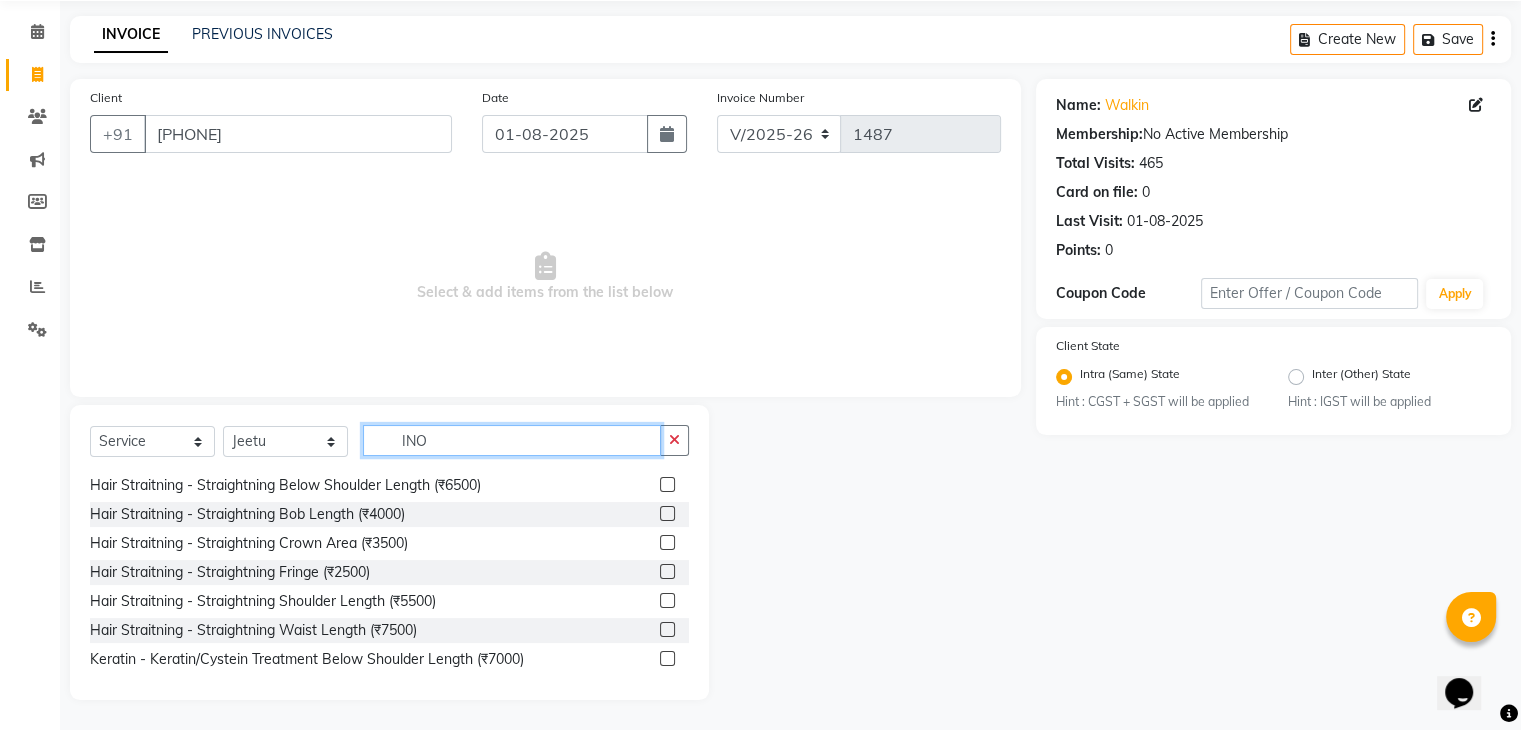 scroll, scrollTop: 0, scrollLeft: 0, axis: both 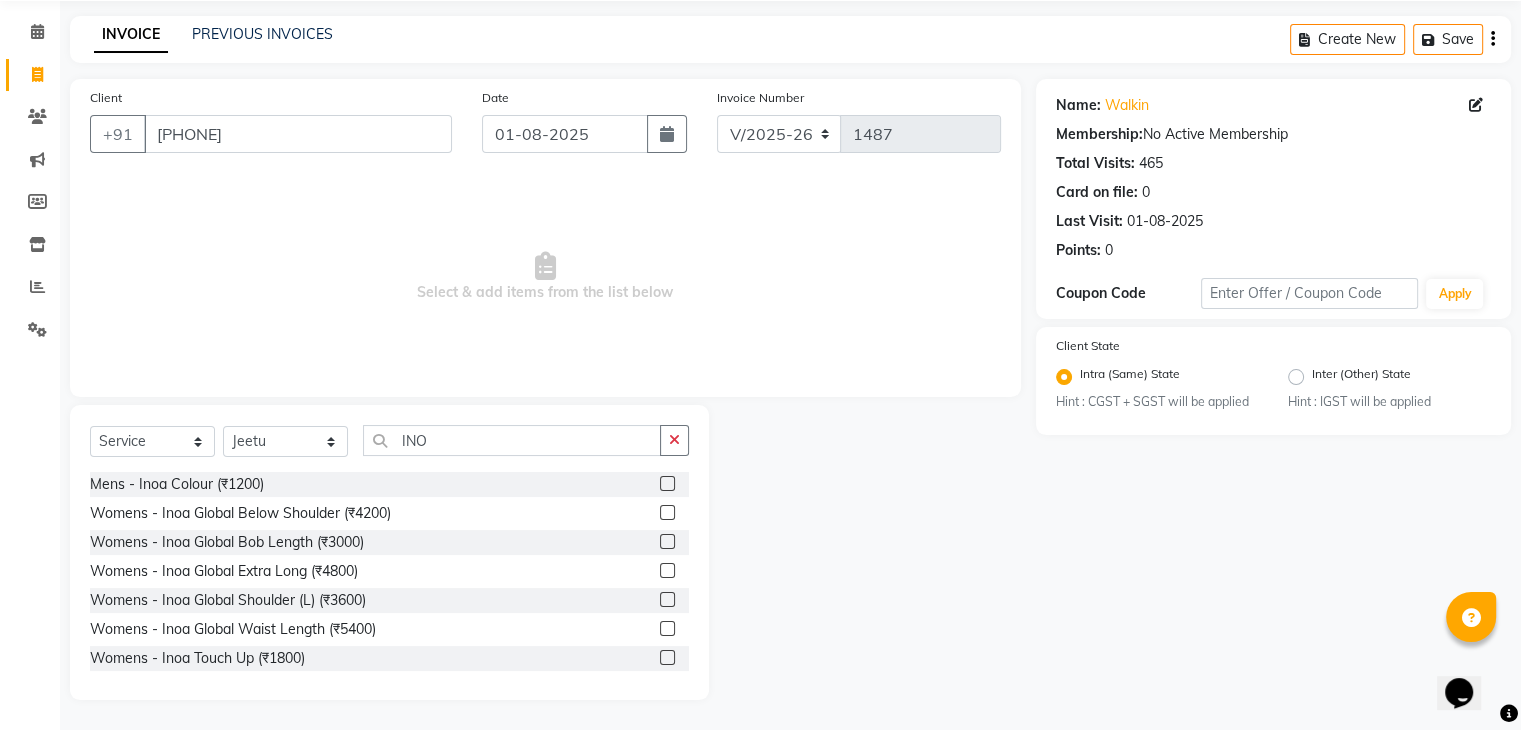 click 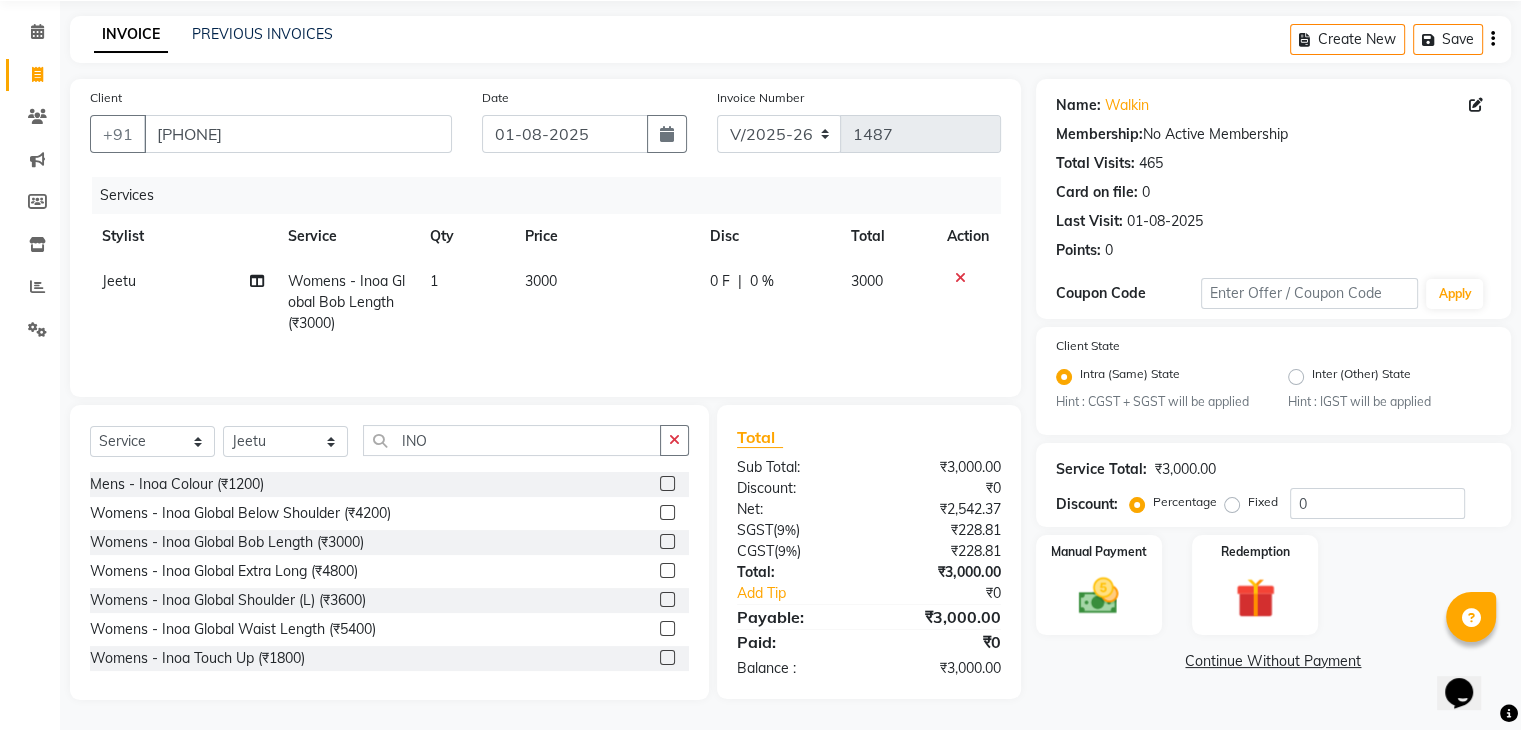 click on "3000" 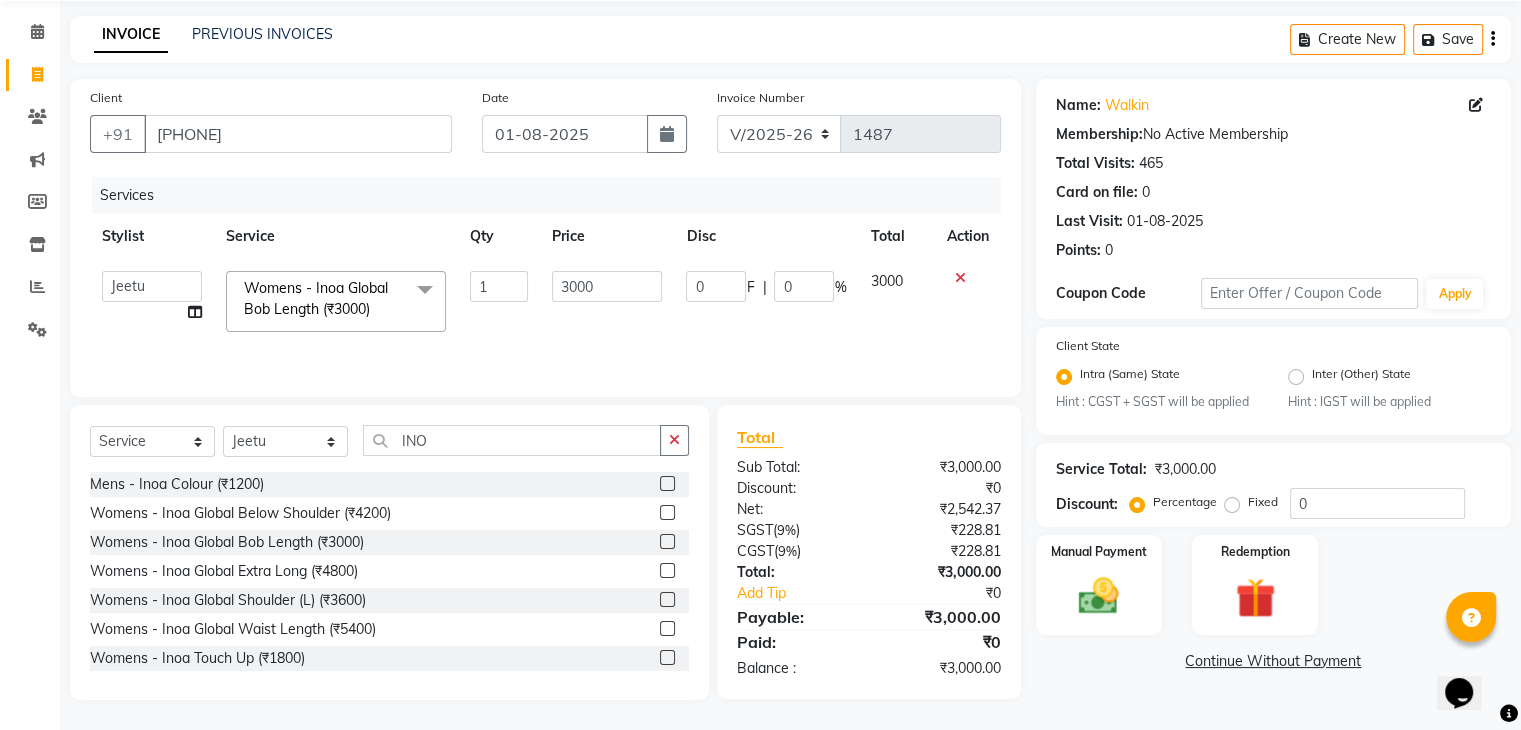 click on "3000" 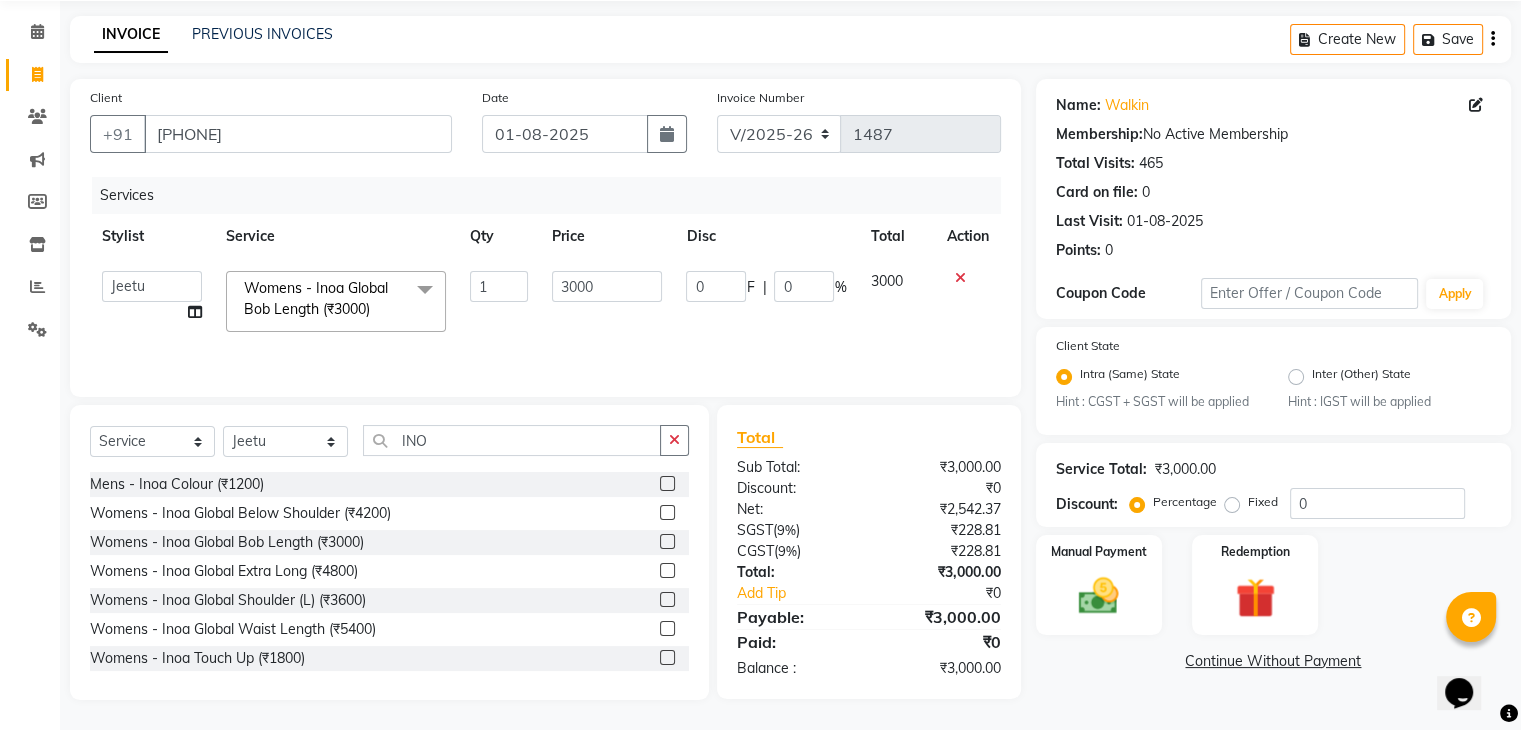 drag, startPoint x: 559, startPoint y: 269, endPoint x: 572, endPoint y: 283, distance: 19.104973 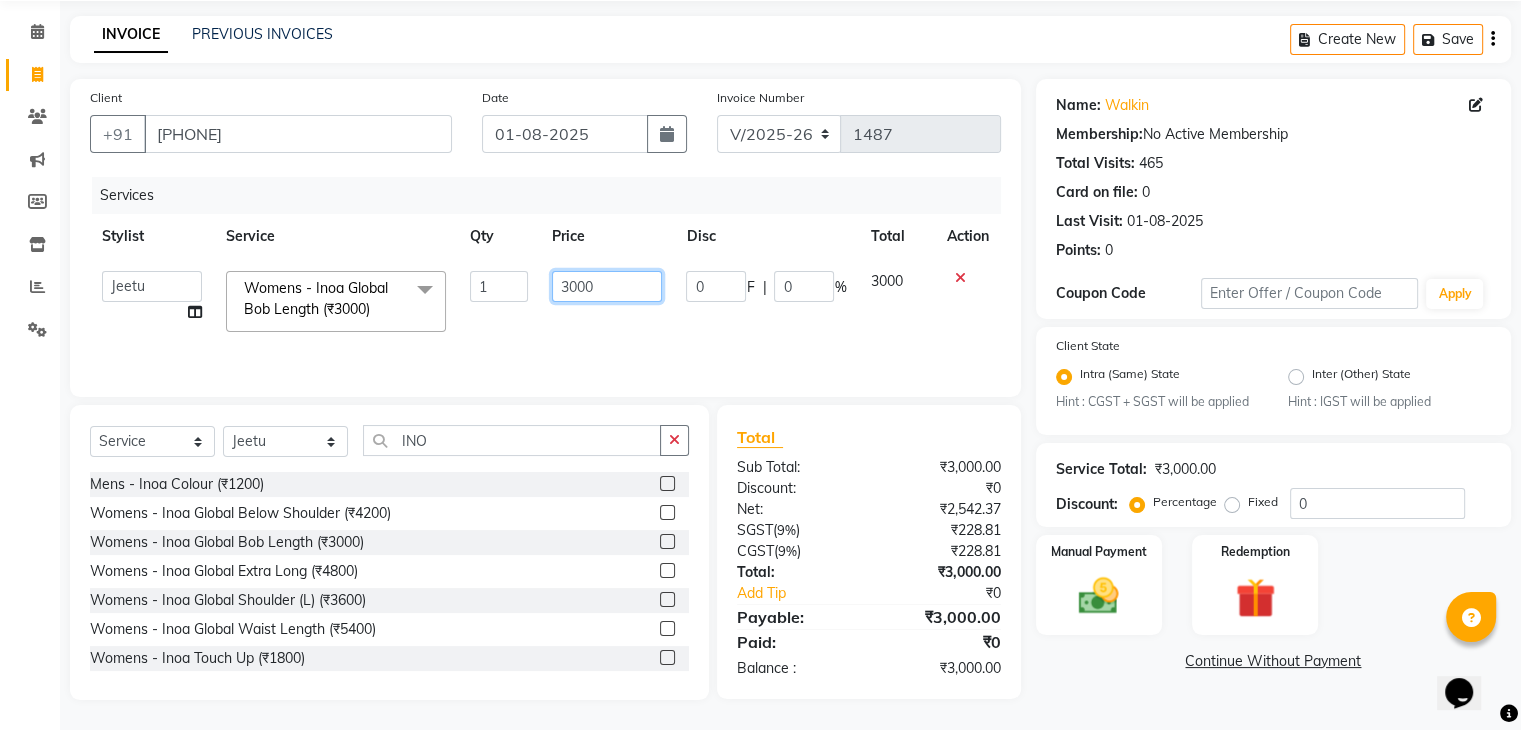 click on "3000" 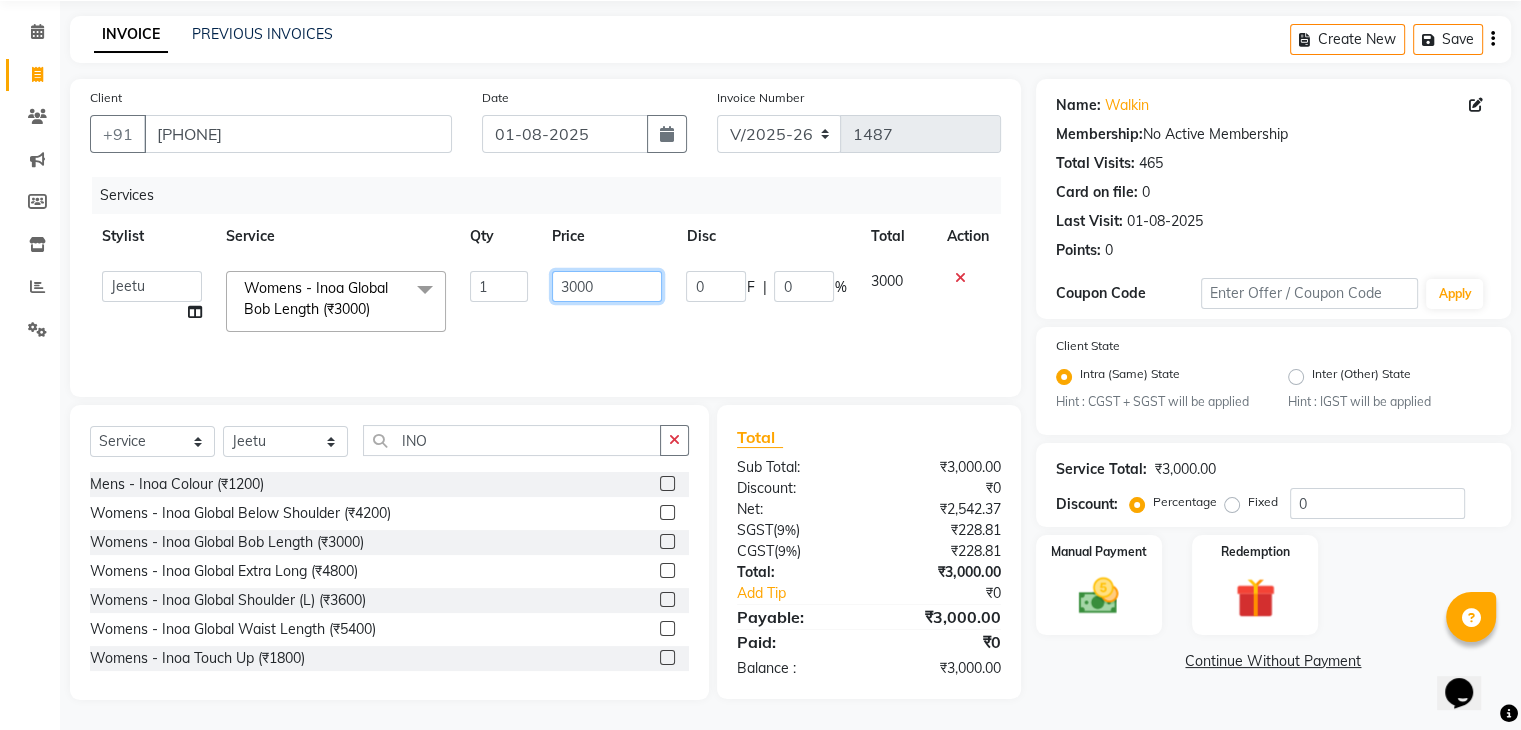 click on "3000" 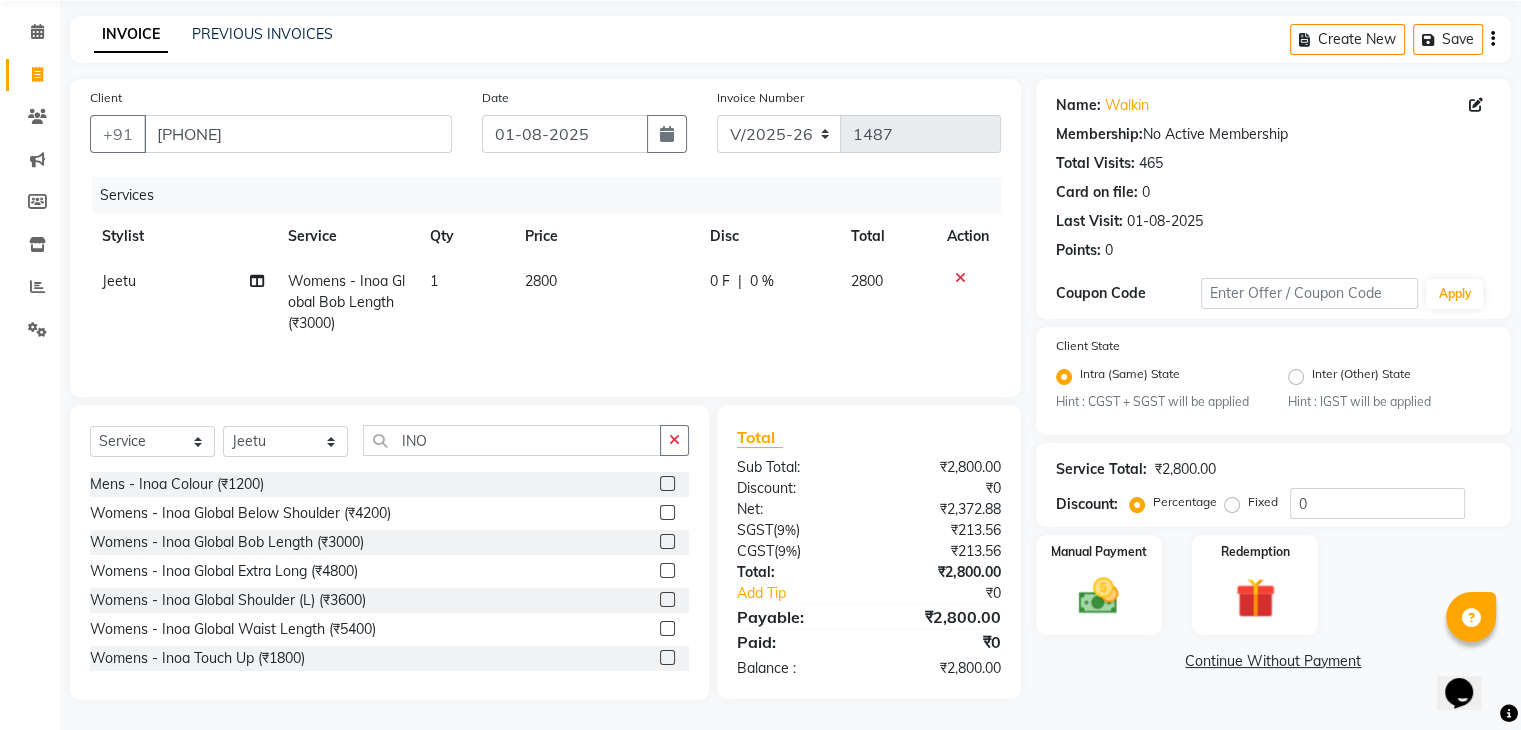 click on "Select Service Product Membership Package Voucher Prepaid Gift Card Select Stylist Admin [NAME] [NAME] [NAME] [NAME] [NAME] [NAME] [NAME] [NAME] [NAME] [NAME] [NAME] [NAME]" 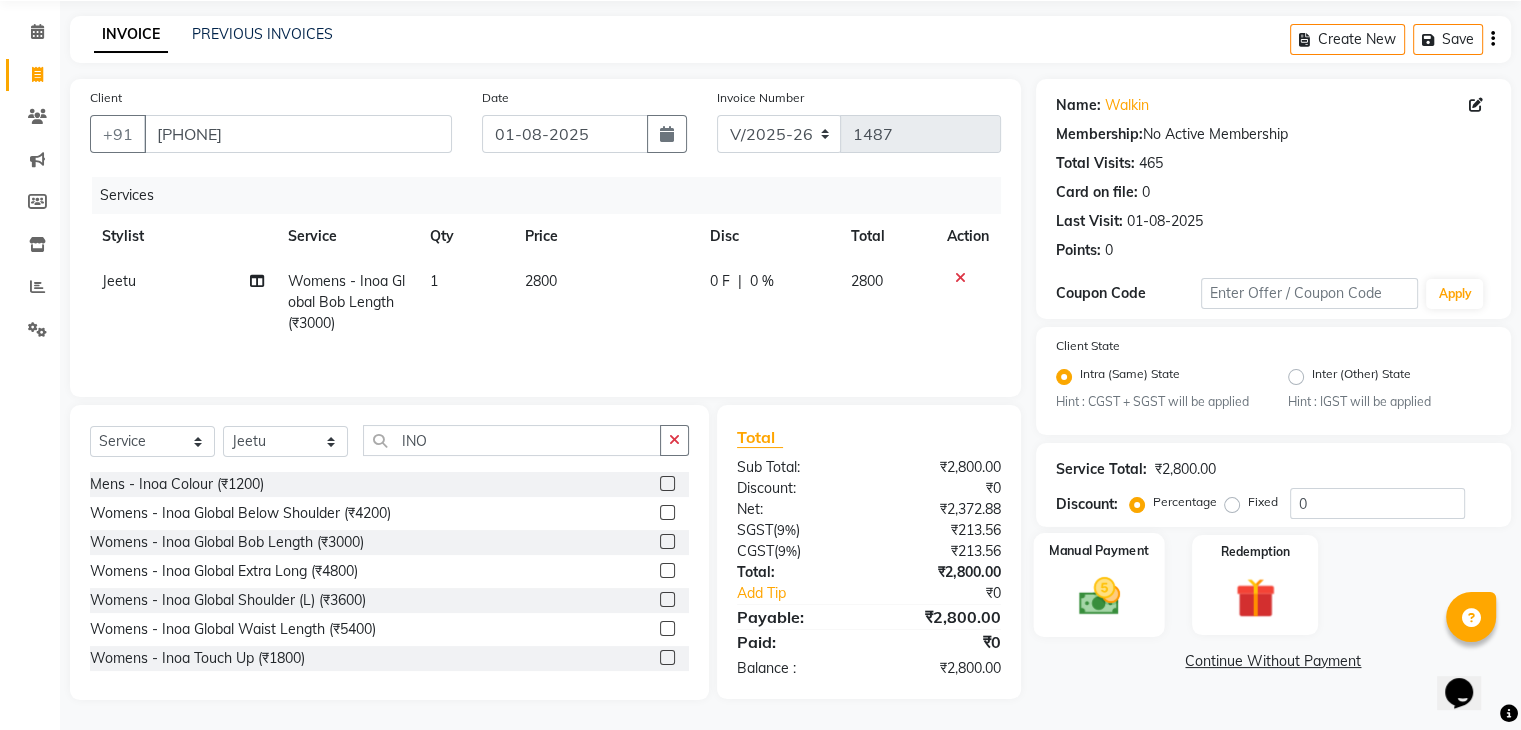 click 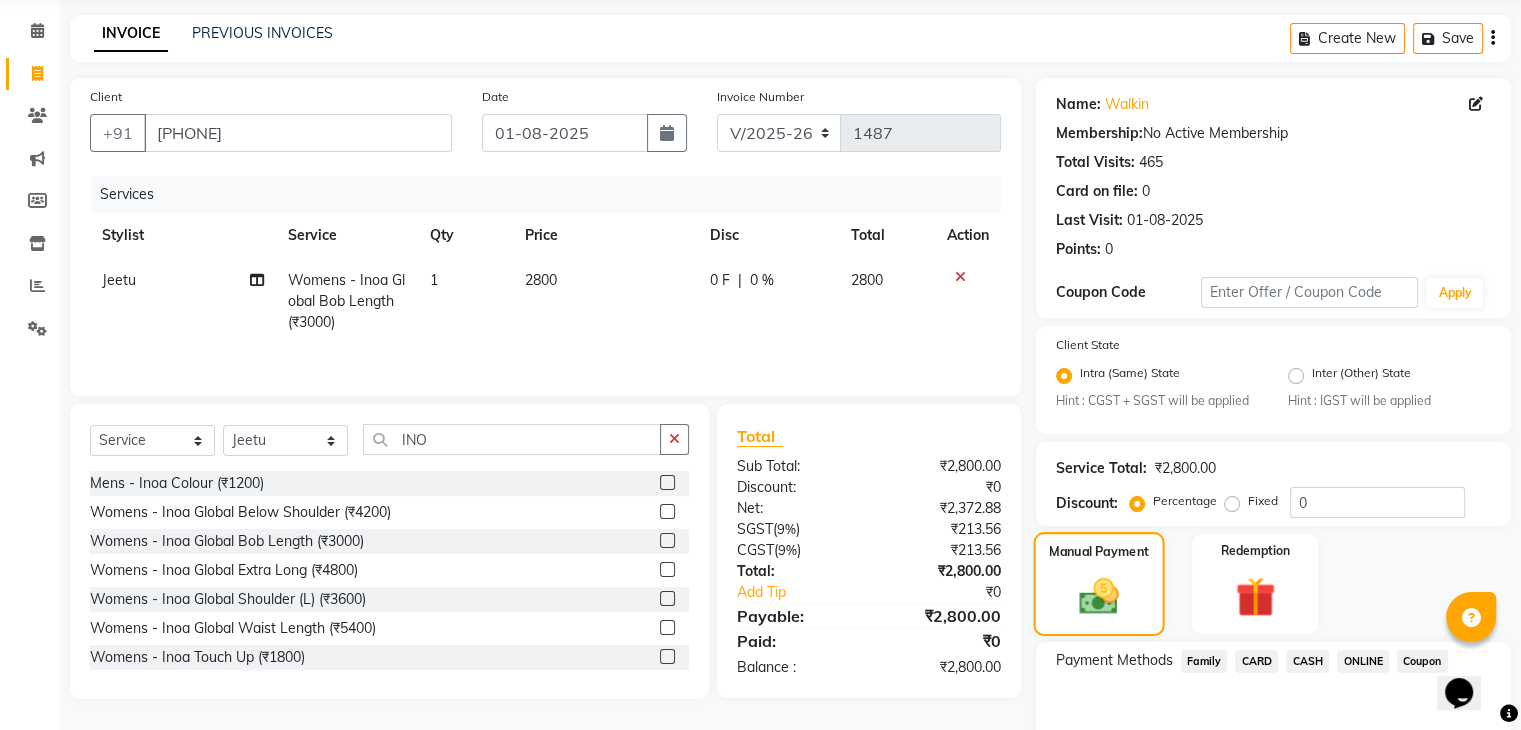 scroll, scrollTop: 177, scrollLeft: 0, axis: vertical 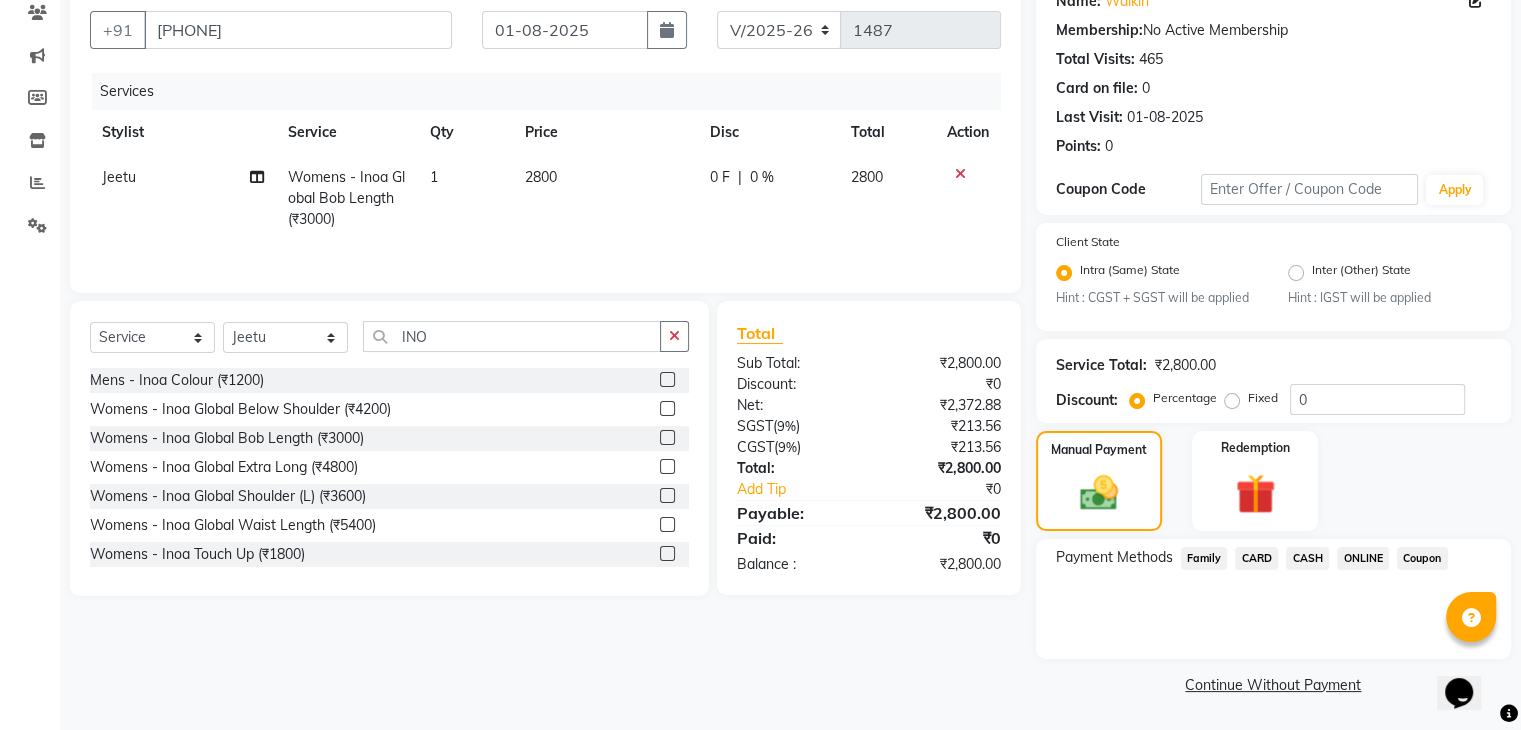 click on "ONLINE" 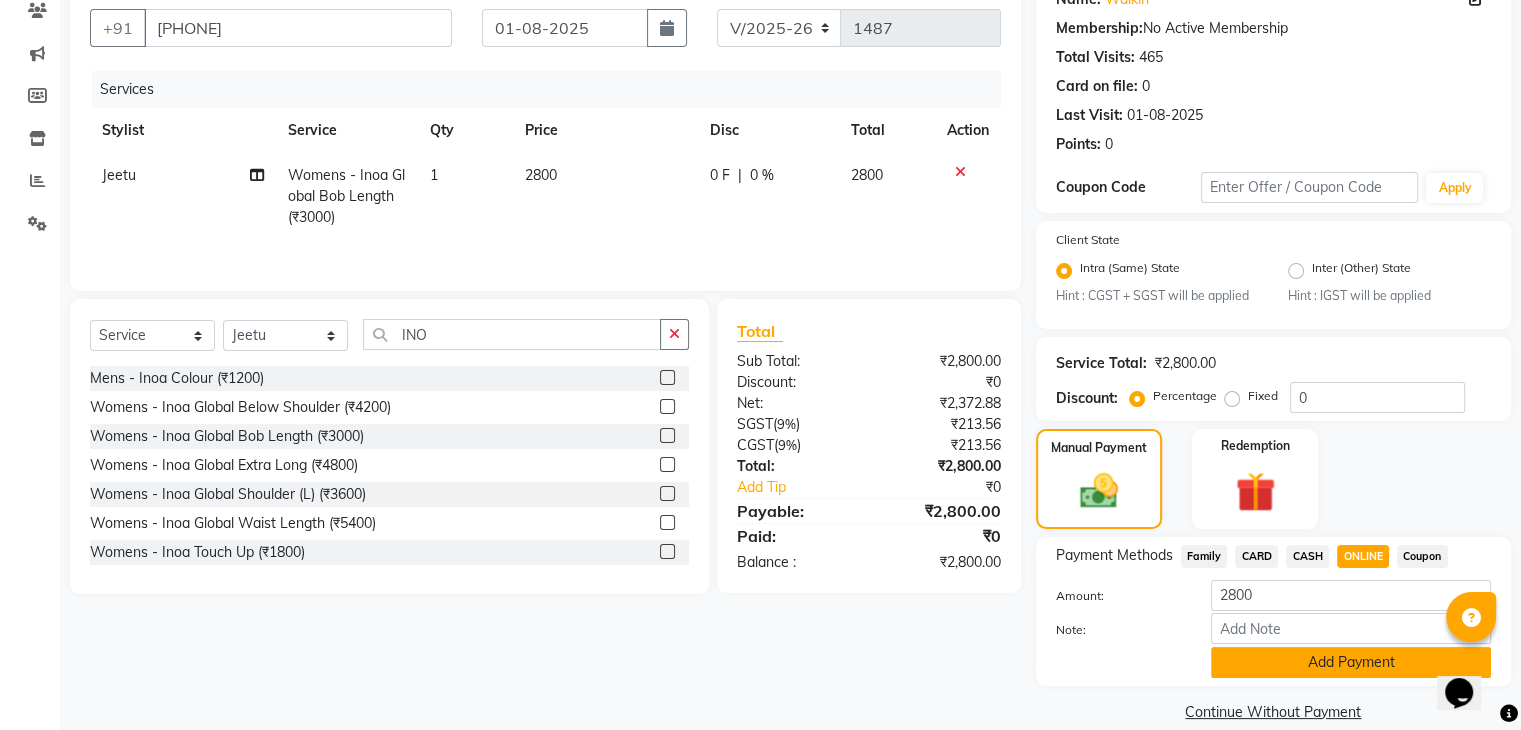 click on "Add Payment" 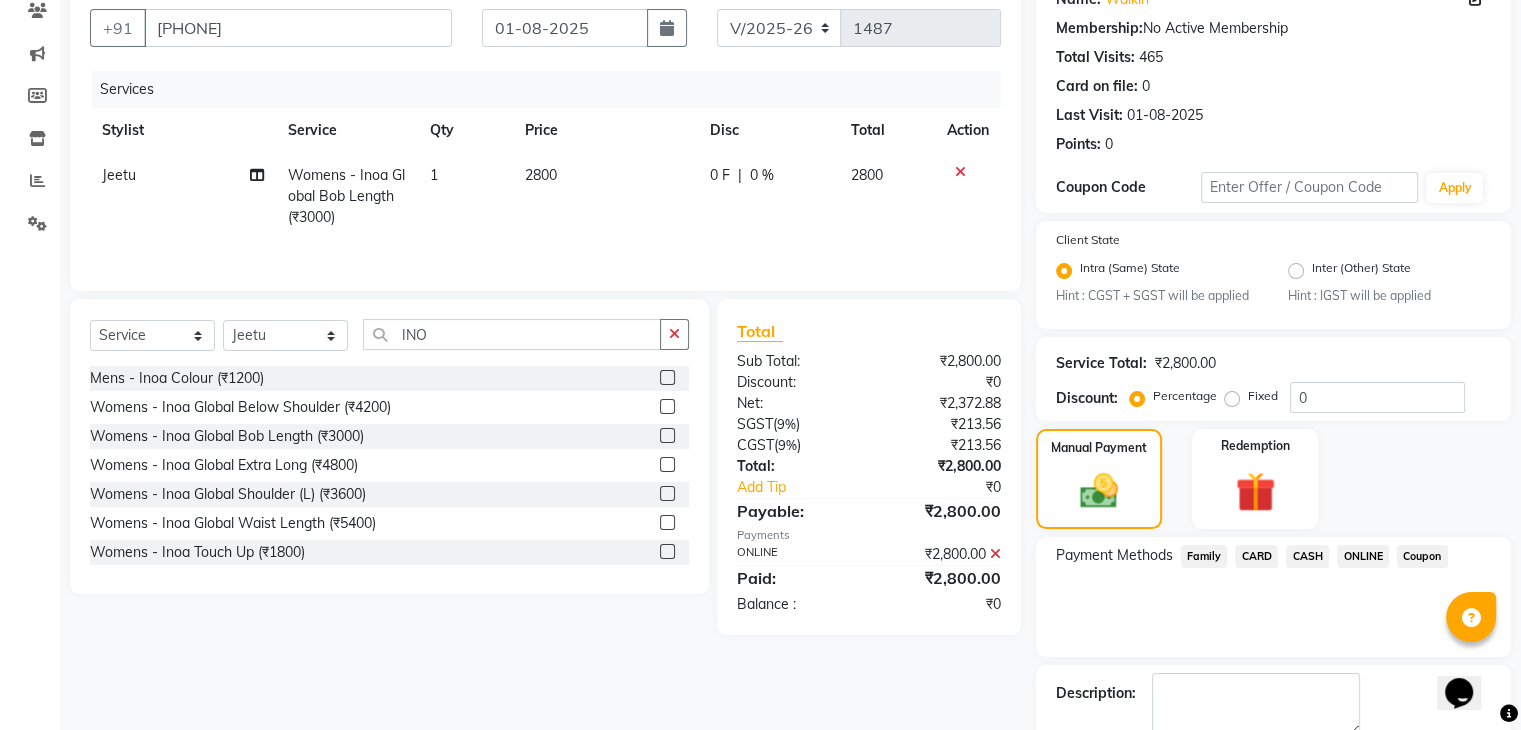 scroll, scrollTop: 289, scrollLeft: 0, axis: vertical 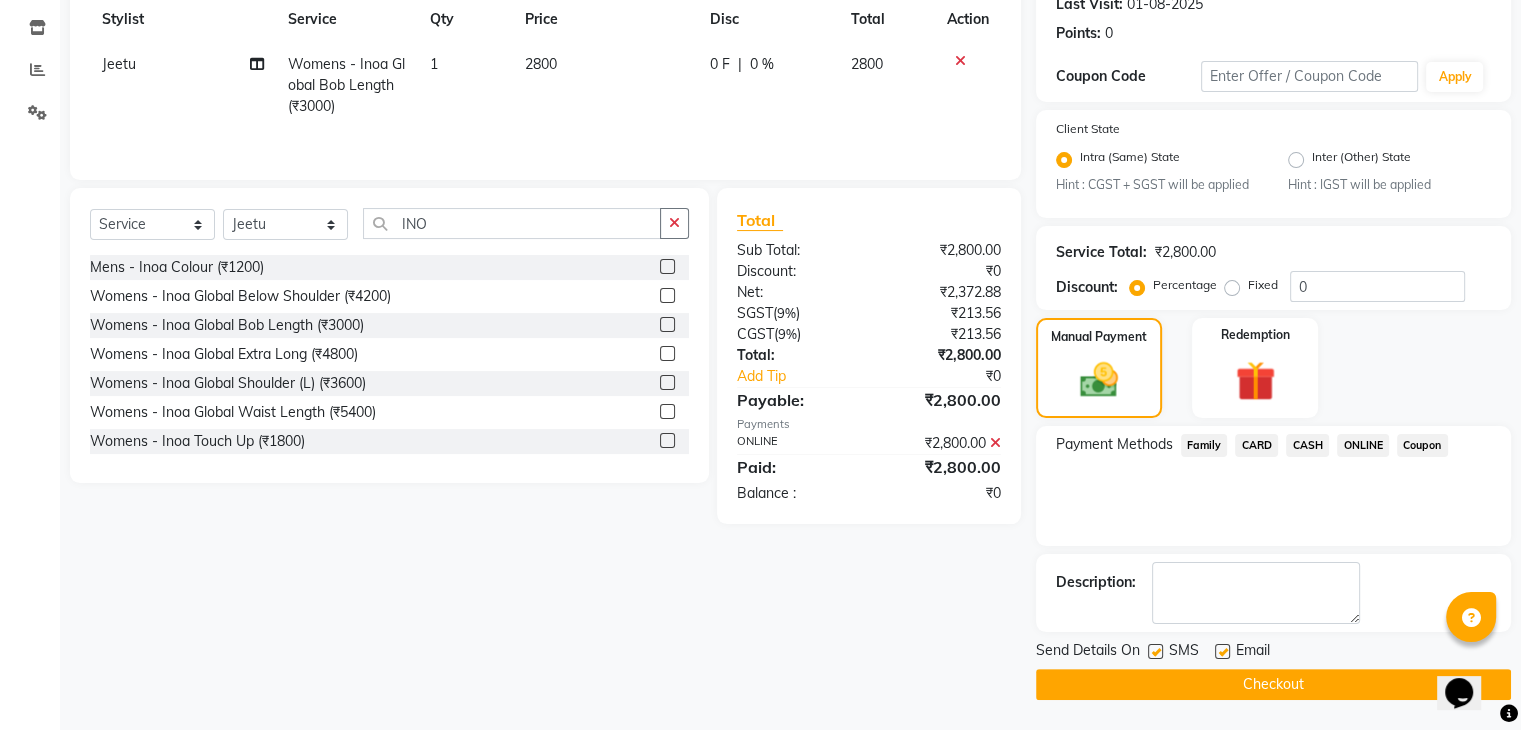 click on "Checkout" 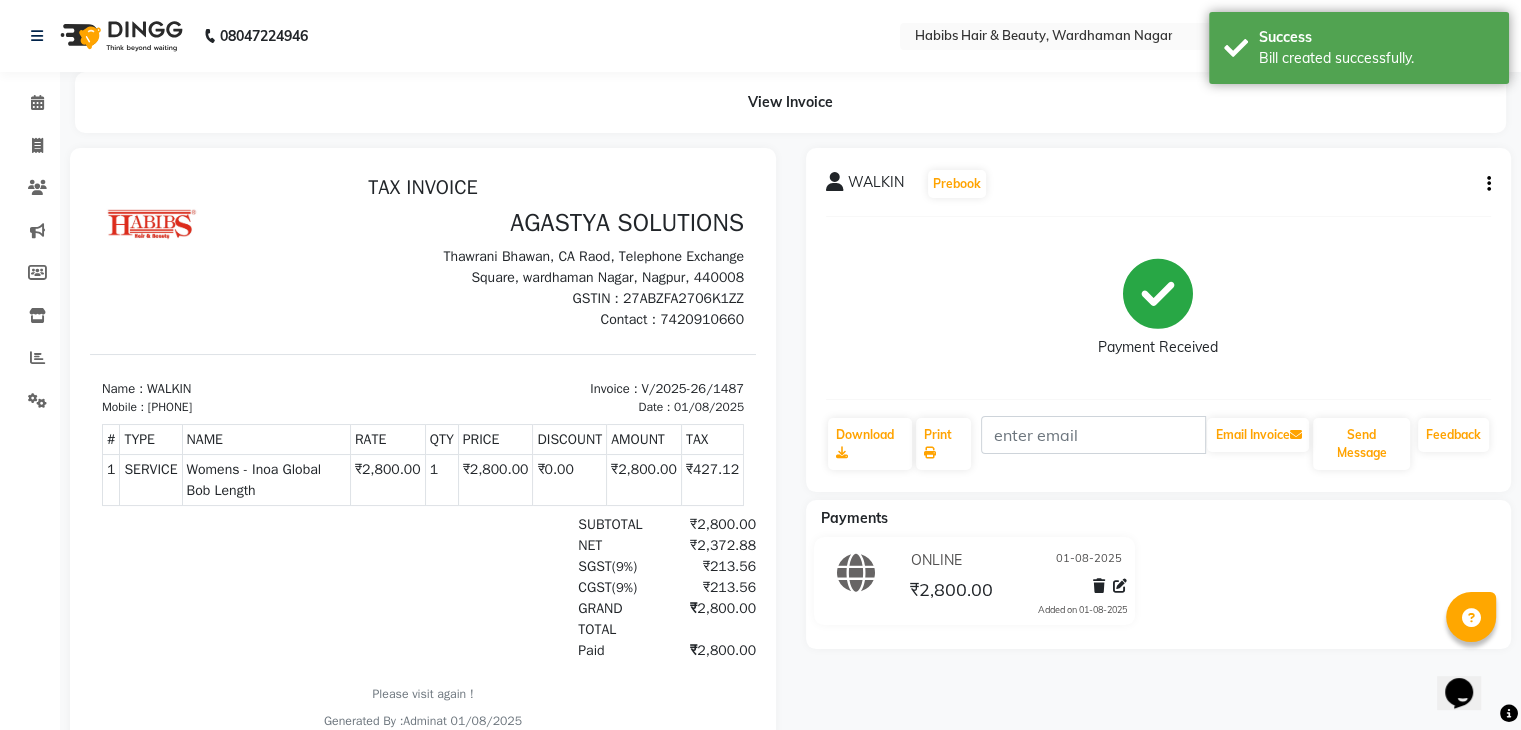 scroll, scrollTop: 0, scrollLeft: 0, axis: both 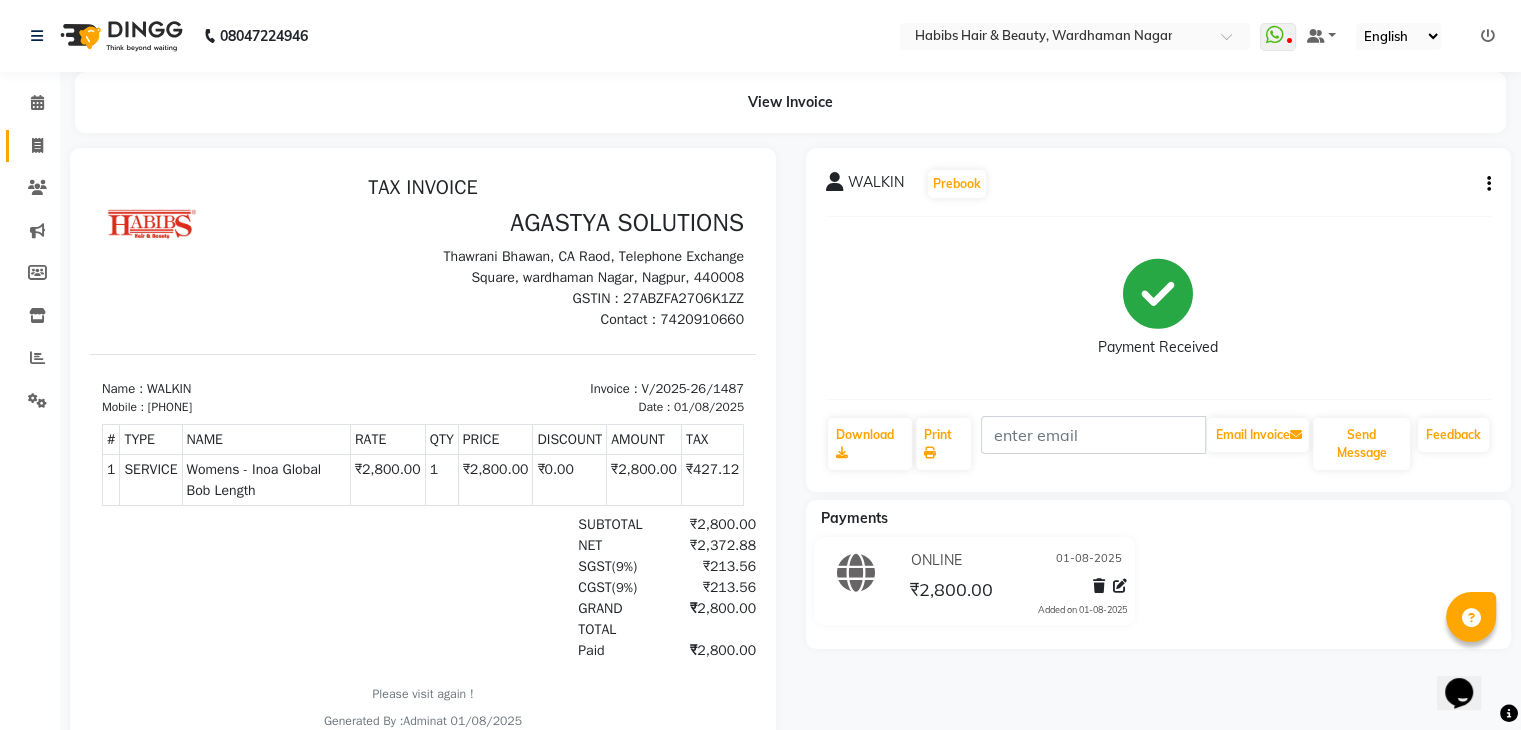 click 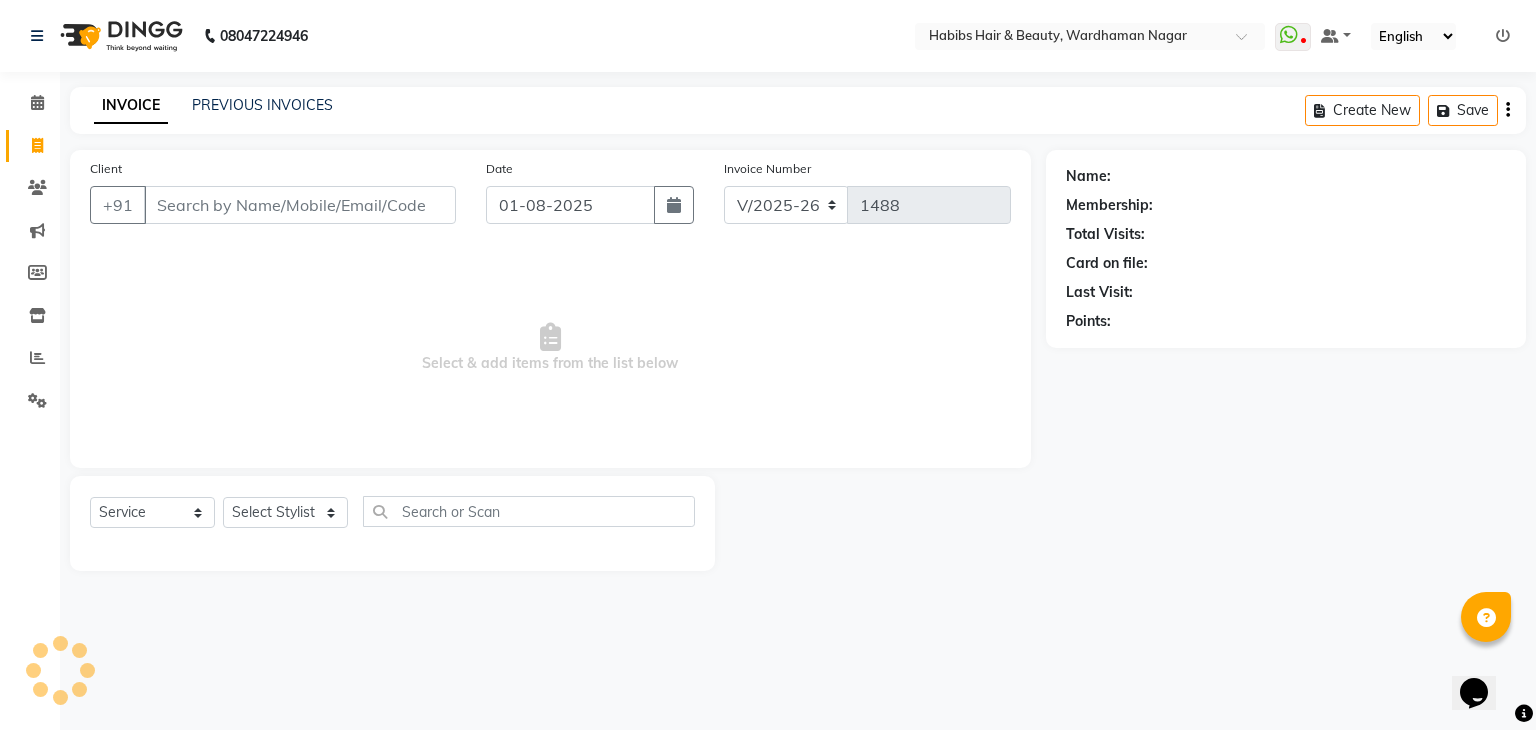 click on "Client" at bounding box center (300, 205) 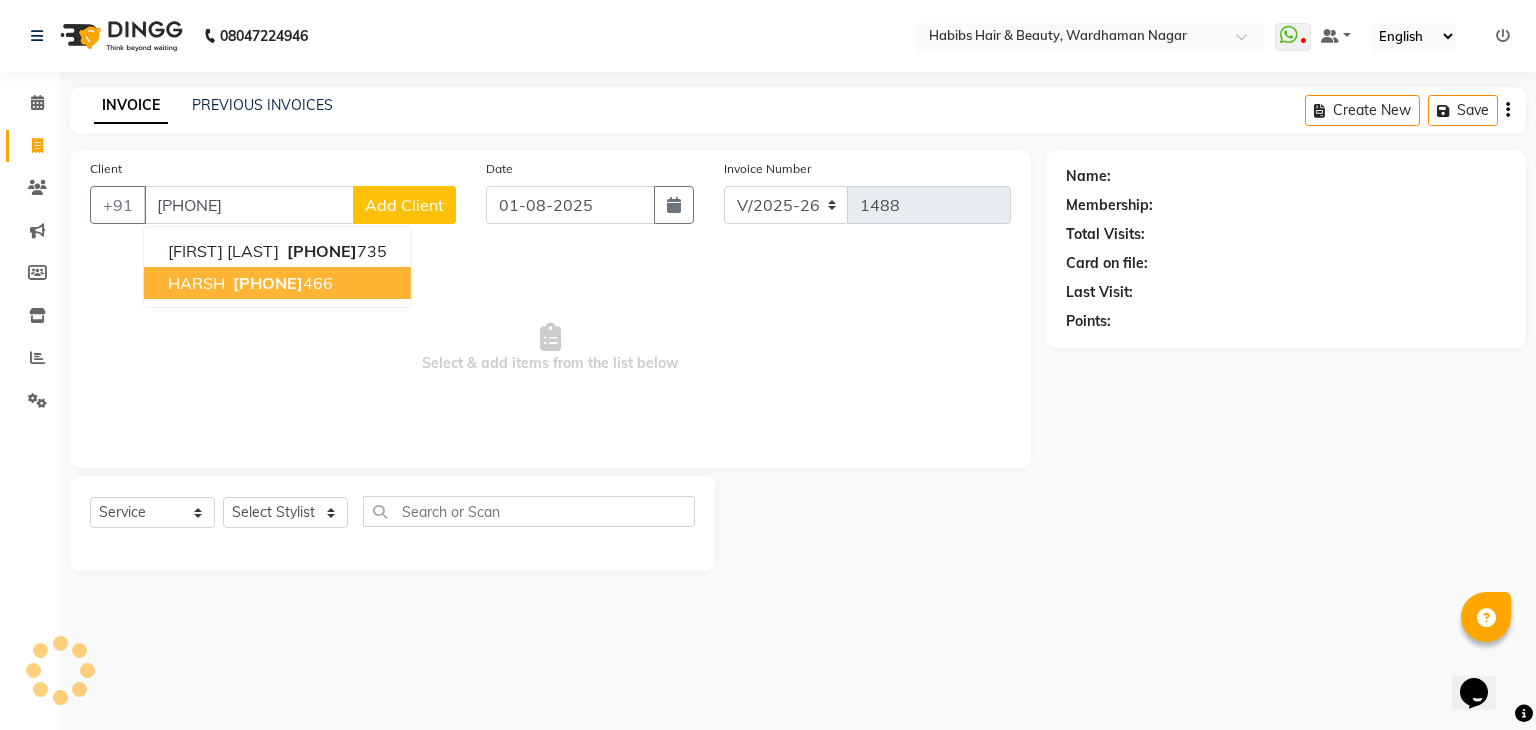 click on "8446182 466" at bounding box center (281, 283) 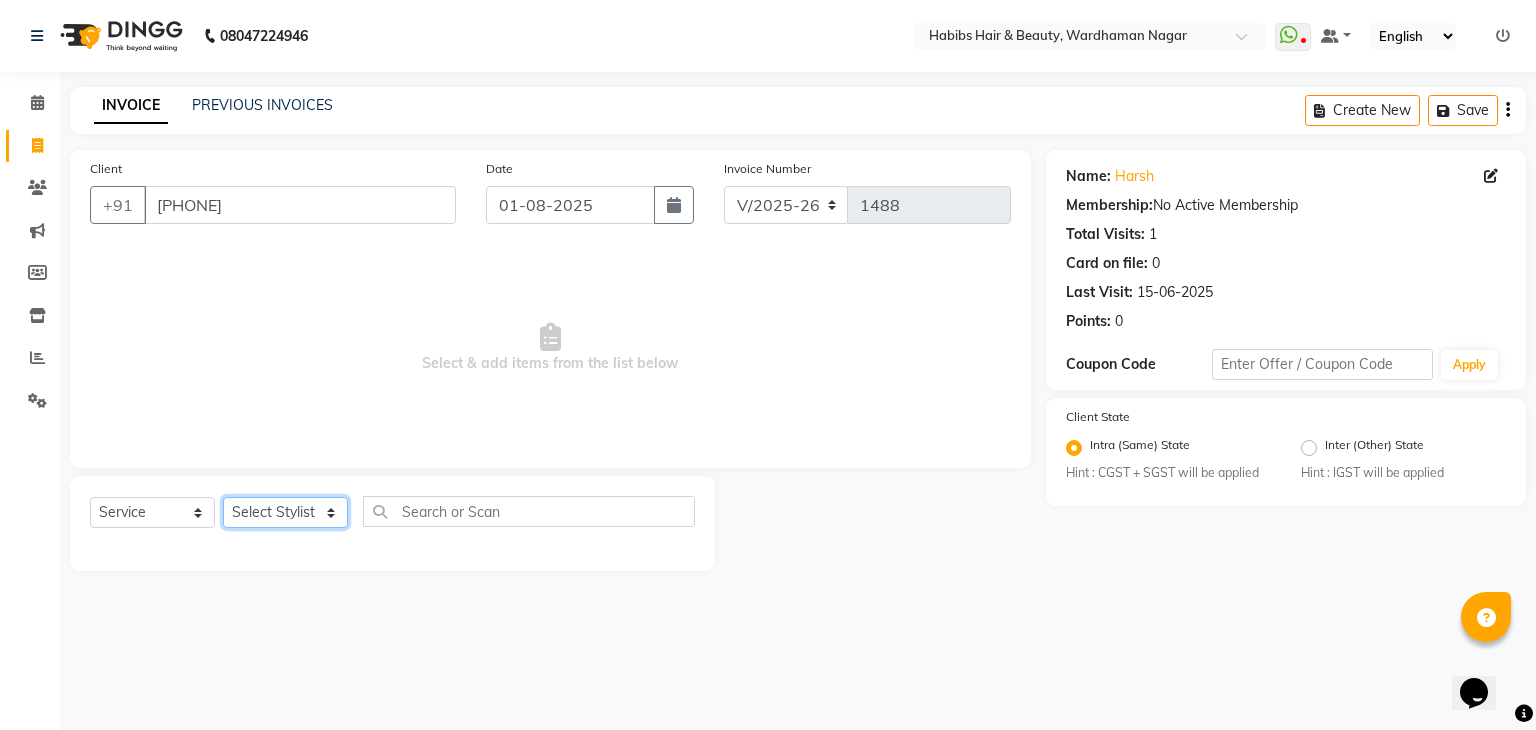 click on "Select Stylist Admin Aman Gayatri Jeetu Mick Raj Rashmi Rasika Sarang" 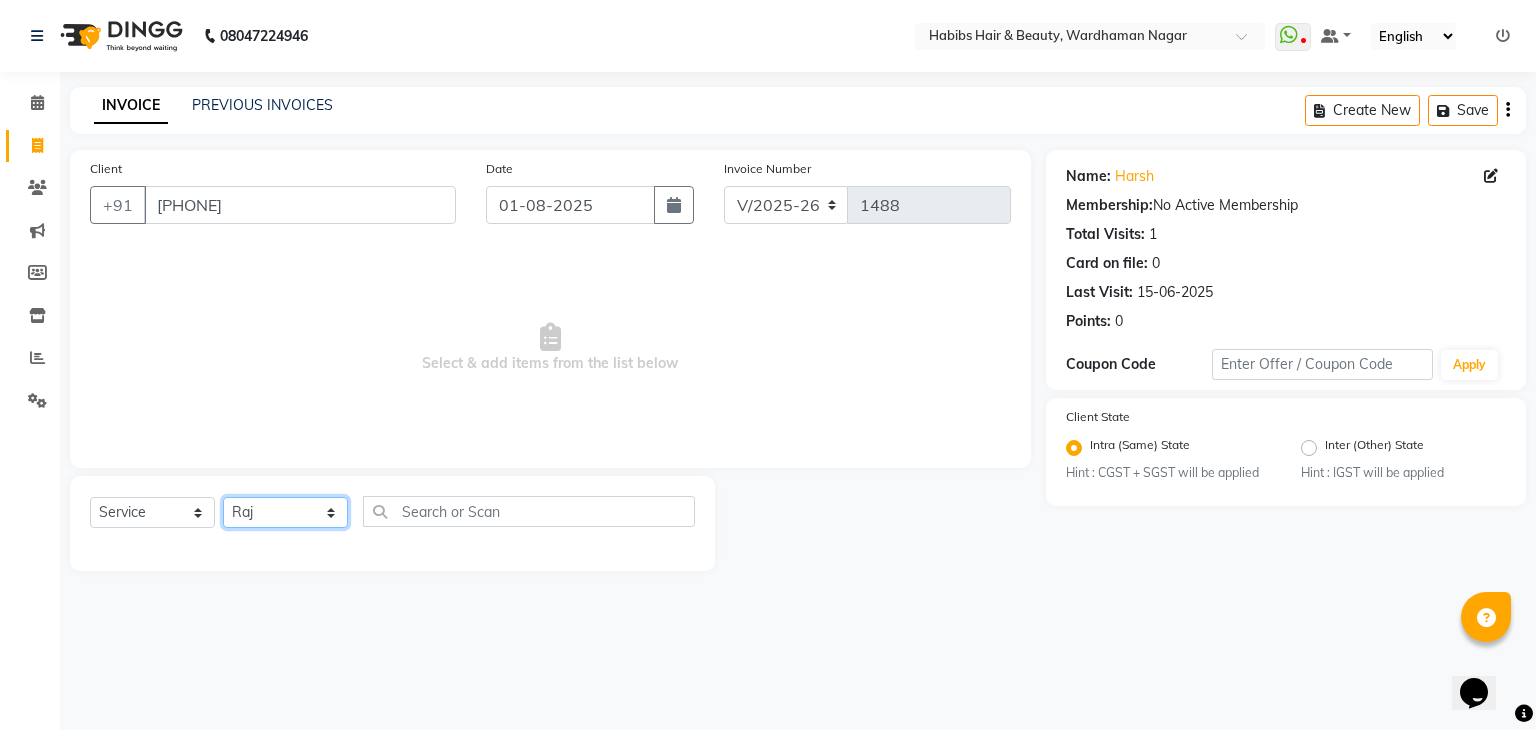 click on "Select Stylist Admin Aman Gayatri Jeetu Mick Raj Rashmi Rasika Sarang" 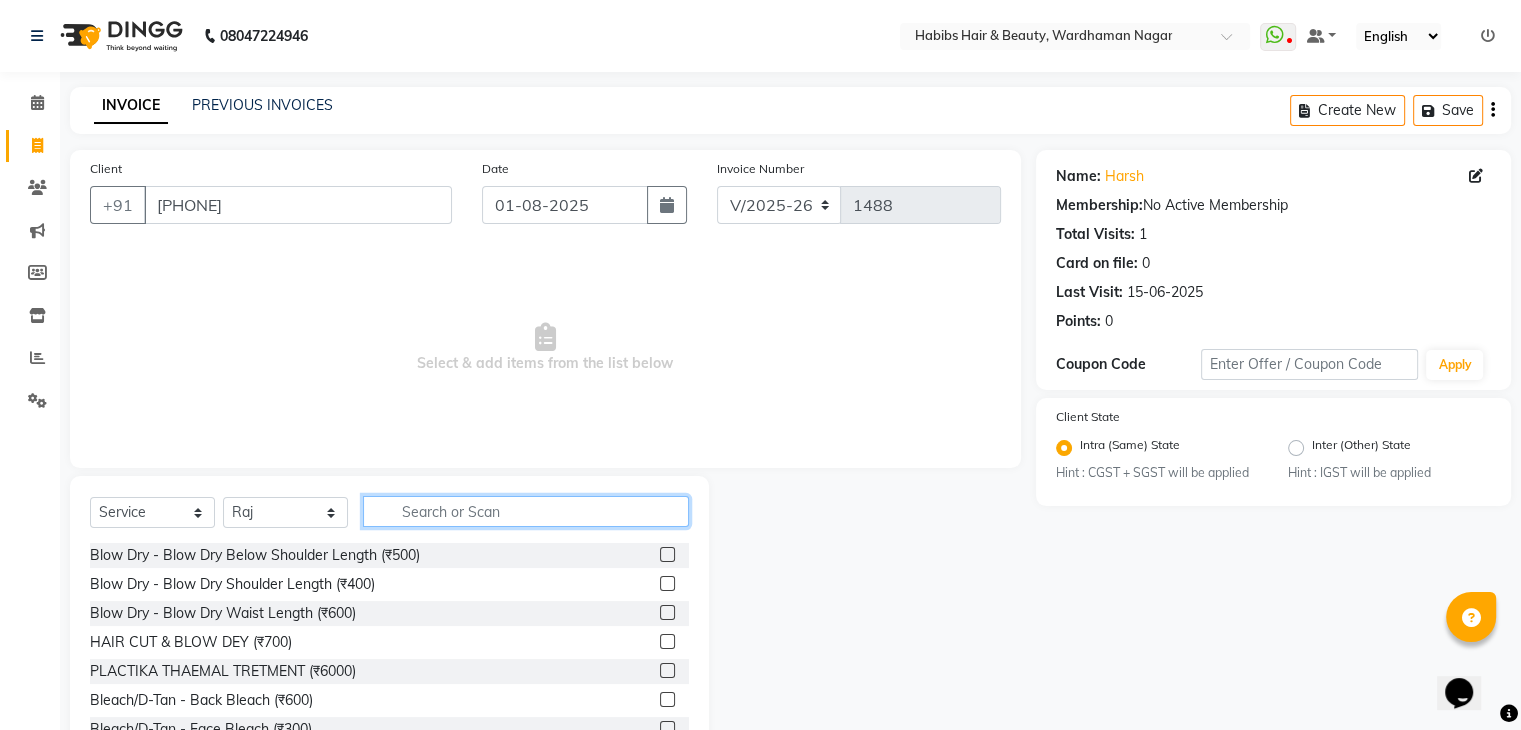click 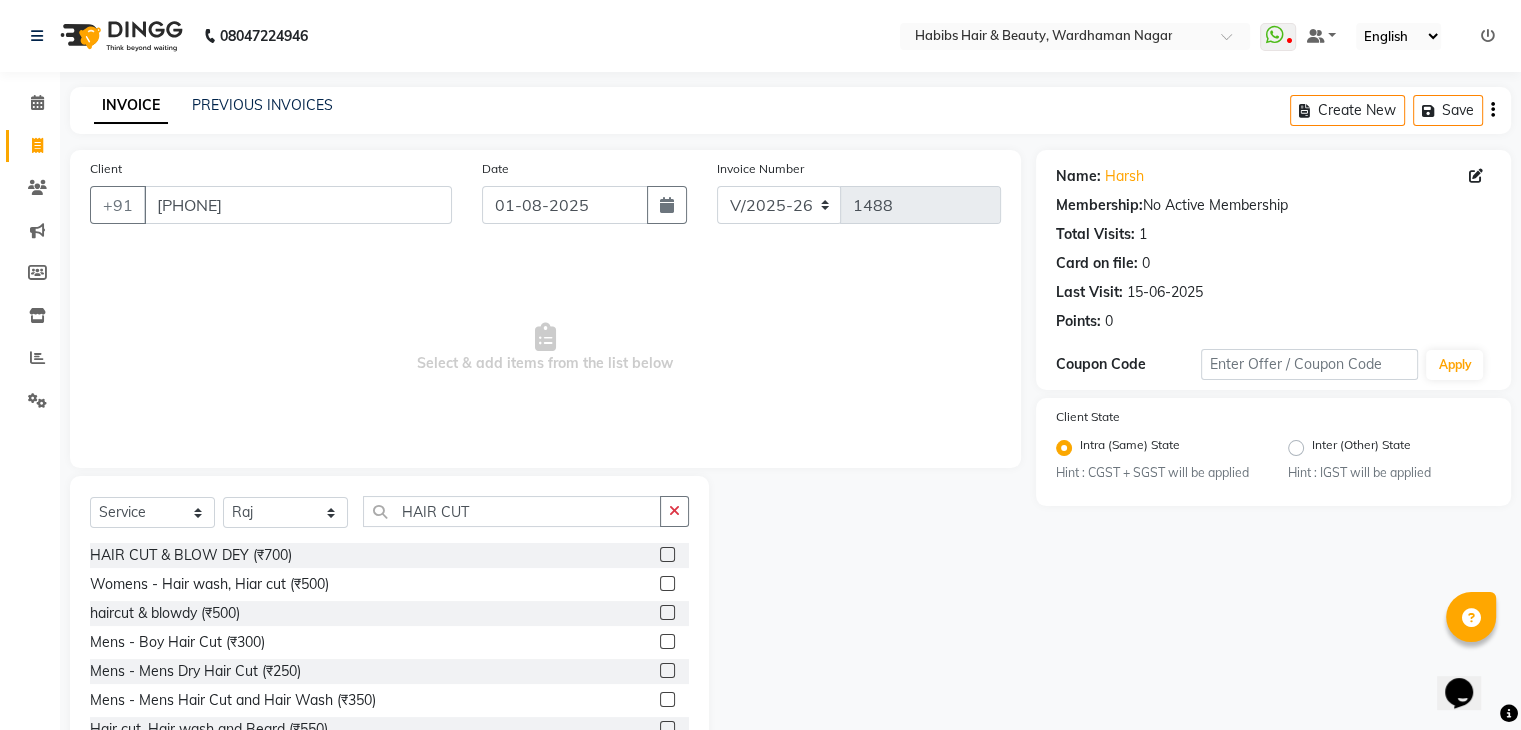 click 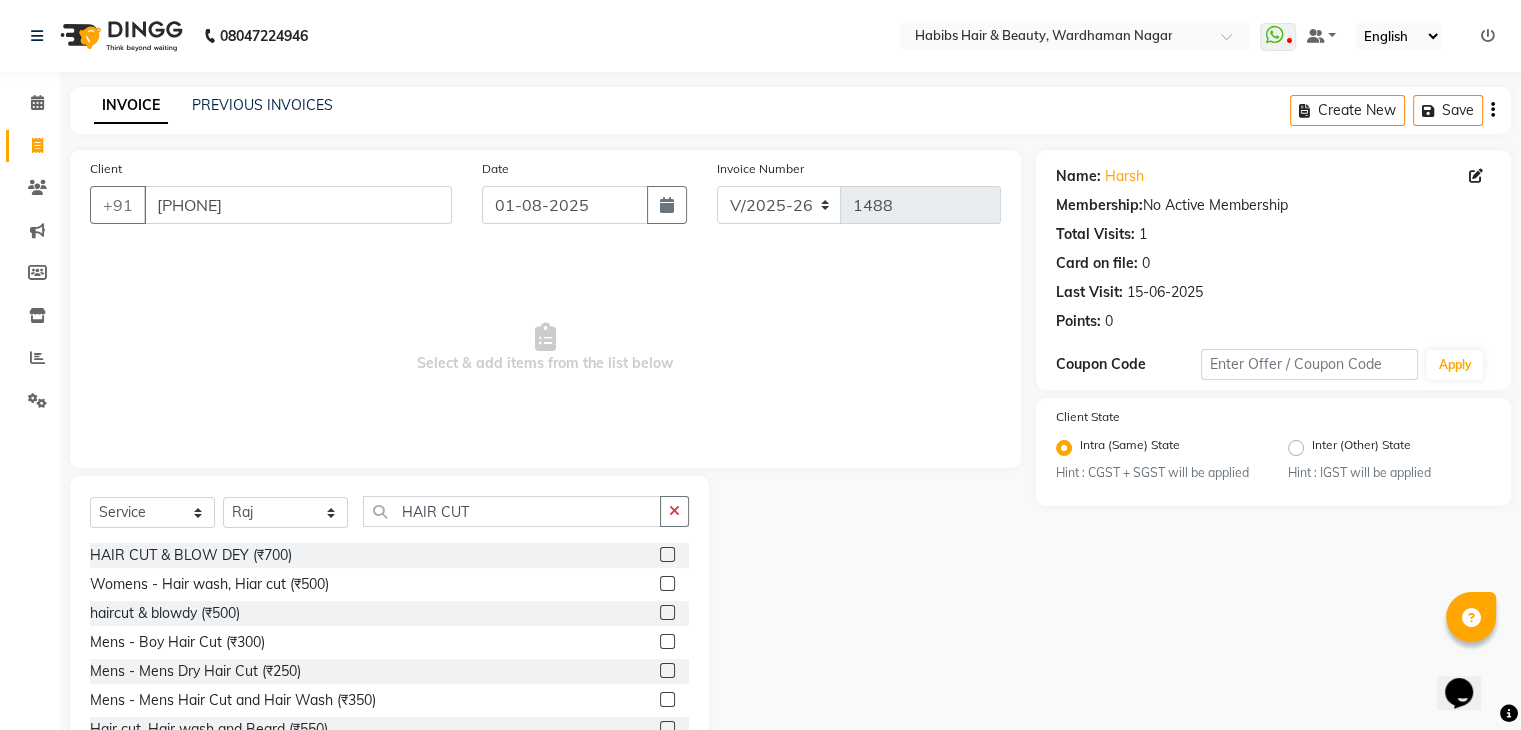 click at bounding box center [666, 671] 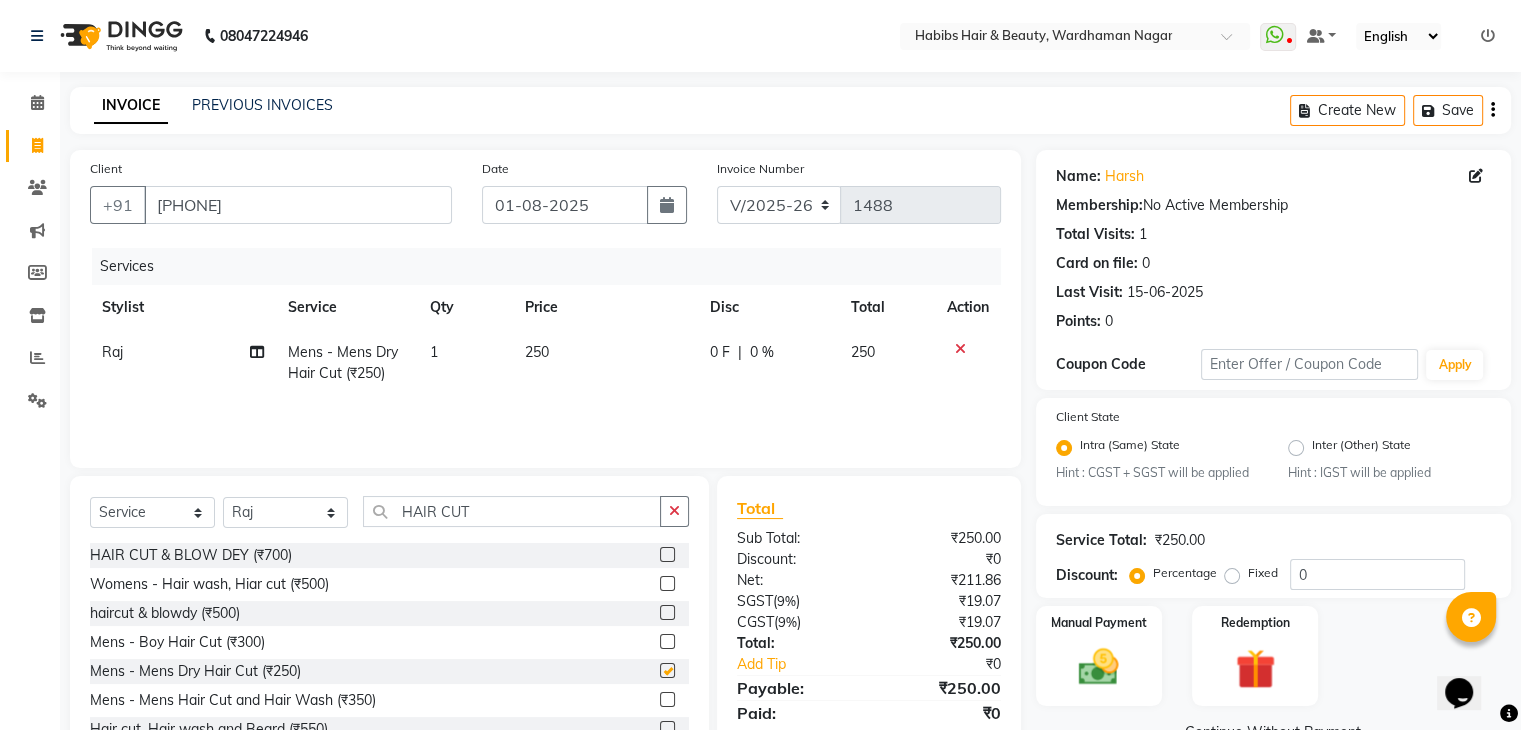 scroll, scrollTop: 148, scrollLeft: 0, axis: vertical 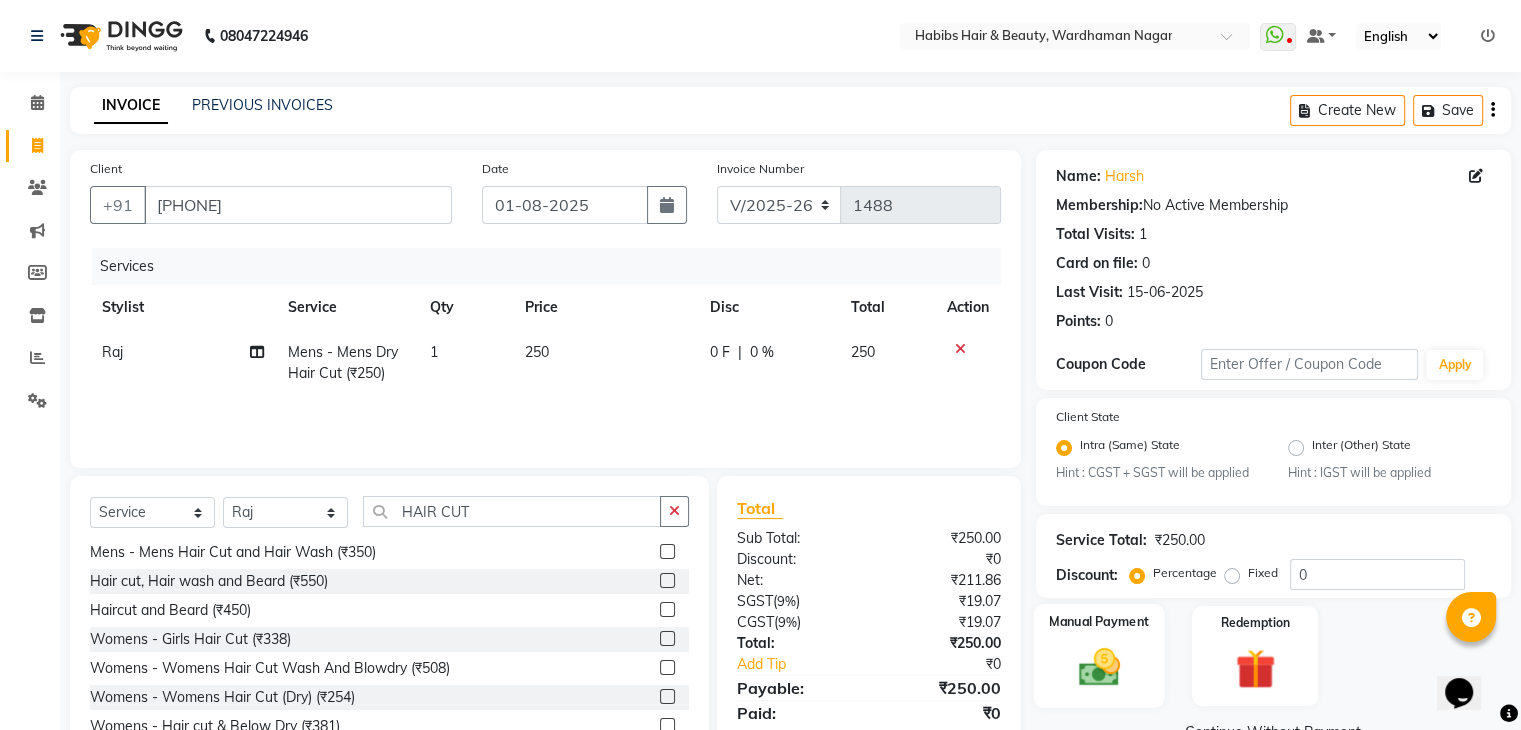 click 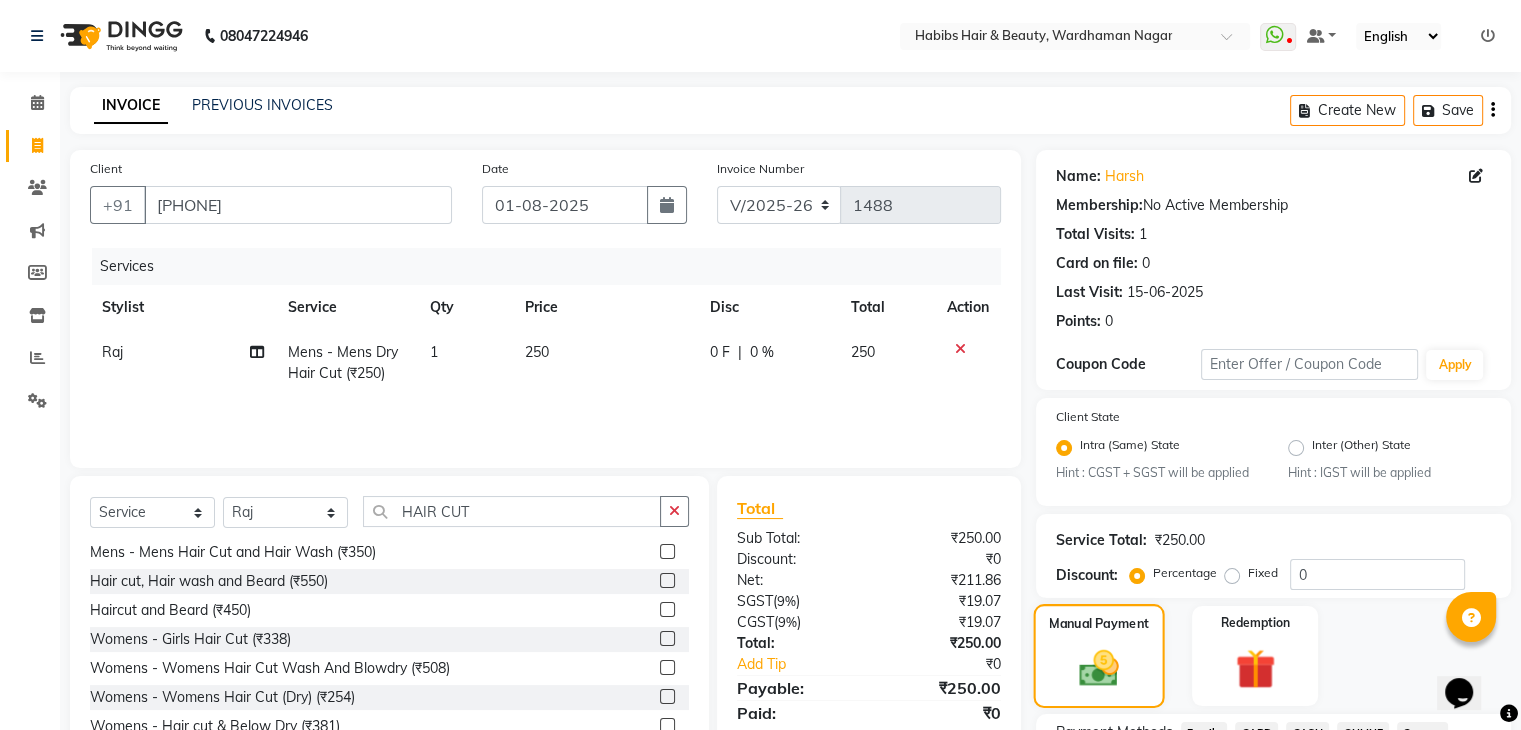 scroll, scrollTop: 132, scrollLeft: 0, axis: vertical 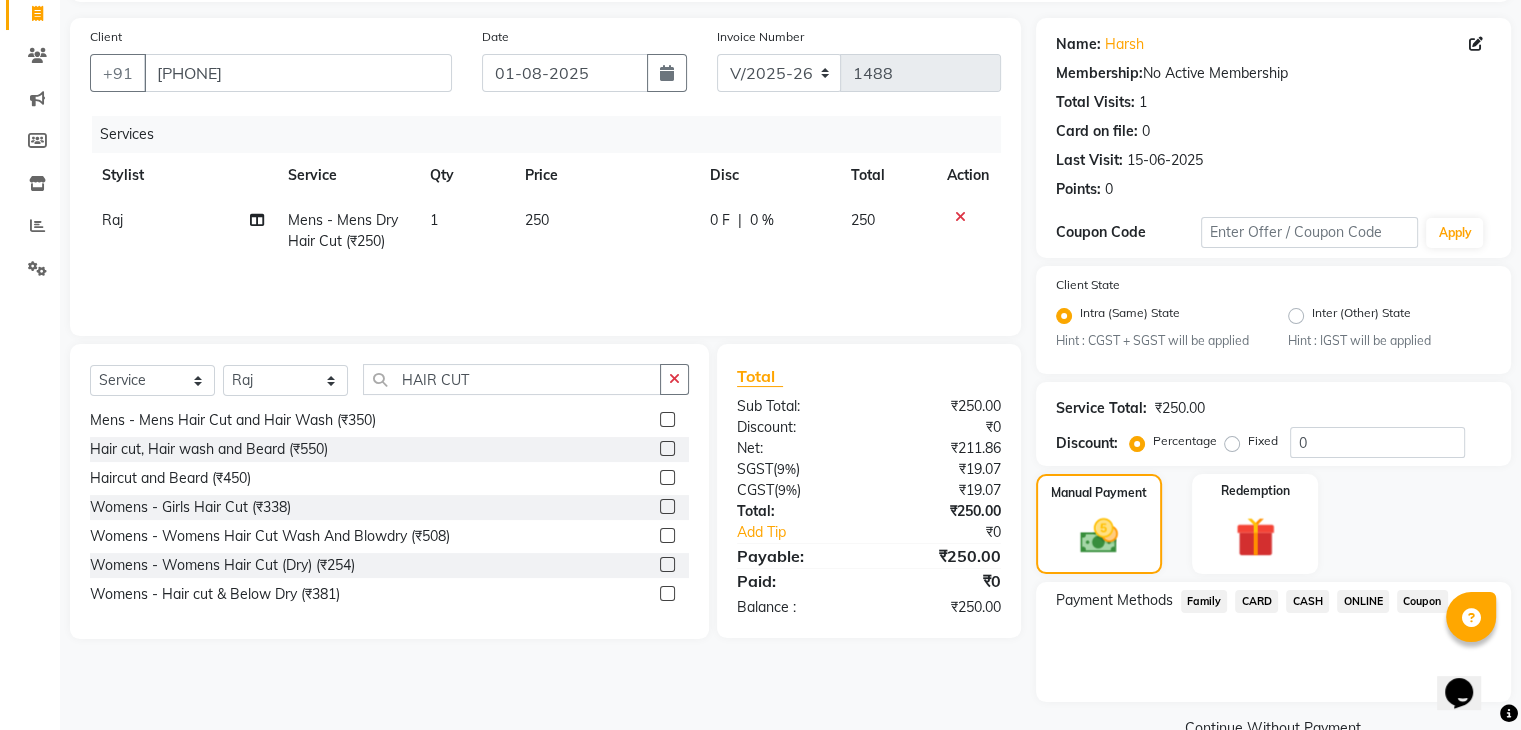 click on "ONLINE" 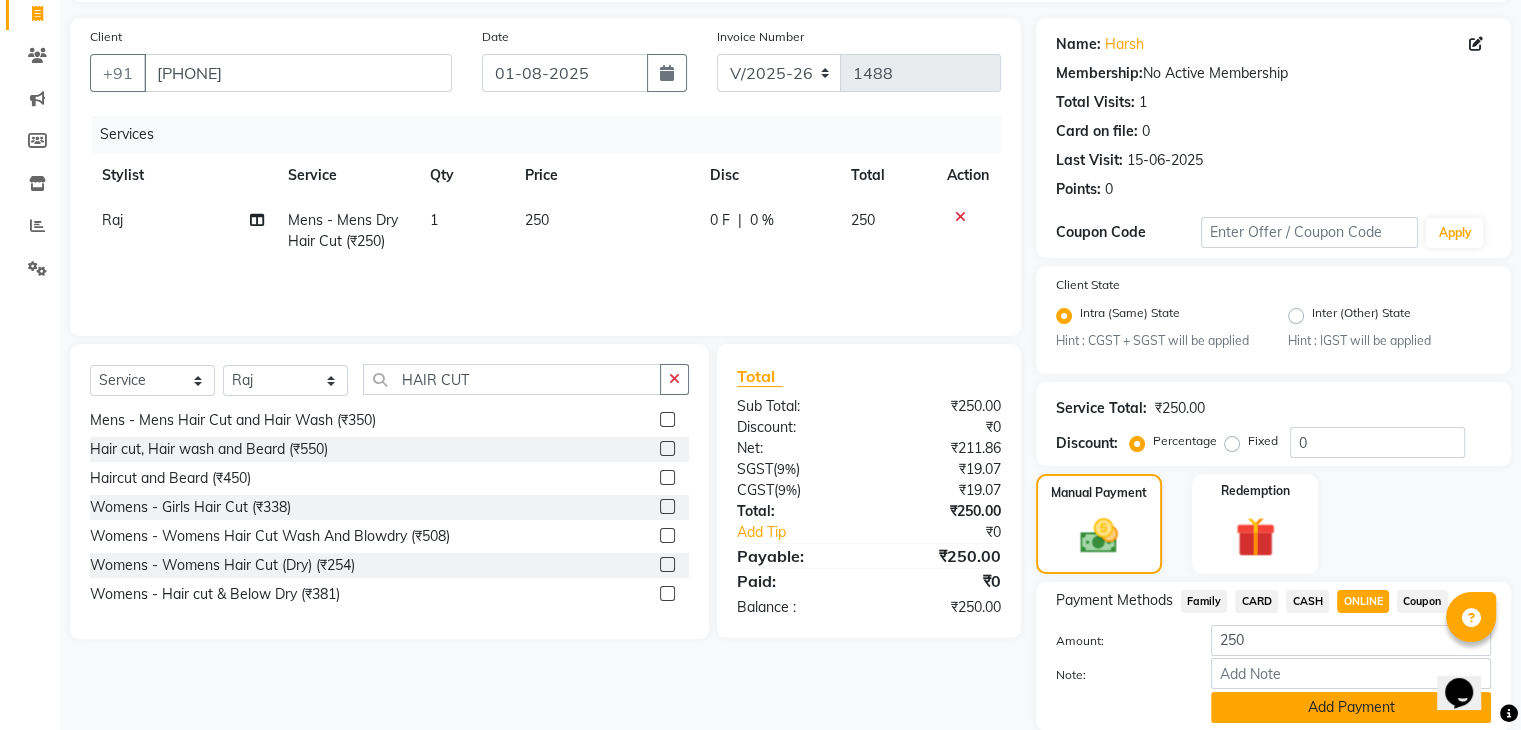 click on "Add Payment" 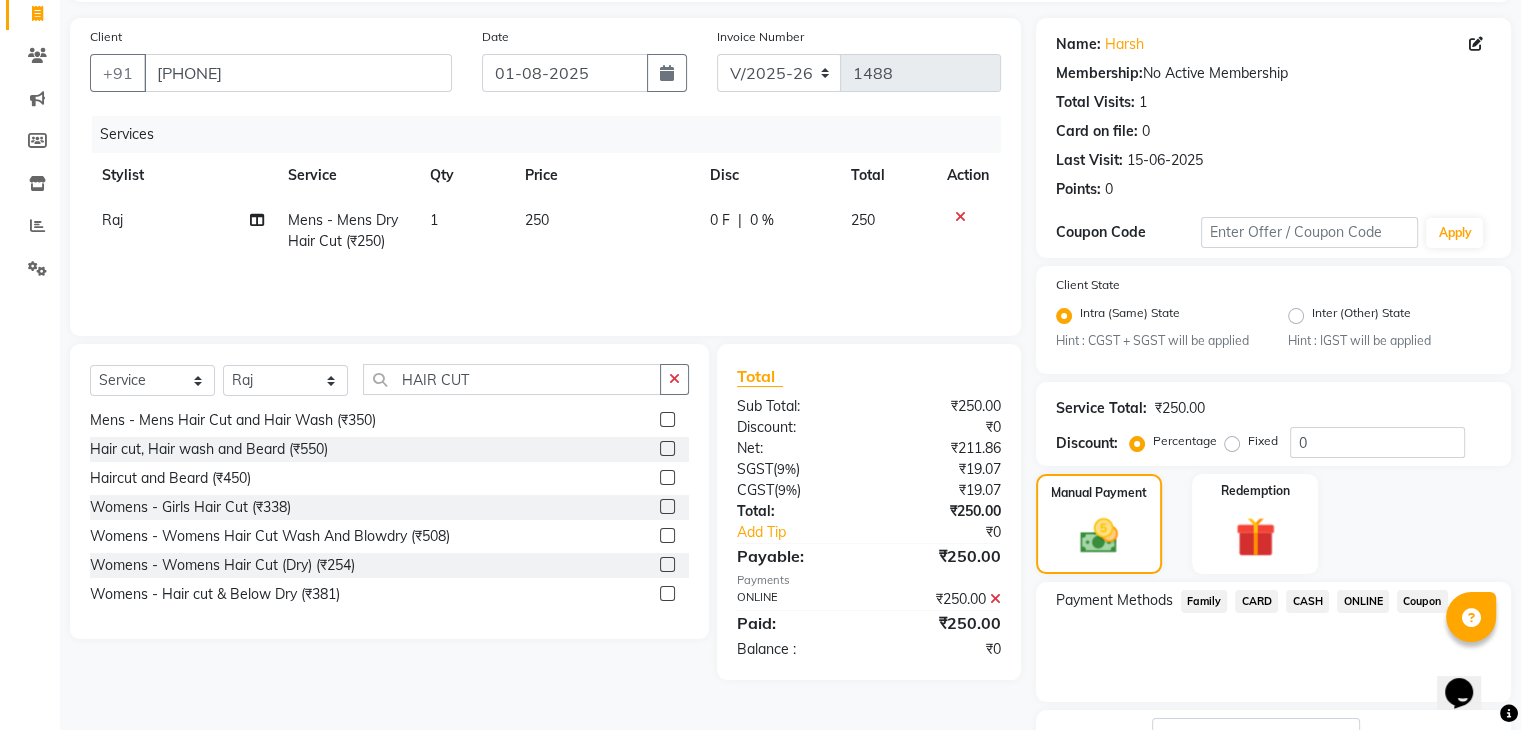 scroll, scrollTop: 289, scrollLeft: 0, axis: vertical 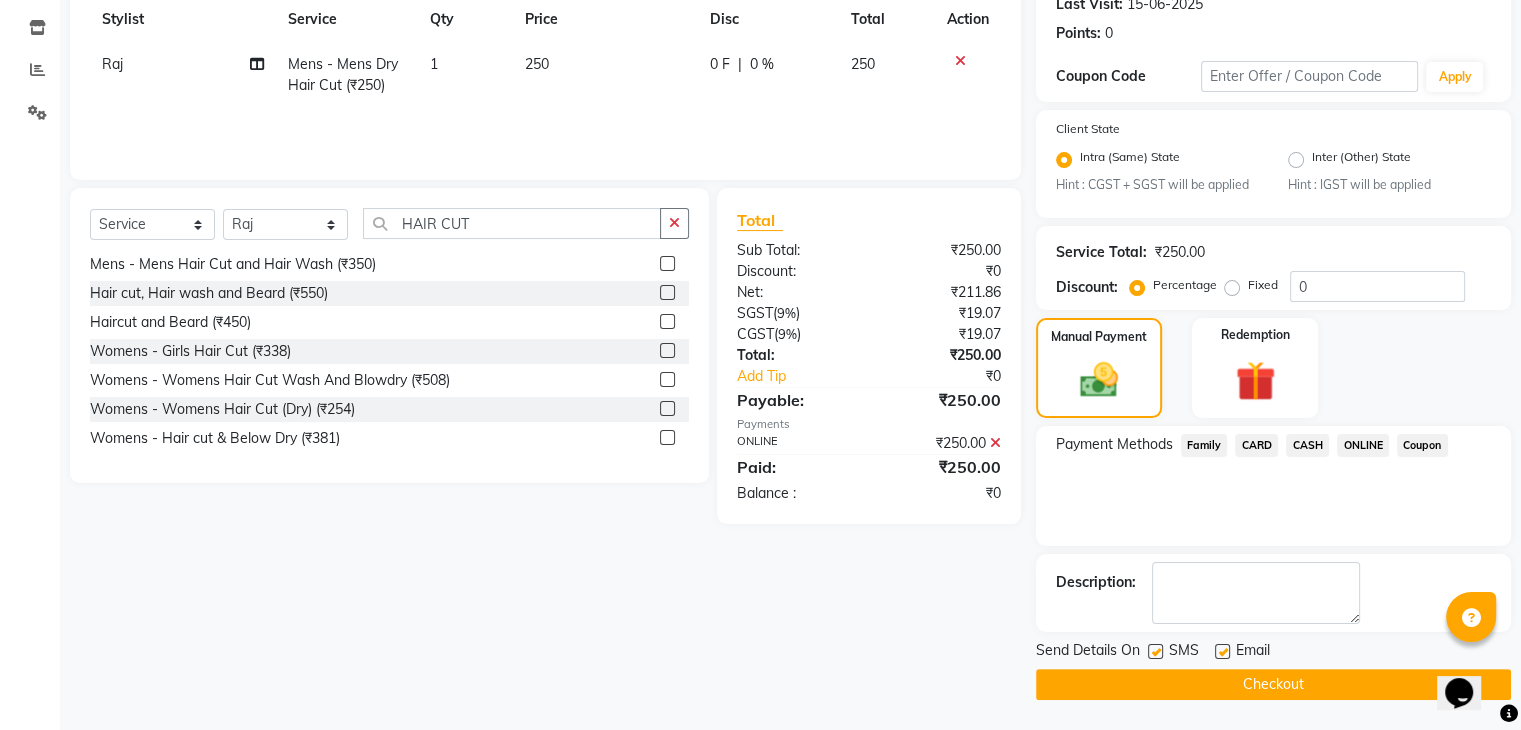 click on "Checkout" 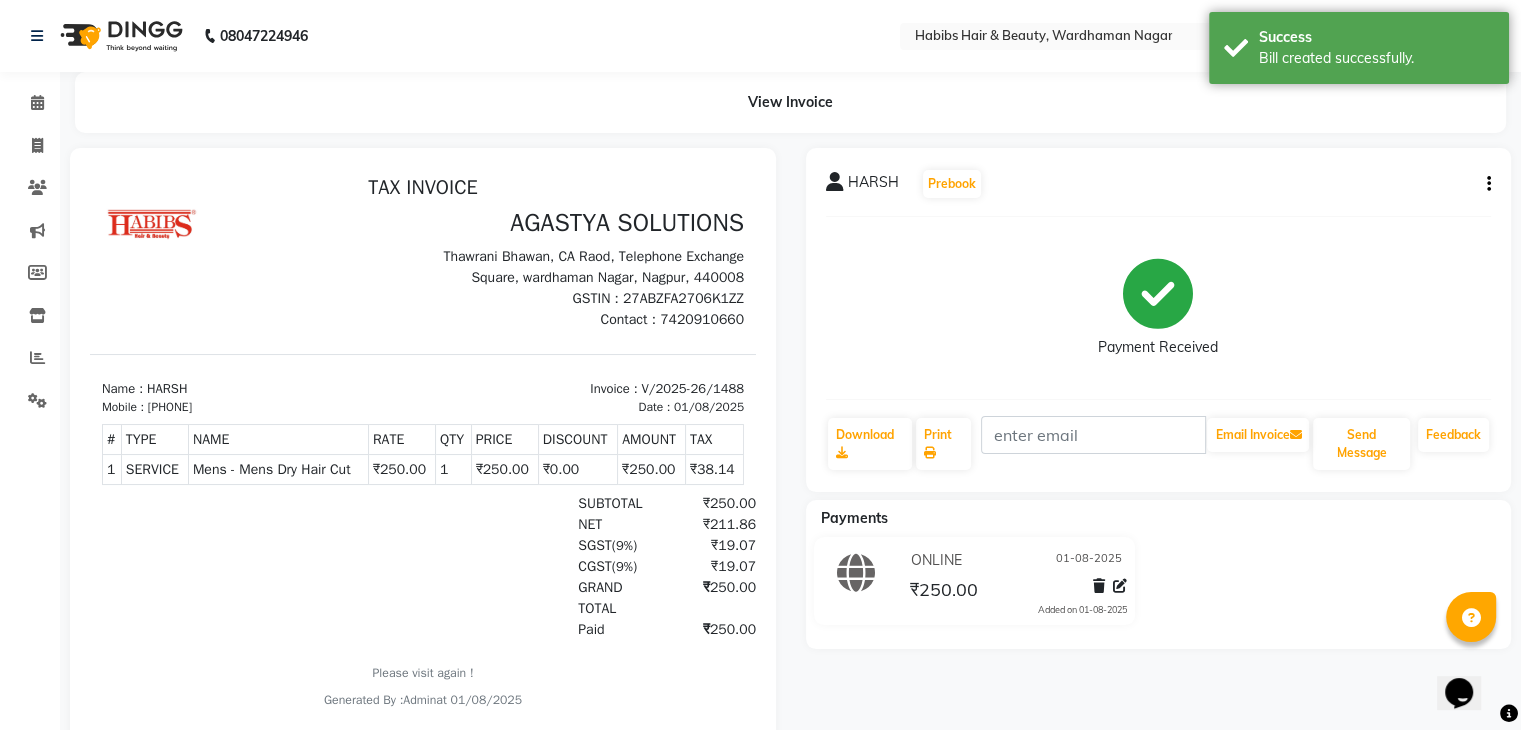 scroll, scrollTop: 0, scrollLeft: 0, axis: both 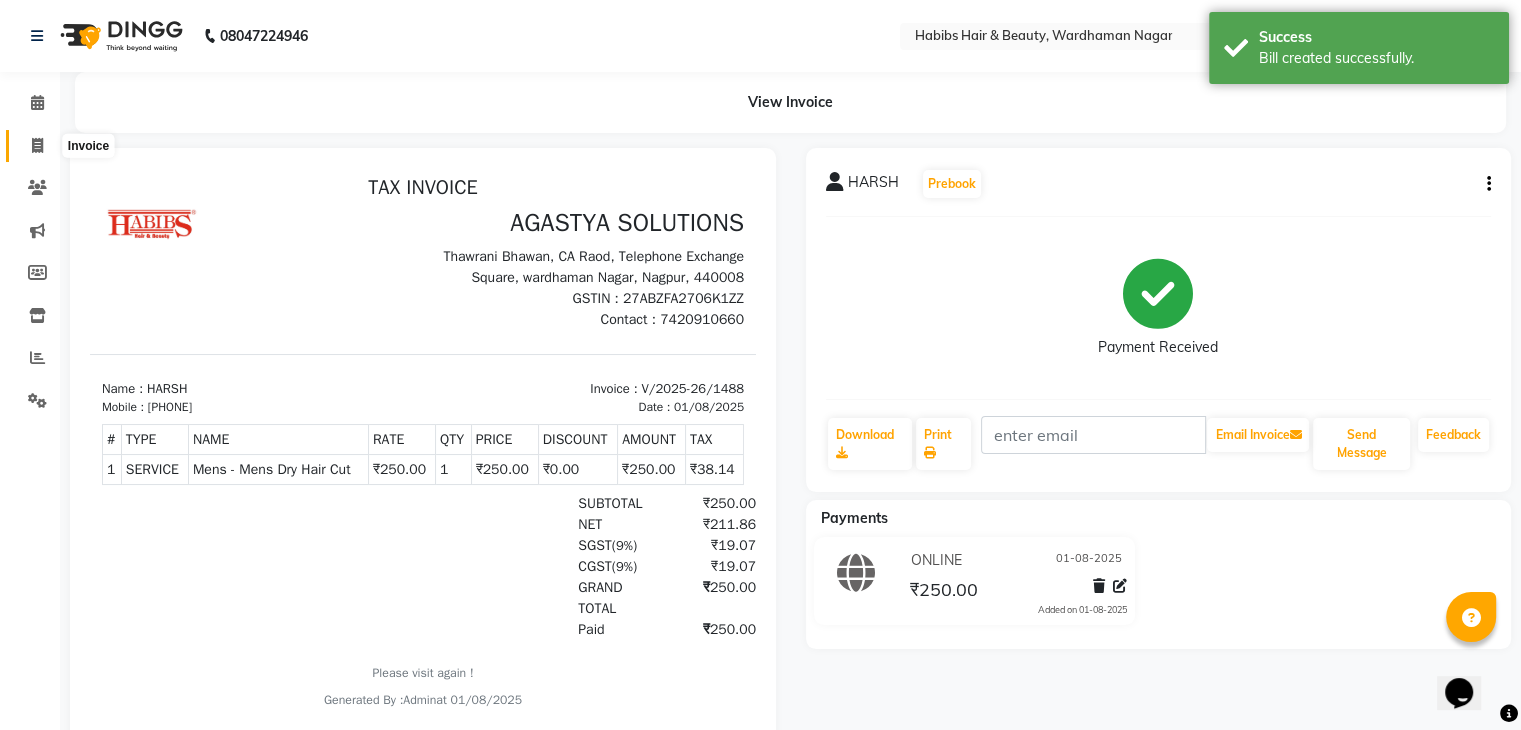 click 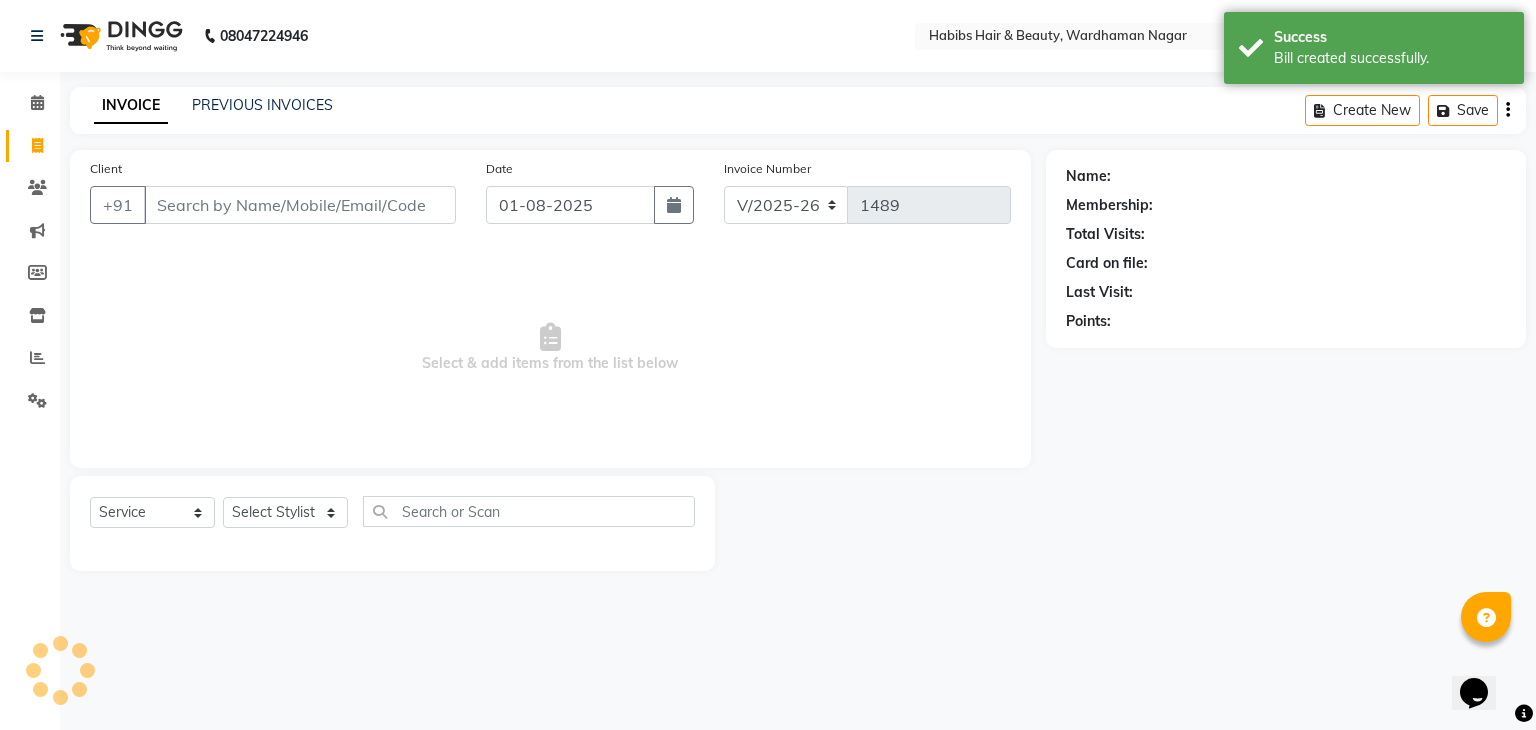 click on "Client" at bounding box center (300, 205) 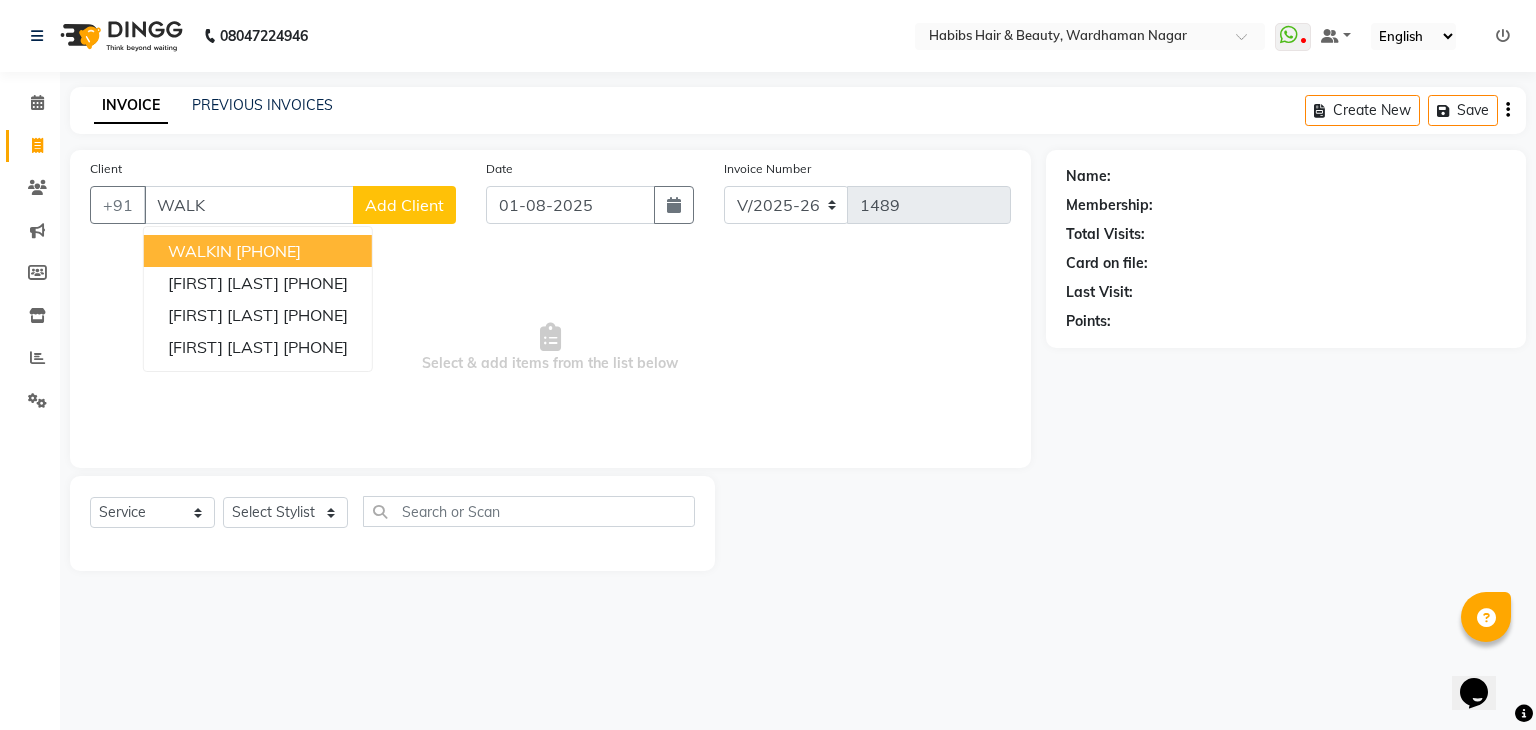 click on "WALKIN" at bounding box center [200, 251] 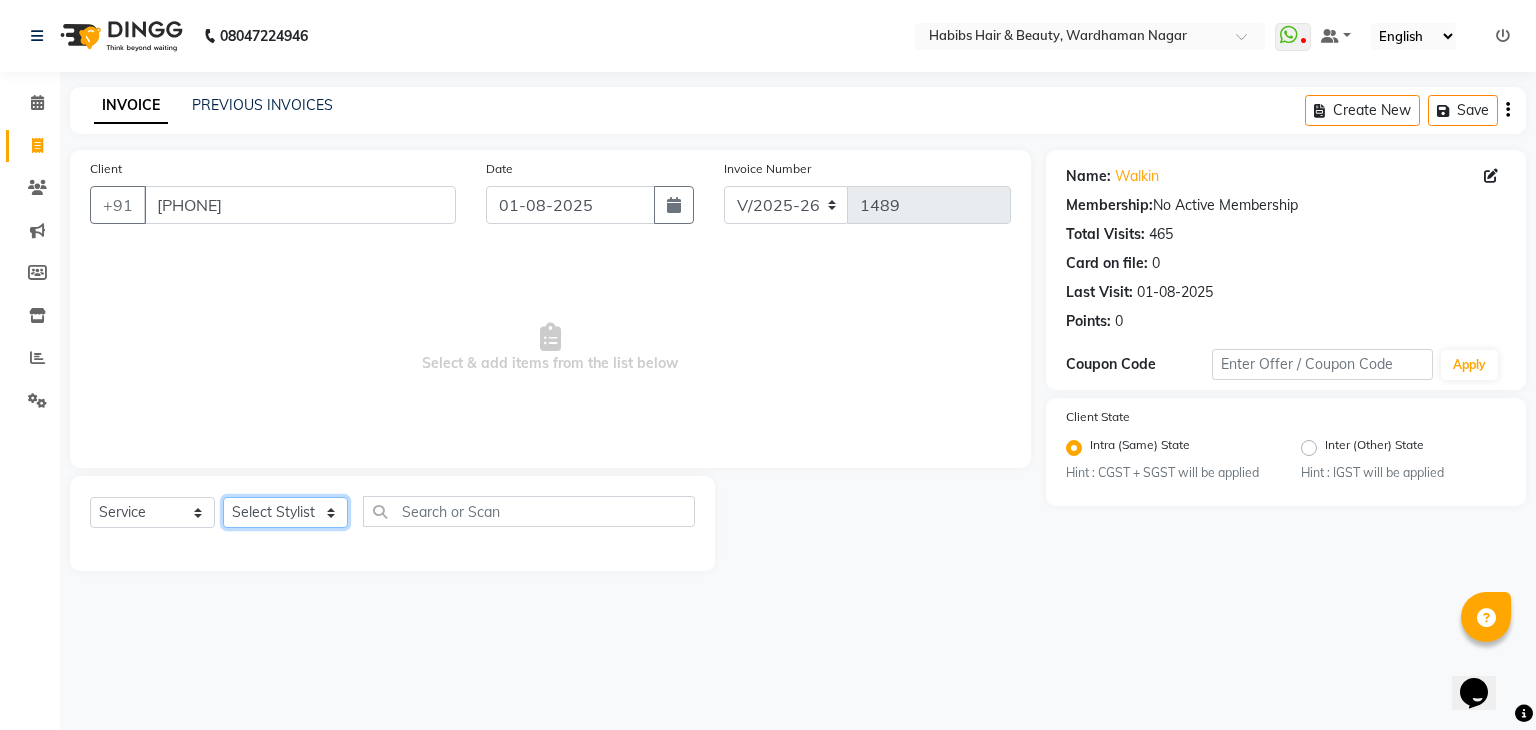 click on "Select Stylist Admin Aman Gayatri Jeetu Mick Raj Rashmi Rasika Sarang" 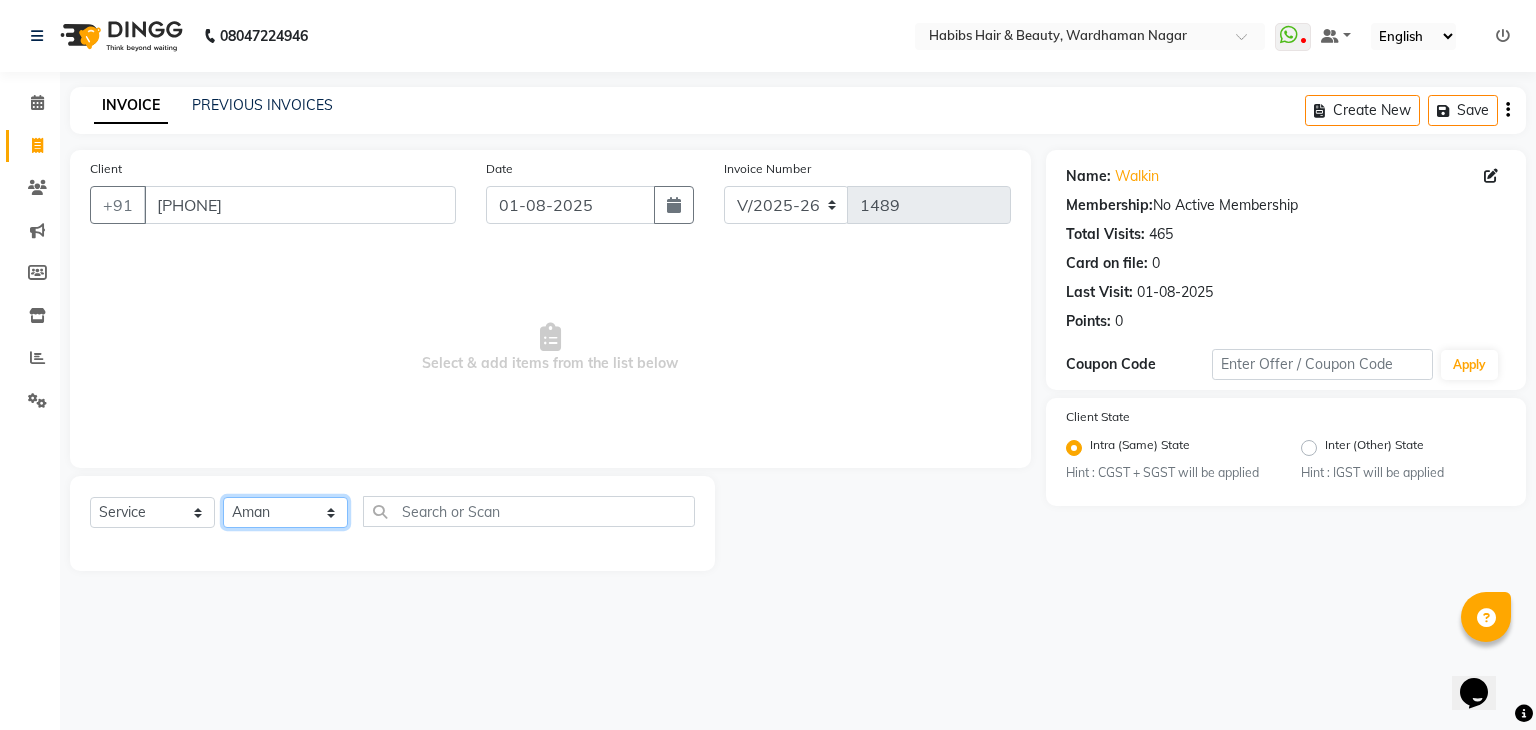 click on "Select Stylist Admin Aman Gayatri Jeetu Mick Raj Rashmi Rasika Sarang" 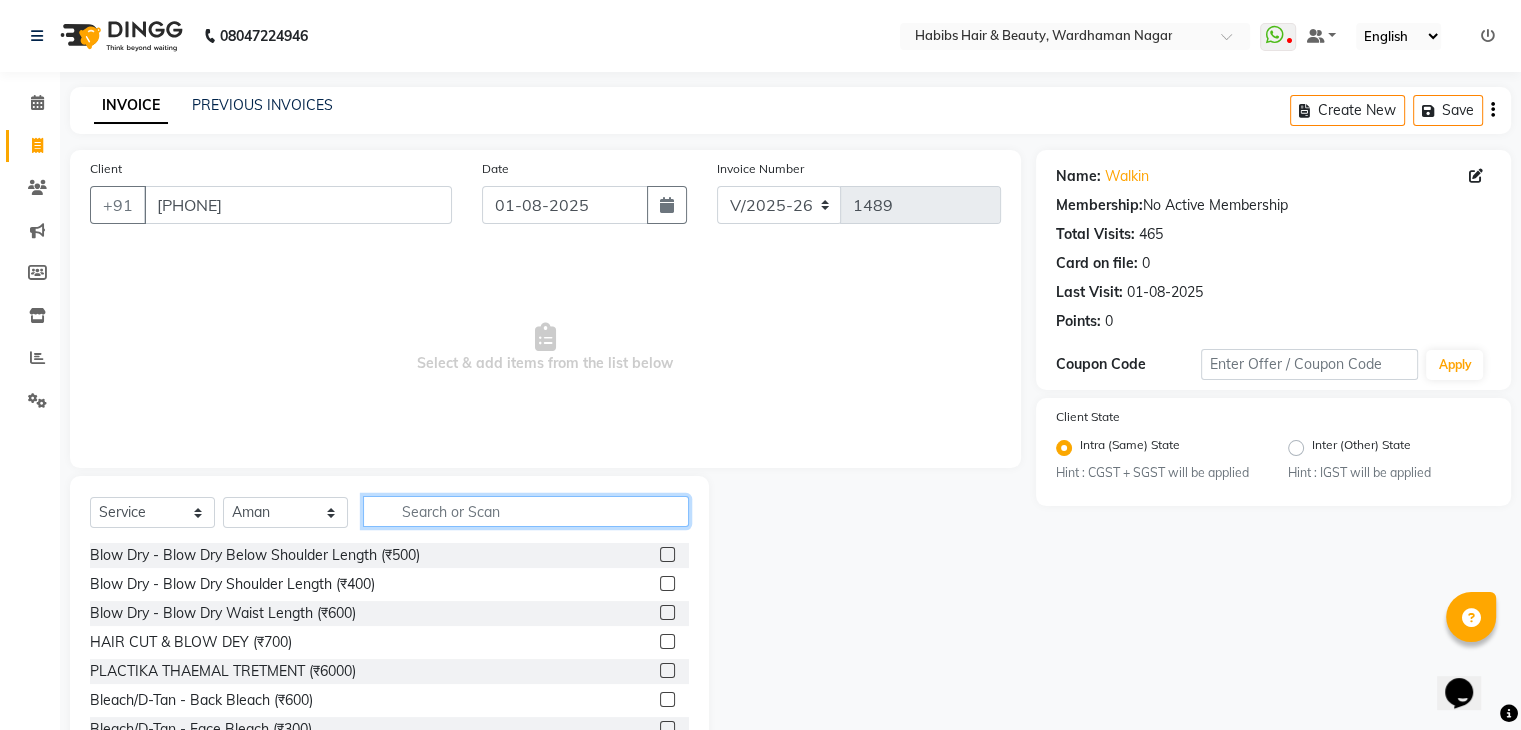 click 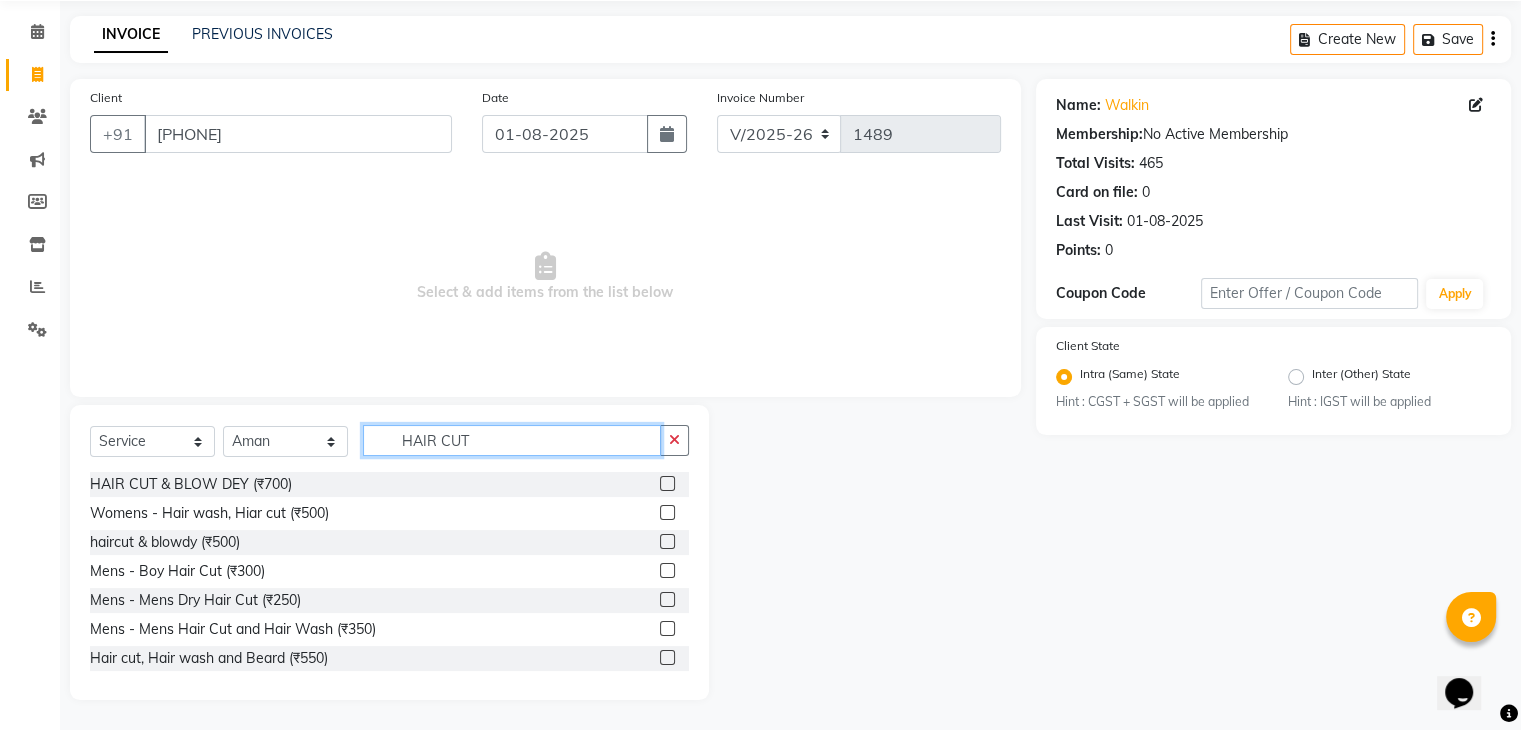 scroll, scrollTop: 71, scrollLeft: 0, axis: vertical 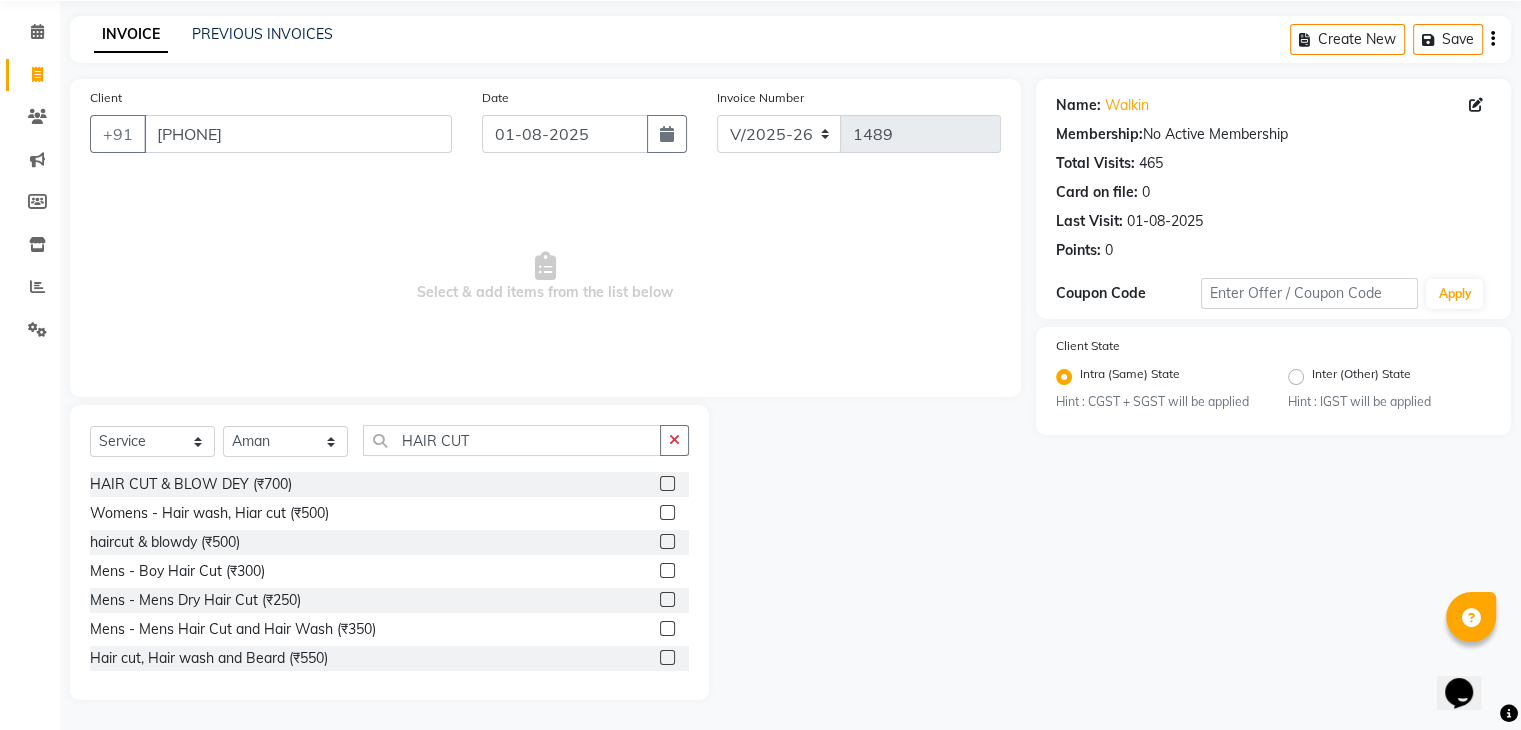 click 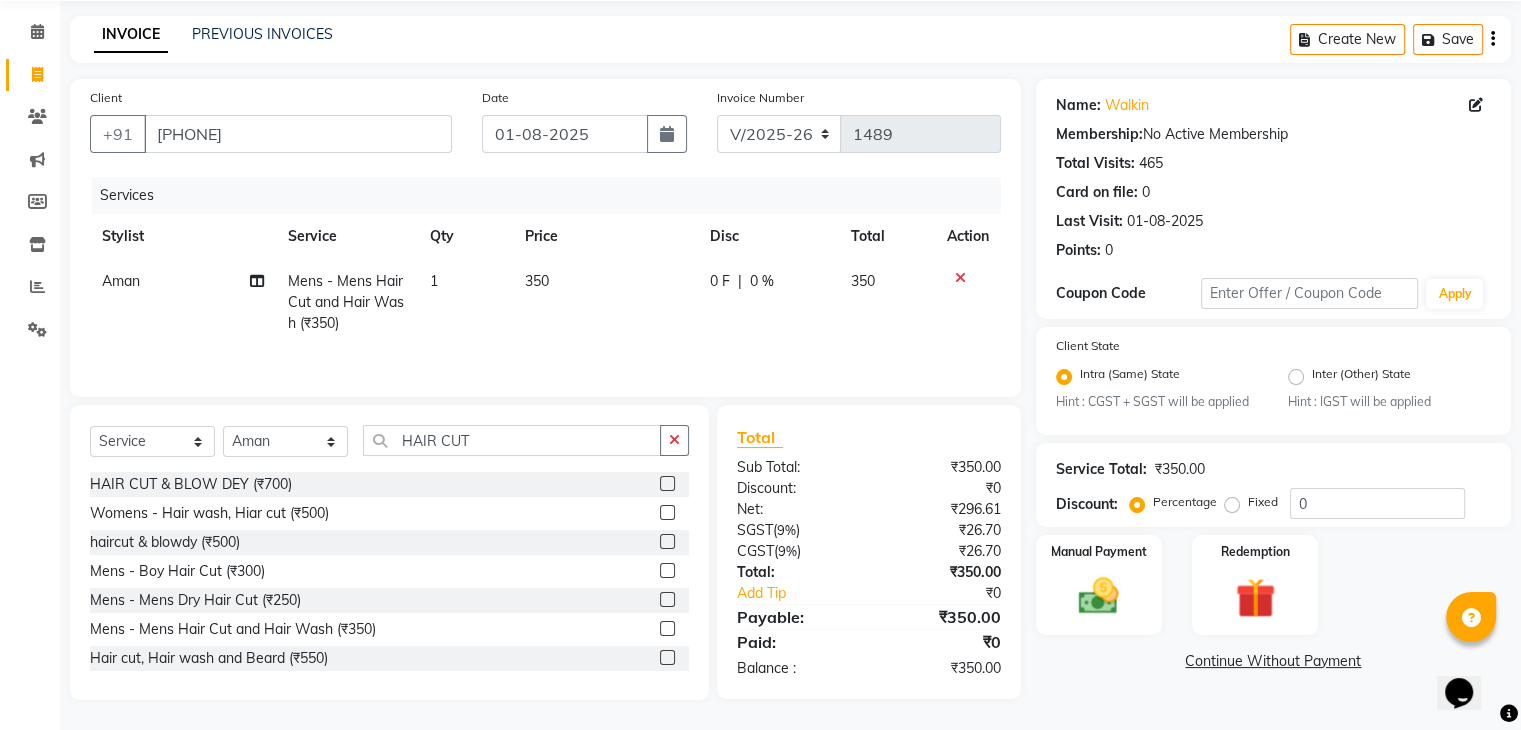scroll, scrollTop: 72, scrollLeft: 0, axis: vertical 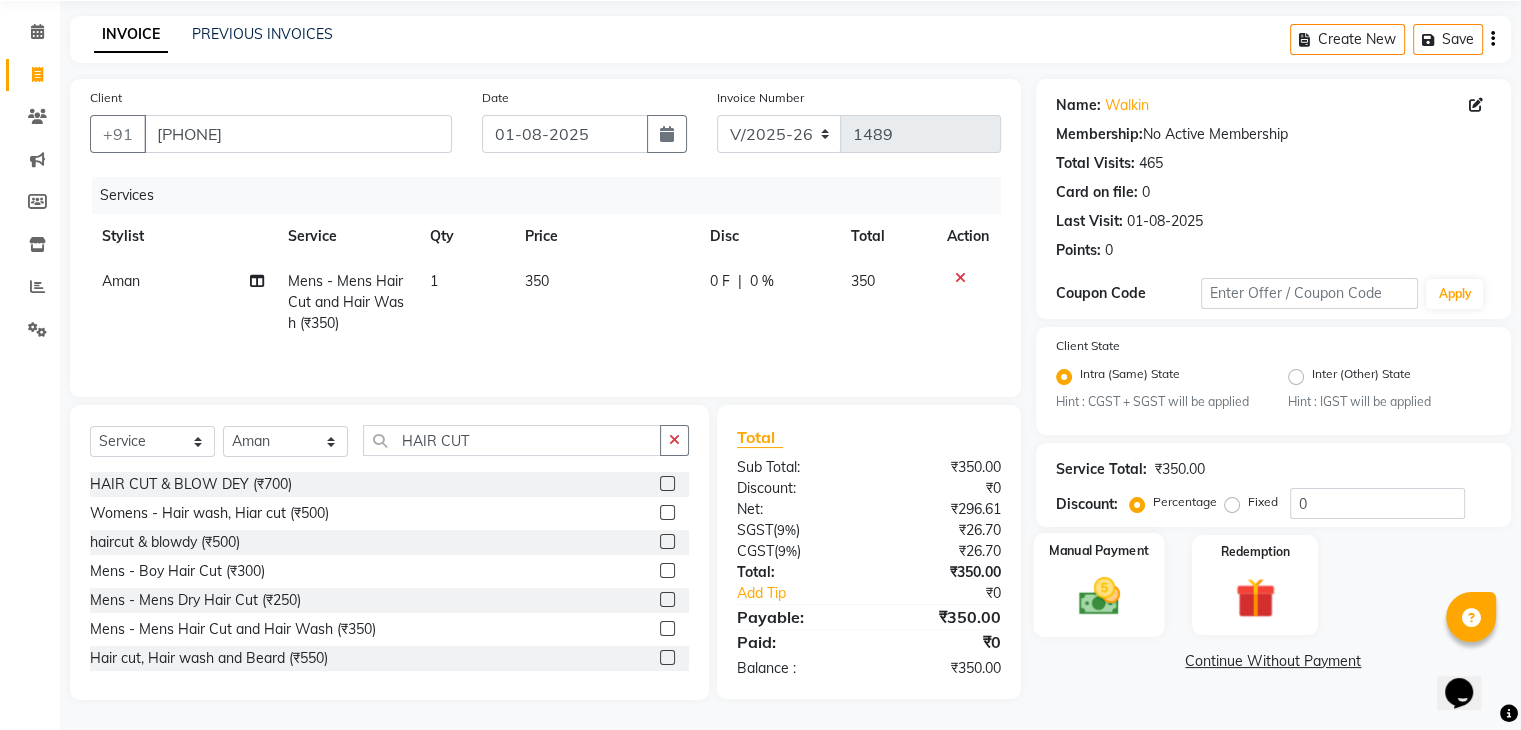 click 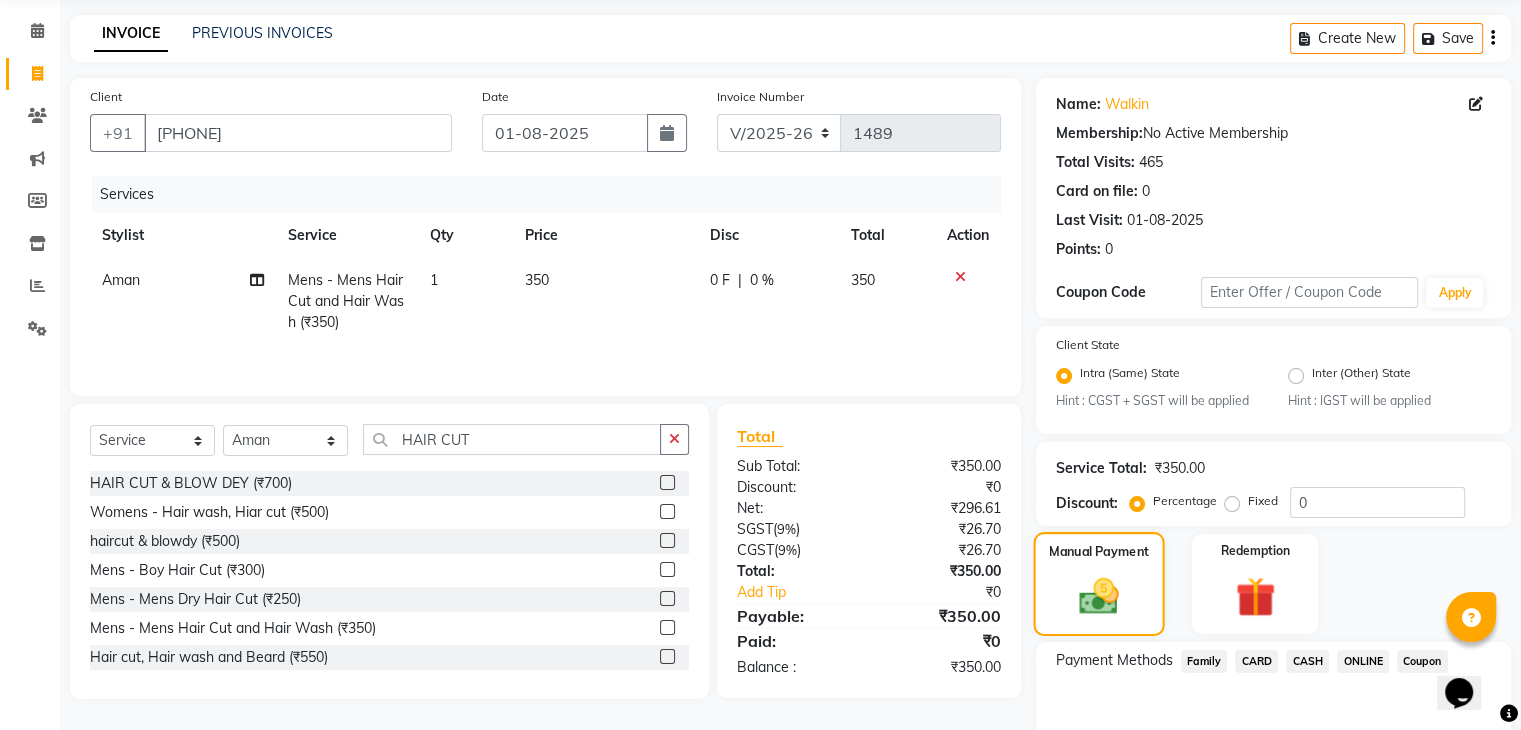 scroll, scrollTop: 177, scrollLeft: 0, axis: vertical 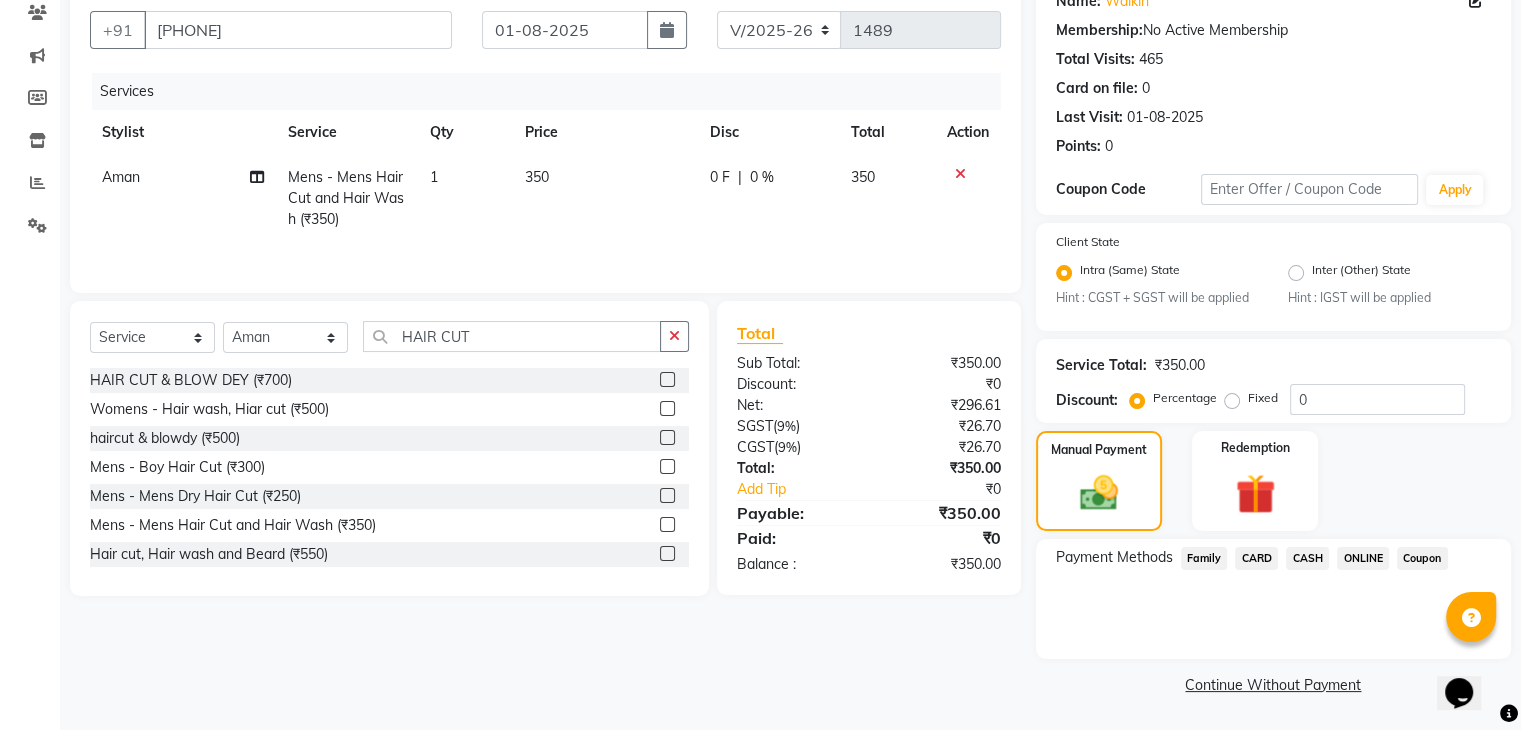 click on "ONLINE" 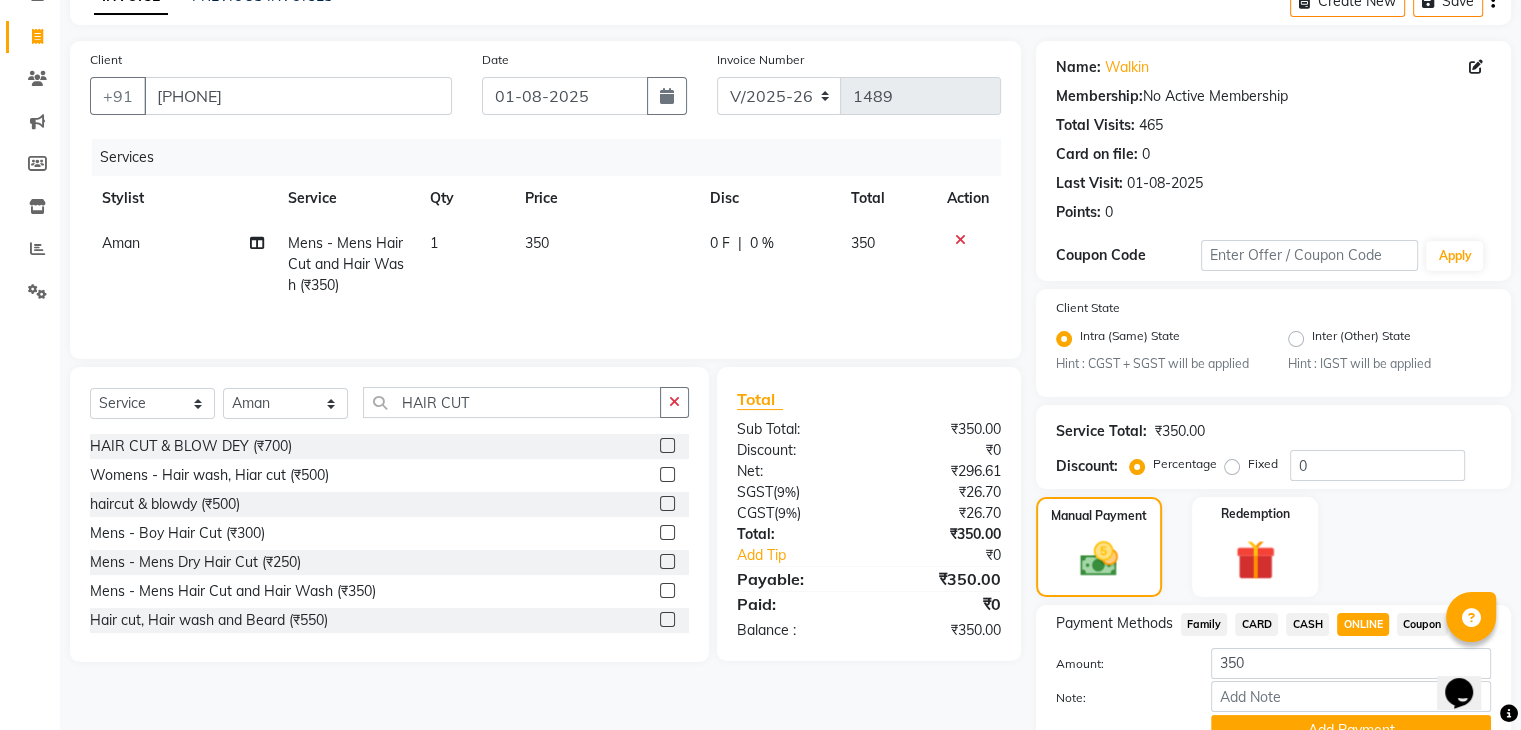 scroll, scrollTop: 208, scrollLeft: 0, axis: vertical 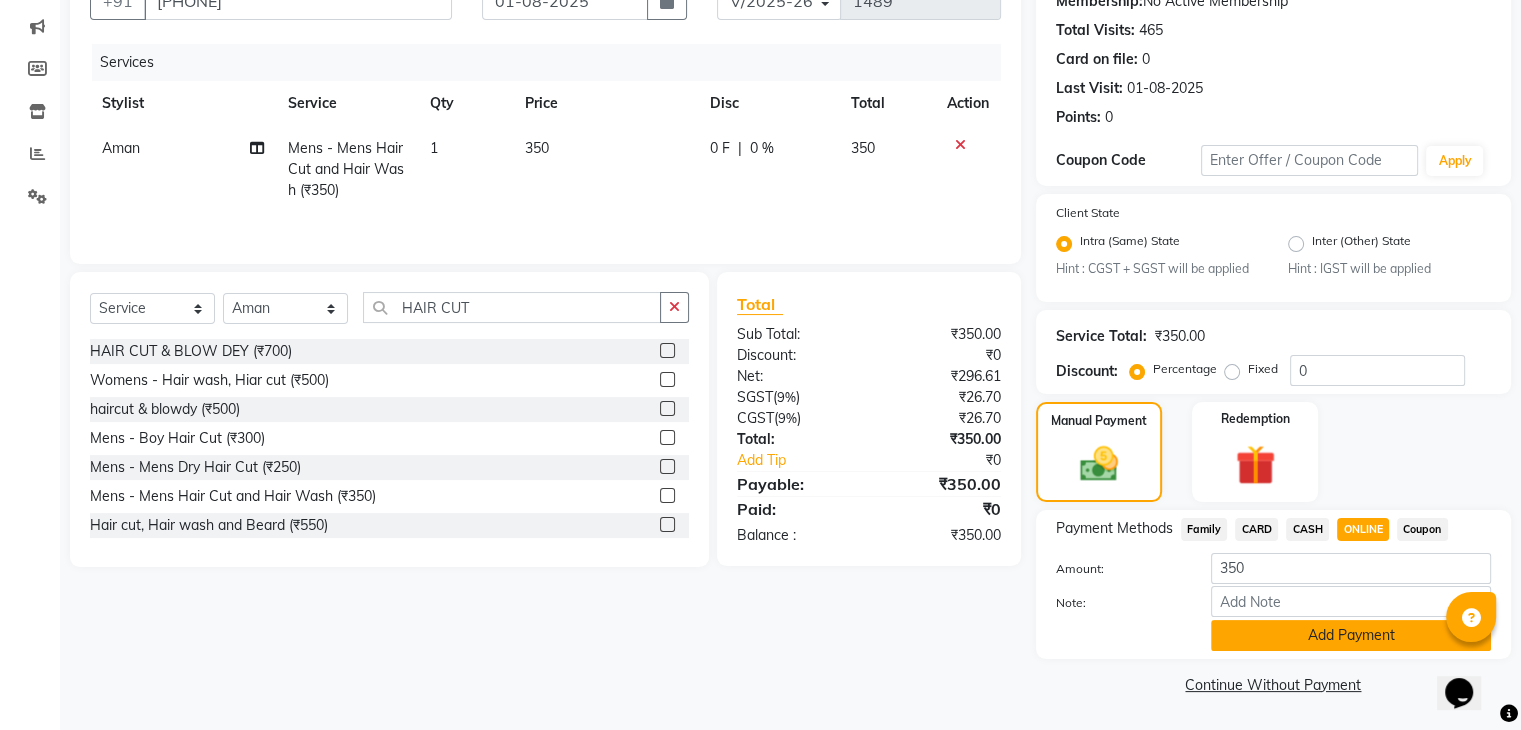 click on "Add Payment" 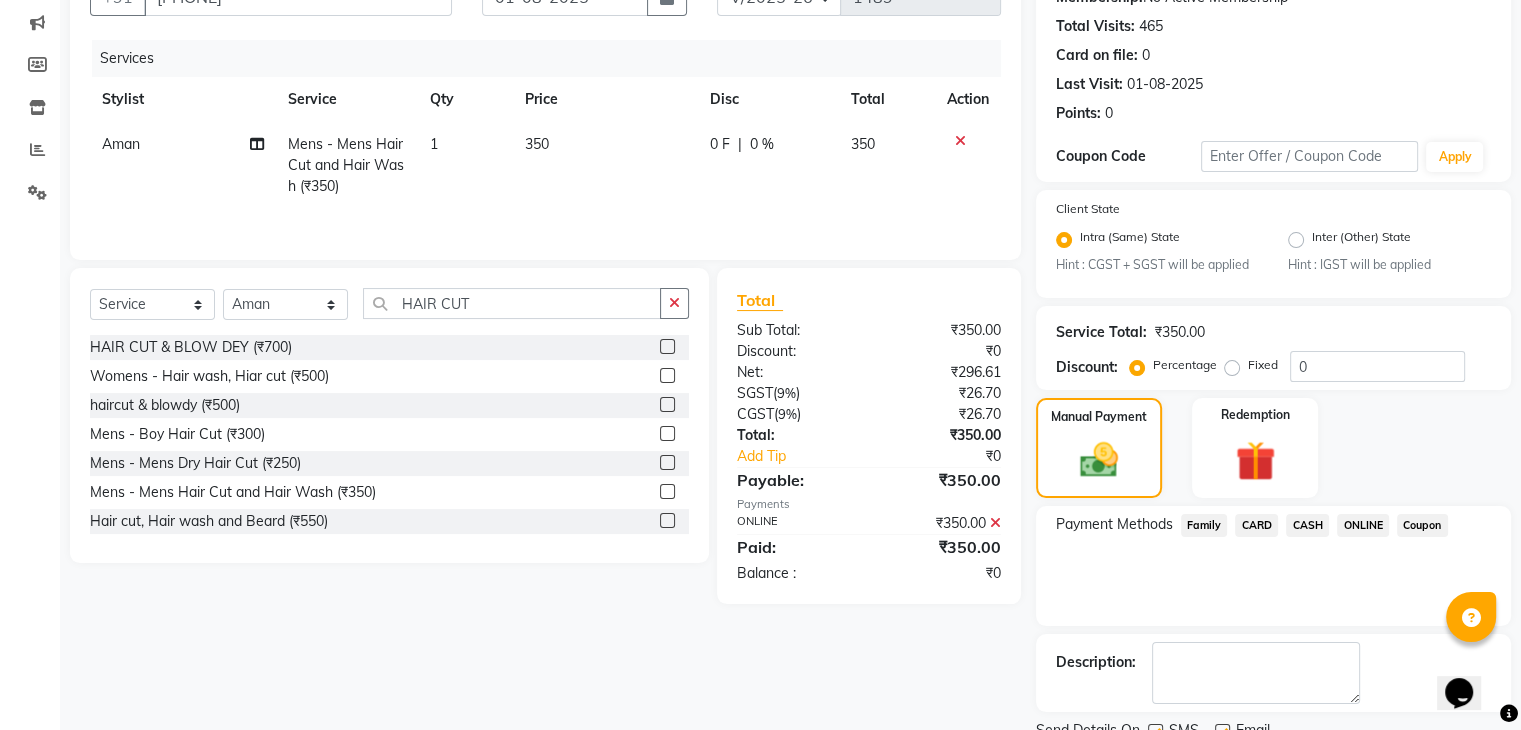 scroll, scrollTop: 289, scrollLeft: 0, axis: vertical 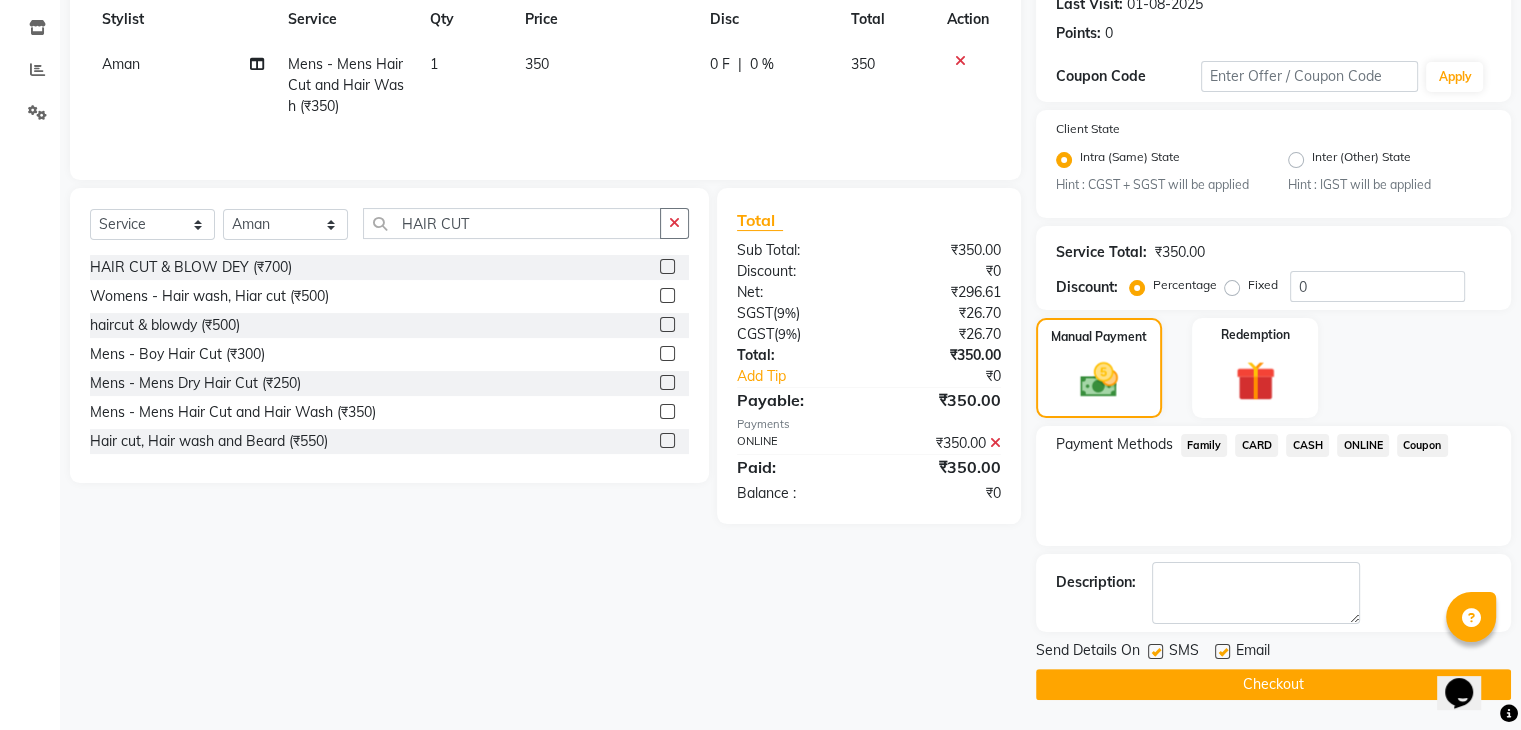 click on "Checkout" 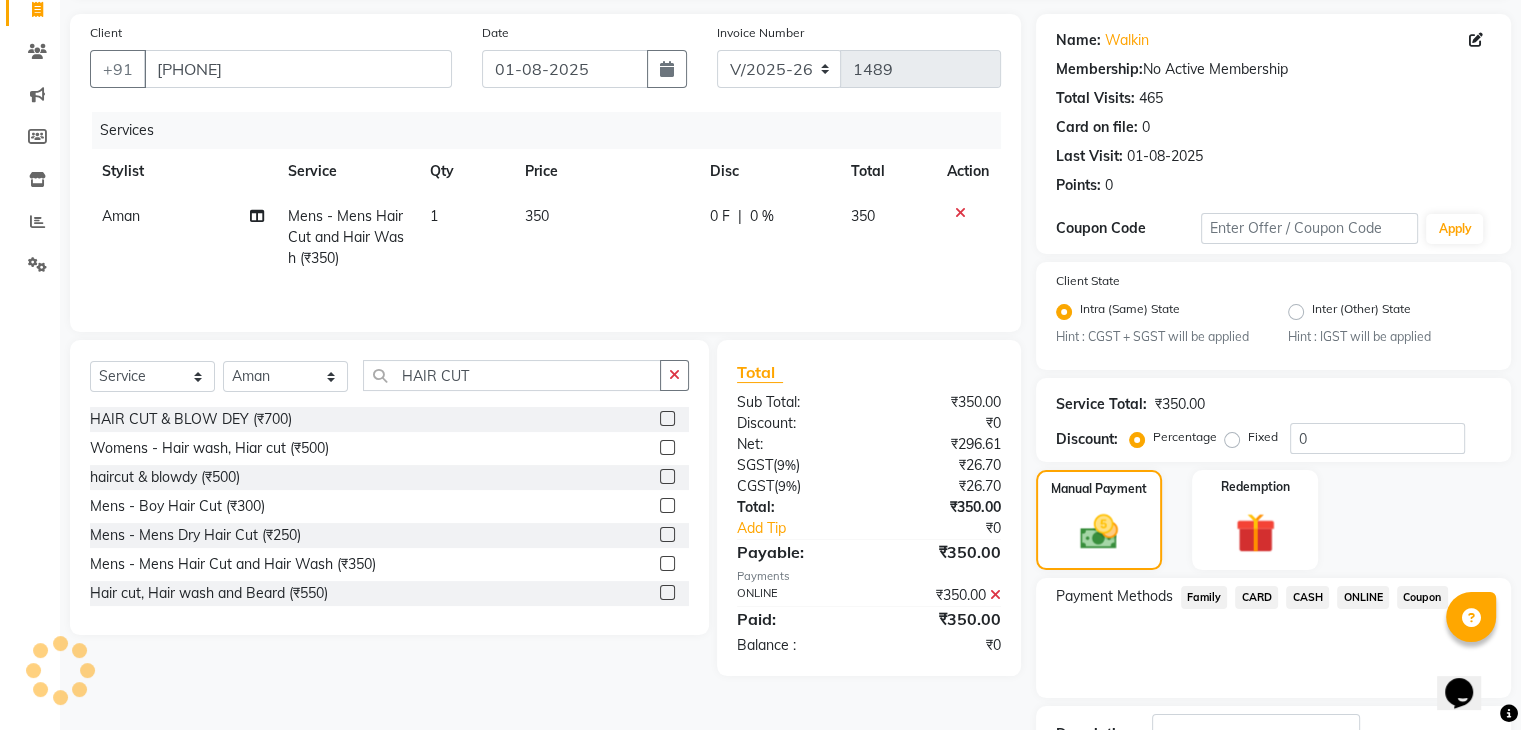 scroll, scrollTop: 112, scrollLeft: 0, axis: vertical 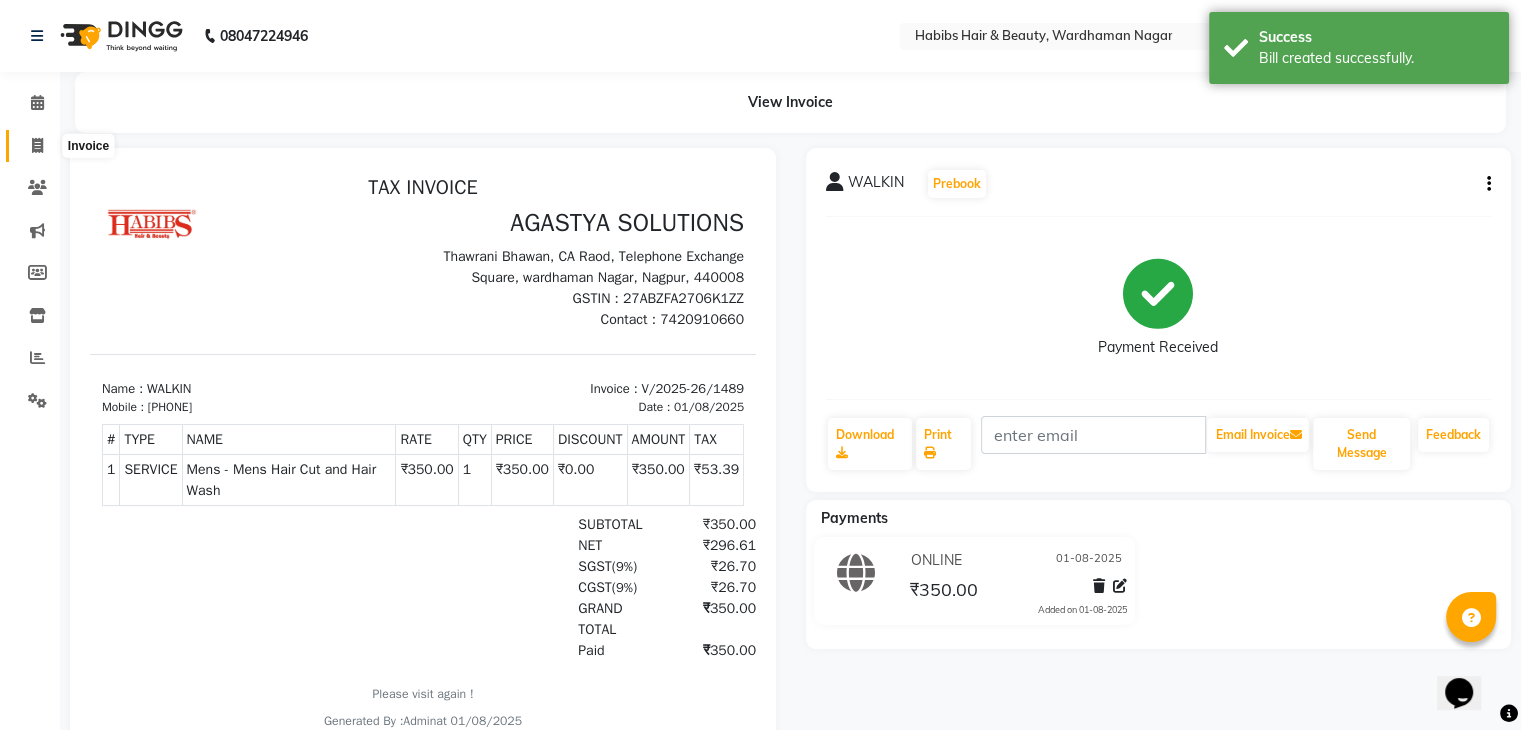 click 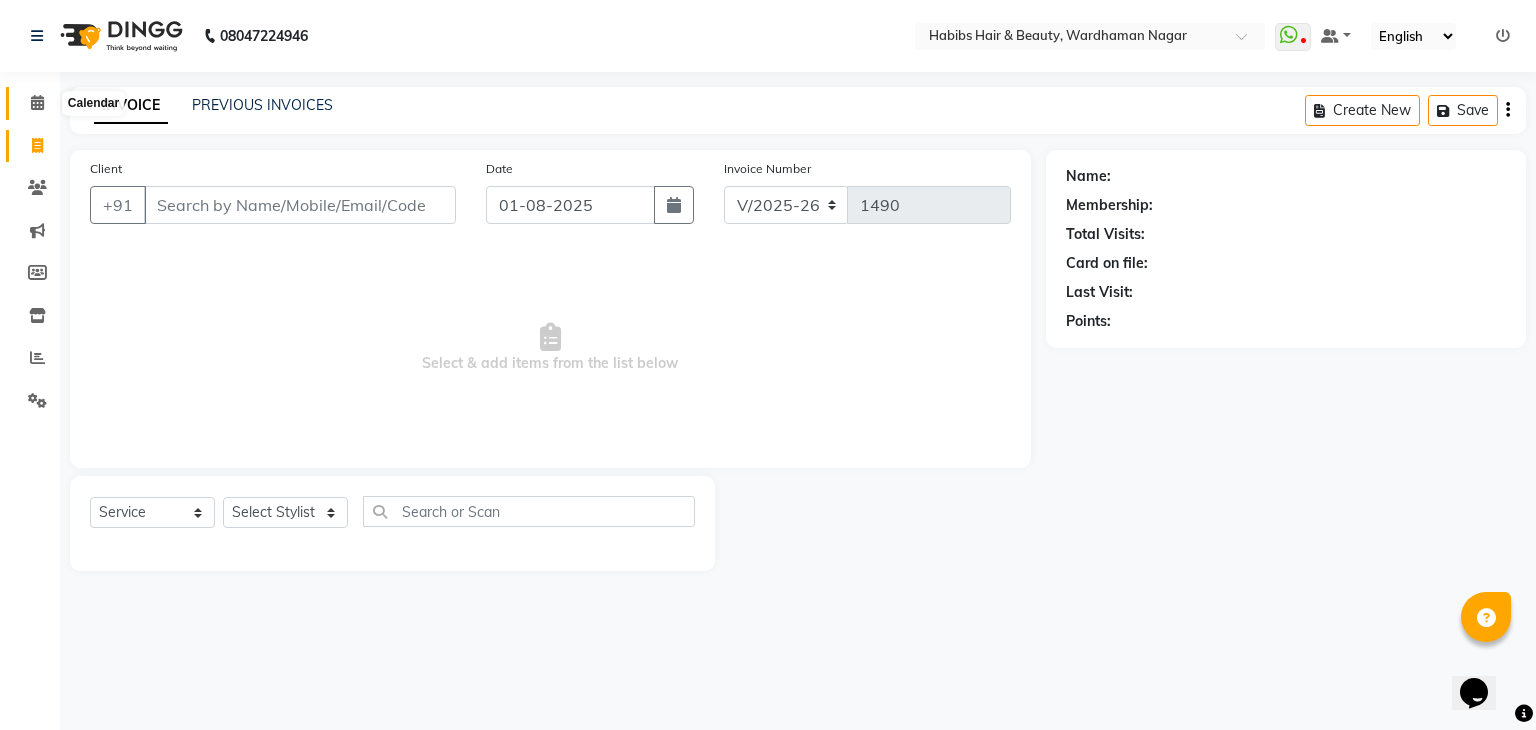 click 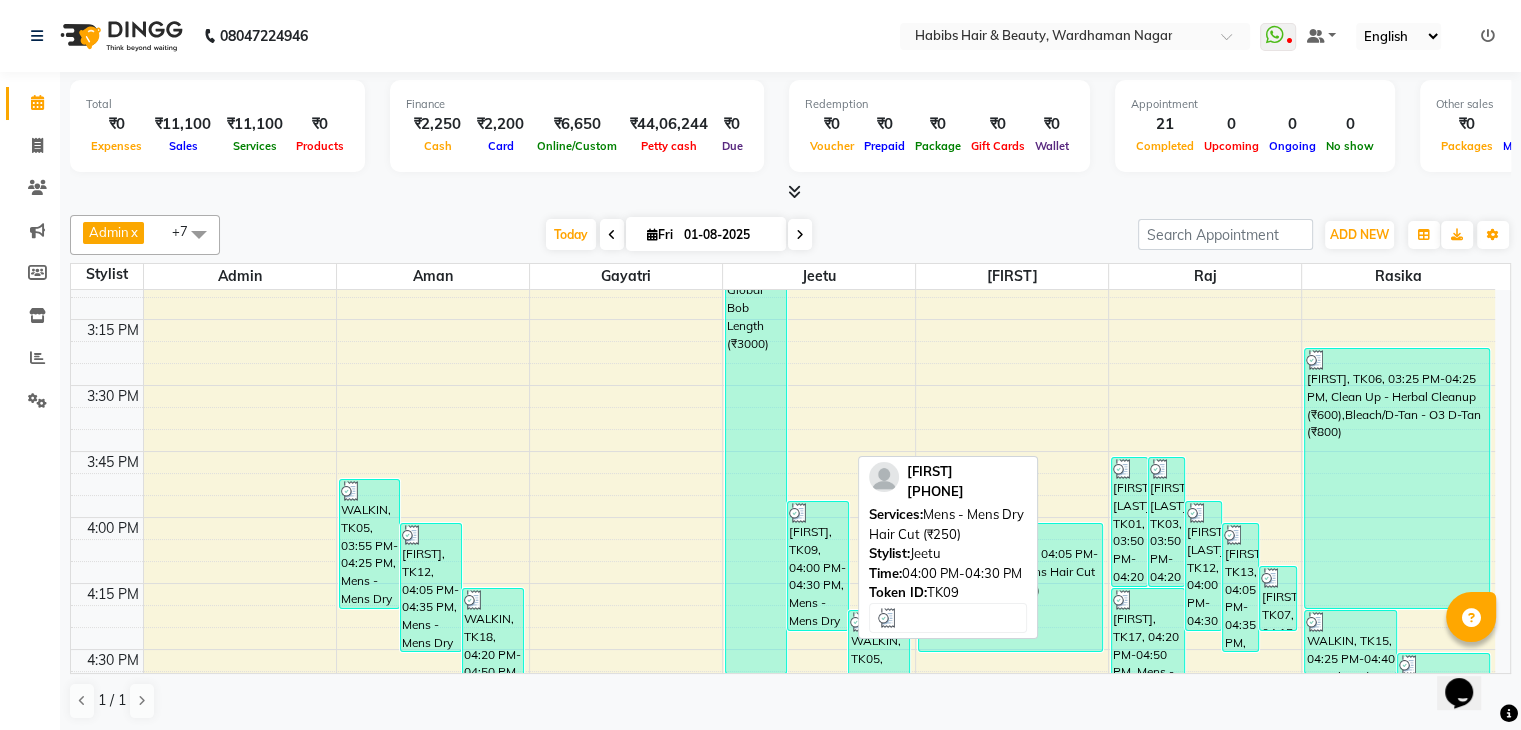 scroll, scrollTop: 1763, scrollLeft: 0, axis: vertical 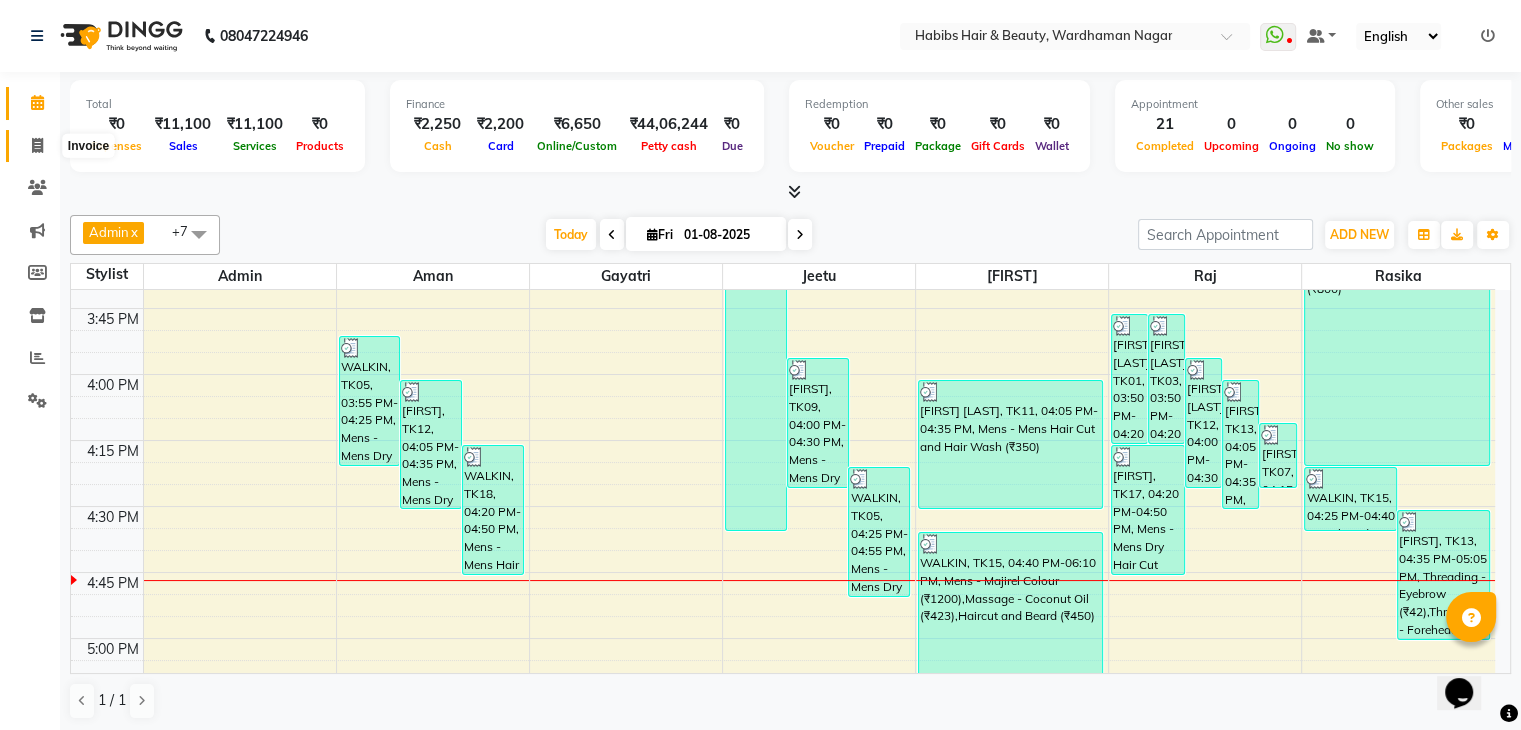 click 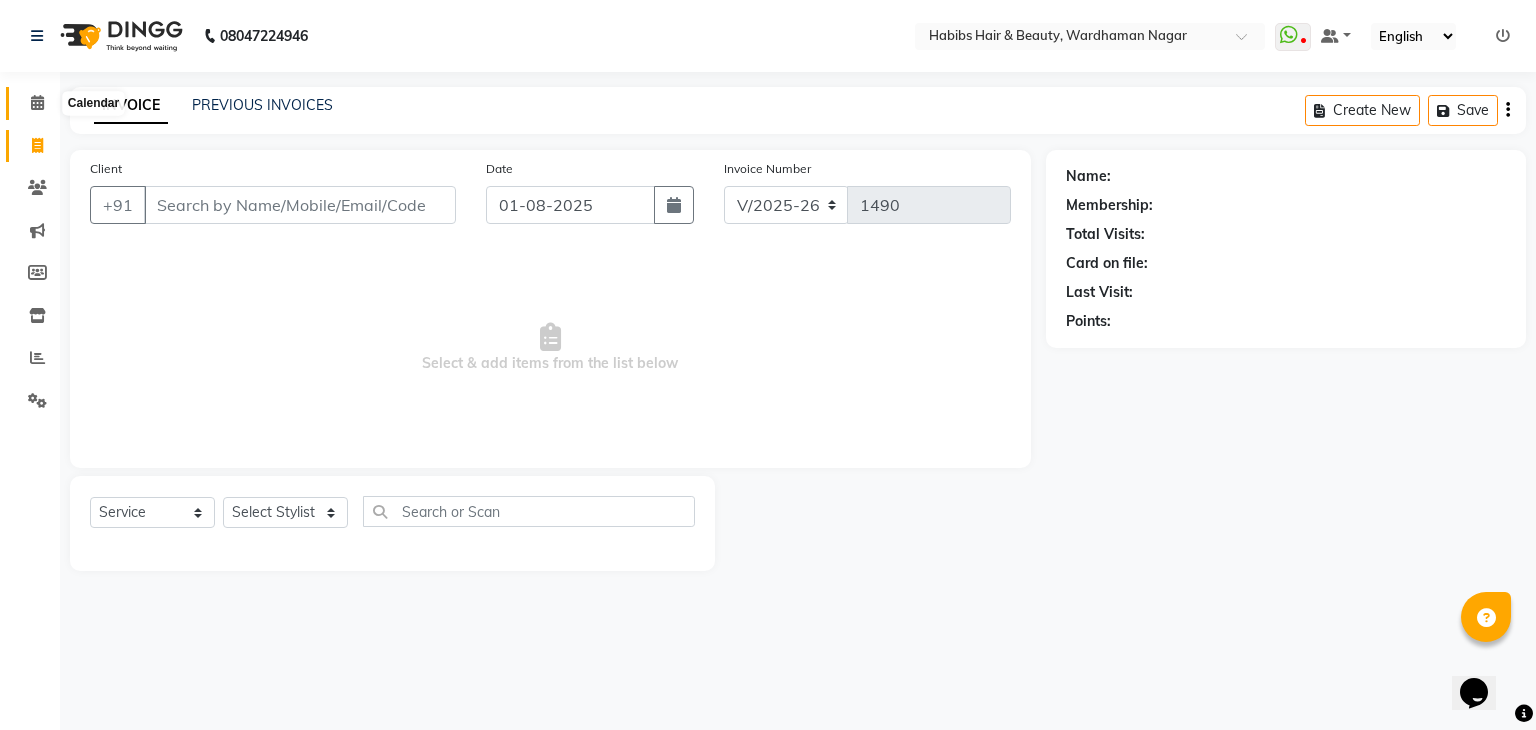 click 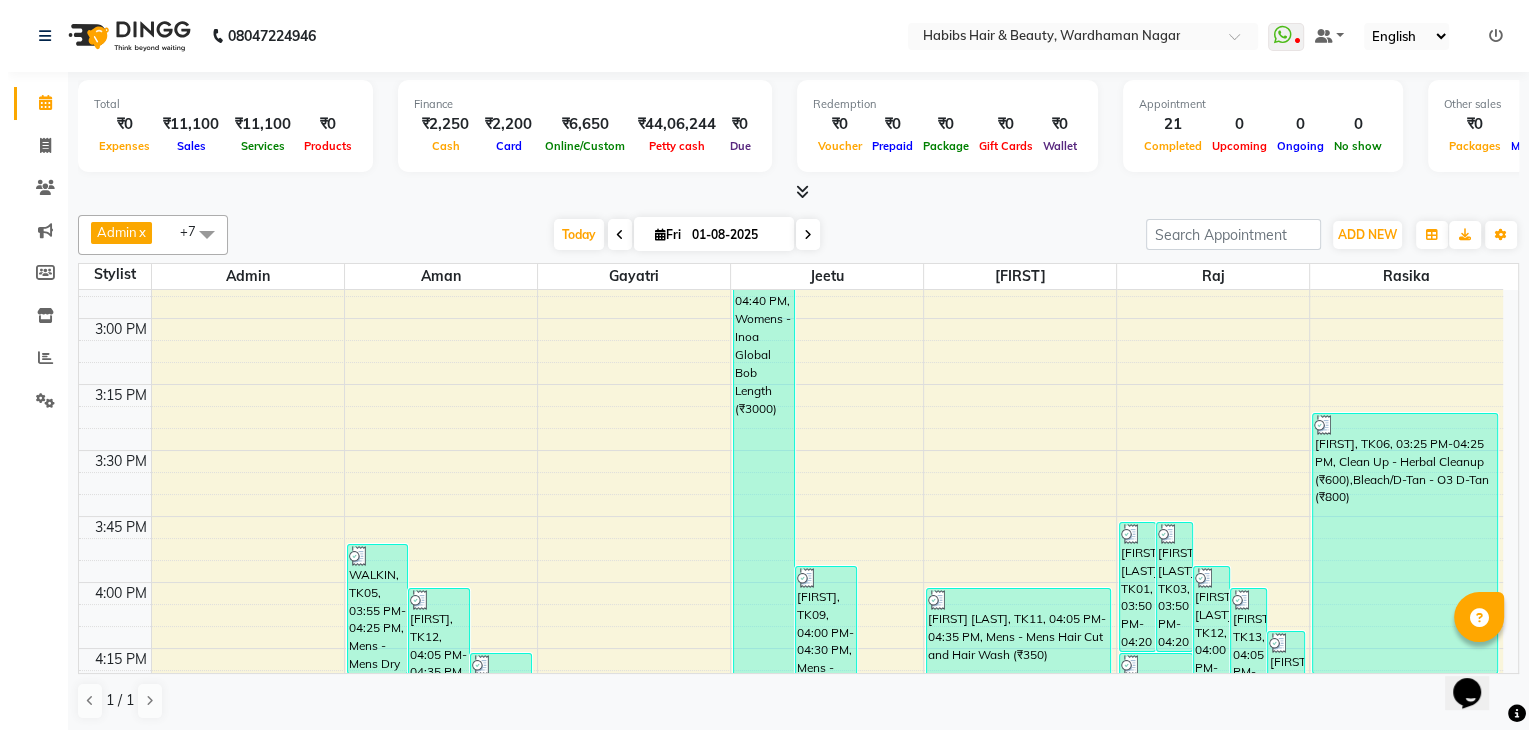 scroll, scrollTop: 1547, scrollLeft: 0, axis: vertical 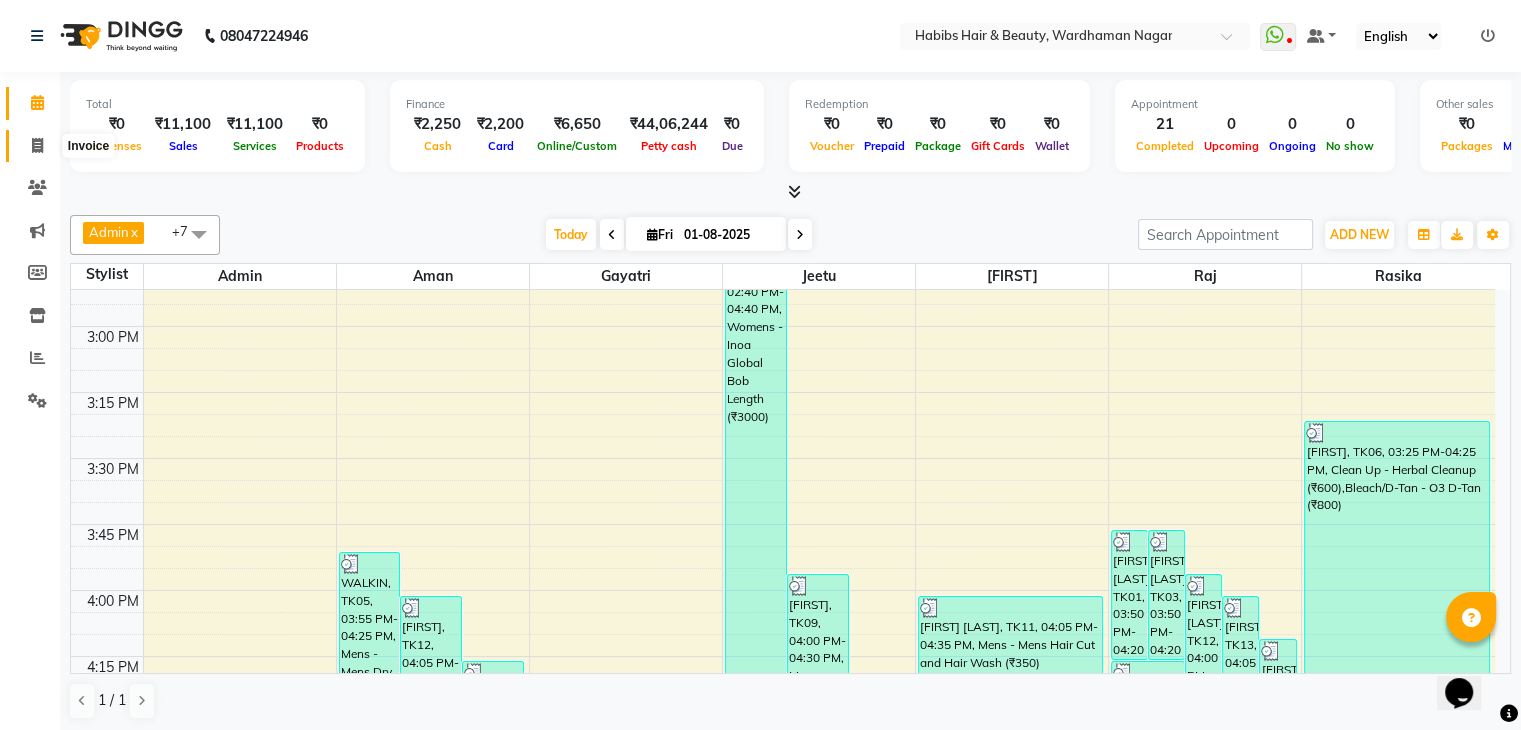 click 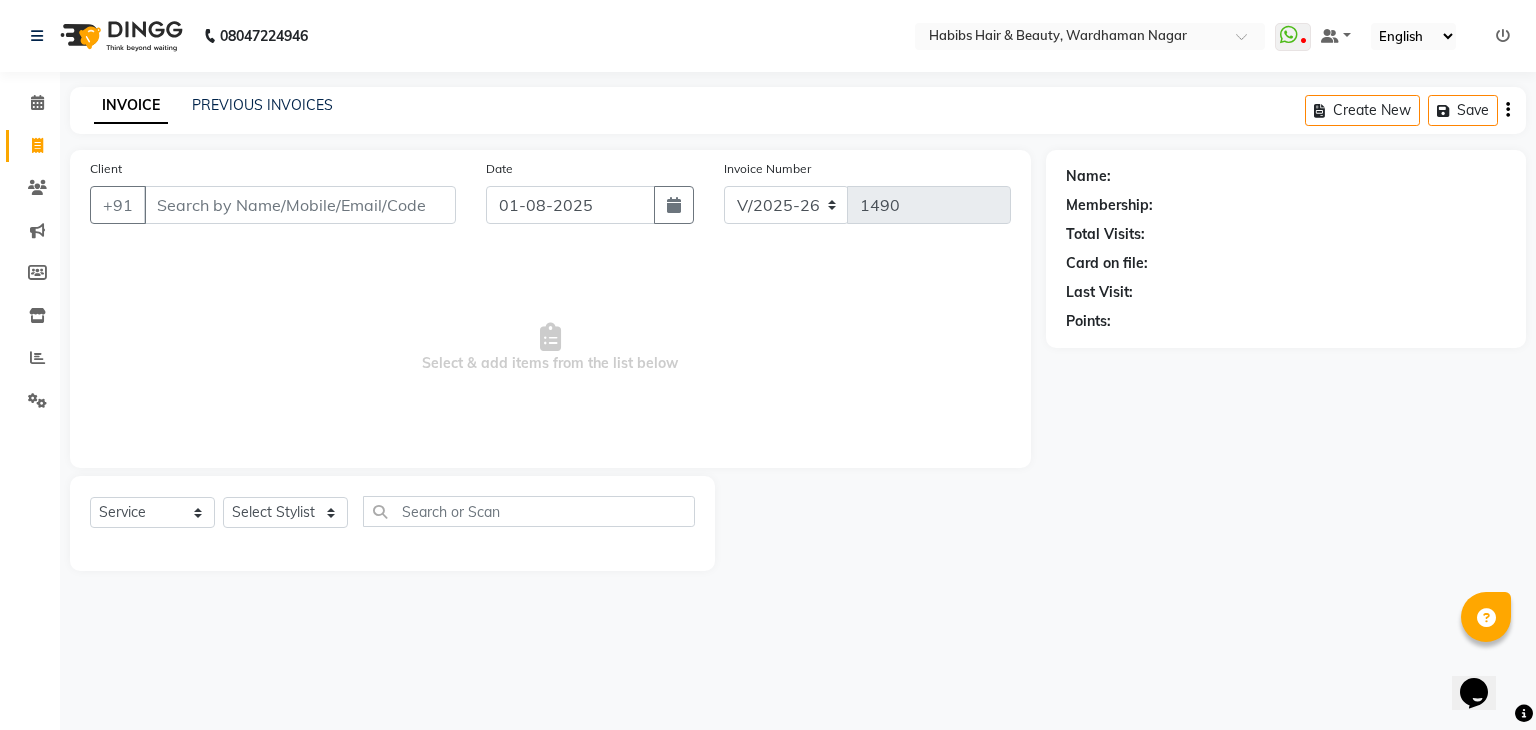 click on "Client" at bounding box center (300, 205) 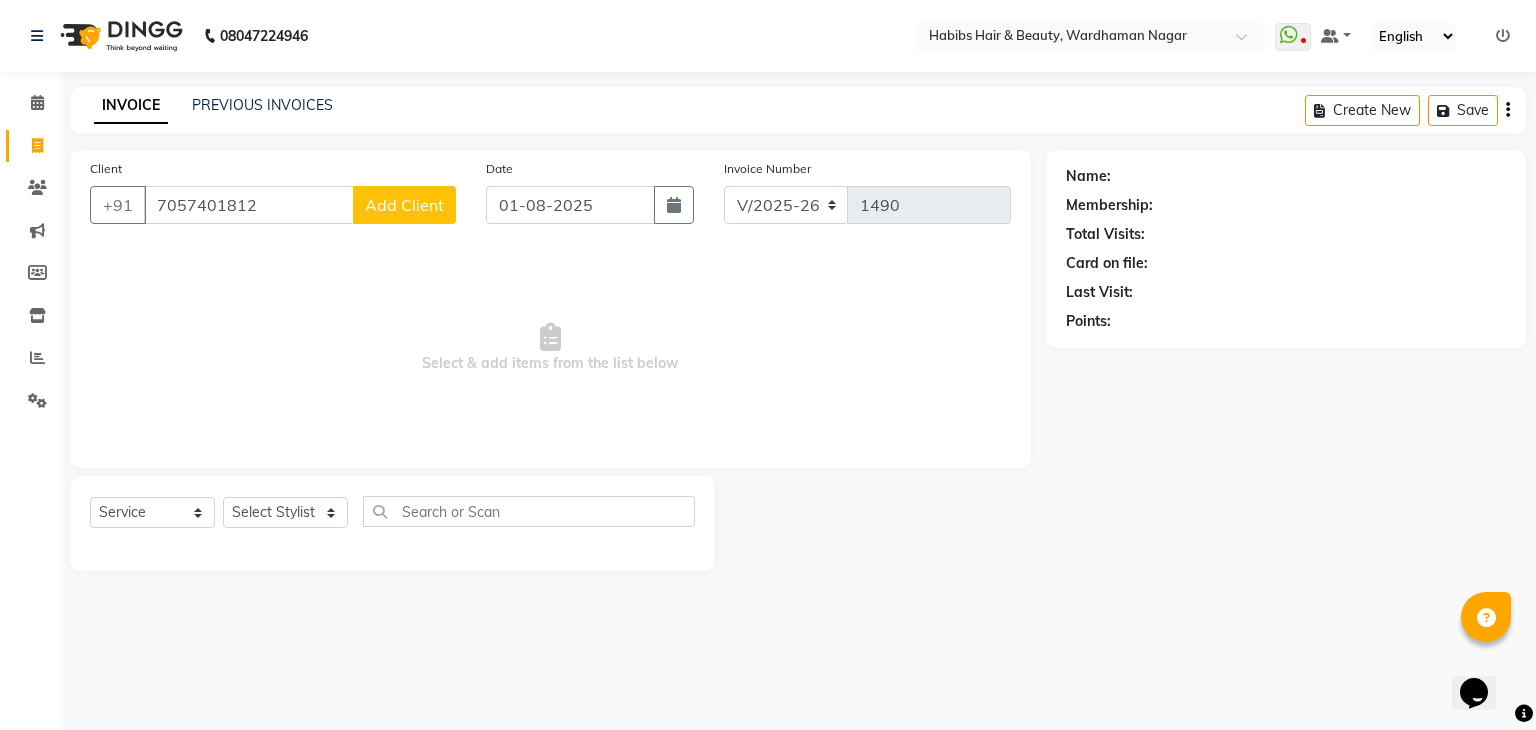 click on "Add Client" 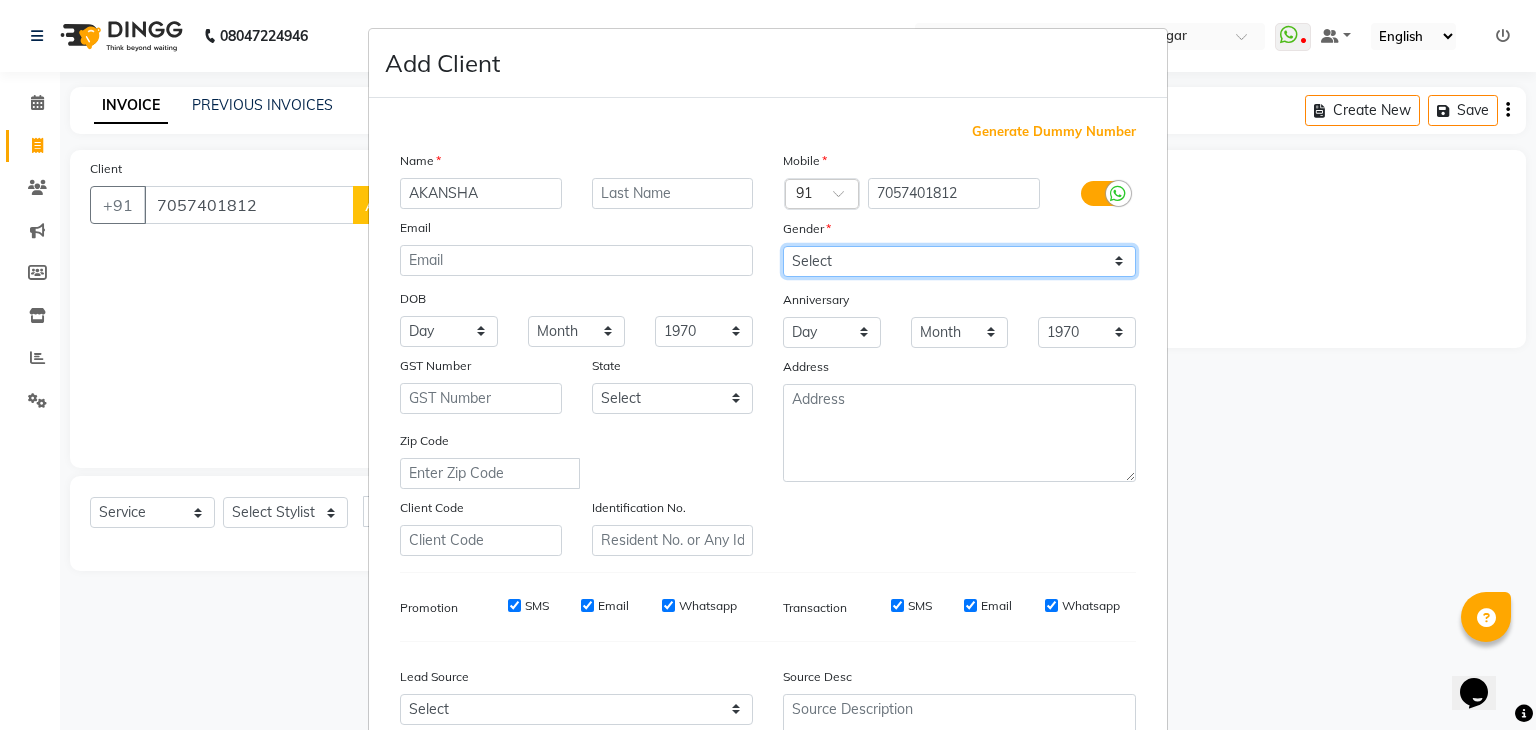 click on "Select Male Female Other Prefer Not To Say" at bounding box center [959, 261] 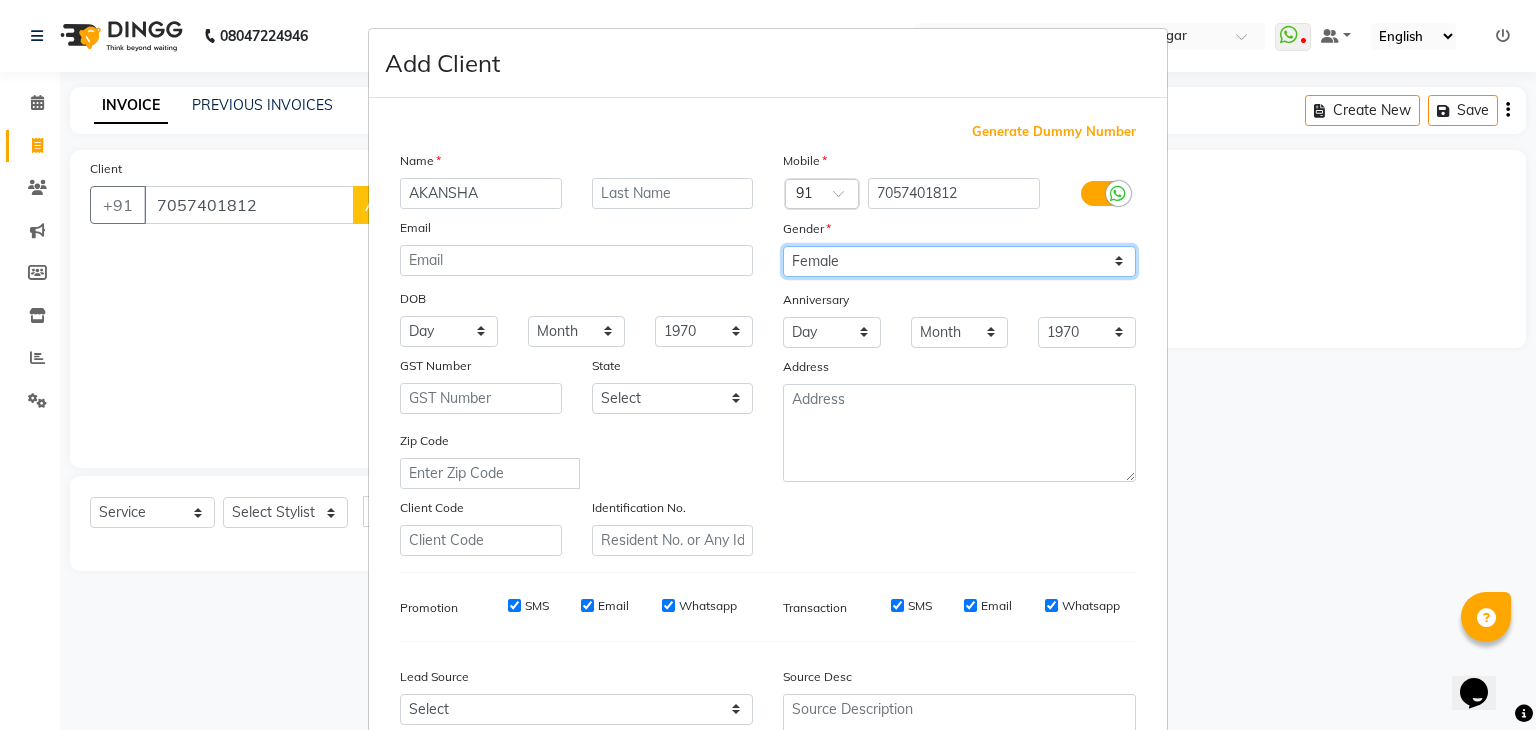 click on "Select Male Female Other Prefer Not To Say" at bounding box center (959, 261) 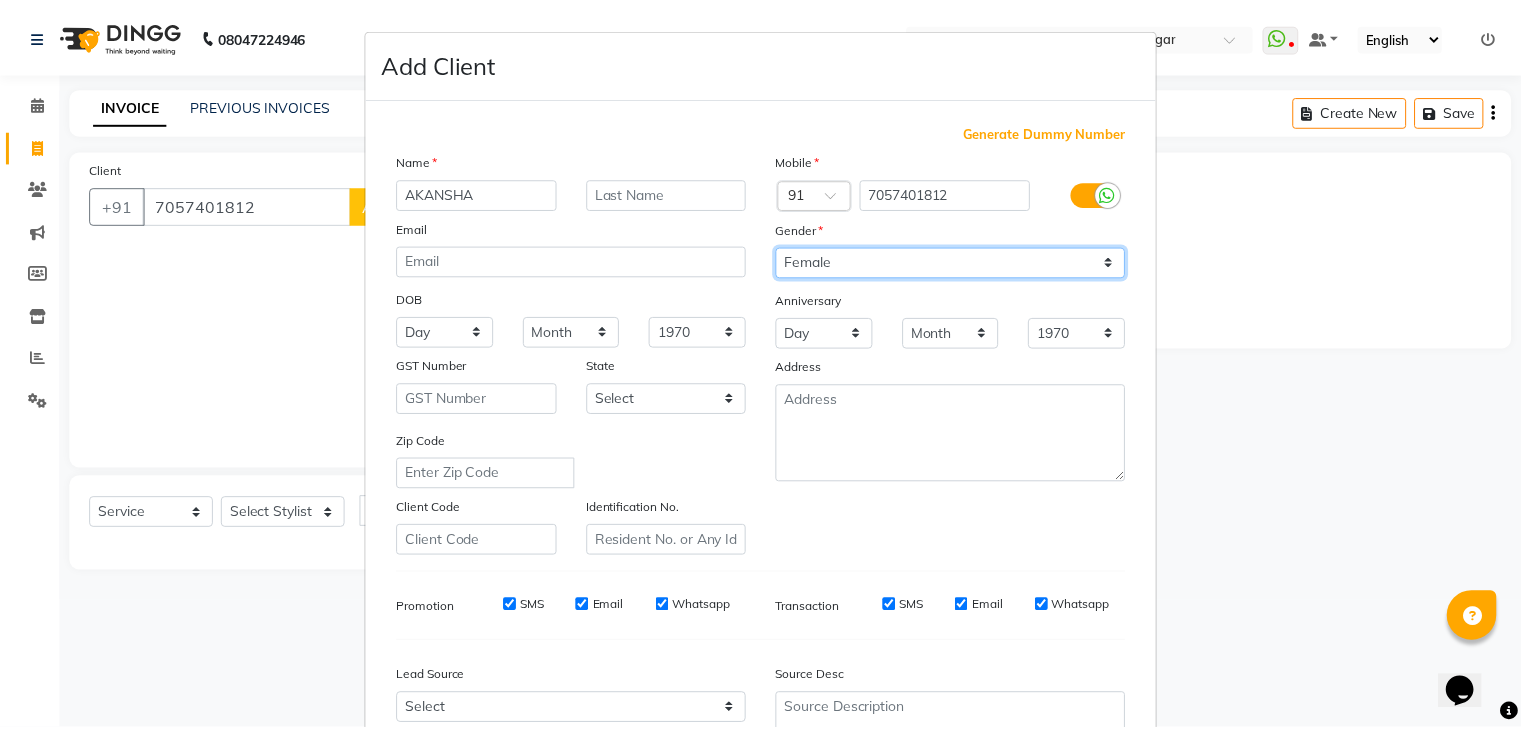 scroll, scrollTop: 203, scrollLeft: 0, axis: vertical 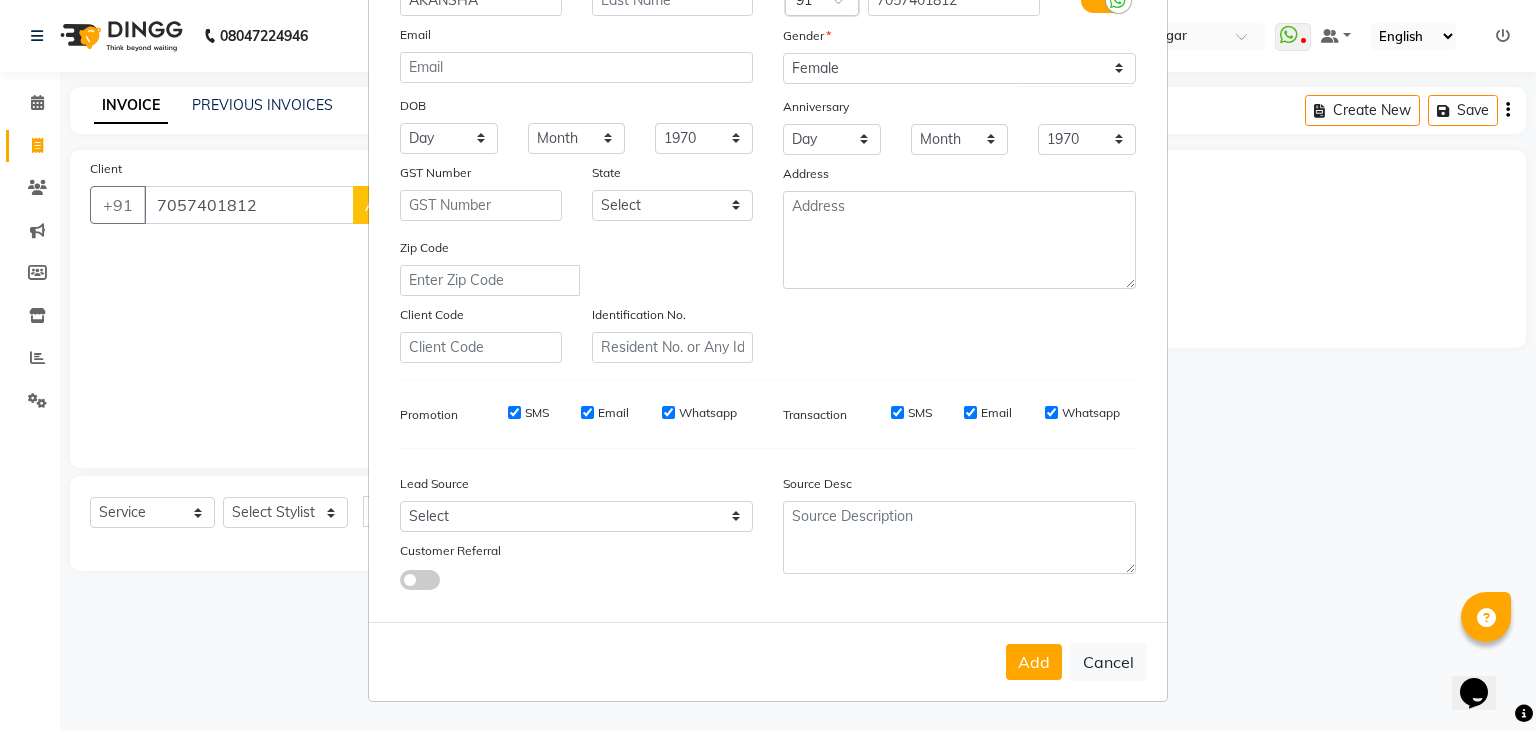 click on "Add   Cancel" at bounding box center (768, 661) 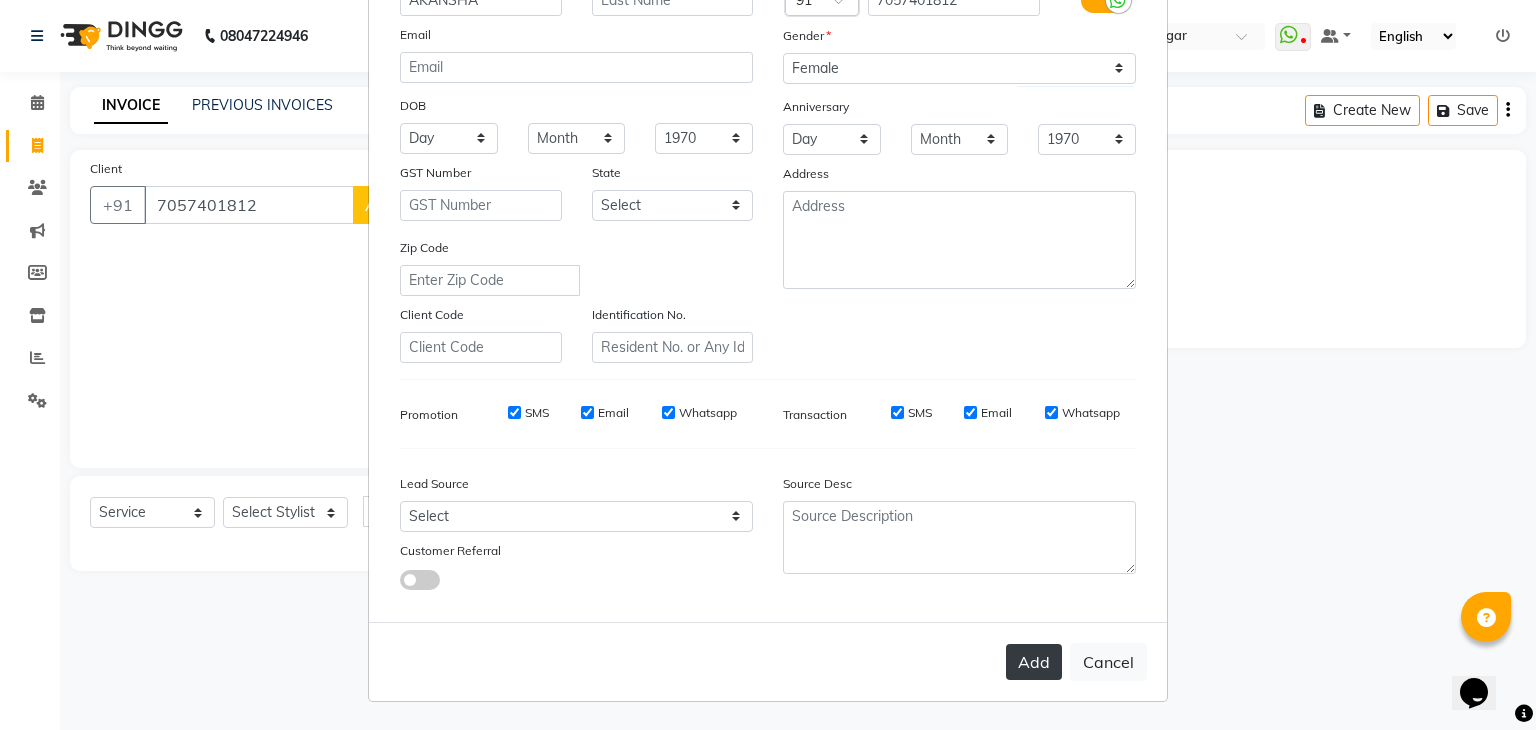 click on "Add" at bounding box center [1034, 662] 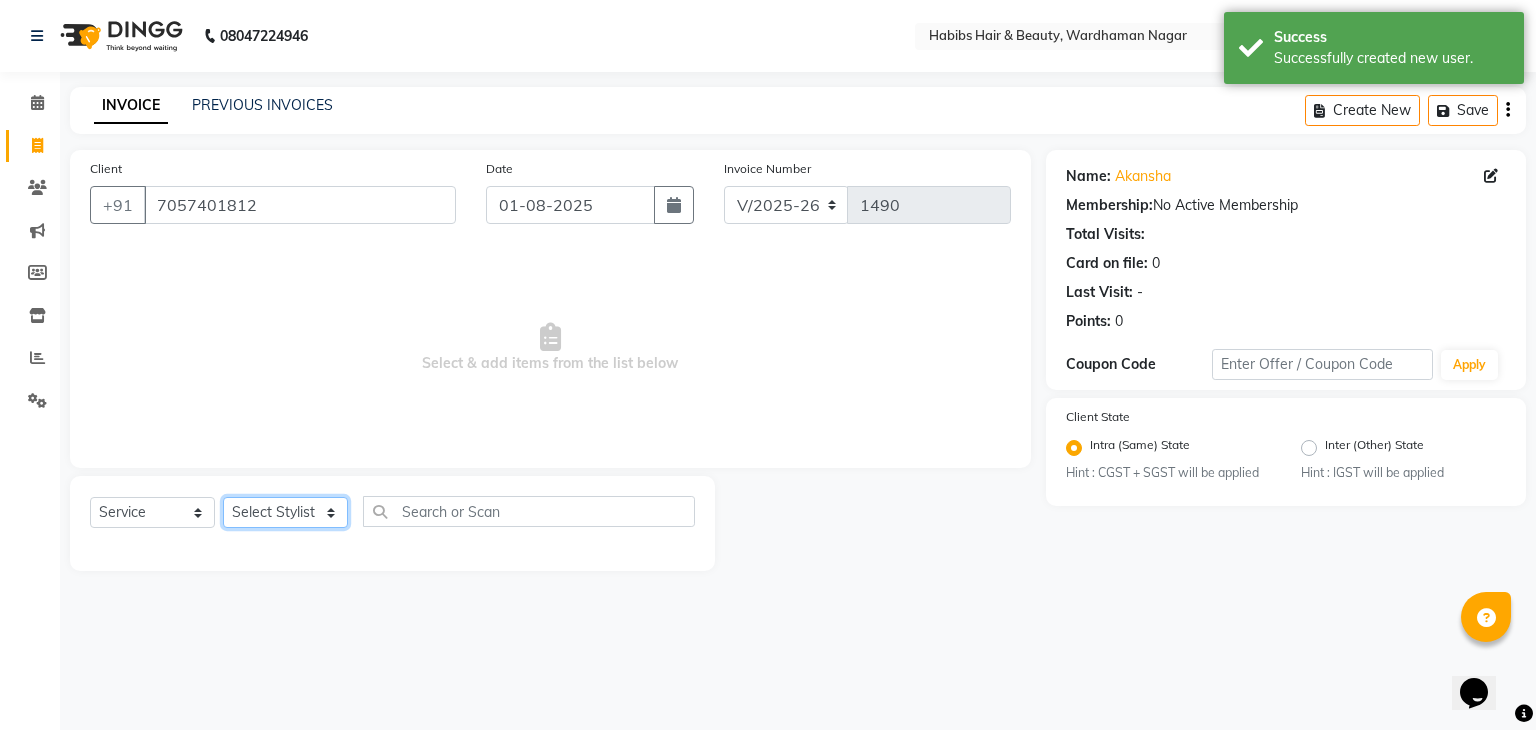 click on "Select Stylist Admin Aman Gayatri Jeetu Mick Raj Rashmi Rasika Sarang" 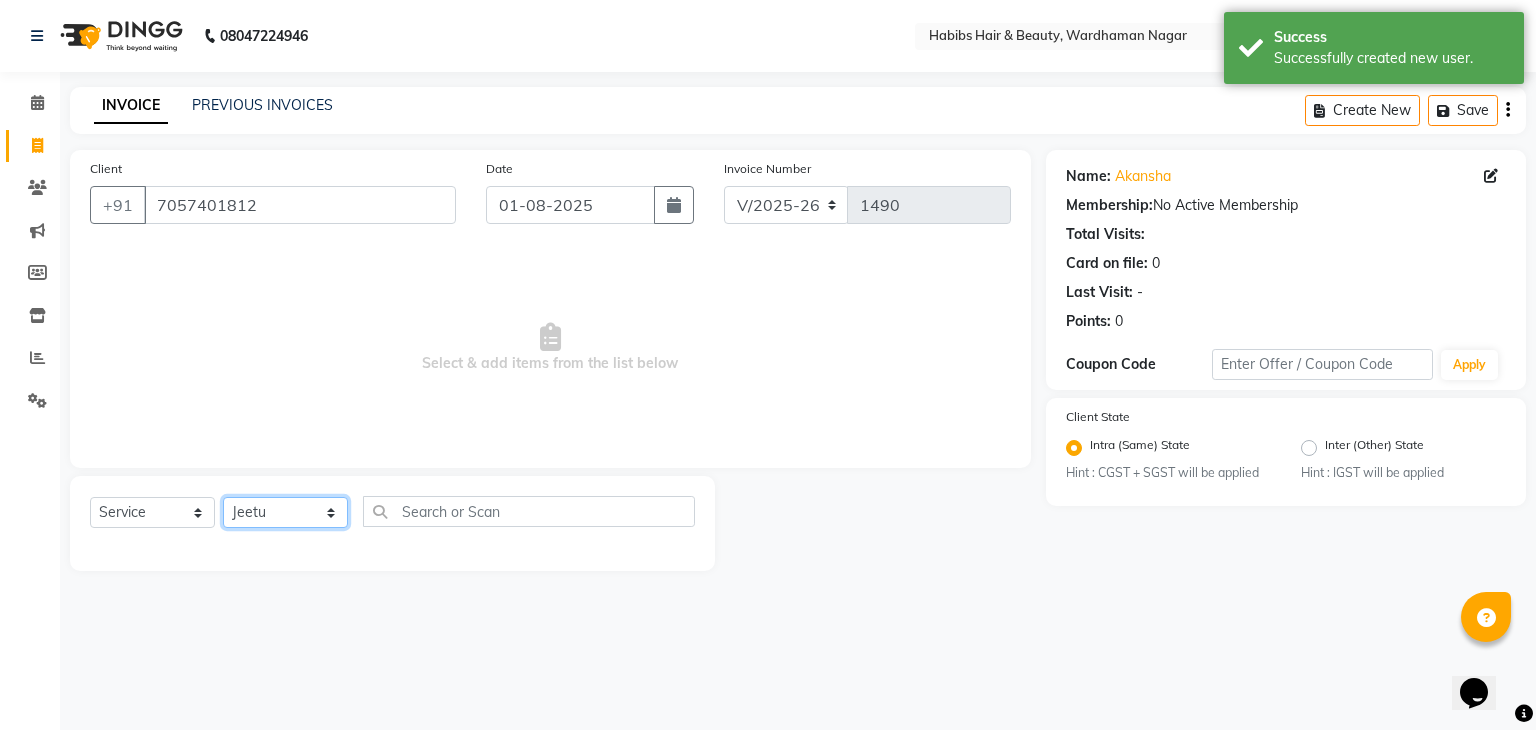 click on "Select Stylist Admin Aman Gayatri Jeetu Mick Raj Rashmi Rasika Sarang" 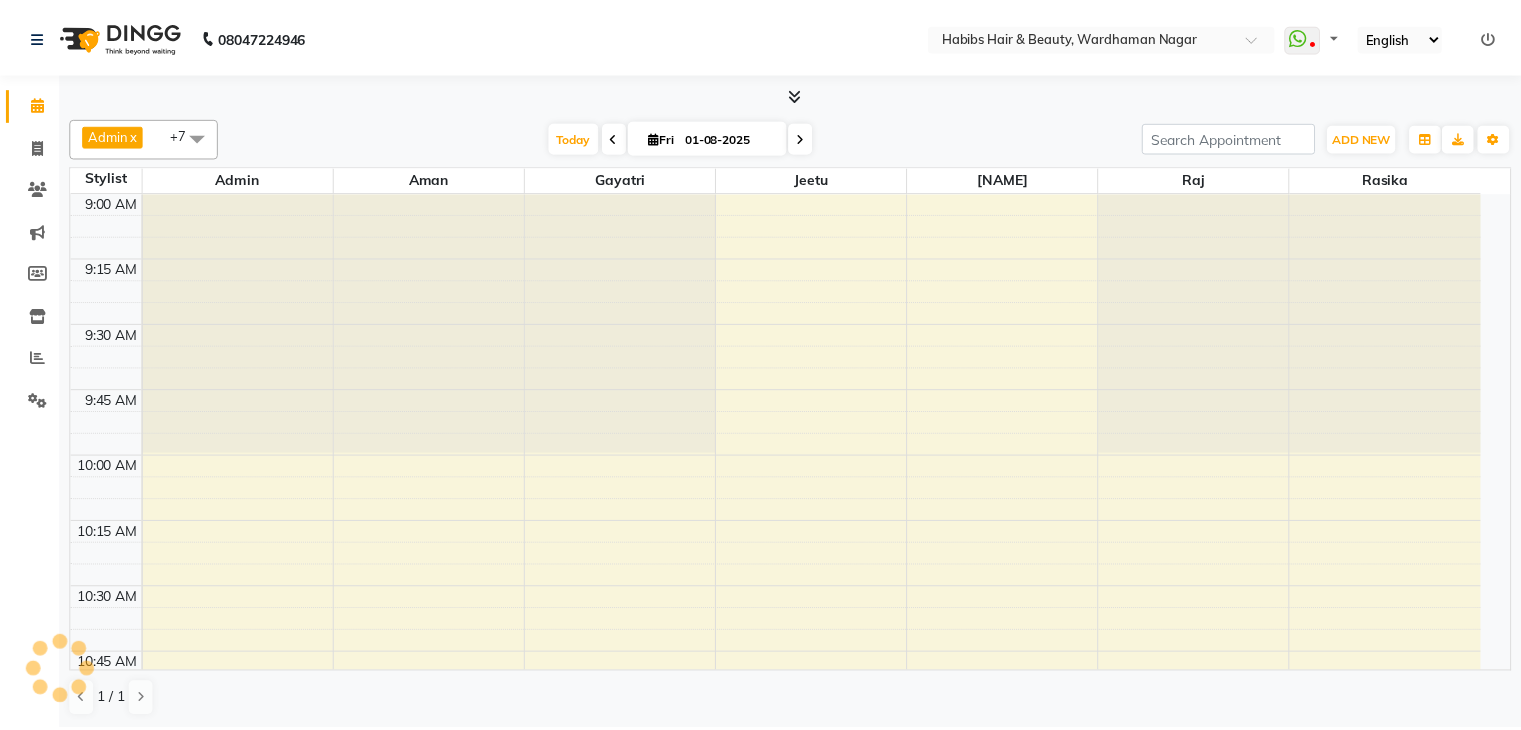 scroll, scrollTop: 0, scrollLeft: 0, axis: both 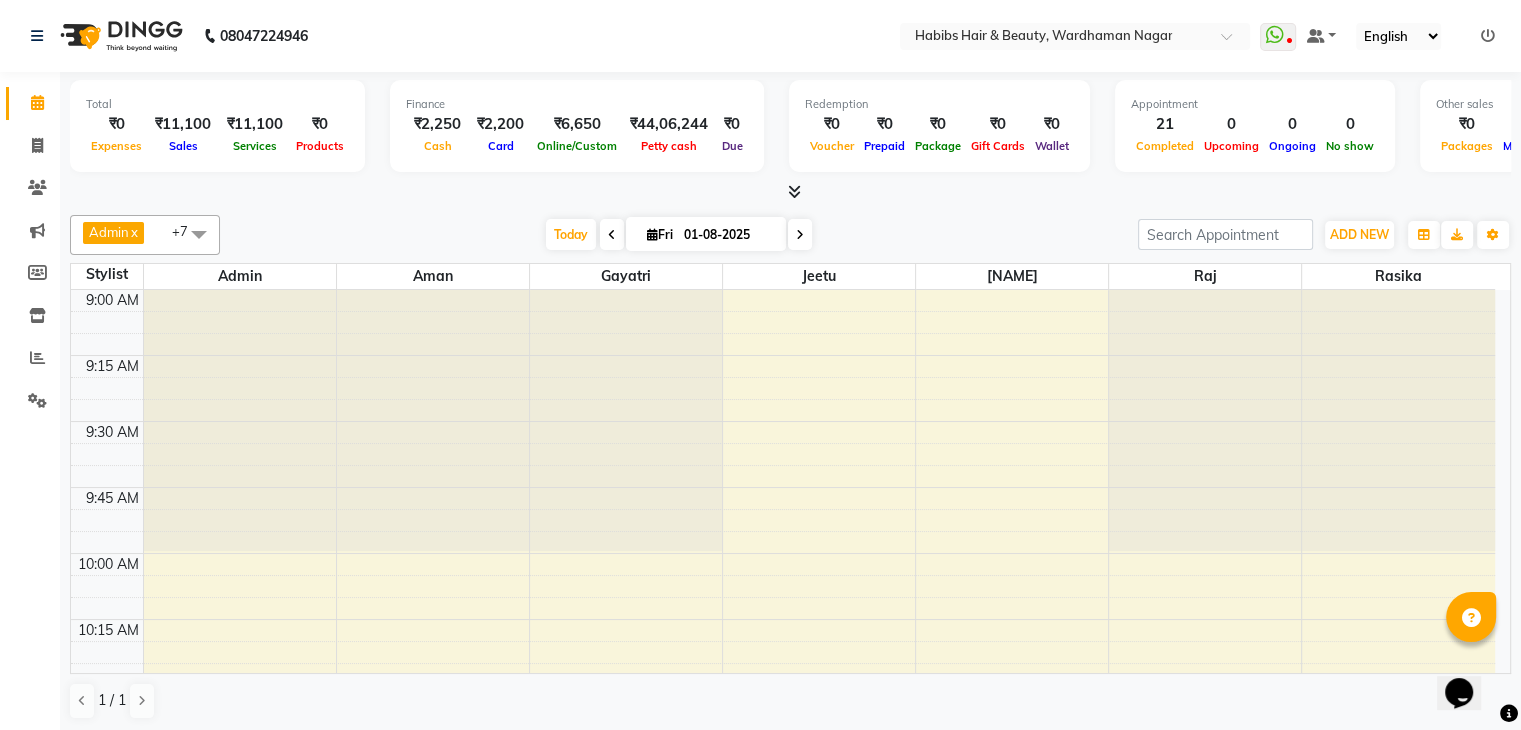 click at bounding box center [652, 234] 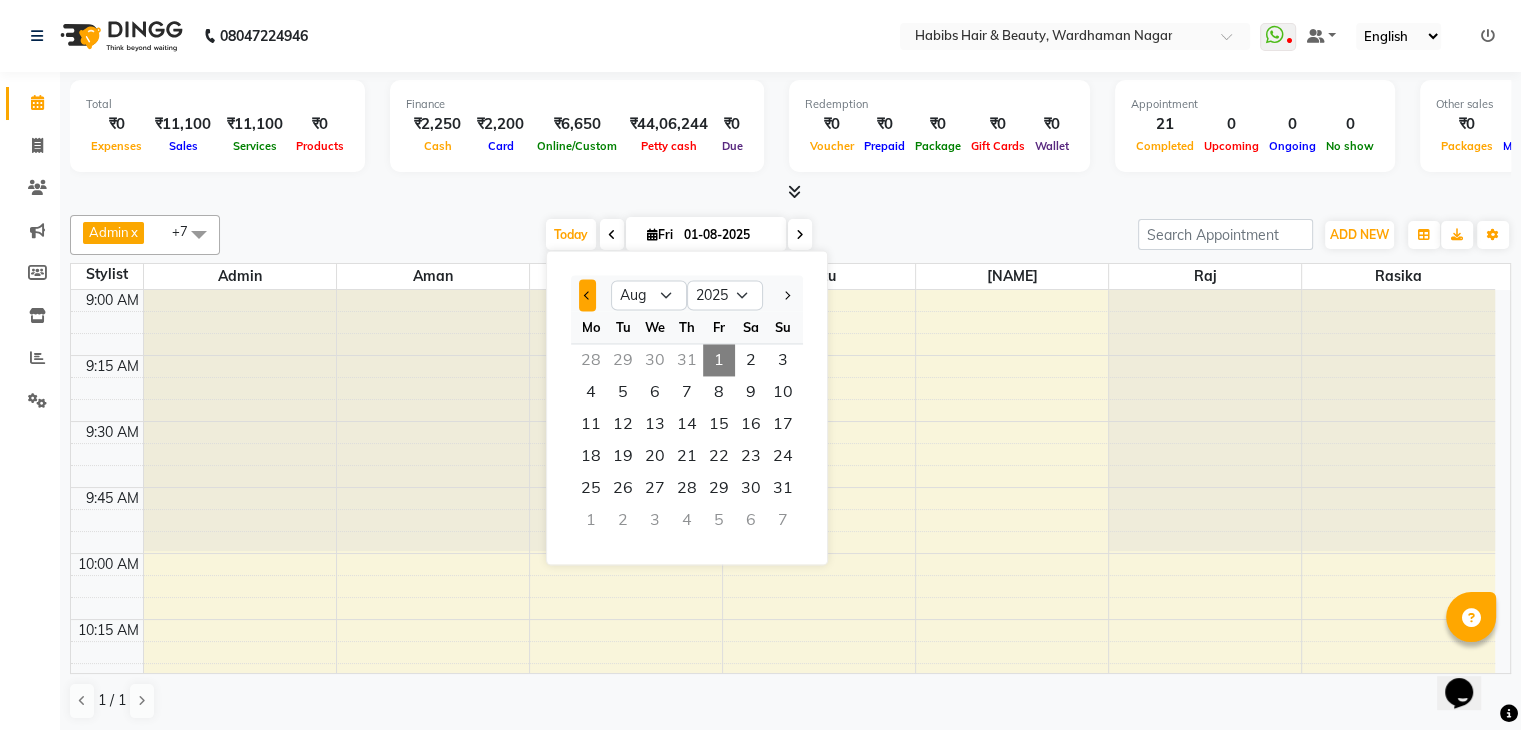 click at bounding box center (587, 295) 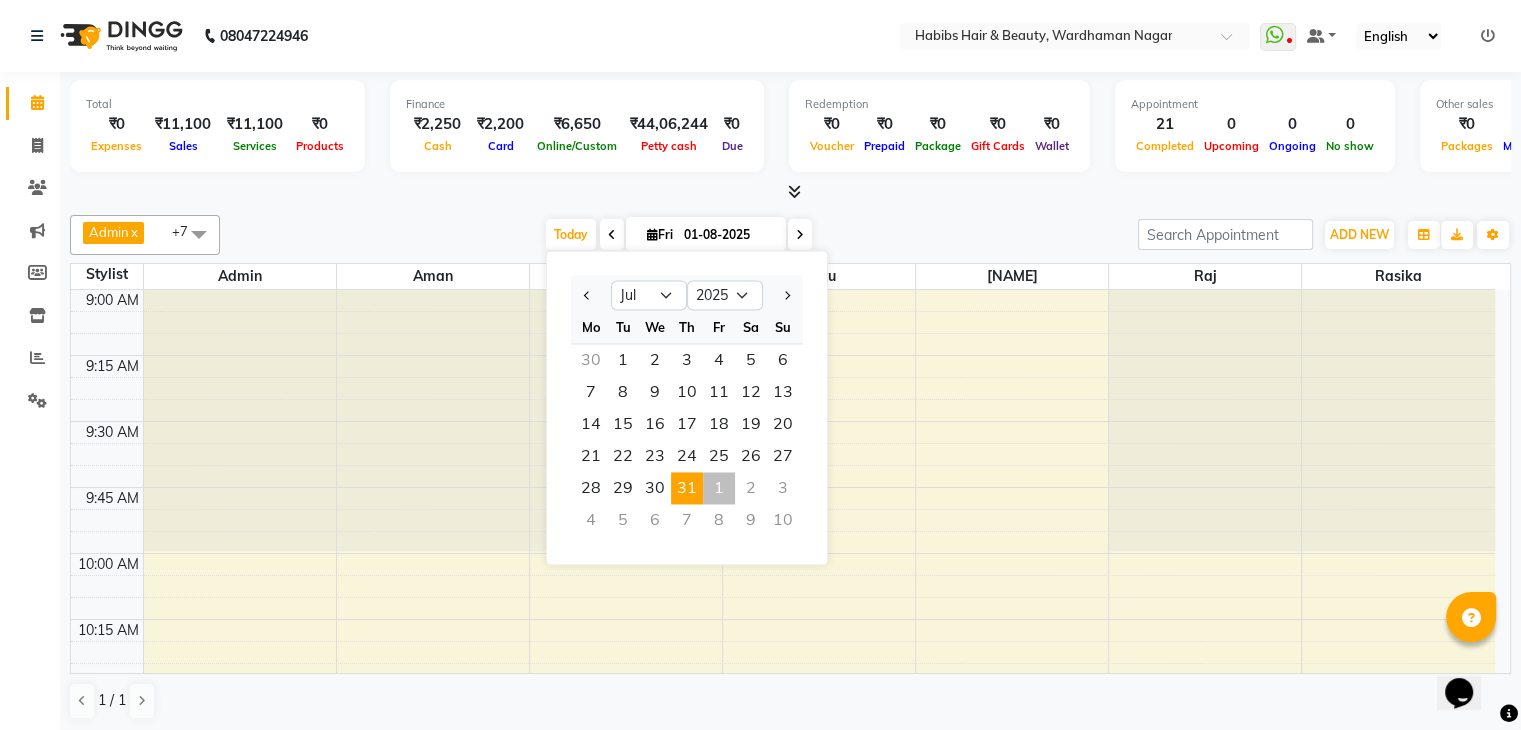 click on "31" at bounding box center (687, 488) 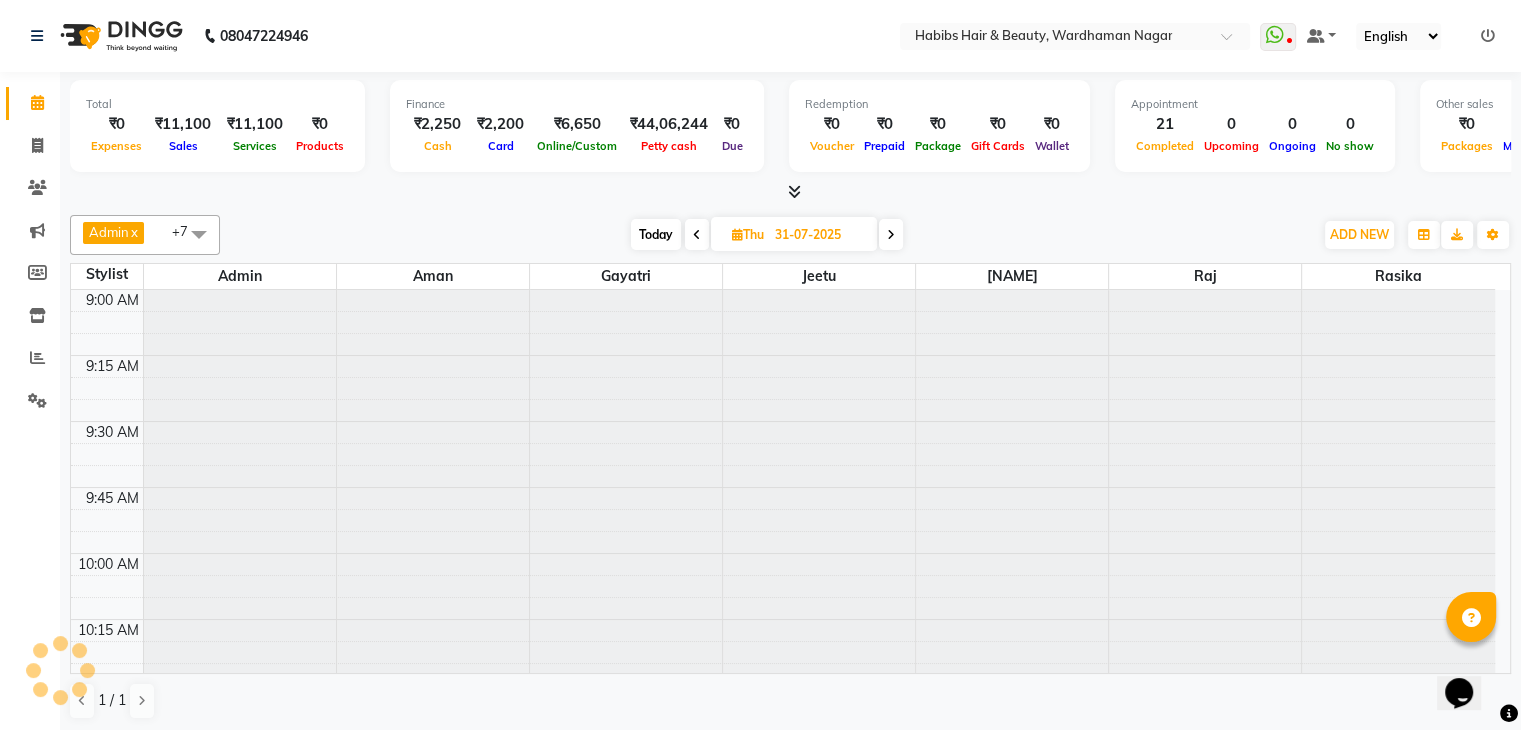 scroll, scrollTop: 1832, scrollLeft: 0, axis: vertical 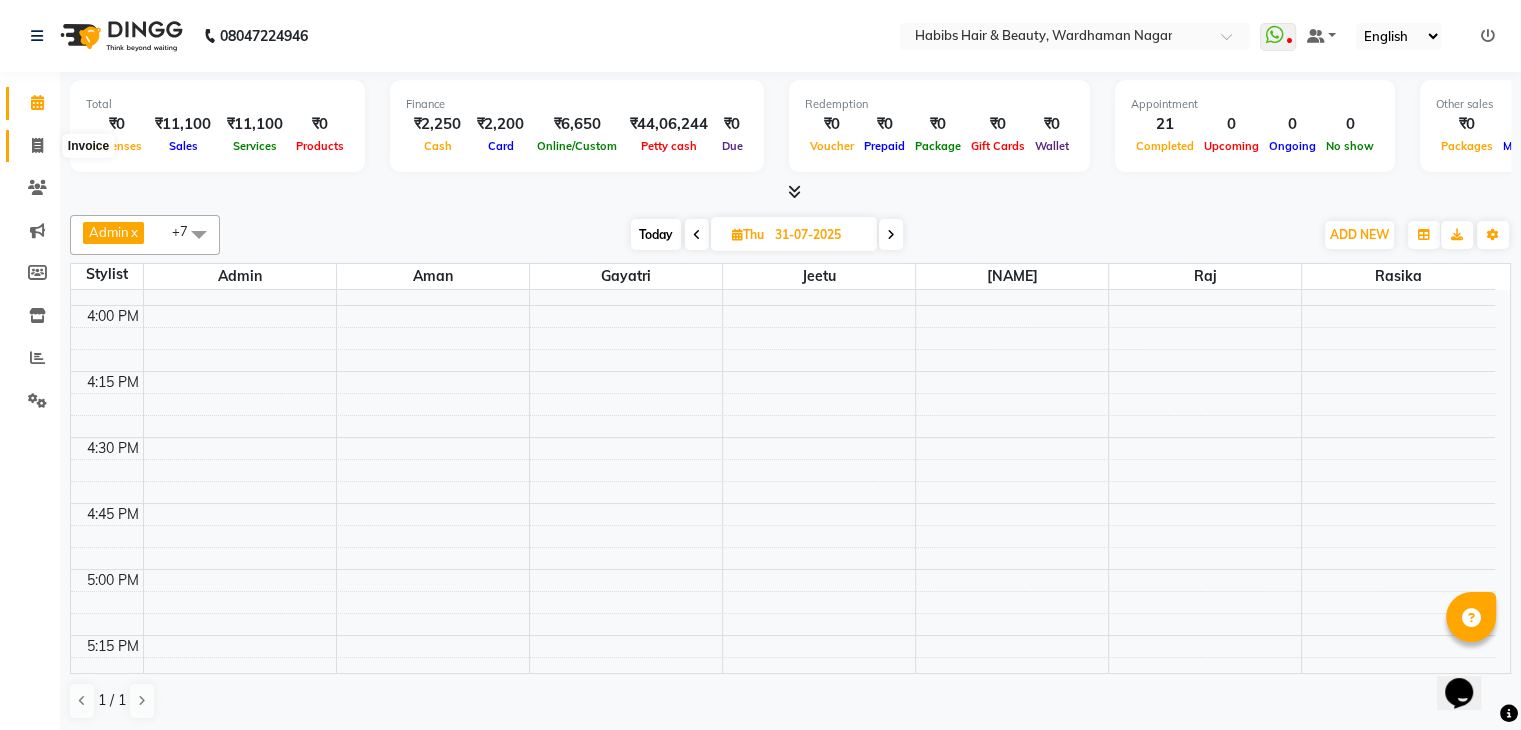 click 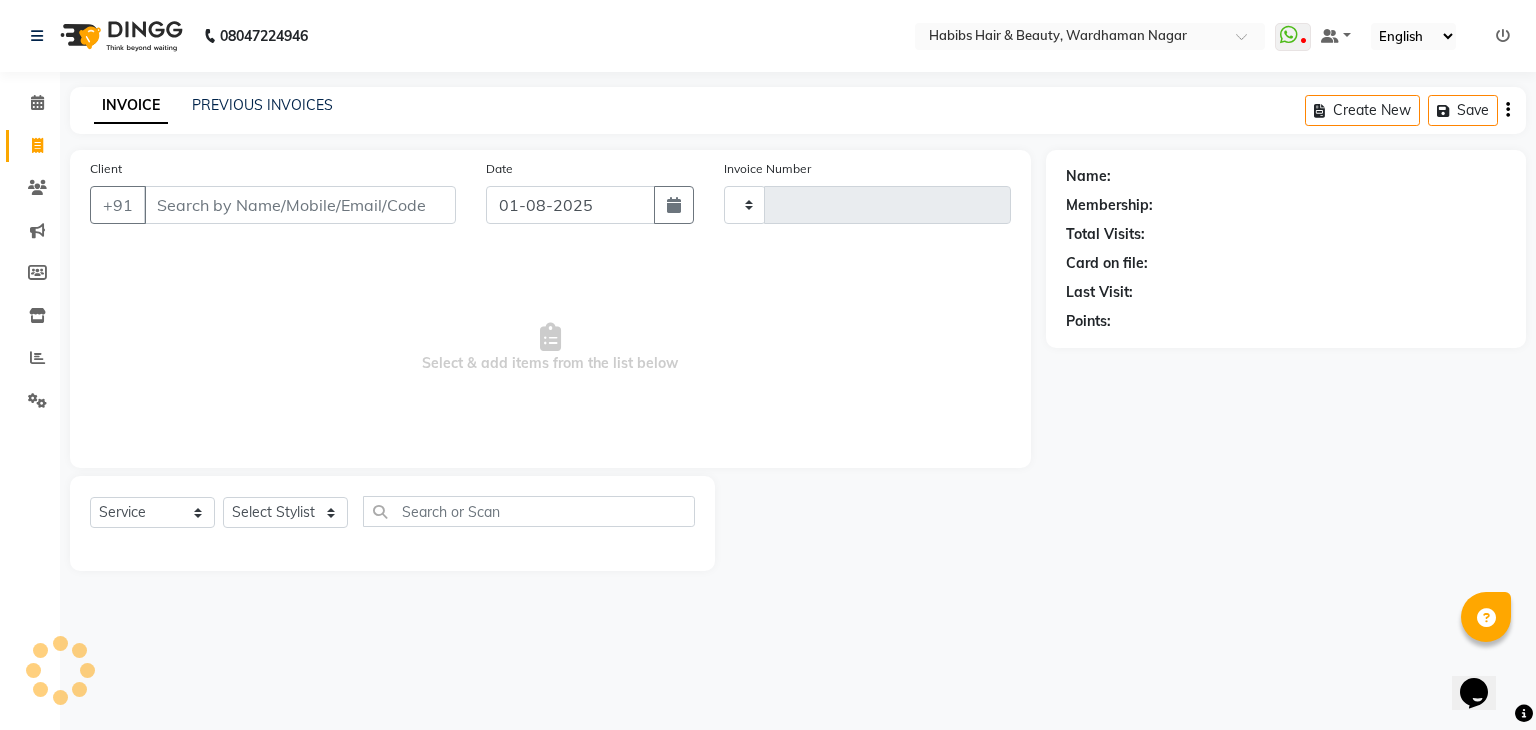 type on "1490" 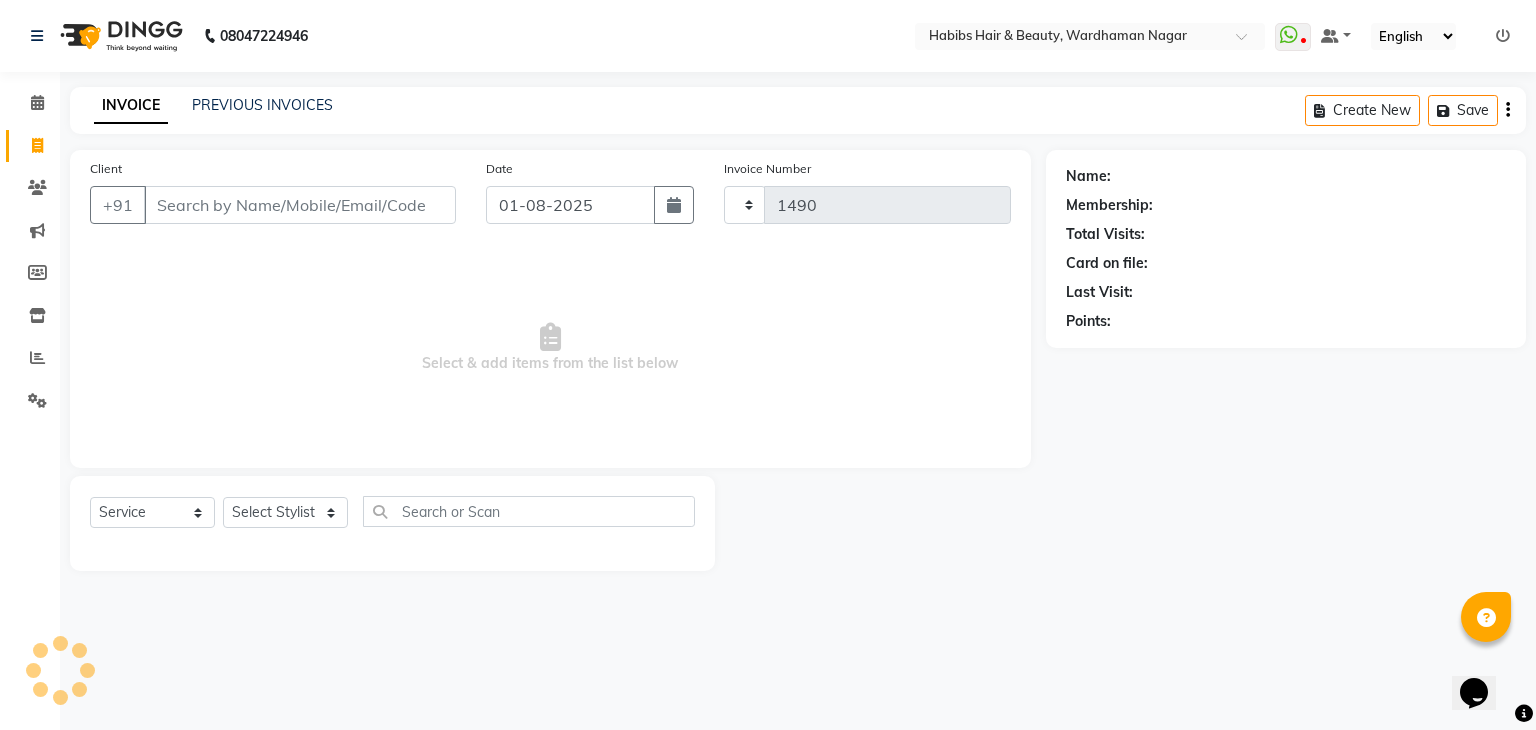 select on "3714" 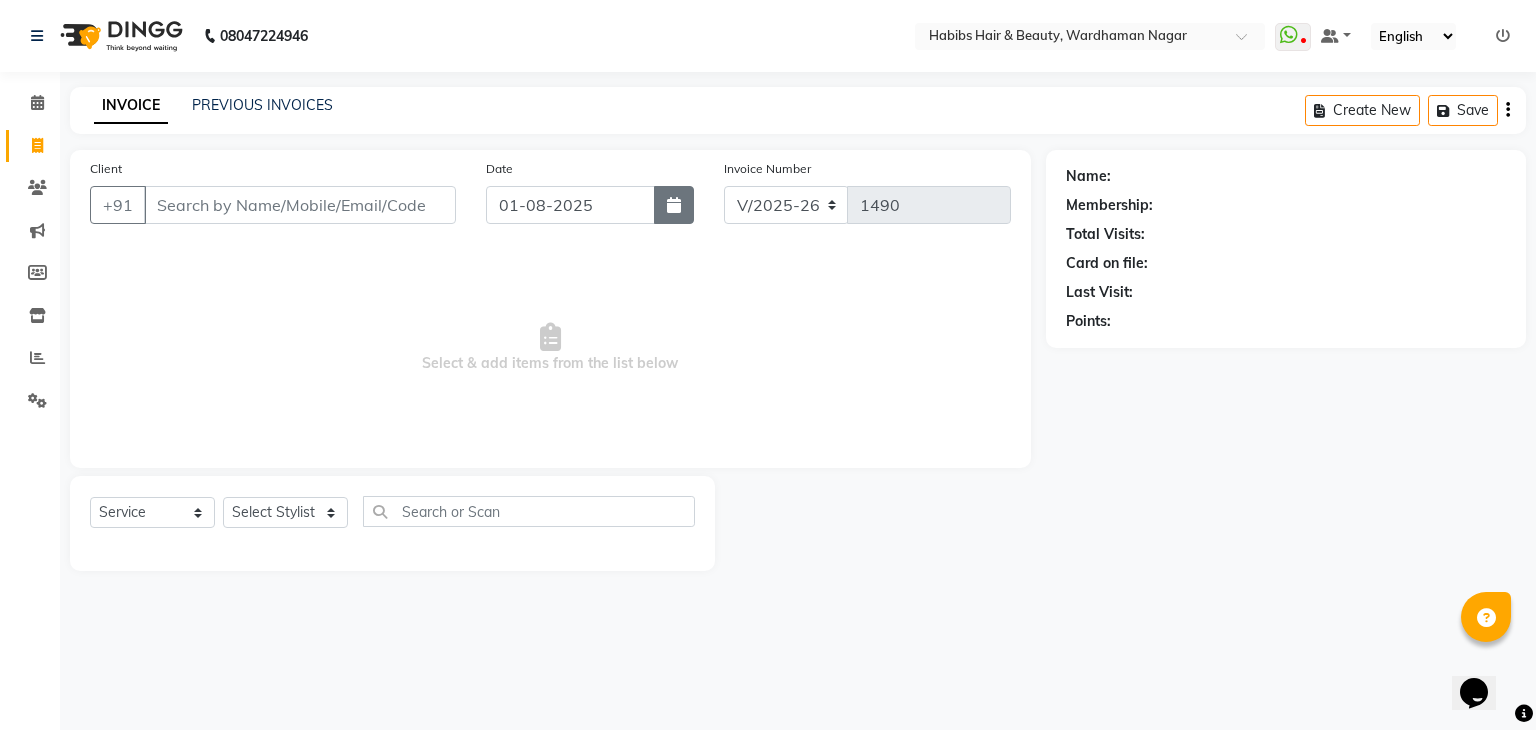 click 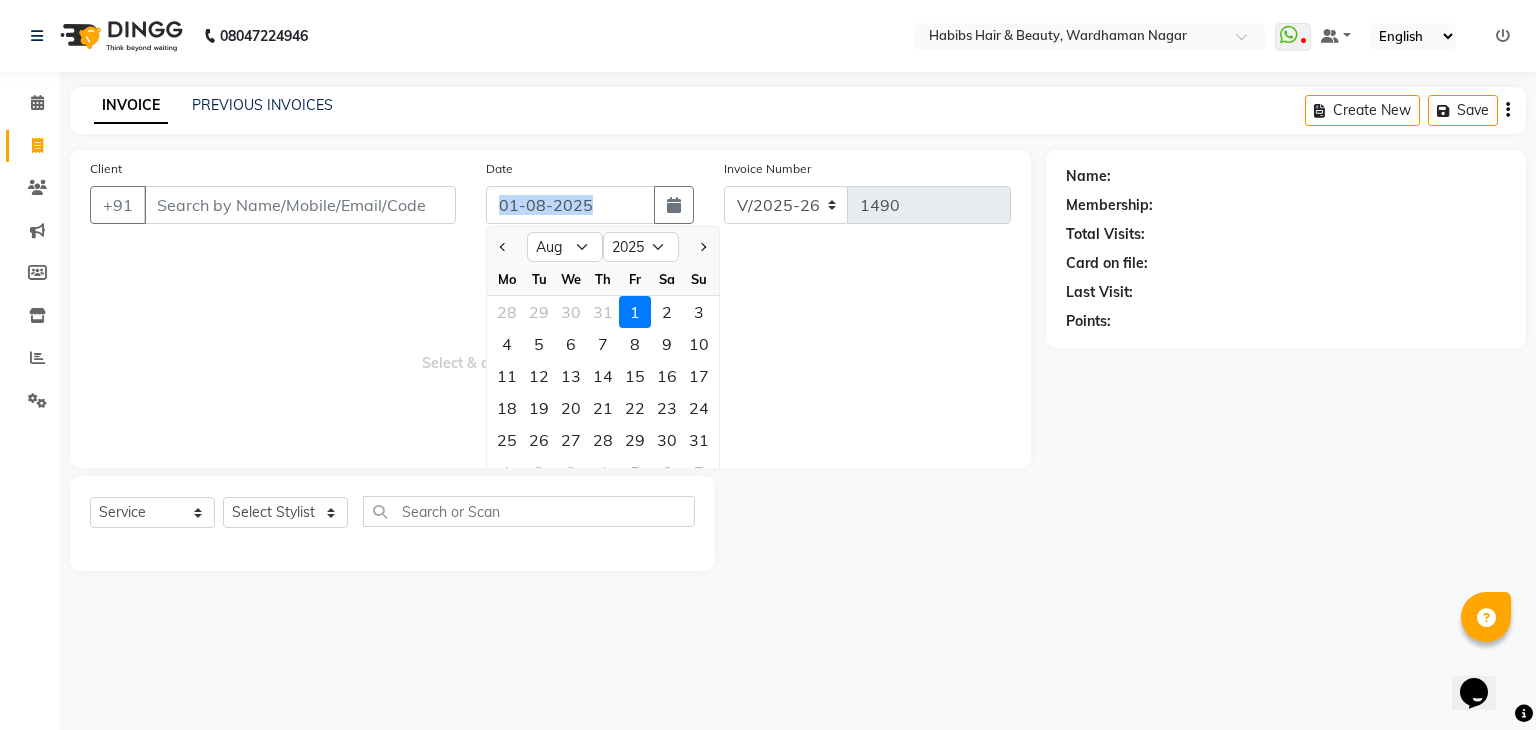 drag, startPoint x: 477, startPoint y: 238, endPoint x: 492, endPoint y: 246, distance: 17 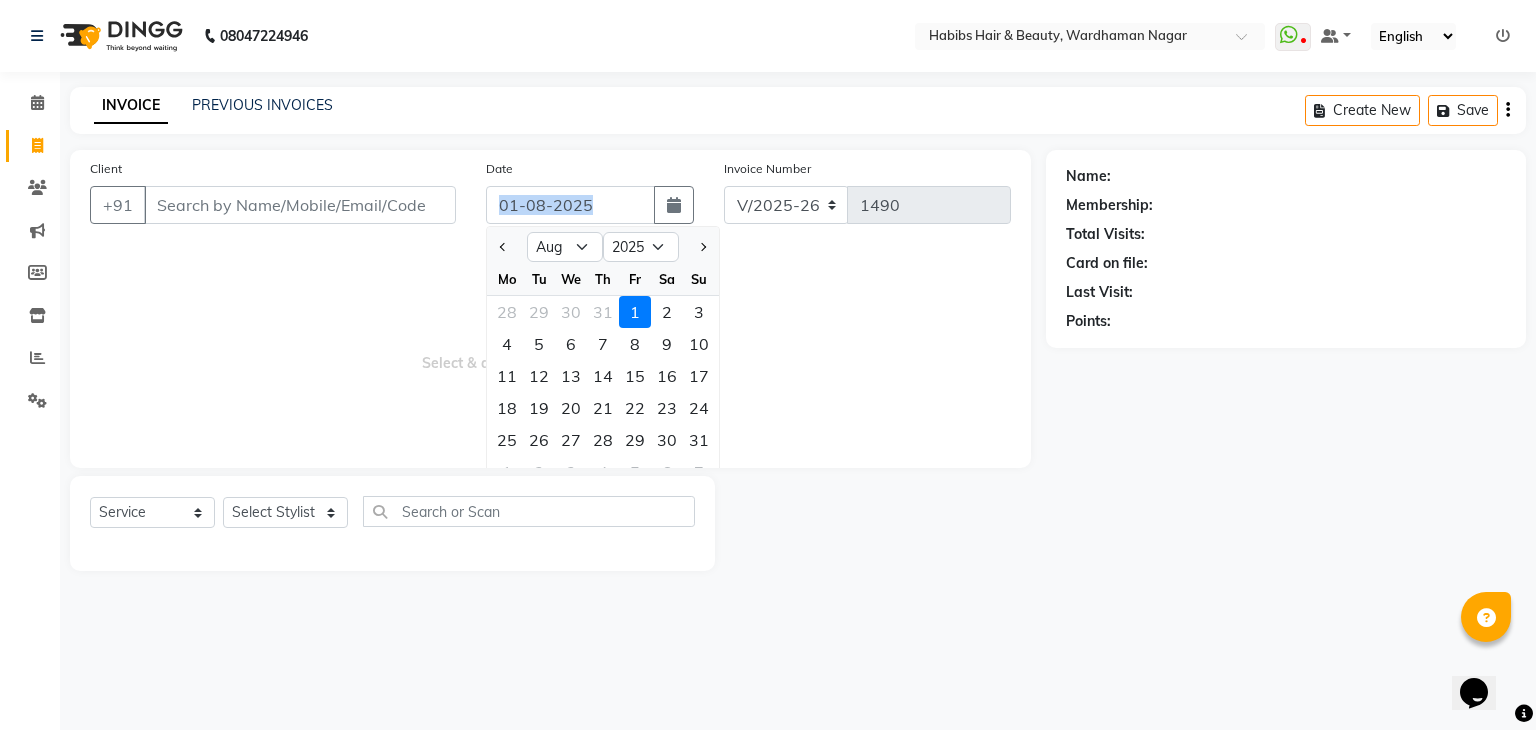 click on "Date 01-08-2025 Jan Feb Mar Apr May Jun Jul Aug Sep Oct Nov Dec 2015 2016 2017 2018 2019 2020 2021 2022 2023 2024 2025 2026 2027 2028 2029 2030 2031 2032 2033 2034 2035 Mo Tu We Th Fr Sa Su 28 29 30 31 1 2 3 4 5 6 7 8 9 10 11 12 13 14 15 16 17 18 19 20 21 22 23 24 25 26 27 28 29 30 31 1 2 3 4 5 6 7" 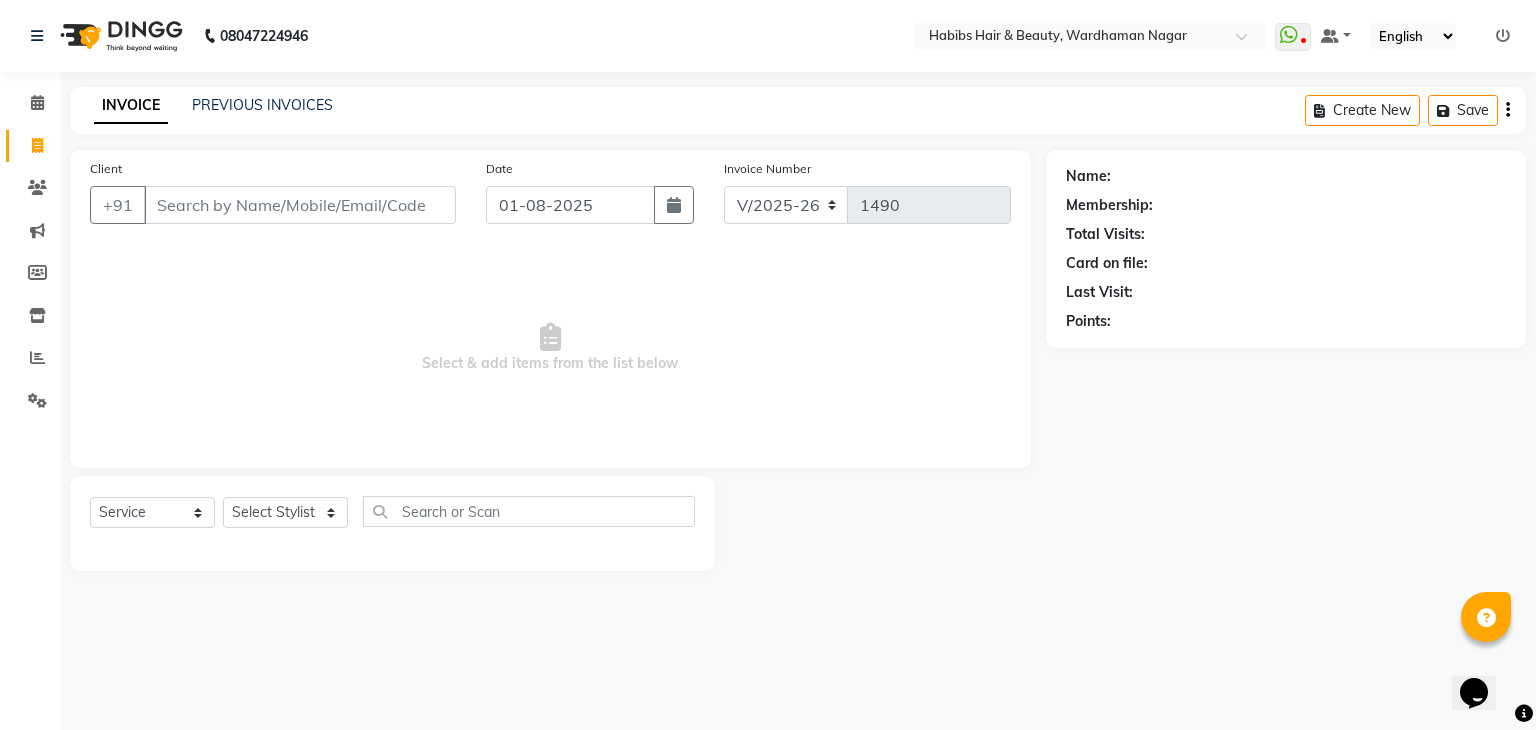 click on "Client +[COUNTRYCODE] Date [DATE] Invoice Number V/2025 V/2025-26 1490  Select & add items from the list below" 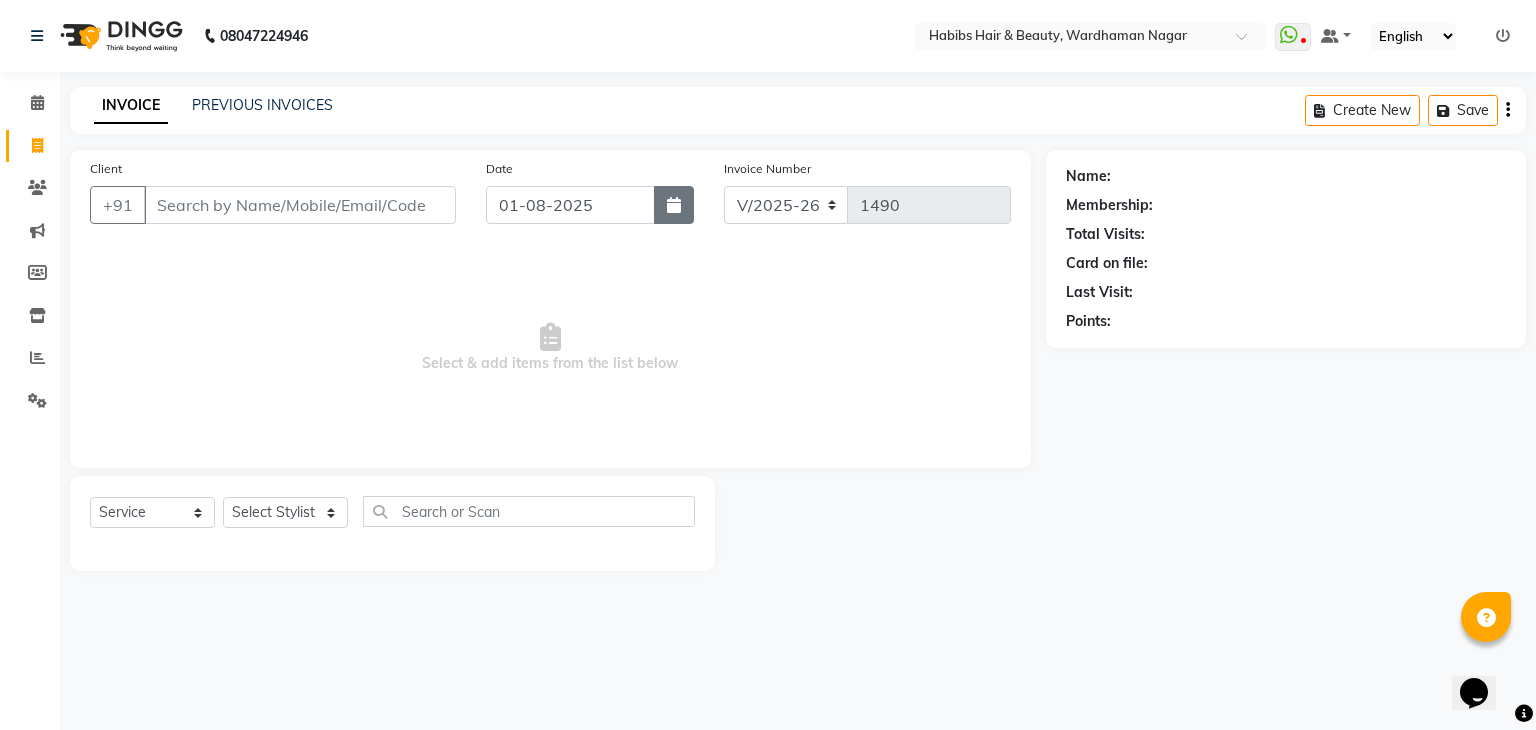 click 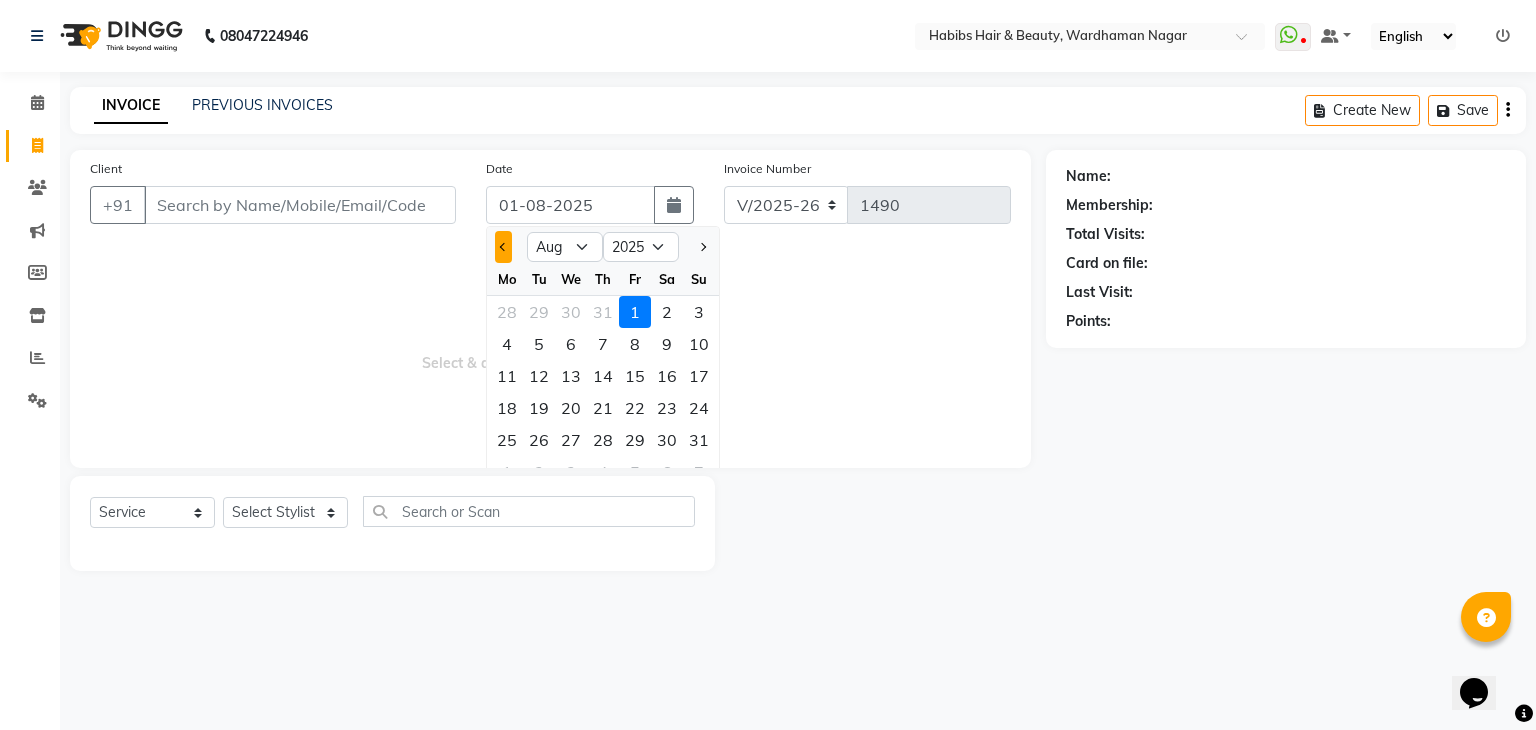 click 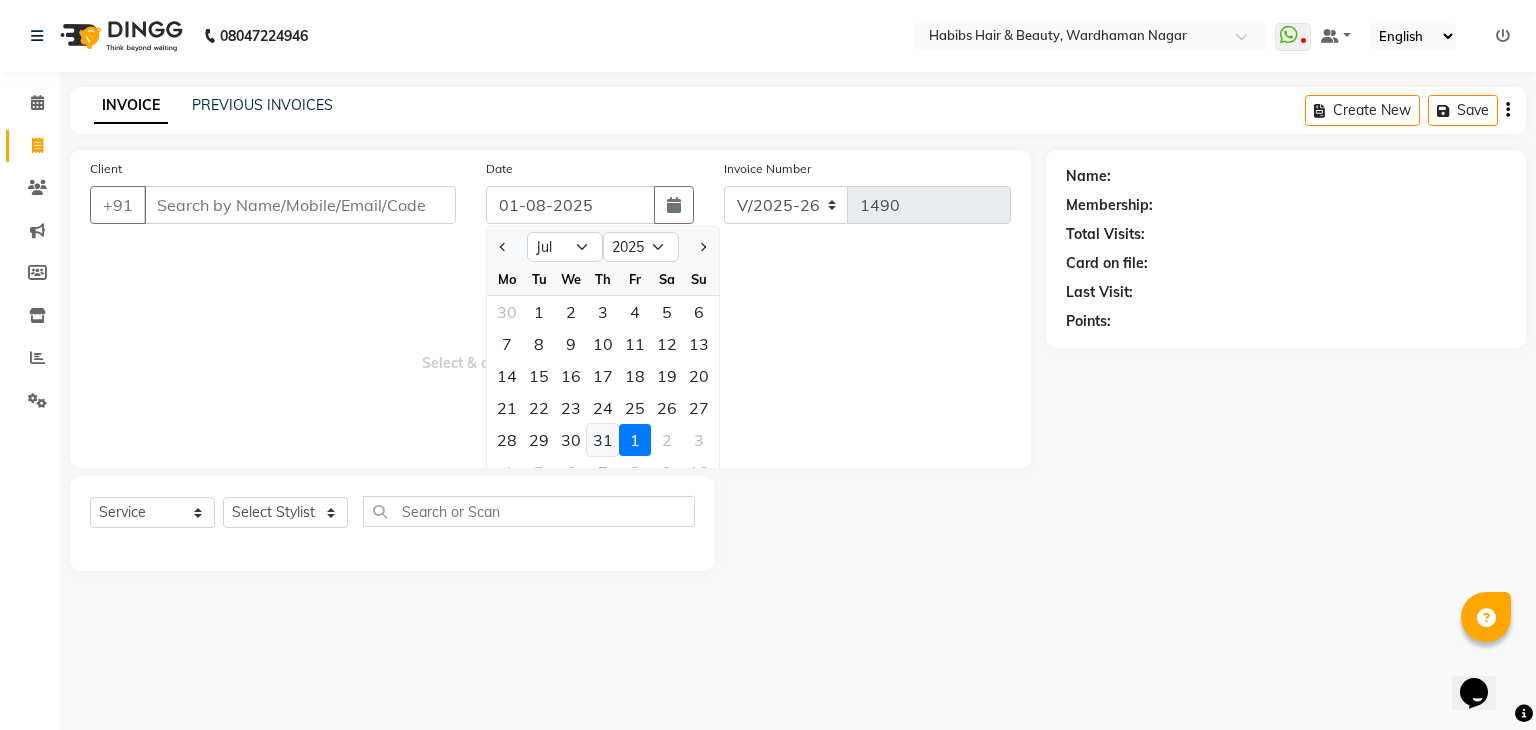 click on "31" 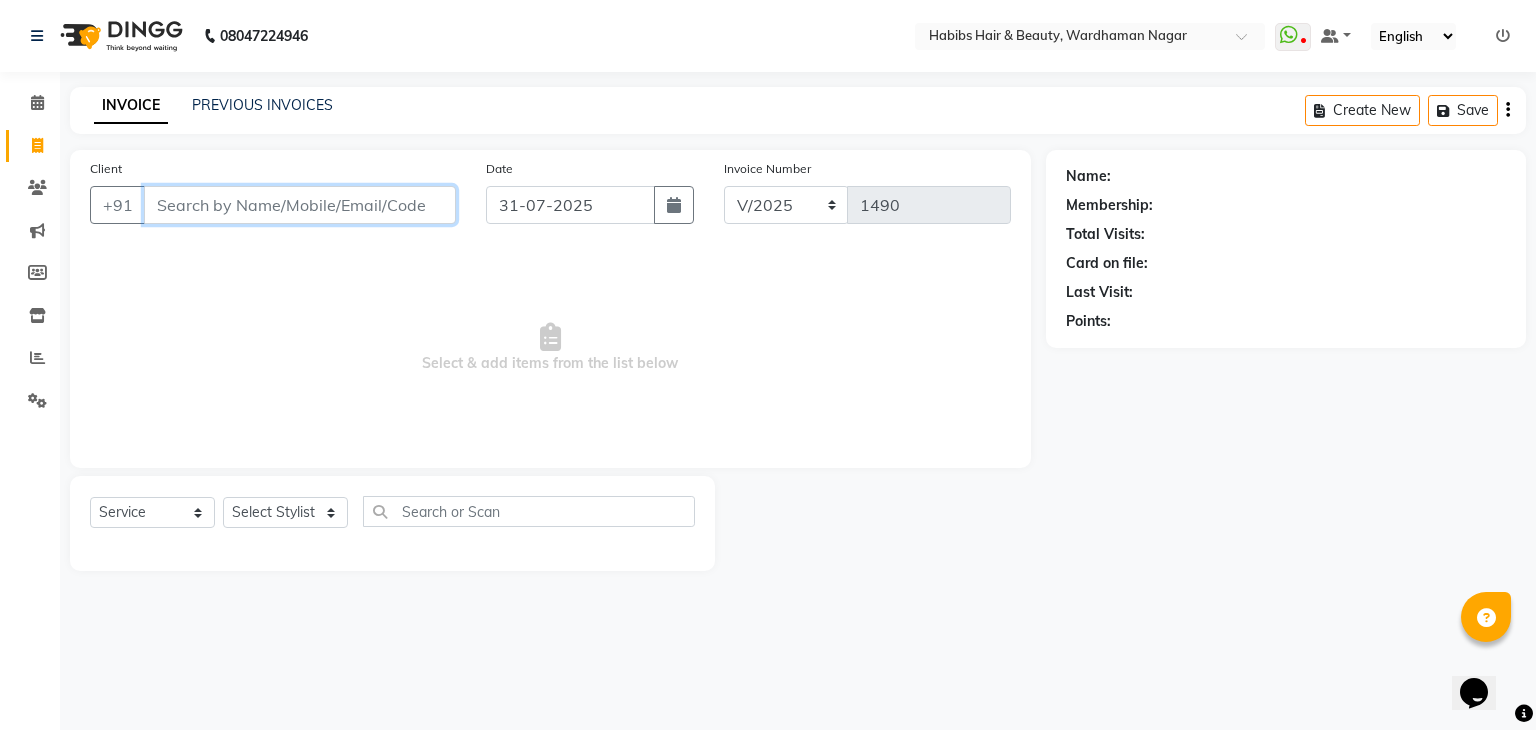 click on "Client" at bounding box center (300, 205) 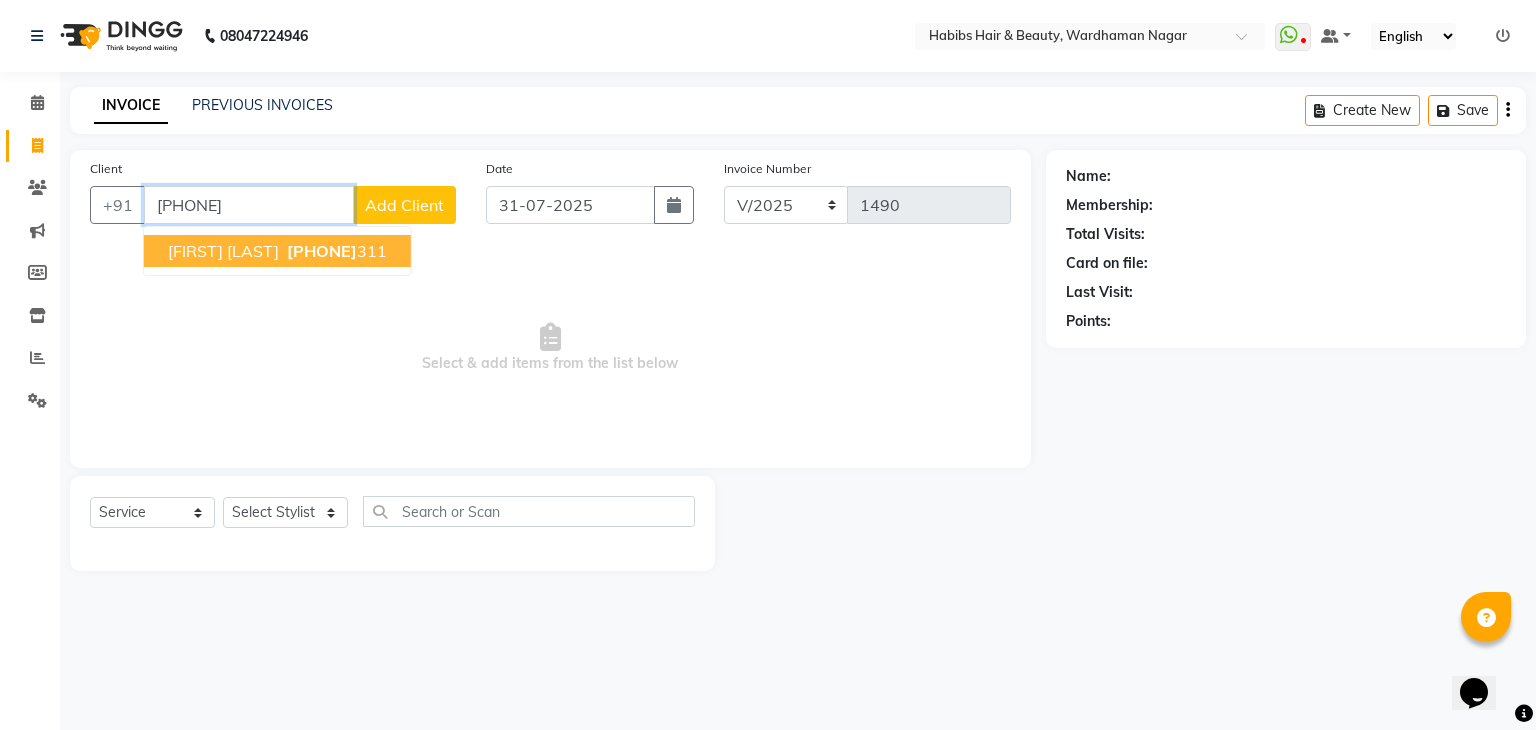 click on "[PHONE]" at bounding box center [335, 251] 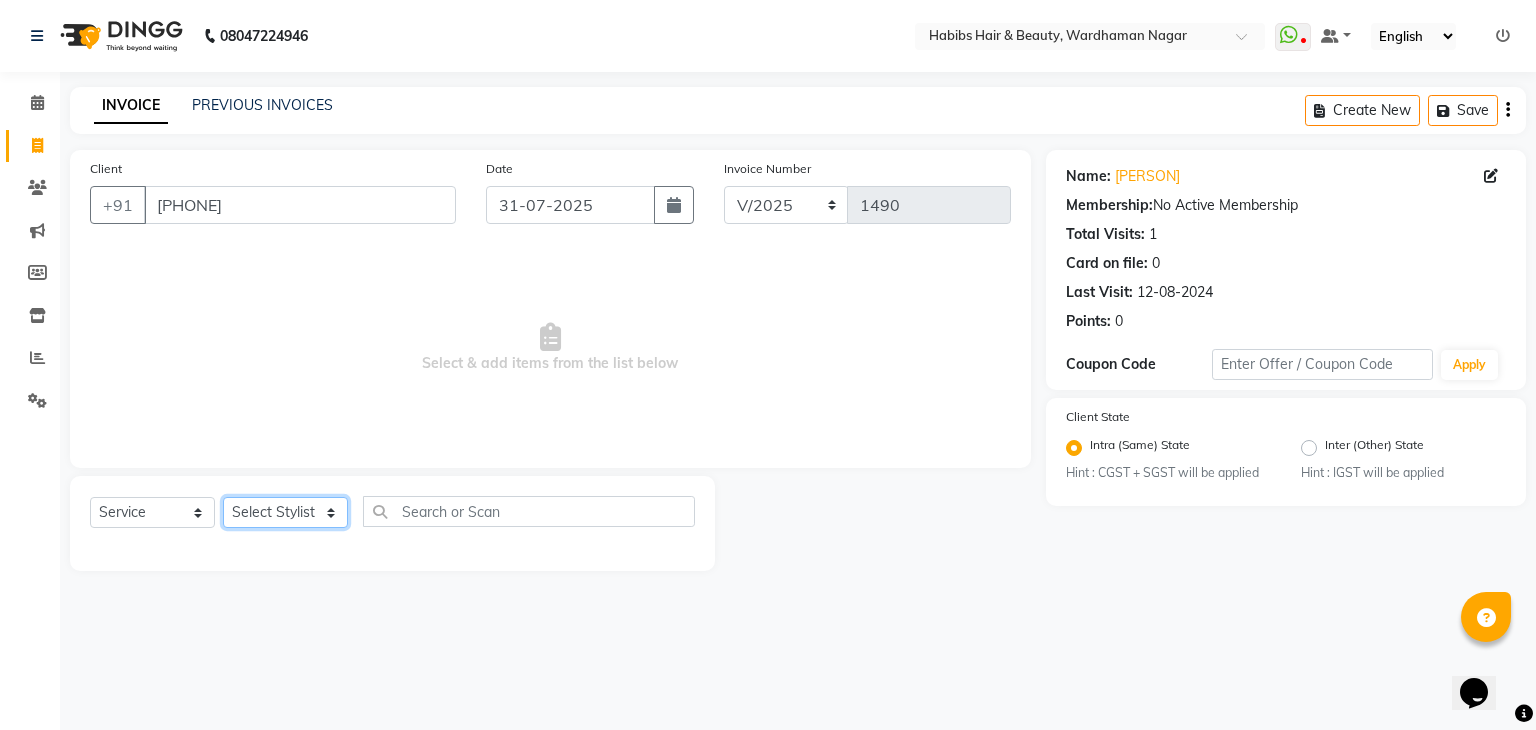 click on "Select Stylist Admin Aman Gayatri Jeetu Mick Raj Rashmi Rasika Sarang" 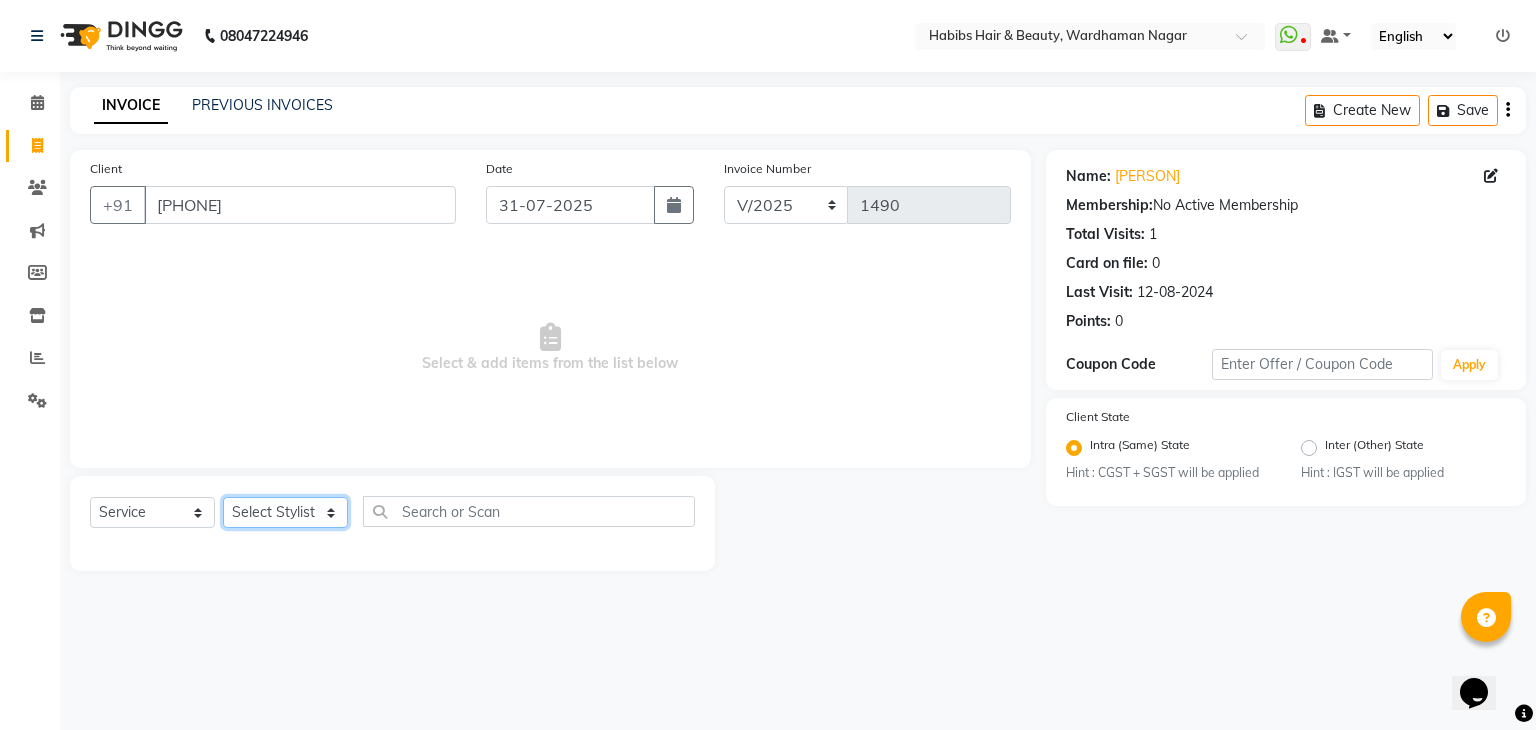 select on "17878" 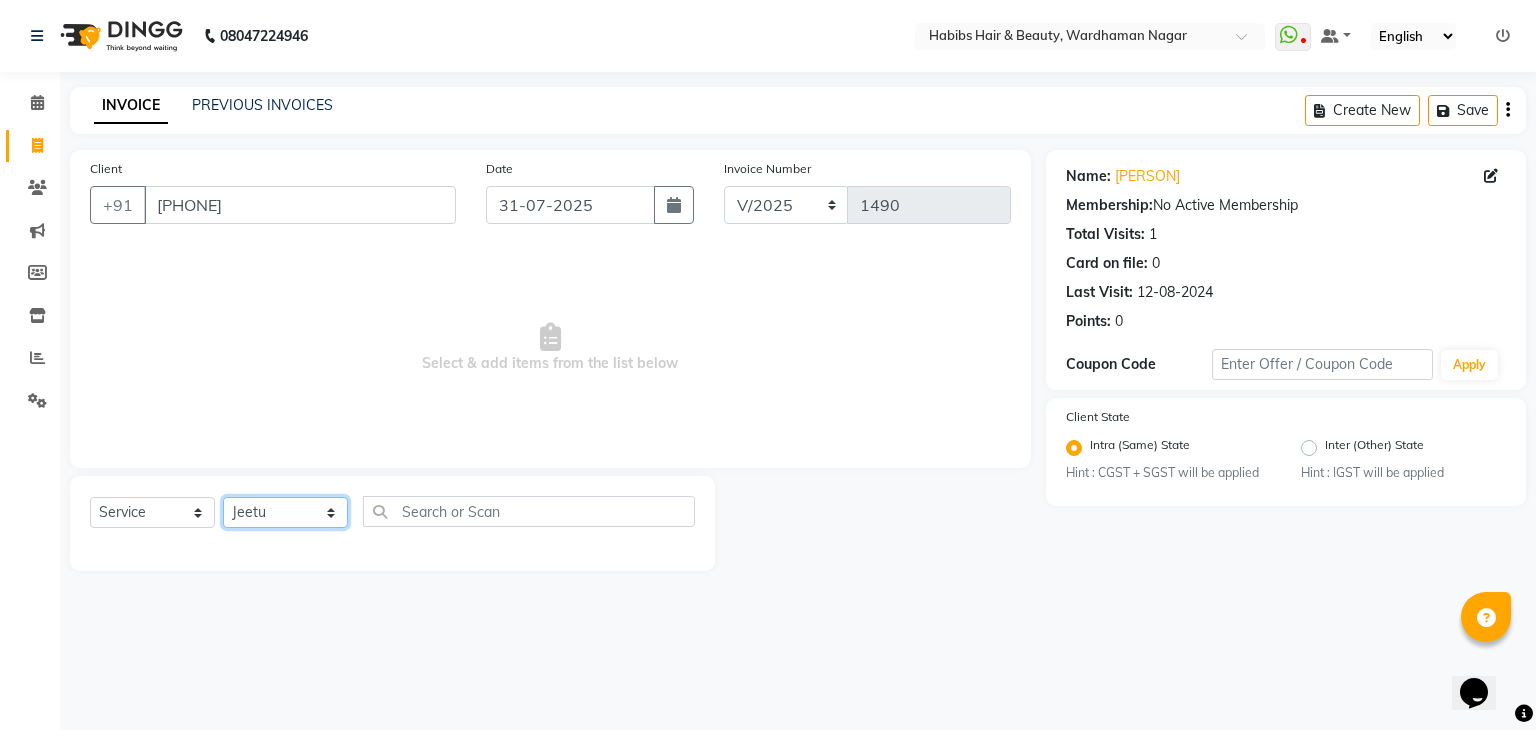 click on "Select Stylist Admin Aman Gayatri Jeetu Mick Raj Rashmi Rasika Sarang" 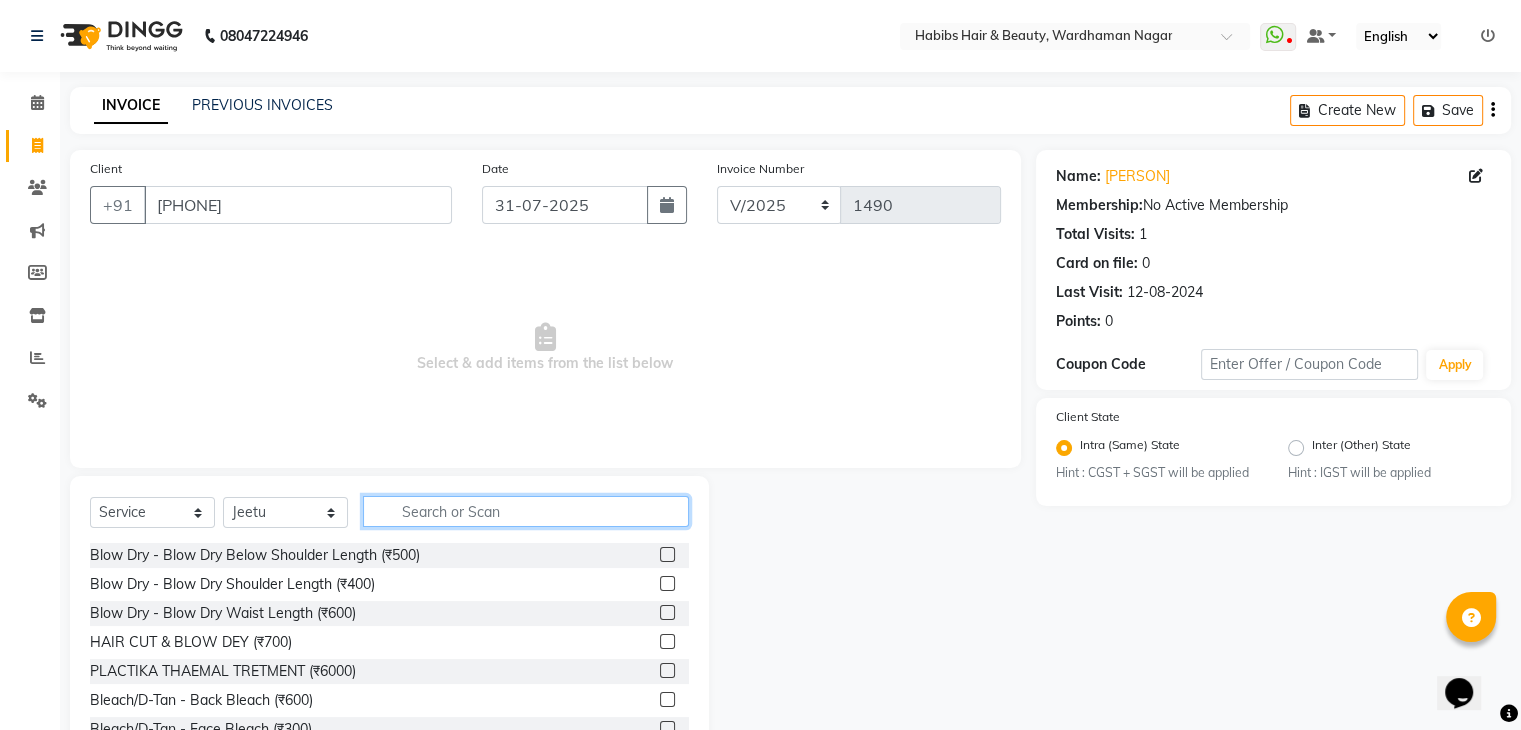 click 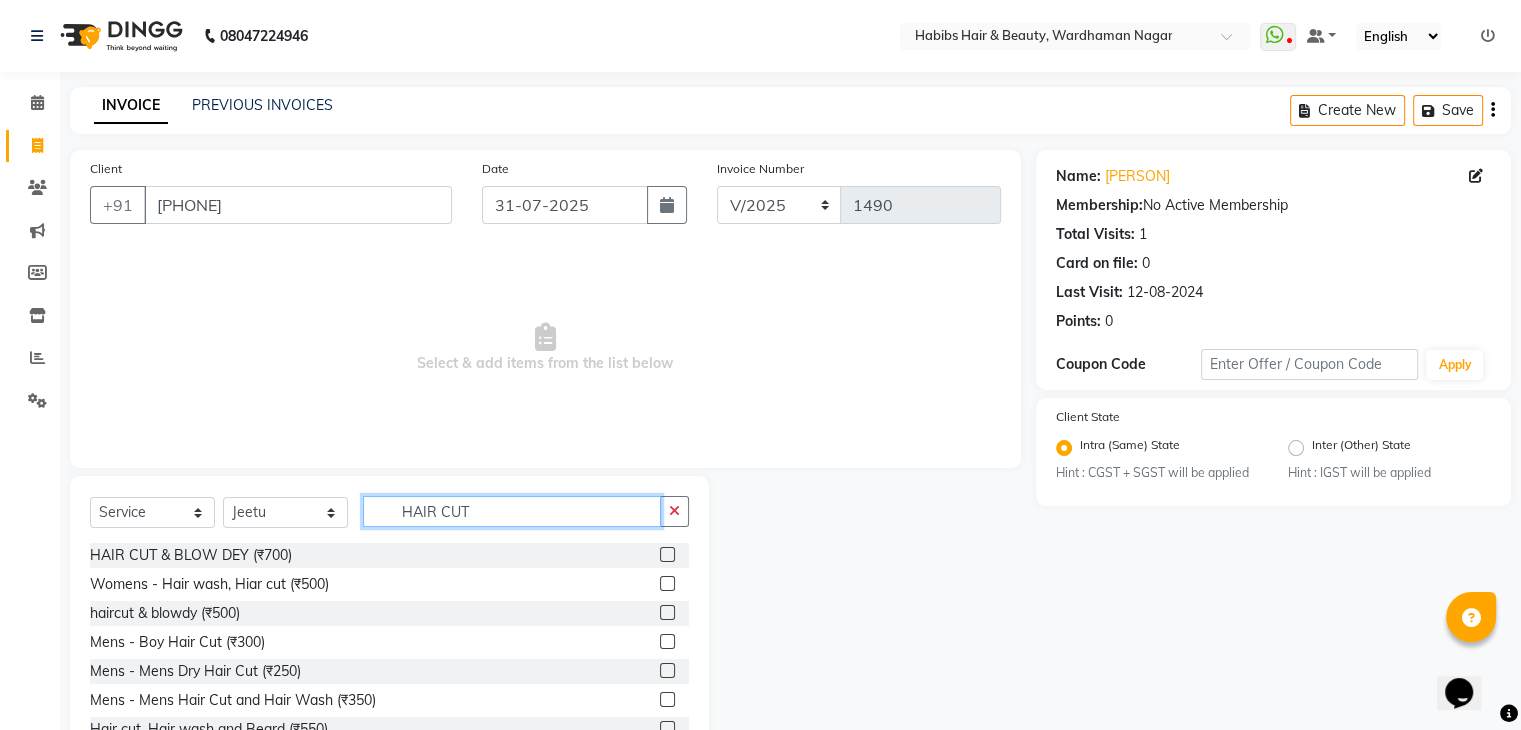 scroll, scrollTop: 72, scrollLeft: 0, axis: vertical 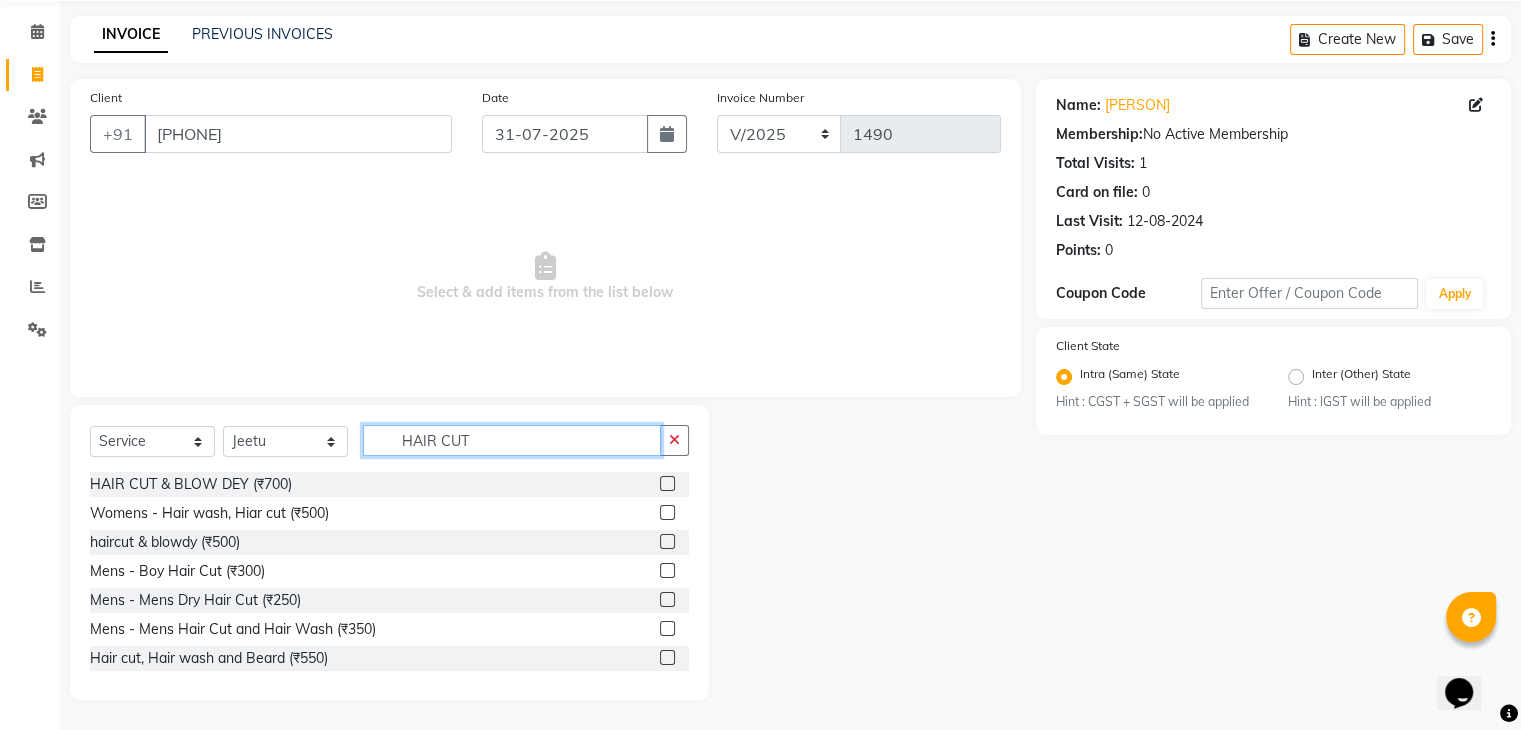 type on "HAIR CUT" 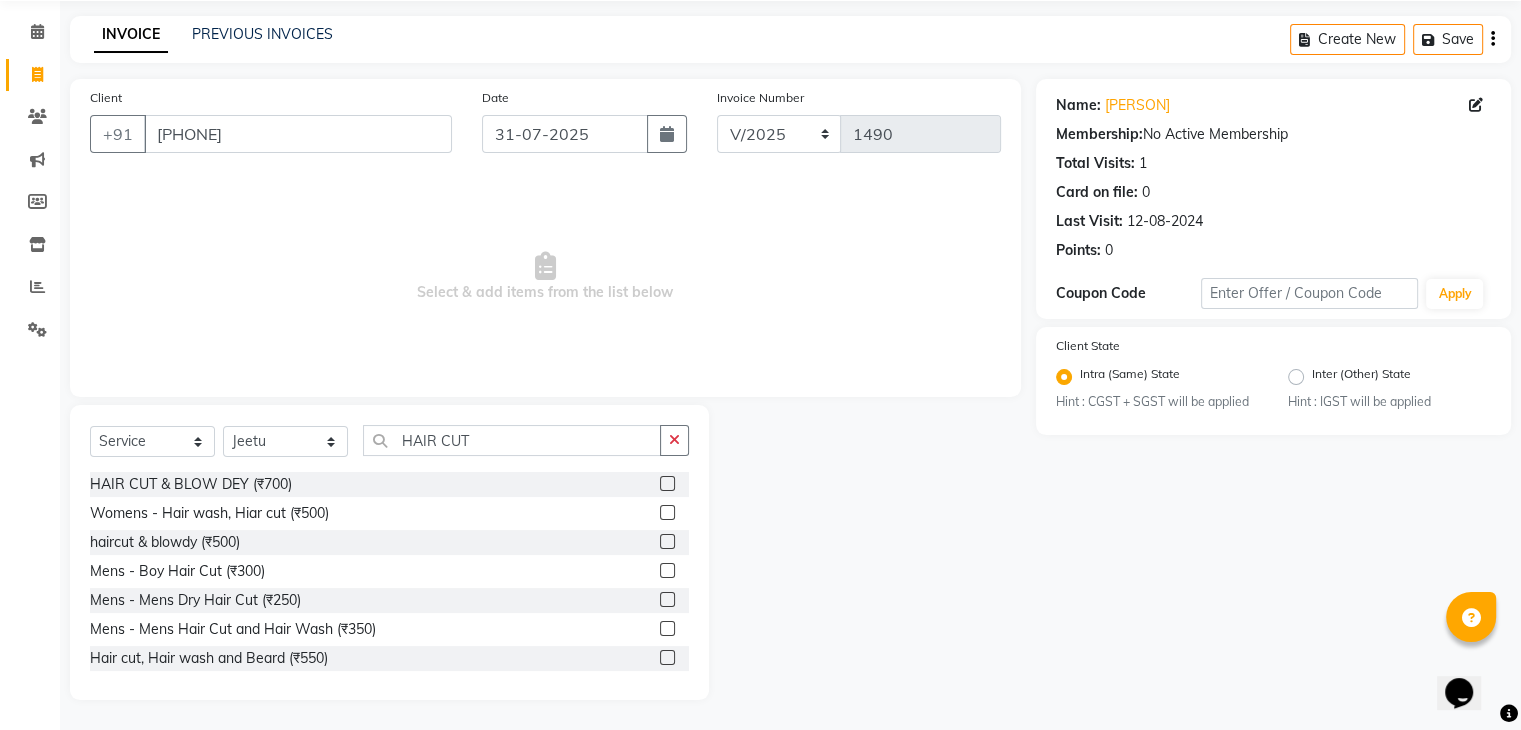 click on "Mens - Mens Hair Cut and Hair Wash (₹350)" 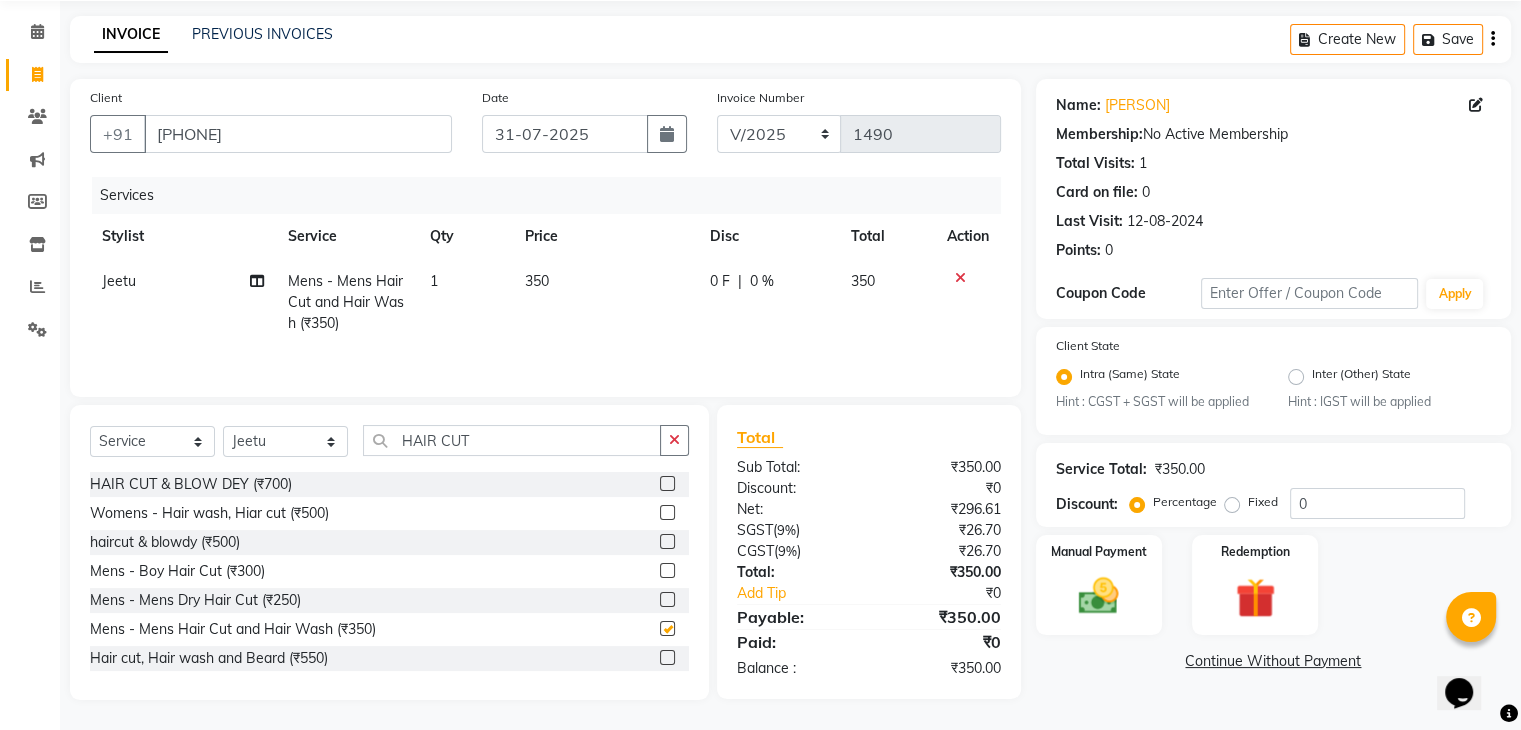 checkbox on "false" 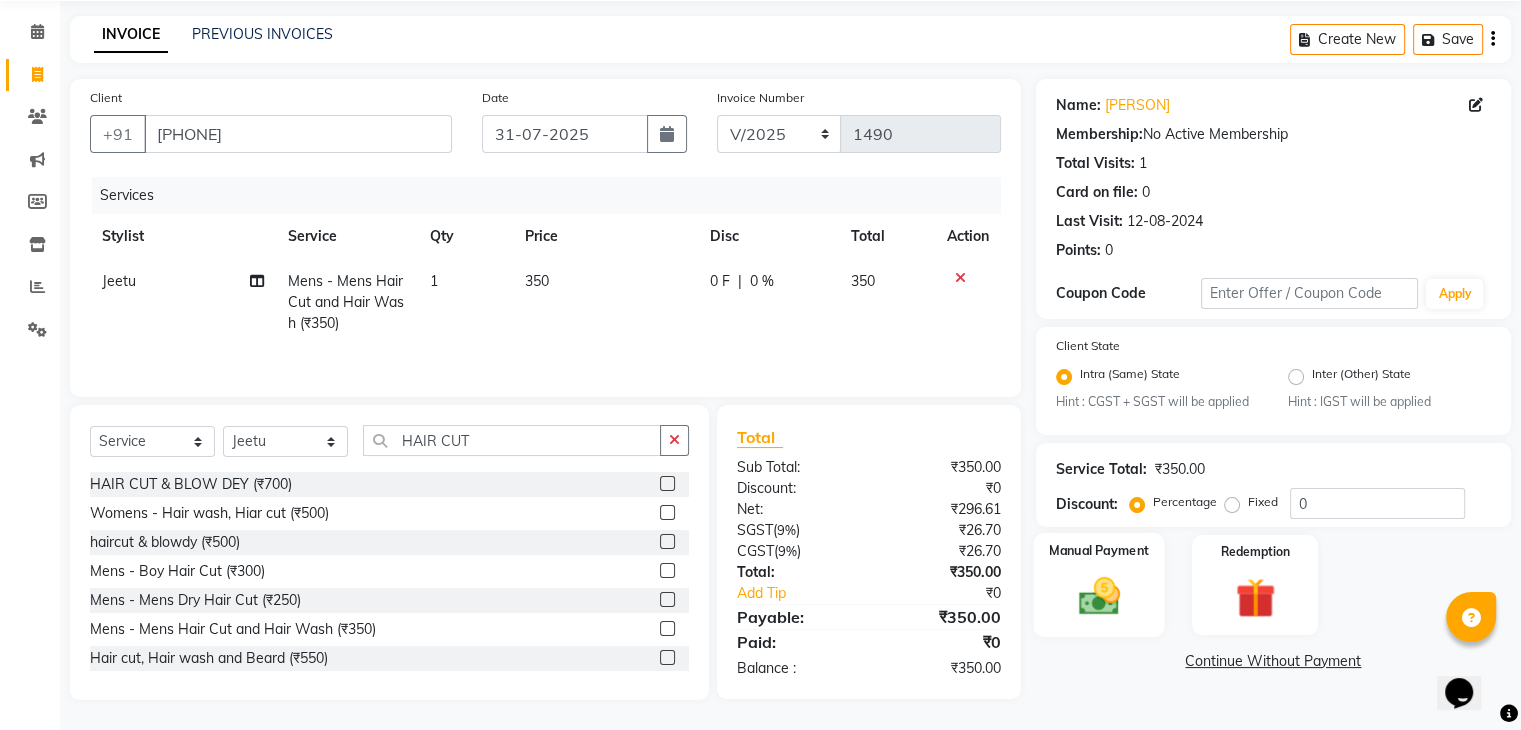 click 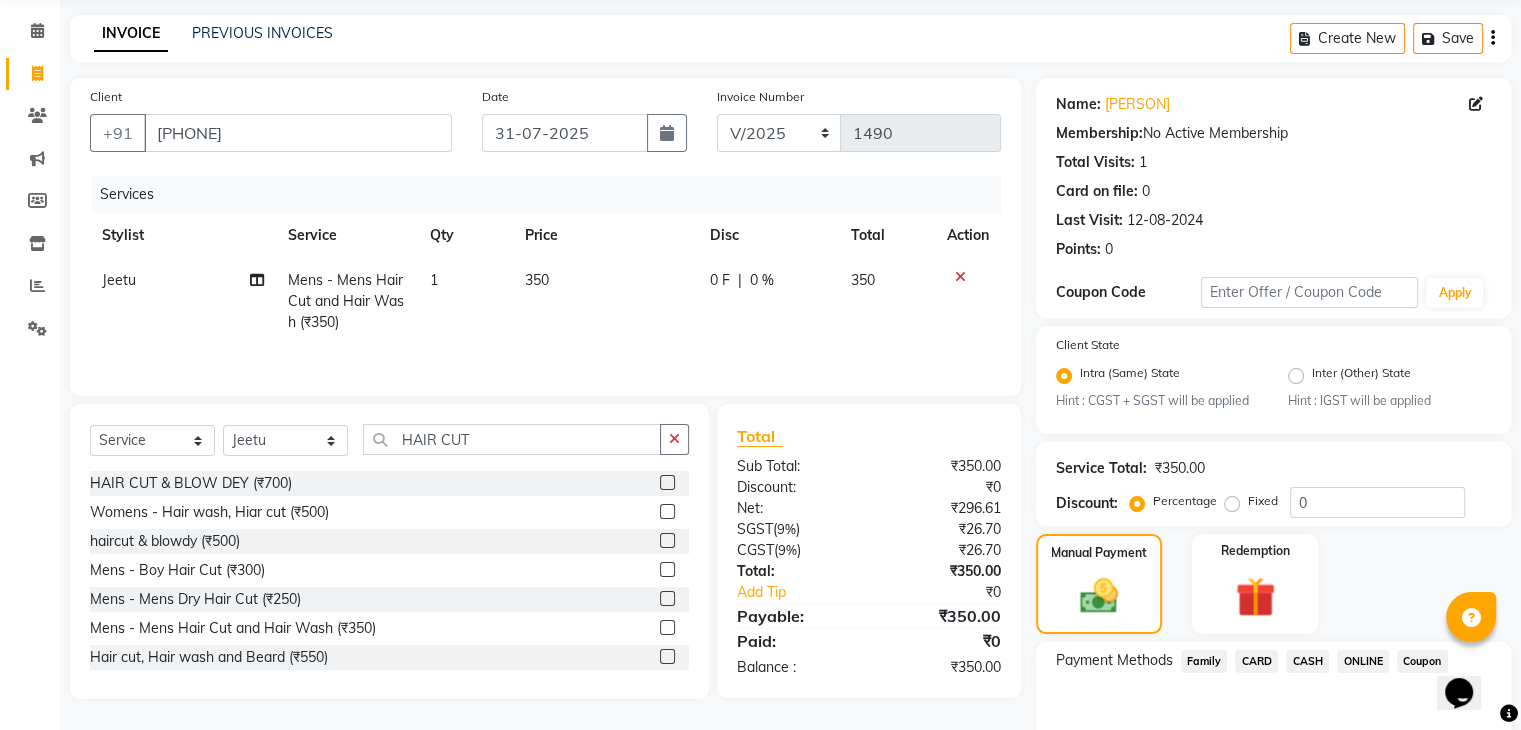 click on "CASH" 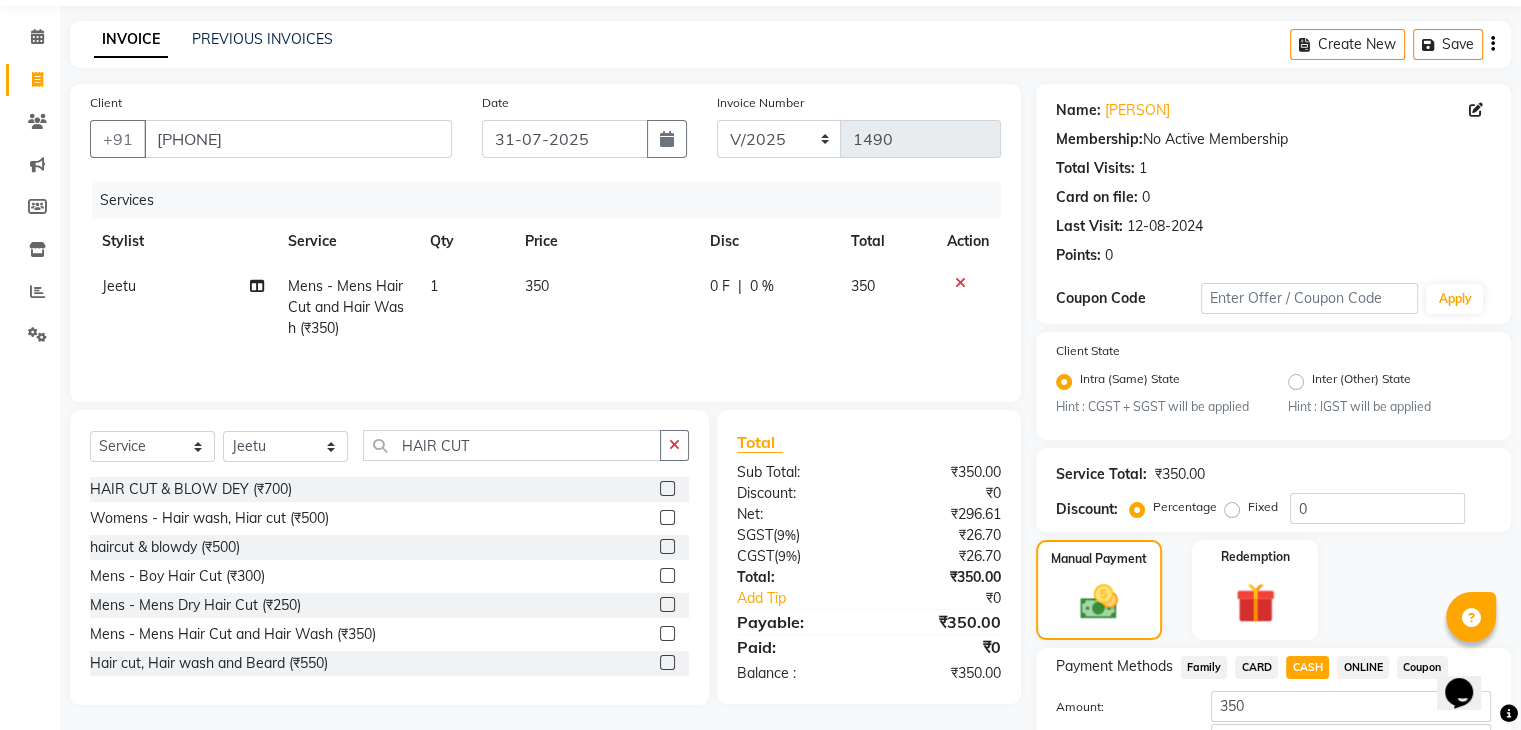 scroll, scrollTop: 208, scrollLeft: 0, axis: vertical 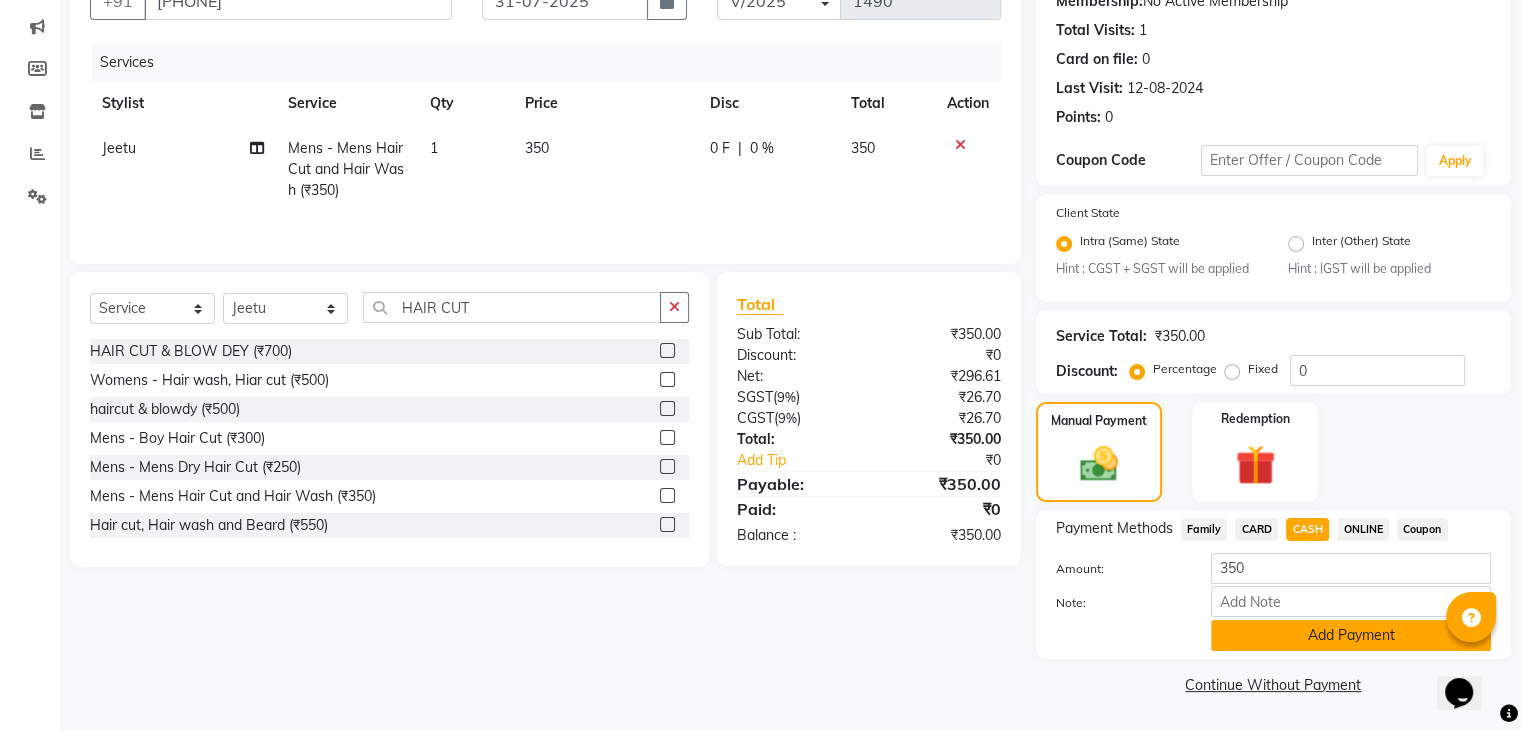 click on "Add Payment" 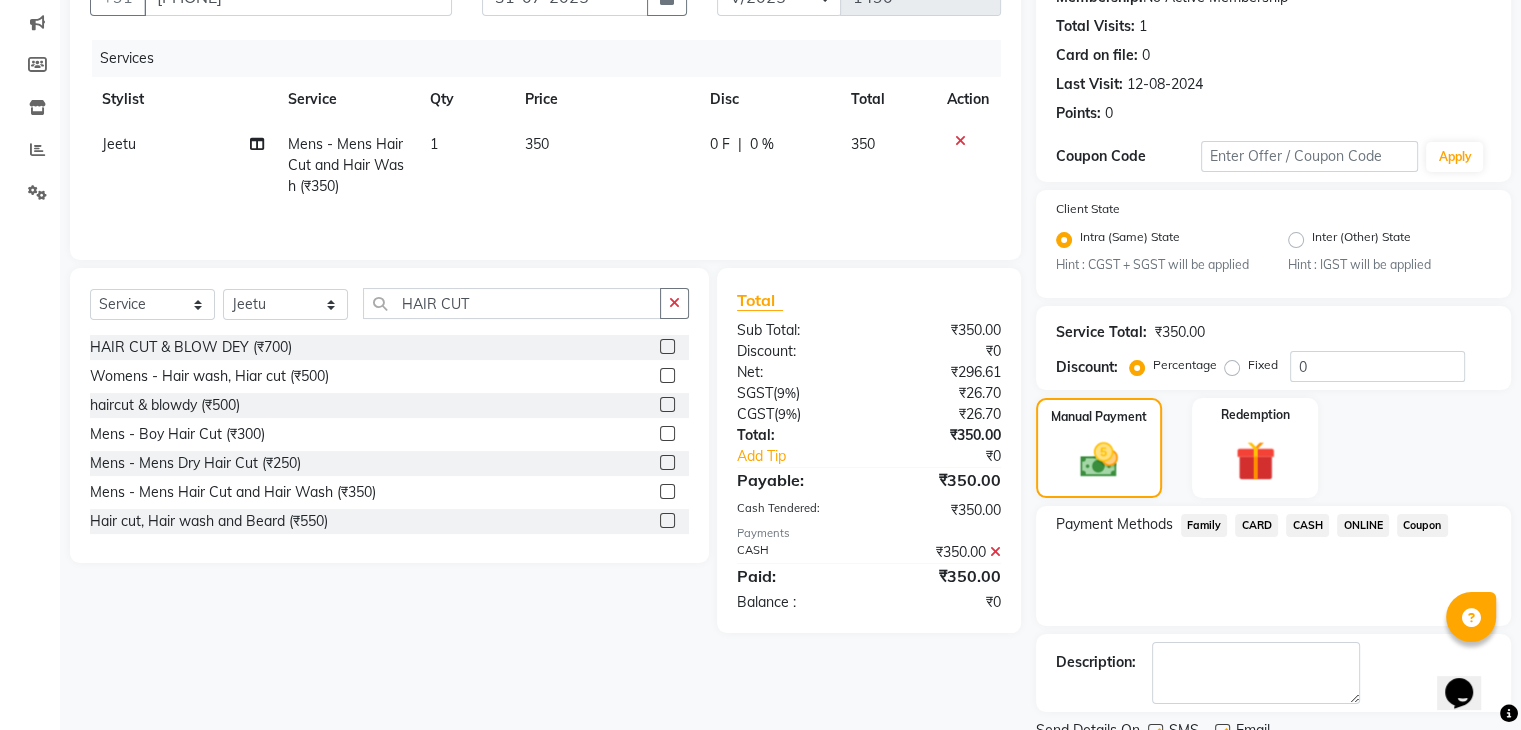 scroll, scrollTop: 289, scrollLeft: 0, axis: vertical 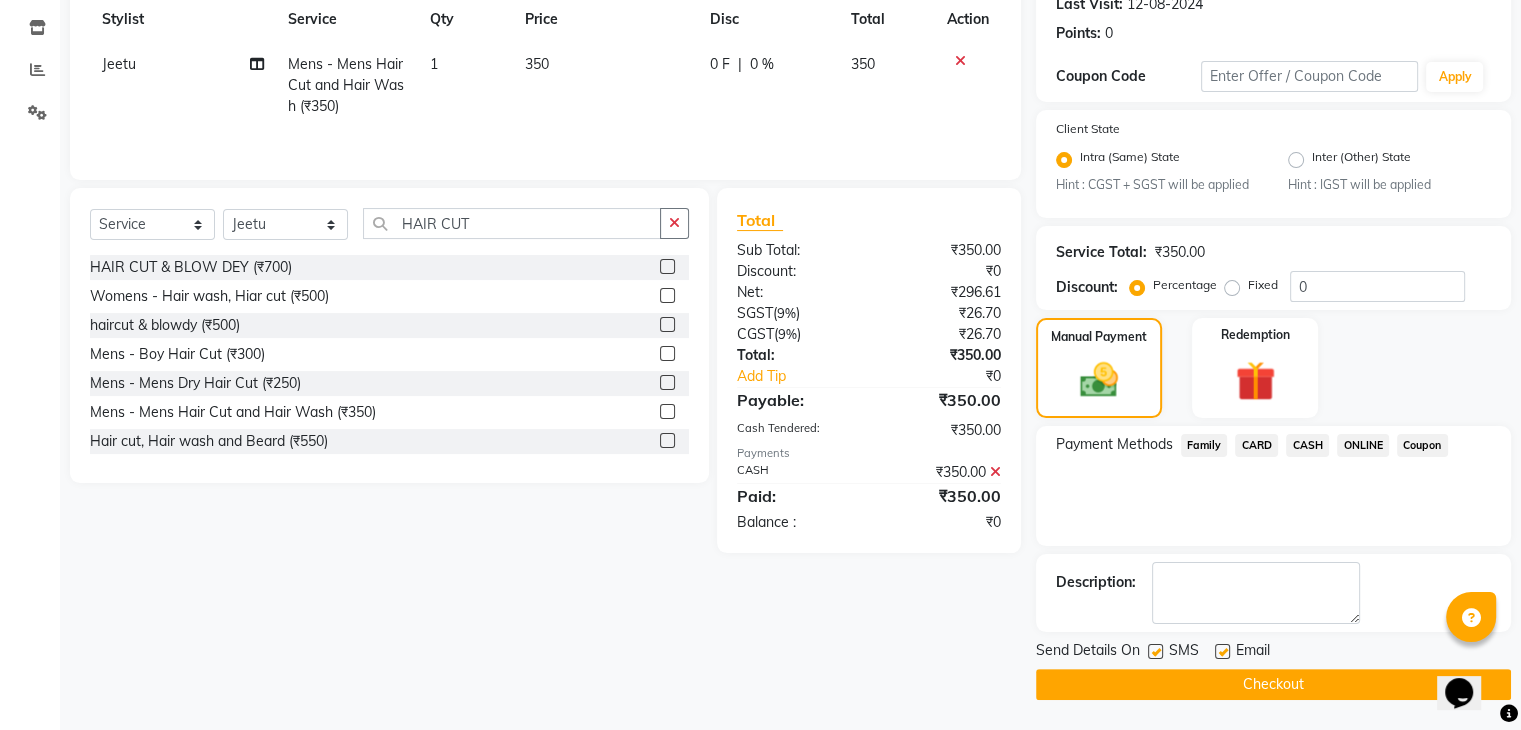 click on "Checkout" 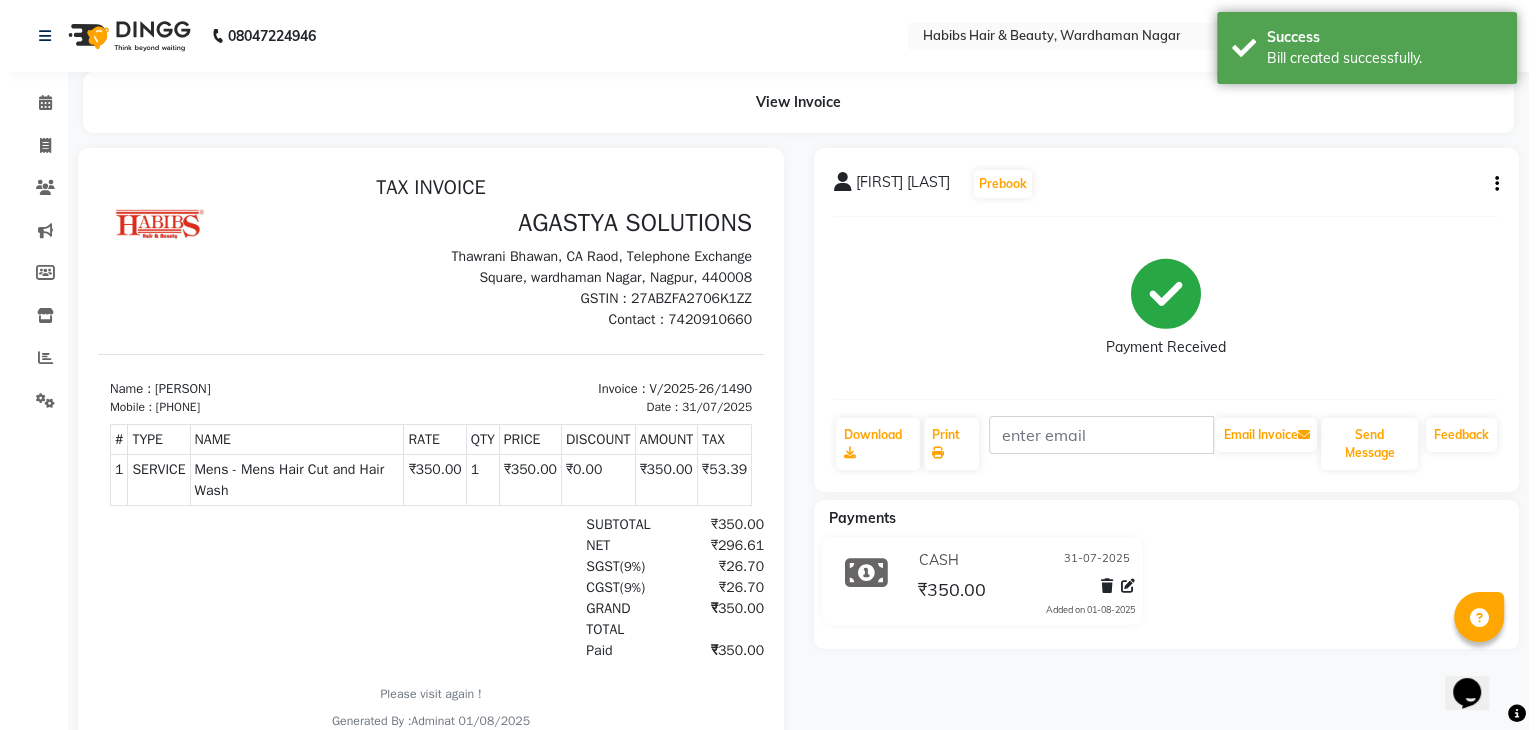 scroll, scrollTop: 0, scrollLeft: 0, axis: both 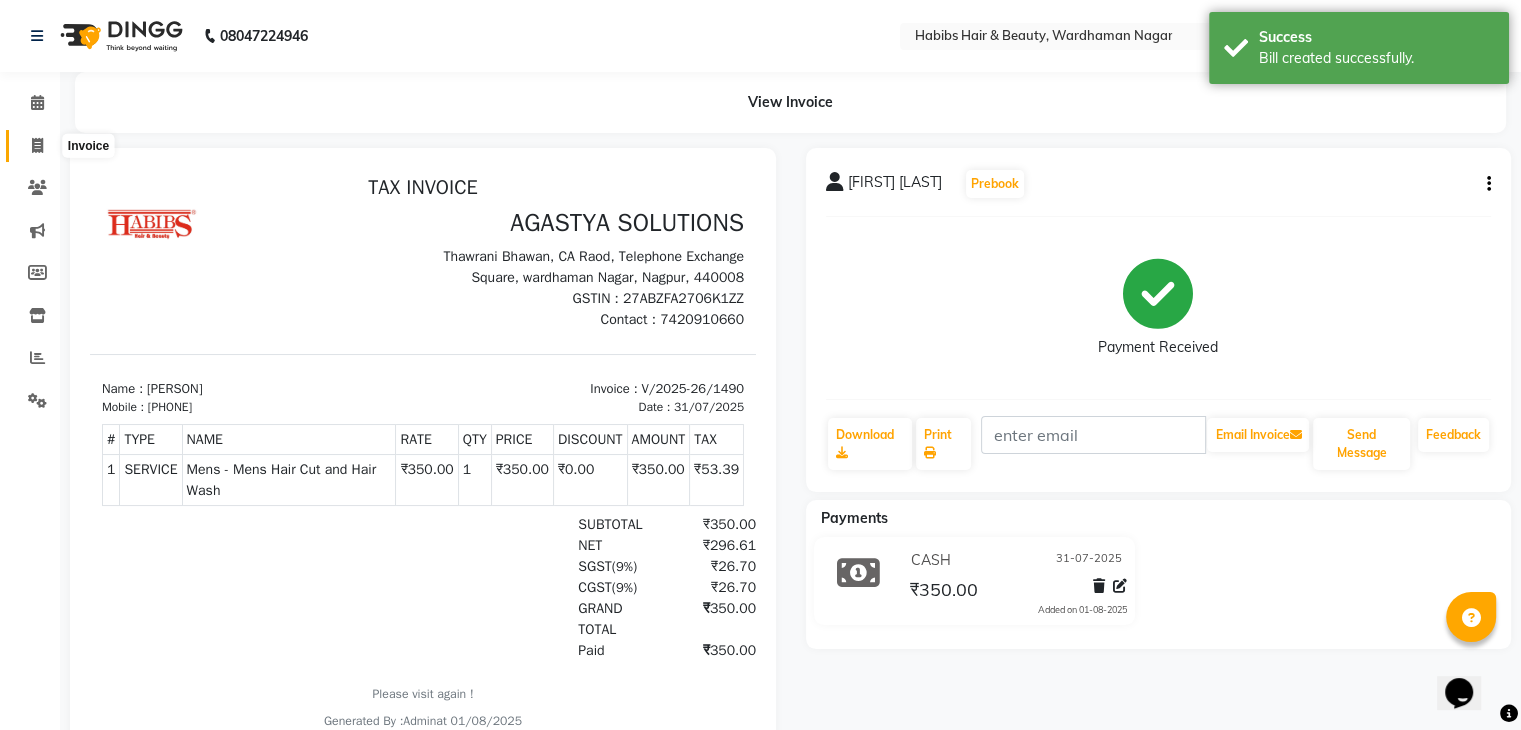 click 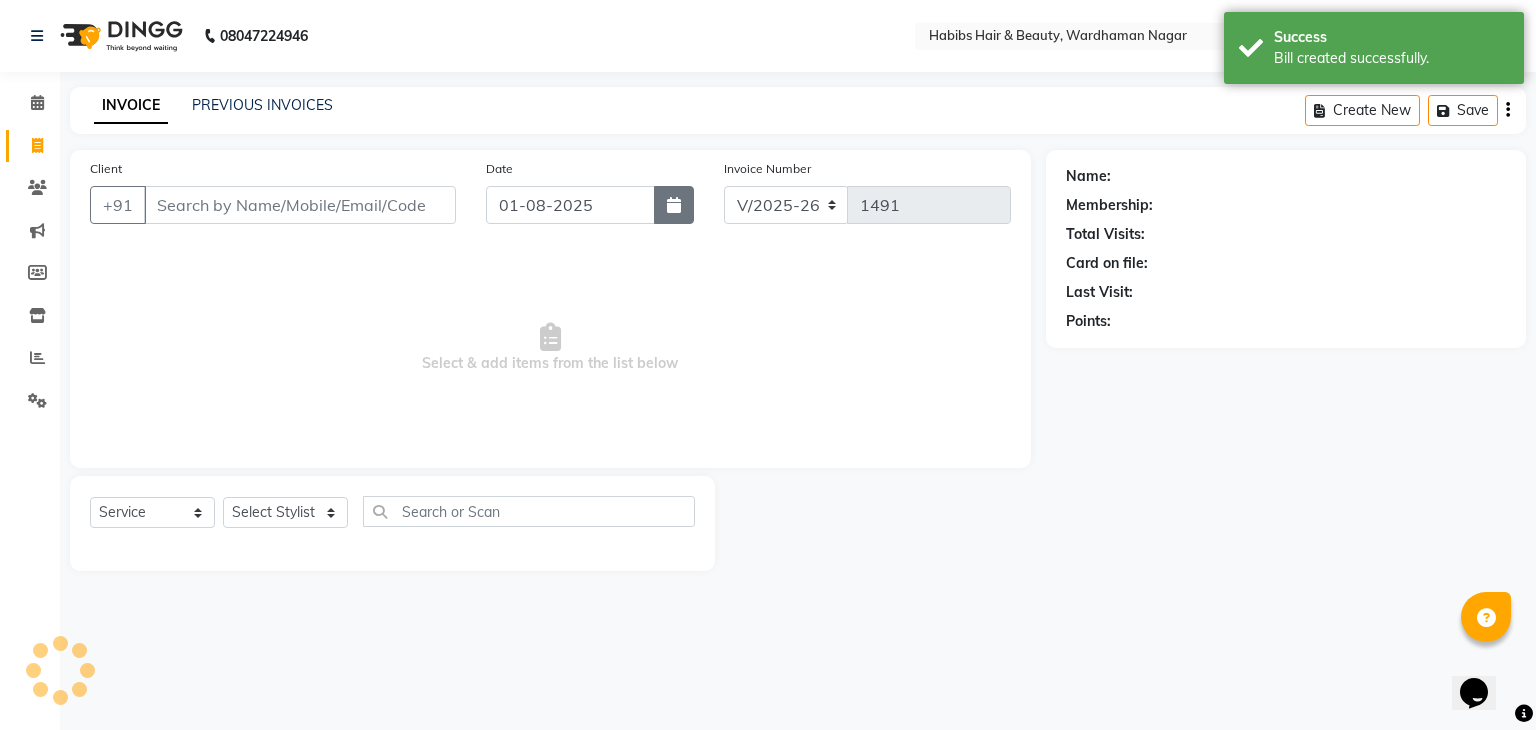 click 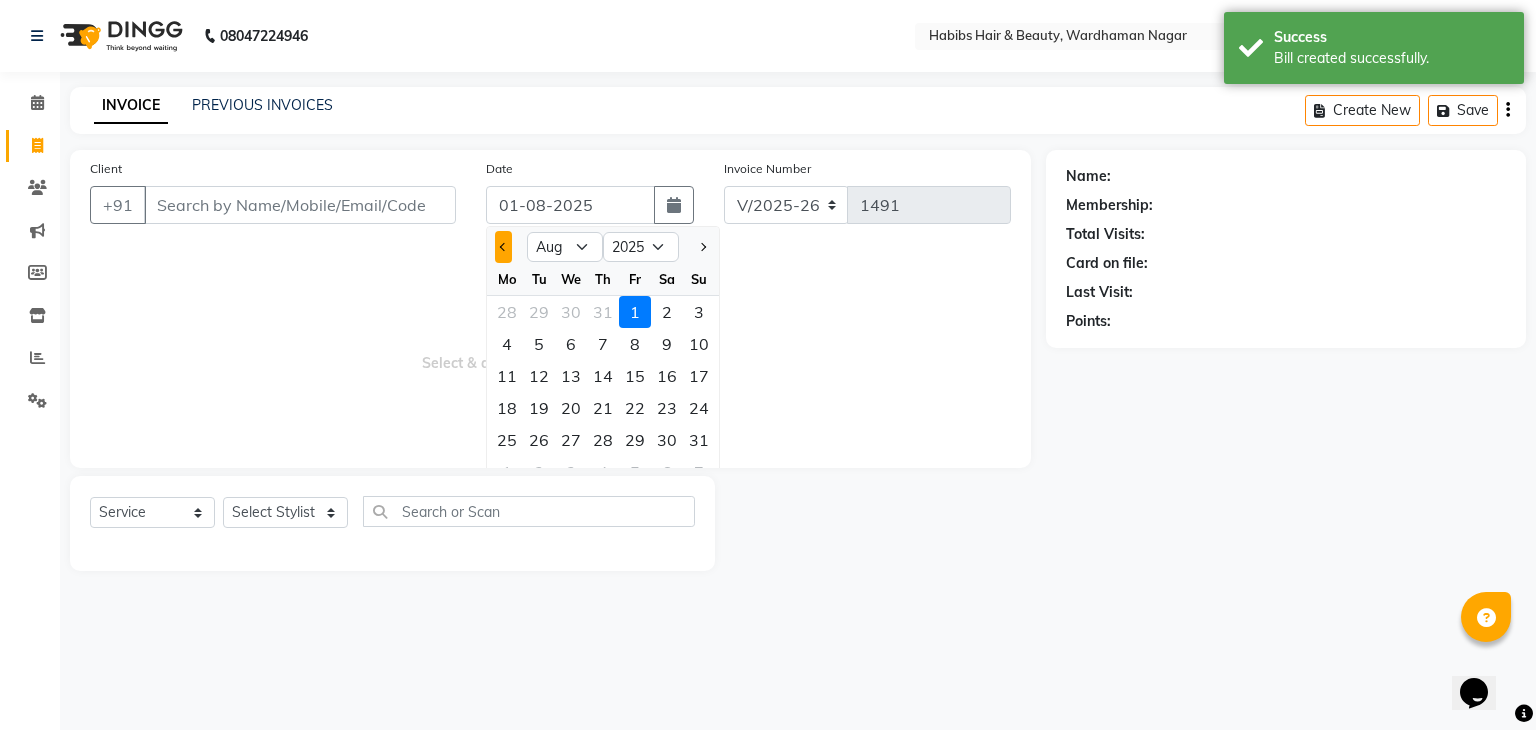 click 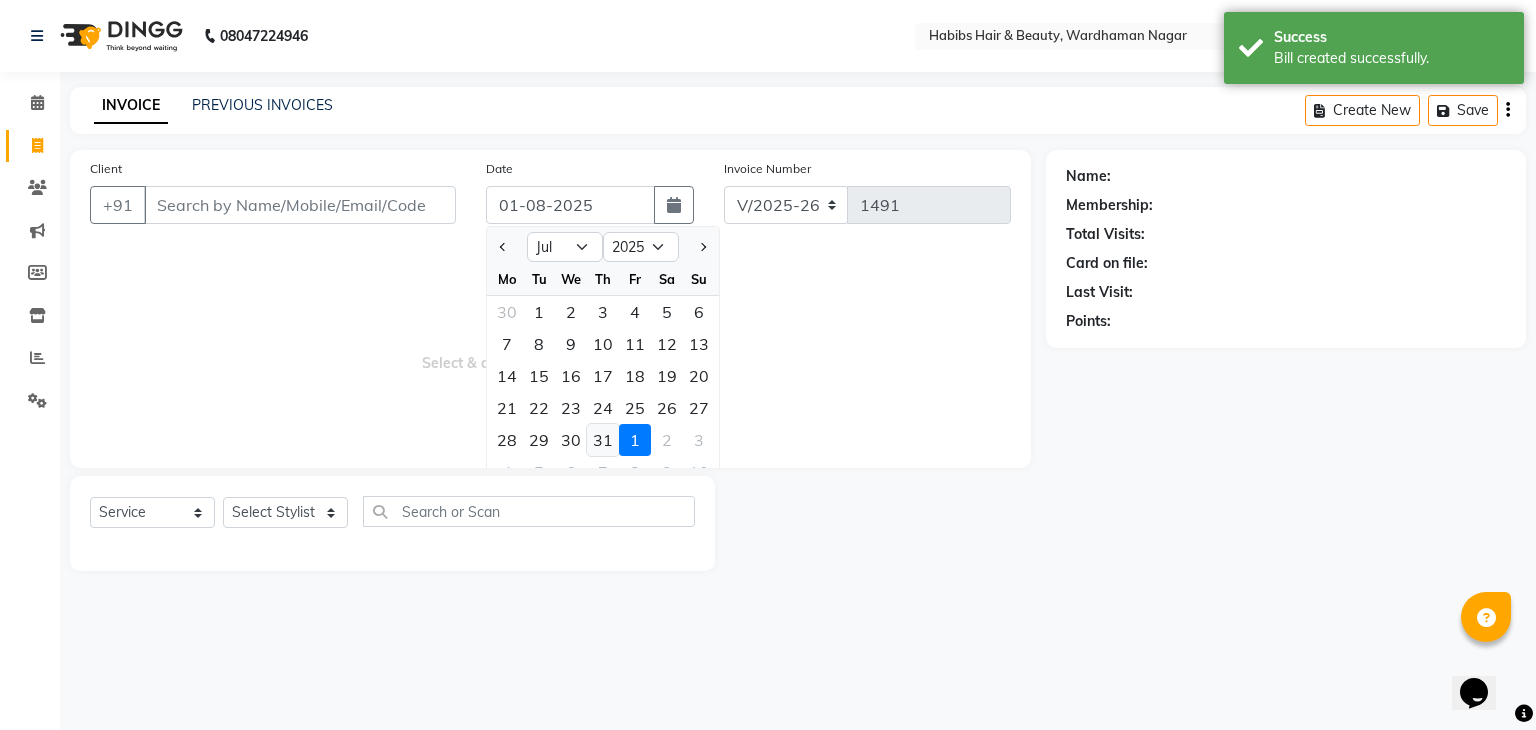 click on "31" 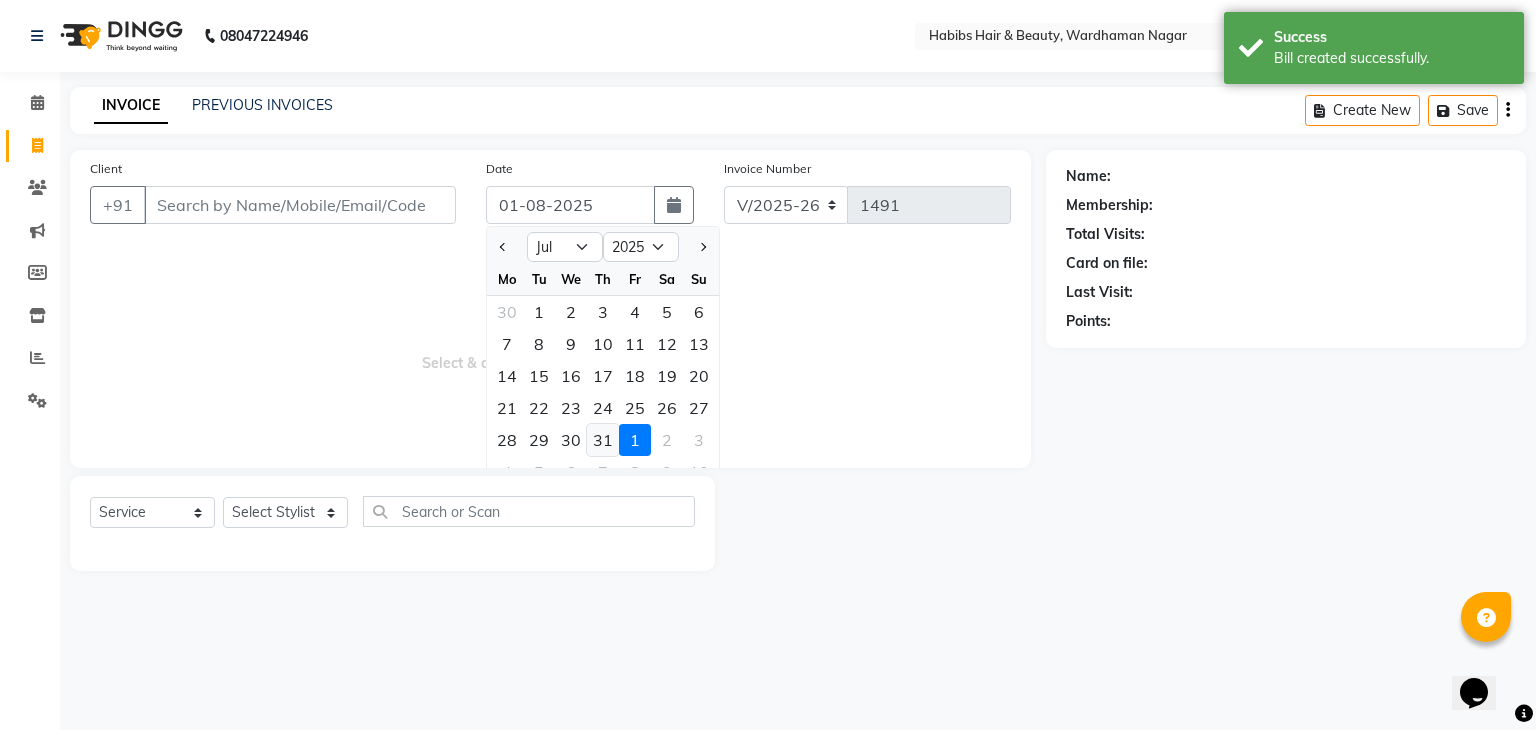 type on "31-07-2025" 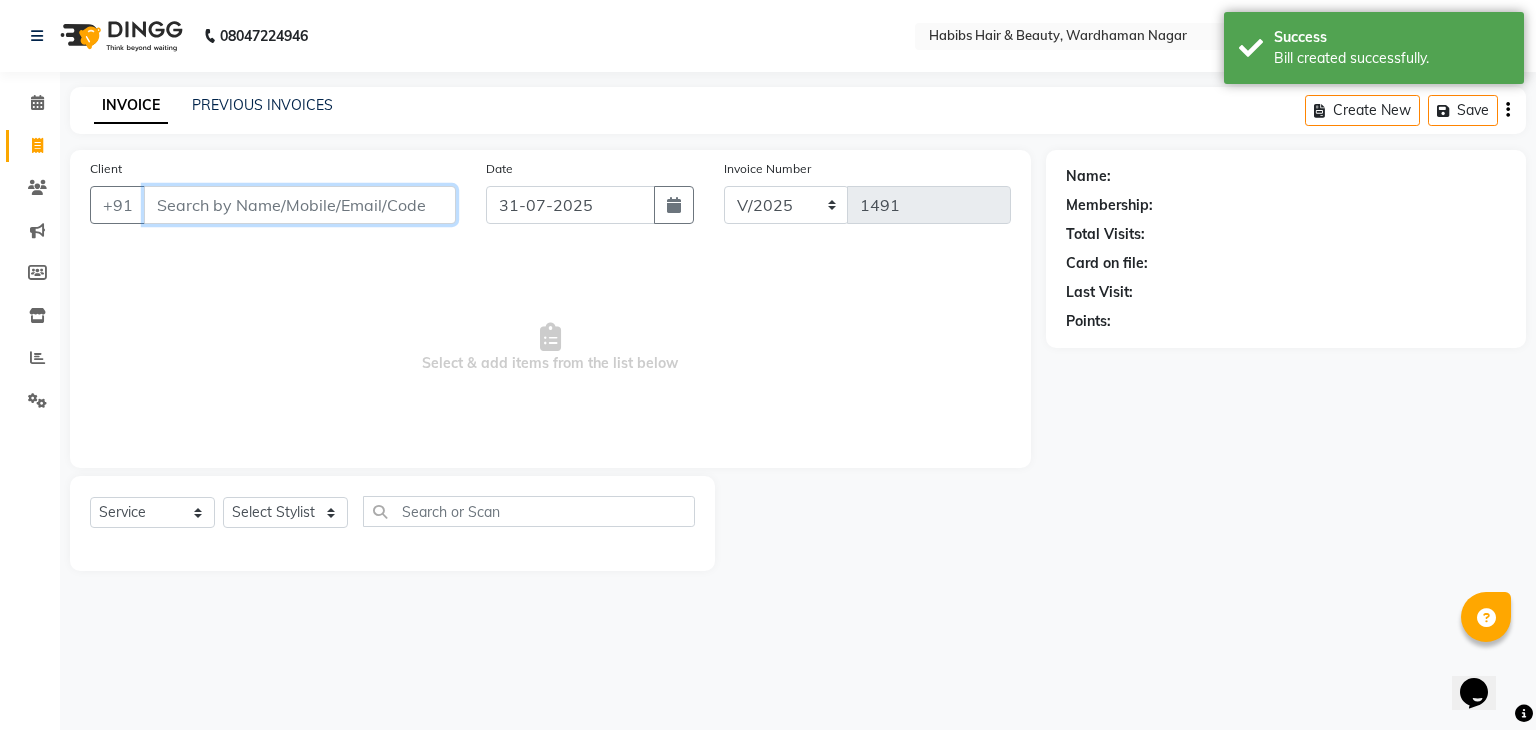 click on "Client" at bounding box center (300, 205) 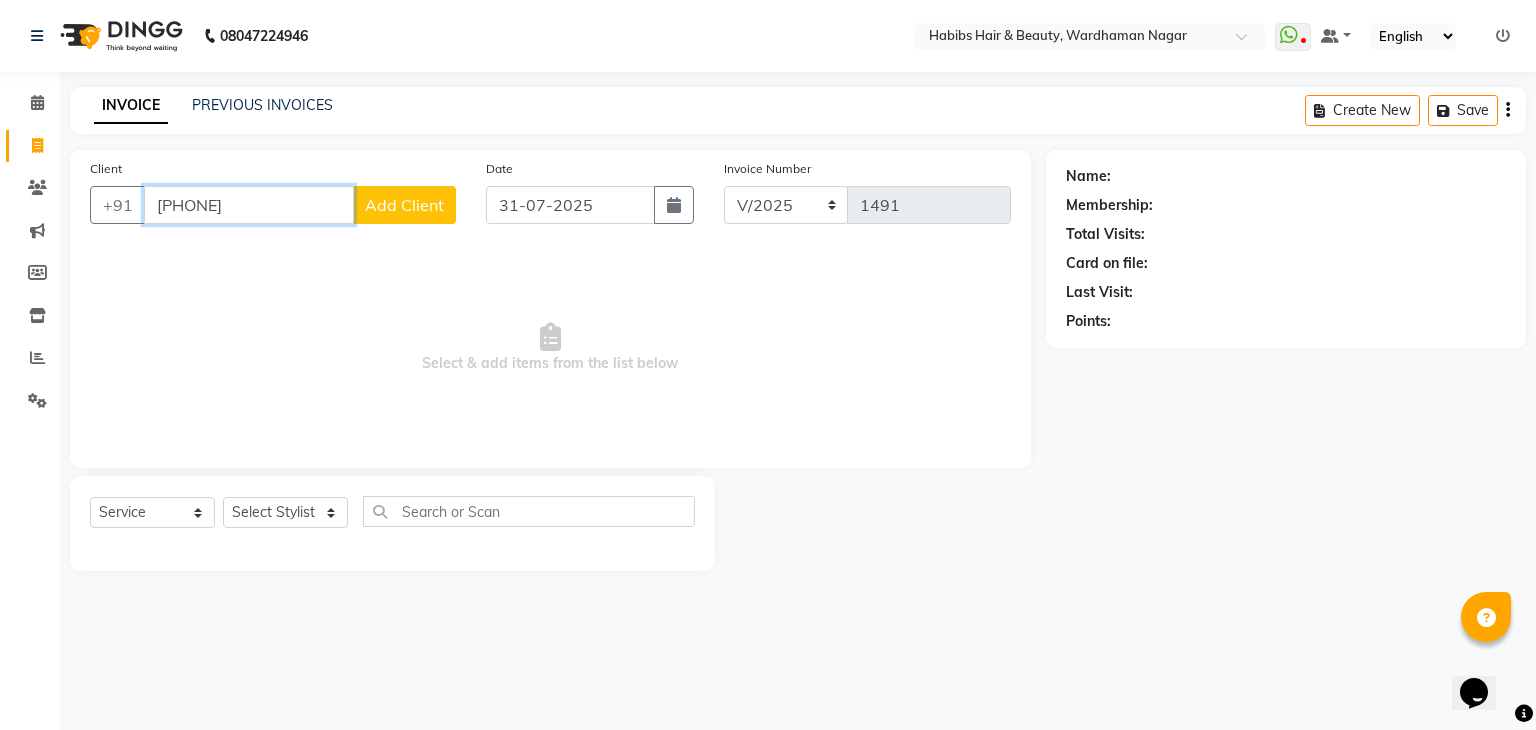 type on "[PHONE]" 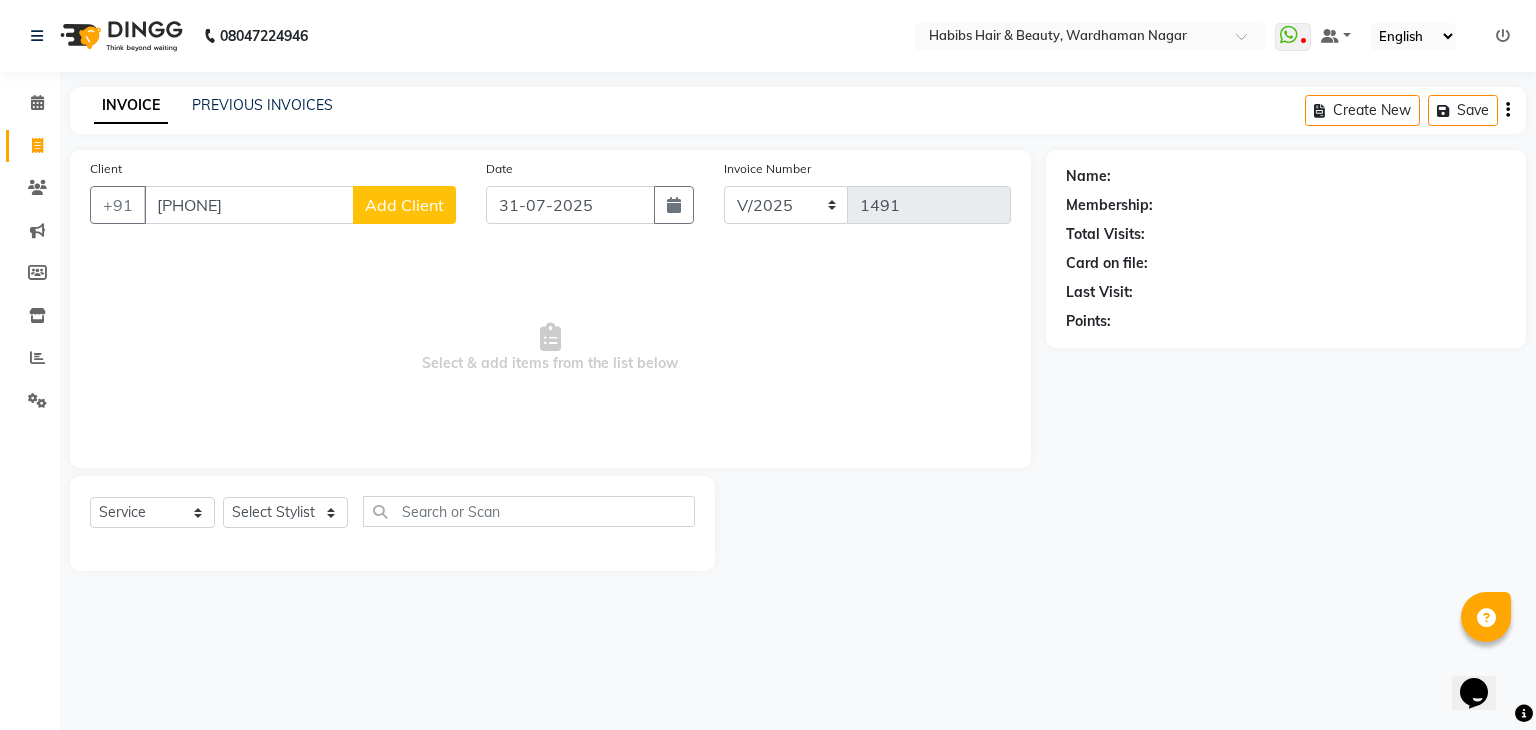 click on "Add Client" 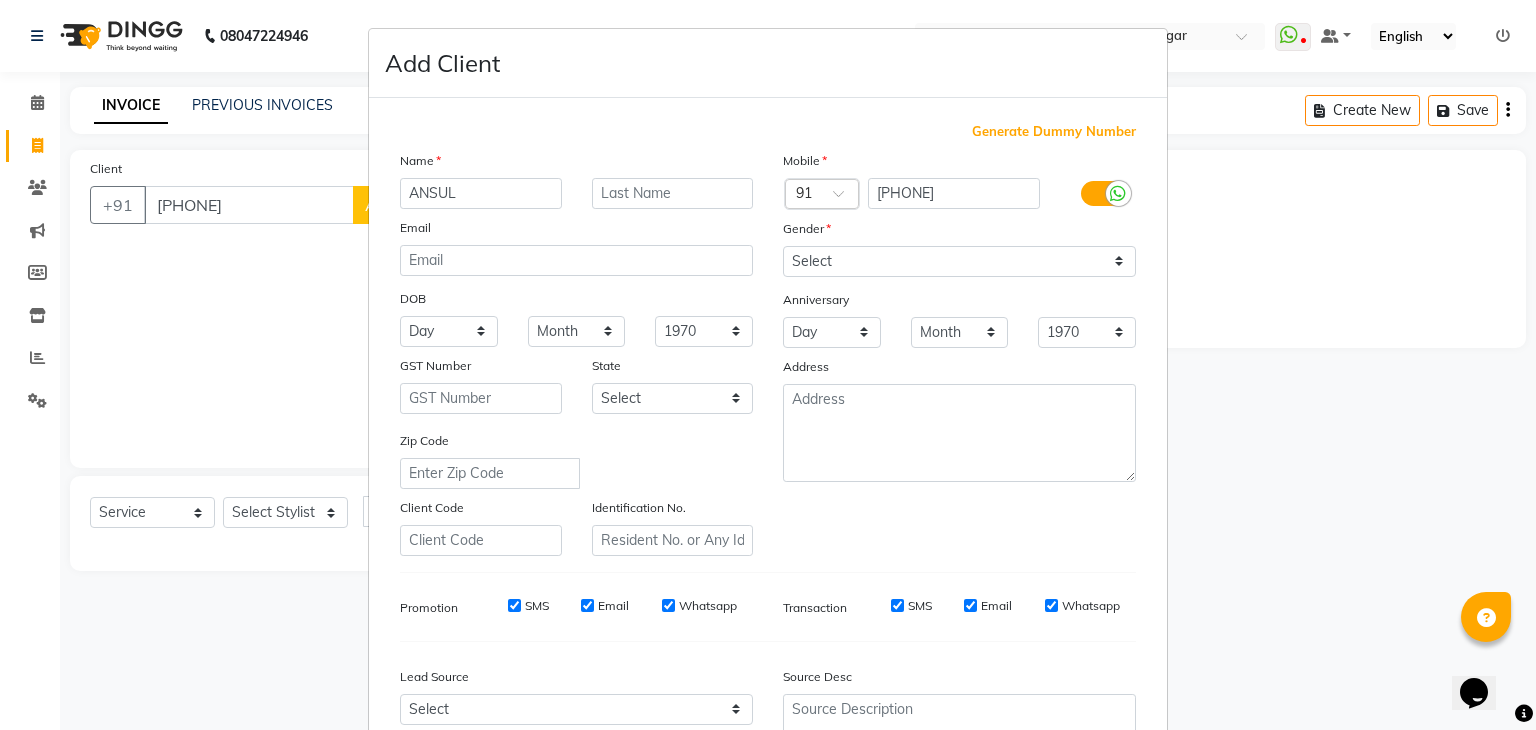 type on "ANSUL" 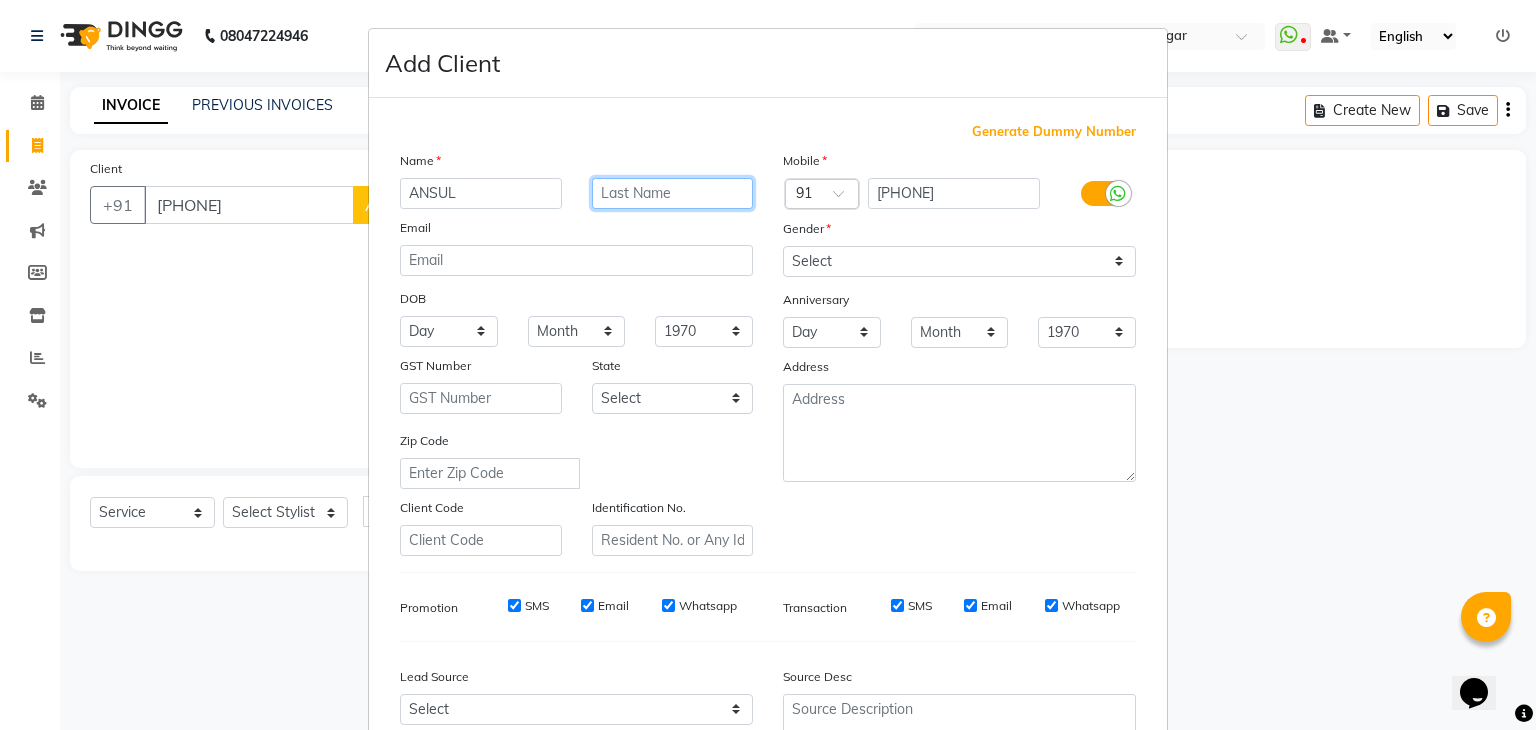 click at bounding box center [673, 193] 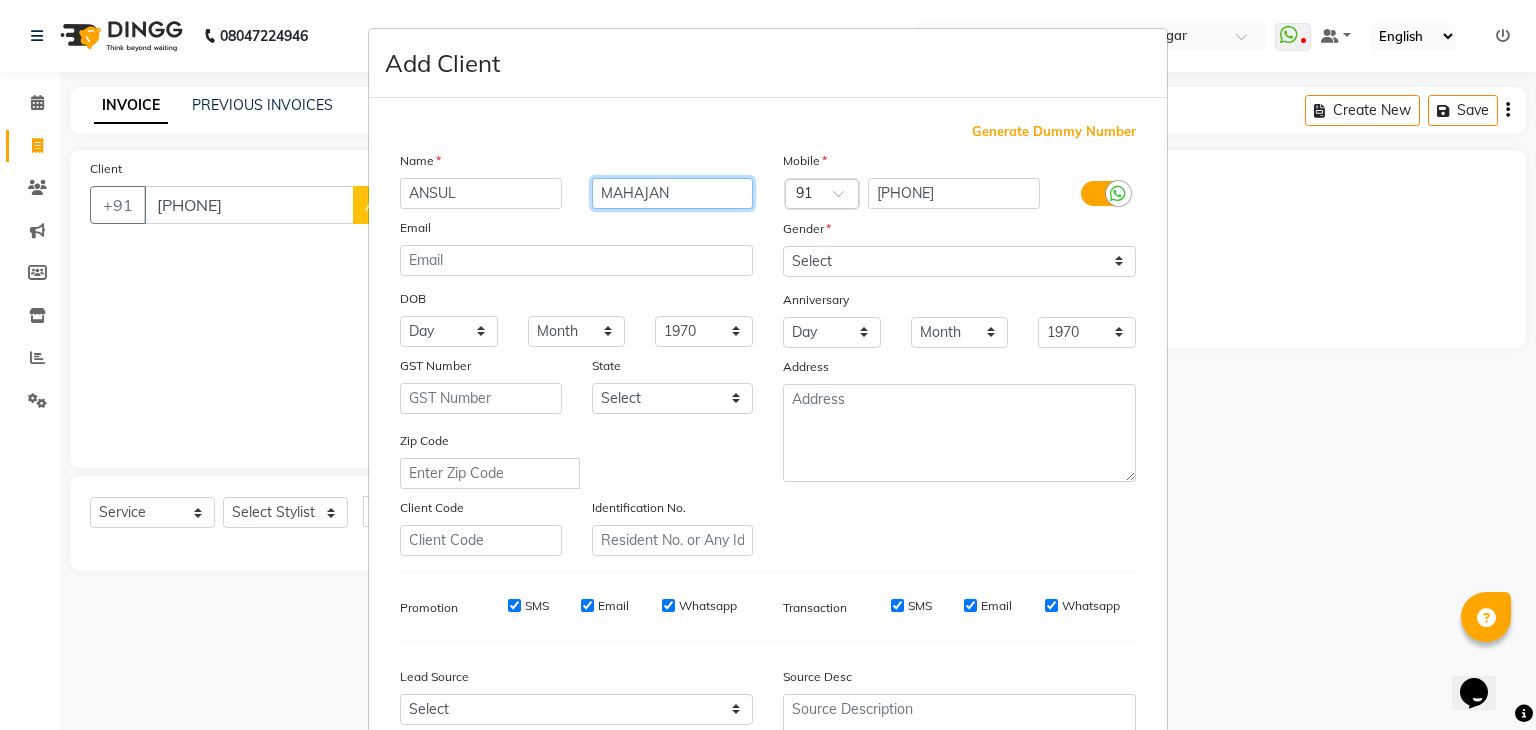 type on "MAHAJAN" 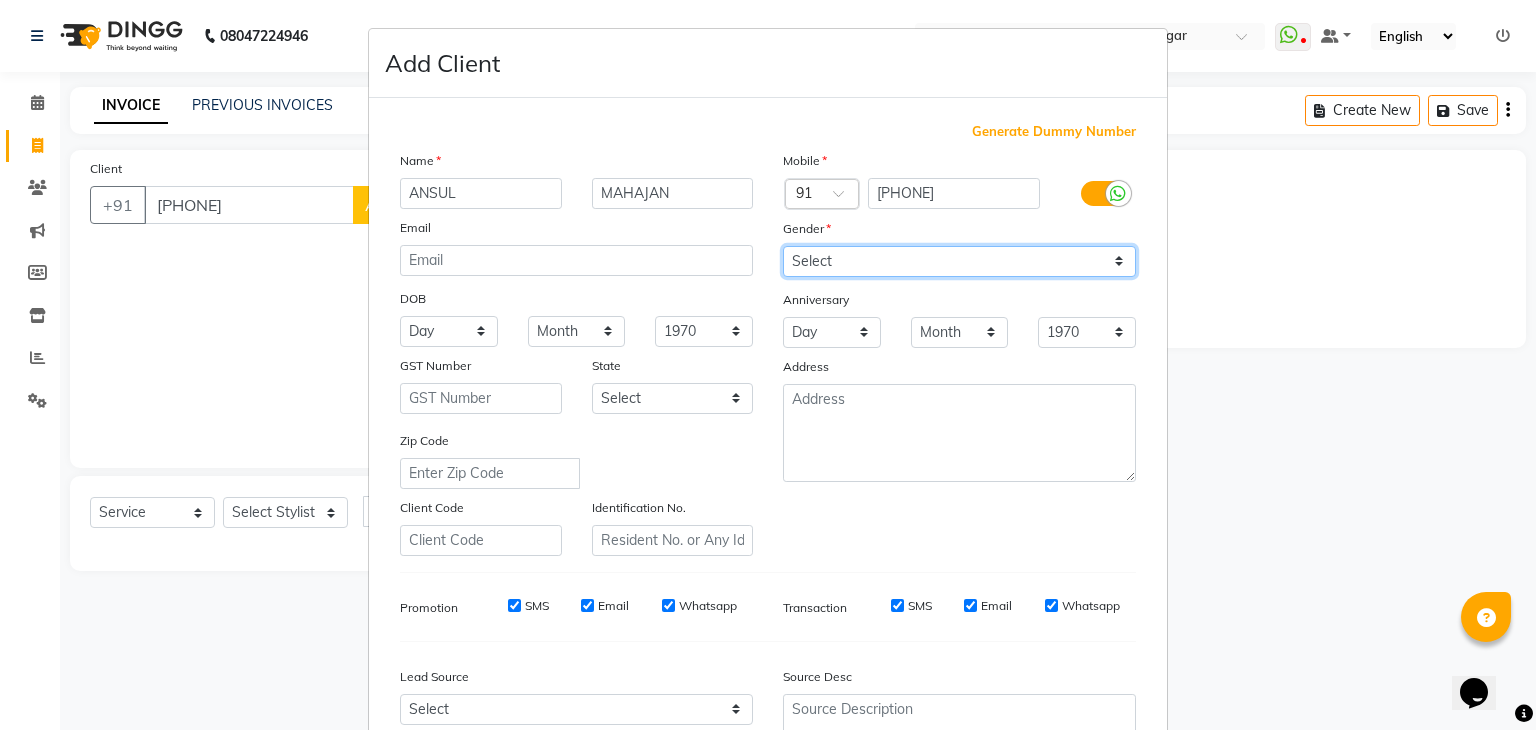 click on "Select Male Female Other Prefer Not To Say" at bounding box center [959, 261] 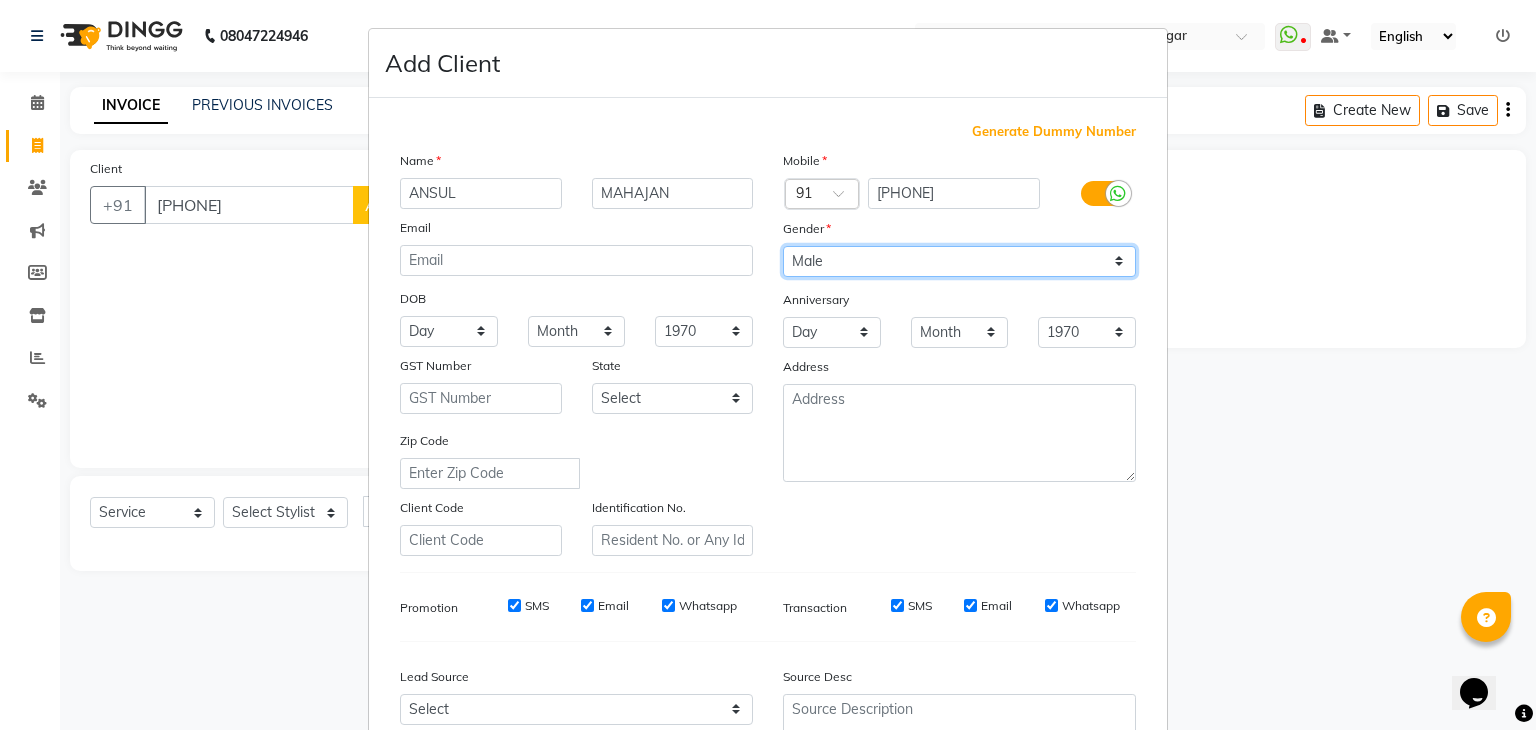 click on "Select Male Female Other Prefer Not To Say" at bounding box center [959, 261] 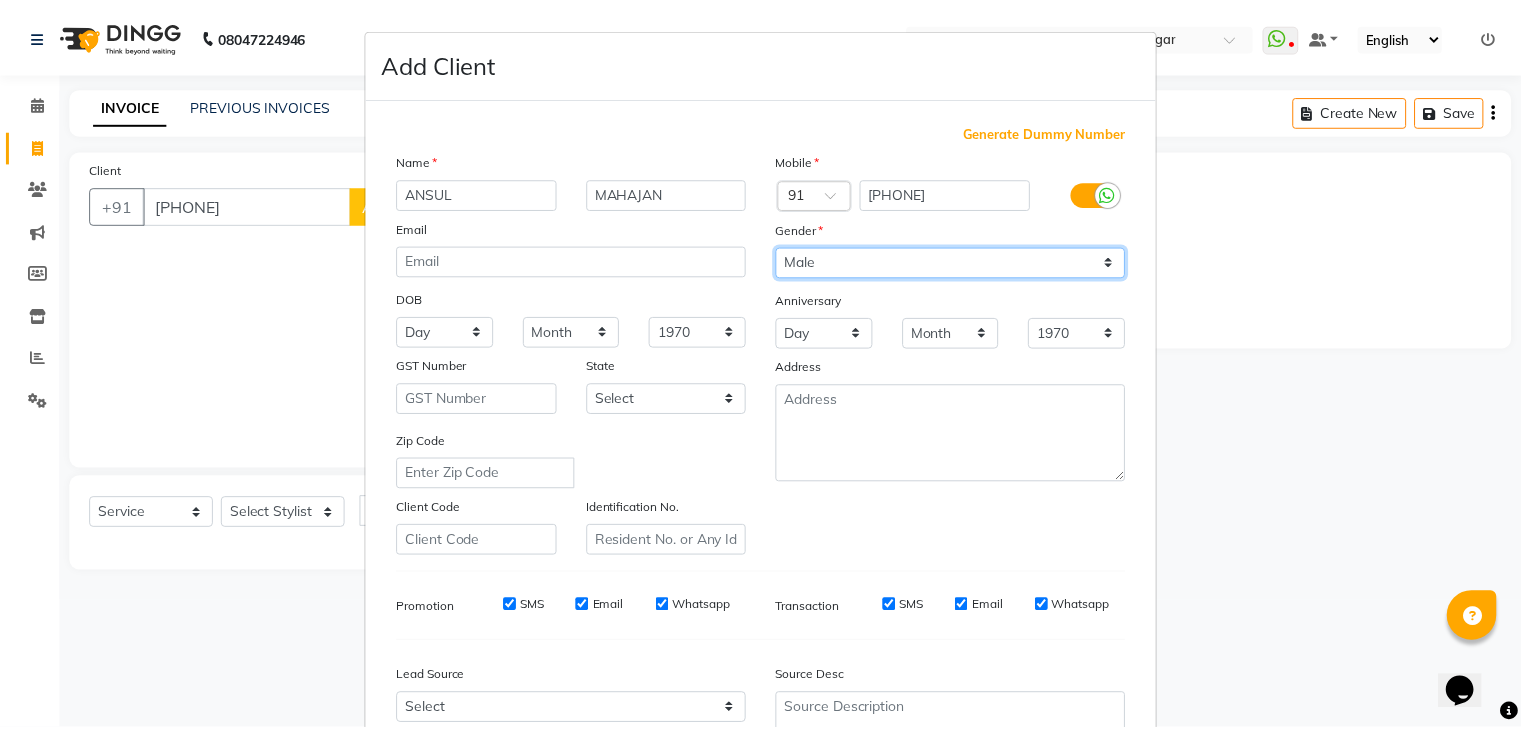 scroll, scrollTop: 203, scrollLeft: 0, axis: vertical 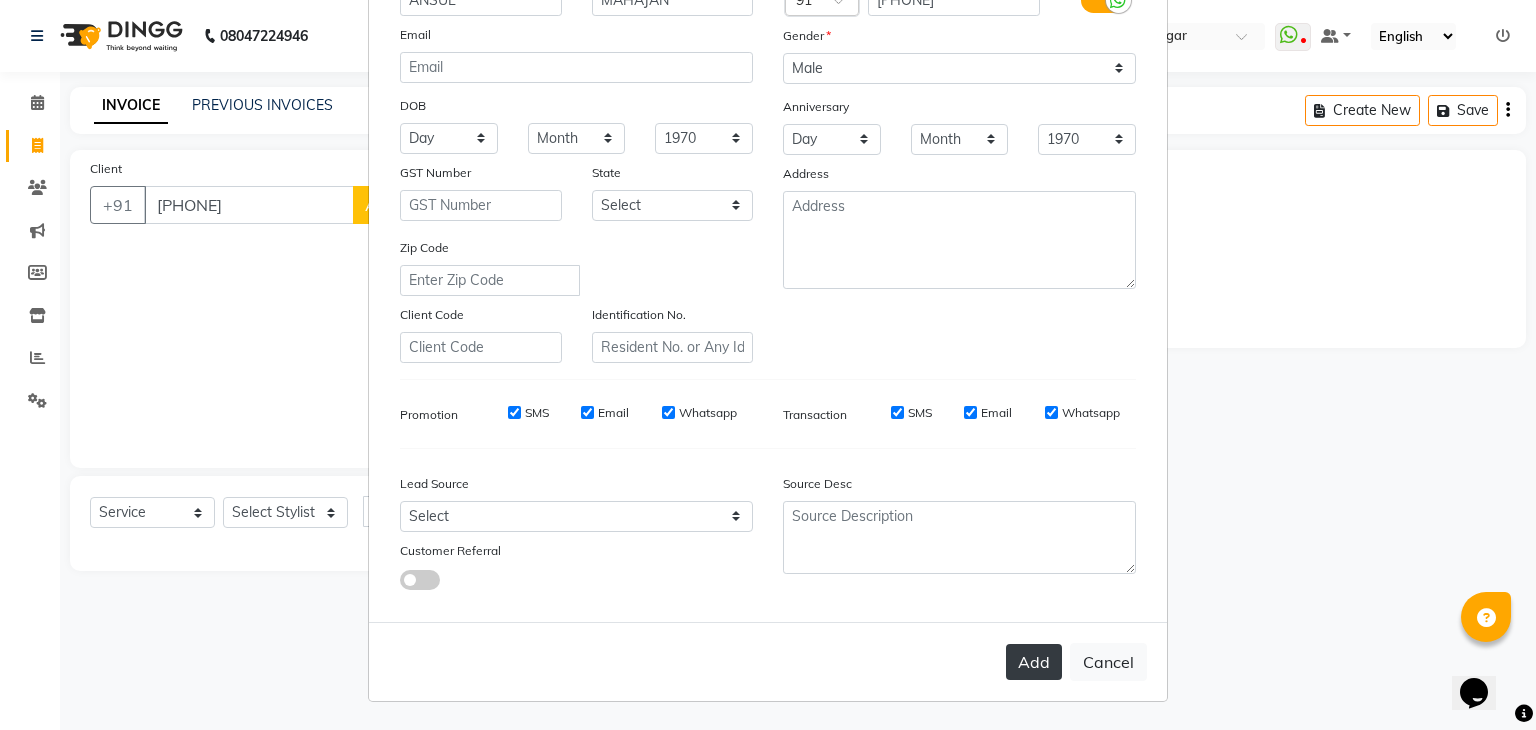 click on "Add" at bounding box center [1034, 662] 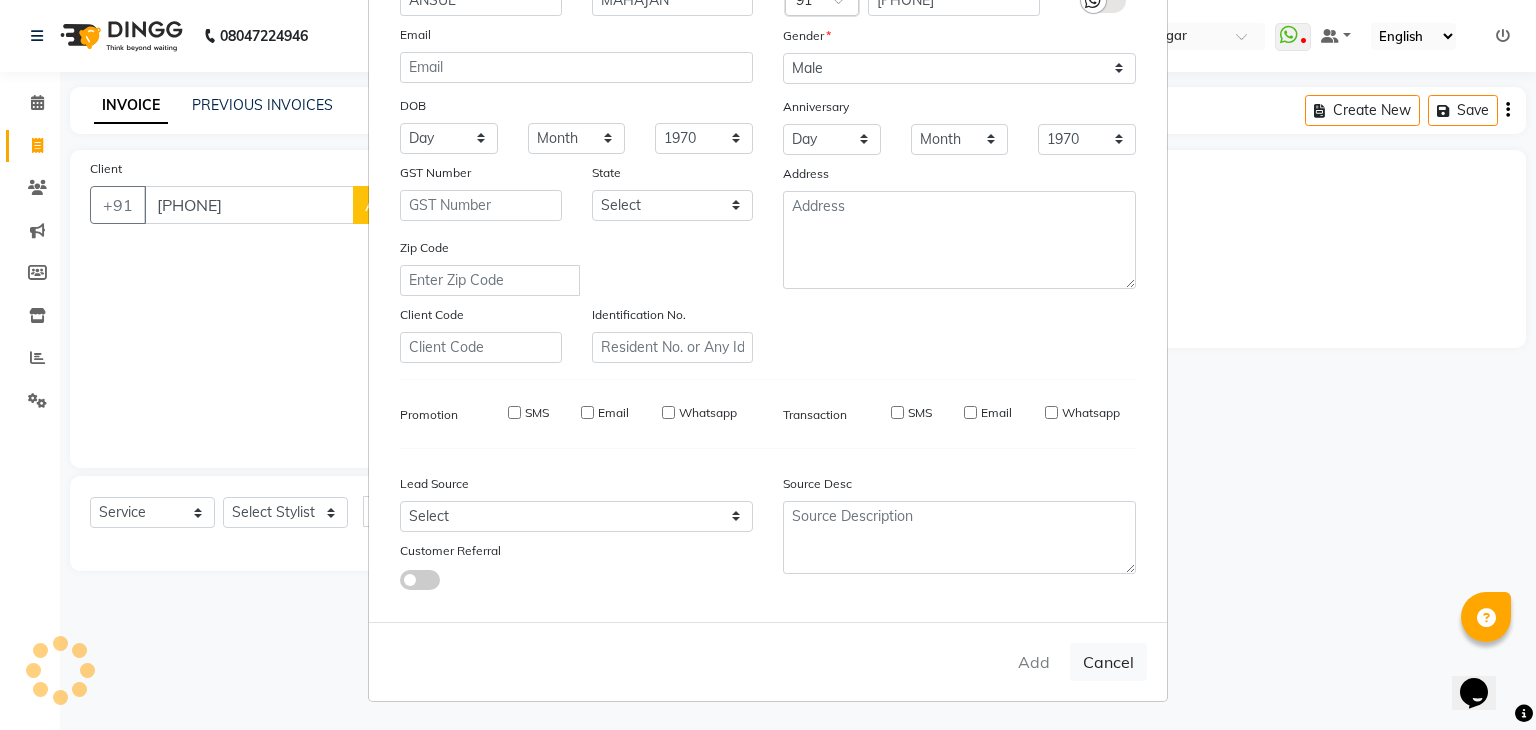 type 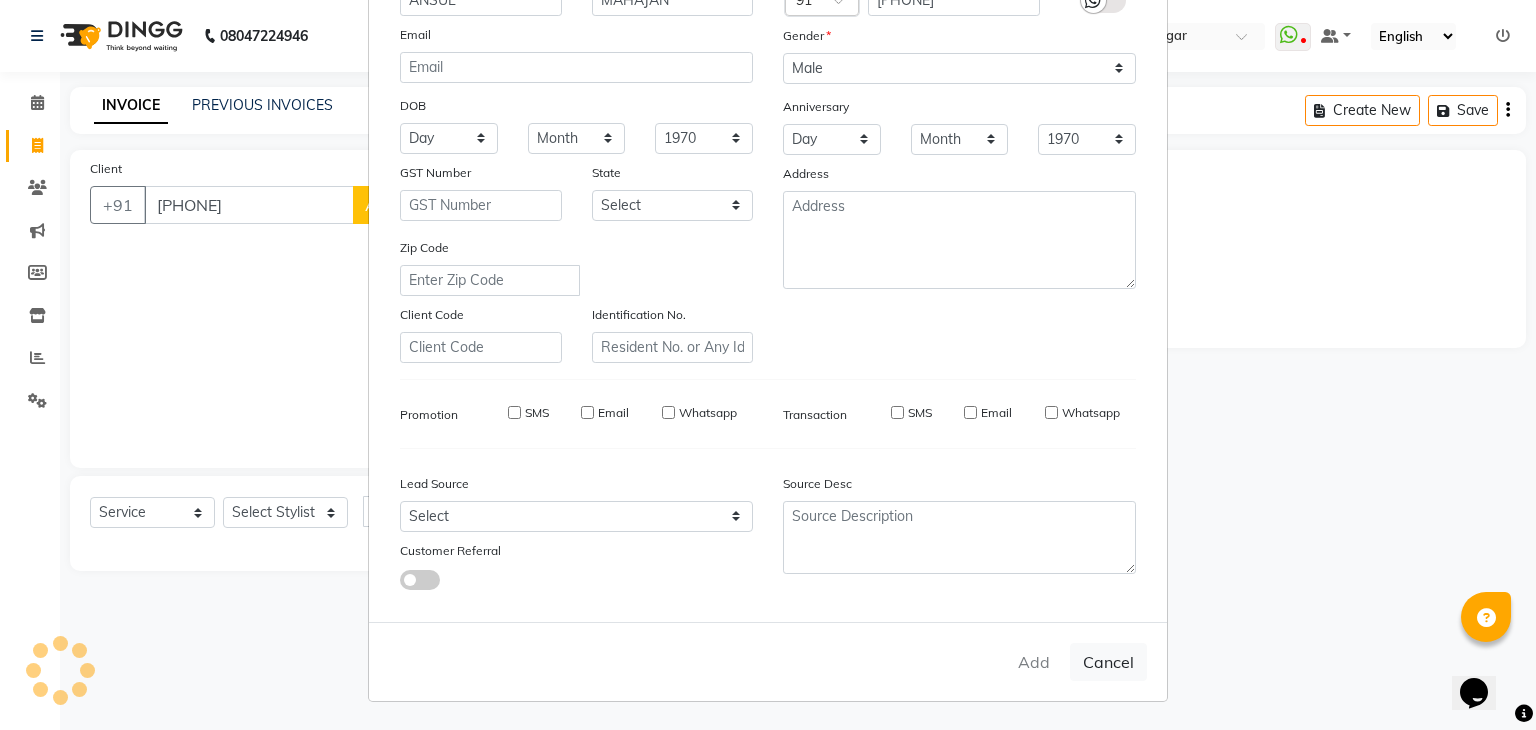 type 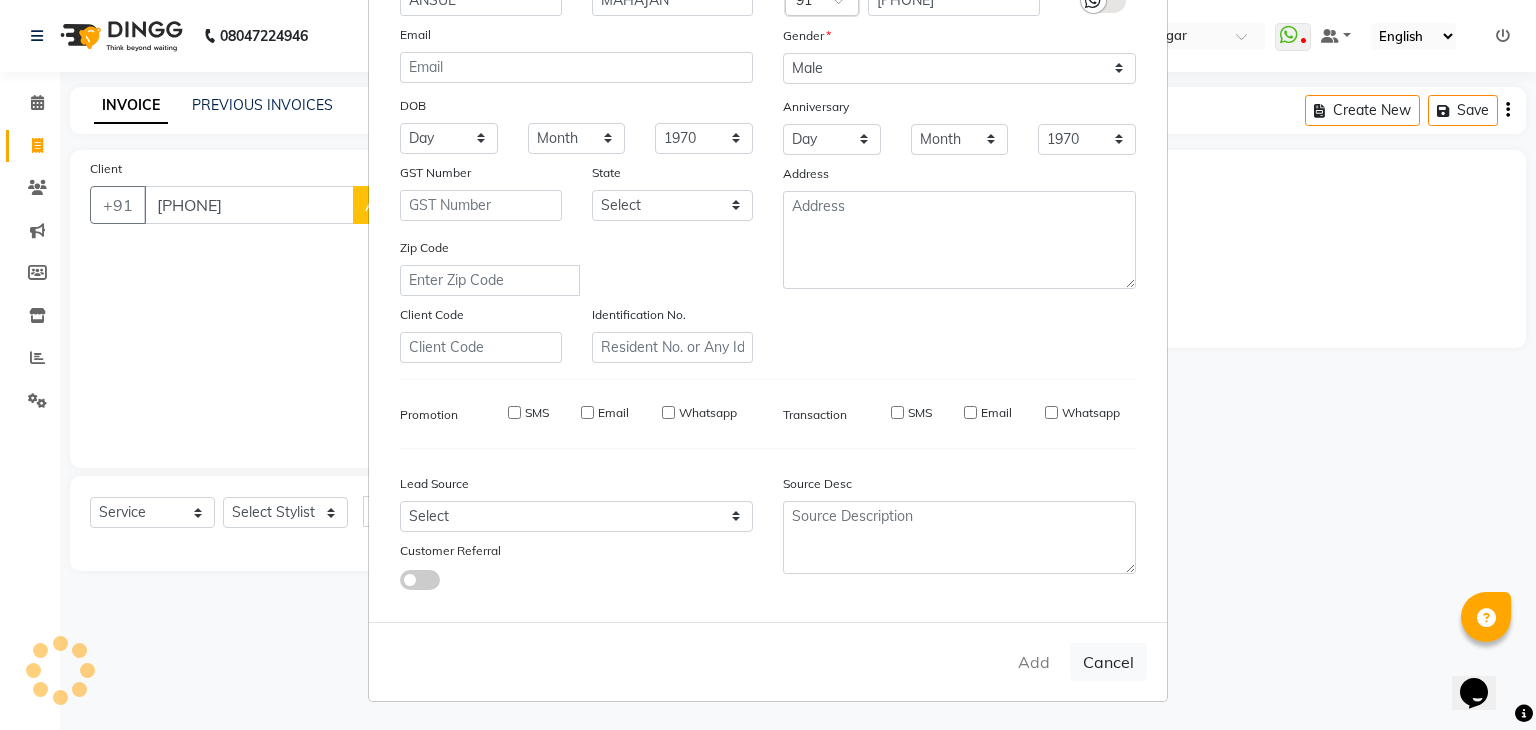 select 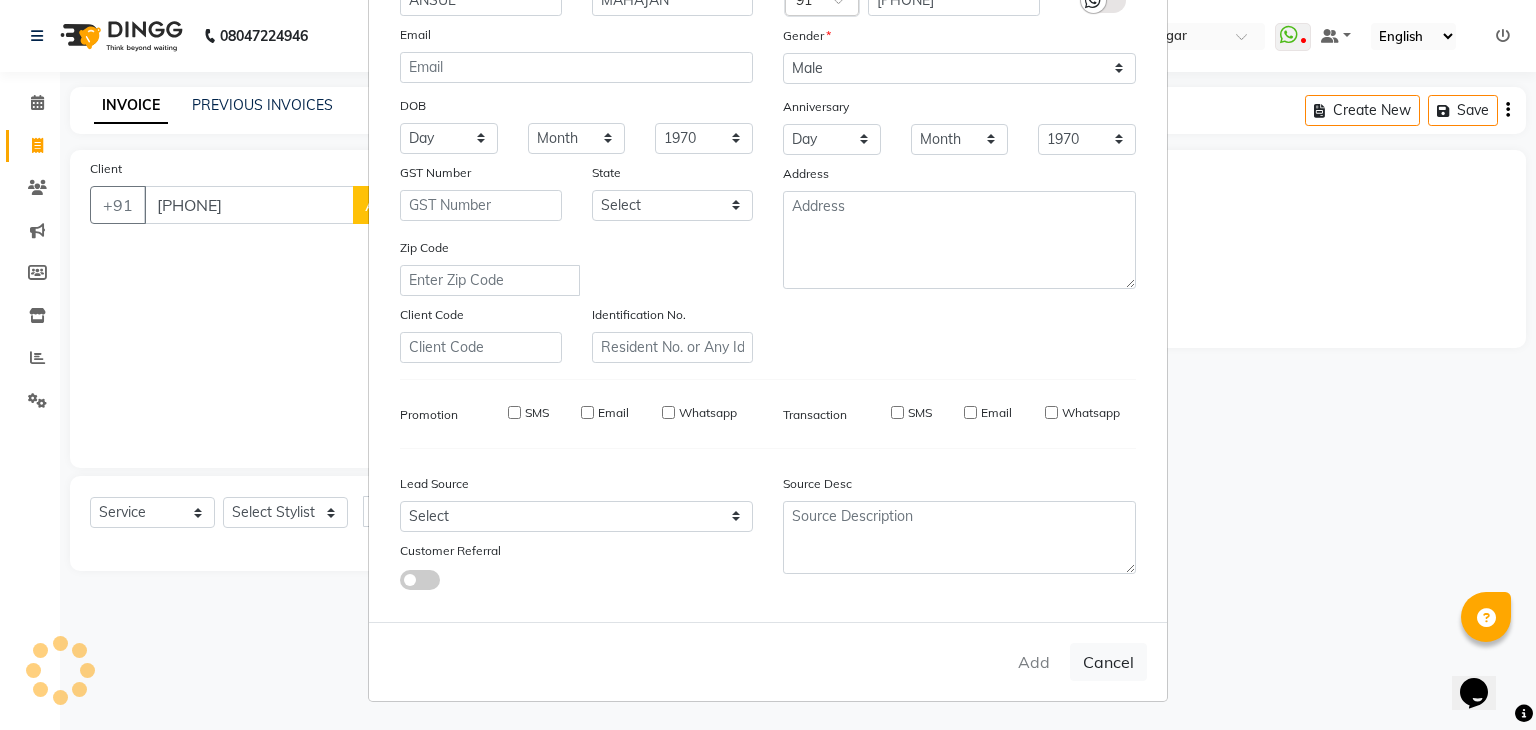 type 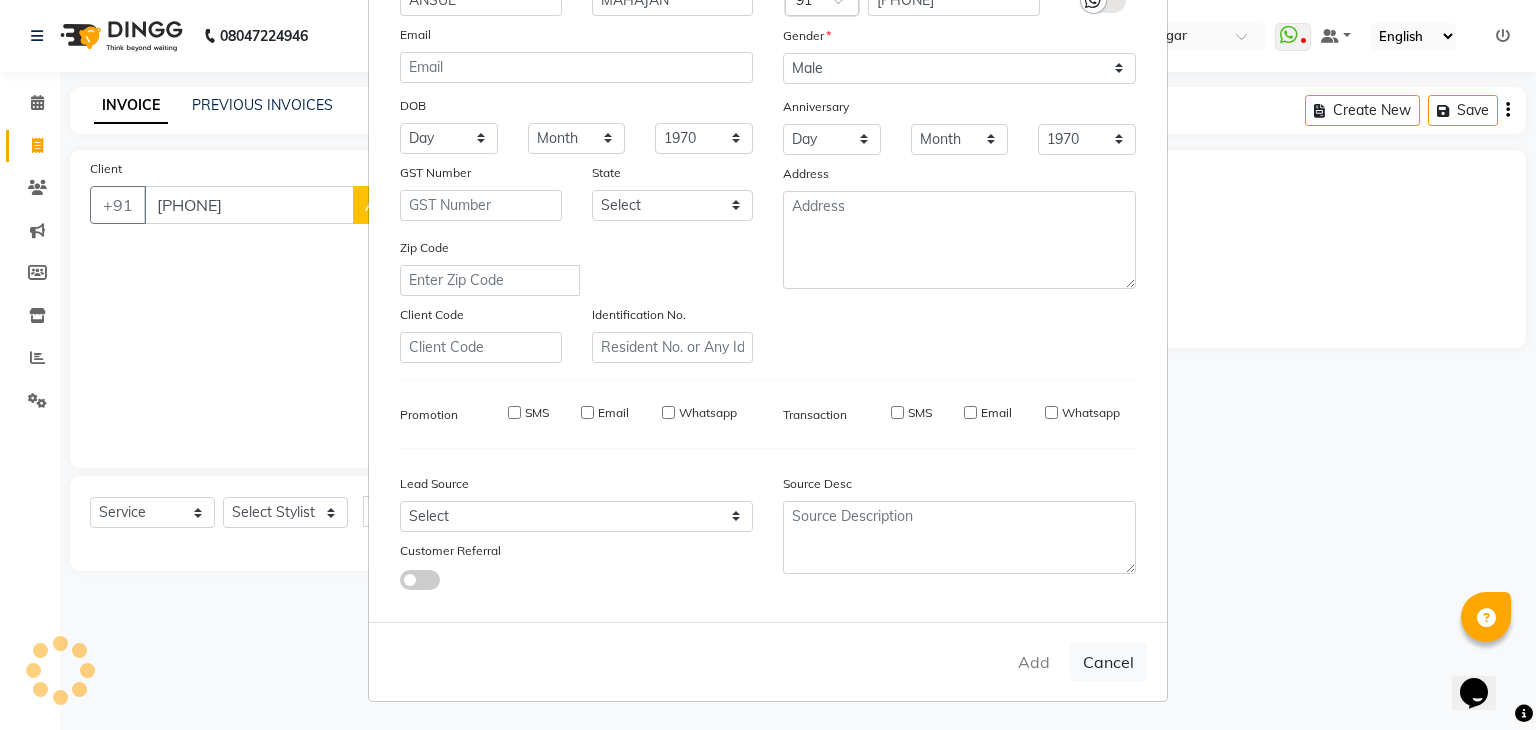 select 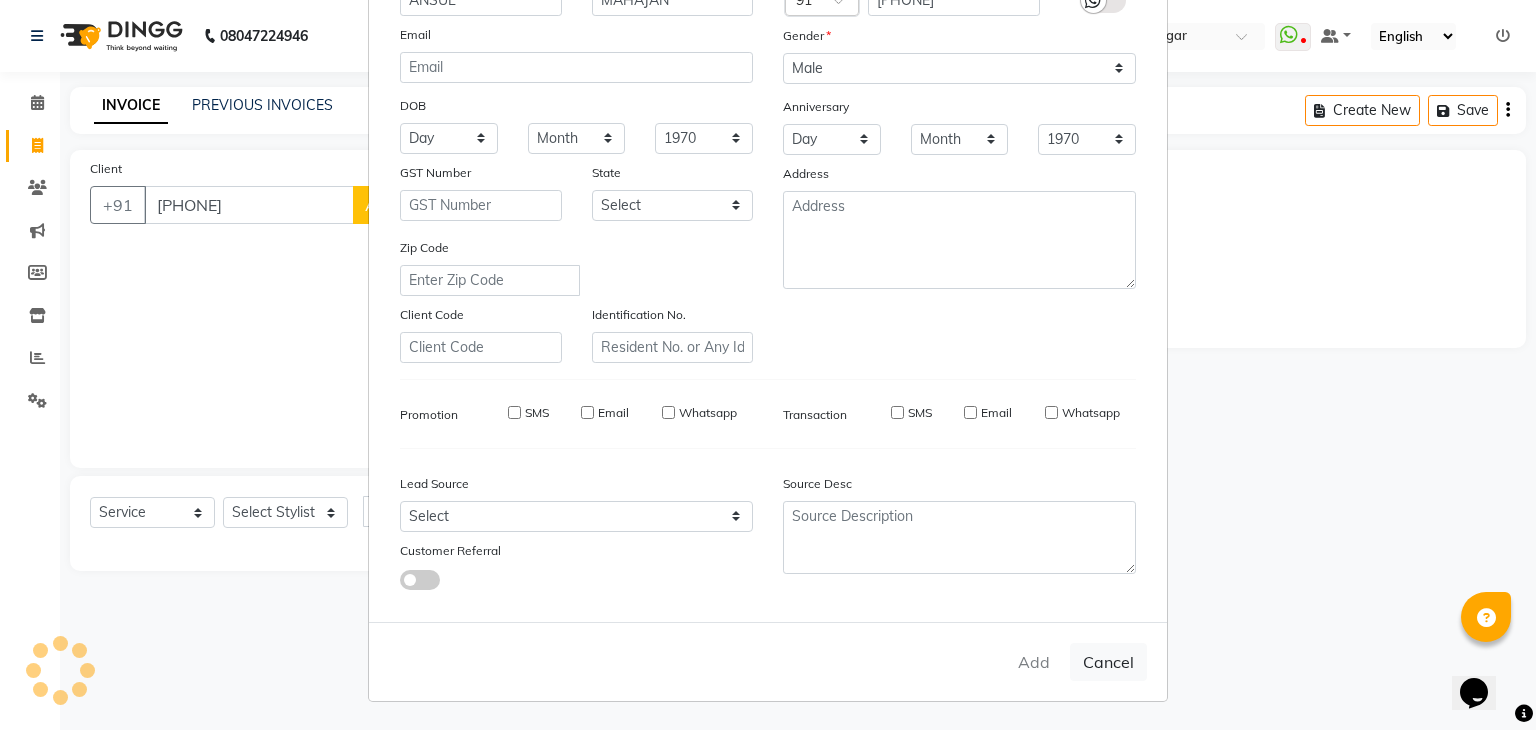 select 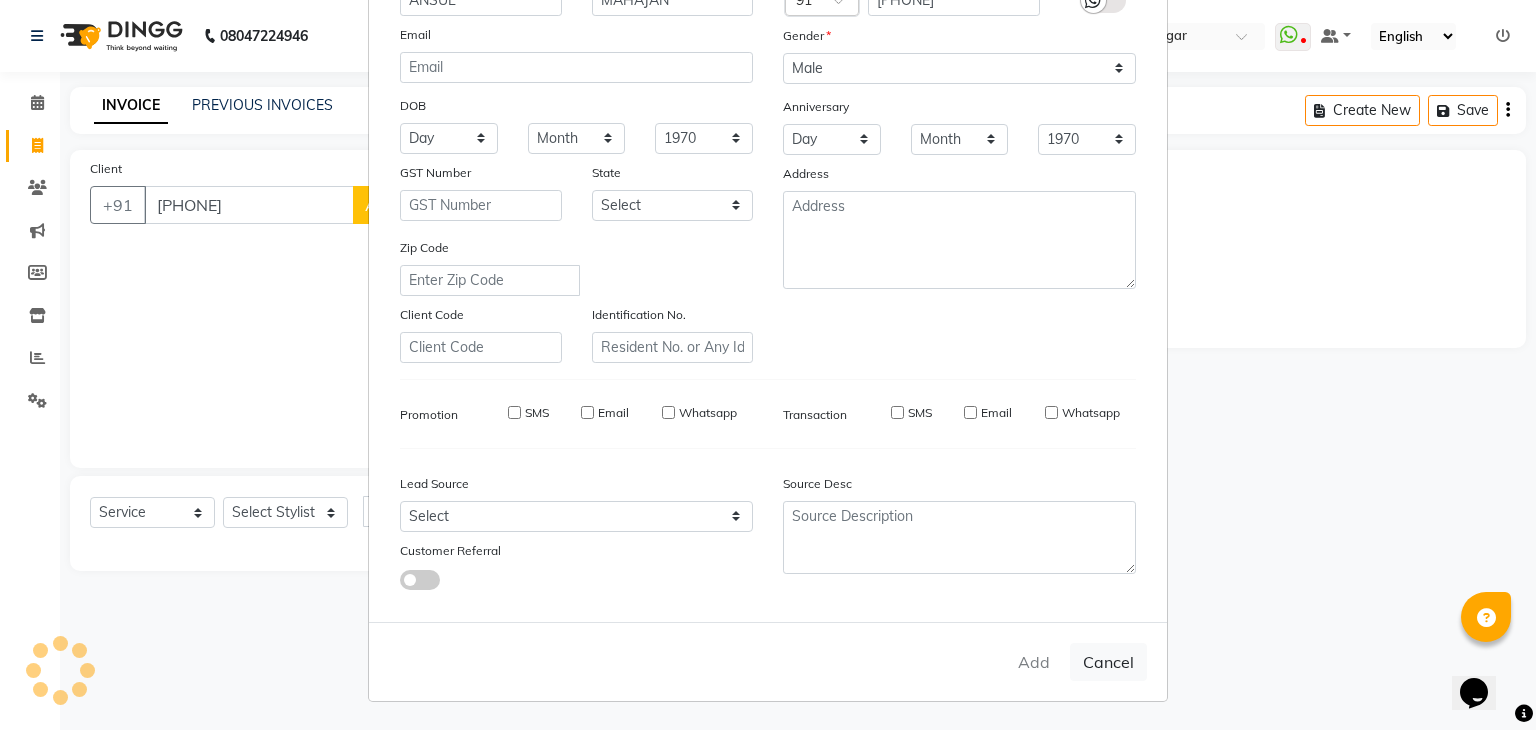 select 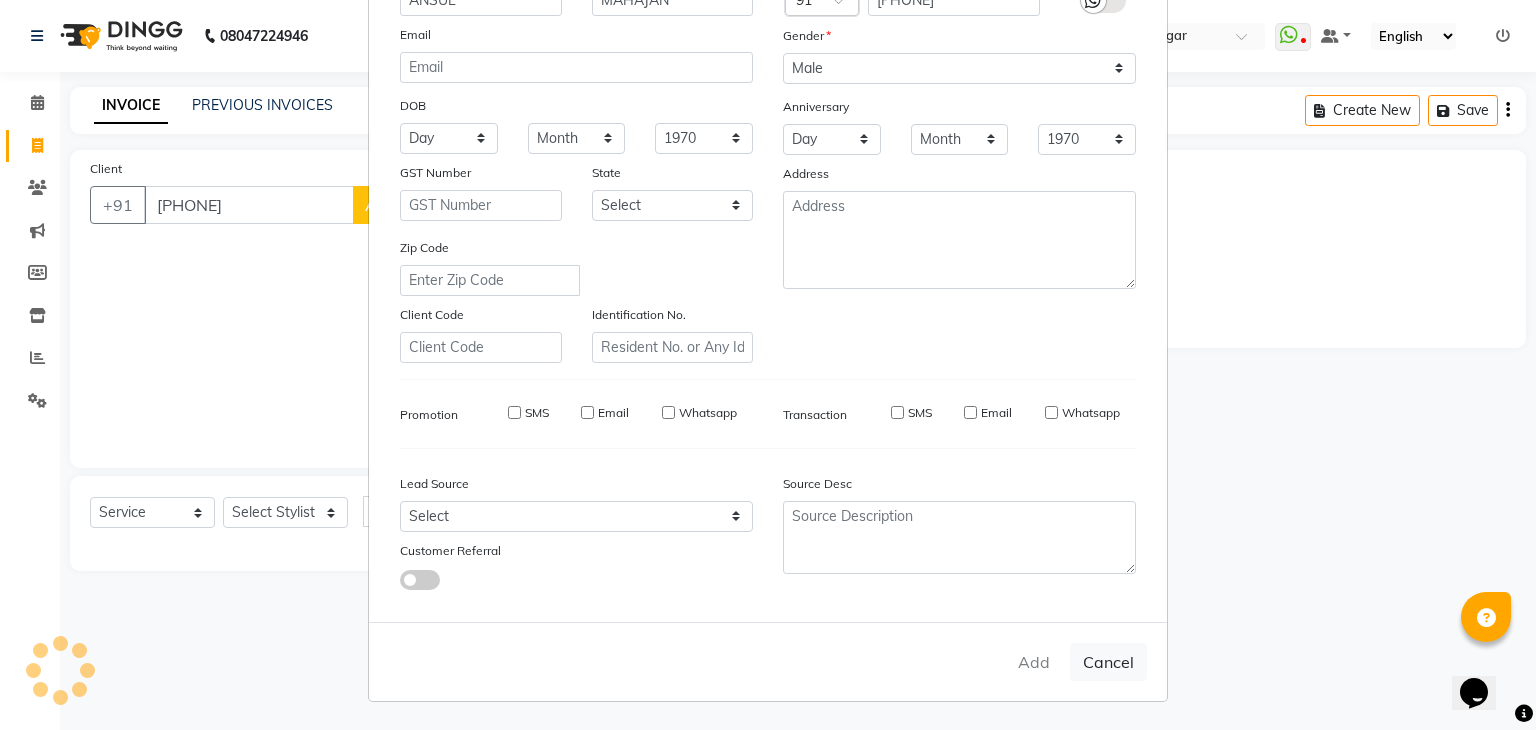 checkbox on "false" 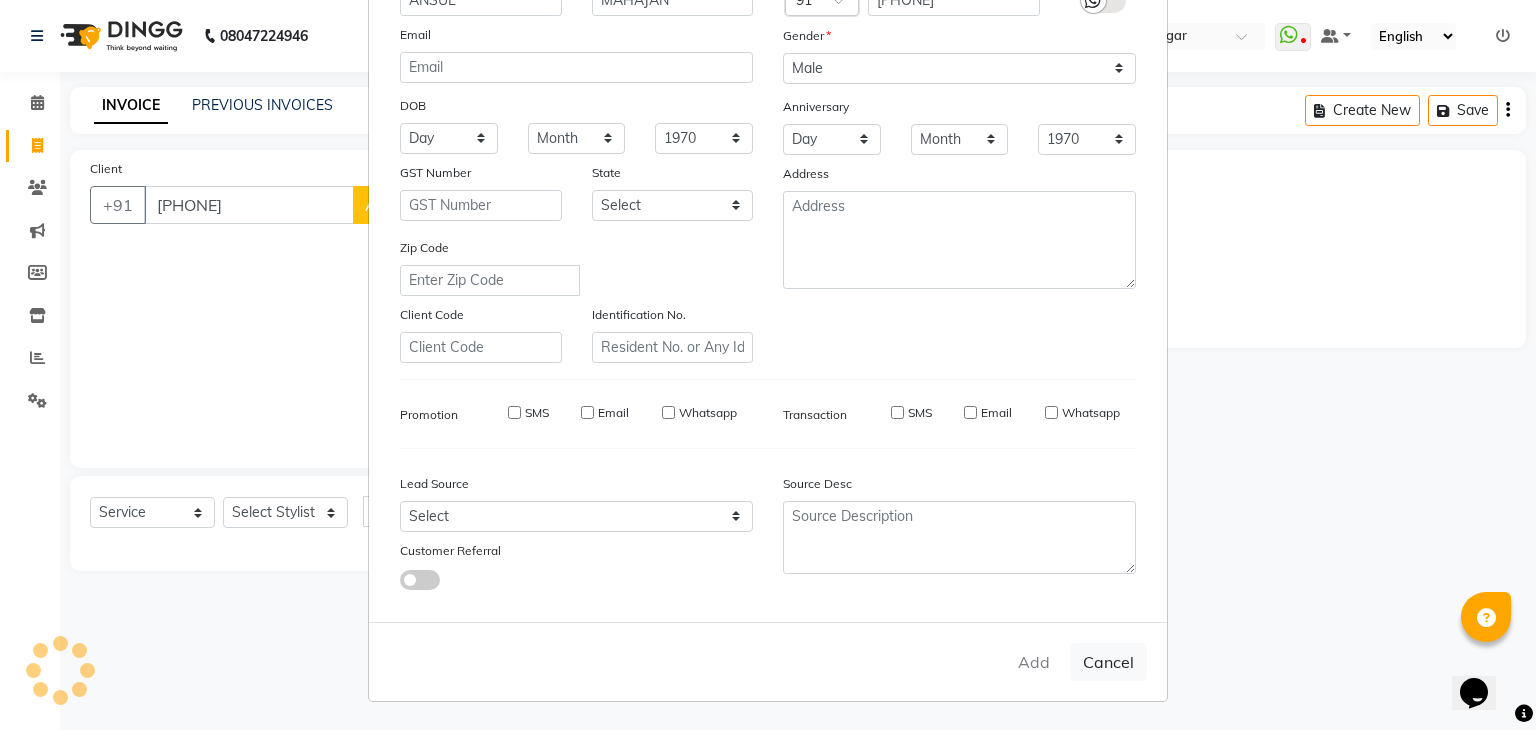 checkbox on "false" 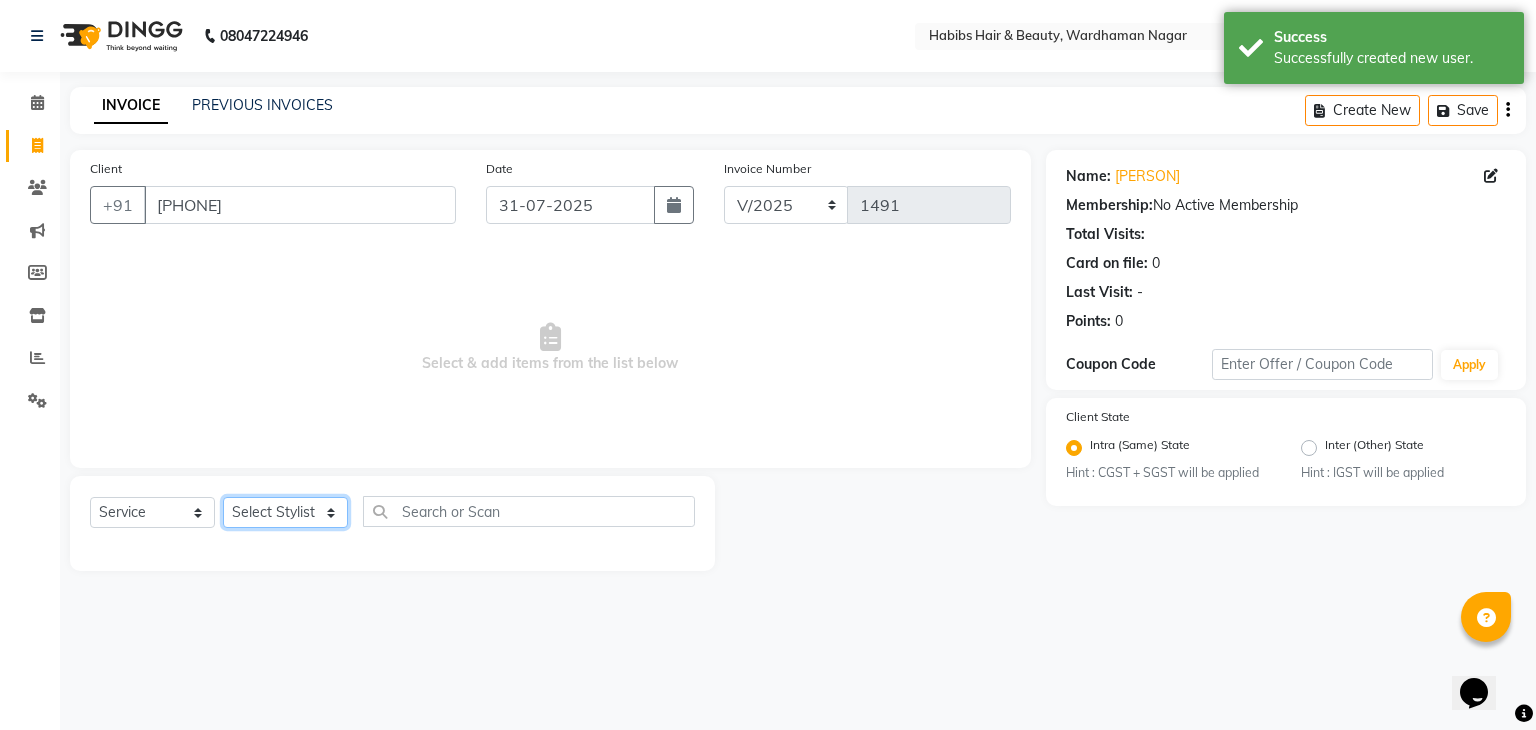 click on "Select Stylist Admin Aman Gayatri Jeetu Mick Raj Rashmi Rasika Sarang" 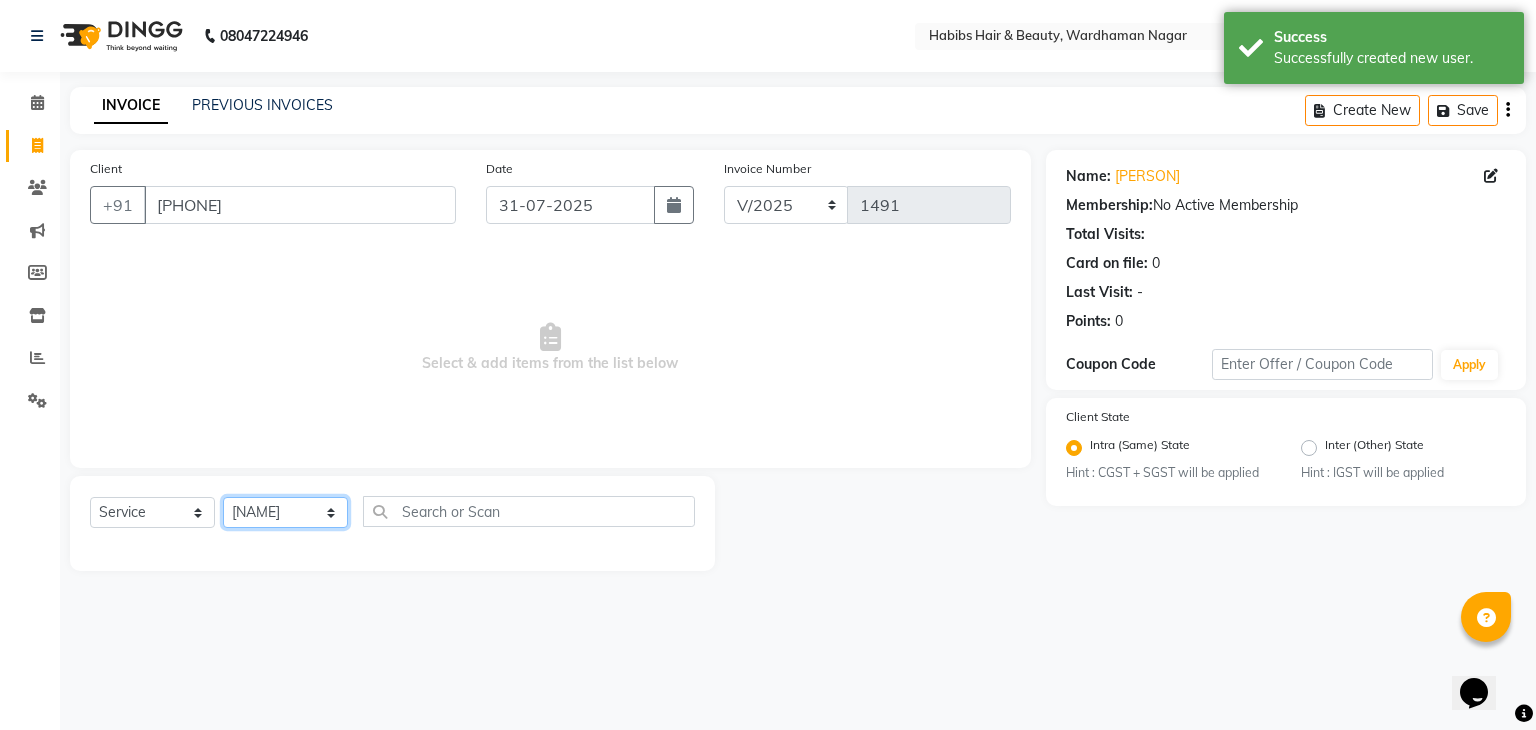 click on "Select Stylist Admin Aman Gayatri Jeetu Mick Raj Rashmi Rasika Sarang" 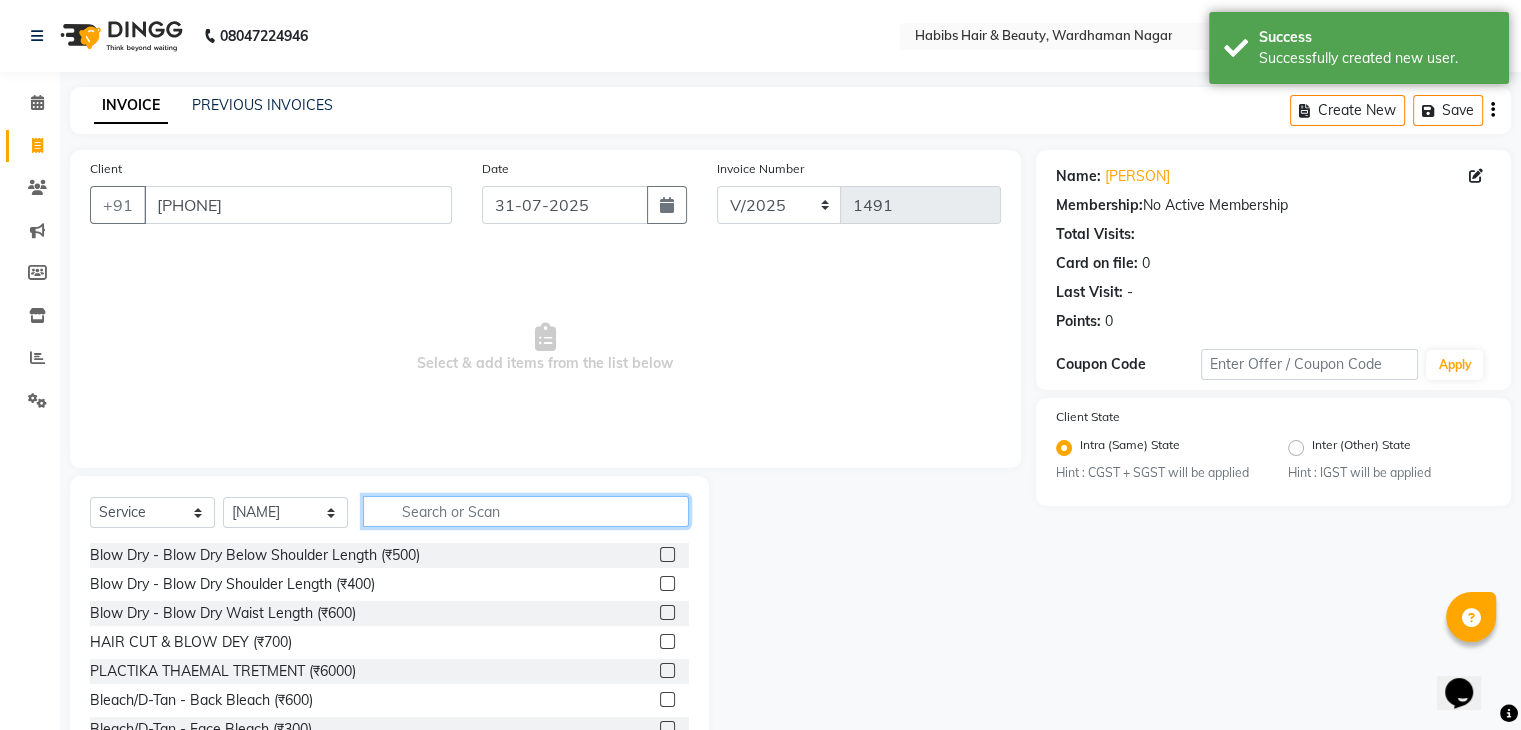 click 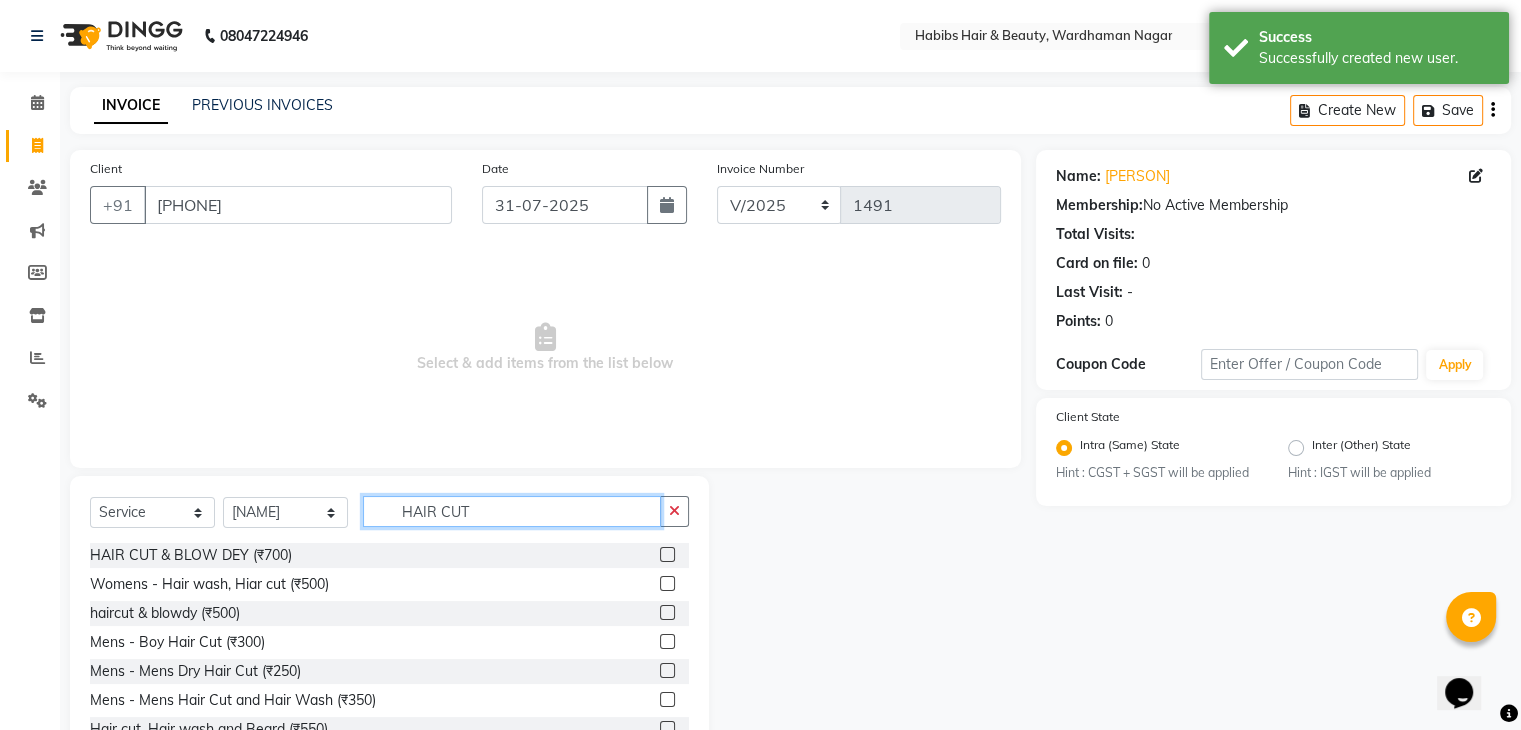 scroll, scrollTop: 72, scrollLeft: 0, axis: vertical 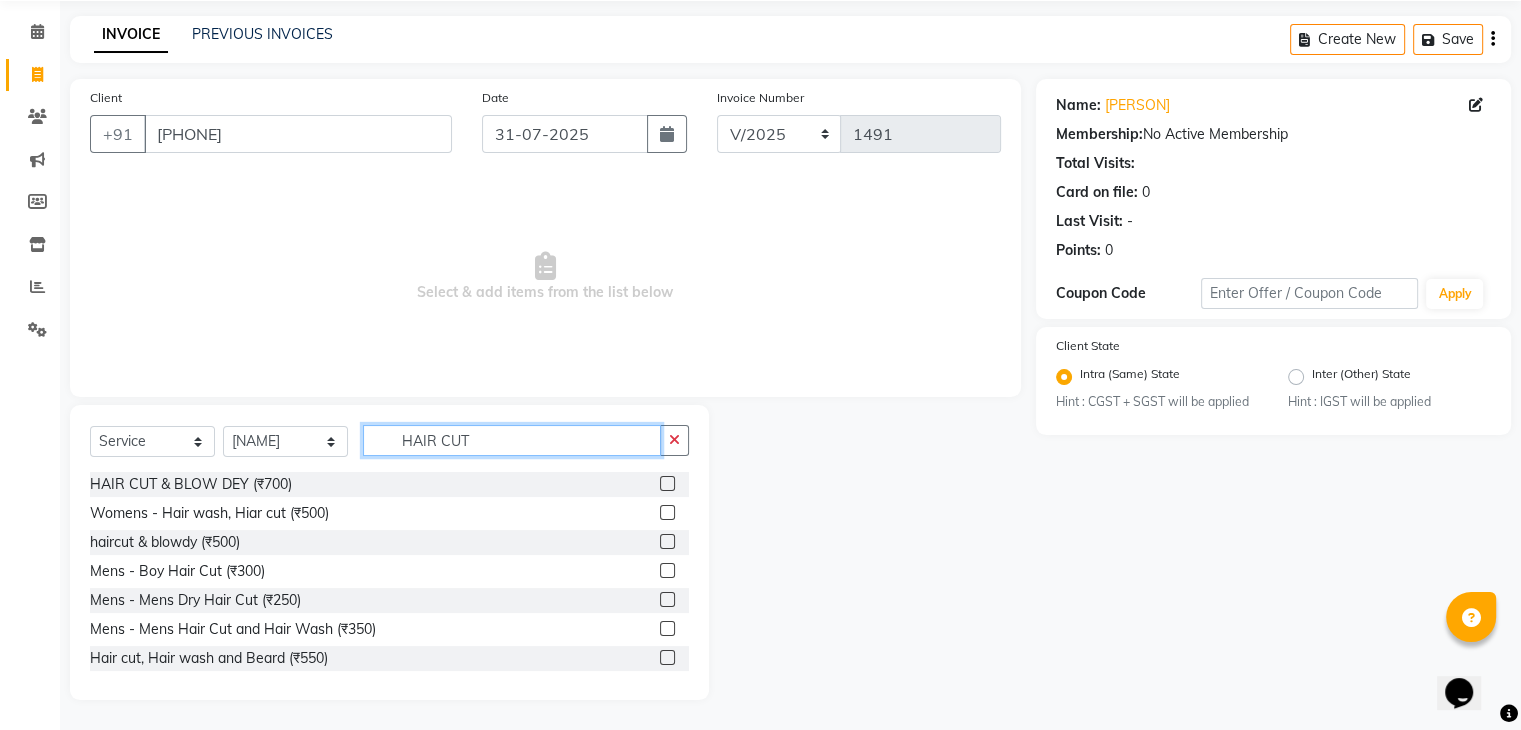type on "HAIR CUT" 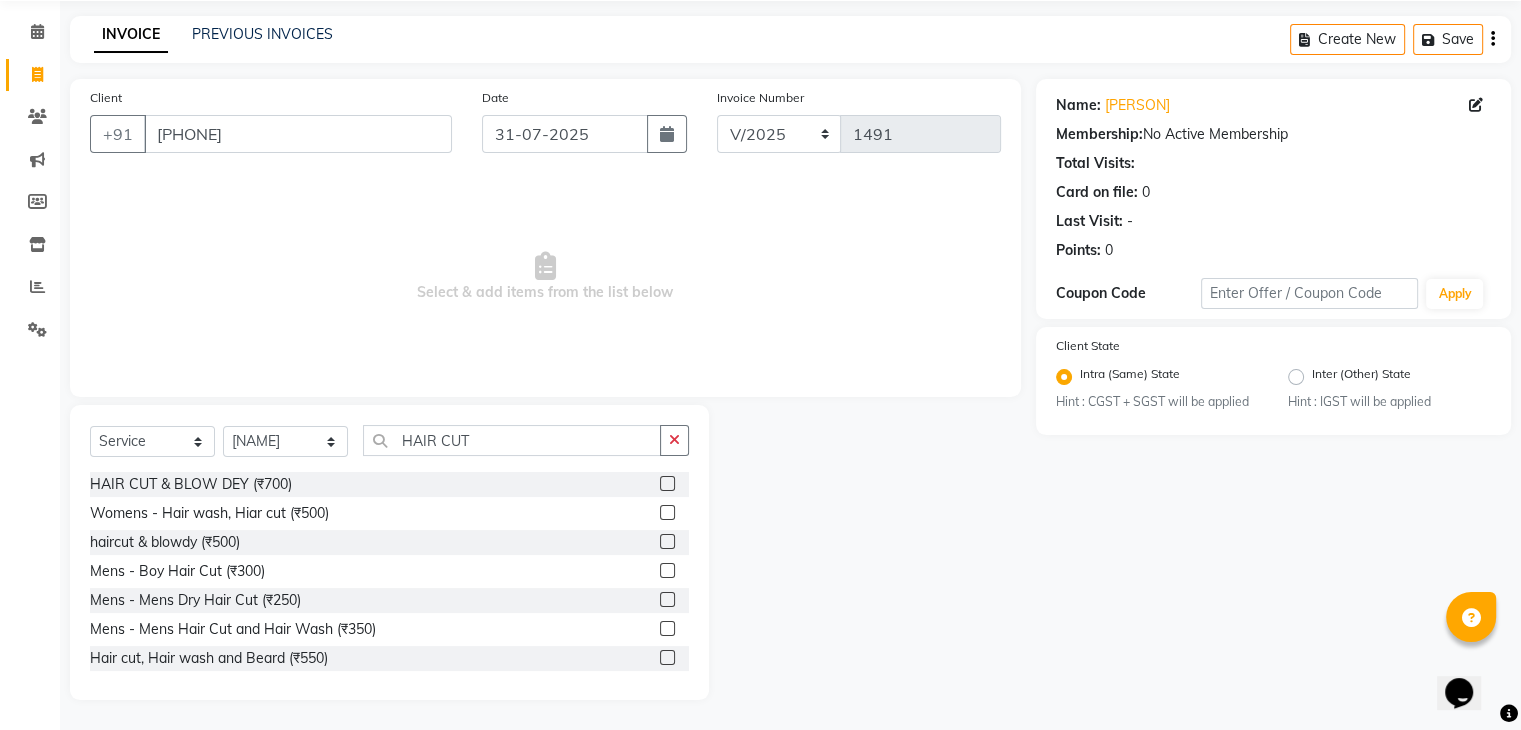click 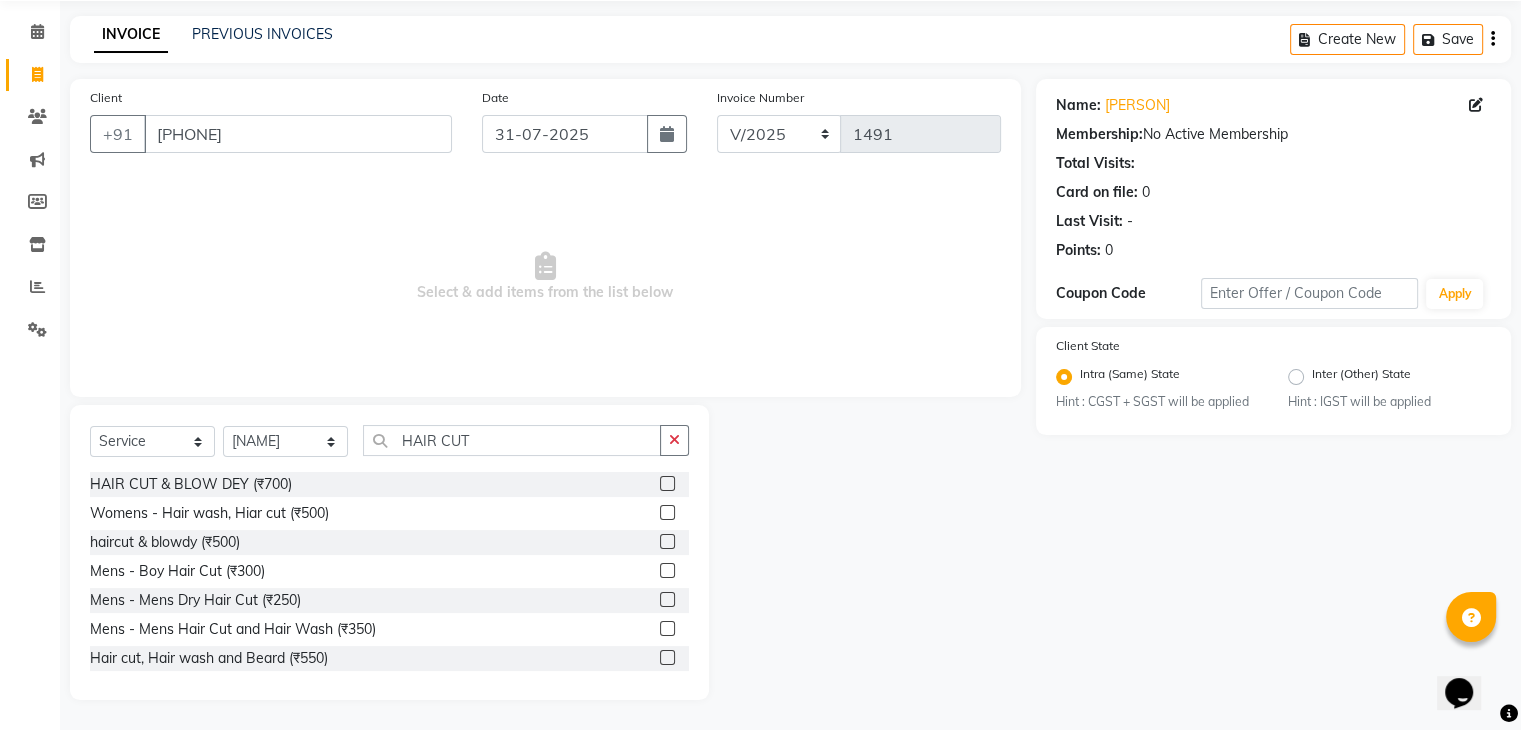 click at bounding box center (666, 600) 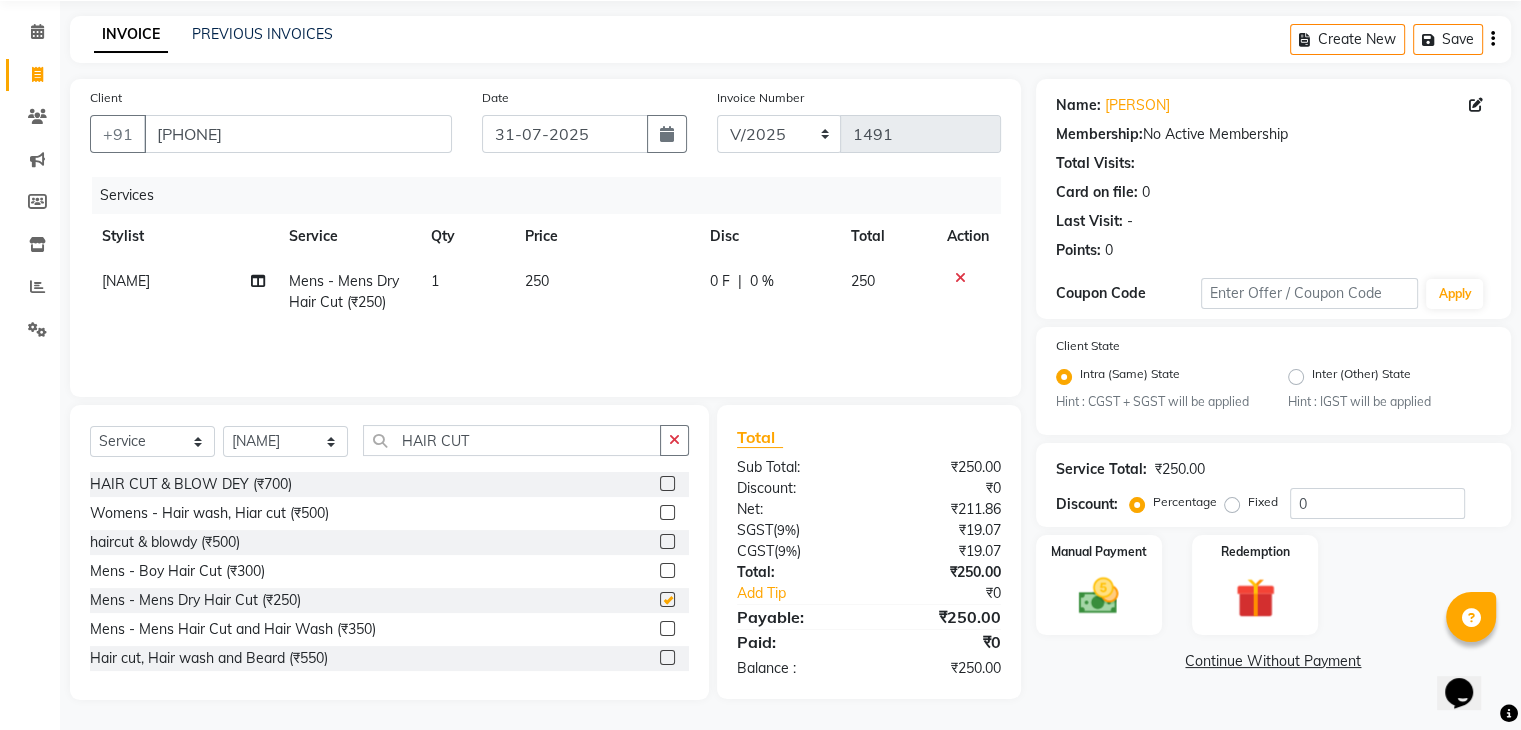 checkbox on "false" 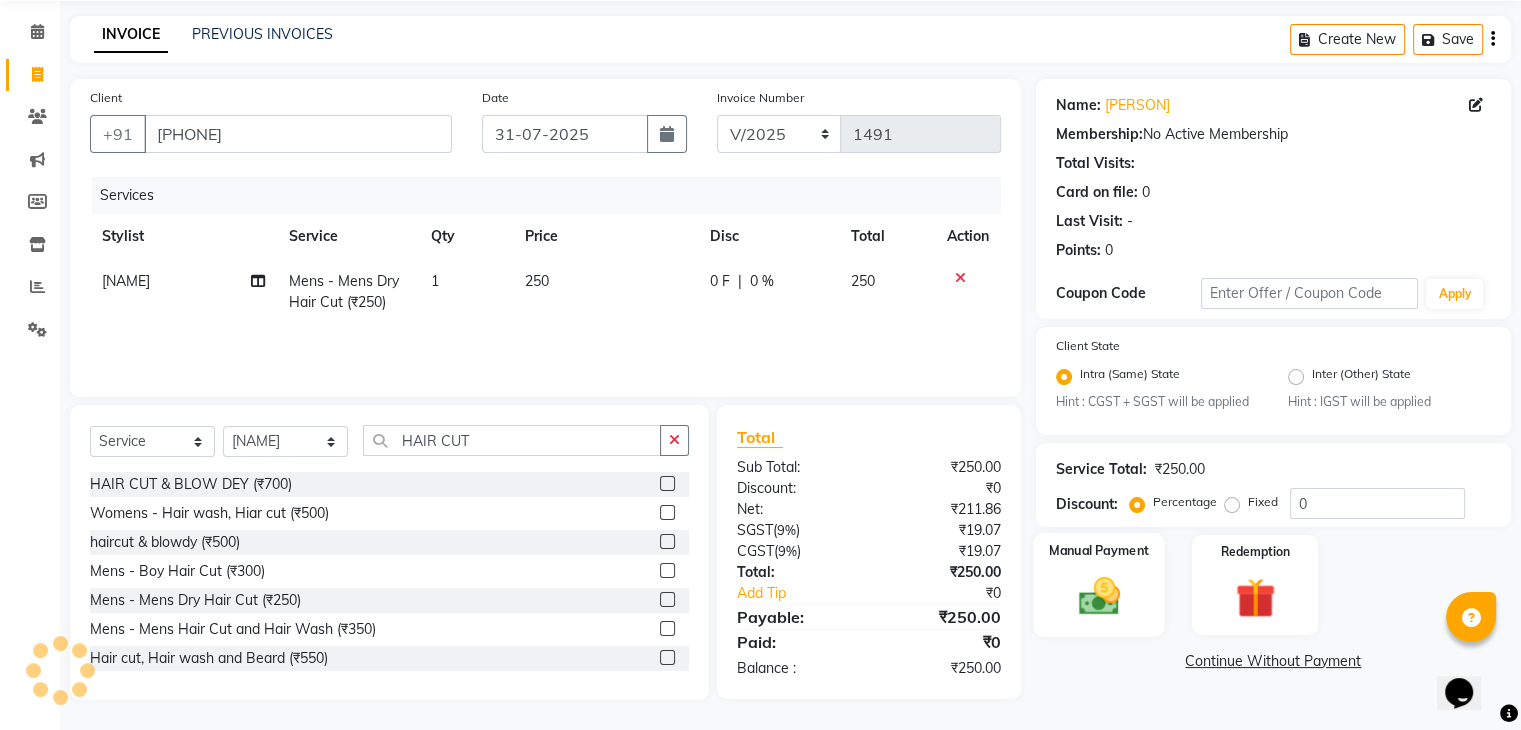 click 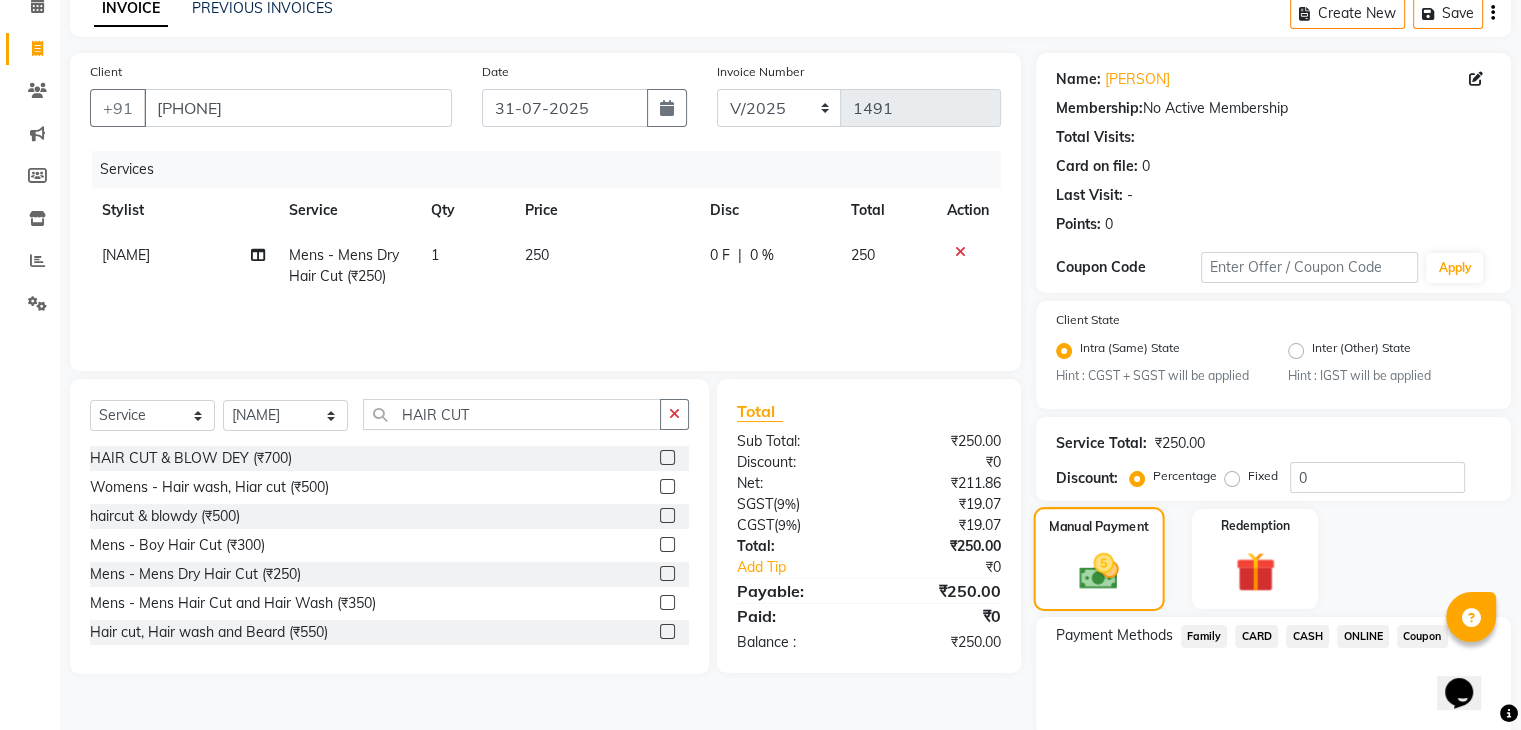 scroll, scrollTop: 98, scrollLeft: 0, axis: vertical 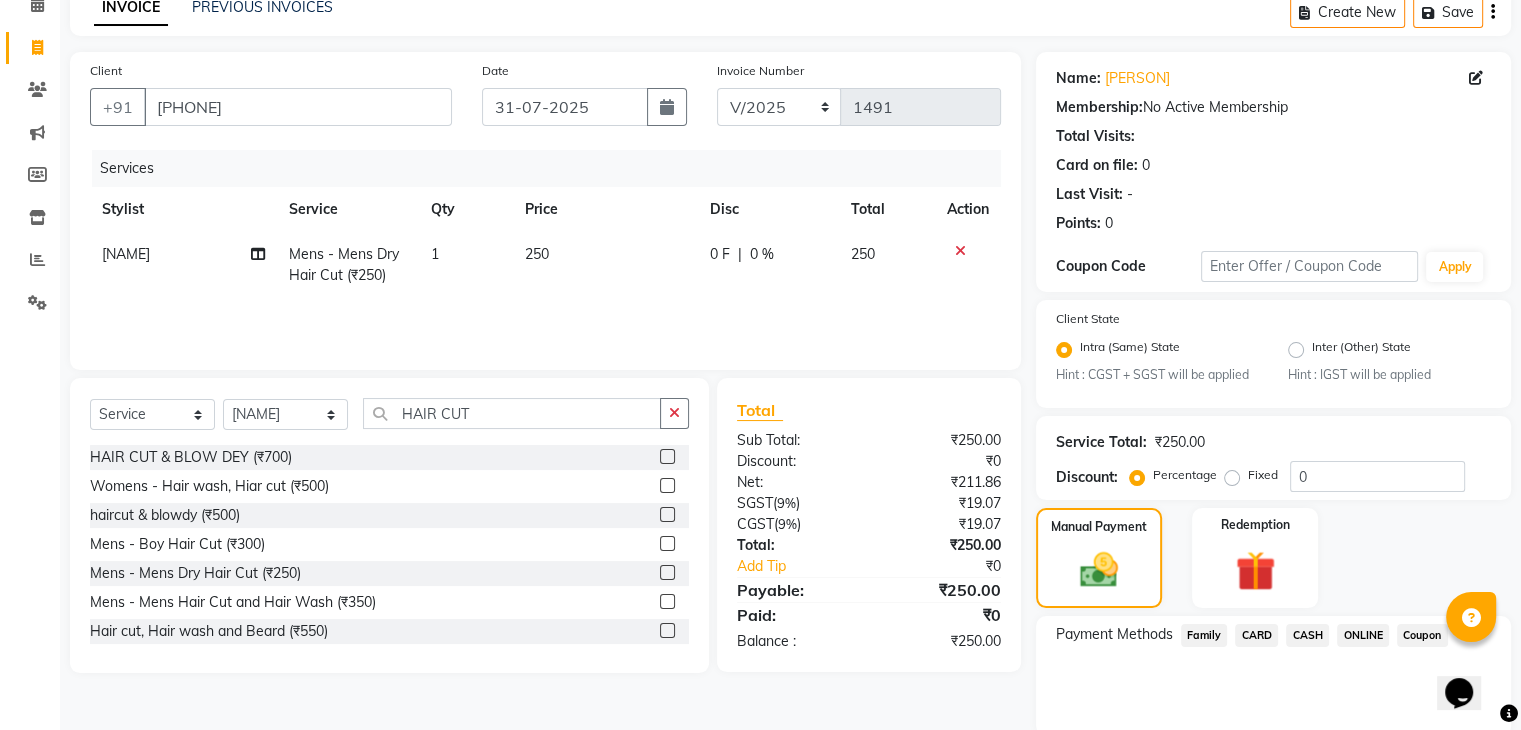click on "ONLINE" 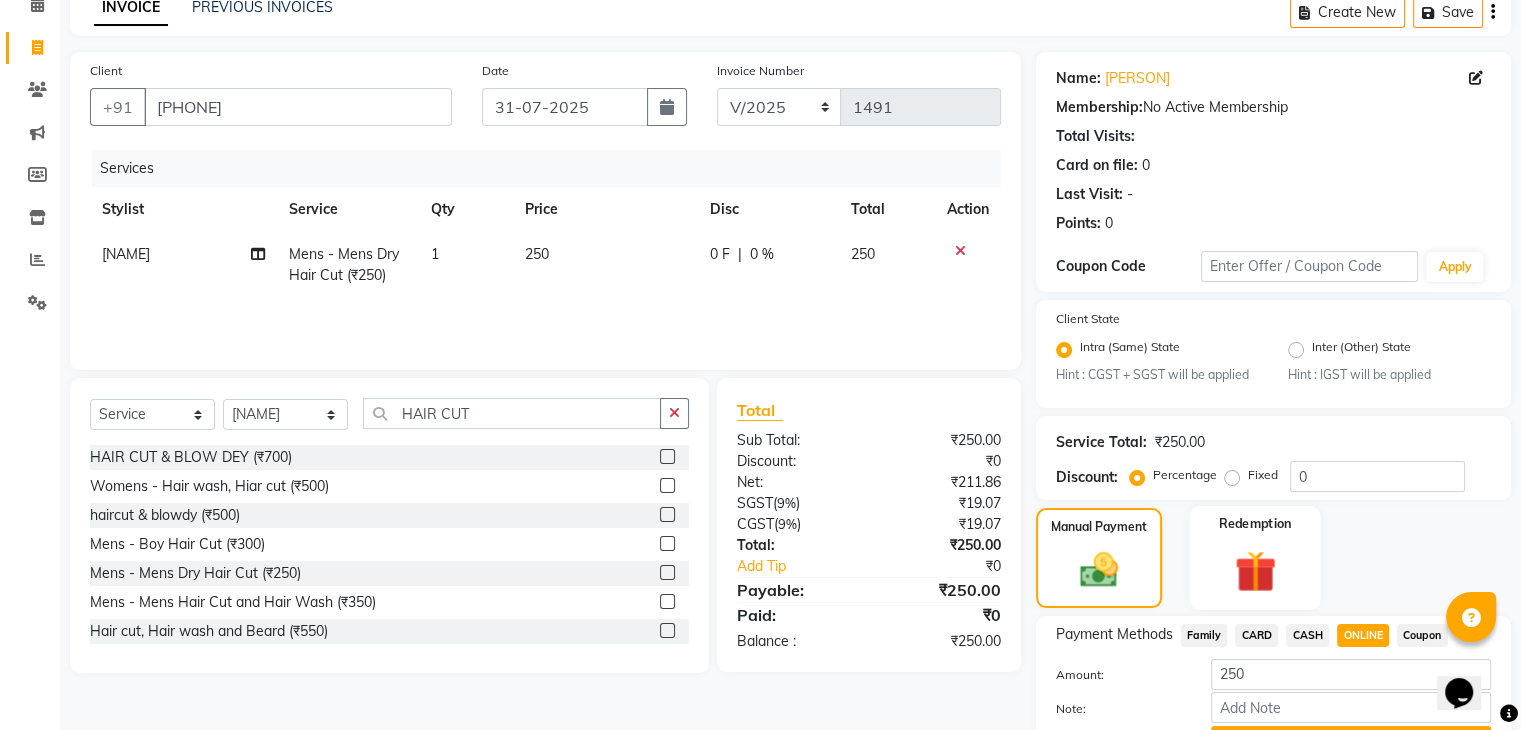 scroll, scrollTop: 208, scrollLeft: 0, axis: vertical 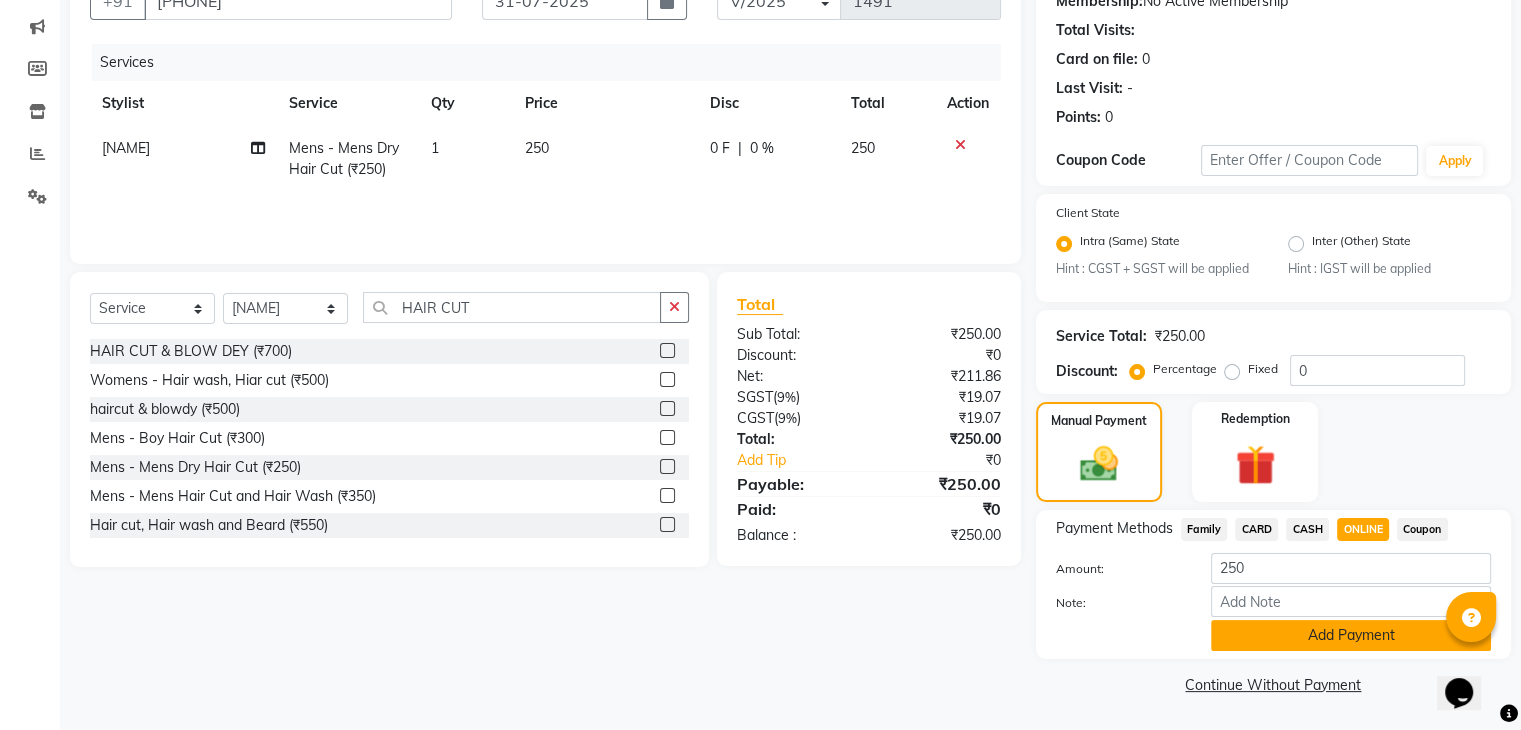 click on "Add Payment" 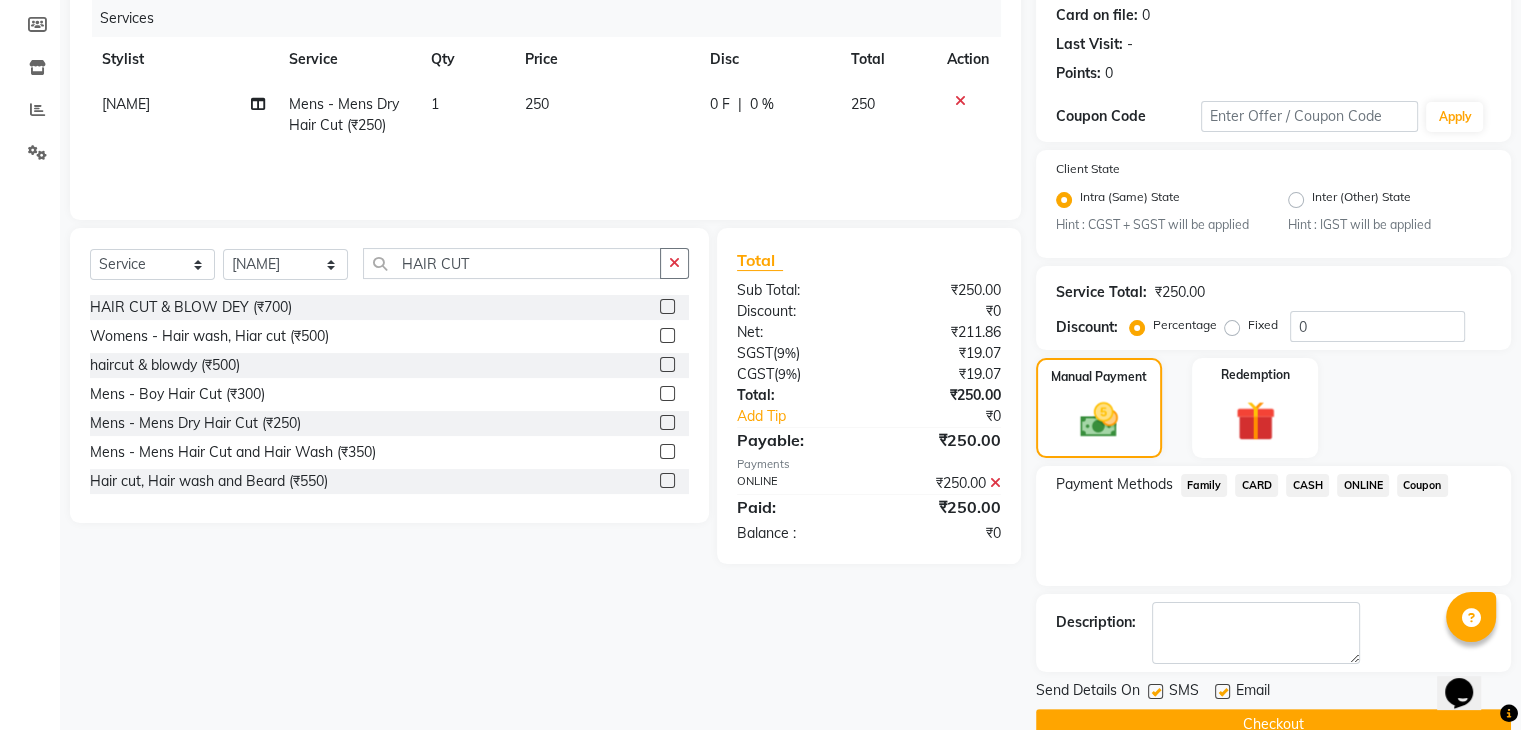 scroll, scrollTop: 289, scrollLeft: 0, axis: vertical 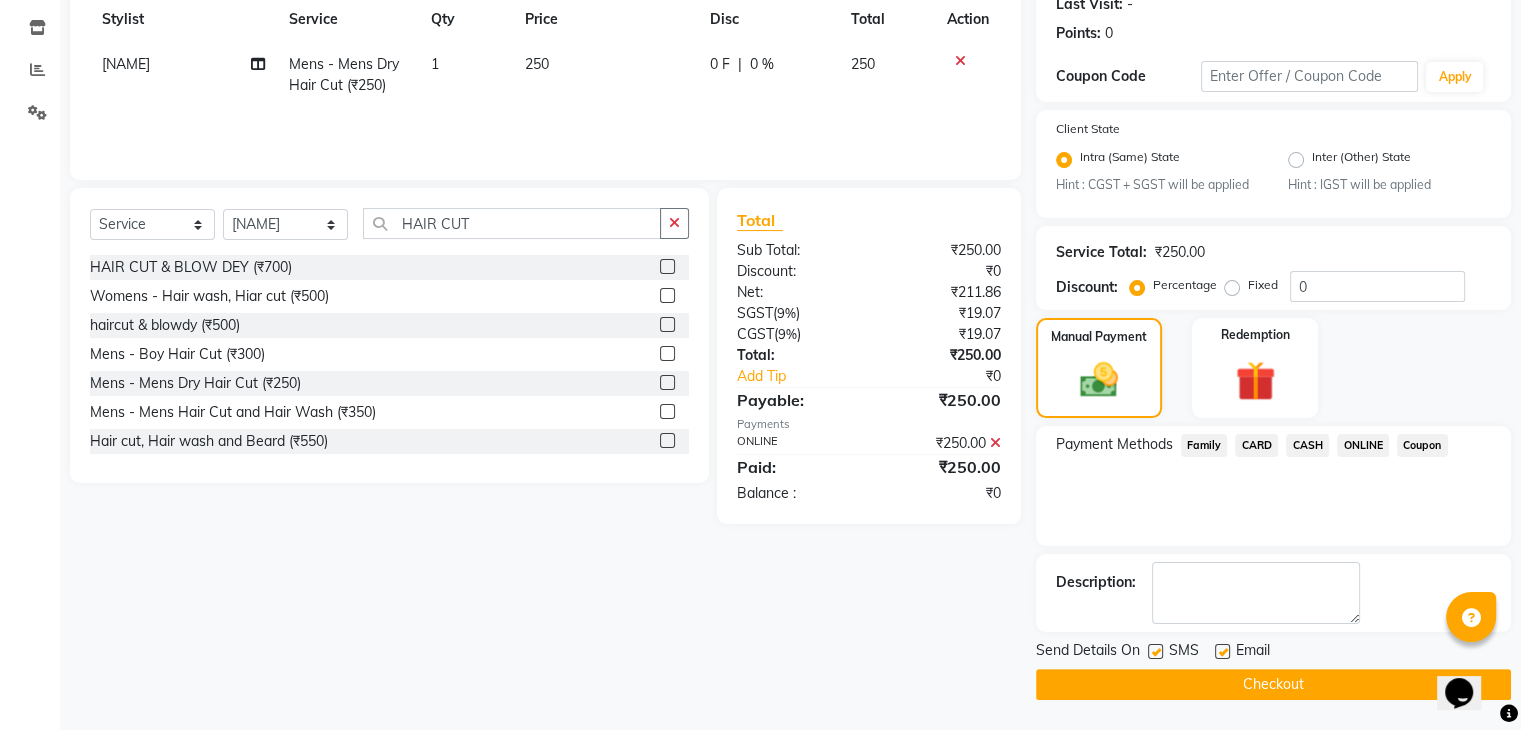 click on "Checkout" 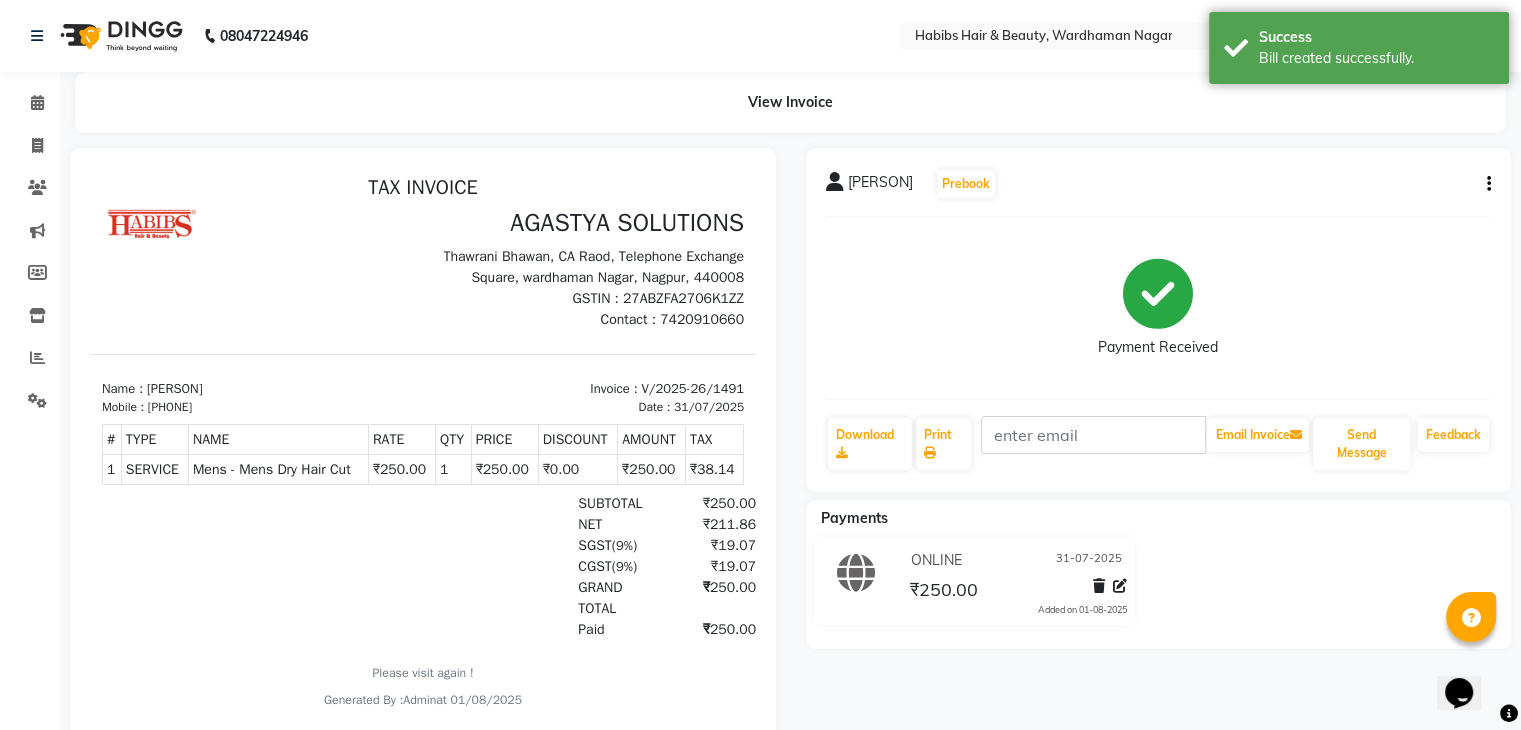 scroll, scrollTop: 0, scrollLeft: 0, axis: both 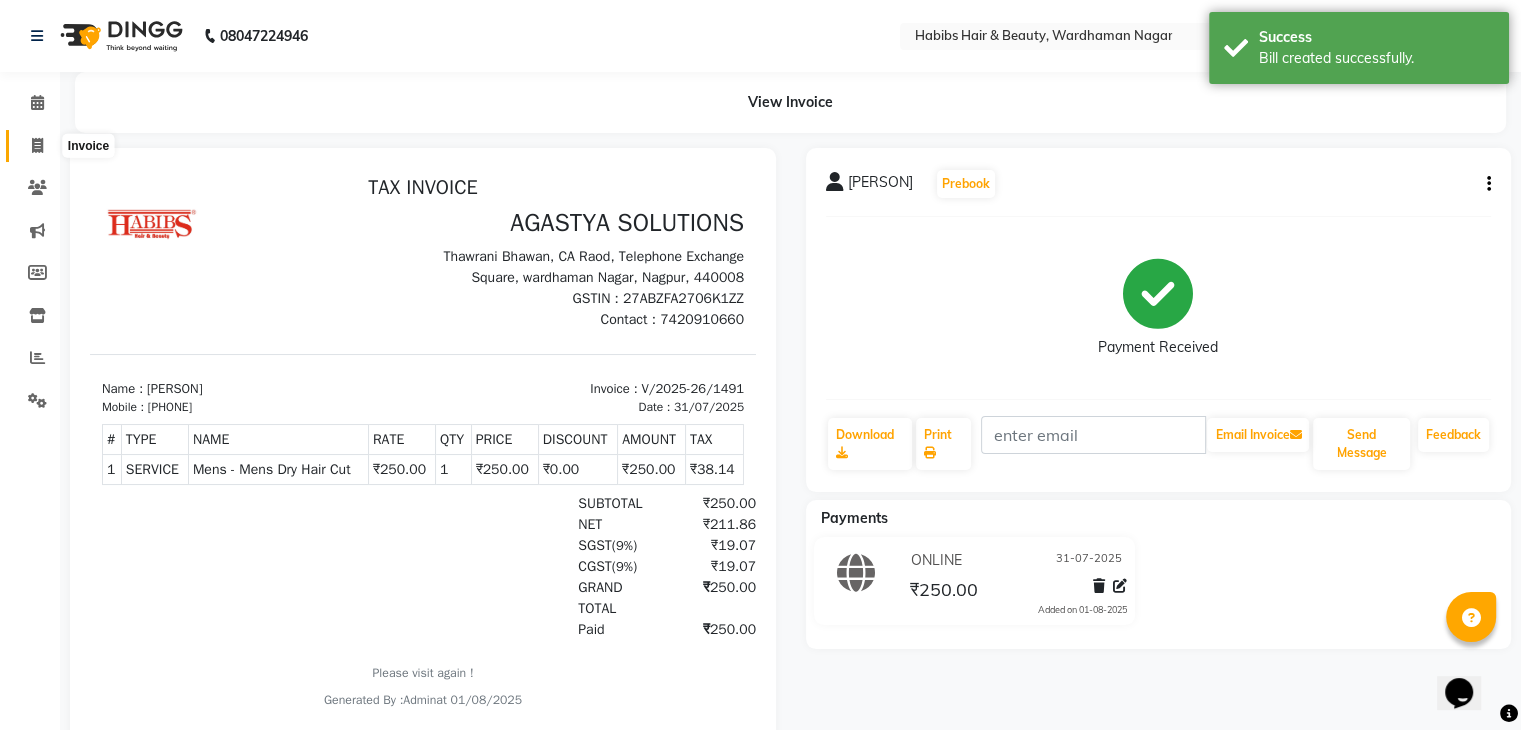click 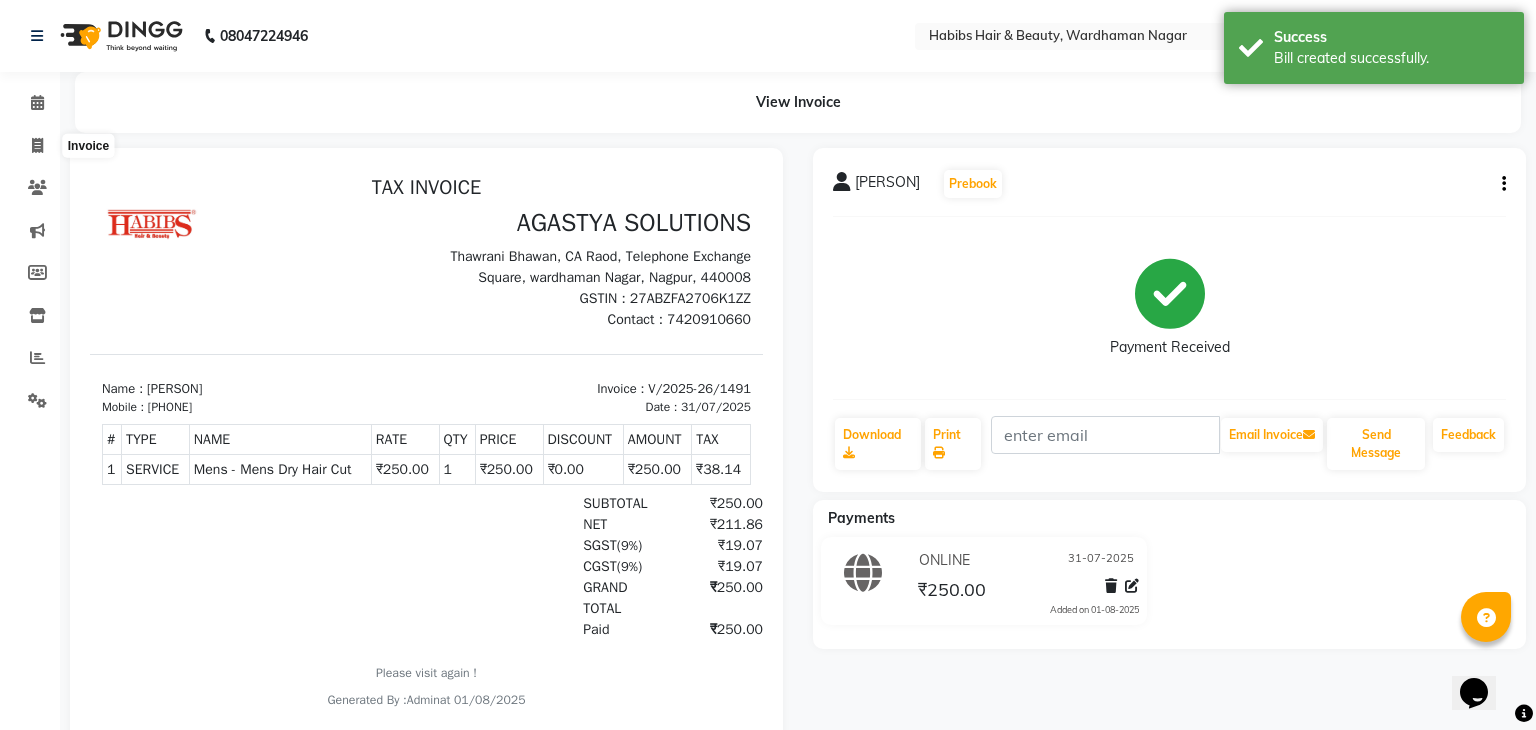 select on "service" 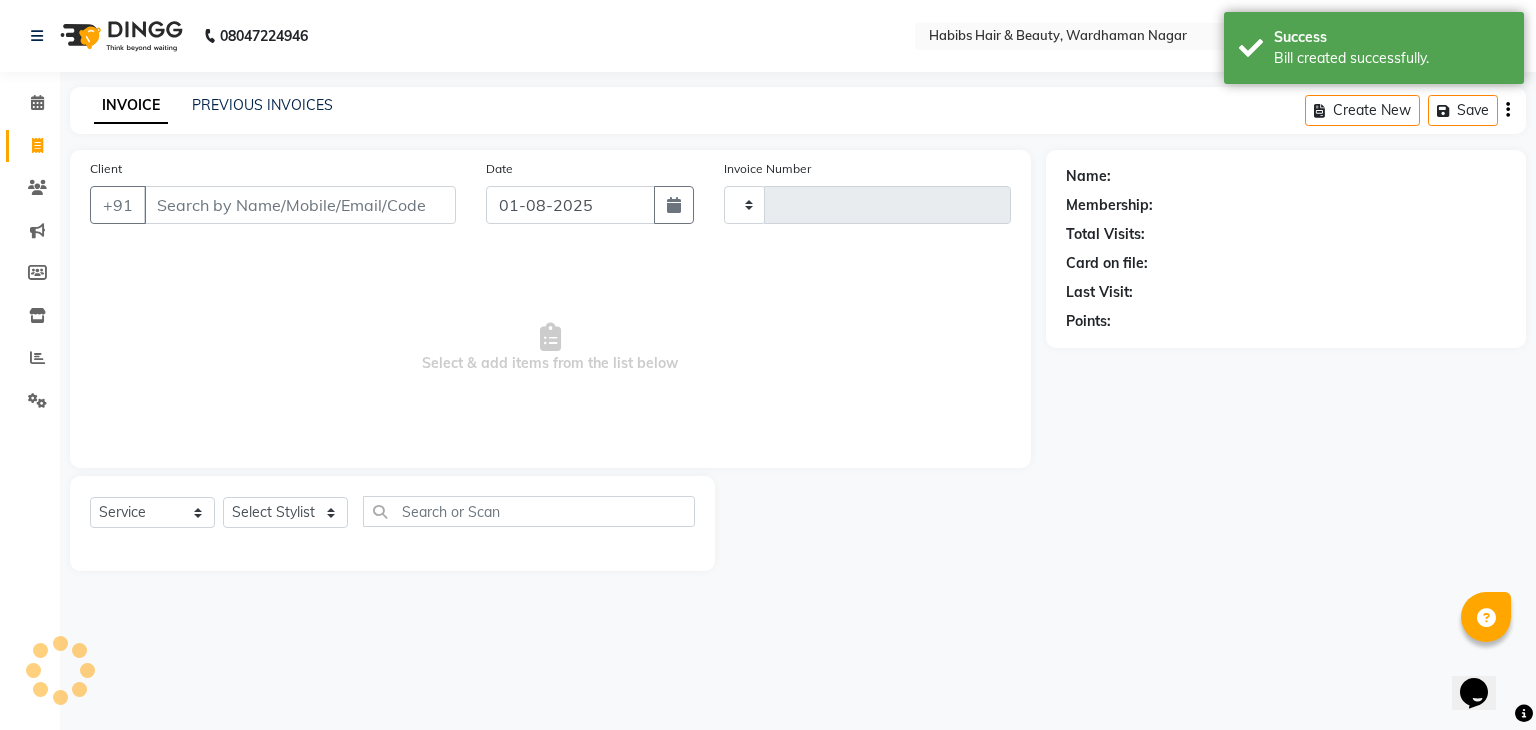 type on "1492" 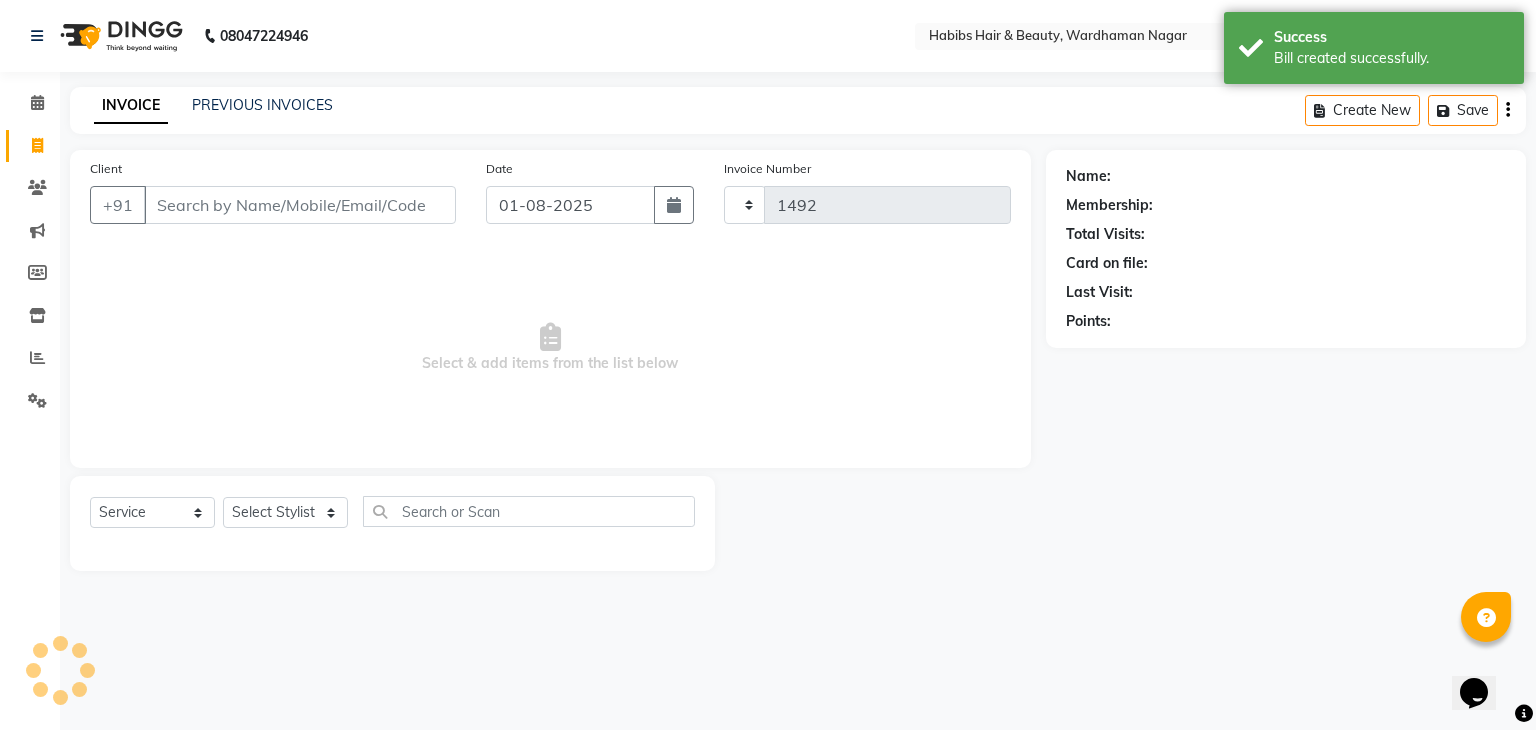 select on "3714" 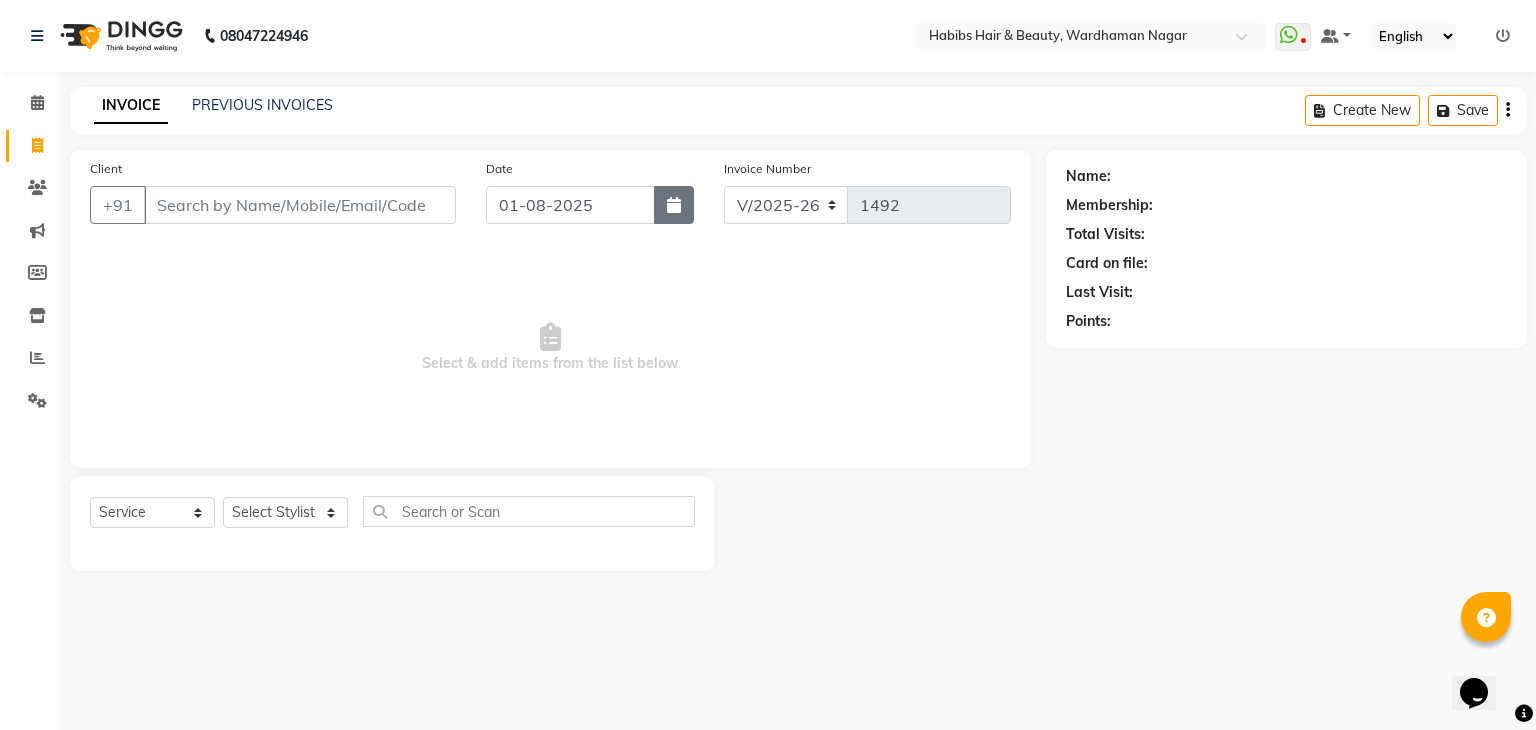 click 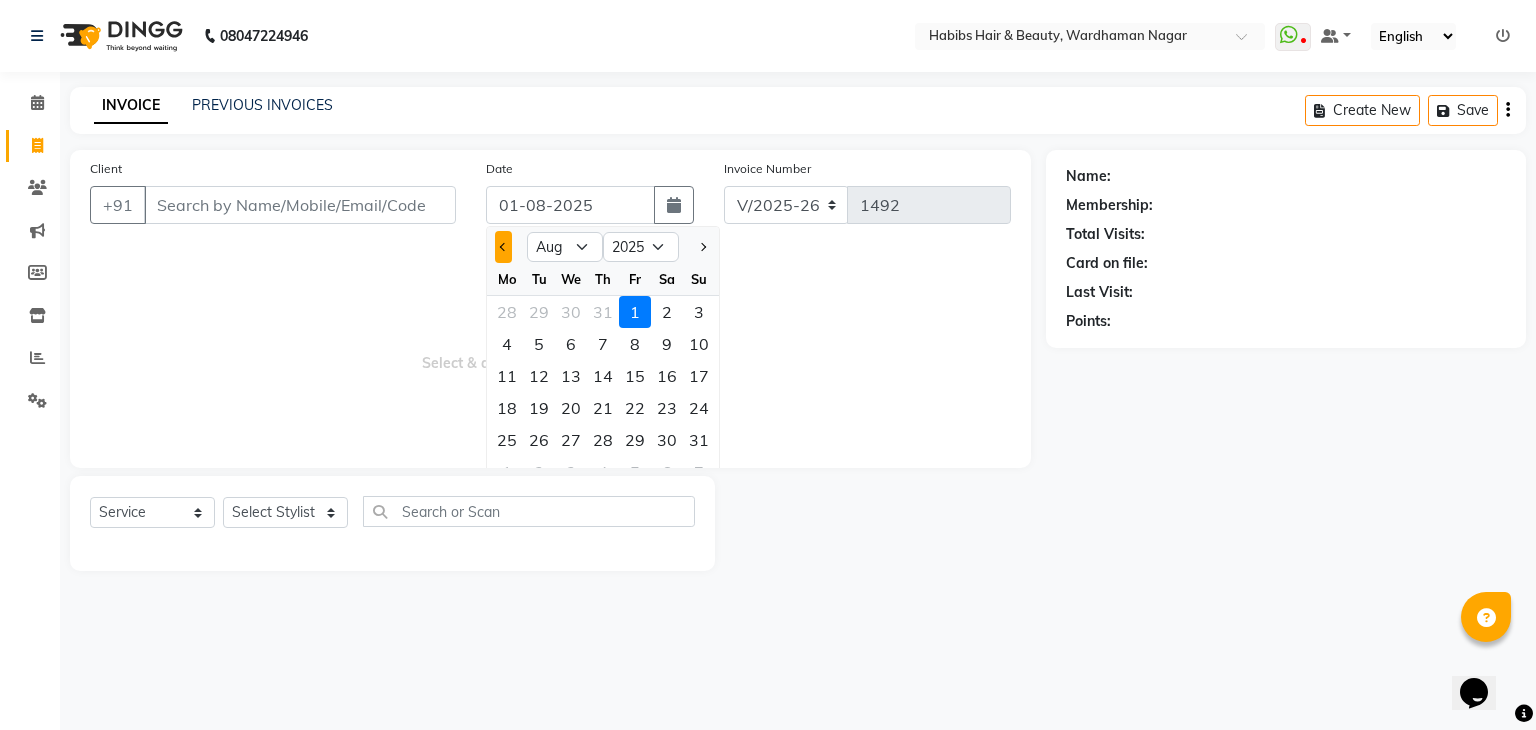 click 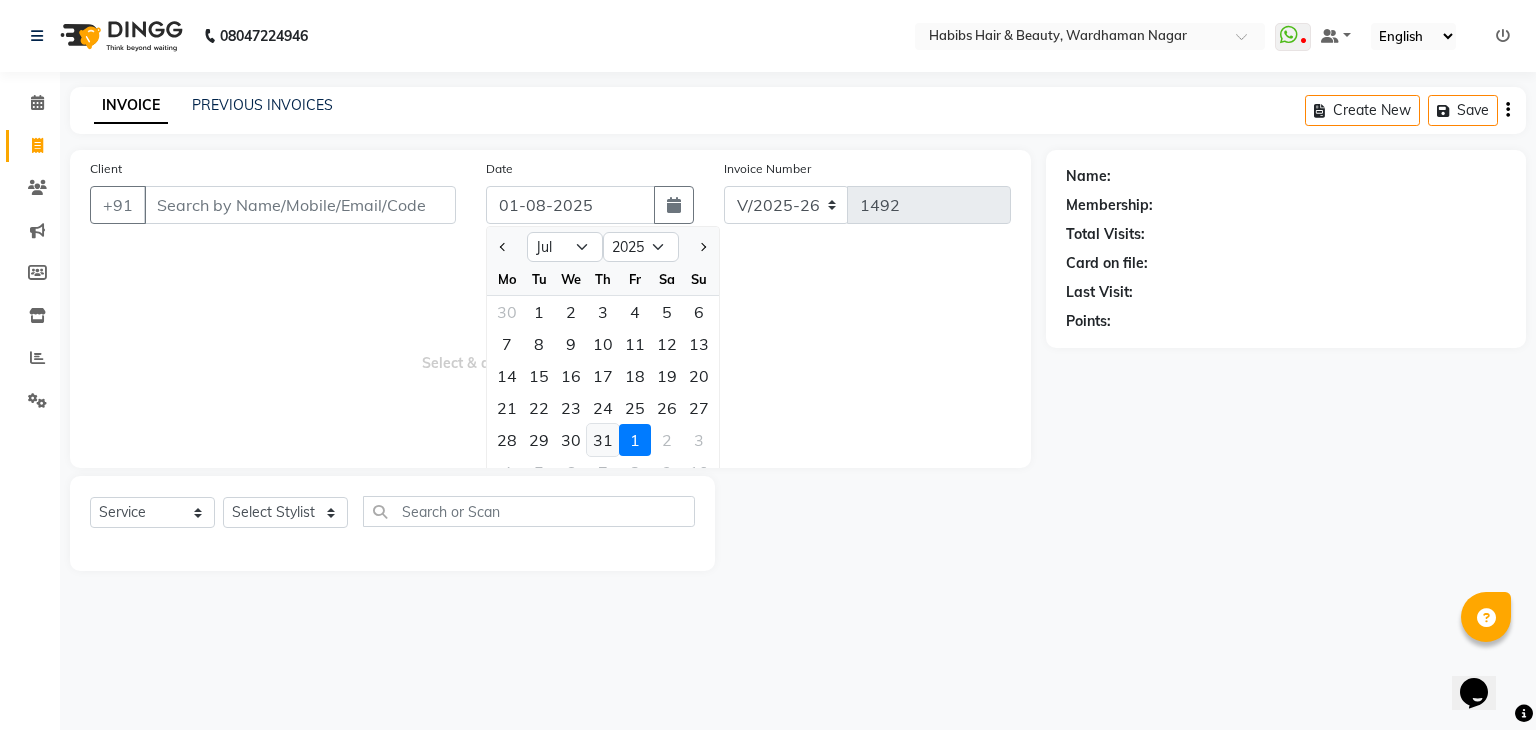 click on "31" 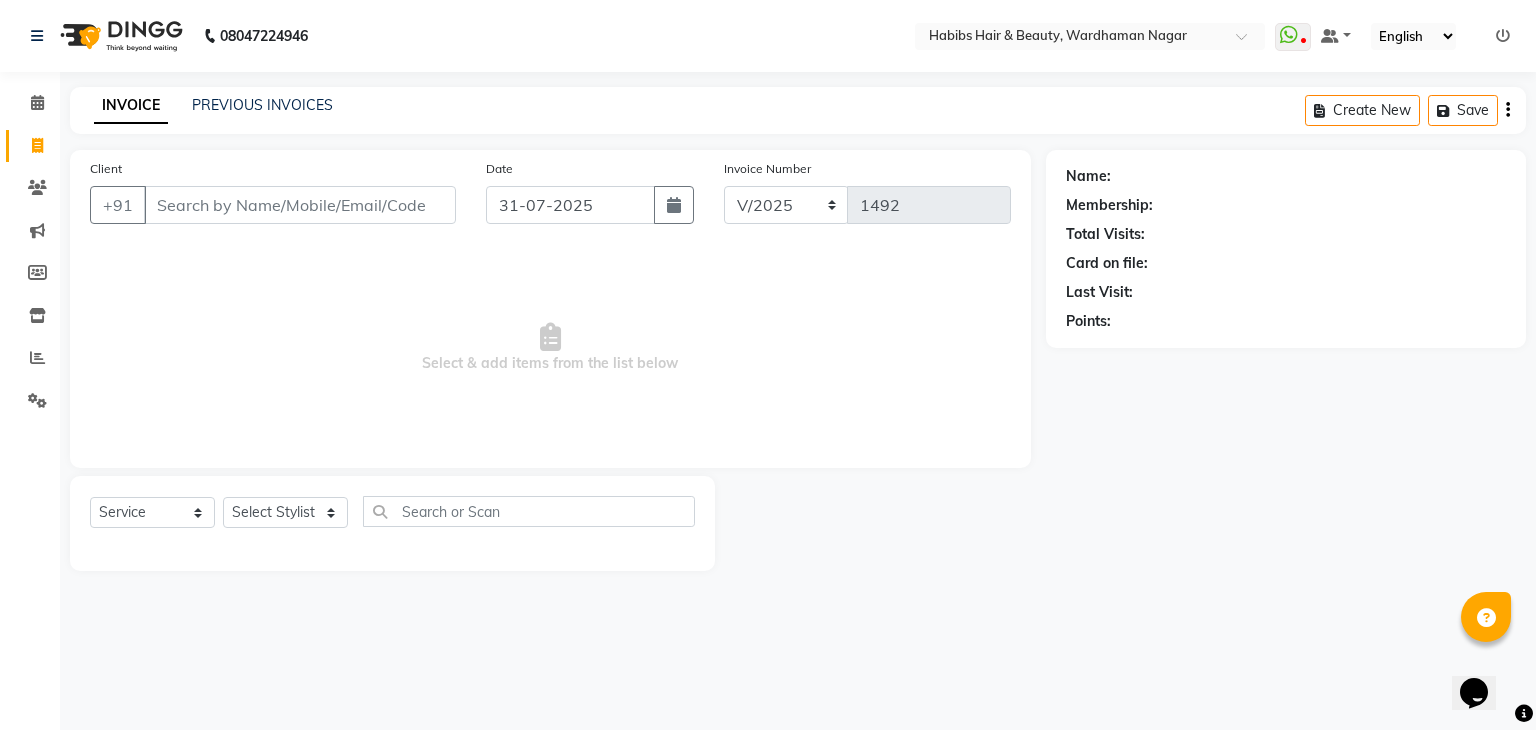 click on "Client +91" 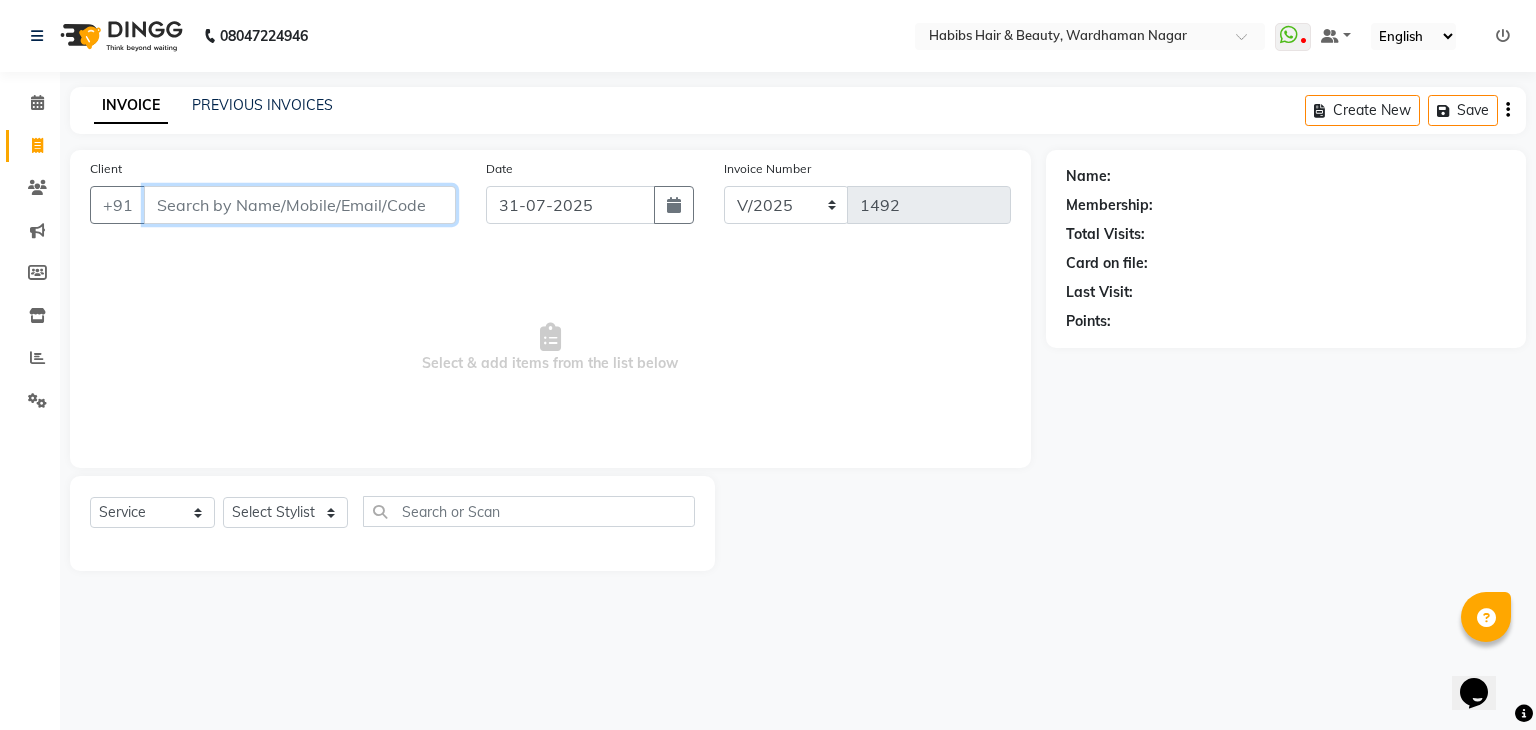 click on "Client" at bounding box center [300, 205] 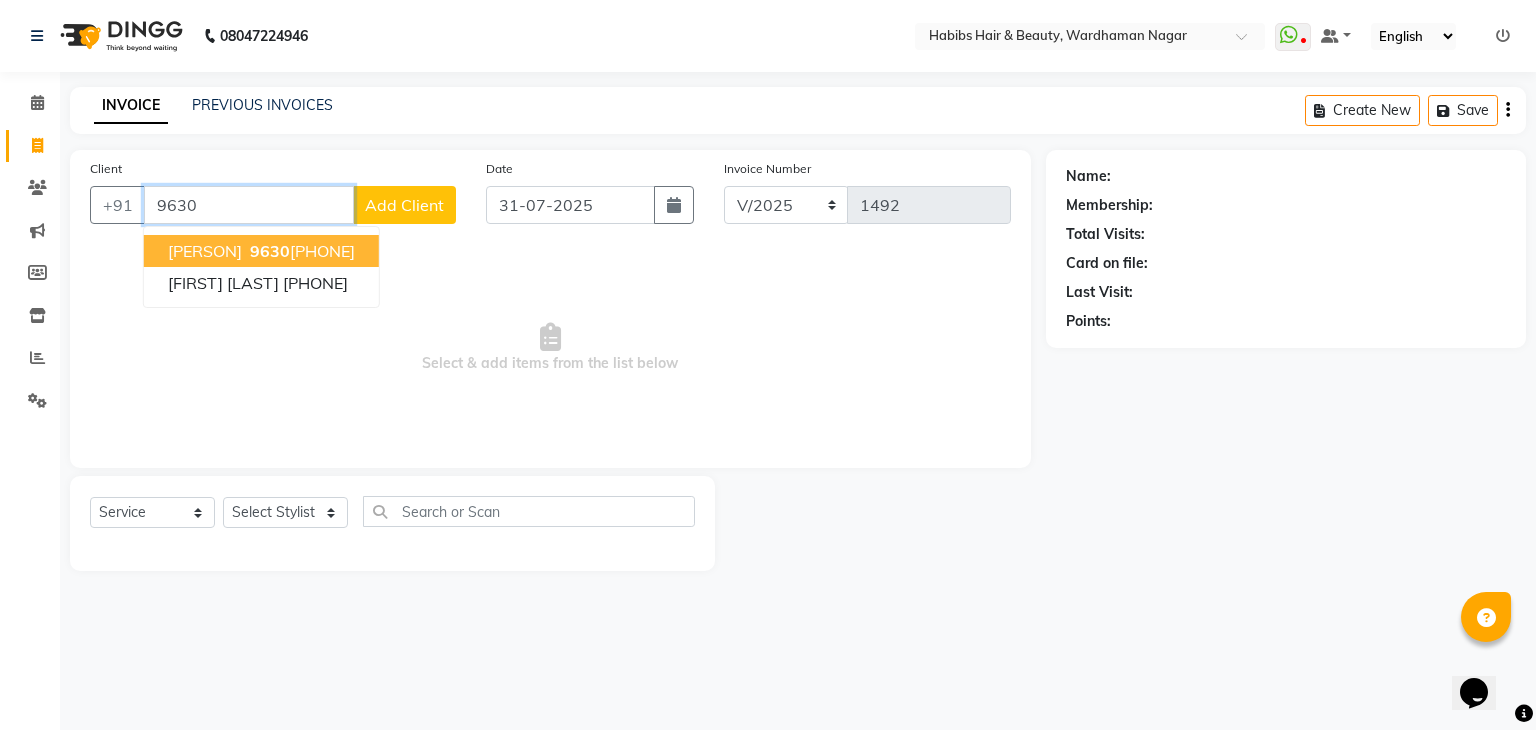 click on "[PHONE]" at bounding box center (300, 251) 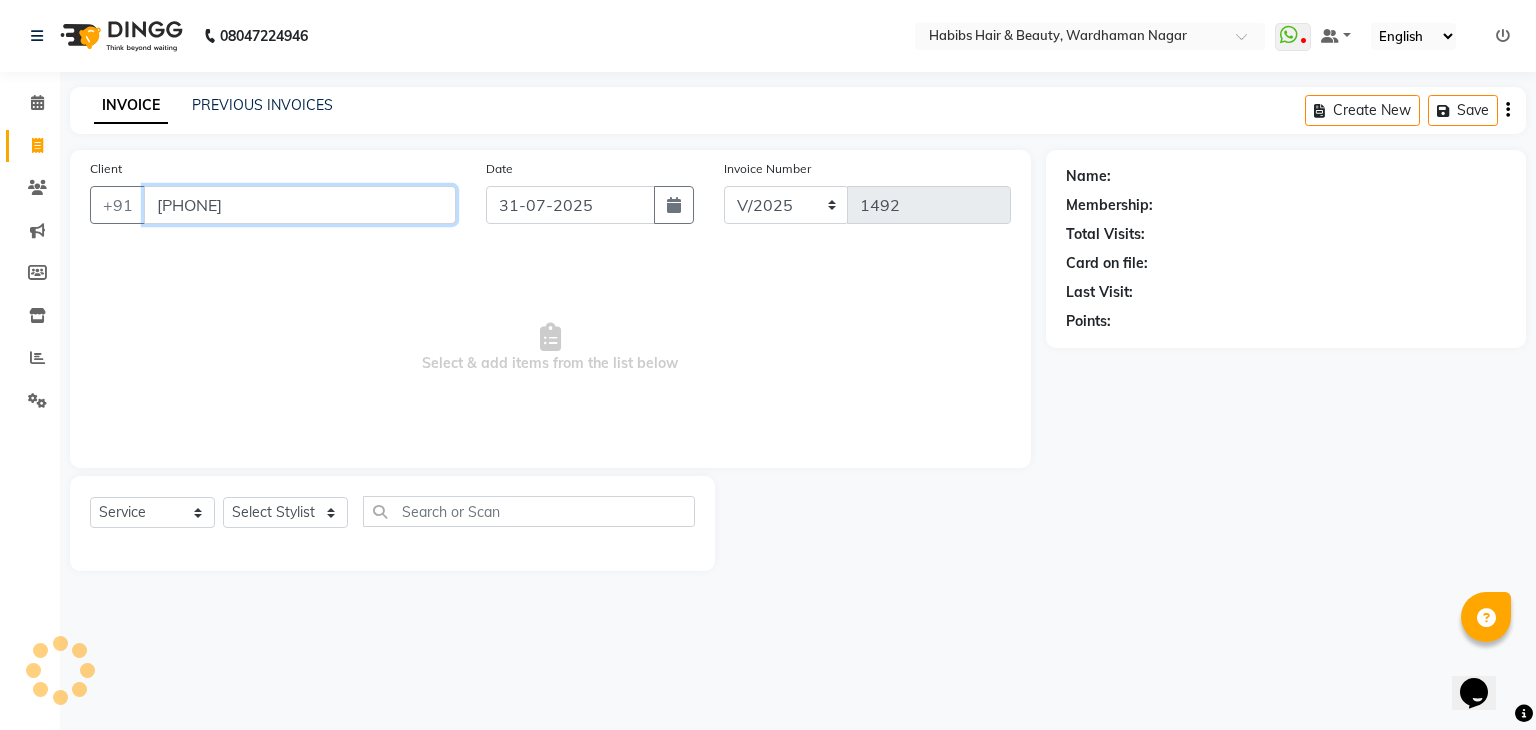 type on "[PHONE]" 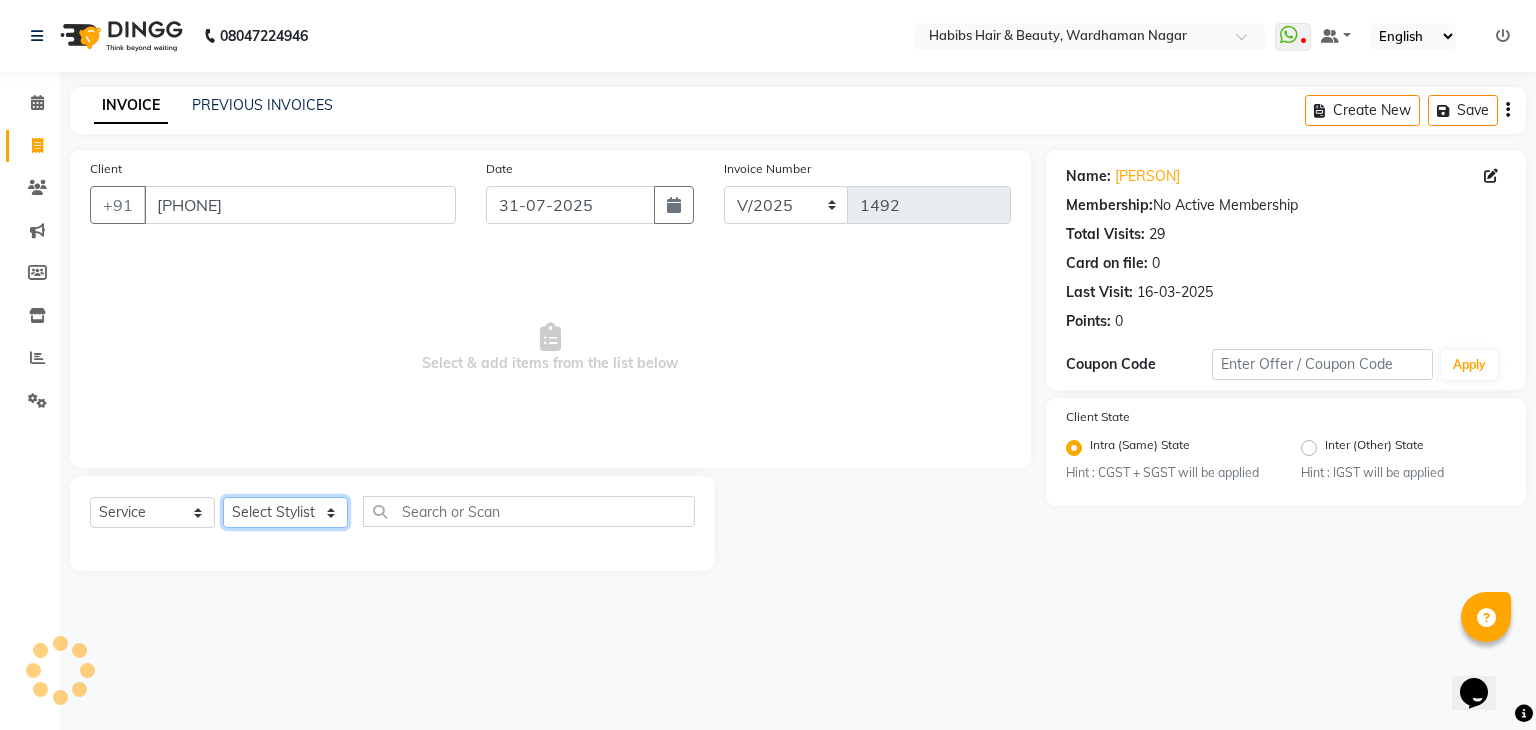 click on "Select Stylist Admin Aman Gayatri Jeetu Mick Raj Rashmi Rasika Sarang" 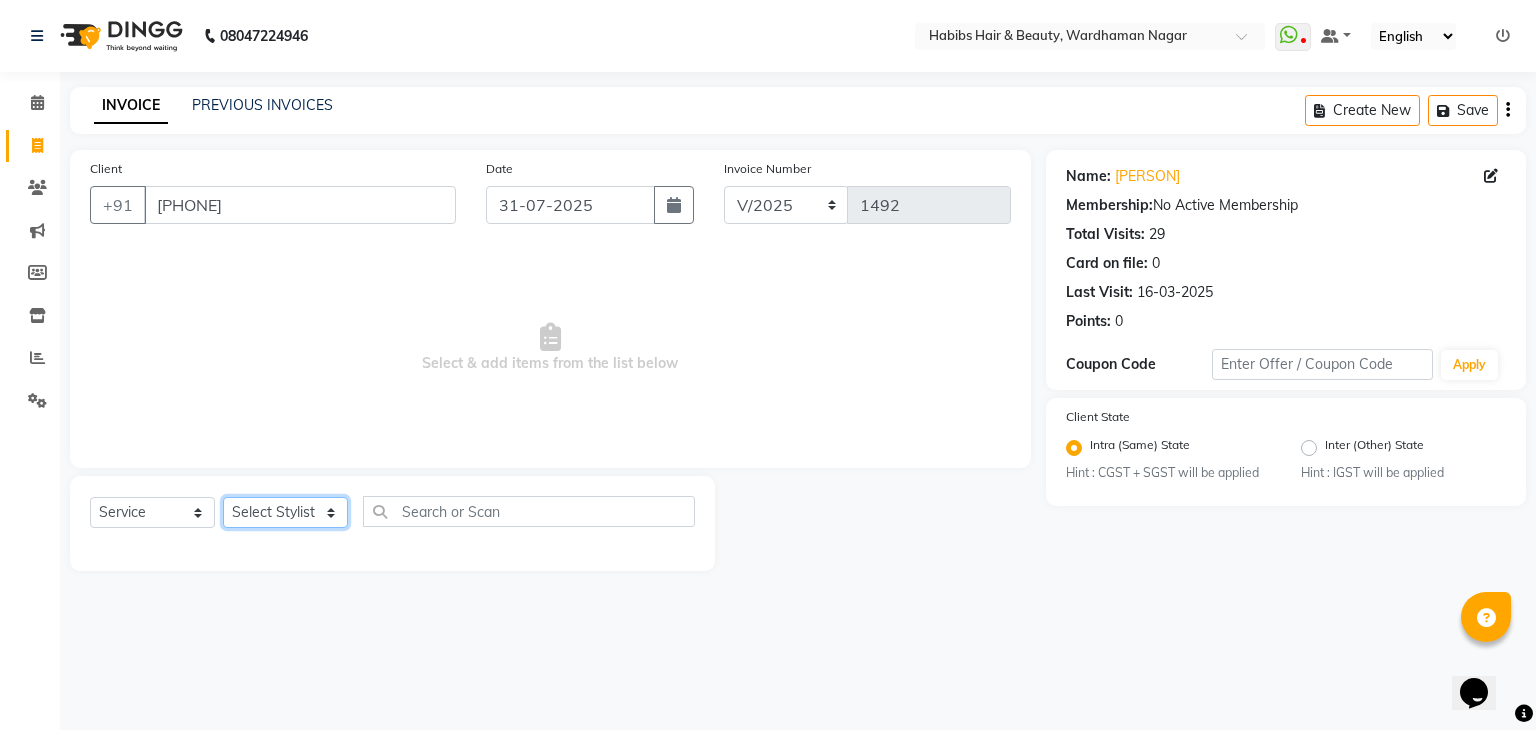 select on "63156" 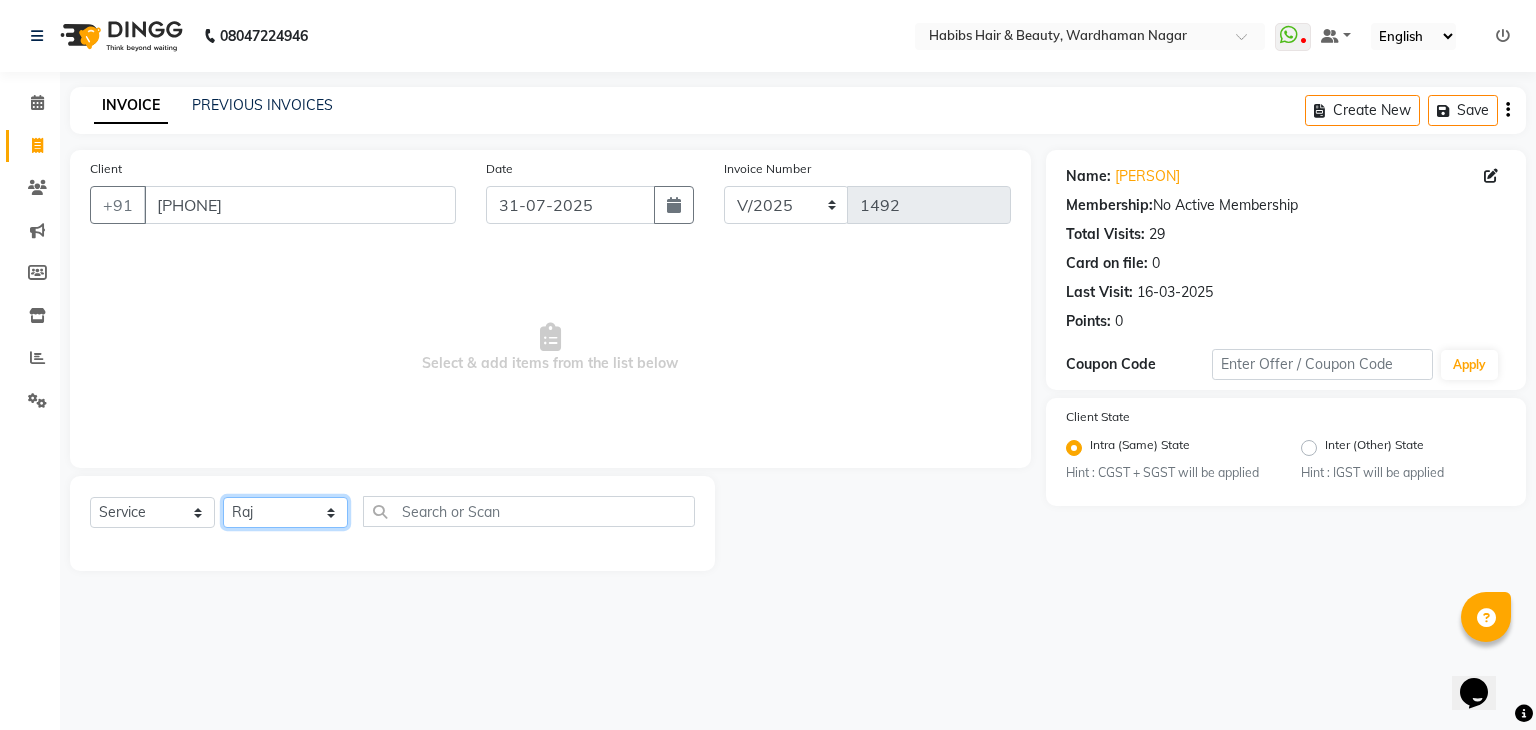 click on "Select Stylist Admin Aman Gayatri Jeetu Mick Raj Rashmi Rasika Sarang" 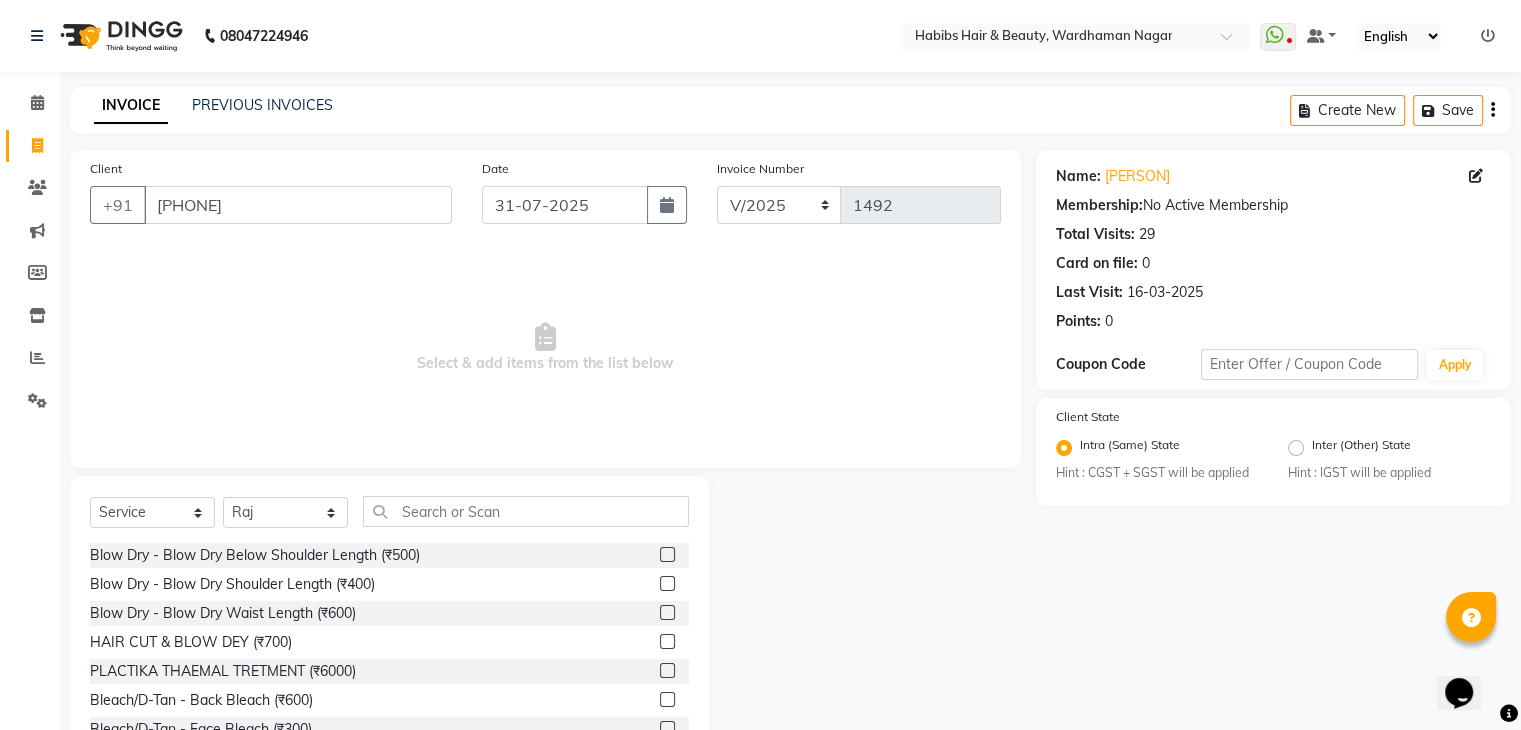 click on "Select  Service  Product  Membership  Package Voucher Prepaid Gift Card  Select Stylist Admin Aman Gayatri Jeetu Mick Raj Rashmi Rasika Sarang" 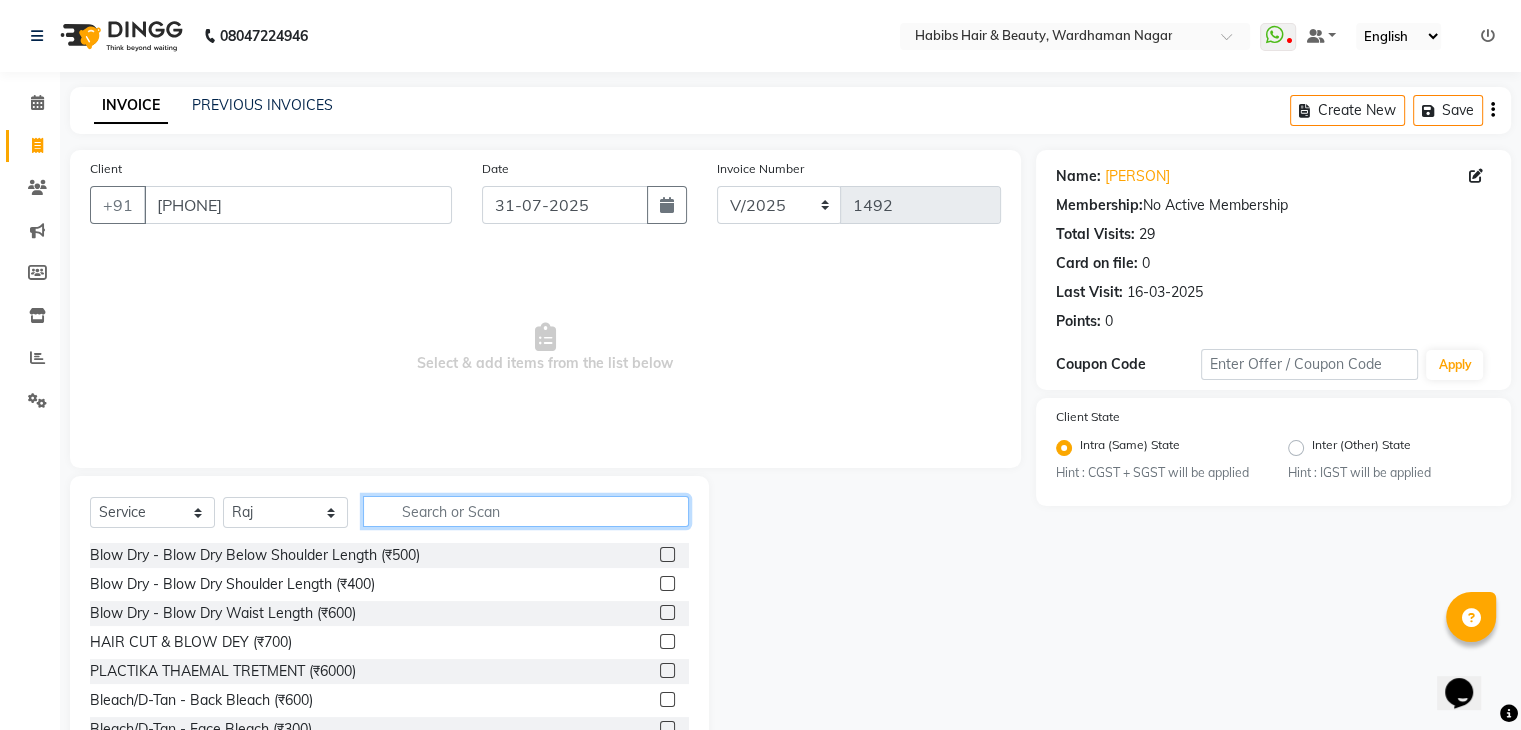 click 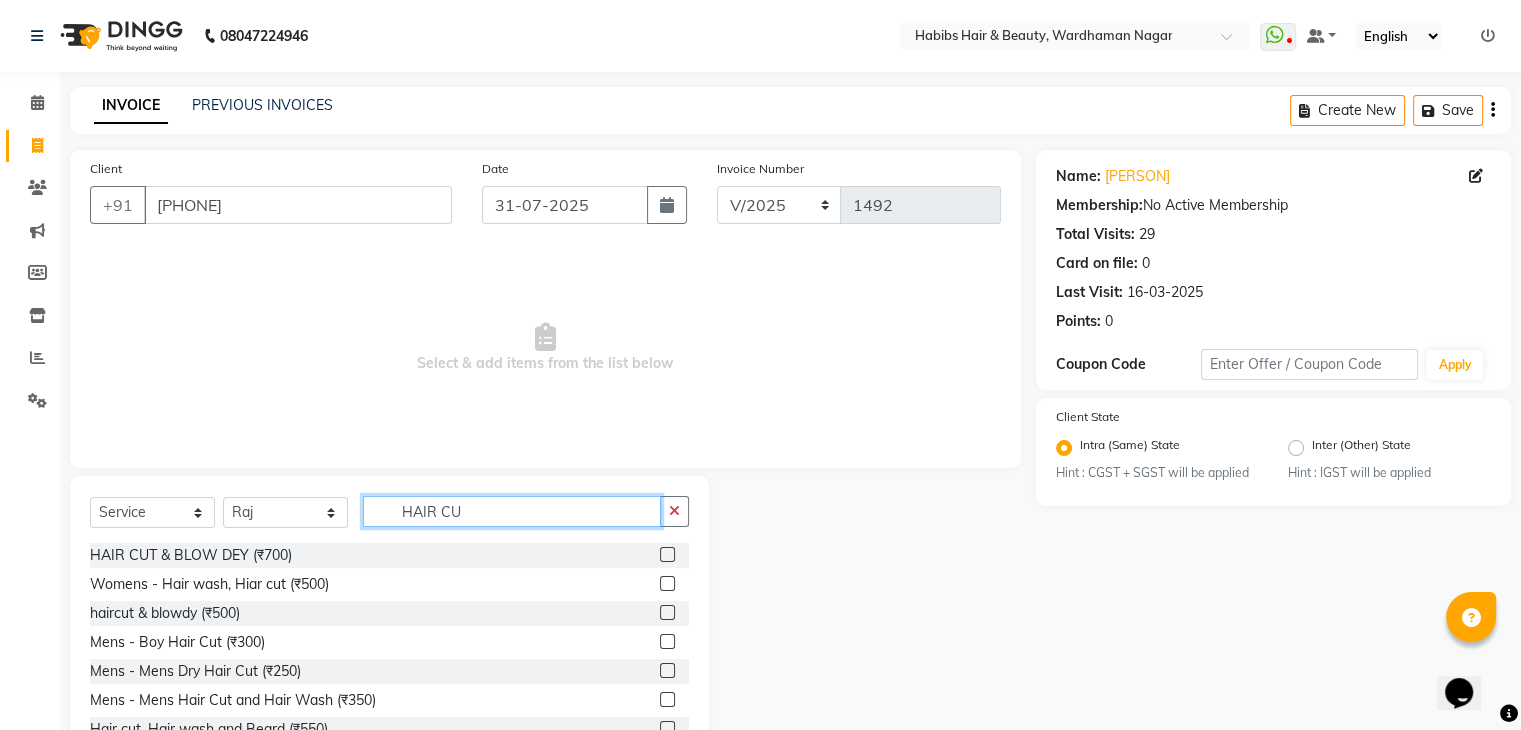 scroll, scrollTop: 71, scrollLeft: 0, axis: vertical 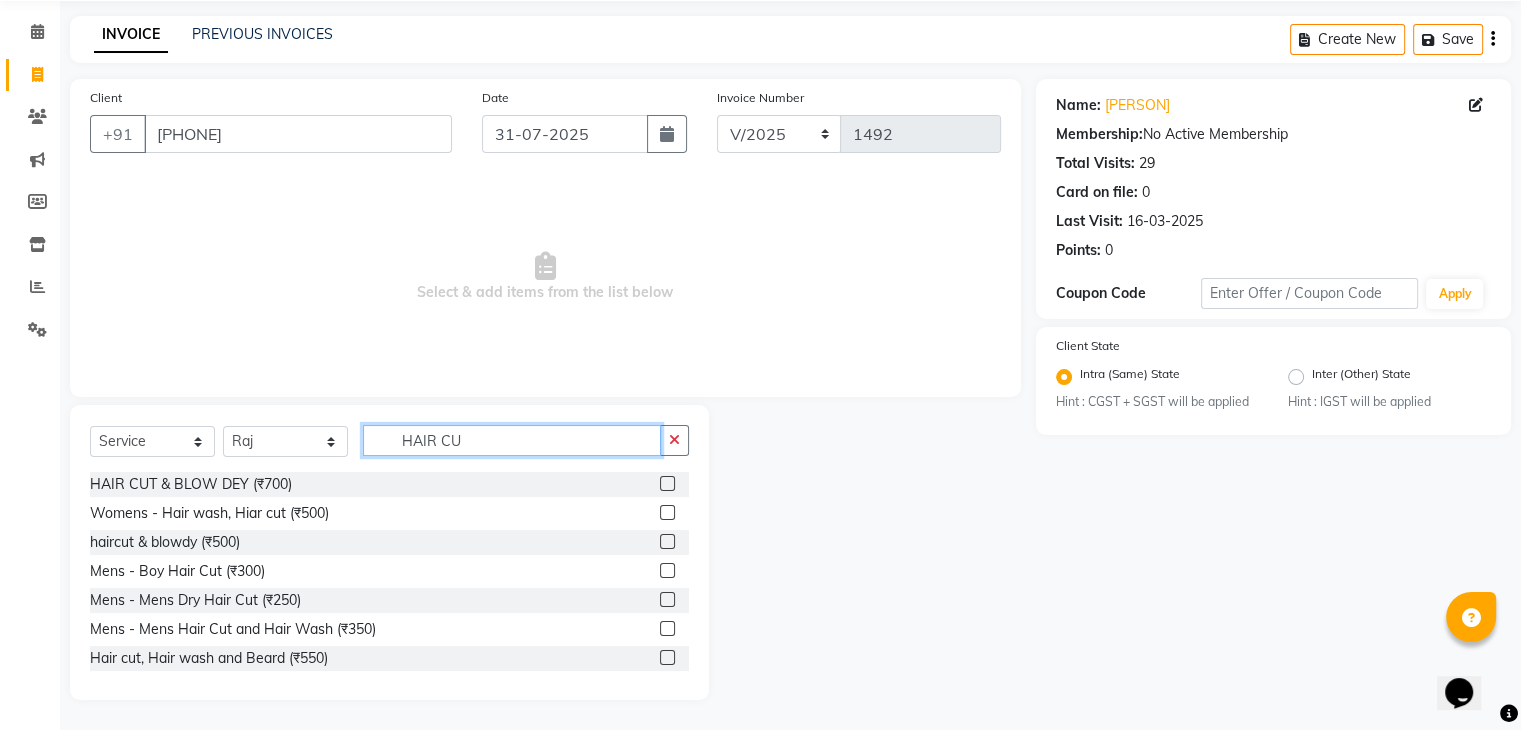type on "HAIR CU" 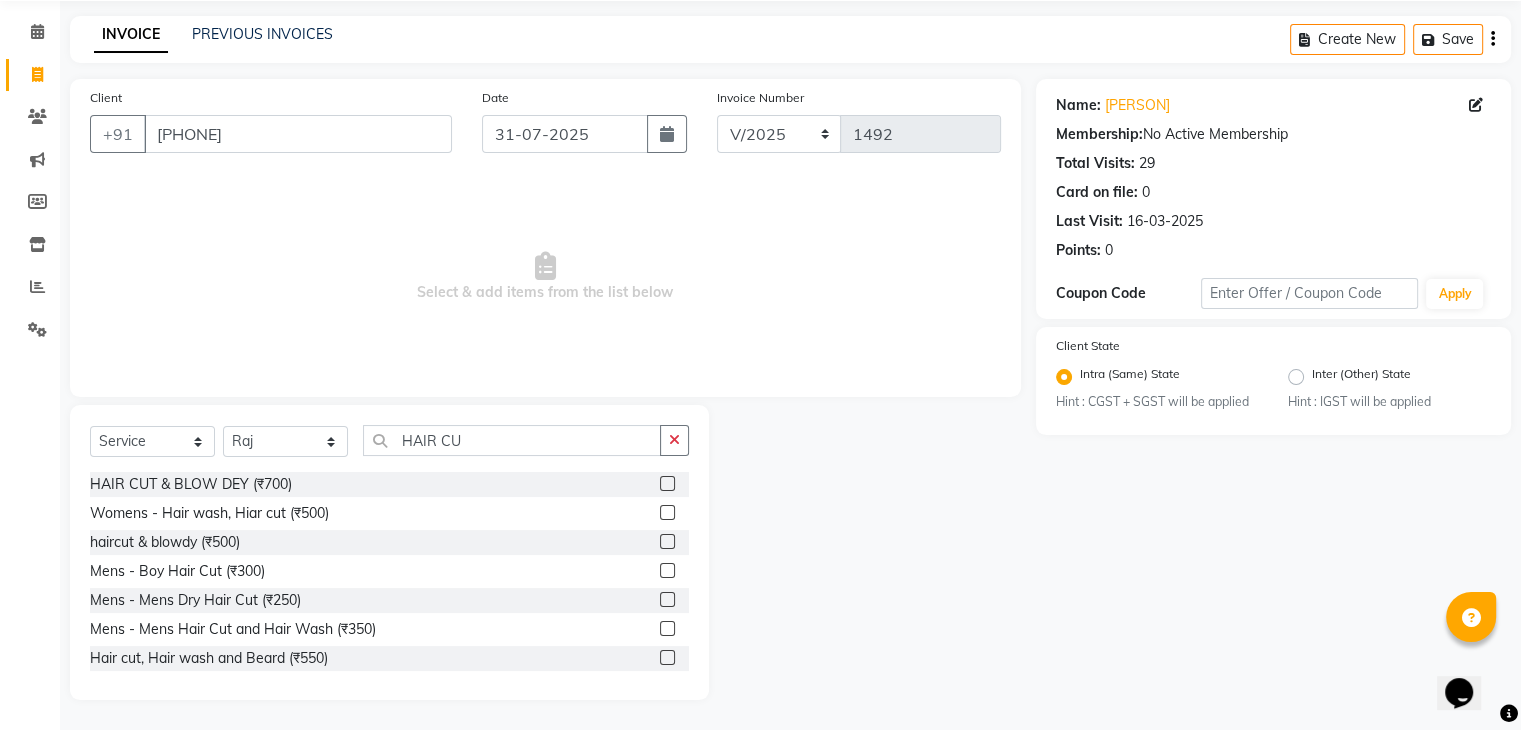 click 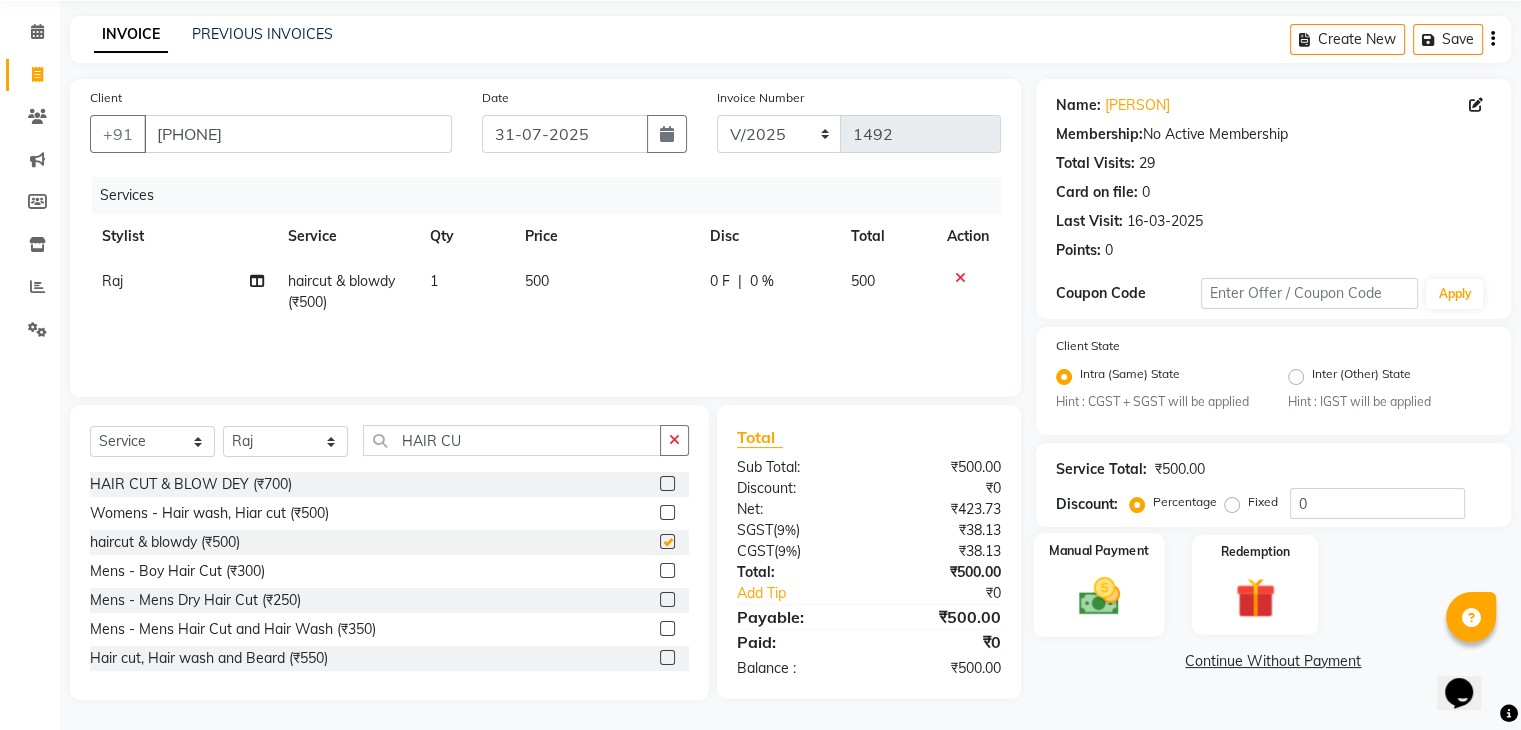 checkbox on "false" 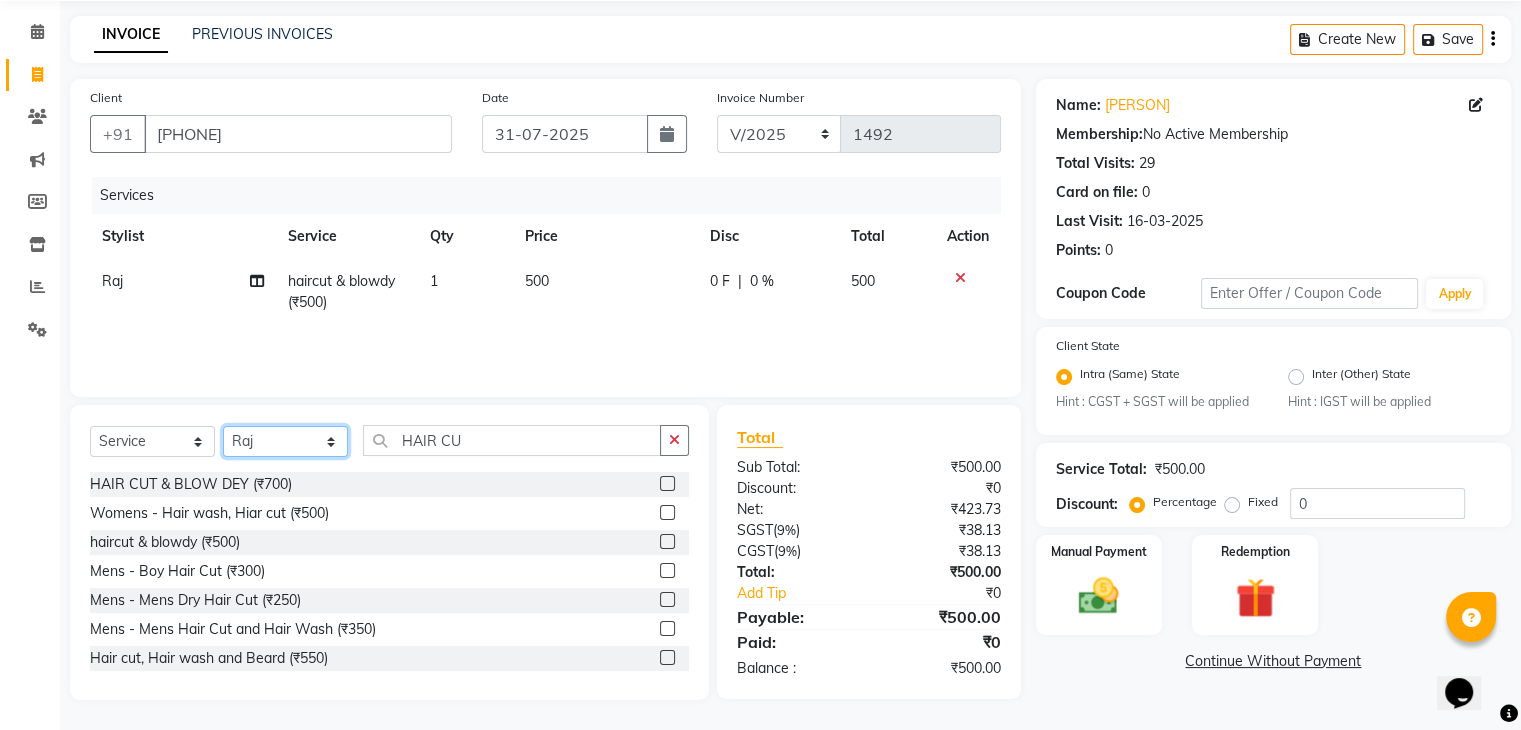 click on "Select Stylist Admin Aman Gayatri Jeetu Mick Raj Rashmi Rasika Sarang" 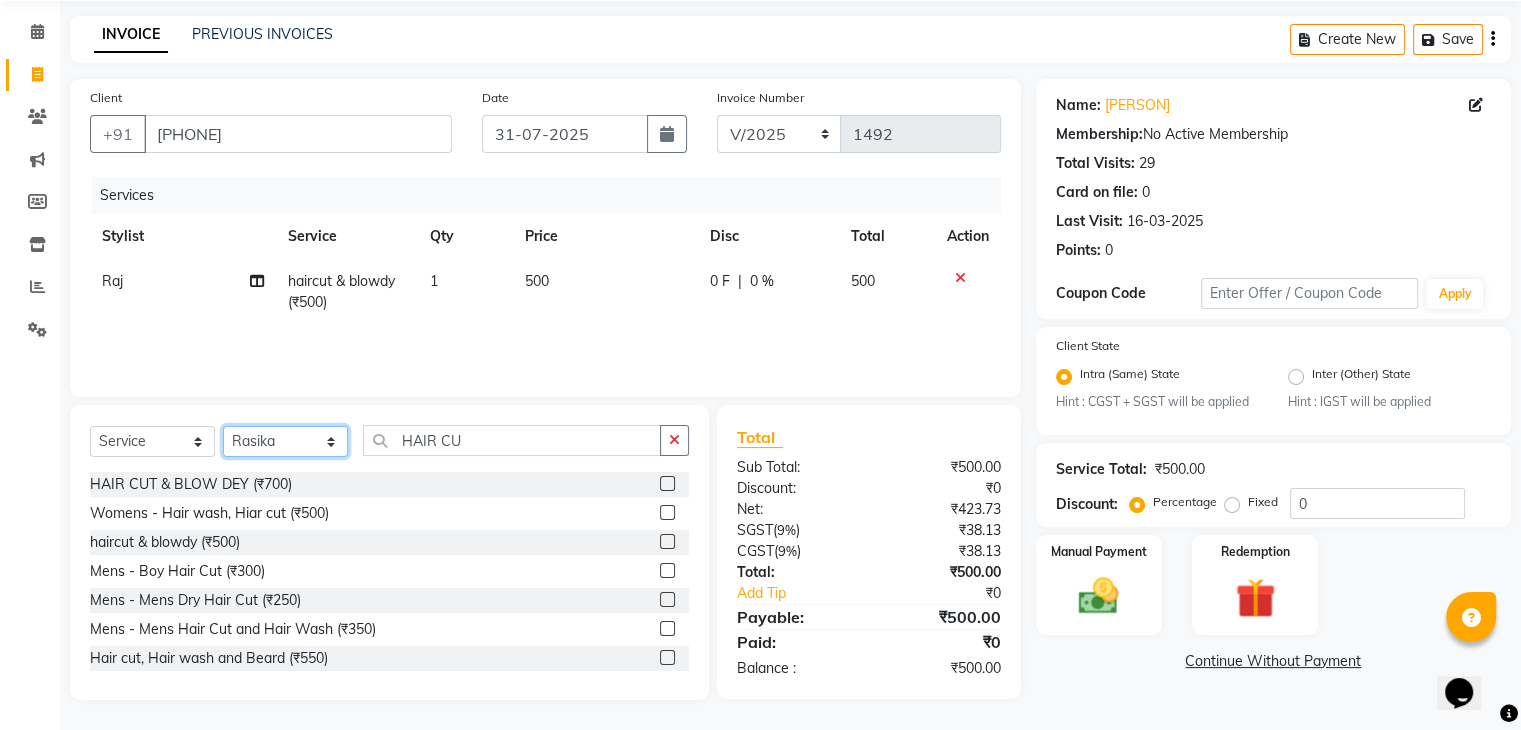 click on "Select Stylist Admin Aman Gayatri Jeetu Mick Raj Rashmi Rasika Sarang" 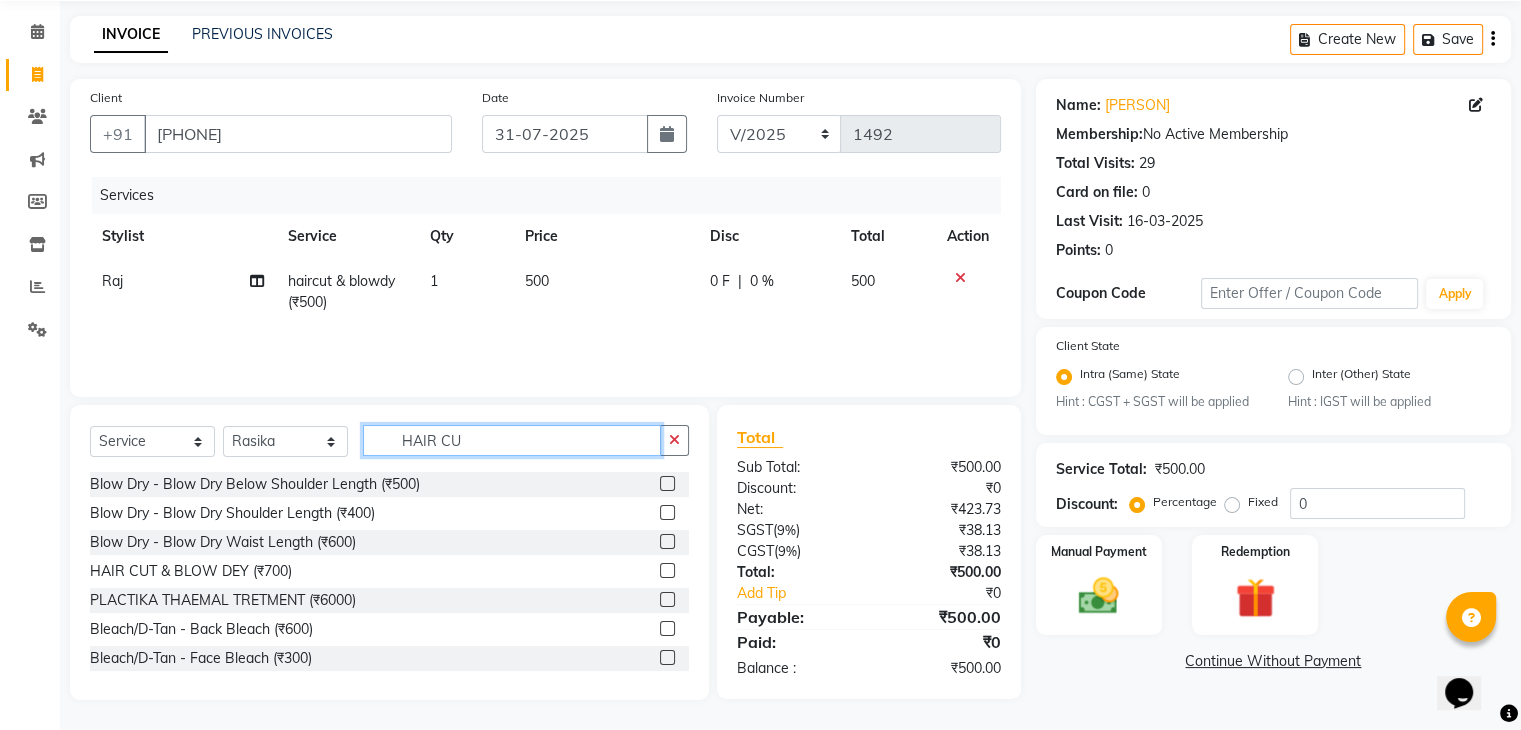 click on "HAIR CU" 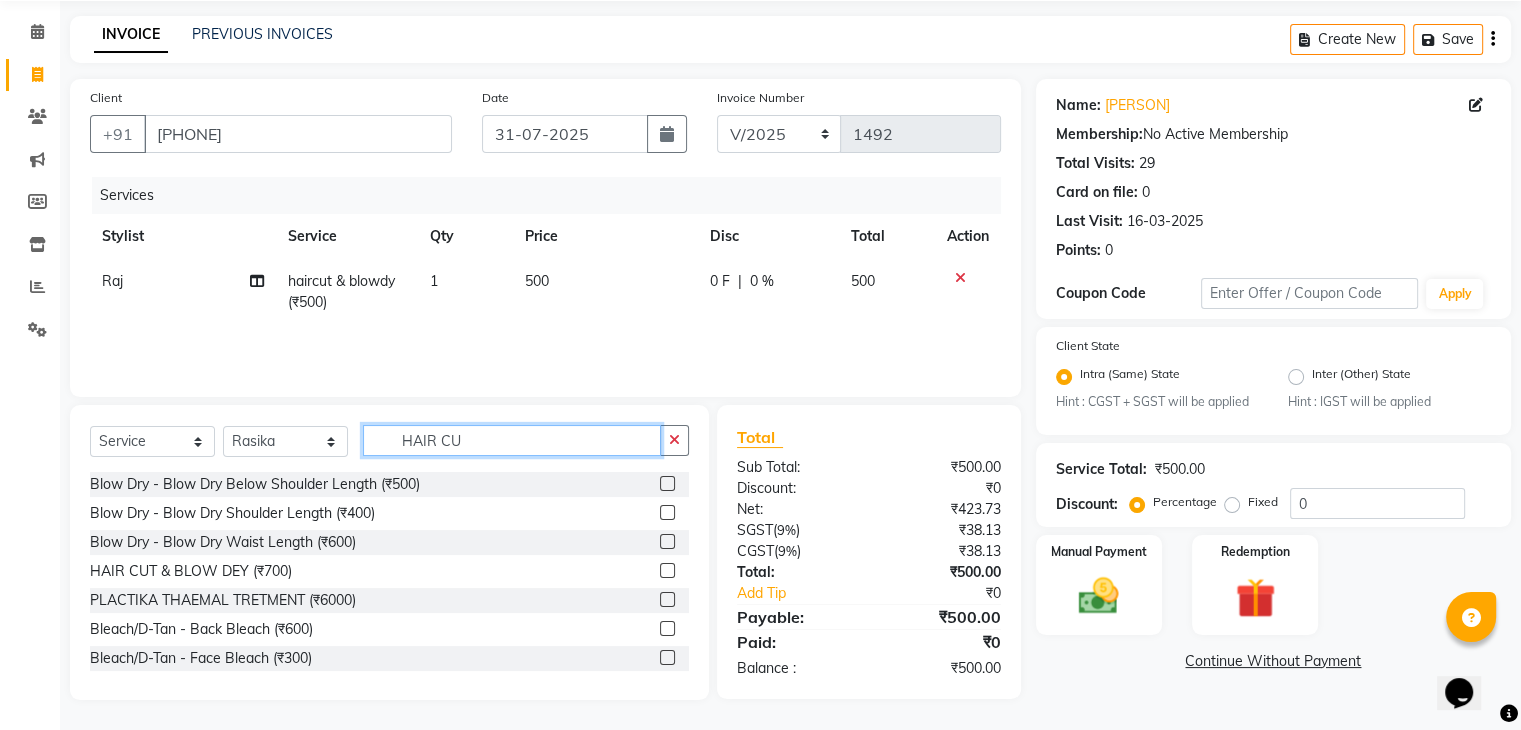 click on "HAIR CU" 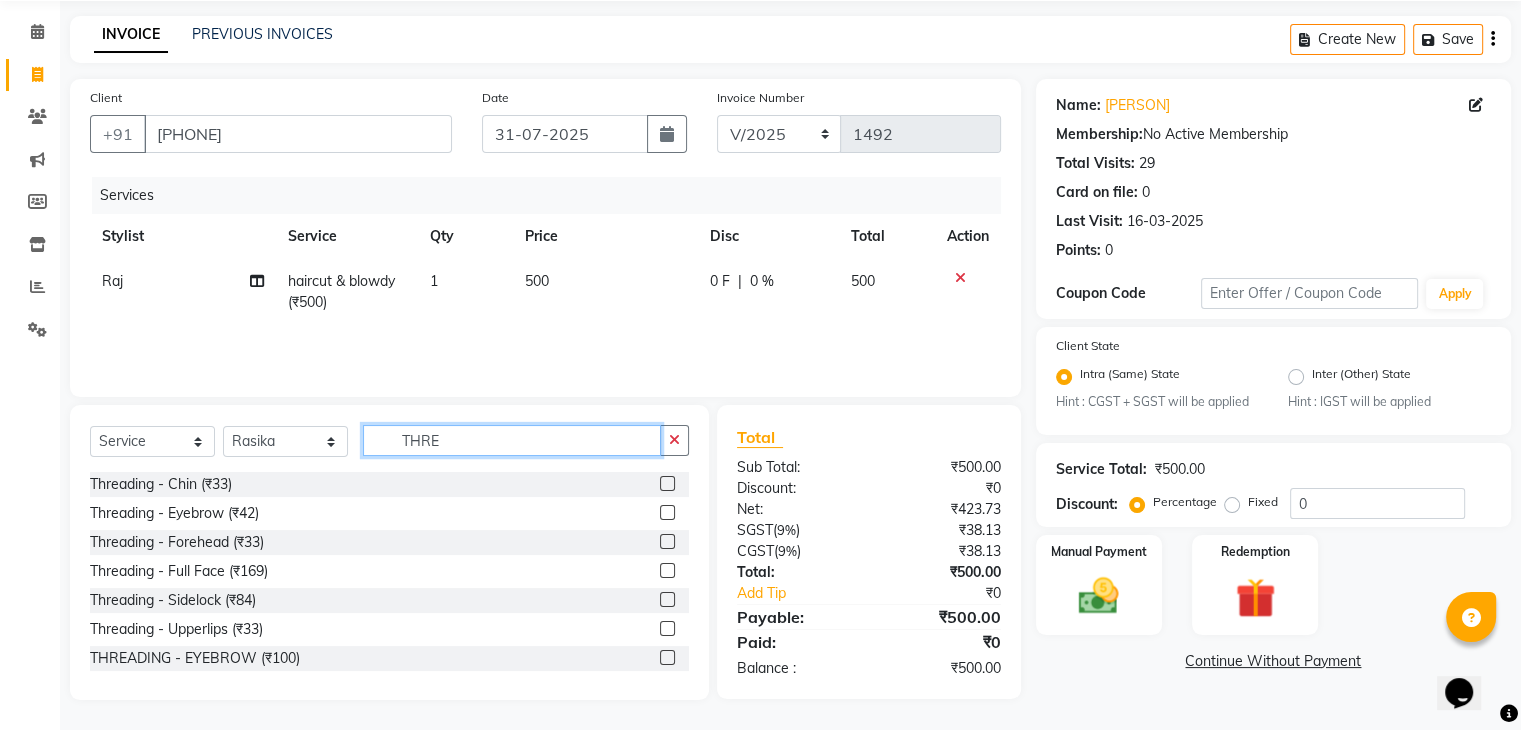 type on "THRE" 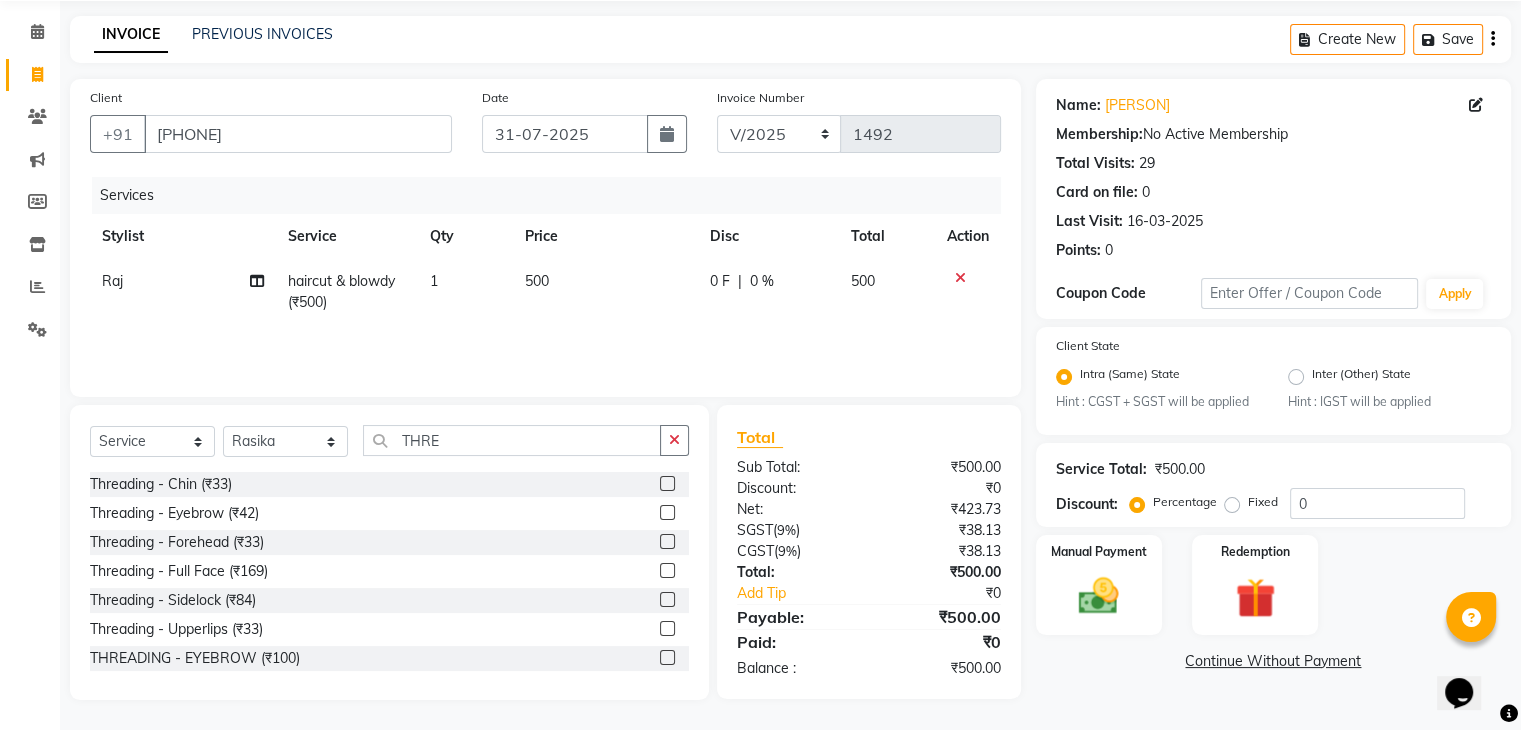 click 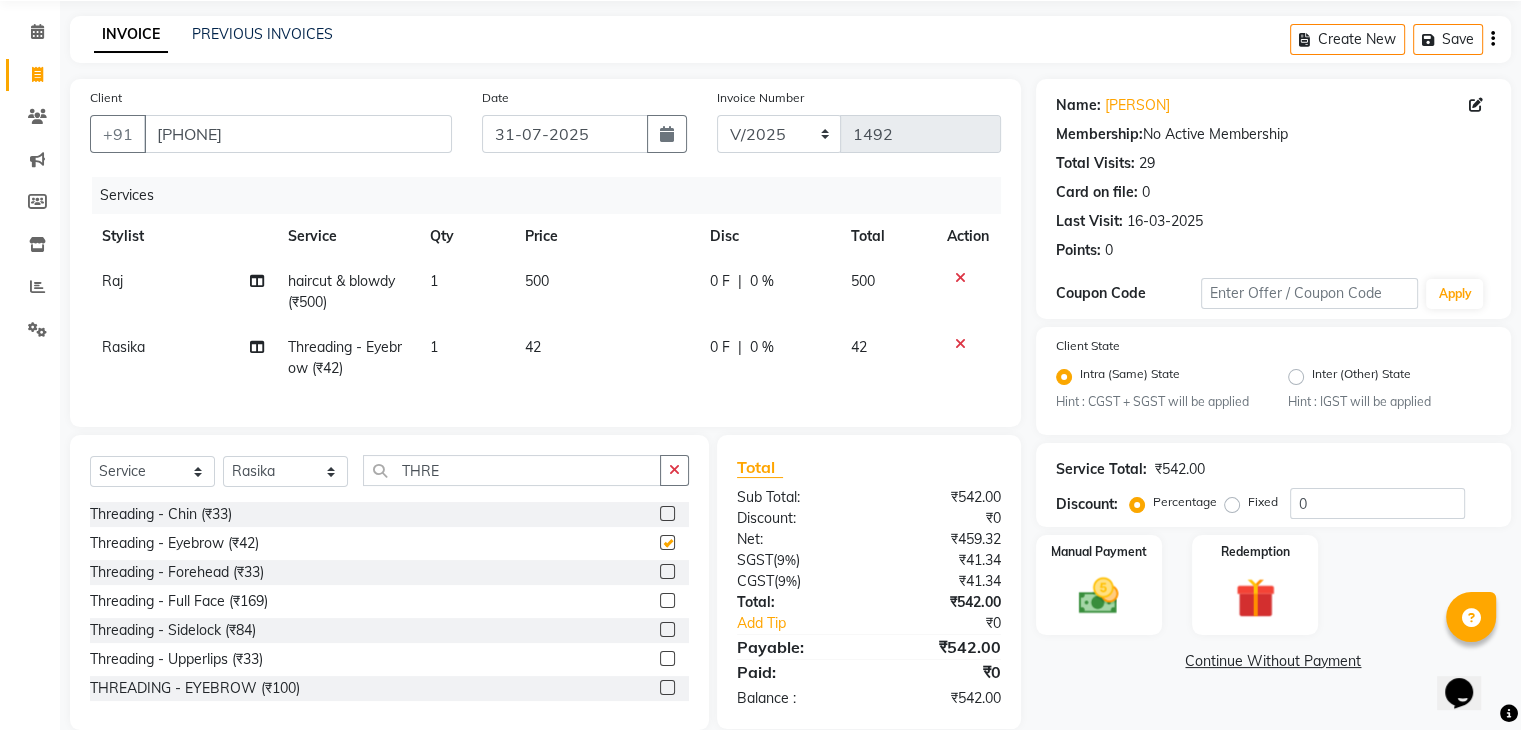 checkbox on "false" 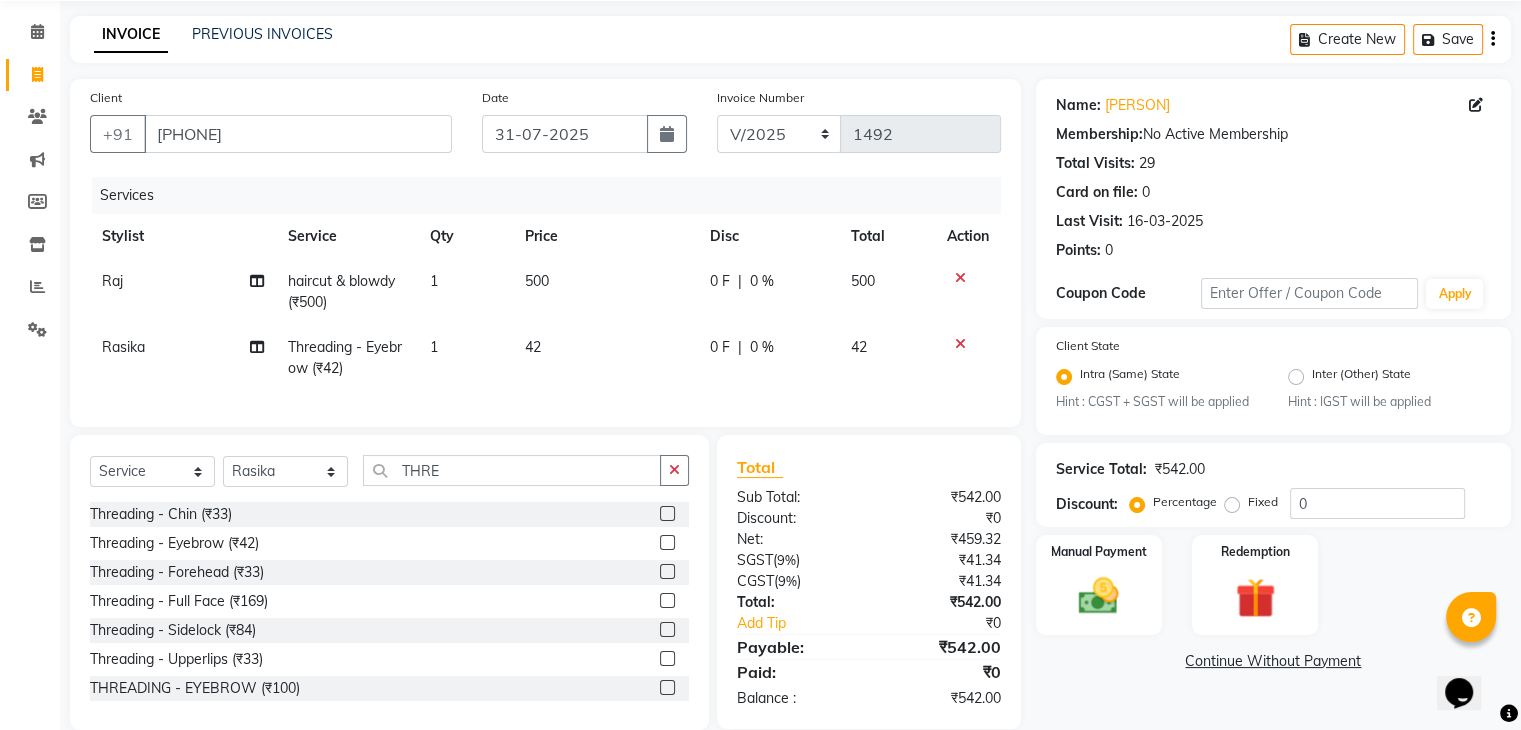 click 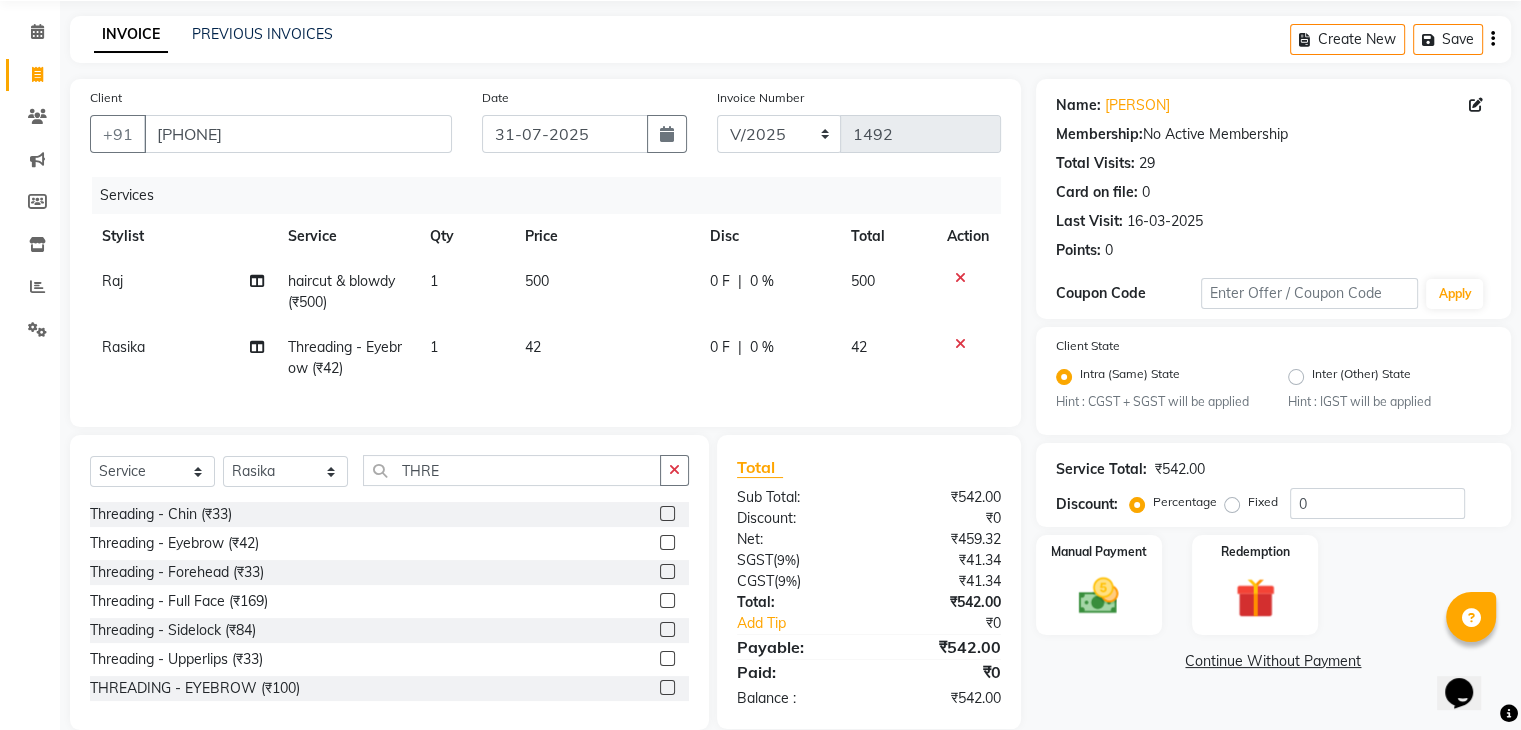 click at bounding box center (666, 572) 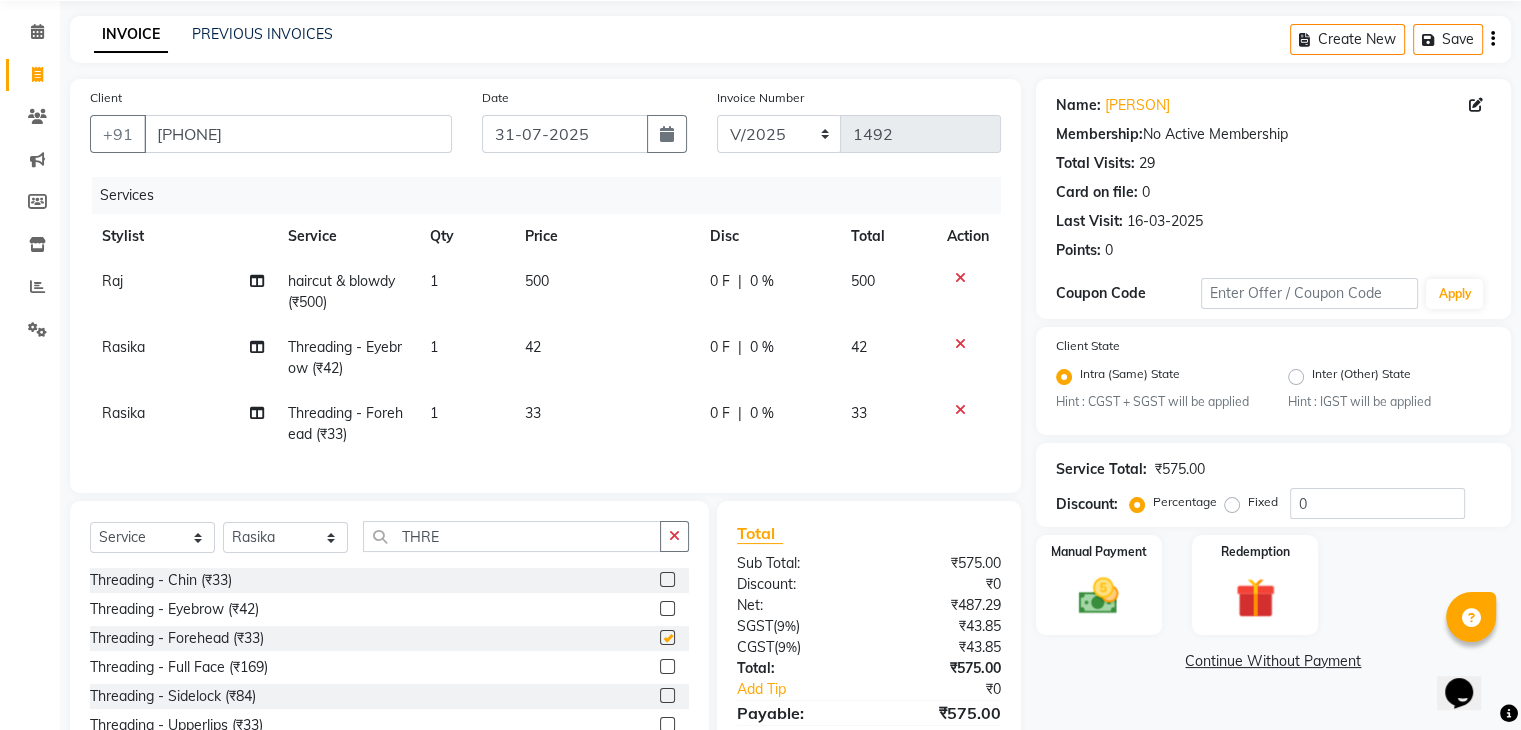 checkbox on "false" 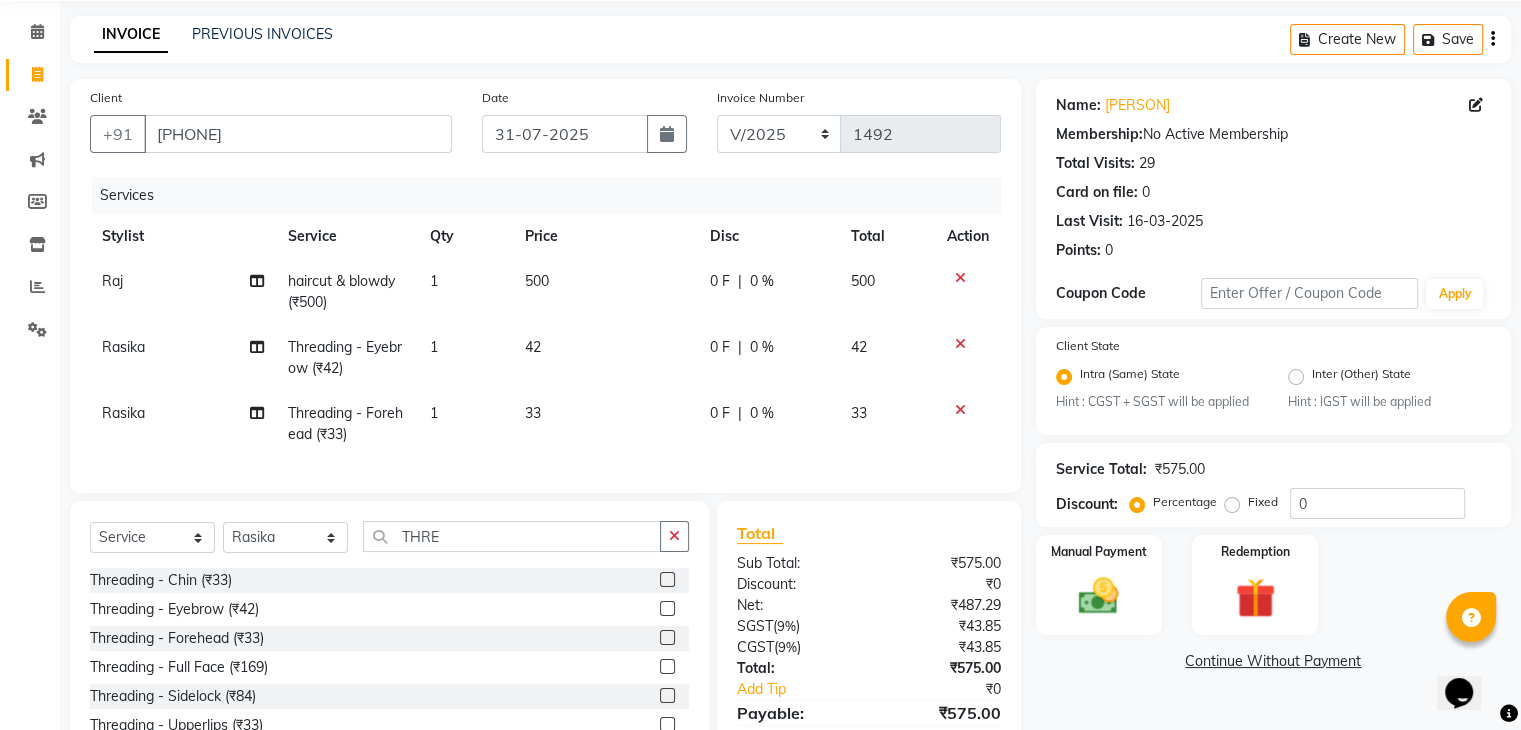 click on "42" 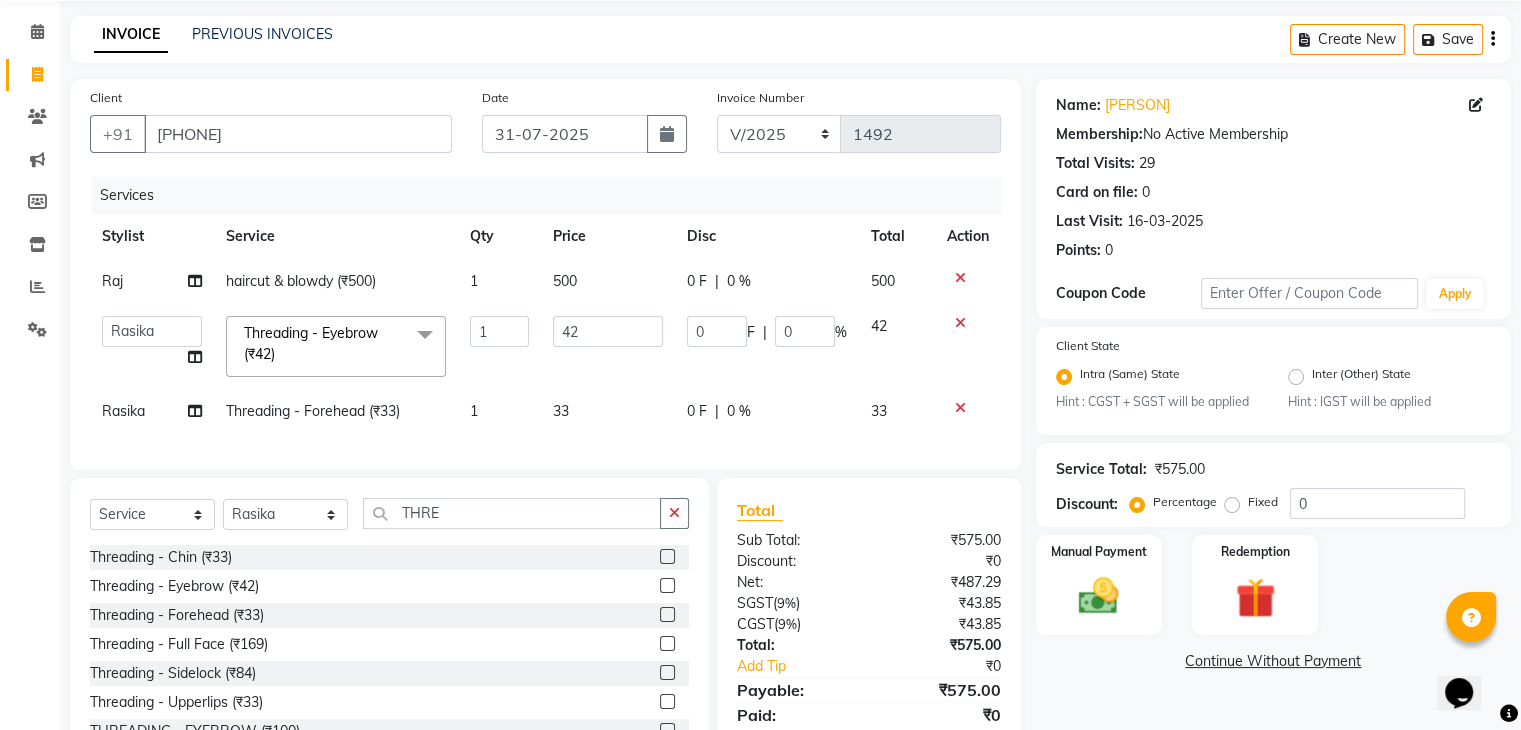 click on "42" 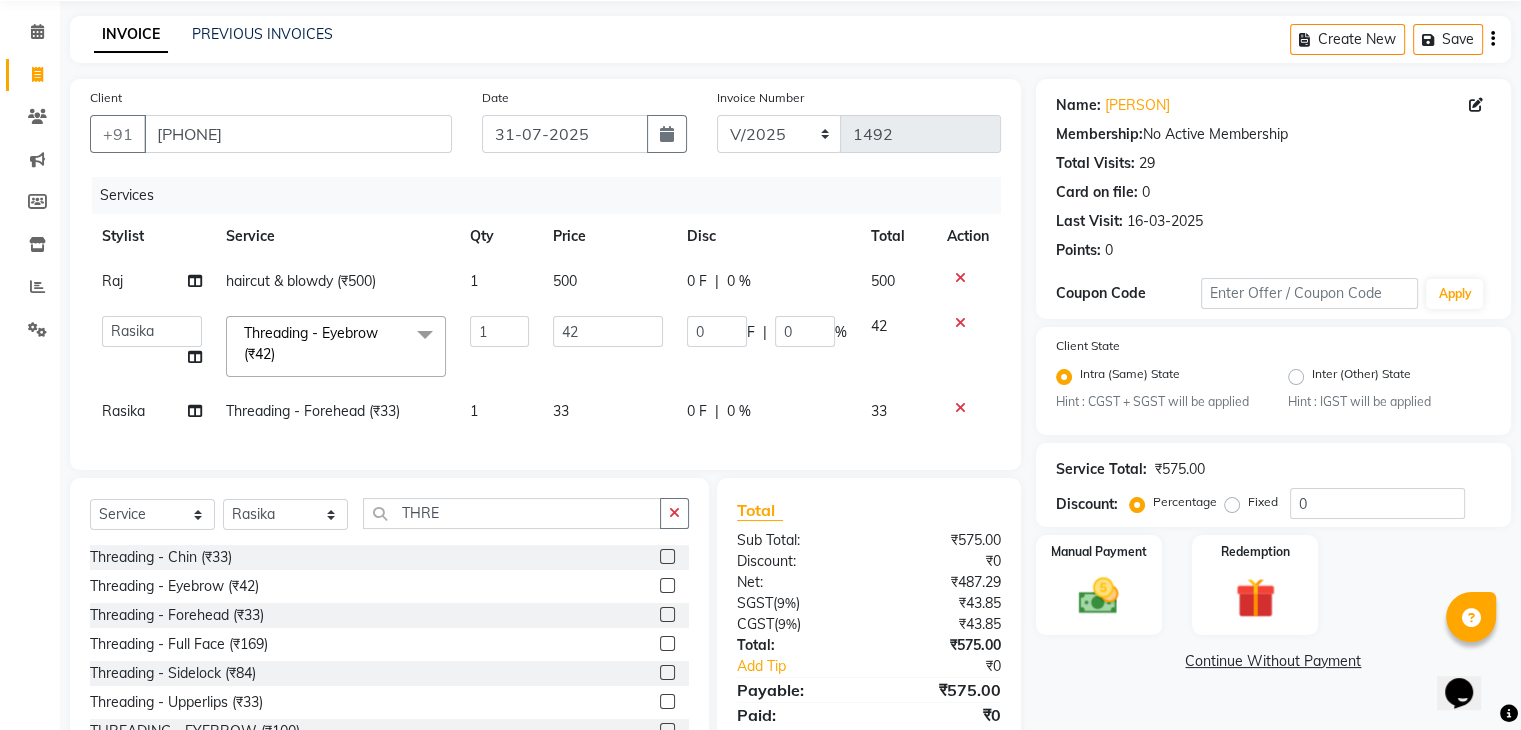 click on "42" 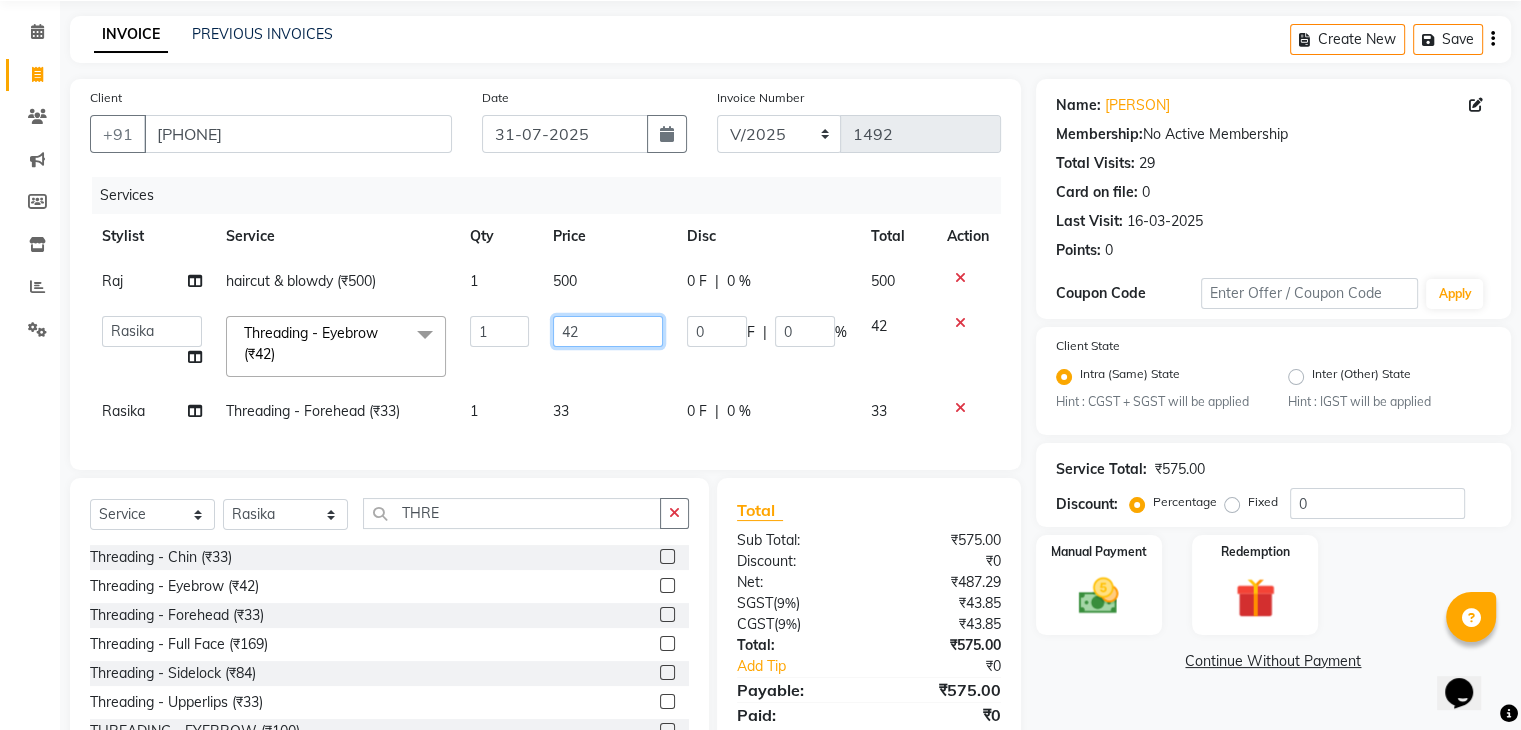 click on "42" 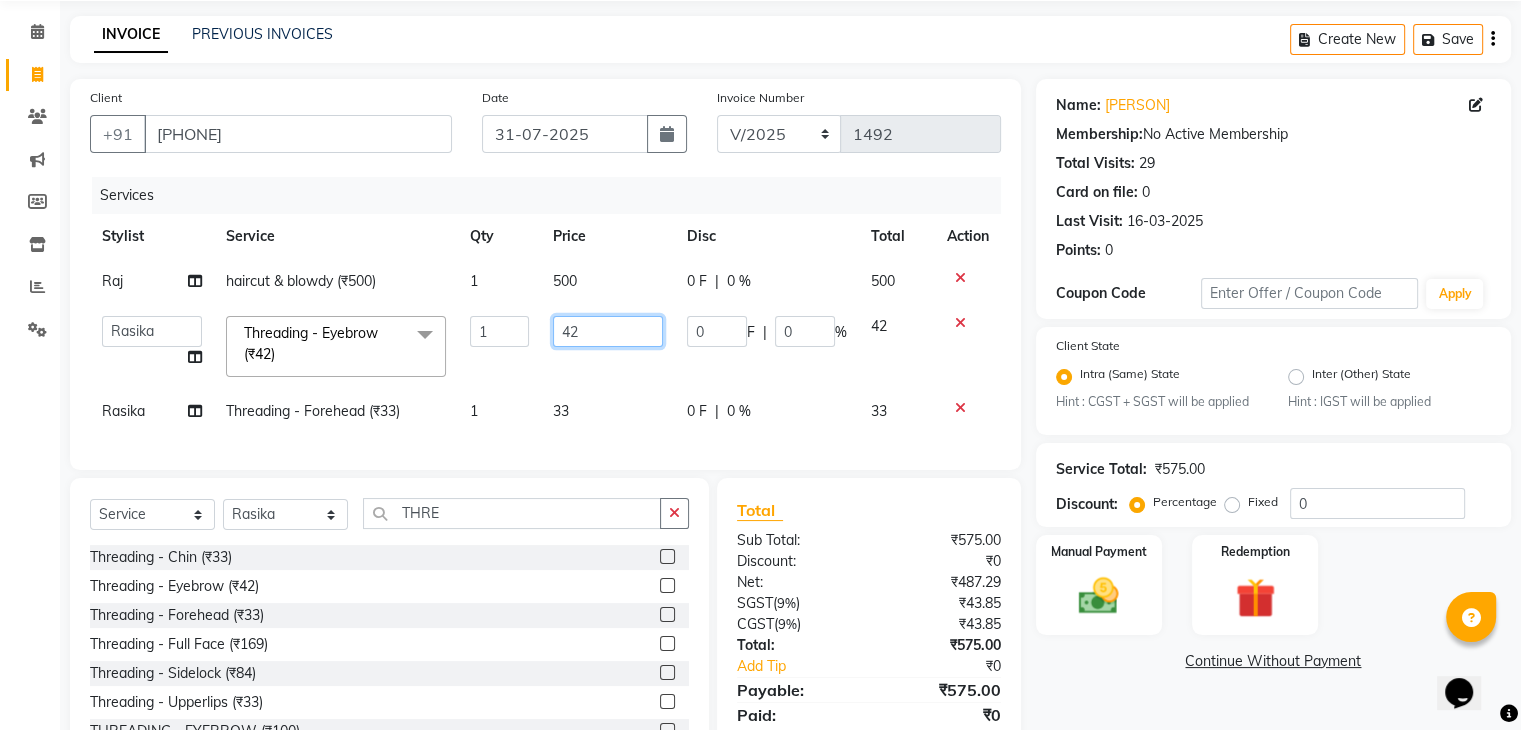 click on "42" 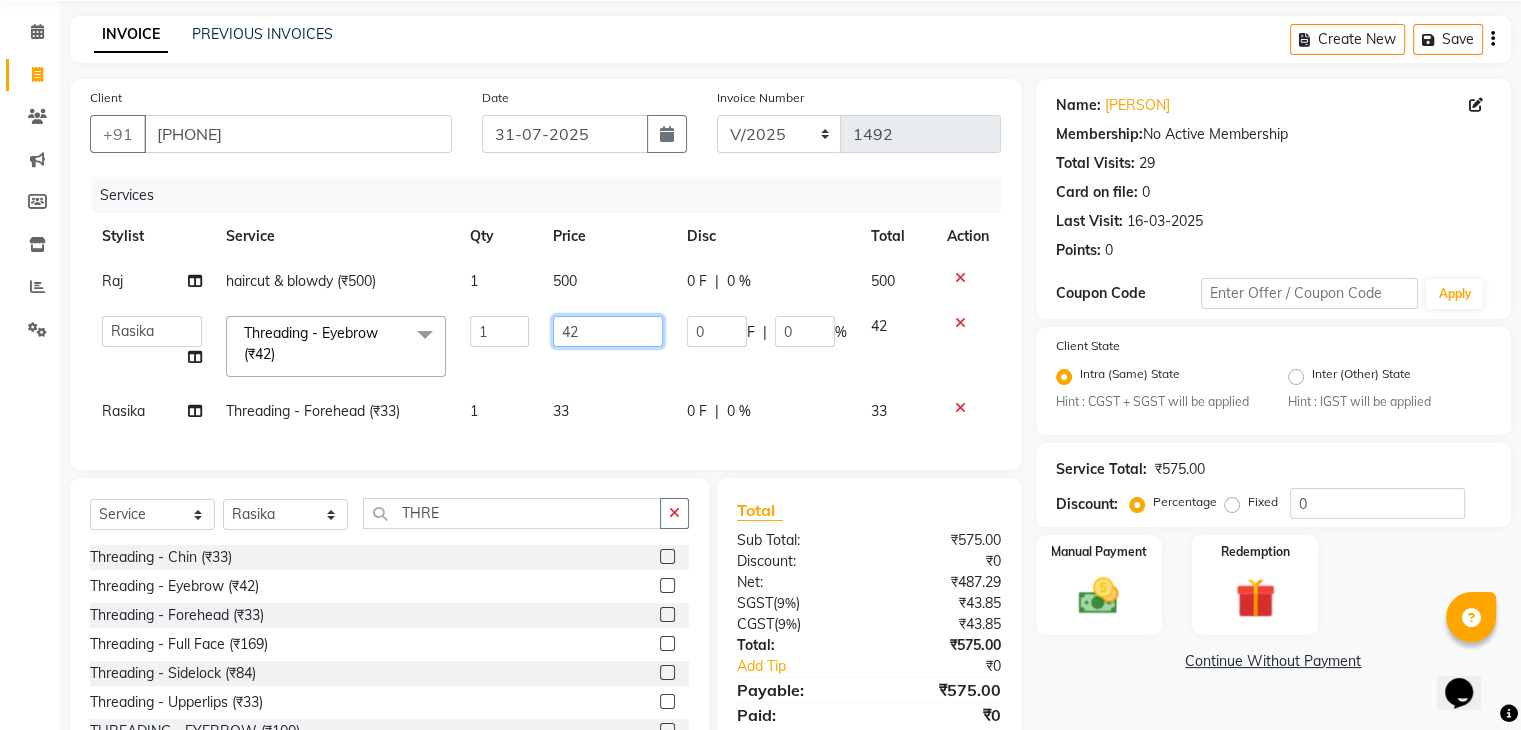 click on "42" 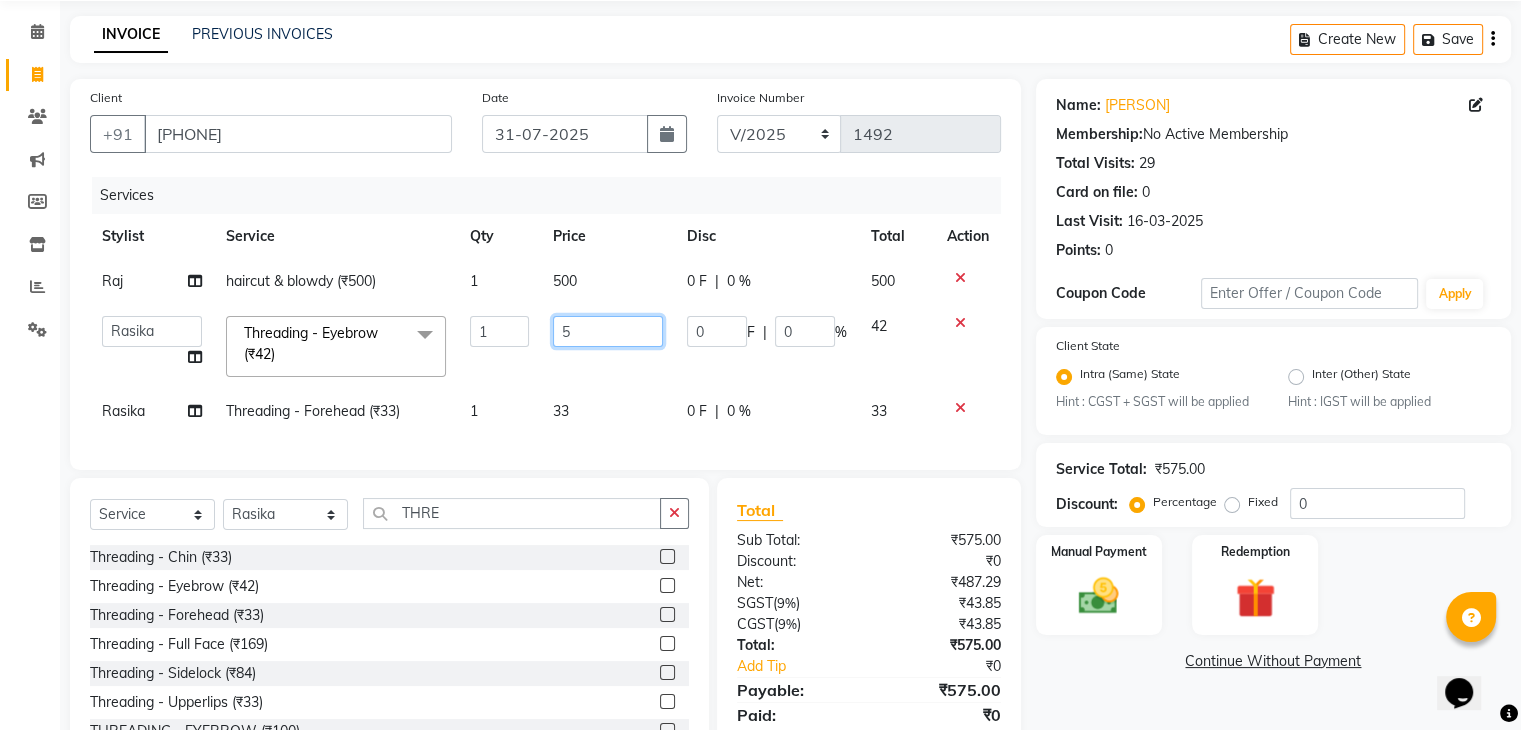 type on "50" 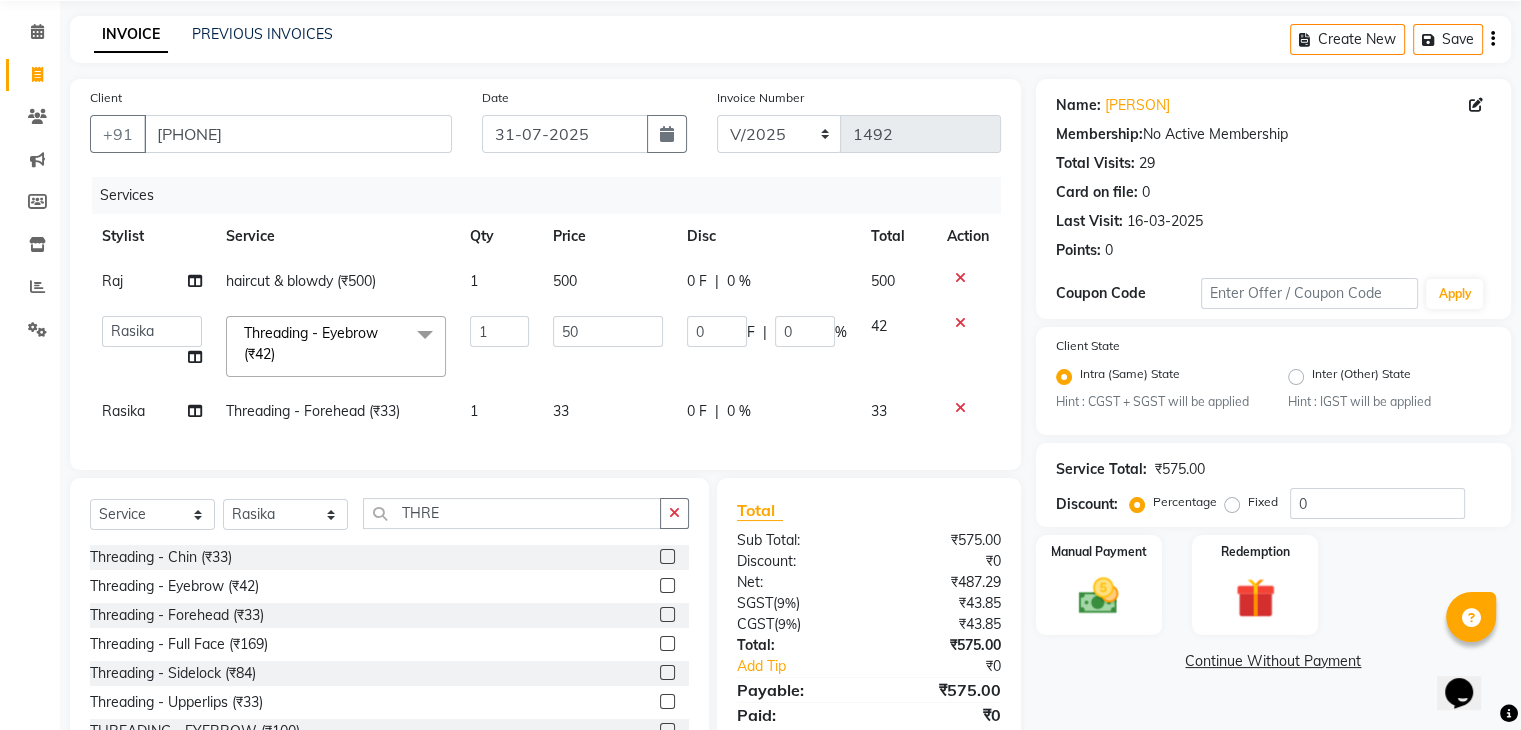 click on "33" 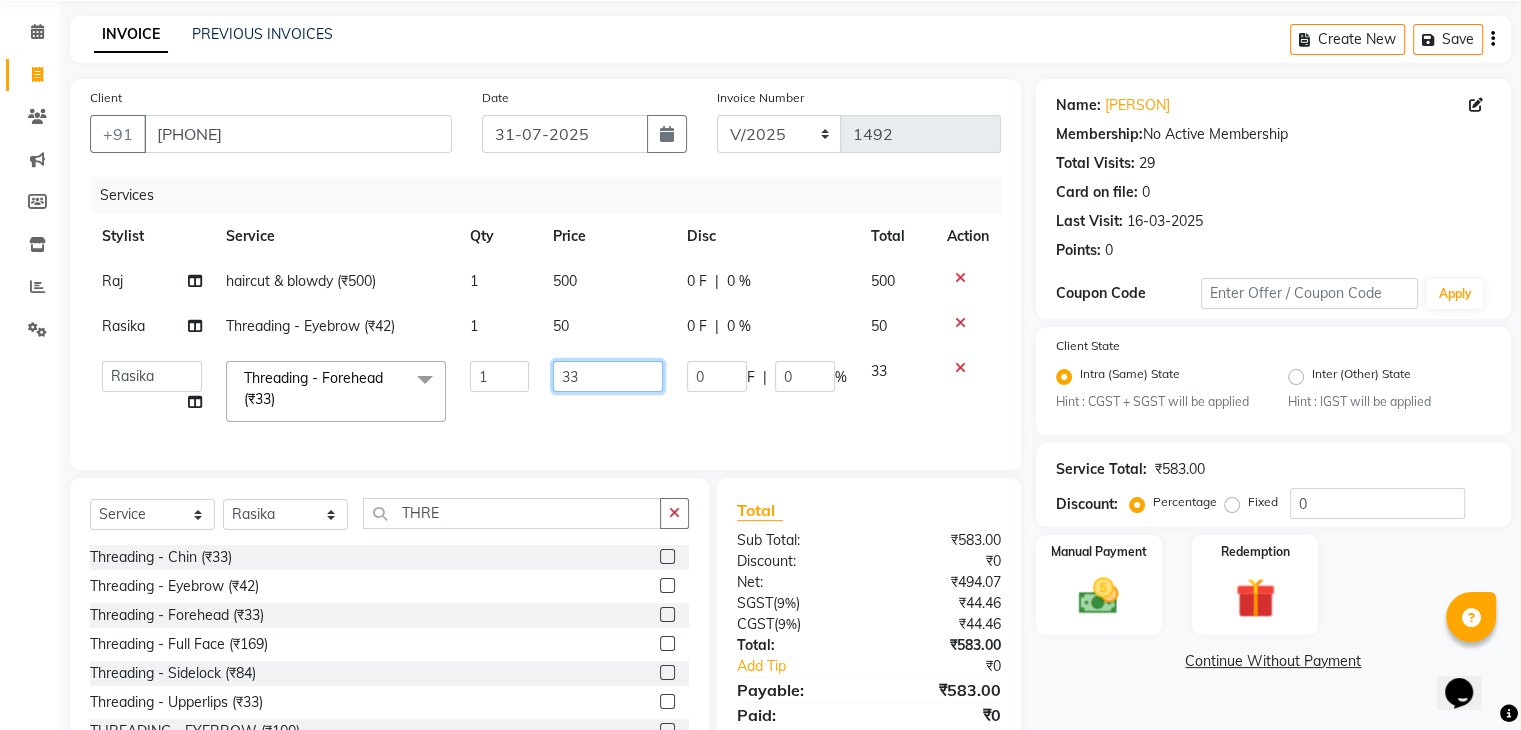 click on "33" 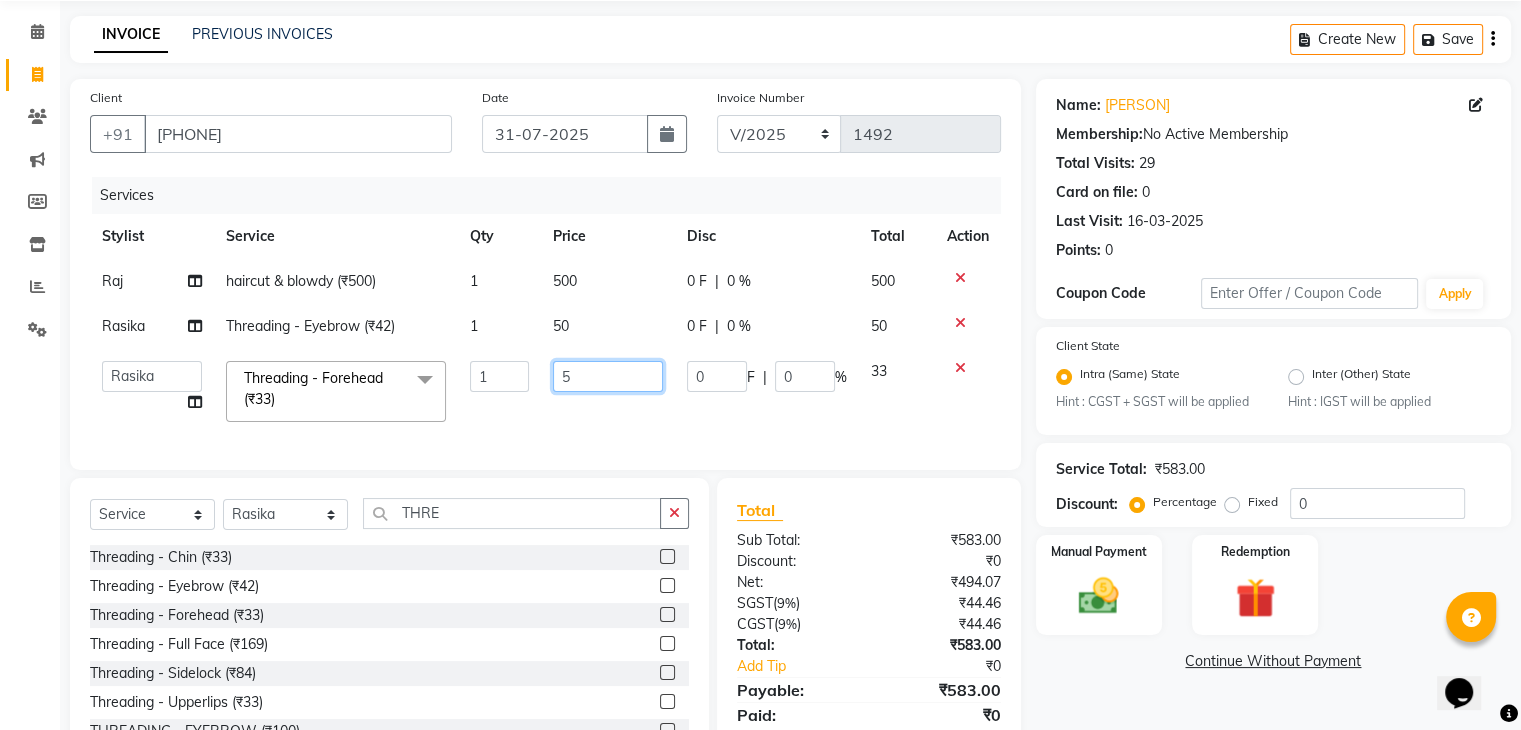 type on "50" 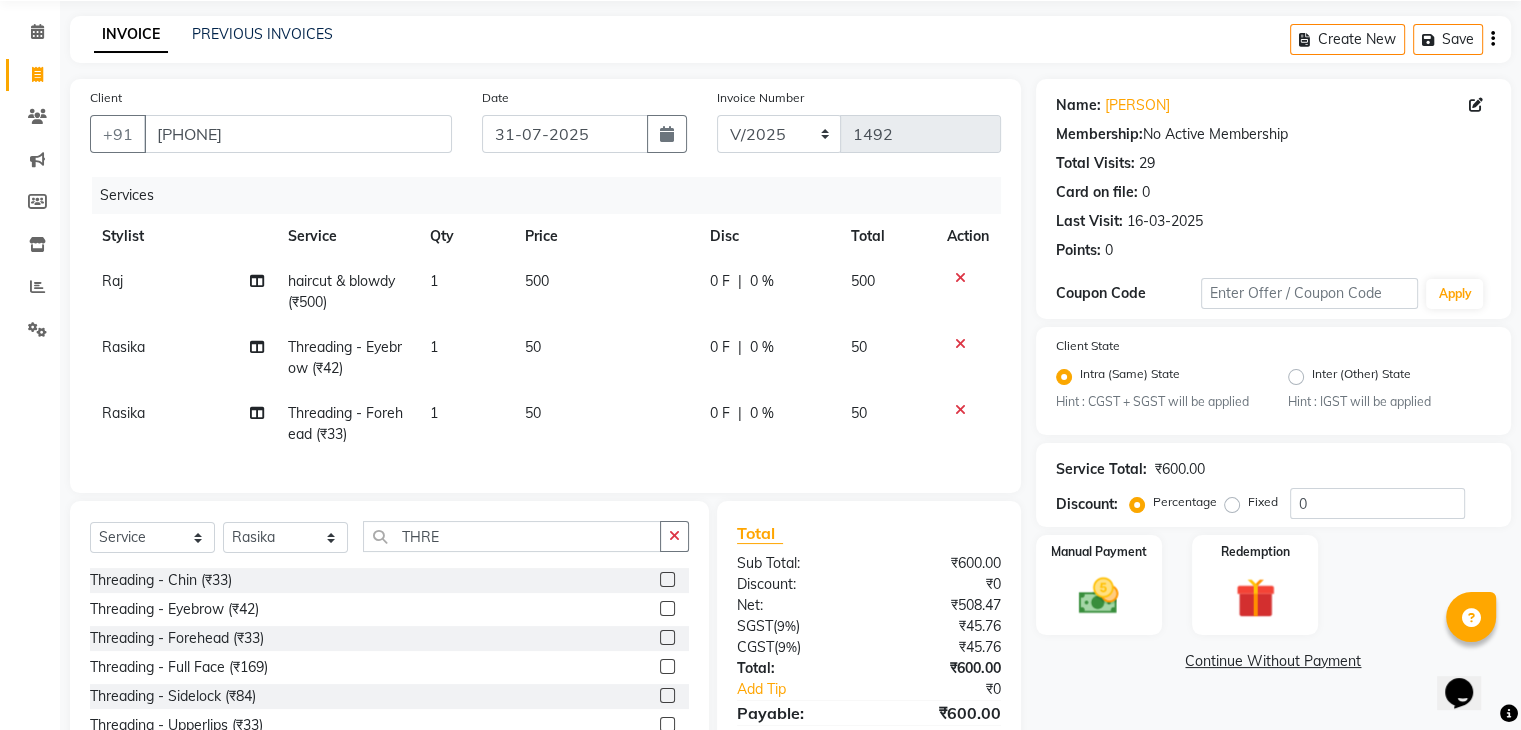 click on "1" 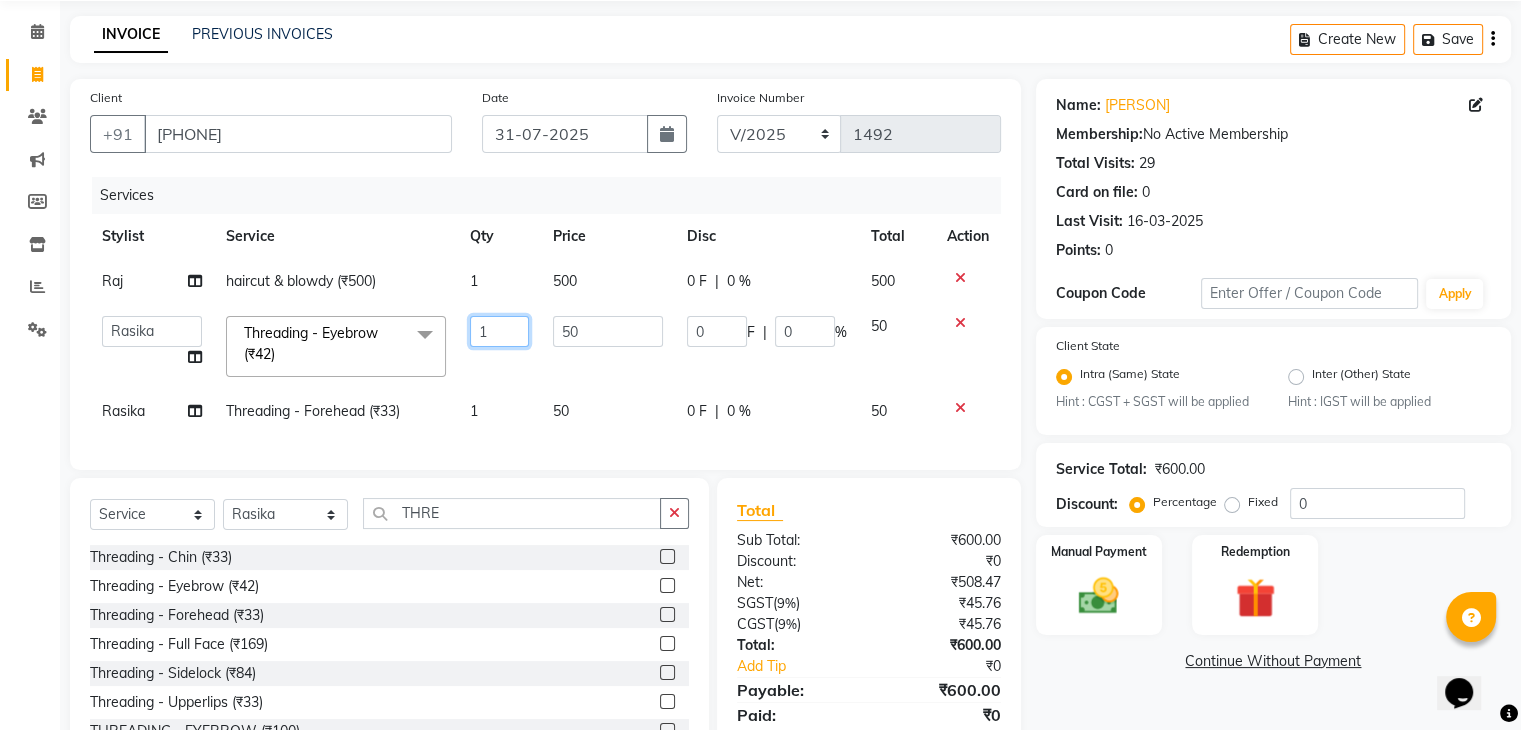 click on "1" 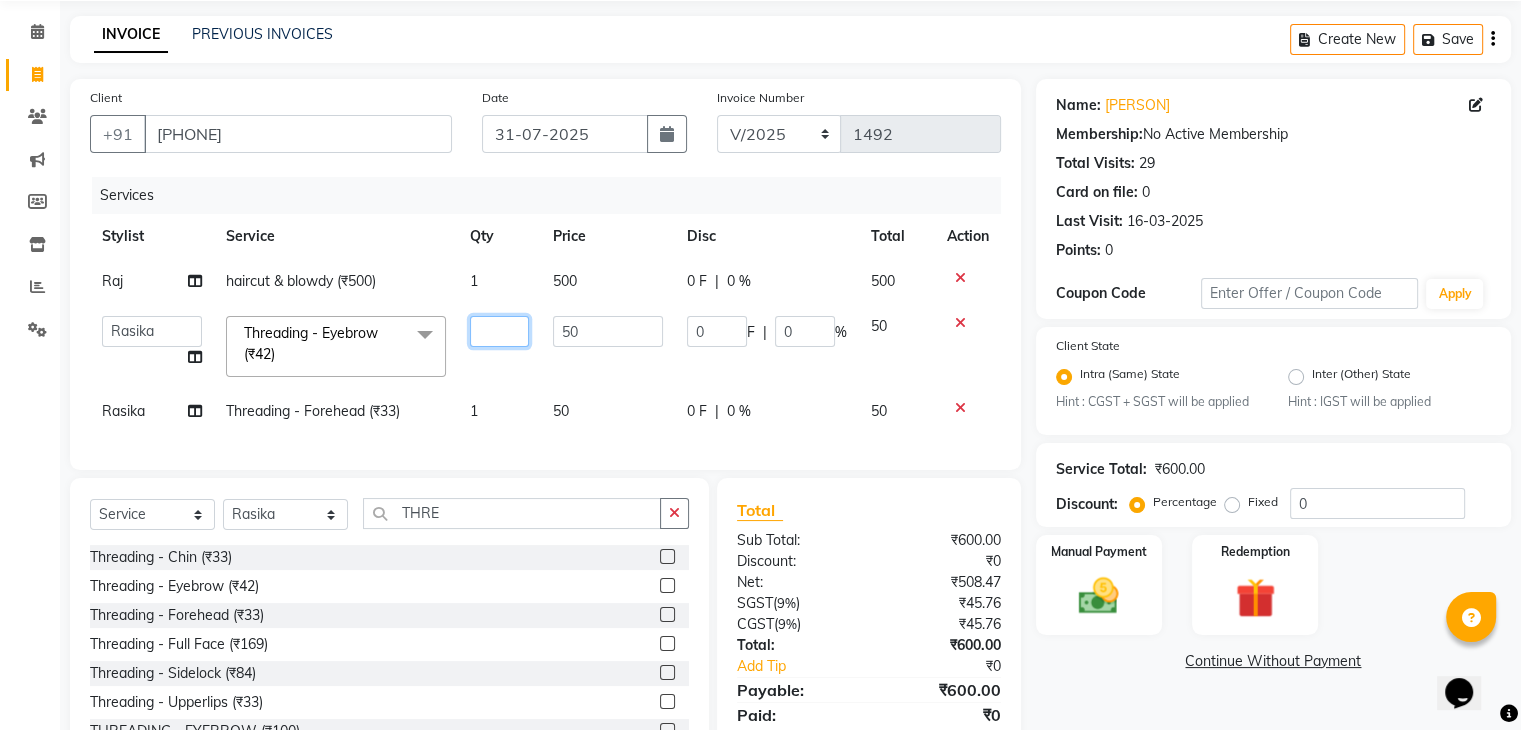 type on "2" 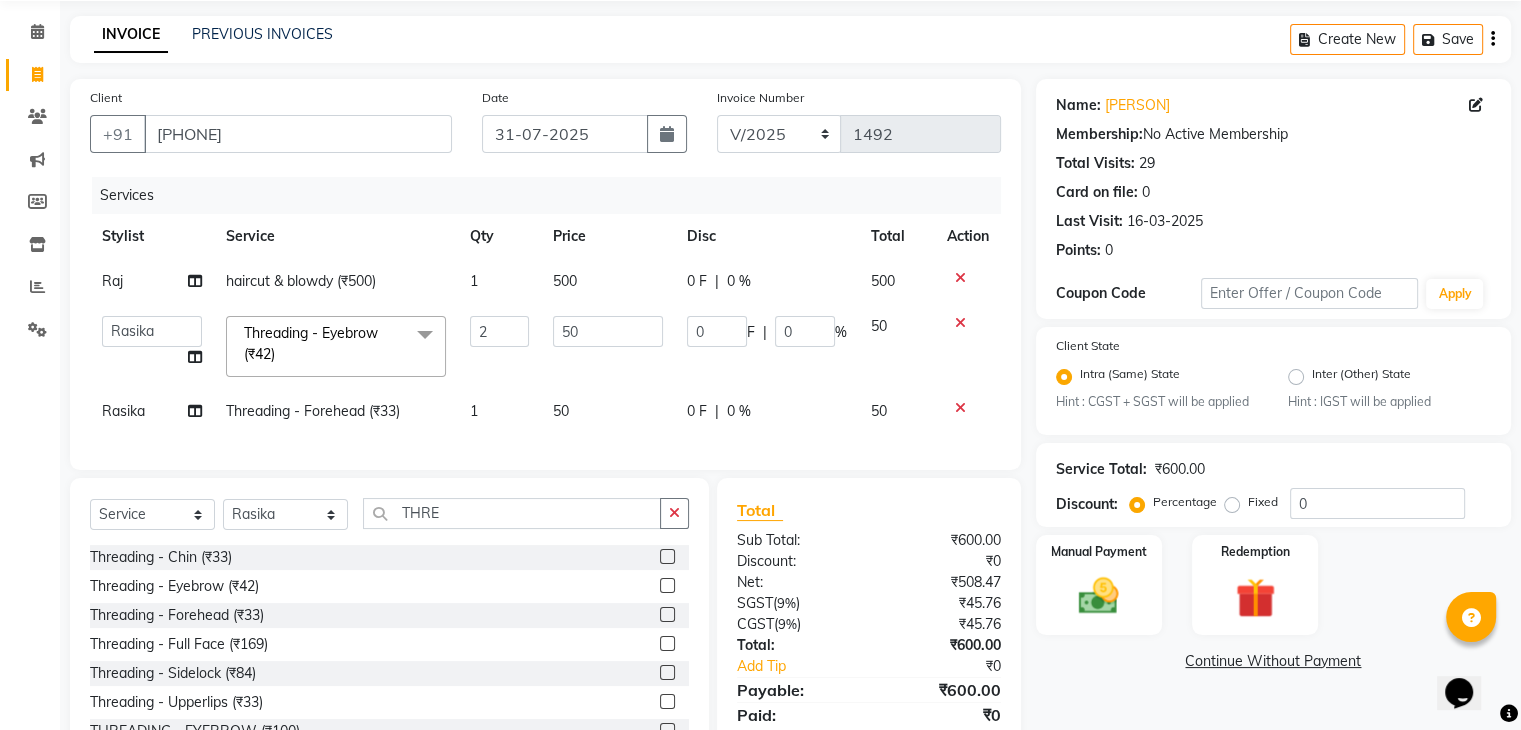 click on "1" 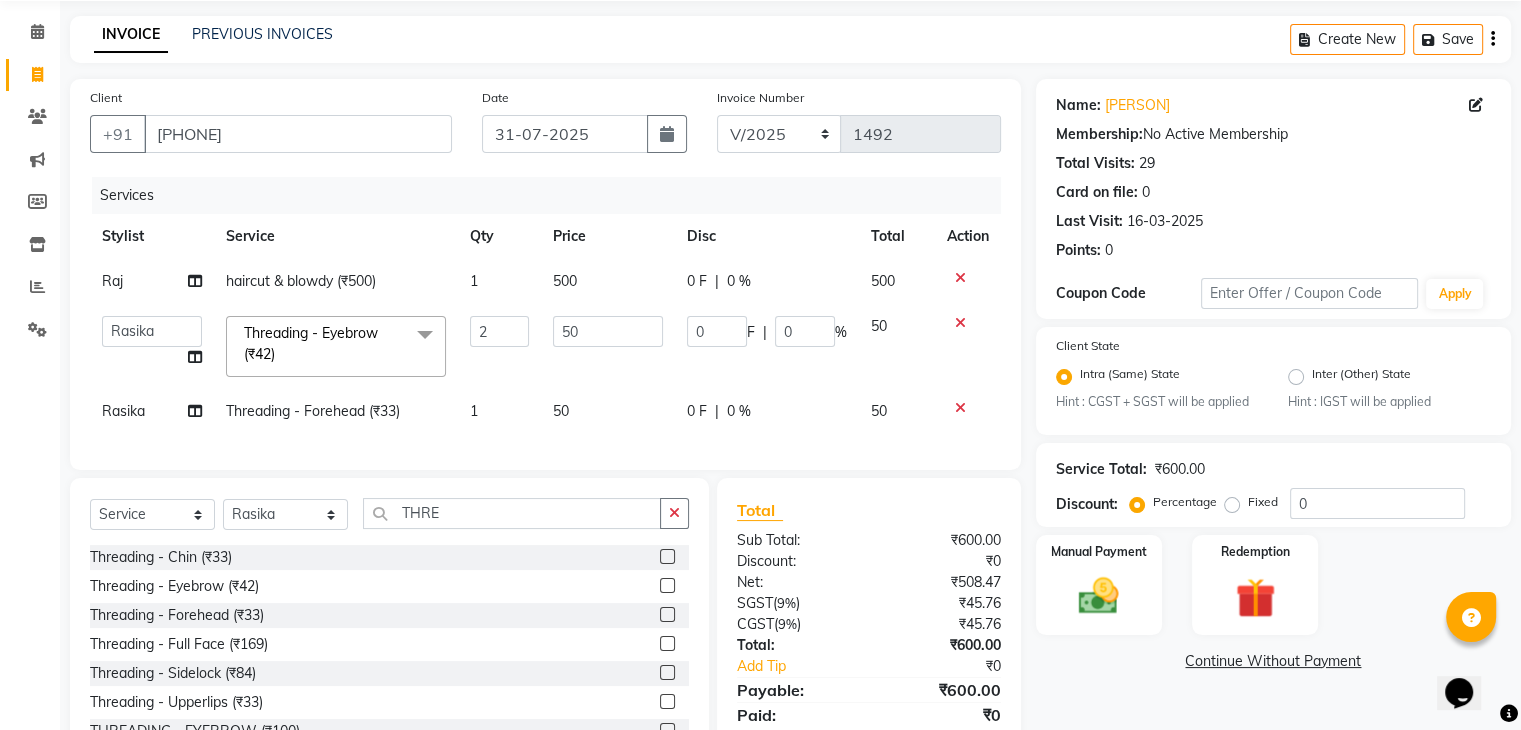 select on "46993" 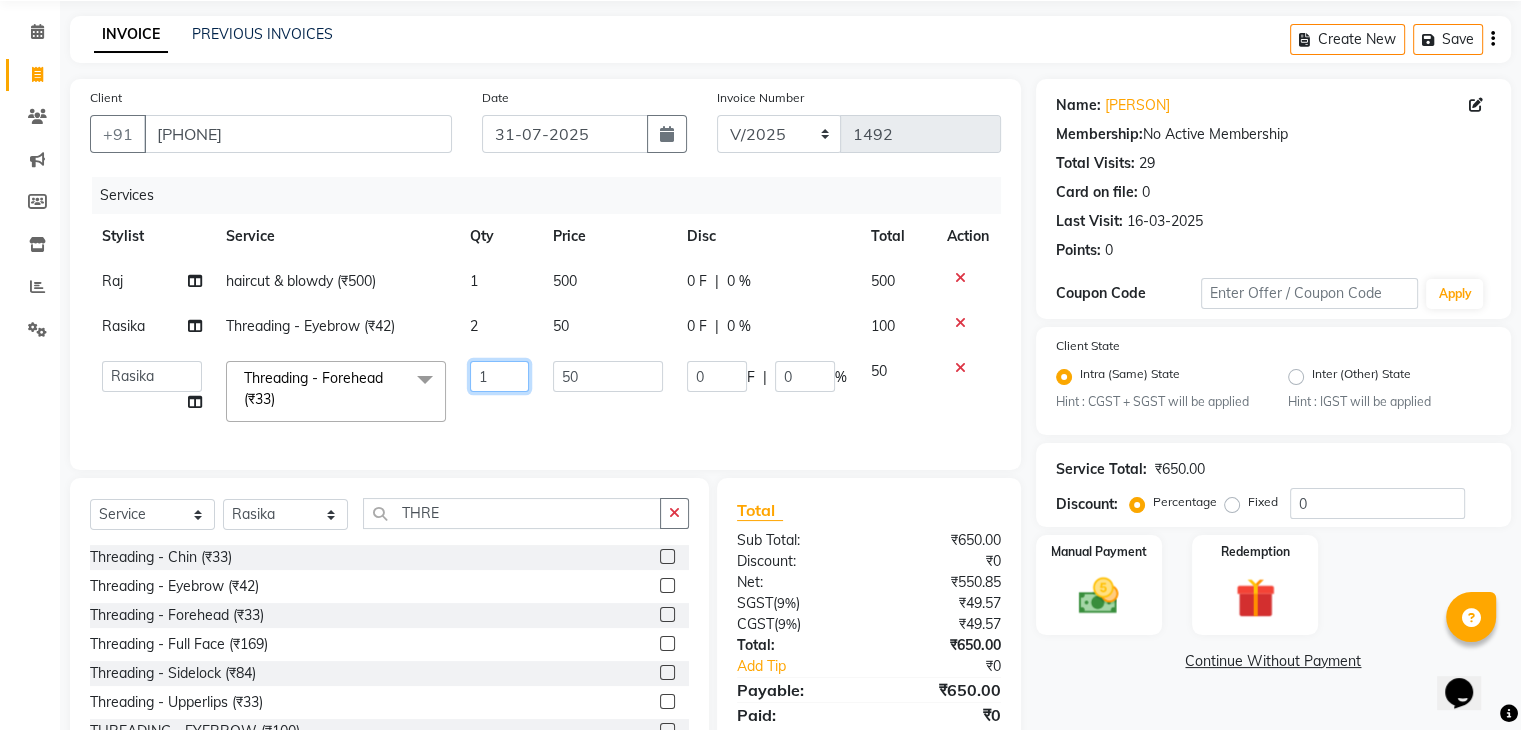 click on "1" 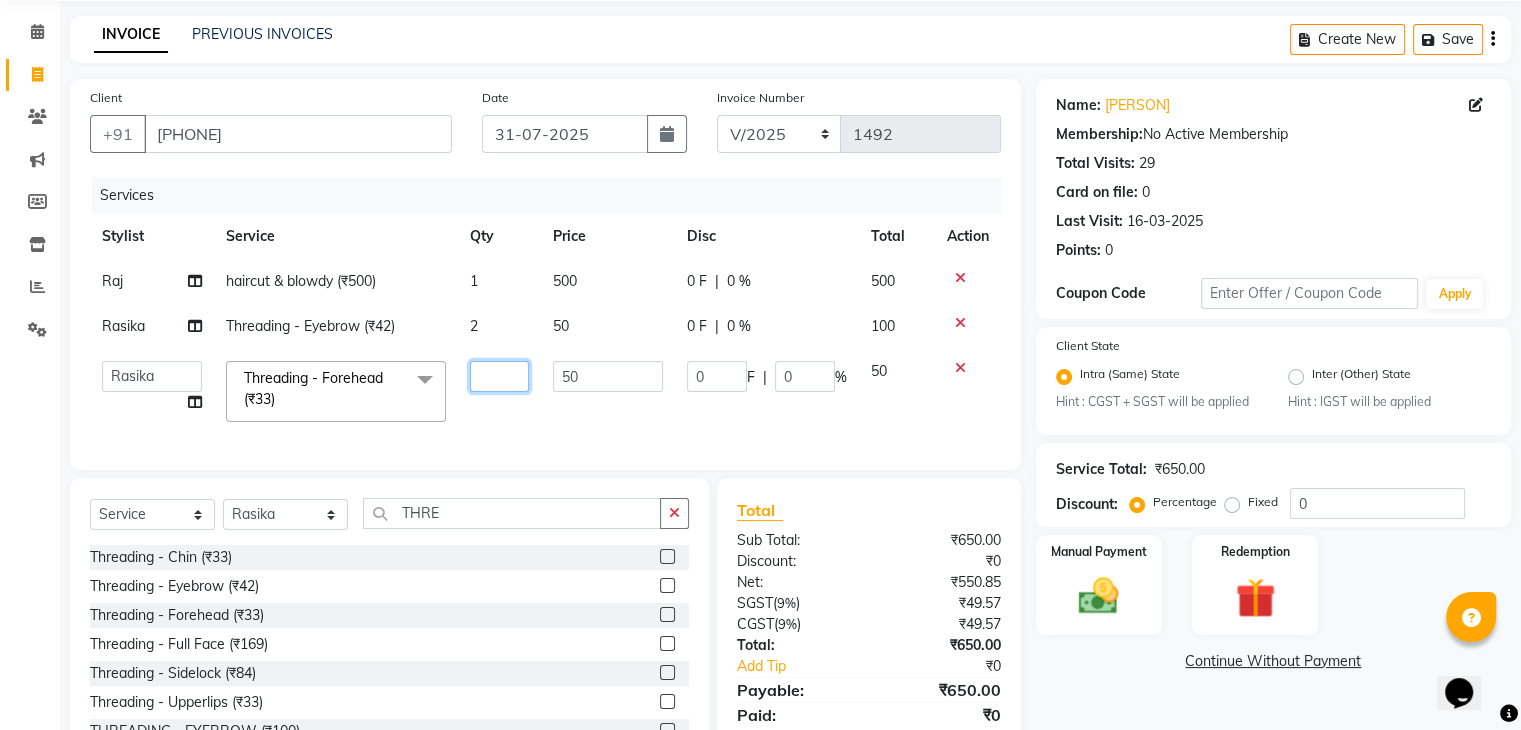 type on "2" 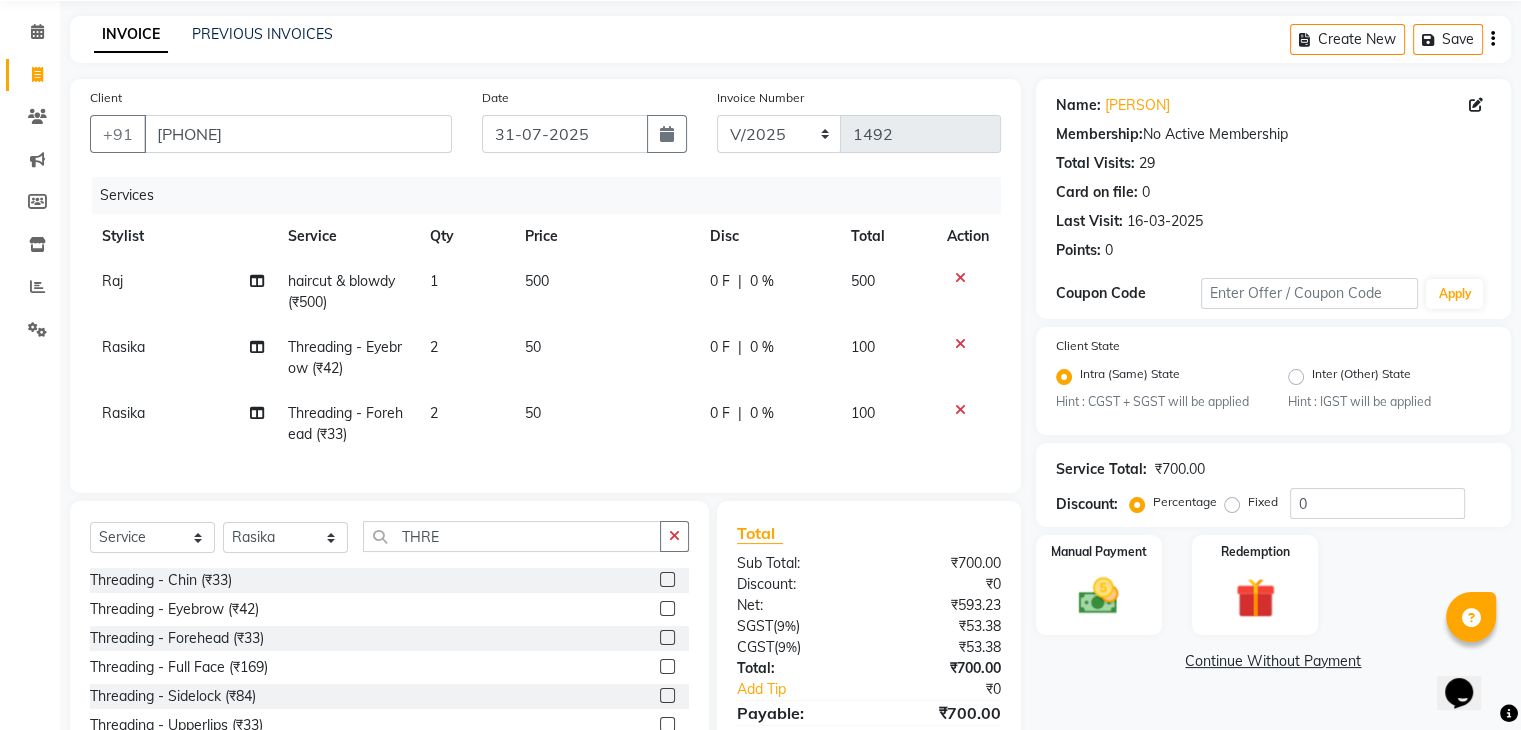 click on "Select Service Product Membership Package Voucher Prepaid Gift Card Select Stylist Admin [NAME] [NAME] [NAME] [NAME] [NAME] [NAME] [NAME] THRE" 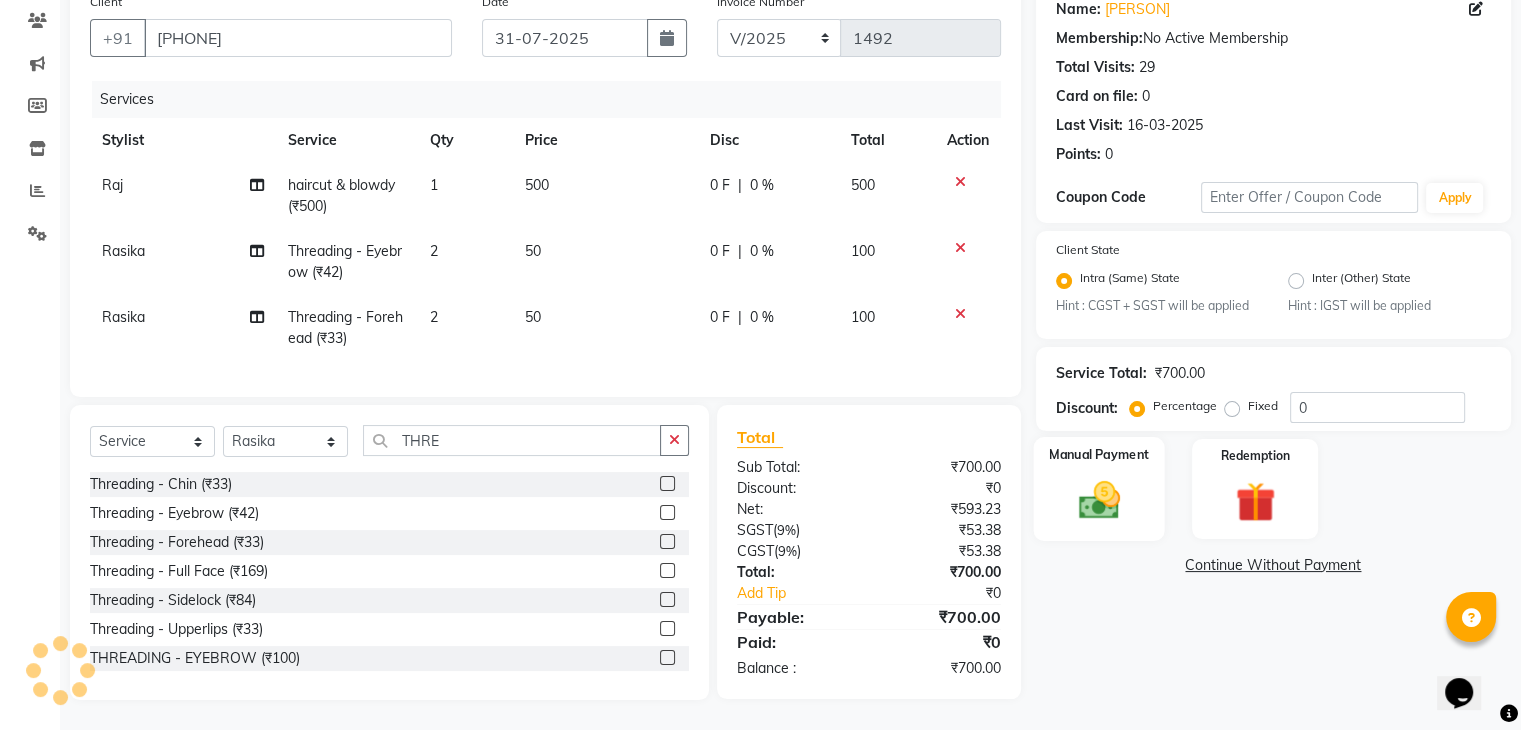 click 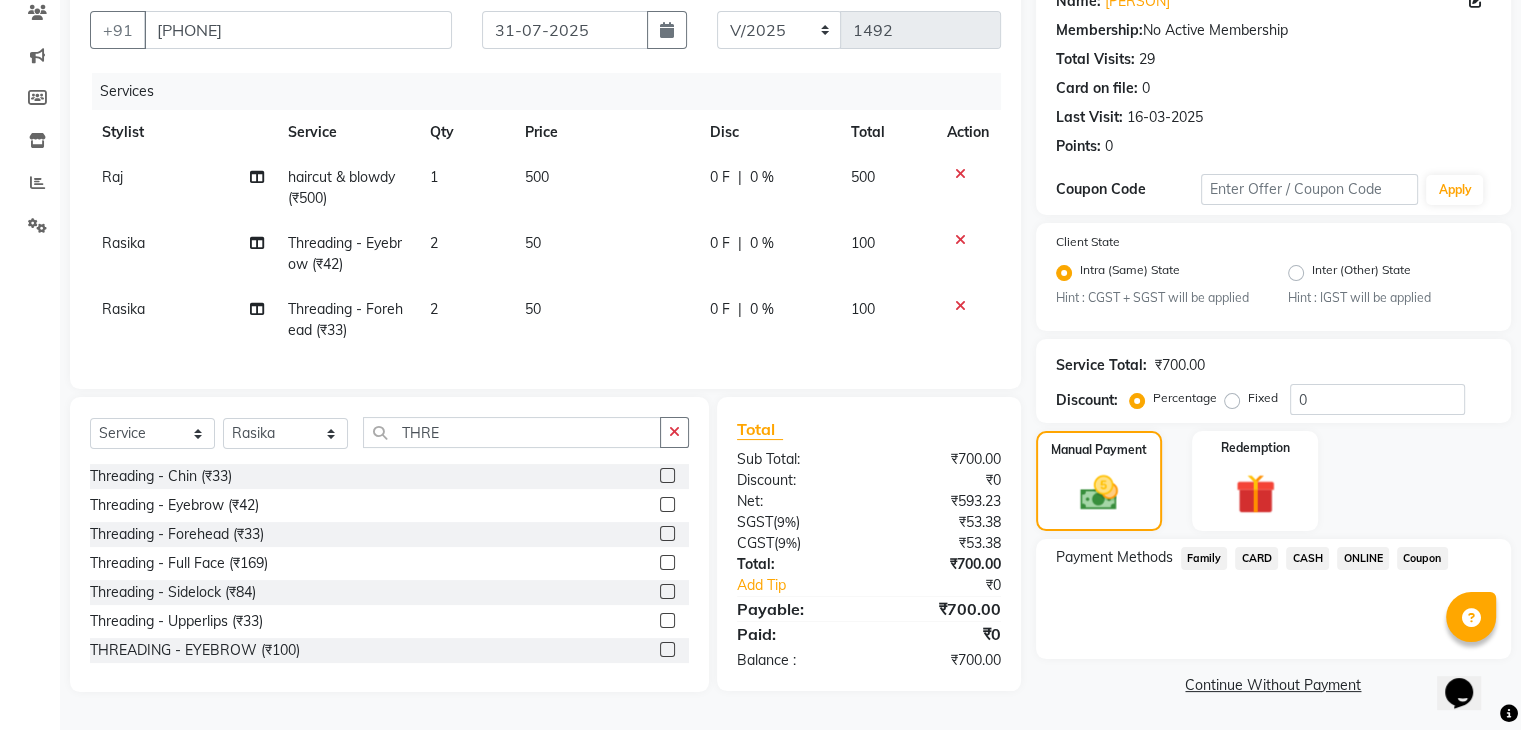click on "CASH" 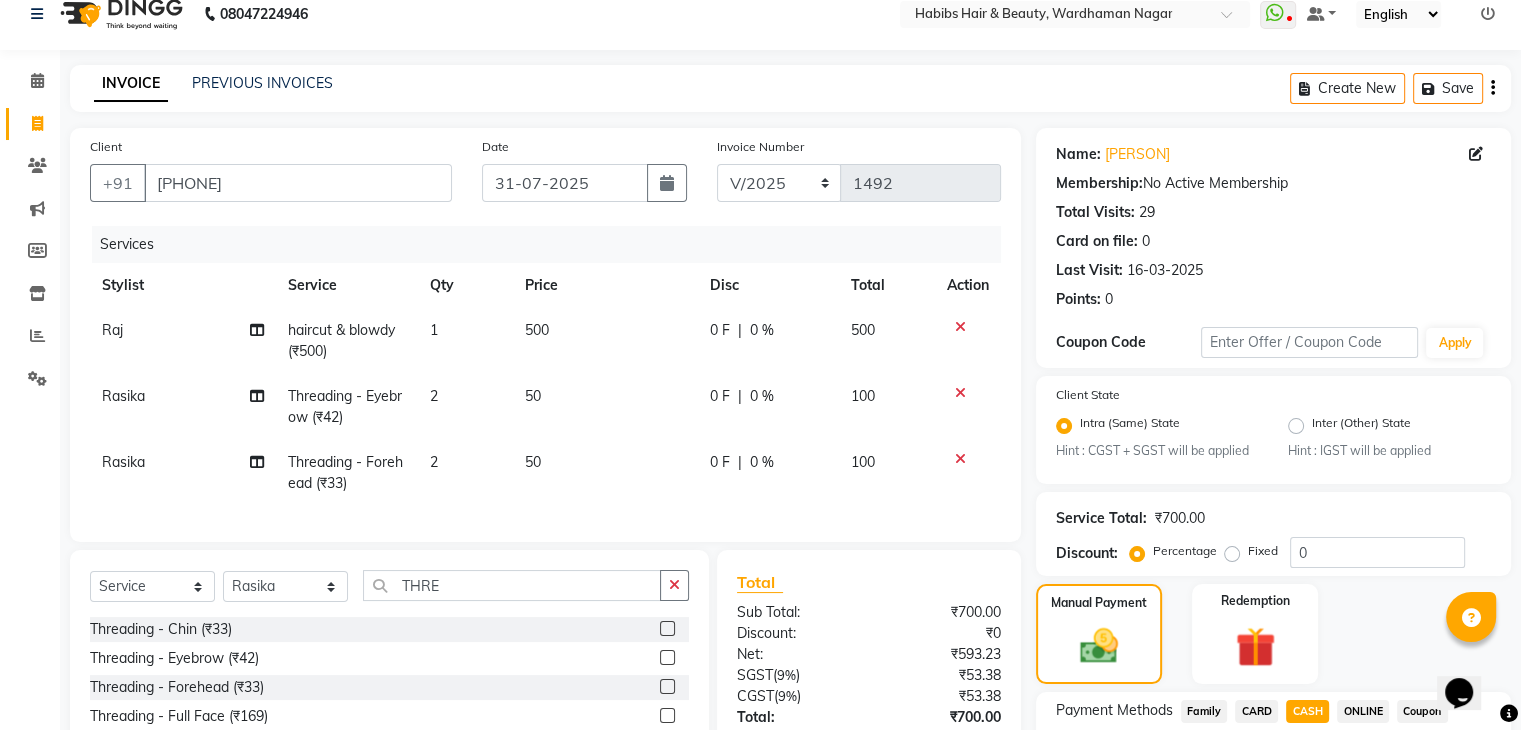 scroll, scrollTop: 208, scrollLeft: 0, axis: vertical 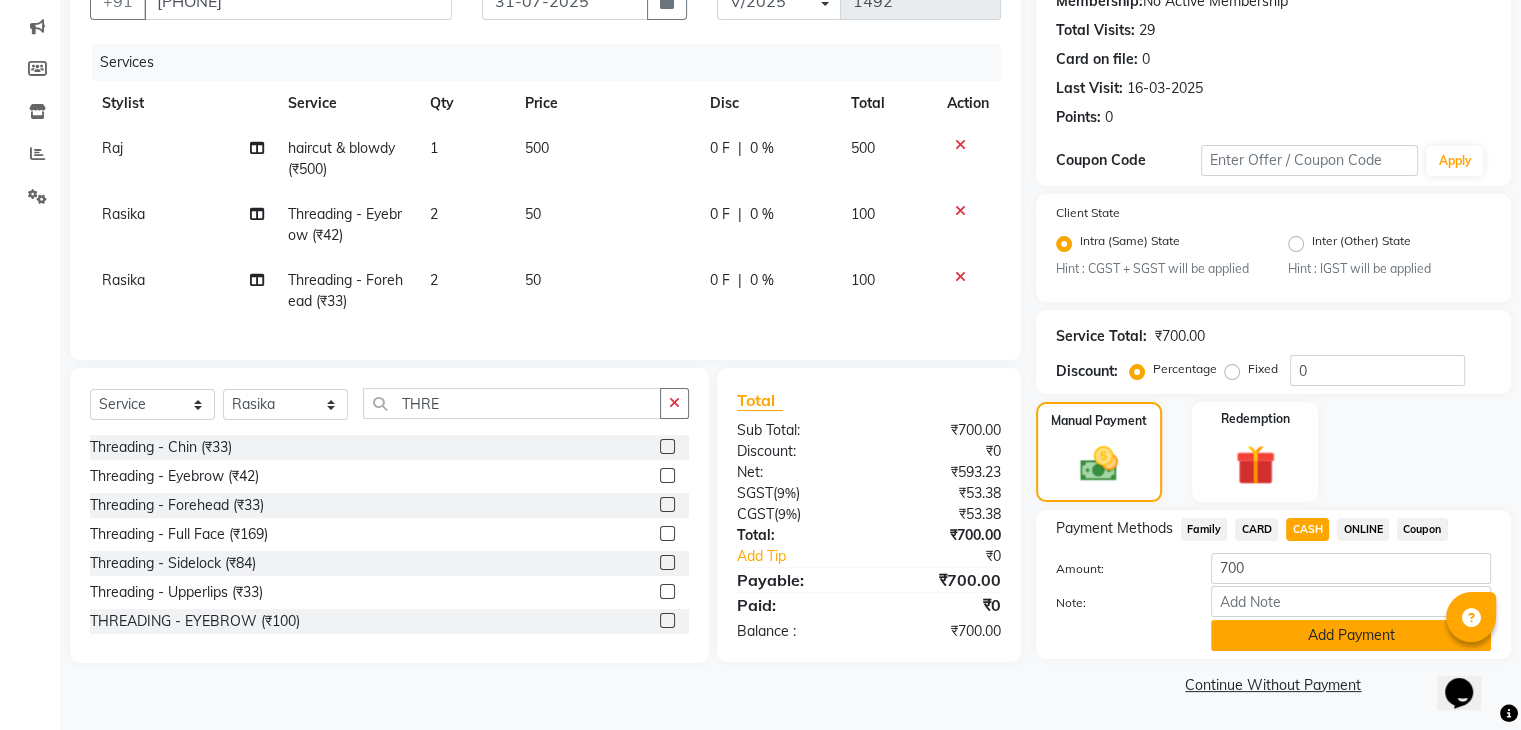 click on "Add Payment" 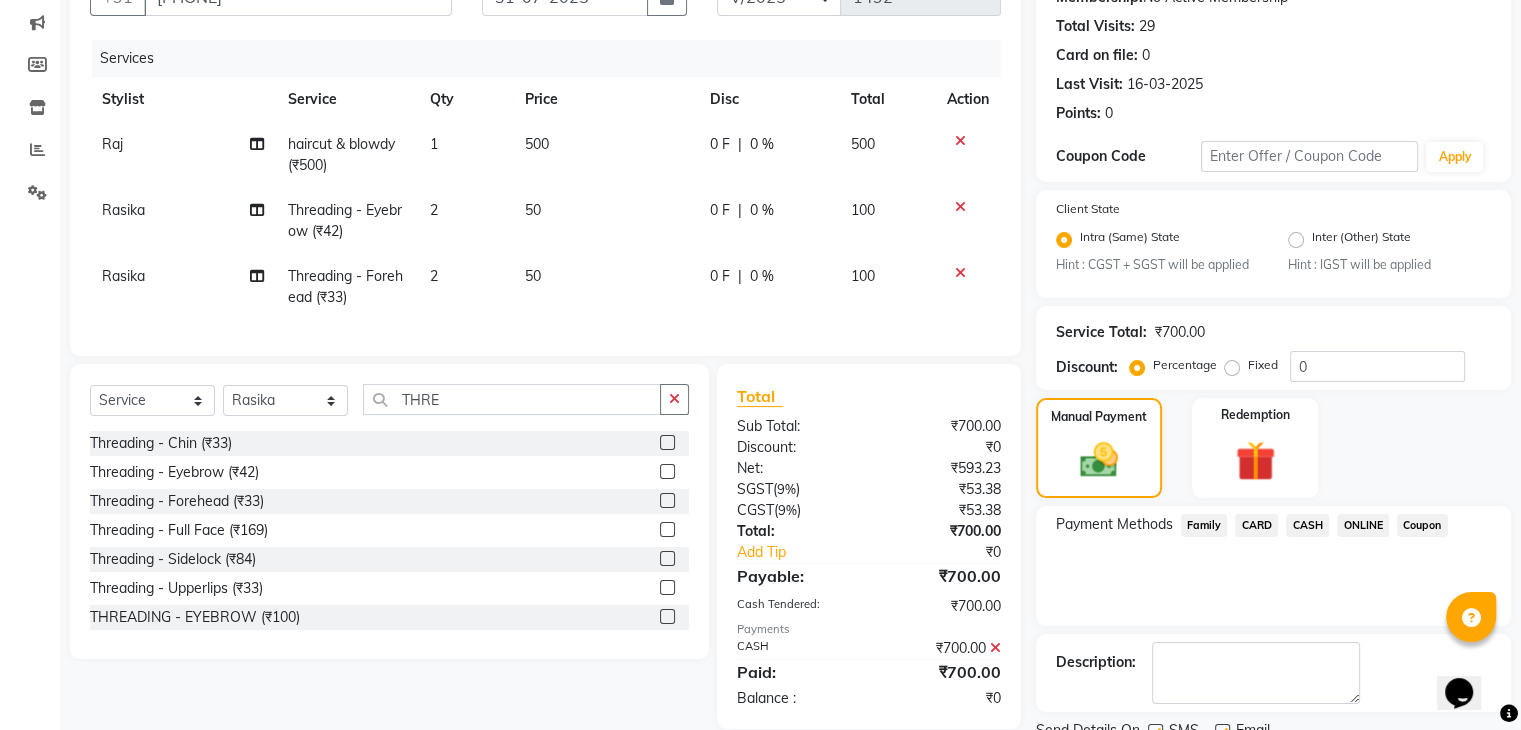 scroll, scrollTop: 289, scrollLeft: 0, axis: vertical 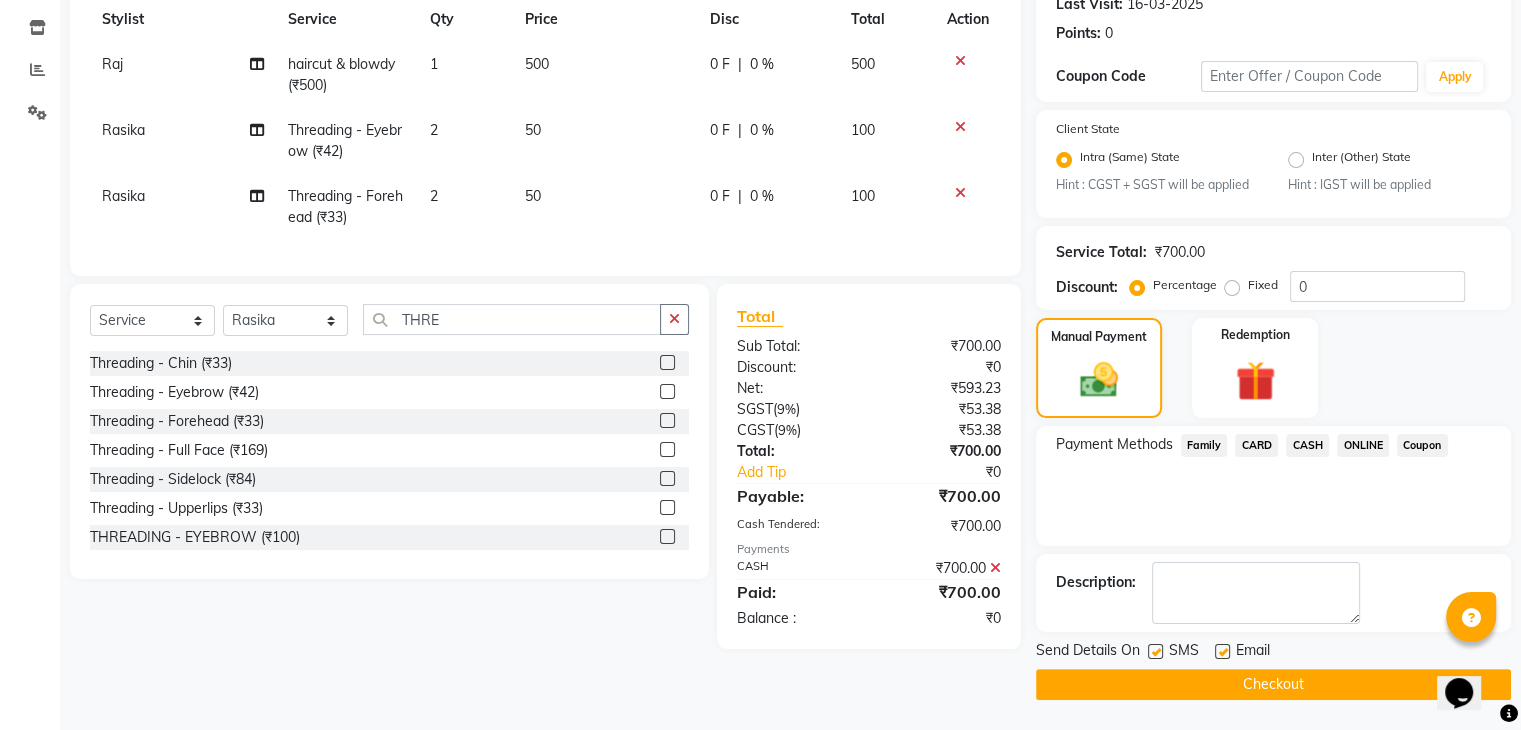click on "Checkout" 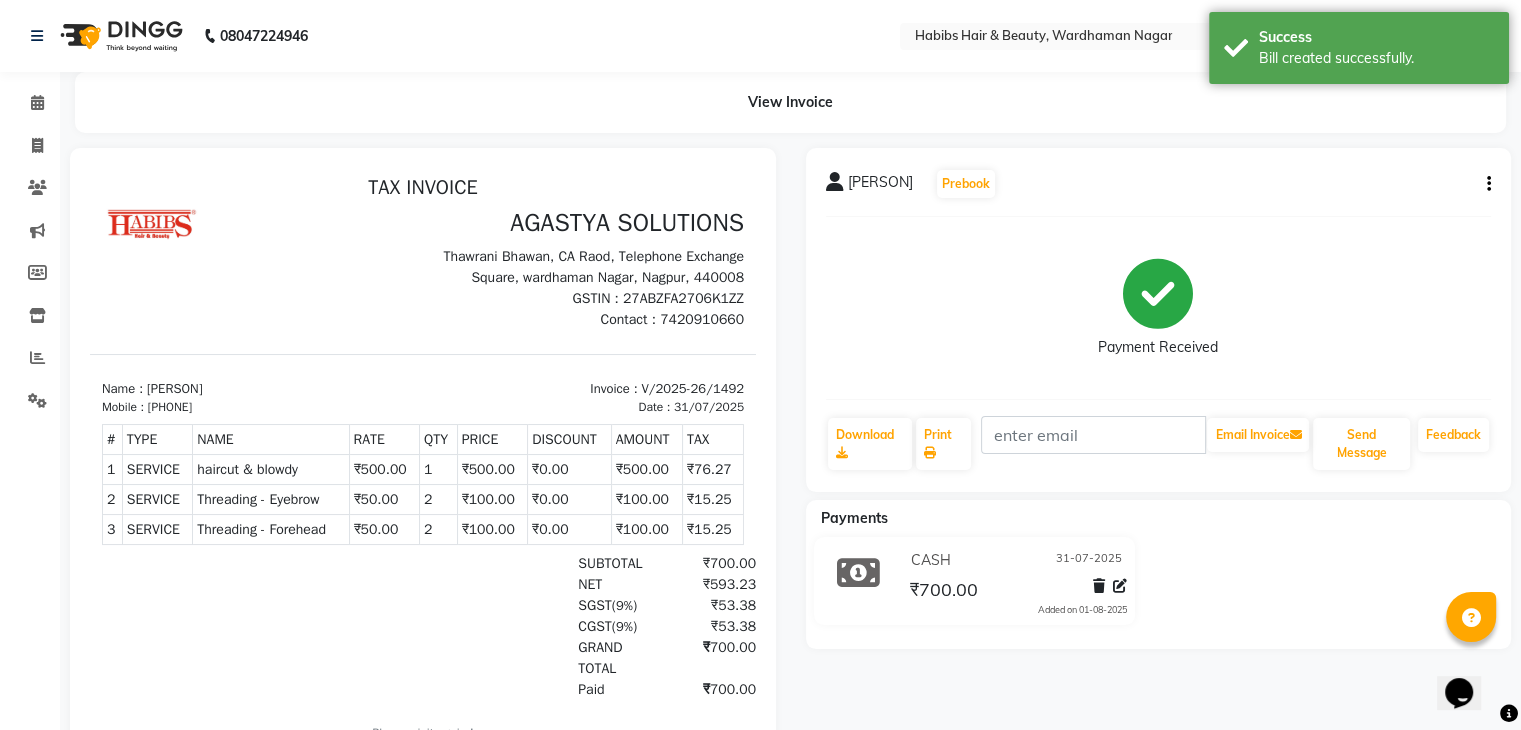 scroll, scrollTop: 0, scrollLeft: 0, axis: both 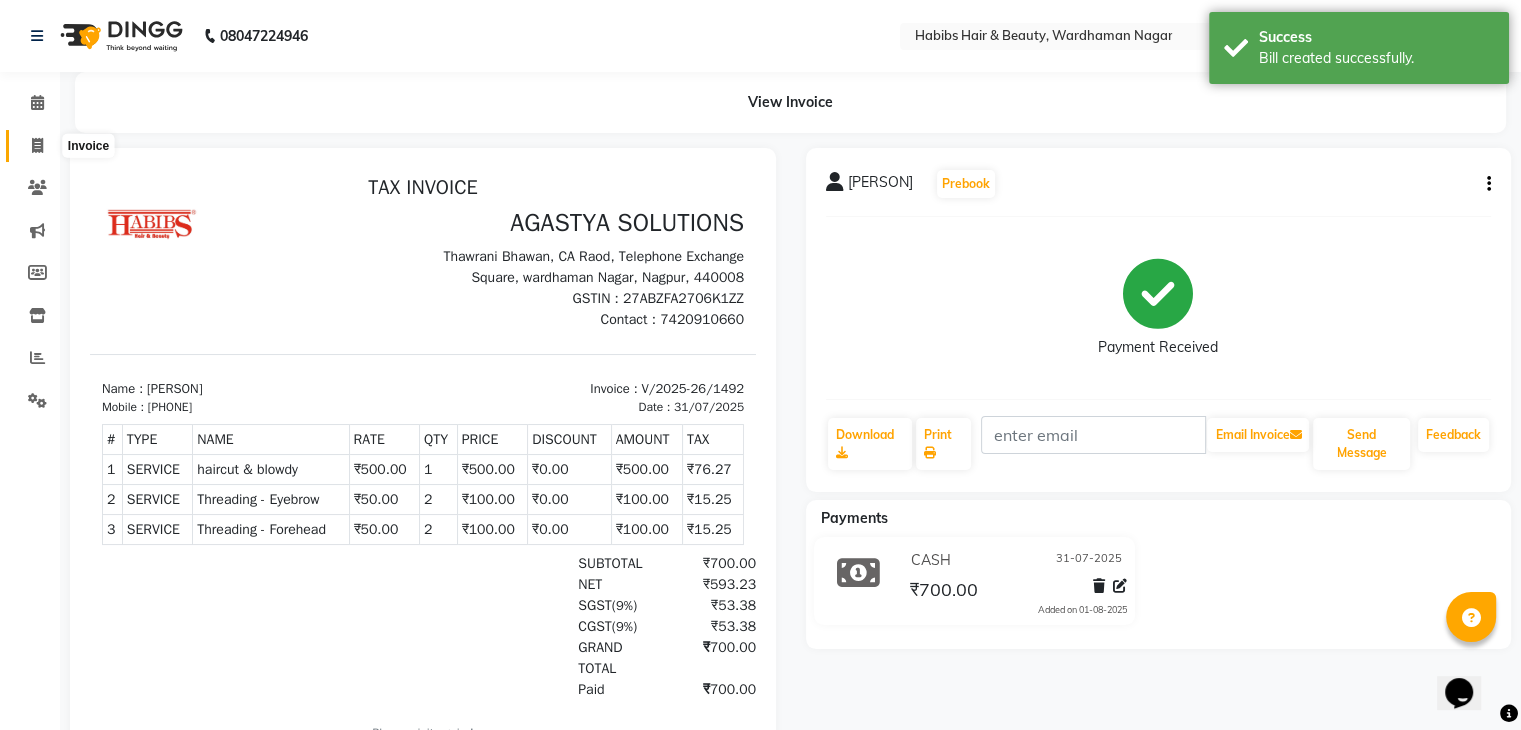 click 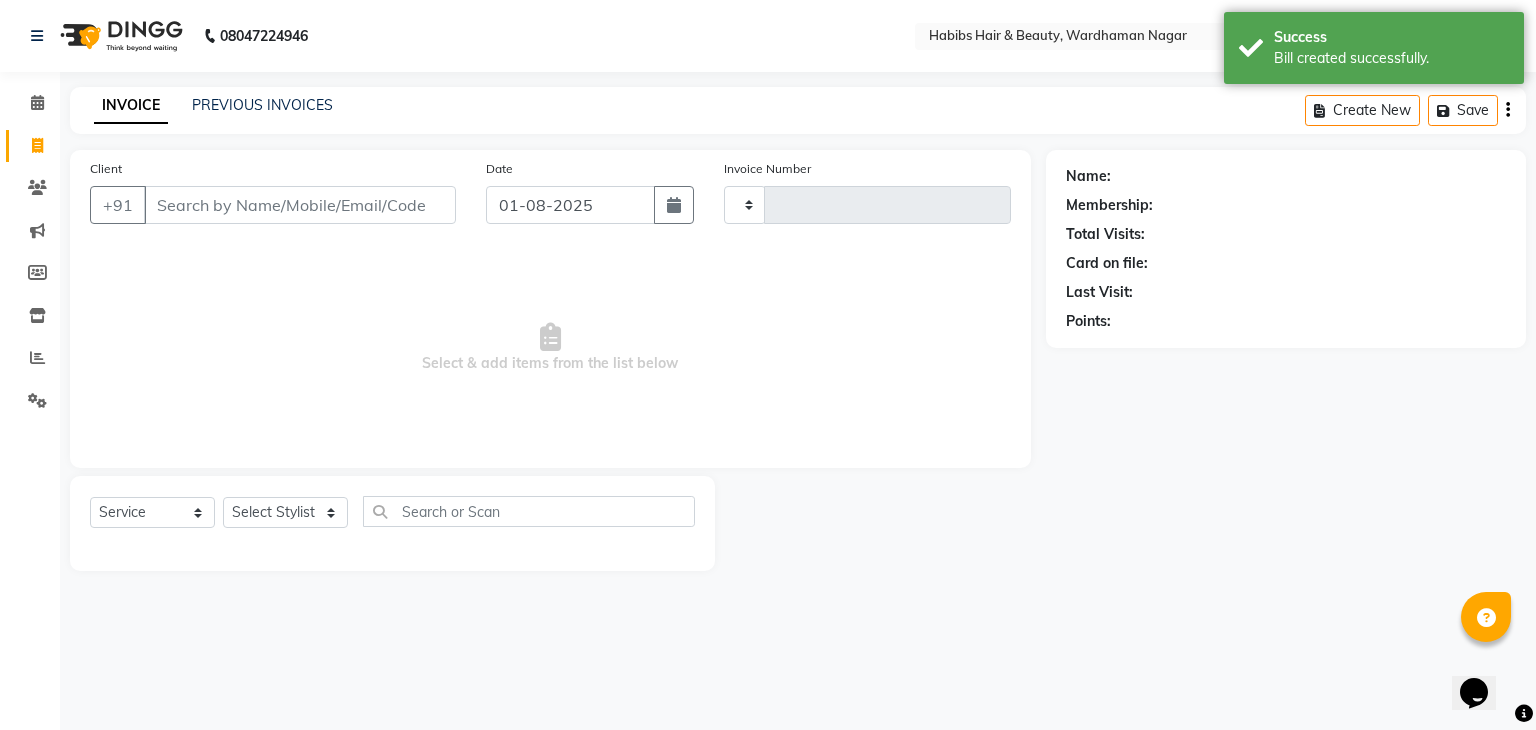 type on "1493" 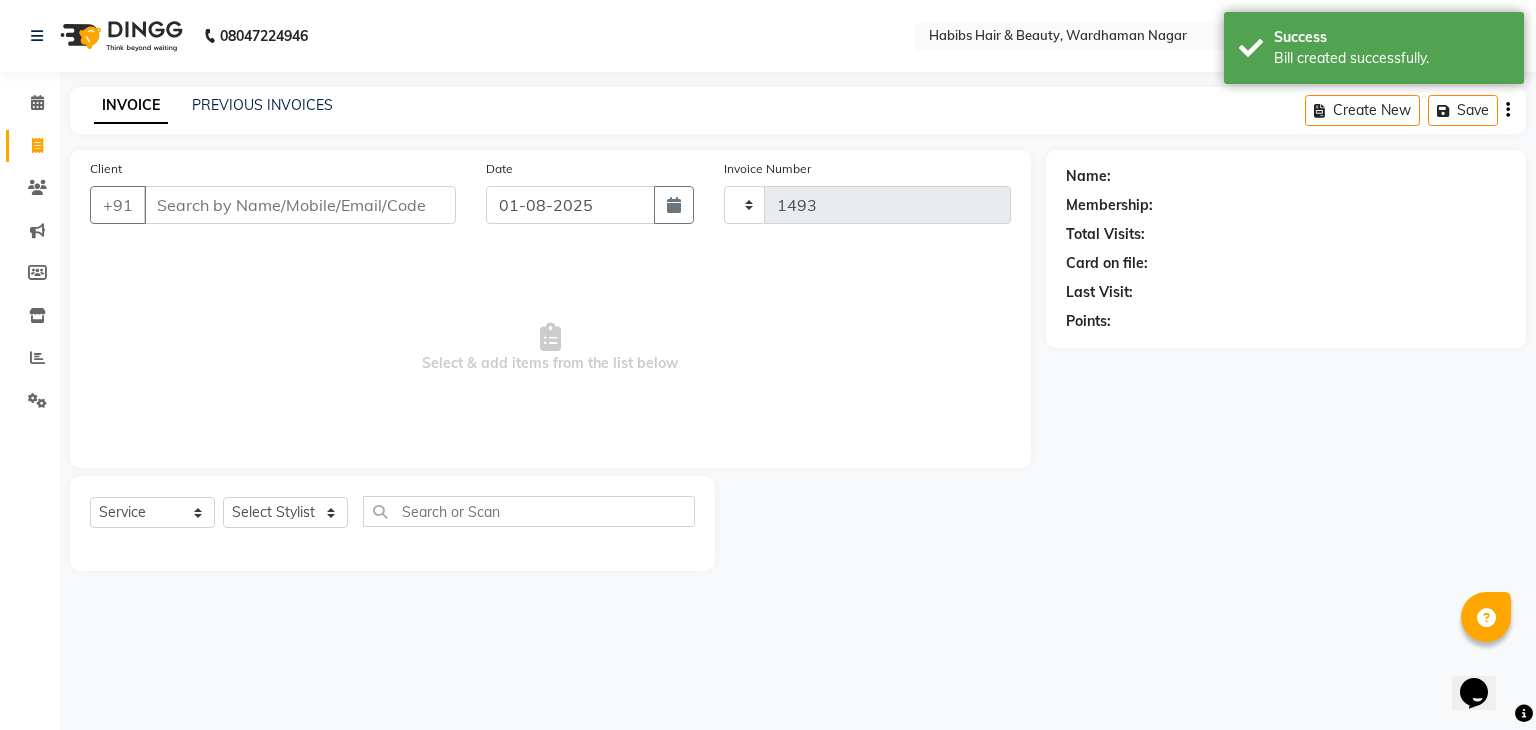 select on "3714" 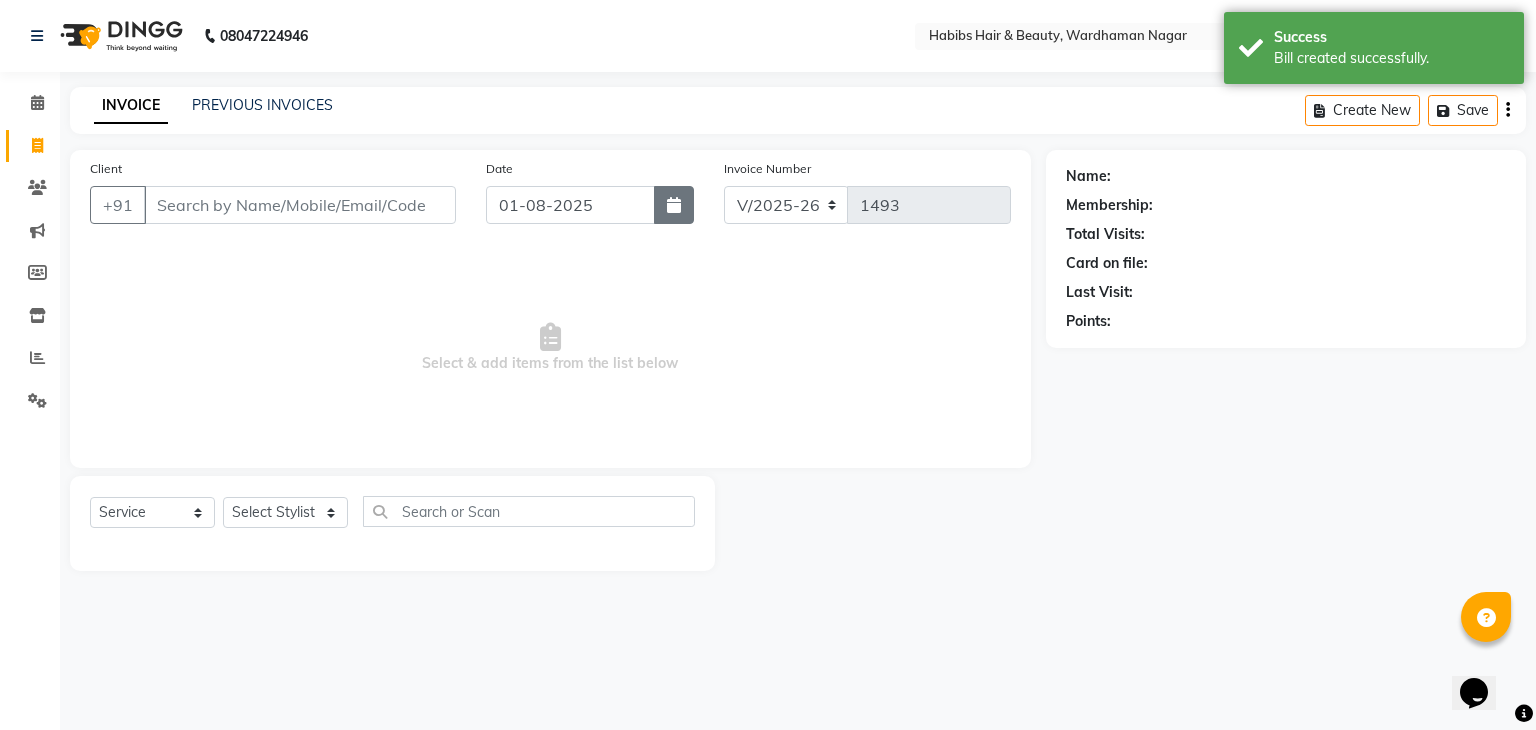 click 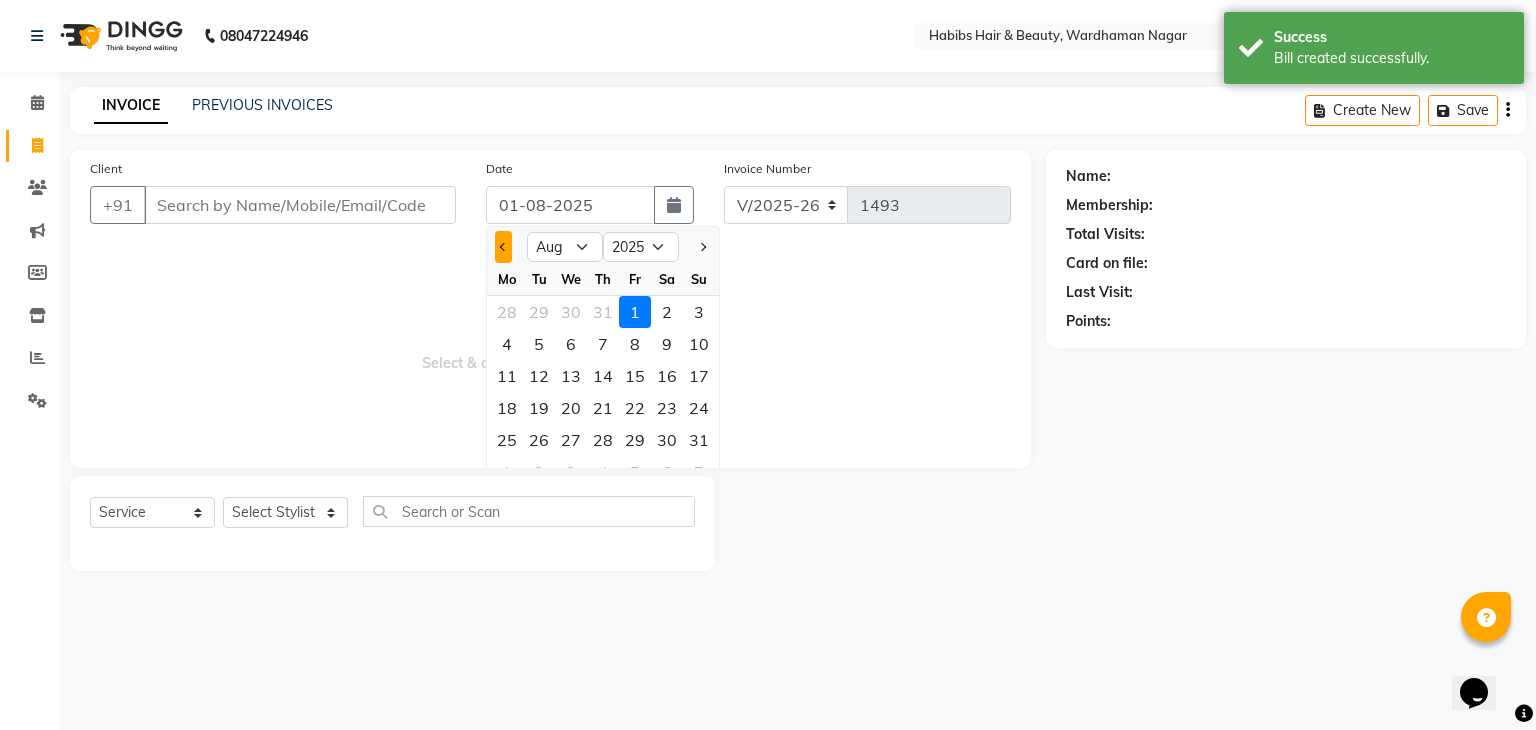 click 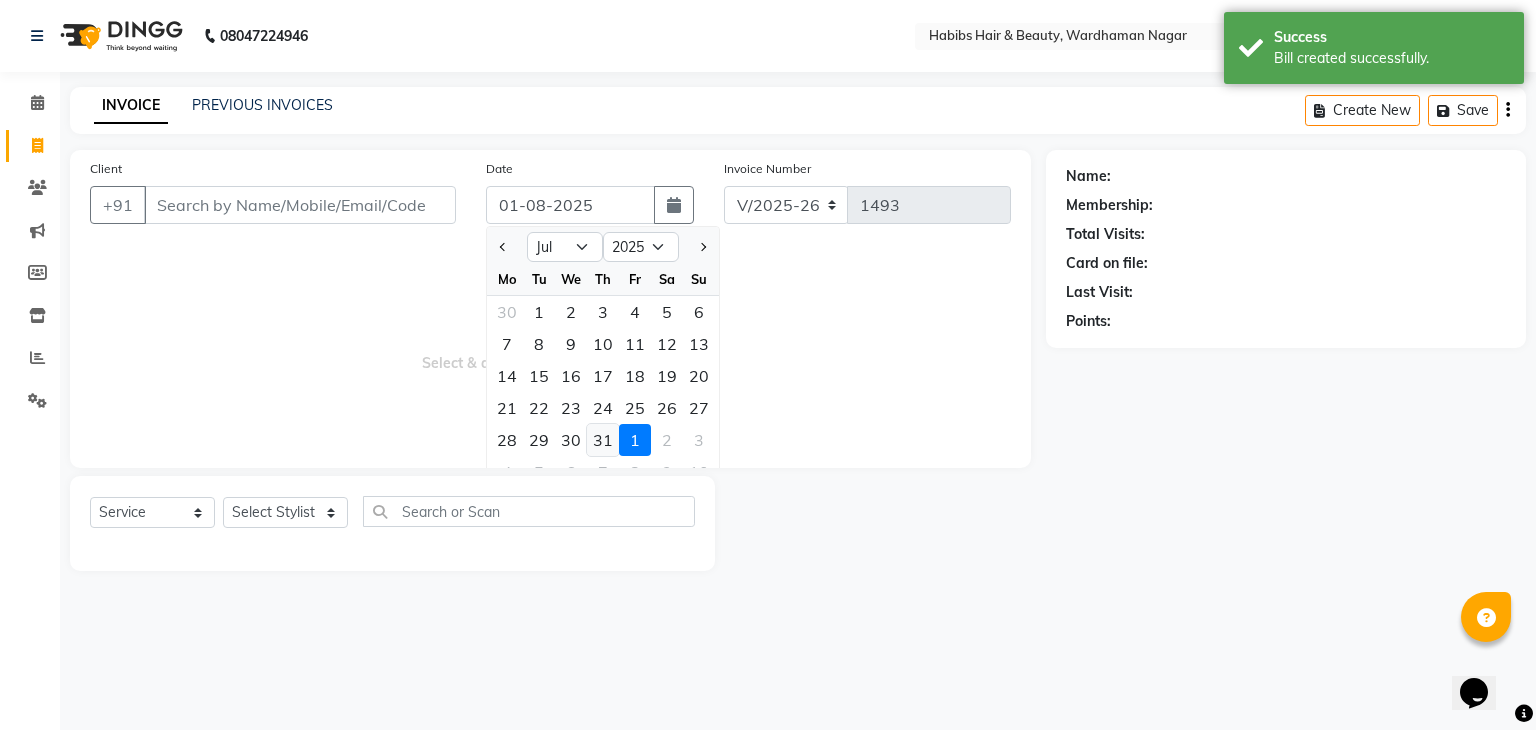 click on "31" 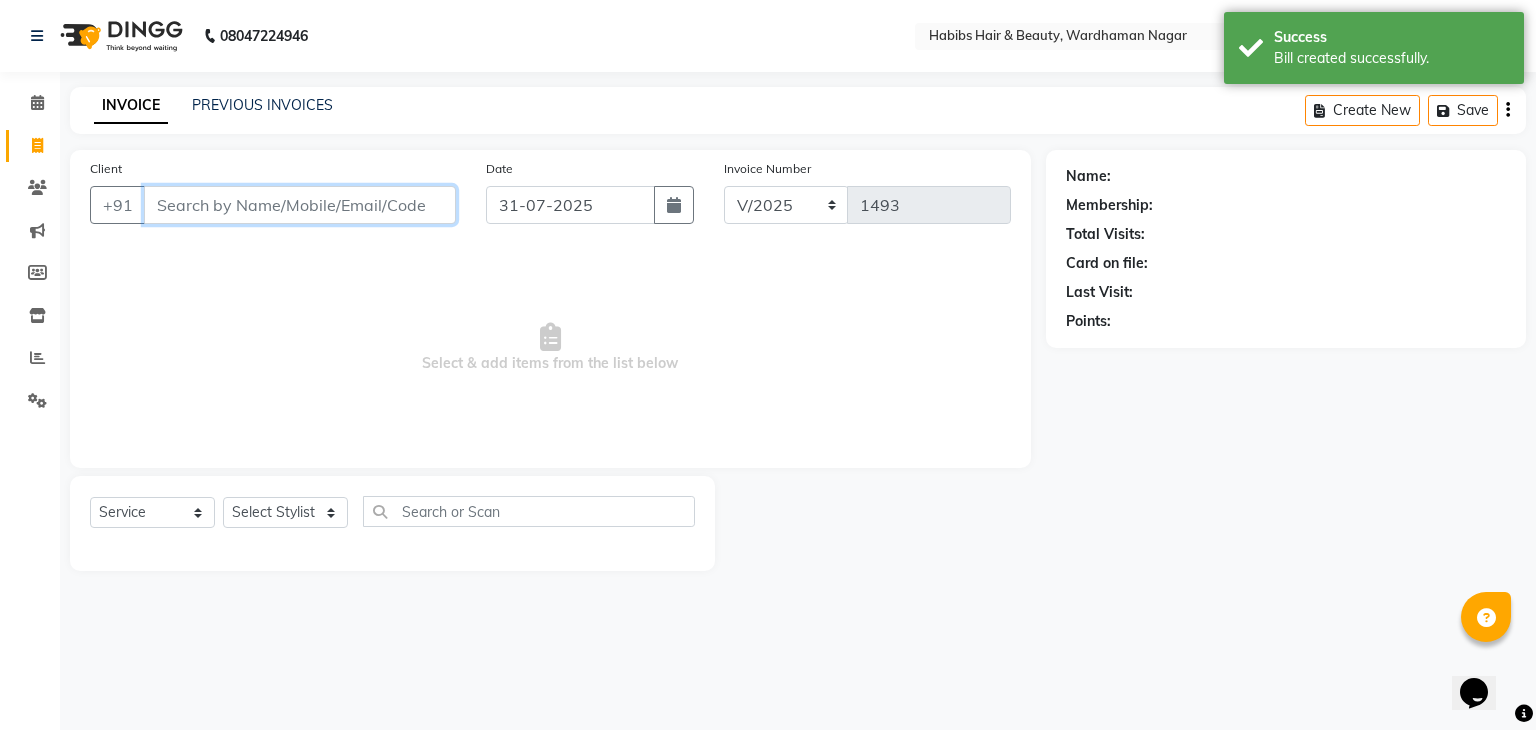 click on "Client" at bounding box center (300, 205) 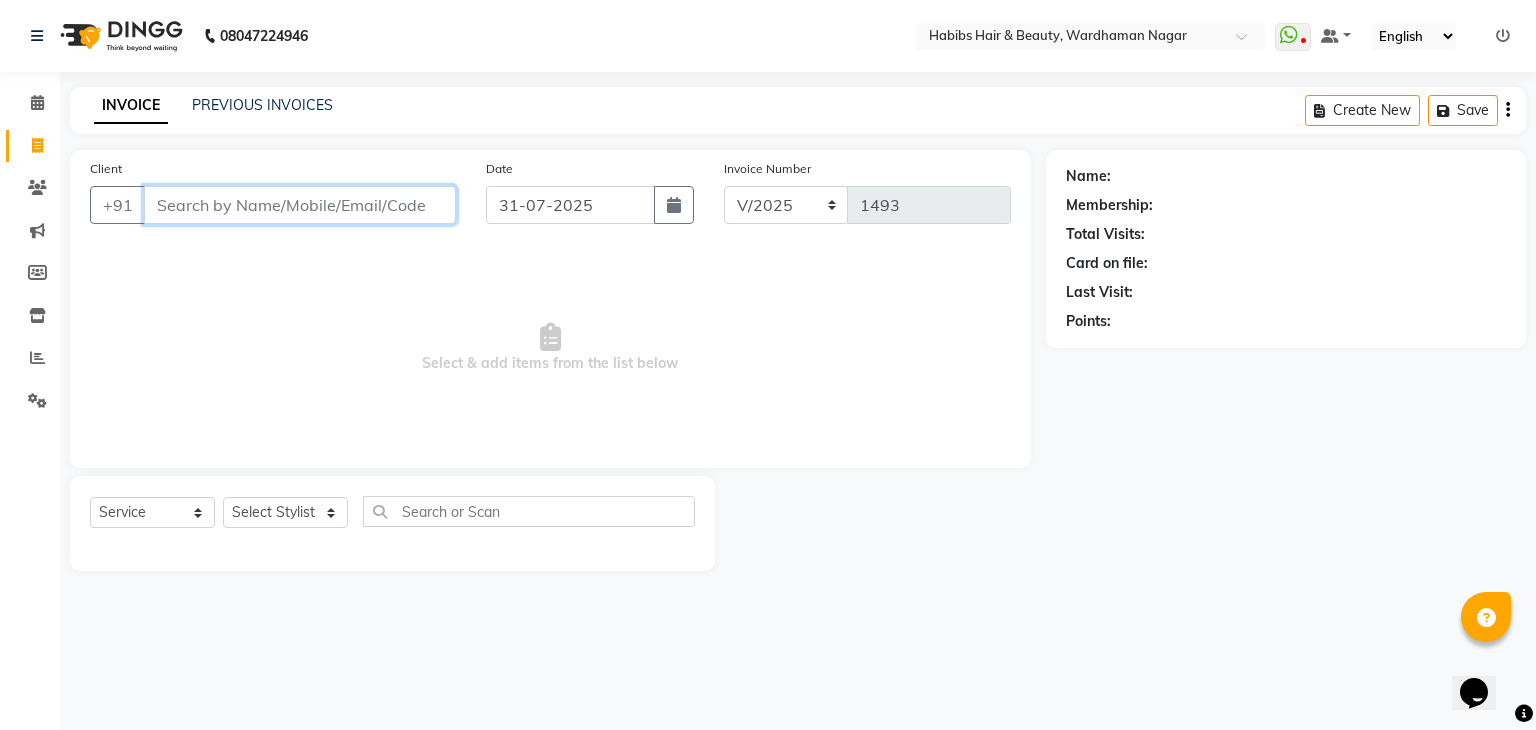 click on "Client" at bounding box center [300, 205] 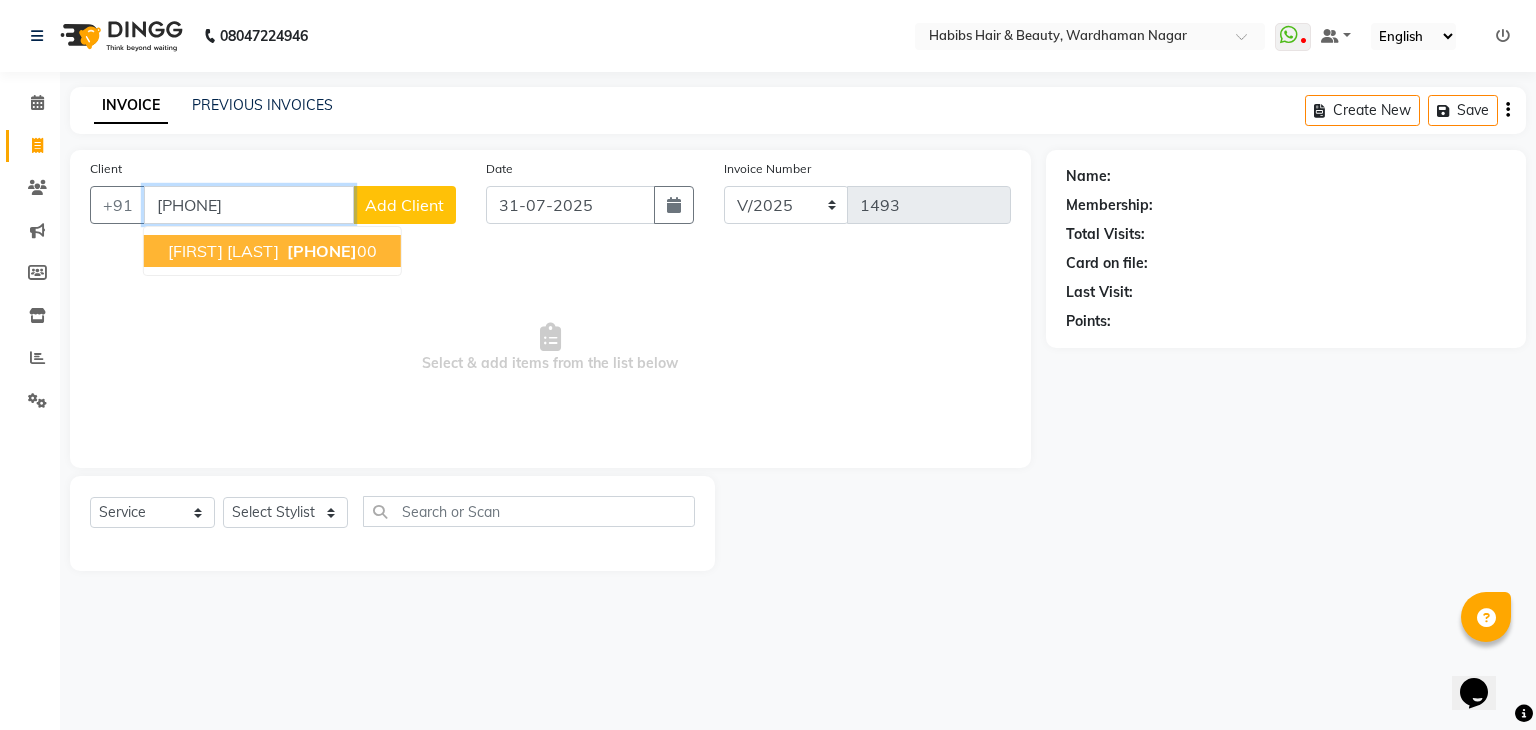 click on "[FIRST] [LAST]" at bounding box center (223, 251) 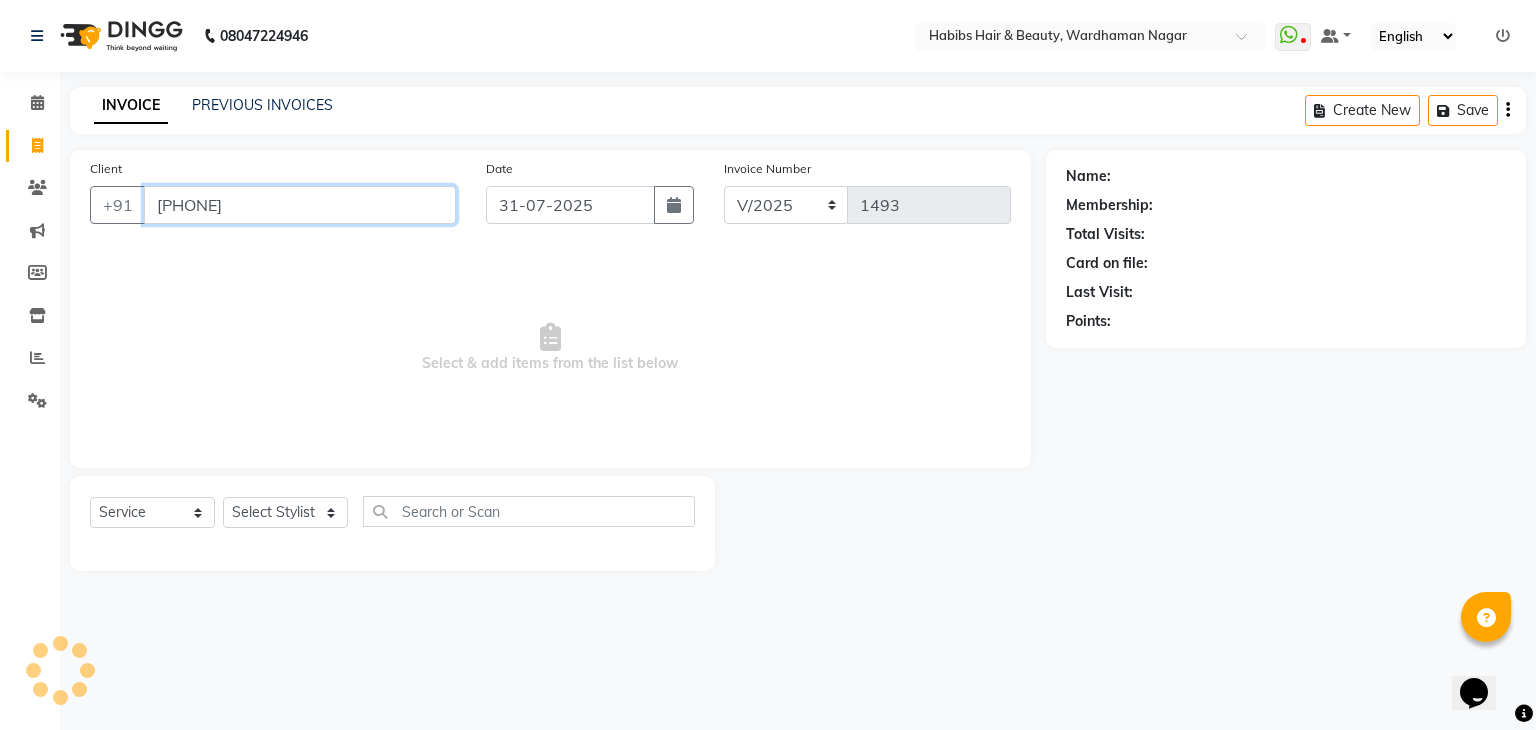 type on "[PHONE]" 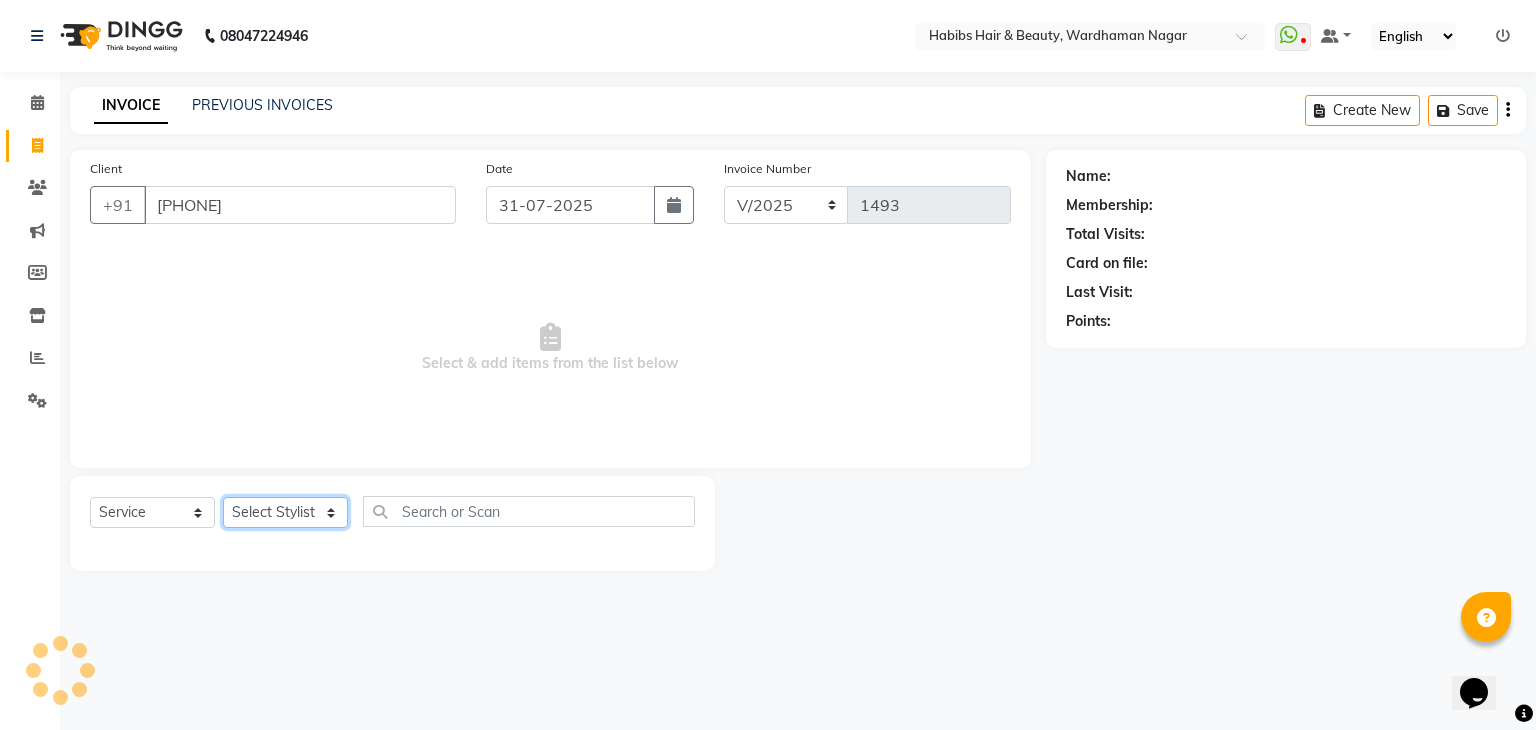 click on "Select Stylist Admin Aman Gayatri Jeetu Mick Raj Rashmi Rasika Sarang" 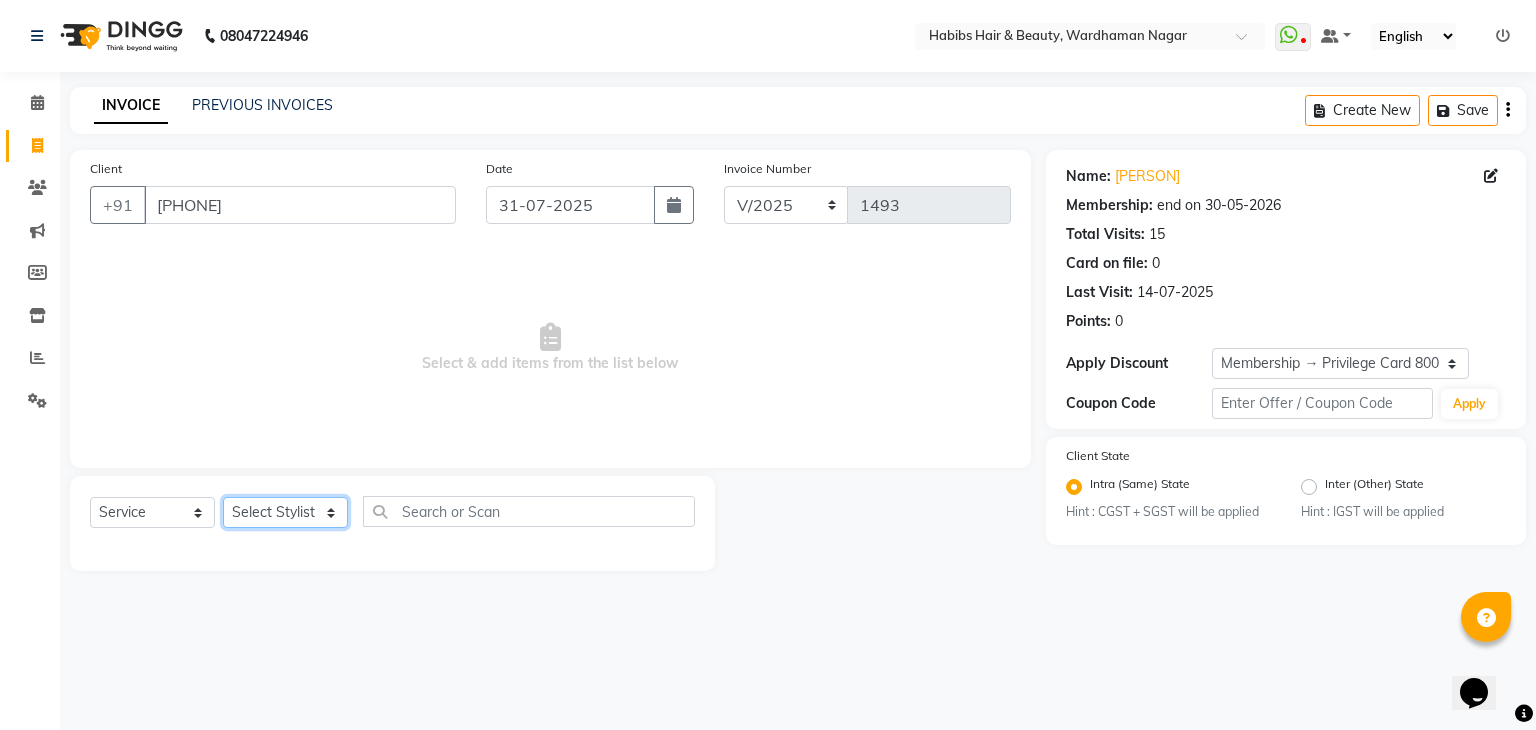 select on "17876" 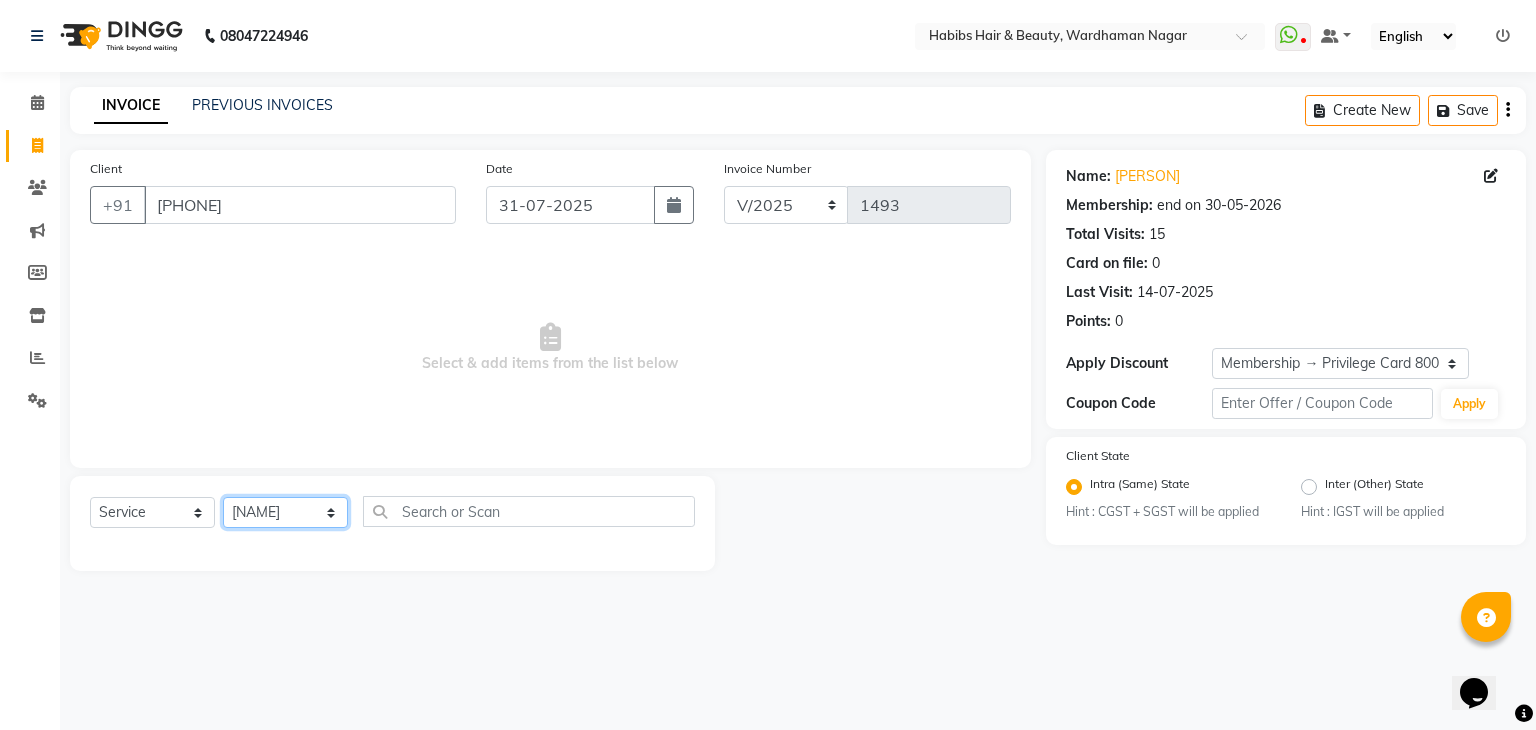 click on "Select Stylist Admin Aman Gayatri Jeetu Mick Raj Rashmi Rasika Sarang" 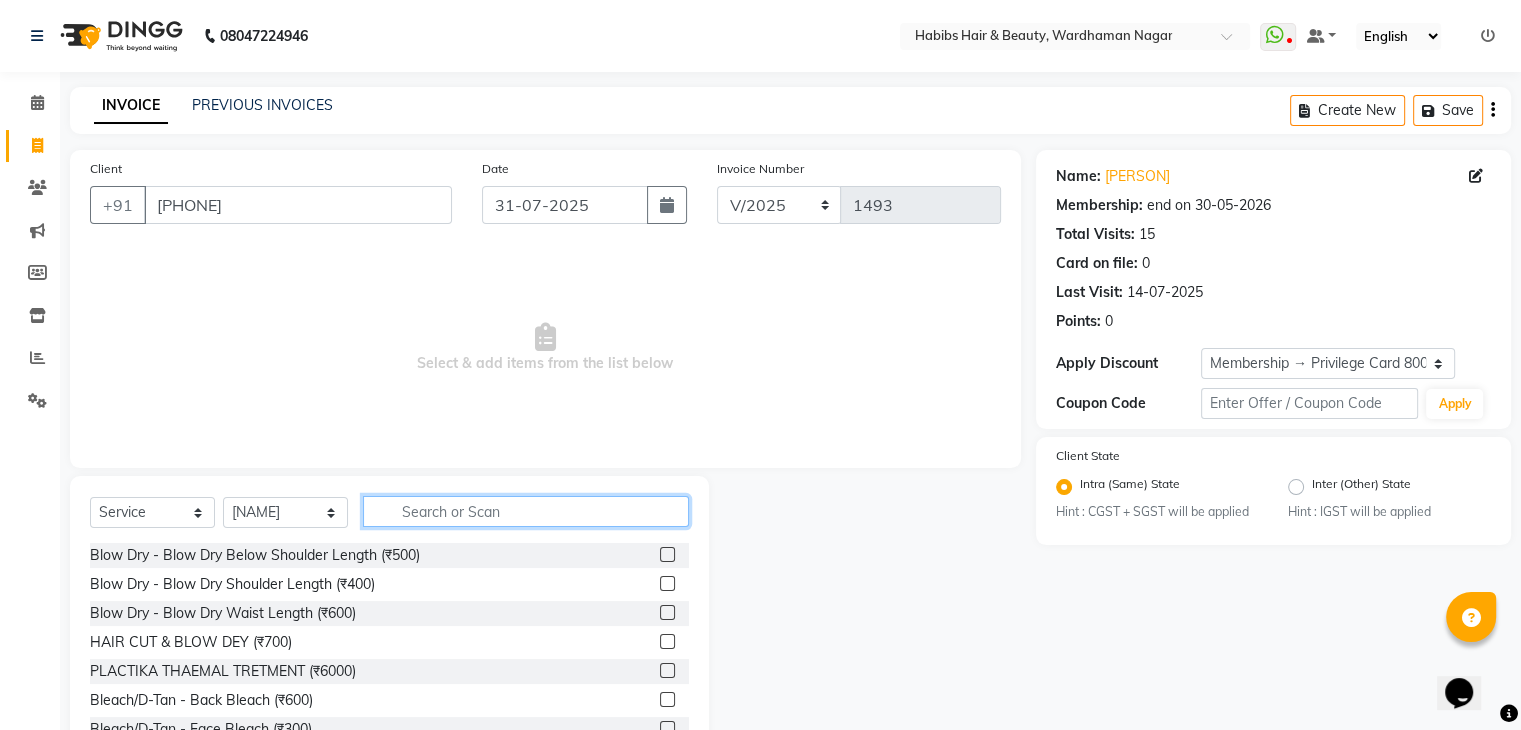 click 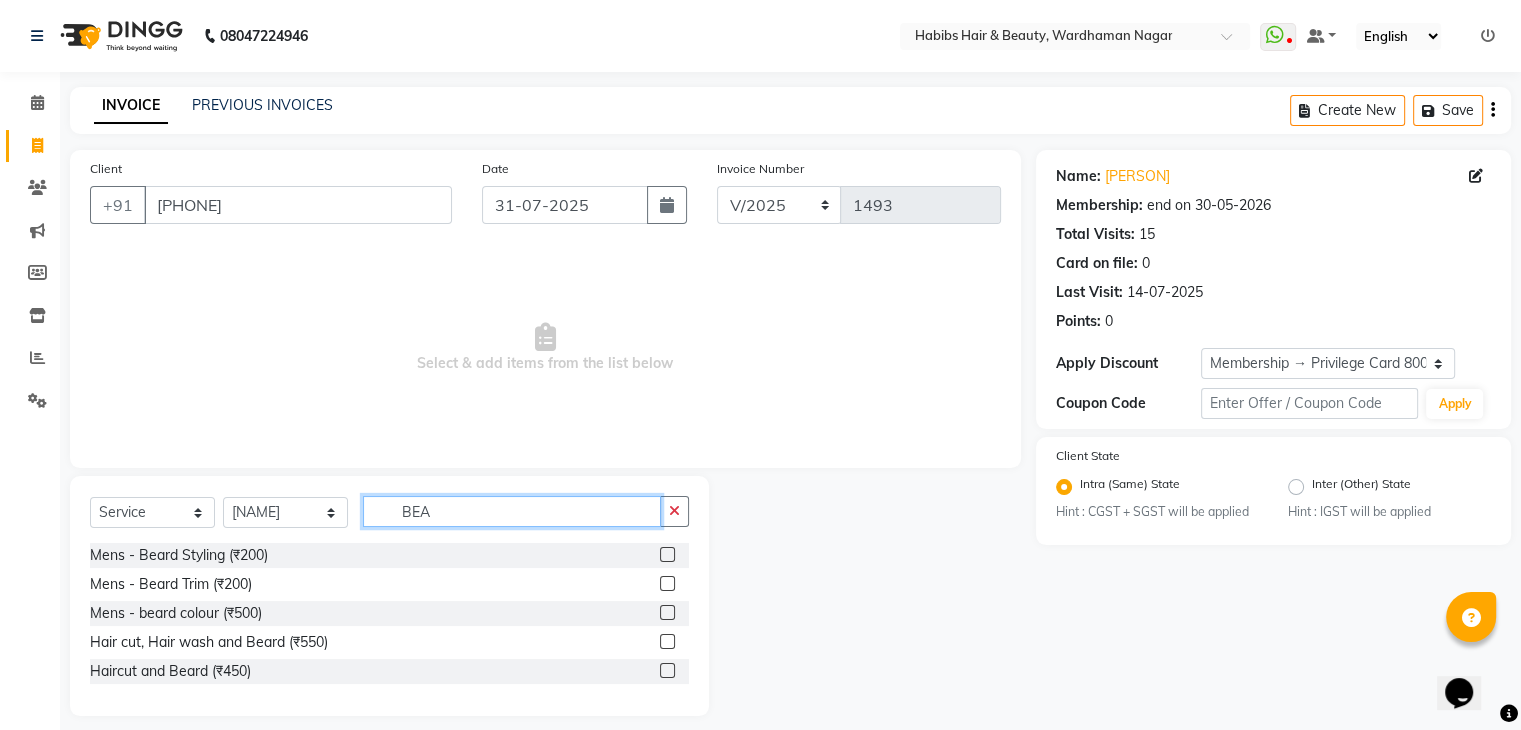 type on "BEA" 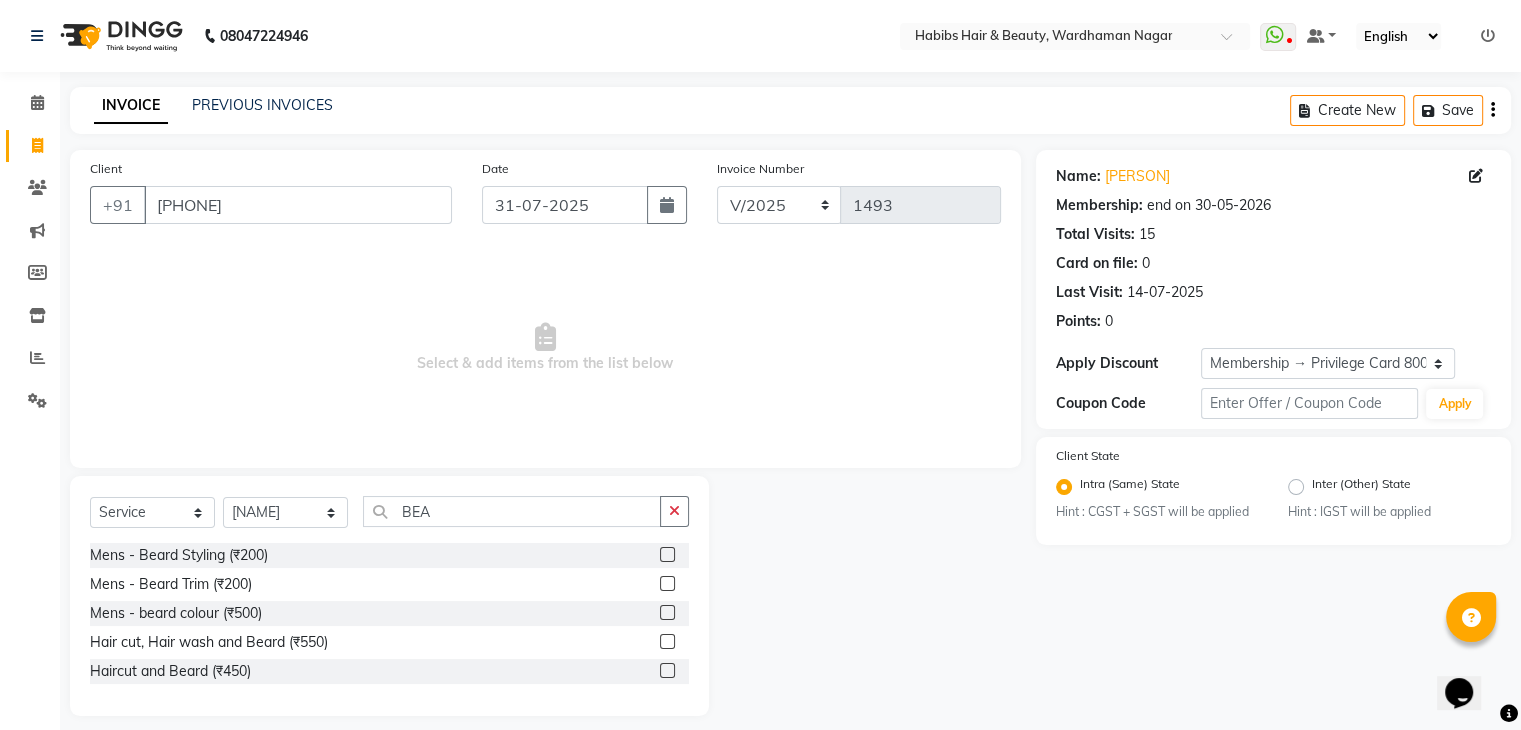 click 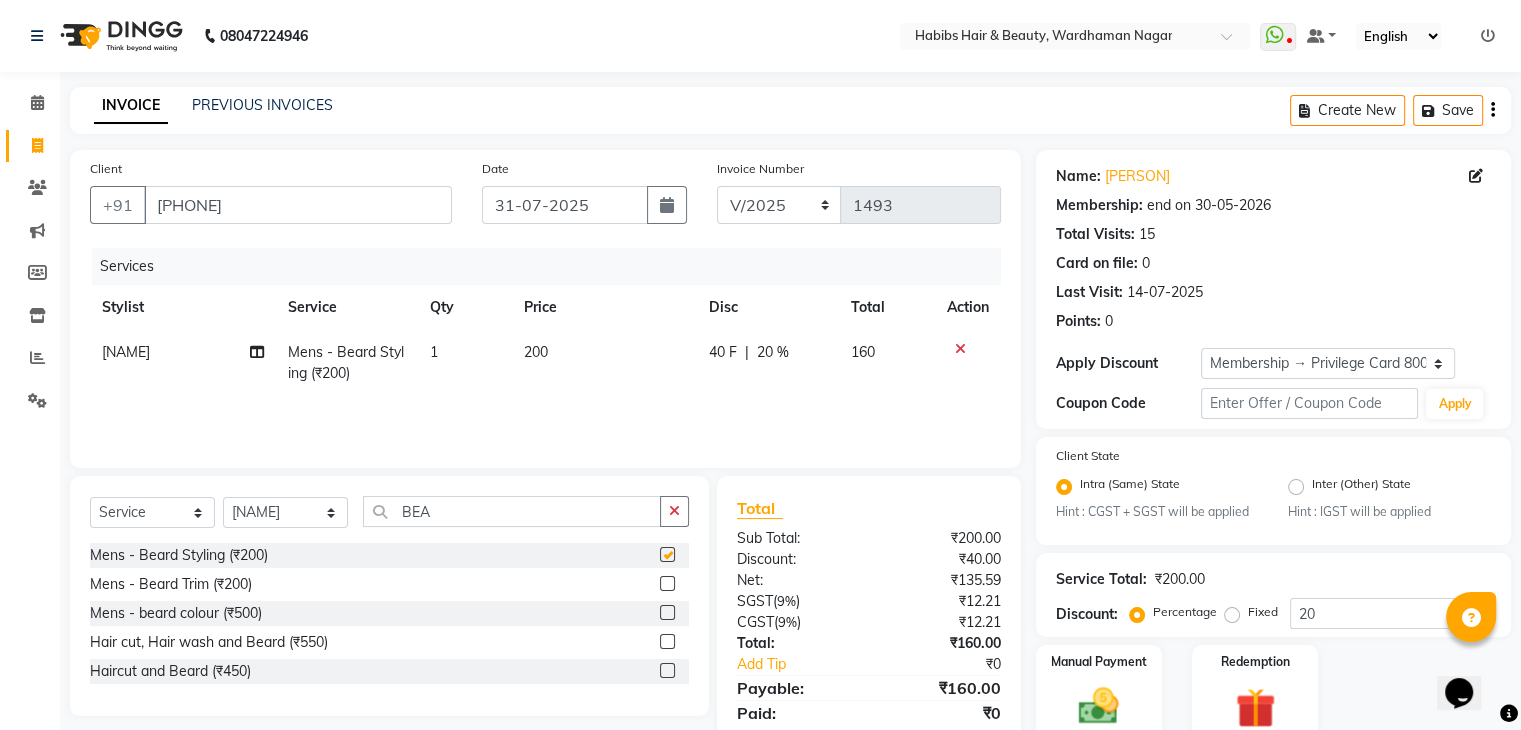 checkbox on "false" 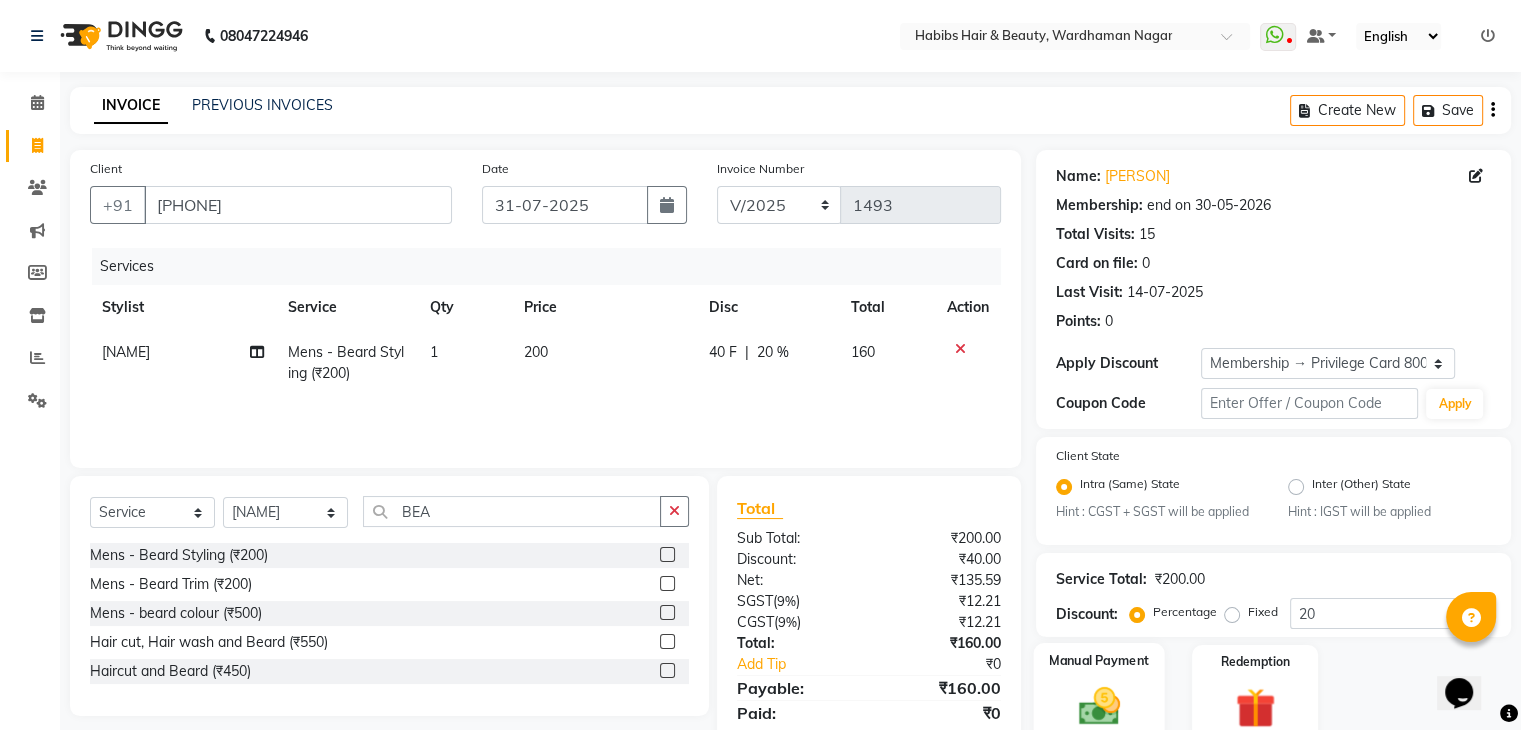 click 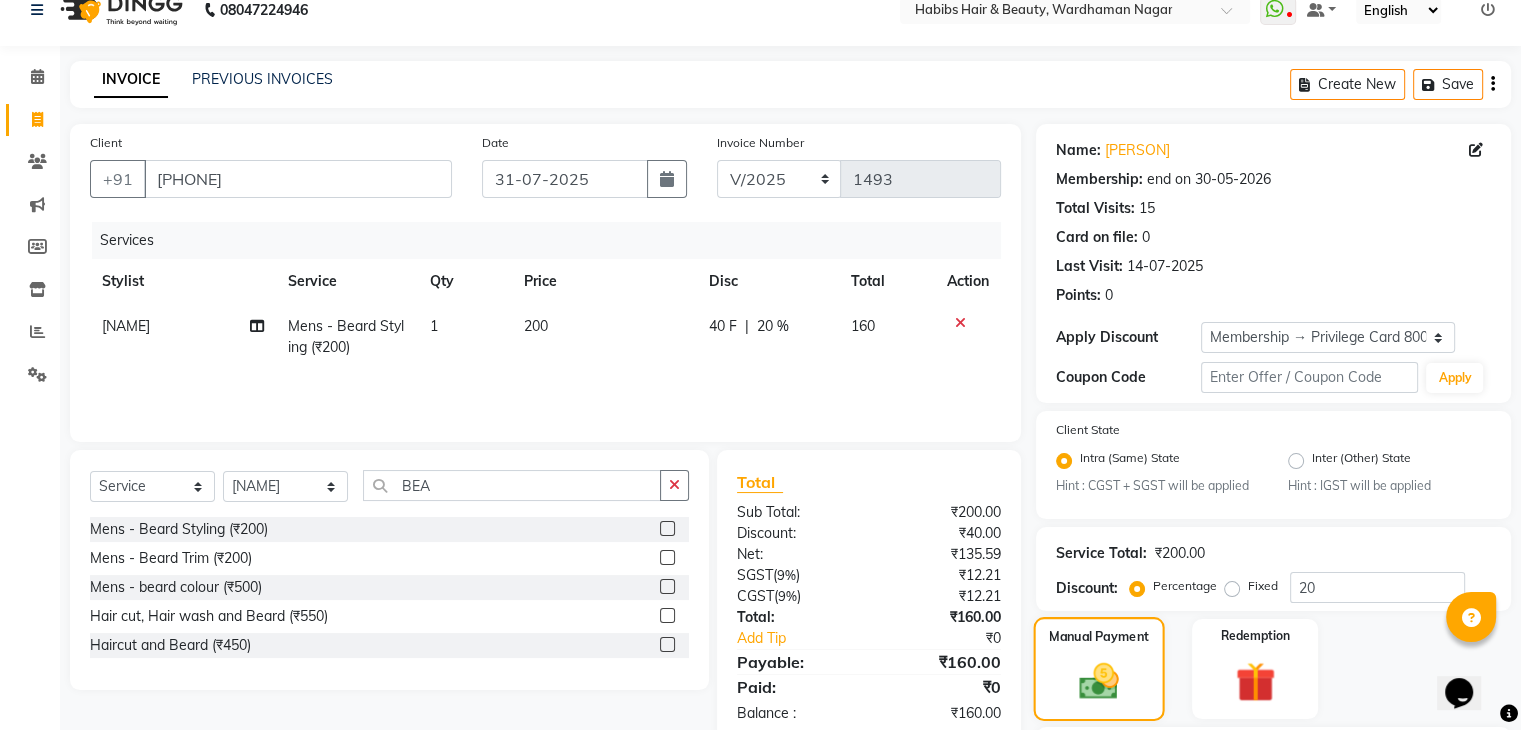 scroll, scrollTop: 172, scrollLeft: 0, axis: vertical 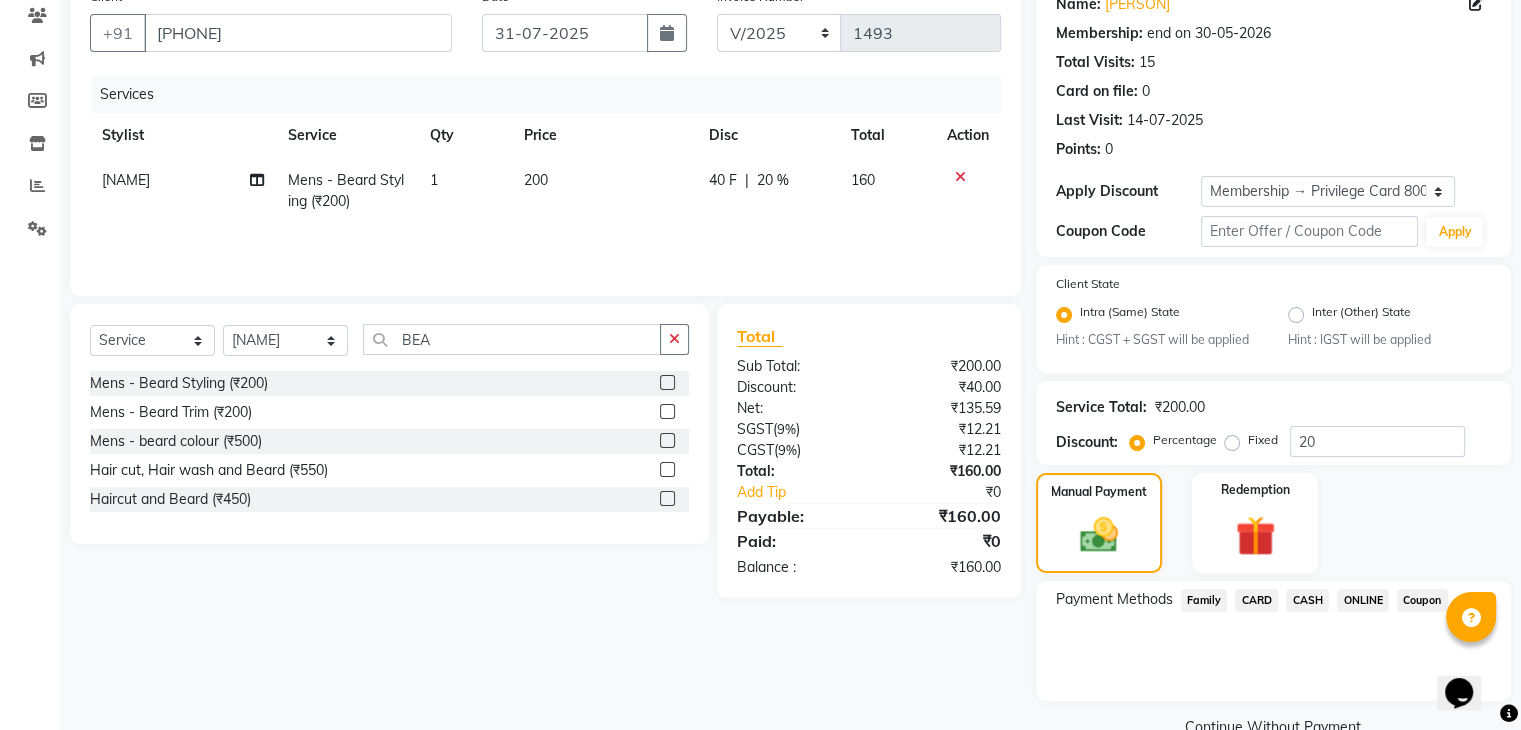 click on "CASH" 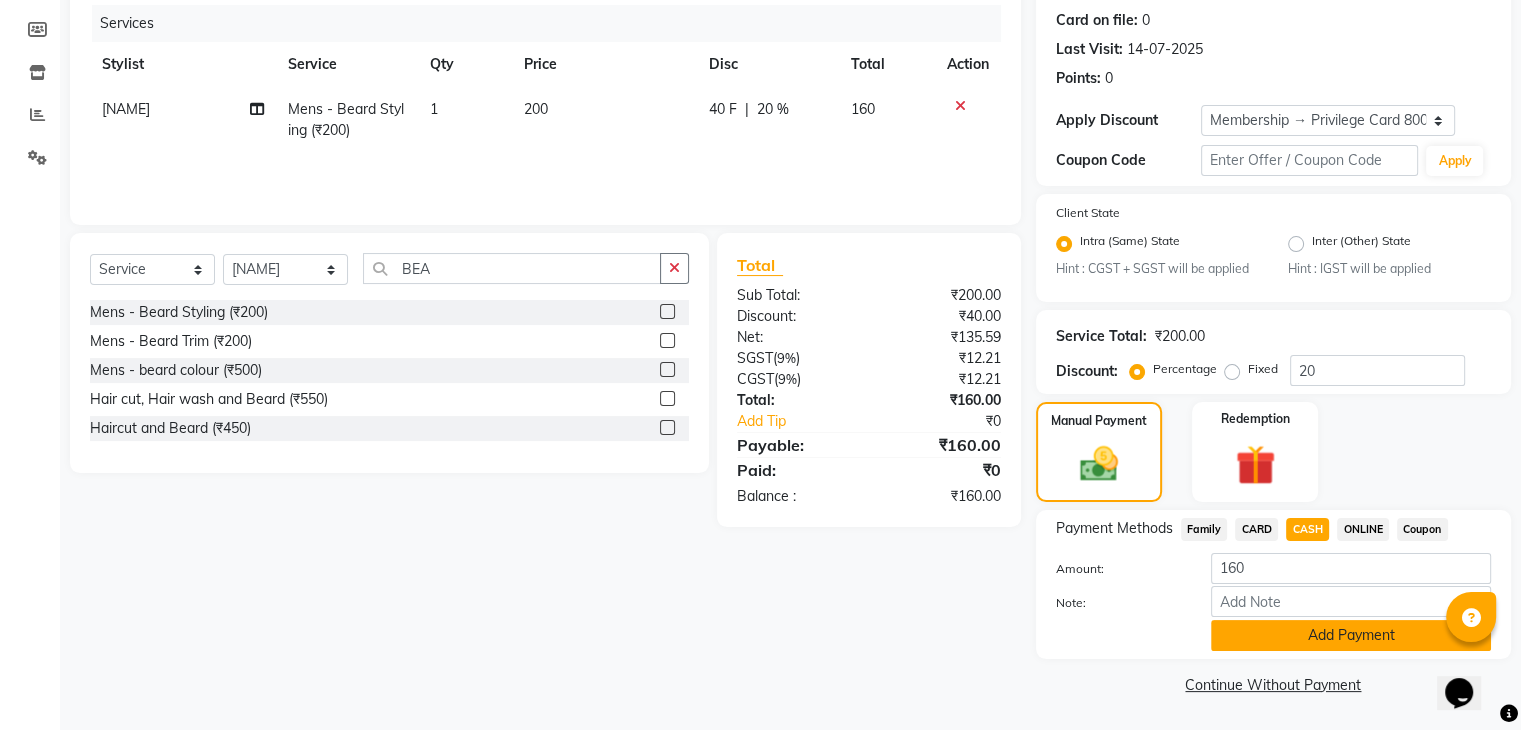 click on "Add Payment" 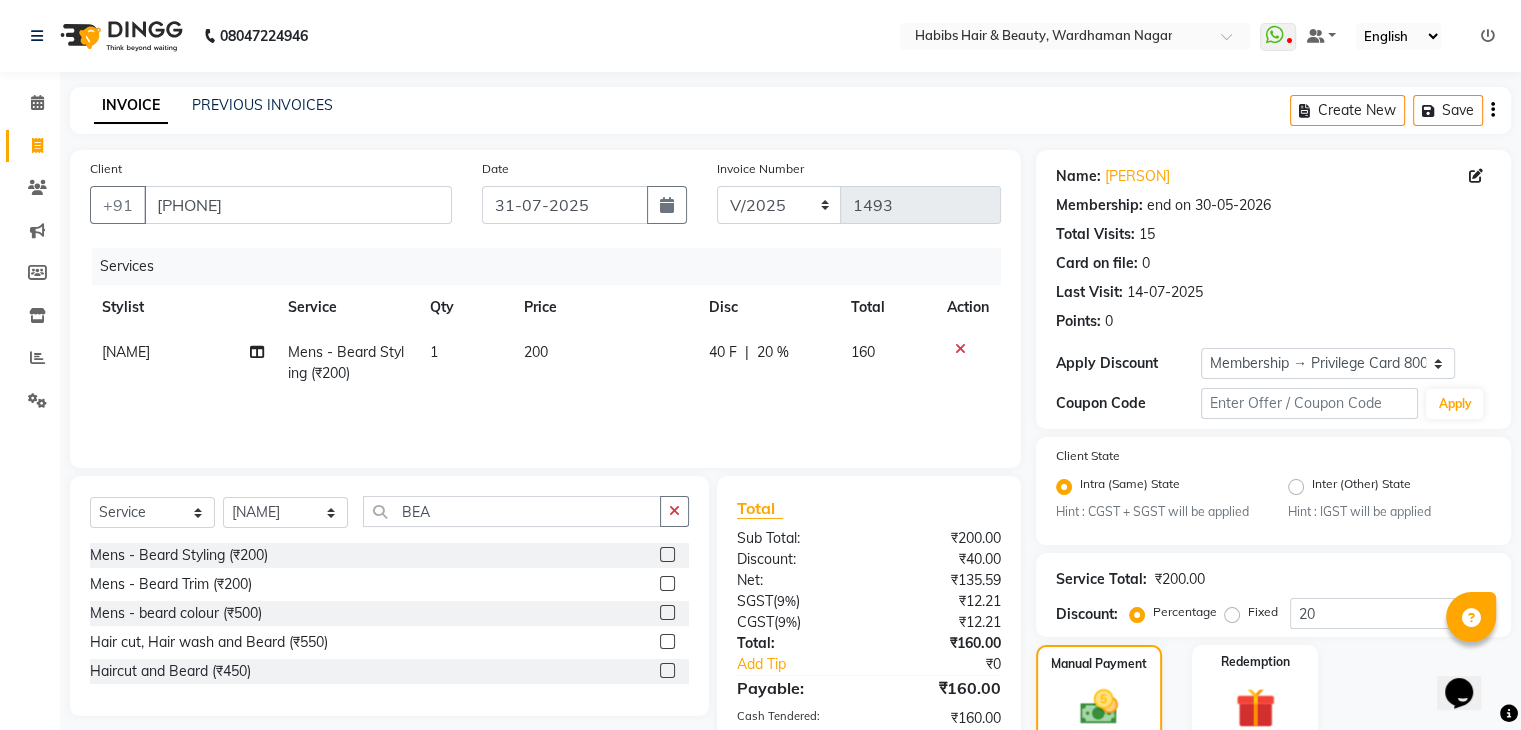 scroll, scrollTop: 123, scrollLeft: 0, axis: vertical 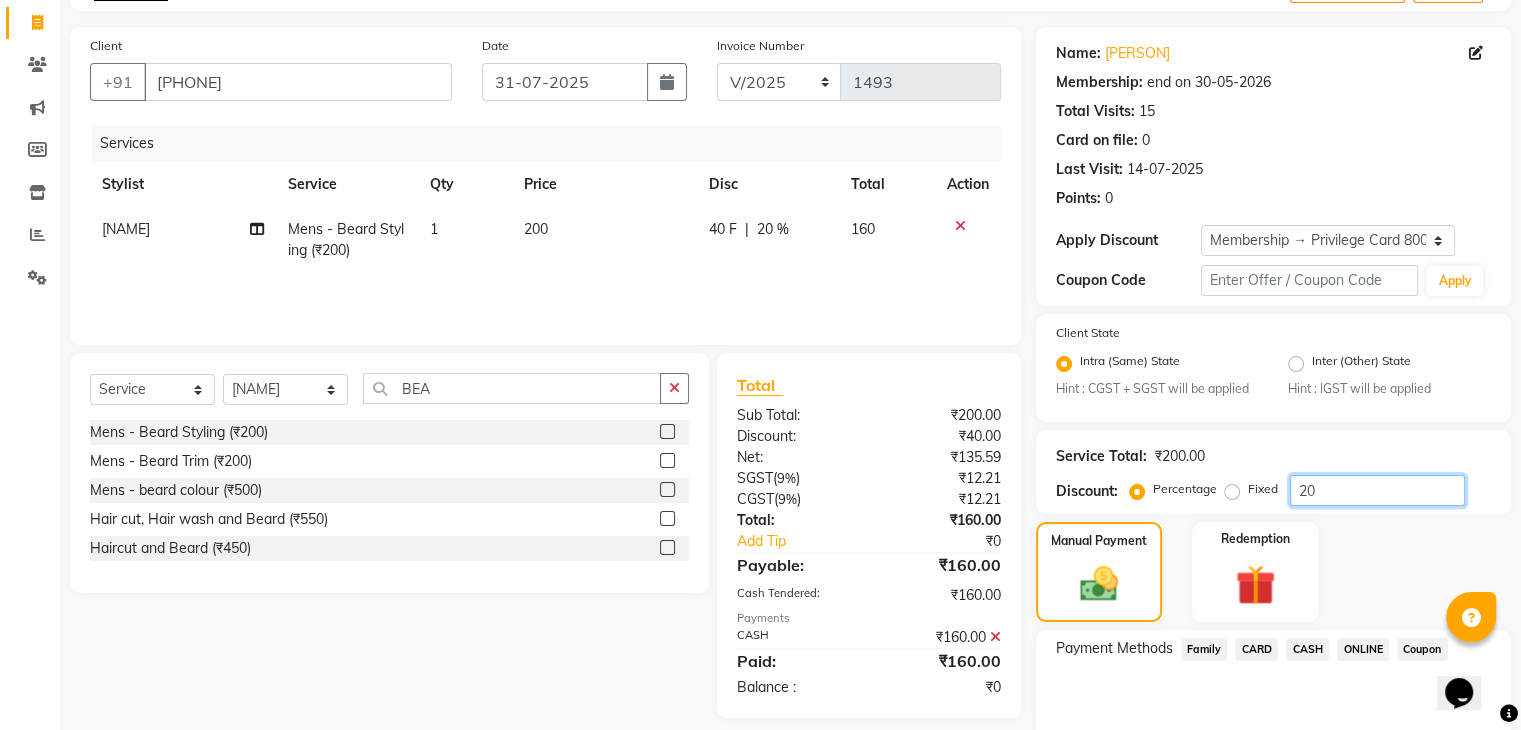 click on "20" 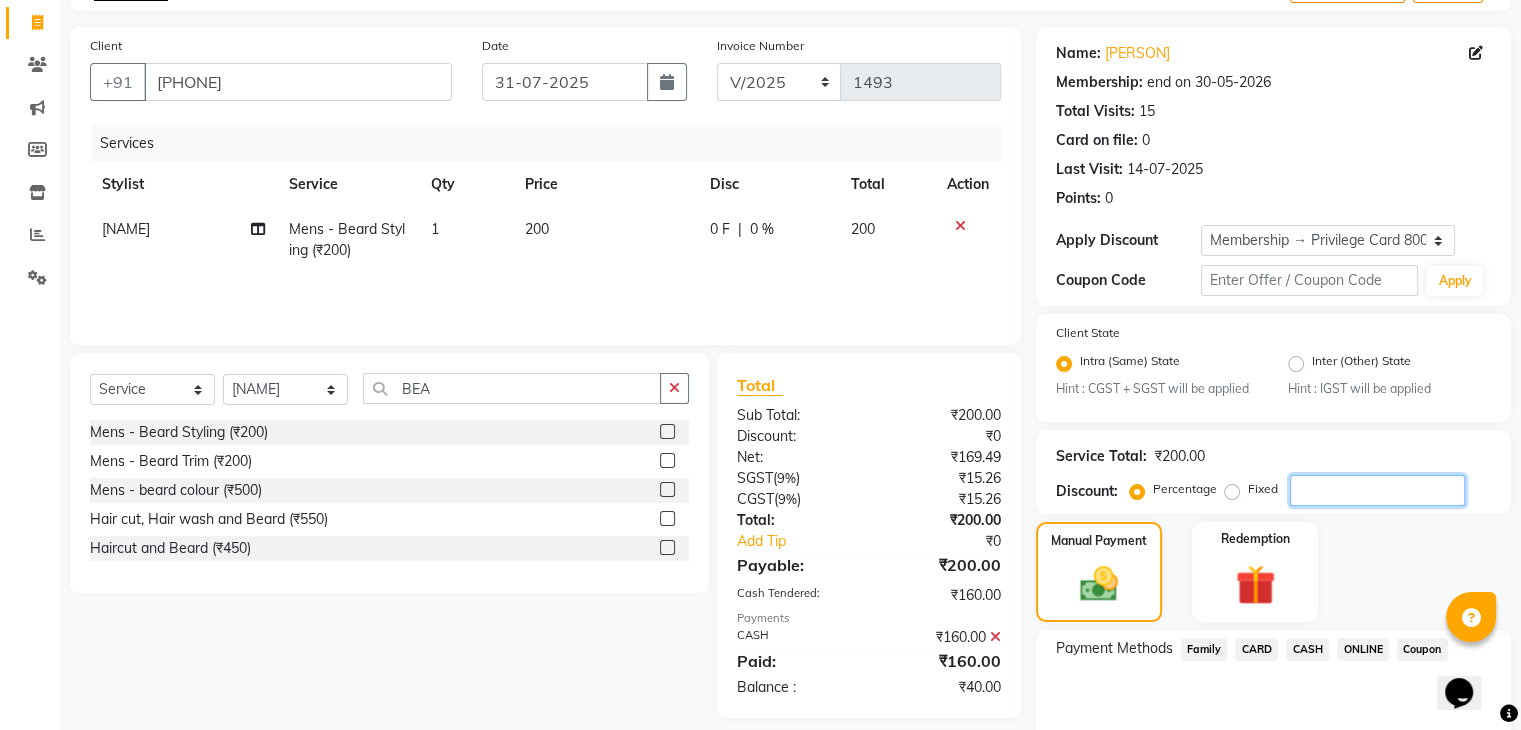 scroll, scrollTop: 328, scrollLeft: 0, axis: vertical 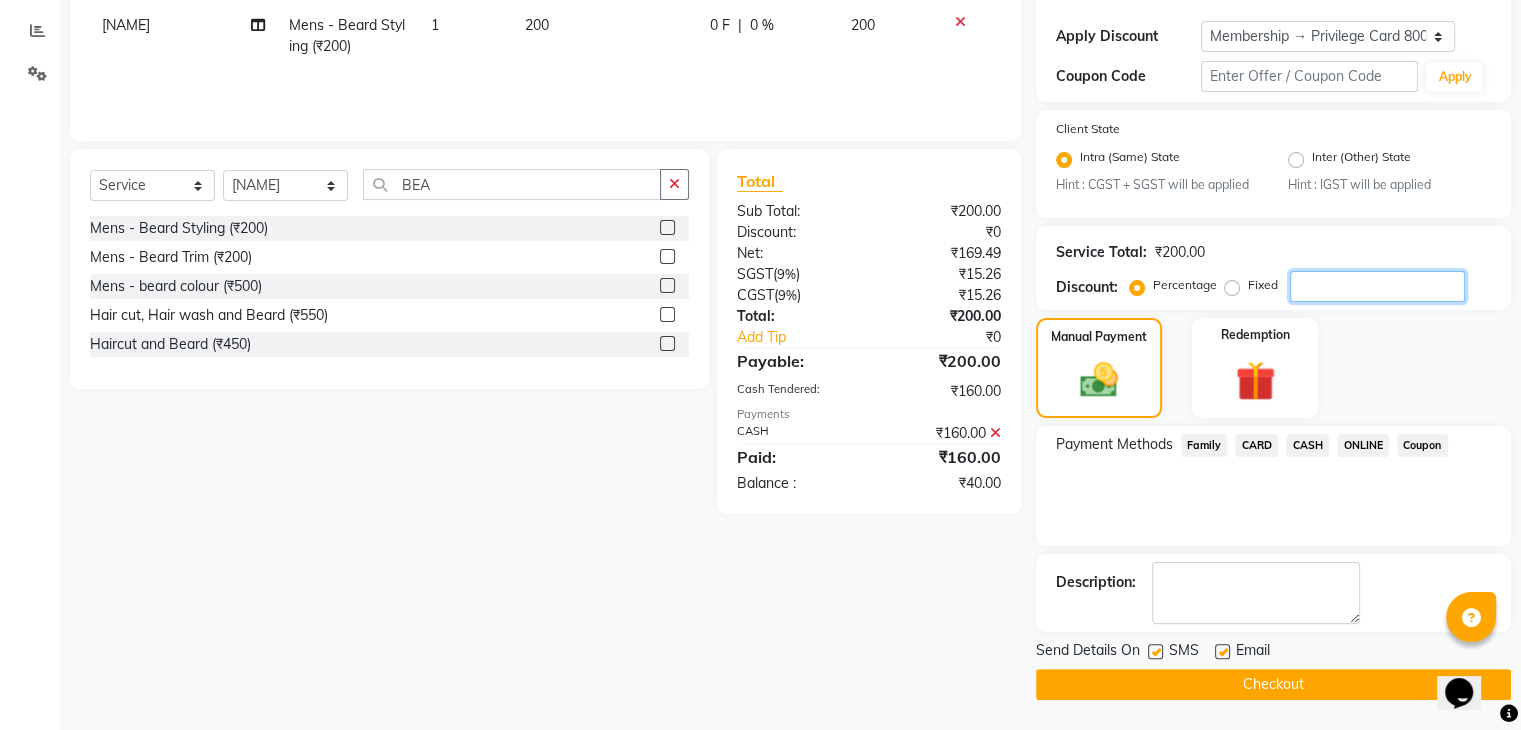 type 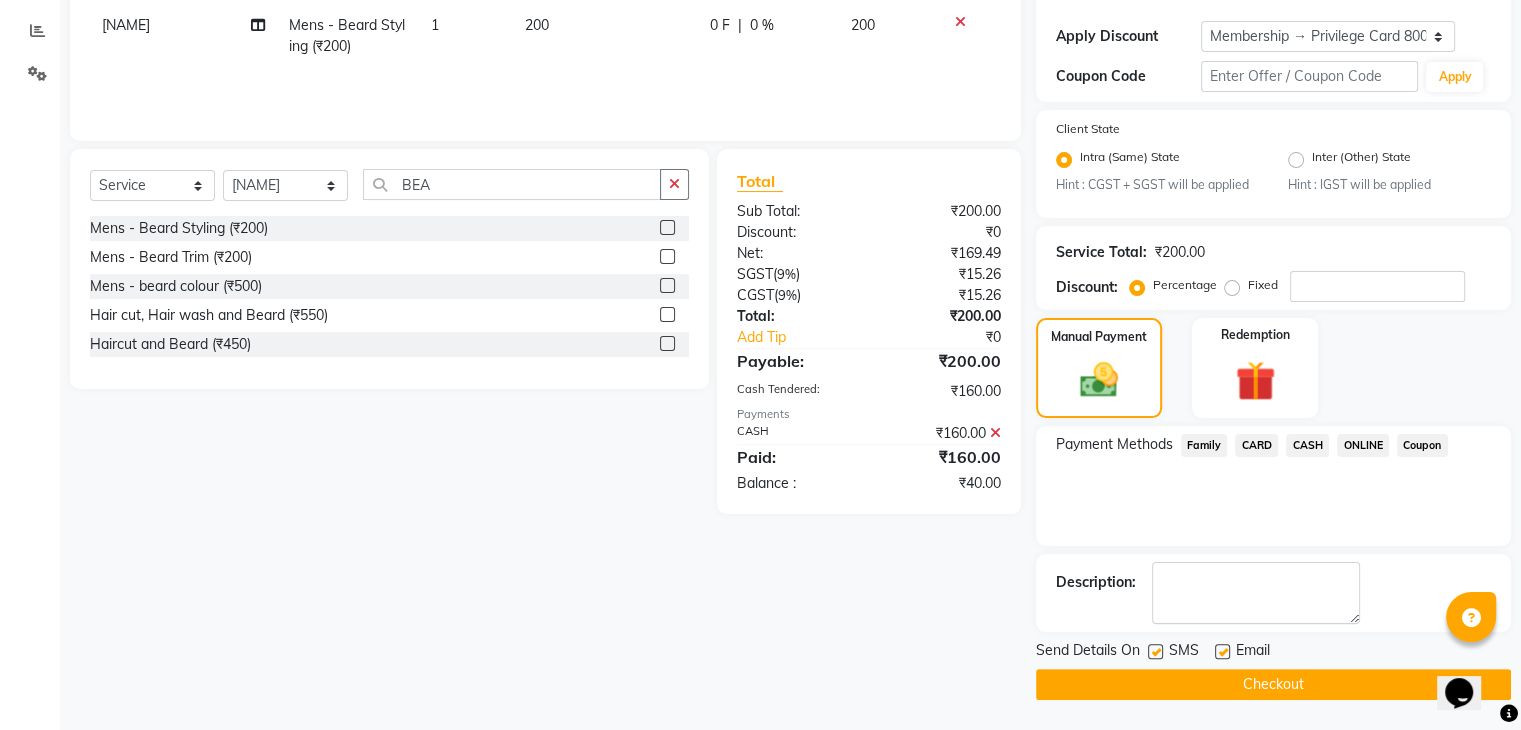 click on "Description:" 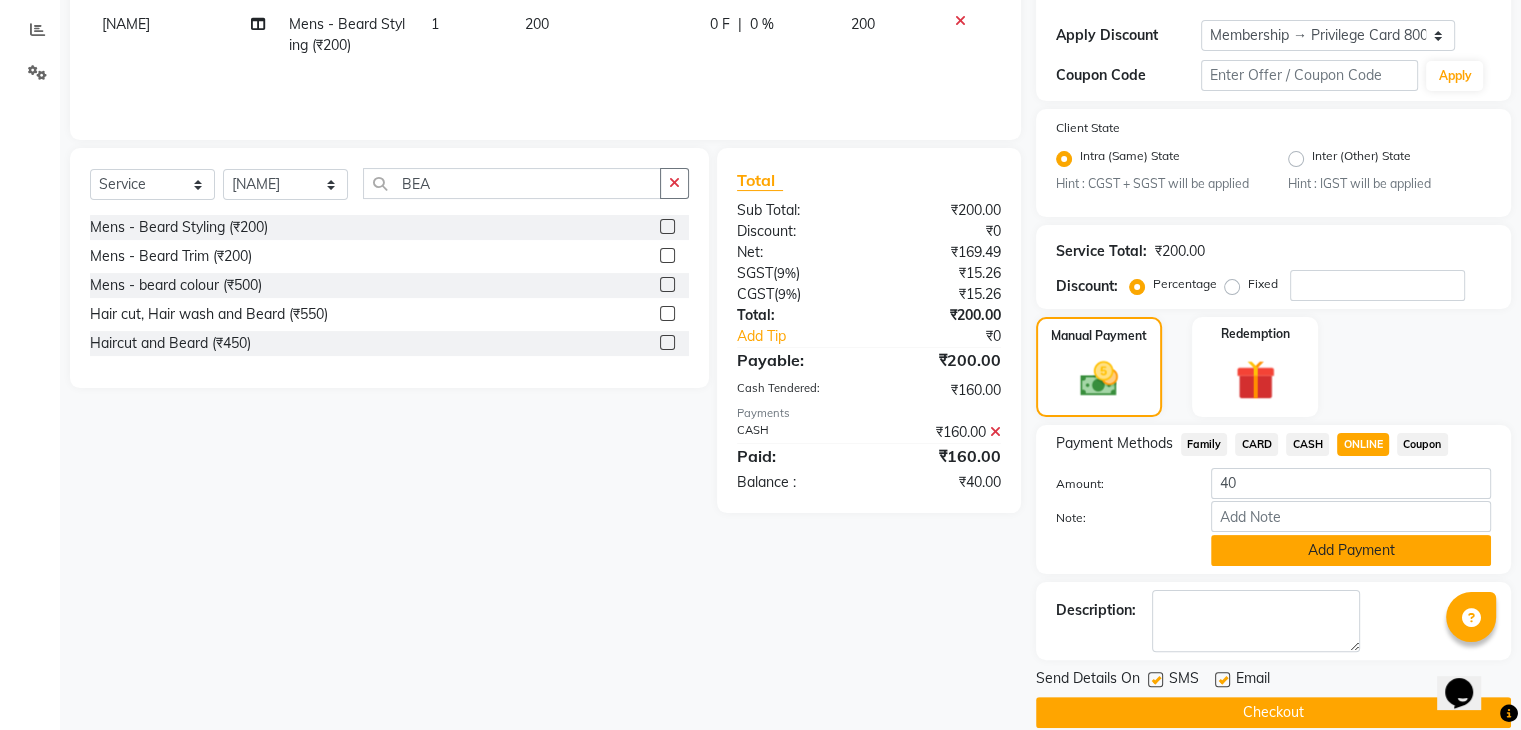 click on "Add Payment" 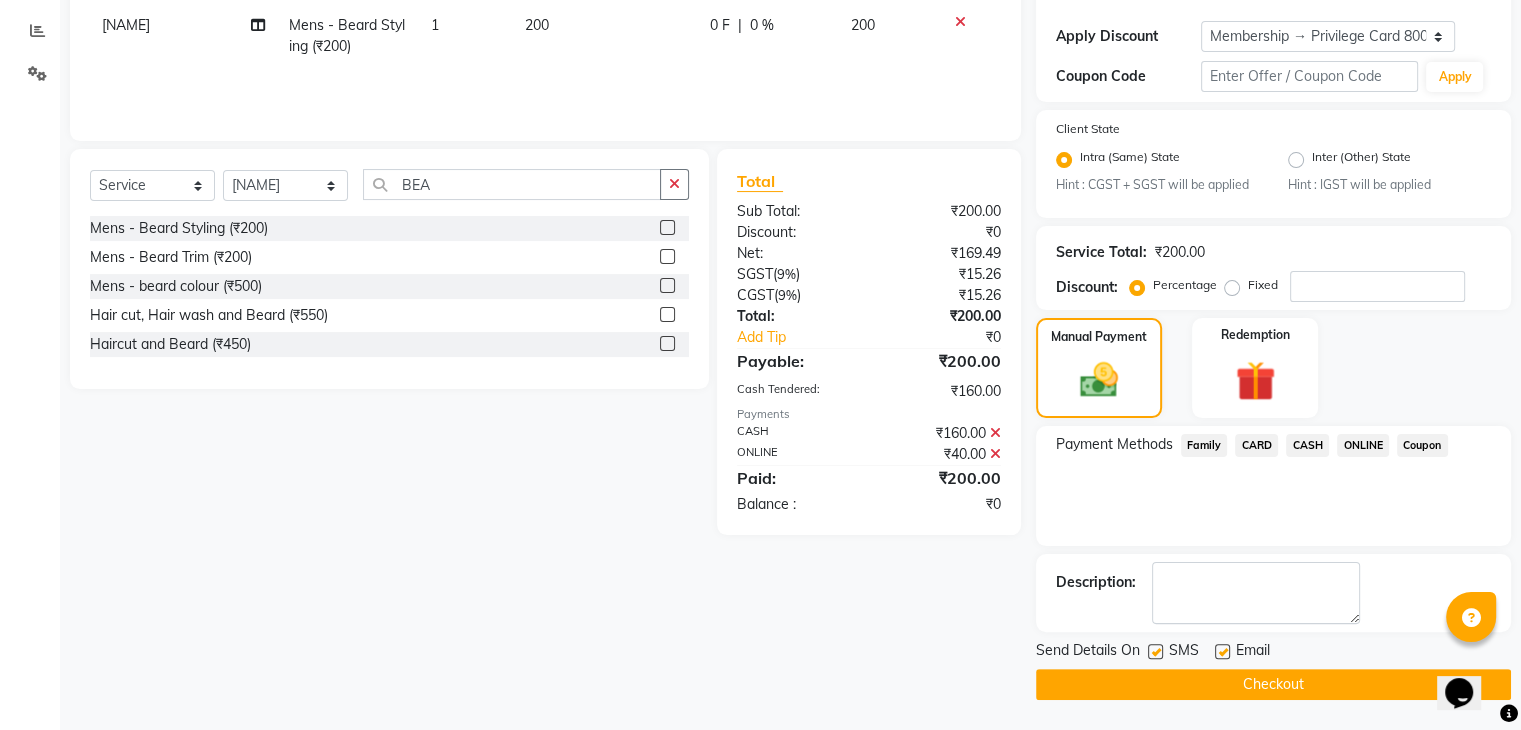 click on "Checkout" 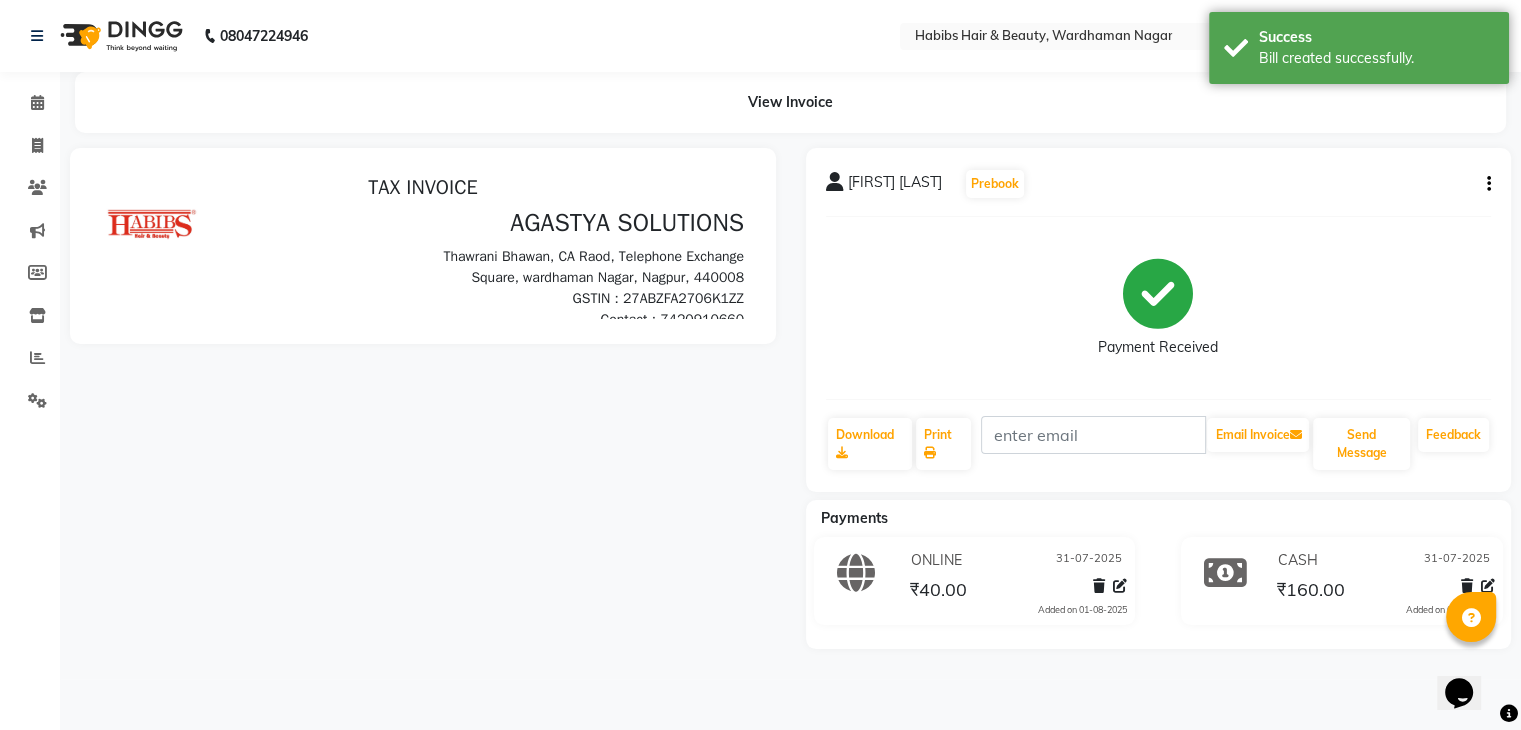 scroll, scrollTop: 0, scrollLeft: 0, axis: both 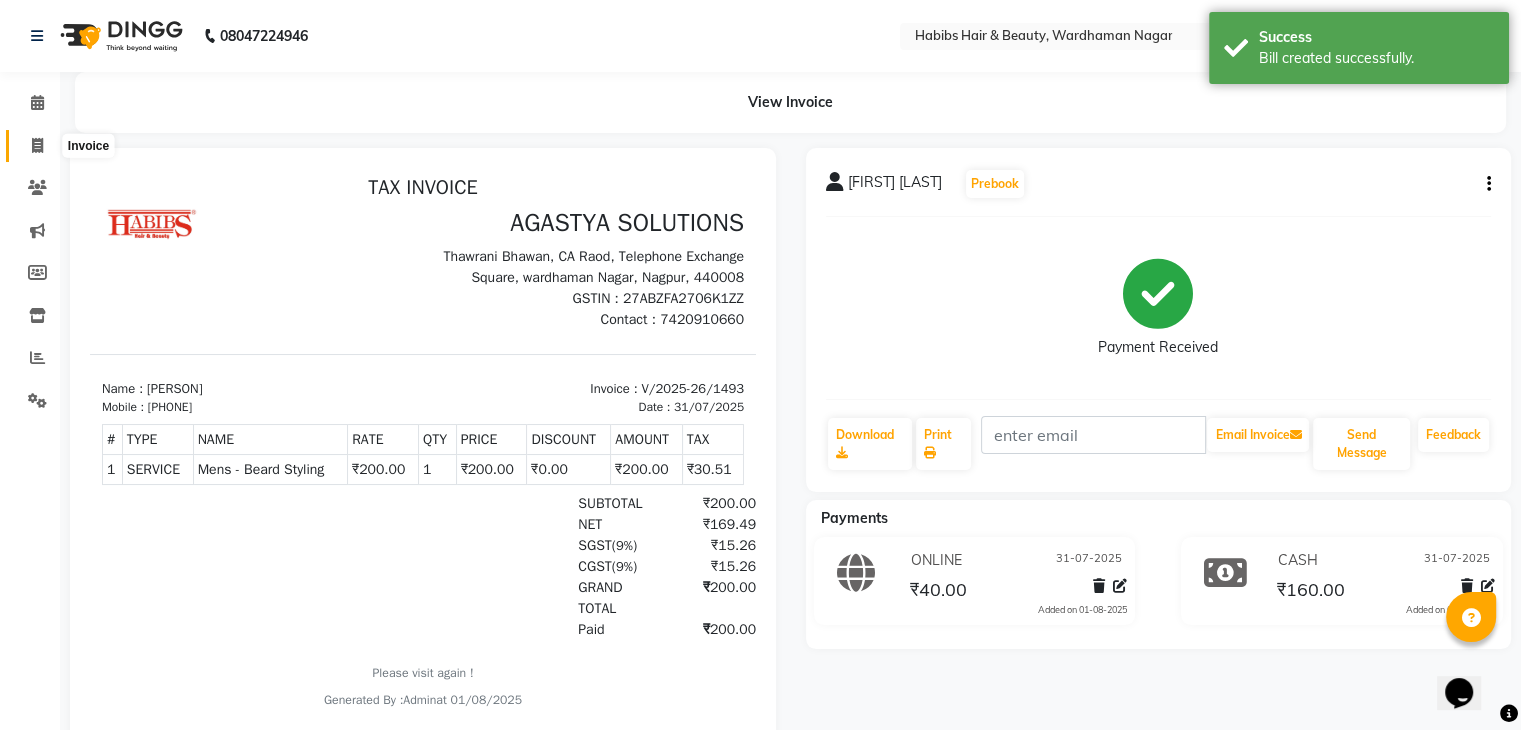 click 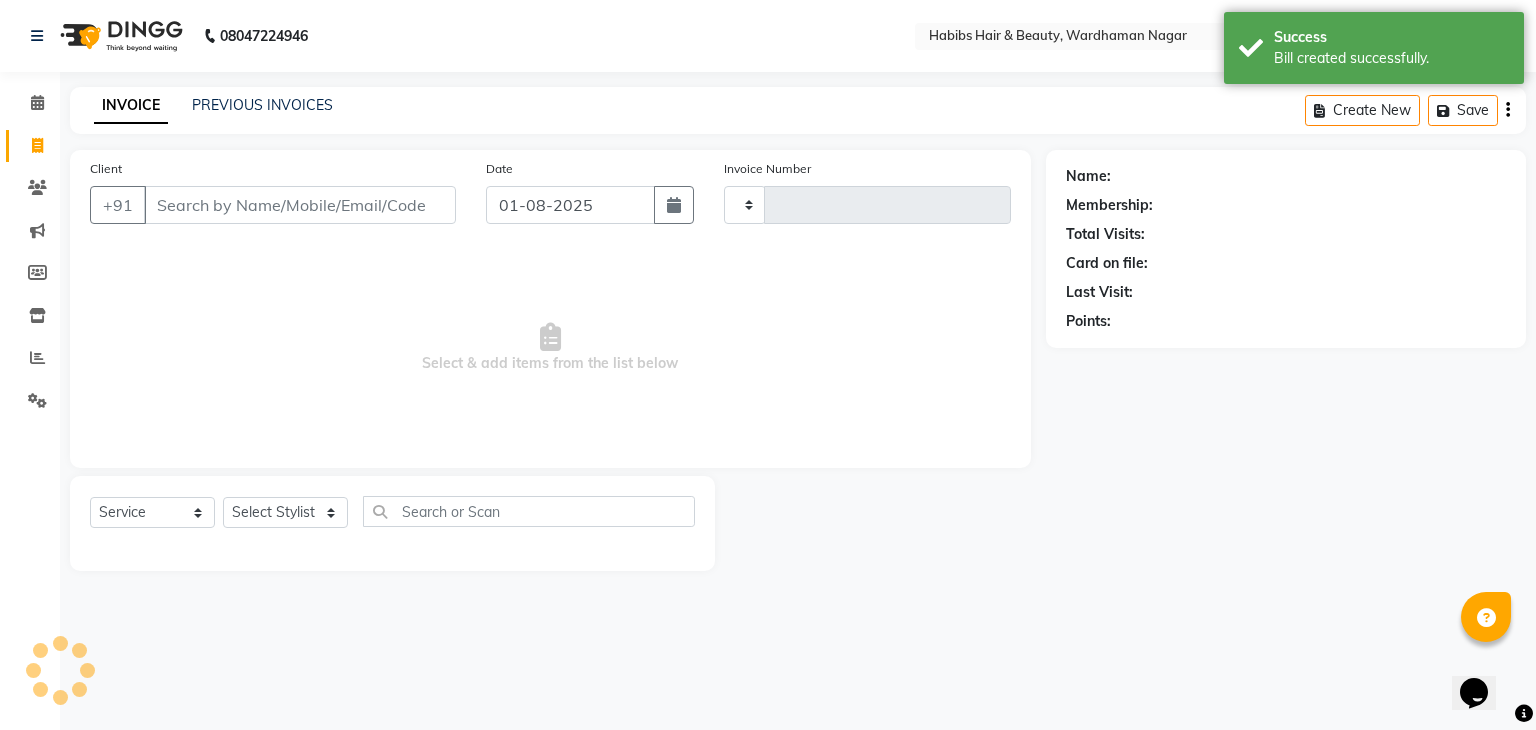 type on "1494" 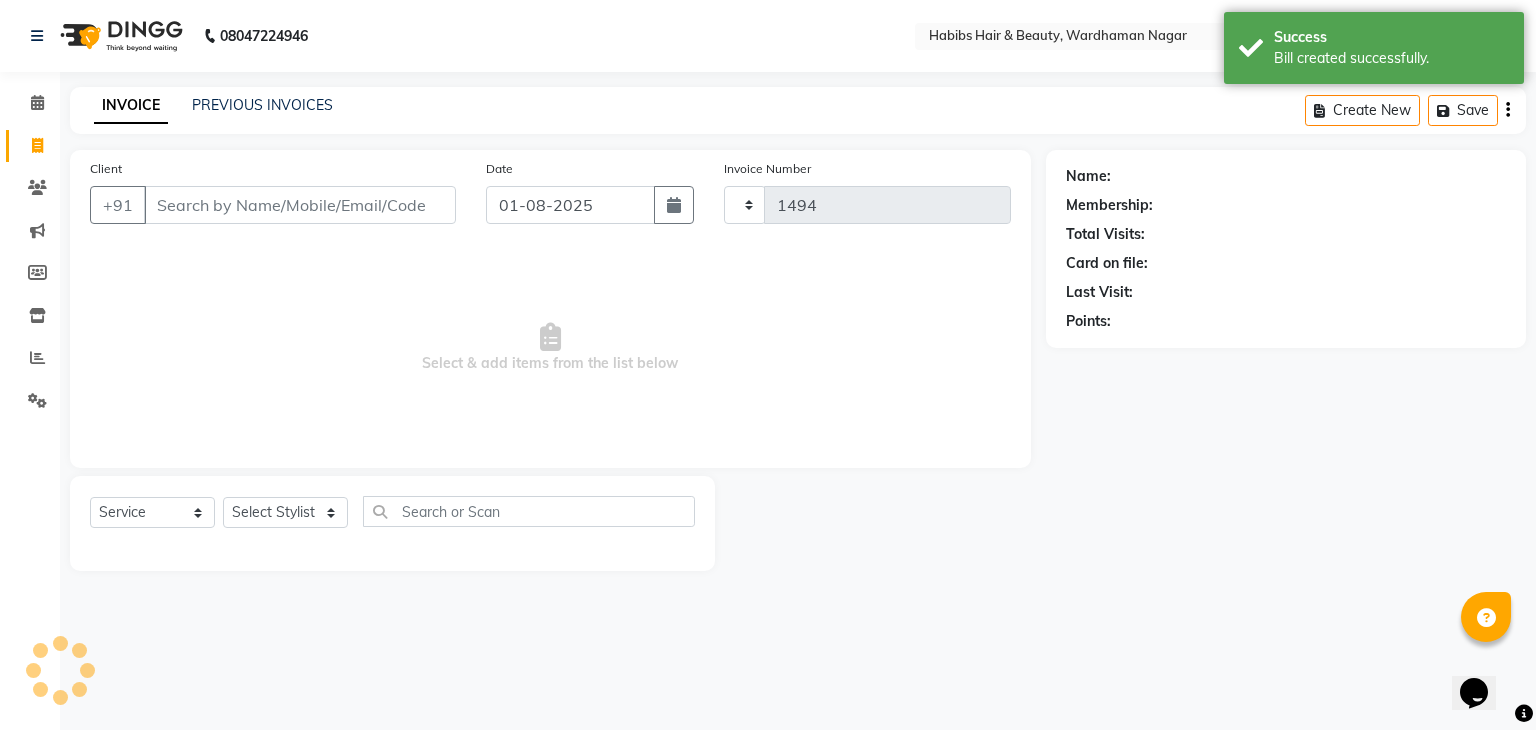 select on "3714" 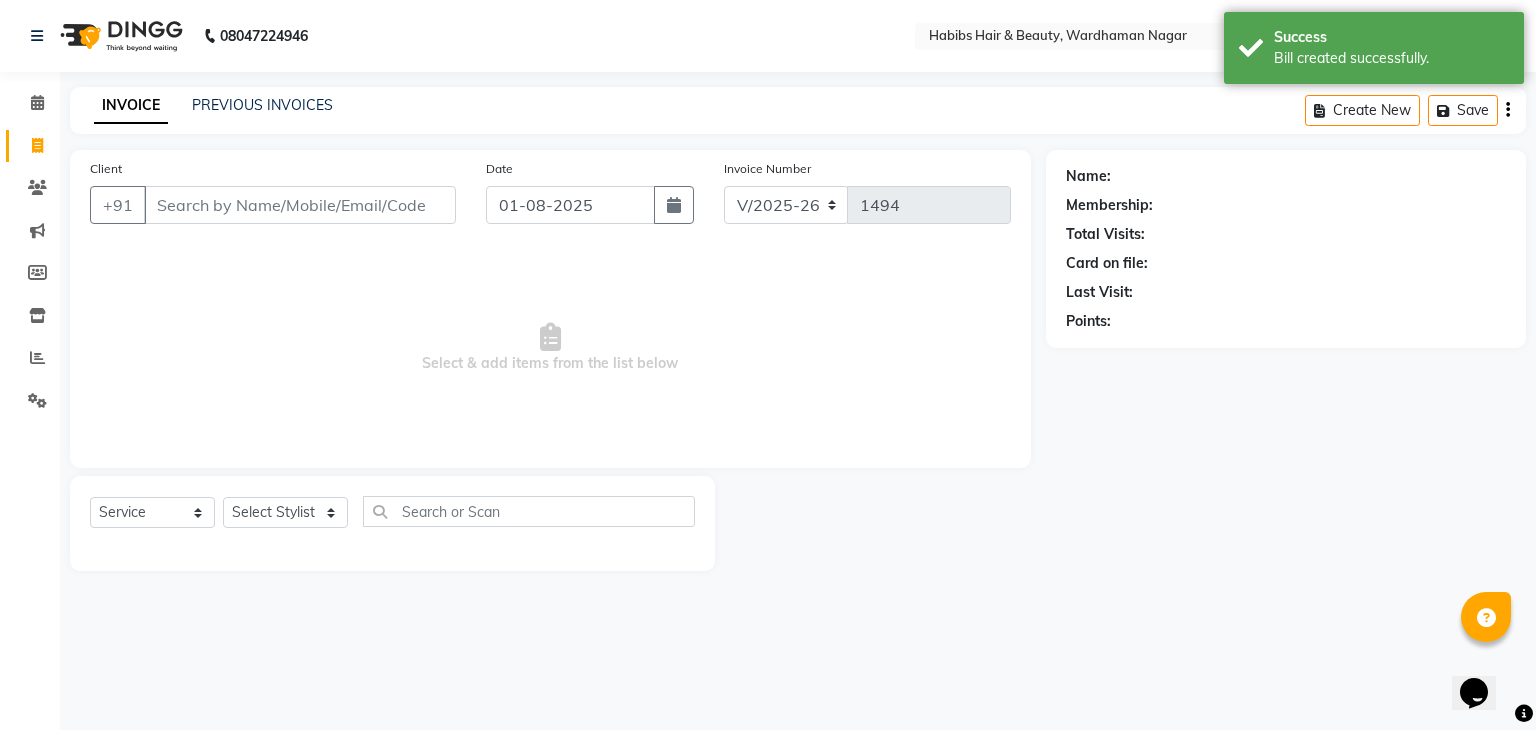 click on "Client" at bounding box center (300, 205) 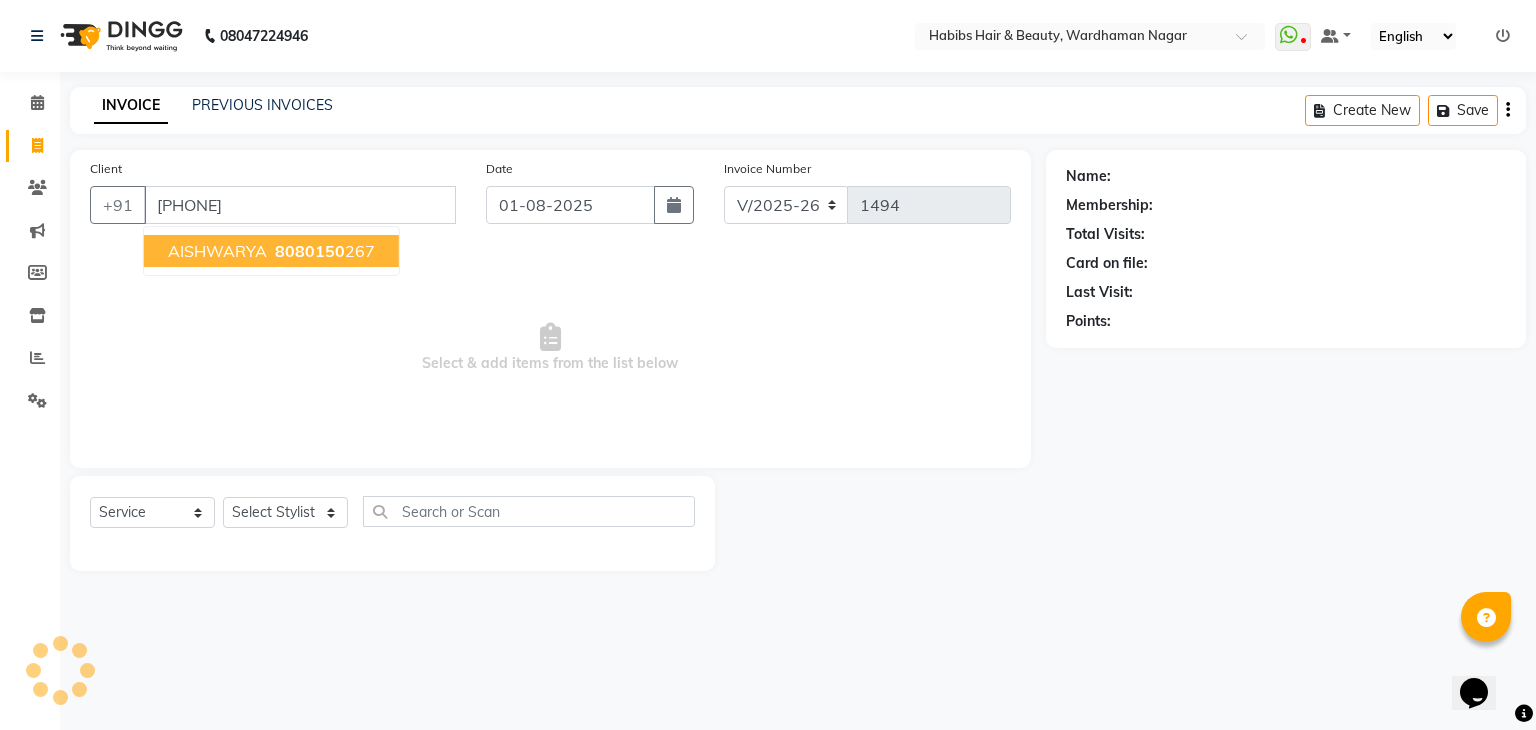 type on "[PHONE]" 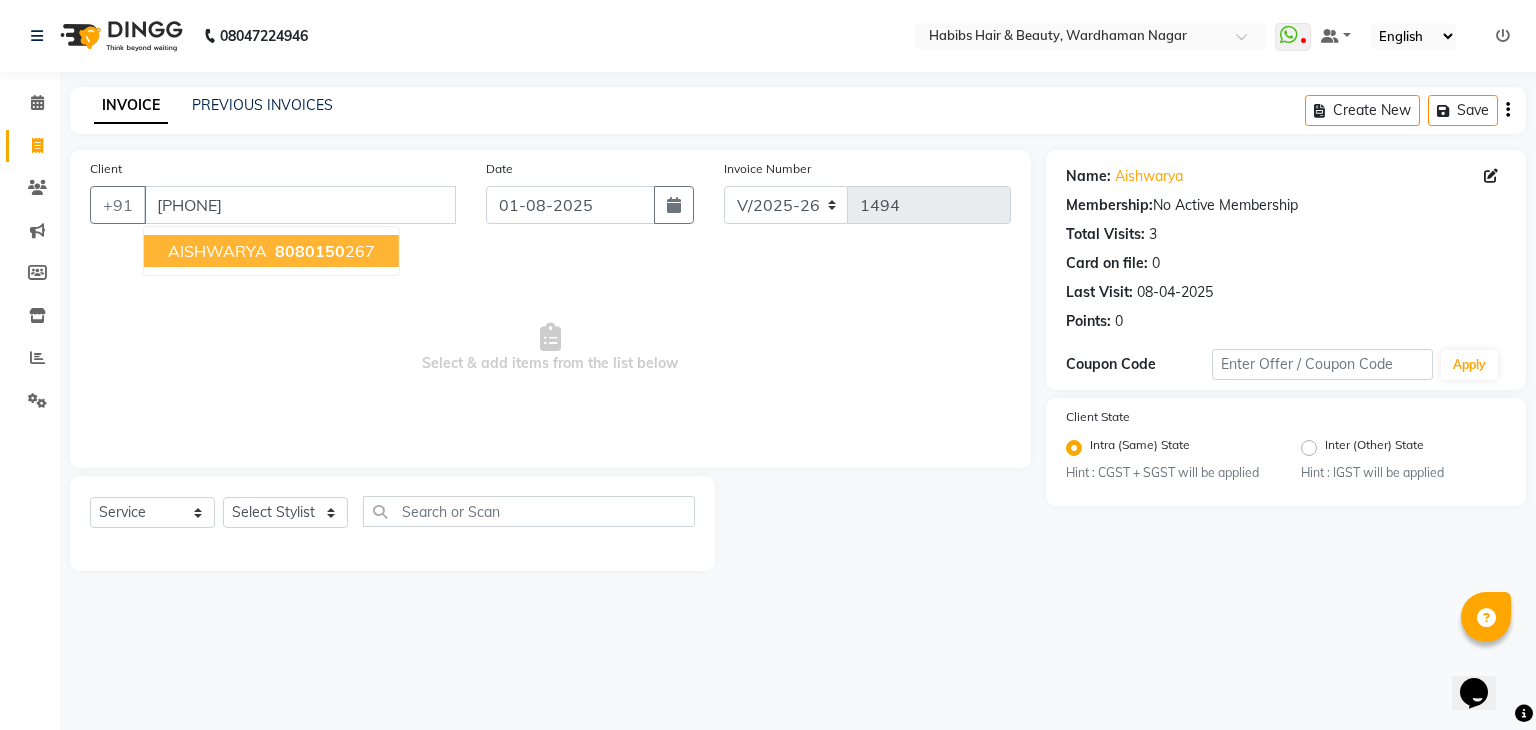 click on "[PERSON]   [PHONE]" at bounding box center (271, 251) 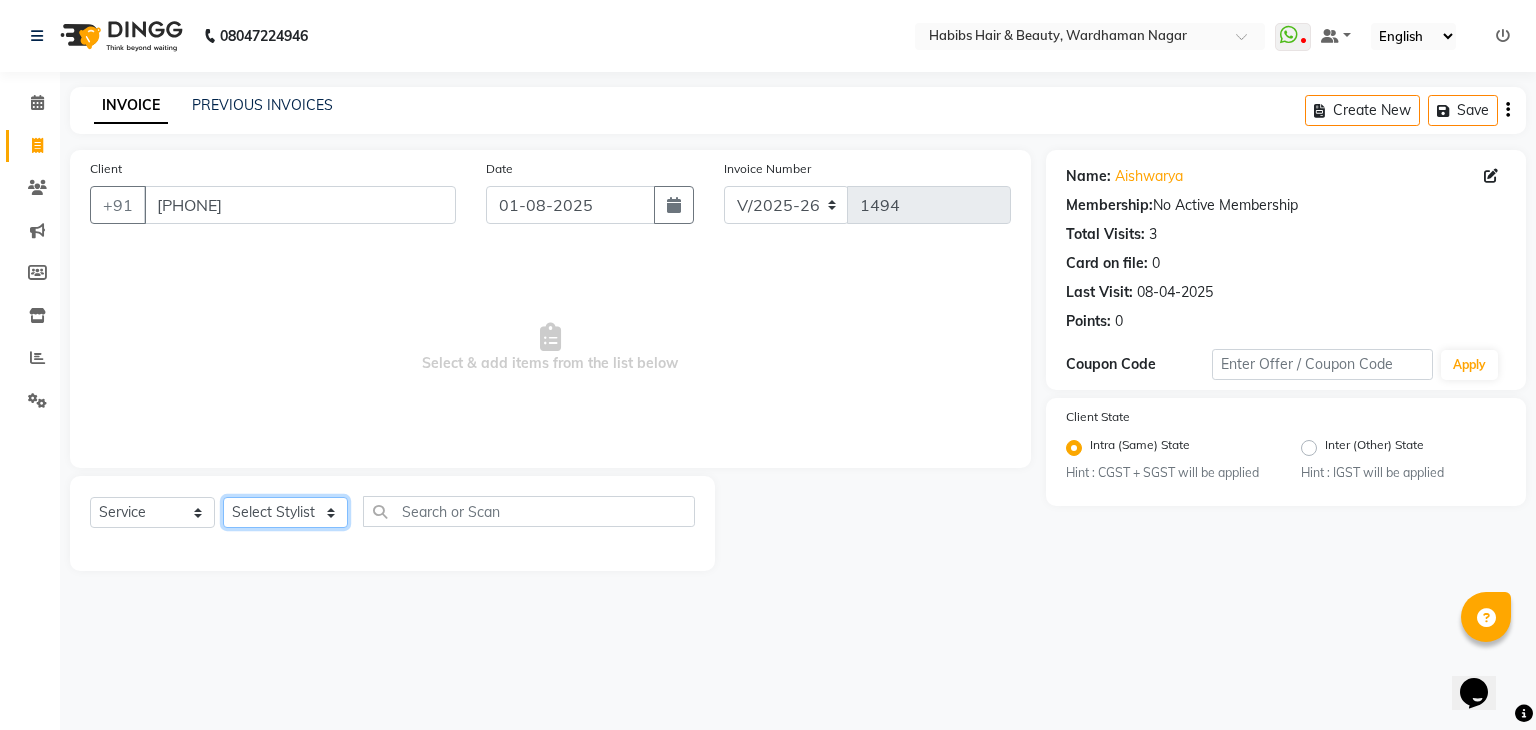 click on "Select Stylist Admin Aman Gayatri Jeetu Mick Raj Rashmi Rasika Sarang" 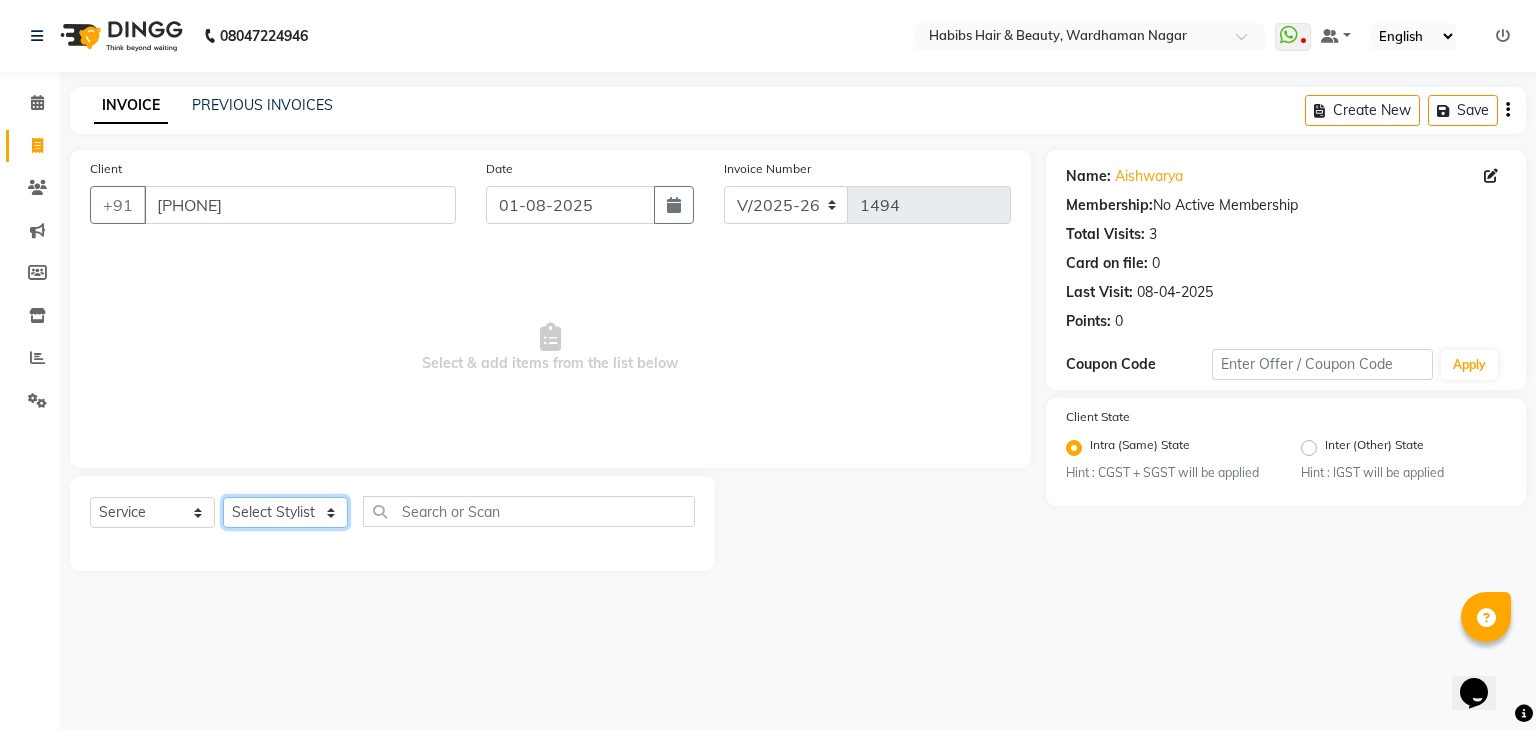 select on "17876" 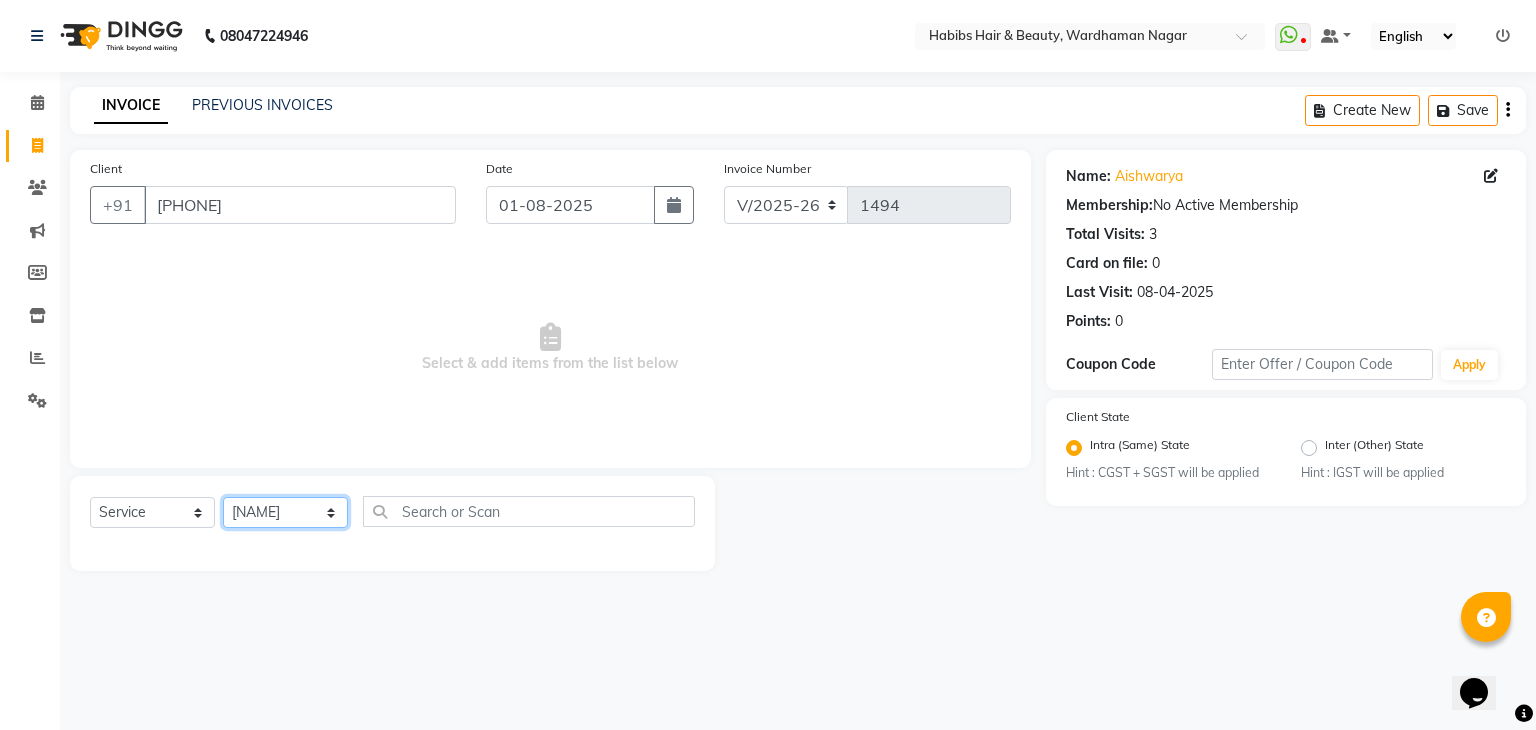click on "Select Stylist Admin Aman Gayatri Jeetu Mick Raj Rashmi Rasika Sarang" 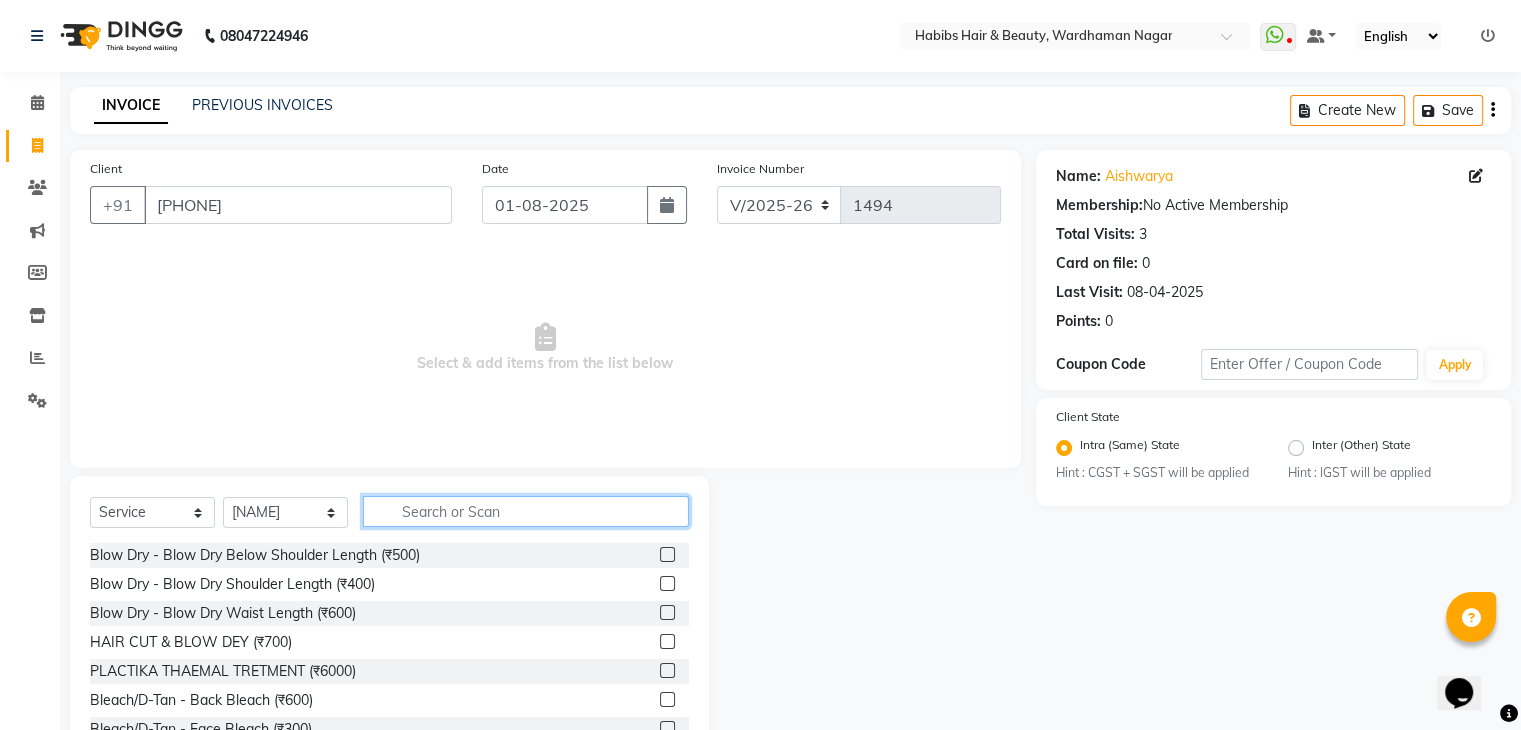 click 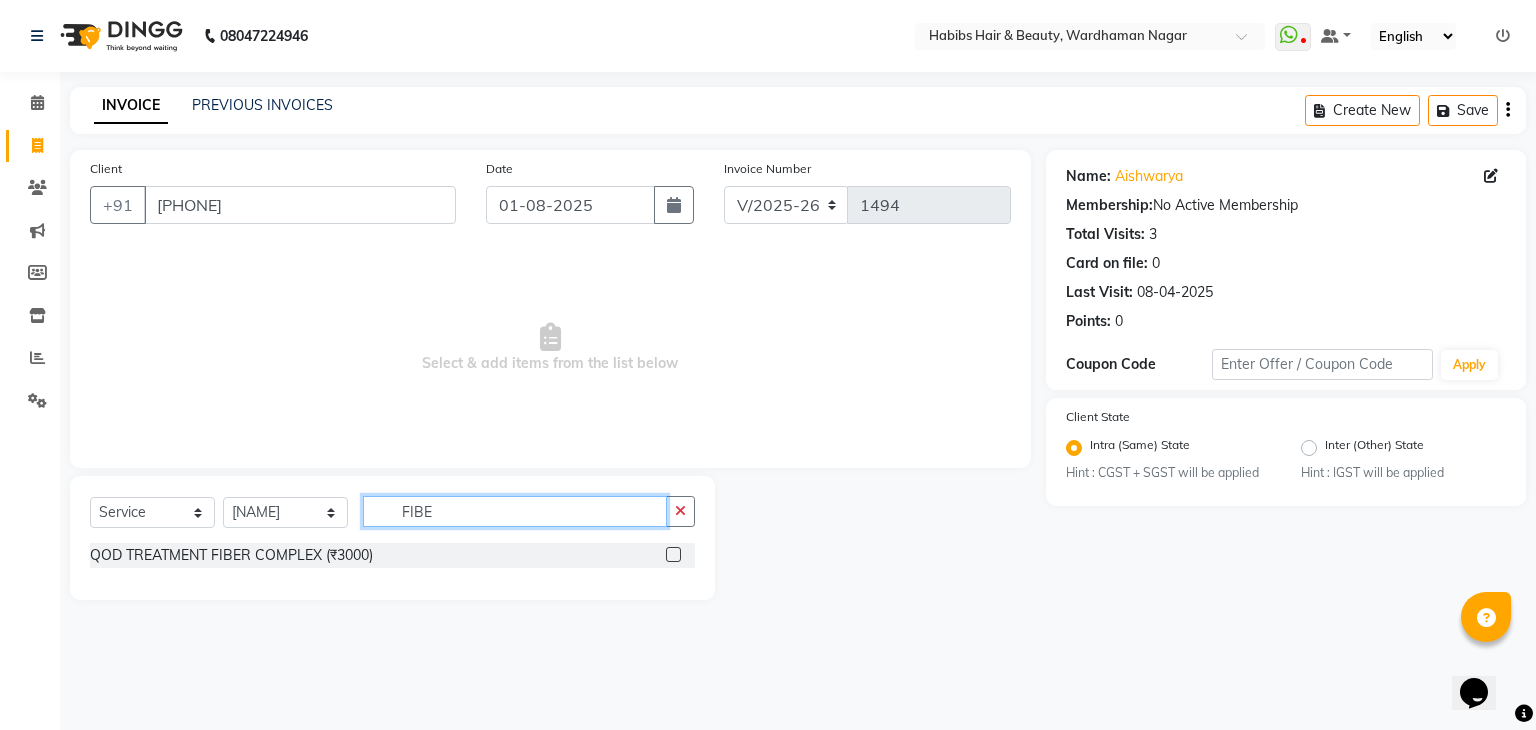 type on "FIBE" 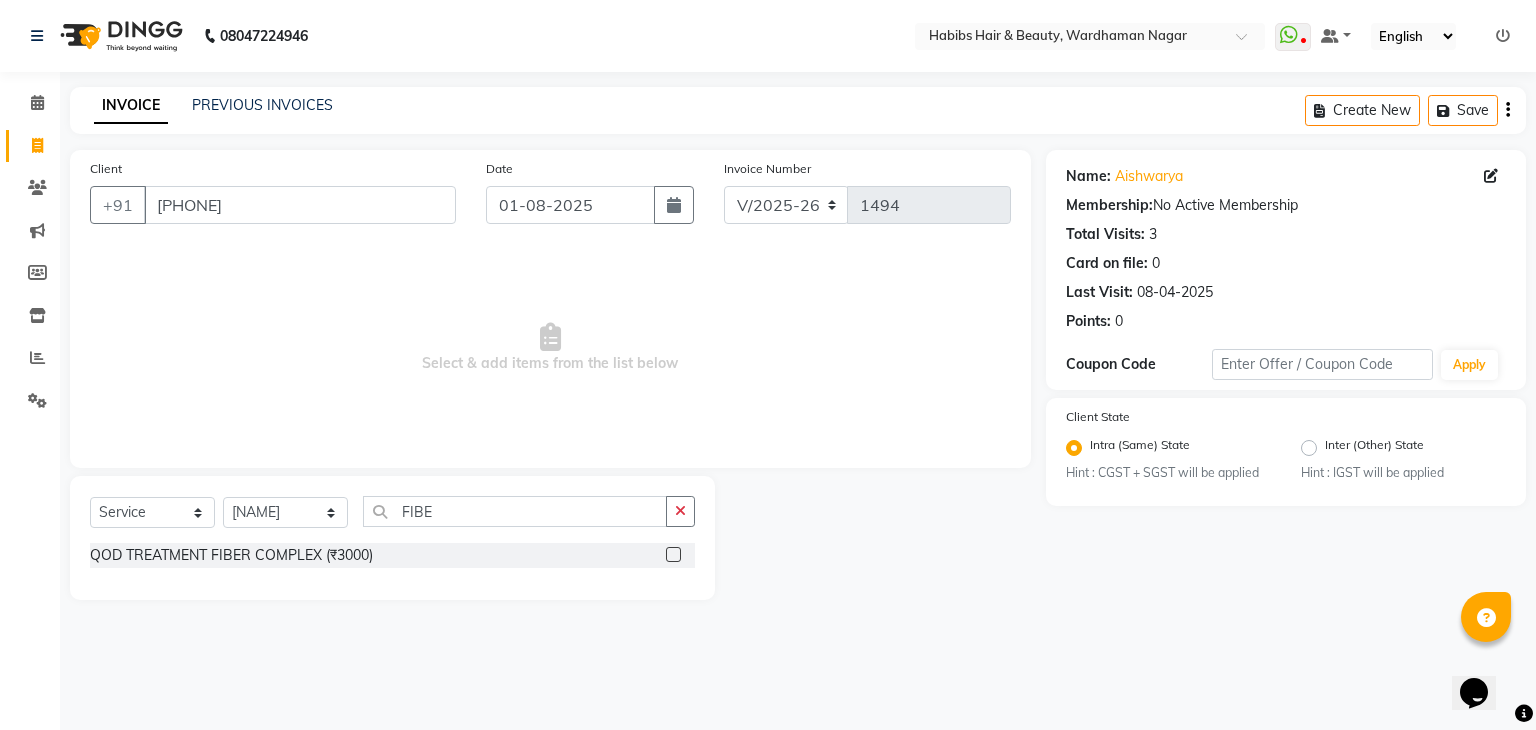 click 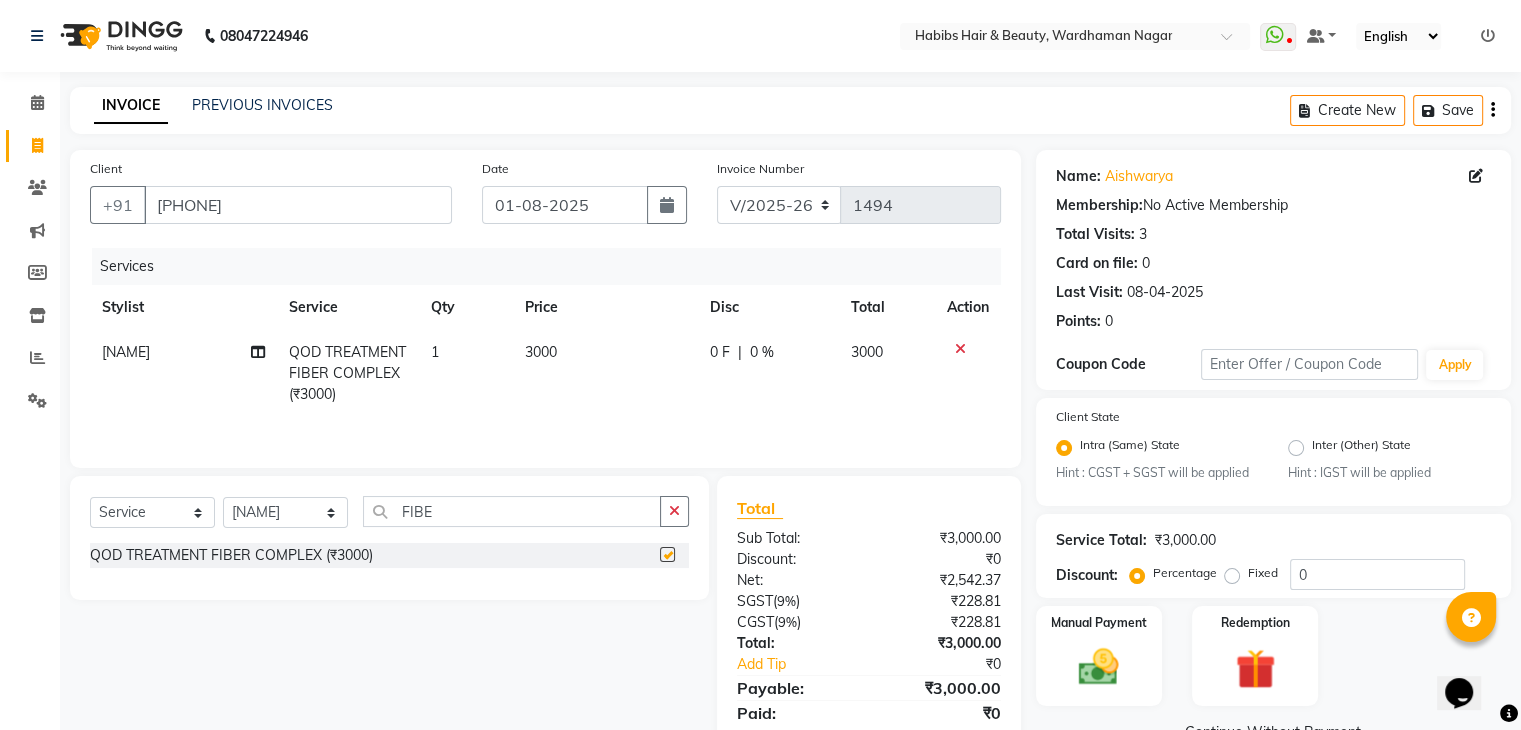 checkbox on "false" 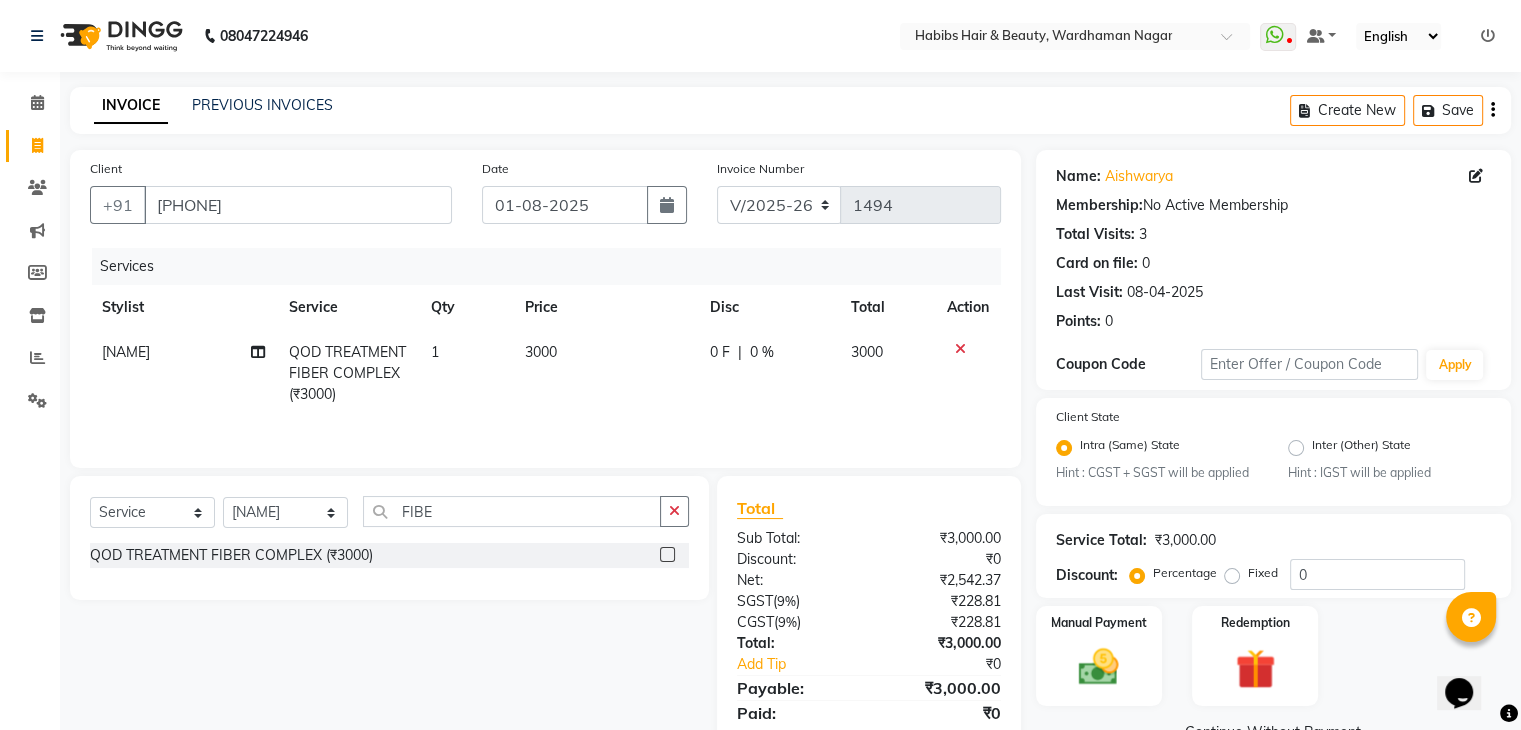 click on "3000" 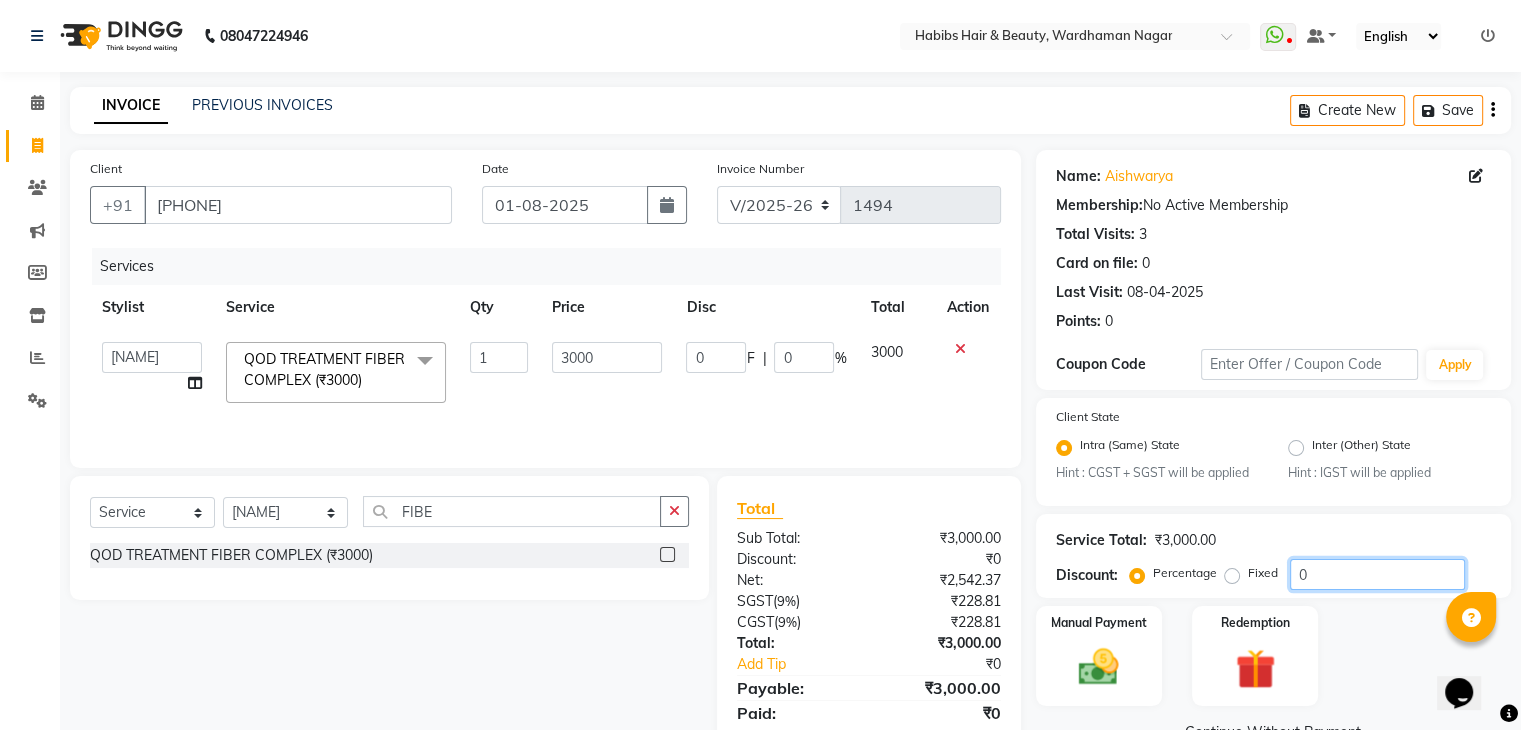 click on "0" 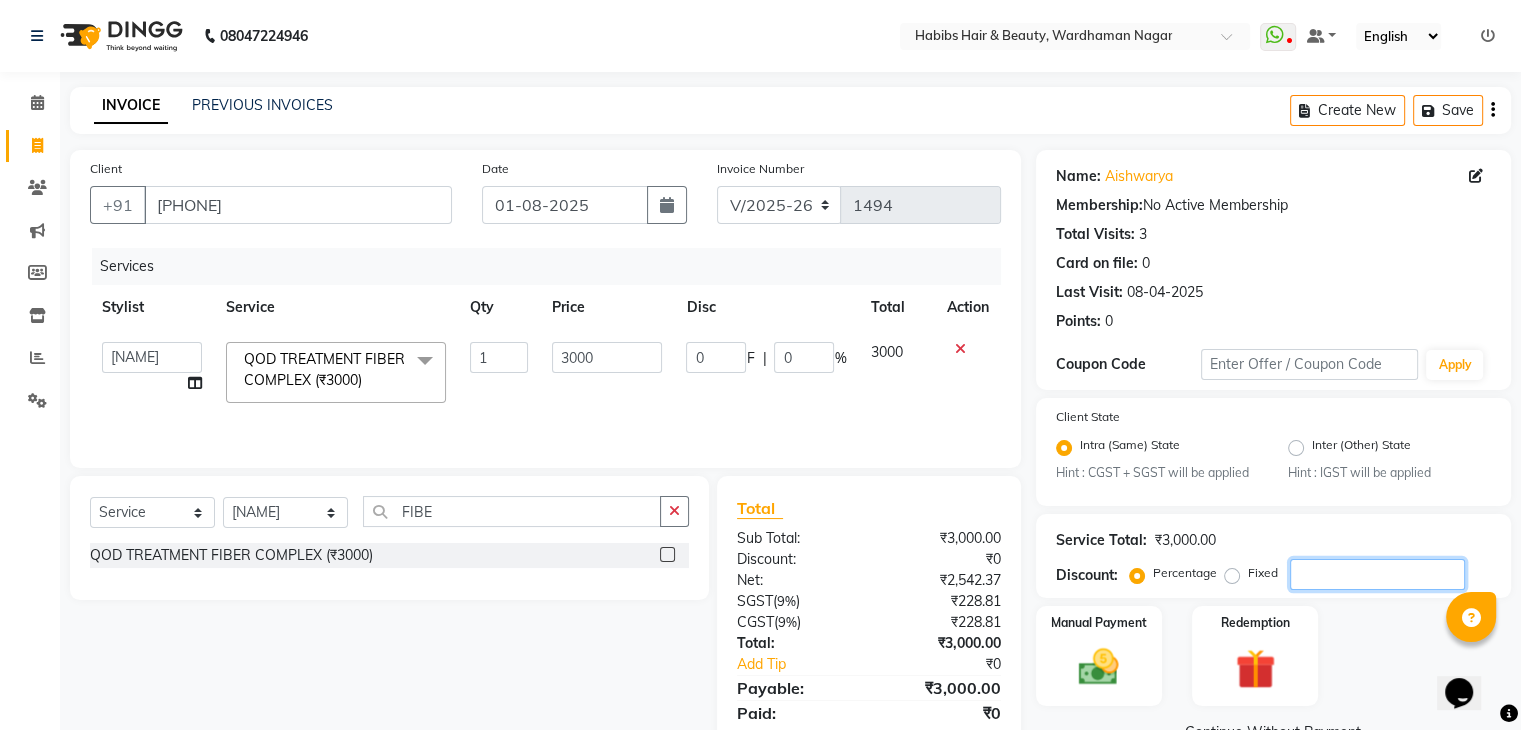 type on "1" 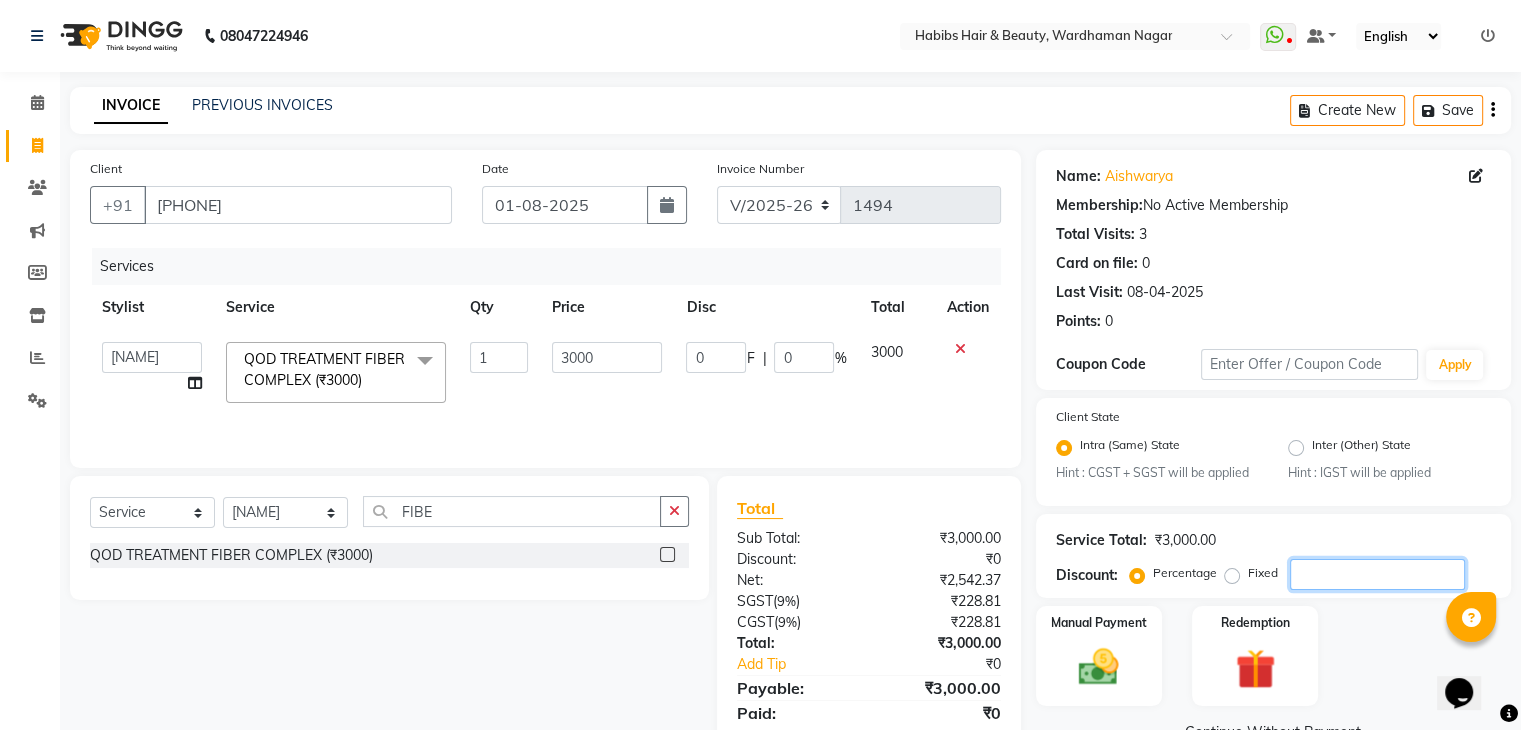 type on "1" 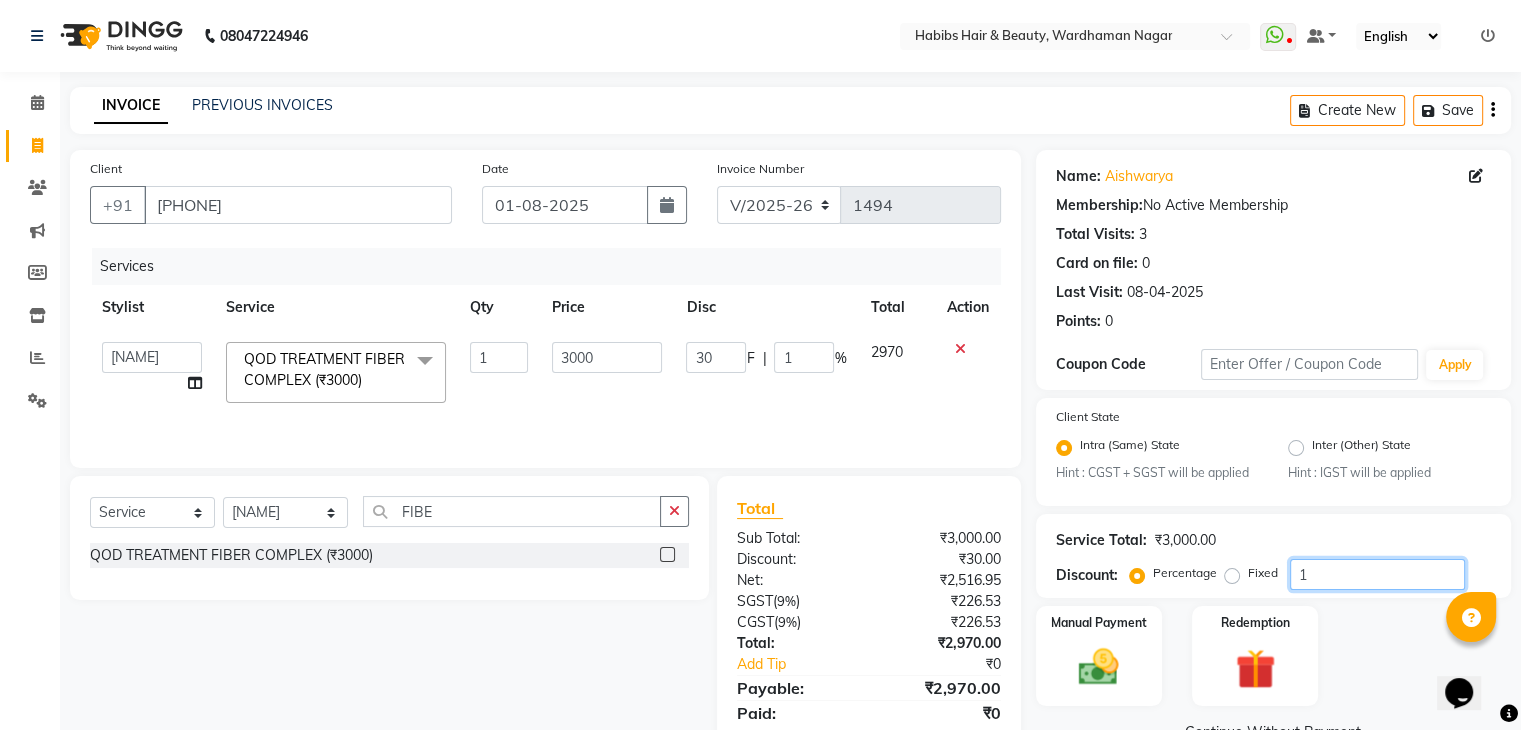 type on "10" 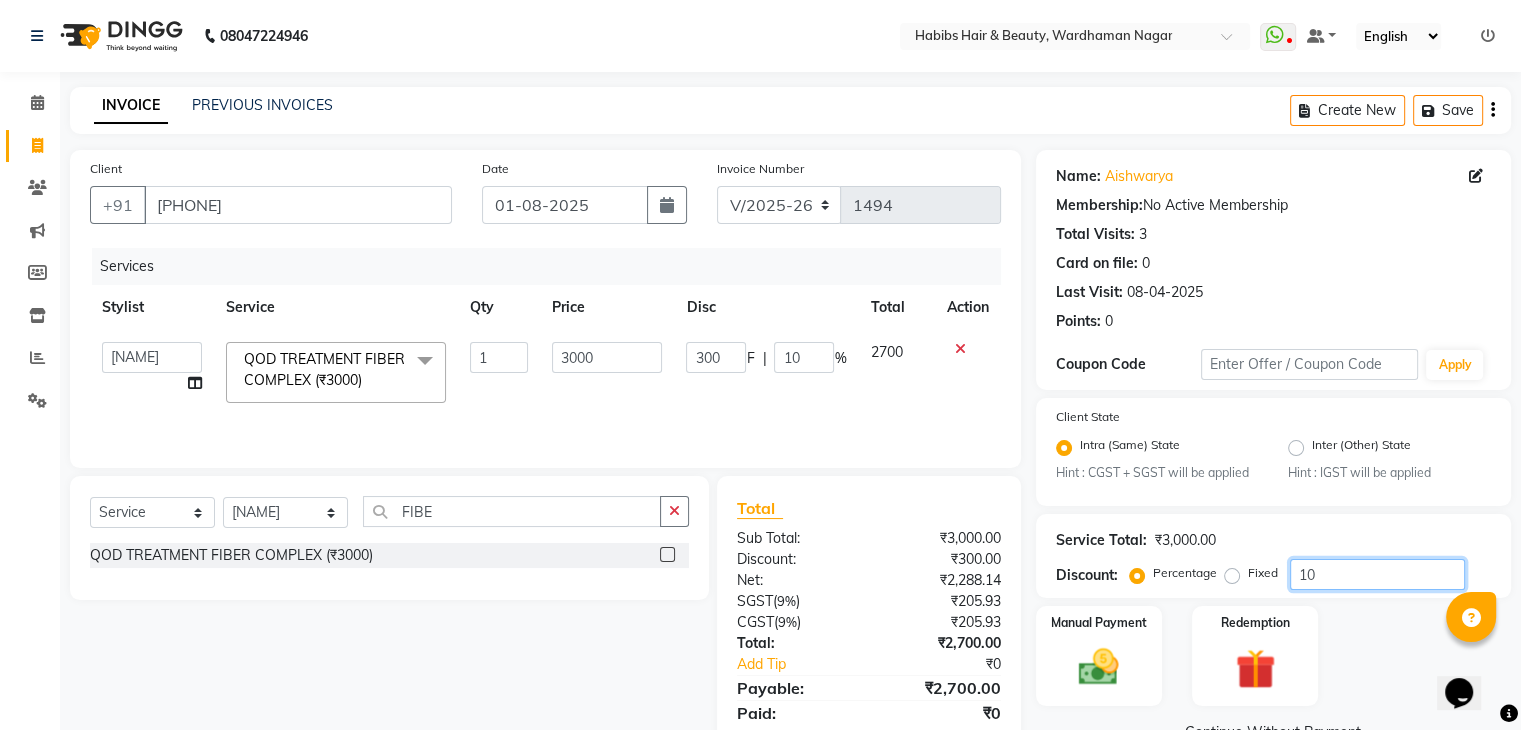 type on "1" 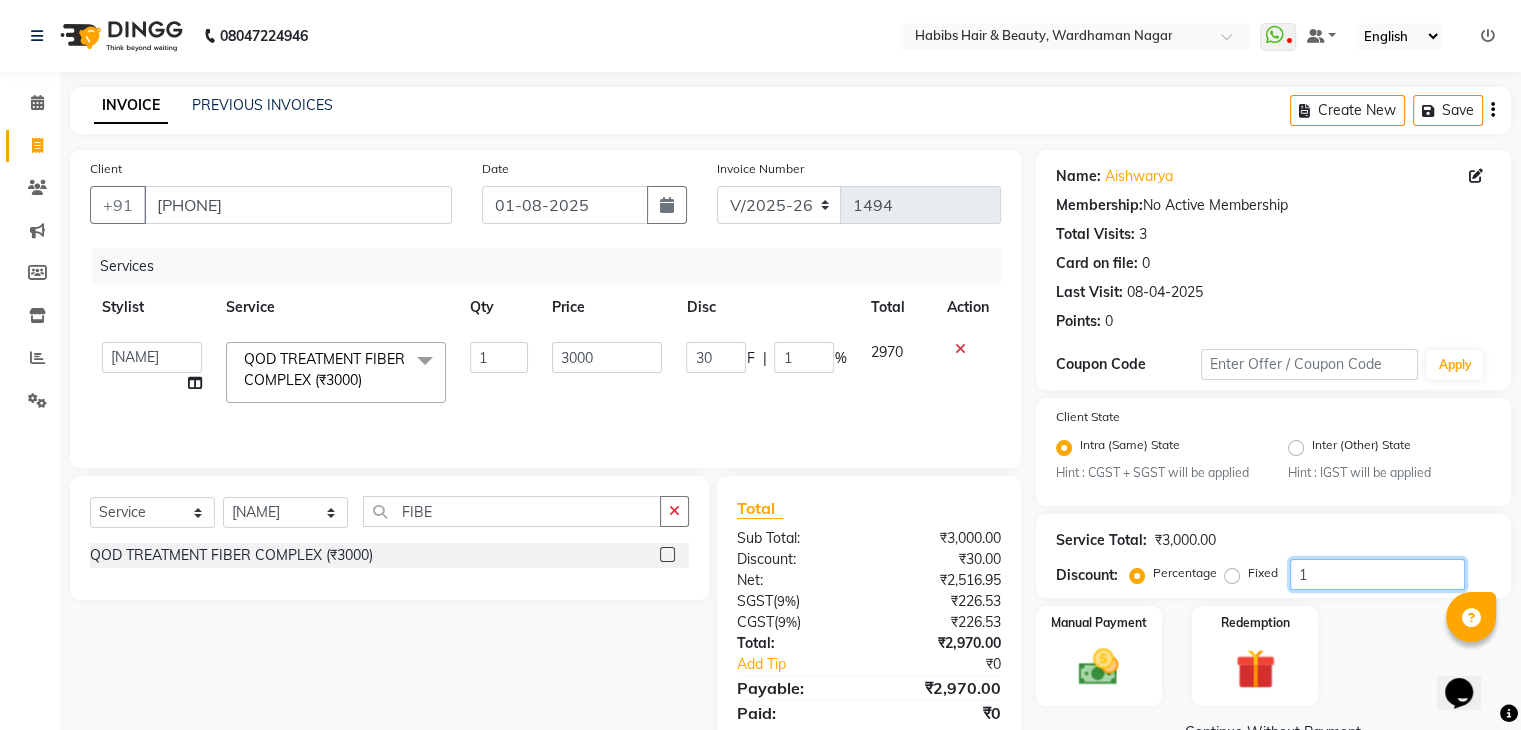 type 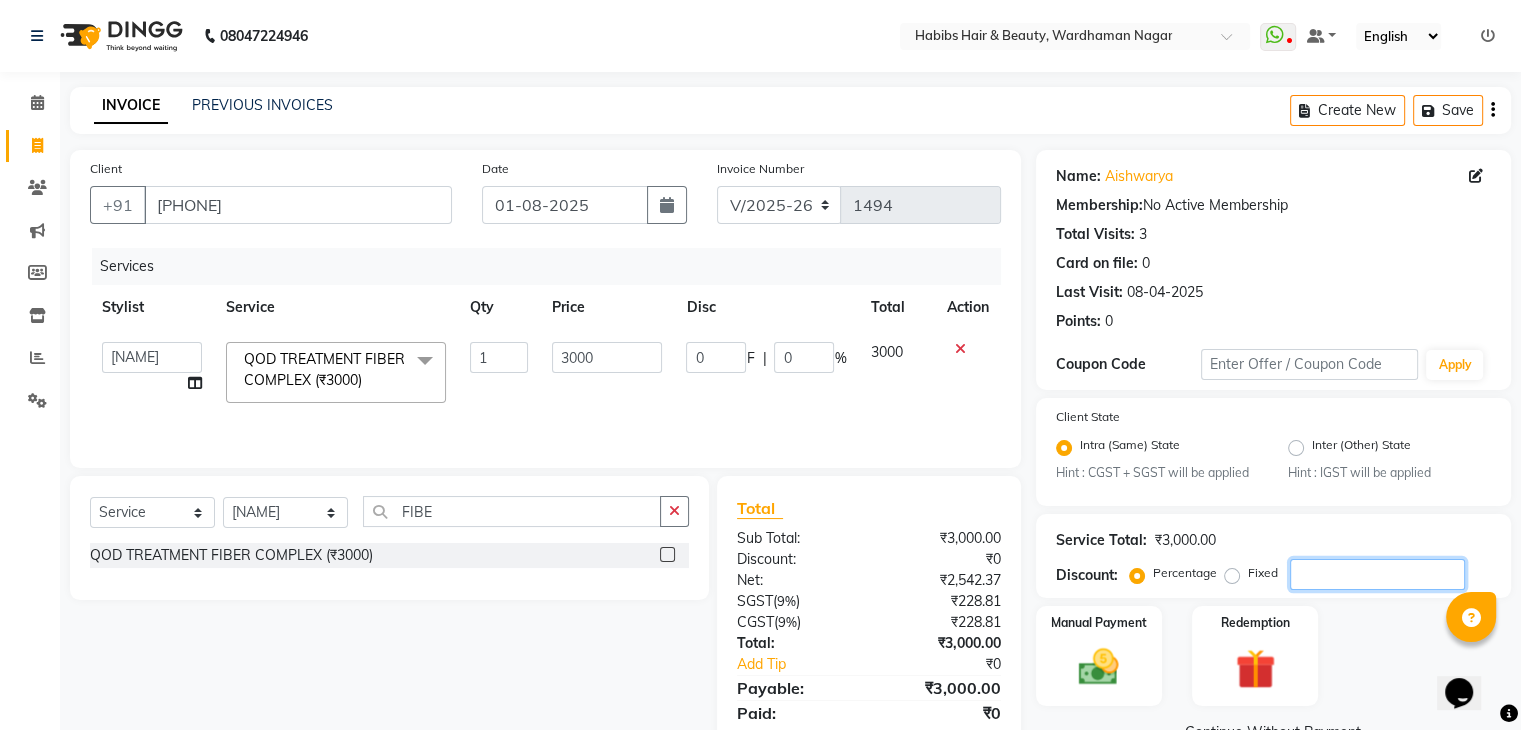 type on "1" 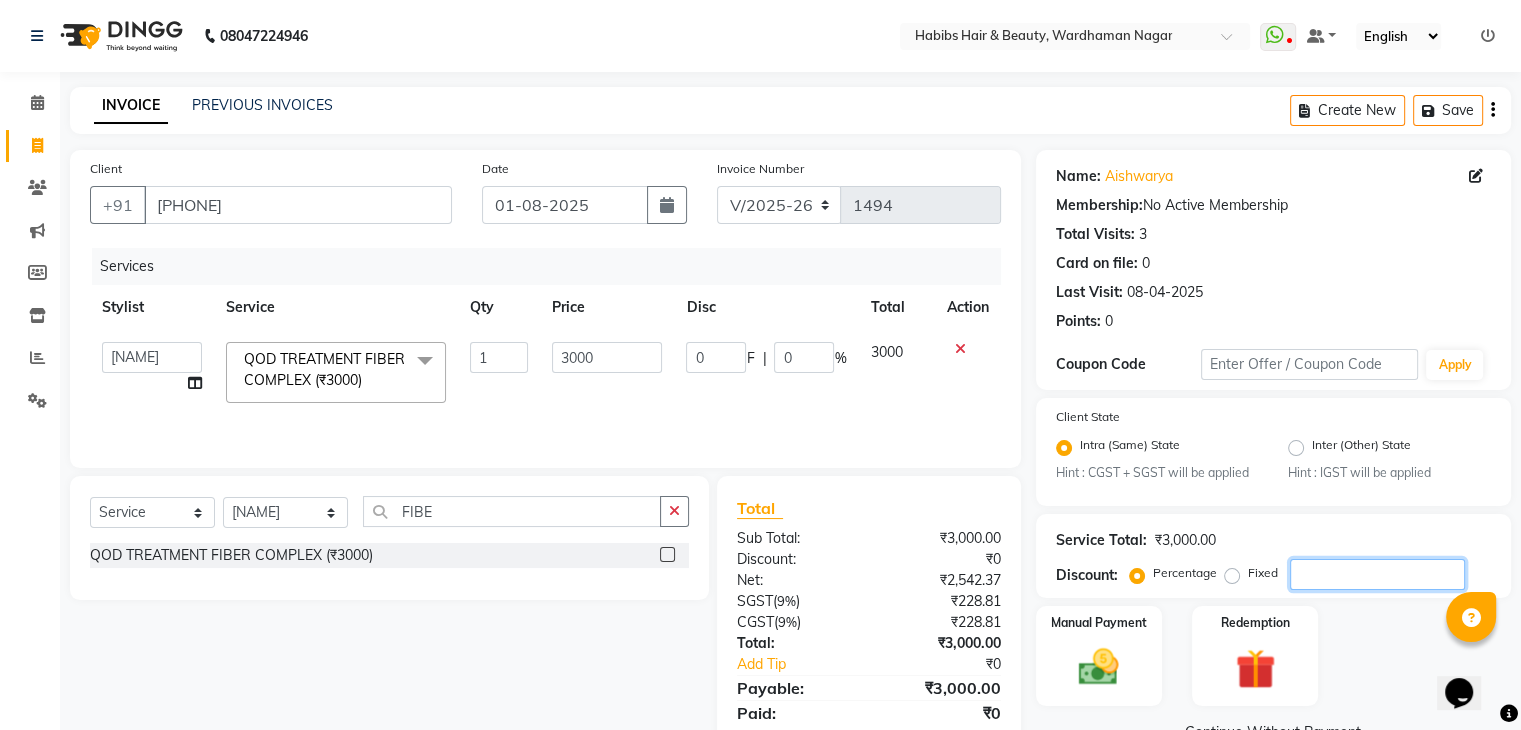 type on "30" 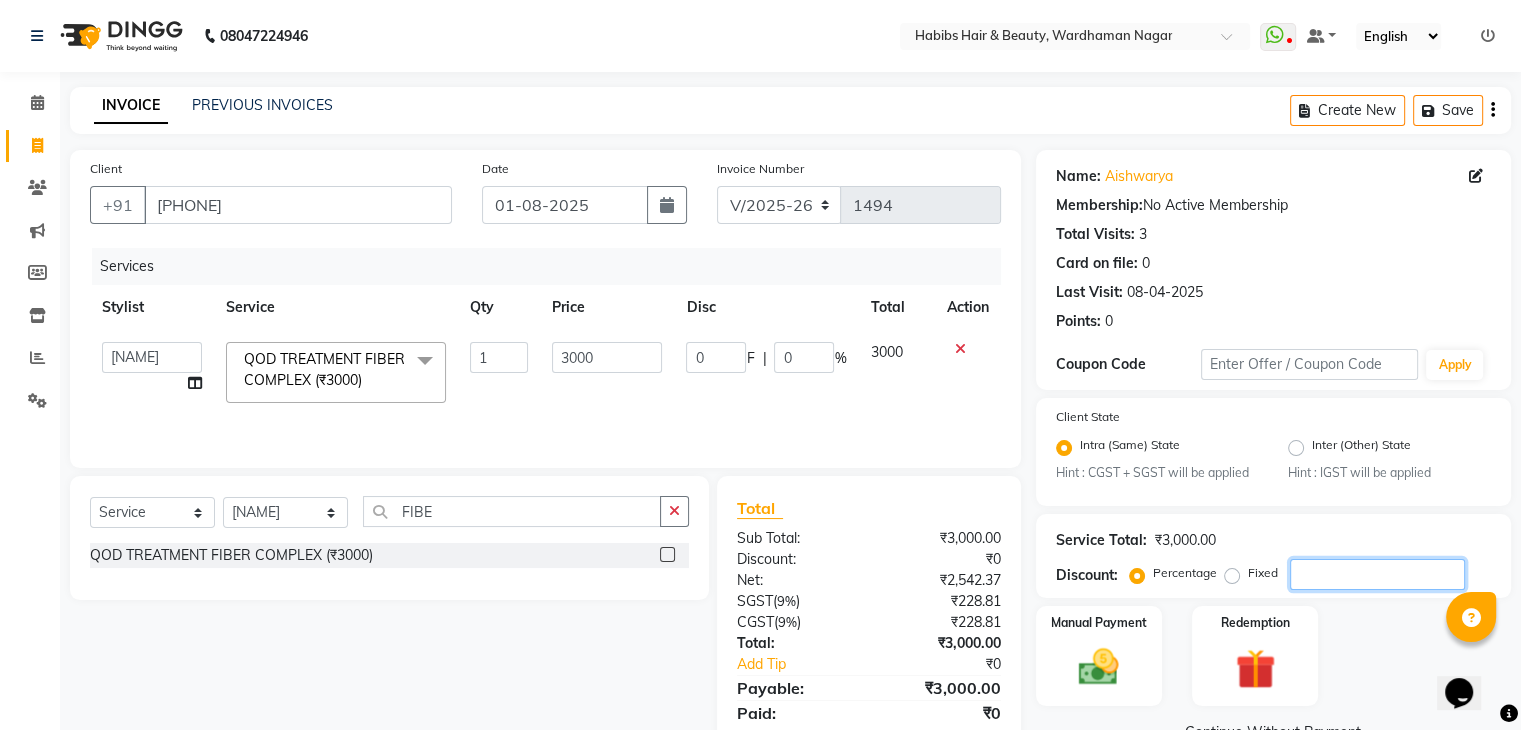 type on "1" 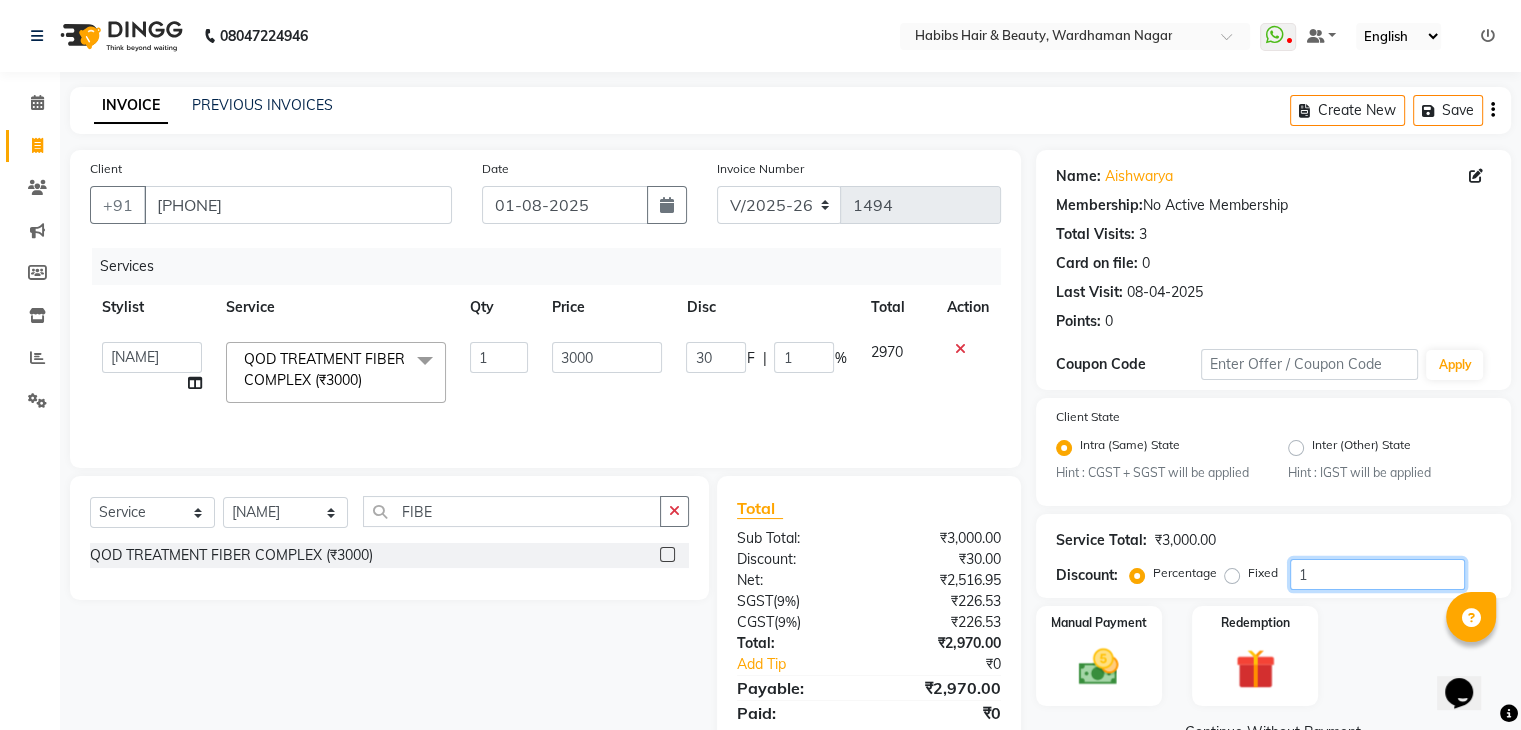 type on "15" 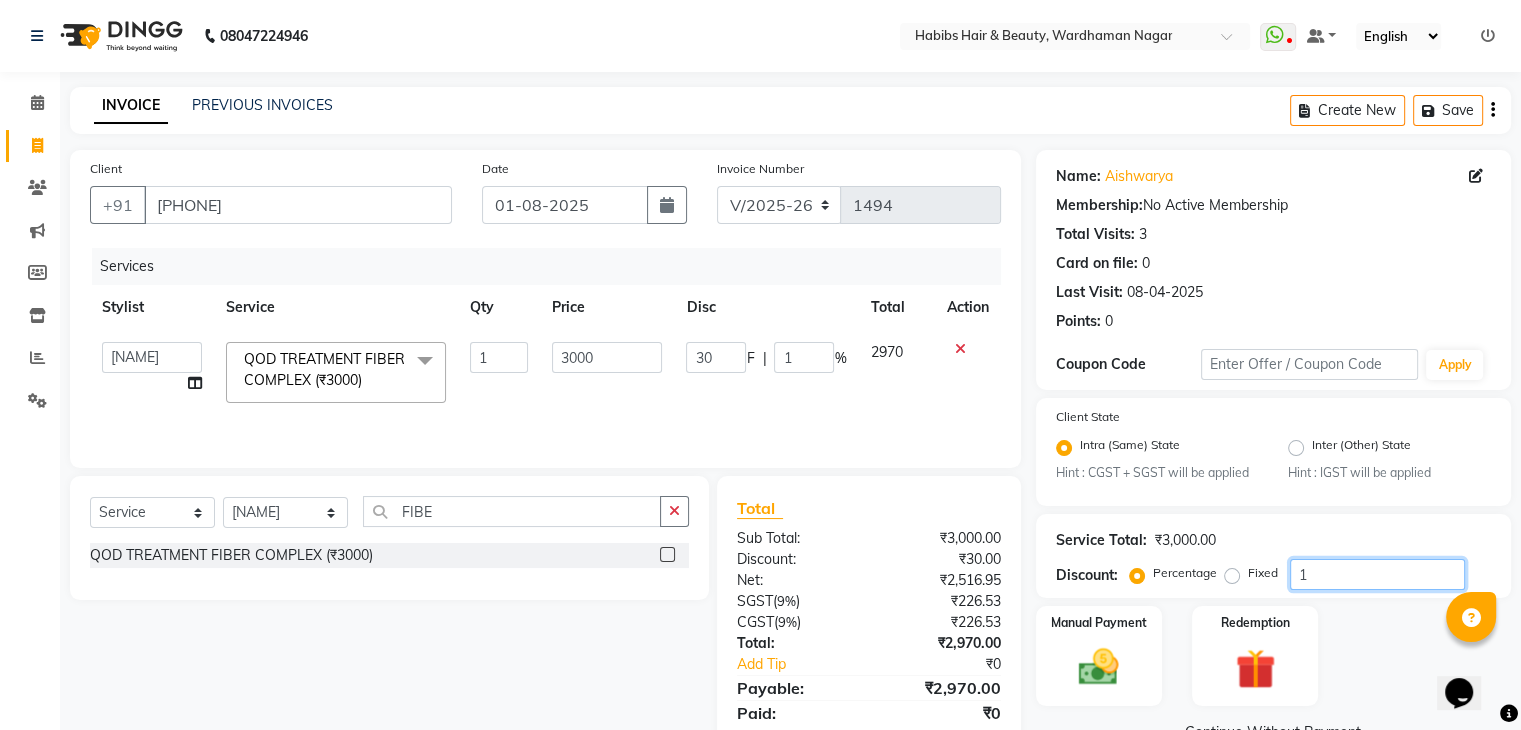type on "450" 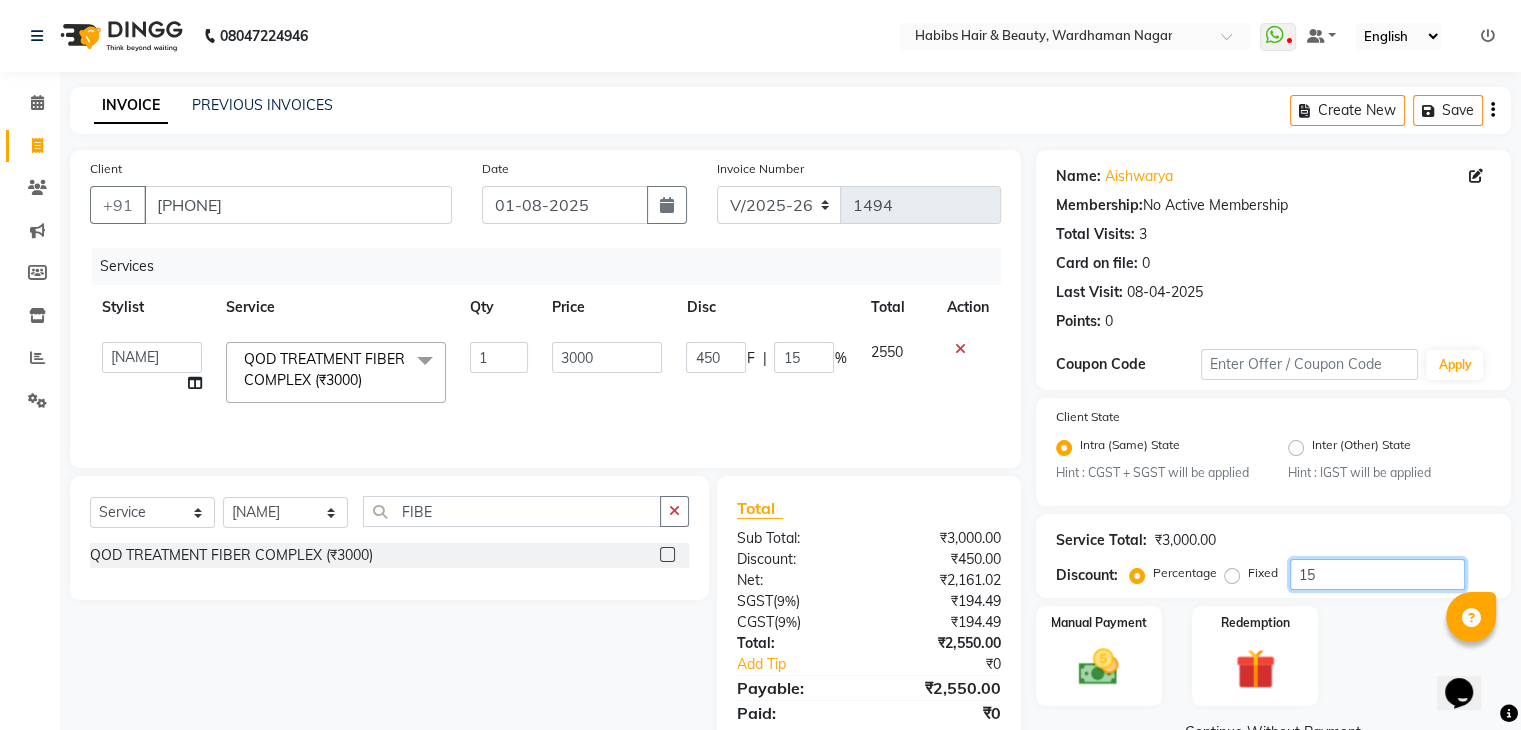type on "1" 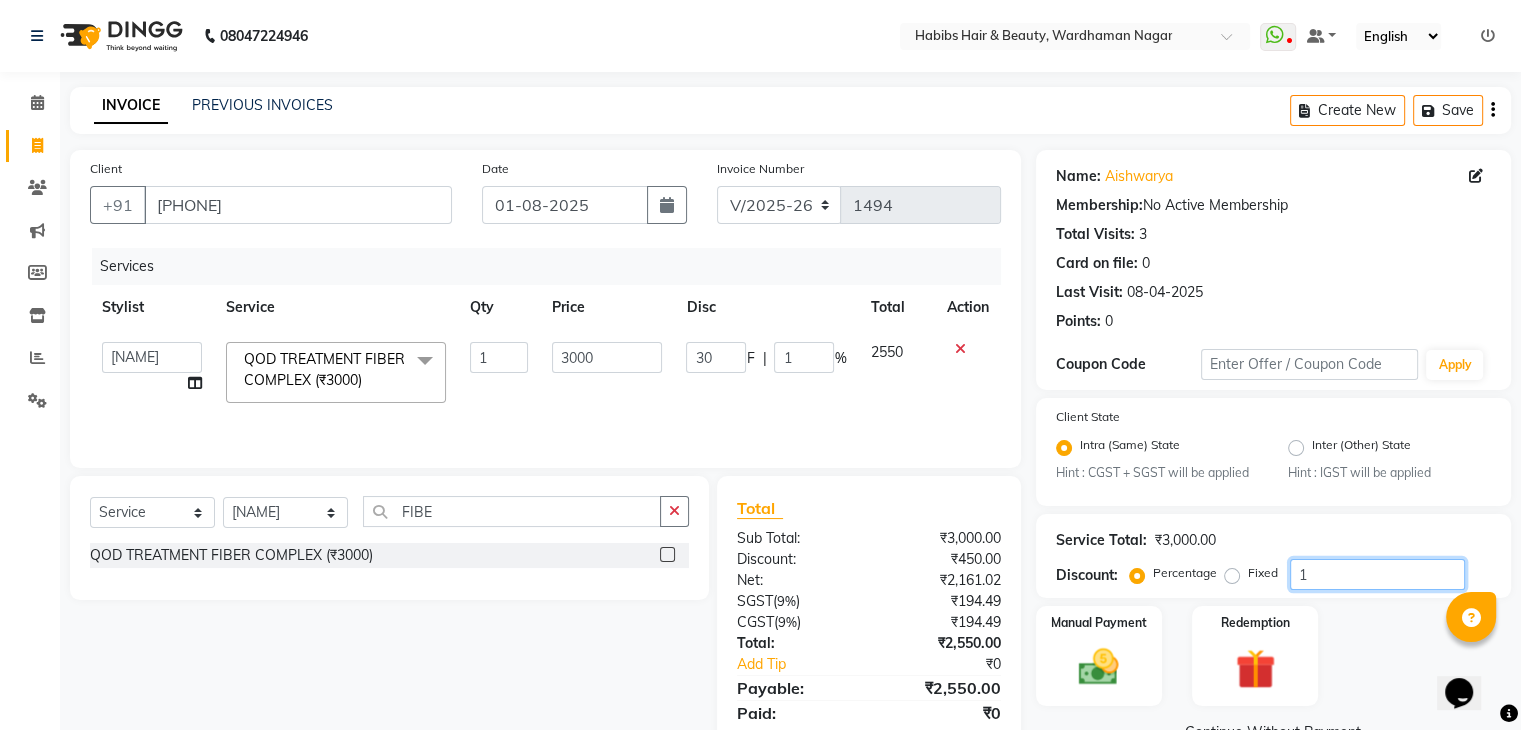 type 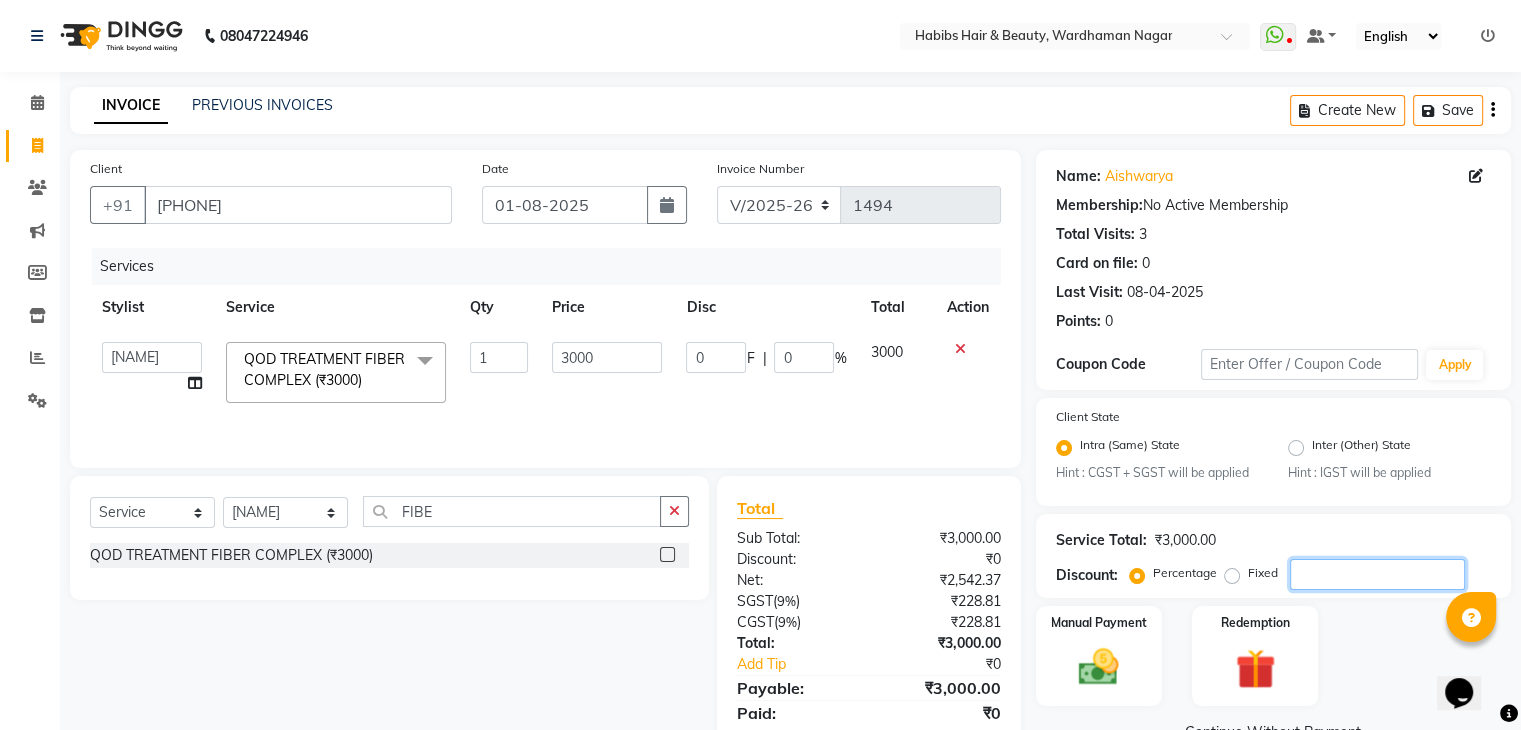 type 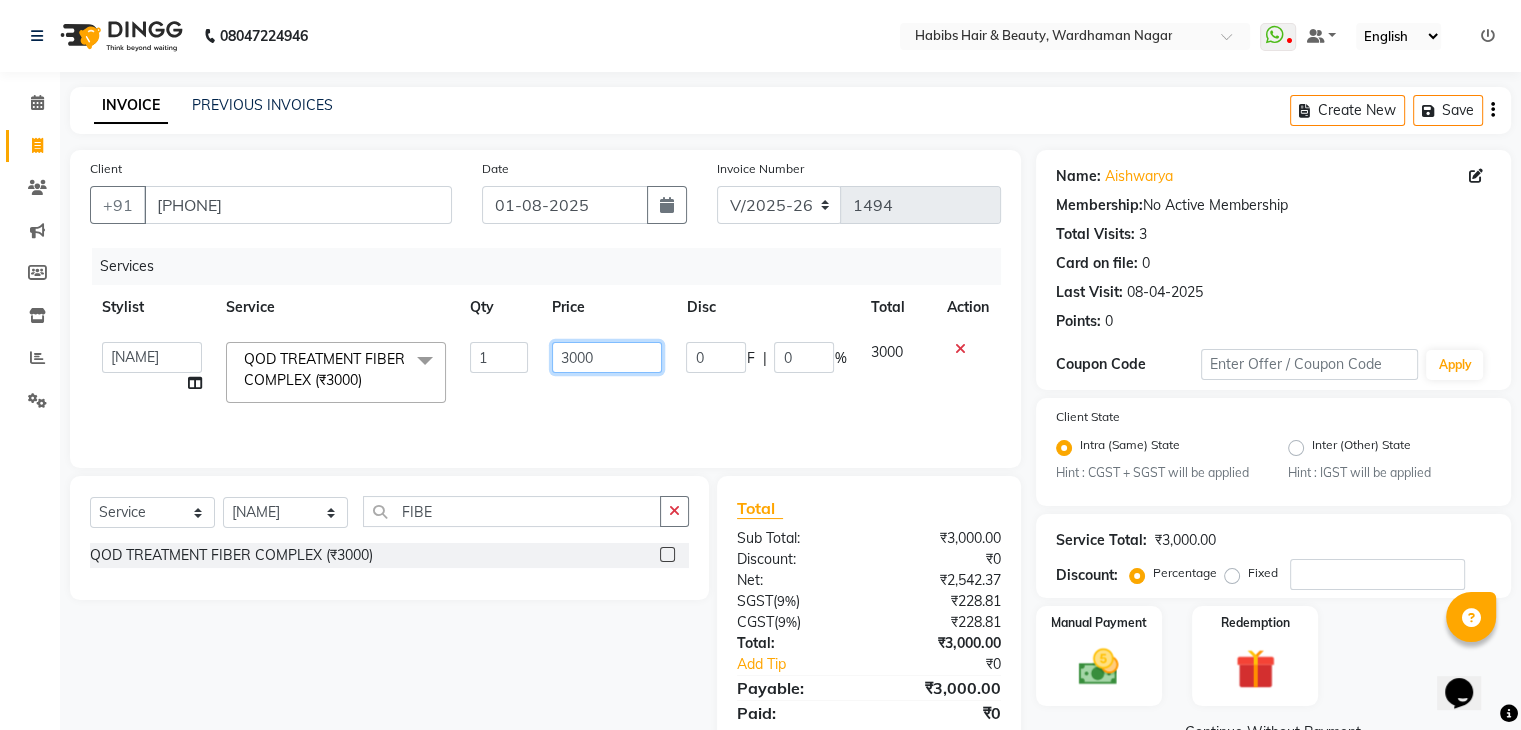 click on "3000" 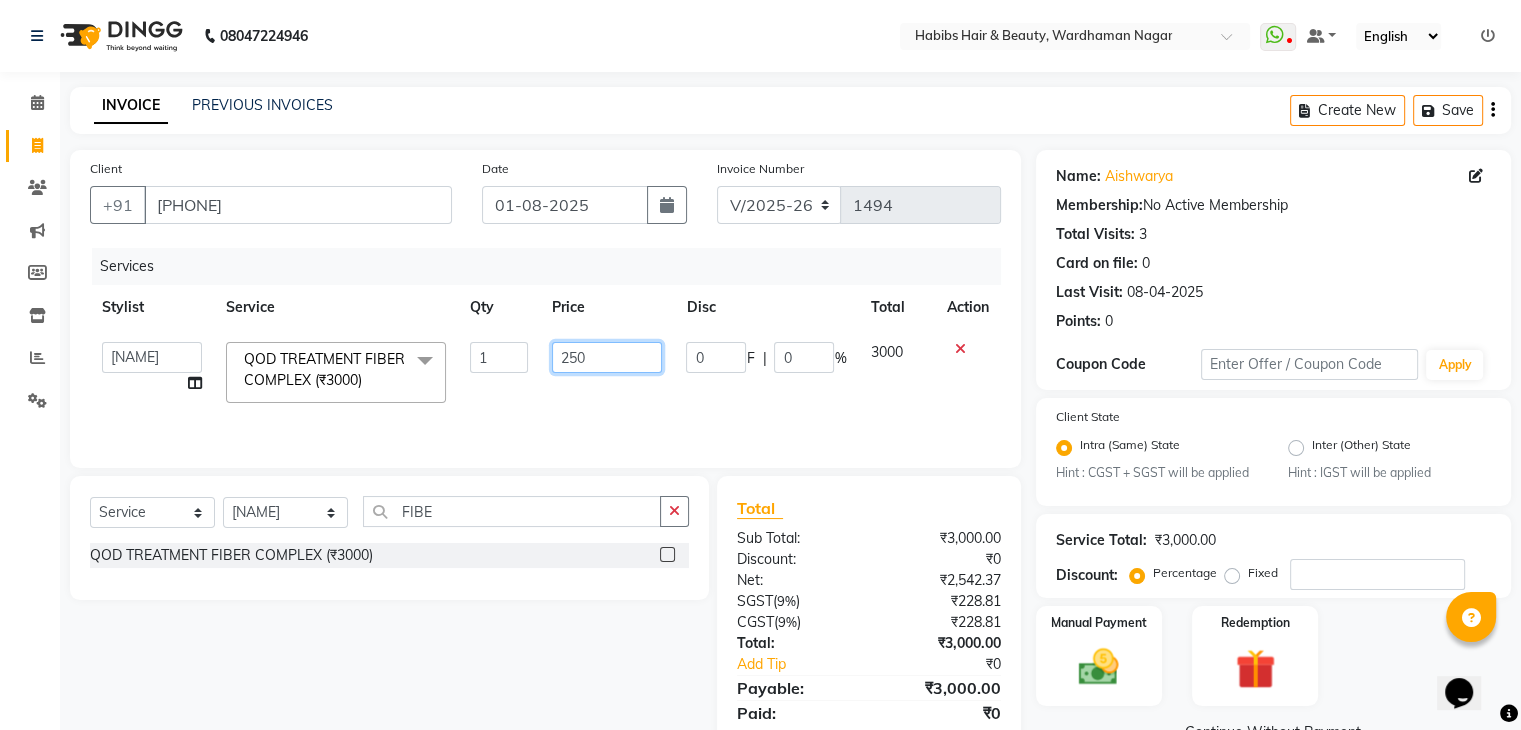 type on "2500" 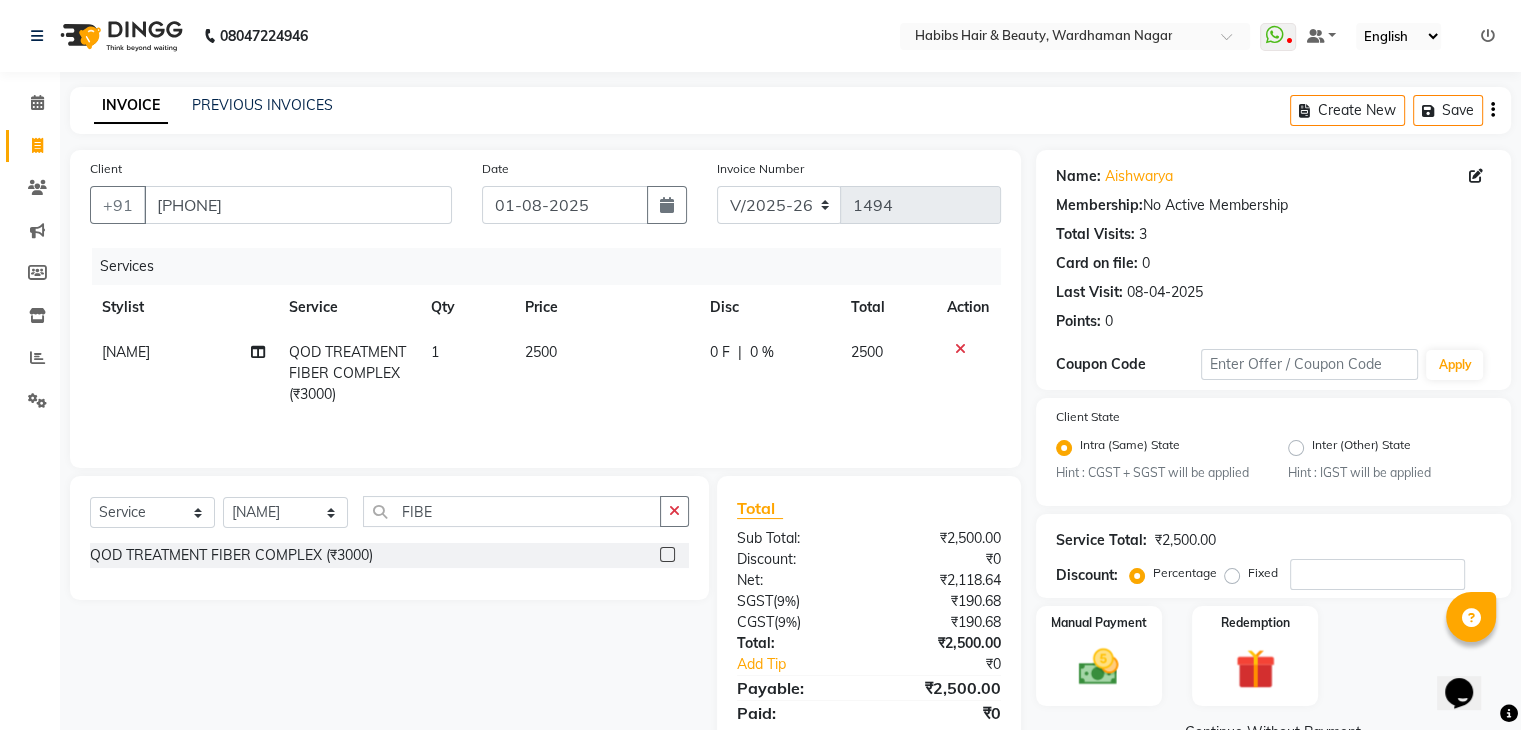click on "QOD TREATMENT FIBER COMPLEX (₹3000)" 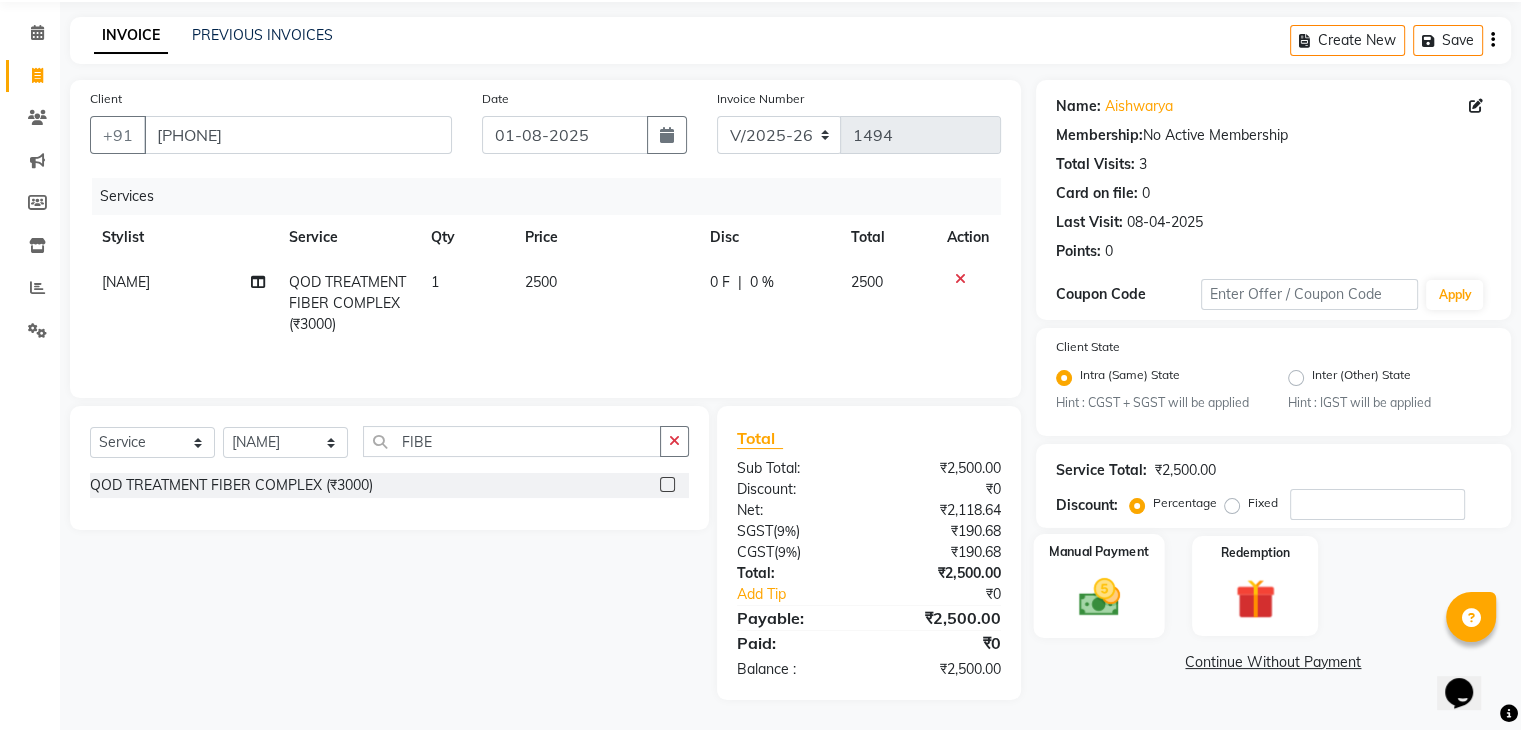 click 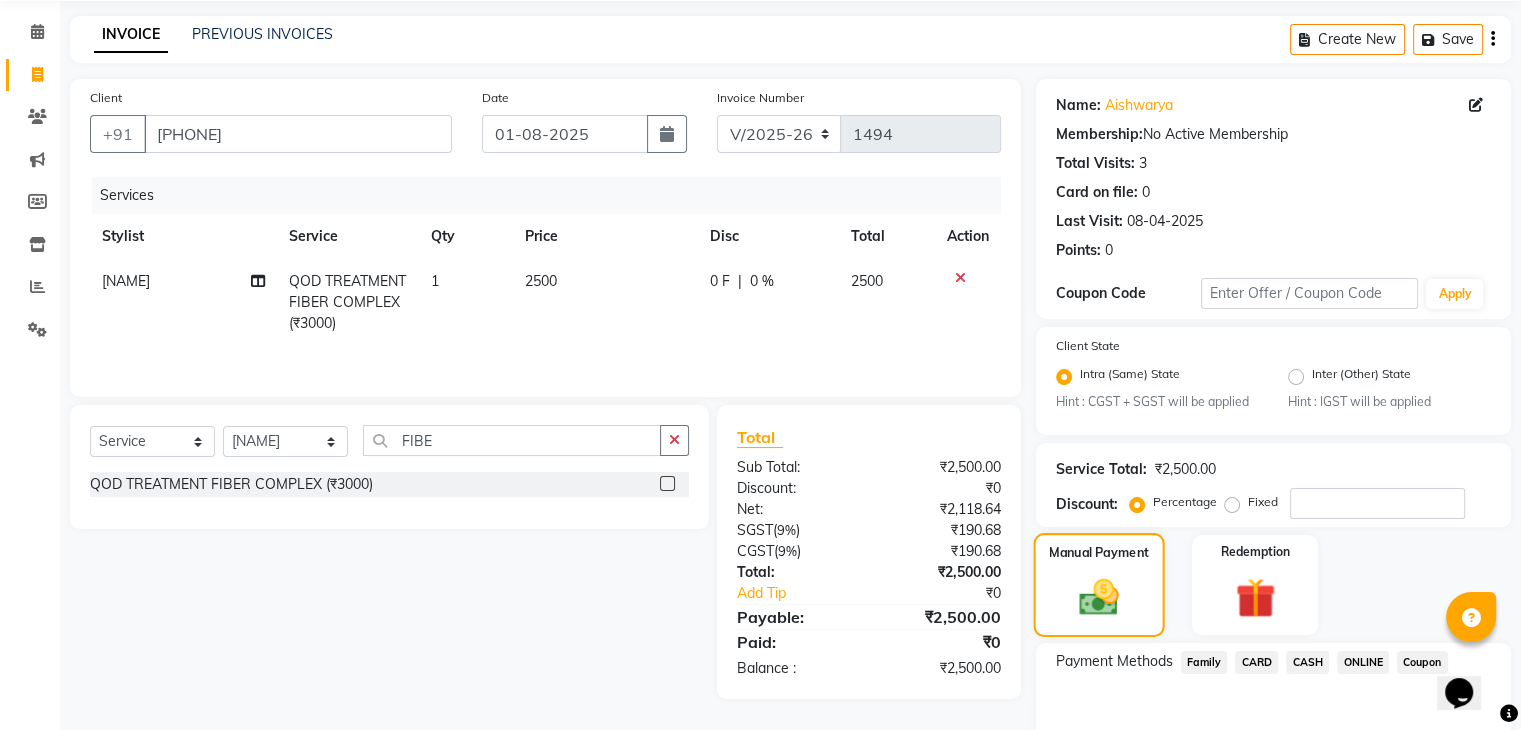 scroll, scrollTop: 177, scrollLeft: 0, axis: vertical 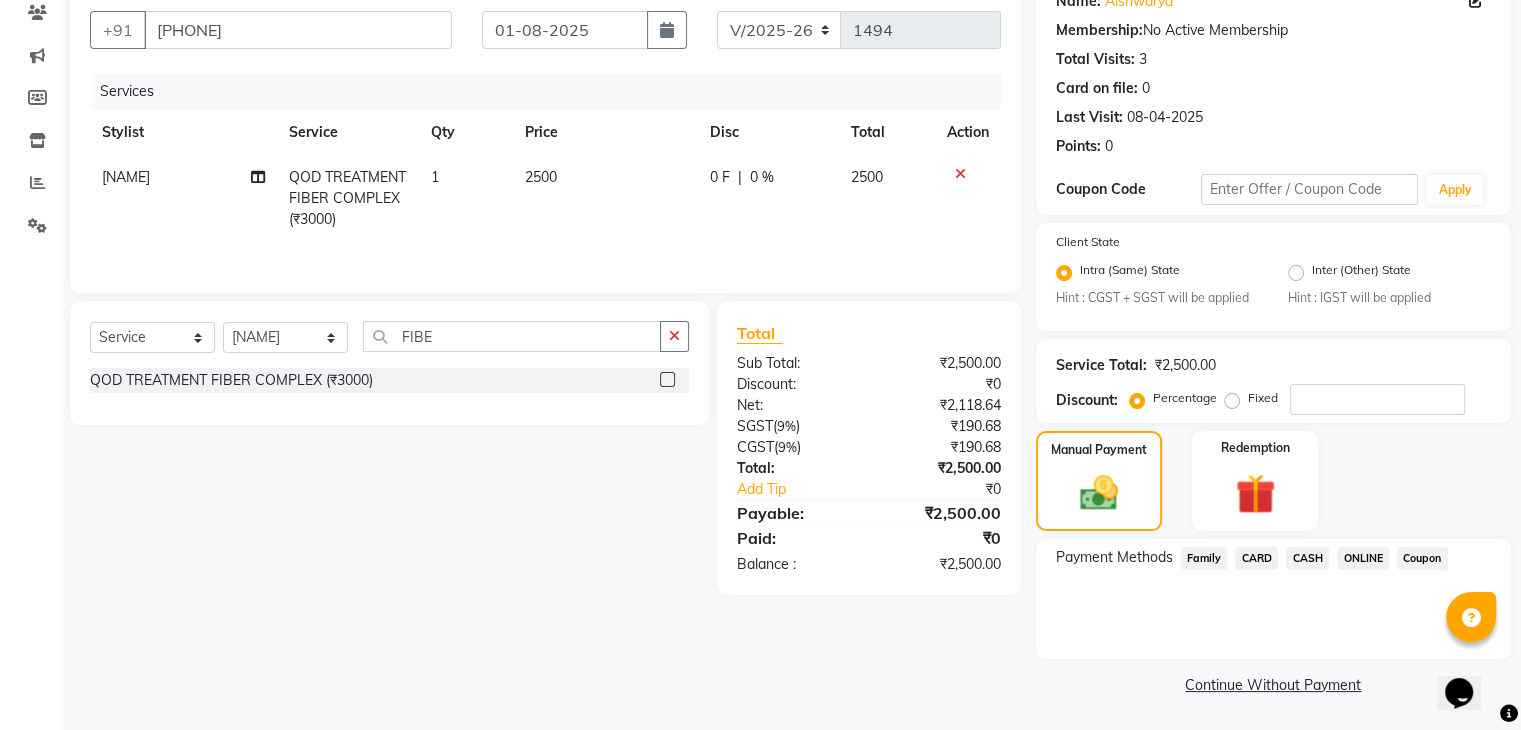 click on "ONLINE" 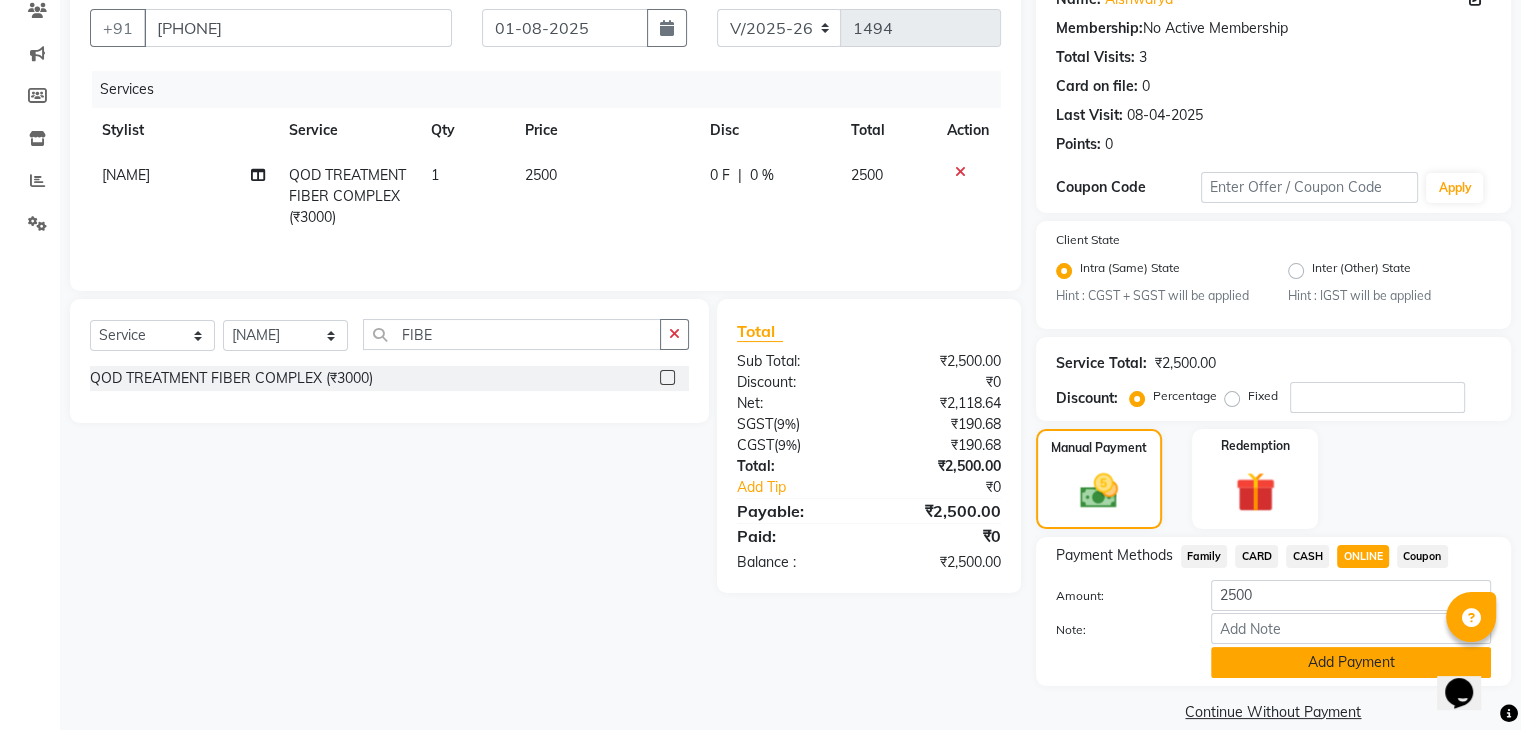 click on "Add Payment" 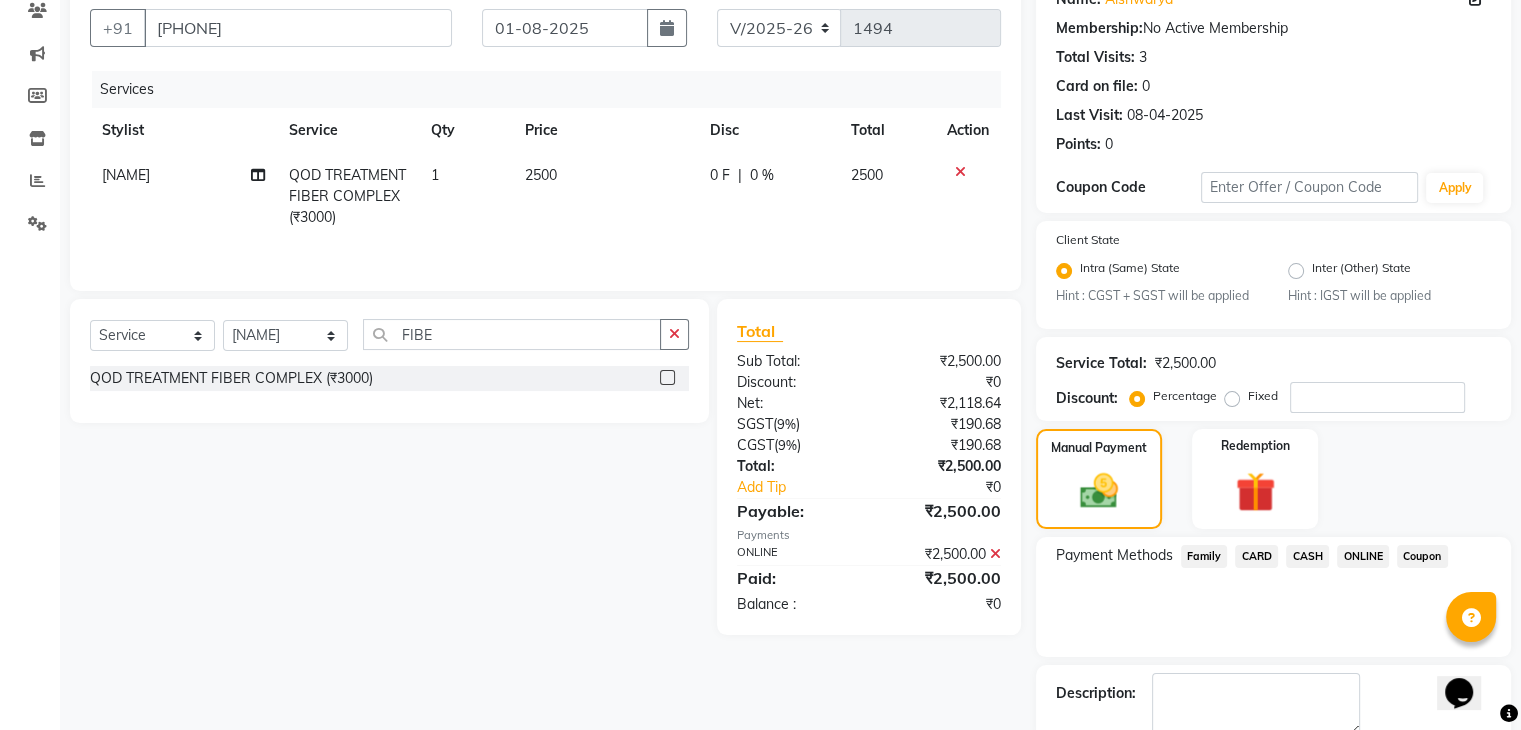 scroll, scrollTop: 289, scrollLeft: 0, axis: vertical 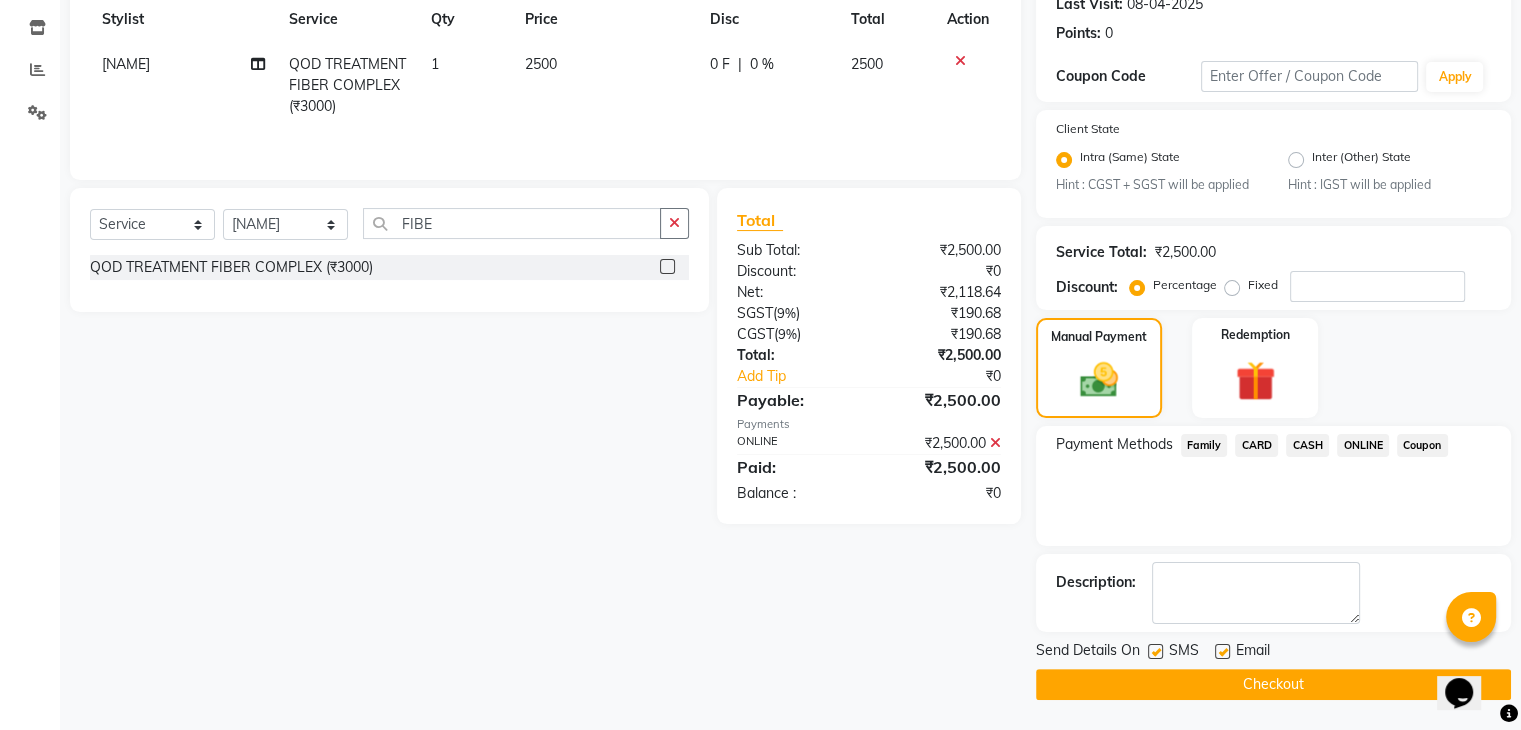 click on "Checkout" 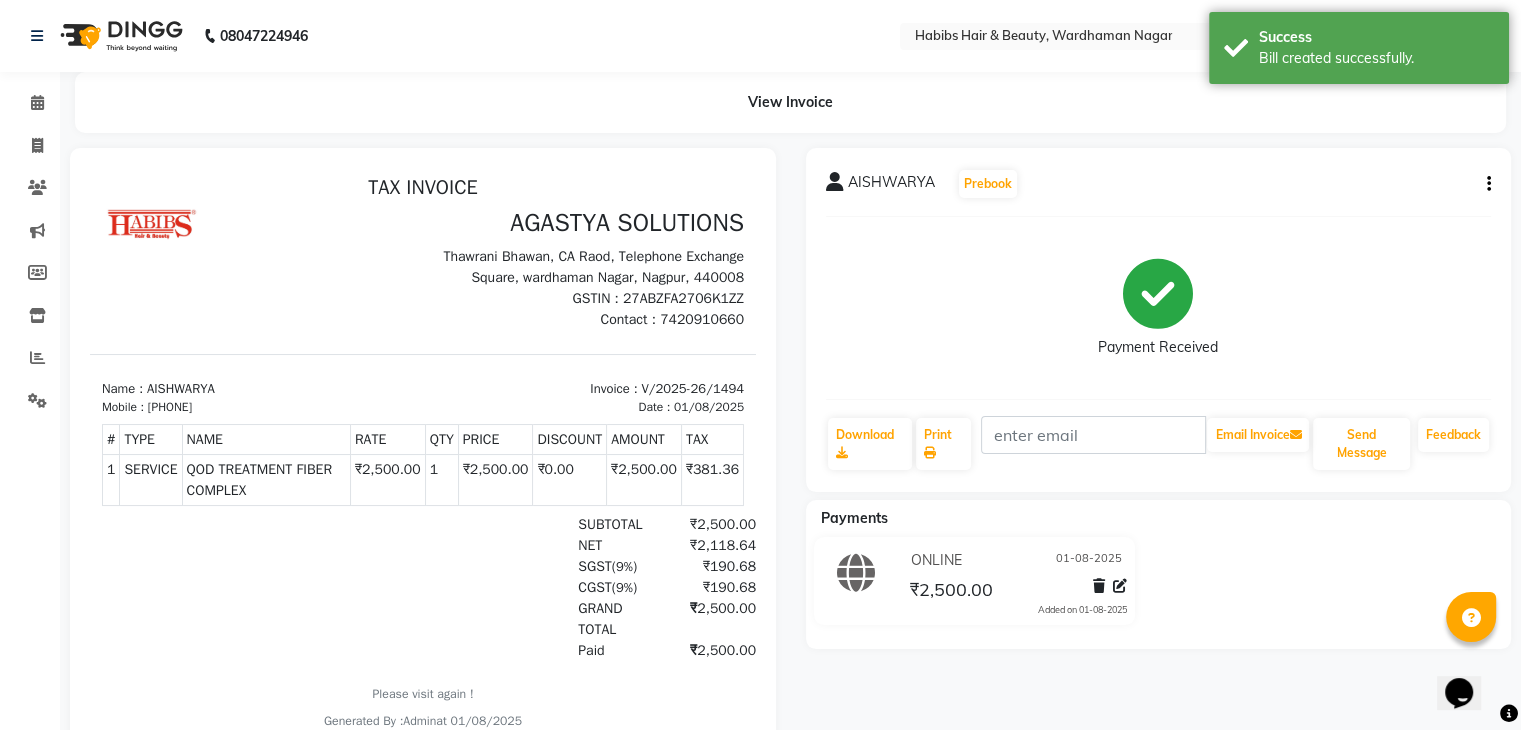 scroll, scrollTop: 0, scrollLeft: 0, axis: both 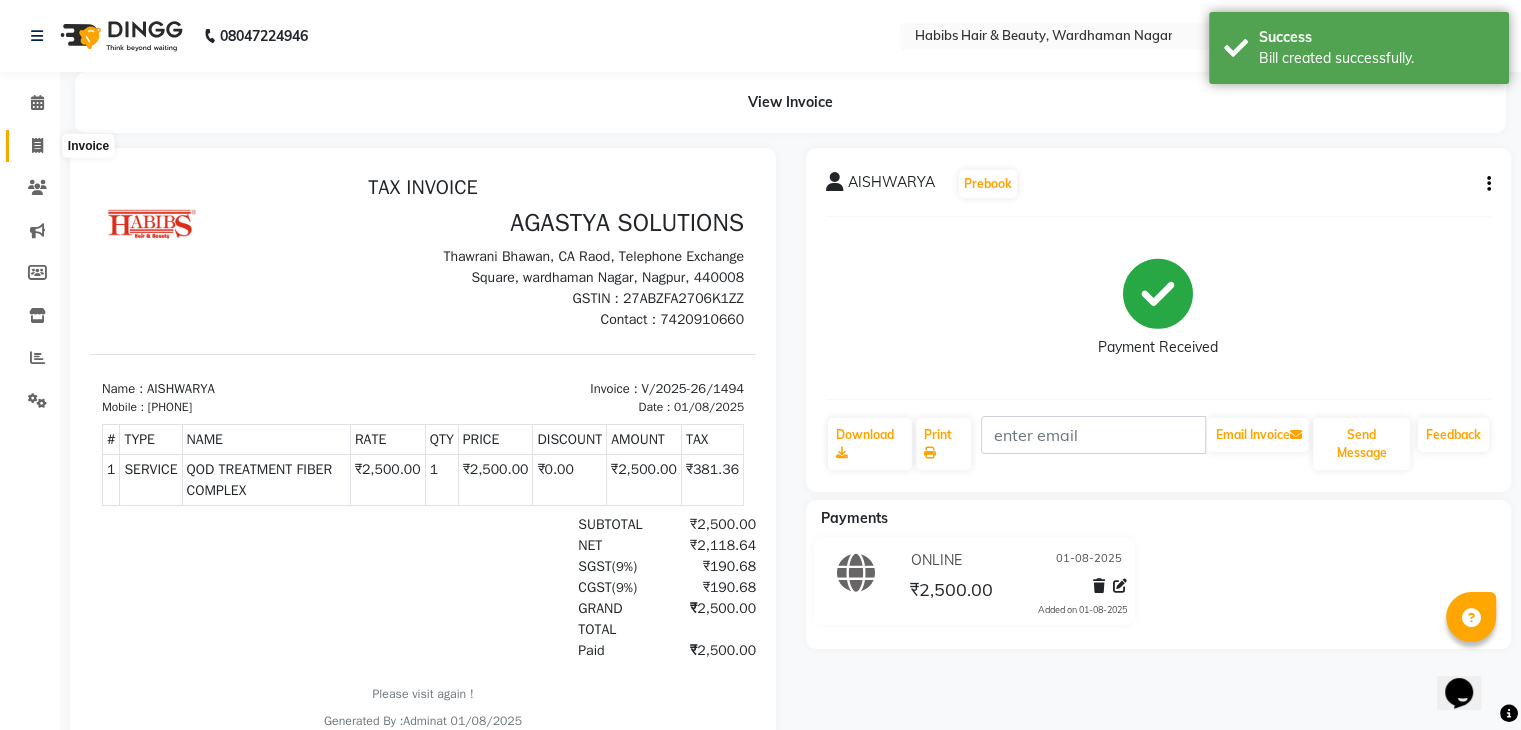 click 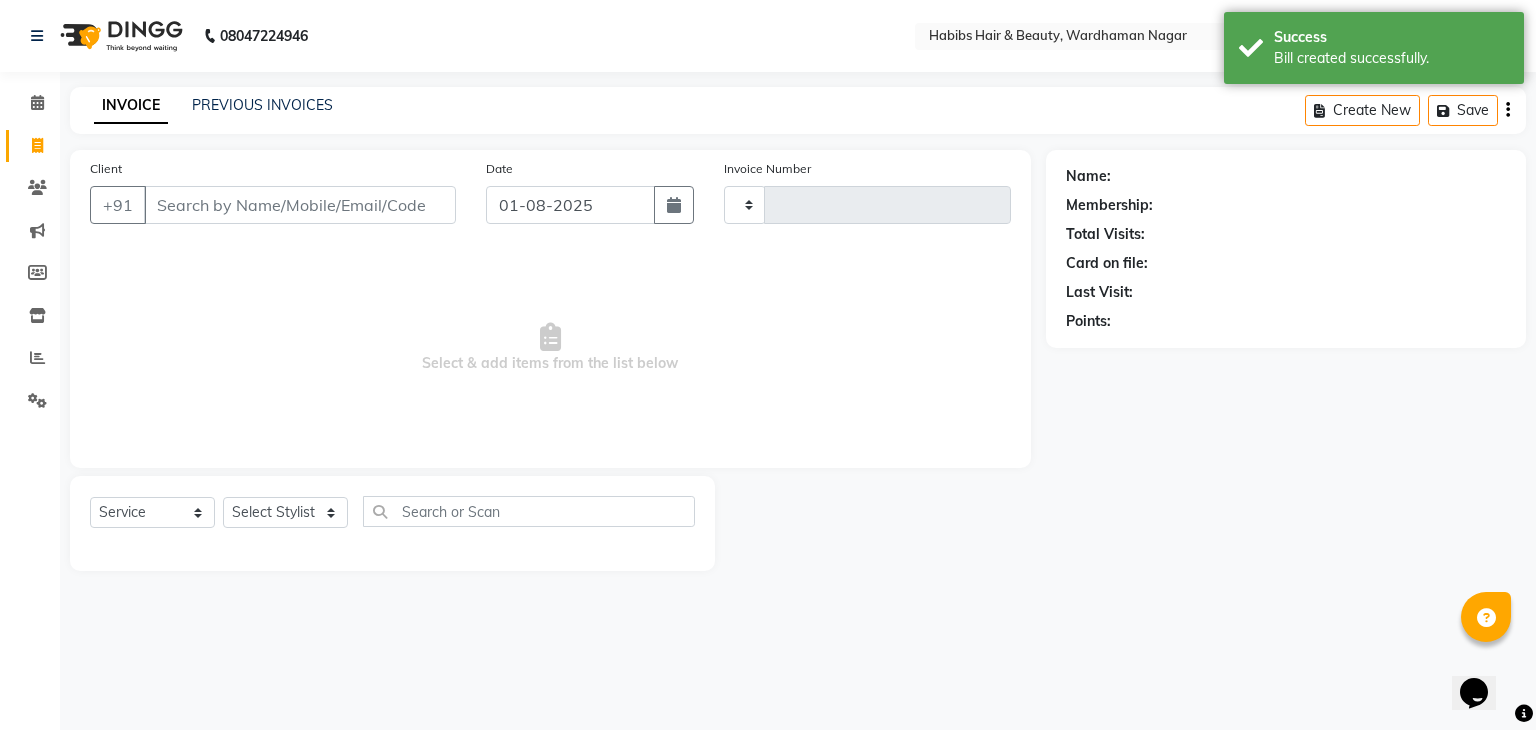 type on "1495" 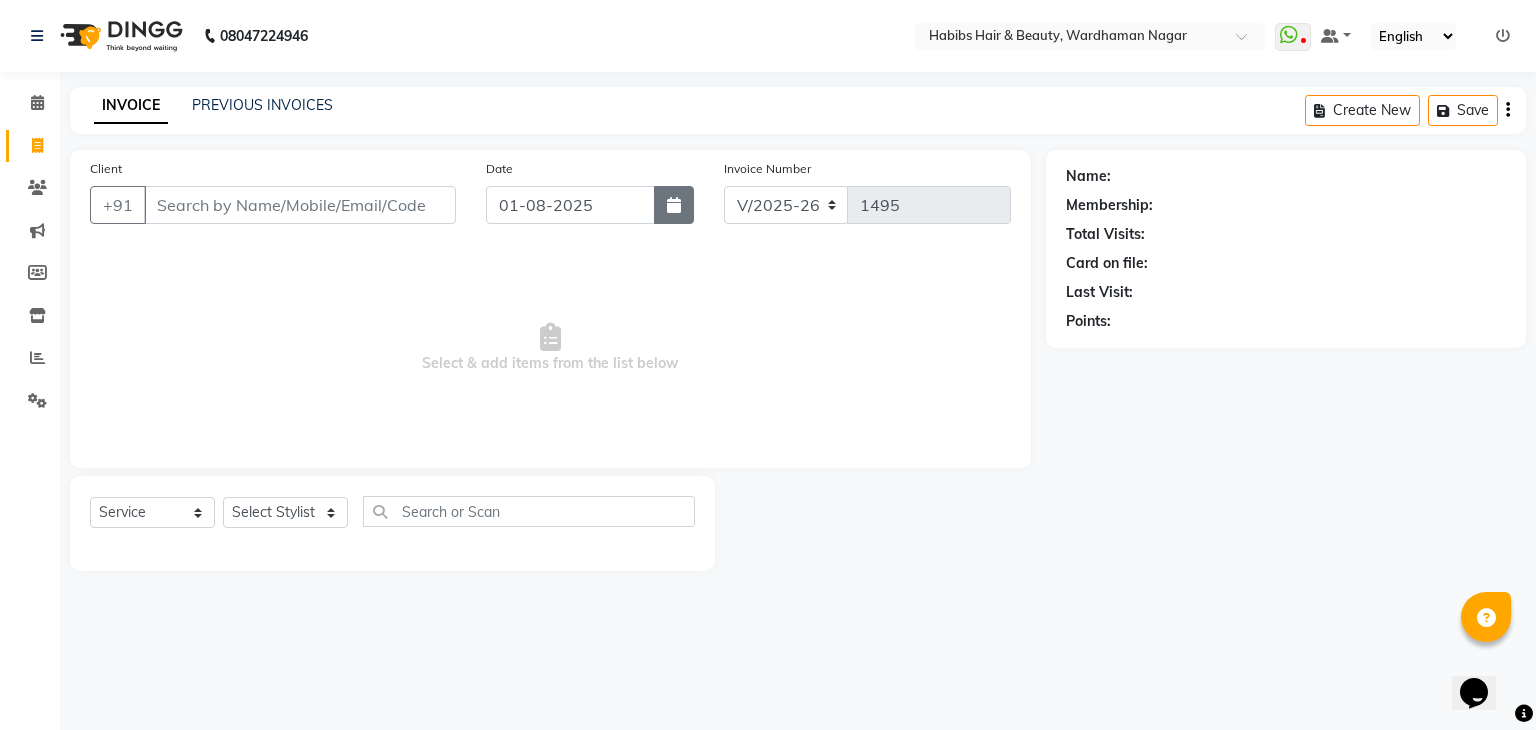 click 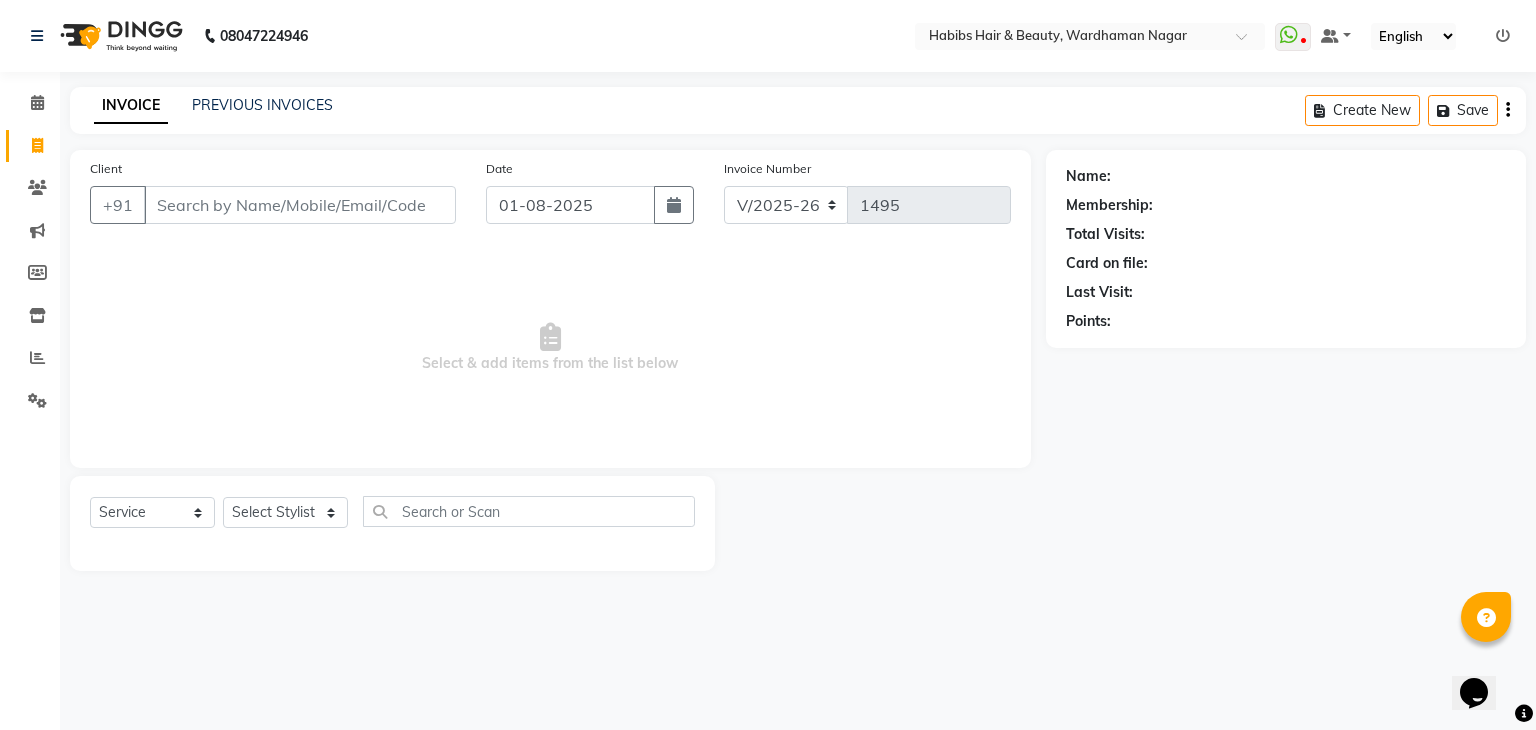 select on "8" 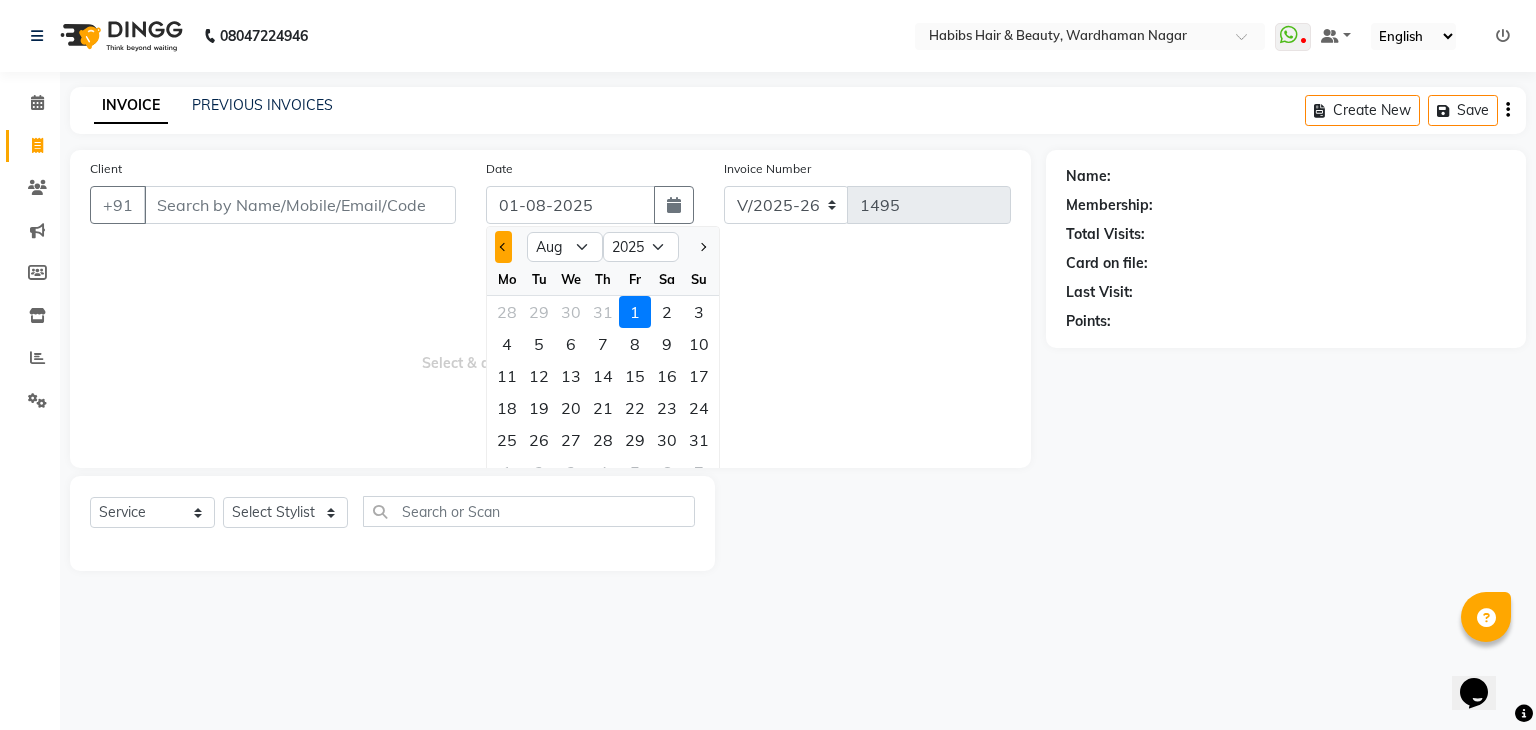 click 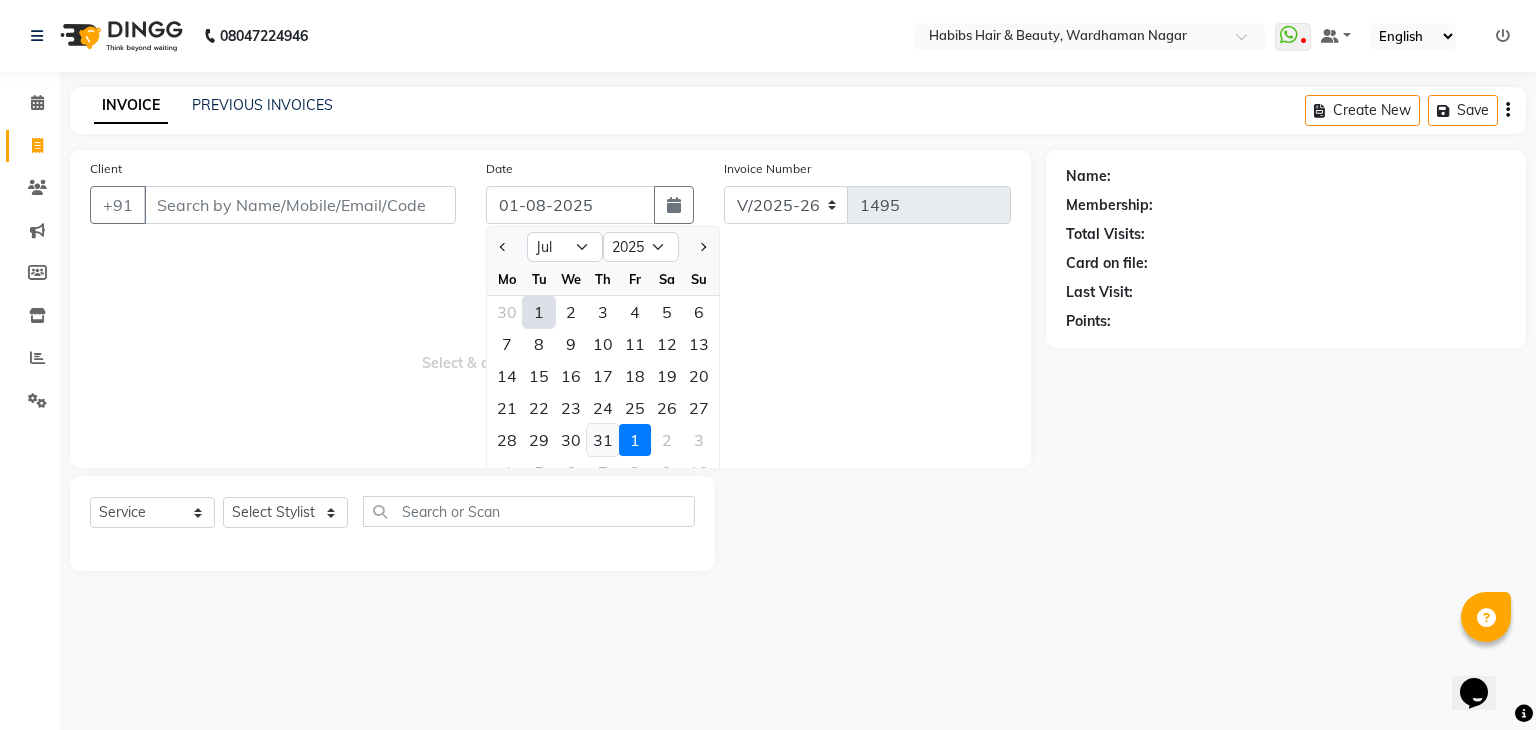 click on "31" 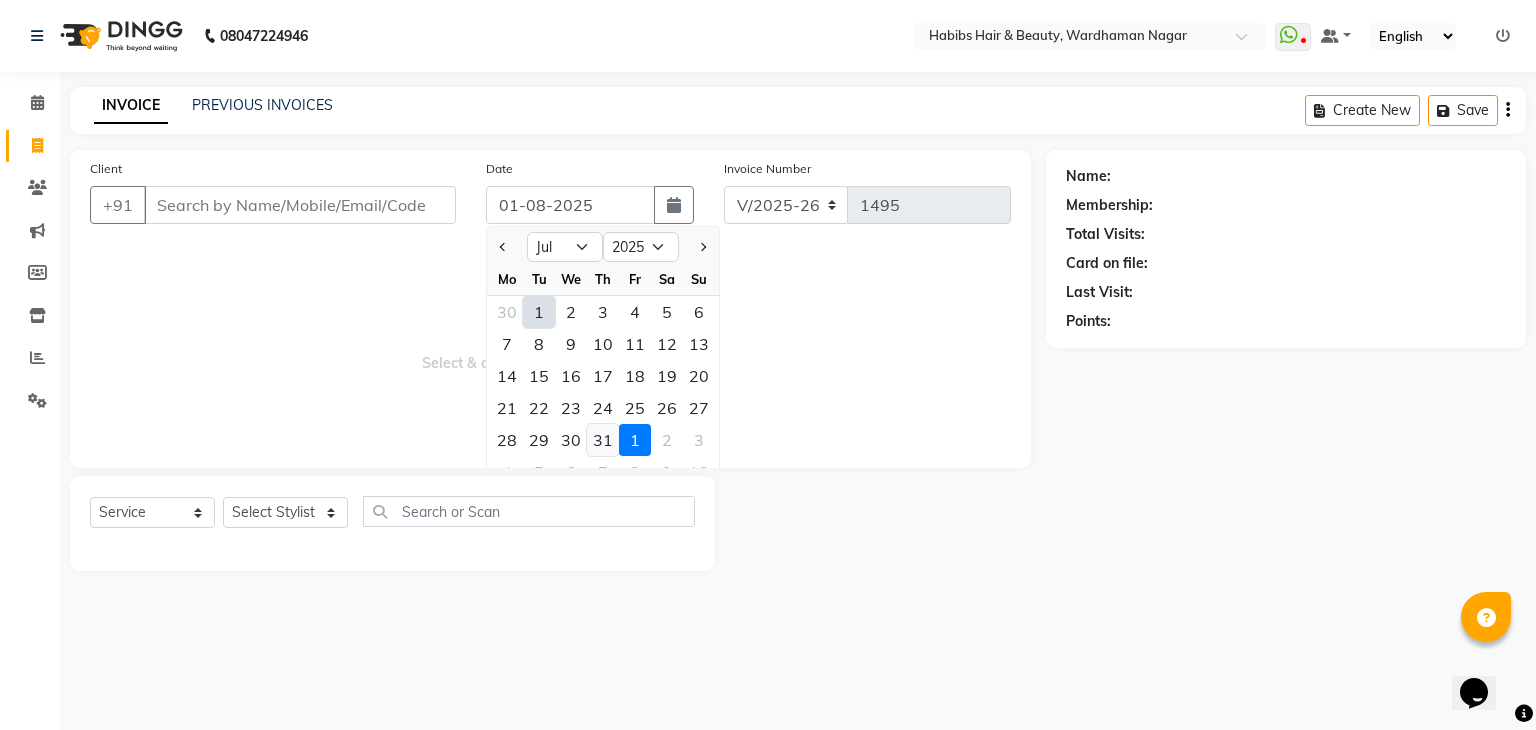 type on "31-07-2025" 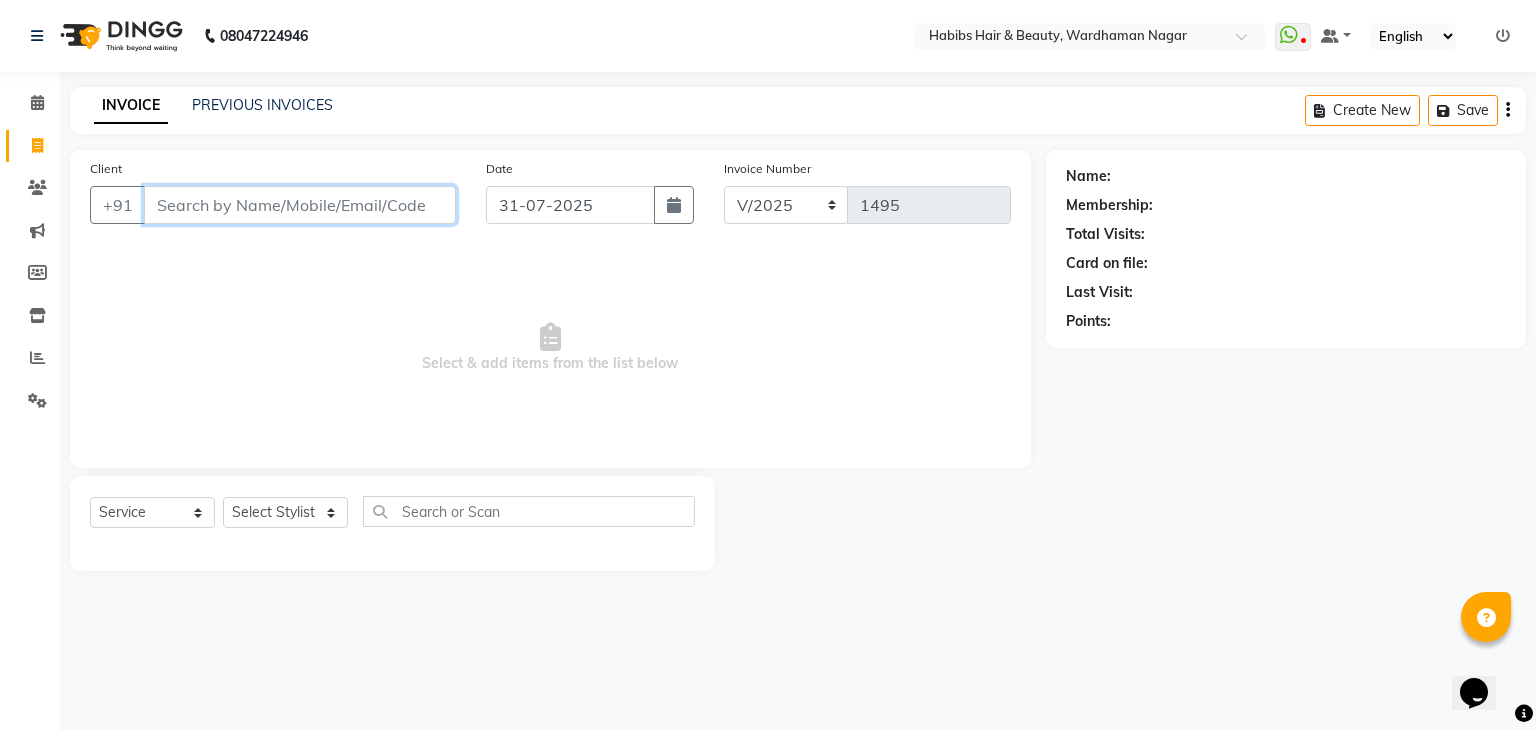click on "Client" at bounding box center [300, 205] 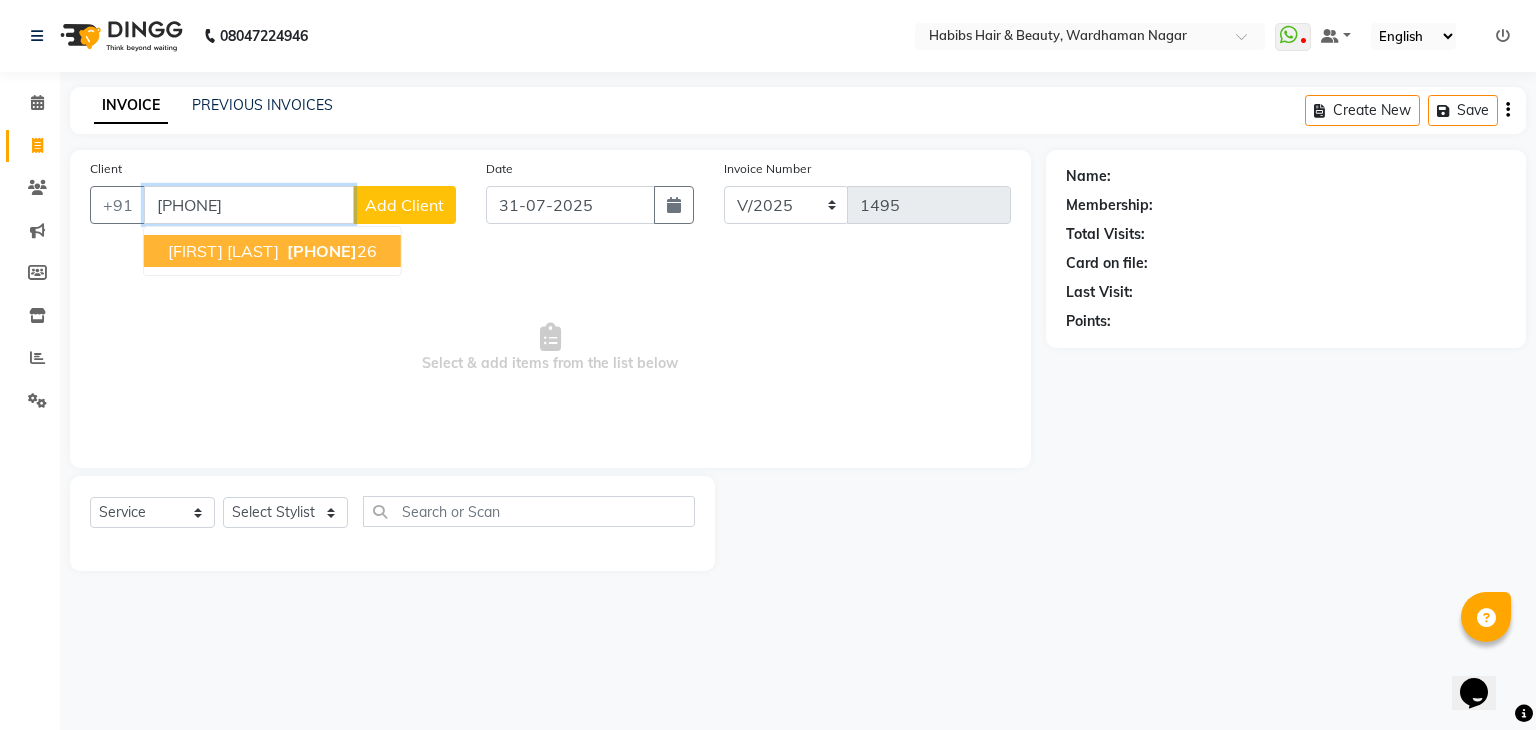click on "[FIRST] [LAST]" at bounding box center (223, 251) 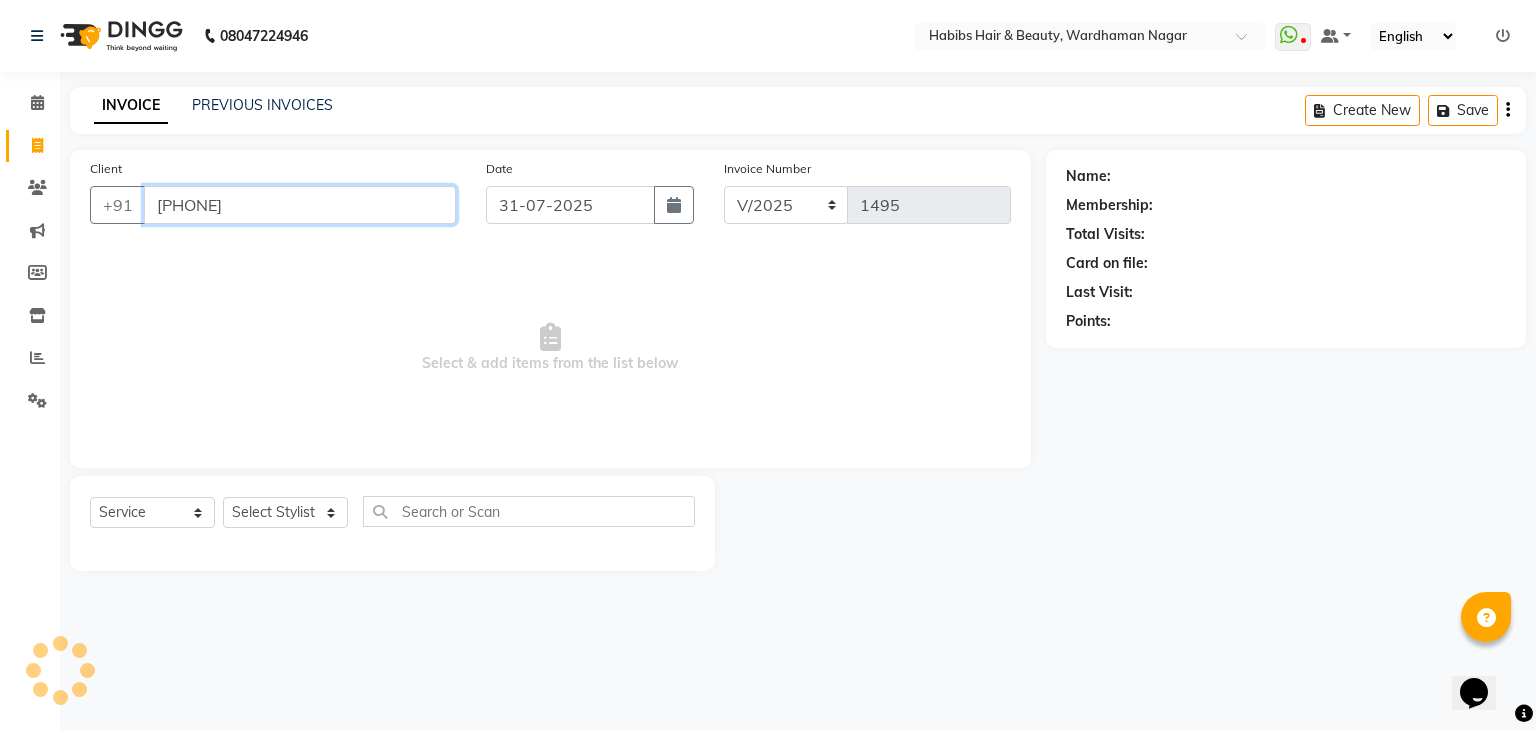 type on "[PHONE]" 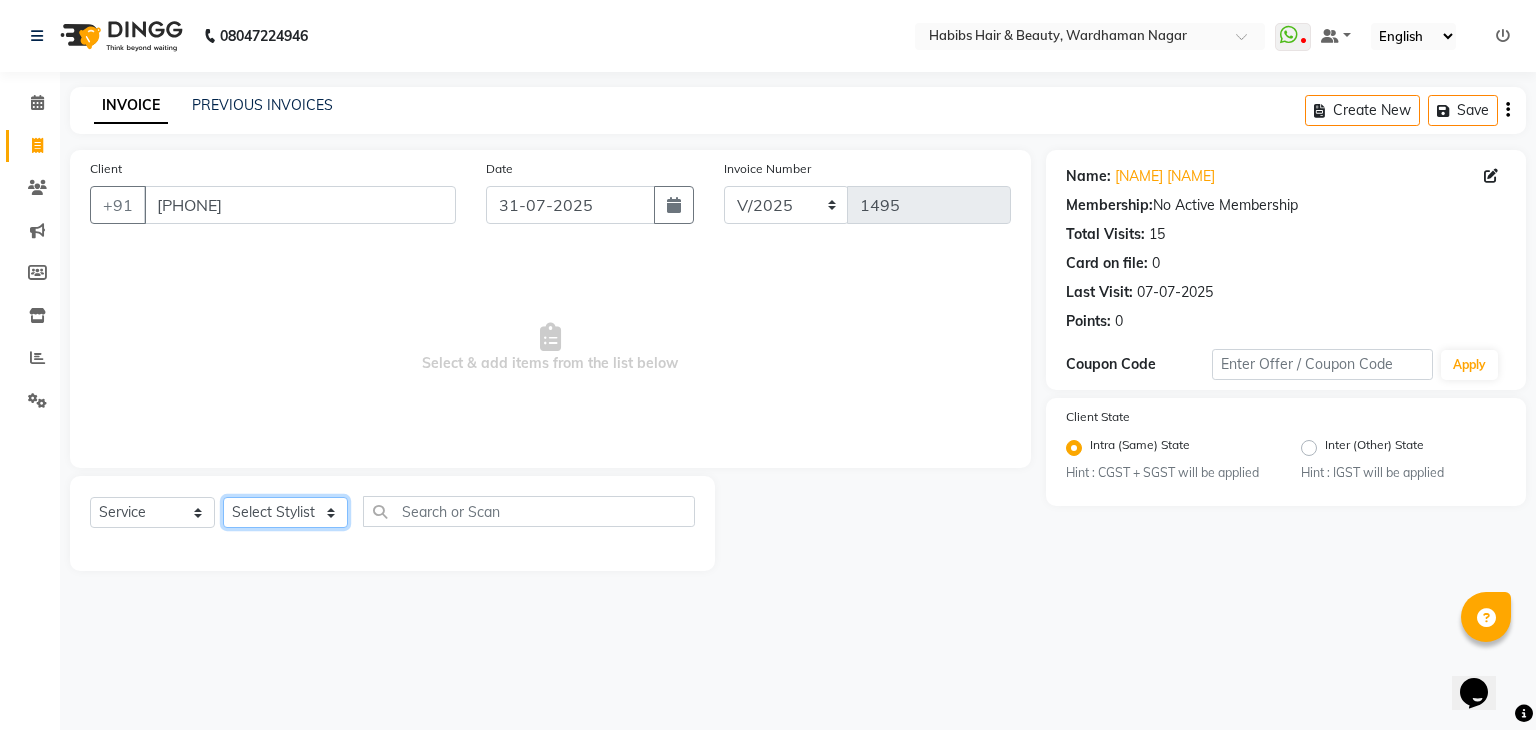 click on "Select Stylist Admin Aman Gayatri Jeetu Mick Raj Rashmi Rasika Sarang" 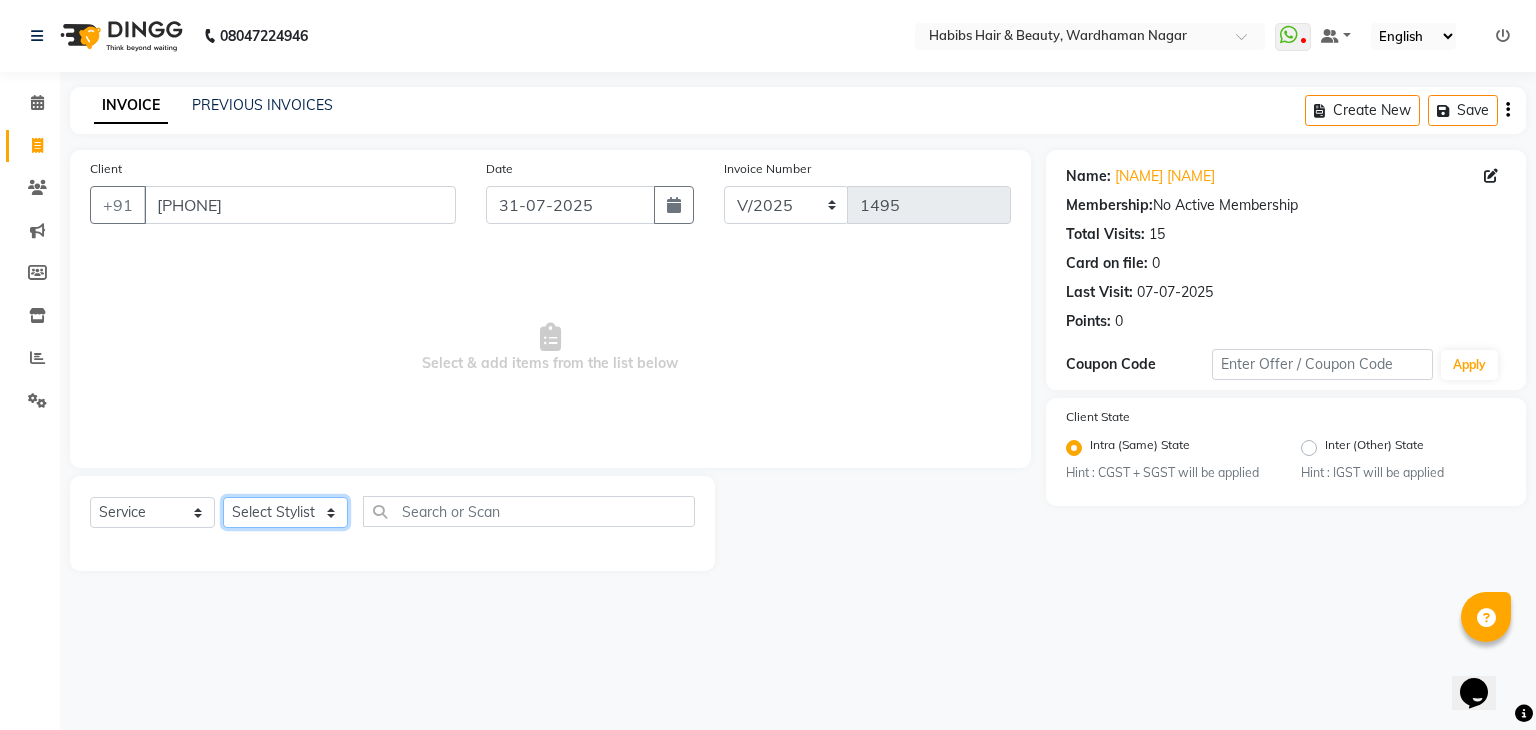 select on "31656" 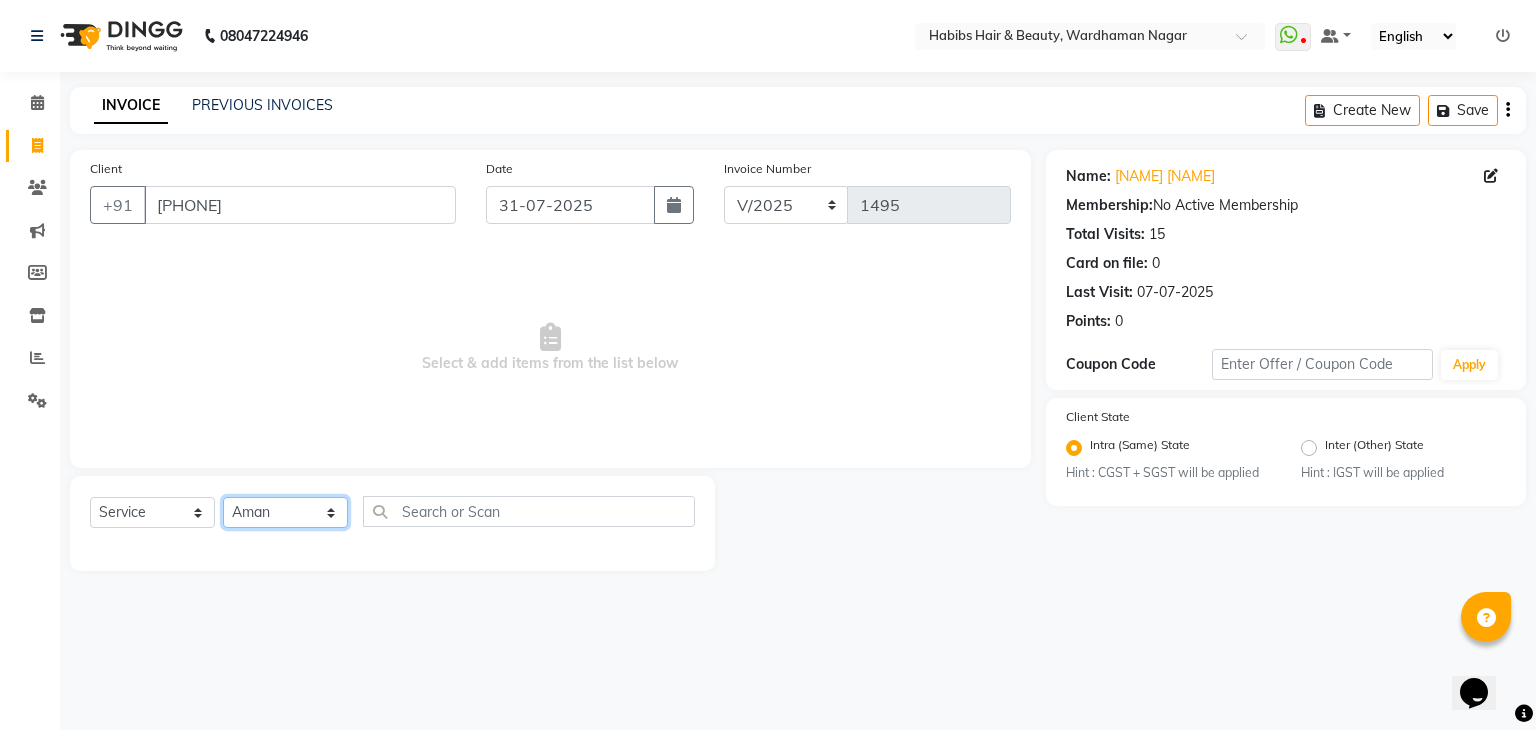 click on "Select Stylist Admin Aman Gayatri Jeetu Mick Raj Rashmi Rasika Sarang" 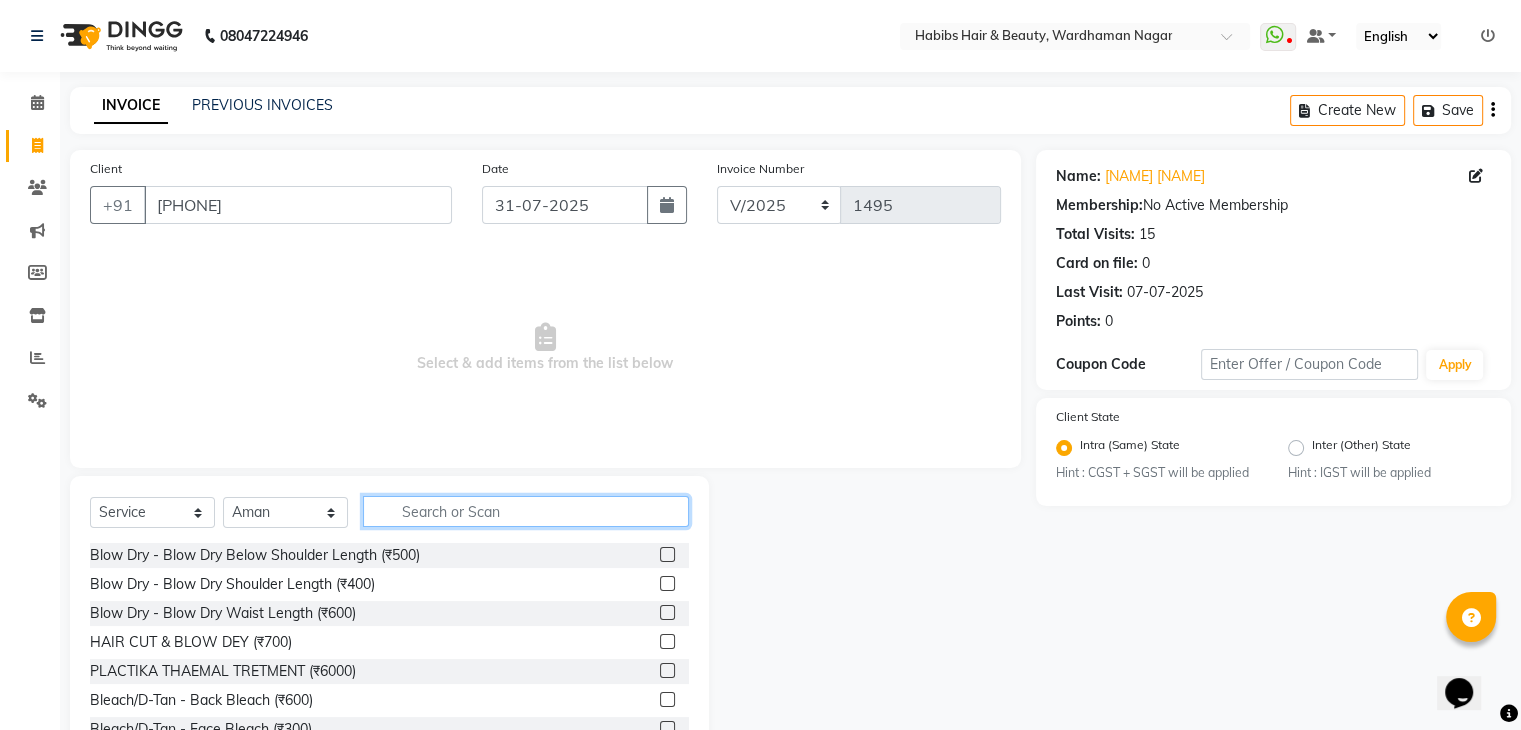 click 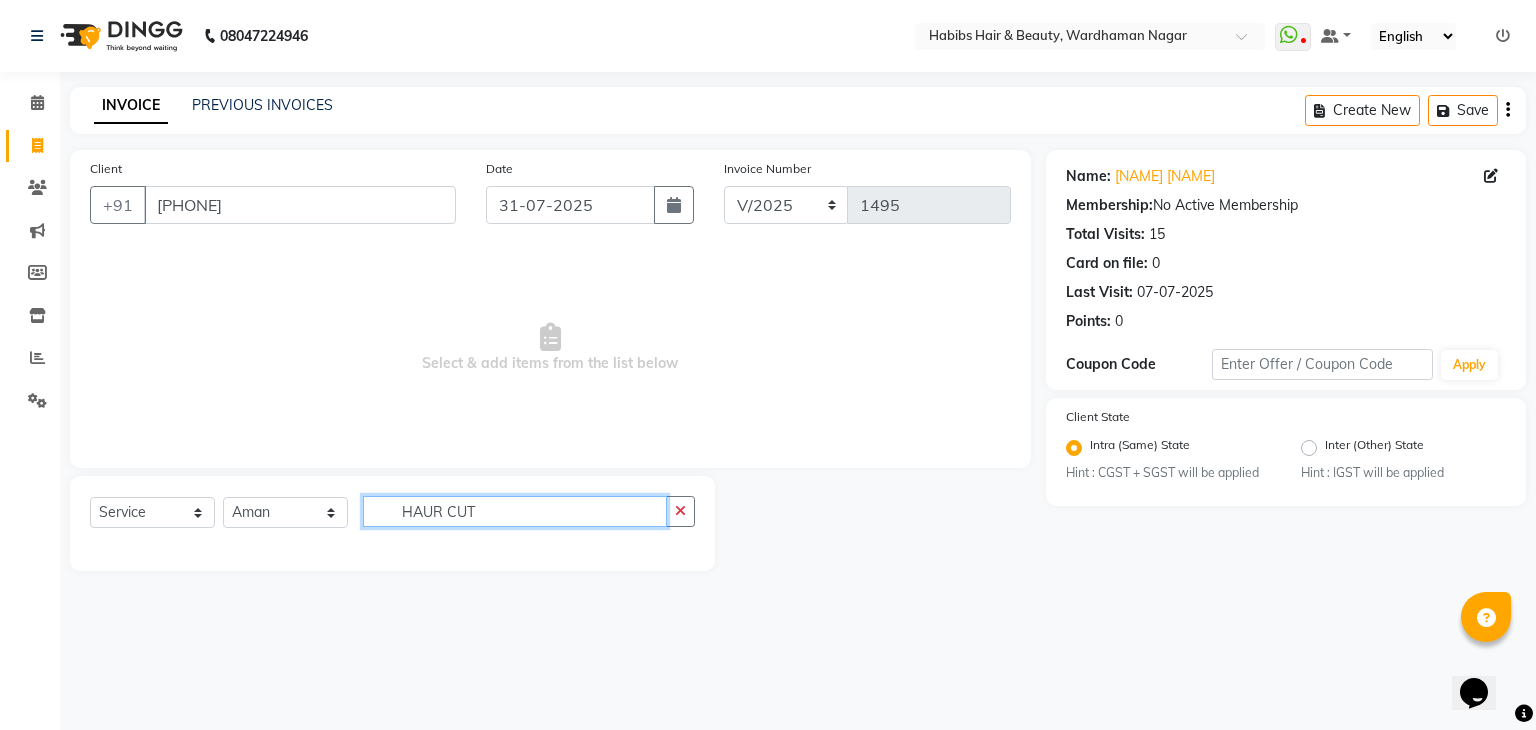 click on "HAUR CUT" 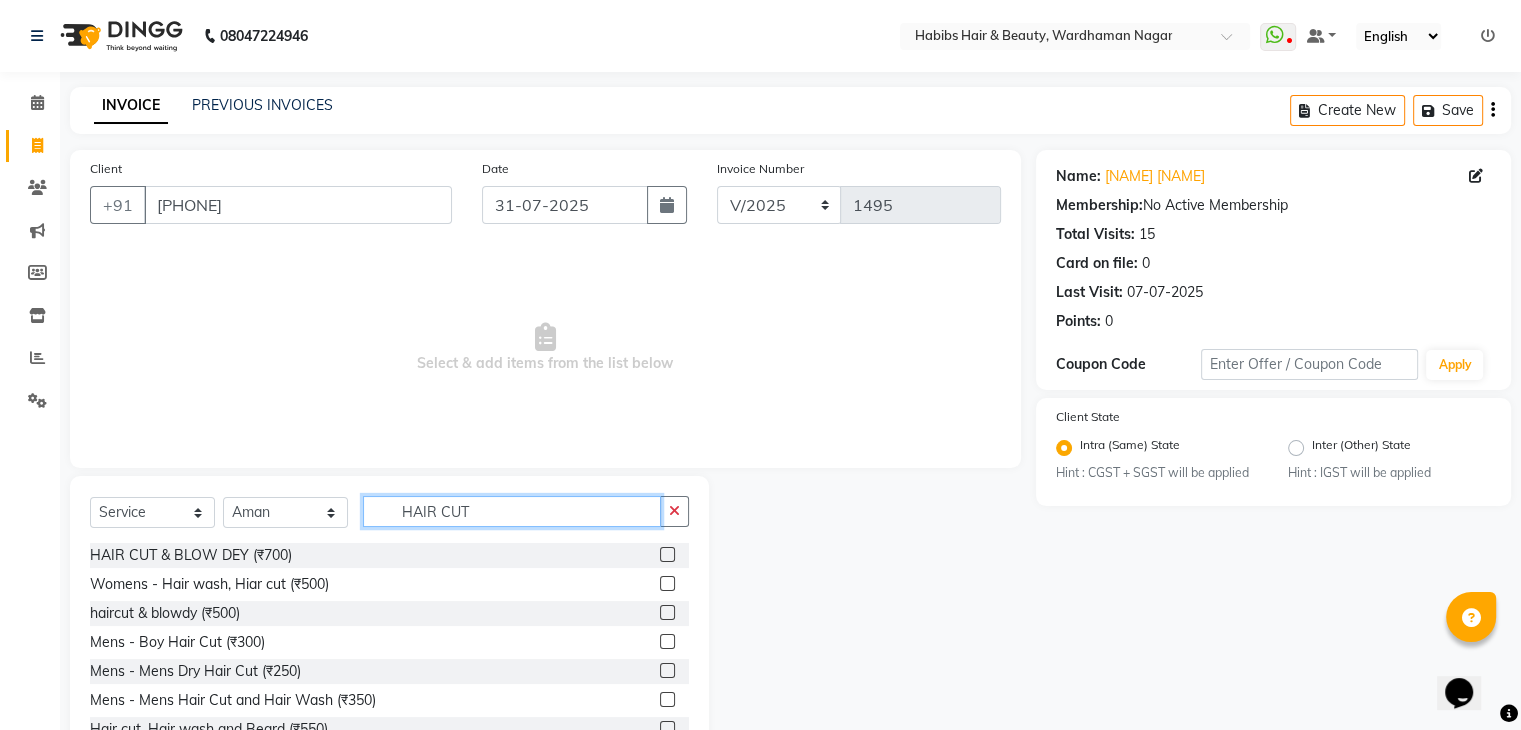 scroll, scrollTop: 72, scrollLeft: 0, axis: vertical 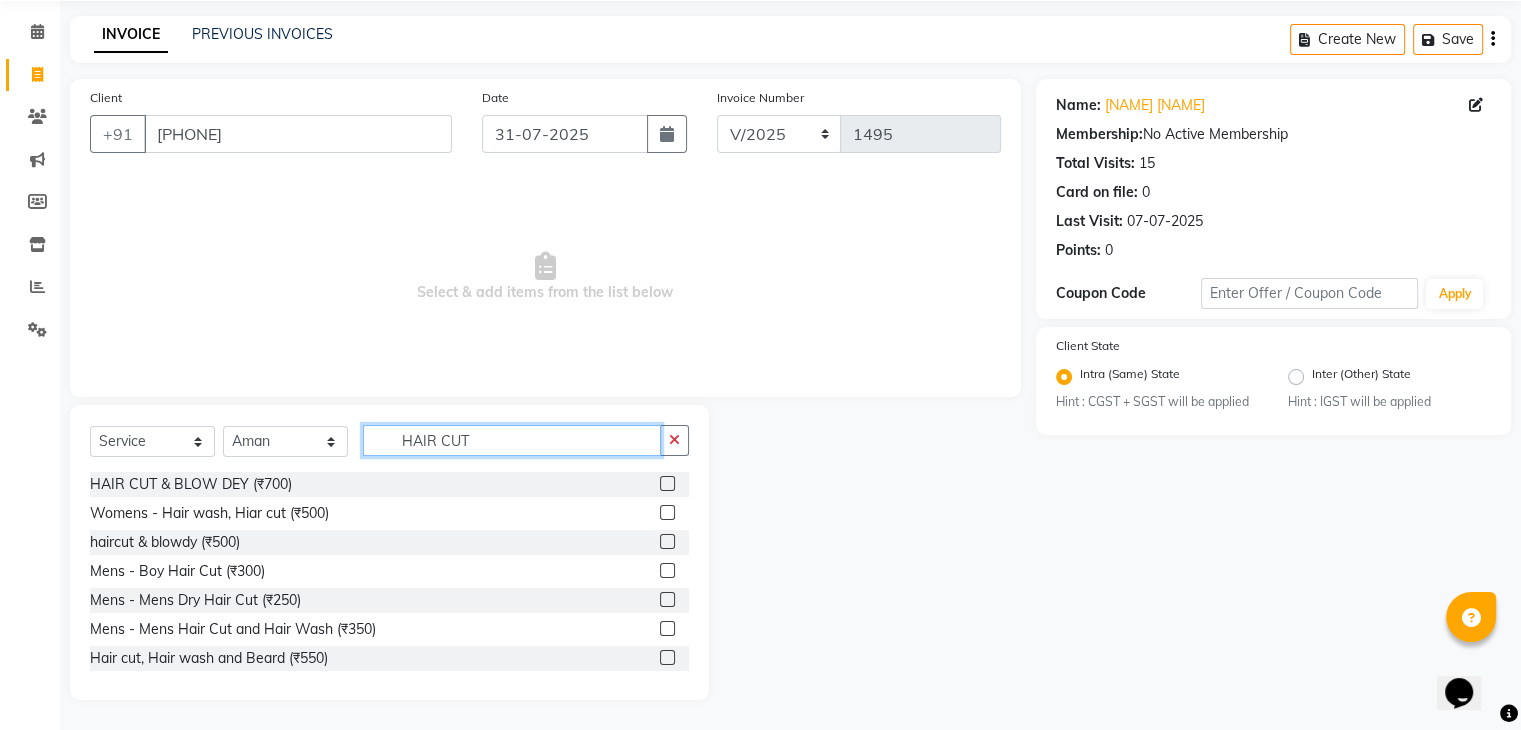 type on "HAIR CUT" 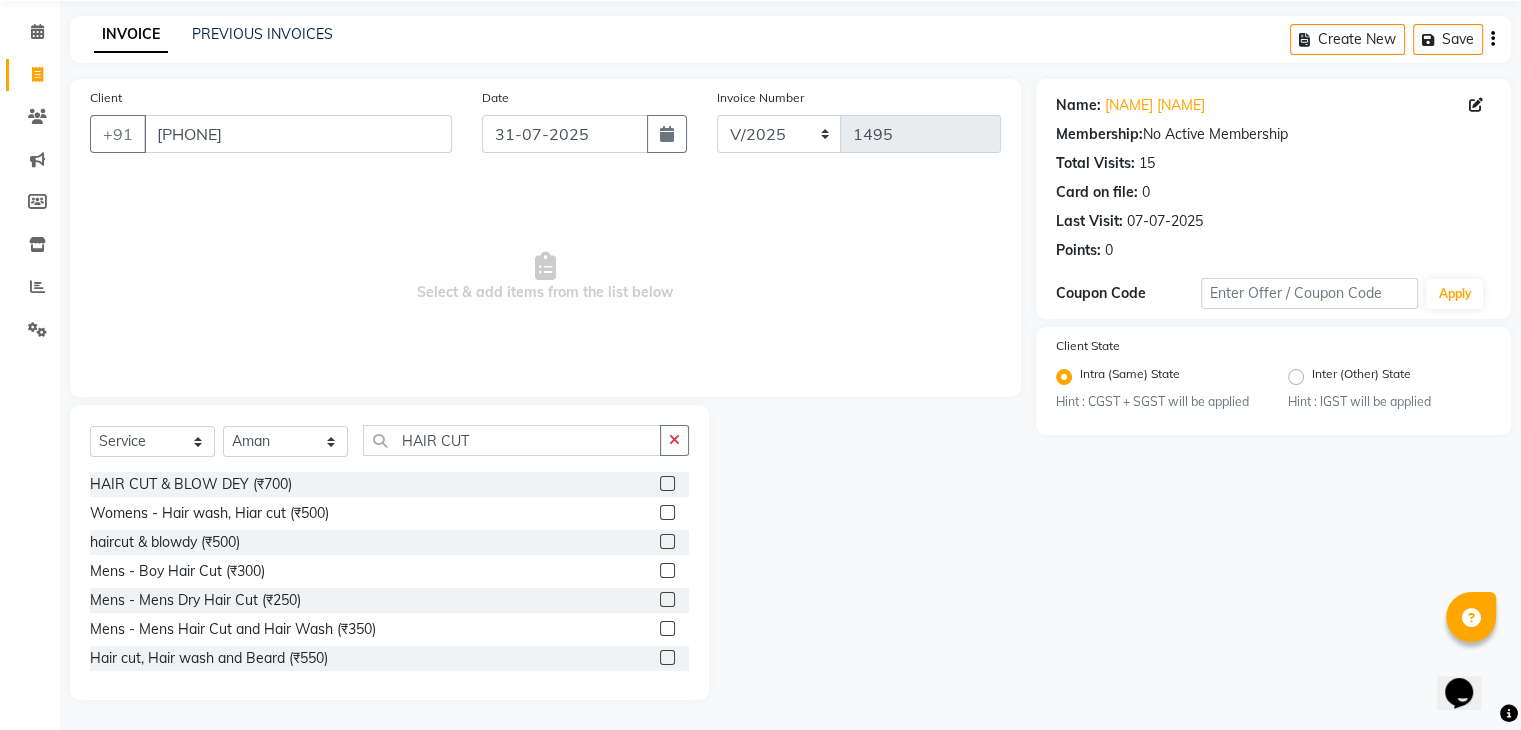 click 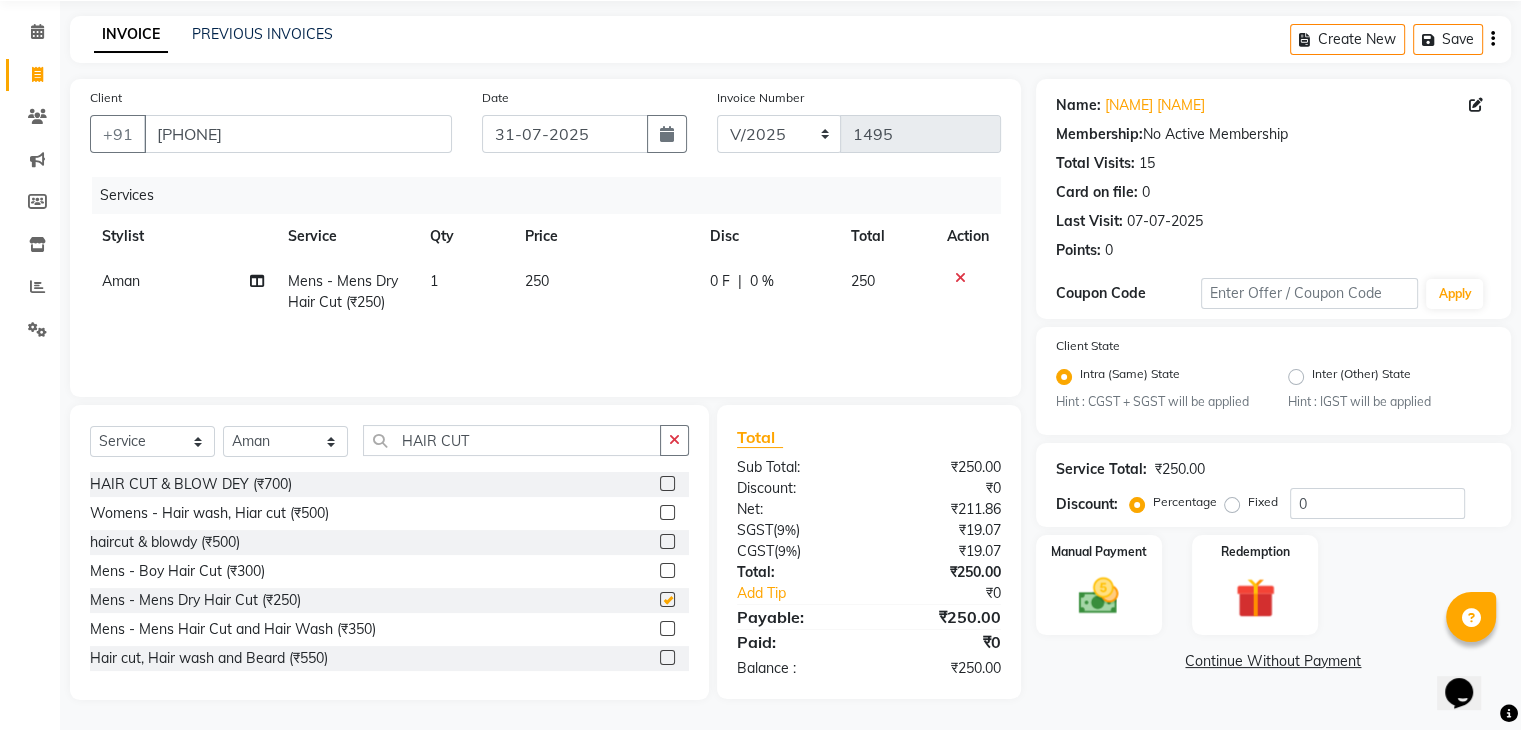 checkbox on "false" 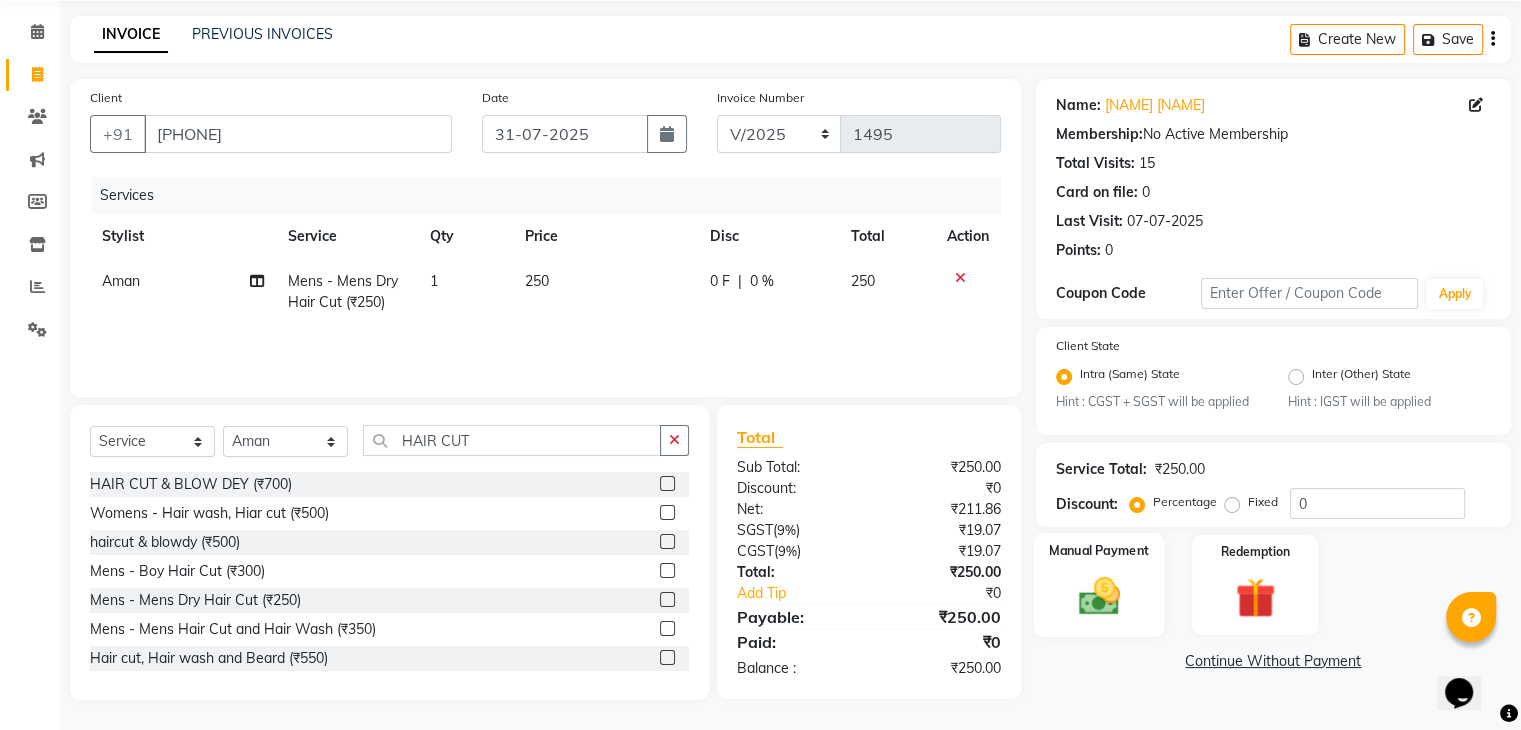 click 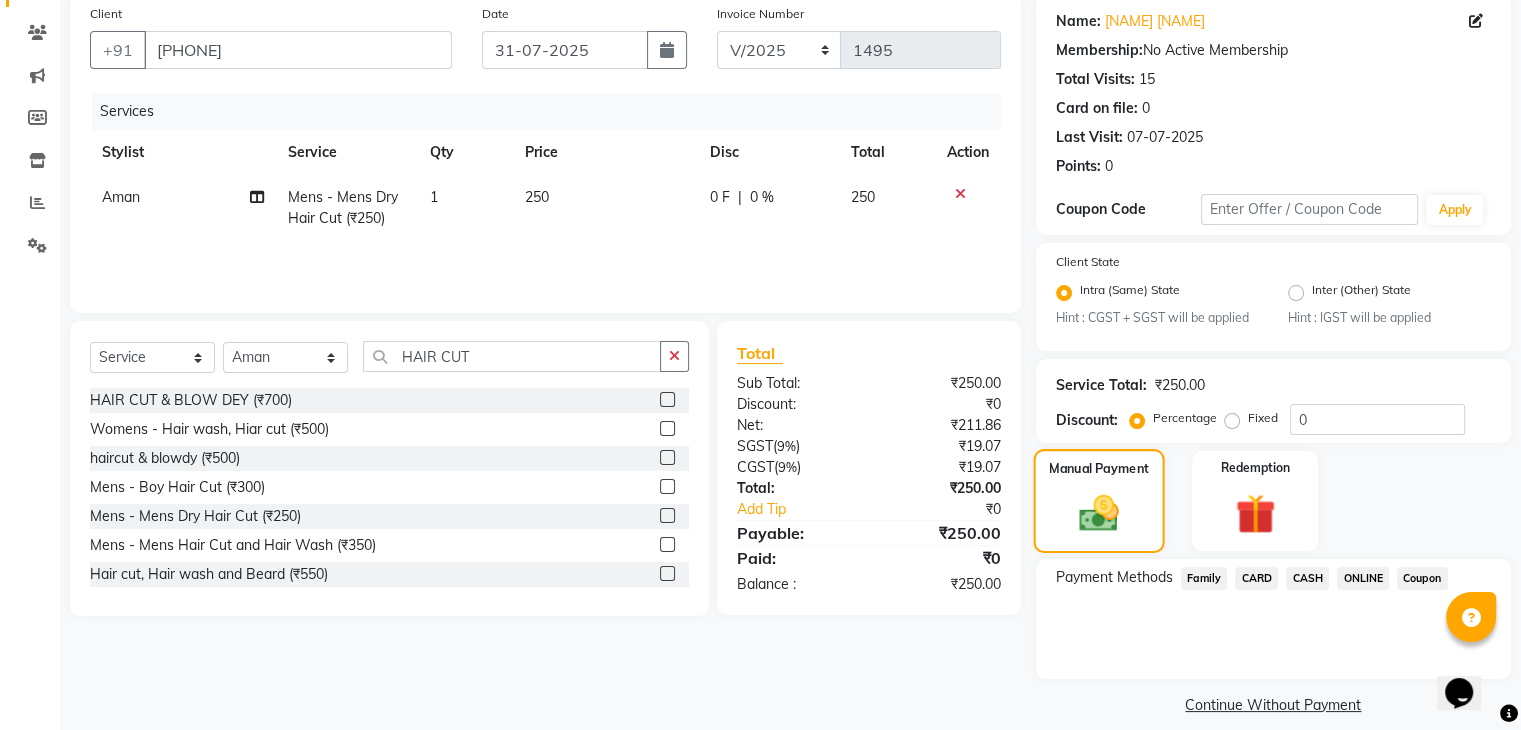 scroll, scrollTop: 156, scrollLeft: 0, axis: vertical 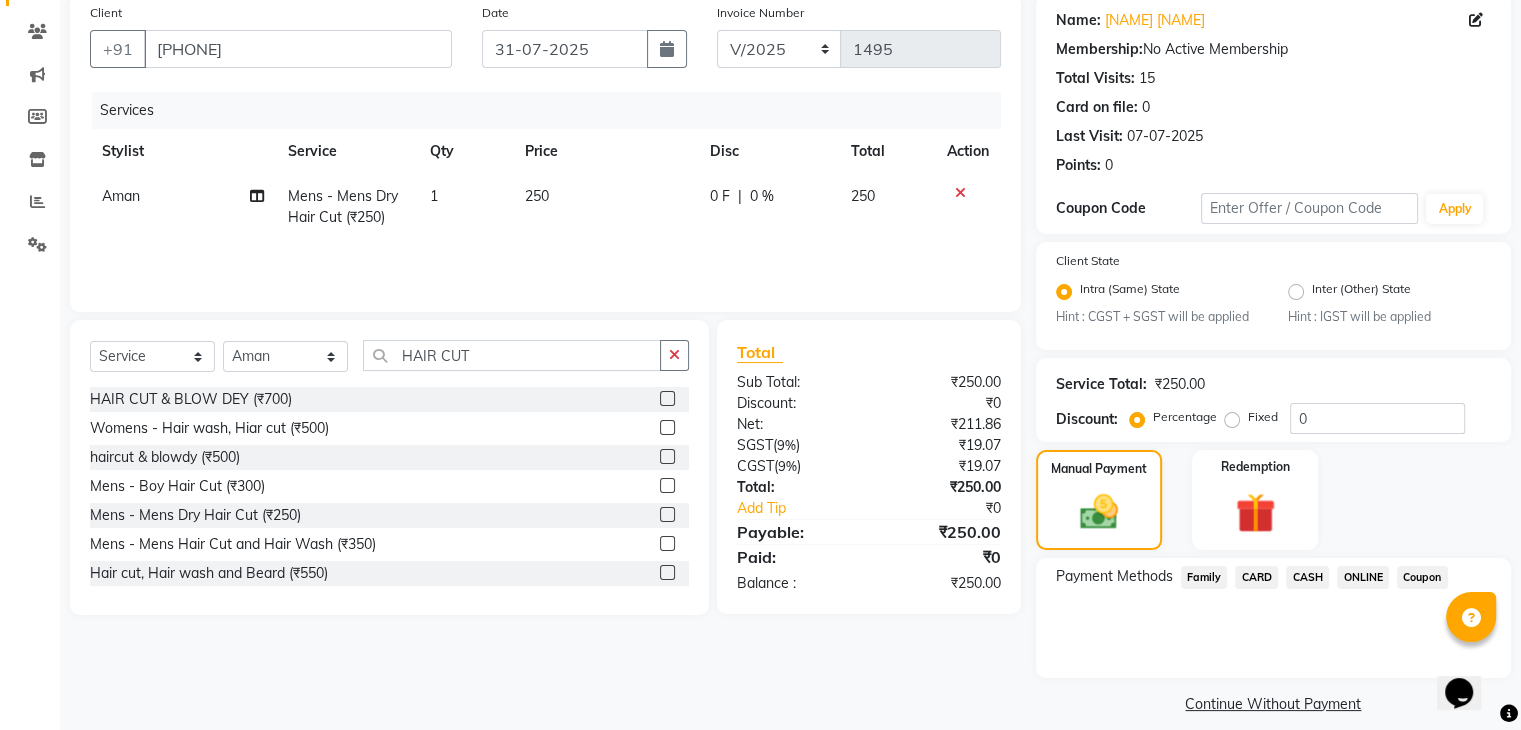 click on "CASH" 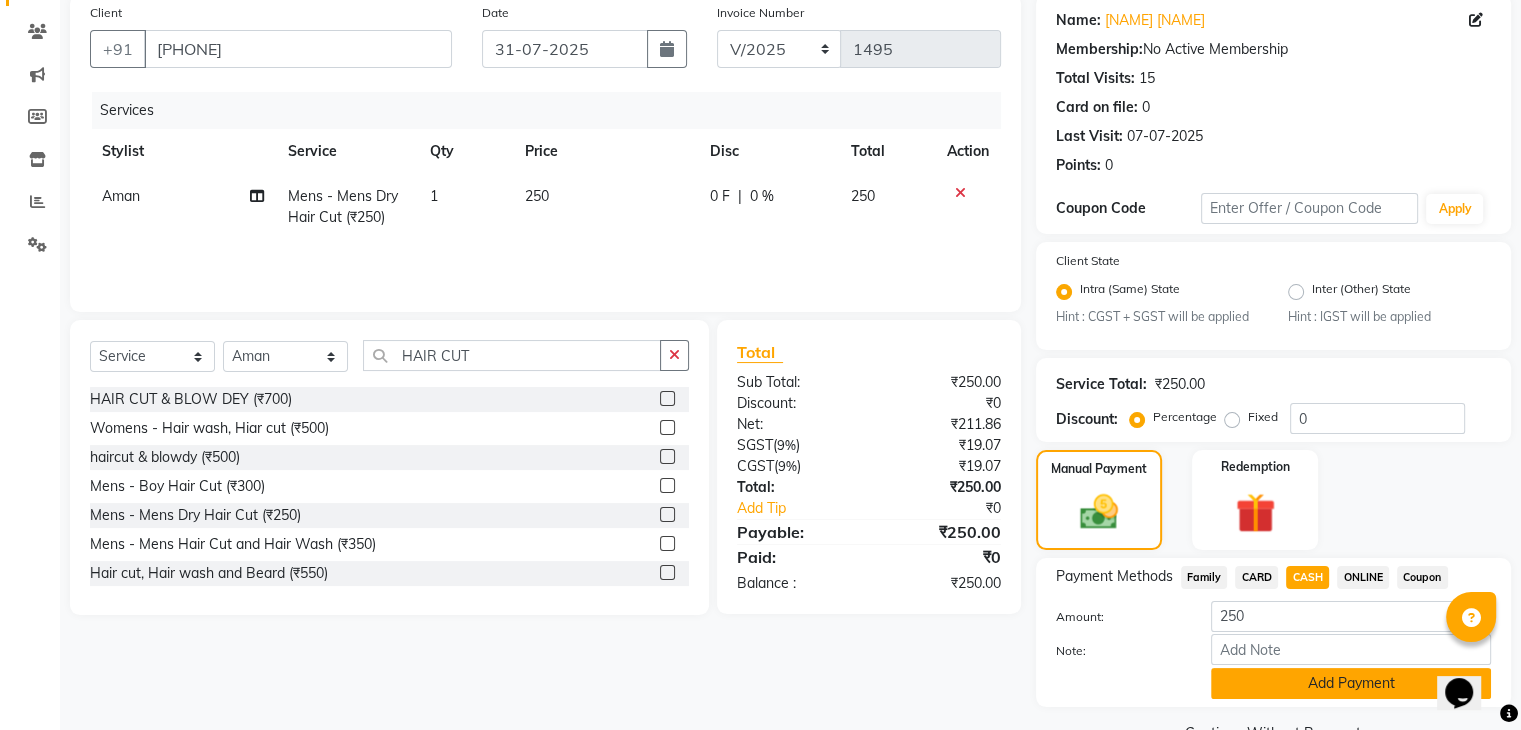 click on "Add Payment" 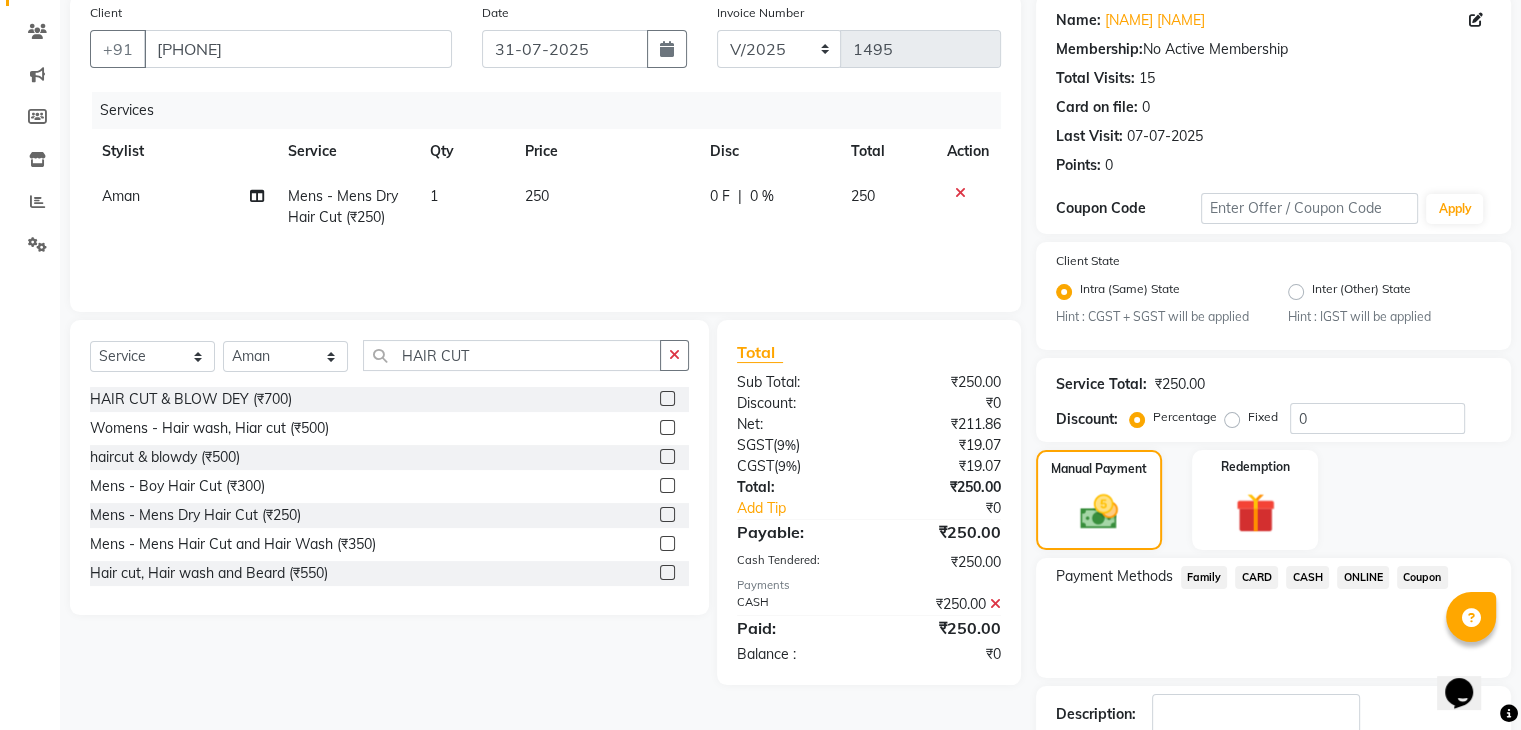 scroll, scrollTop: 289, scrollLeft: 0, axis: vertical 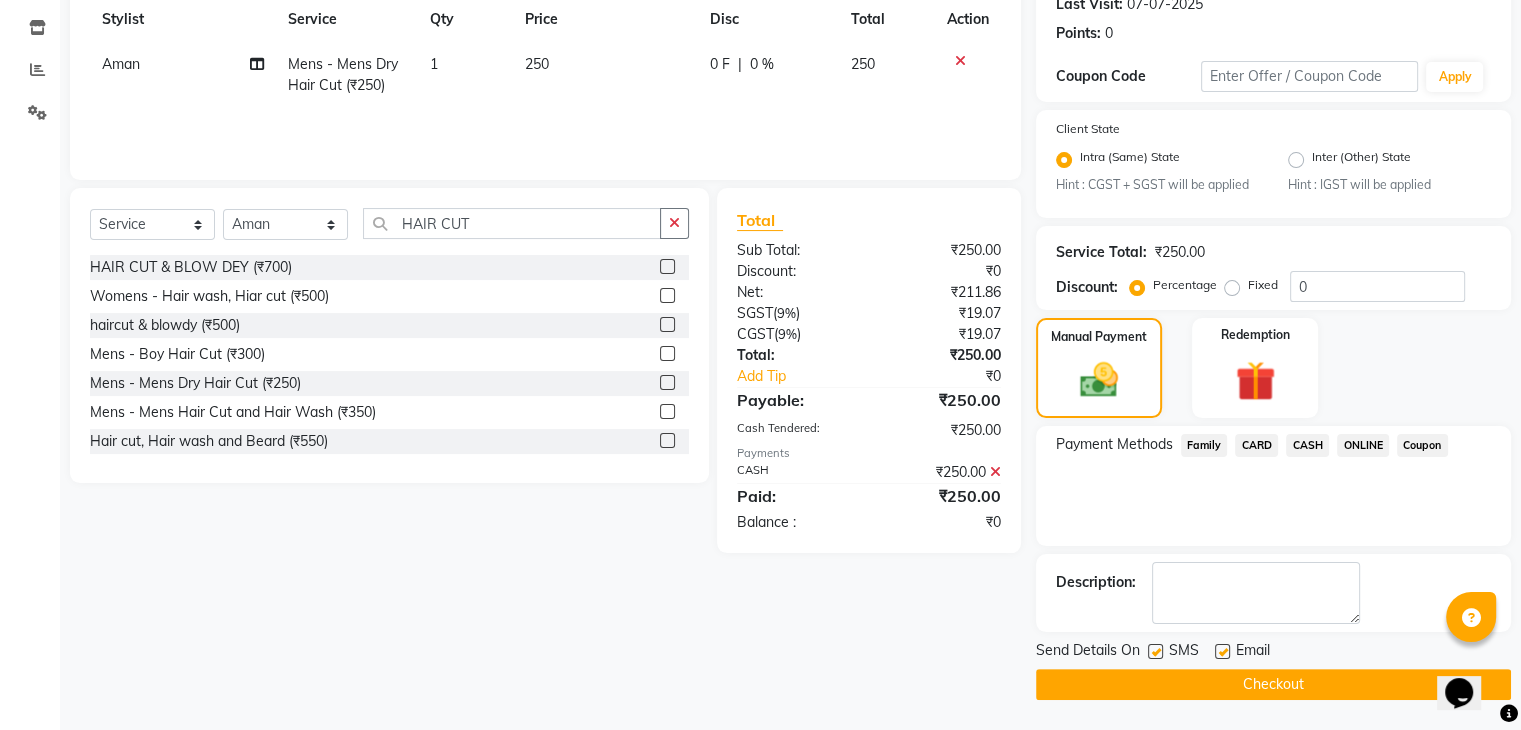 click on "Checkout" 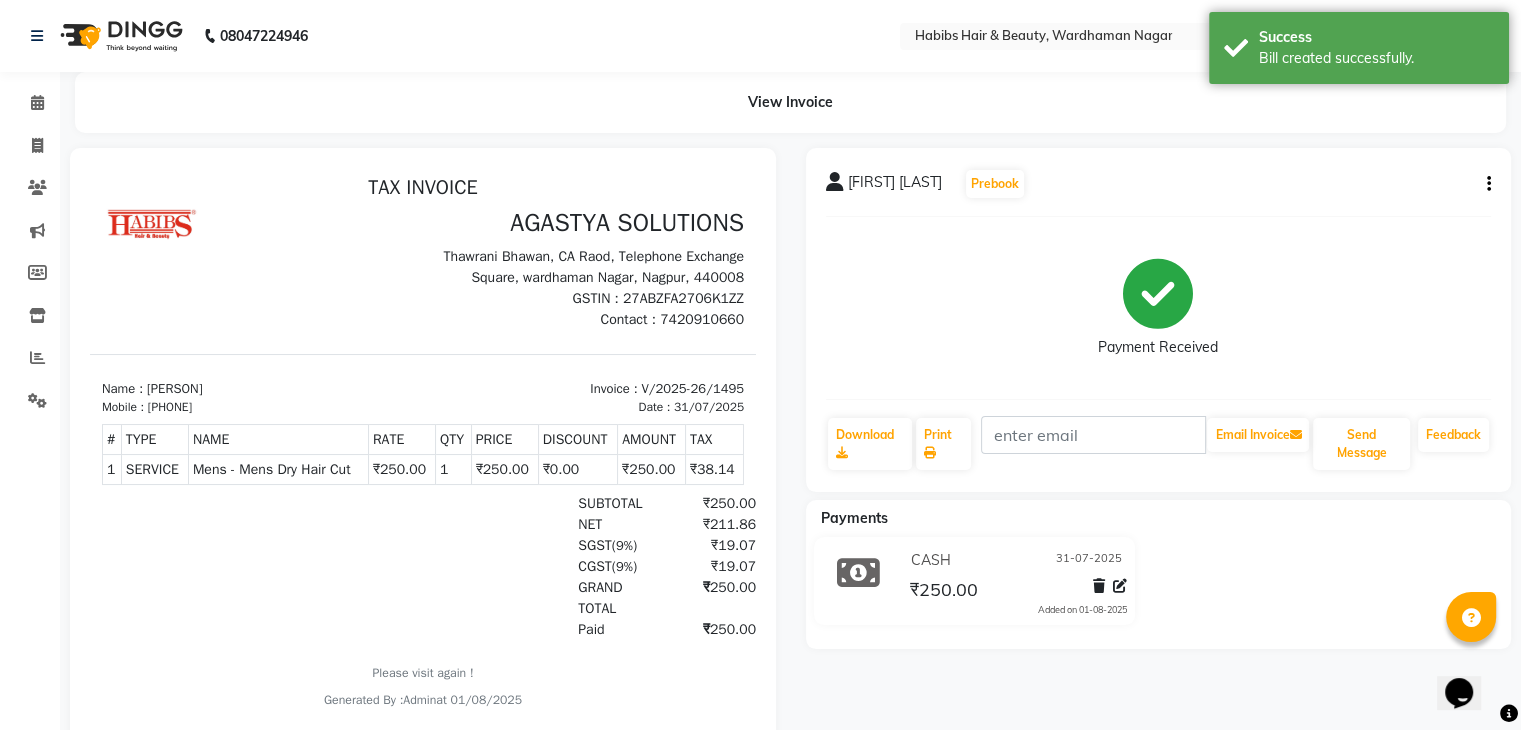 scroll, scrollTop: 0, scrollLeft: 0, axis: both 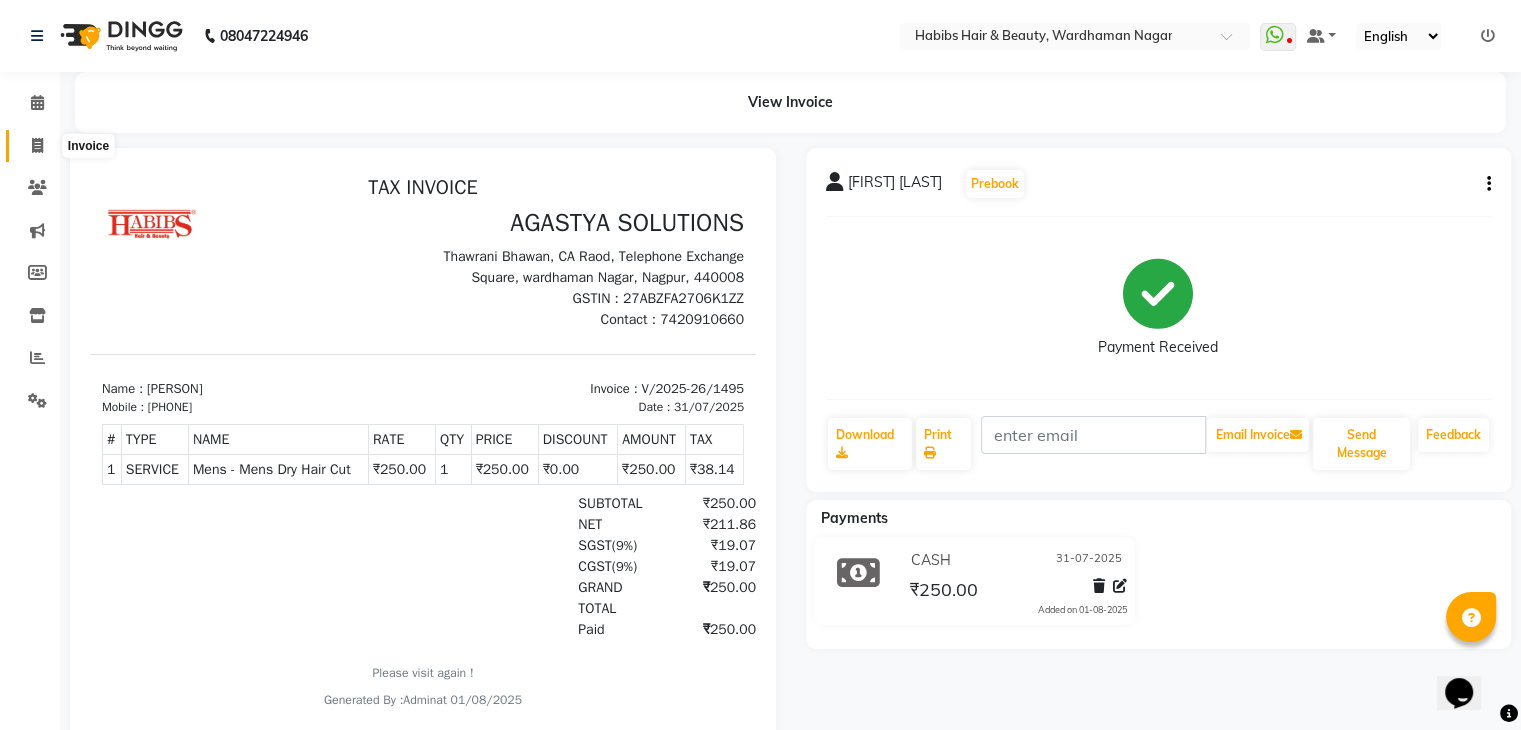 click 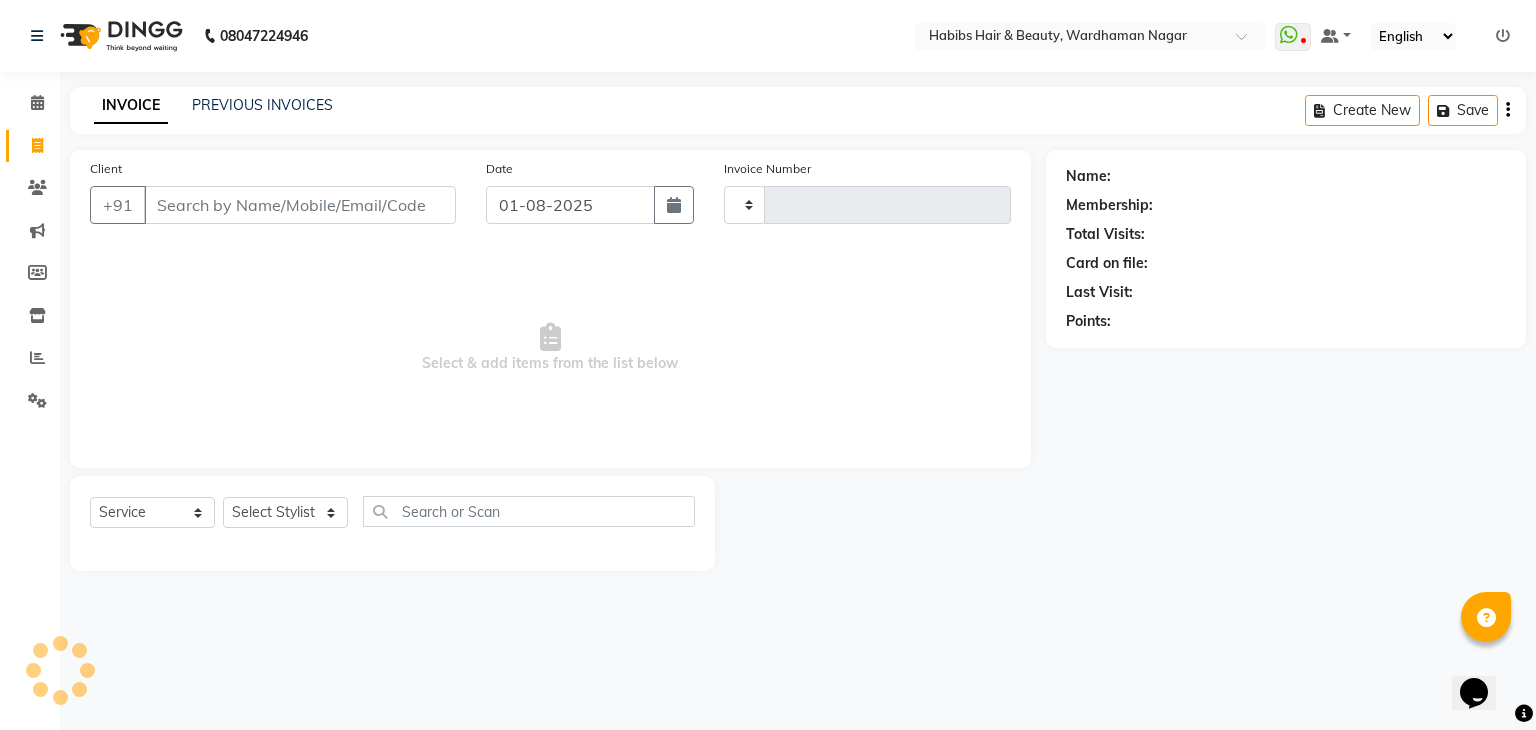 type on "1496" 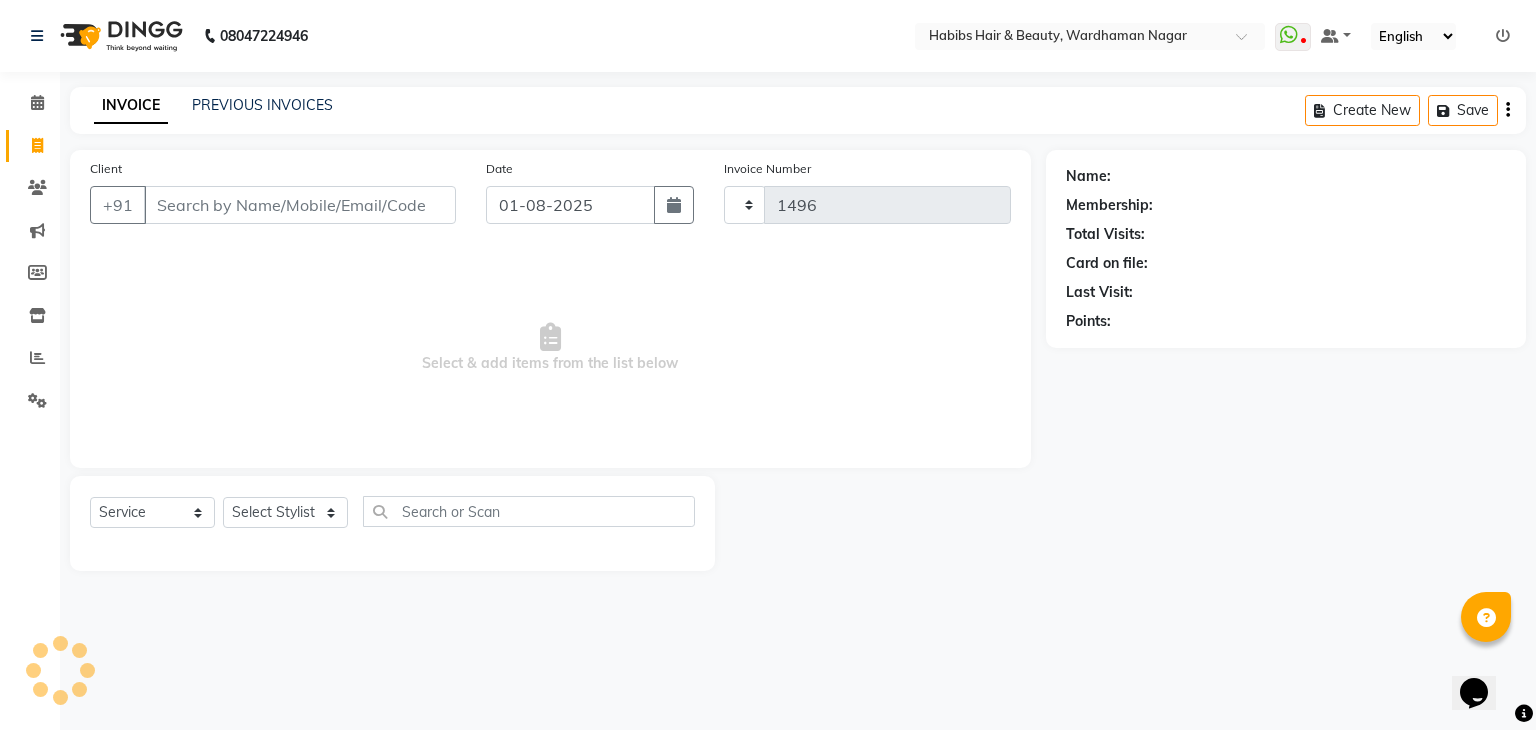 select on "3714" 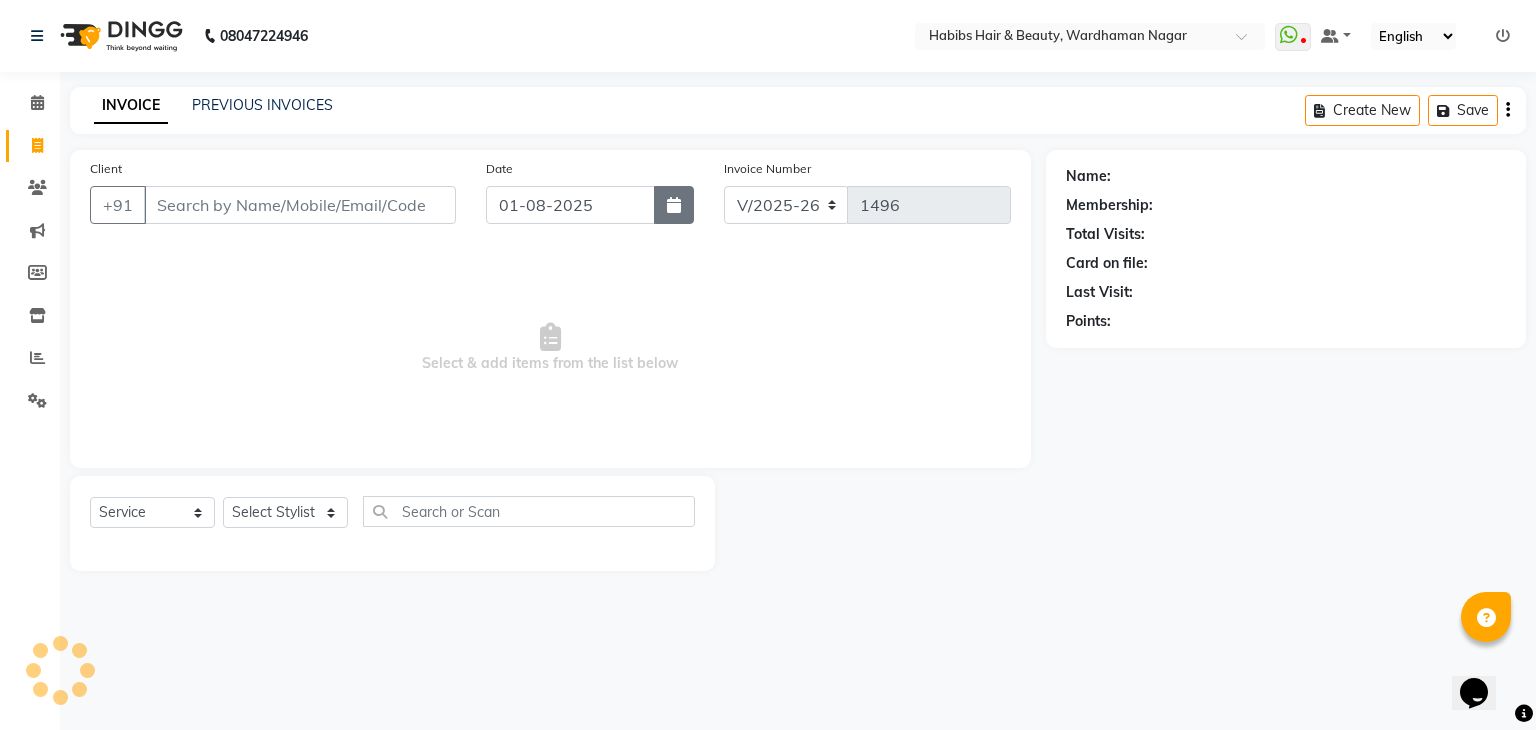 click 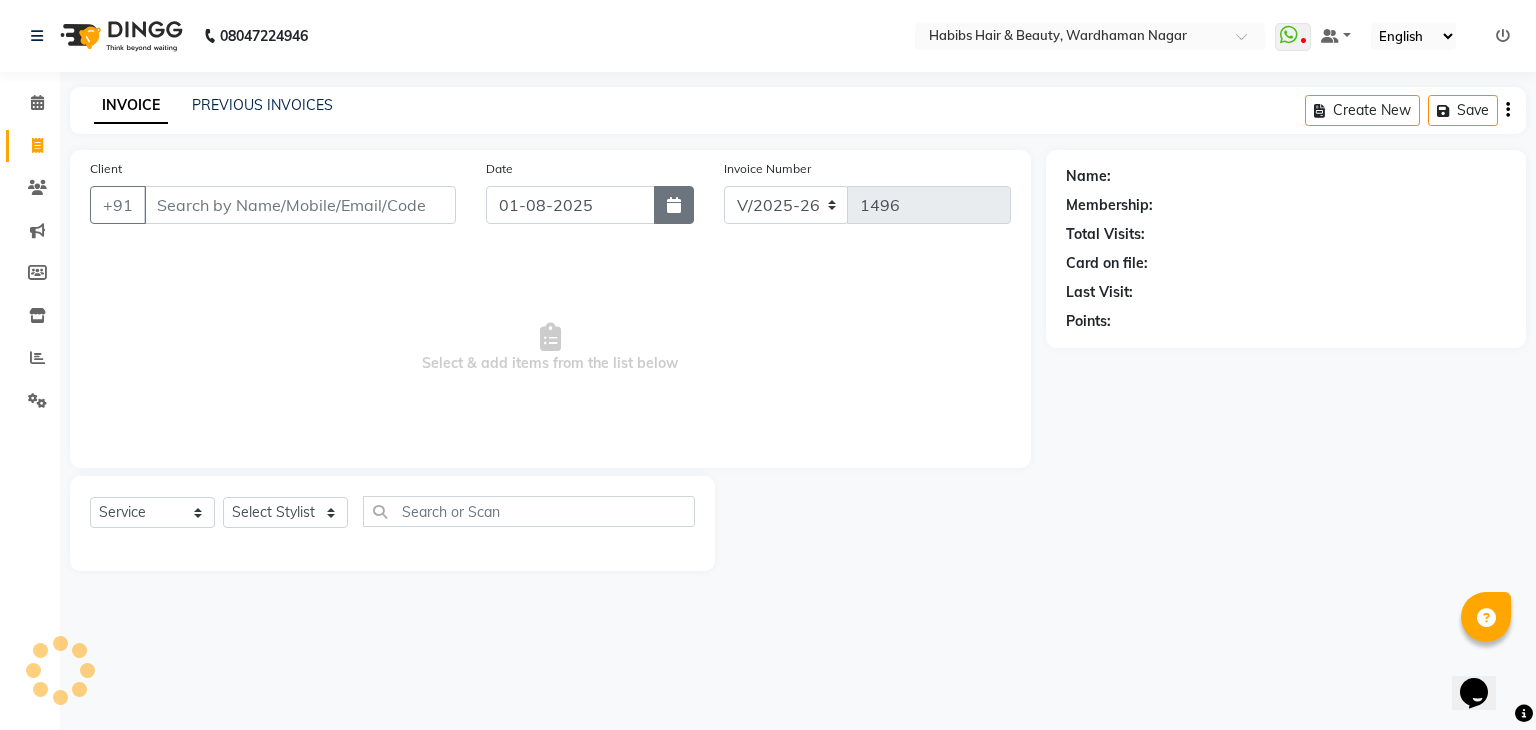 select on "8" 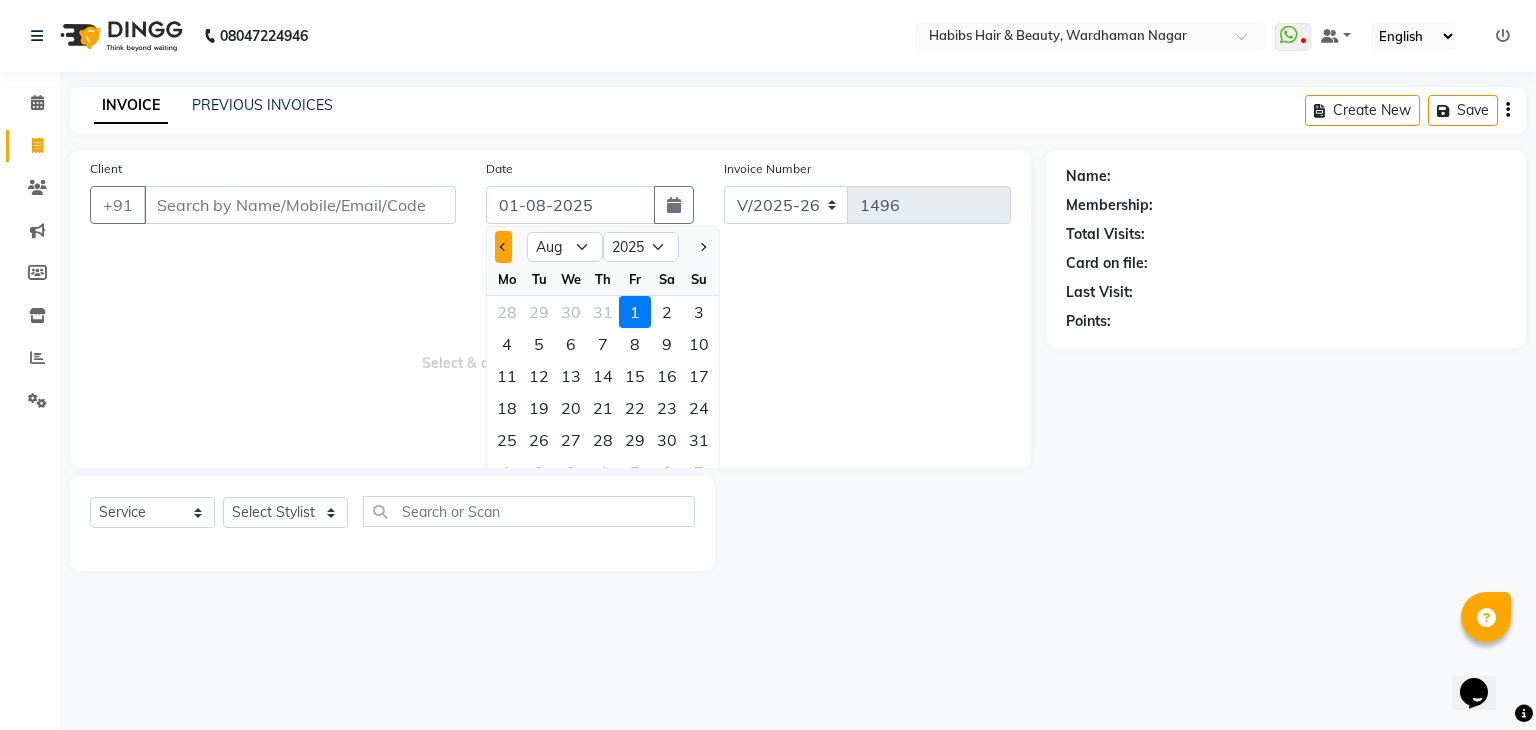 click 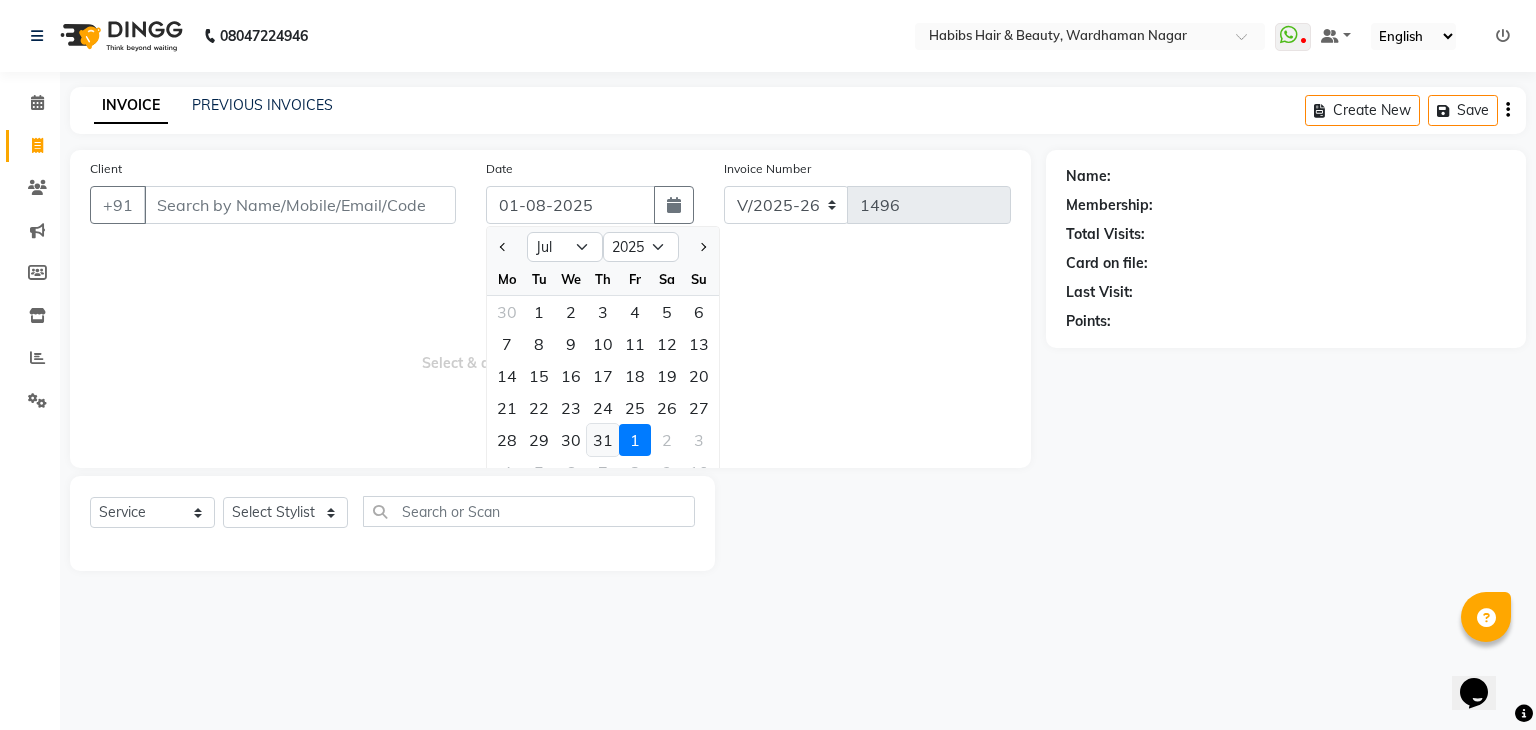 click on "31" 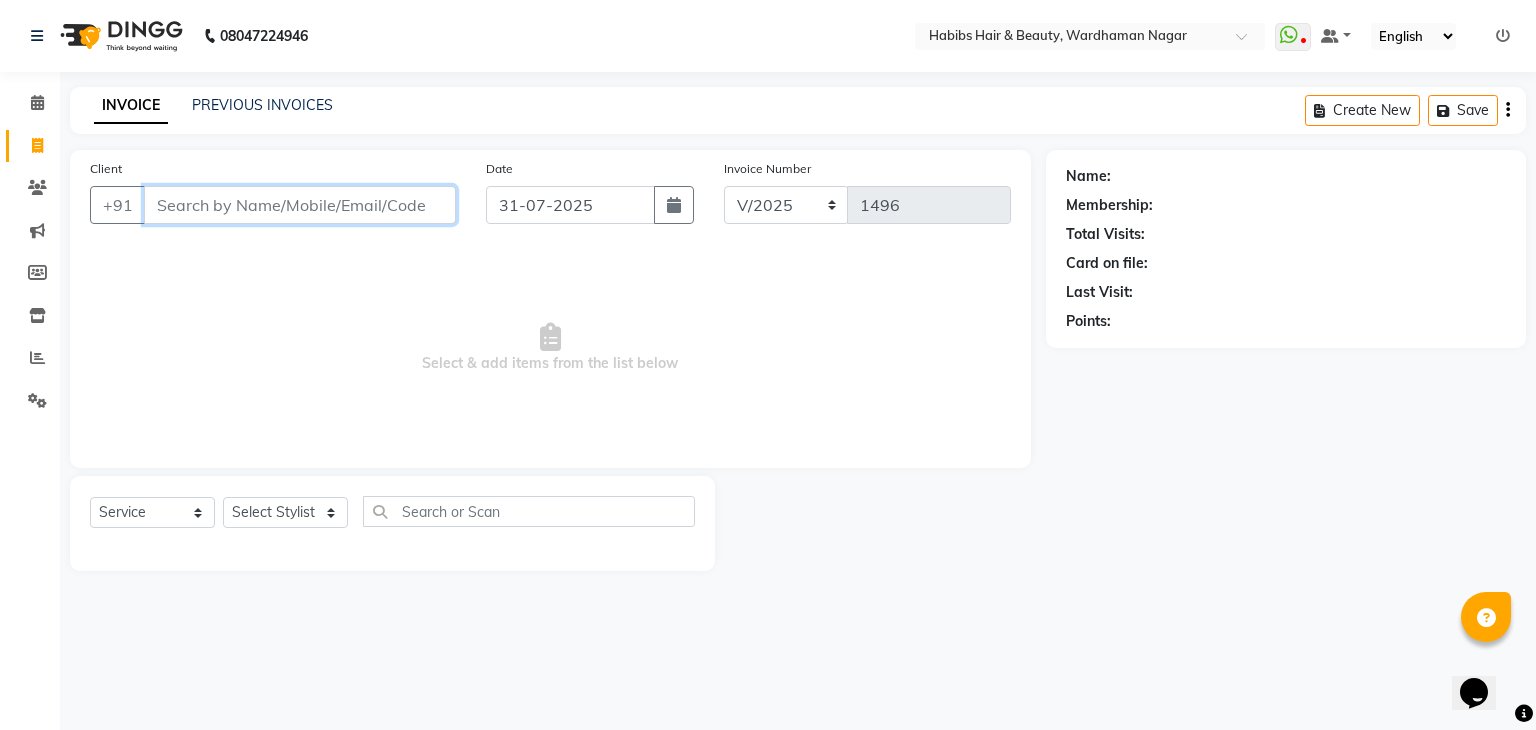 click on "Client" at bounding box center (300, 205) 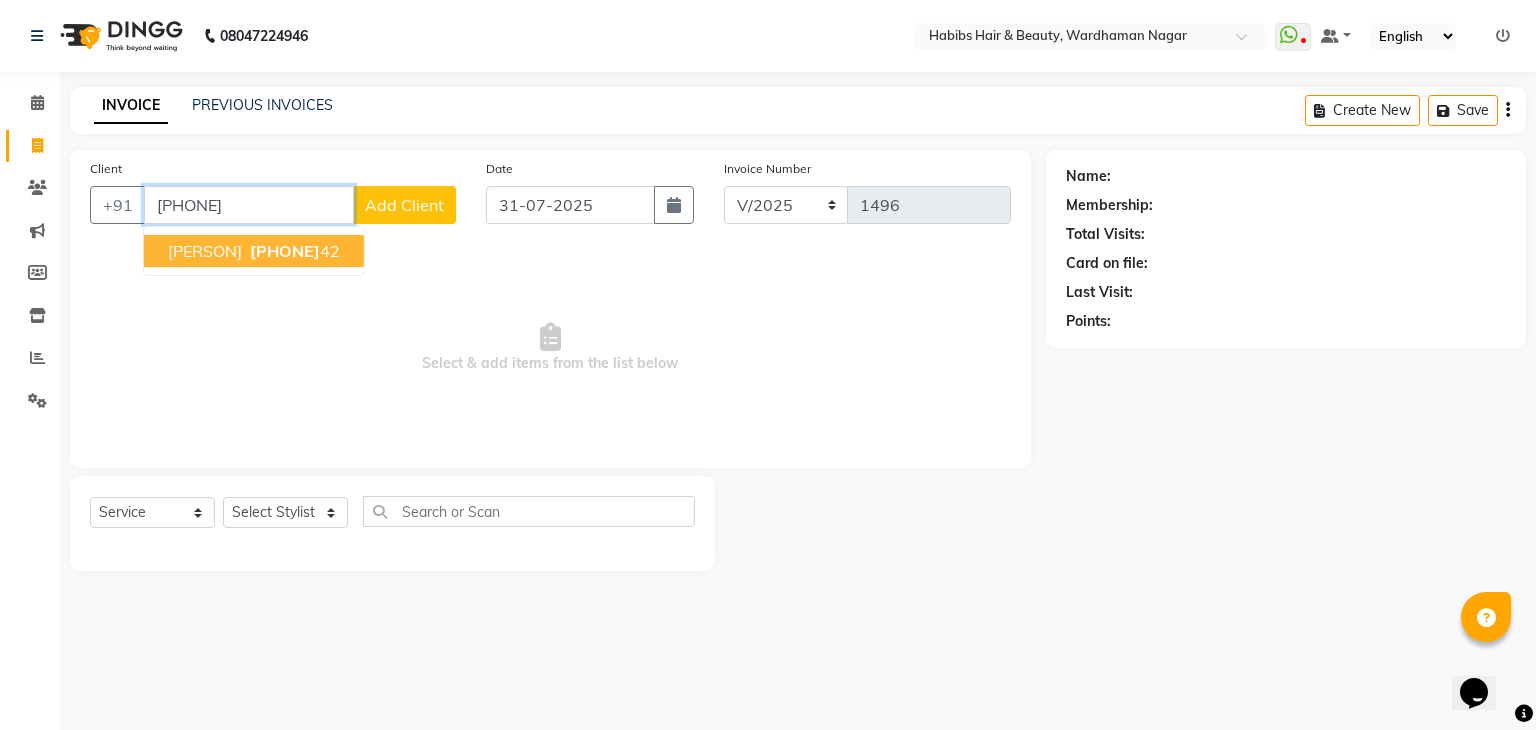 click on "[PERSON]" at bounding box center (205, 251) 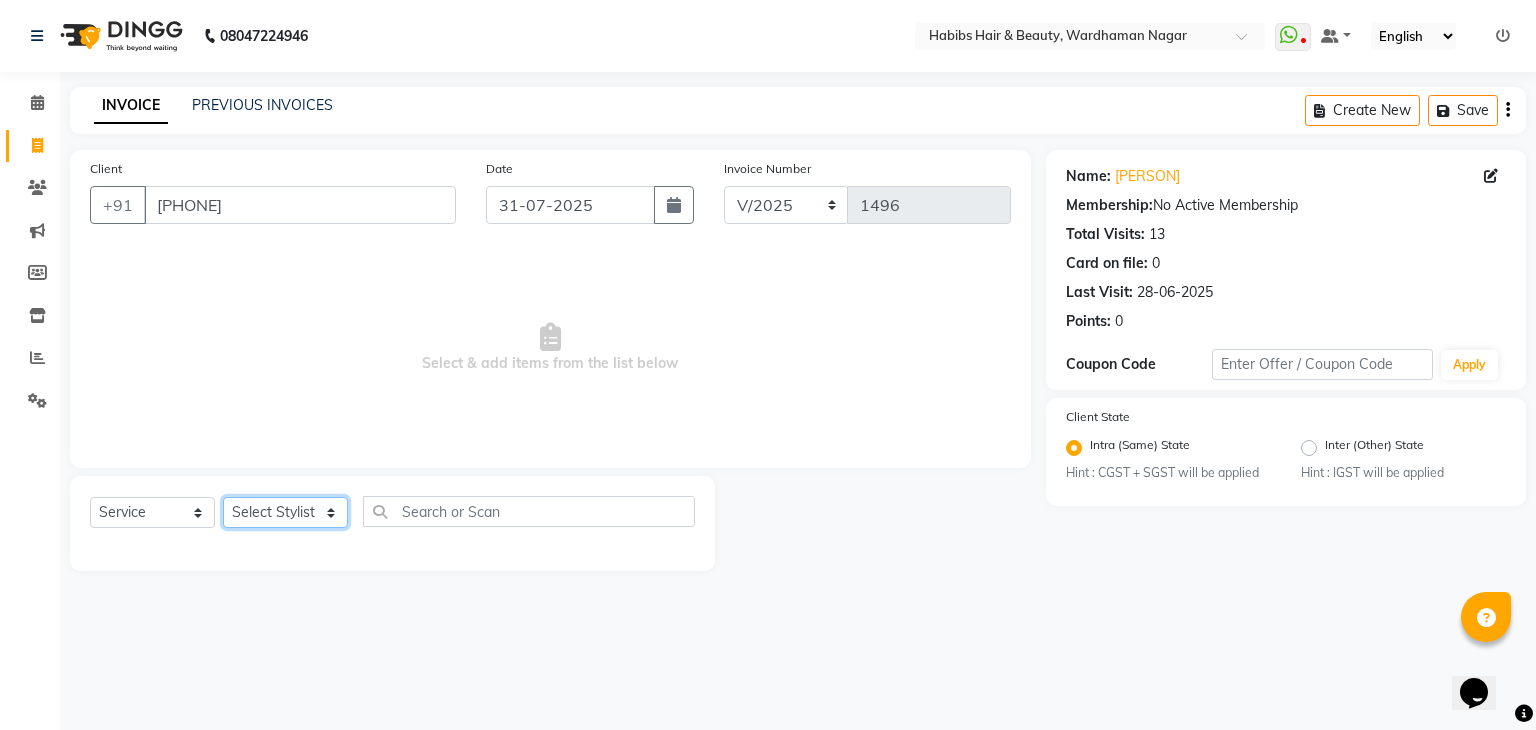 click on "Select Stylist Admin Aman Gayatri Jeetu Mick Raj Rashmi Rasika Sarang" 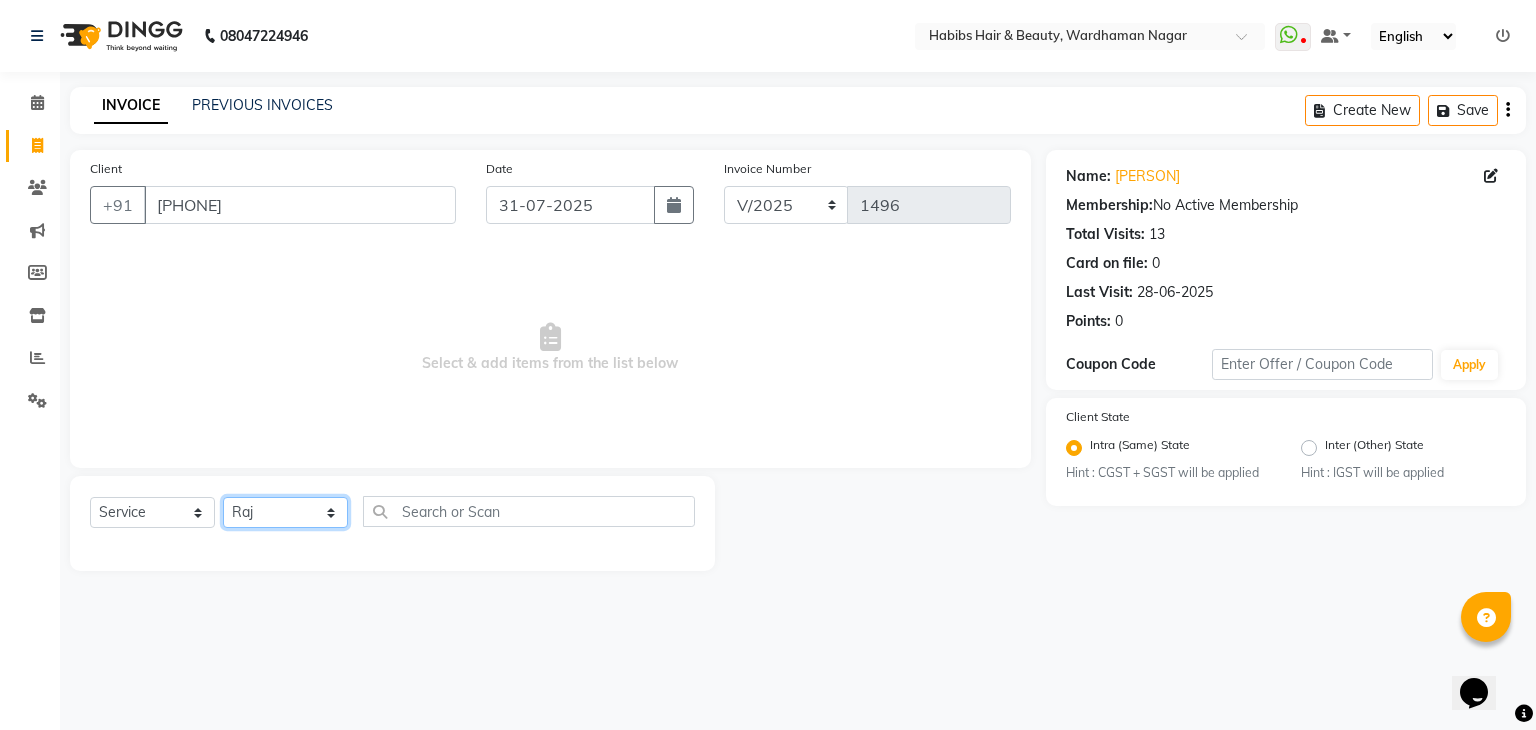 click on "Select Stylist Admin Aman Gayatri Jeetu Mick Raj Rashmi Rasika Sarang" 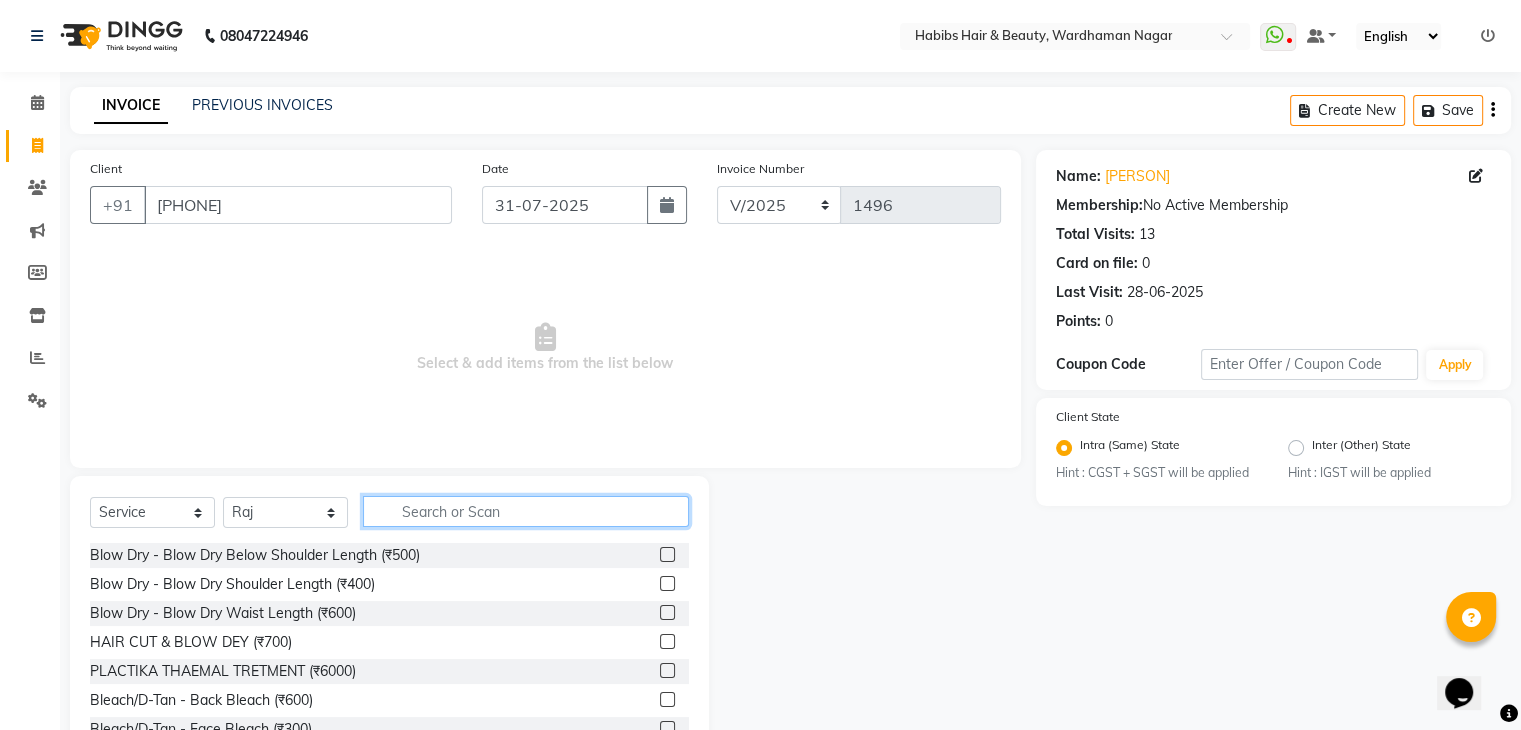 click 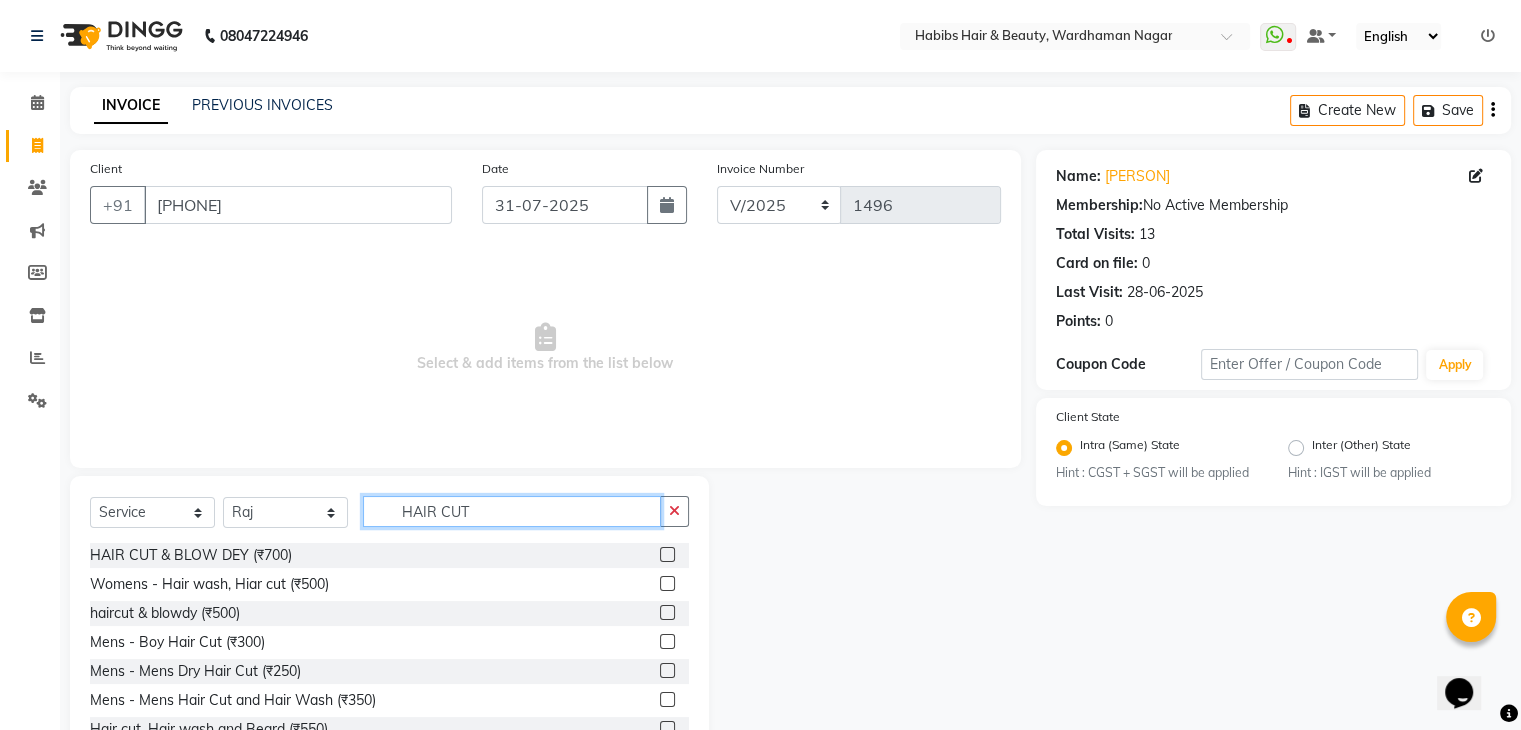 scroll, scrollTop: 72, scrollLeft: 0, axis: vertical 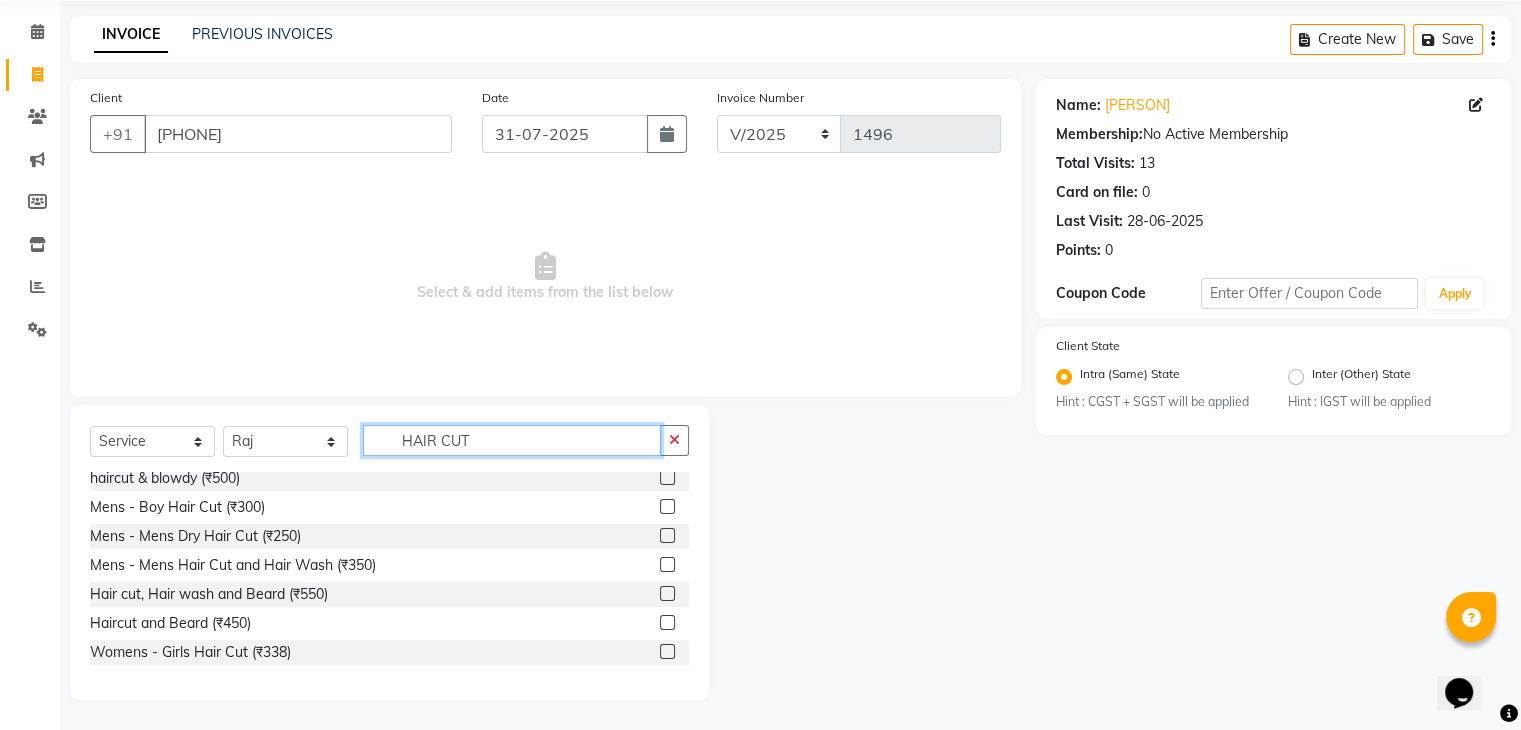 type on "HAIR CUT" 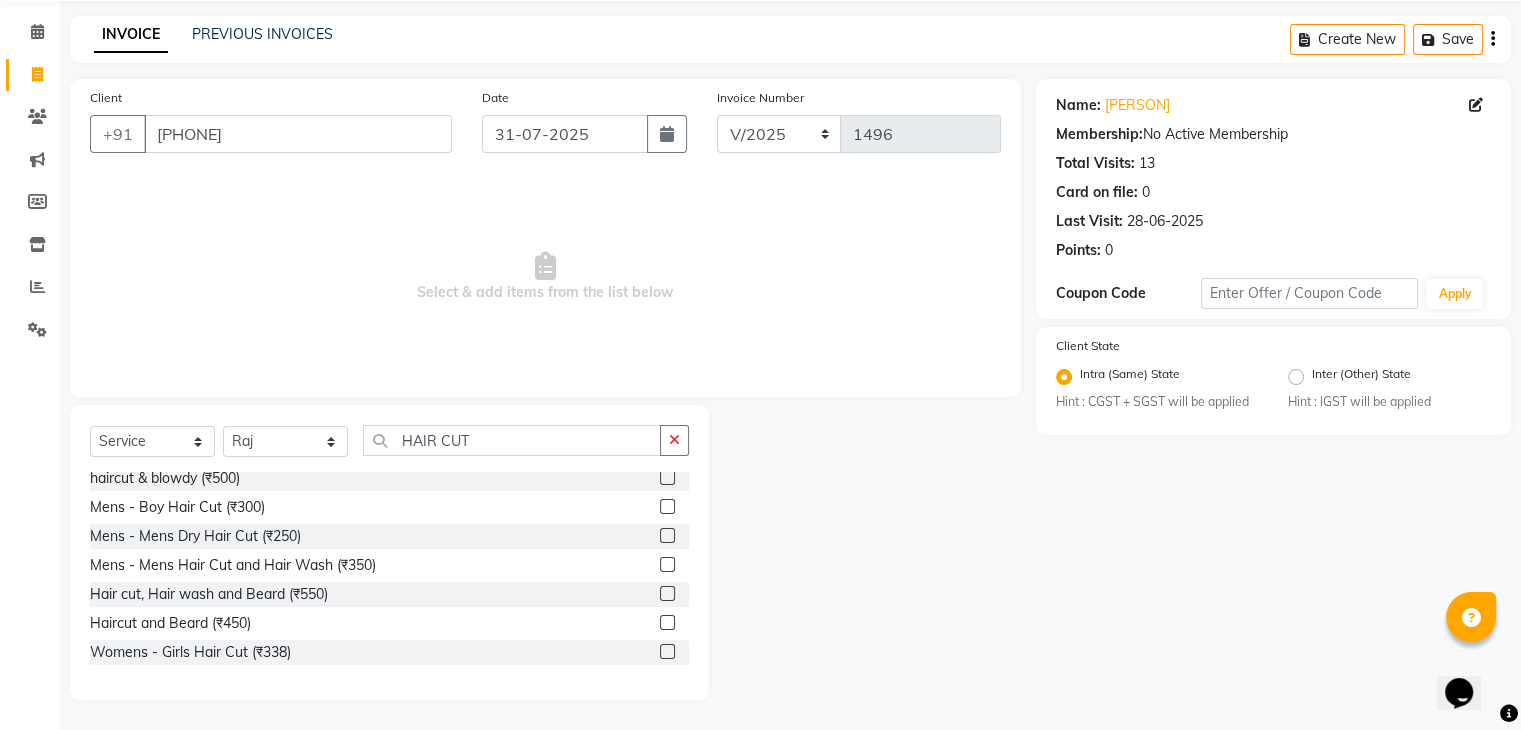 click 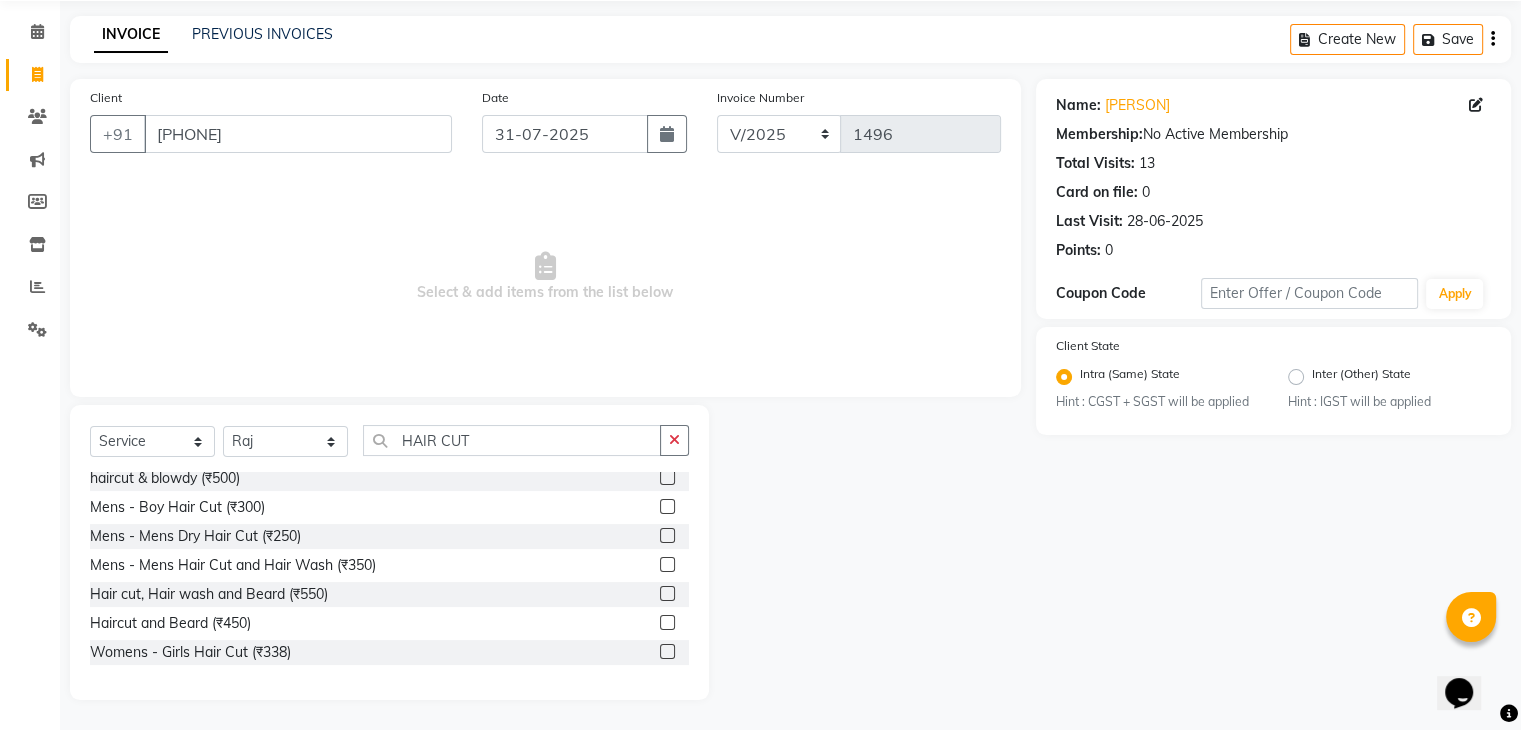 click at bounding box center (666, 623) 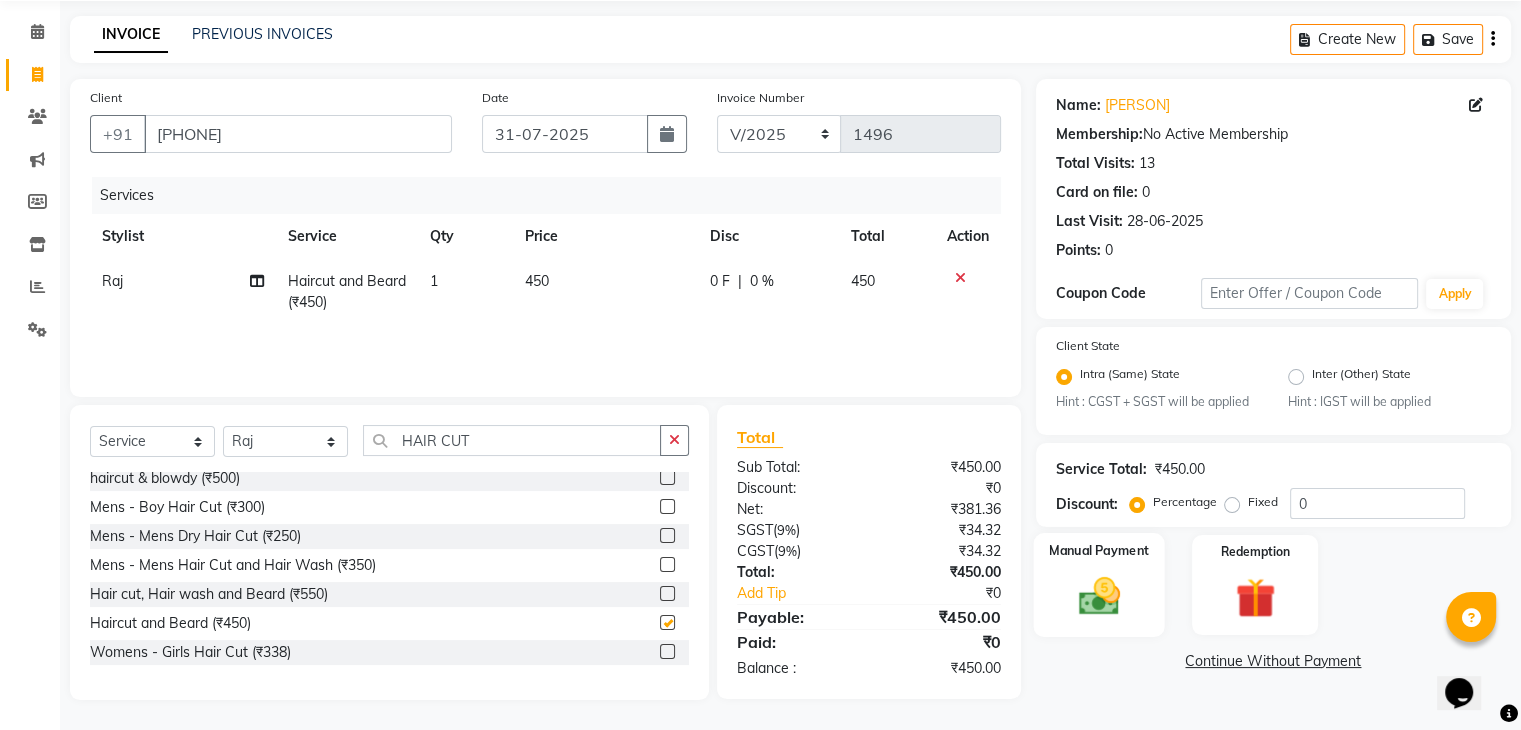 checkbox on "false" 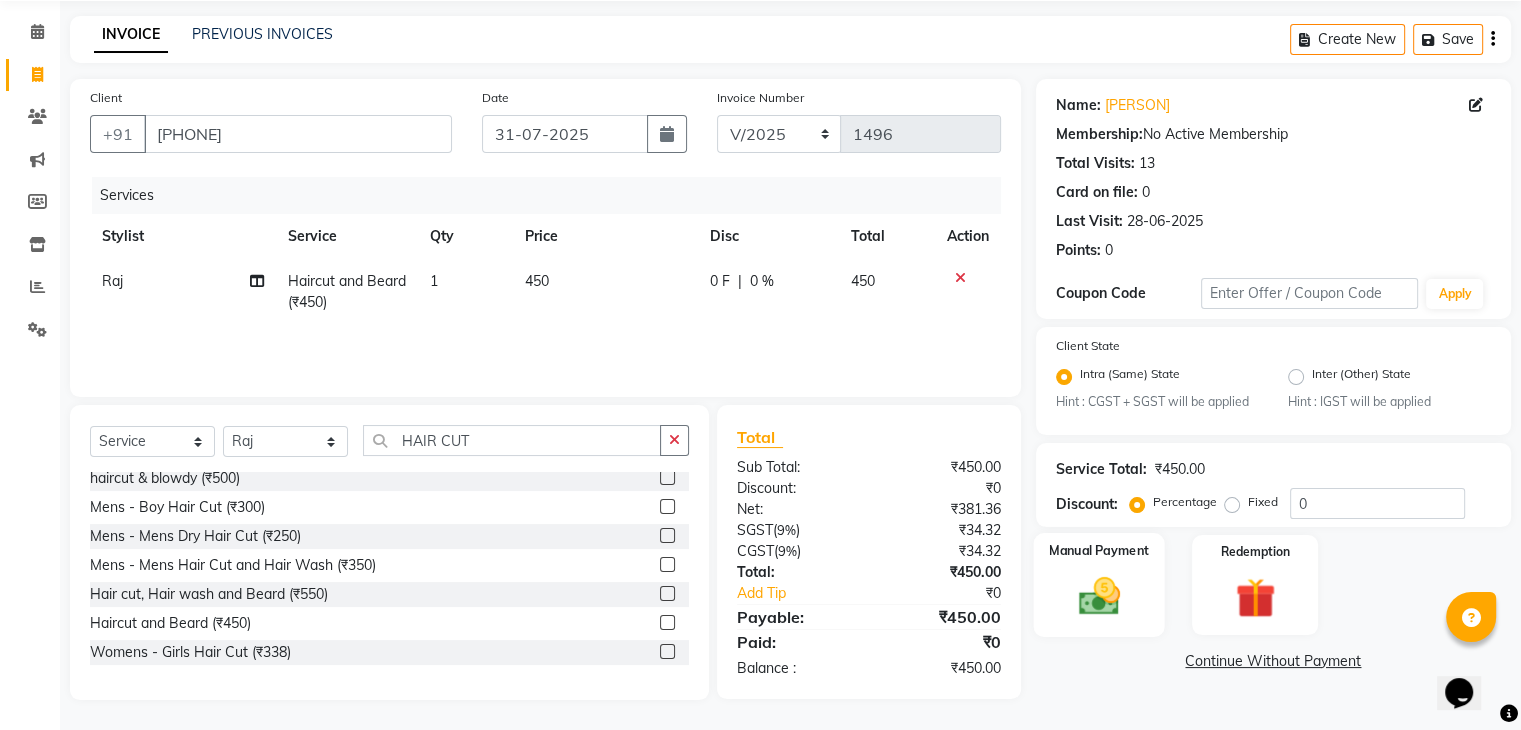 click 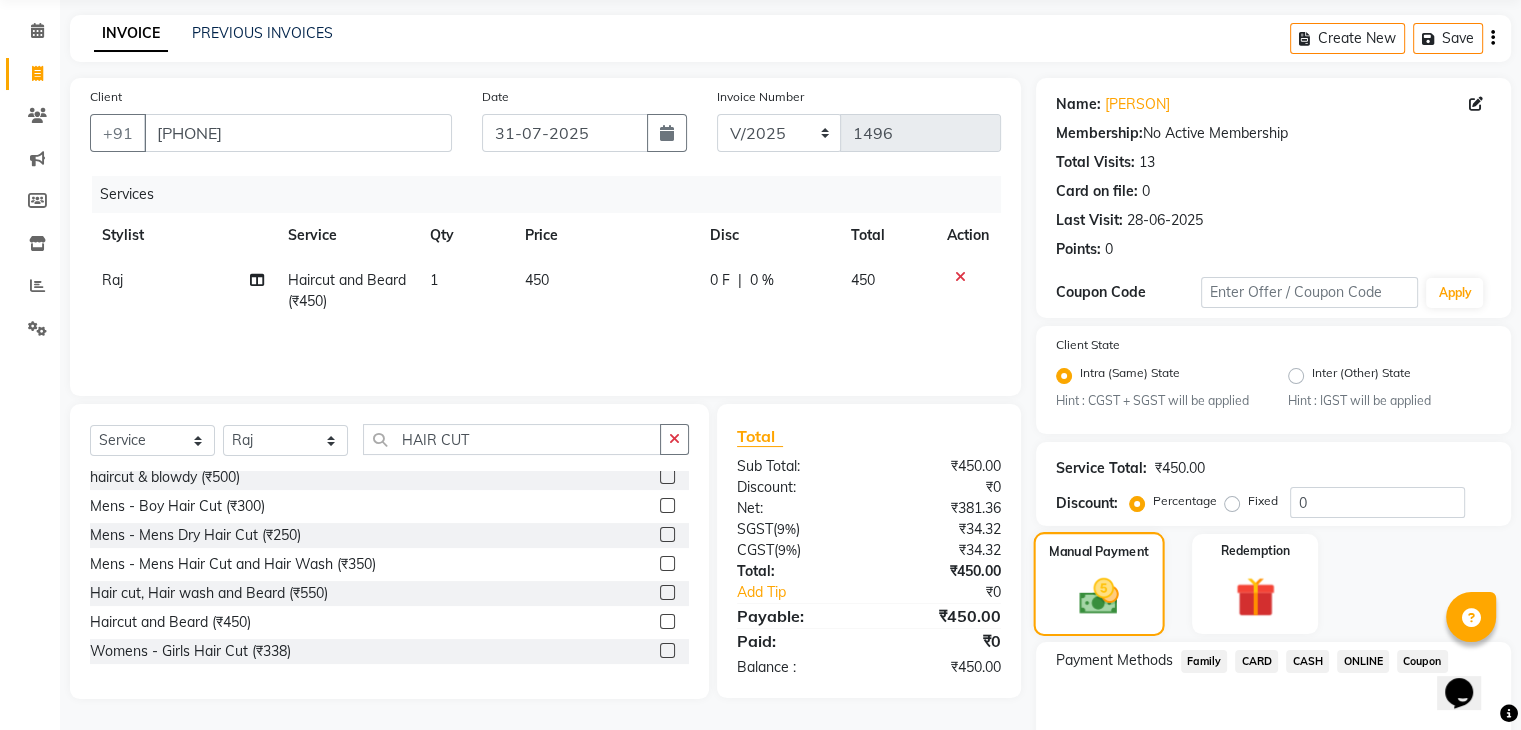 scroll, scrollTop: 160, scrollLeft: 0, axis: vertical 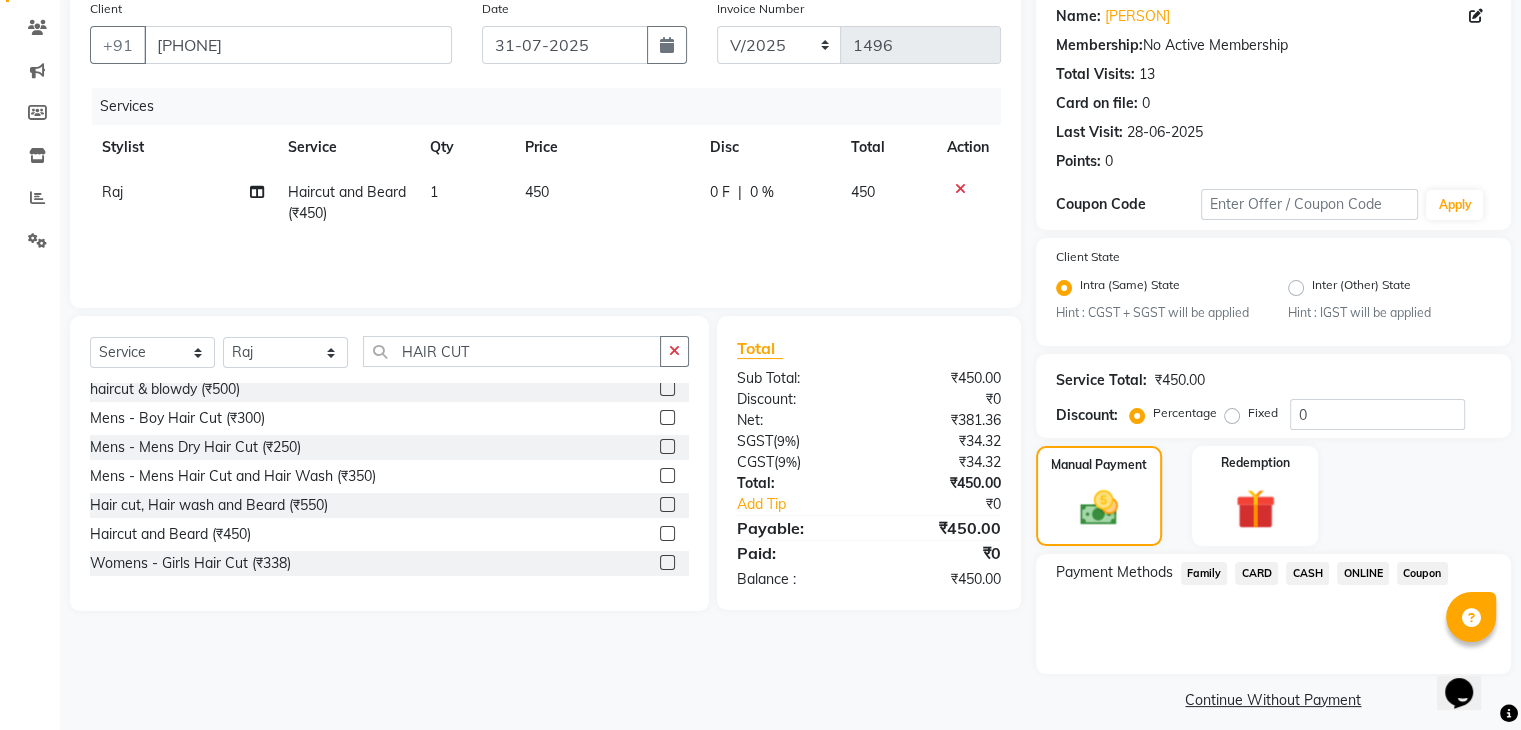 click on "ONLINE" 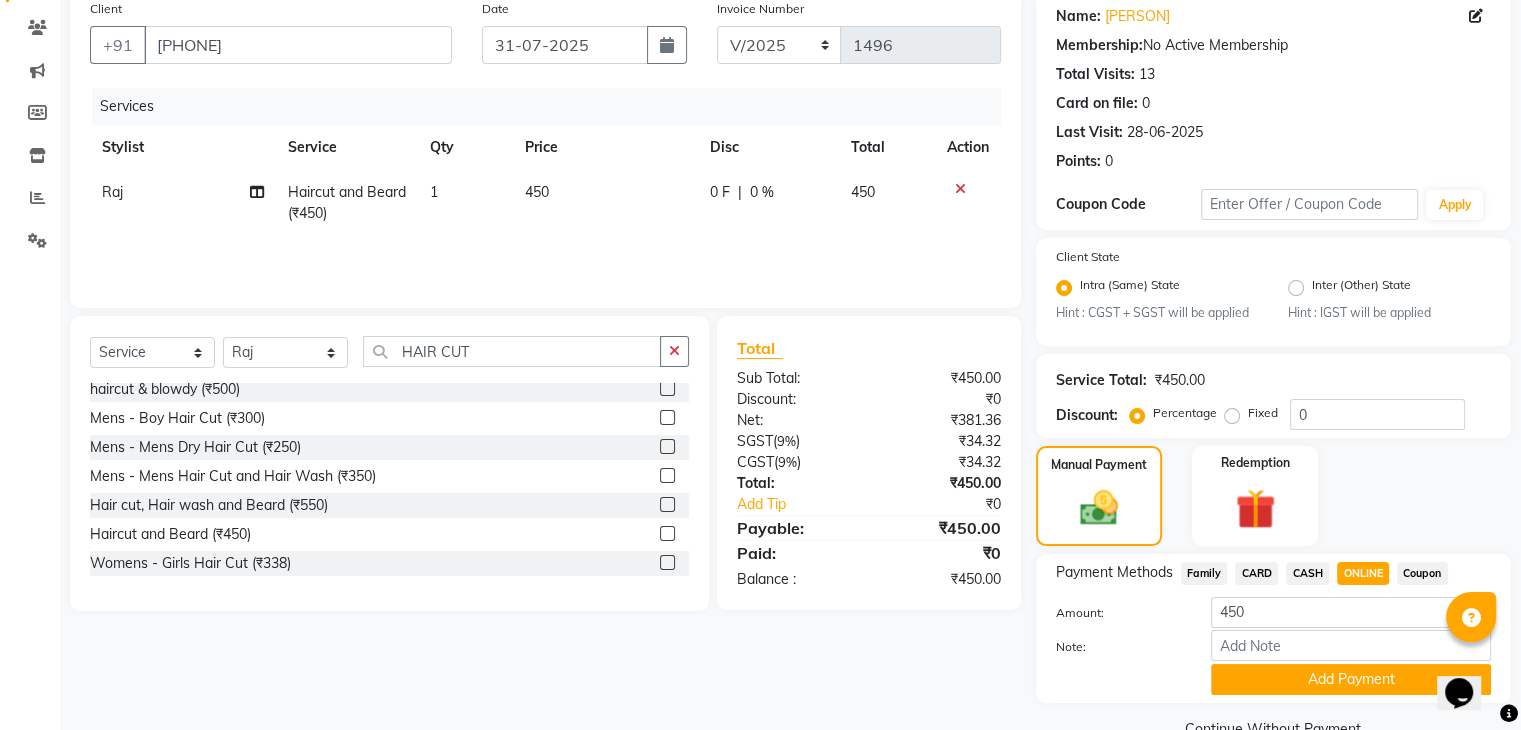 scroll, scrollTop: 208, scrollLeft: 0, axis: vertical 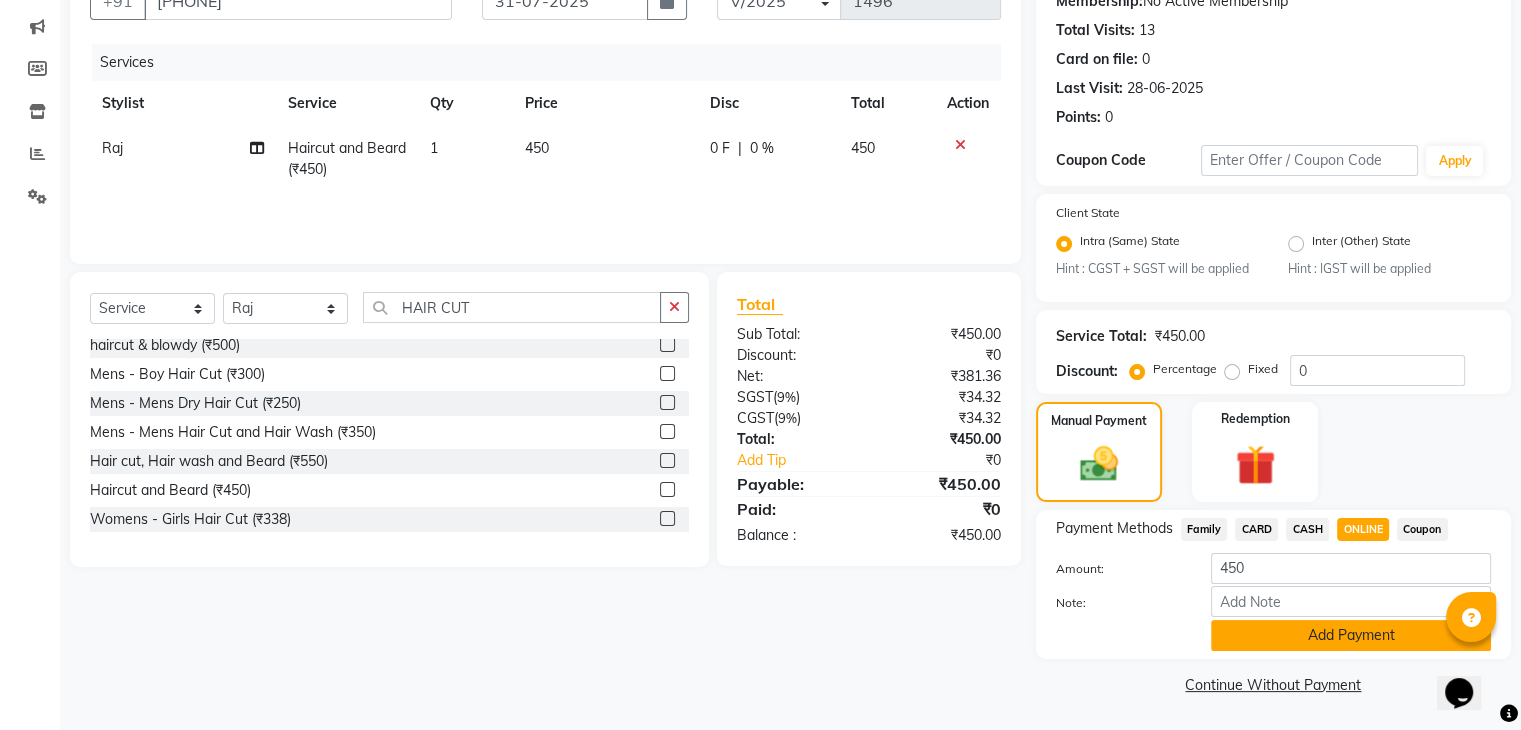click on "Add Payment" 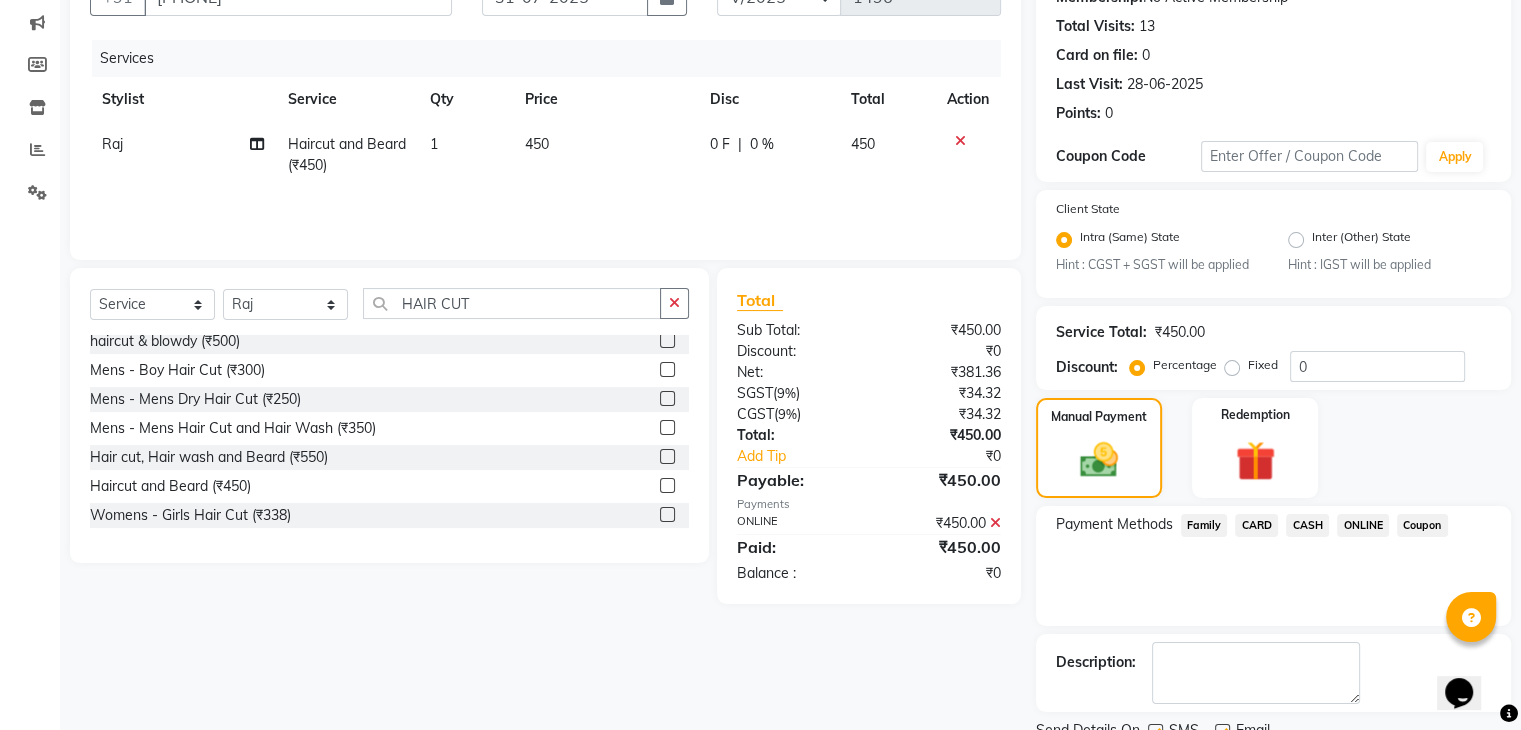 scroll, scrollTop: 289, scrollLeft: 0, axis: vertical 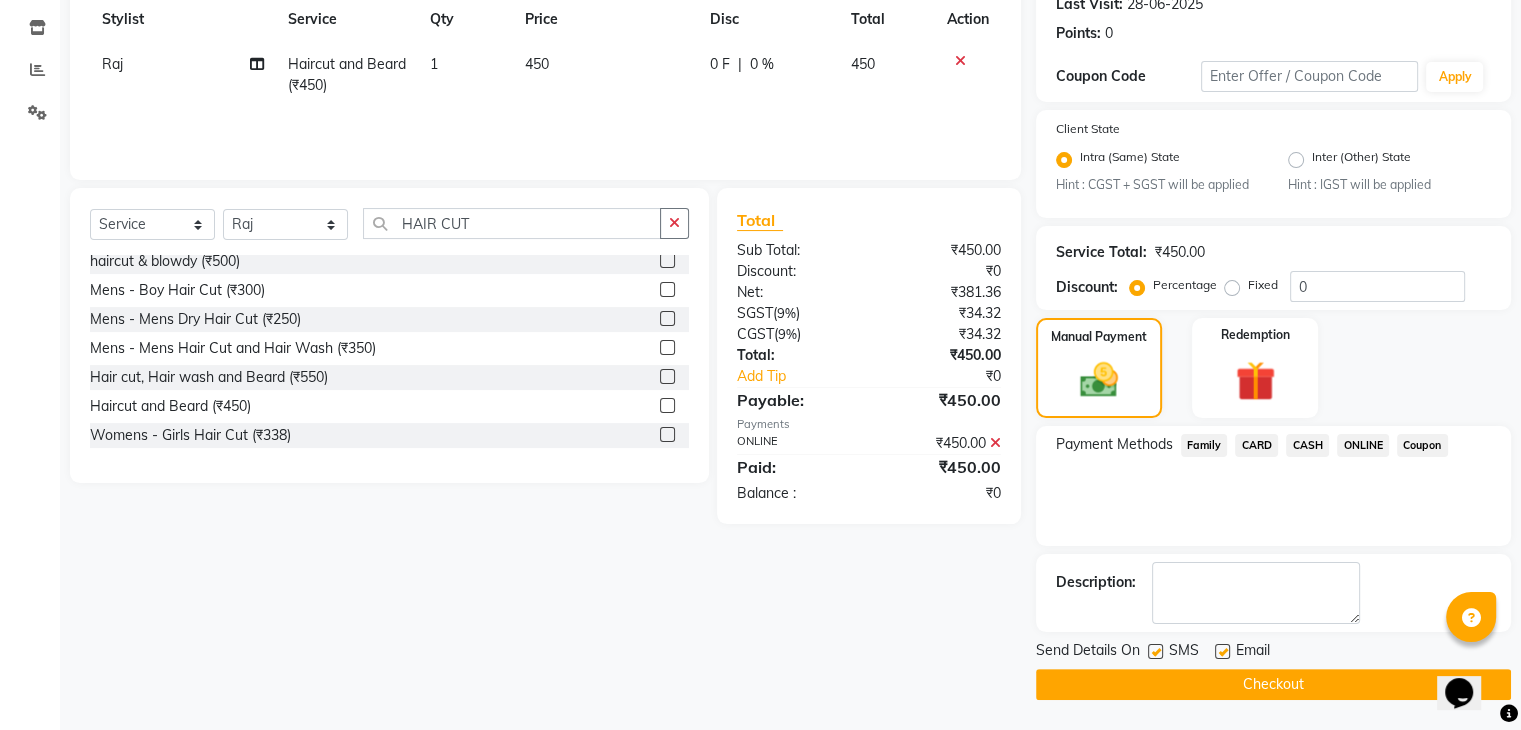click on "Checkout" 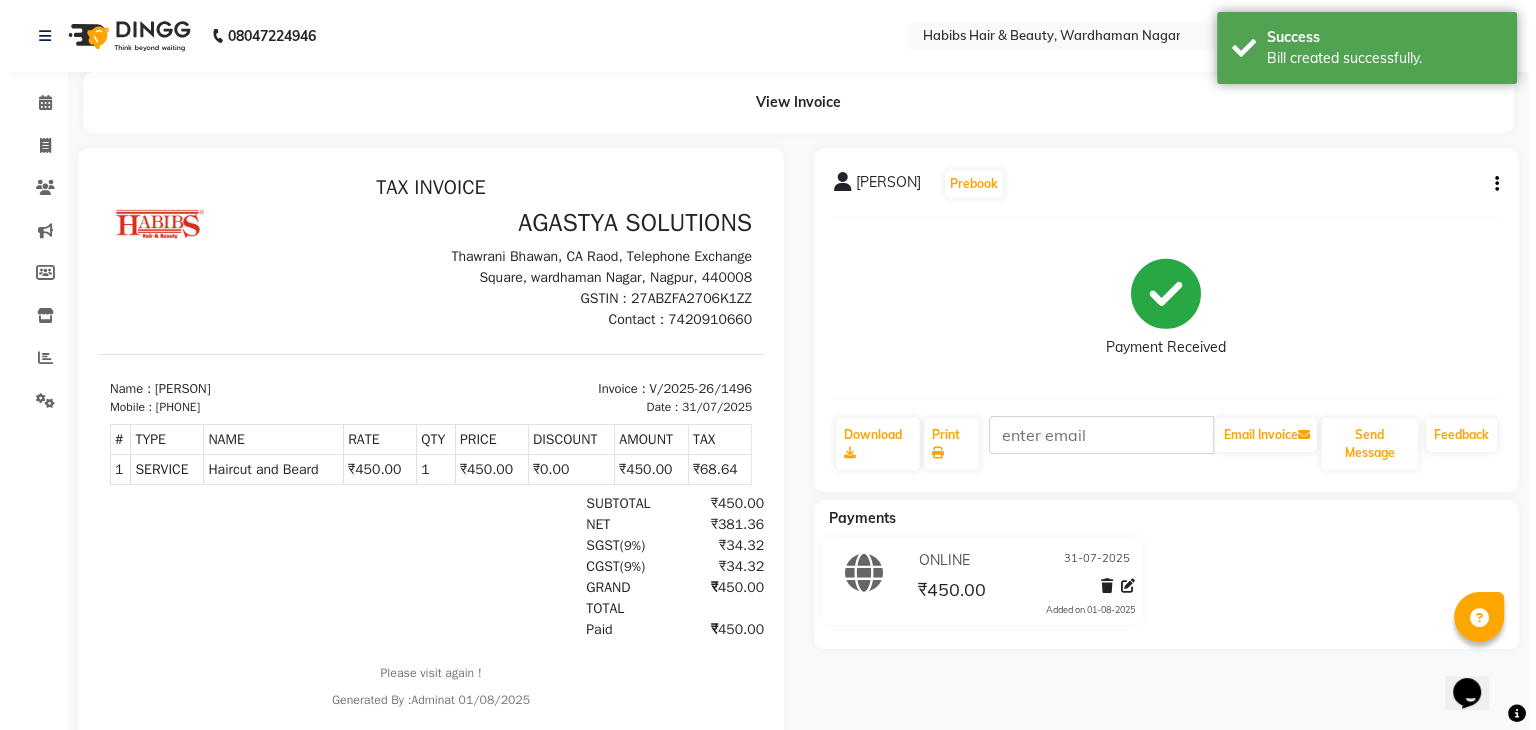 scroll, scrollTop: 0, scrollLeft: 0, axis: both 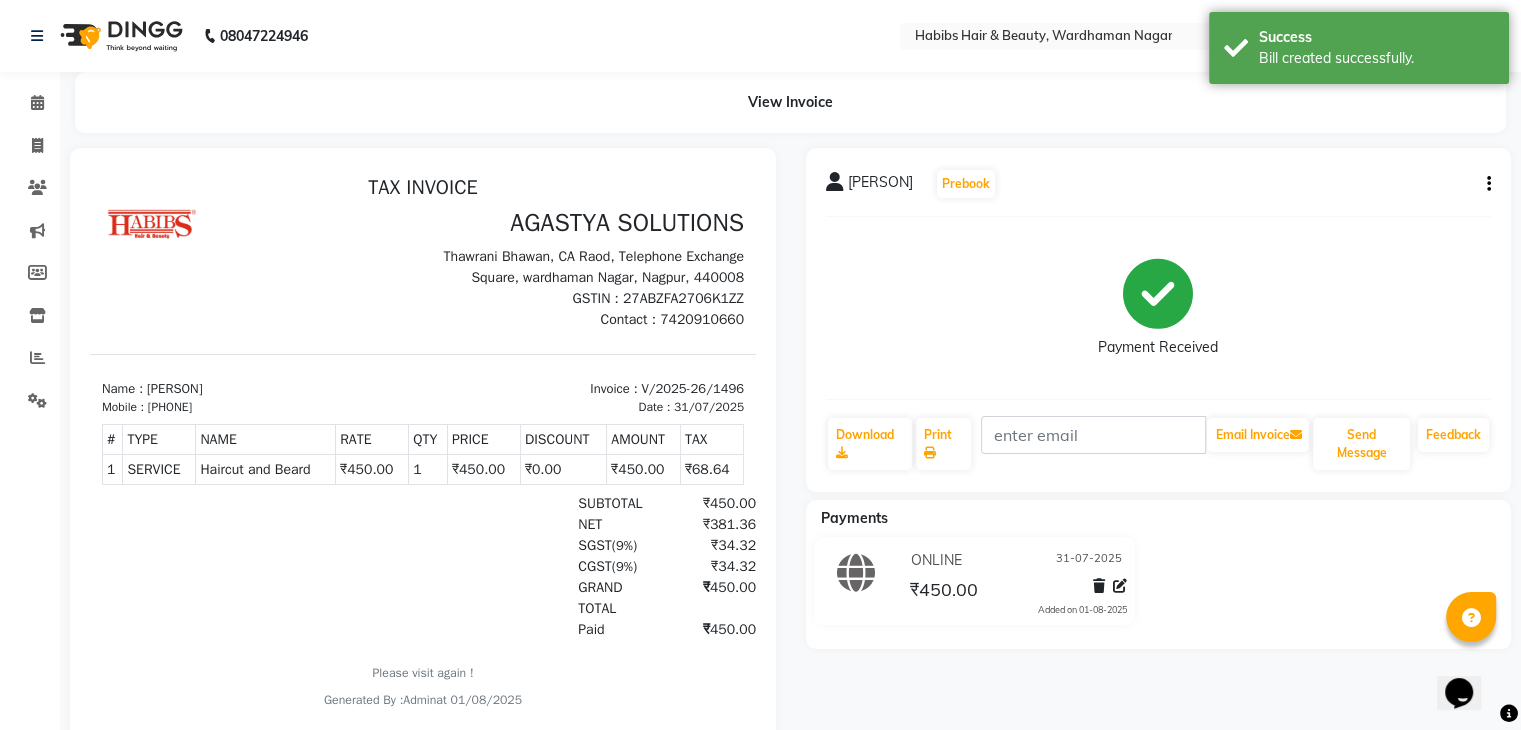 click on "Calendar" 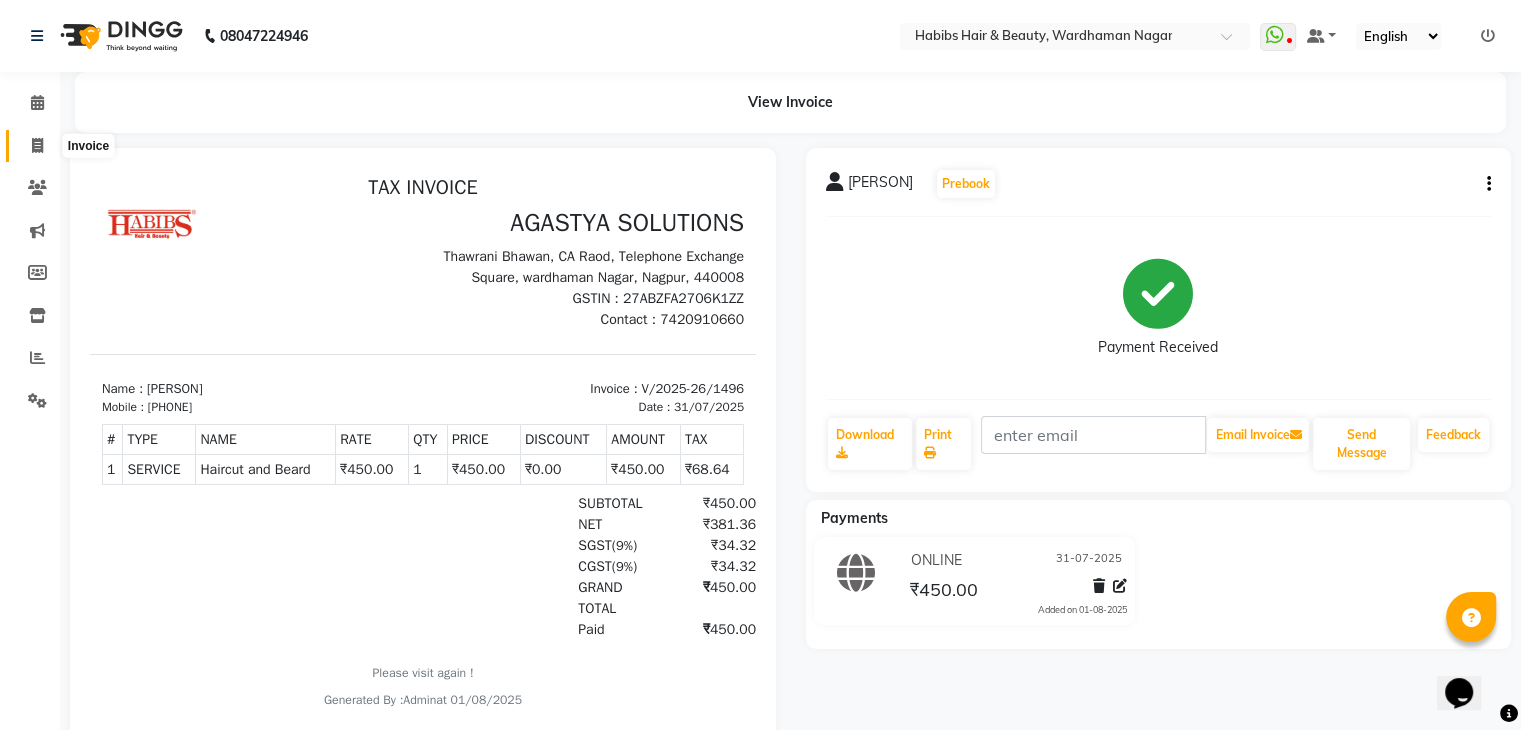 click 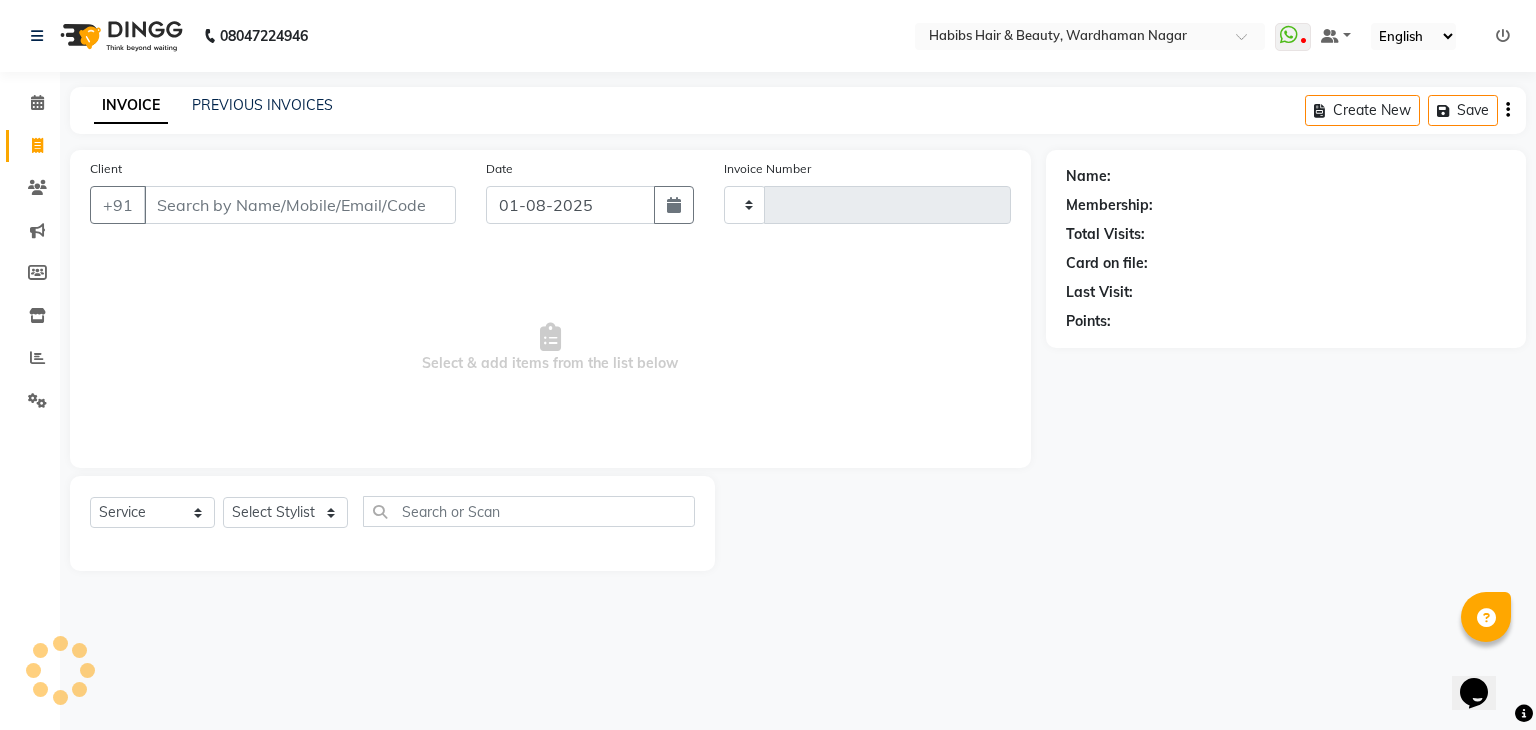 type on "1497" 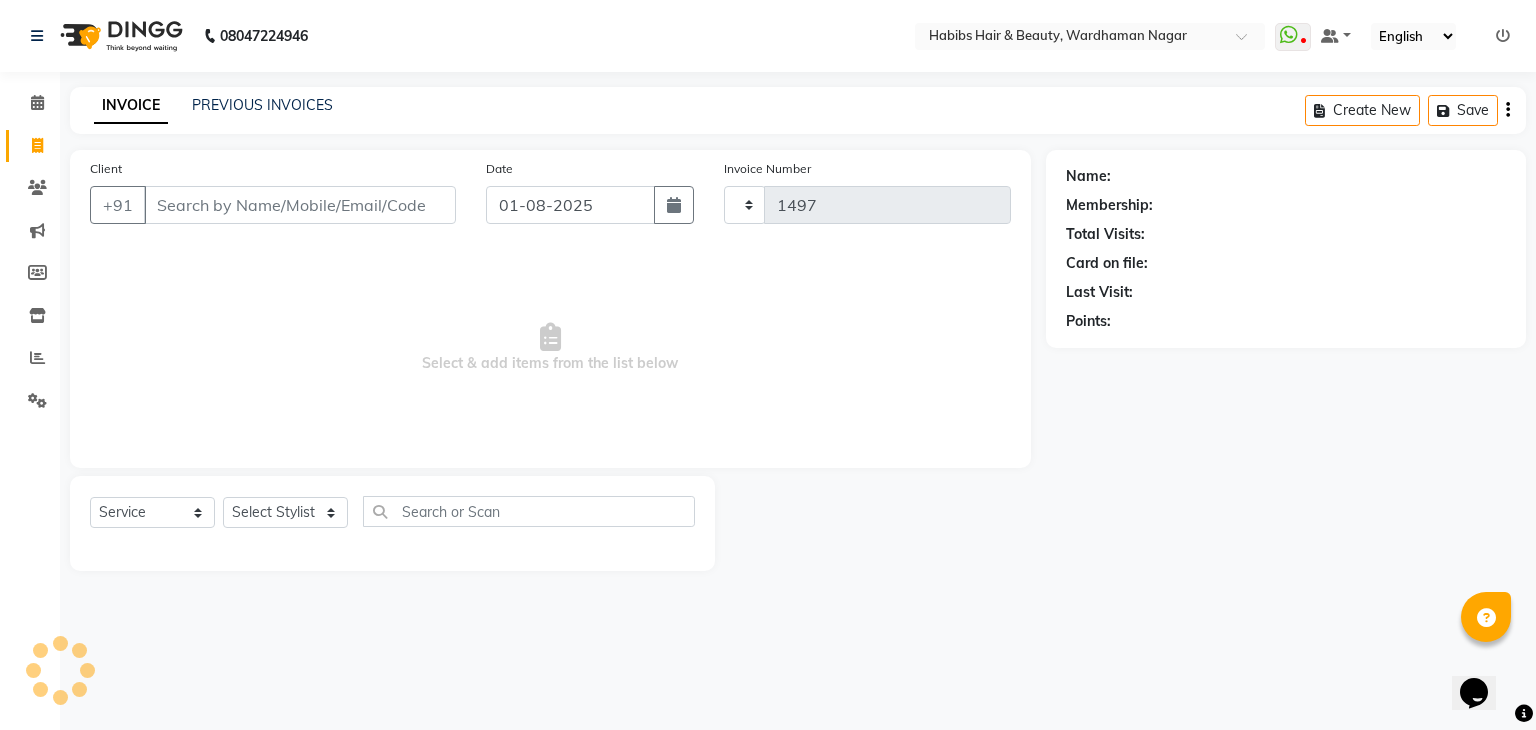 select on "3714" 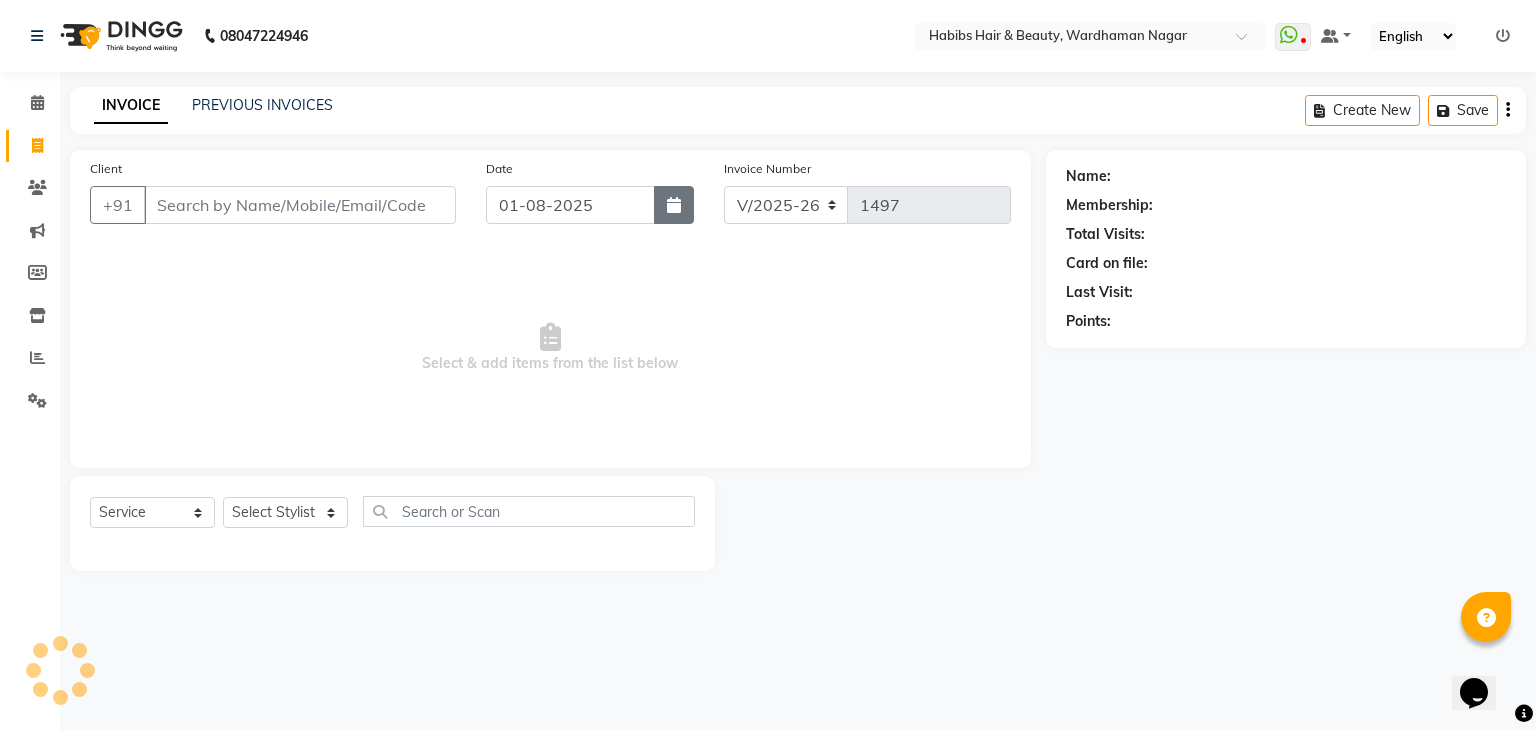 click 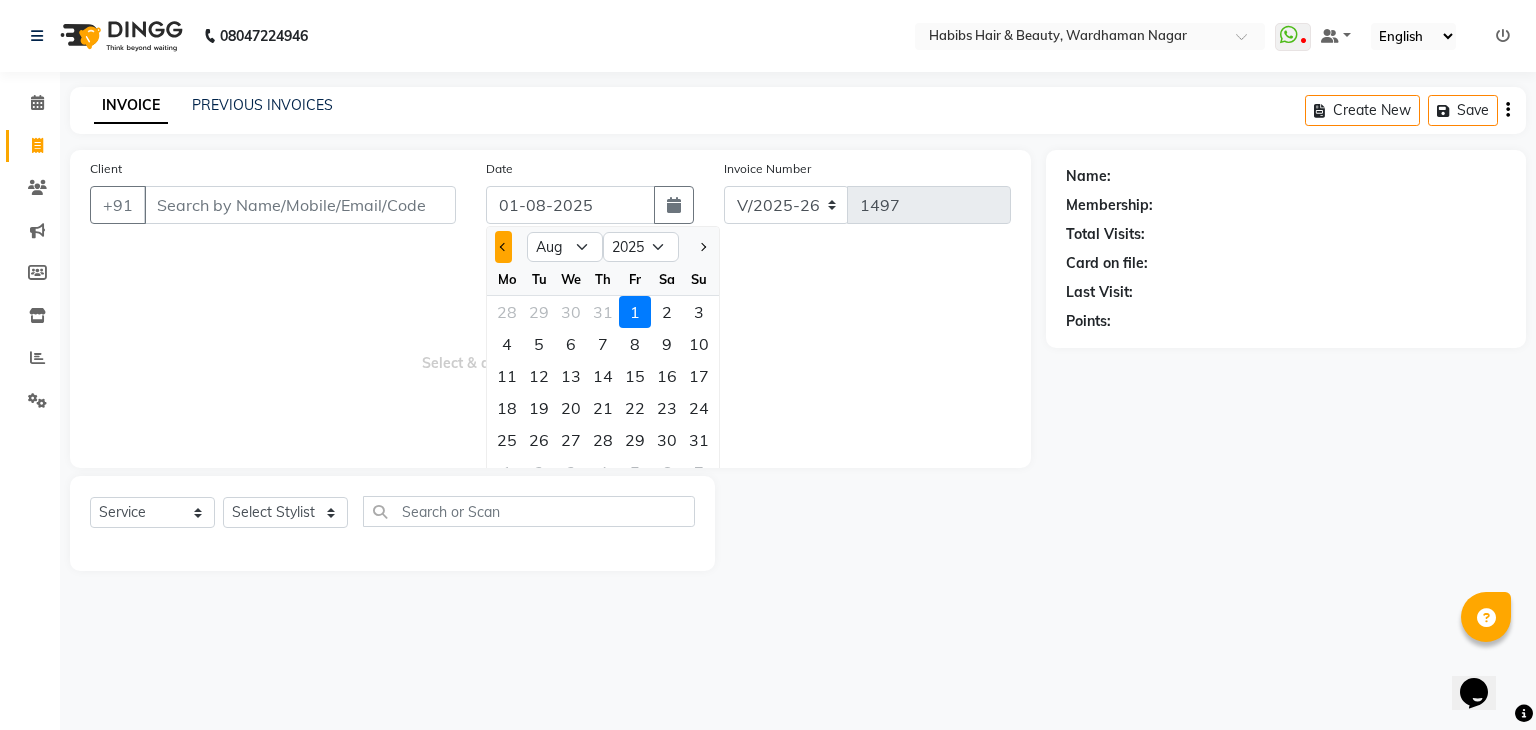 click 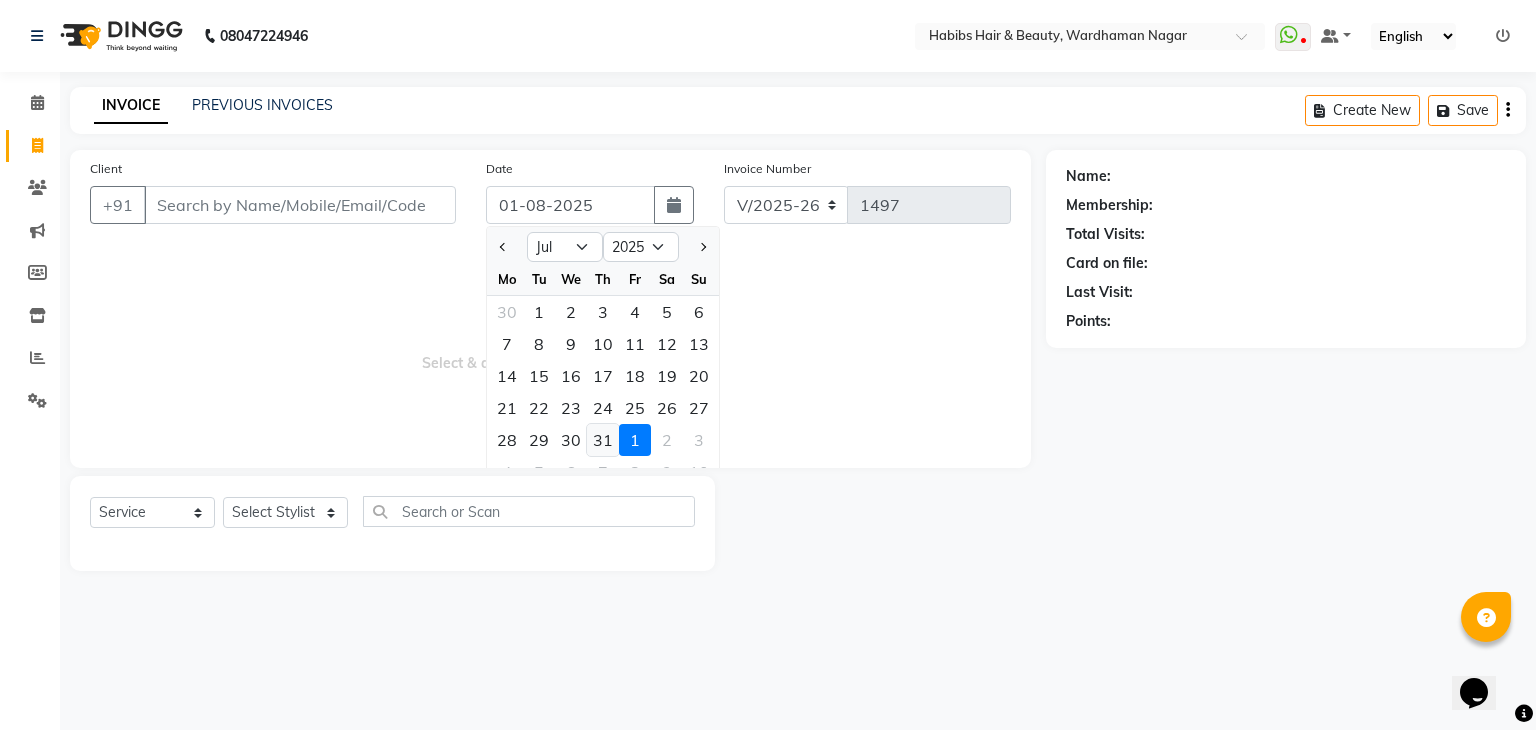 click on "31" 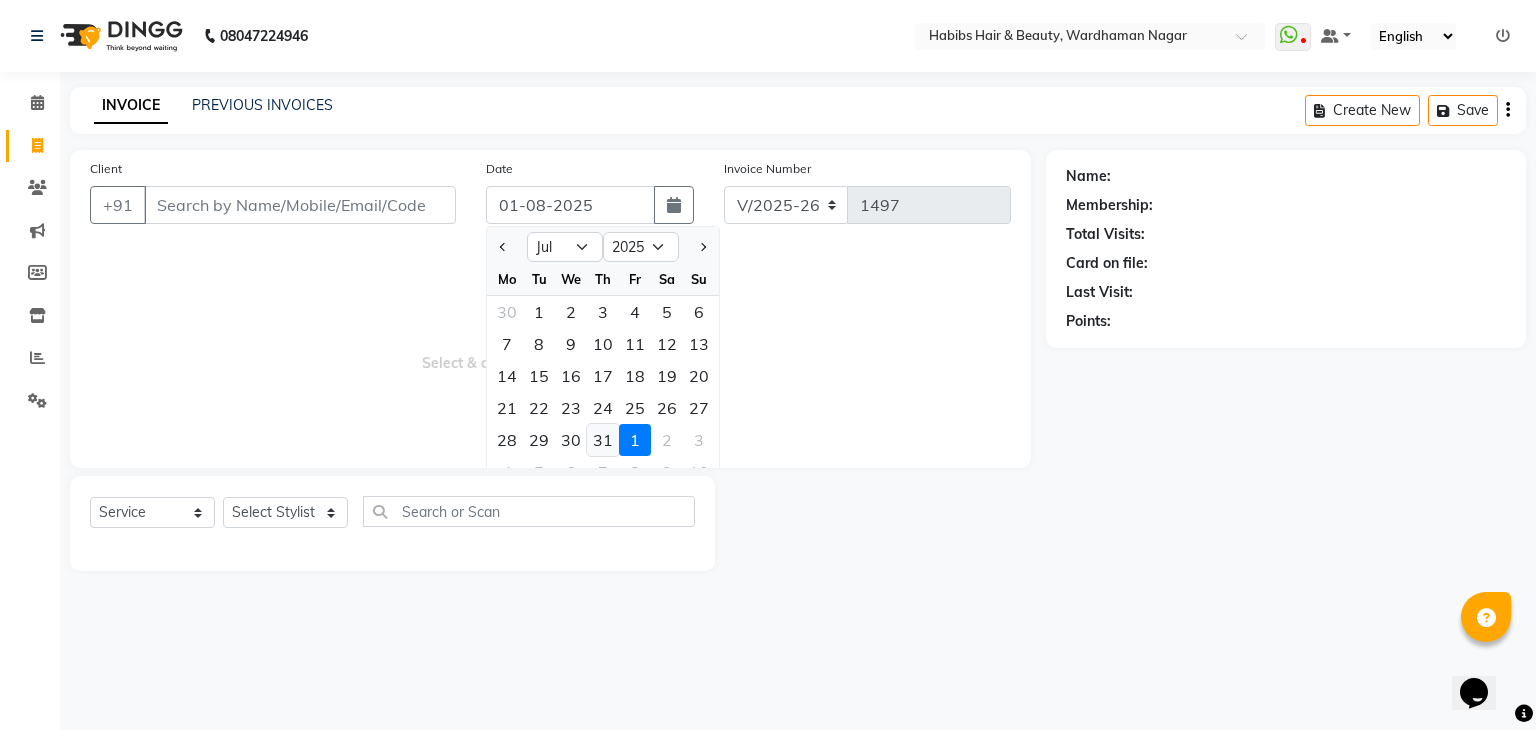 type on "31-07-2025" 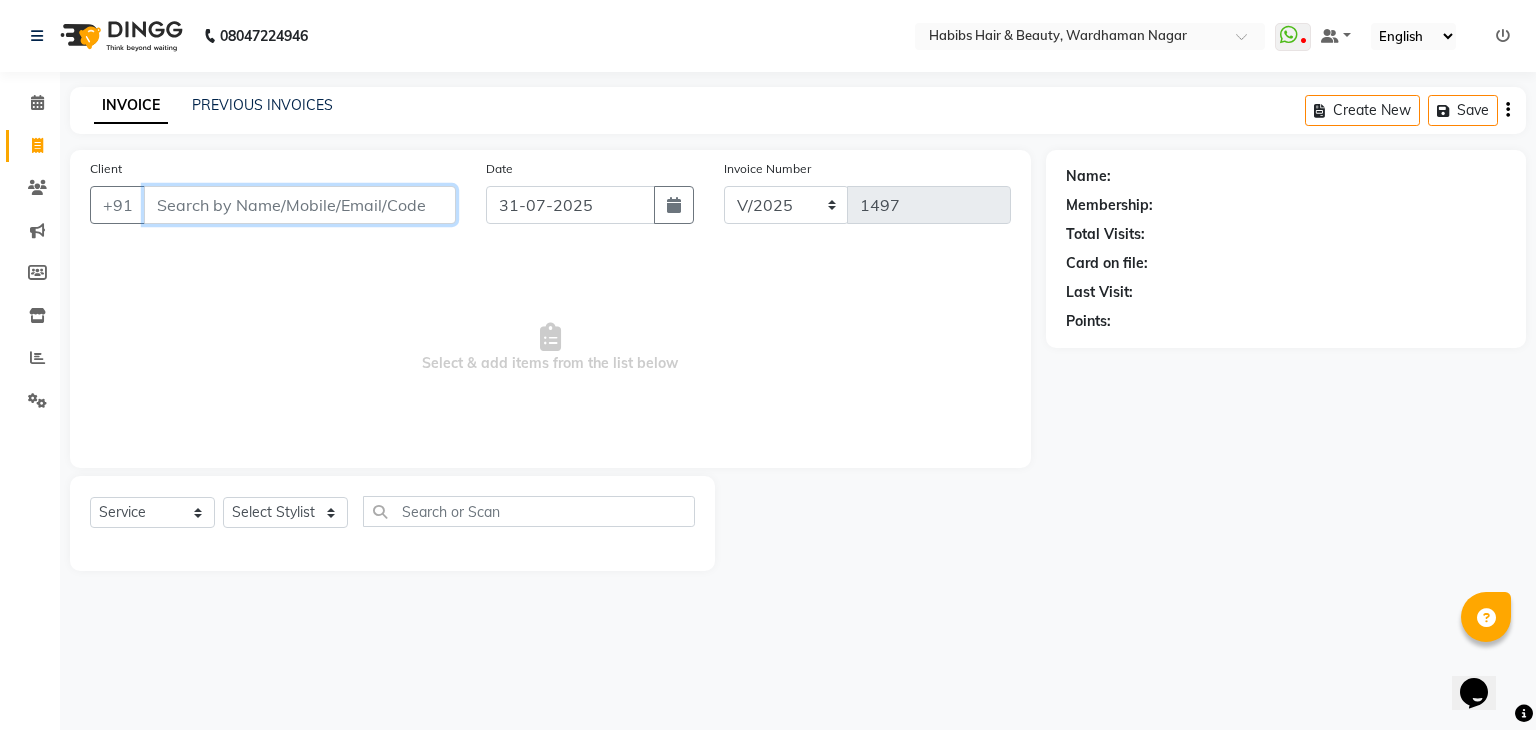 click on "Client" at bounding box center [300, 205] 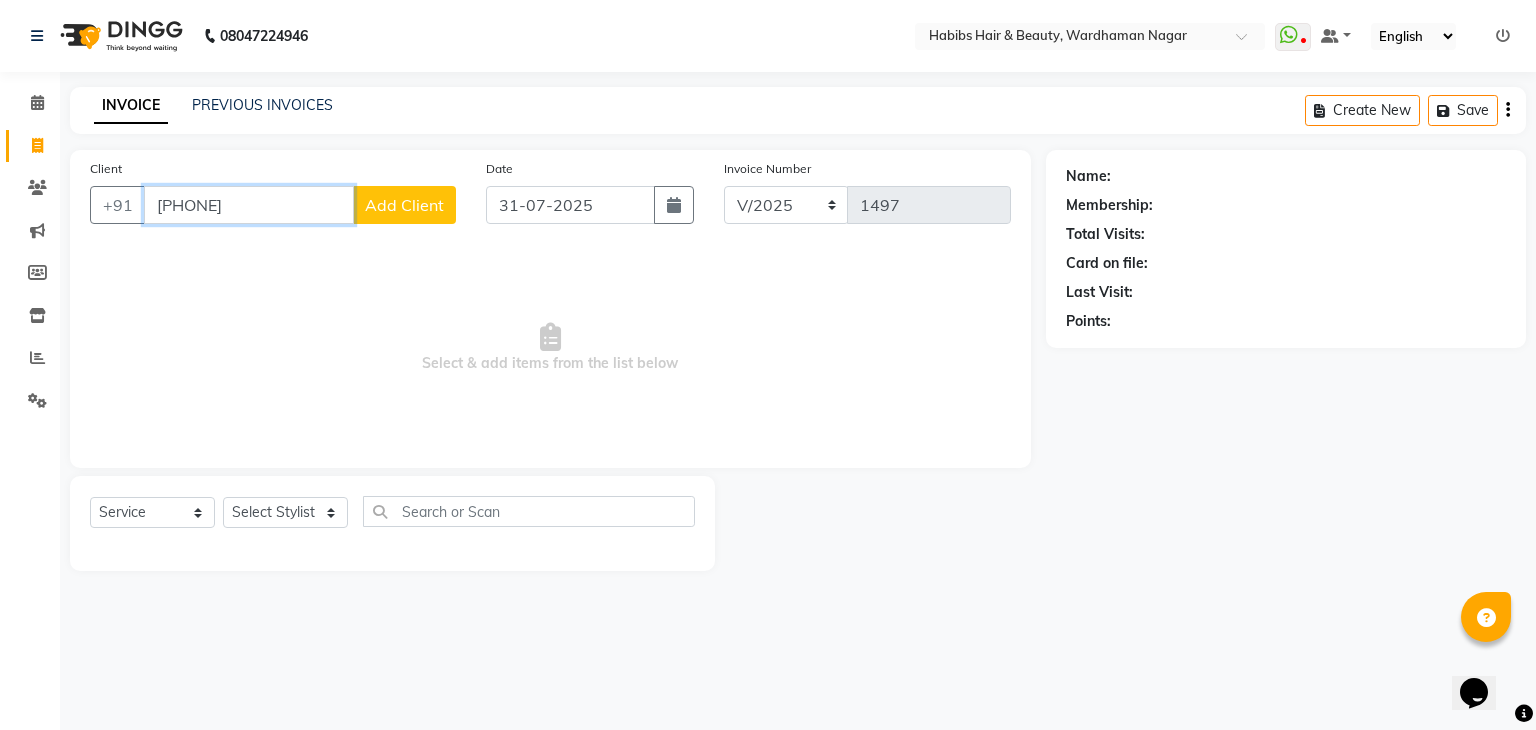 type on "[PHONE]" 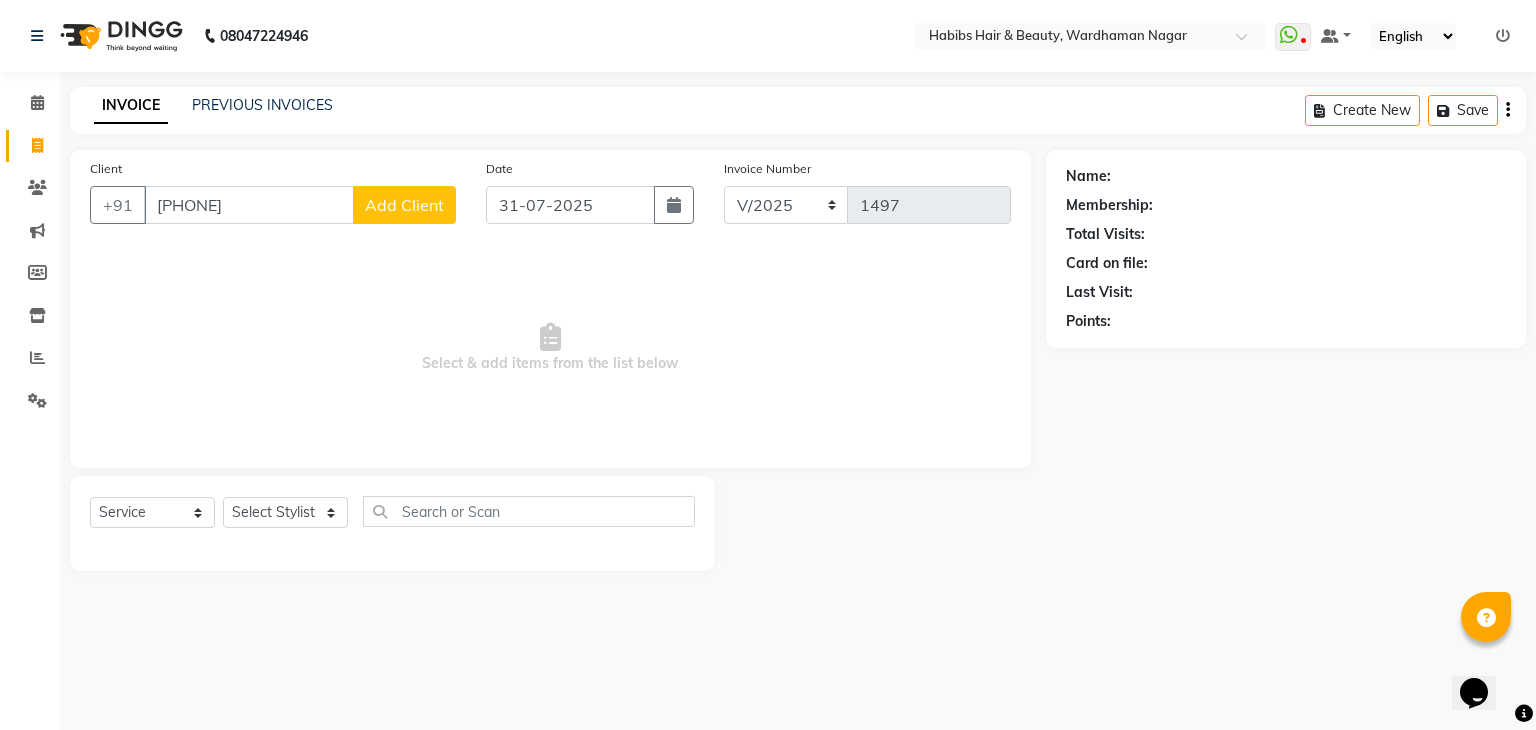 click on "Add Client" 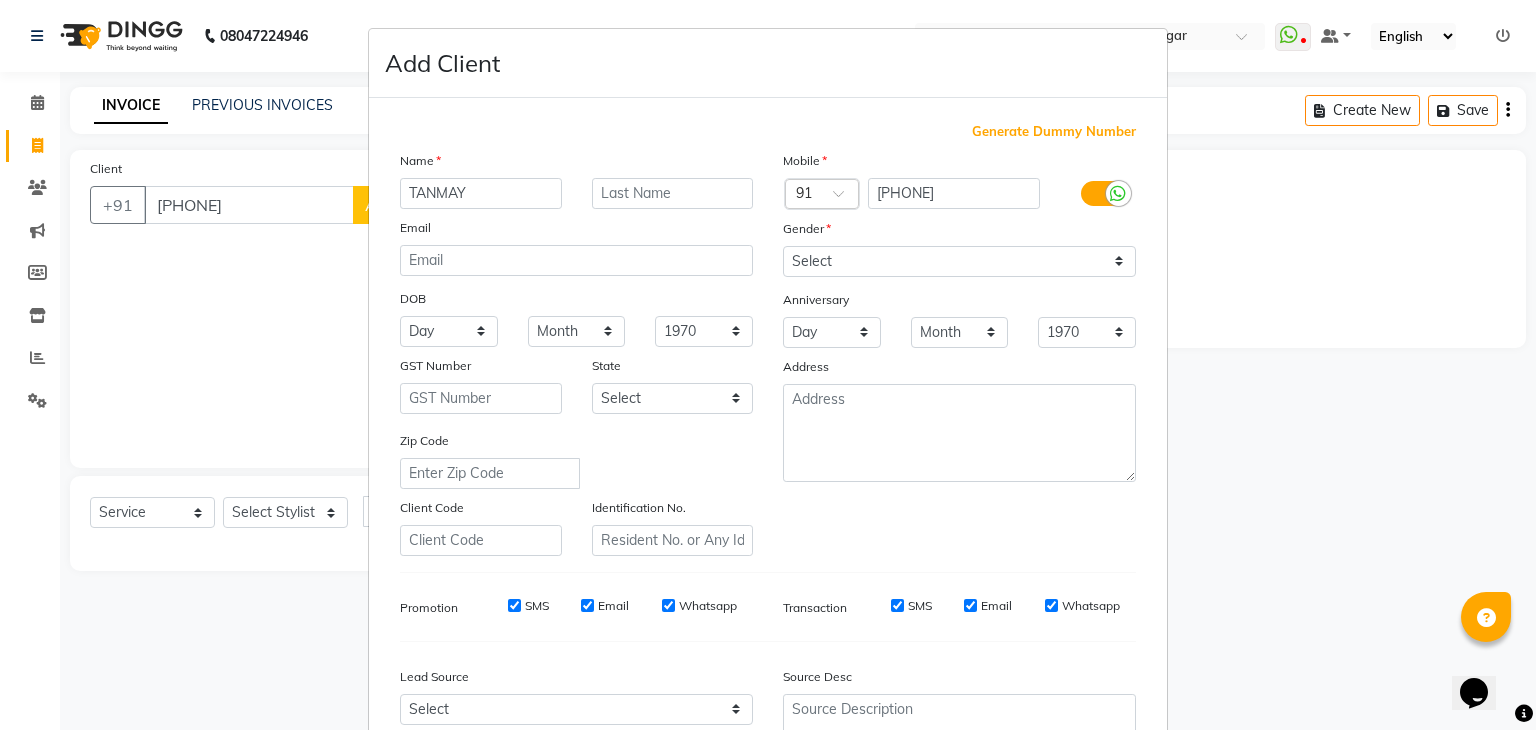 type on "TANMAY" 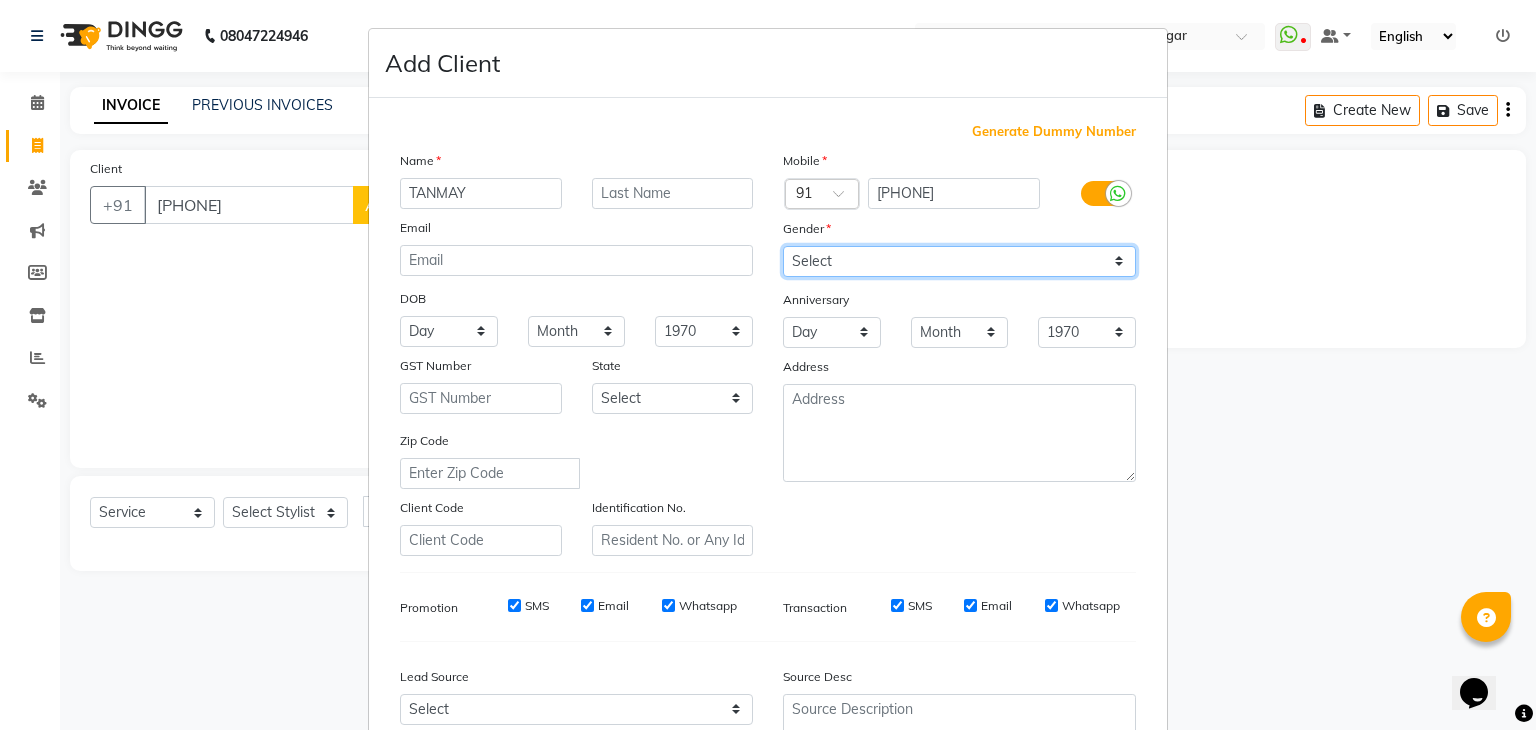 click on "Select Male Female Other Prefer Not To Say" at bounding box center (959, 261) 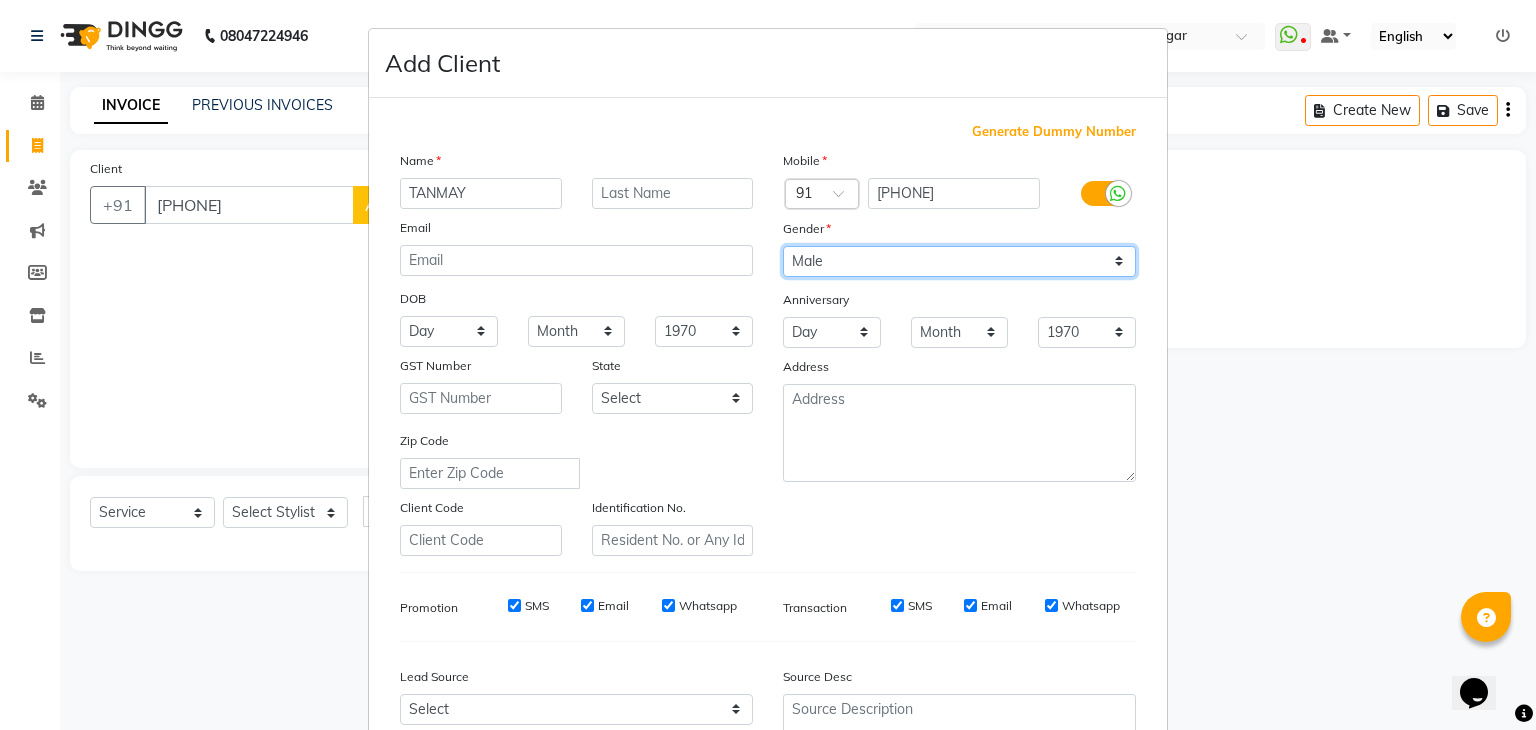 click on "Select Male Female Other Prefer Not To Say" at bounding box center (959, 261) 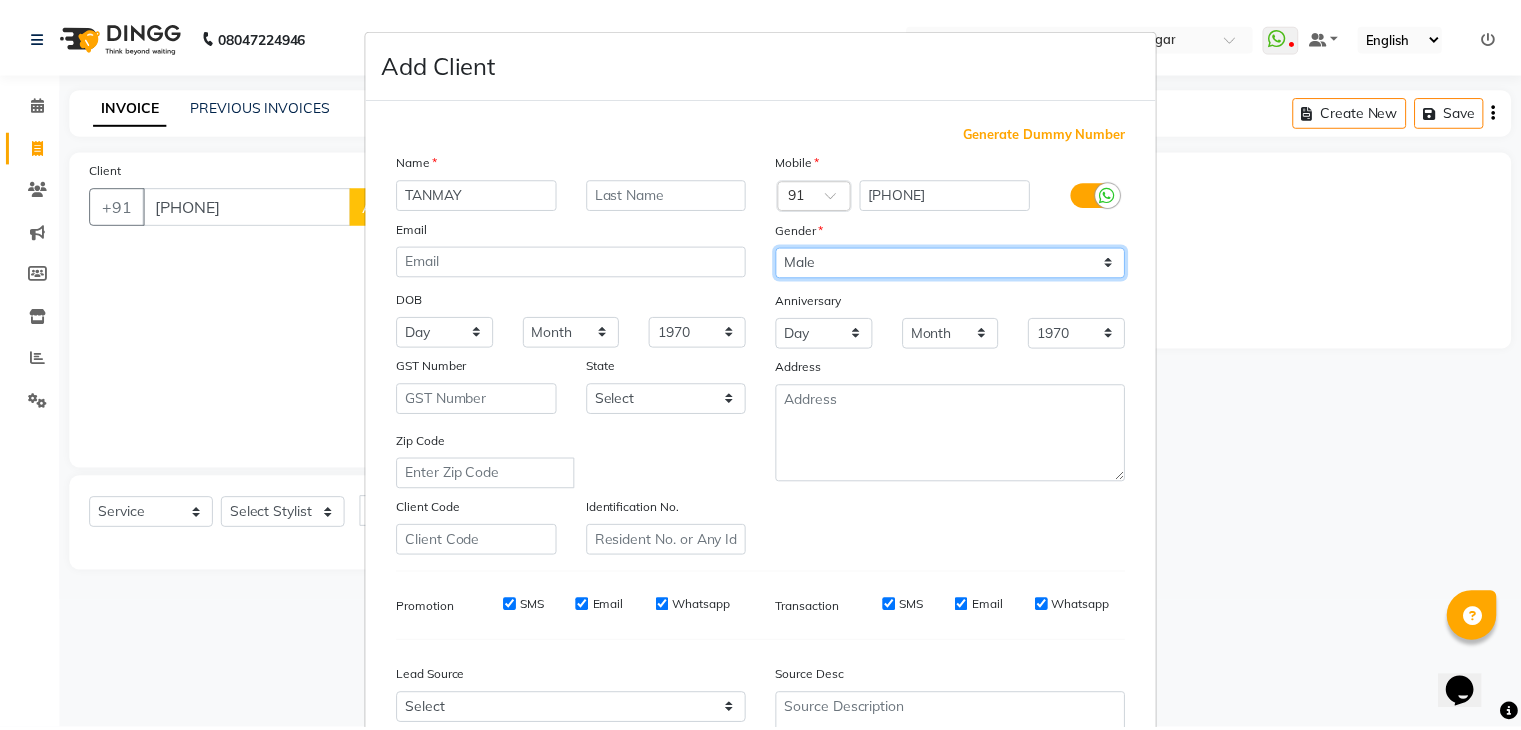 scroll, scrollTop: 203, scrollLeft: 0, axis: vertical 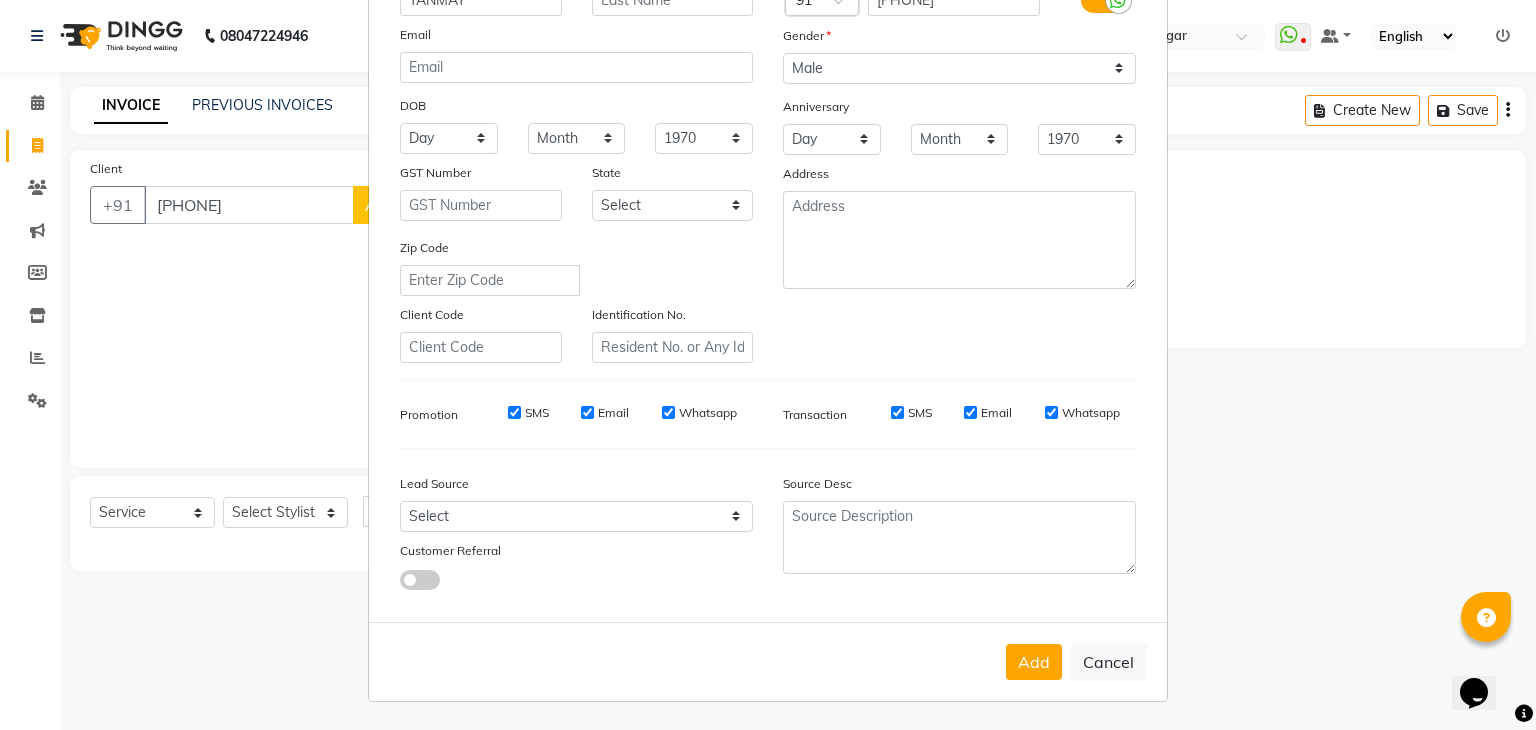 click on "Add   Cancel" at bounding box center (768, 661) 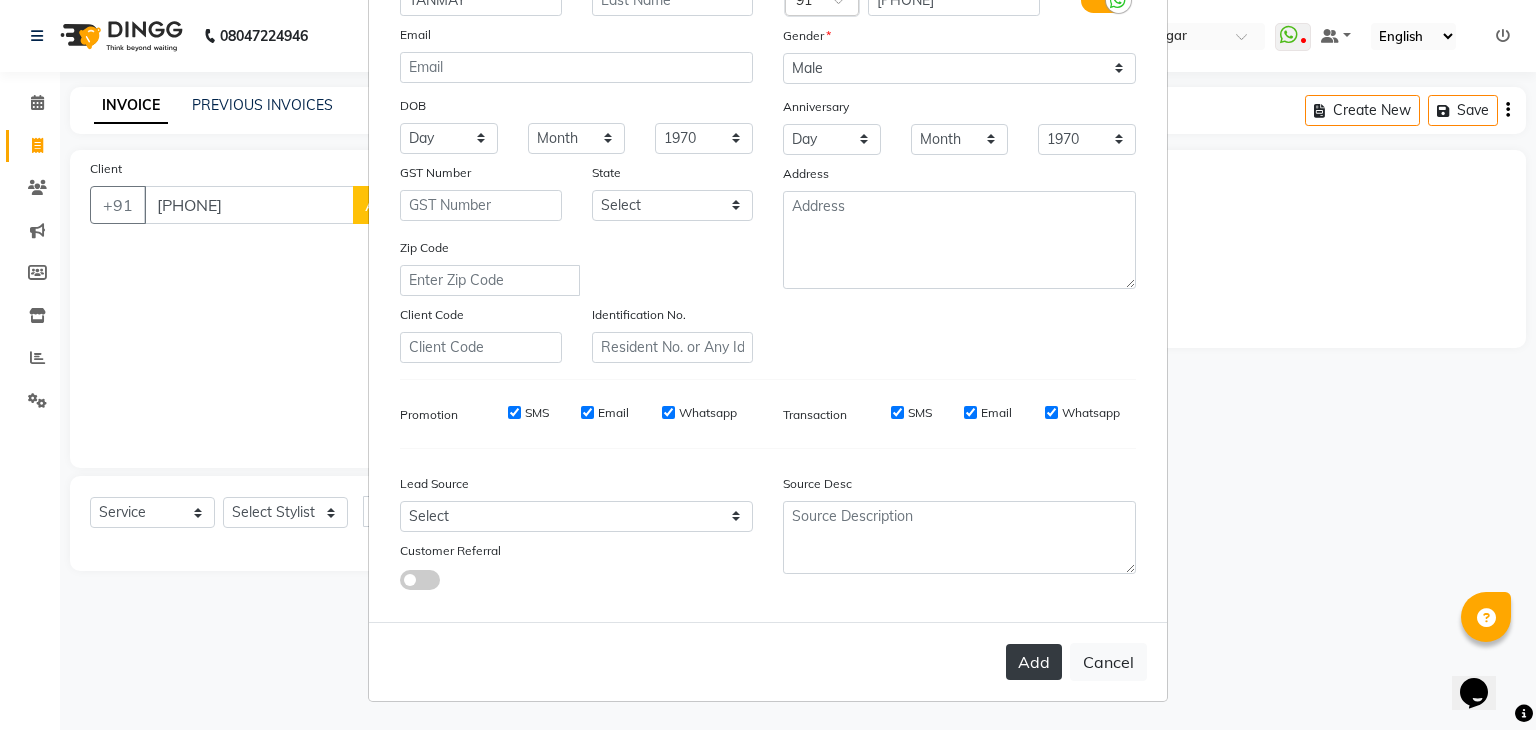 click on "Add" at bounding box center (1034, 662) 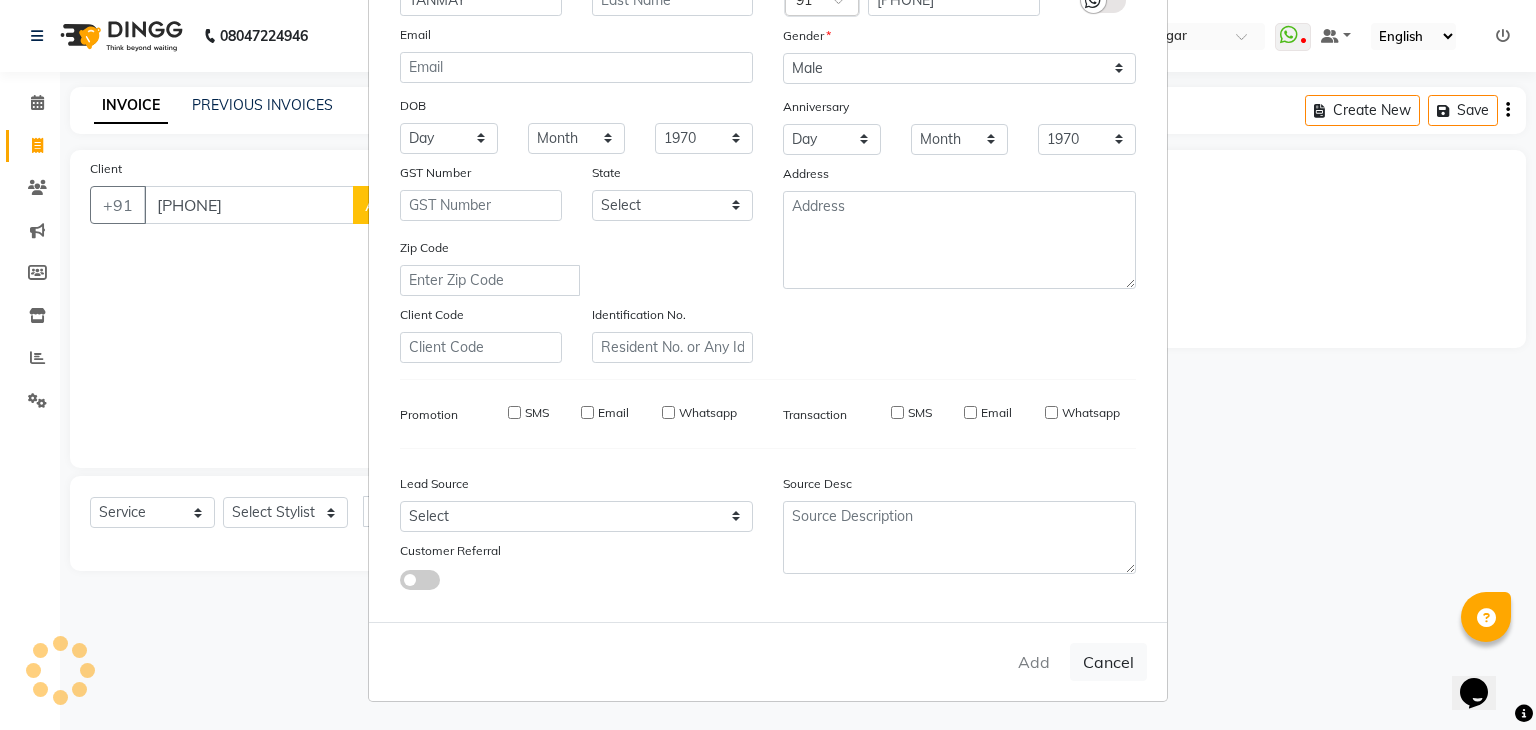 type 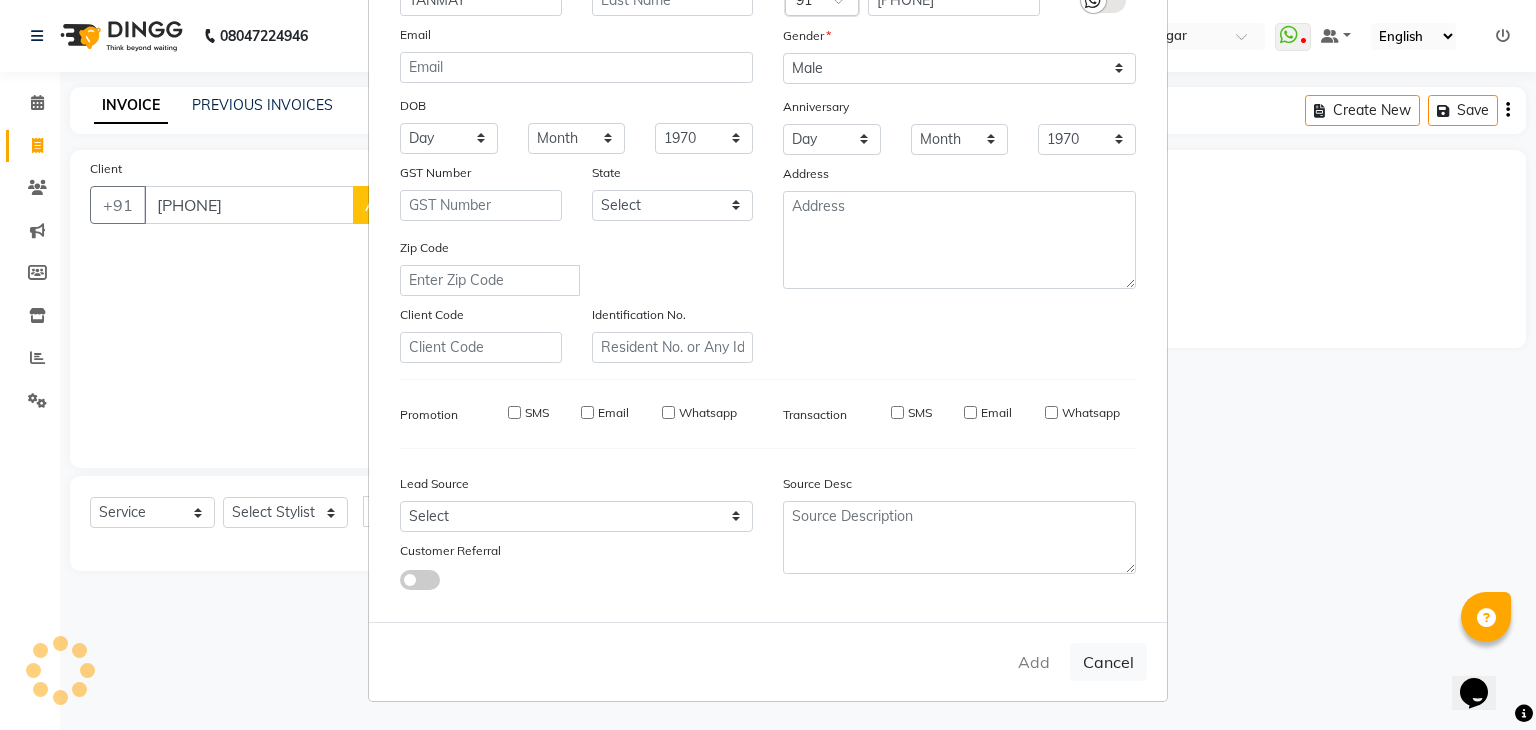 select 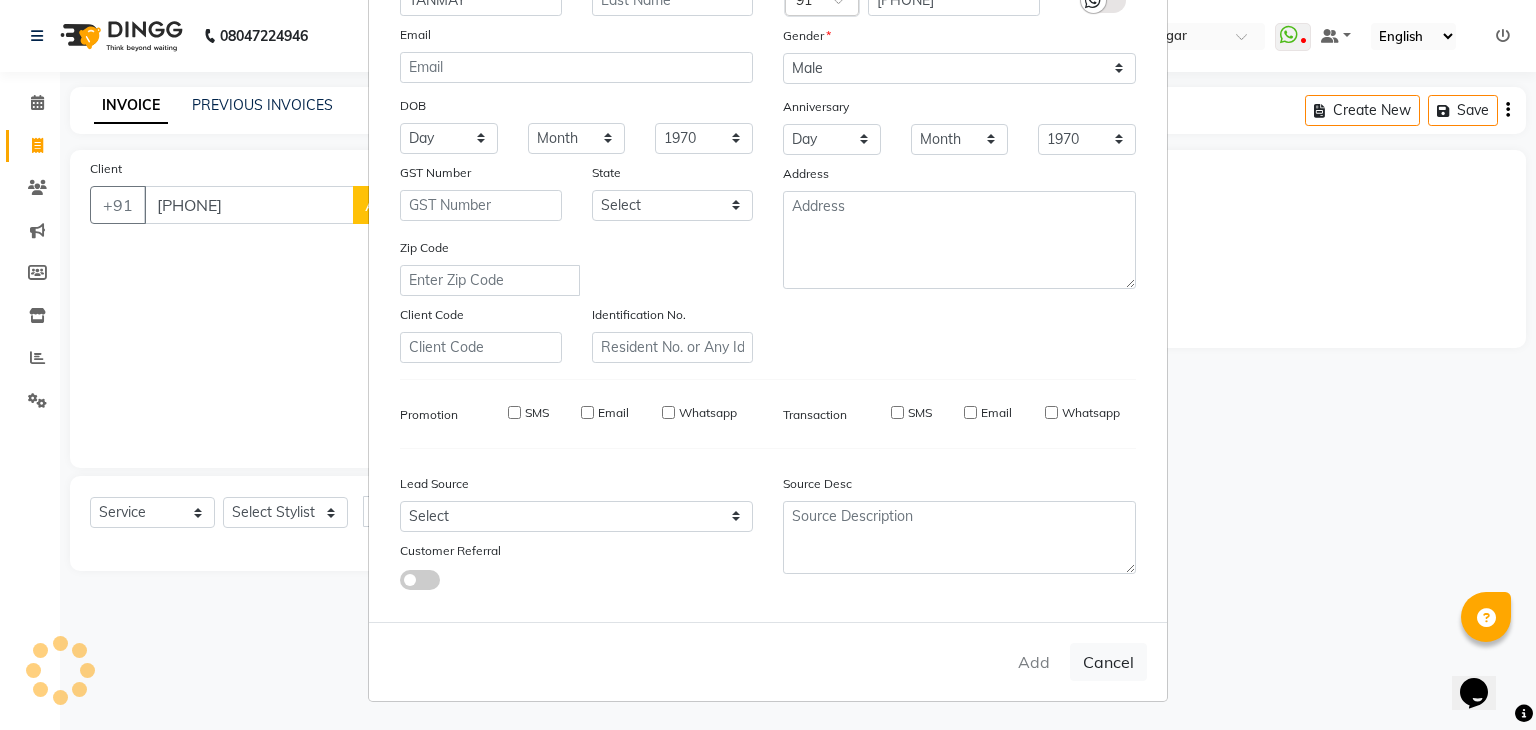 type 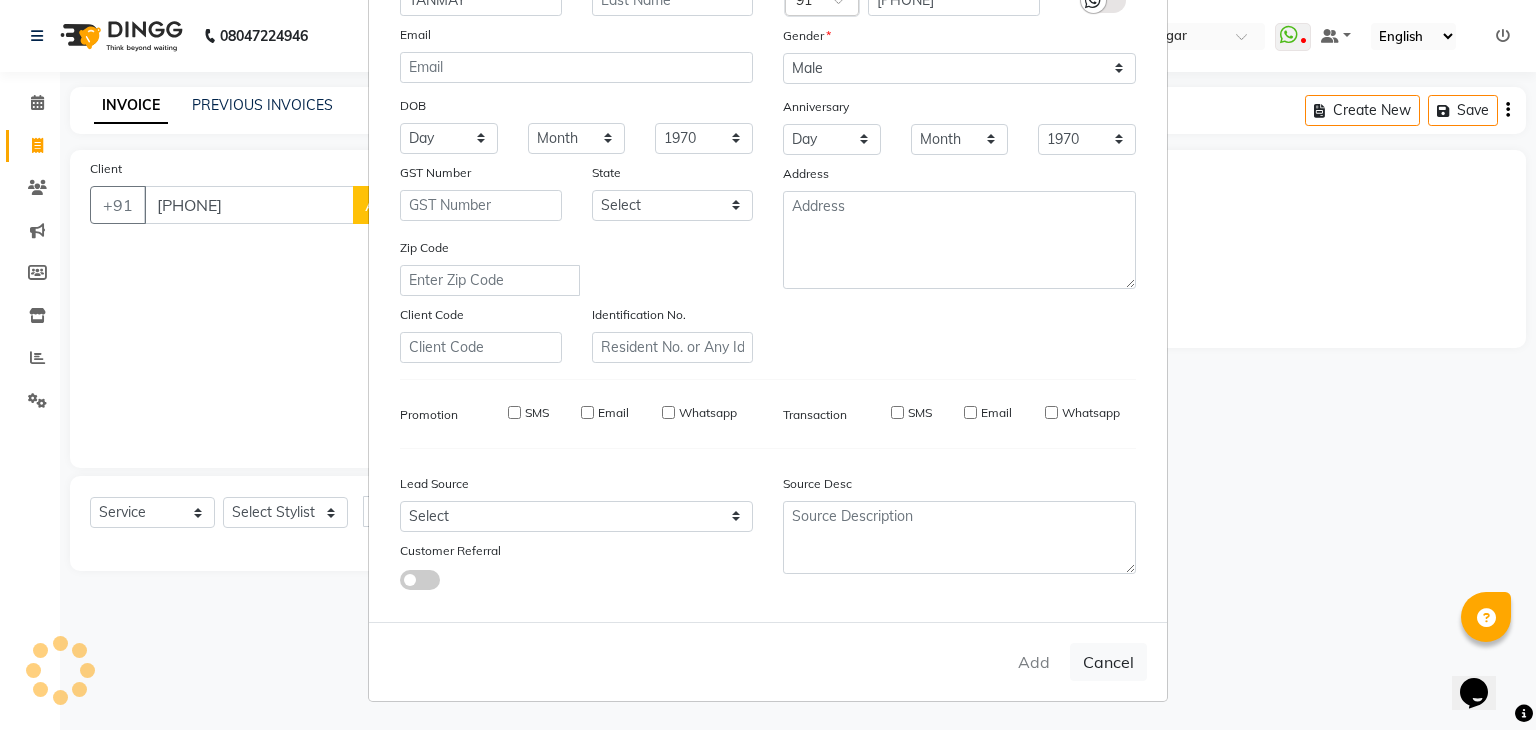 select 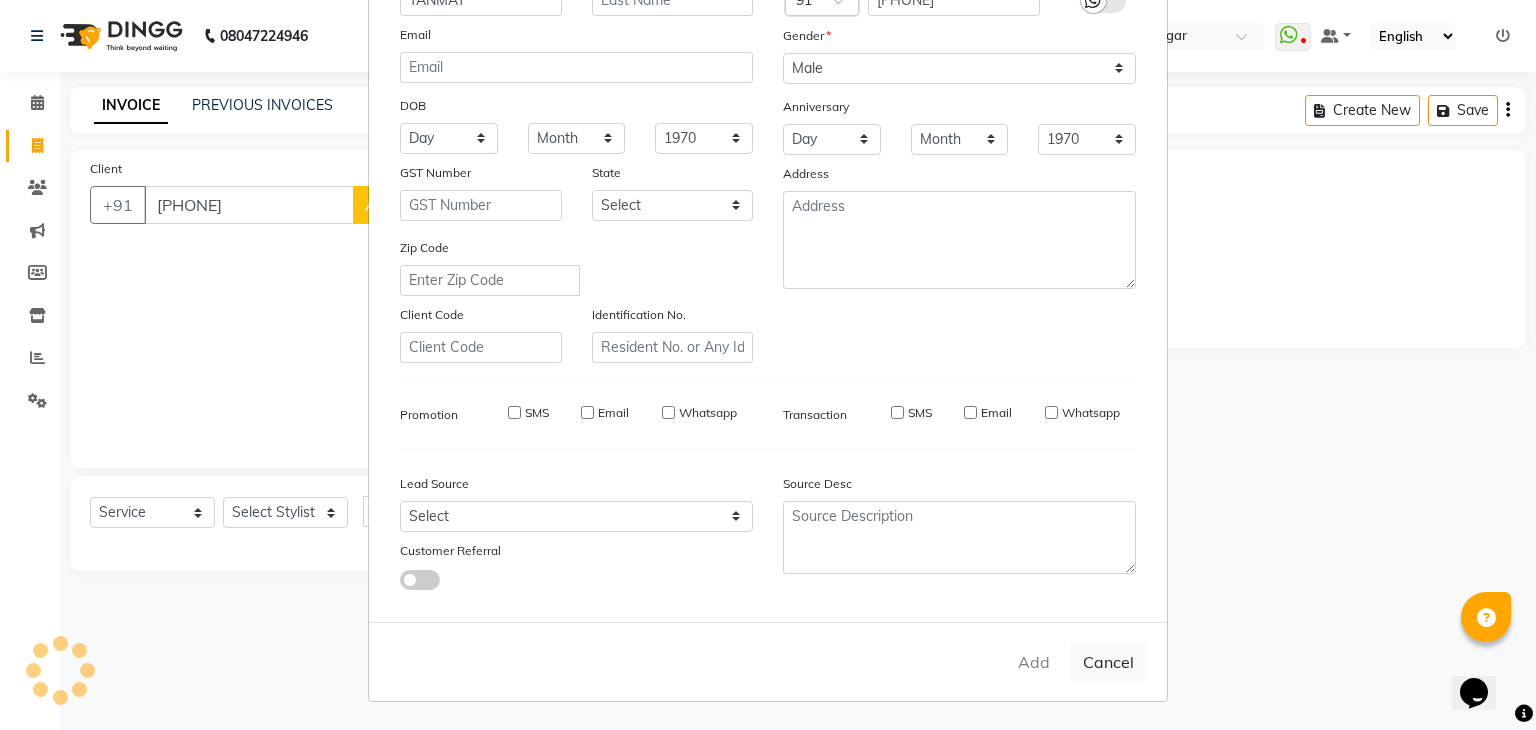 select 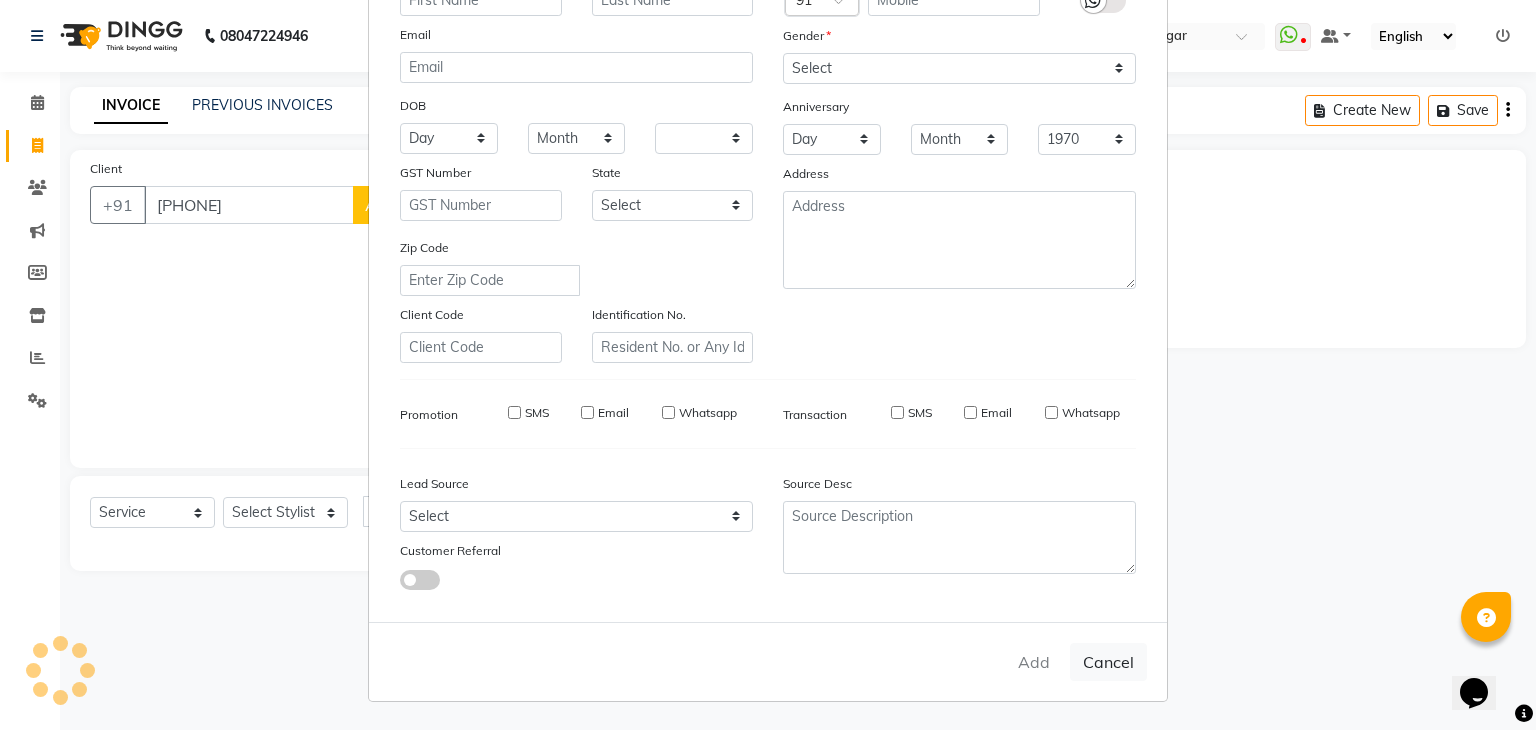 select 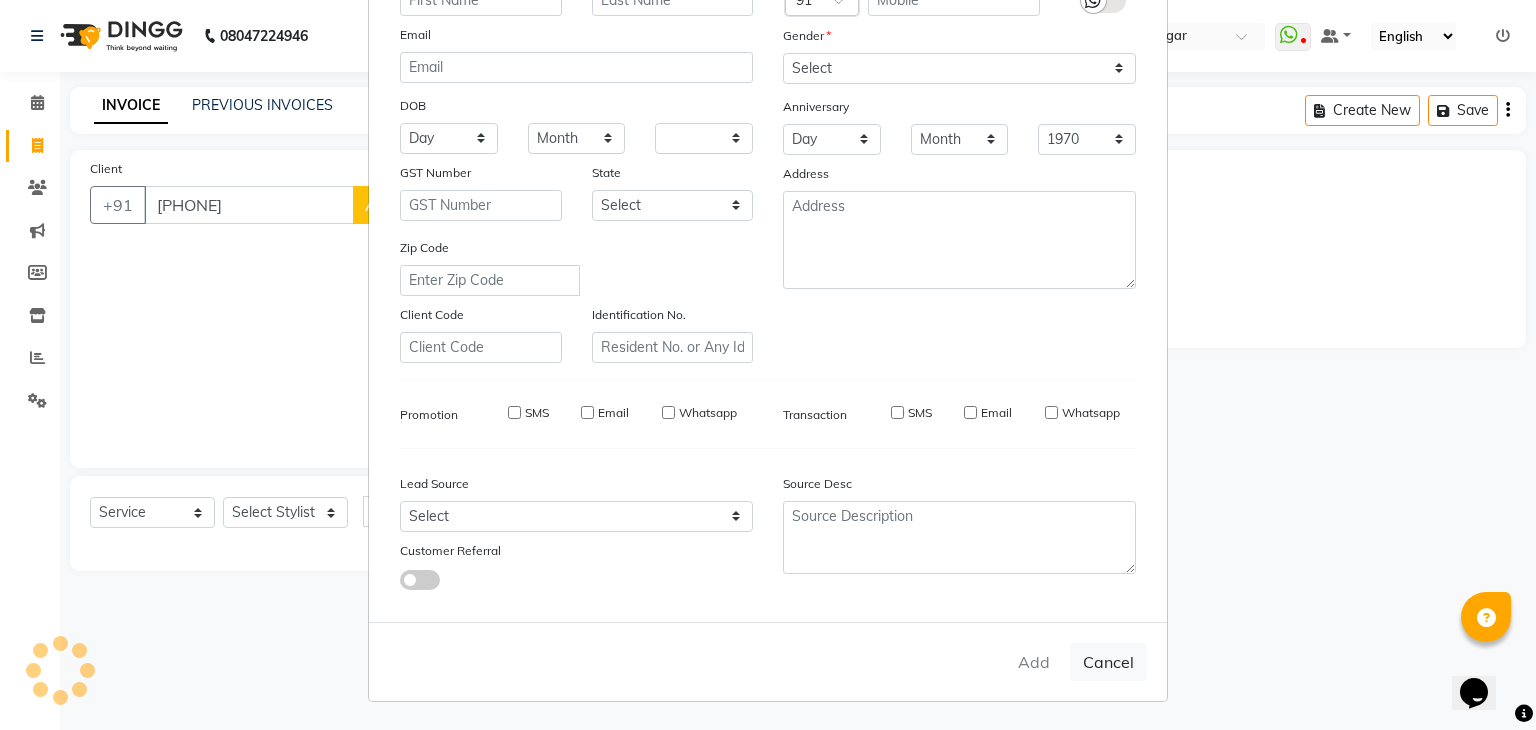 checkbox on "false" 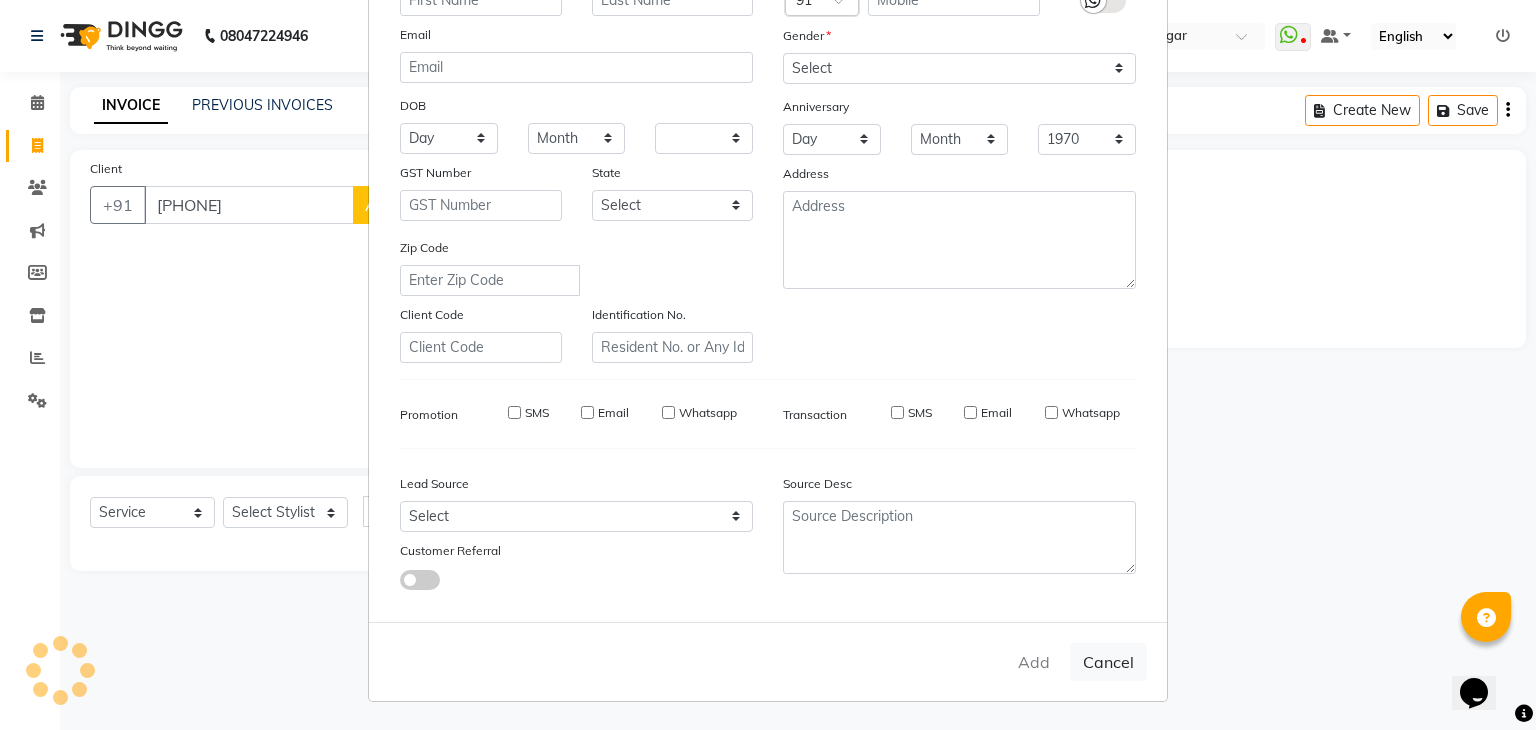 checkbox on "false" 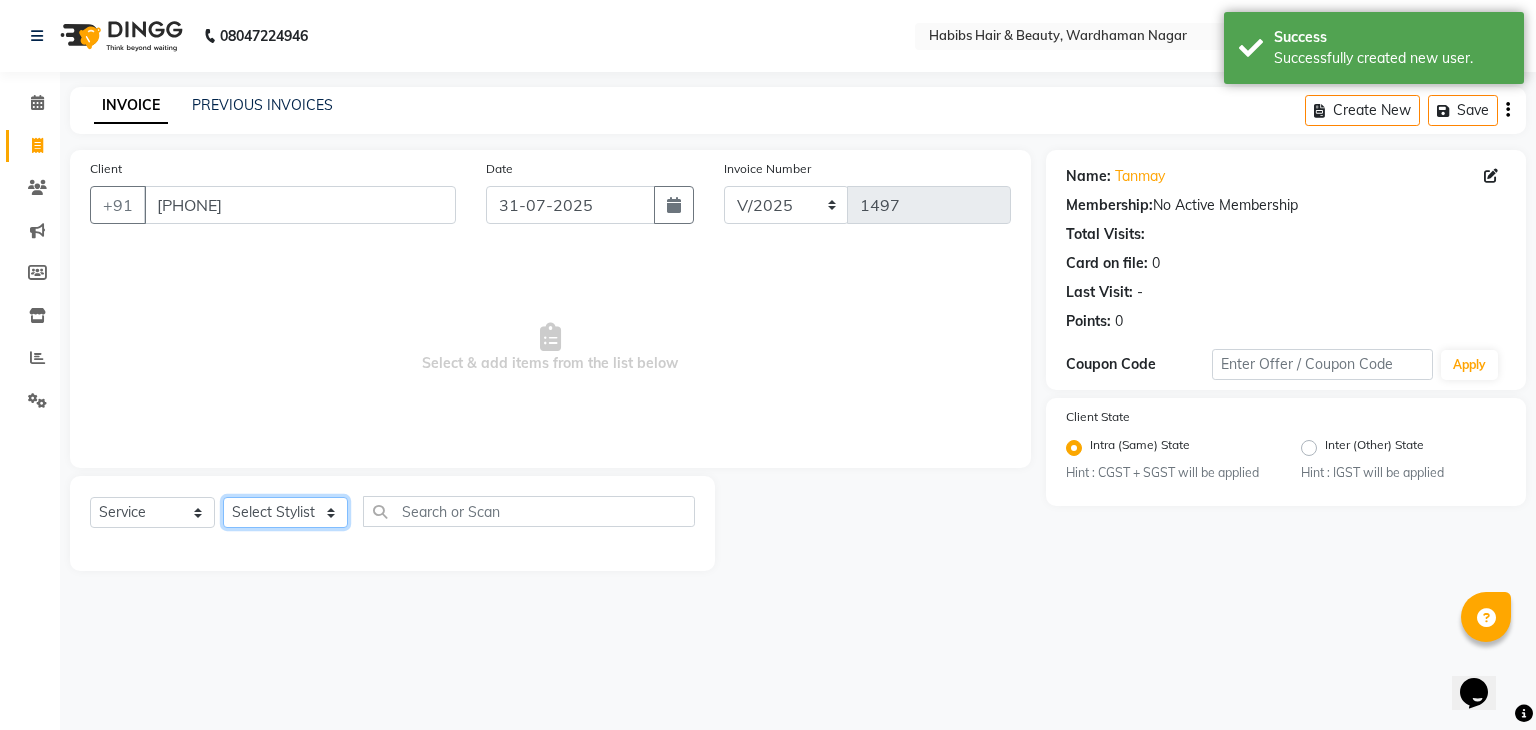 click on "Select Stylist Admin Aman Gayatri Jeetu Mick Raj Rashmi Rasika Sarang" 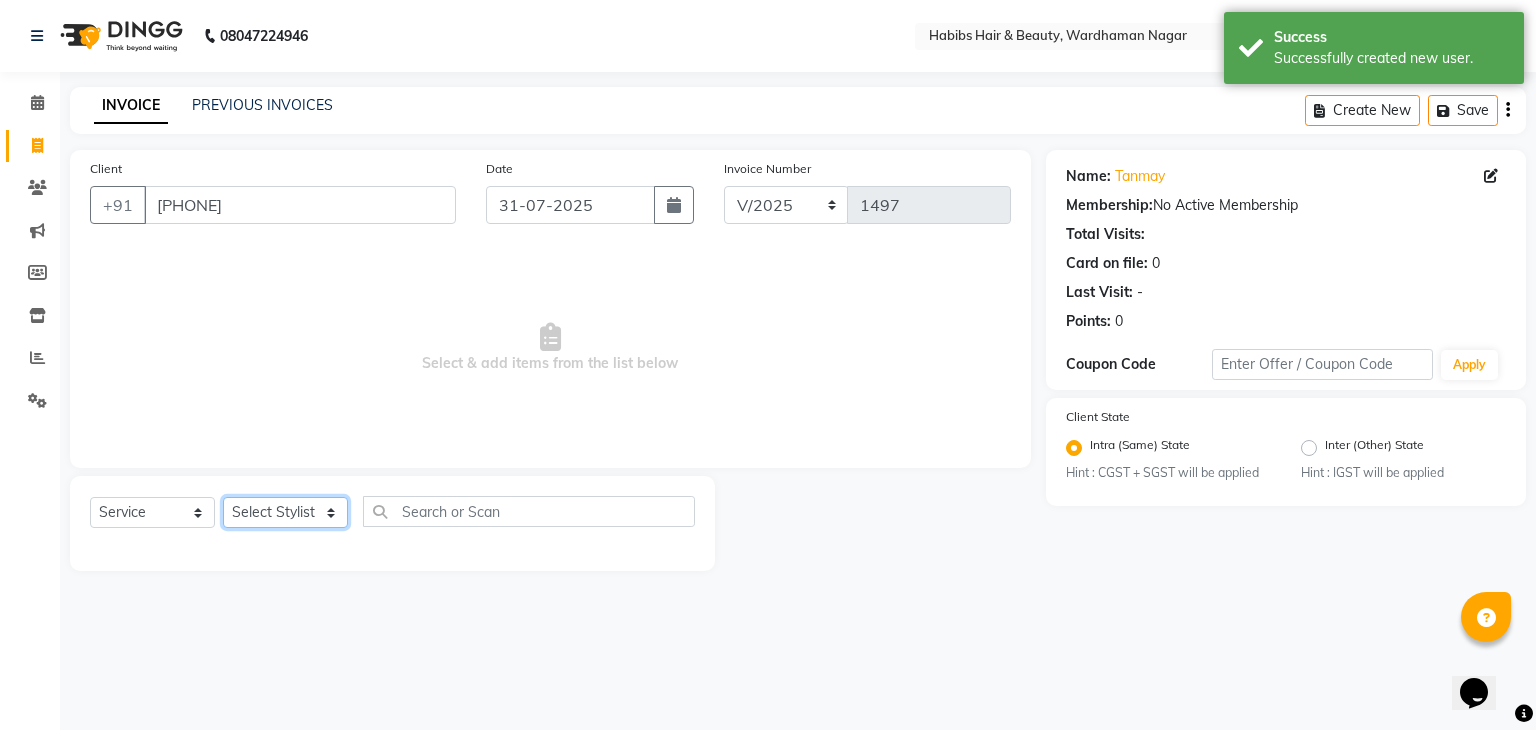 select on "63156" 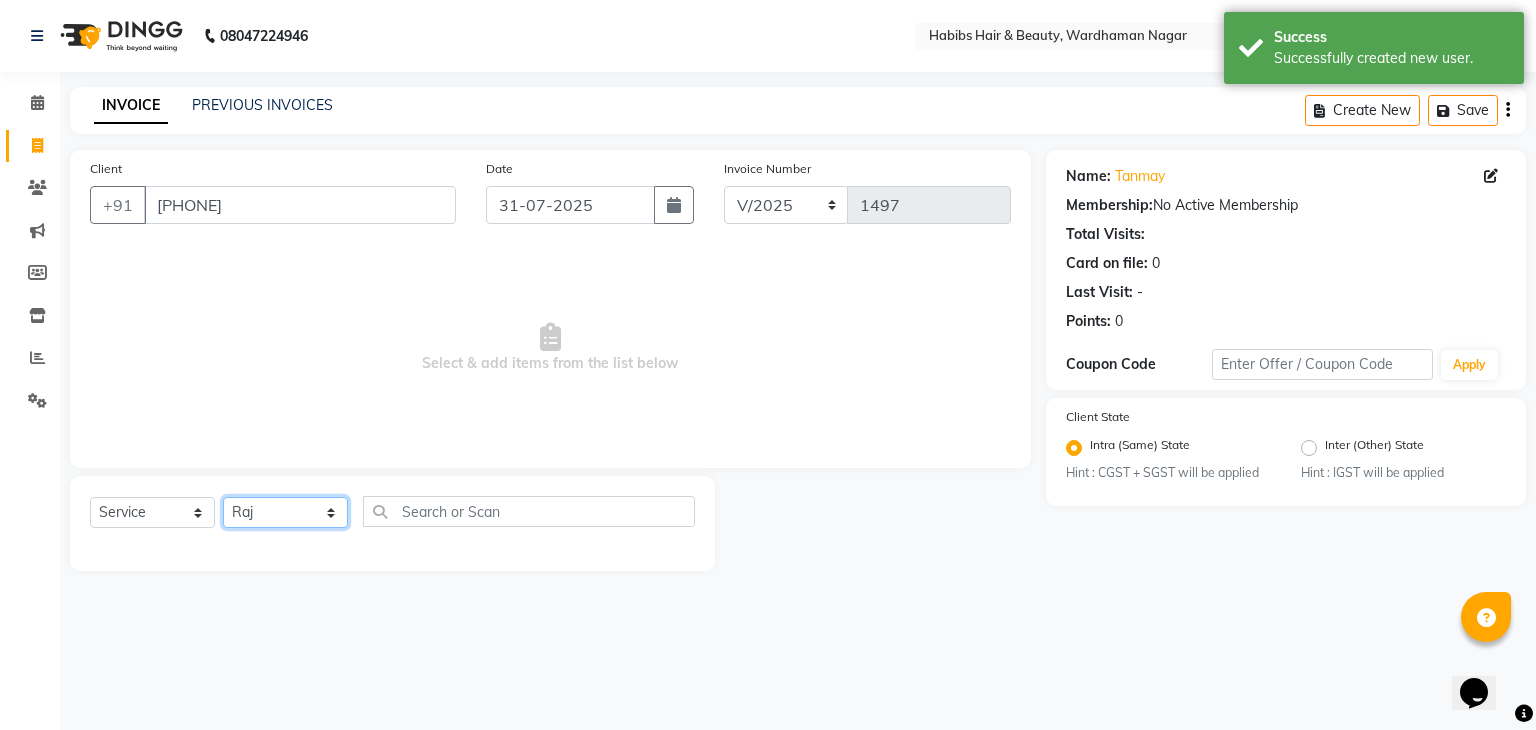 click on "Select Stylist Admin Aman Gayatri Jeetu Mick Raj Rashmi Rasika Sarang" 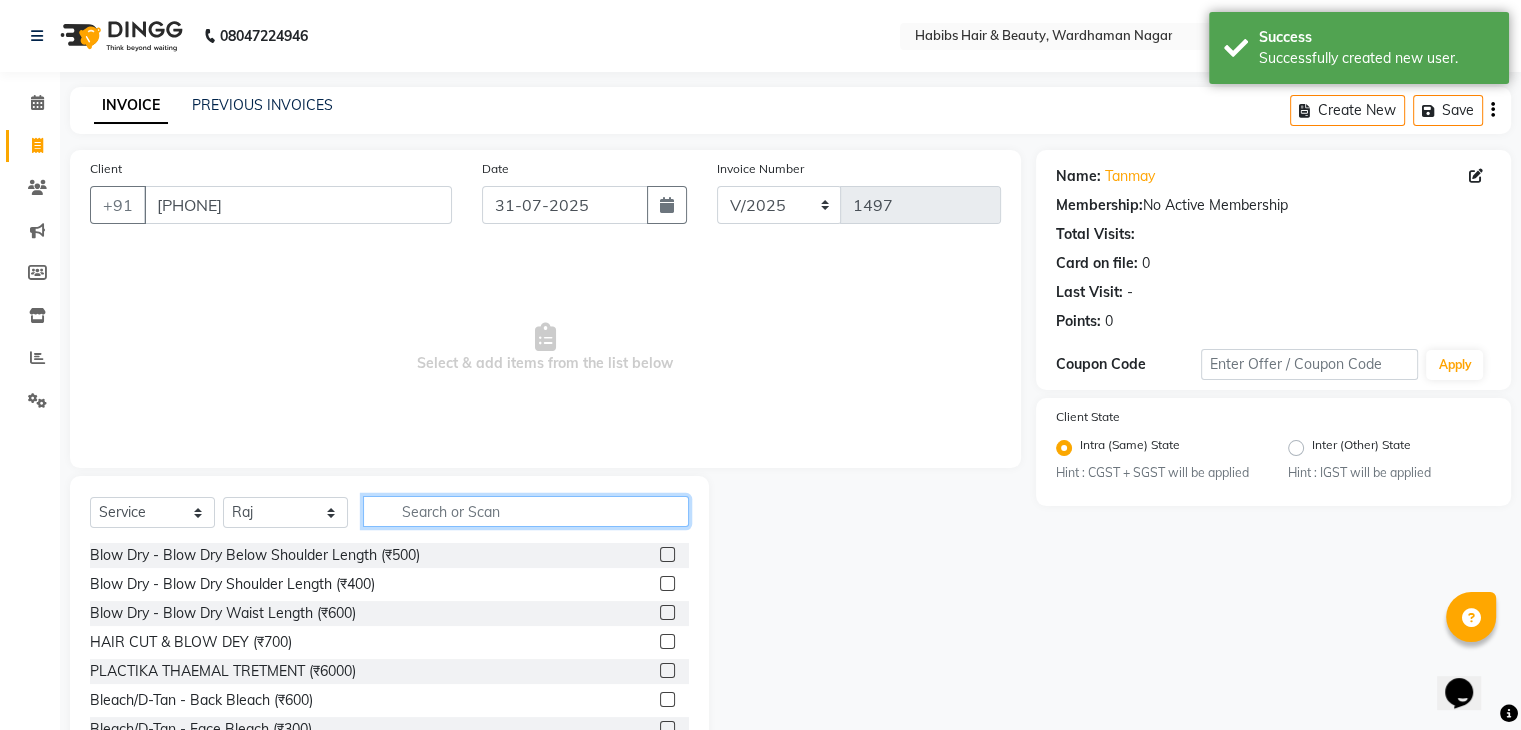 click 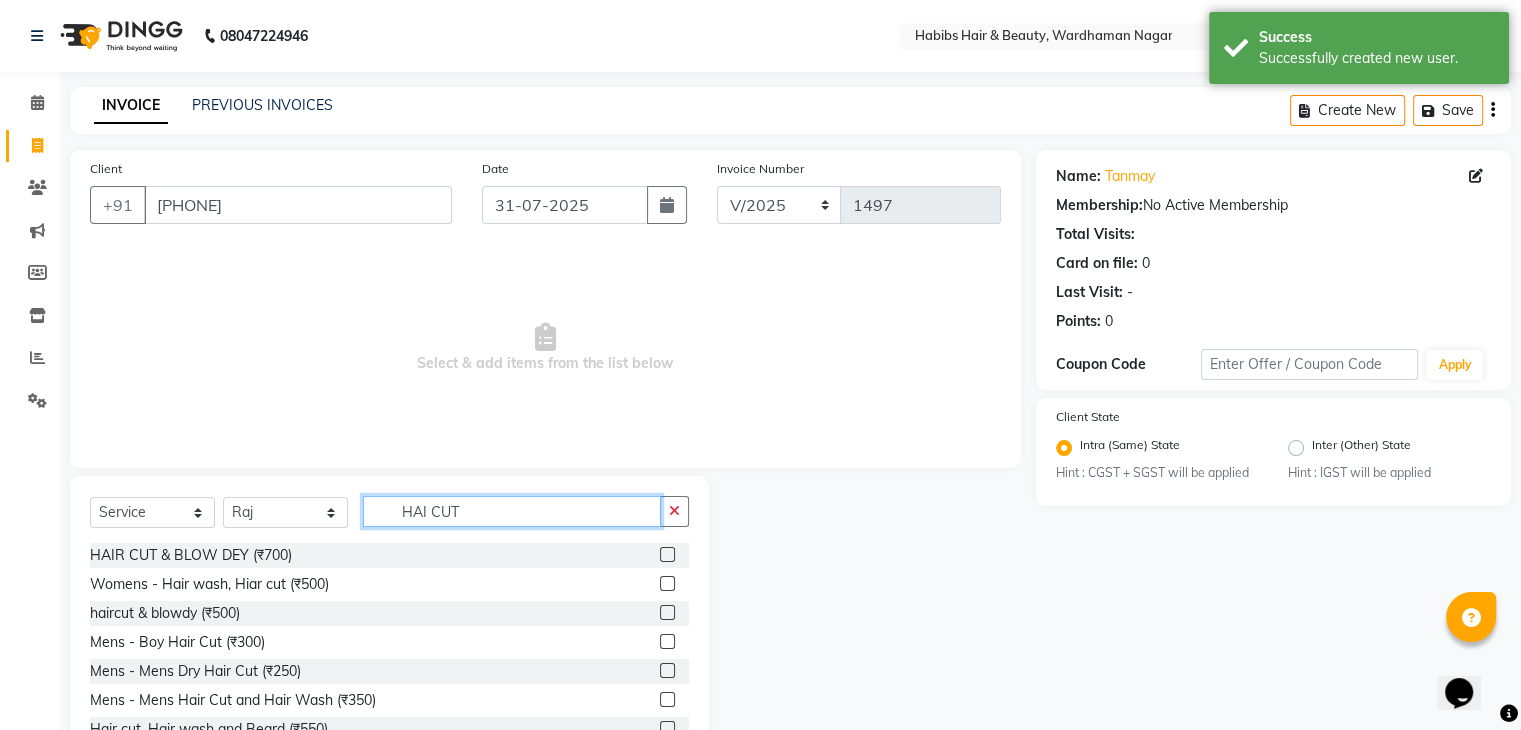click on "HAI CUT" 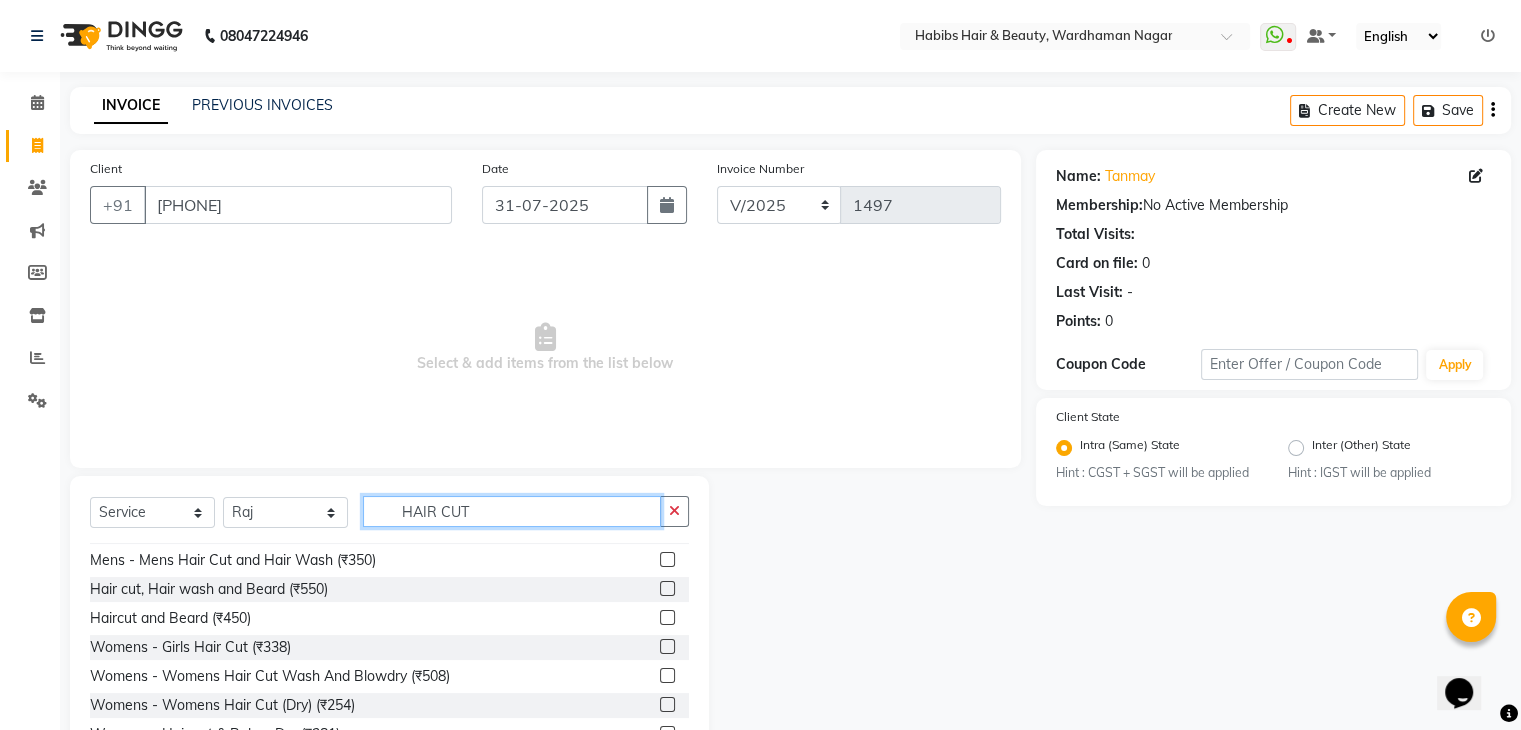 scroll, scrollTop: 140, scrollLeft: 0, axis: vertical 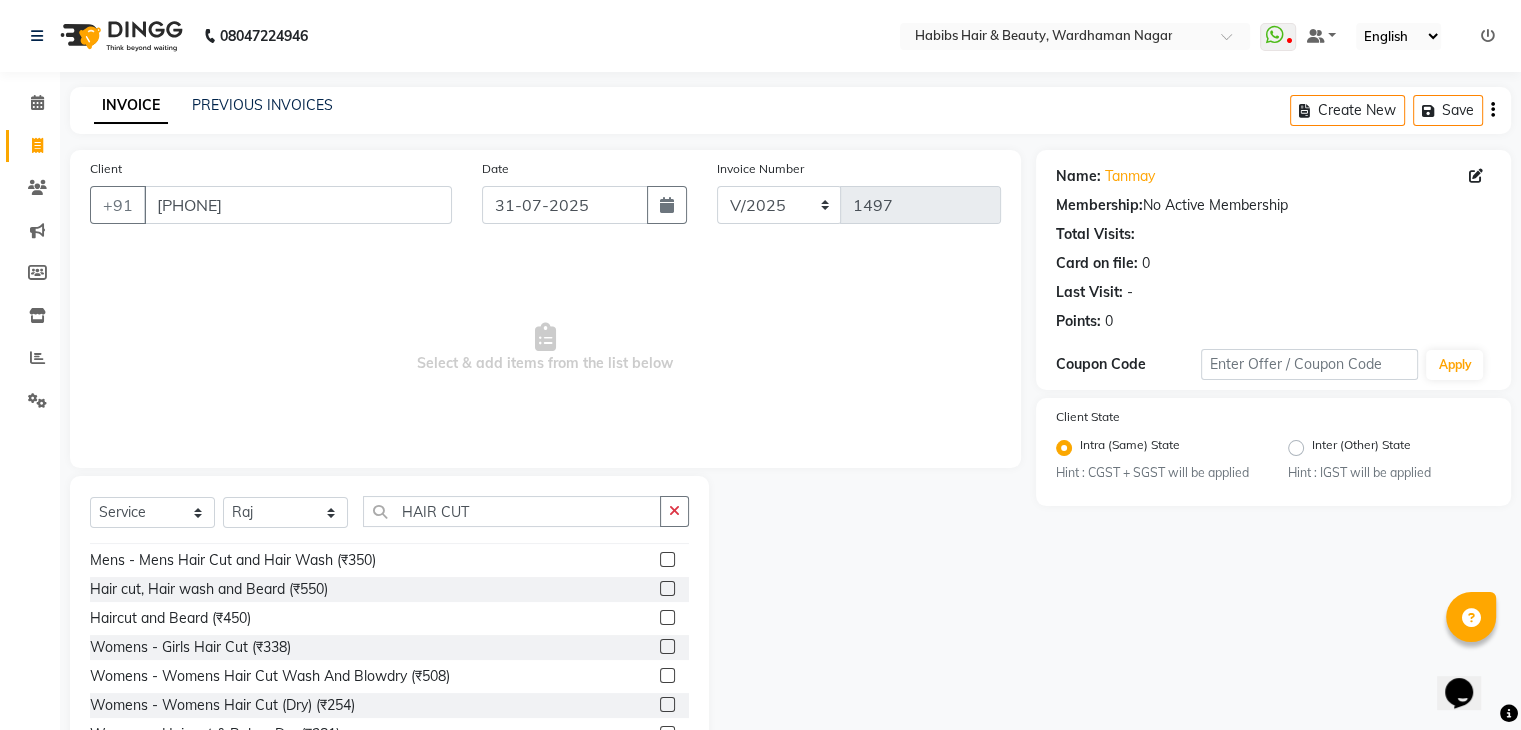 click 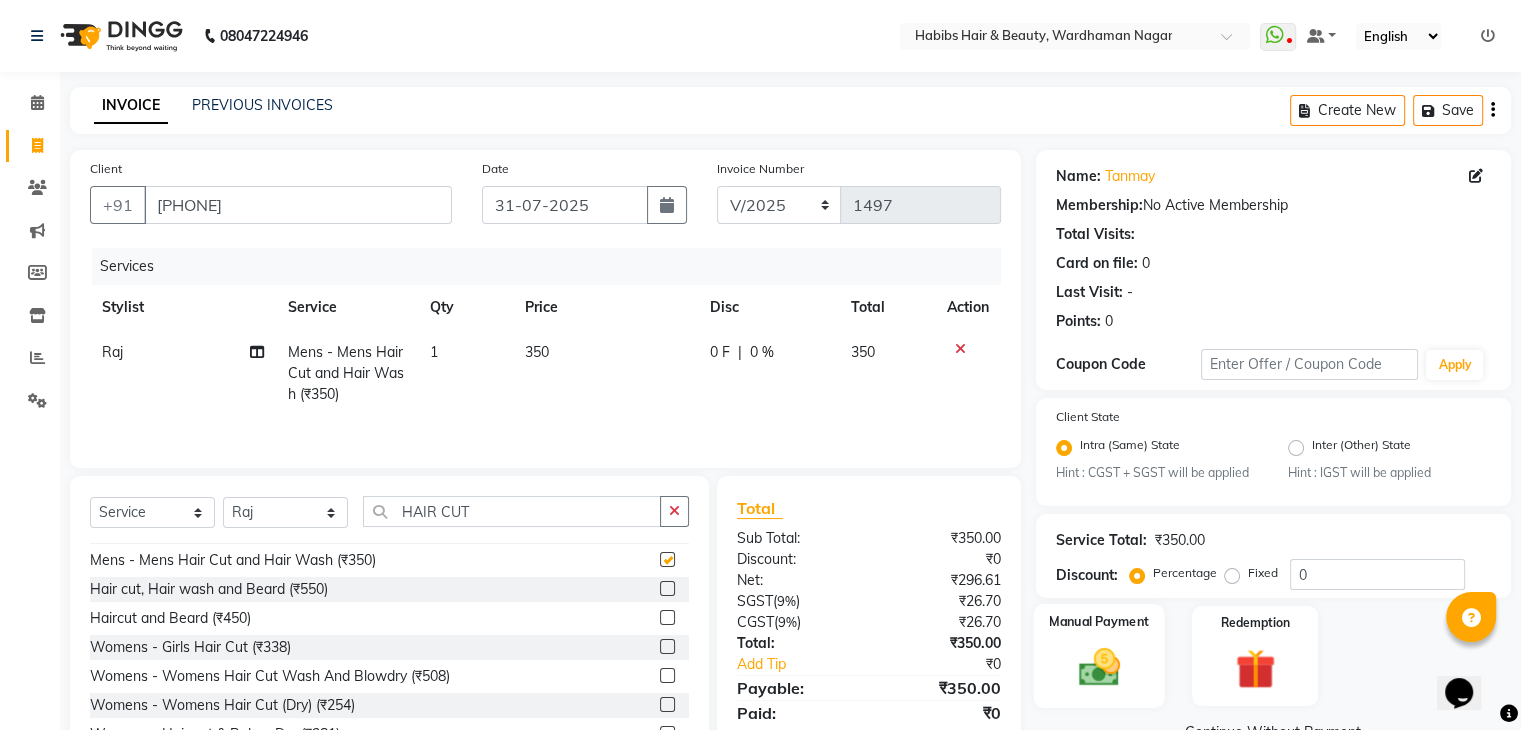 checkbox on "false" 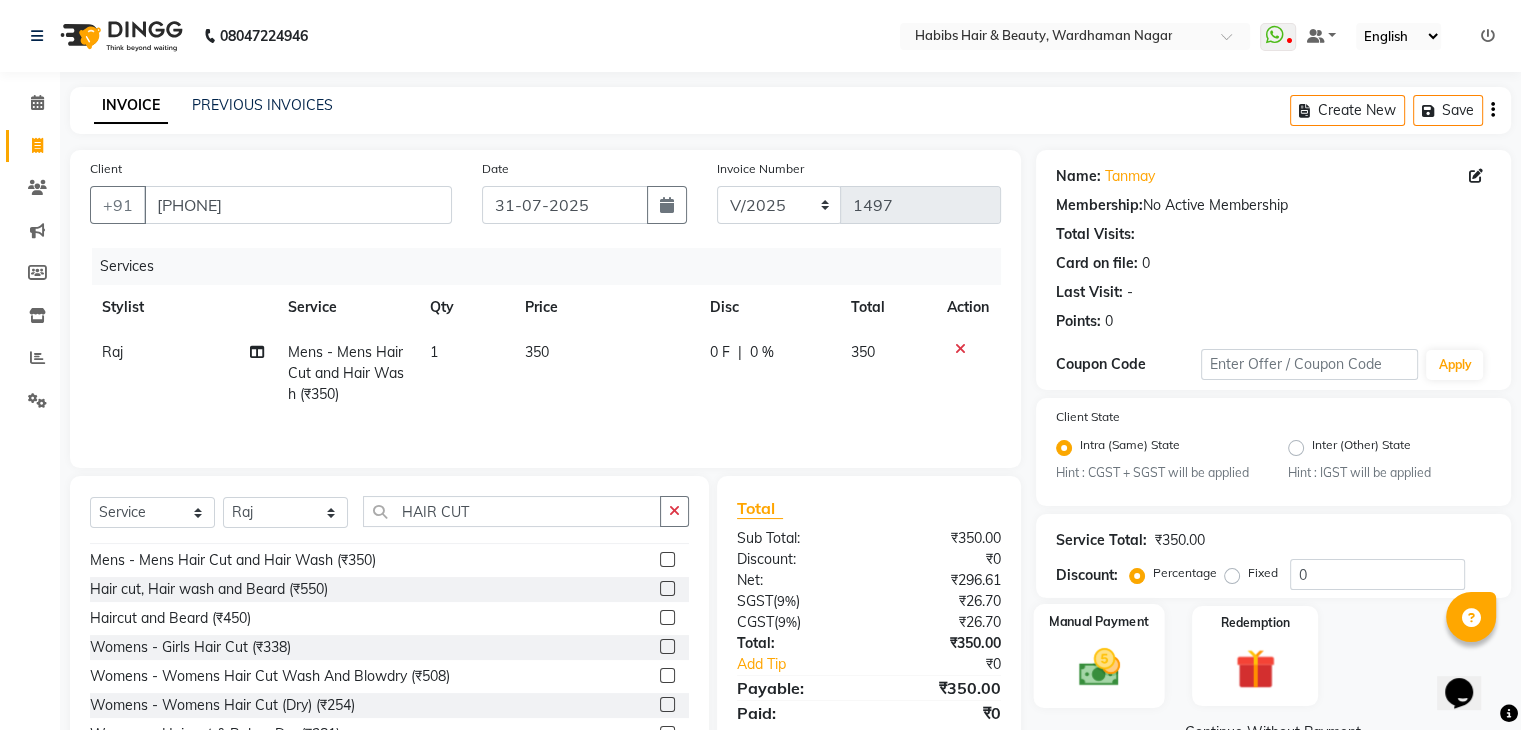 click 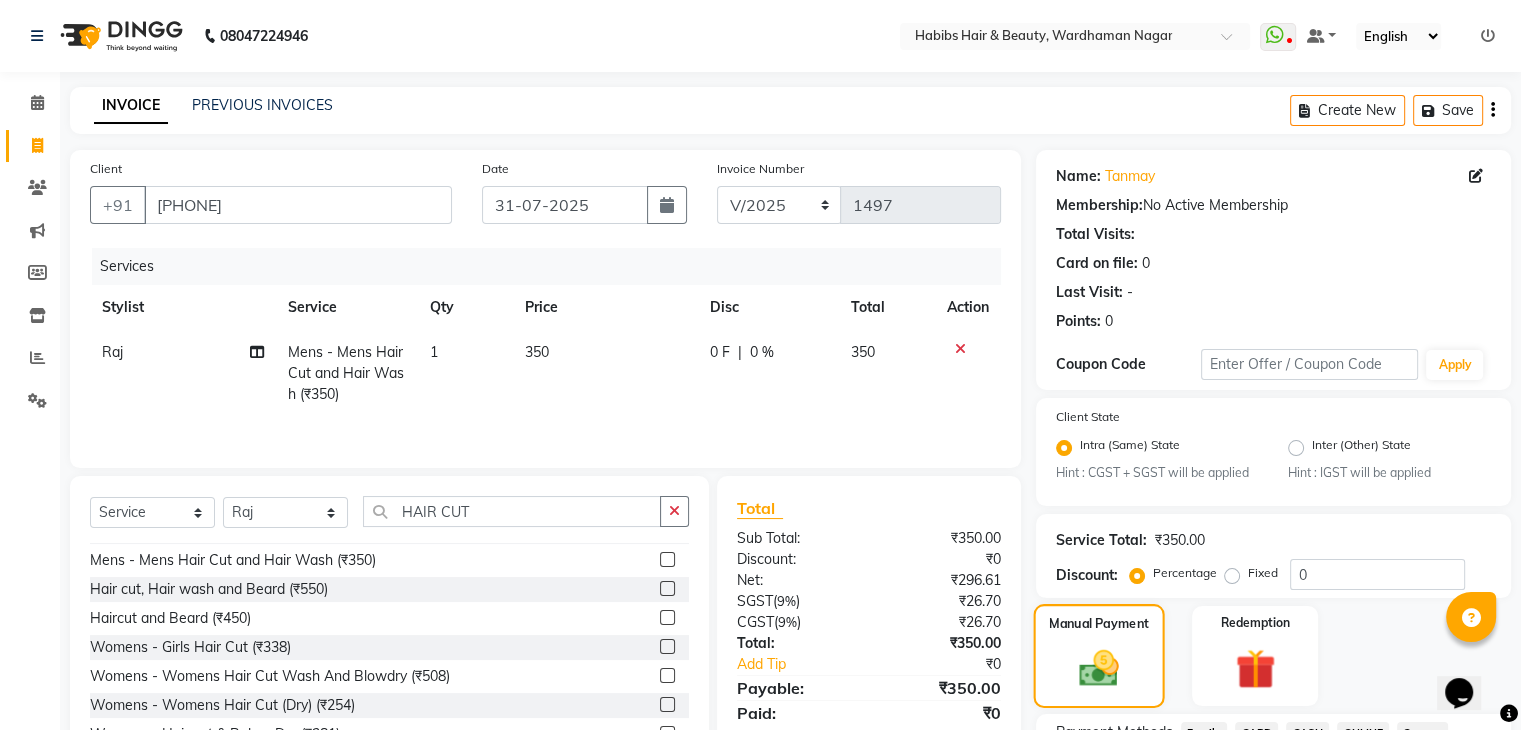 scroll, scrollTop: 177, scrollLeft: 0, axis: vertical 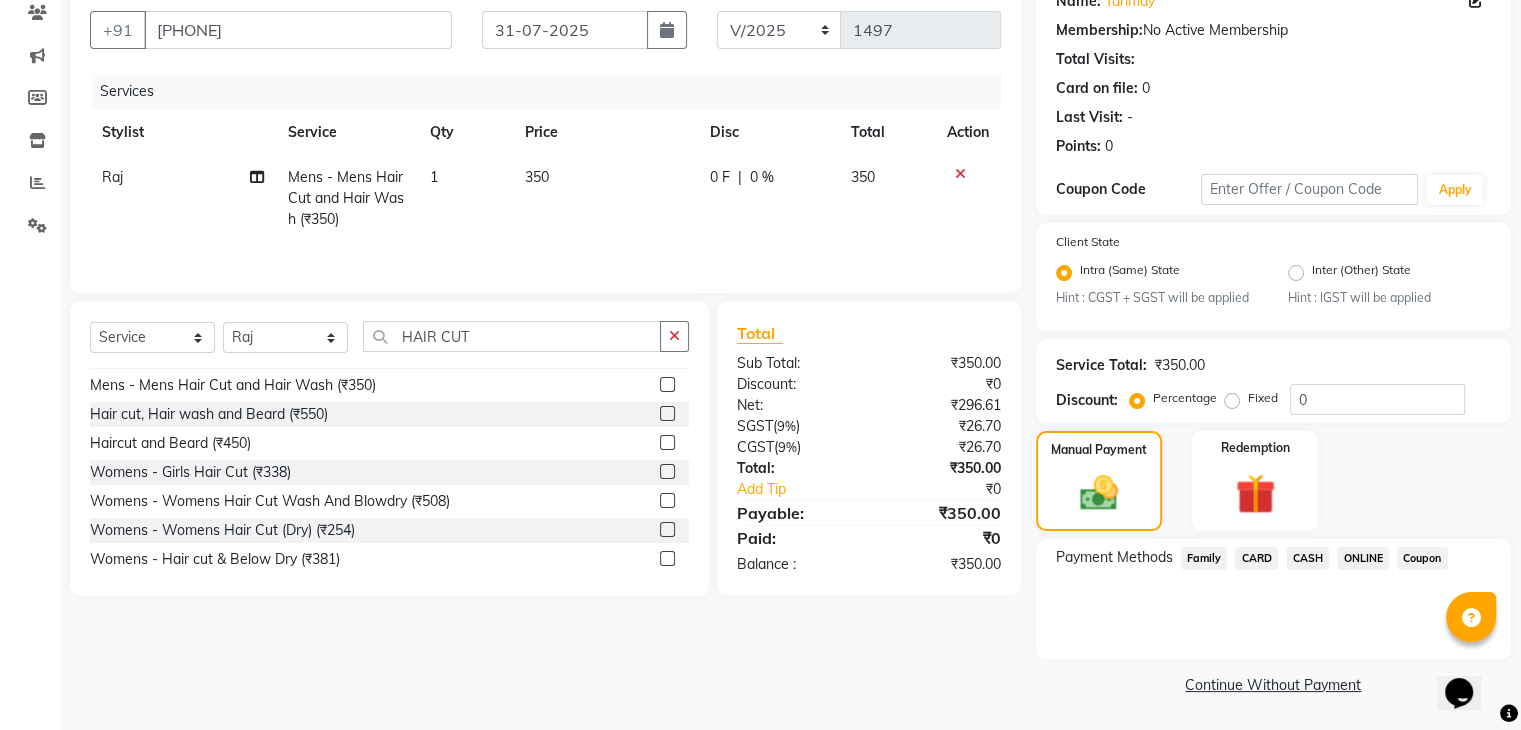 click on "CASH" 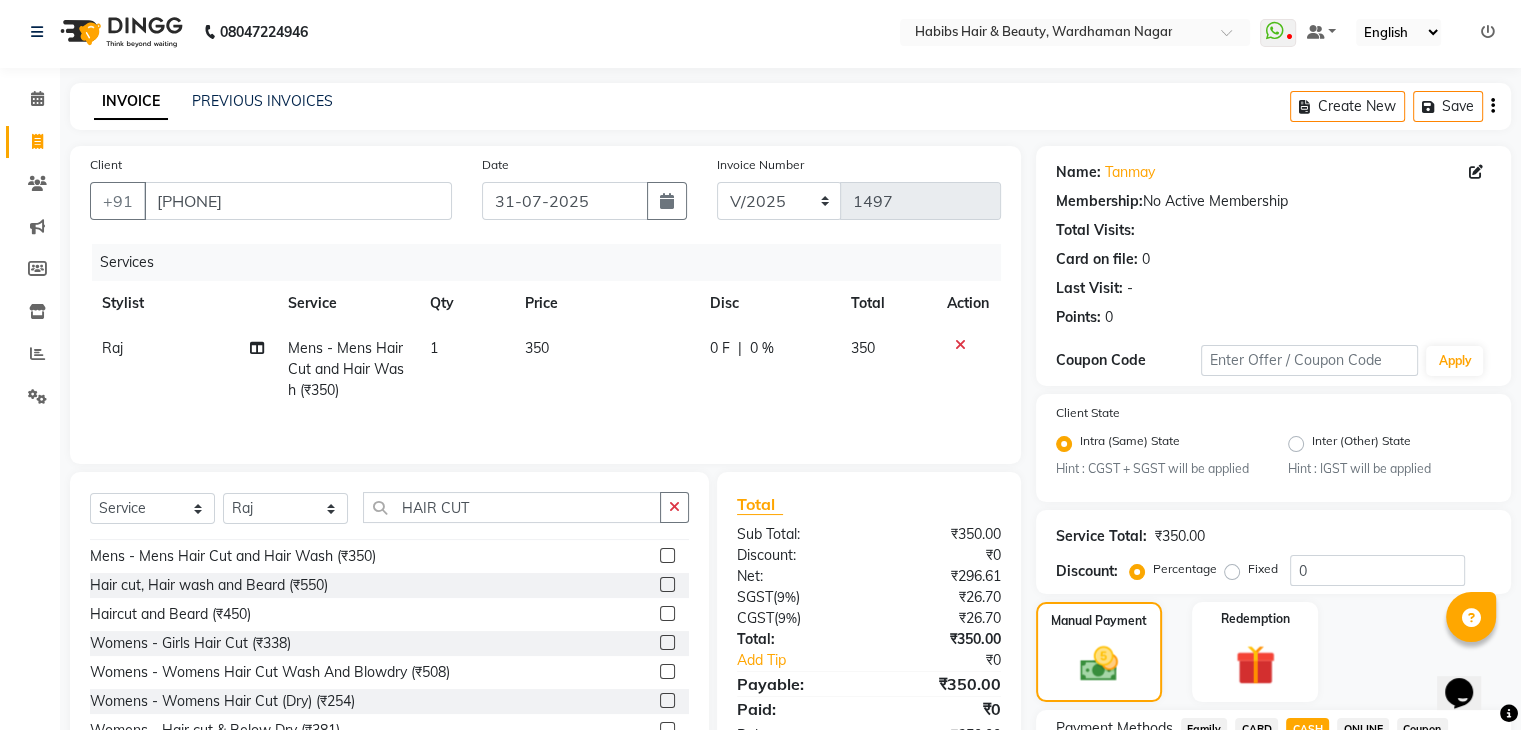 scroll, scrollTop: 208, scrollLeft: 0, axis: vertical 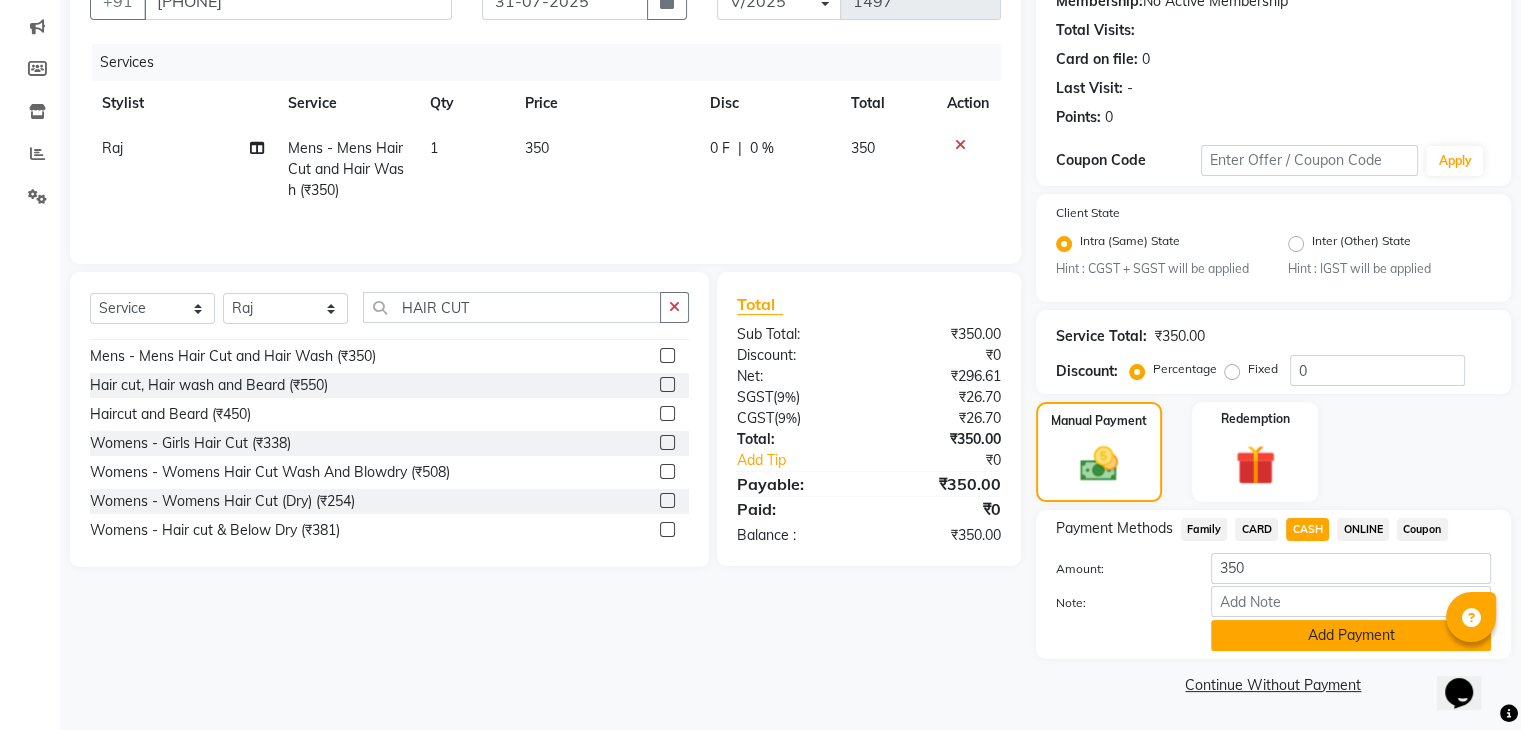click on "Add Payment" 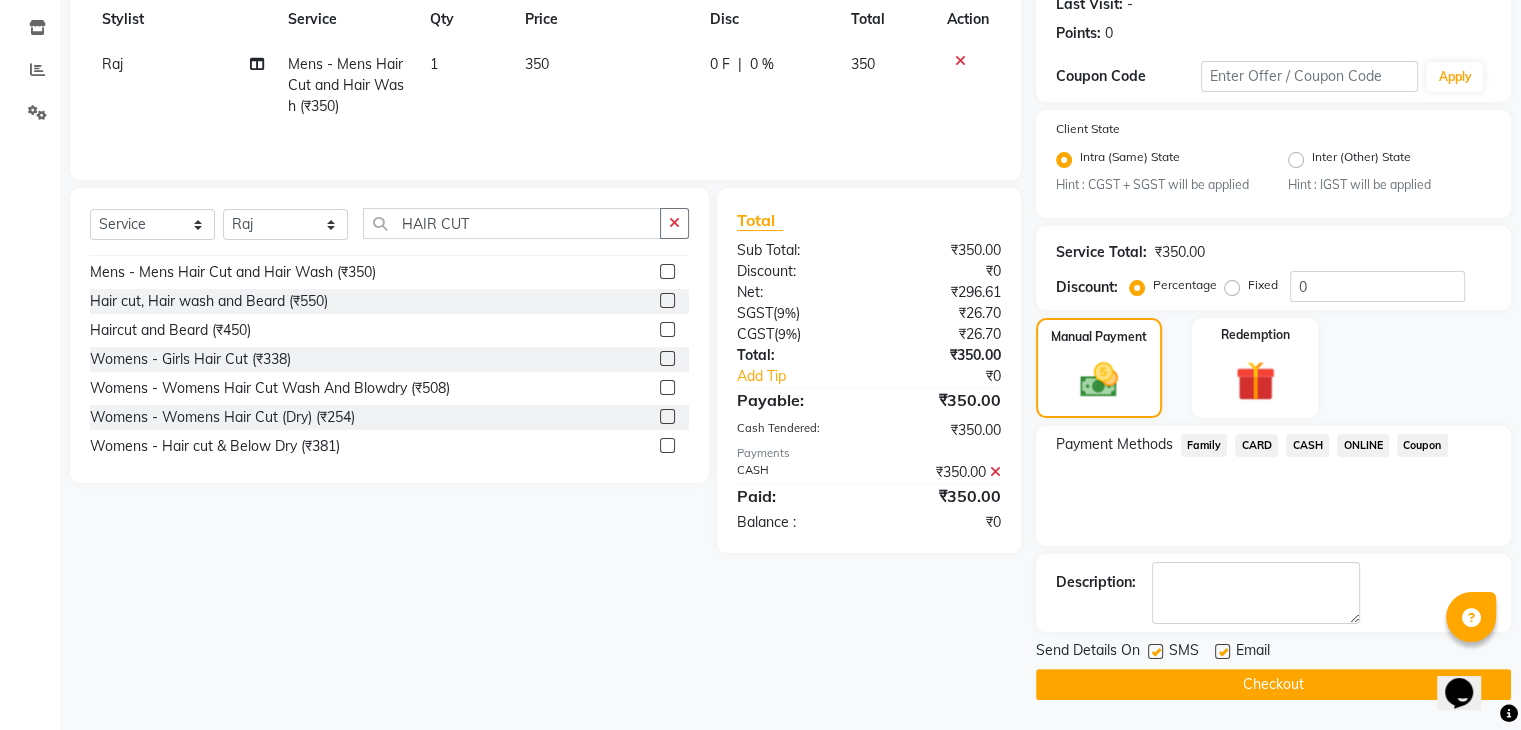 click on "Checkout" 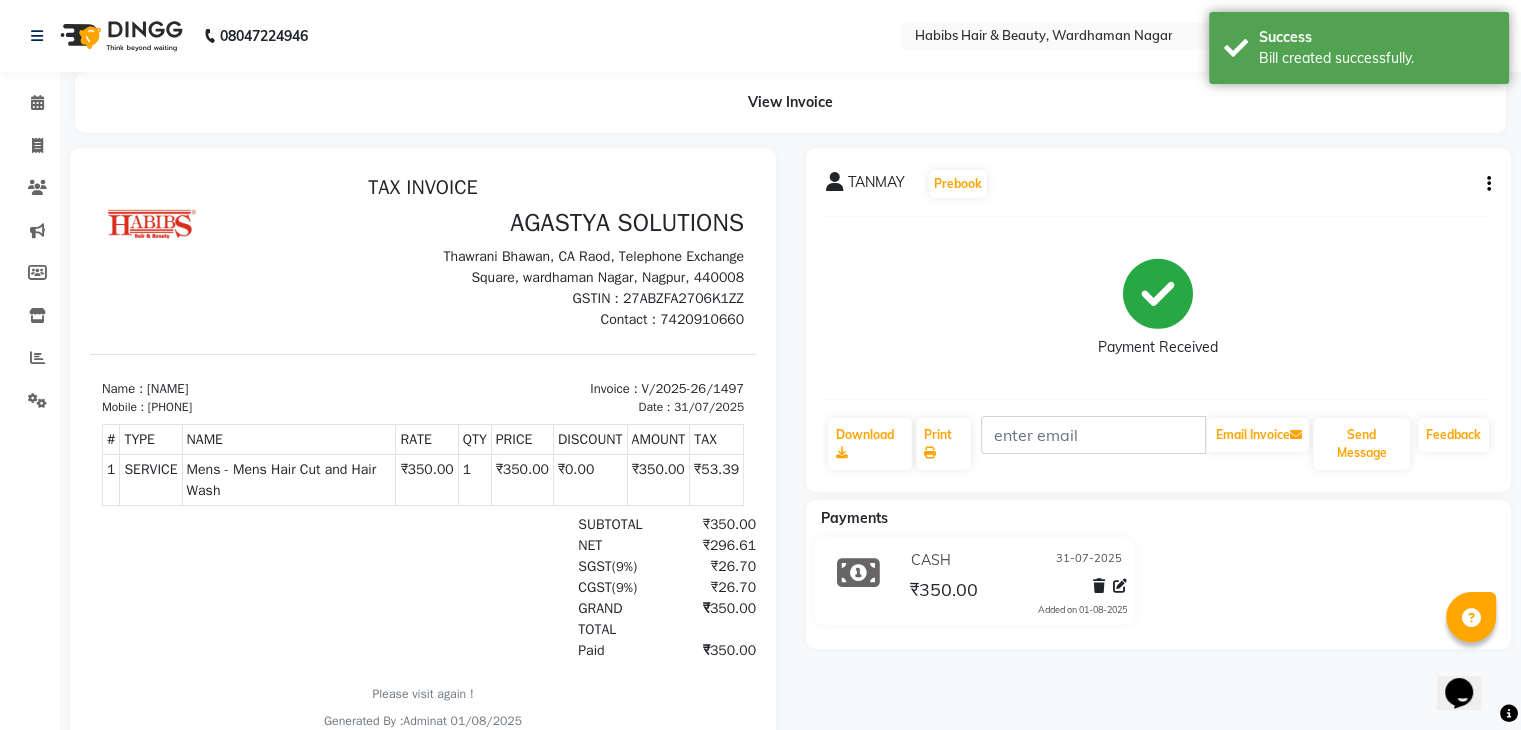 scroll, scrollTop: 0, scrollLeft: 0, axis: both 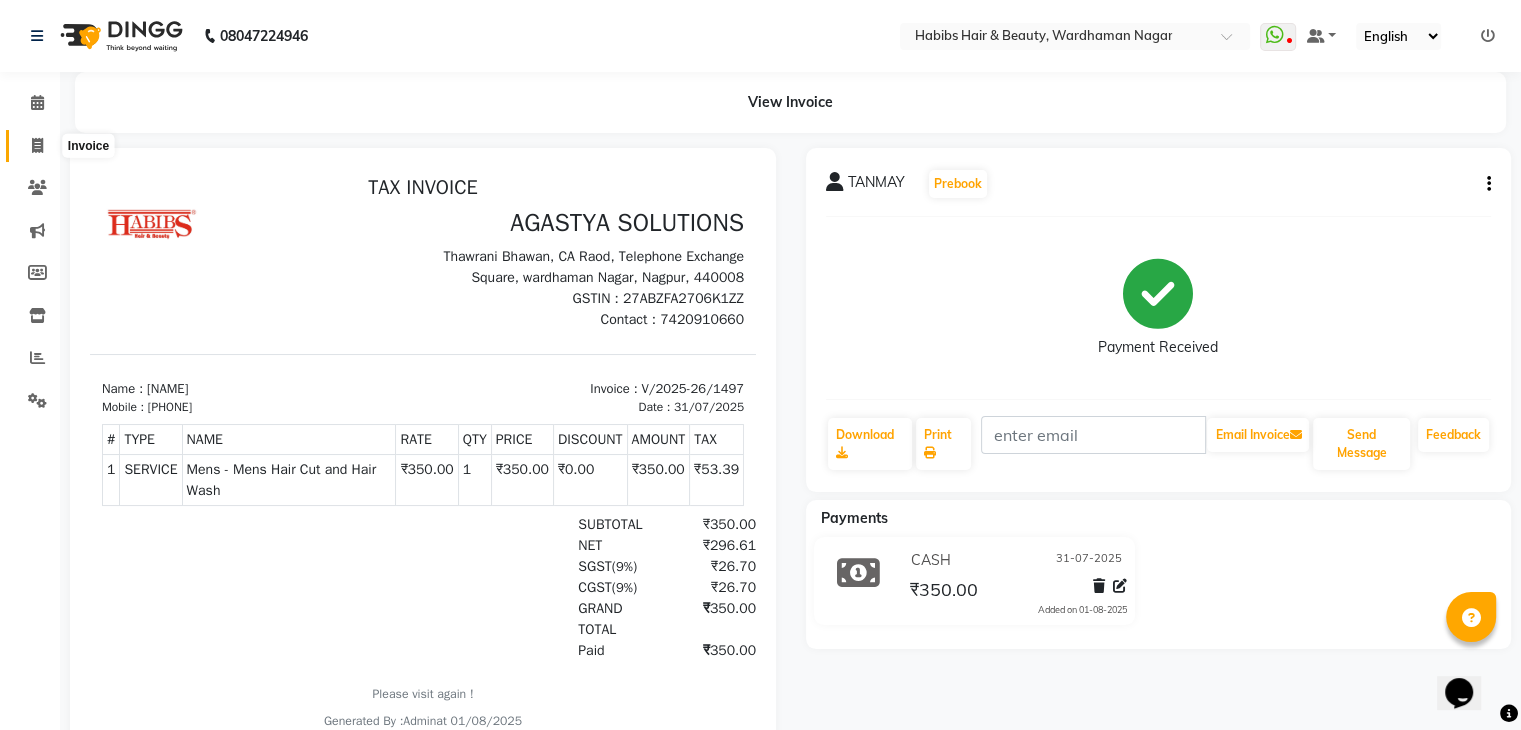 click 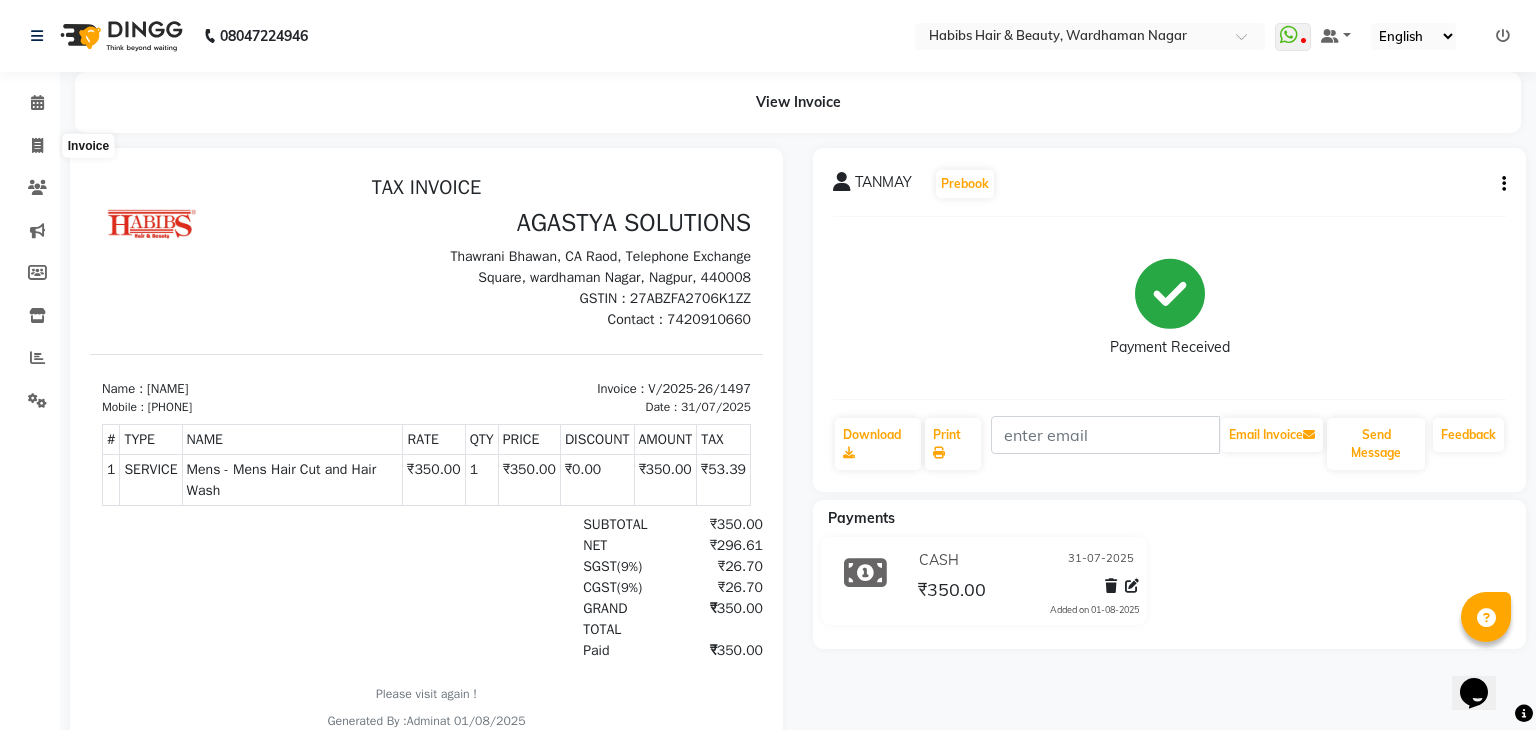 select on "service" 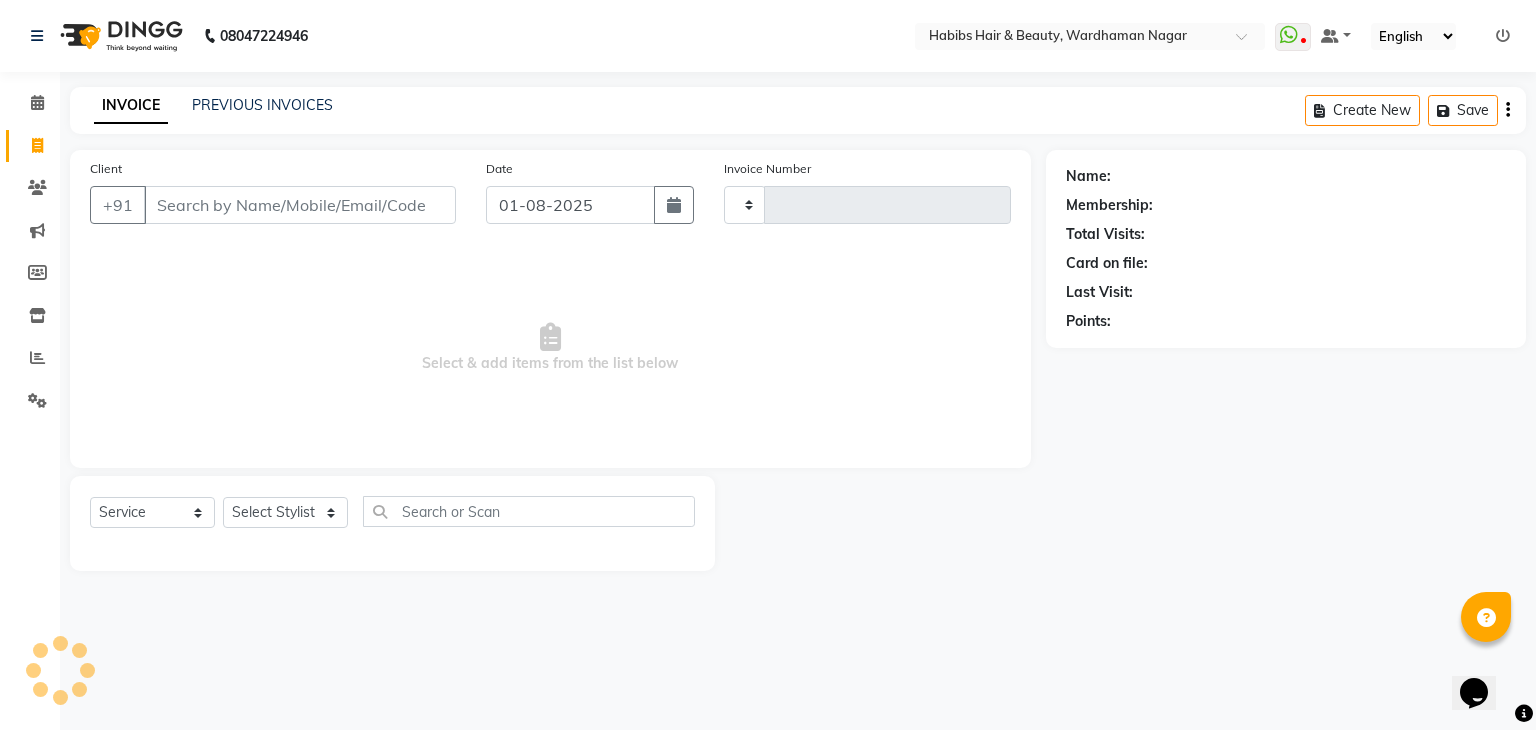 type on "1498" 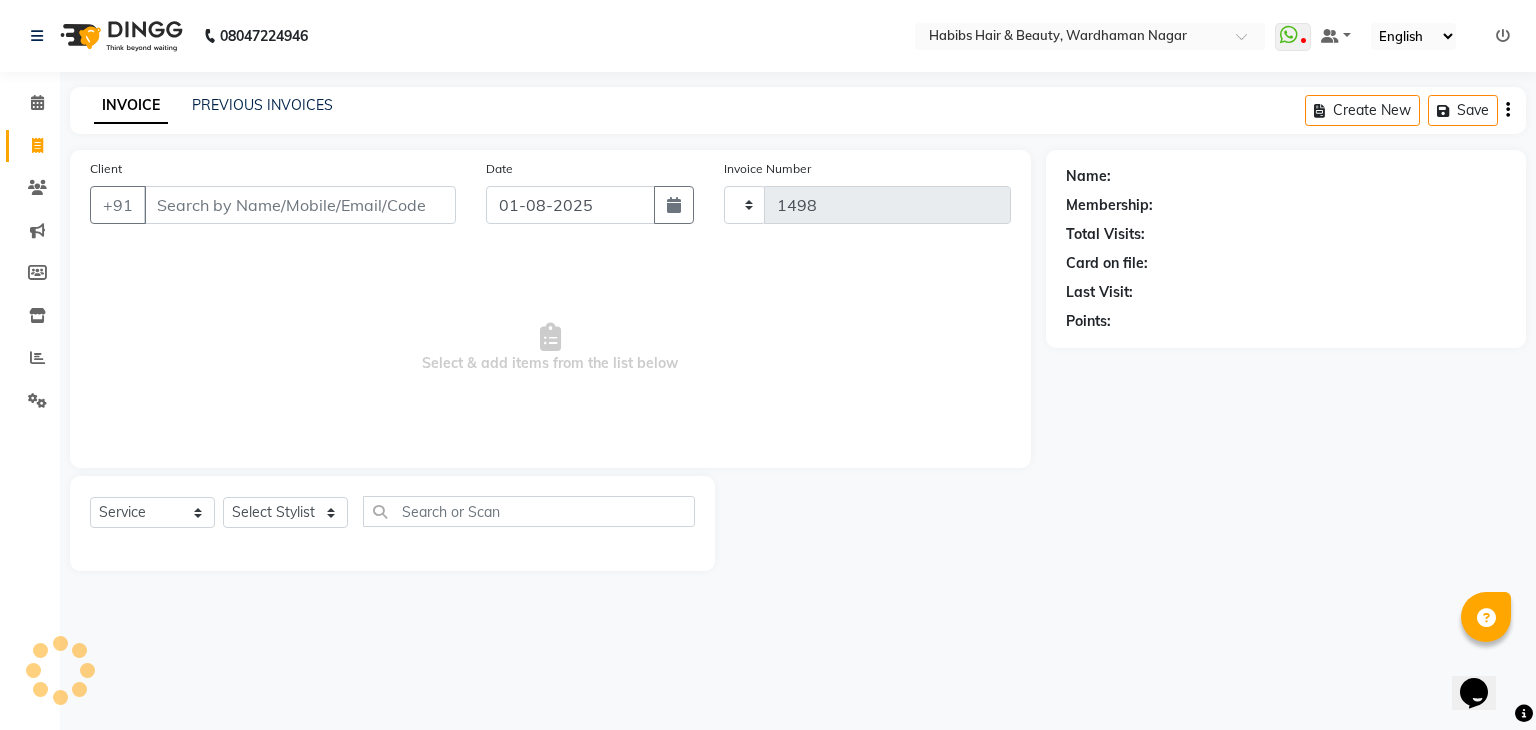 select on "3714" 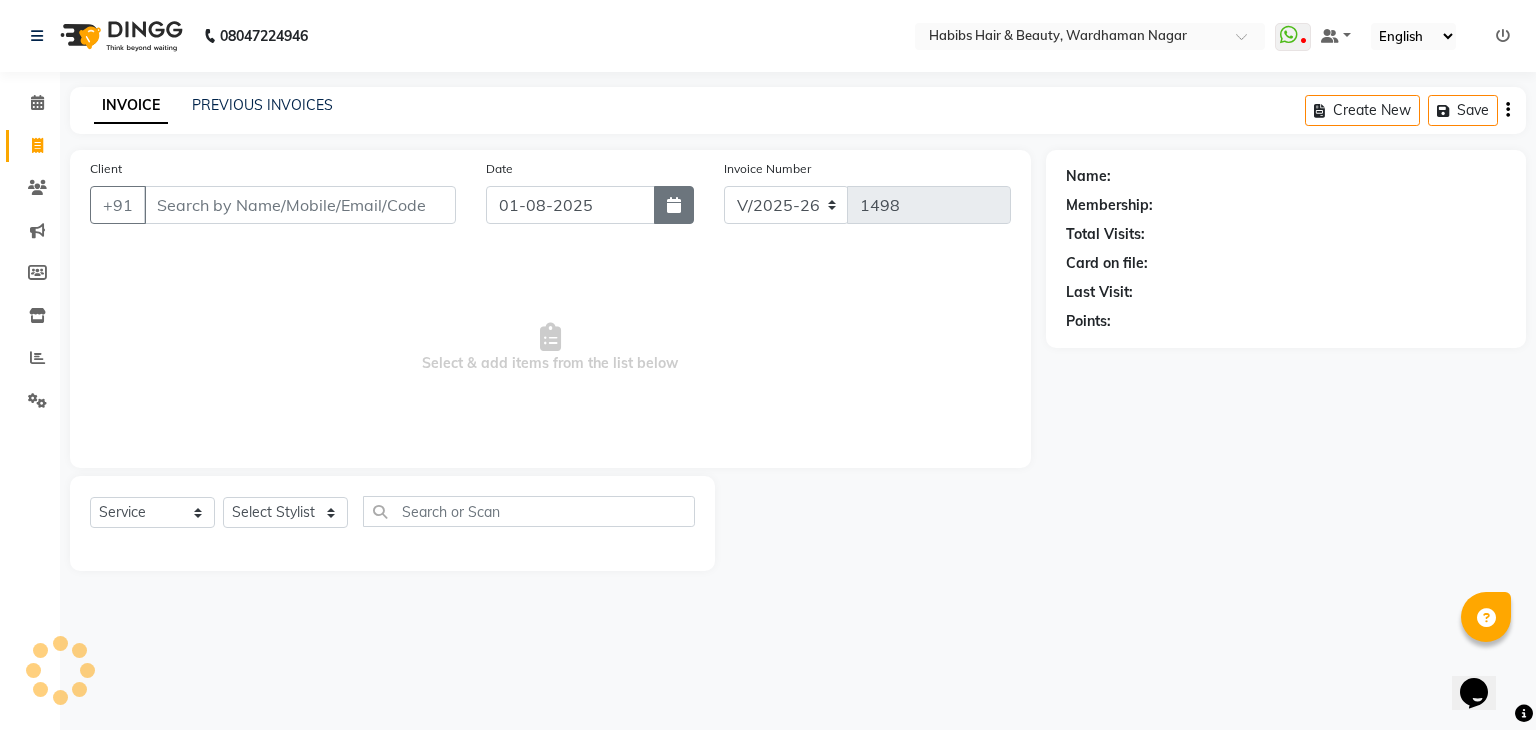 click 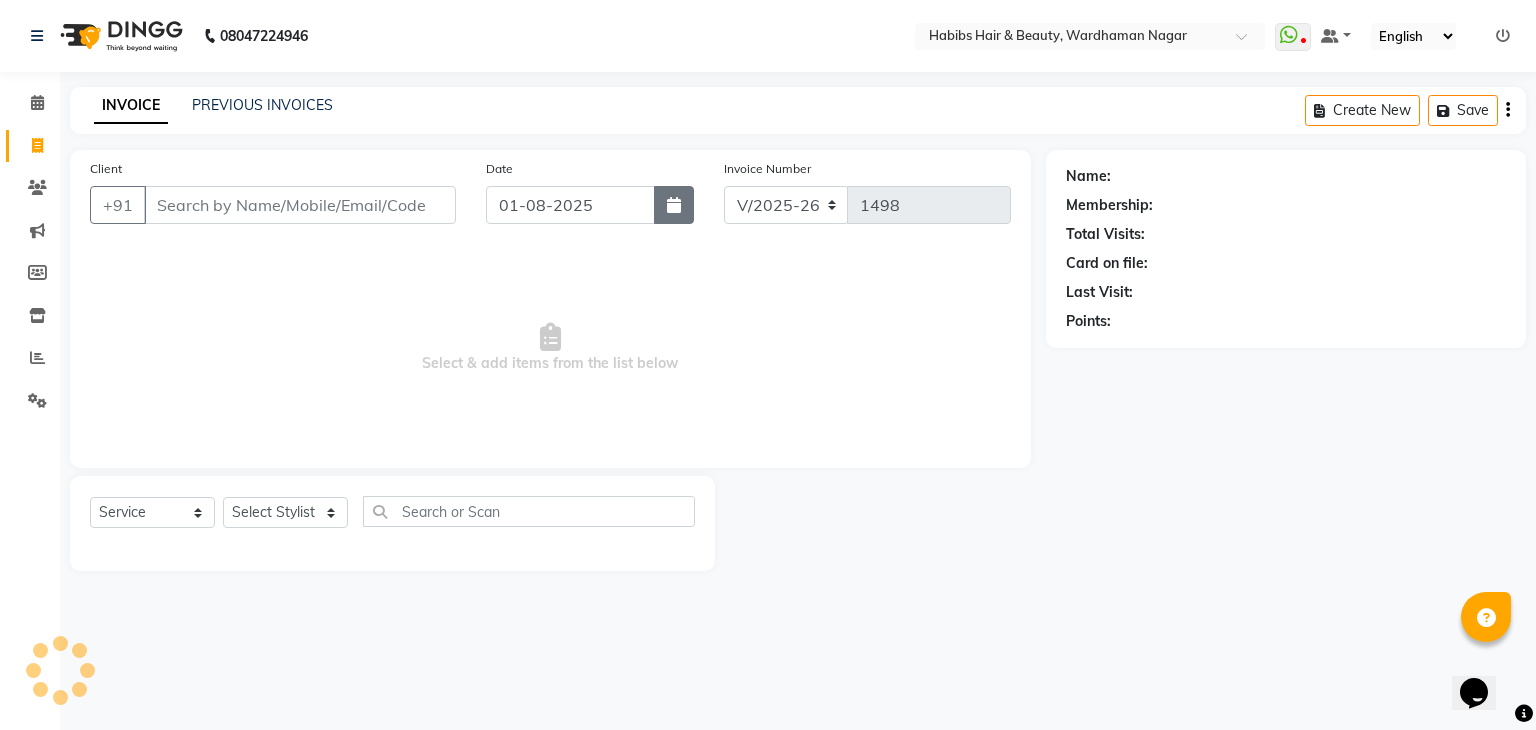 select on "8" 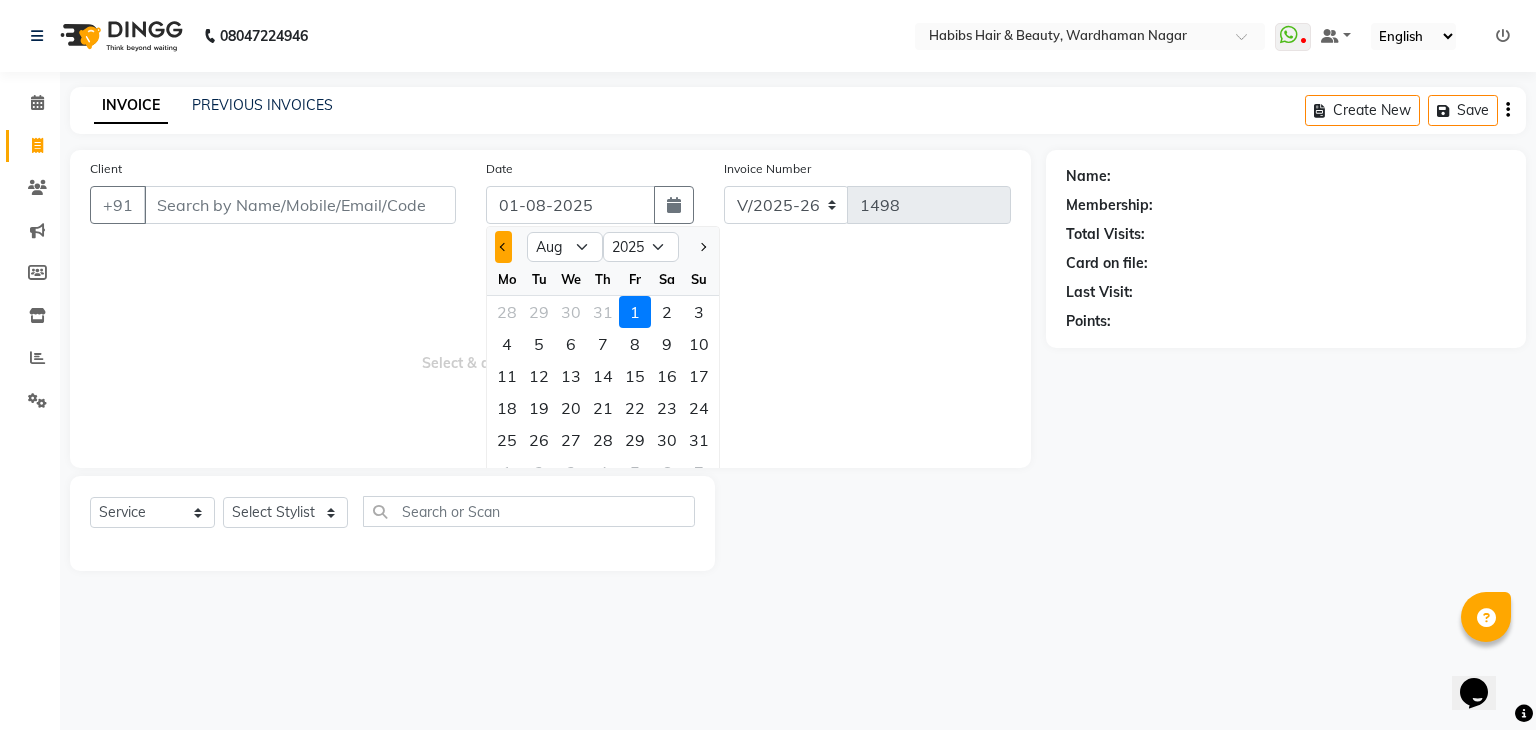click 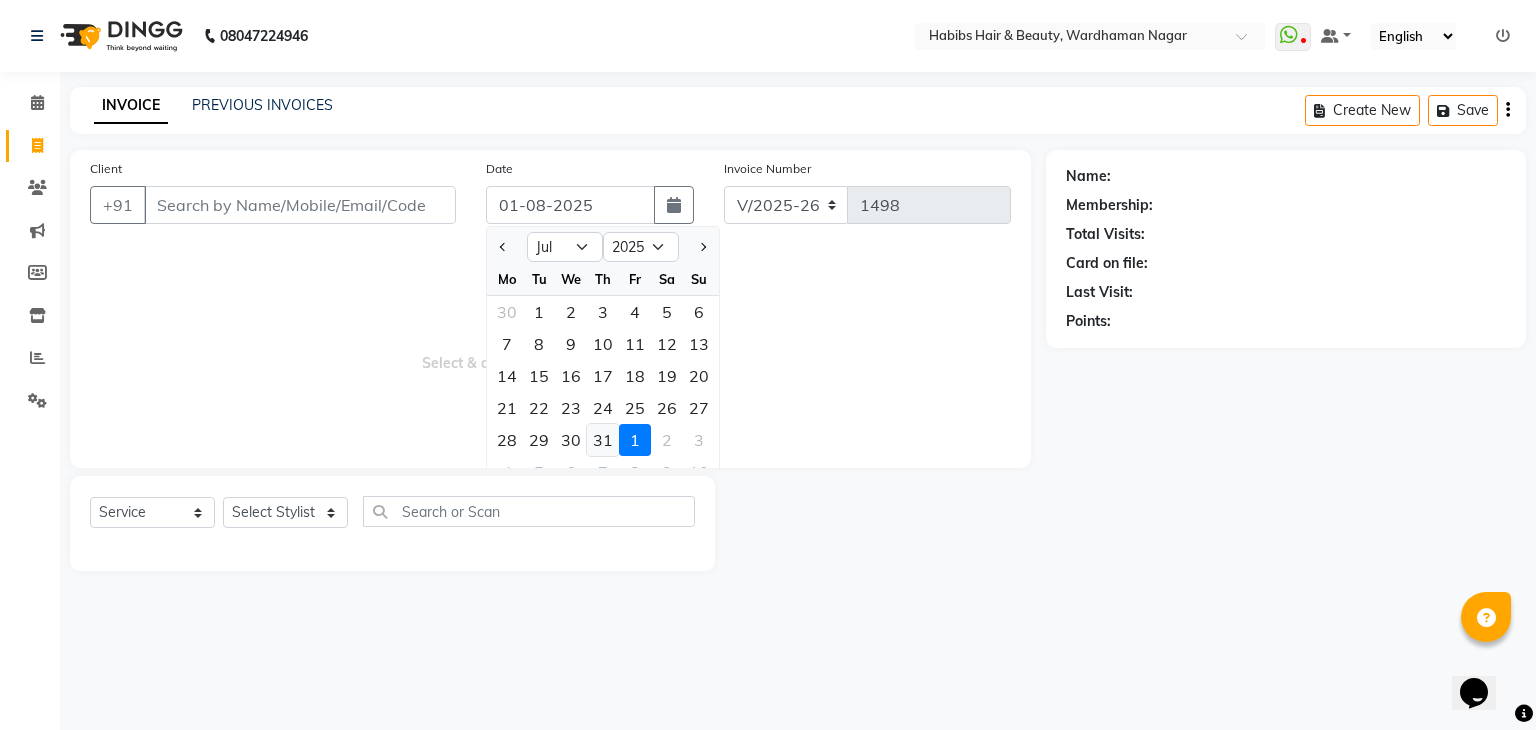 click on "31" 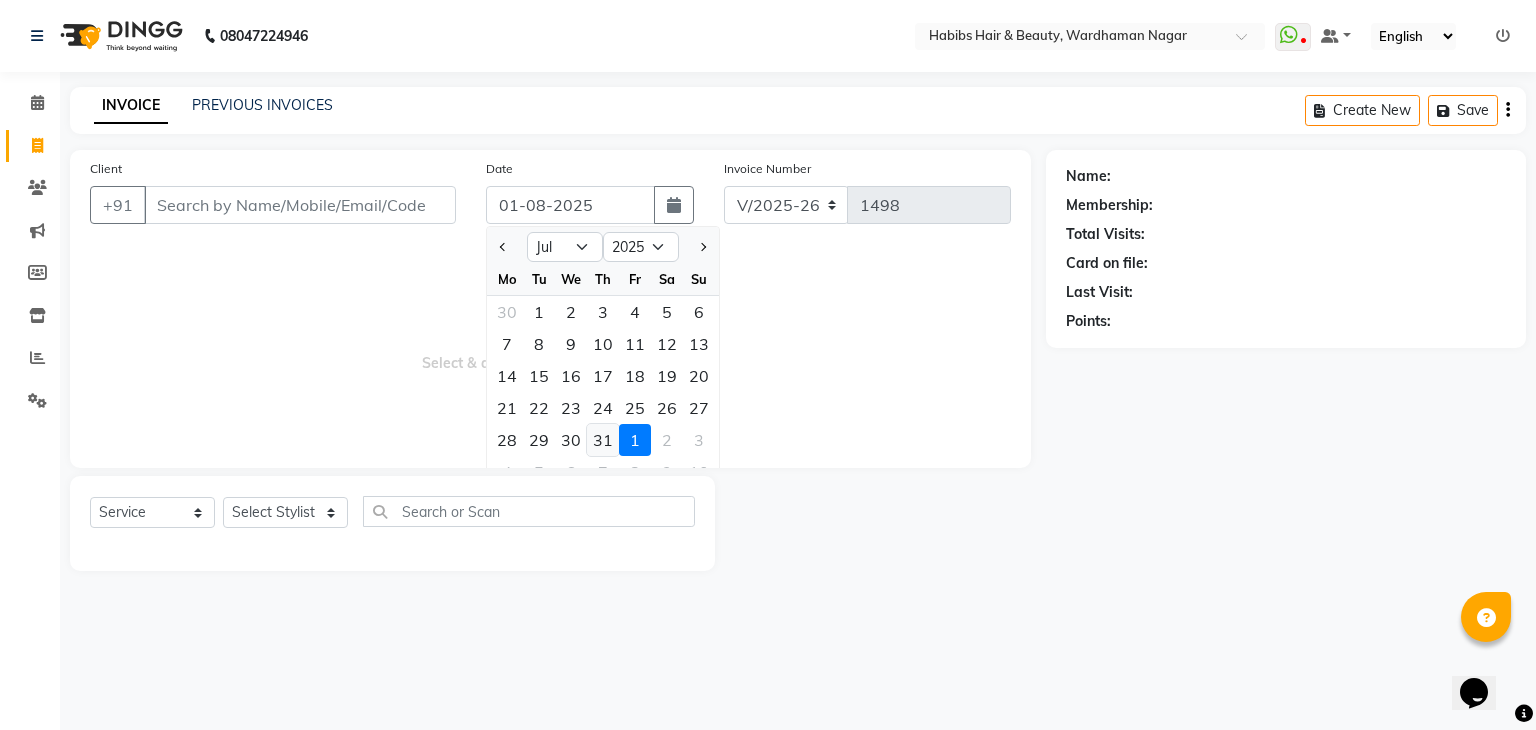 type on "31-07-2025" 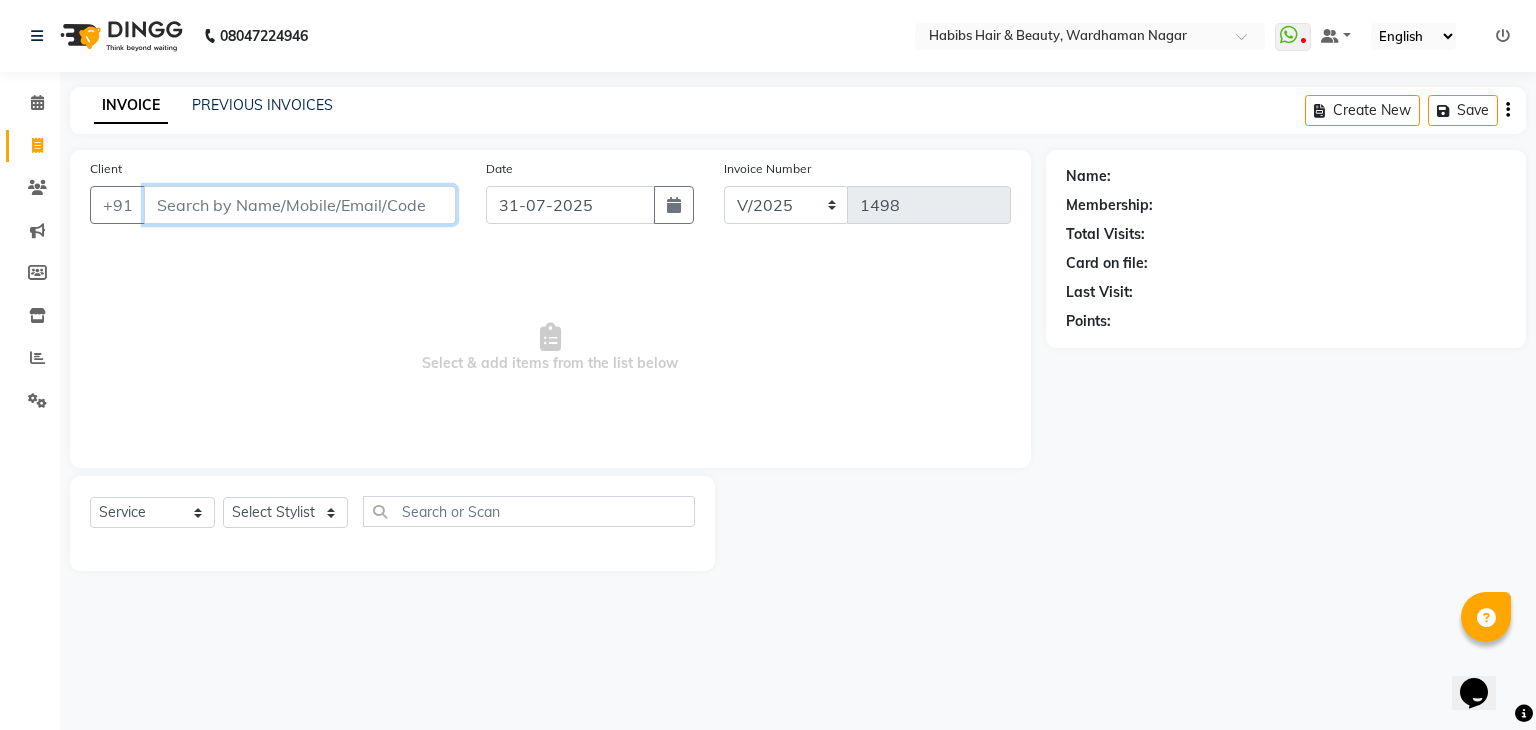 click on "Client" at bounding box center (300, 205) 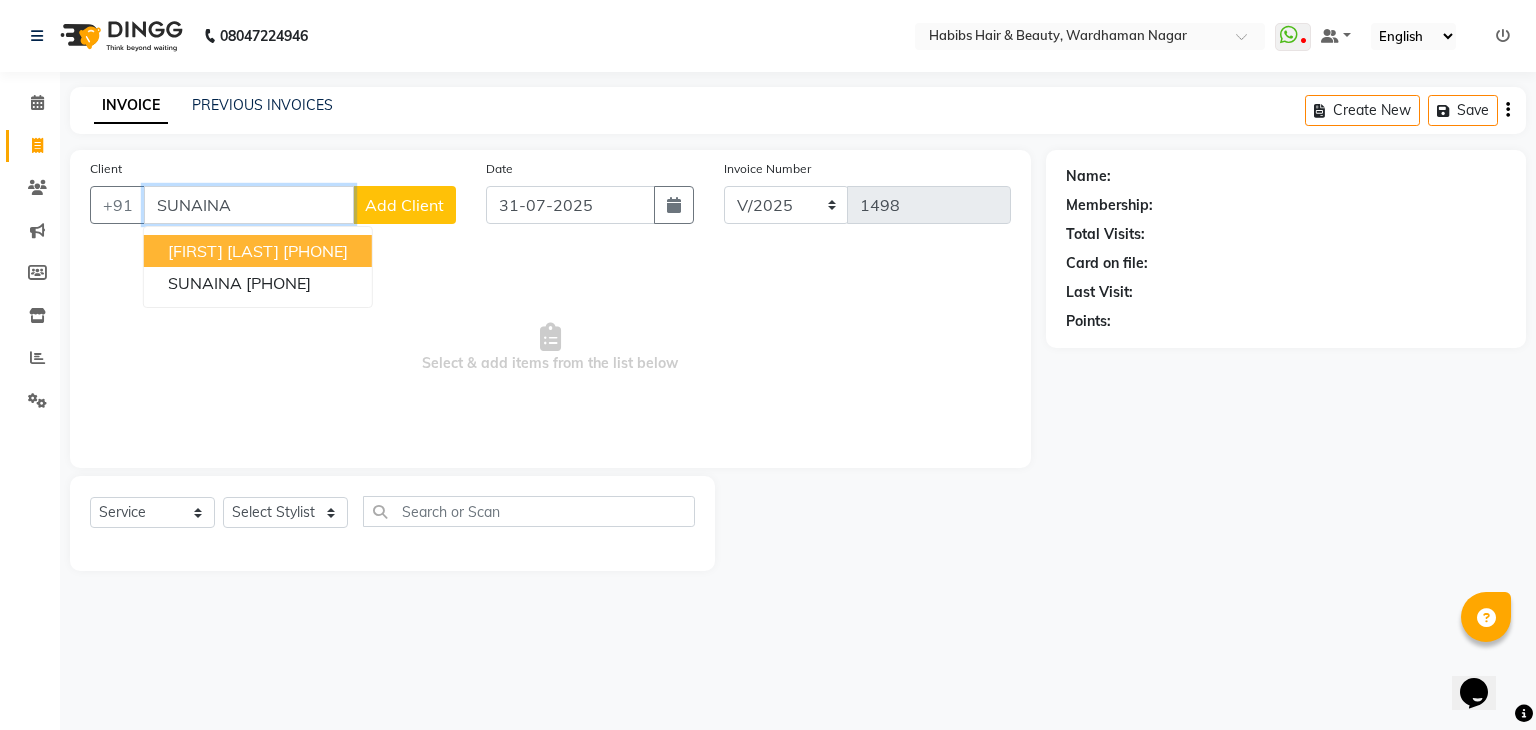 click on "[FIRST] [LAST]" at bounding box center [223, 251] 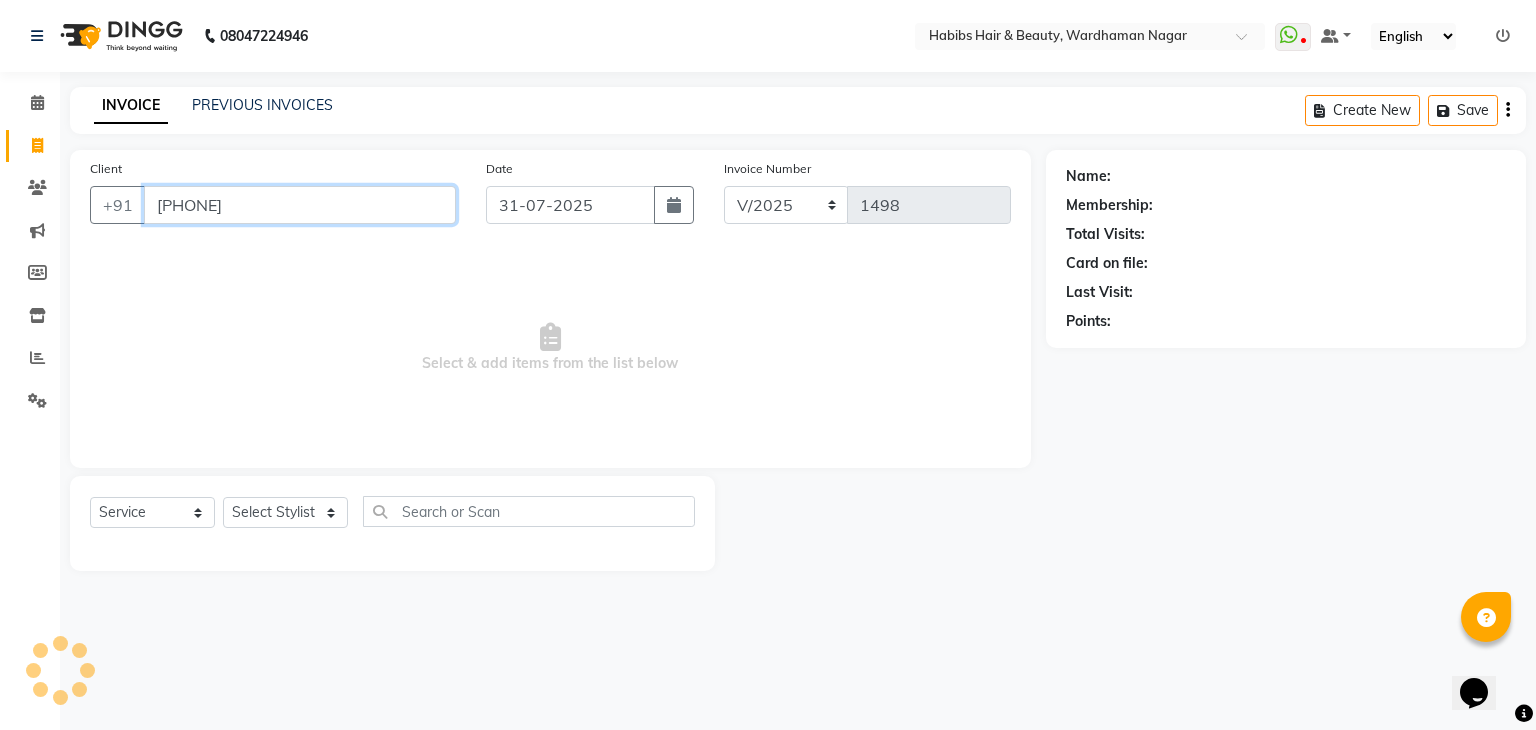 type on "[PHONE]" 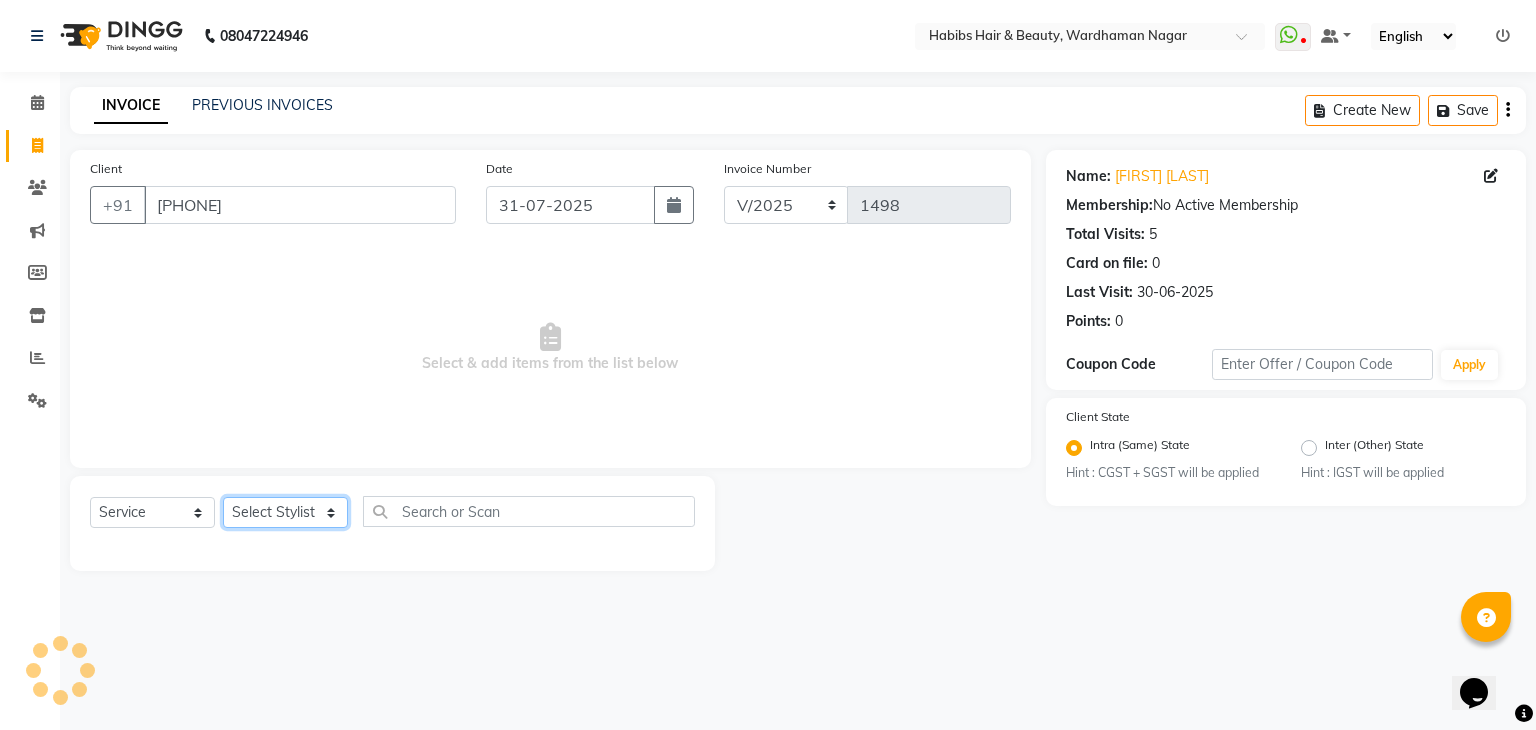 click on "Select Stylist Admin Aman Gayatri Jeetu Mick Raj Rashmi Rasika Sarang" 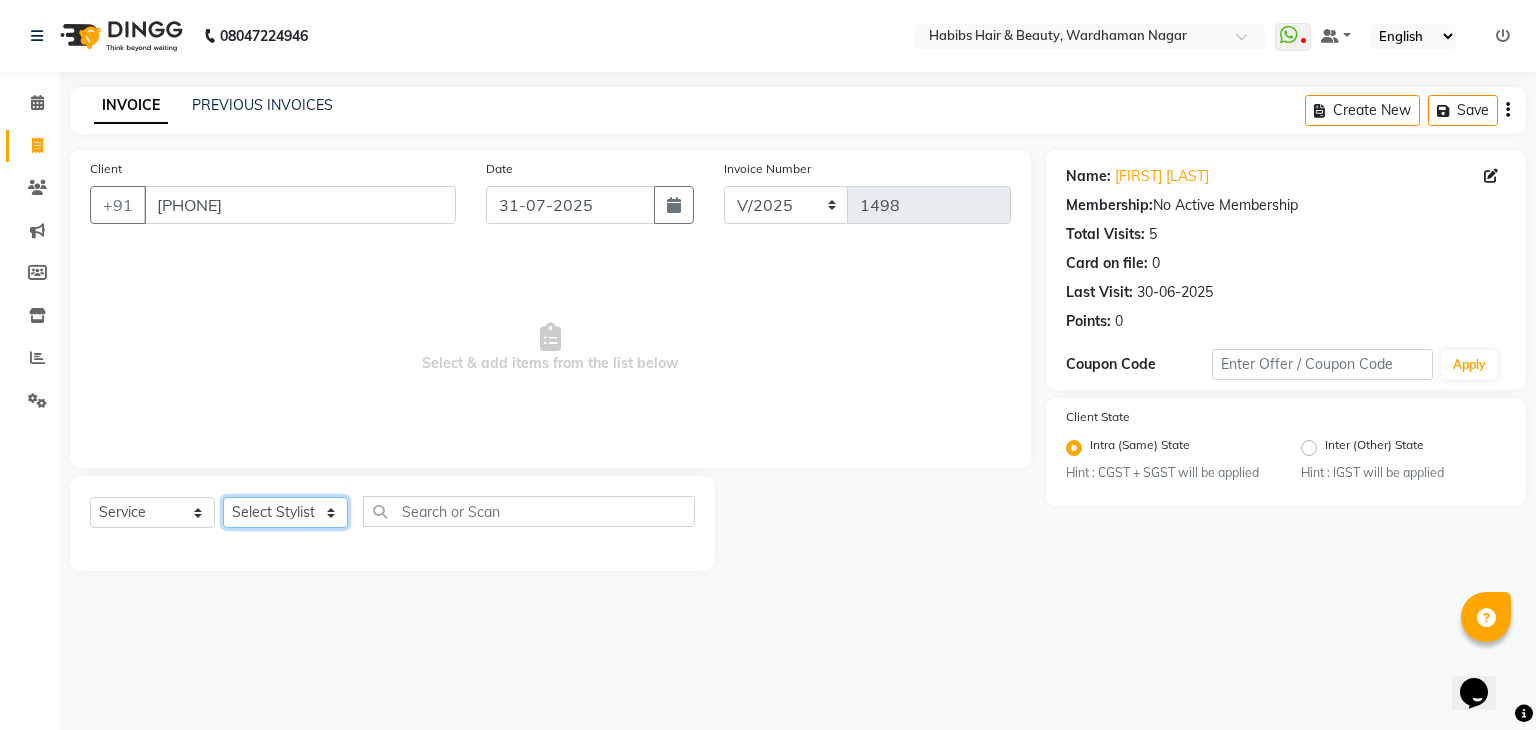 select on "17878" 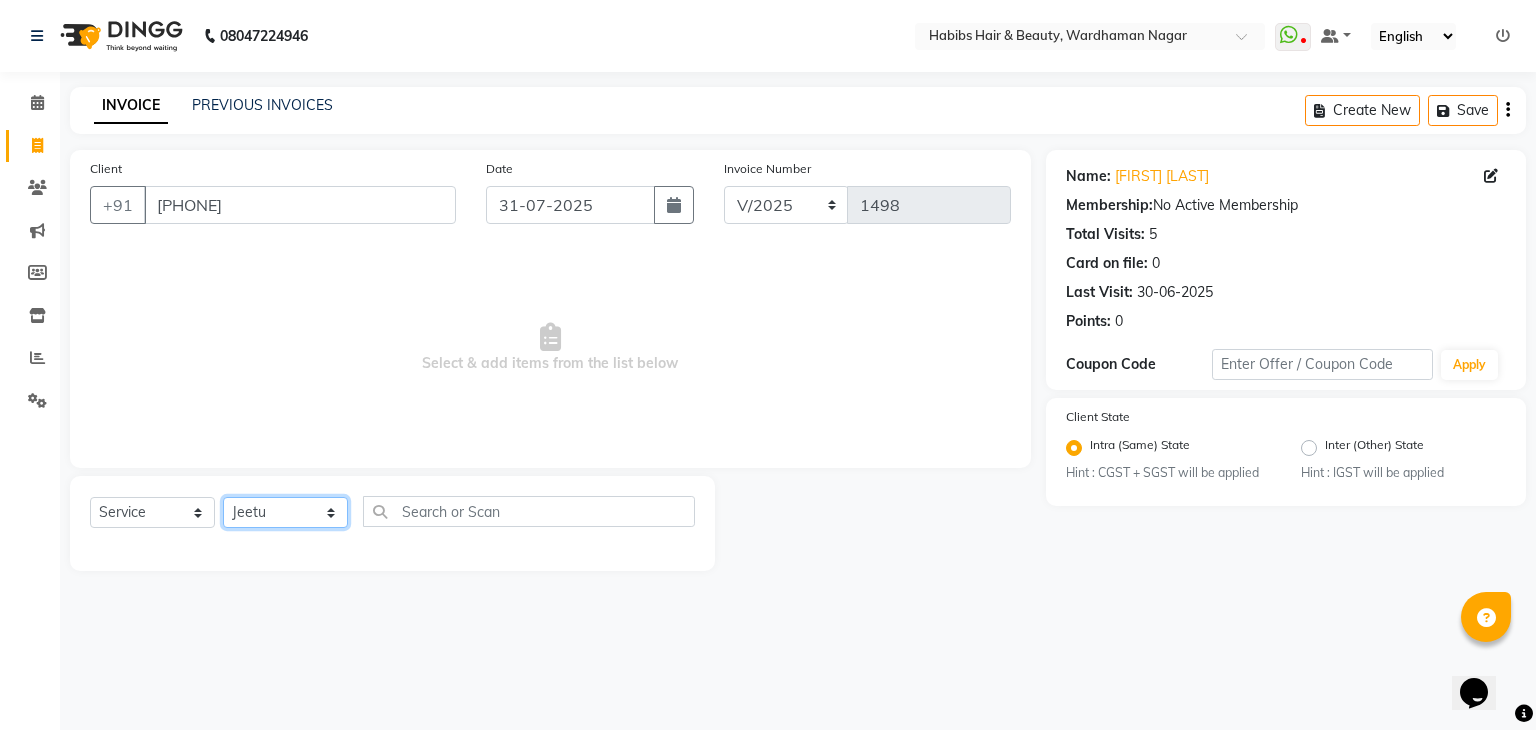 click on "Select Stylist Admin Aman Gayatri Jeetu Mick Raj Rashmi Rasika Sarang" 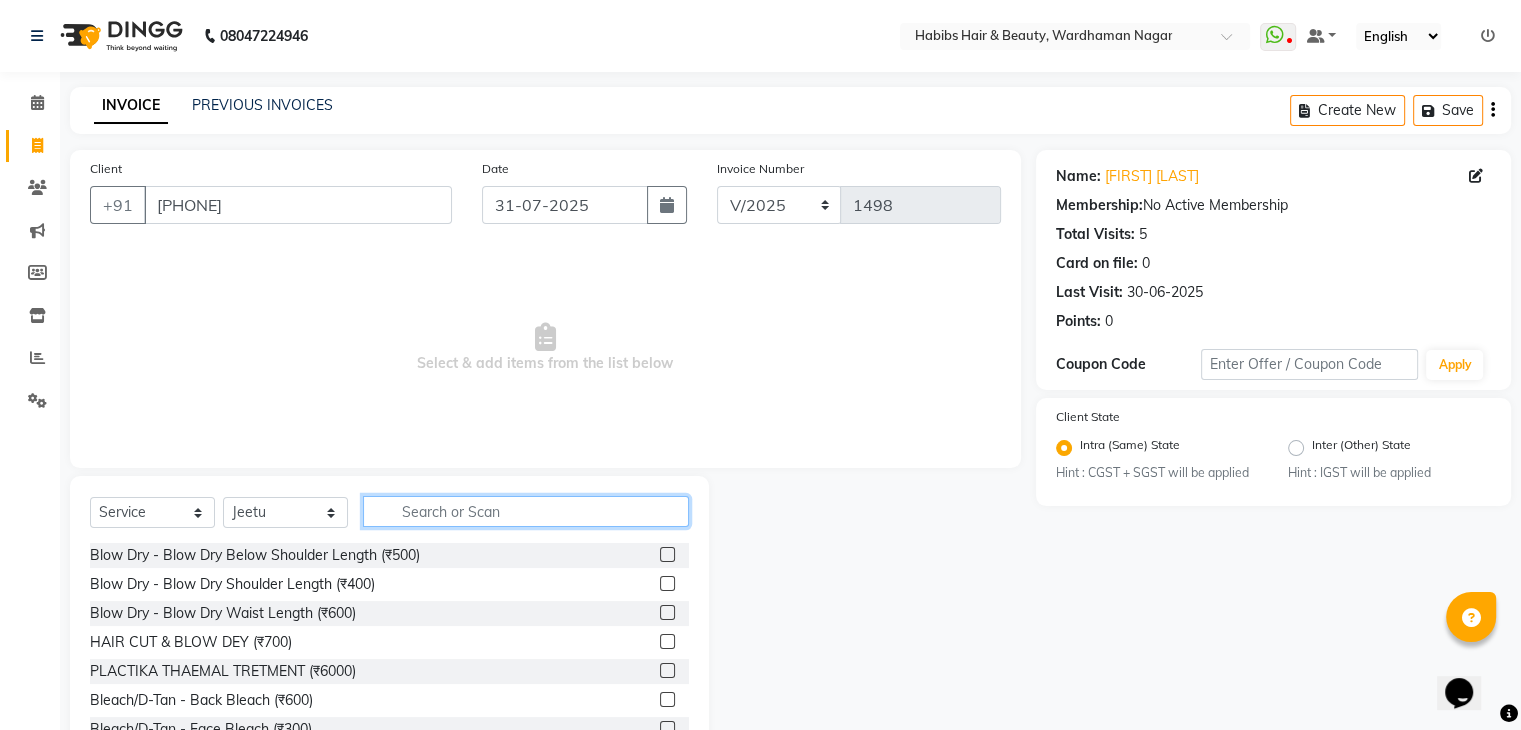 click 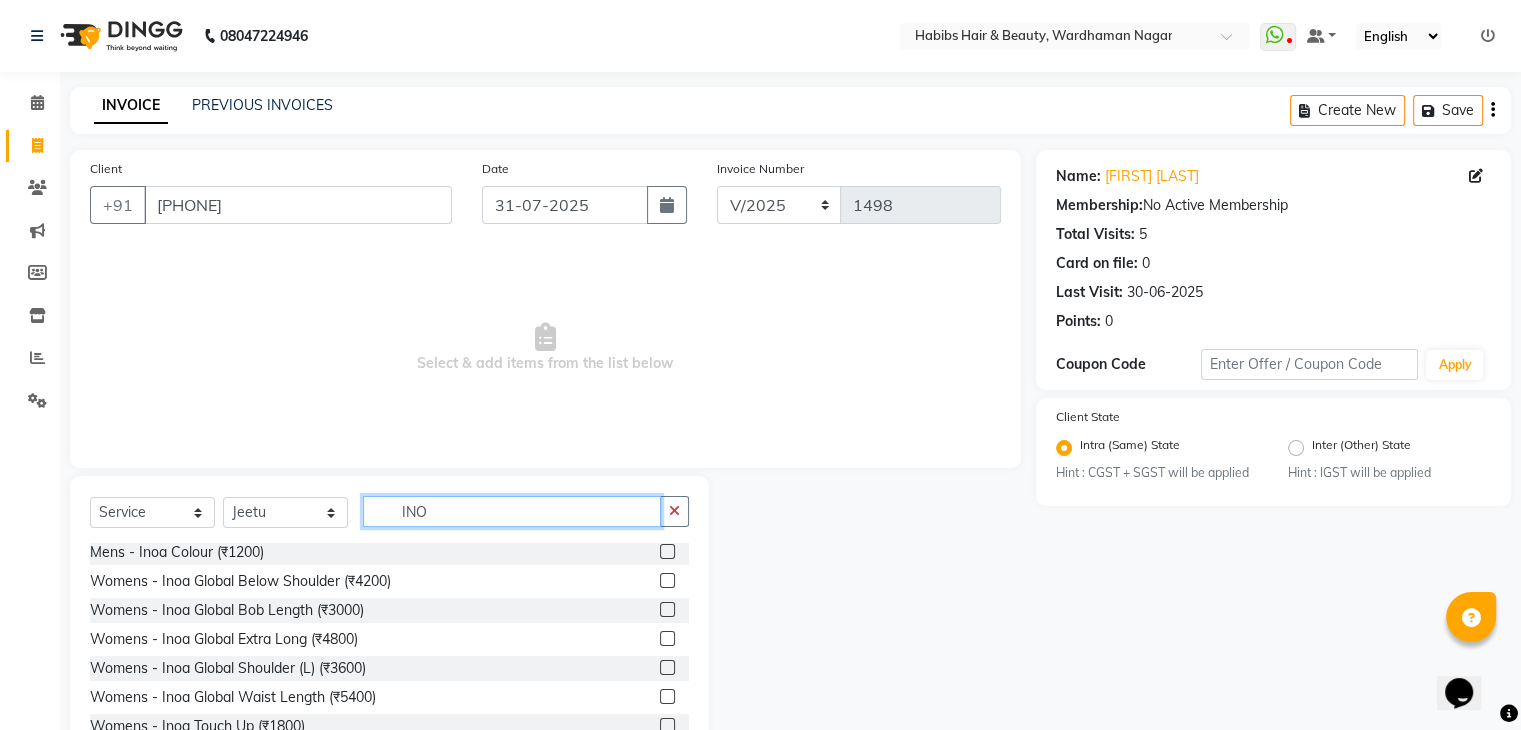 scroll, scrollTop: 3, scrollLeft: 0, axis: vertical 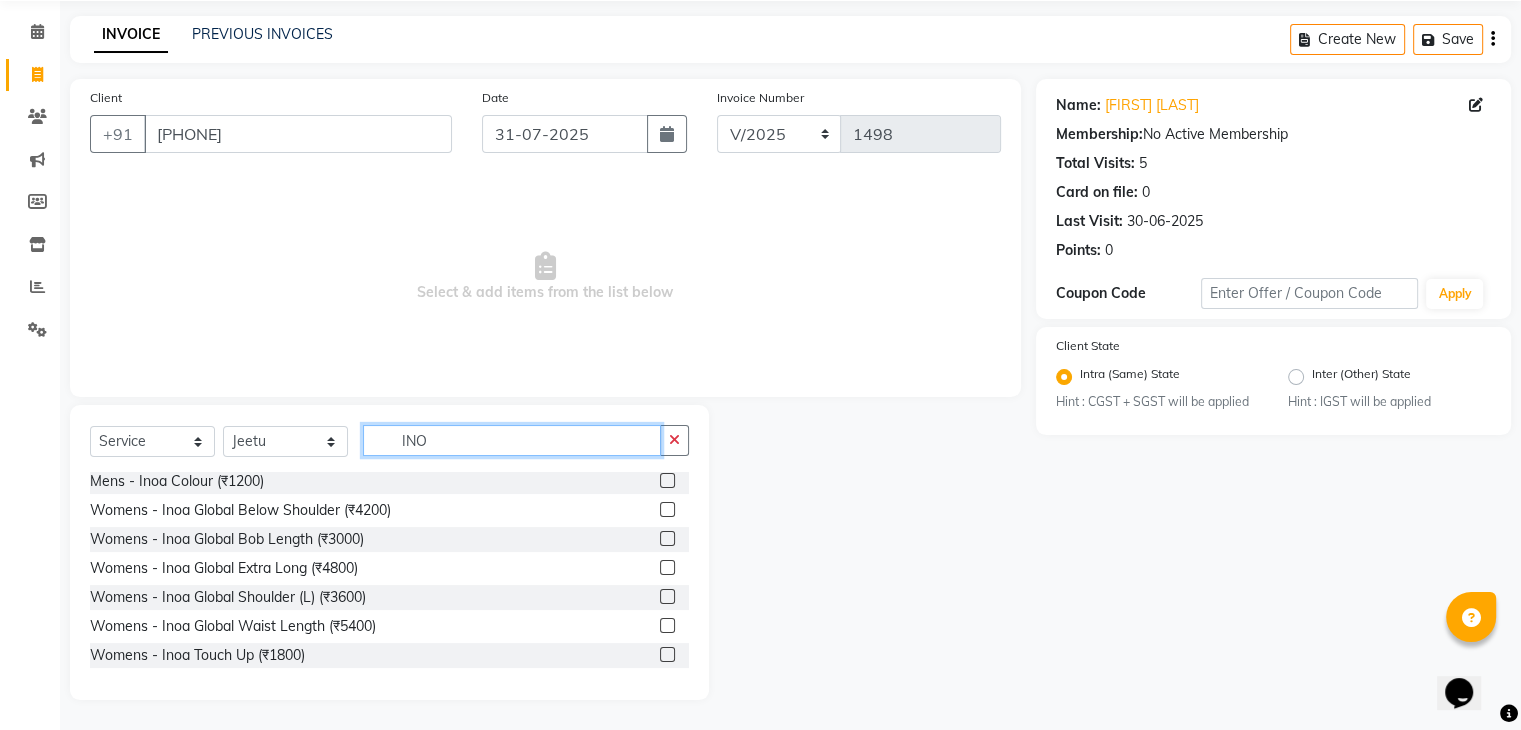 type on "INO" 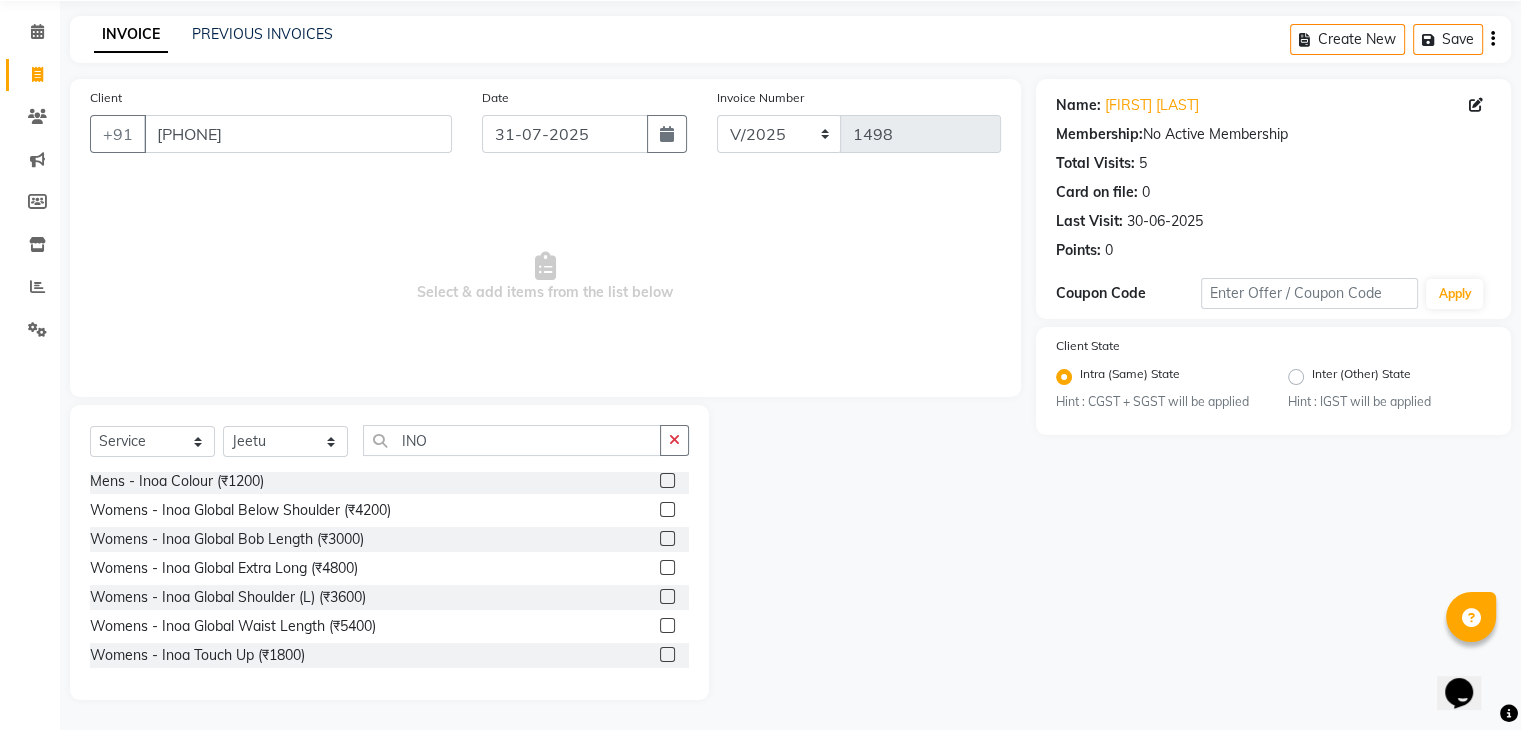 click 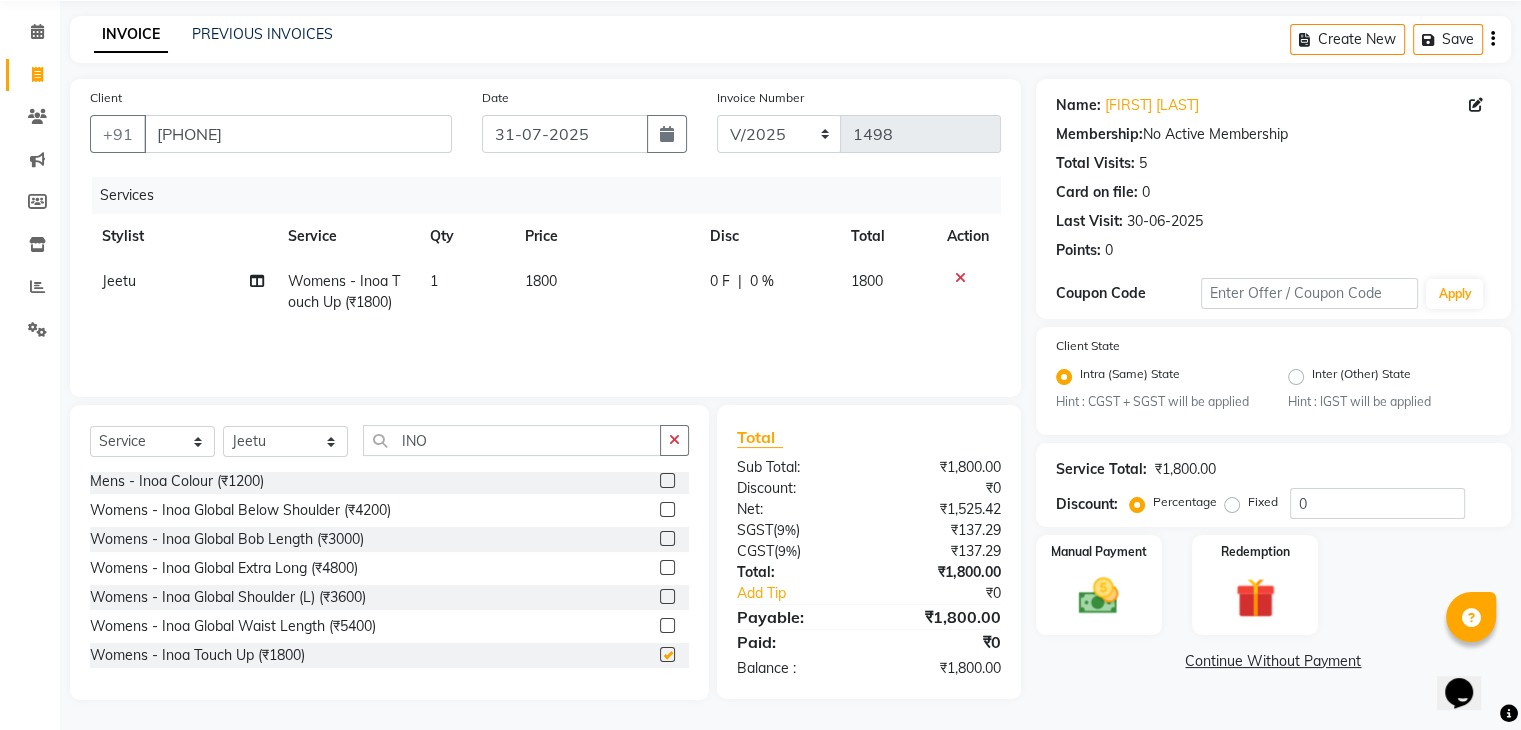 checkbox on "false" 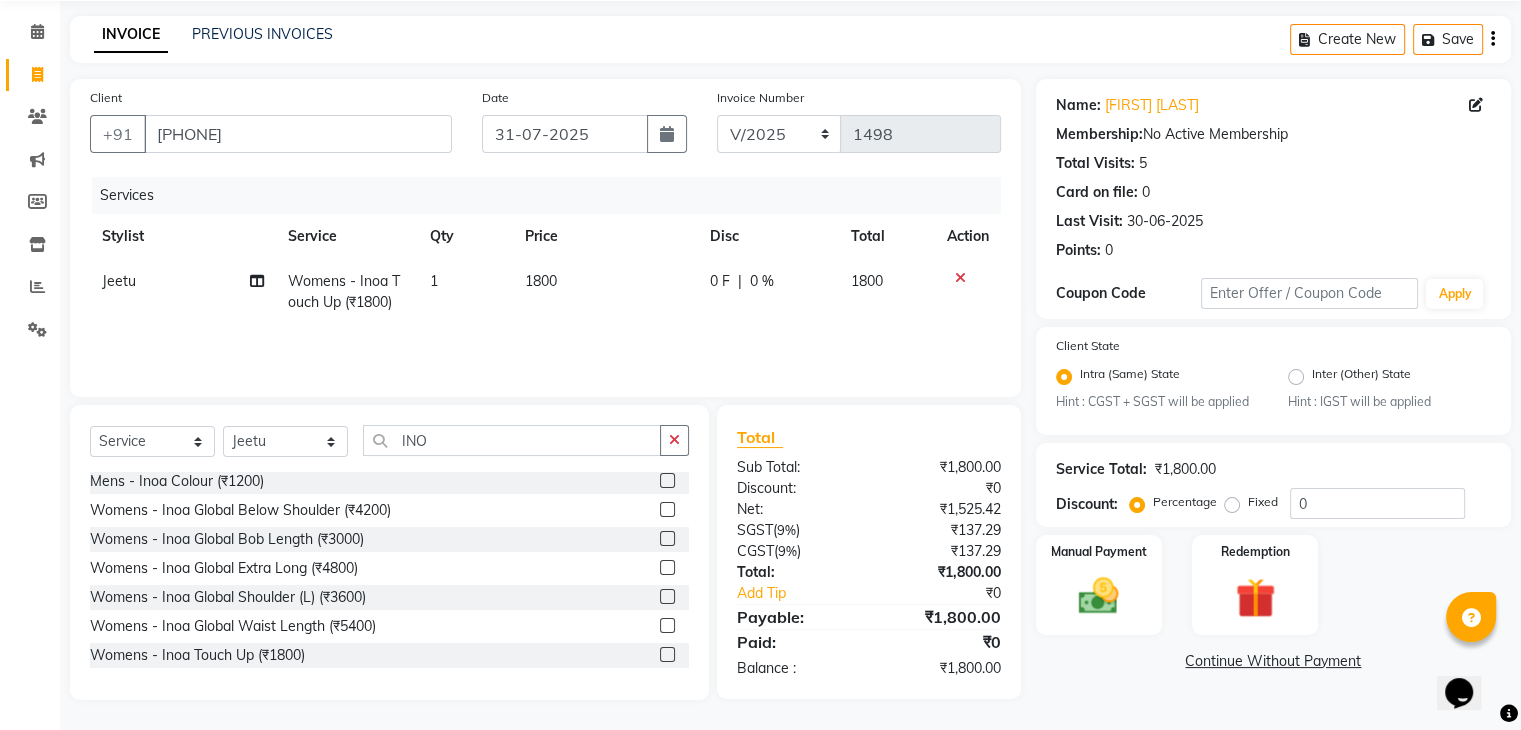 click on "1800" 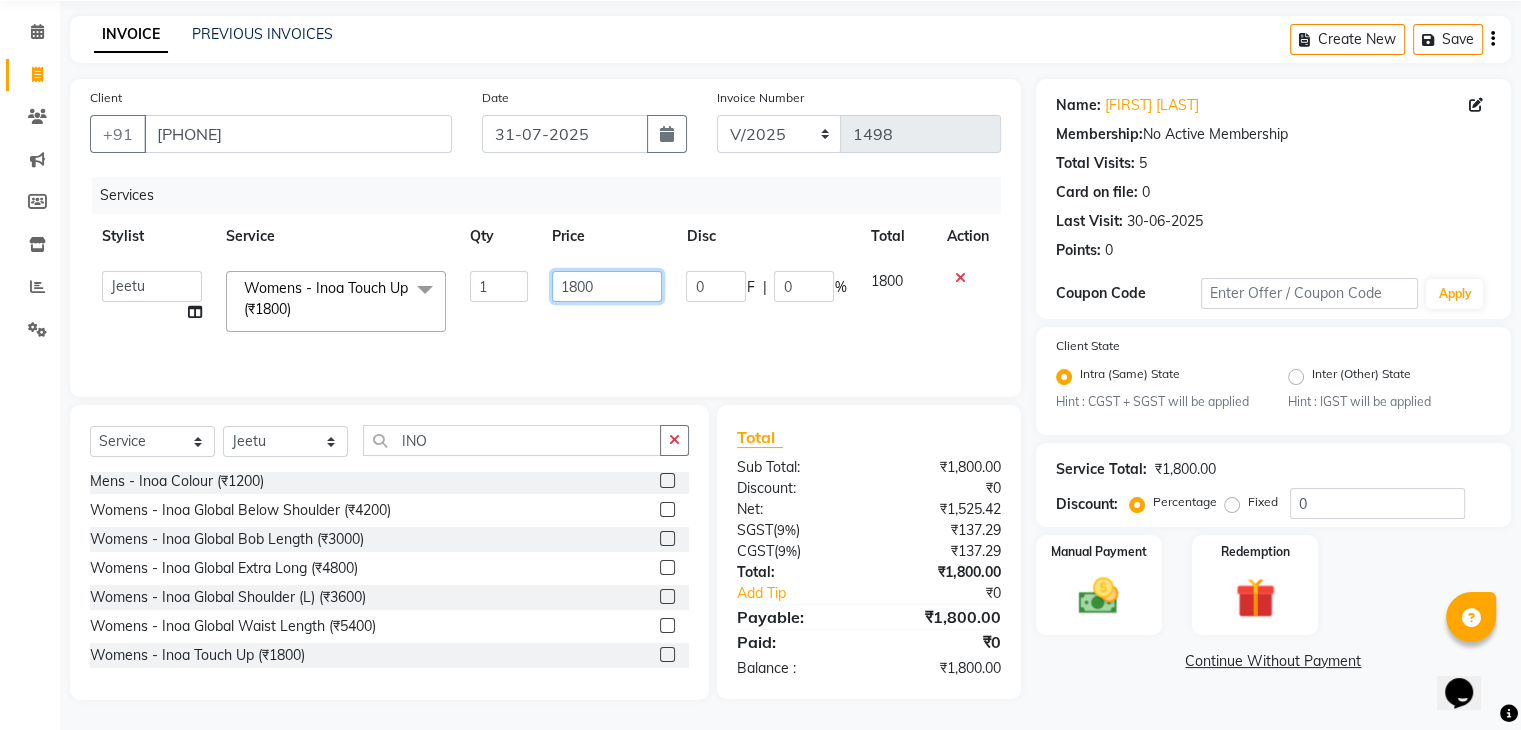 click on "1800" 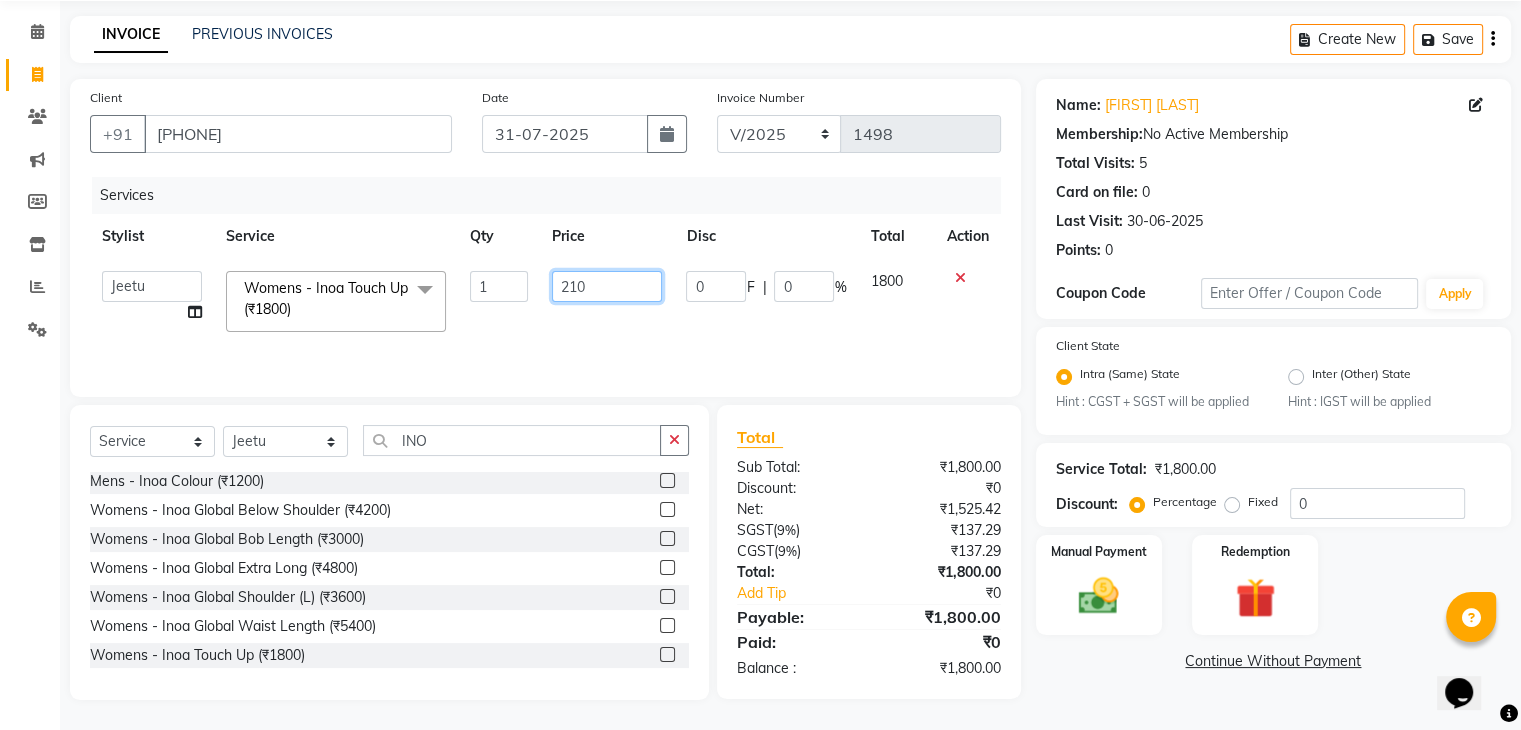 type on "2100" 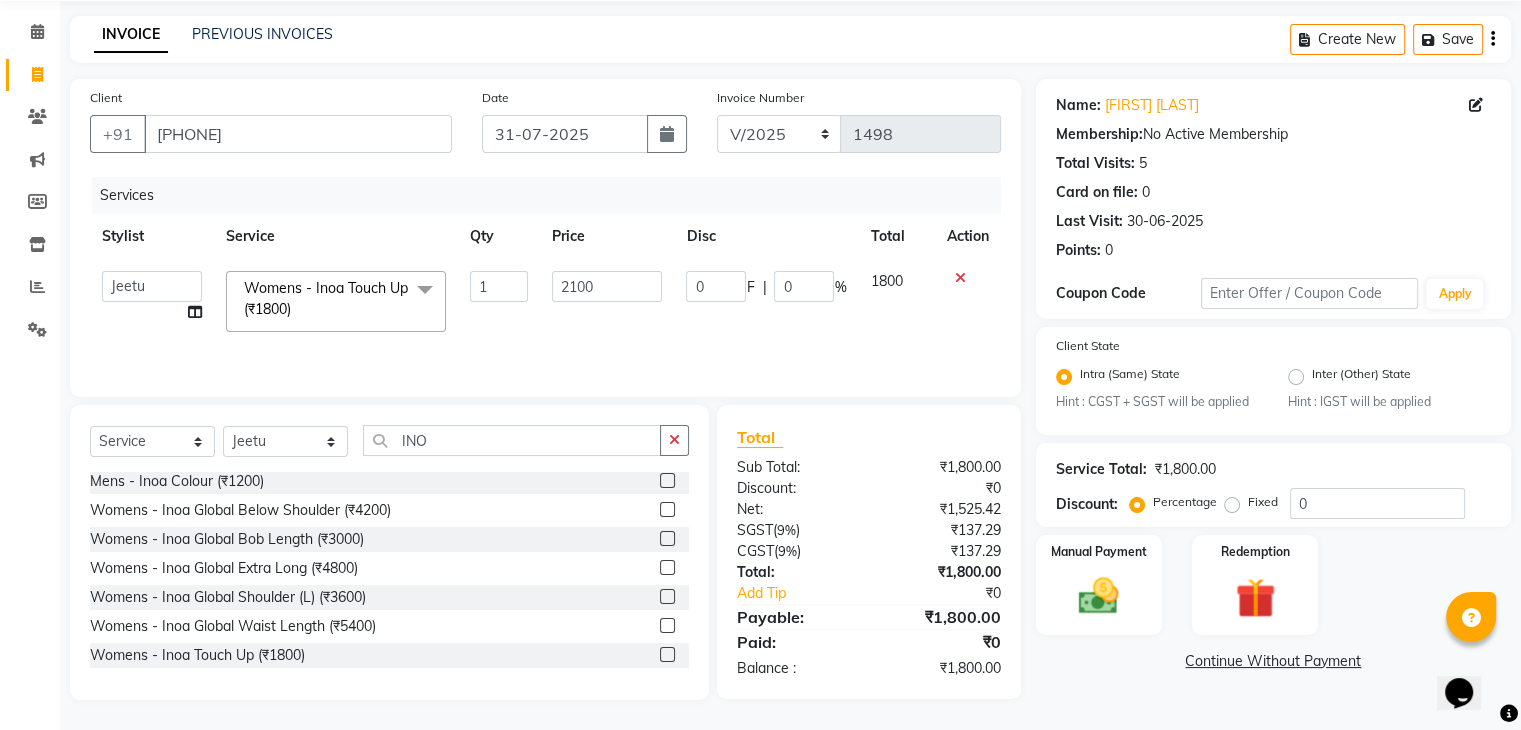 click on "Select Service Product Membership Package Voucher Prepaid Gift Card Select Stylist Admin [NAME] [NAME] [NAME] [NAME] [NAME] [NAME] [NAME] [NAME] [NAME] [NAME] [NAME] [NAME]" 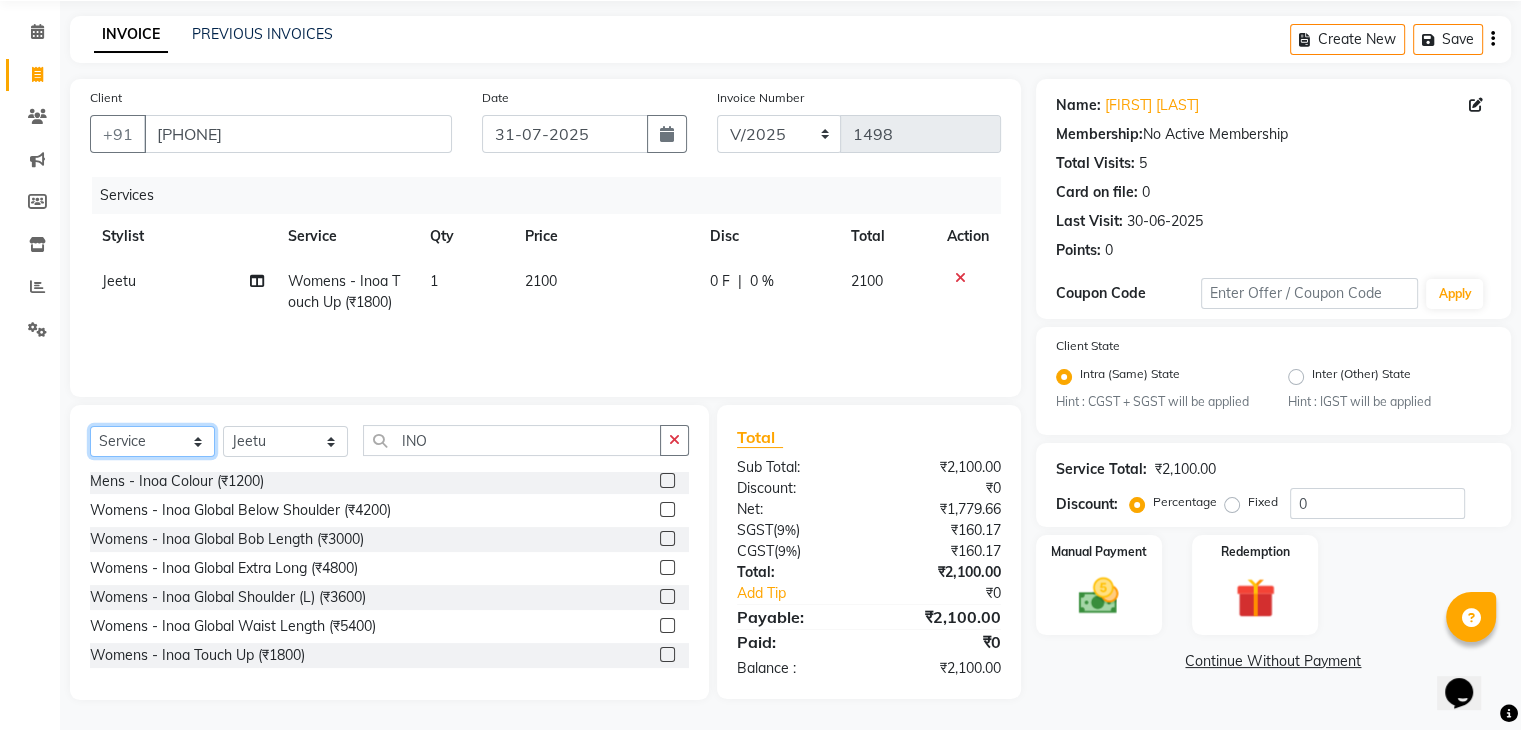 click on "Select  Service  Product  Membership  Package Voucher Prepaid Gift Card" 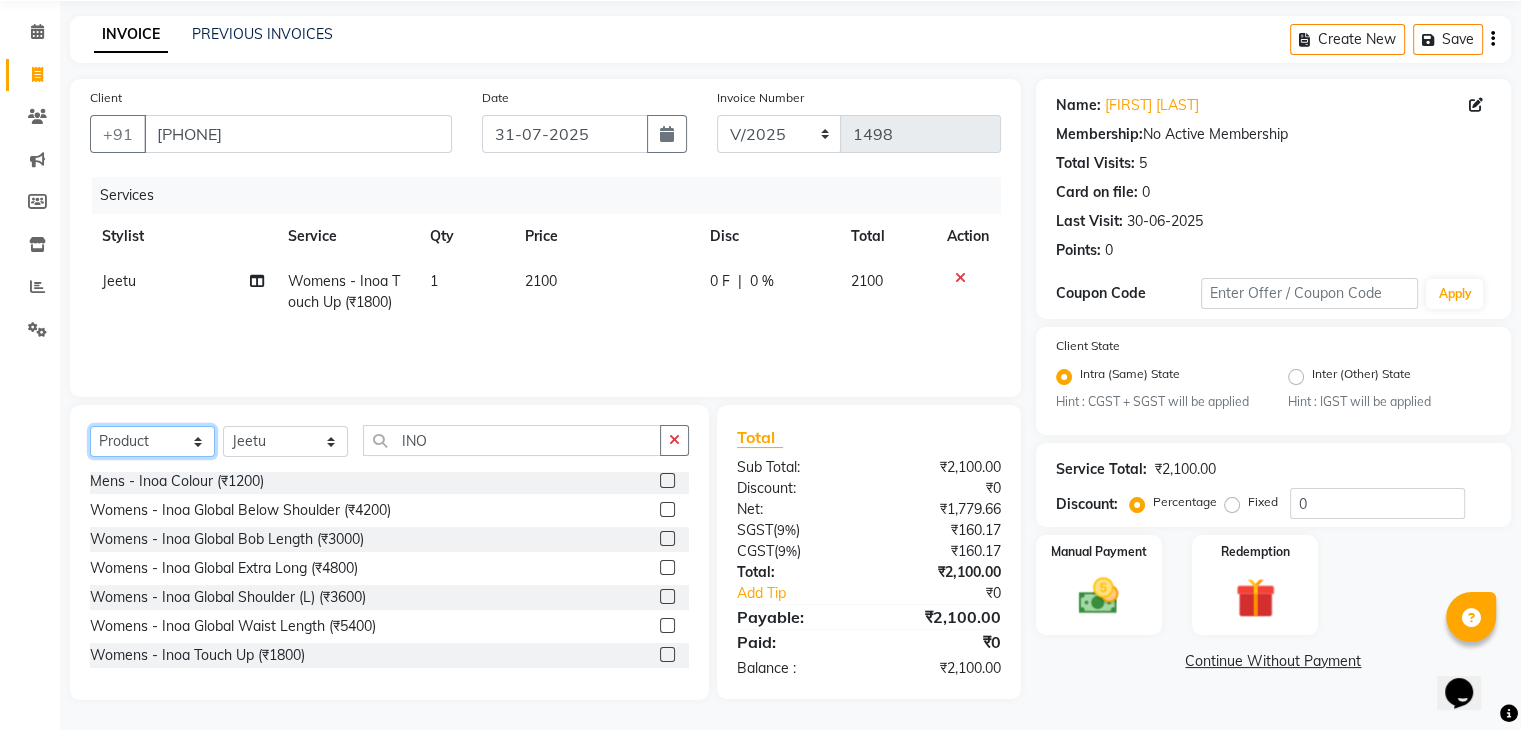click on "Select  Service  Product  Membership  Package Voucher Prepaid Gift Card" 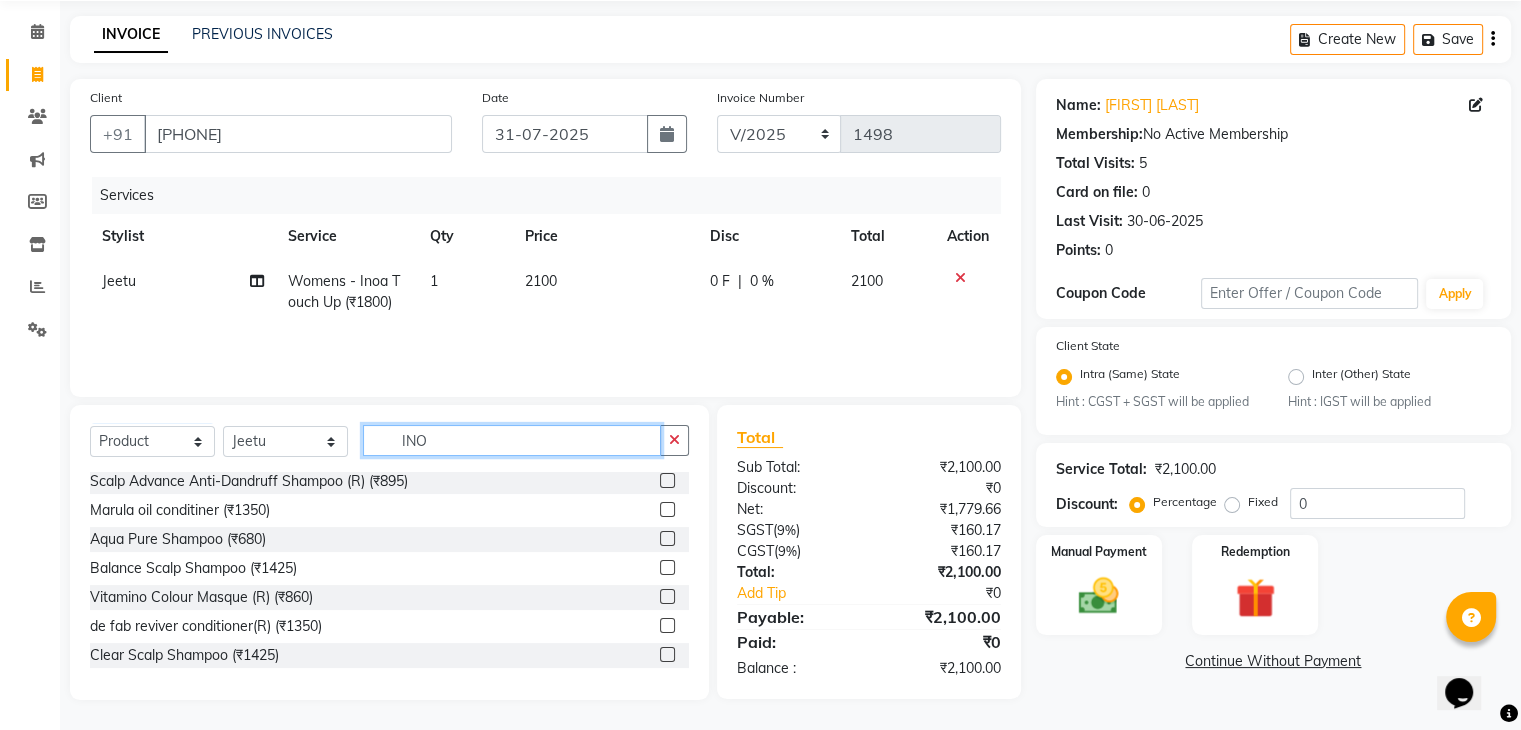 click on "INO" 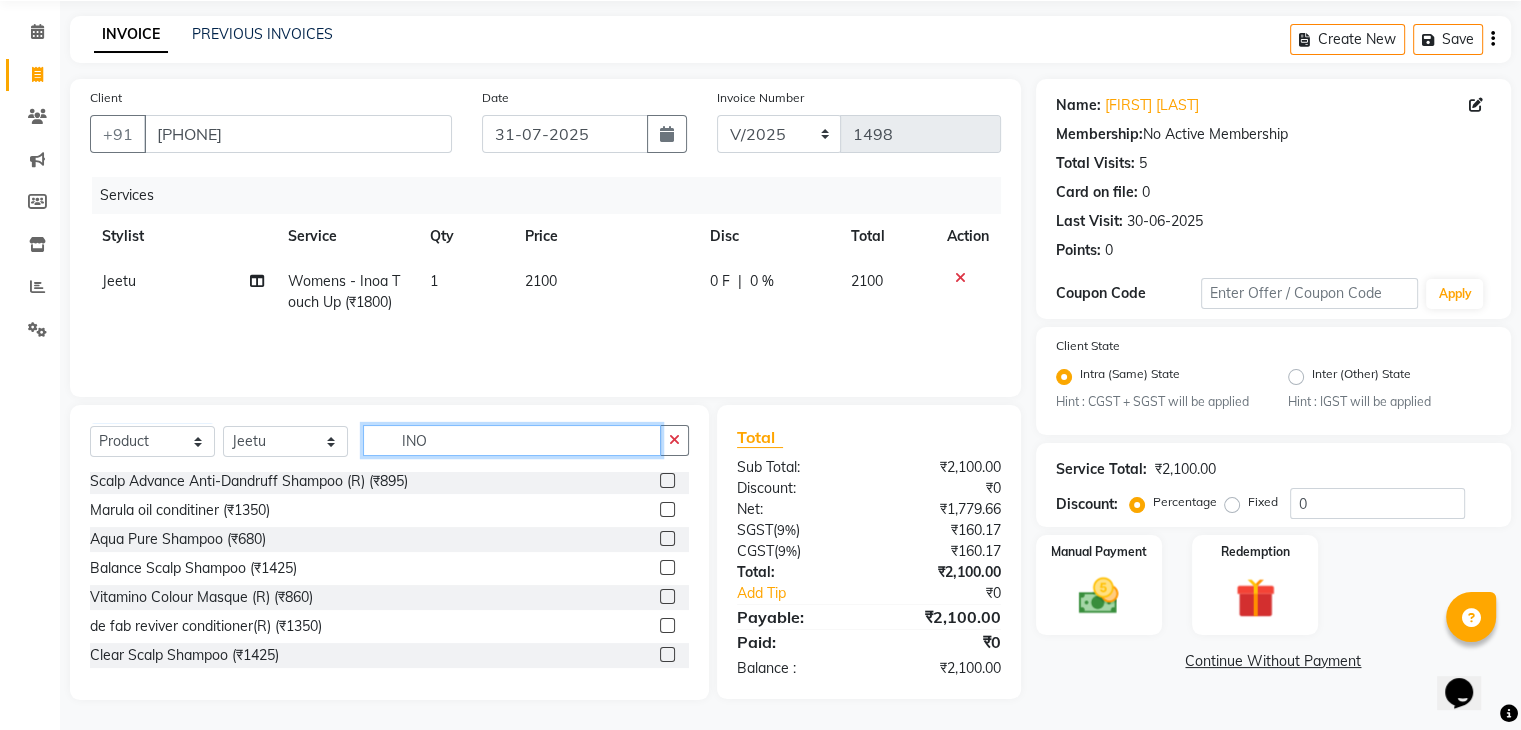 click on "INO" 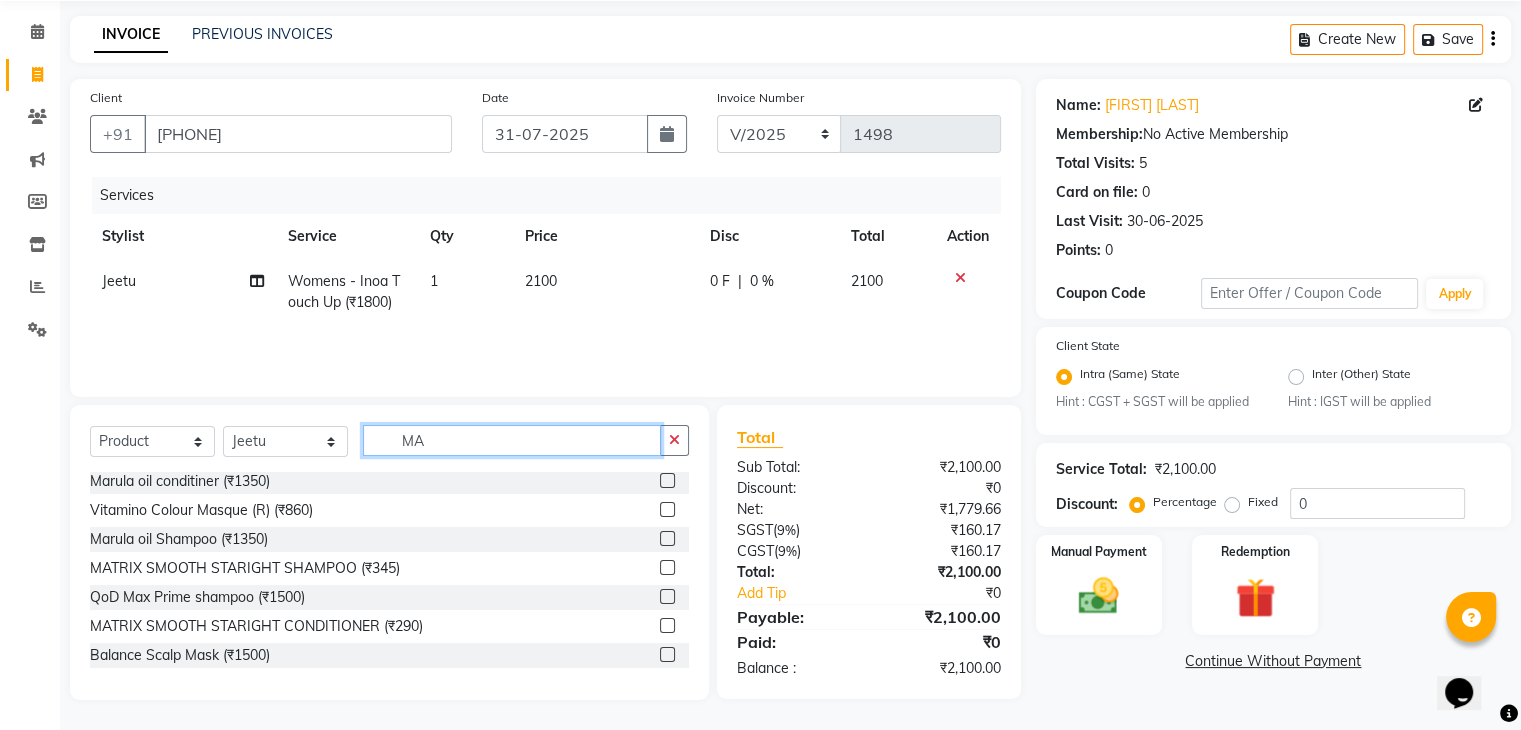 scroll, scrollTop: 0, scrollLeft: 0, axis: both 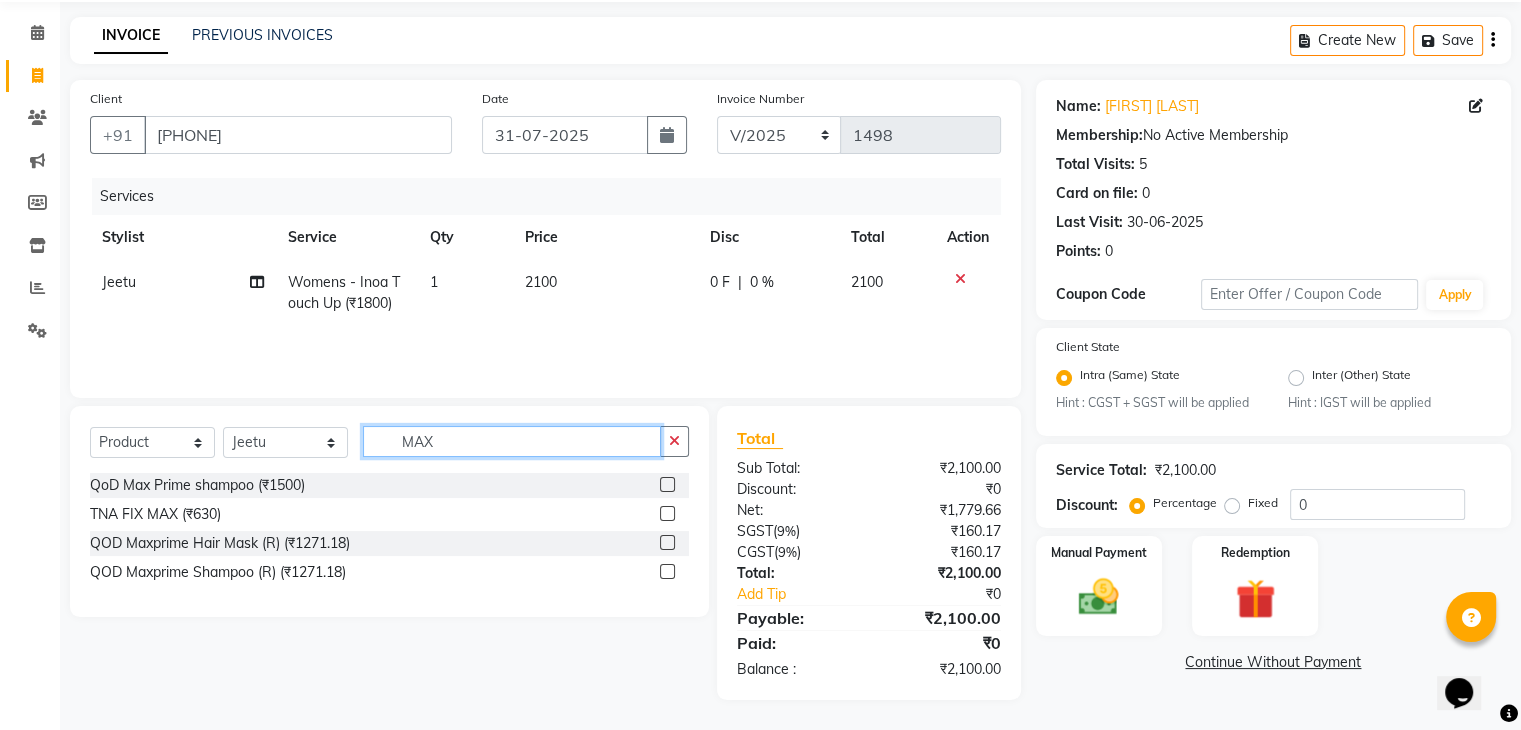 type on "MAX" 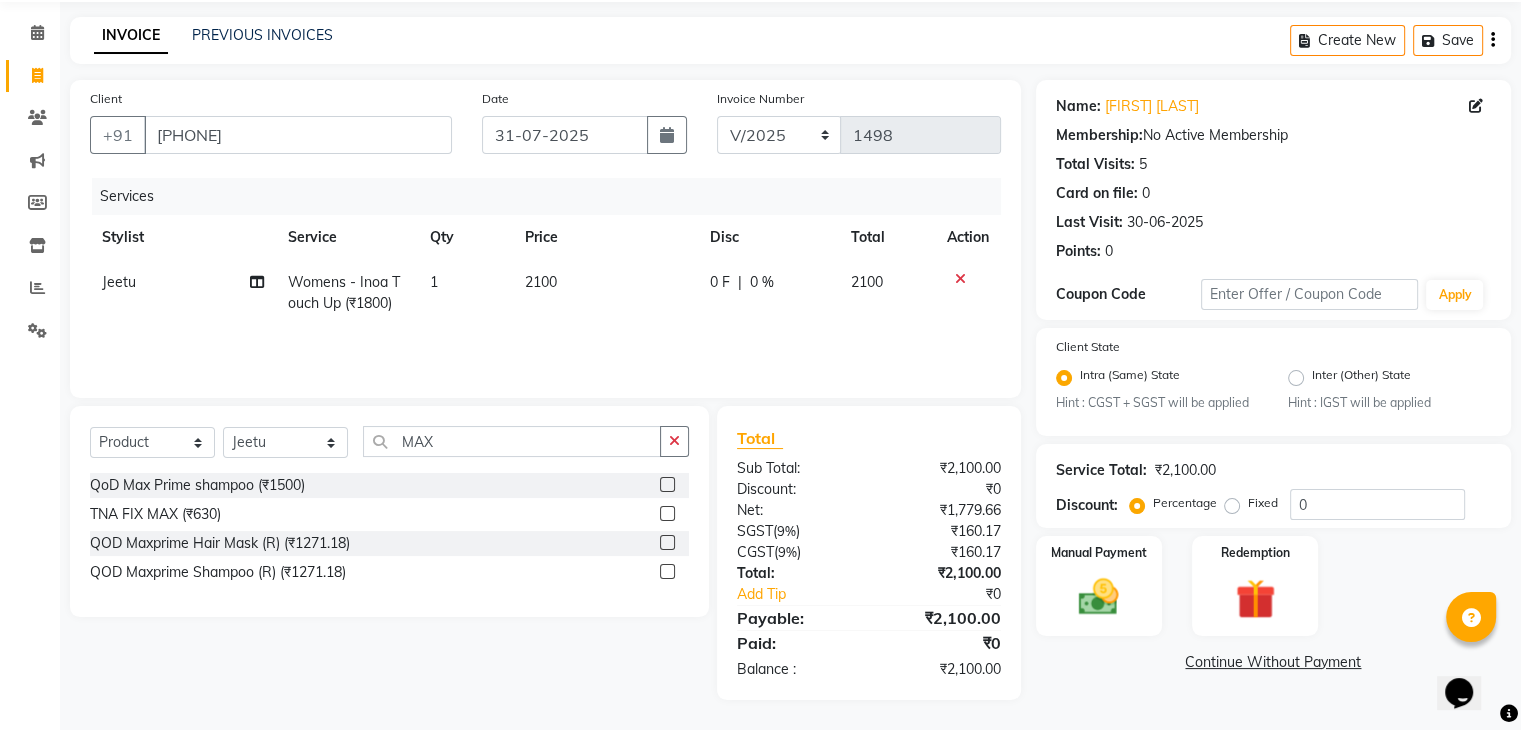 click 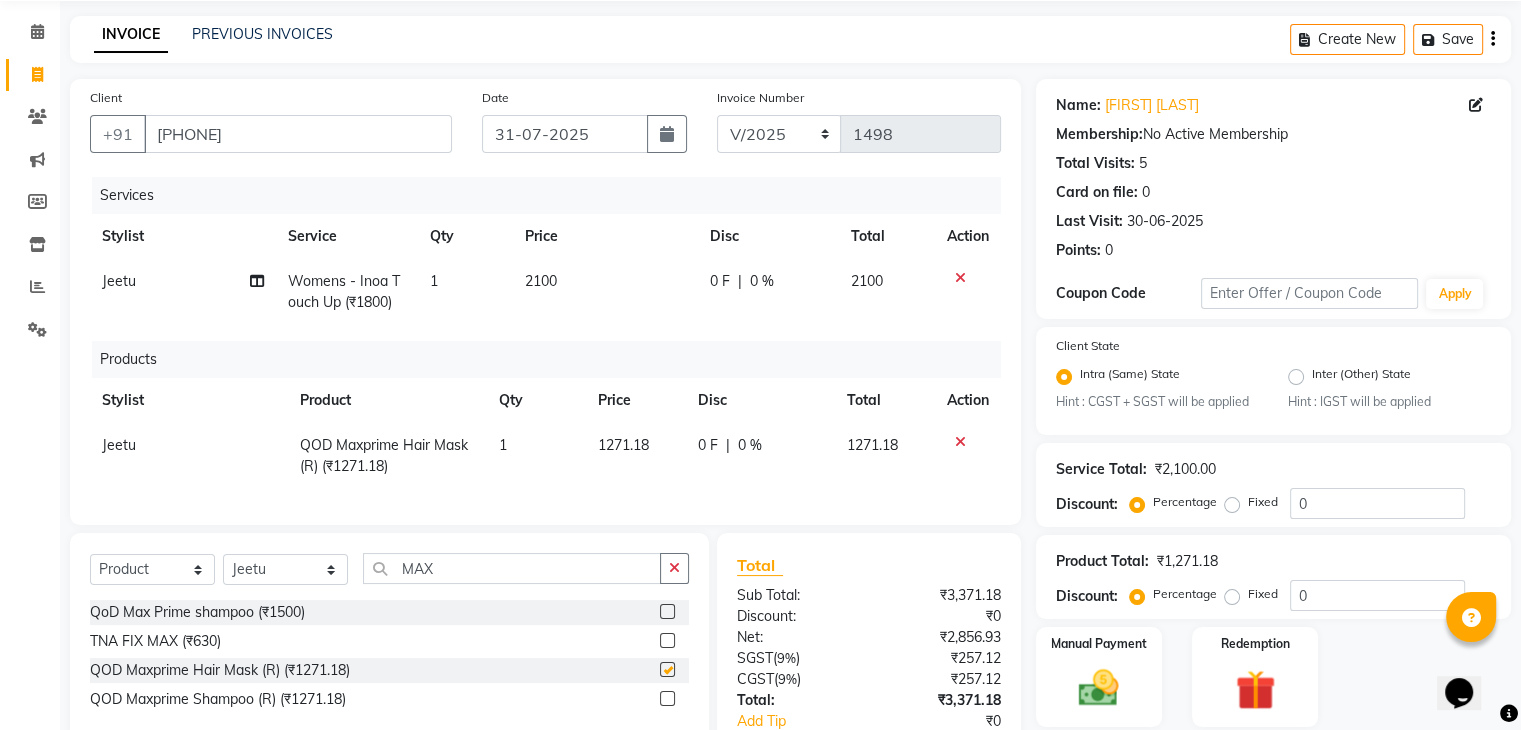 checkbox on "false" 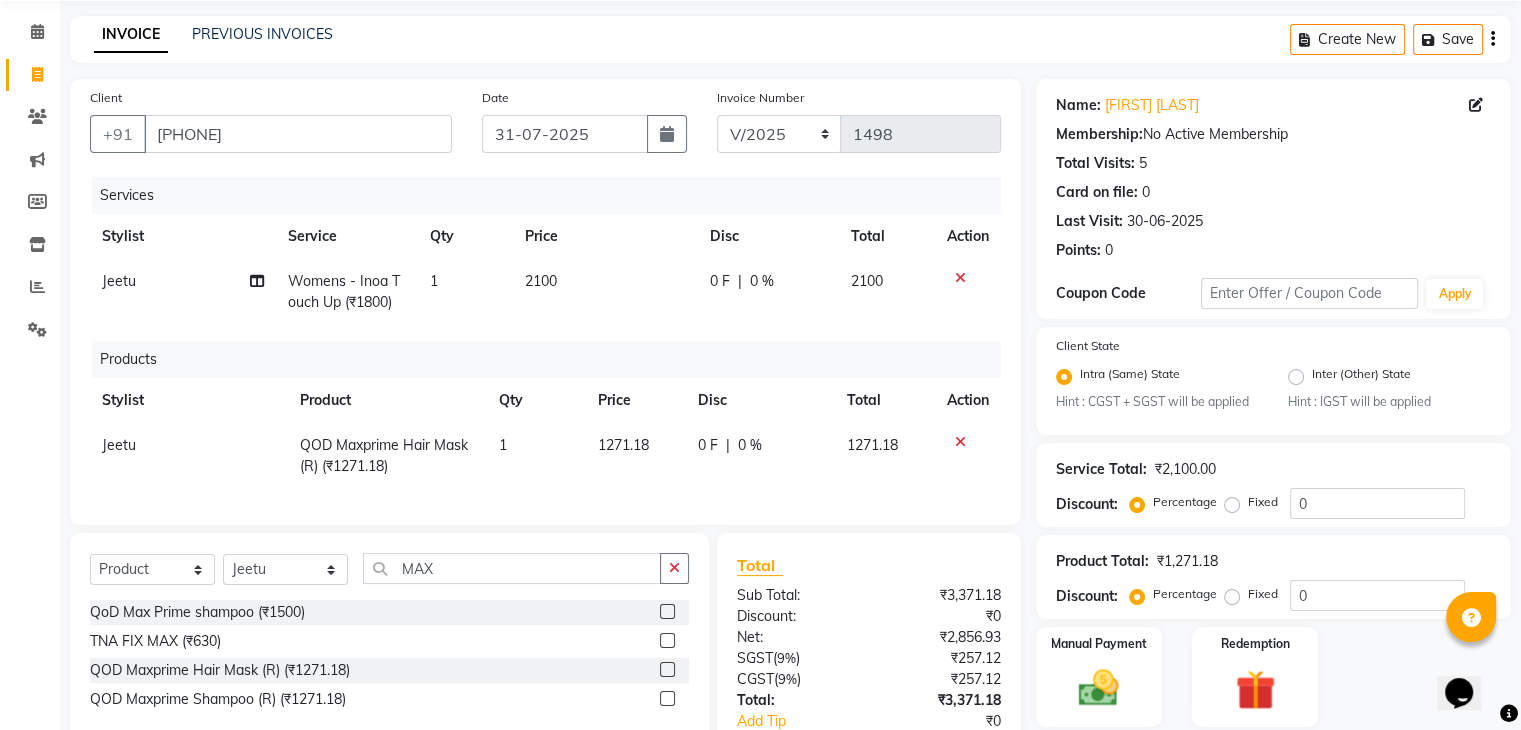 scroll, scrollTop: 214, scrollLeft: 0, axis: vertical 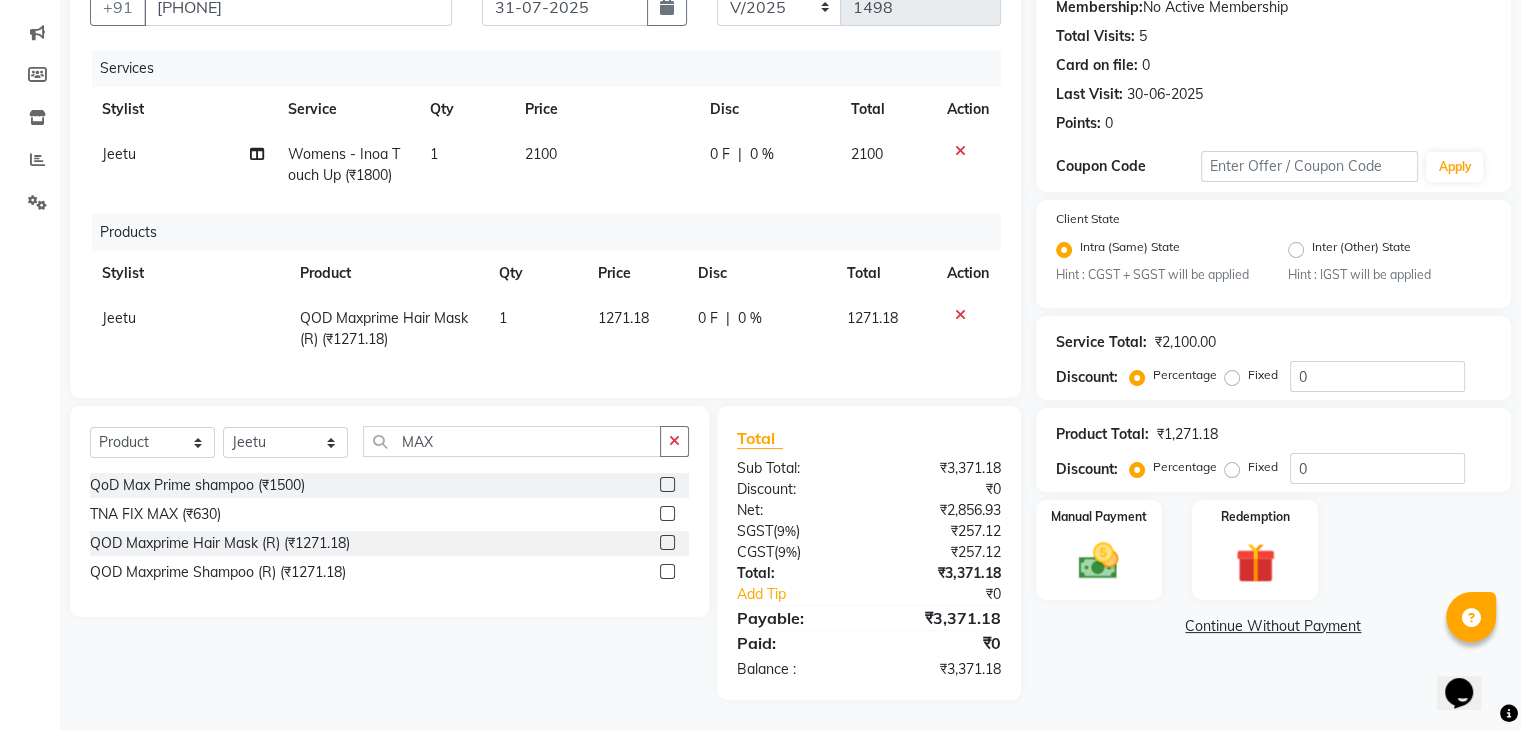 click 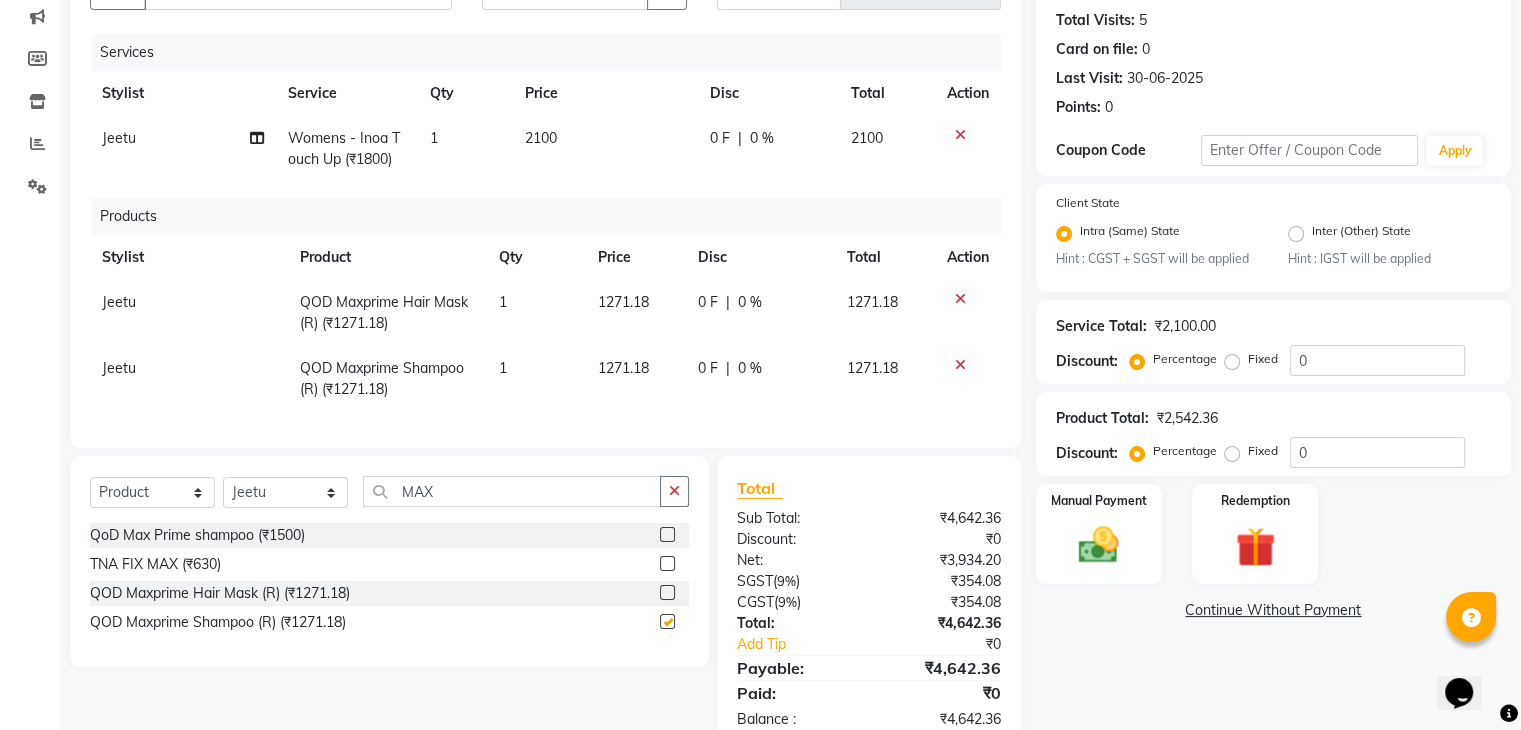 checkbox on "false" 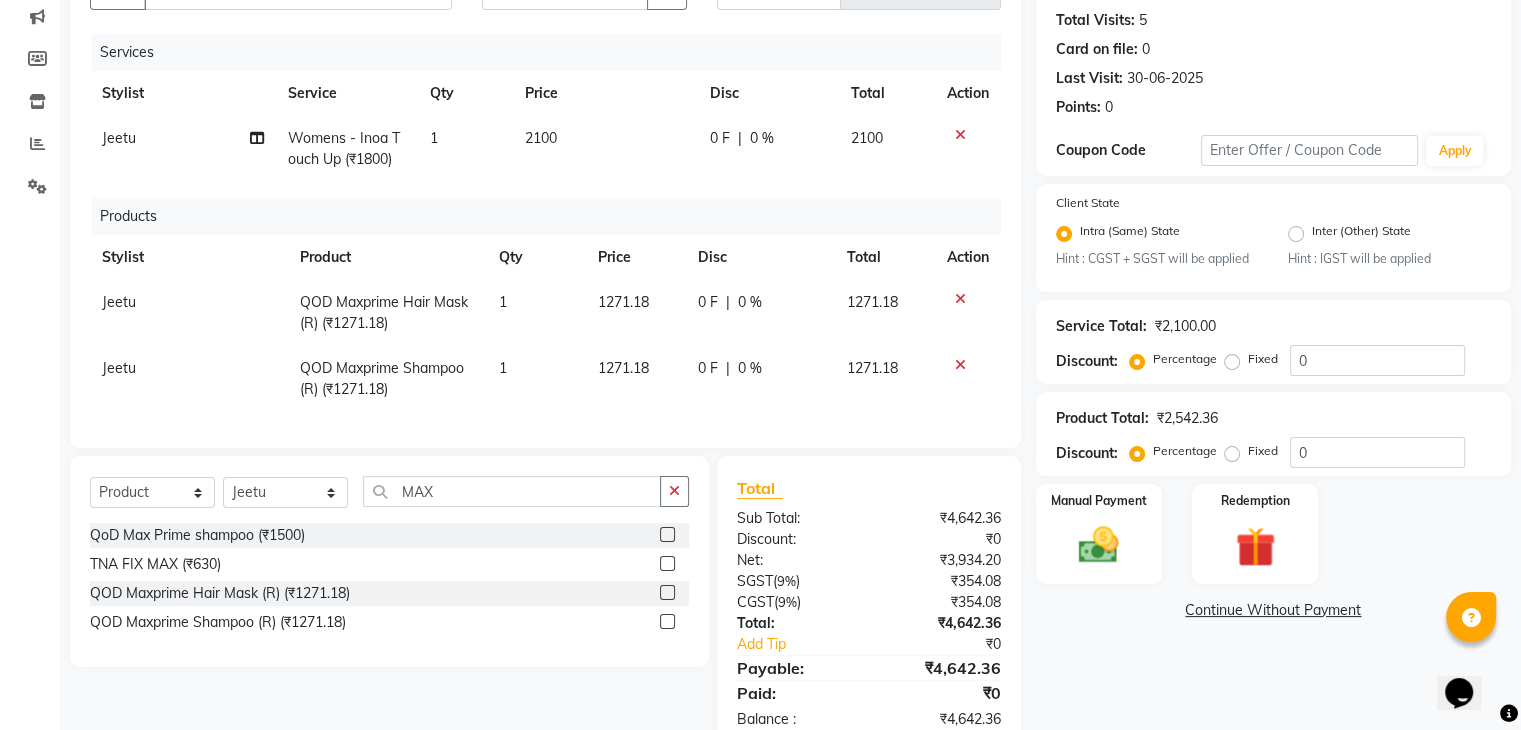 click on "1271.18" 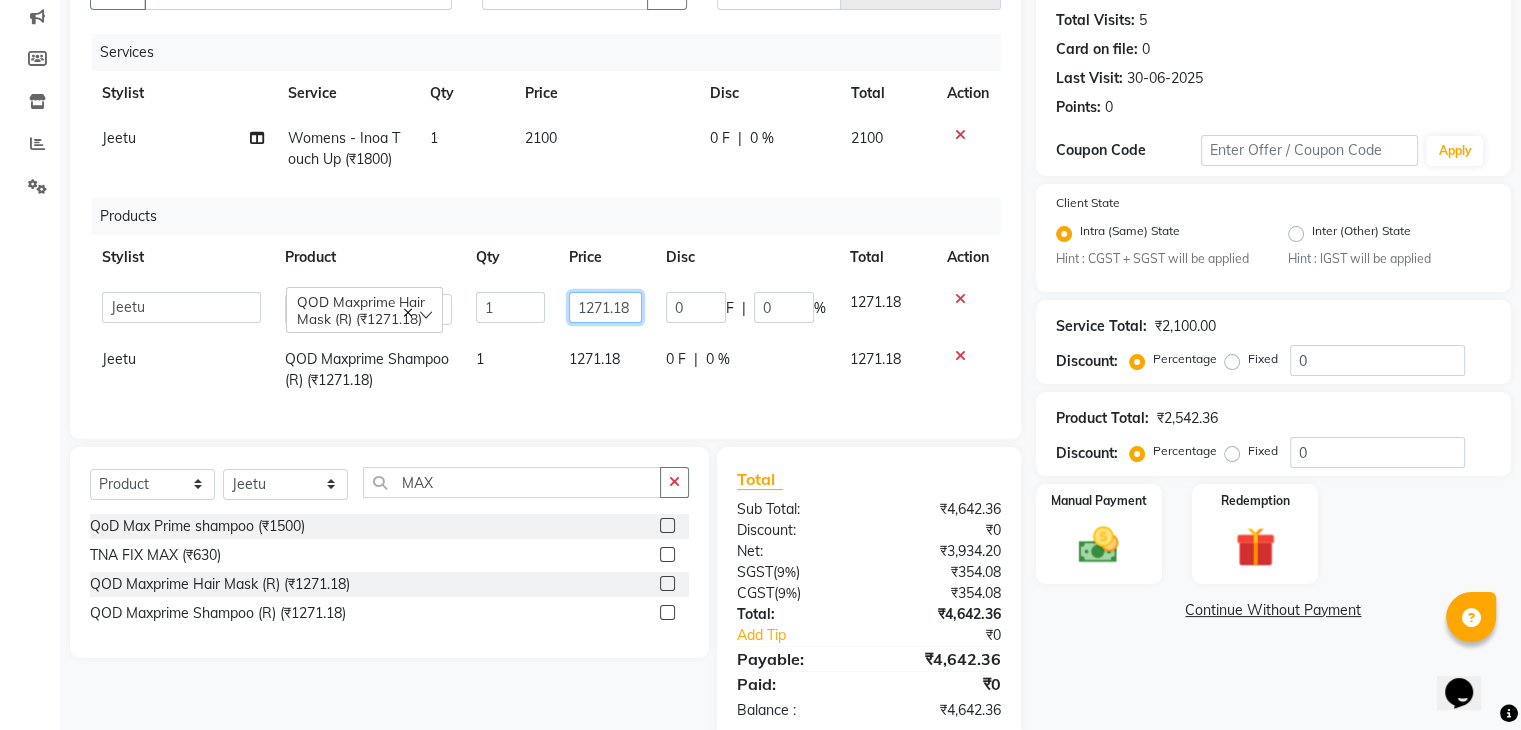 click on "1271.18" 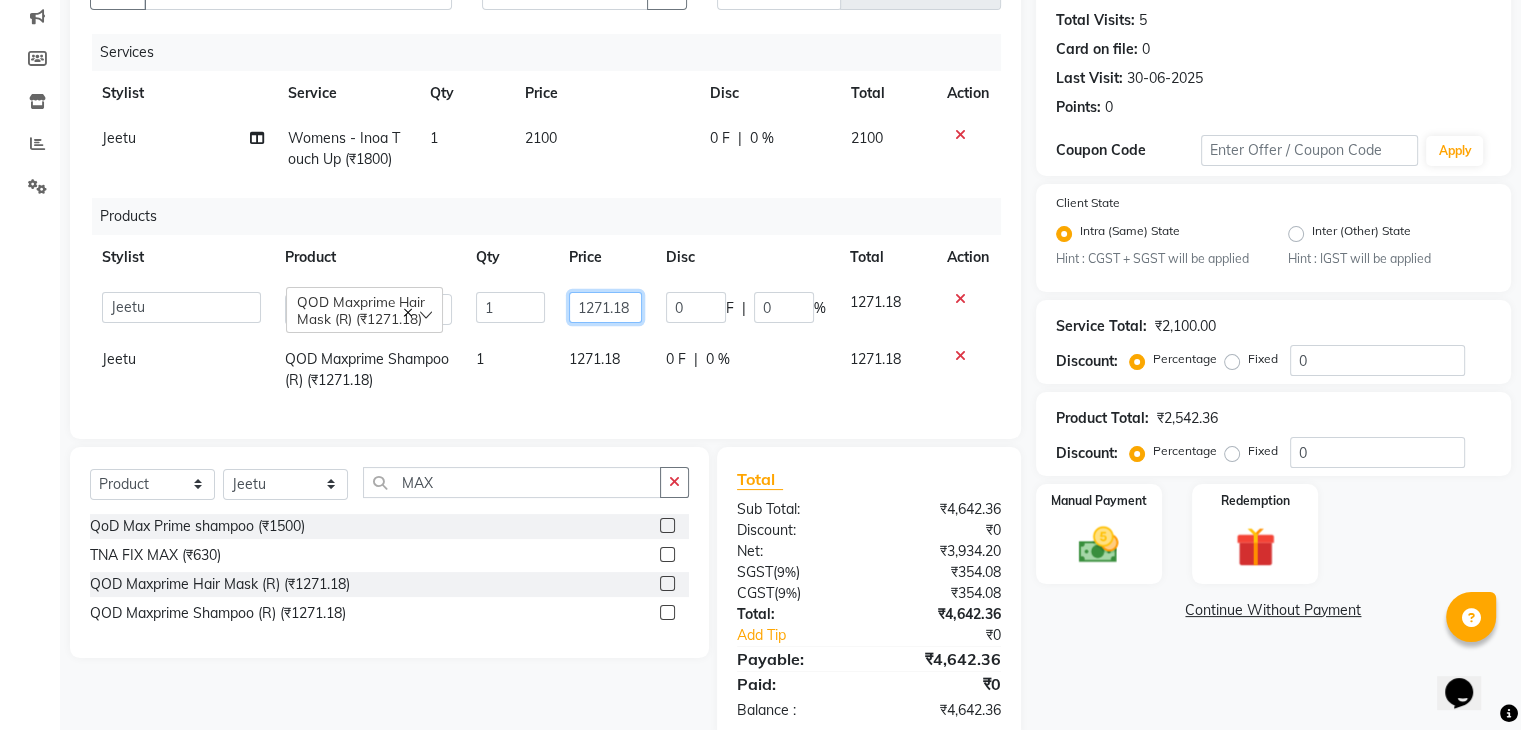 click on "1271.18" 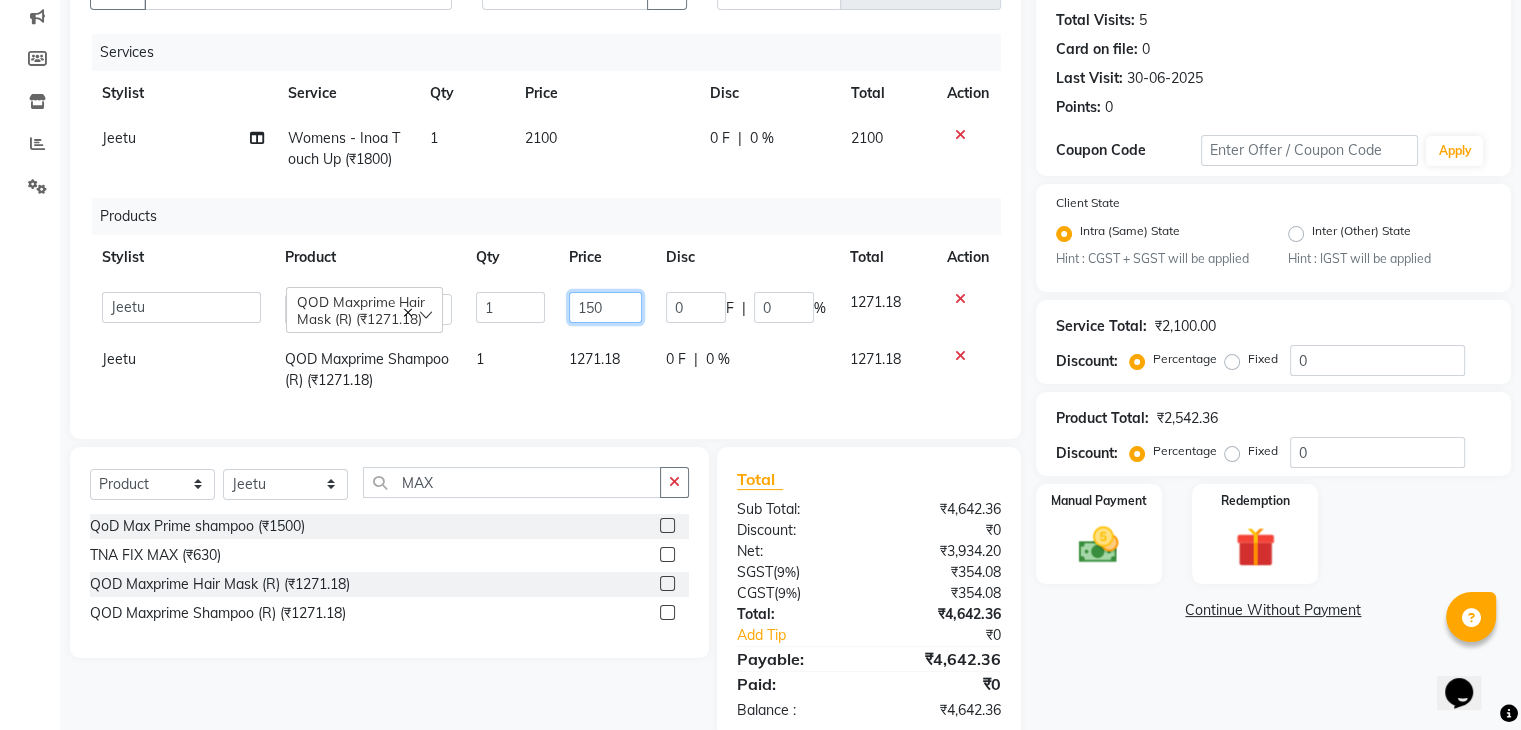 type on "1500" 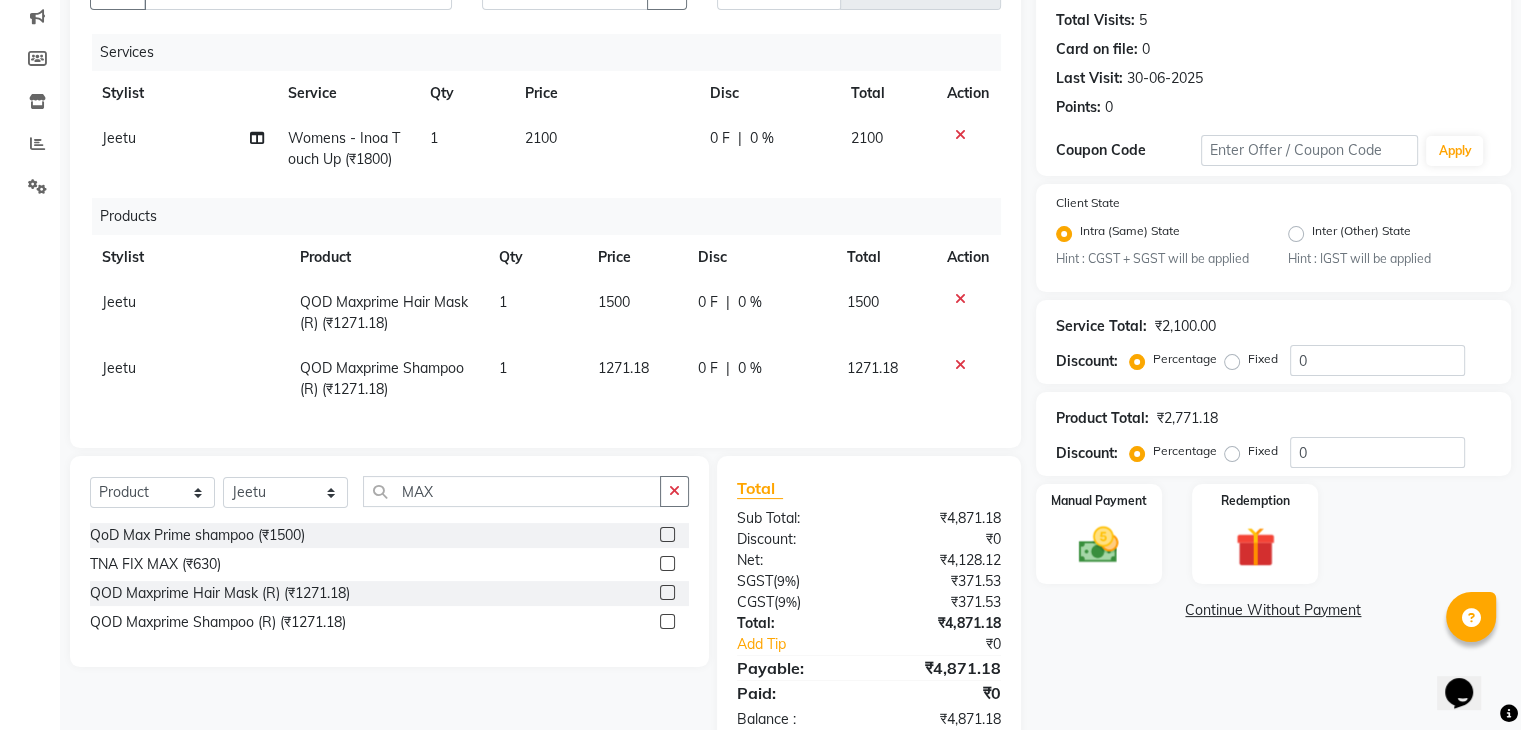 click on "1271.18" 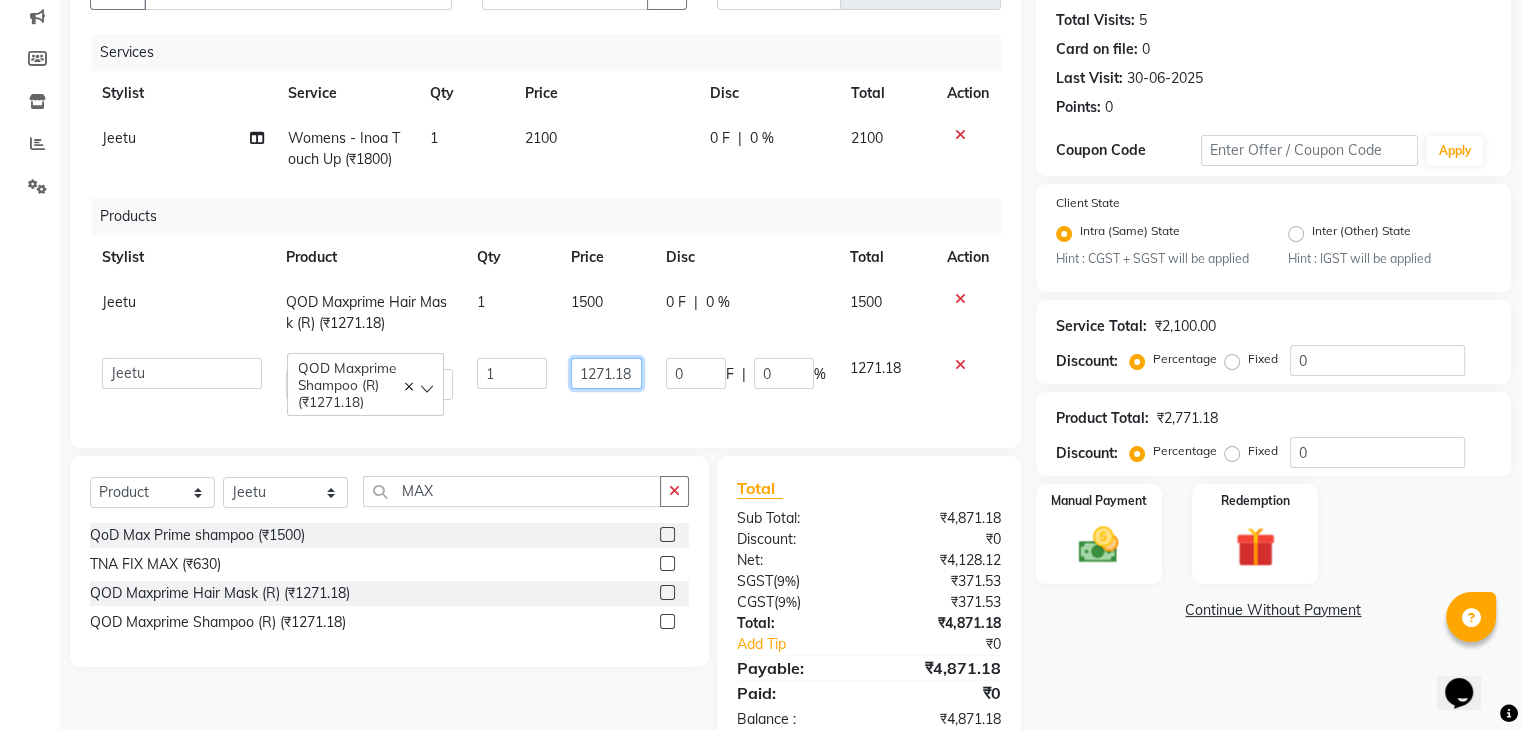 click on "1271.18" 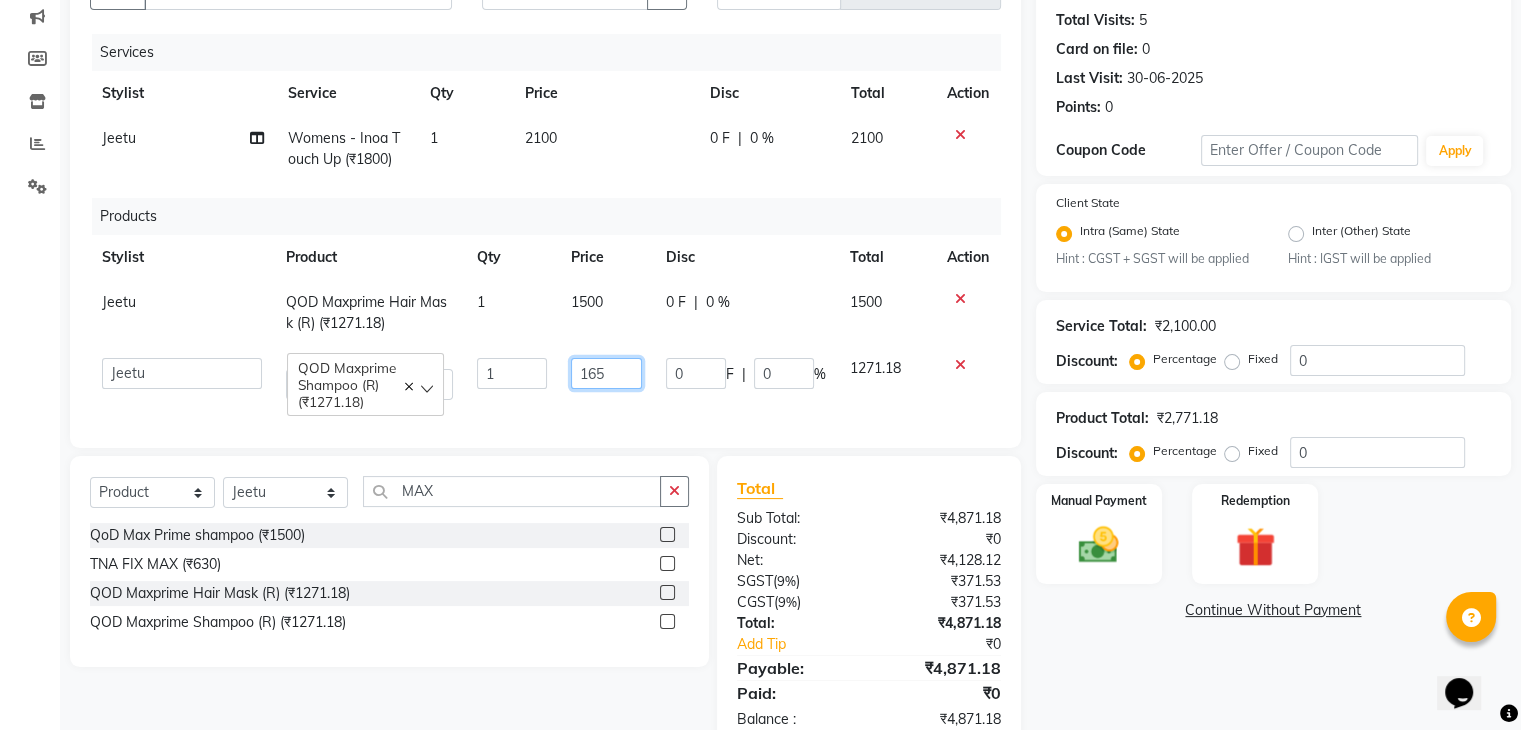 type on "1650" 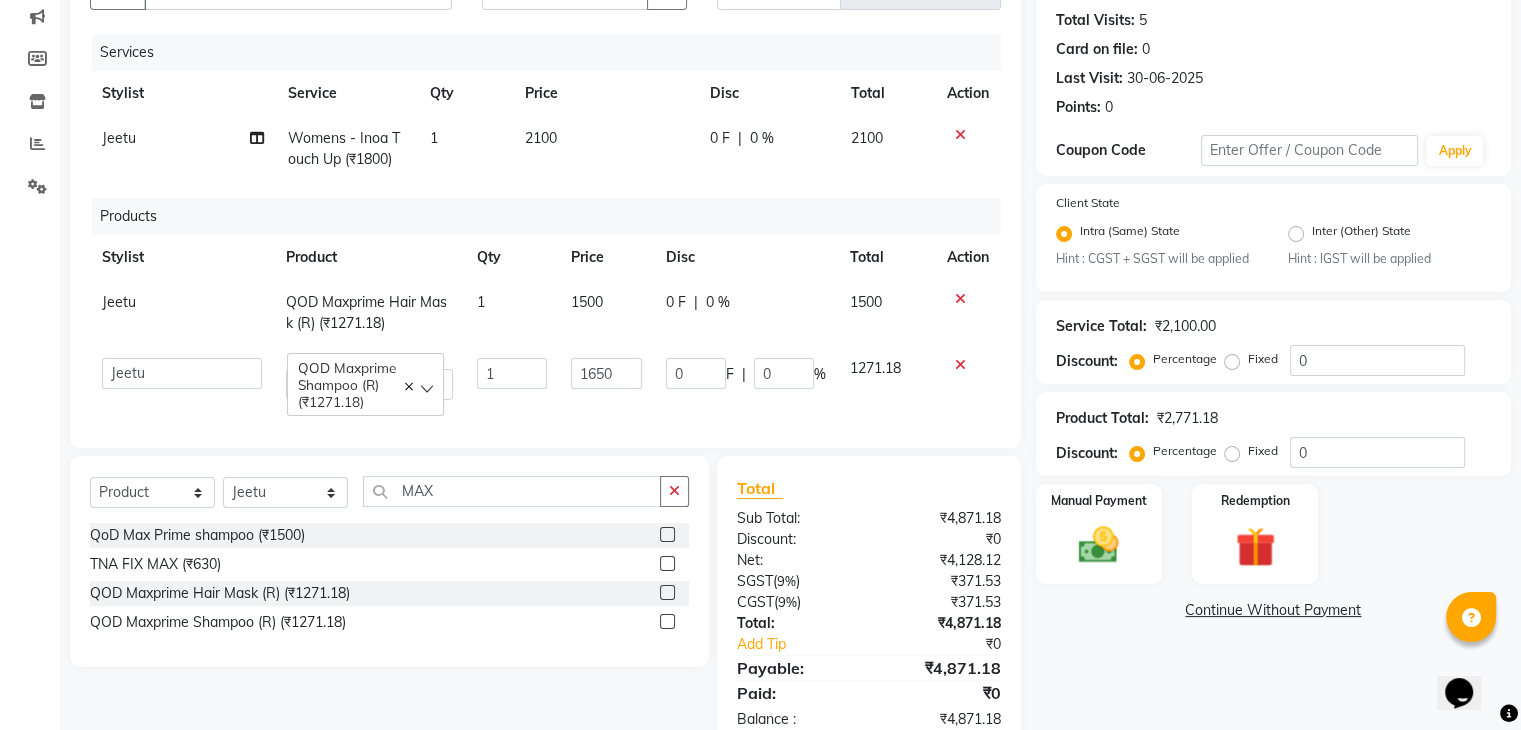 click on "Services Stylist Service Qty Price Disc Total Action Jeetu Womens - Inoa Touch Up (₹1800) 1 2100 0 F | 0 % 2100 Products Stylist Product Qty Price Disc Total Action Jeetu QOD Maxprime Hair Mask (R) (₹1271.18) 1 1500 0 F | 0 % 1500  Admin   Aman   Gayatri   Jeetu   Mick   Raj   Rashmi   Rasika   Sarang   QOD Maxprime Shampoo (R) (₹1271.18)  1 1650 0 F | 0 % 1271.18" 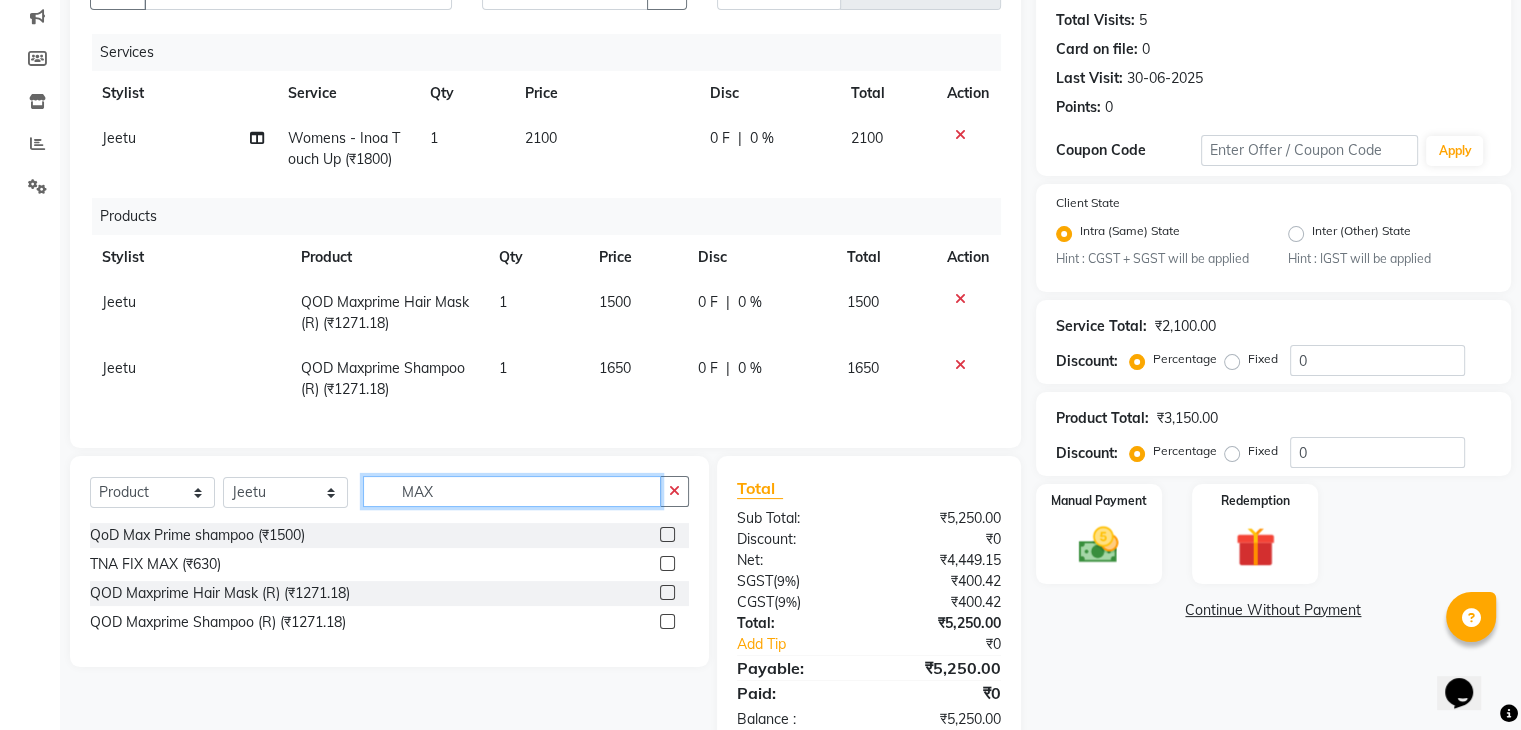 click on "MAX" 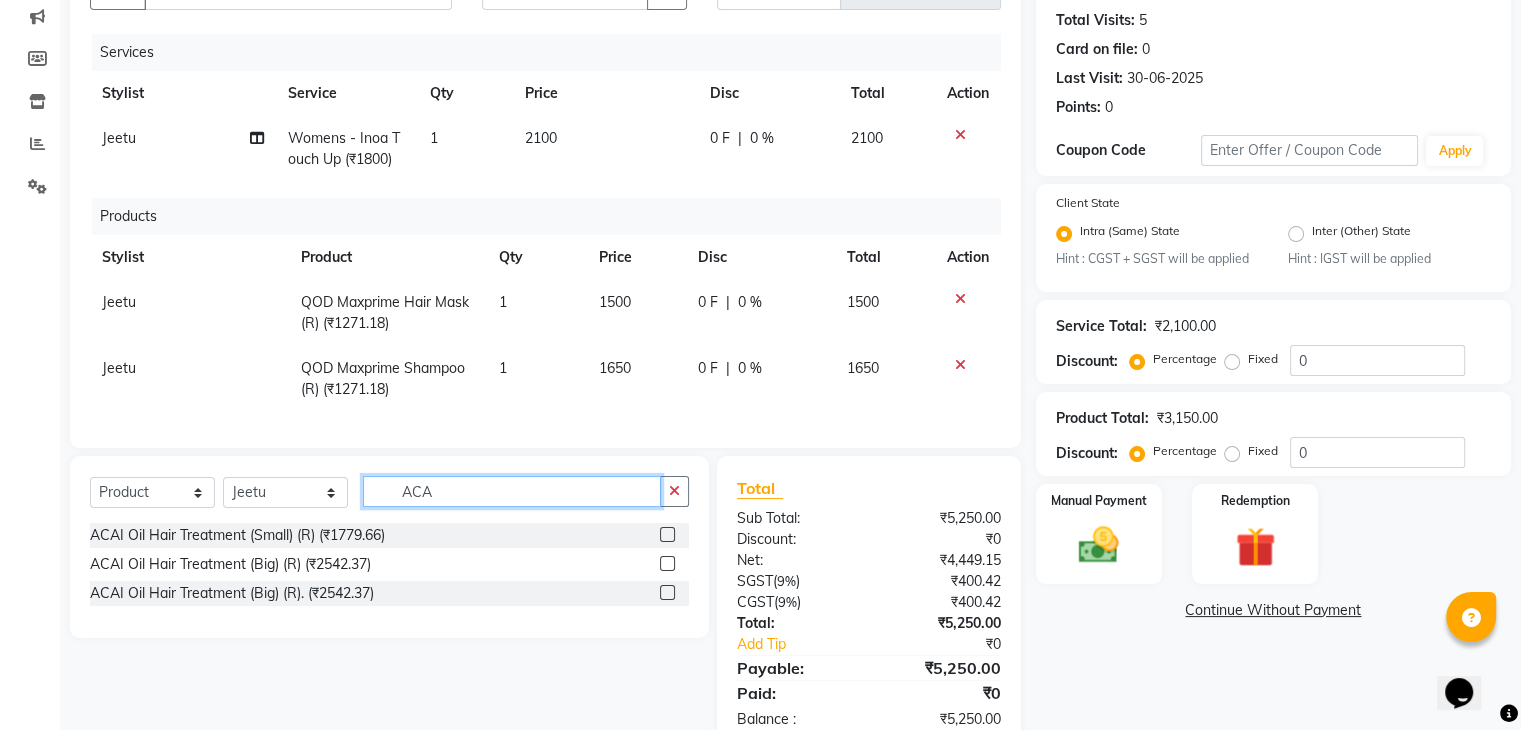 type on "ACA" 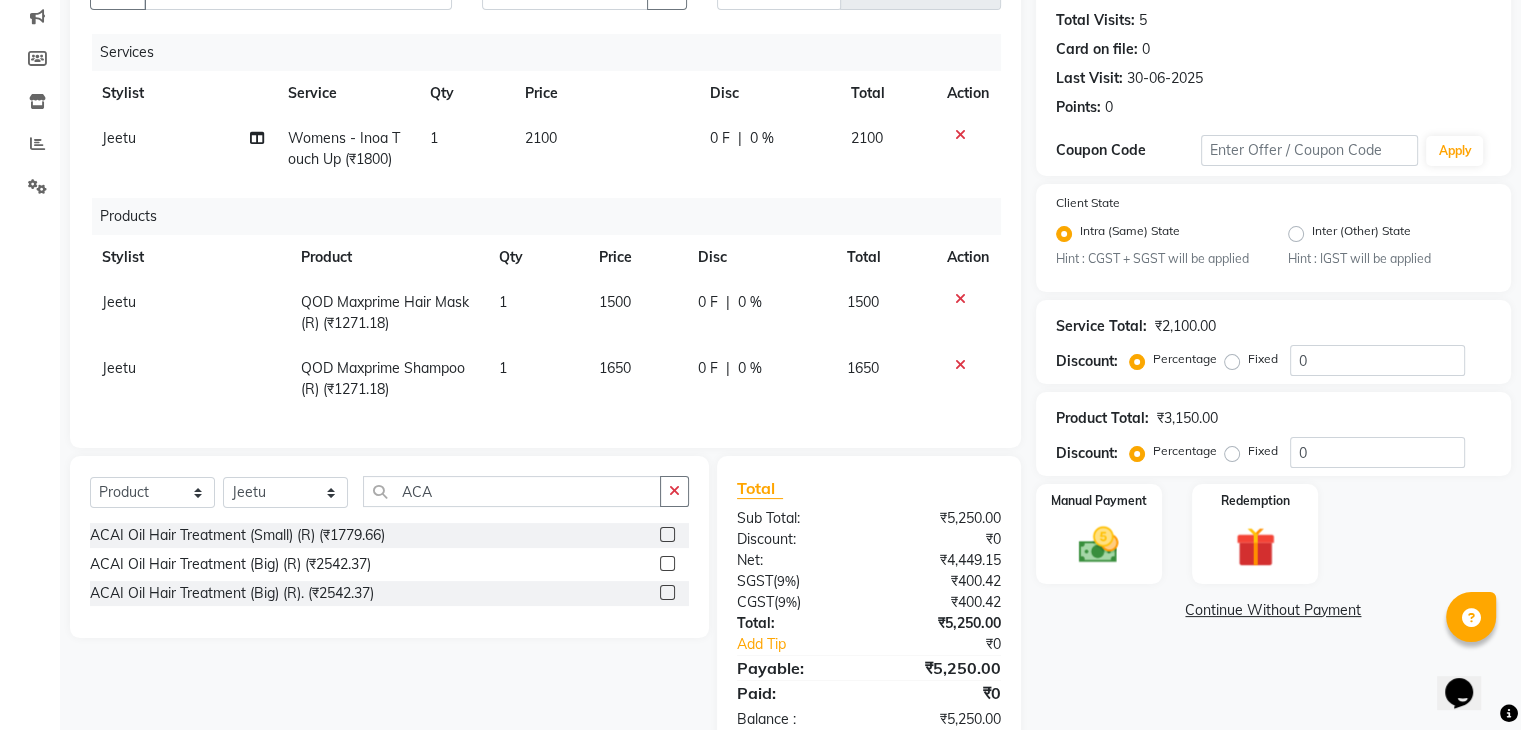 click 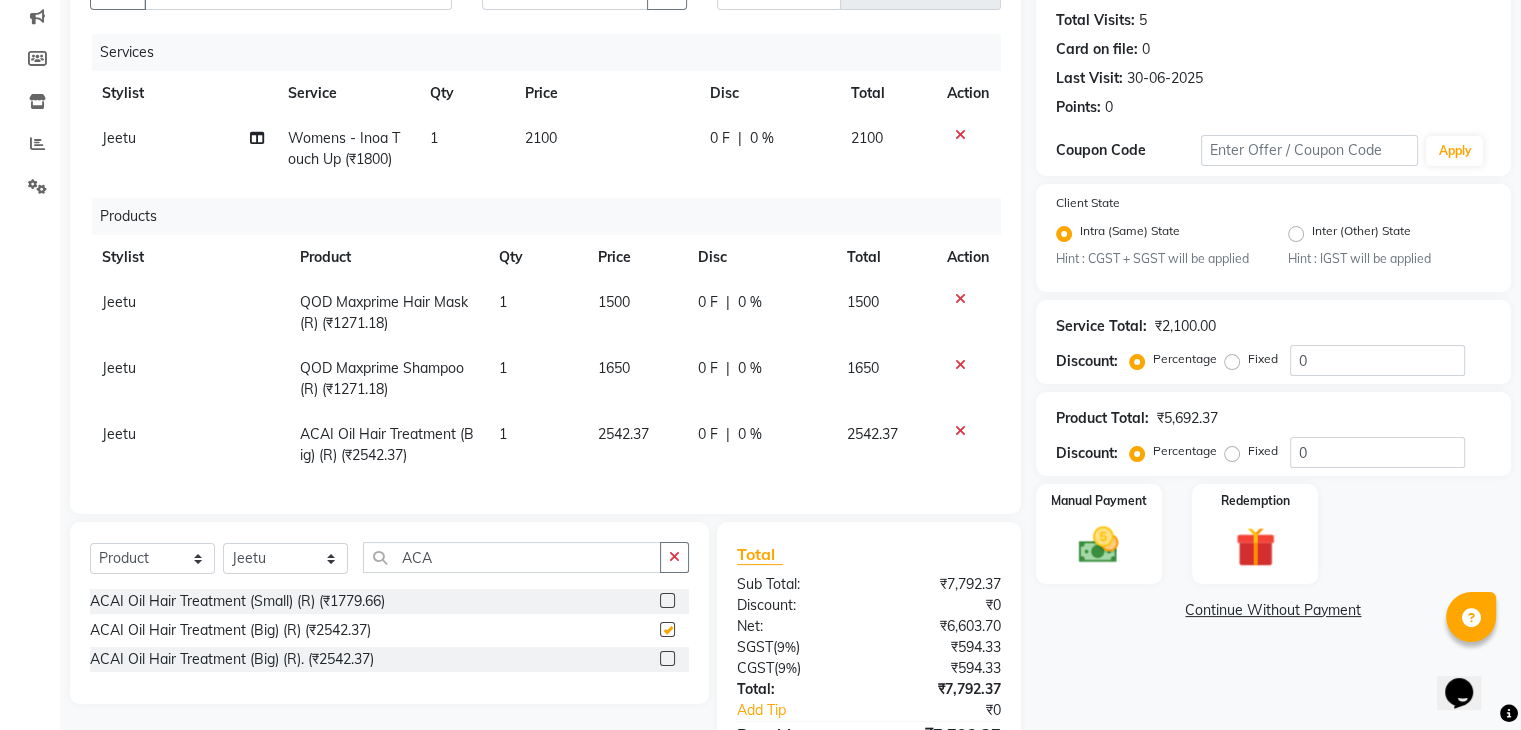 checkbox on "false" 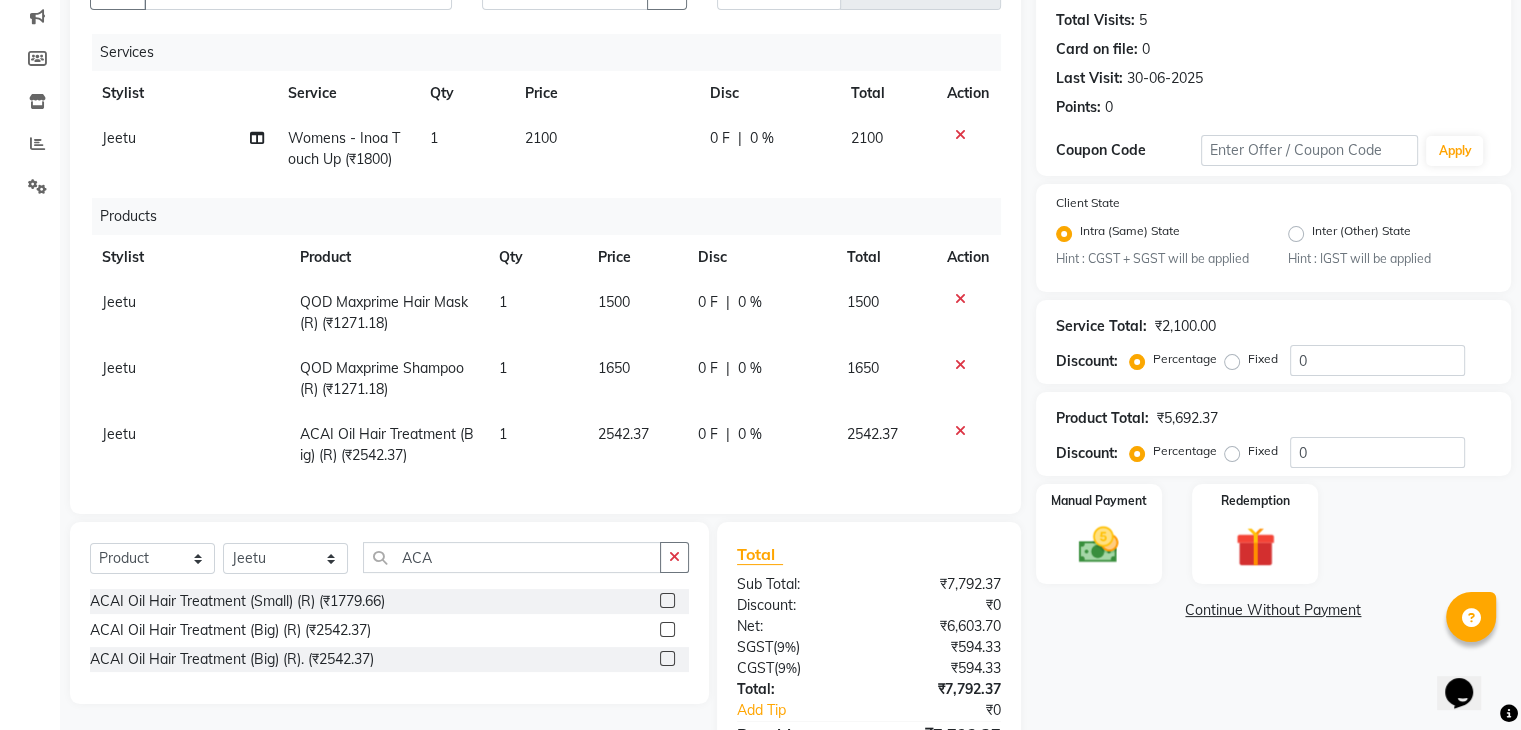 click on "2542.37" 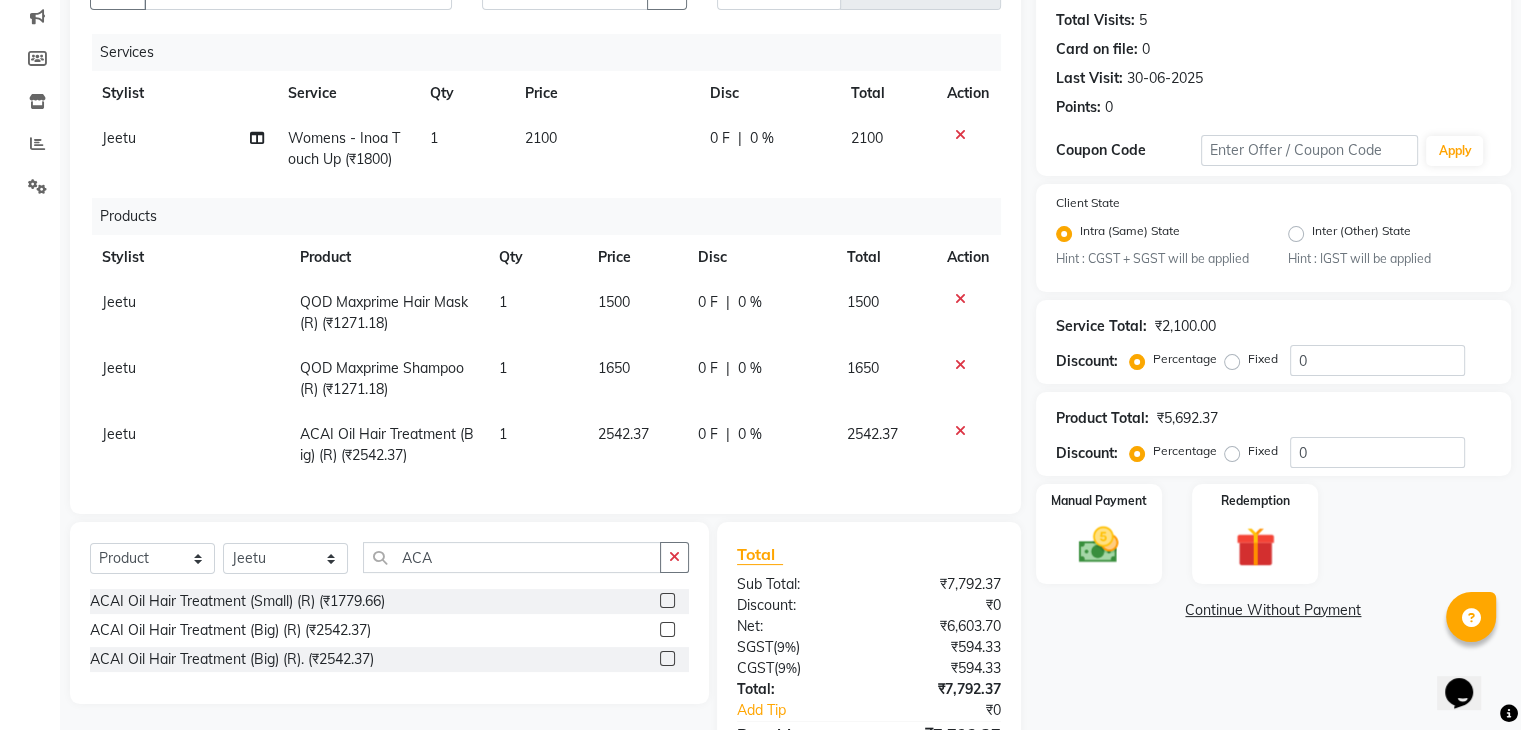 select on "17878" 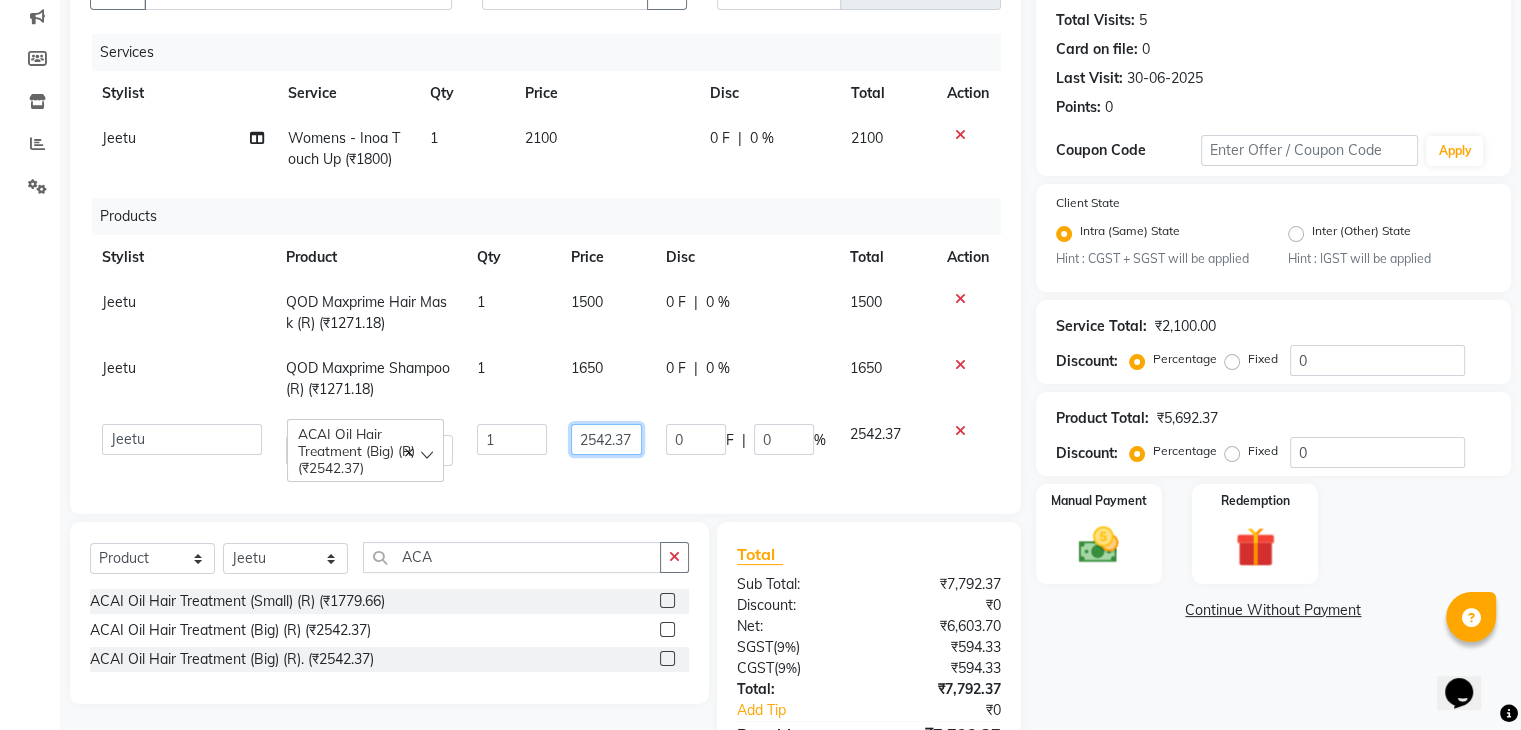 click on "2542.37" 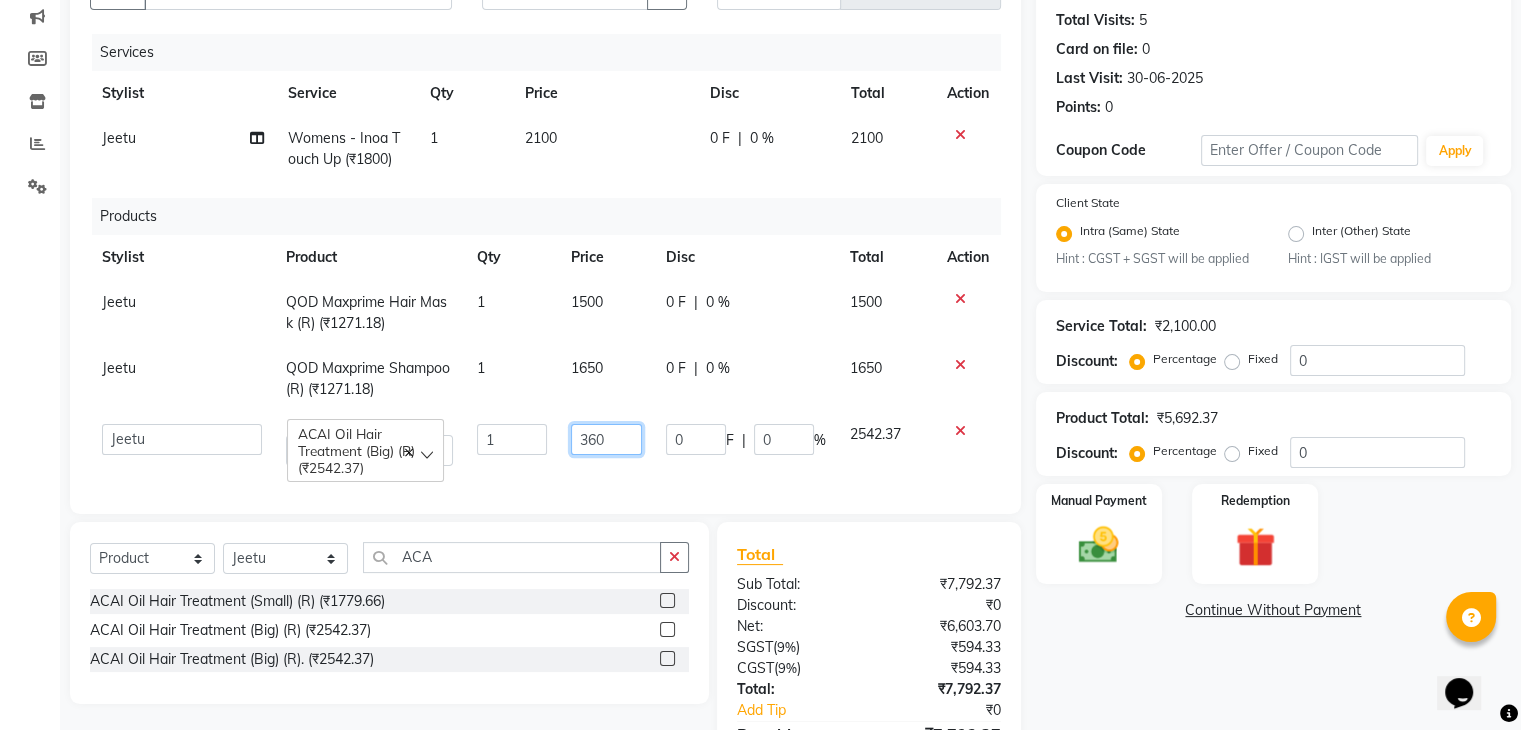 type on "3600" 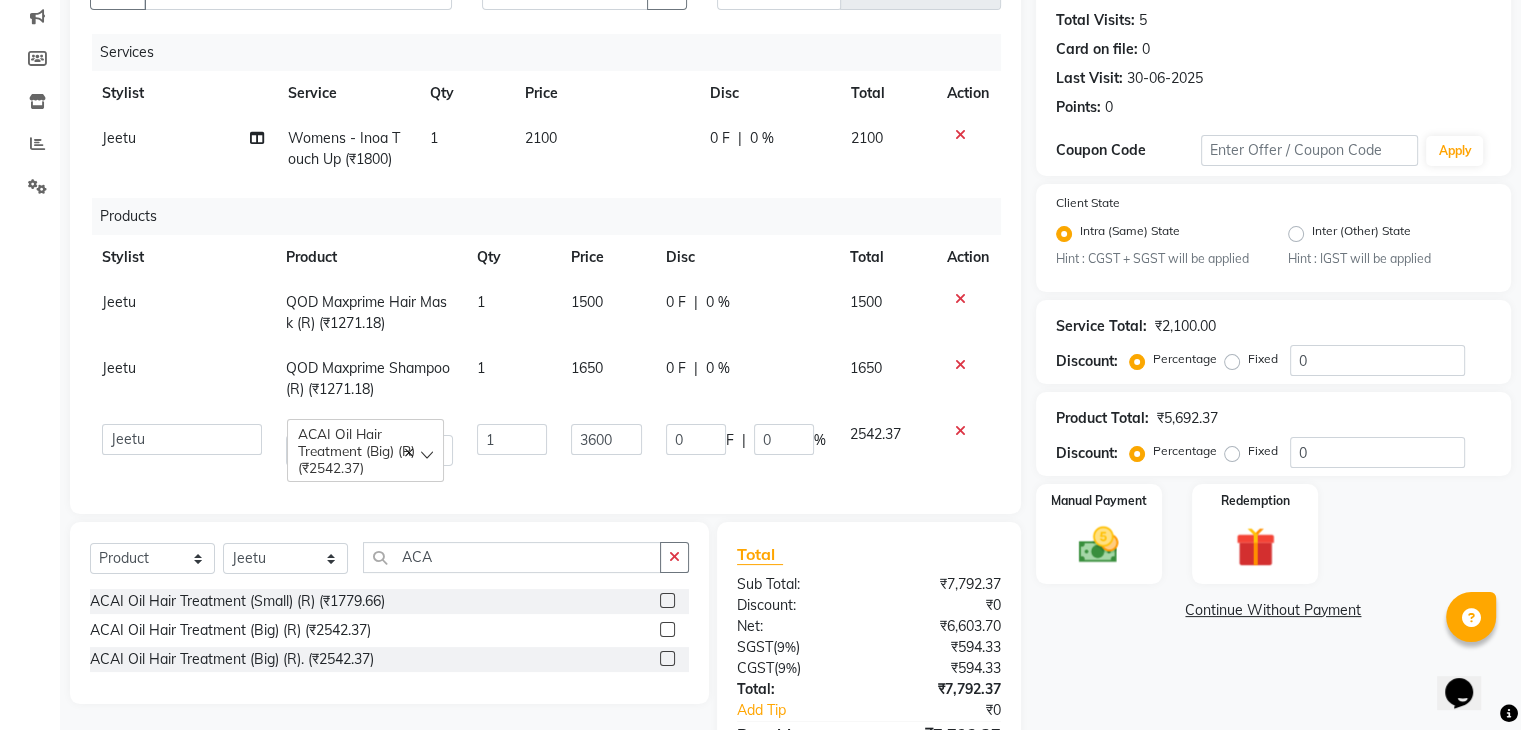 click on "ACAI Oil Hair Treatment (Big) (R) (₹2542.37)" 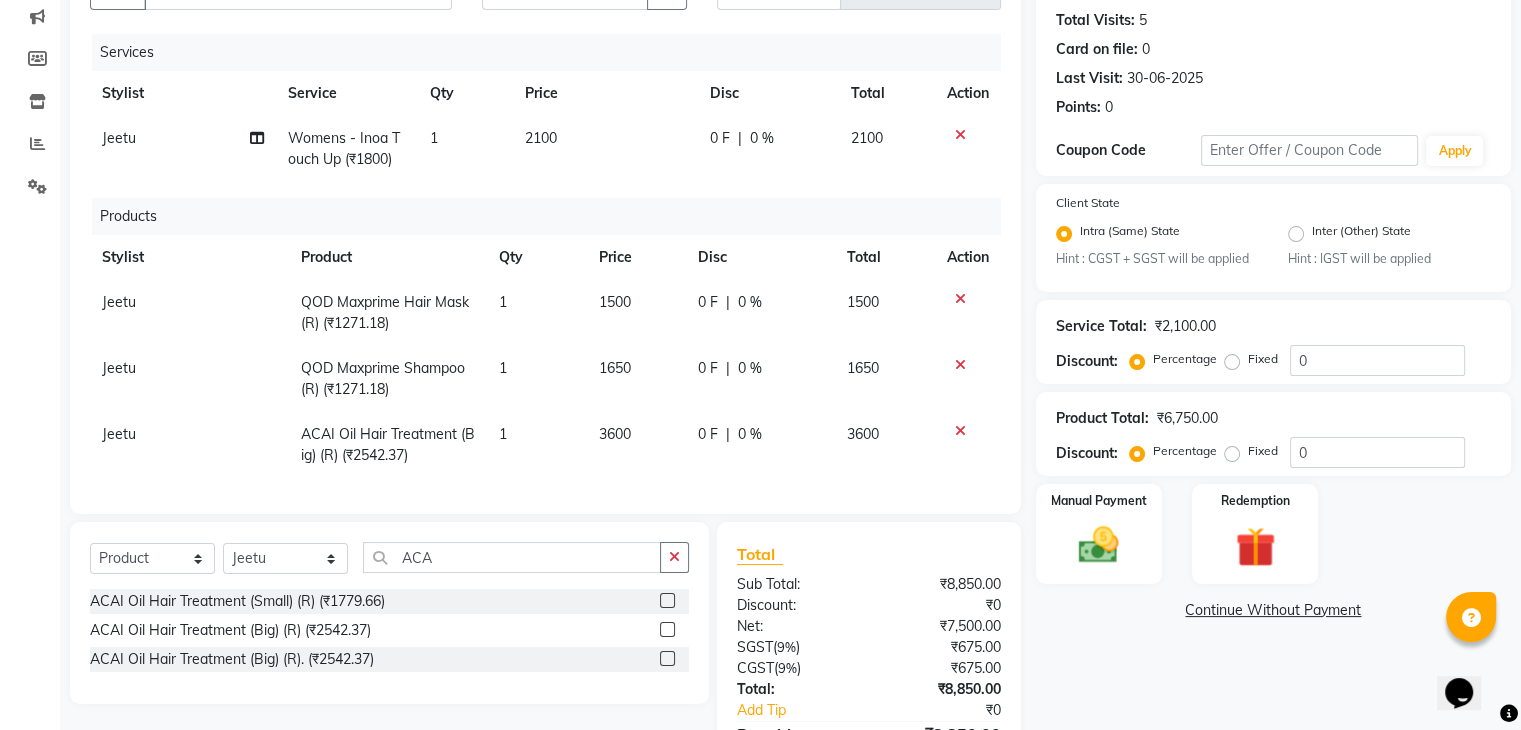 scroll, scrollTop: 337, scrollLeft: 0, axis: vertical 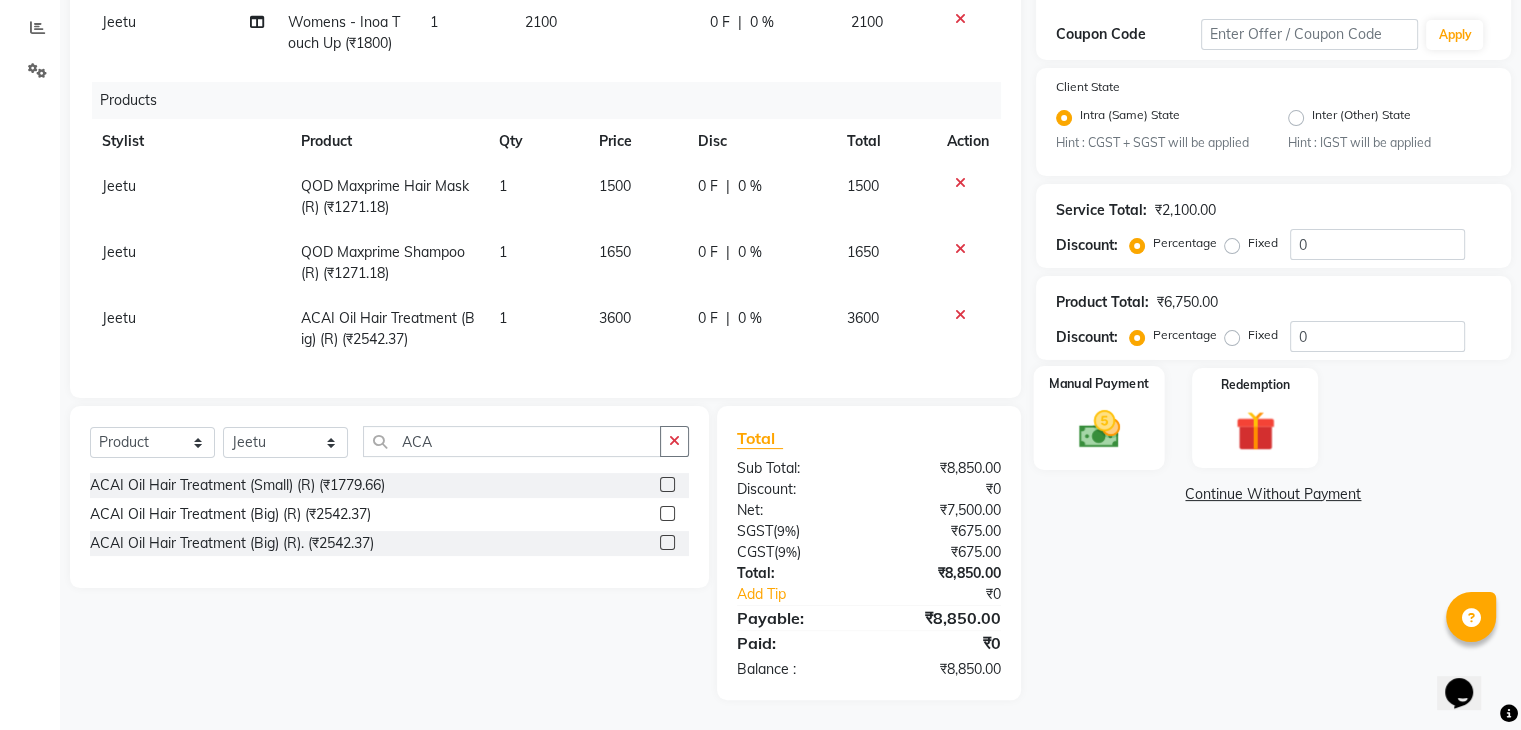 click 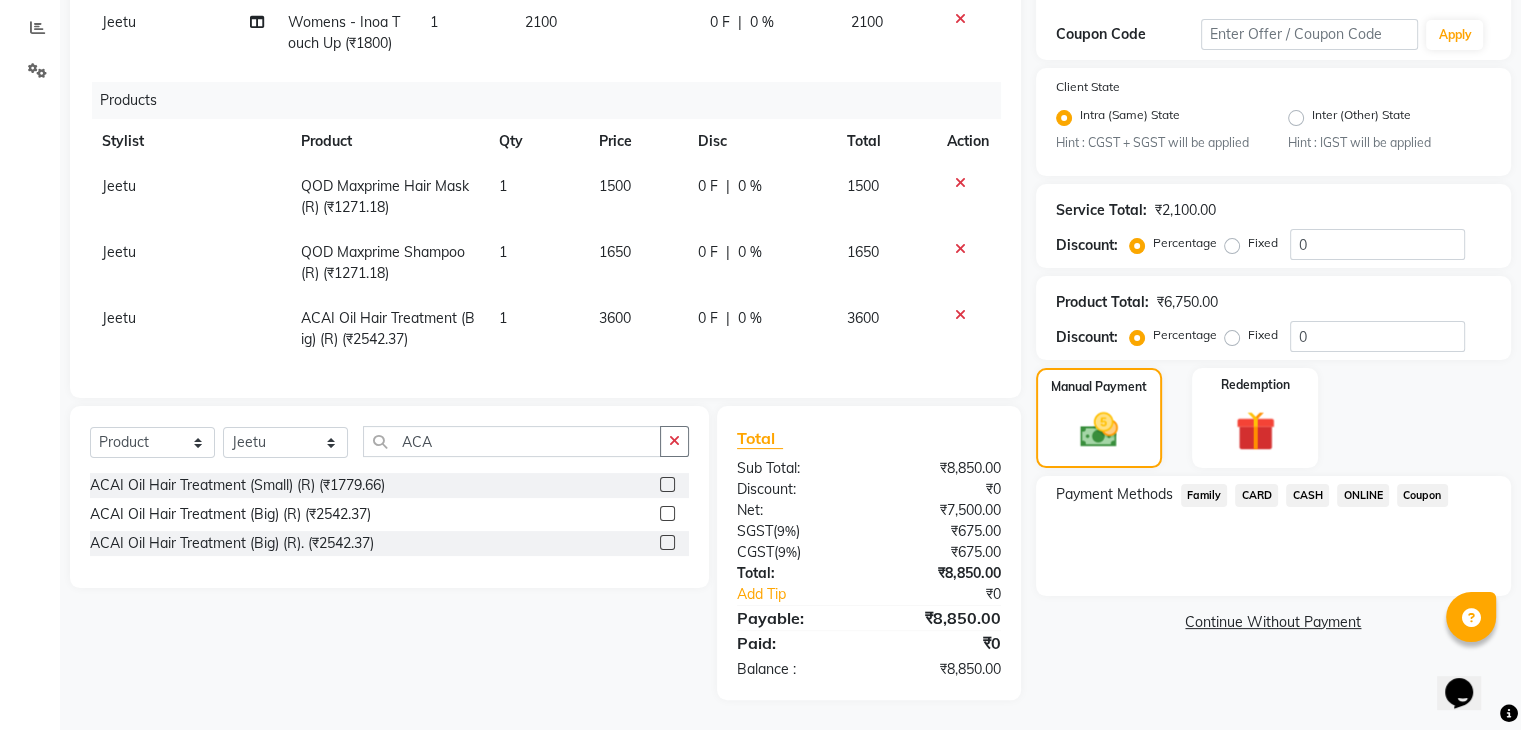 click on "ONLINE" 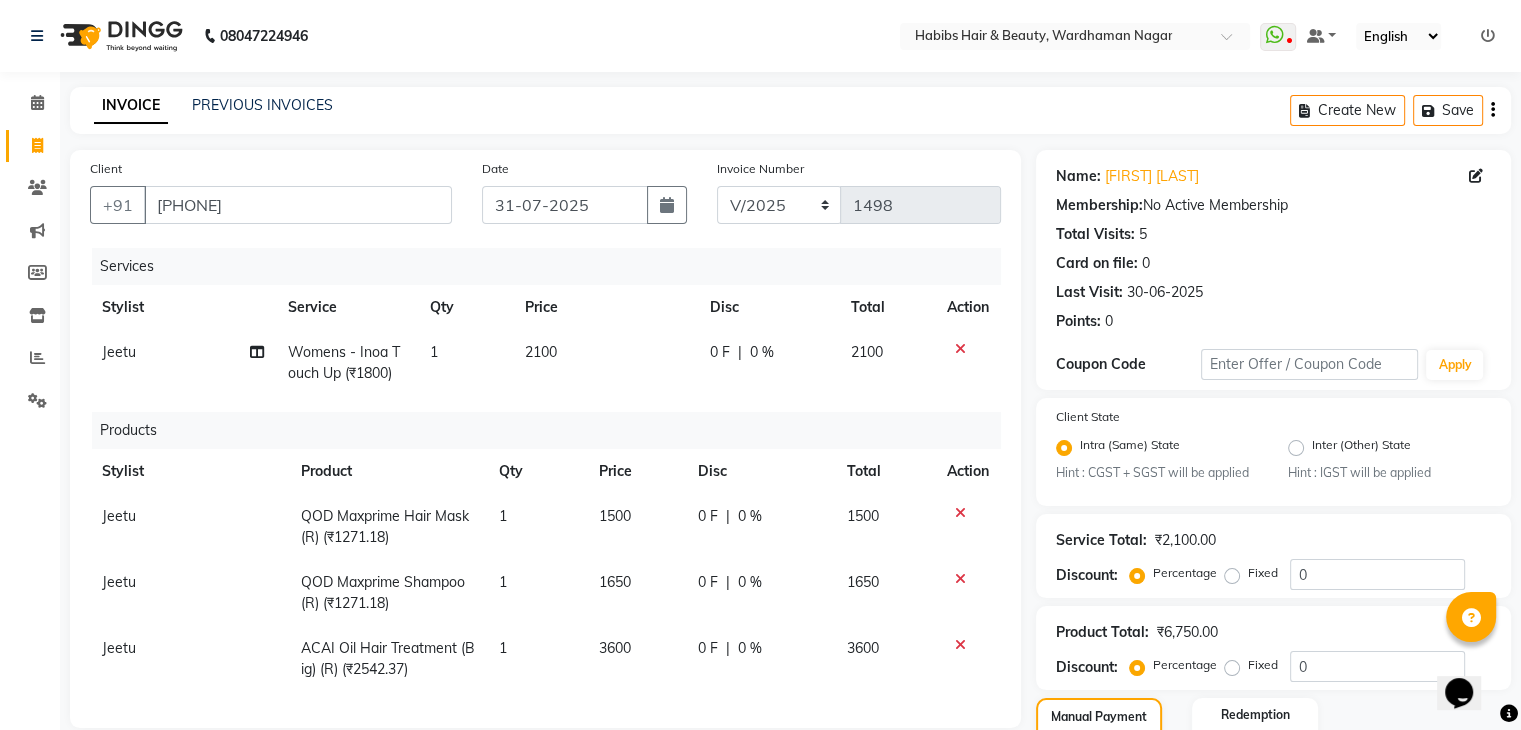 scroll, scrollTop: 346, scrollLeft: 0, axis: vertical 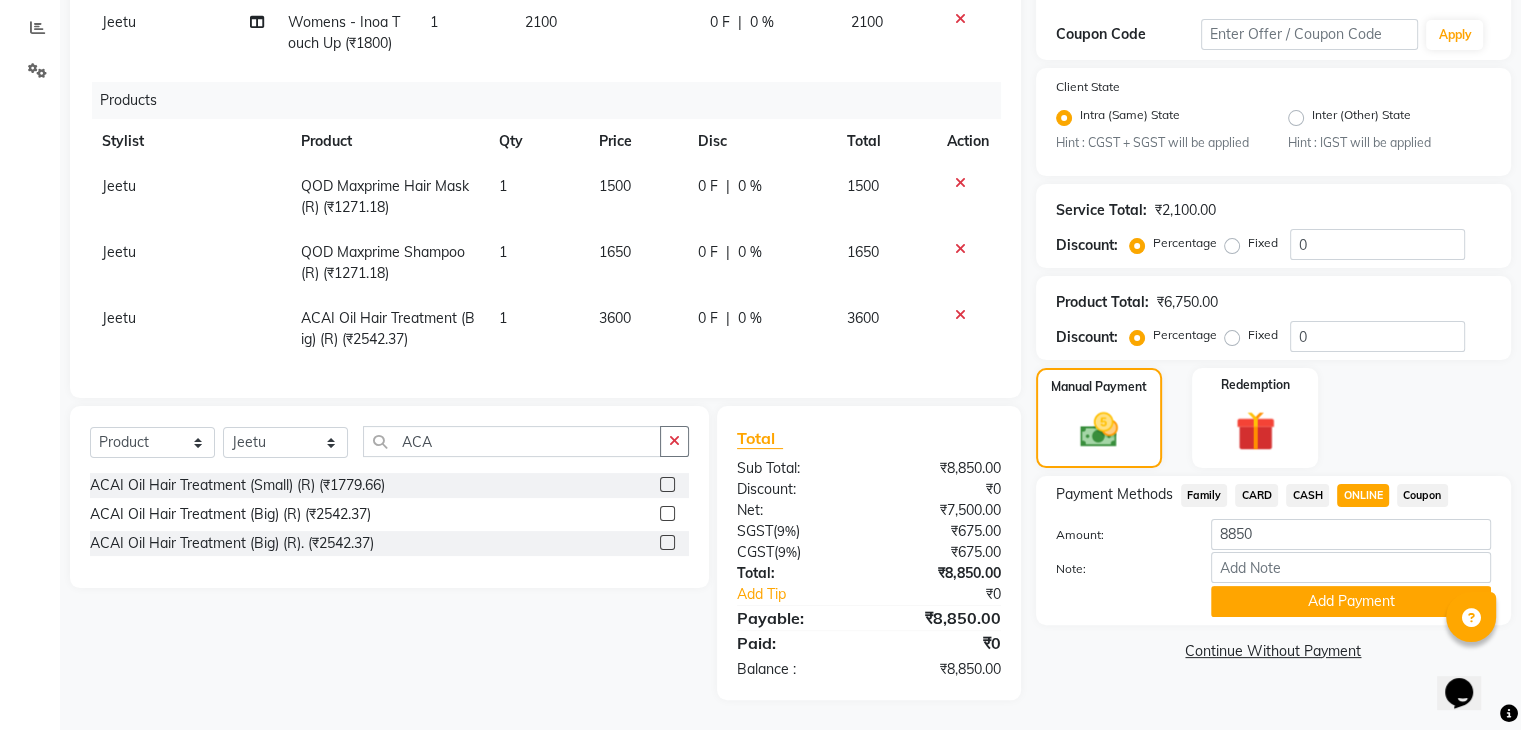 click on "Payment Methods  Family   CARD   CASH   ONLINE   Coupon  Amount: 8850 Note: Add Payment" 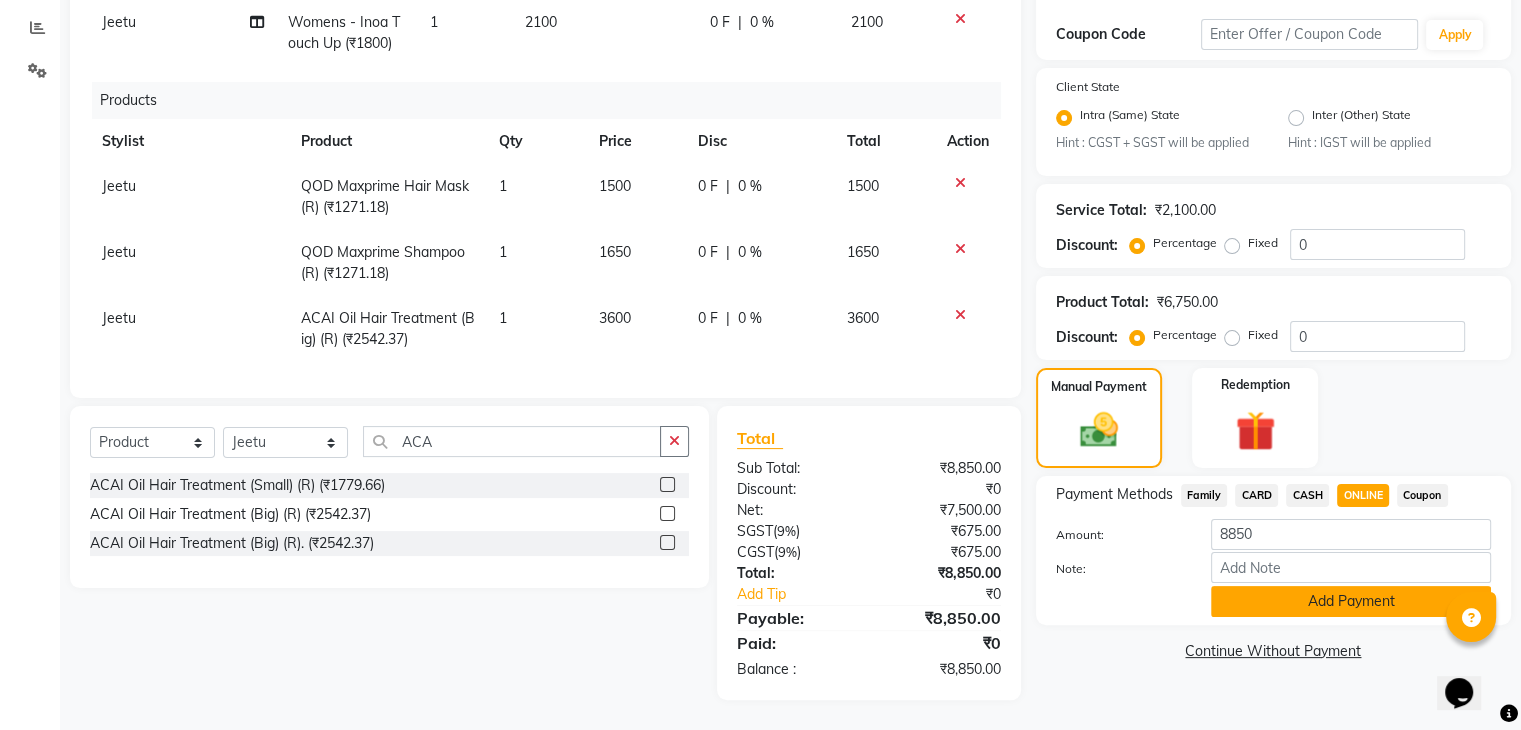 click on "Add Payment" 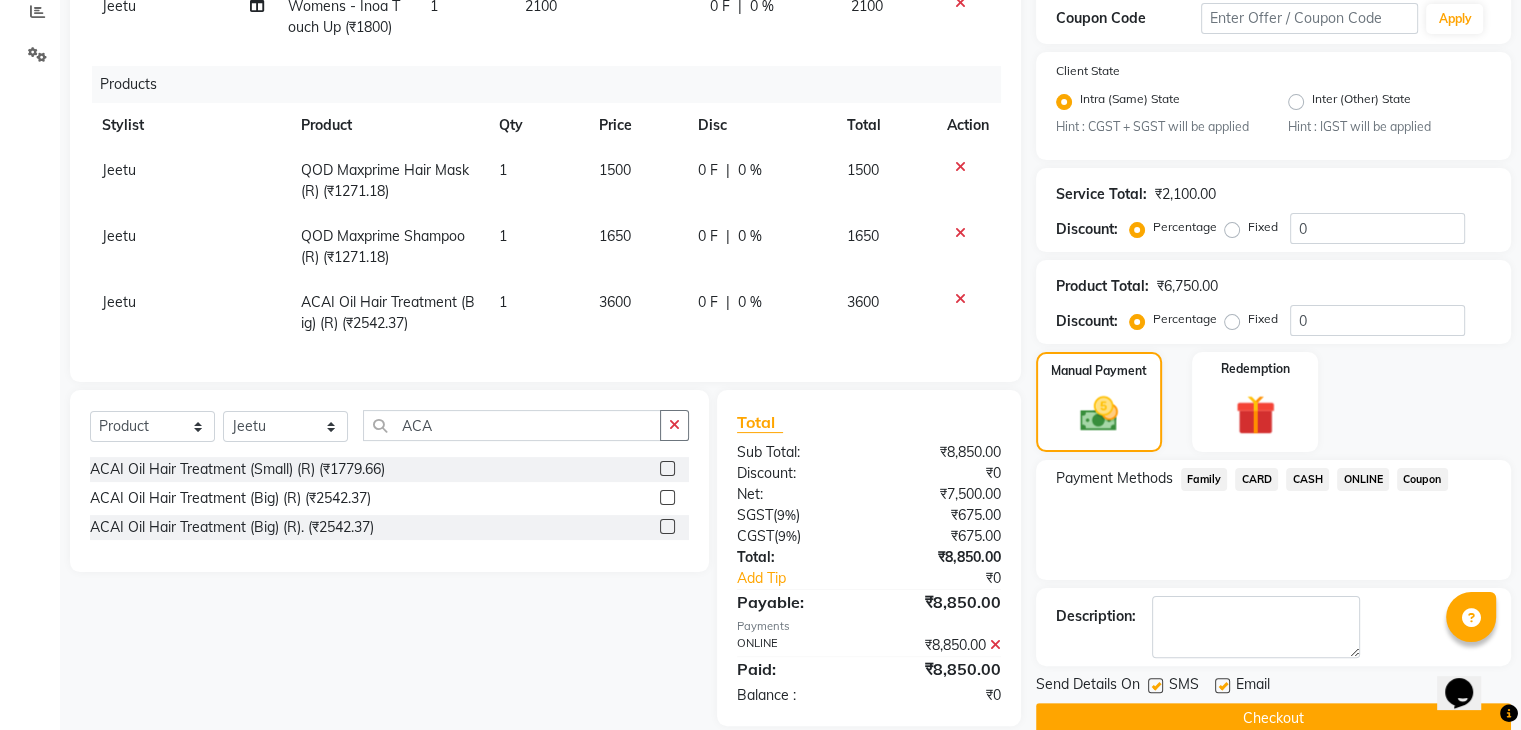 scroll, scrollTop: 388, scrollLeft: 0, axis: vertical 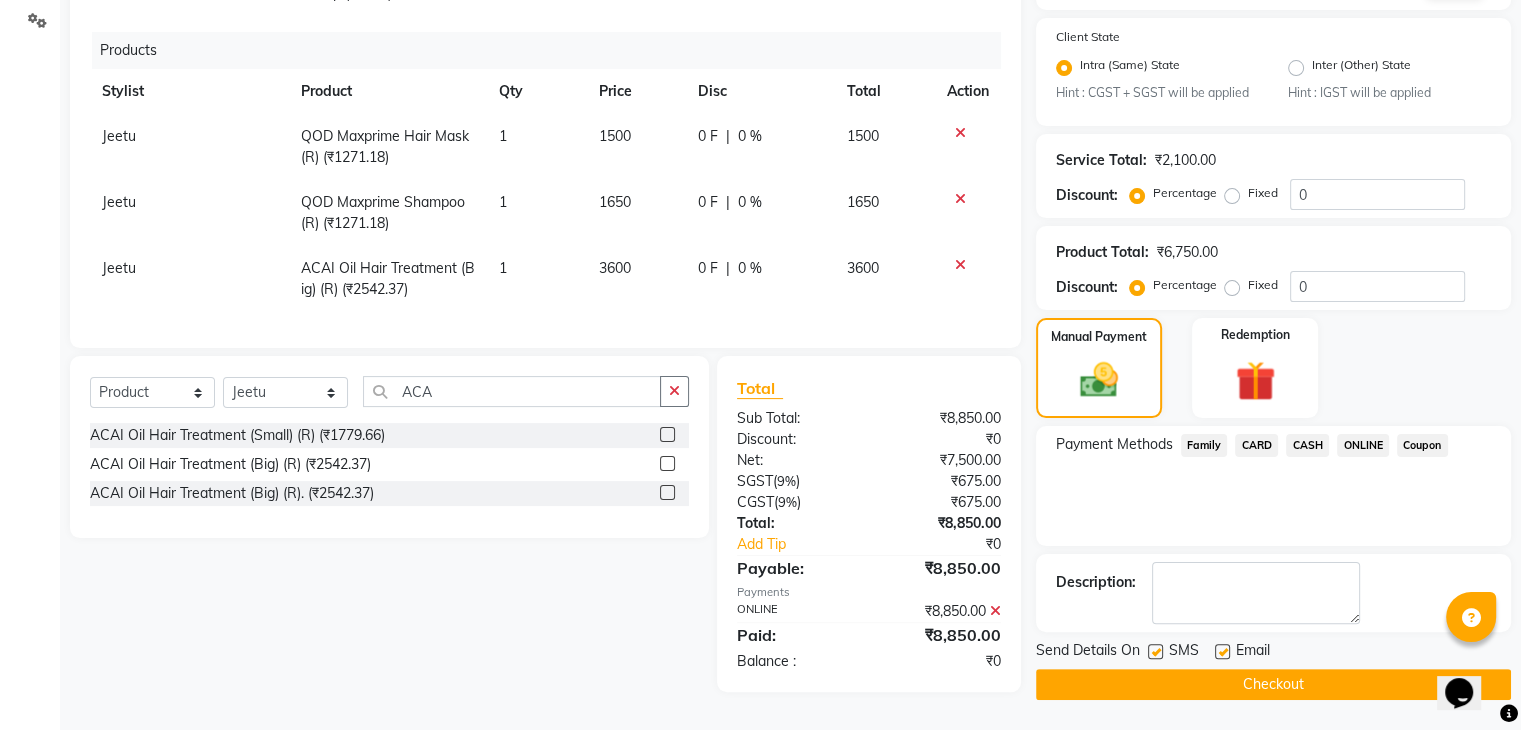 click on "Checkout" 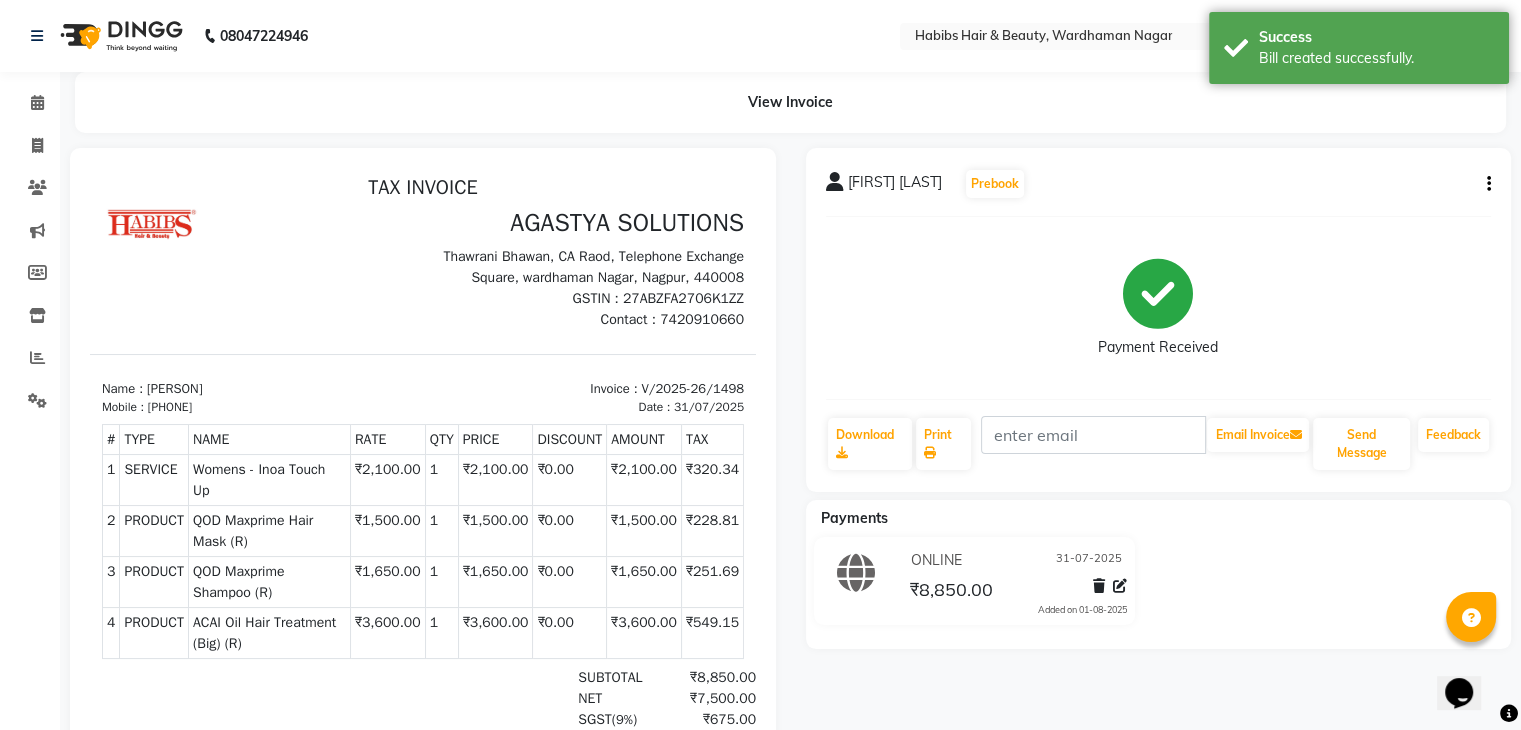 scroll, scrollTop: 0, scrollLeft: 0, axis: both 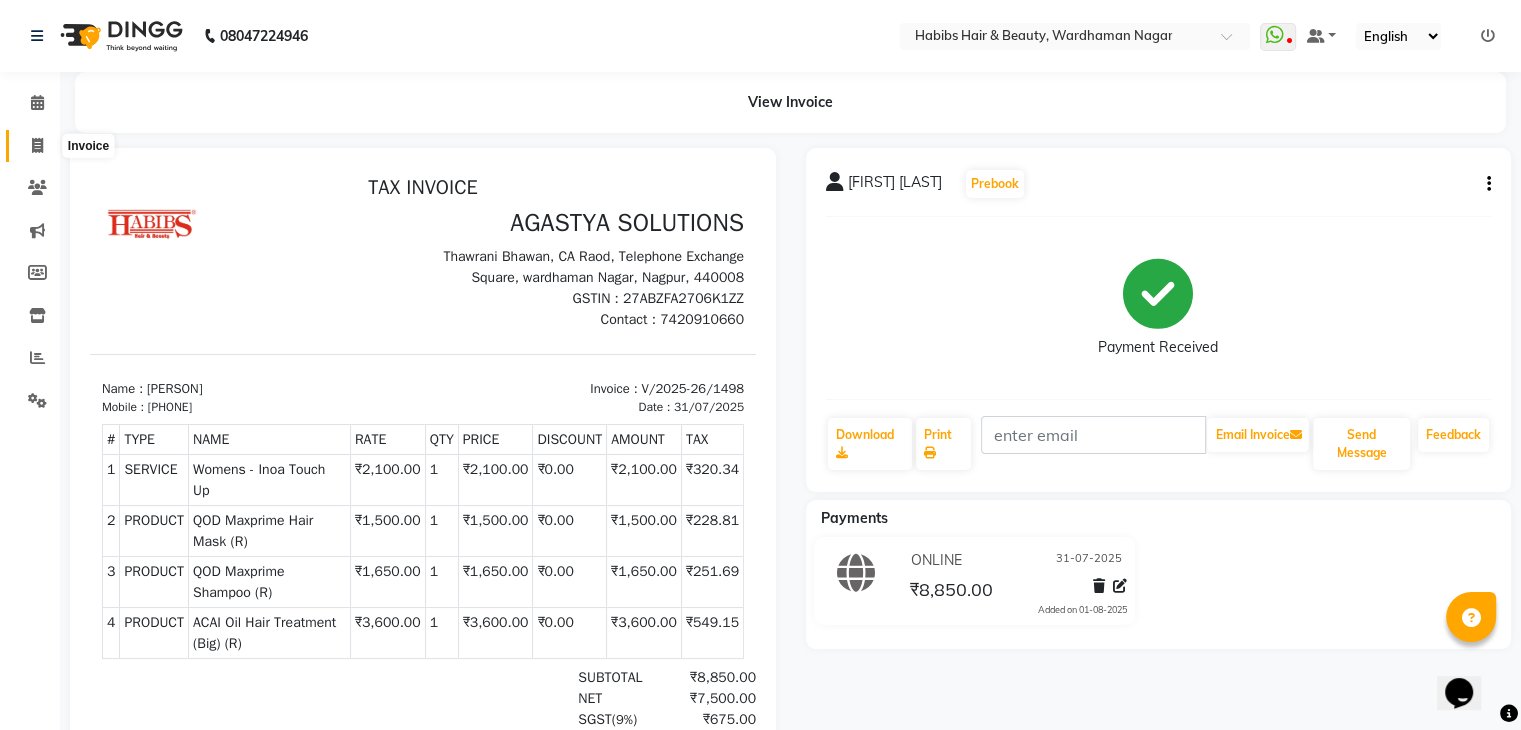 click 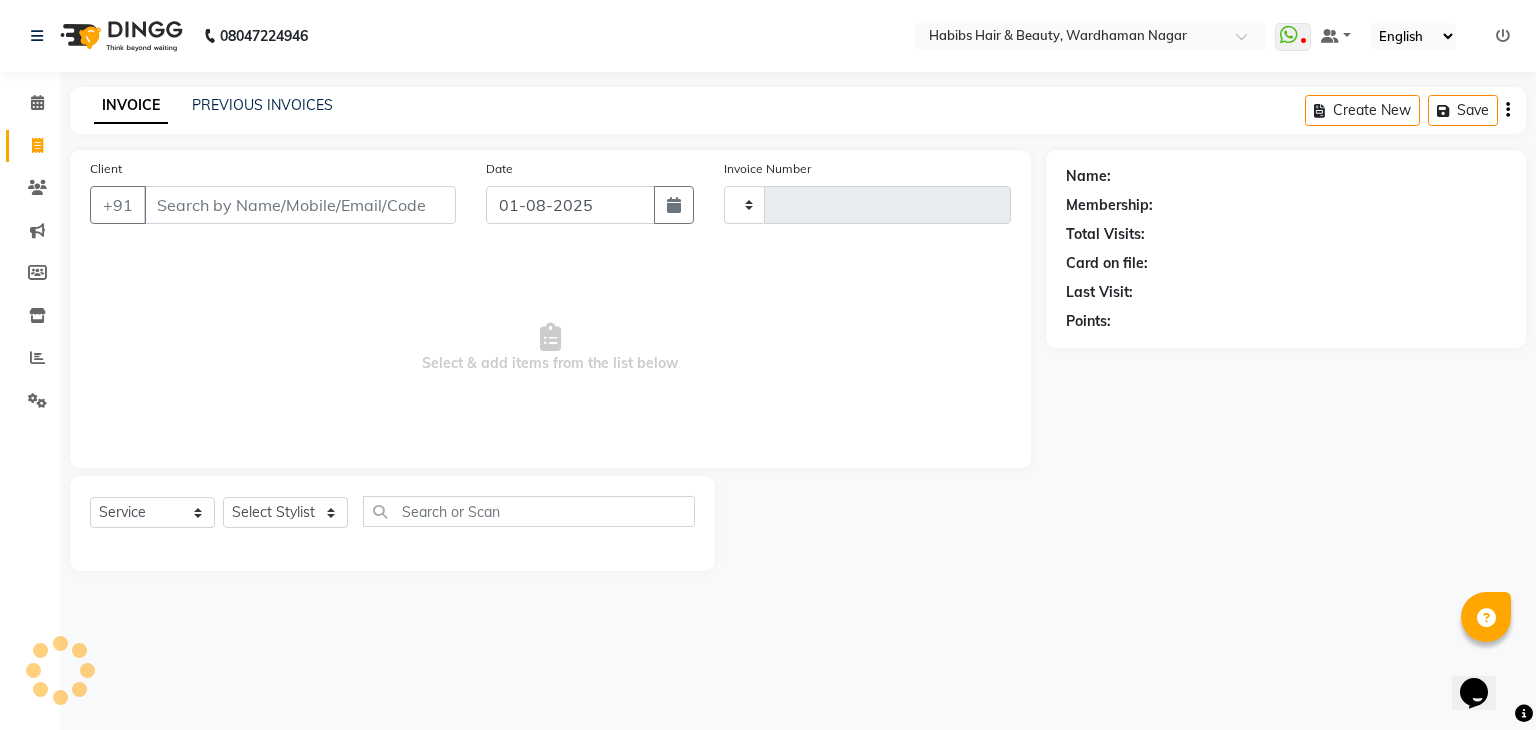 type on "1499" 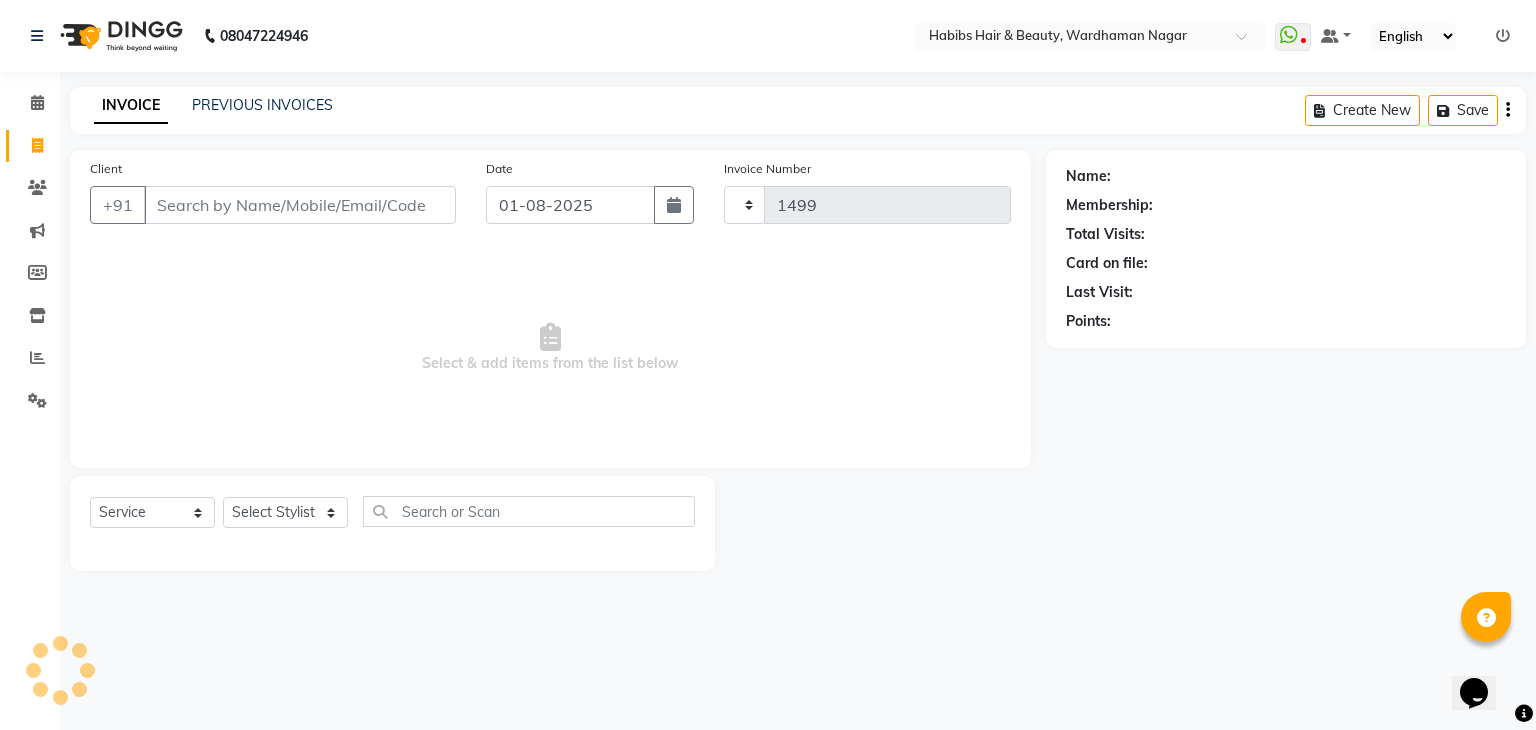 select on "3714" 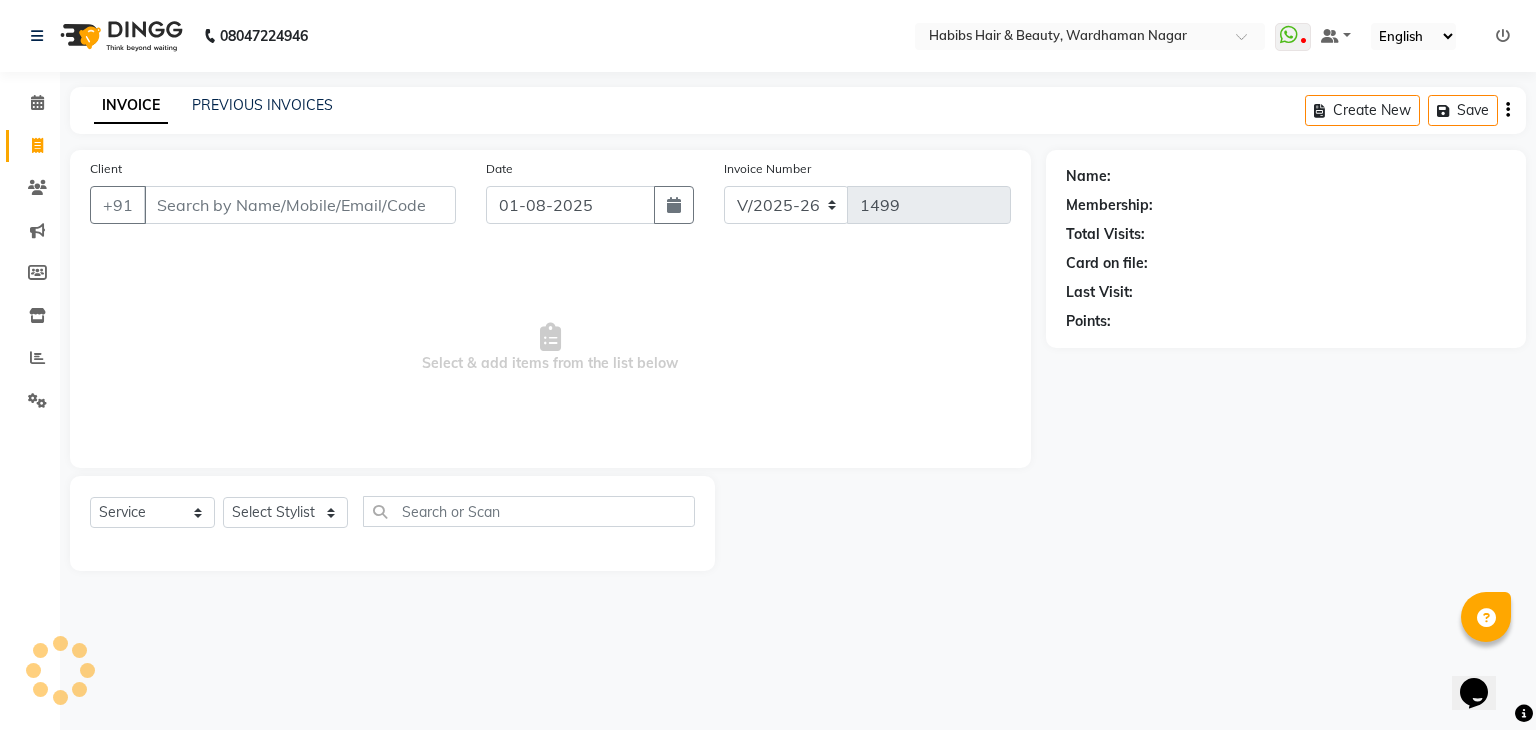 click on "Client" at bounding box center (300, 205) 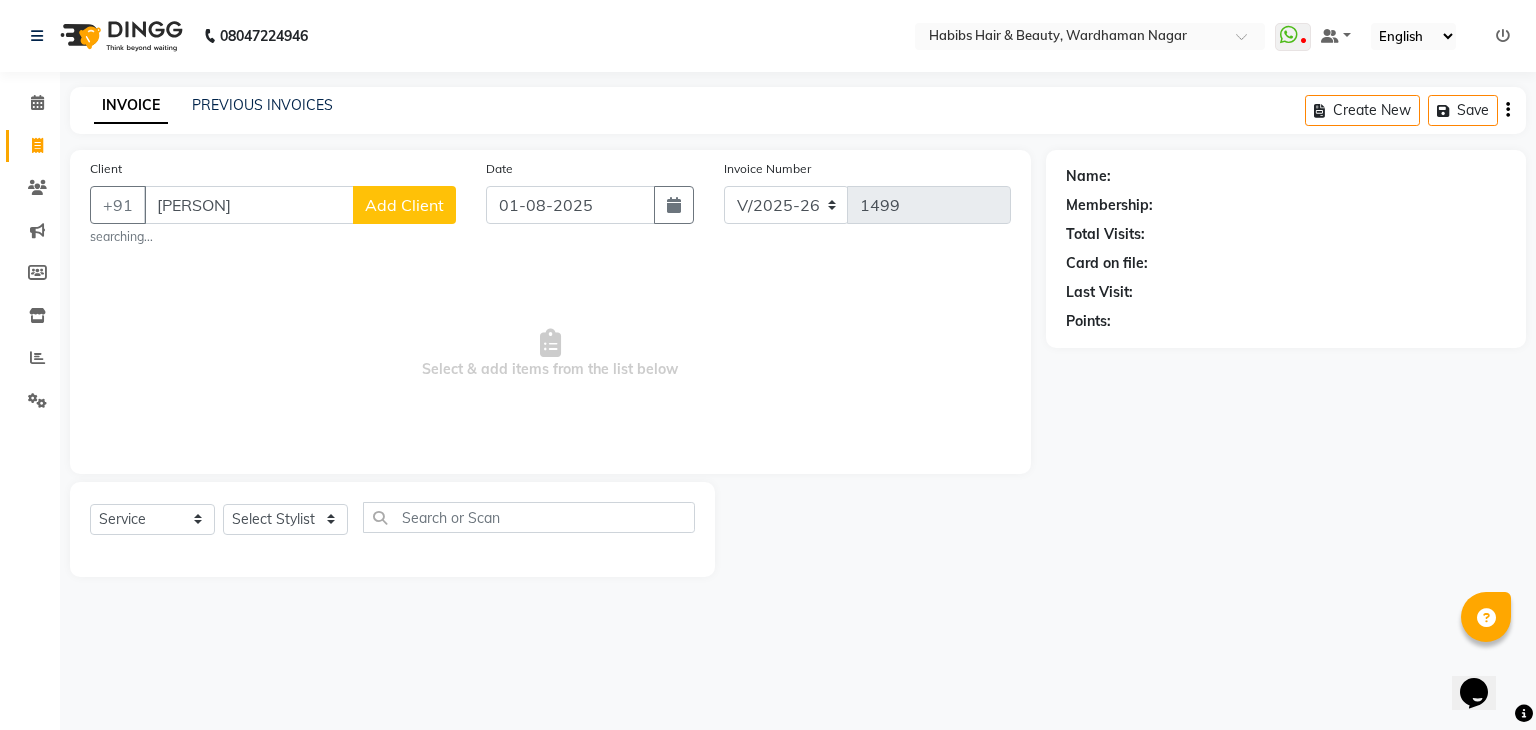 type on "[FIRST] [LAST]" 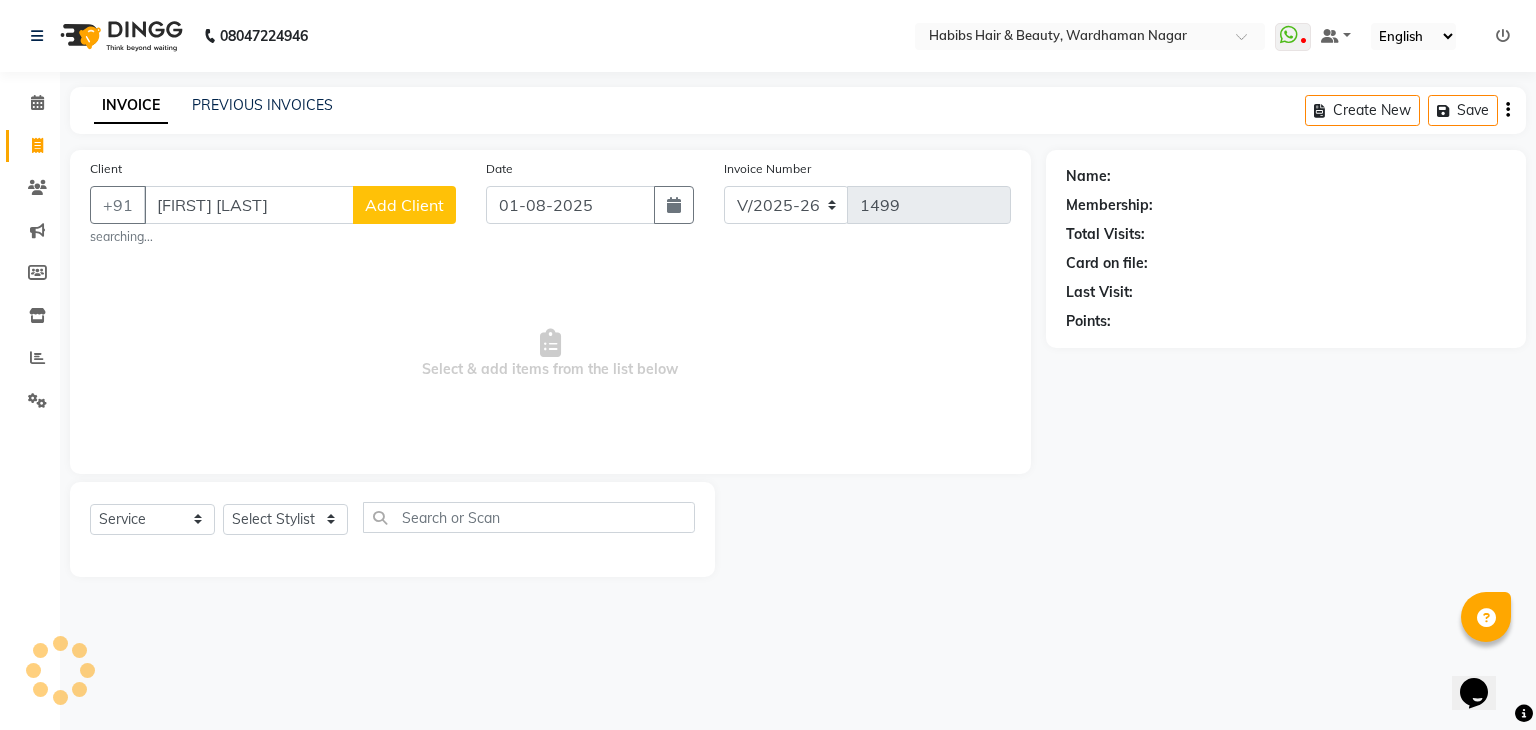 click on "[FIRST] [LAST]" at bounding box center (249, 205) 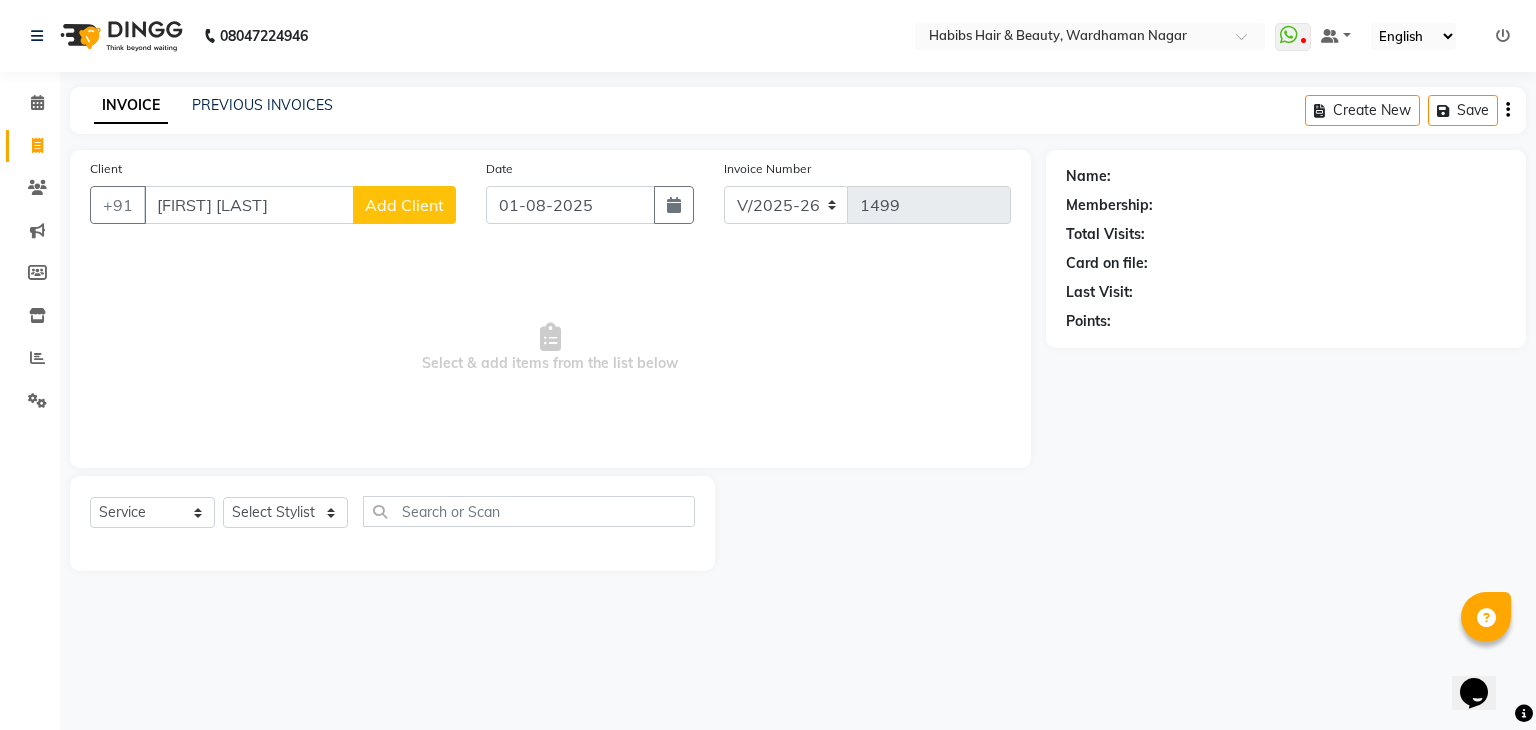 click on "[FIRST] [LAST]" at bounding box center [249, 205] 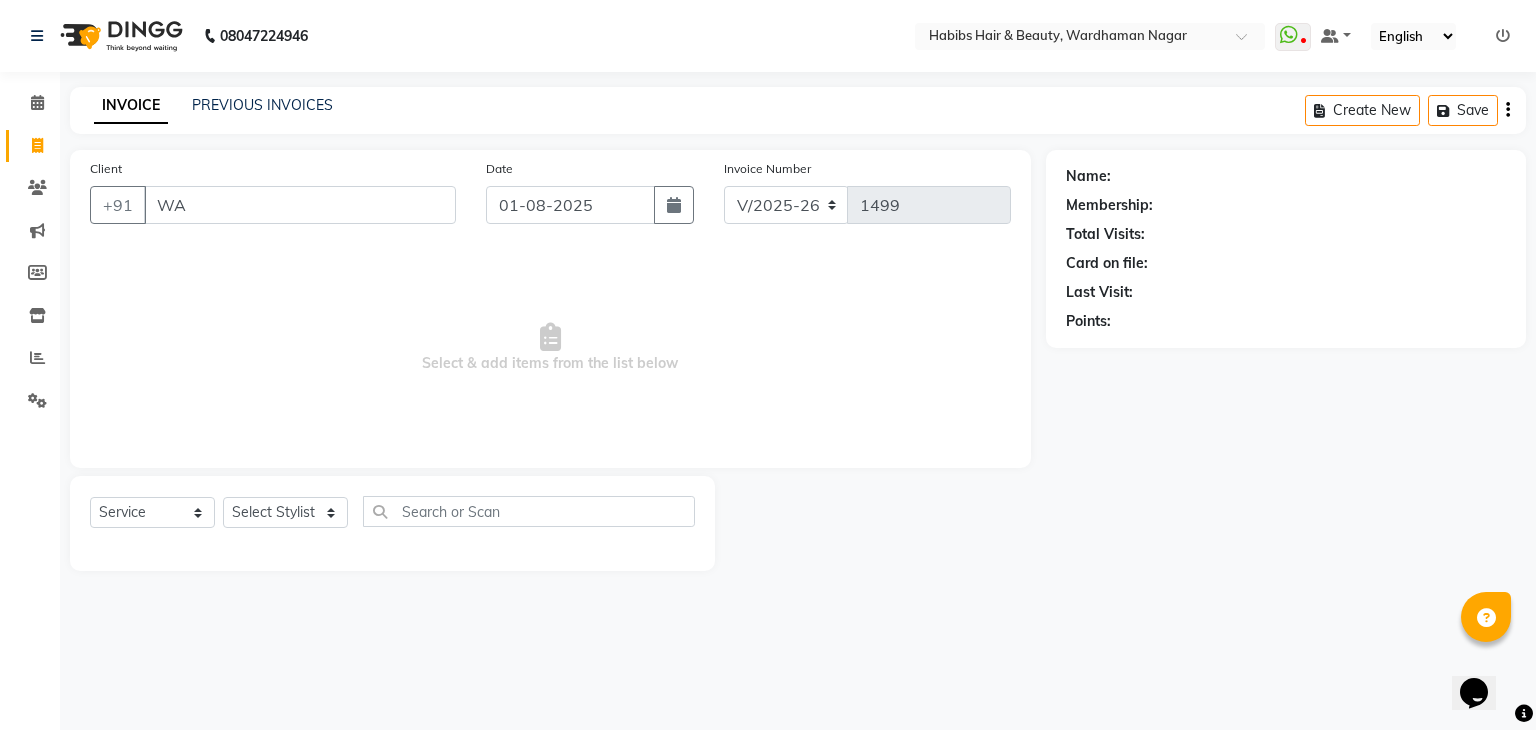 type on "W" 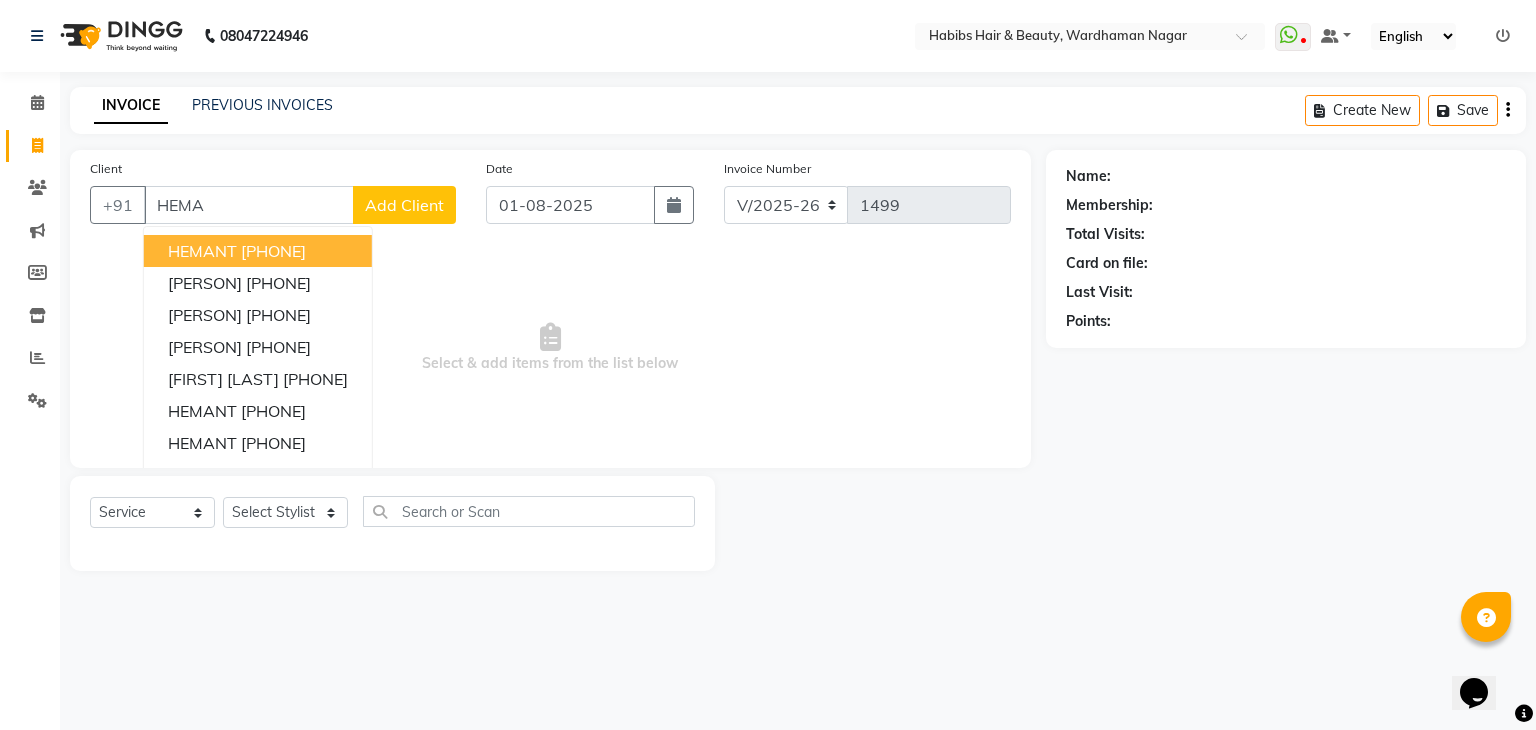 click on "[NAME] [PHONE]" at bounding box center (258, 251) 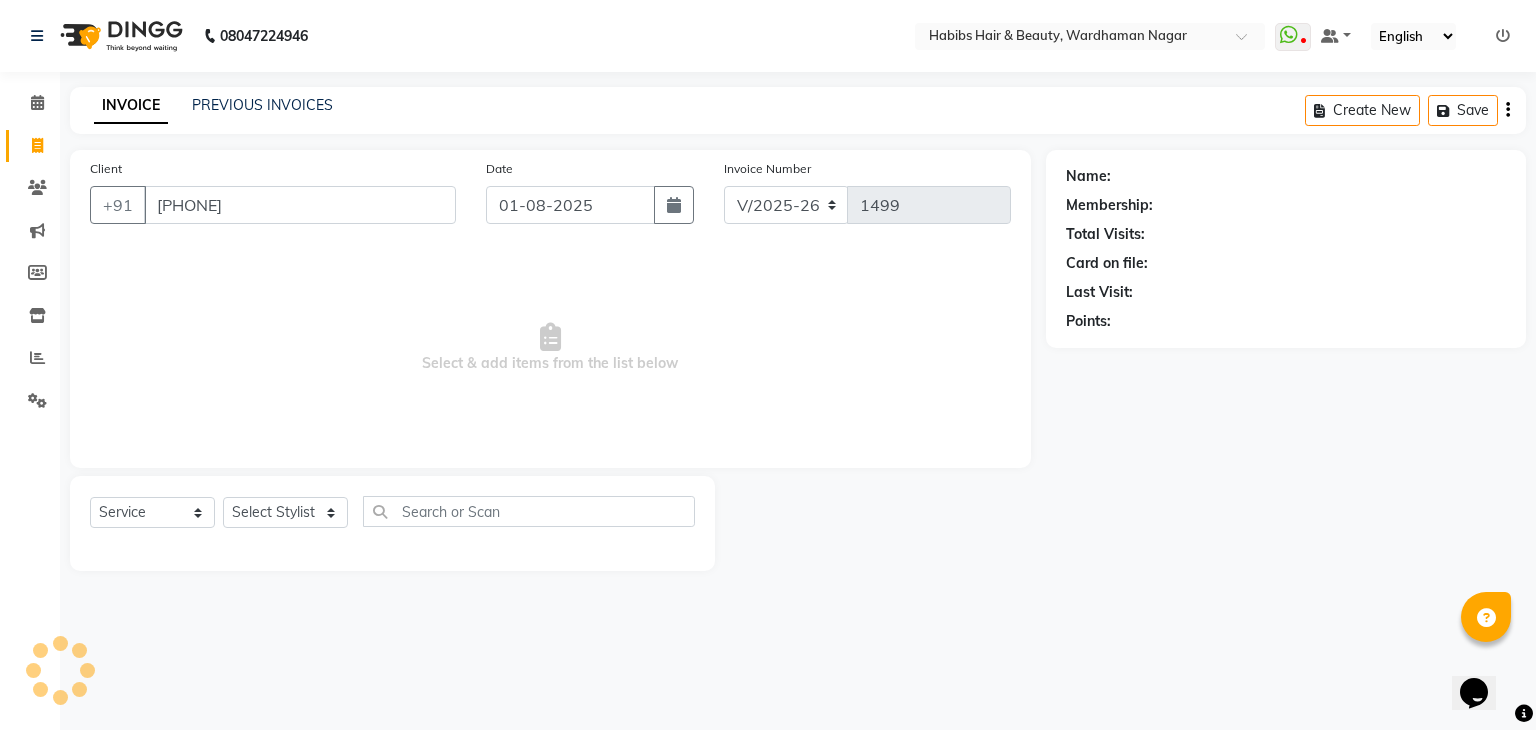 type on "[PHONE]" 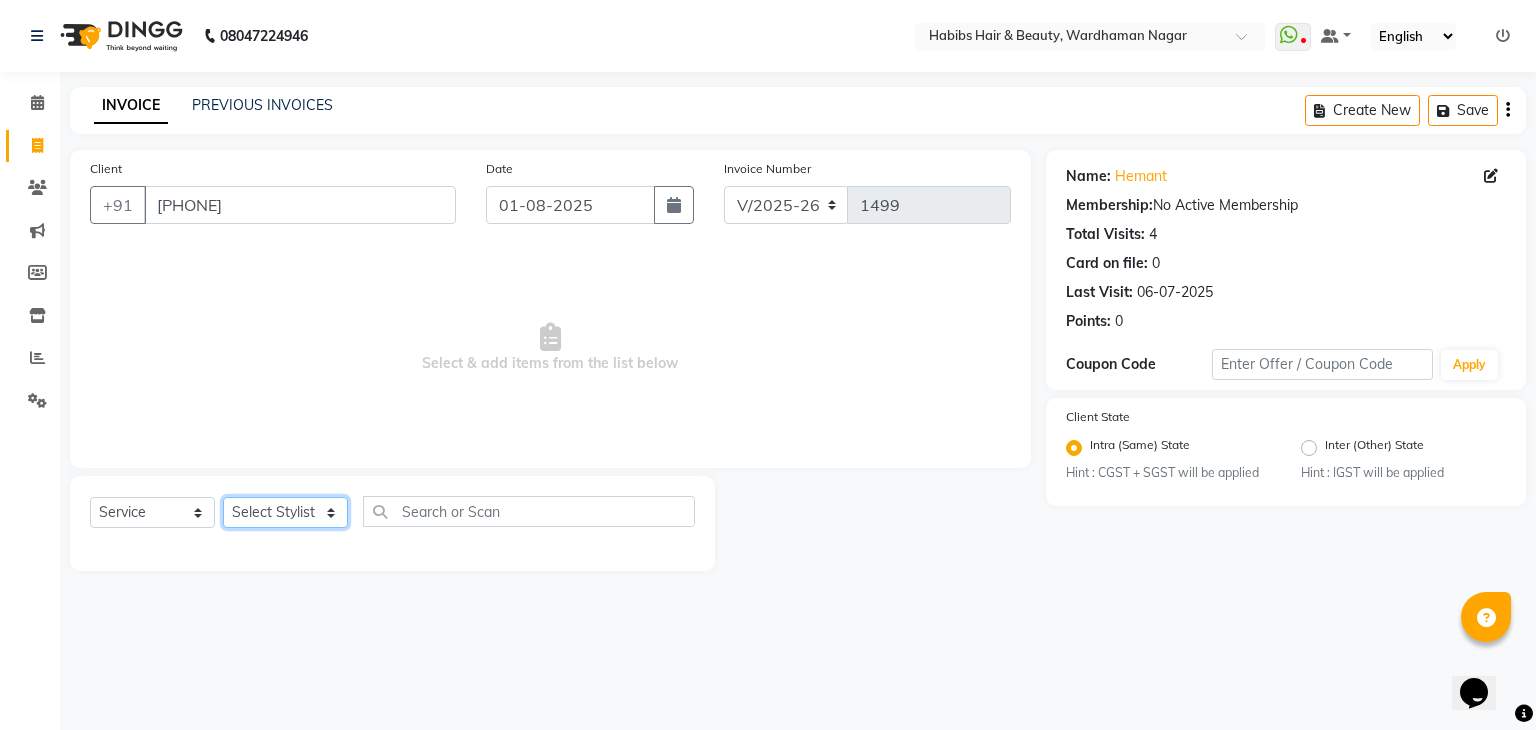 click on "Select Stylist Admin Aman Gayatri Jeetu Mick Raj Rashmi Rasika Sarang" 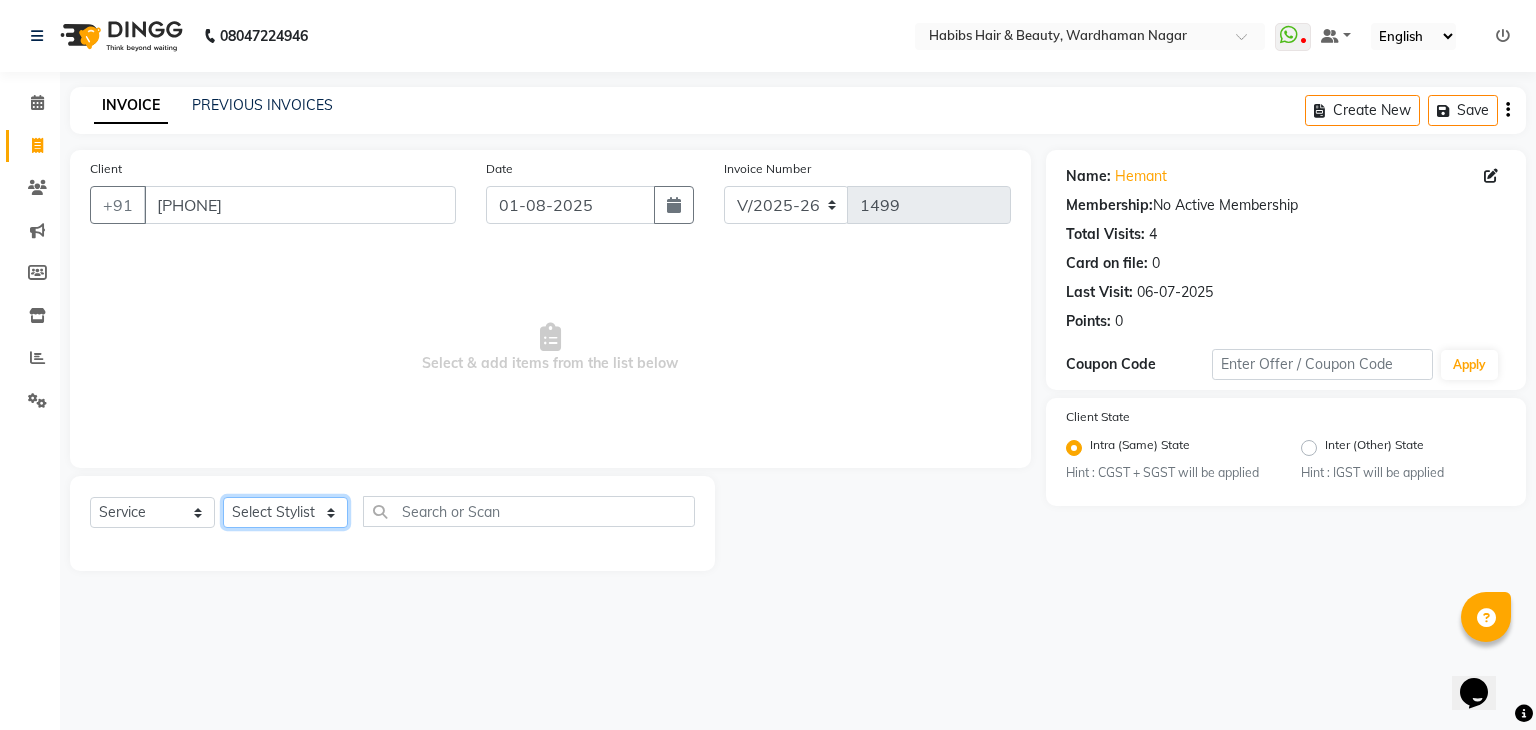 select on "17878" 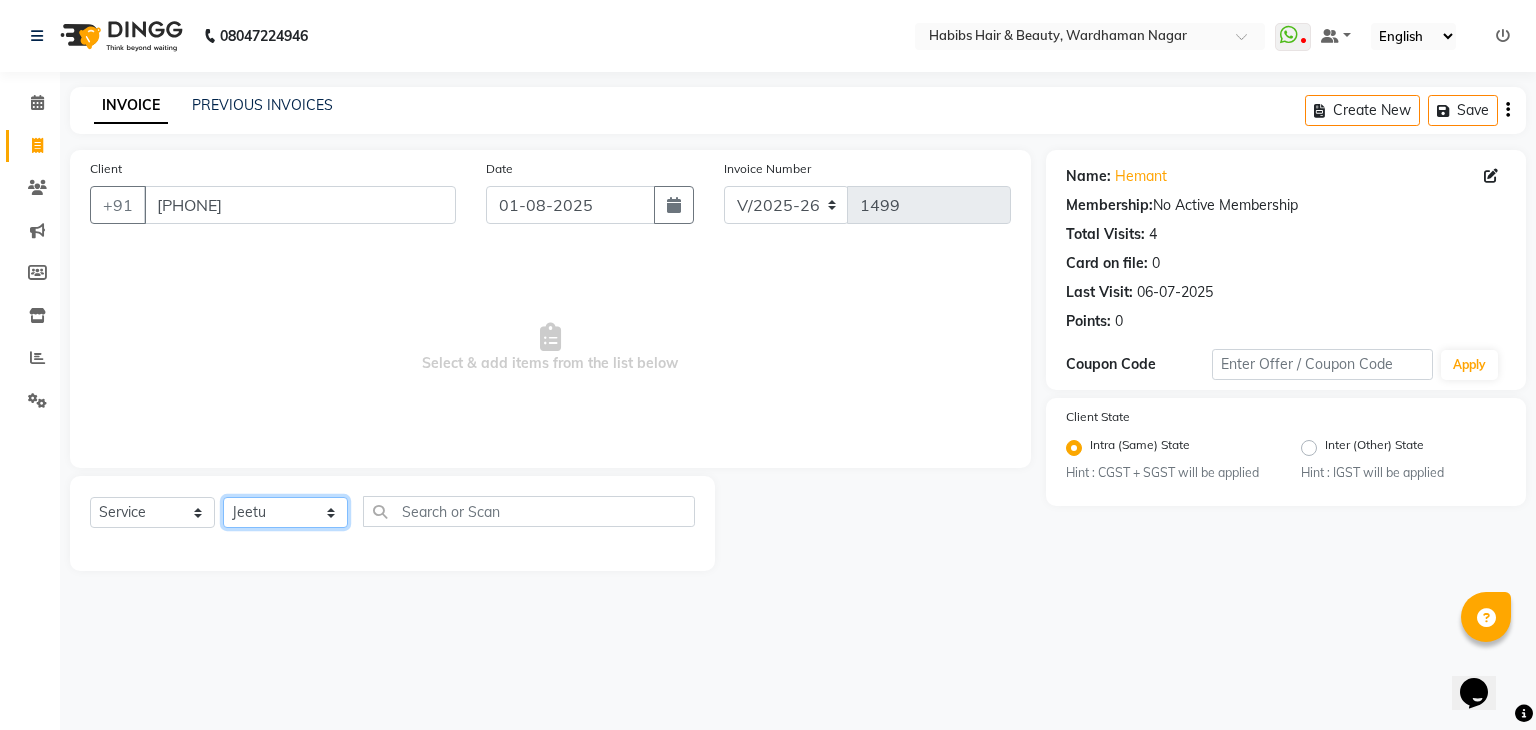 click on "Select Stylist Admin Aman Gayatri Jeetu Mick Raj Rashmi Rasika Sarang" 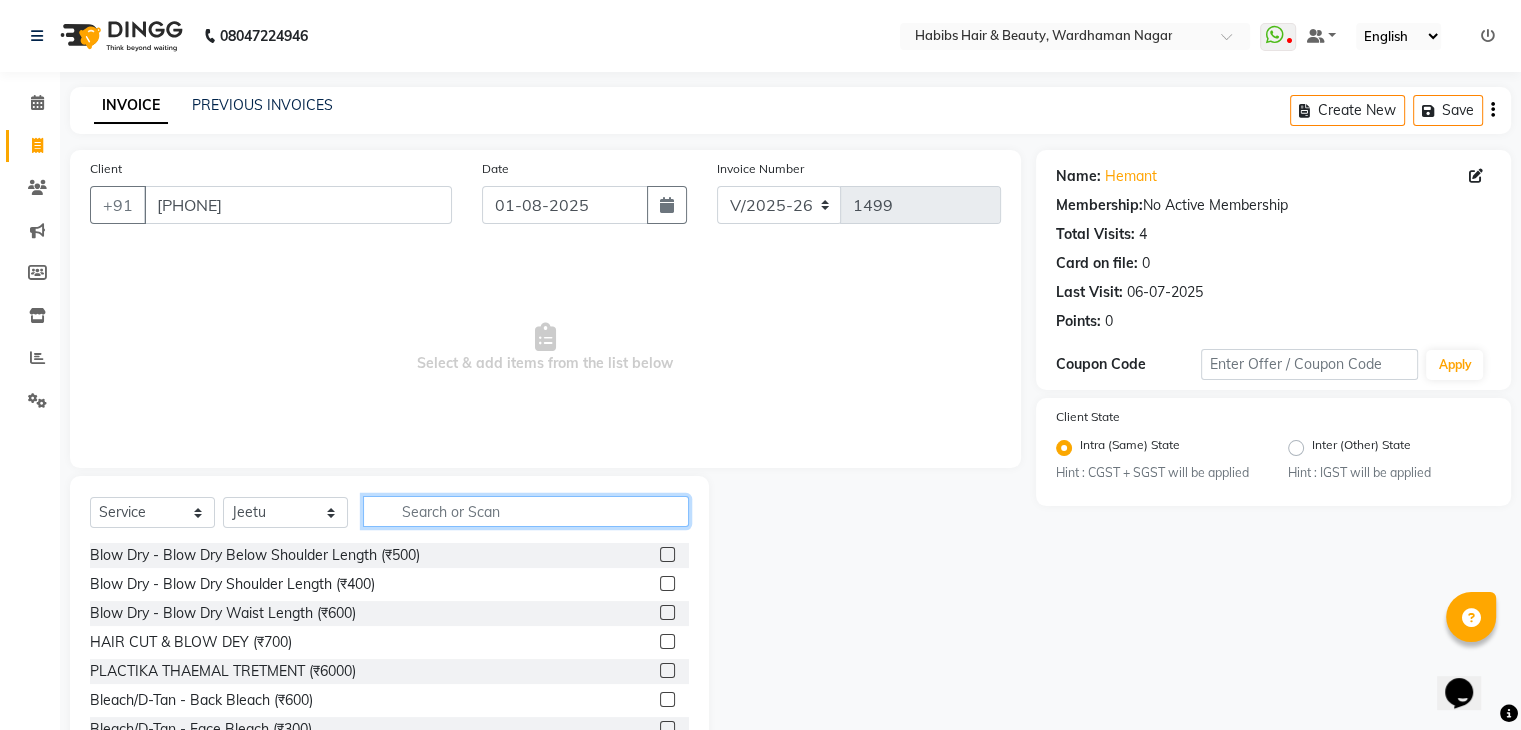 click 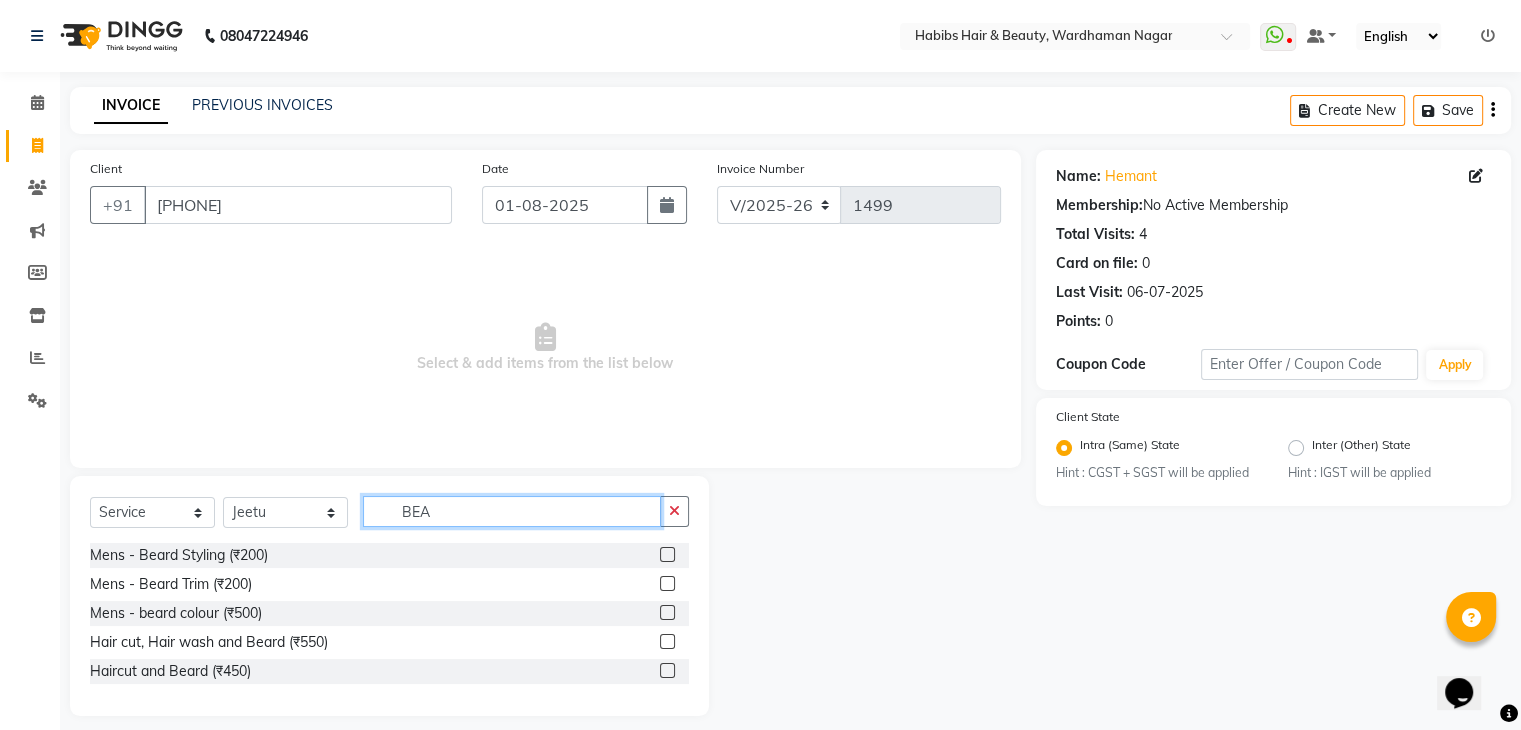 type on "BEA" 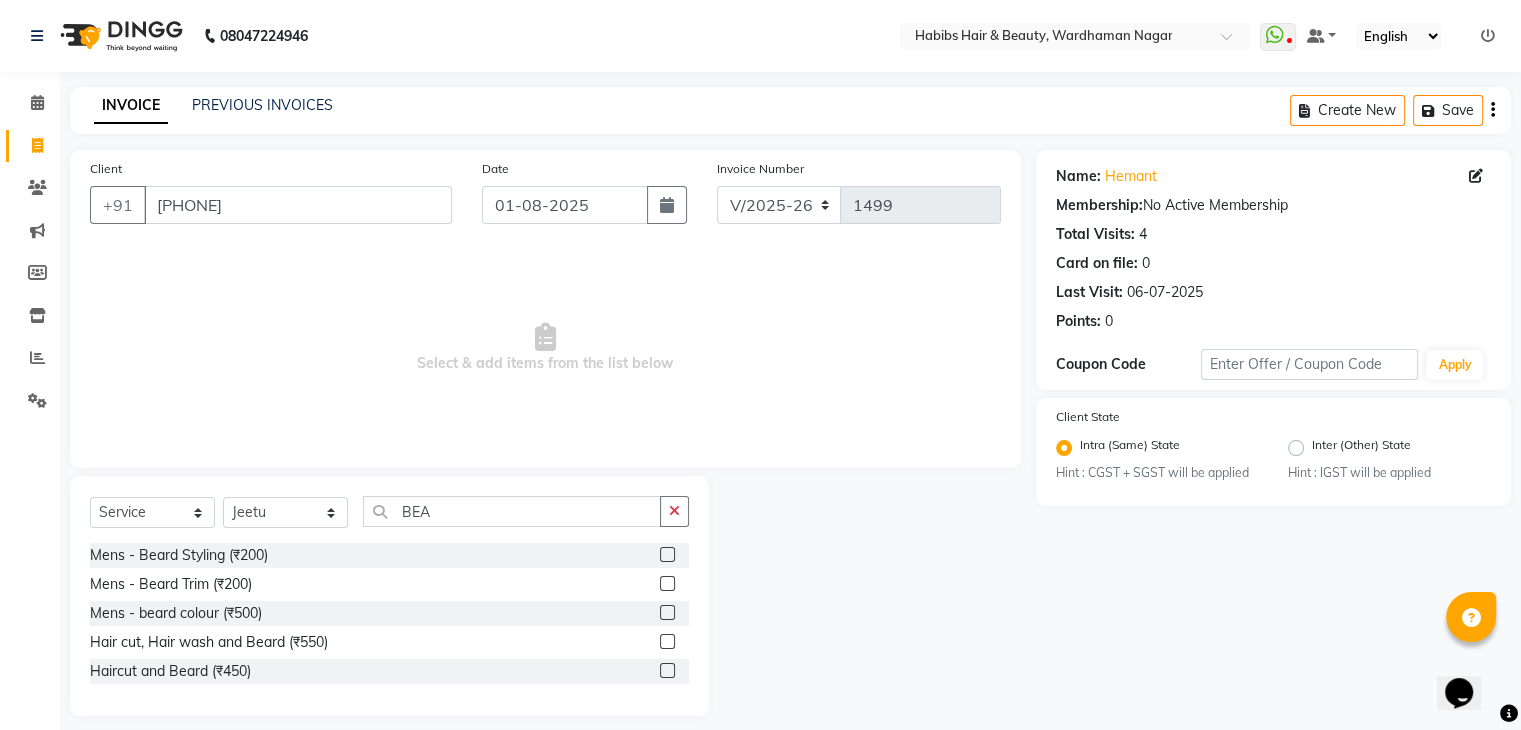 click on "Mens - Beard Styling (₹200)" 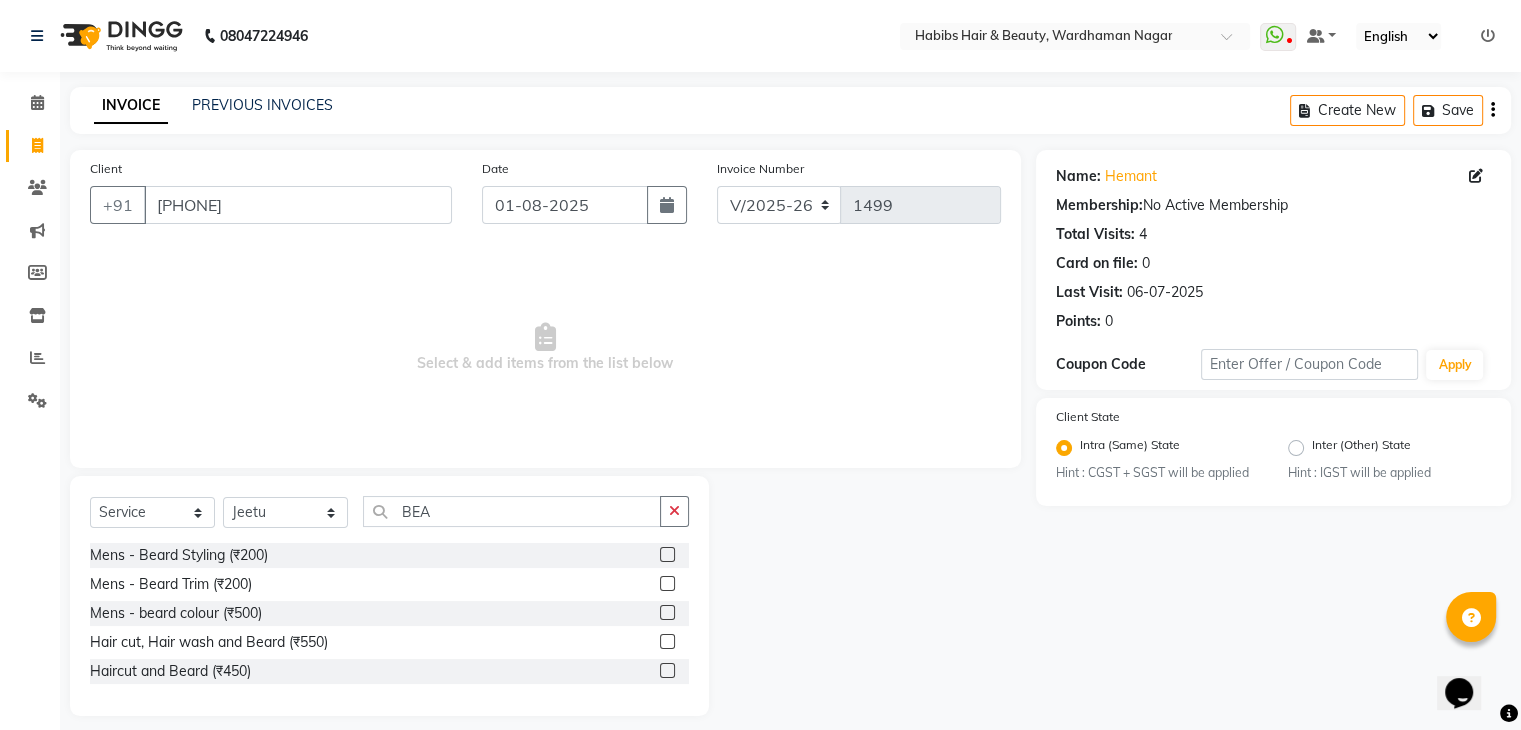 click 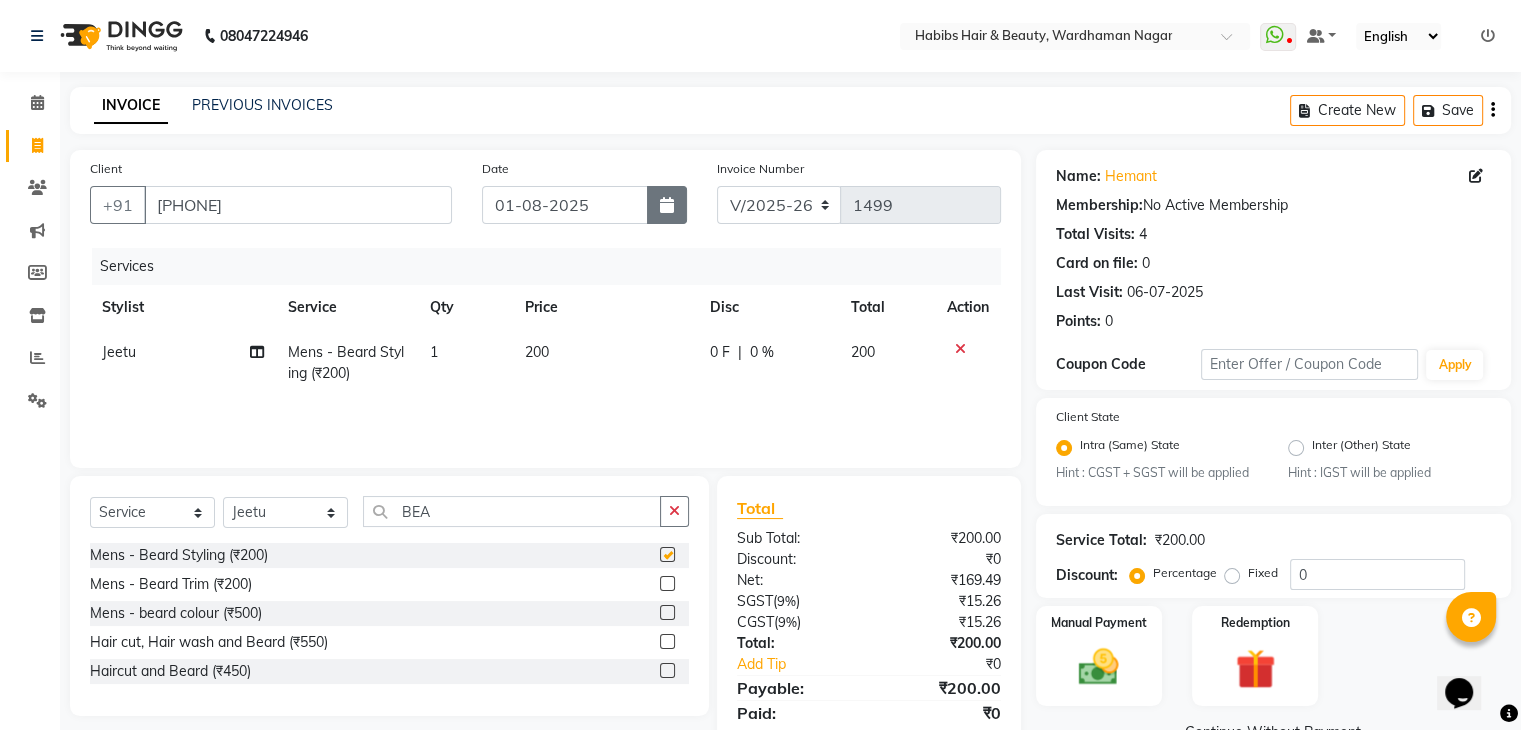 checkbox on "false" 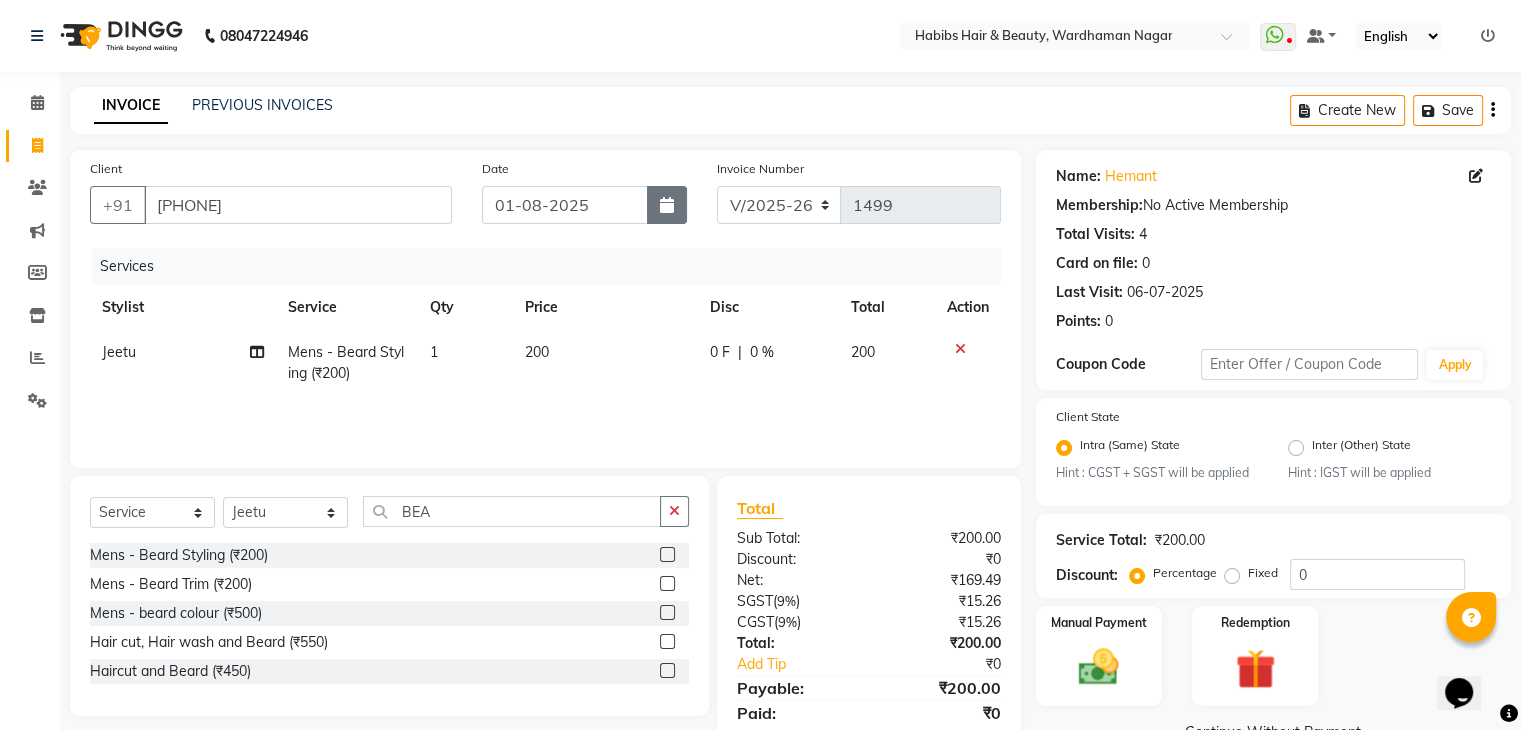 click 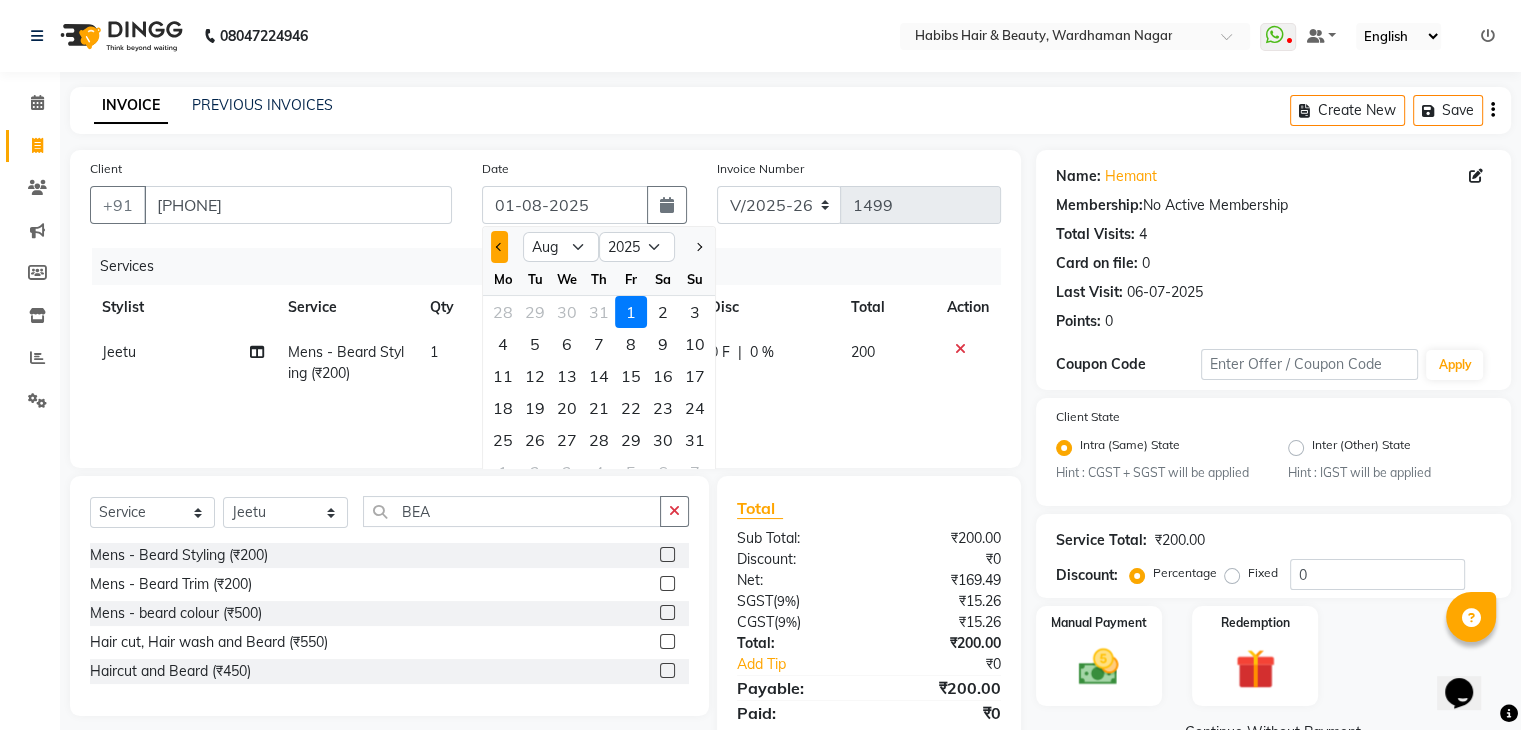 click 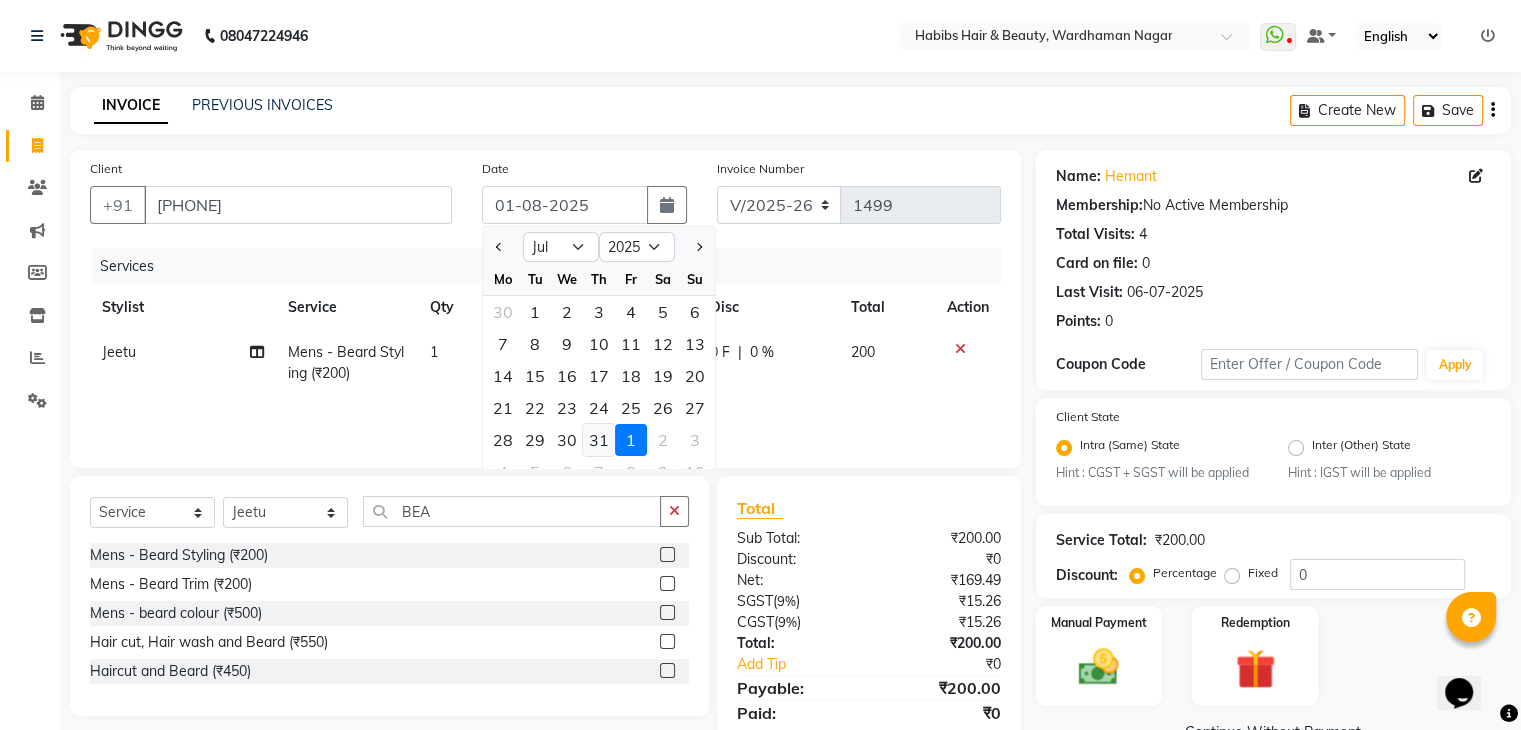 click on "31" 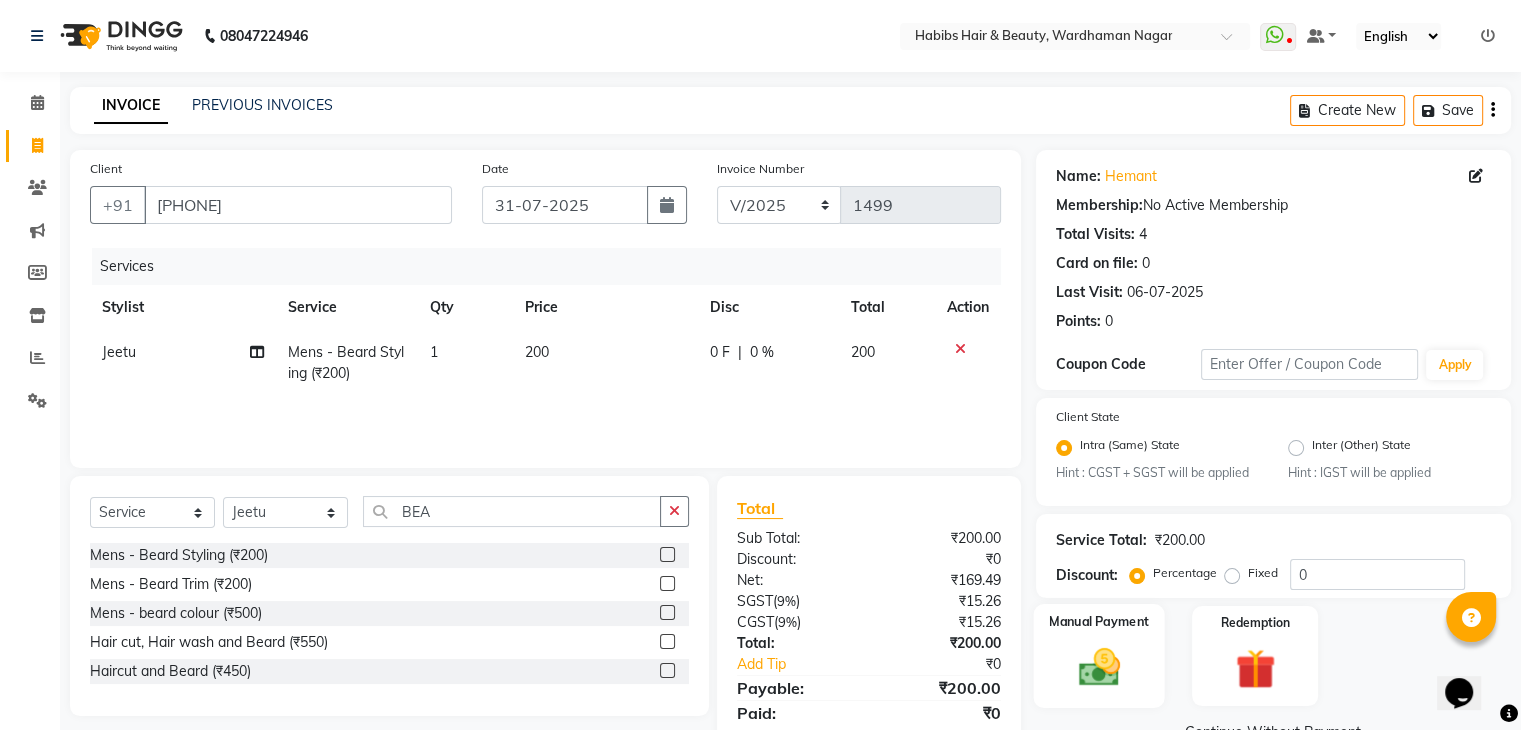click 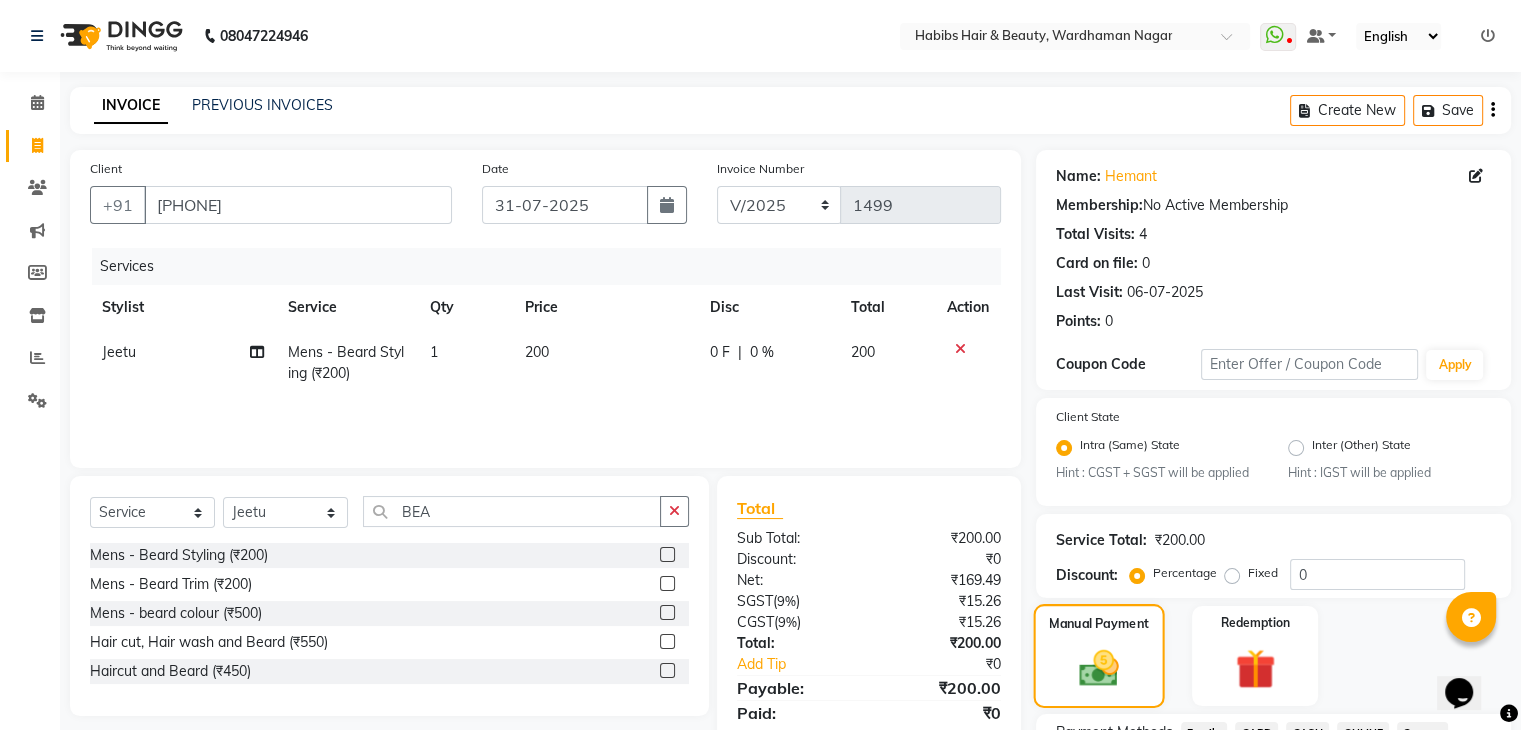 scroll, scrollTop: 177, scrollLeft: 0, axis: vertical 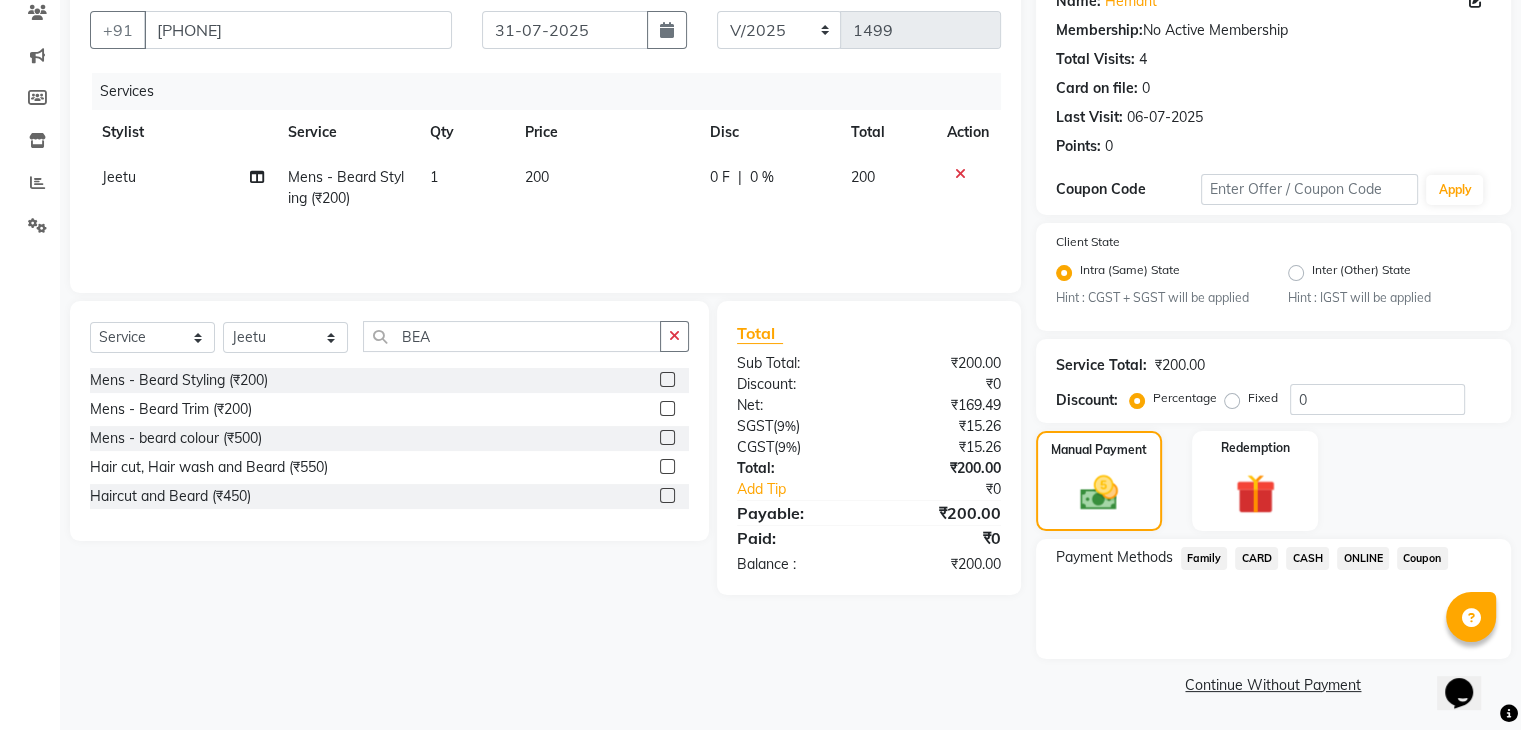 click on "CASH" 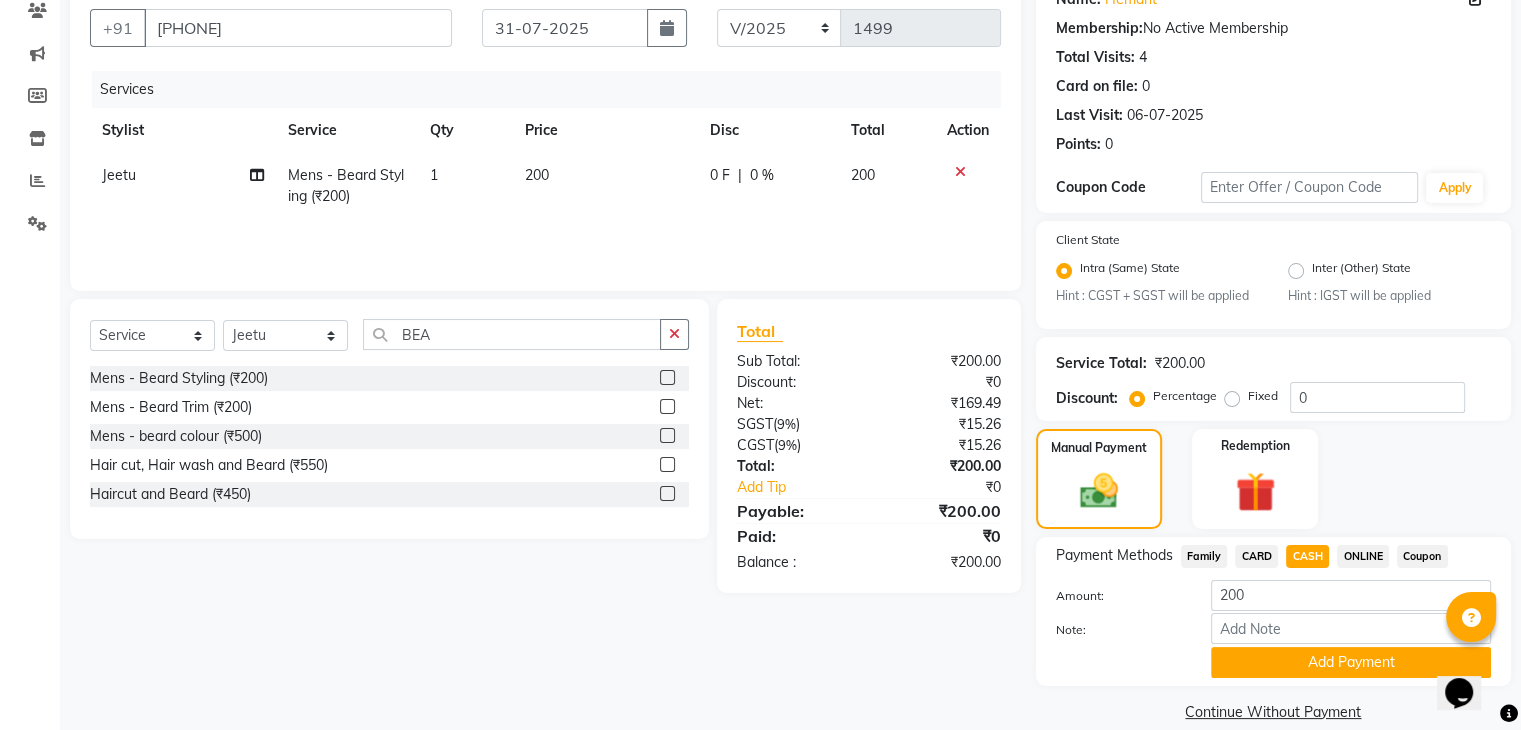 click on "Name: [PERSON]  Membership:  No Active Membership  Total Visits:  4 Card on file:  0 Last Visit:   06-07-2025 Points:   0  Coupon Code Apply Client State Intra (Same) State Hint : CGST + SGST will be applied Inter (Other) State Hint : IGST will be applied Service Total:  ₹200.00  Discount:  Percentage   Fixed  0 Manual Payment Redemption Payment Methods  Family   CARD   CASH   ONLINE   Coupon  Amount: 200 Note: Add Payment  Continue Without Payment" 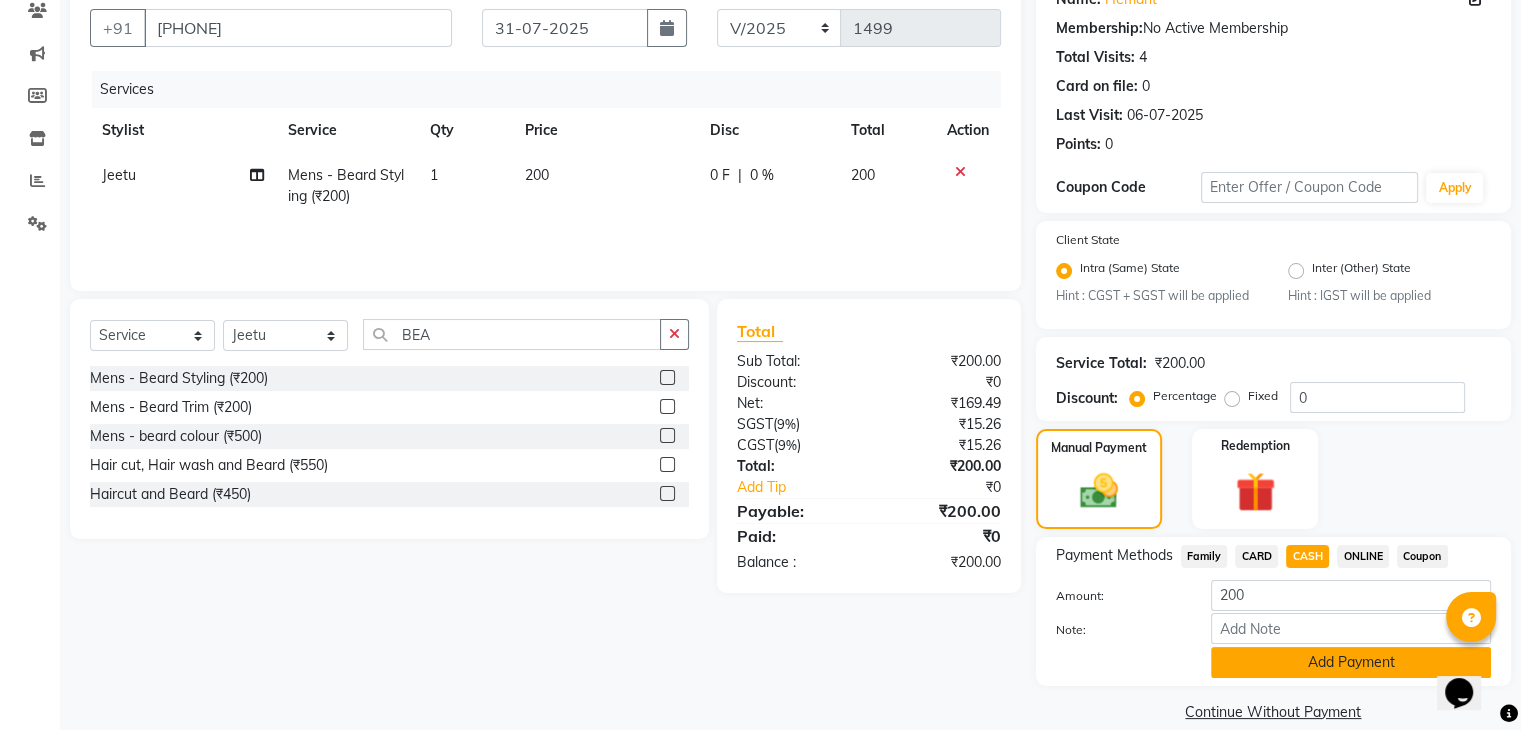 click on "Add Payment" 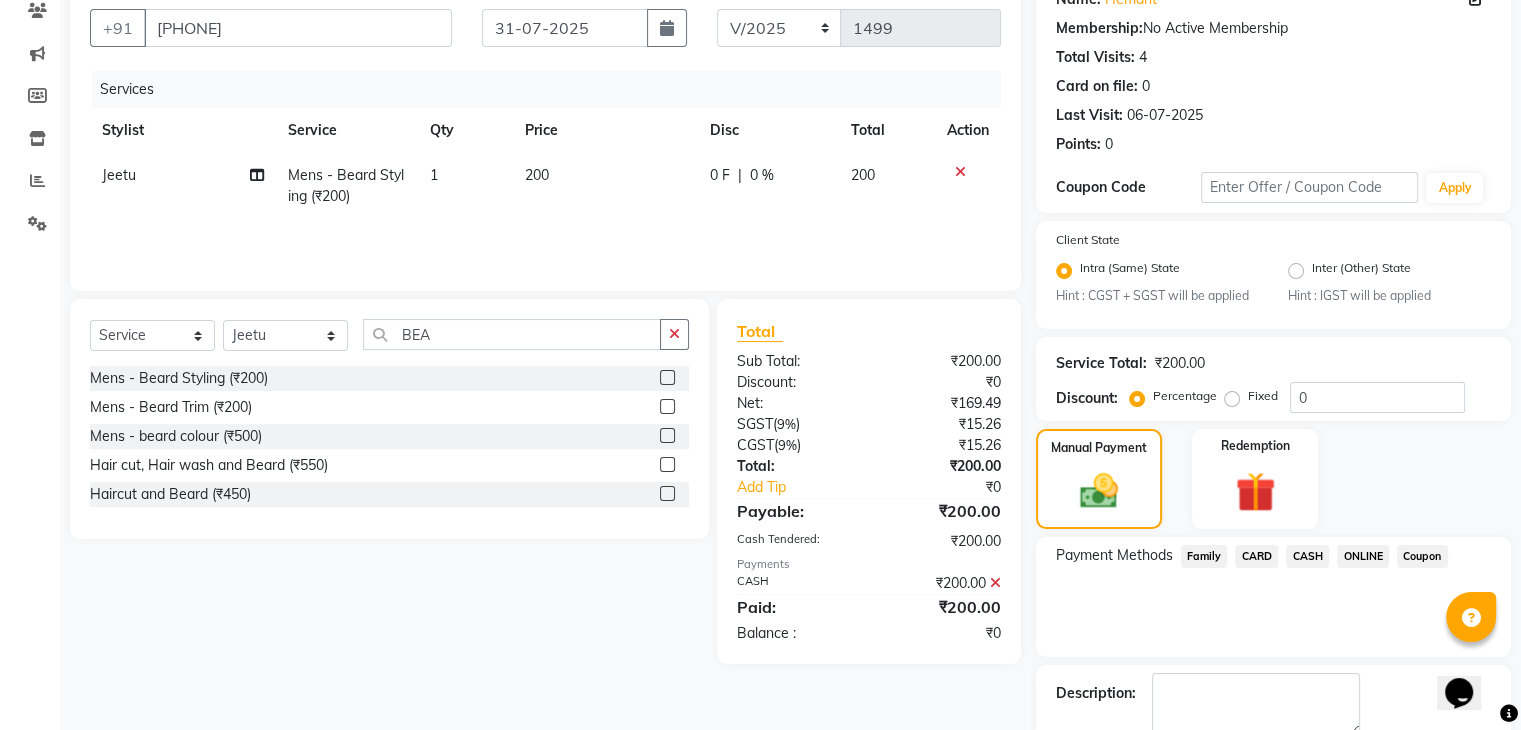 scroll, scrollTop: 289, scrollLeft: 0, axis: vertical 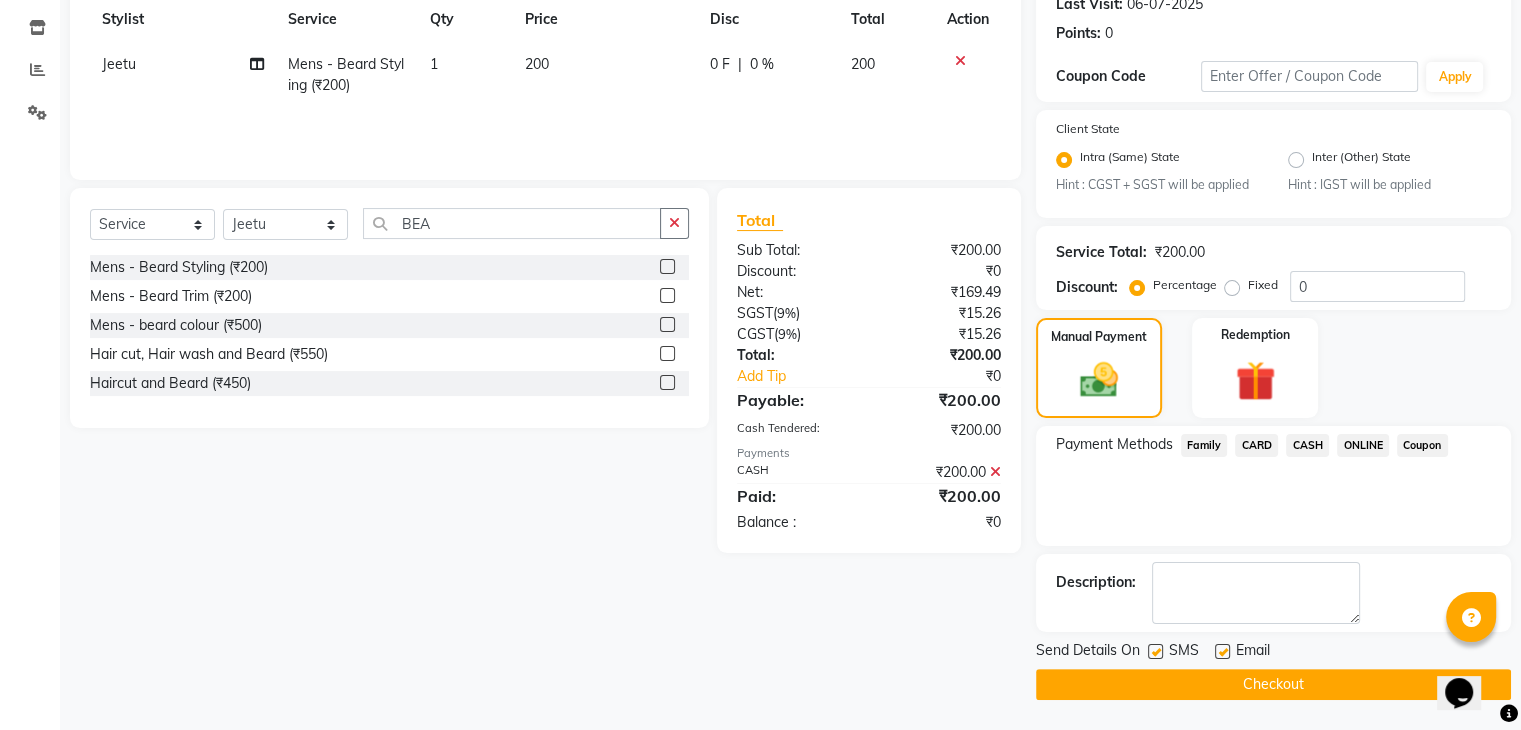 click on "Checkout" 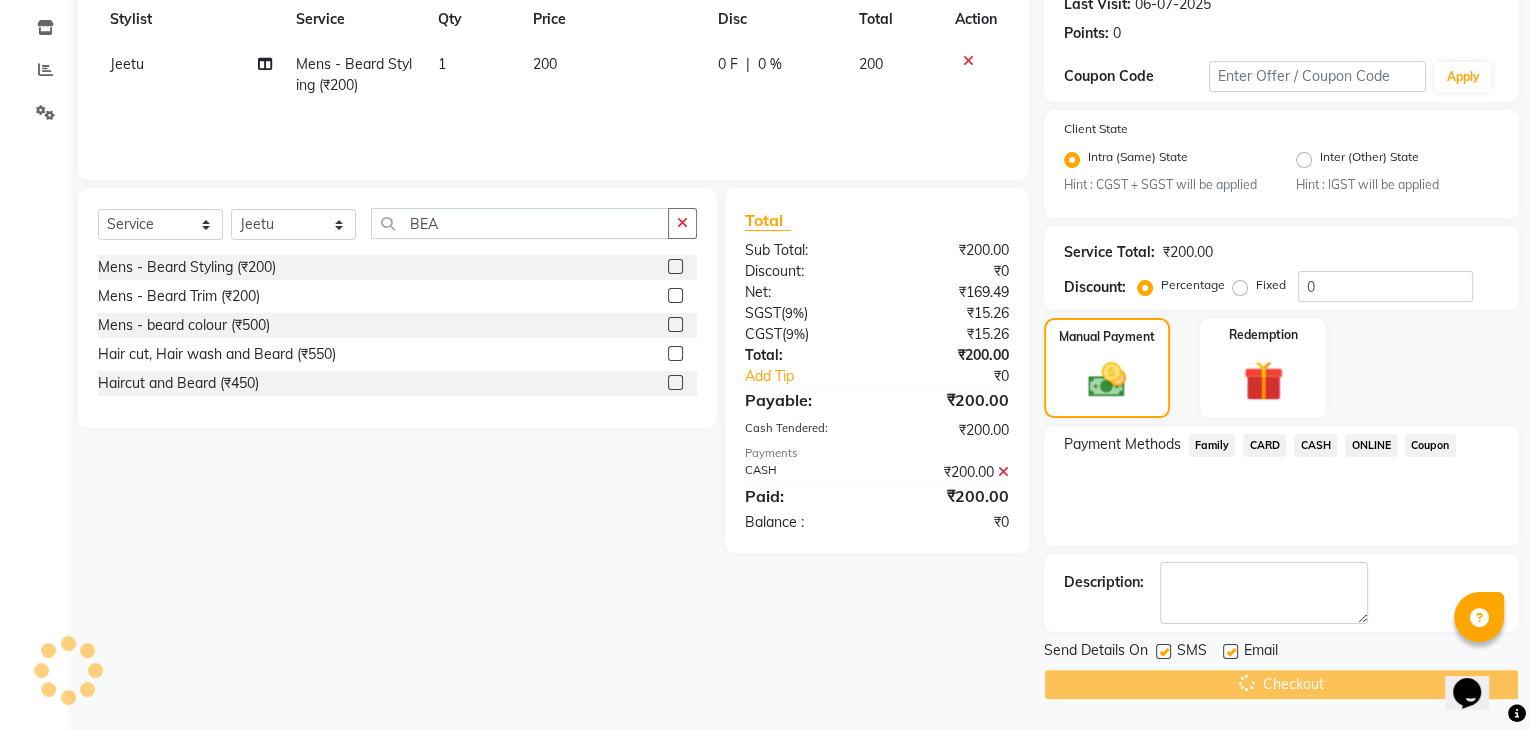 scroll, scrollTop: 0, scrollLeft: 0, axis: both 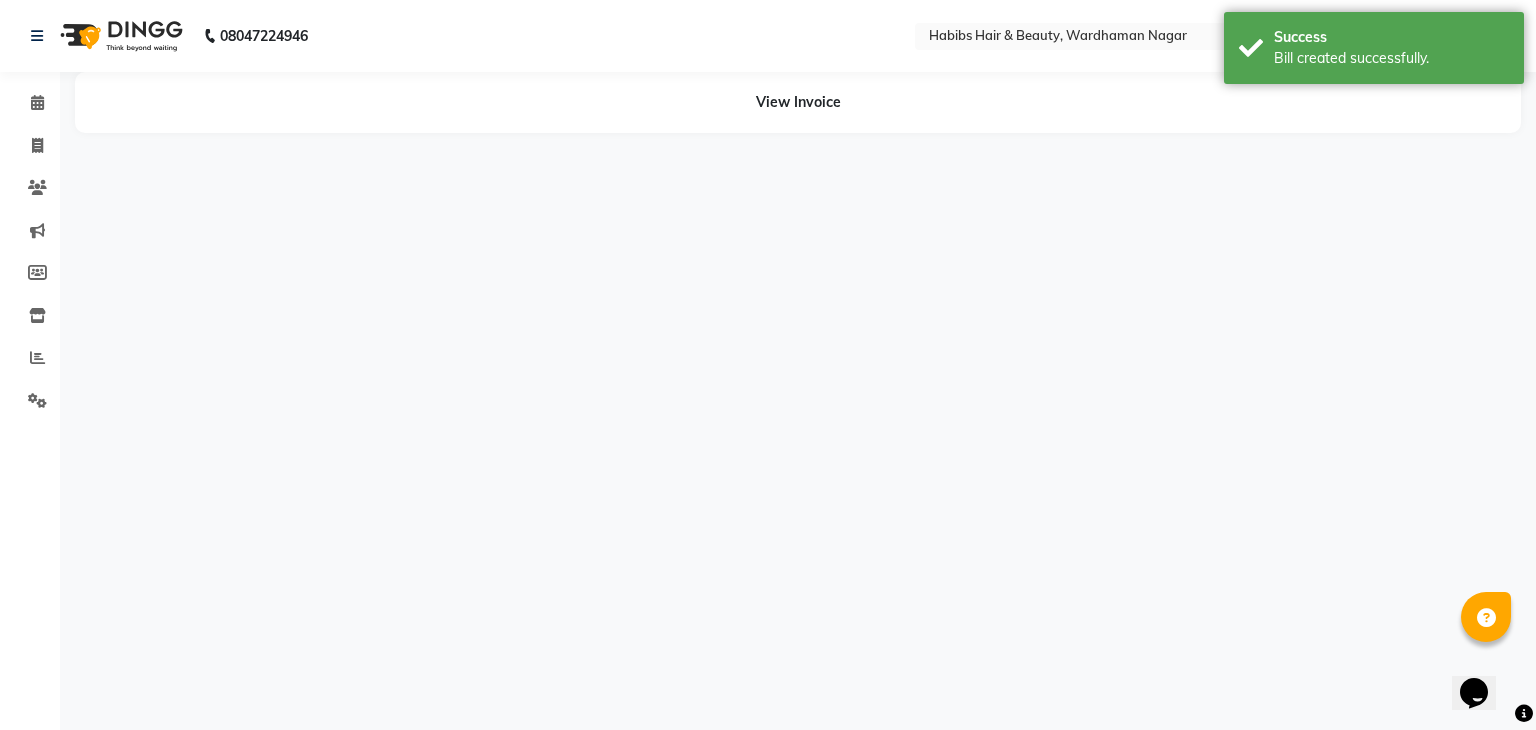 click on "[PHONE] Select Location × Habibs Hair & Beauty, Wardhaman Nagar  WhatsApp Status  ✕ Status:  Disconnected Recent Service Activity: 01-01-1970     05:30 AM  [PHONE]Whatsapp Settings Default Panel My Panel English ENGLISH Español العربية मराठी हिंदी ગુજરાતી தமிழ் 中文 Notifications nothing to show ☀ Habibs Hair & Beauty, Wardhaman Nagar  Calendar  Invoice  Clients  Marketing  Members  Inventory  Reports  Settings Completed InProgress Upcoming Dropped Tentative Check-In Confirm Bookings Segments Page Builder  View Invoice" at bounding box center [768, 365] 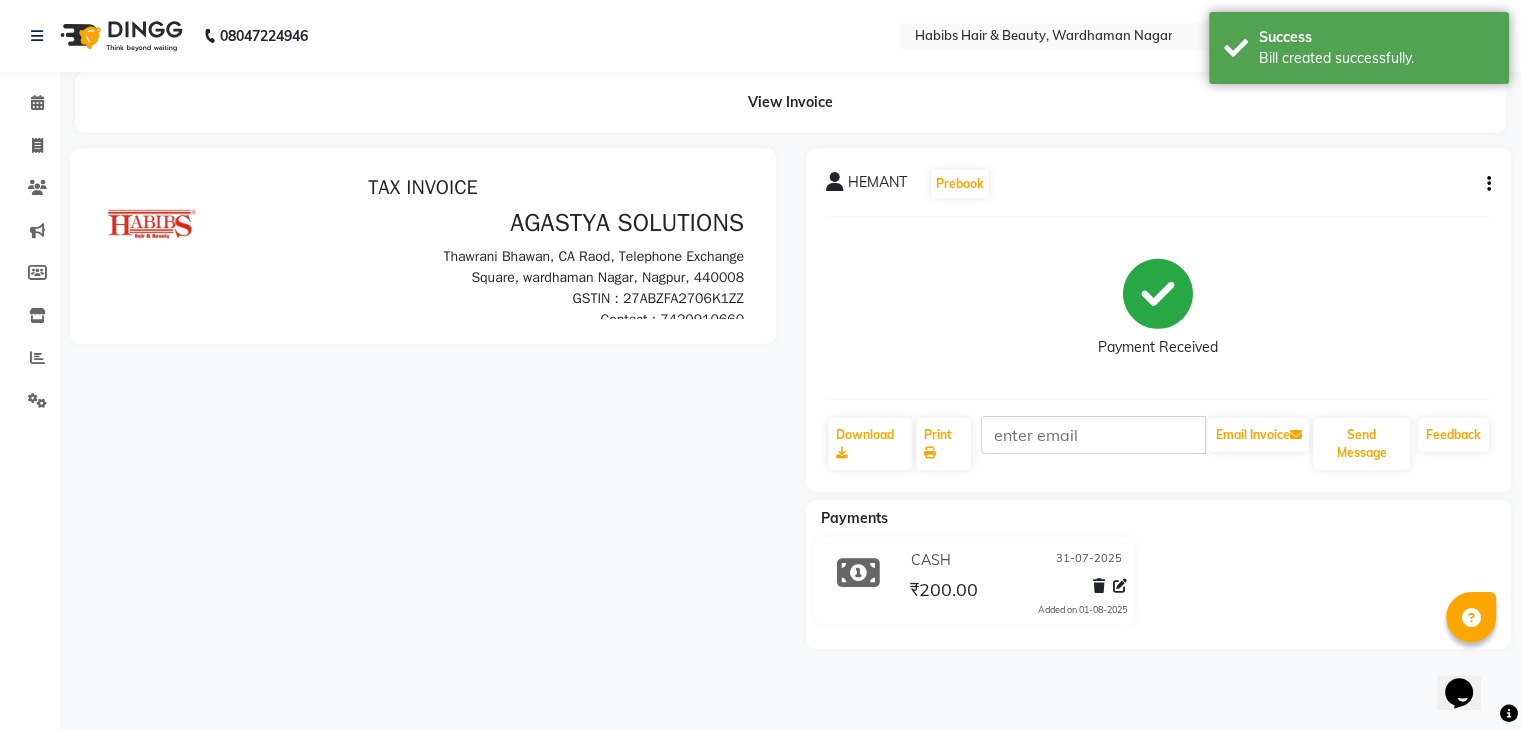 scroll, scrollTop: 0, scrollLeft: 0, axis: both 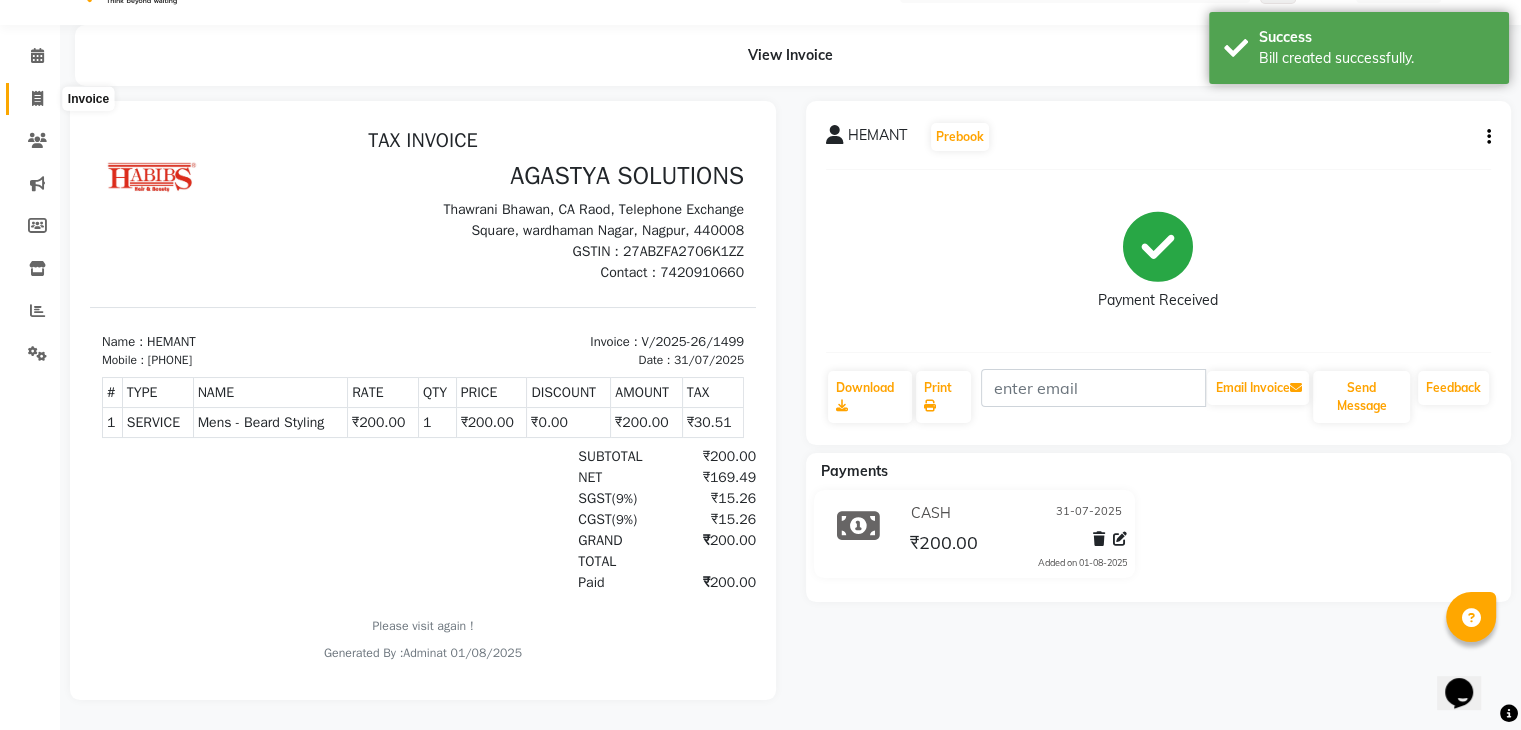 click 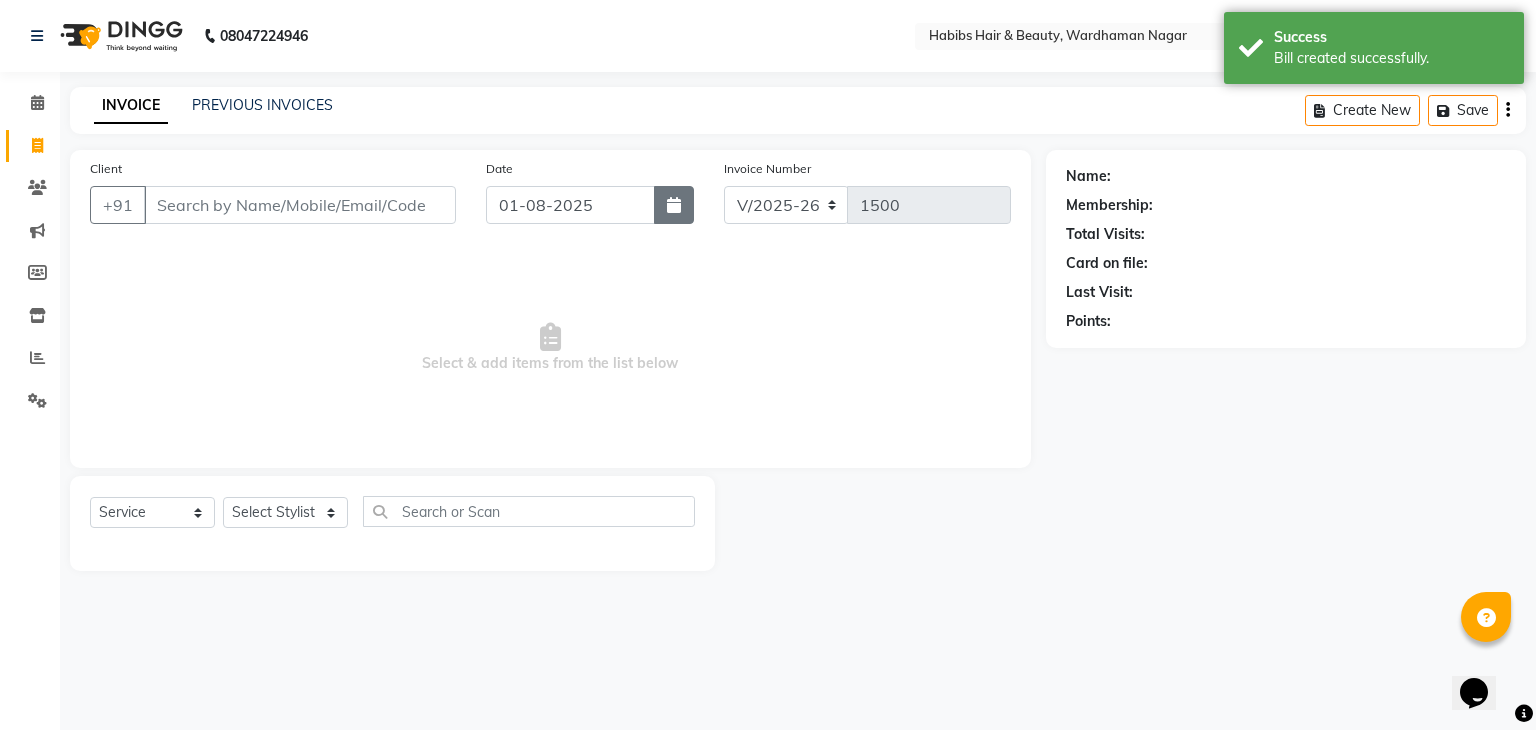 click 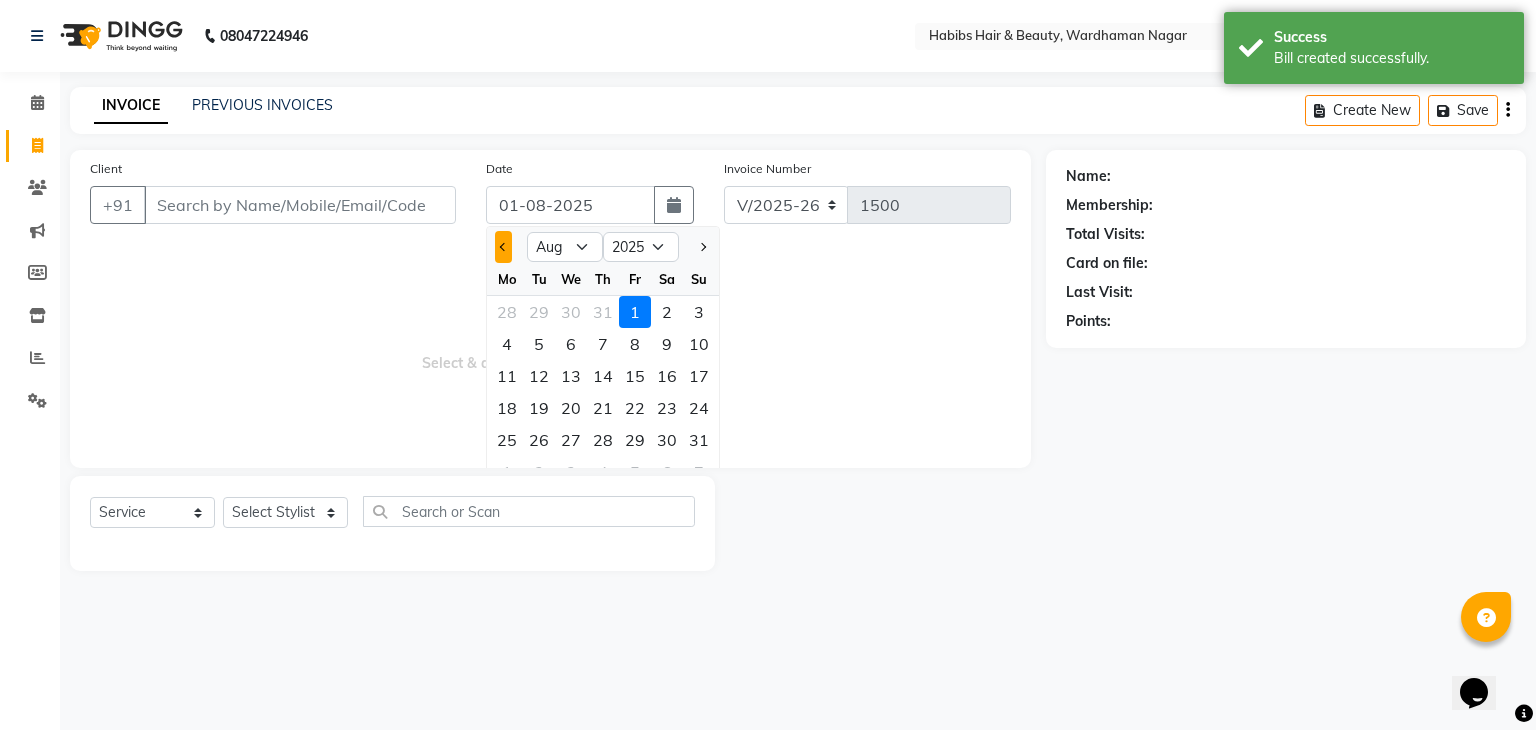 click 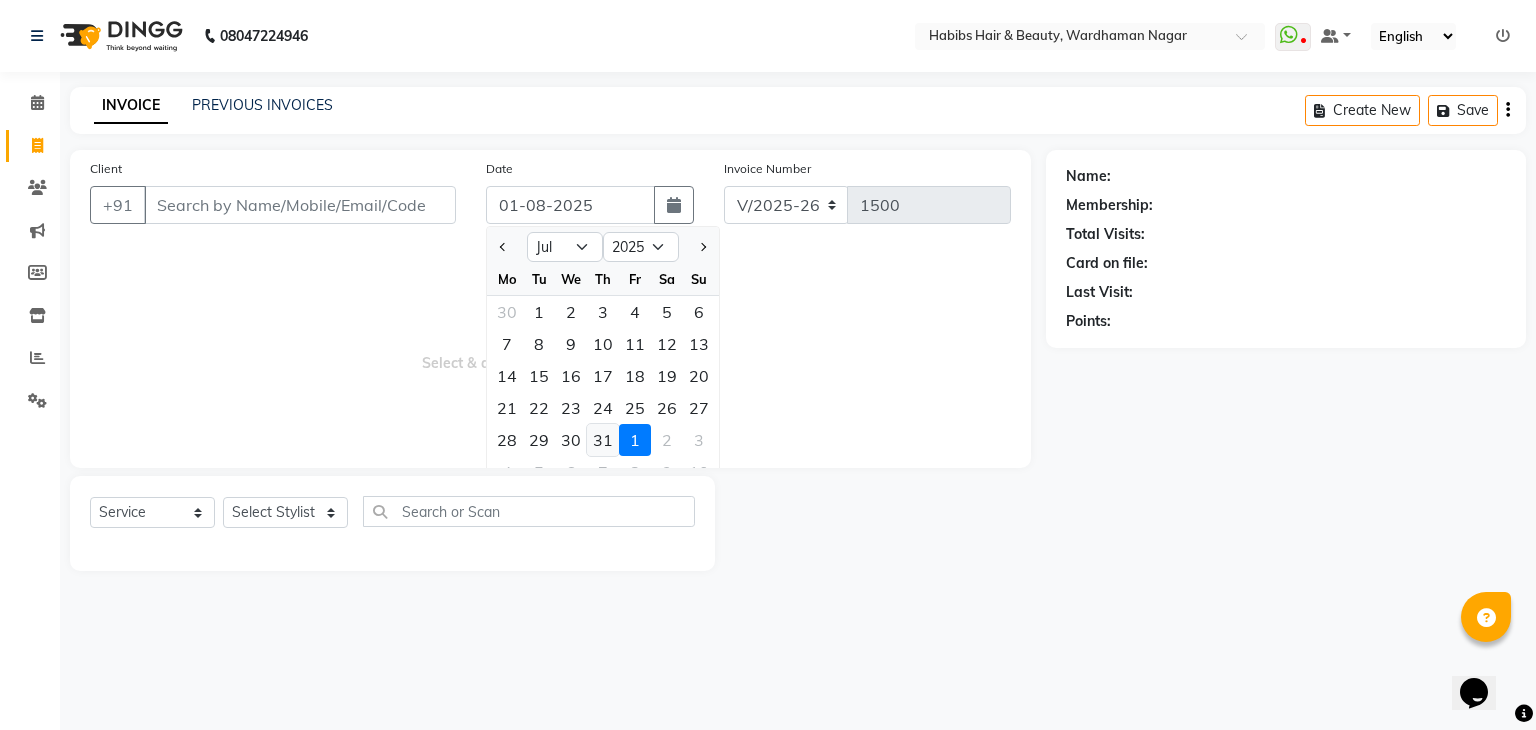 click on "31" 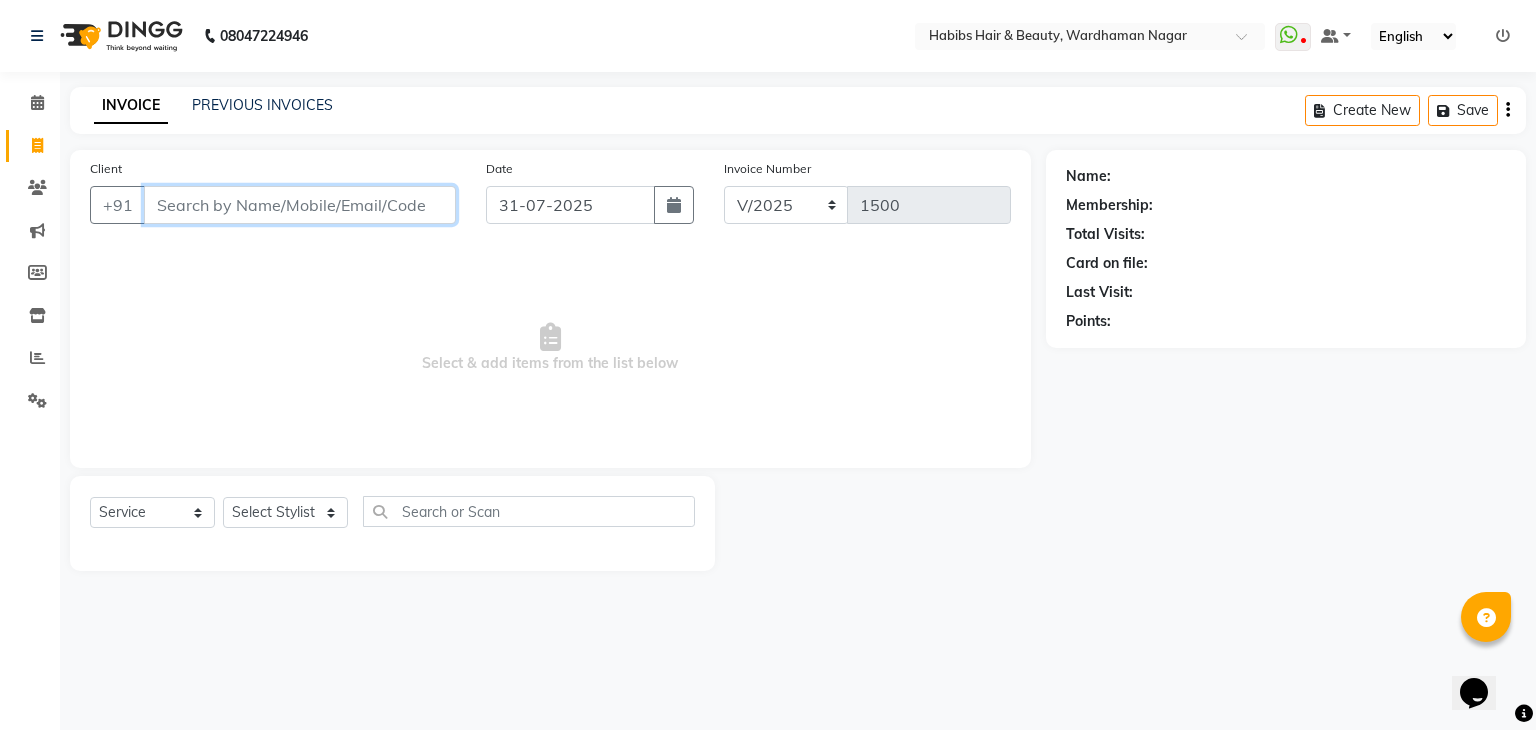 click on "Client" at bounding box center [300, 205] 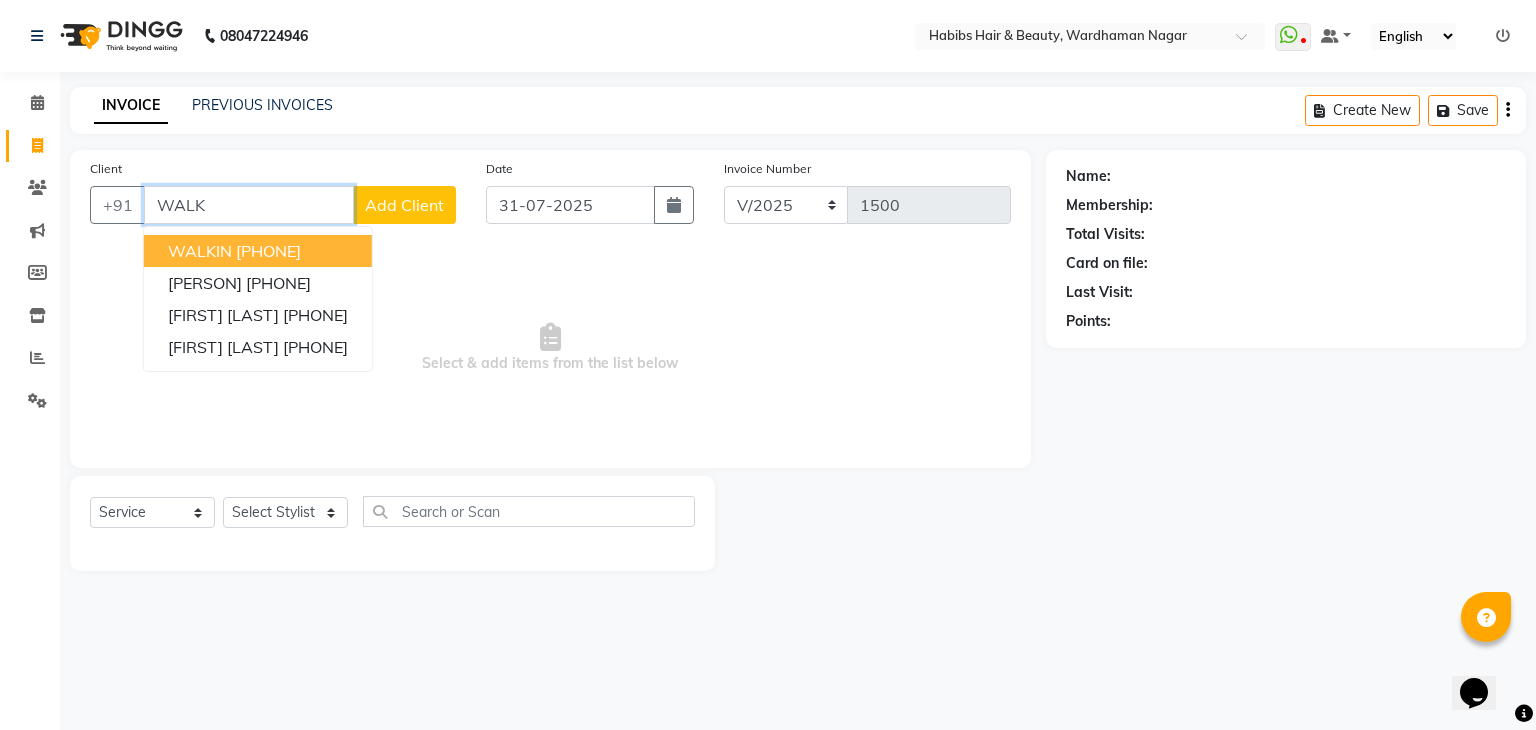 click on "WALKIN  [PHONE]" at bounding box center [258, 251] 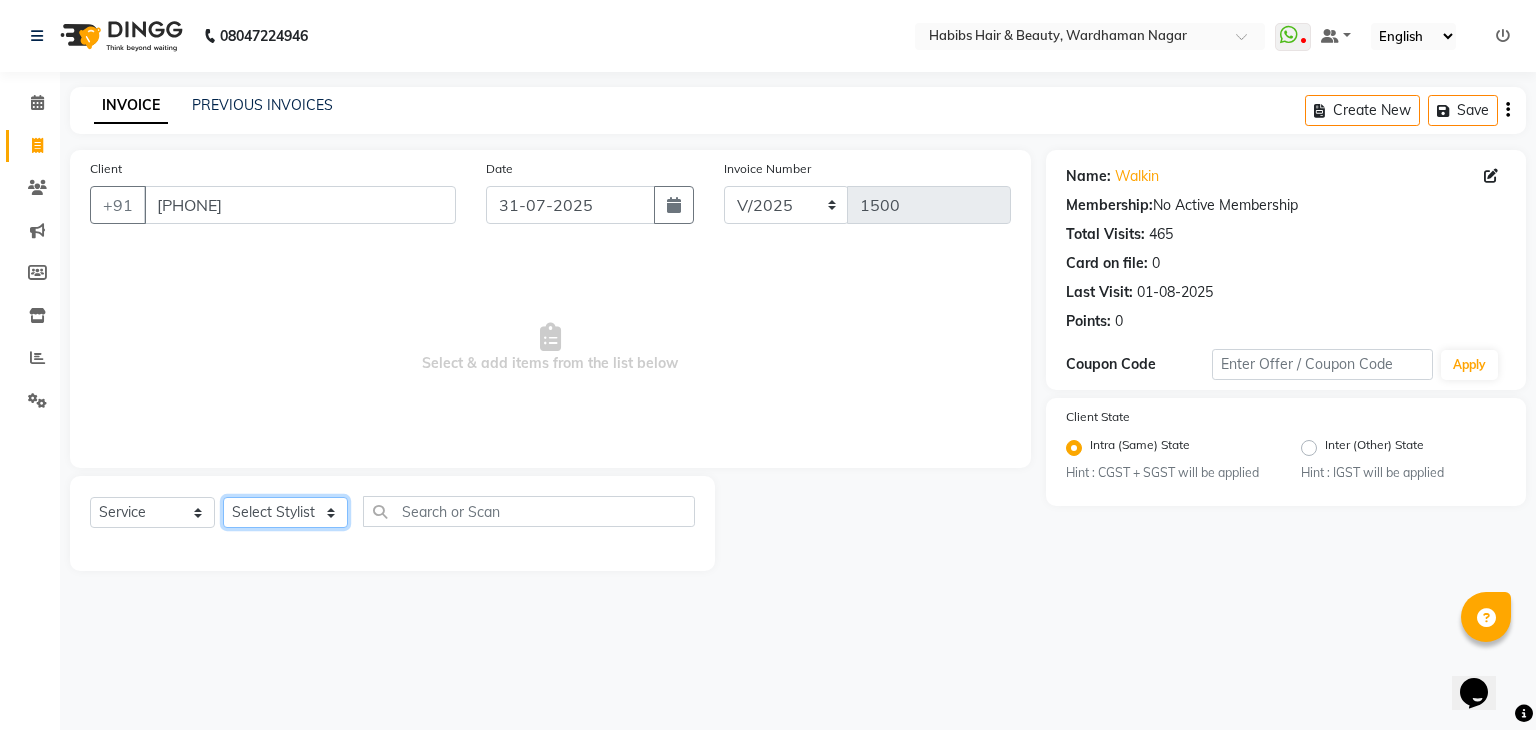 click on "Select Stylist Admin Aman Gayatri Jeetu Mick Raj Rashmi Rasika Sarang" 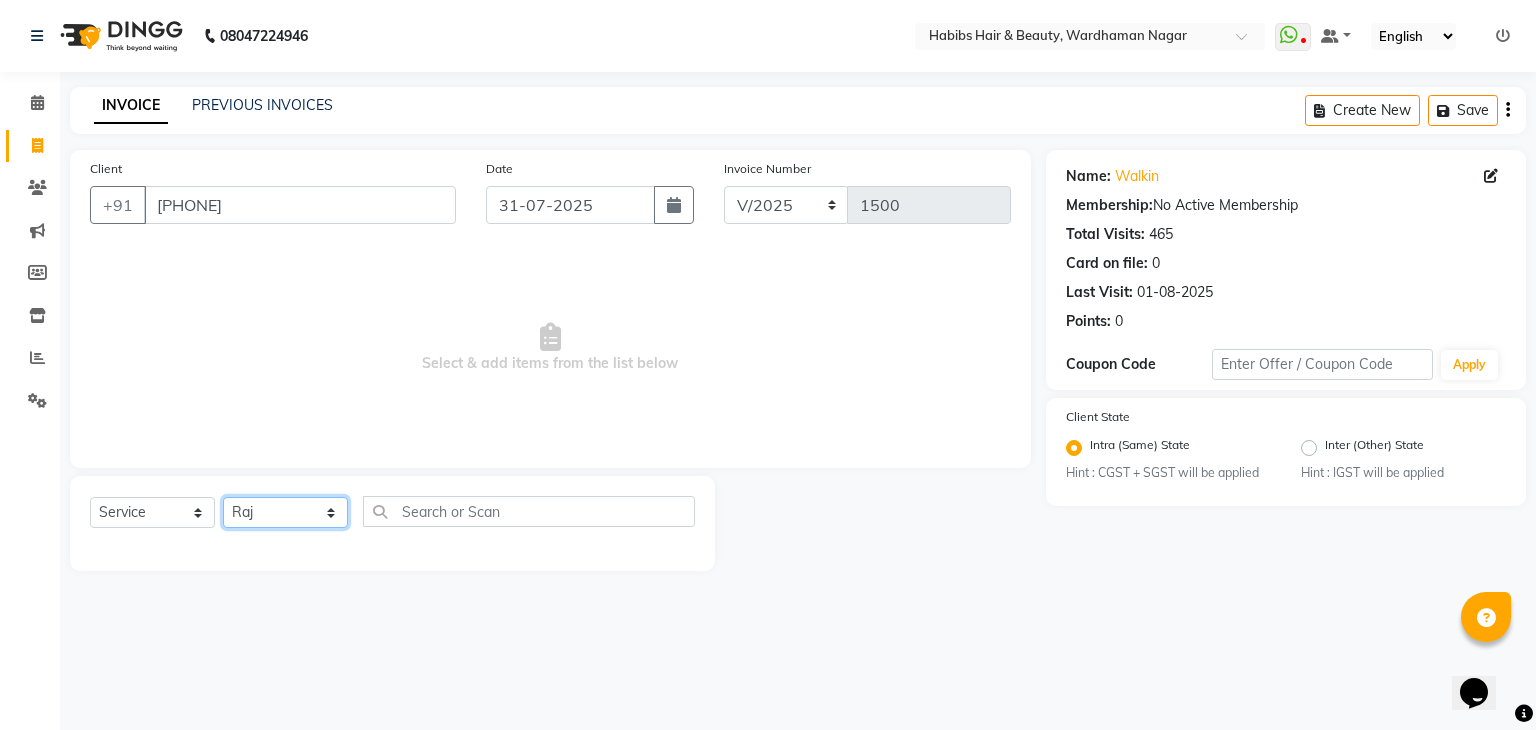 click on "Select Stylist Admin Aman Gayatri Jeetu Mick Raj Rashmi Rasika Sarang" 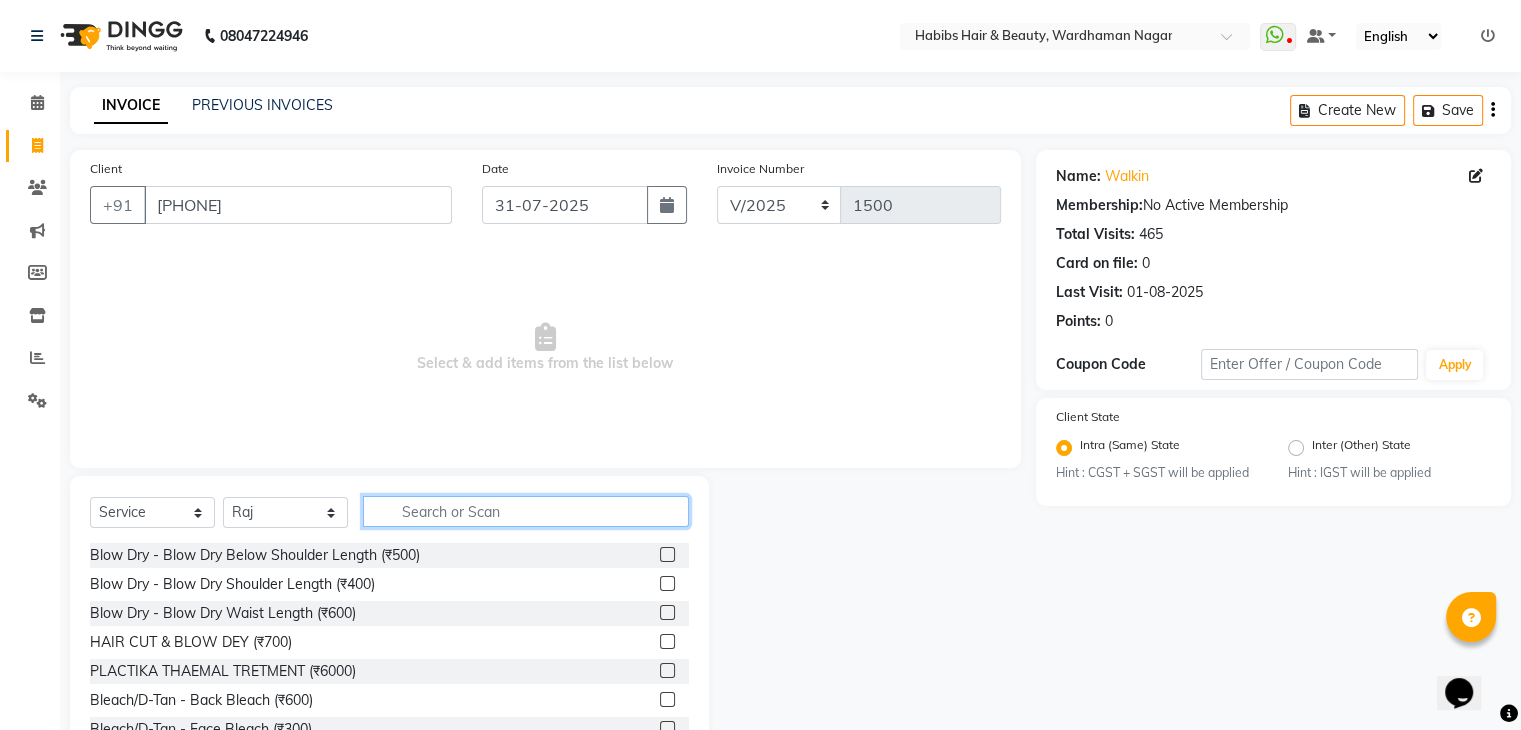 click 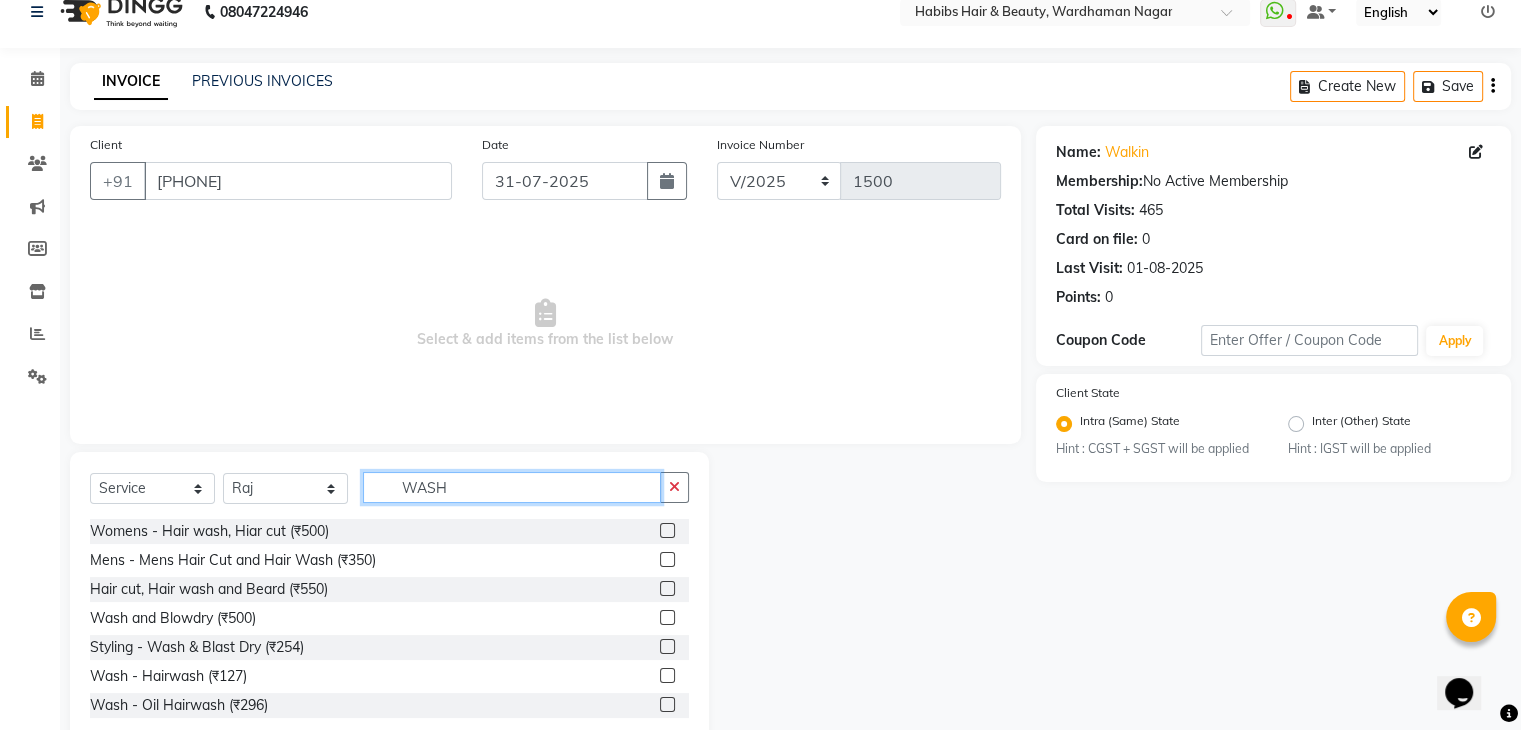scroll, scrollTop: 24, scrollLeft: 0, axis: vertical 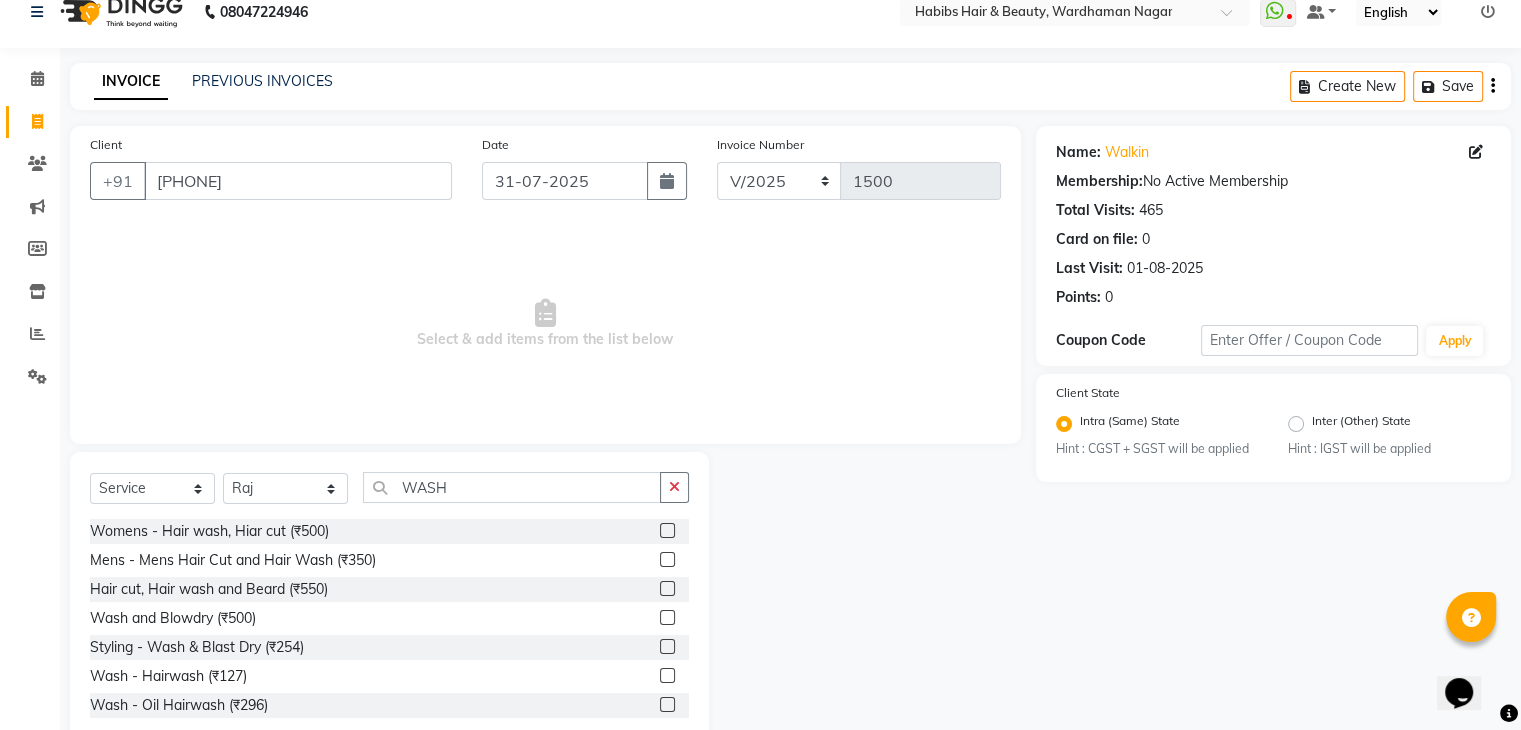 click 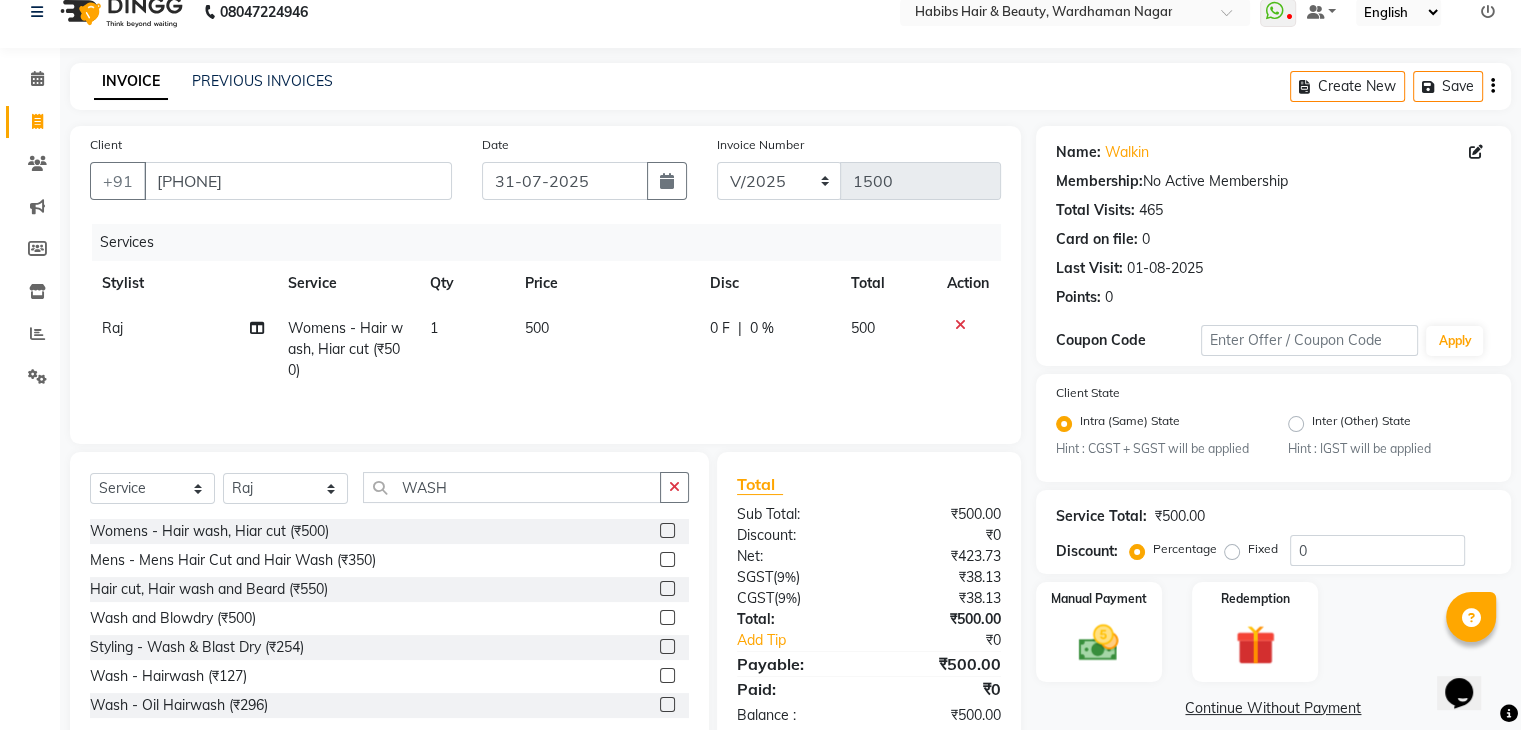 click on "500" 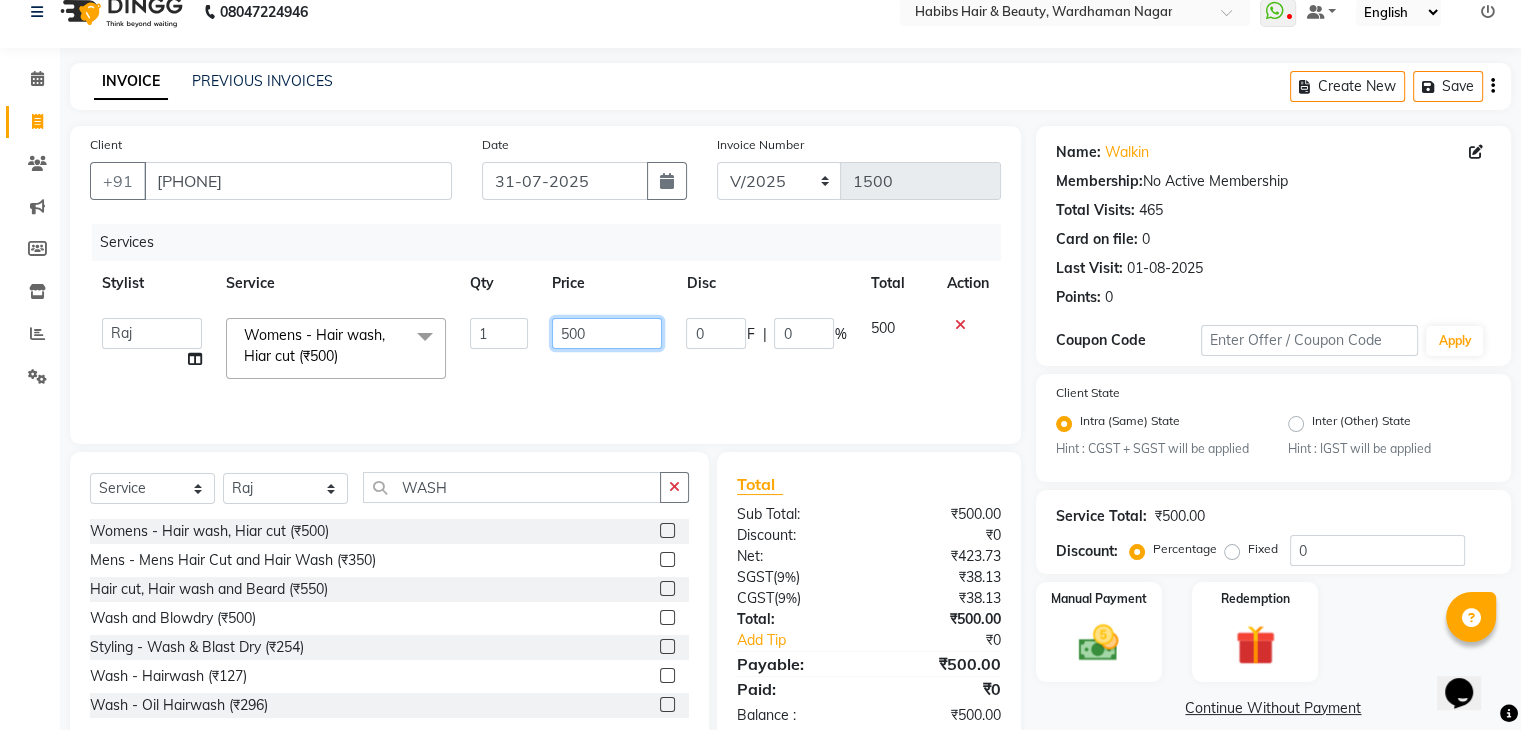click on "500" 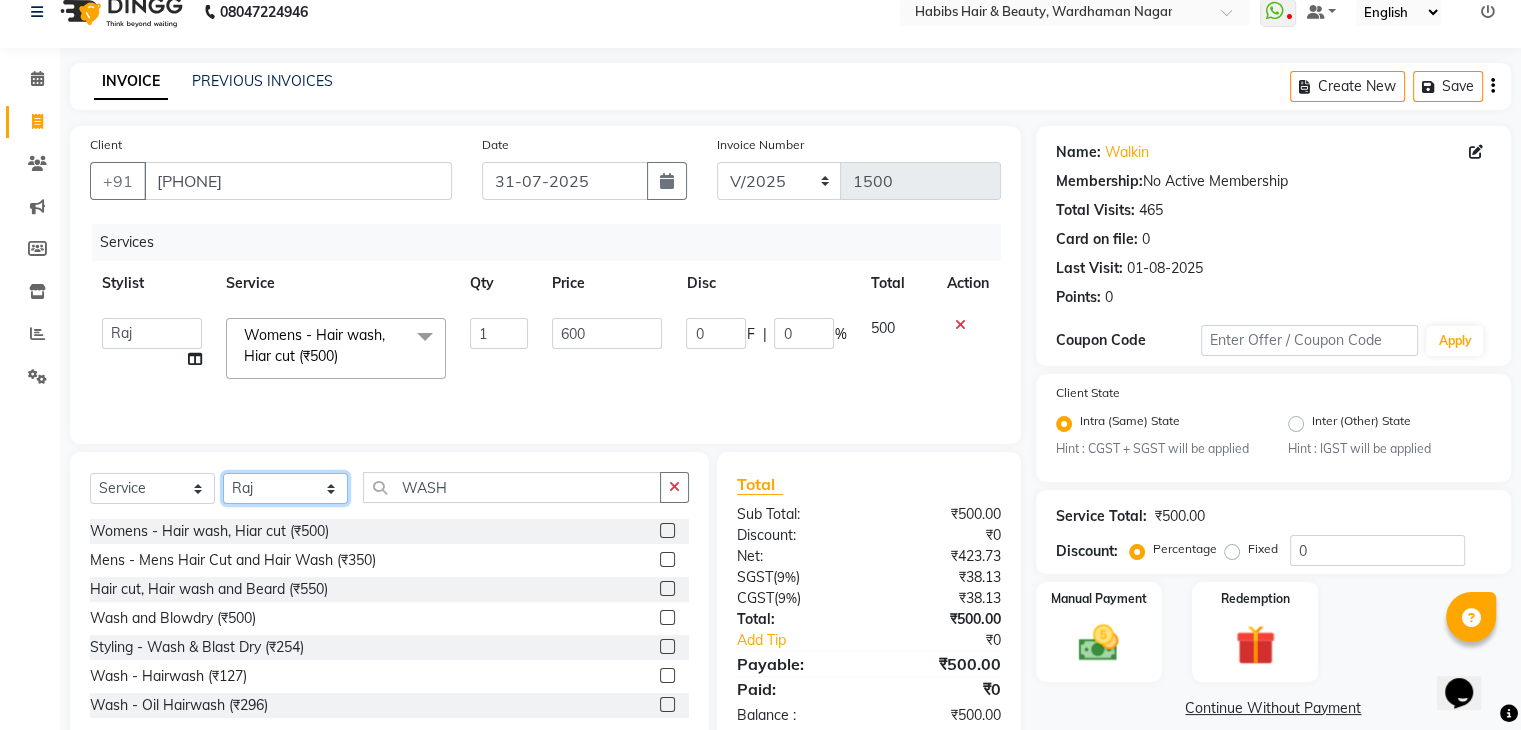 click on "Select Stylist Admin Aman Gayatri Jeetu Mick Raj Rashmi Rasika Sarang" 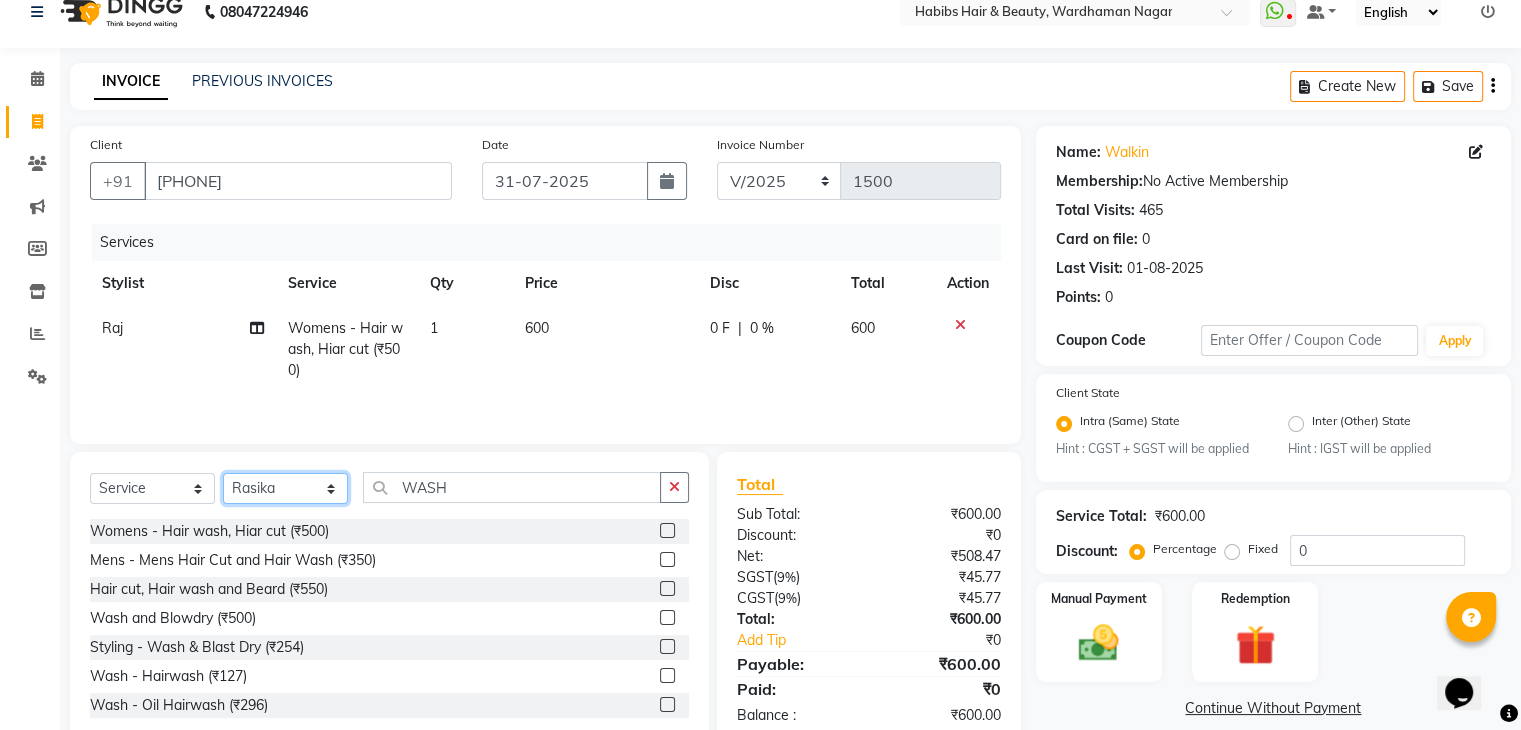 click on "Select Stylist Admin Aman Gayatri Jeetu Mick Raj Rashmi Rasika Sarang" 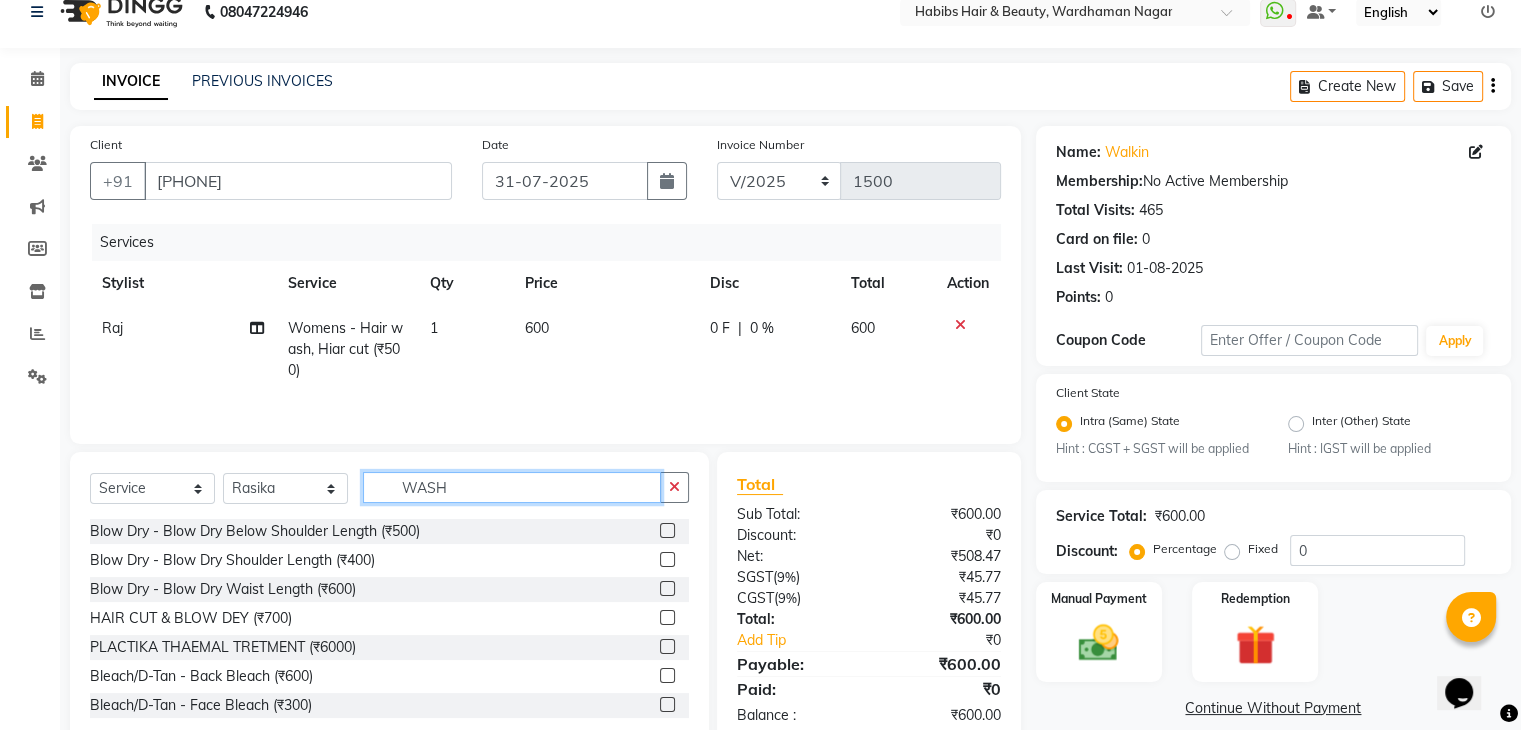 click on "WASH" 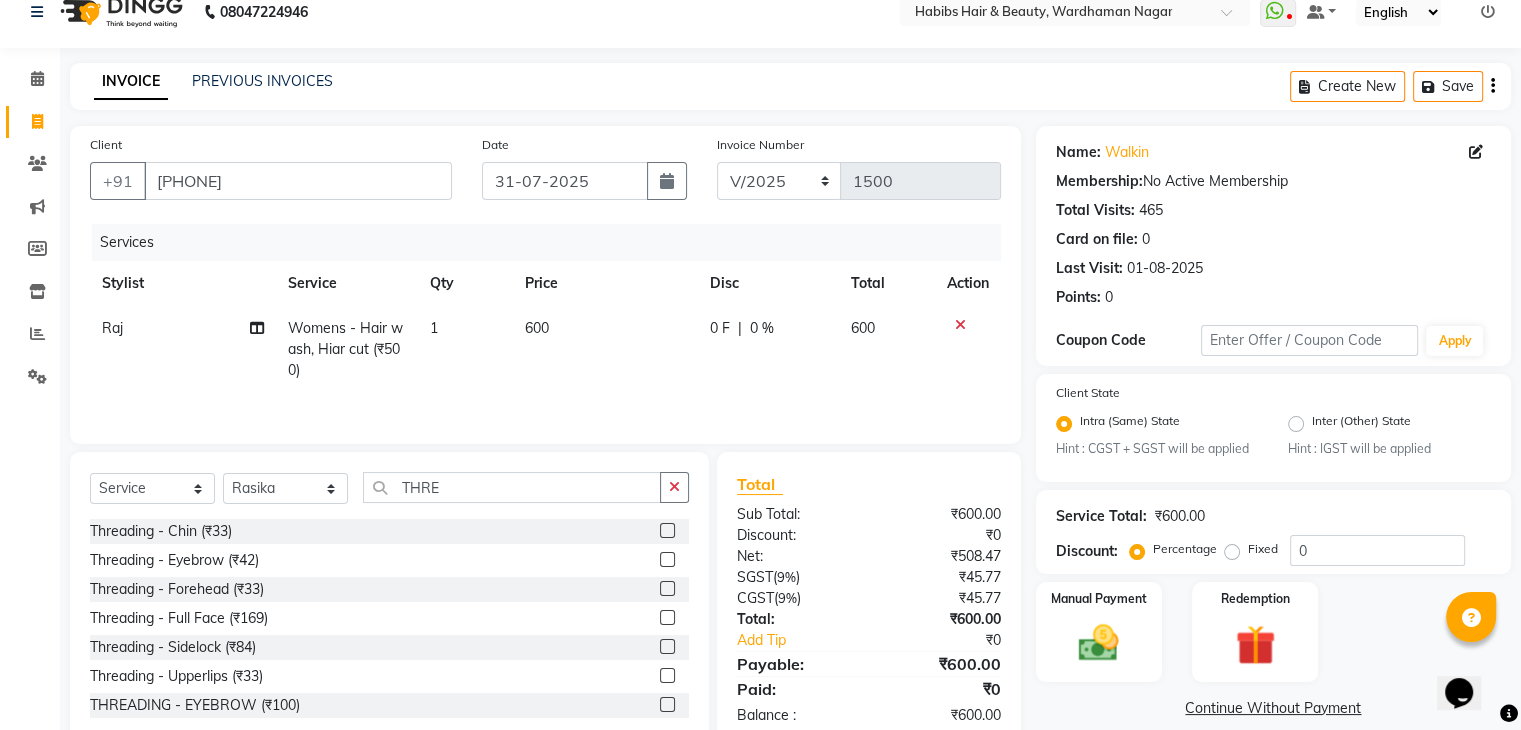 click 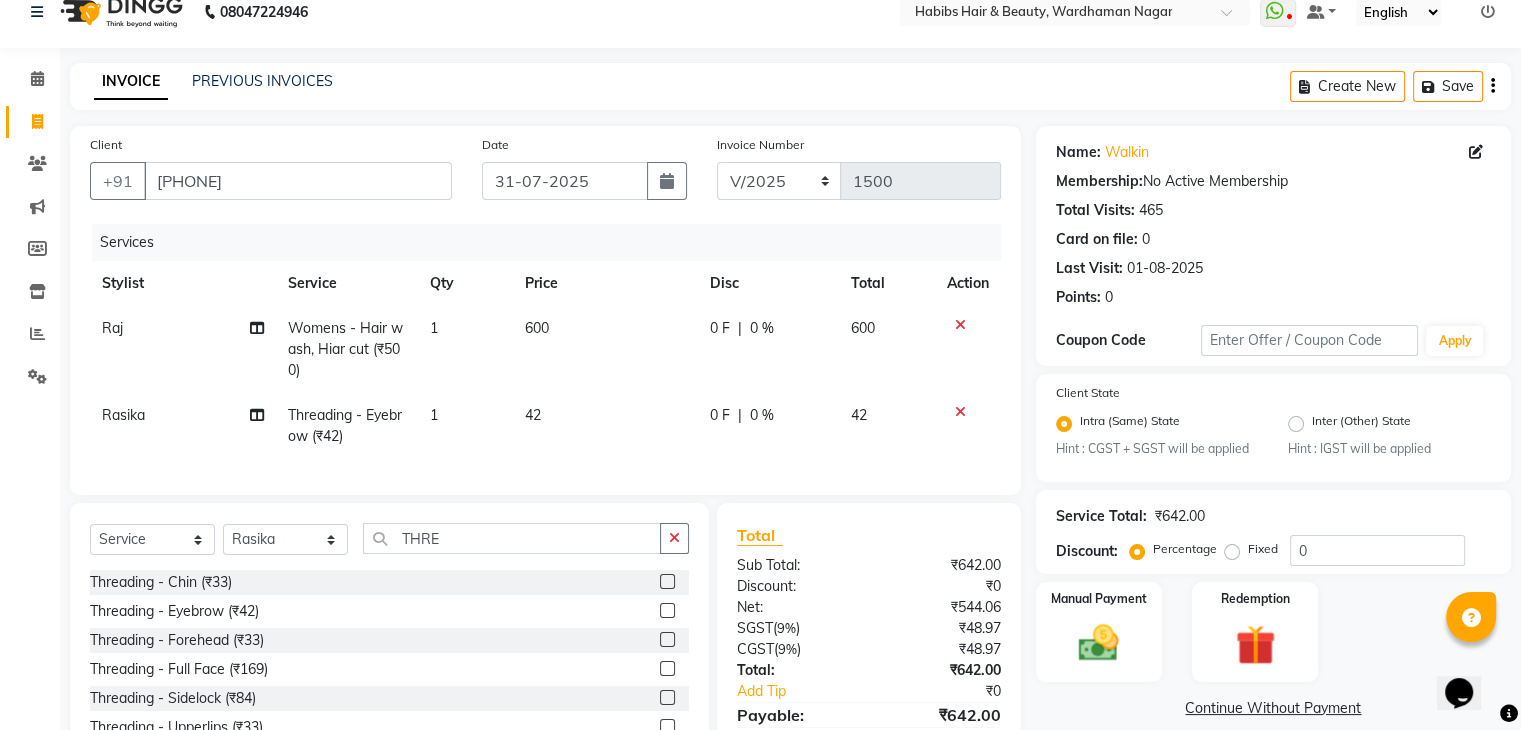 click on "42" 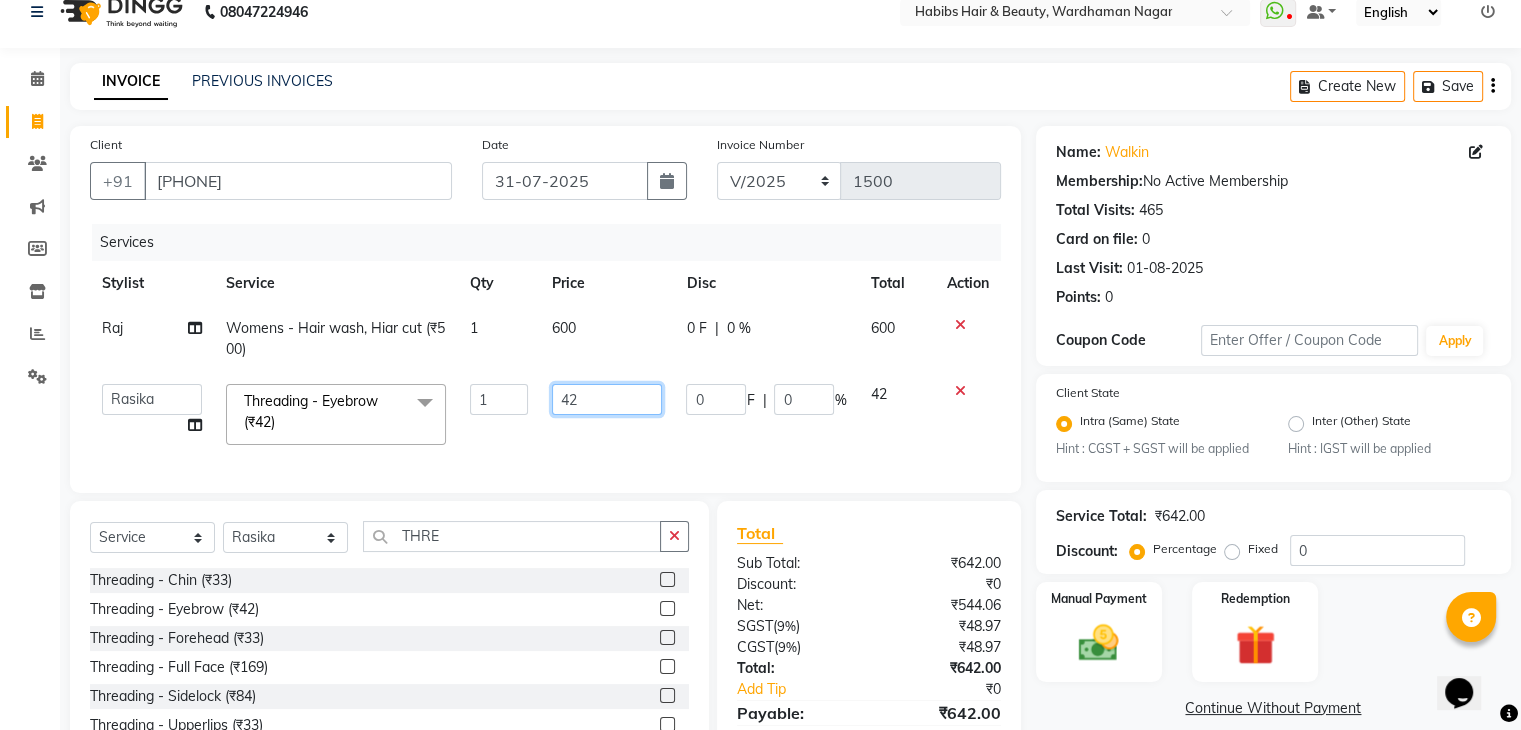 click on "42" 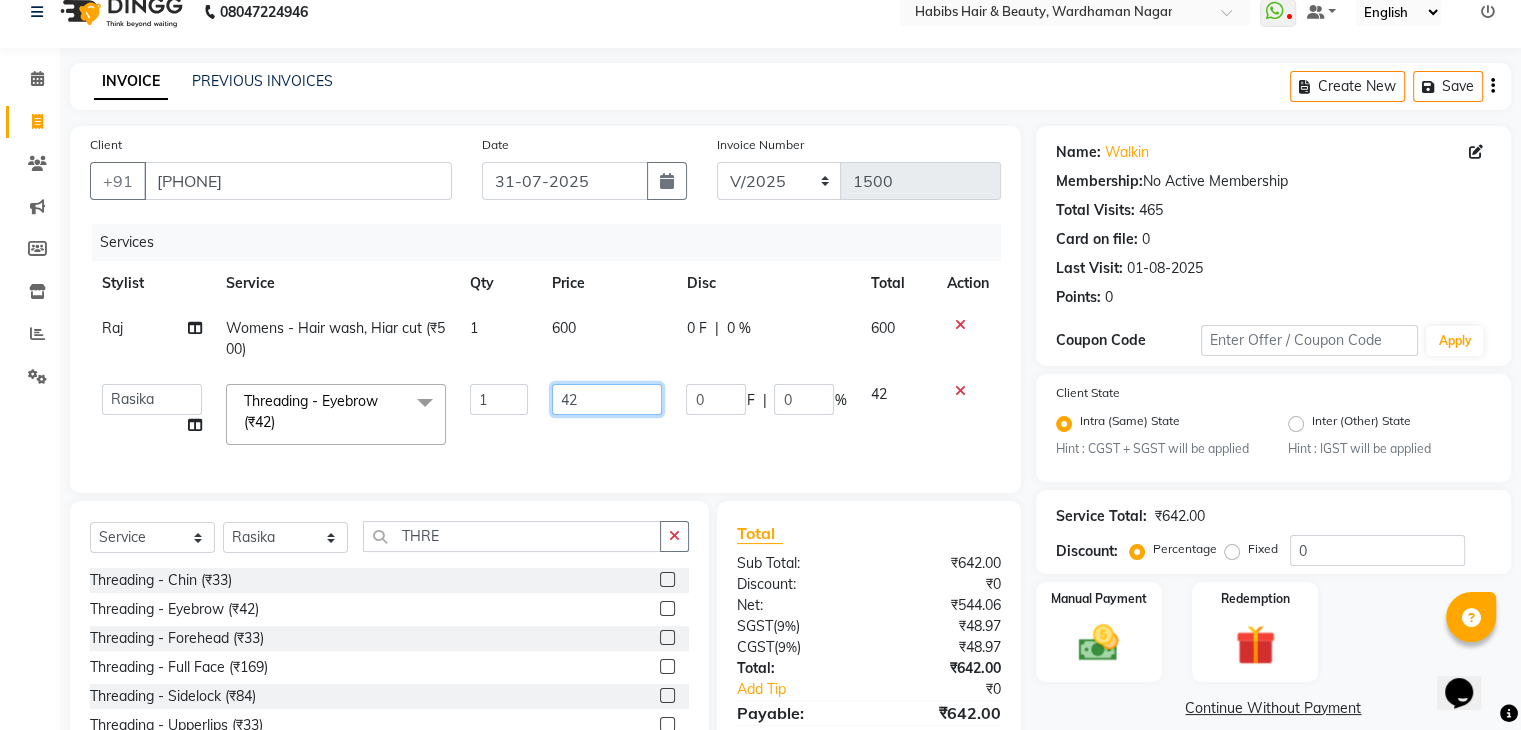 click on "42" 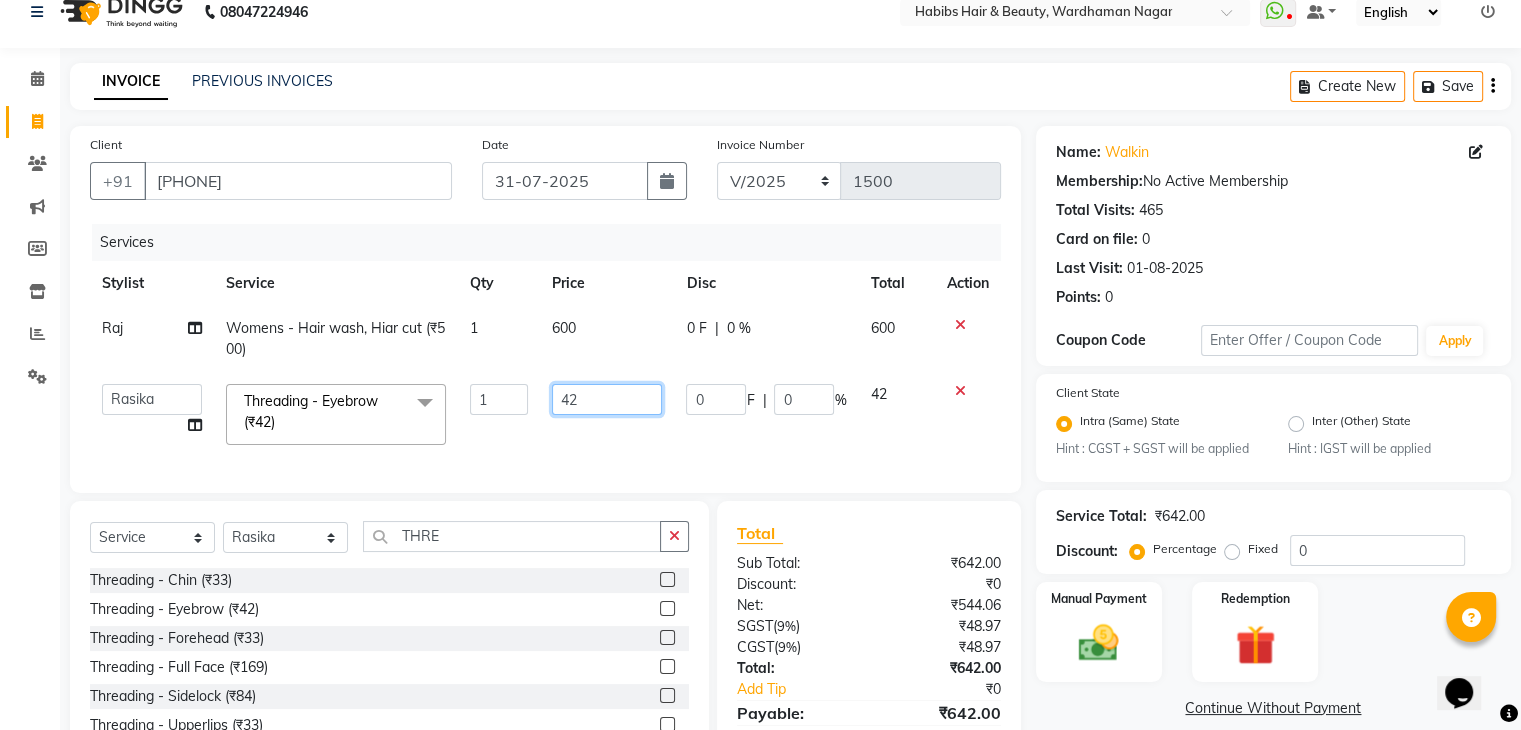 click on "42" 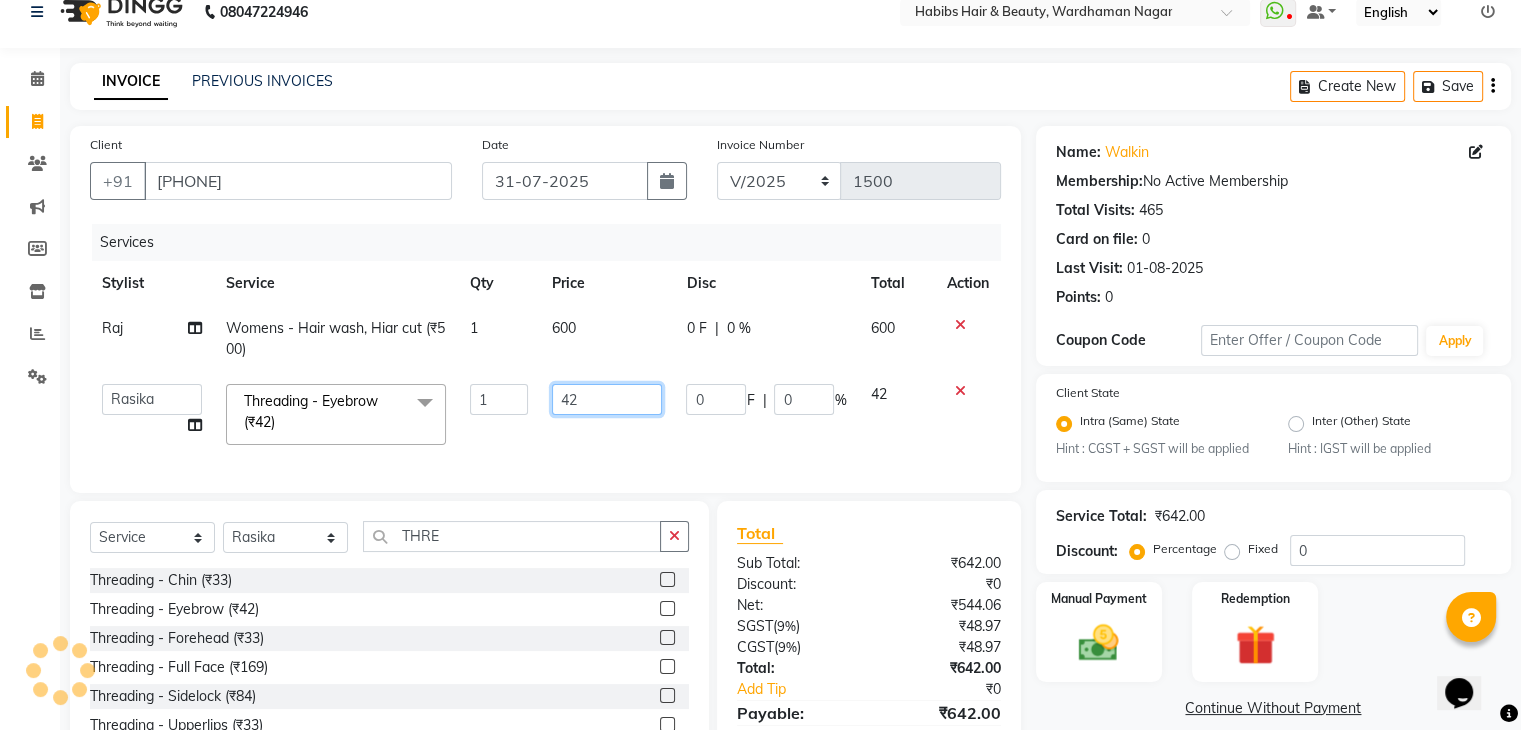 click on "42" 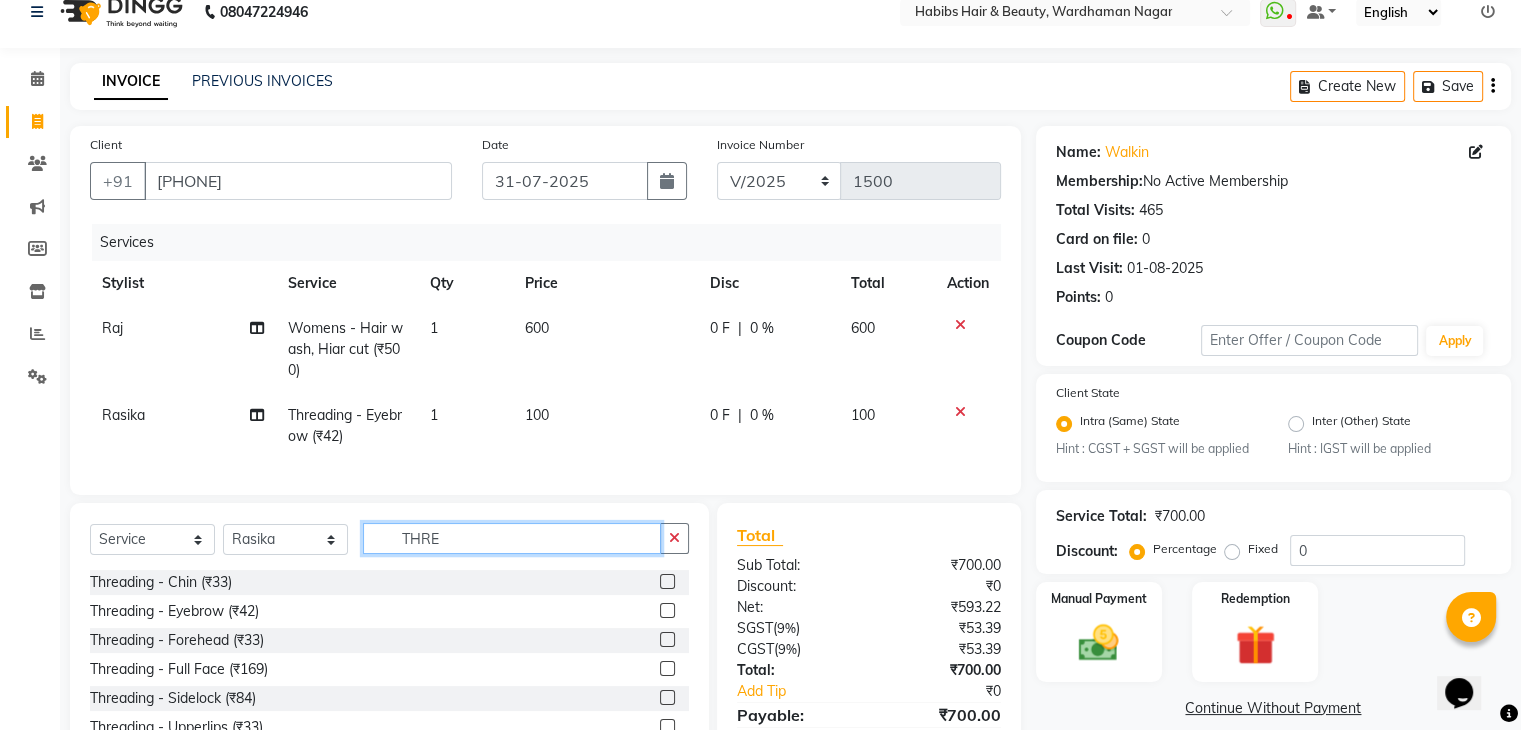 click on "THRE" 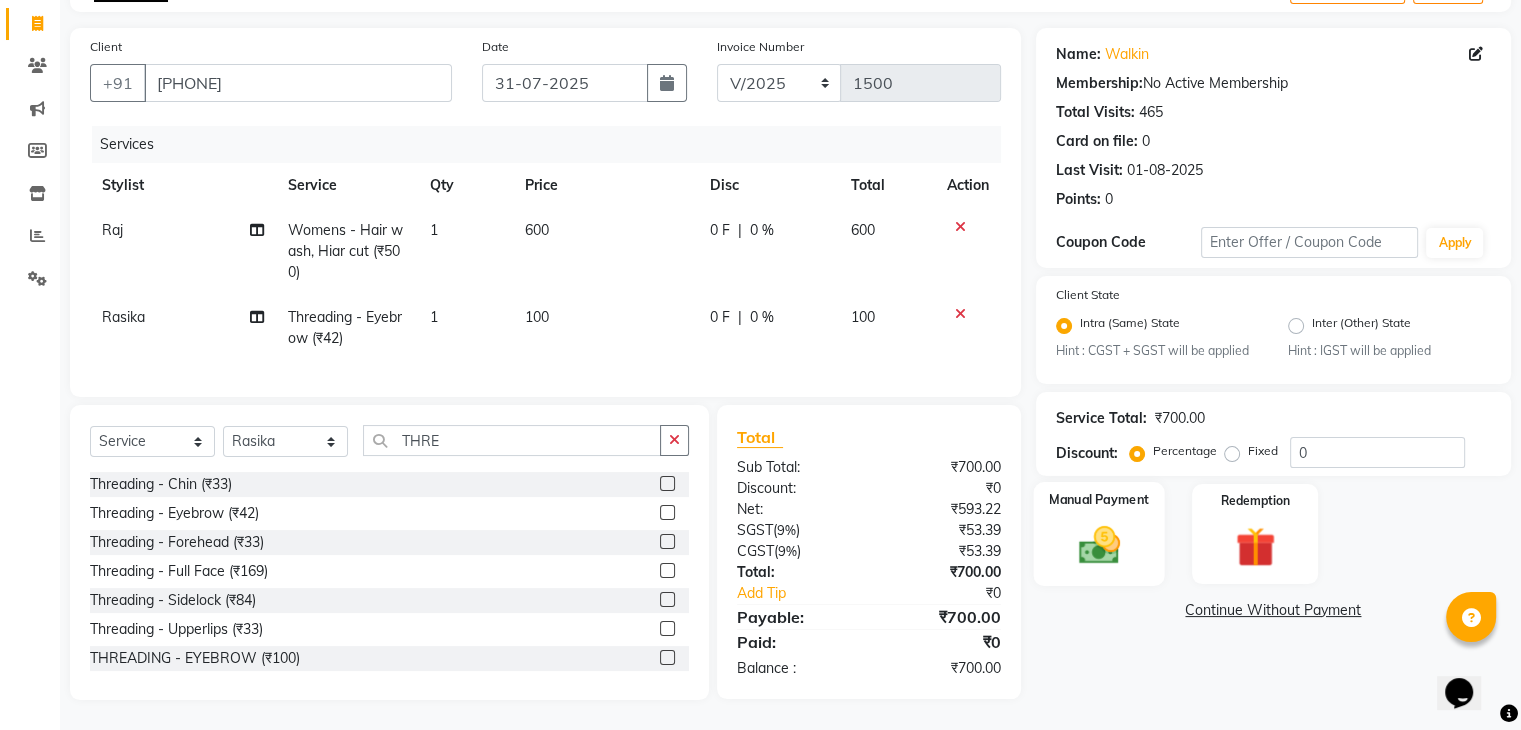 click 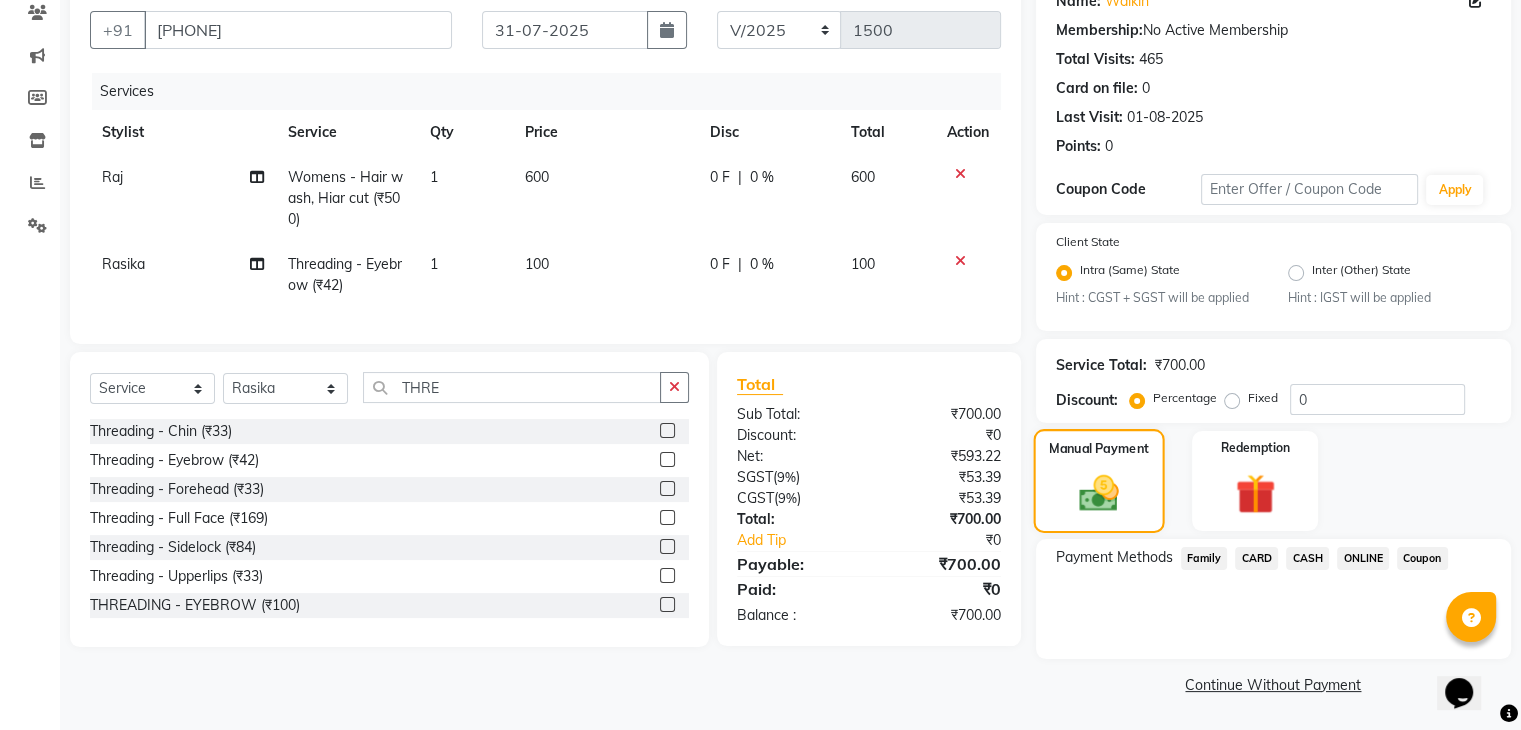 scroll, scrollTop: 177, scrollLeft: 0, axis: vertical 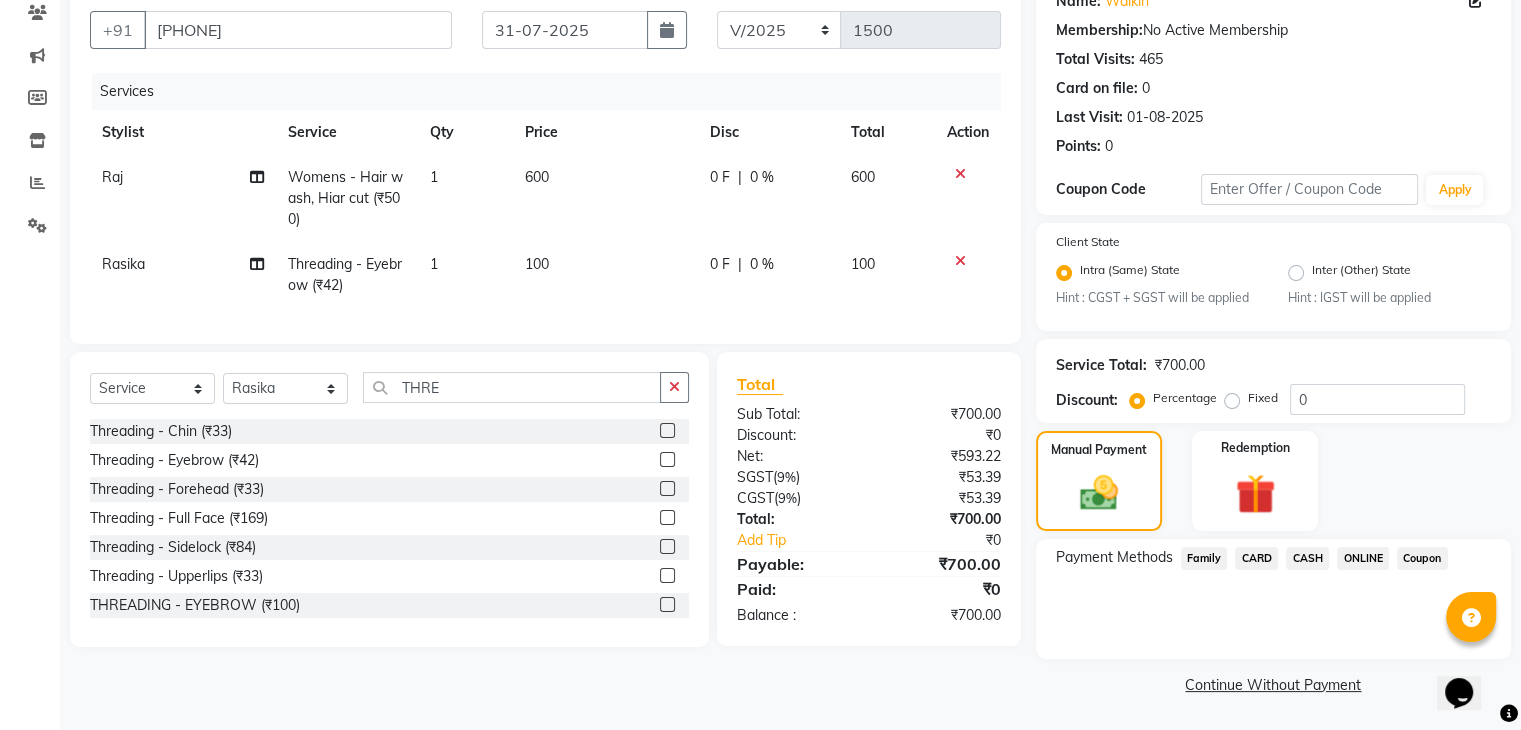 click on "CASH" 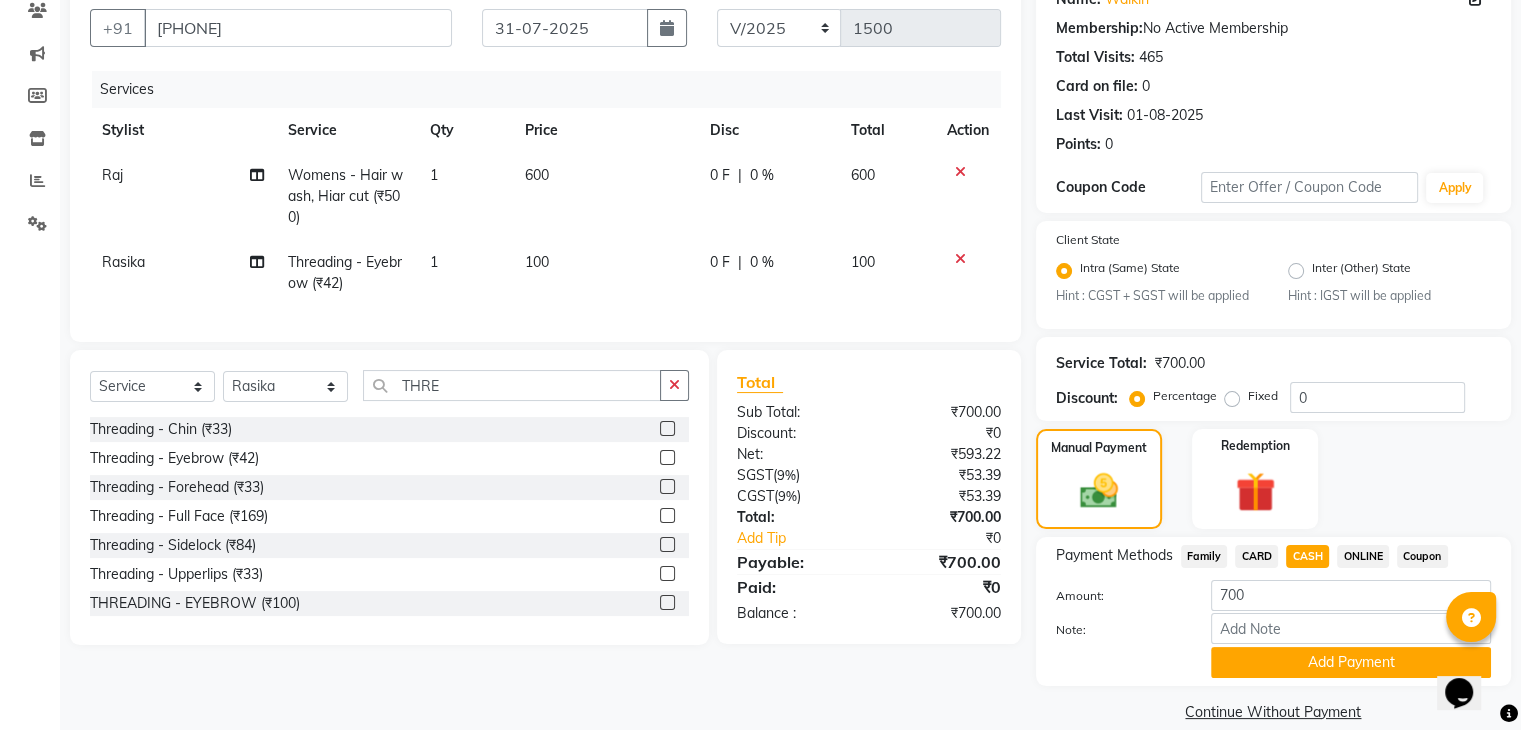 click on "Note:" 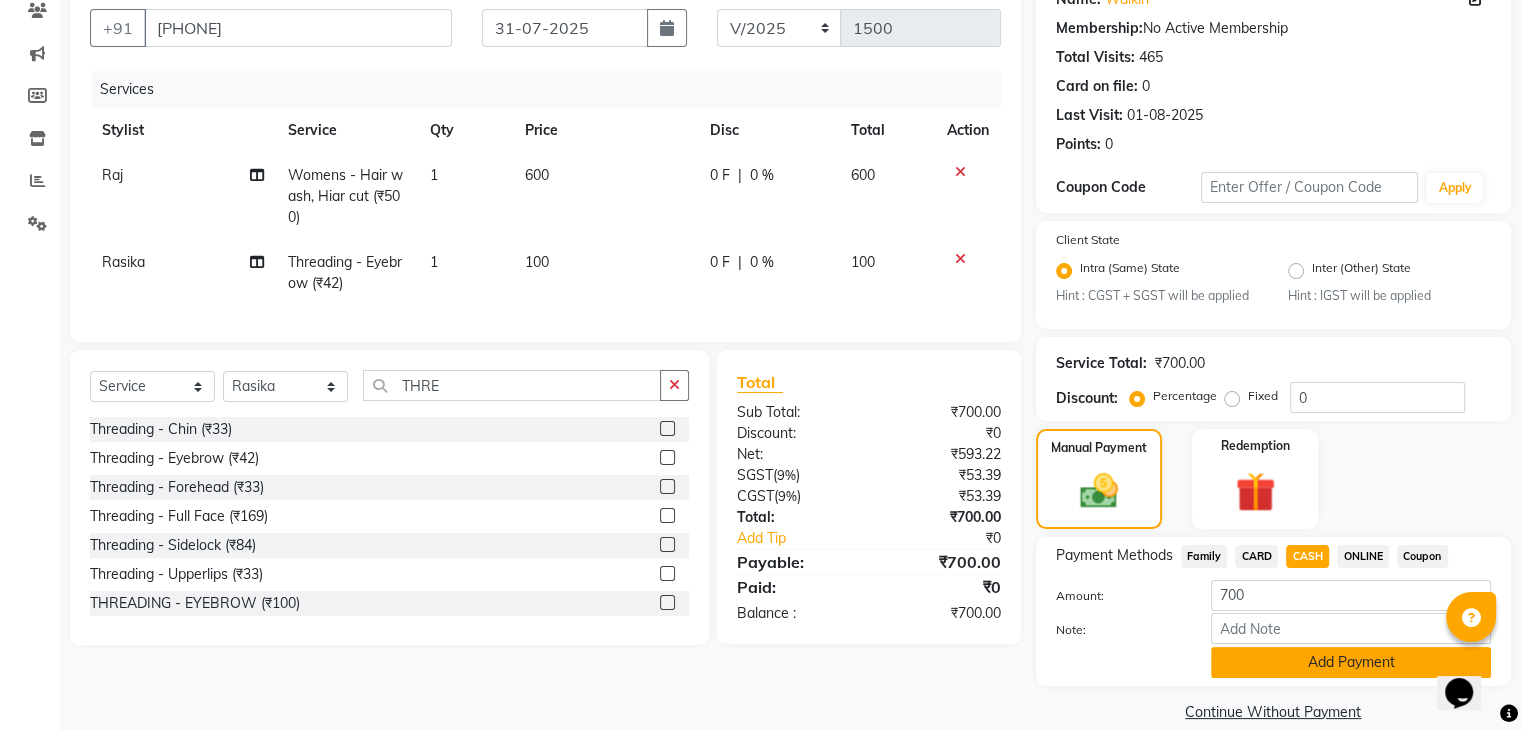 click on "Add Payment" 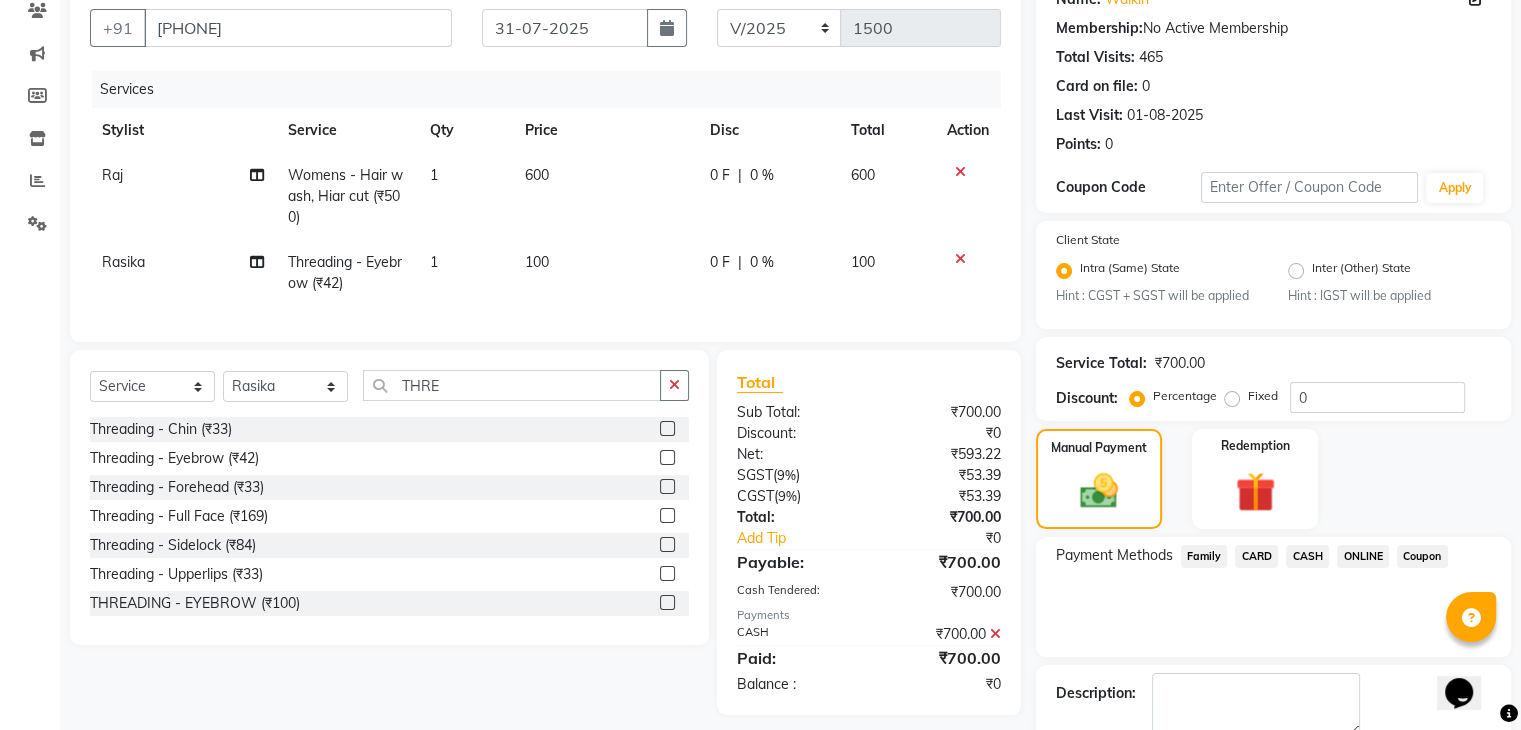 scroll, scrollTop: 289, scrollLeft: 0, axis: vertical 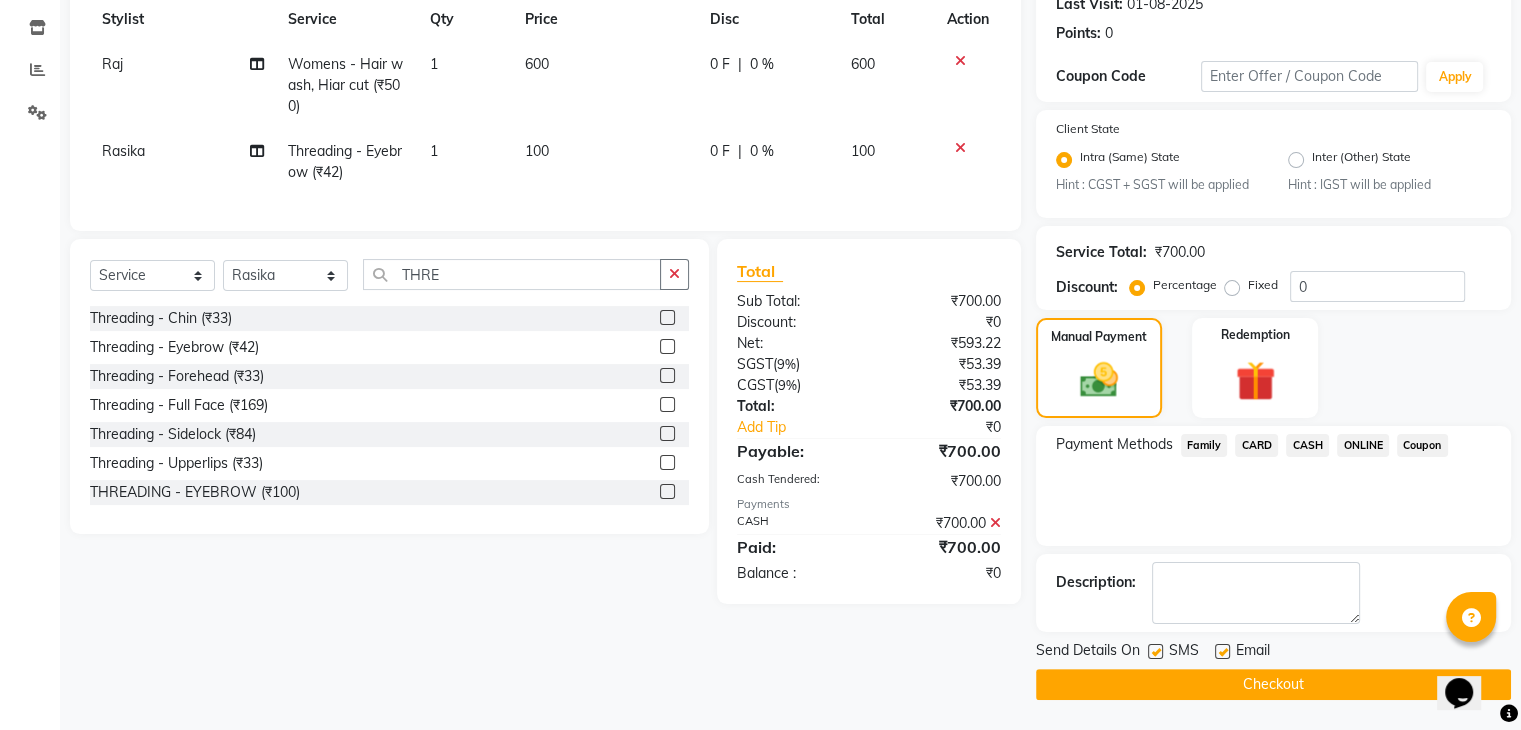 click on "Checkout" 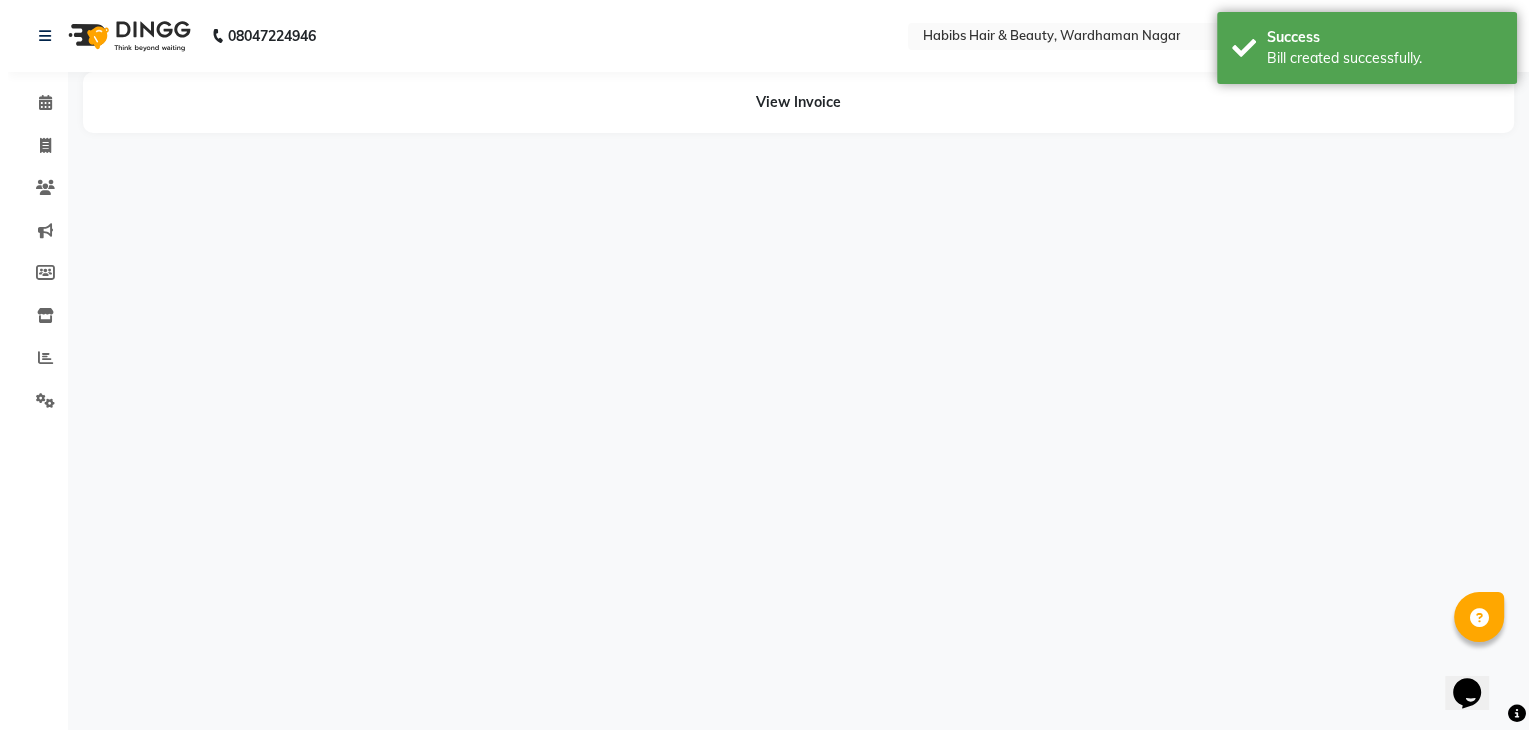 scroll, scrollTop: 0, scrollLeft: 0, axis: both 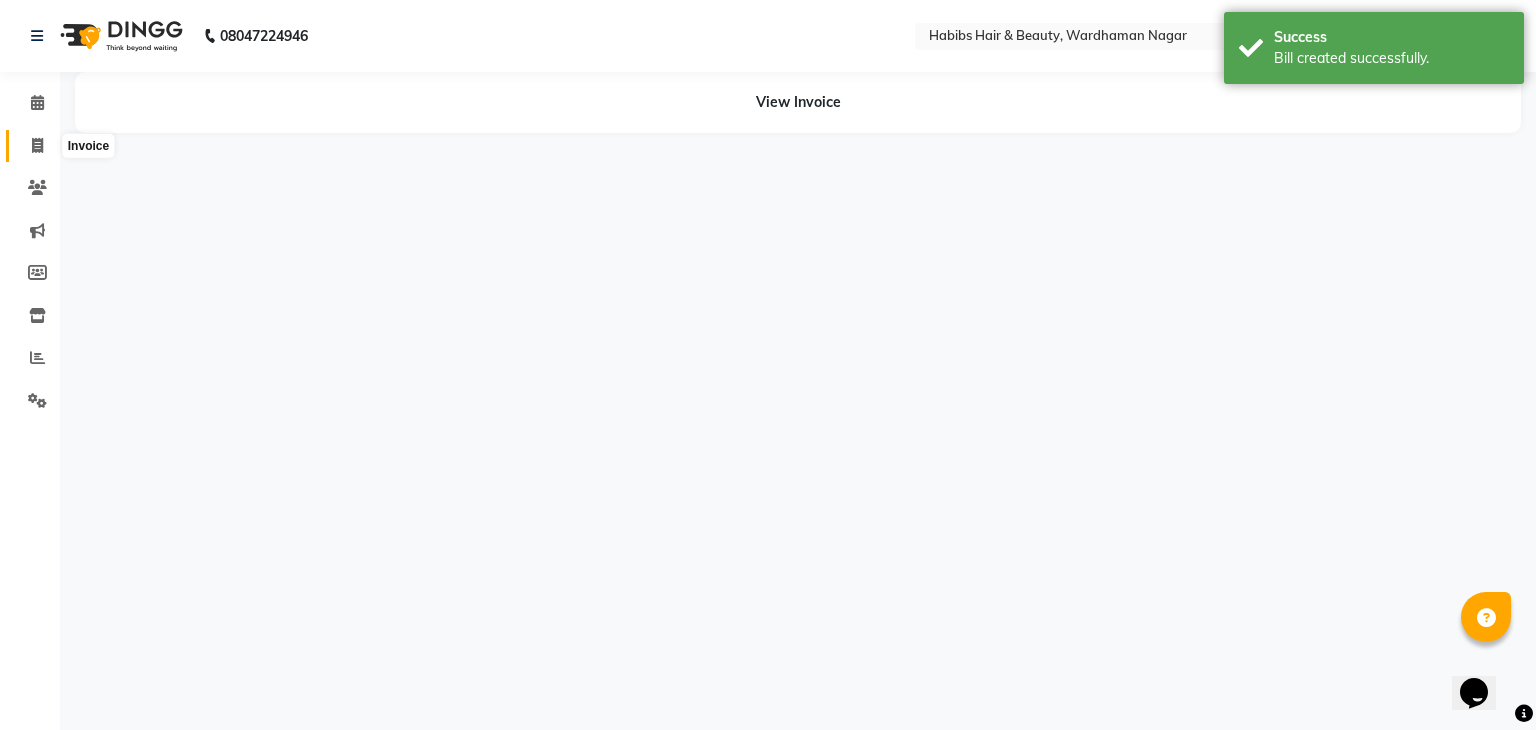 click 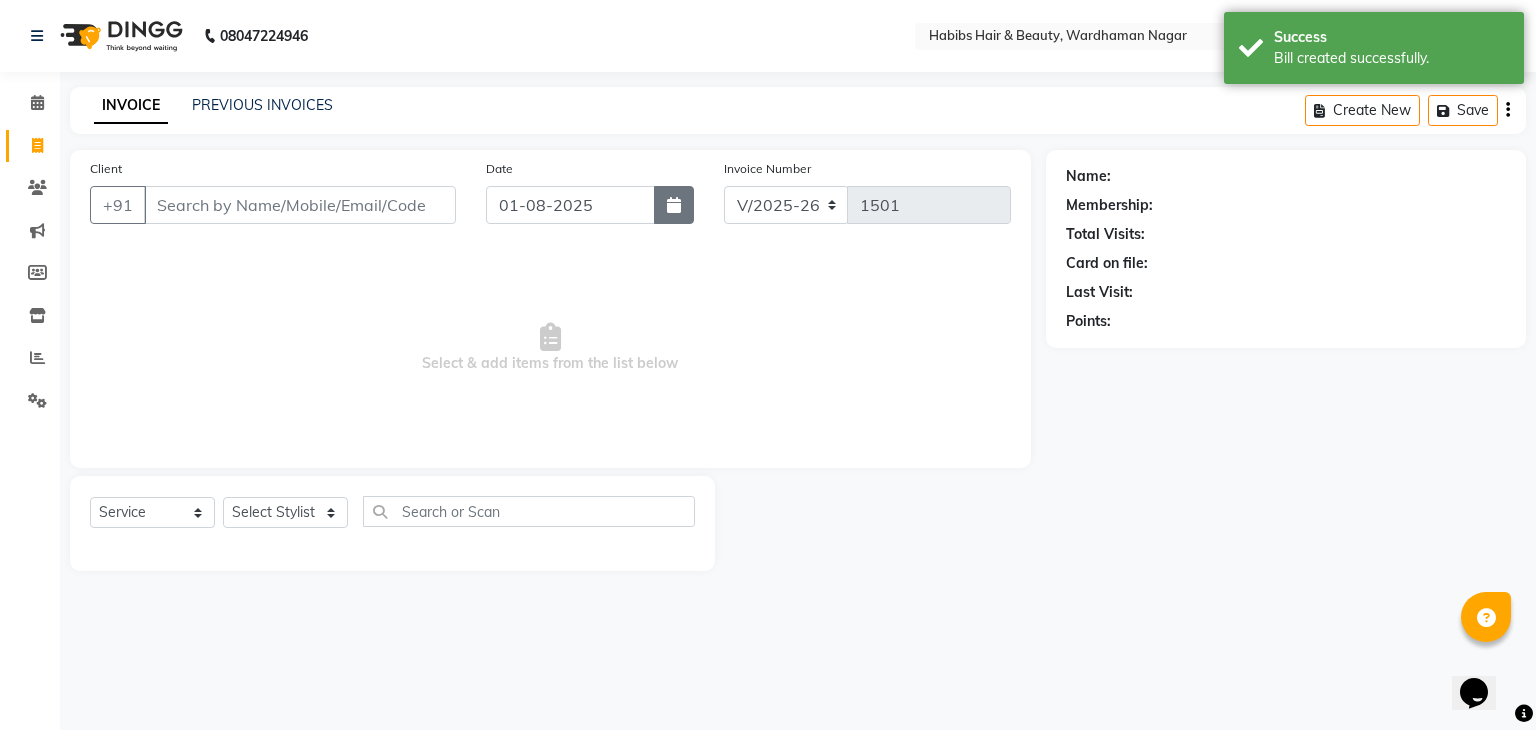 click 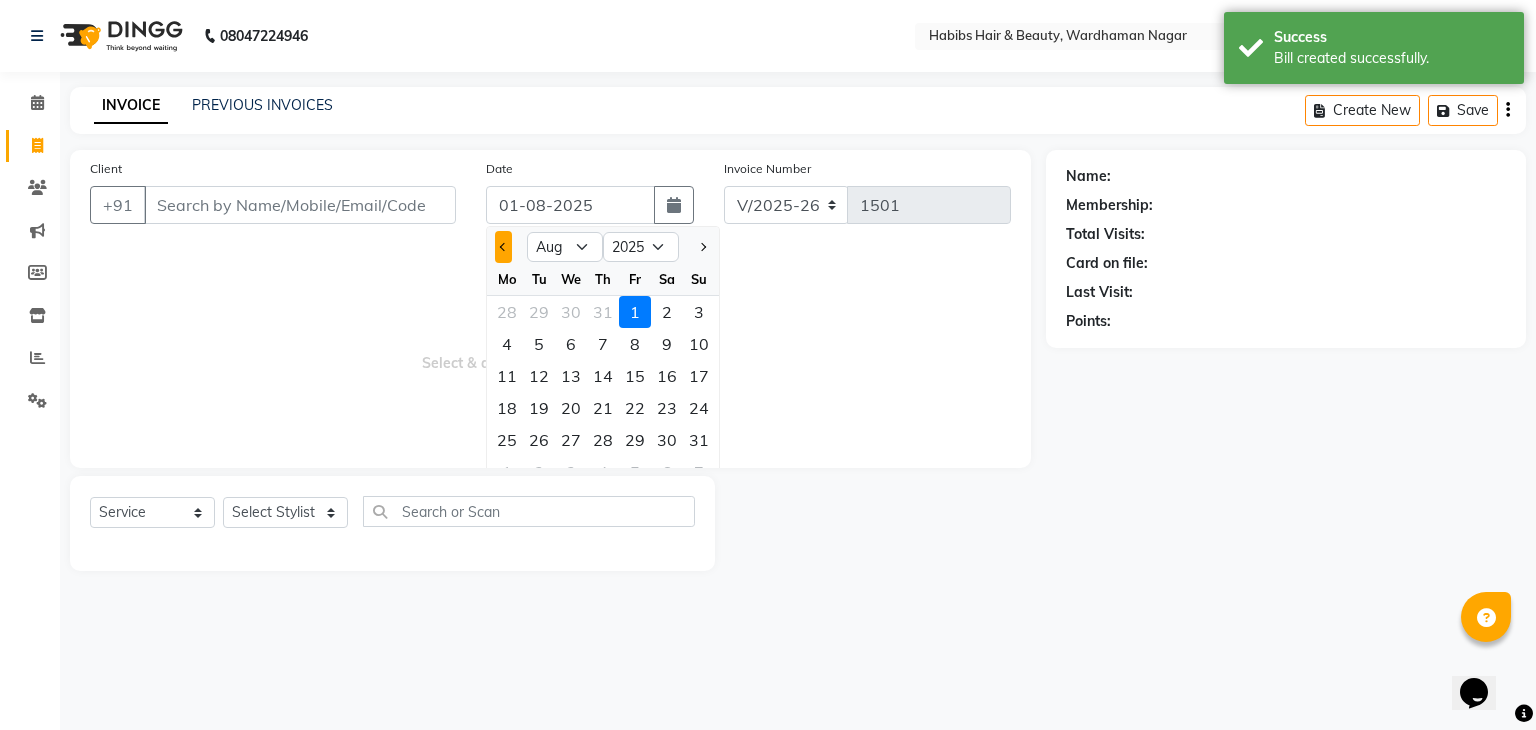 click 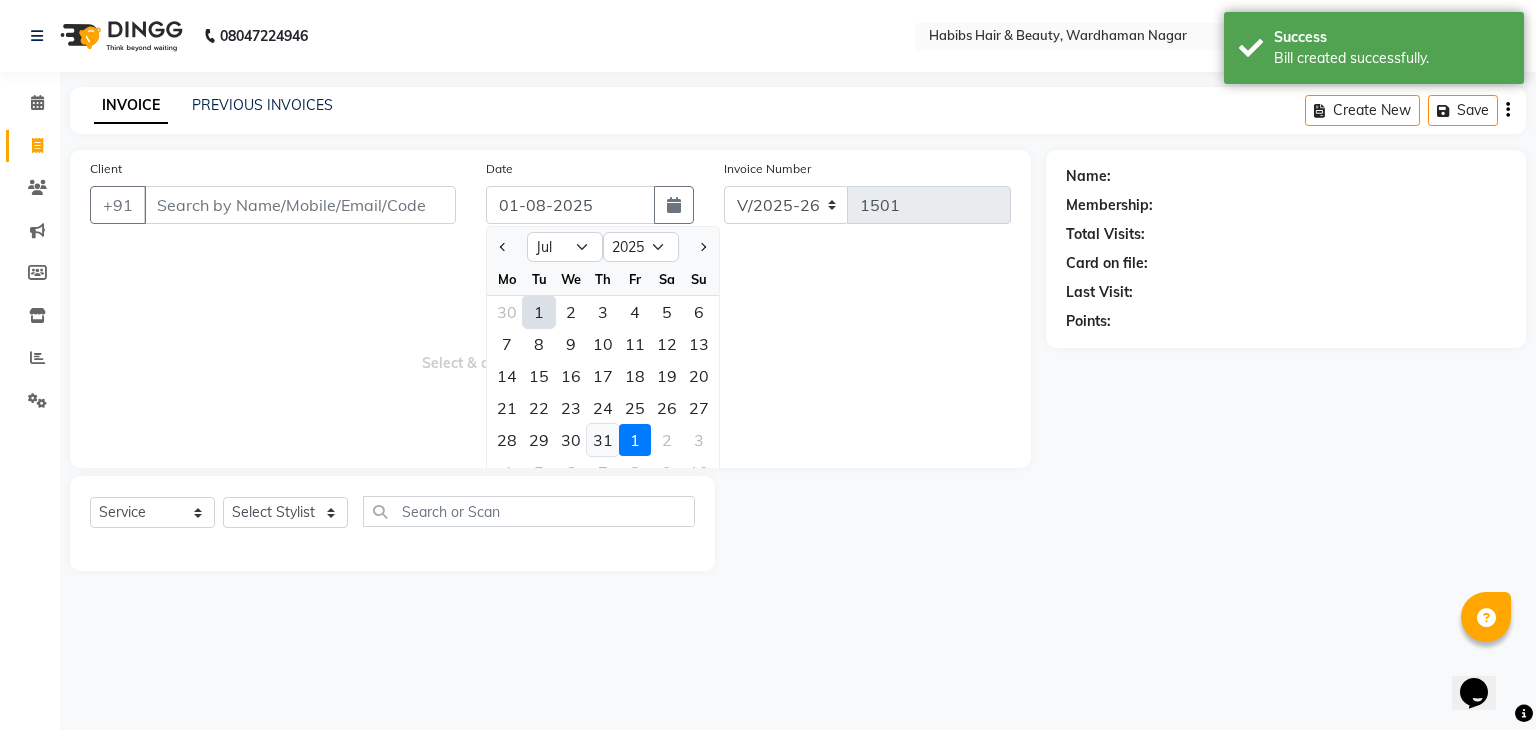 click on "31" 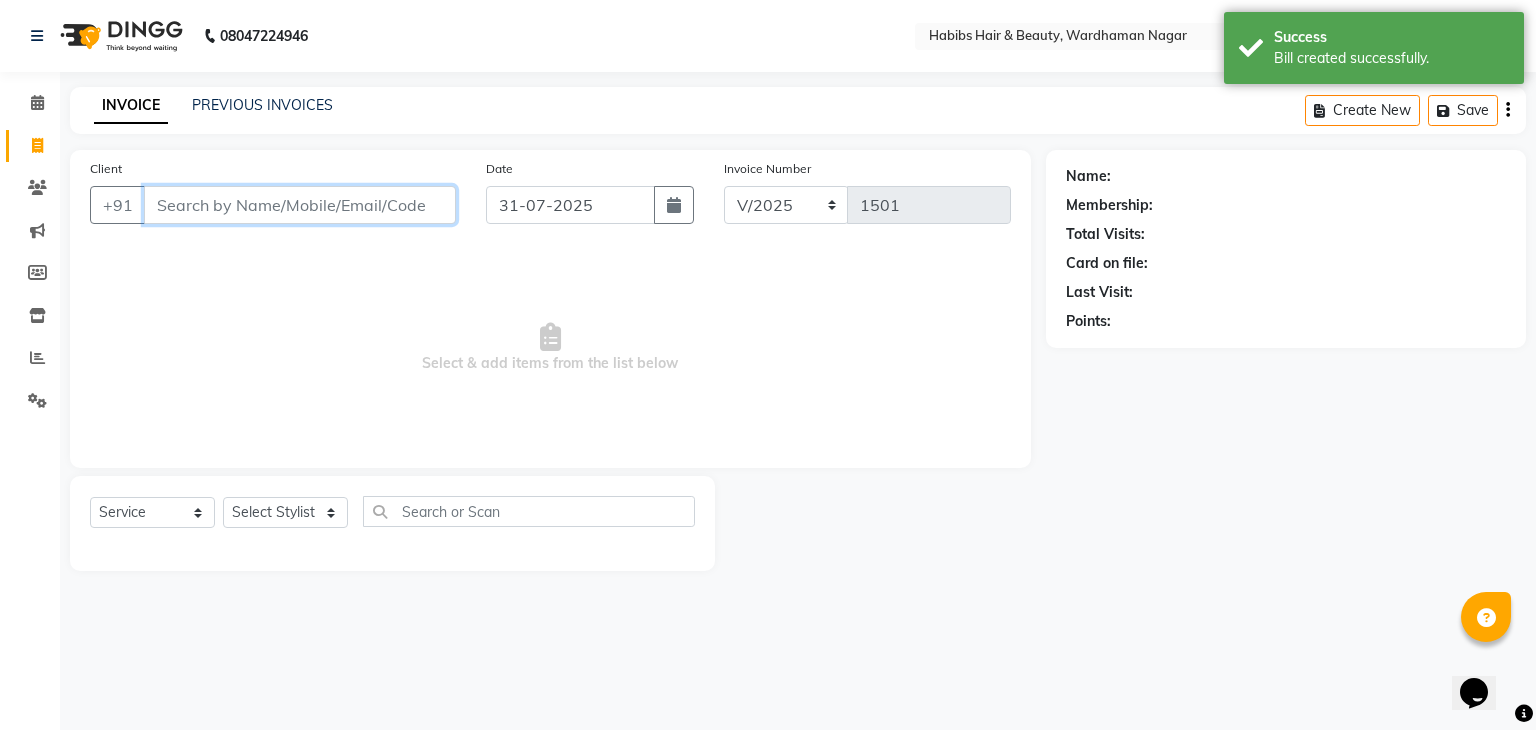 click on "Client" at bounding box center (300, 205) 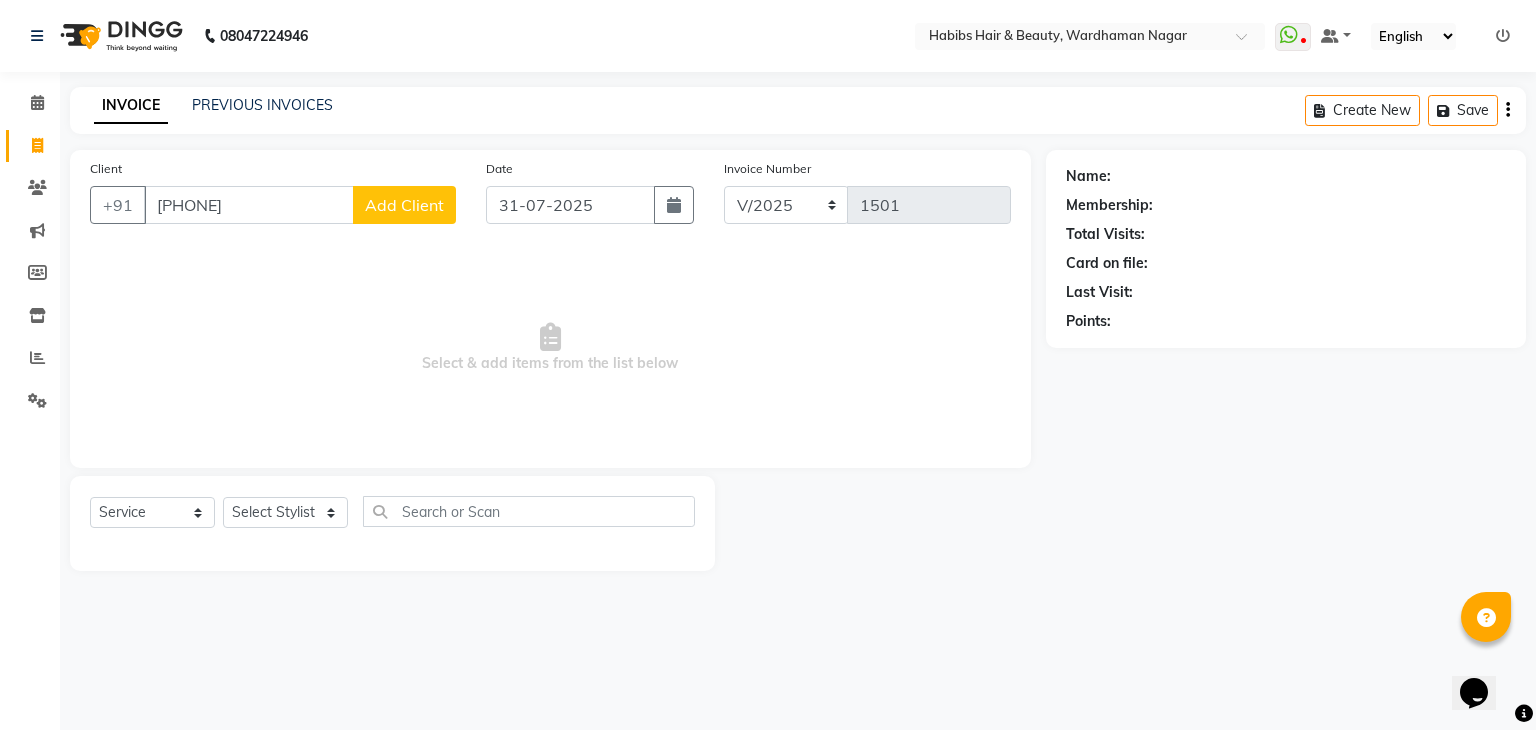 click on "Add Client" 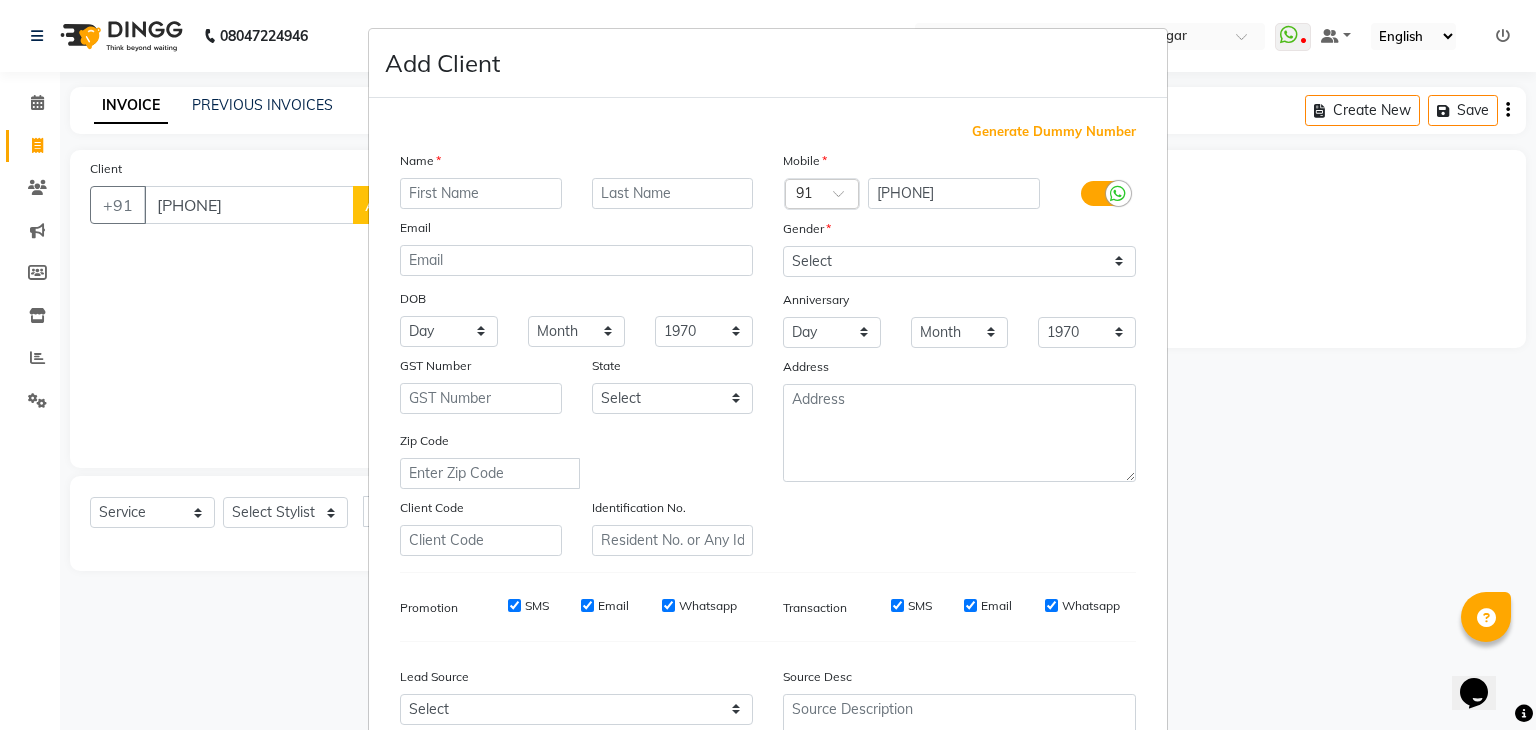 click at bounding box center (481, 193) 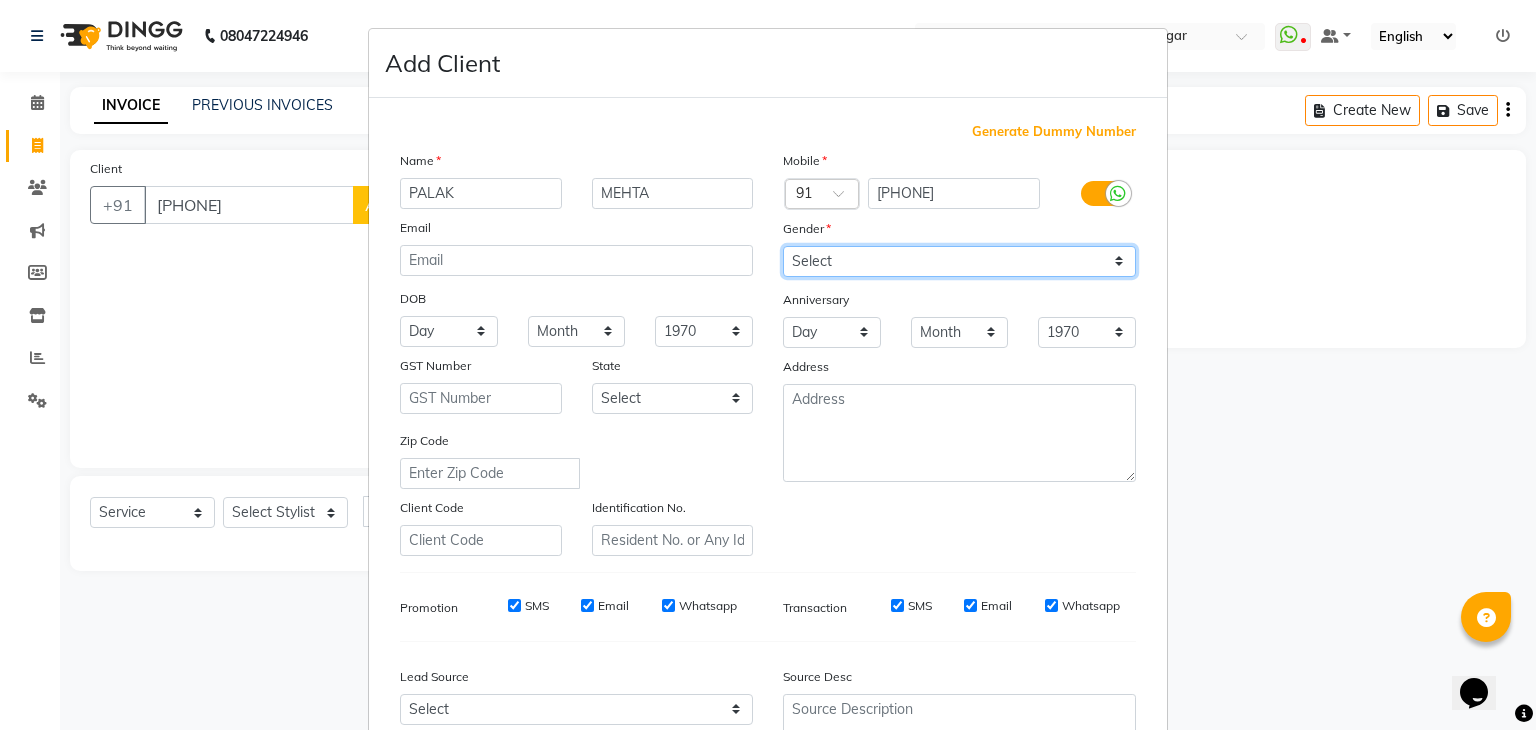 click on "Select Male Female Other Prefer Not To Say" at bounding box center [959, 261] 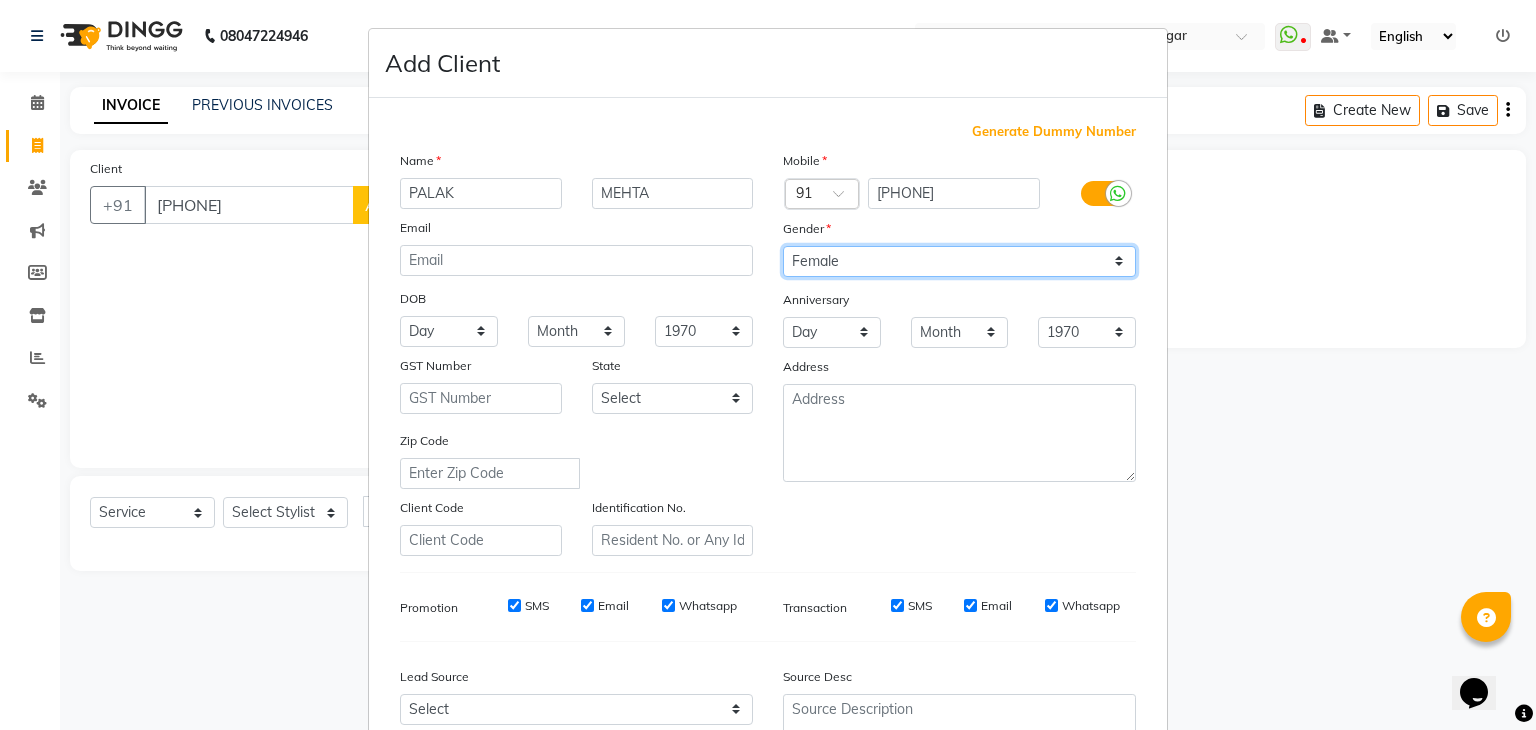 click on "Select Male Female Other Prefer Not To Say" at bounding box center (959, 261) 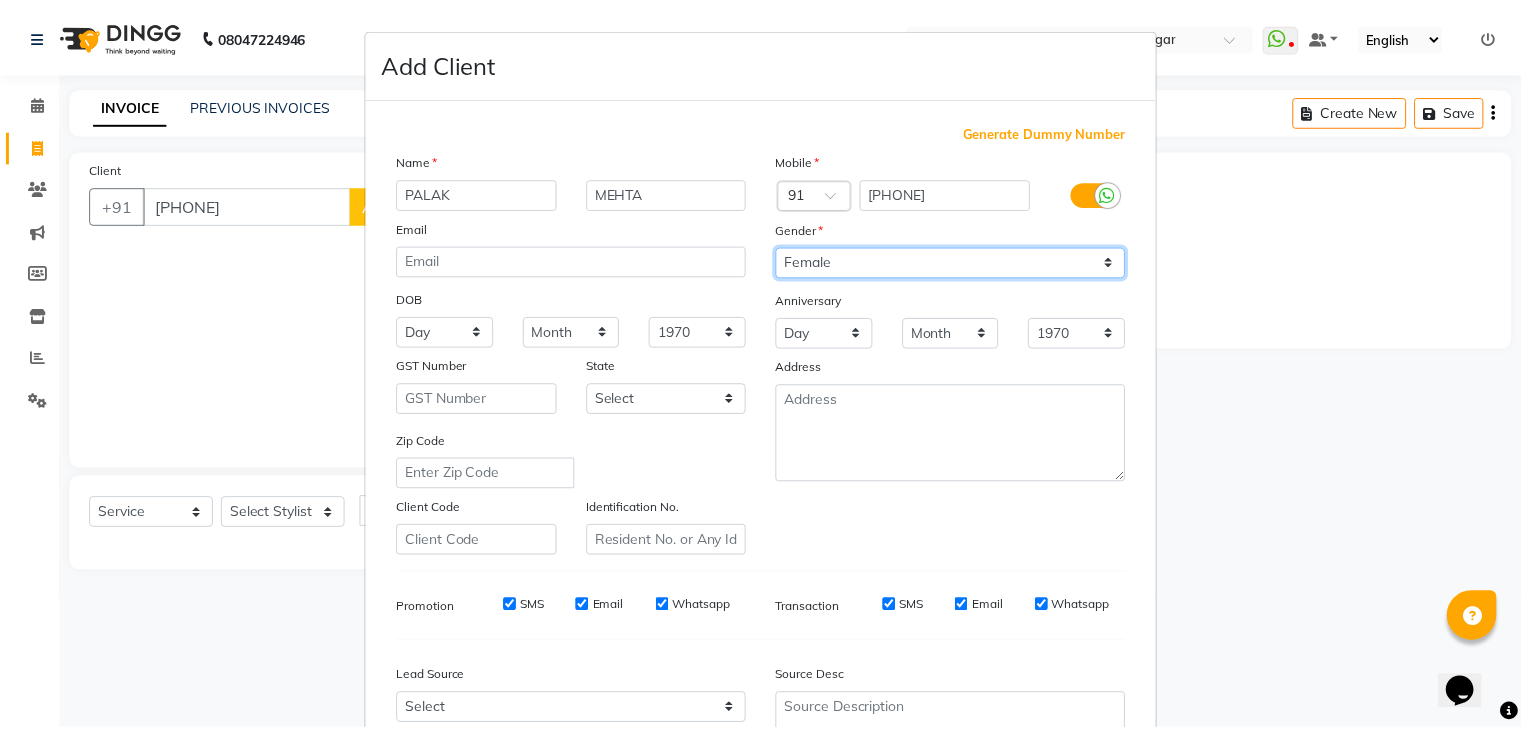 scroll, scrollTop: 203, scrollLeft: 0, axis: vertical 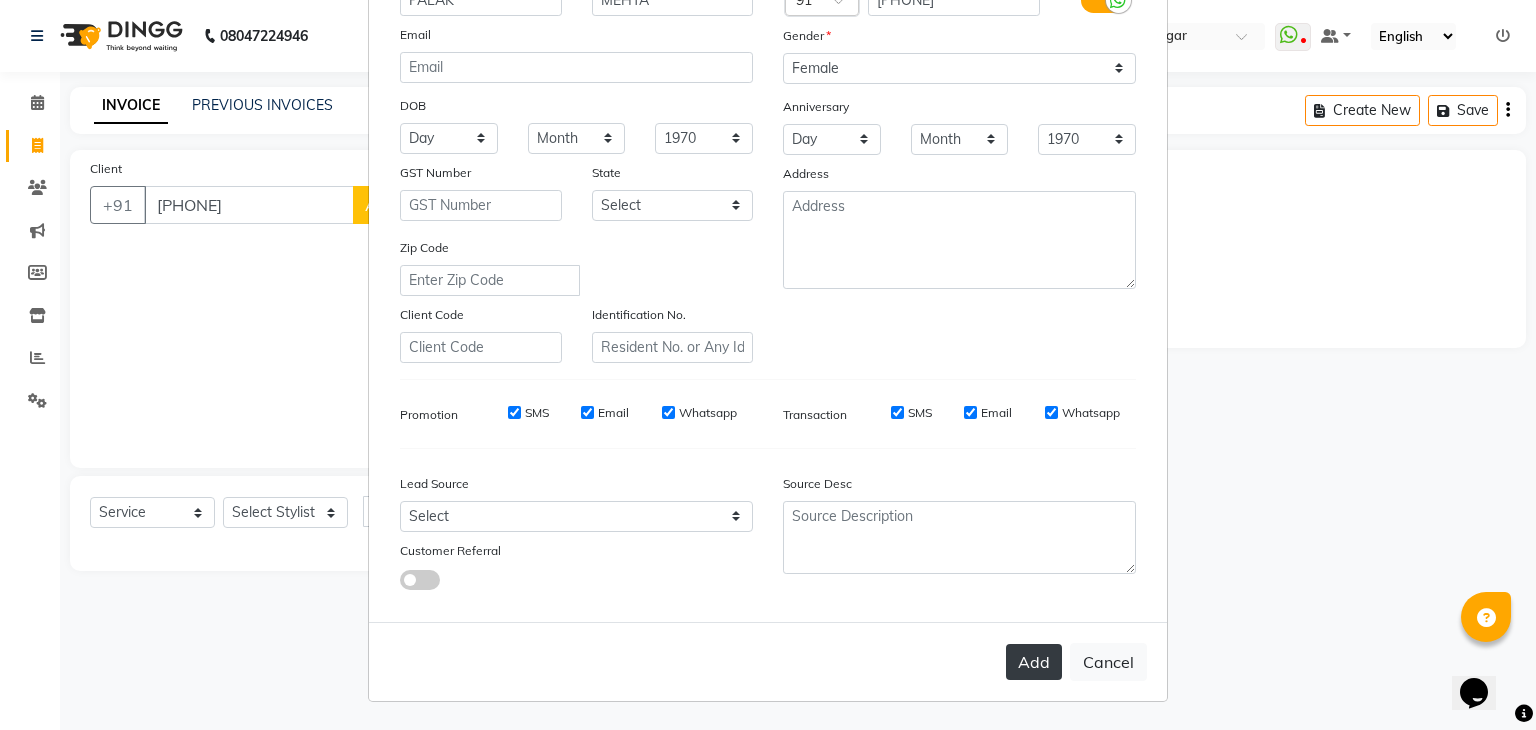 click on "Add" at bounding box center (1034, 662) 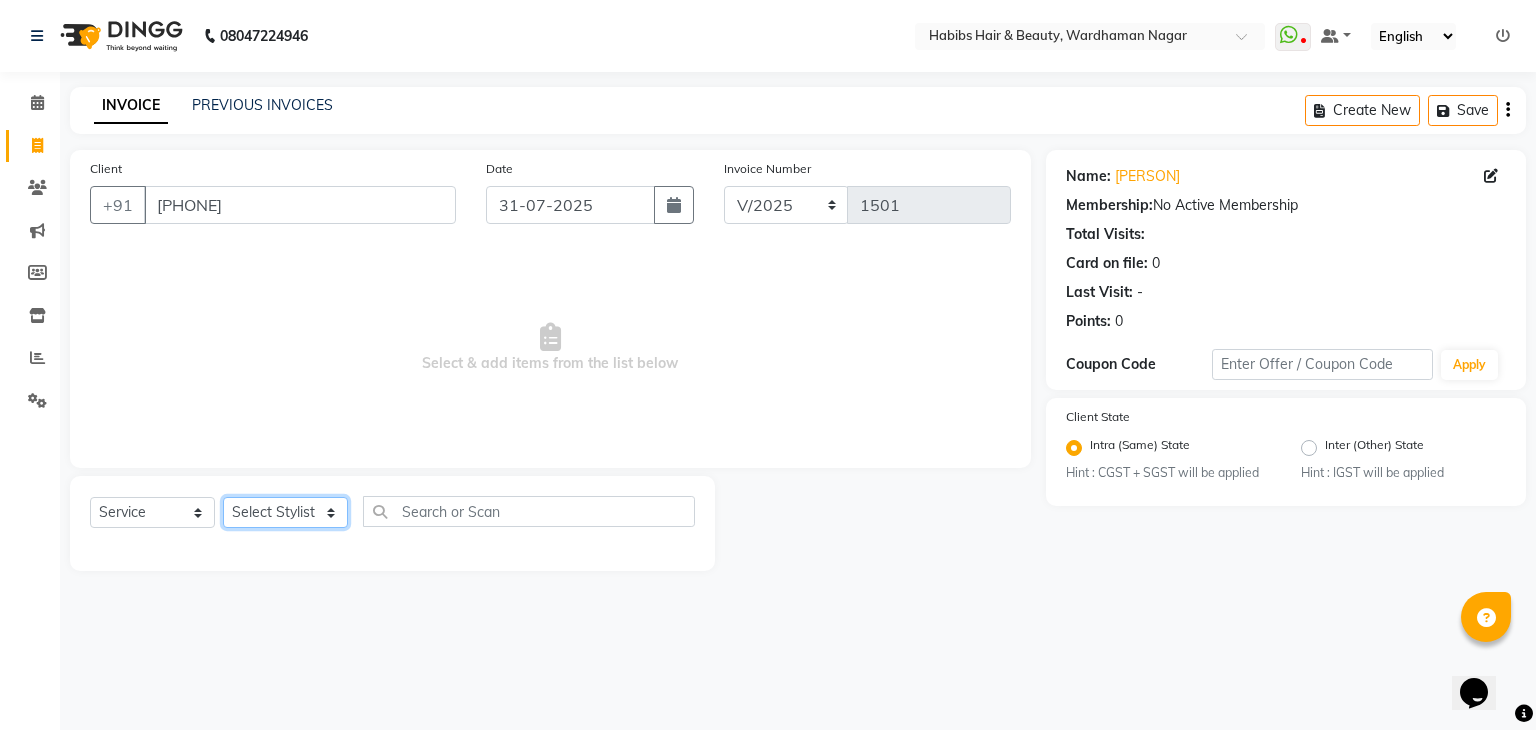 click on "Select Stylist Admin Aman Gayatri Jeetu Mick Raj Rashmi Rasika Sarang" 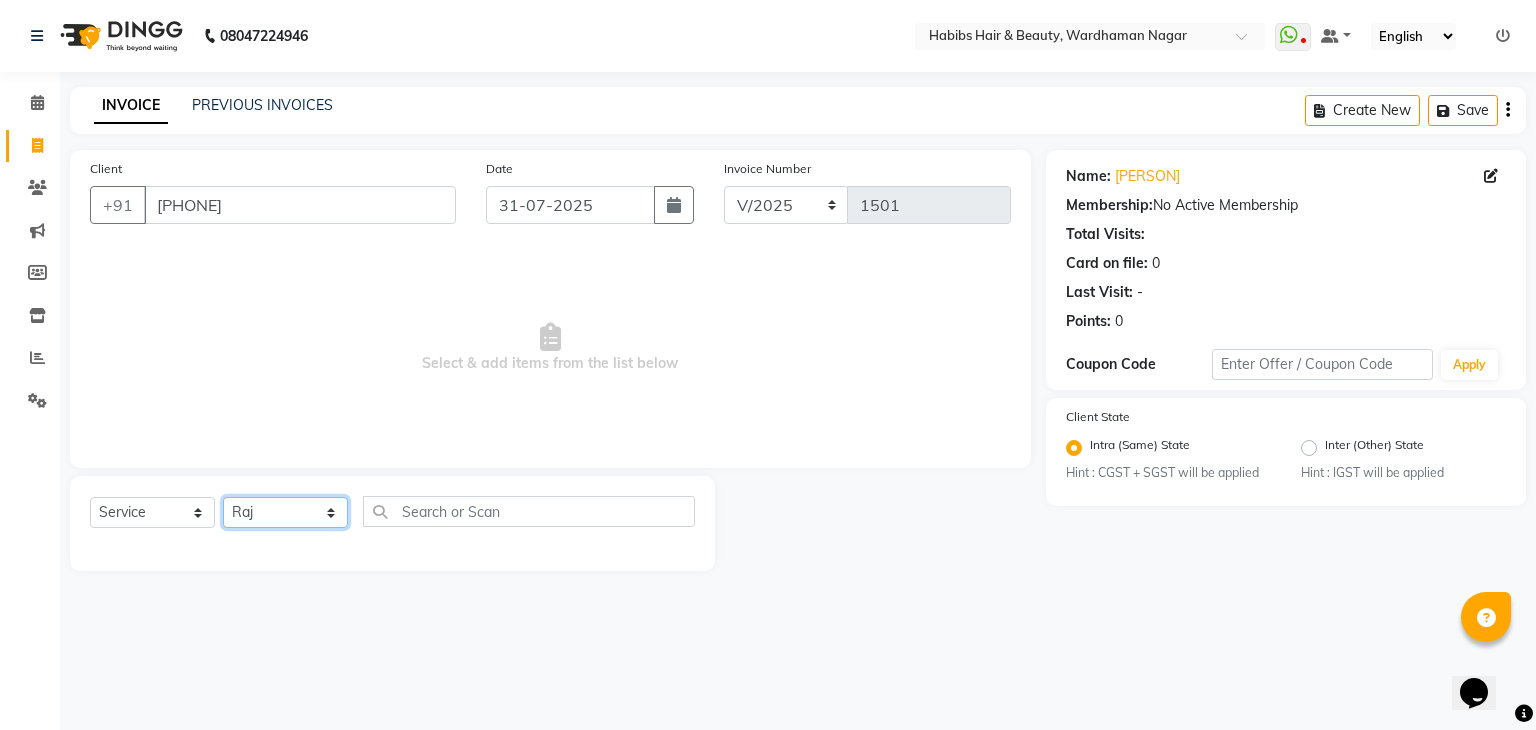 click on "Select Stylist Admin Aman Gayatri Jeetu Mick Raj Rashmi Rasika Sarang" 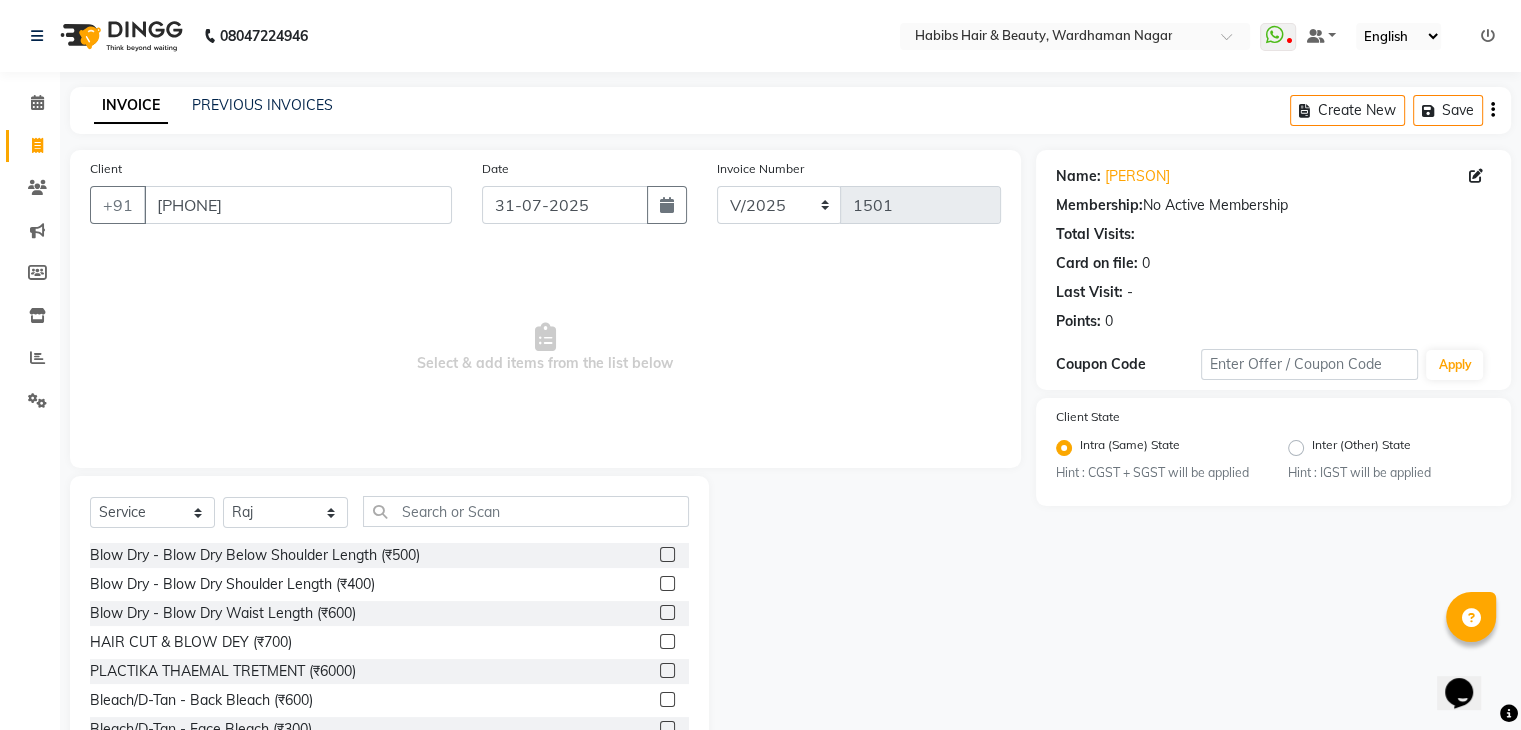 click on "Select  Service  Product  Membership  Package Voucher Prepaid Gift Card  Select Stylist Admin Aman Gayatri Jeetu Mick Raj Rashmi Rasika Sarang" 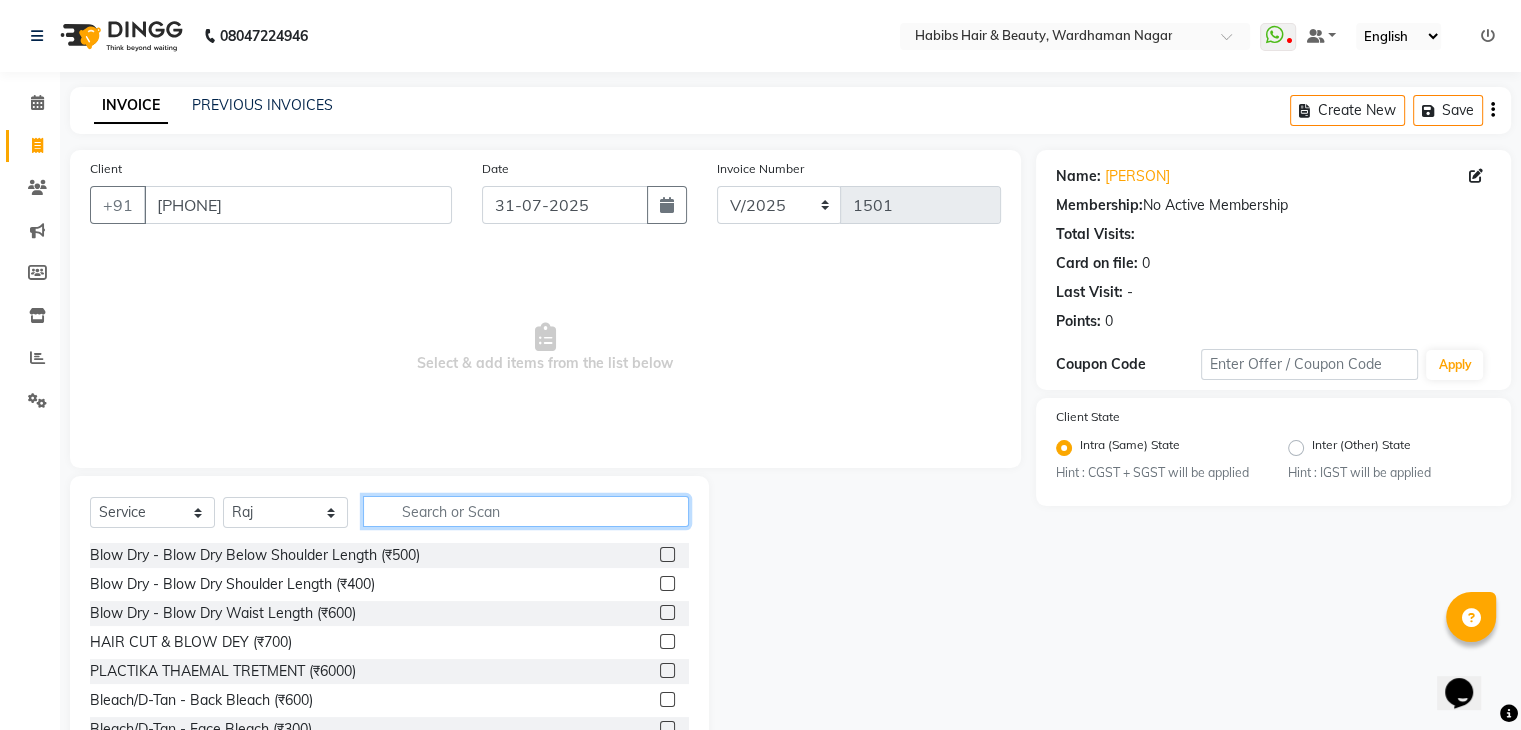 click 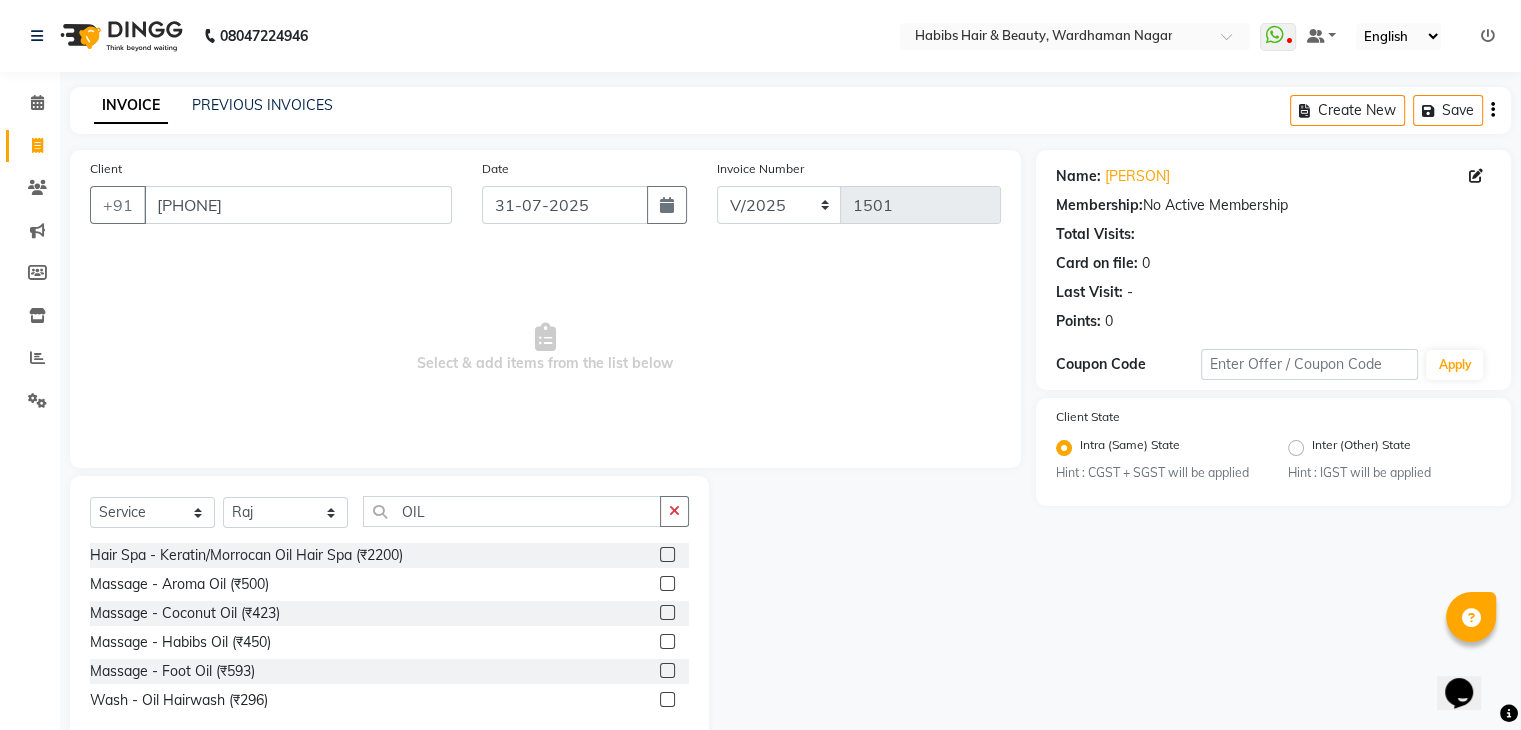 click 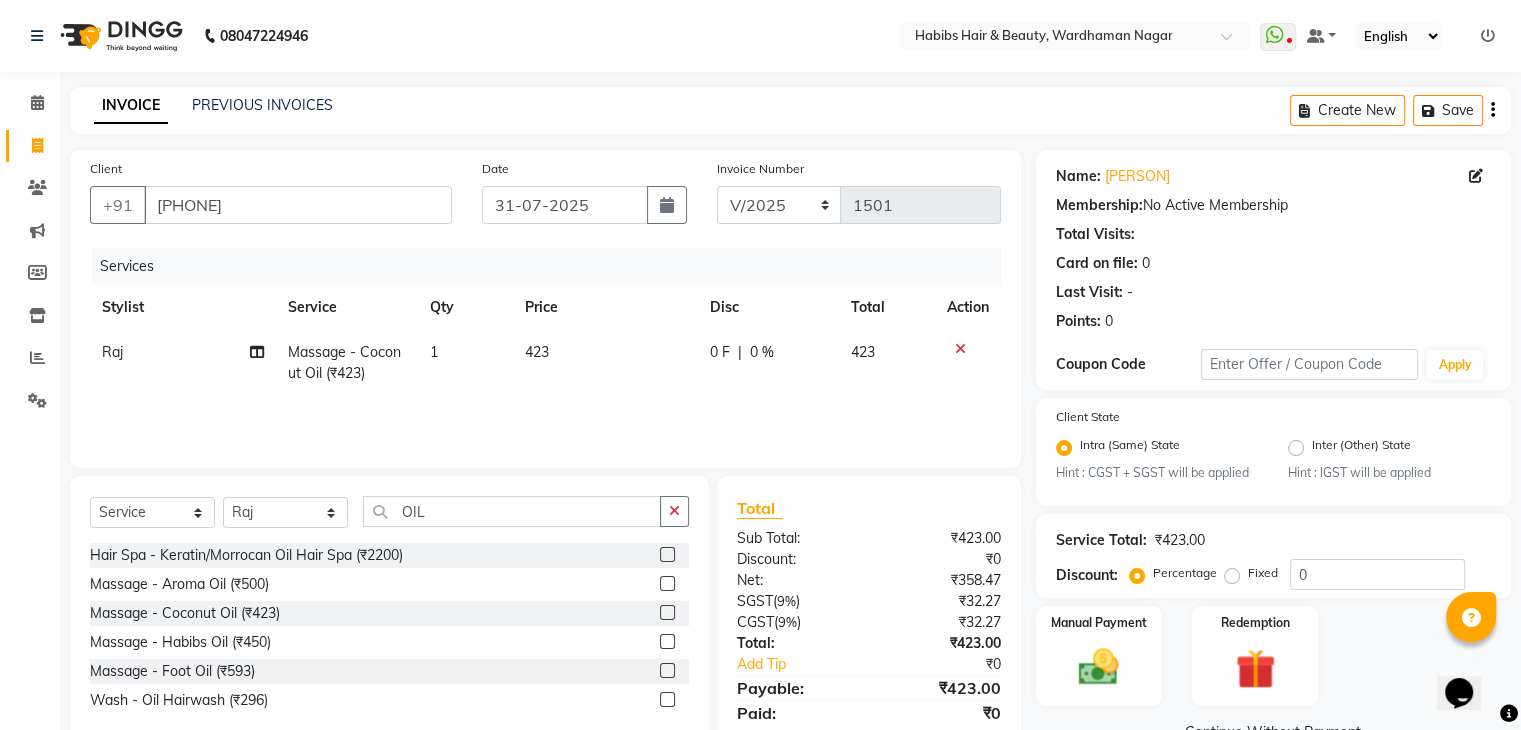 click on "Services Stylist Service Qty Price Disc Total Action Raj Massage - Coconut Oil (₹423) 1 423 0 F | 0 % 423" 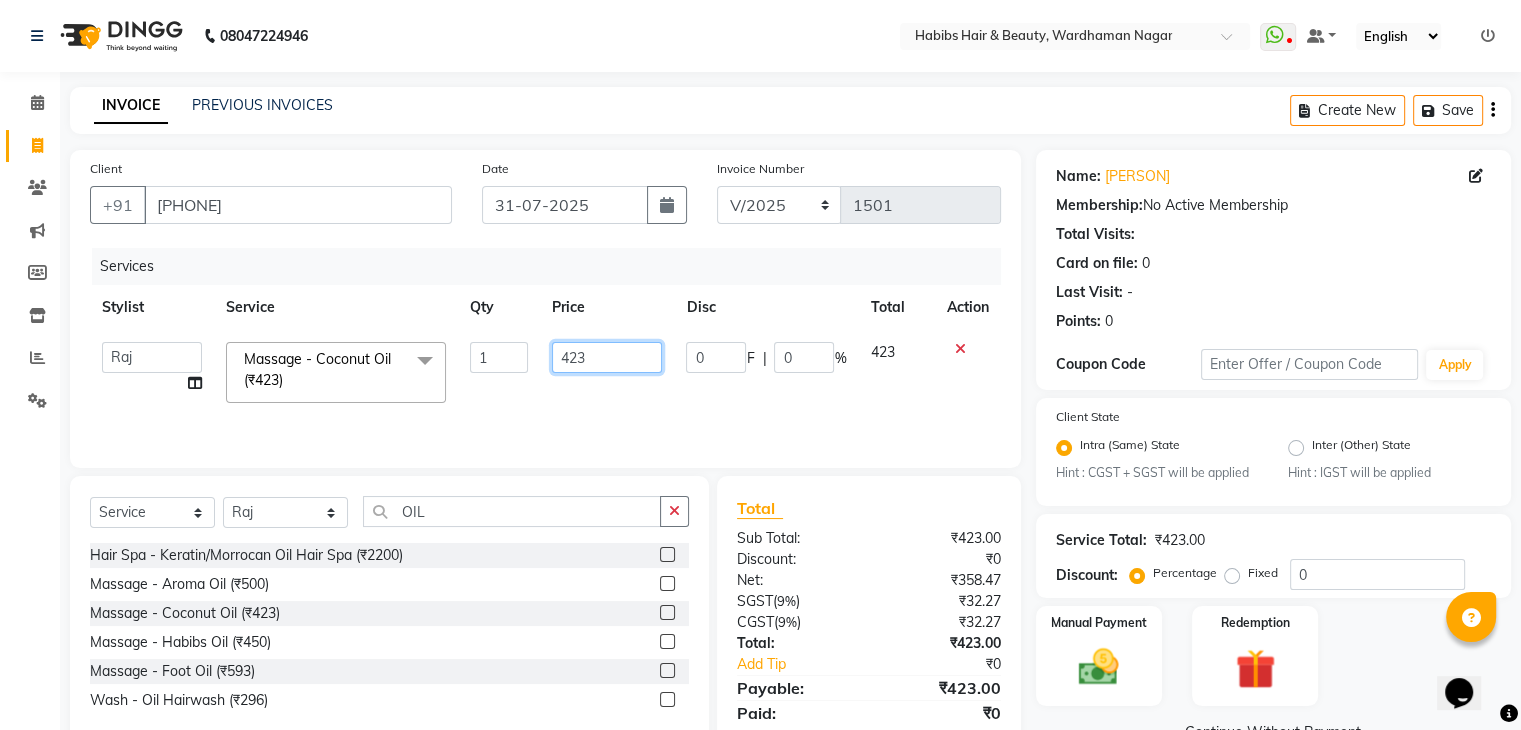 click on "423" 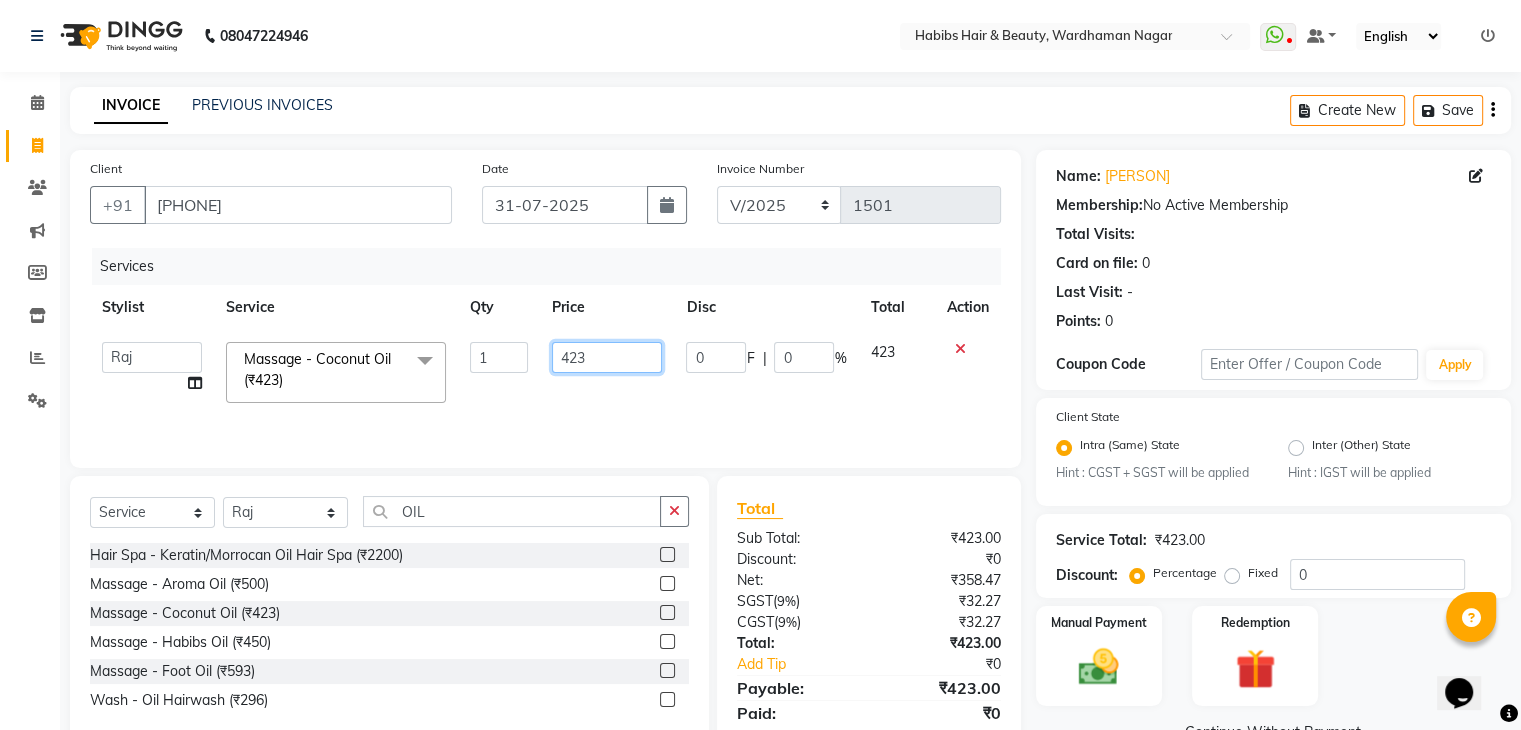 click on "423" 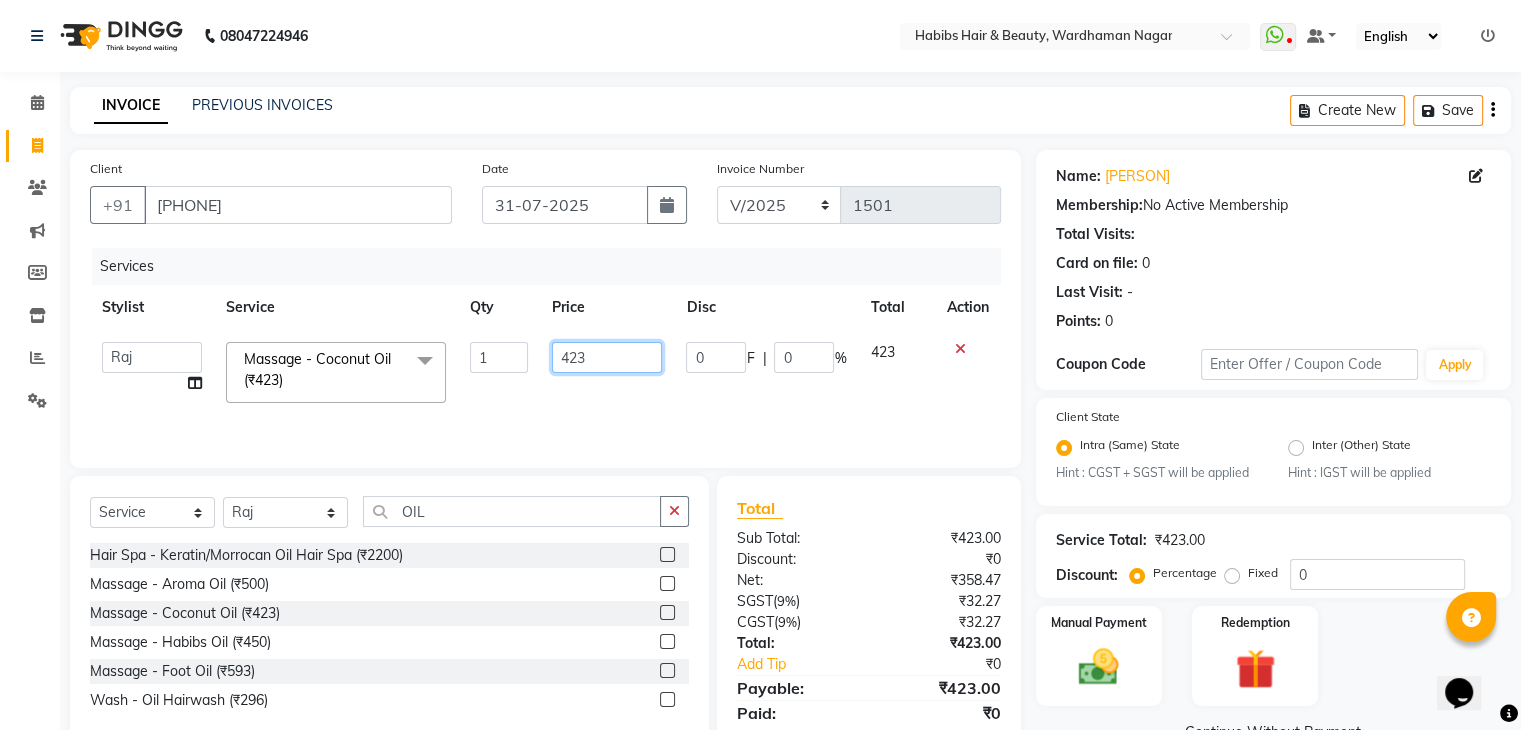 click on "423" 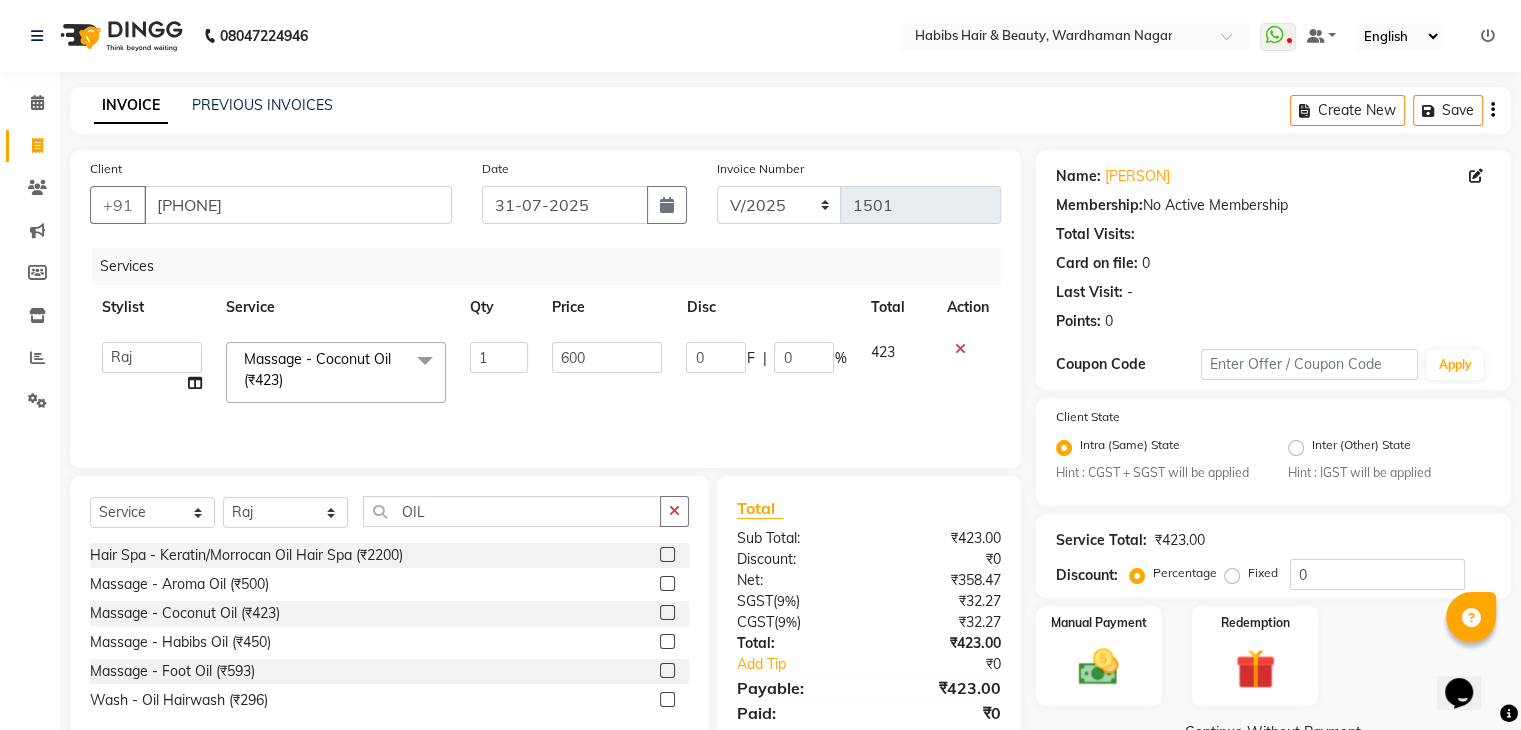 click on "600" 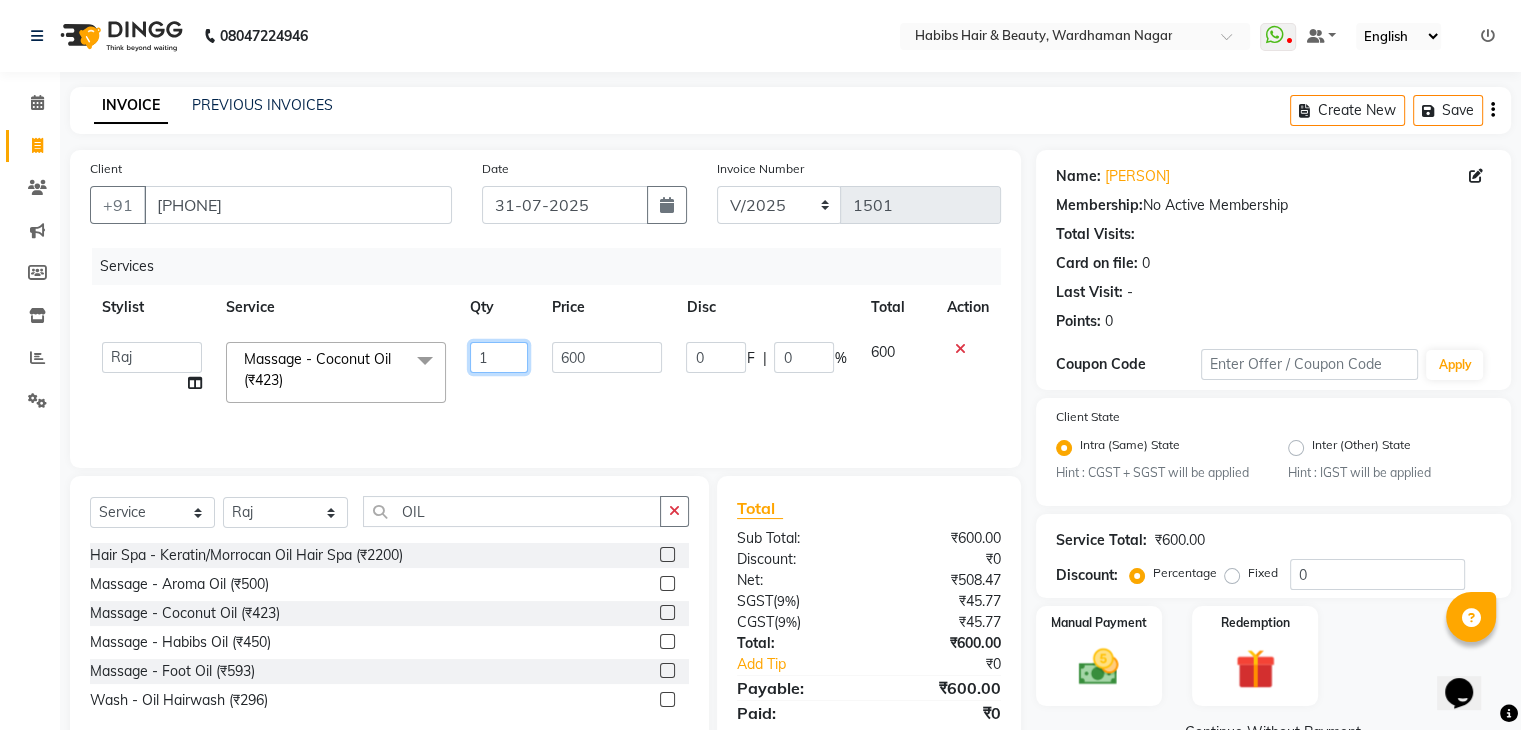 click on "1" 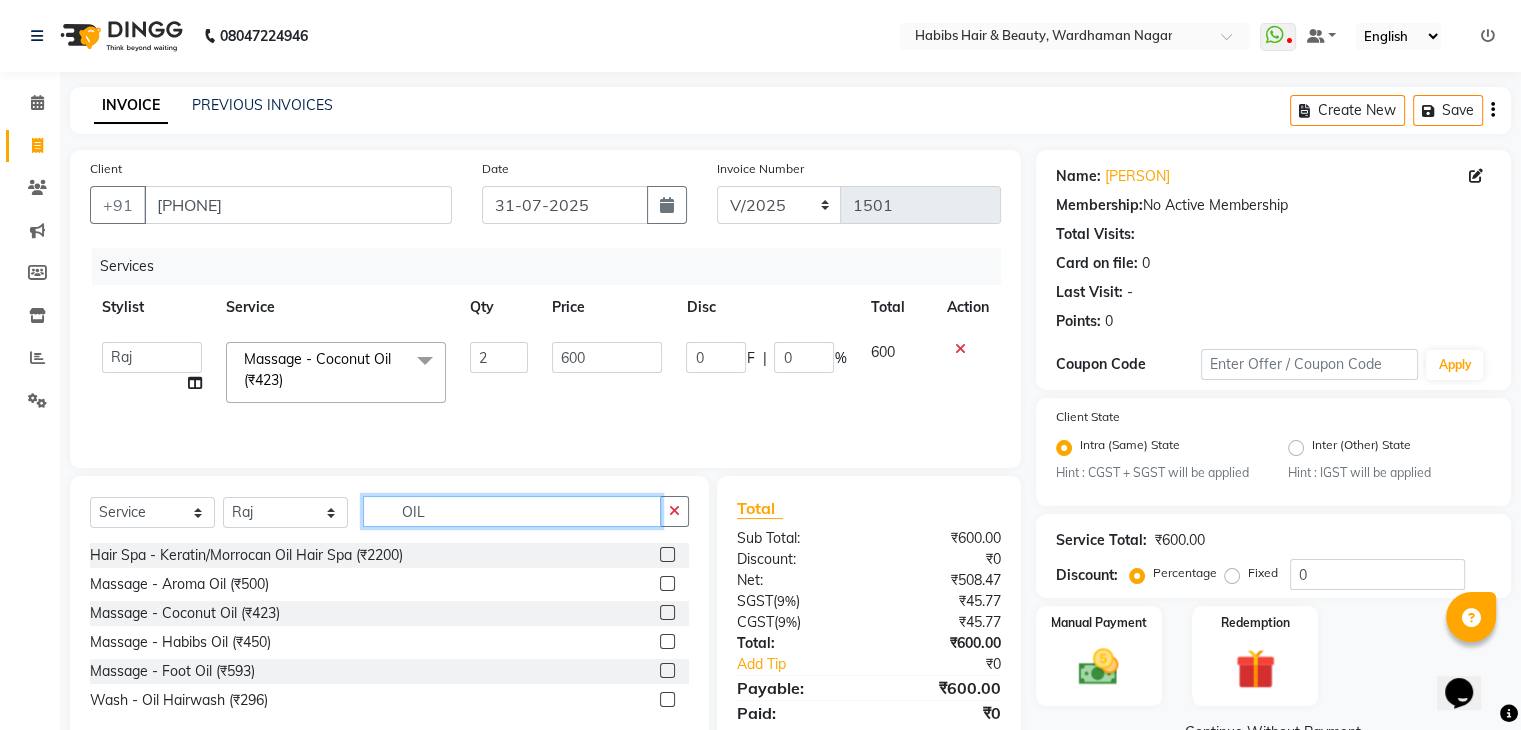 click on "OIL" 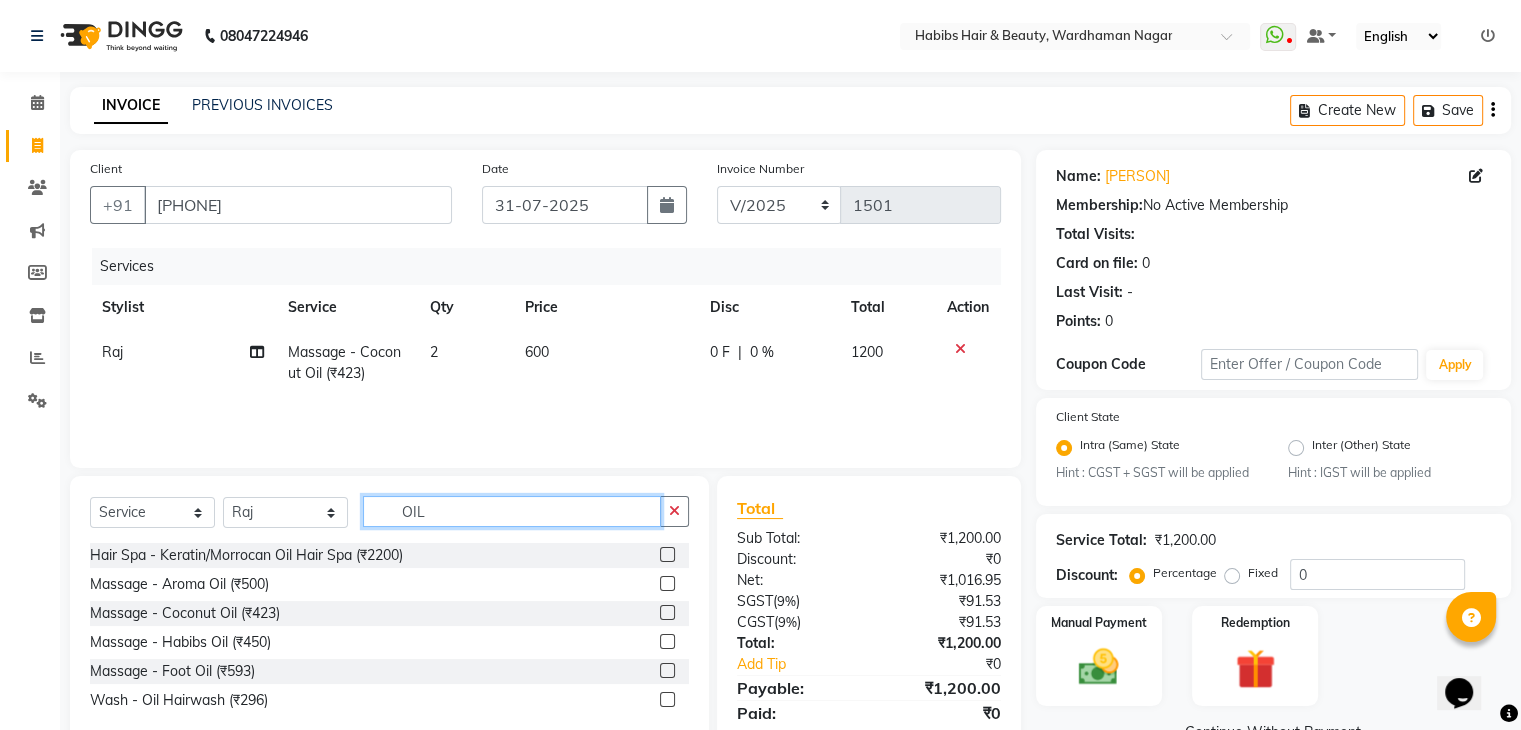 scroll, scrollTop: 71, scrollLeft: 0, axis: vertical 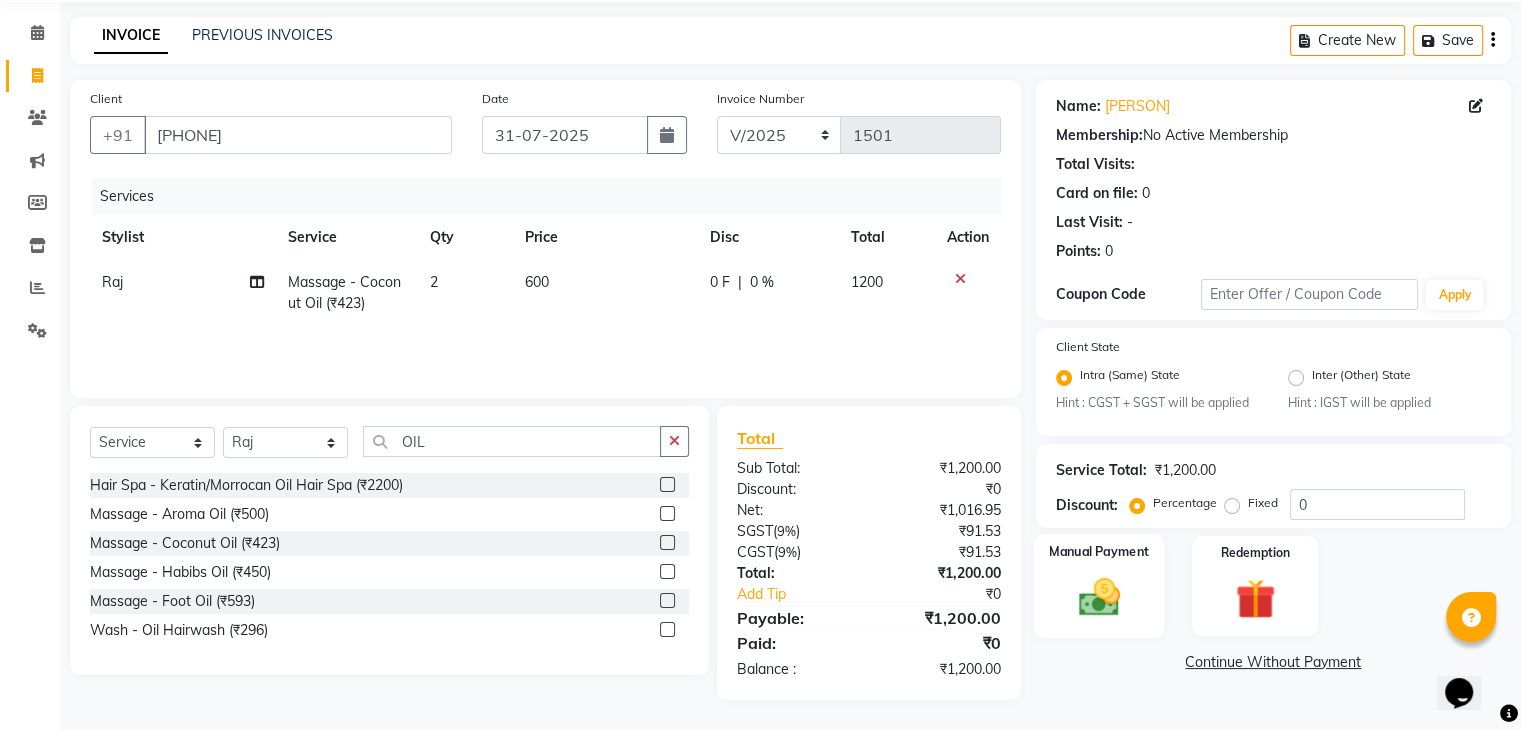 click 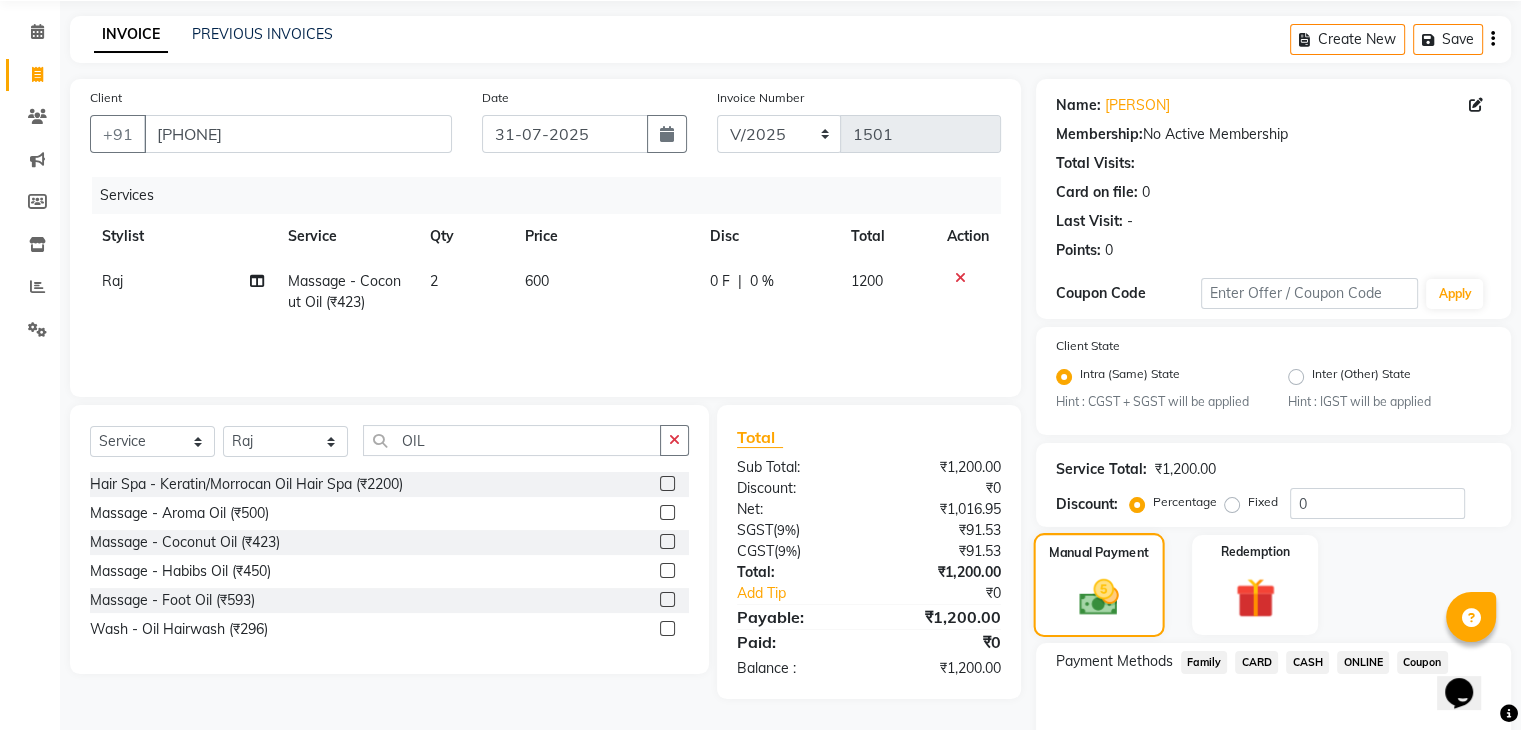 scroll, scrollTop: 177, scrollLeft: 0, axis: vertical 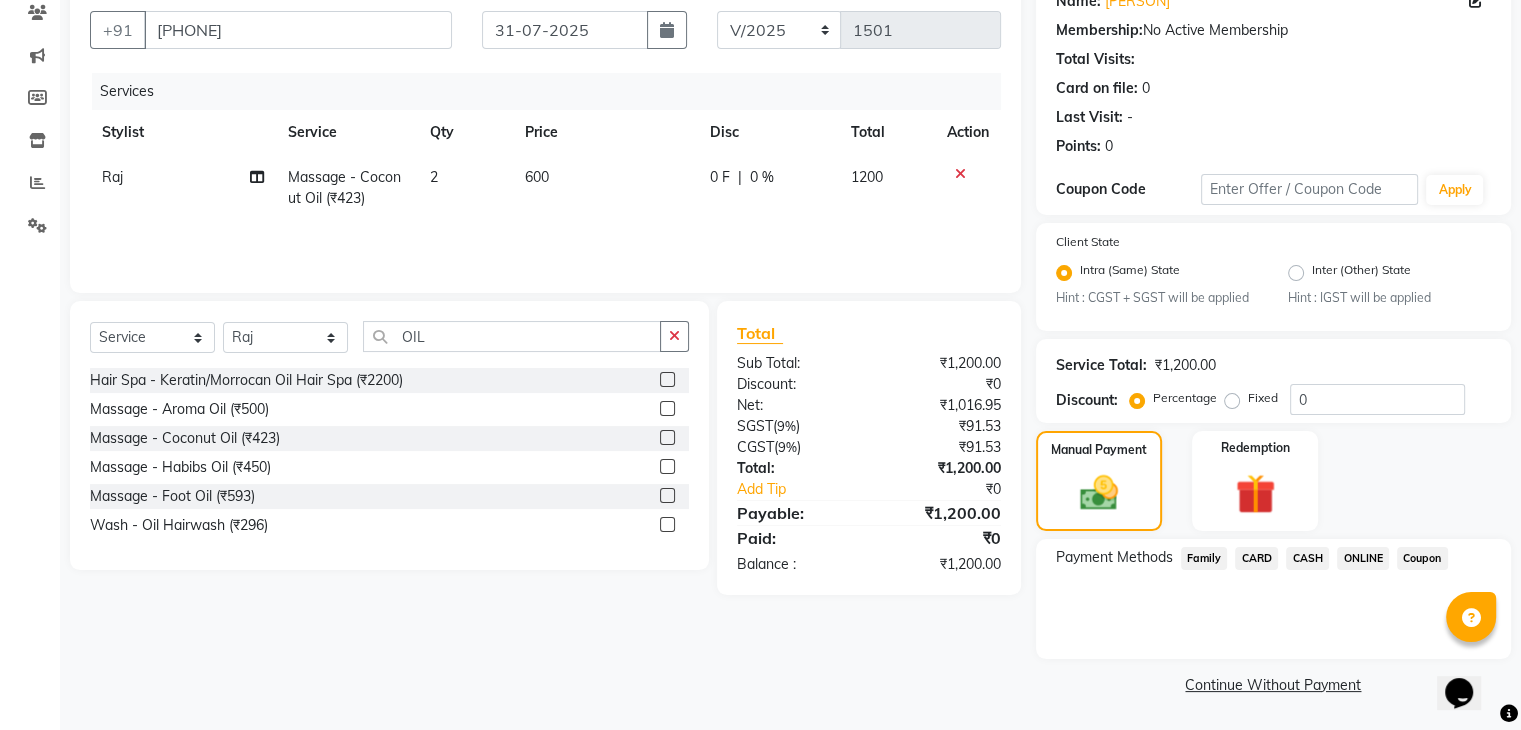 click on "ONLINE" 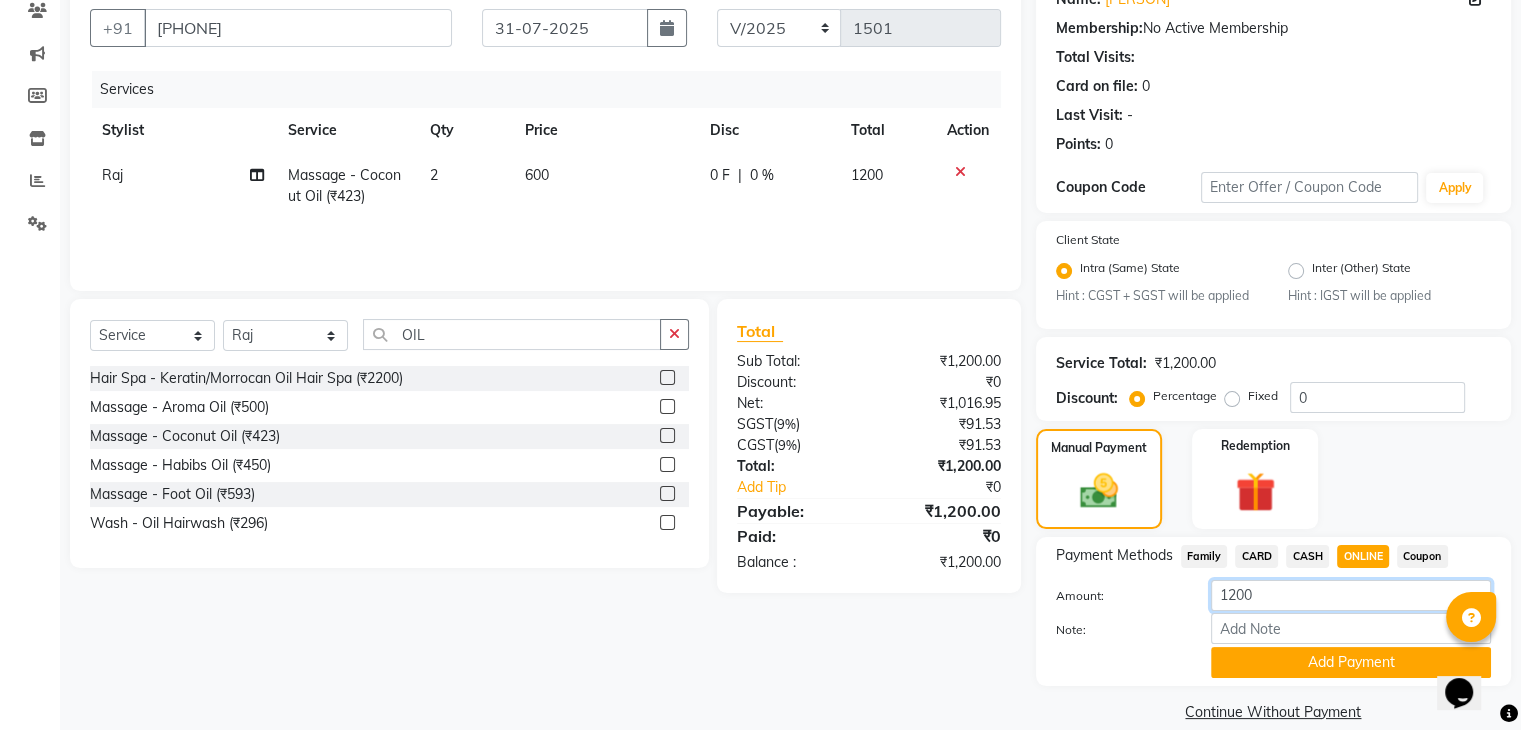 click on "1200" 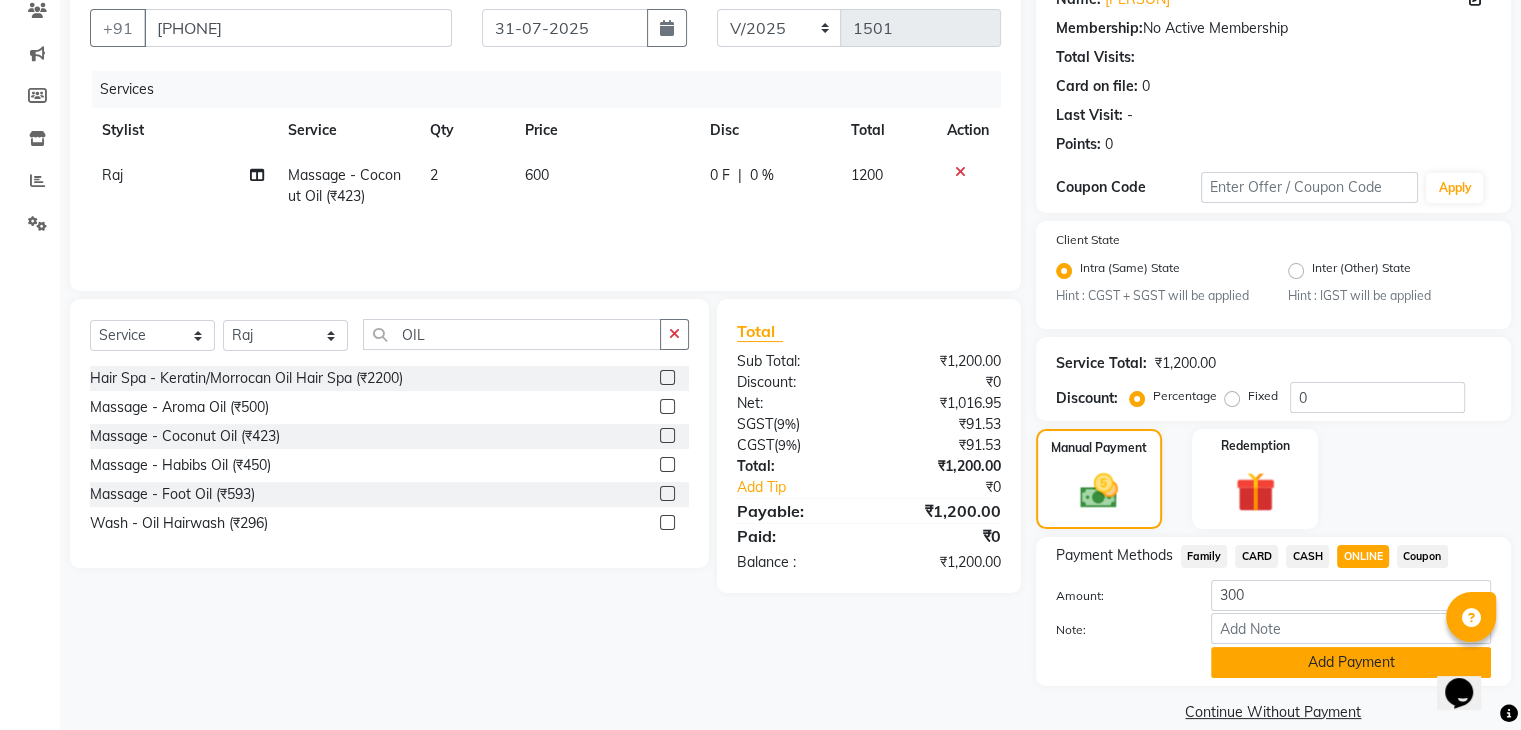 click on "Add Payment" 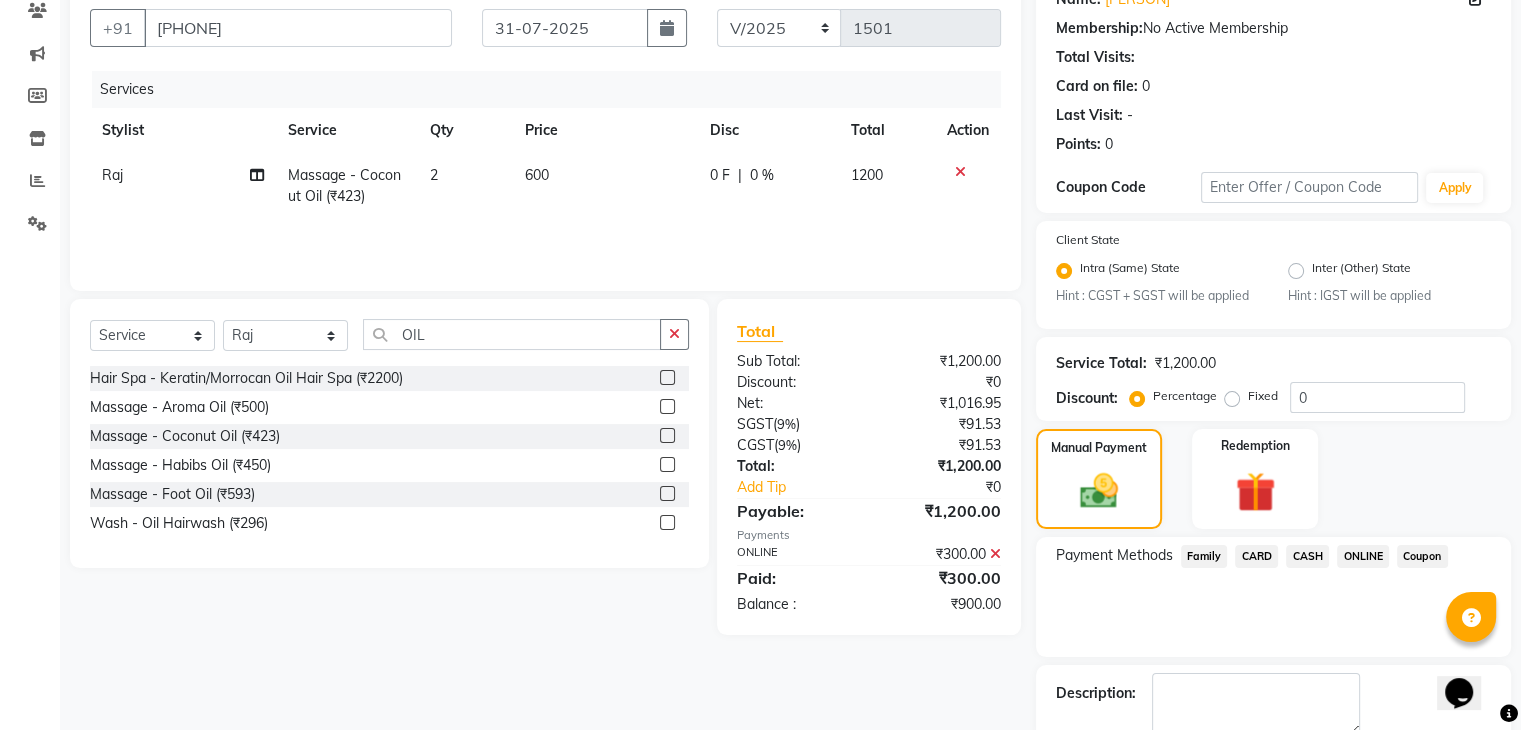 click on "CASH" 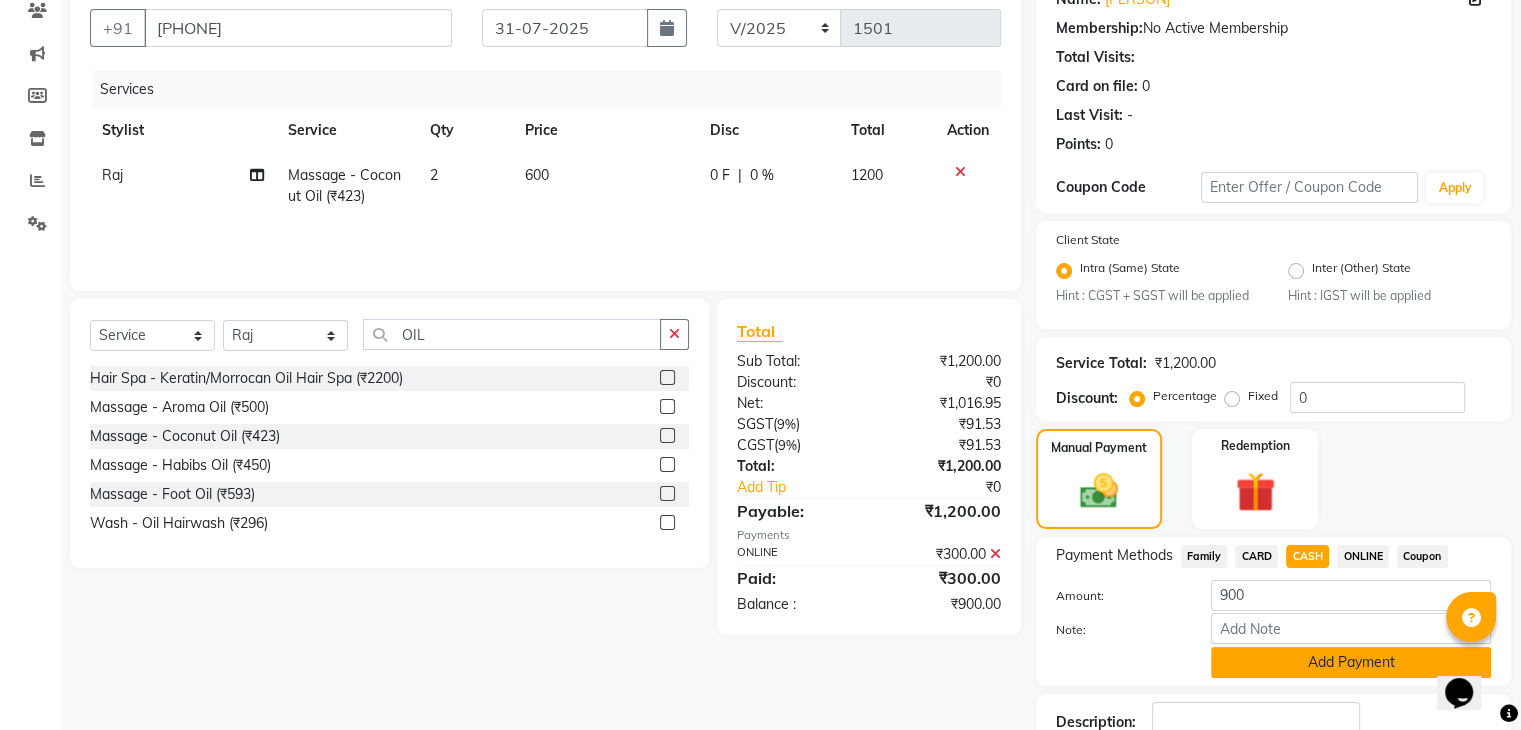 click on "Add Payment" 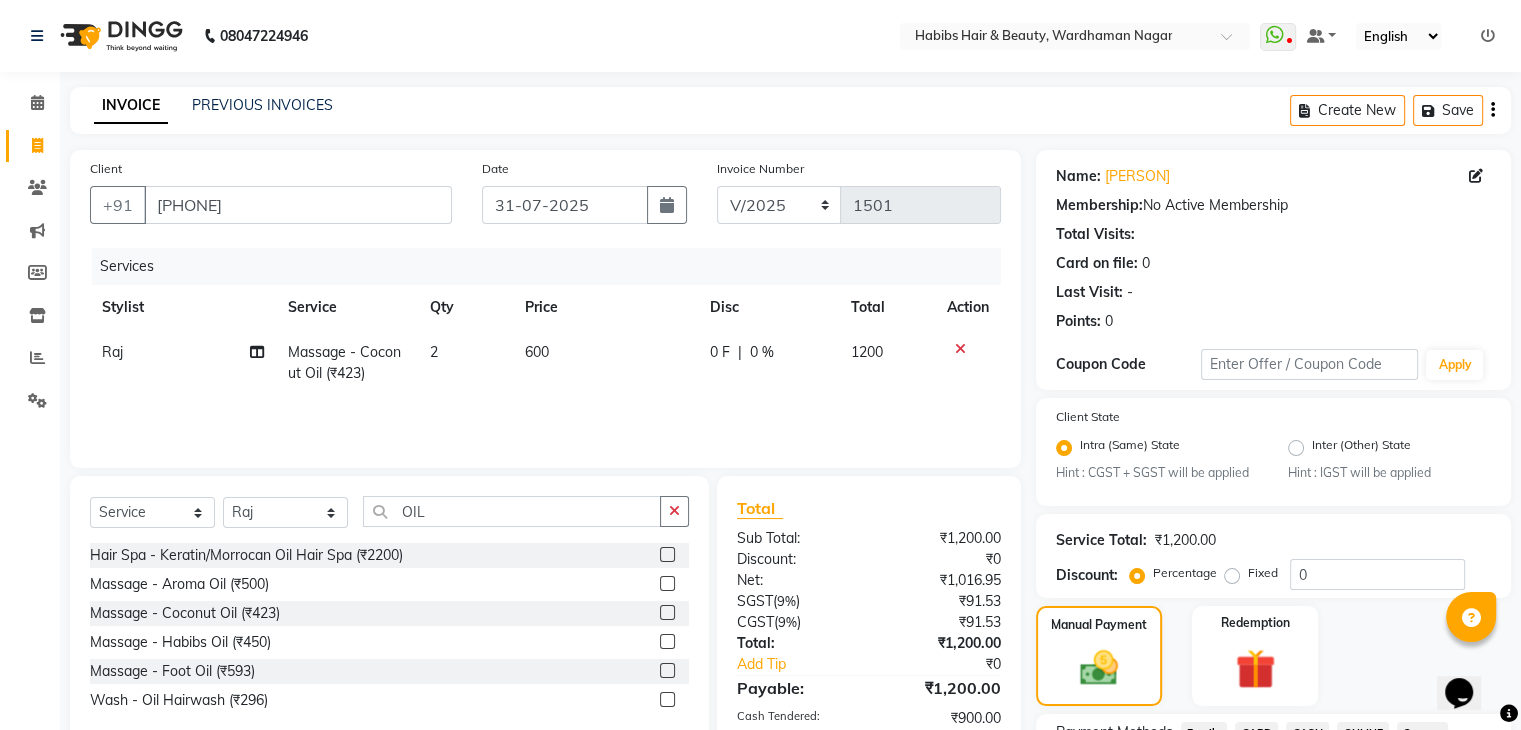 scroll, scrollTop: 289, scrollLeft: 0, axis: vertical 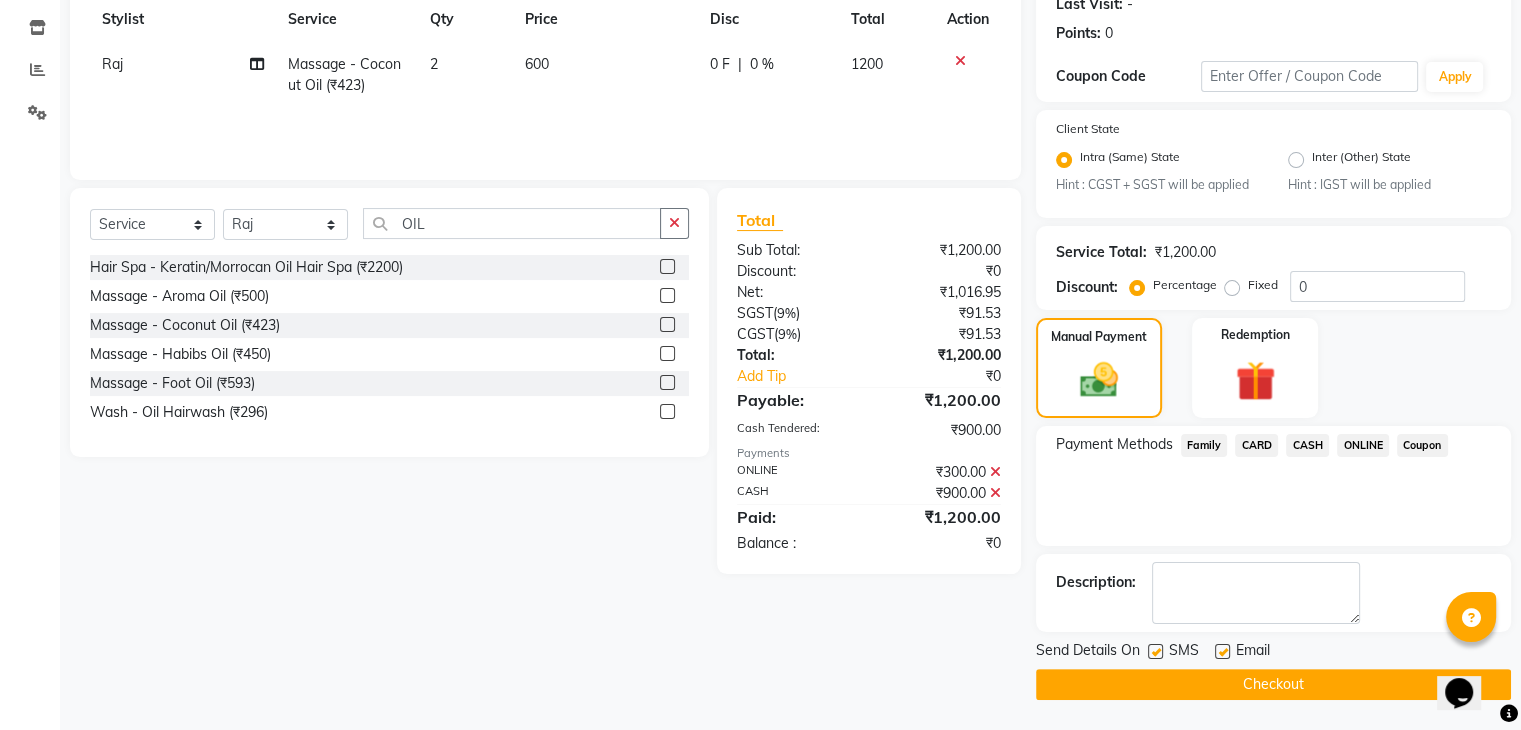 click on "Checkout" 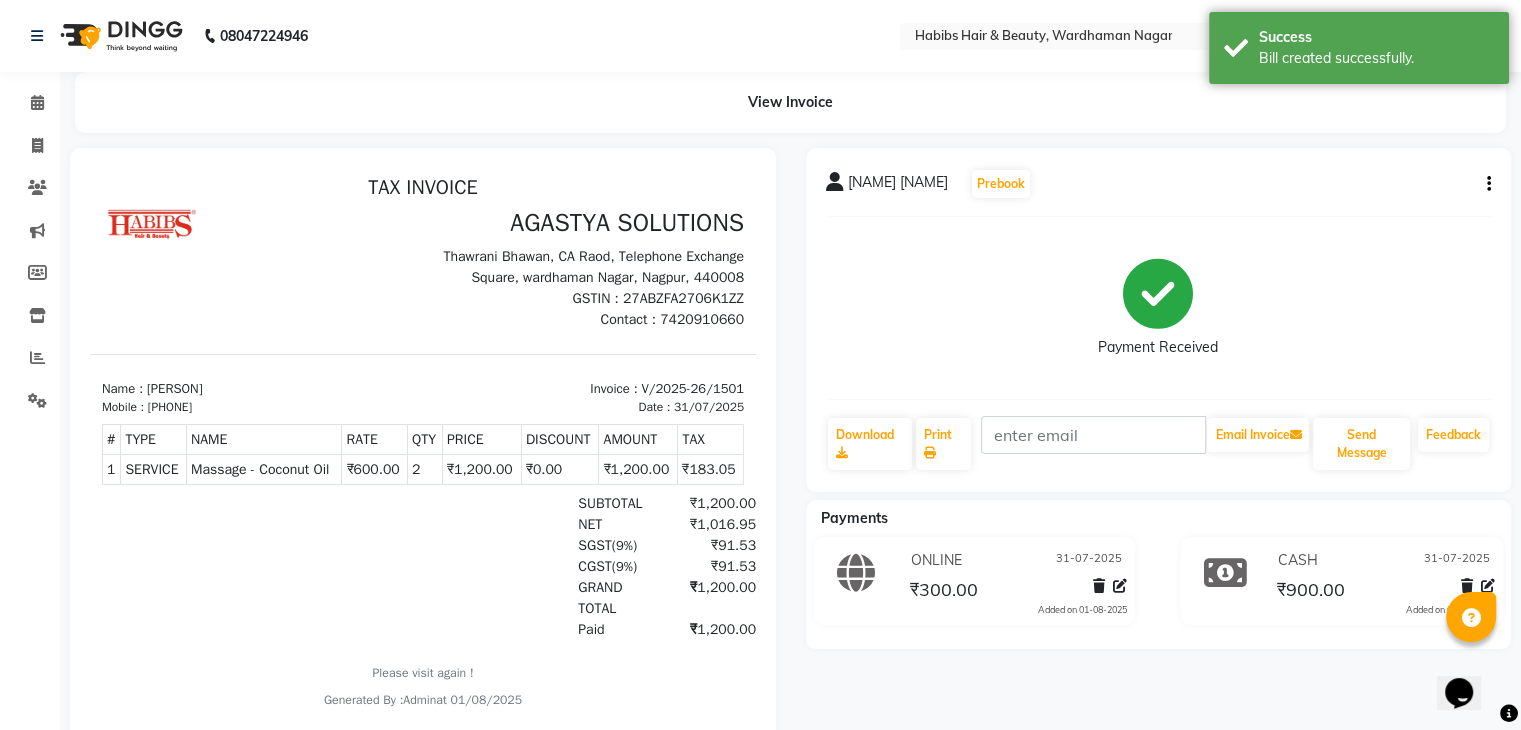 scroll, scrollTop: 0, scrollLeft: 0, axis: both 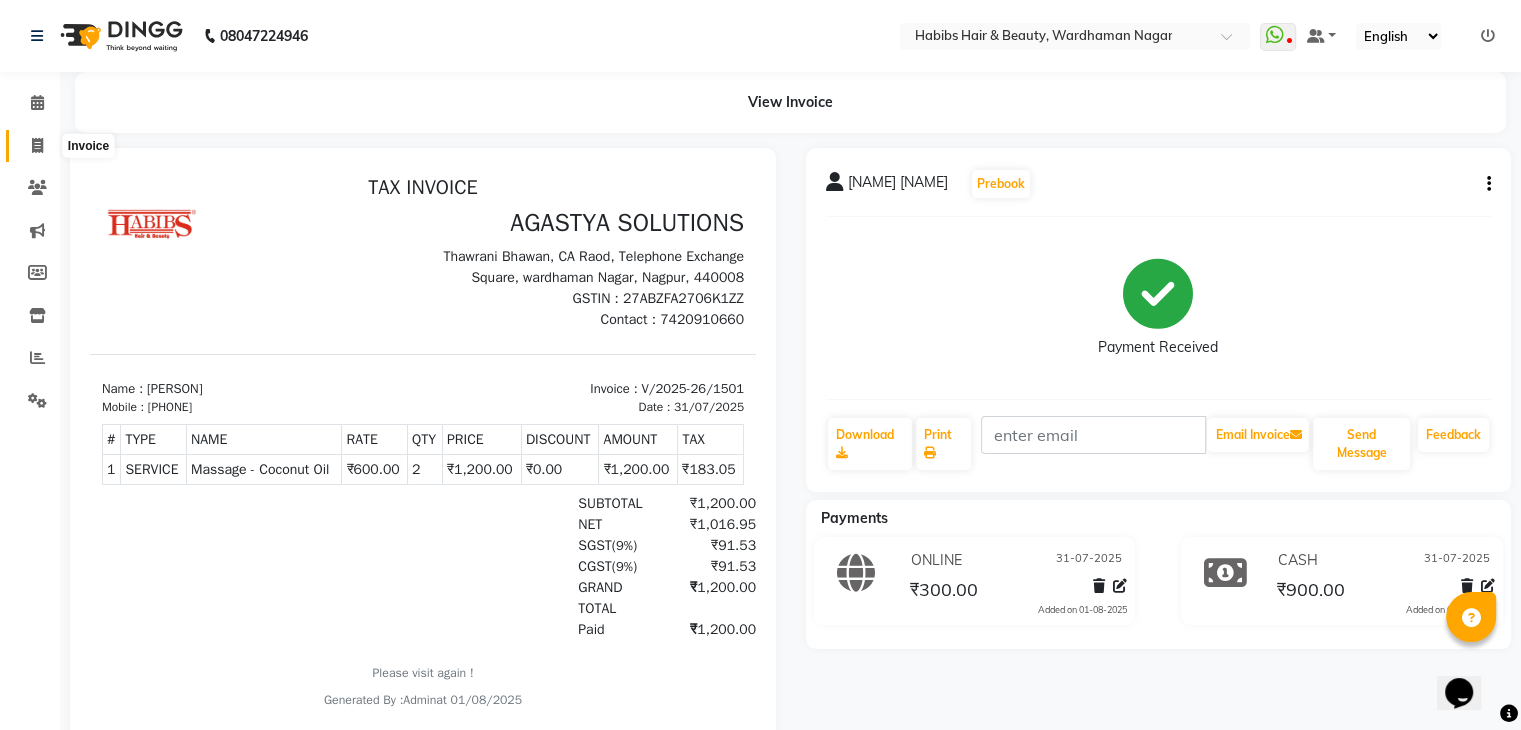 click 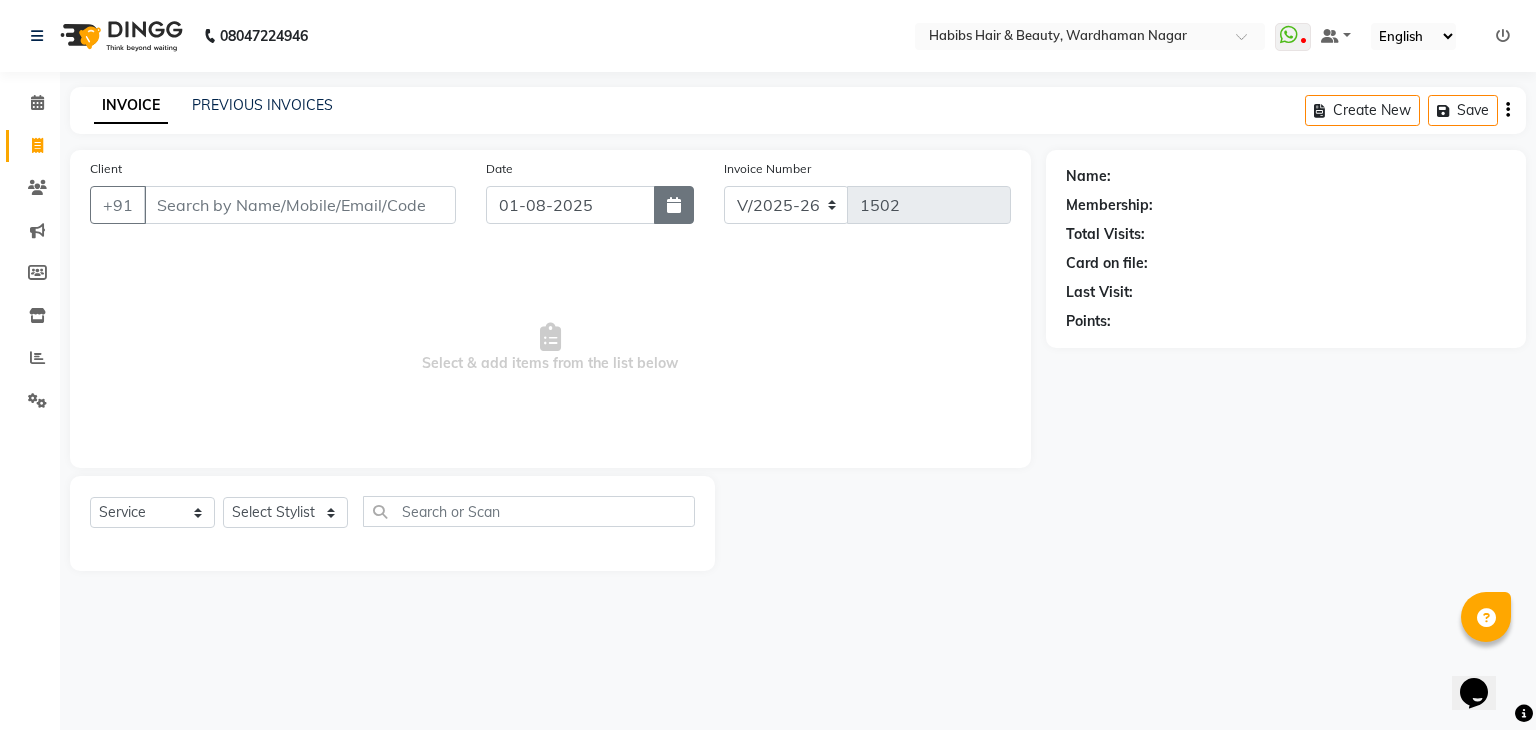 click 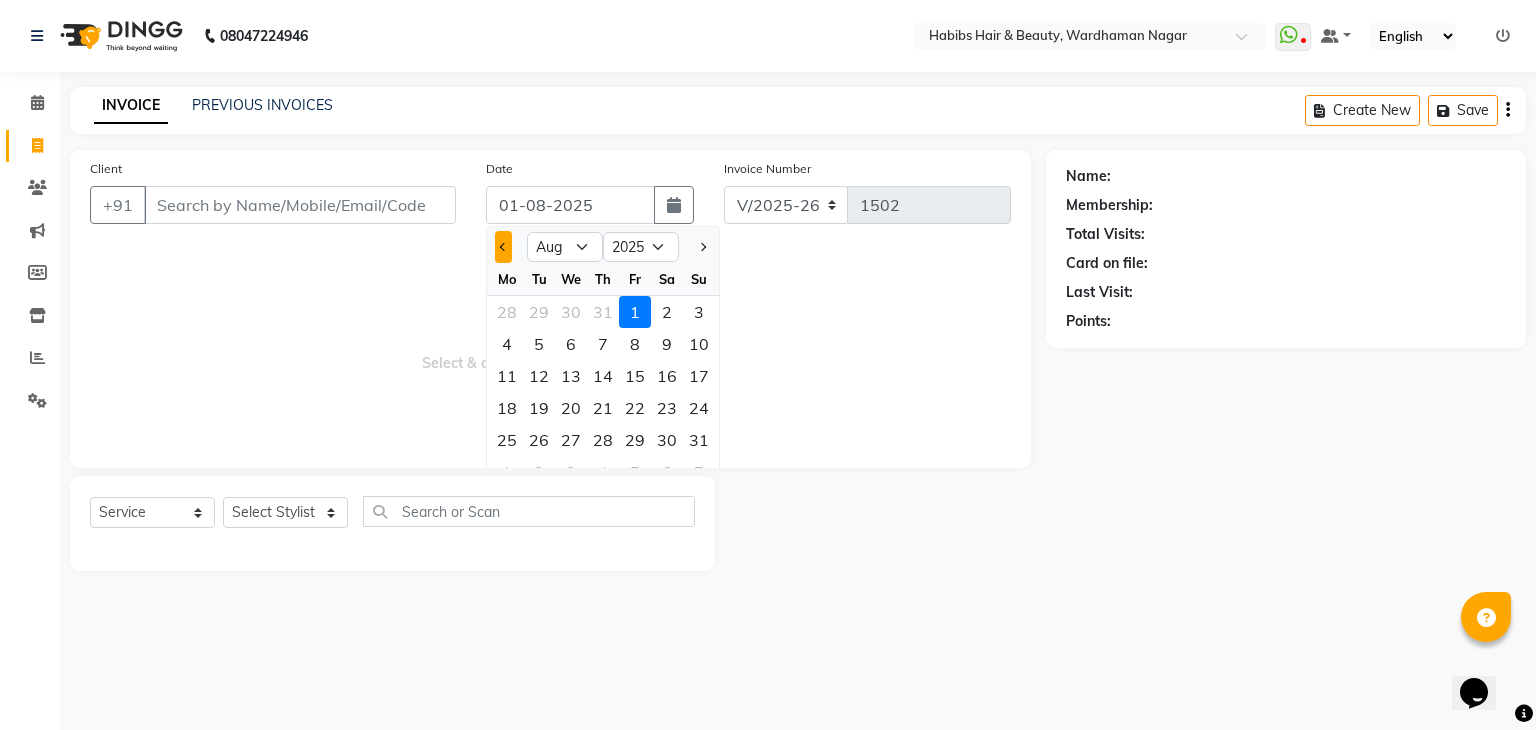 click 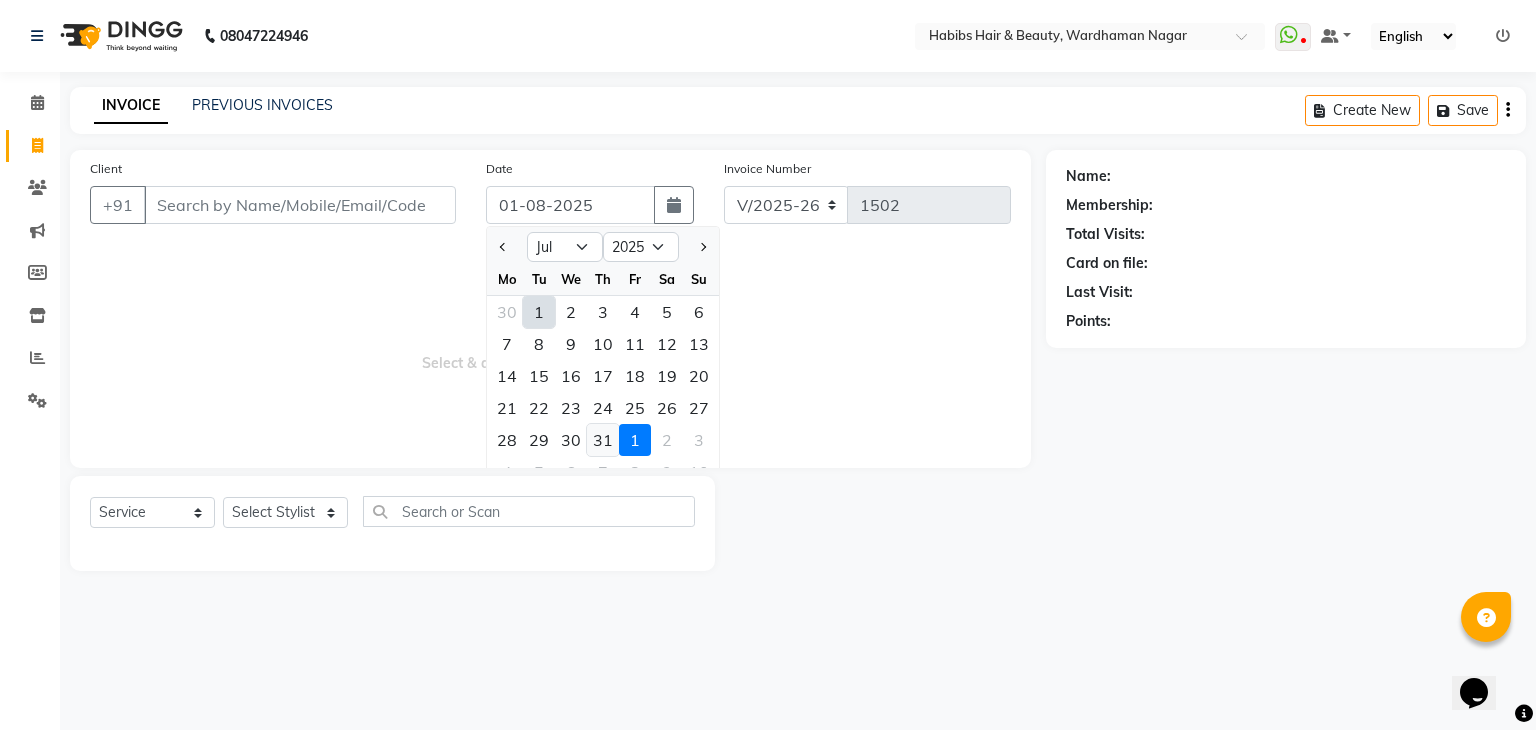 click on "31" 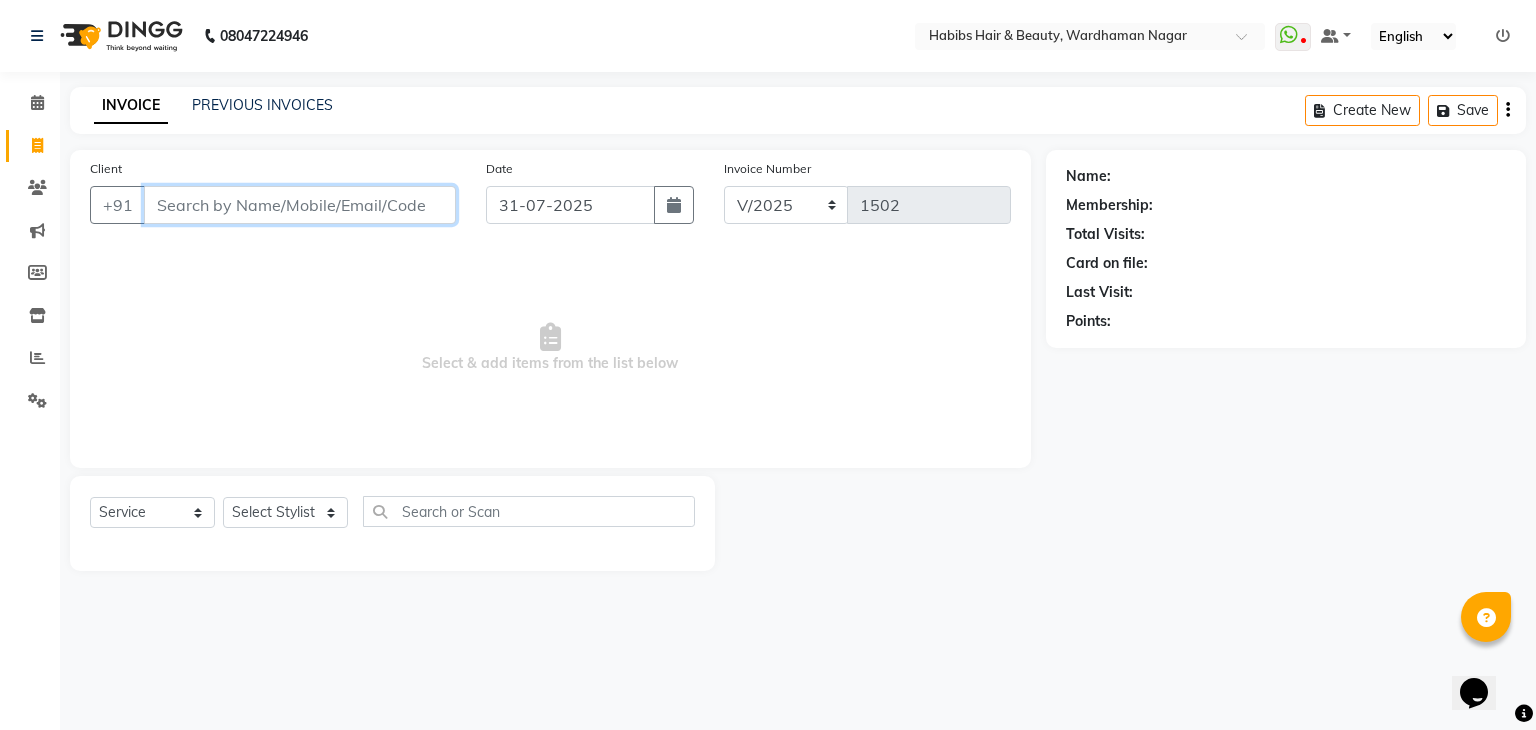 click on "Client" at bounding box center [300, 205] 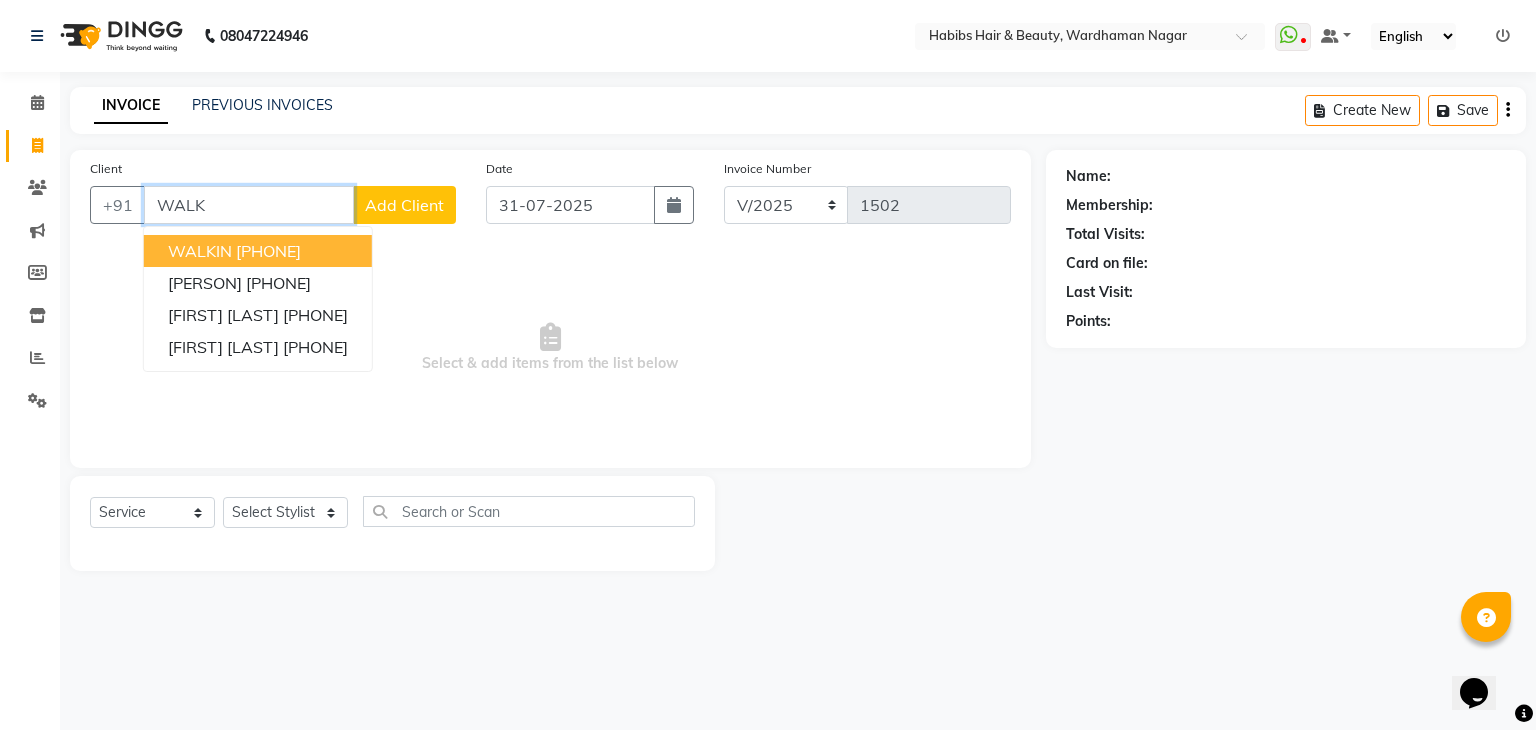 click on "WALKIN  [PHONE]" at bounding box center (258, 251) 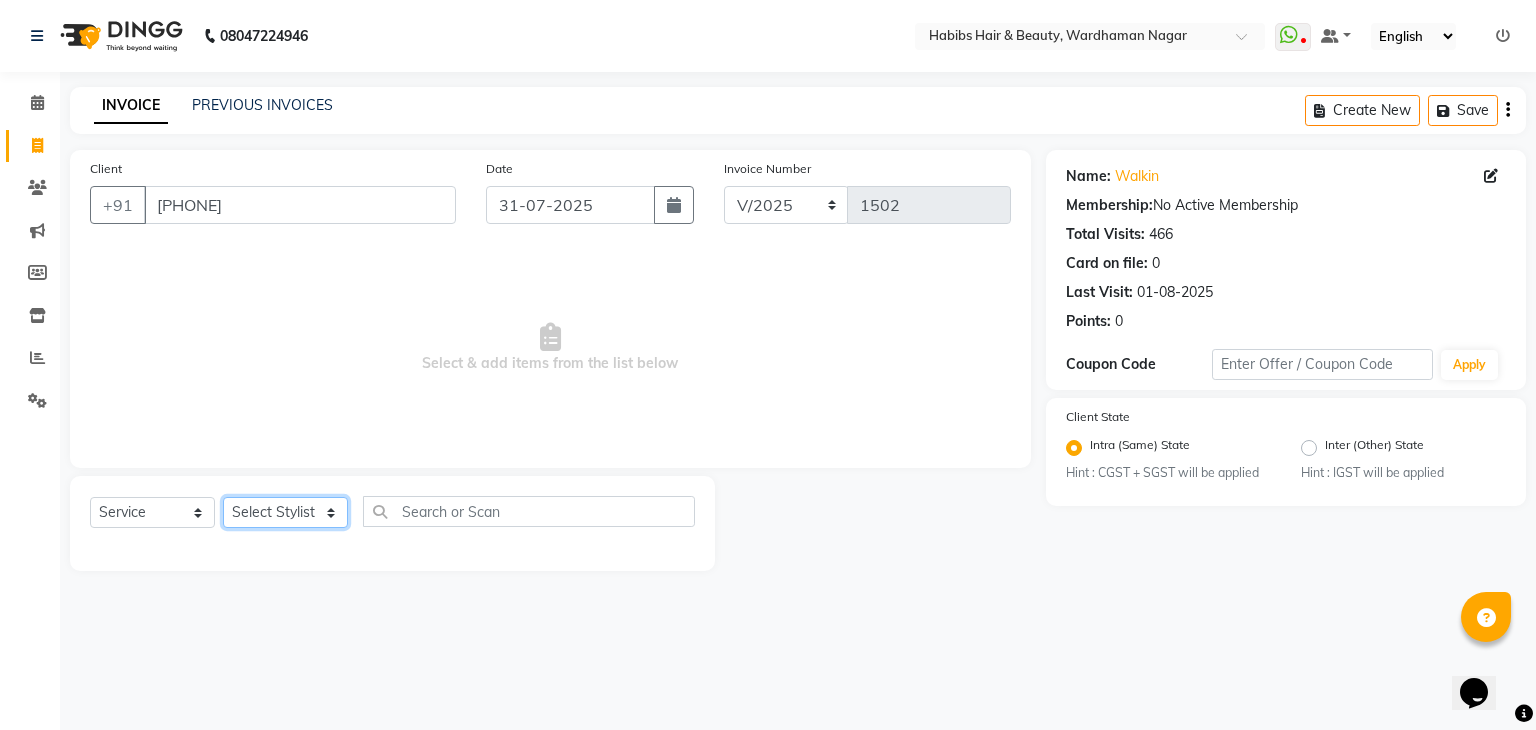 click on "Select Stylist Admin Aman Gayatri Jeetu Mick Raj Rashmi Rasika Sarang" 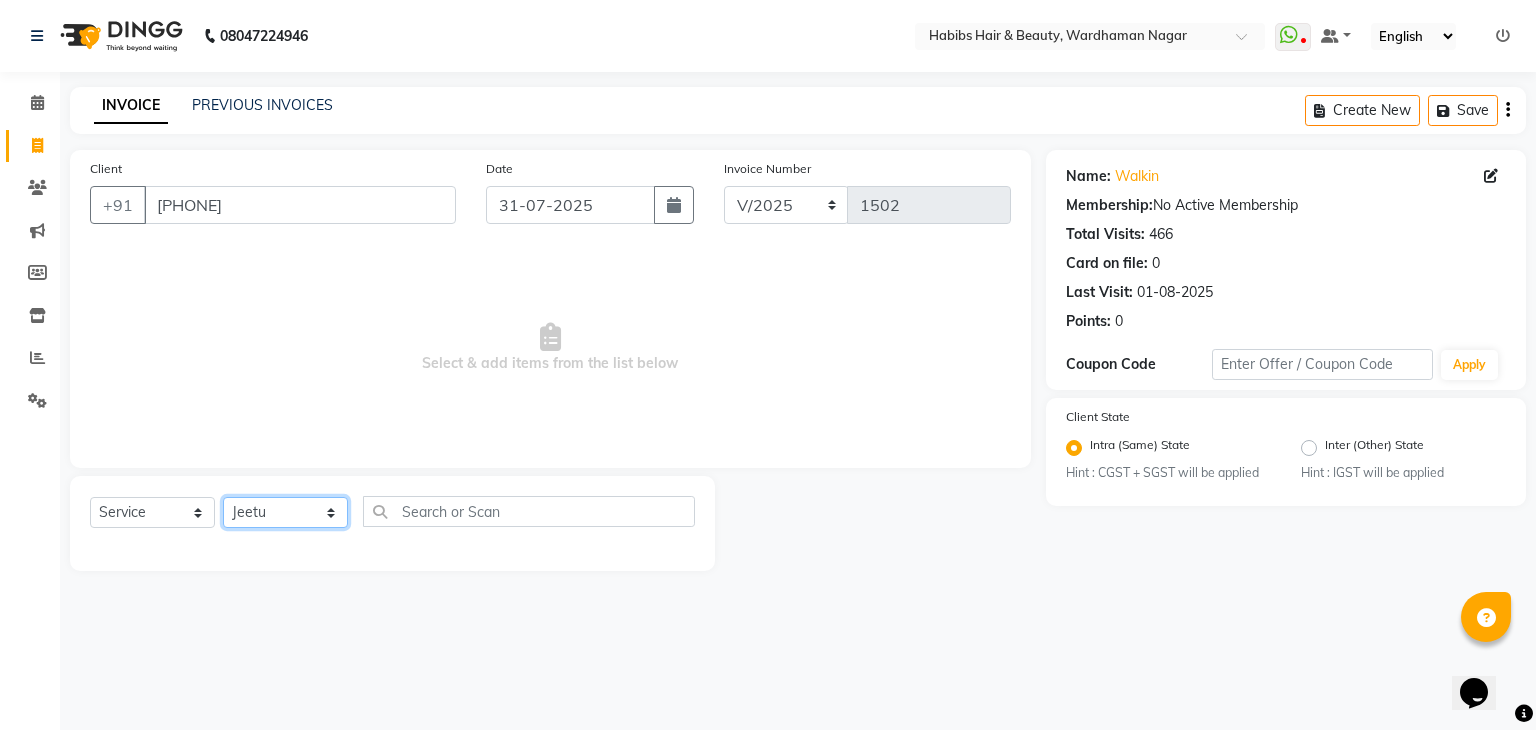 click on "Select Stylist Admin Aman Gayatri Jeetu Mick Raj Rashmi Rasika Sarang" 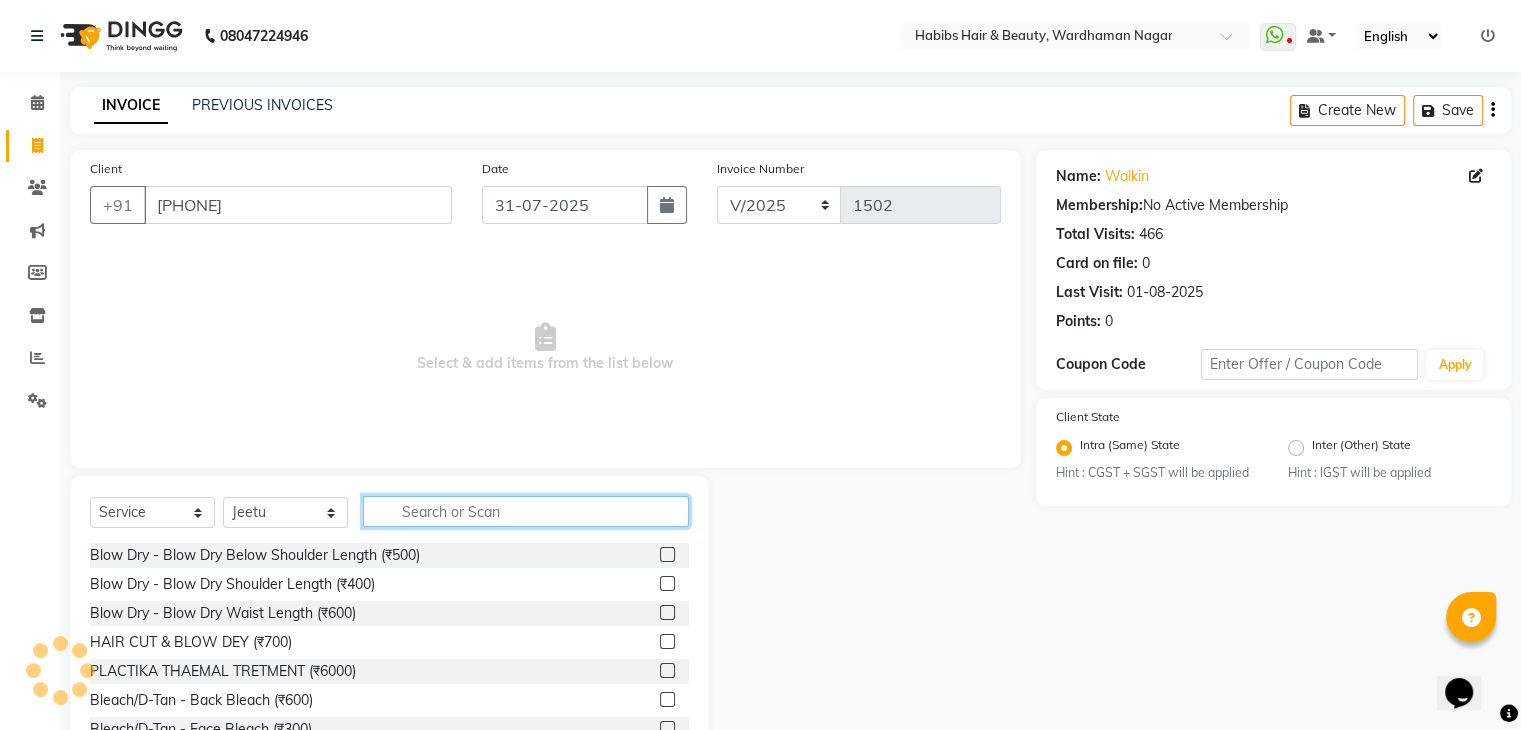 click 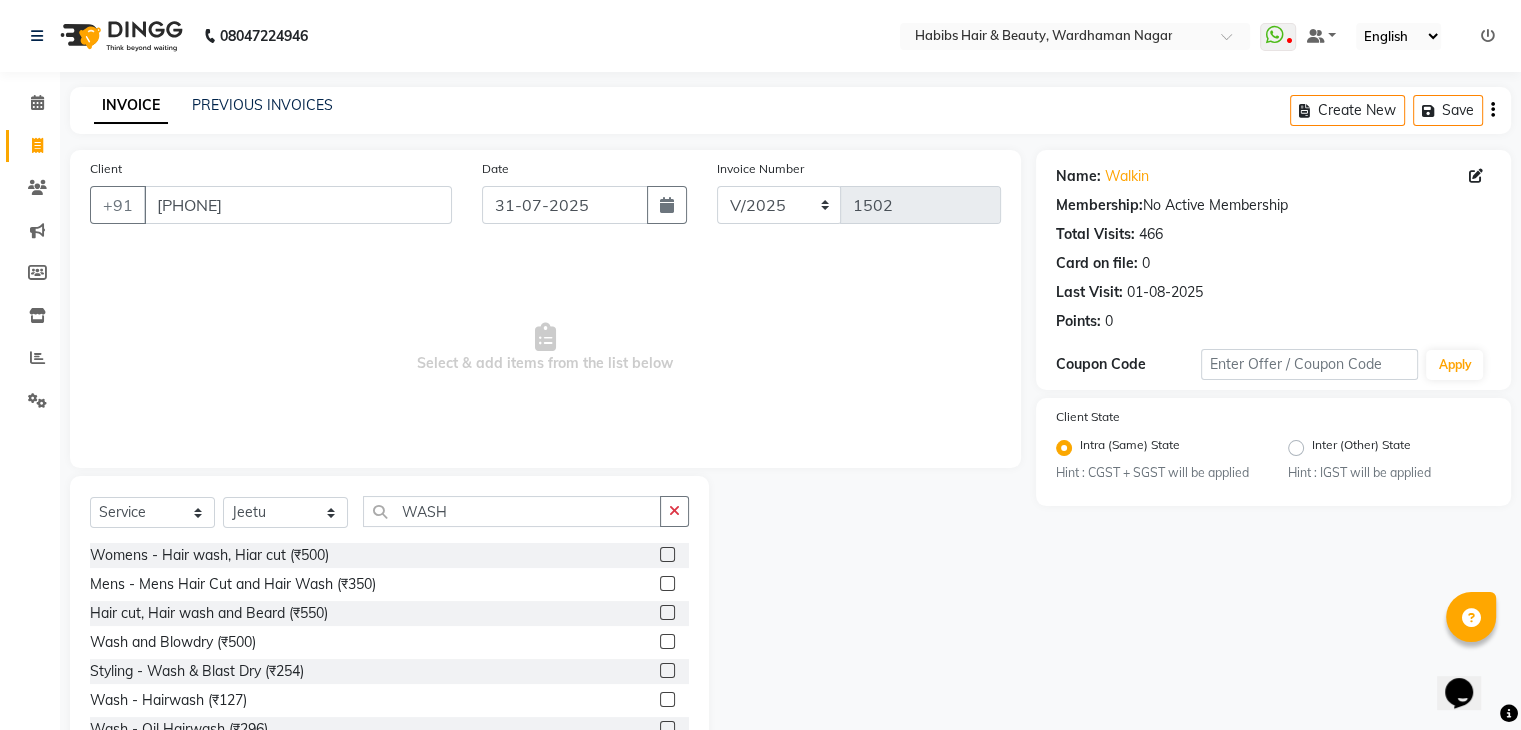 click 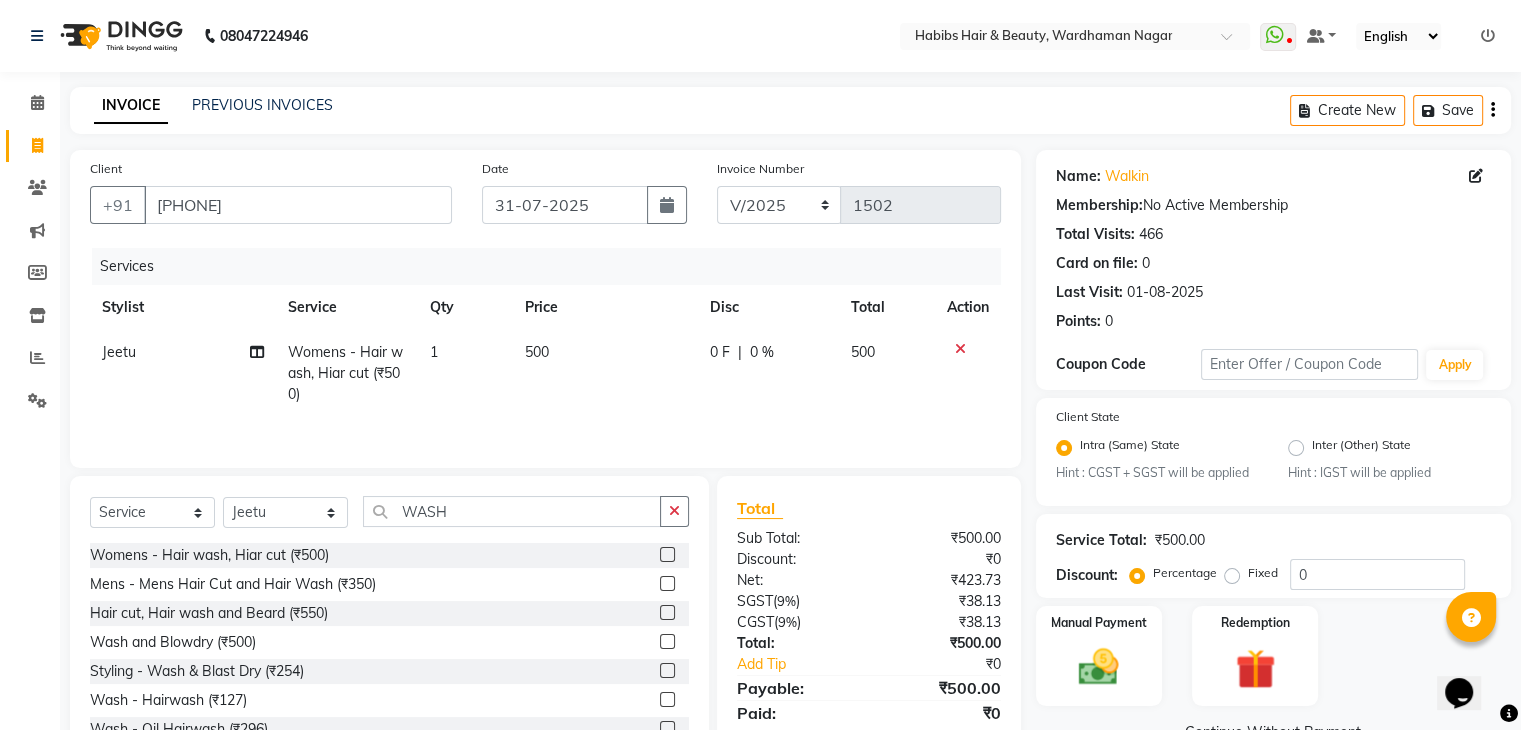 click on "500" 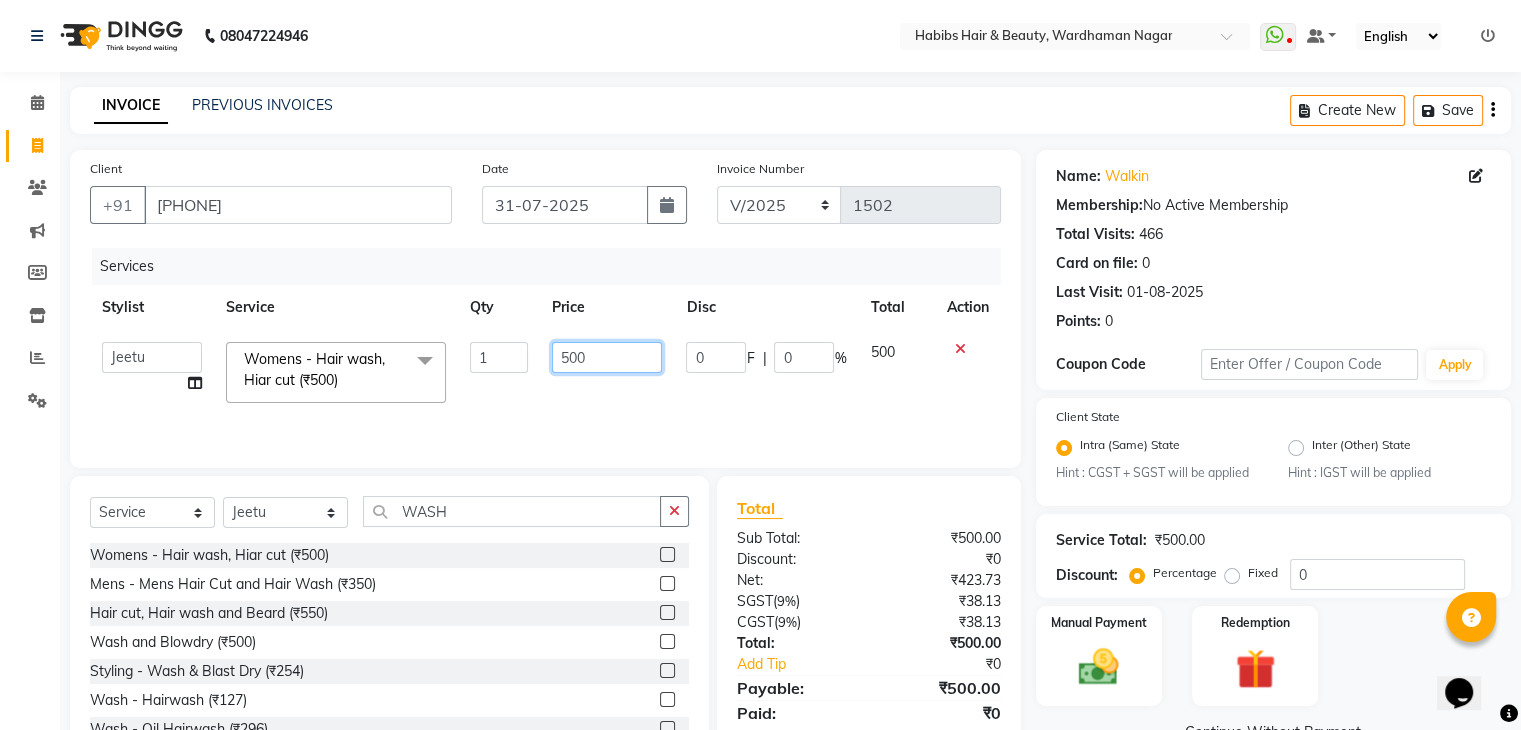 click on "500" 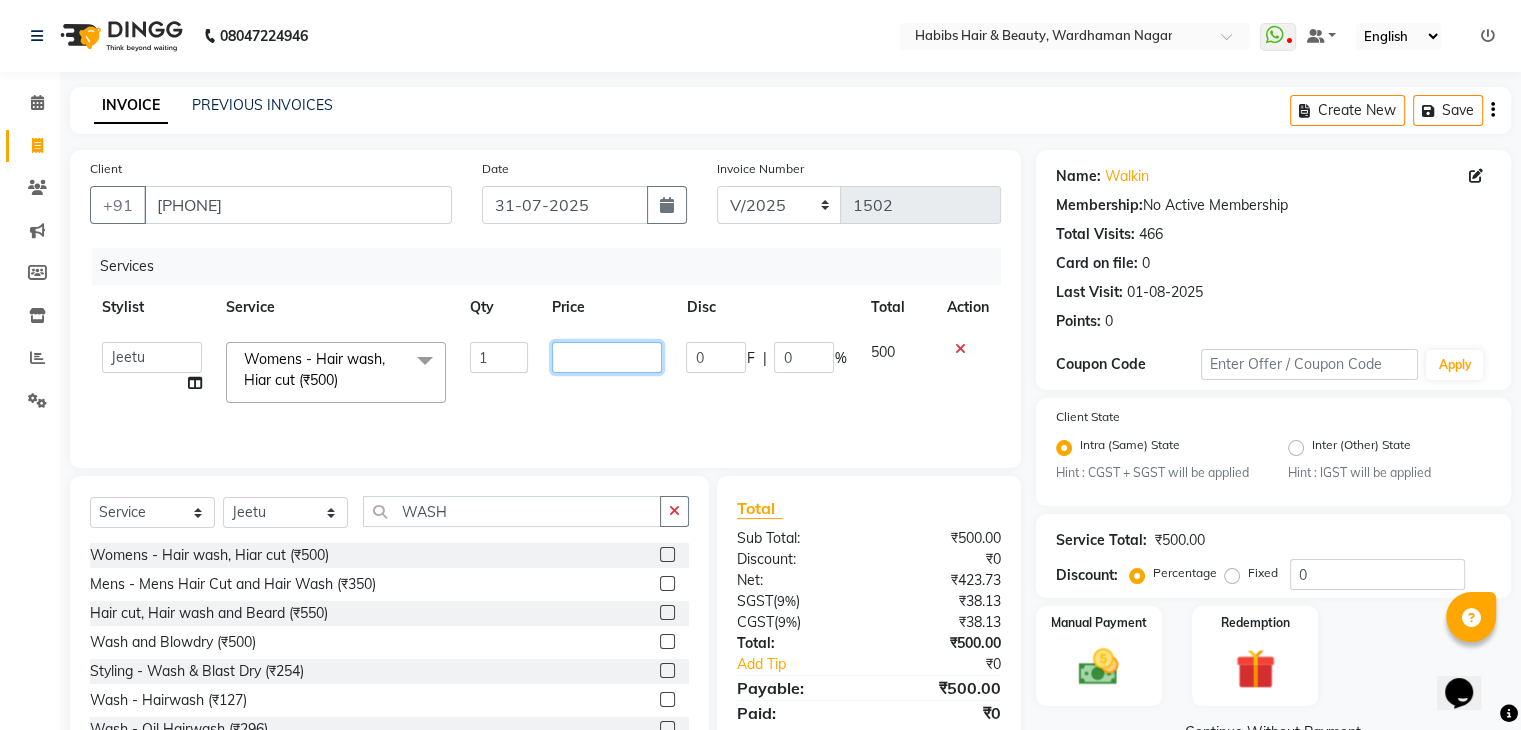 click 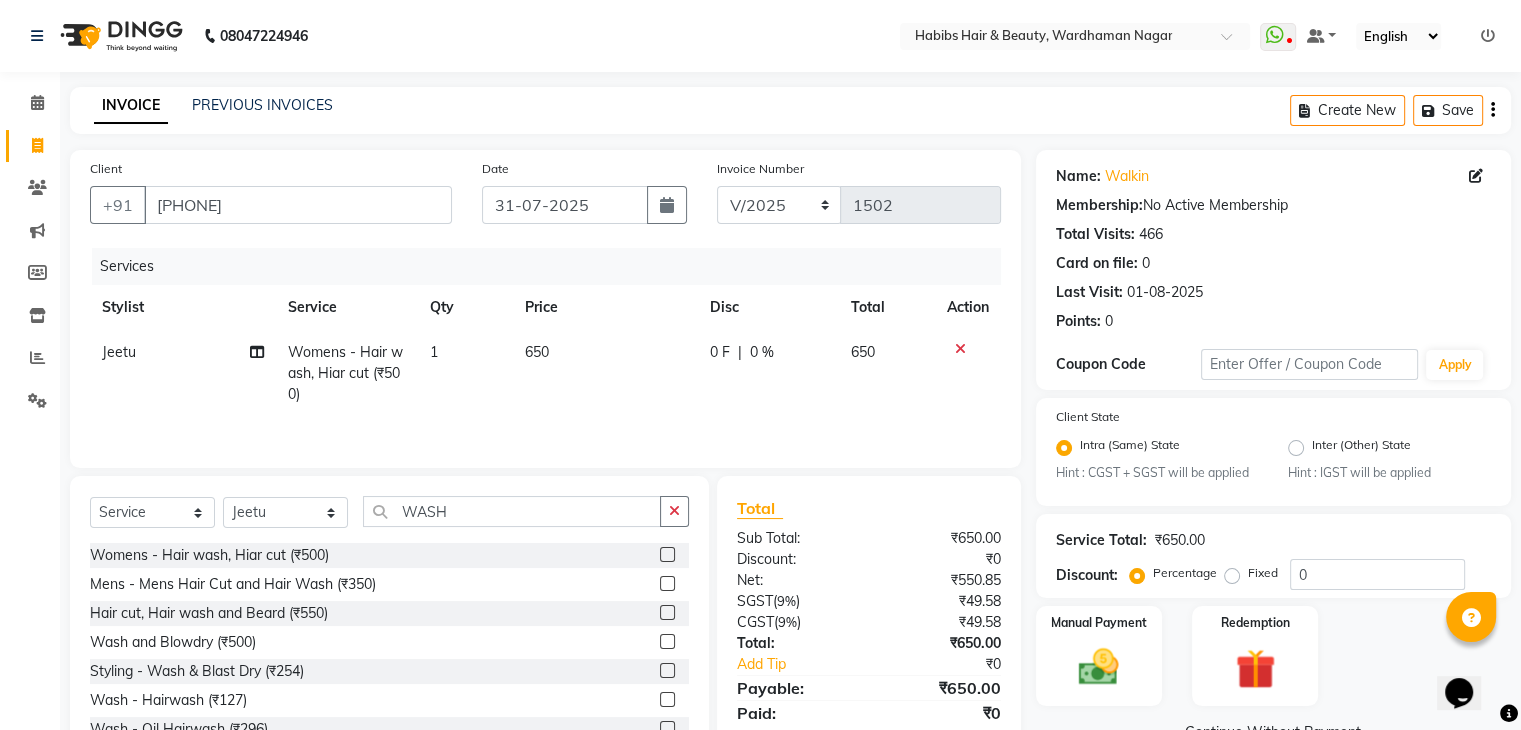 click on "Wash - Oil Hairwash (₹296)" 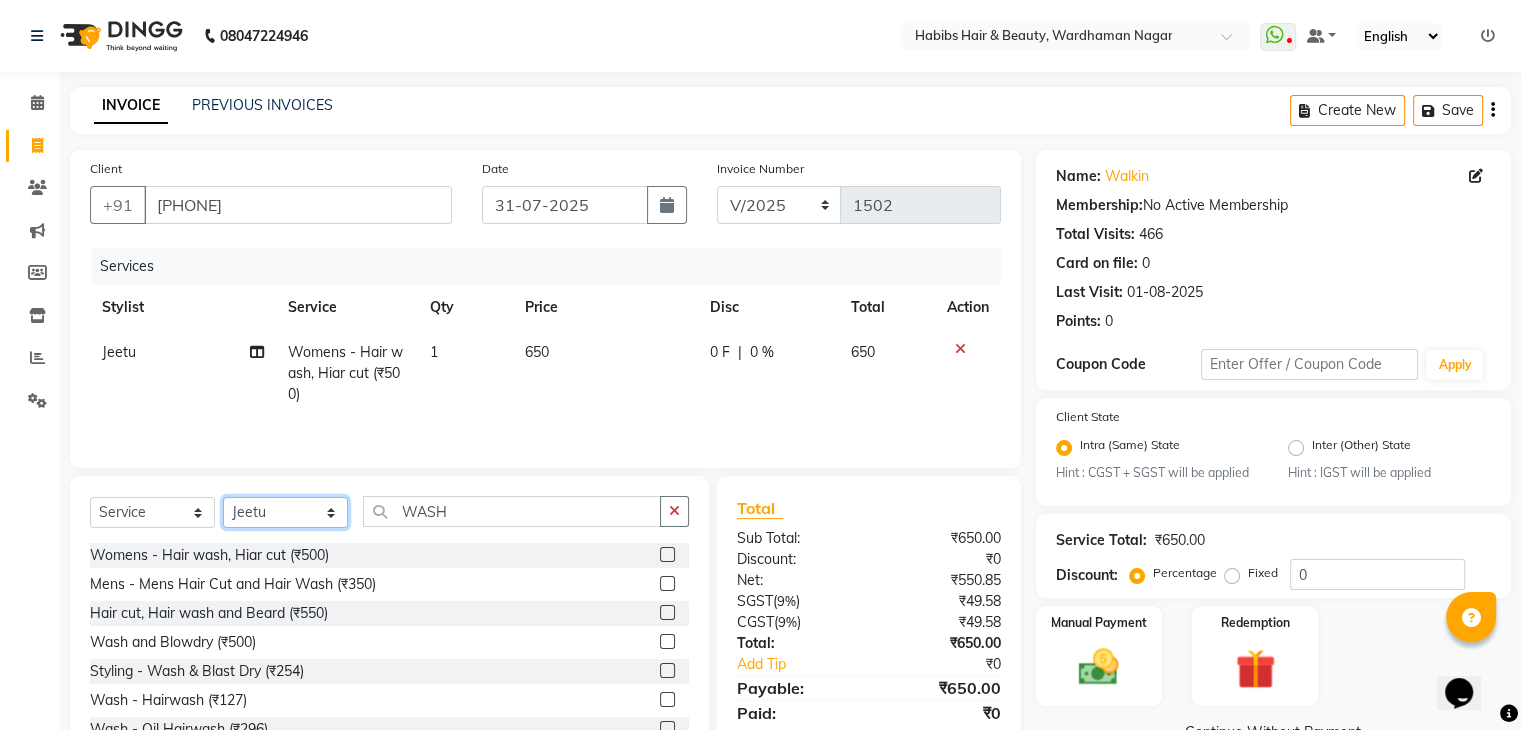 click on "Select Stylist Admin Aman Gayatri Jeetu Mick Raj Rashmi Rasika Sarang" 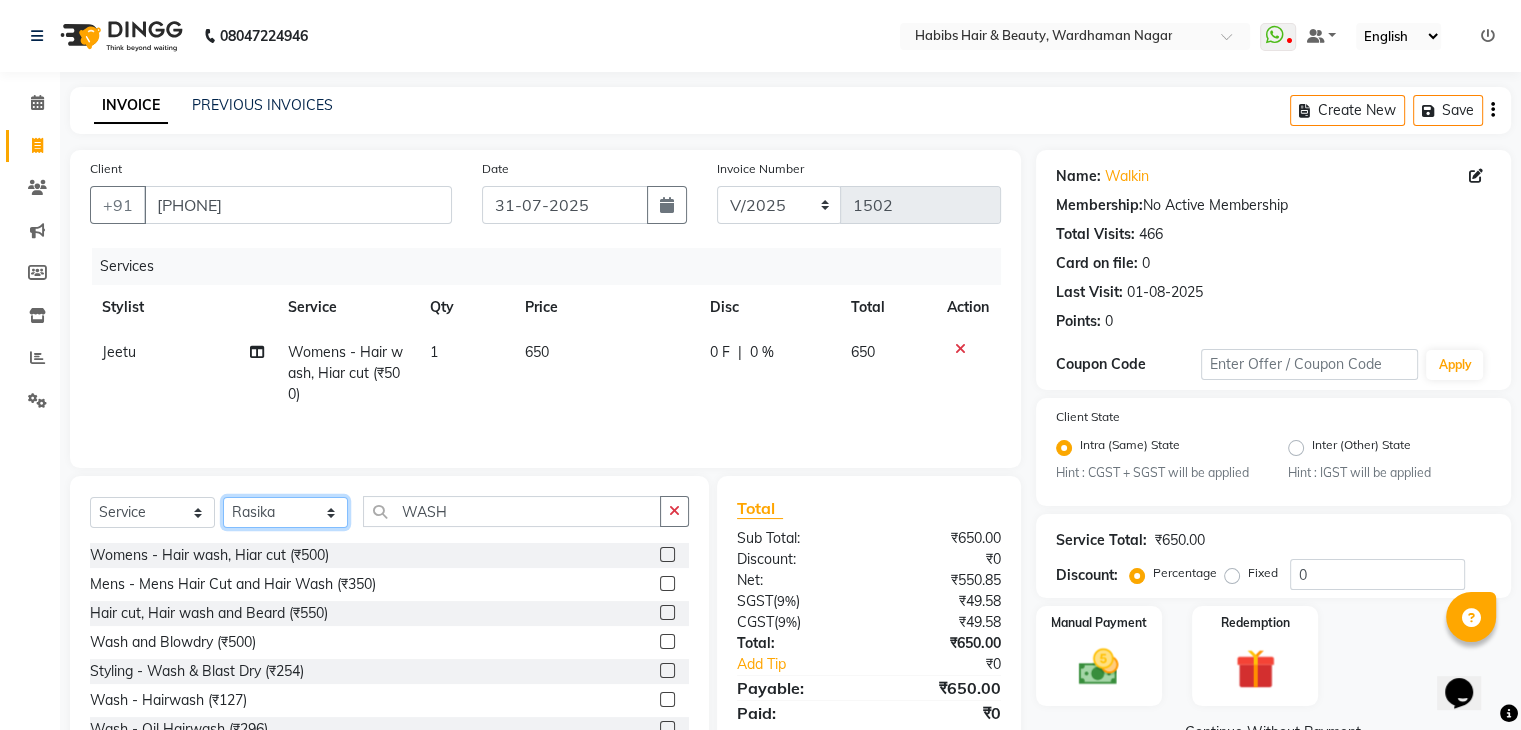 click on "Select Stylist Admin Aman Gayatri Jeetu Mick Raj Rashmi Rasika Sarang" 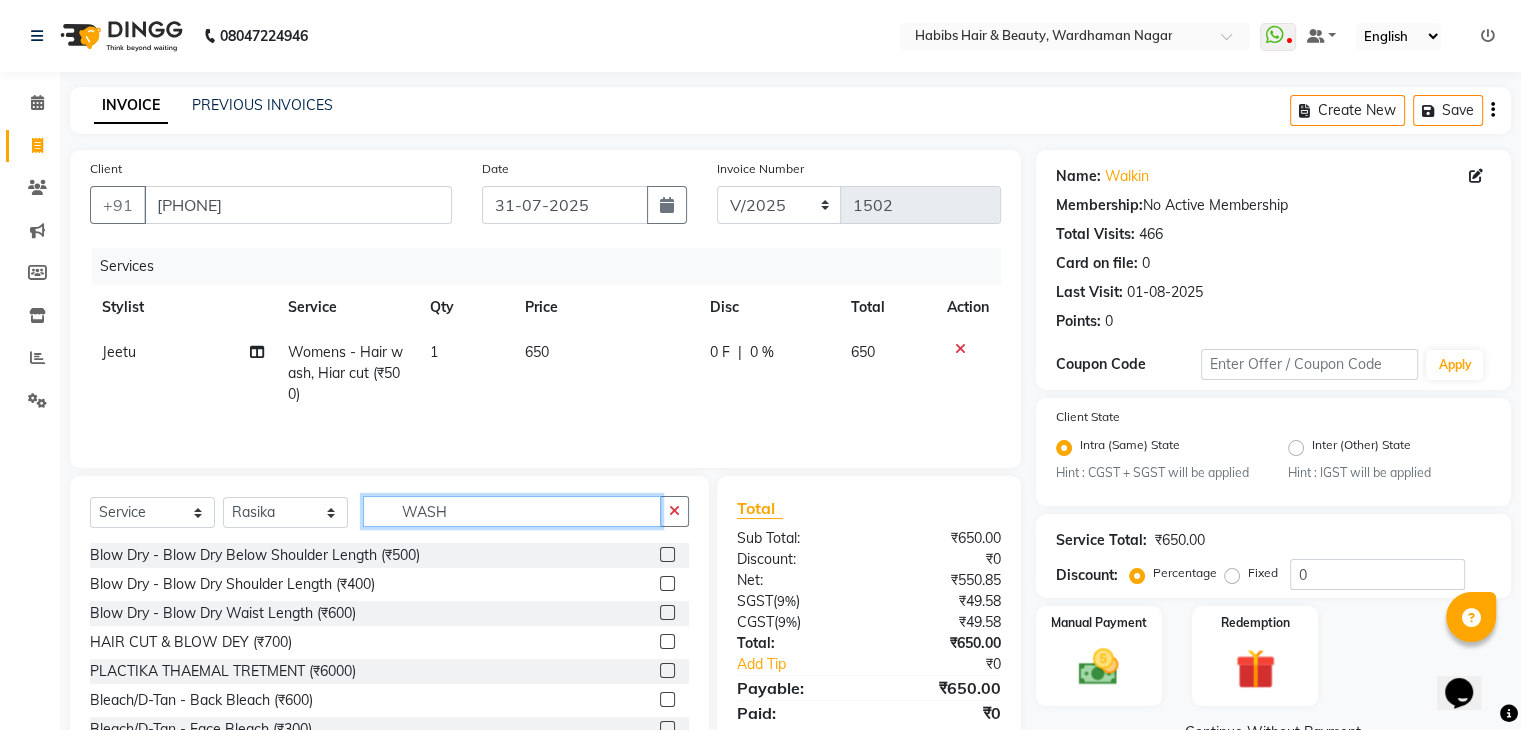 click on "WASH" 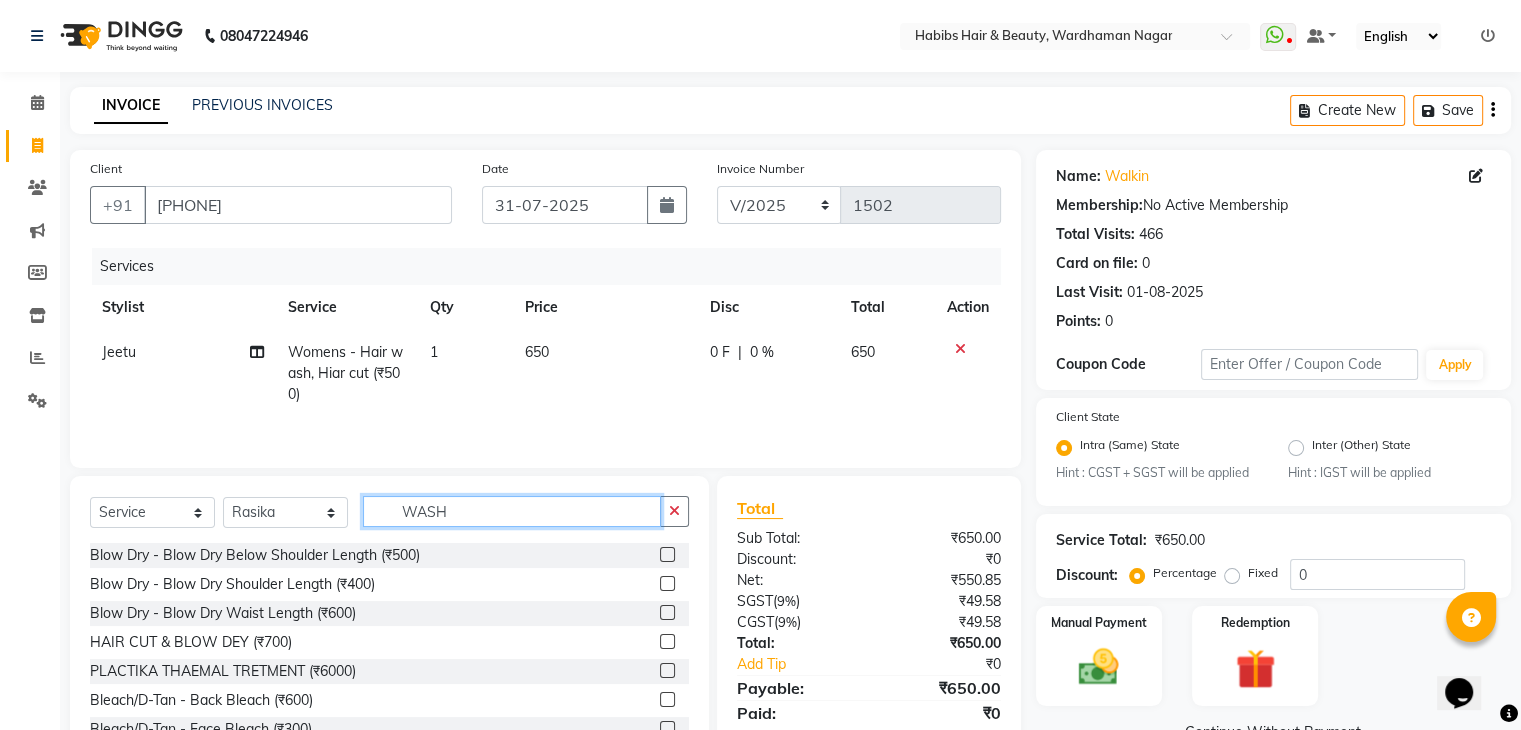 click on "WASH" 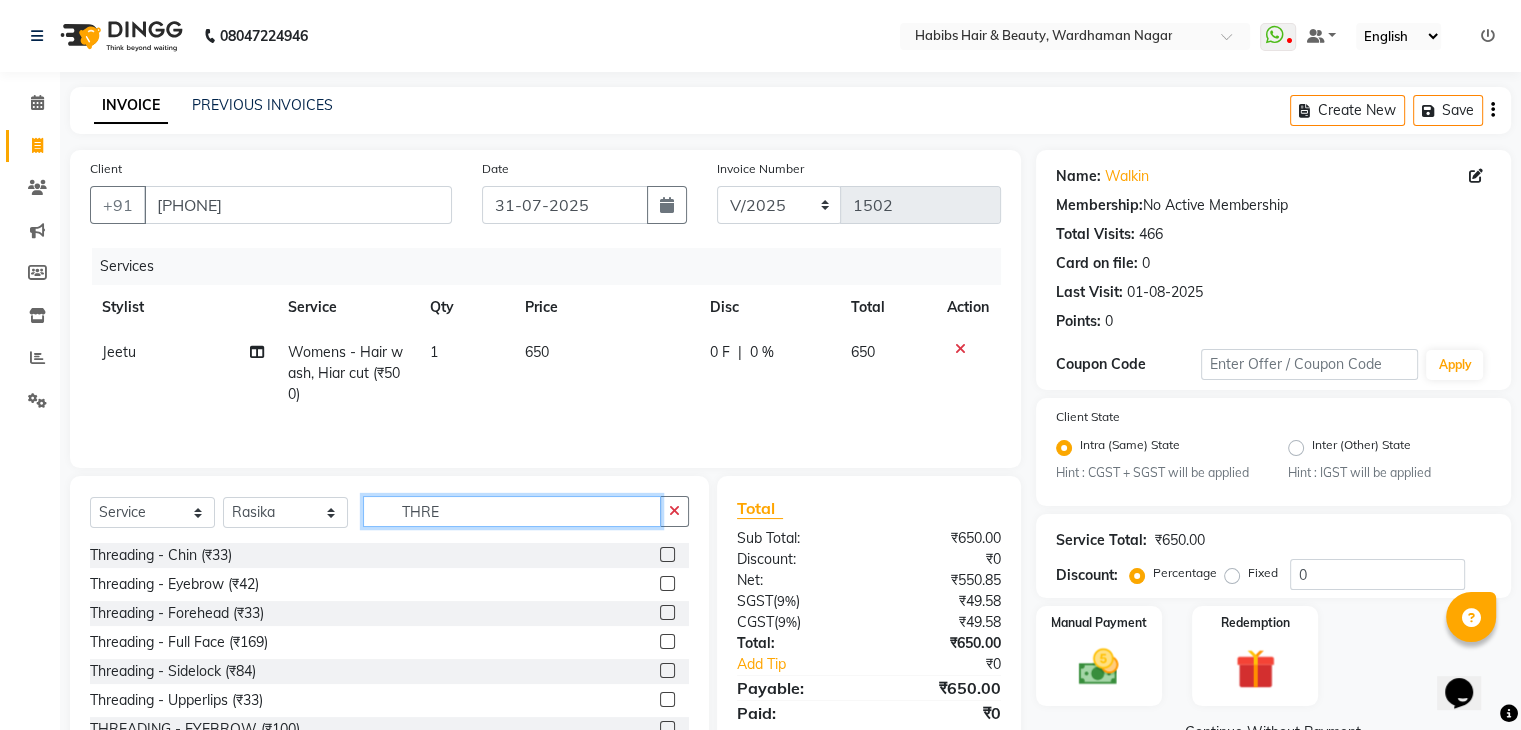scroll, scrollTop: 72, scrollLeft: 0, axis: vertical 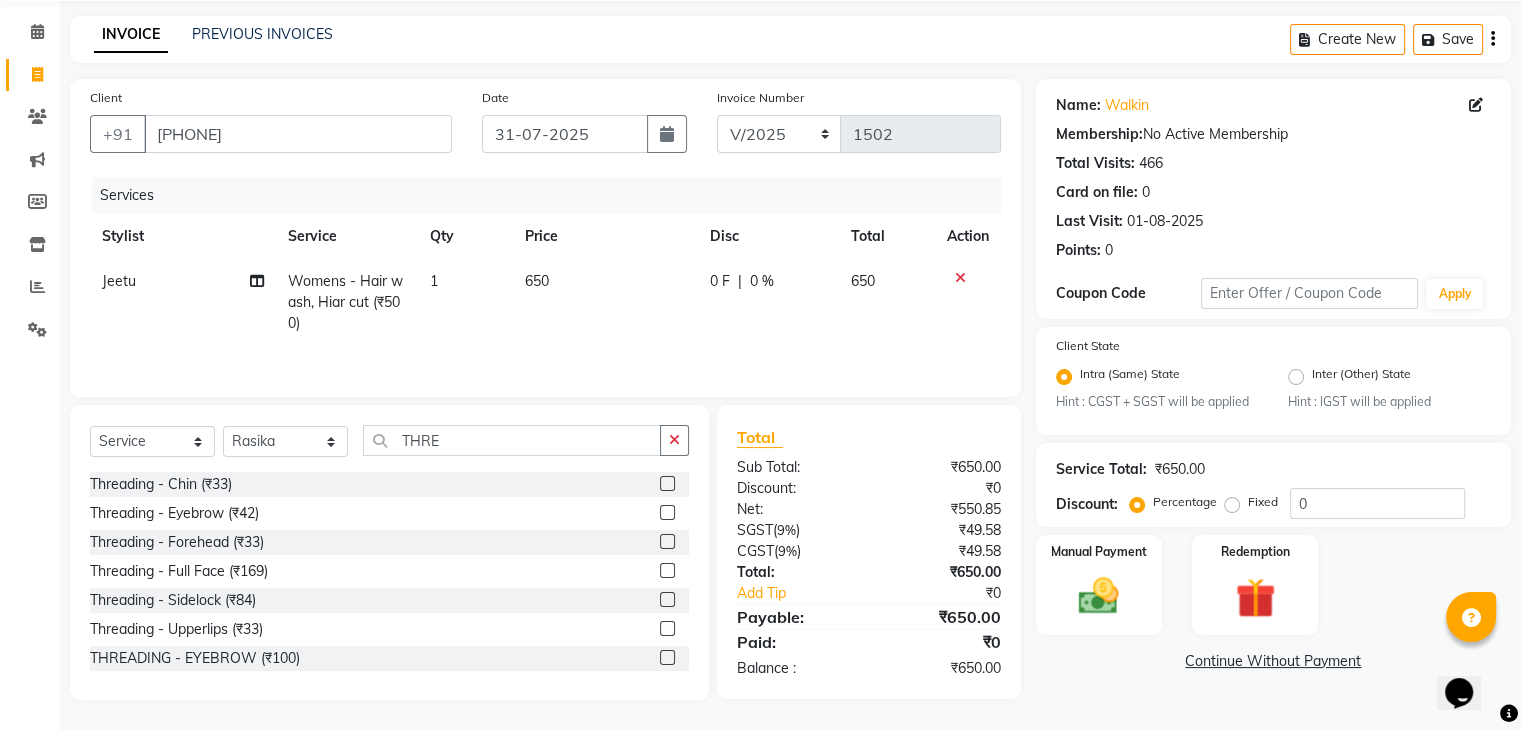 click 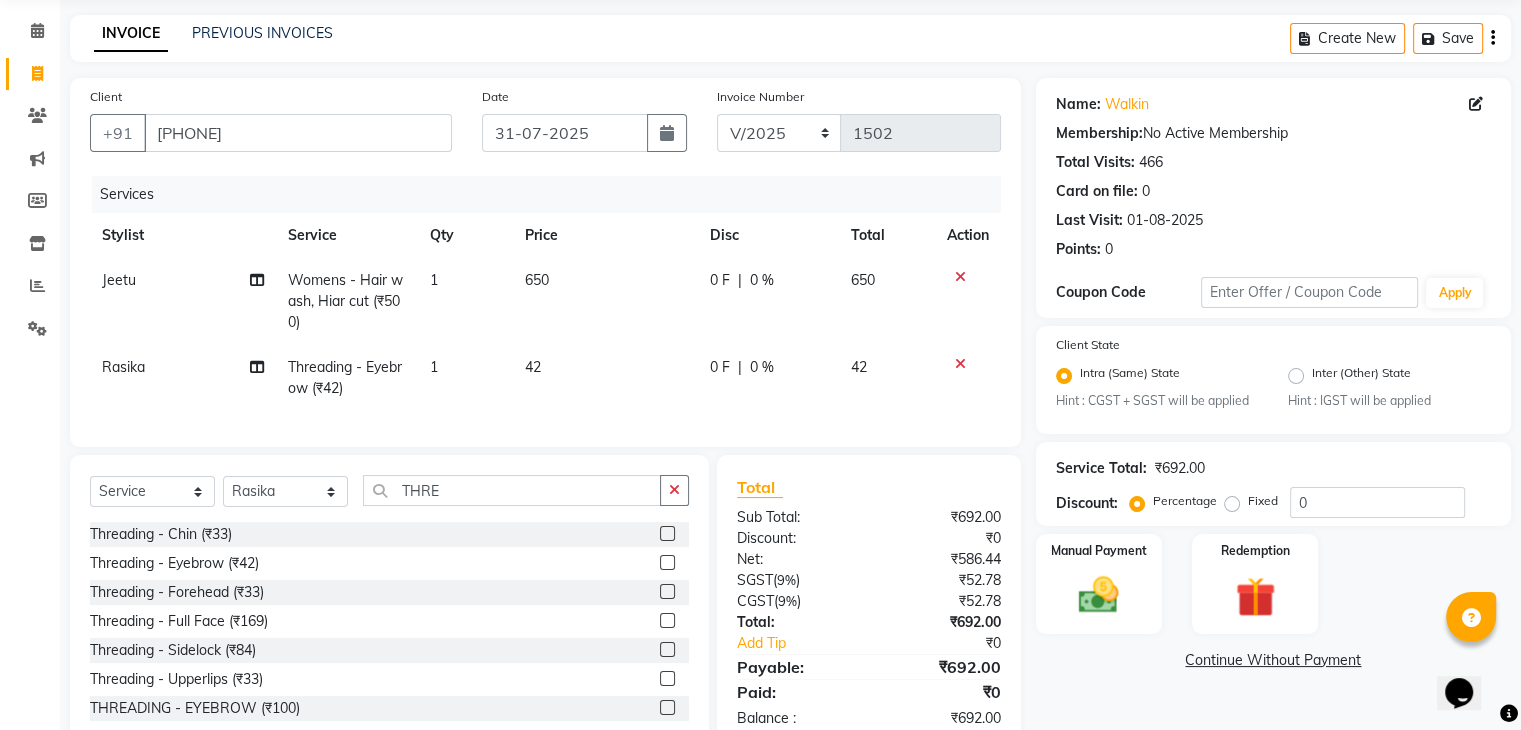 click 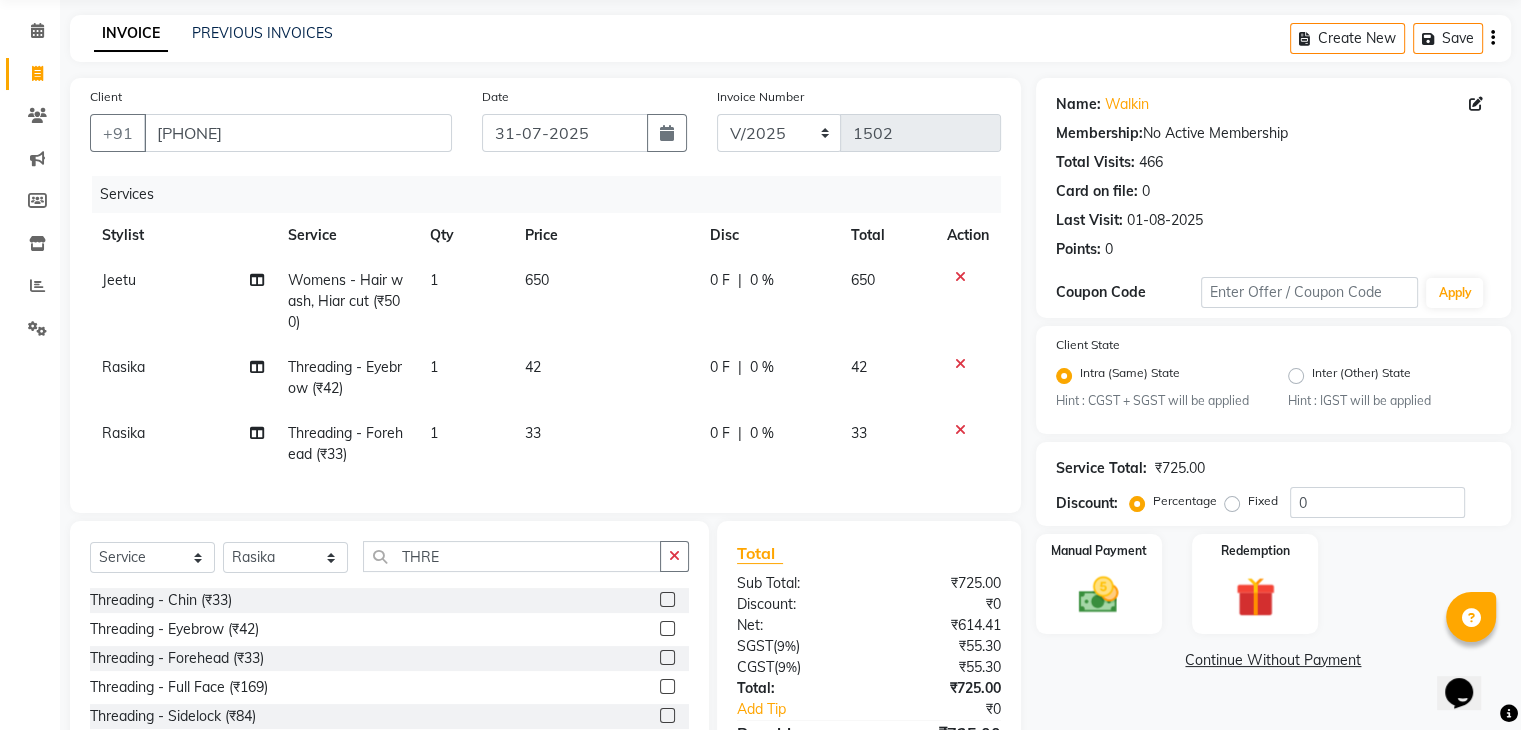click on "42" 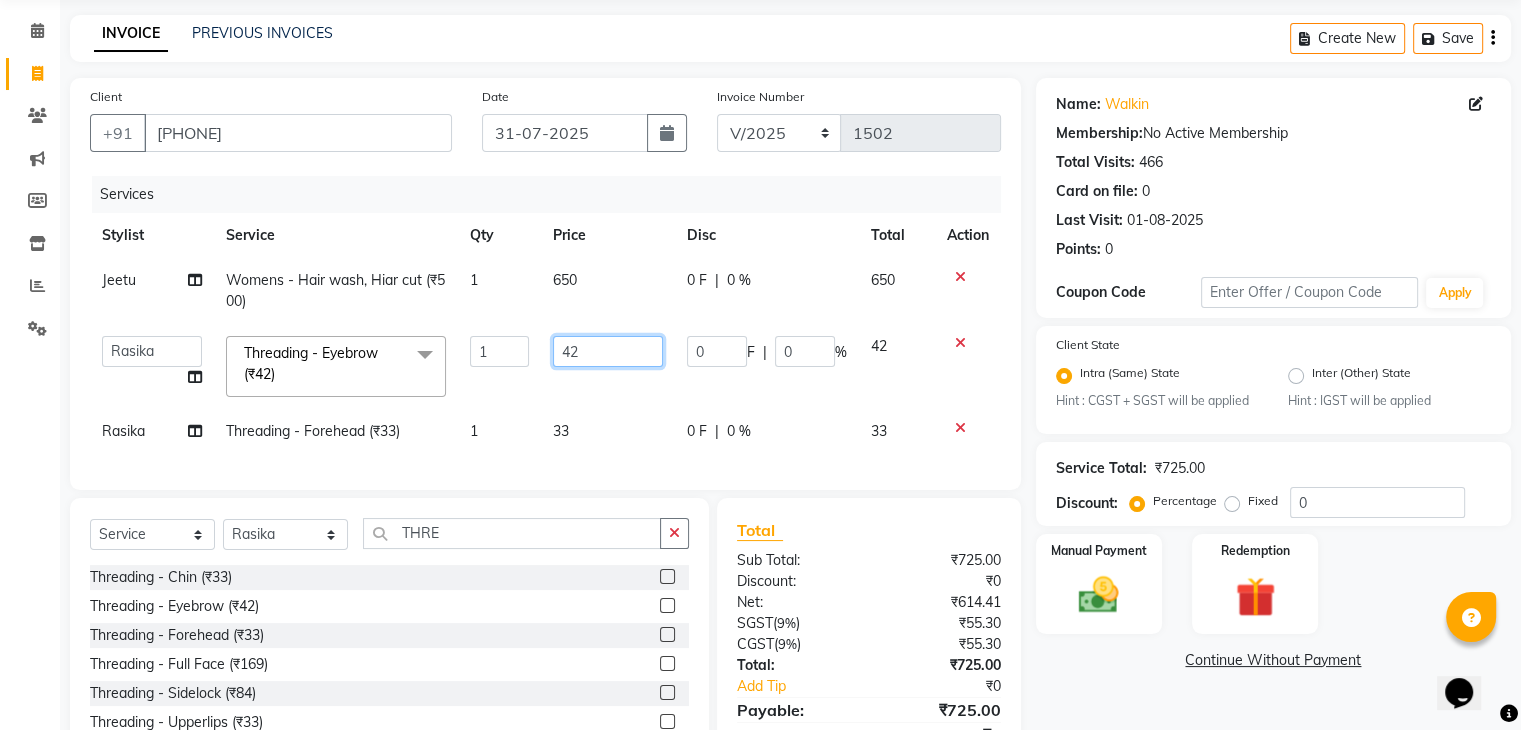 click on "42" 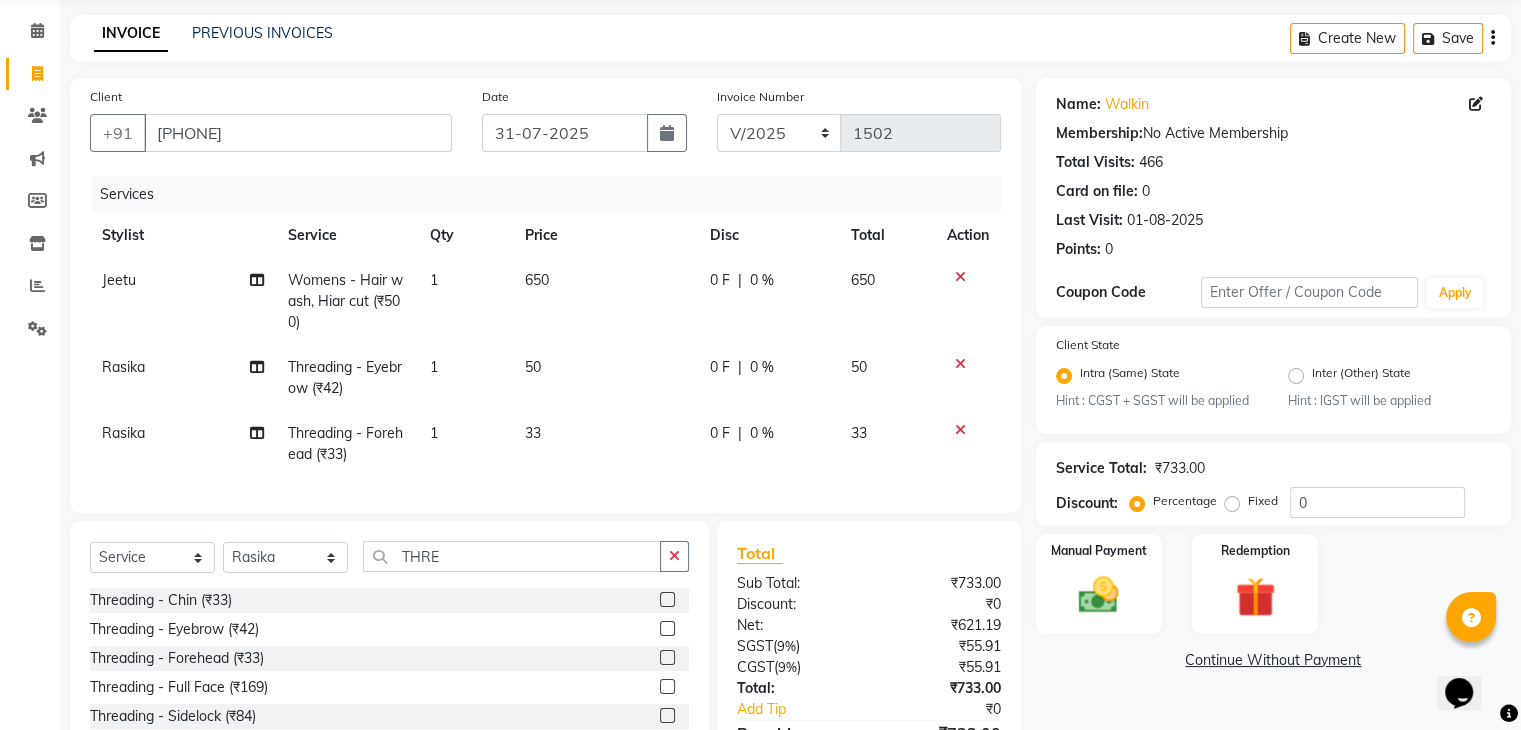 click on "33" 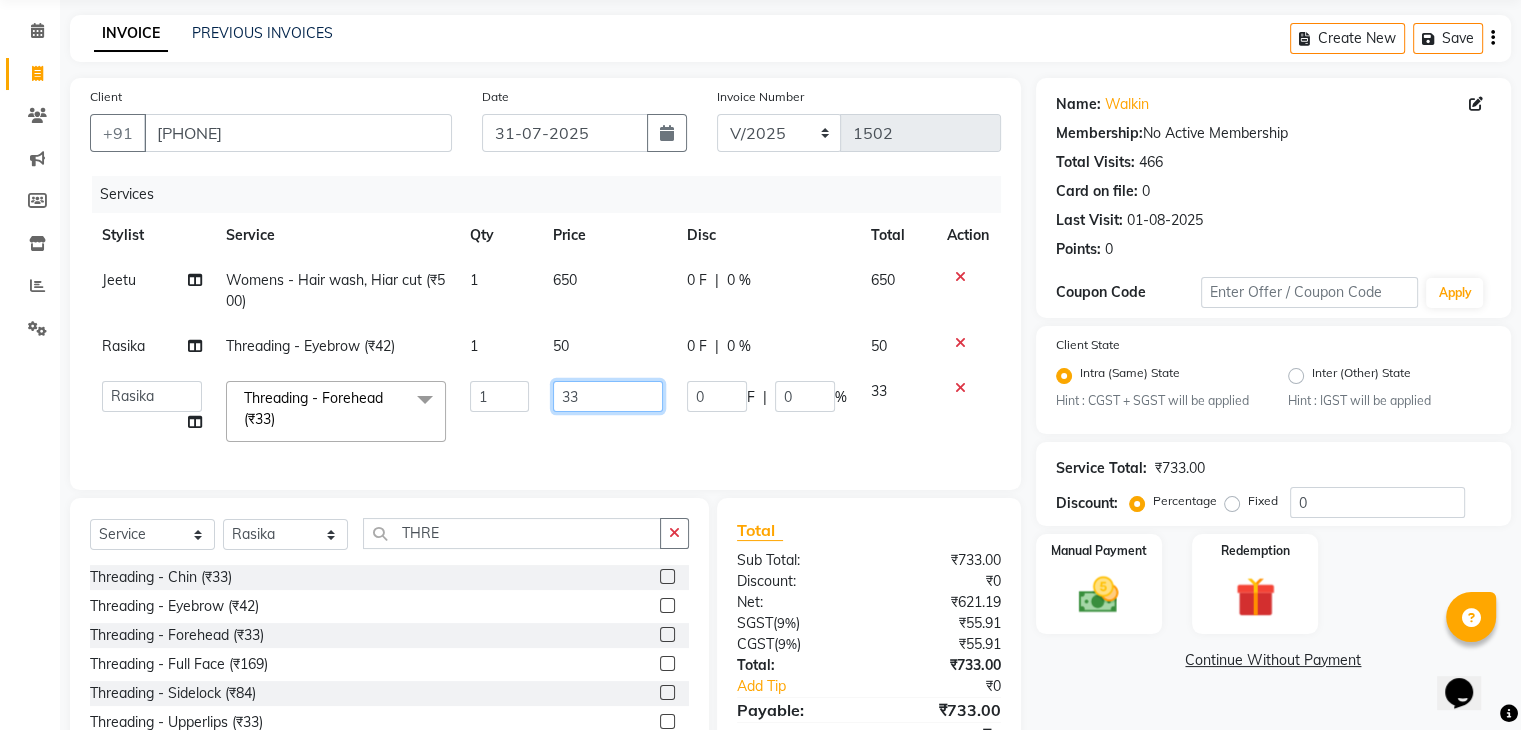 click on "33" 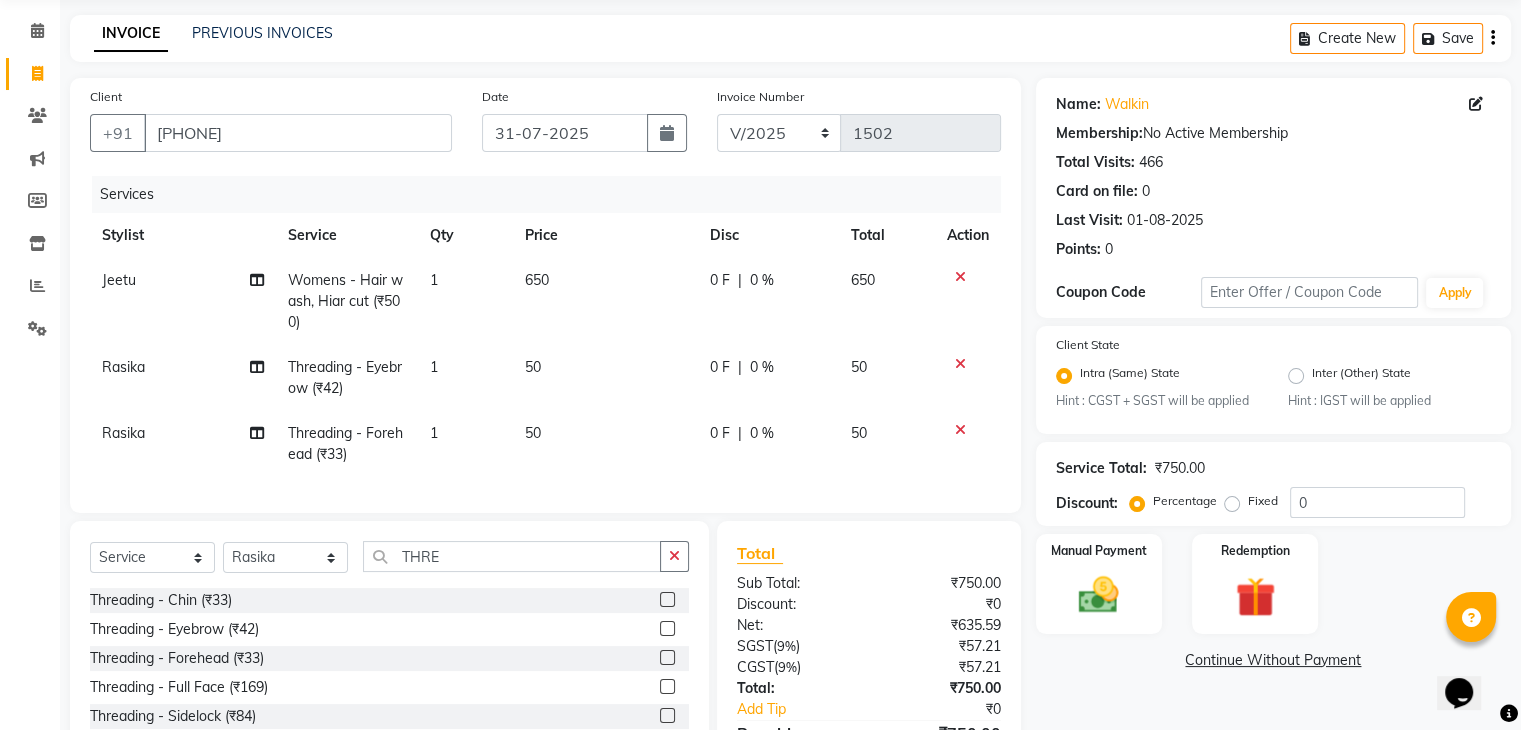 click on "Client +91 [PHONE] Date [DATE] Invoice Number V/2025 V/2025-26 1502 Services Stylist Service Qty Price Disc Total Action [NAME] Womens - Hair wash, Hiar cut (₹500) 1 650 0 F | 0 % 650 [NAME] Threading - Eyebrow (₹42) 1 50 0 F | 0 % 50 [NAME] Threading - Forehead (₹33) 1 50 0 F | 0 % 50 Select Service Product Membership Package Voucher Prepaid Gift Card Select Stylist Admin [NAME] [NAME] [NAME] [NAME] [NAME] [NAME] [NAME] THRE Threading - Chin (₹33) Threading - Eyebrow (₹42) Threading - Forehead (₹33) Threading - Full Face (₹169) Threading - Sidelock (₹84) Threading - Upperlips (₹33) THREADING - EYEBROW (₹100) Total Sub Total: ₹750.00 Discount: ₹0 Net: ₹635.59 SGST ( 9% ) ₹57.21 CGST ( 9% ) ₹57.21 Total: ₹750.00 Add Tip ₹0 Payable: ₹750.00 Paid: ₹0 Balance : ₹750.00" 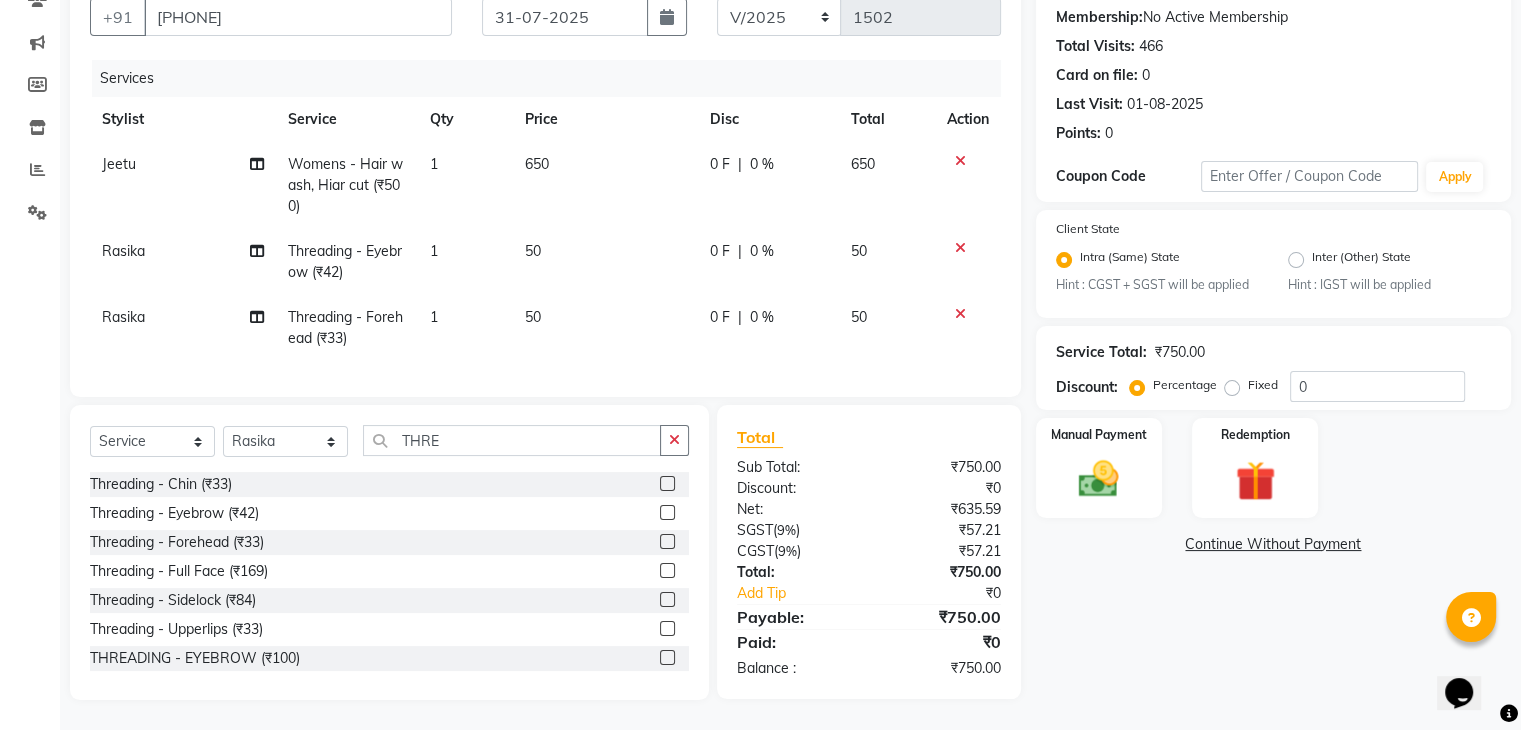 click on "650" 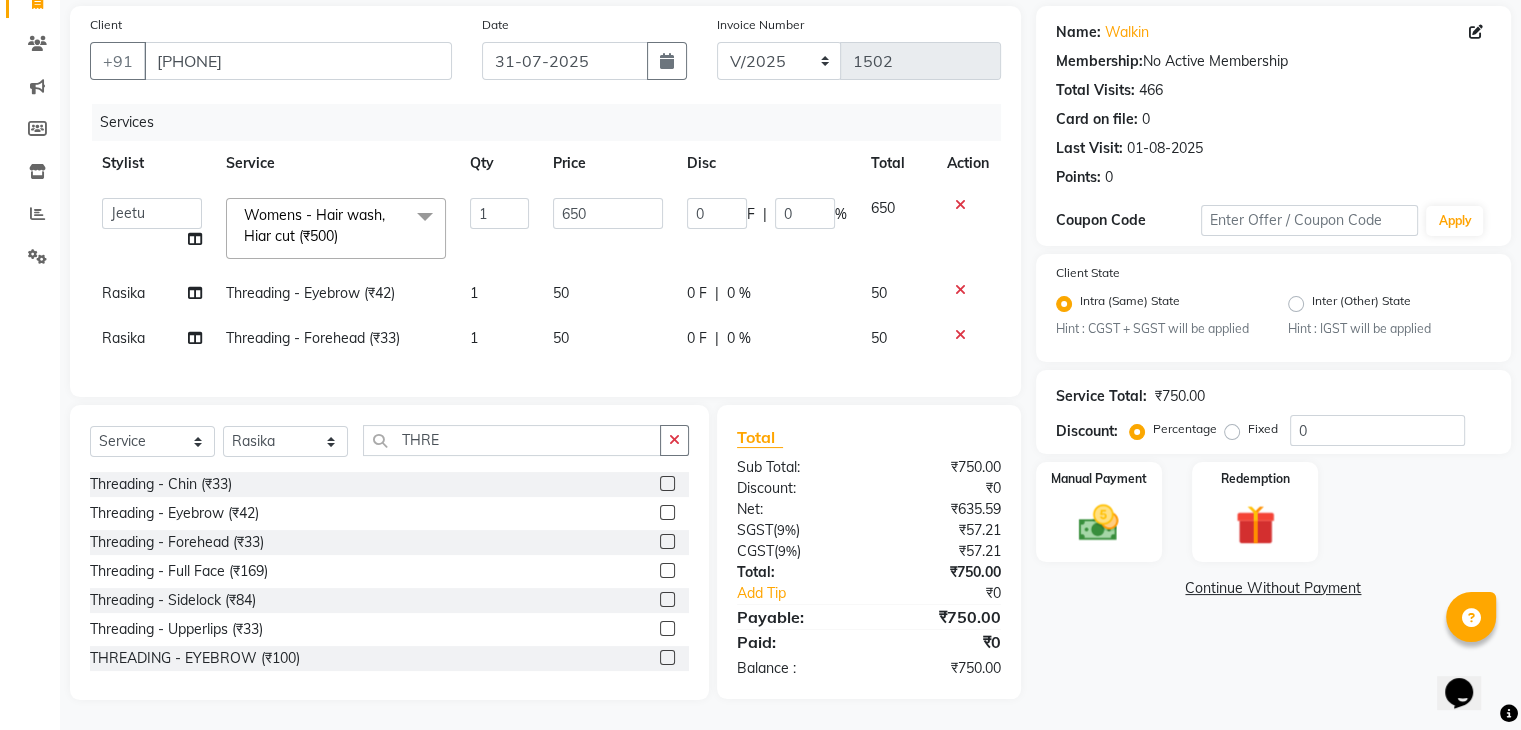 click on "Qty" 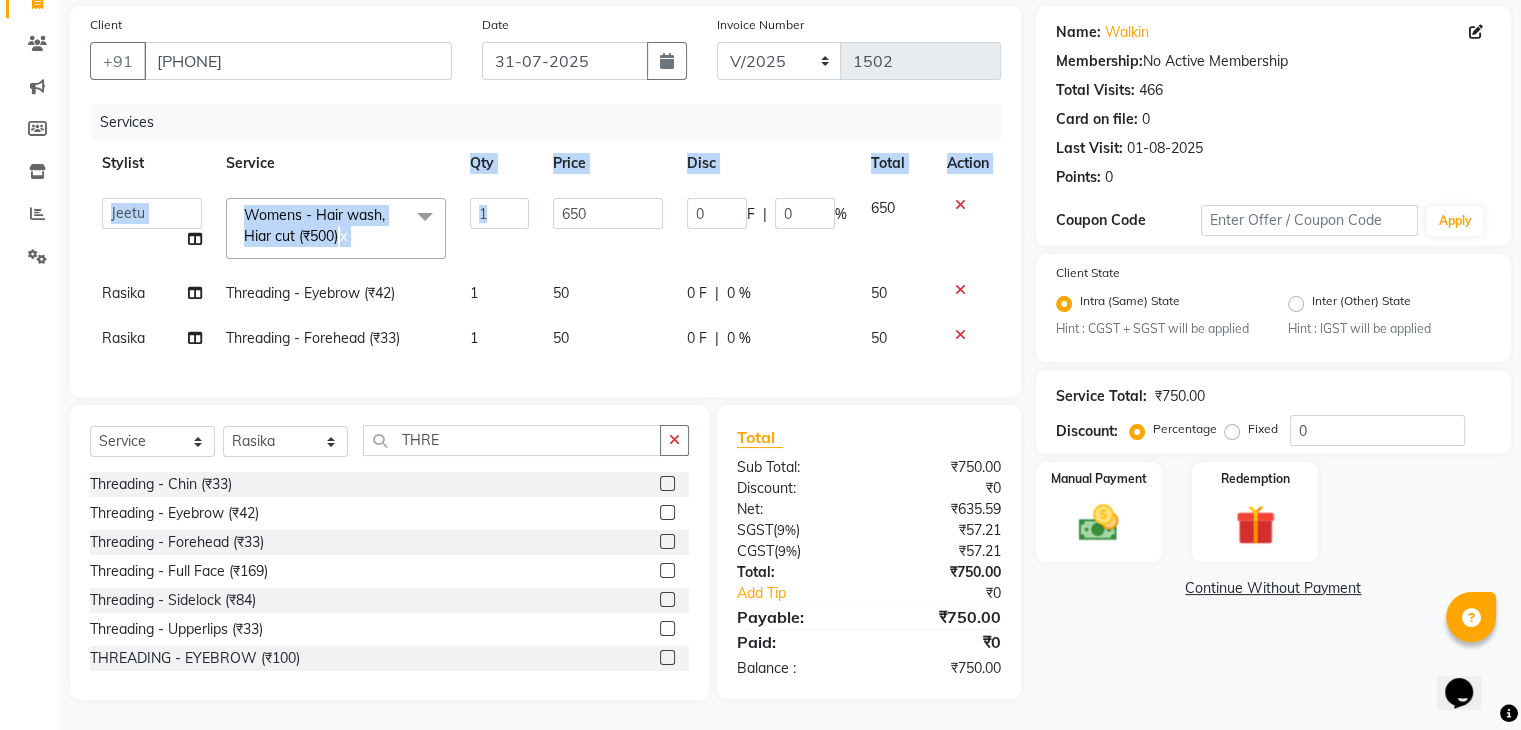 drag, startPoint x: 535, startPoint y: 155, endPoint x: 584, endPoint y: 188, distance: 59.07622 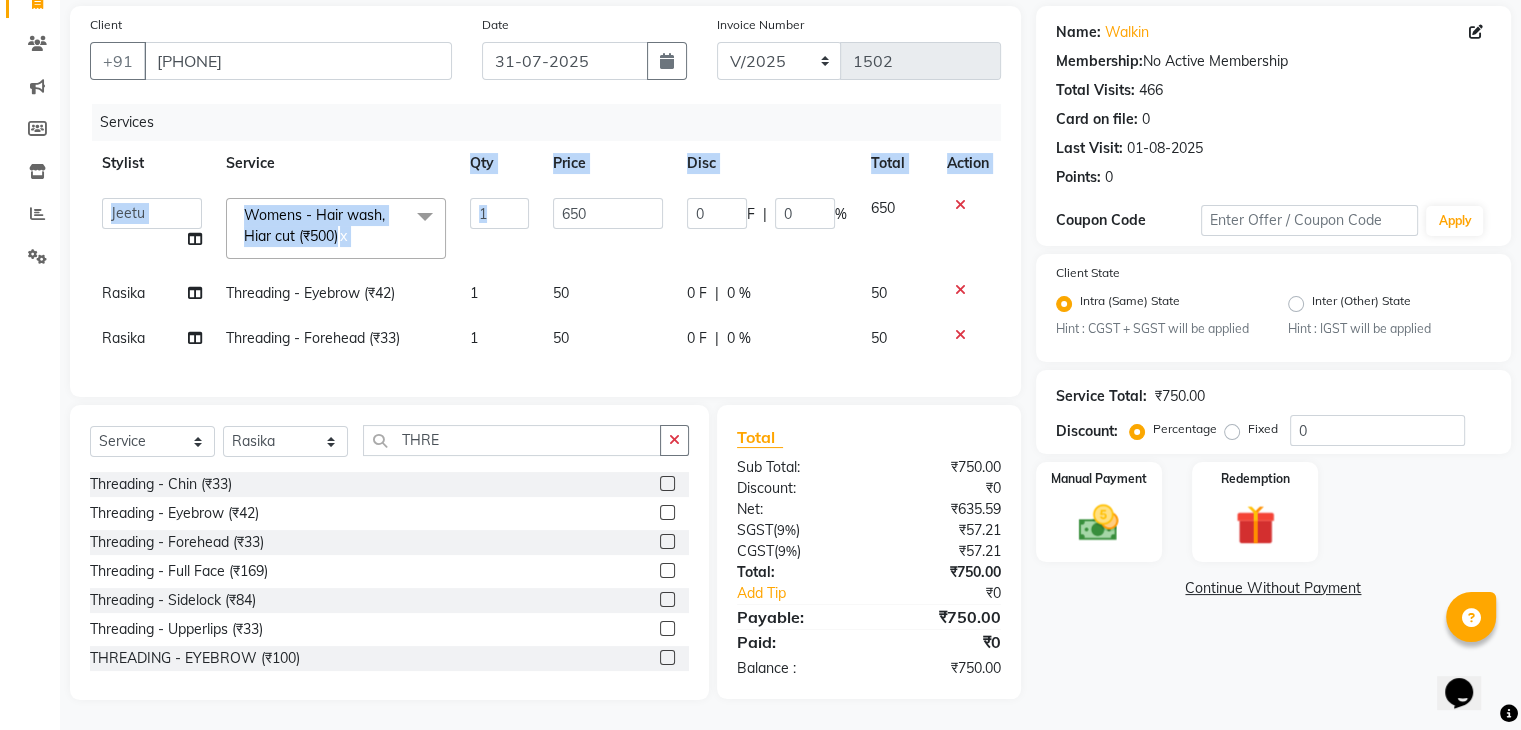 click on "Stylist Service Qty Price Disc Total Action  Admin   Aman   Gayatri   Jeetu   Mick   Raj   Rashmi   Rasika   Sarang  Womens - Hair wash, Hiar cut (₹500)  x Blow Dry - Blow Dry Below Shoulder Length (₹500) Blow Dry - Blow Dry Shoulder Length (₹400) Blow Dry - Blow Dry Waist Length (₹600) HAIR CUT & BLOW DEY (₹700) PLACTIKA THAEMAL TRETMENT (₹6000) Bleach/D-Tan - Back Bleach (₹600) Bleach/D-Tan - Face  Bleach (₹300) Bleach/D-Tan - Face/Neck Bleach (₹500) Bleach/D-Tan - Full Body Bleach (₹1200) Bleach/D-Tan - Hand Bleach (₹400) Bleach/D-Tan - Legs Bleach (₹500) Bleach/D-Tan - O3 D-Tan (₹800) Bleach/D-Tan - Raga D- Tan (₹600) Pre lightening (₹750) Splitends Removal (₹800) NAILS FILING (₹500) Womens - Hair wash, Hiar cut (₹500) Groom makeup (₹4000) Groom makeup (₹4000) chin  wax (₹300) haircut & blowdy (₹500) cleannup - cheryl's (₹1000) Neck dtan (₹300) METAL DX TREATMENT (₹1000) QOD TREATMENT FIBER COMPLEX (₹3000) Clean Up - Aroma Clean Up (₹800) 1 650 0 F |" 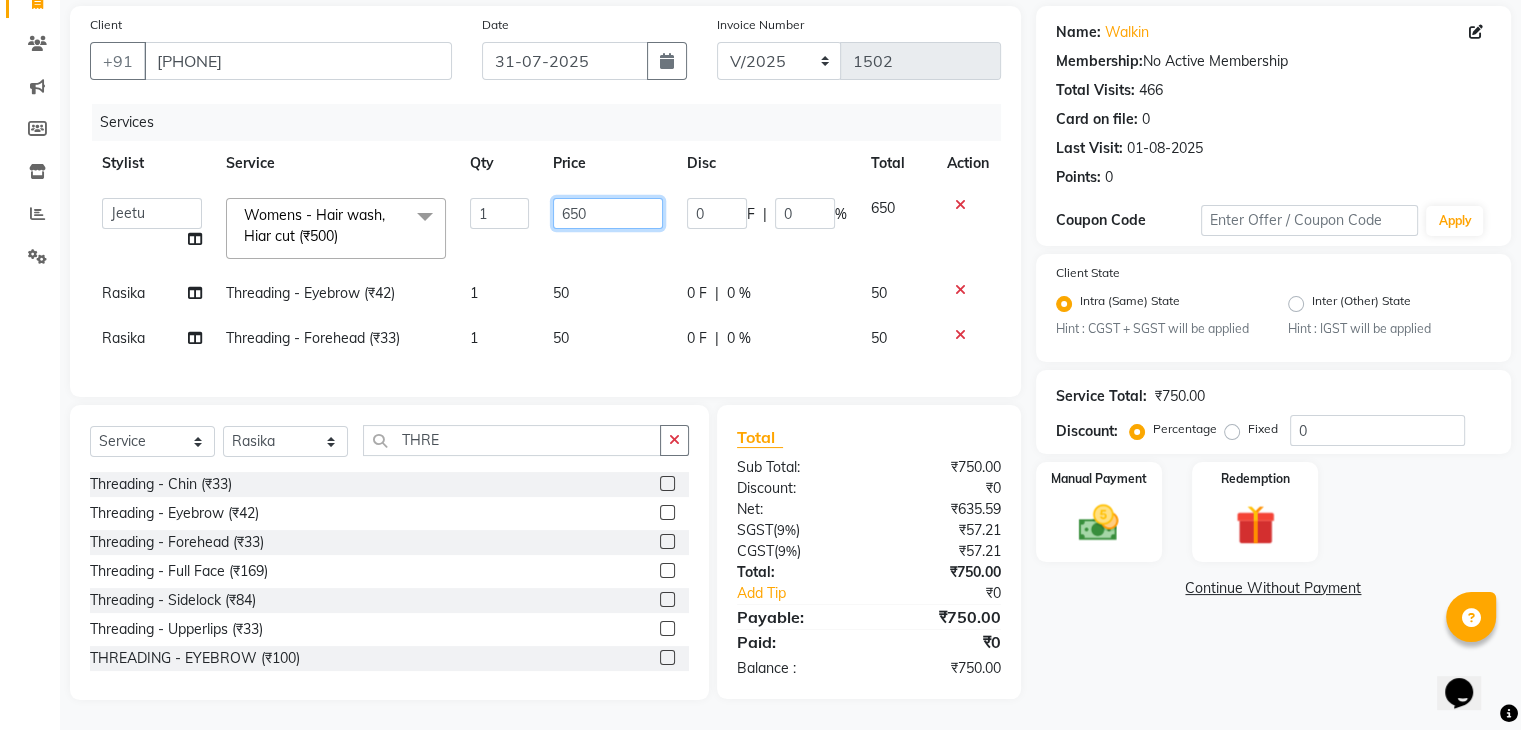 click on "650" 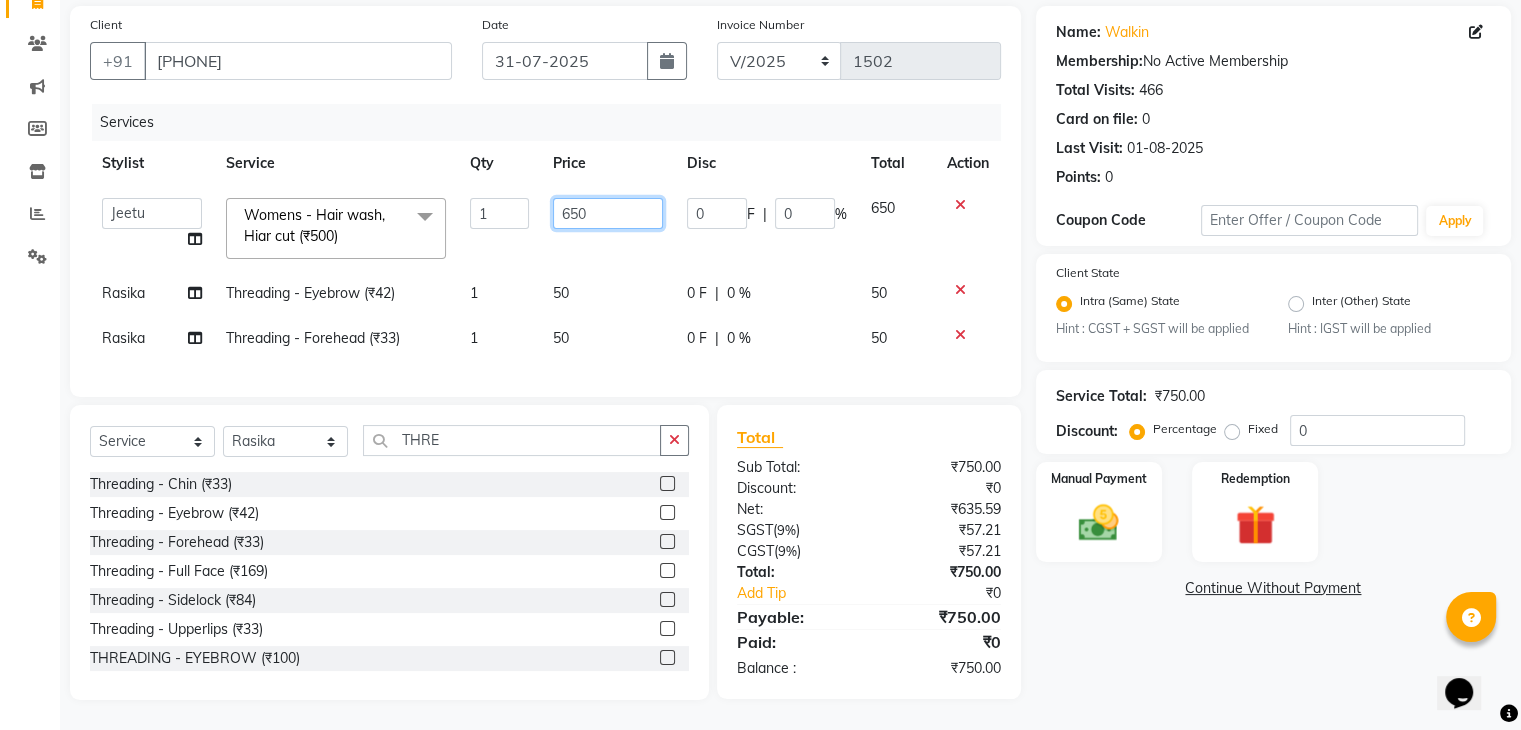 click on "650" 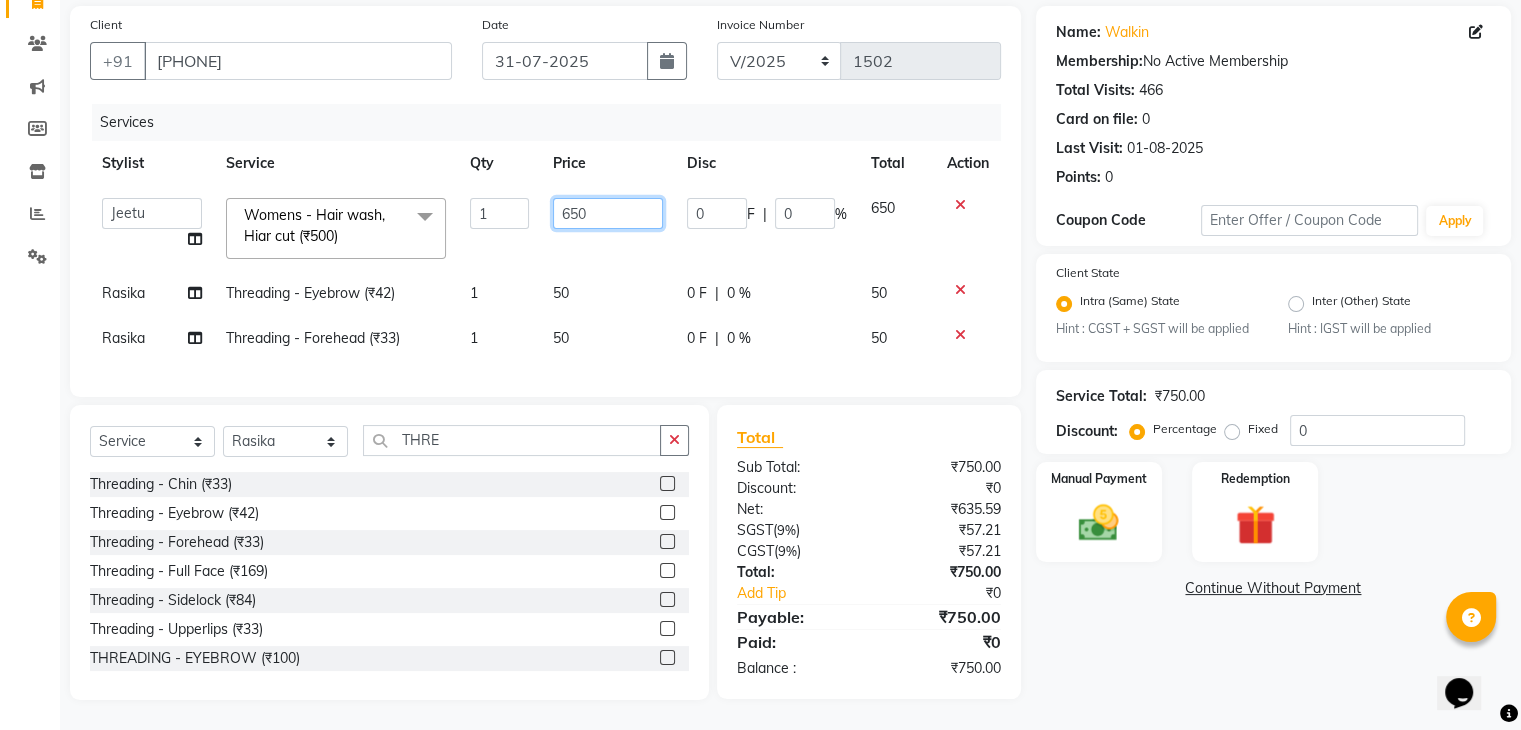 click on "650" 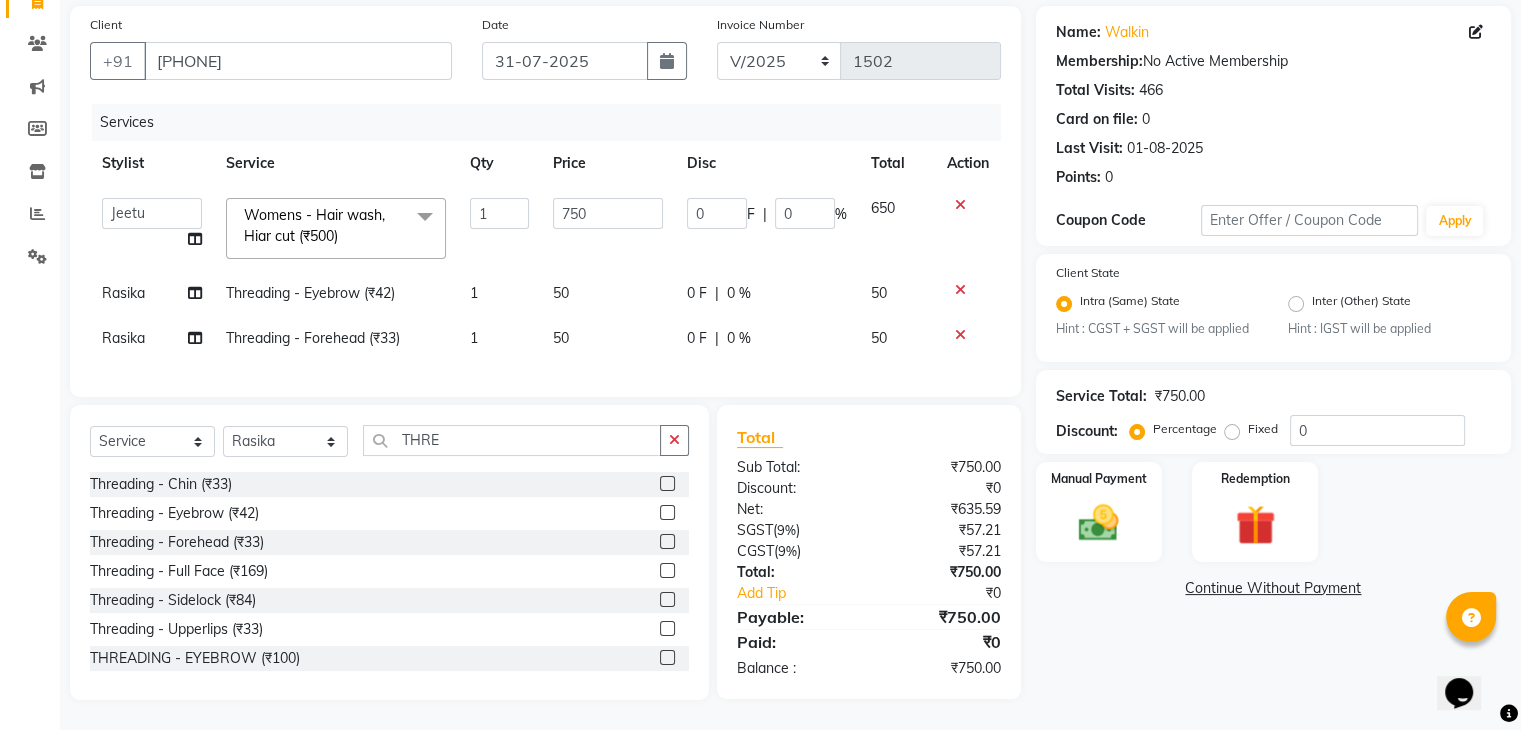 click on "Threading - Chin (₹33)  Threading - Eyebrow (₹42)  Threading - Forehead (₹33)  Threading - Full Face (₹169)  Threading - Sidelock (₹84)  Threading - Upperlips (₹33)  THREADING - EYEBROW  (₹100)" 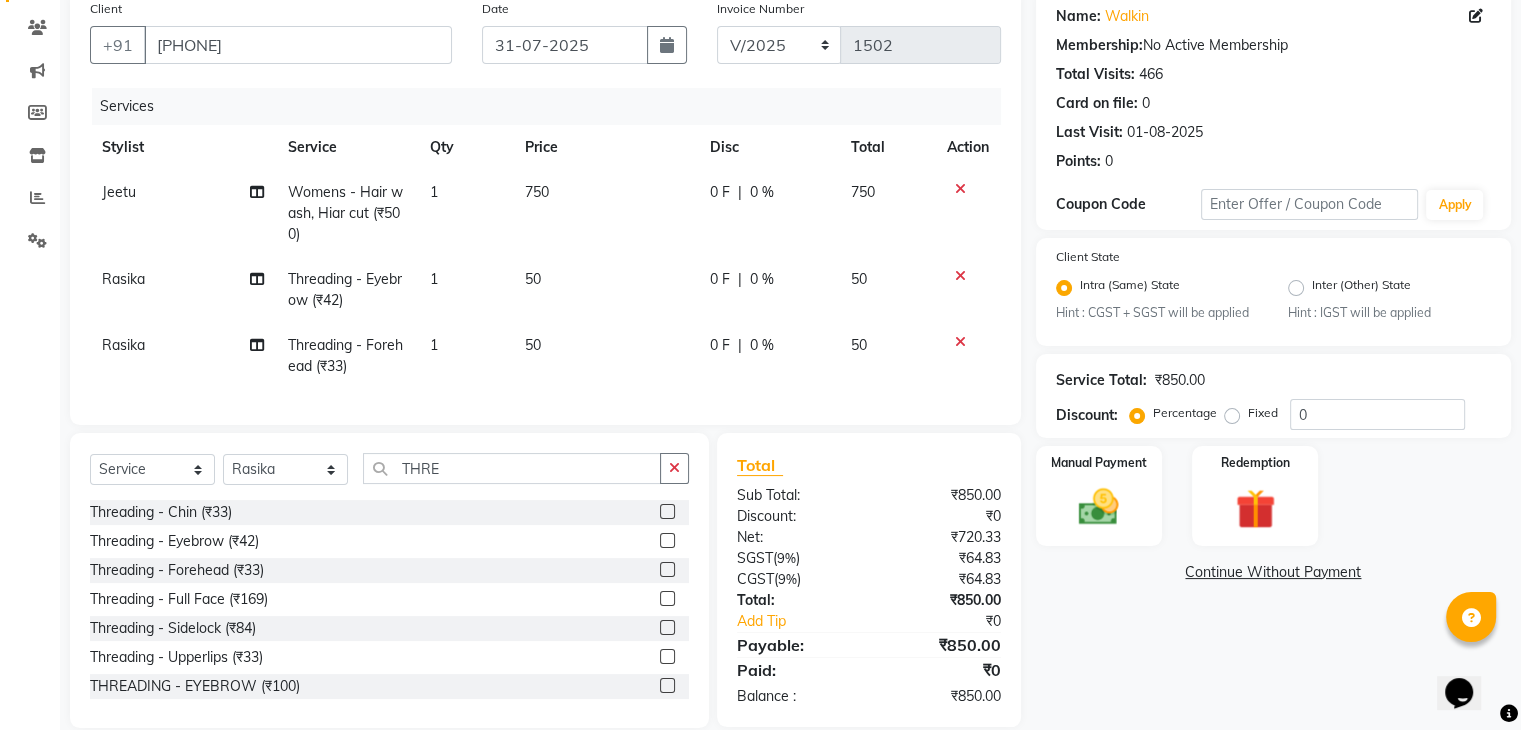 scroll, scrollTop: 3, scrollLeft: 0, axis: vertical 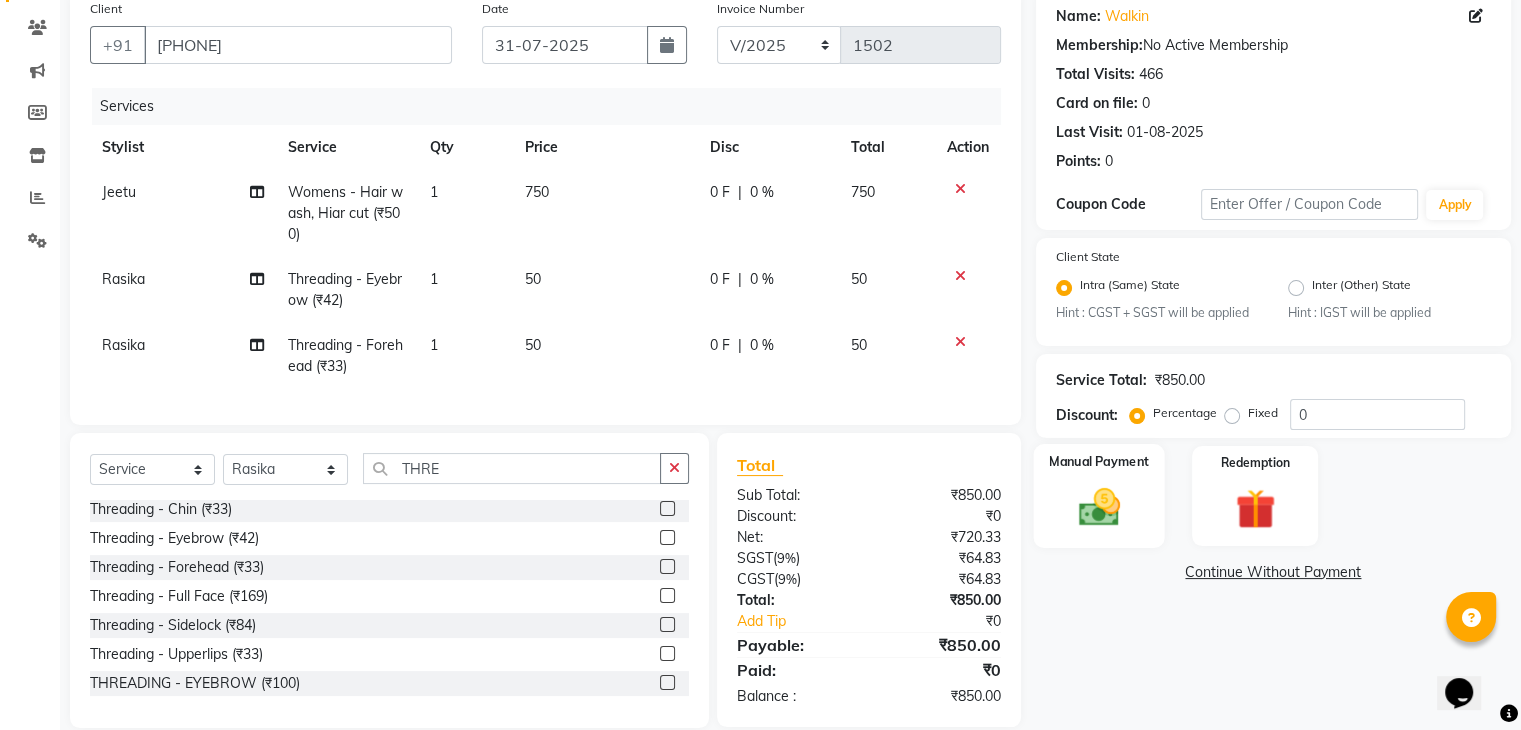 click 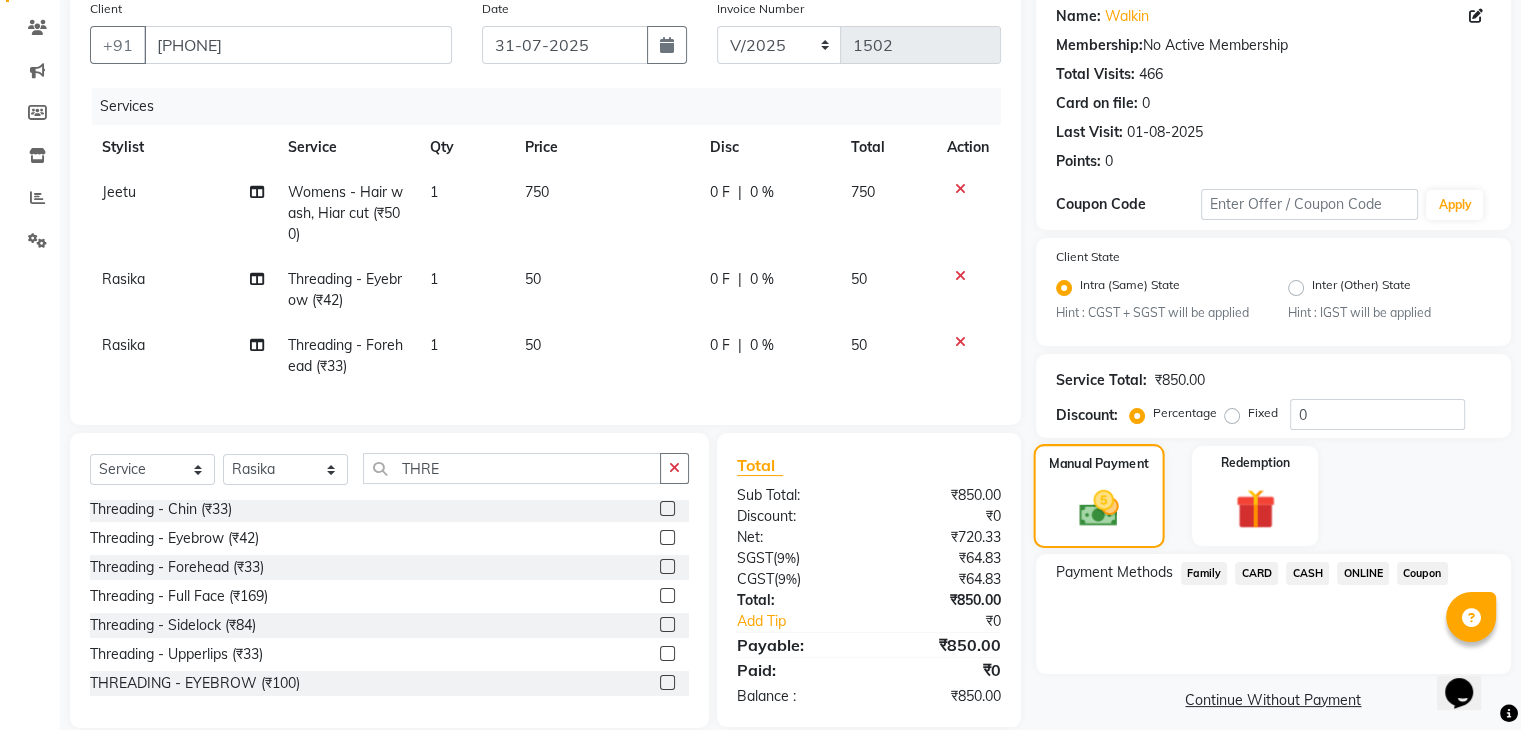 scroll, scrollTop: 184, scrollLeft: 0, axis: vertical 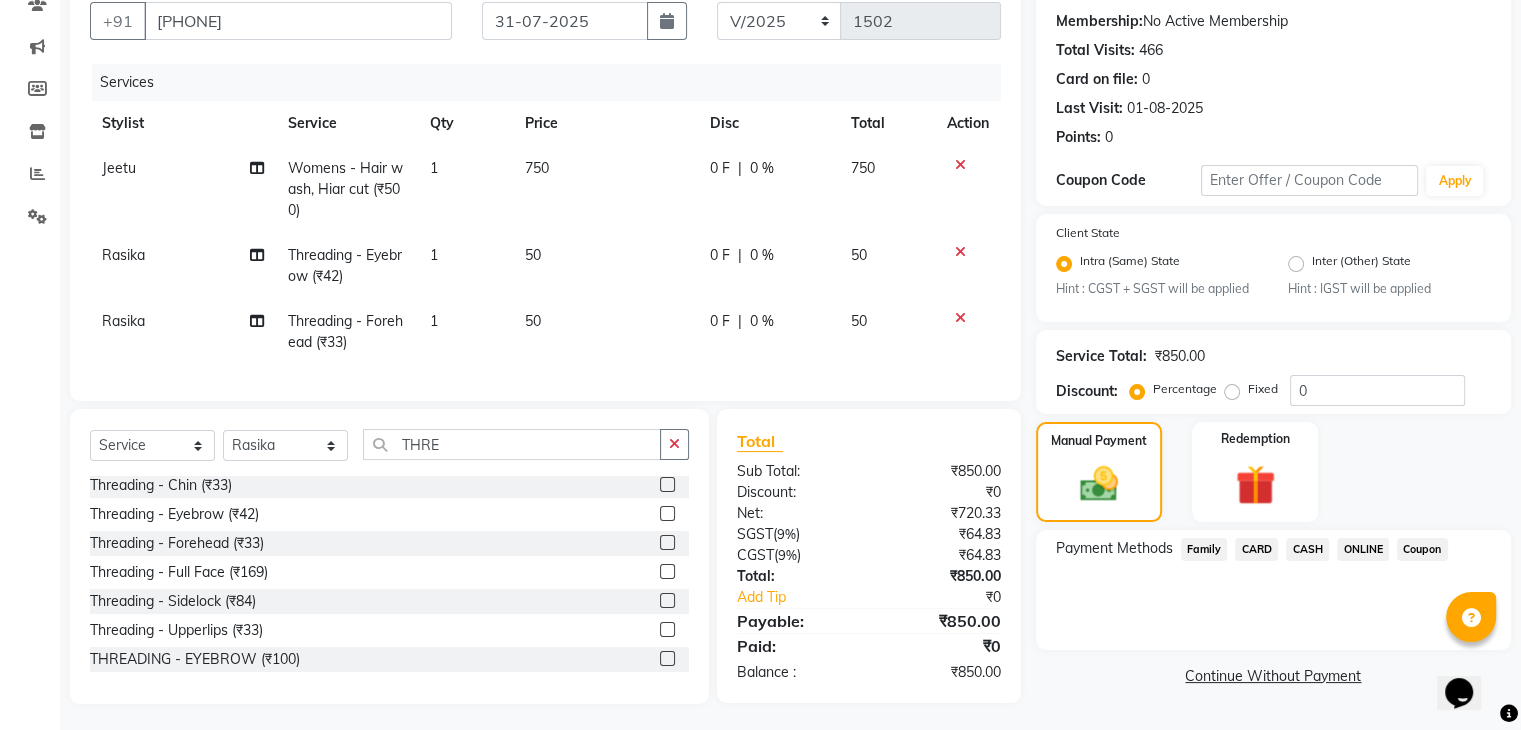 click on "ONLINE" 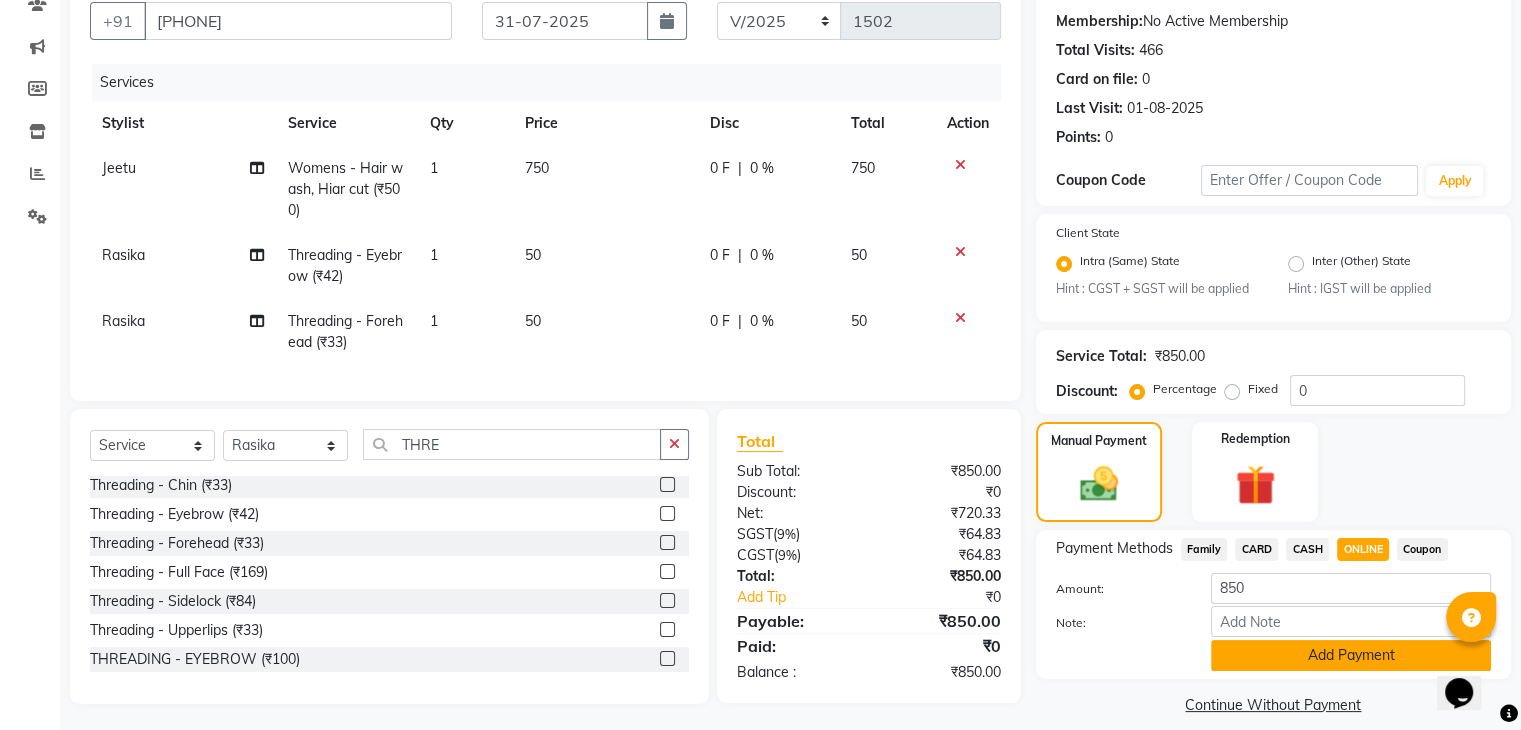 click on "Add Payment" 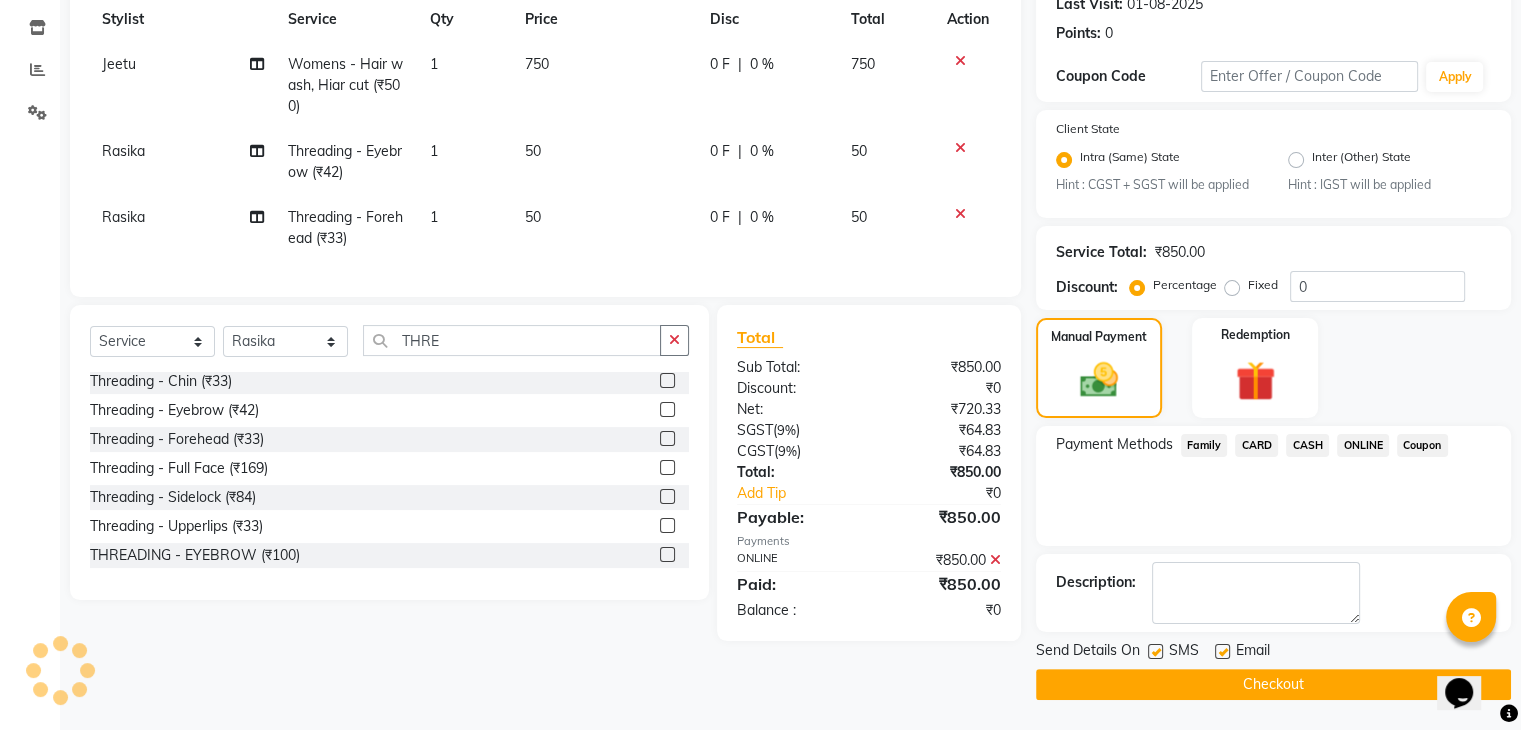 scroll, scrollTop: 288, scrollLeft: 0, axis: vertical 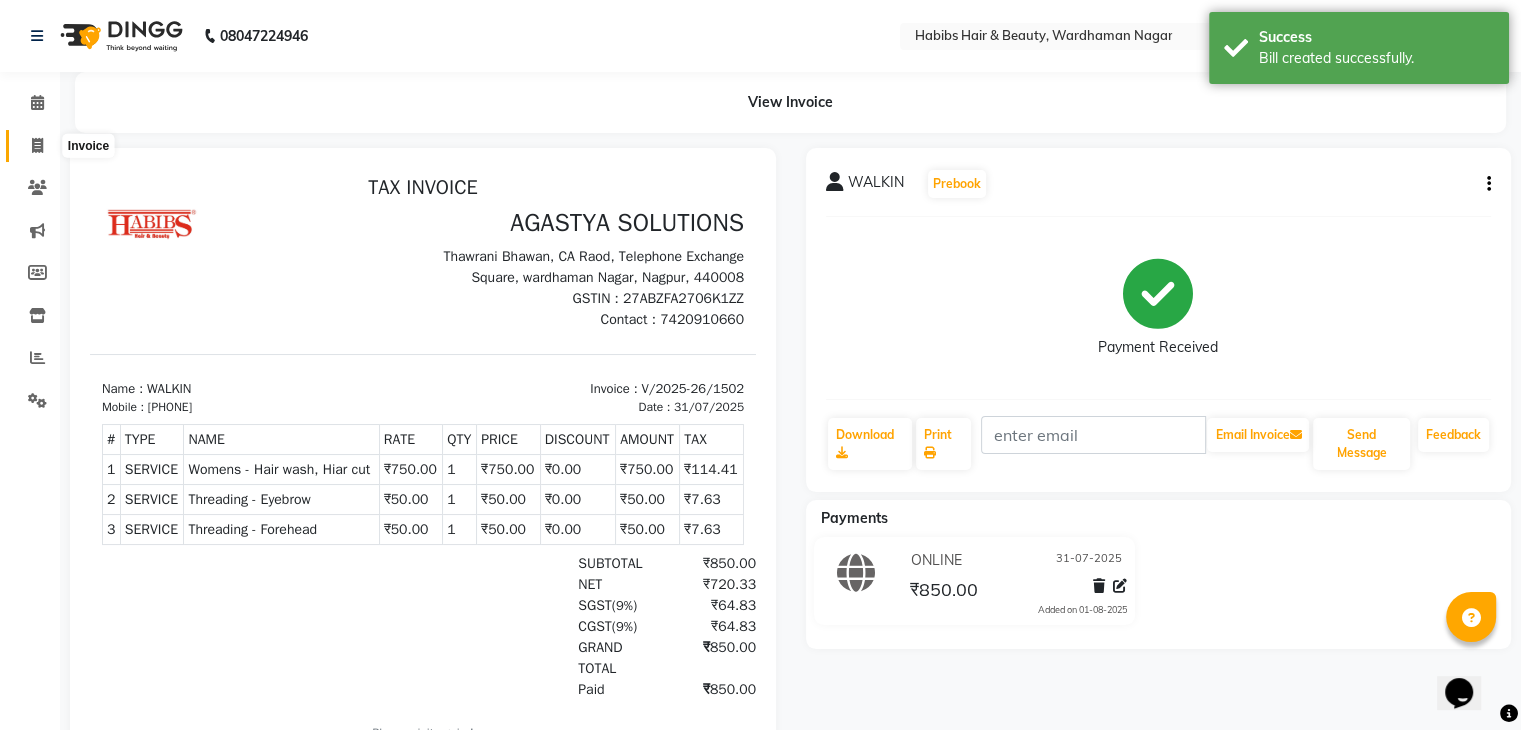 click 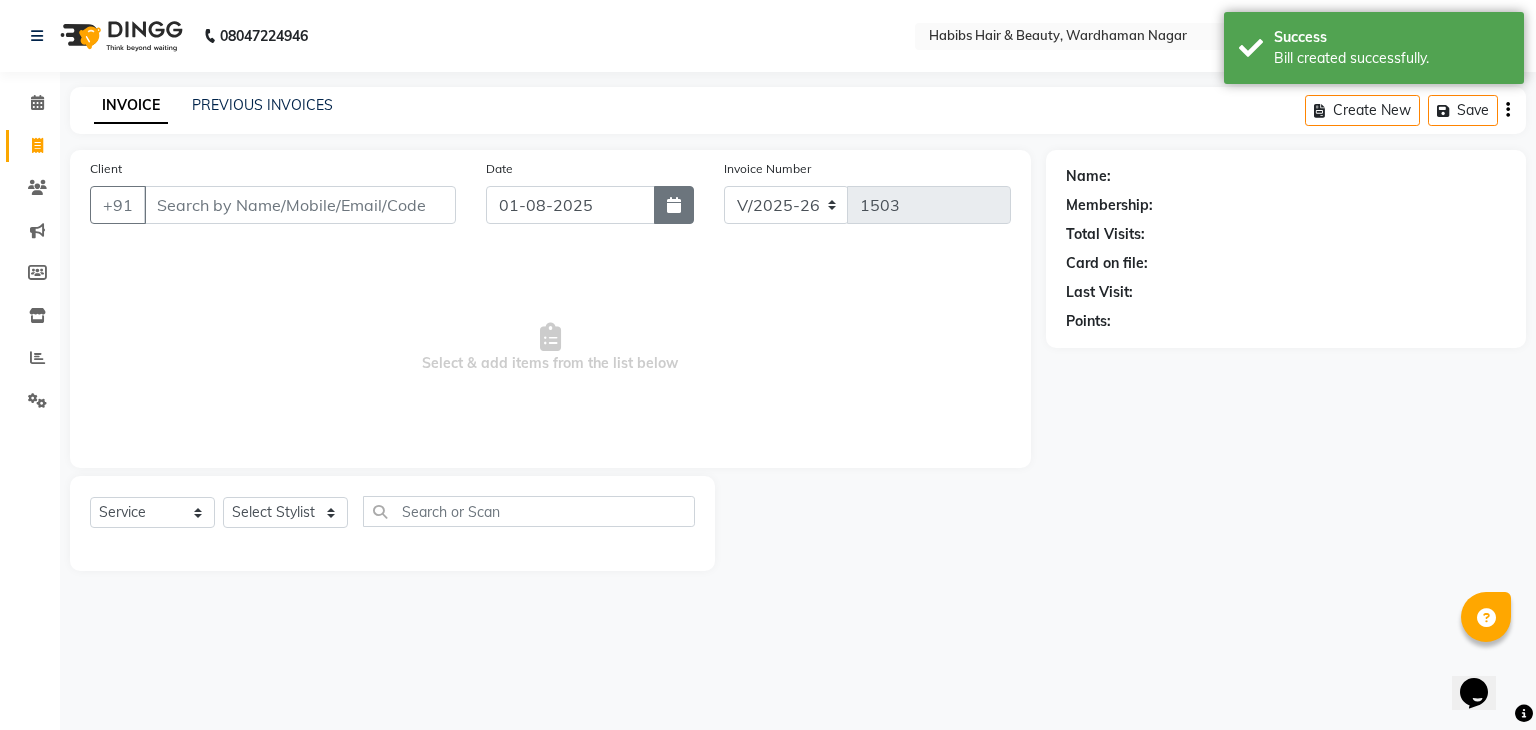click 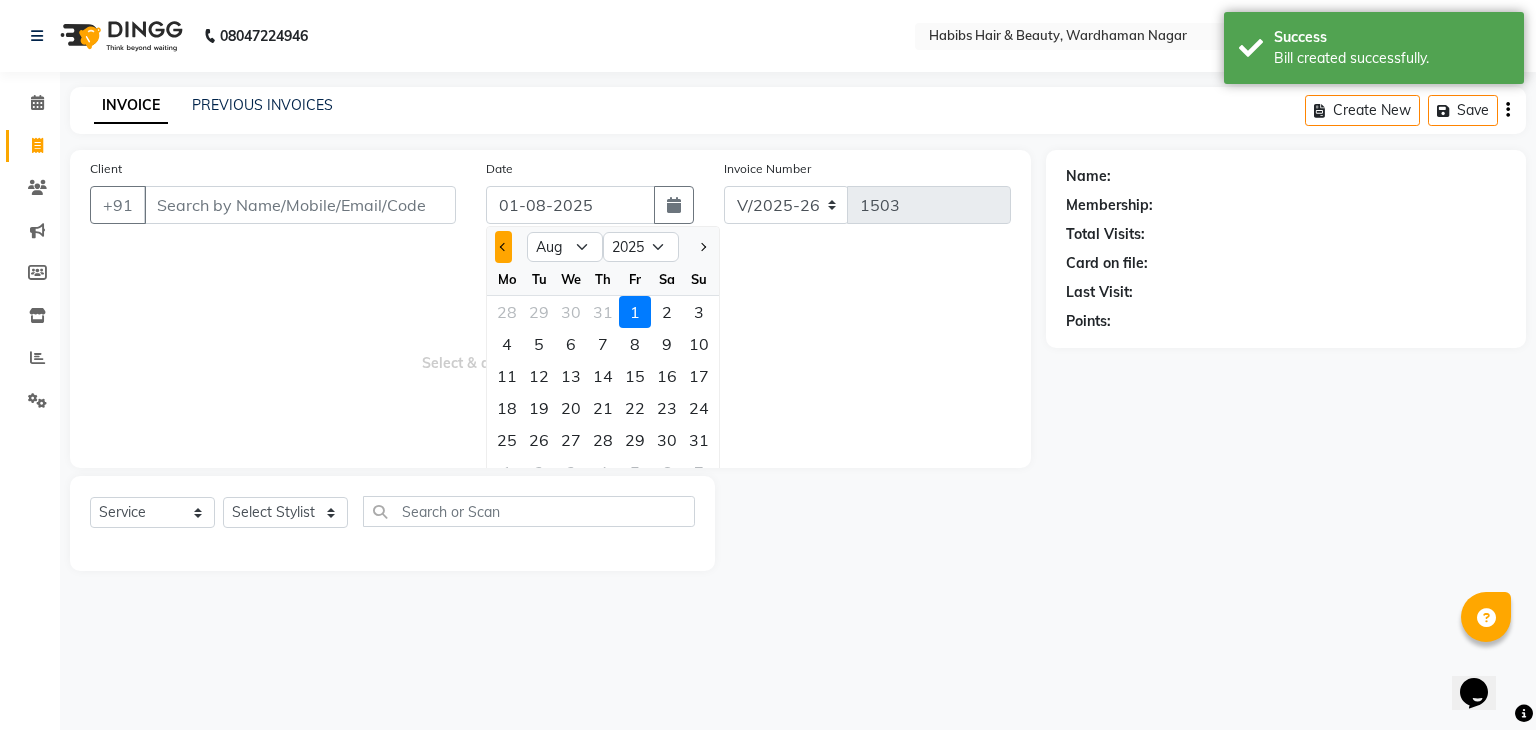 click 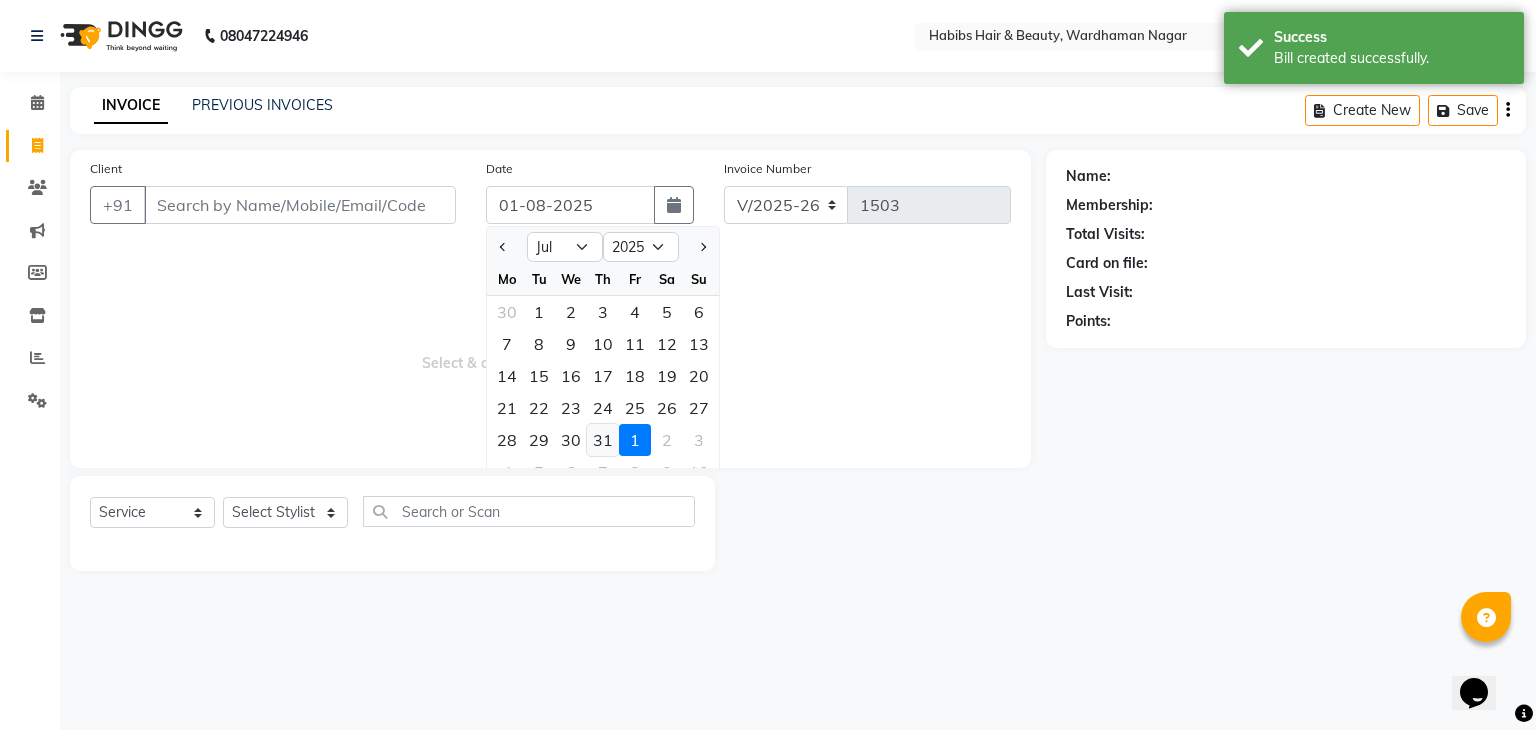 click on "31" 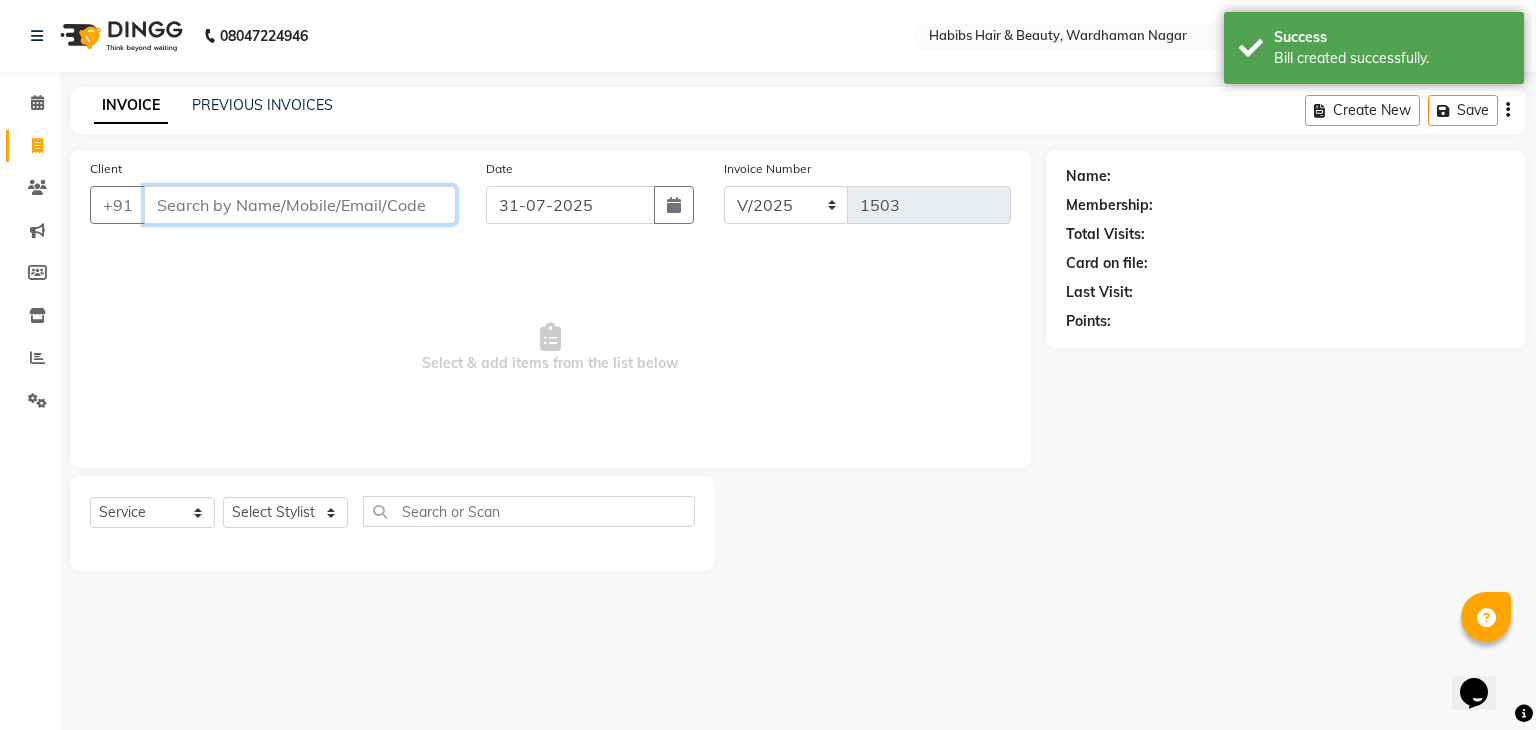 click on "Client" at bounding box center [300, 205] 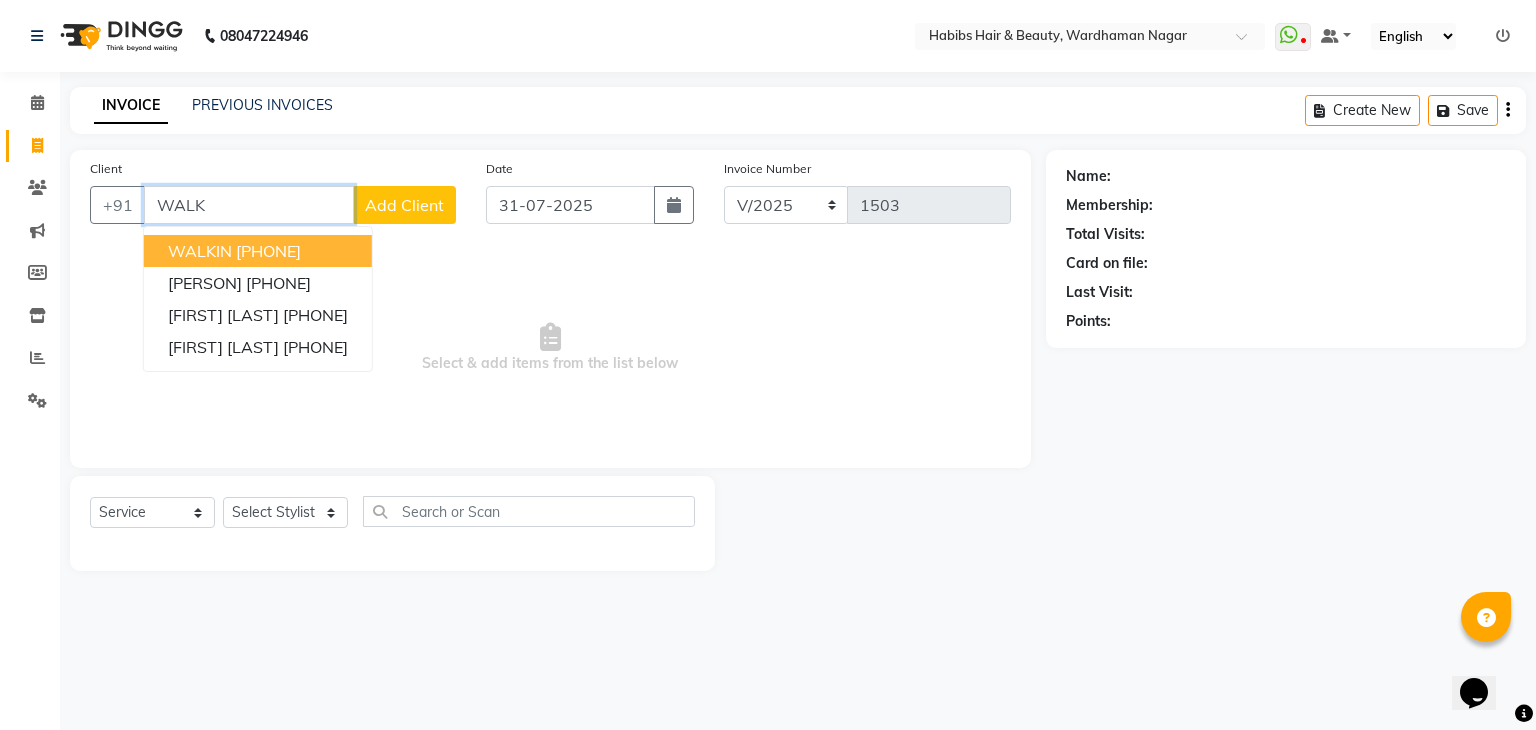 click on "[PHONE]" at bounding box center (268, 251) 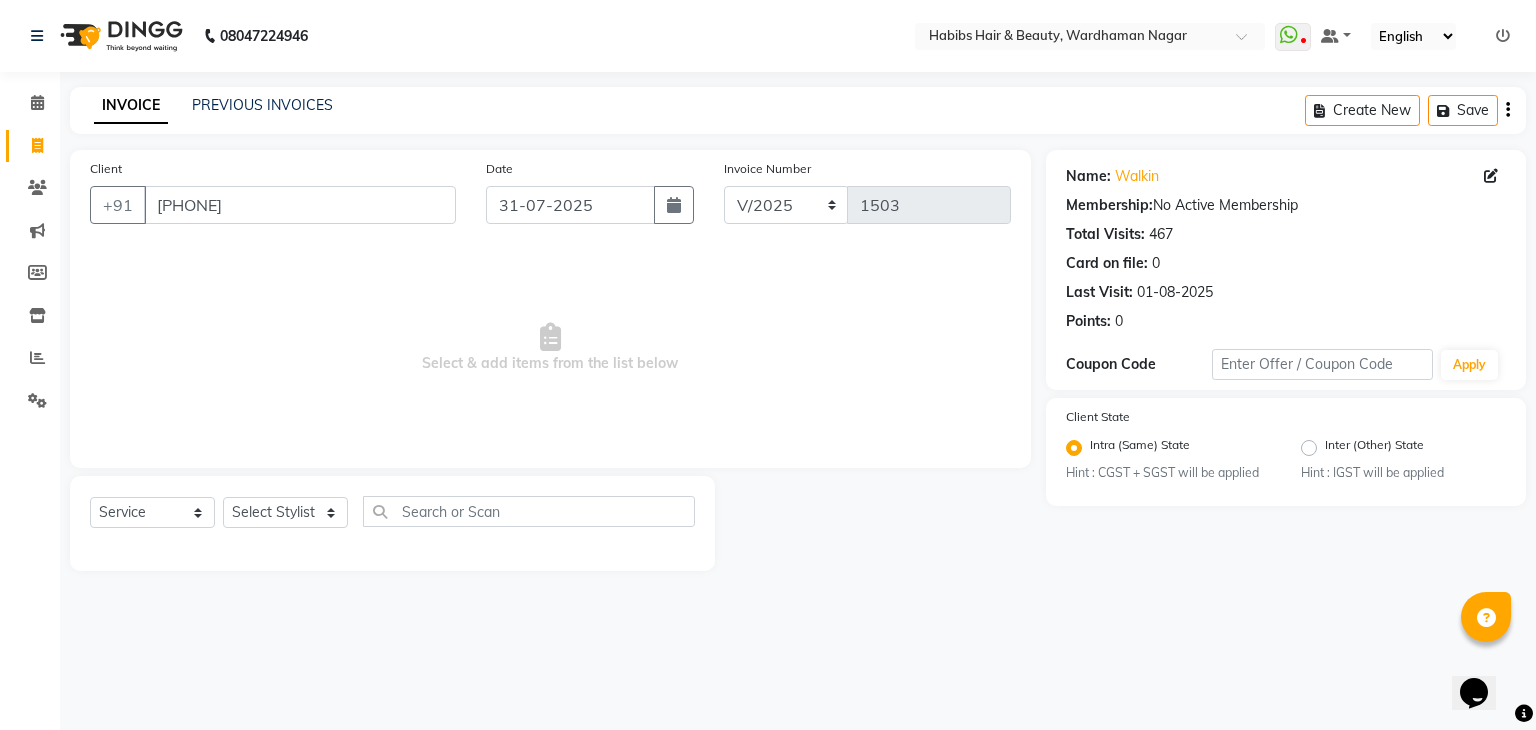 click on "Client +[COUNTRYCODE] [PHONE] Date [DATE] Invoice Number V/2025 V/2025-26 1503  Select & add items from the list below" 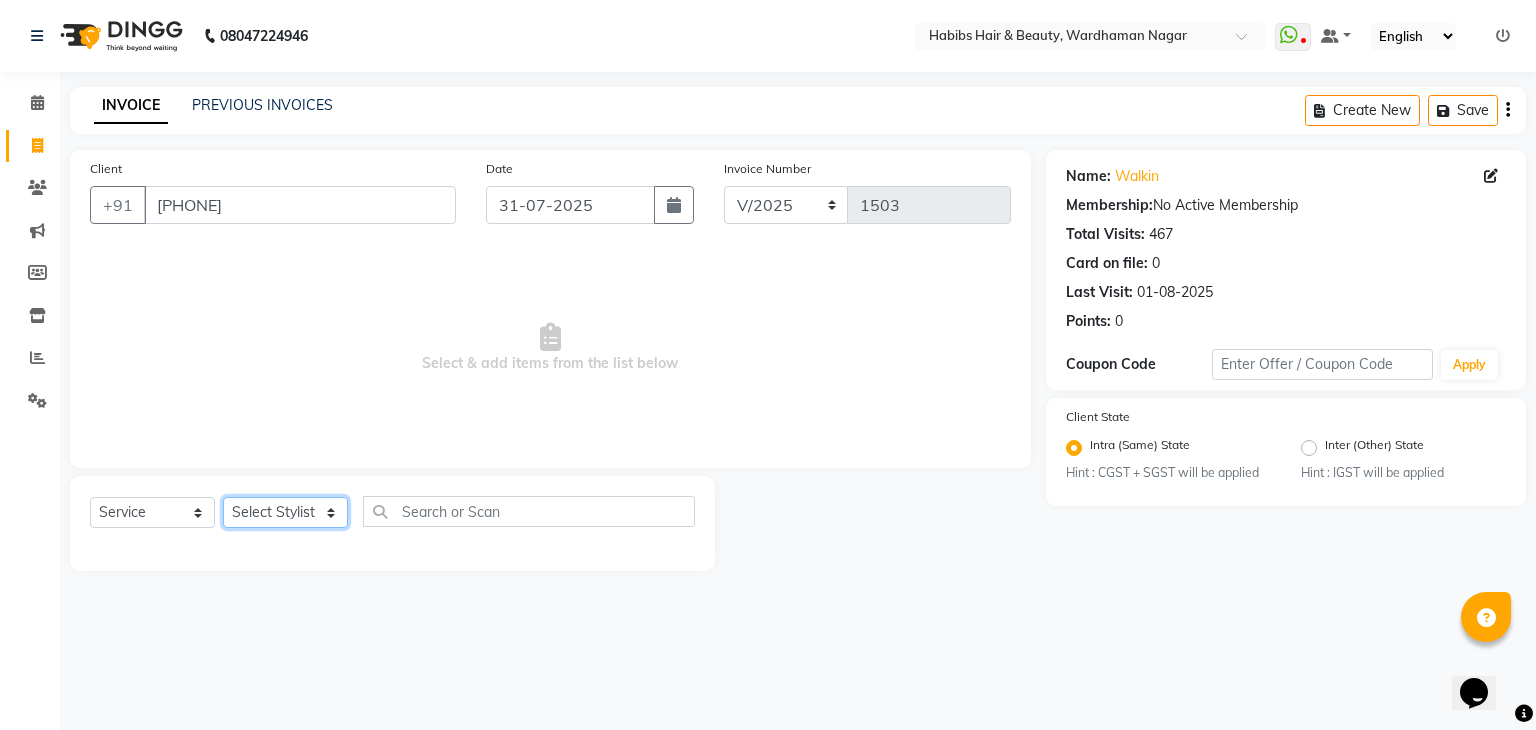 click on "Select Stylist Admin Aman Gayatri Jeetu Mick Raj Rashmi Rasika Sarang" 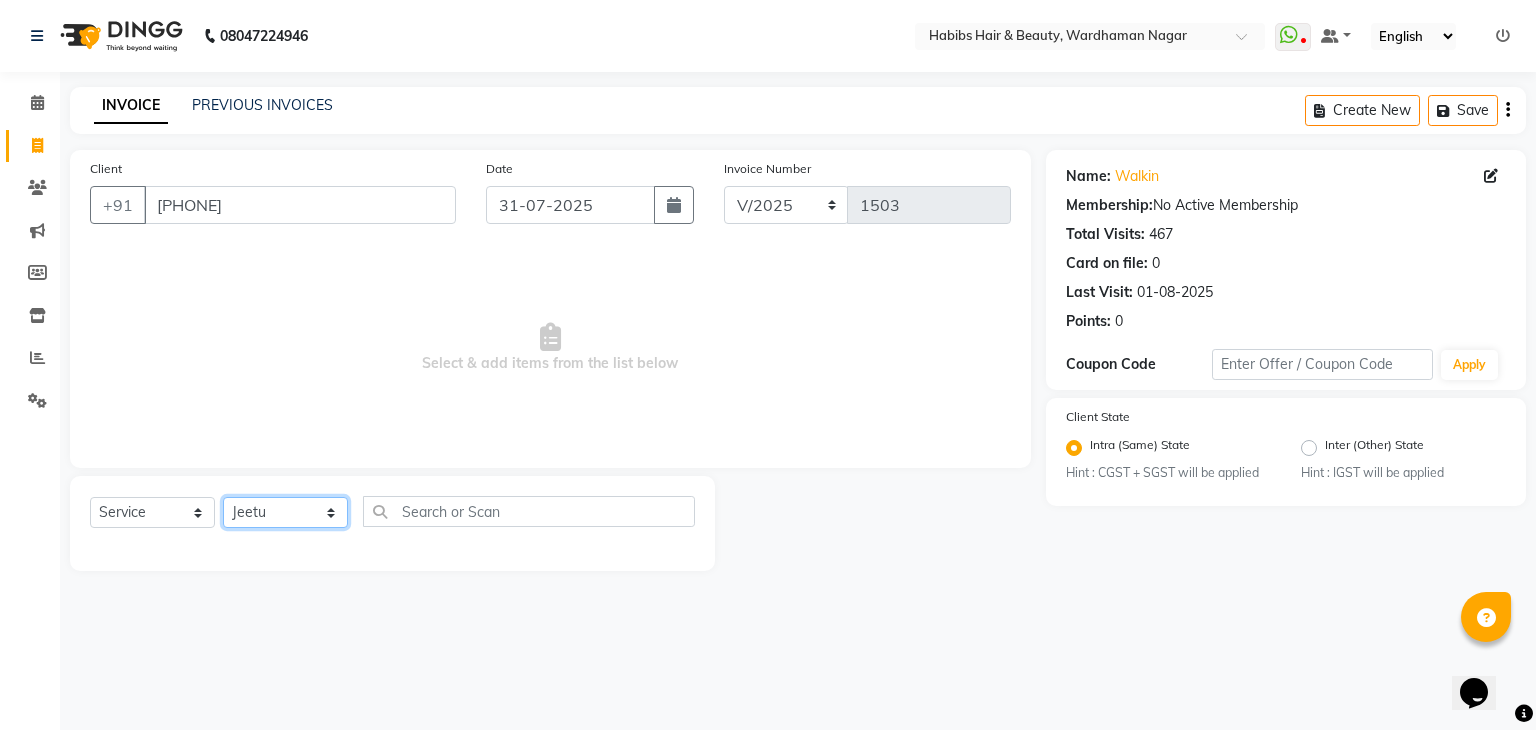 click on "Select Stylist Admin Aman Gayatri Jeetu Mick Raj Rashmi Rasika Sarang" 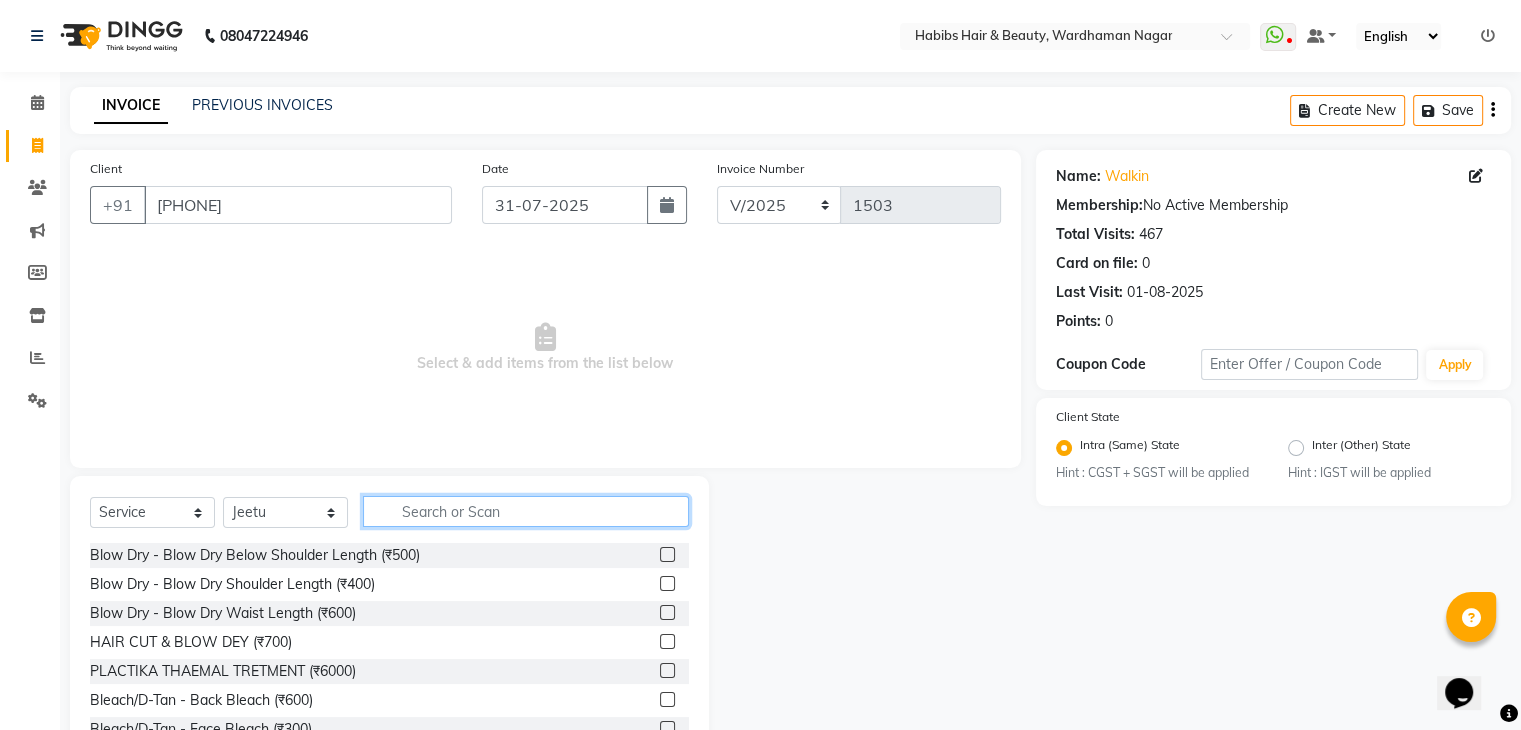click 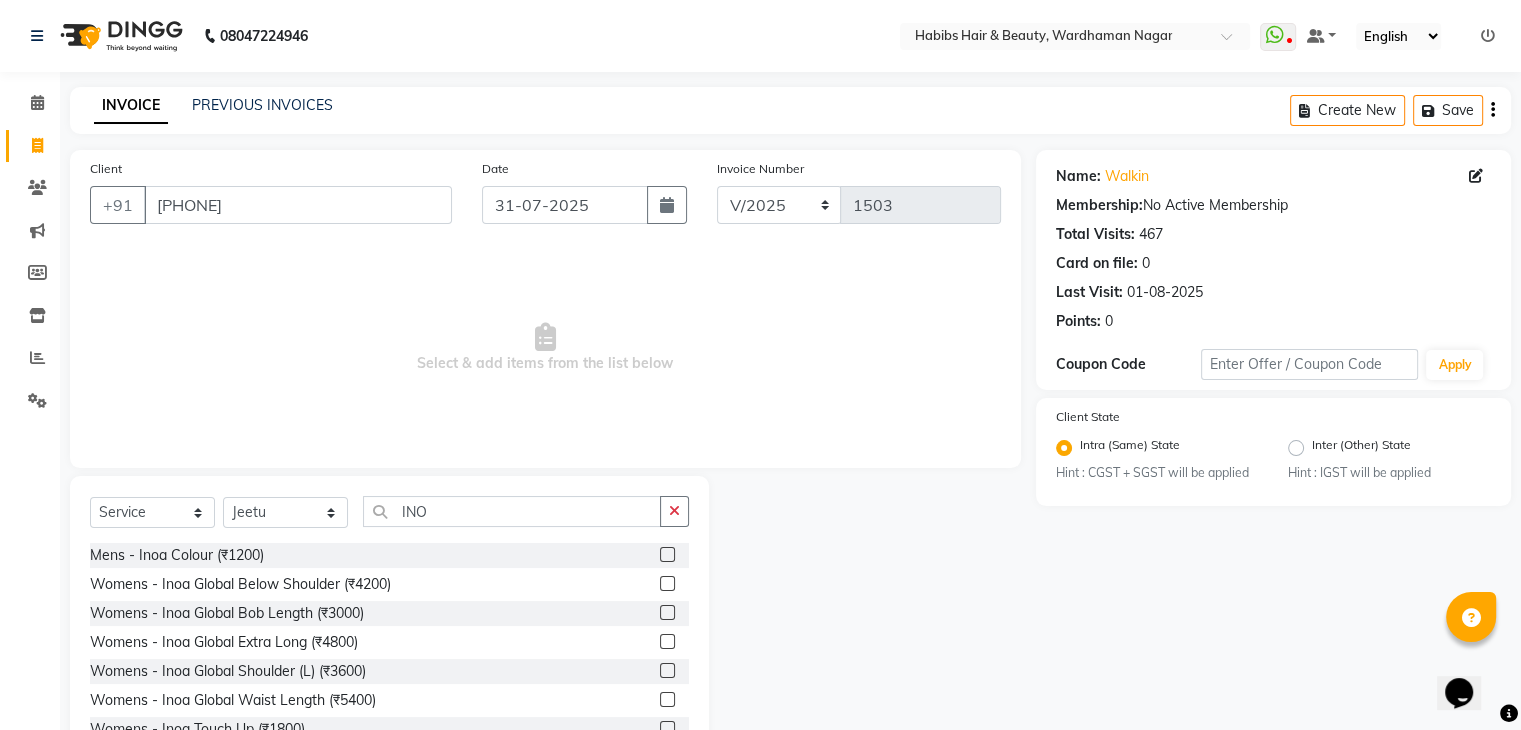 click 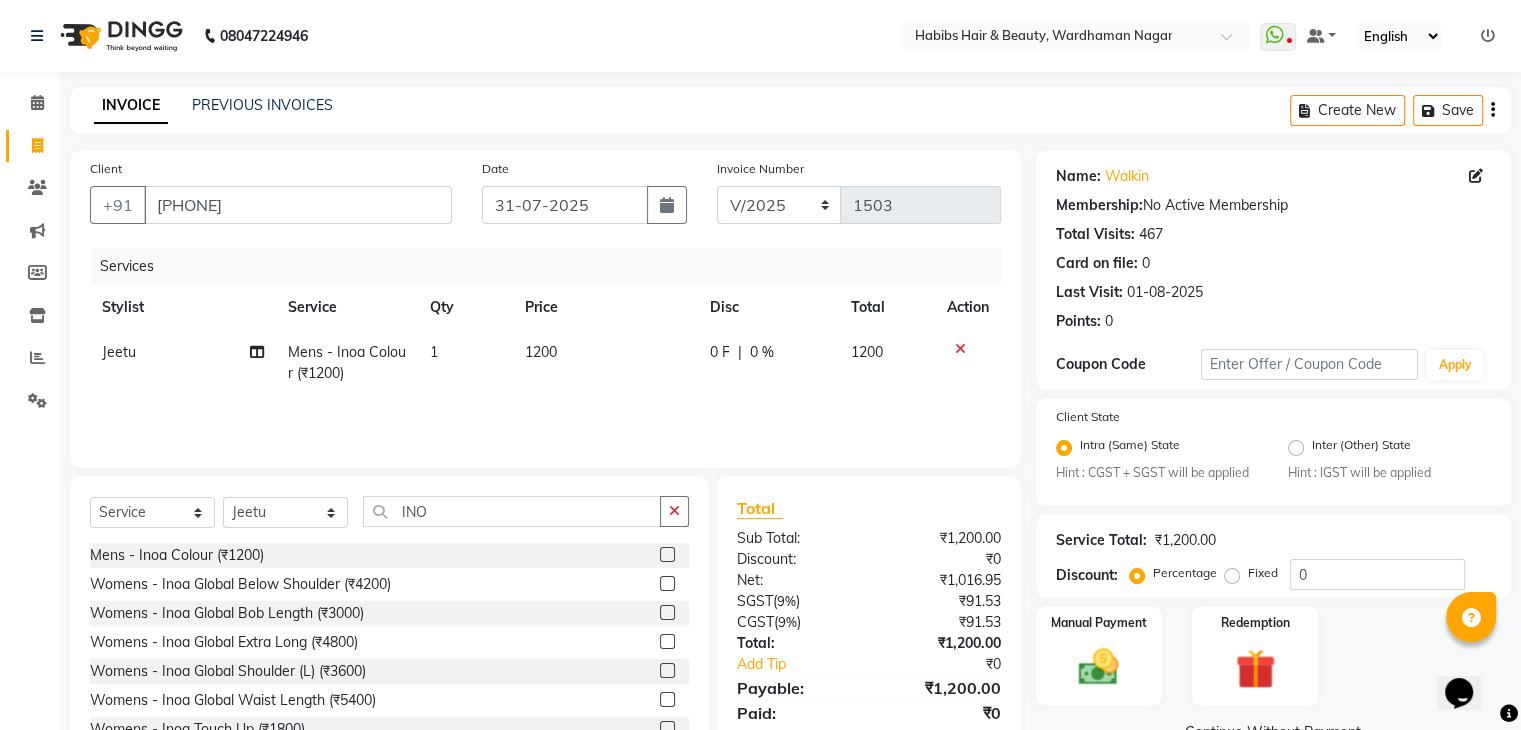 click on "1" 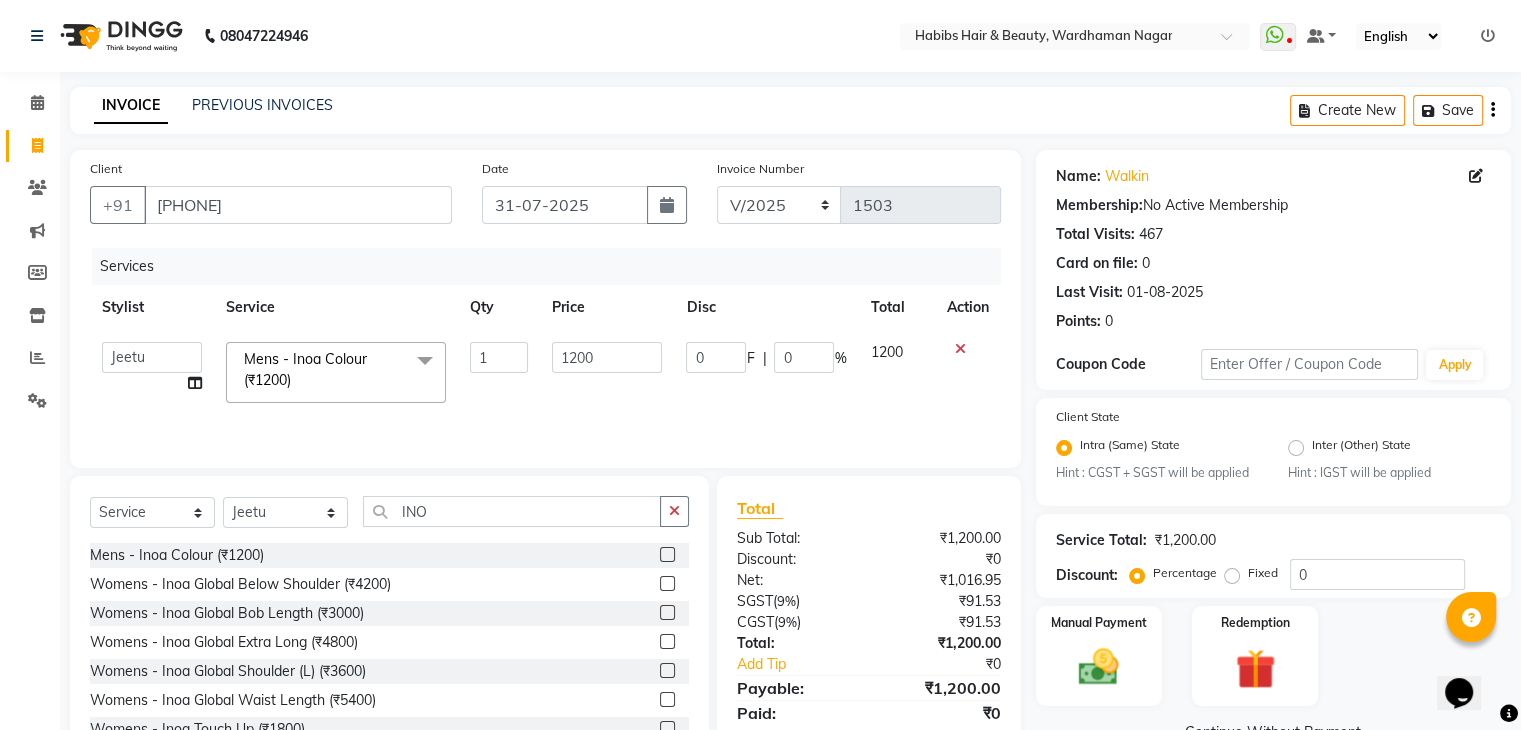 click on "1200" 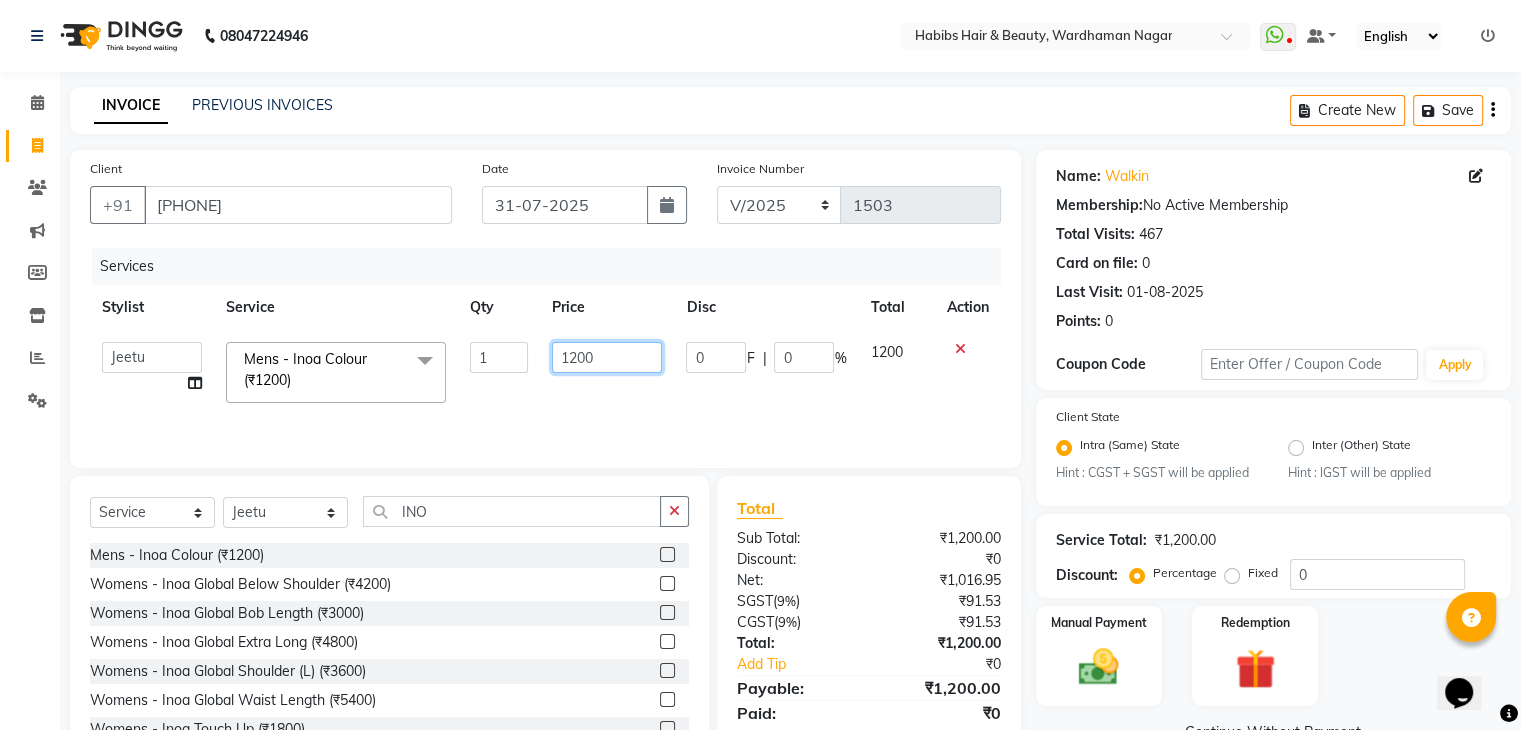 click on "1200" 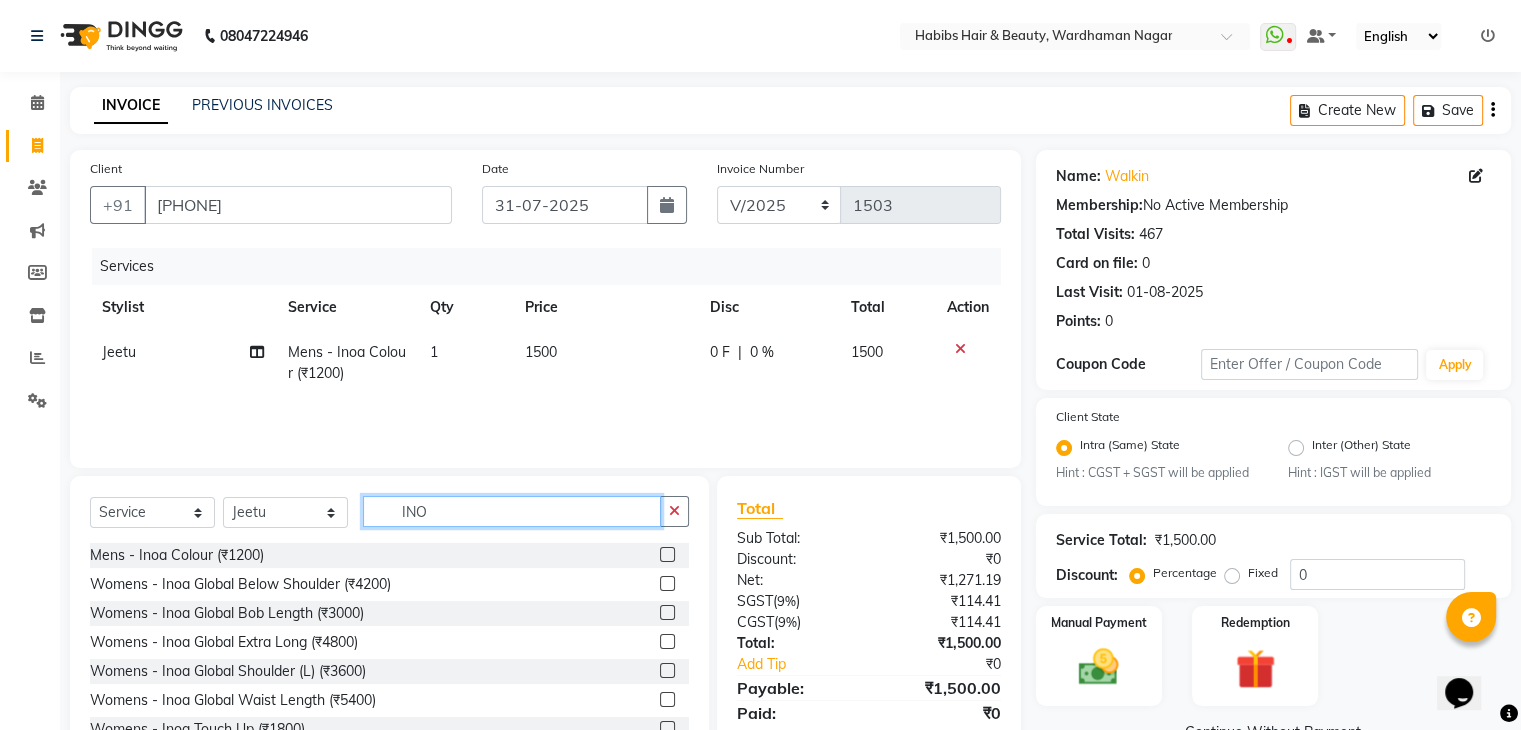 click on "INO" 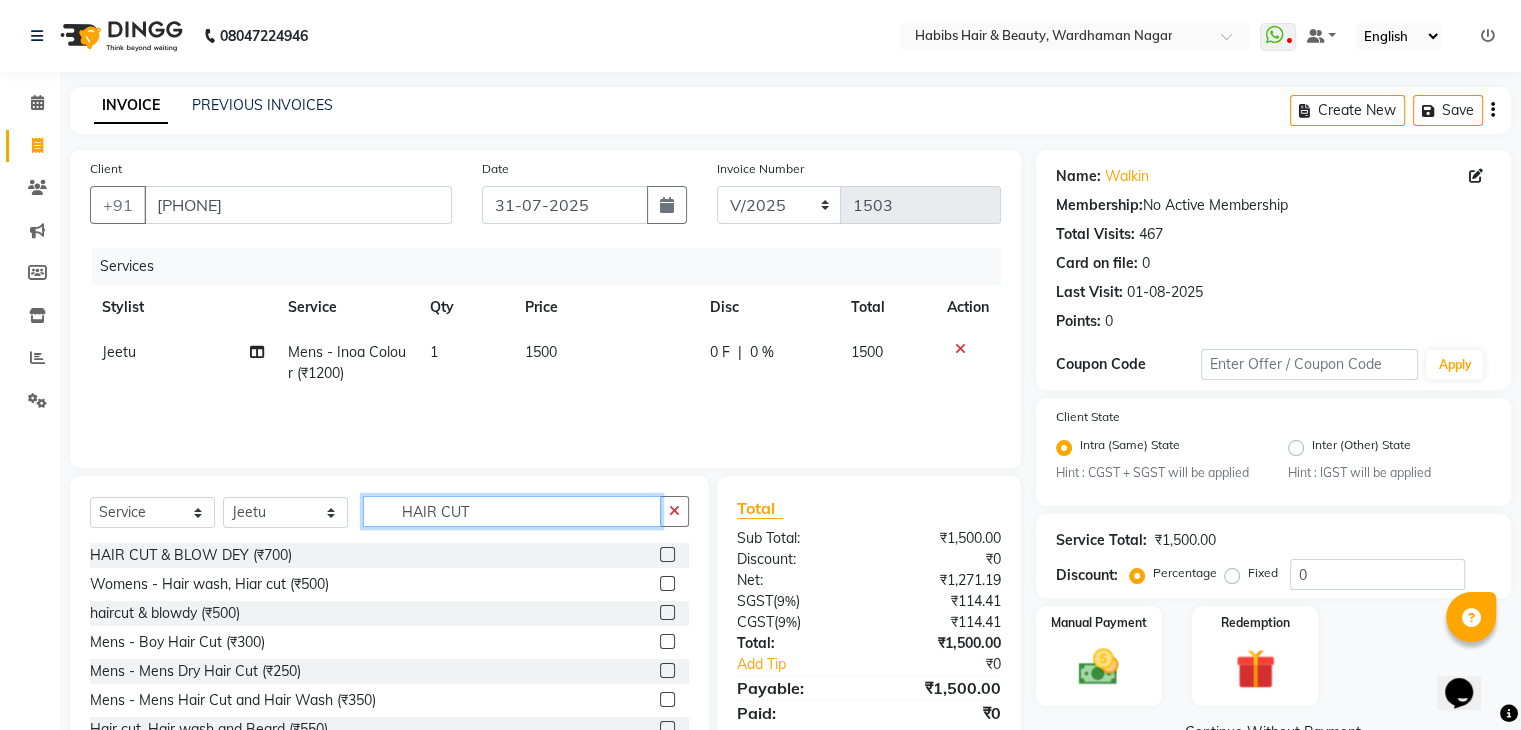 scroll, scrollTop: 72, scrollLeft: 0, axis: vertical 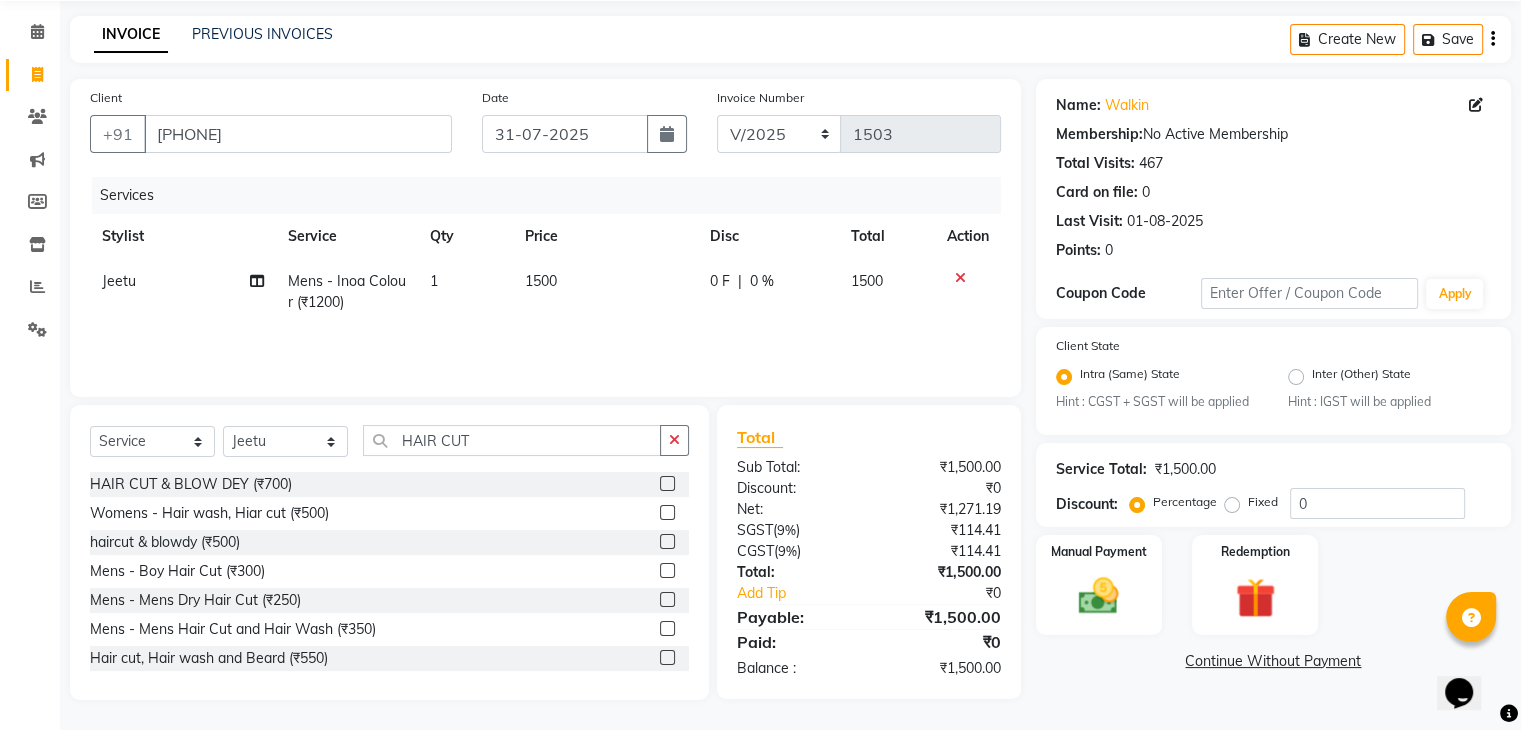 click 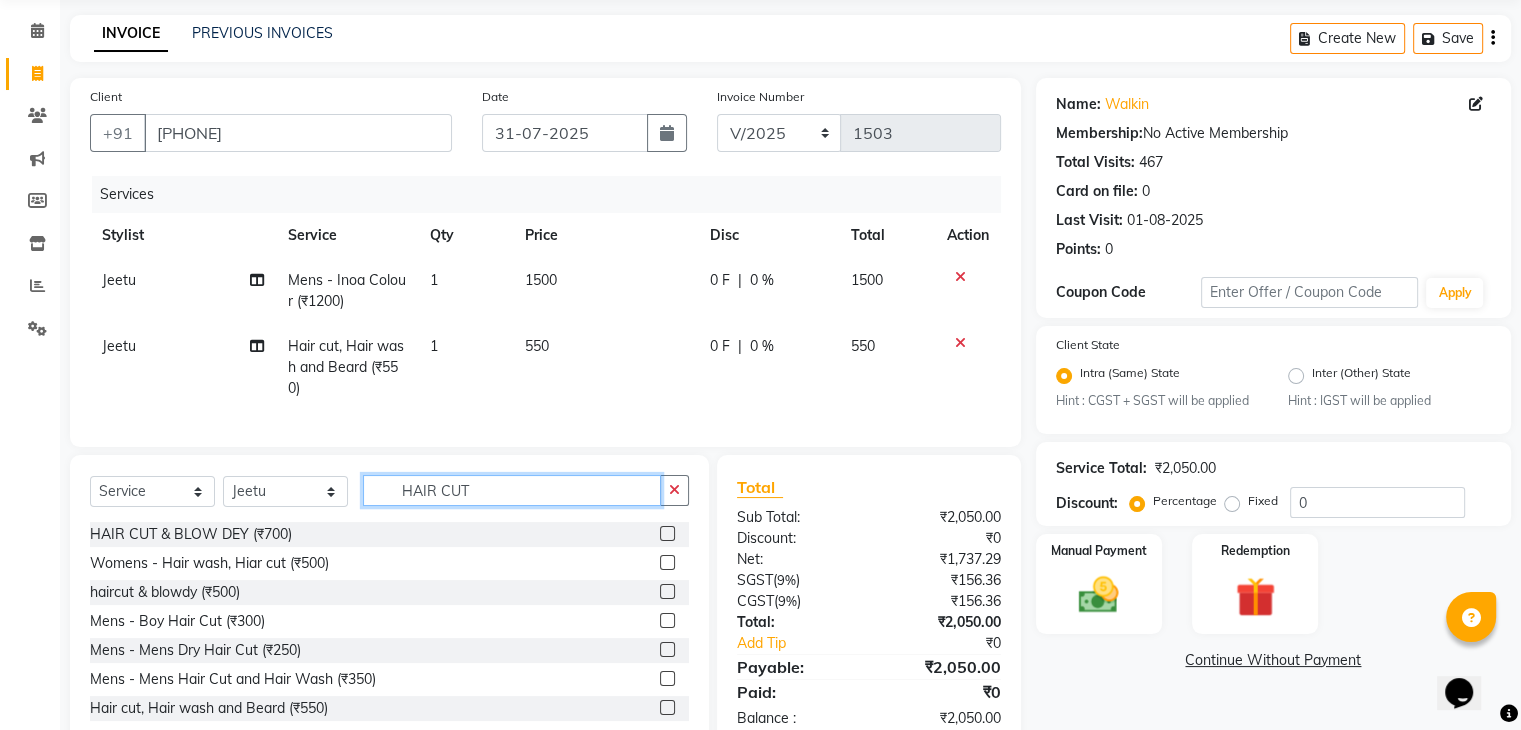 click on "HAIR CUT" 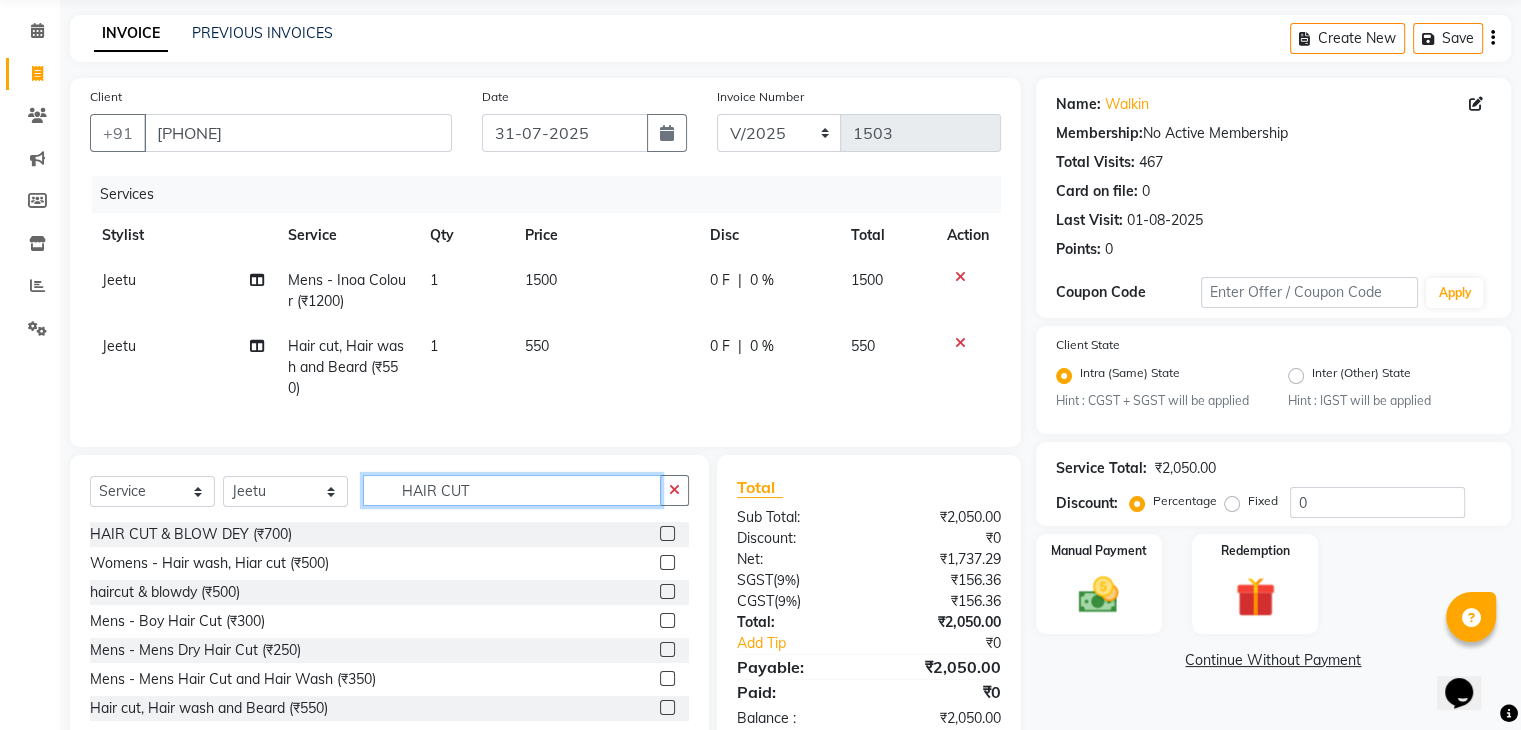 click on "HAIR CUT" 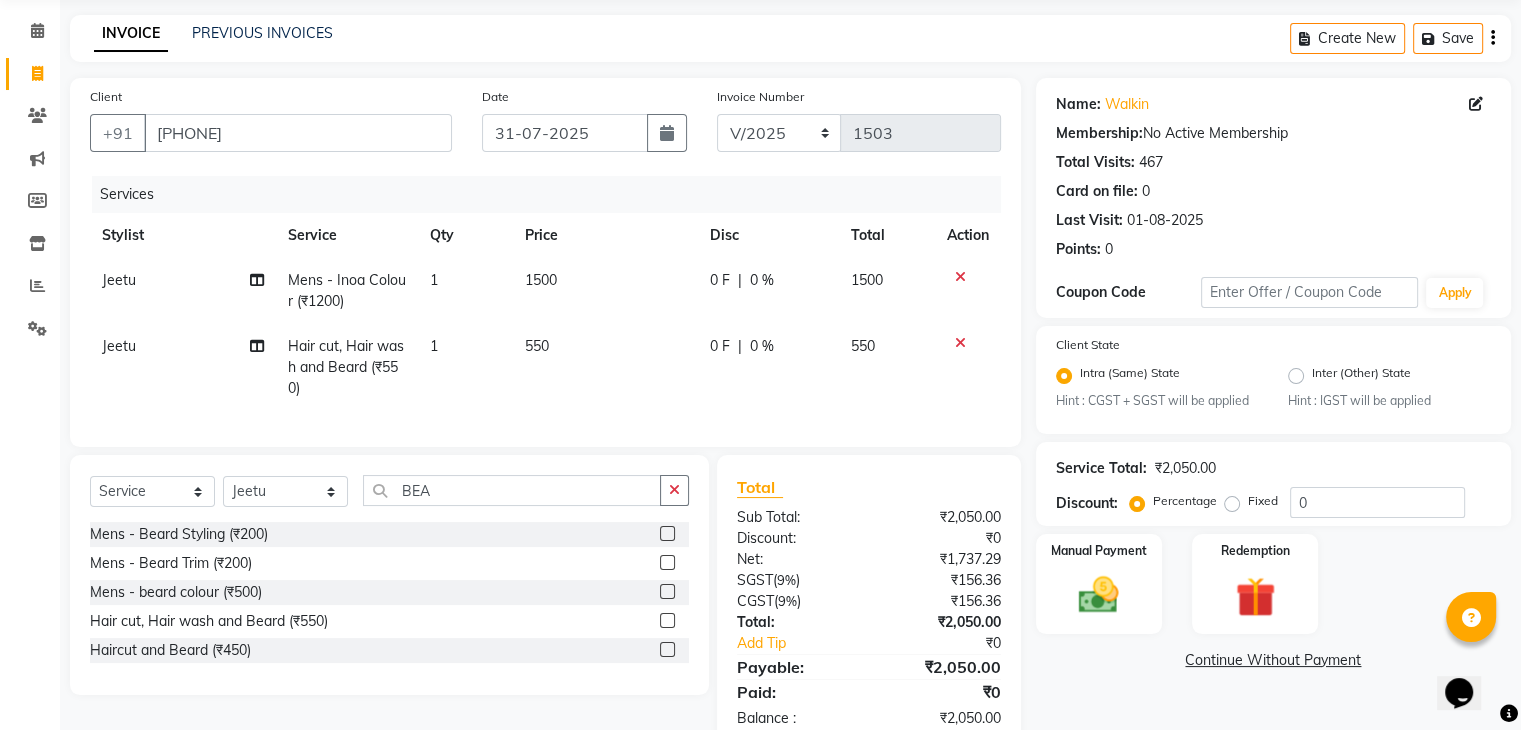 click 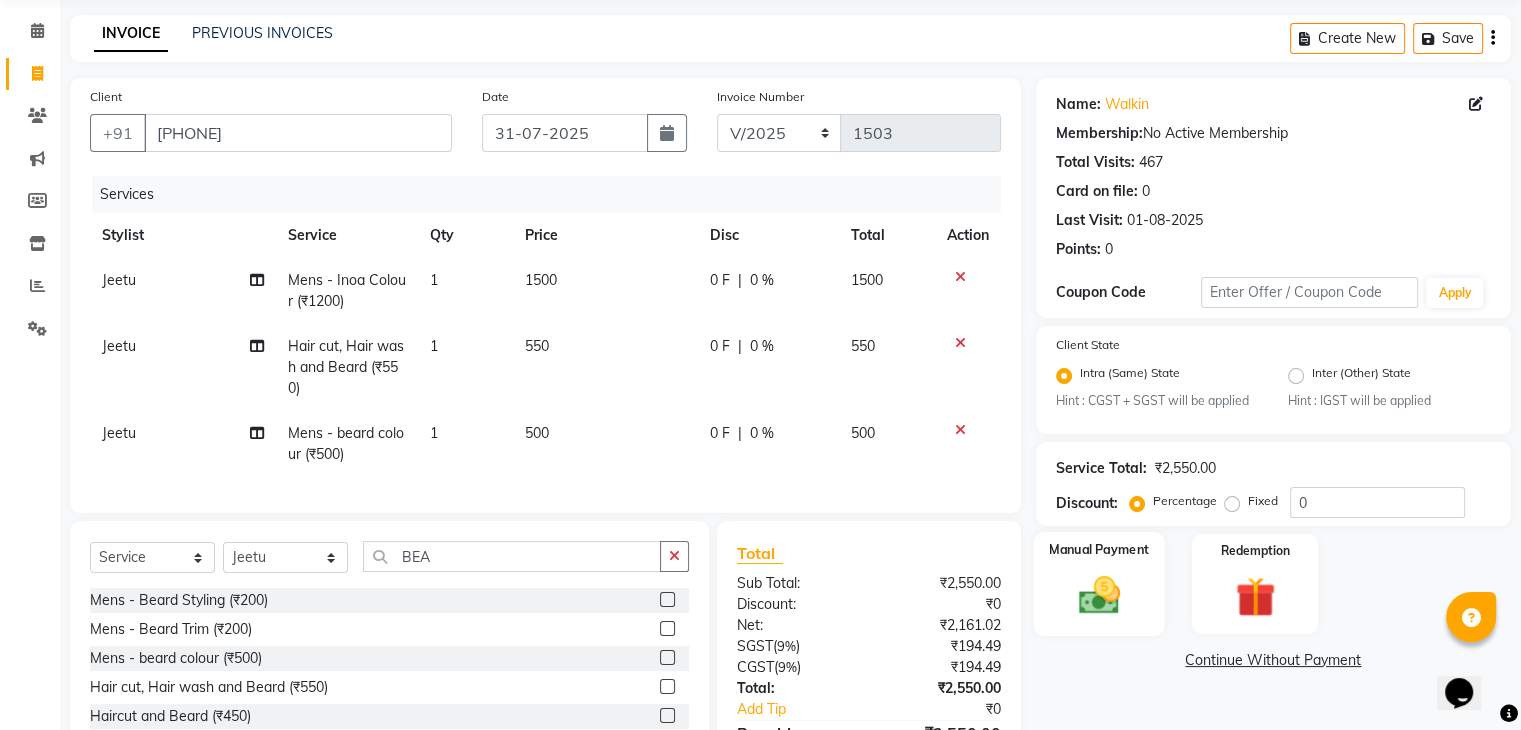 click 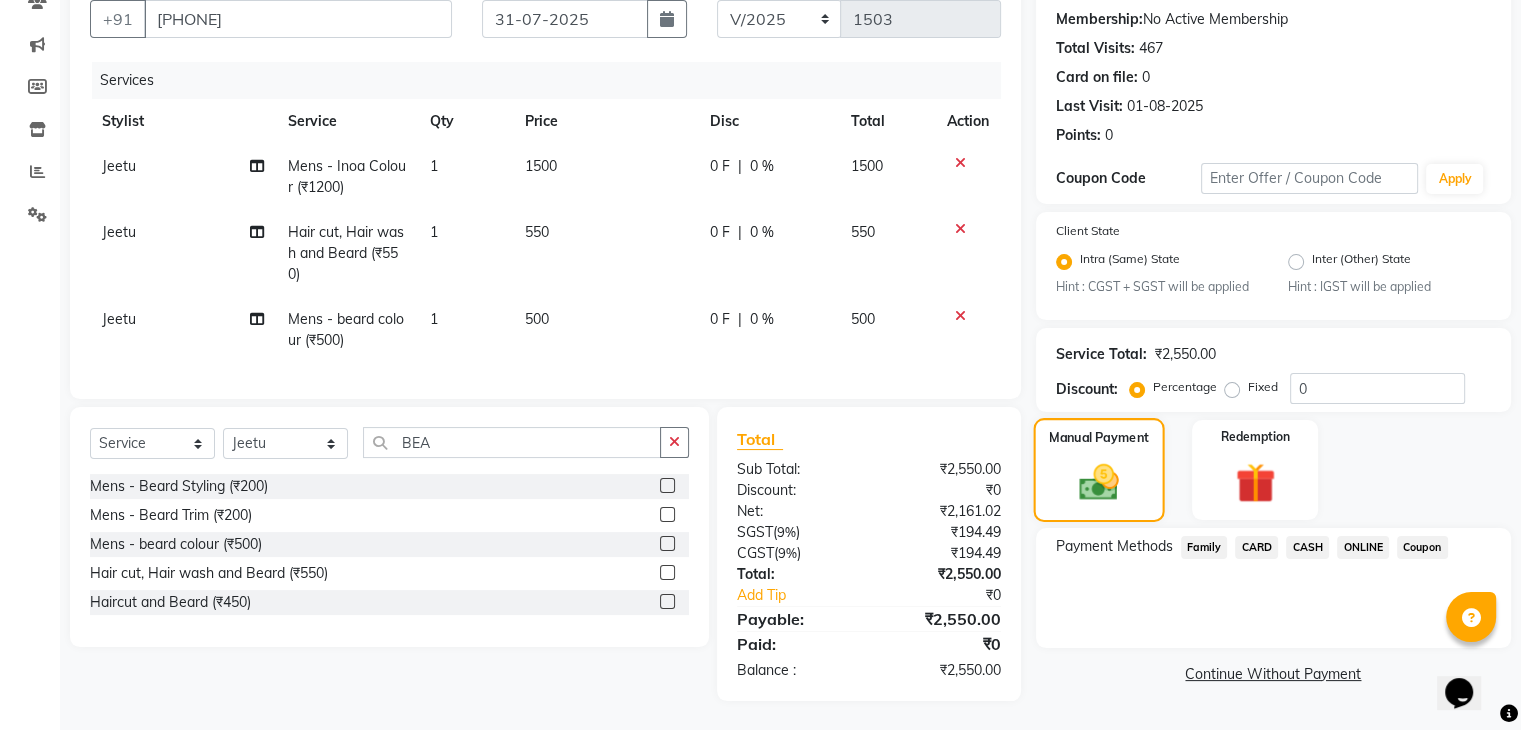 scroll, scrollTop: 184, scrollLeft: 0, axis: vertical 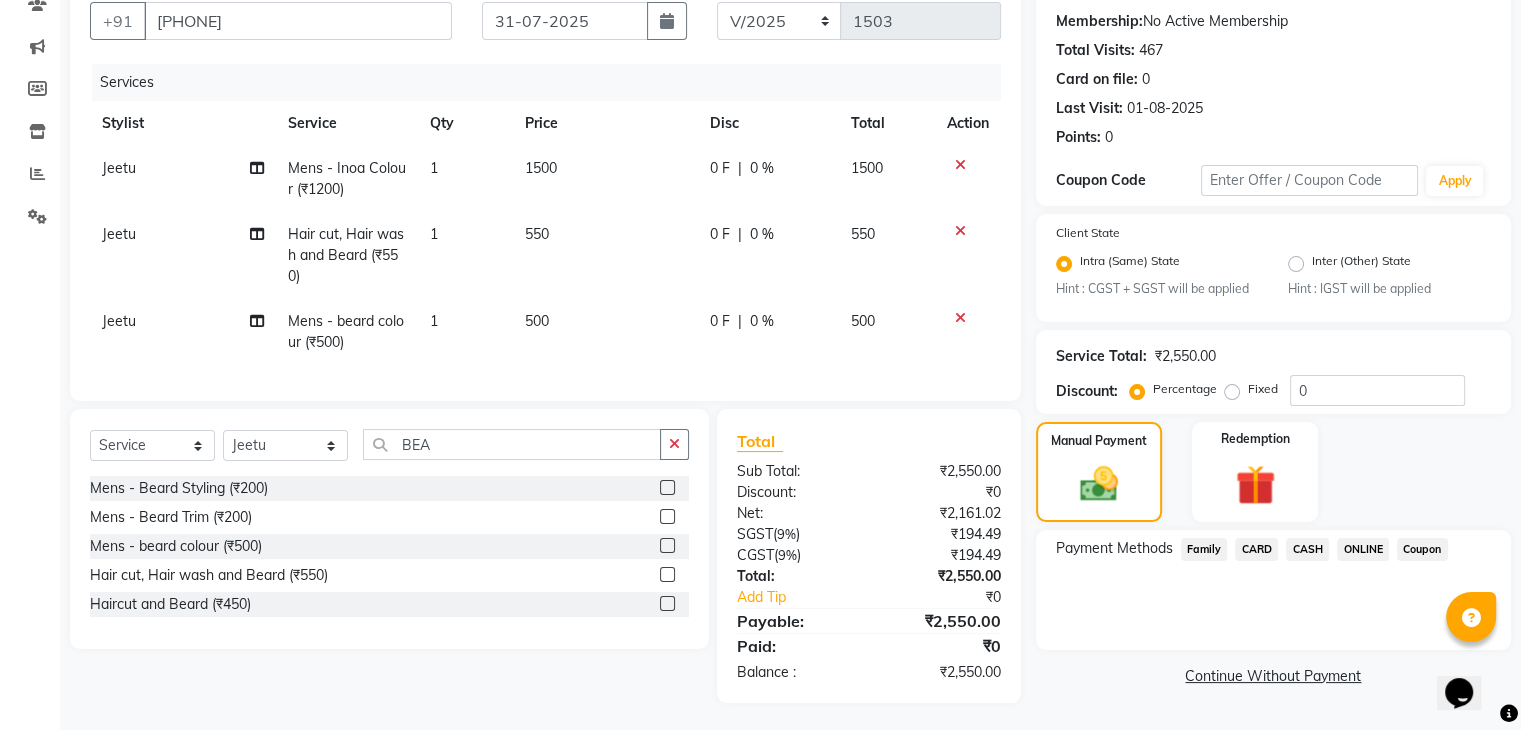 click on "ONLINE" 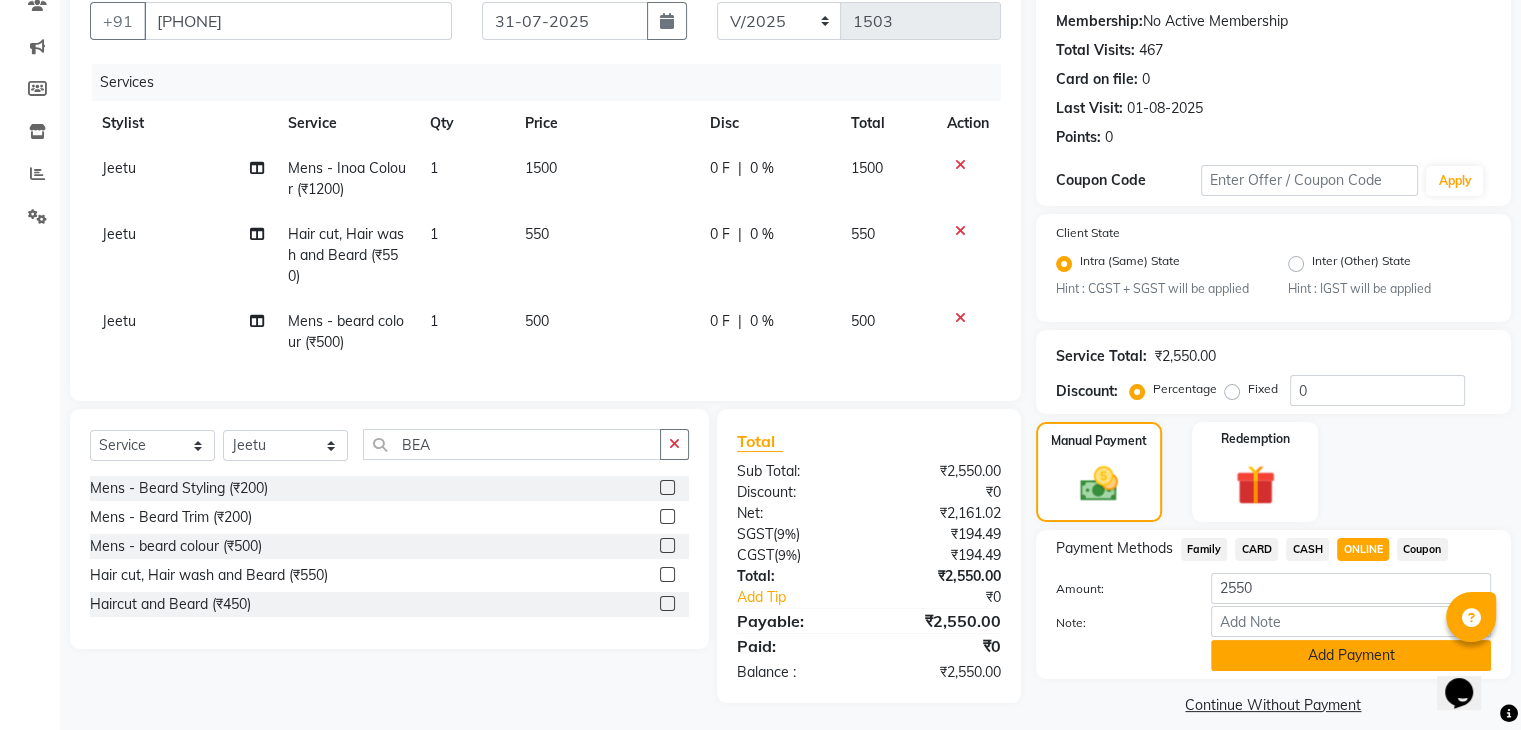 click on "Add Payment" 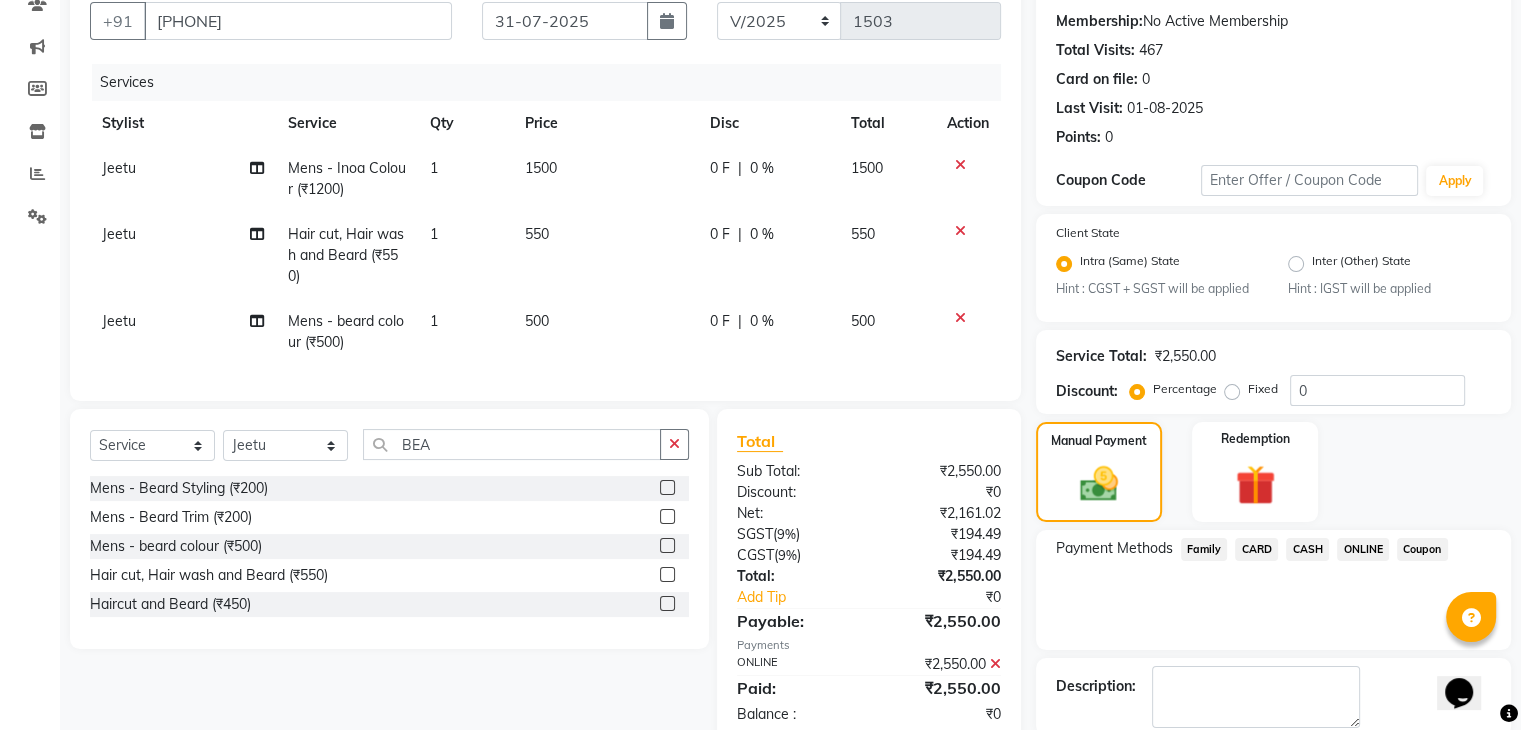 scroll, scrollTop: 289, scrollLeft: 0, axis: vertical 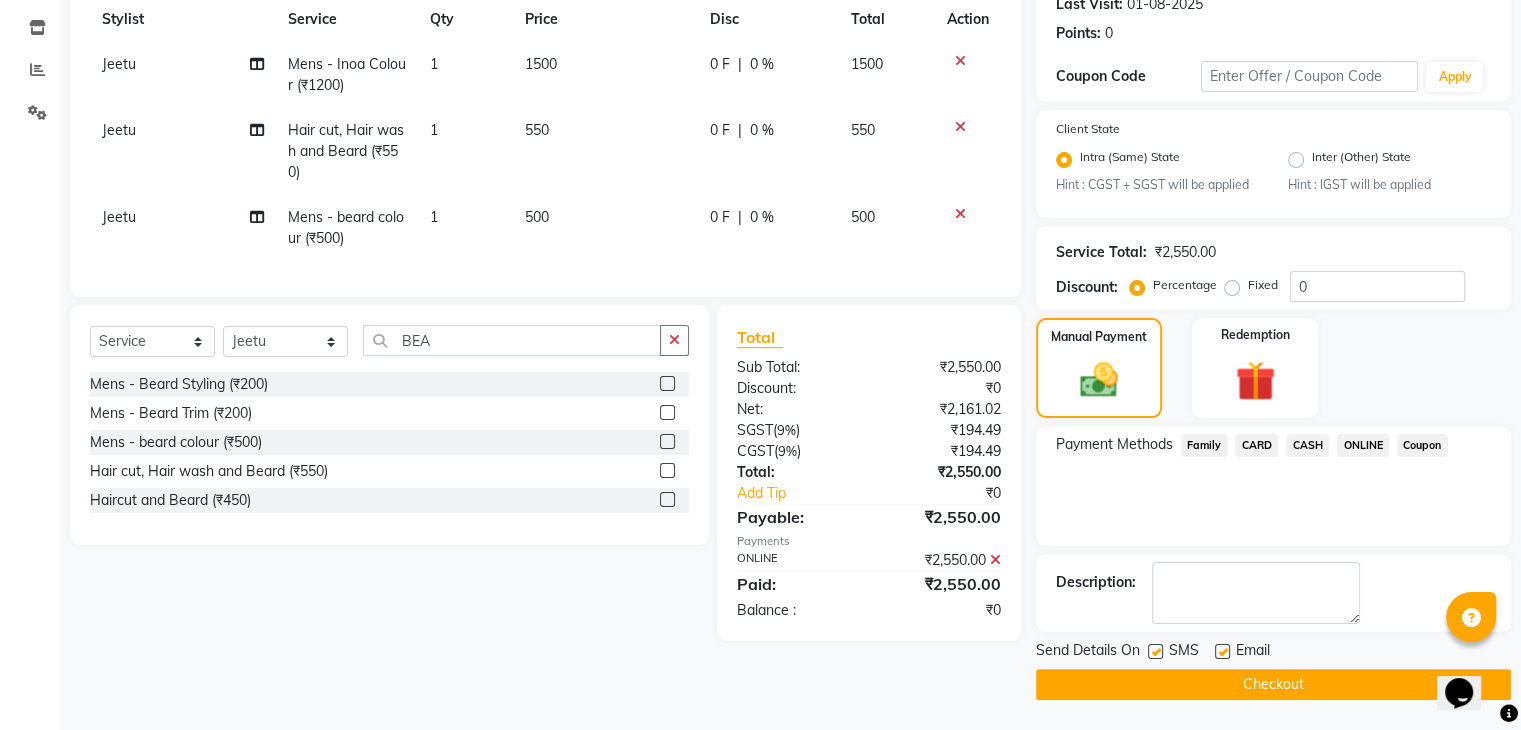 click on "Send Details On SMS Email" 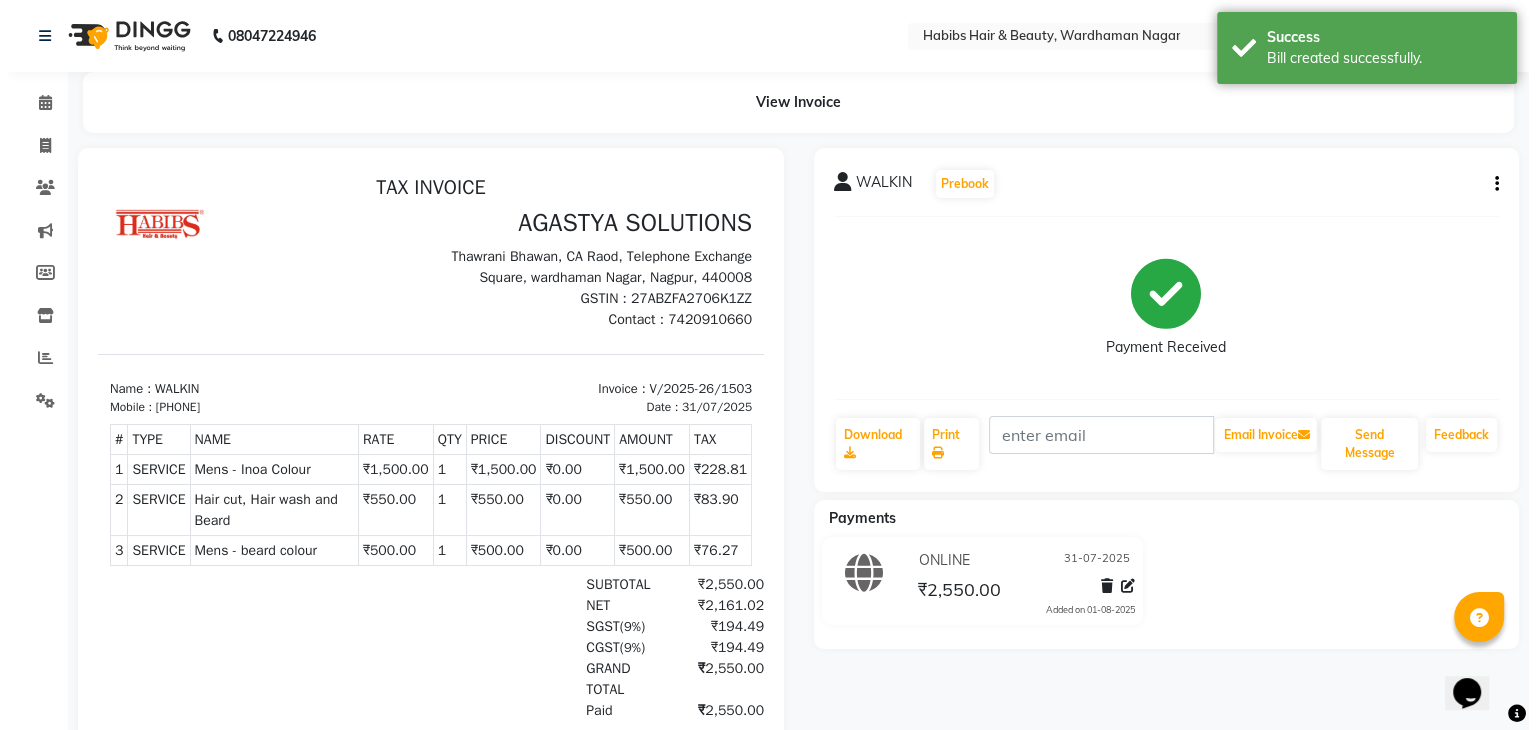 scroll, scrollTop: 0, scrollLeft: 0, axis: both 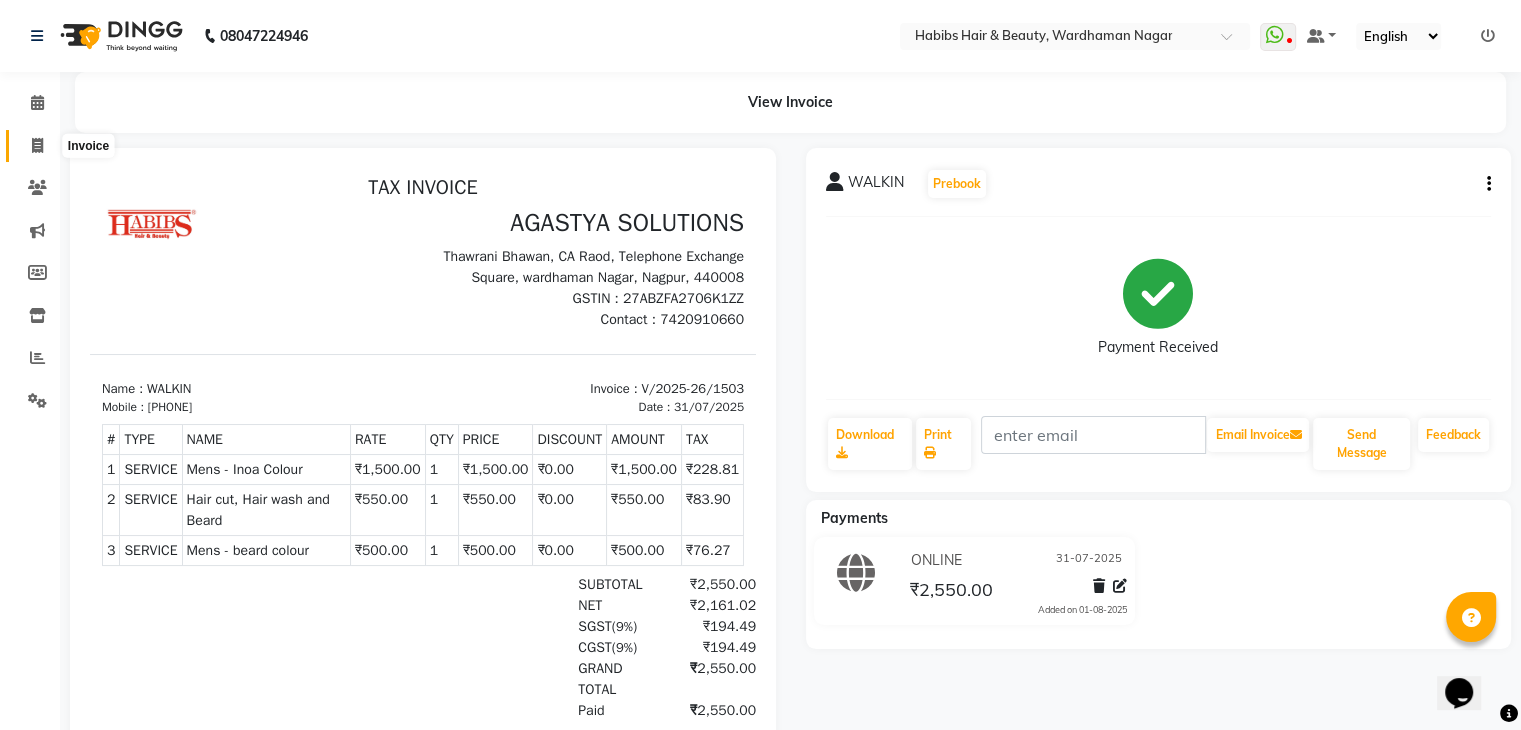 click 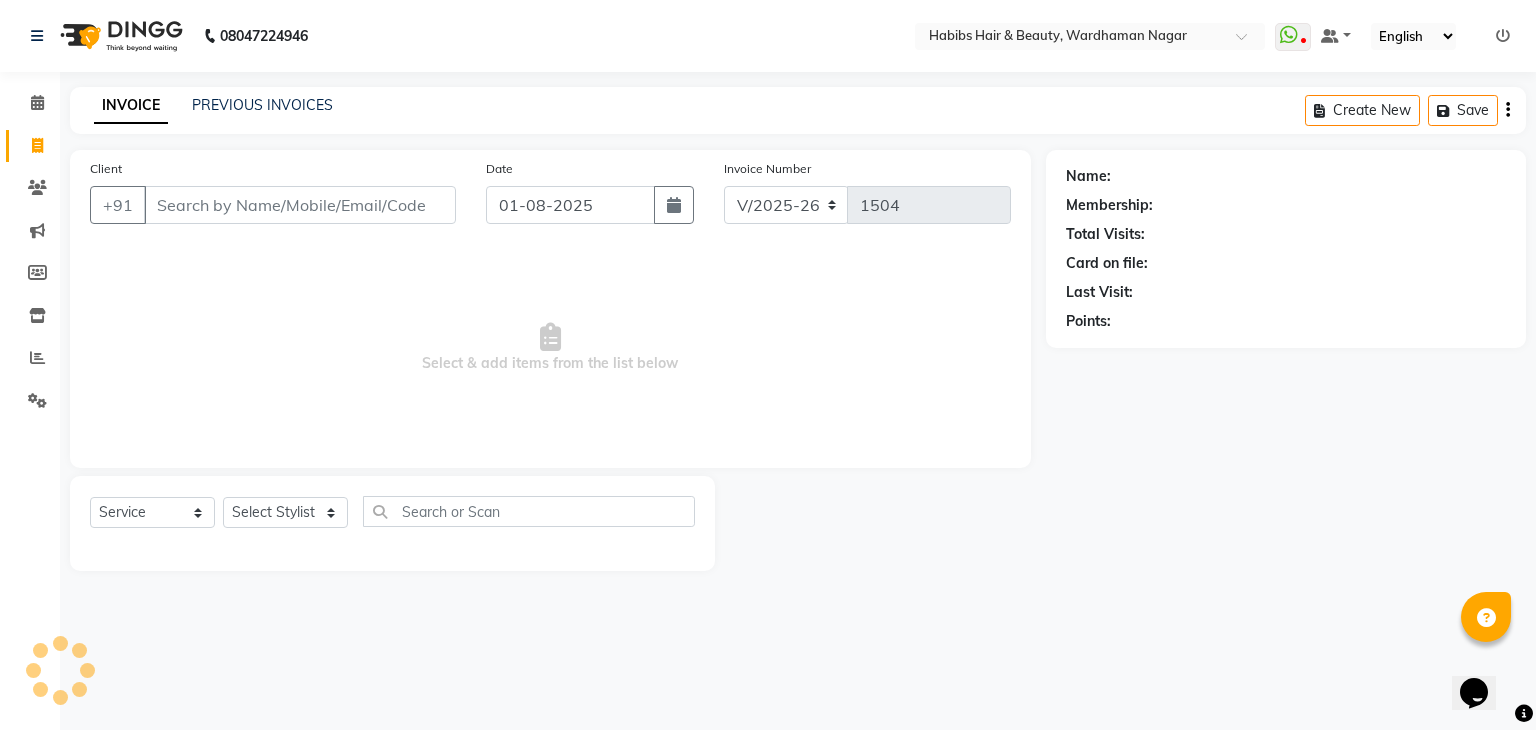 click on "Client" at bounding box center [300, 205] 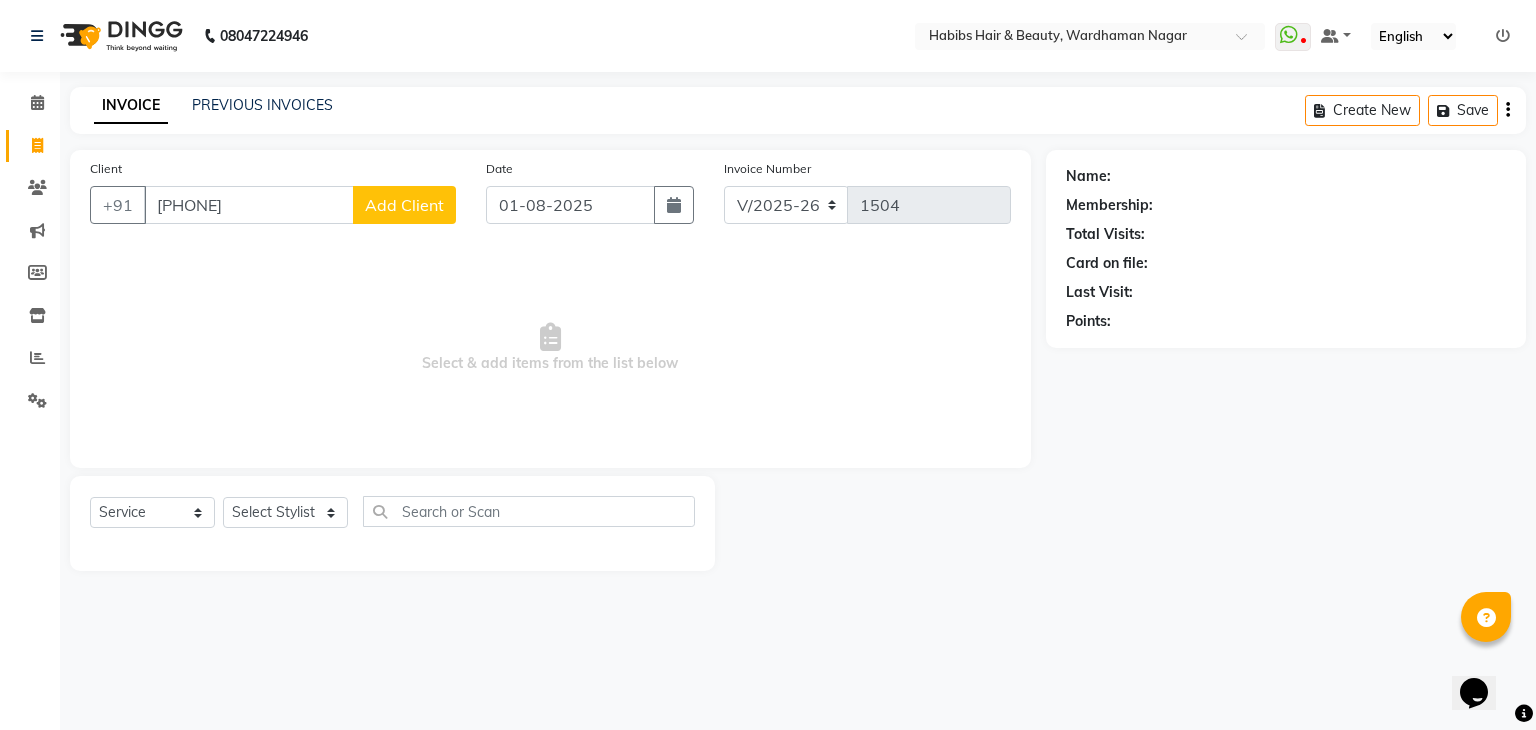 click on "Add Client" 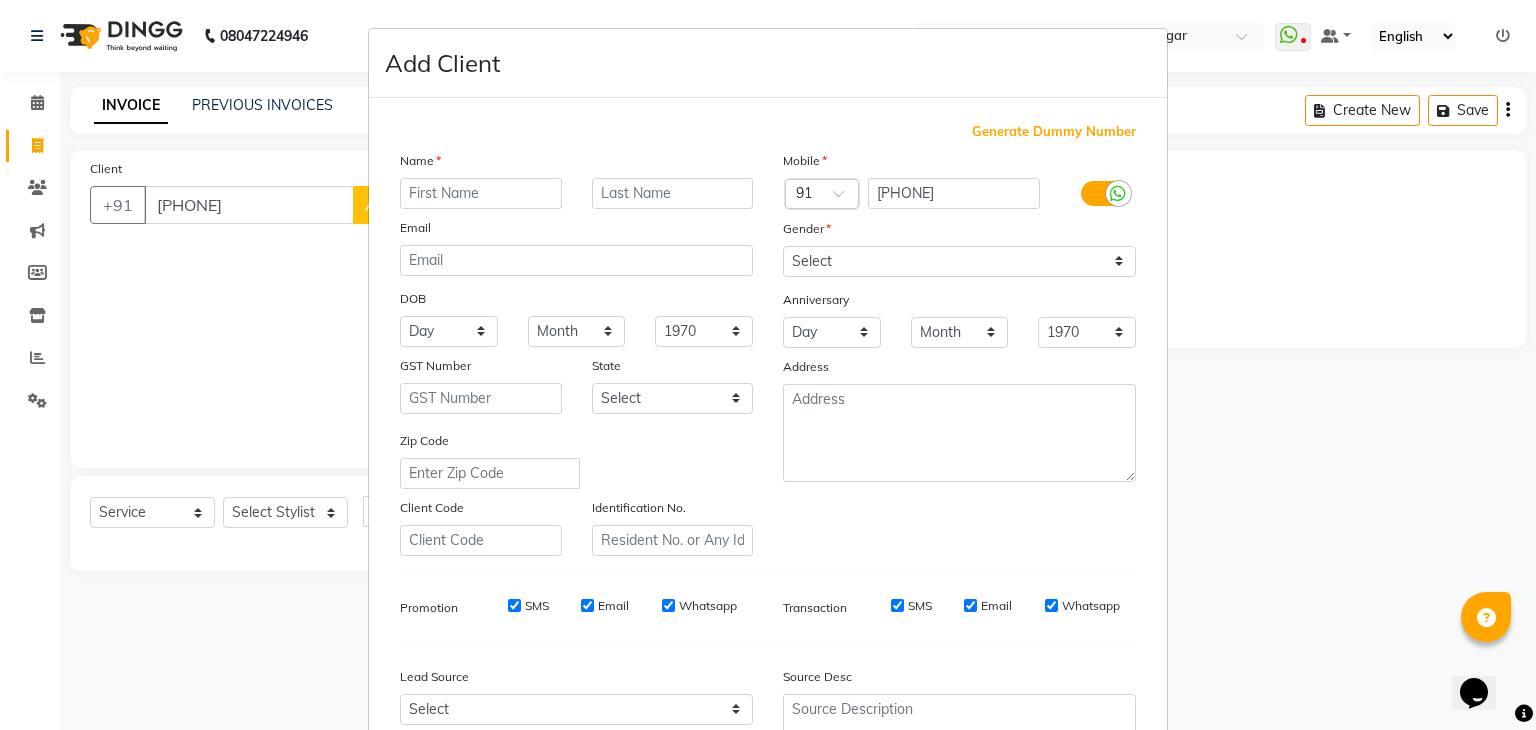 click at bounding box center [481, 193] 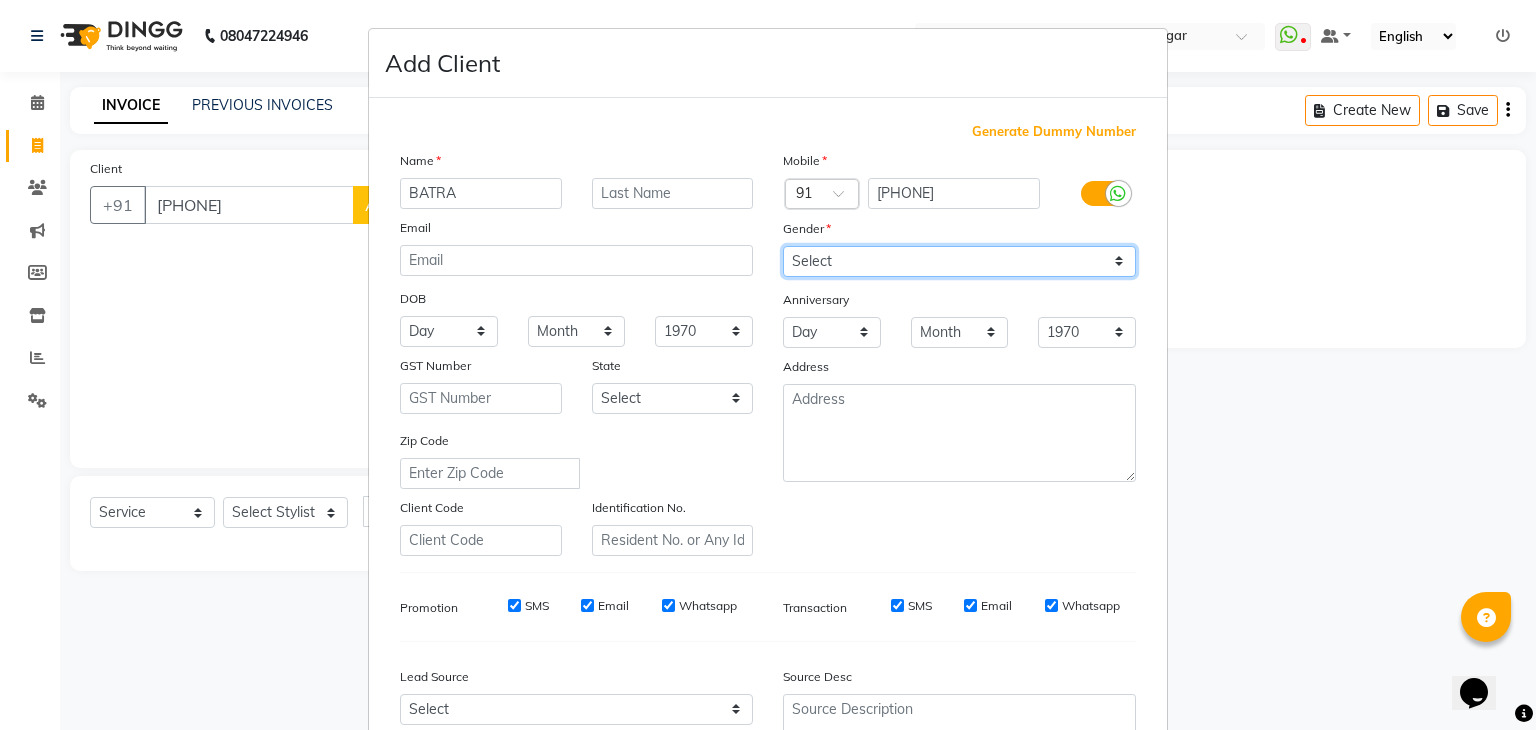click on "Select Male Female Other Prefer Not To Say" at bounding box center [959, 261] 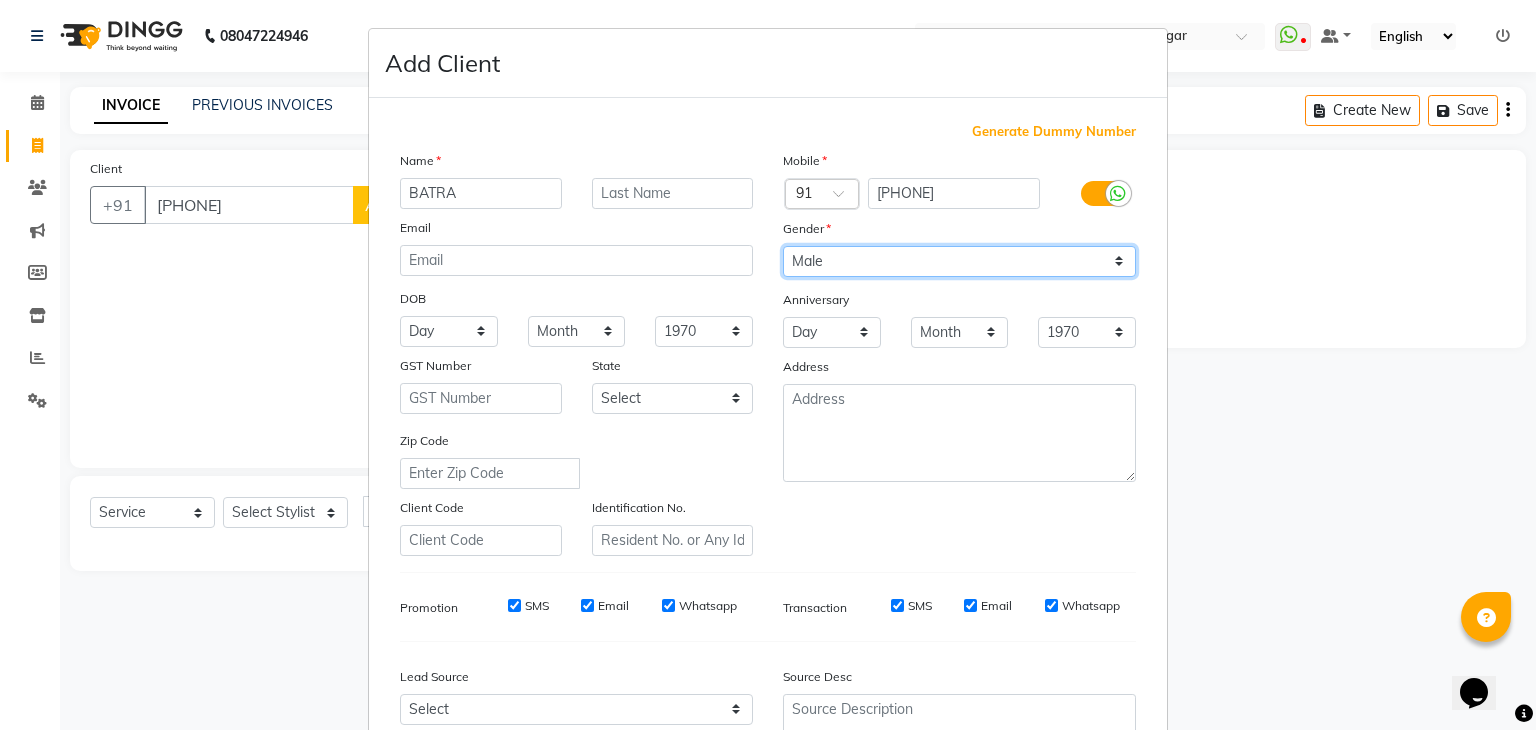 click on "Select Male Female Other Prefer Not To Say" at bounding box center [959, 261] 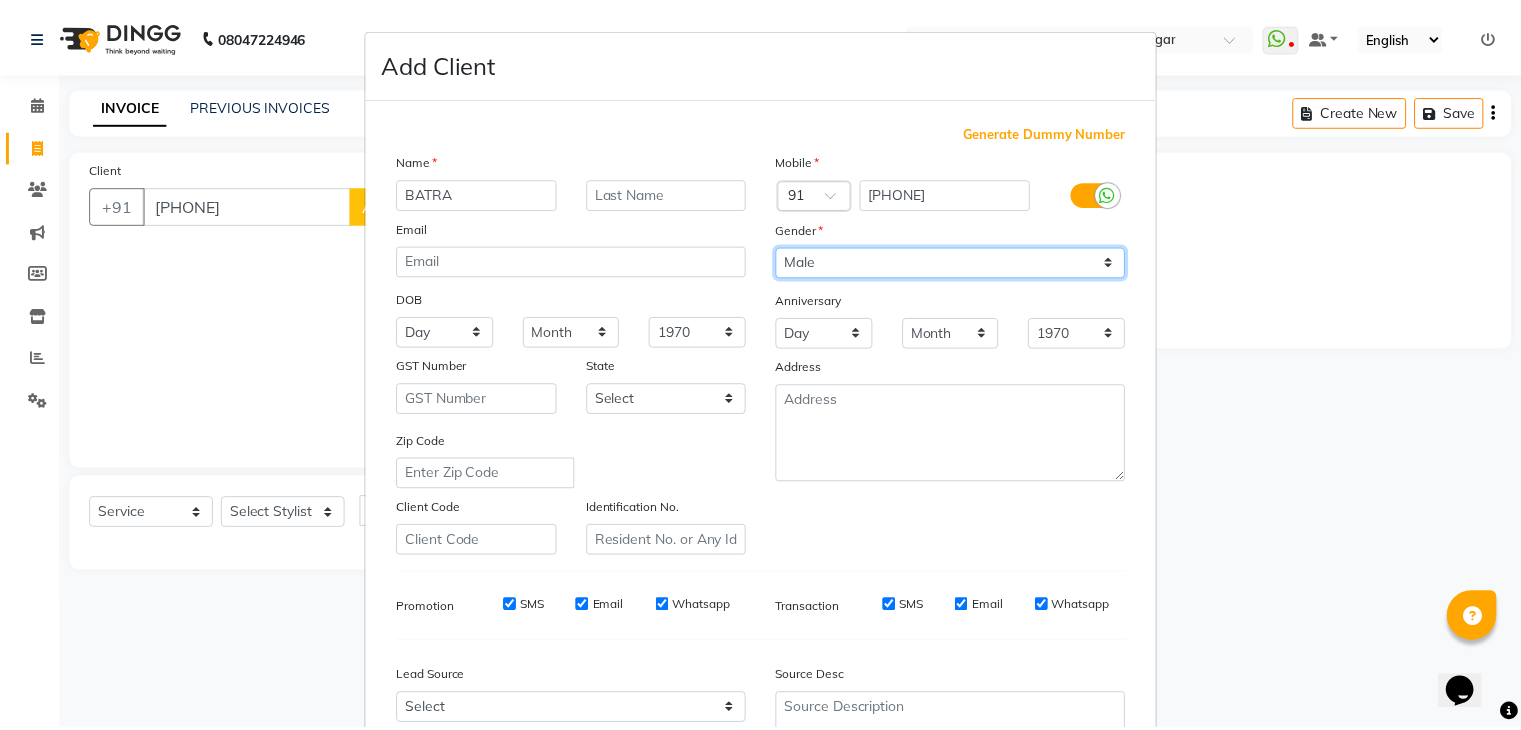 scroll, scrollTop: 203, scrollLeft: 0, axis: vertical 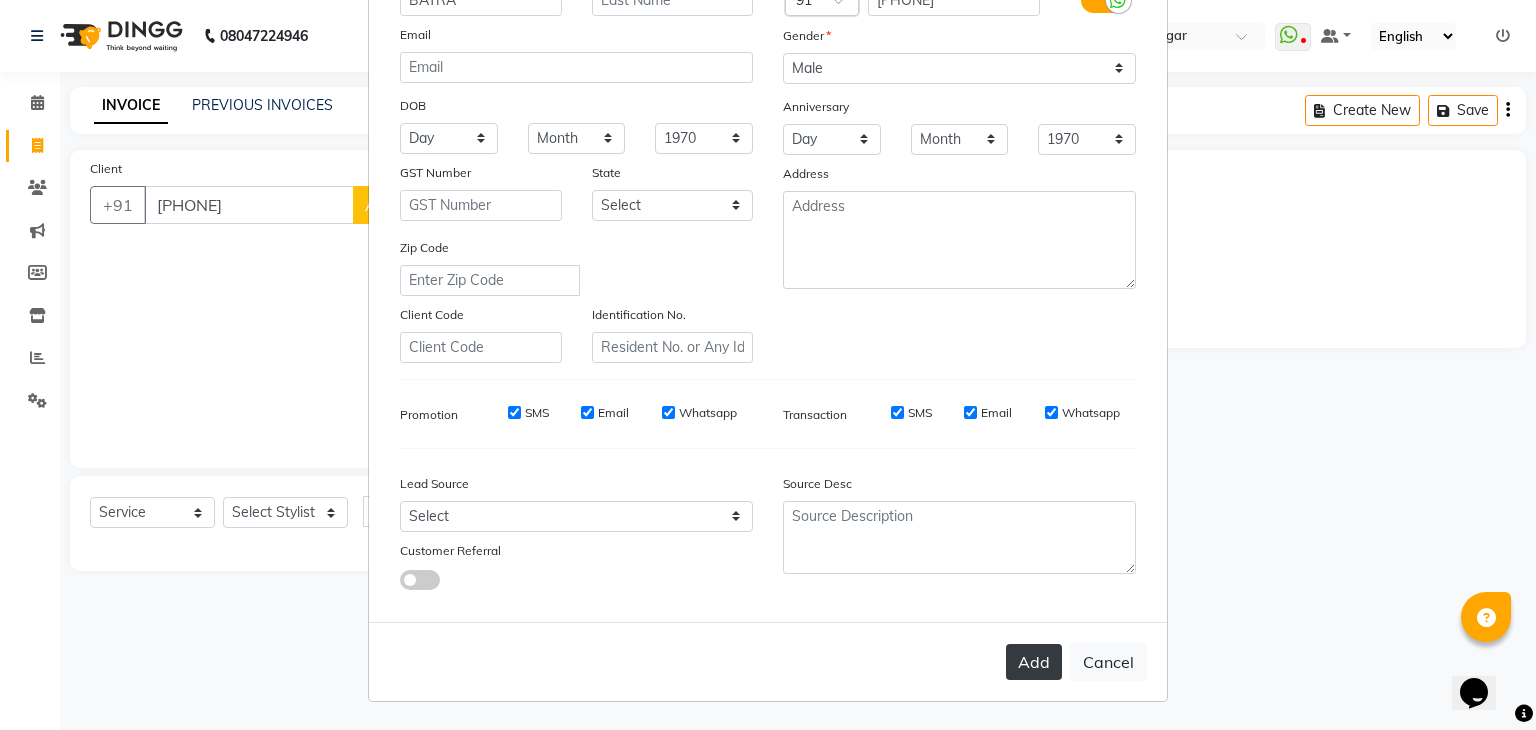 click on "Add" at bounding box center [1034, 662] 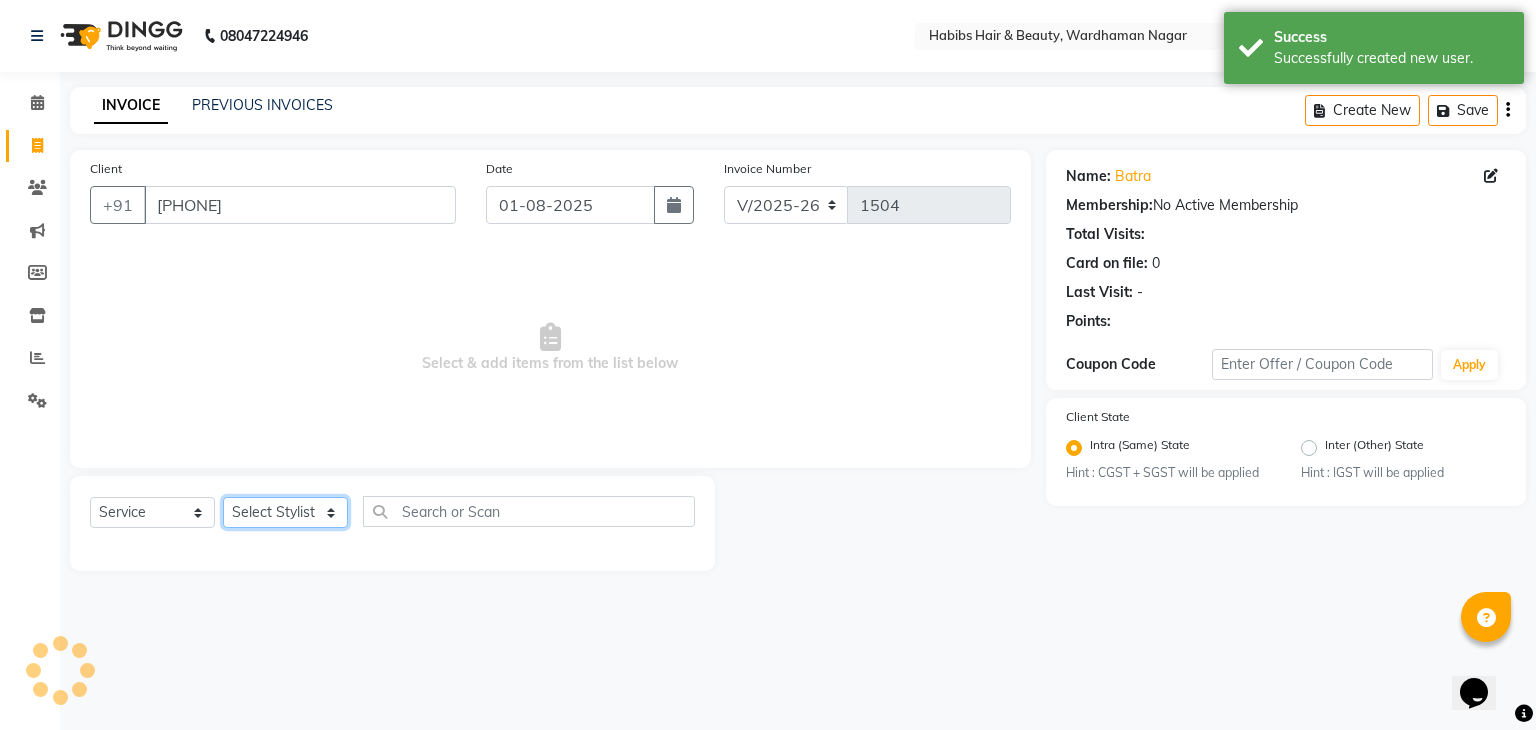 click on "Select Stylist Admin Aman Gayatri Jeetu Mick Raj Rashmi Rasika Sarang" 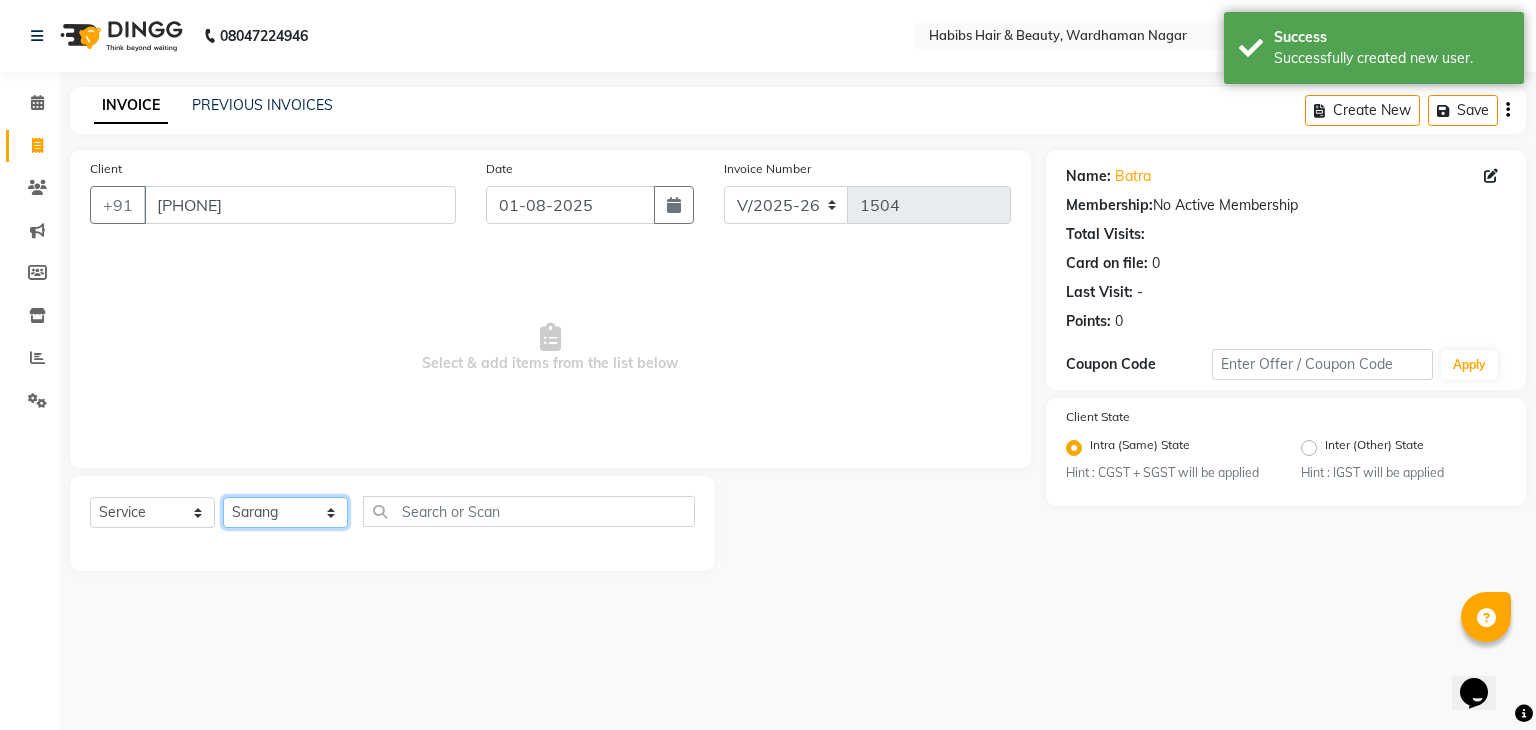 click on "Select Stylist Admin Aman Gayatri Jeetu Mick Raj Rashmi Rasika Sarang" 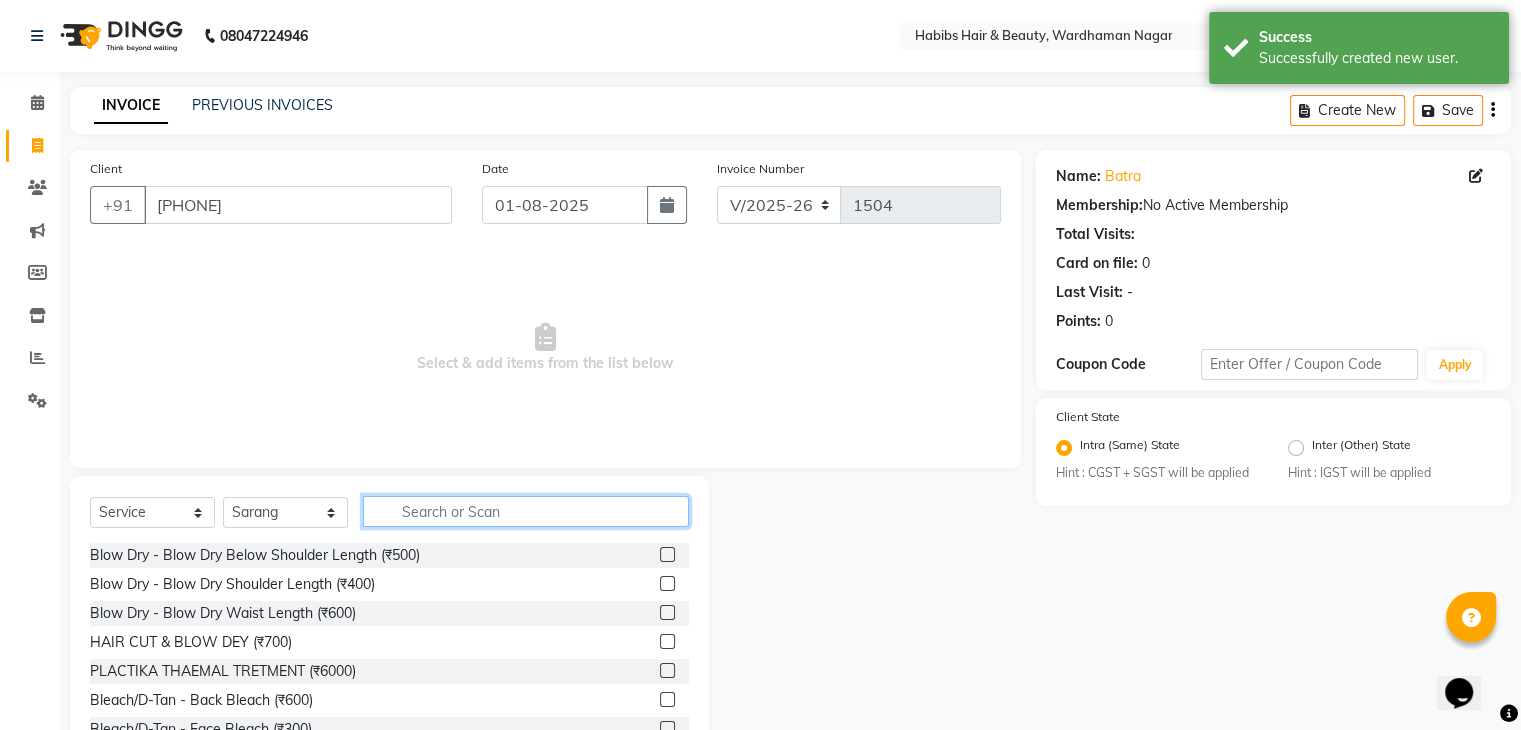 click 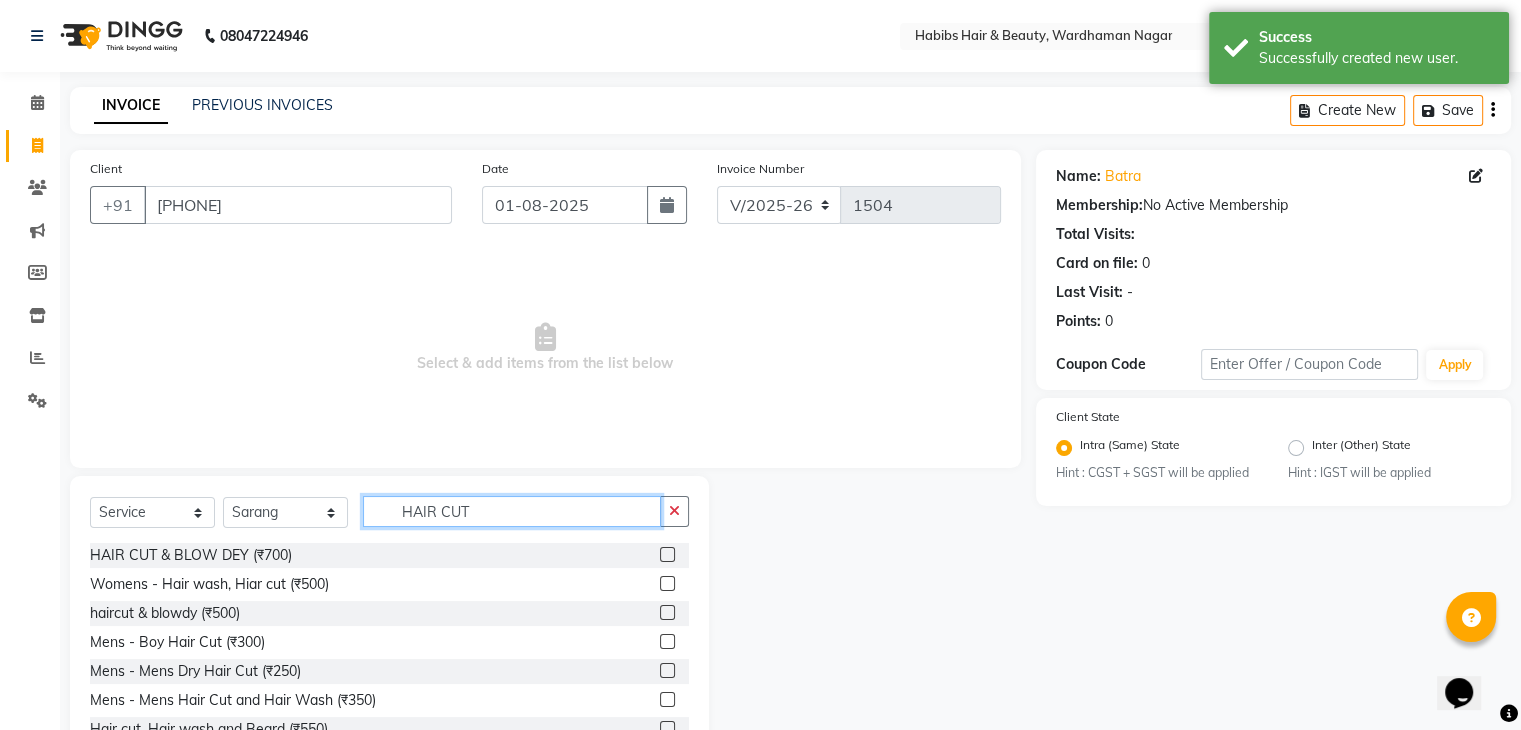 scroll, scrollTop: 56, scrollLeft: 0, axis: vertical 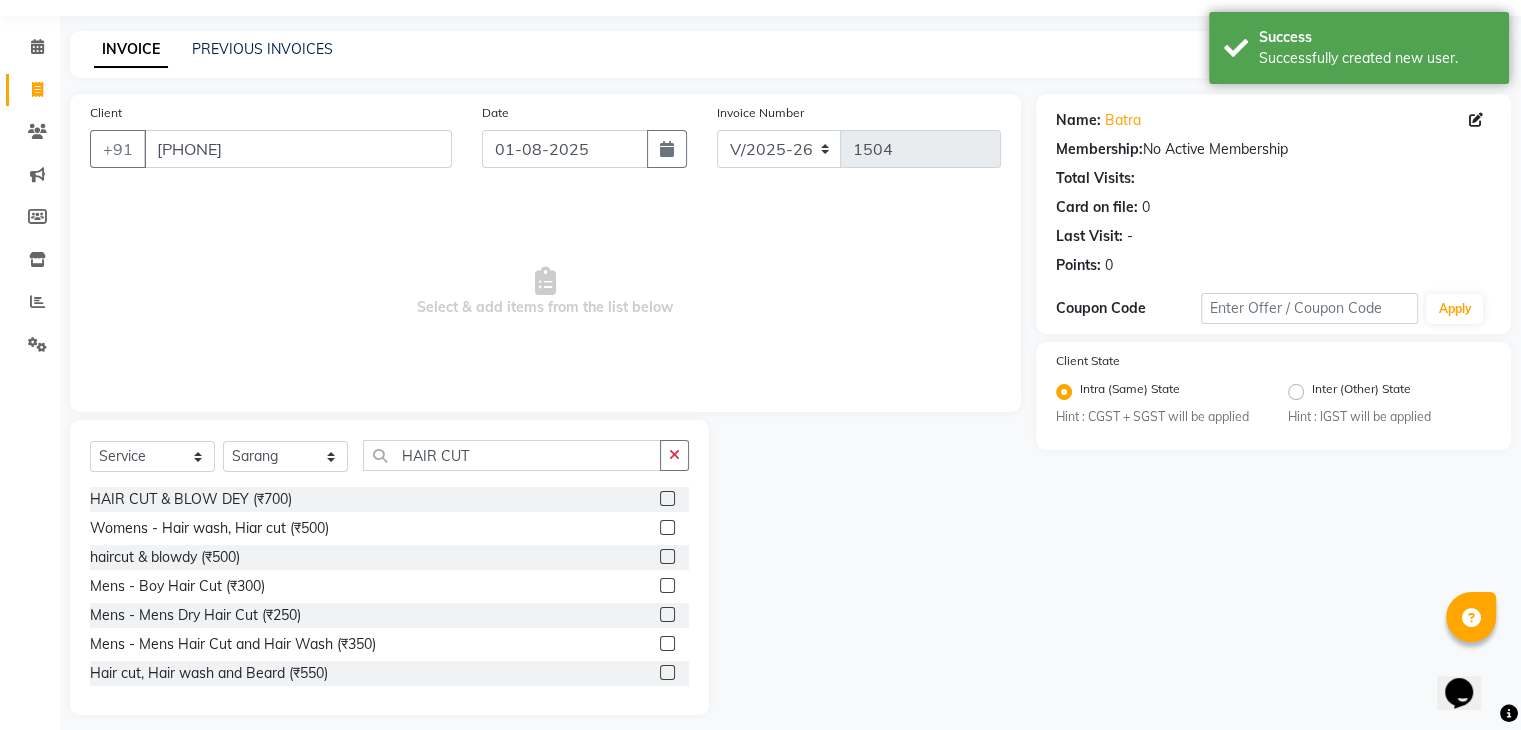 click 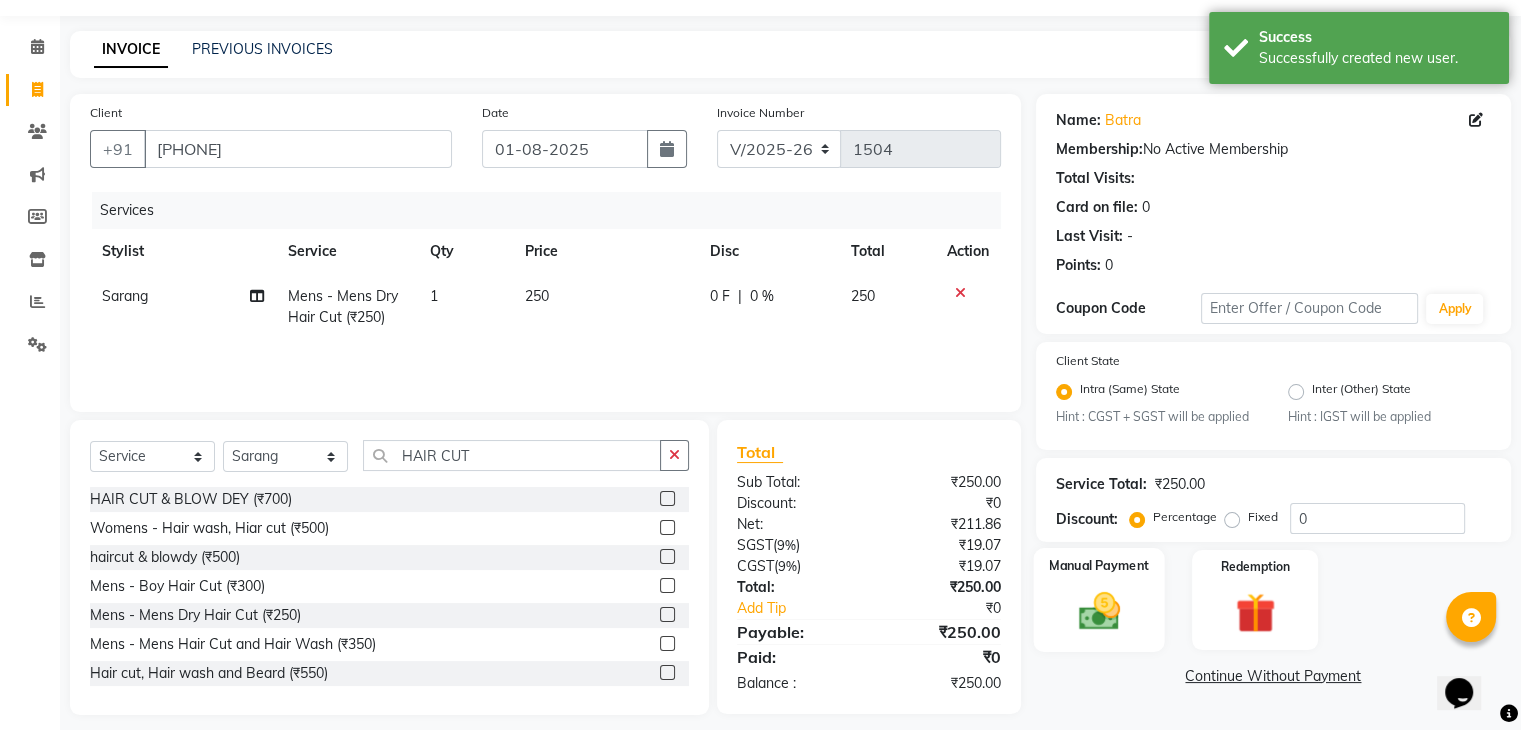 click 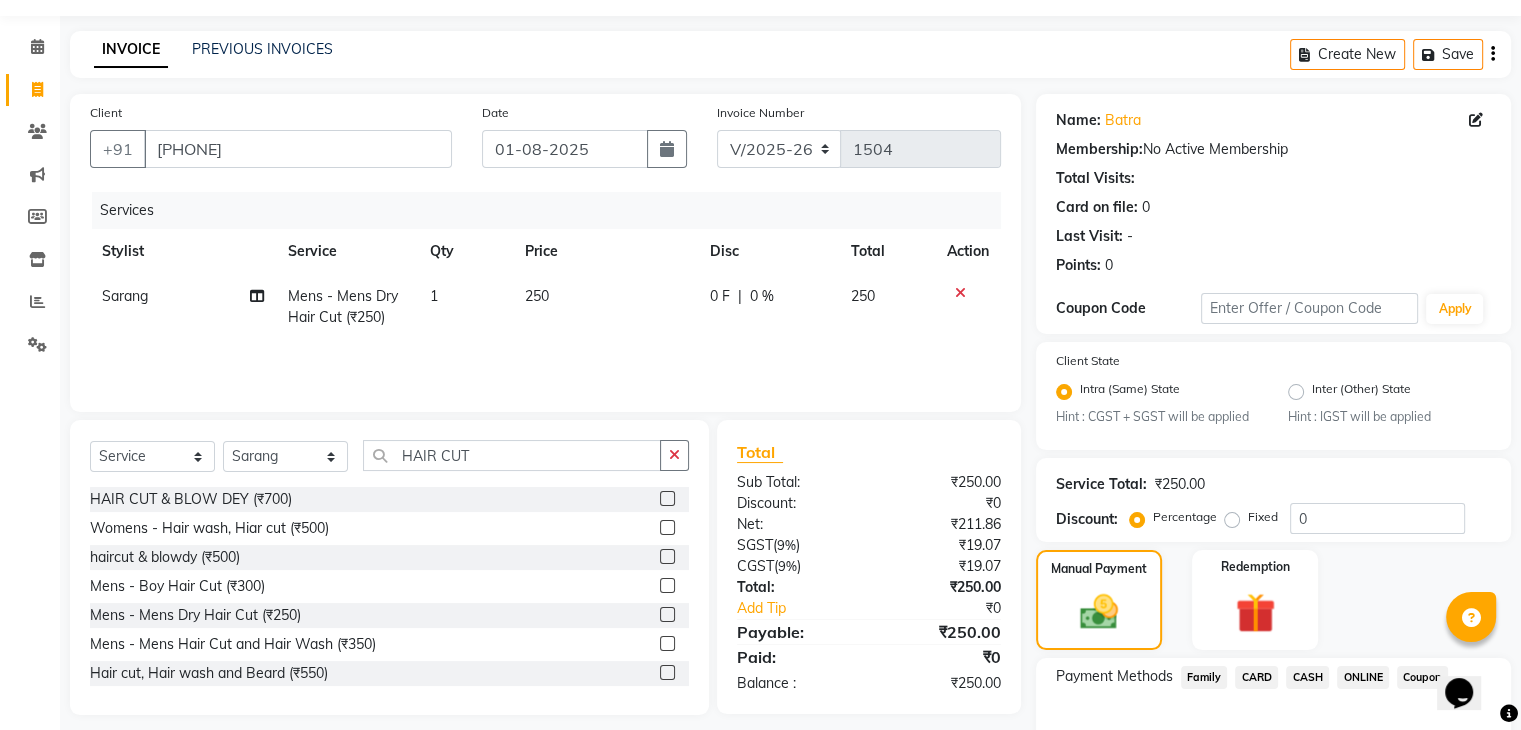 click on "Payment Methods  Family   CARD   CASH   ONLINE   Coupon" 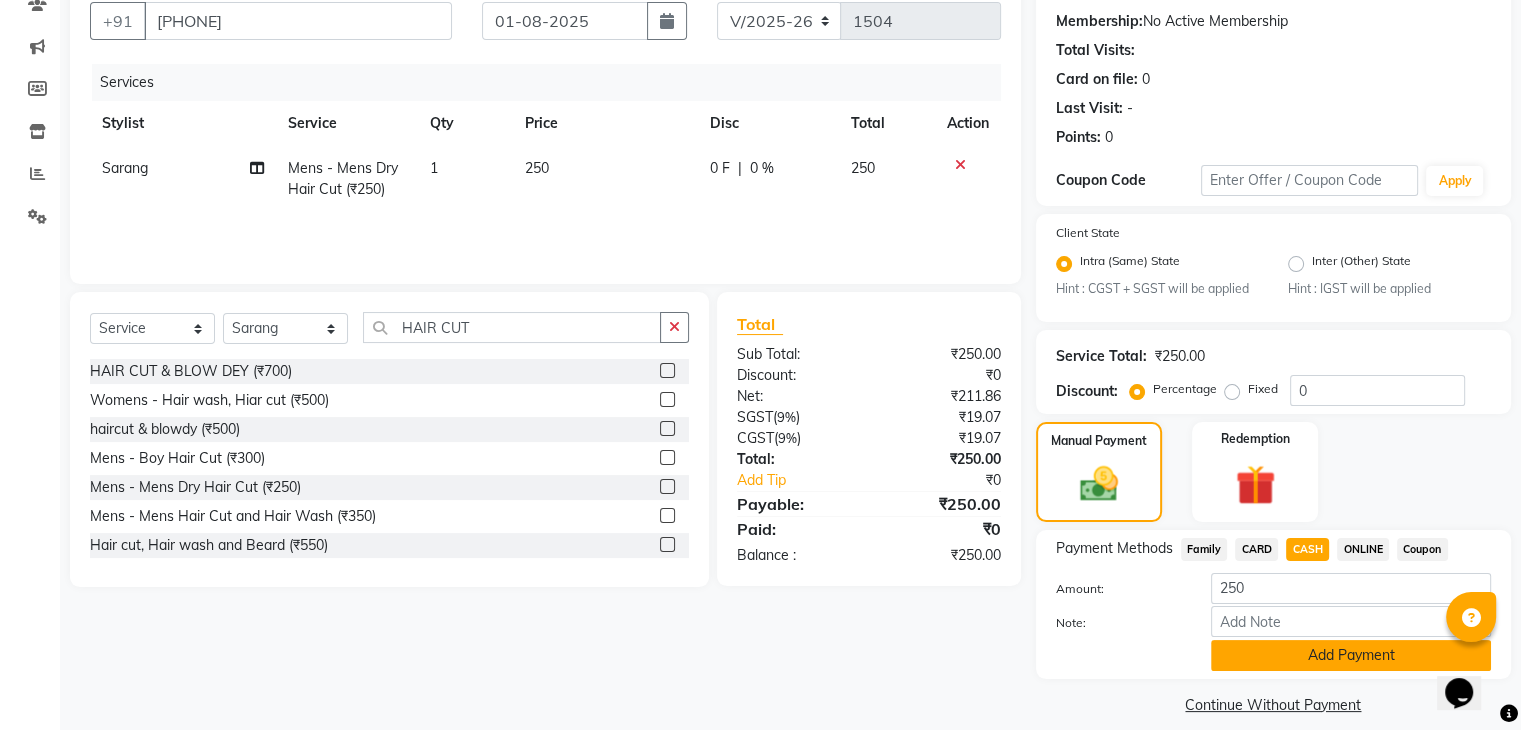 click on "Add Payment" 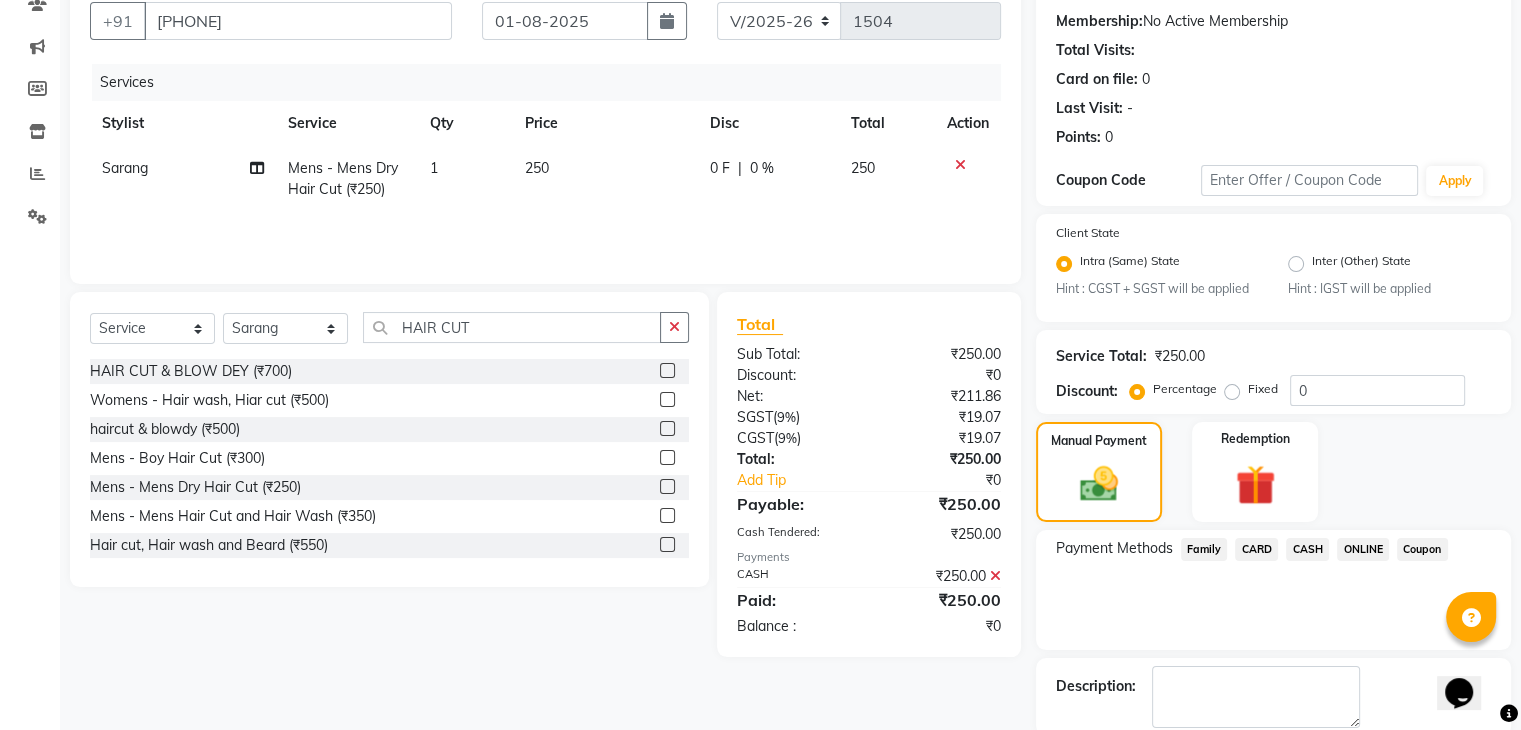 scroll, scrollTop: 289, scrollLeft: 0, axis: vertical 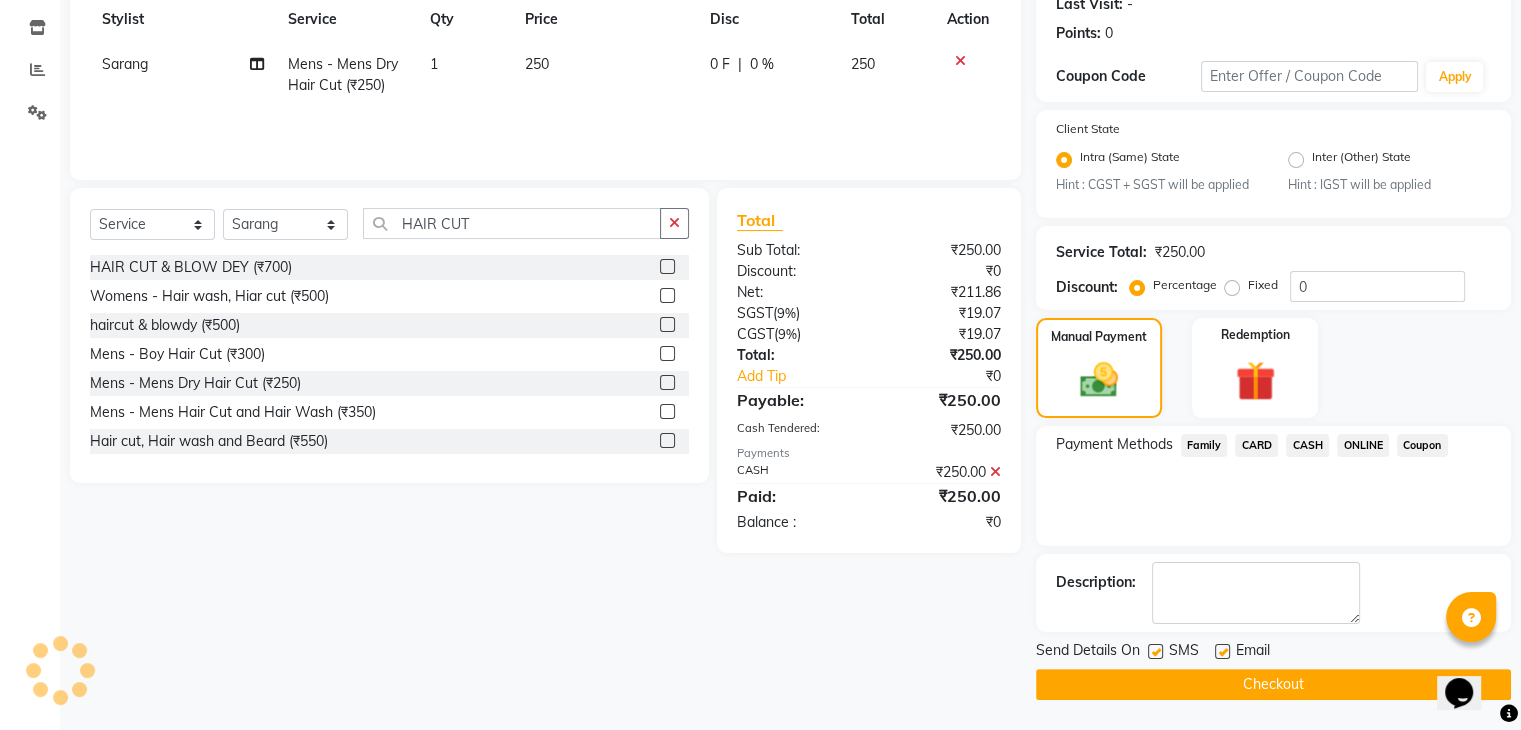 drag, startPoint x: 1300, startPoint y: 665, endPoint x: 1304, endPoint y: 681, distance: 16.492422 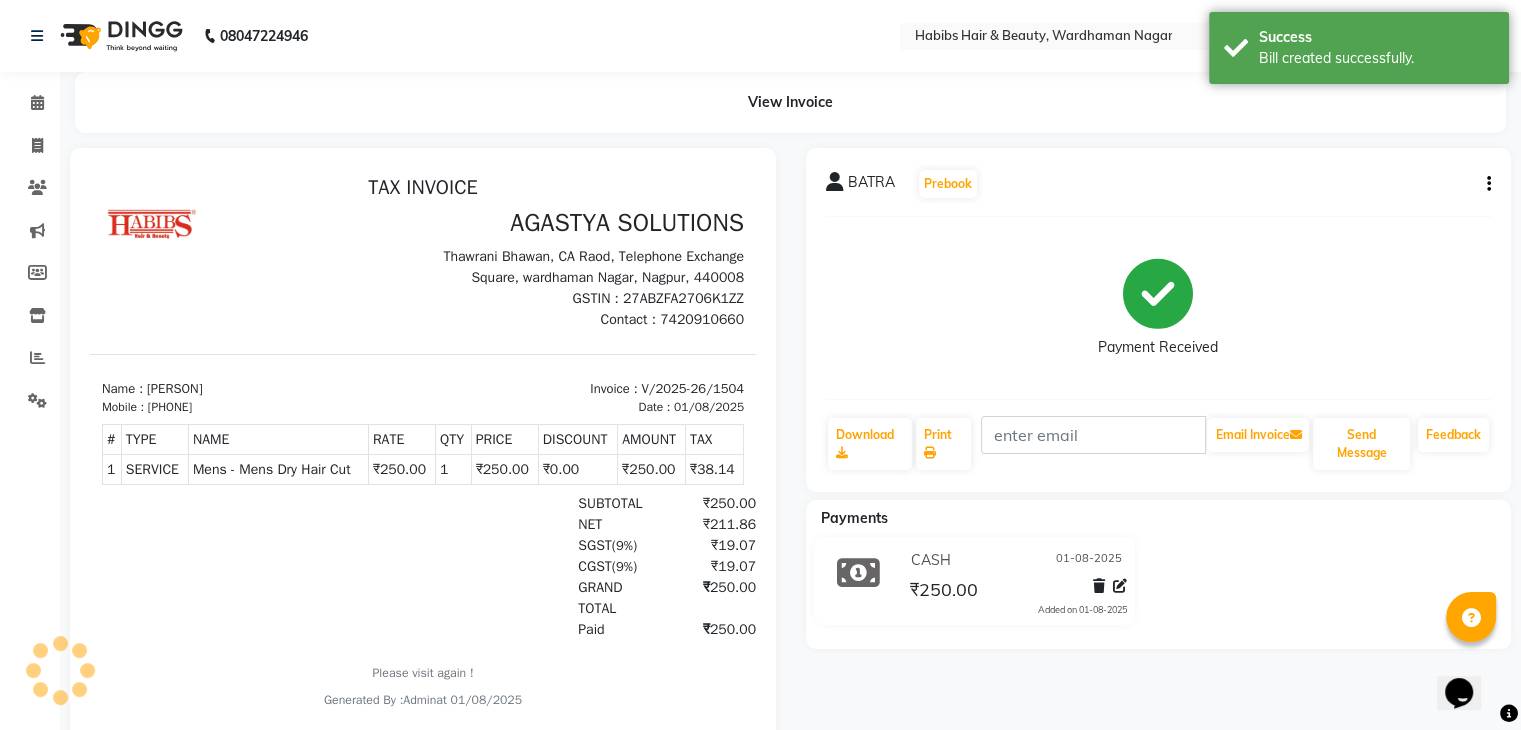 scroll, scrollTop: 0, scrollLeft: 0, axis: both 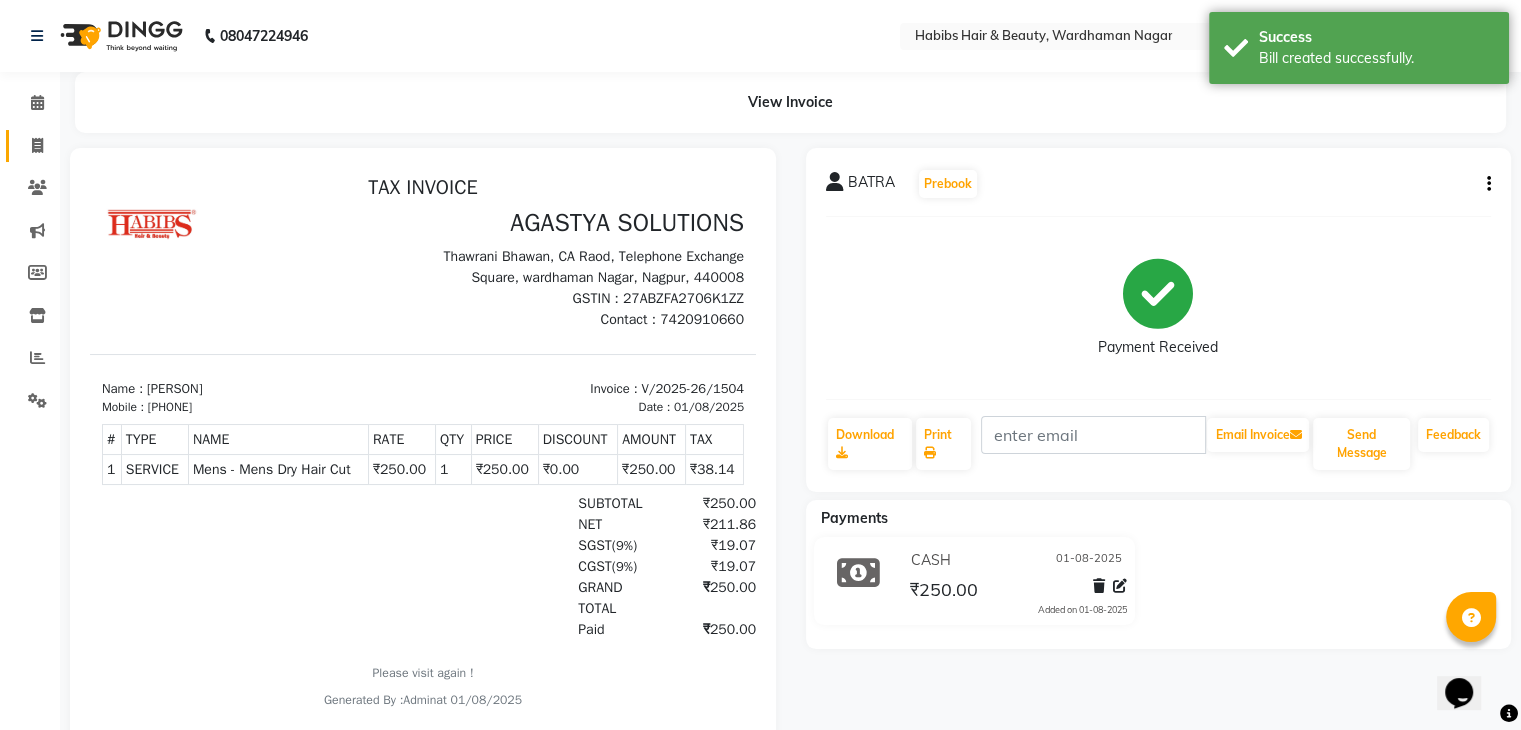 click on "Invoice" 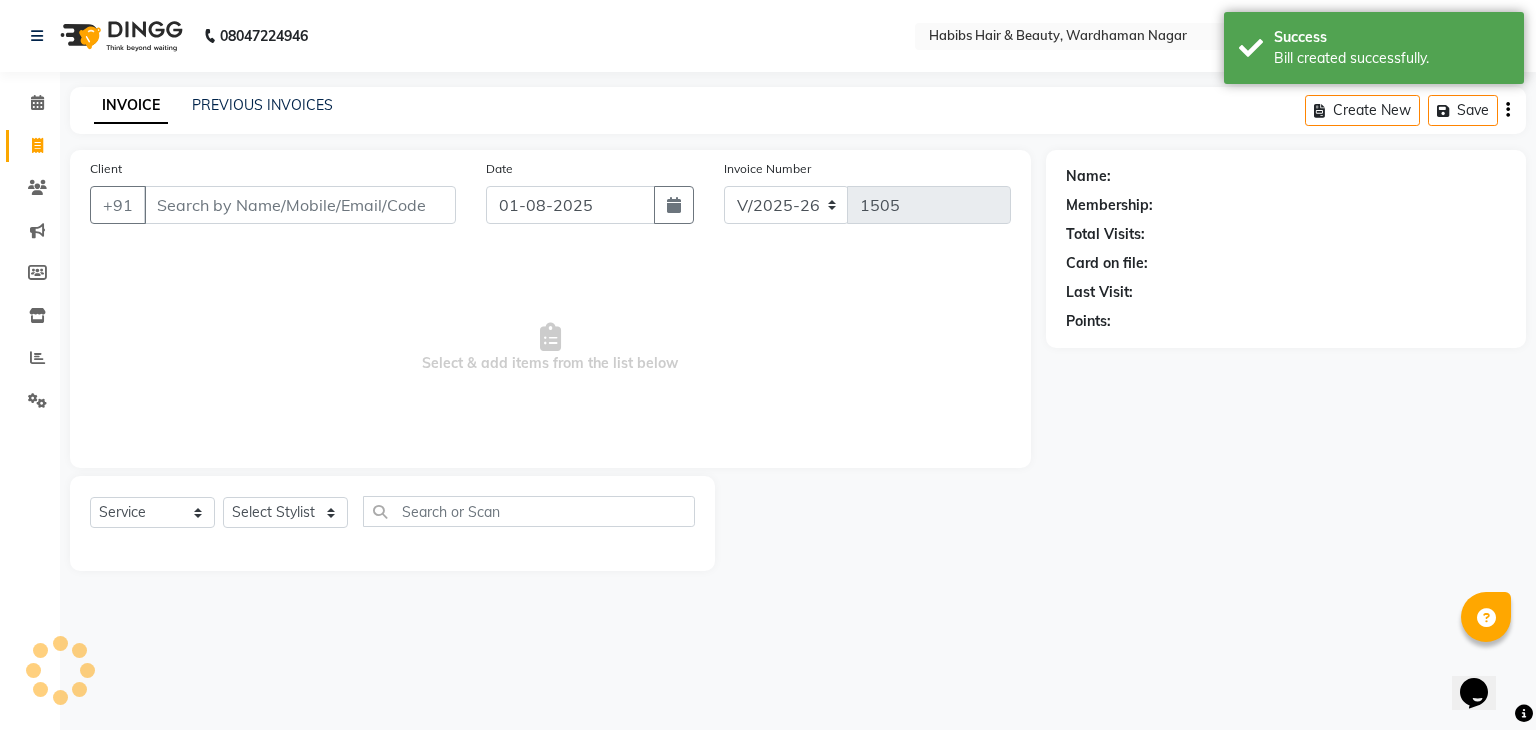 click on "Client" at bounding box center (300, 205) 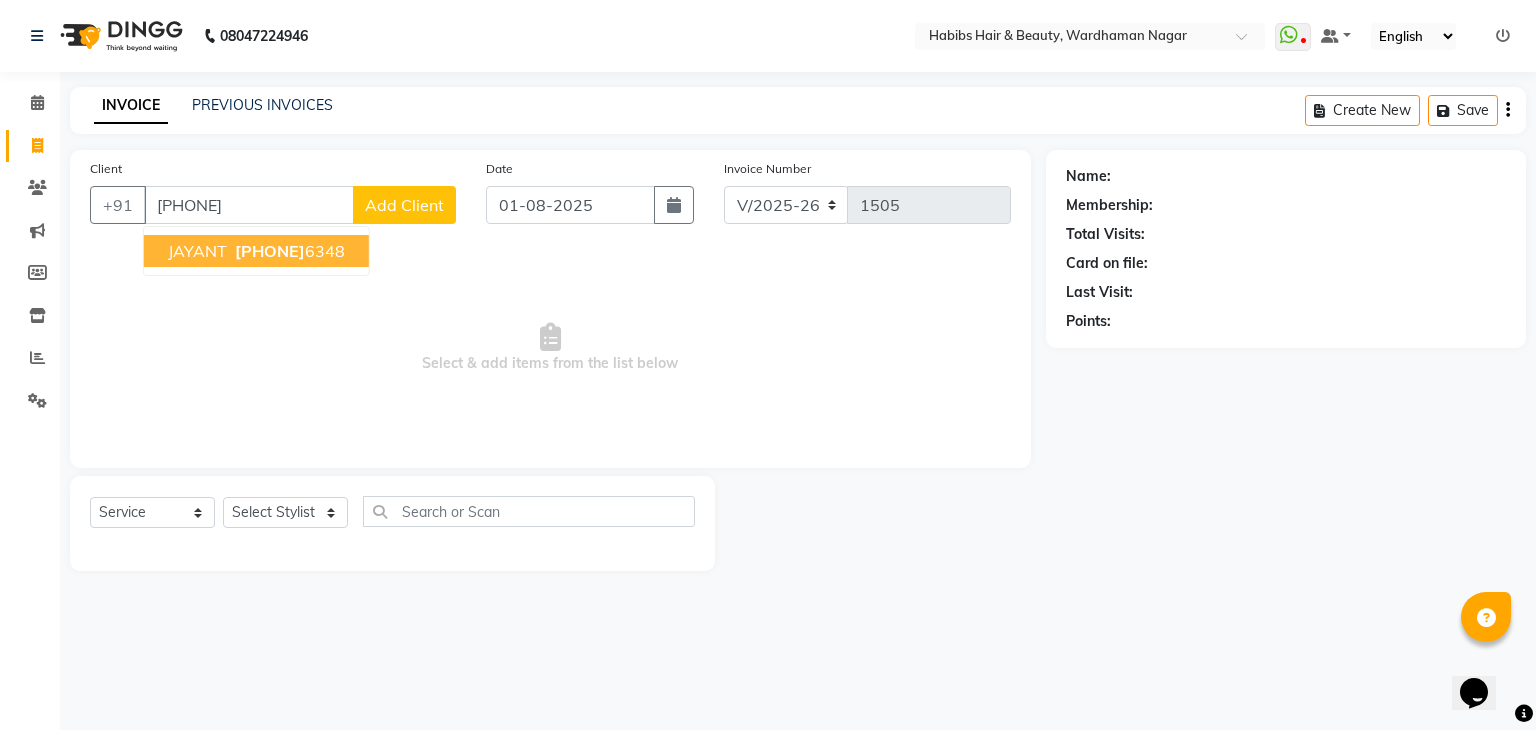 click on "[PHONE]" at bounding box center [288, 251] 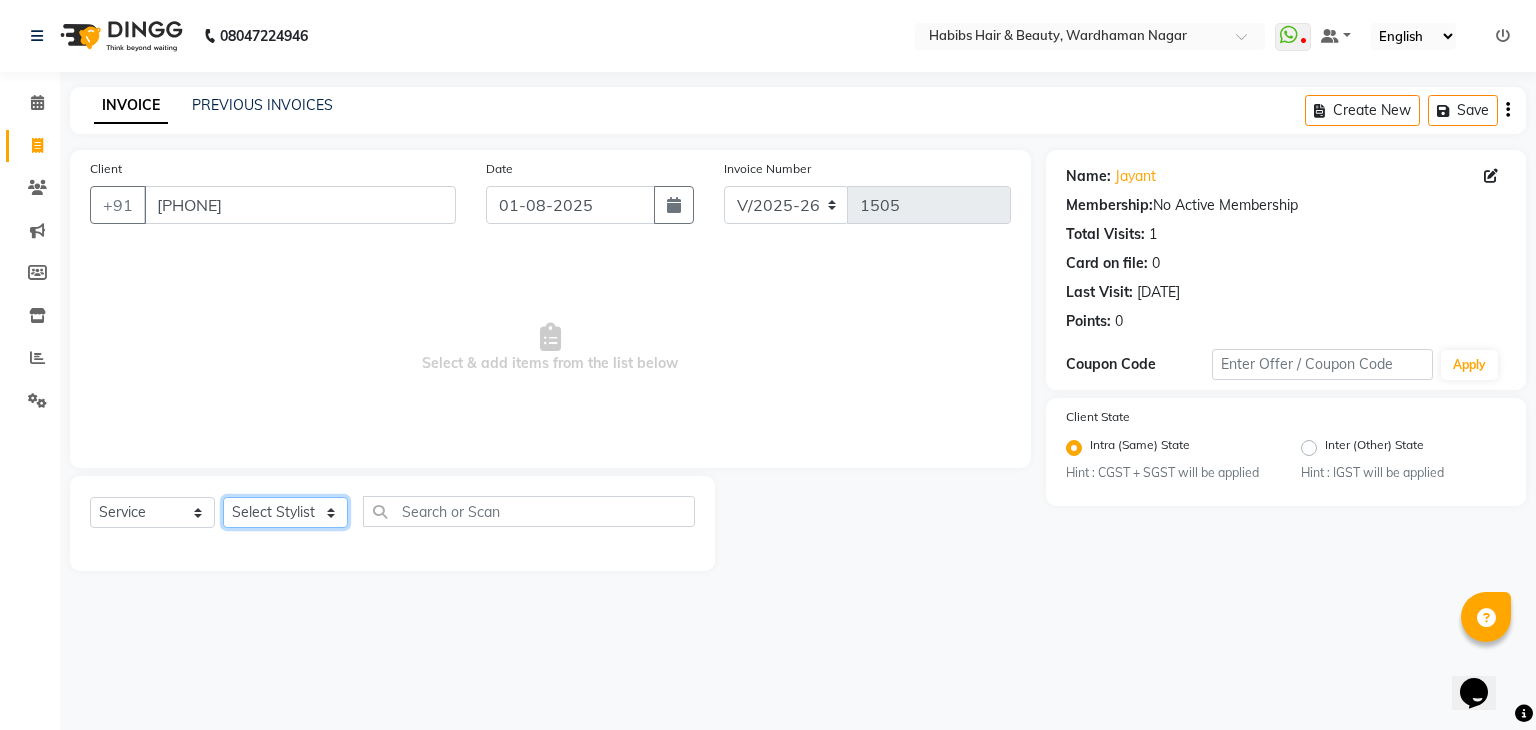 click on "Select Stylist Admin Aman Gayatri Jeetu Mick Raj Rashmi Rasika Sarang" 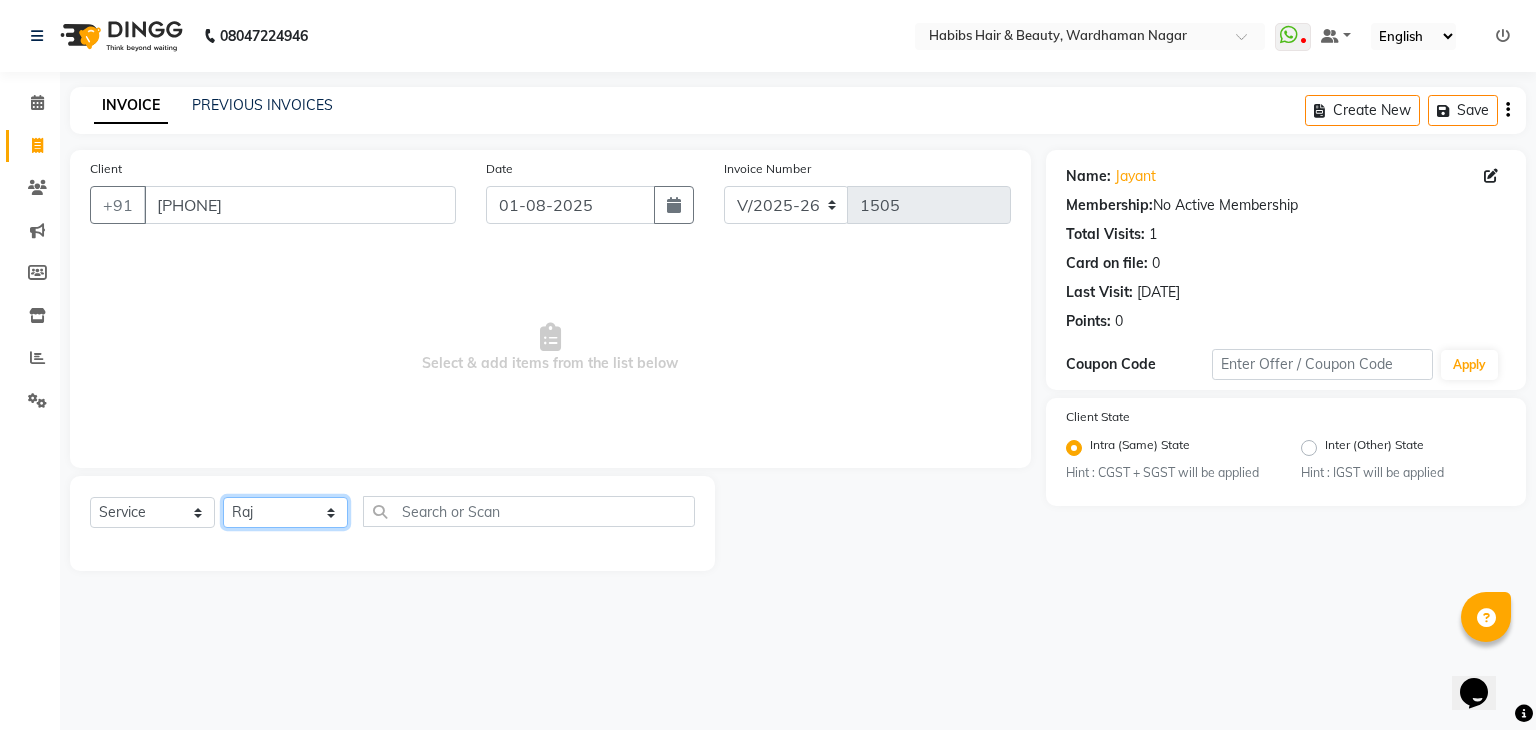 click on "Select Stylist Admin Aman Gayatri Jeetu Mick Raj Rashmi Rasika Sarang" 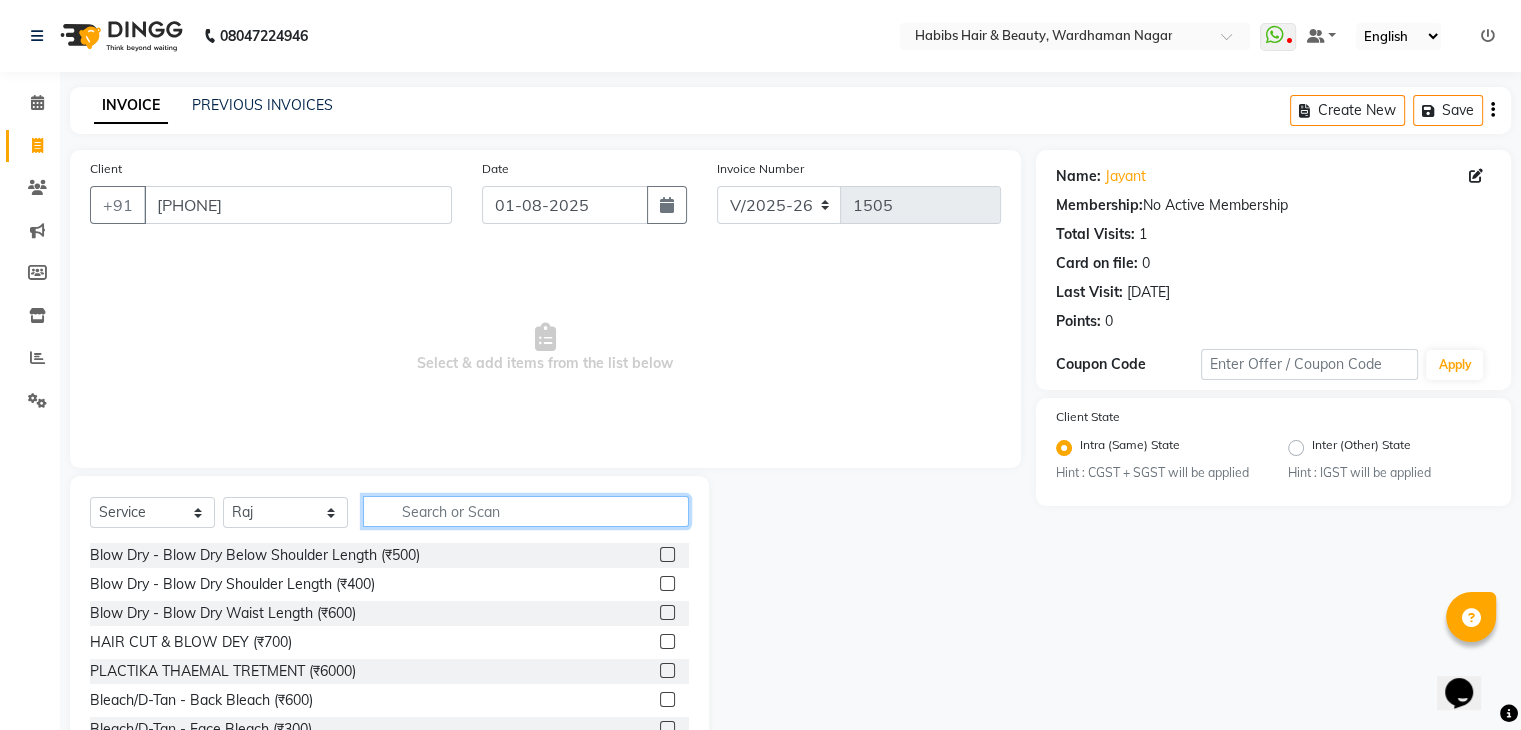 click 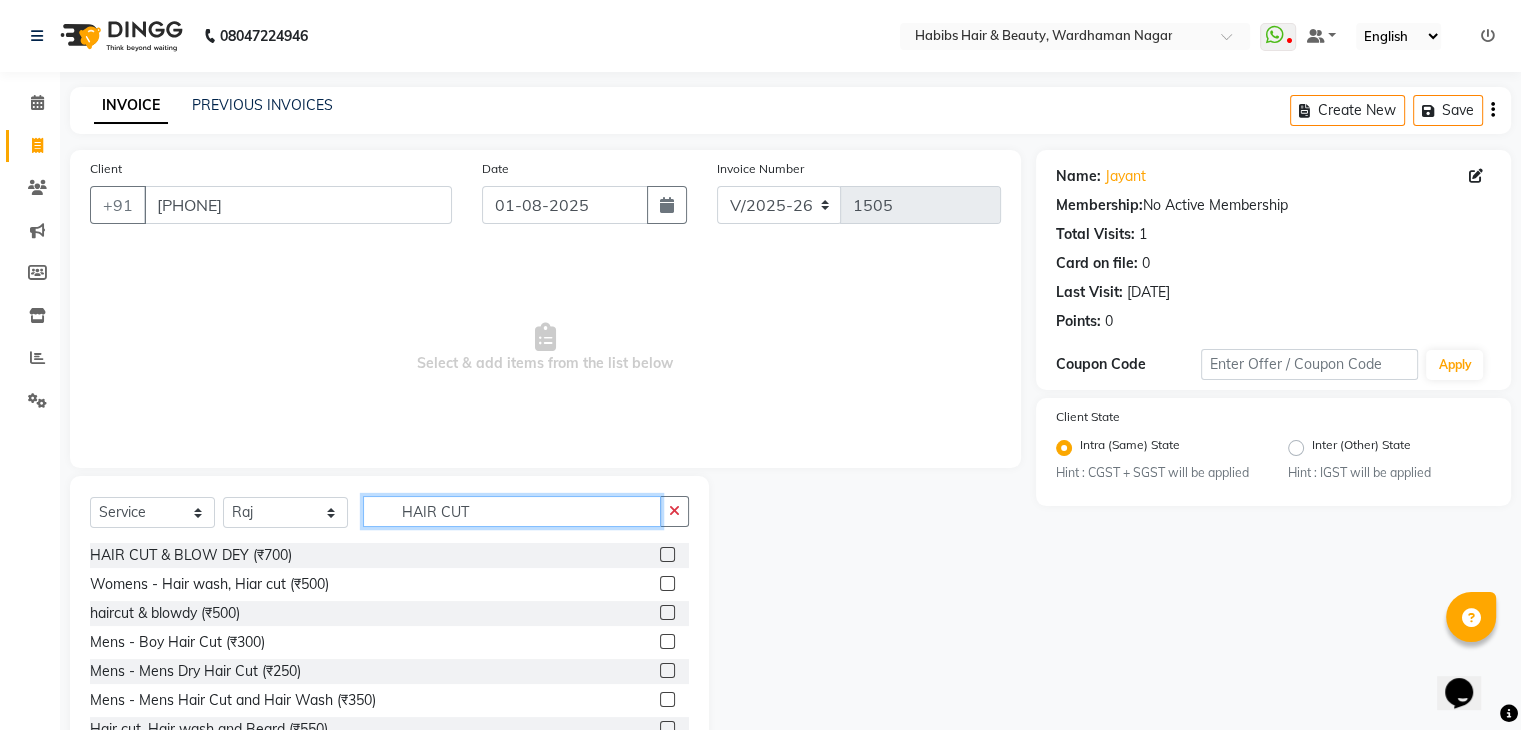 scroll, scrollTop: 72, scrollLeft: 0, axis: vertical 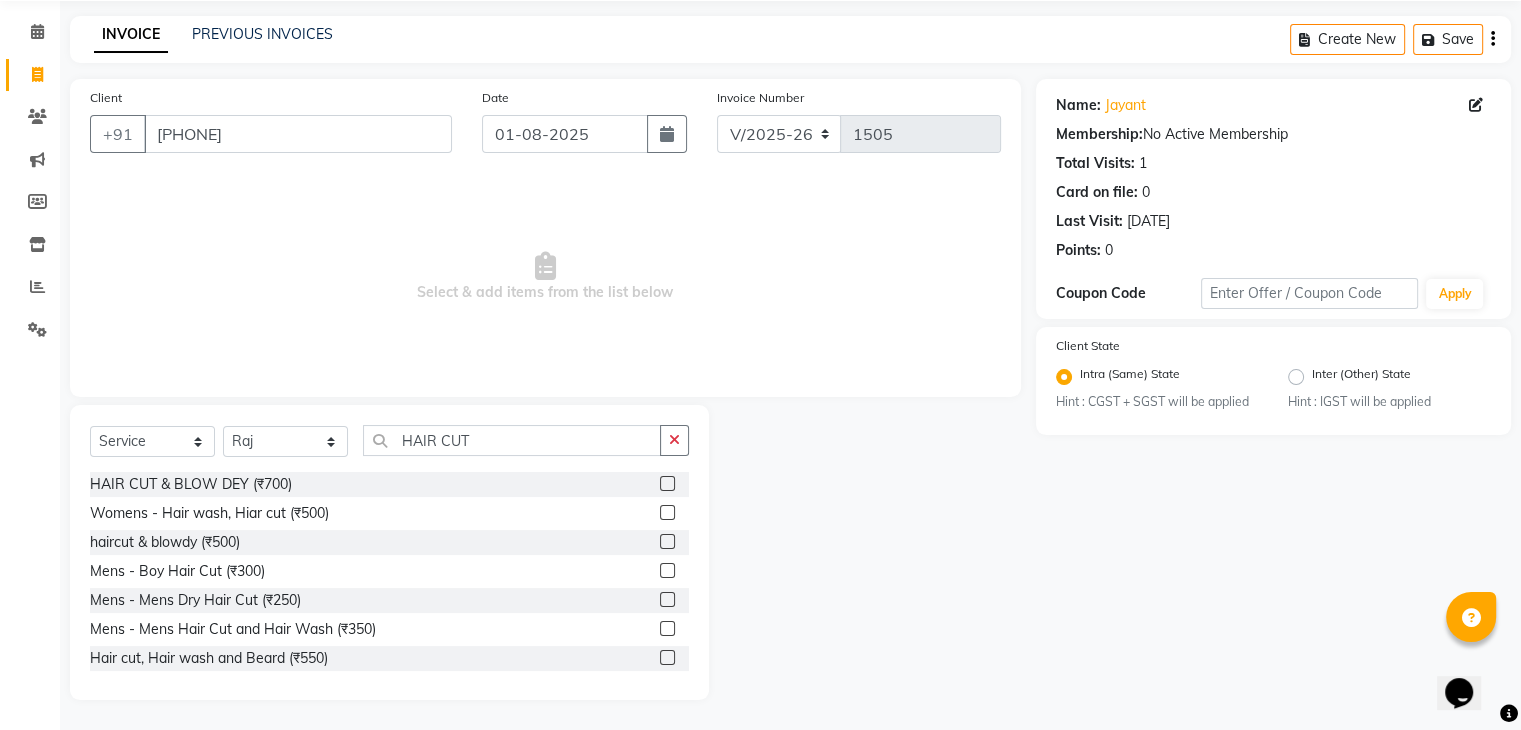 click 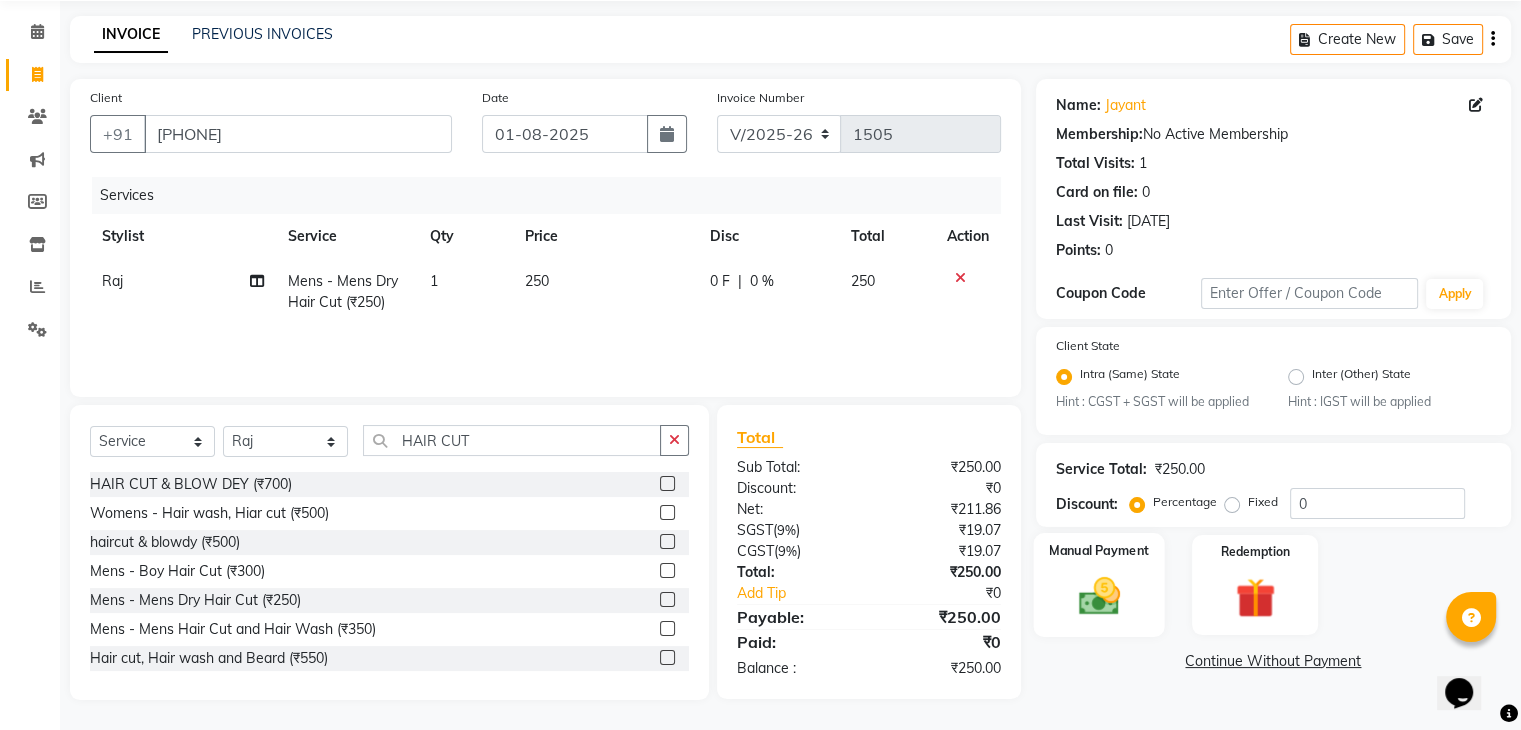 click 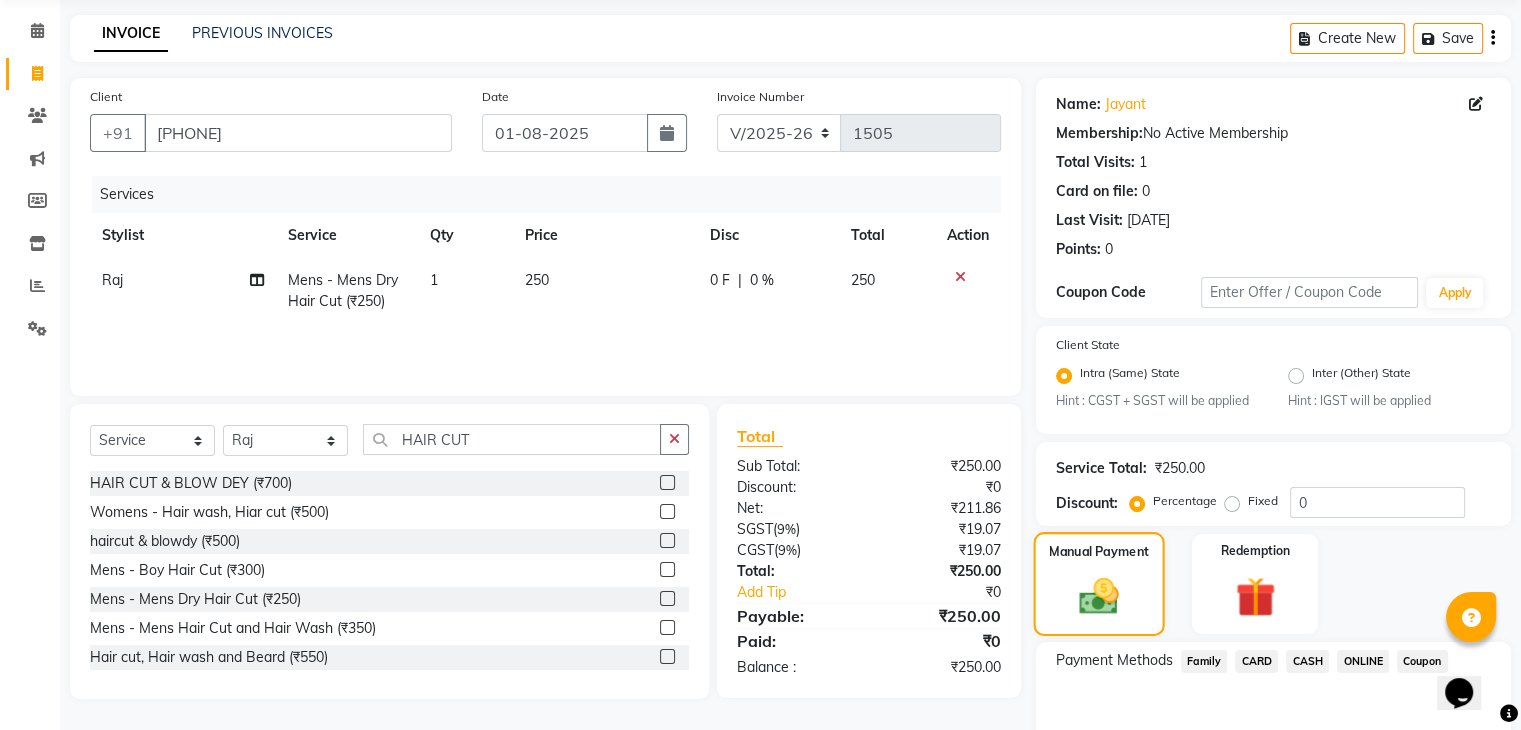 scroll, scrollTop: 177, scrollLeft: 0, axis: vertical 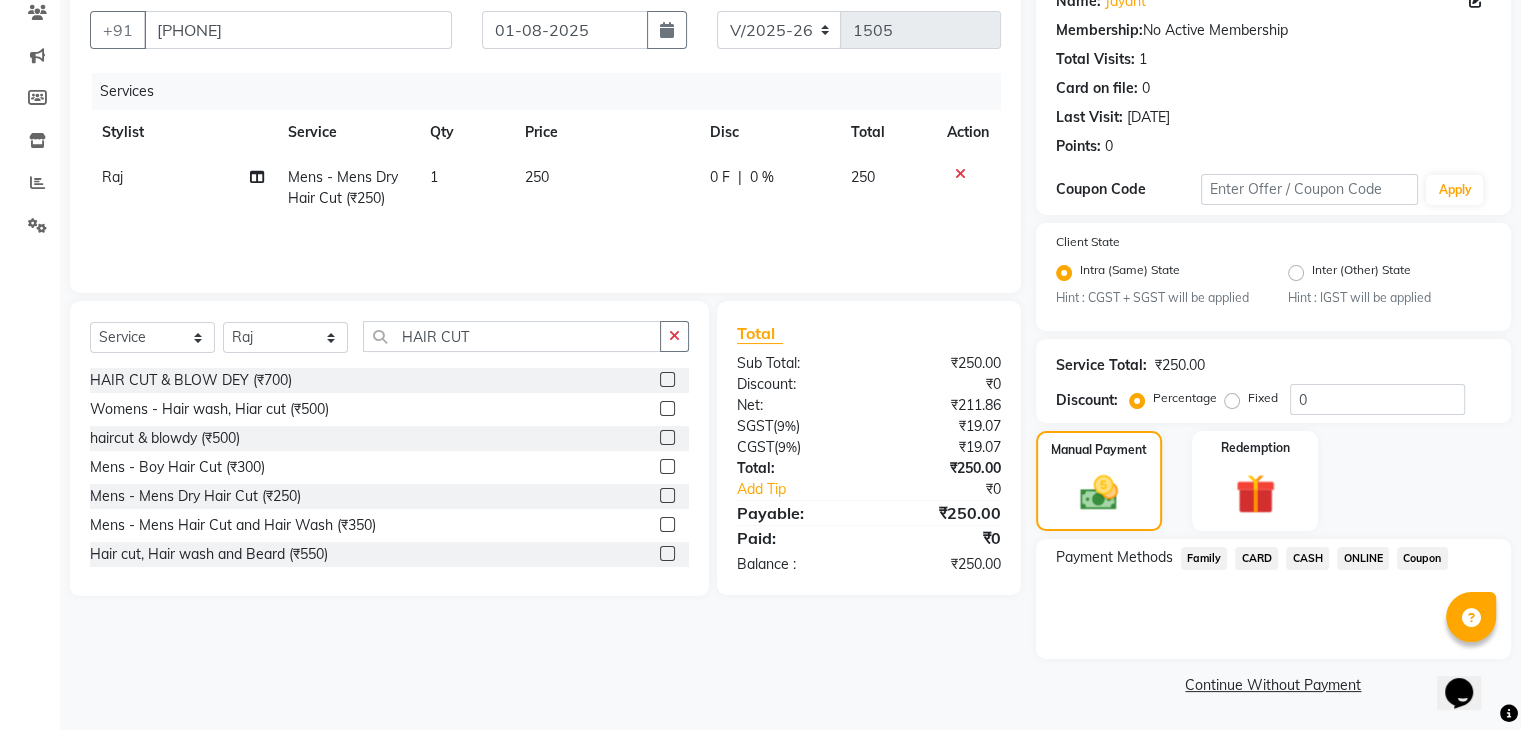 click on "ONLINE" 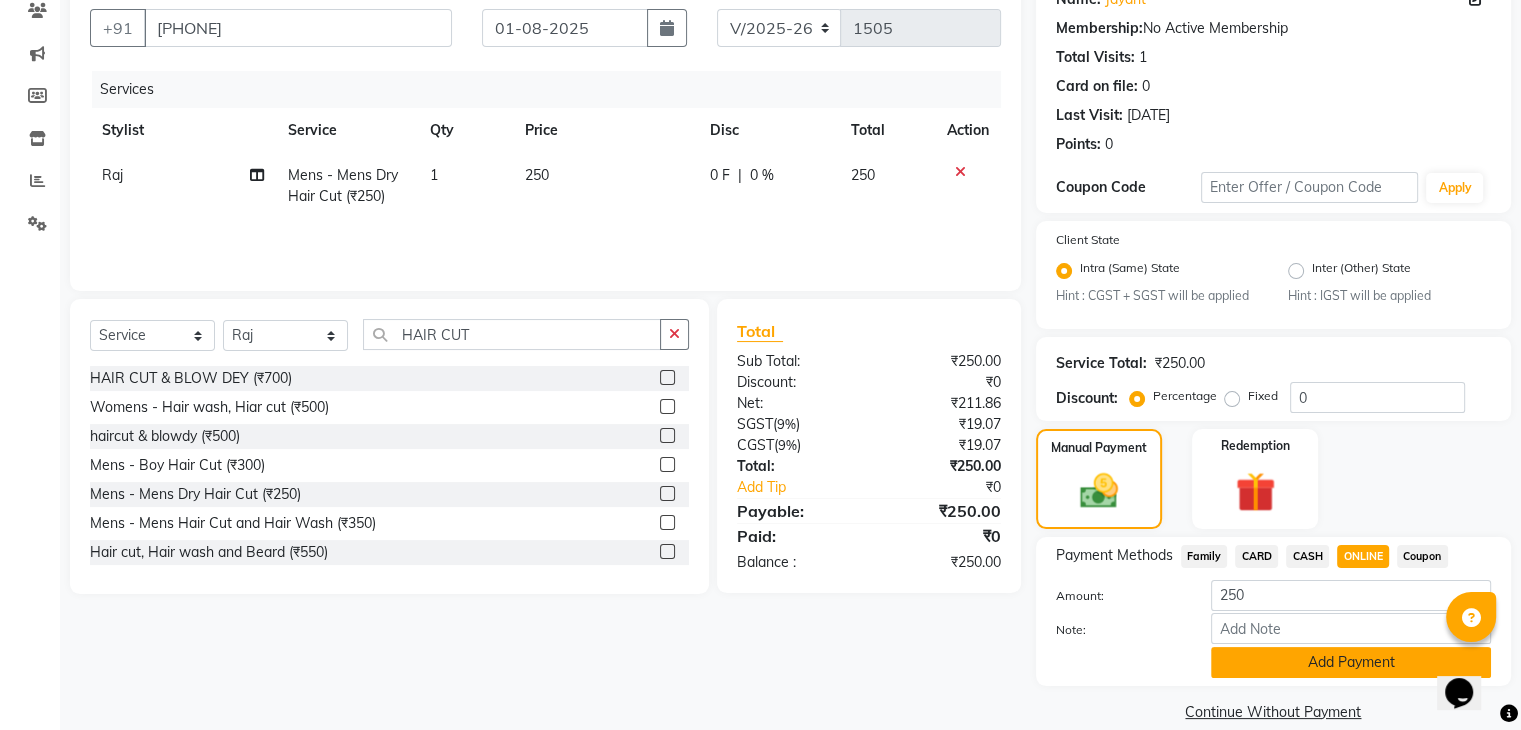 click on "Add Payment" 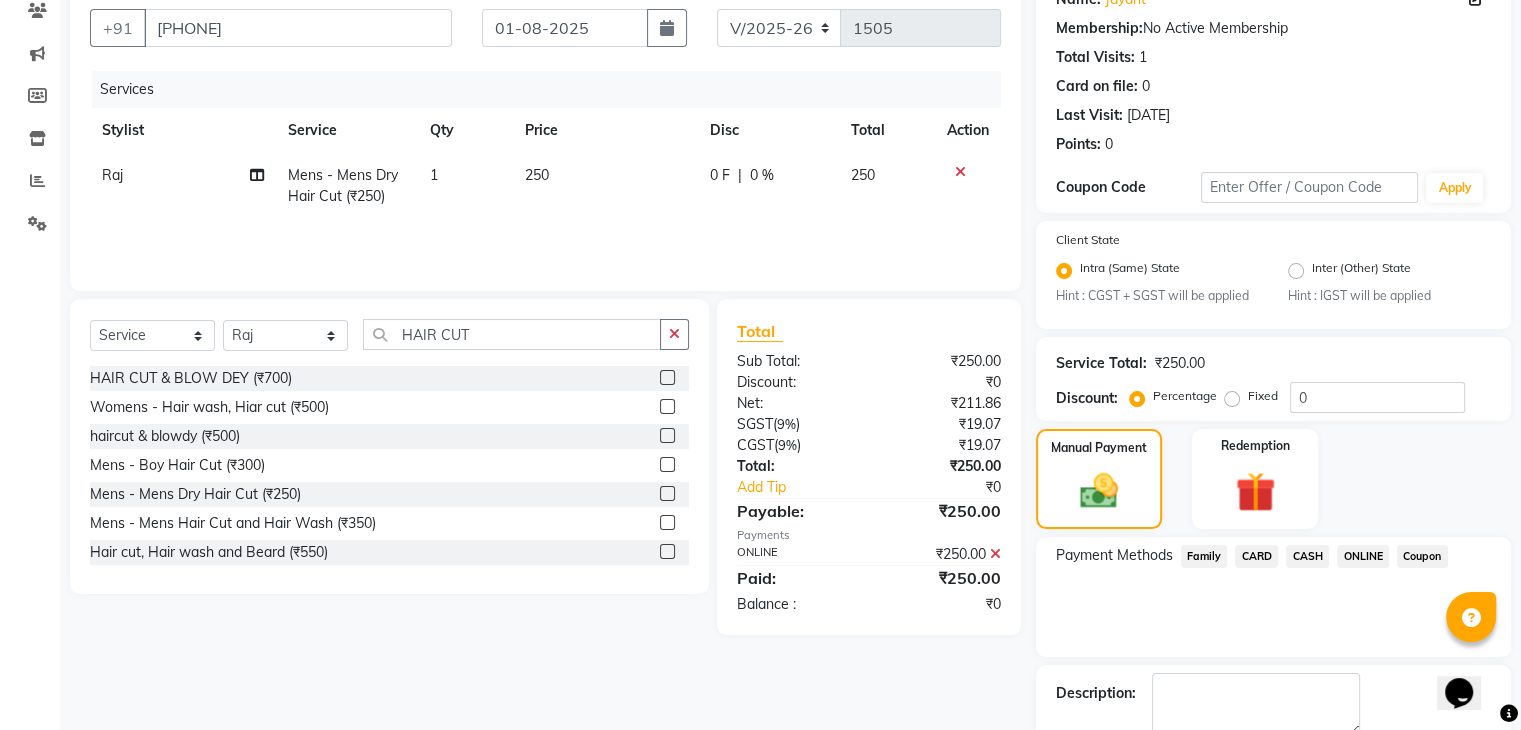 scroll, scrollTop: 289, scrollLeft: 0, axis: vertical 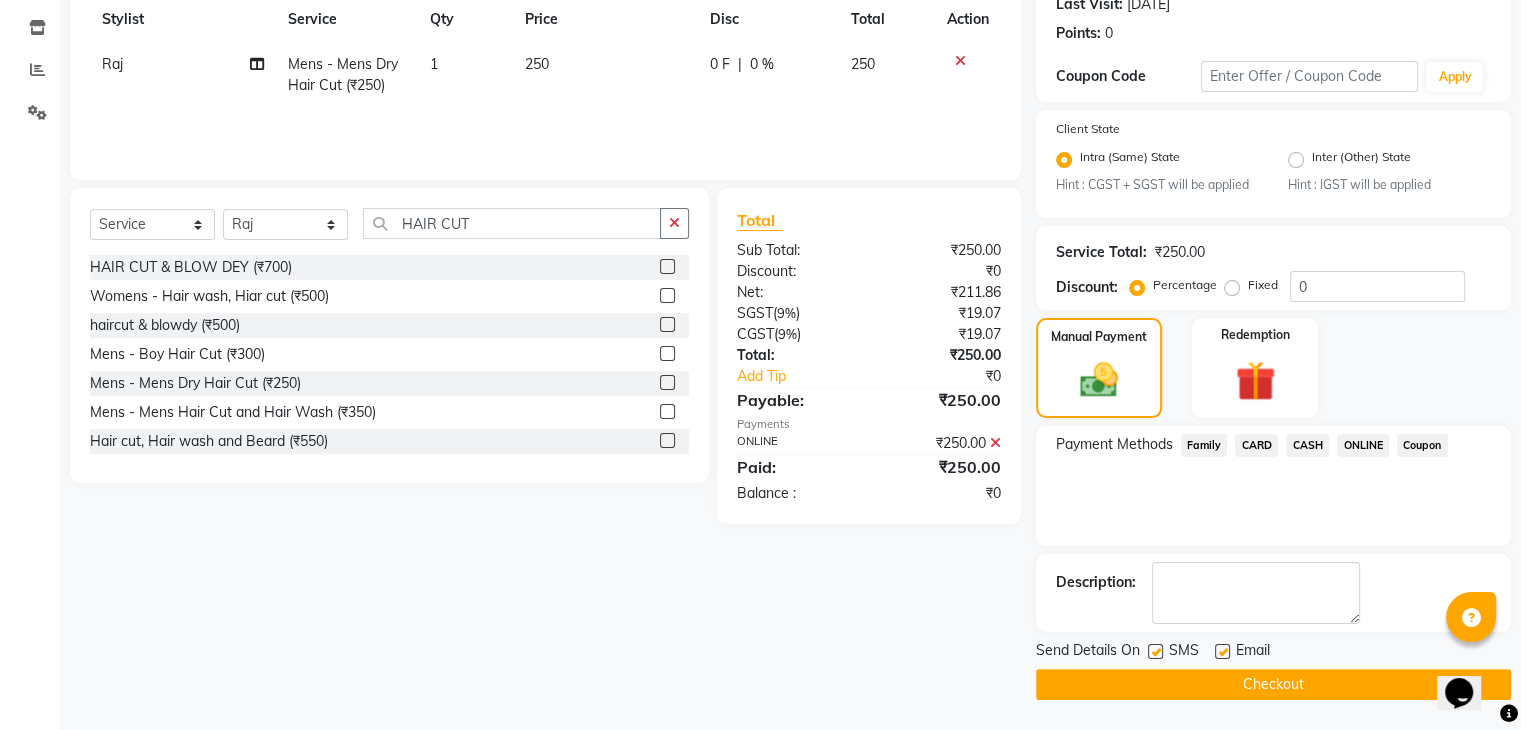 click on "Checkout" 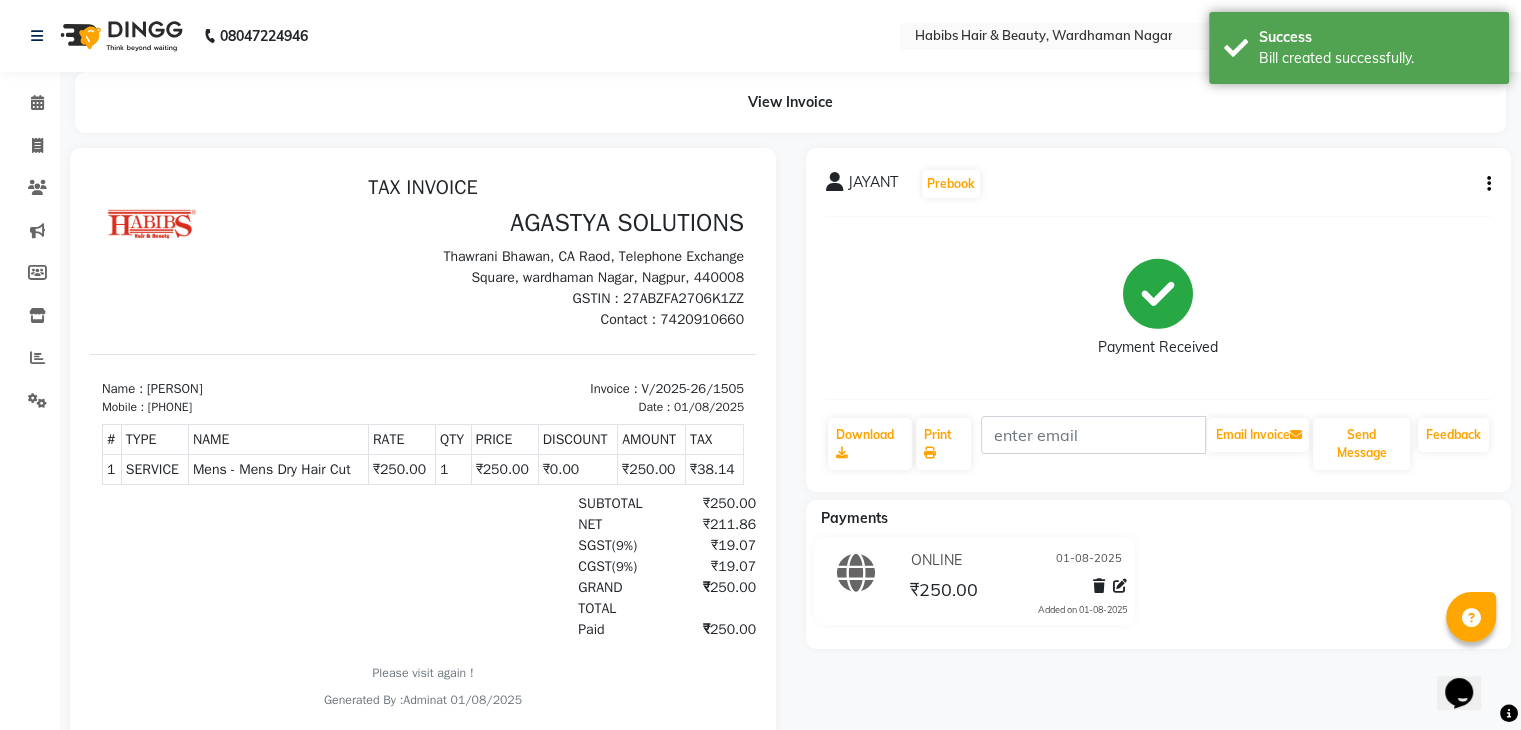 scroll, scrollTop: 0, scrollLeft: 0, axis: both 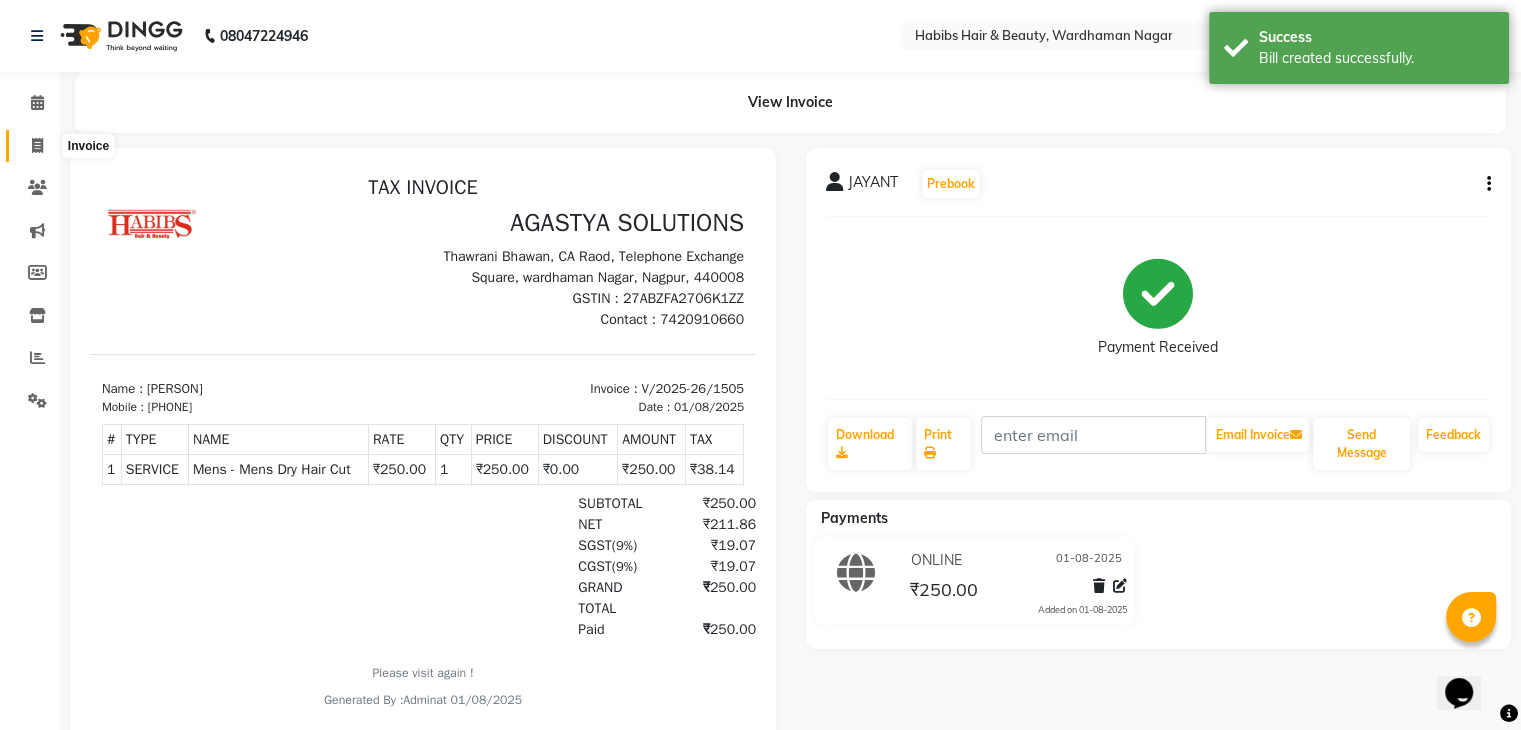 click 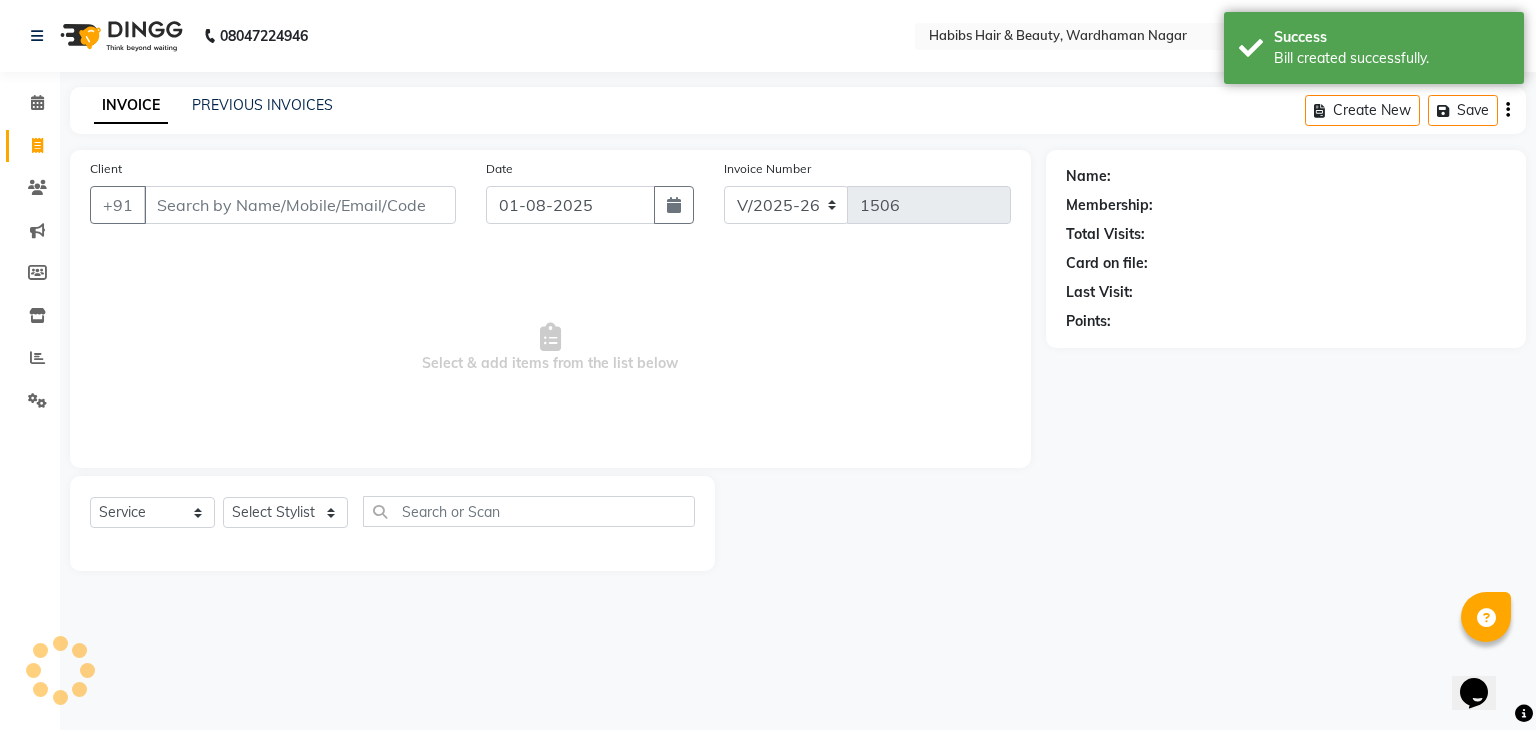 click on "Client" at bounding box center (300, 205) 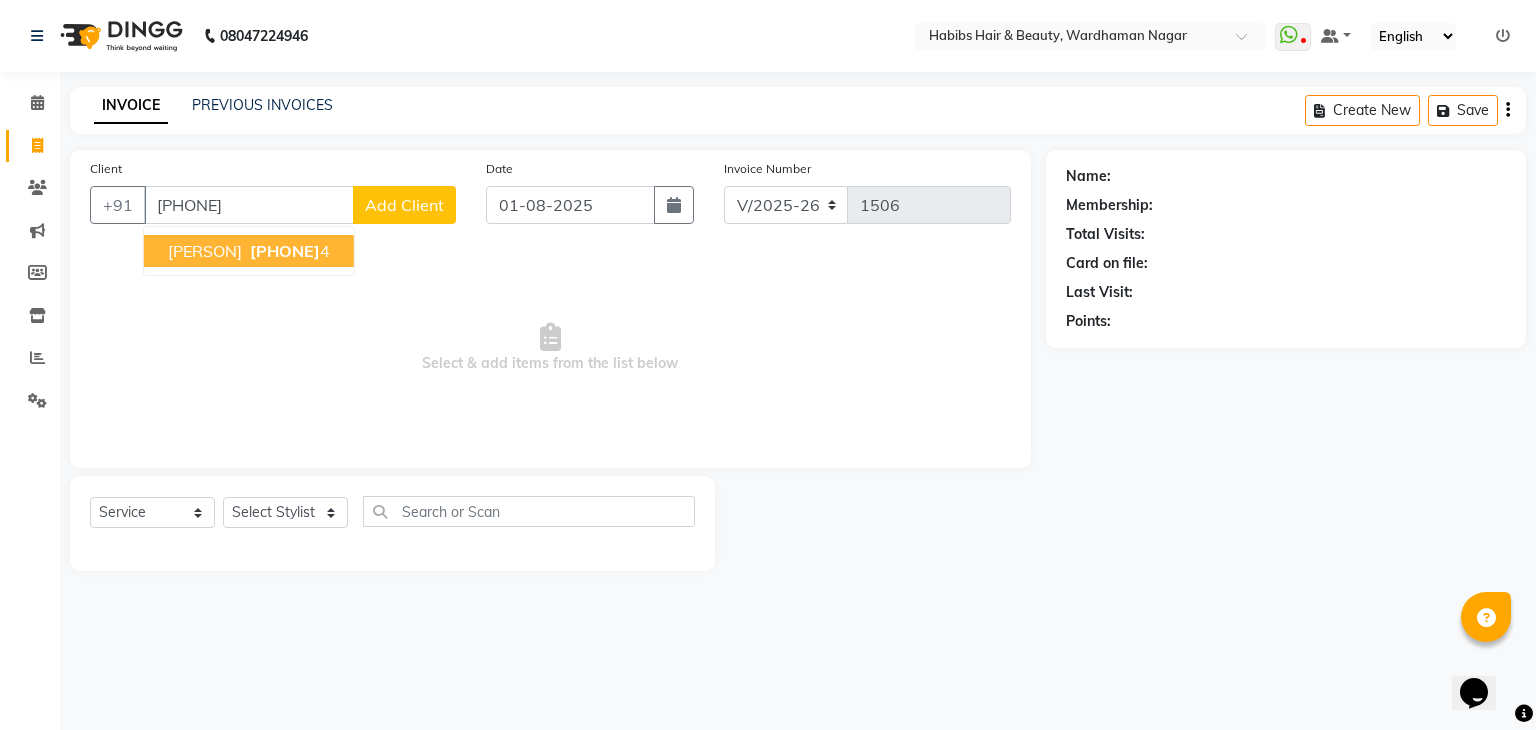 click on "[PERSON]" at bounding box center (205, 251) 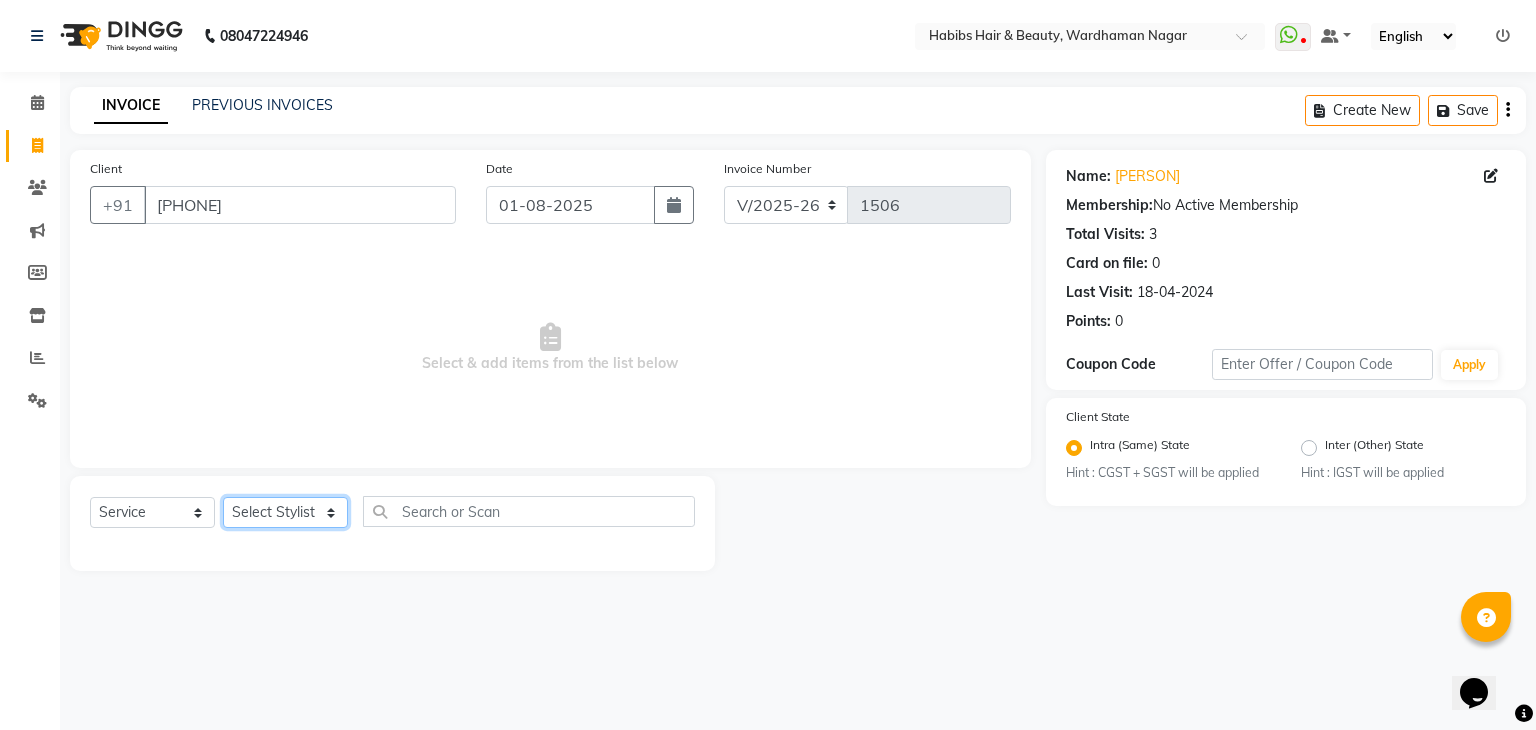 click on "Select Stylist Admin Aman Gayatri Jeetu Mick Raj Rashmi Rasika Sarang" 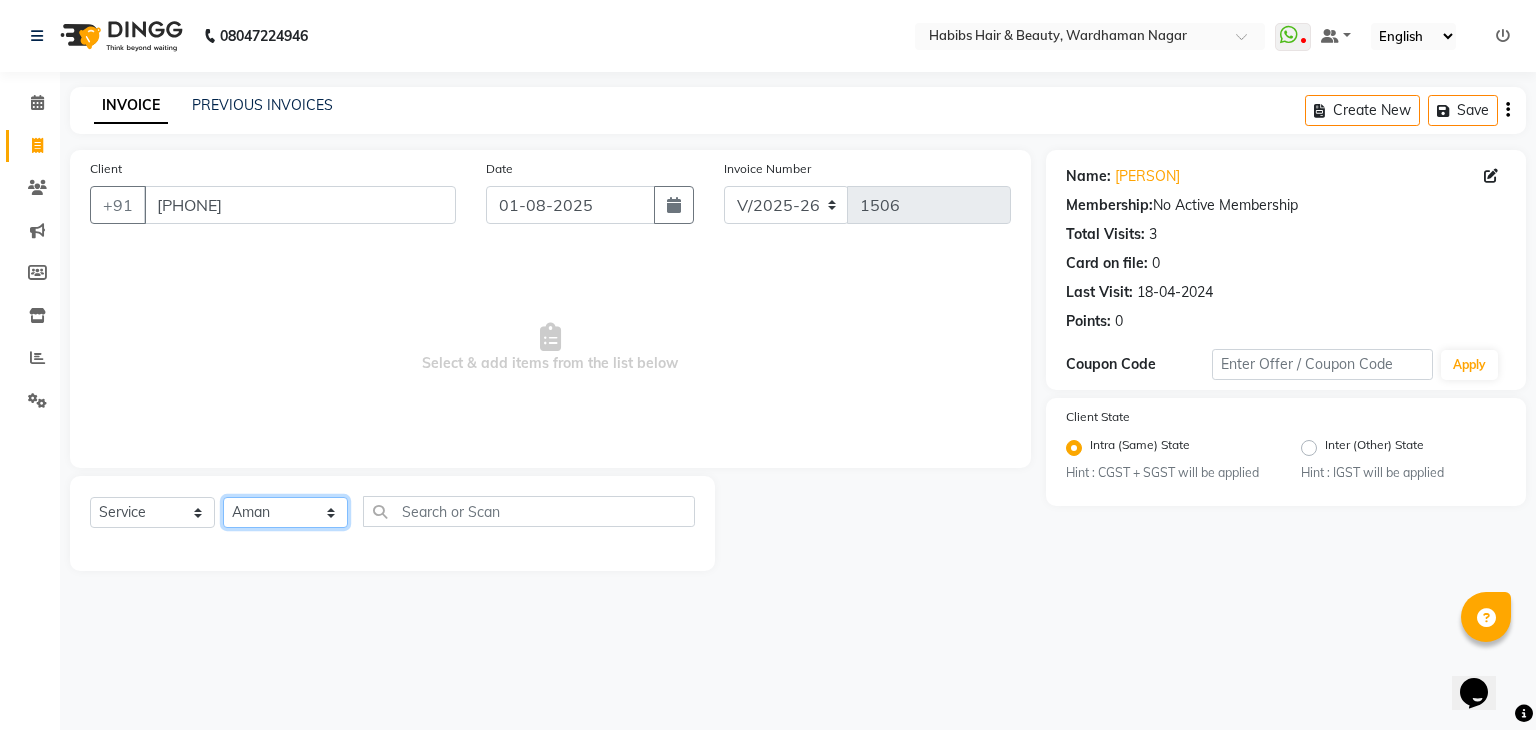 click on "Select Stylist Admin Aman Gayatri Jeetu Mick Raj Rashmi Rasika Sarang" 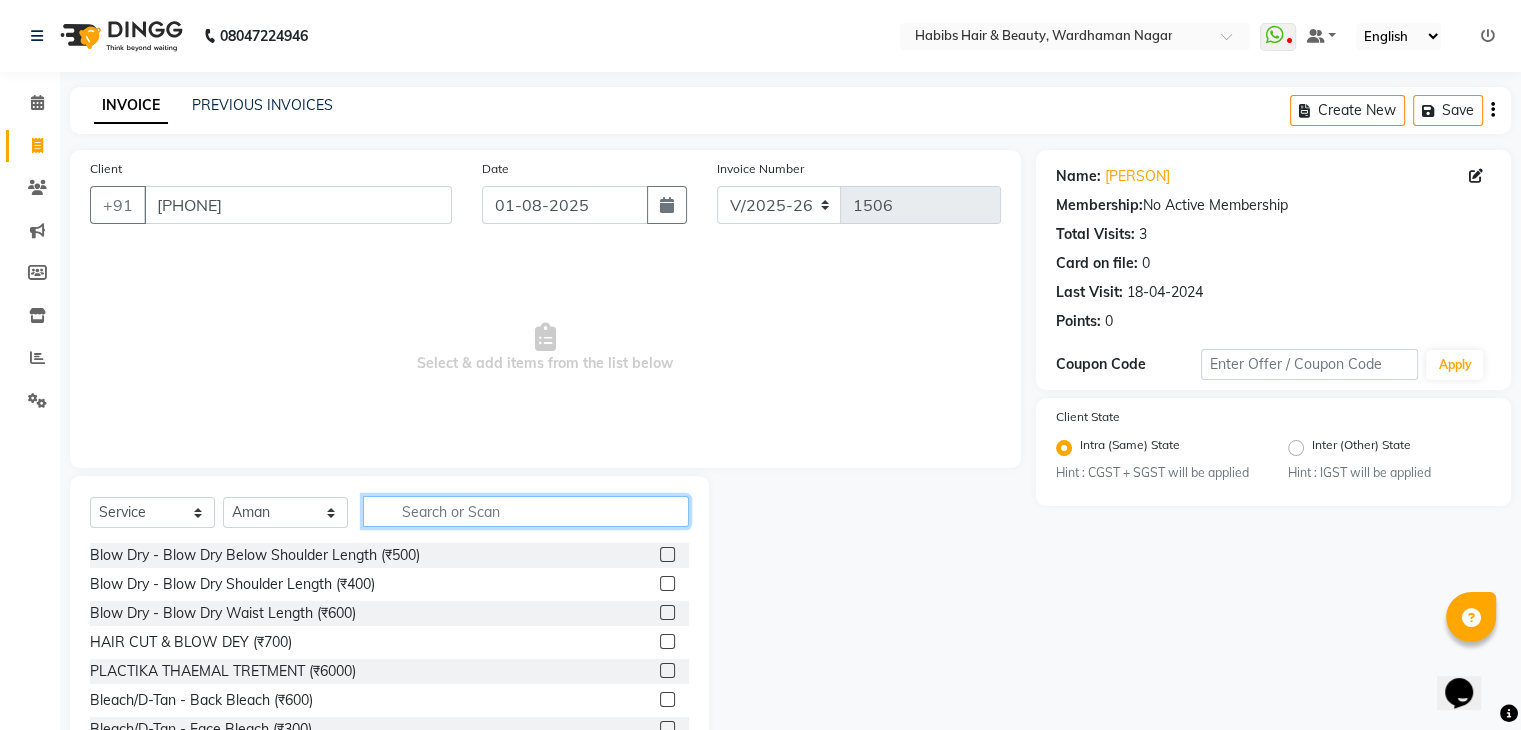 click 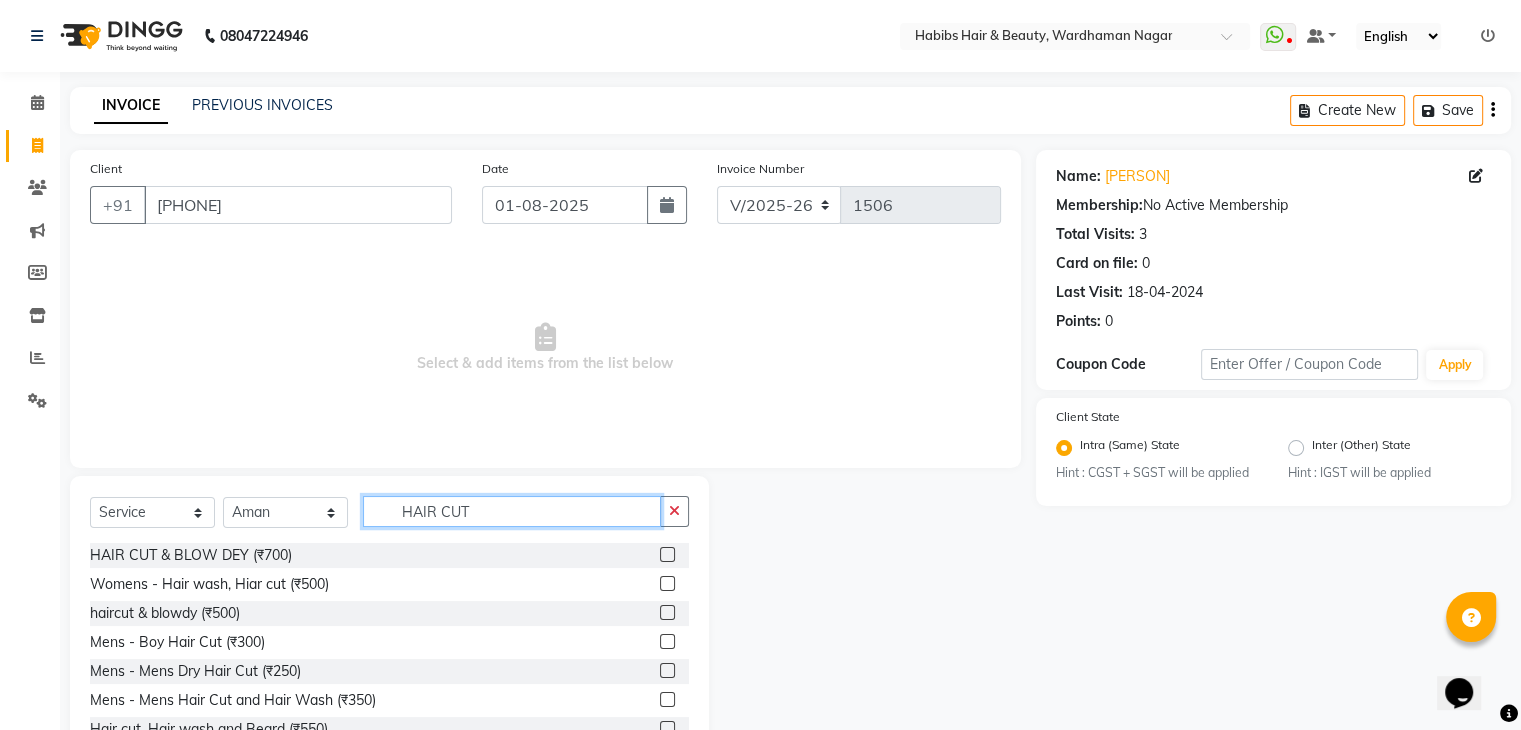 scroll, scrollTop: 72, scrollLeft: 0, axis: vertical 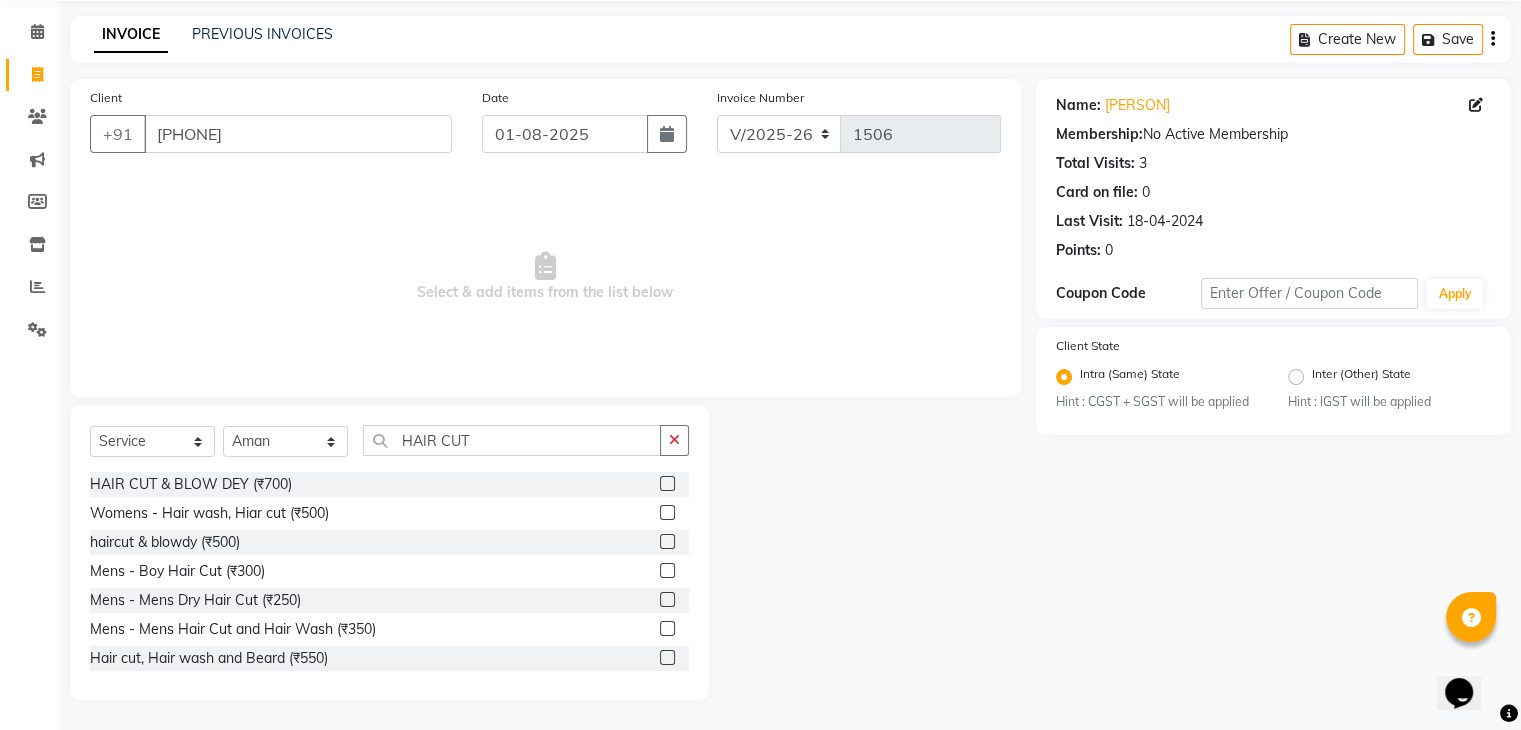 click on "Mens - Mens Dry Hair Cut (₹250)" 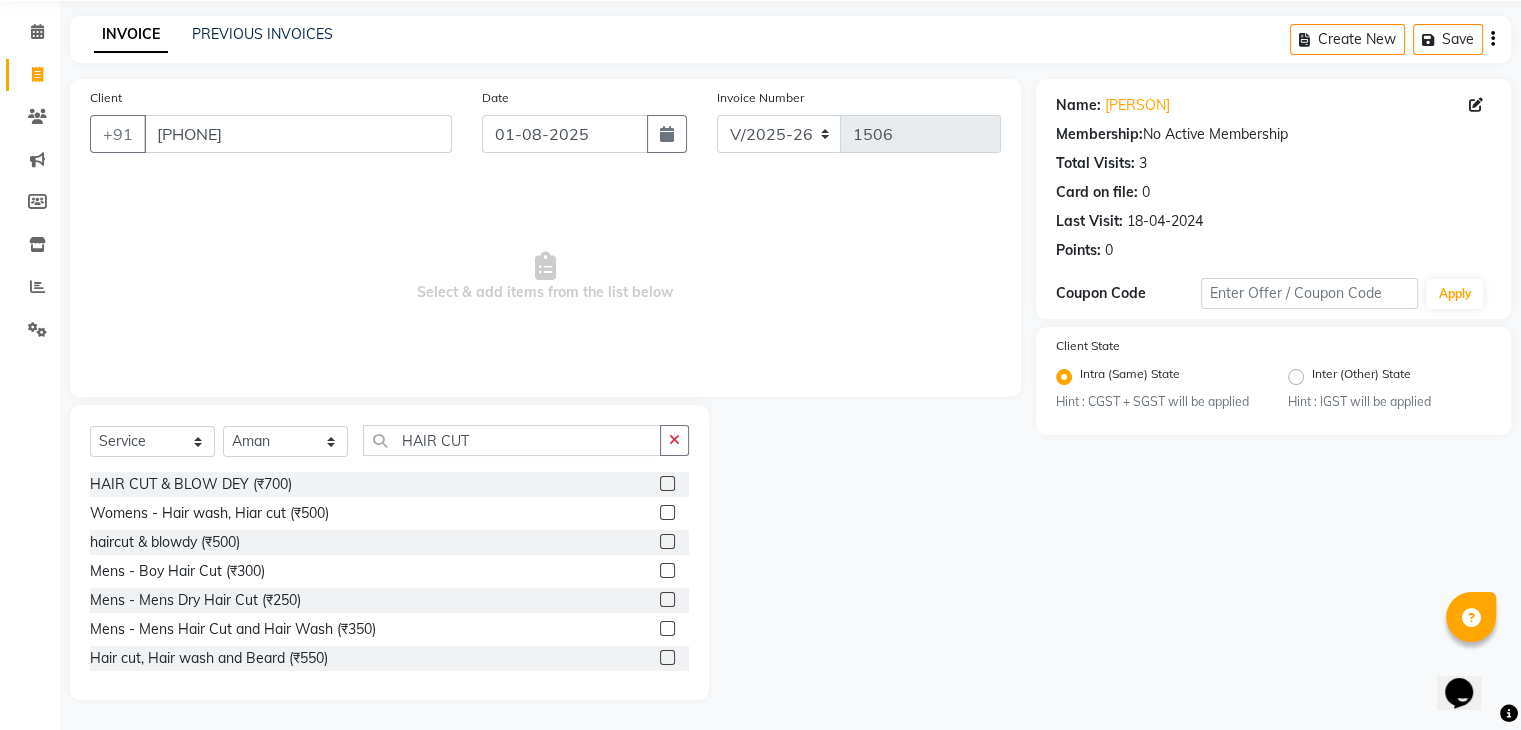 click 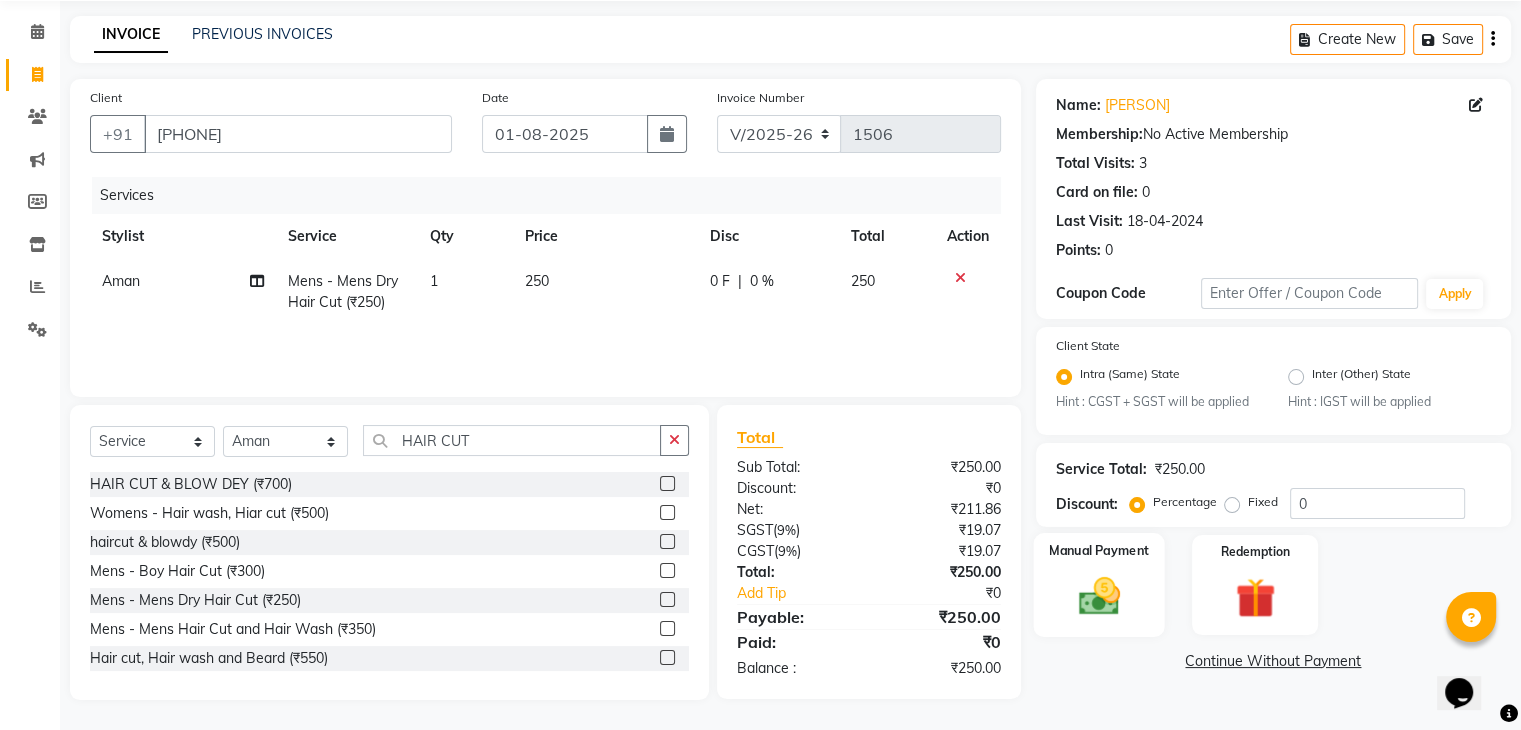 click 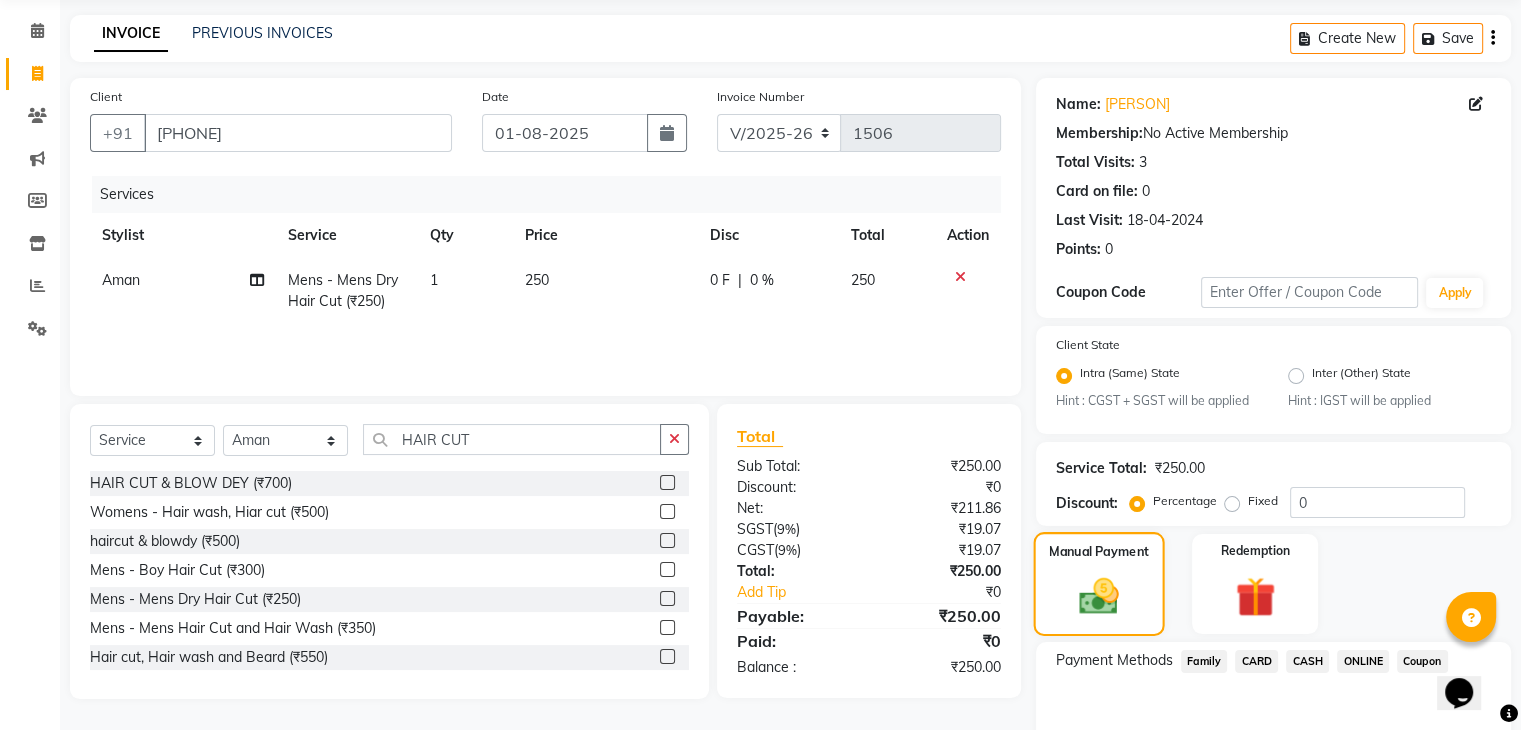 scroll, scrollTop: 177, scrollLeft: 0, axis: vertical 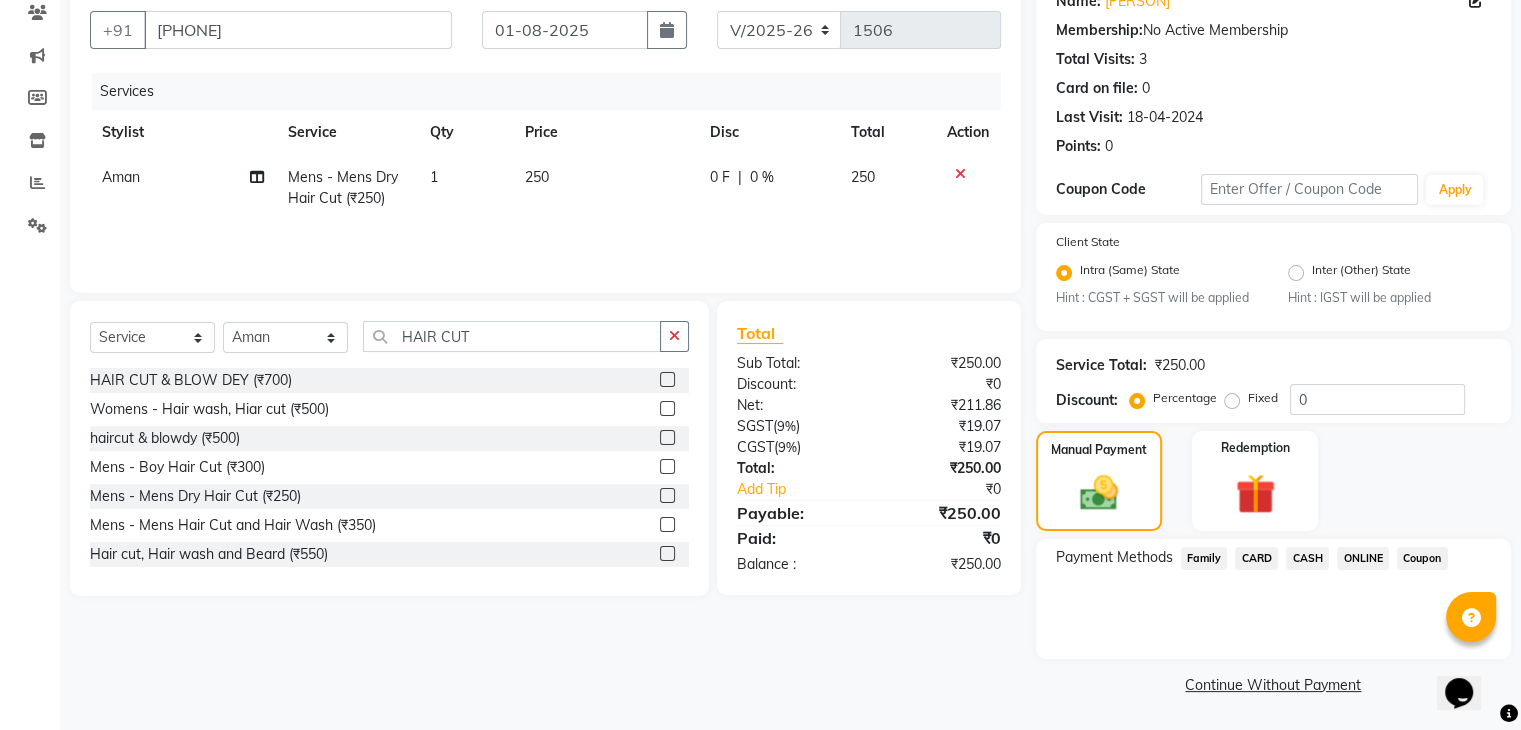 click on "CASH" 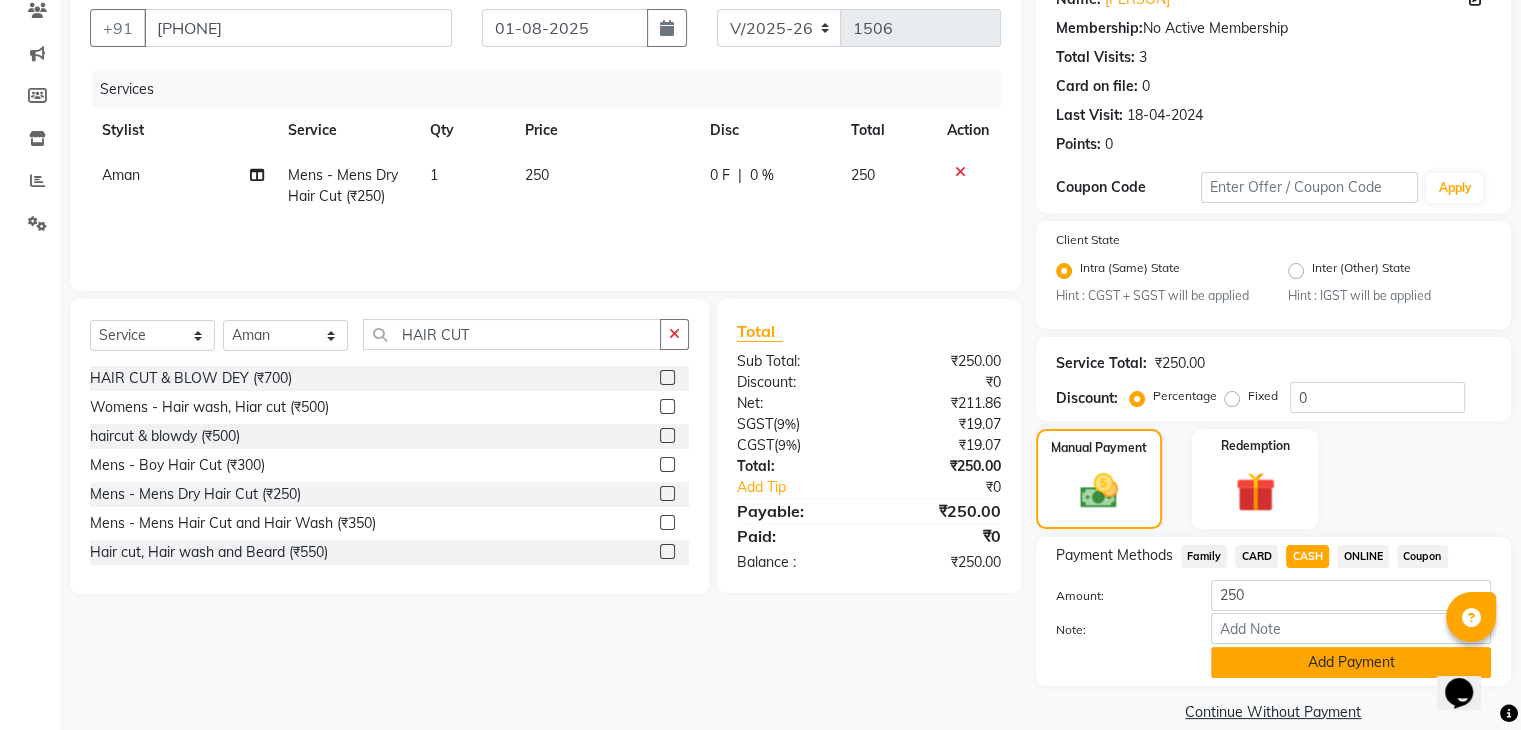 click on "Add Payment" 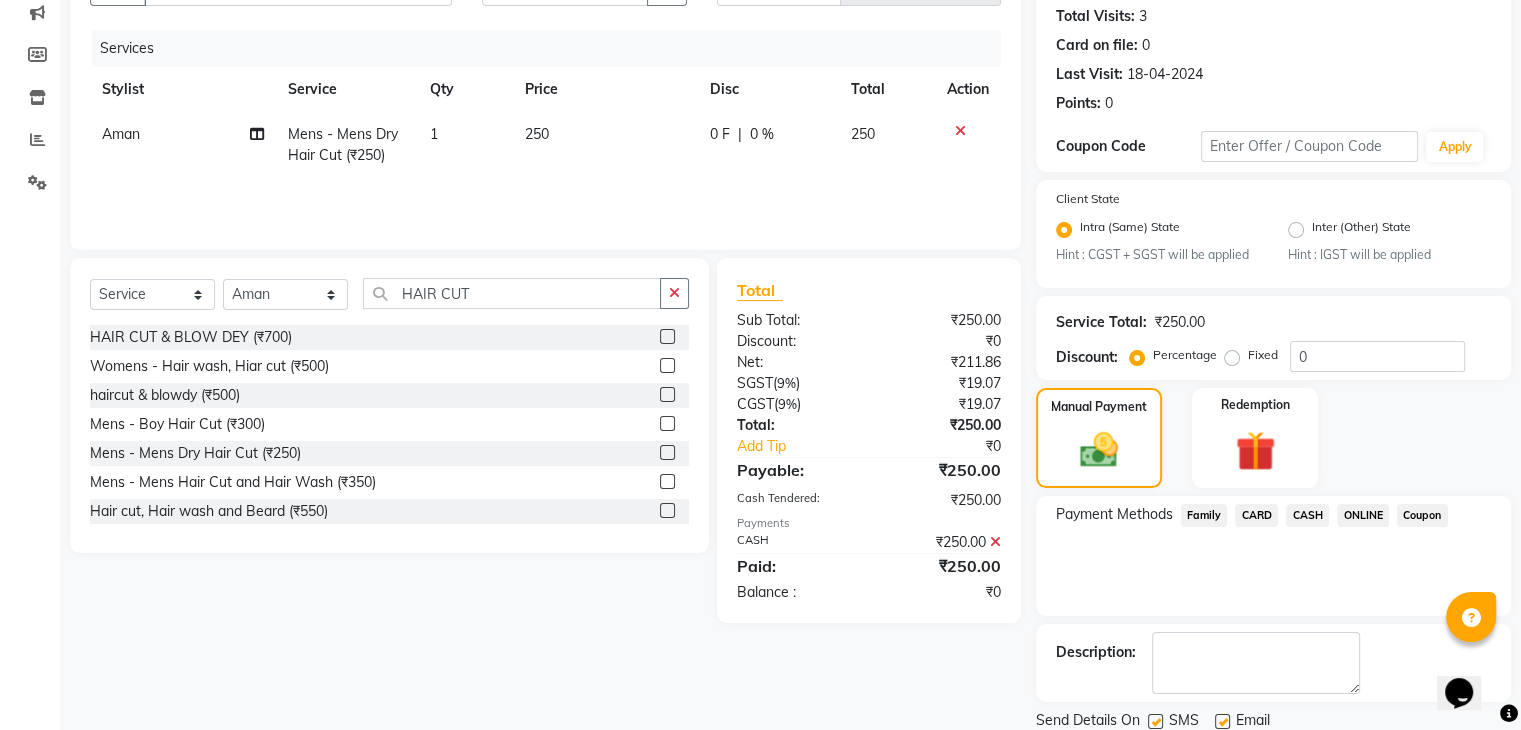 scroll, scrollTop: 289, scrollLeft: 0, axis: vertical 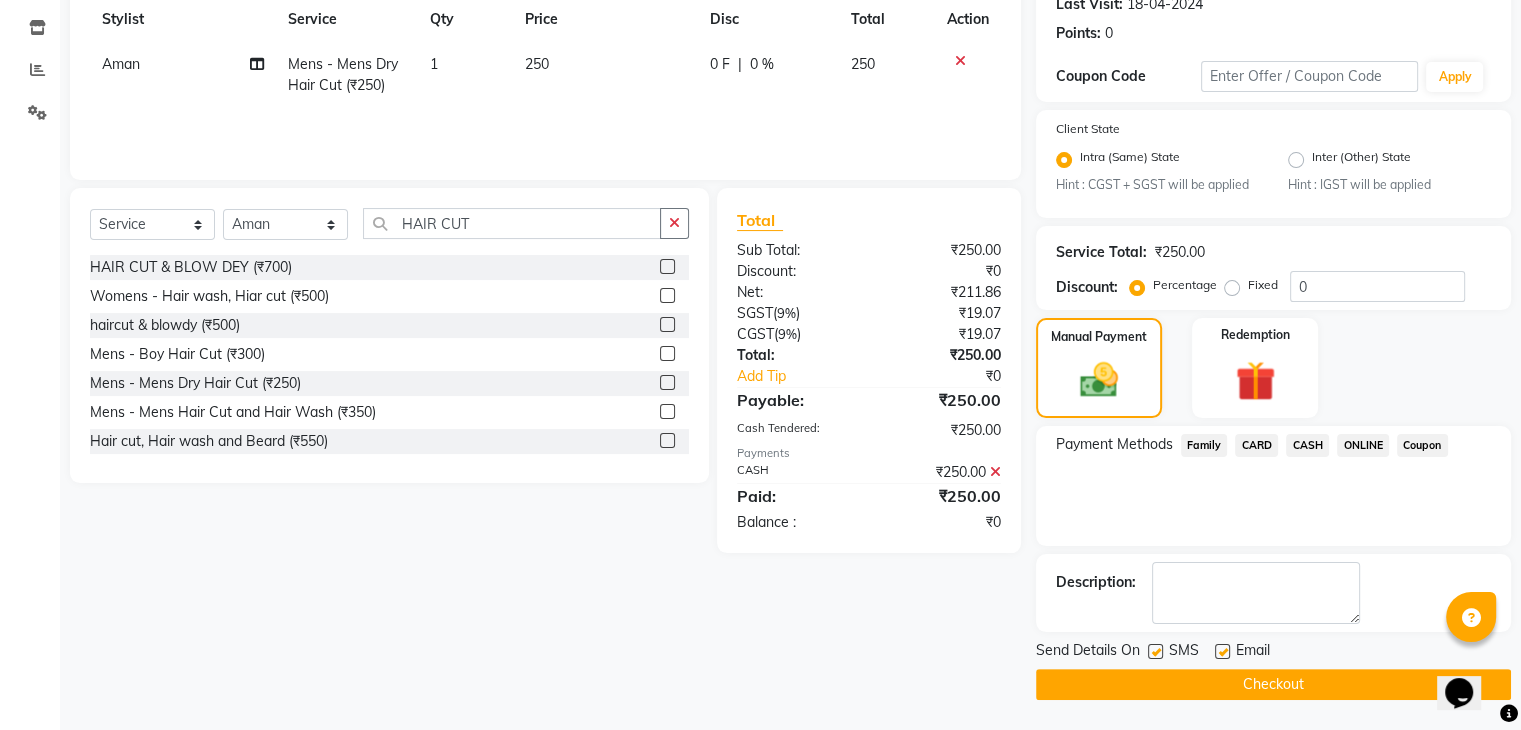 click on "Checkout" 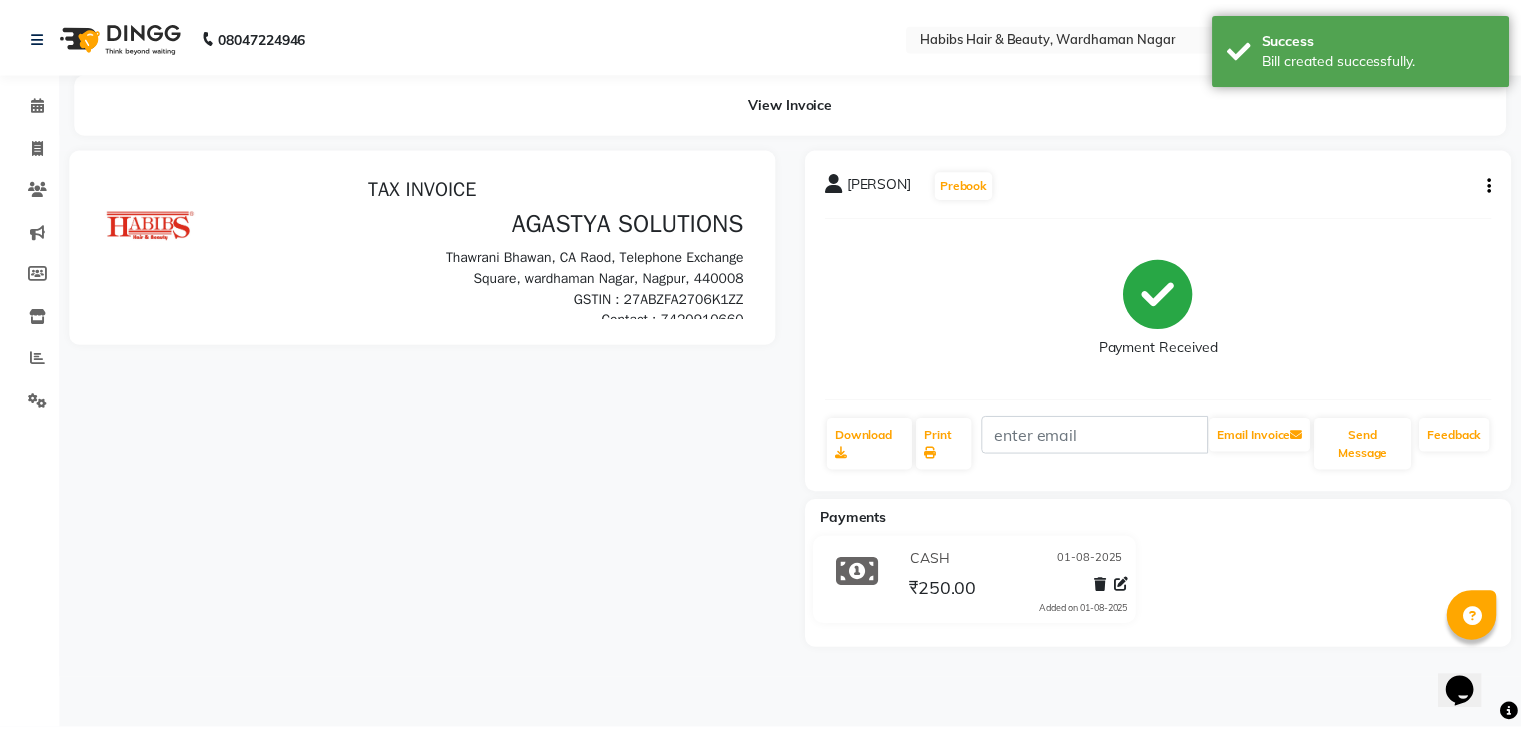 scroll, scrollTop: 0, scrollLeft: 0, axis: both 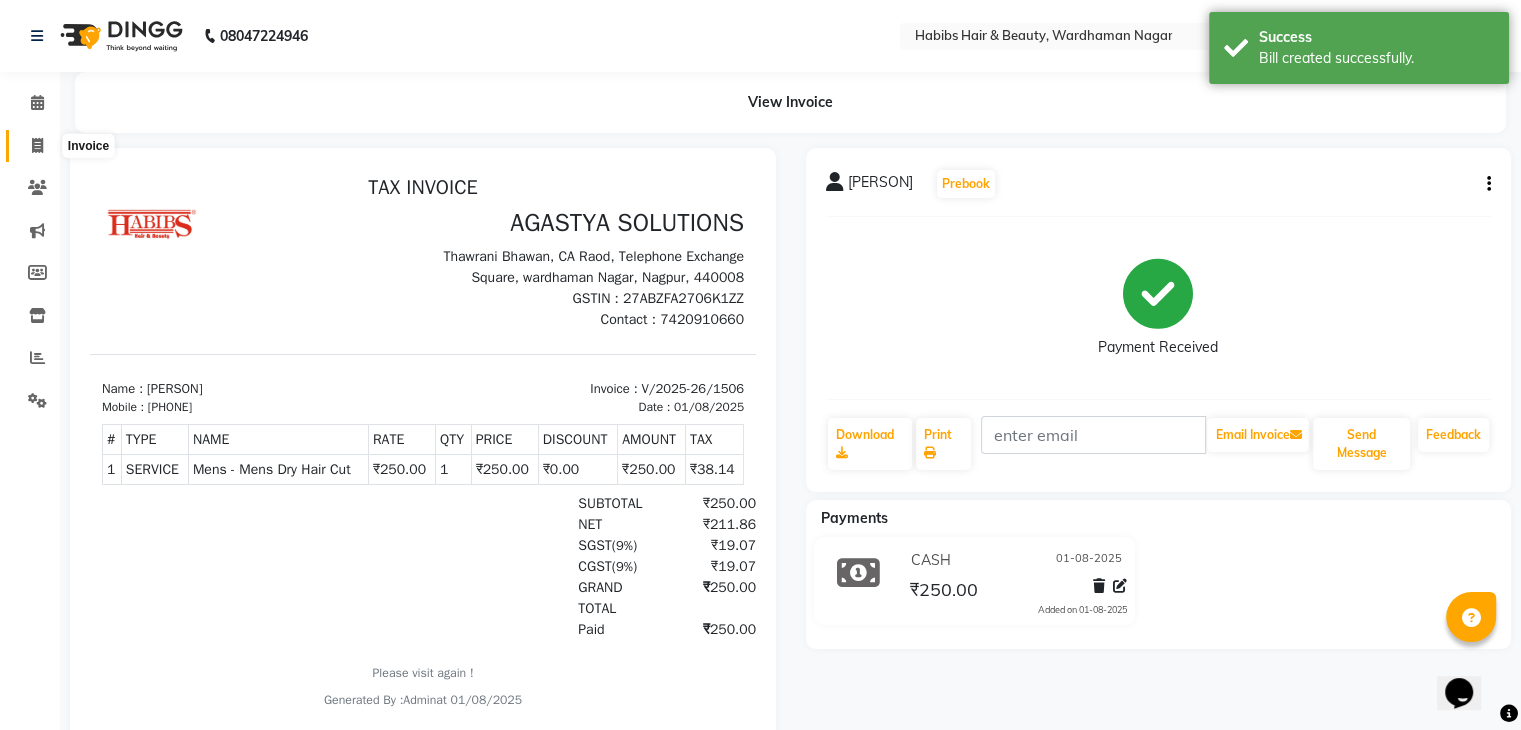 click 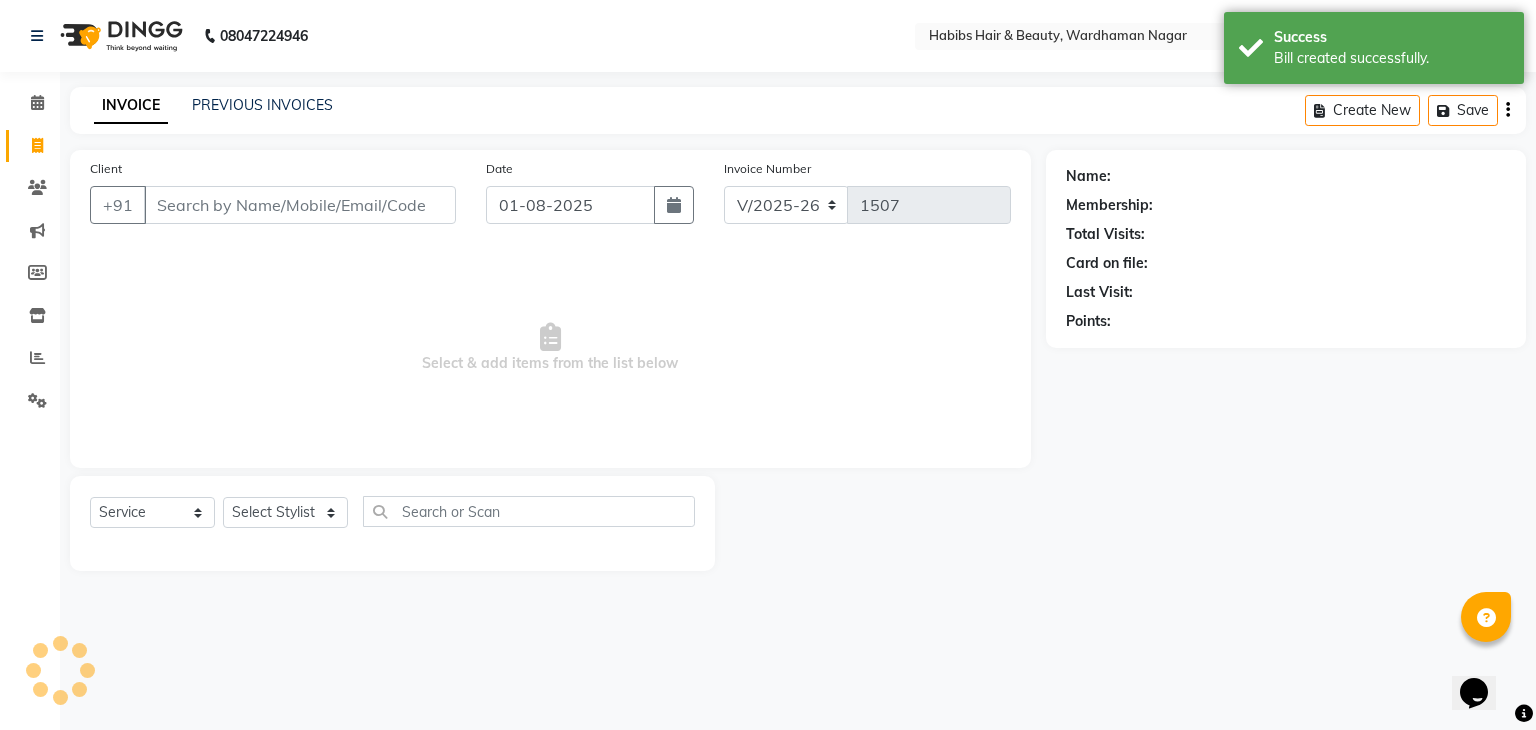 click on "Client" at bounding box center (300, 205) 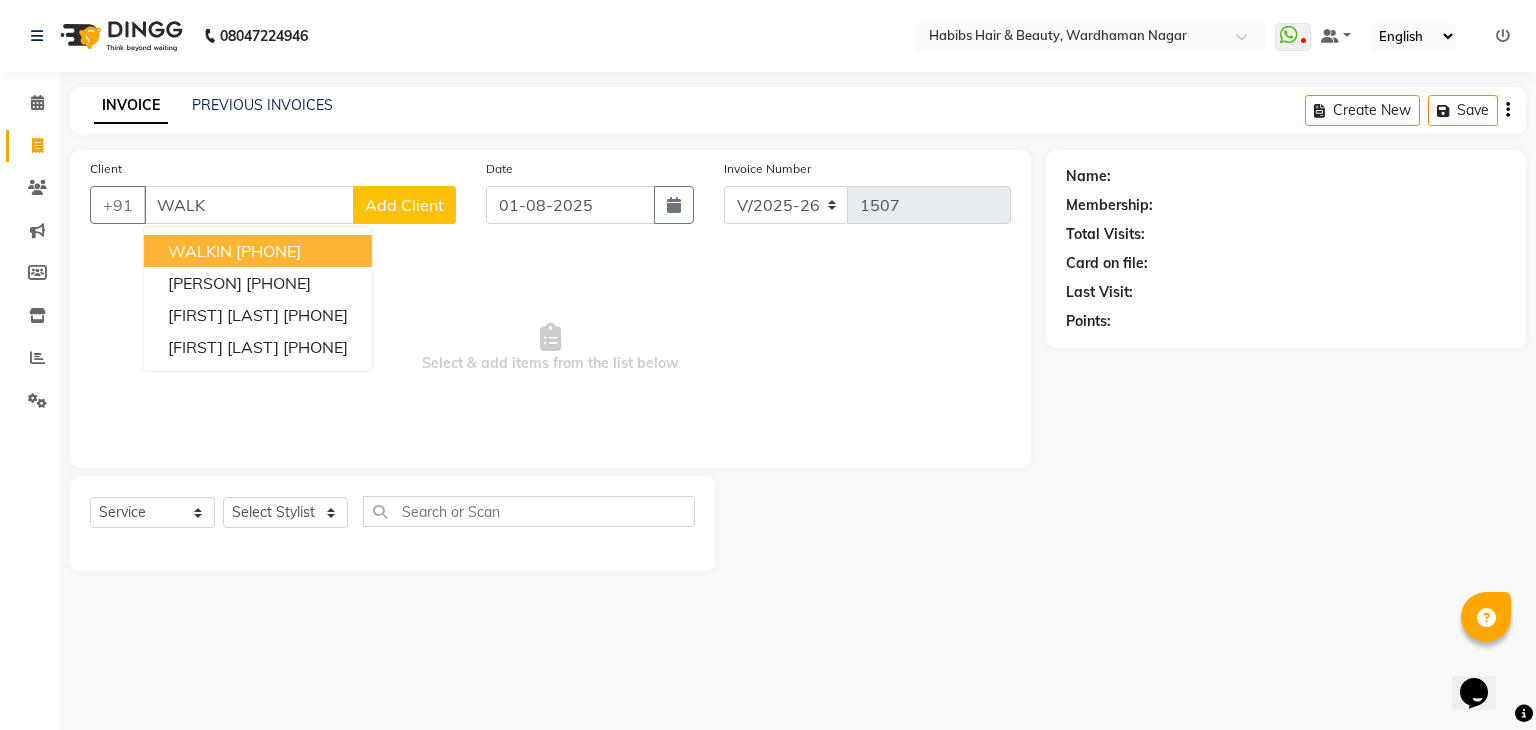 click on "WALKIN" at bounding box center (200, 251) 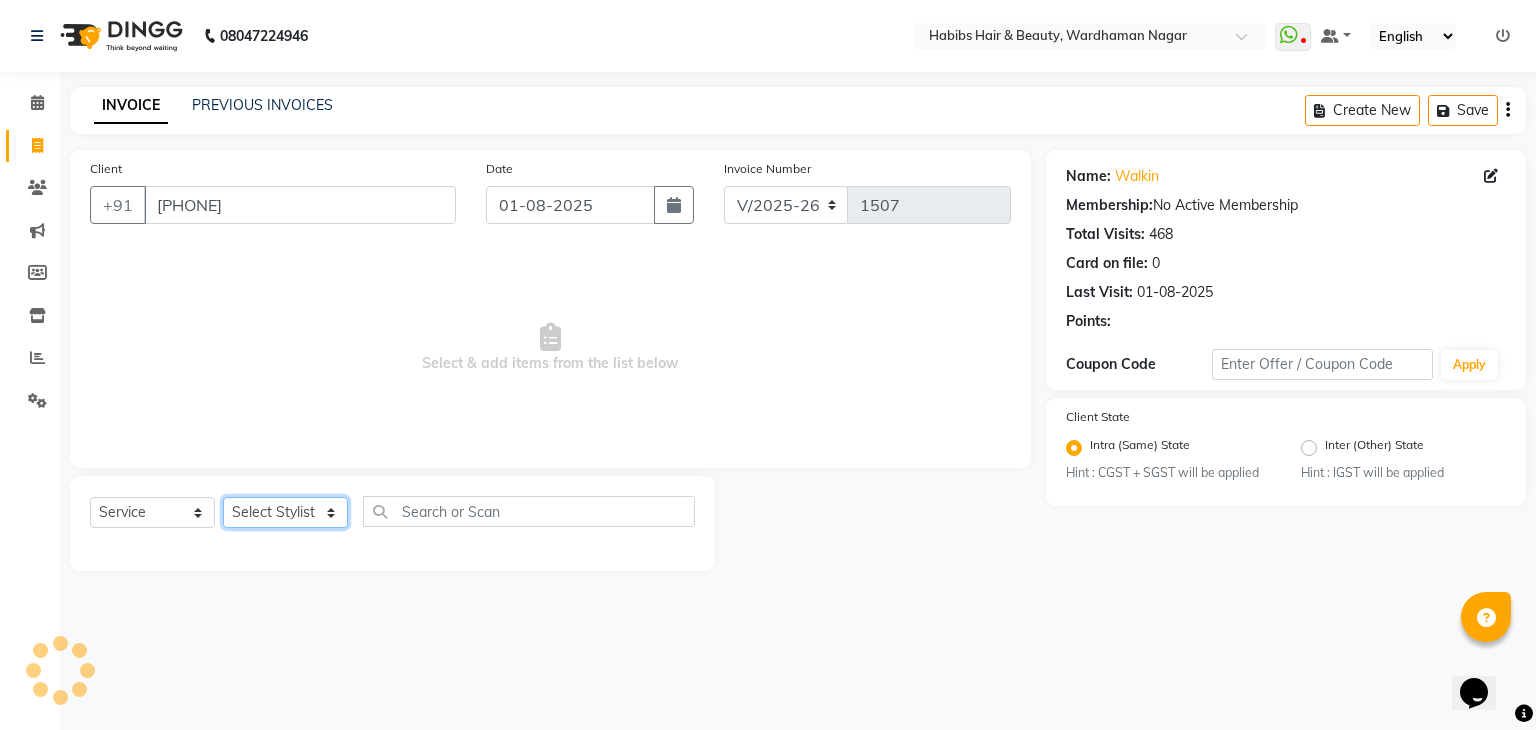 click on "Select Stylist Admin Aman Gayatri Jeetu Mick Raj Rashmi Rasika Sarang" 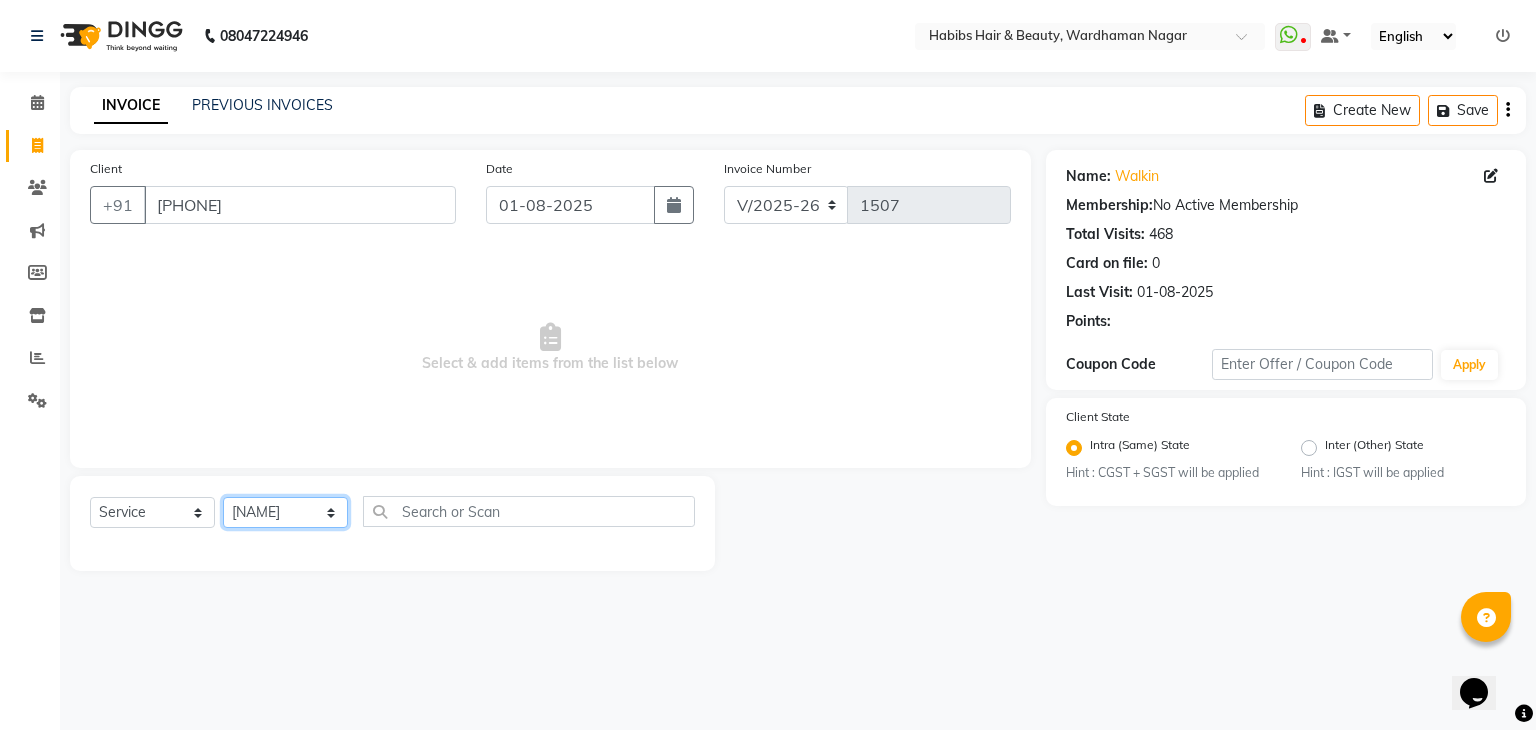 click on "Select Stylist Admin Aman Gayatri Jeetu Mick Raj Rashmi Rasika Sarang" 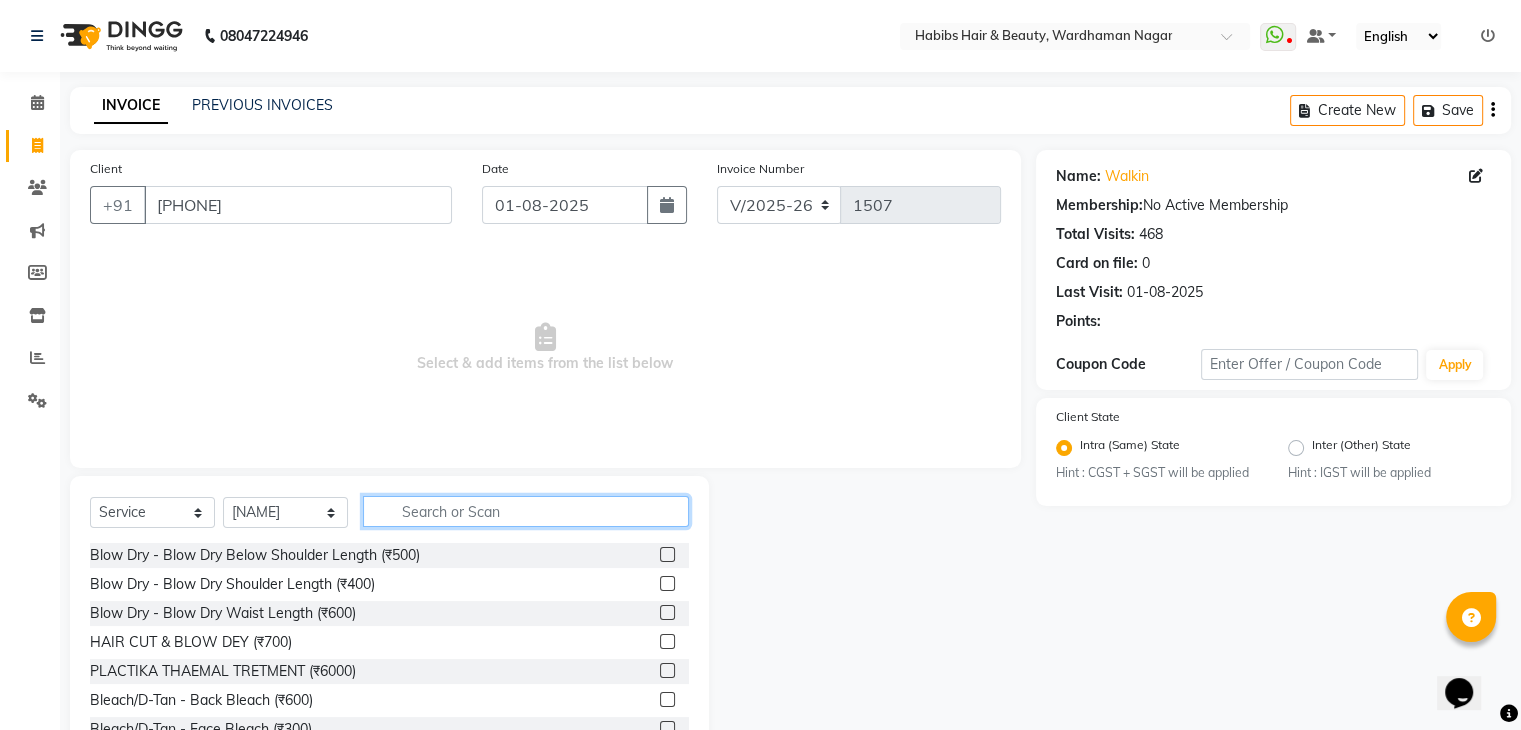 click 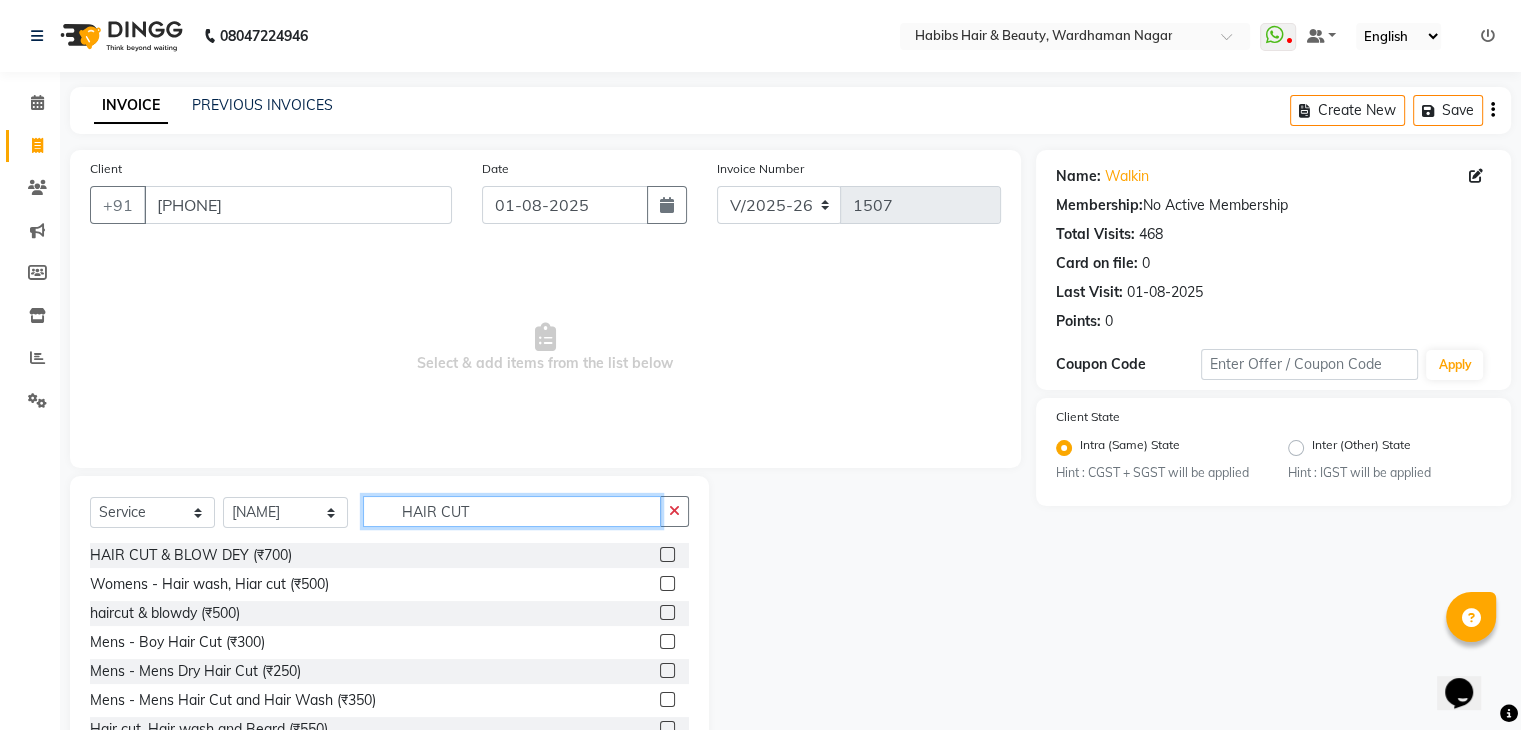scroll, scrollTop: 72, scrollLeft: 0, axis: vertical 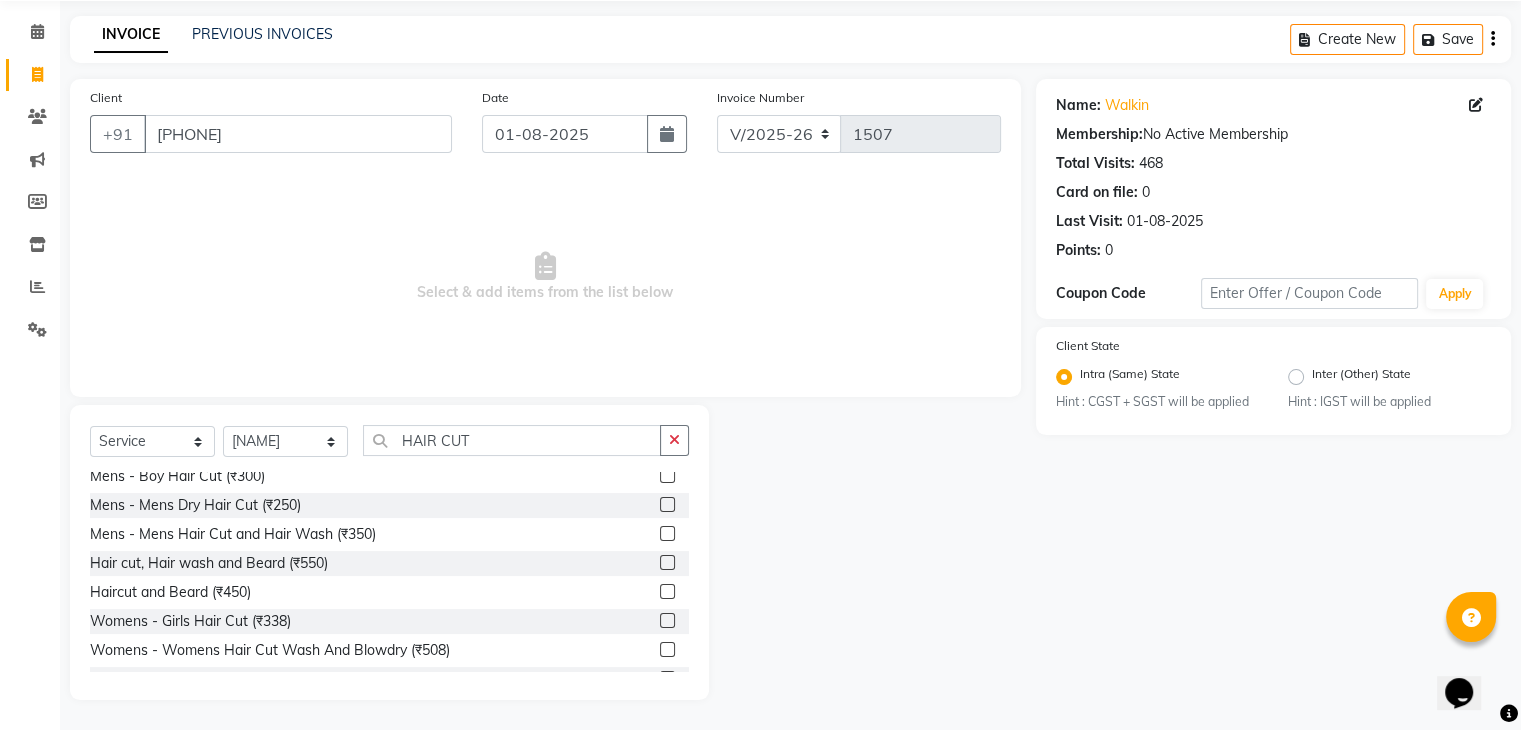 click 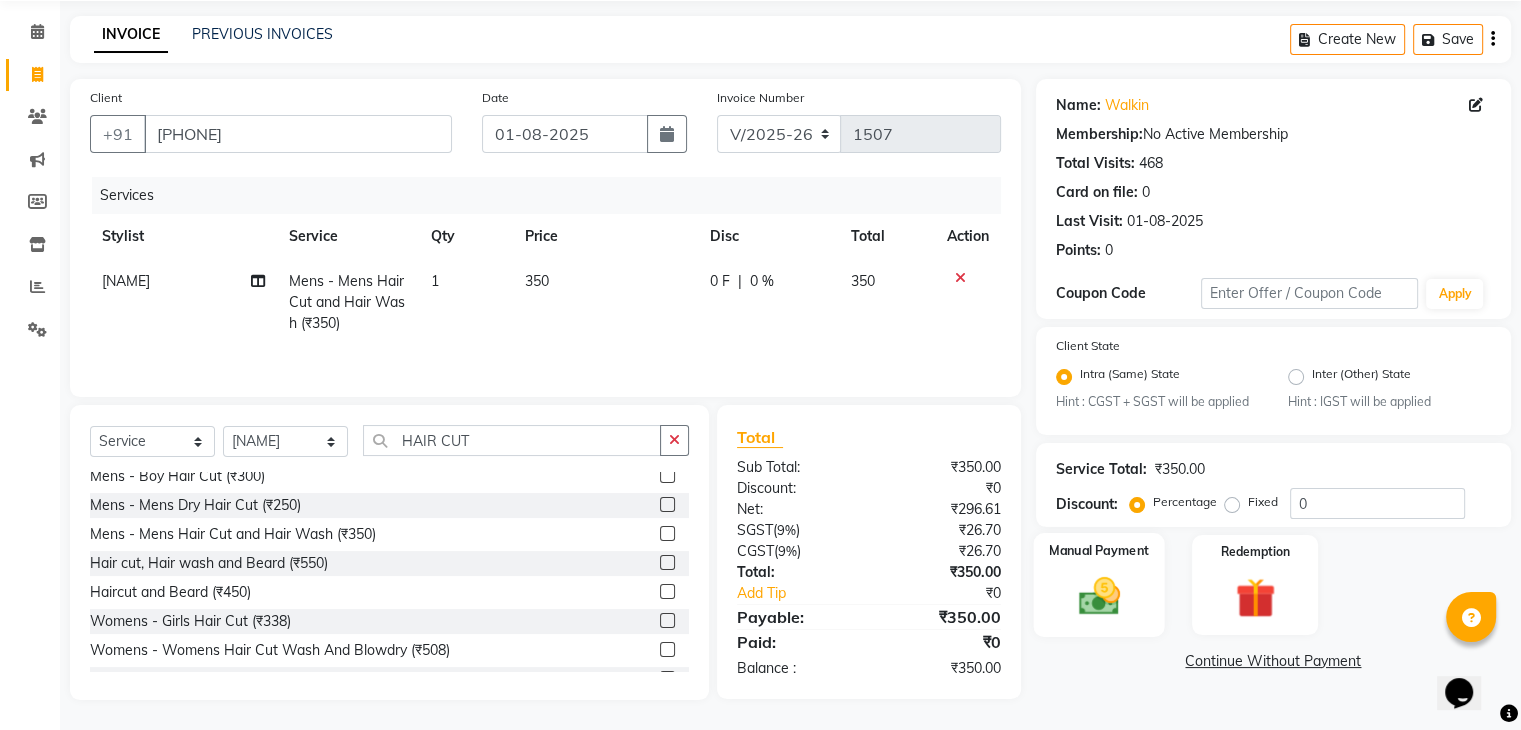 click 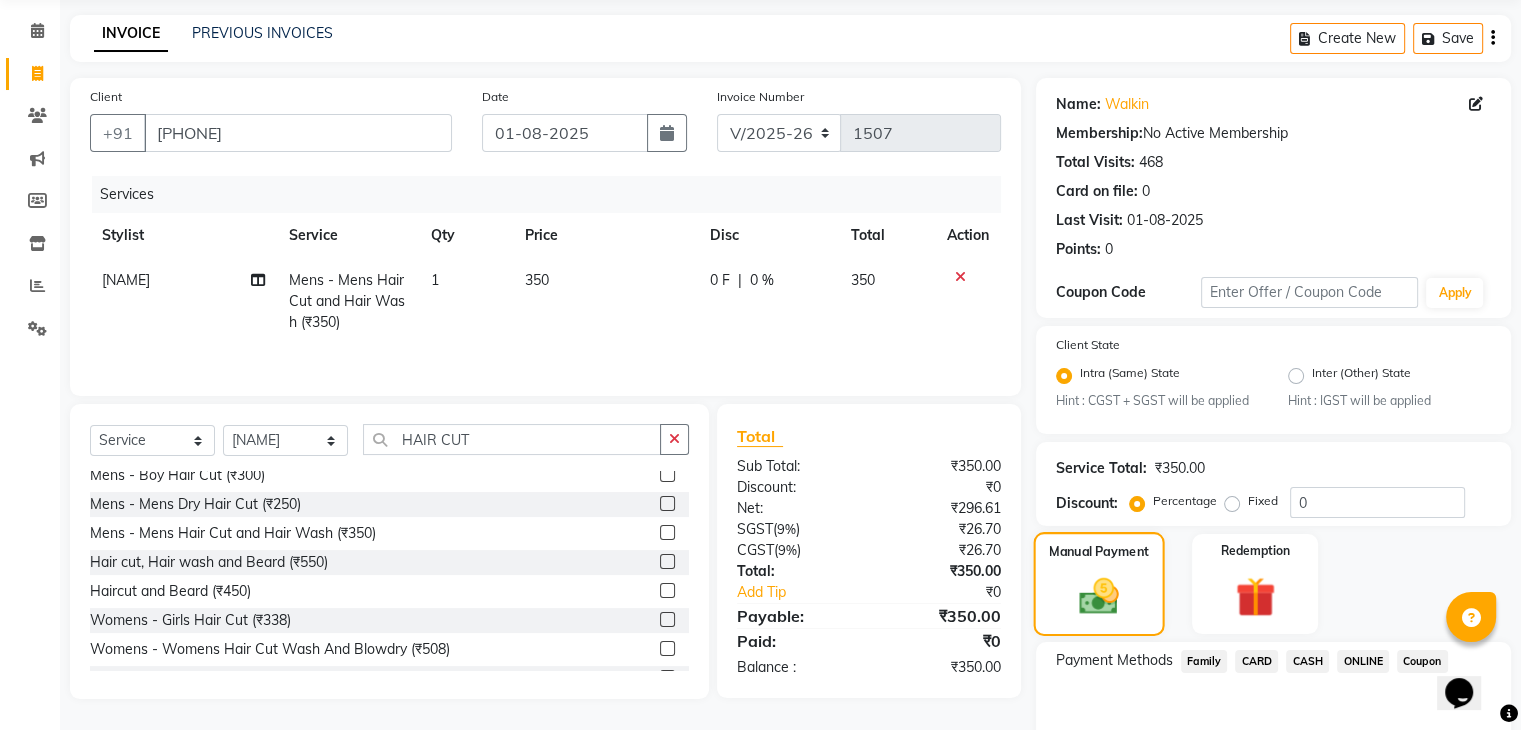 scroll, scrollTop: 177, scrollLeft: 0, axis: vertical 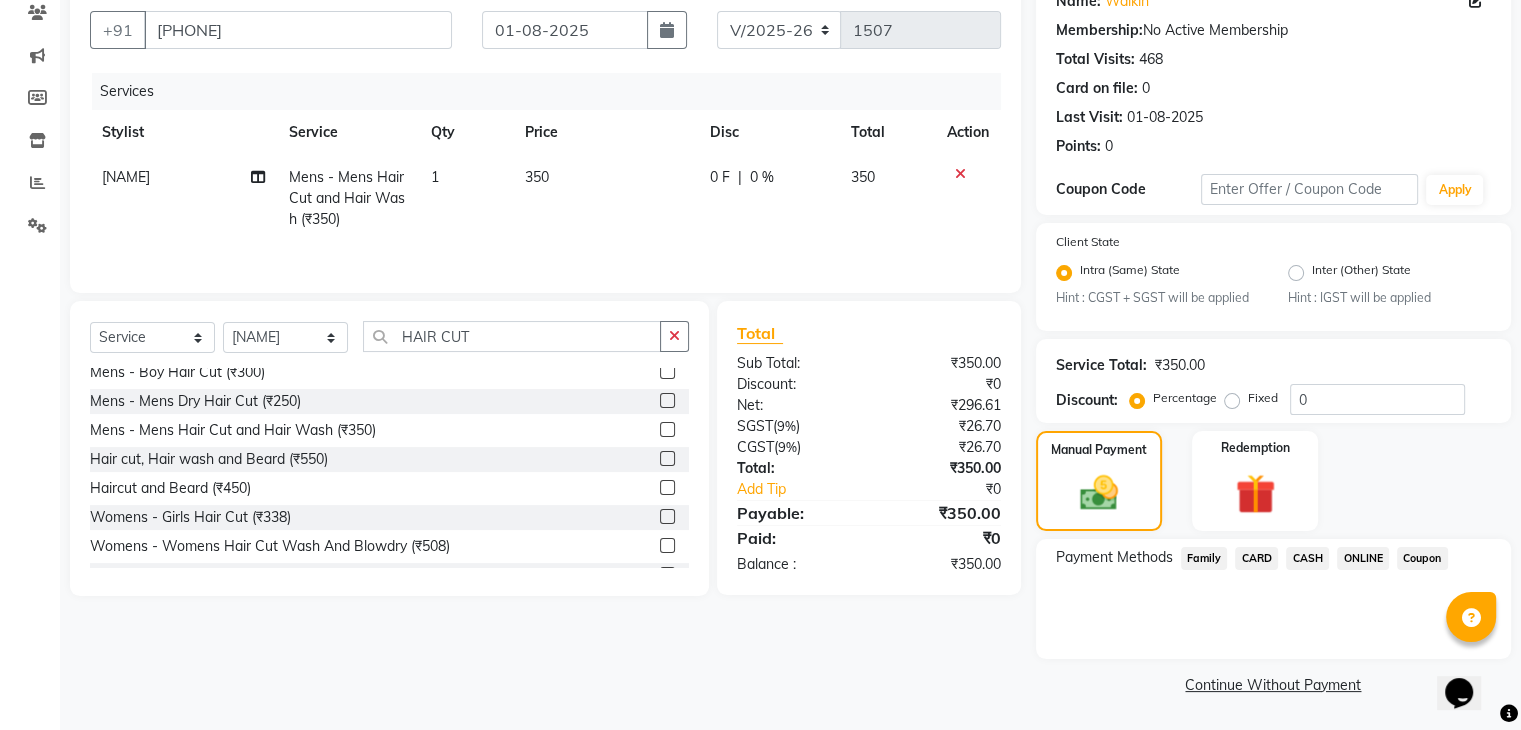 click on "CASH" 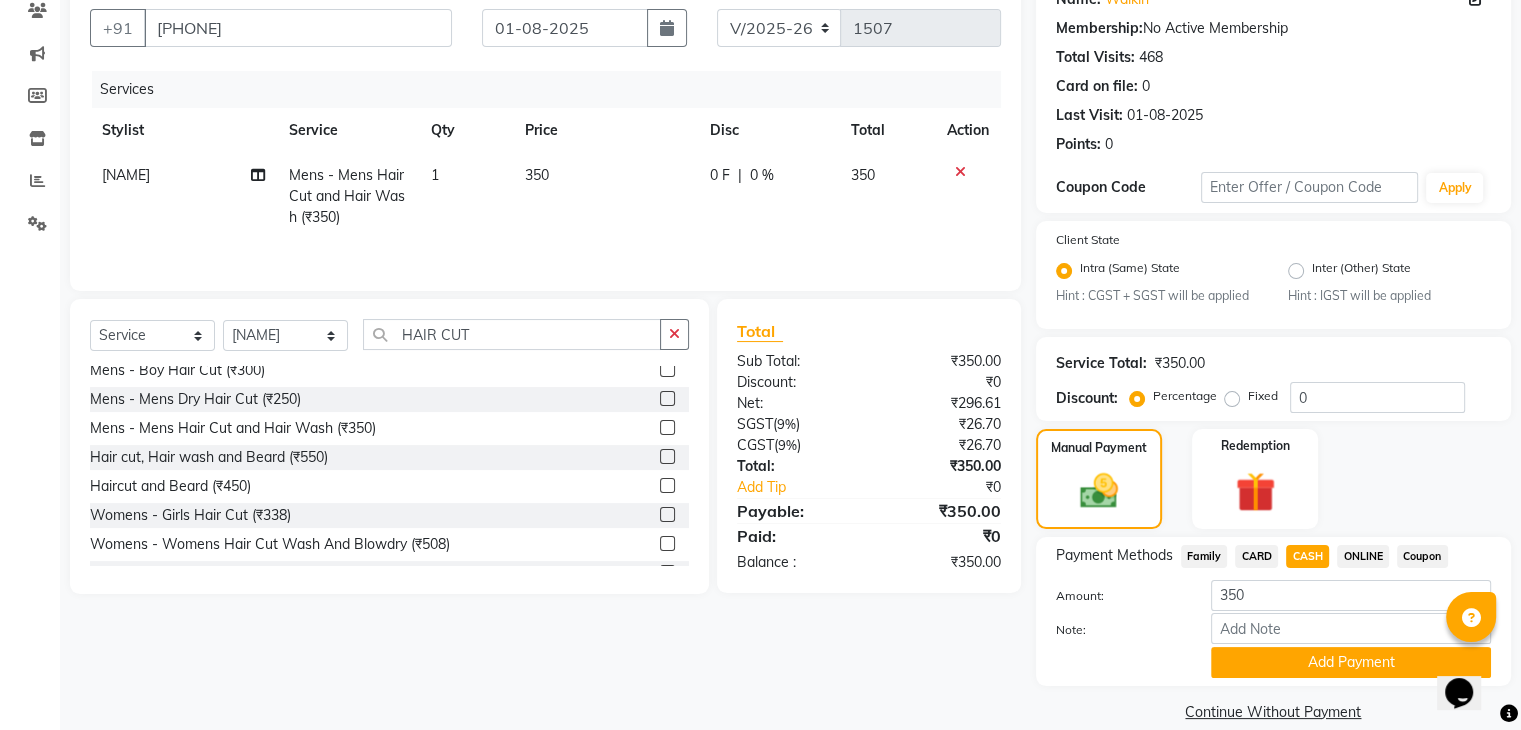 scroll, scrollTop: 208, scrollLeft: 0, axis: vertical 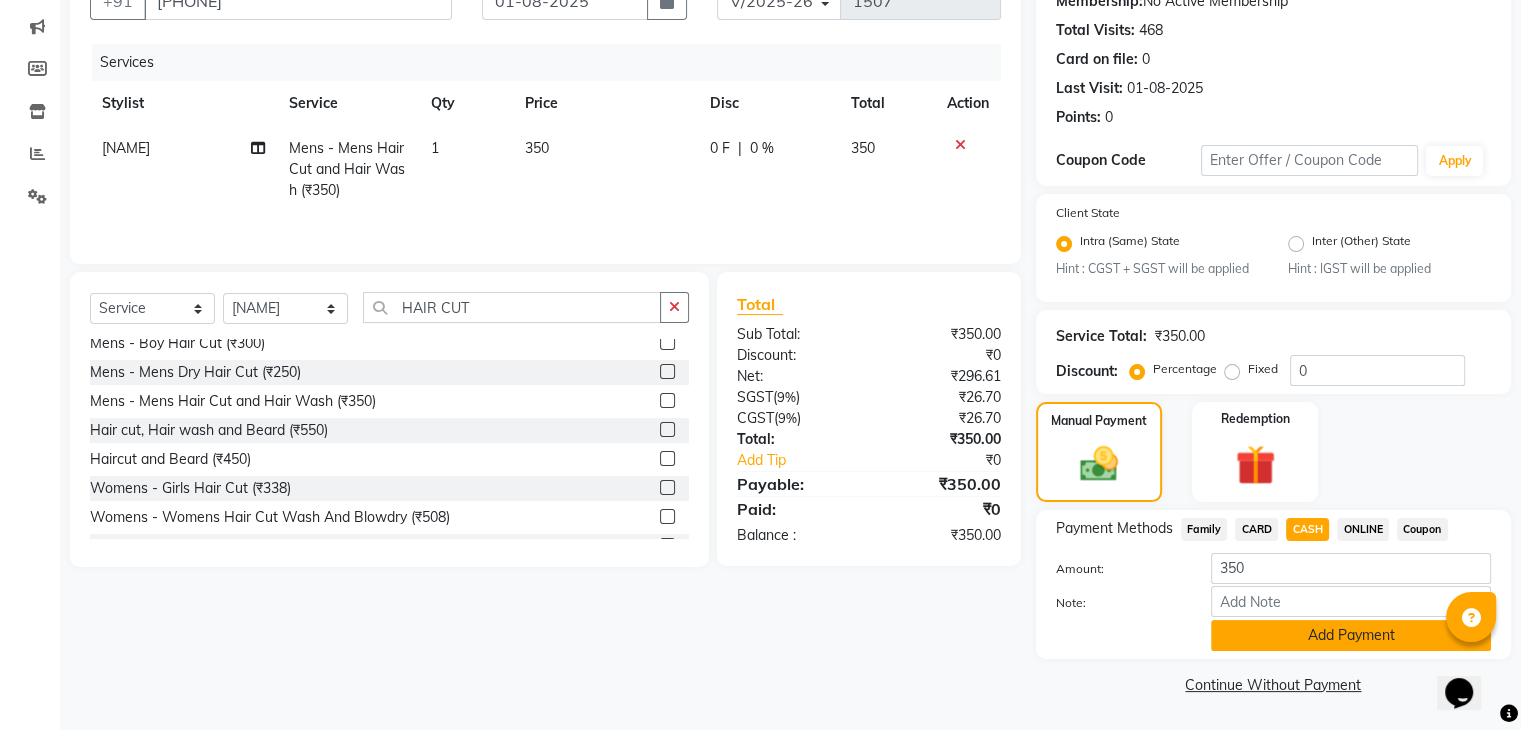 click on "Add Payment" 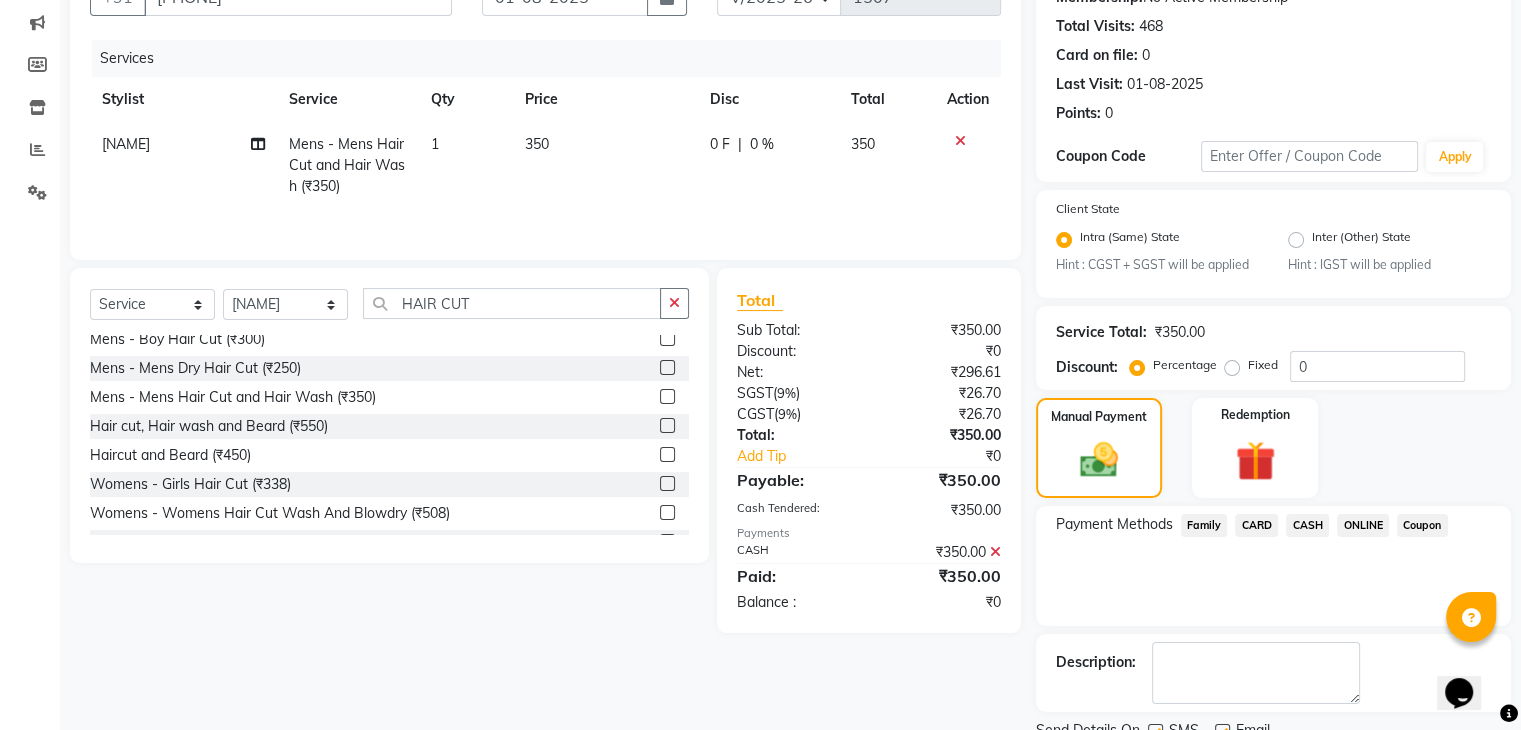 scroll, scrollTop: 289, scrollLeft: 0, axis: vertical 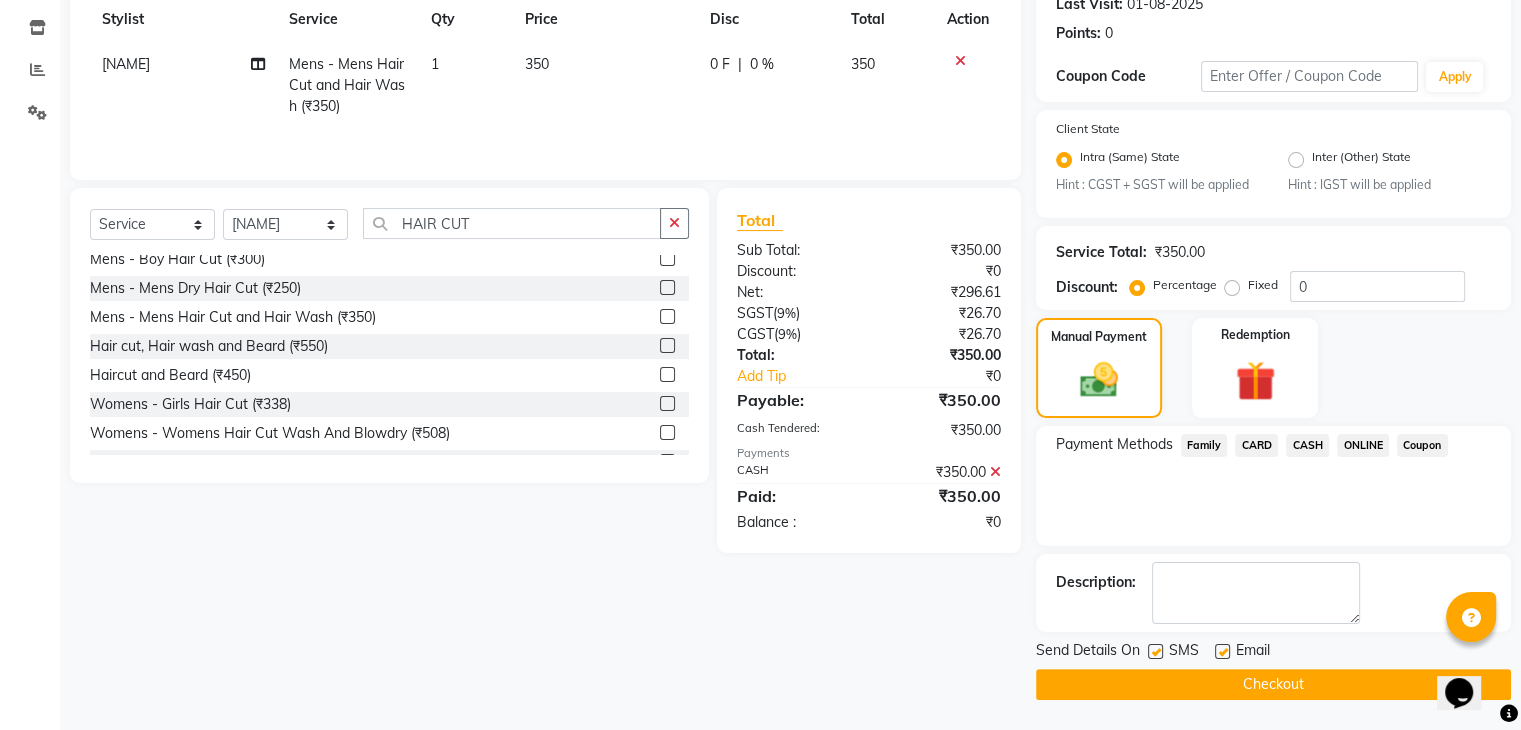click on "Checkout" 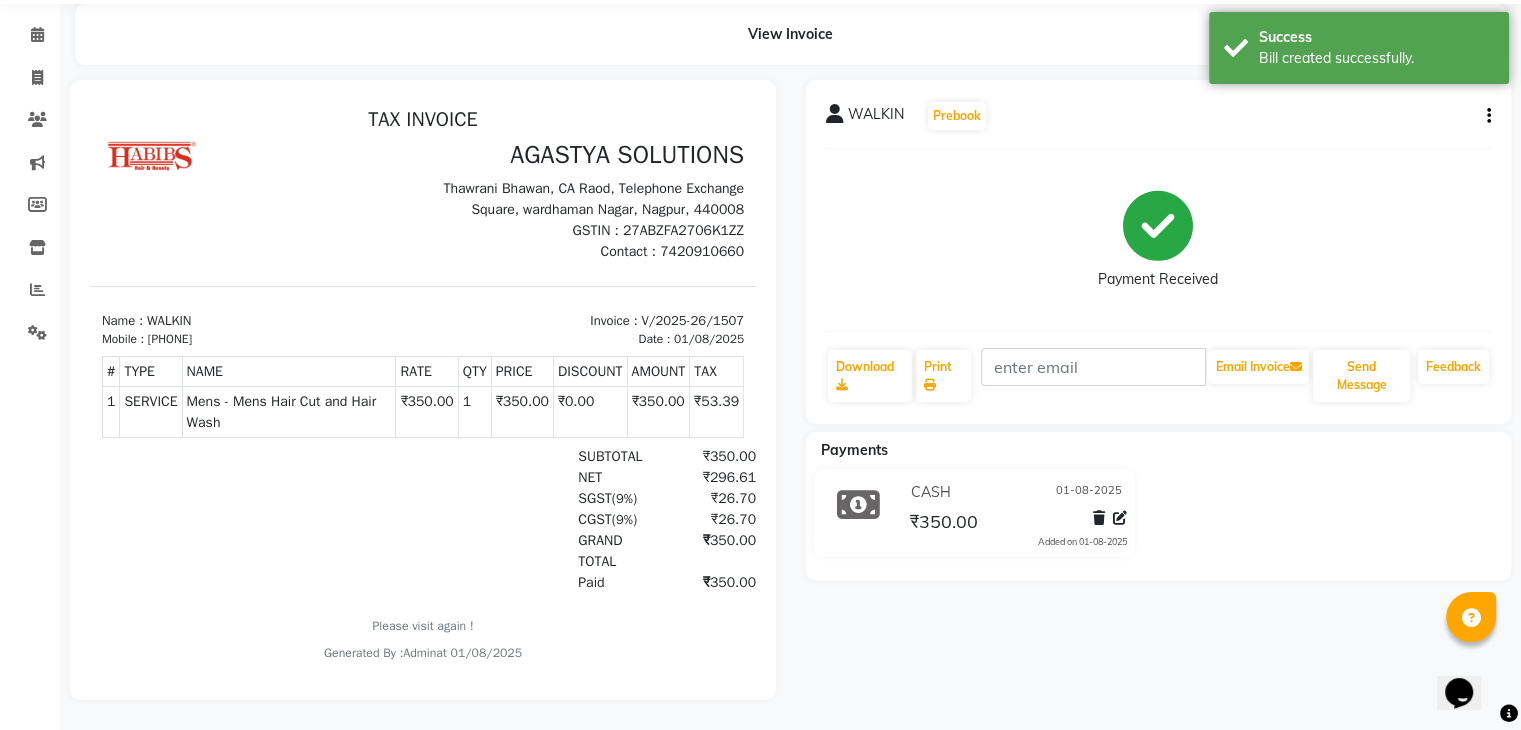 scroll, scrollTop: 0, scrollLeft: 0, axis: both 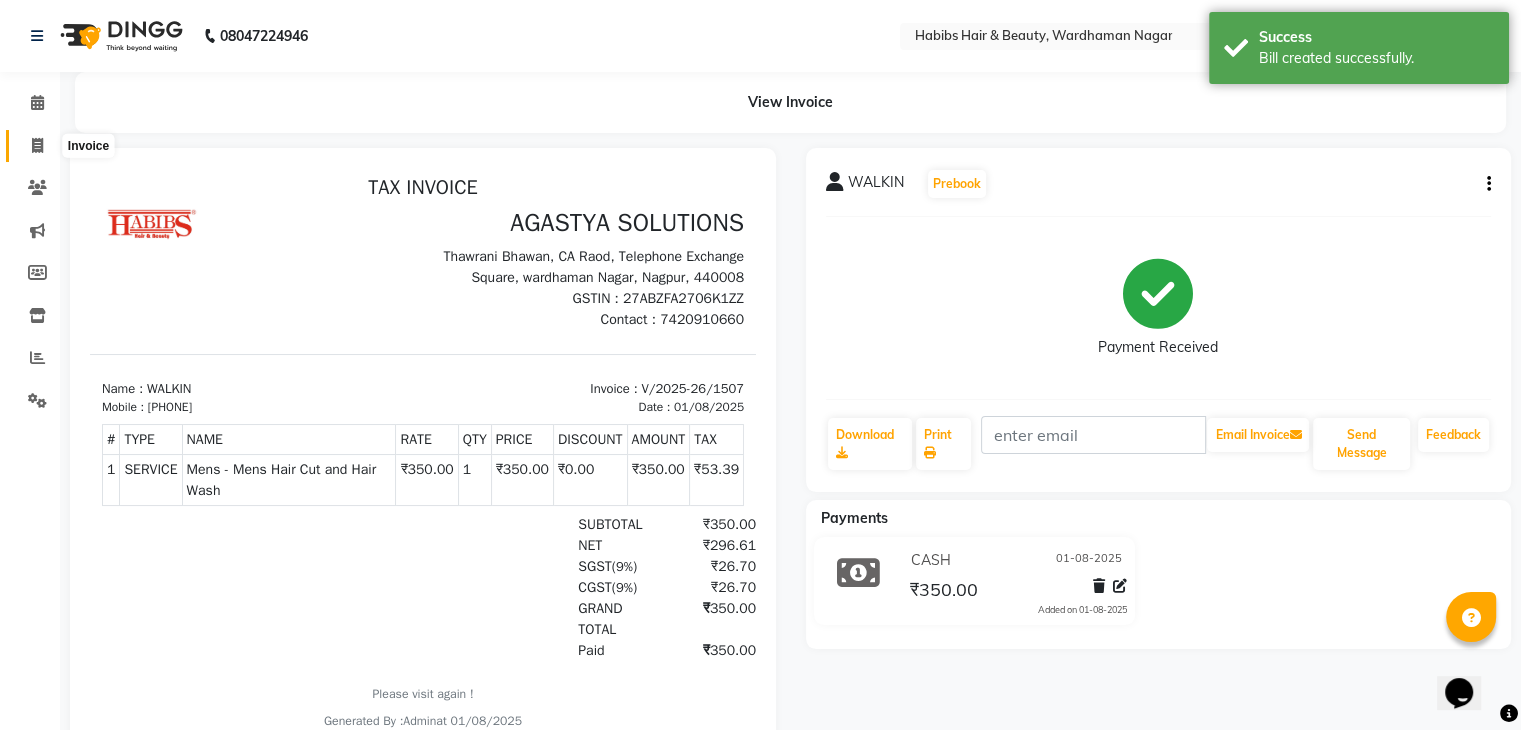 click 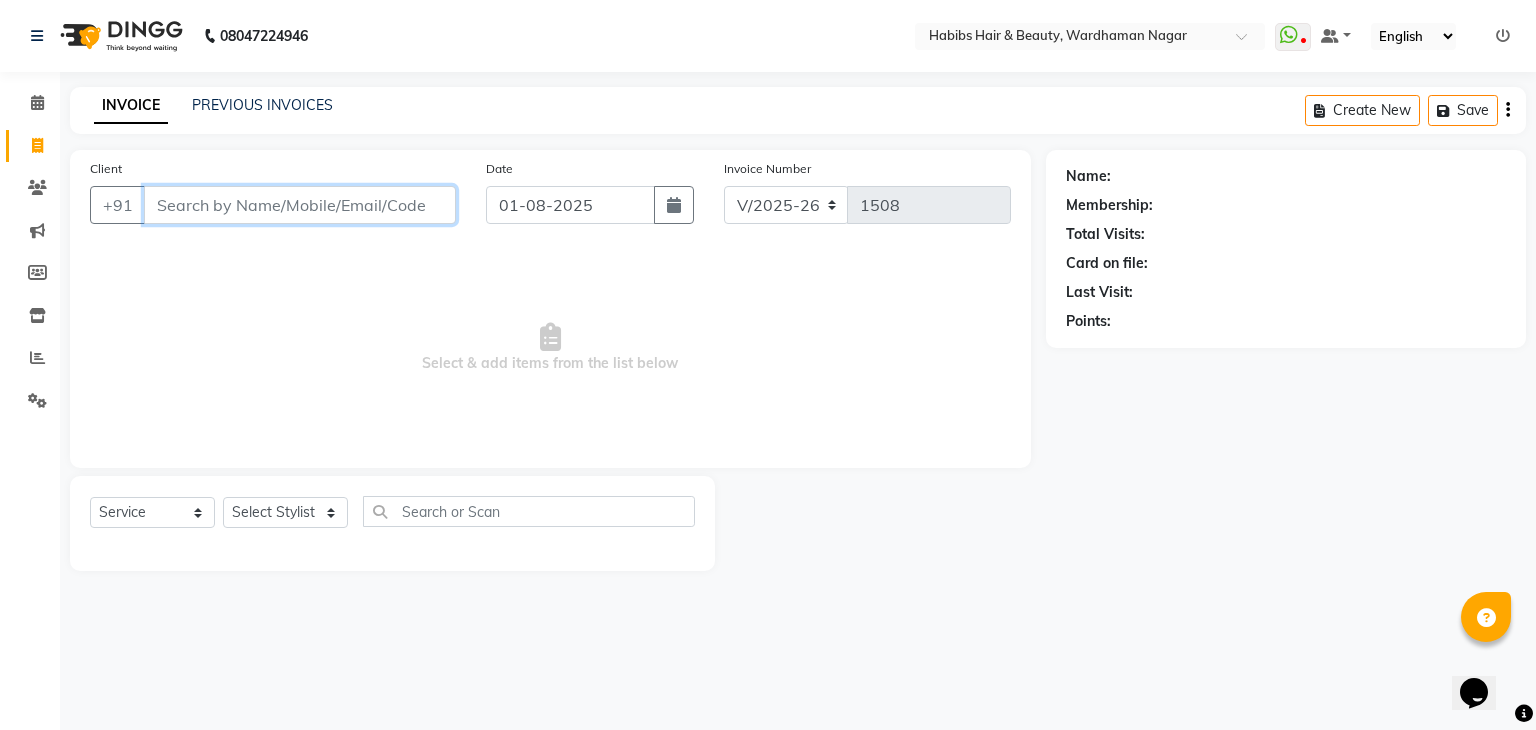 click on "Client" at bounding box center [300, 205] 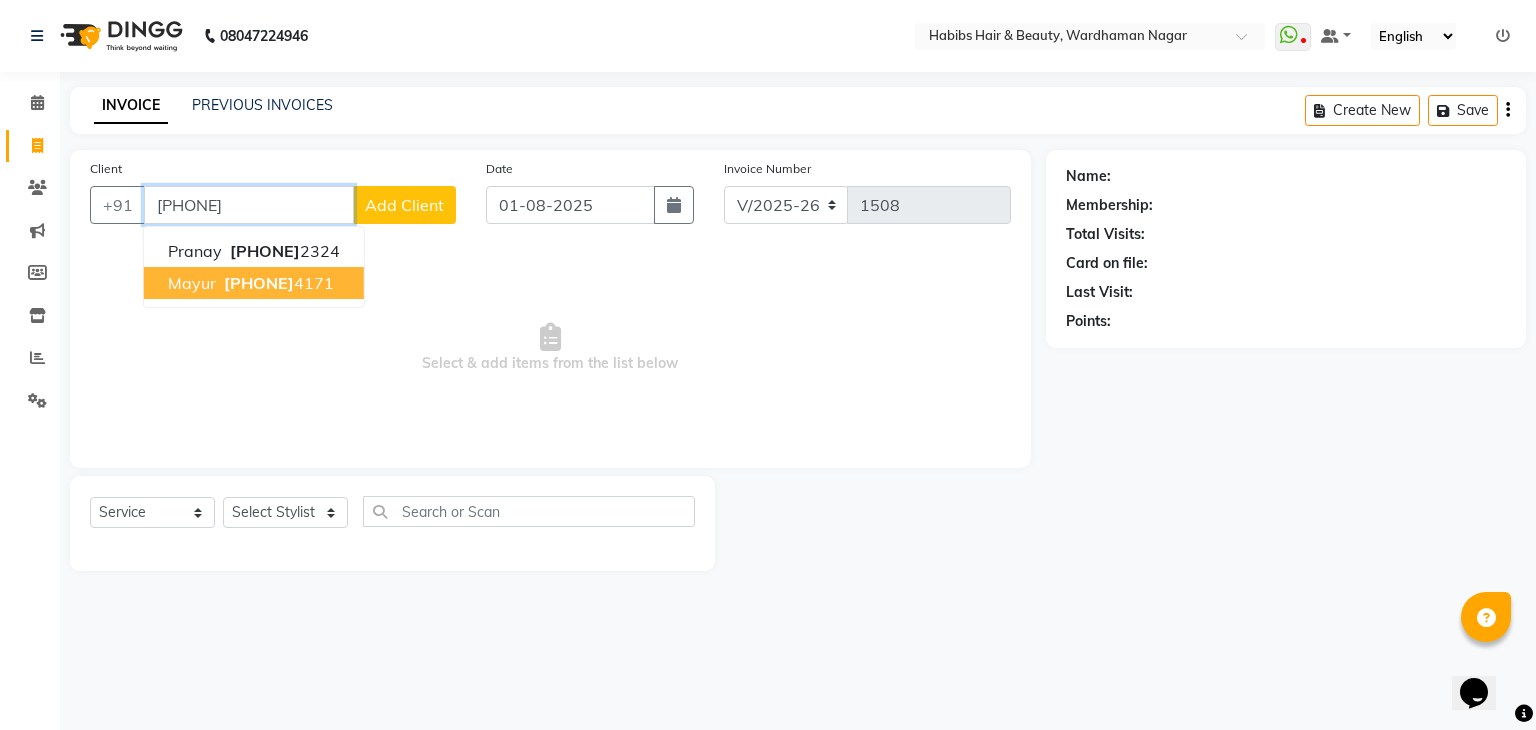 click on "[PHONE]" at bounding box center [259, 283] 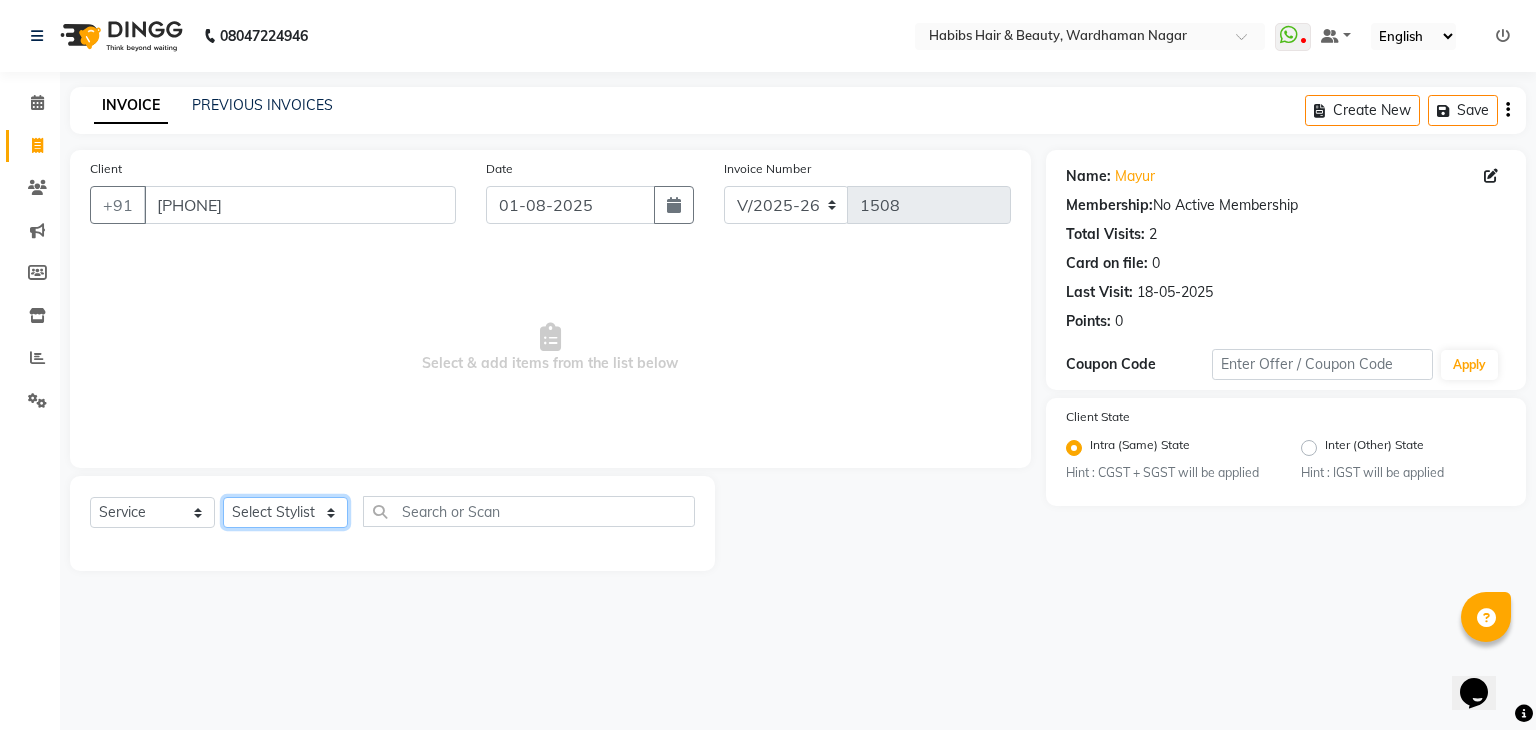 click on "Select Stylist Admin Aman Gayatri Jeetu Mick Raj Rashmi Rasika Sarang" 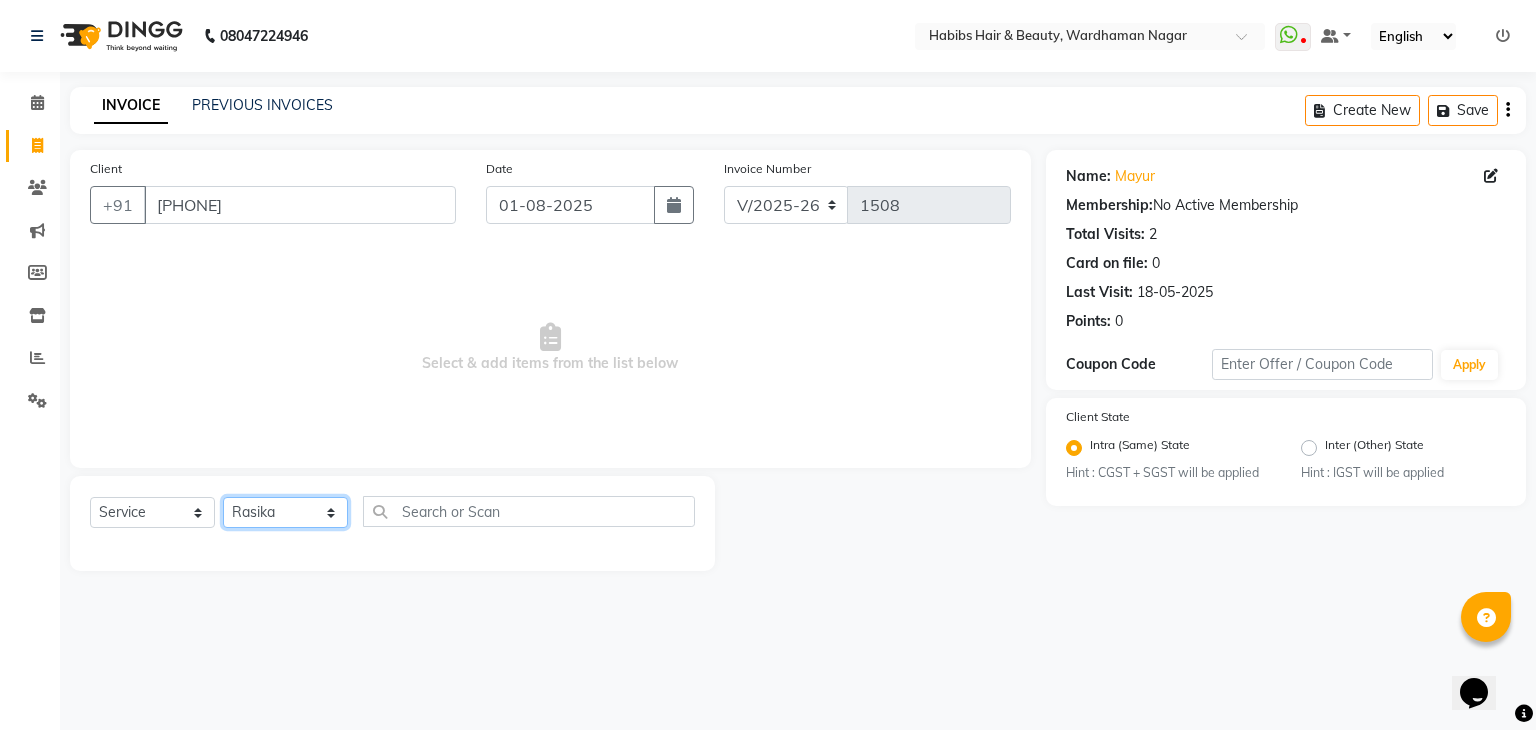 click on "Select Stylist Admin Aman Gayatri Jeetu Mick Raj Rashmi Rasika Sarang" 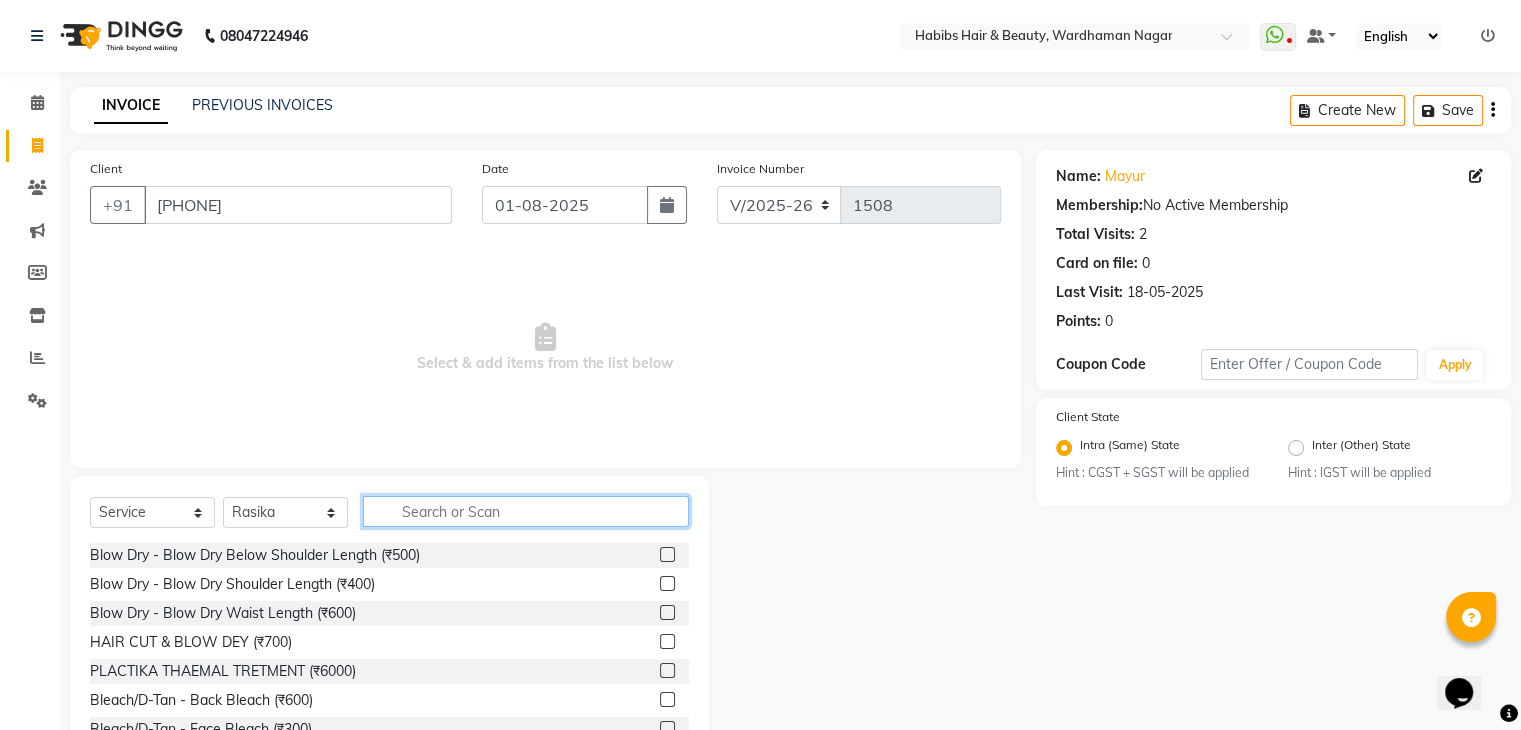 click 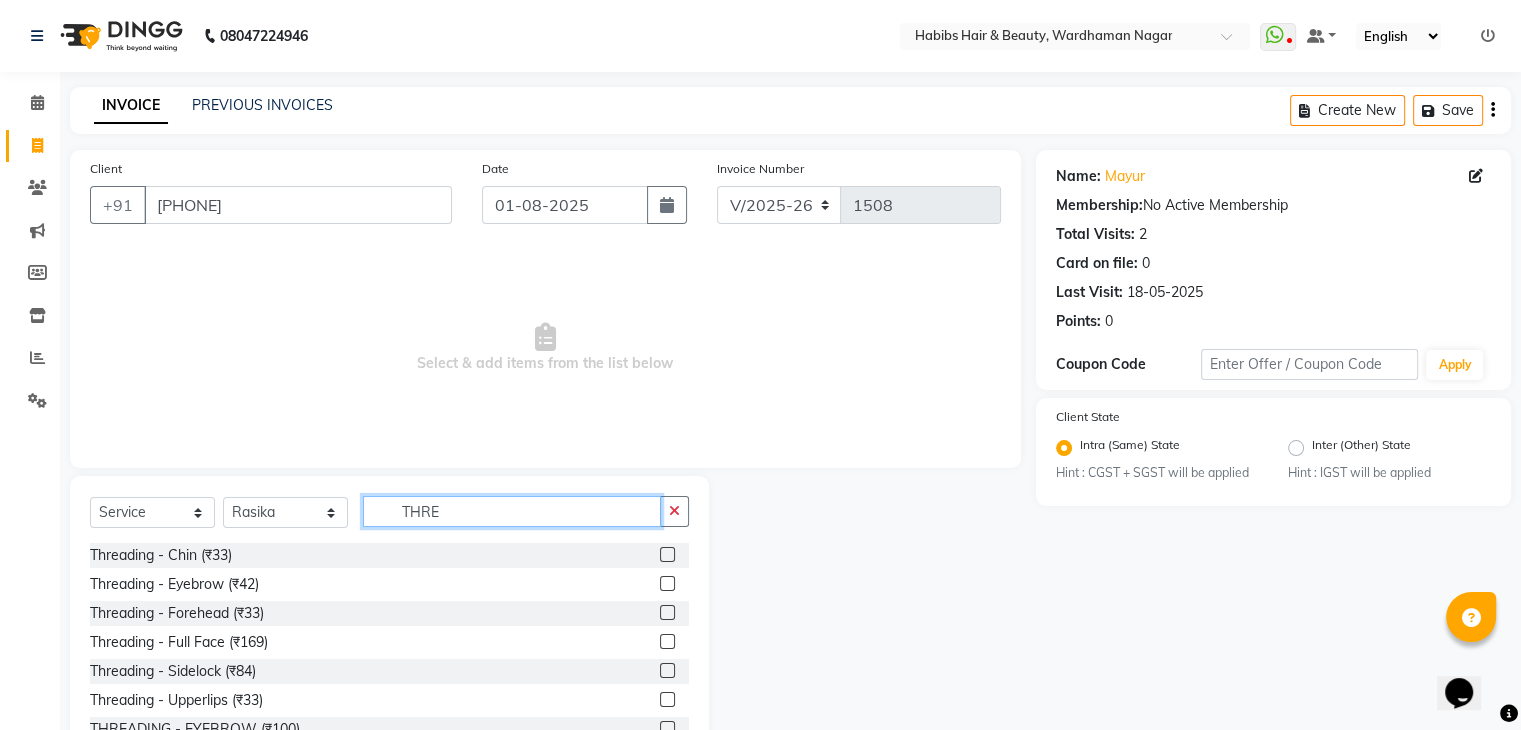 scroll, scrollTop: 72, scrollLeft: 0, axis: vertical 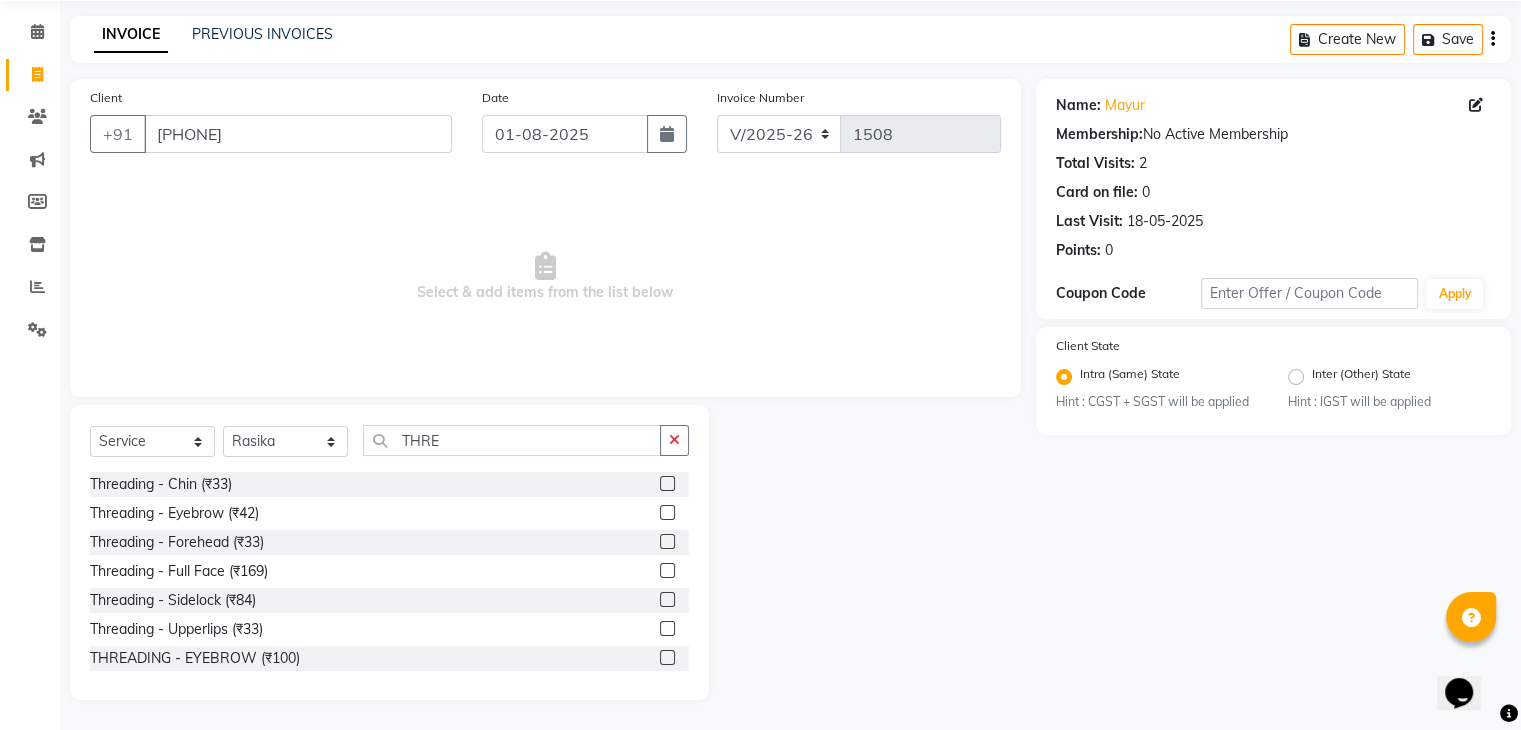 click 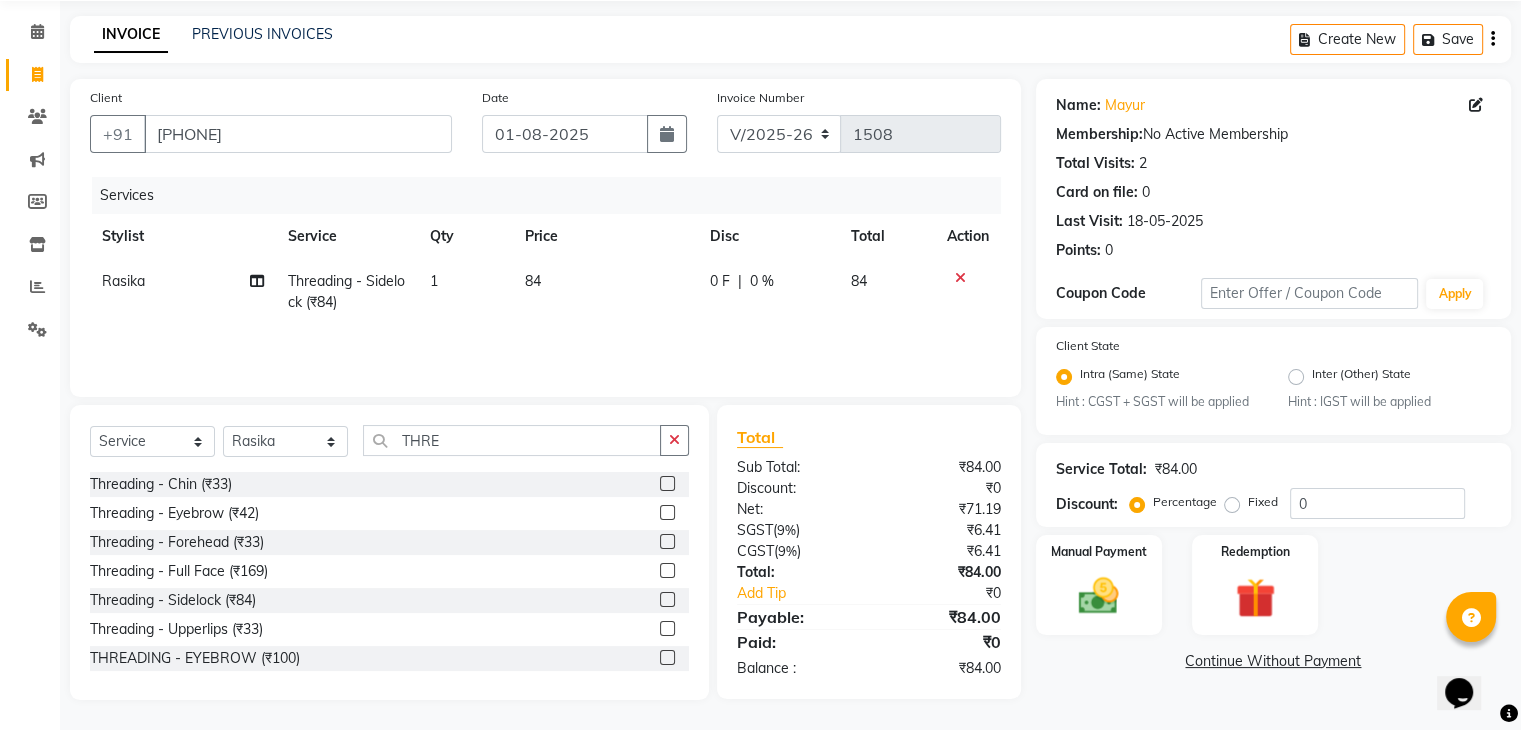 click 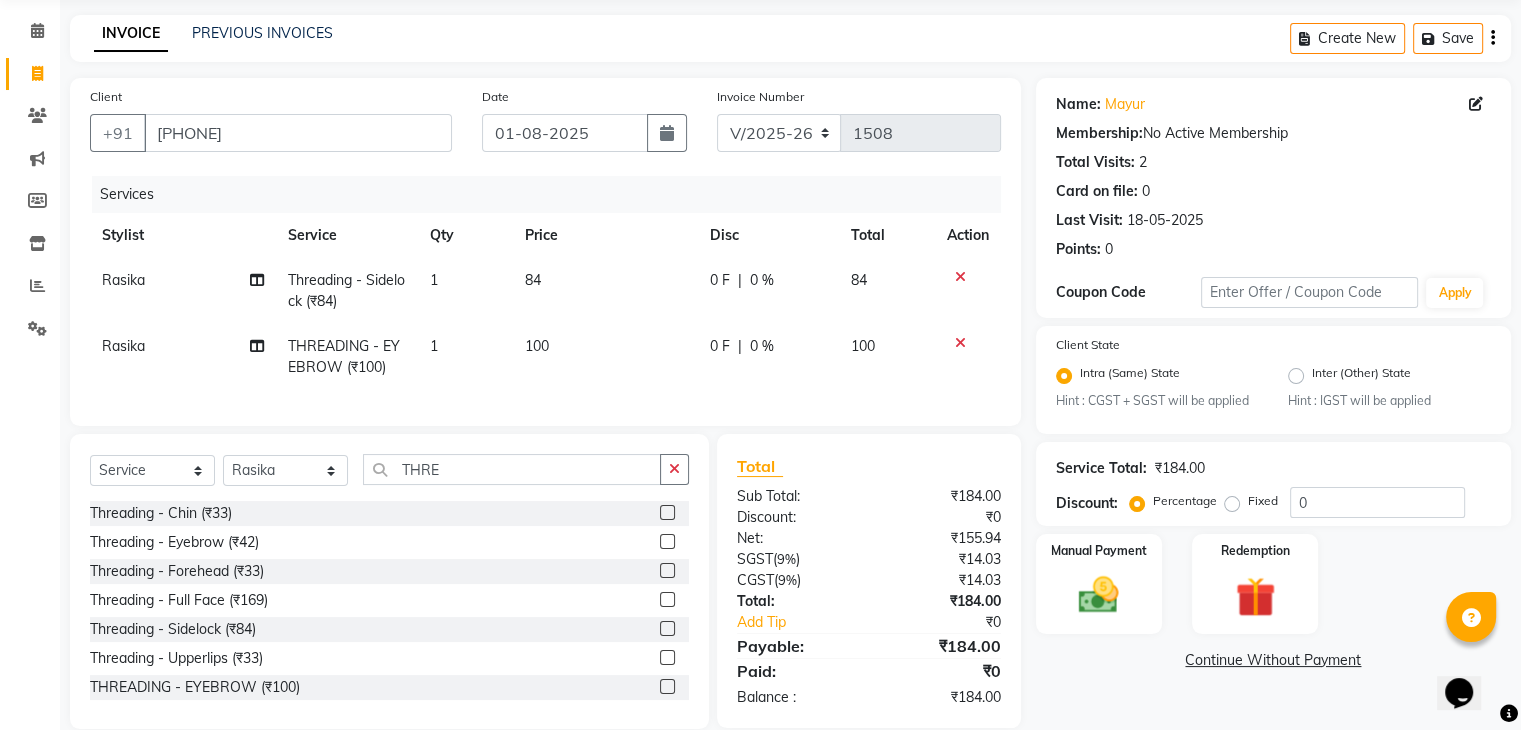 click on "84" 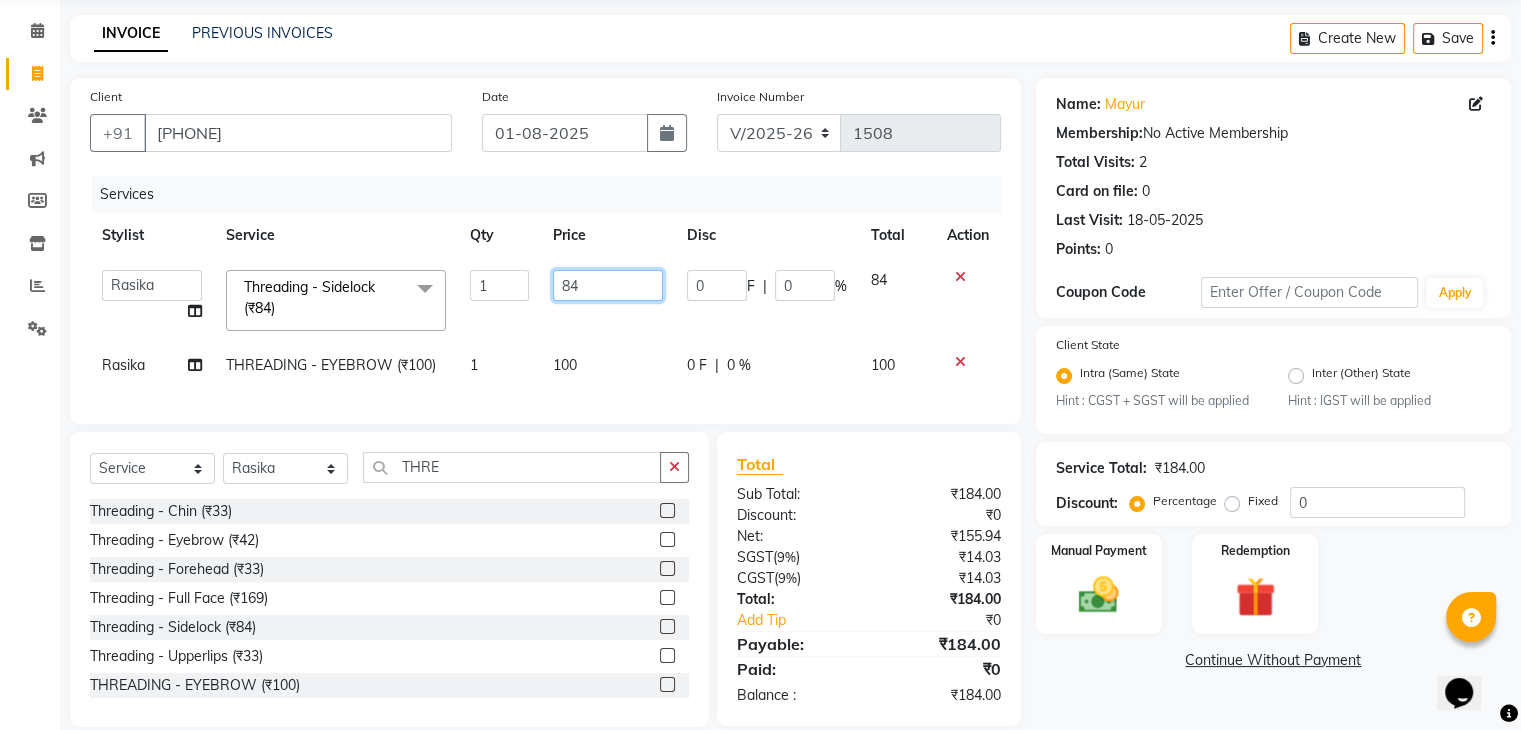 click on "84" 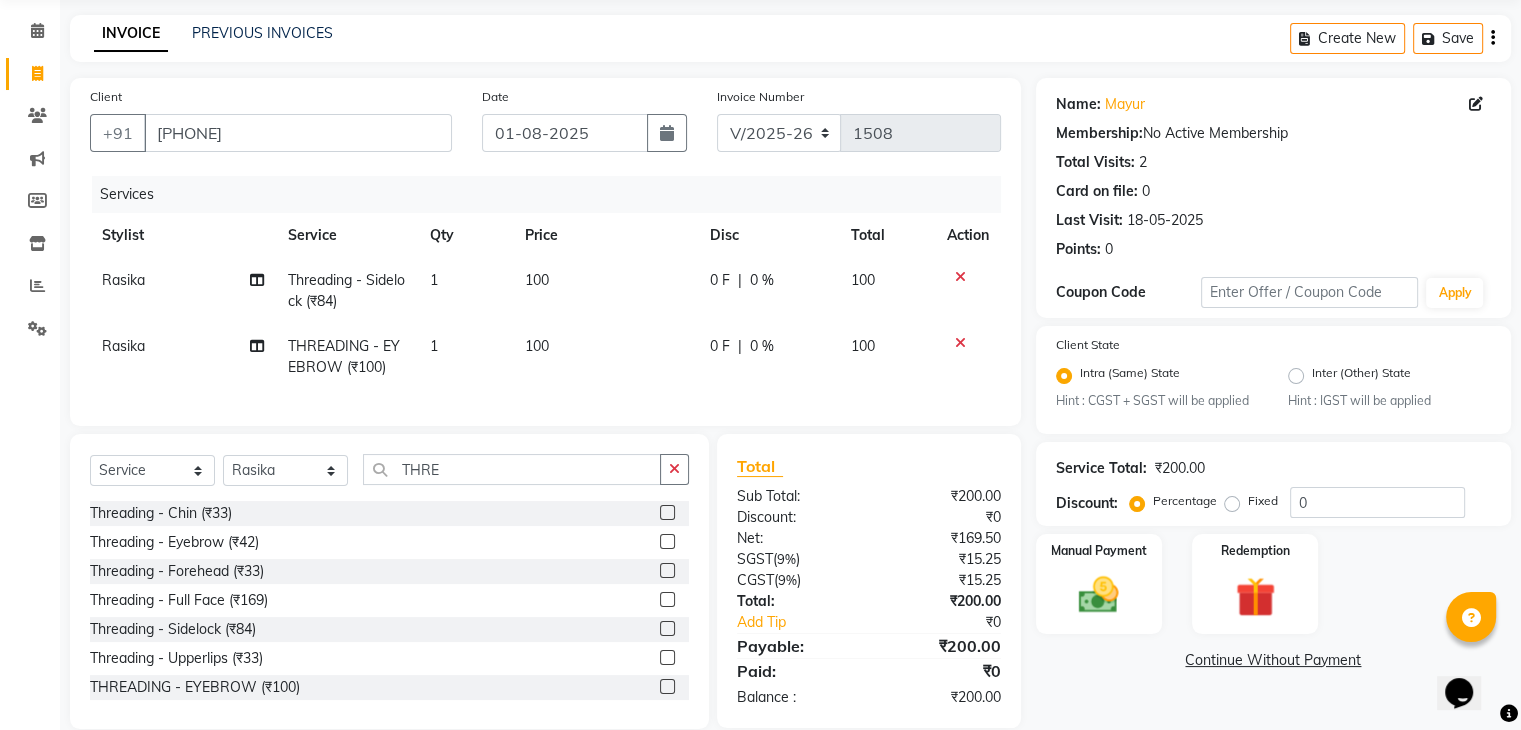 click on "Select  Service  Product  Membership  Package Voucher Prepaid Gift Card  Select Stylist Admin Aman Gayatri Jeetu Mick Raj Rashmi Rasika Sarang THRE Threading - Chin (₹33)  Threading - Eyebrow (₹42)  Threading - Forehead (₹33)  Threading - Full Face (₹169)  Threading - Sidelock (₹84)  Threading - Upperlips (₹33)  THREADING - EYEBROW  (₹100)" 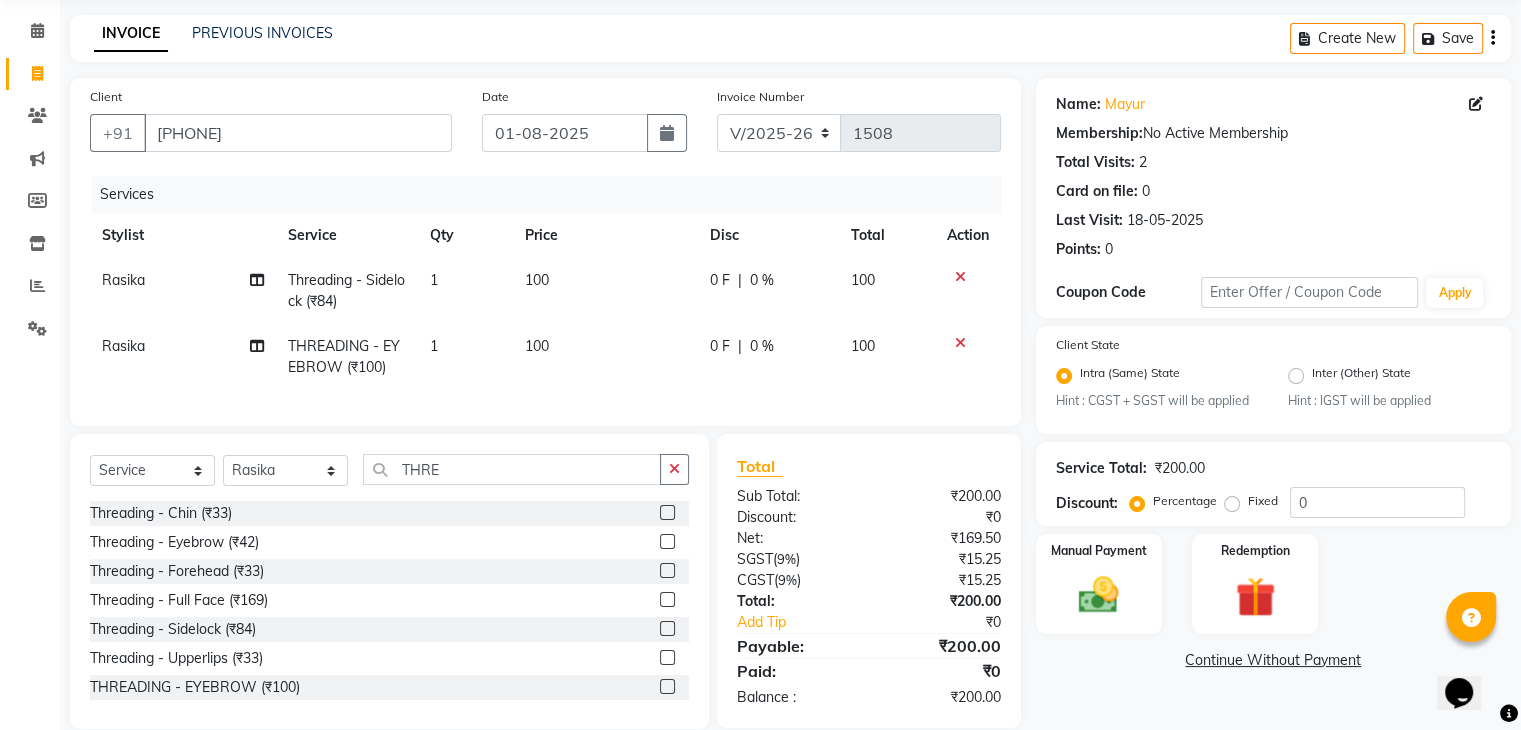 scroll, scrollTop: 117, scrollLeft: 0, axis: vertical 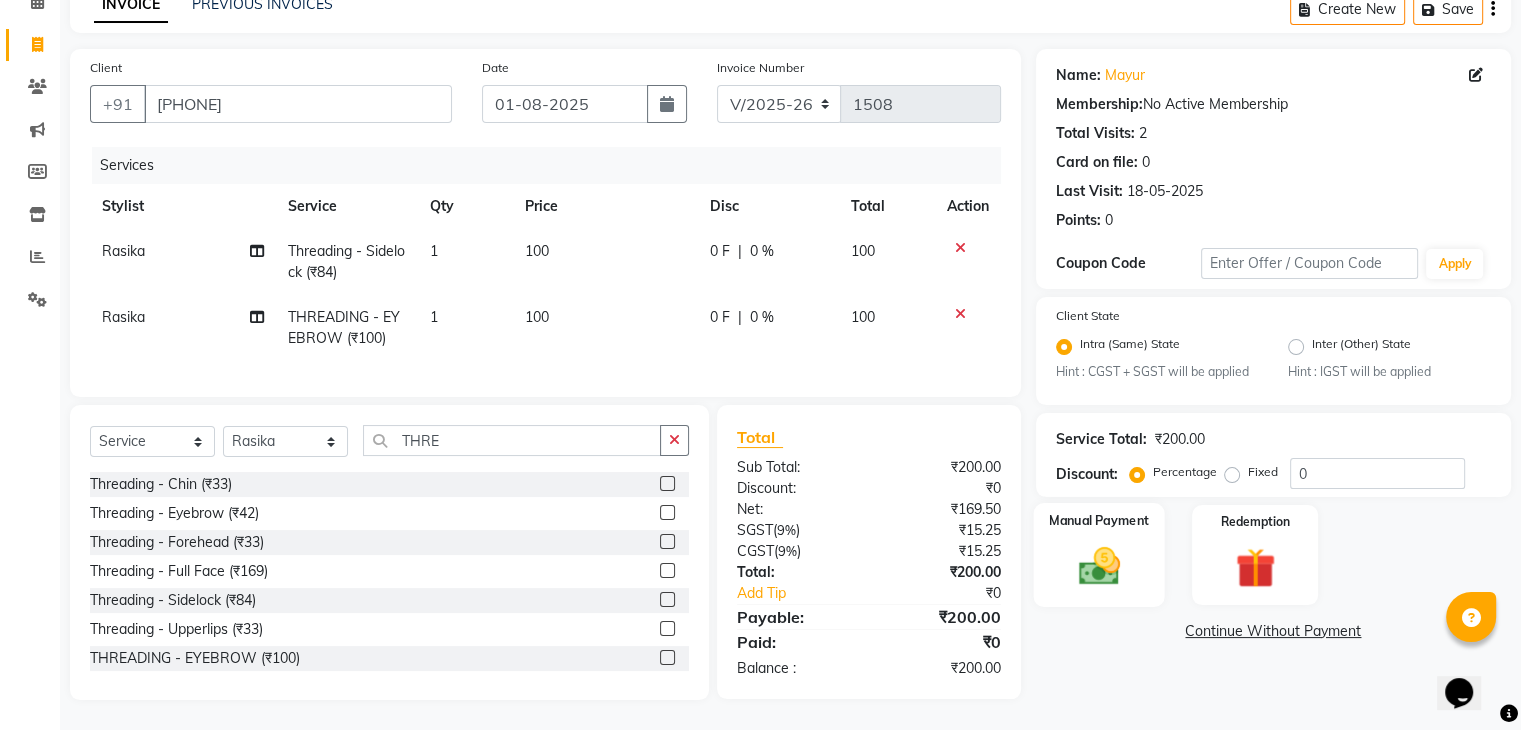 click 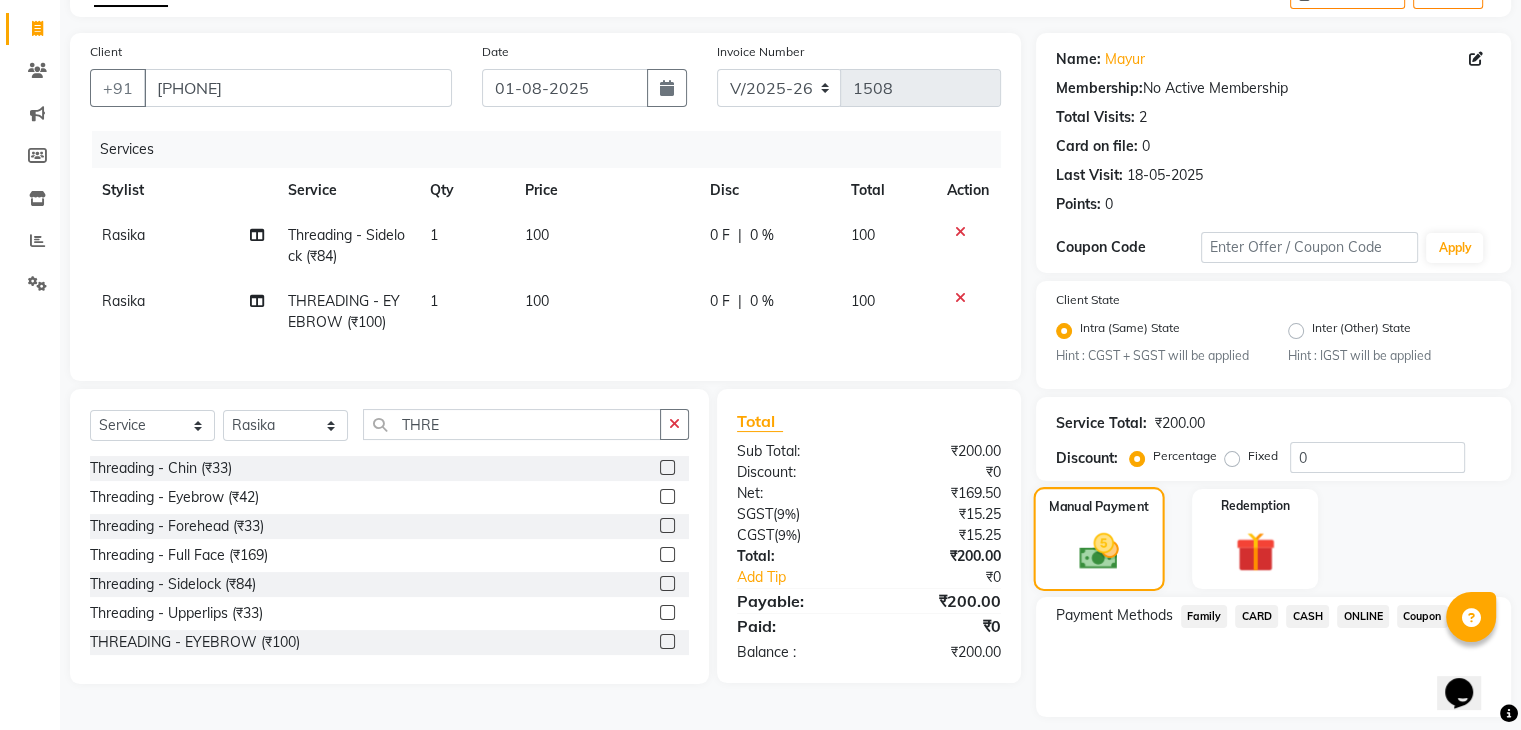 scroll, scrollTop: 177, scrollLeft: 0, axis: vertical 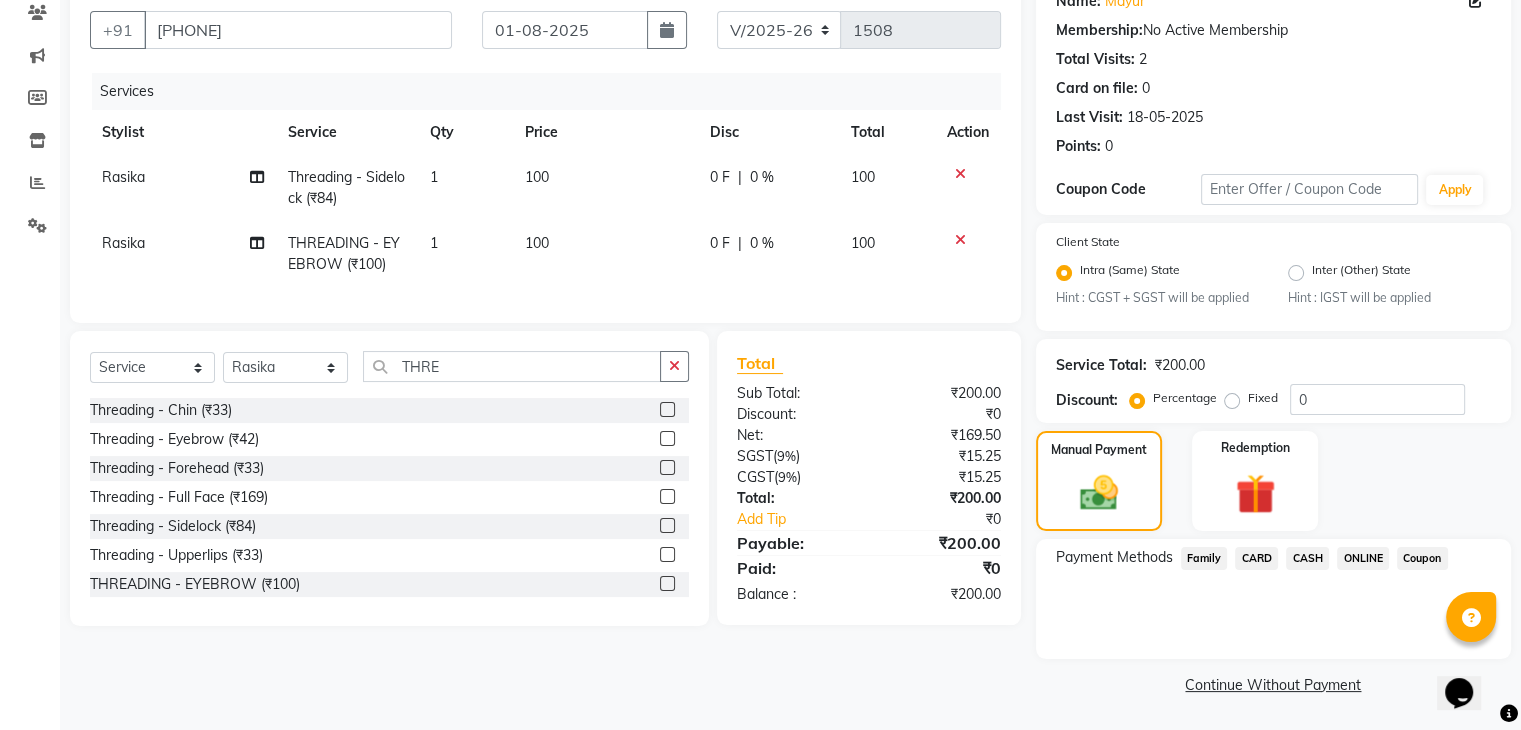 click on "ONLINE" 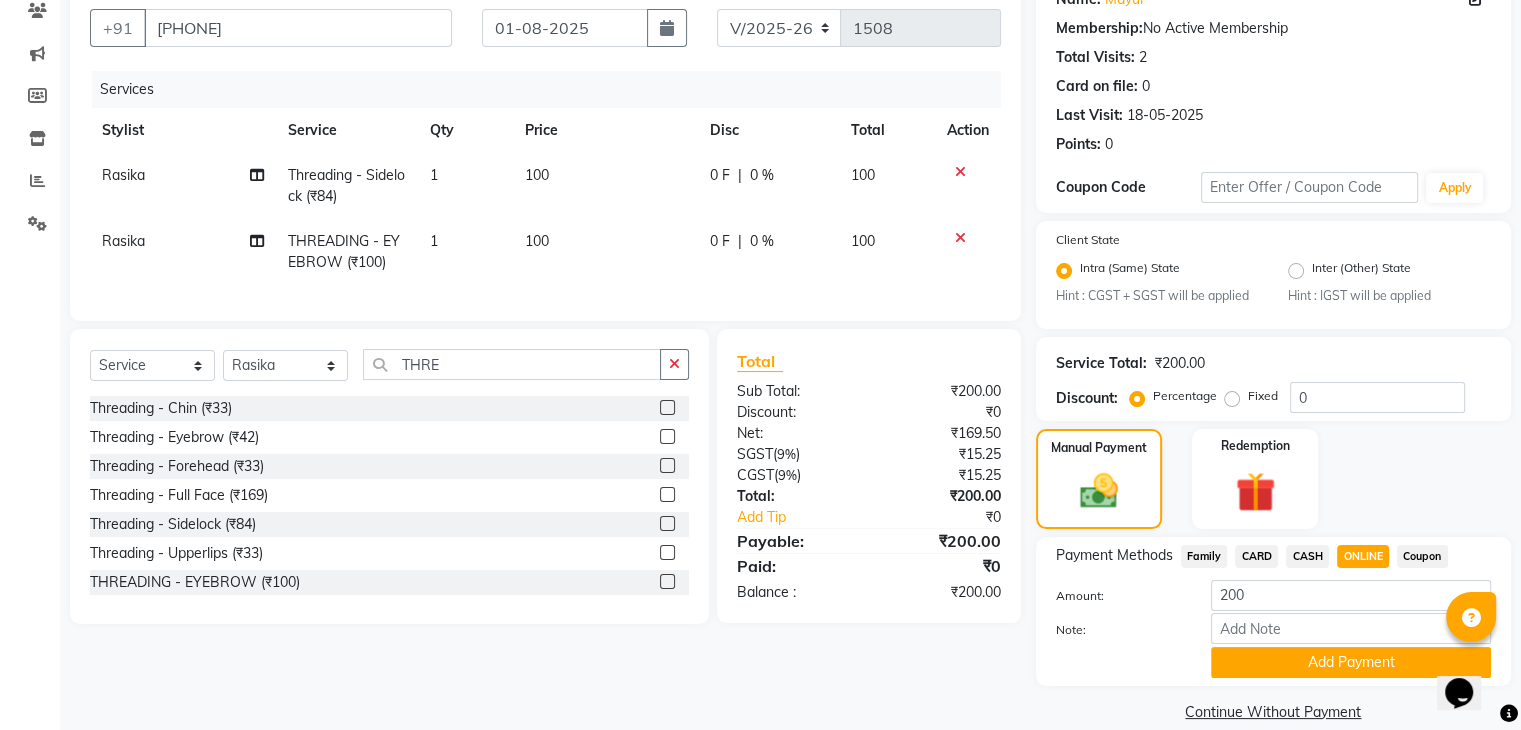 scroll, scrollTop: 208, scrollLeft: 0, axis: vertical 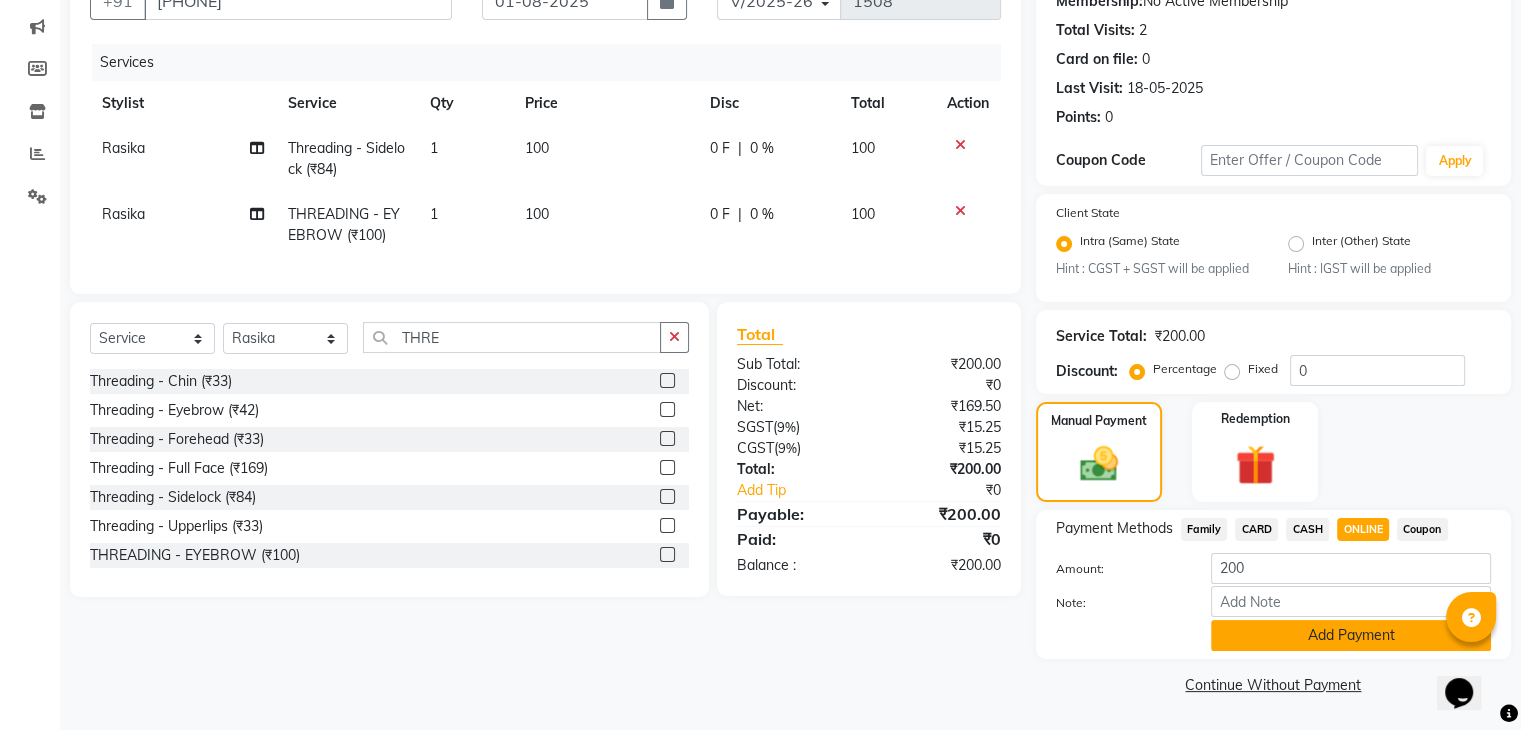 click on "Add Payment" 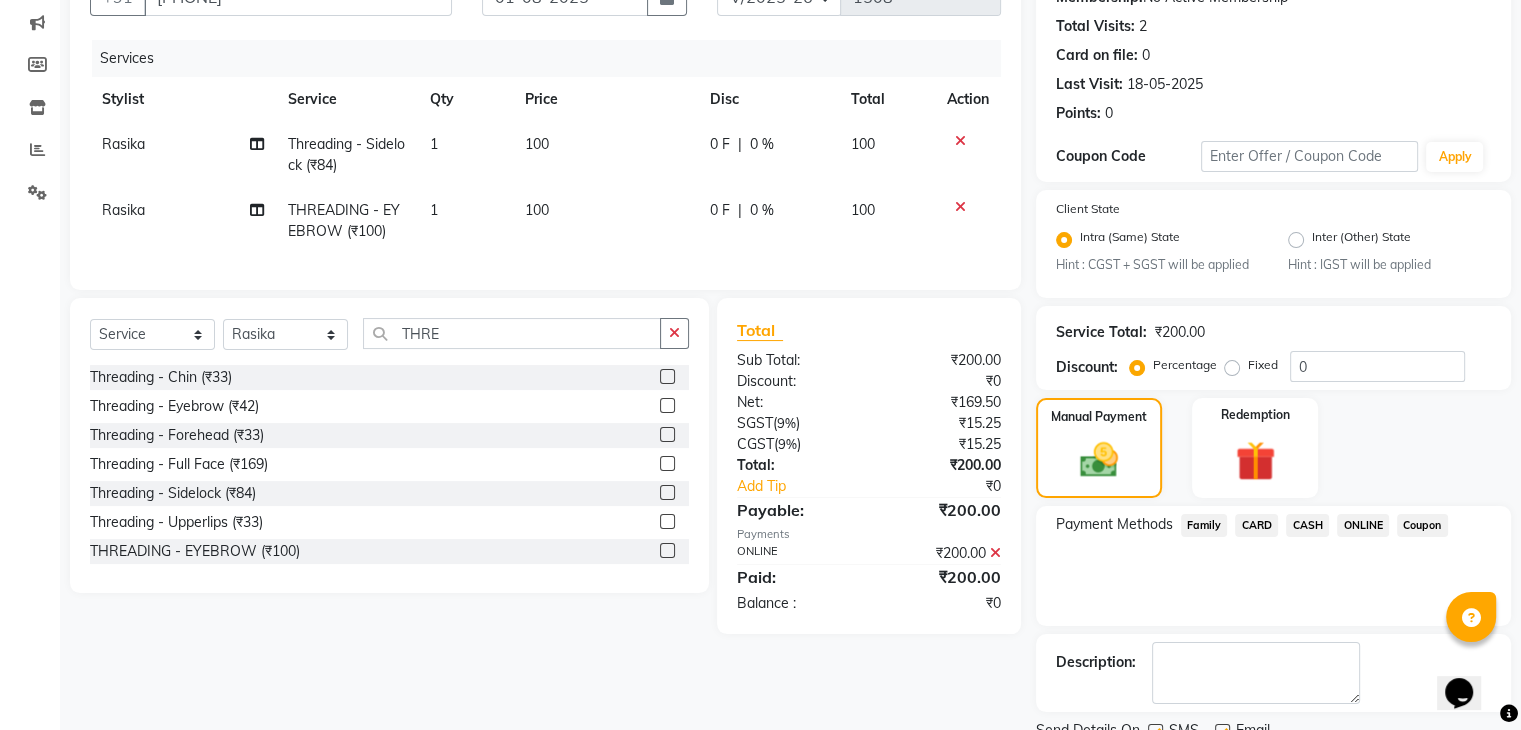 scroll, scrollTop: 289, scrollLeft: 0, axis: vertical 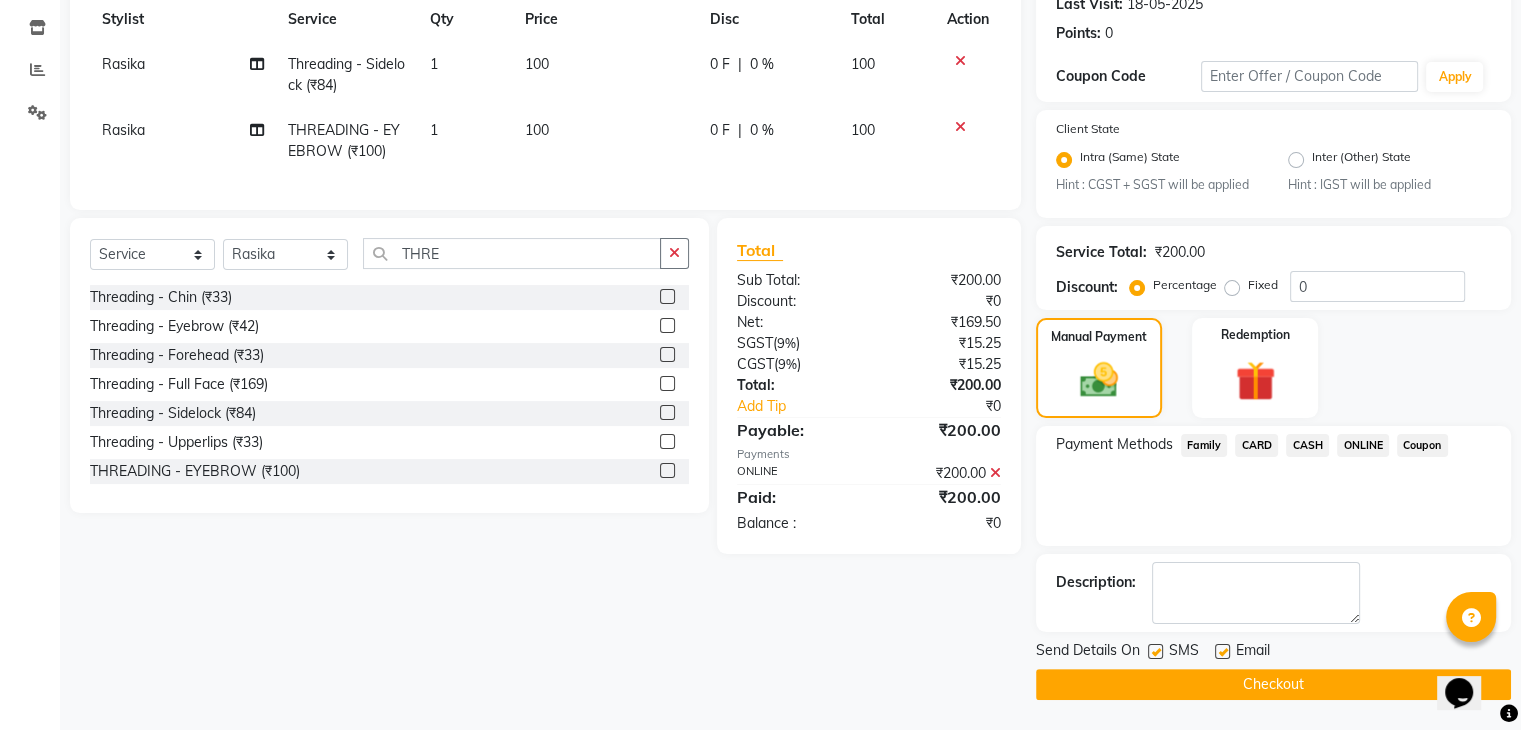 click on "Checkout" 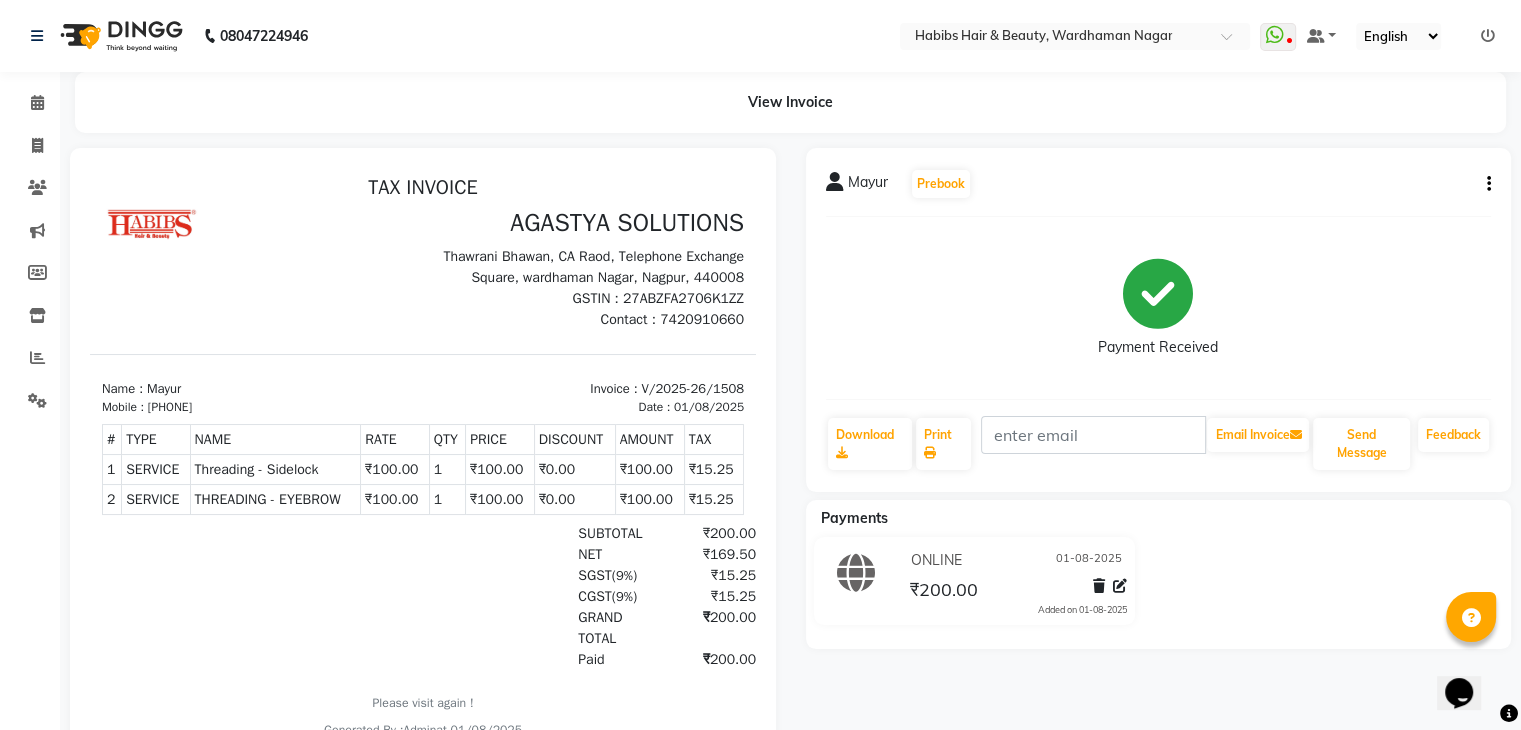 scroll, scrollTop: 10, scrollLeft: 0, axis: vertical 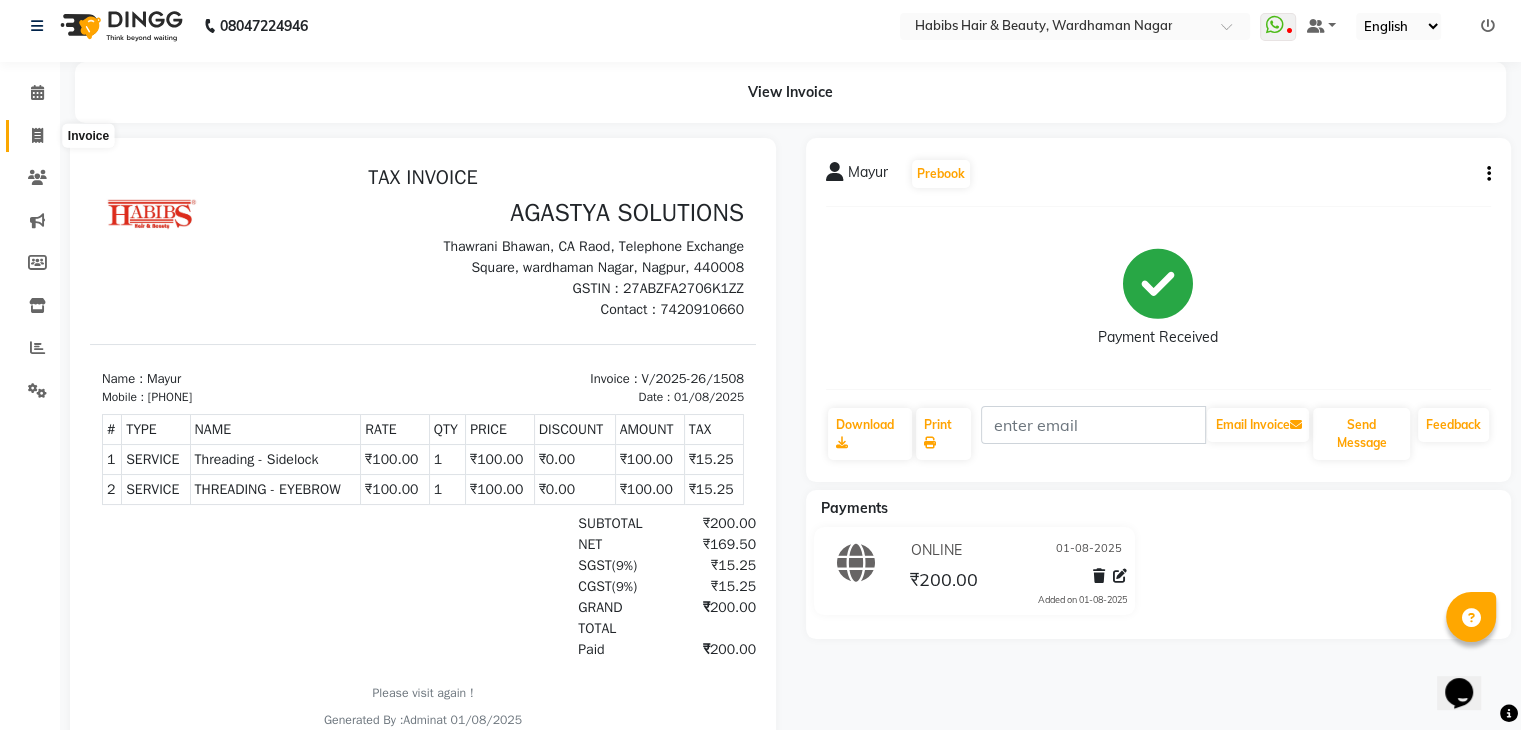 click 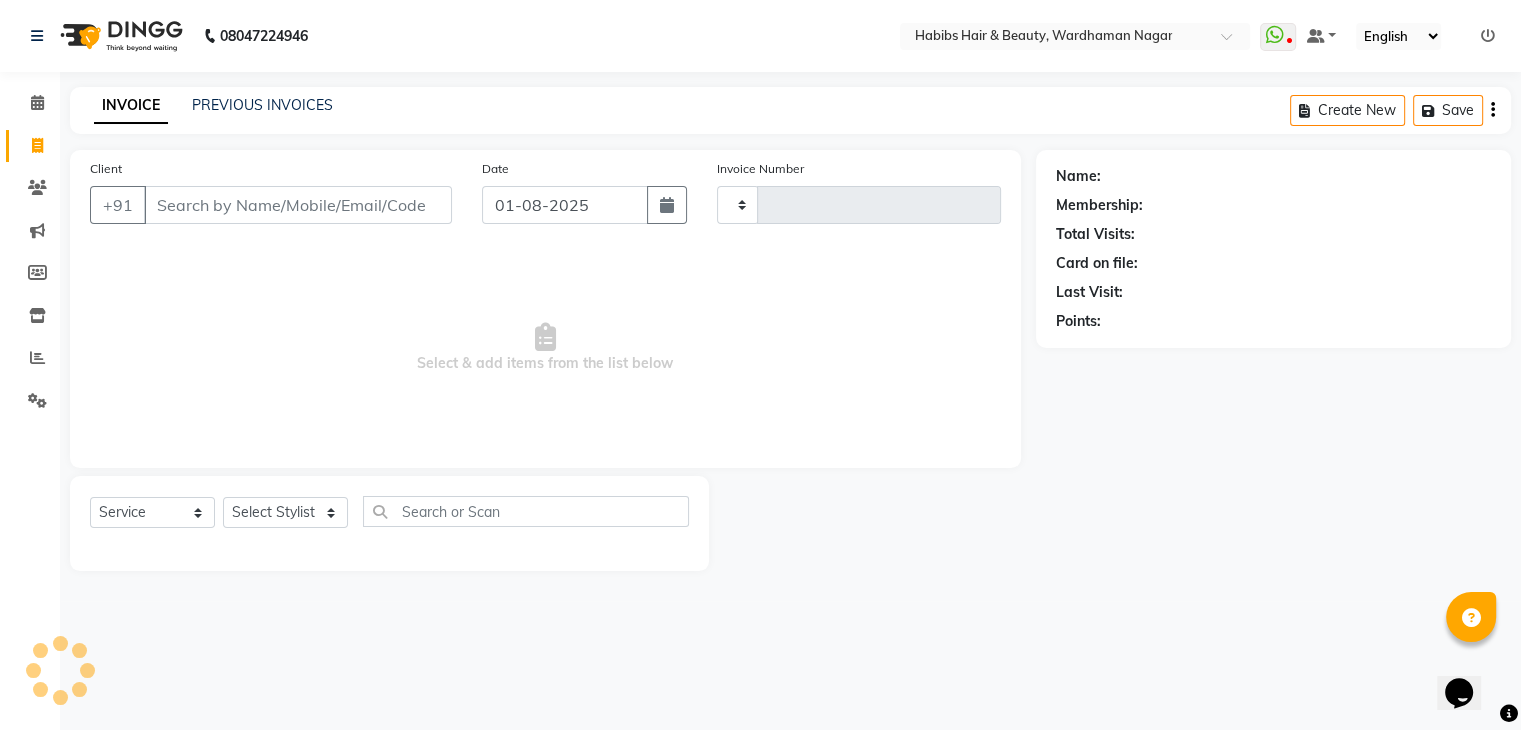 scroll, scrollTop: 0, scrollLeft: 0, axis: both 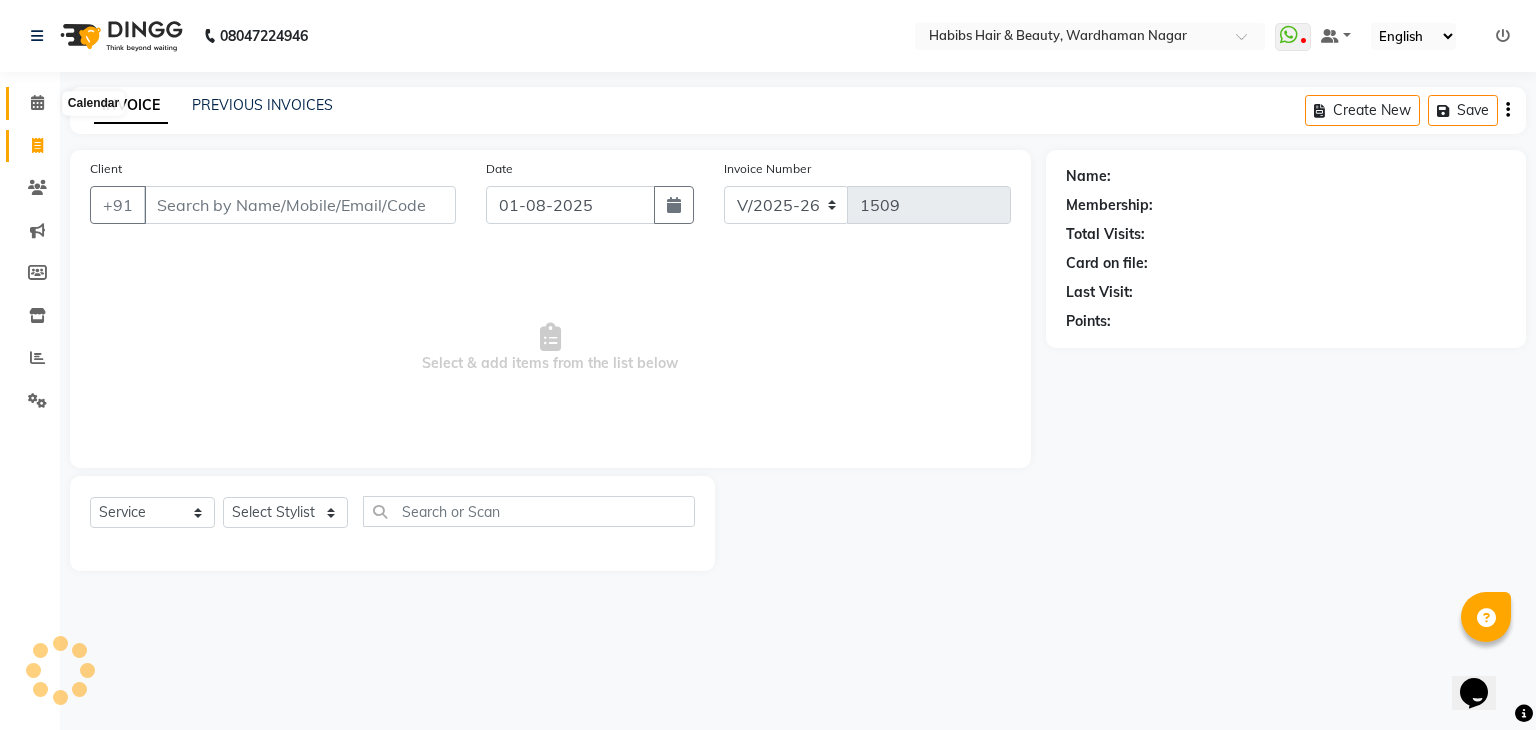 click 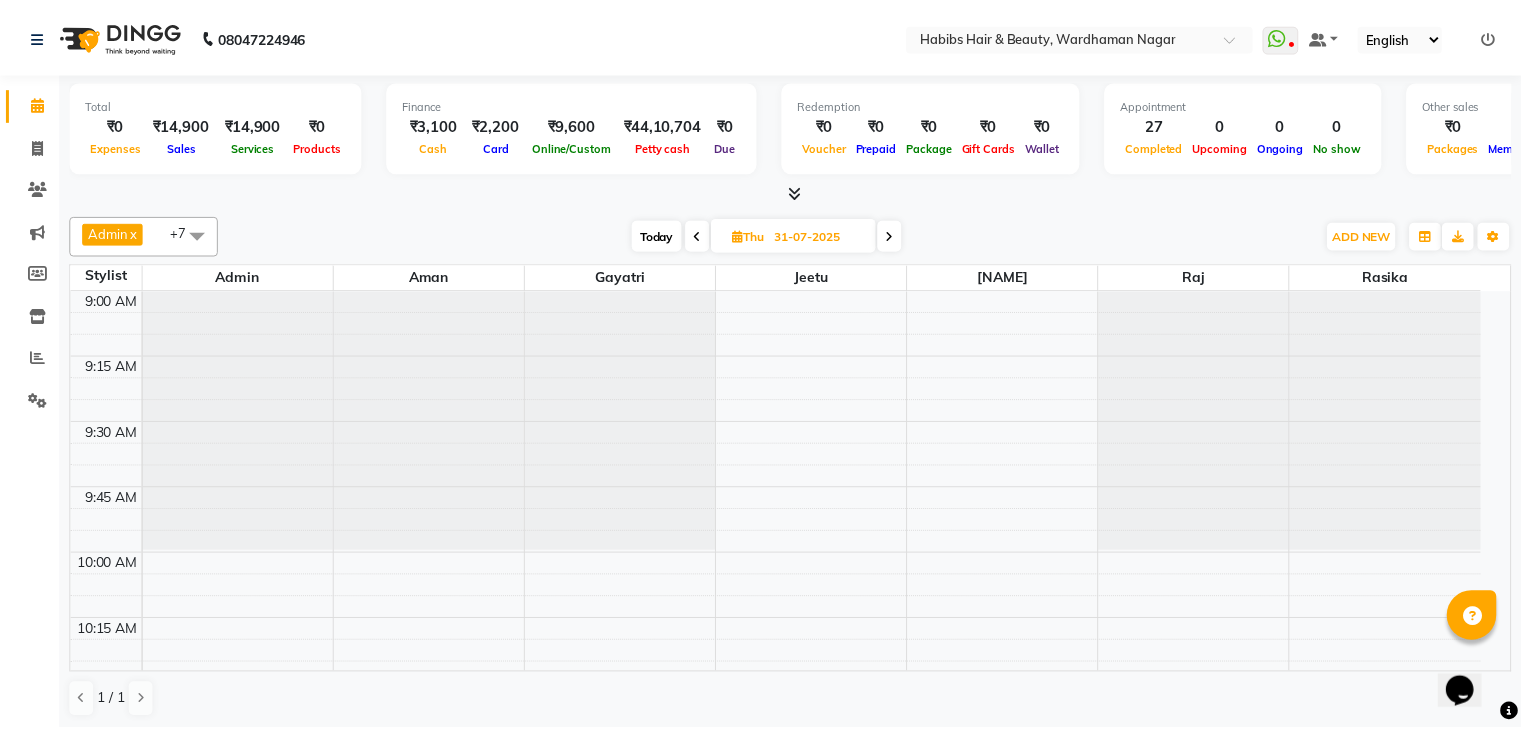 scroll, scrollTop: 0, scrollLeft: 0, axis: both 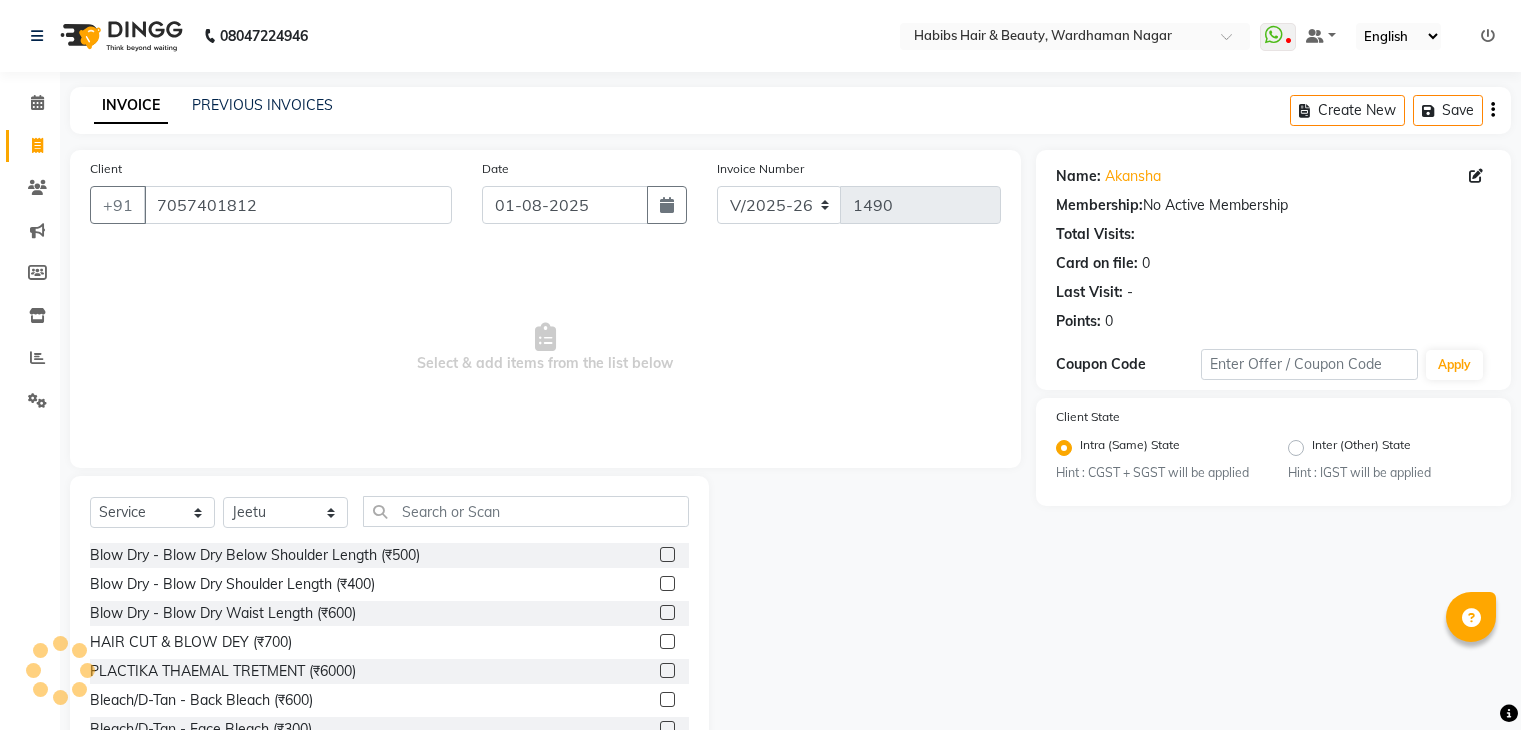 select on "3714" 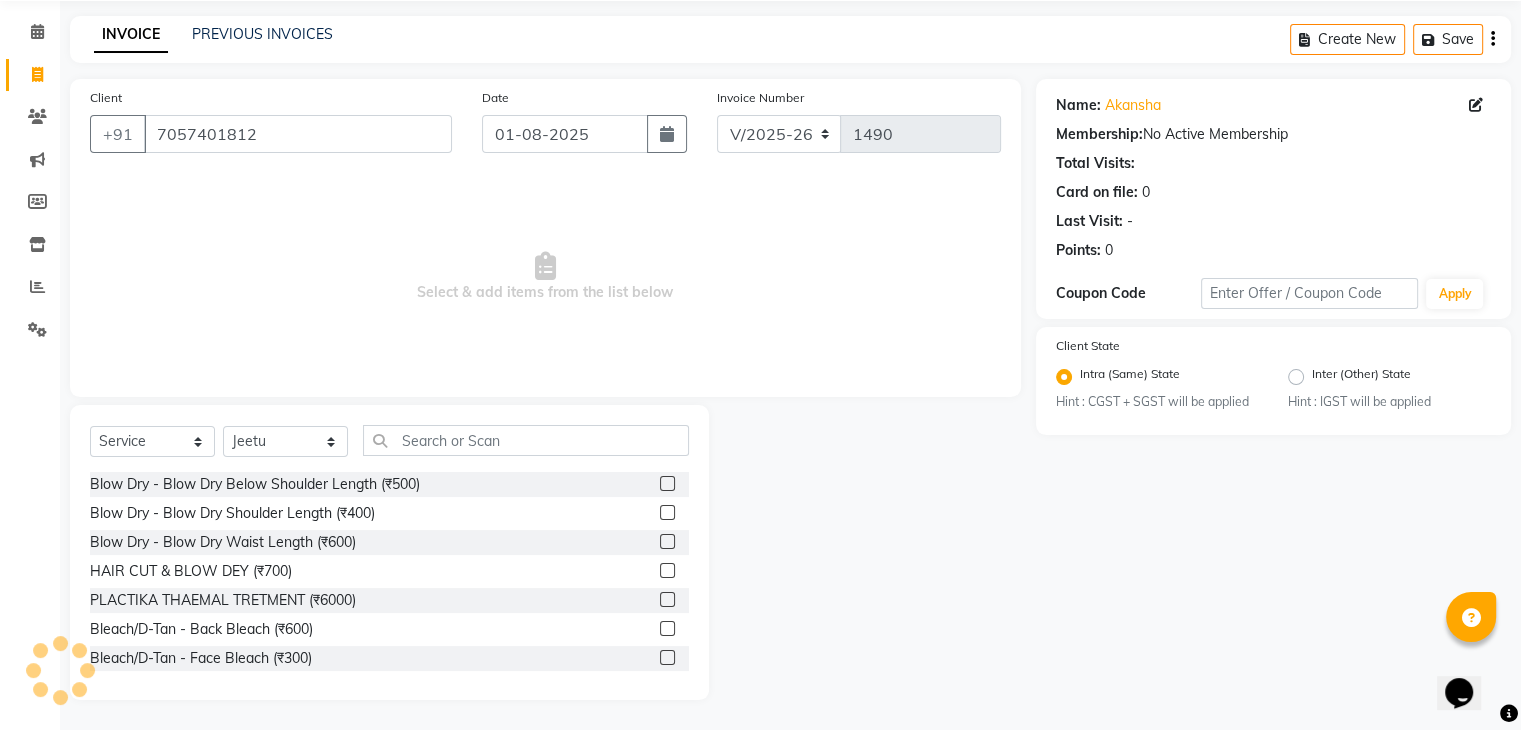 scroll, scrollTop: 0, scrollLeft: 0, axis: both 